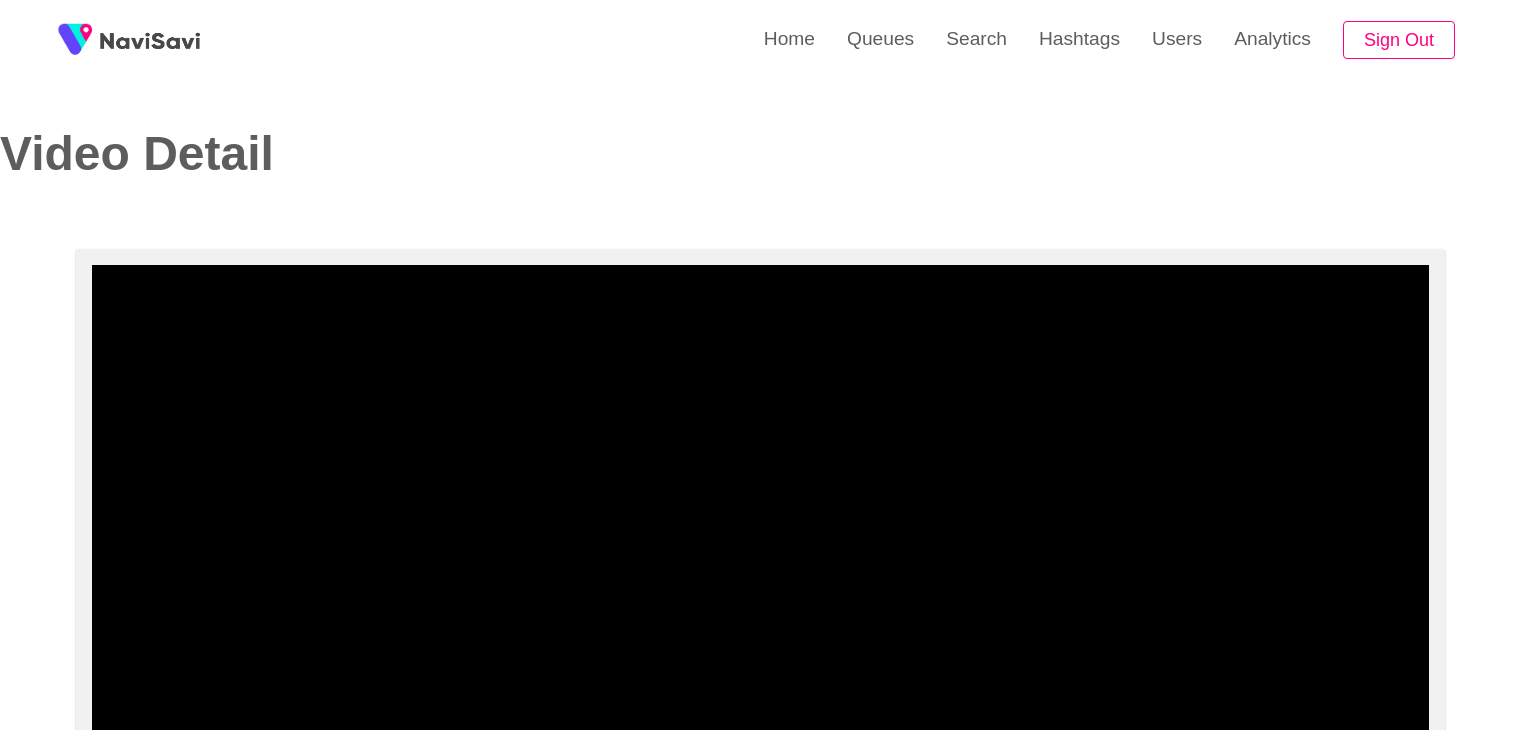 select on "**********" 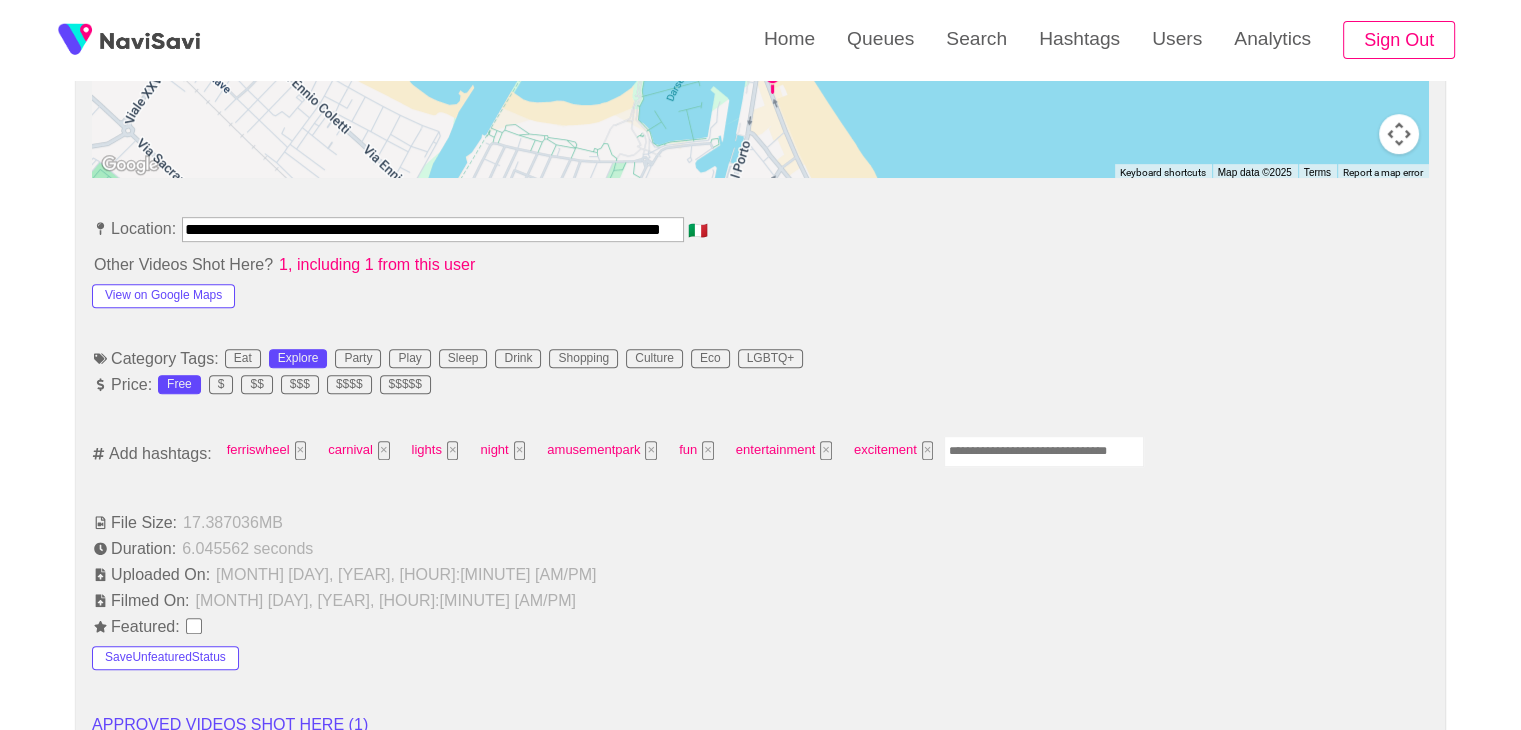 scroll, scrollTop: 1100, scrollLeft: 0, axis: vertical 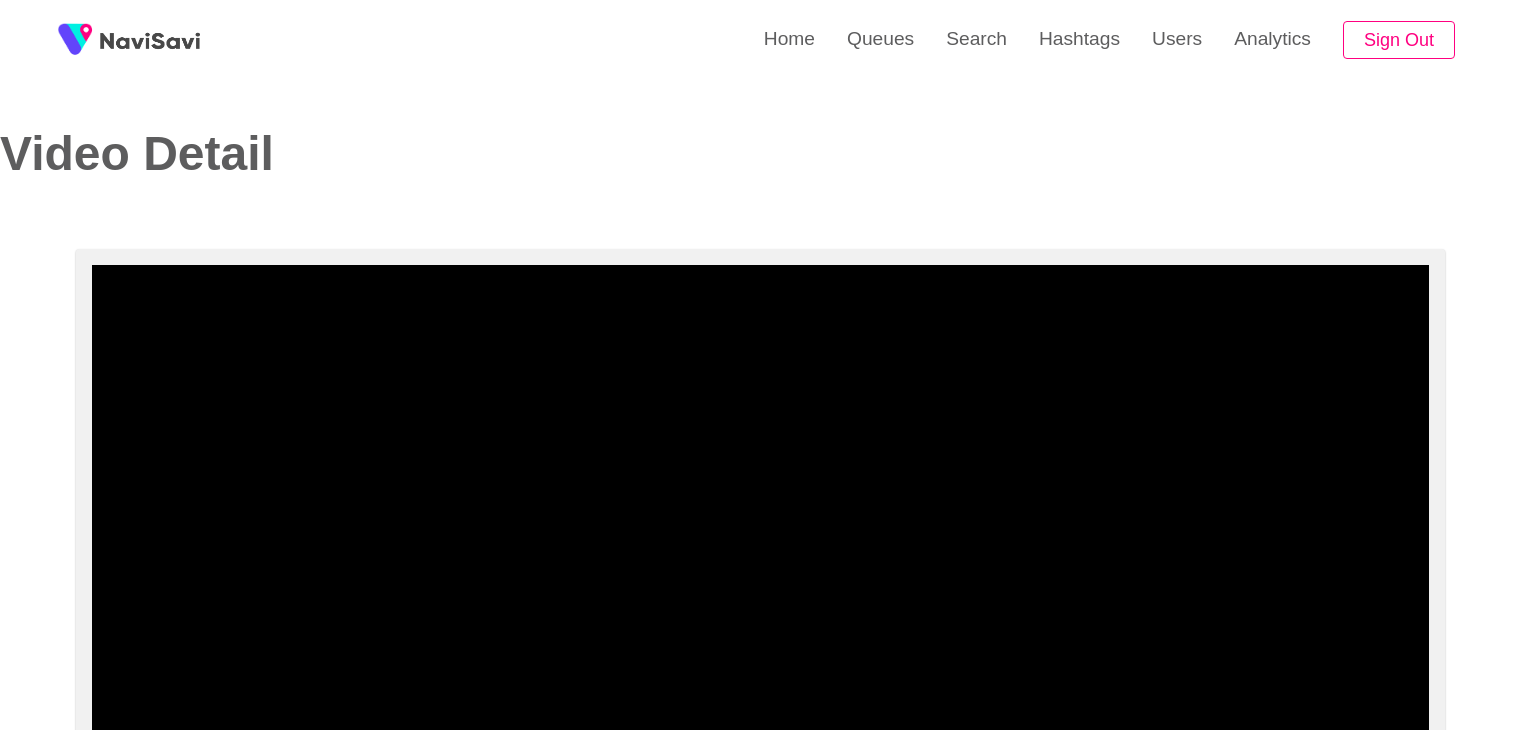 select on "**********" 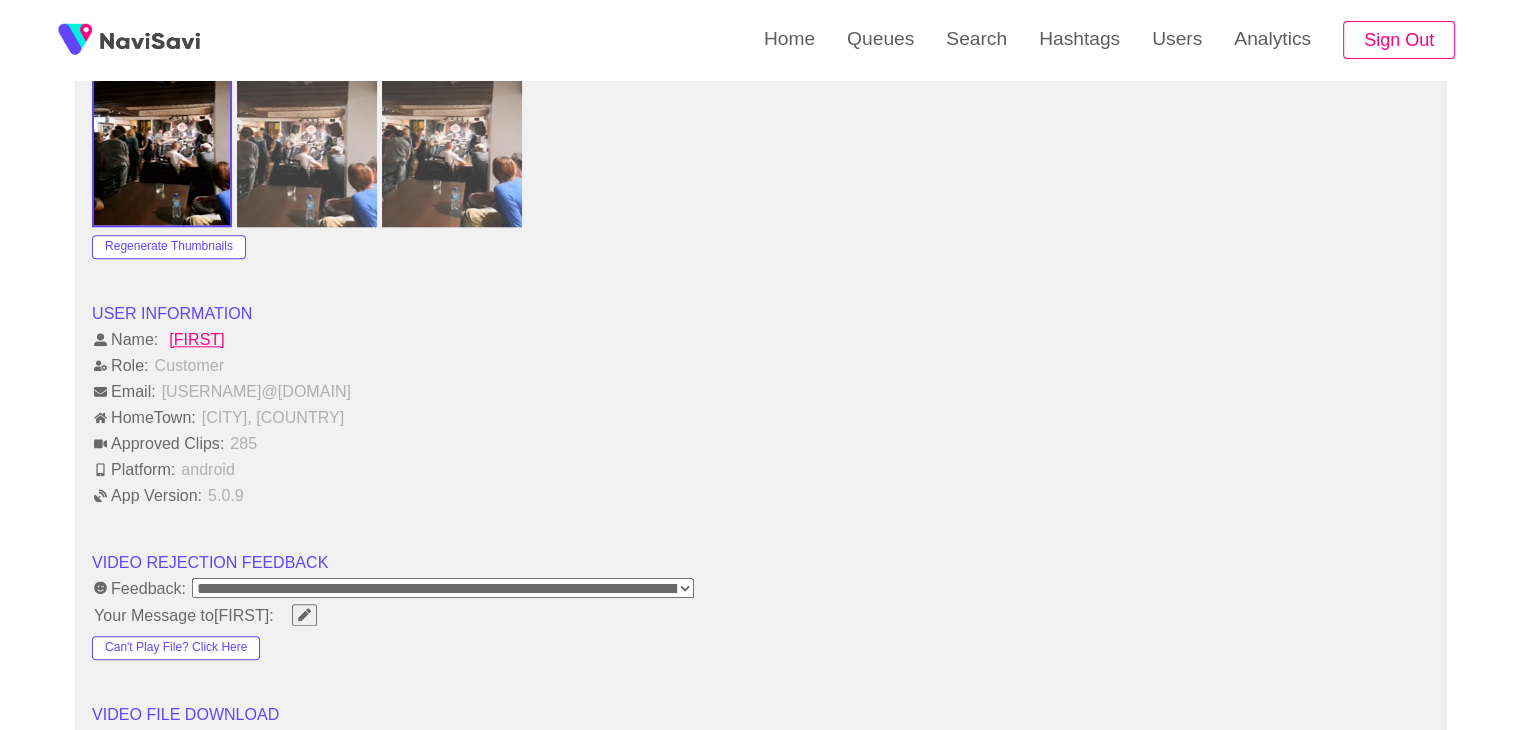 scroll, scrollTop: 2070, scrollLeft: 0, axis: vertical 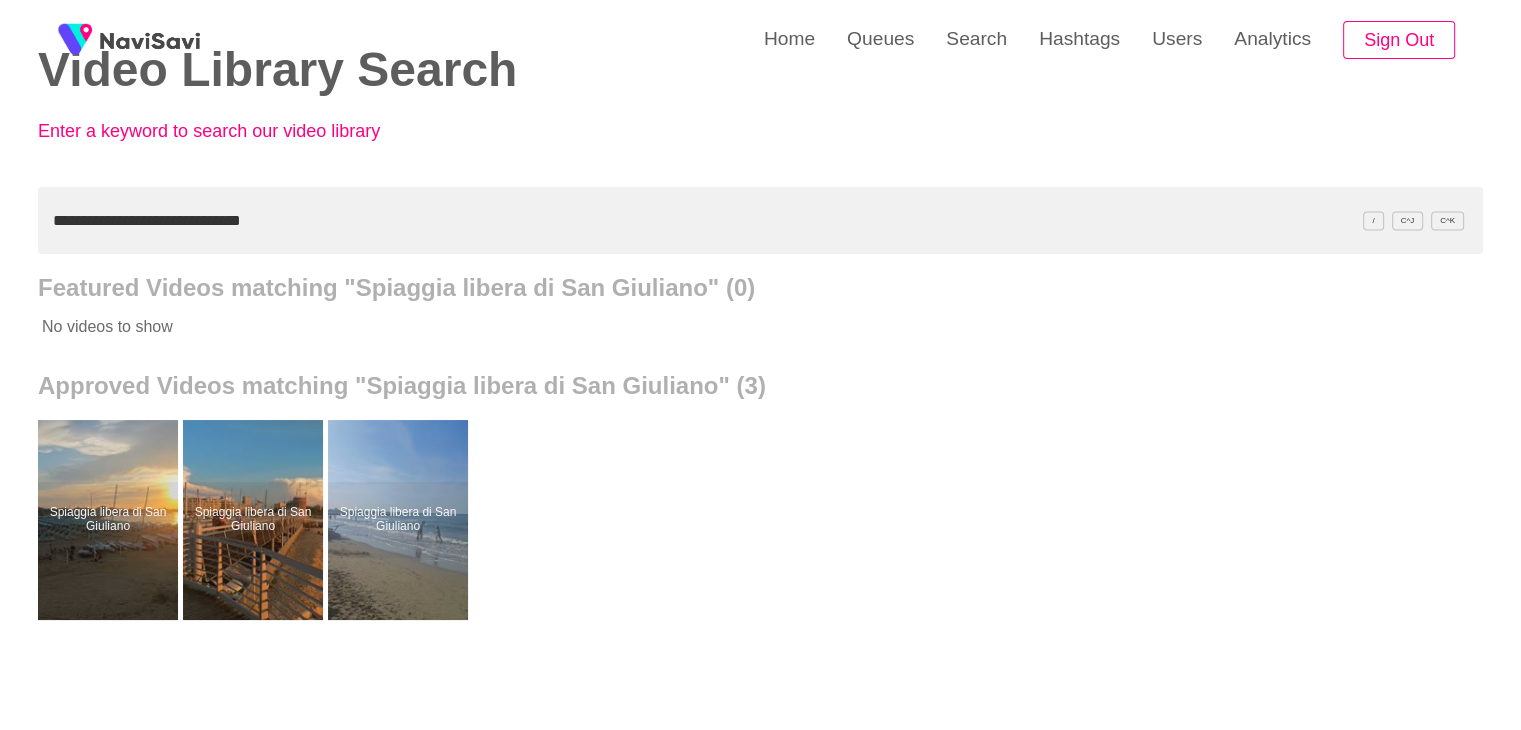 click on "**********" at bounding box center (760, 220) 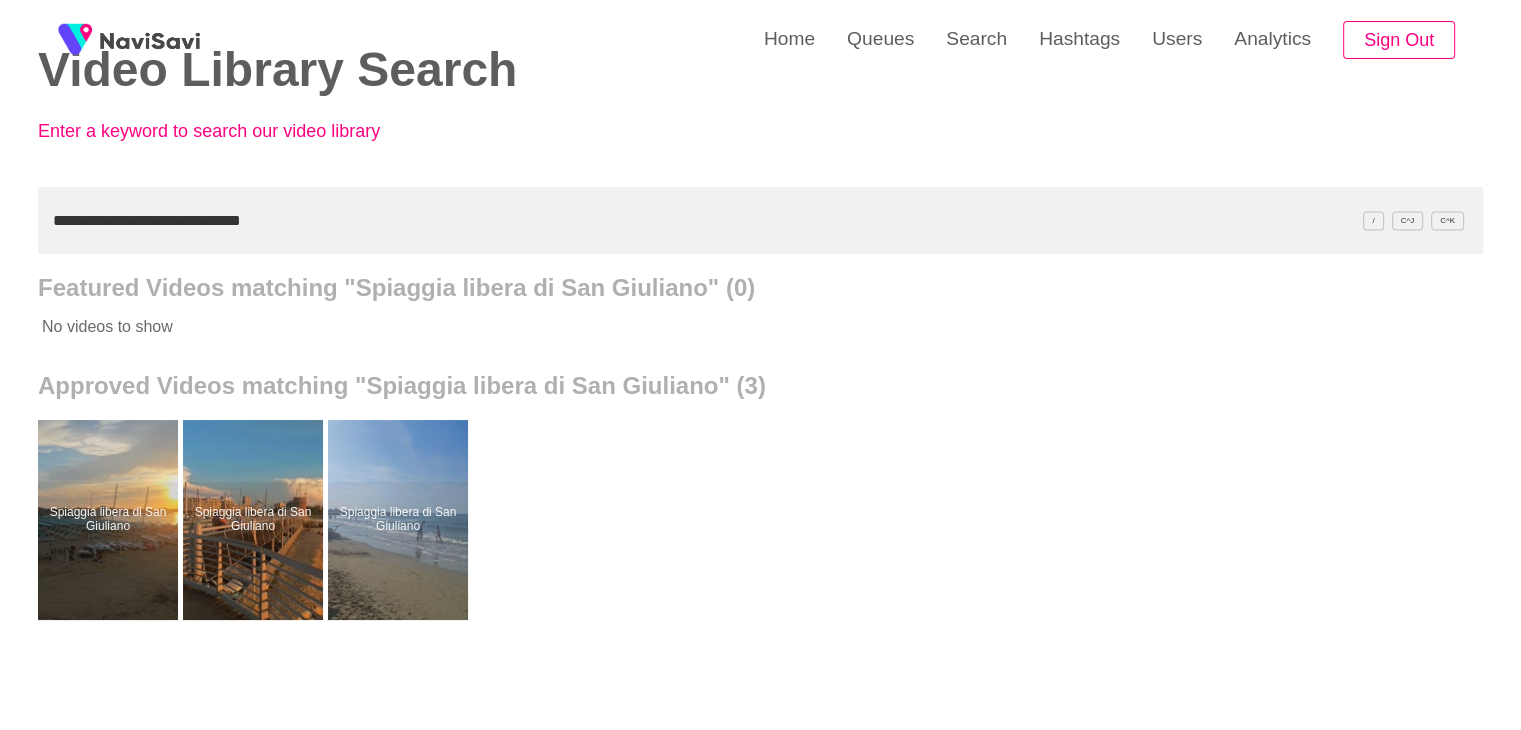 drag, startPoint x: 0, startPoint y: 0, endPoint x: 455, endPoint y: 213, distance: 502.3883 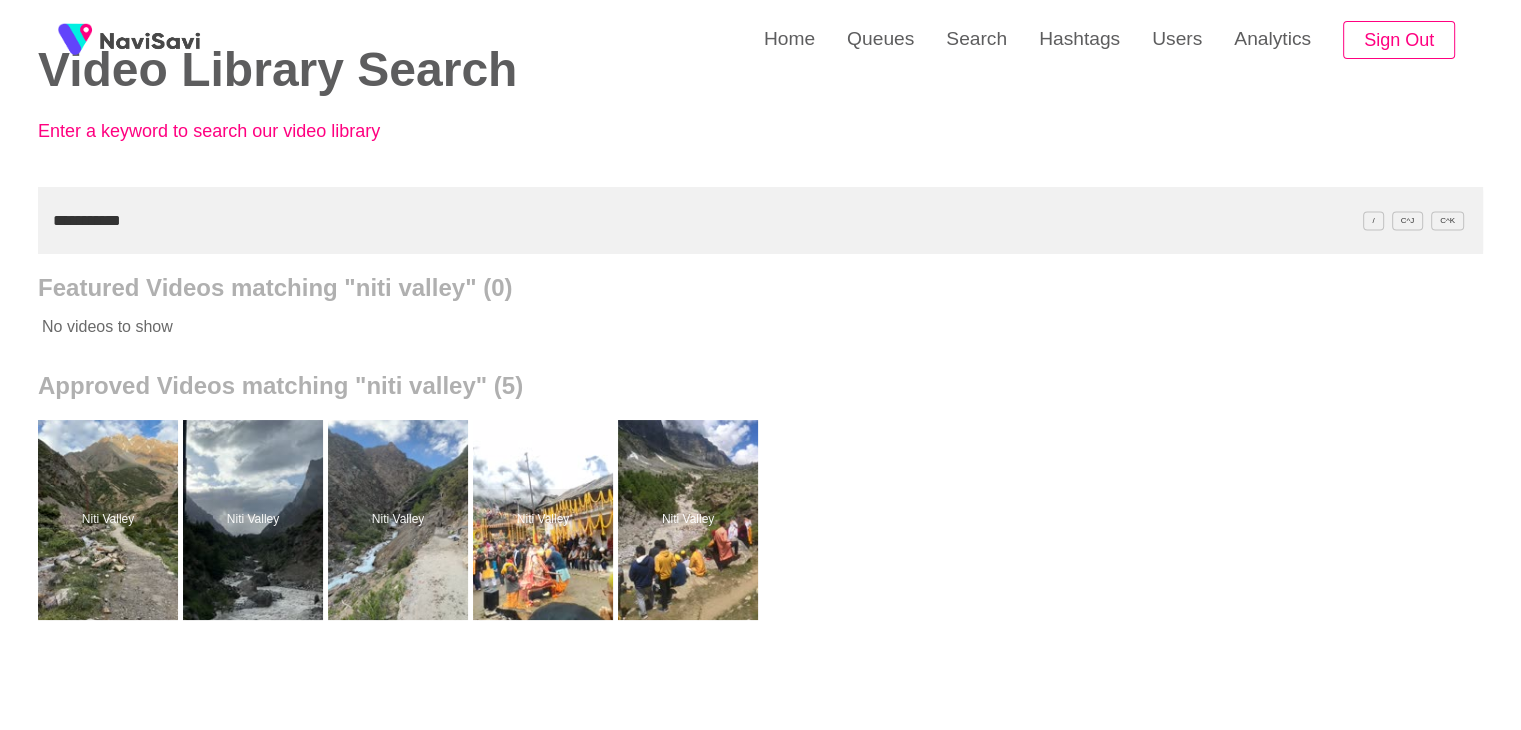 click on "**********" at bounding box center (760, 220) 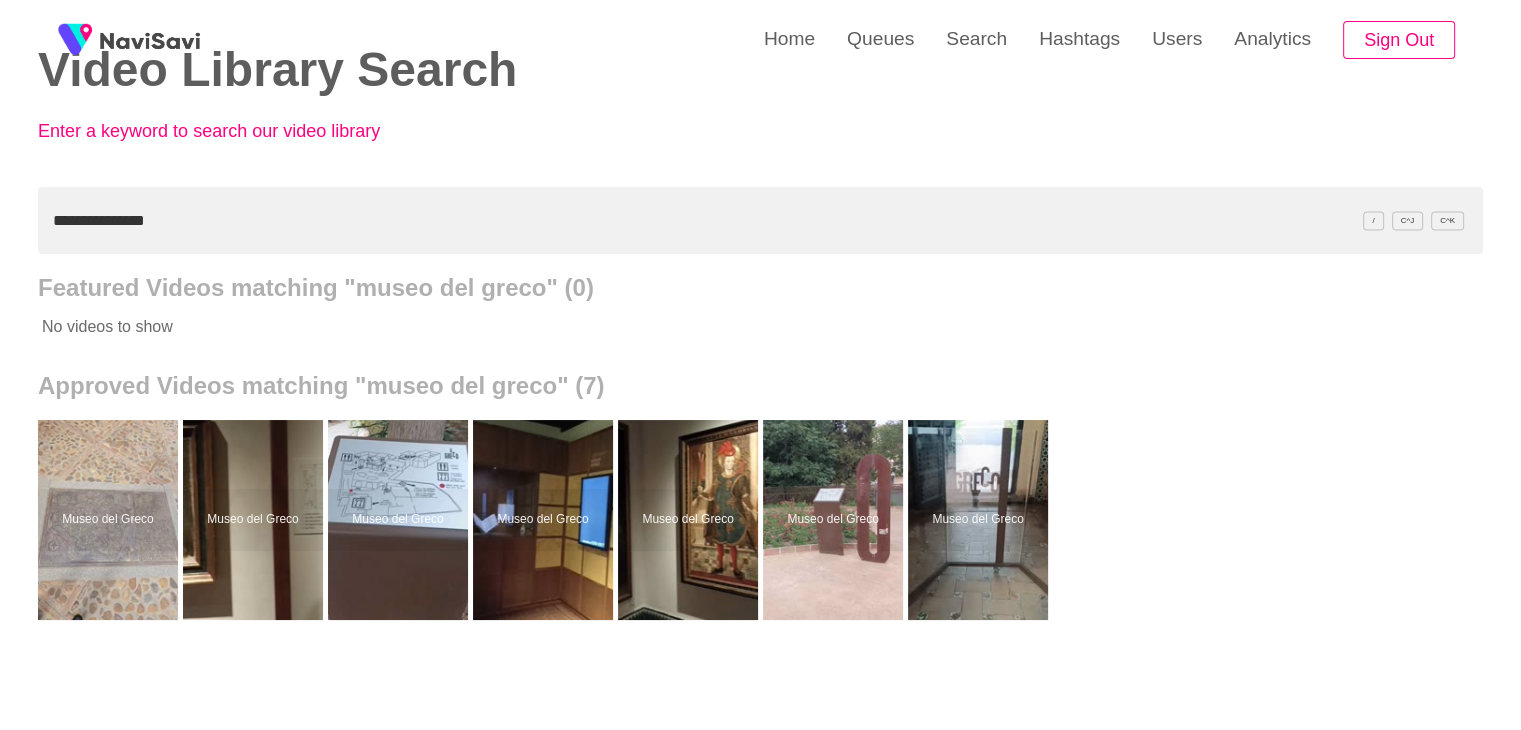 drag, startPoint x: 574, startPoint y: 531, endPoint x: 973, endPoint y: 298, distance: 462.04977 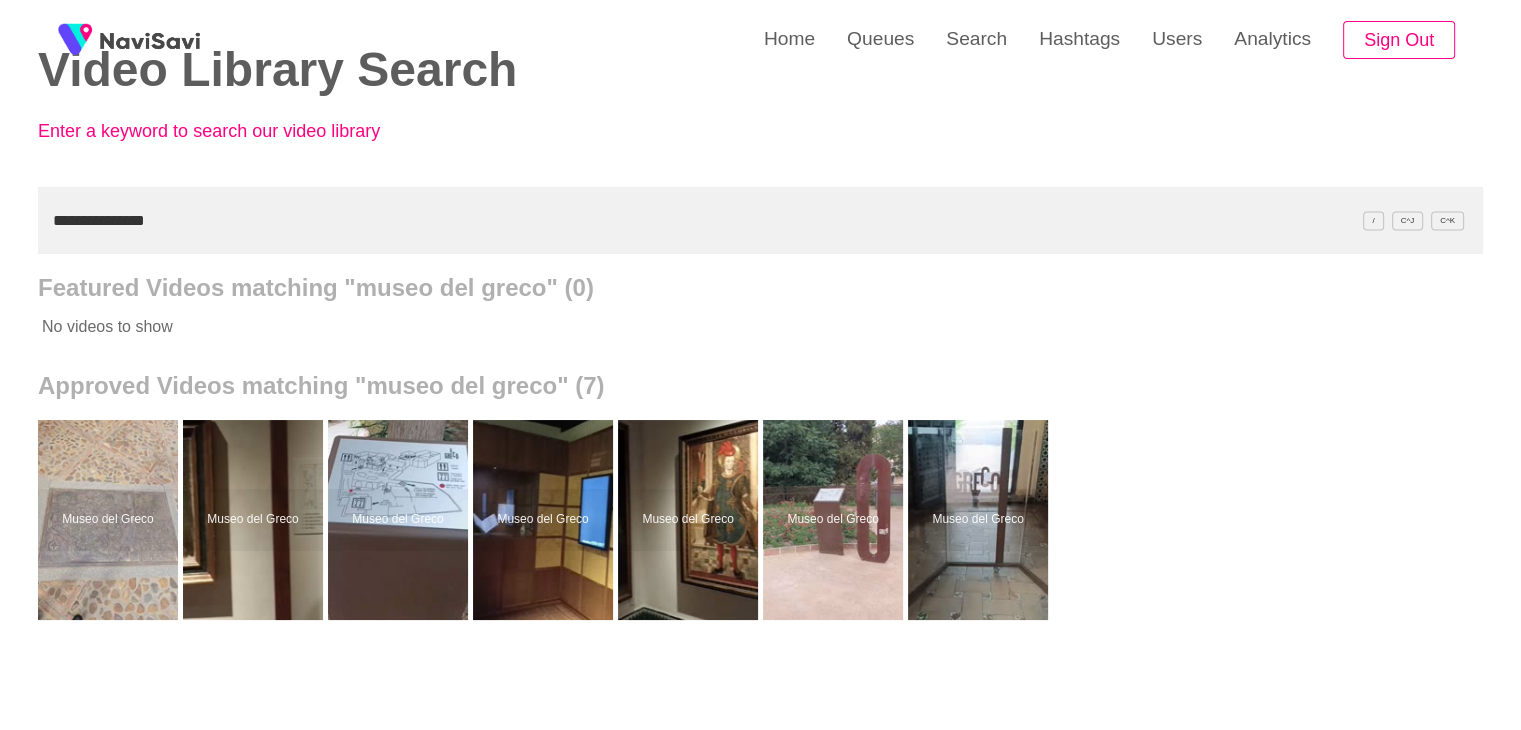 click on "**********" at bounding box center [760, 220] 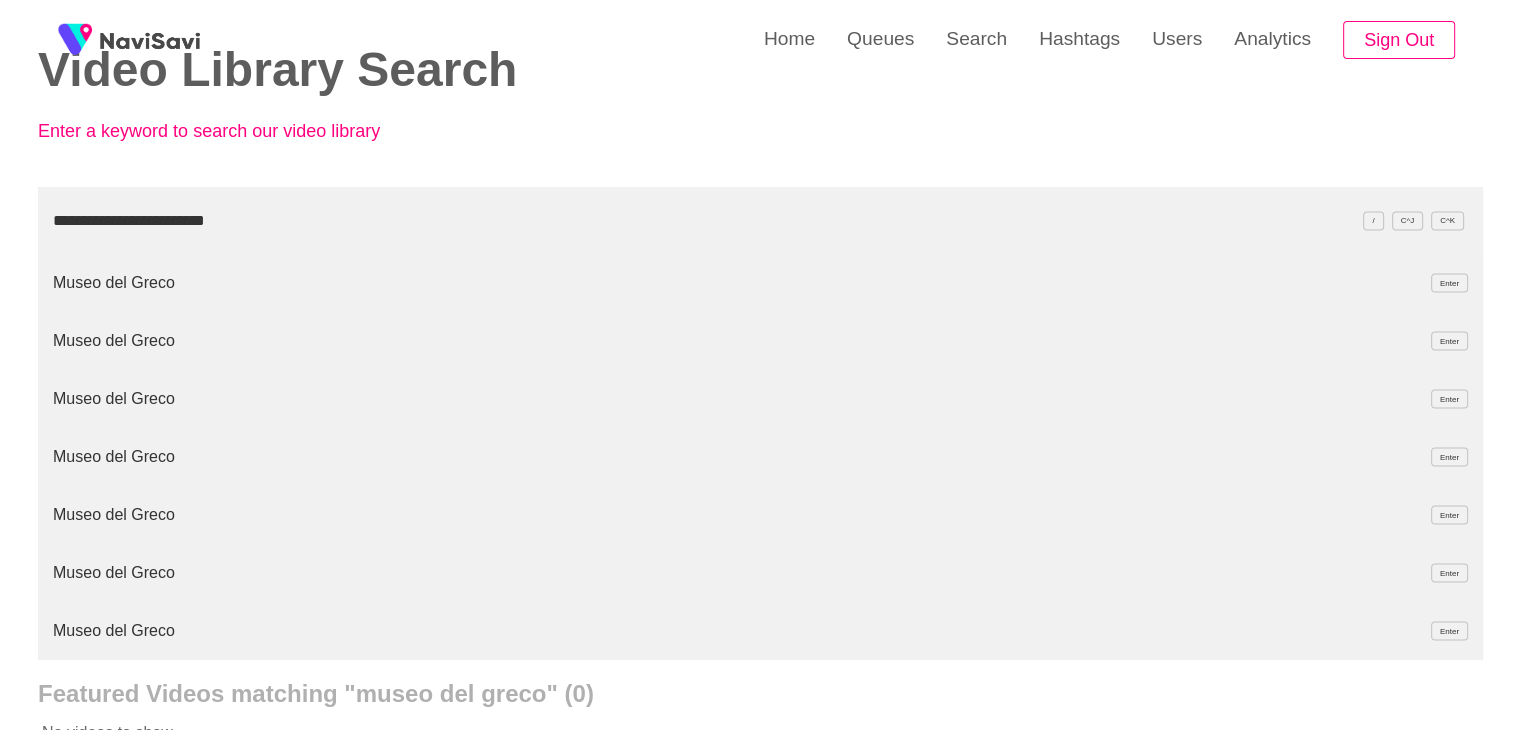 type on "**********" 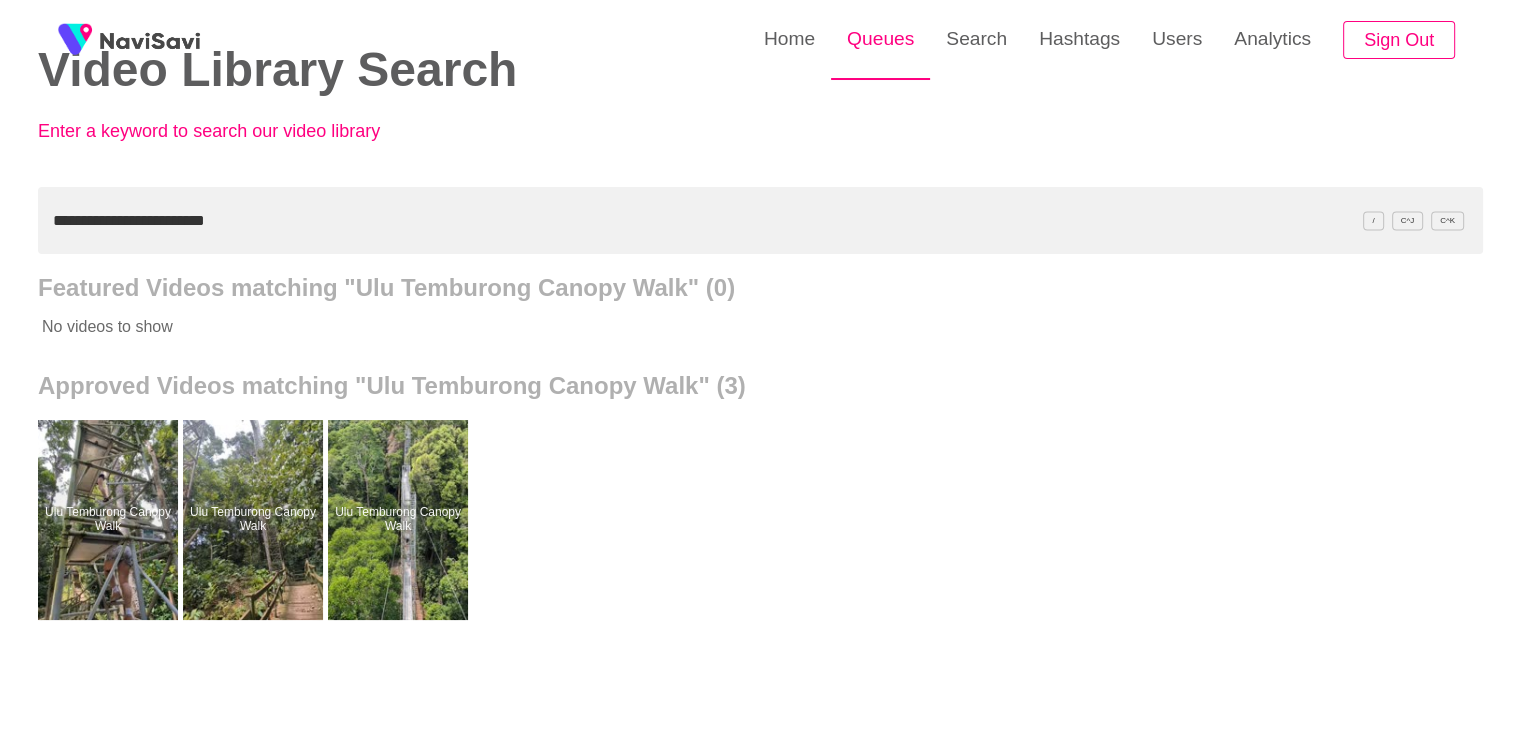 click on "Queues" at bounding box center [880, 39] 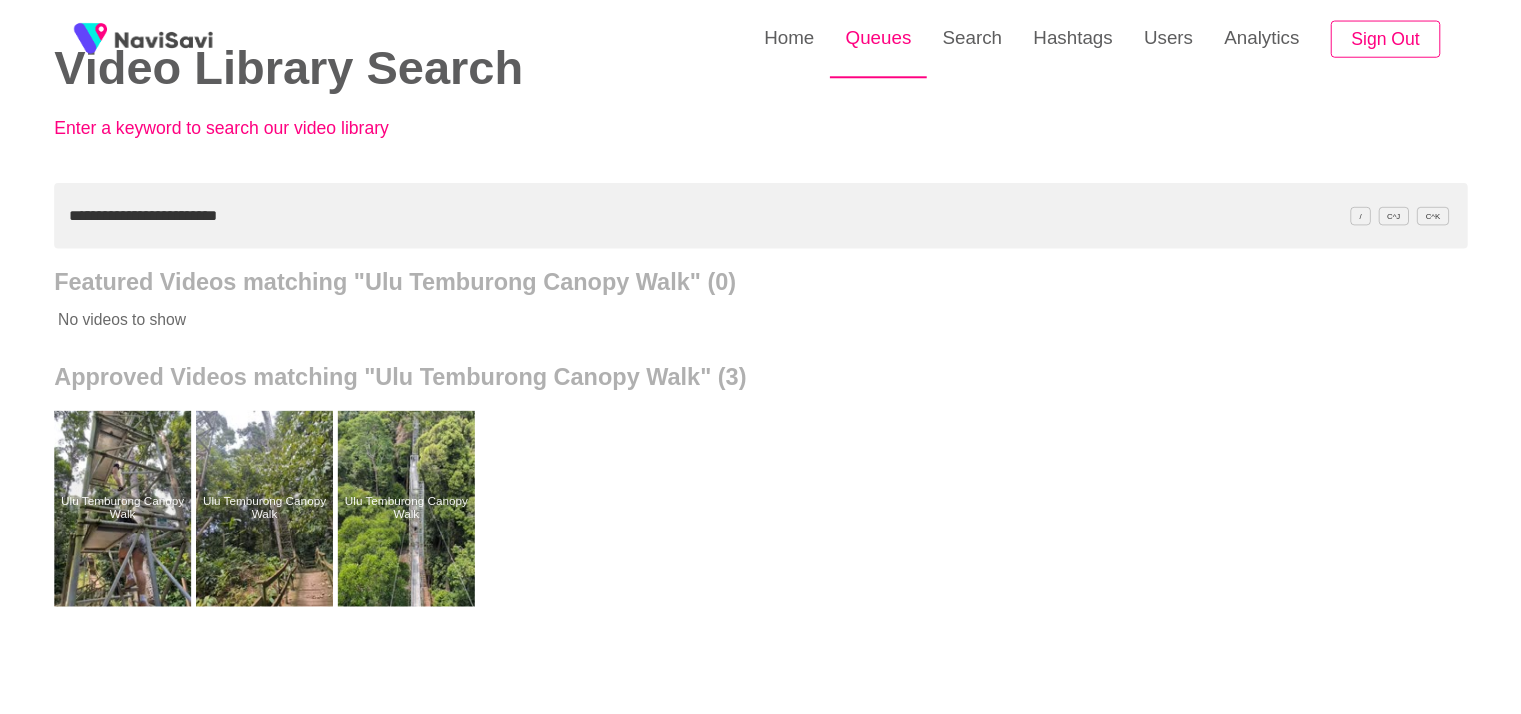 scroll, scrollTop: 0, scrollLeft: 0, axis: both 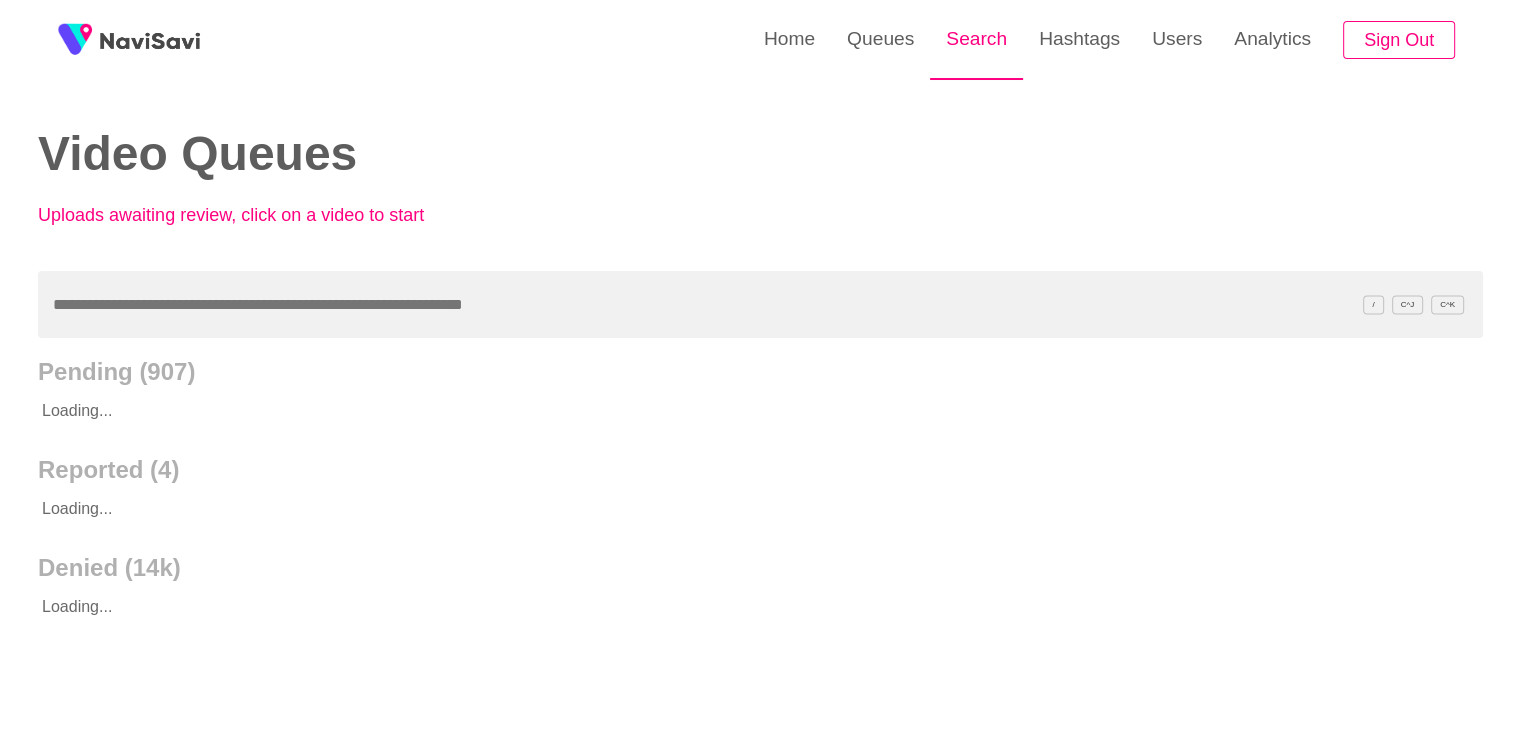 click on "Search" at bounding box center [976, 39] 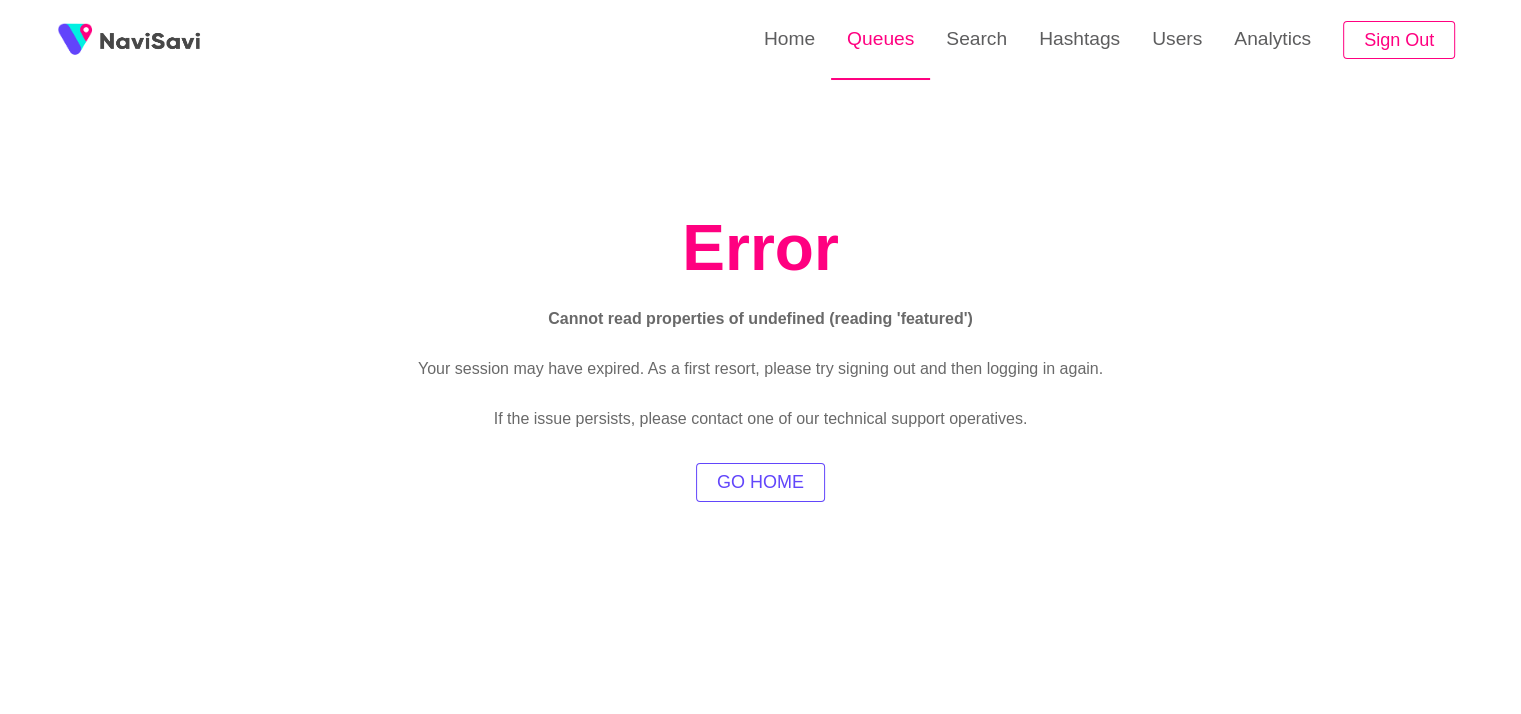 click on "Queues" at bounding box center [880, 39] 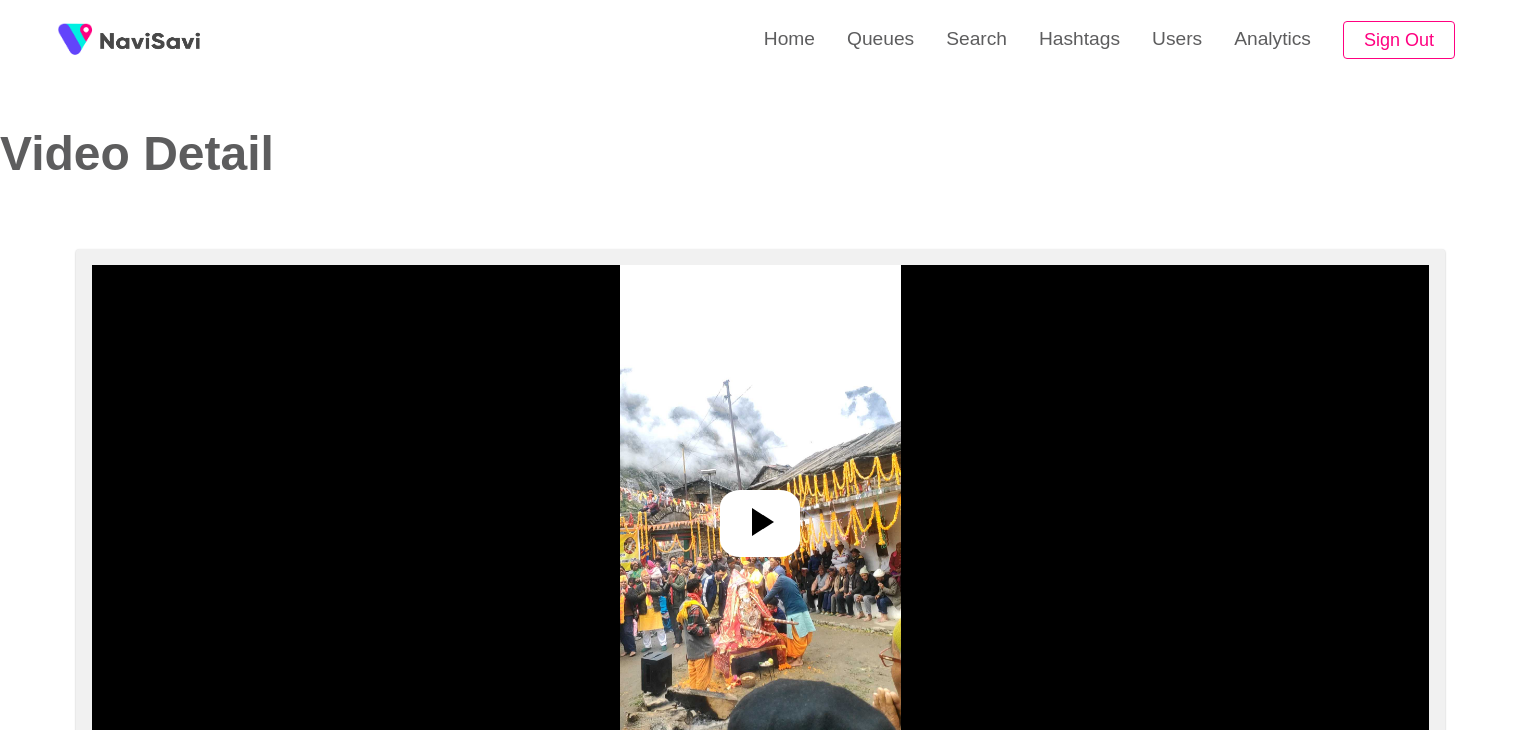 select on "**********" 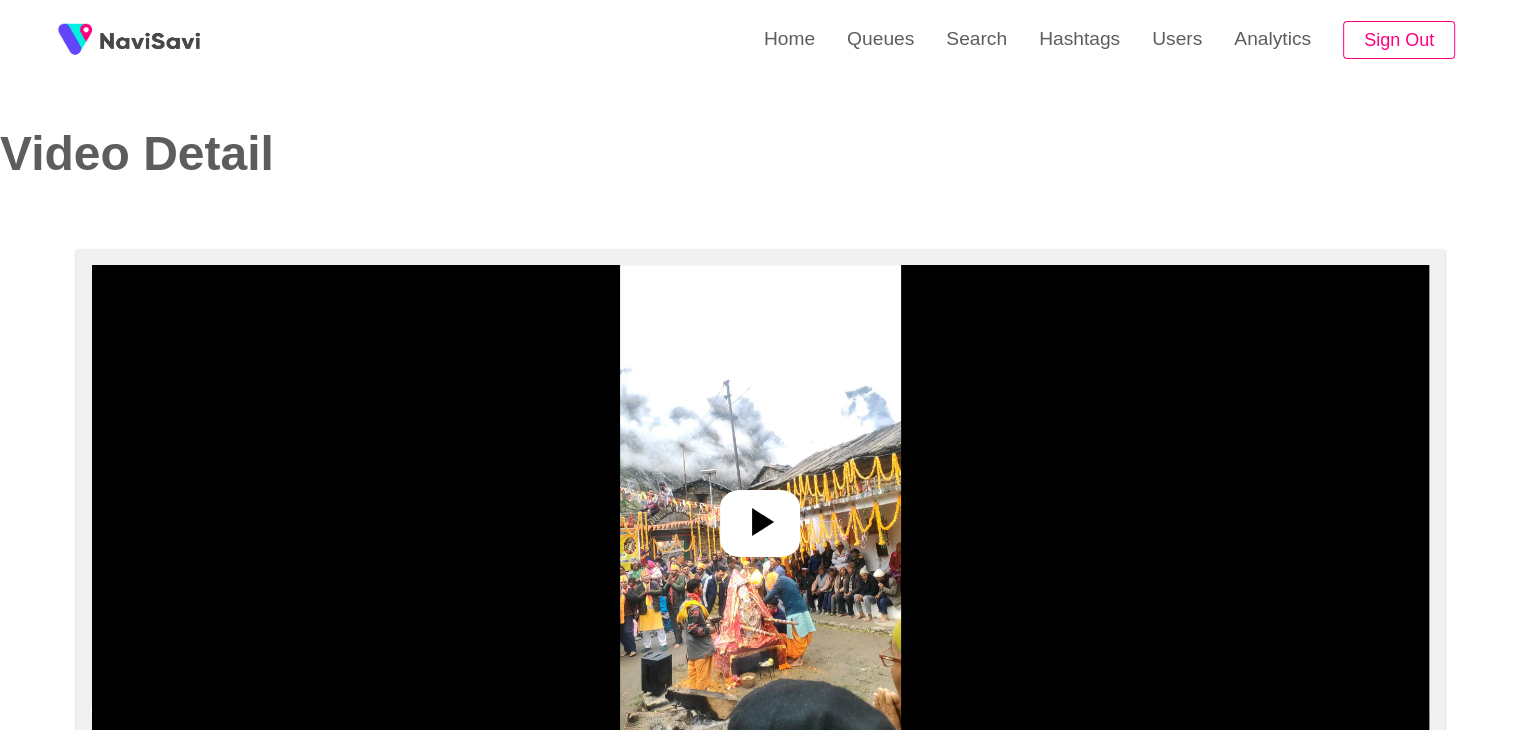 click at bounding box center (760, 515) 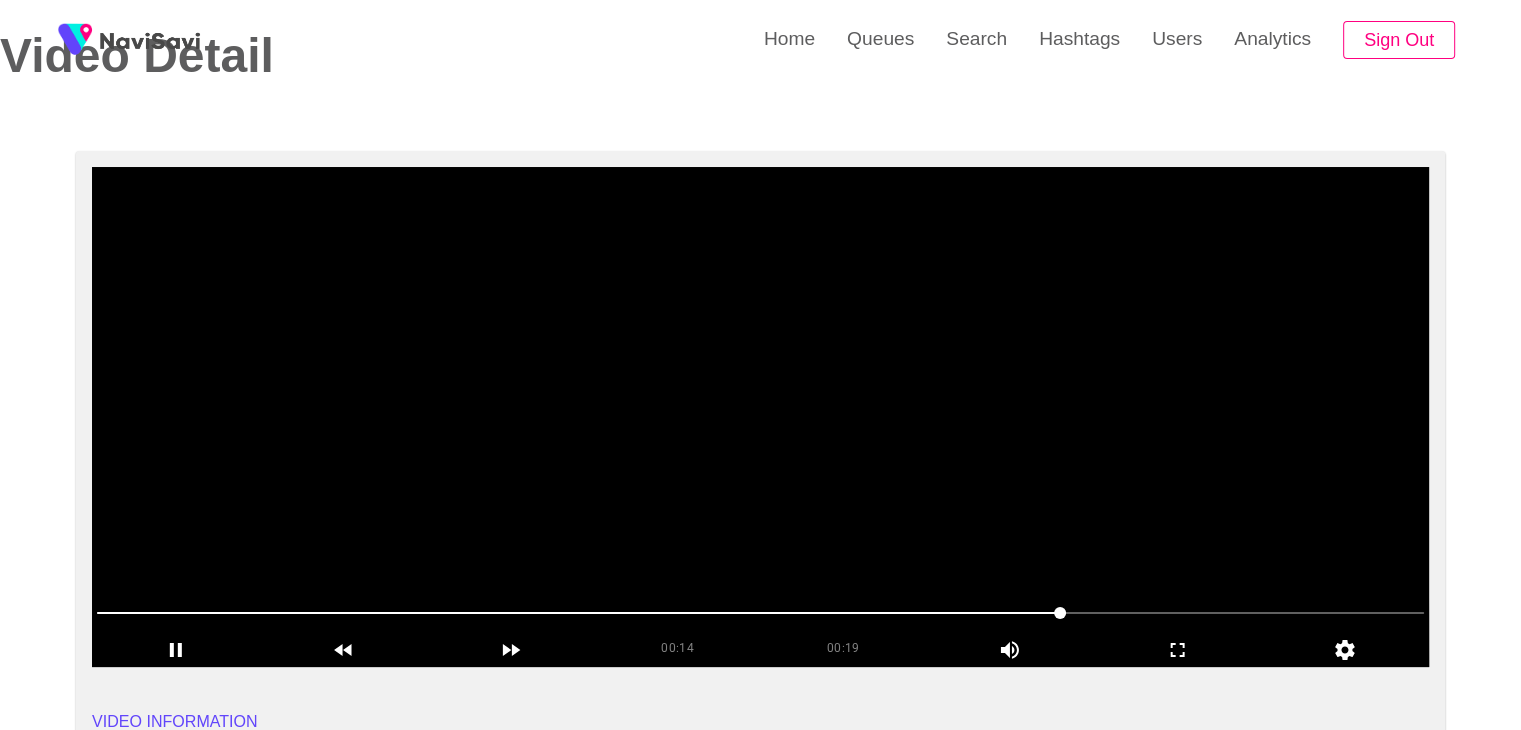 scroll, scrollTop: 96, scrollLeft: 0, axis: vertical 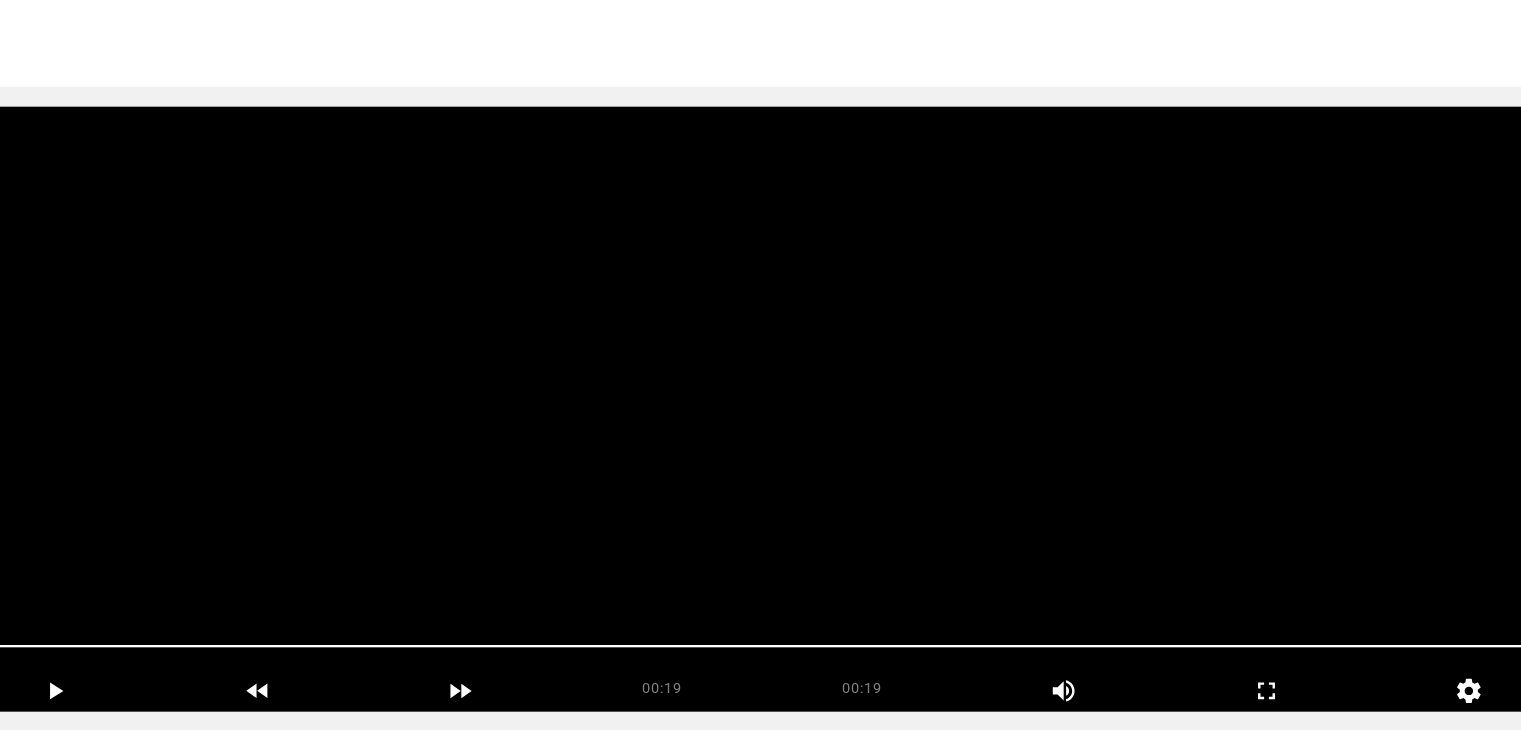 click at bounding box center [760, 419] 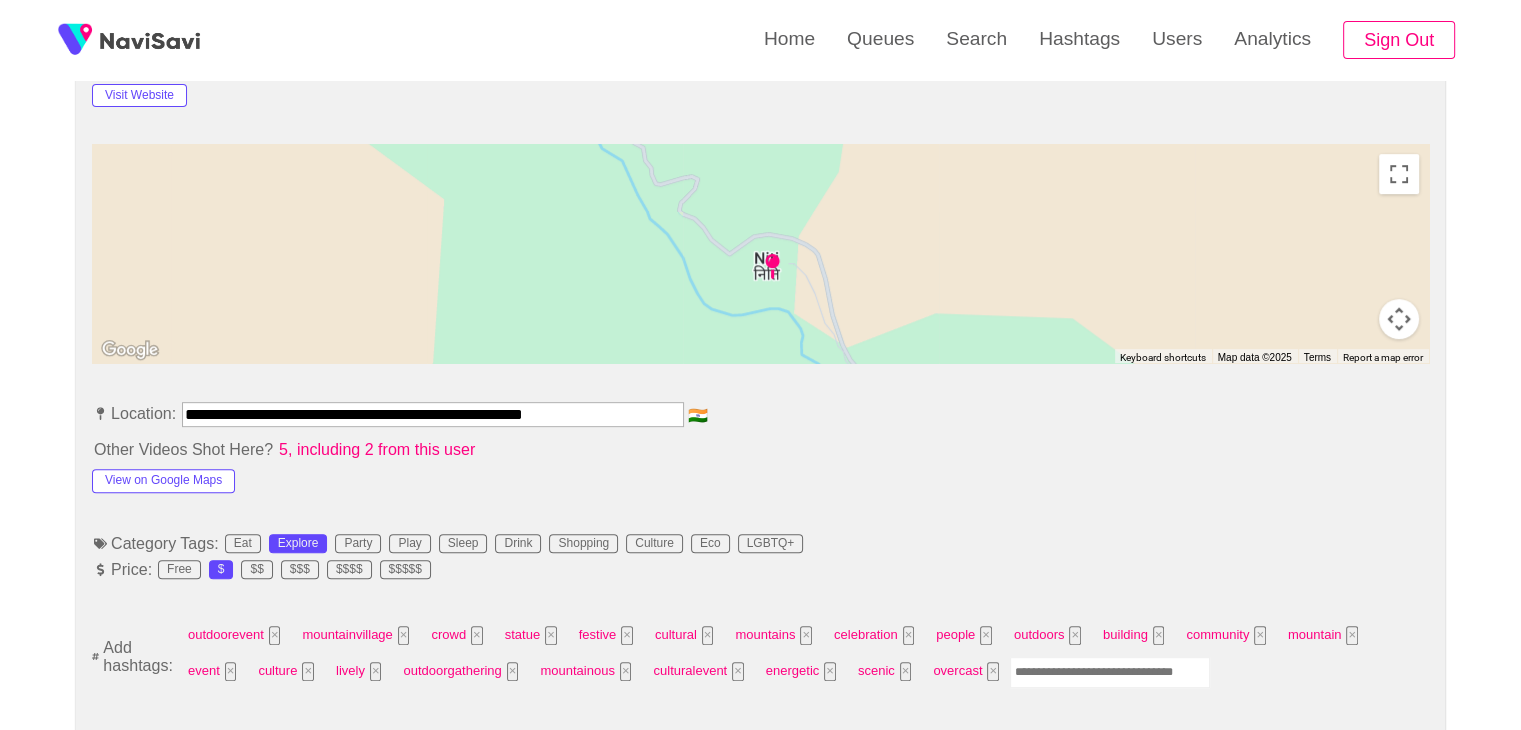 scroll, scrollTop: 844, scrollLeft: 0, axis: vertical 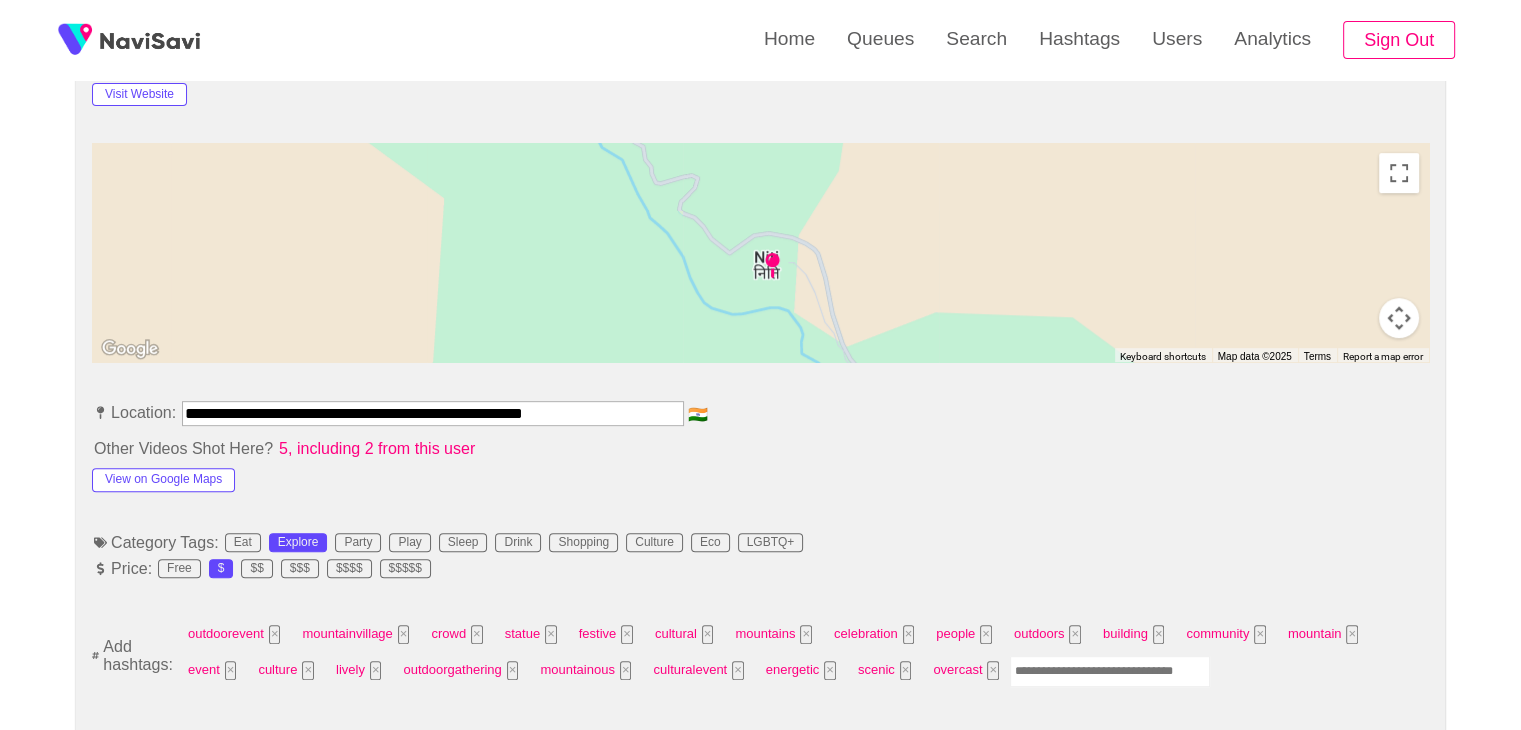 click at bounding box center [1110, 671] 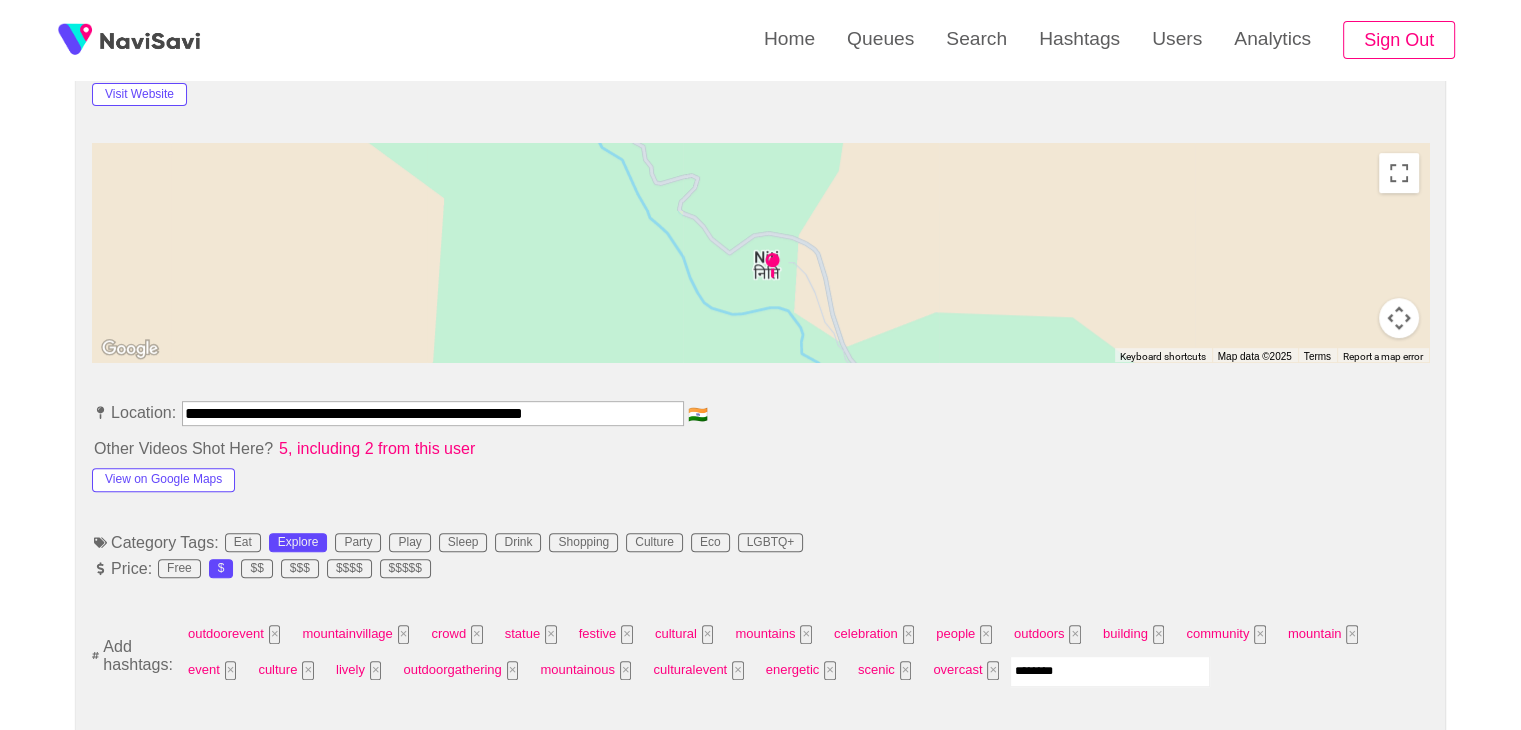 type on "*********" 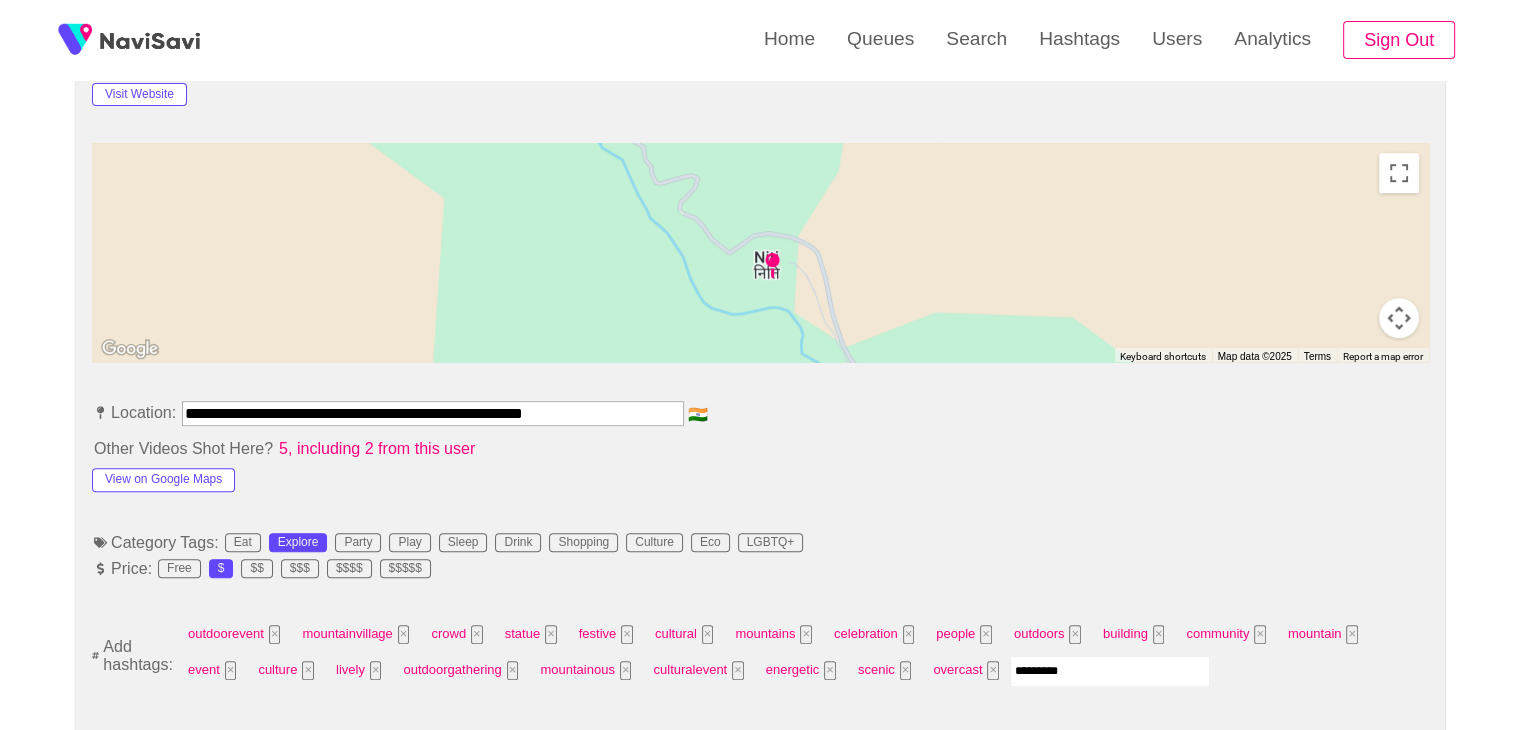 type 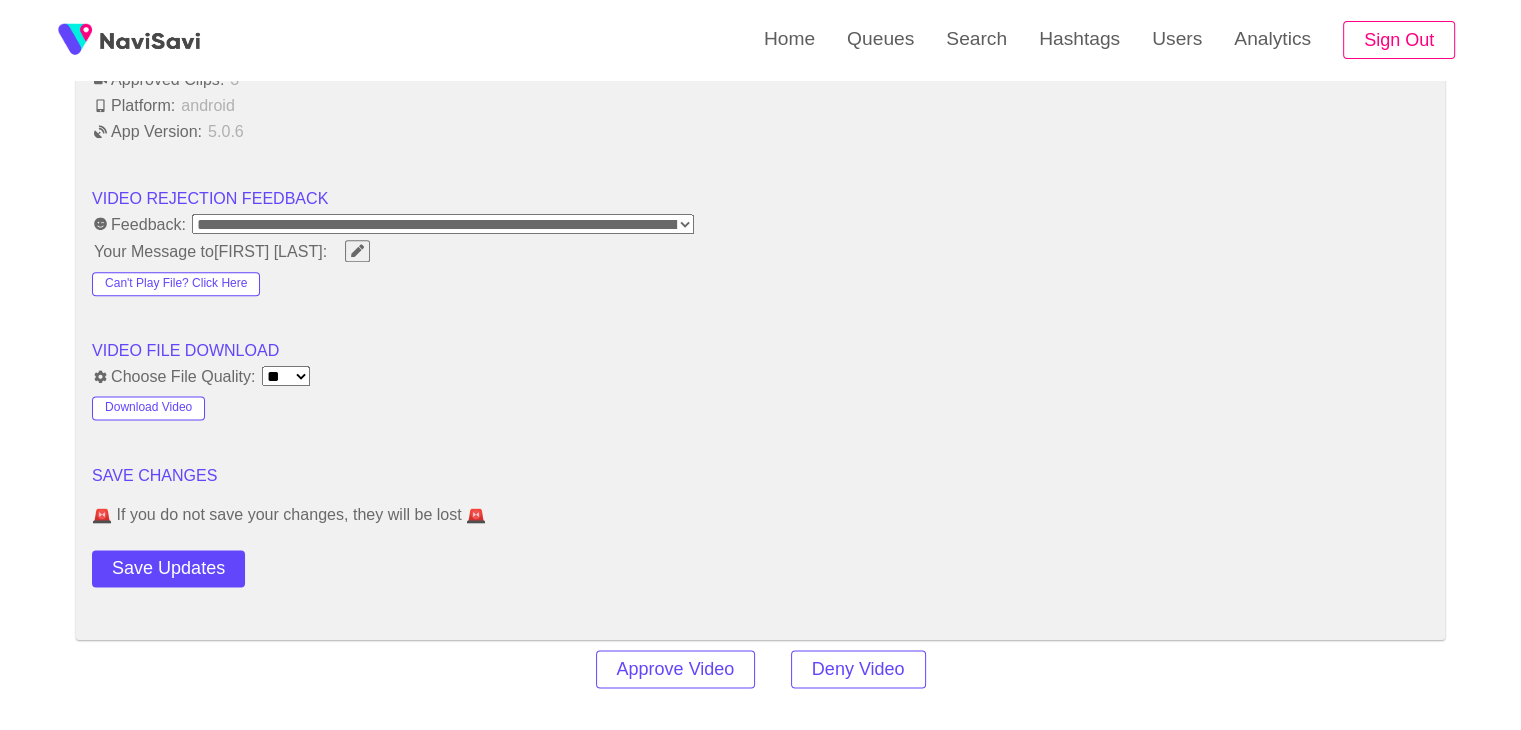 scroll, scrollTop: 2472, scrollLeft: 0, axis: vertical 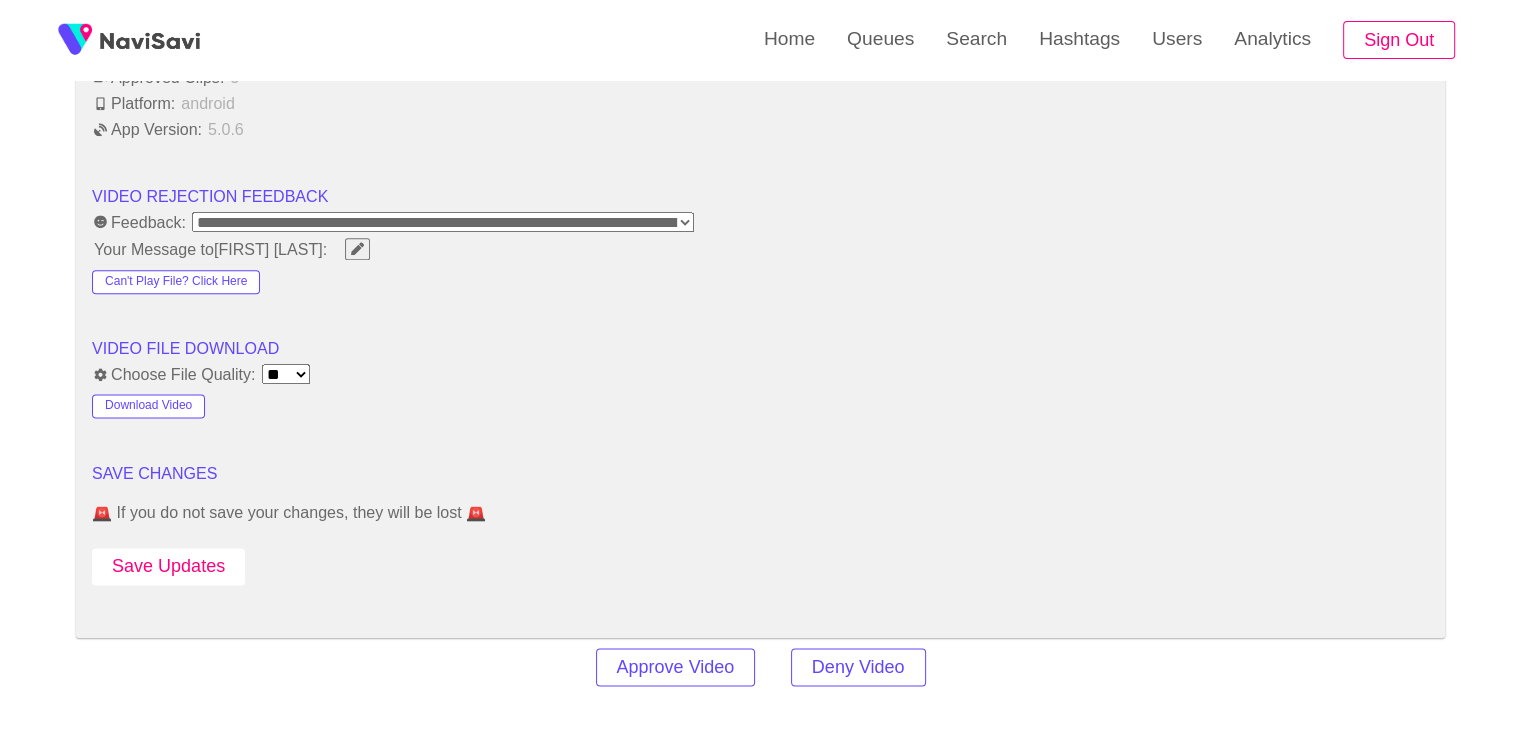 click on "Save Updates" at bounding box center (168, 566) 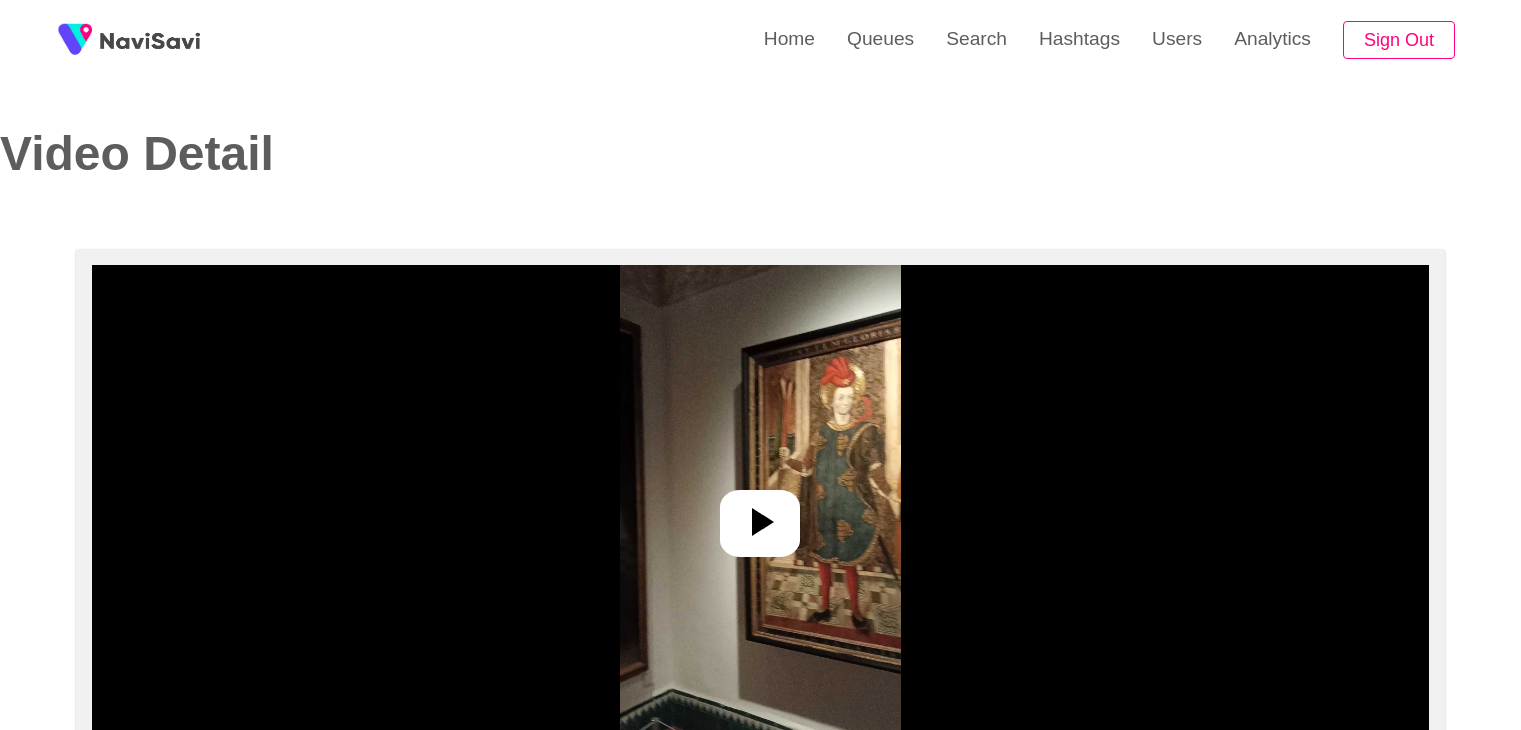 select on "**********" 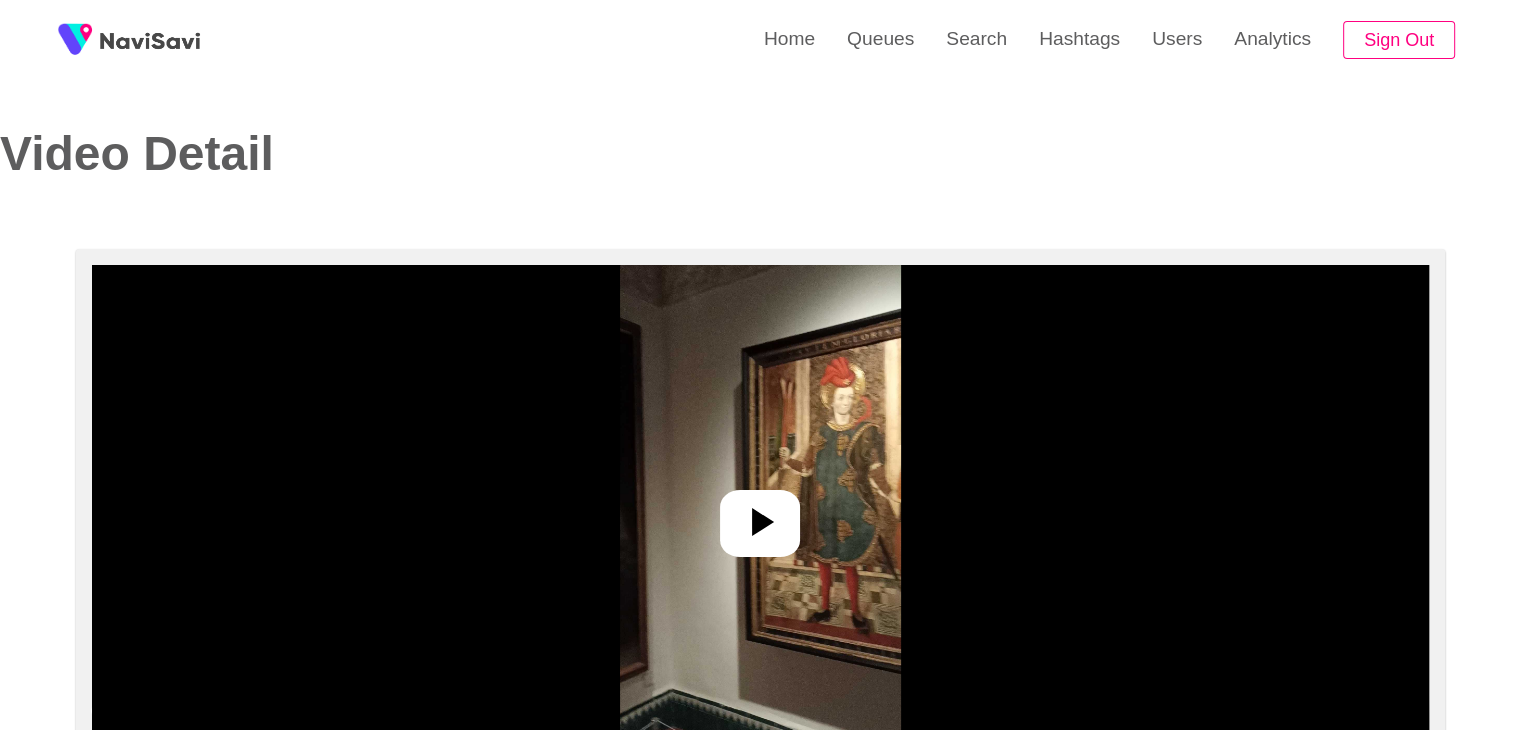 click at bounding box center [760, 515] 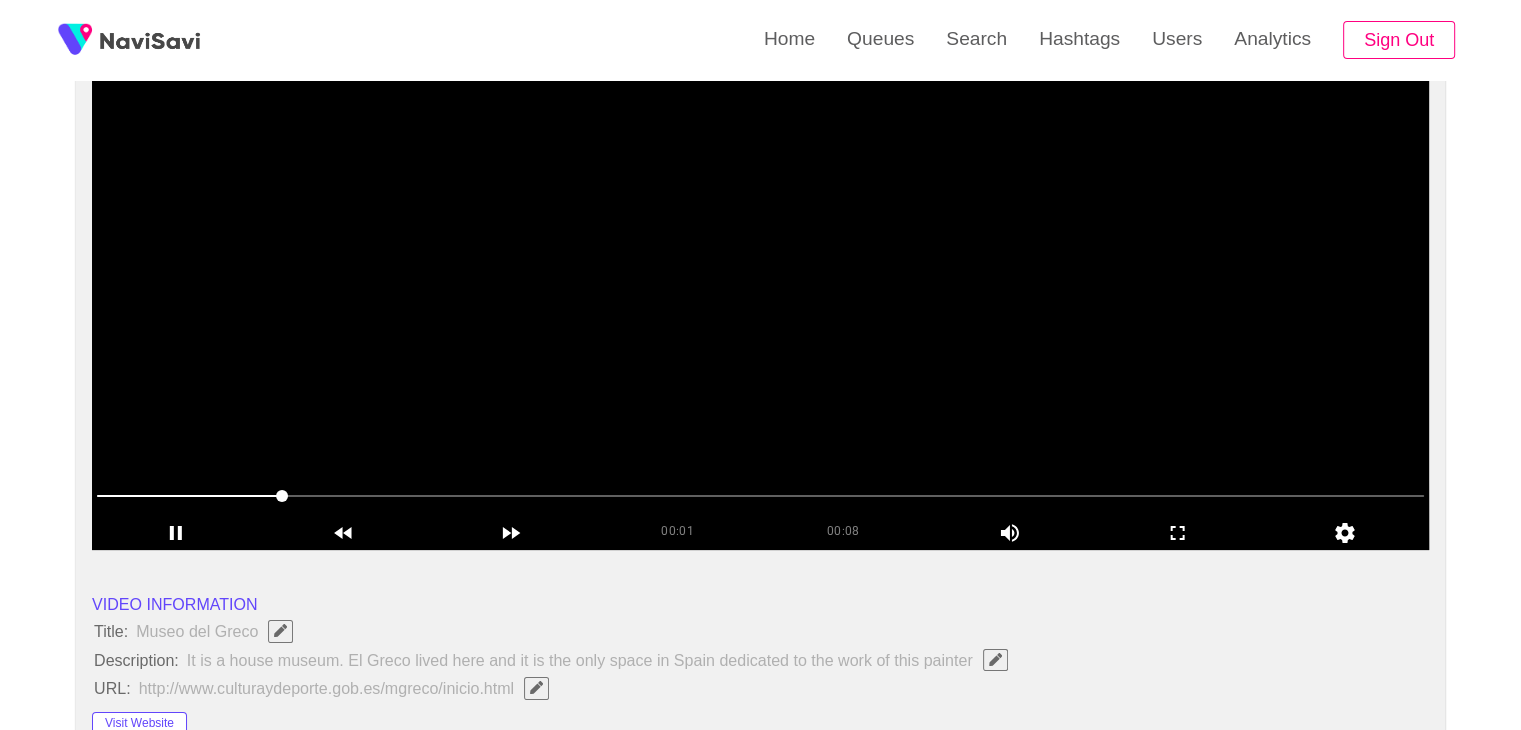 scroll, scrollTop: 142, scrollLeft: 0, axis: vertical 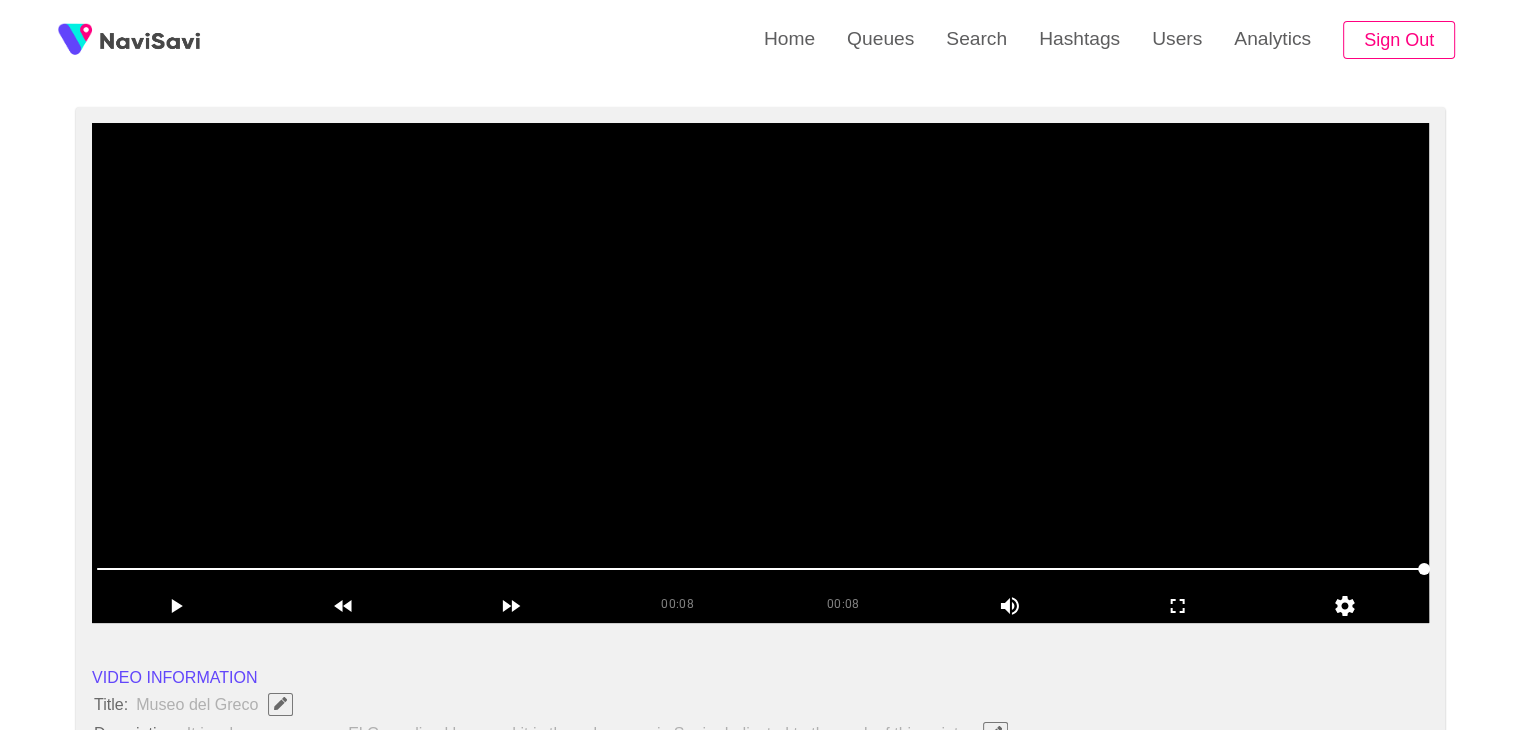 click at bounding box center (760, 373) 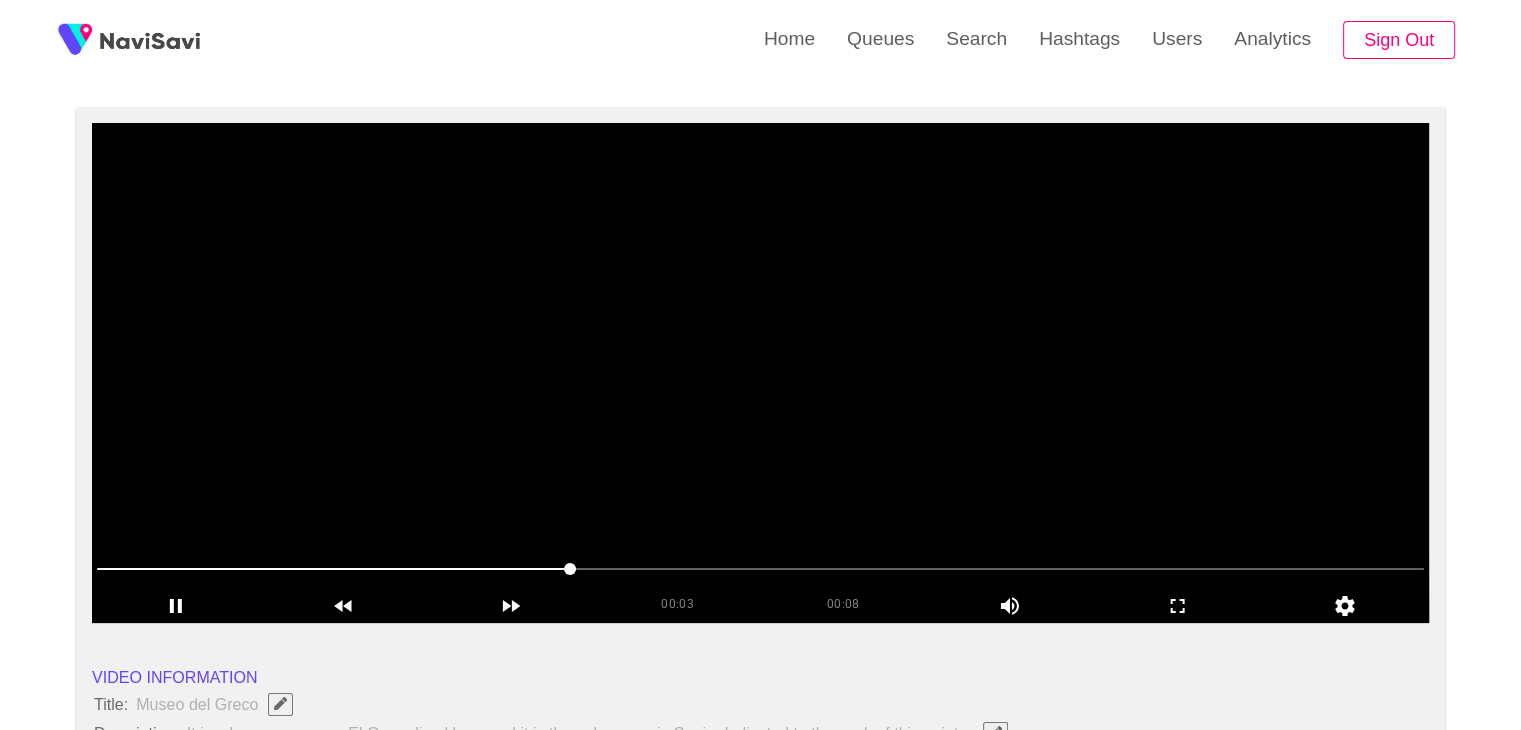 click at bounding box center (760, 373) 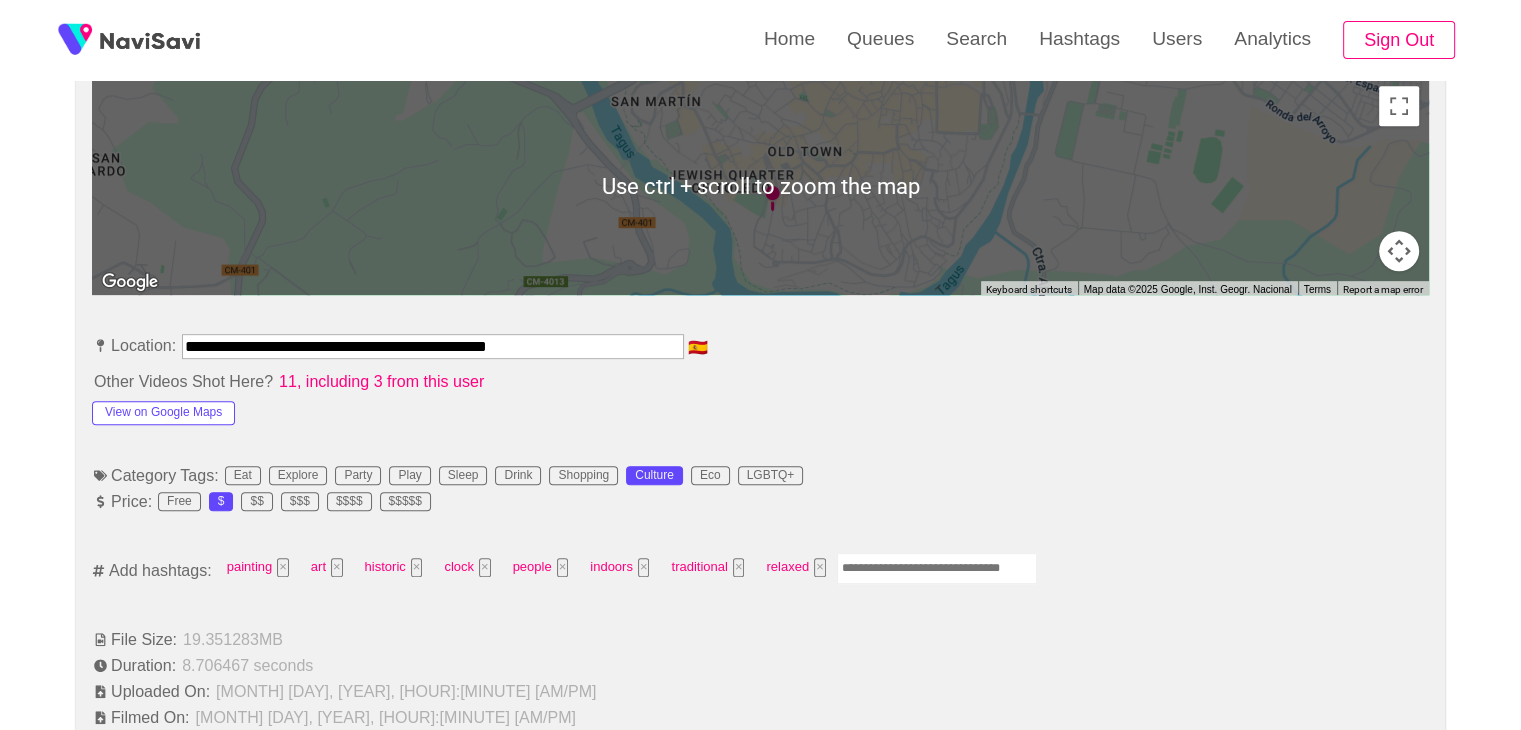 scroll, scrollTop: 920, scrollLeft: 0, axis: vertical 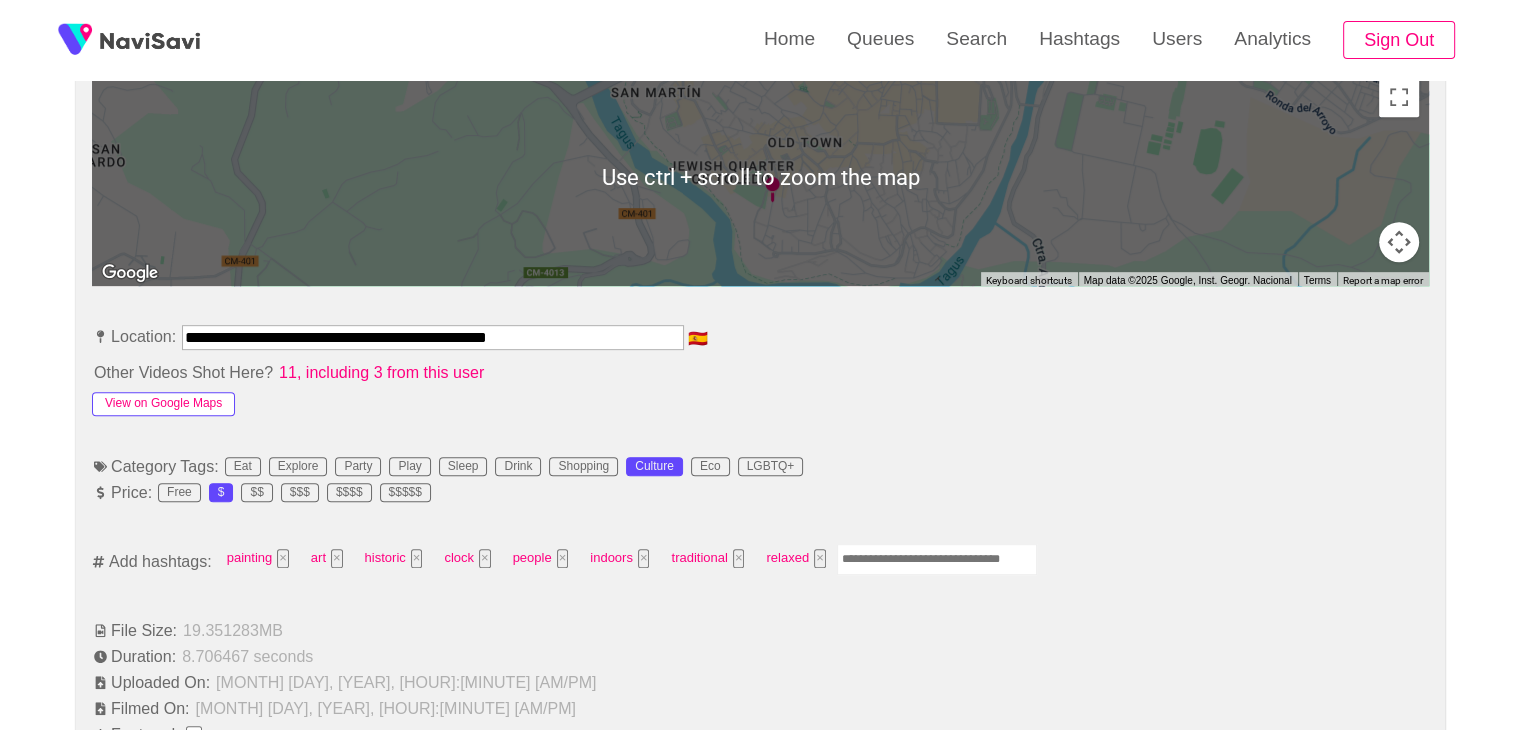 click on "View on Google Maps" at bounding box center [163, 404] 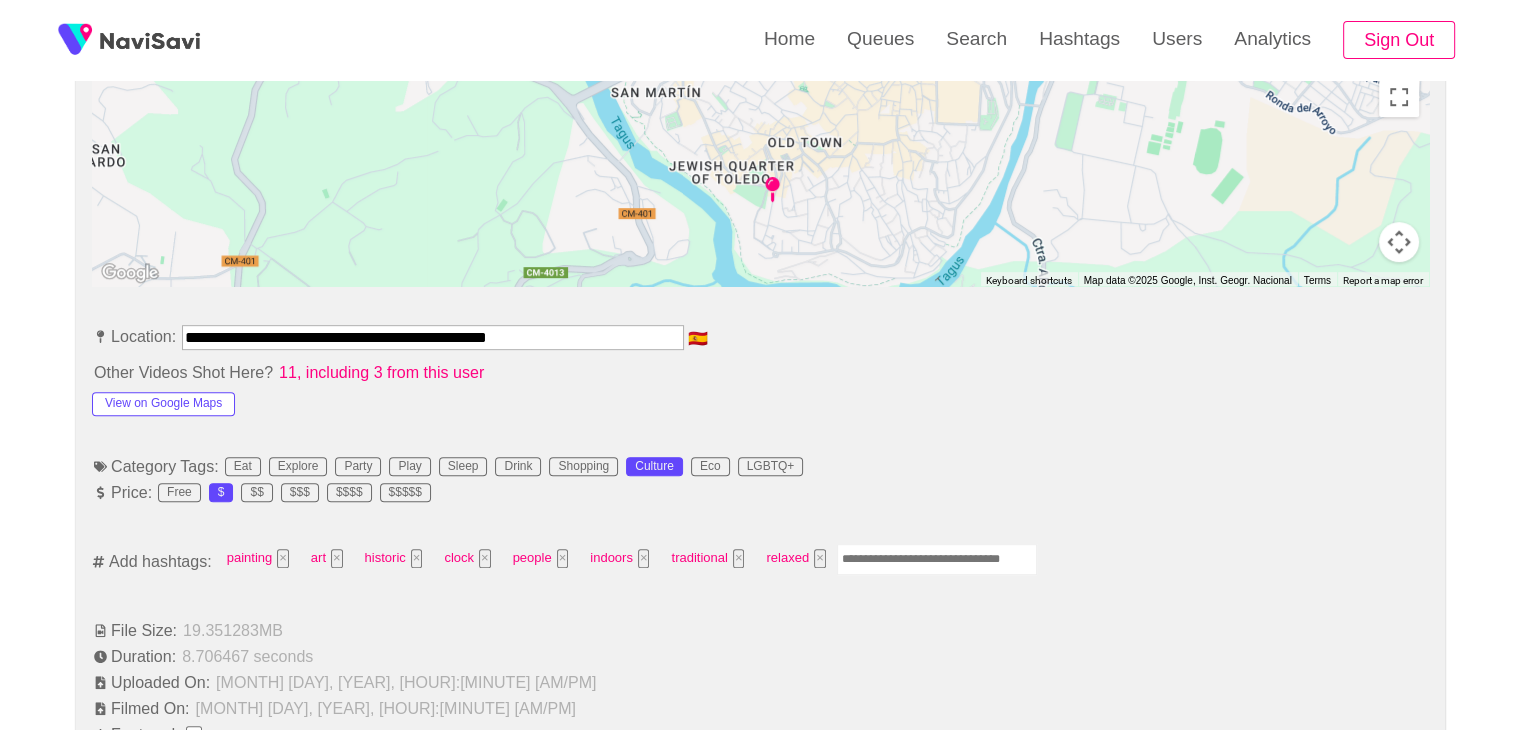 click at bounding box center (937, 559) 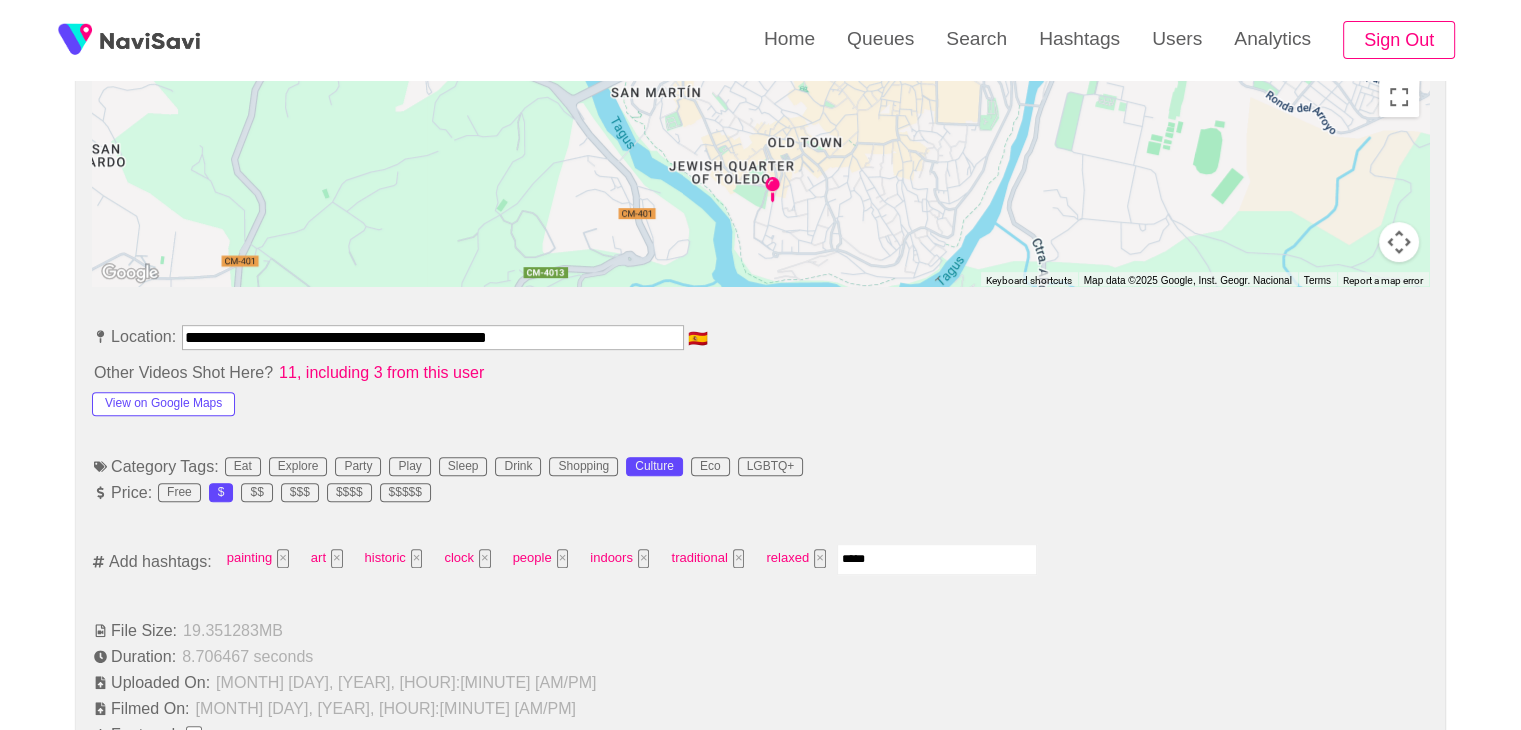 type on "******" 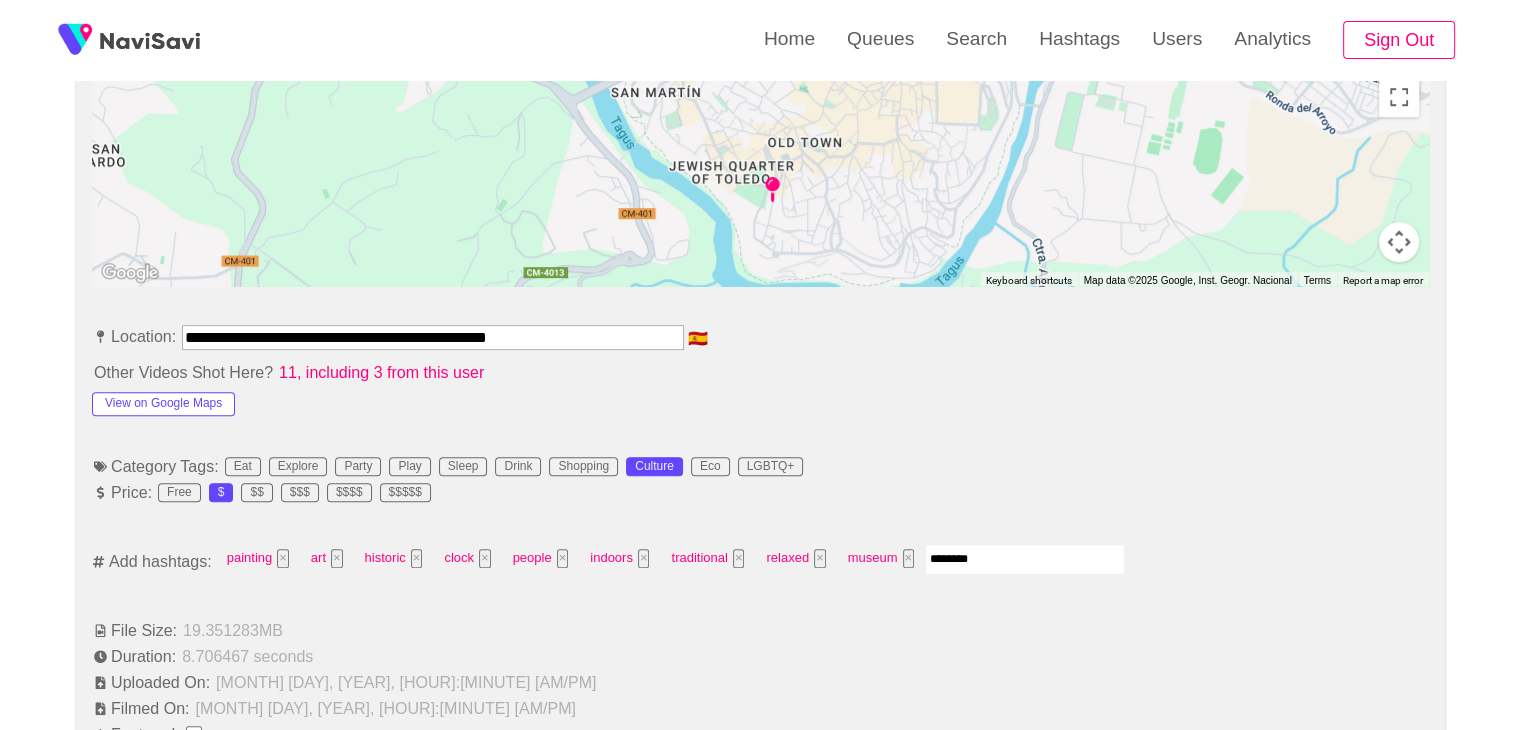 type on "*********" 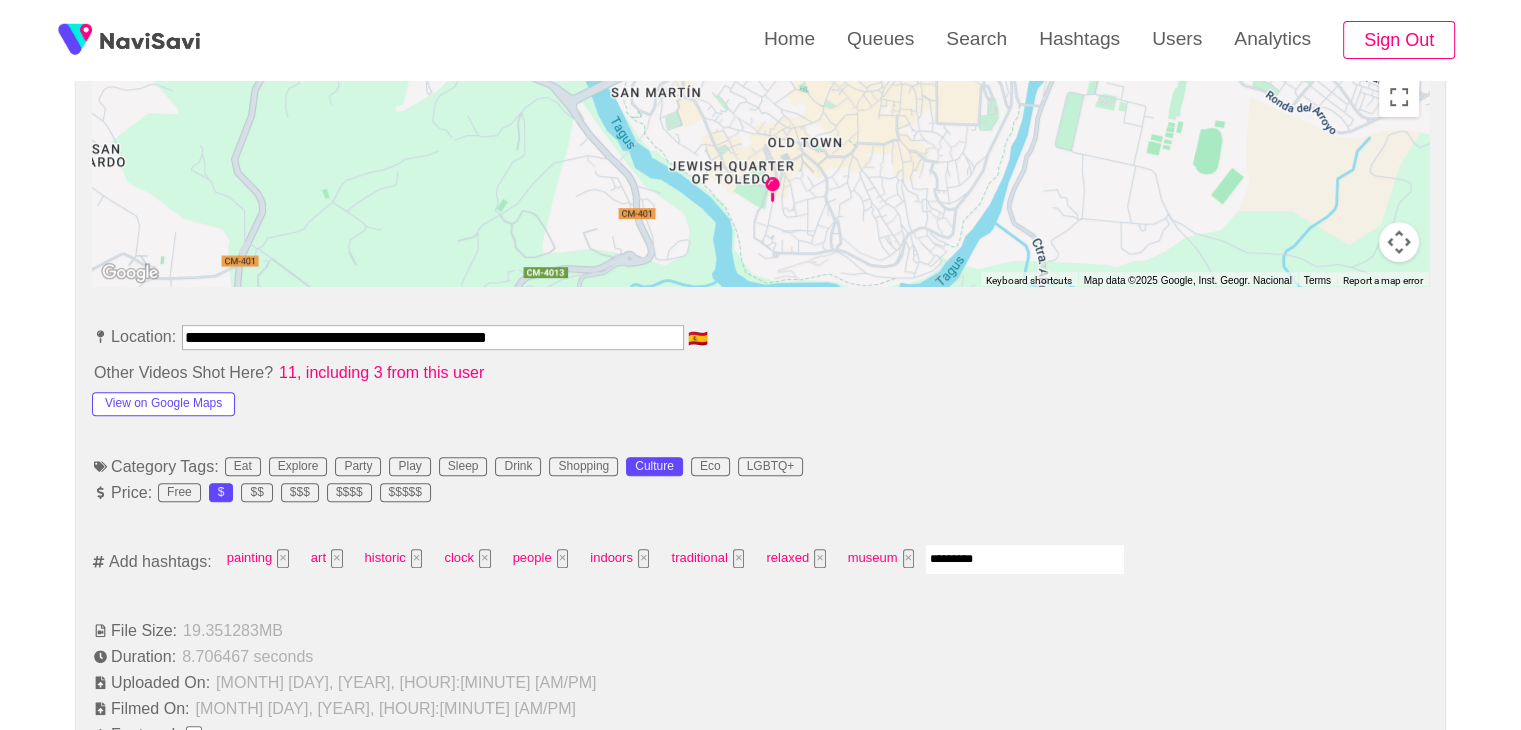 type 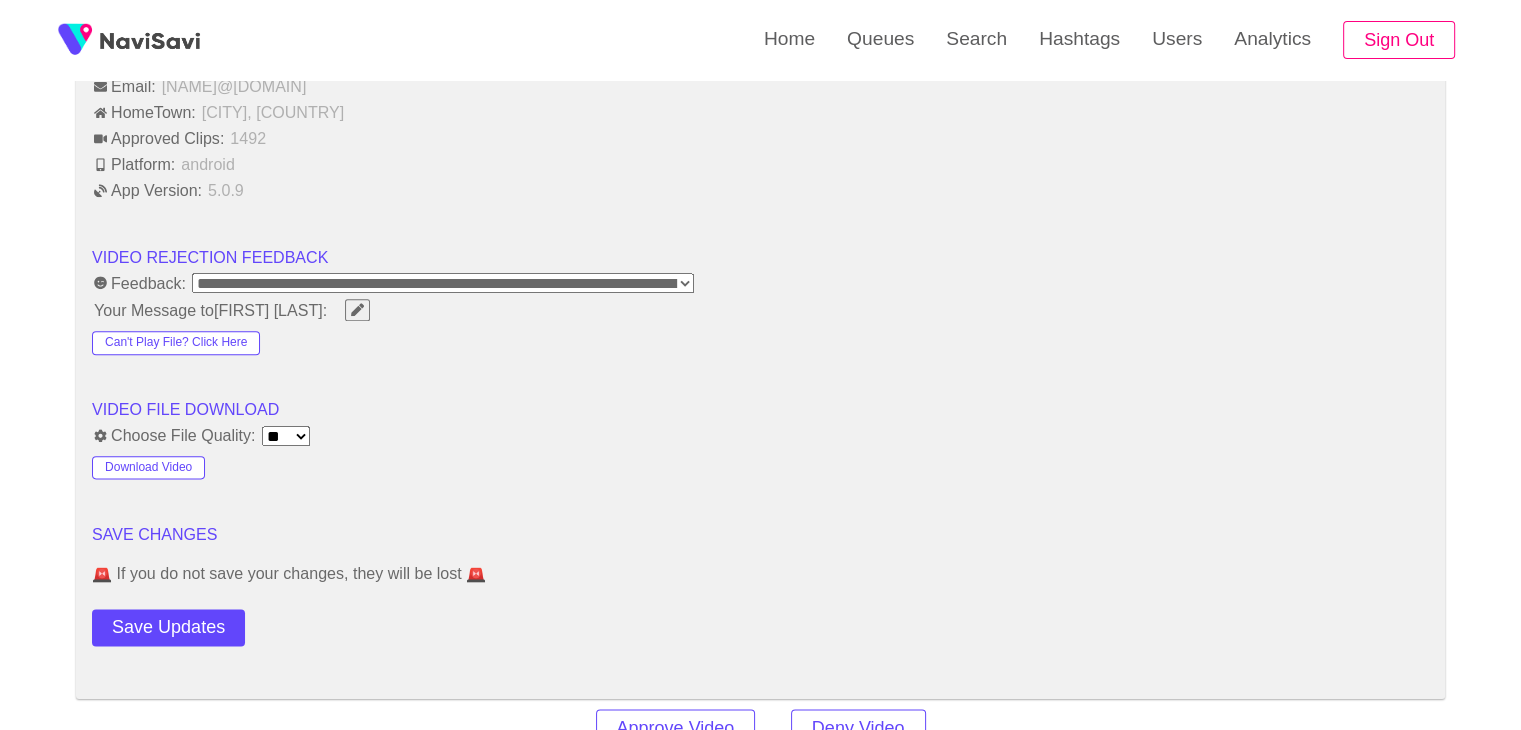 scroll, scrollTop: 2443, scrollLeft: 0, axis: vertical 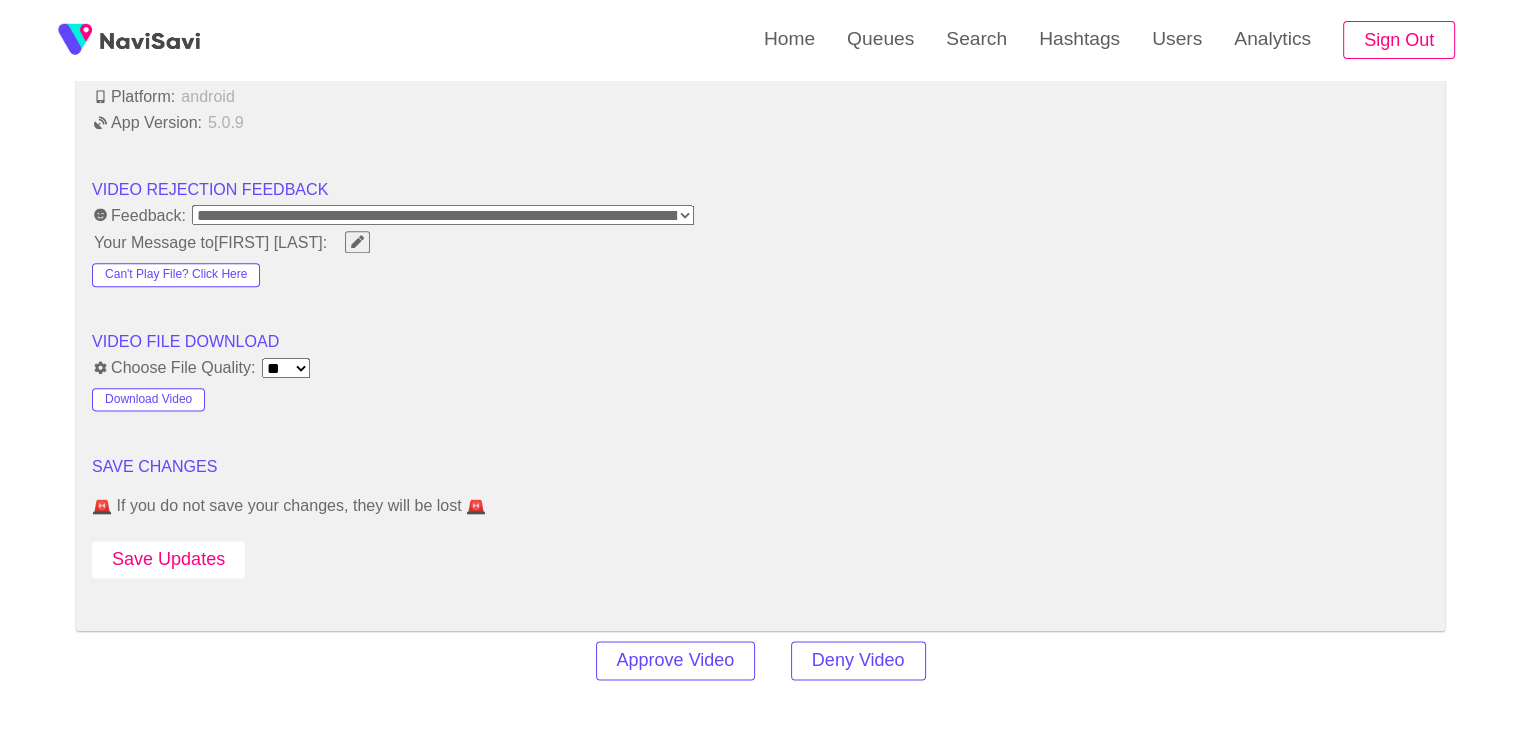 click on "Save Updates" at bounding box center (168, 559) 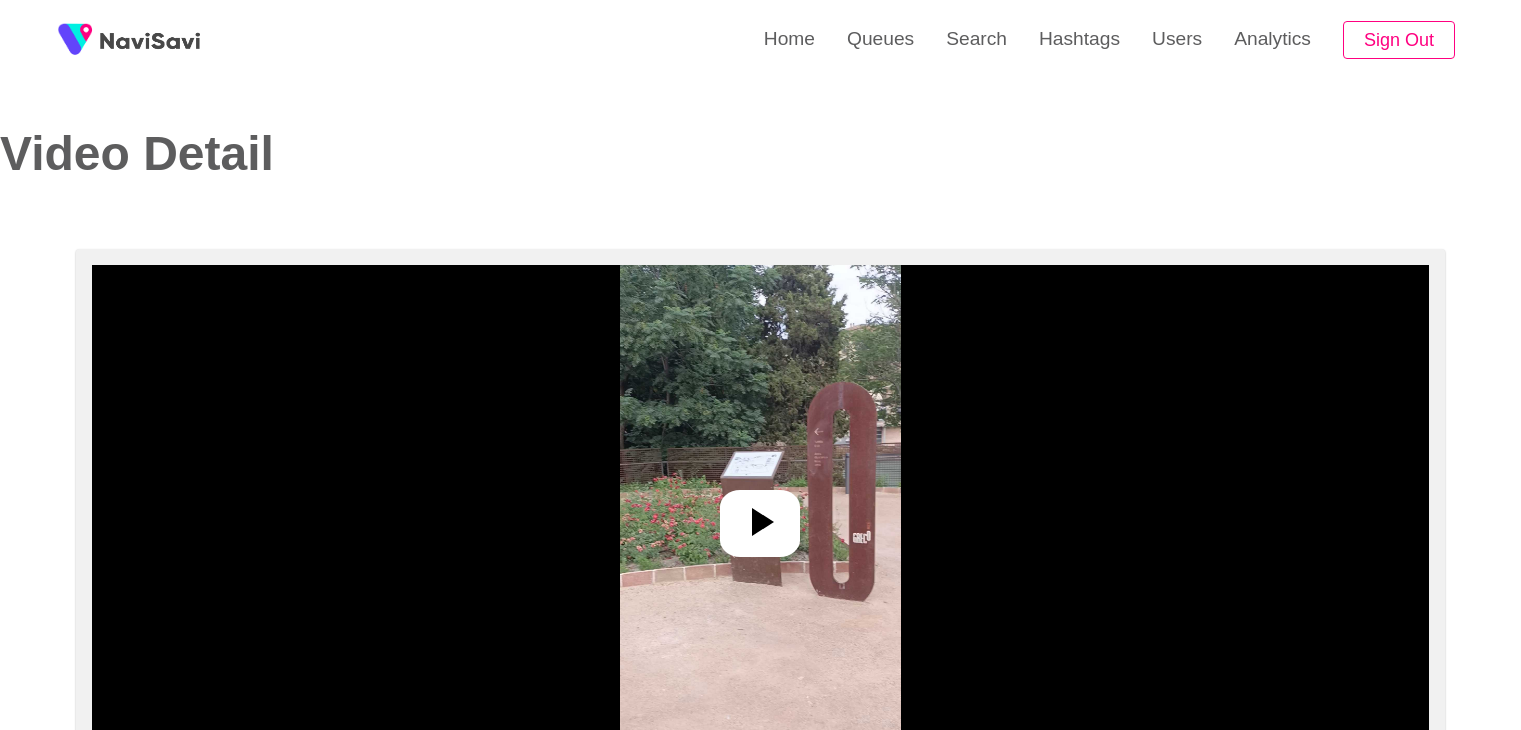 select on "**********" 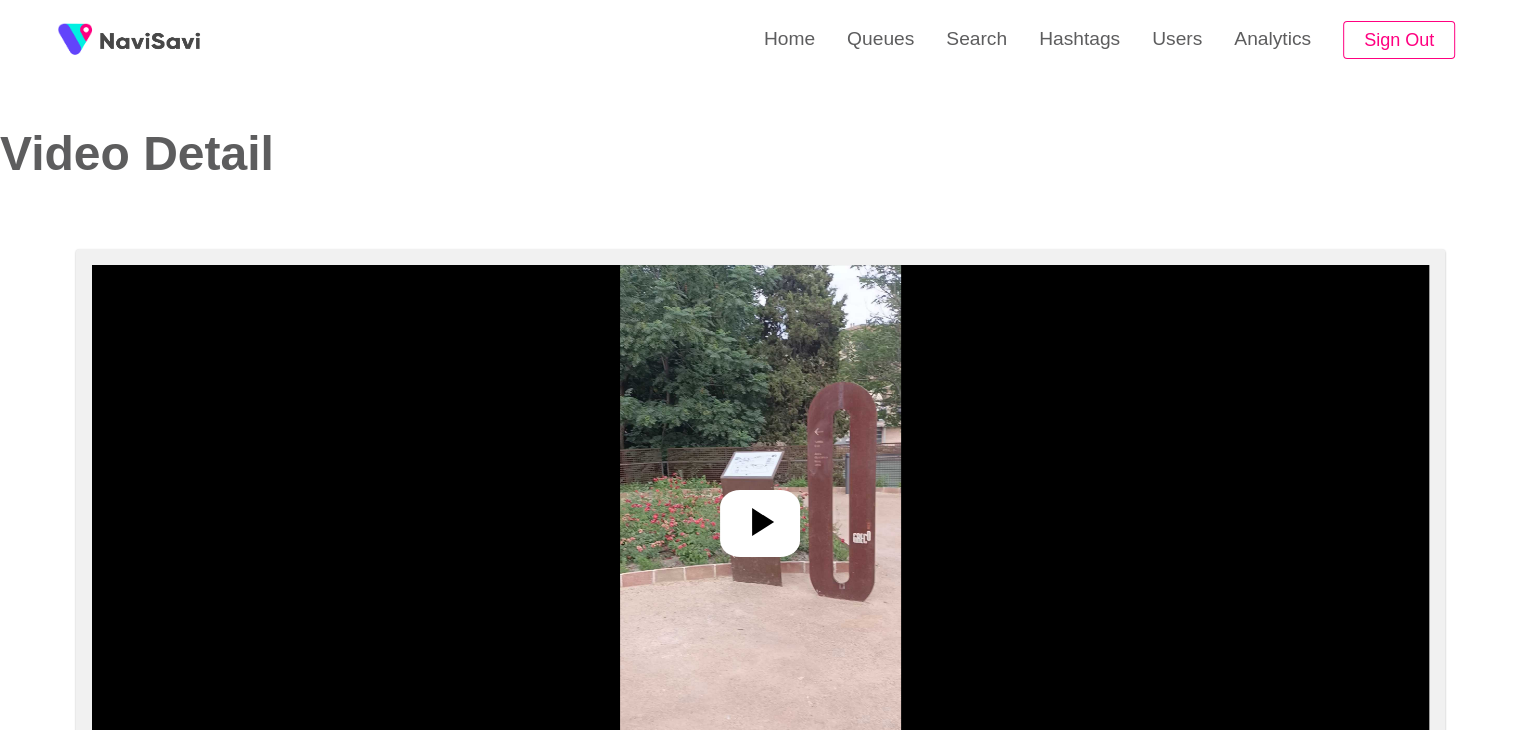 click at bounding box center (760, 515) 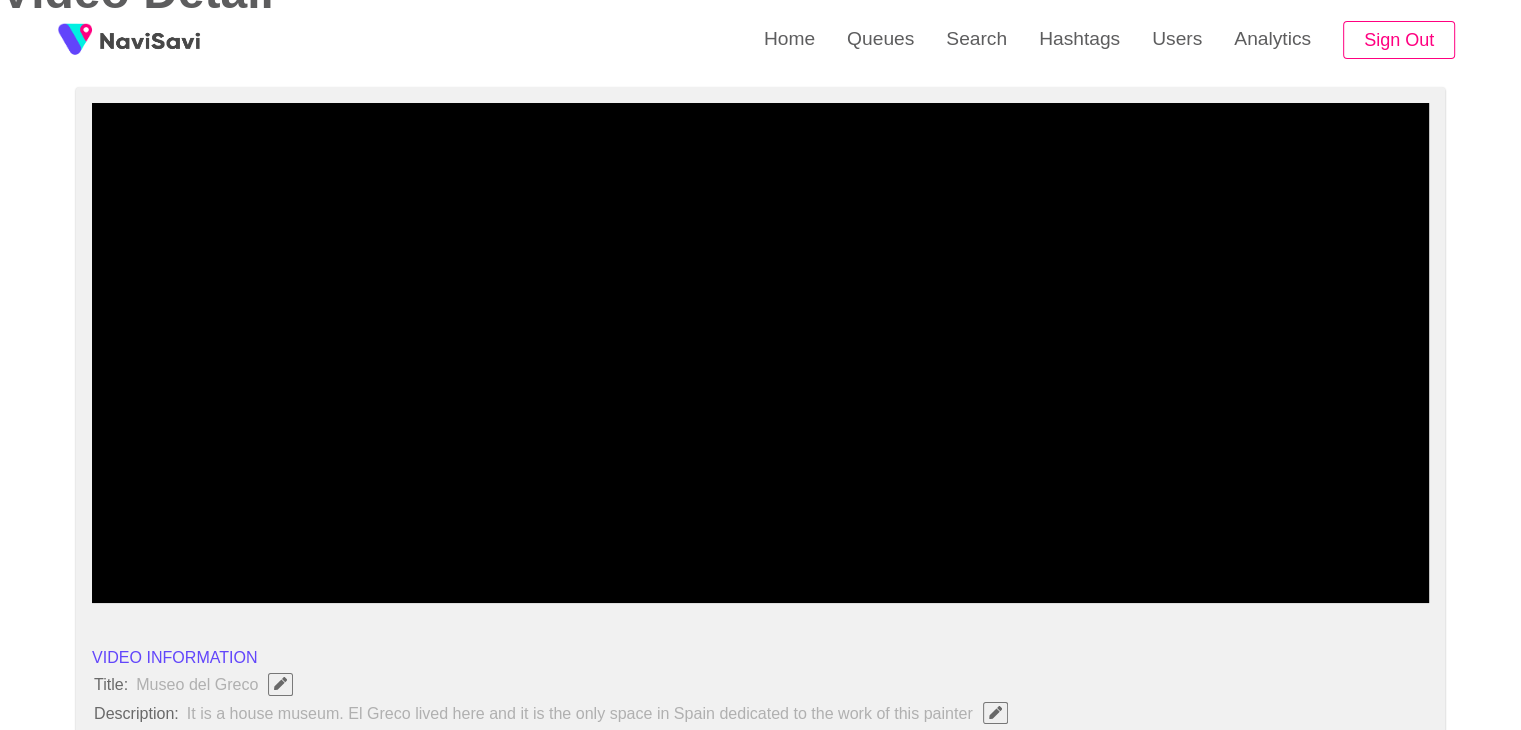 scroll, scrollTop: 68, scrollLeft: 0, axis: vertical 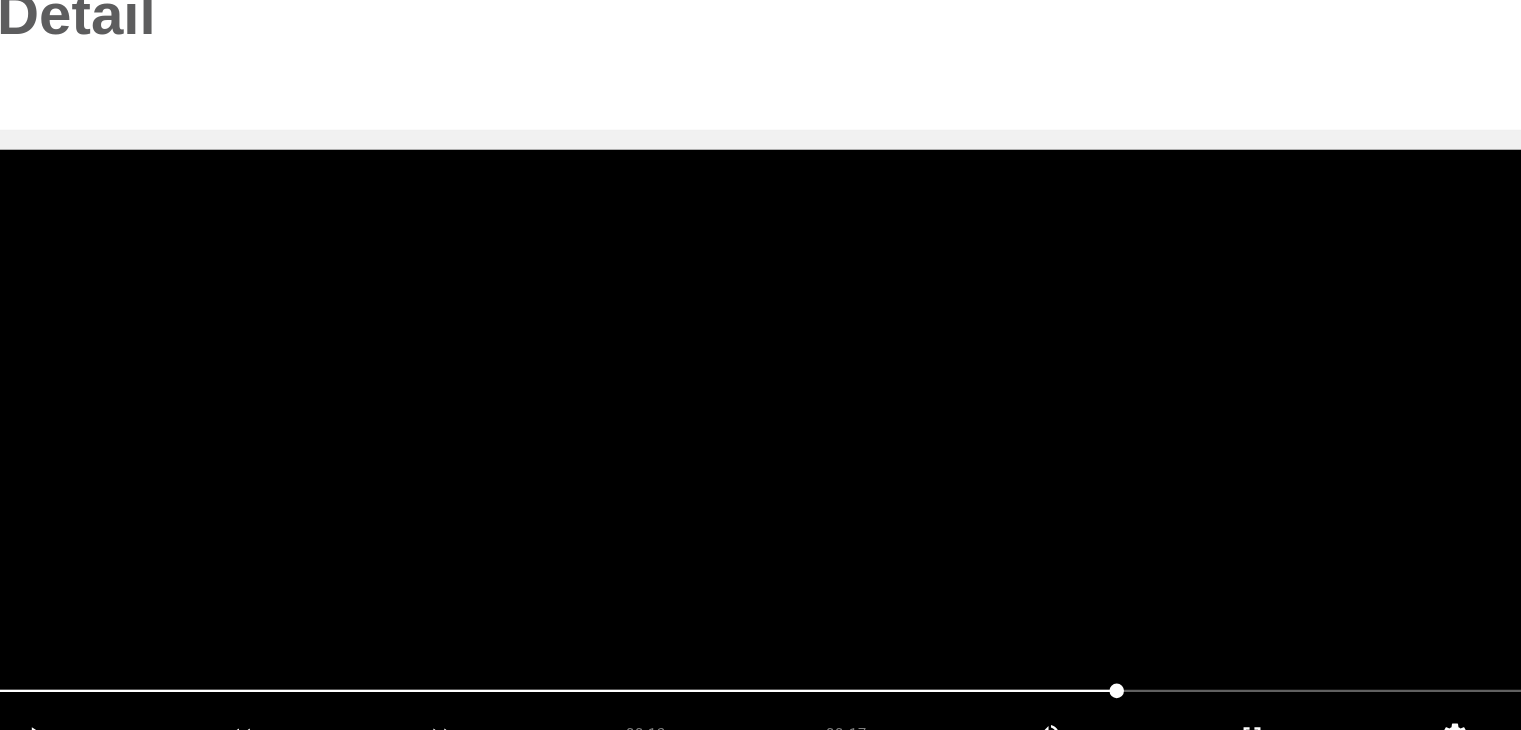 click at bounding box center [760, 447] 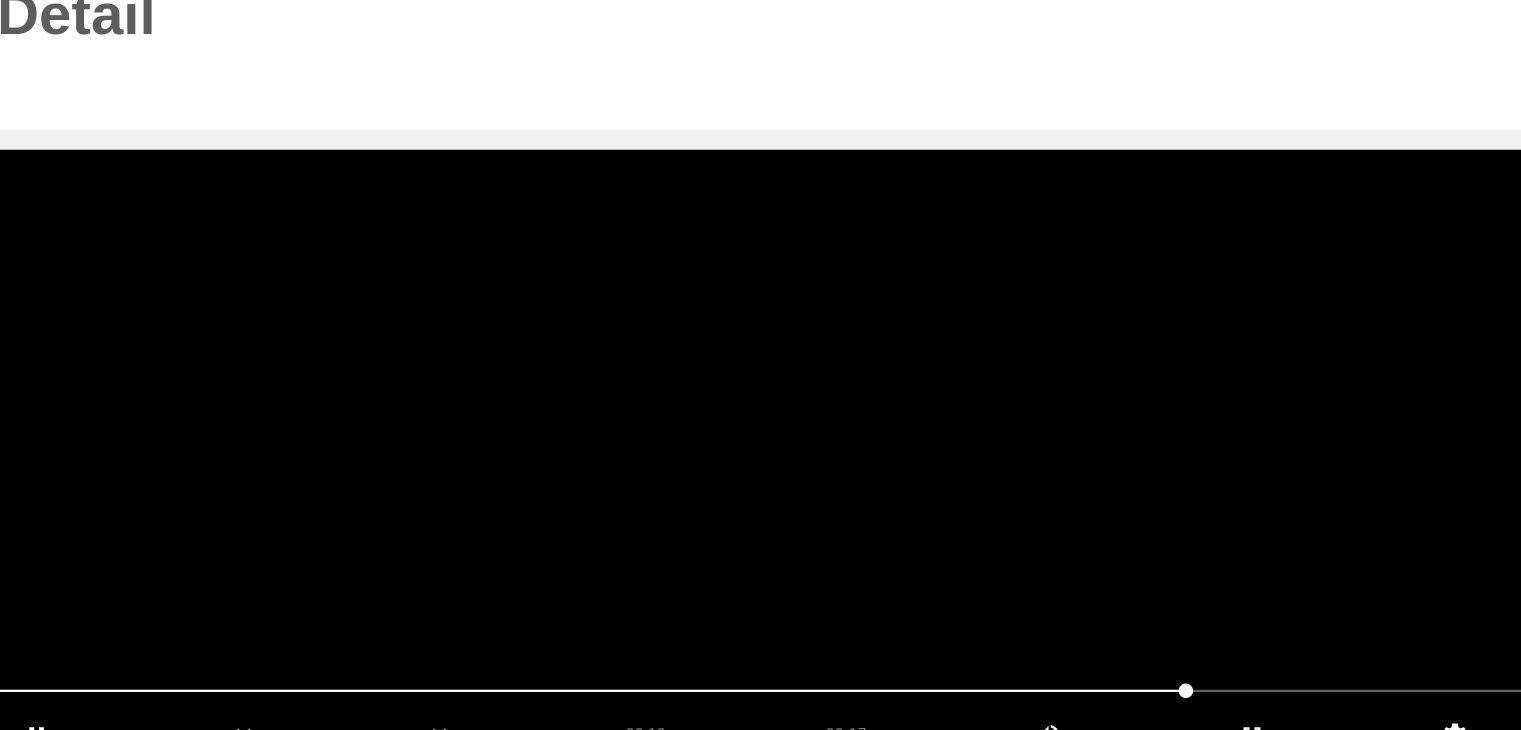 click at bounding box center [760, 447] 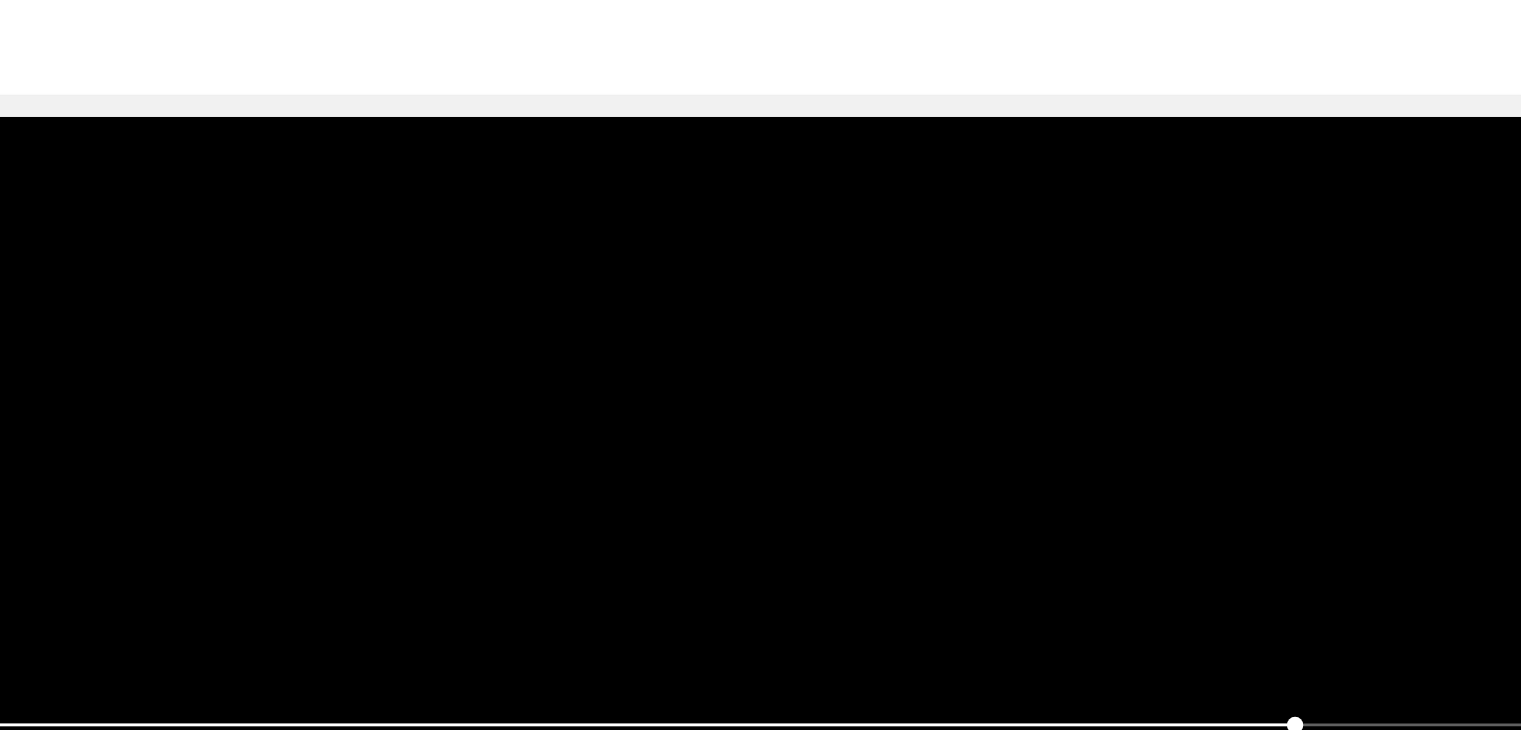 scroll, scrollTop: 68, scrollLeft: 0, axis: vertical 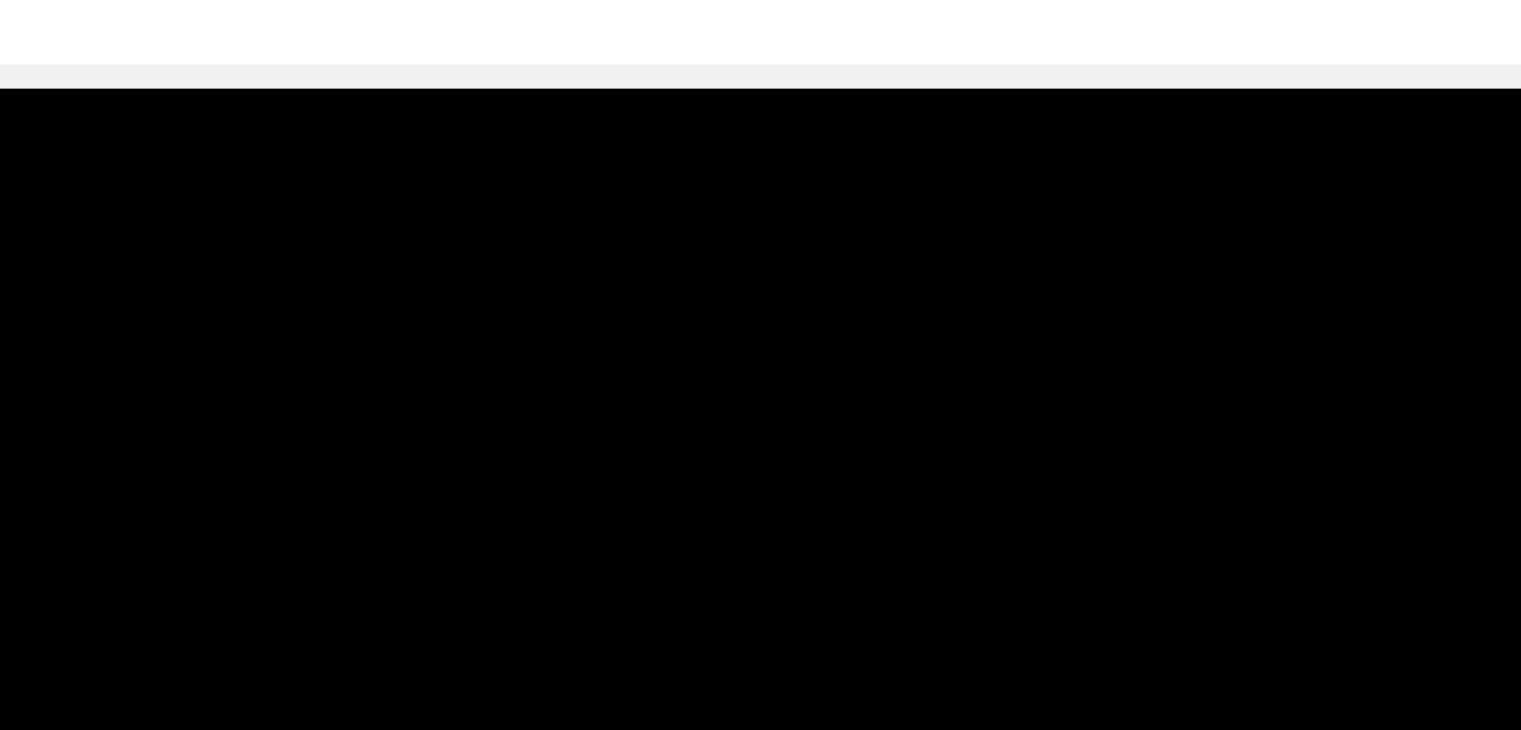click at bounding box center [760, 447] 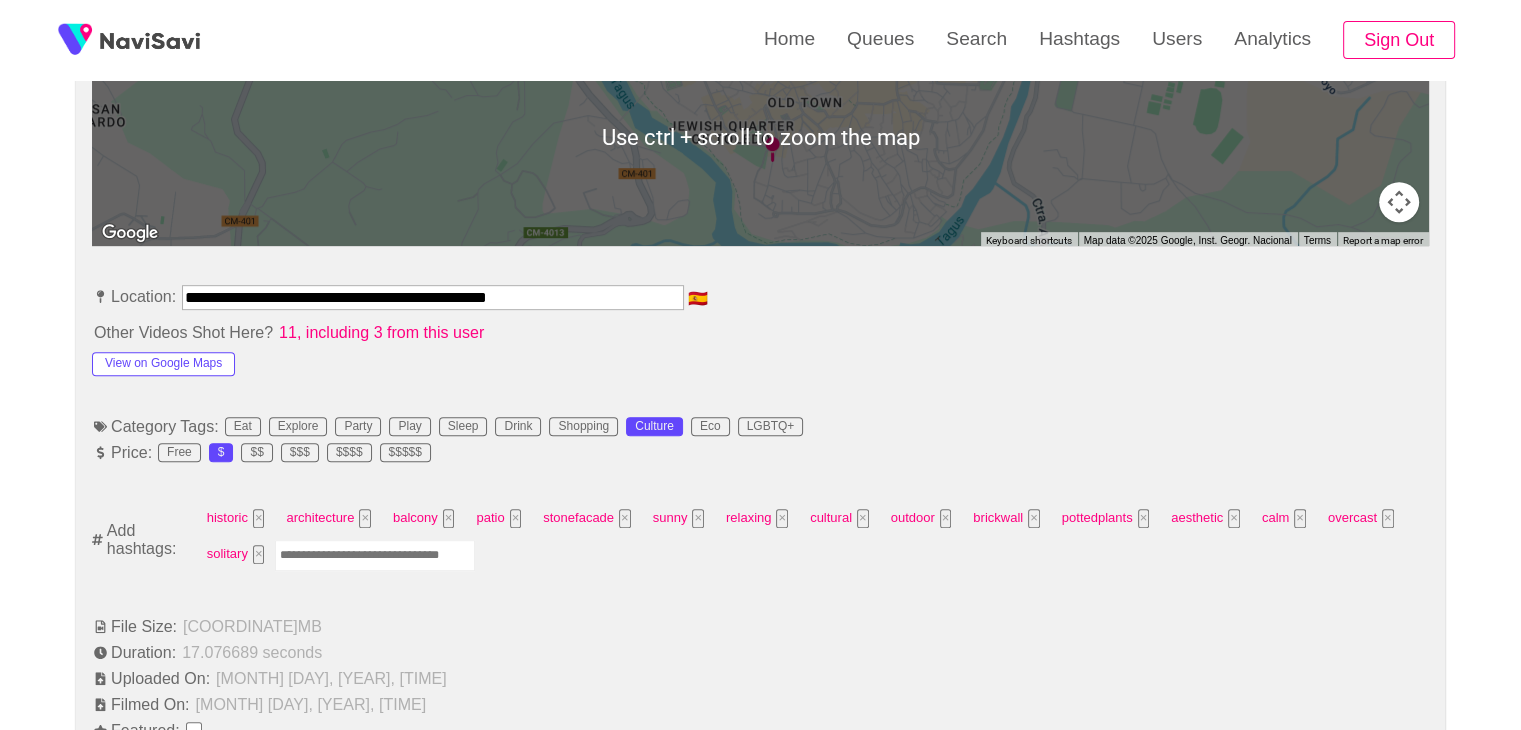 scroll, scrollTop: 970, scrollLeft: 0, axis: vertical 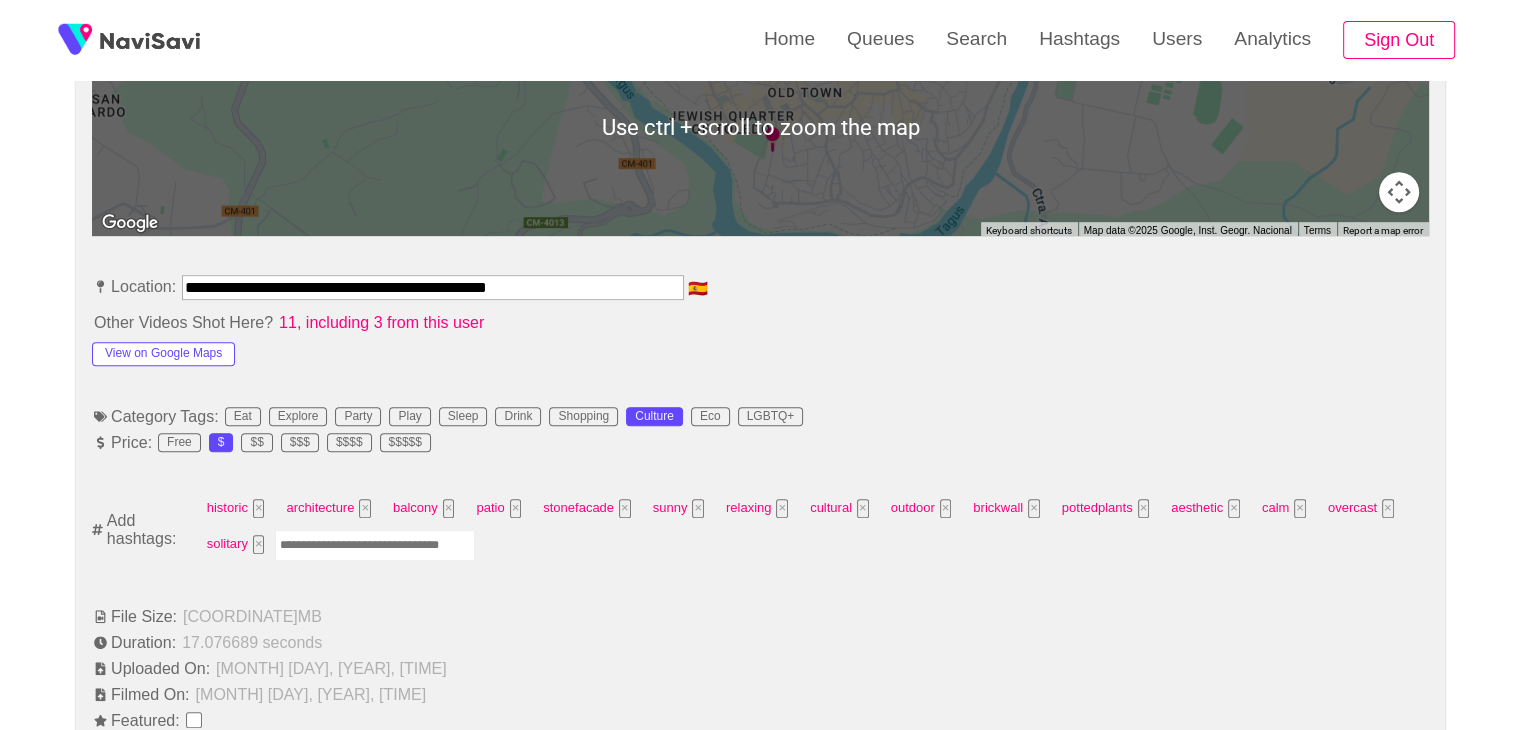 click at bounding box center [375, 545] 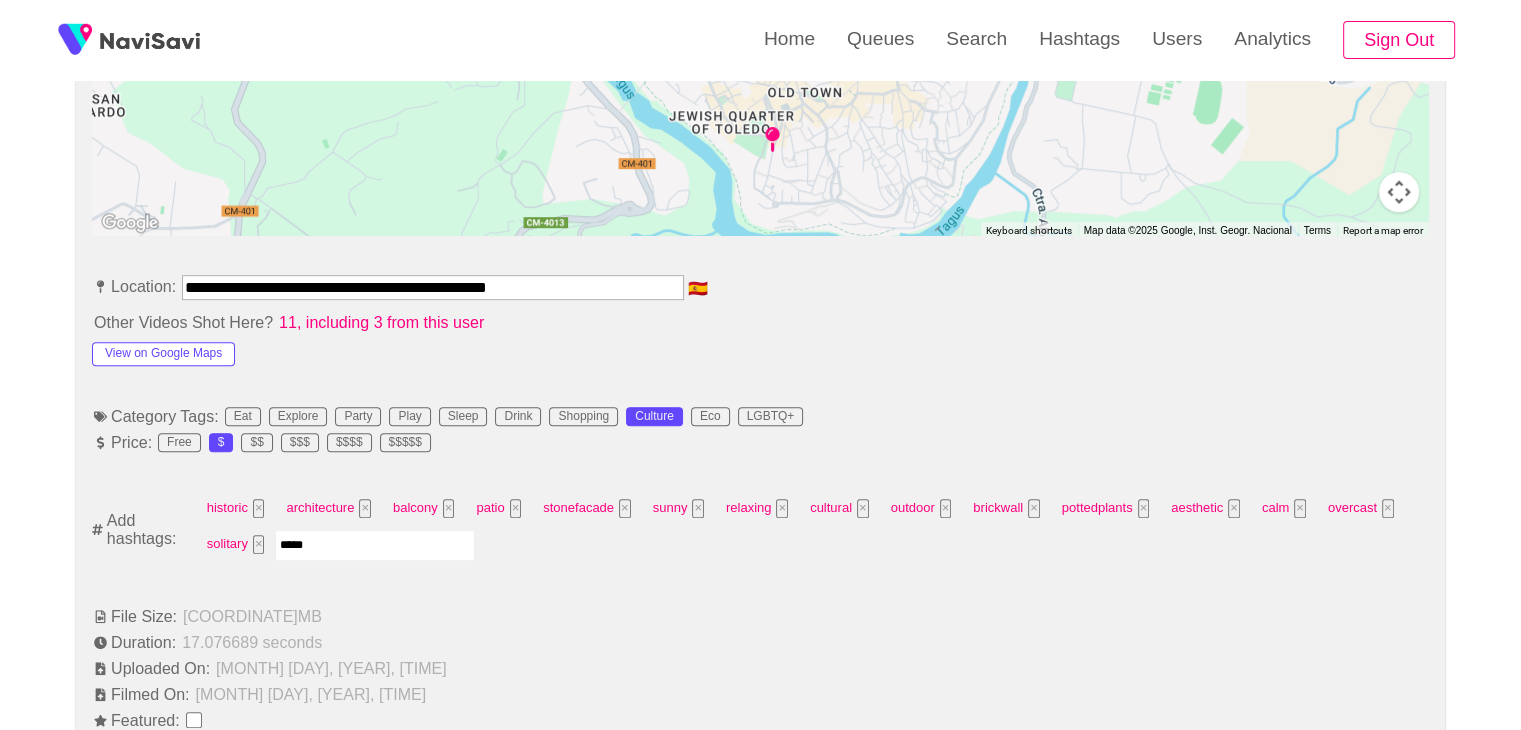 type on "******" 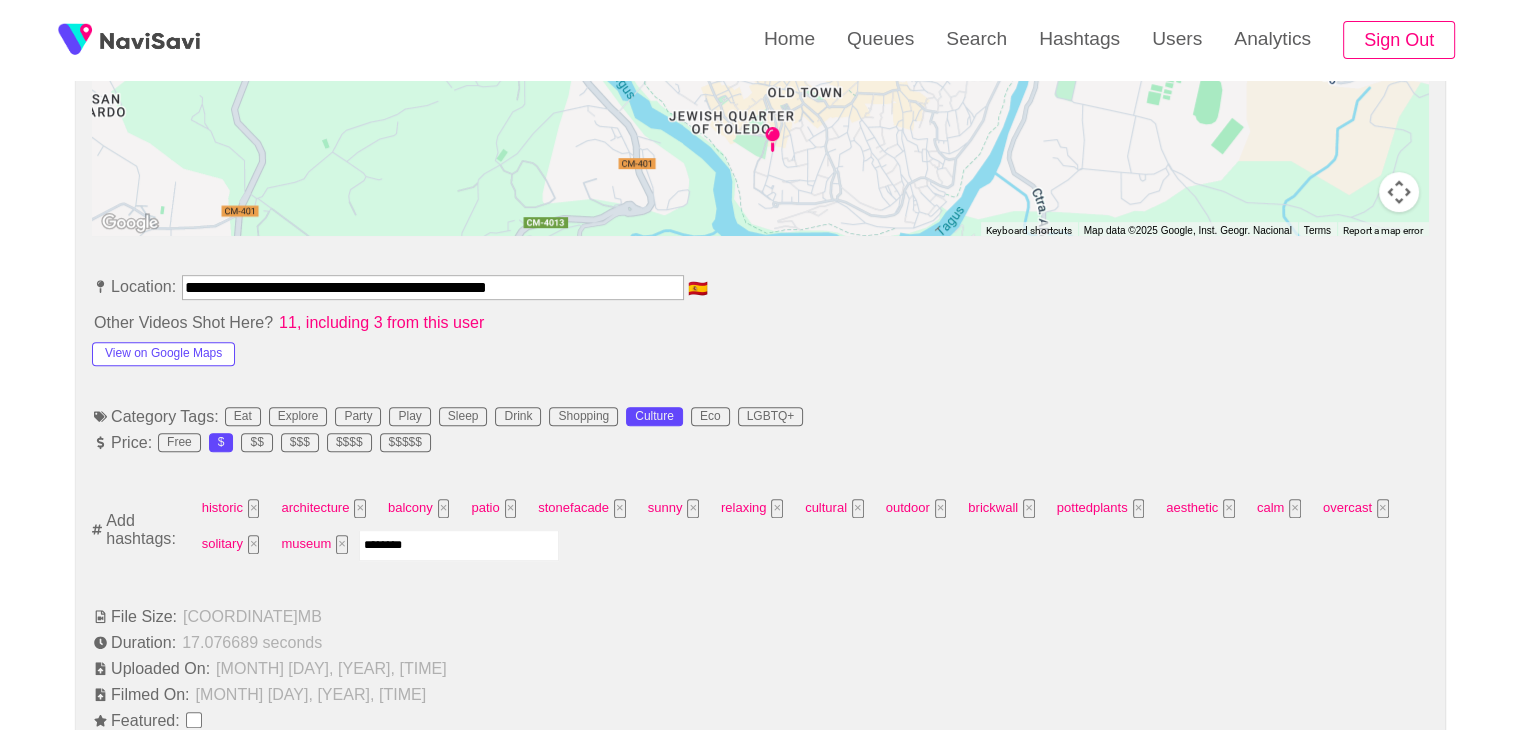 type on "*********" 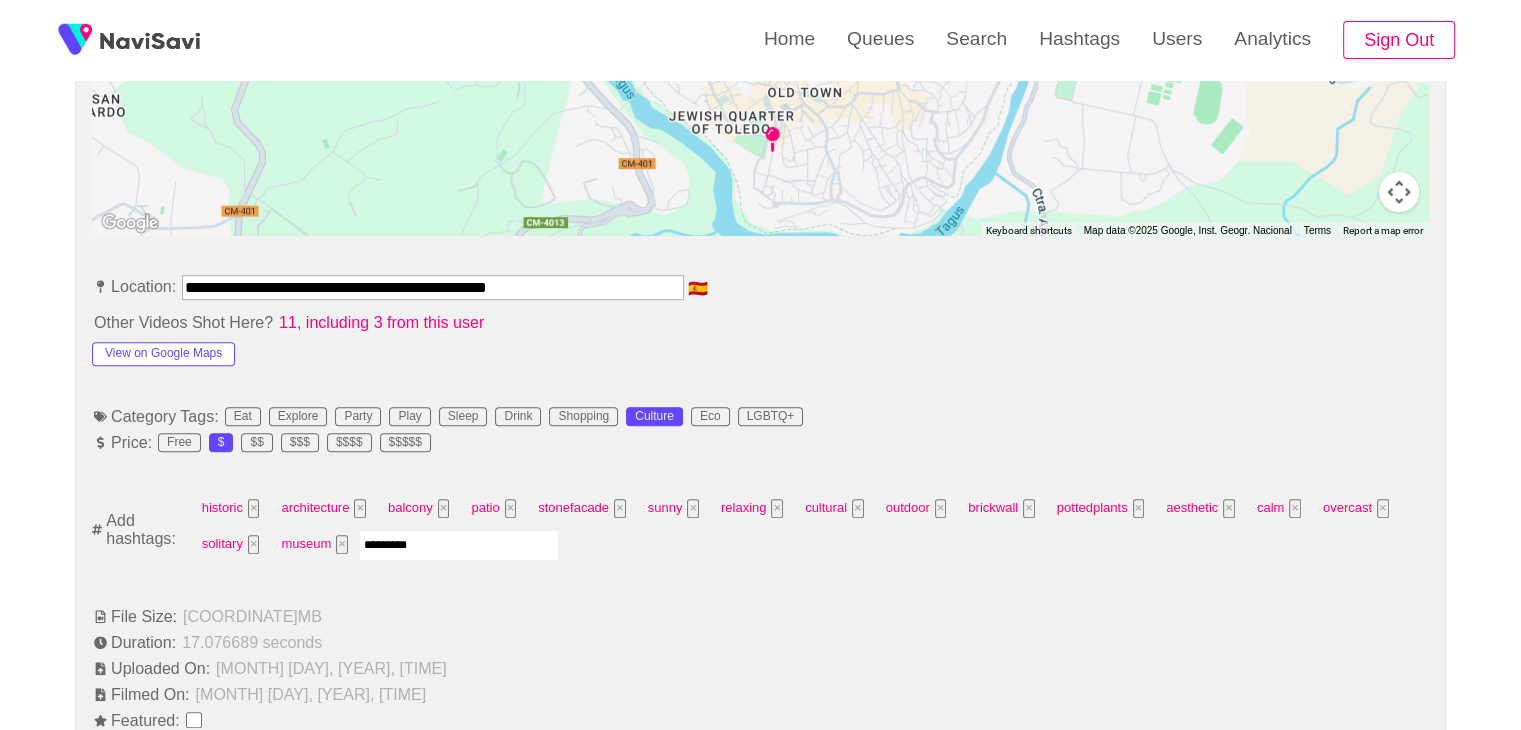 type 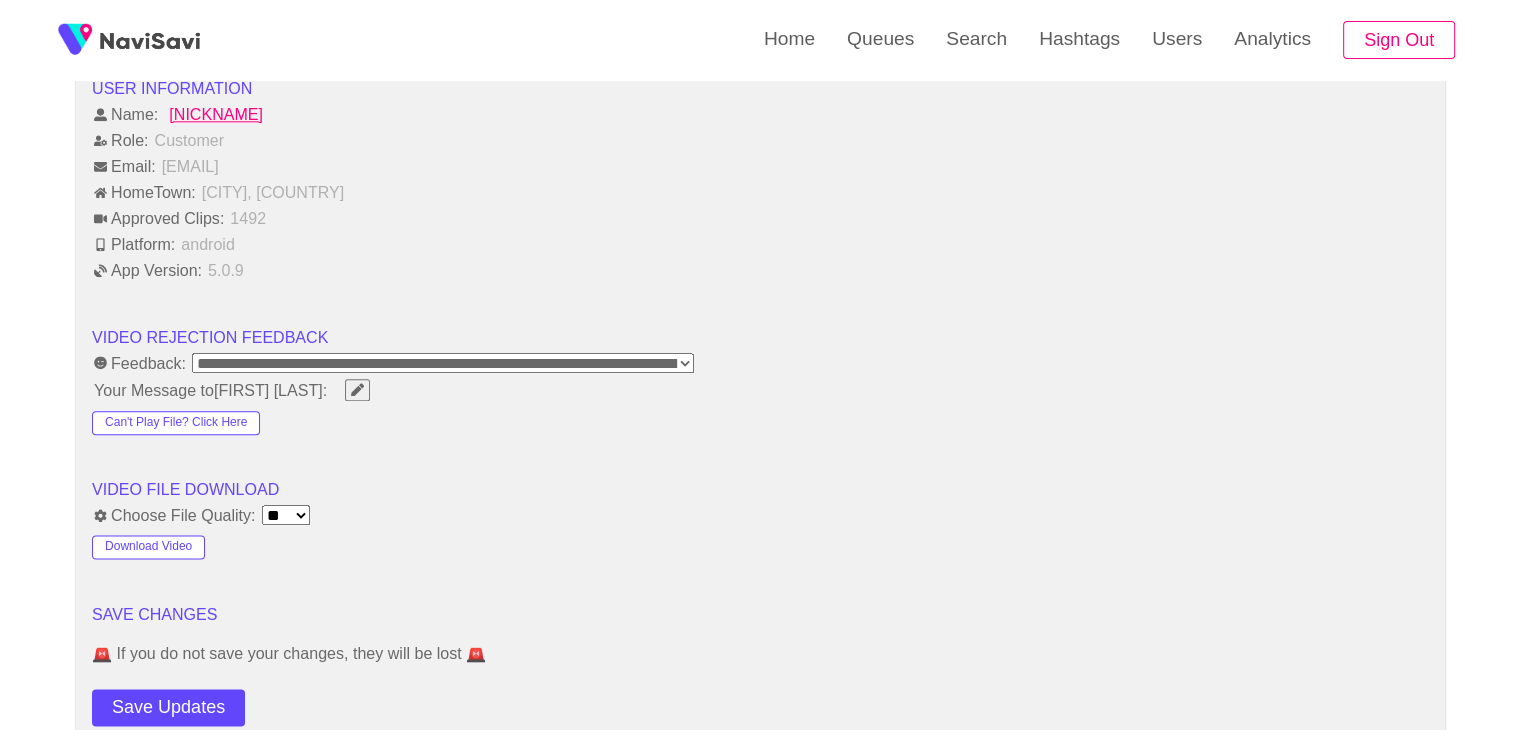 scroll, scrollTop: 2334, scrollLeft: 0, axis: vertical 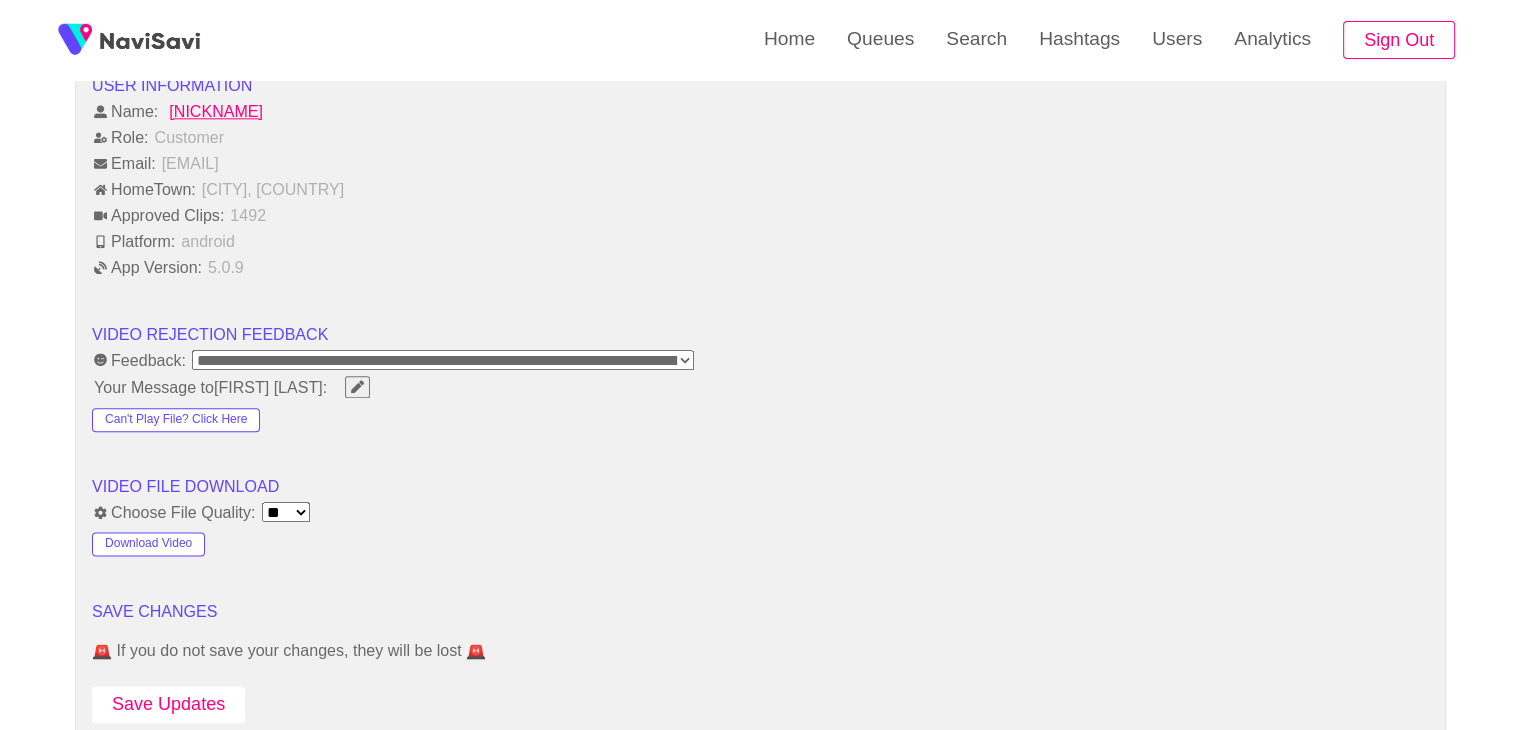 click on "Save Updates" at bounding box center (168, 704) 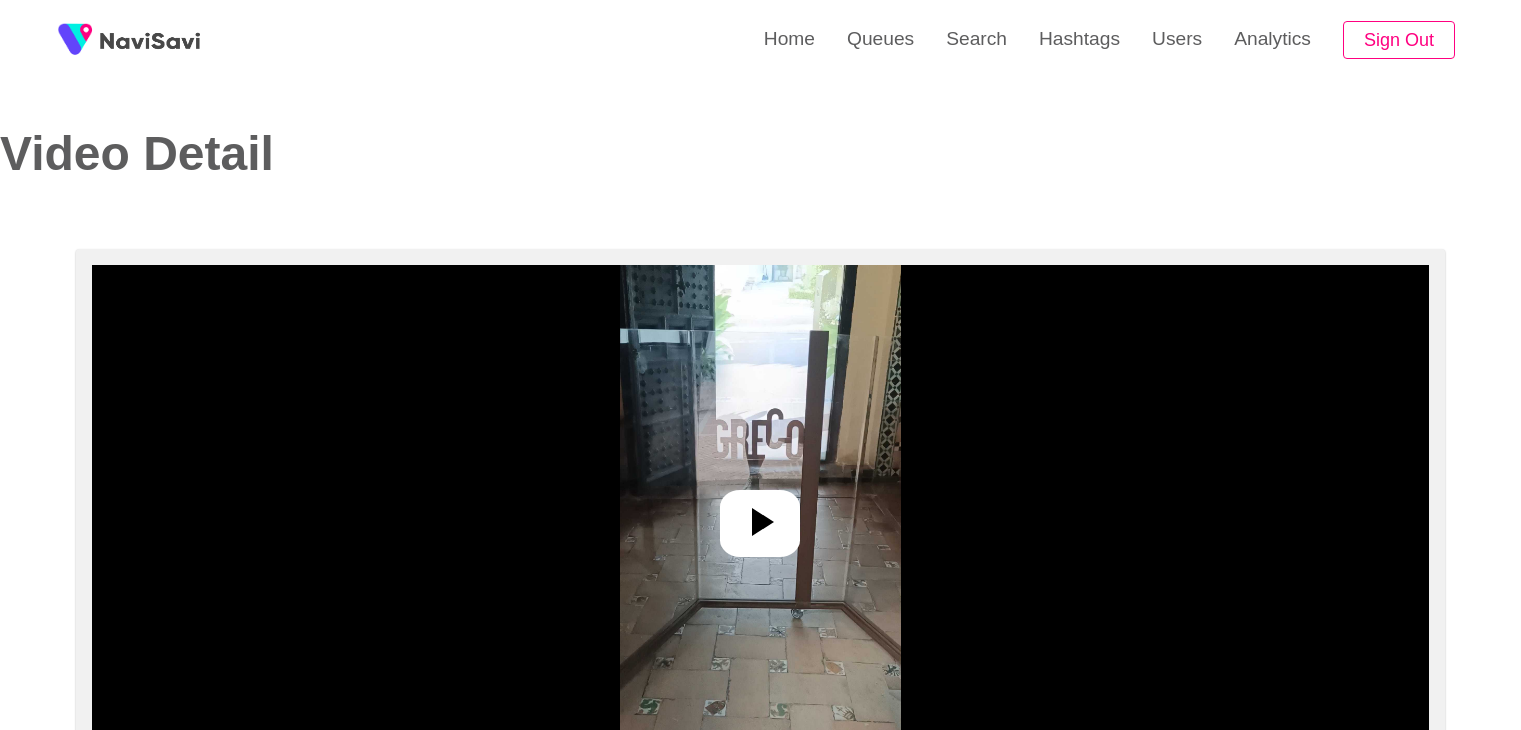select on "**********" 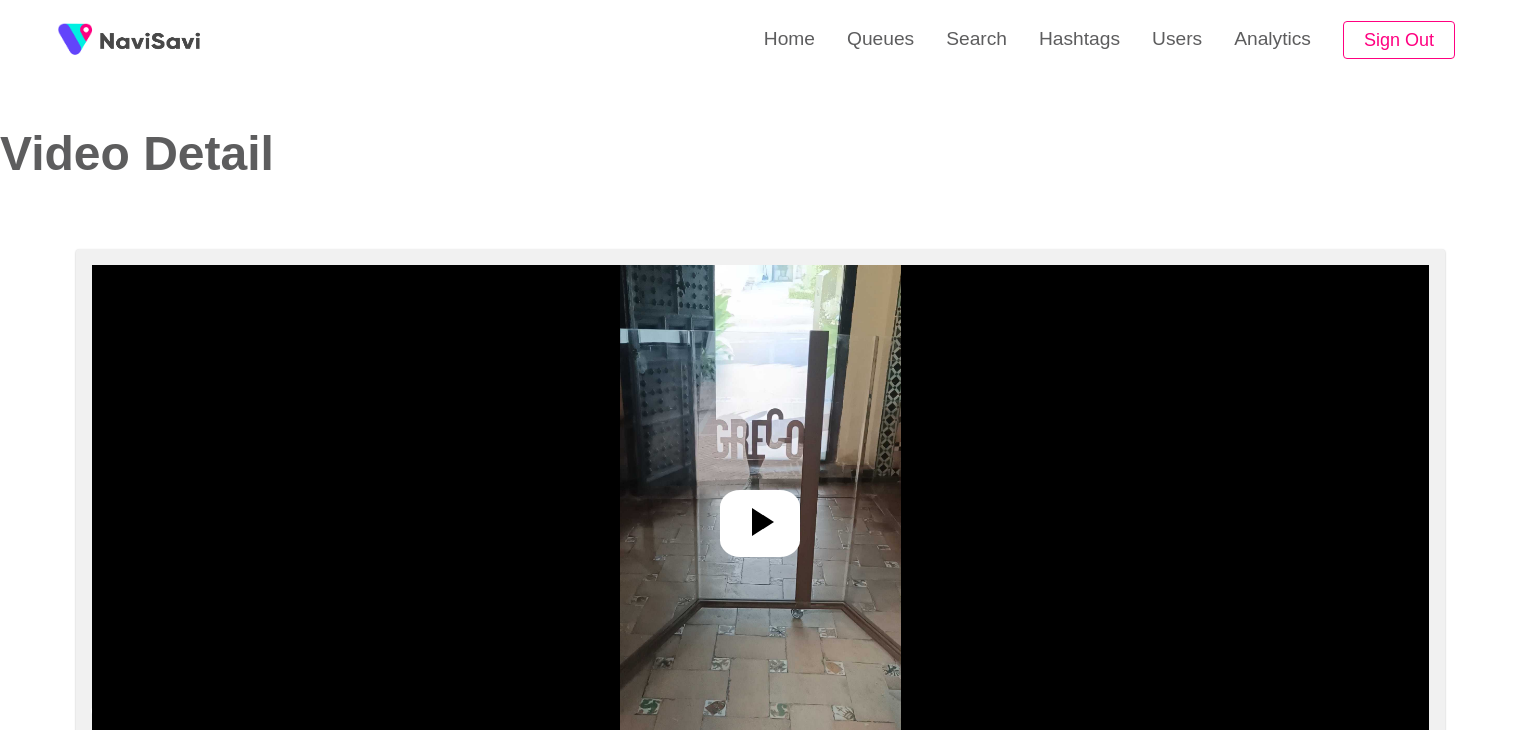 scroll, scrollTop: 0, scrollLeft: 0, axis: both 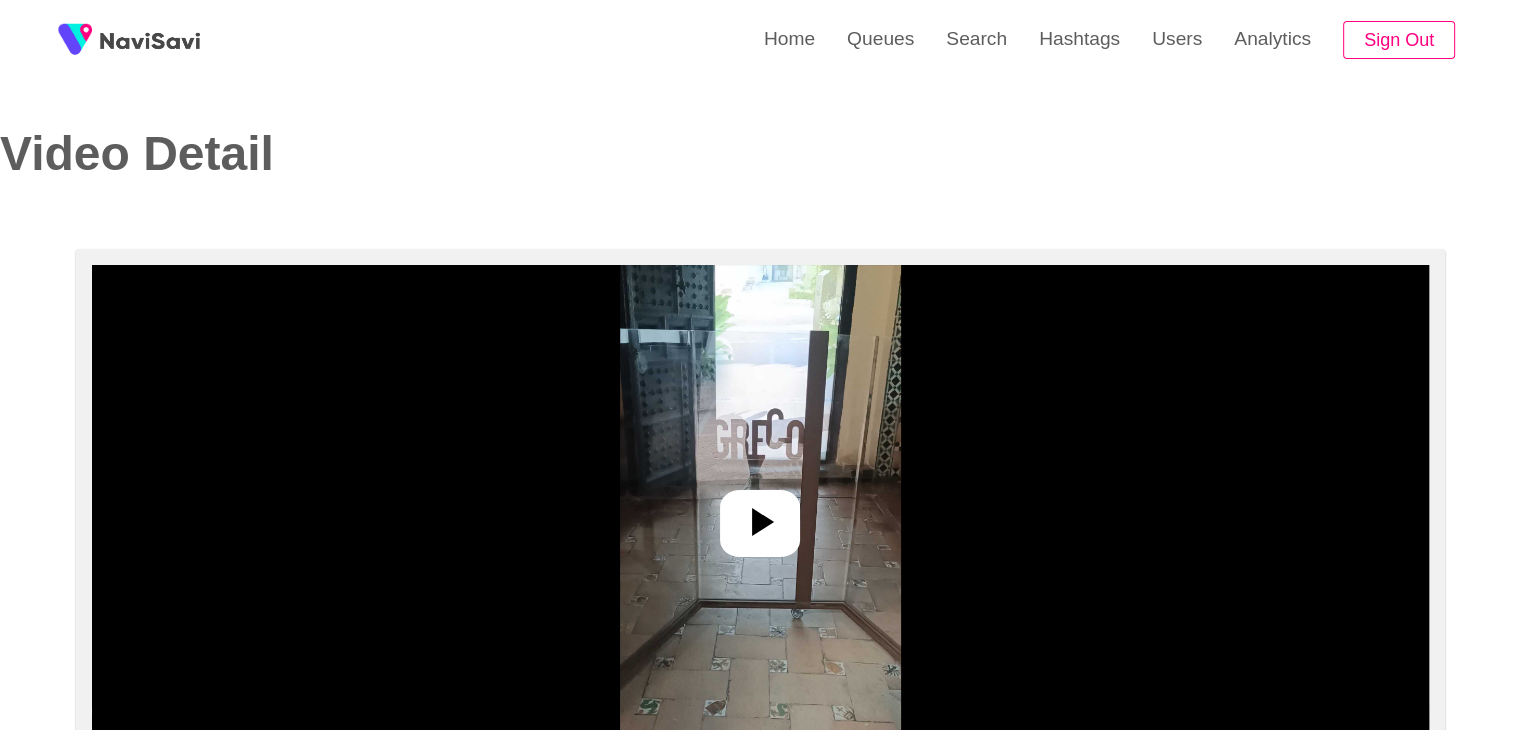 click at bounding box center [760, 515] 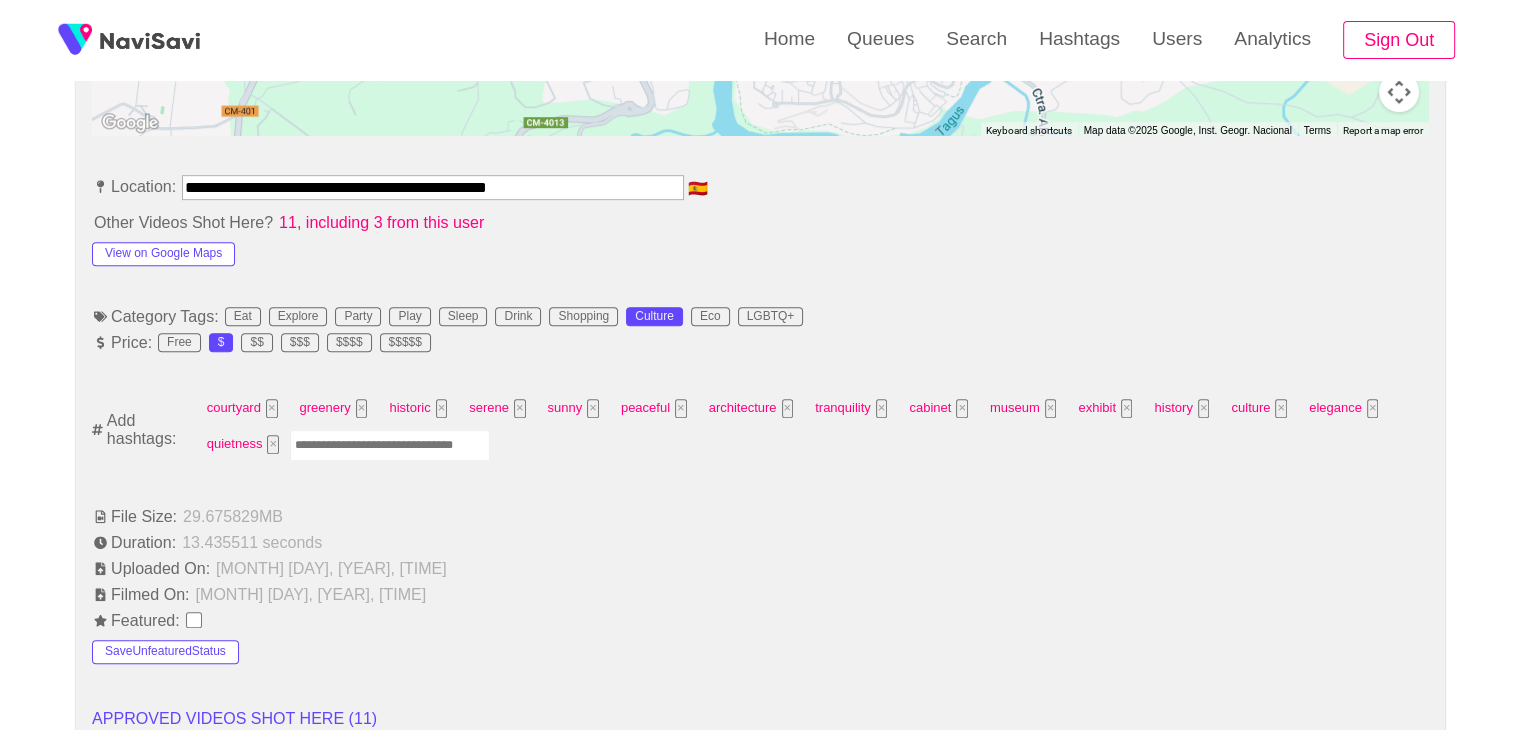 scroll, scrollTop: 1082, scrollLeft: 0, axis: vertical 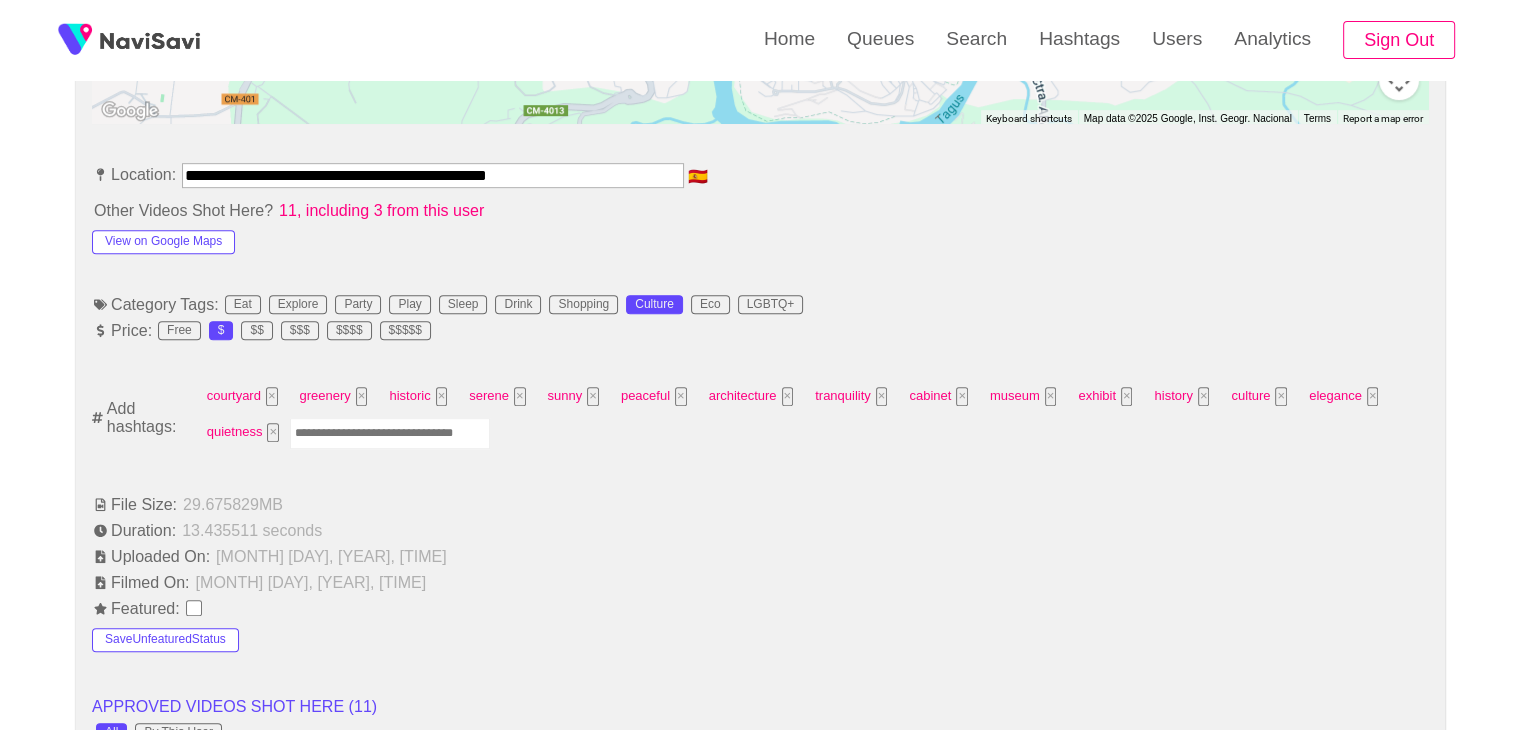 click at bounding box center (390, 433) 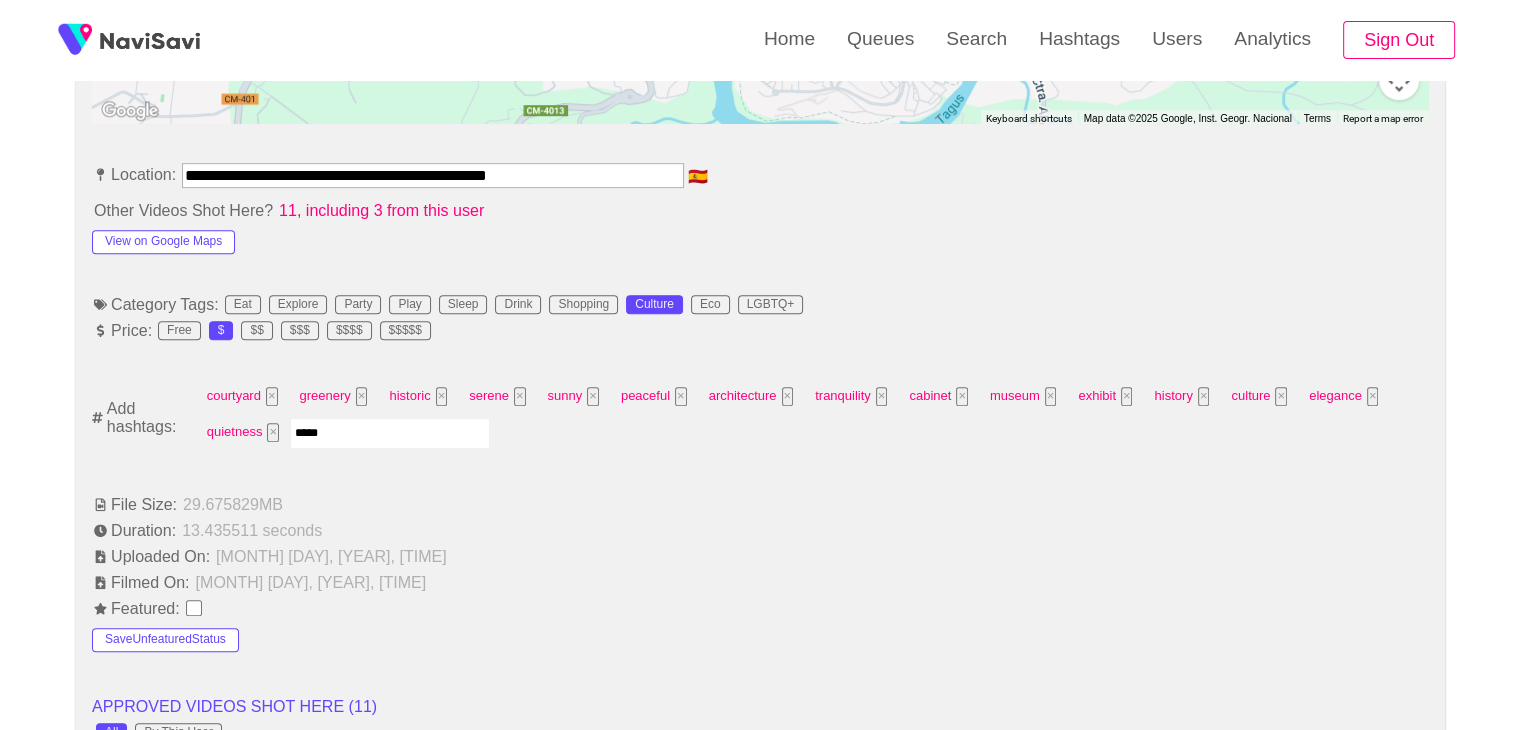 type on "******" 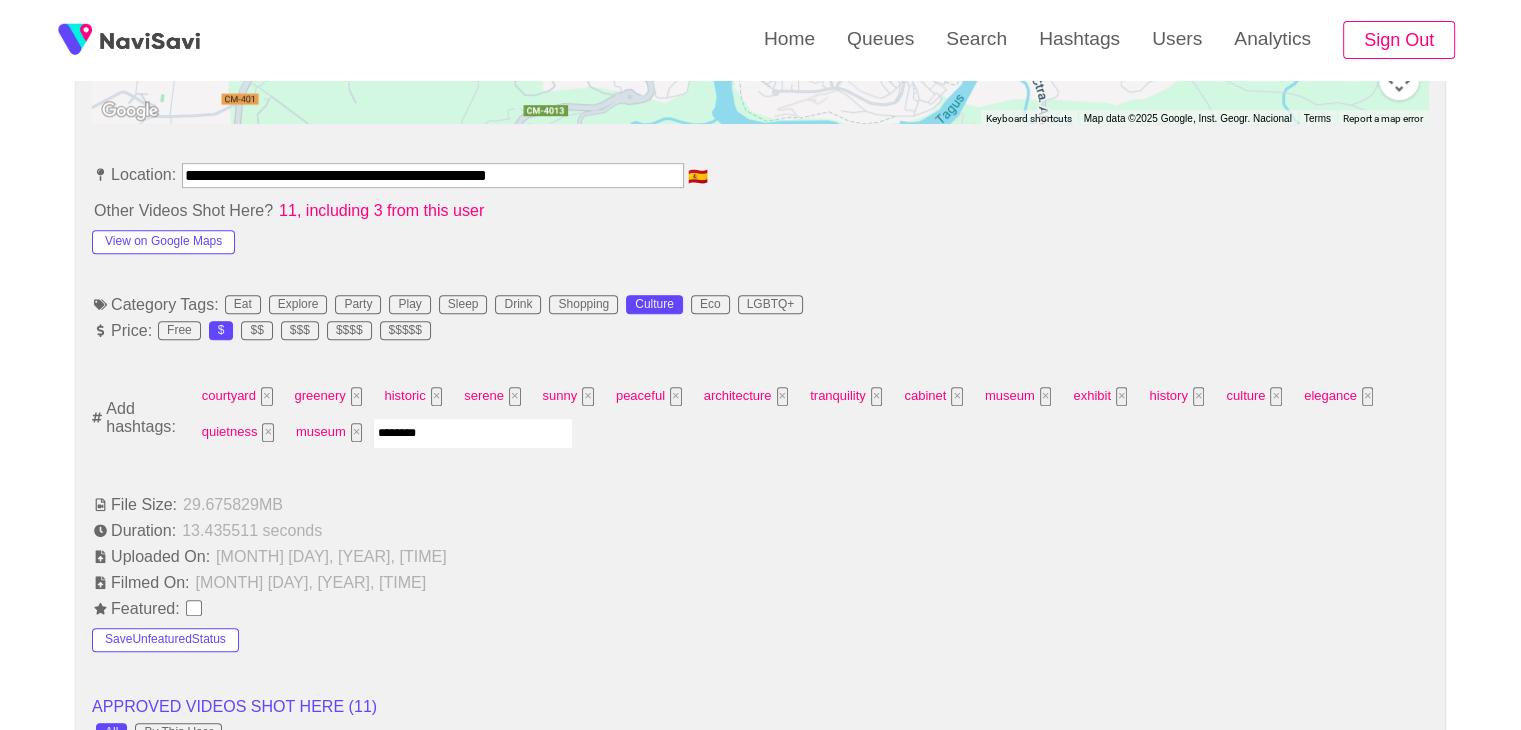 type on "*********" 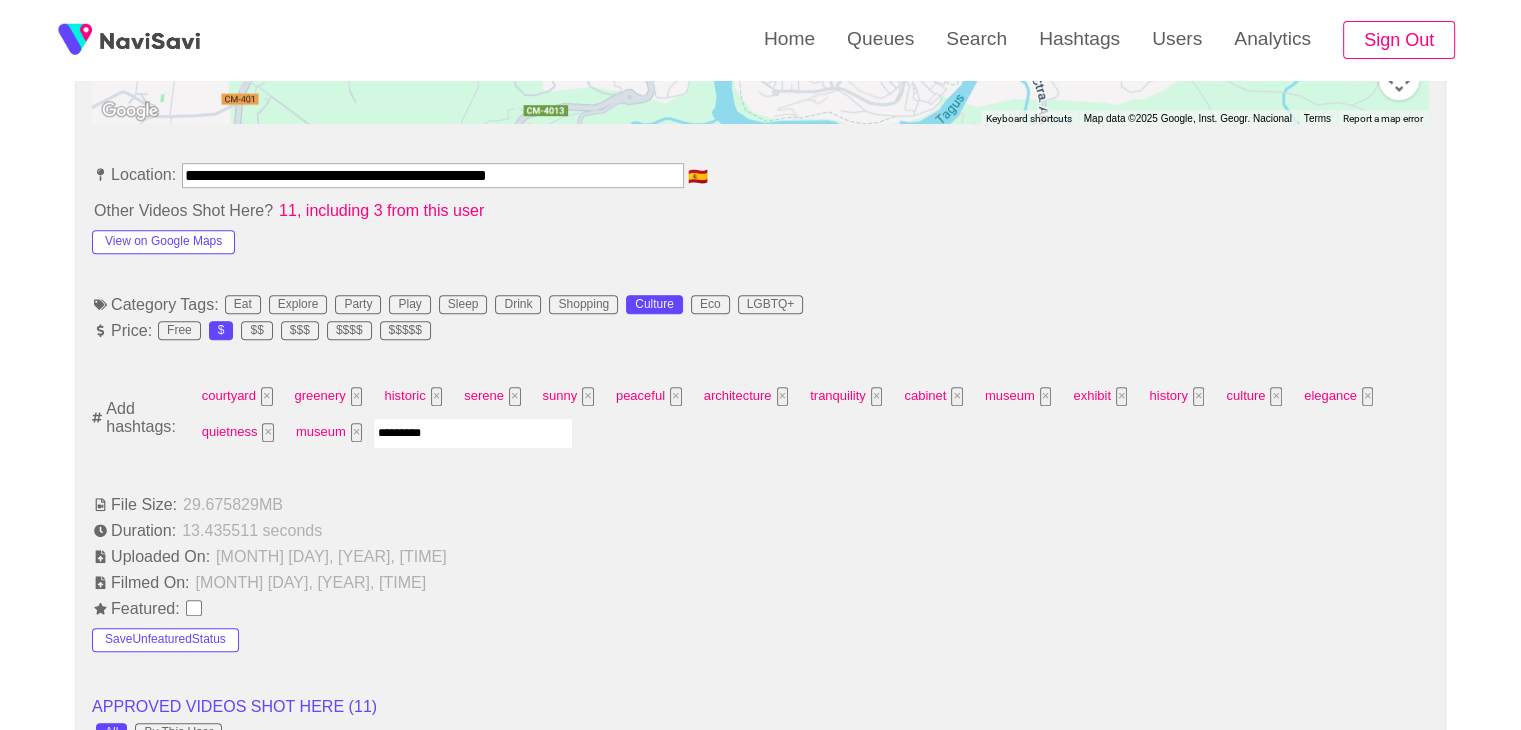 type 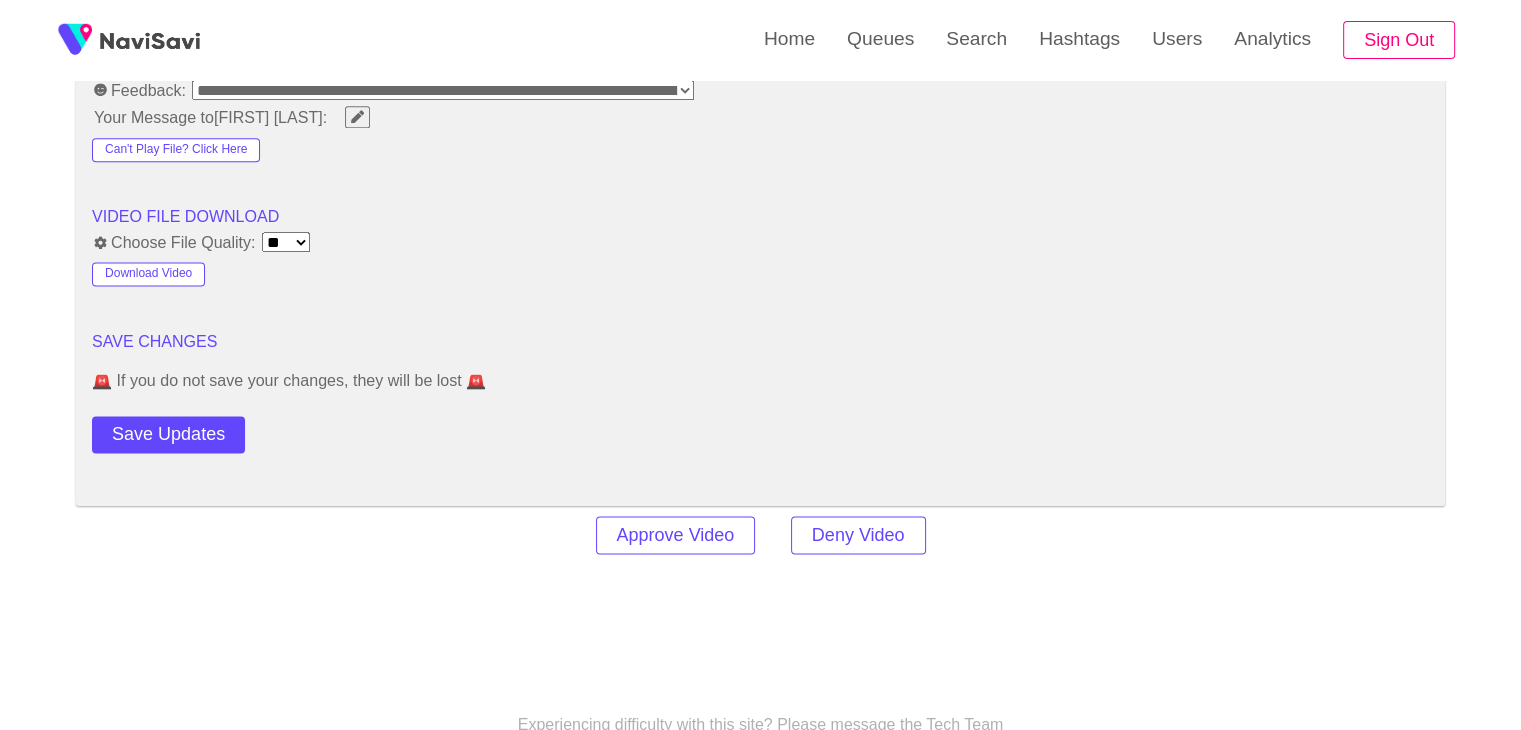 scroll, scrollTop: 2606, scrollLeft: 0, axis: vertical 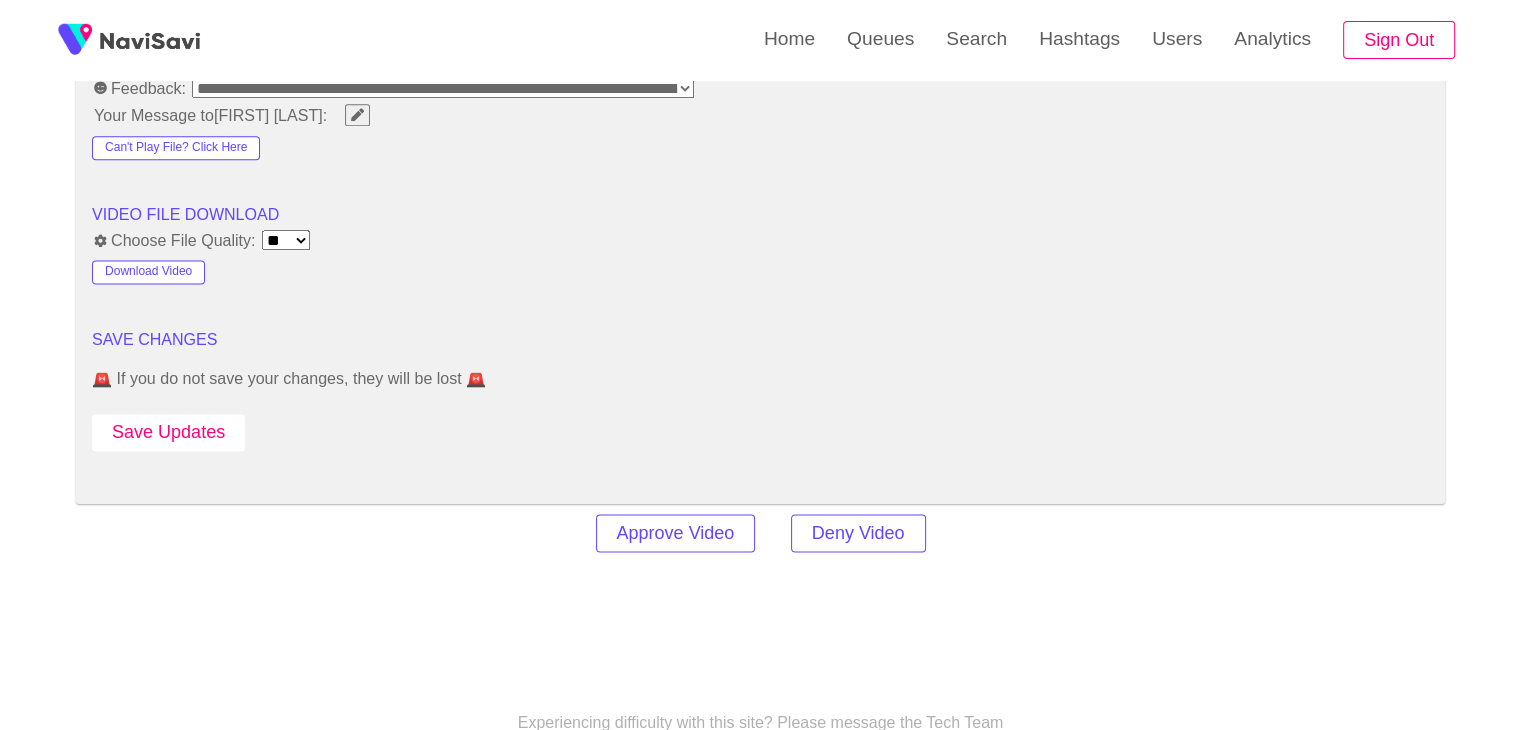 click on "Save Updates" at bounding box center (168, 432) 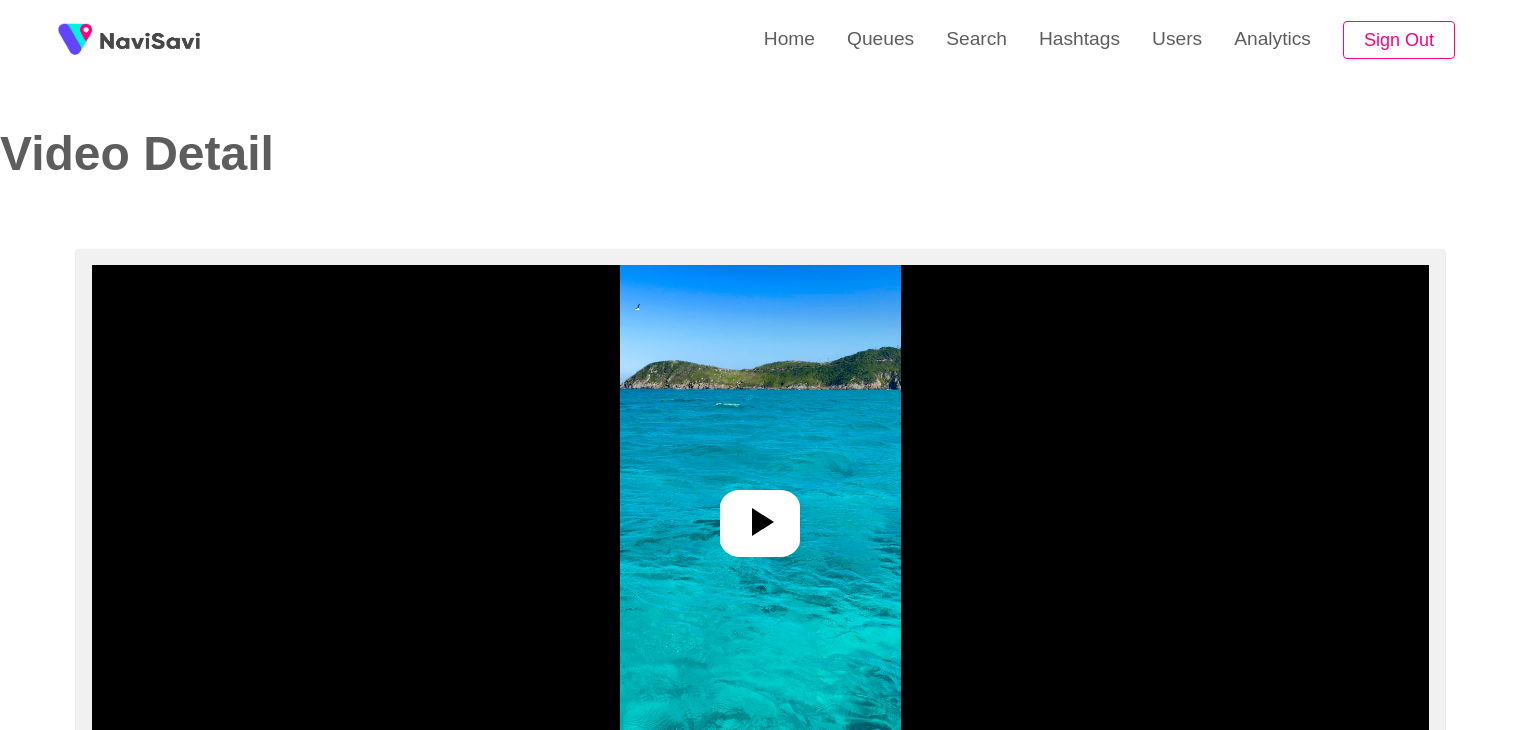 select on "**********" 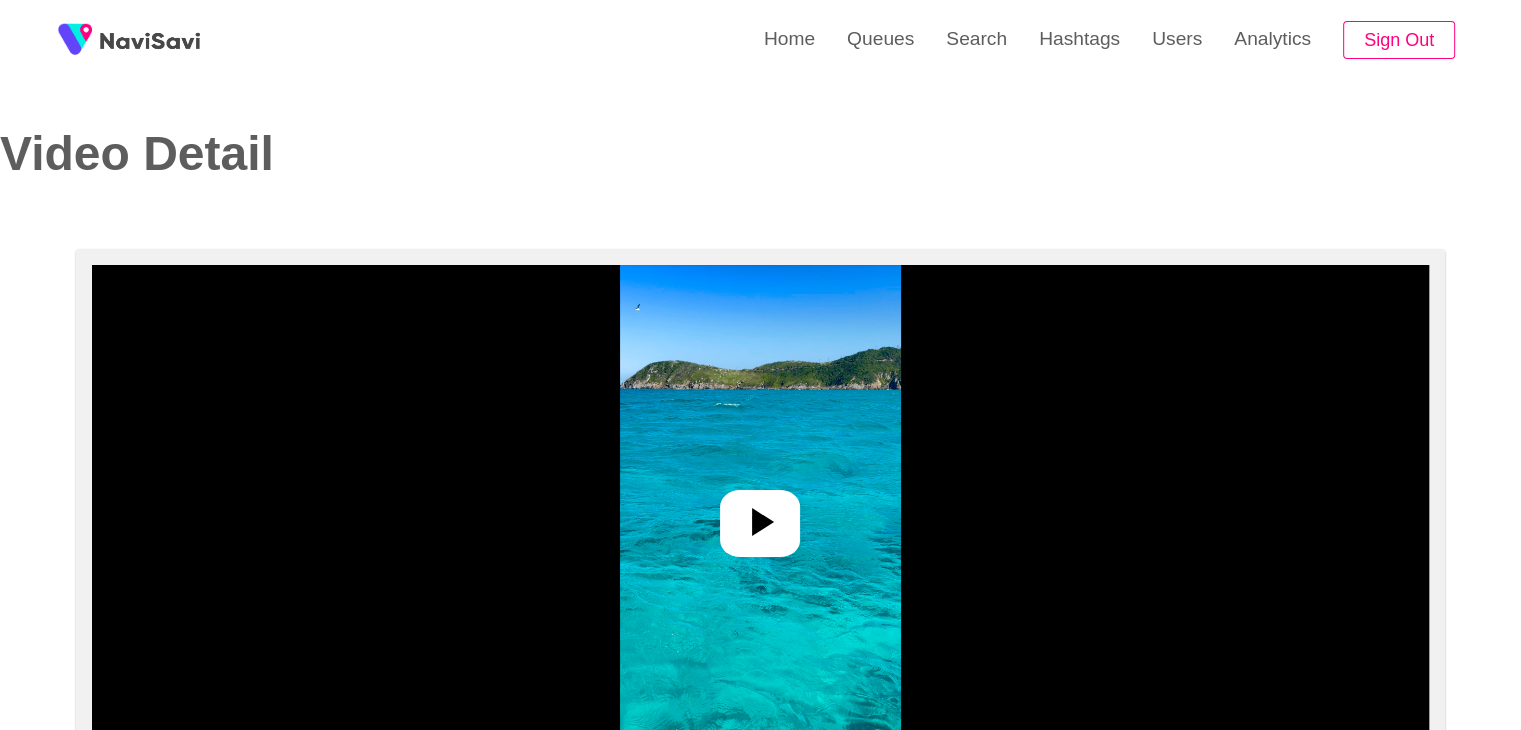 click at bounding box center [760, 515] 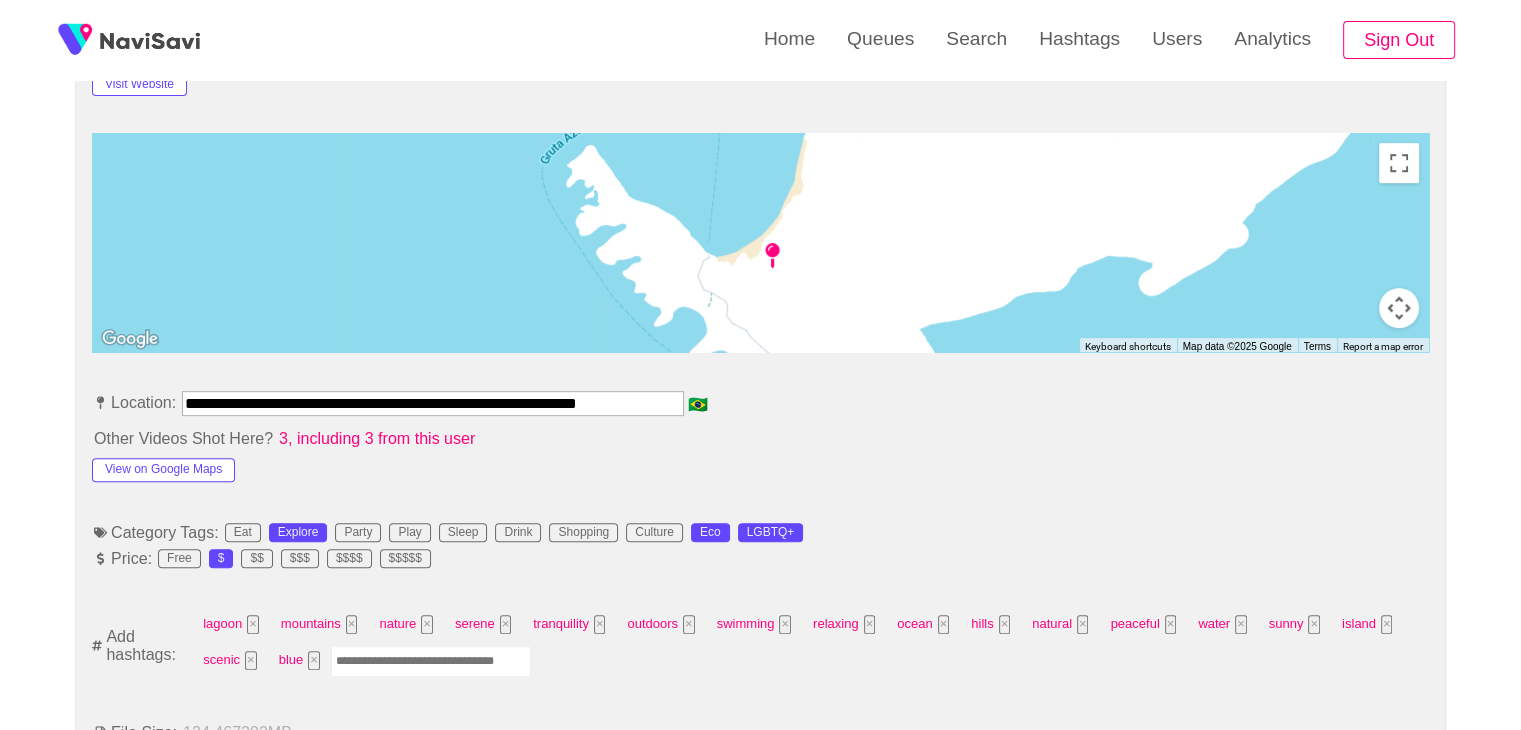 scroll, scrollTop: 870, scrollLeft: 0, axis: vertical 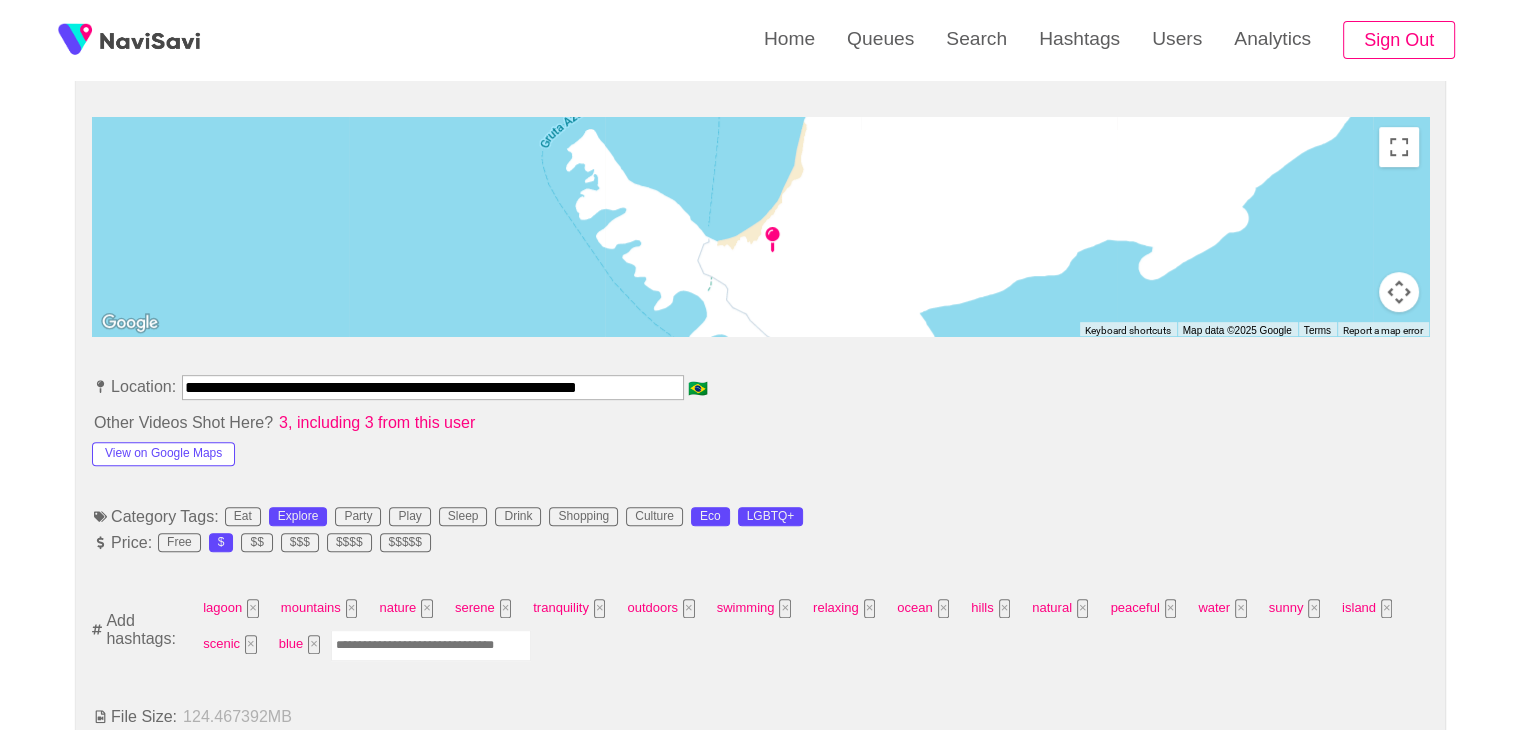 click at bounding box center (431, 645) 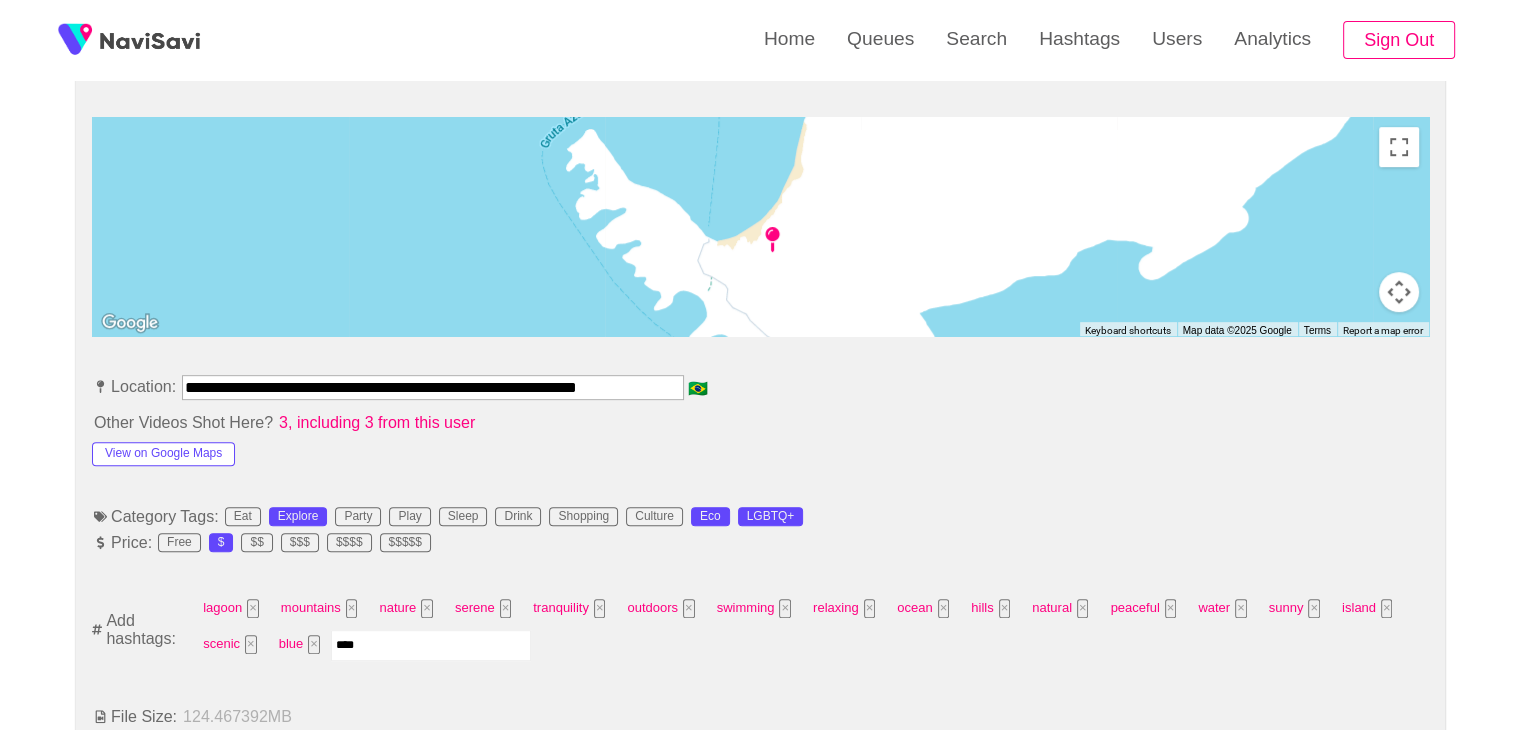 type on "*****" 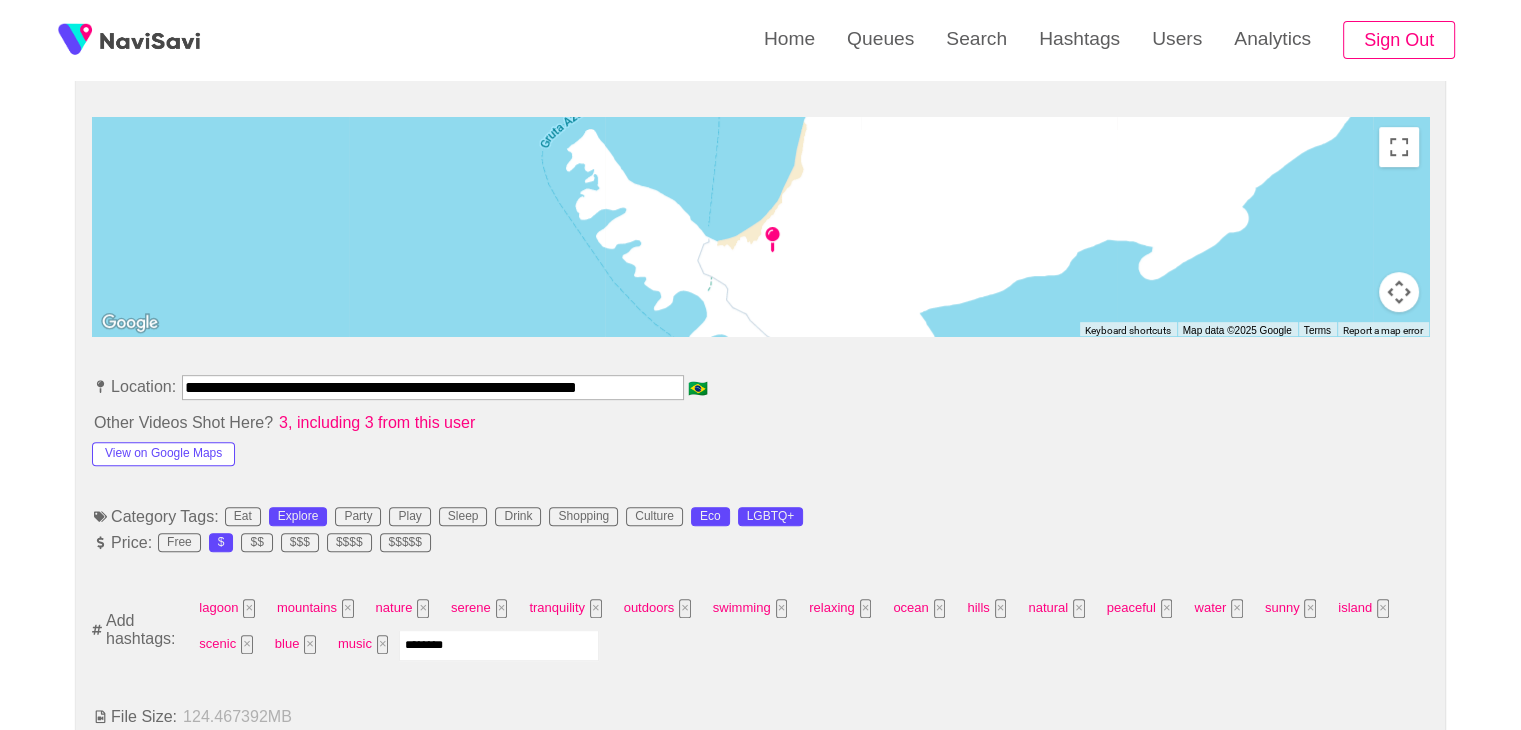type on "*********" 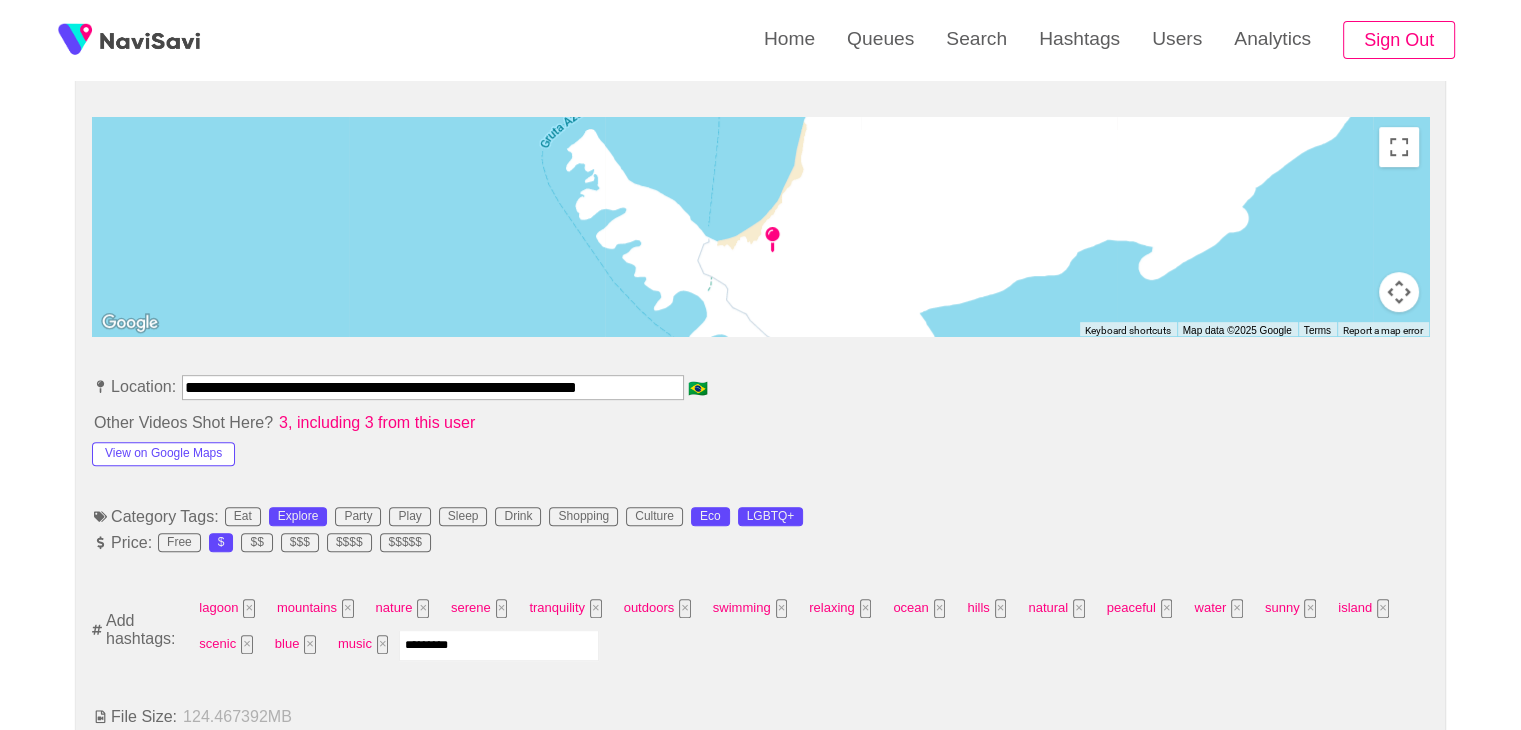 type 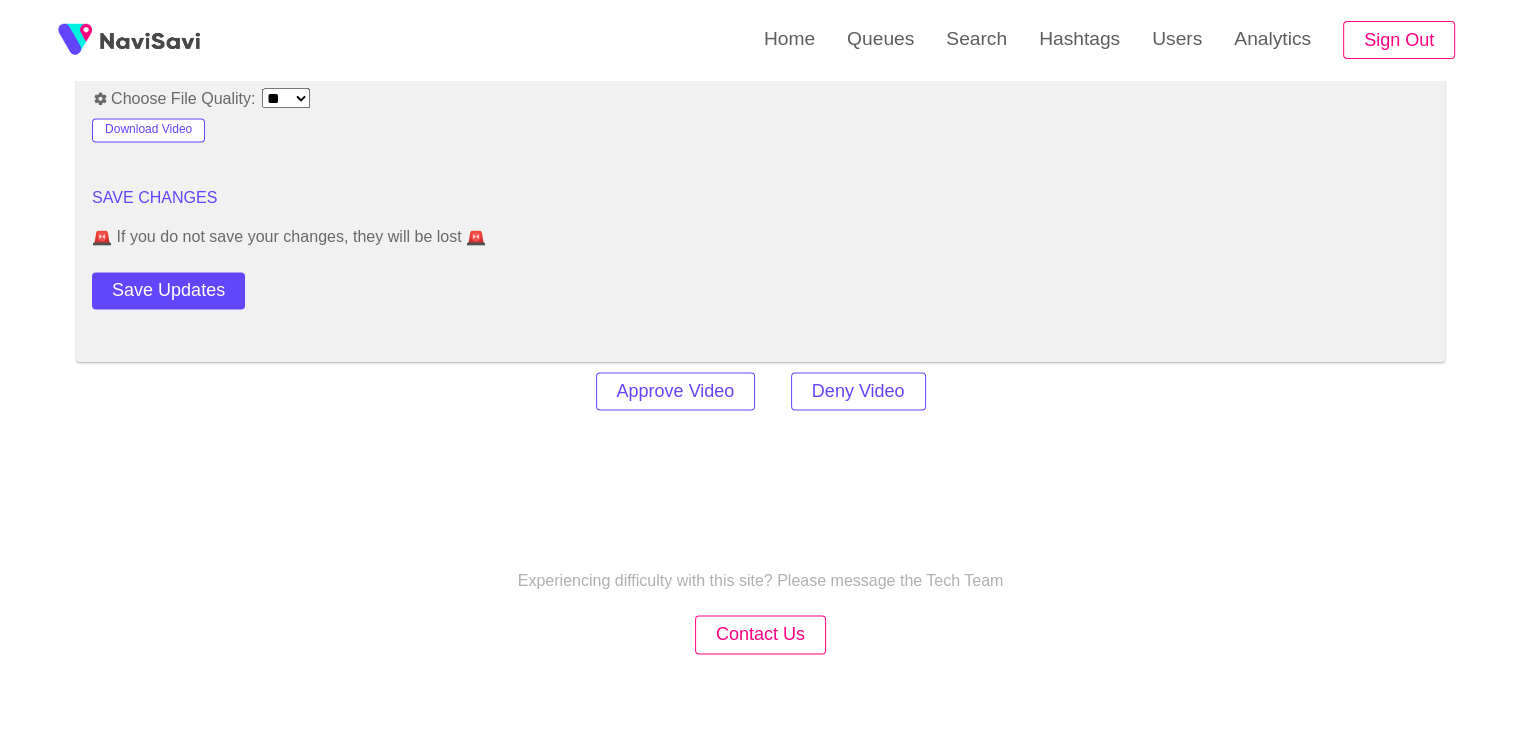 scroll, scrollTop: 2813, scrollLeft: 0, axis: vertical 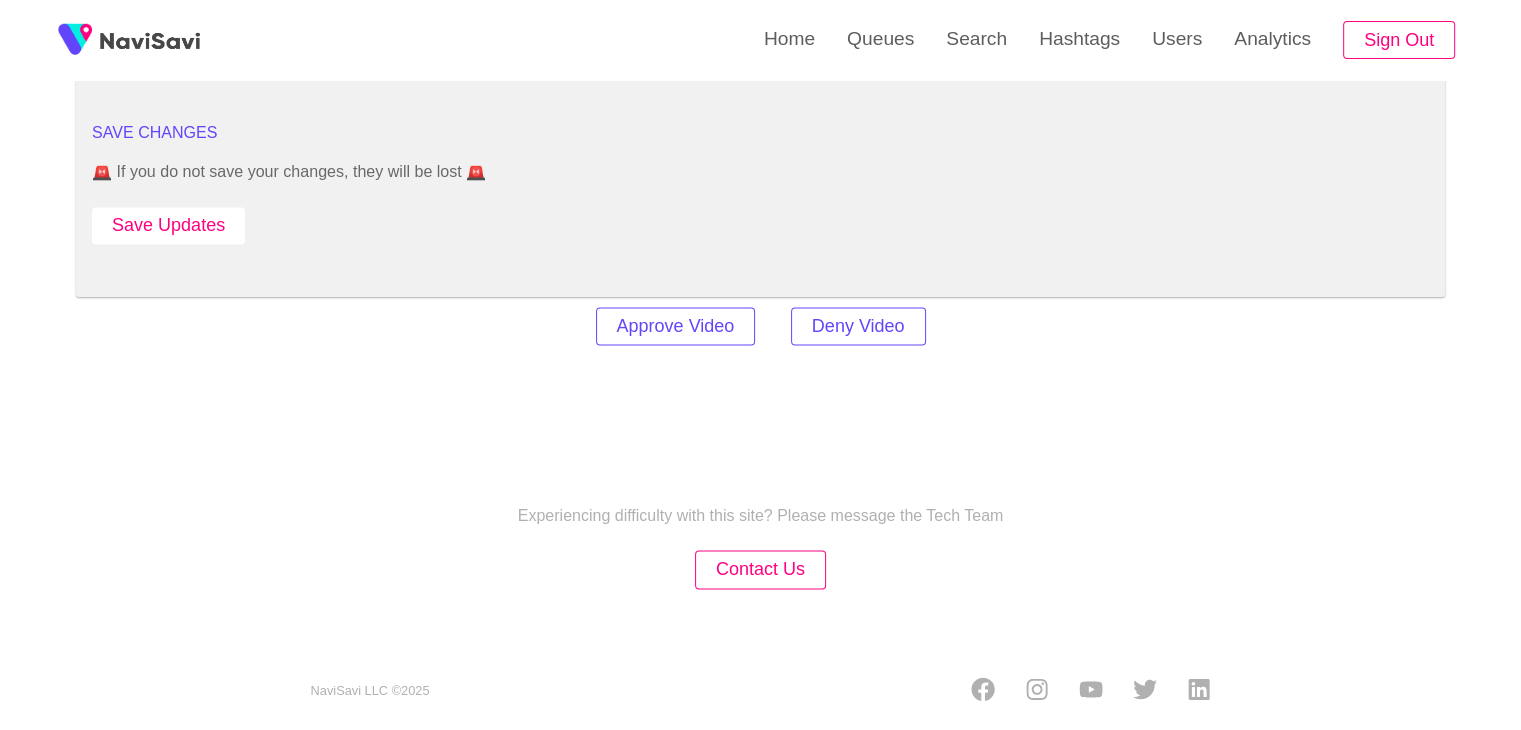 click on "Save Updates" at bounding box center (168, 225) 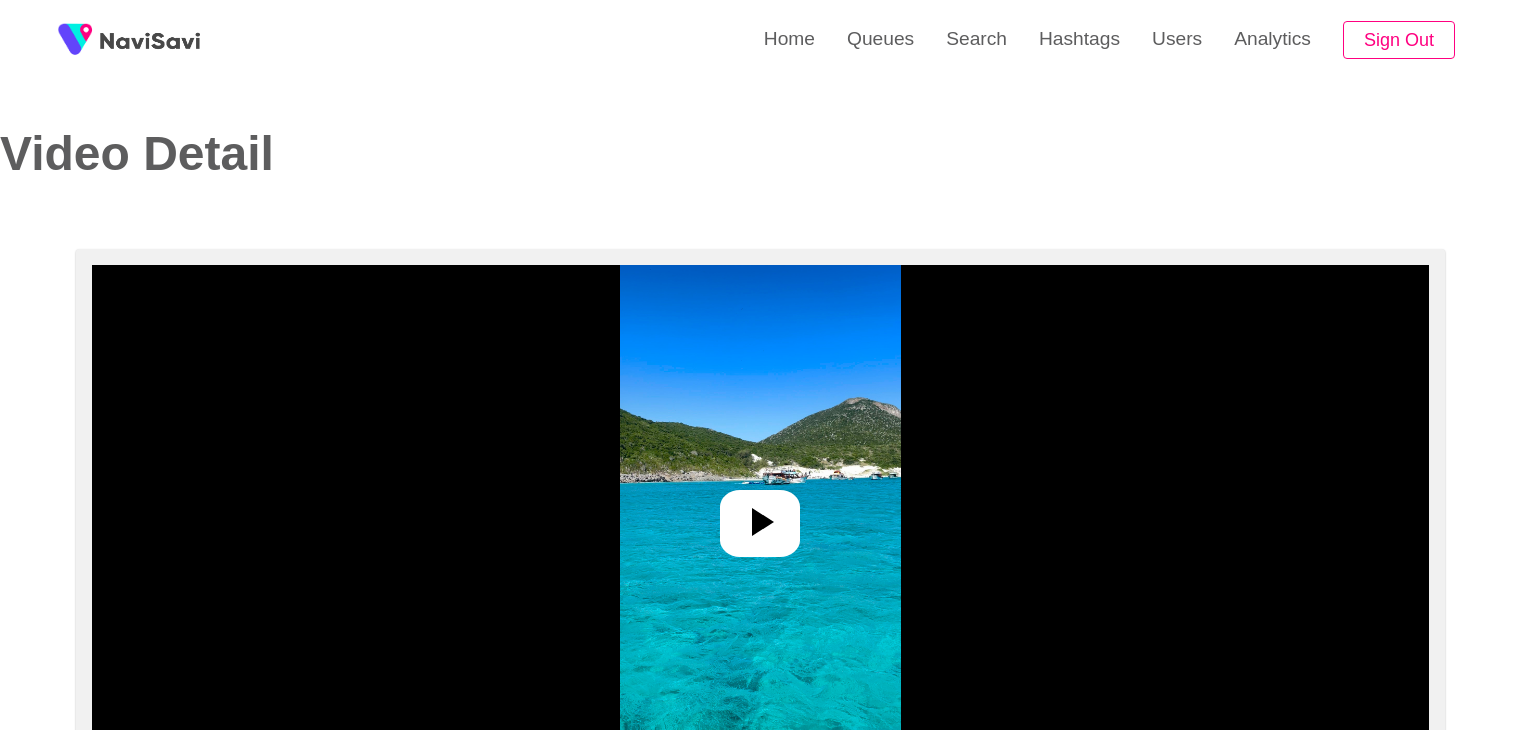 select on "**********" 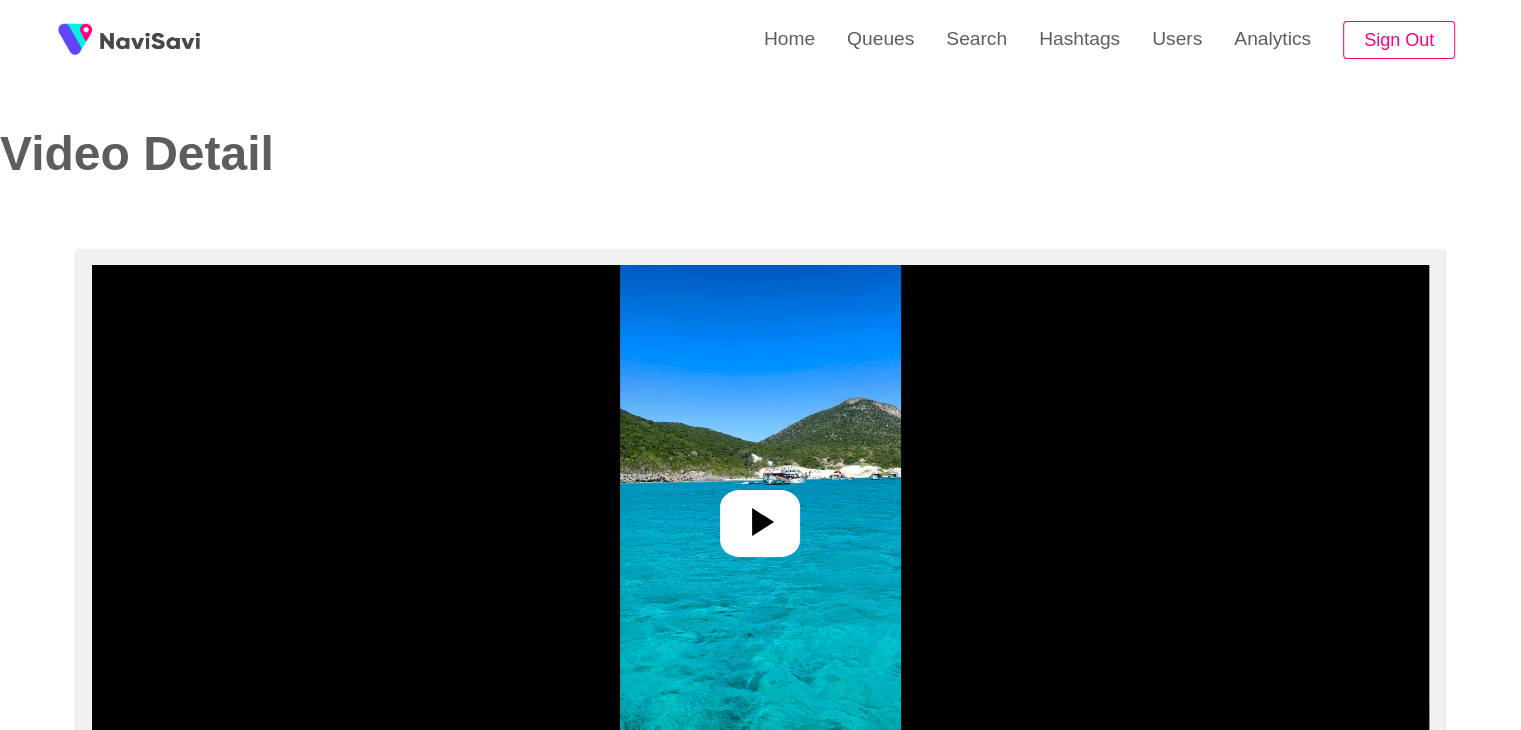 click 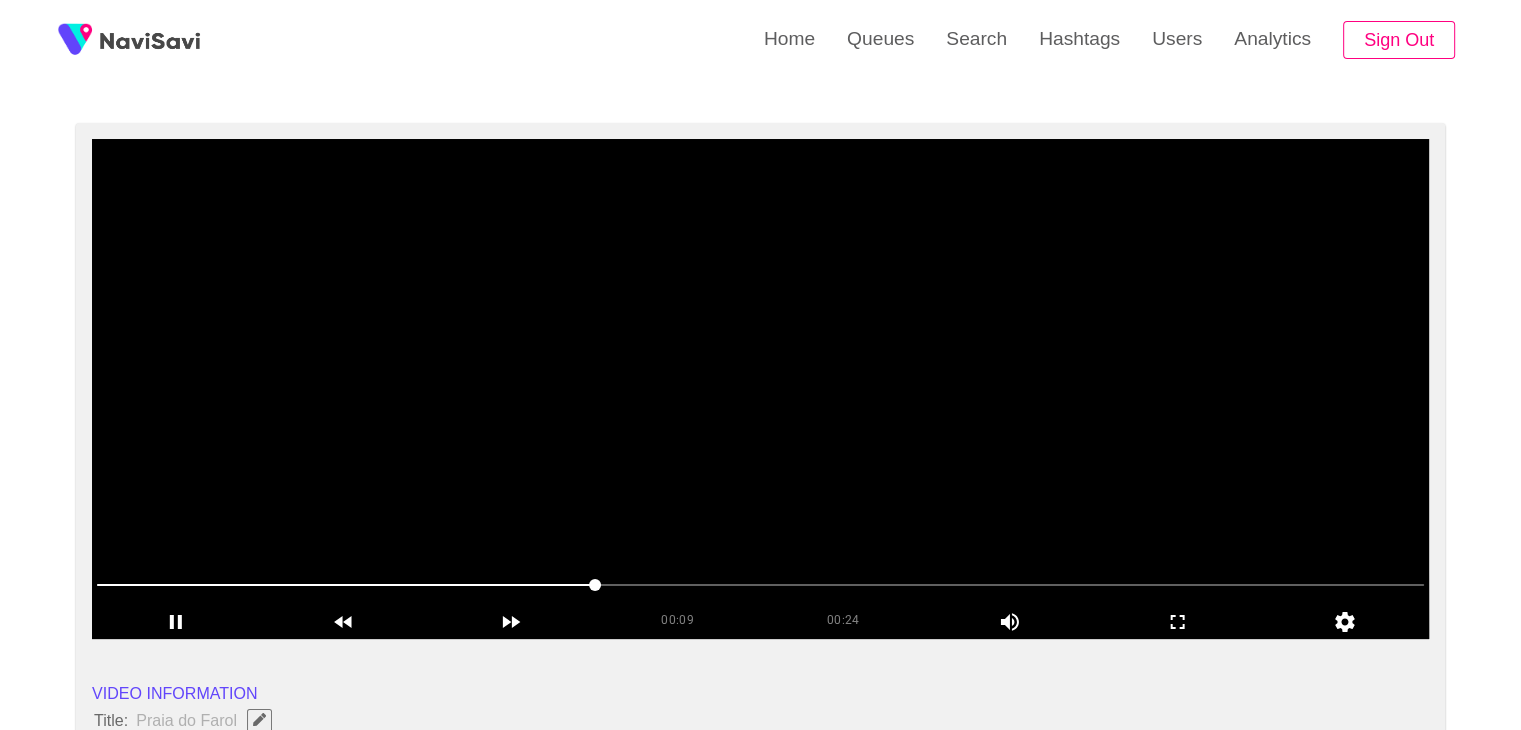 scroll, scrollTop: 127, scrollLeft: 0, axis: vertical 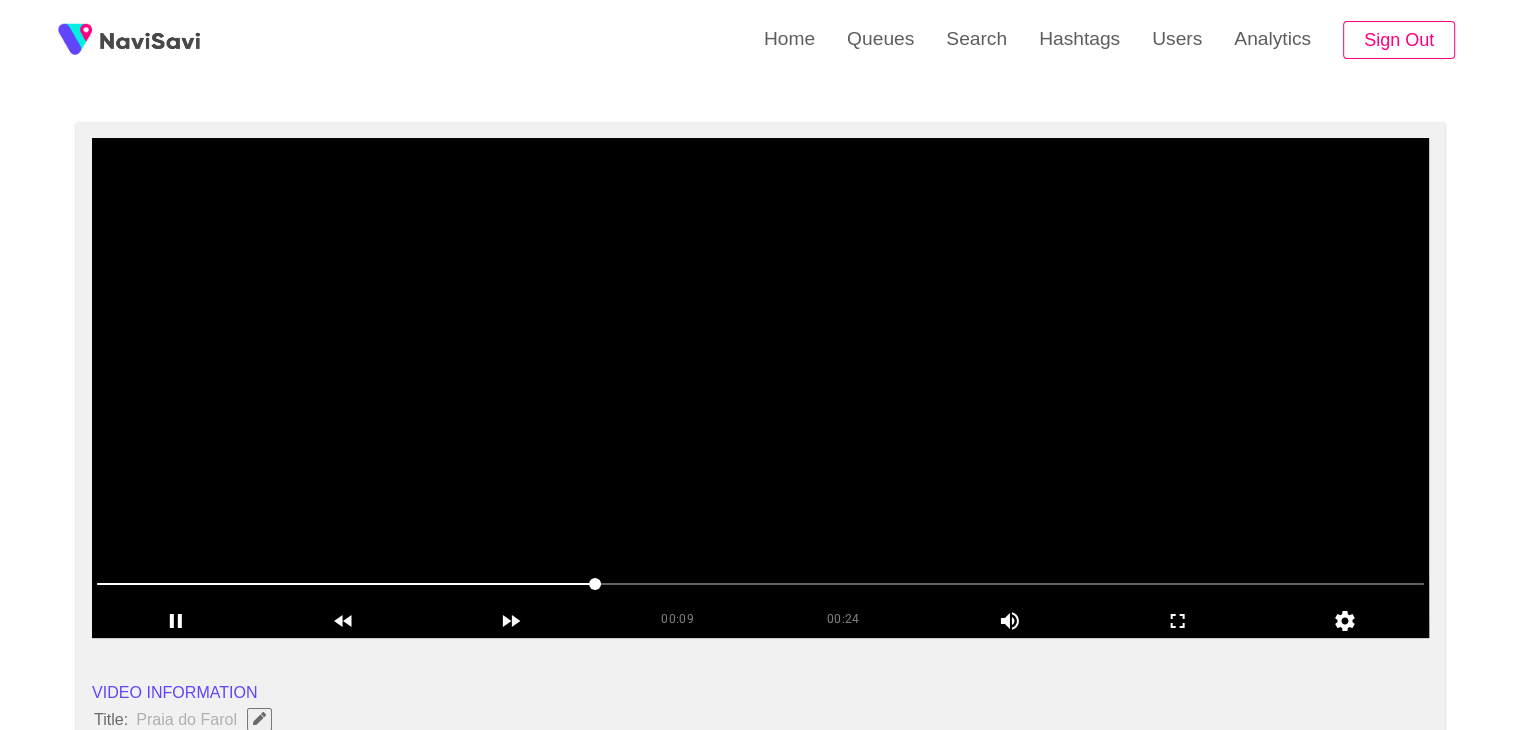 click at bounding box center (760, 584) 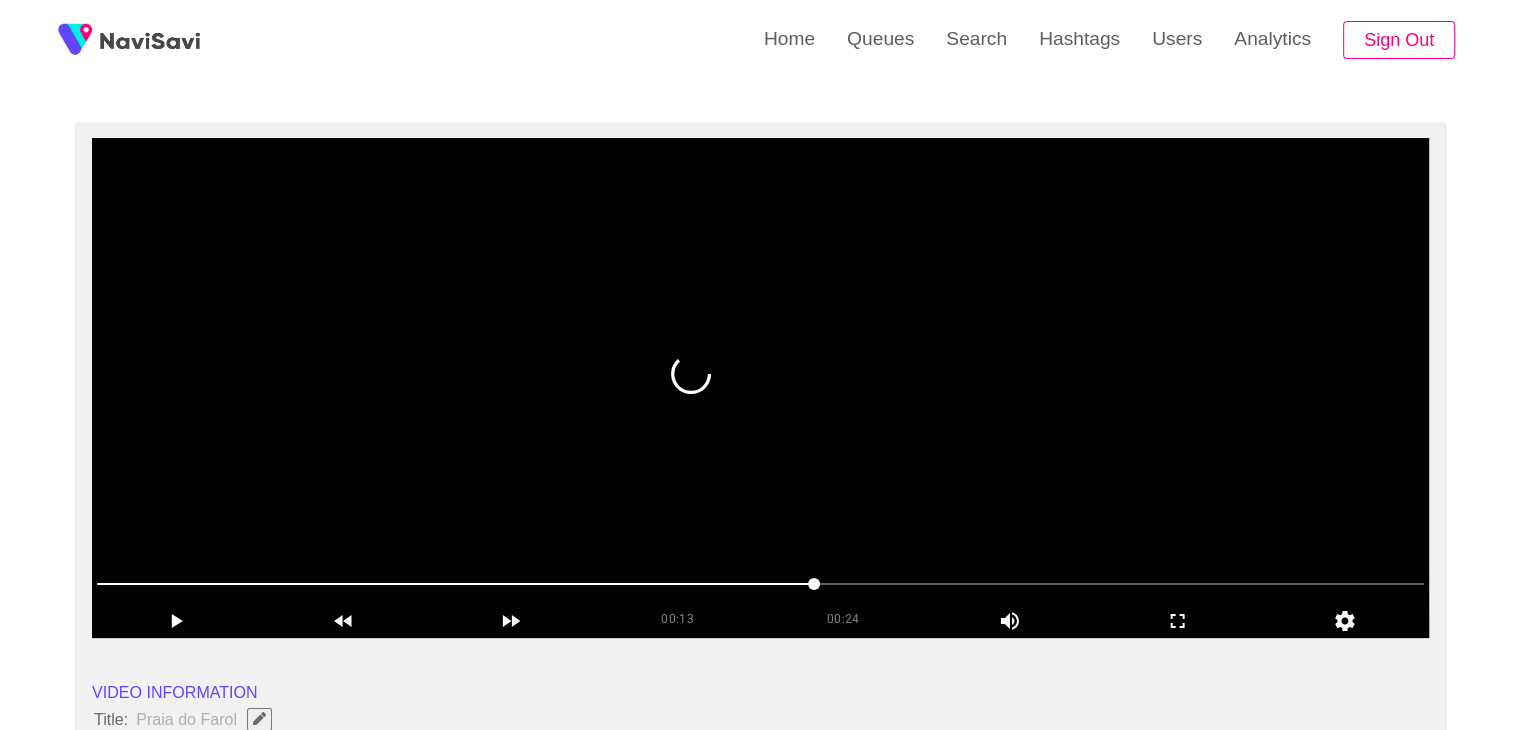 click at bounding box center (760, 584) 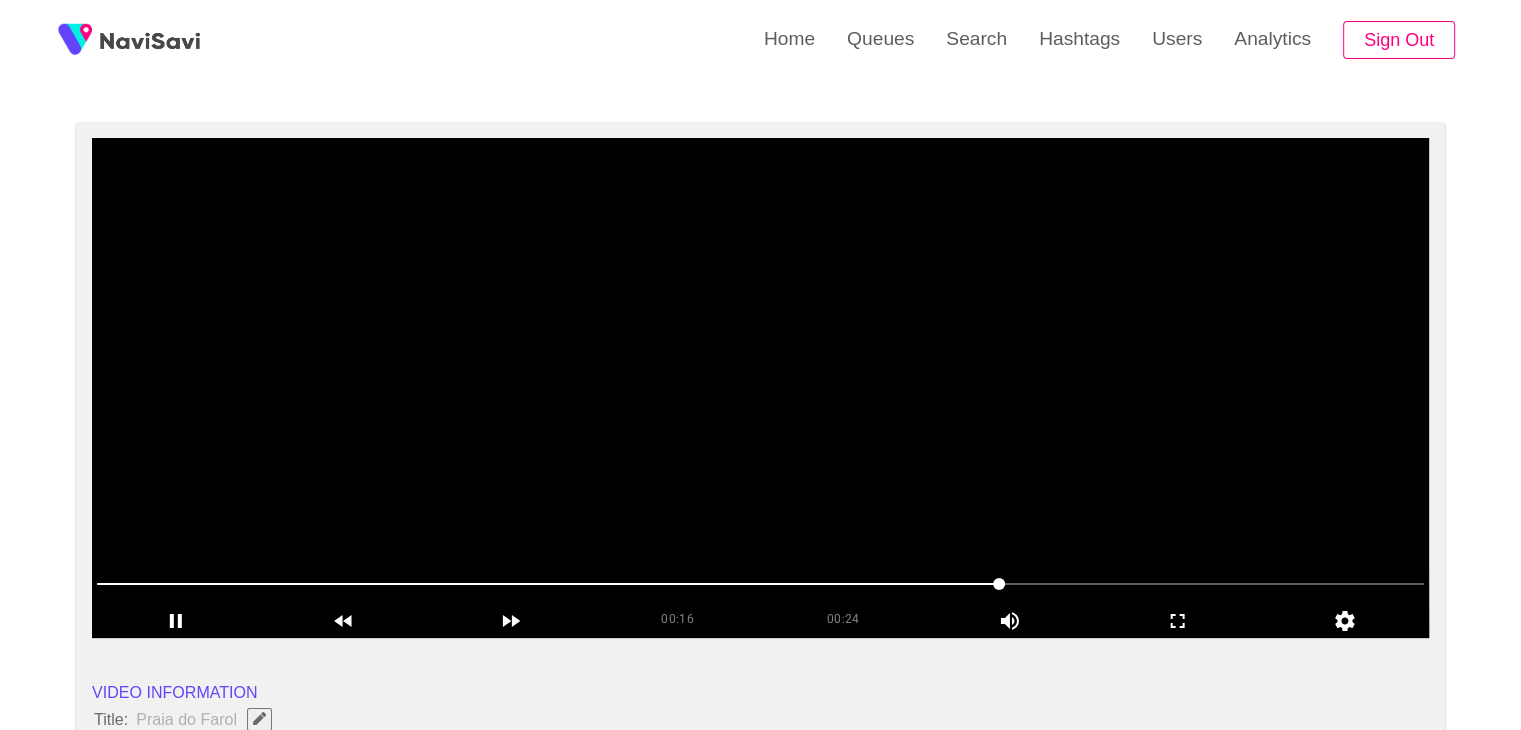 click at bounding box center (760, 388) 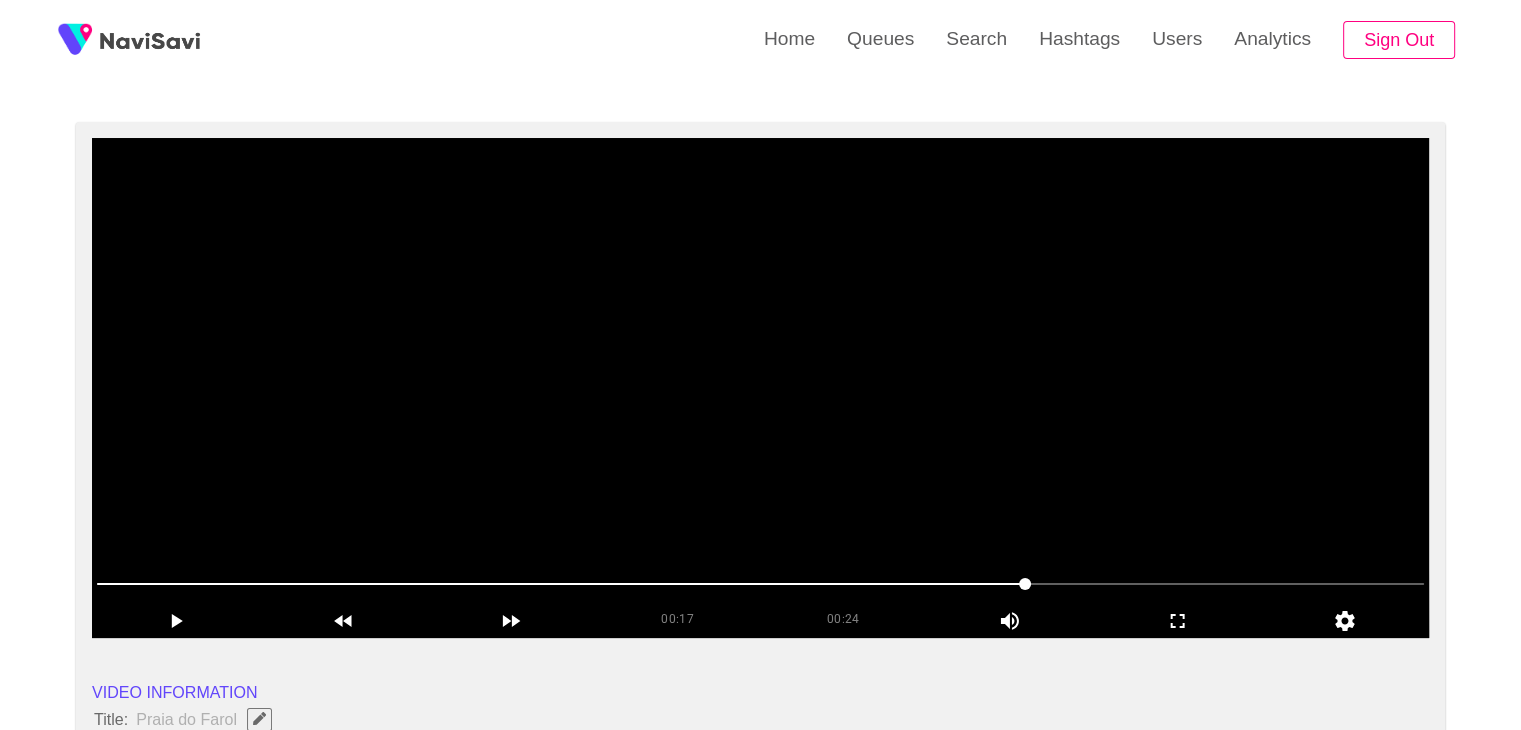 click at bounding box center (760, 388) 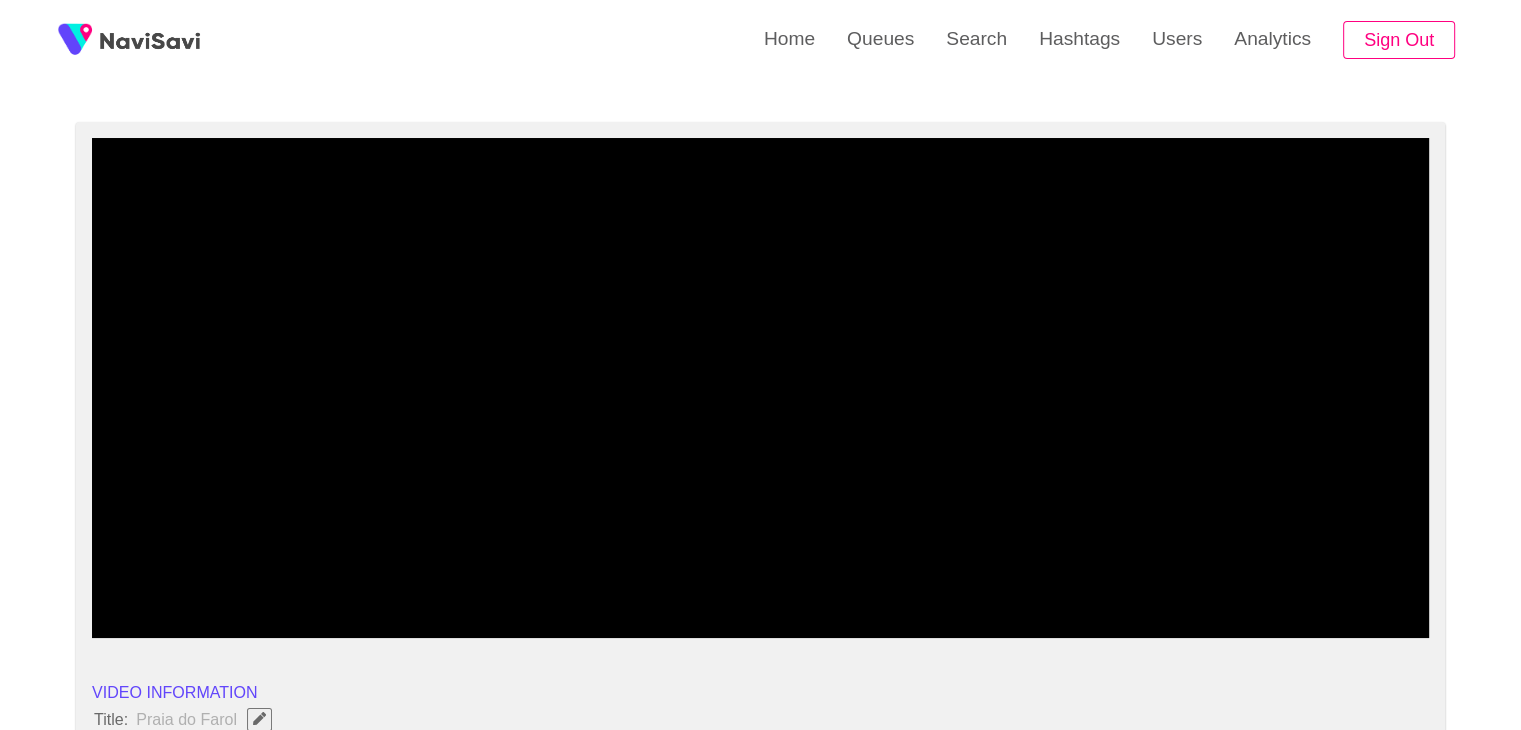 click at bounding box center (760, 584) 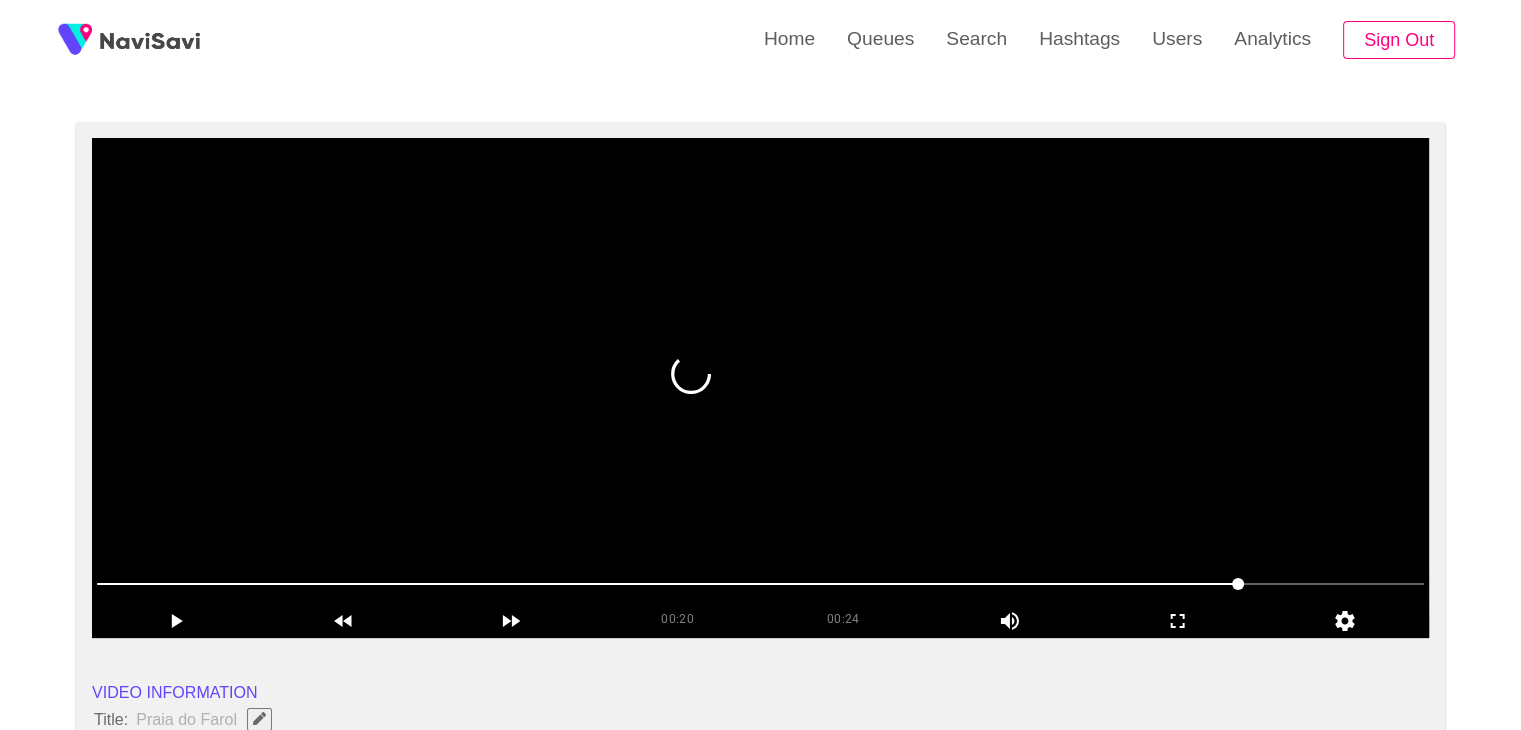 click at bounding box center (760, 388) 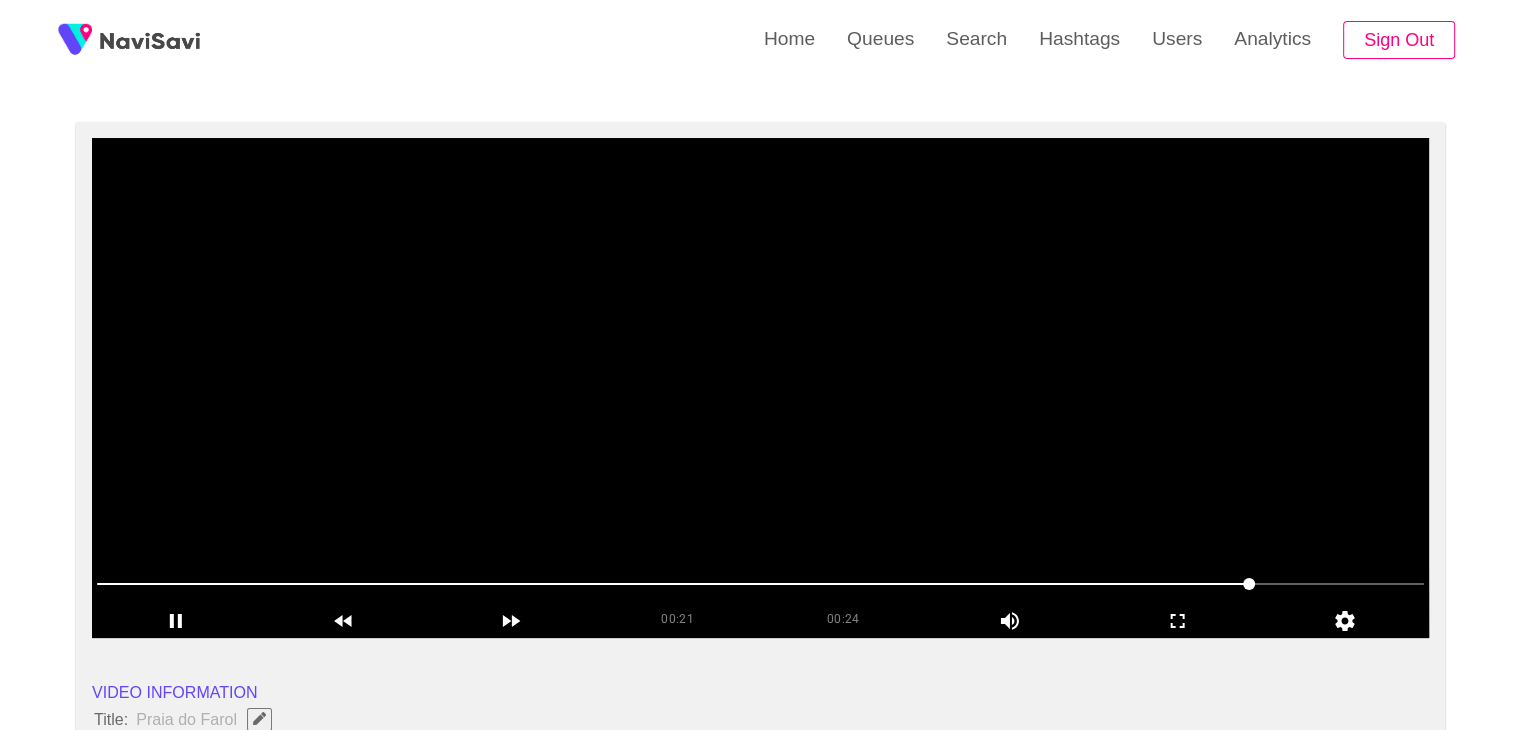 click at bounding box center (760, 388) 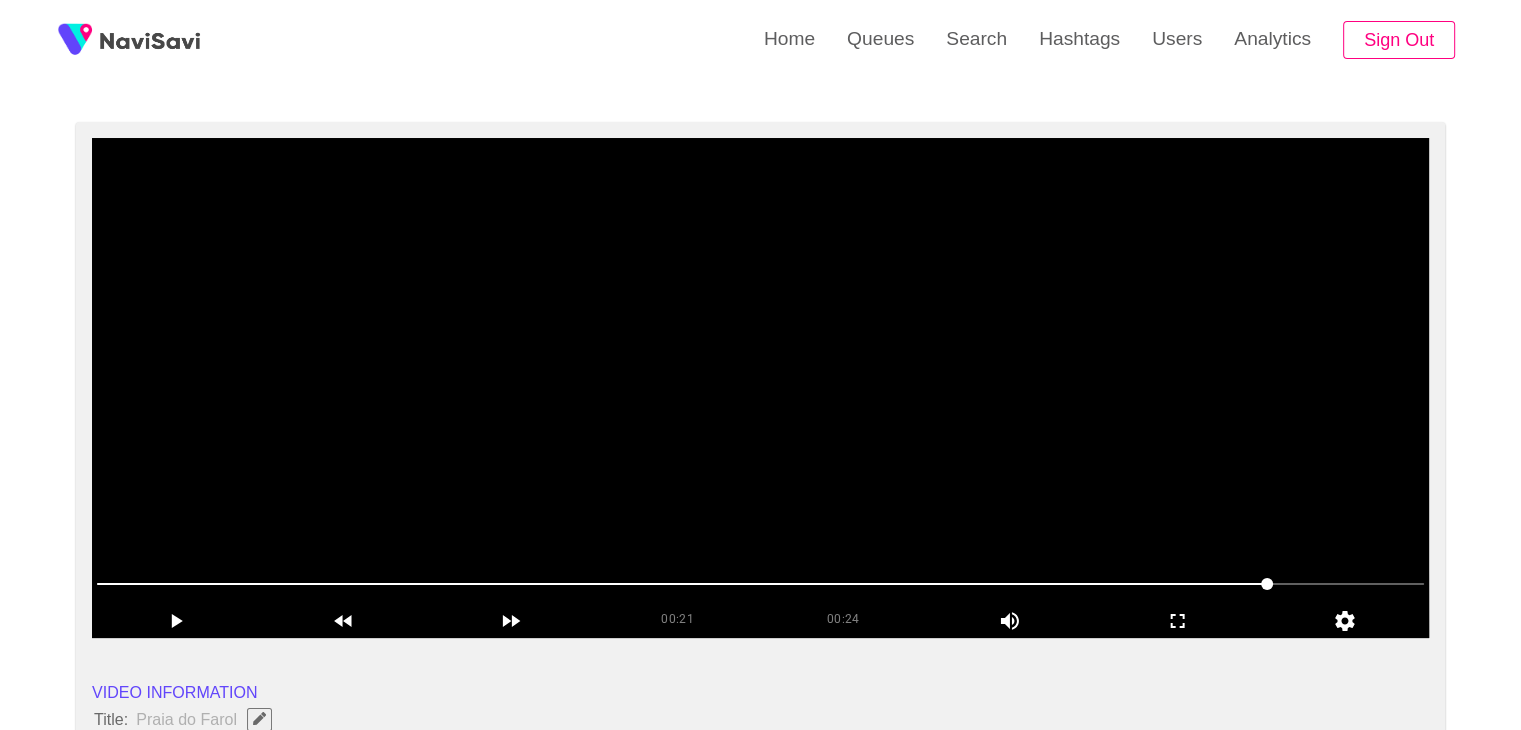 click at bounding box center [760, 388] 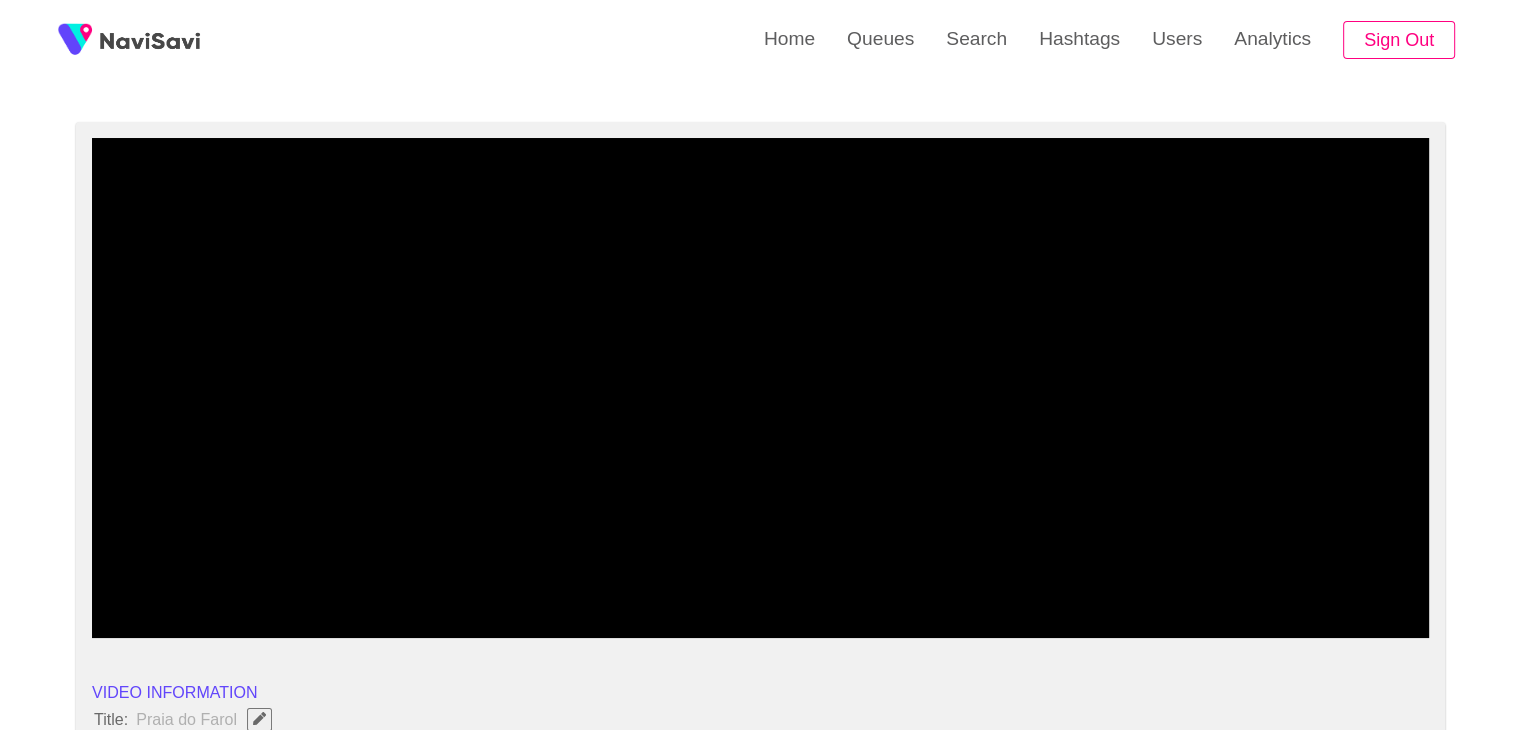 click at bounding box center (760, 584) 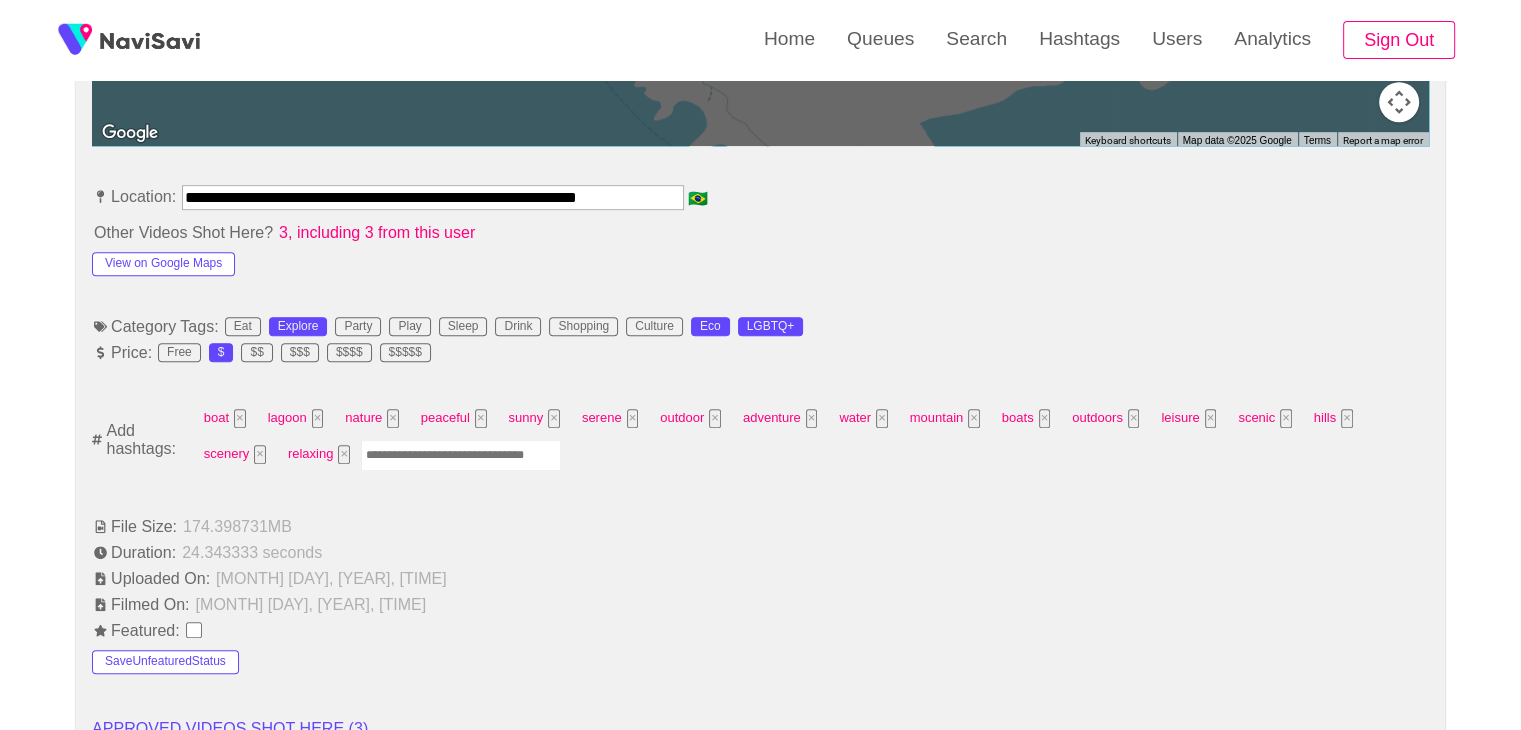 scroll, scrollTop: 1215, scrollLeft: 0, axis: vertical 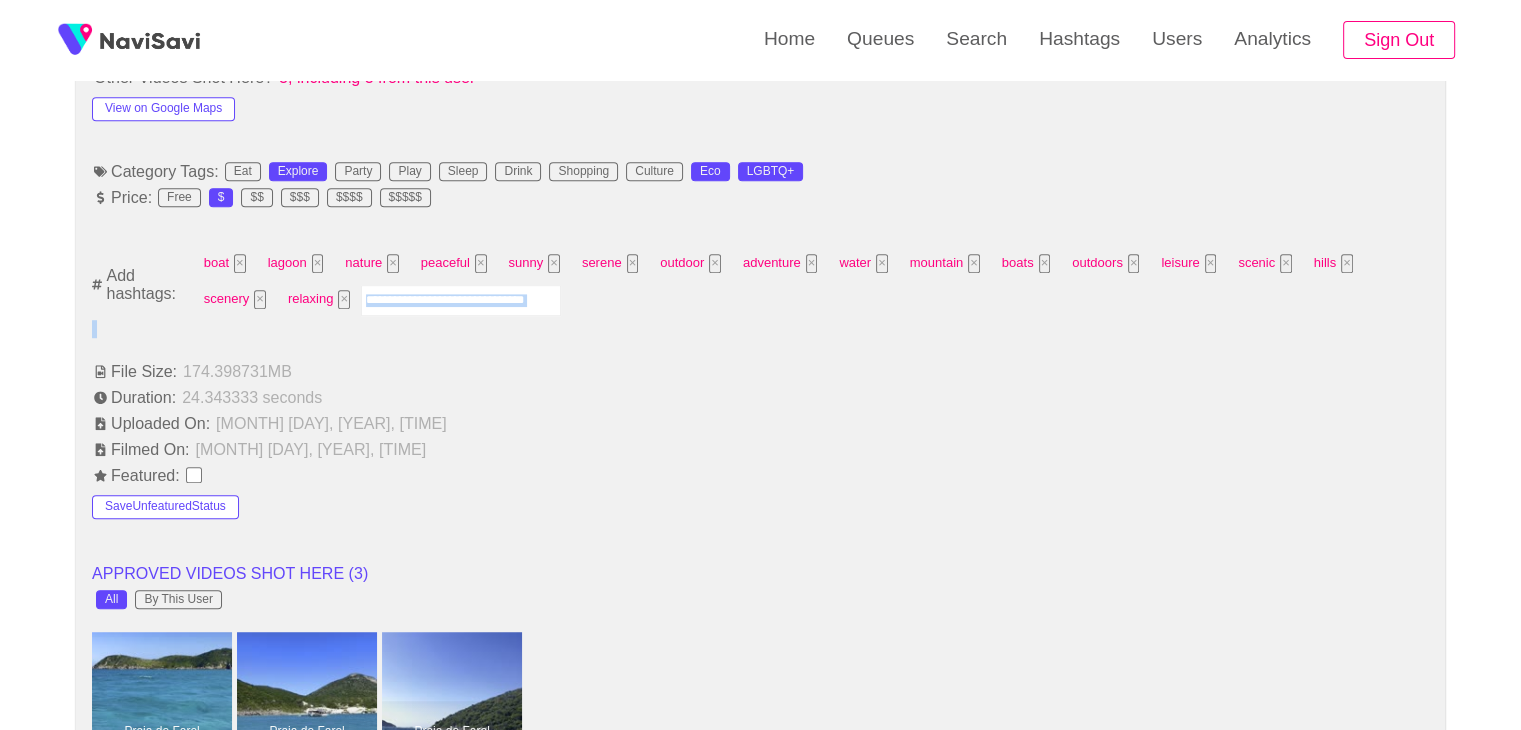 drag, startPoint x: 524, startPoint y: 338, endPoint x: 512, endPoint y: 288, distance: 51.41984 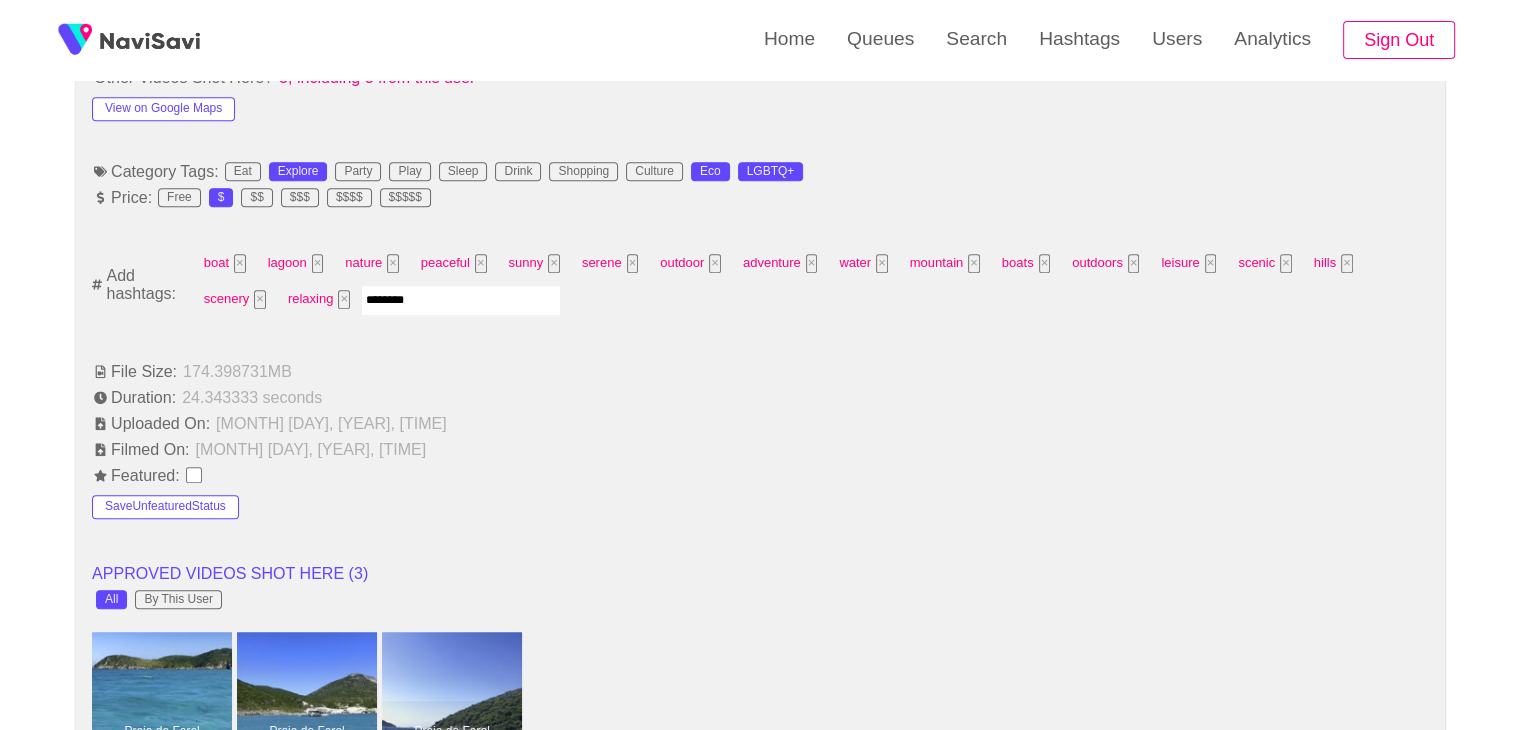 type on "*********" 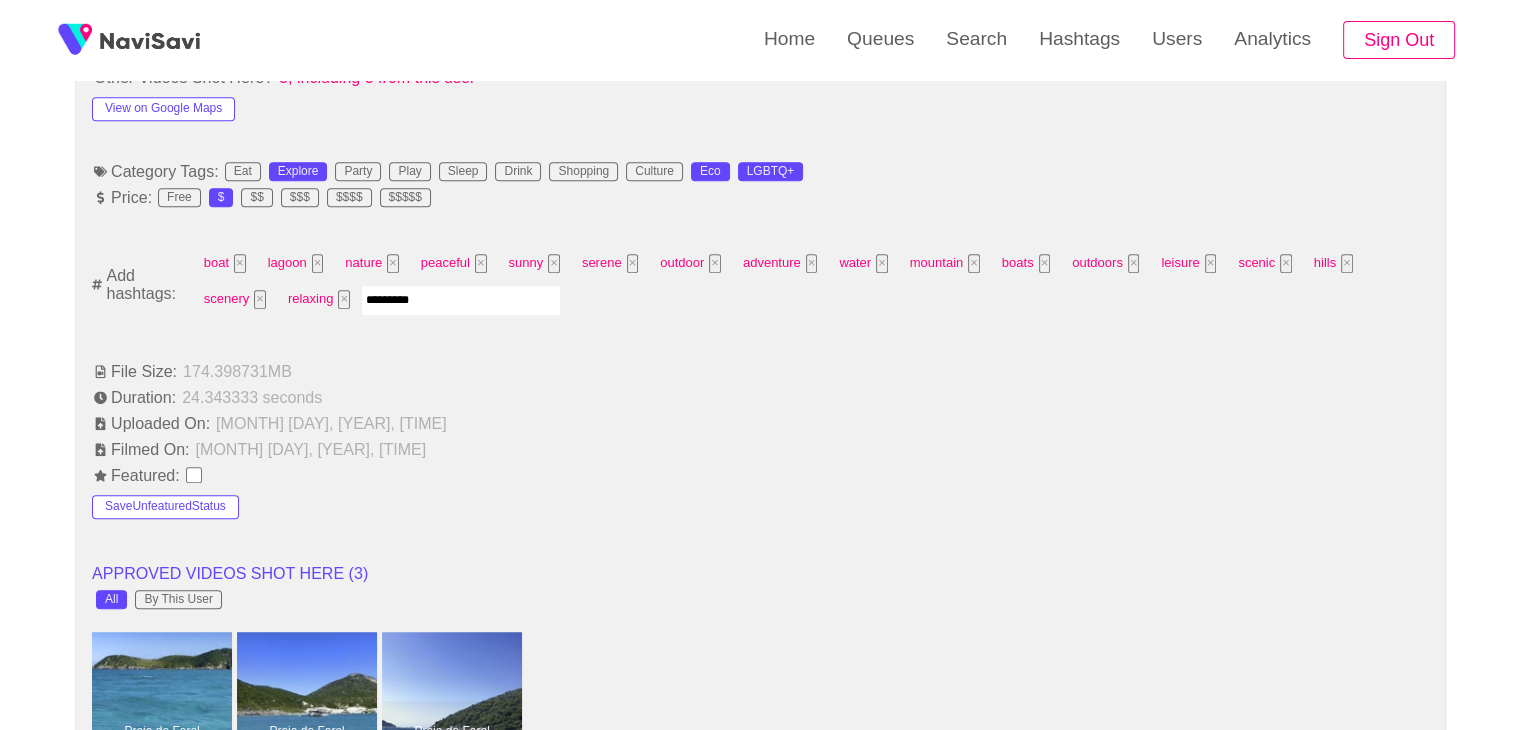 type 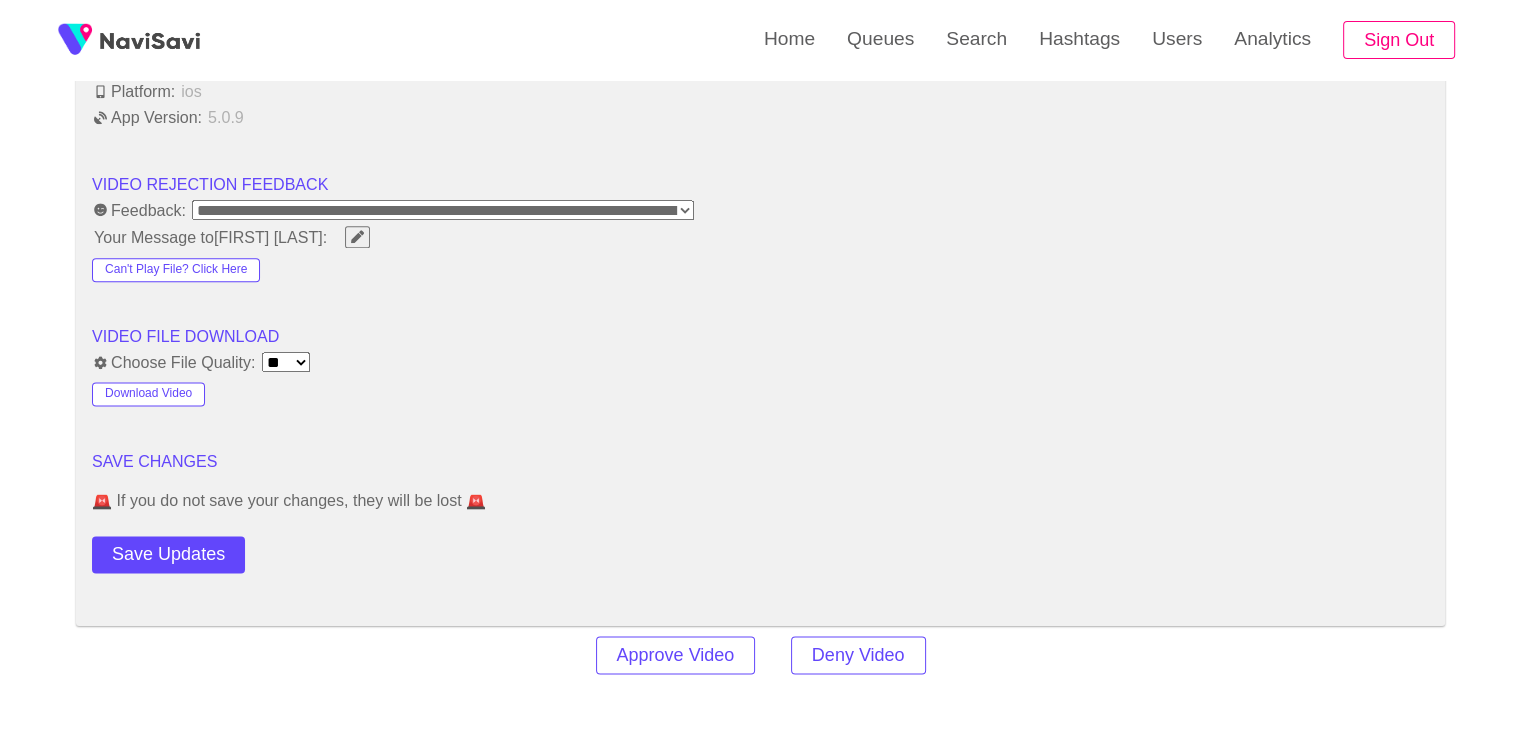scroll, scrollTop: 2520, scrollLeft: 0, axis: vertical 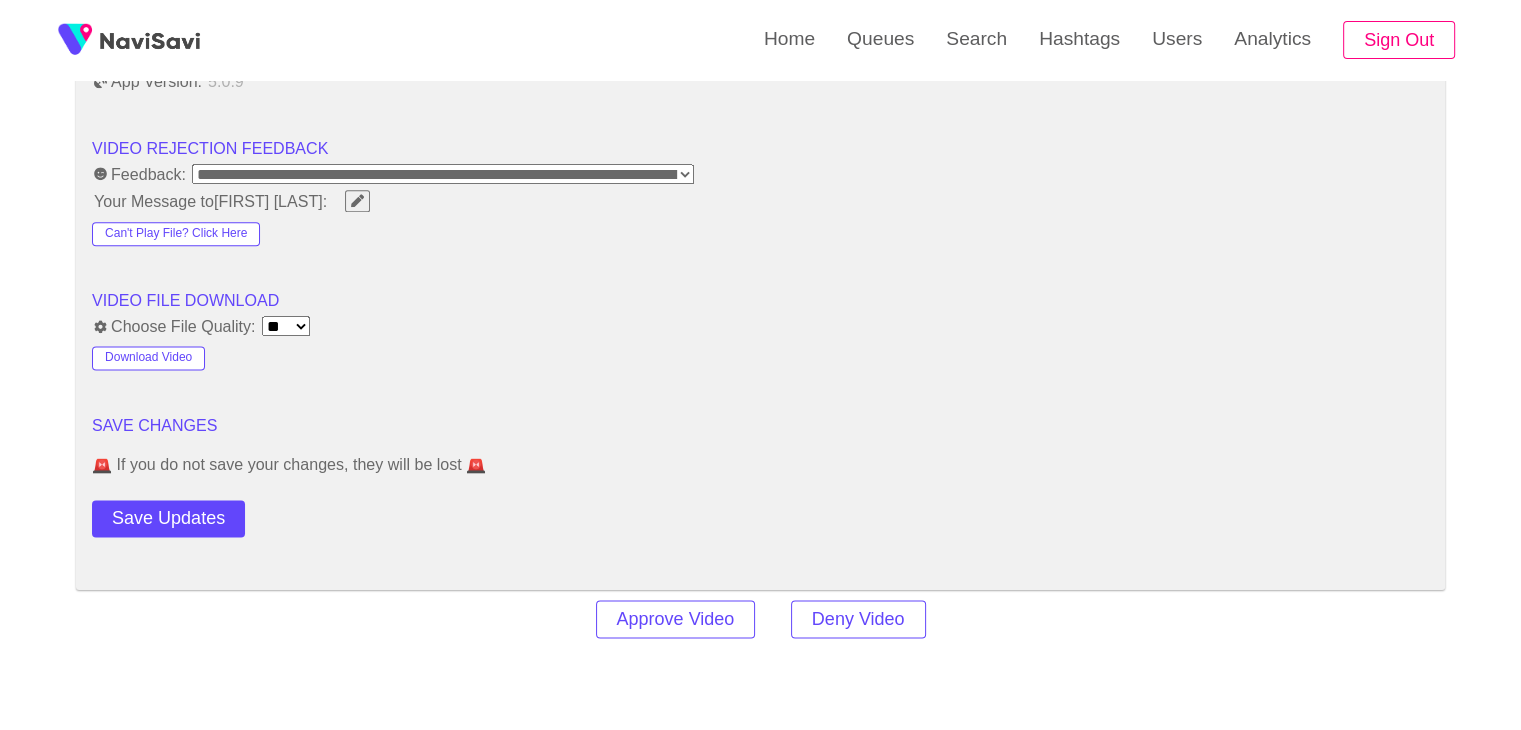 click on "Save Updates" at bounding box center (225, 514) 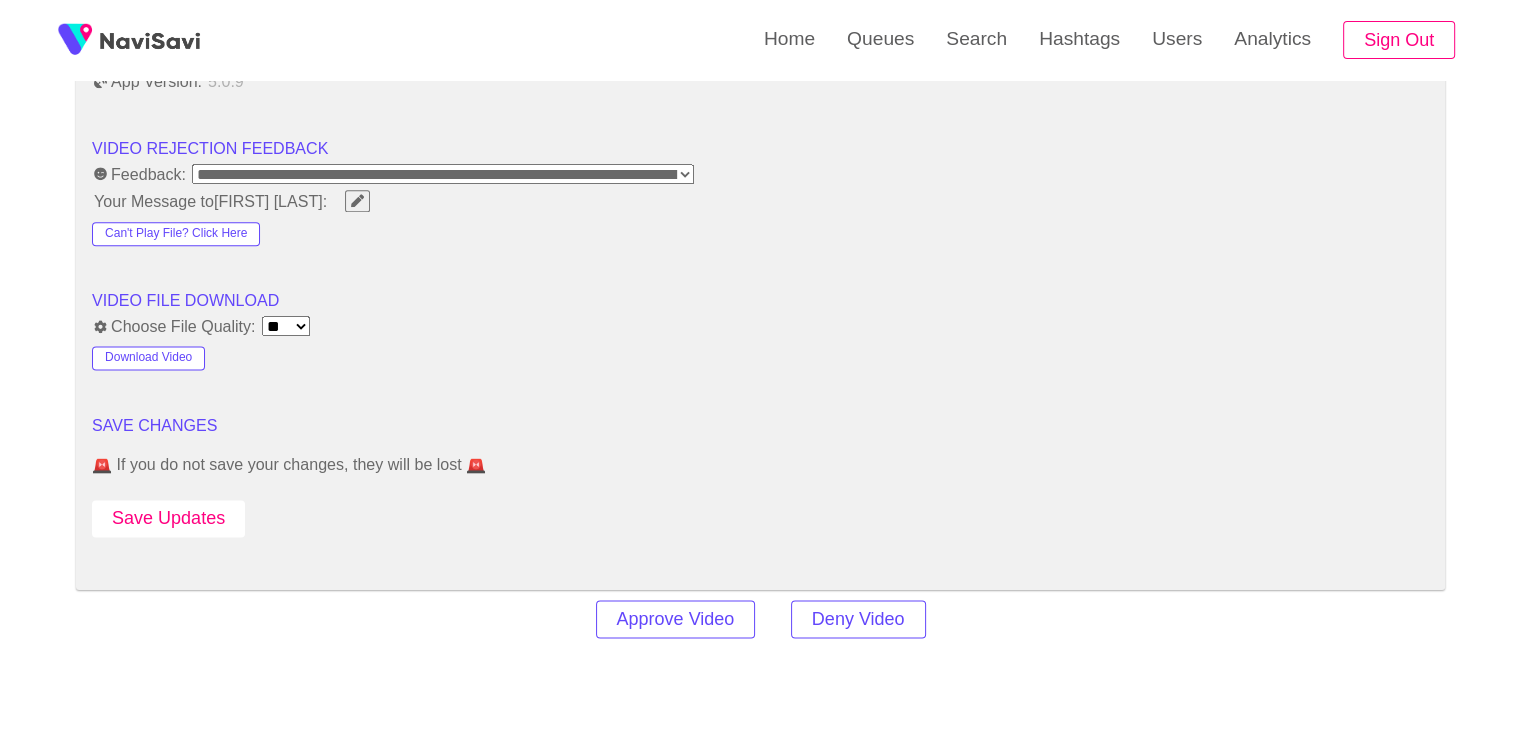 click on "Save Updates" at bounding box center (168, 518) 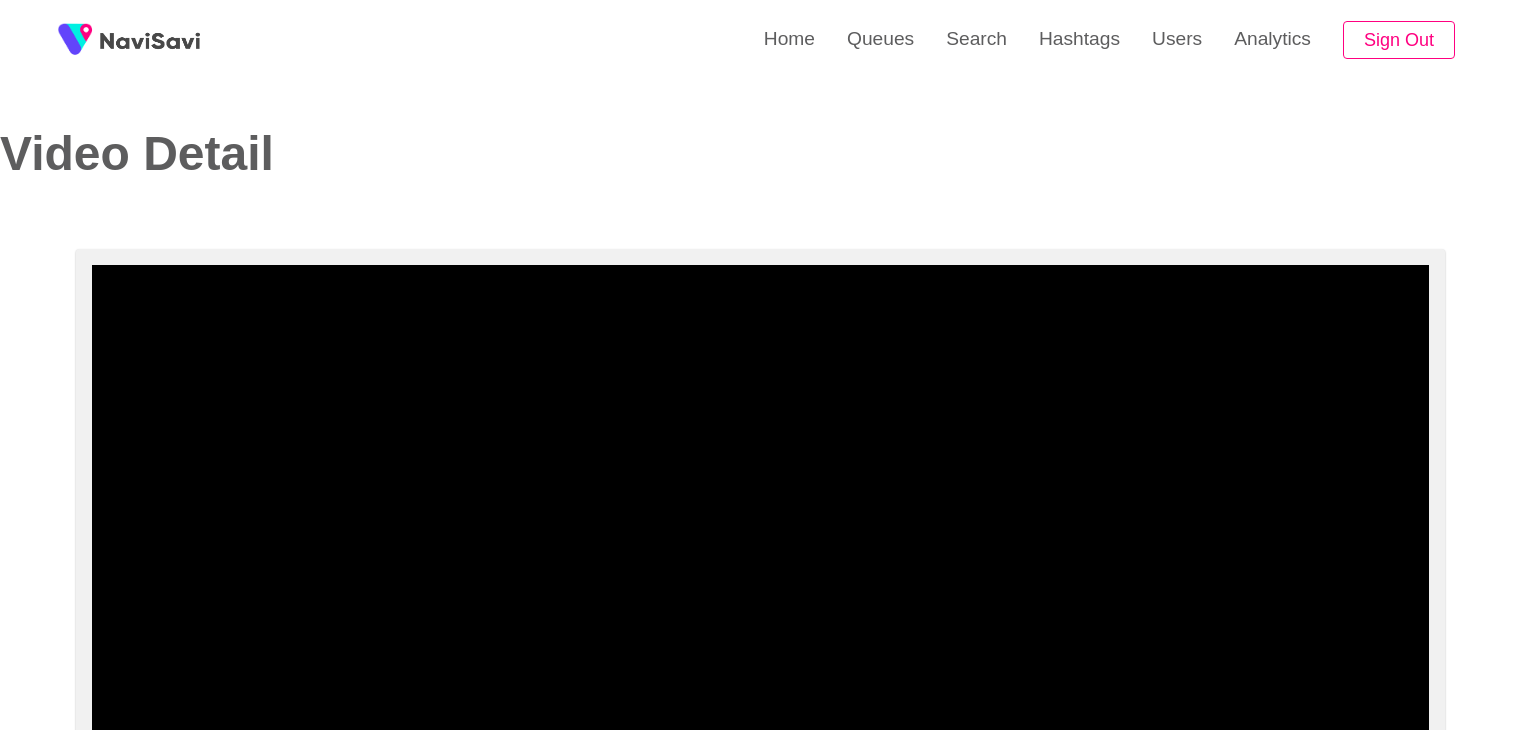 select on "**********" 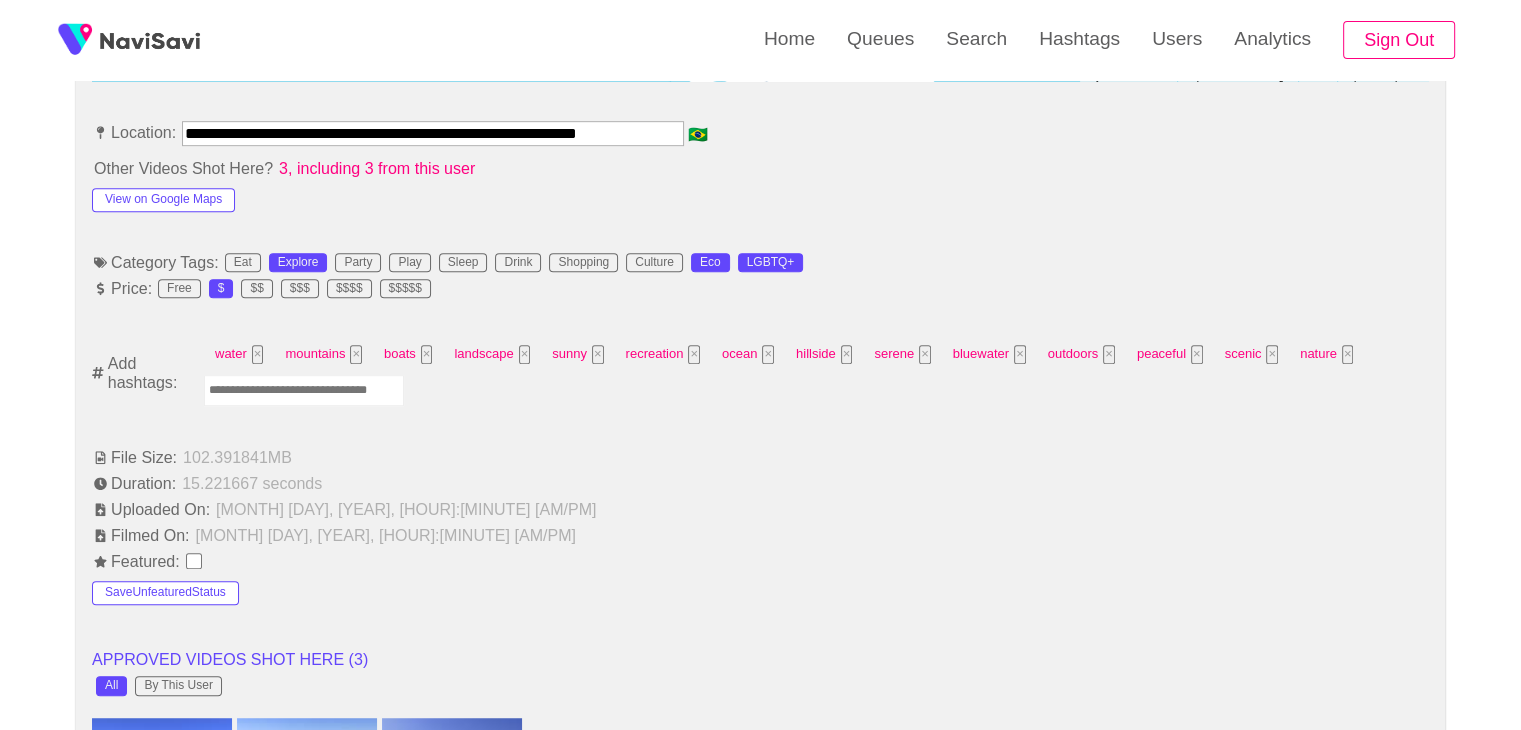 scroll, scrollTop: 1132, scrollLeft: 0, axis: vertical 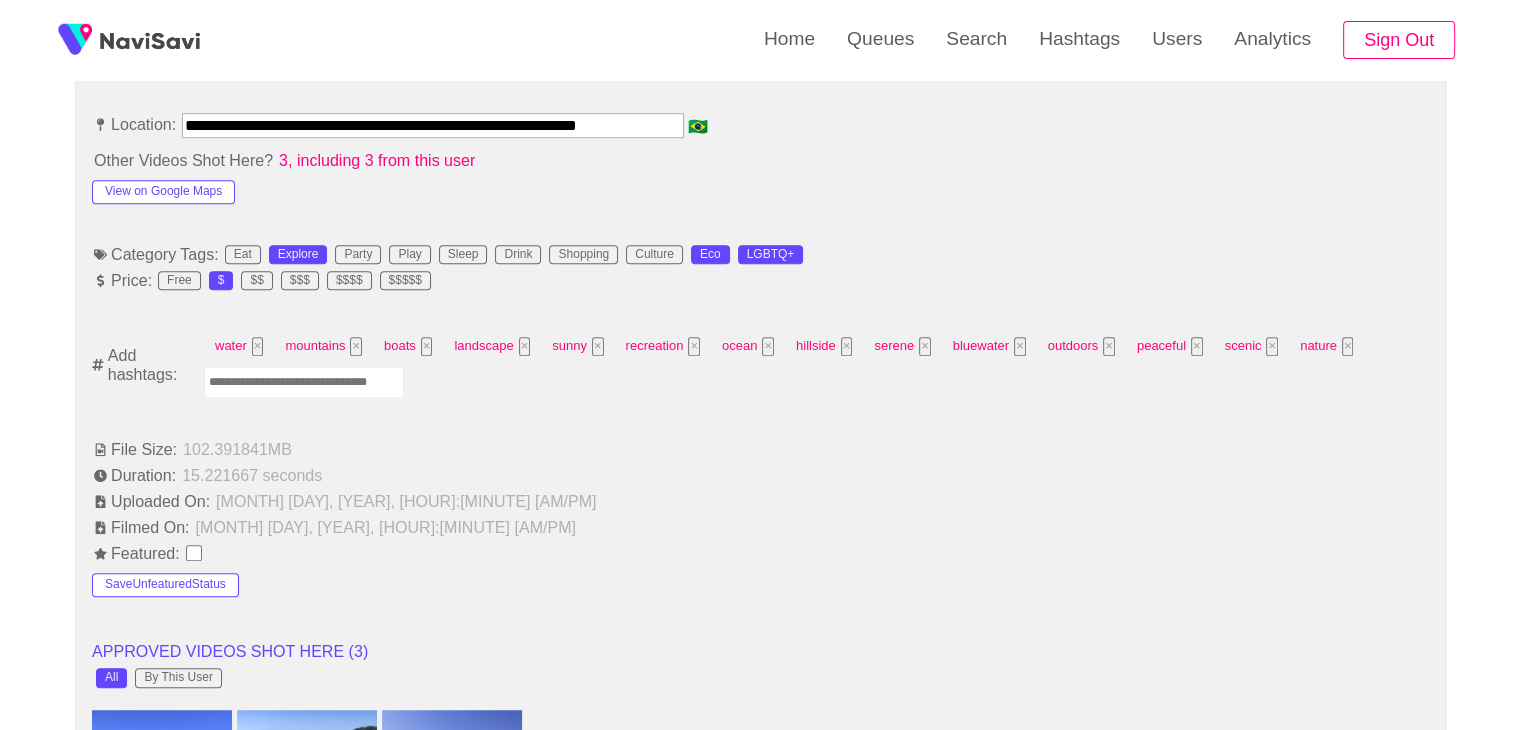 click at bounding box center [304, 382] 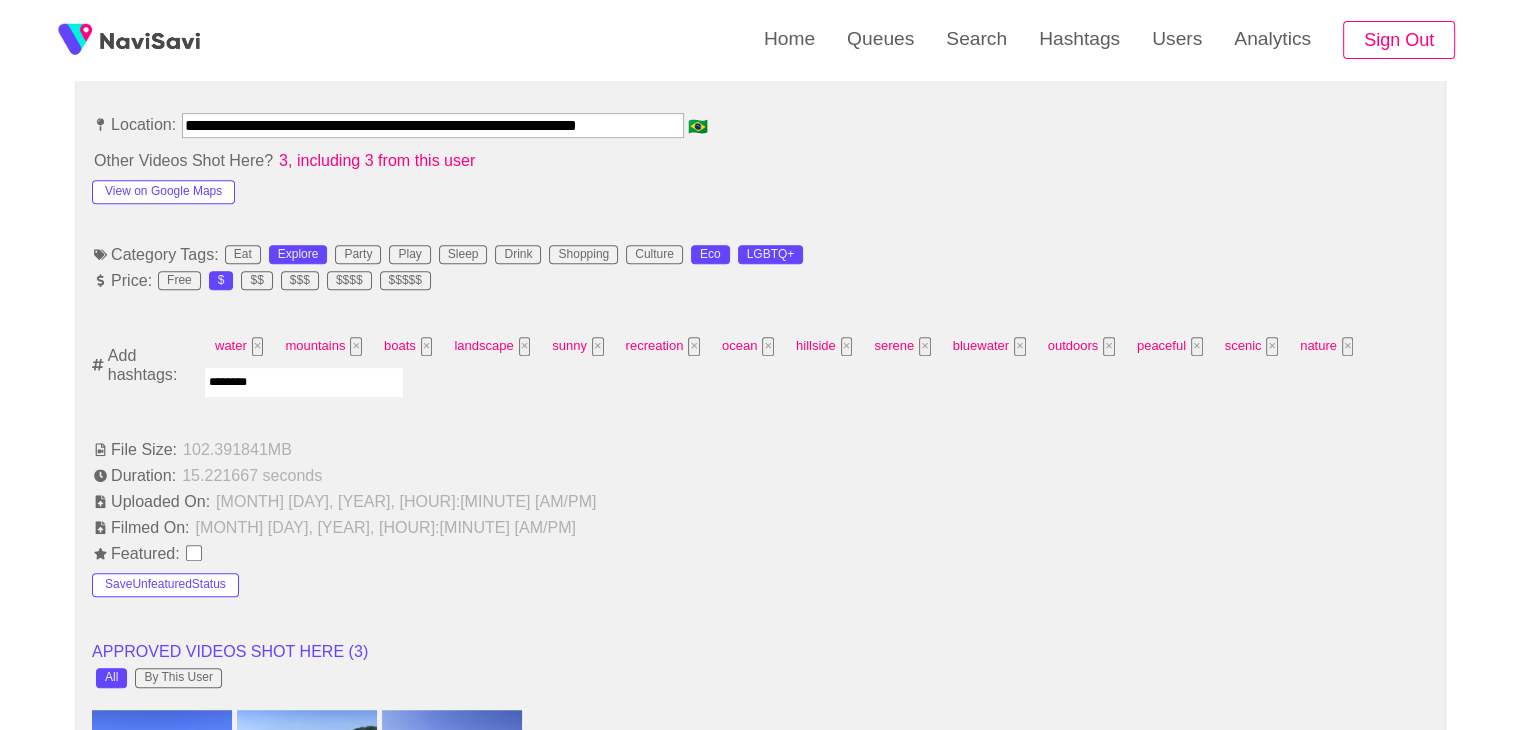 type on "*********" 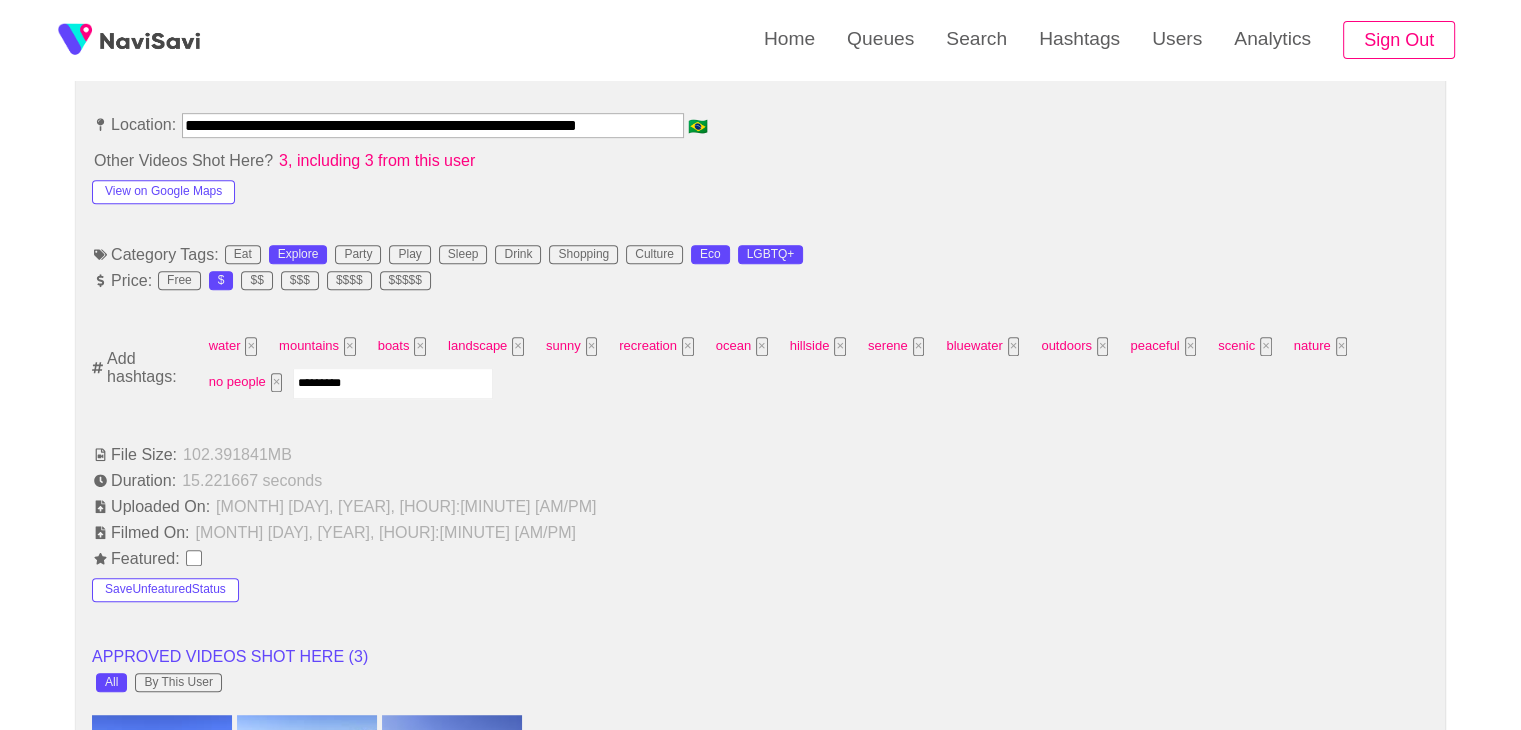 type 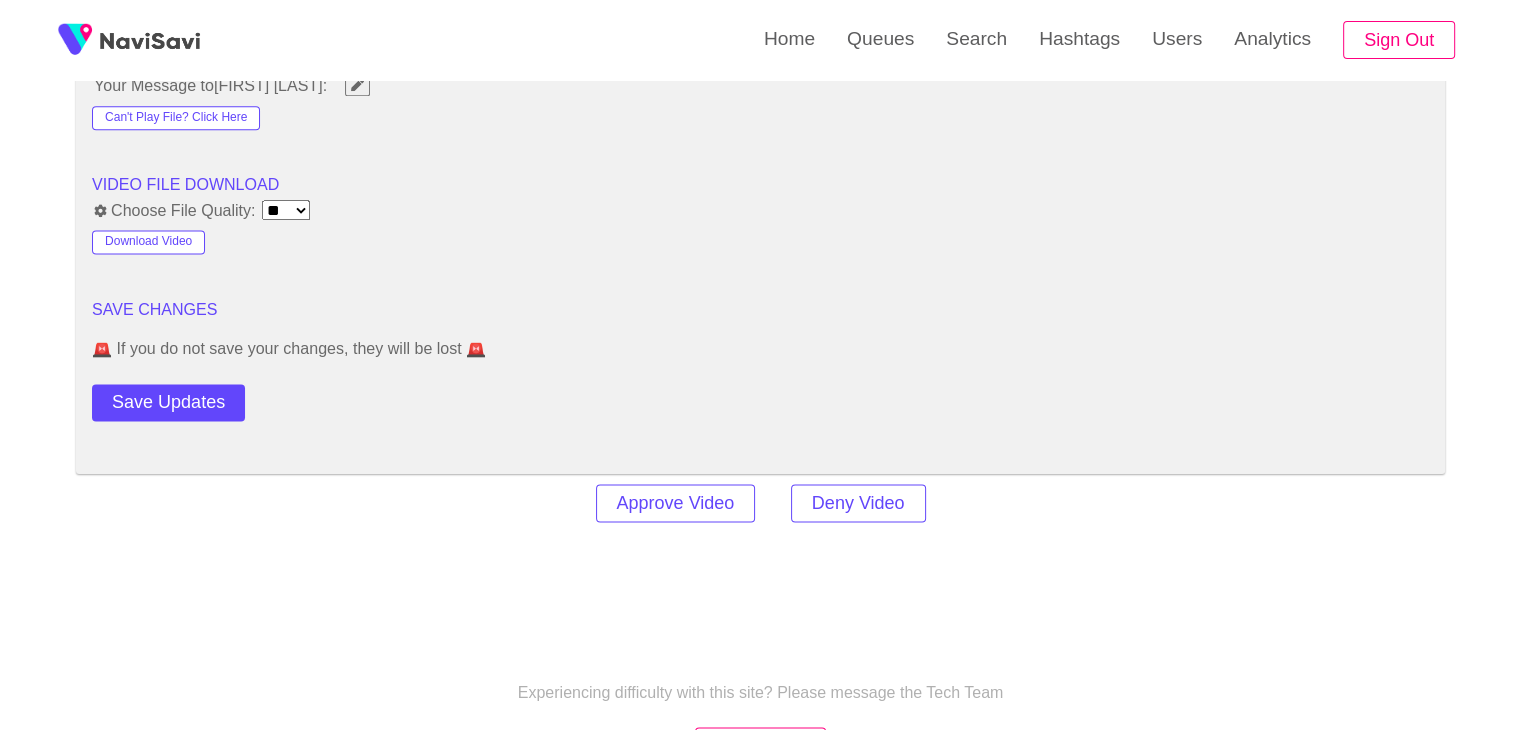 scroll, scrollTop: 2703, scrollLeft: 0, axis: vertical 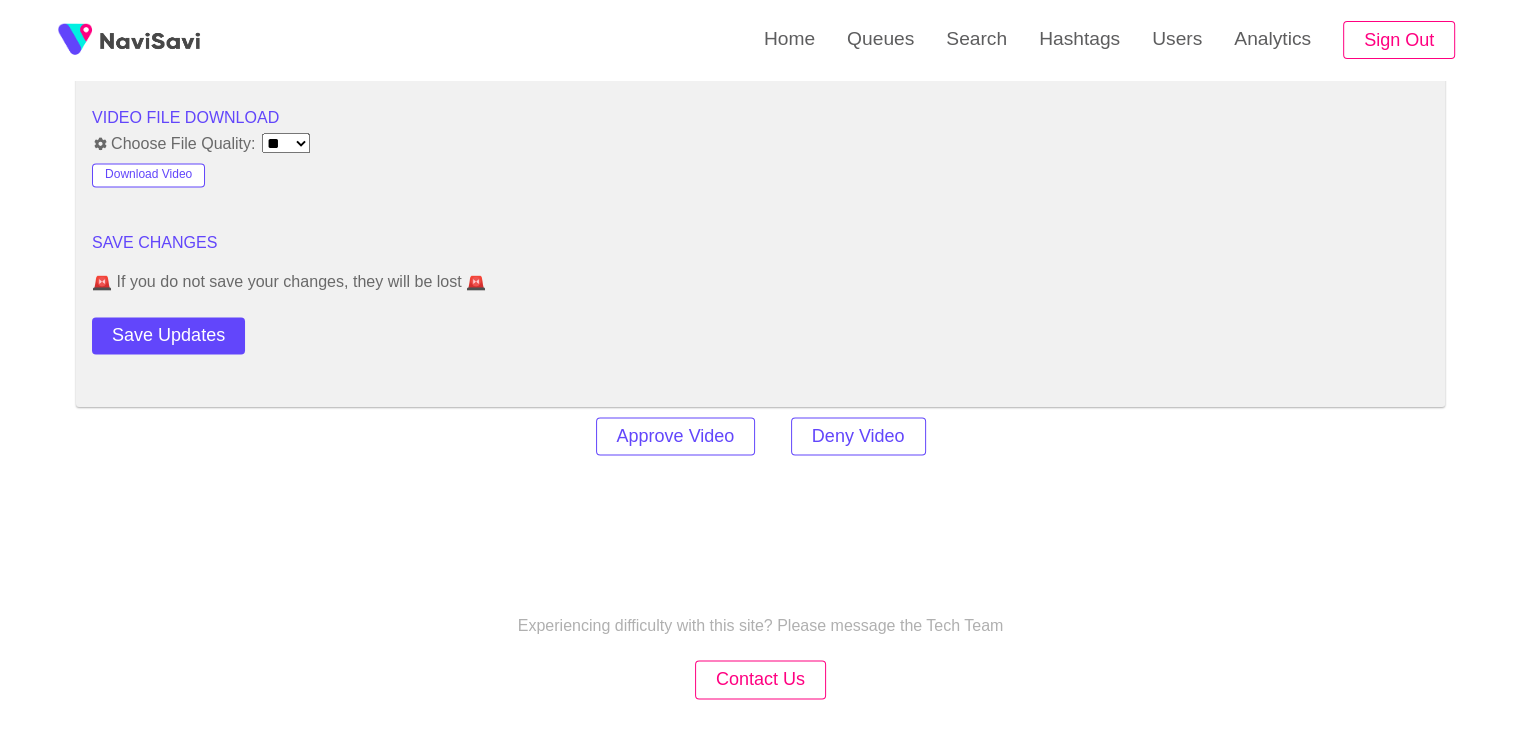 click on "Save Updates" at bounding box center [225, 331] 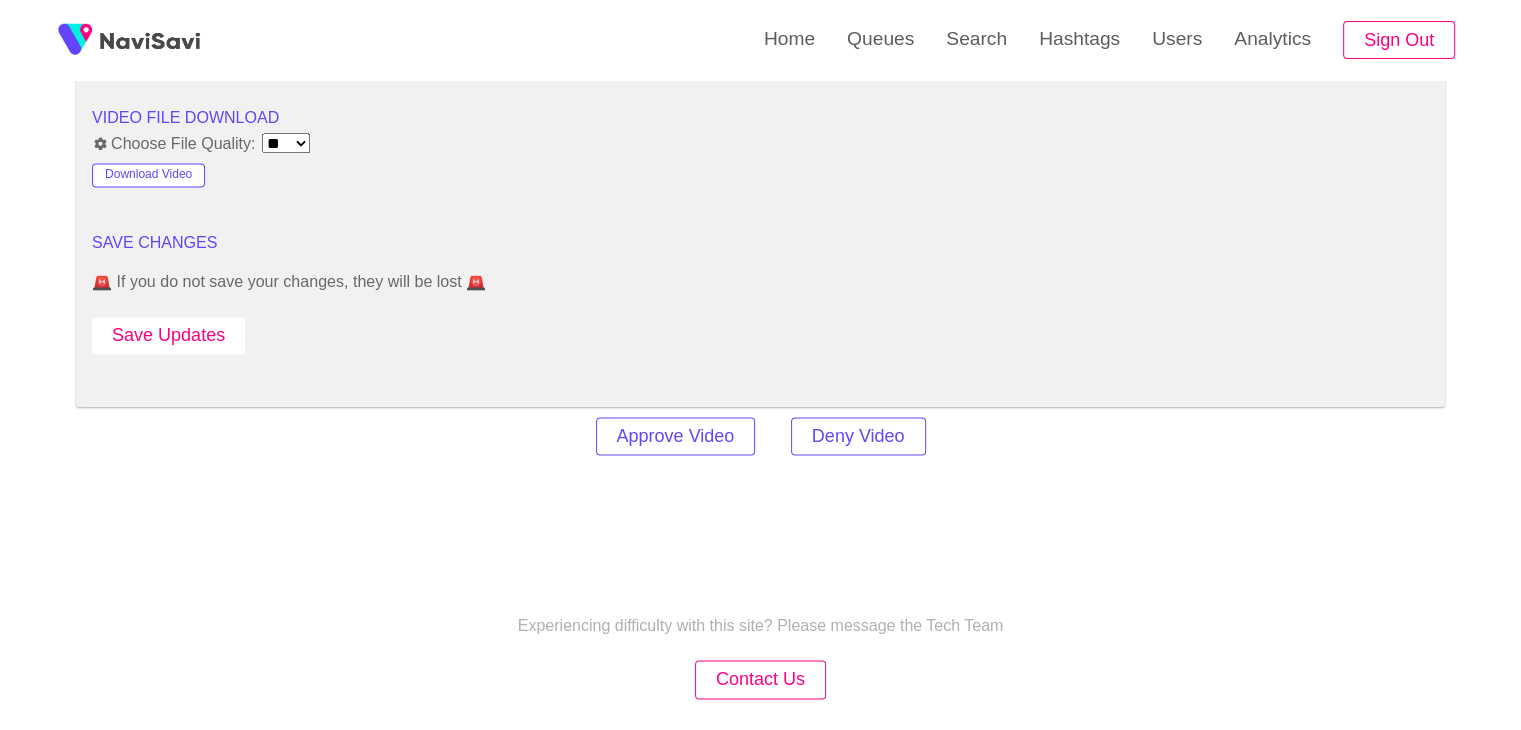click on "Save Updates" at bounding box center (168, 335) 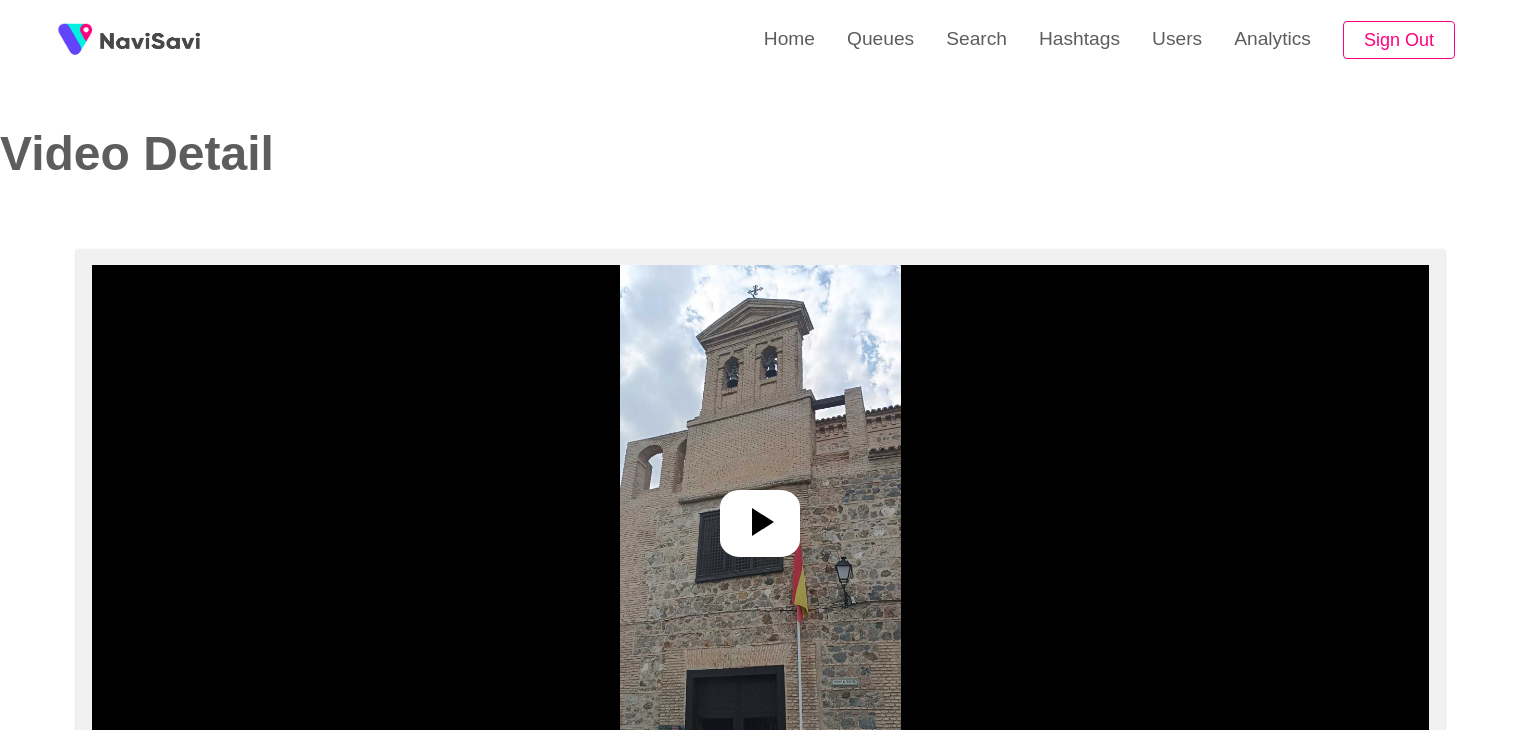 select on "**********" 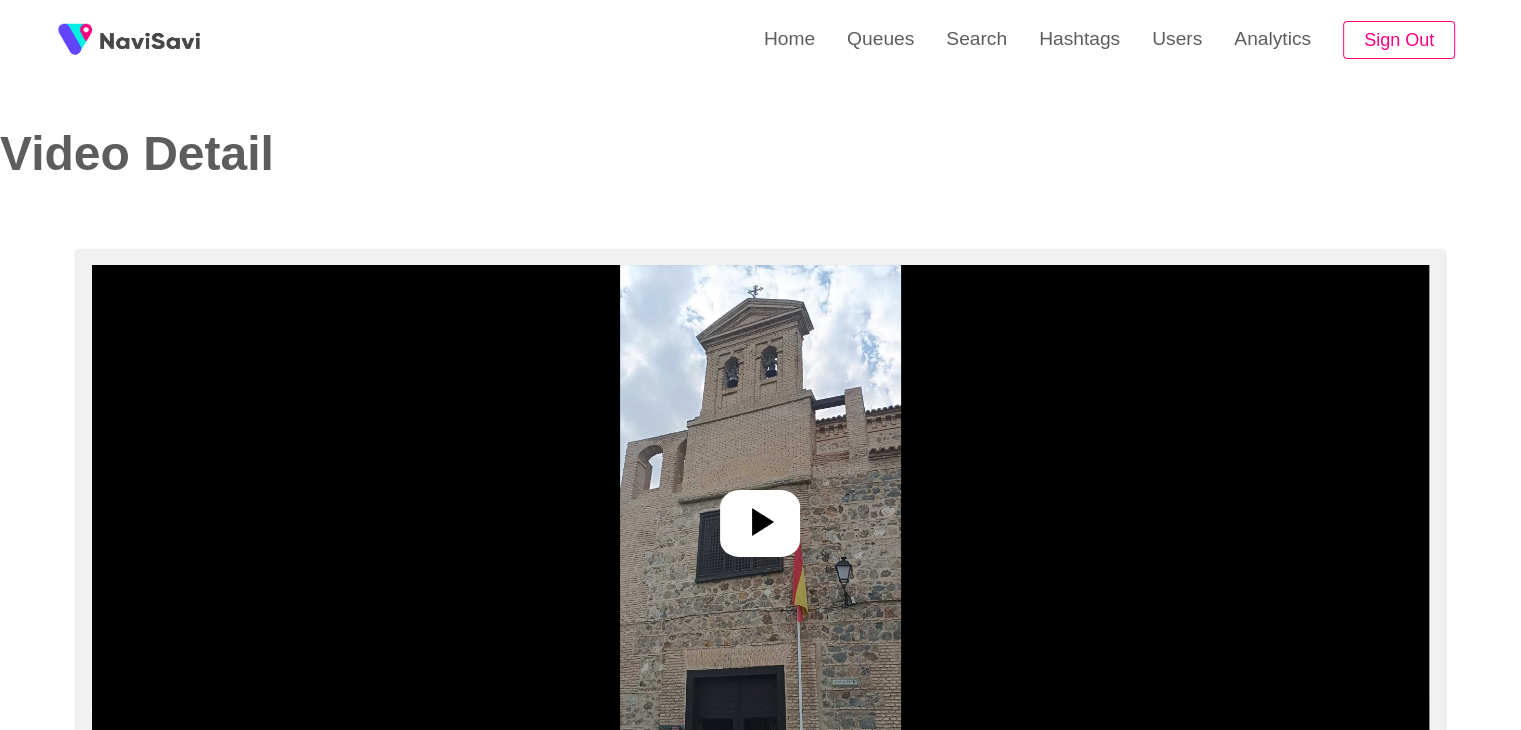 click at bounding box center (760, 515) 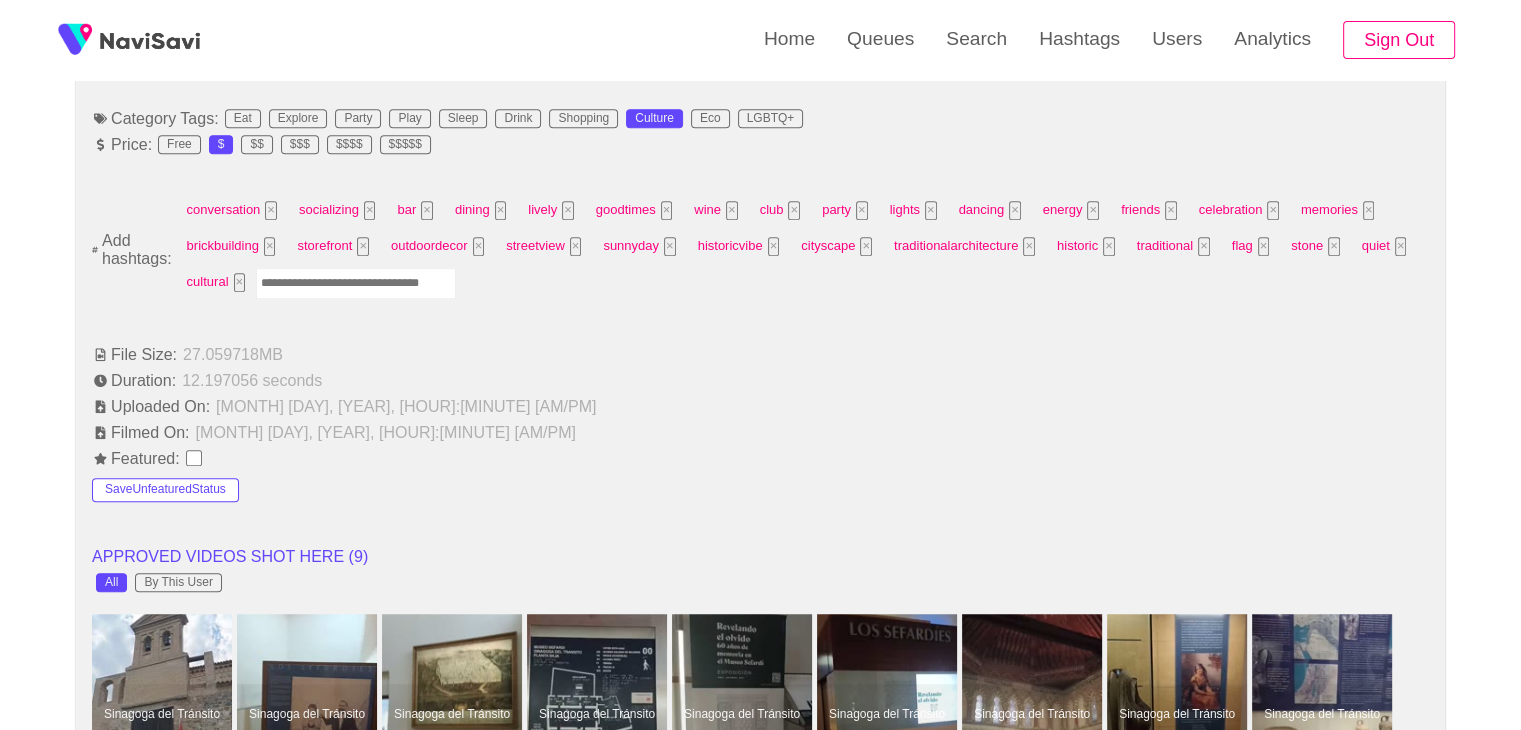 scroll, scrollTop: 1263, scrollLeft: 0, axis: vertical 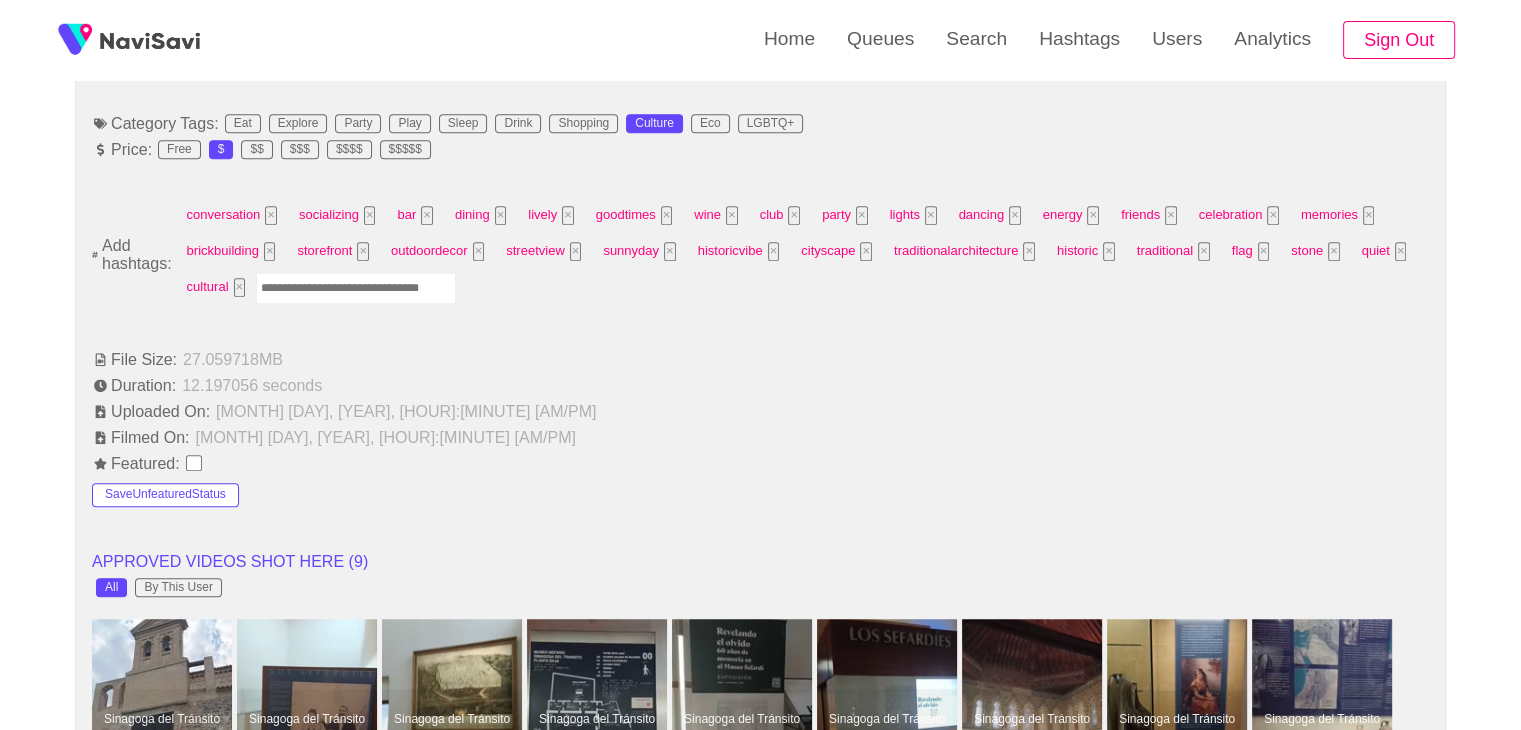 click at bounding box center [356, 288] 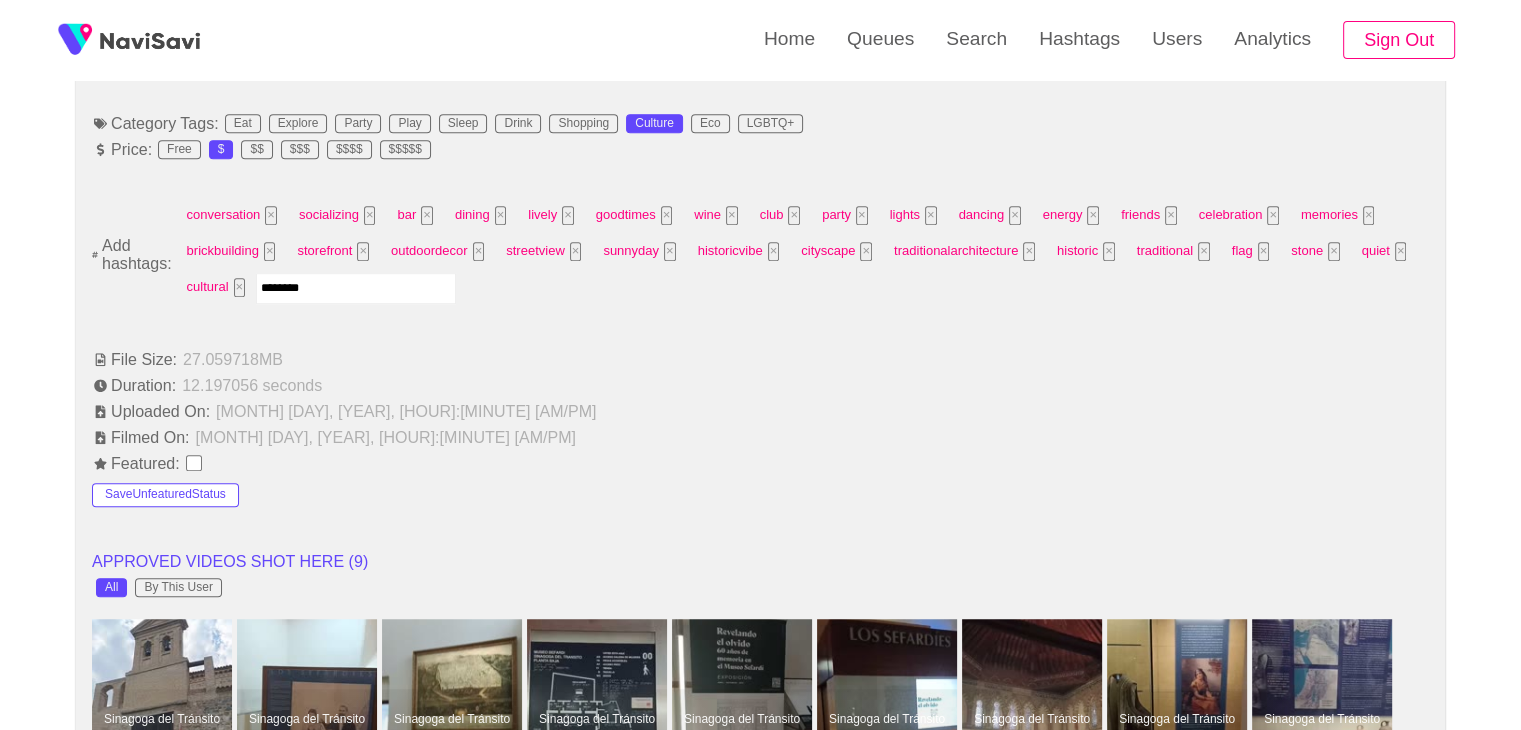 type on "*********" 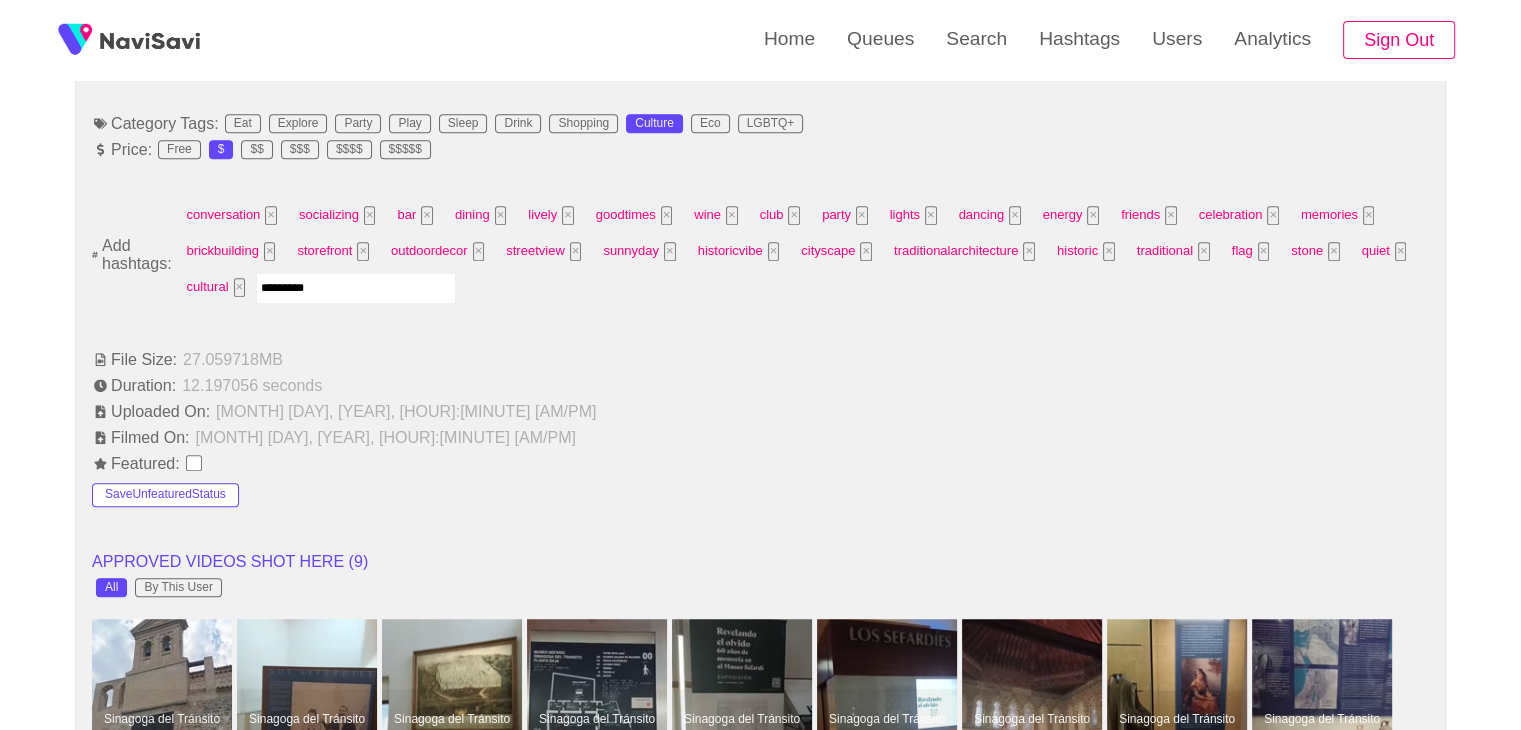 type 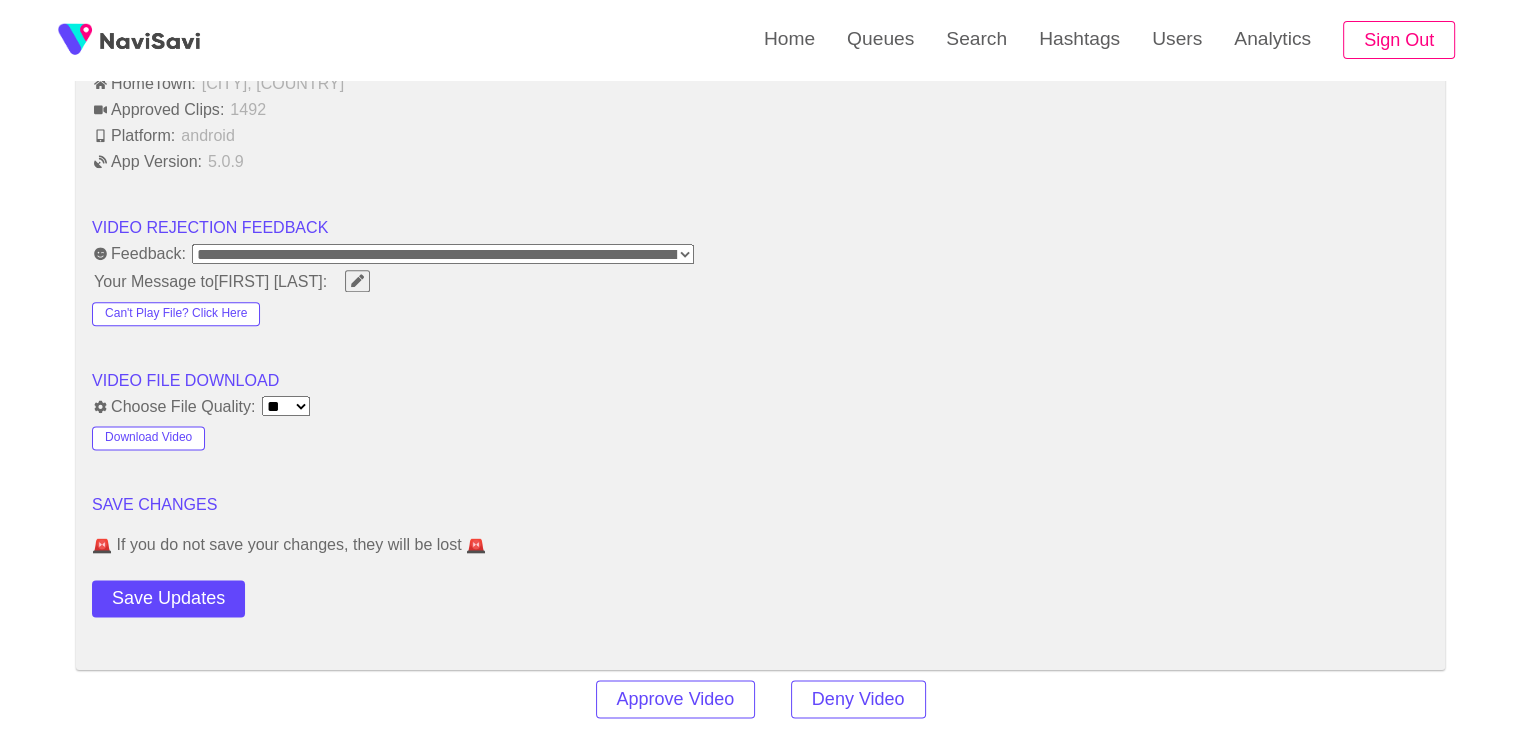 scroll, scrollTop: 2575, scrollLeft: 0, axis: vertical 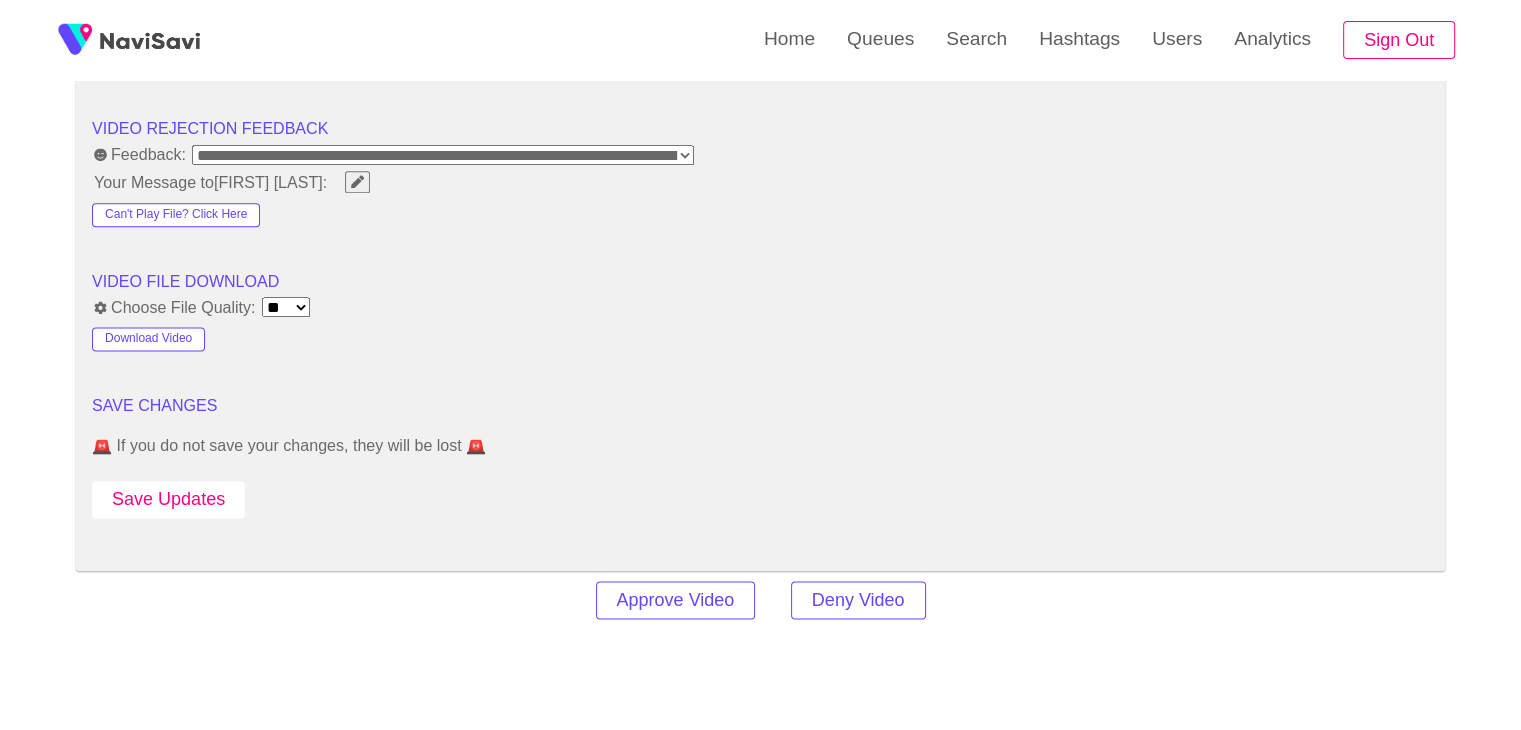 click on "Save Updates" at bounding box center (168, 499) 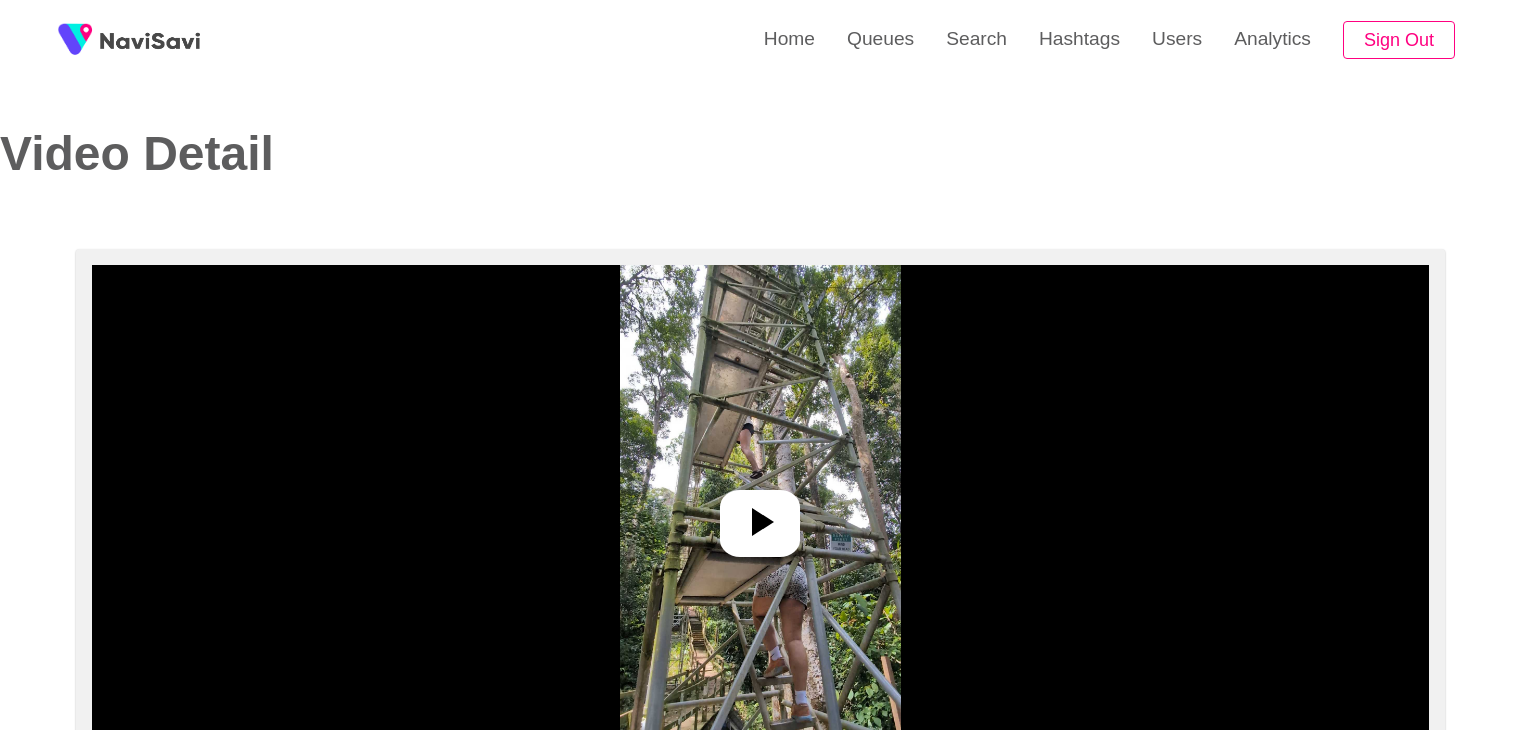 select on "**********" 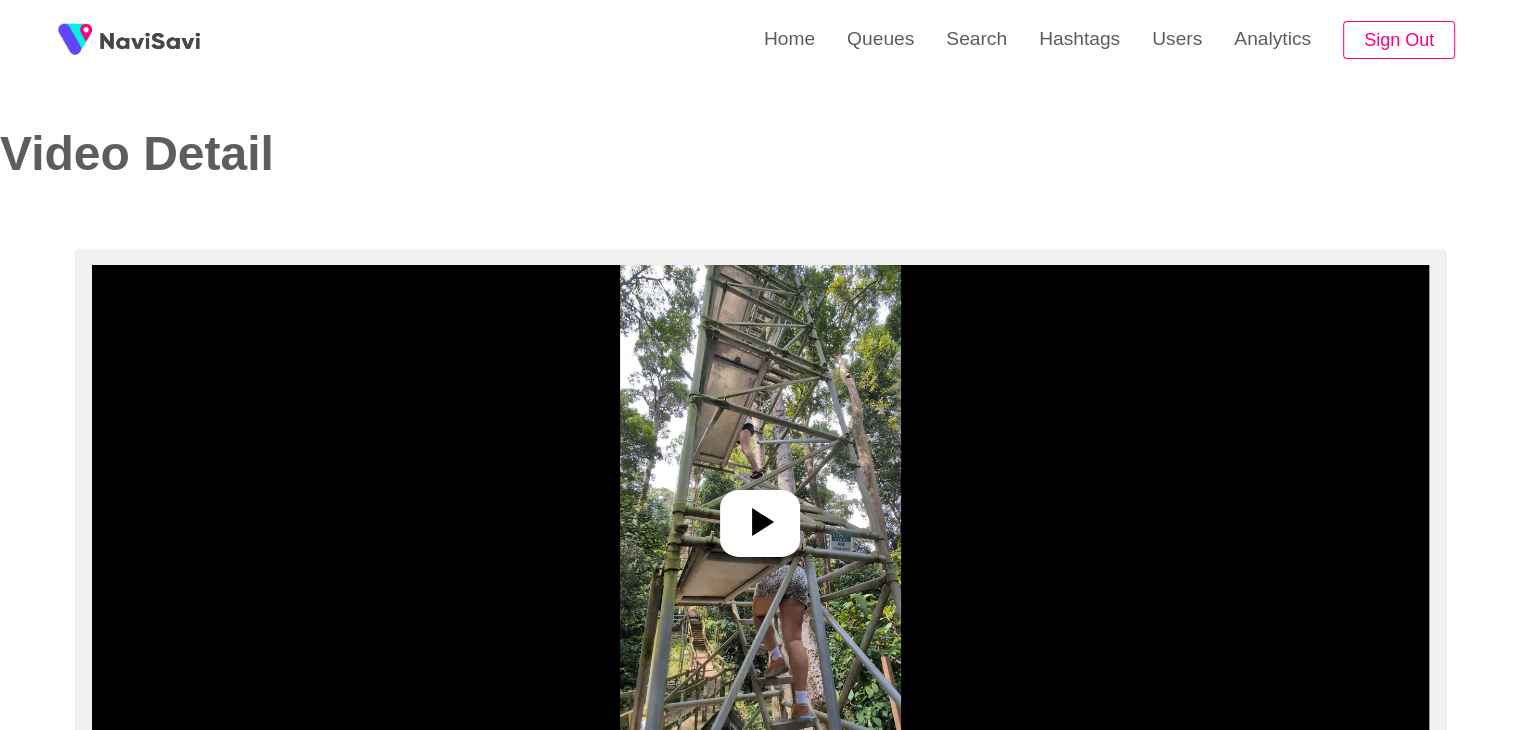 click at bounding box center [760, 515] 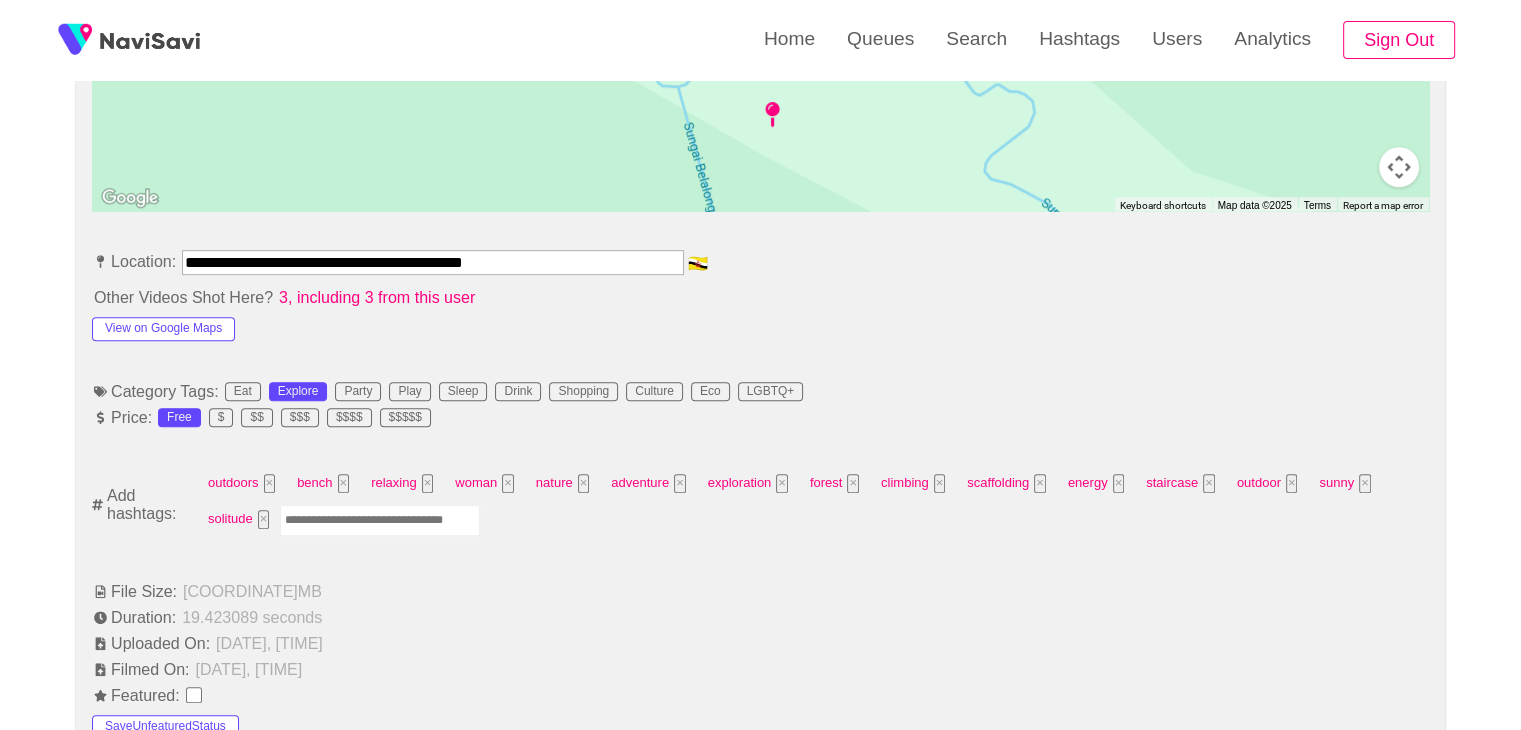 scroll, scrollTop: 1004, scrollLeft: 0, axis: vertical 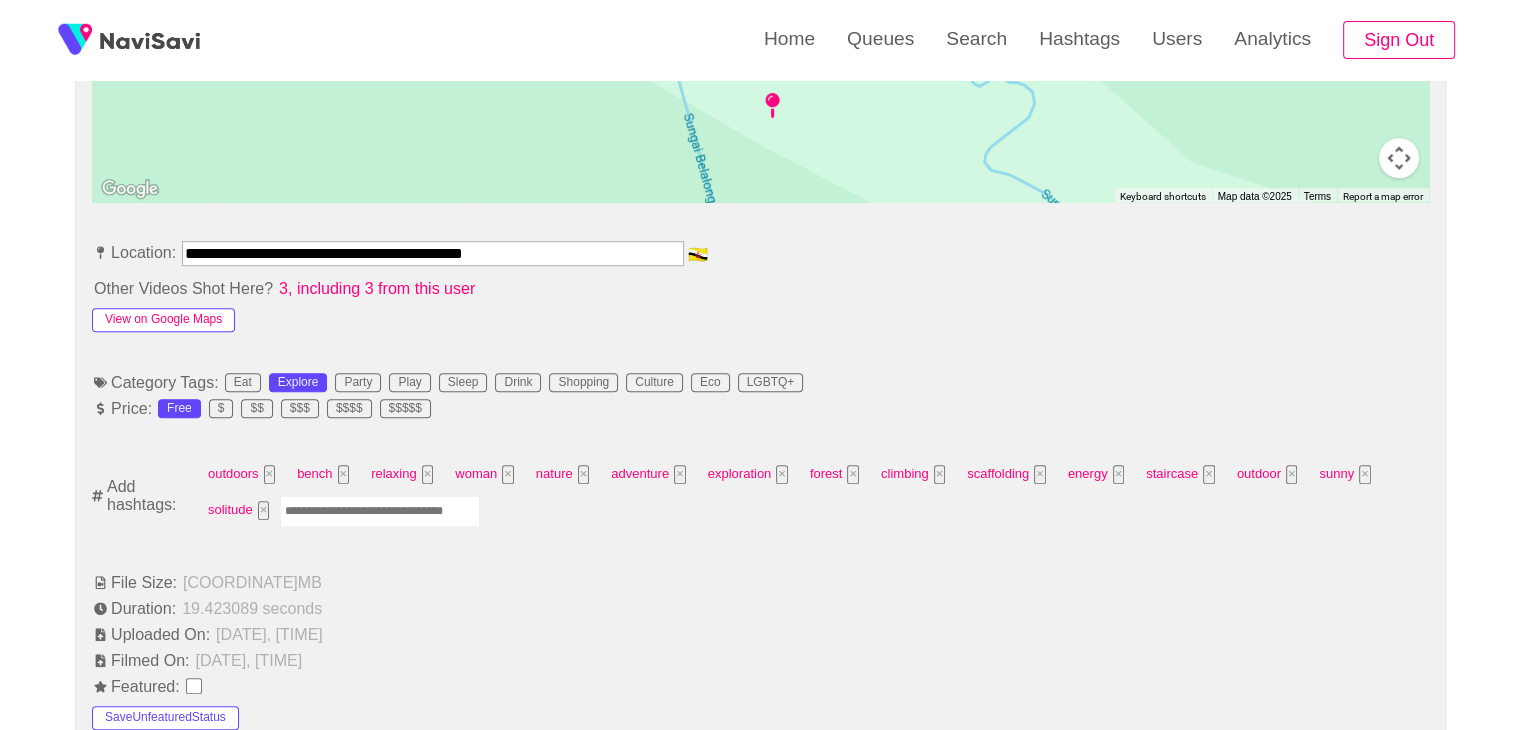click on "View on Google Maps" at bounding box center (163, 320) 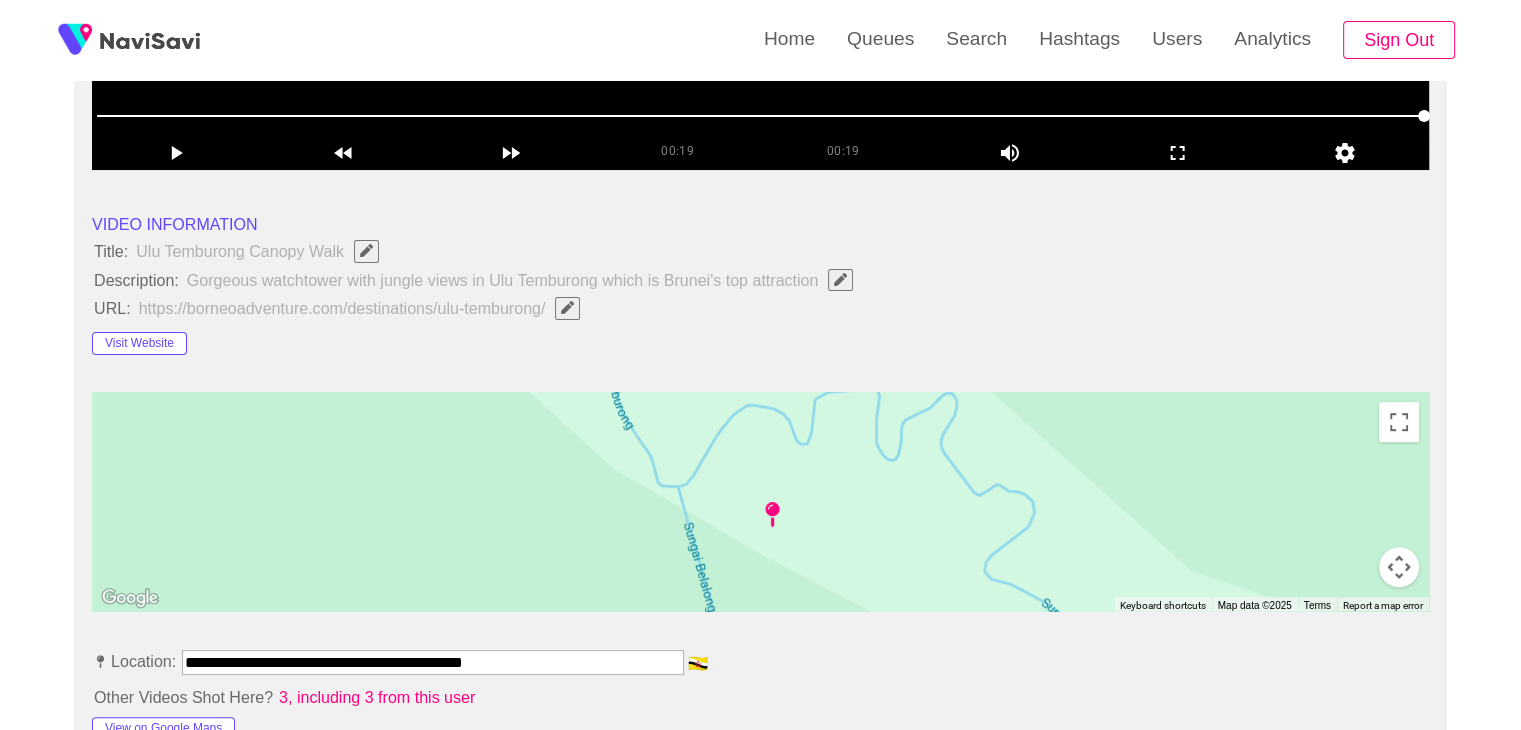 scroll, scrollTop: 600, scrollLeft: 0, axis: vertical 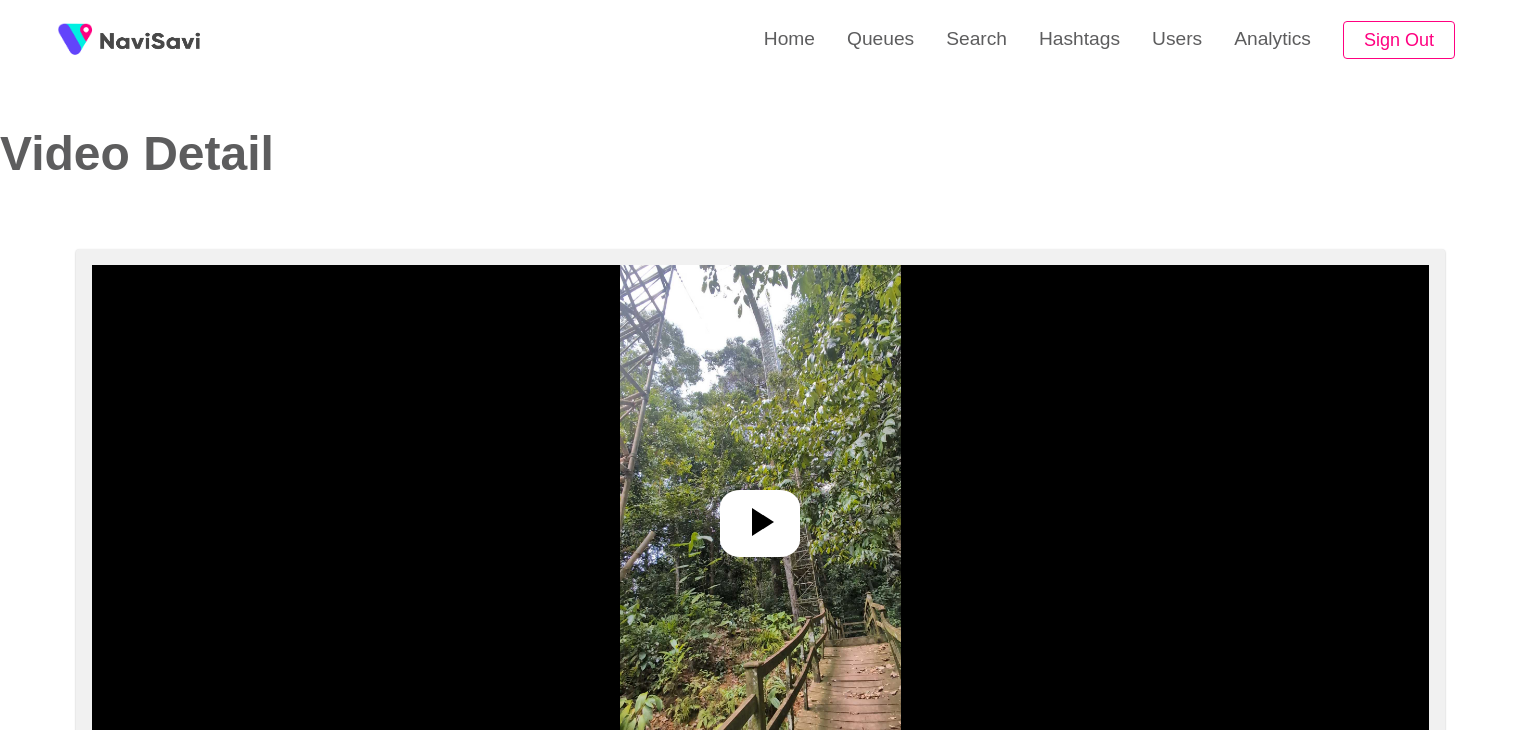 select on "**********" 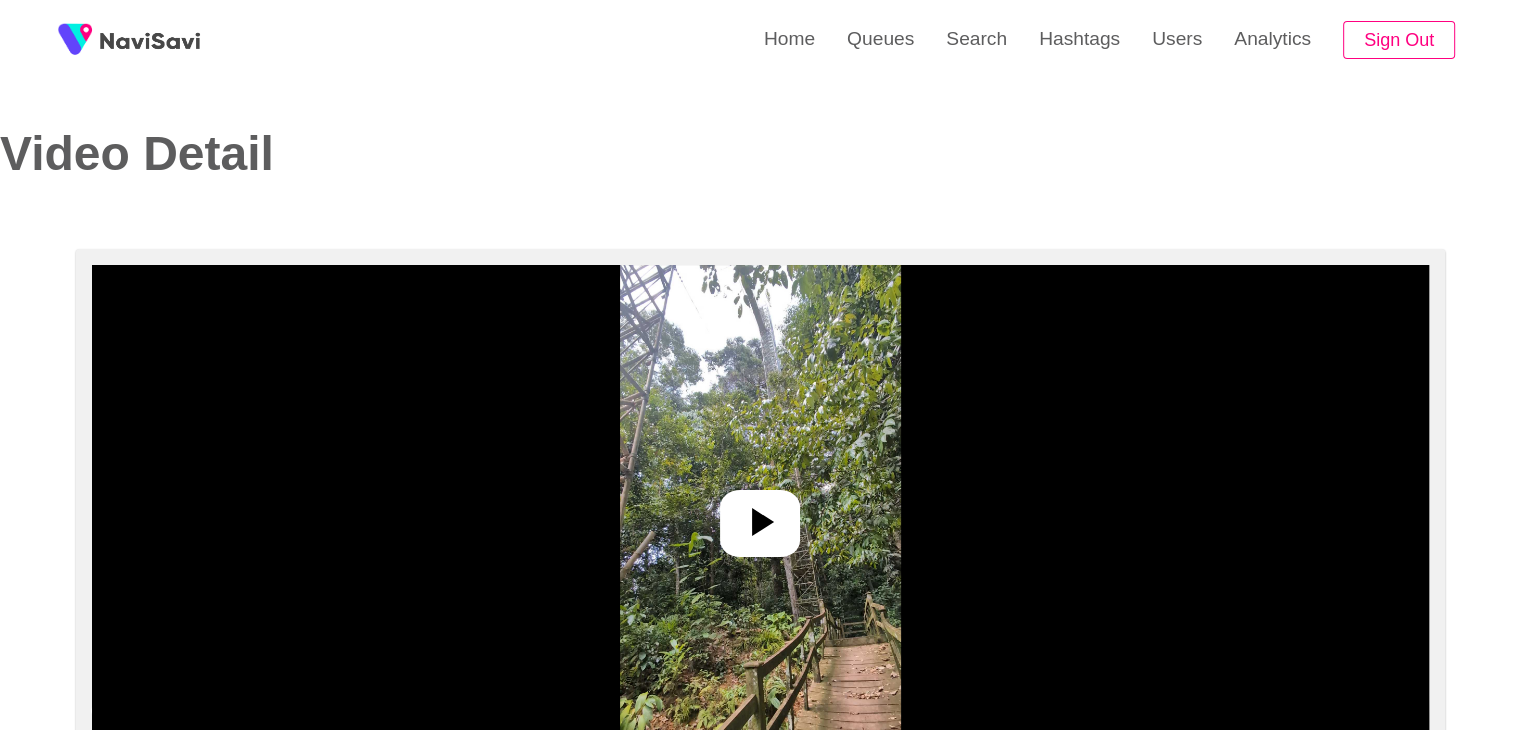 click at bounding box center [760, 515] 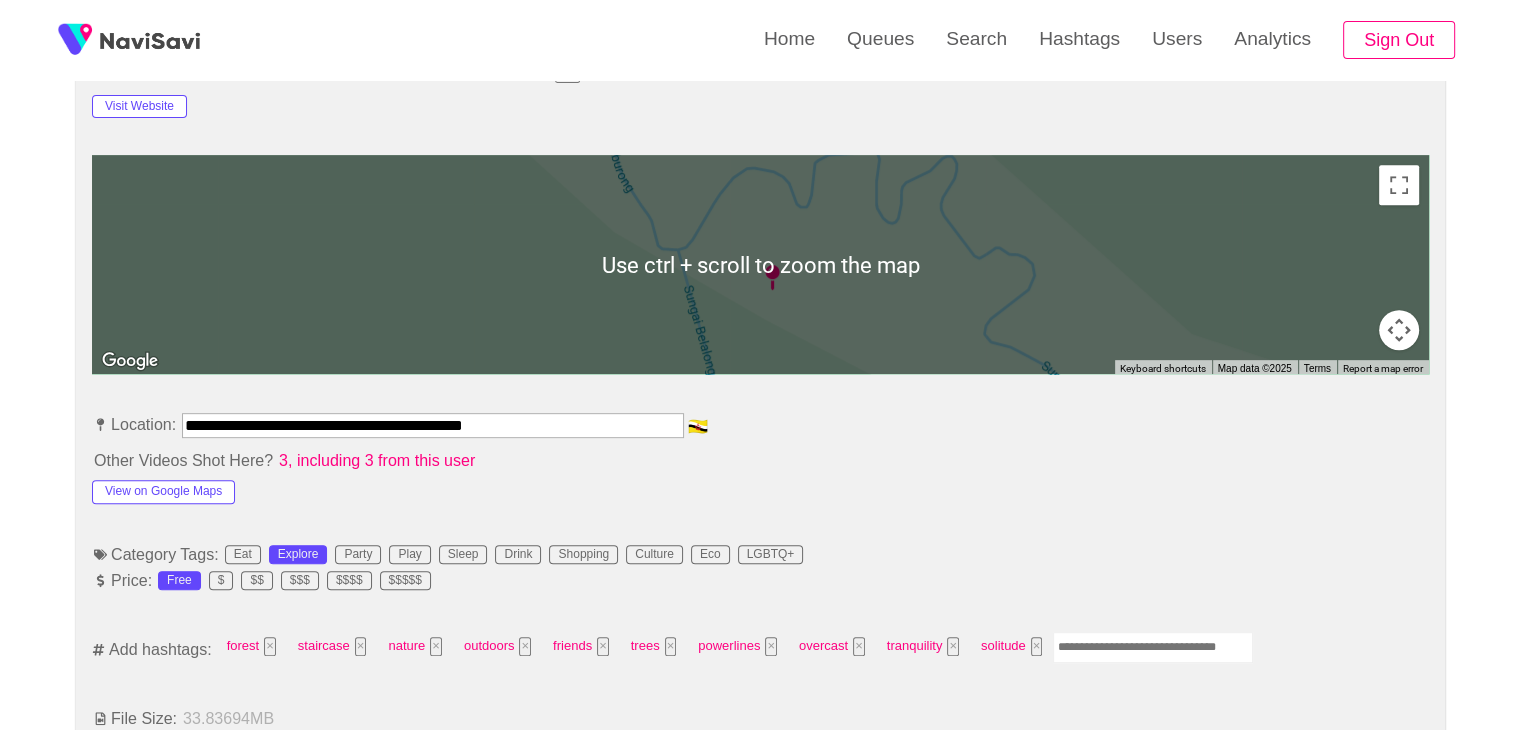 scroll, scrollTop: 843, scrollLeft: 0, axis: vertical 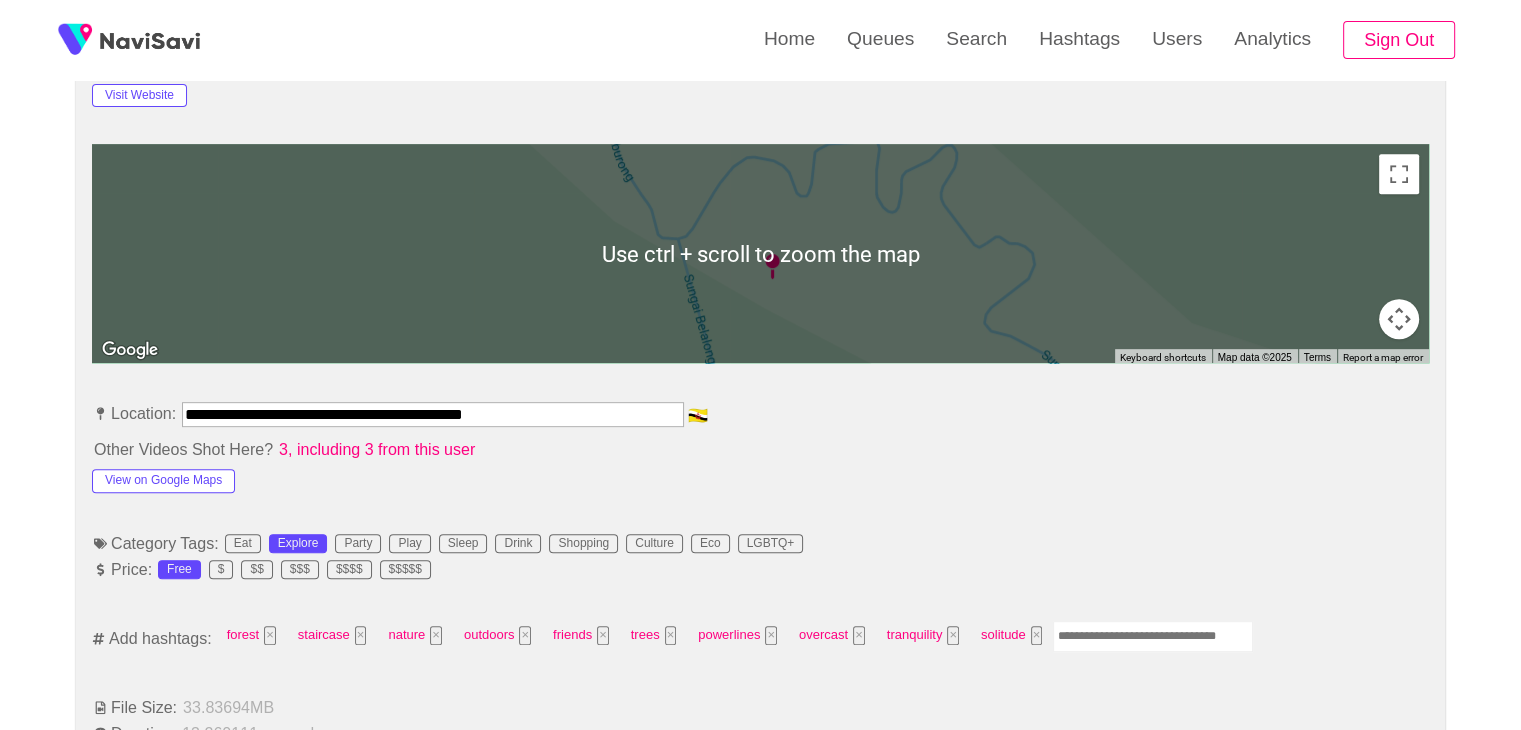 click at bounding box center (1153, 636) 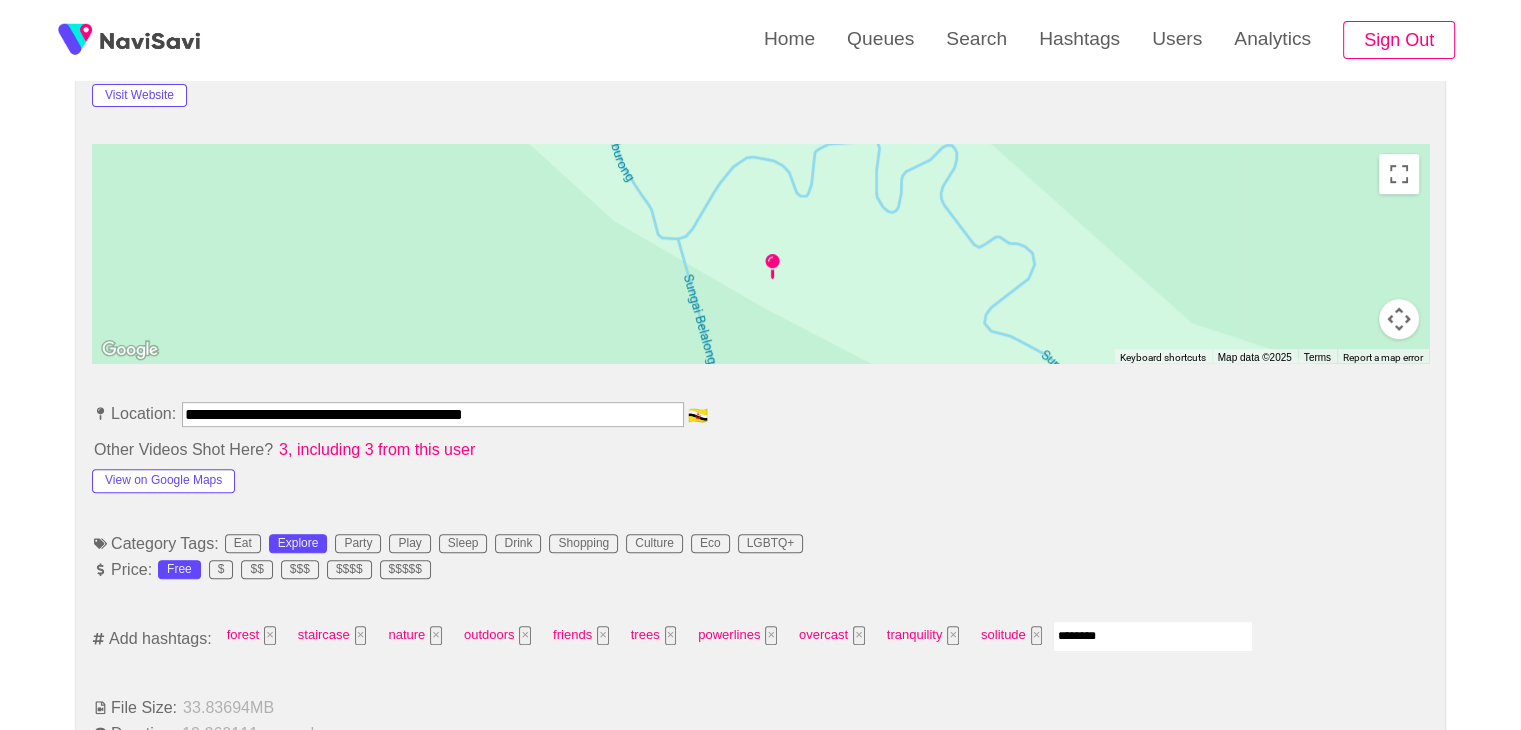 type on "*********" 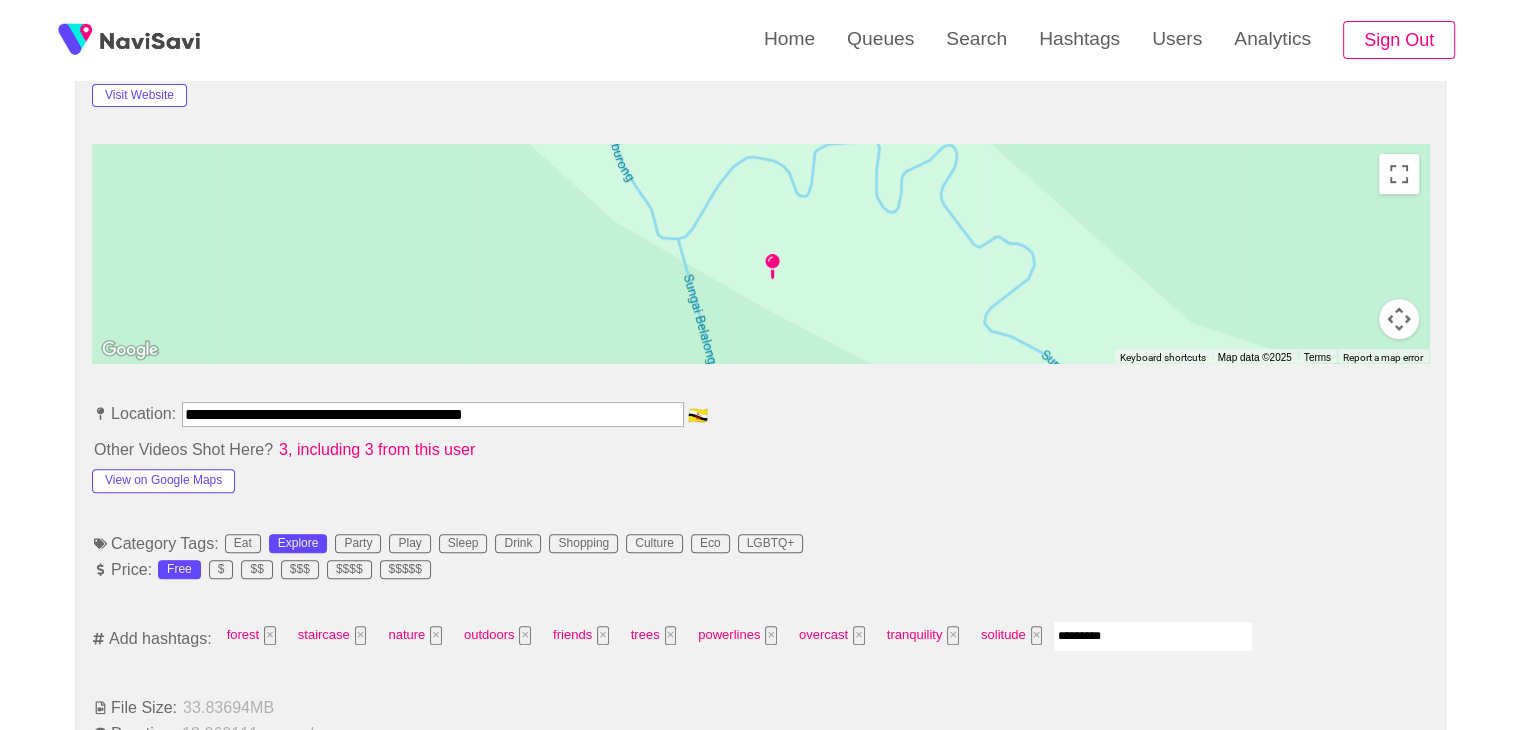type 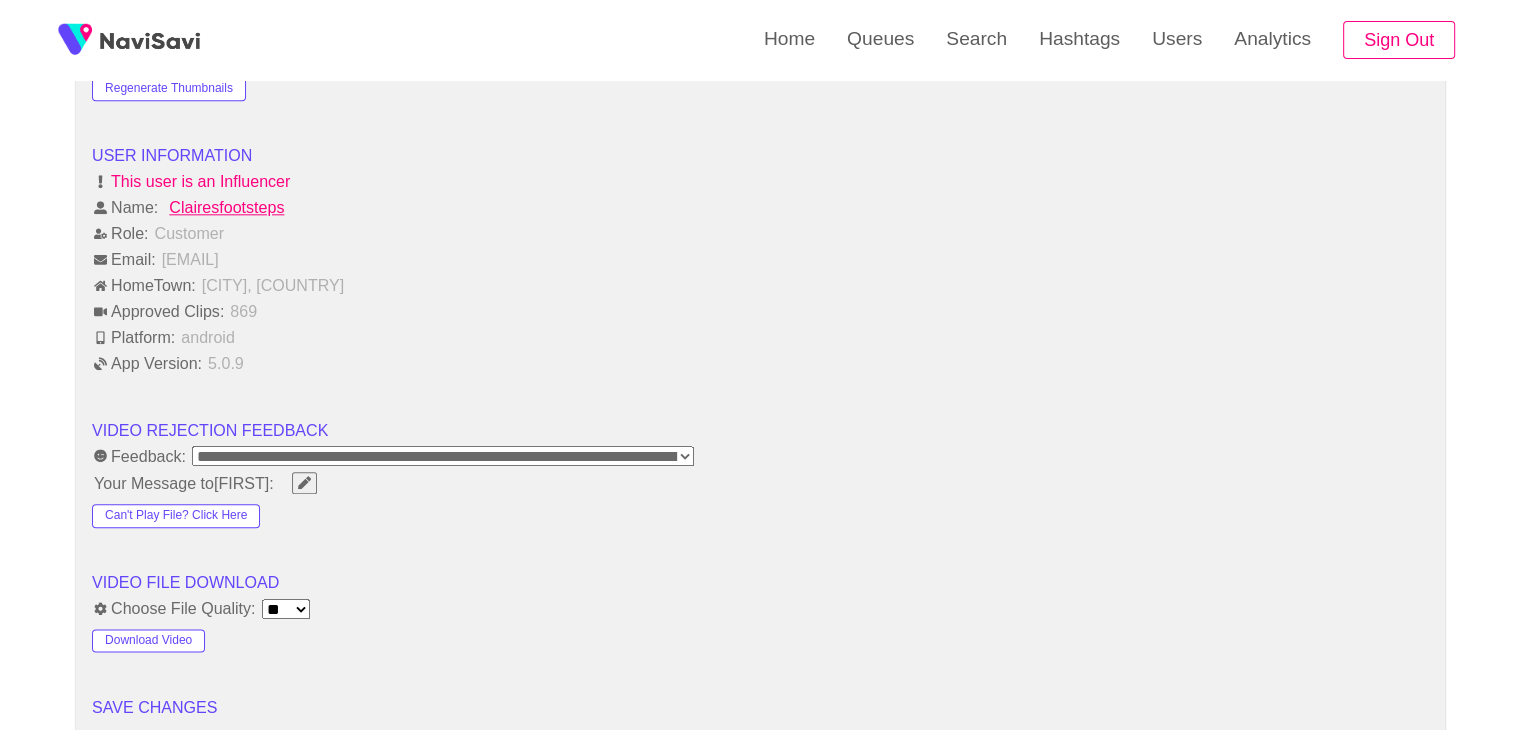 scroll, scrollTop: 2366, scrollLeft: 0, axis: vertical 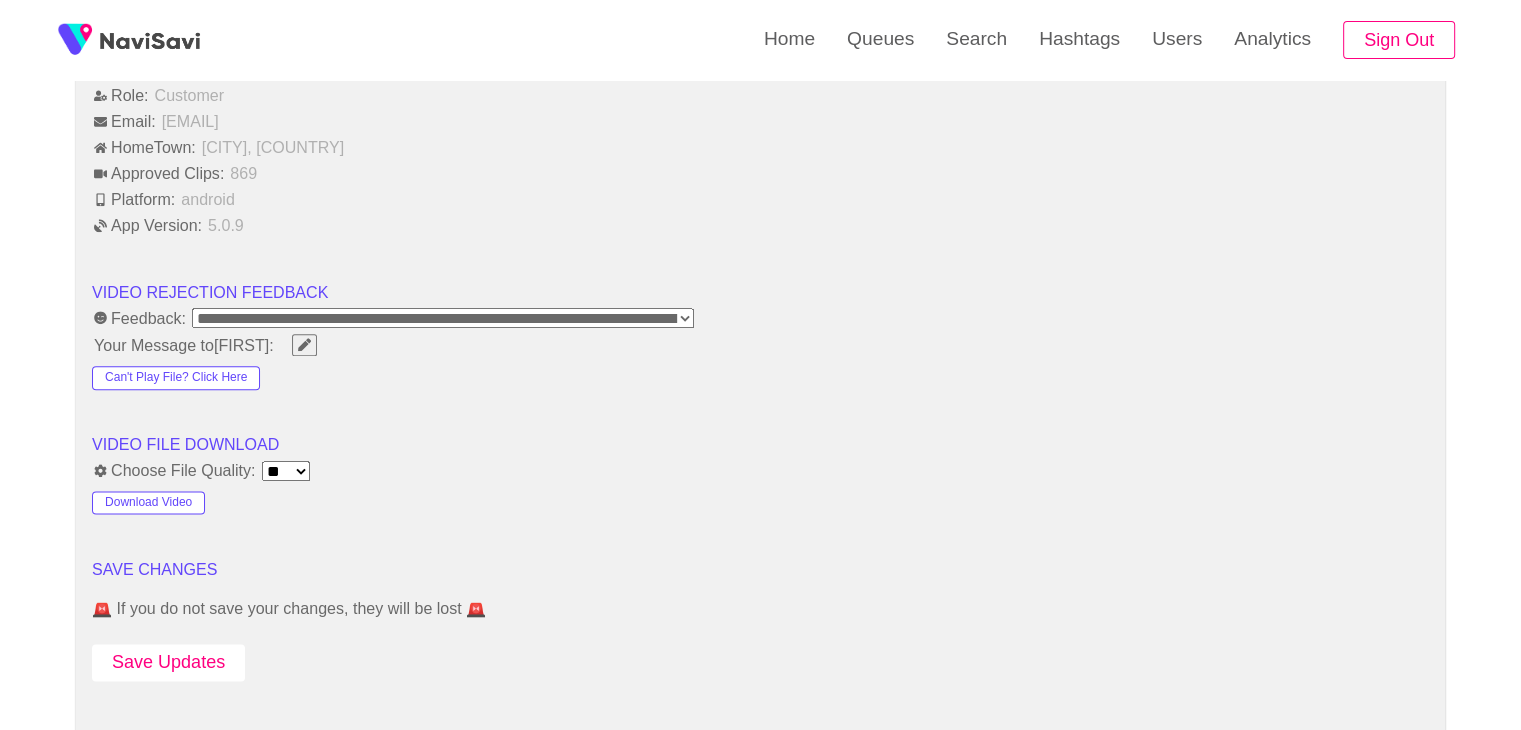click on "Save Updates" at bounding box center [168, 662] 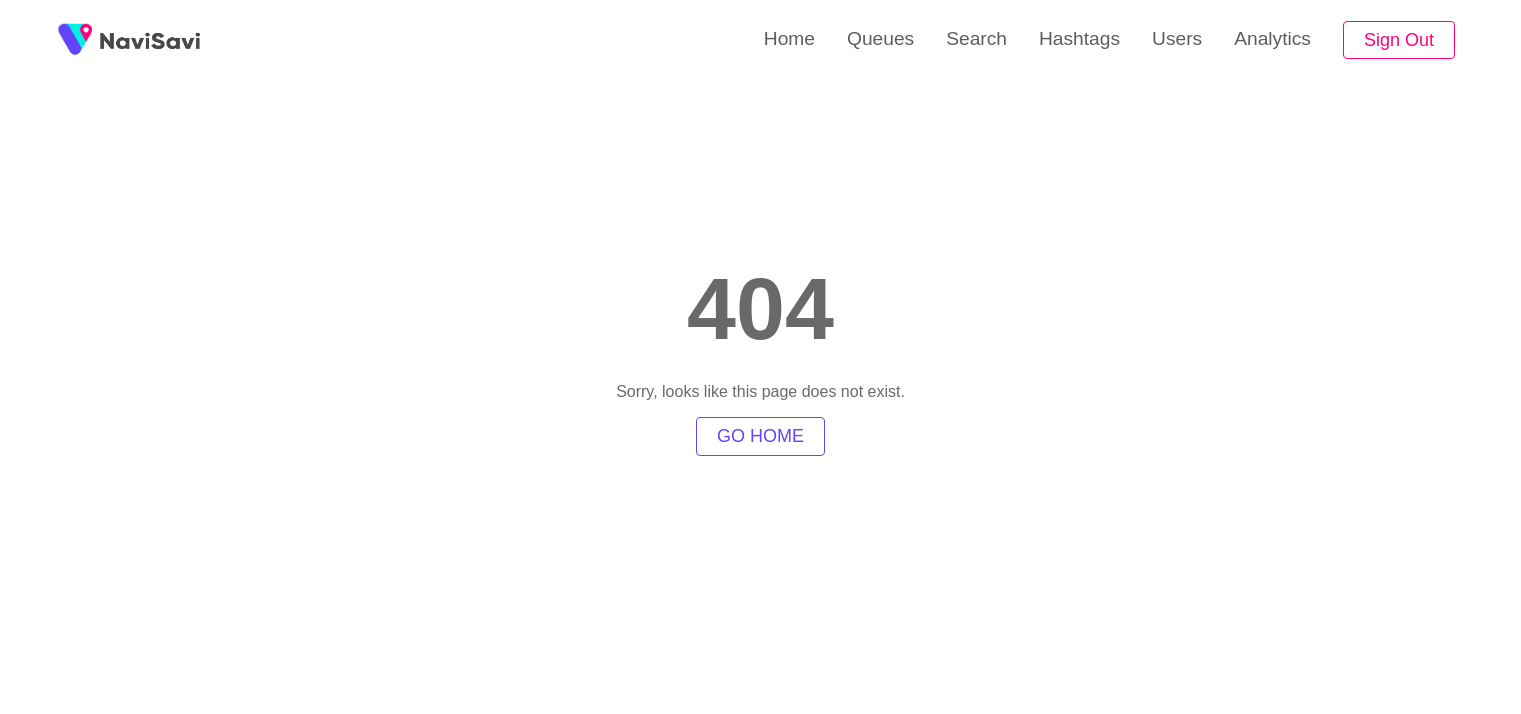 scroll, scrollTop: 0, scrollLeft: 0, axis: both 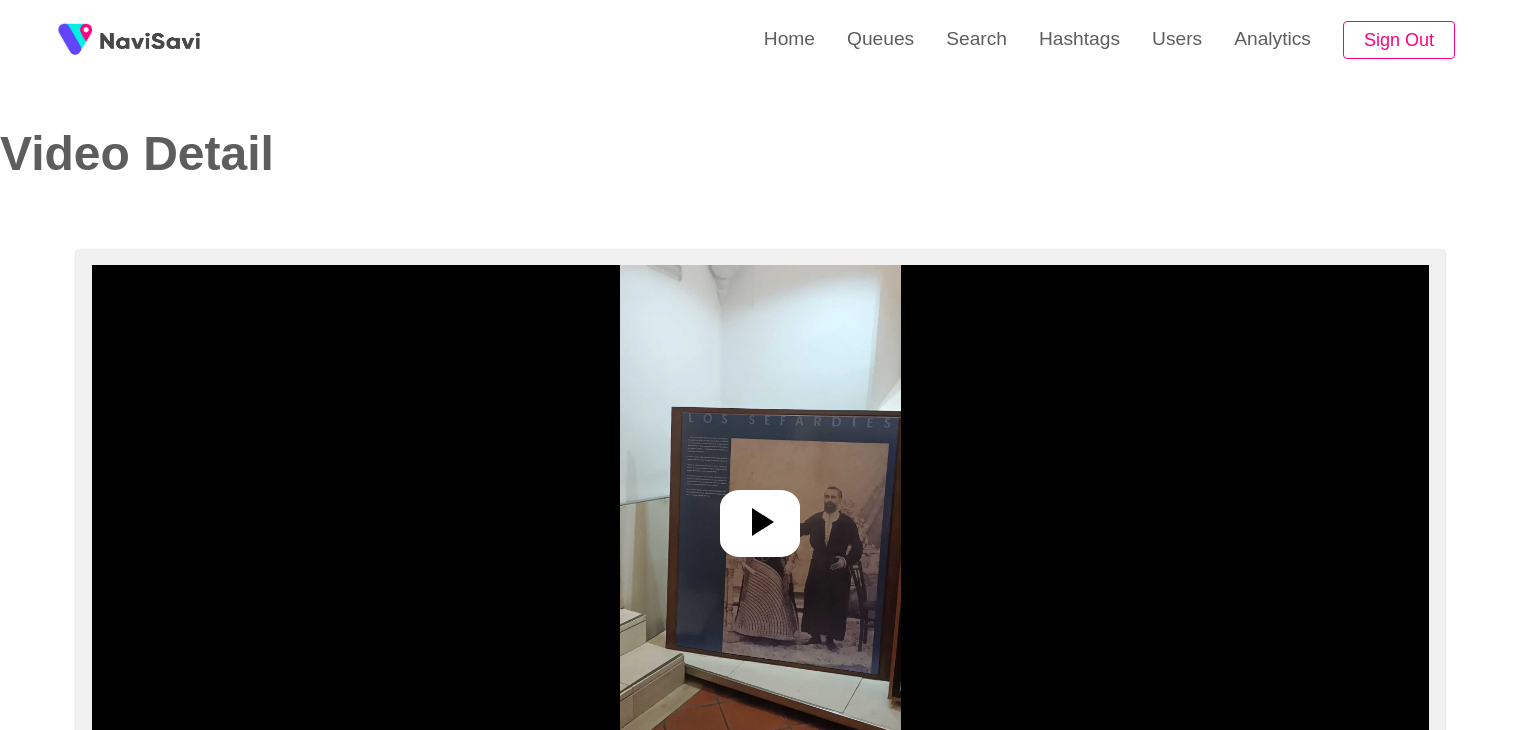 select on "**********" 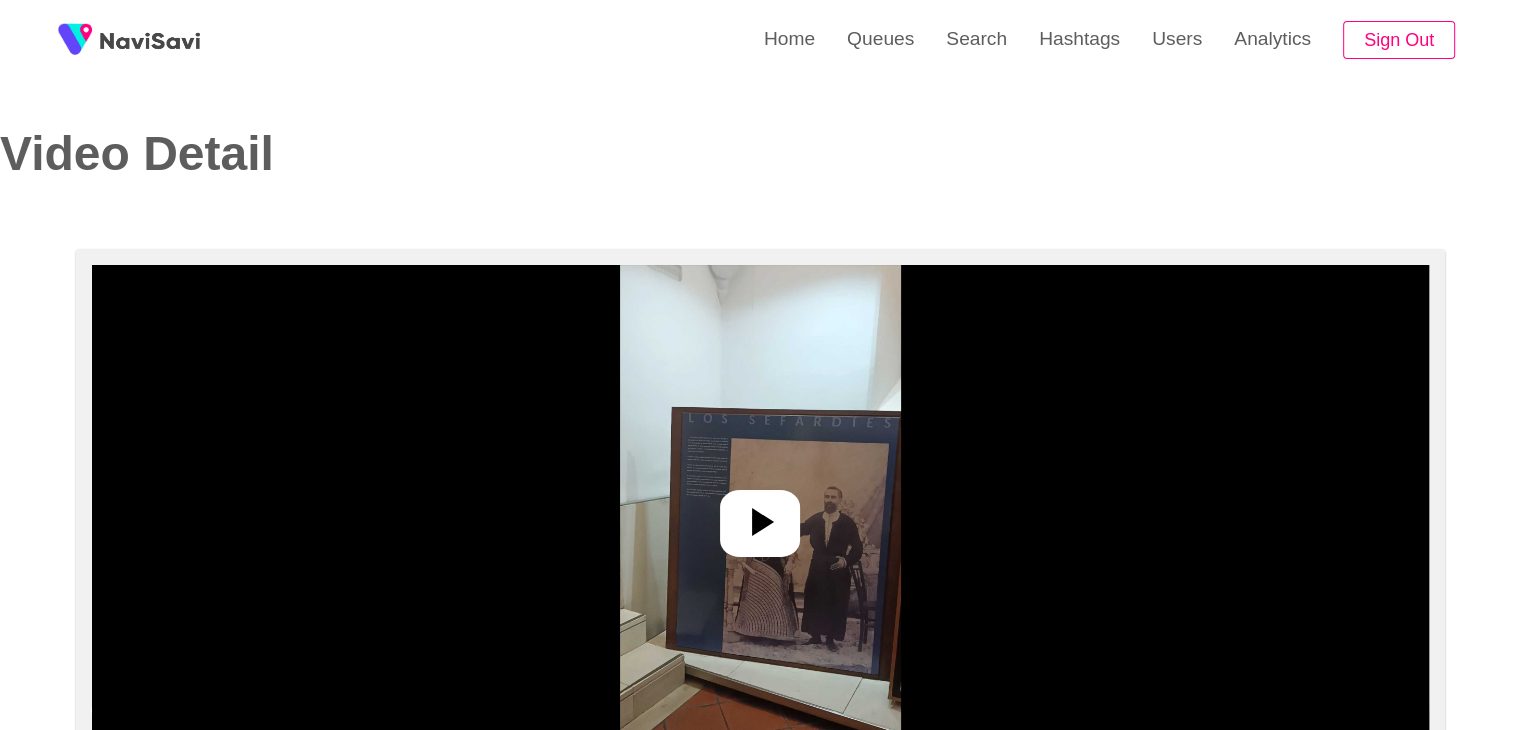 click at bounding box center (760, 515) 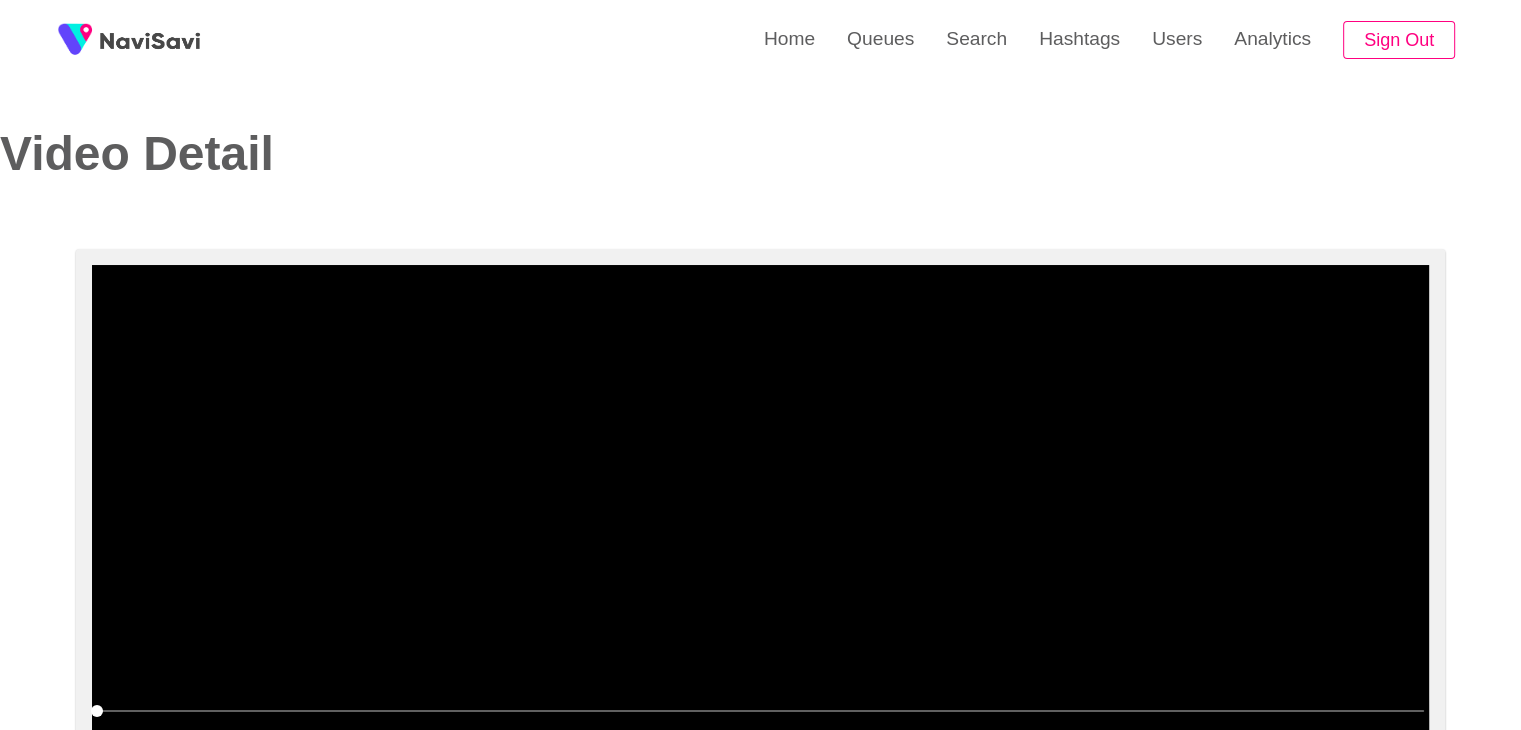 scroll, scrollTop: 216, scrollLeft: 0, axis: vertical 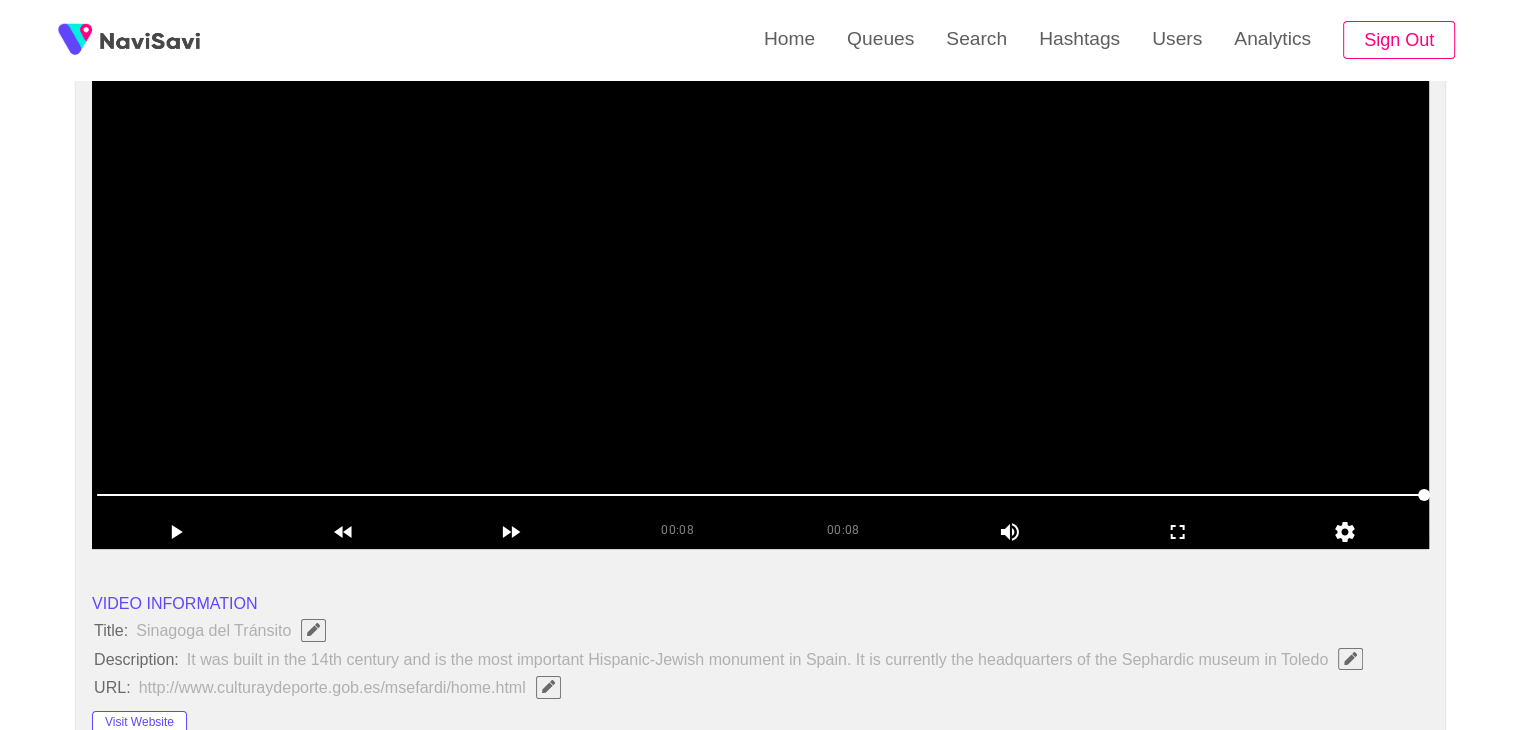 click at bounding box center (760, 299) 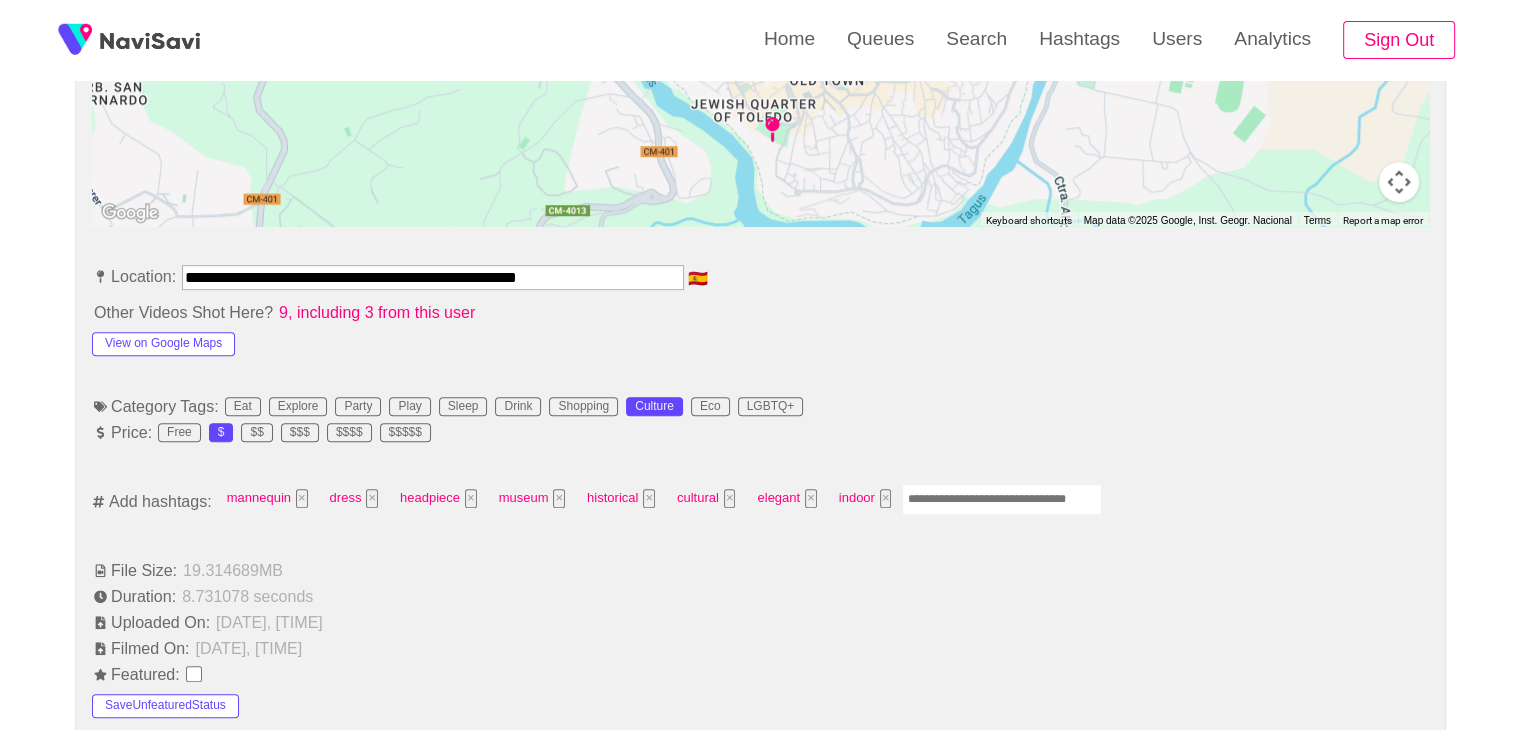 scroll, scrollTop: 996, scrollLeft: 0, axis: vertical 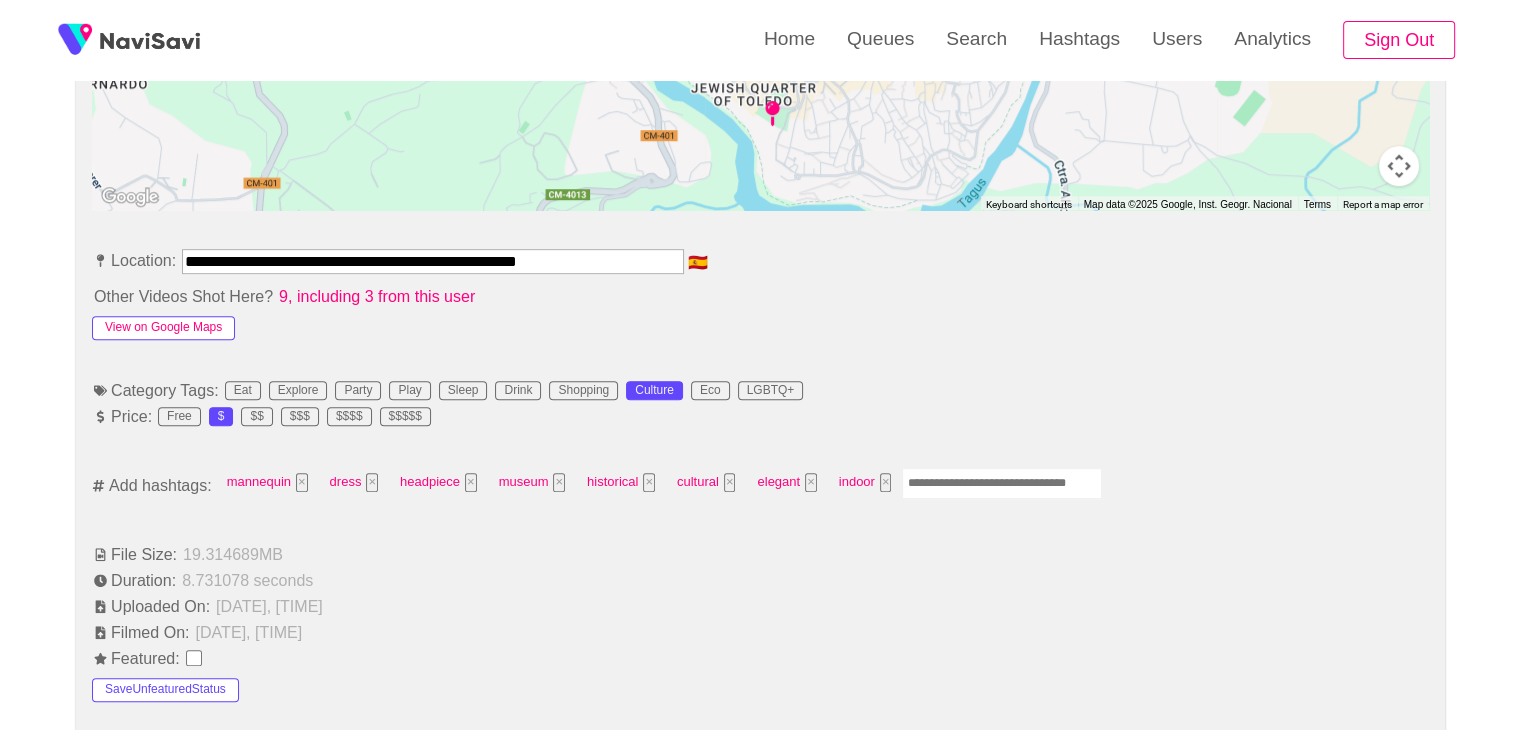 click on "View on Google Maps" at bounding box center [163, 328] 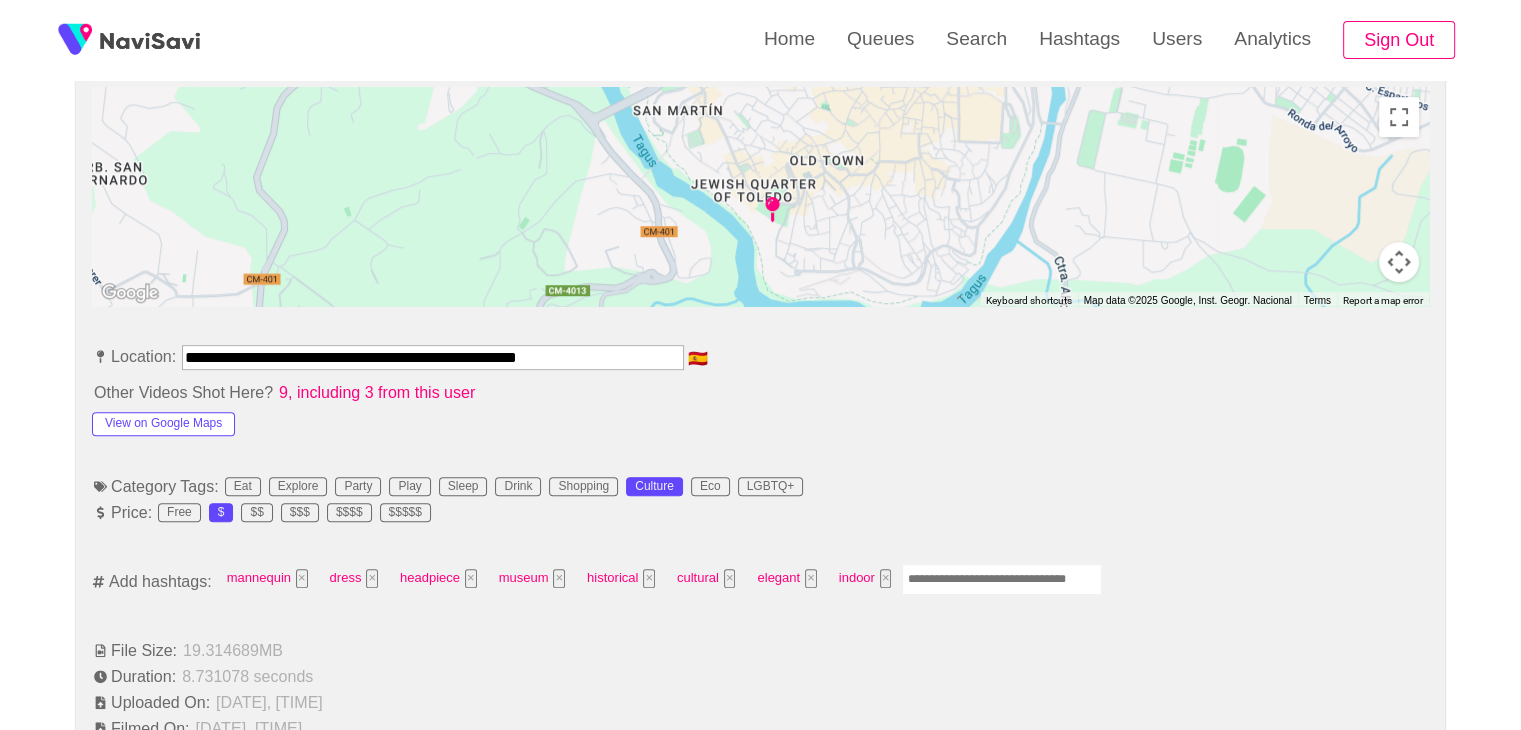 scroll, scrollTop: 936, scrollLeft: 0, axis: vertical 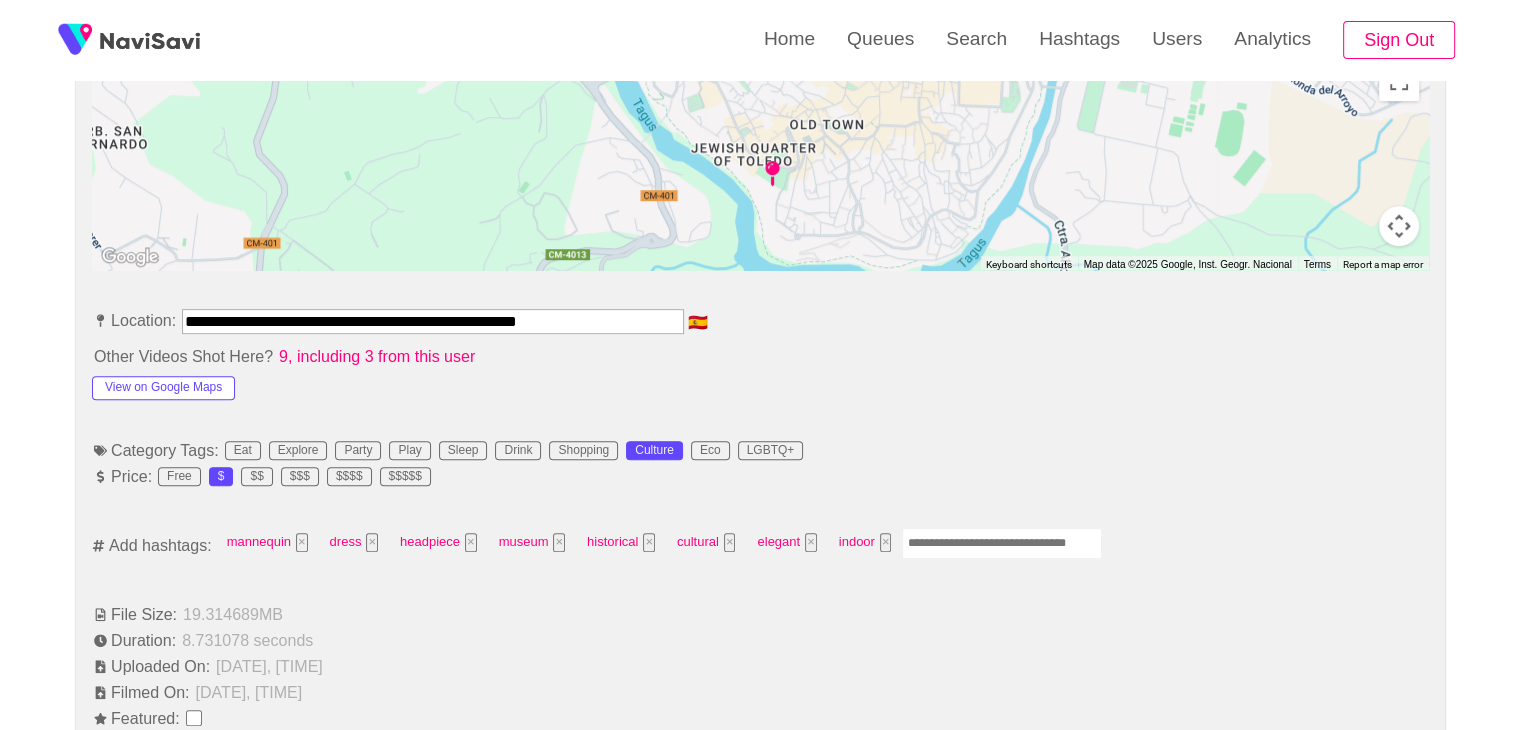 drag, startPoint x: 1000, startPoint y: 556, endPoint x: 999, endPoint y: 546, distance: 10.049875 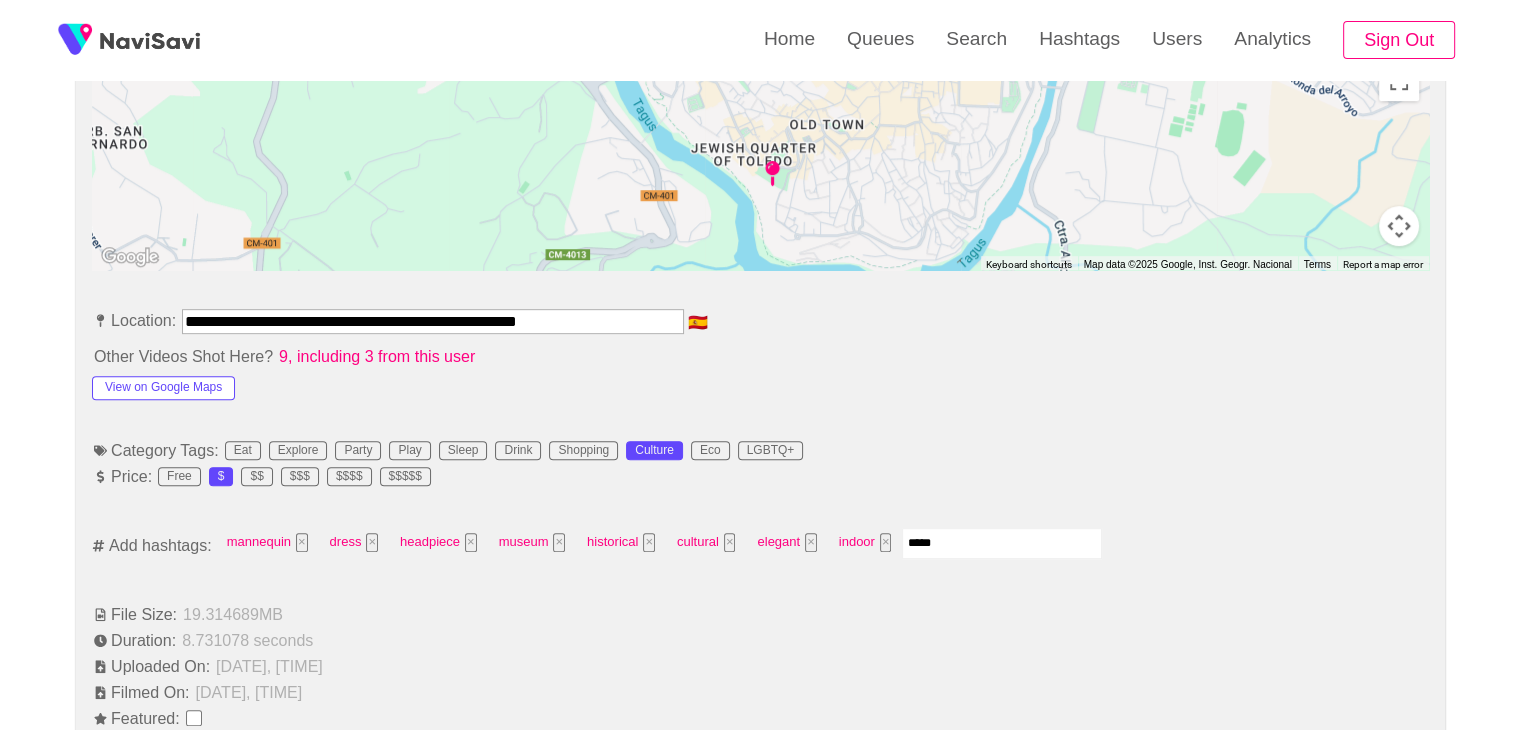 type on "******" 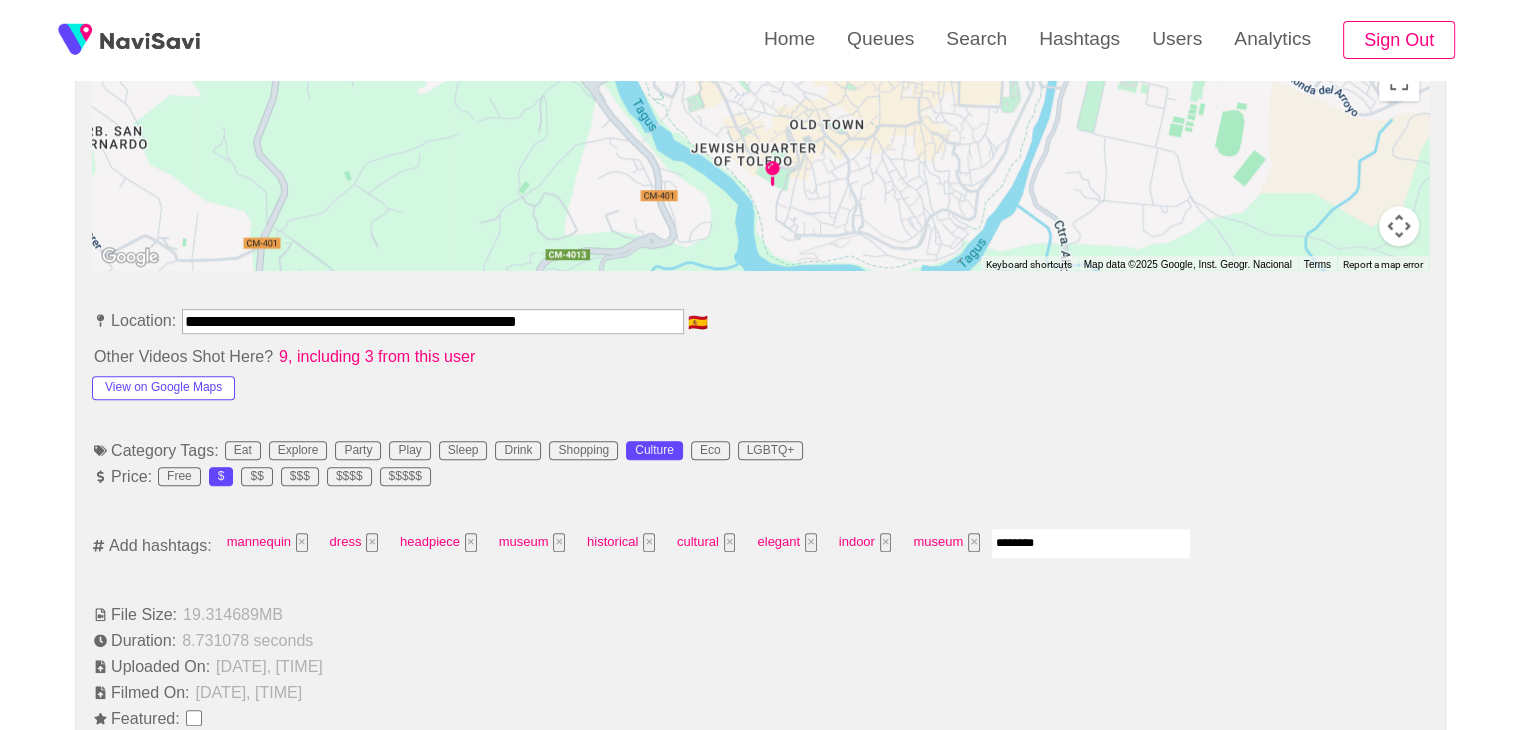 type on "*********" 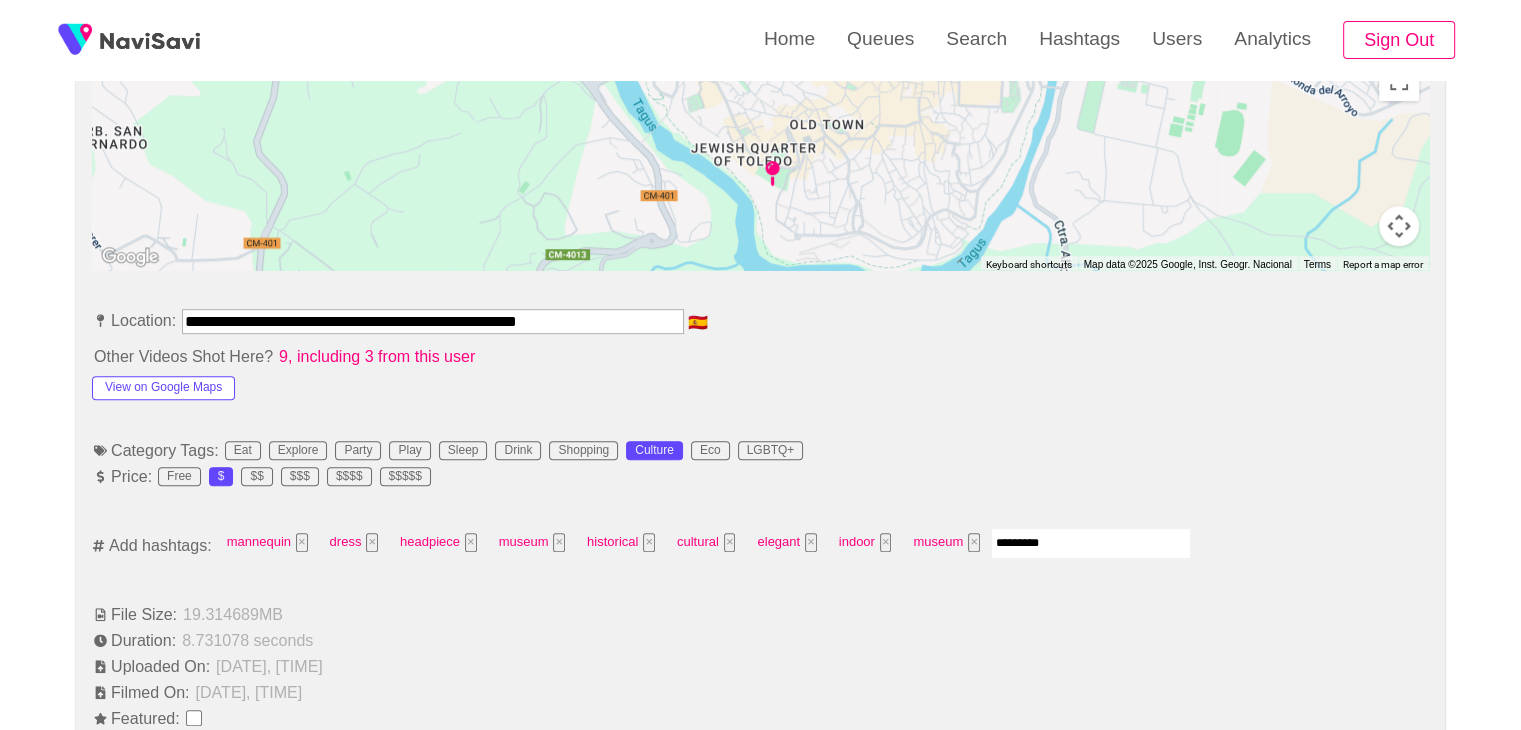 type 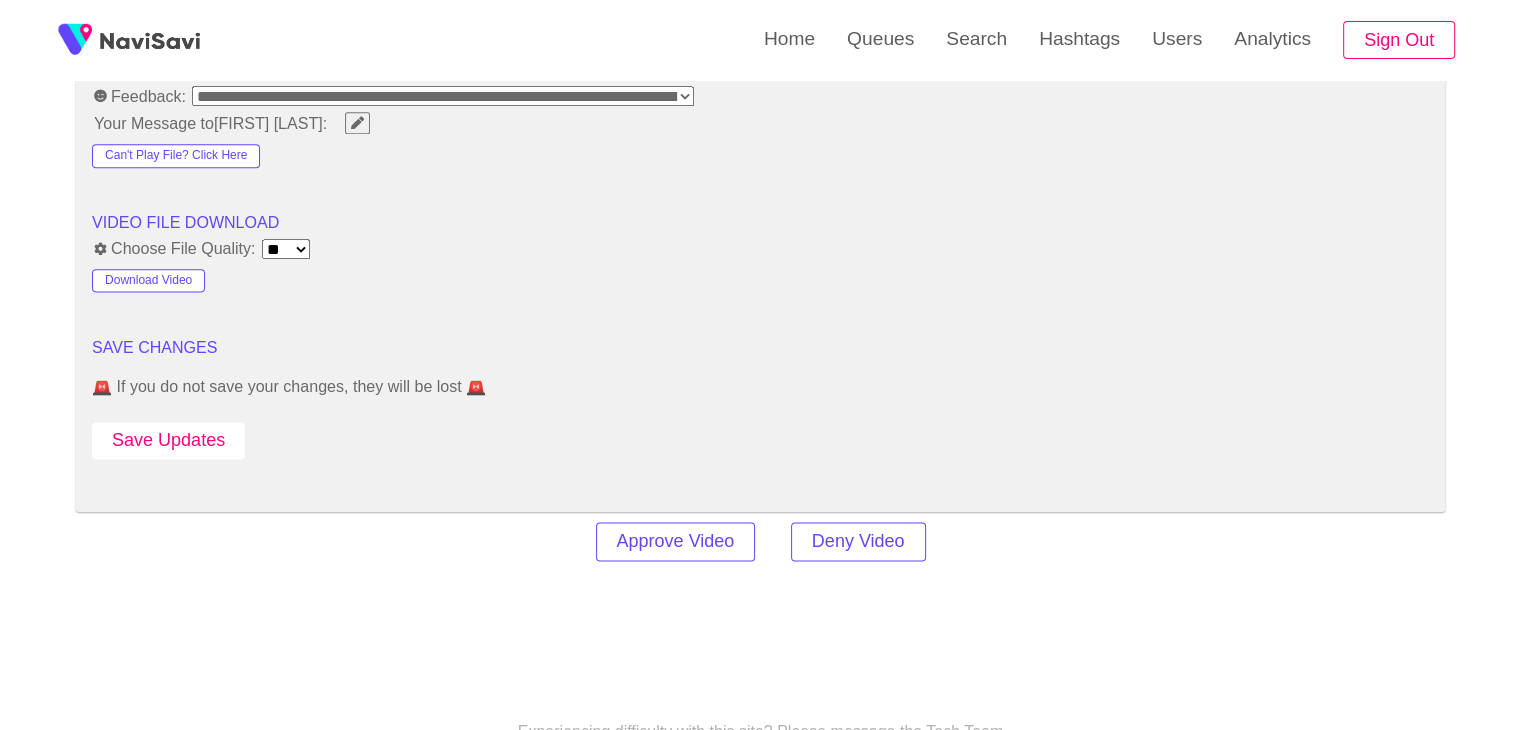 scroll, scrollTop: 2576, scrollLeft: 0, axis: vertical 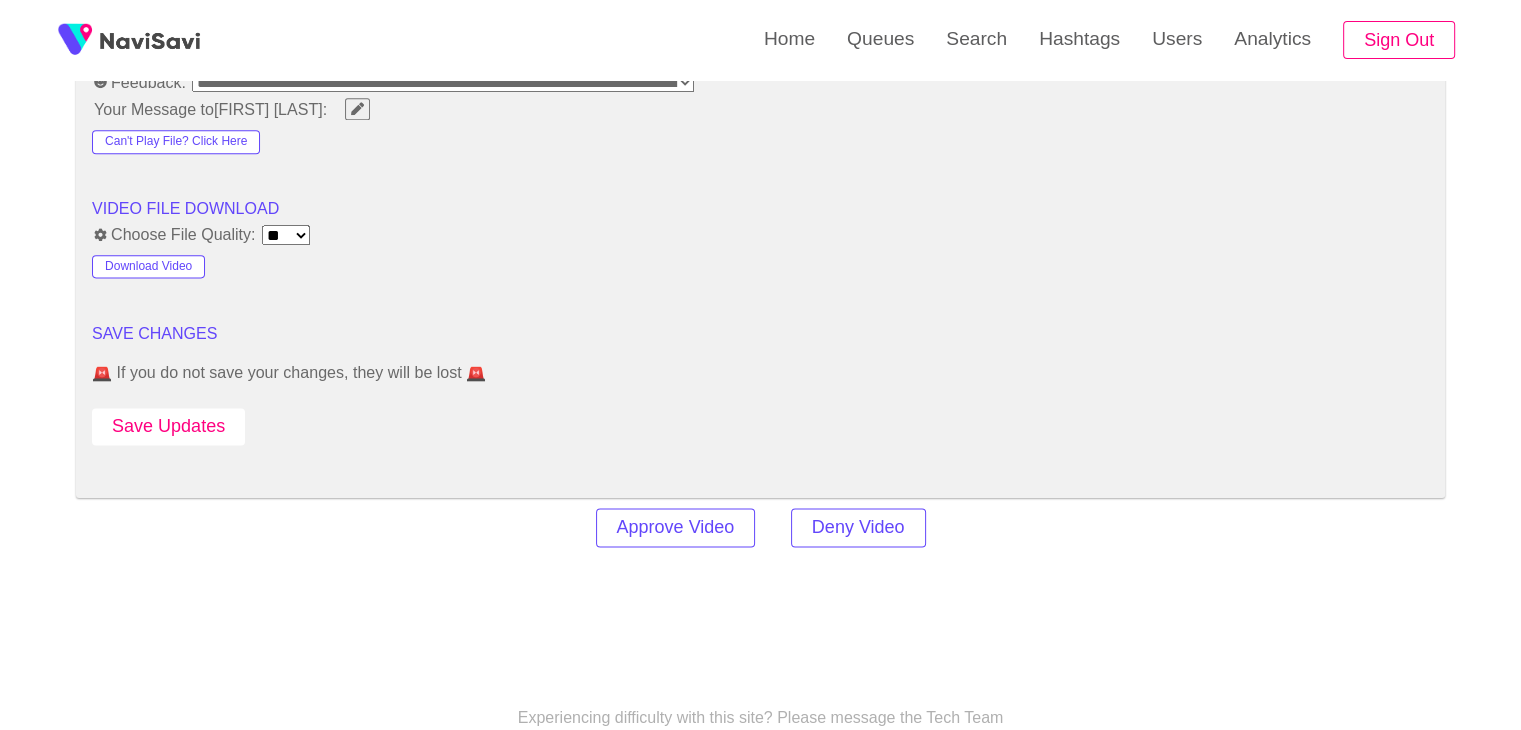 click on "Save Updates" at bounding box center [168, 426] 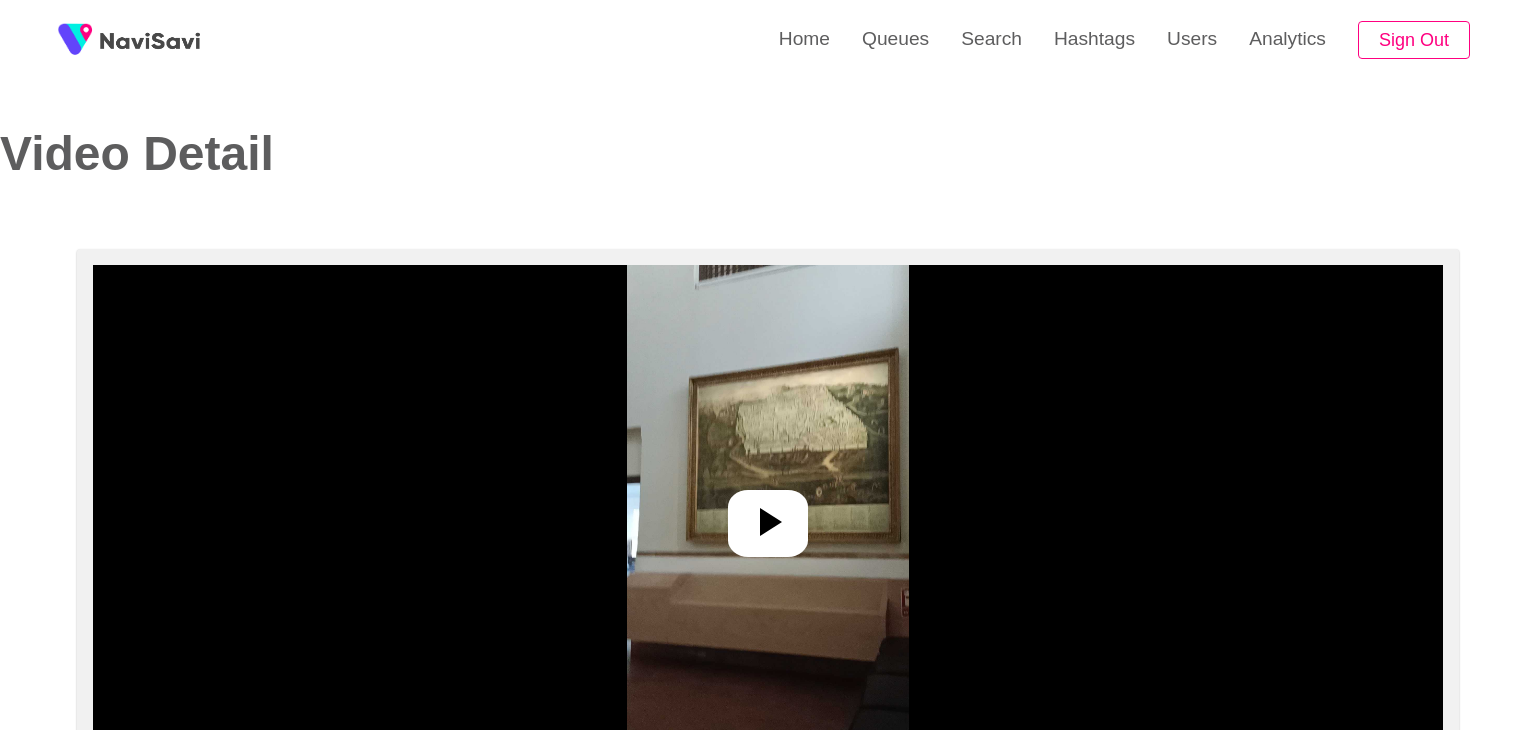 select on "**********" 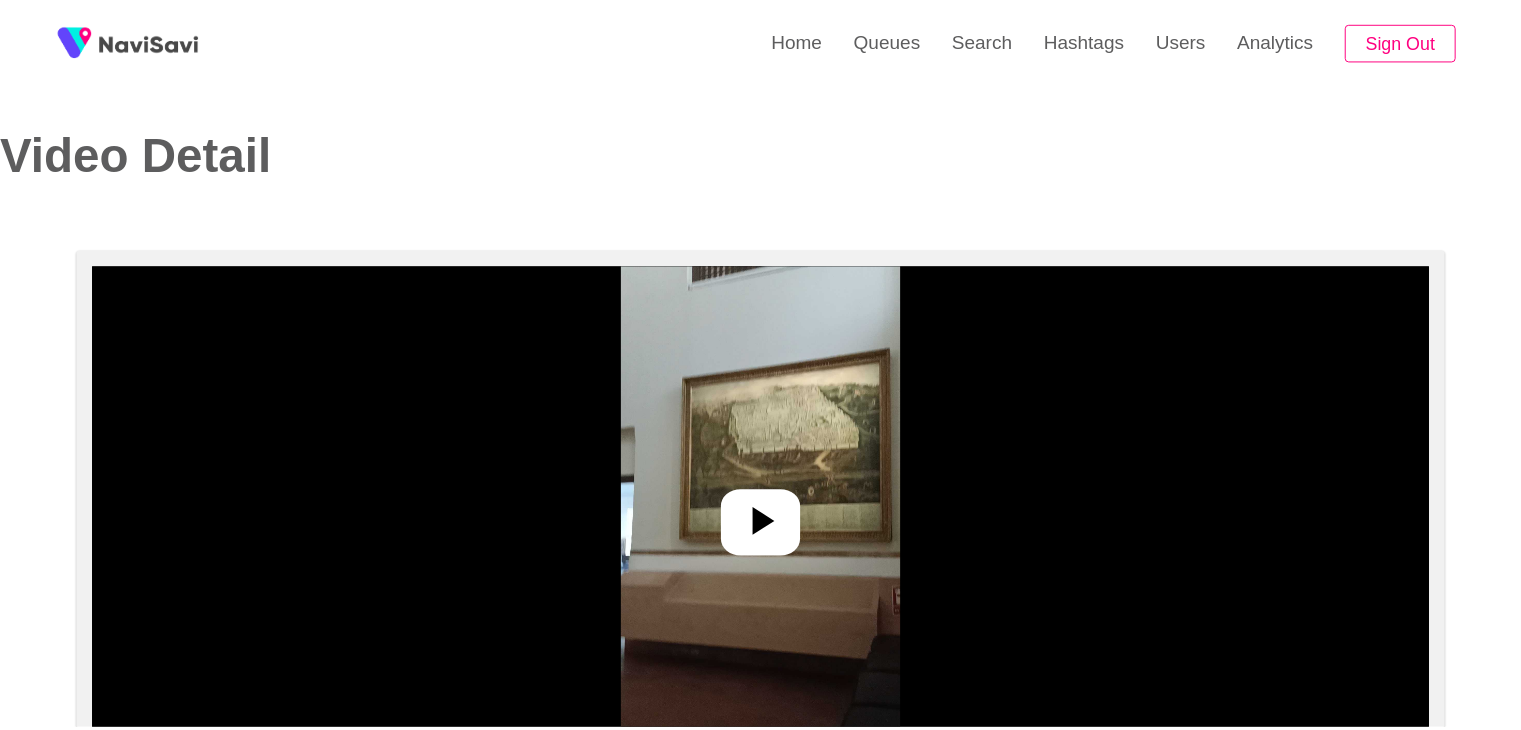 scroll, scrollTop: 0, scrollLeft: 0, axis: both 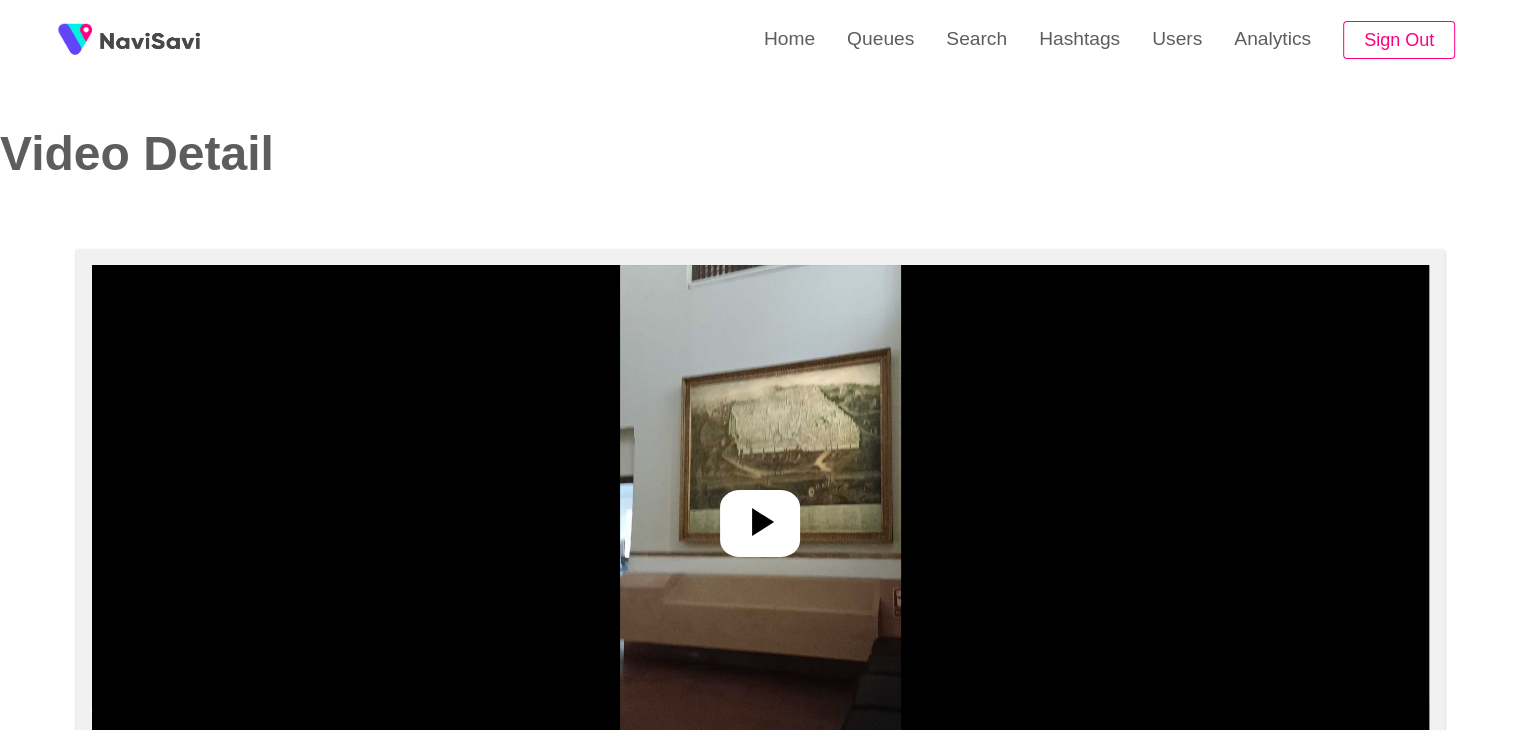 click at bounding box center [760, 515] 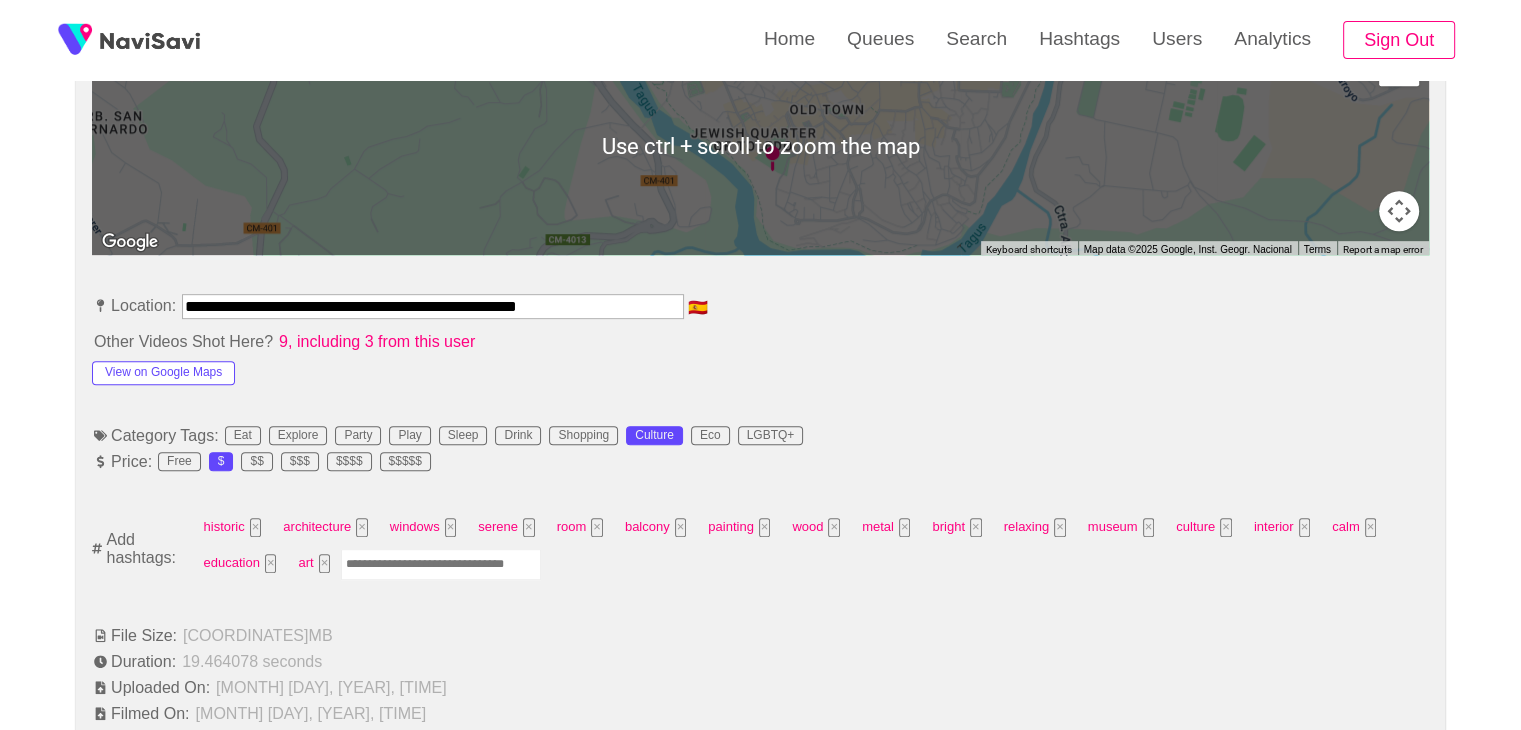 scroll, scrollTop: 976, scrollLeft: 0, axis: vertical 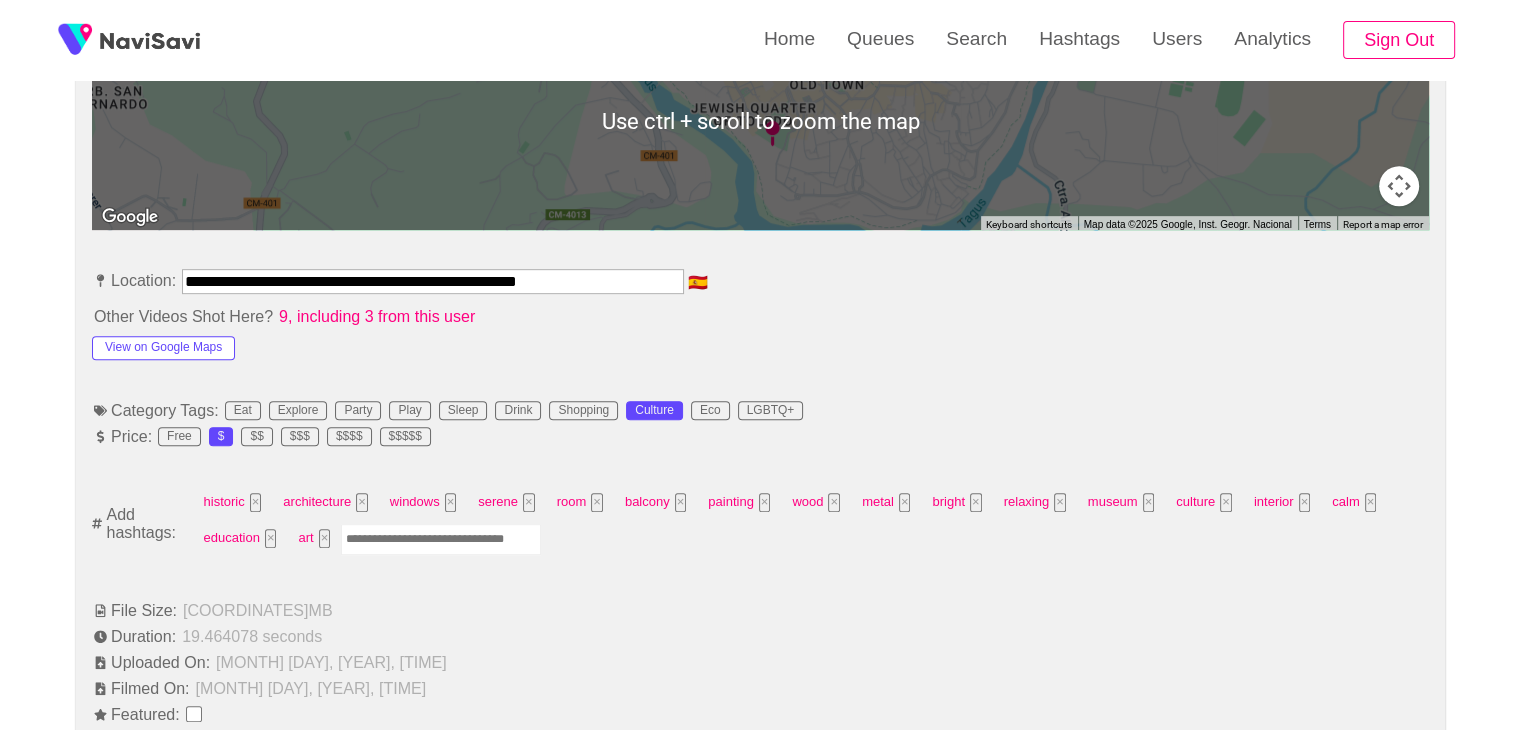 click at bounding box center (441, 539) 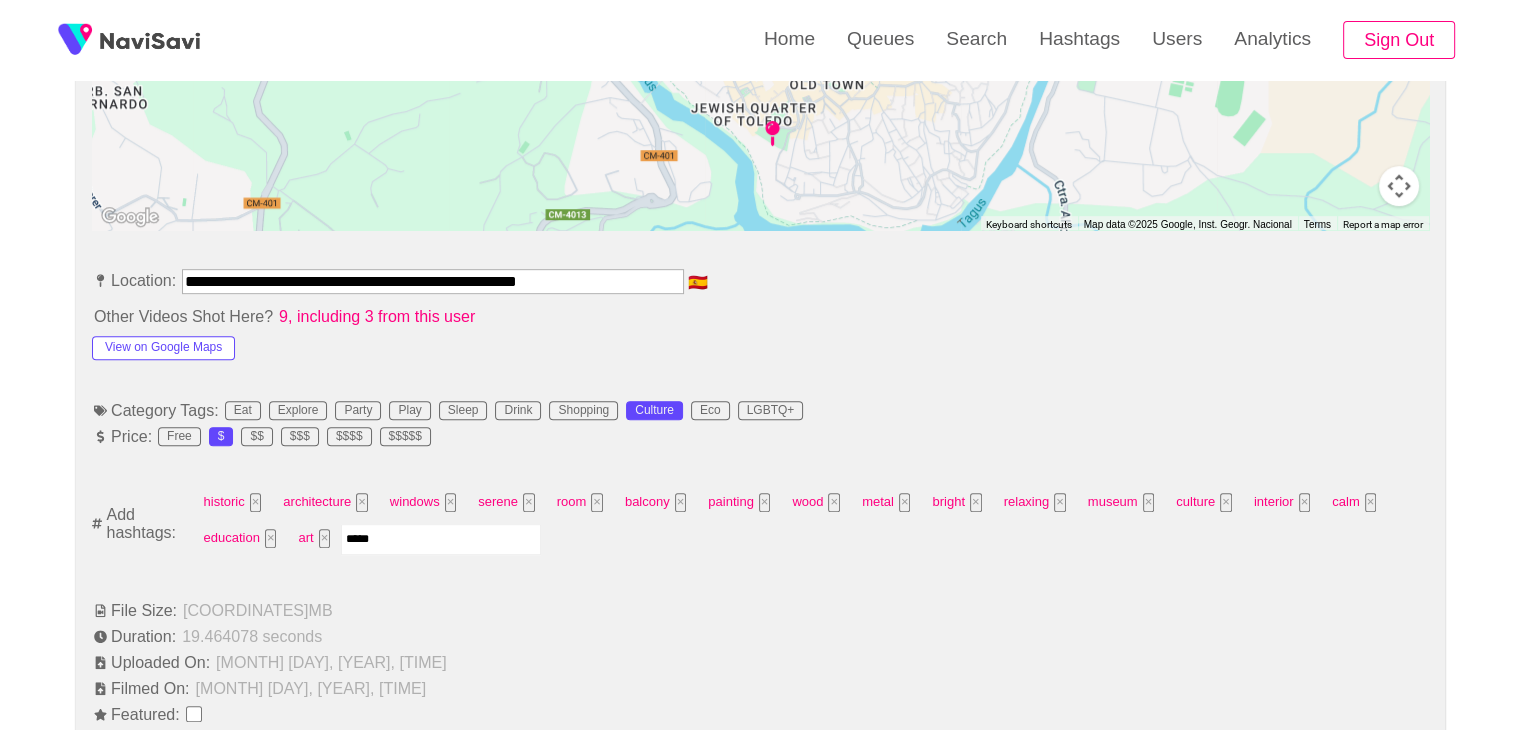 type on "******" 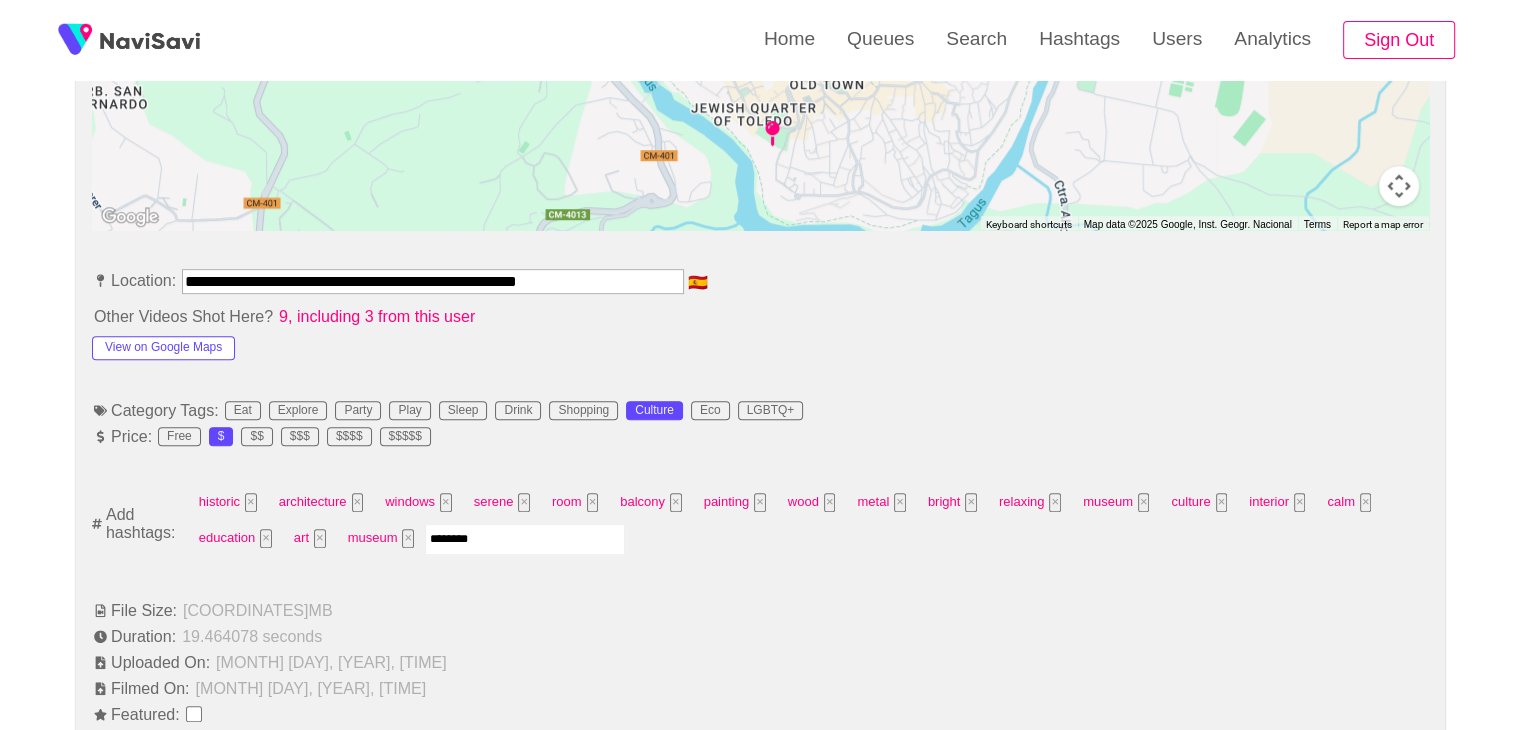 type on "*********" 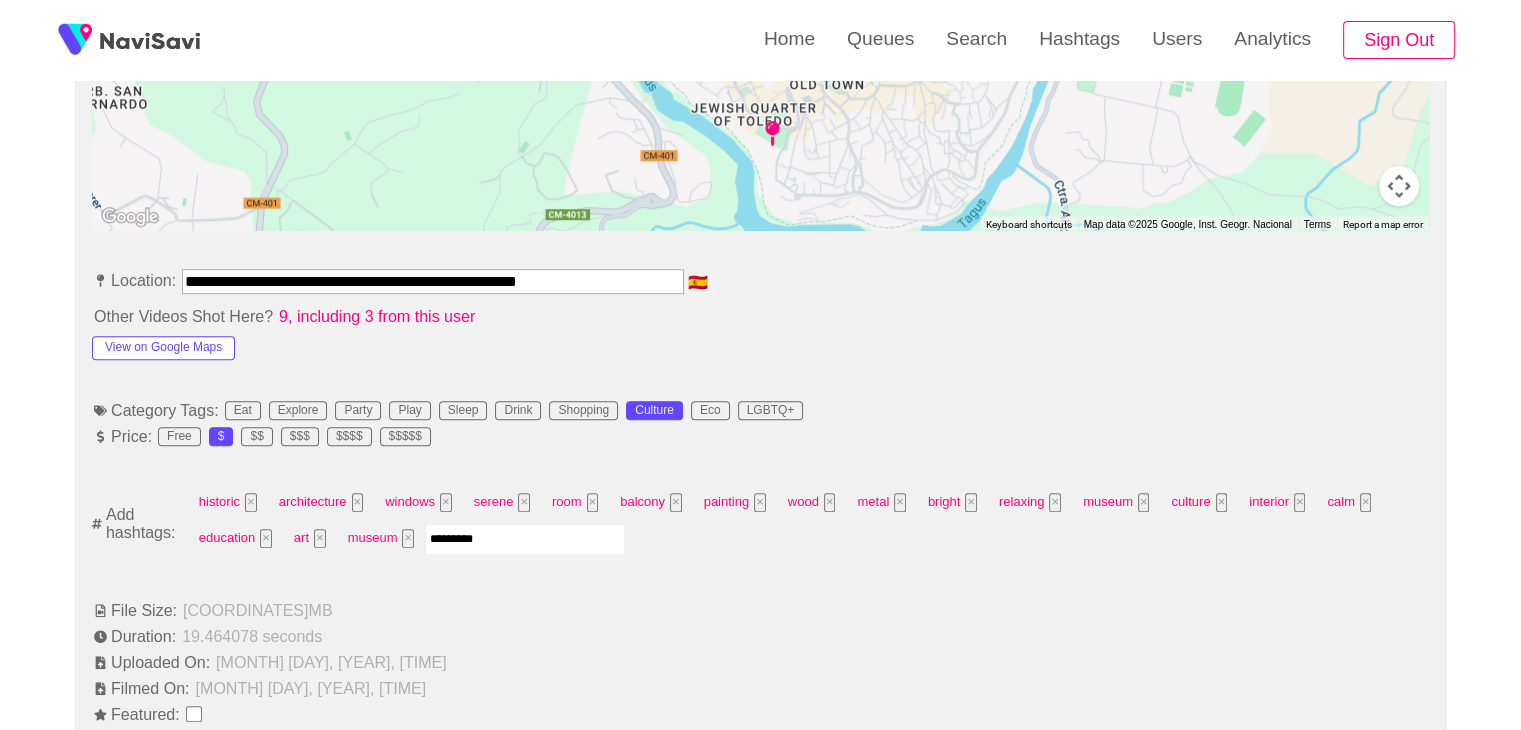 type 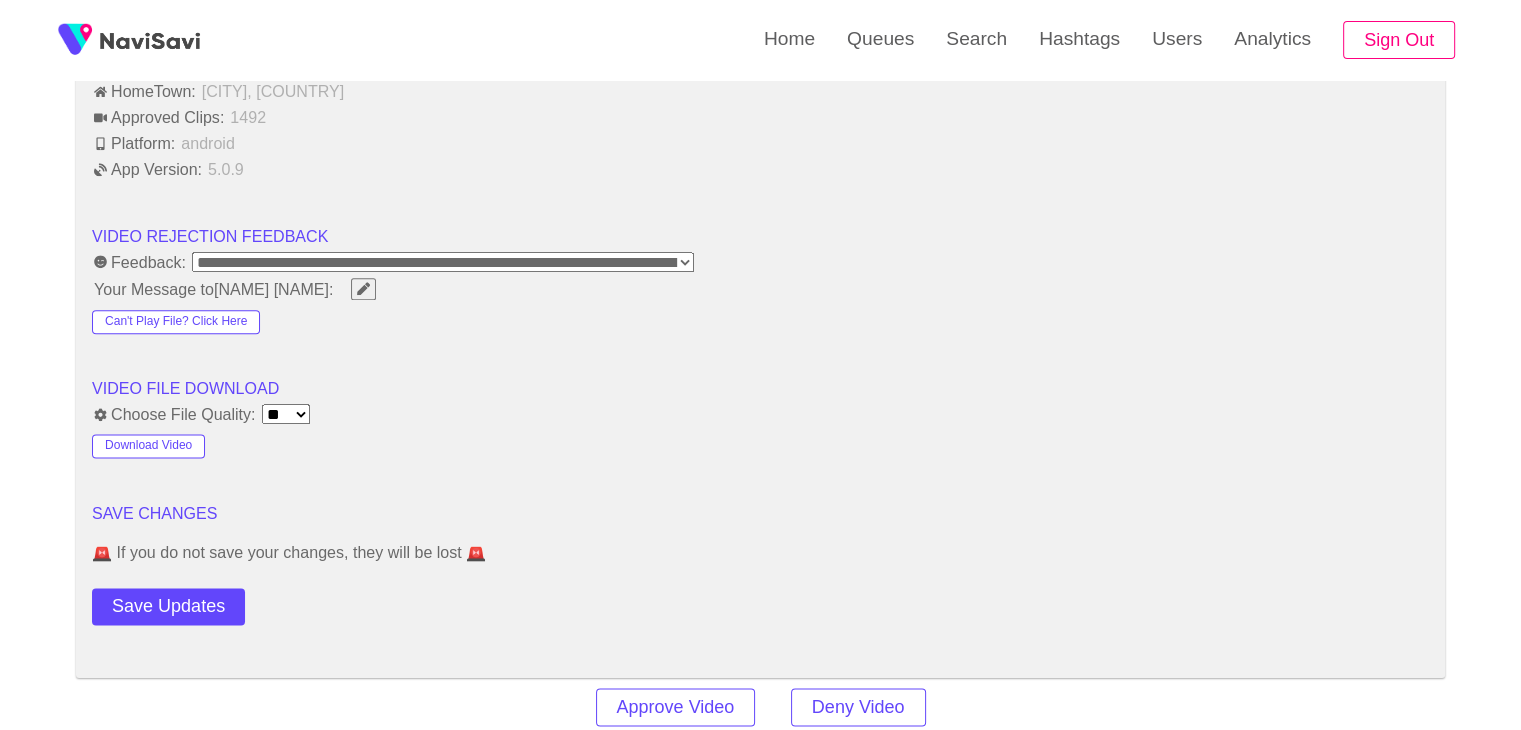 scroll, scrollTop: 2444, scrollLeft: 0, axis: vertical 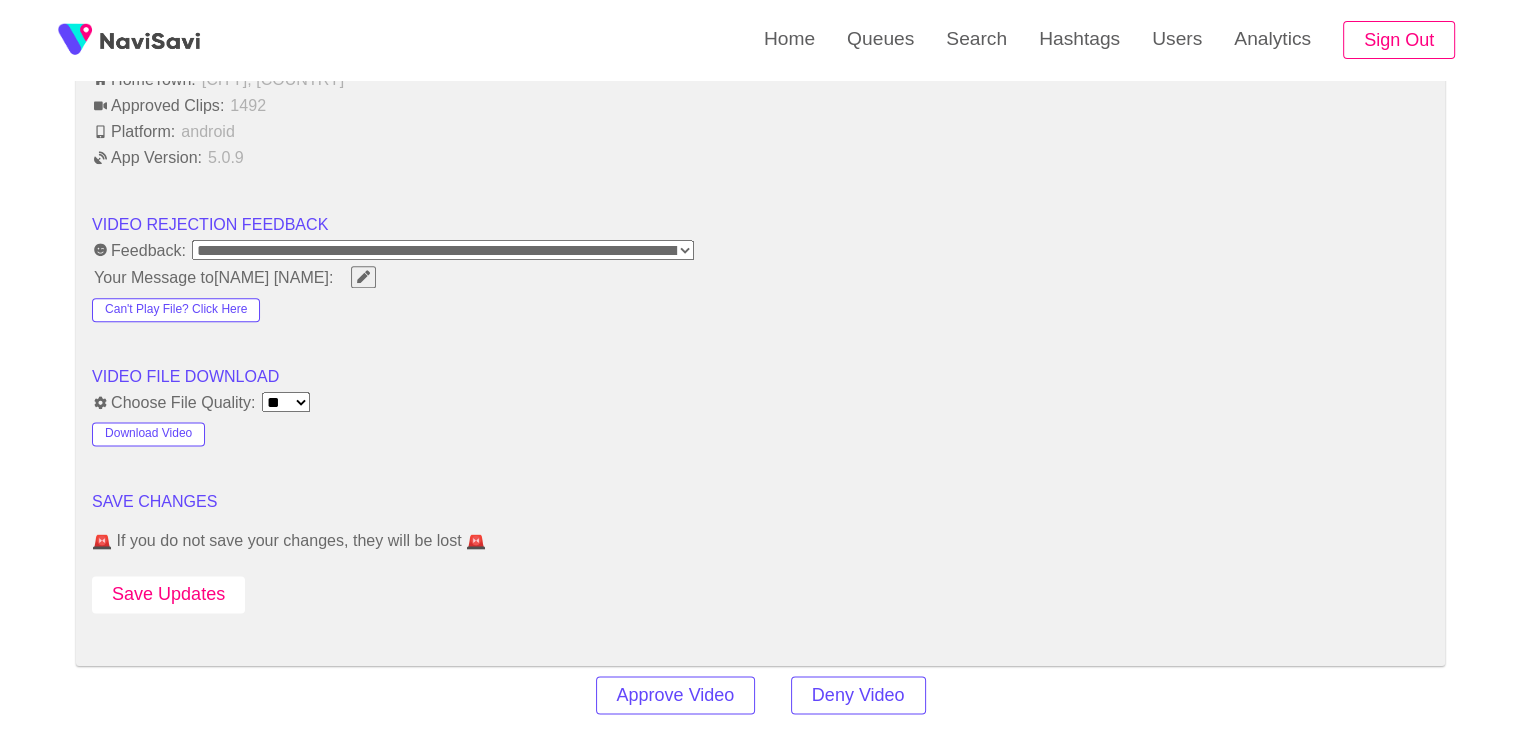 click on "Save Updates" at bounding box center [168, 594] 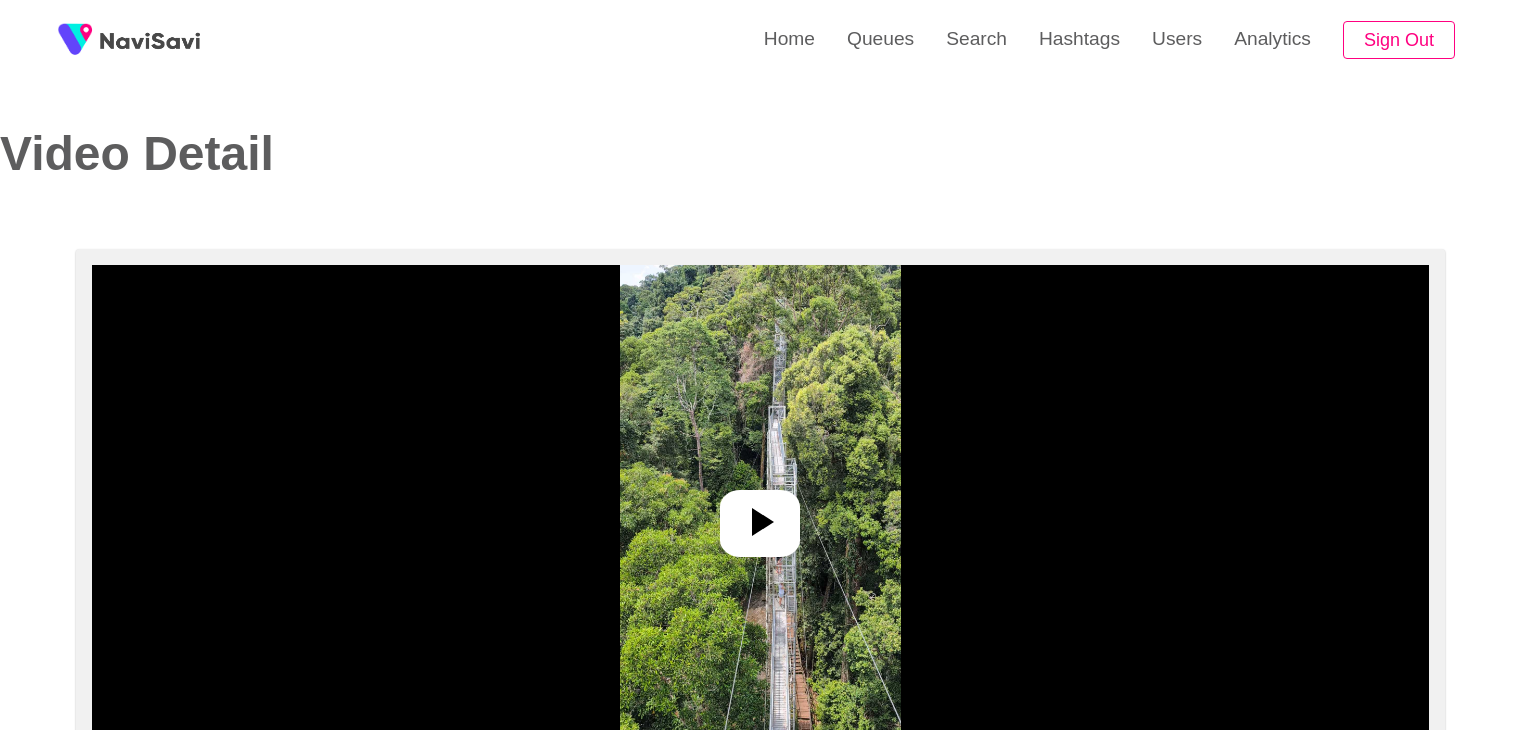 select on "**********" 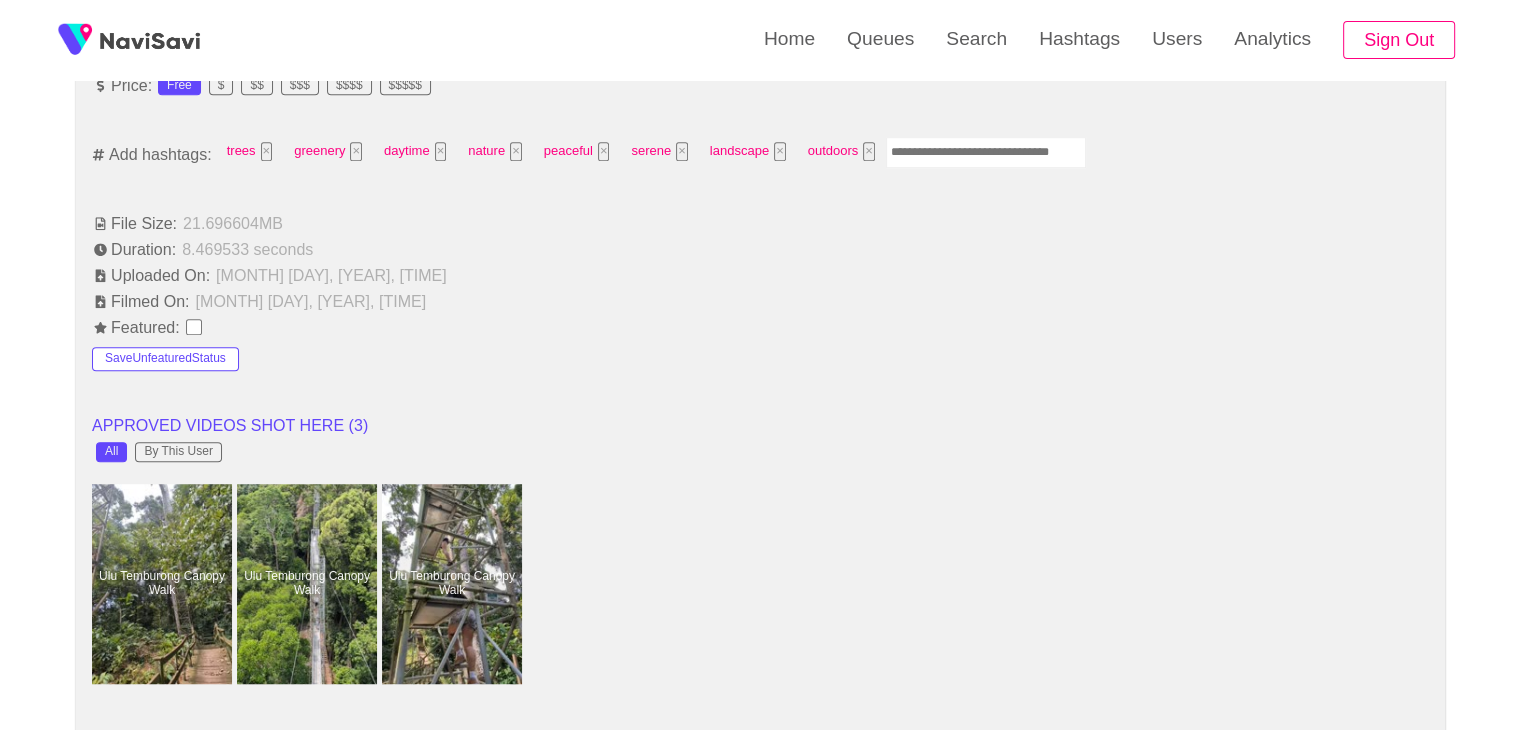 scroll, scrollTop: 1375, scrollLeft: 0, axis: vertical 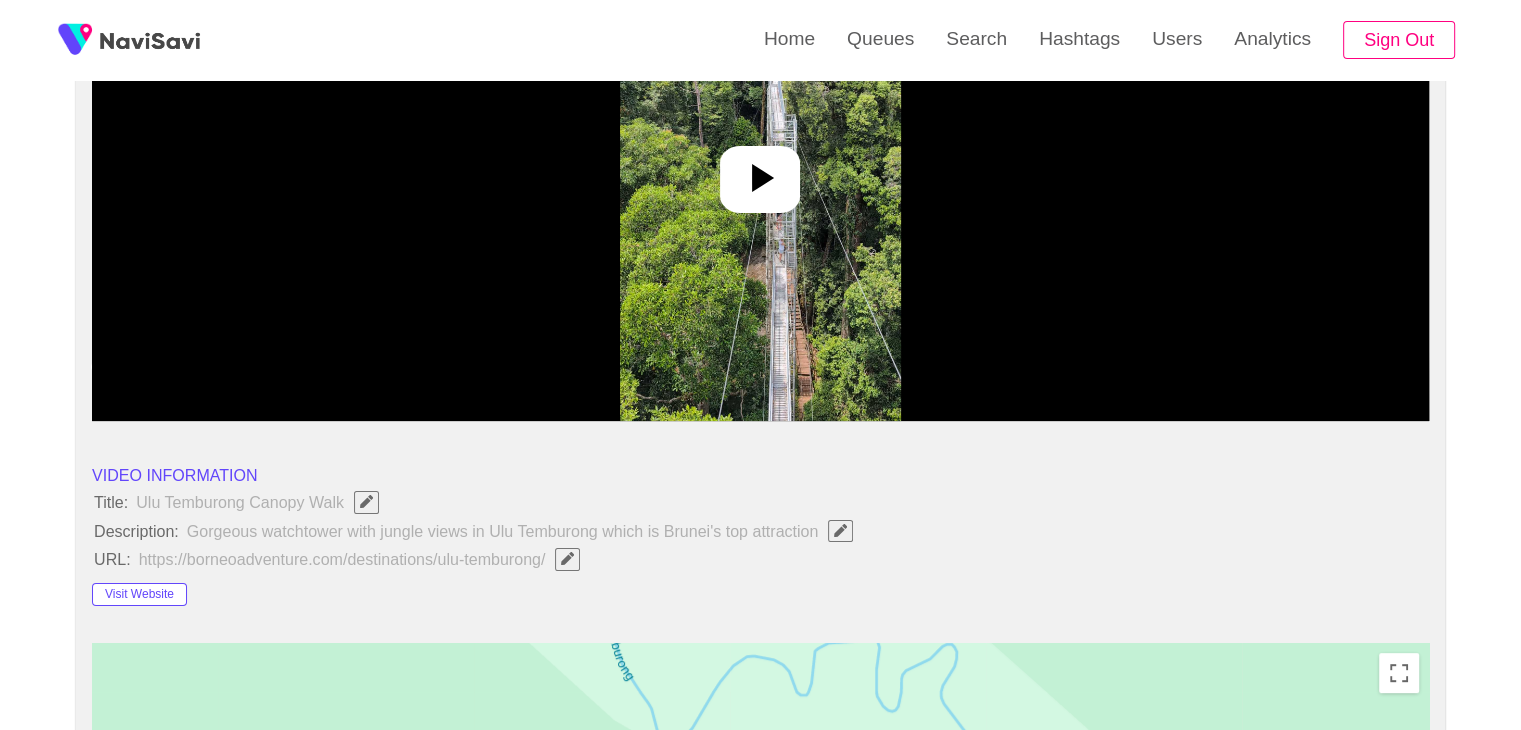 click at bounding box center [760, 171] 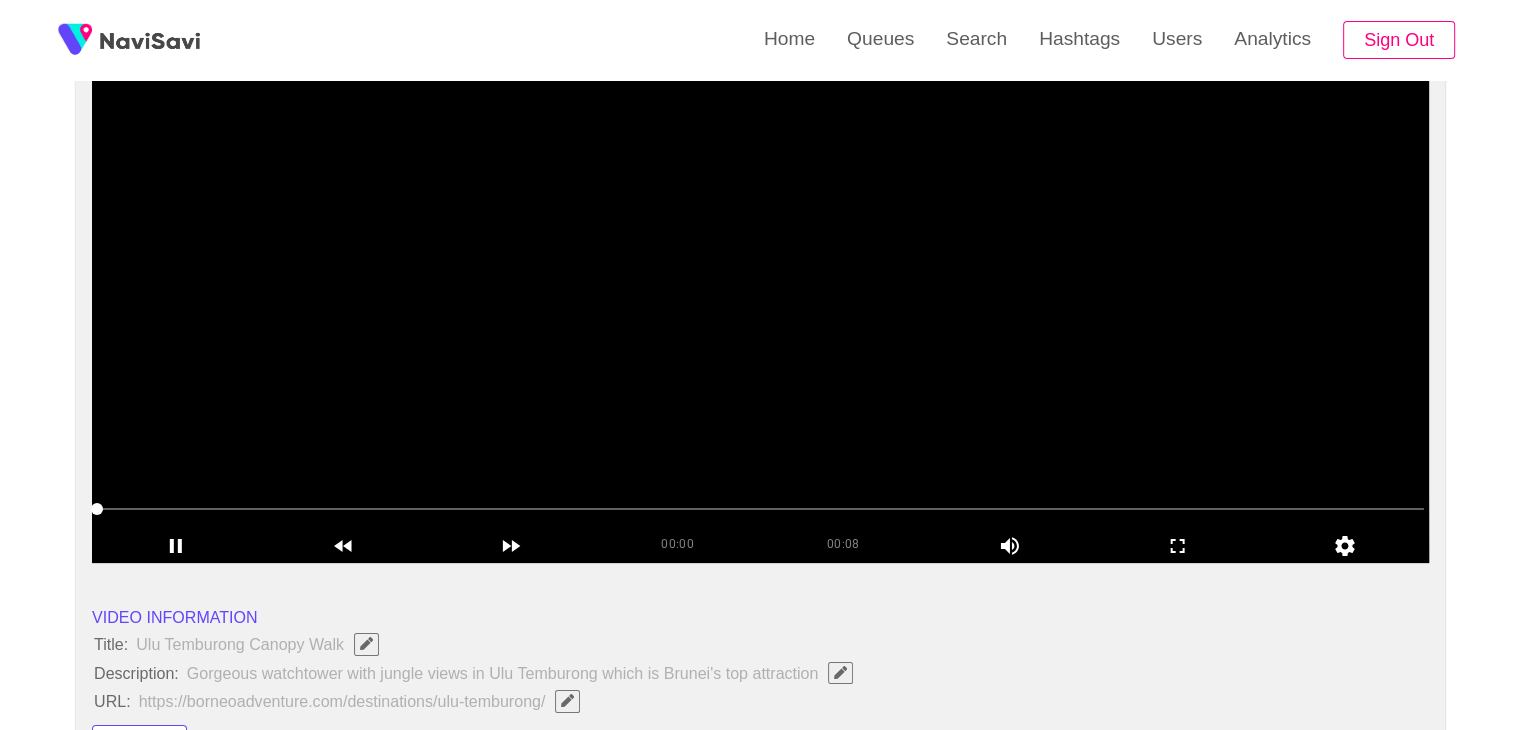 scroll, scrollTop: 200, scrollLeft: 0, axis: vertical 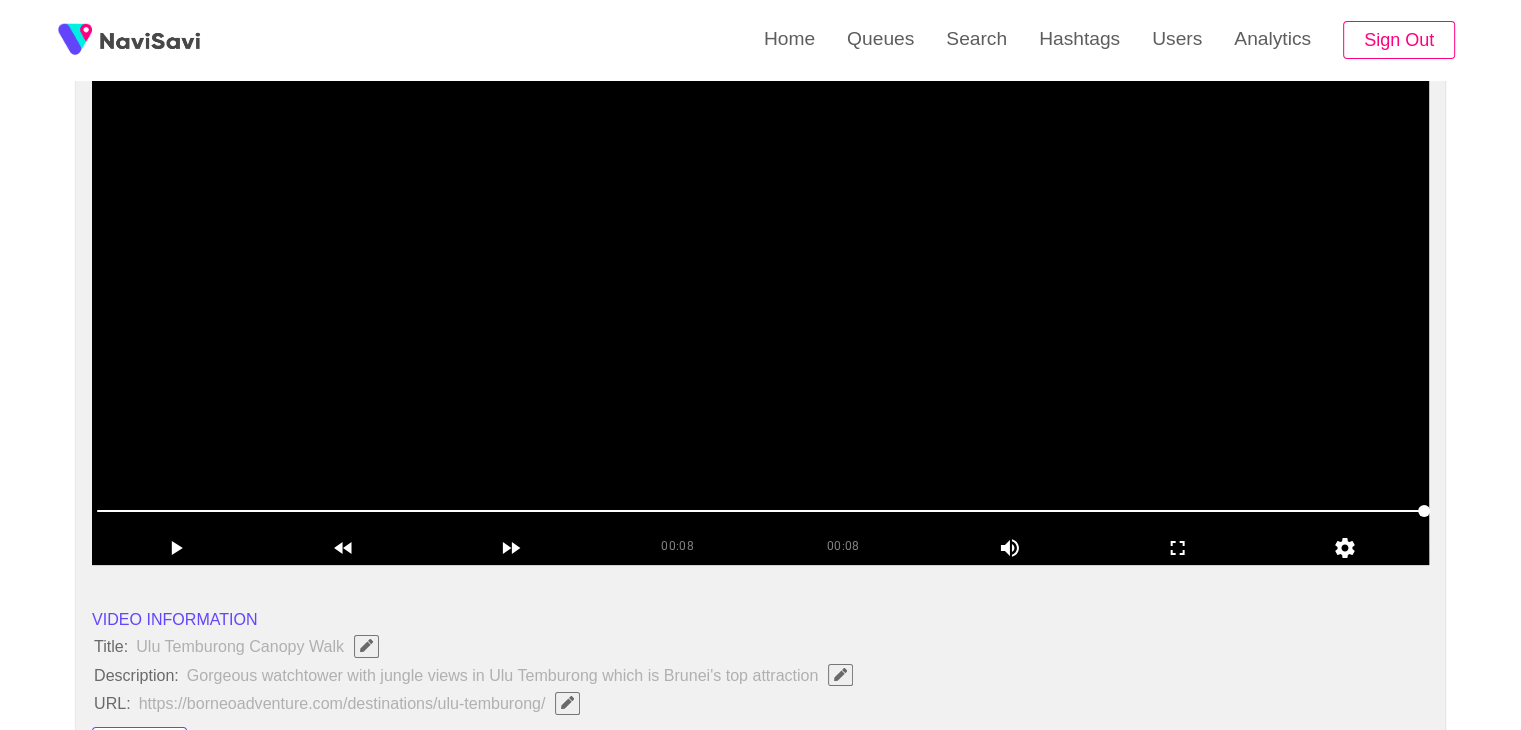 click at bounding box center [760, 315] 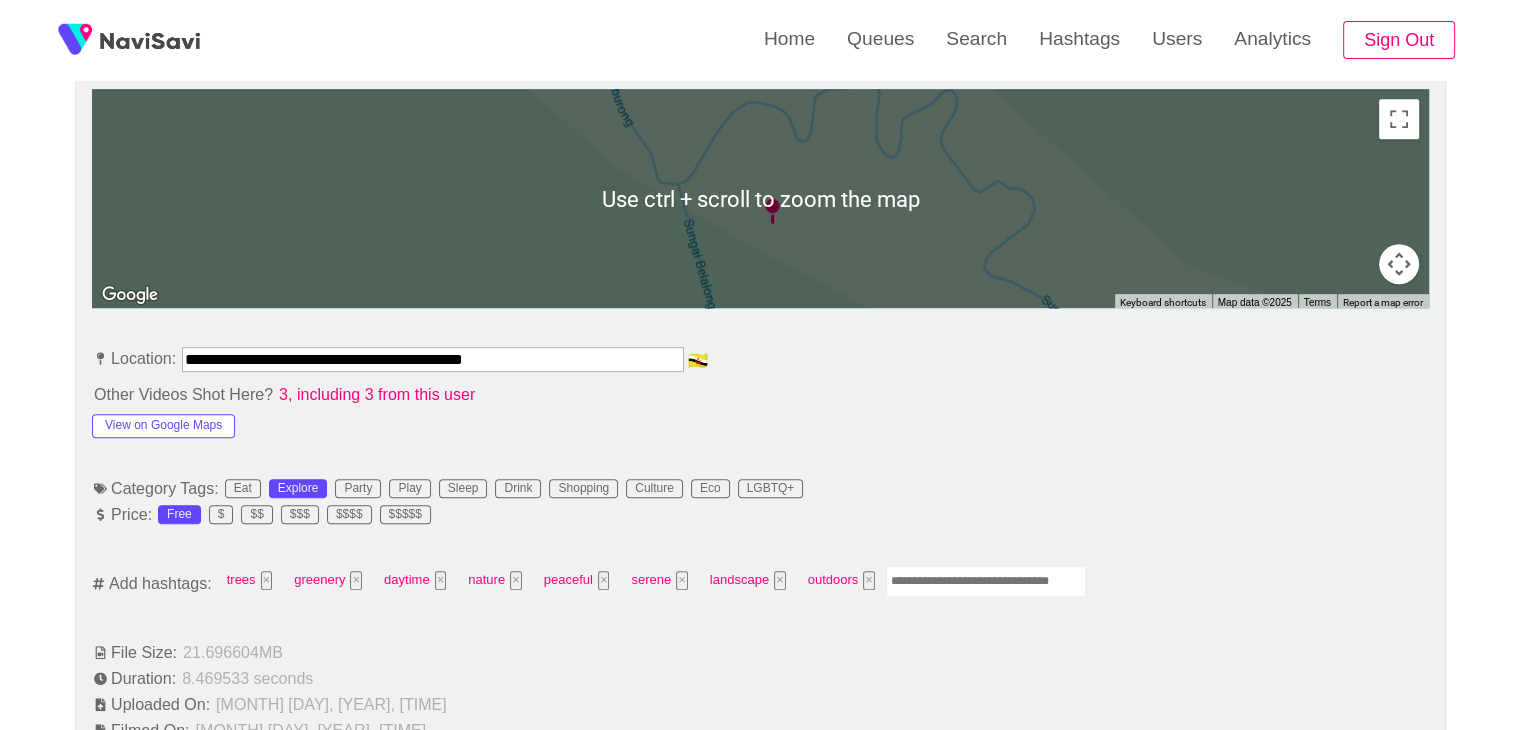 scroll, scrollTop: 931, scrollLeft: 0, axis: vertical 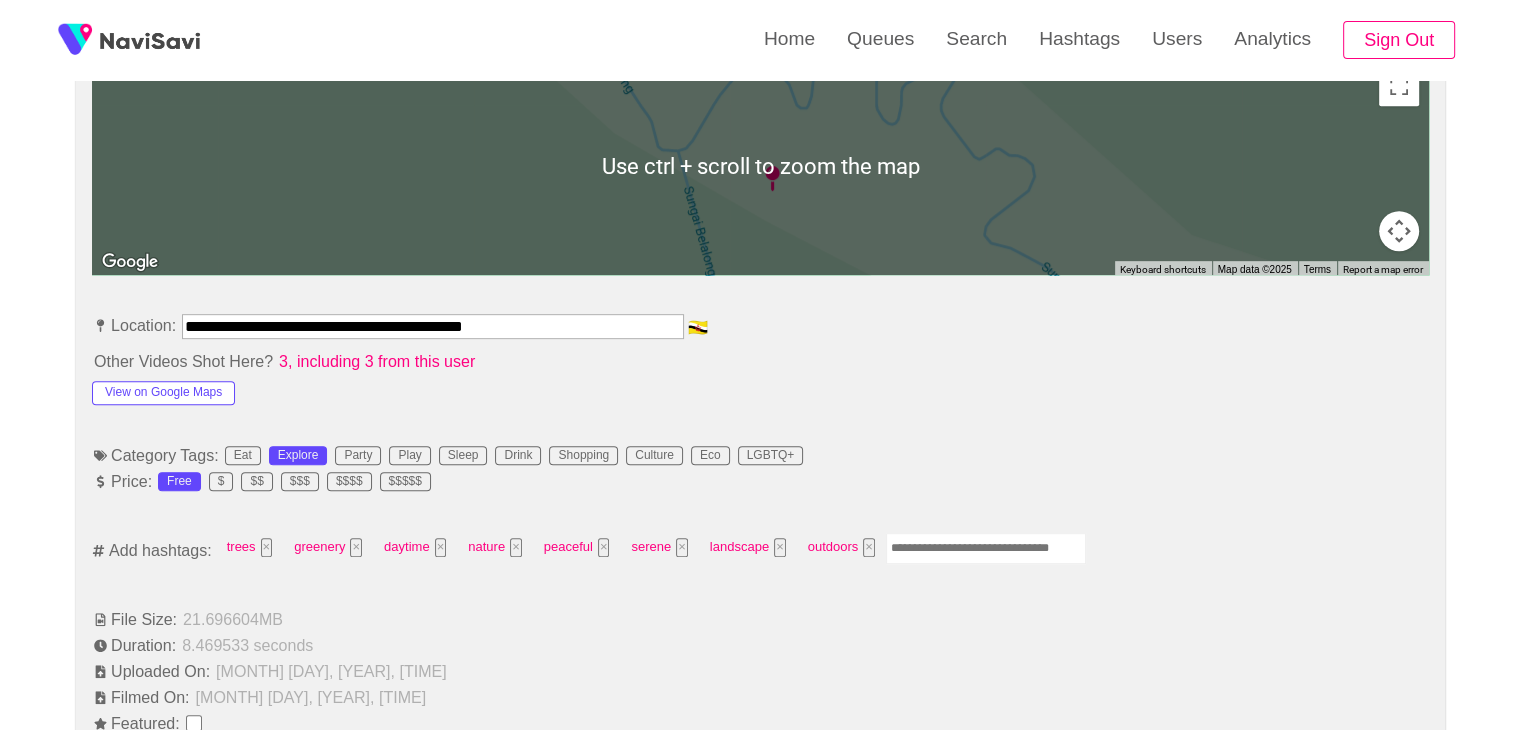 click on "trees × greenery × daytime × nature × peaceful × serene × landscape × outdoors ×" at bounding box center (651, 550) 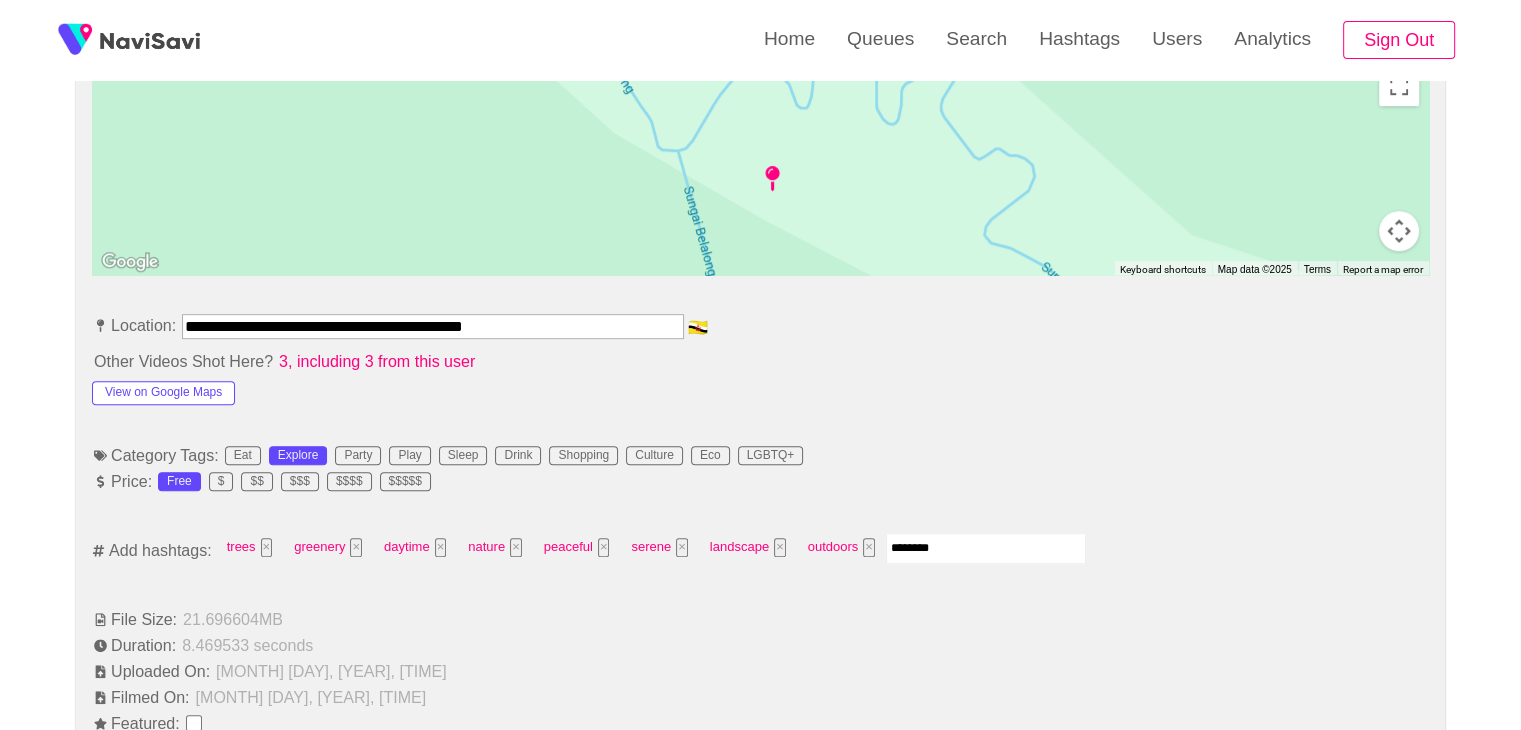 type on "*********" 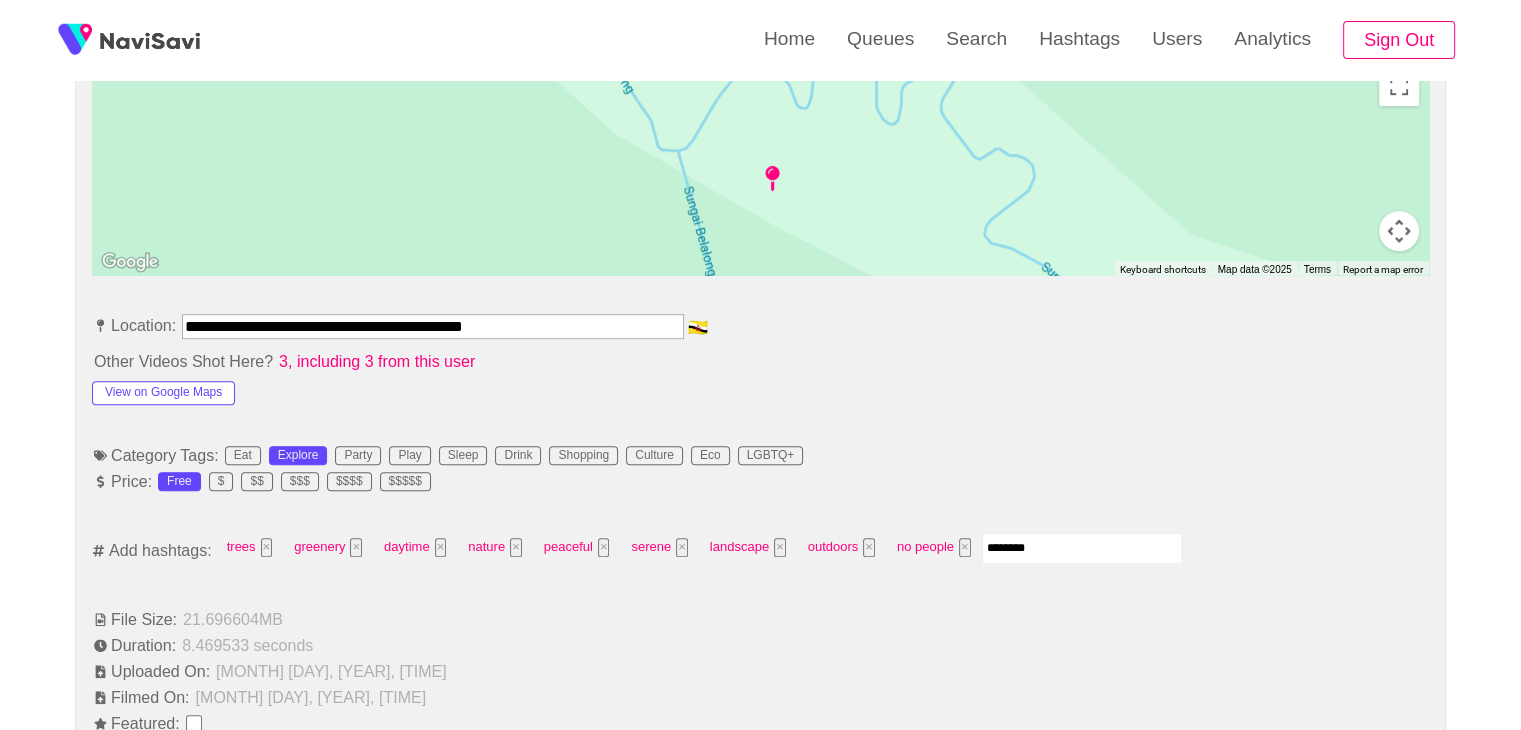 type on "*********" 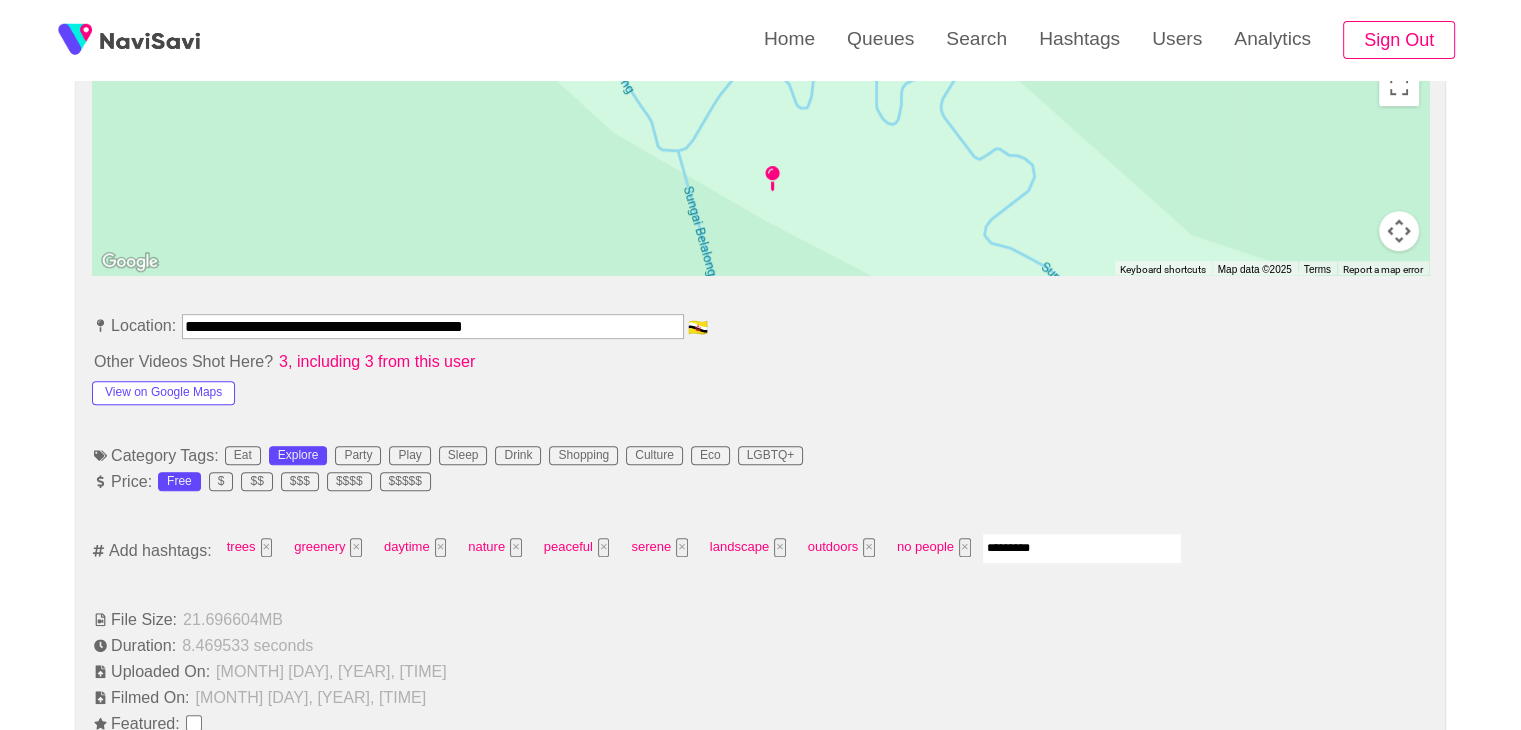 type 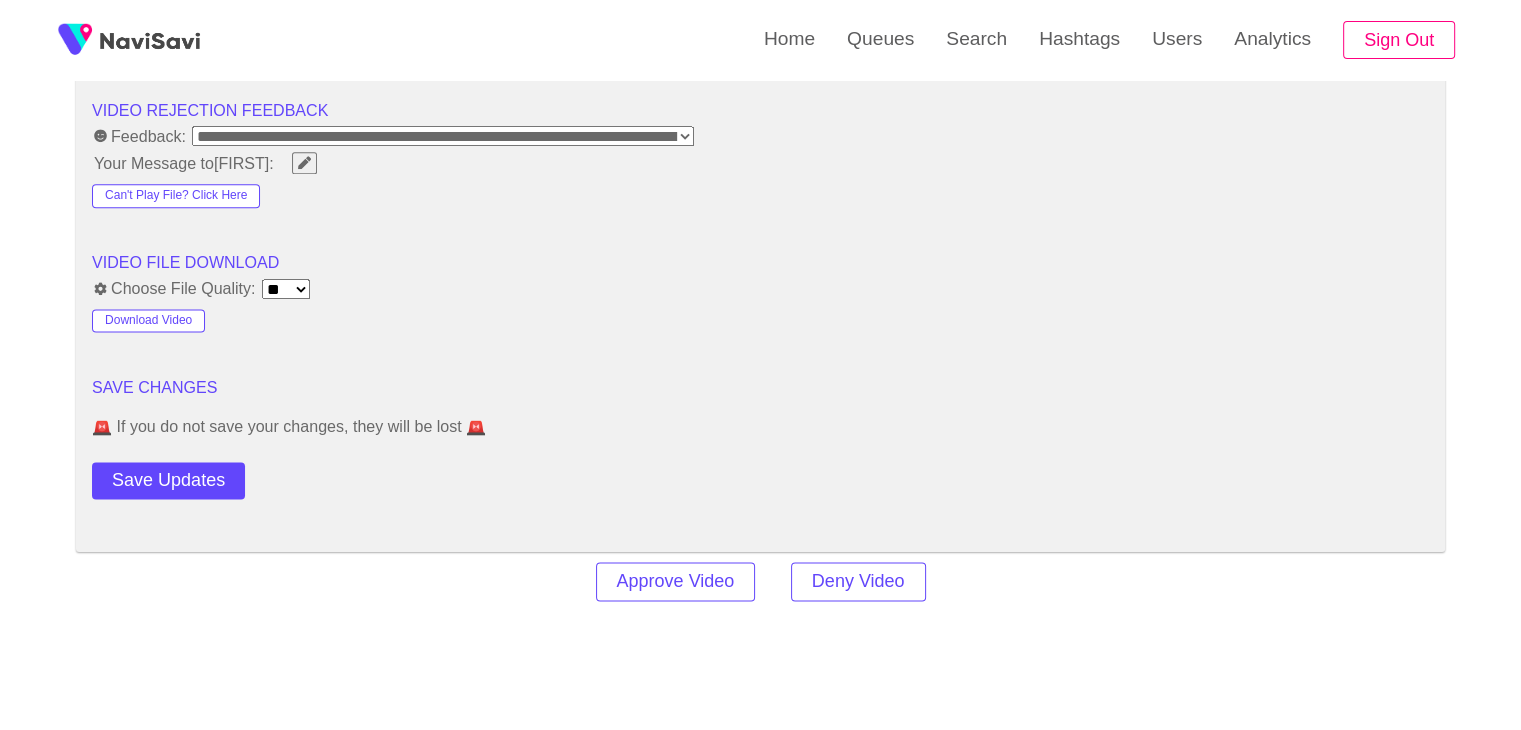 scroll, scrollTop: 2560, scrollLeft: 0, axis: vertical 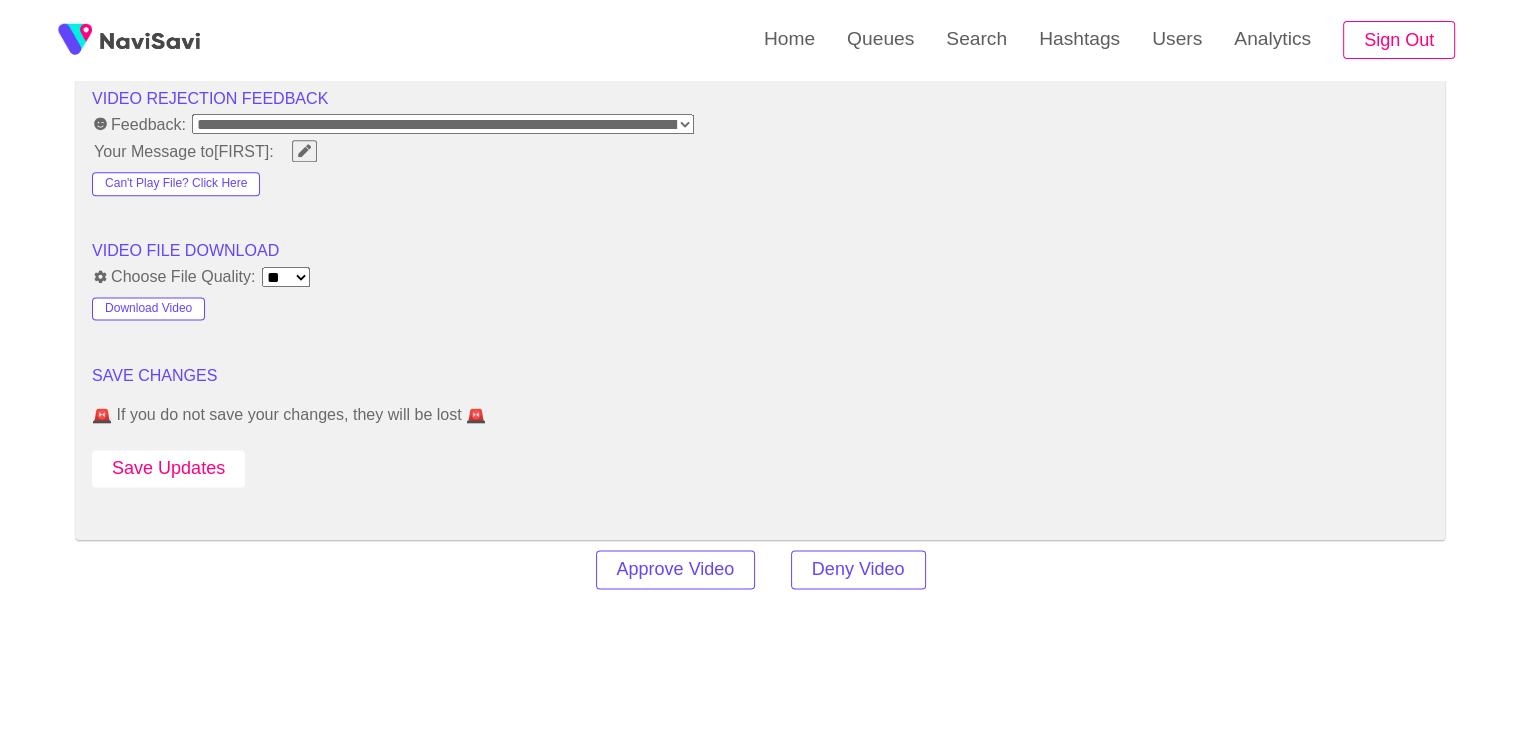 click on "Save Updates" at bounding box center [168, 468] 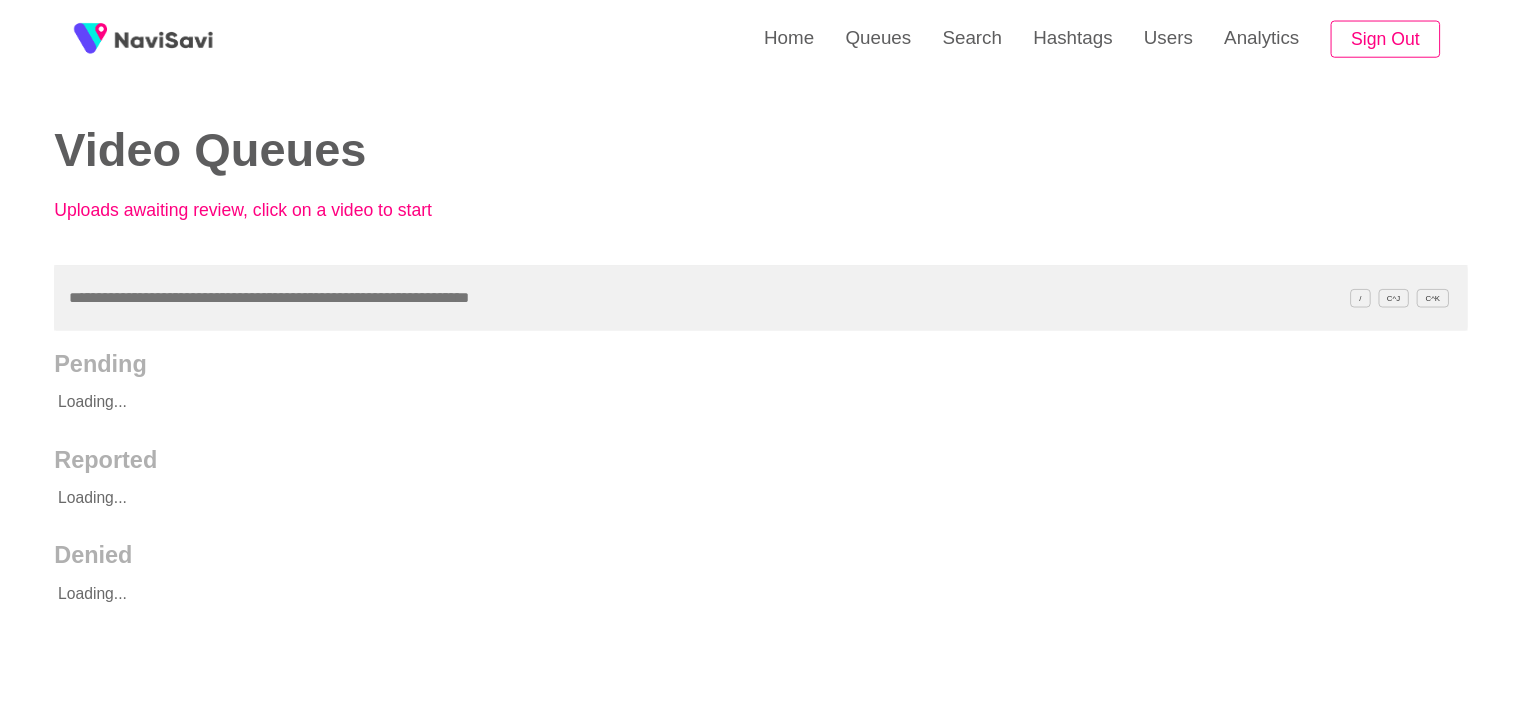 scroll, scrollTop: 0, scrollLeft: 0, axis: both 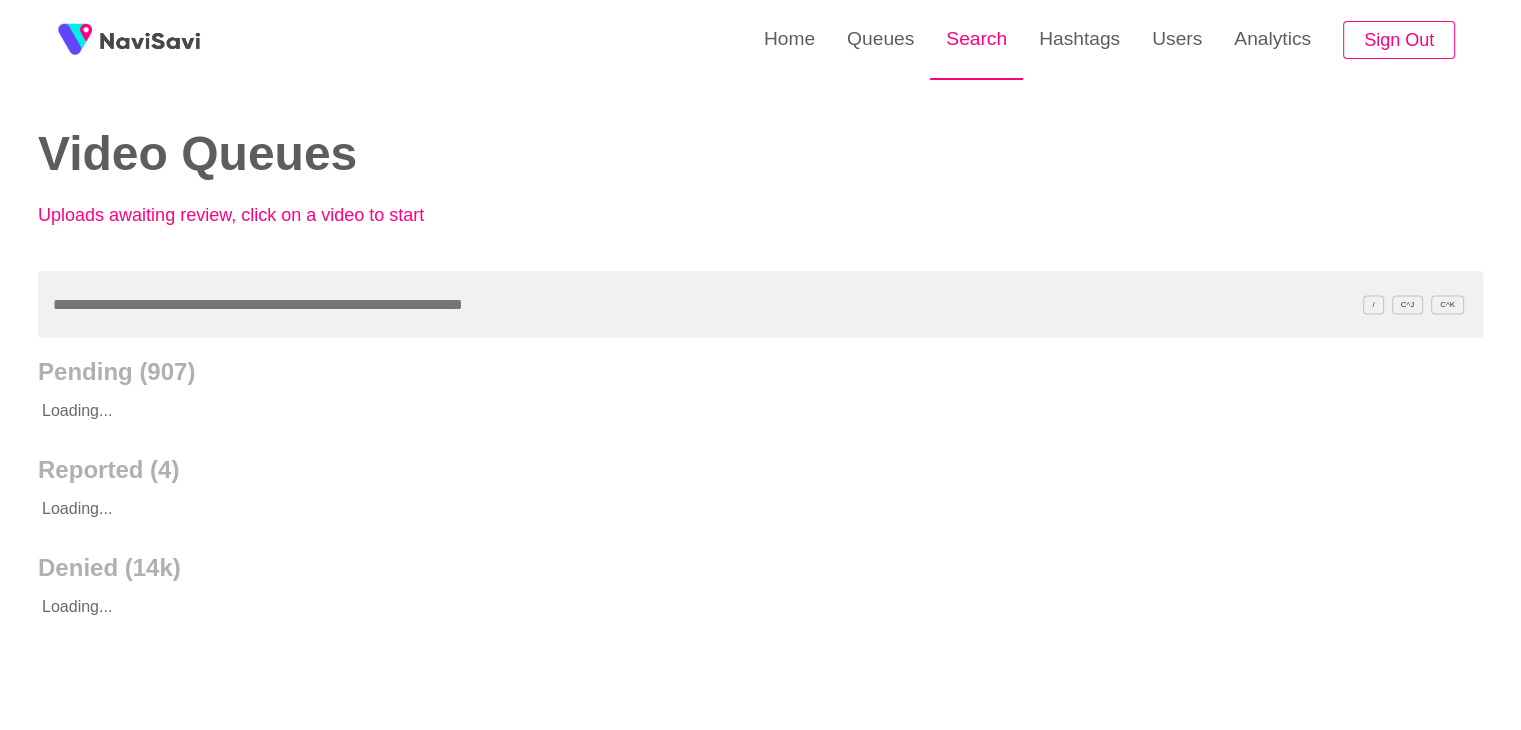 click on "Search" at bounding box center [976, 39] 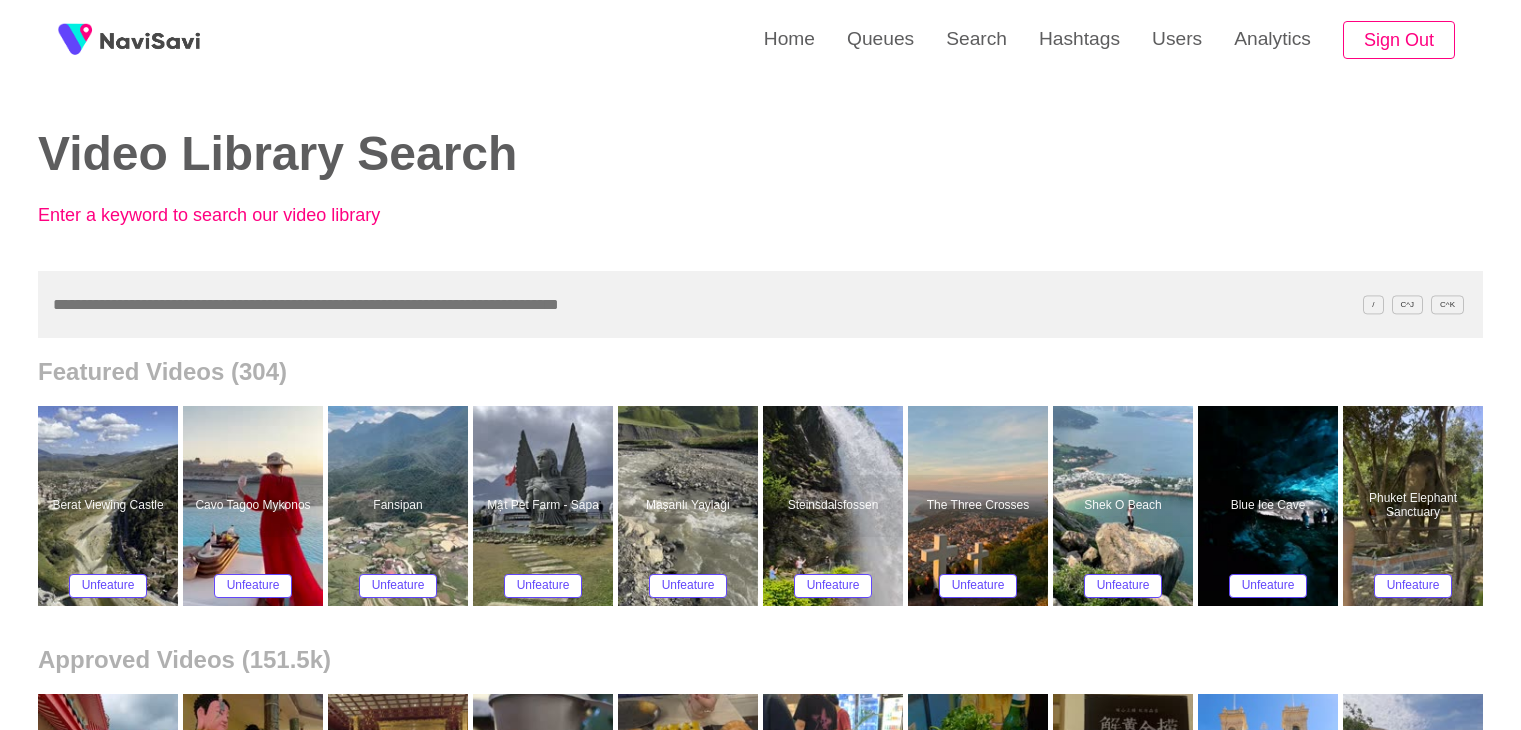 scroll, scrollTop: 0, scrollLeft: 0, axis: both 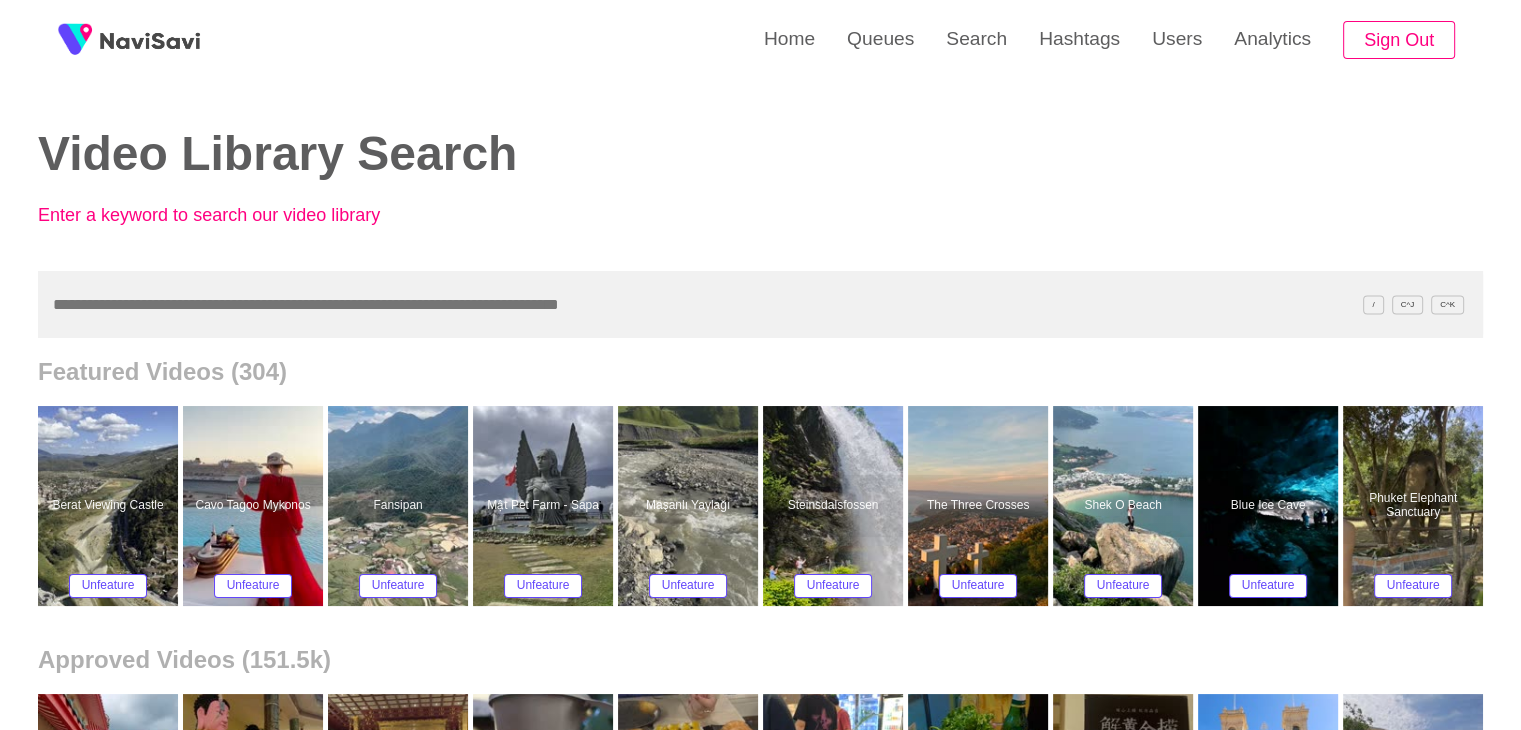 click at bounding box center (760, 304) 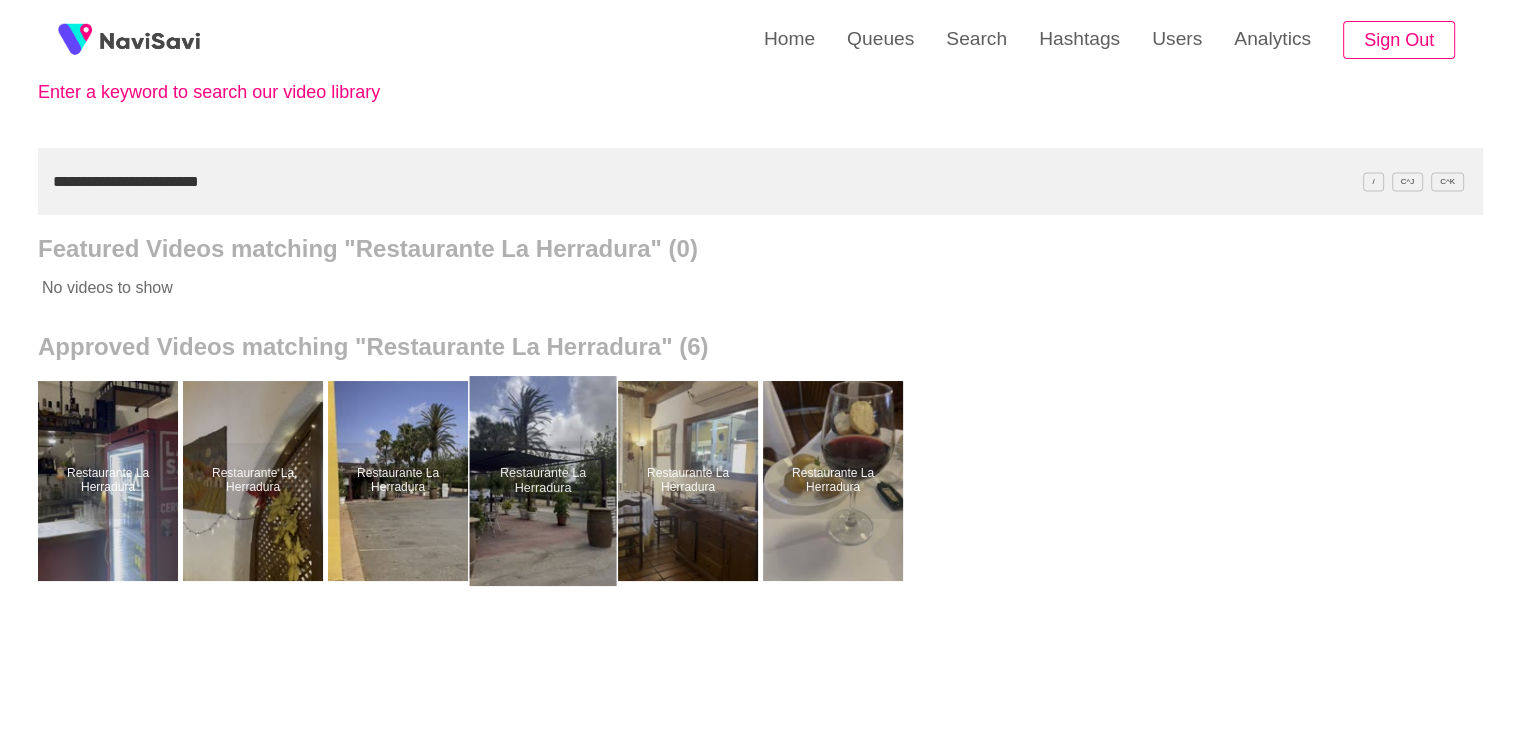 scroll, scrollTop: 132, scrollLeft: 0, axis: vertical 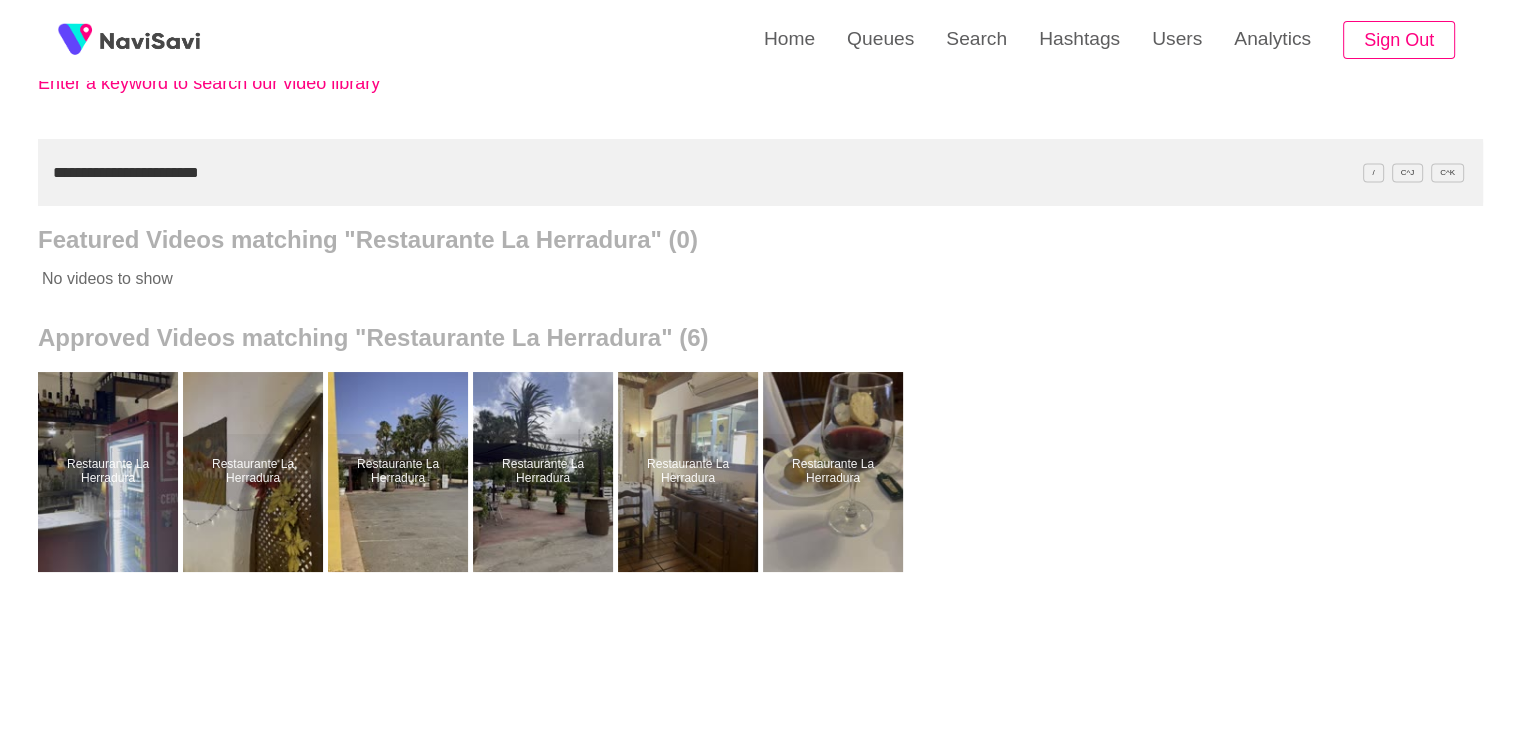 click on "**********" at bounding box center (760, 172) 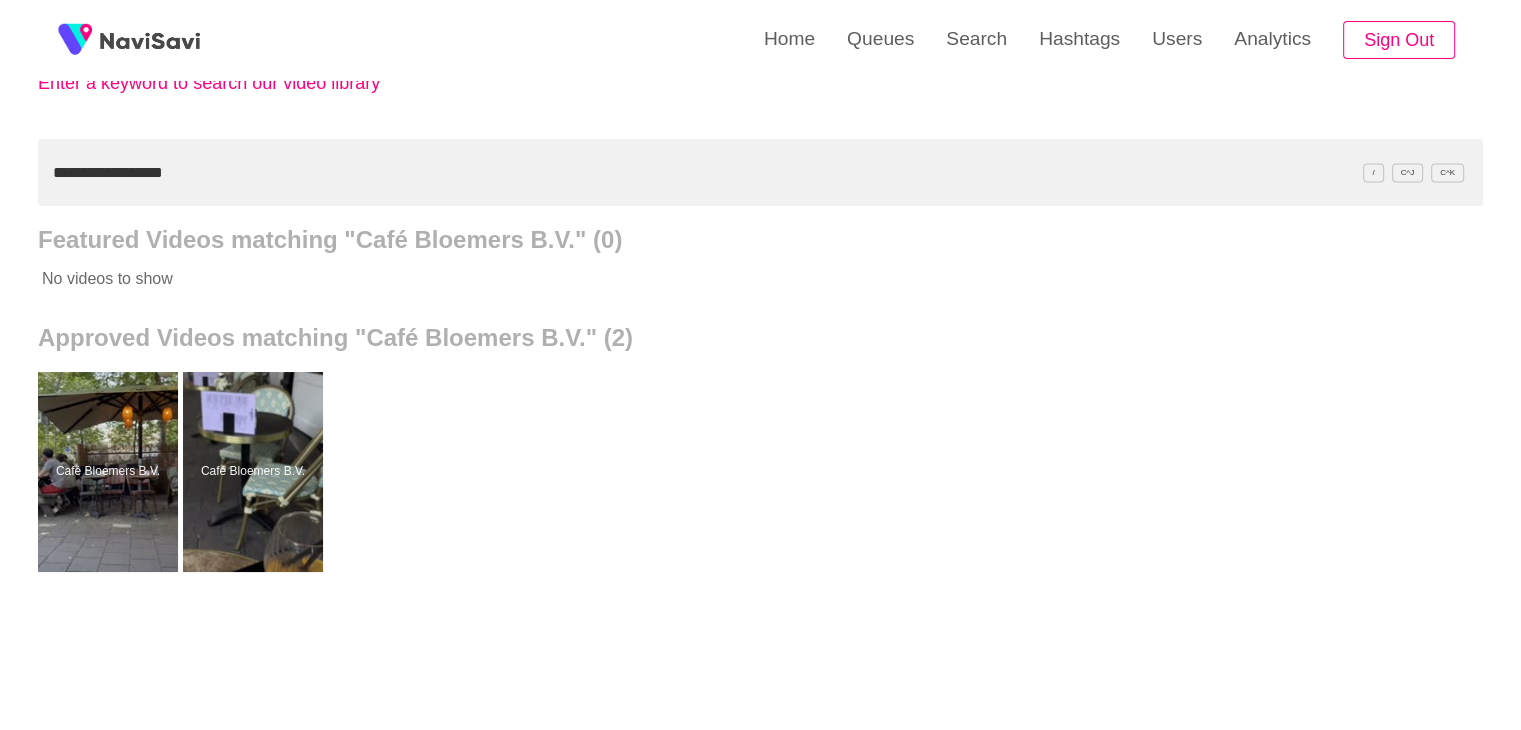 click on "**********" at bounding box center [760, 172] 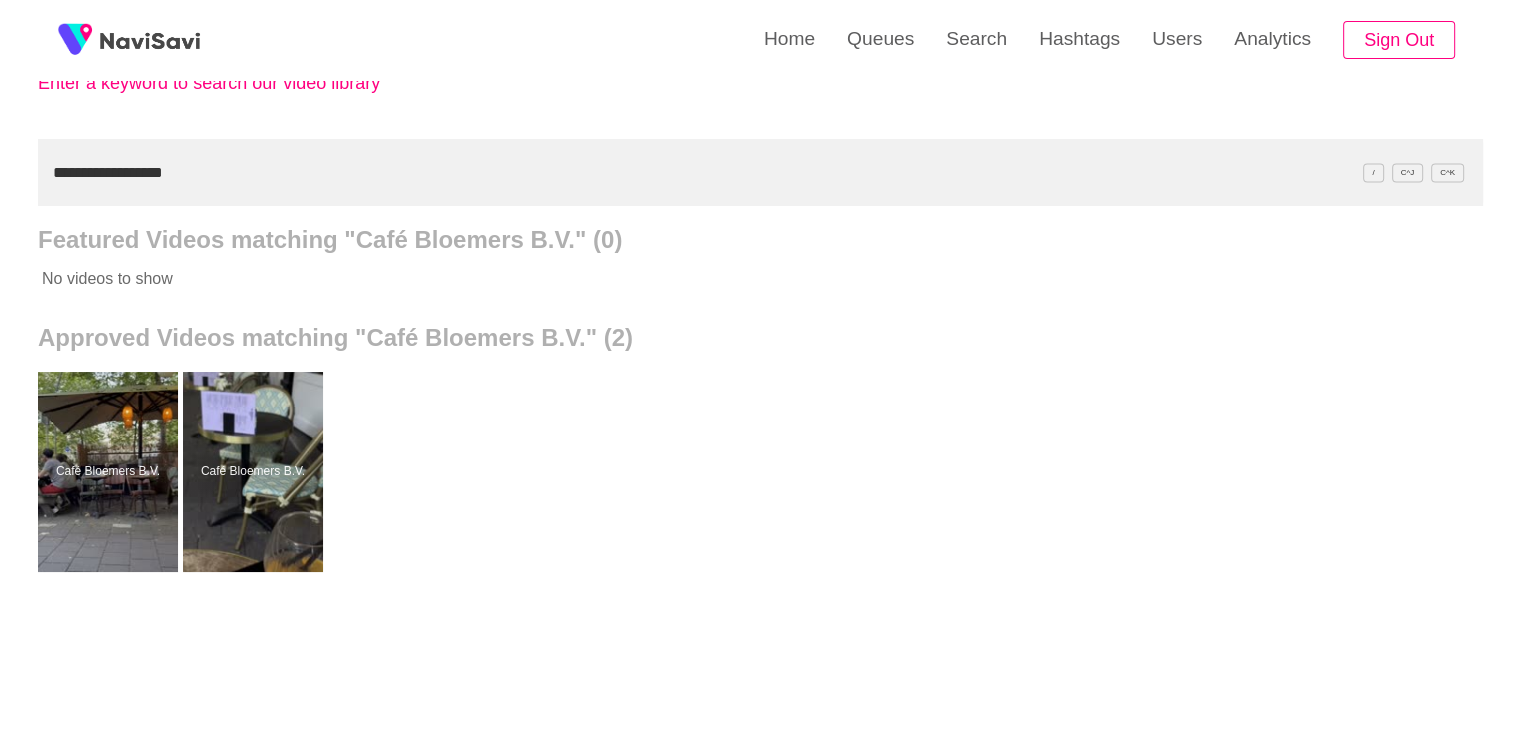 click on "**********" at bounding box center (760, 172) 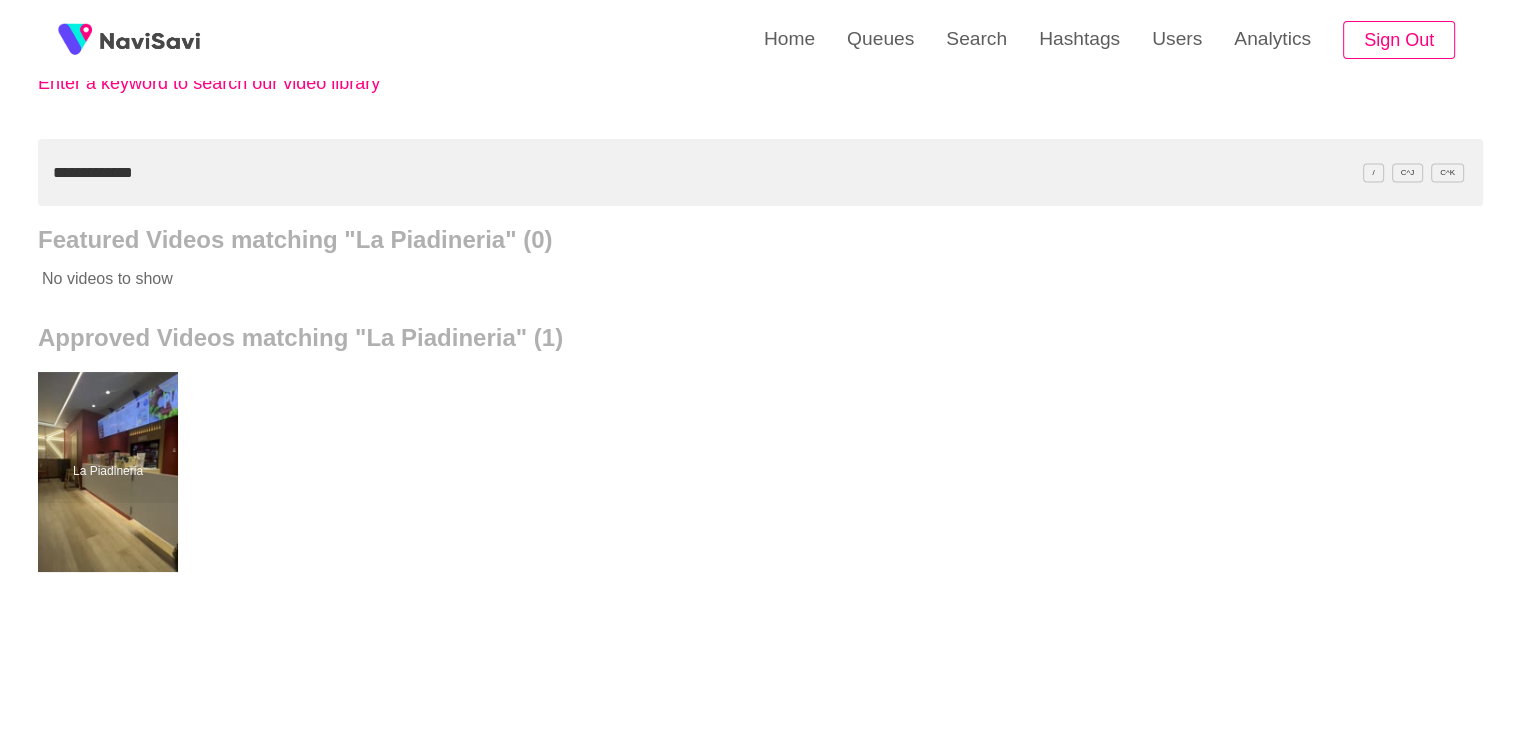 scroll, scrollTop: 204, scrollLeft: 0, axis: vertical 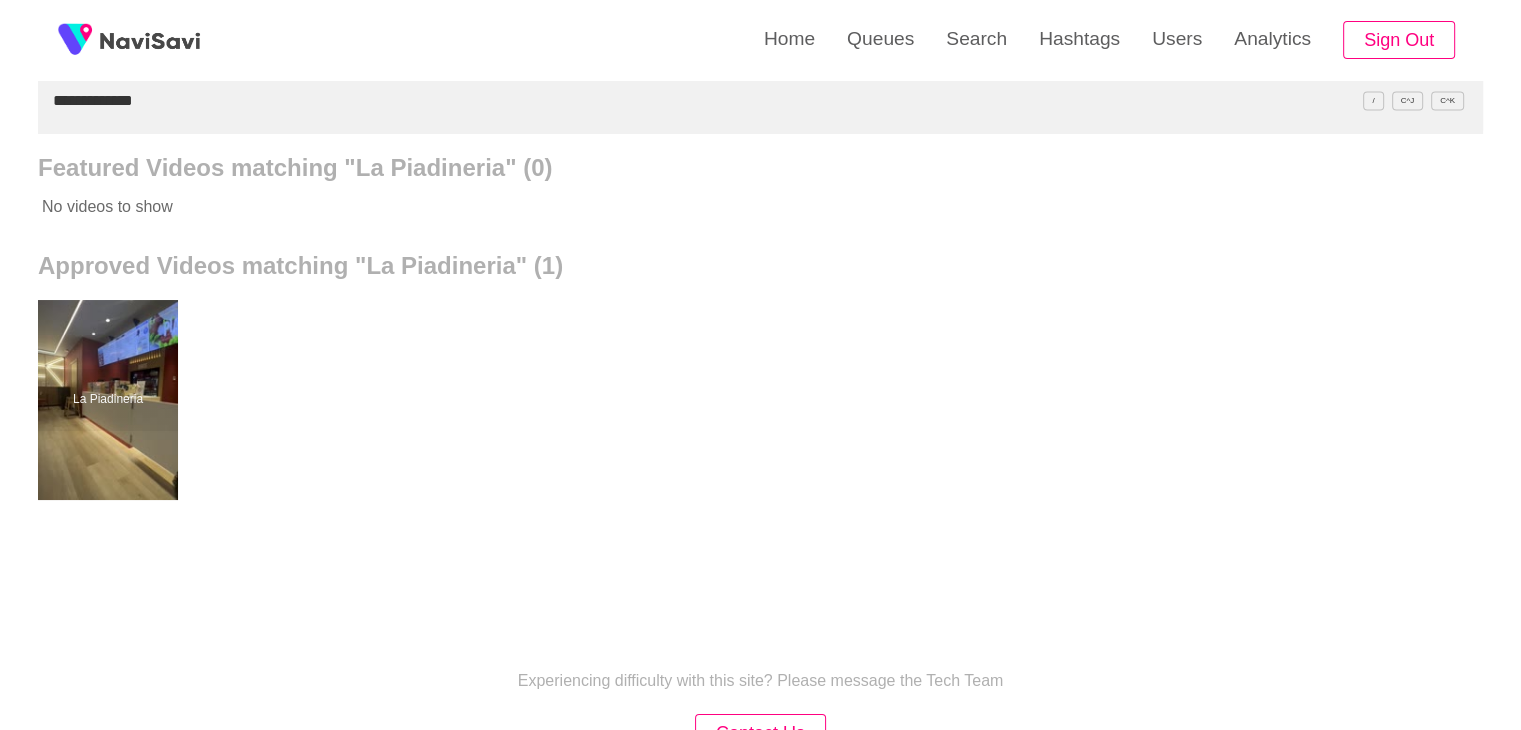 click on "**********" at bounding box center (760, 100) 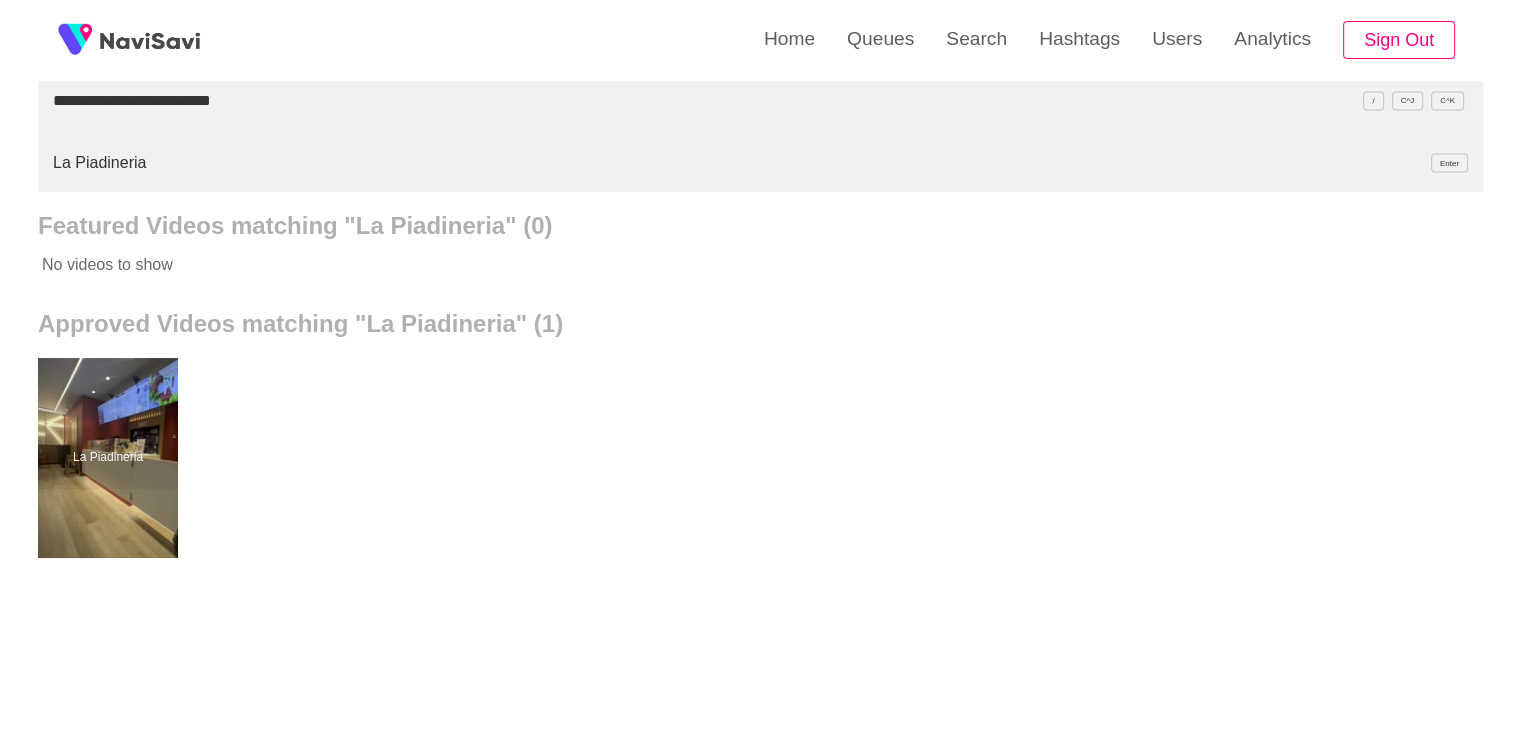 click on "**********" at bounding box center [760, 100] 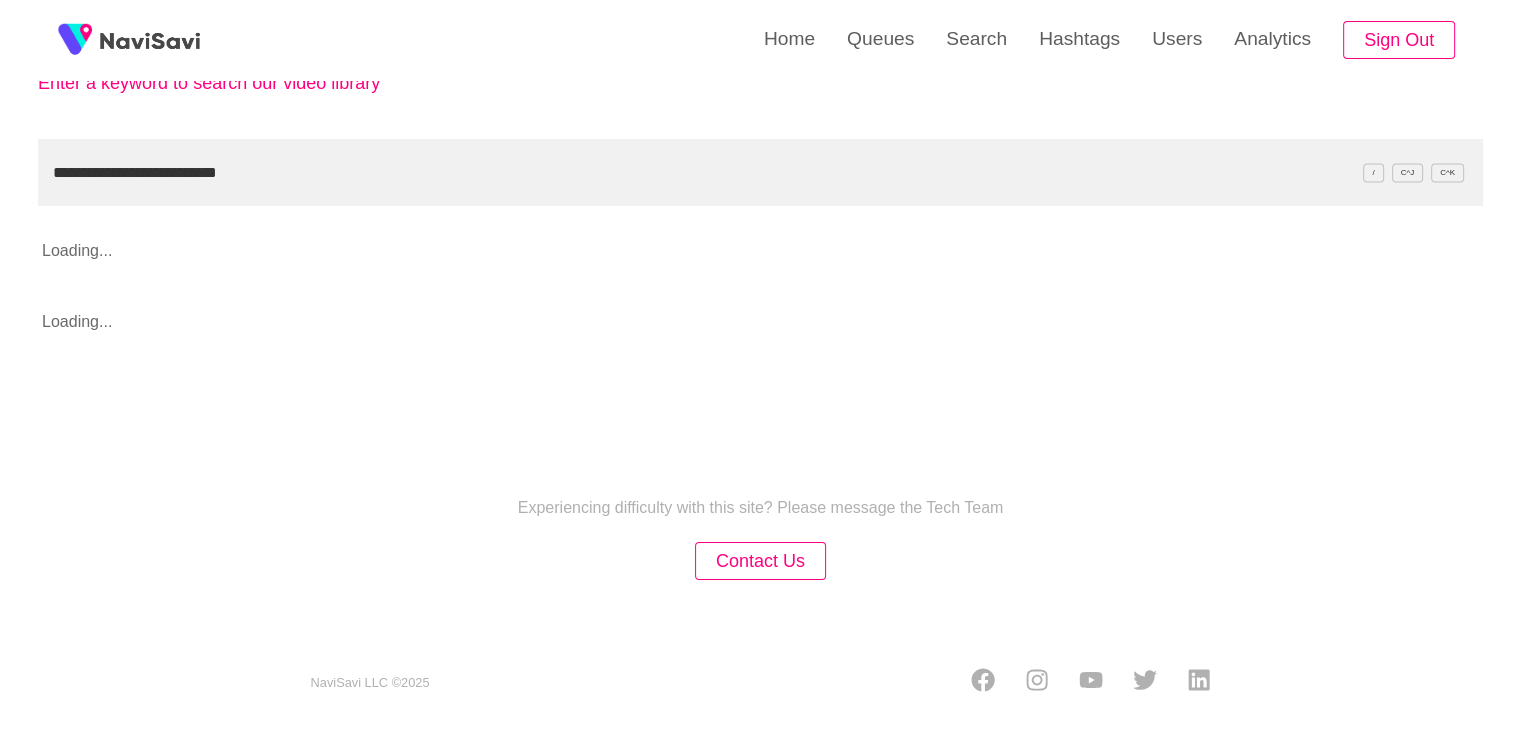 scroll, scrollTop: 204, scrollLeft: 0, axis: vertical 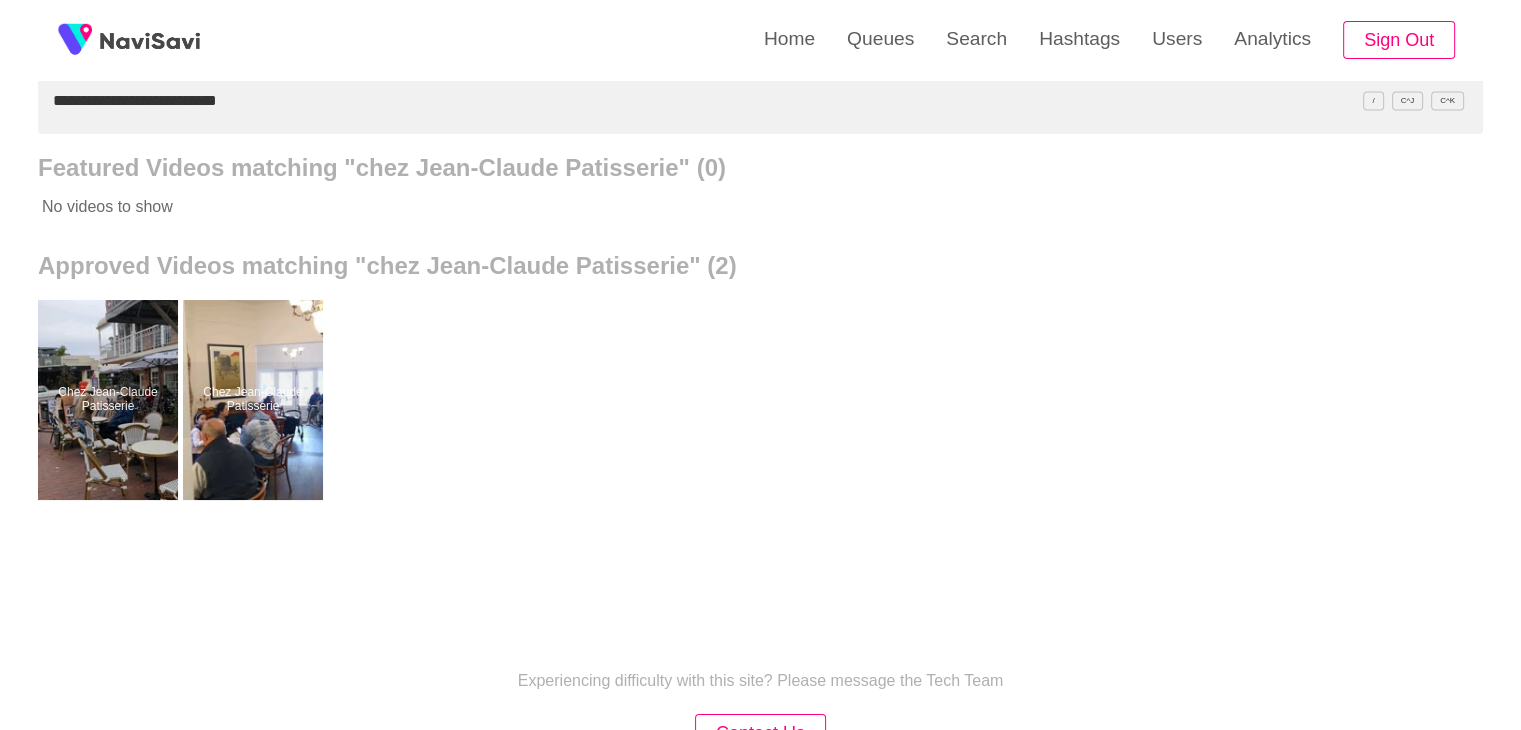 click on "**********" at bounding box center (760, 100) 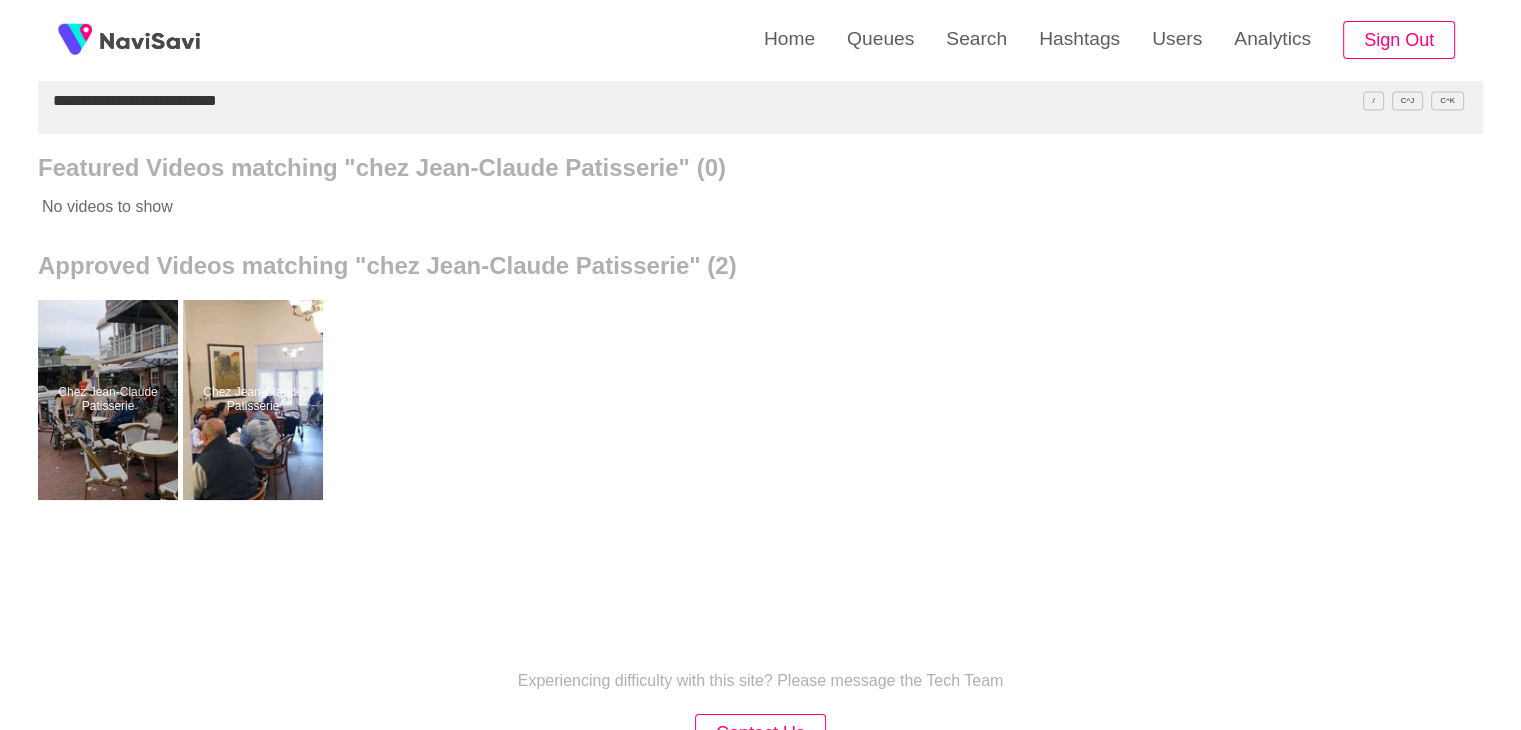 click on "**********" at bounding box center (760, 100) 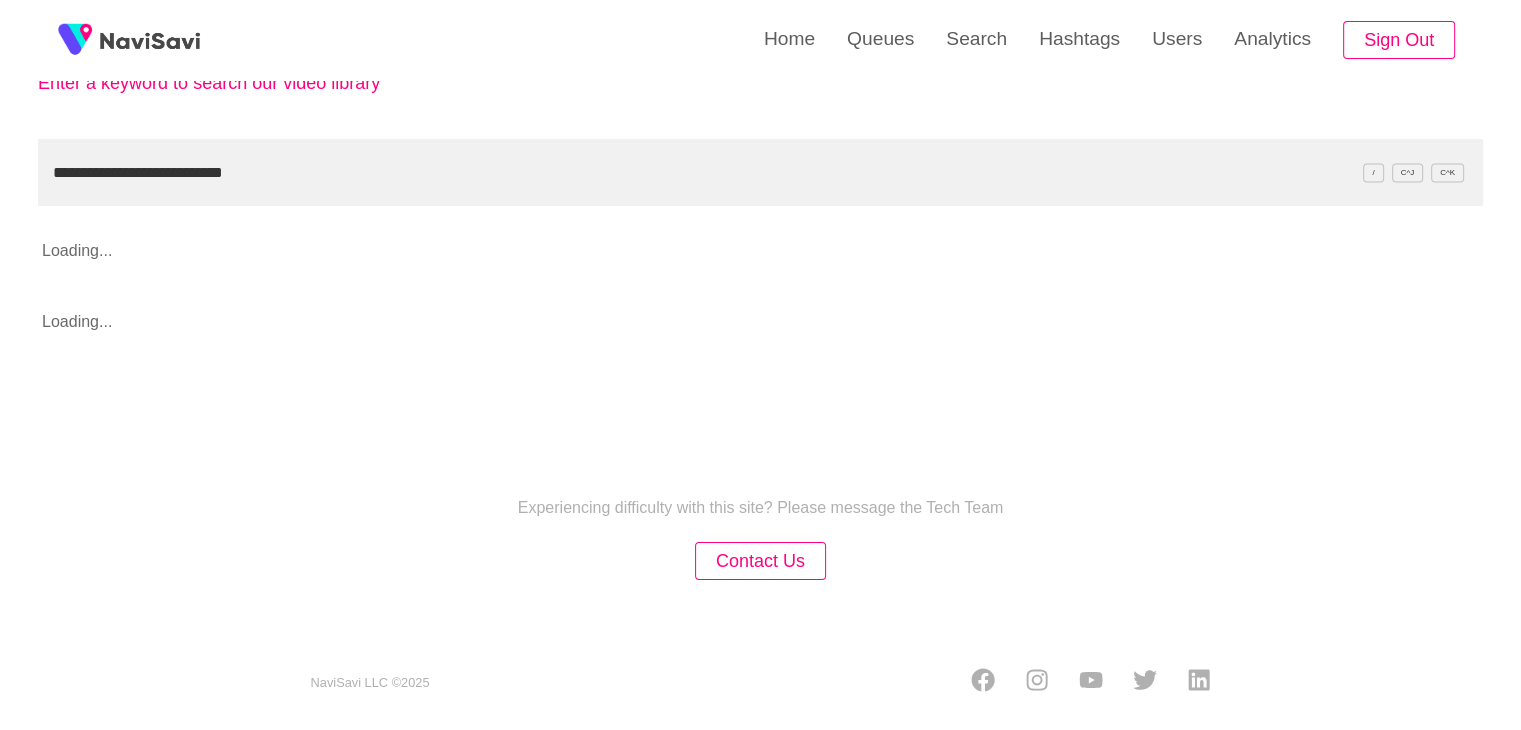 scroll, scrollTop: 133, scrollLeft: 0, axis: vertical 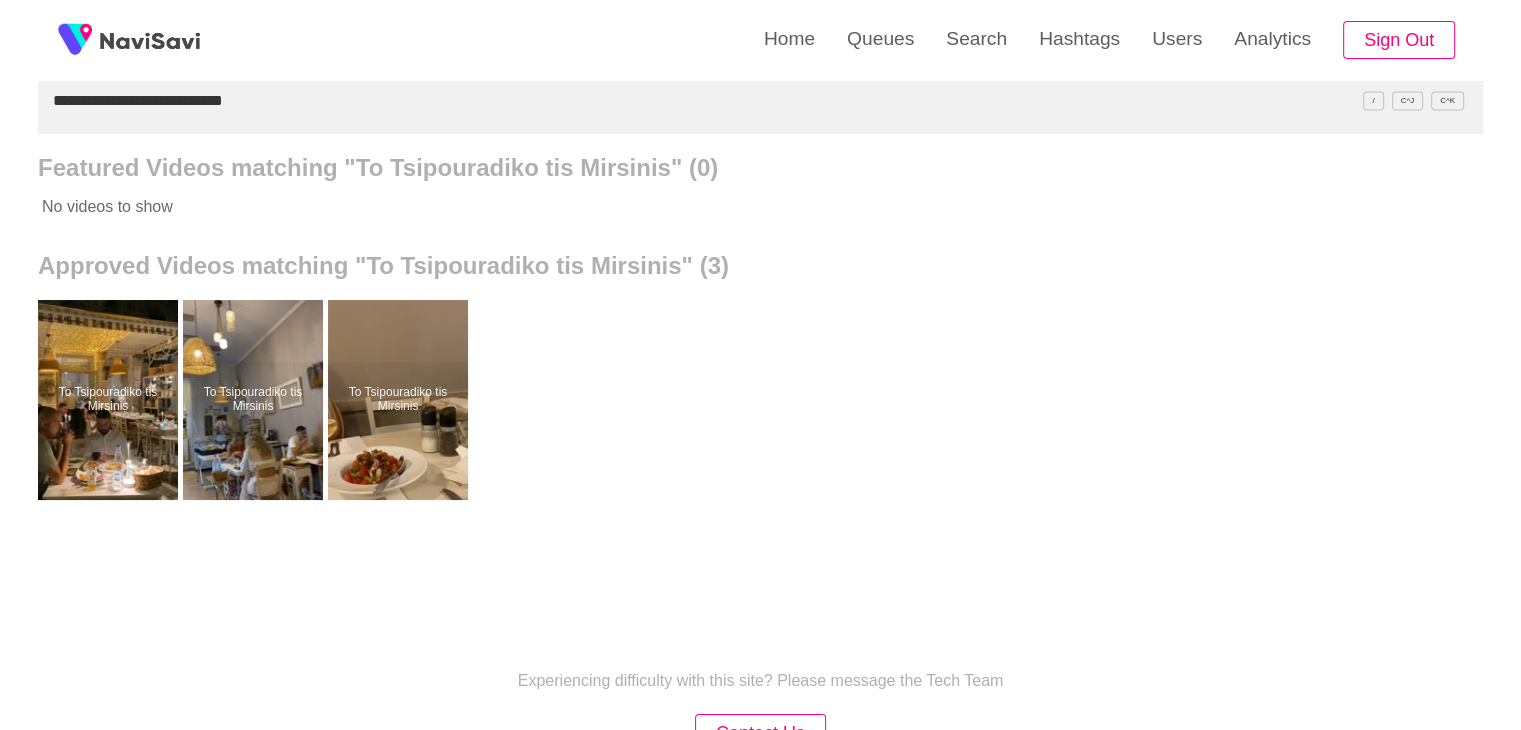 click on "**********" at bounding box center (760, 100) 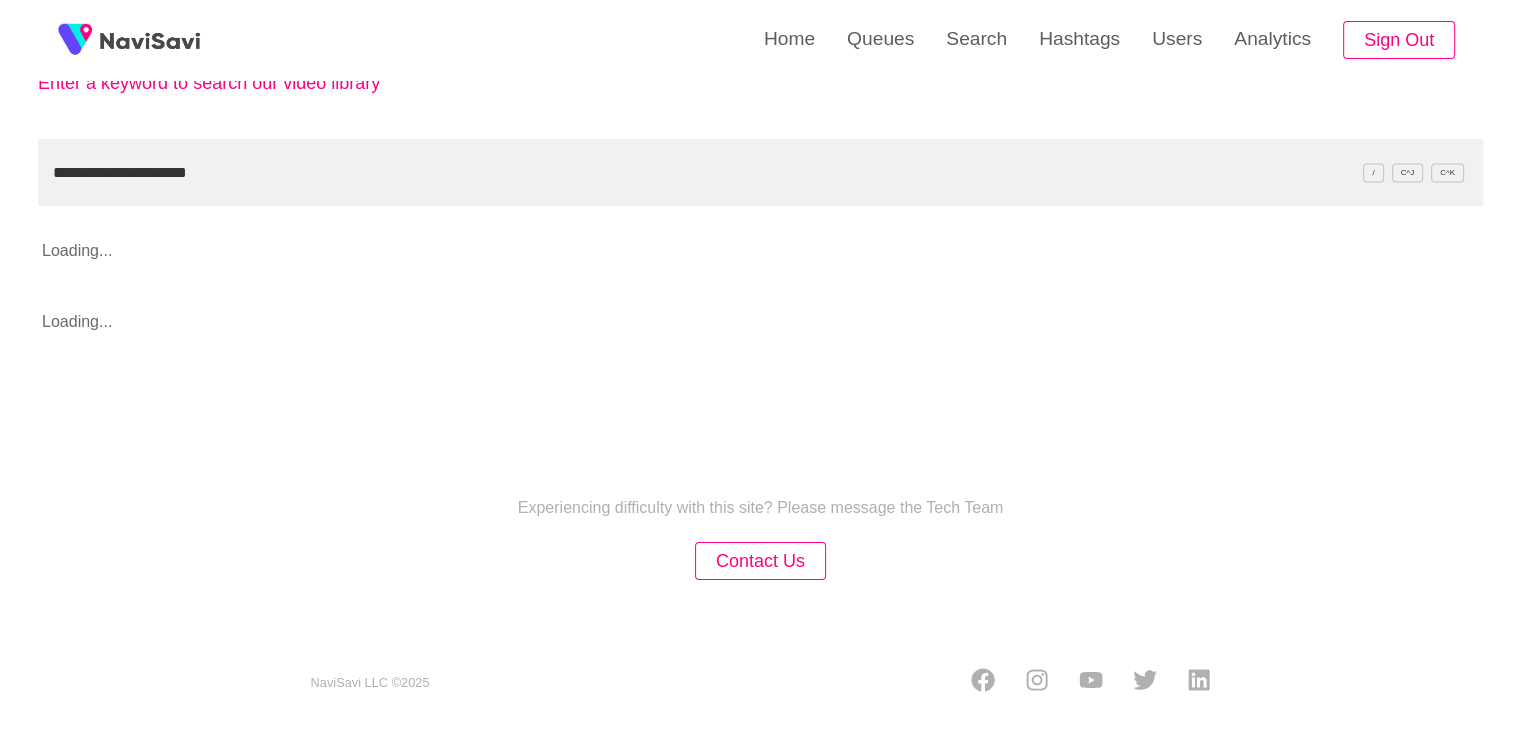 scroll, scrollTop: 133, scrollLeft: 0, axis: vertical 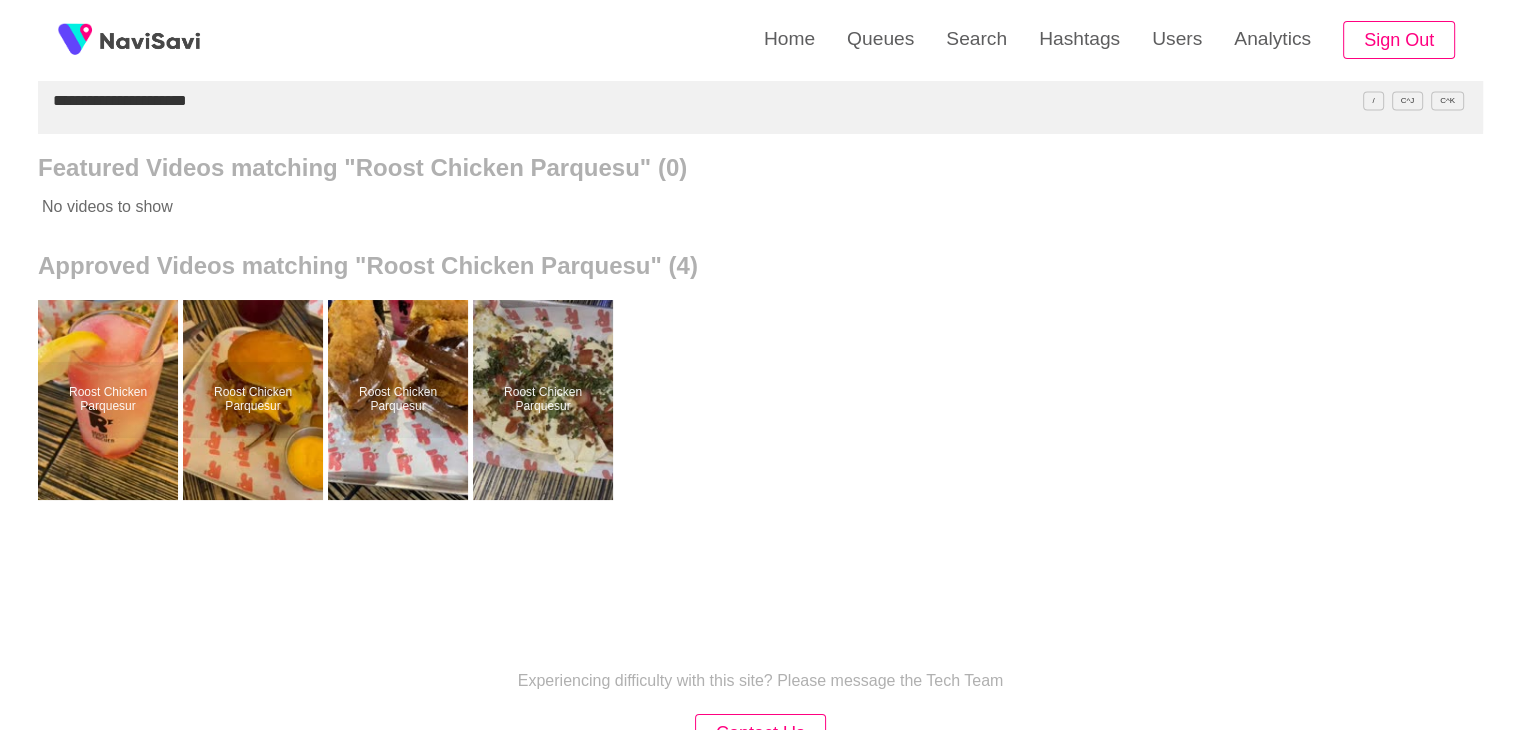click on "**********" at bounding box center [760, 100] 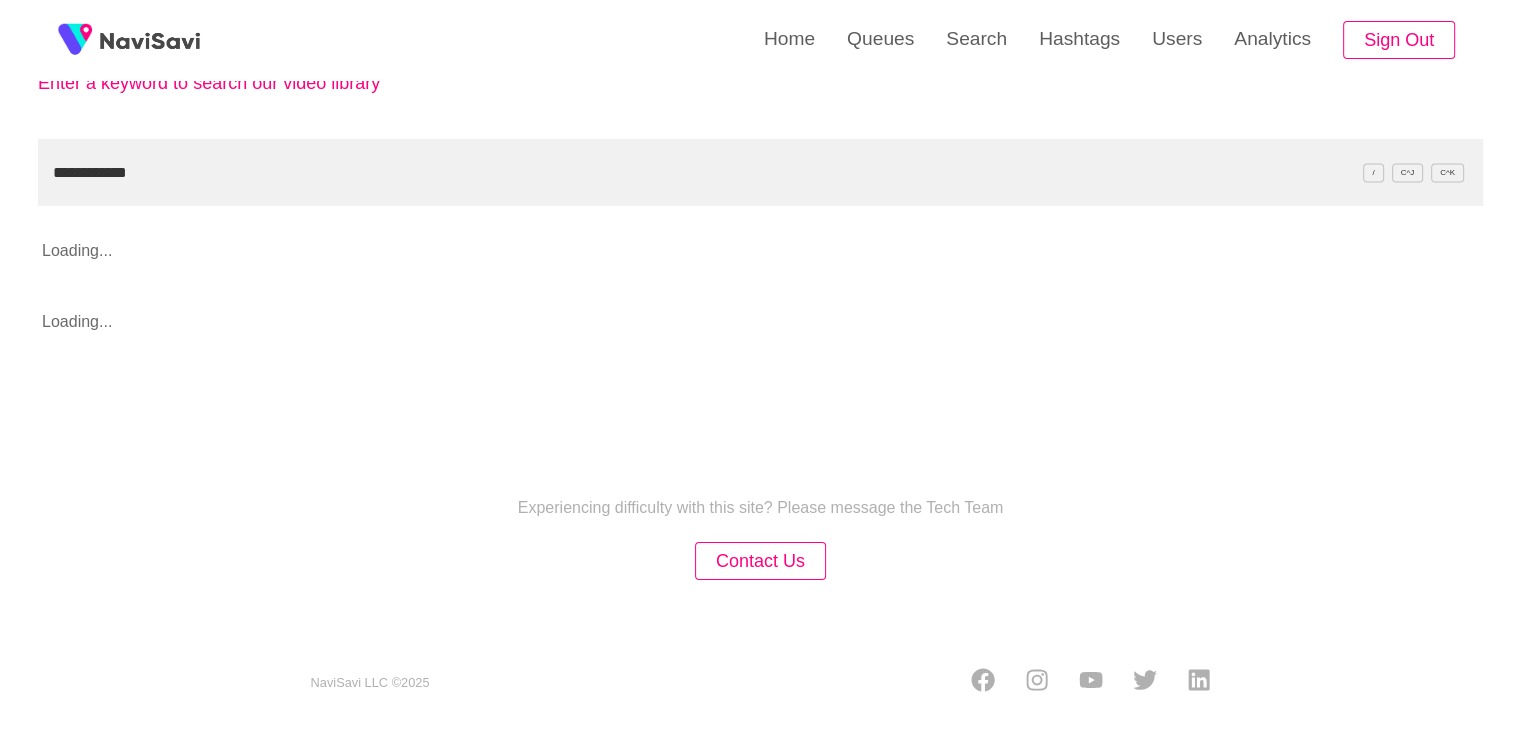 scroll, scrollTop: 204, scrollLeft: 0, axis: vertical 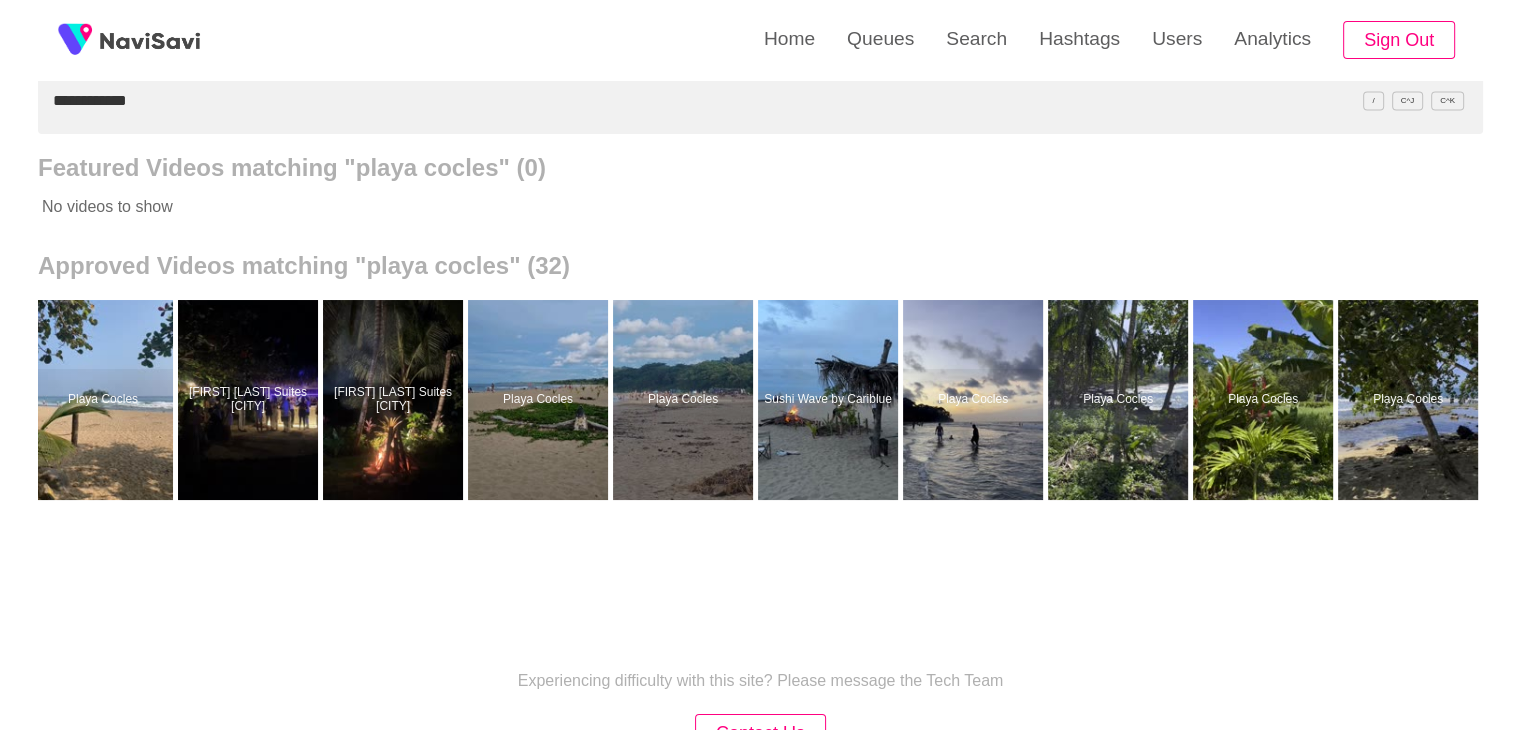 click on "**********" at bounding box center [760, 100] 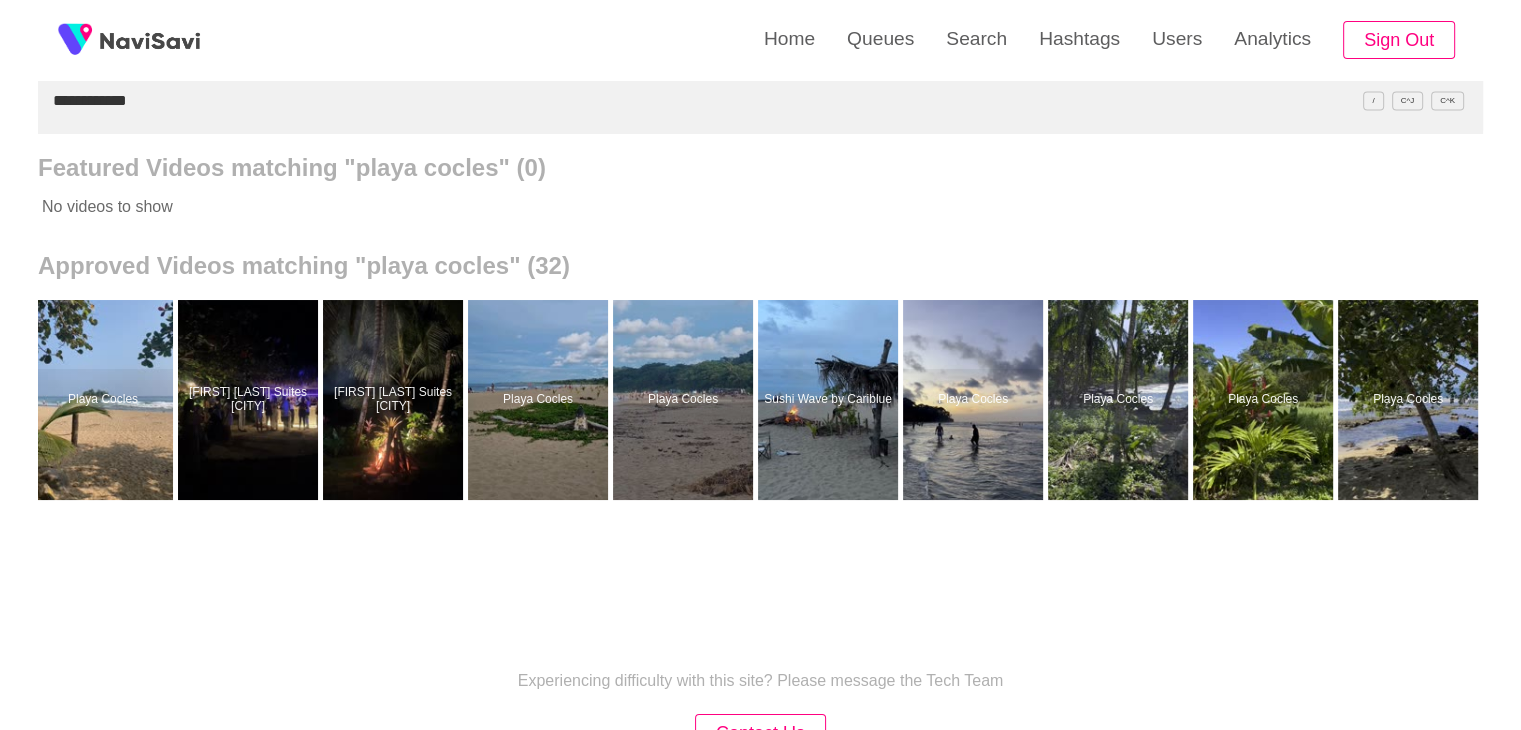 click on "**********" at bounding box center (760, 100) 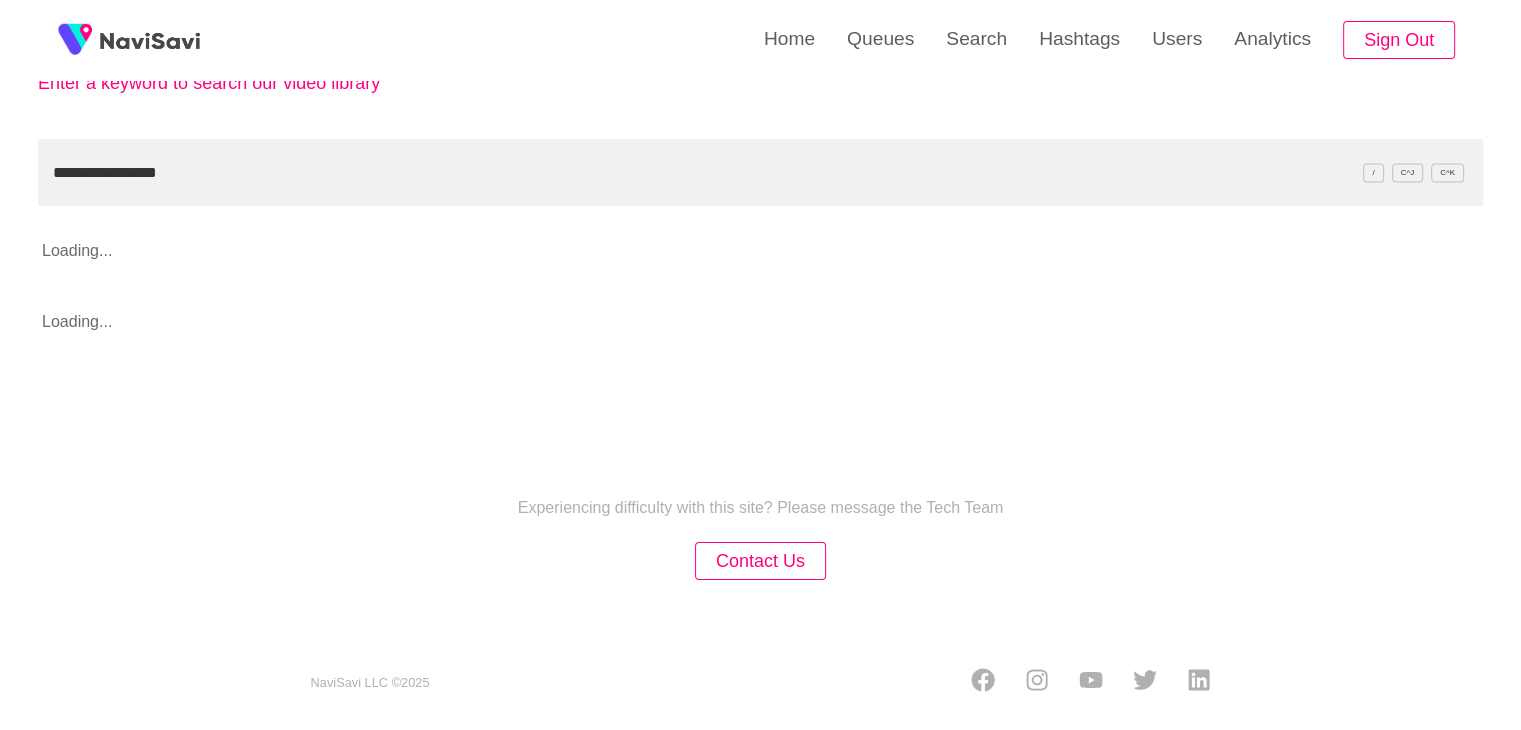 scroll, scrollTop: 204, scrollLeft: 0, axis: vertical 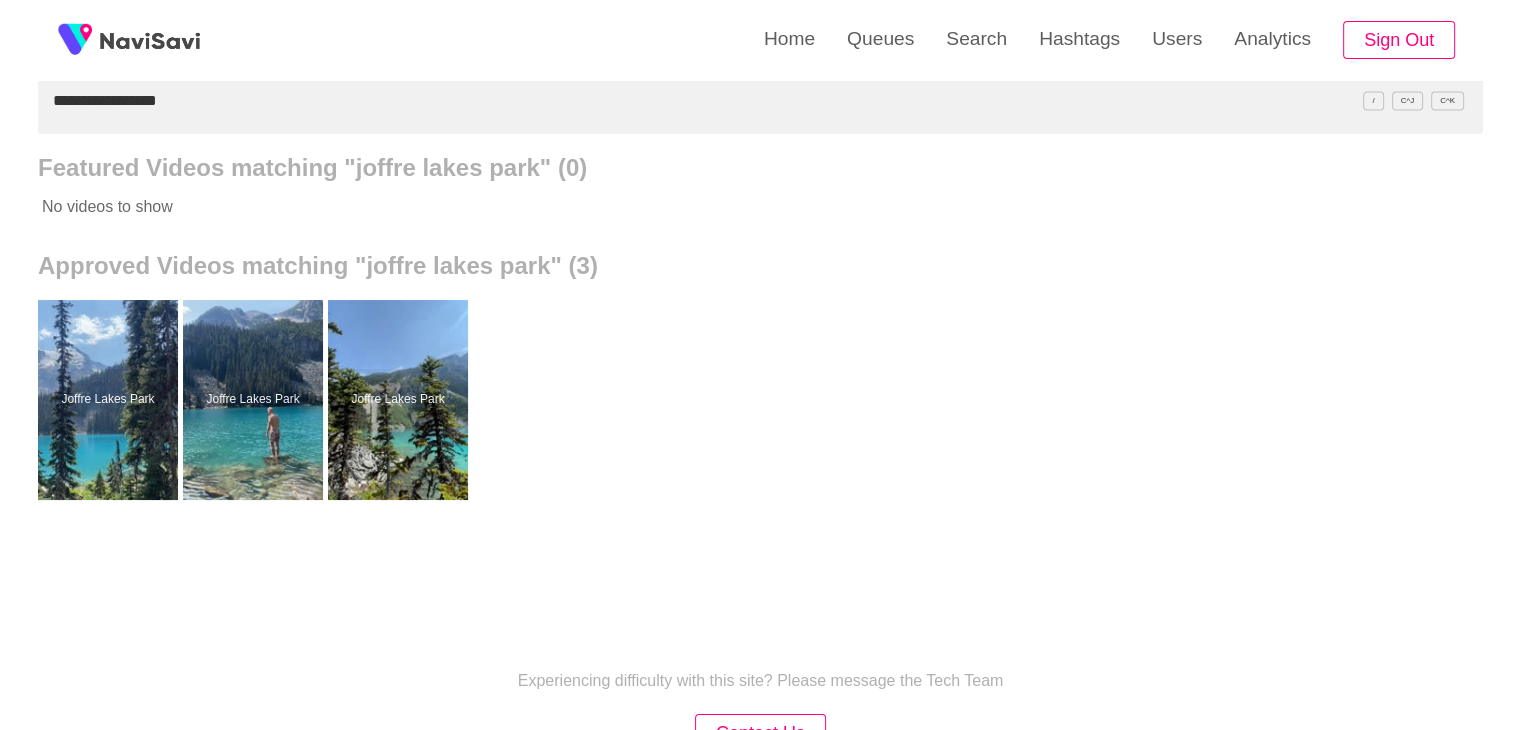 click on "**********" at bounding box center (760, 100) 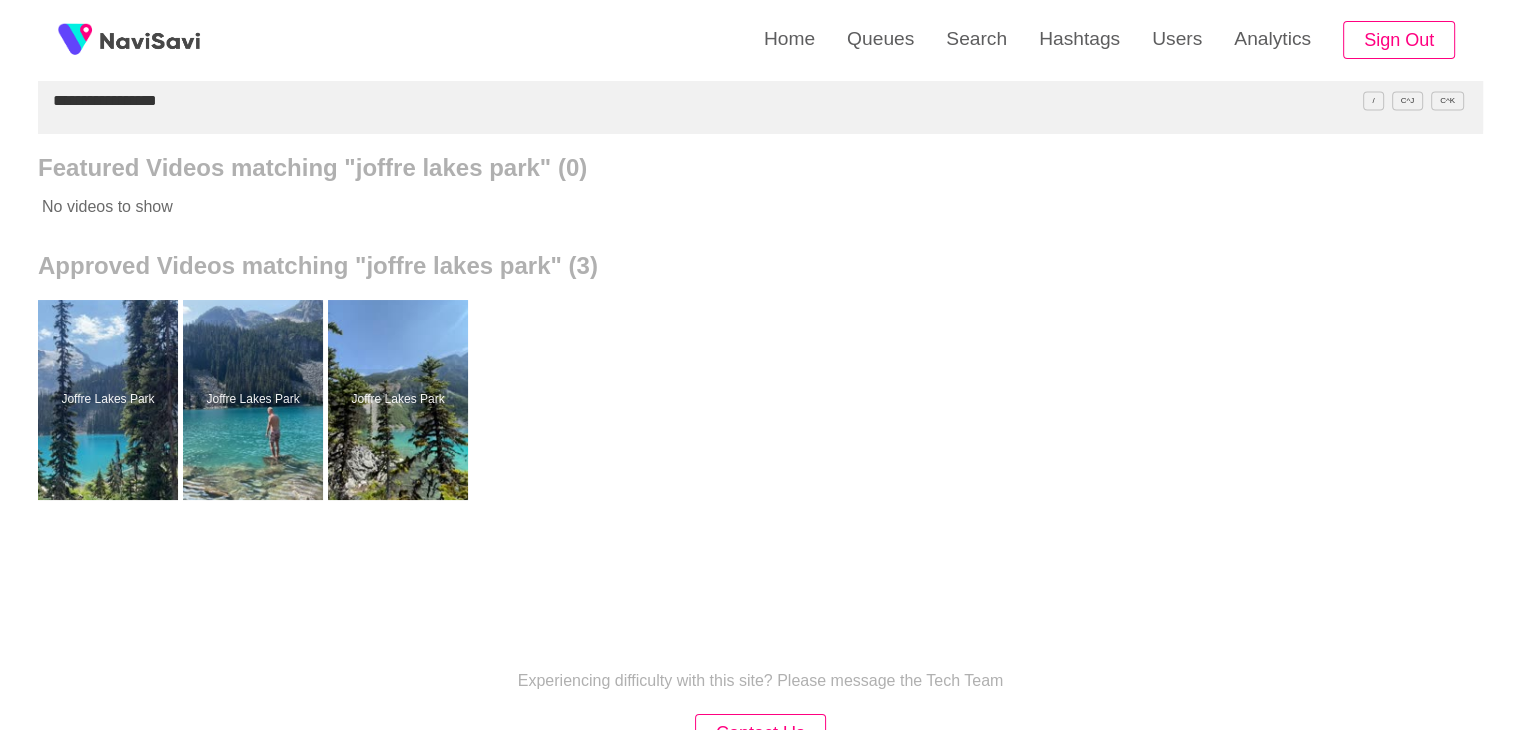 click on "**********" at bounding box center [760, 100] 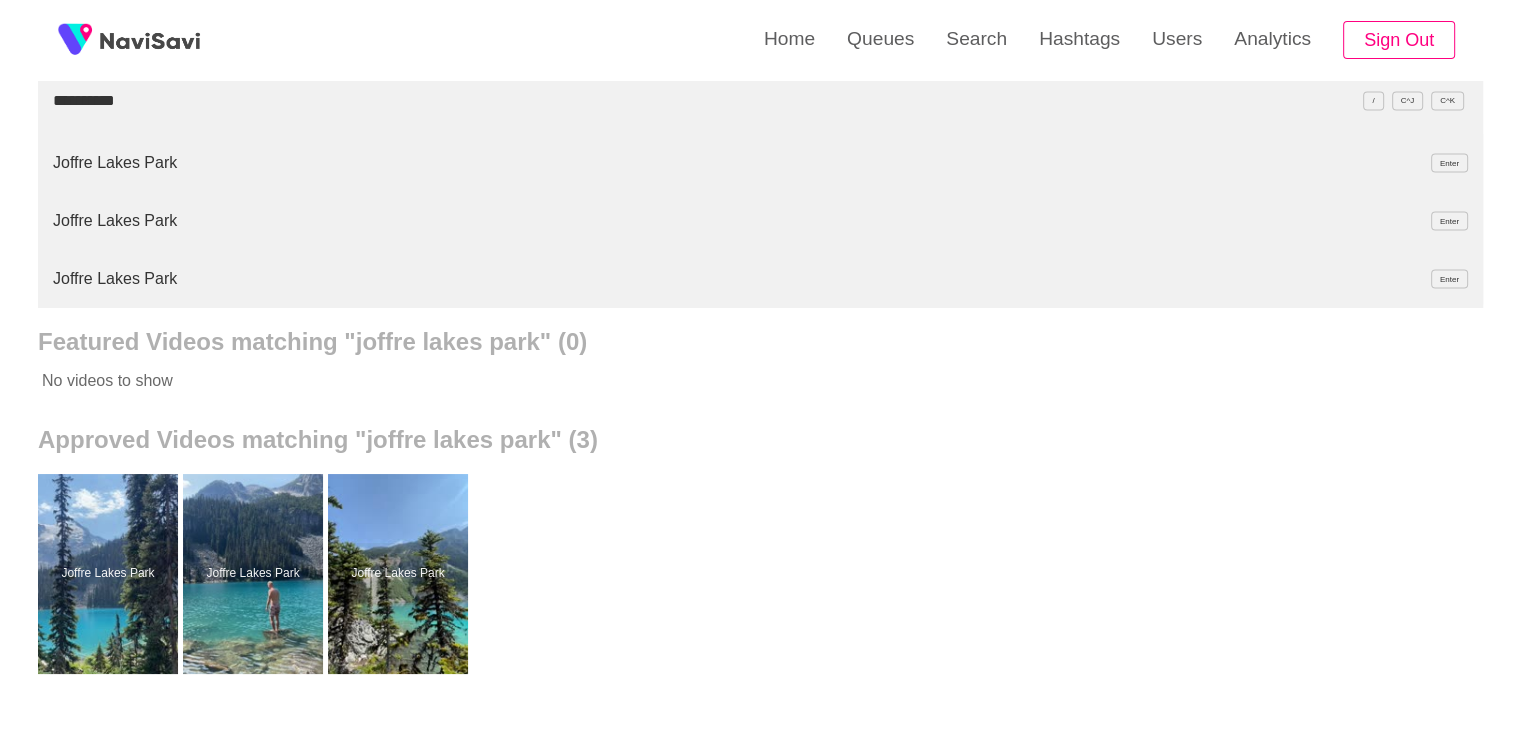 scroll, scrollTop: 133, scrollLeft: 0, axis: vertical 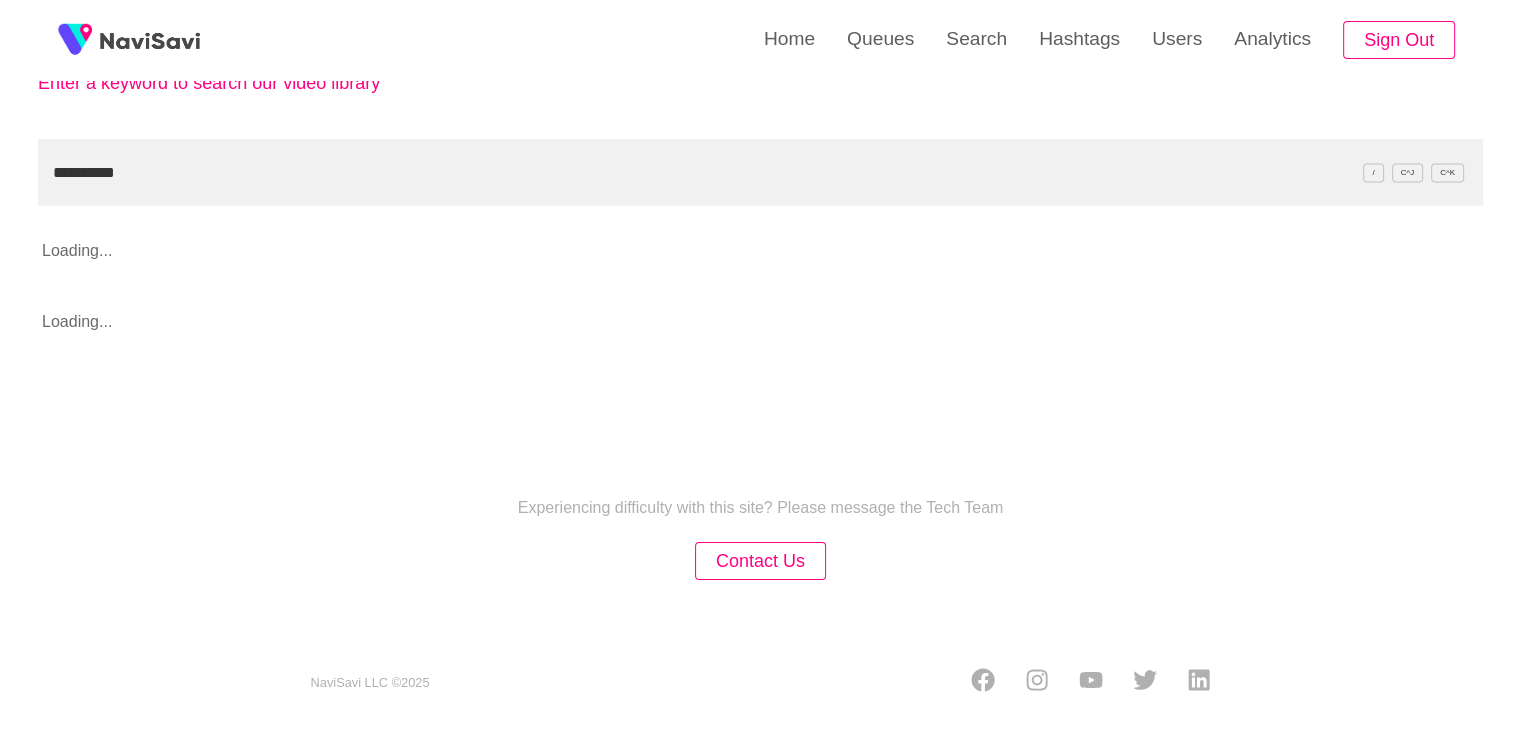 click on "**********" at bounding box center (760, 172) 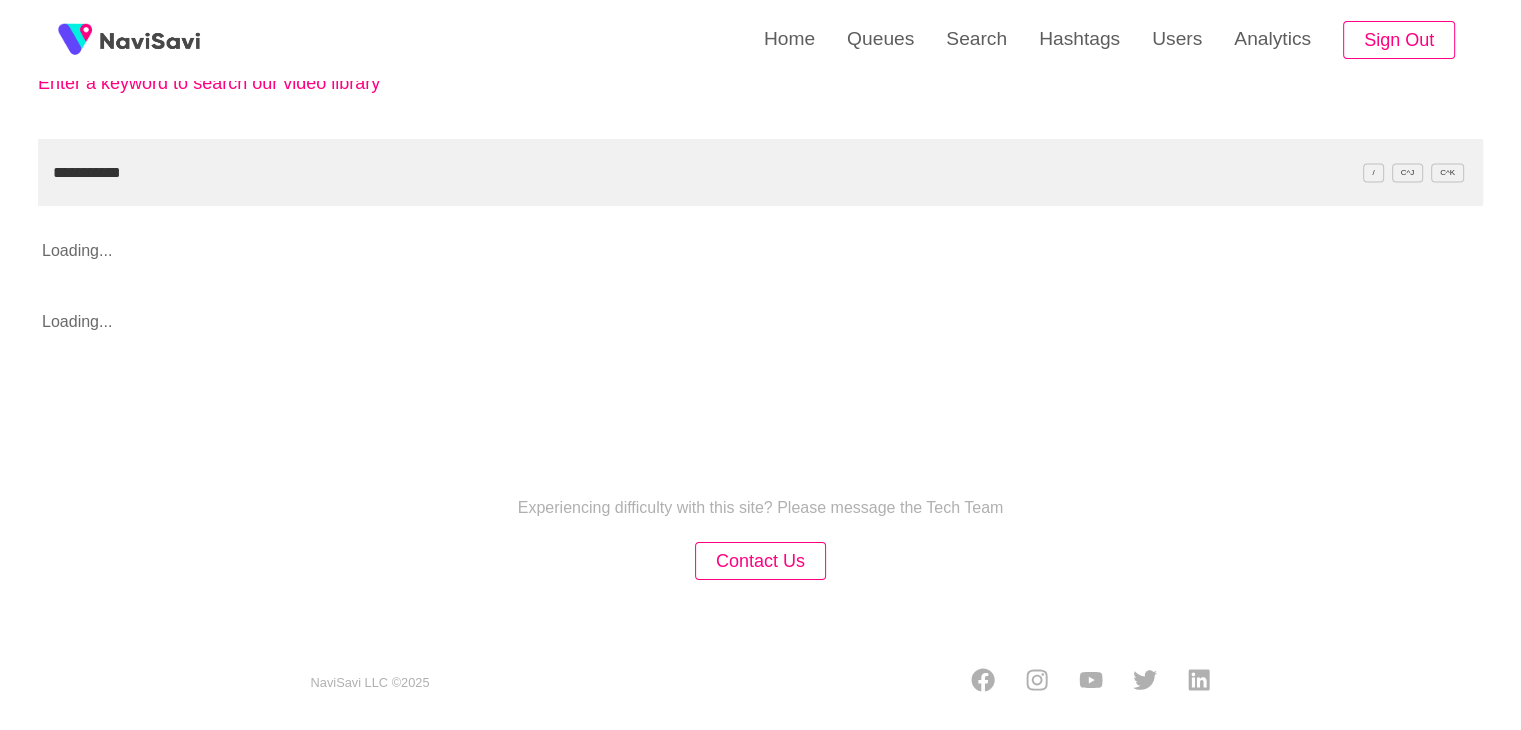 scroll, scrollTop: 204, scrollLeft: 0, axis: vertical 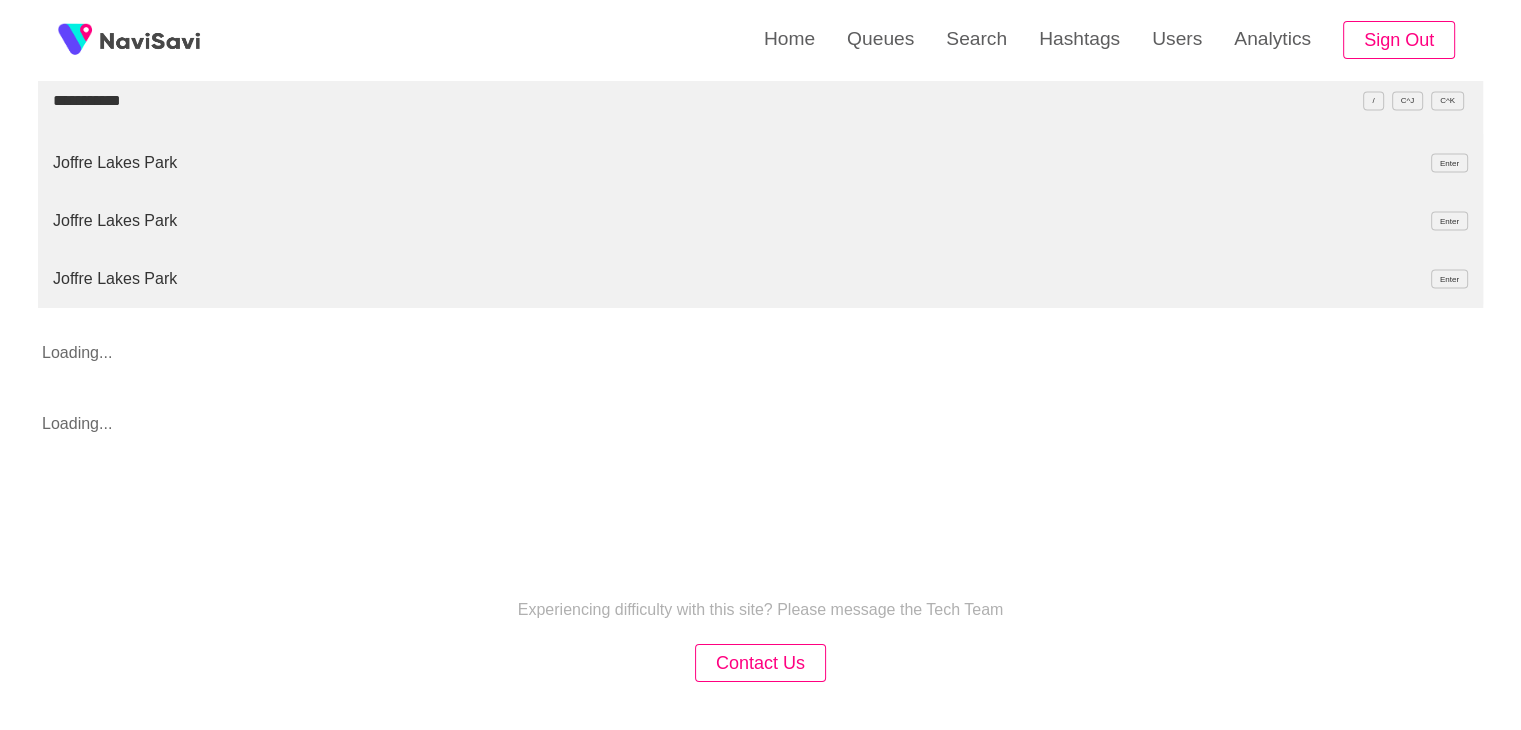 type on "**********" 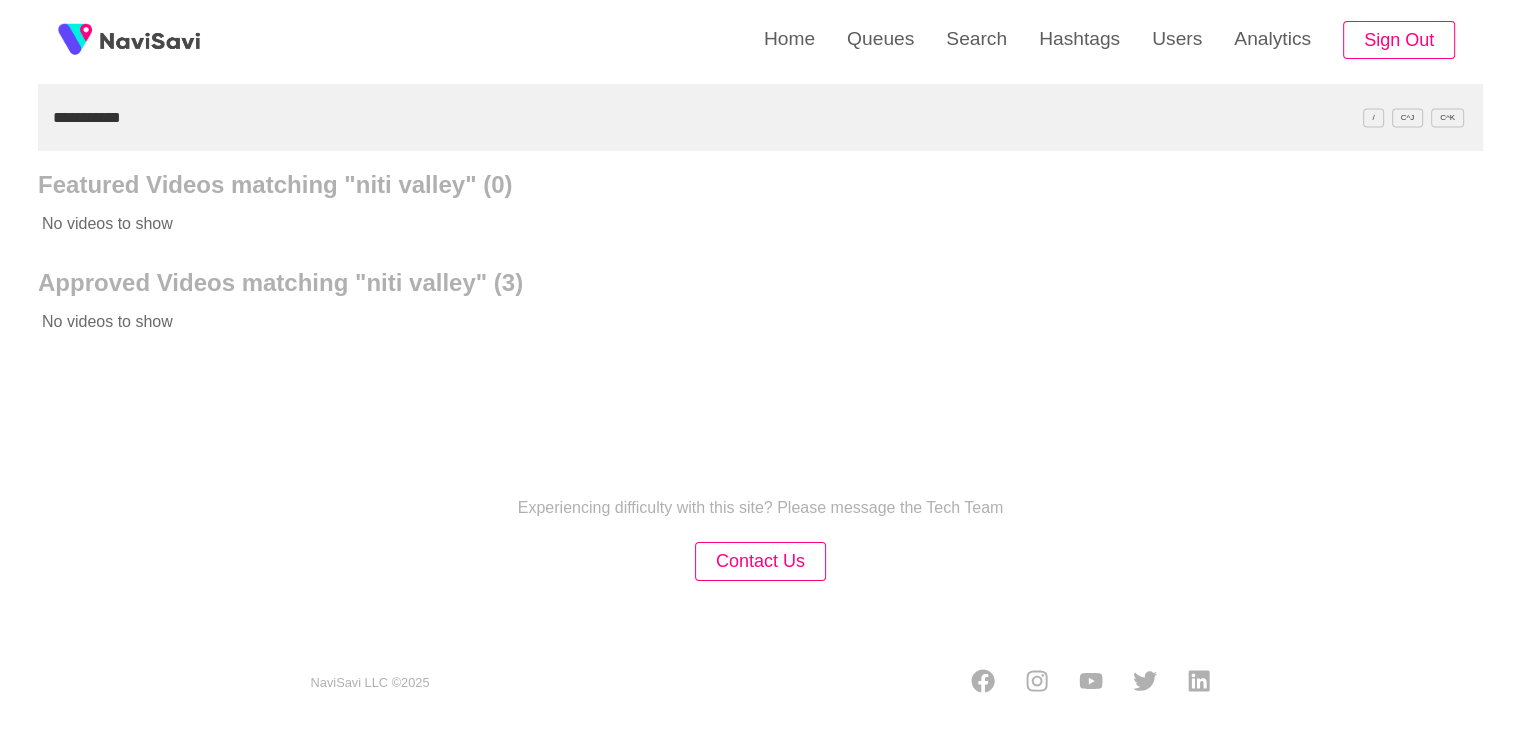 scroll, scrollTop: 0, scrollLeft: 0, axis: both 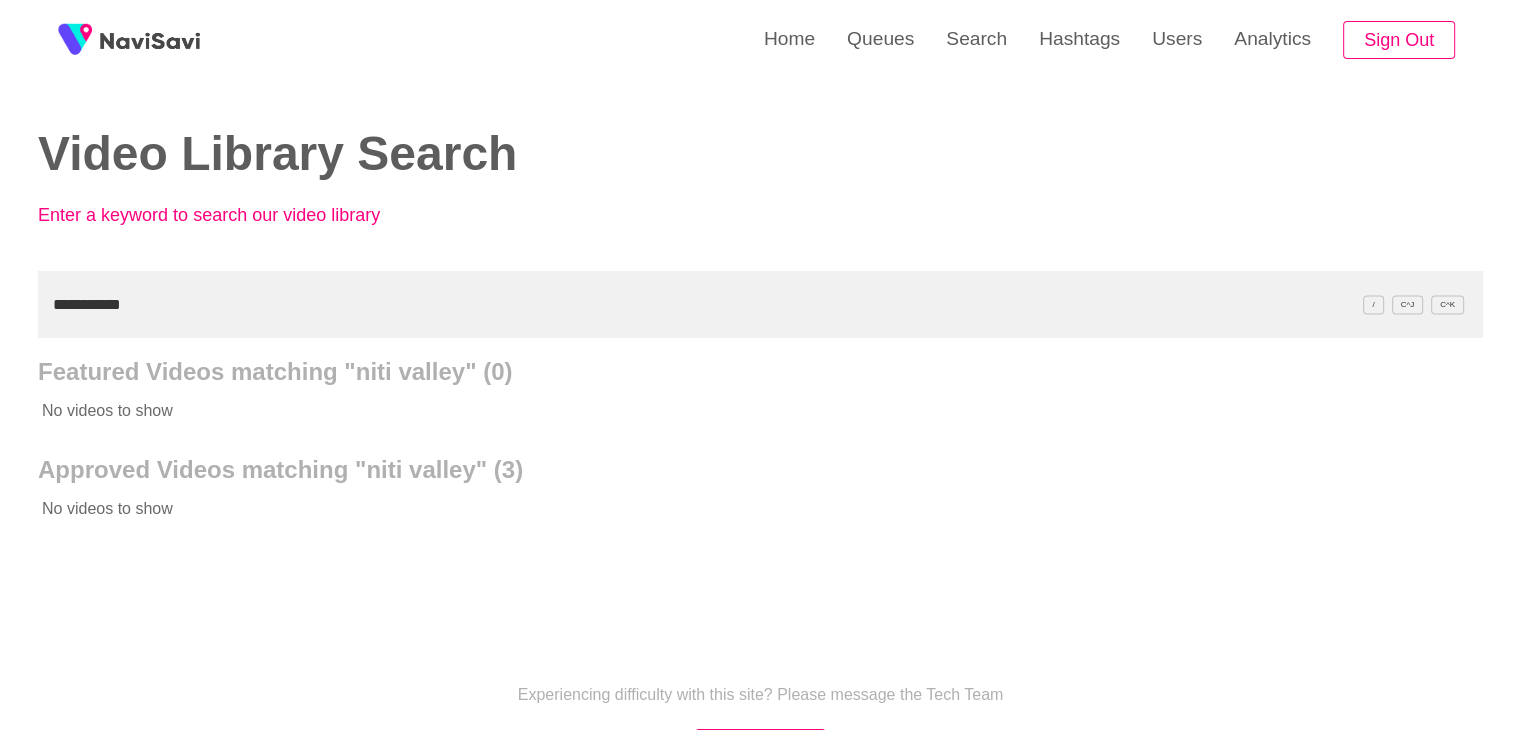 click on "**********" at bounding box center (760, 304) 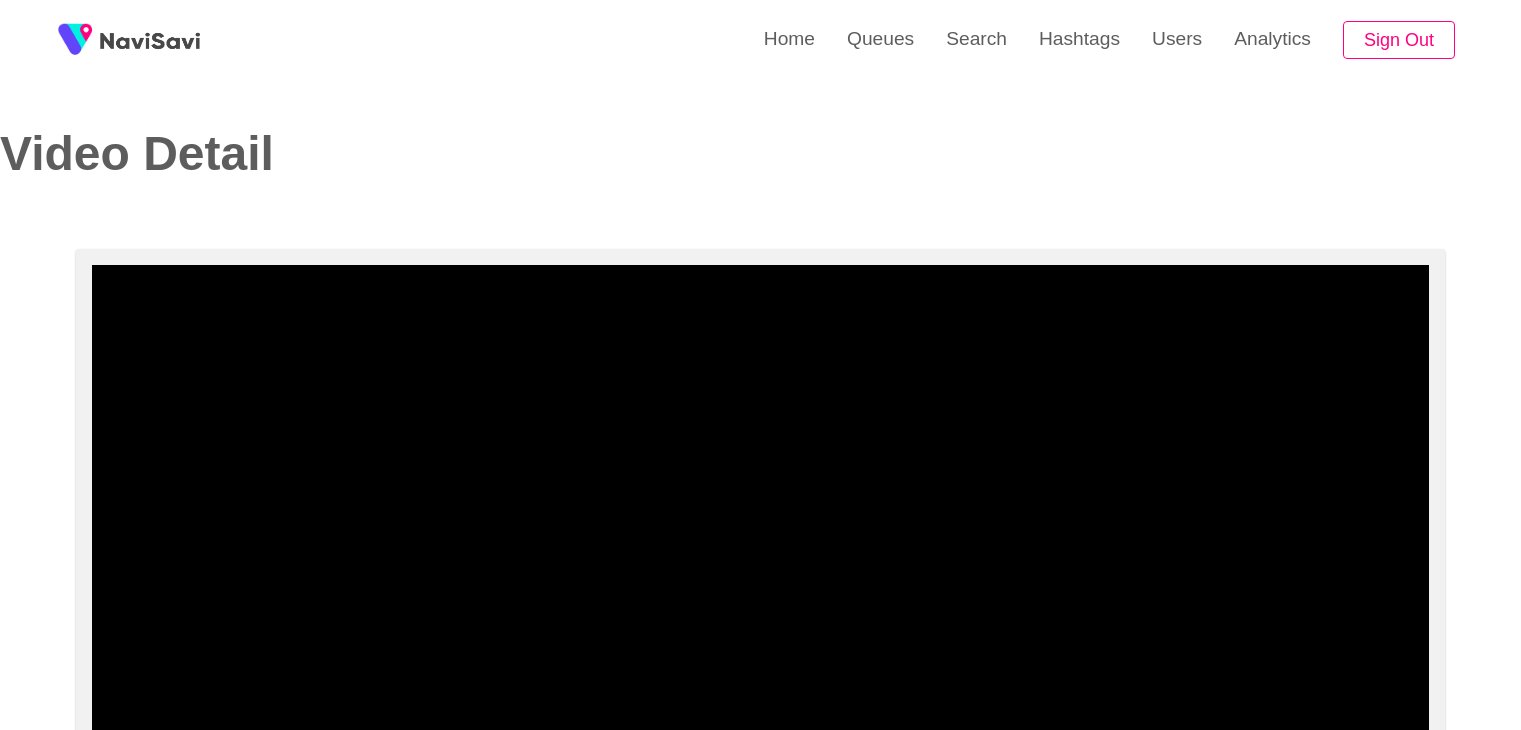 select on "**********" 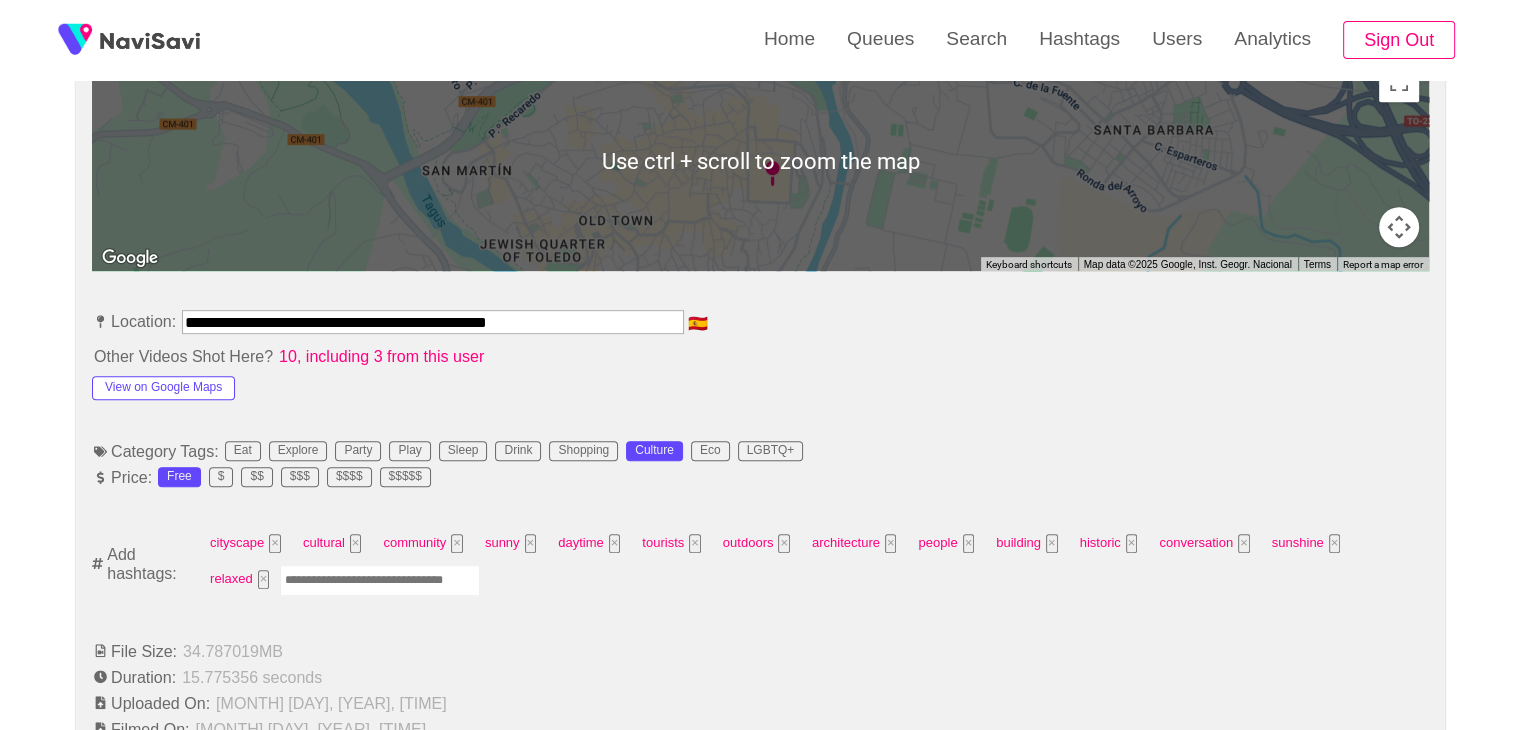 scroll, scrollTop: 952, scrollLeft: 0, axis: vertical 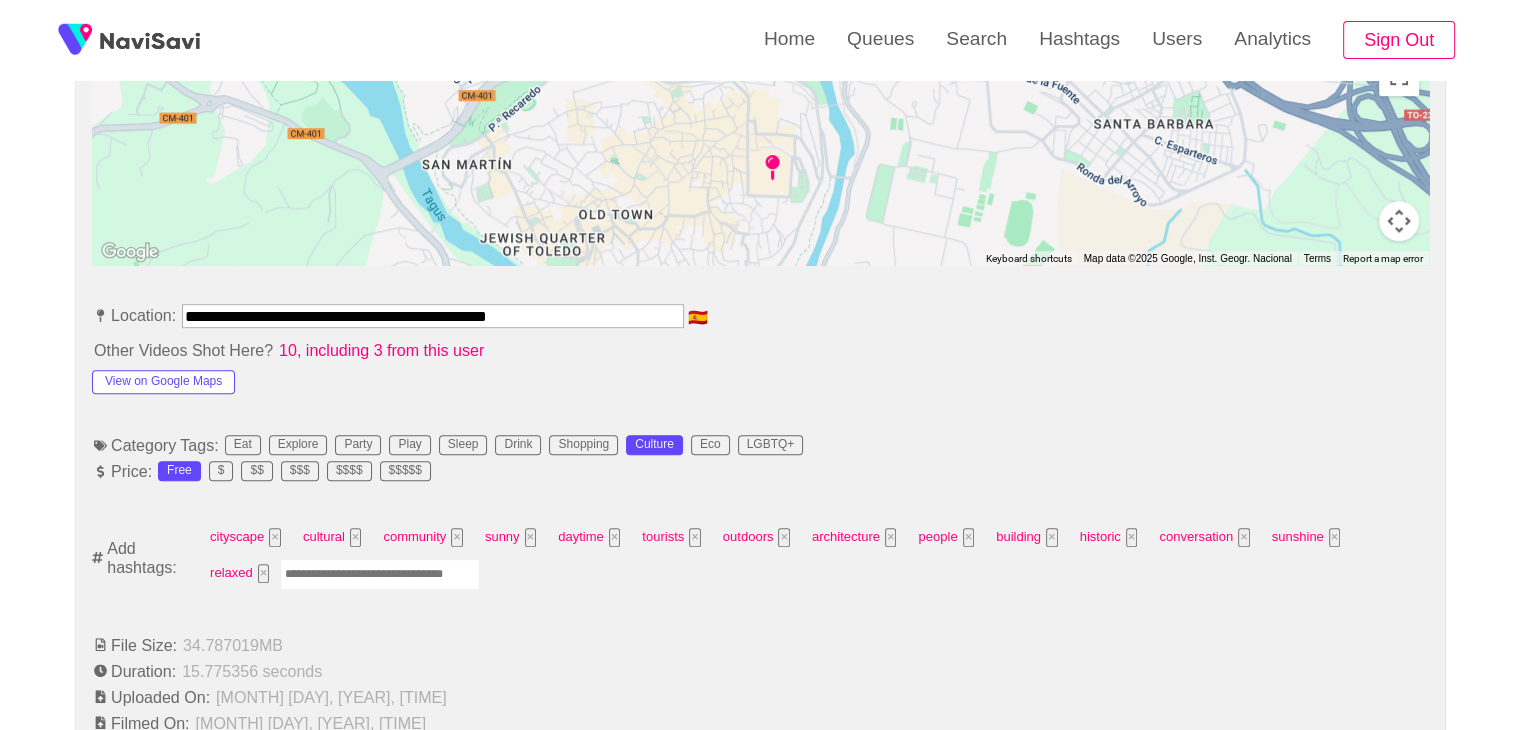 click at bounding box center [380, 574] 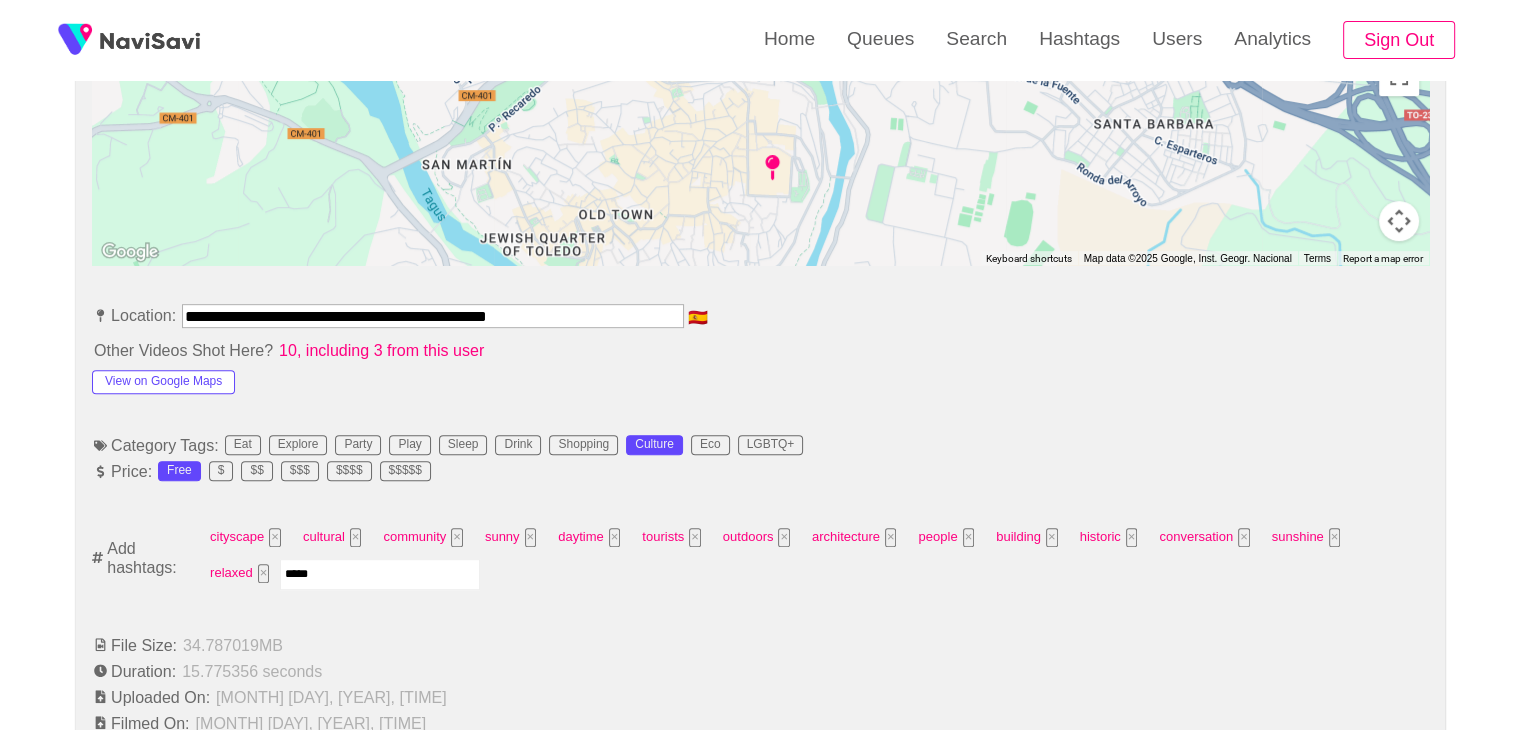 type on "******" 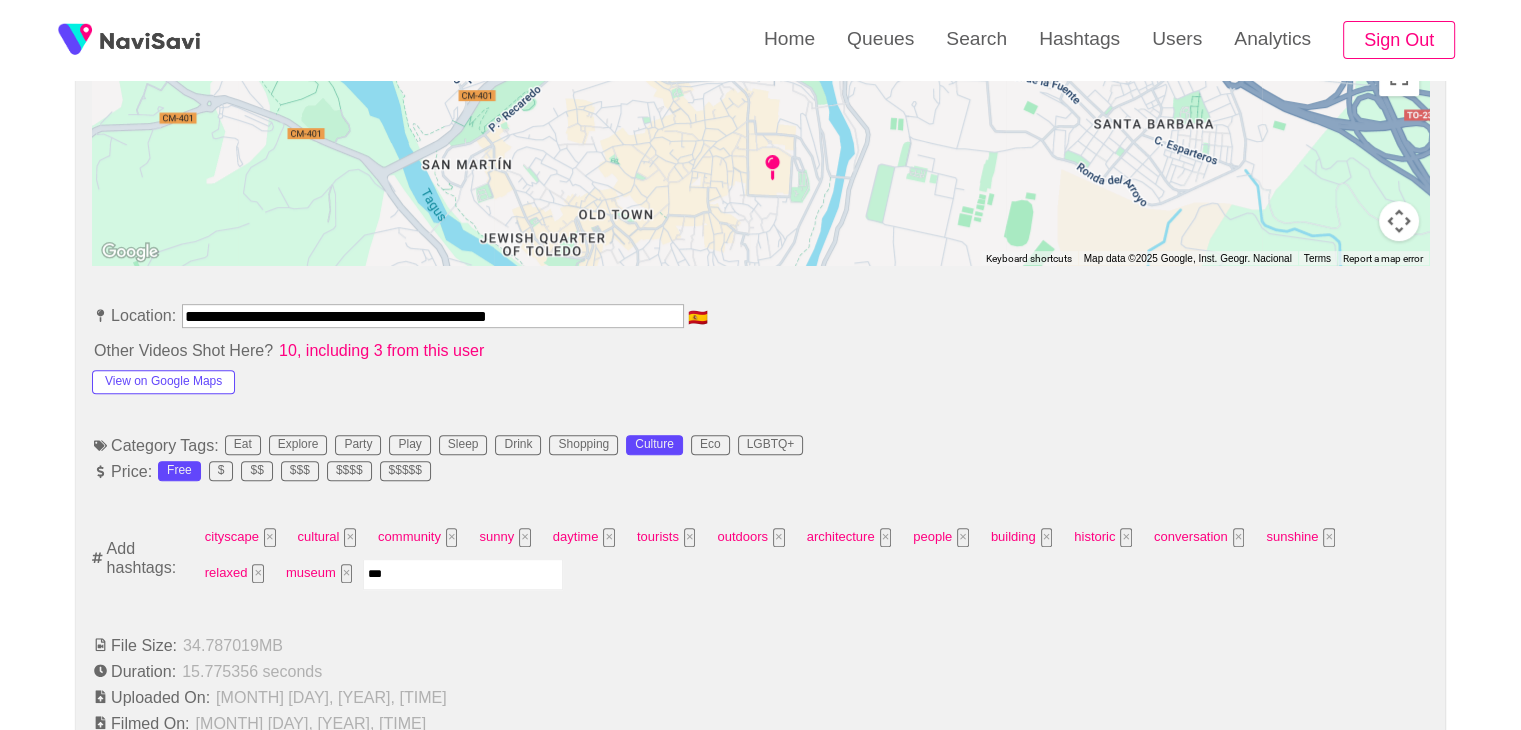 type on "****" 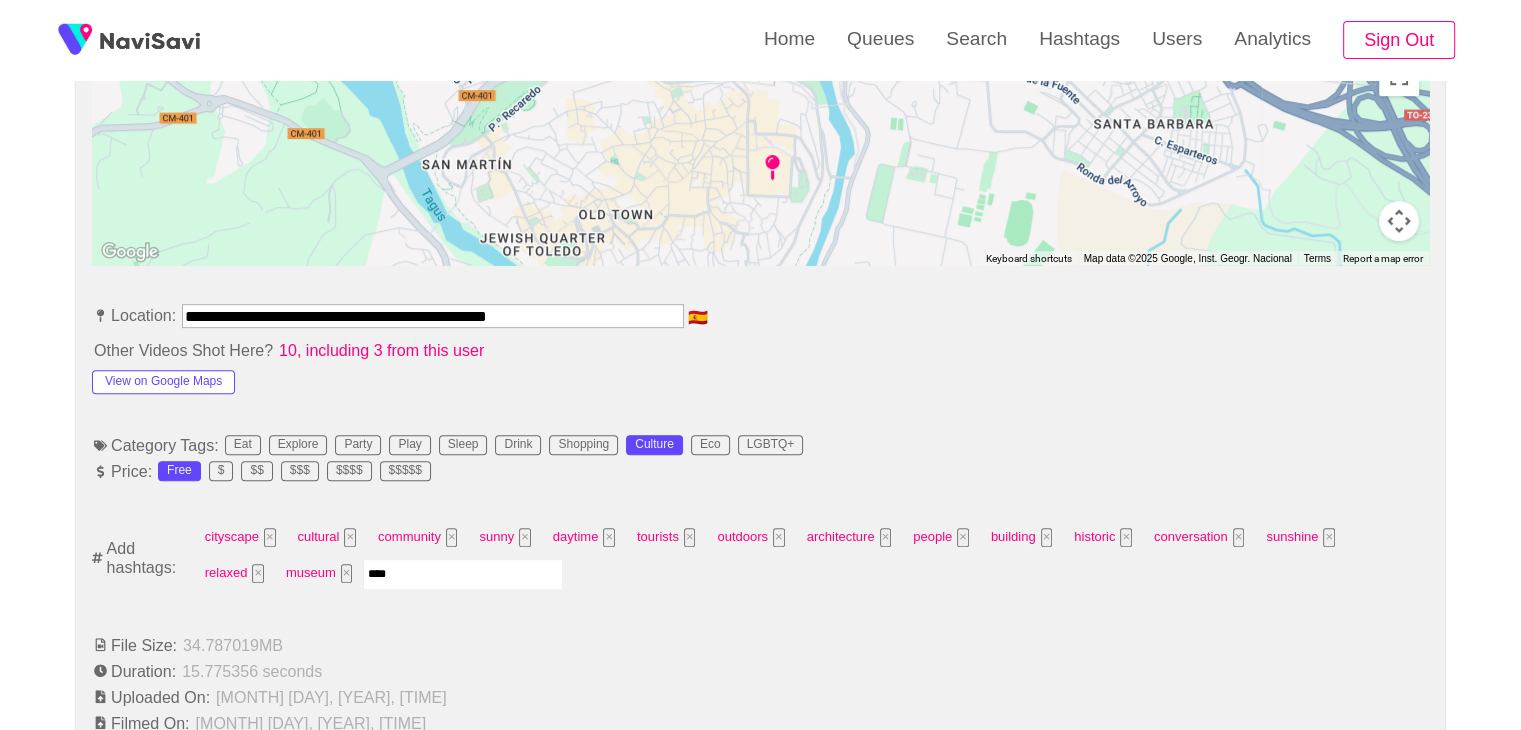 type 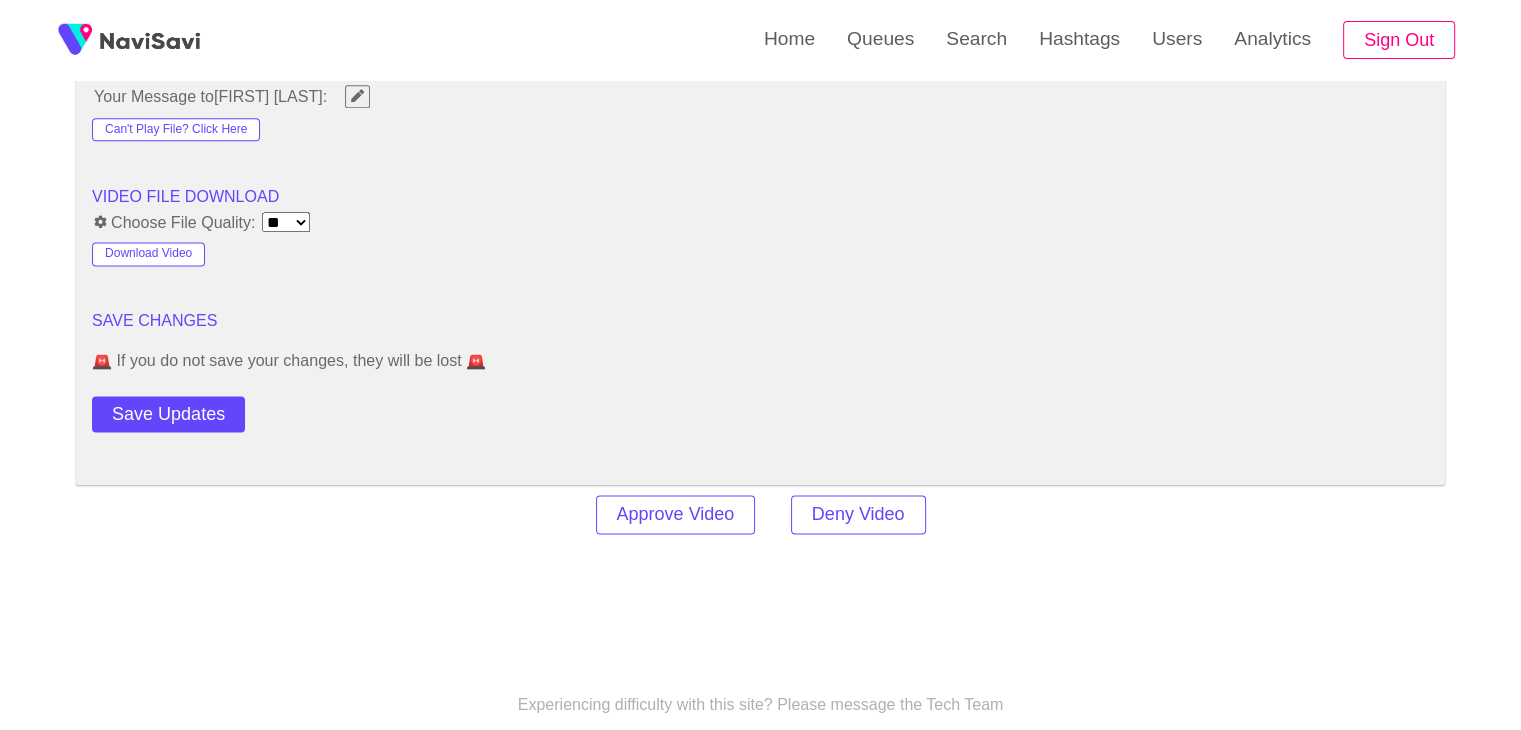 scroll, scrollTop: 2638, scrollLeft: 0, axis: vertical 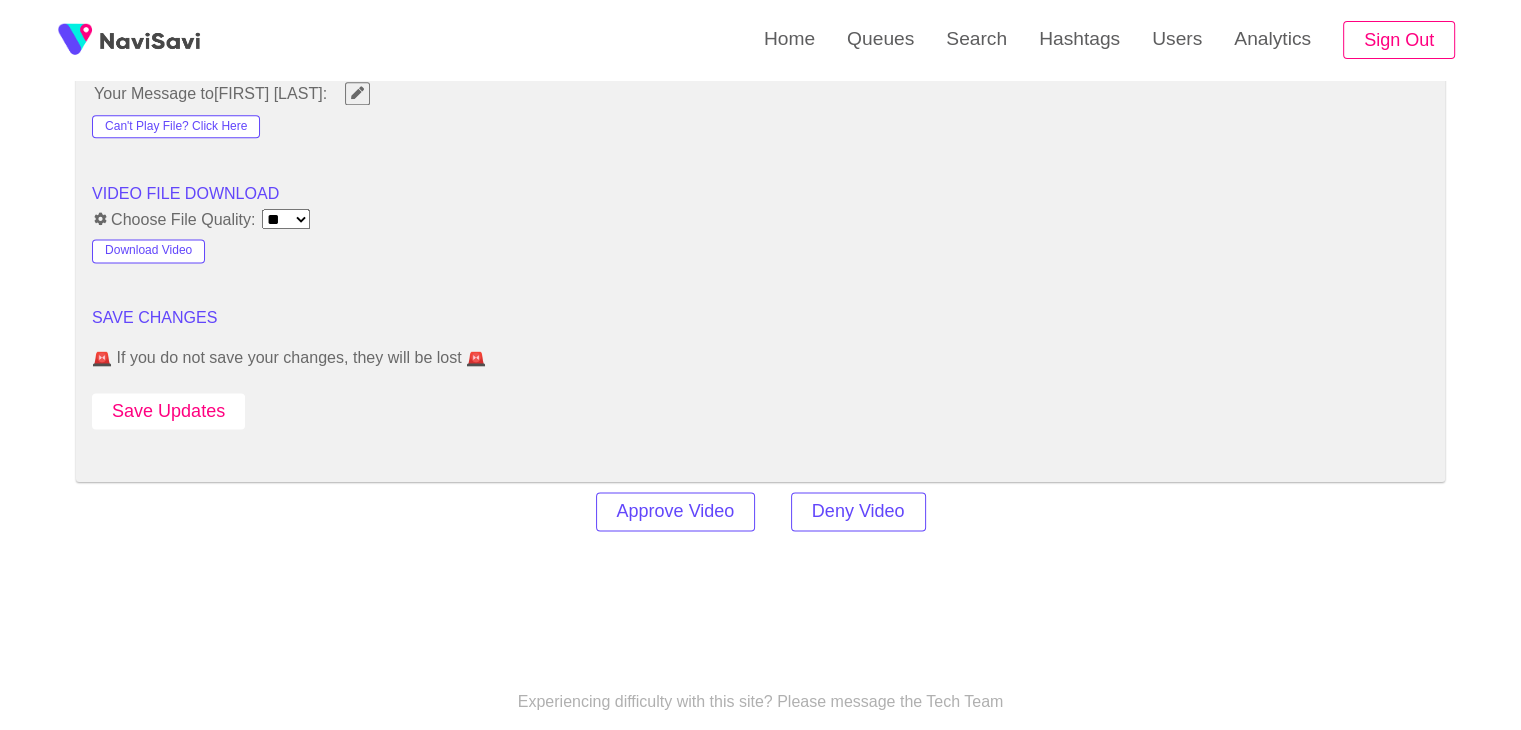 click on "Save Updates" at bounding box center [168, 411] 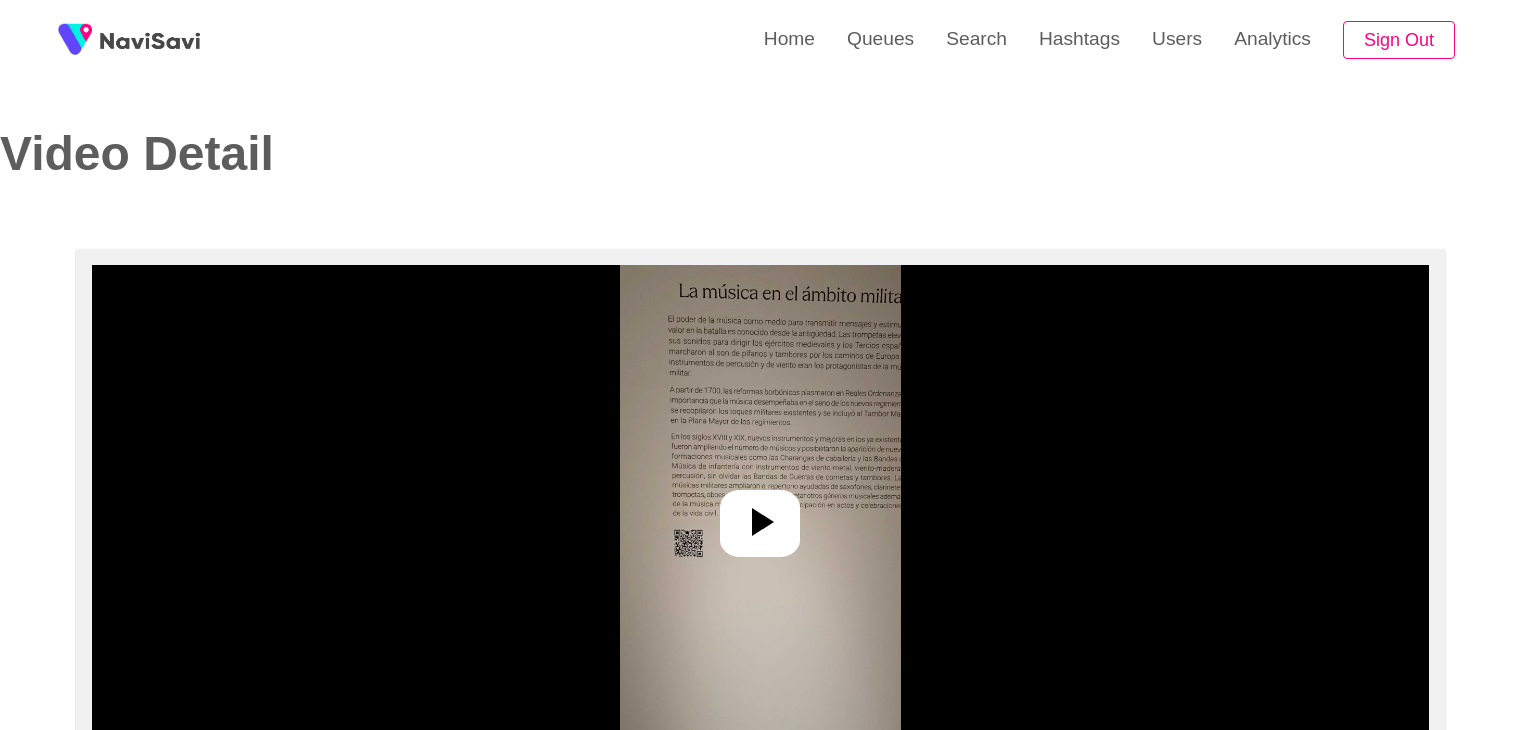 select on "**********" 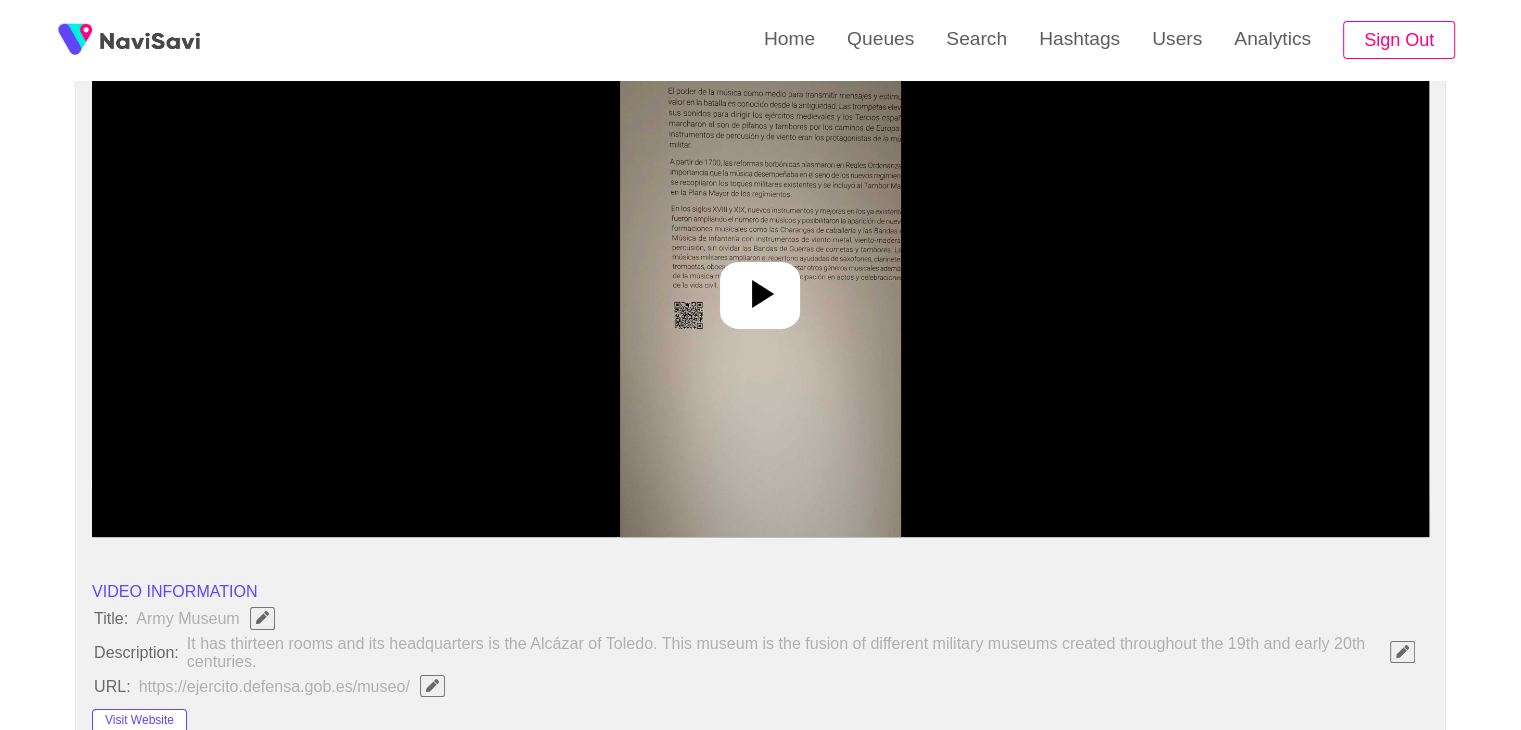 scroll, scrollTop: 216, scrollLeft: 0, axis: vertical 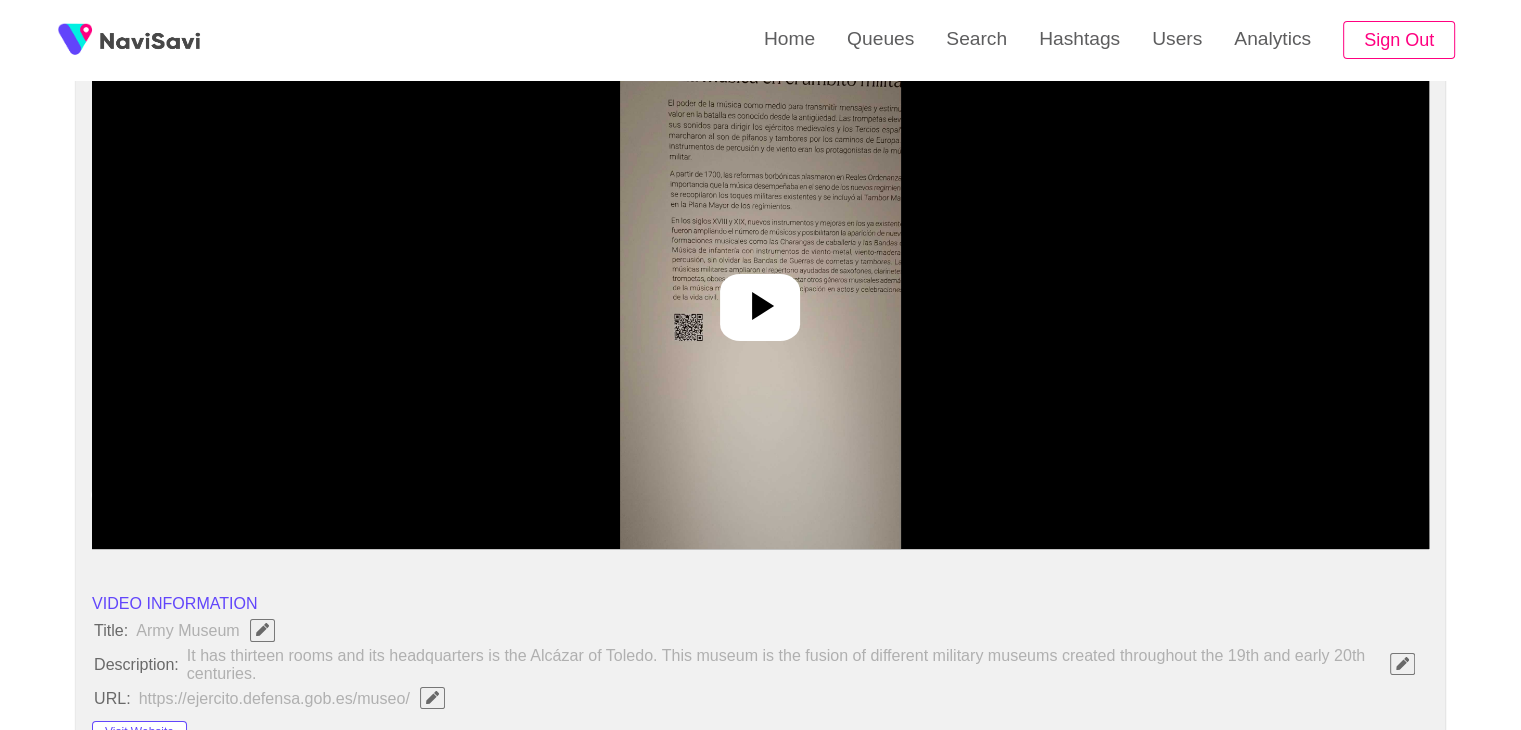 click at bounding box center [760, 299] 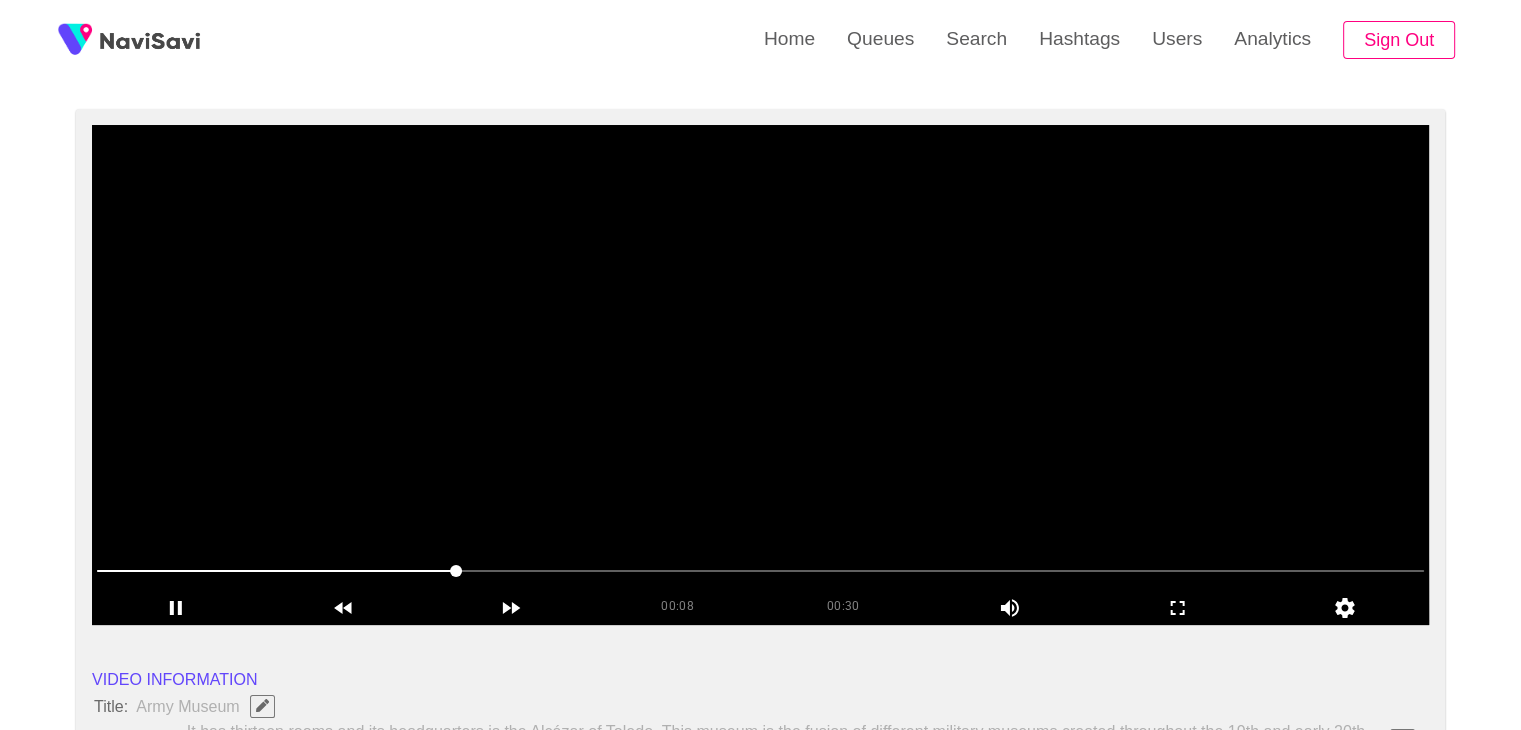scroll, scrollTop: 140, scrollLeft: 0, axis: vertical 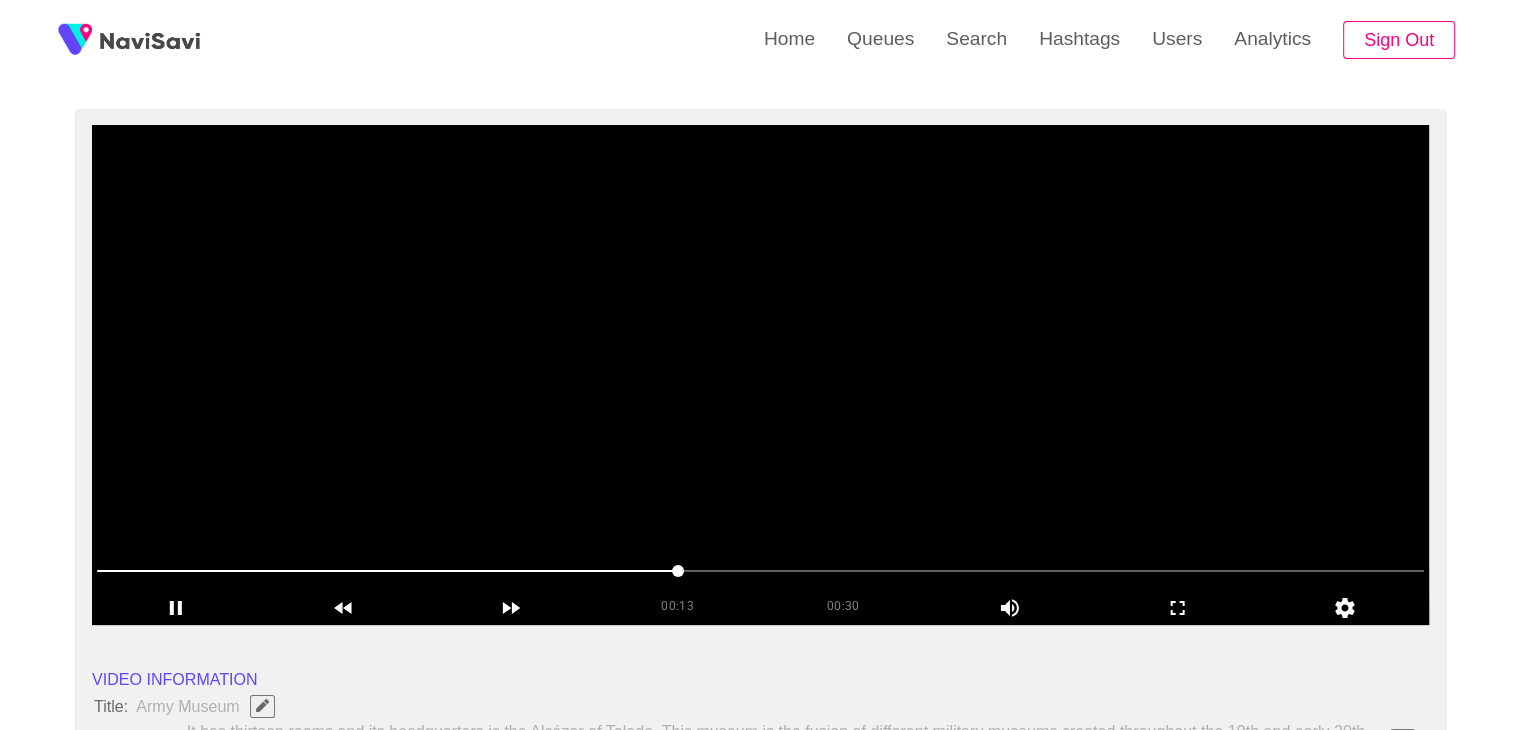 click at bounding box center (760, 571) 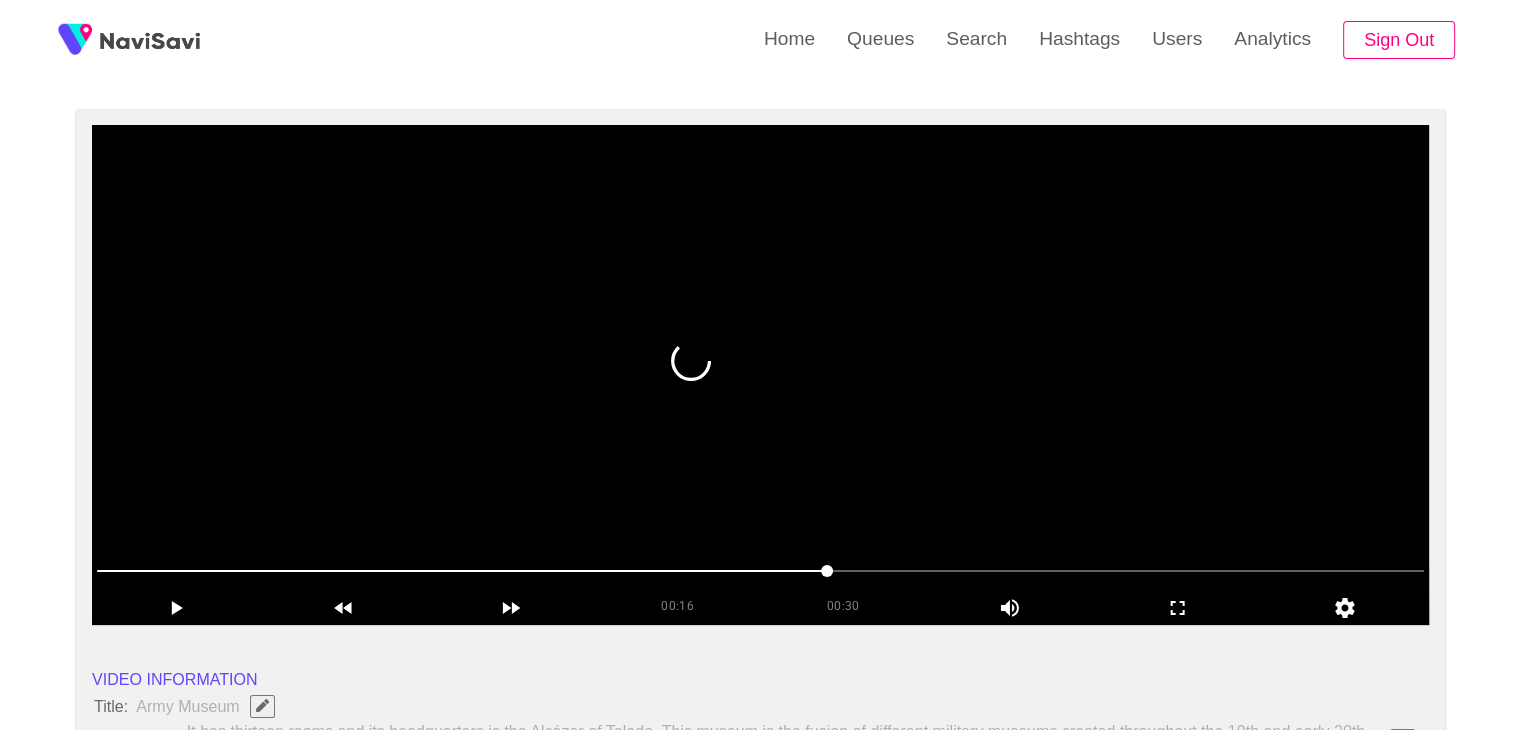 click at bounding box center [760, 571] 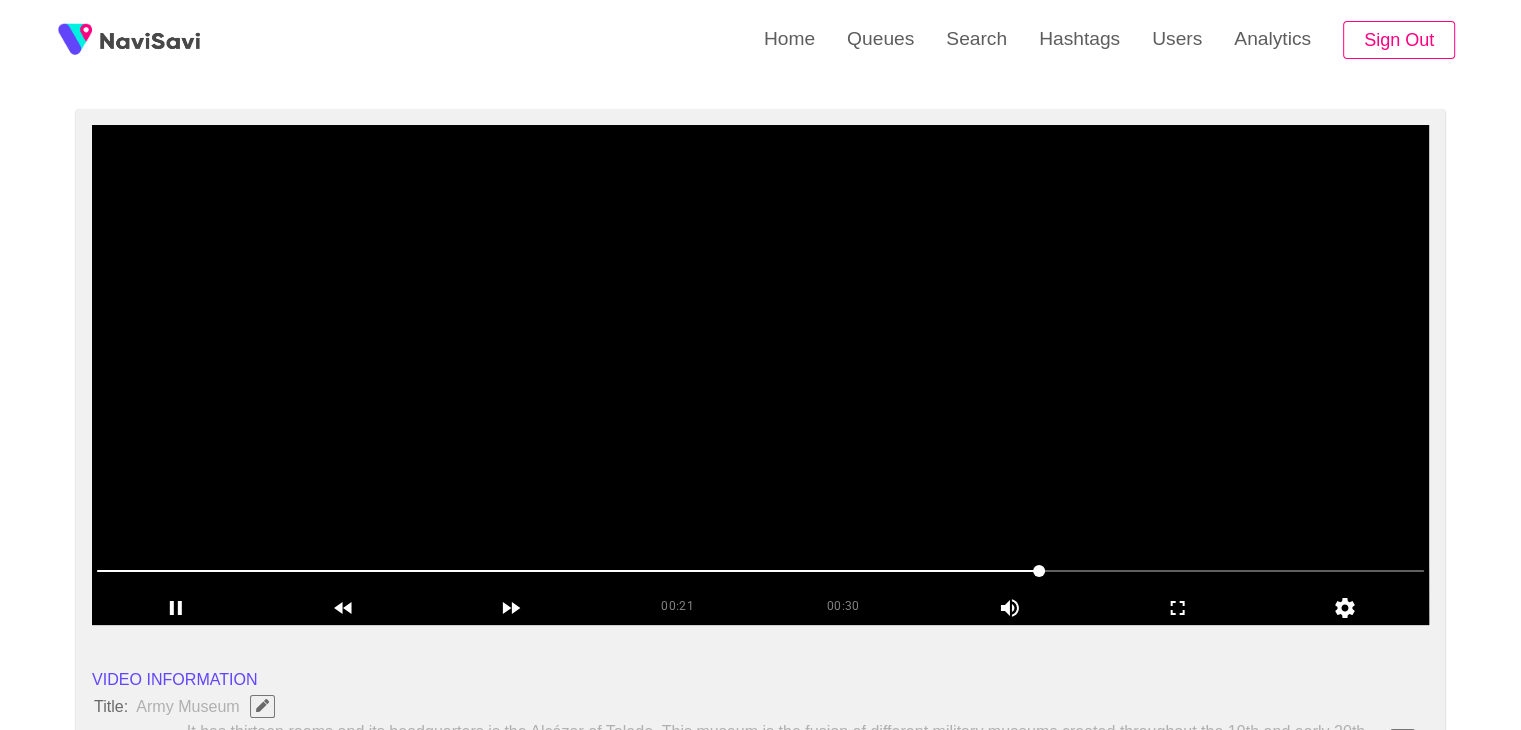 click at bounding box center (760, 375) 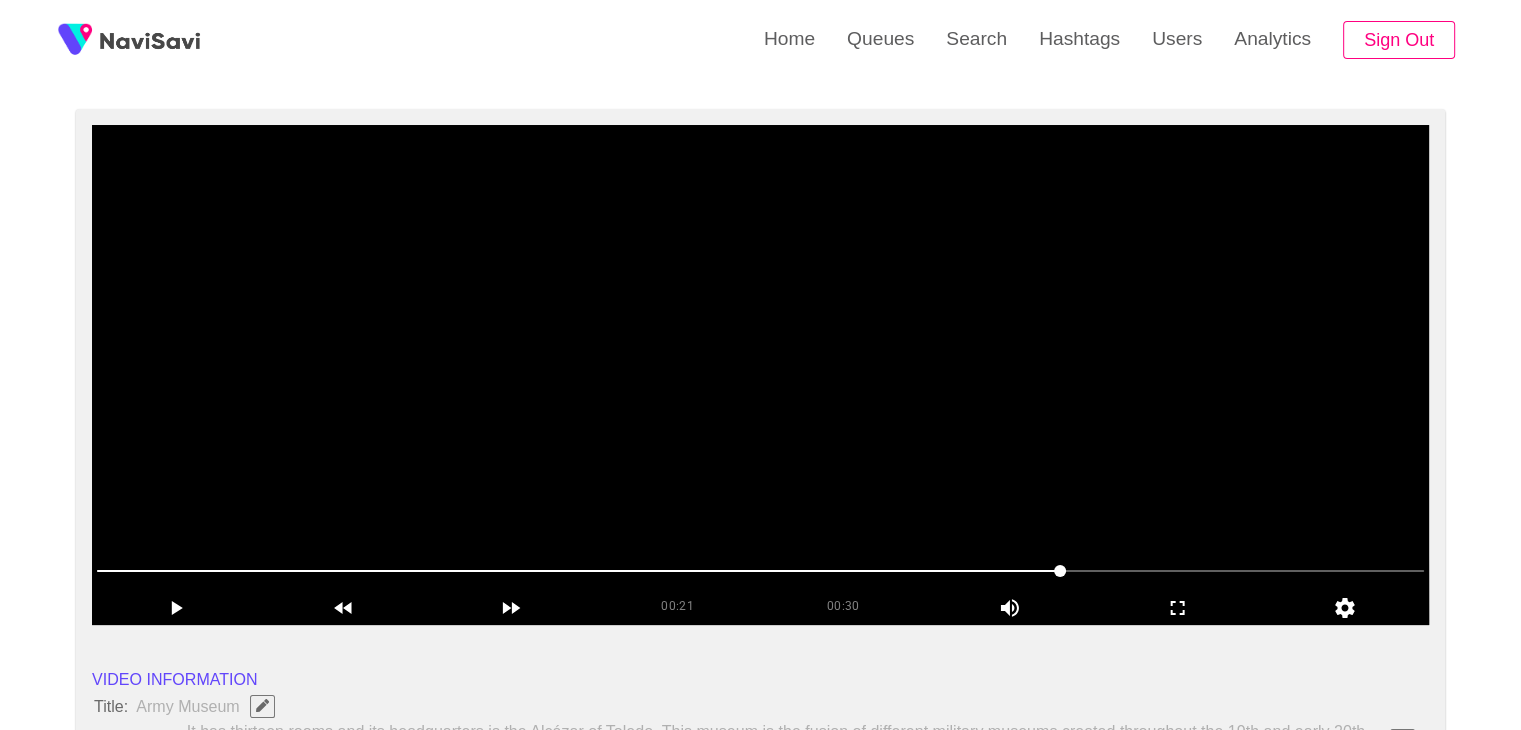 click at bounding box center [760, 375] 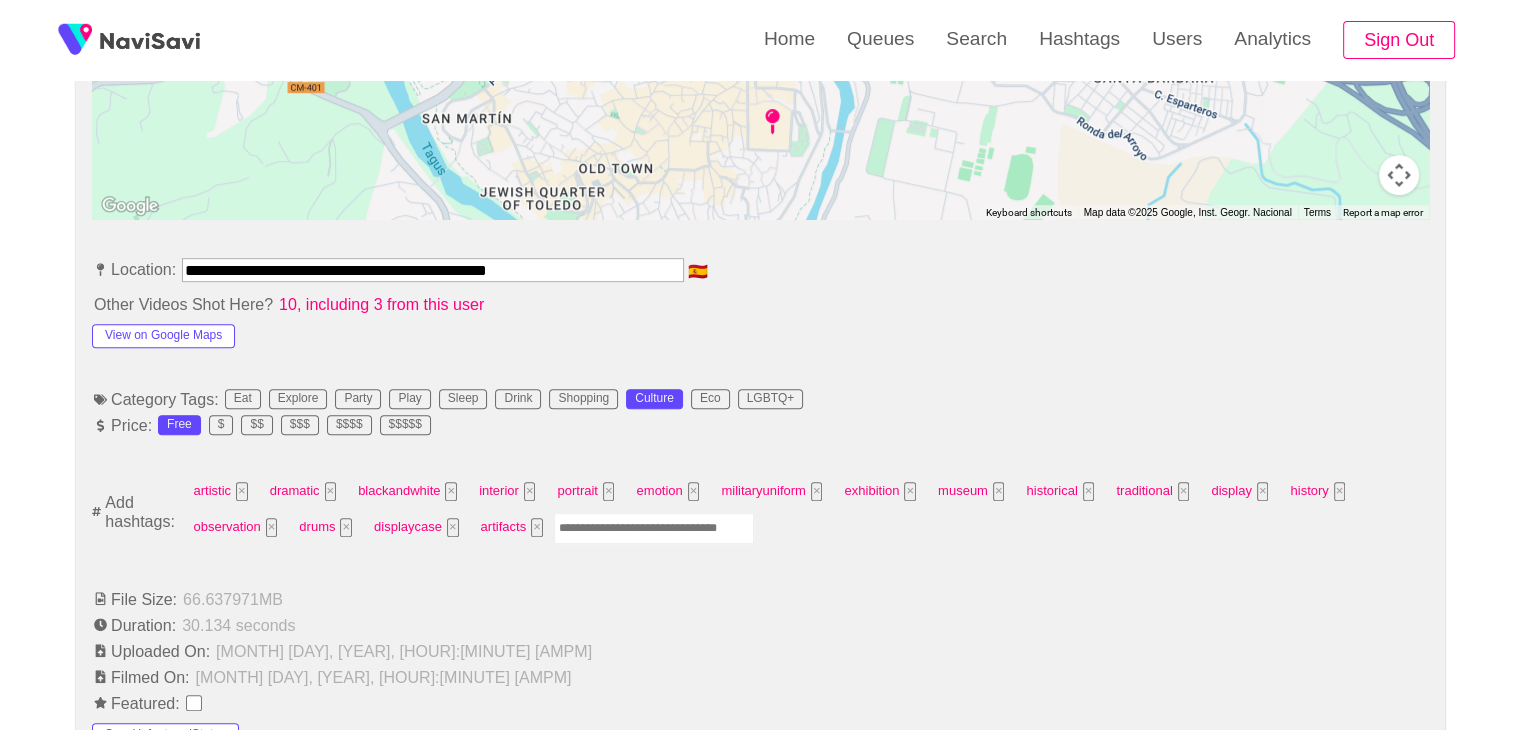 scroll, scrollTop: 1059, scrollLeft: 0, axis: vertical 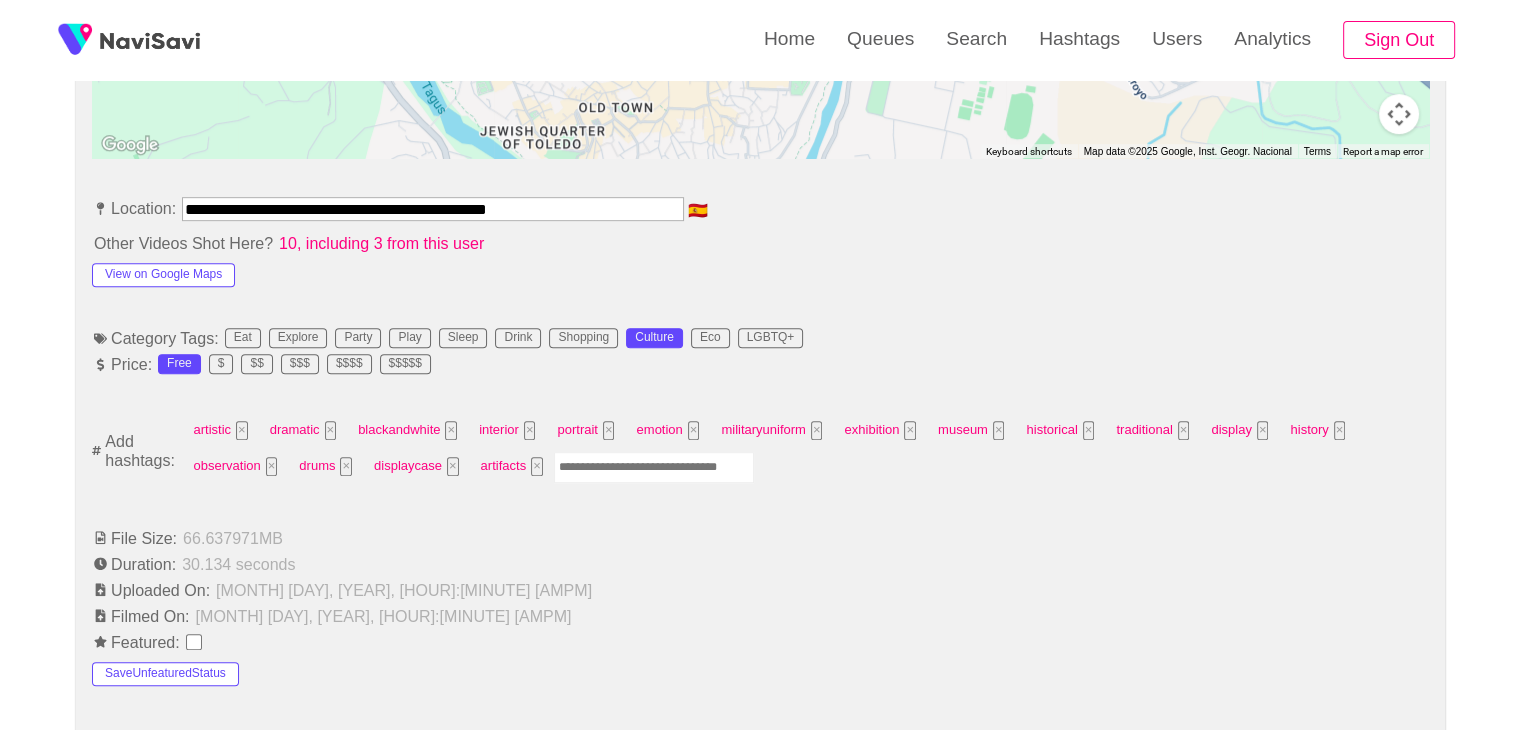 click at bounding box center [654, 467] 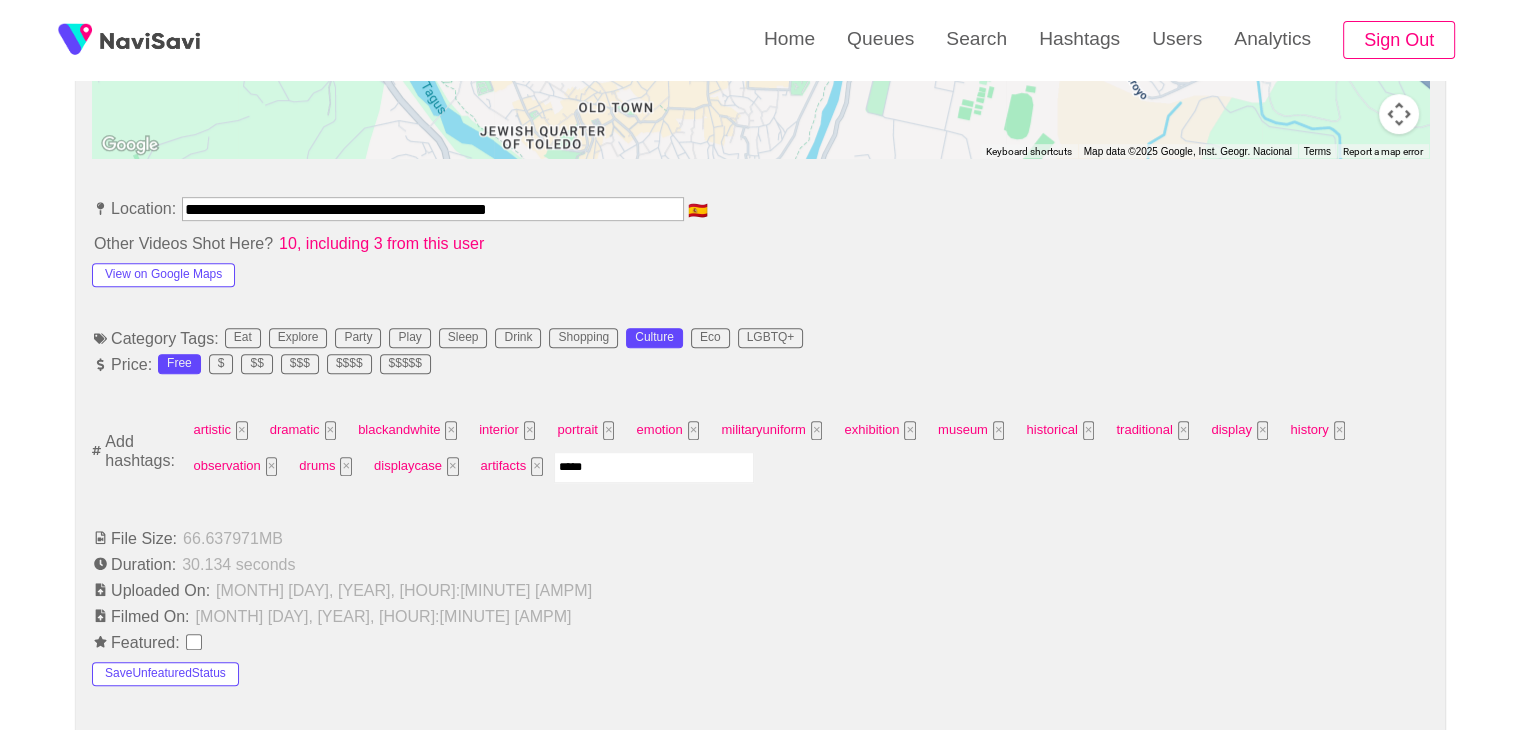 type on "******" 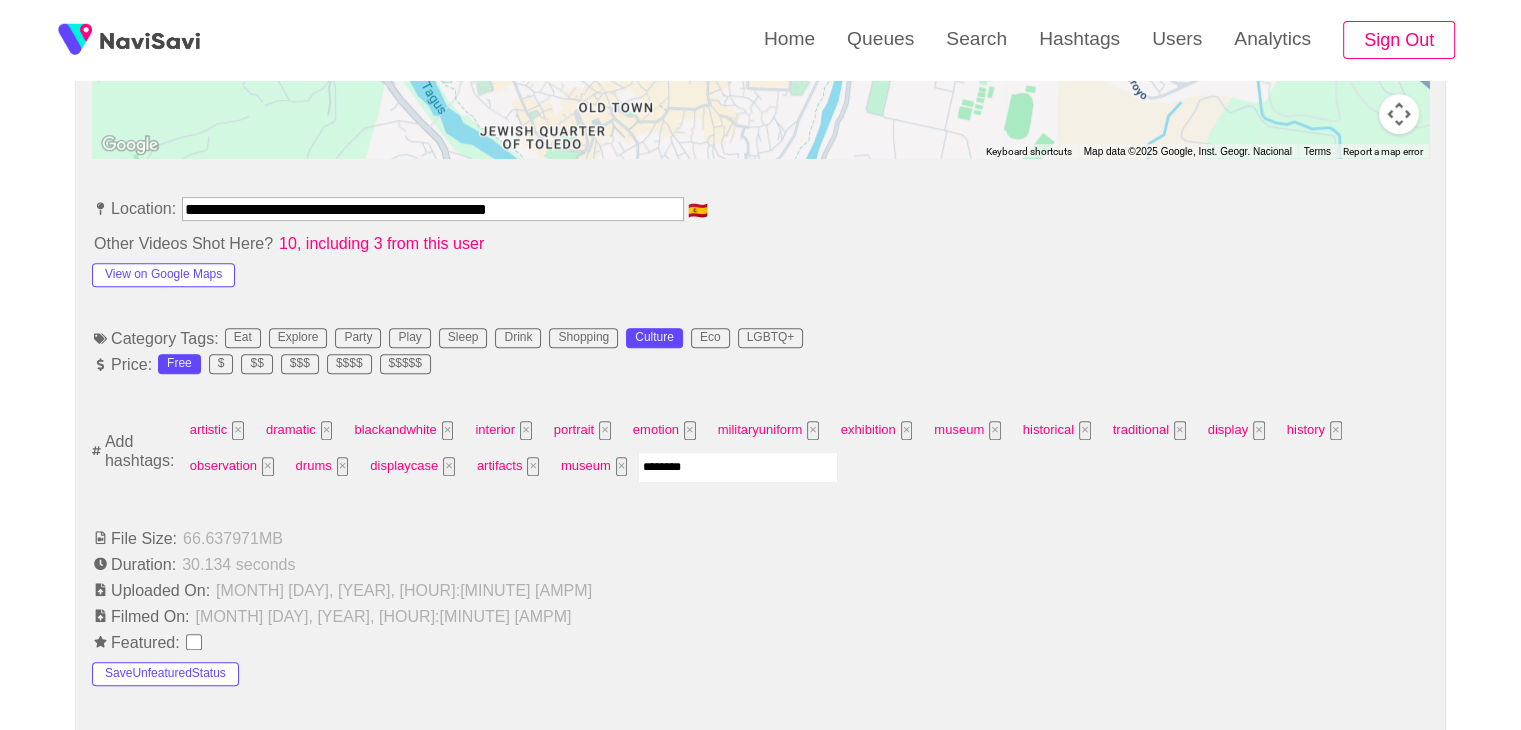 type on "*********" 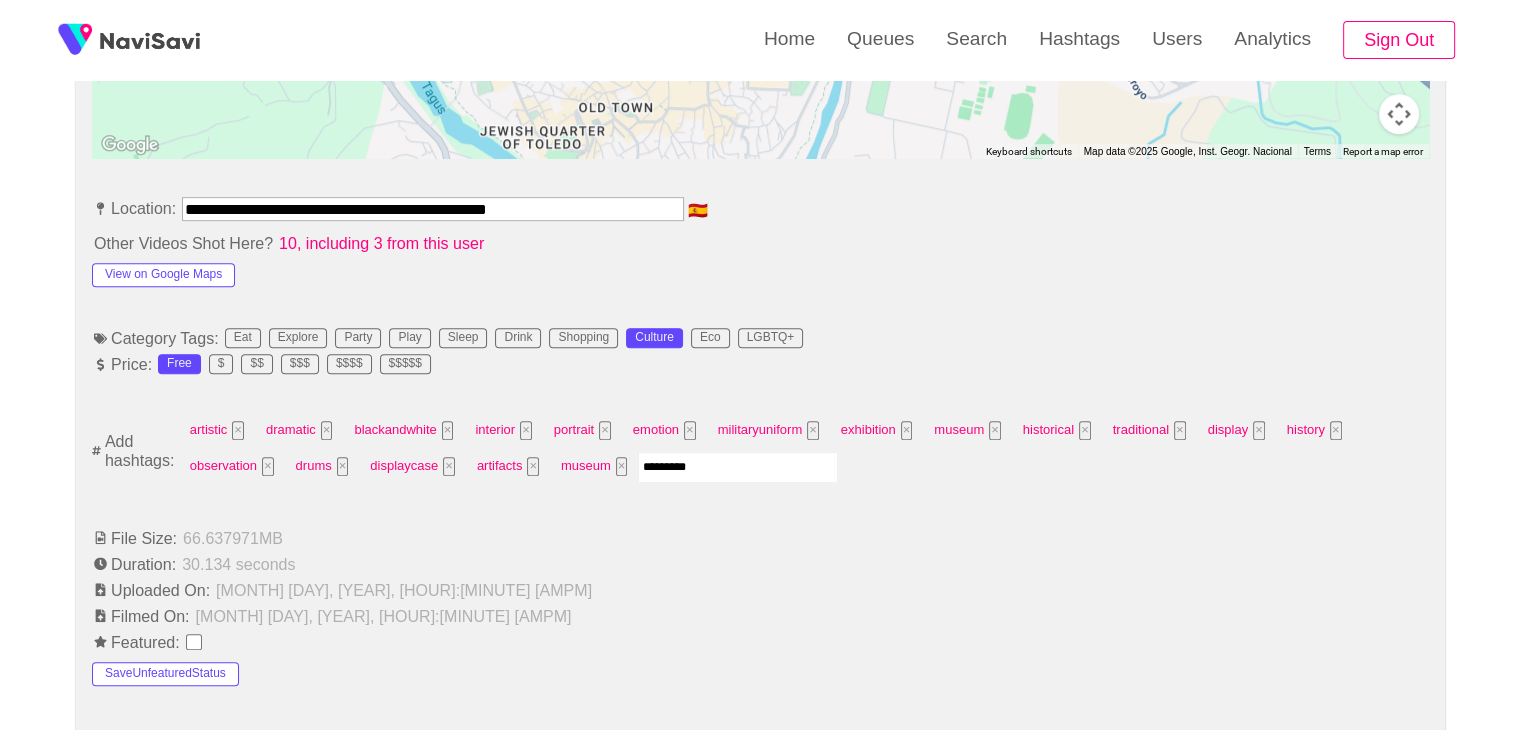 type 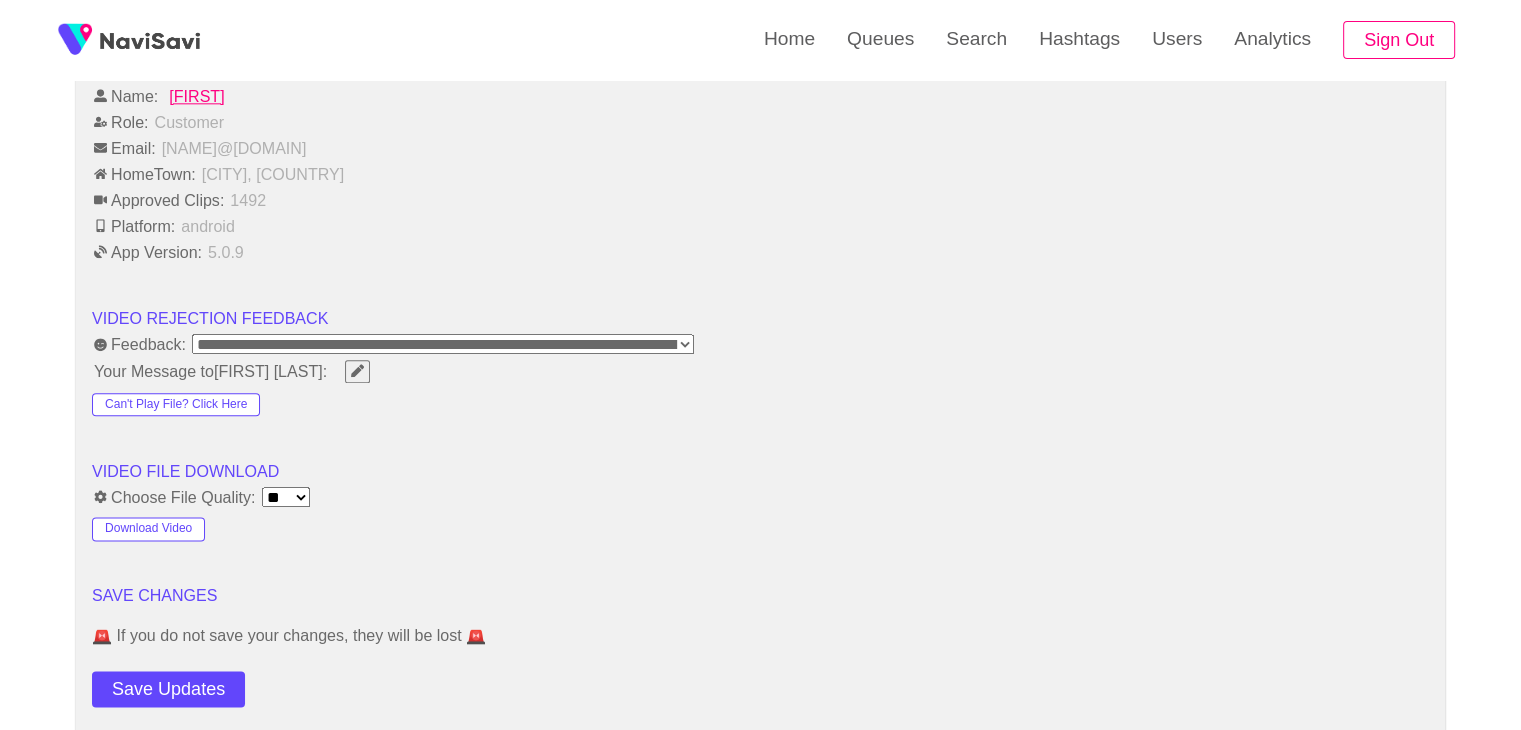 scroll, scrollTop: 2458, scrollLeft: 0, axis: vertical 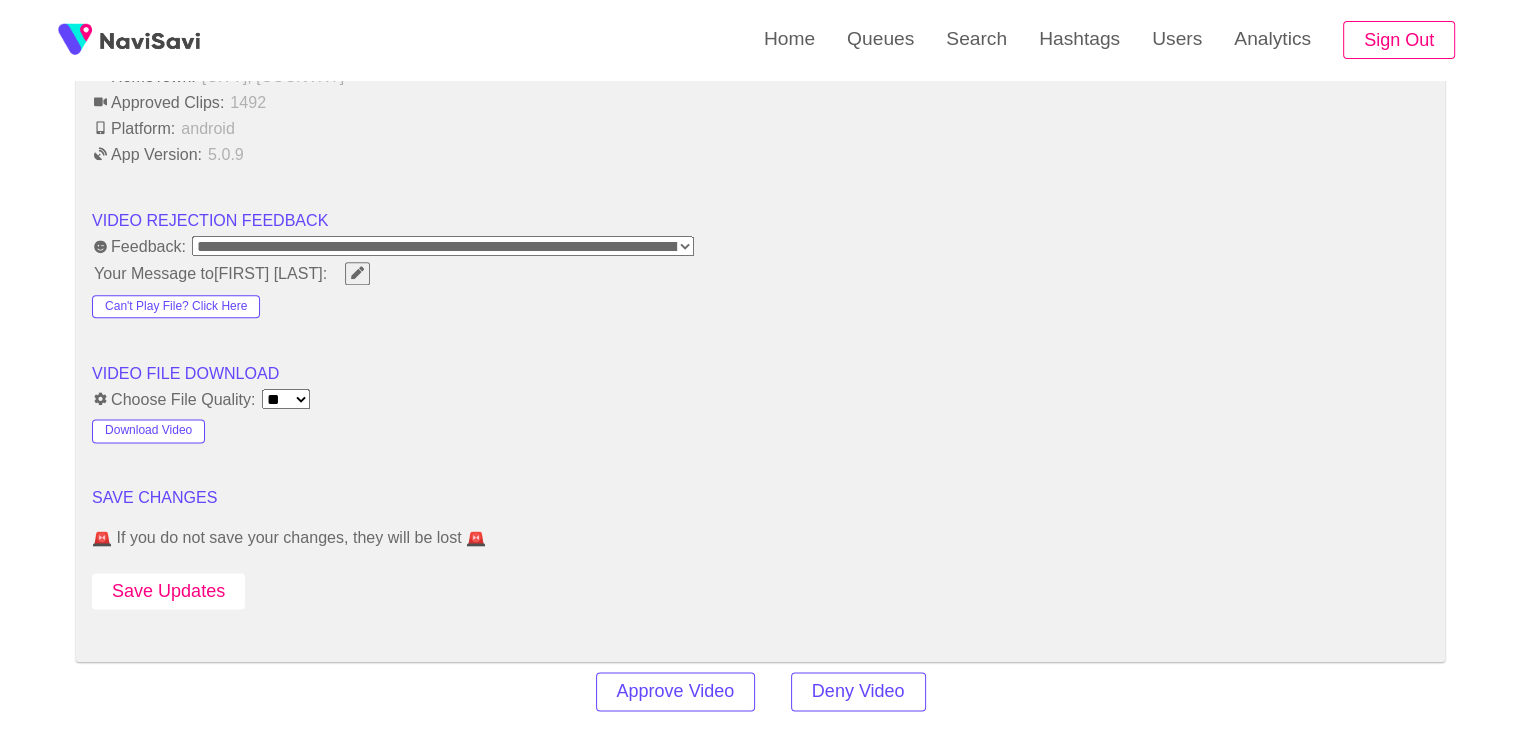 click on "Save Updates" at bounding box center [168, 591] 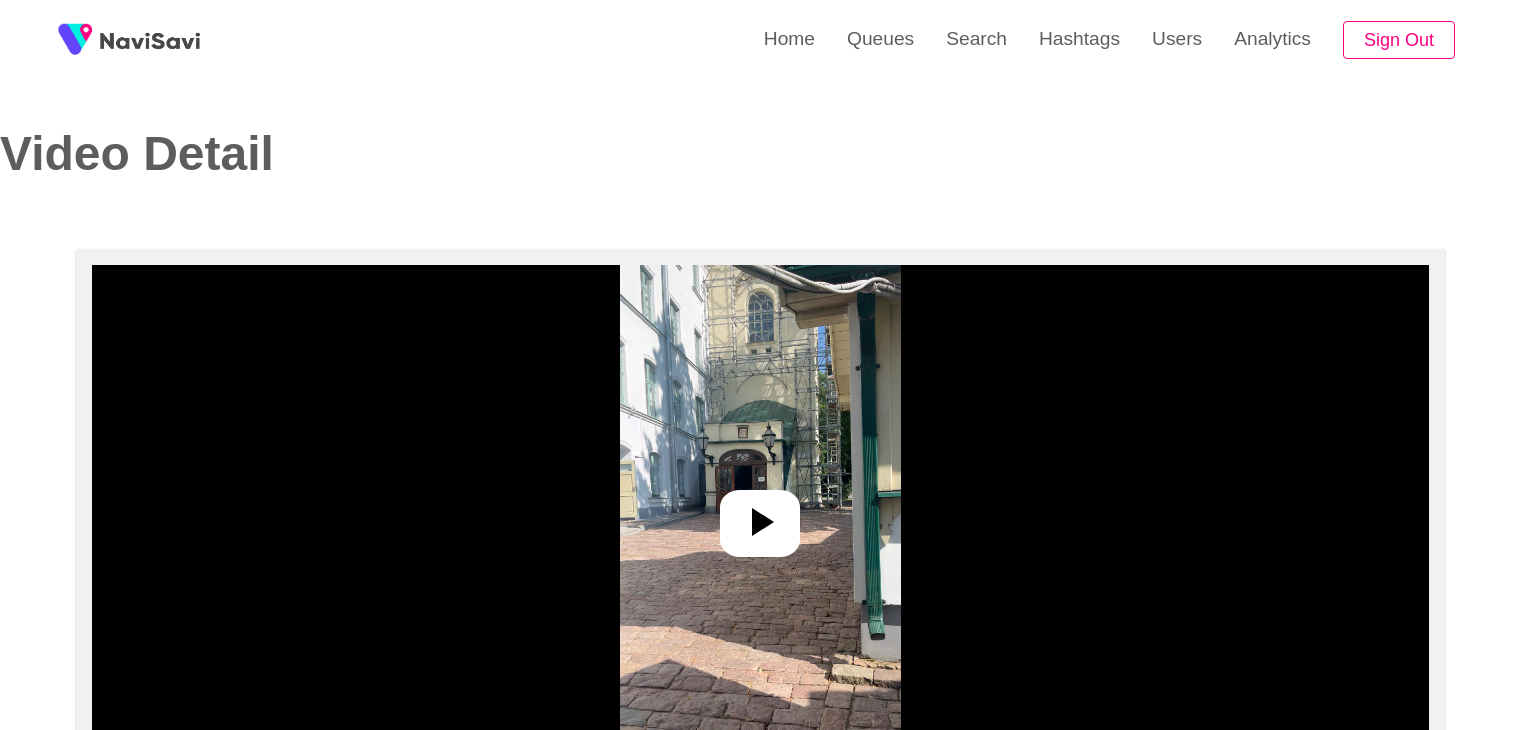 select on "**********" 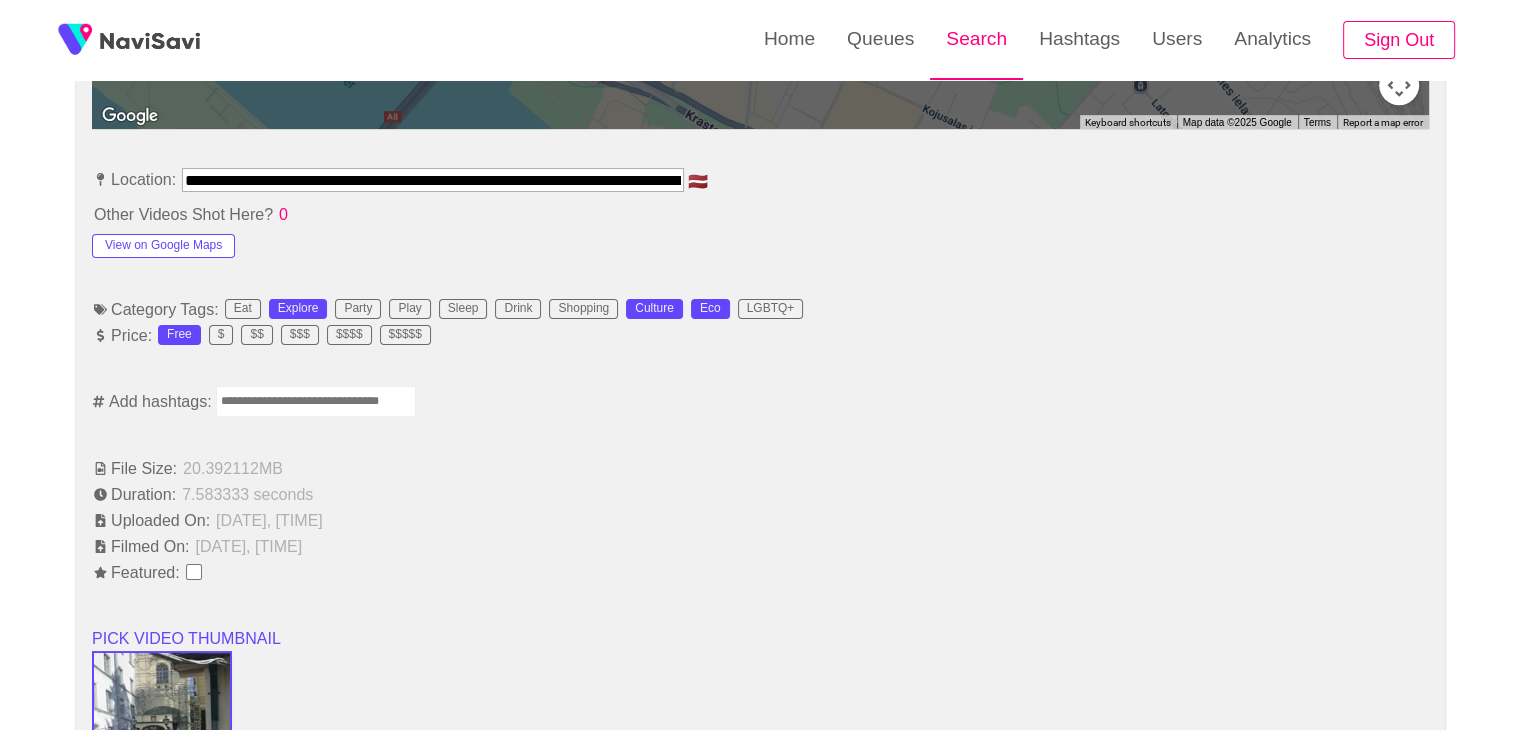 scroll, scrollTop: 1092, scrollLeft: 0, axis: vertical 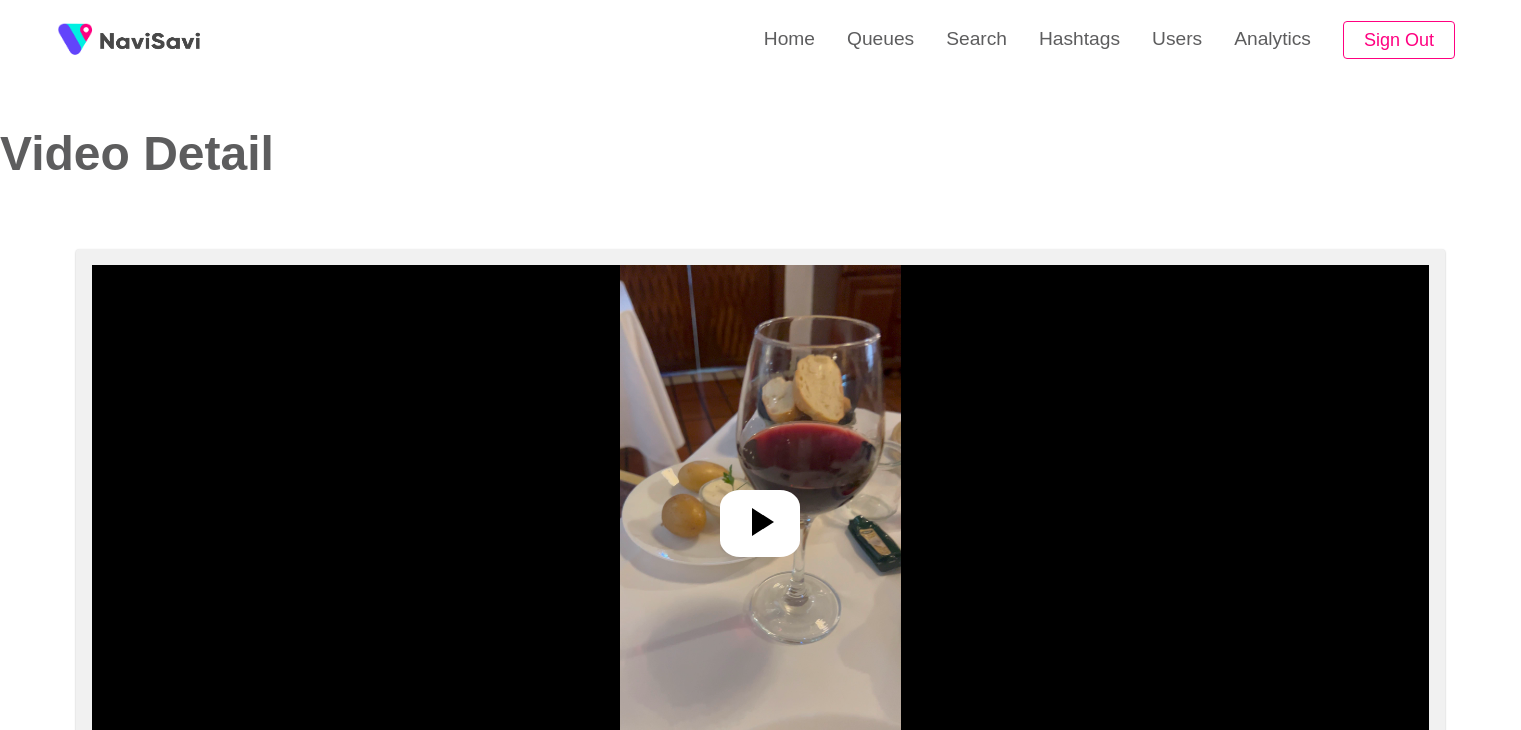 select on "**********" 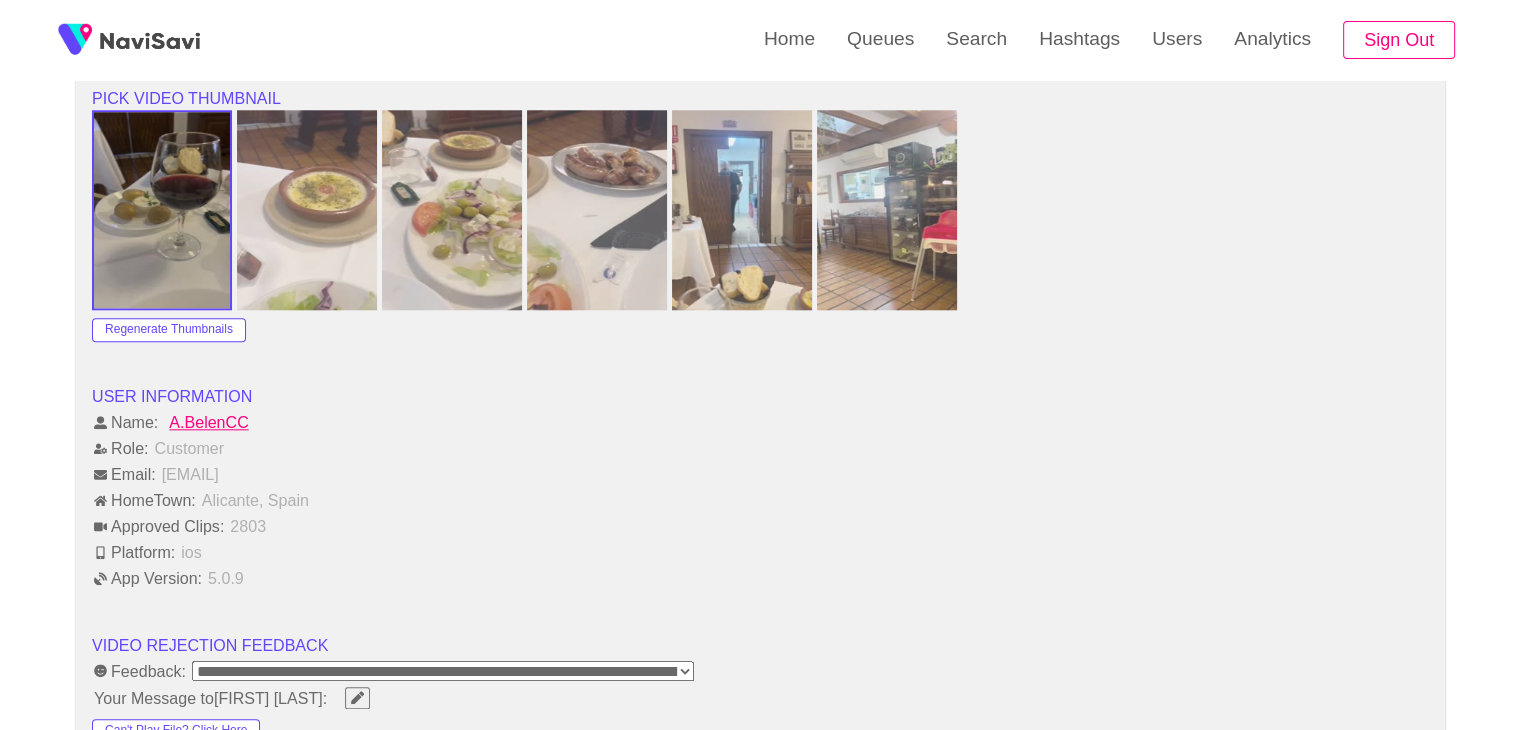 scroll, scrollTop: 2020, scrollLeft: 0, axis: vertical 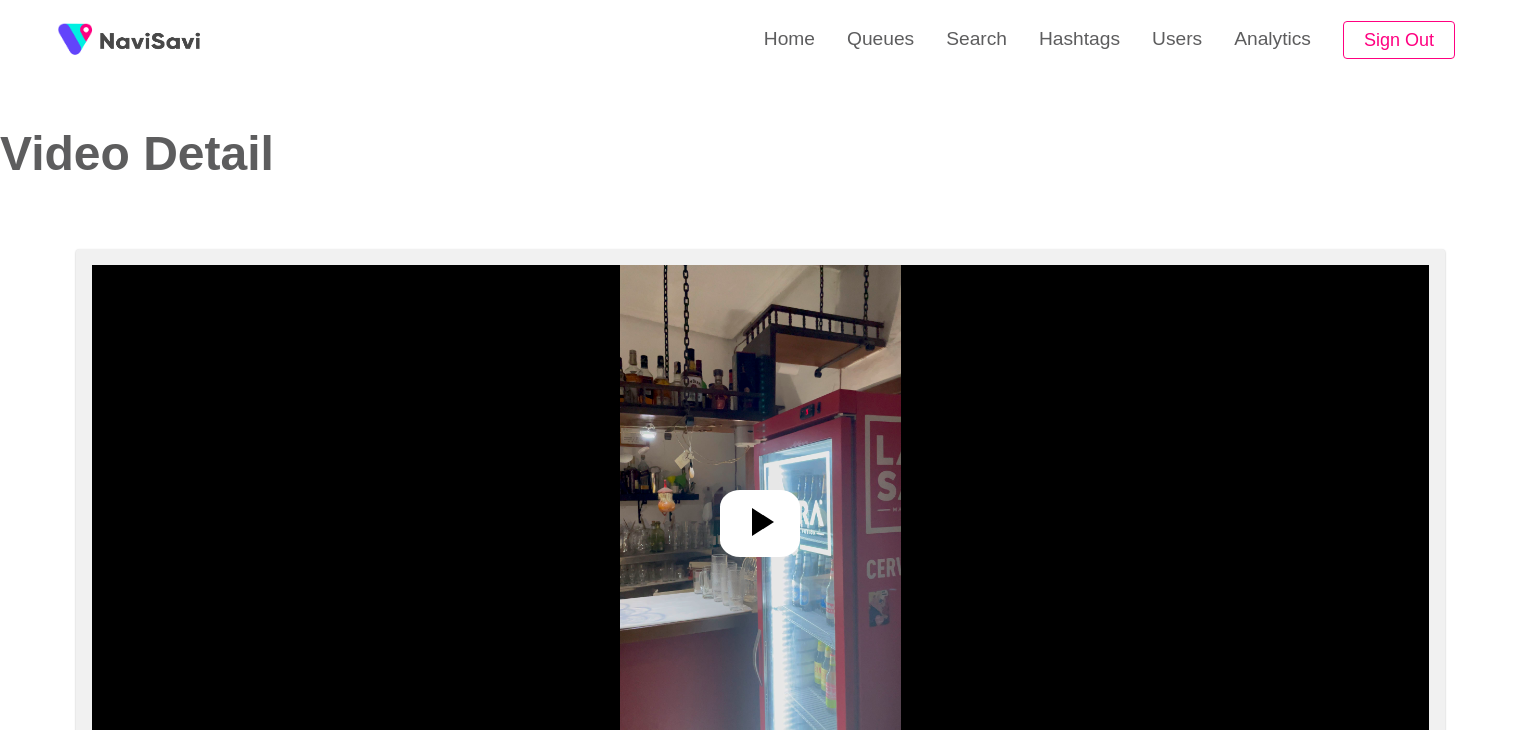 select on "**********" 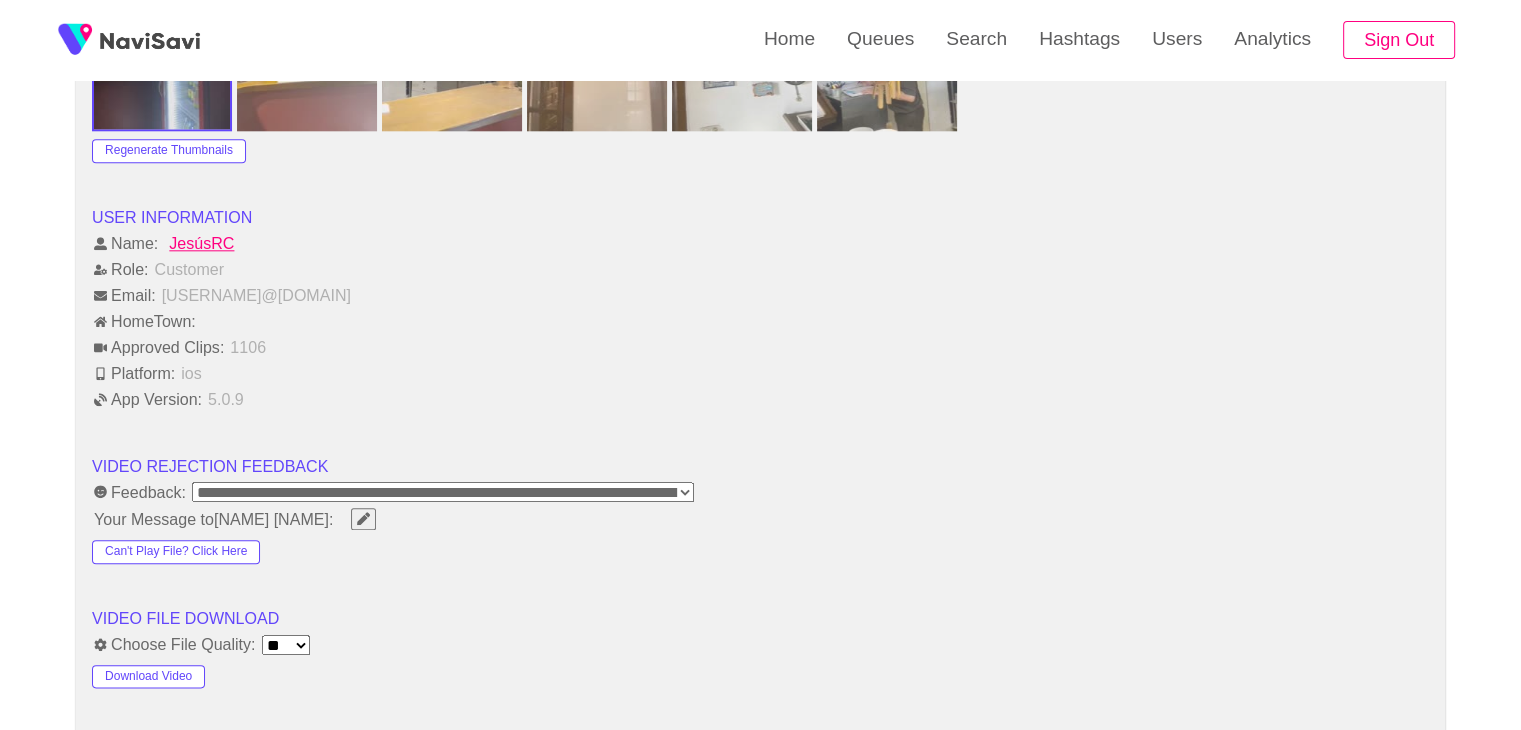 scroll, scrollTop: 2167, scrollLeft: 0, axis: vertical 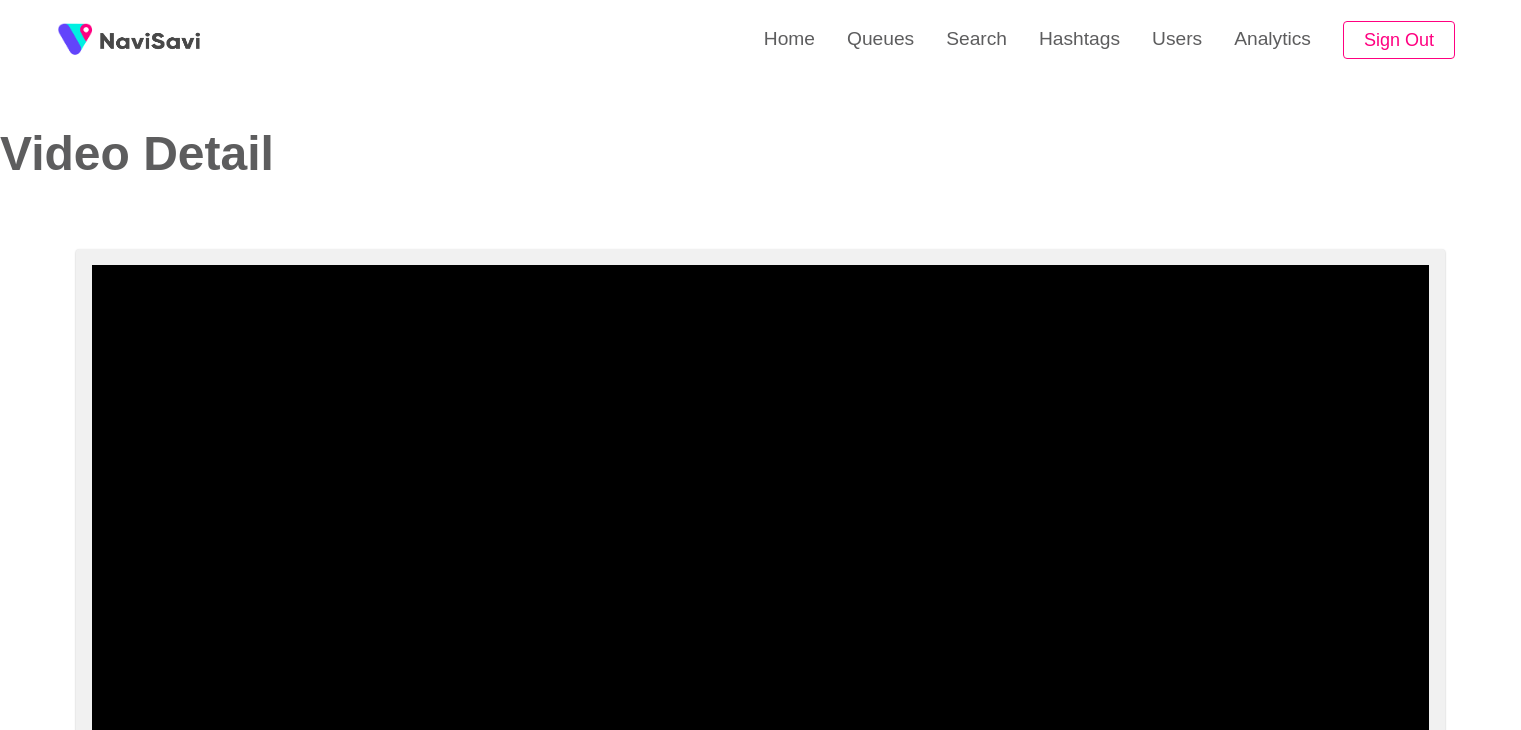 select on "**********" 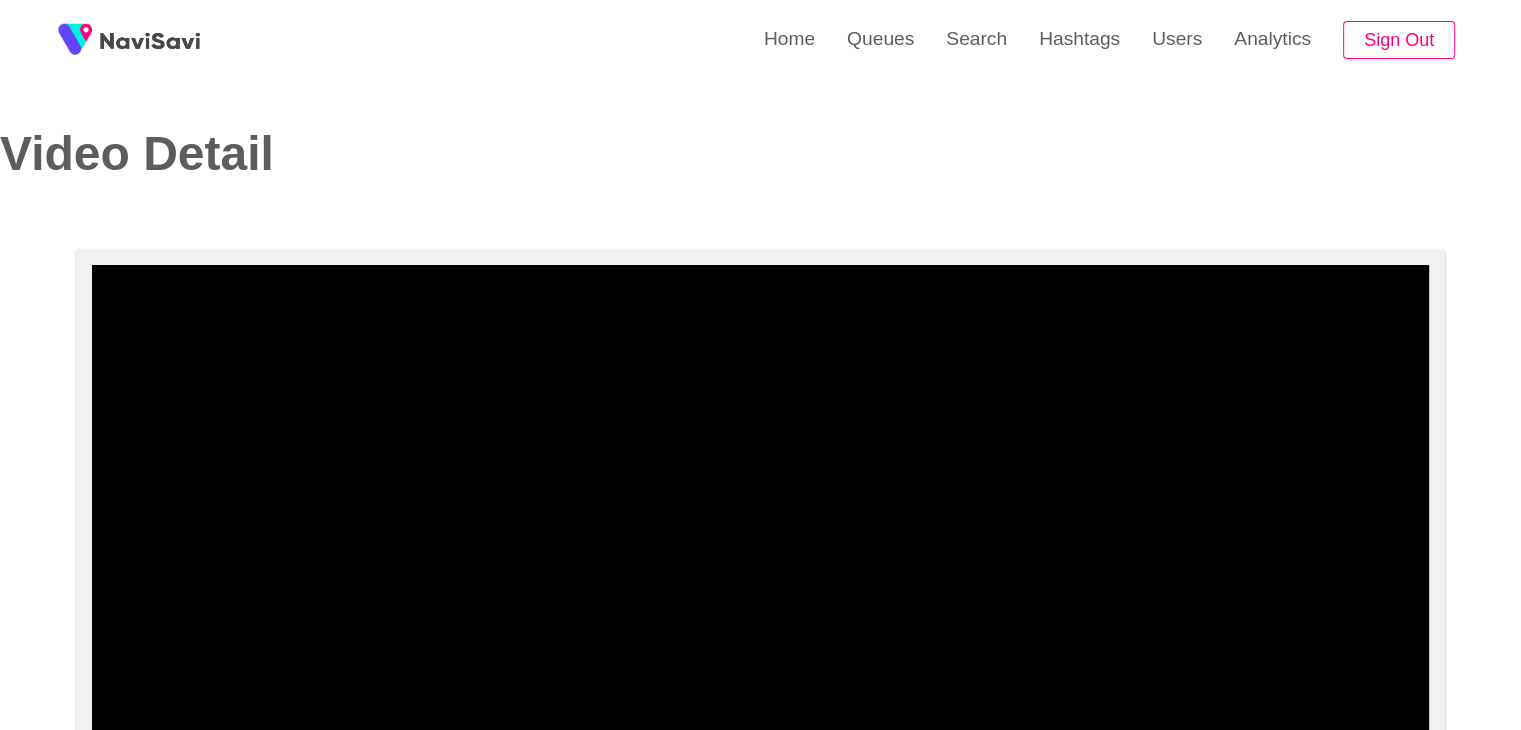 scroll, scrollTop: 96, scrollLeft: 0, axis: vertical 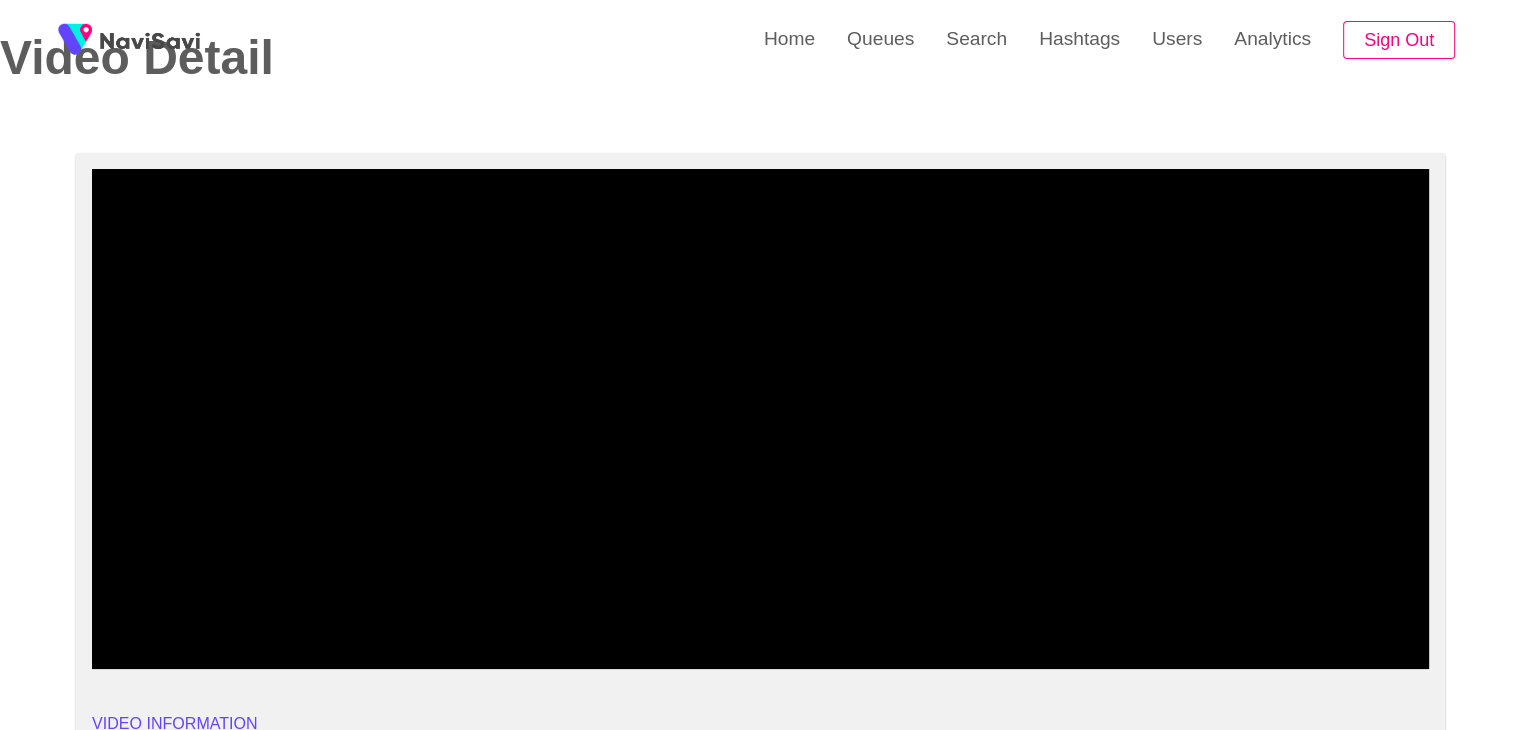 click at bounding box center (760, 419) 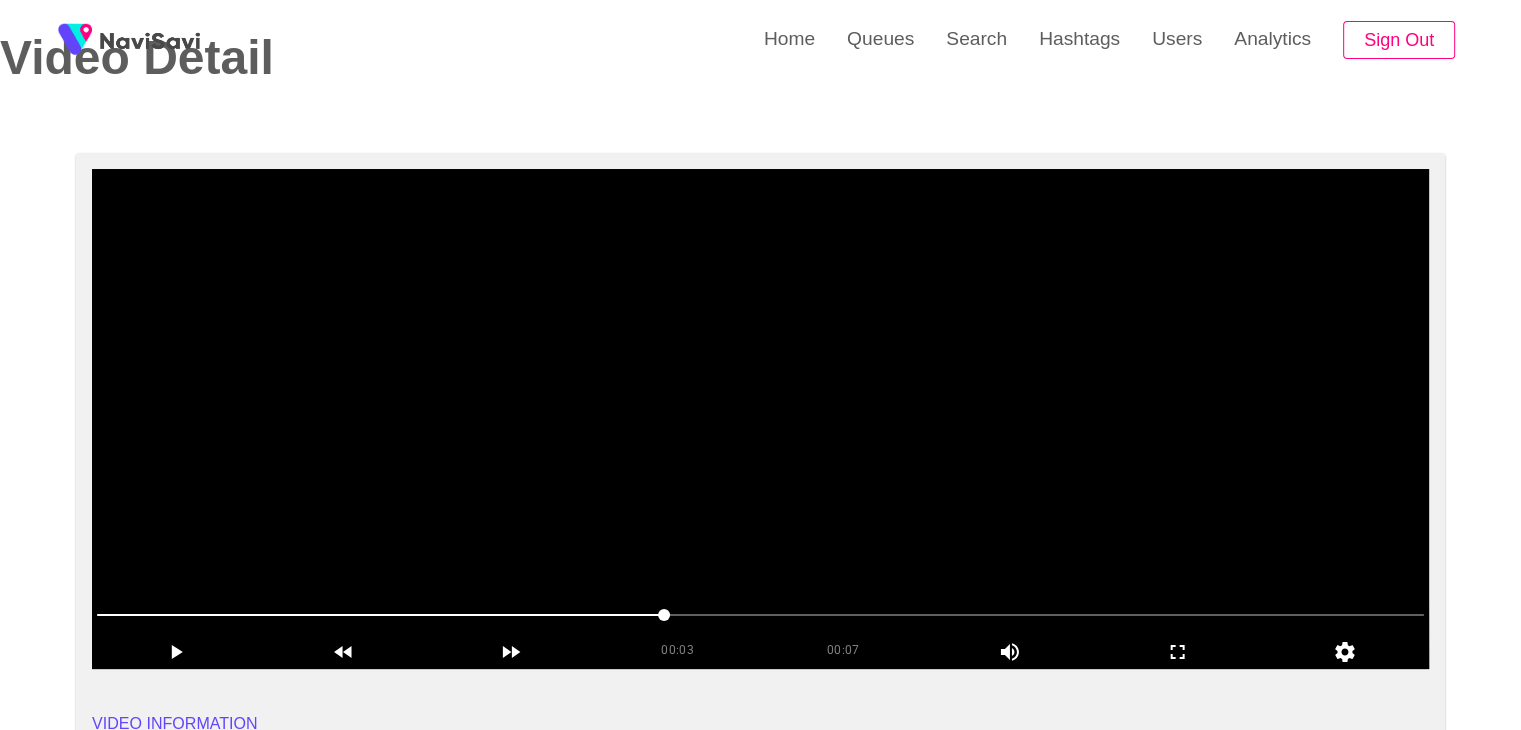 click at bounding box center [760, 419] 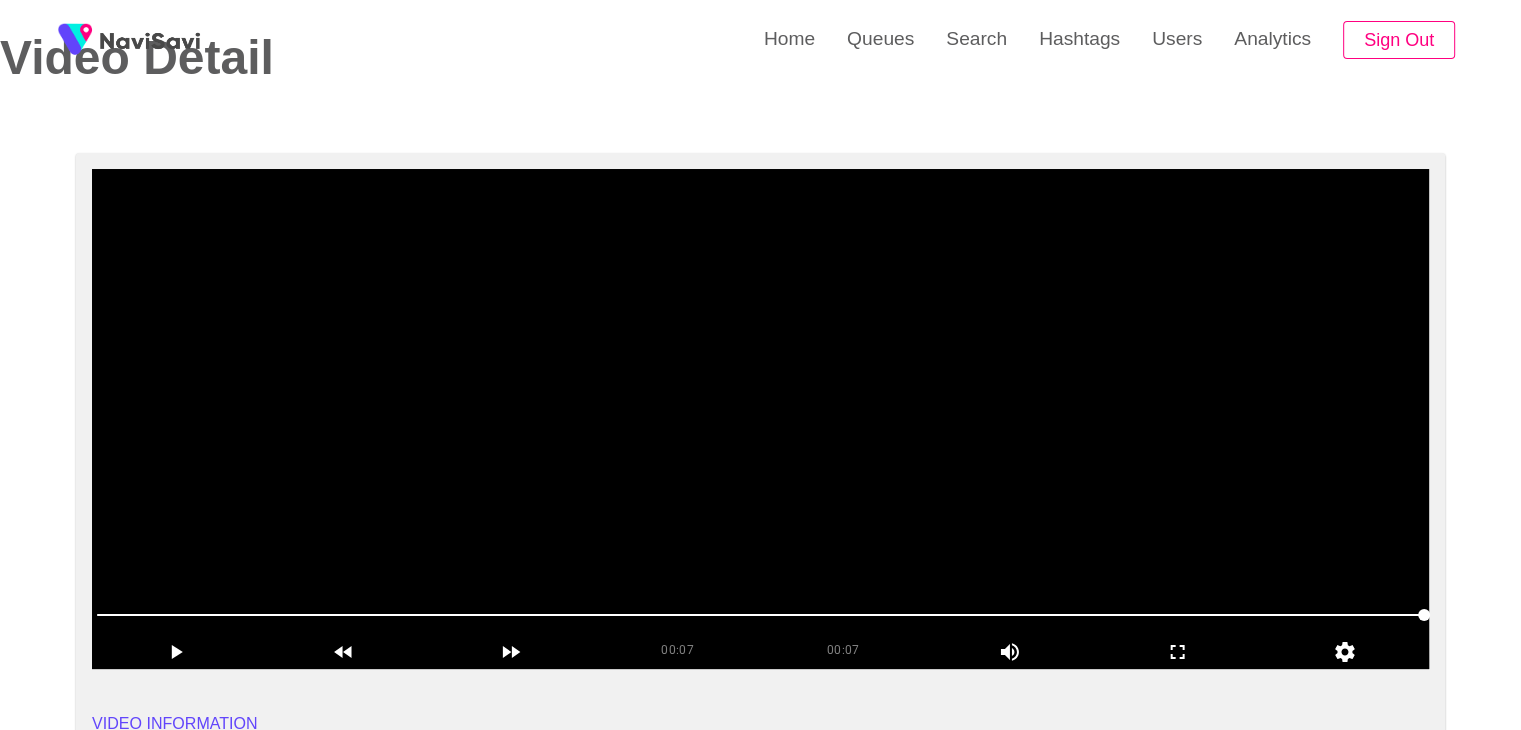click at bounding box center (760, 419) 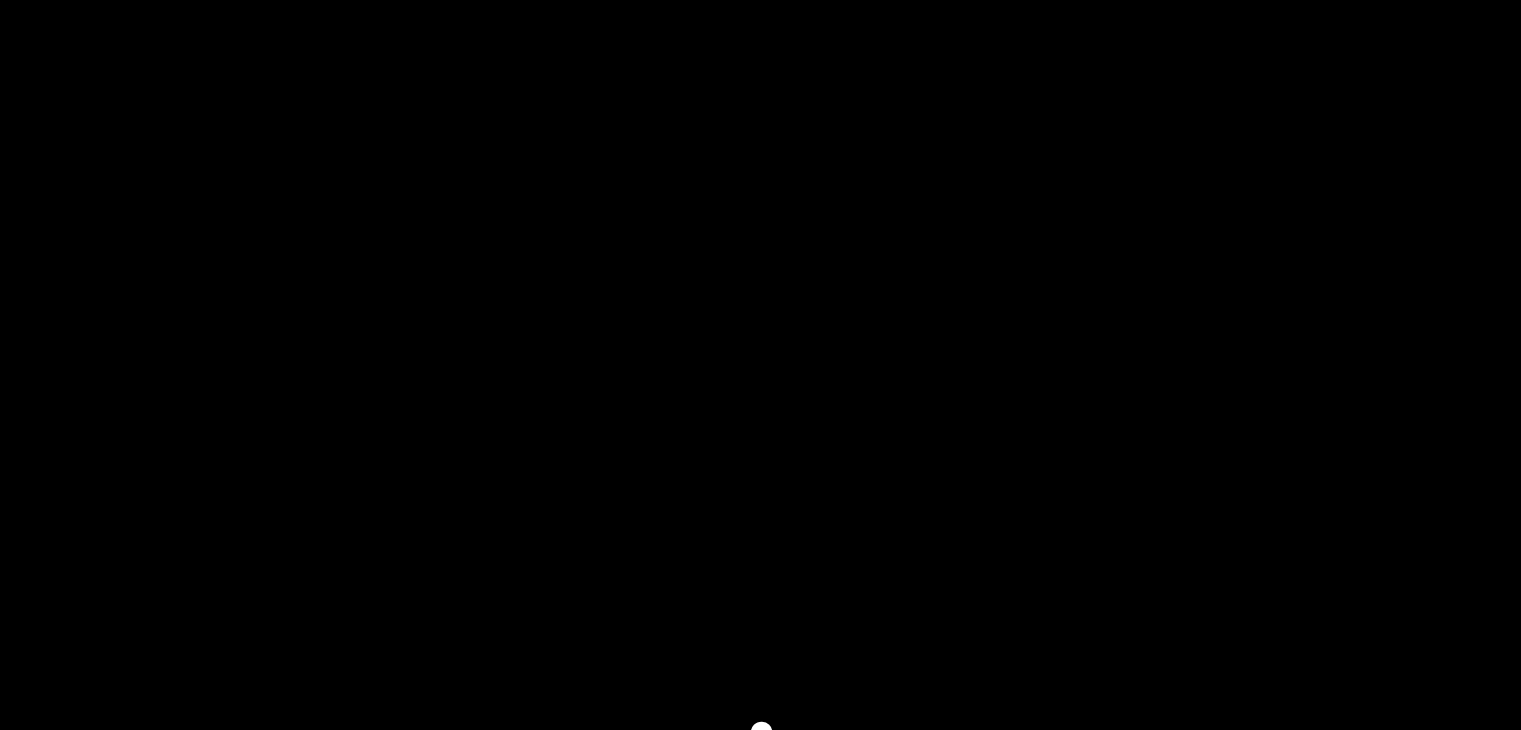 scroll, scrollTop: 136, scrollLeft: 0, axis: vertical 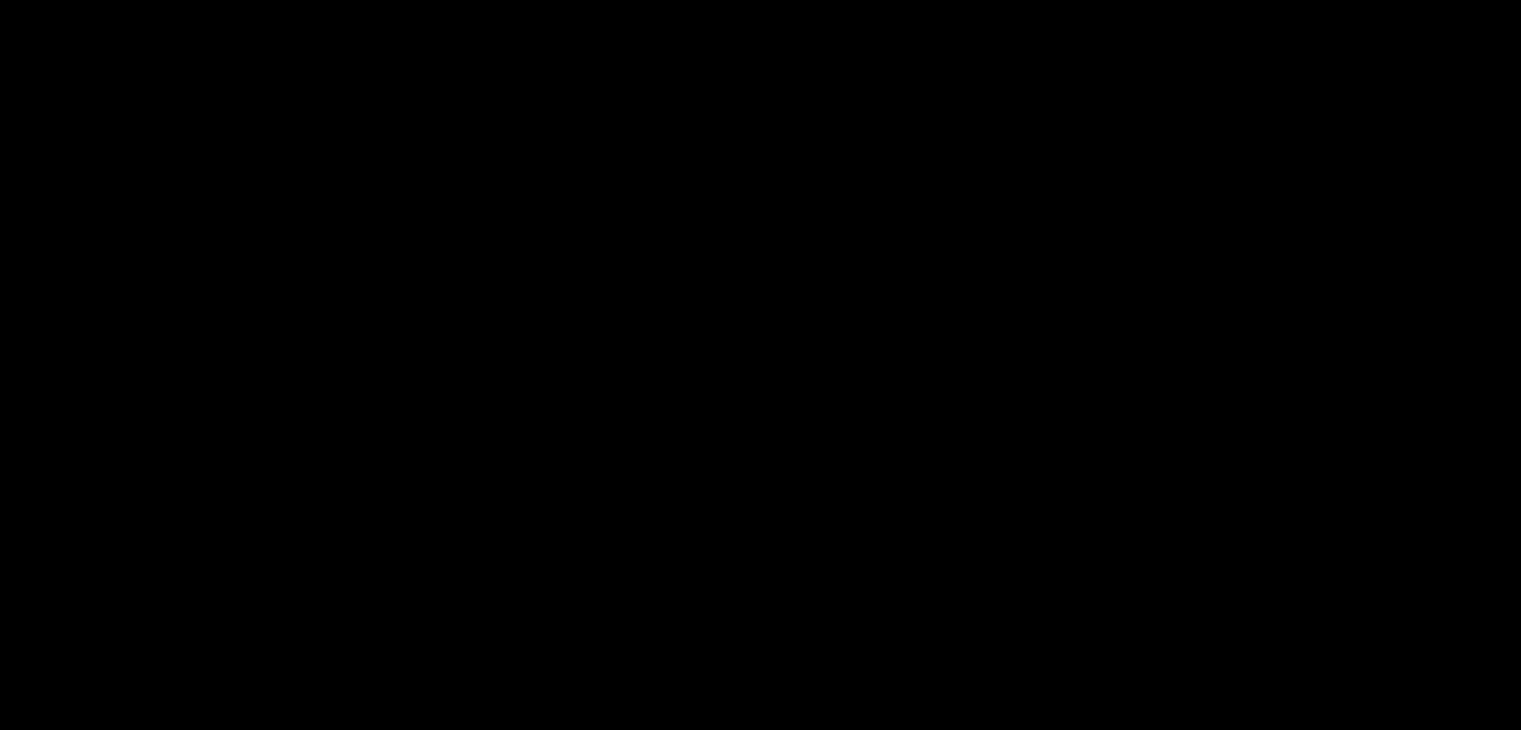 click at bounding box center (760, 379) 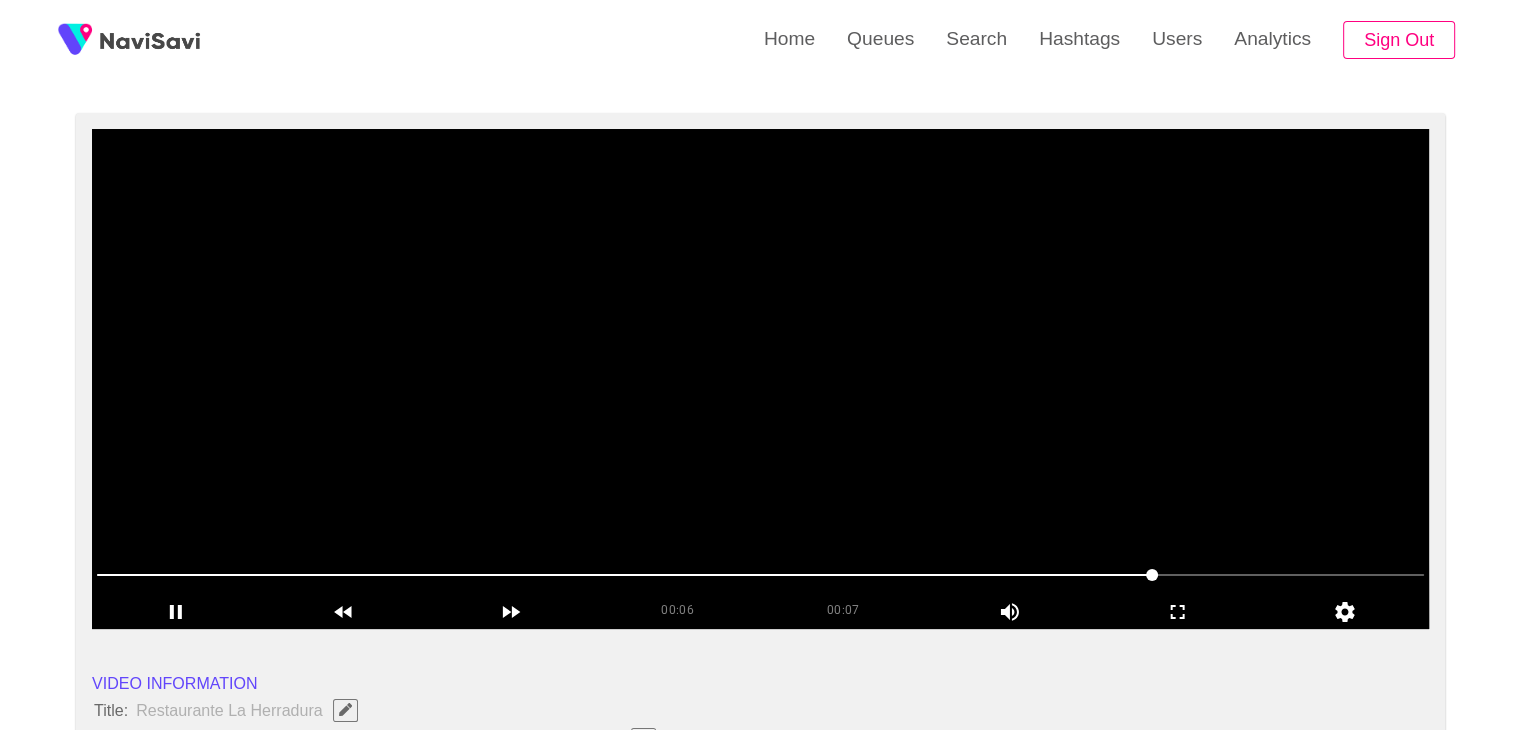 click at bounding box center (760, 379) 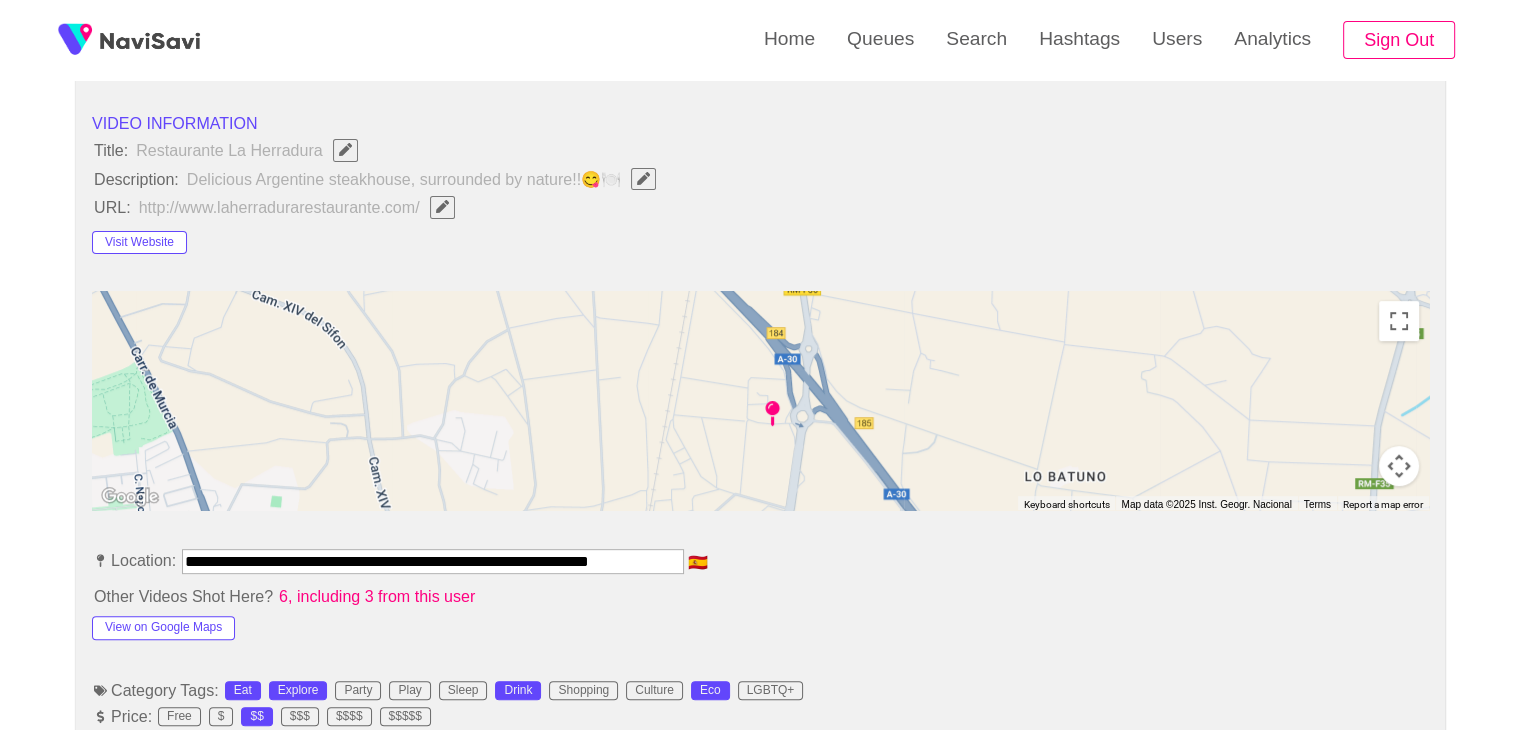 scroll, scrollTop: 696, scrollLeft: 0, axis: vertical 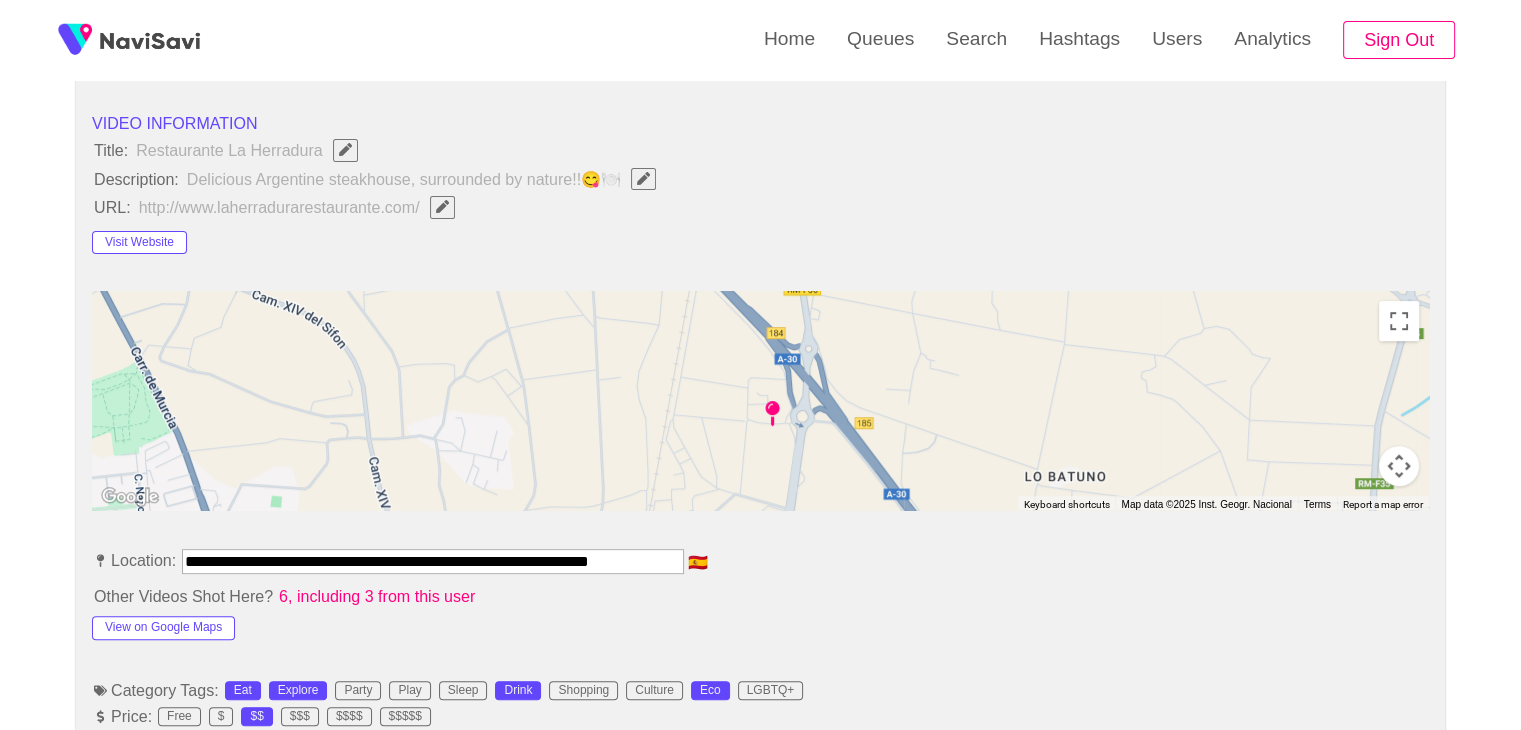 click on "View on Google Maps" at bounding box center [225, 624] 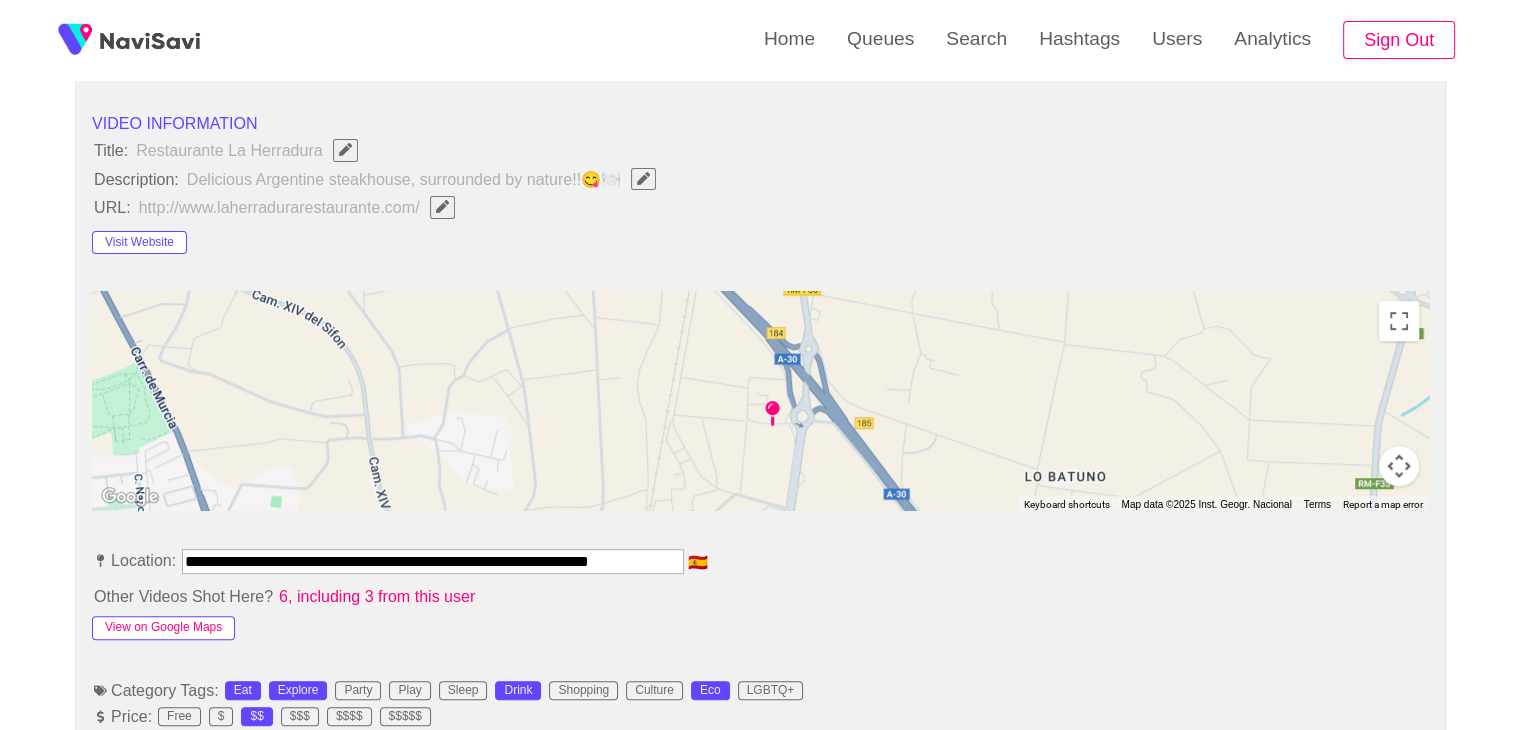 click on "View on Google Maps" at bounding box center [163, 628] 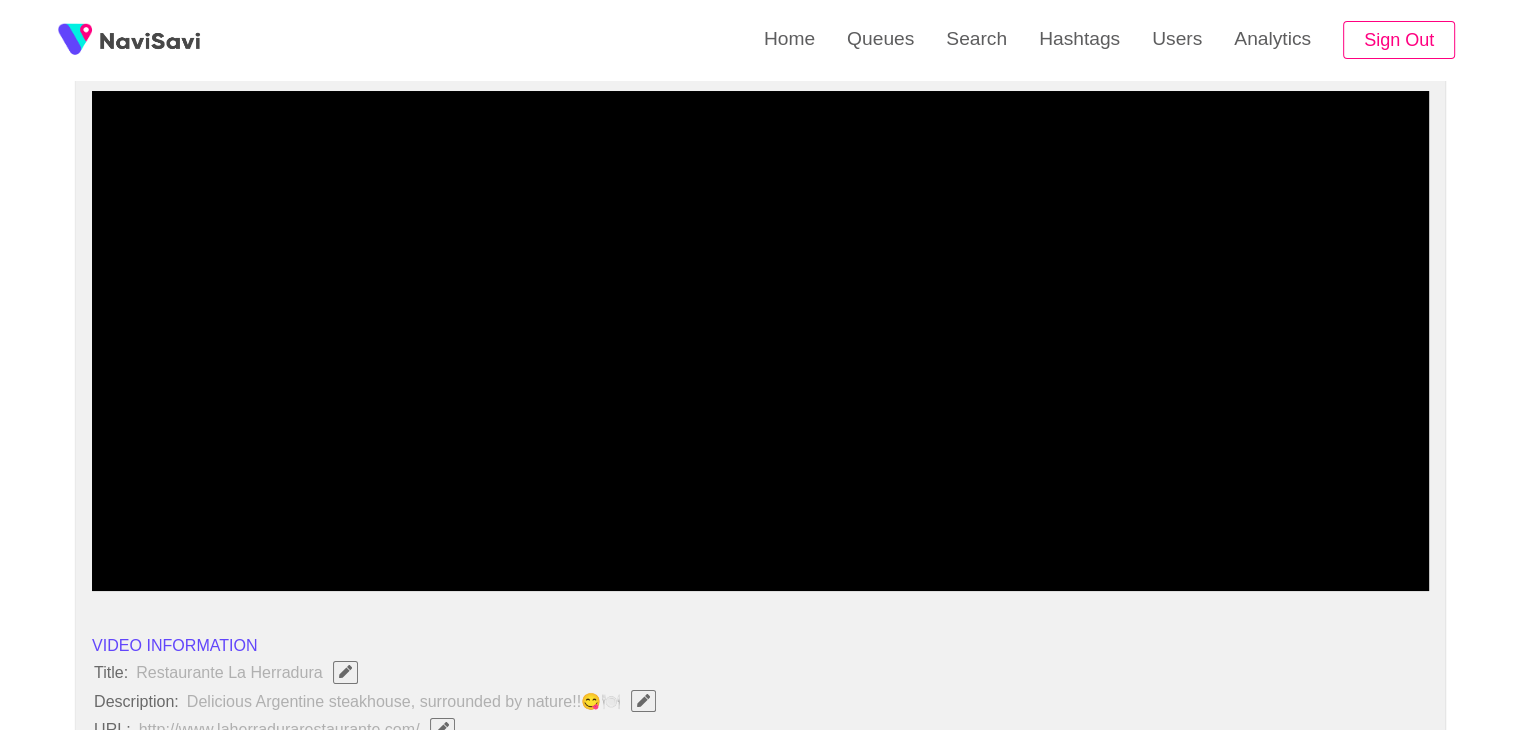 scroll, scrollTop: 0, scrollLeft: 0, axis: both 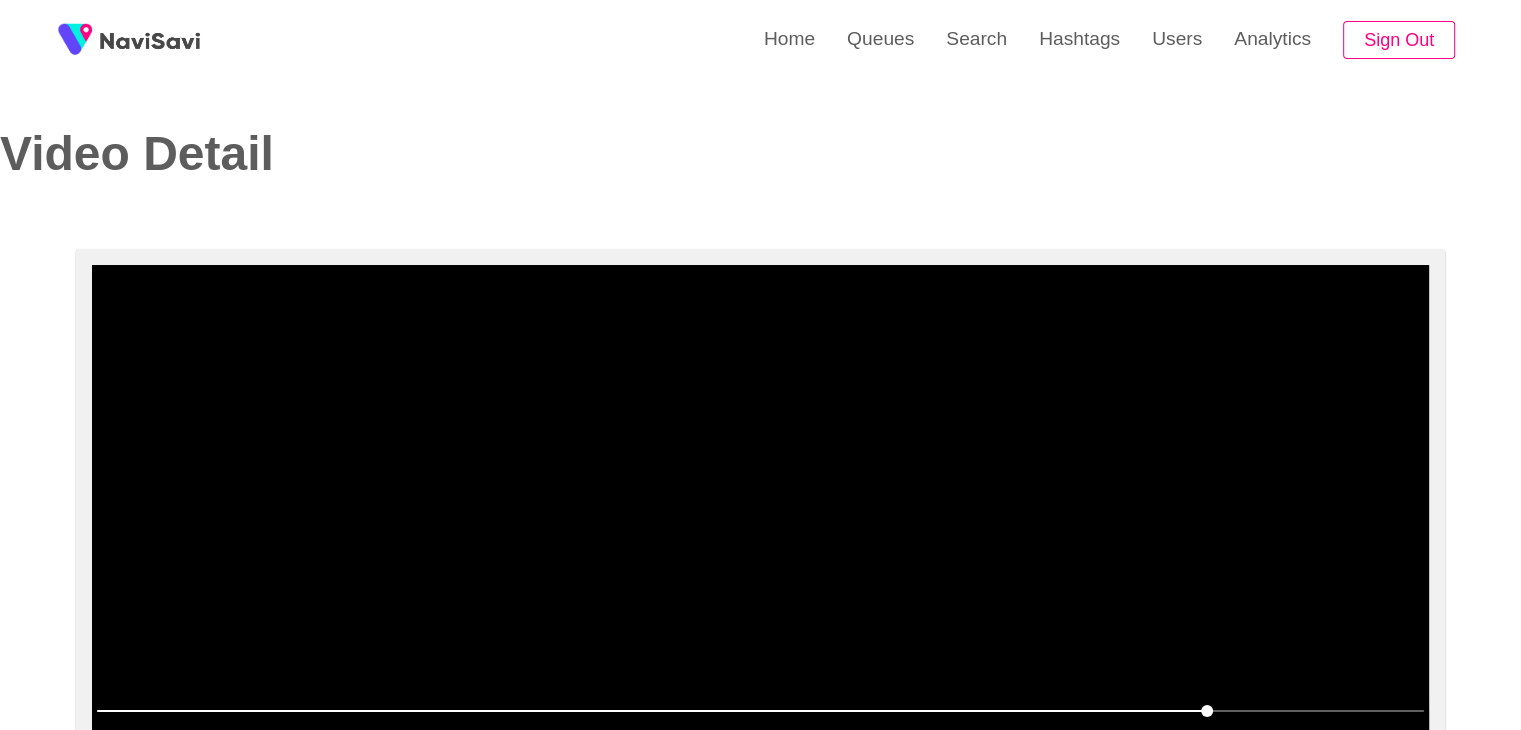 click at bounding box center (760, 515) 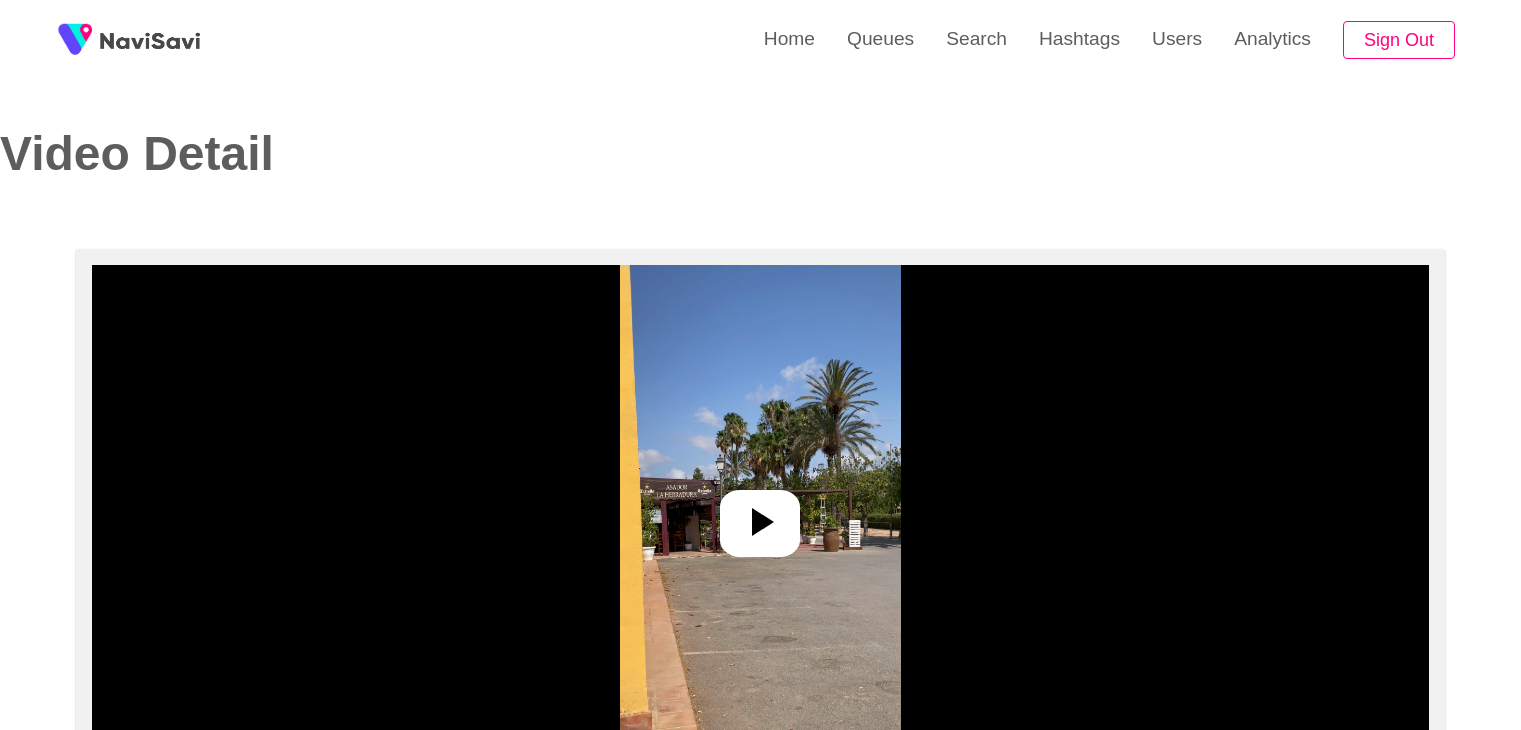 select on "**********" 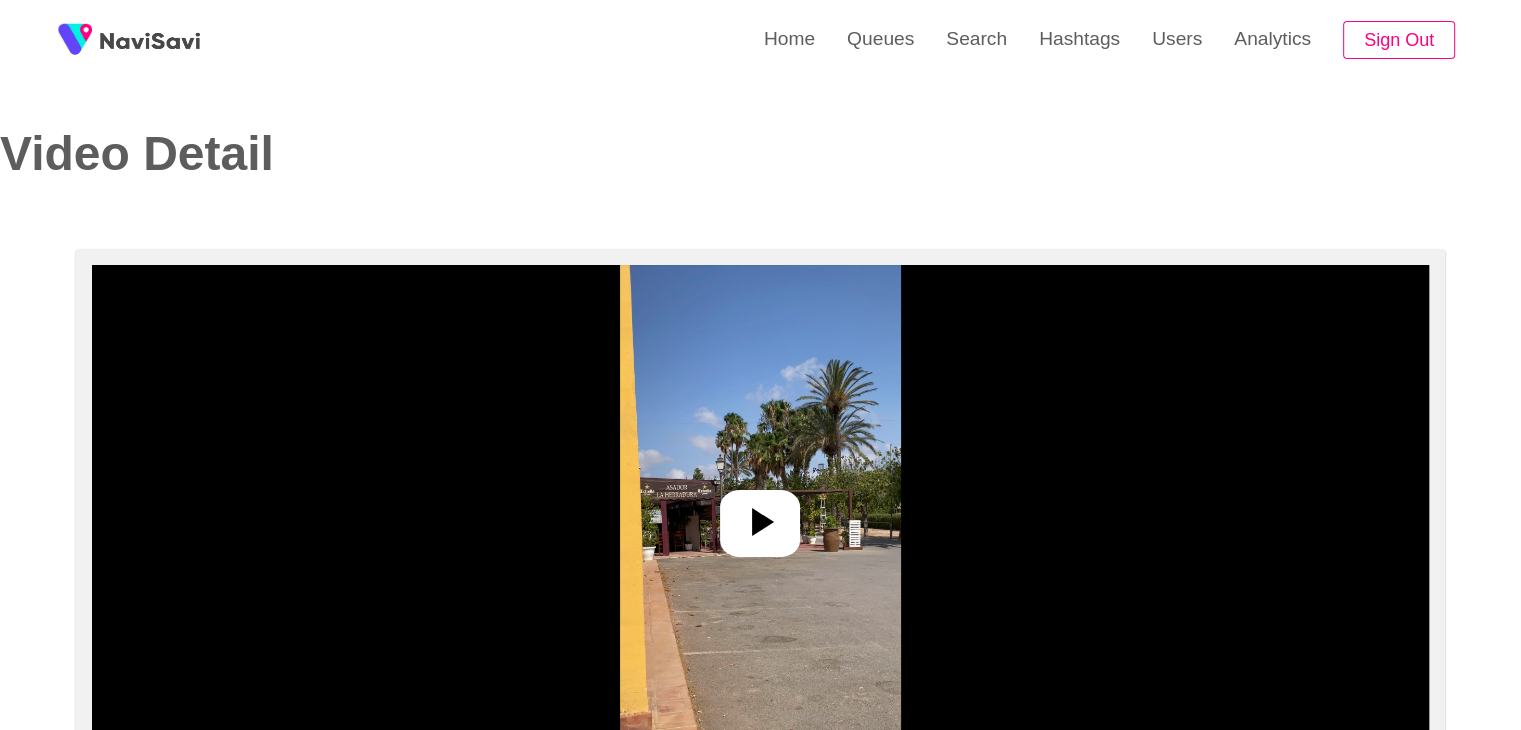 click at bounding box center (760, 515) 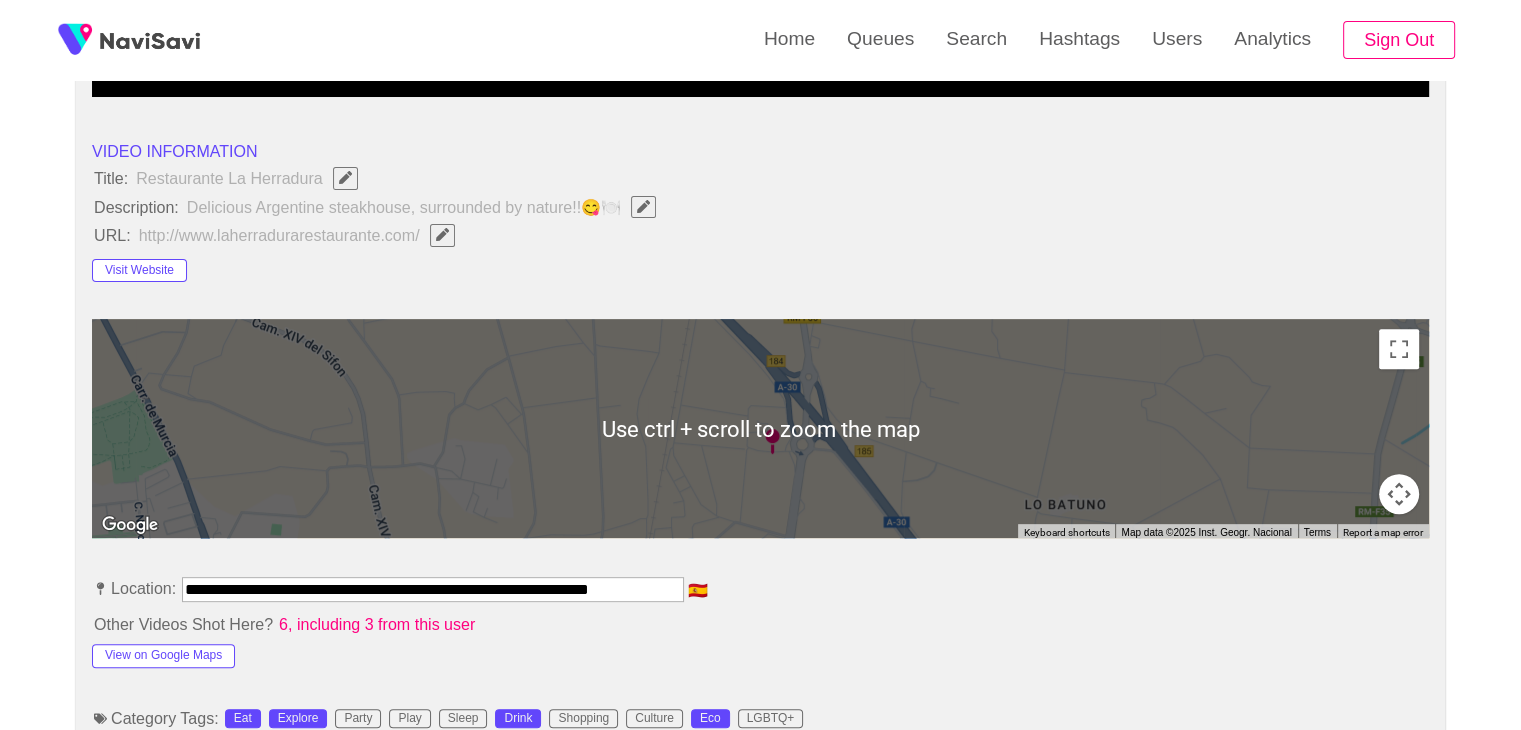 scroll, scrollTop: 678, scrollLeft: 0, axis: vertical 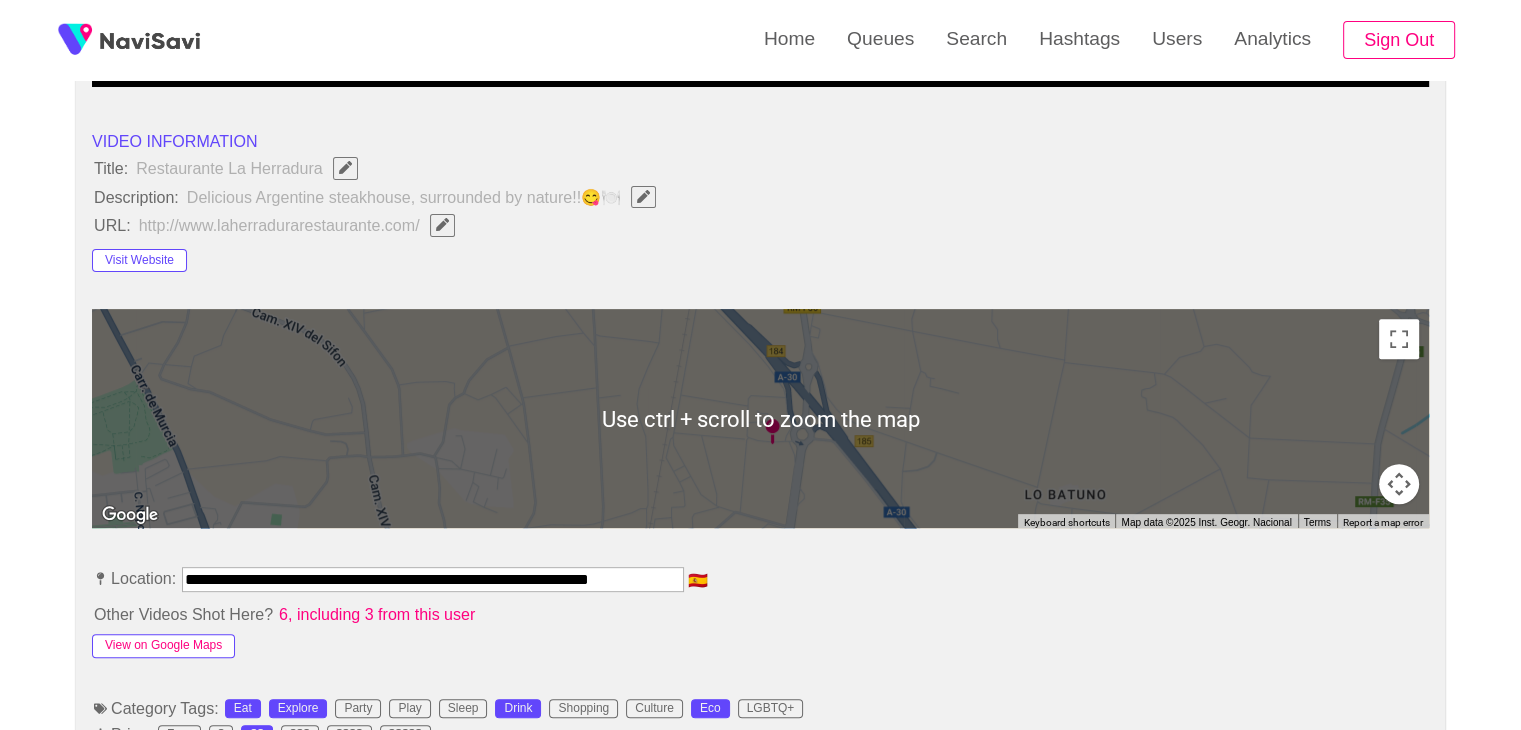 click on "View on Google Maps" at bounding box center (163, 646) 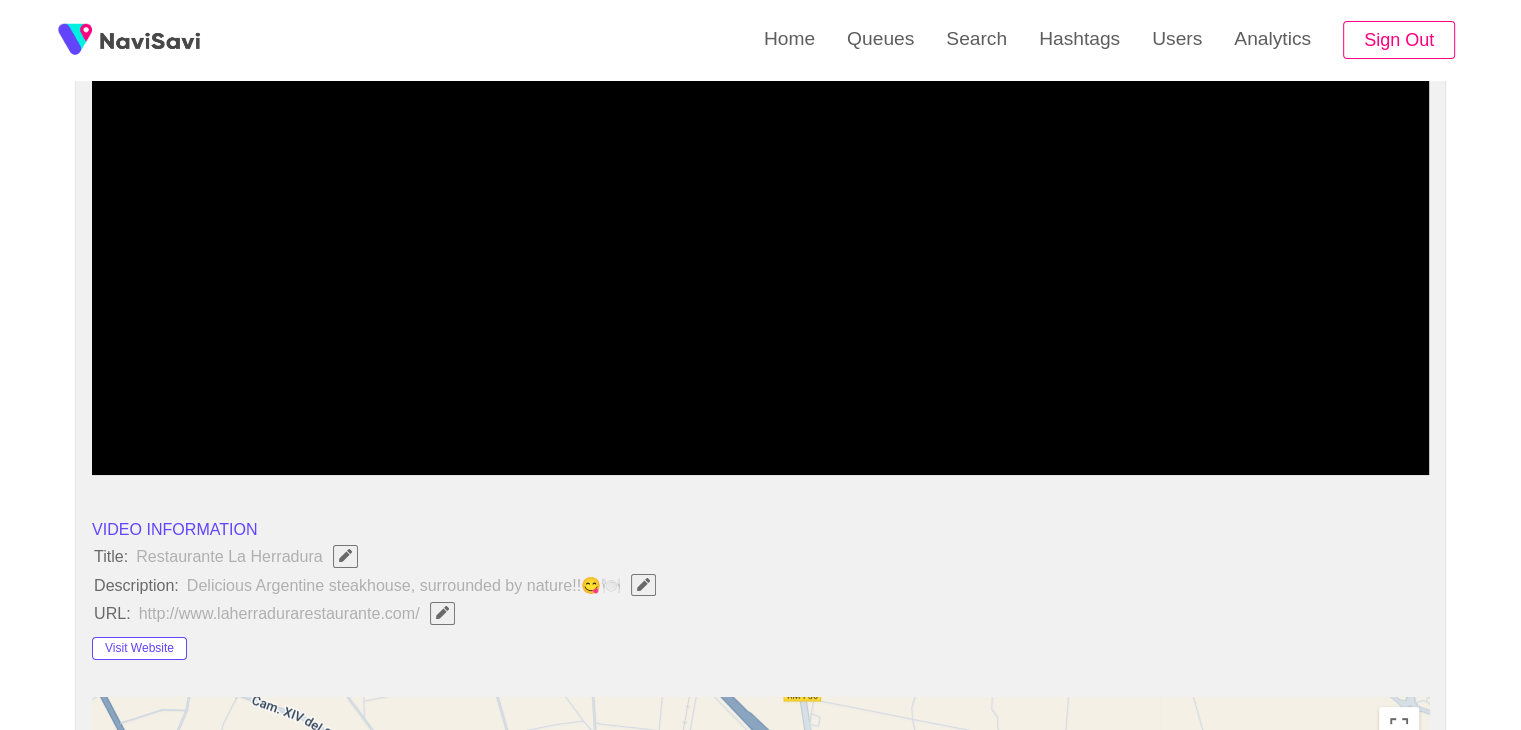 scroll, scrollTop: 0, scrollLeft: 0, axis: both 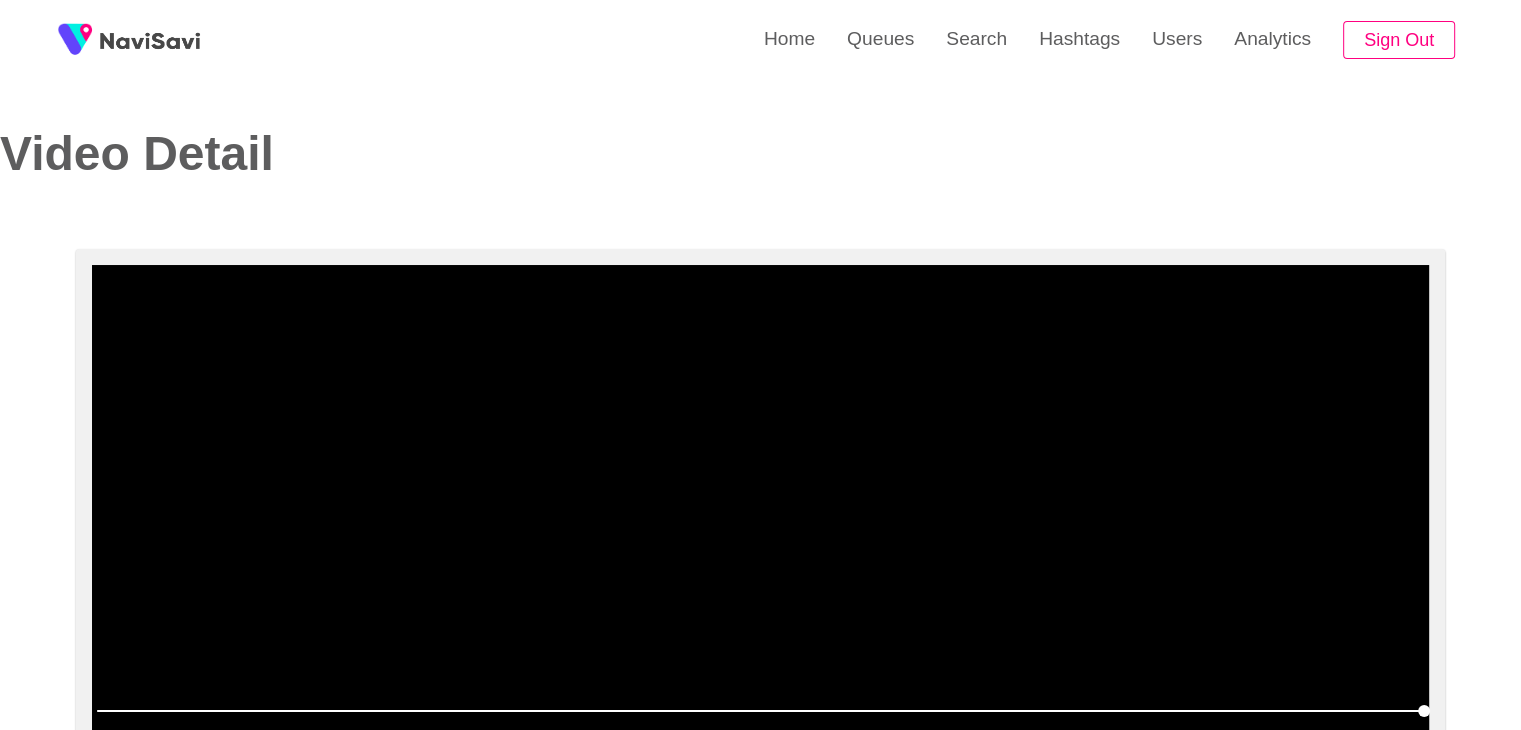 click at bounding box center [760, 515] 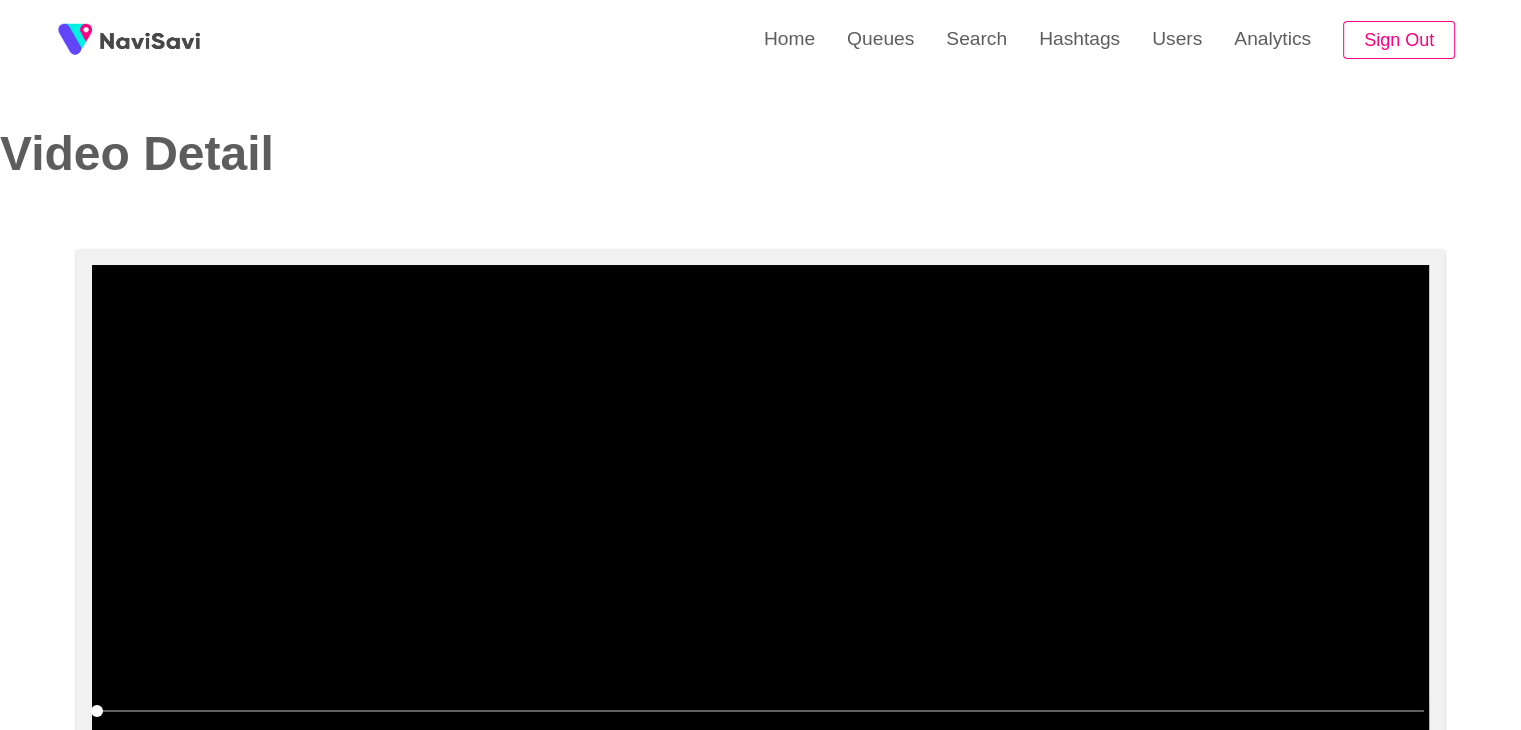 click at bounding box center (760, 515) 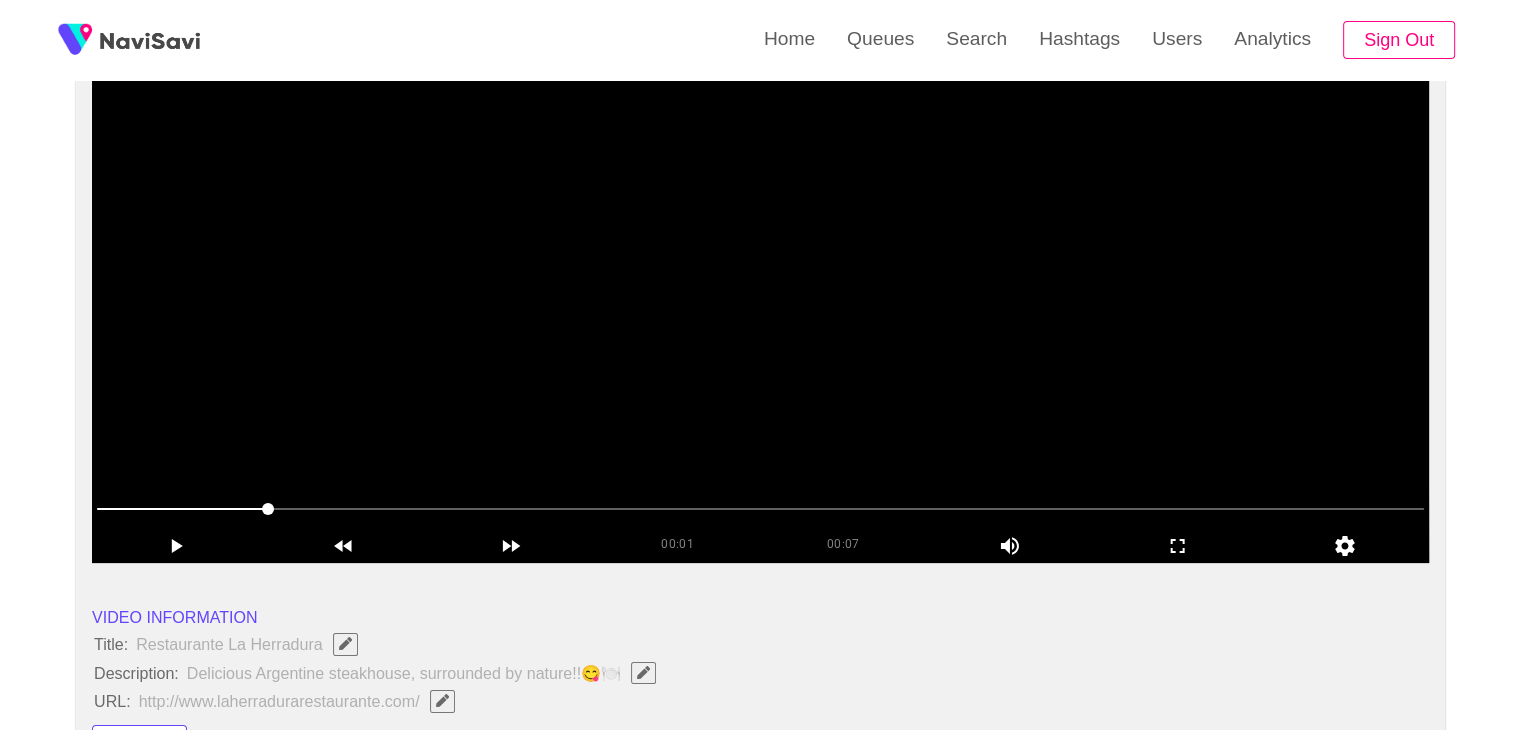 scroll, scrollTop: 72, scrollLeft: 0, axis: vertical 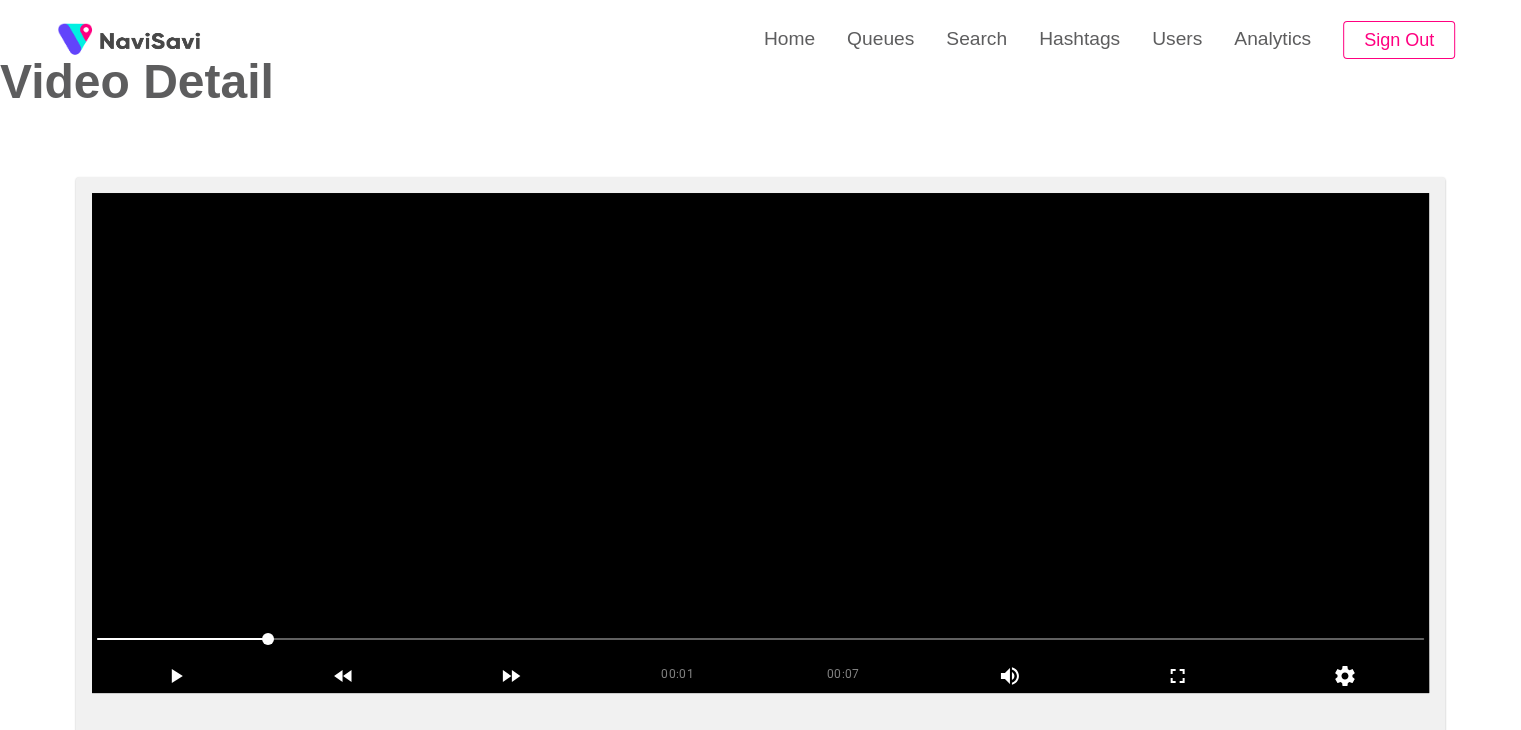 click at bounding box center [760, 443] 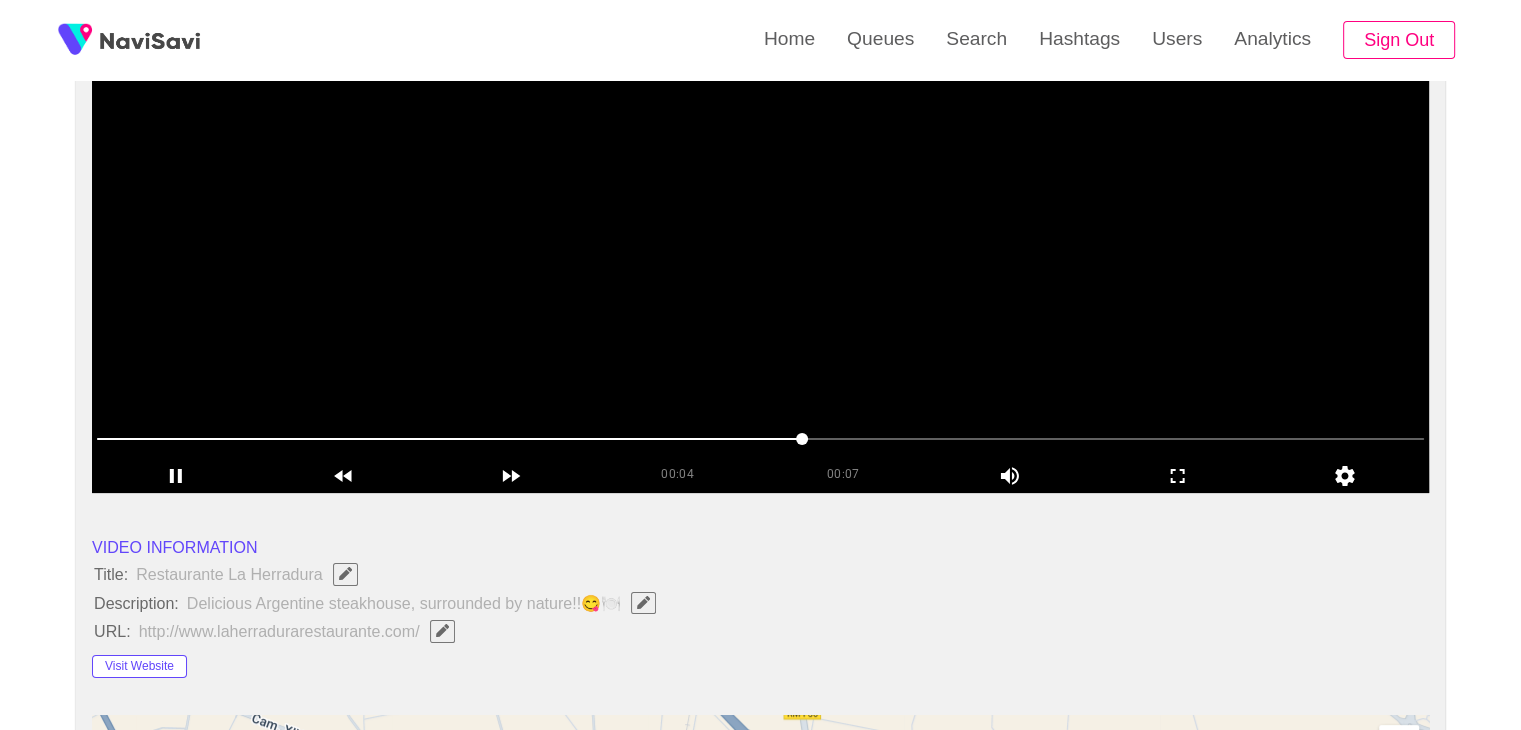 click at bounding box center (760, 243) 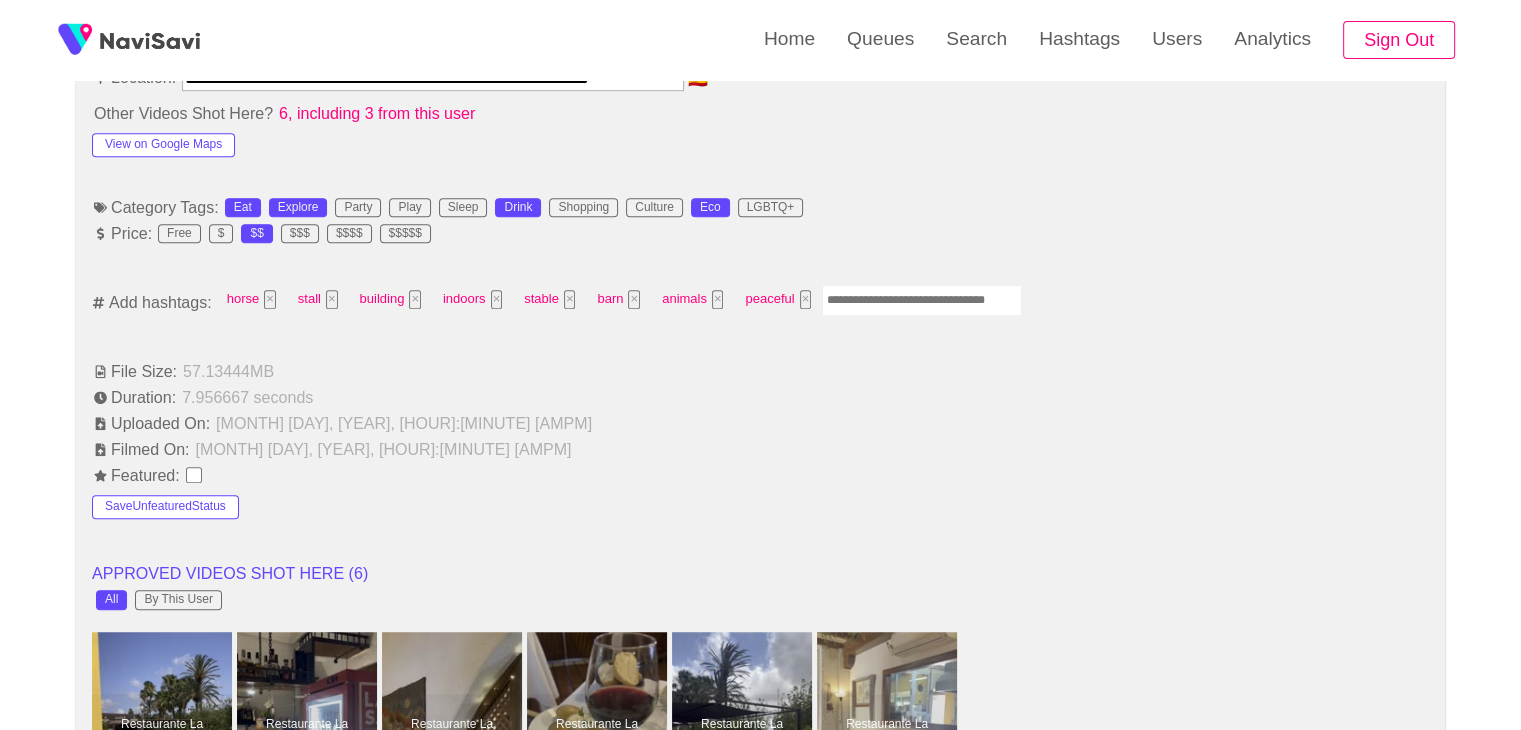 scroll, scrollTop: 1172, scrollLeft: 0, axis: vertical 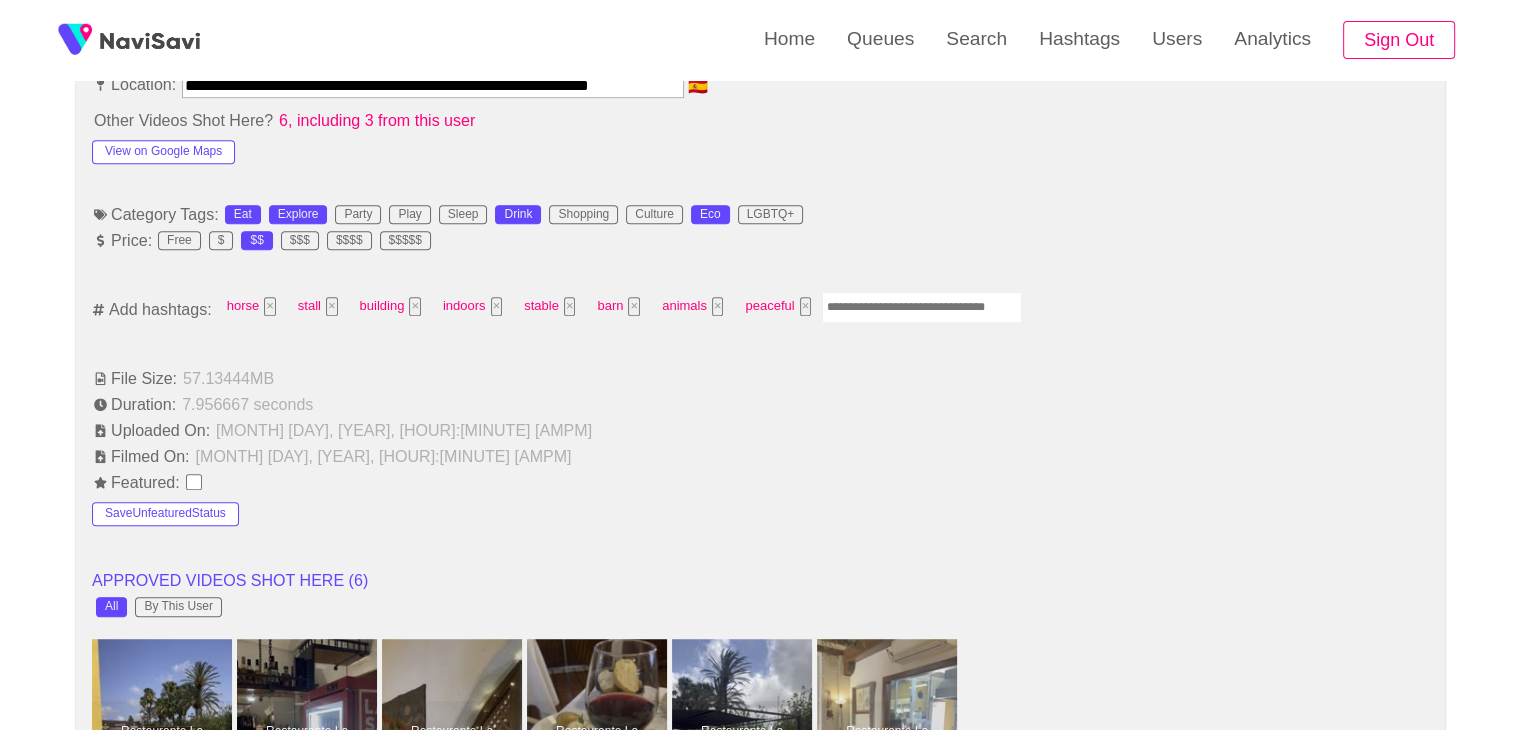 click at bounding box center [922, 307] 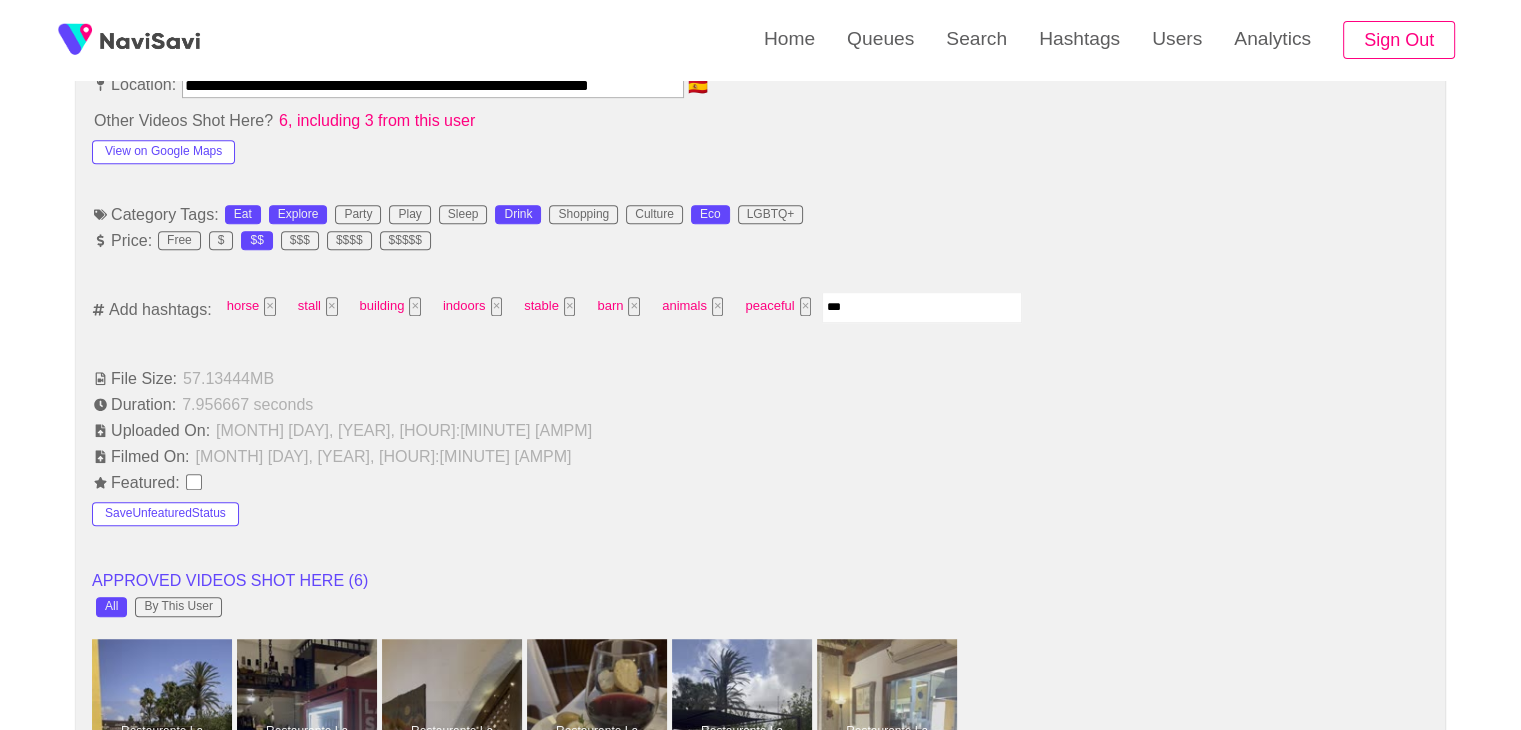 type on "****" 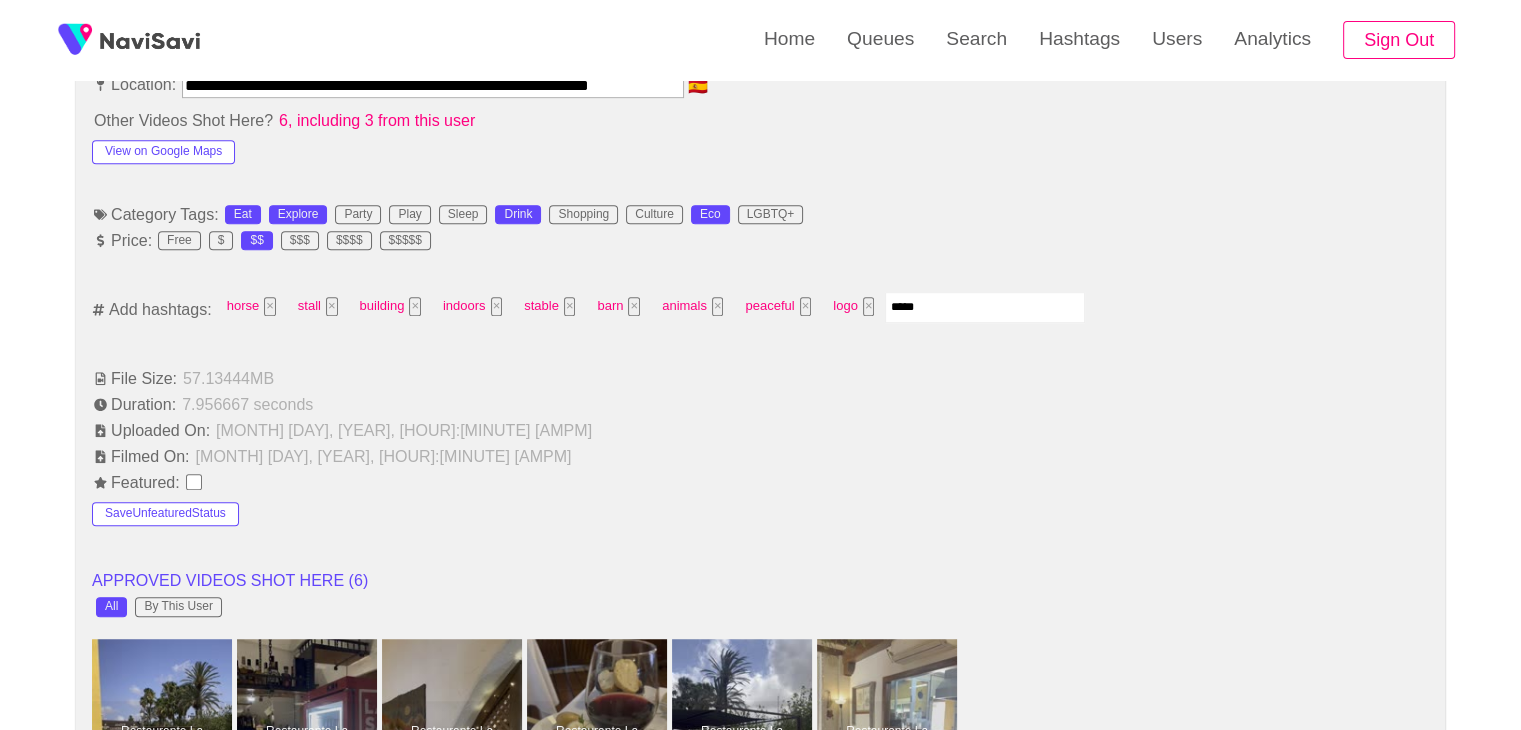 type on "******" 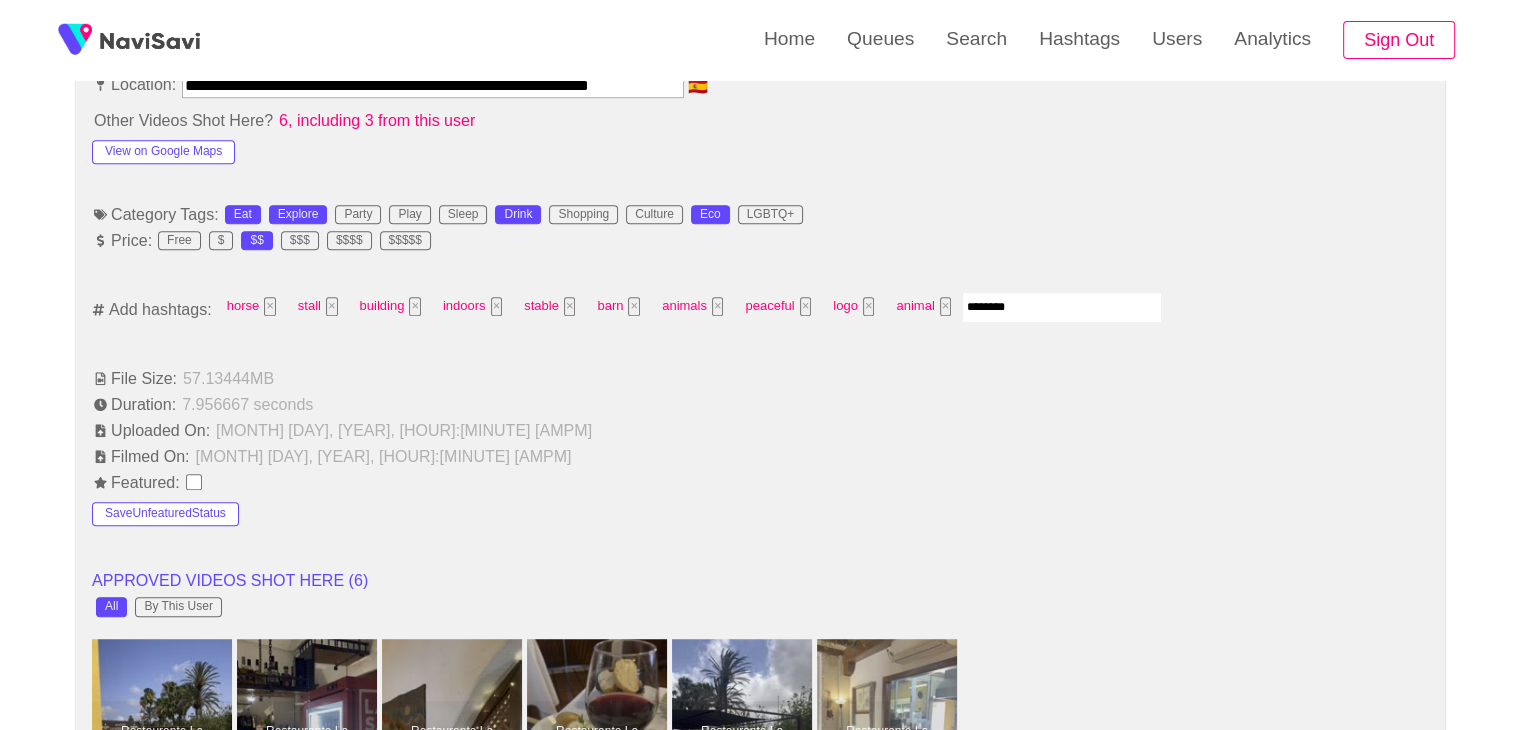 type on "*********" 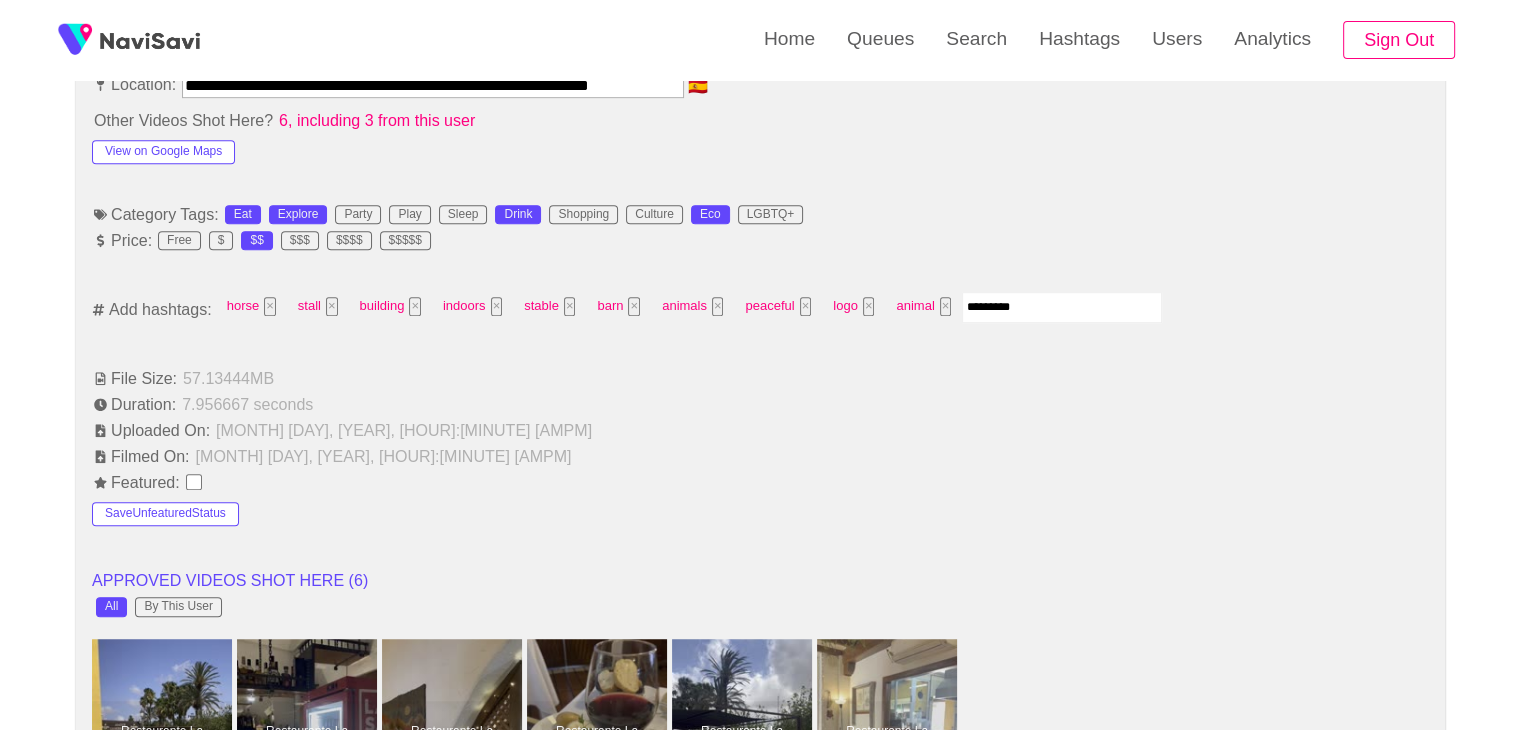 type 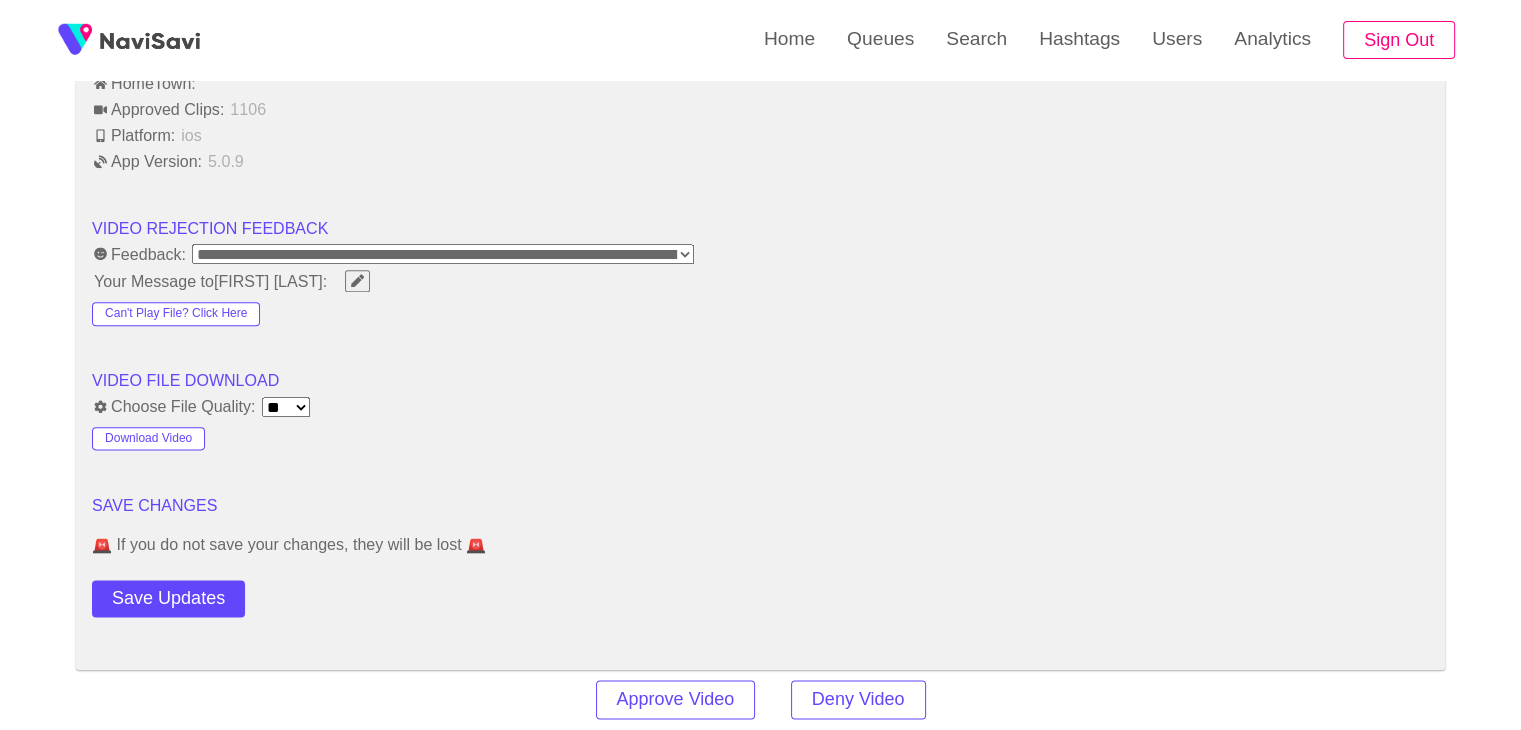 scroll, scrollTop: 2416, scrollLeft: 0, axis: vertical 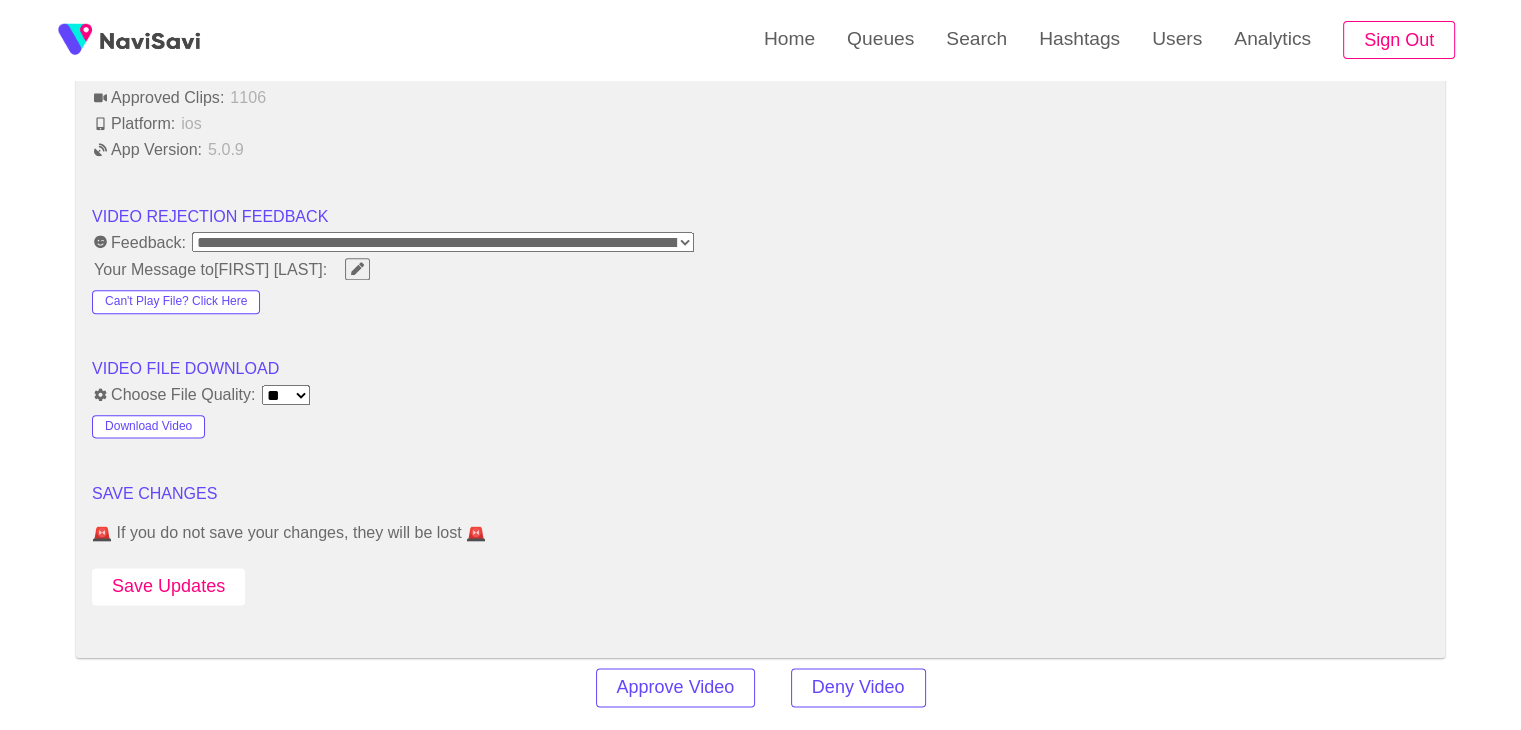 click on "Save Updates" at bounding box center (168, 586) 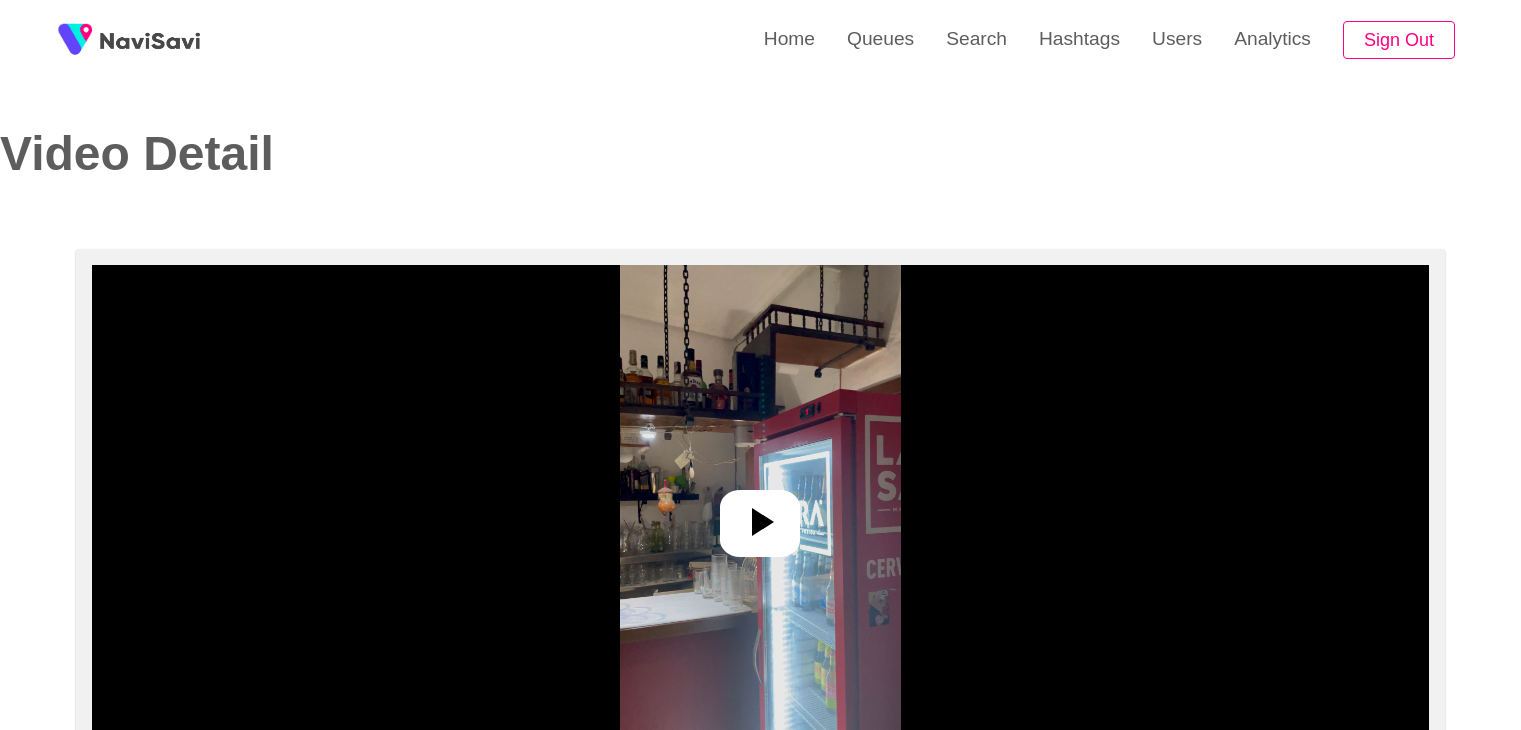select on "**********" 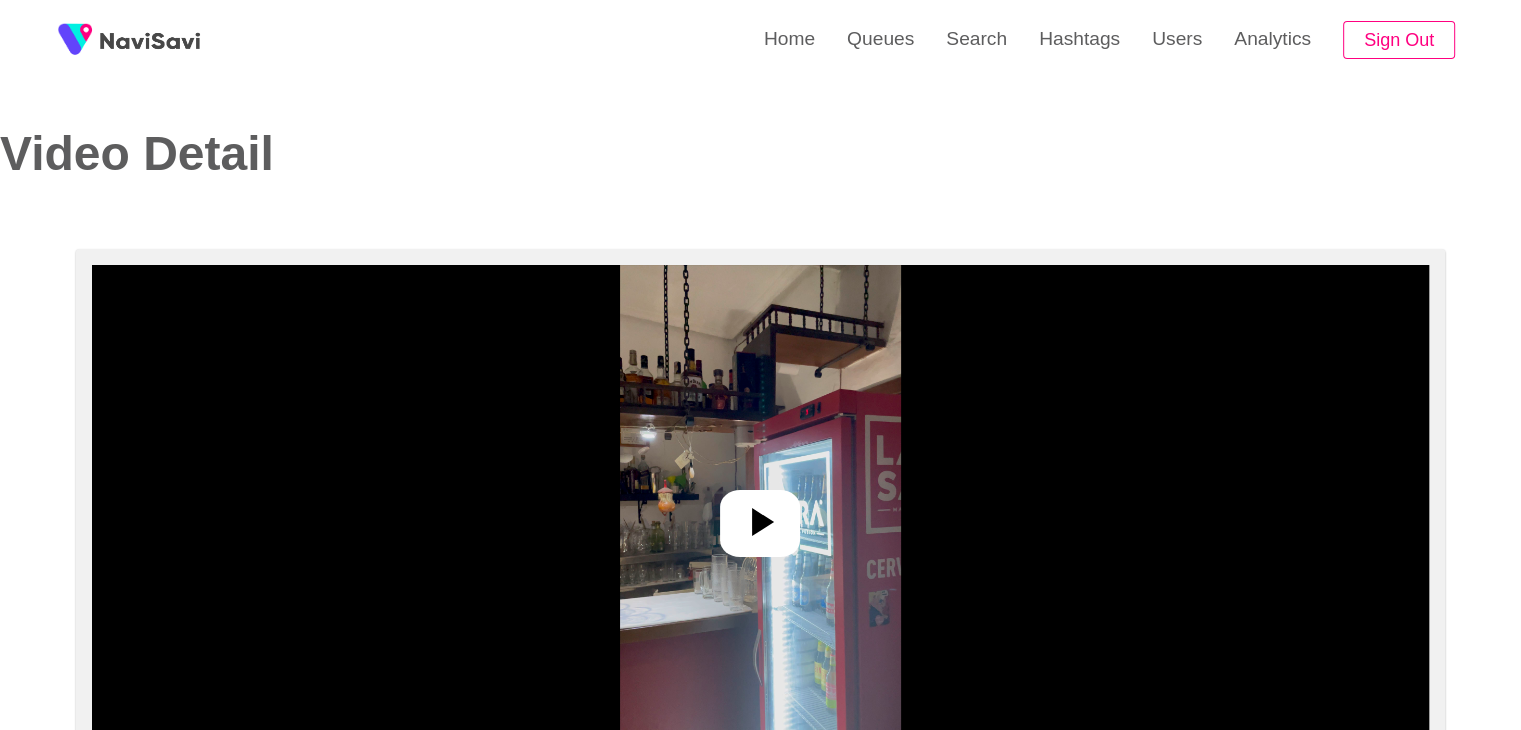 click at bounding box center (760, 515) 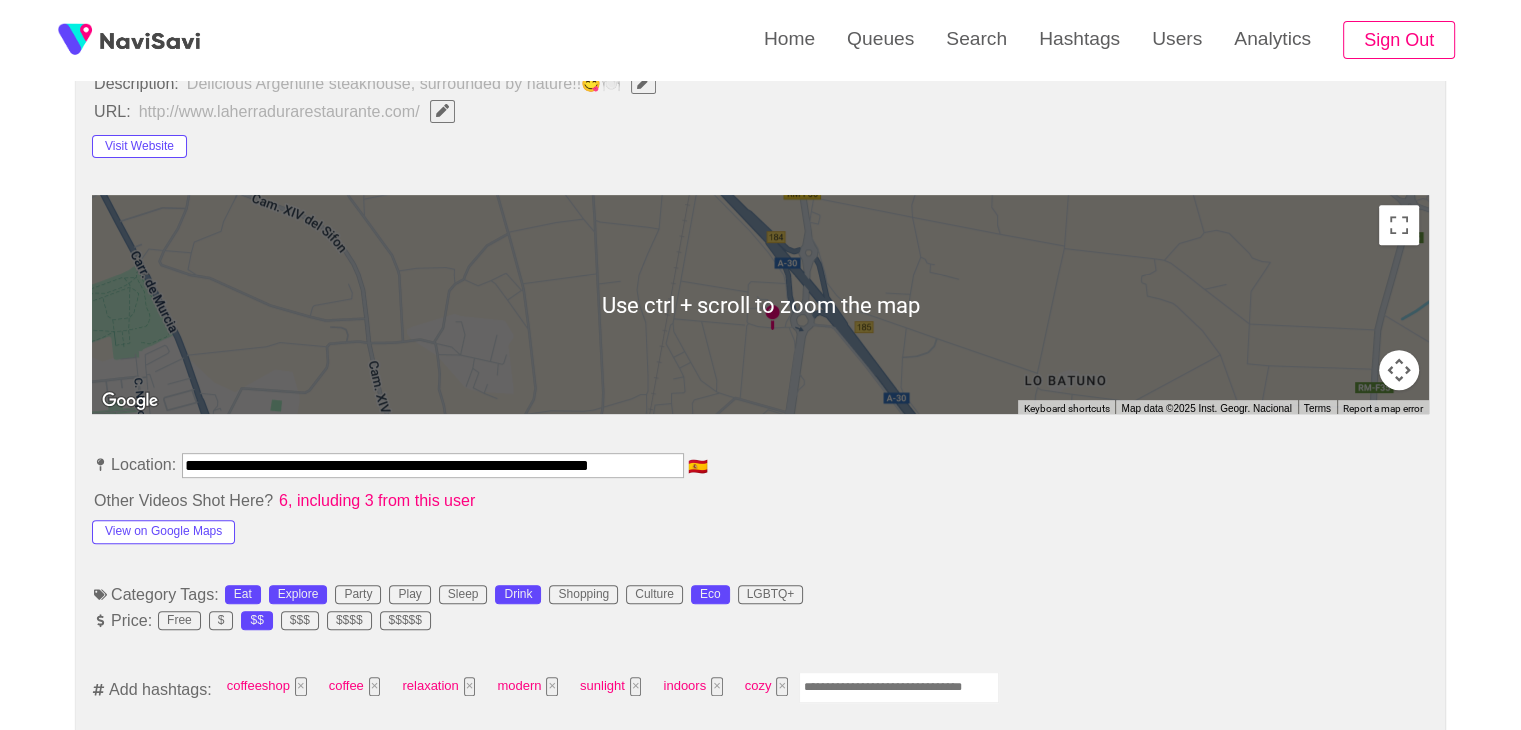 scroll, scrollTop: 795, scrollLeft: 0, axis: vertical 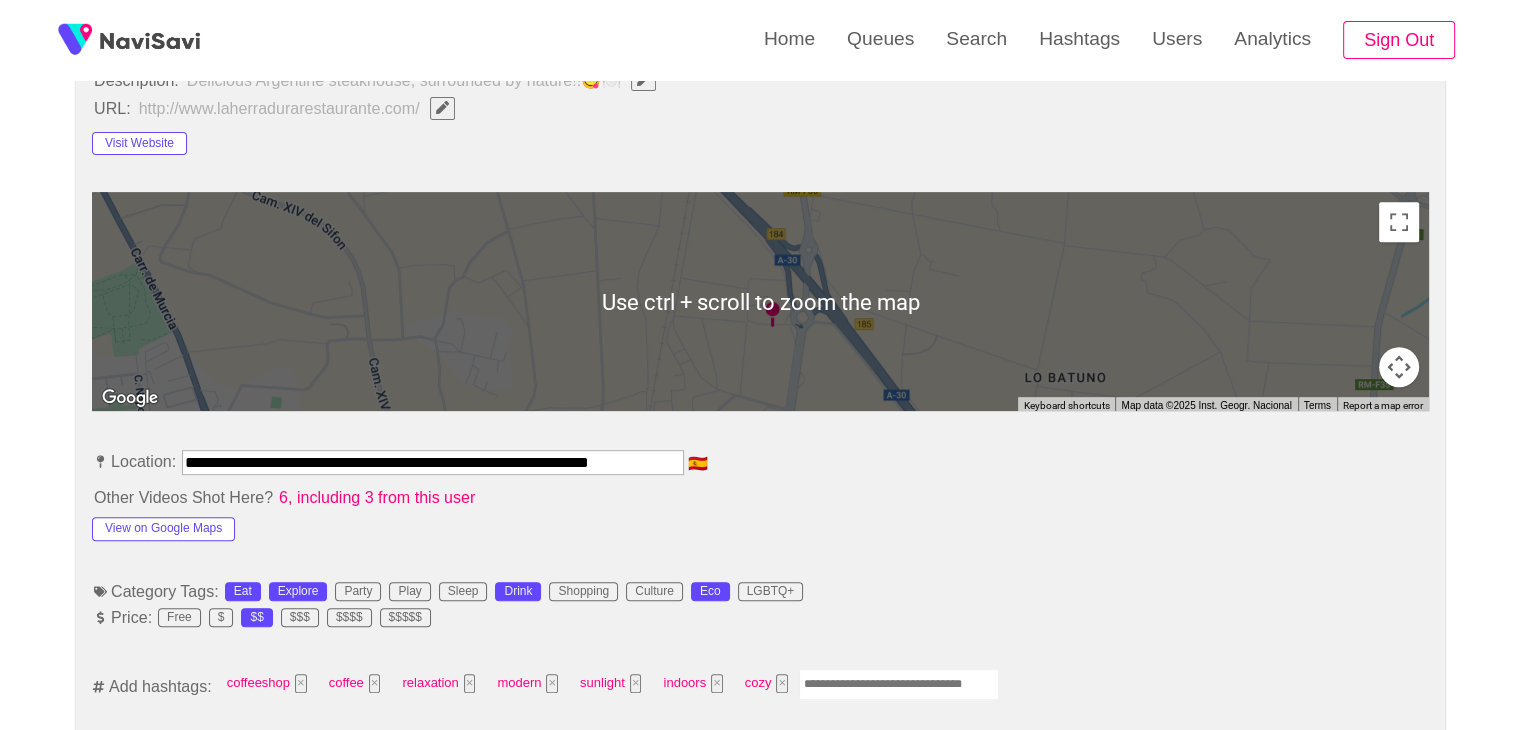 click at bounding box center (899, 684) 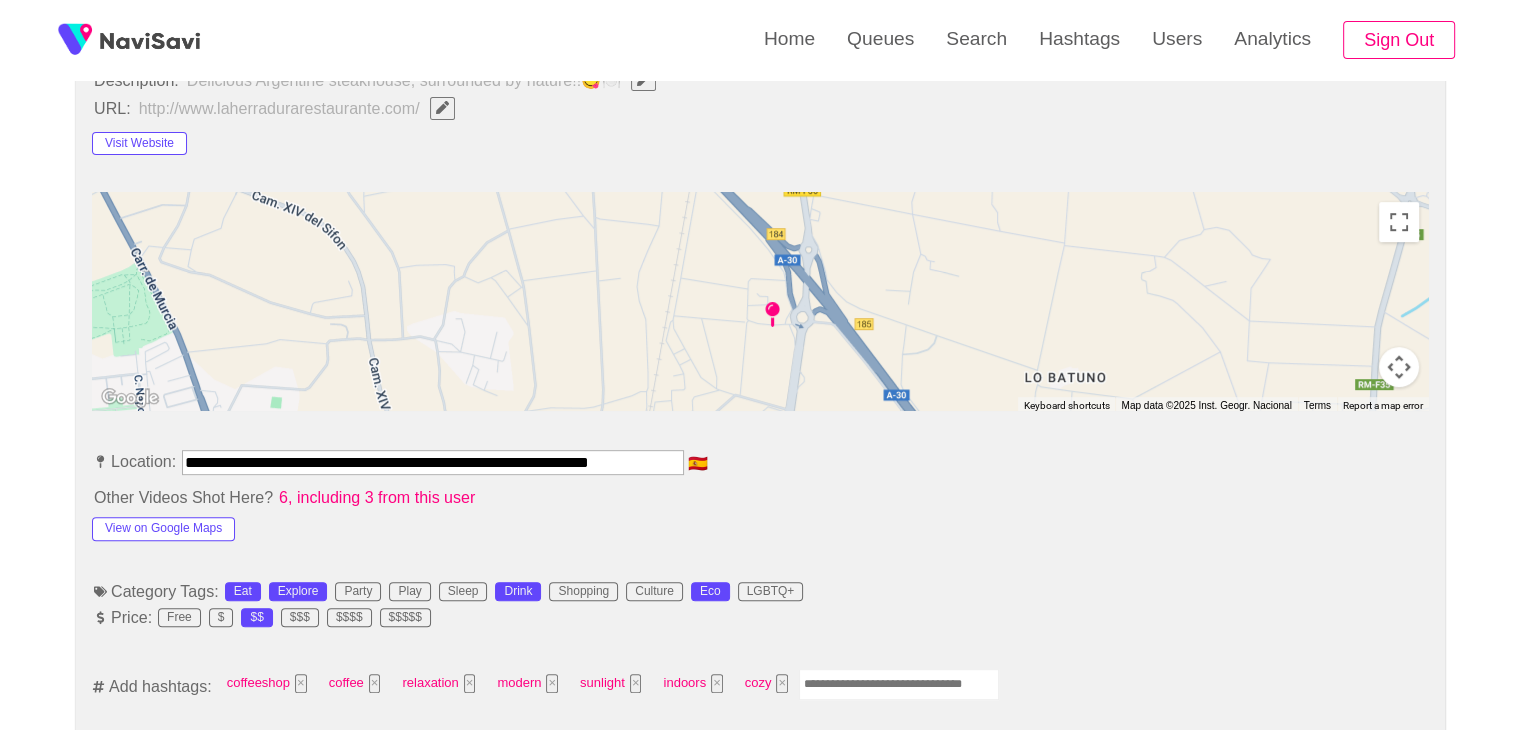 type on "*" 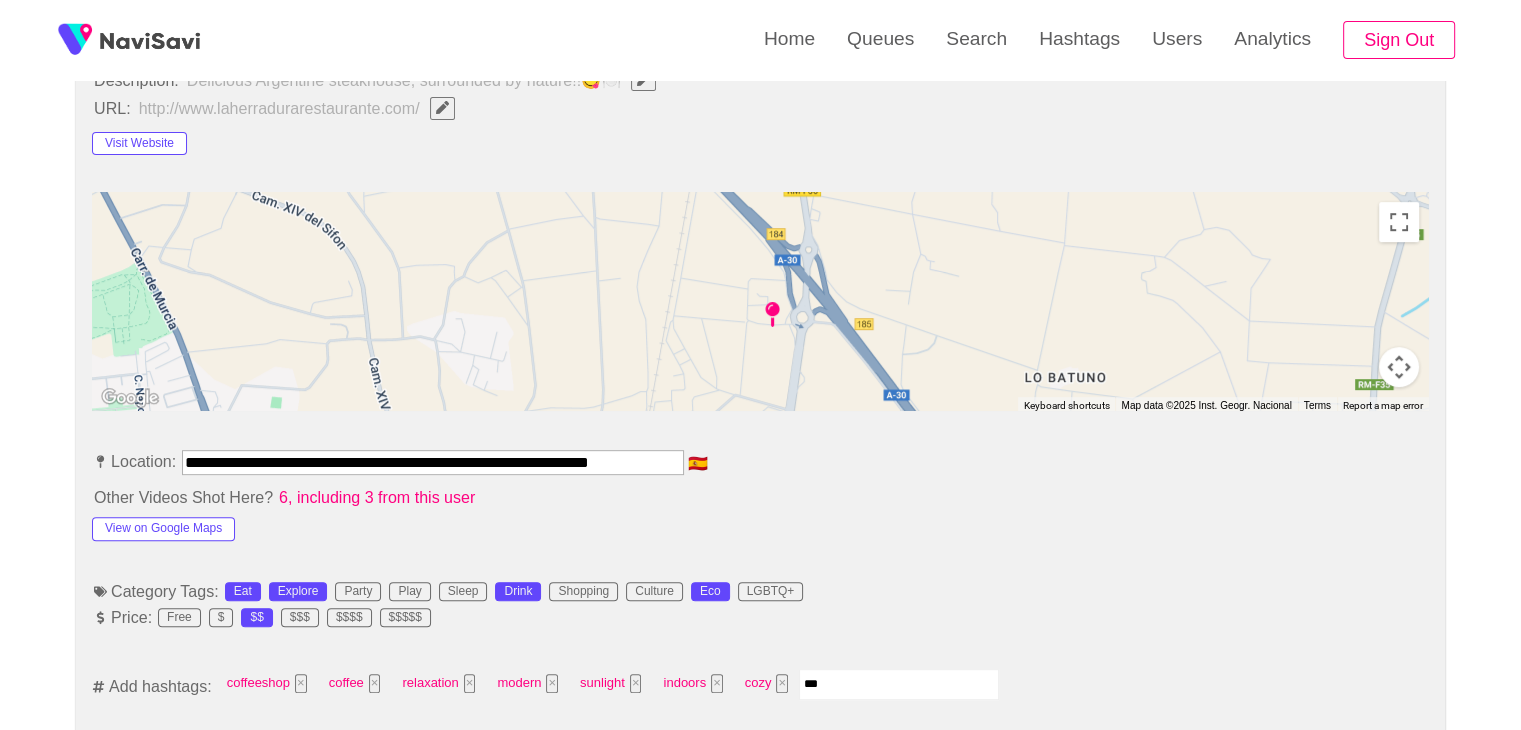type on "****" 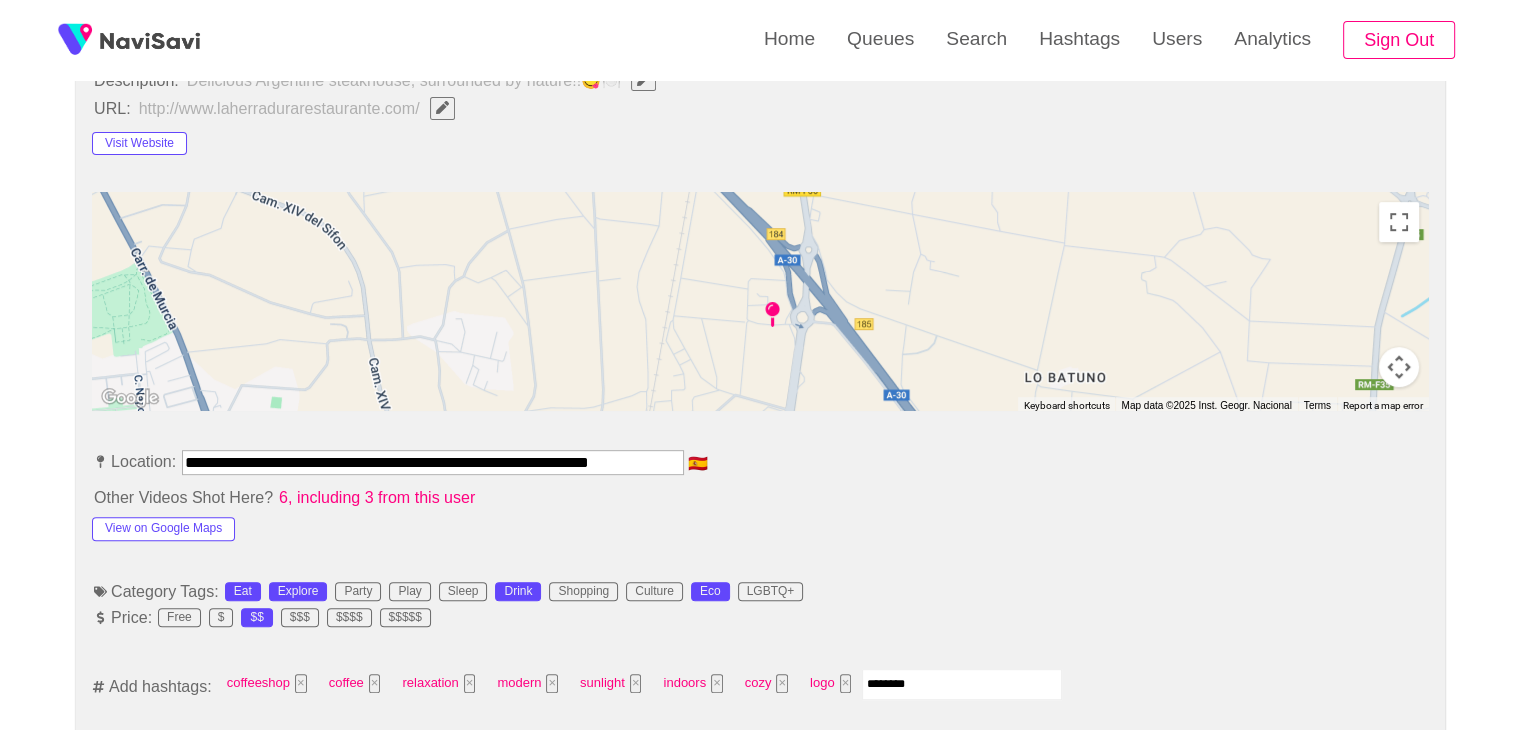 type on "*********" 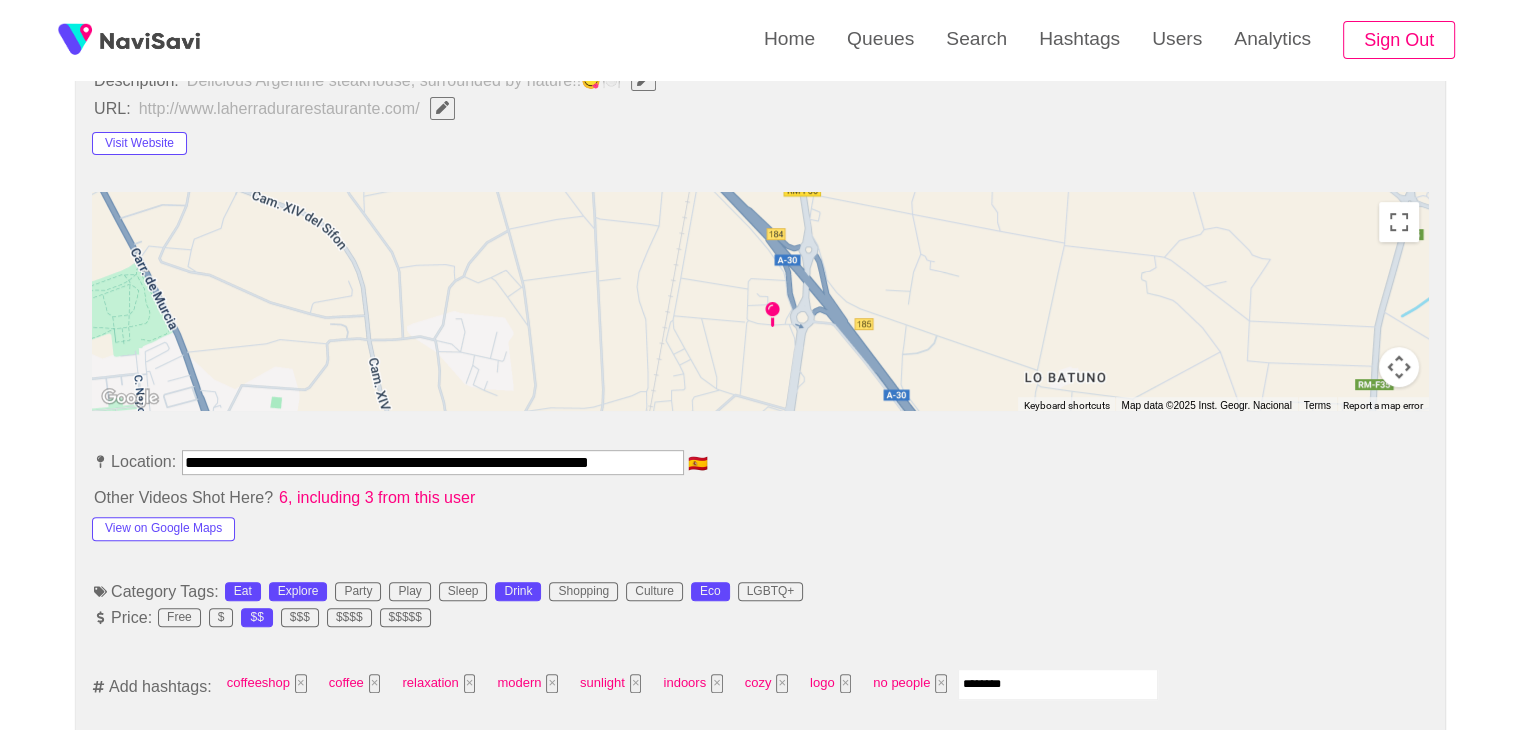 type on "*********" 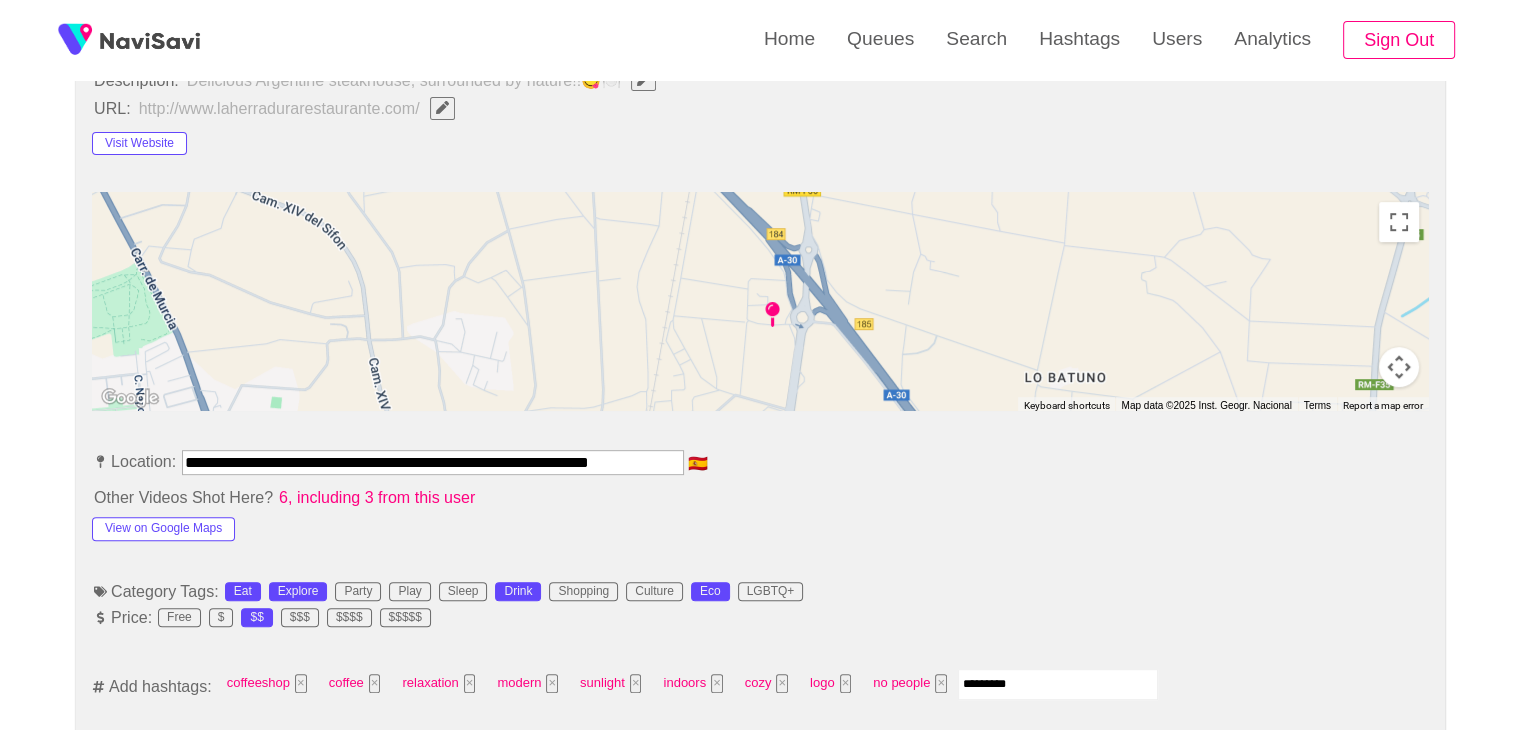 type 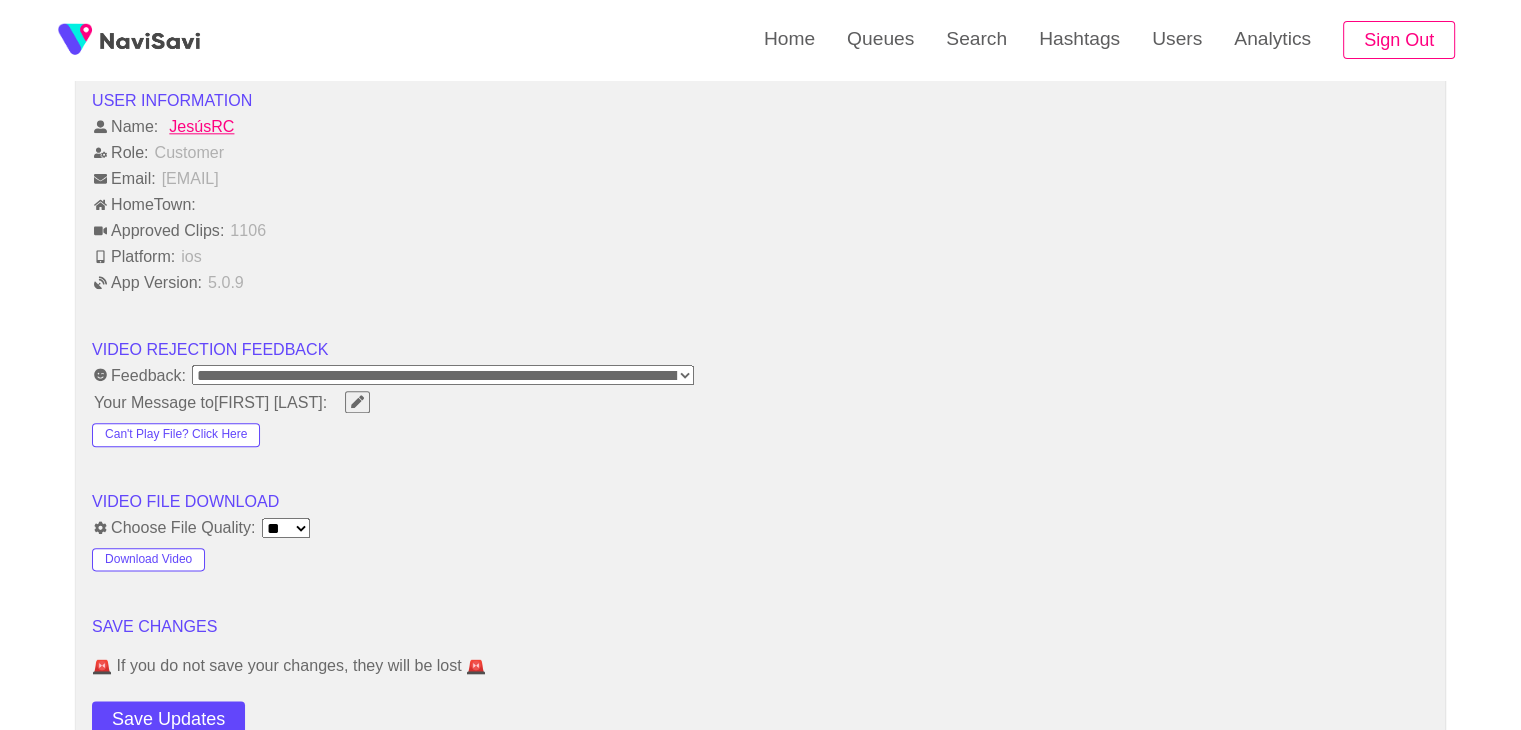 scroll, scrollTop: 2304, scrollLeft: 0, axis: vertical 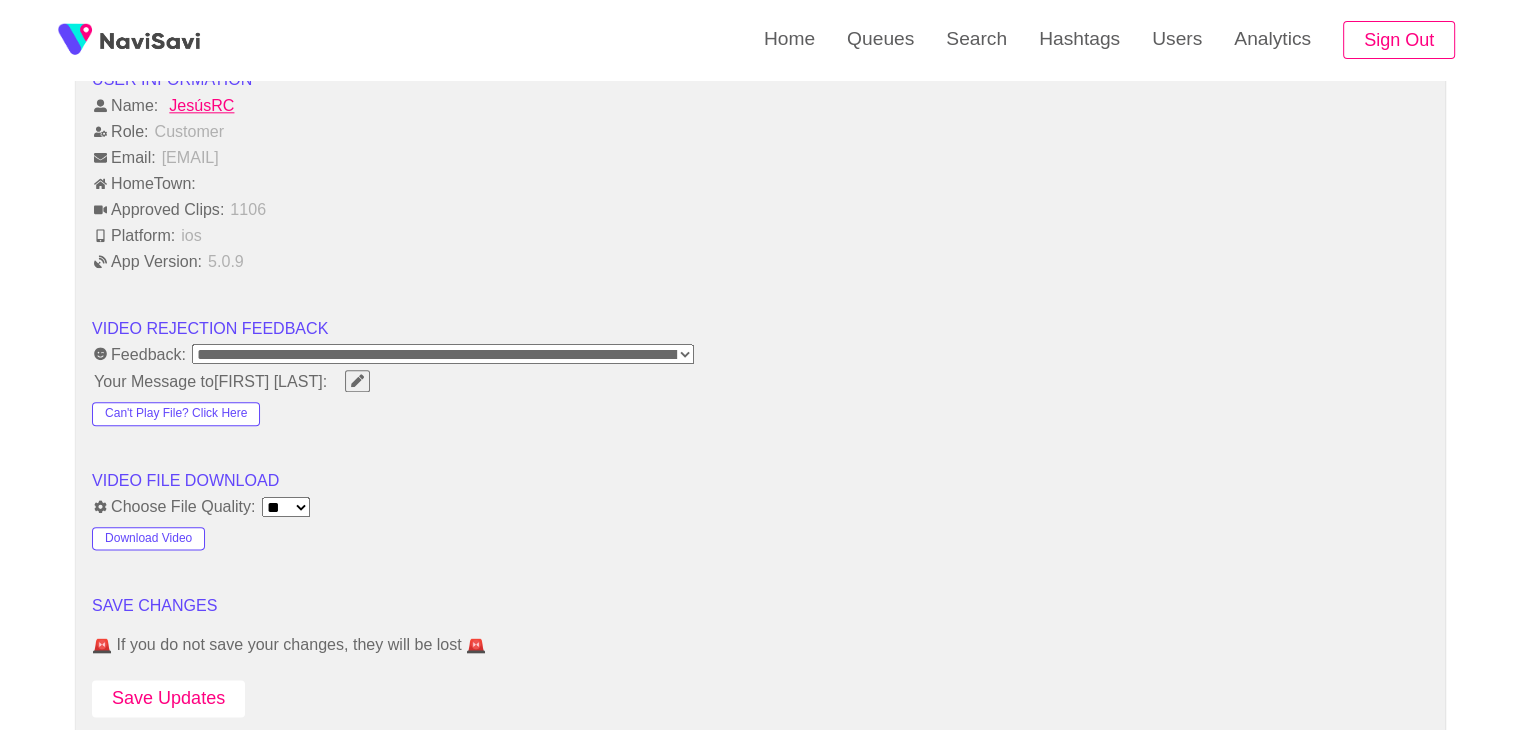 click on "Save Updates" at bounding box center (168, 698) 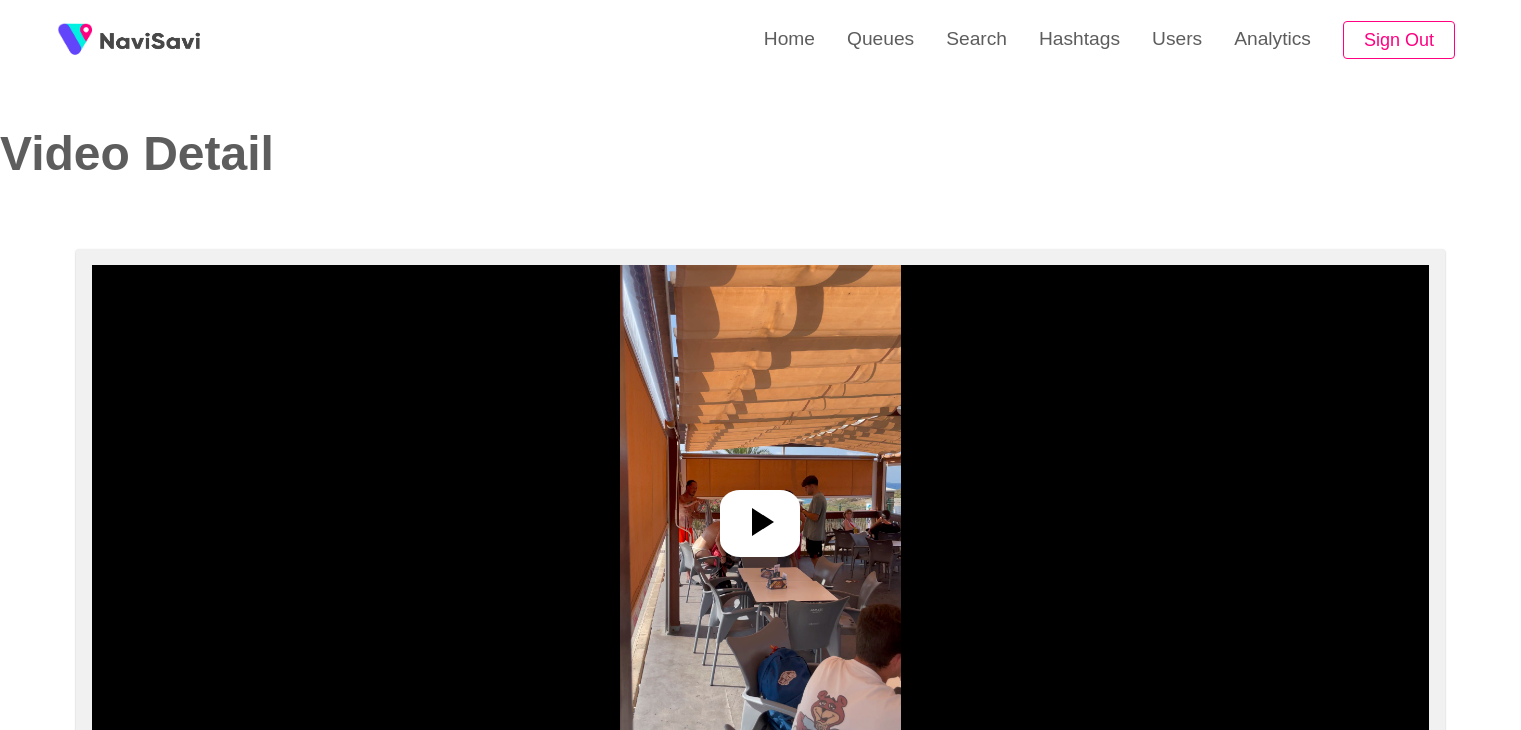 select on "**********" 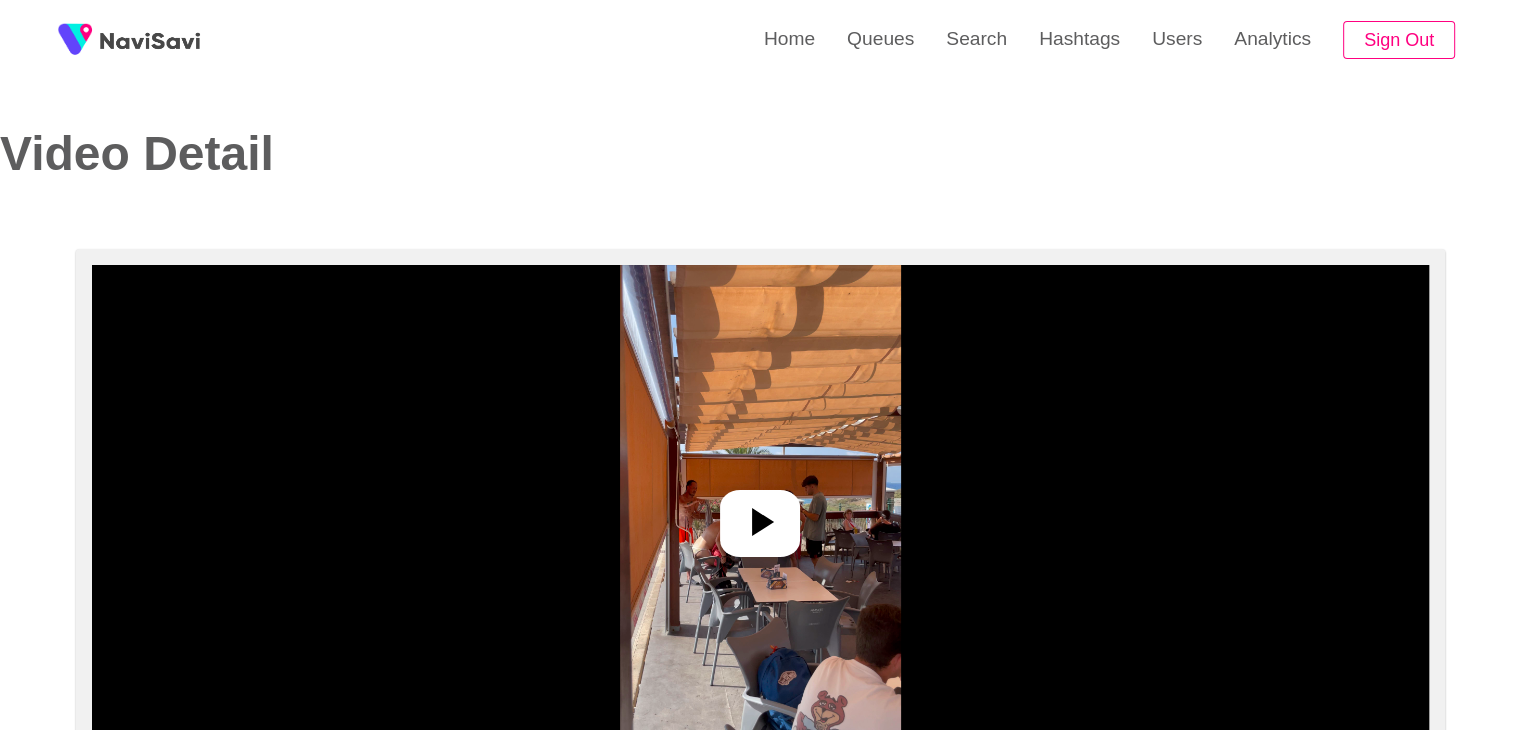 click at bounding box center (760, 515) 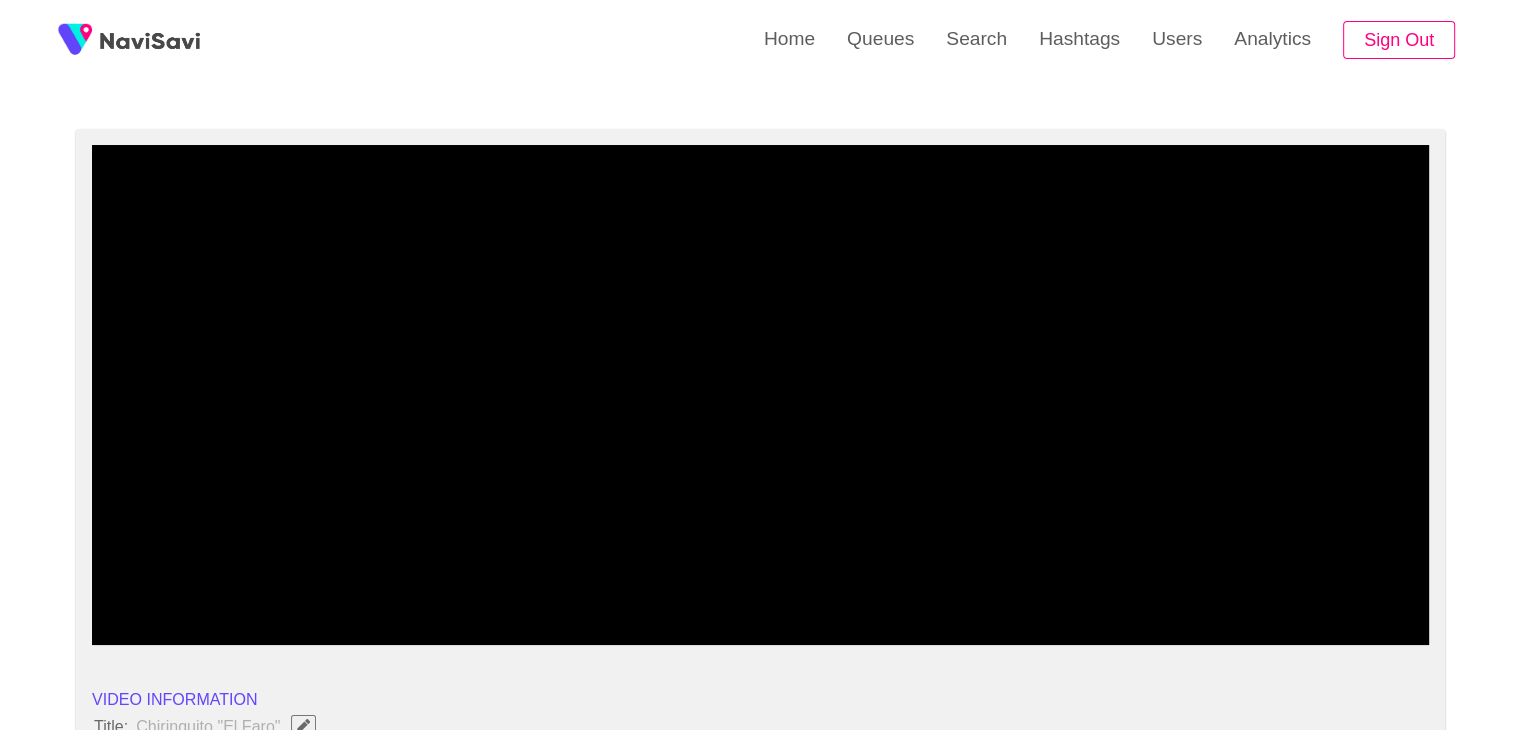 scroll, scrollTop: 100, scrollLeft: 0, axis: vertical 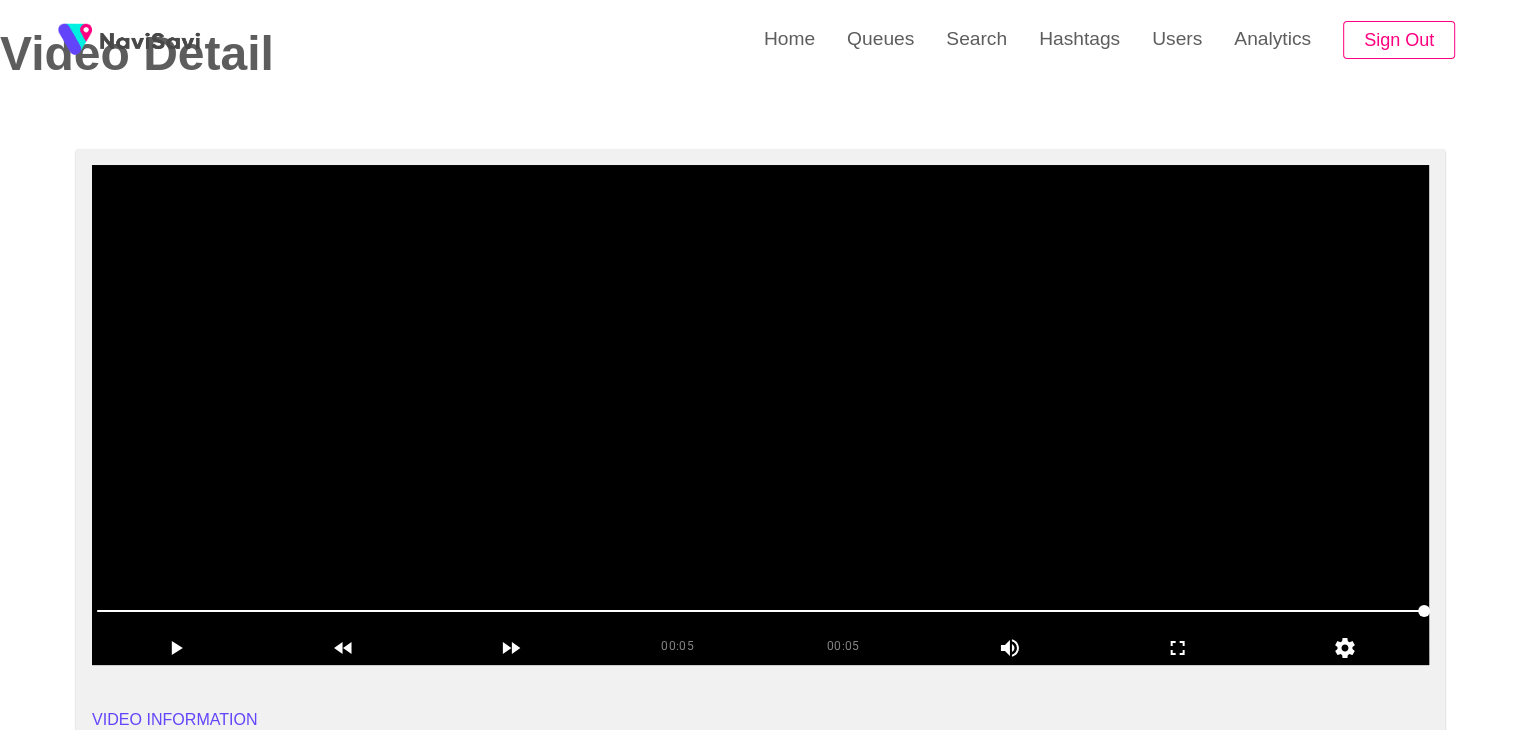 click at bounding box center [760, 415] 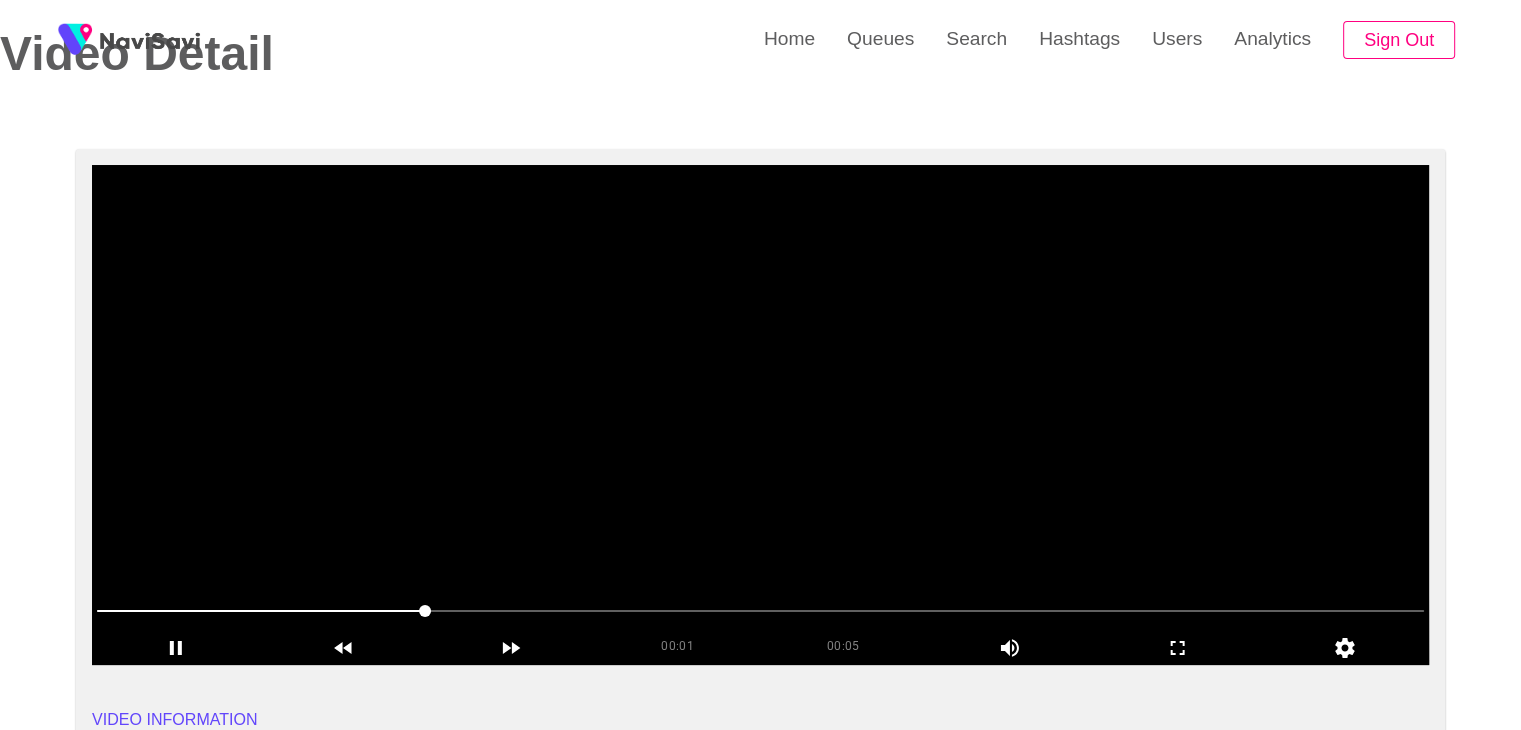 scroll, scrollTop: 100, scrollLeft: 0, axis: vertical 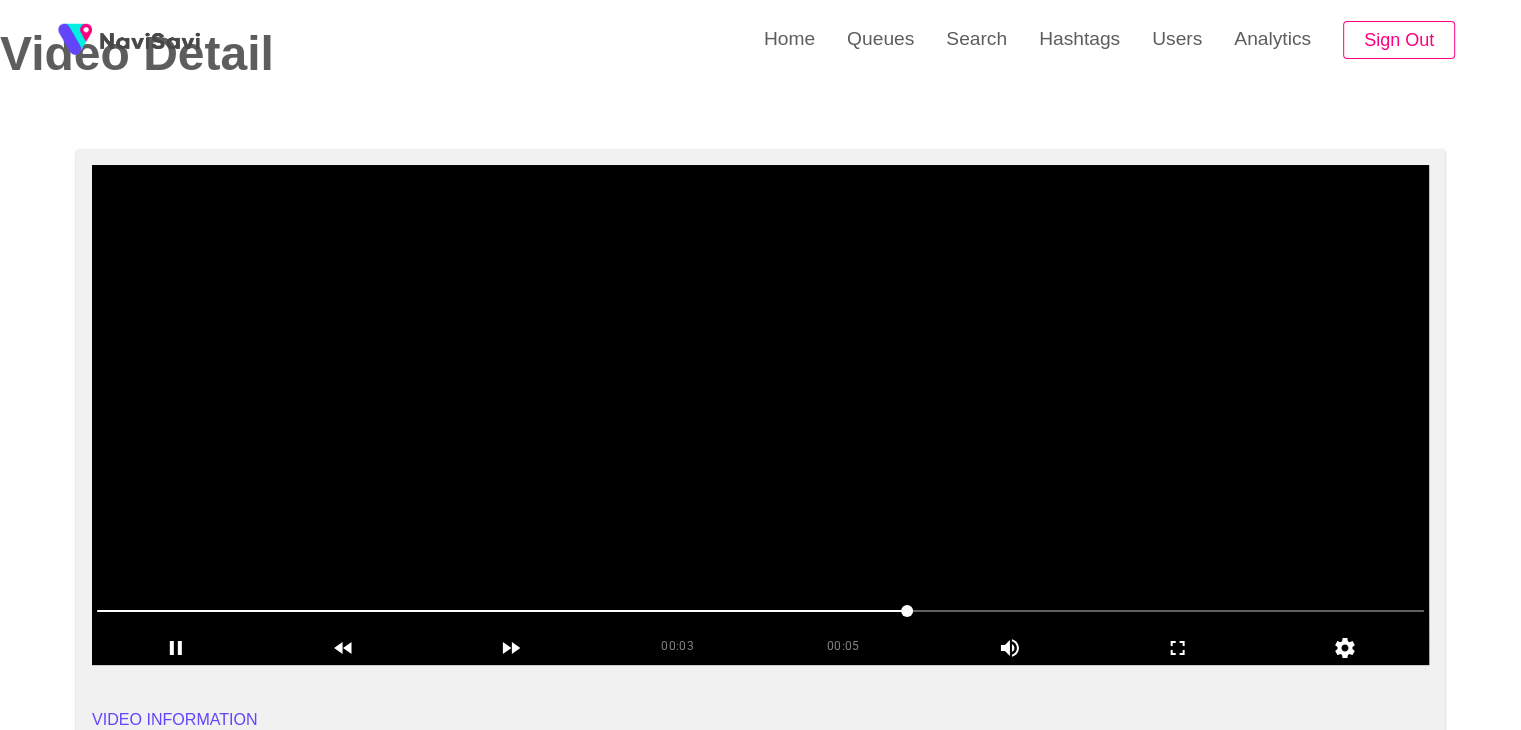 click at bounding box center [760, 415] 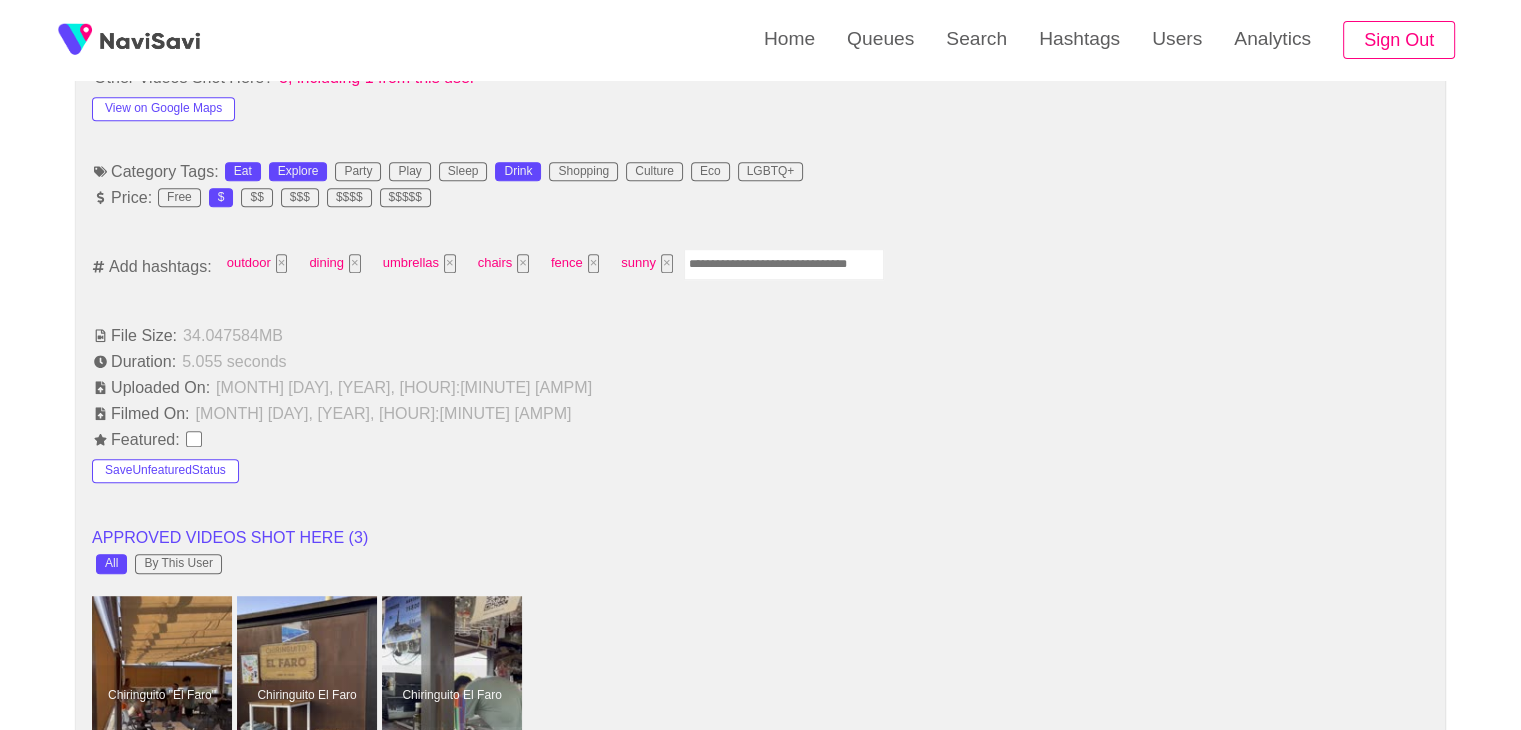 scroll, scrollTop: 1228, scrollLeft: 0, axis: vertical 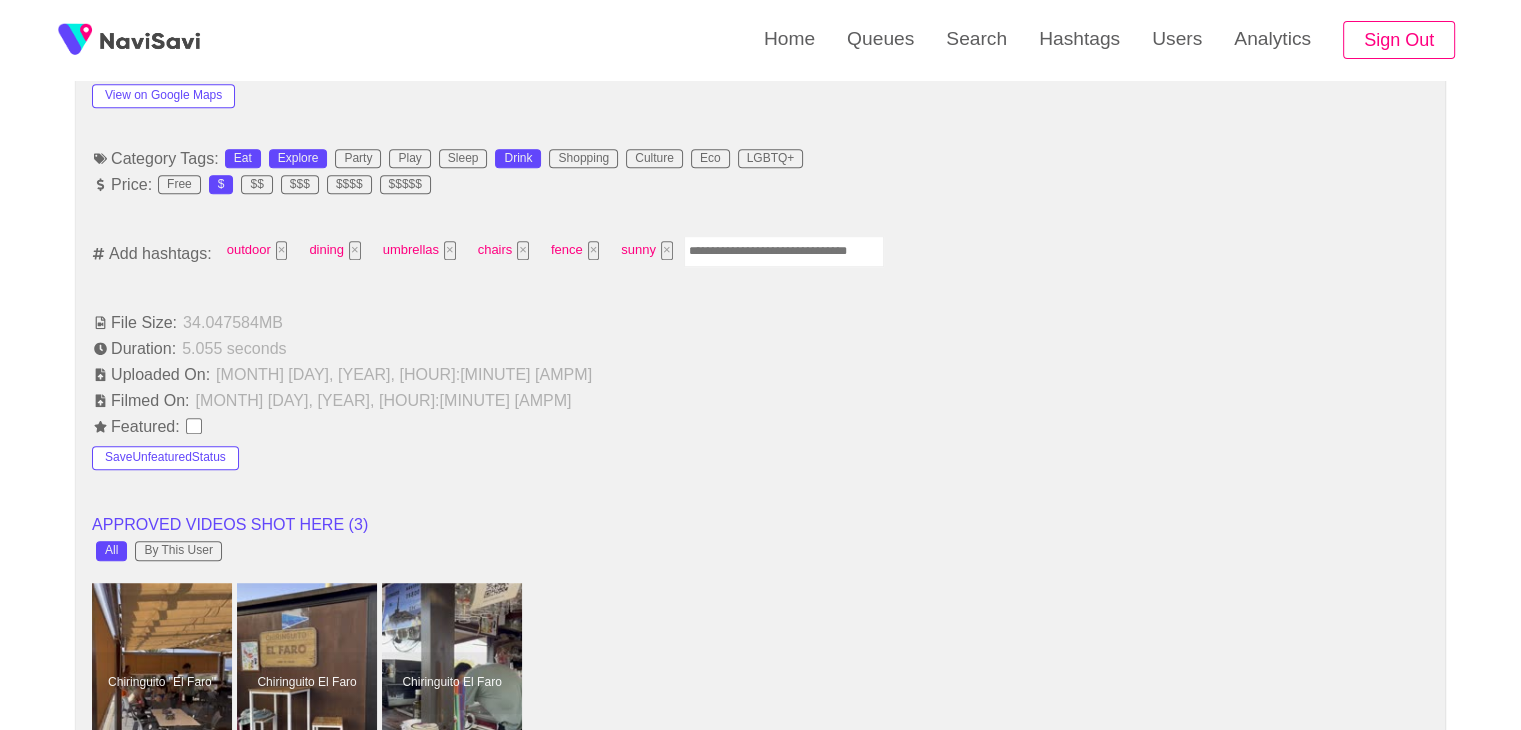 click at bounding box center [784, 251] 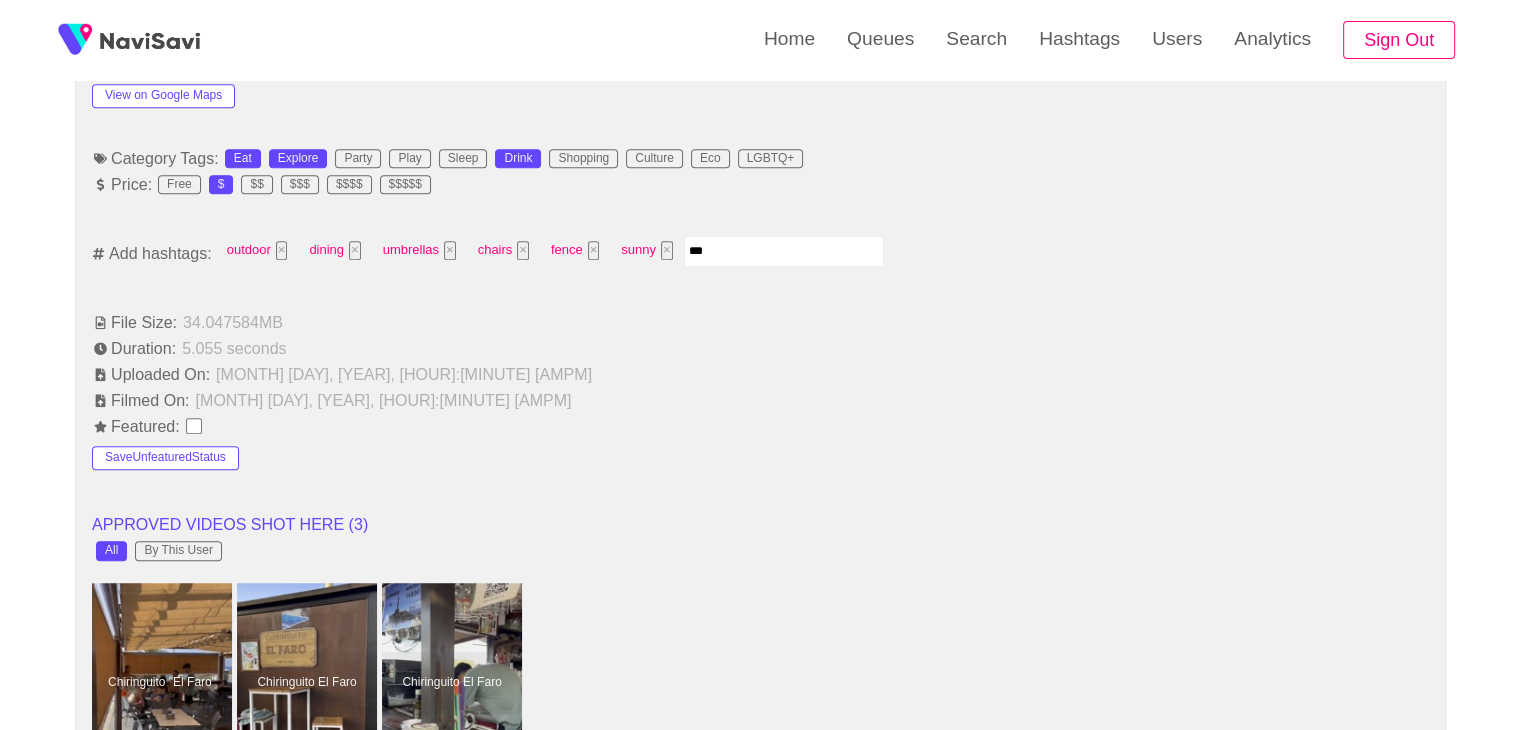 type on "****" 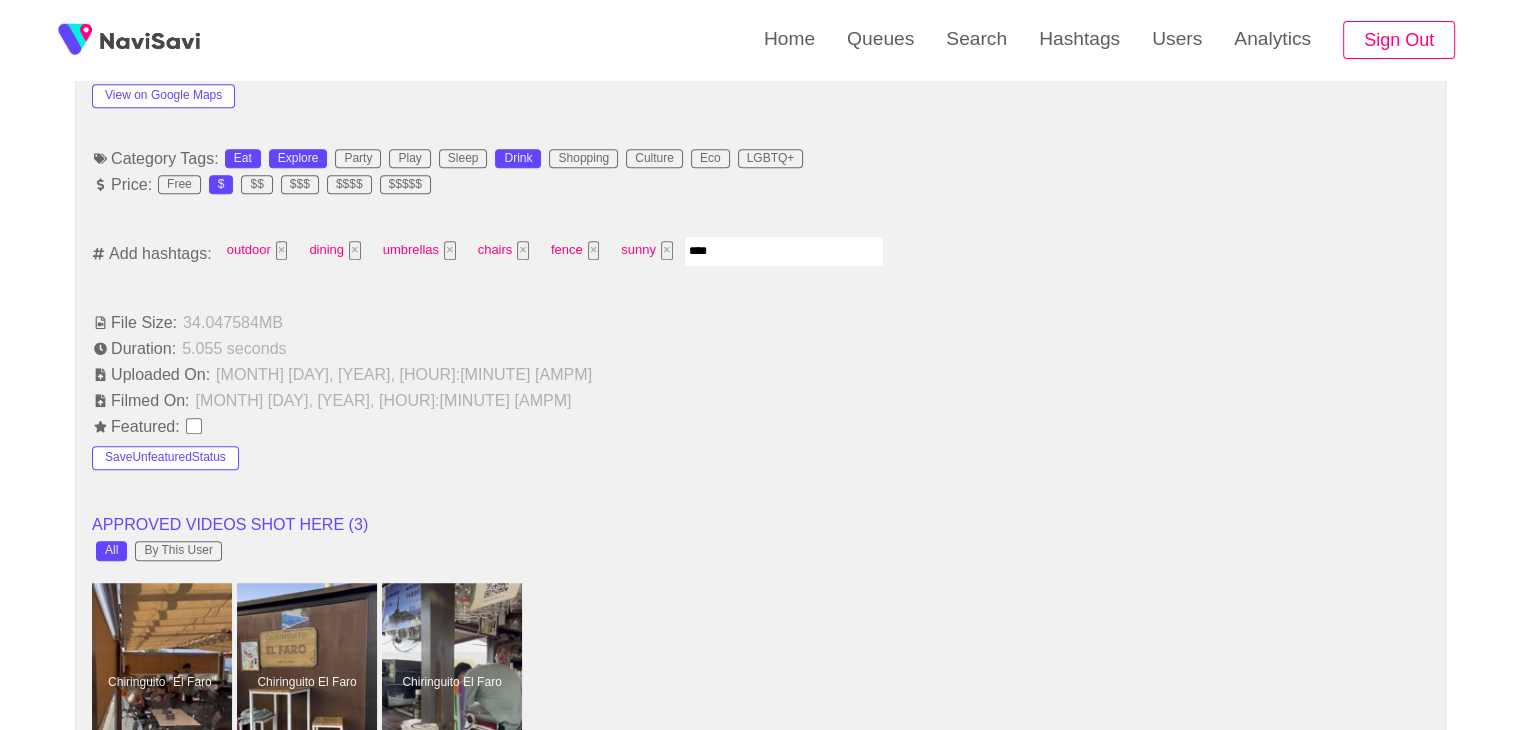 type 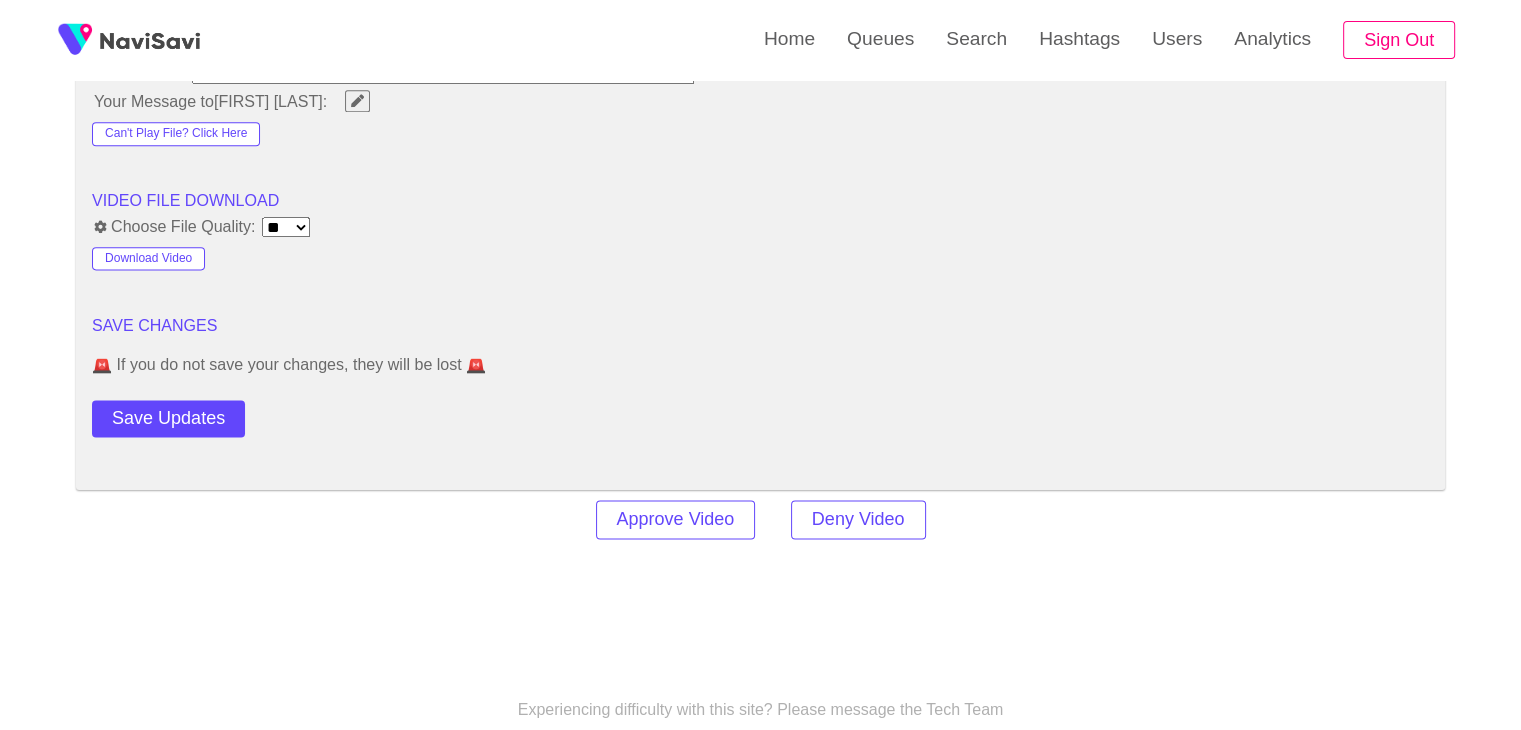 scroll, scrollTop: 2643, scrollLeft: 0, axis: vertical 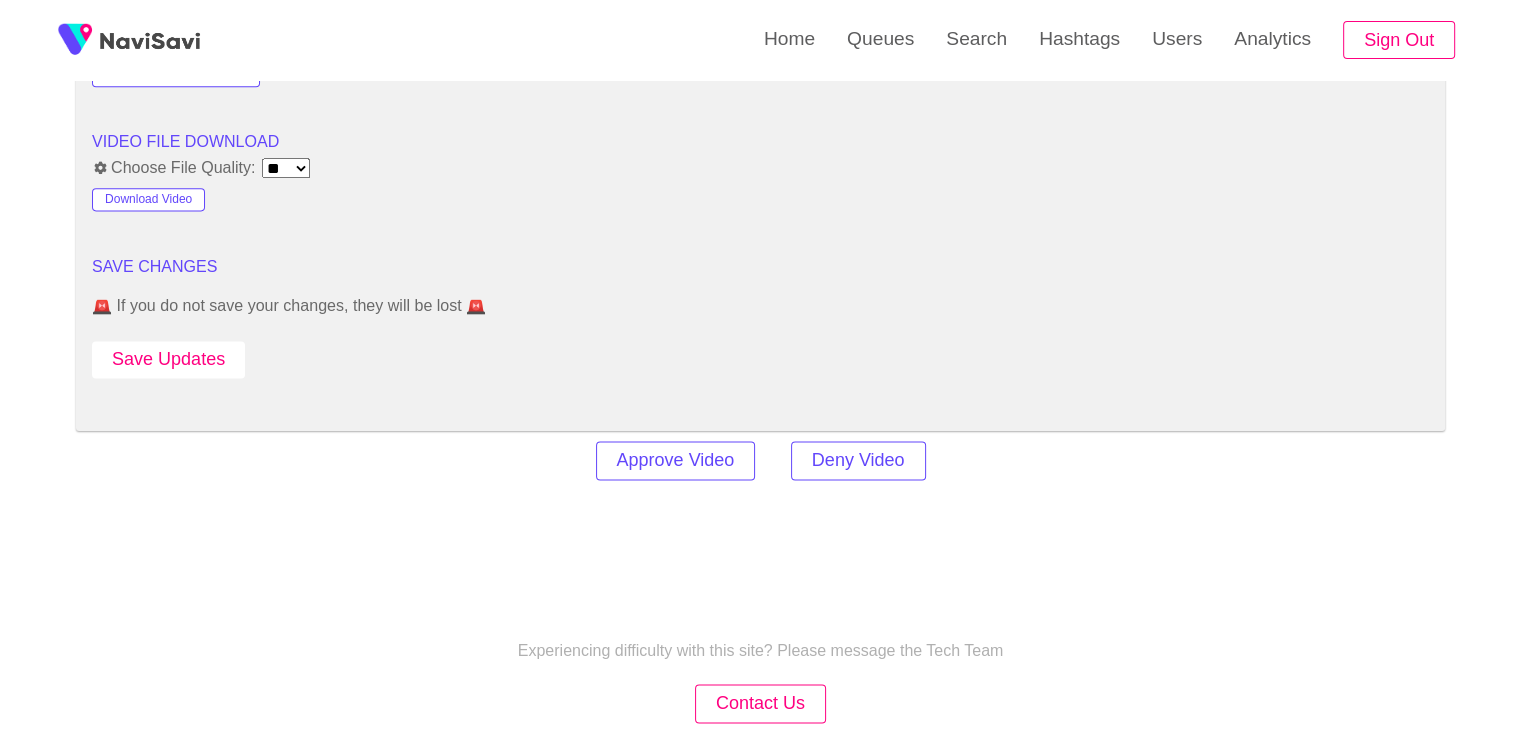 click on "Save Updates" at bounding box center [168, 359] 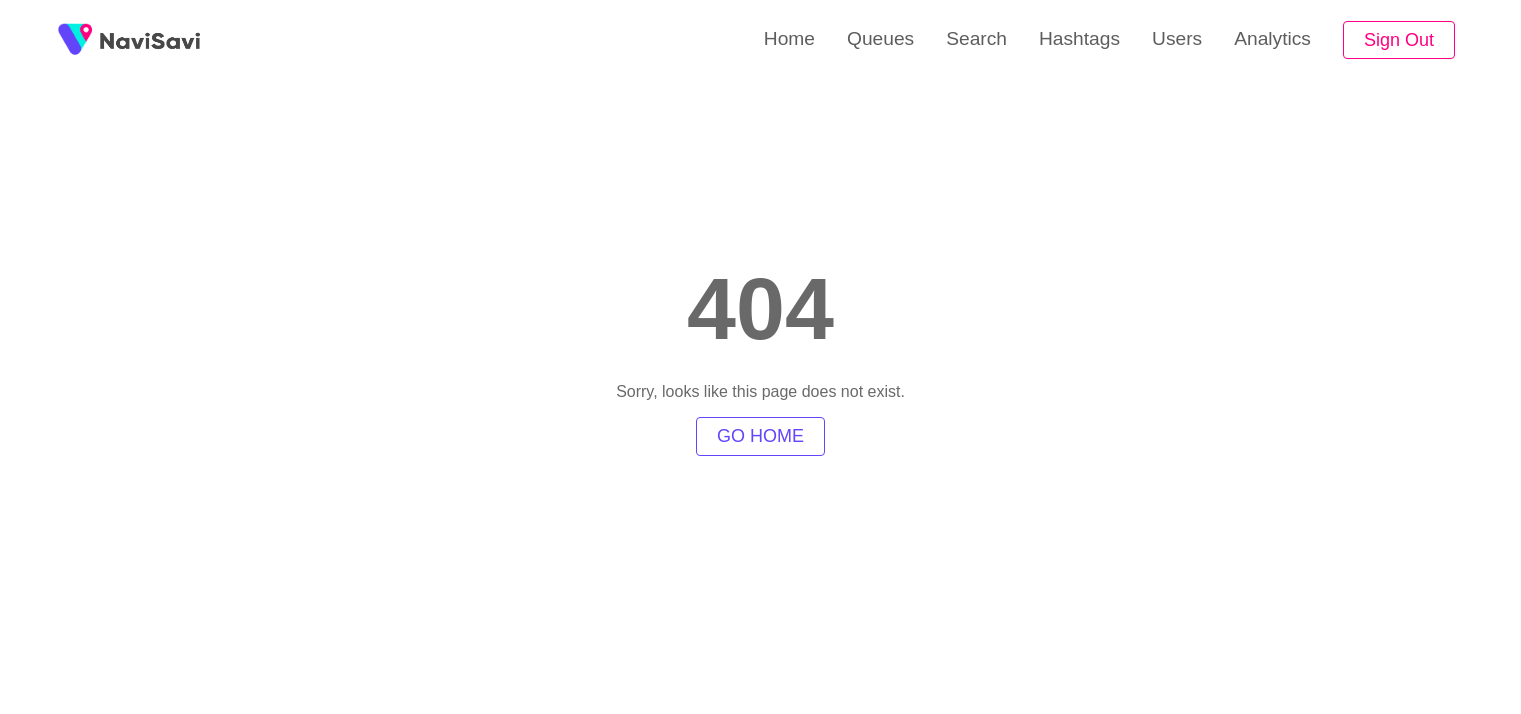 scroll, scrollTop: 0, scrollLeft: 0, axis: both 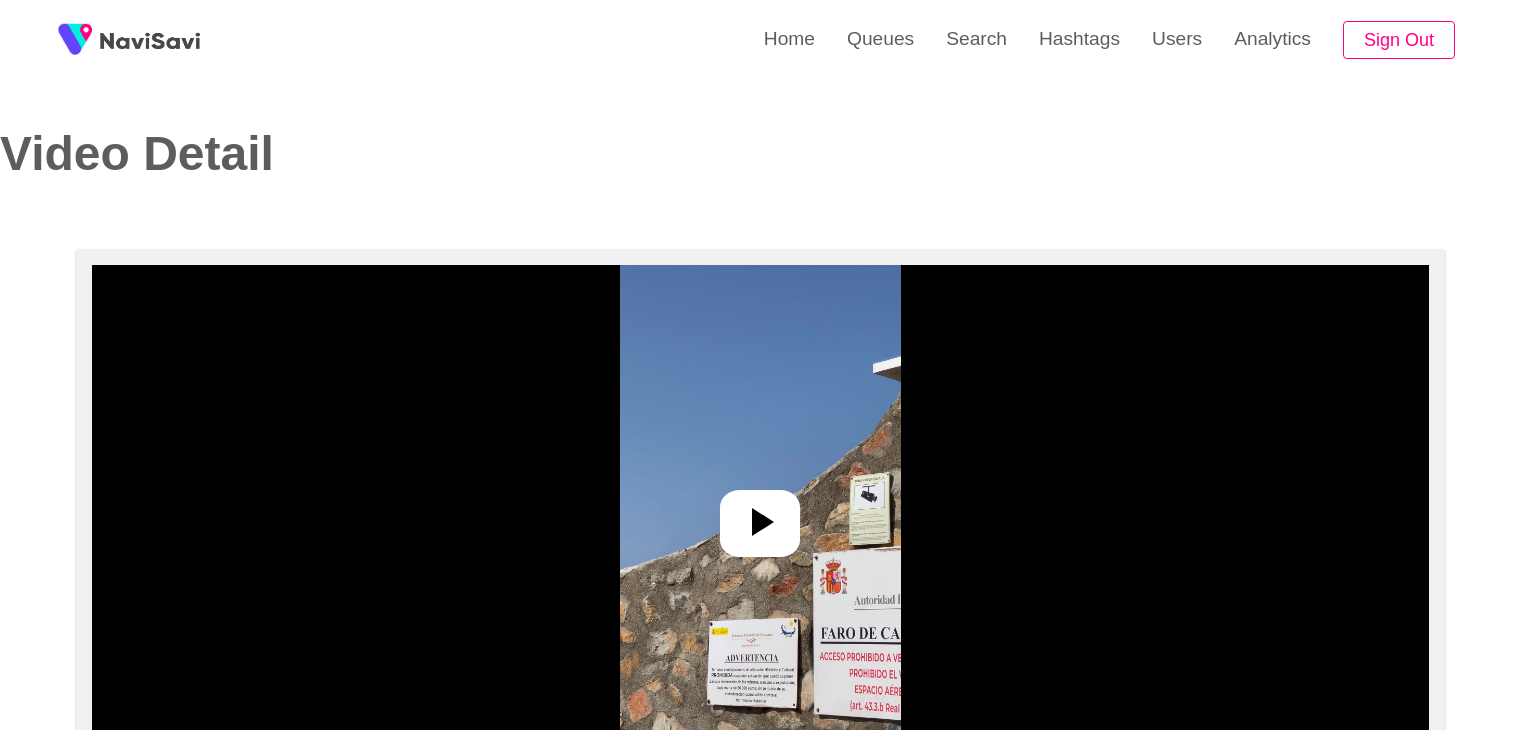 select on "**********" 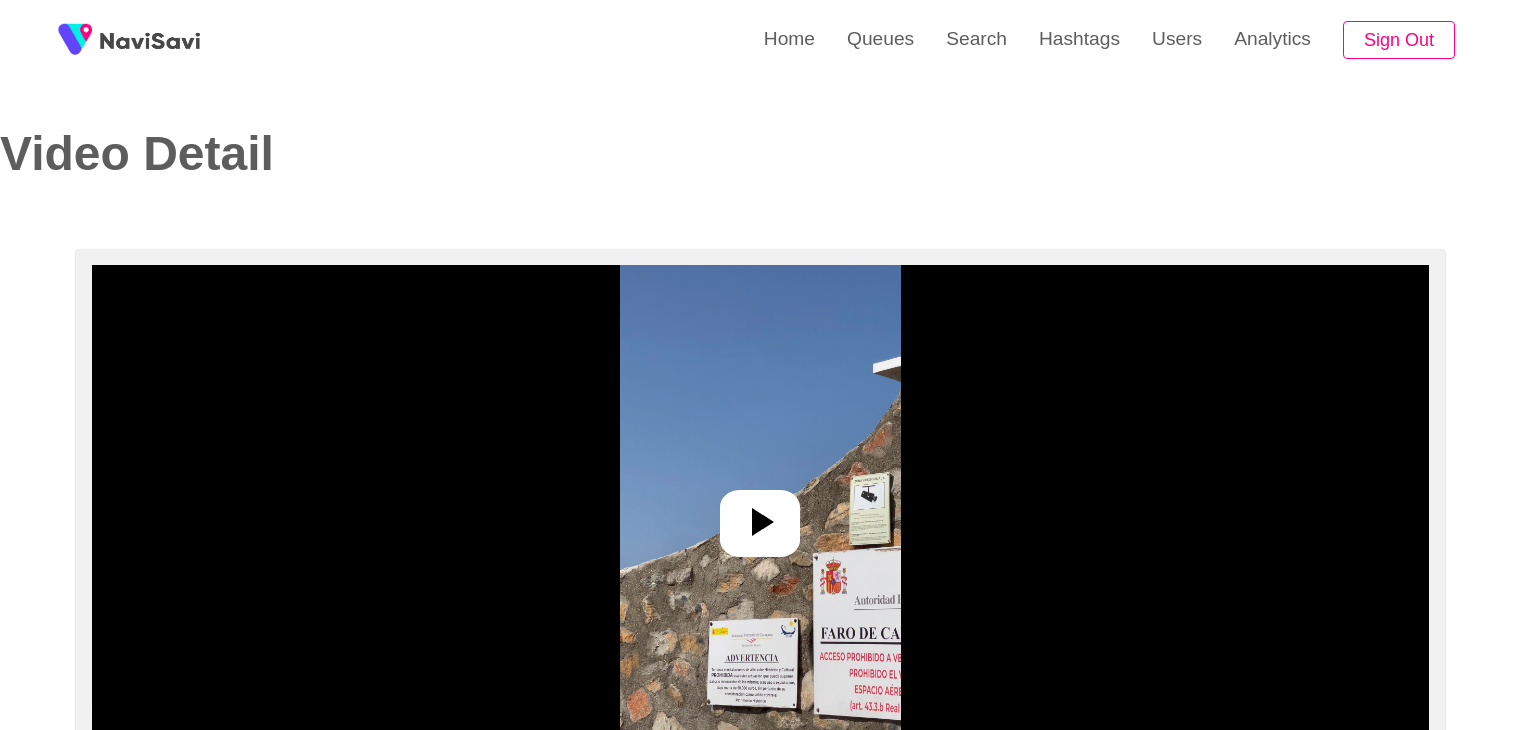 scroll, scrollTop: 0, scrollLeft: 0, axis: both 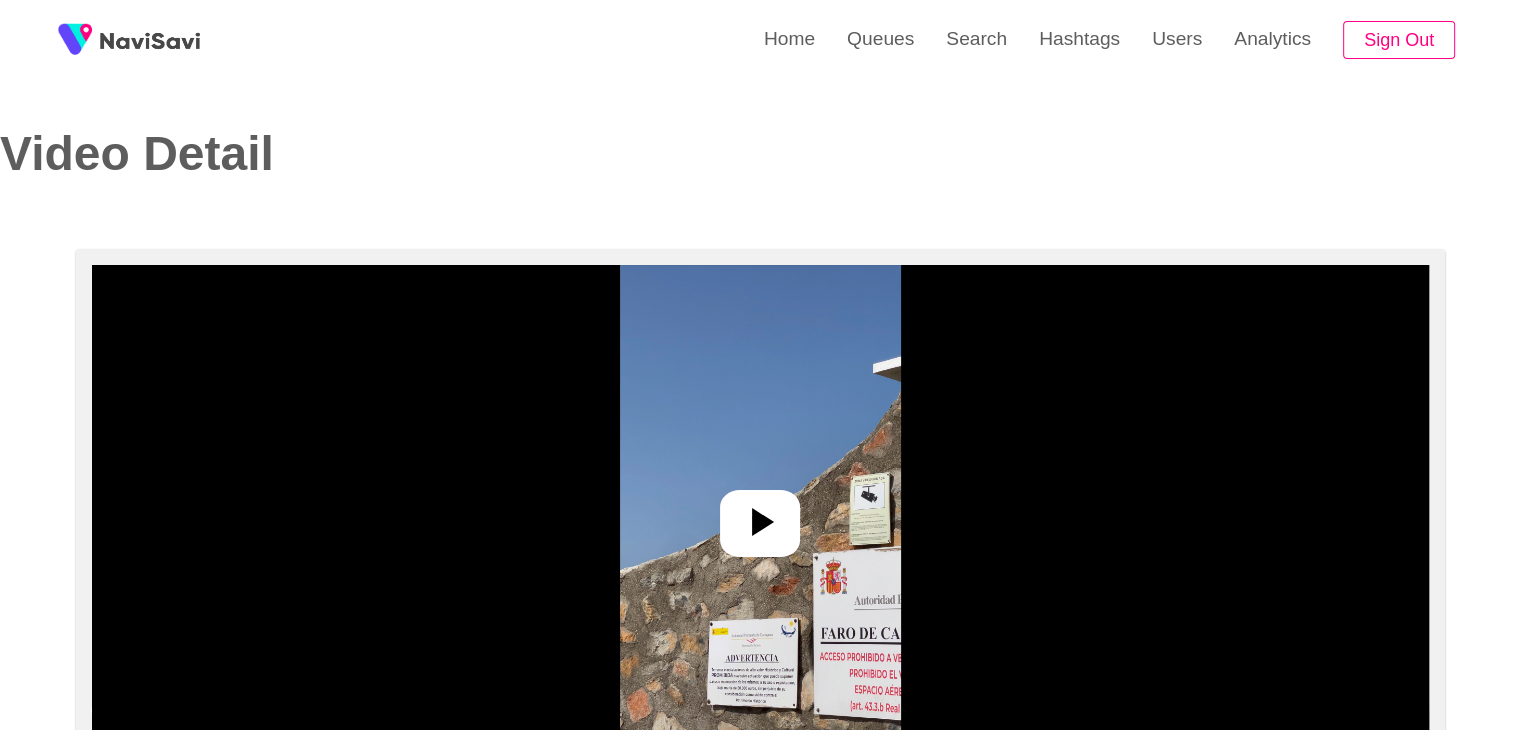 click at bounding box center [760, 515] 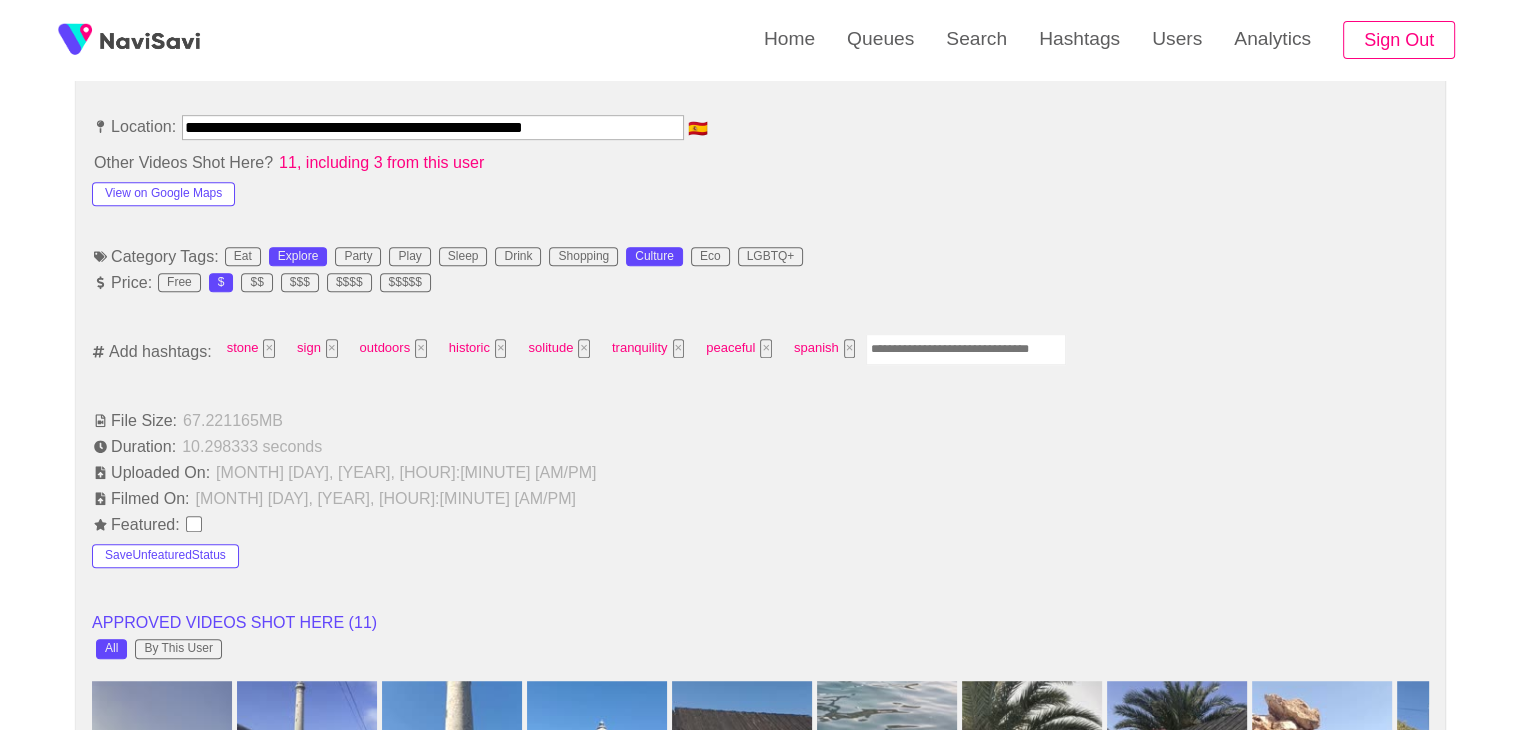 scroll, scrollTop: 1131, scrollLeft: 0, axis: vertical 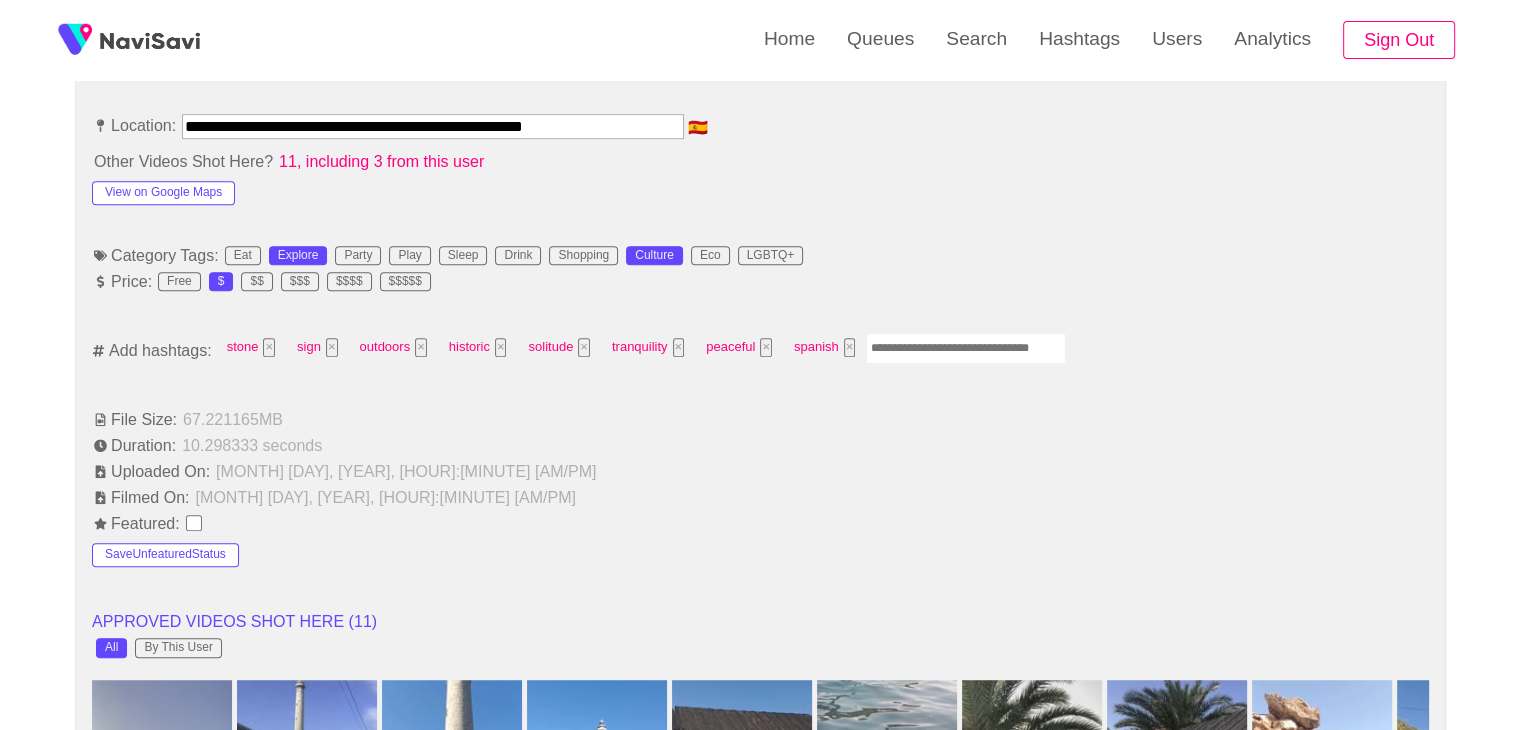 click at bounding box center [966, 348] 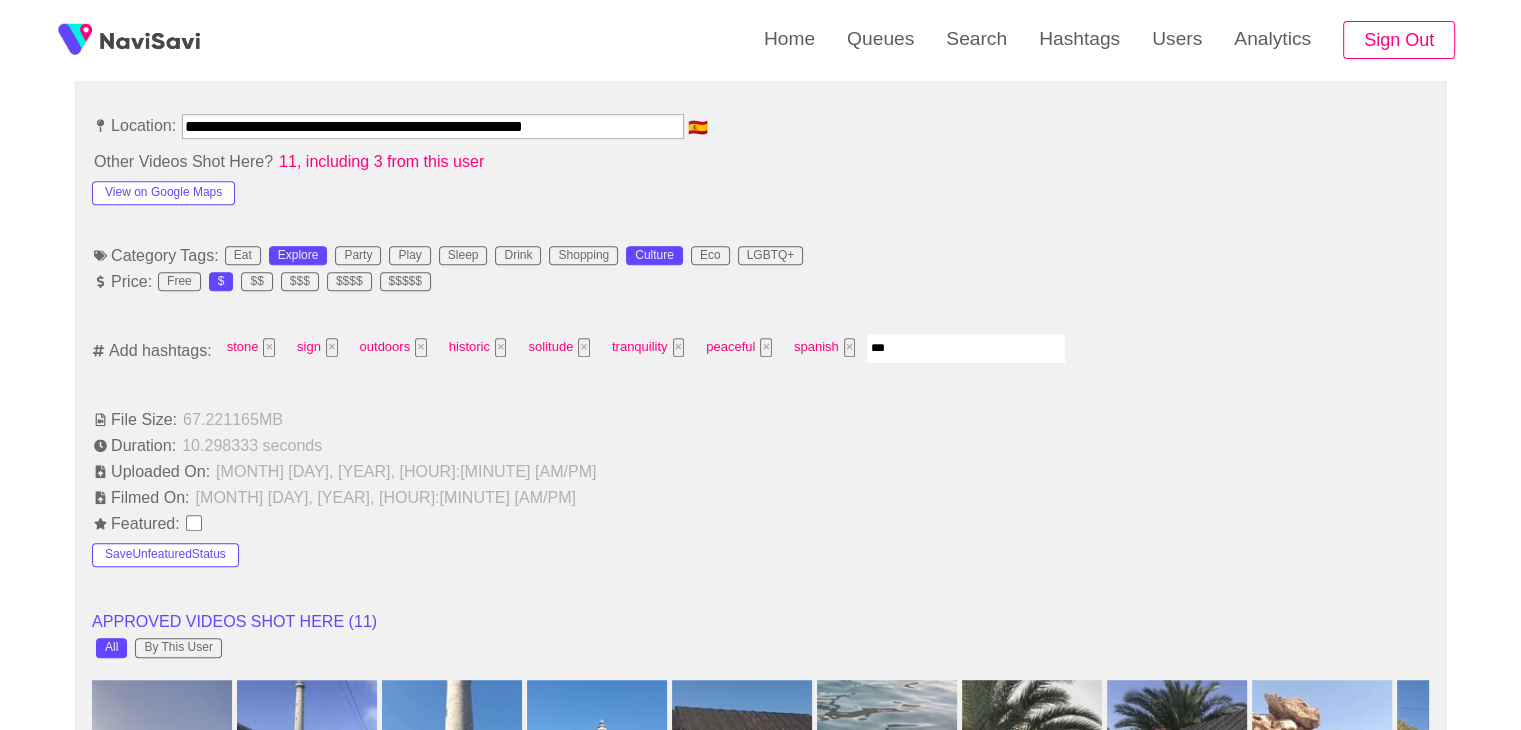 type on "****" 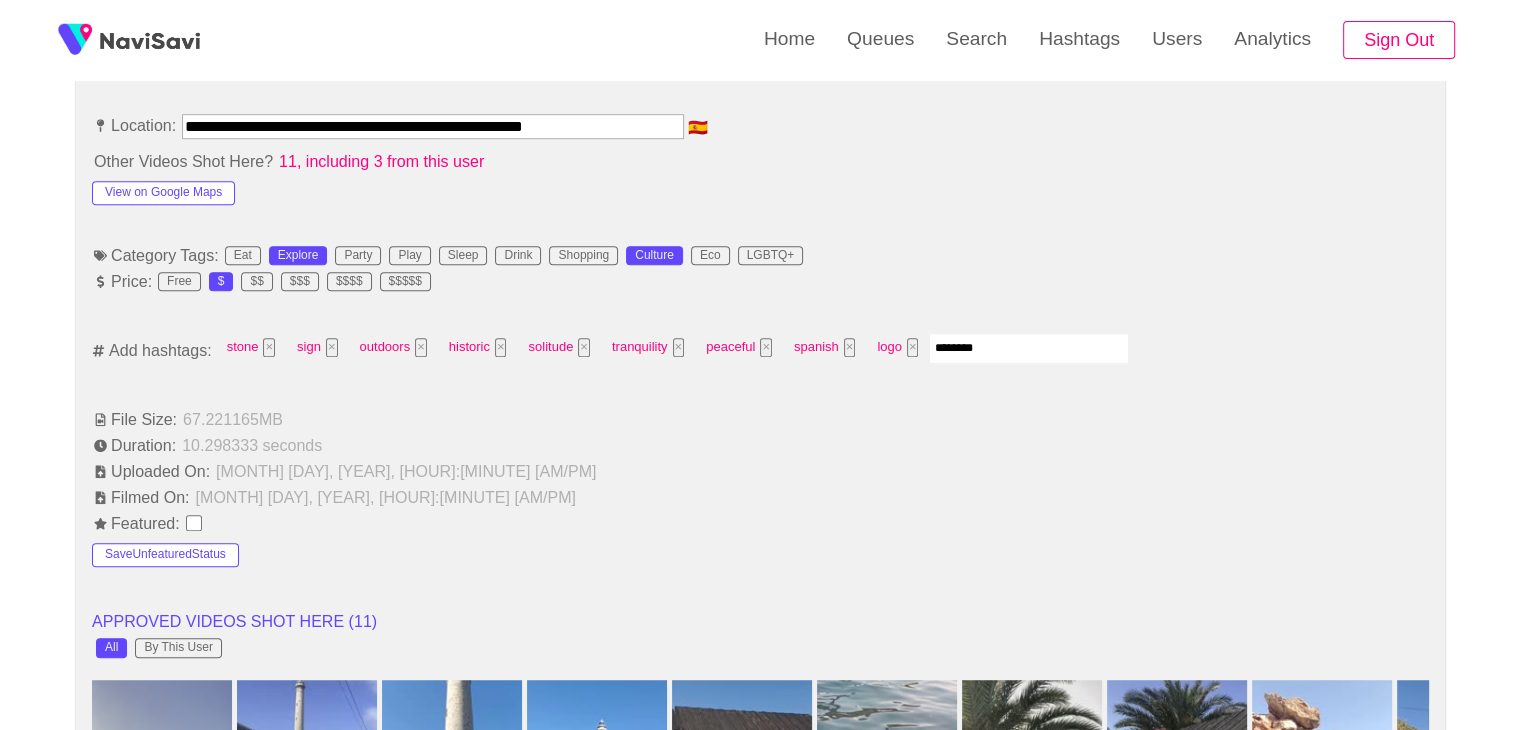 type on "*********" 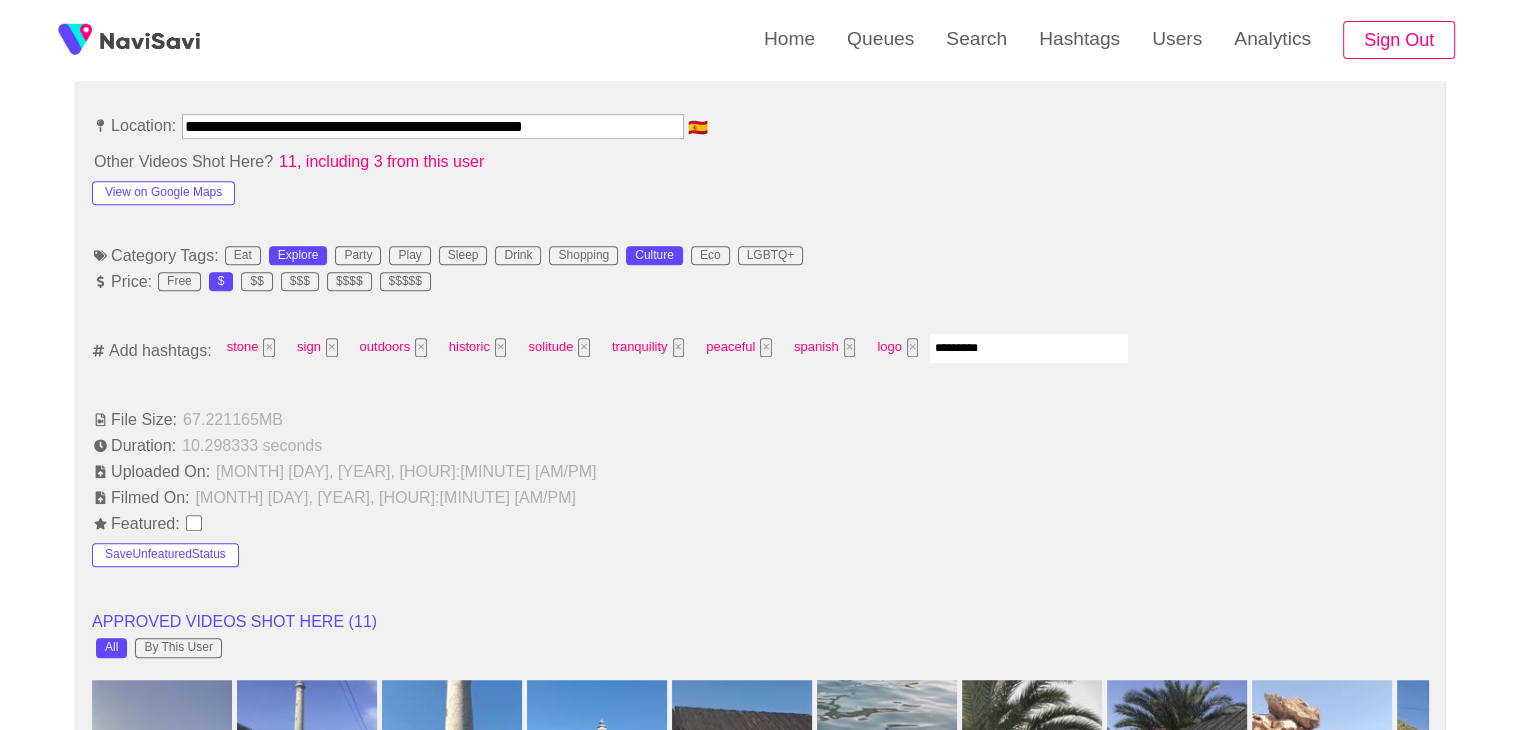 type 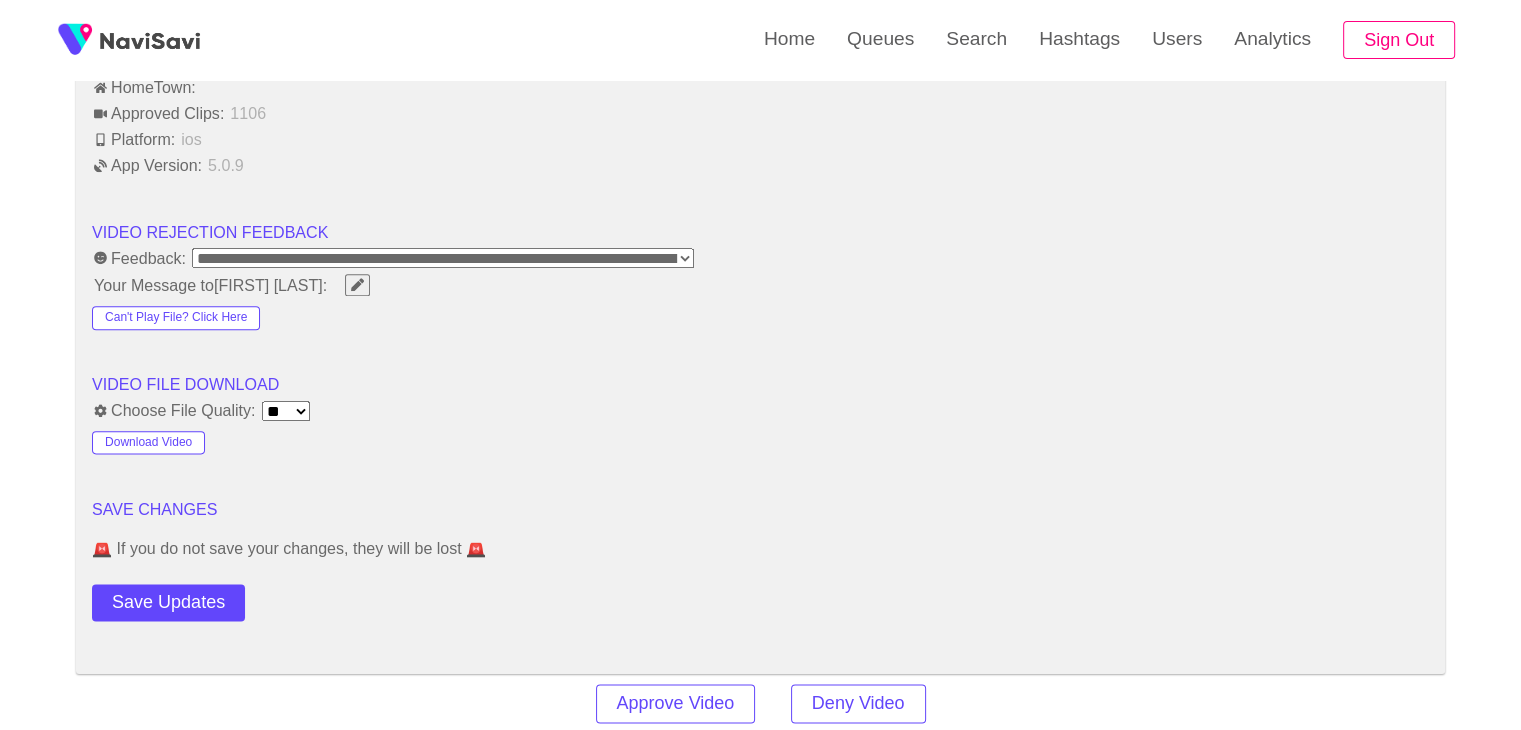scroll, scrollTop: 2412, scrollLeft: 0, axis: vertical 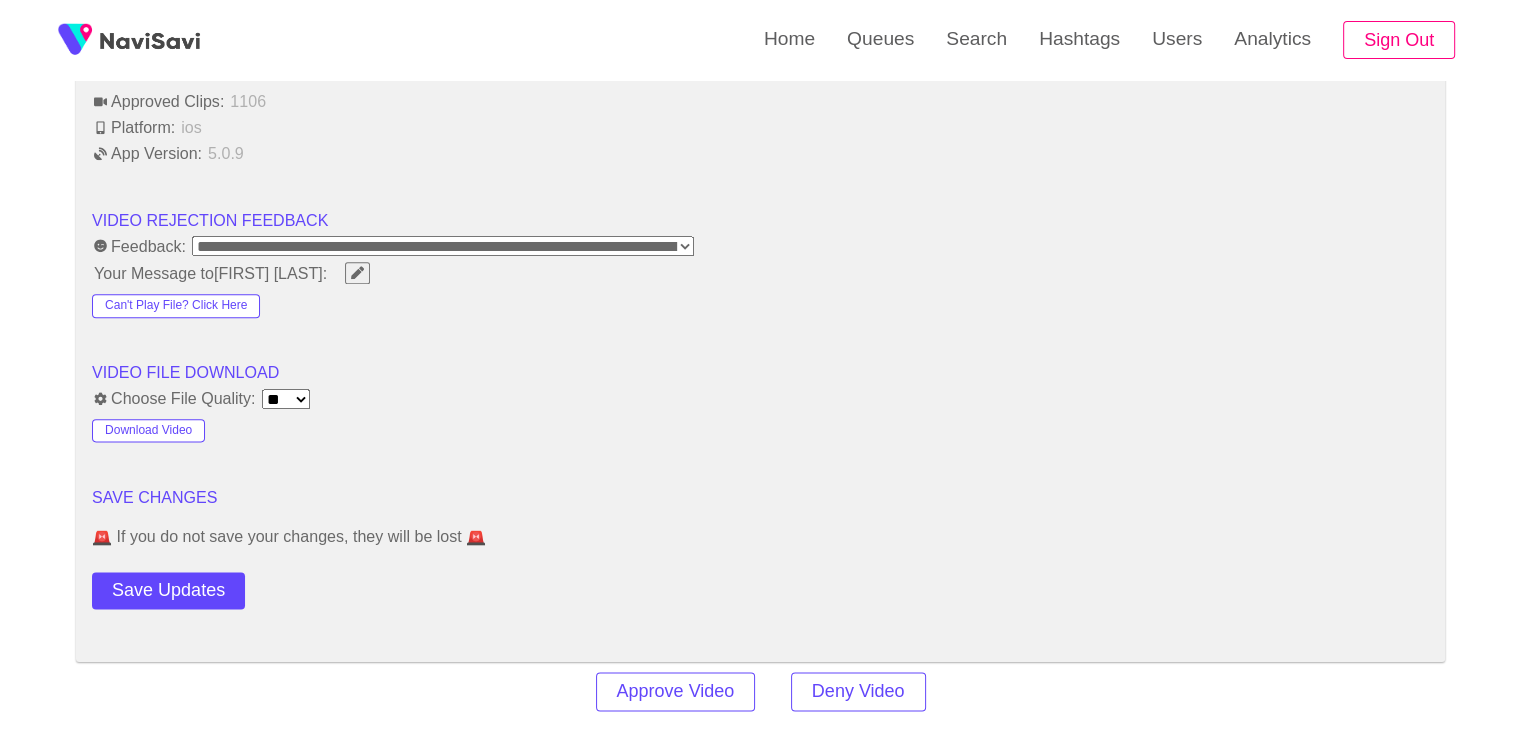 click on "**********" at bounding box center [760, -510] 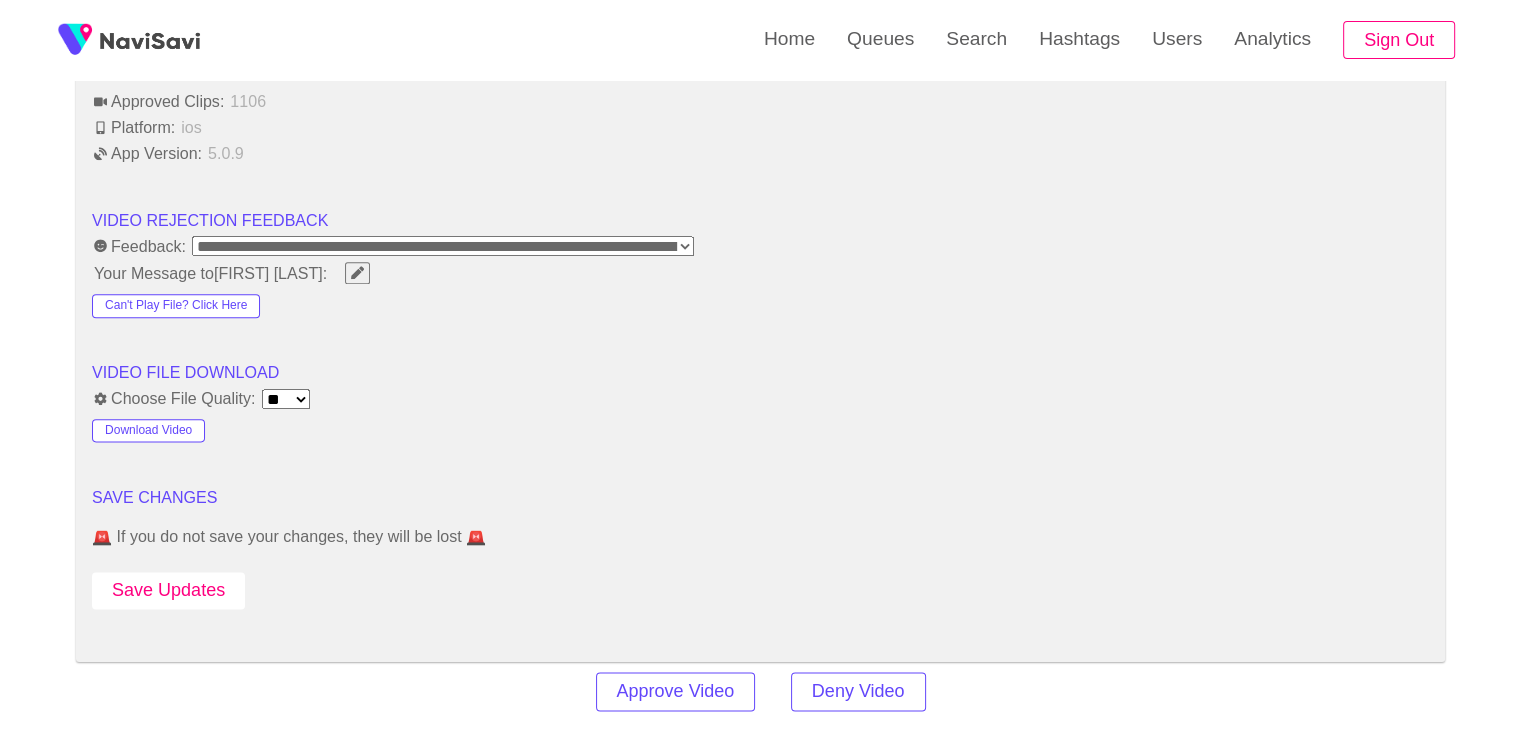 click on "Save Updates" at bounding box center [168, 590] 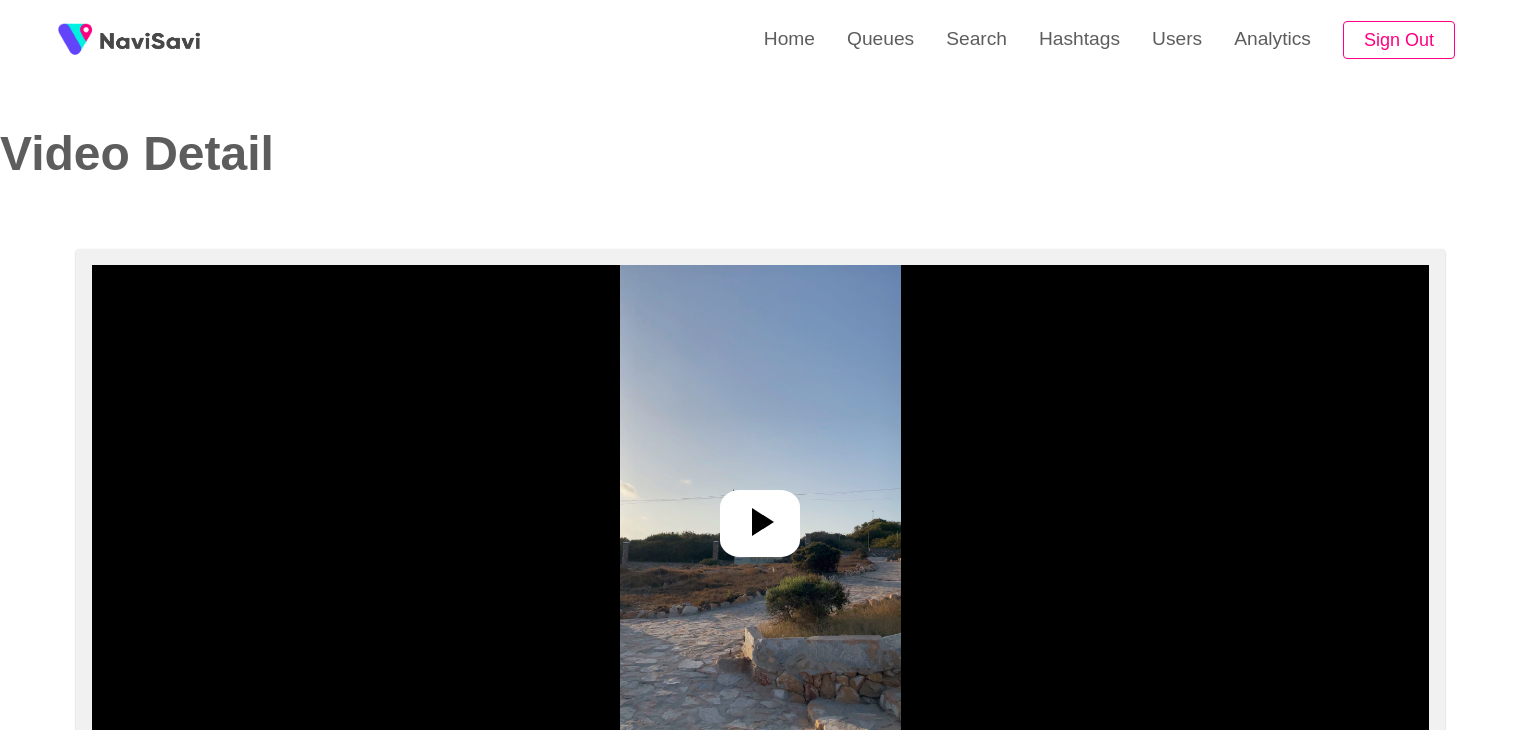 select on "**********" 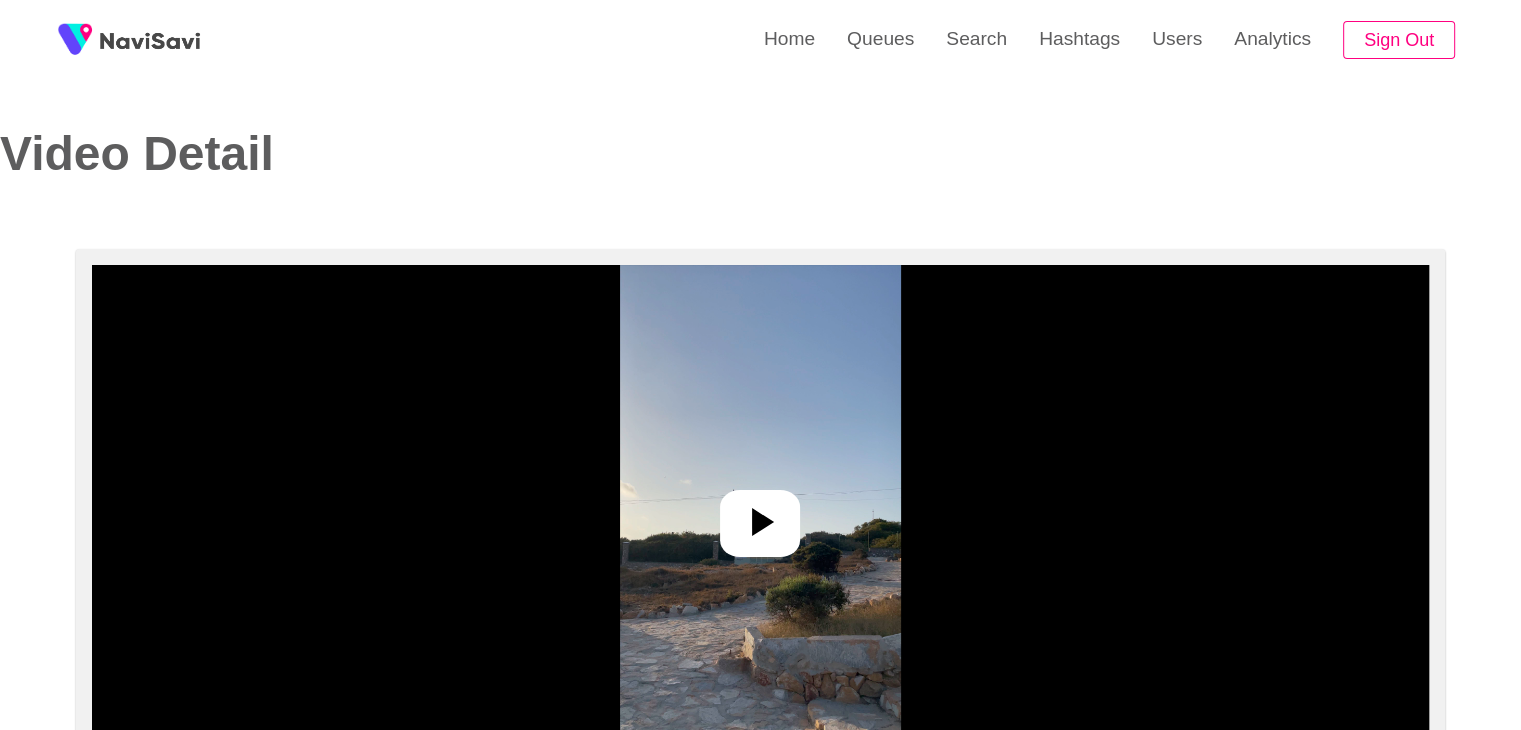 click 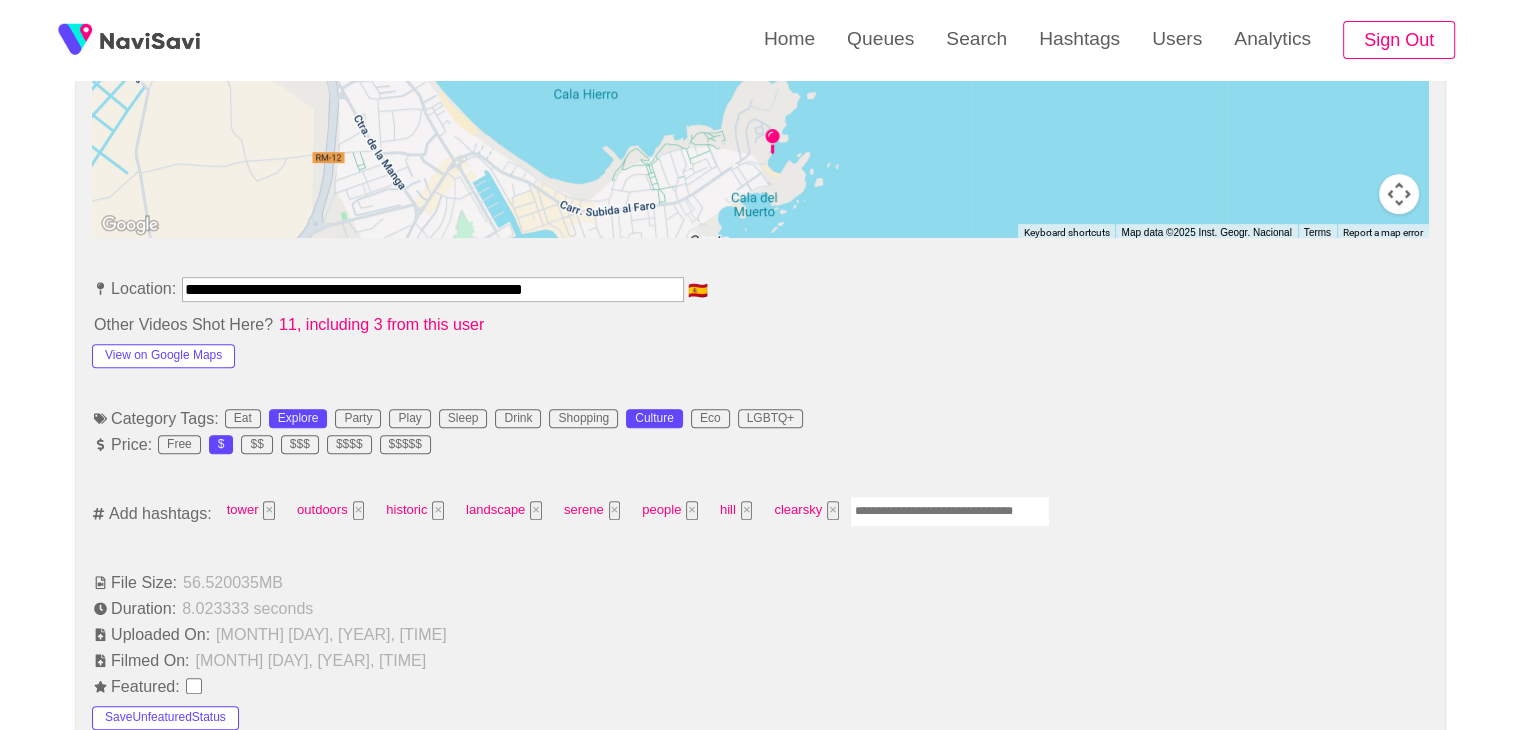 scroll, scrollTop: 976, scrollLeft: 0, axis: vertical 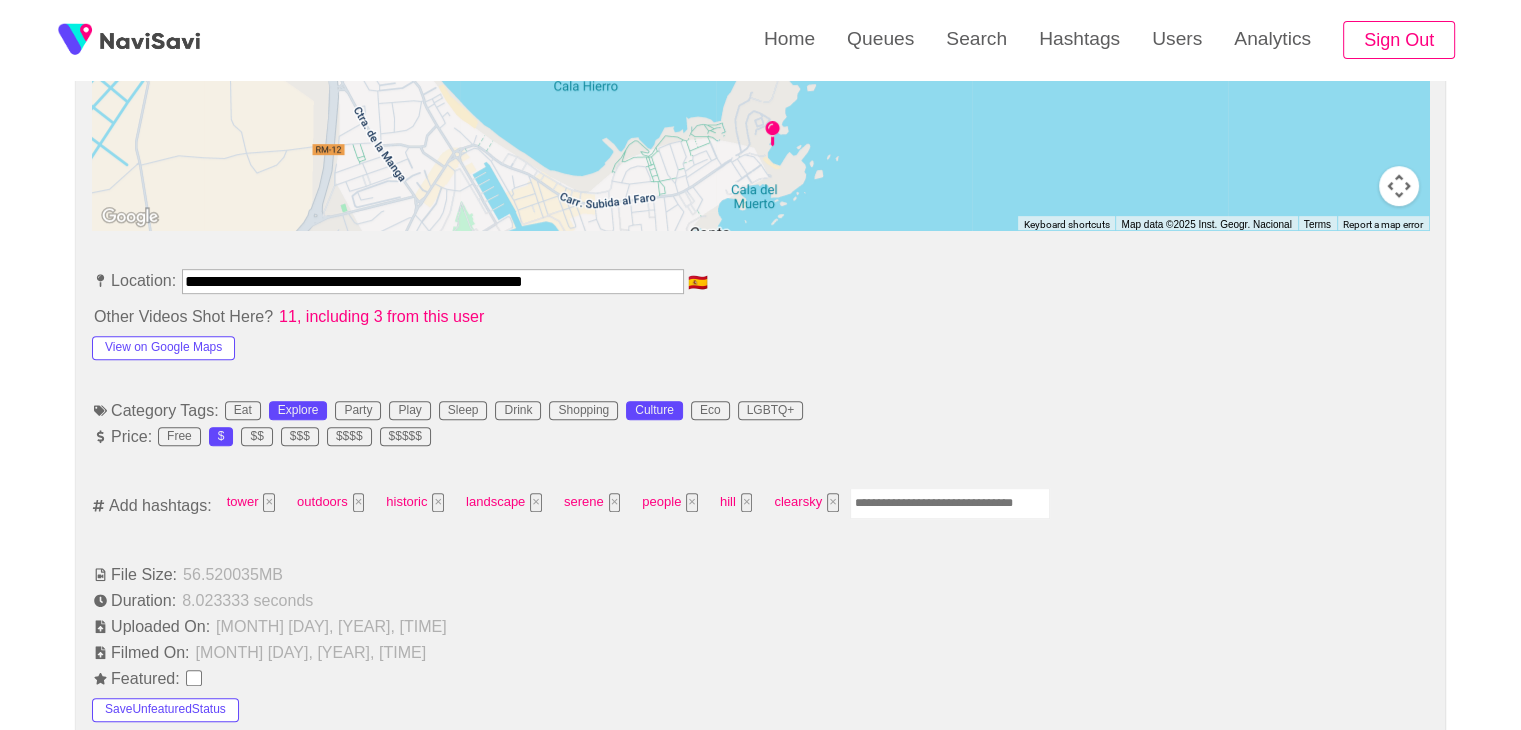 click at bounding box center [950, 503] 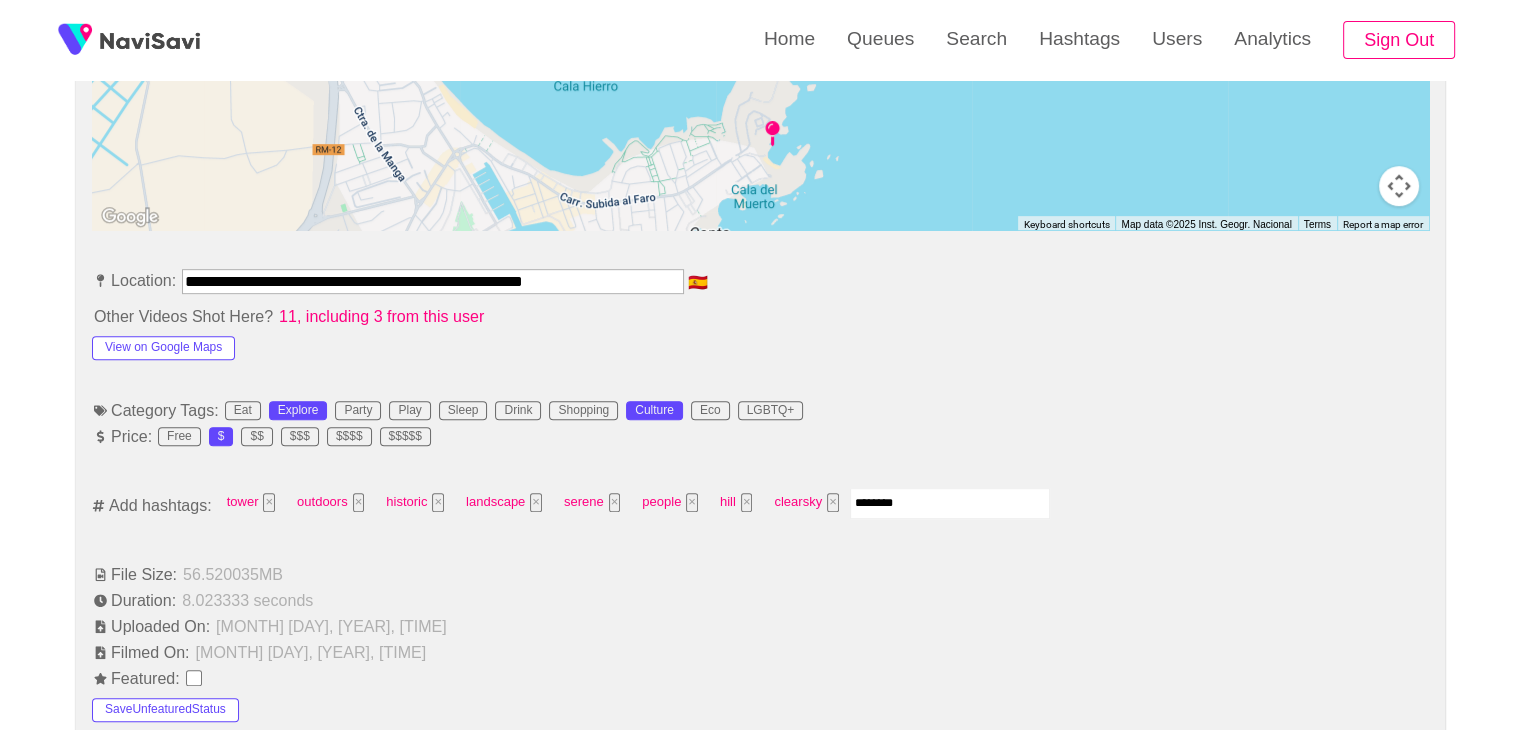 type on "*********" 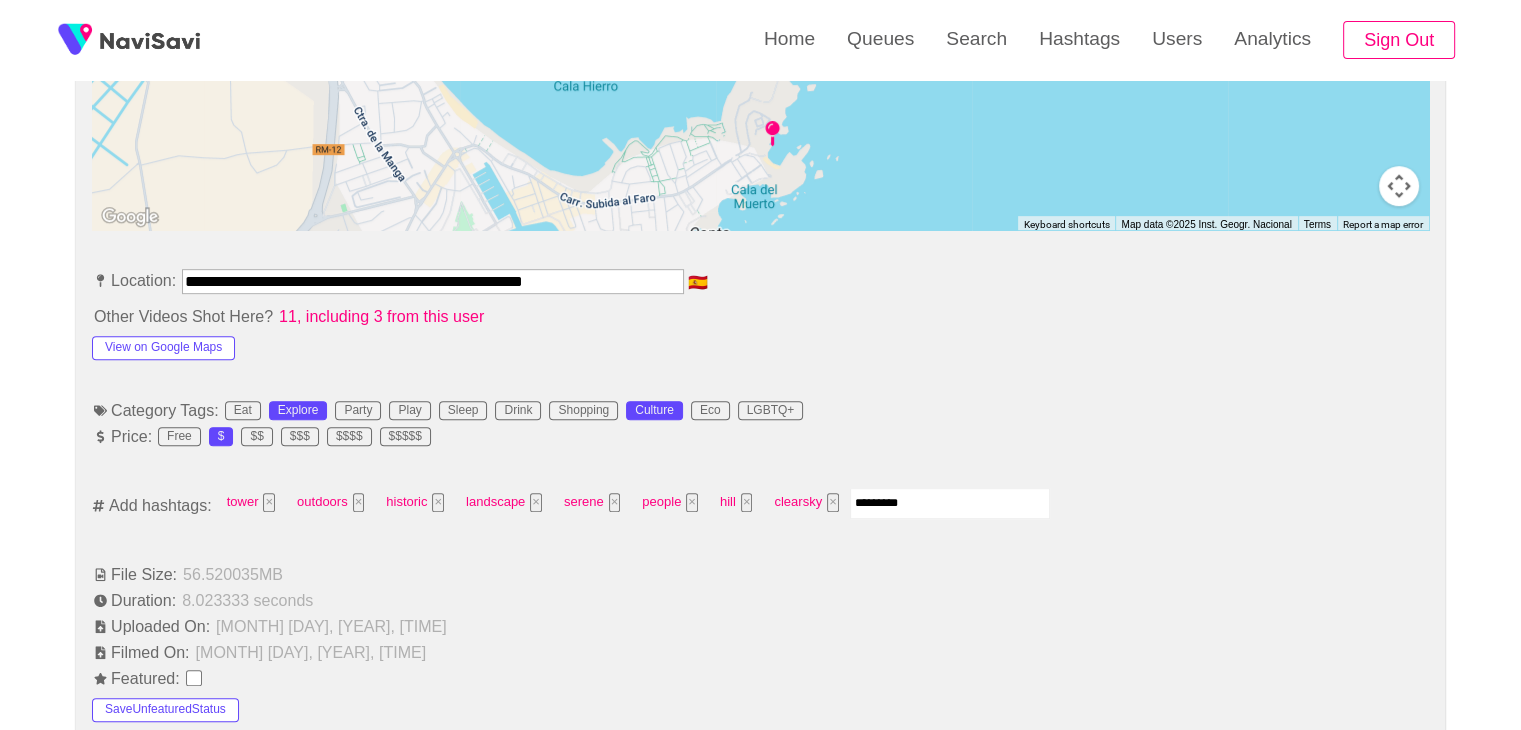 type 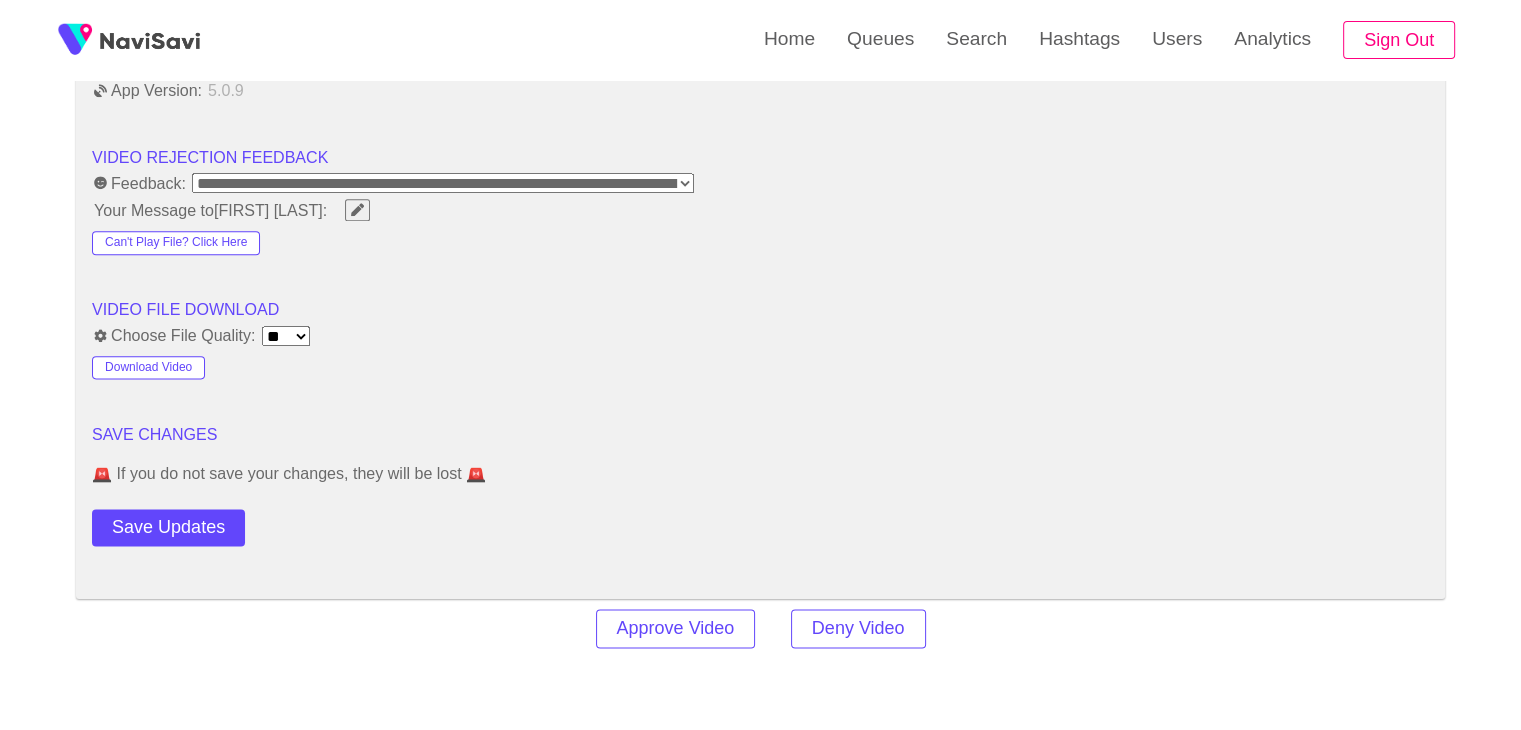 scroll, scrollTop: 2595, scrollLeft: 0, axis: vertical 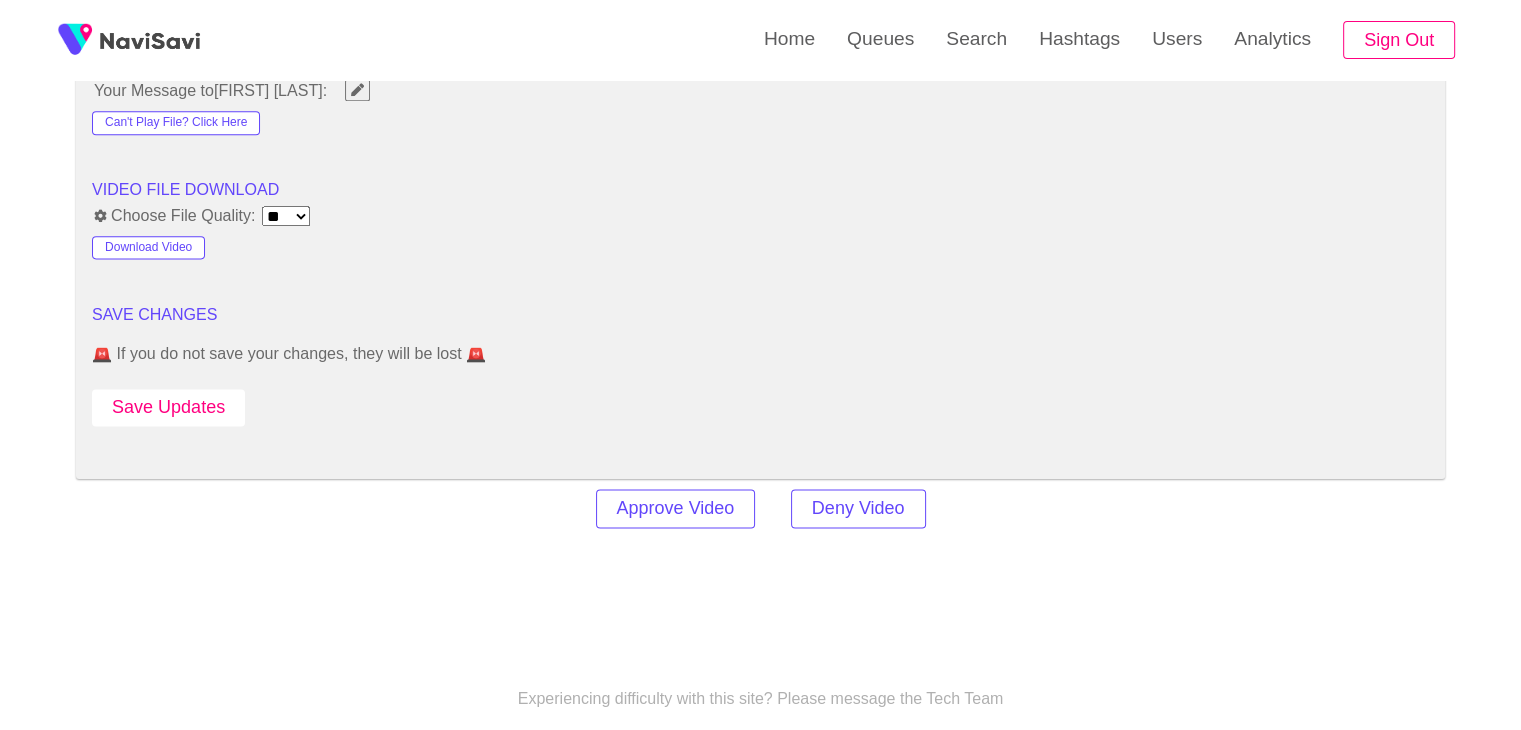 click on "Save Updates" at bounding box center (168, 407) 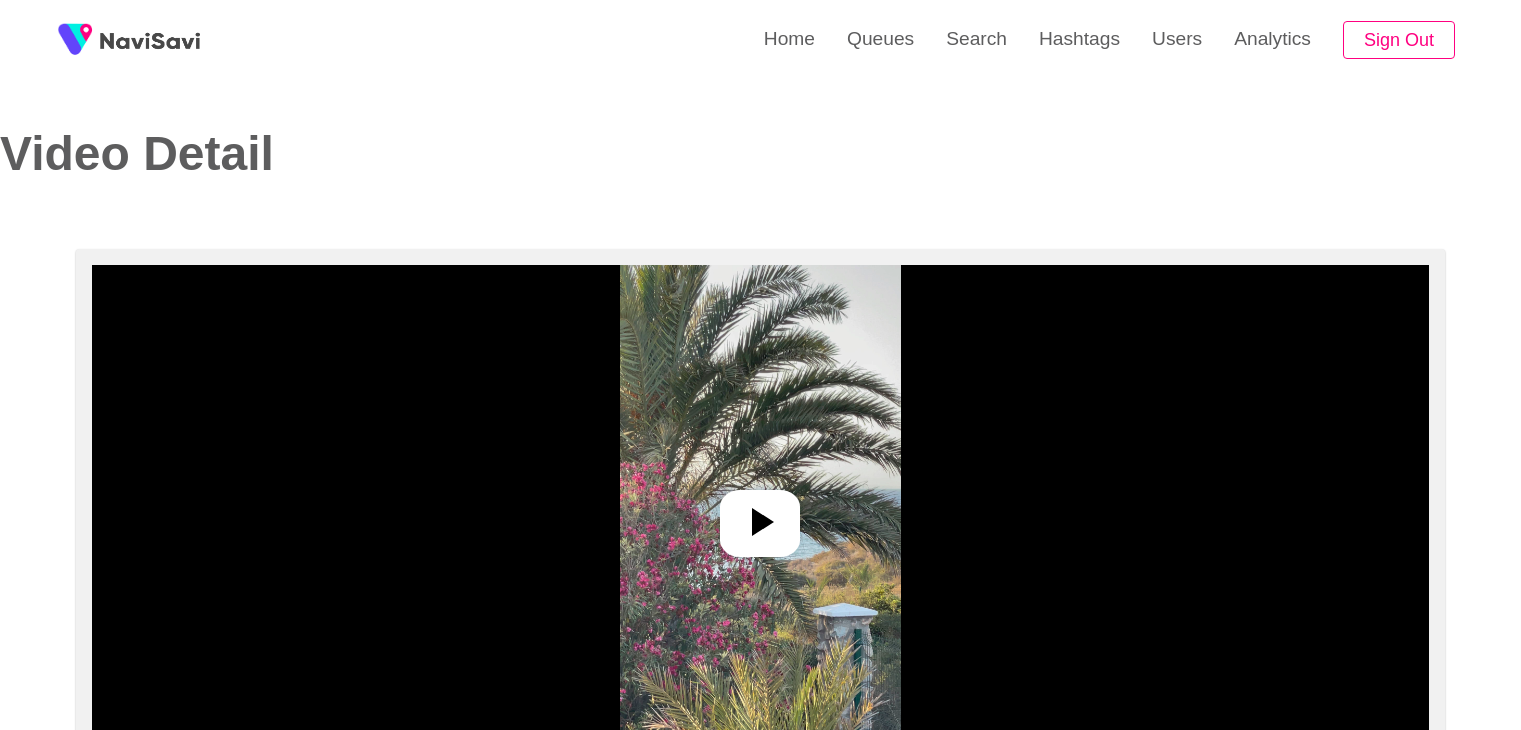 select on "**********" 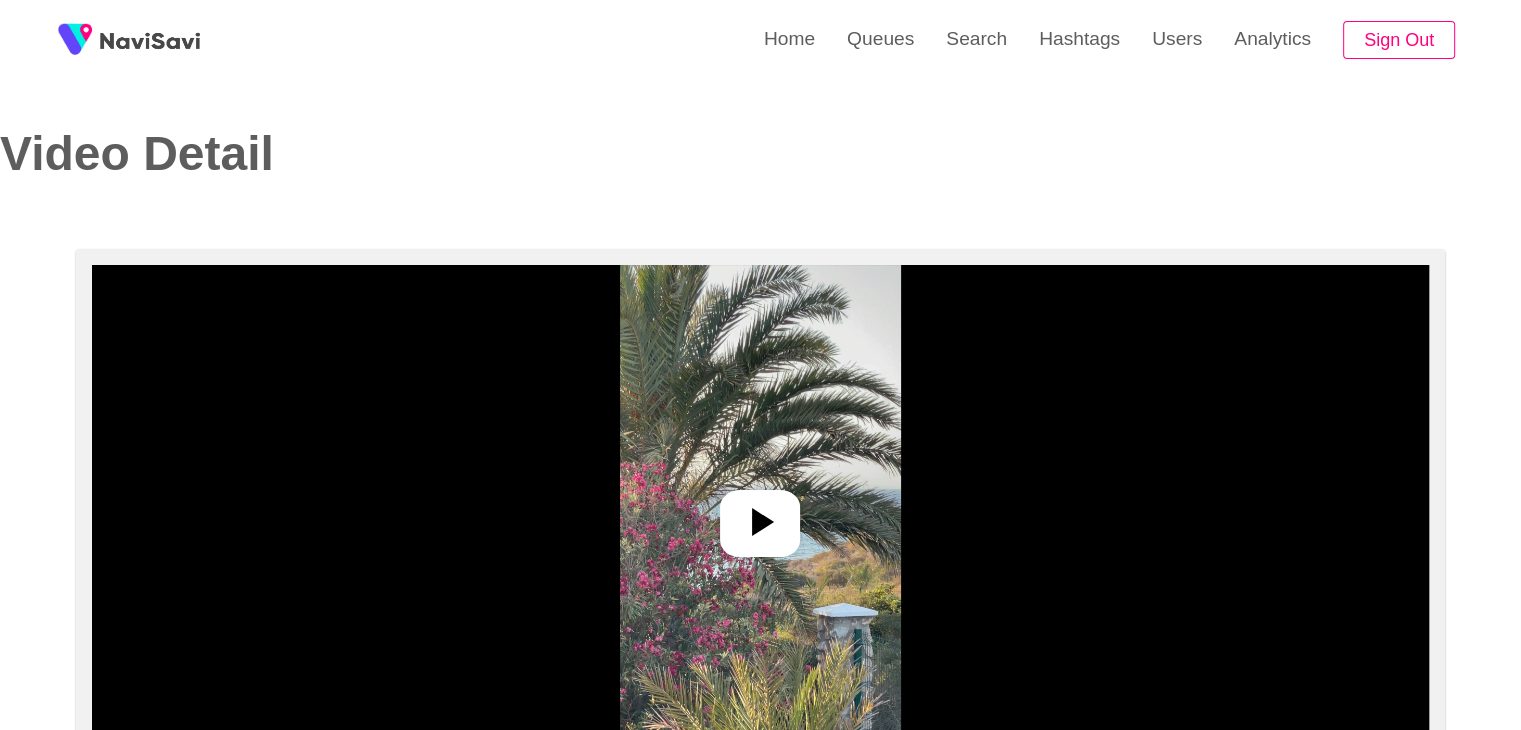 click on "**********" at bounding box center [760, 1677] 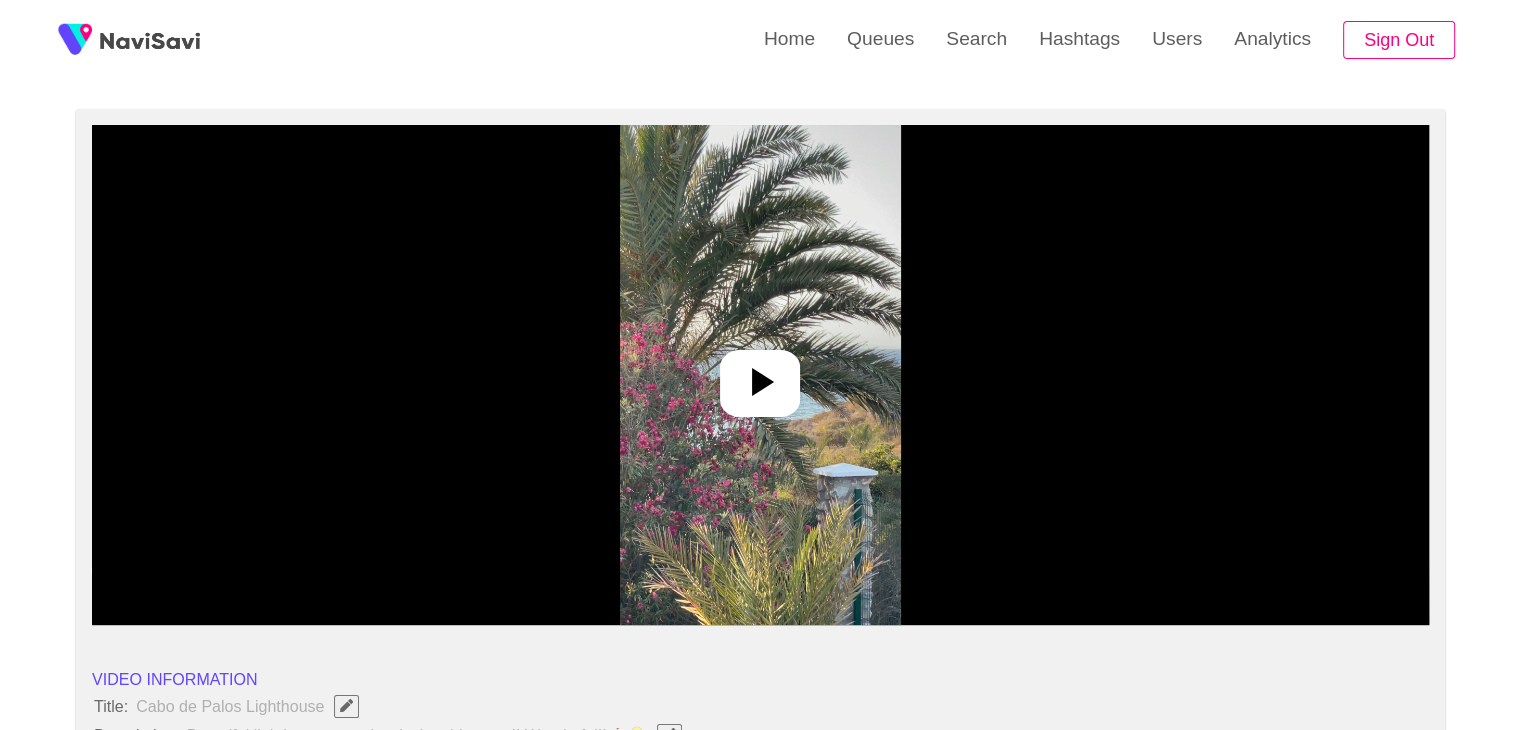 click at bounding box center [760, 375] 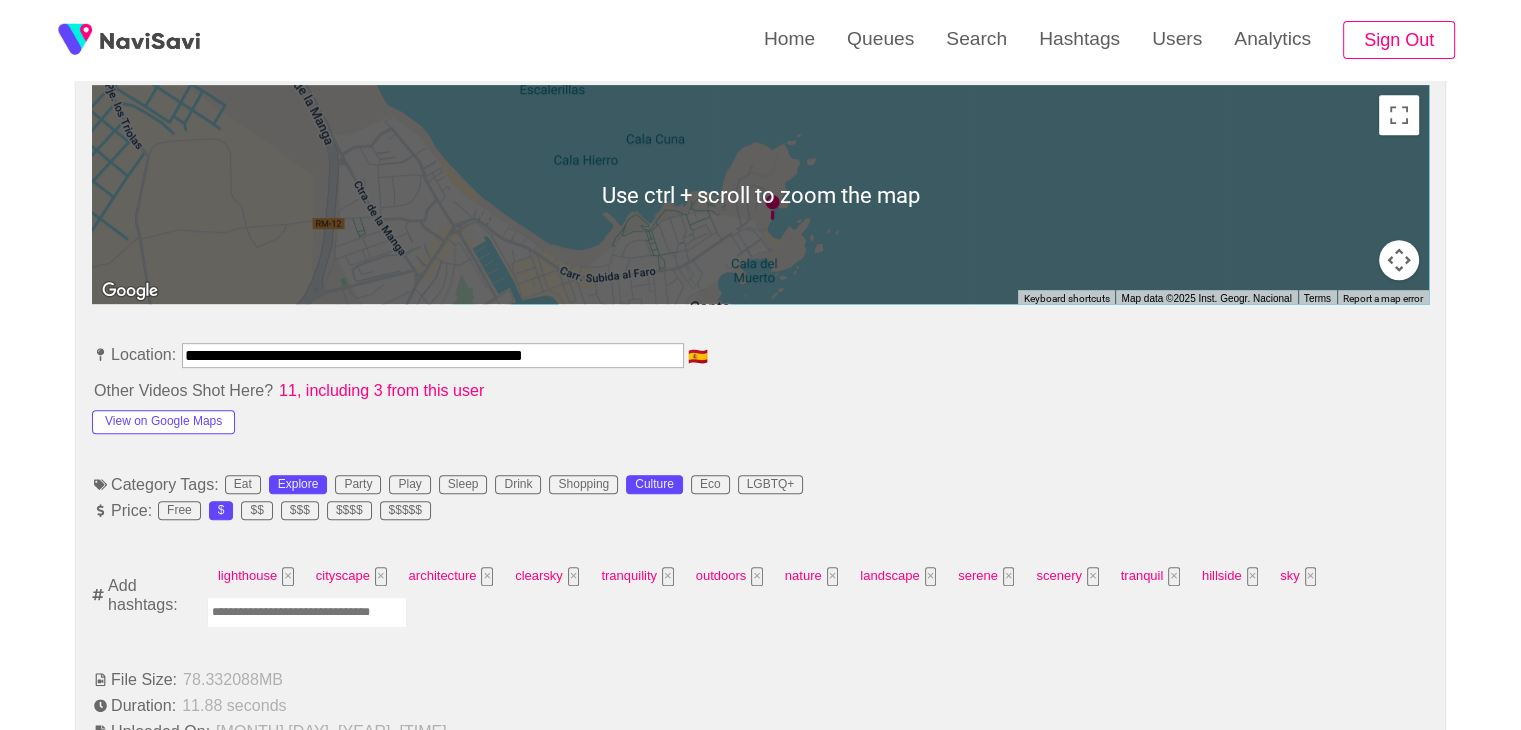 scroll, scrollTop: 914, scrollLeft: 0, axis: vertical 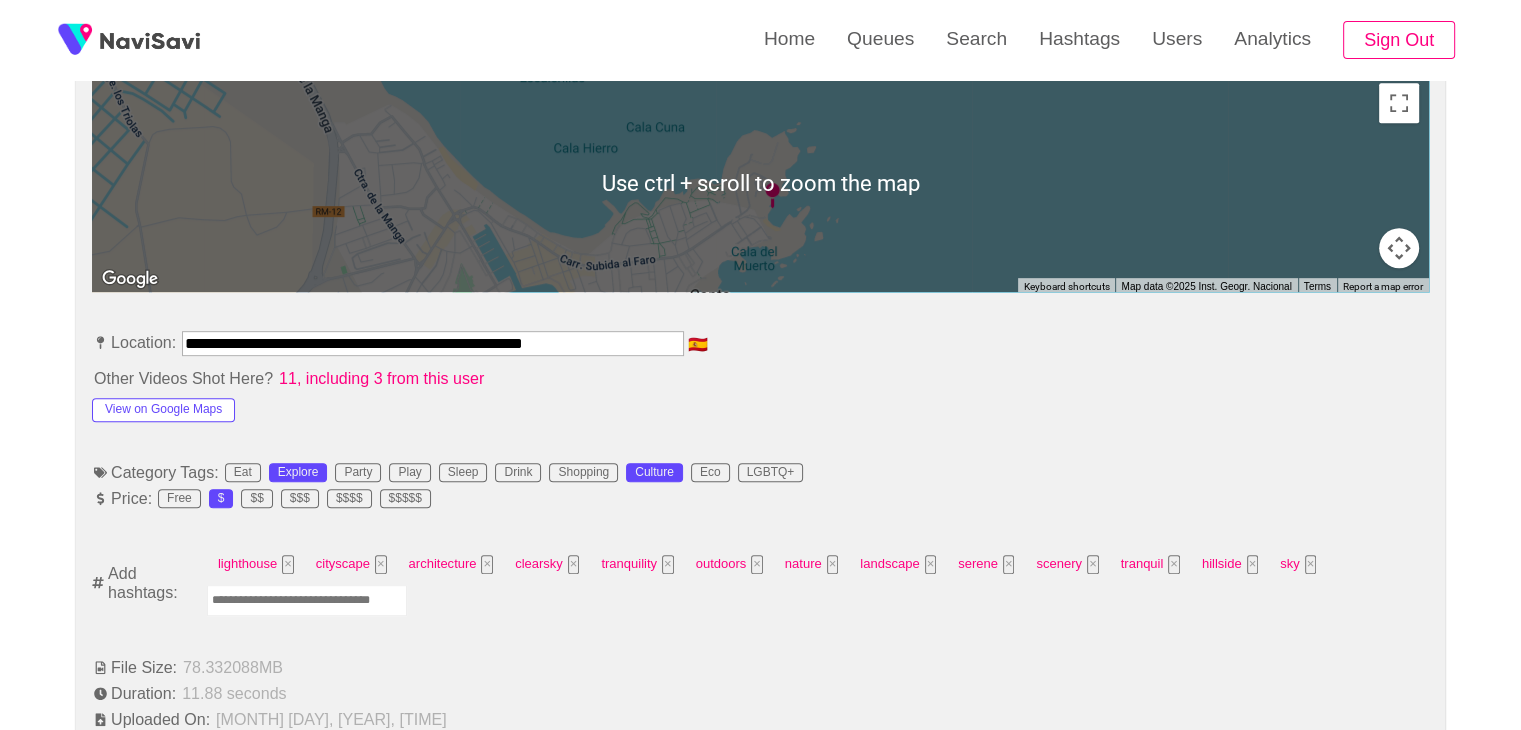click at bounding box center (307, 600) 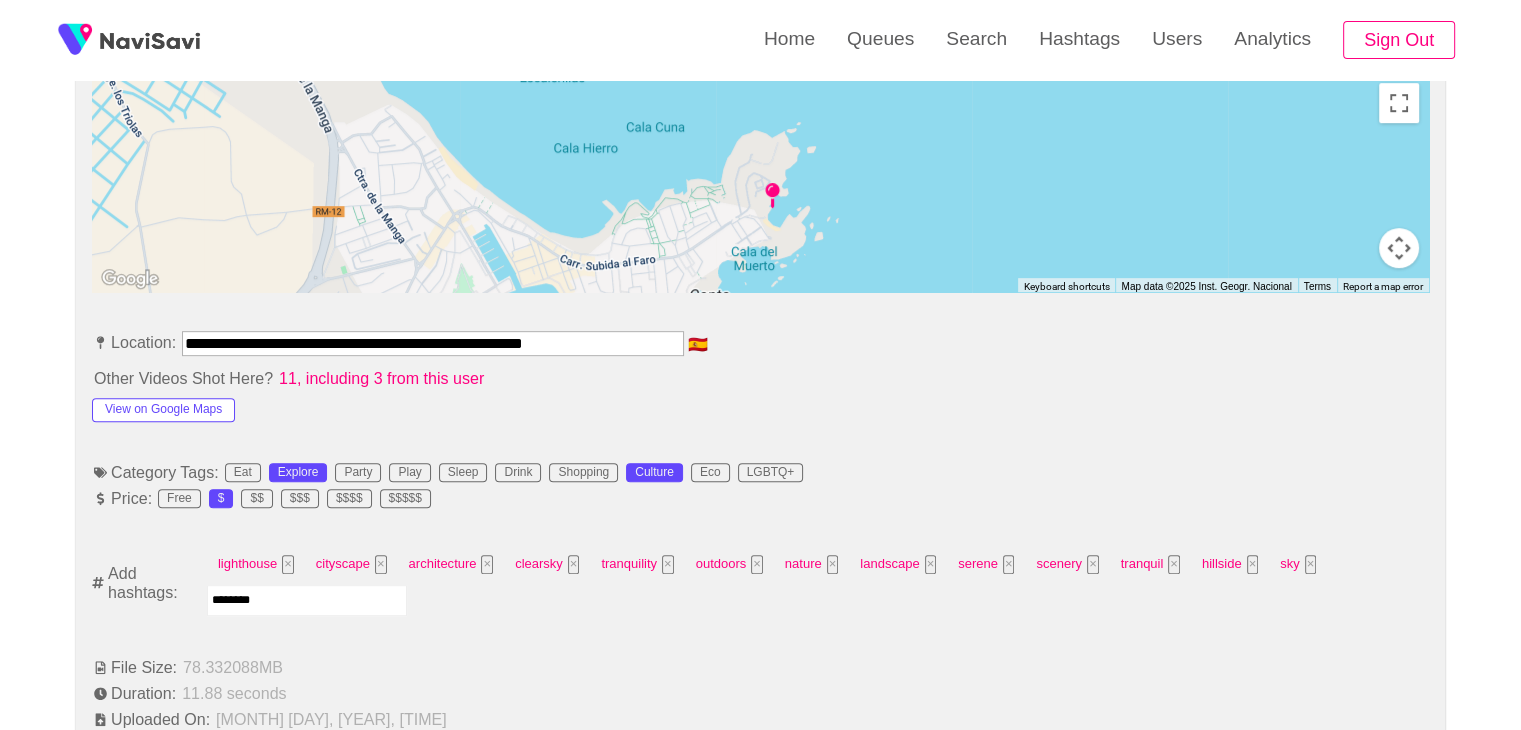 type on "*********" 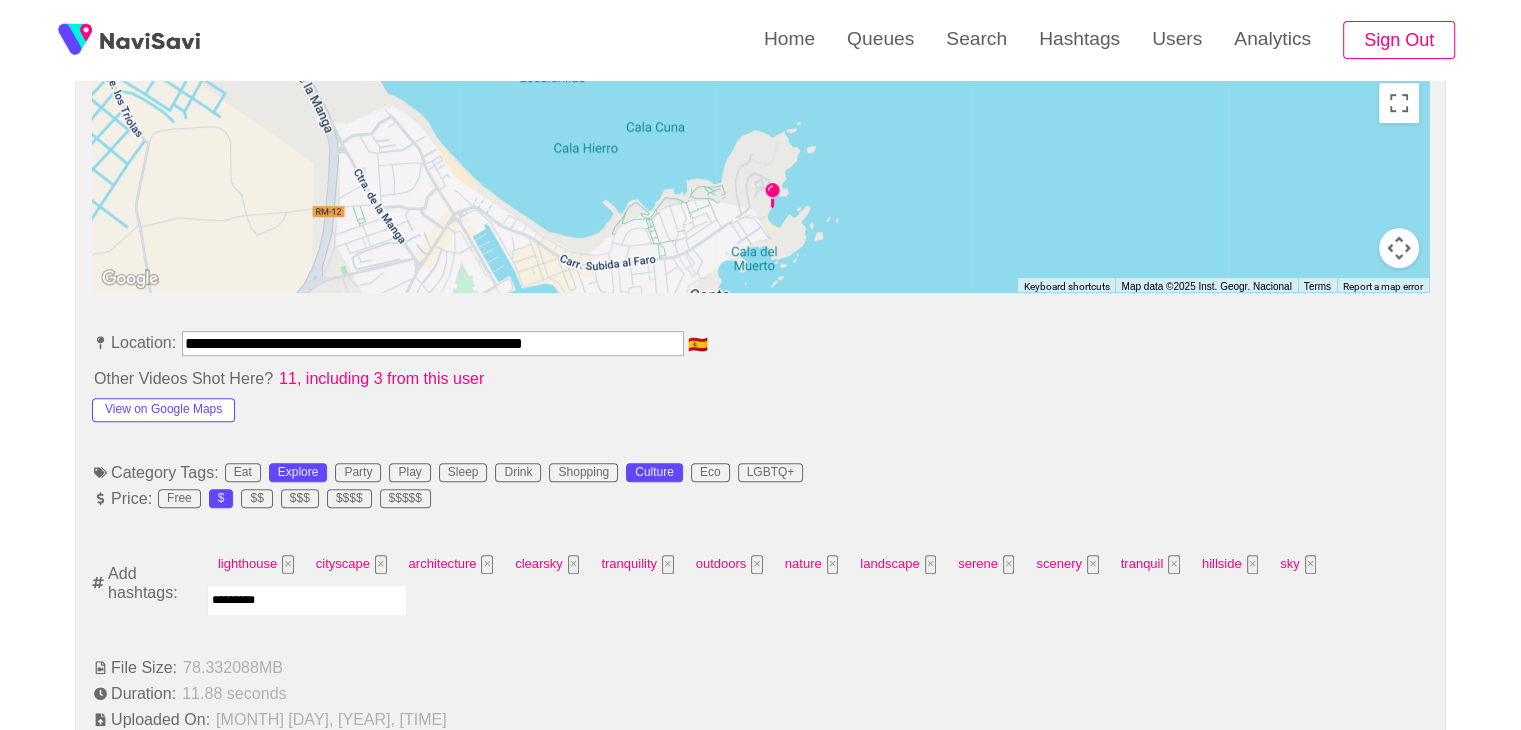 type 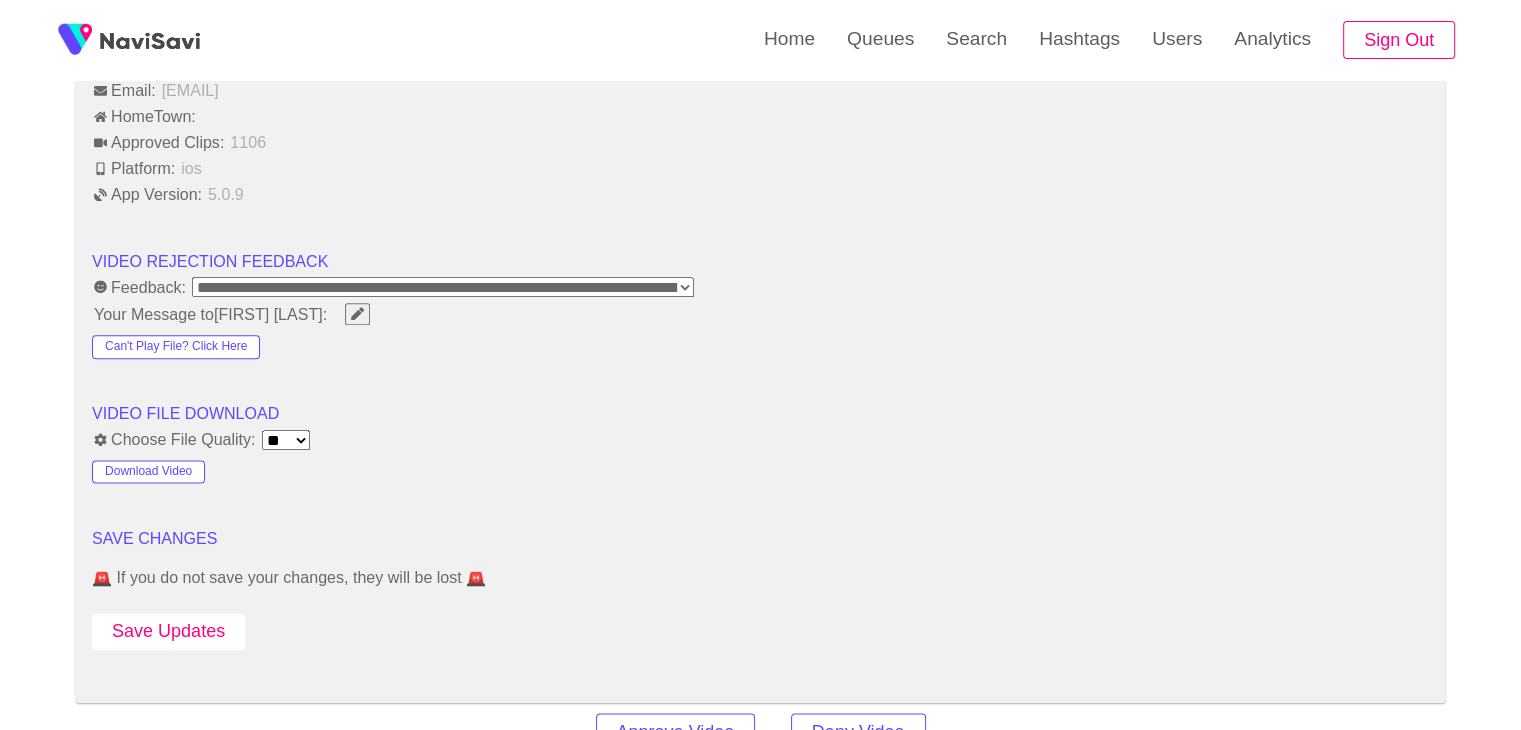 scroll, scrollTop: 2403, scrollLeft: 0, axis: vertical 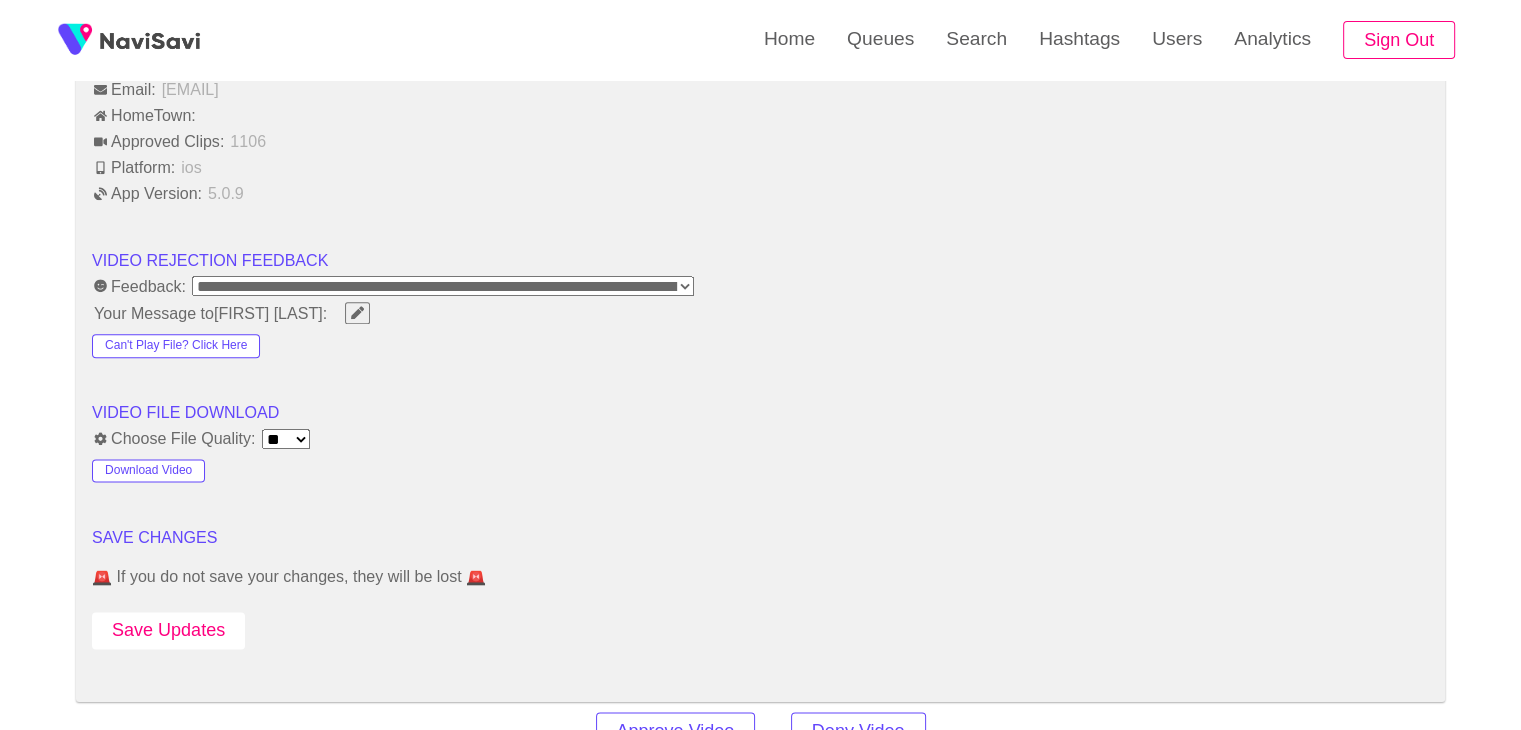 click on "Save Updates" at bounding box center (168, 630) 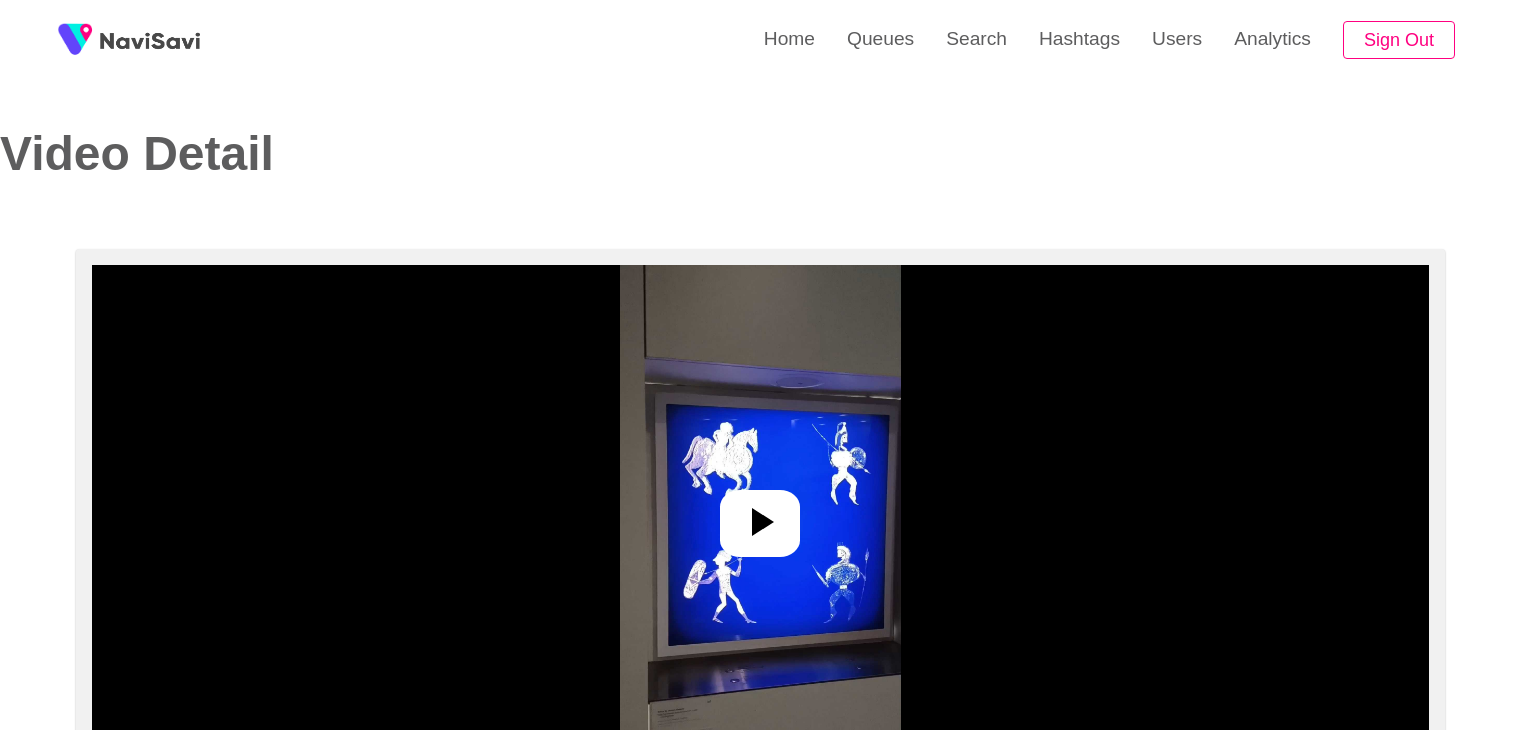select on "**********" 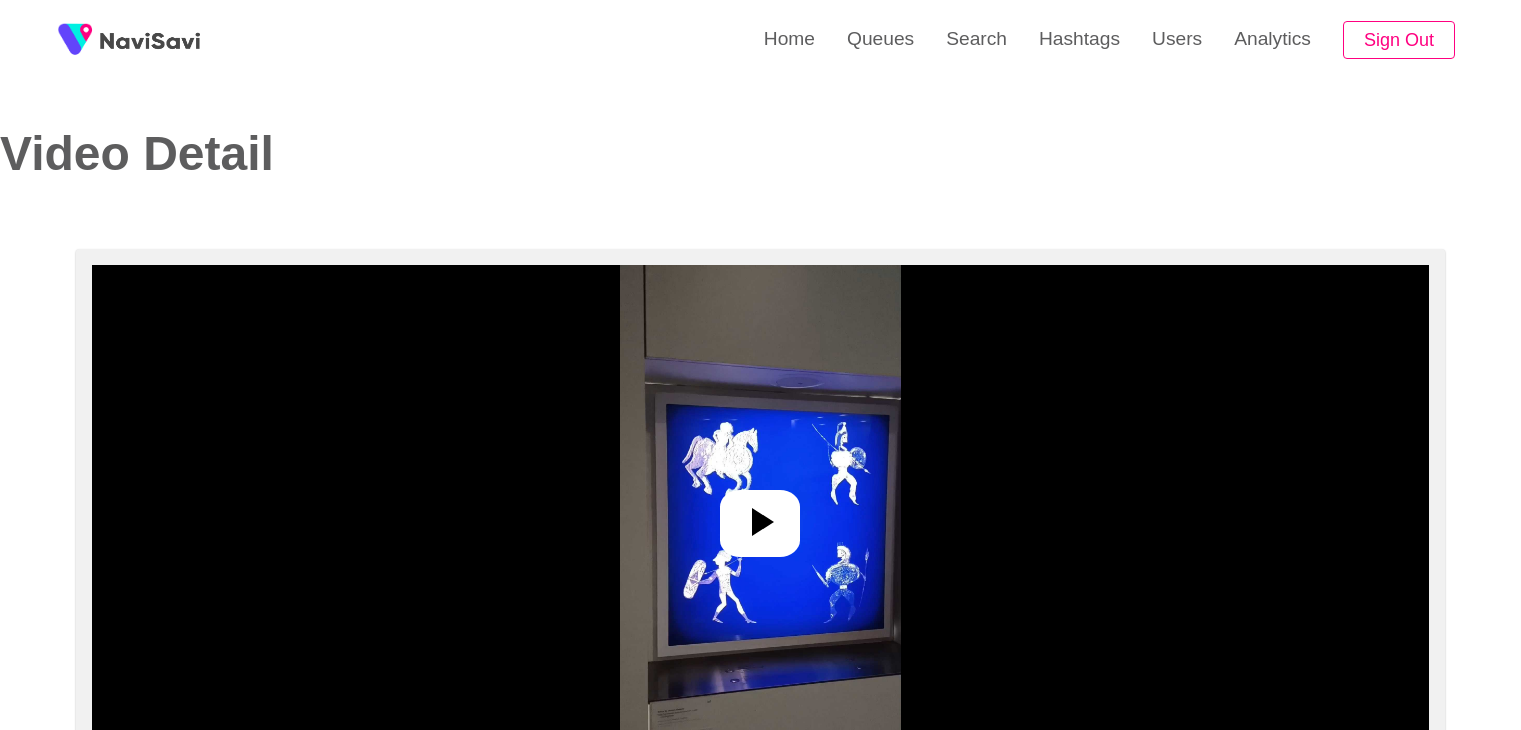 scroll, scrollTop: 0, scrollLeft: 0, axis: both 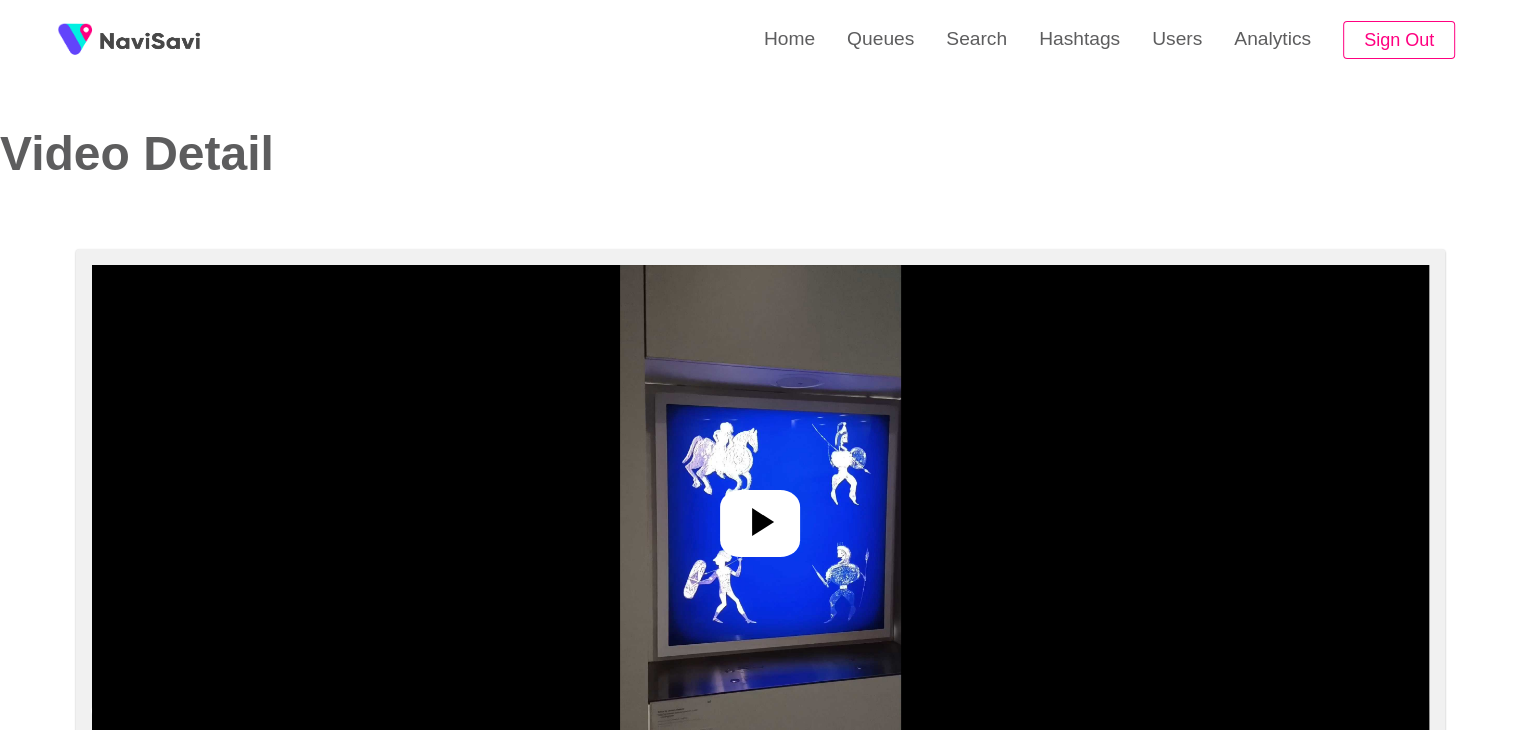 click at bounding box center (760, 515) 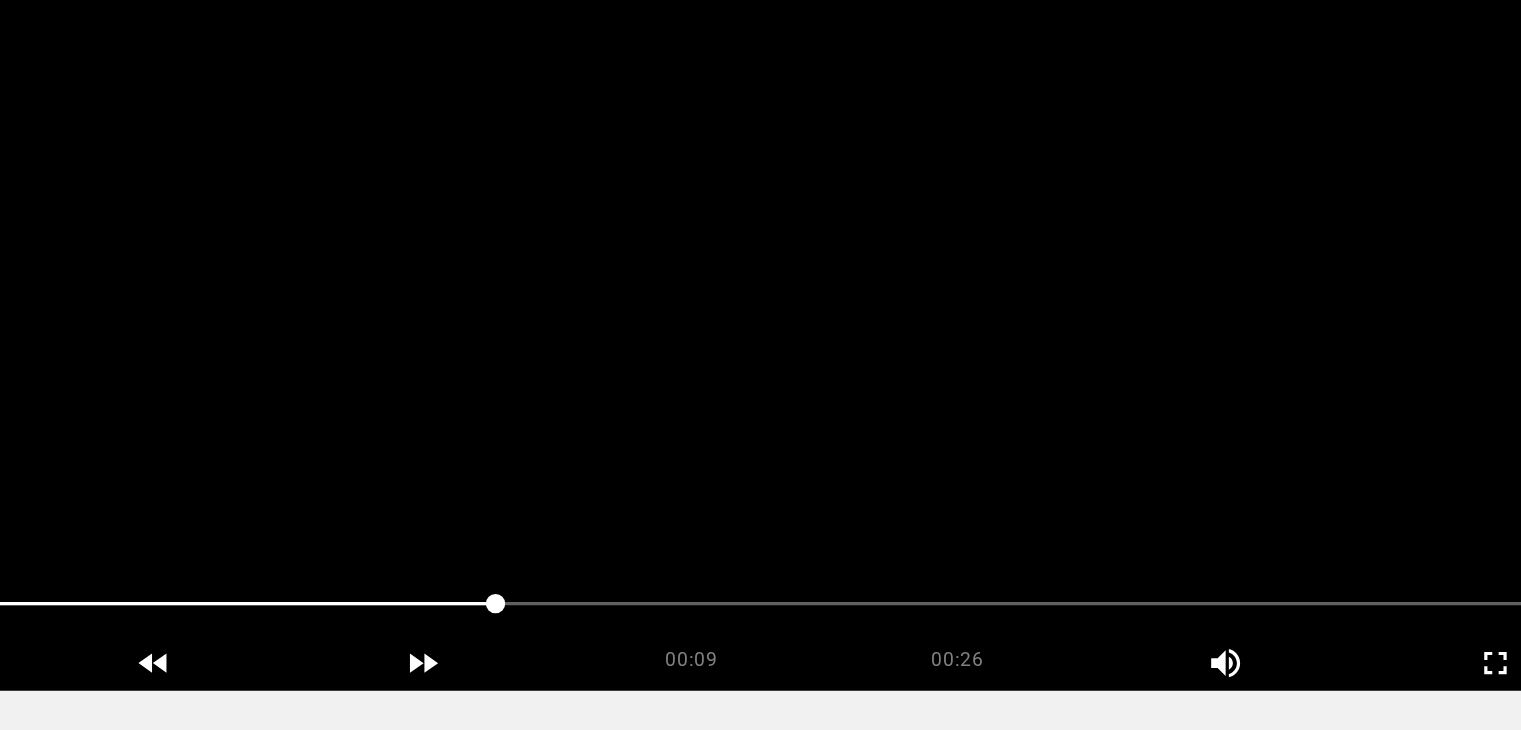 scroll, scrollTop: 159, scrollLeft: 0, axis: vertical 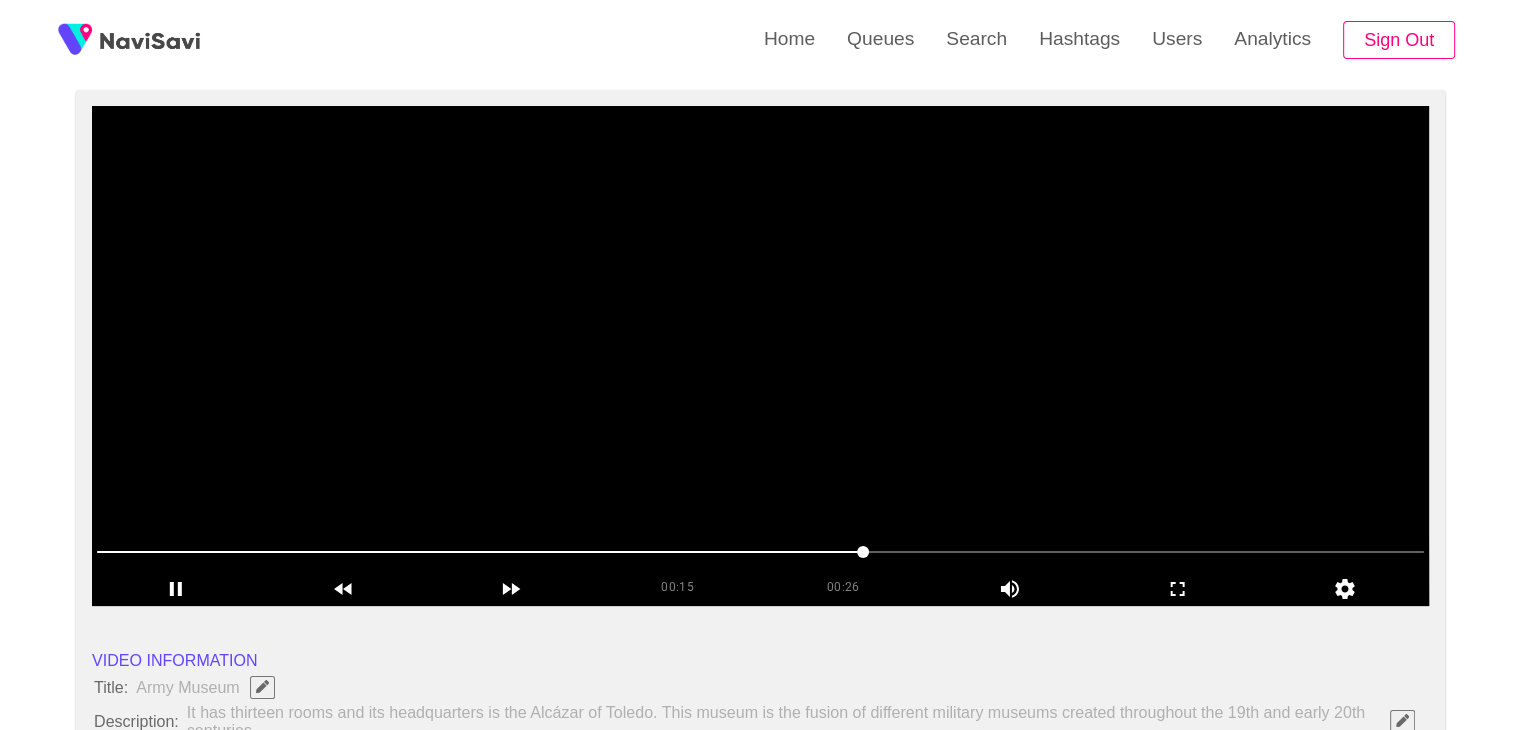 click at bounding box center [760, 552] 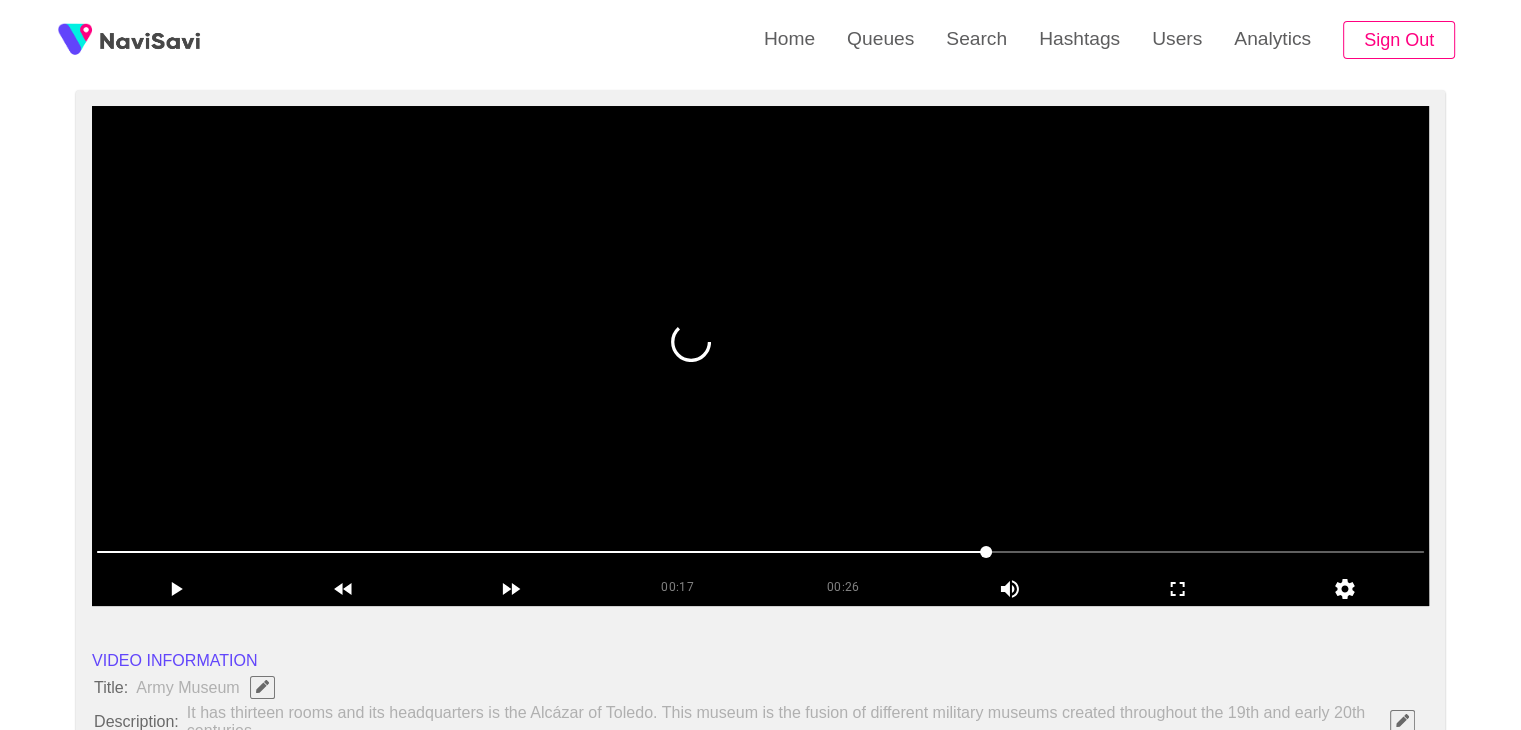 click at bounding box center (760, 356) 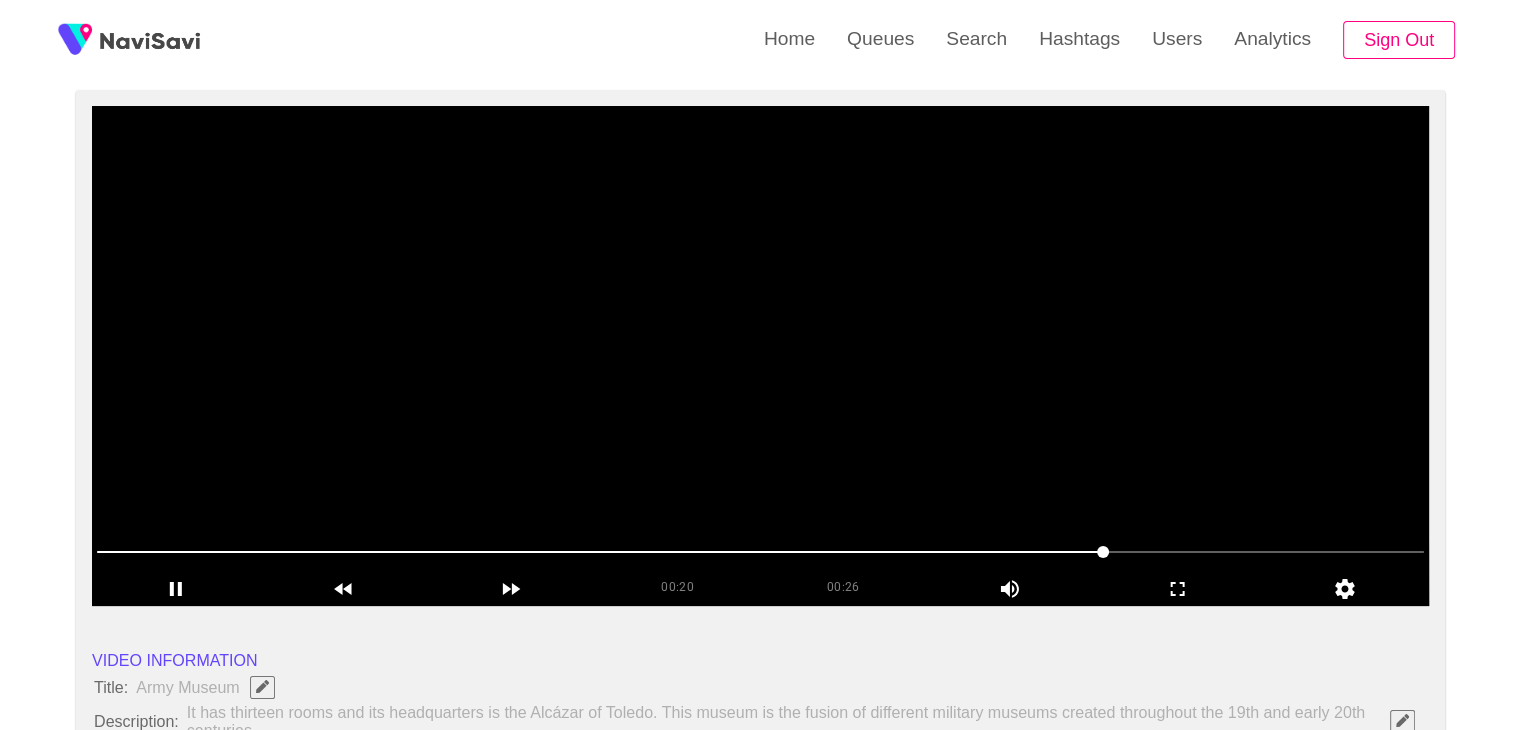 click at bounding box center [760, 356] 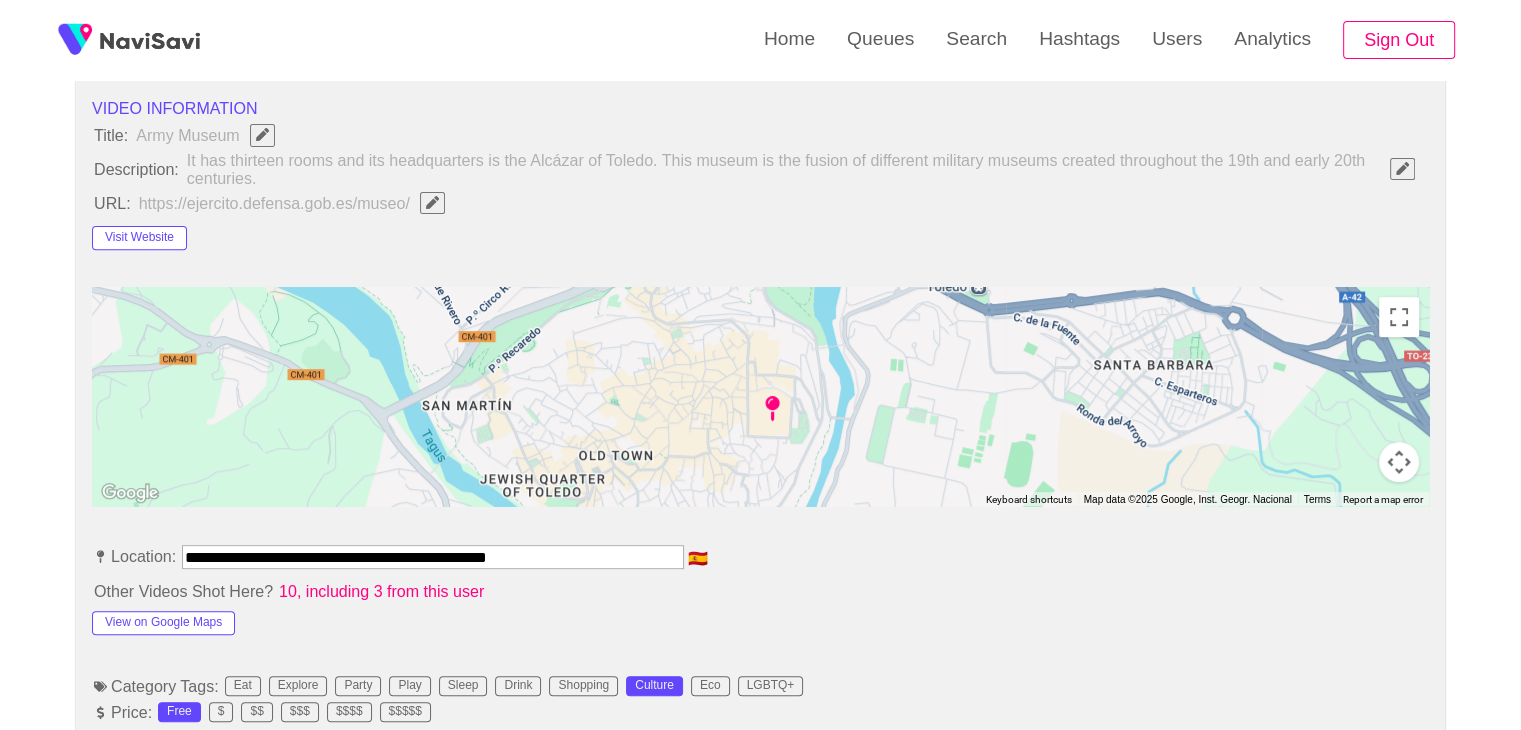 scroll, scrollTop: 743, scrollLeft: 0, axis: vertical 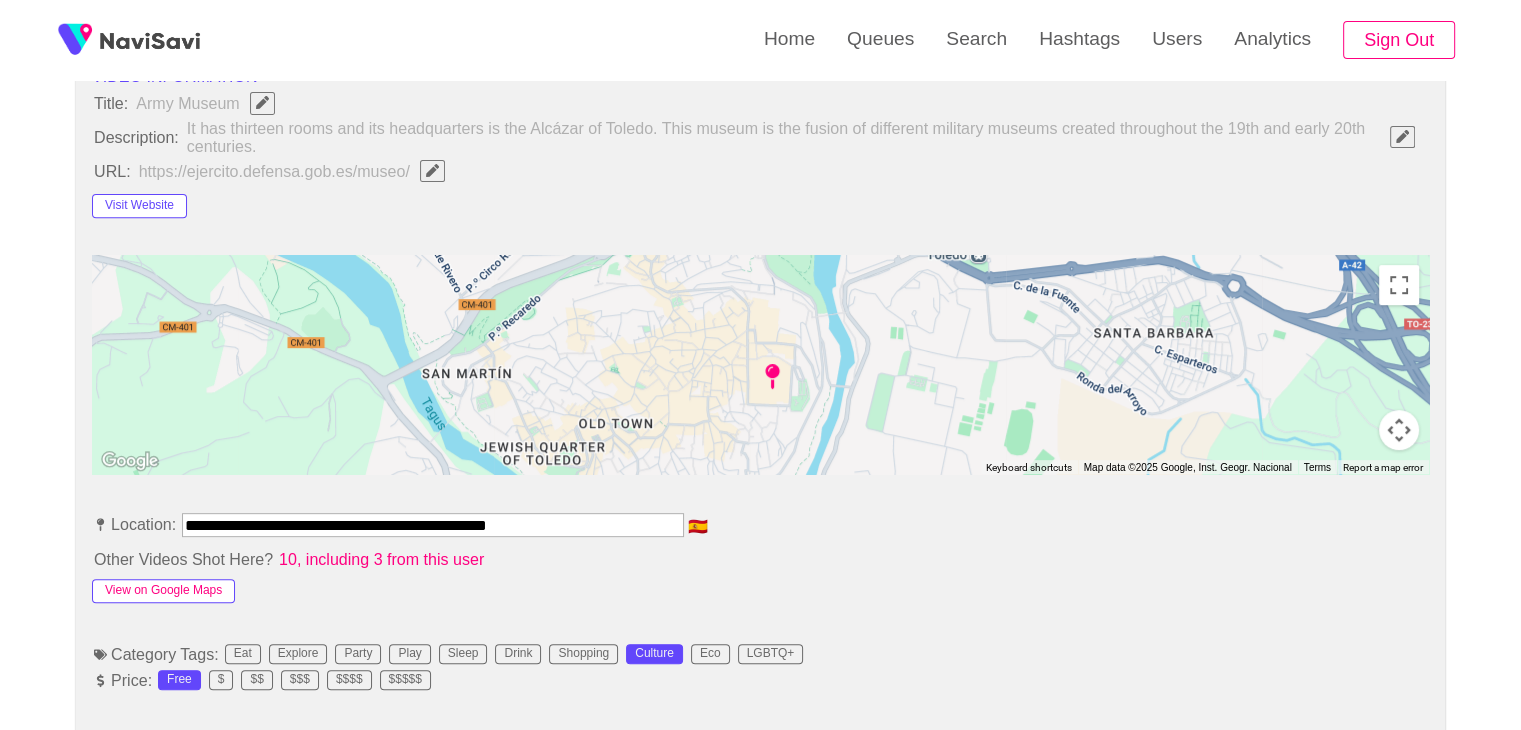 click on "View on Google Maps" at bounding box center [163, 591] 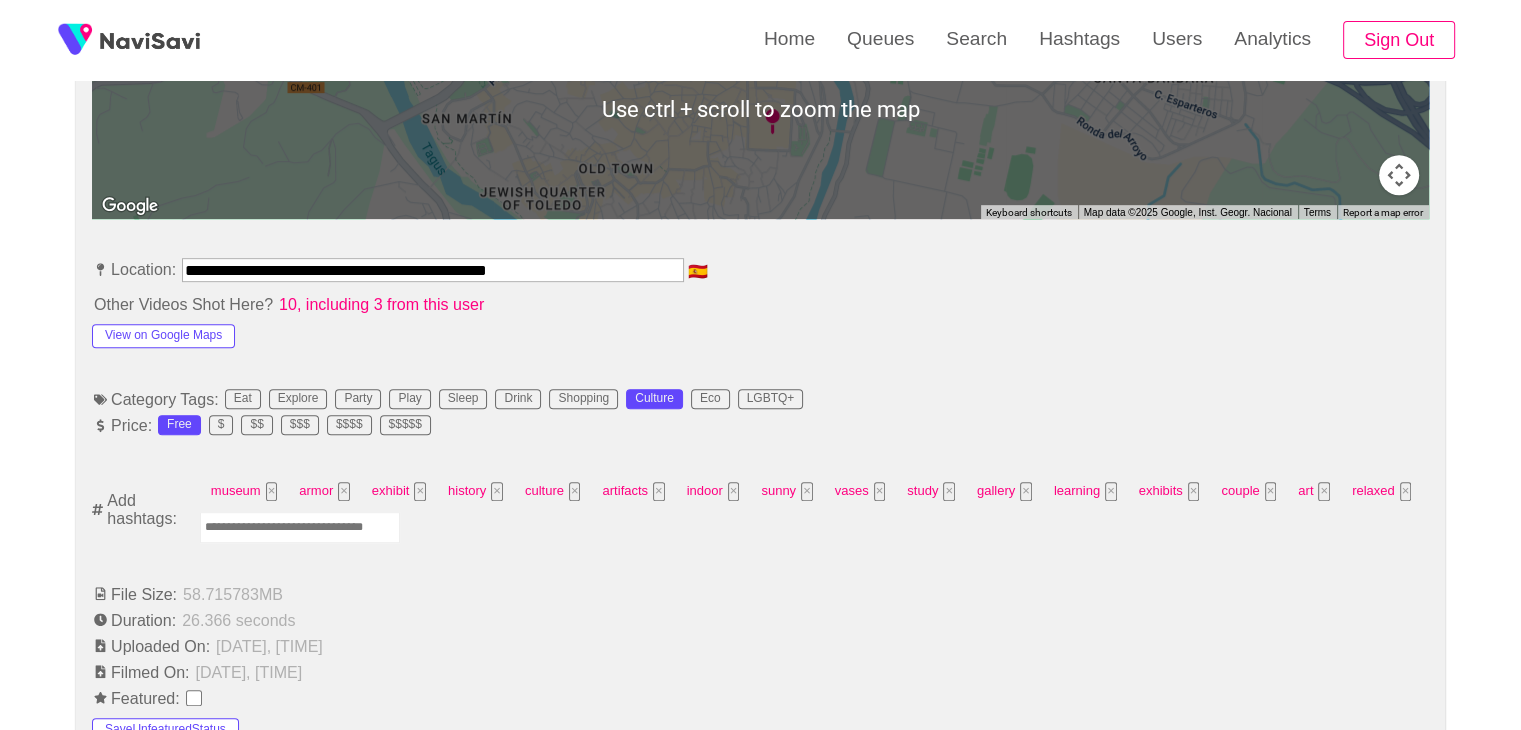 scroll, scrollTop: 1040, scrollLeft: 0, axis: vertical 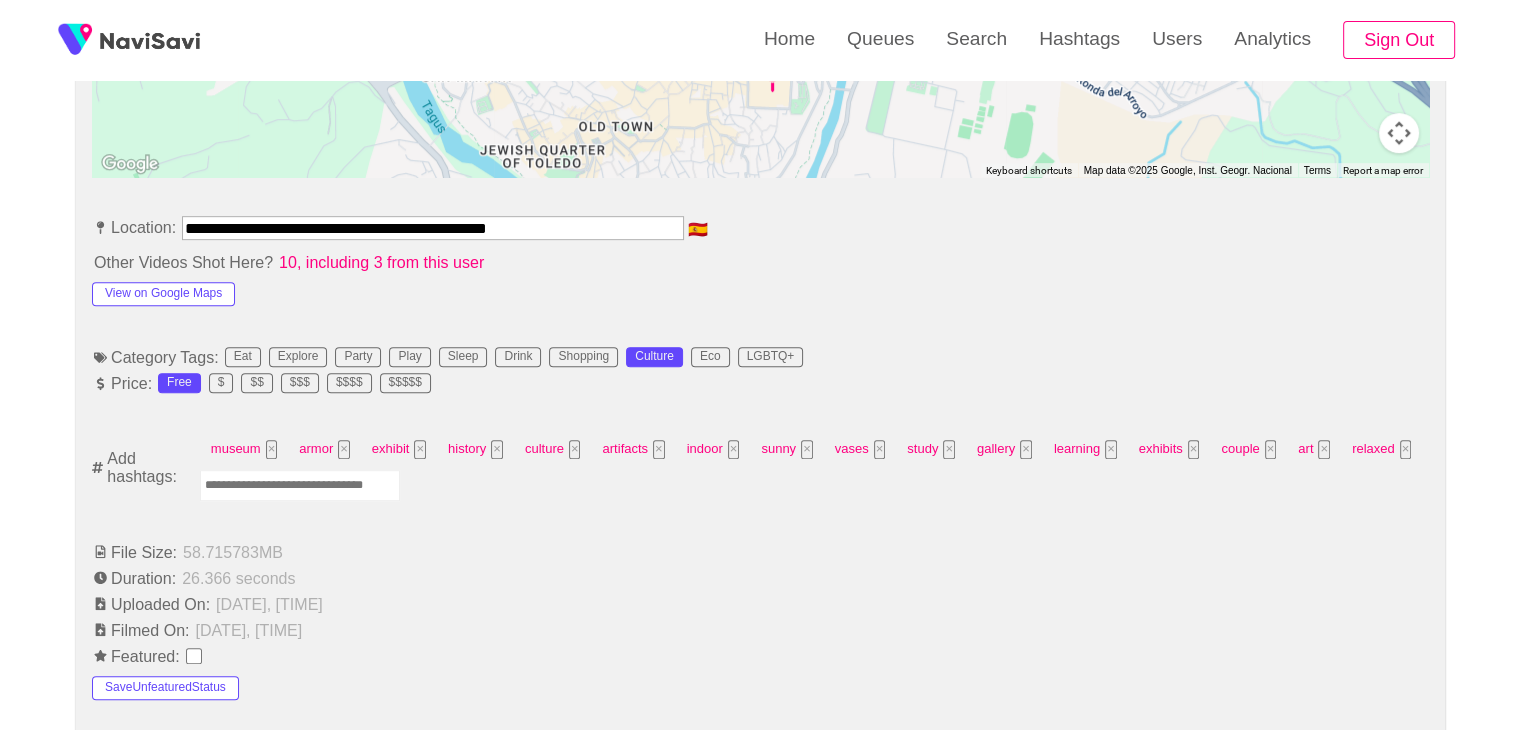 click at bounding box center [300, 485] 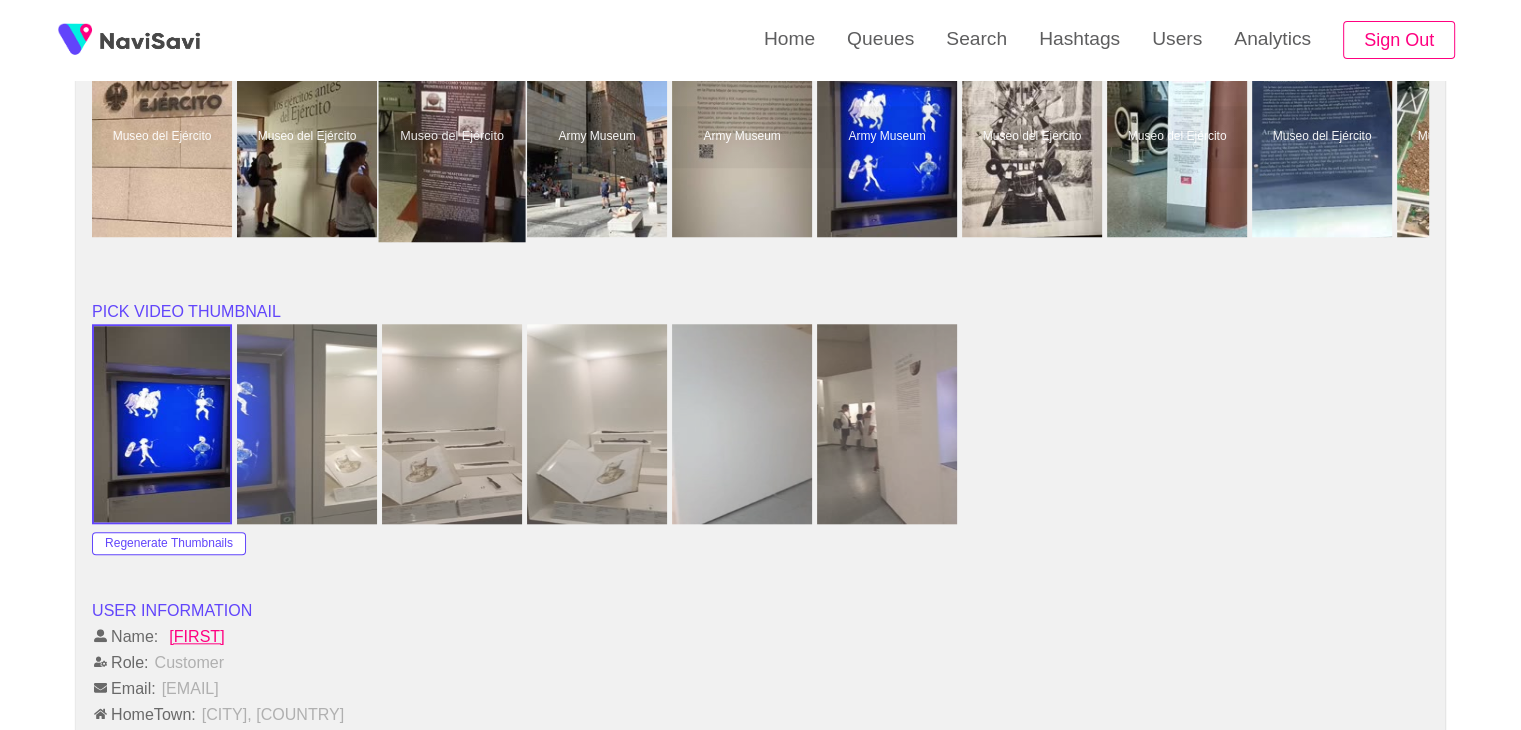 scroll, scrollTop: 1816, scrollLeft: 0, axis: vertical 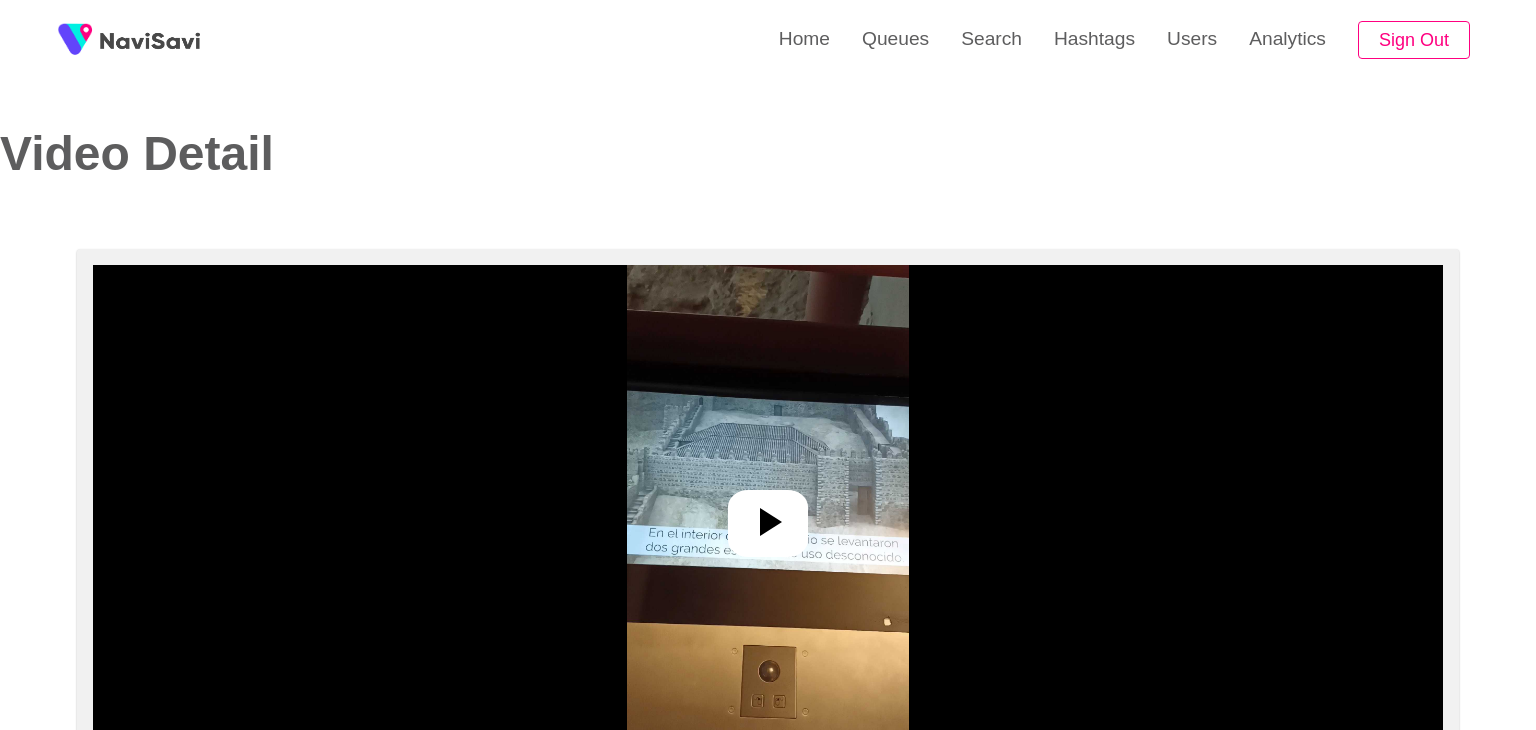 select on "**" 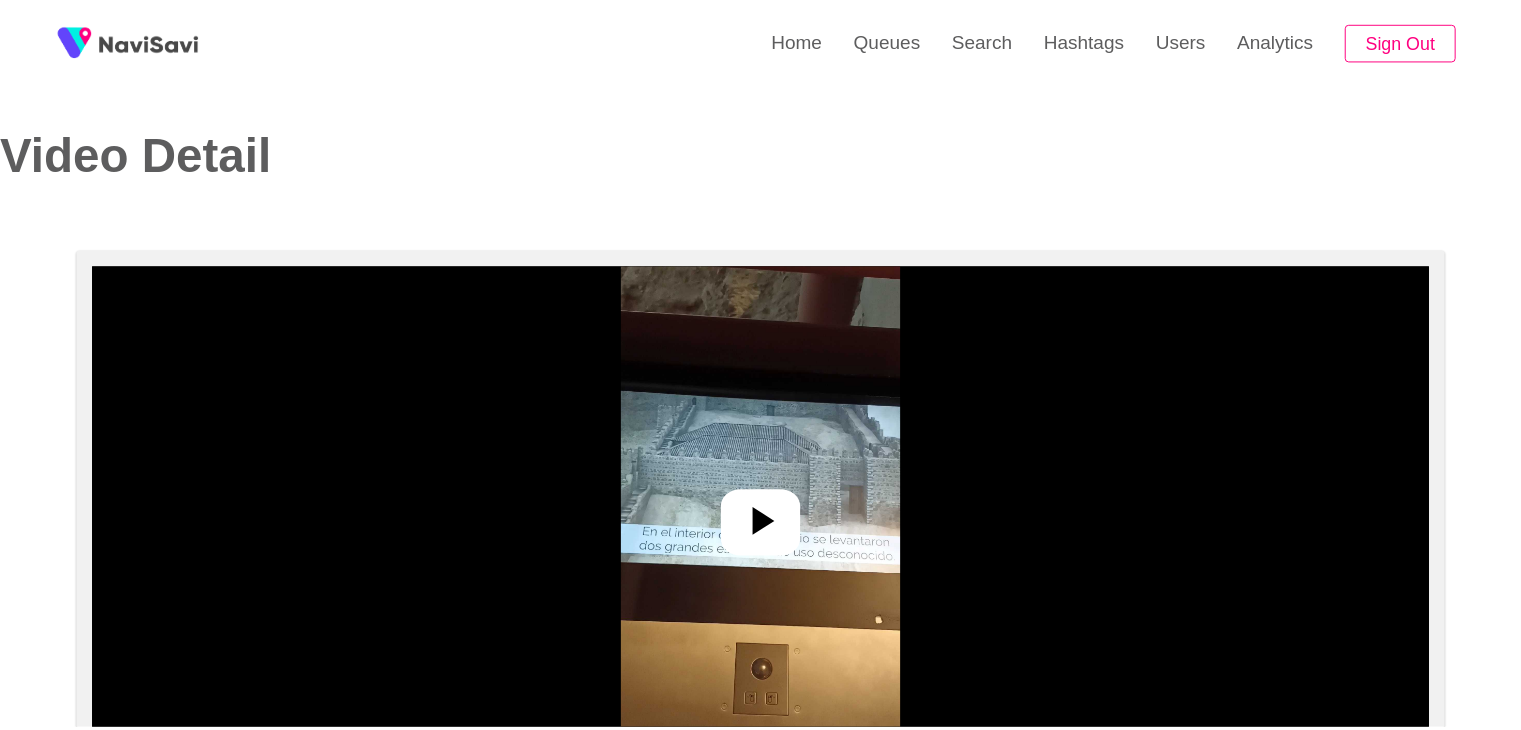 scroll, scrollTop: 0, scrollLeft: 0, axis: both 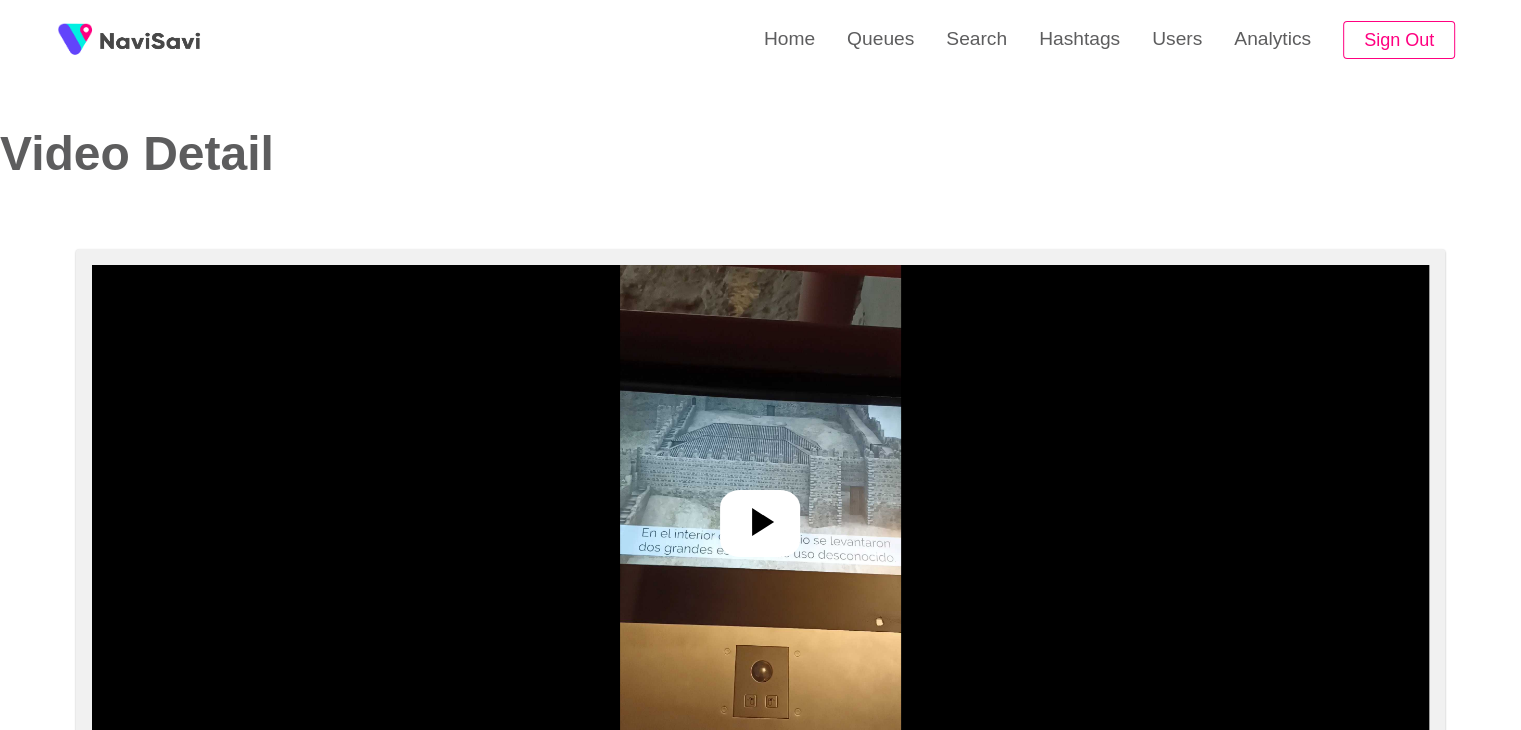select on "**********" 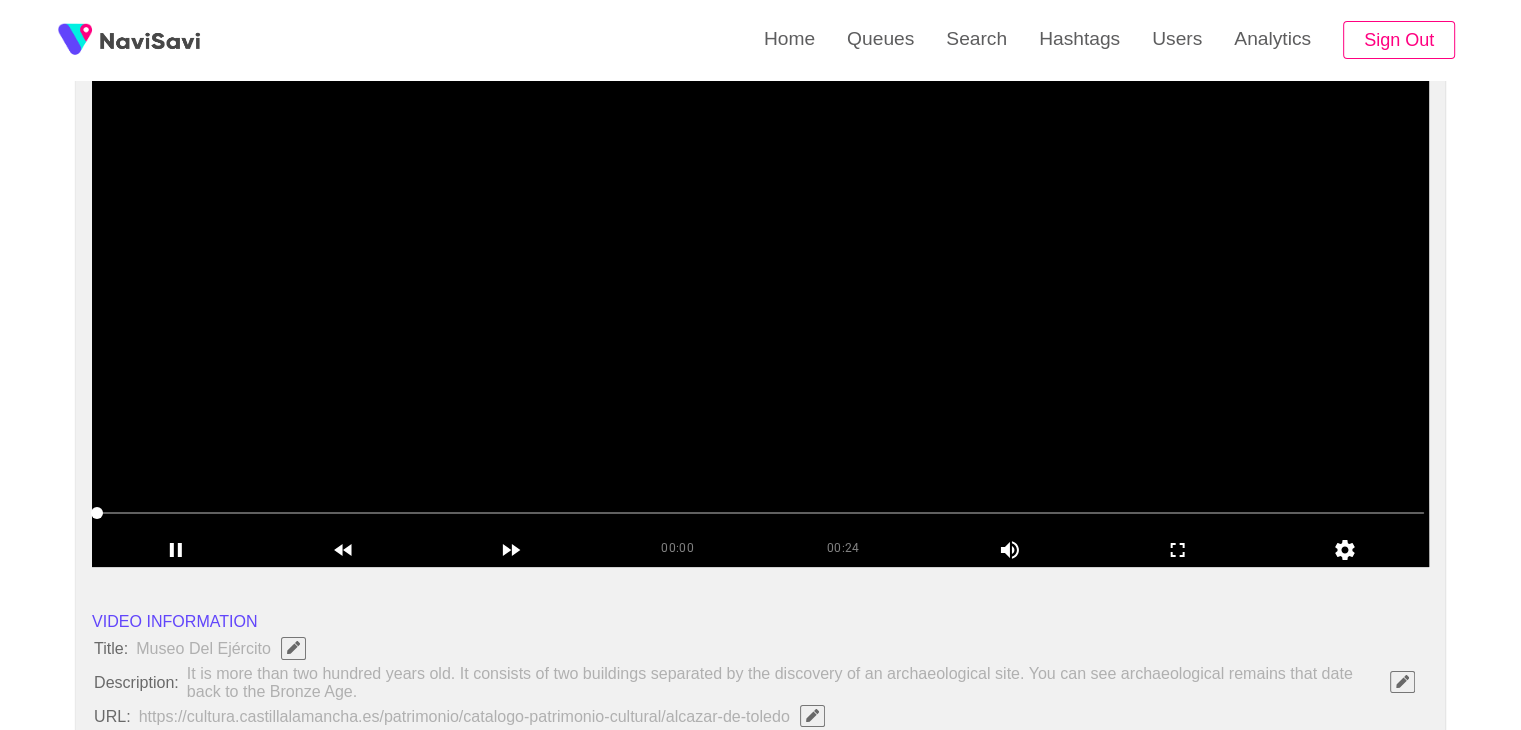 scroll, scrollTop: 0, scrollLeft: 0, axis: both 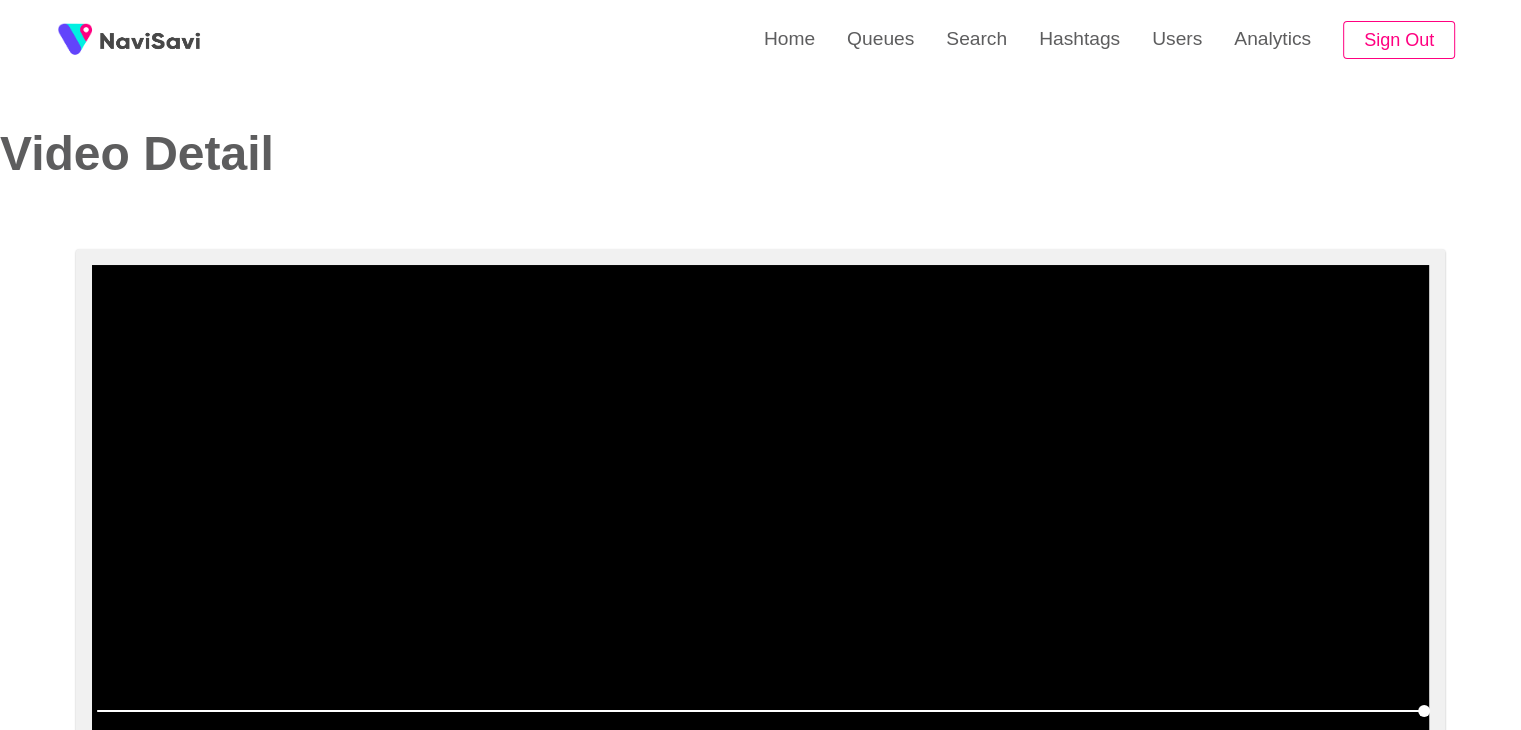 click at bounding box center (760, 515) 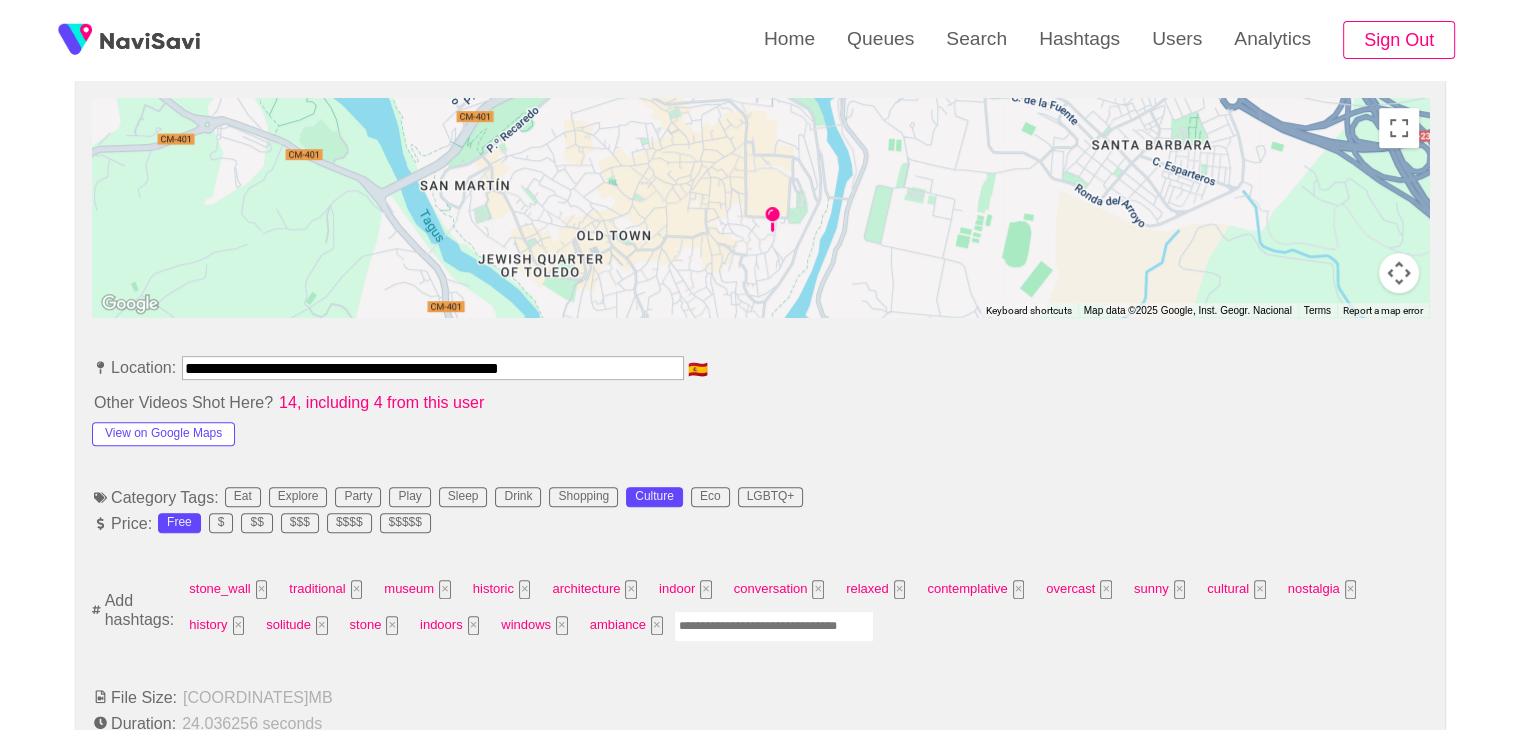 scroll, scrollTop: 1034, scrollLeft: 0, axis: vertical 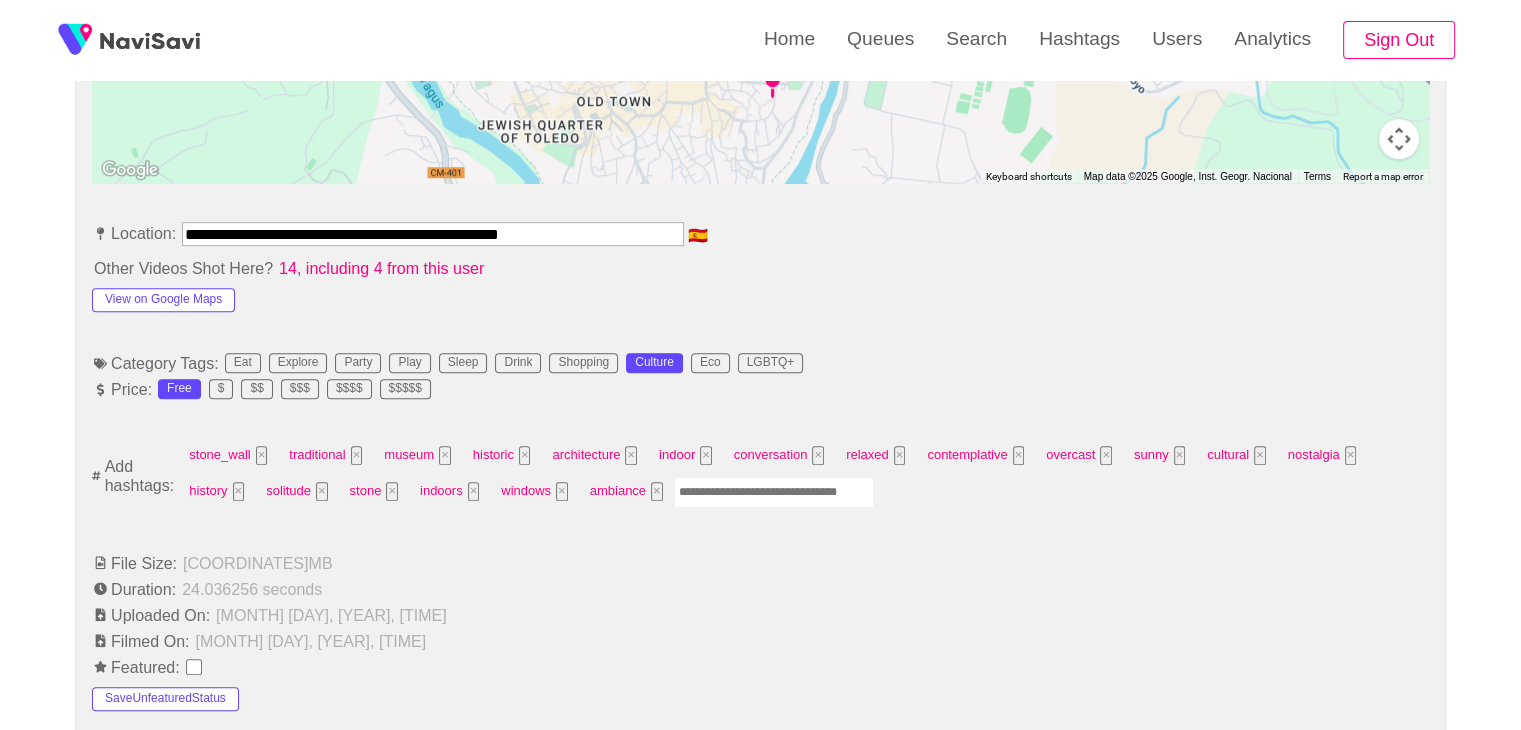 click at bounding box center (774, 492) 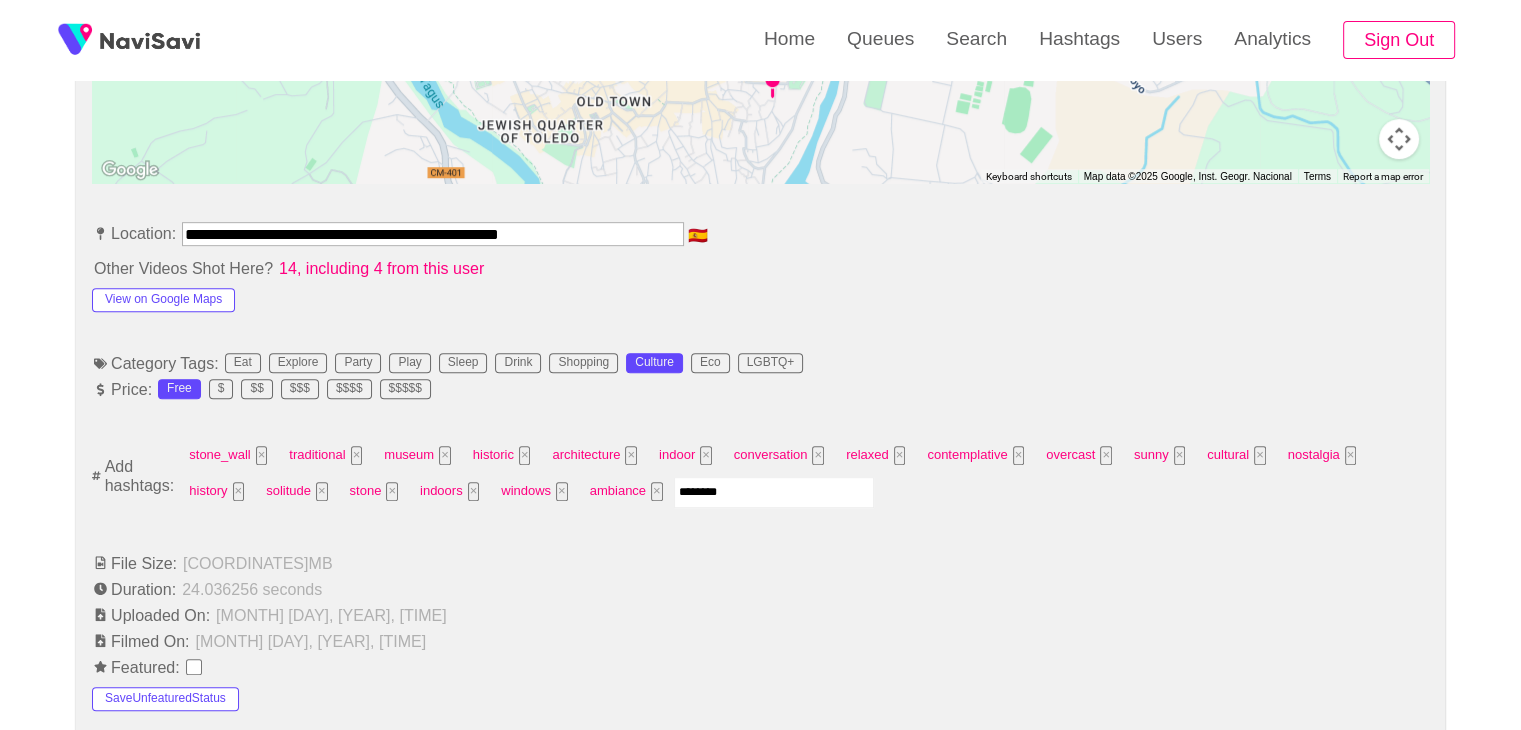 type on "*********" 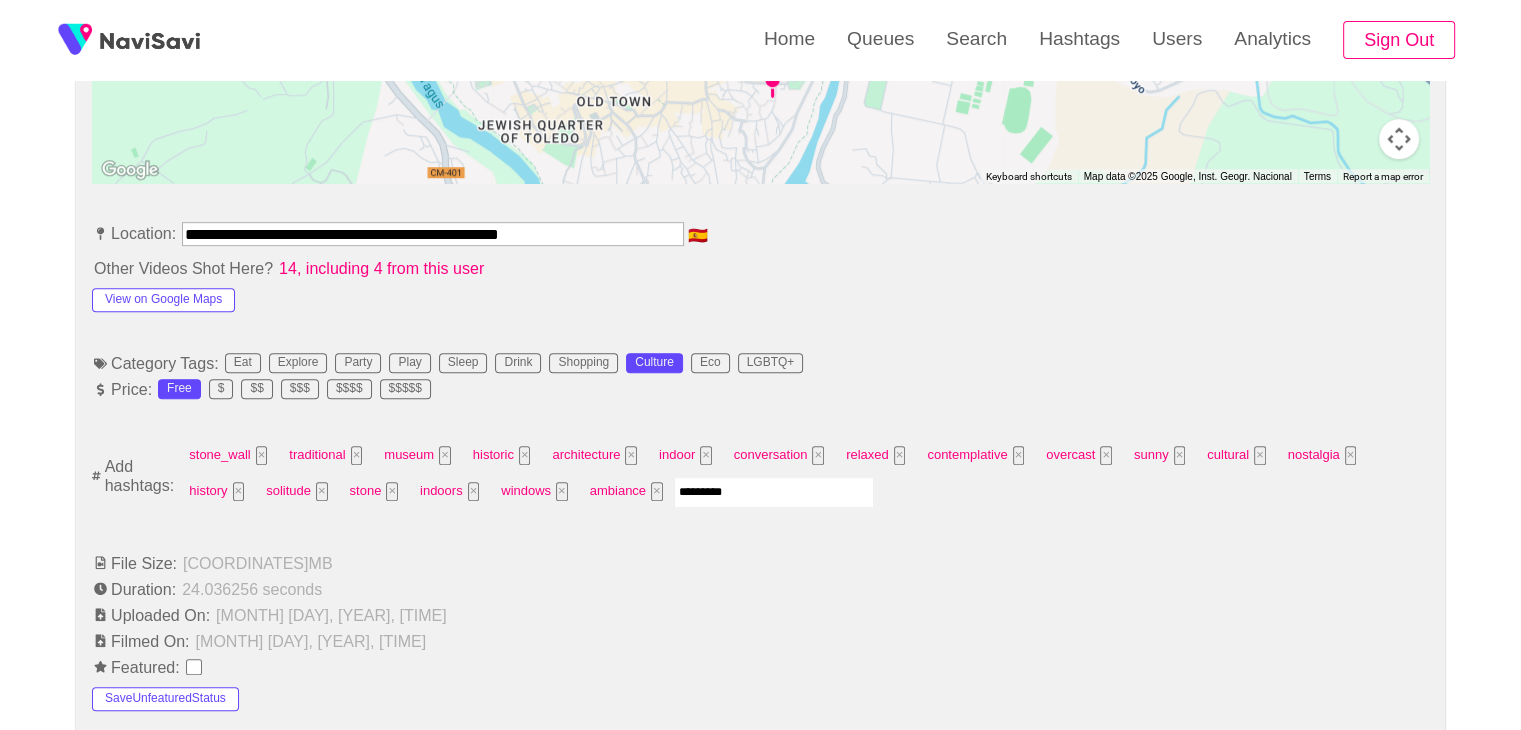 type 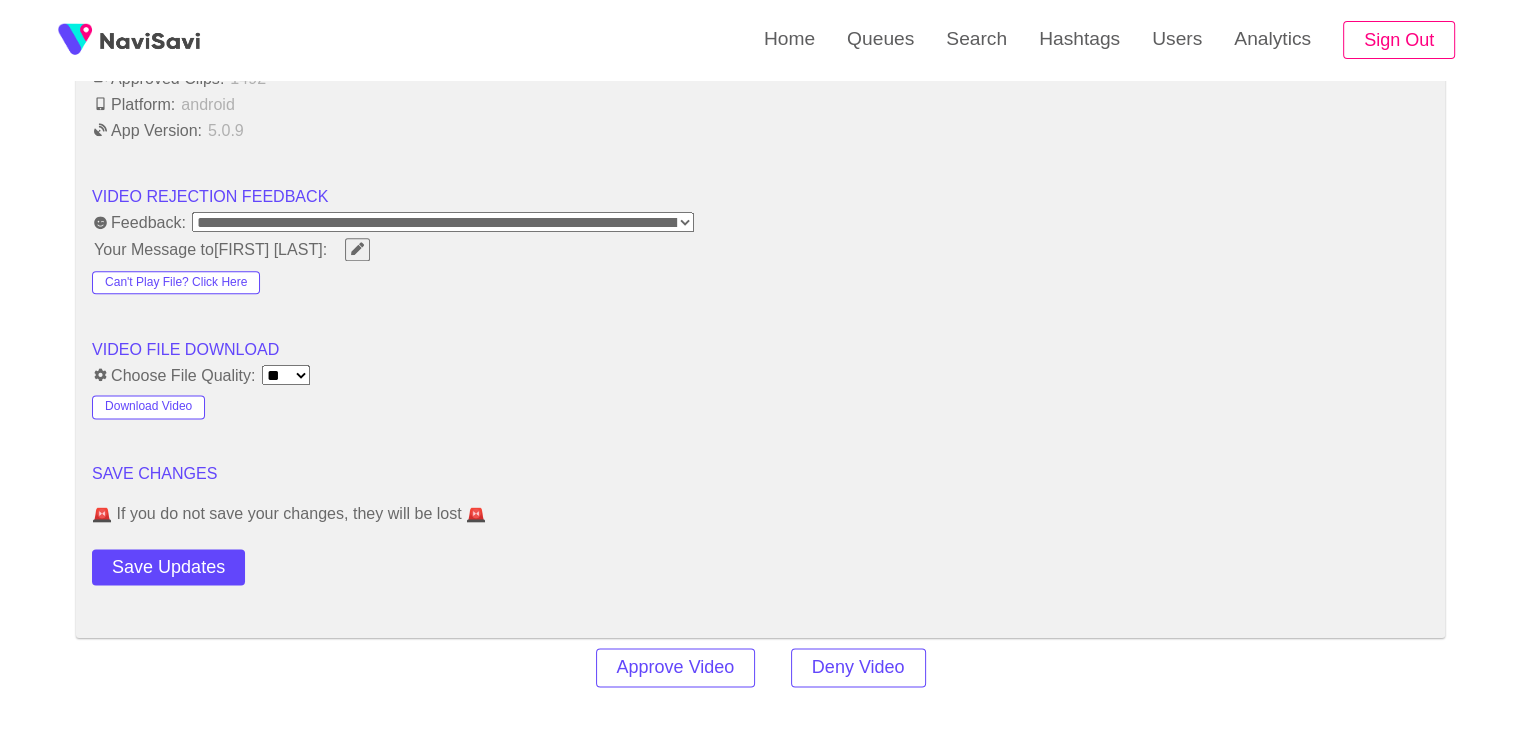 scroll, scrollTop: 2824, scrollLeft: 0, axis: vertical 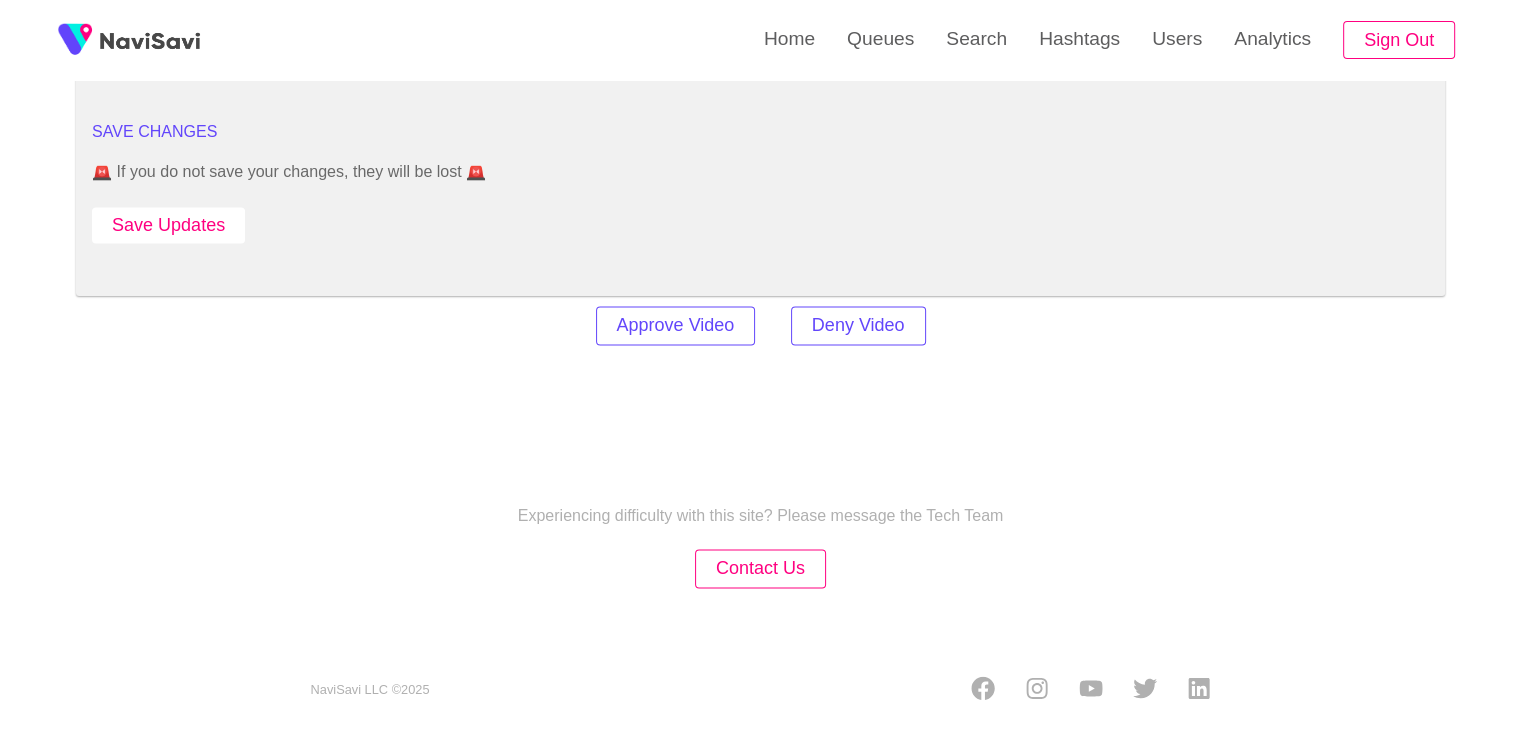 click on "Save Updates" at bounding box center (168, 225) 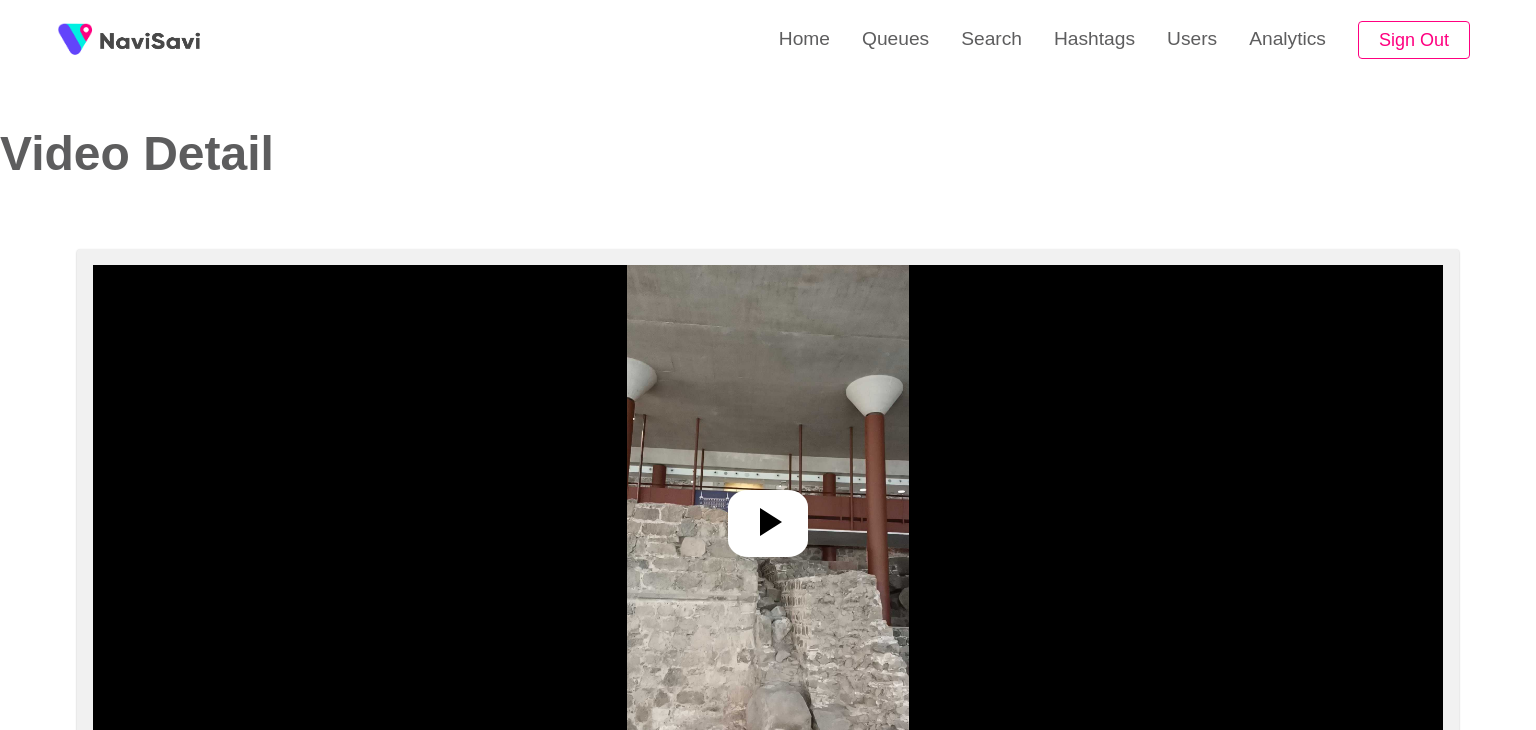 select on "**********" 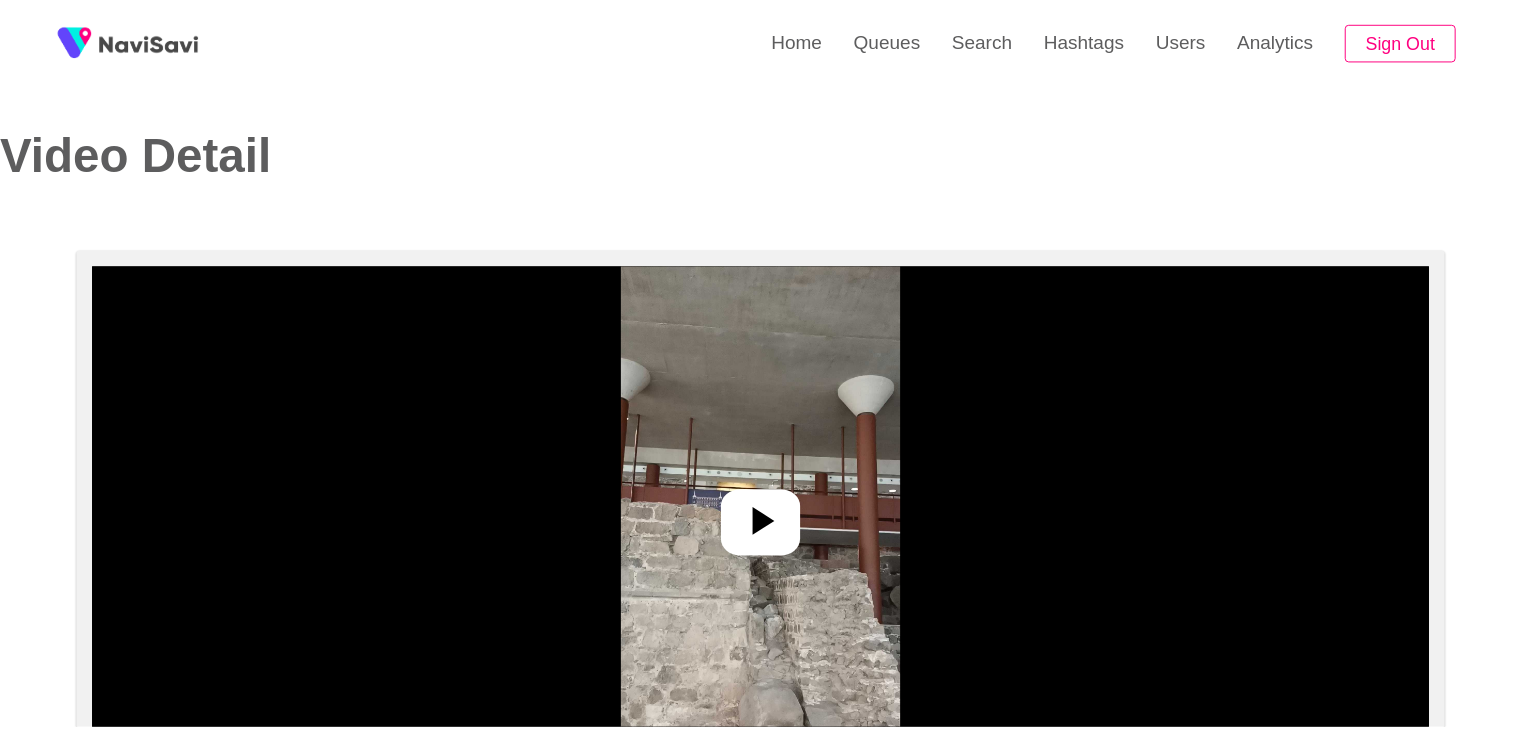 scroll, scrollTop: 0, scrollLeft: 0, axis: both 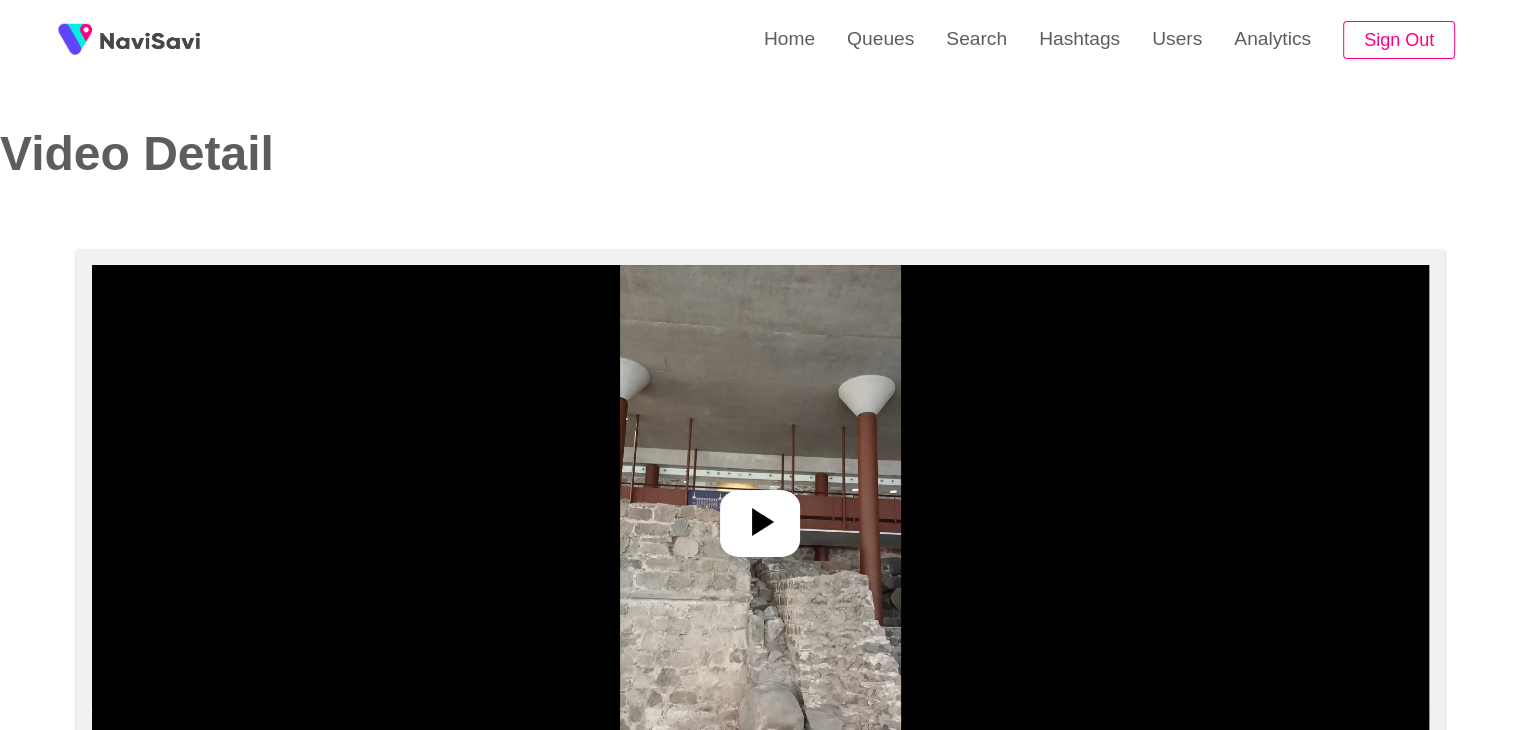 click at bounding box center (760, 515) 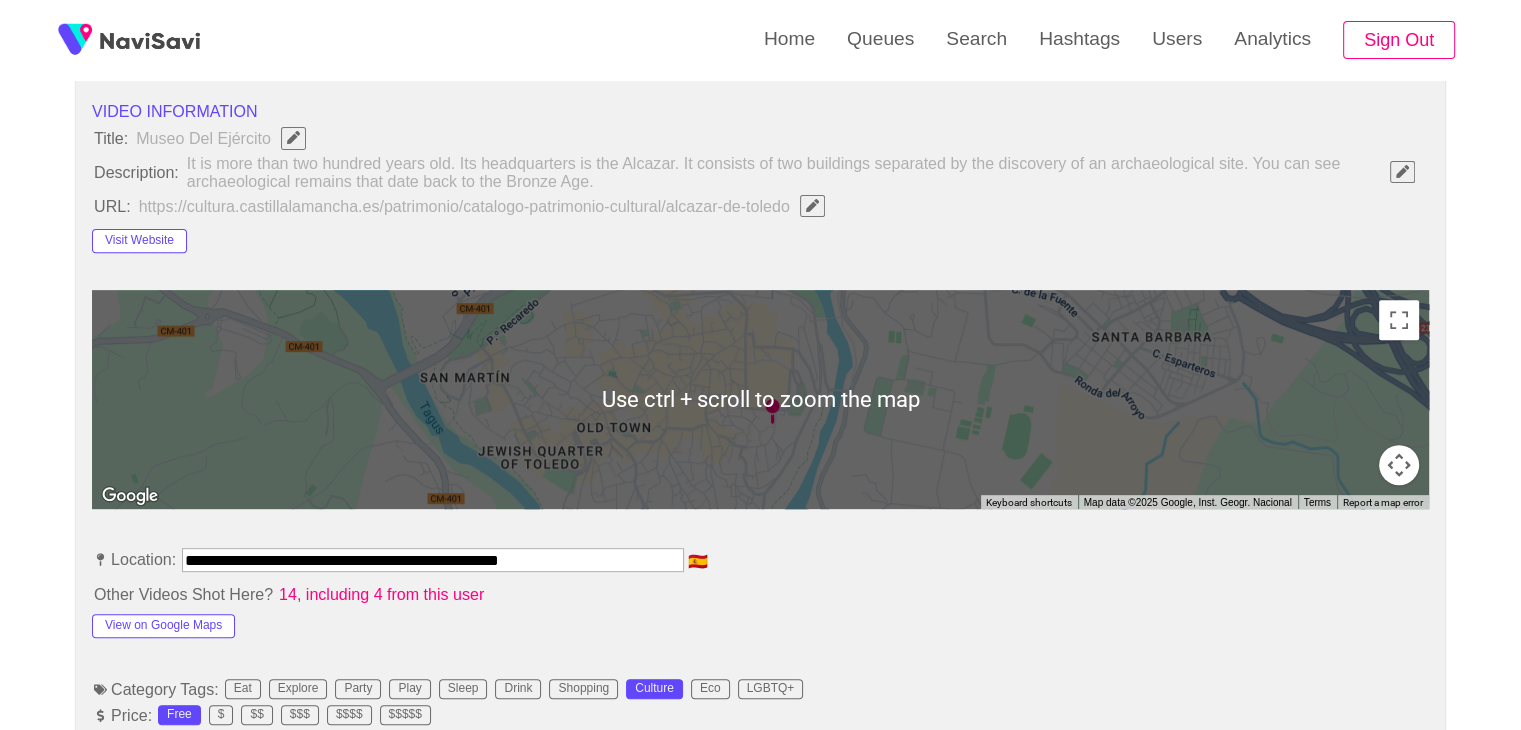 scroll, scrollTop: 968, scrollLeft: 0, axis: vertical 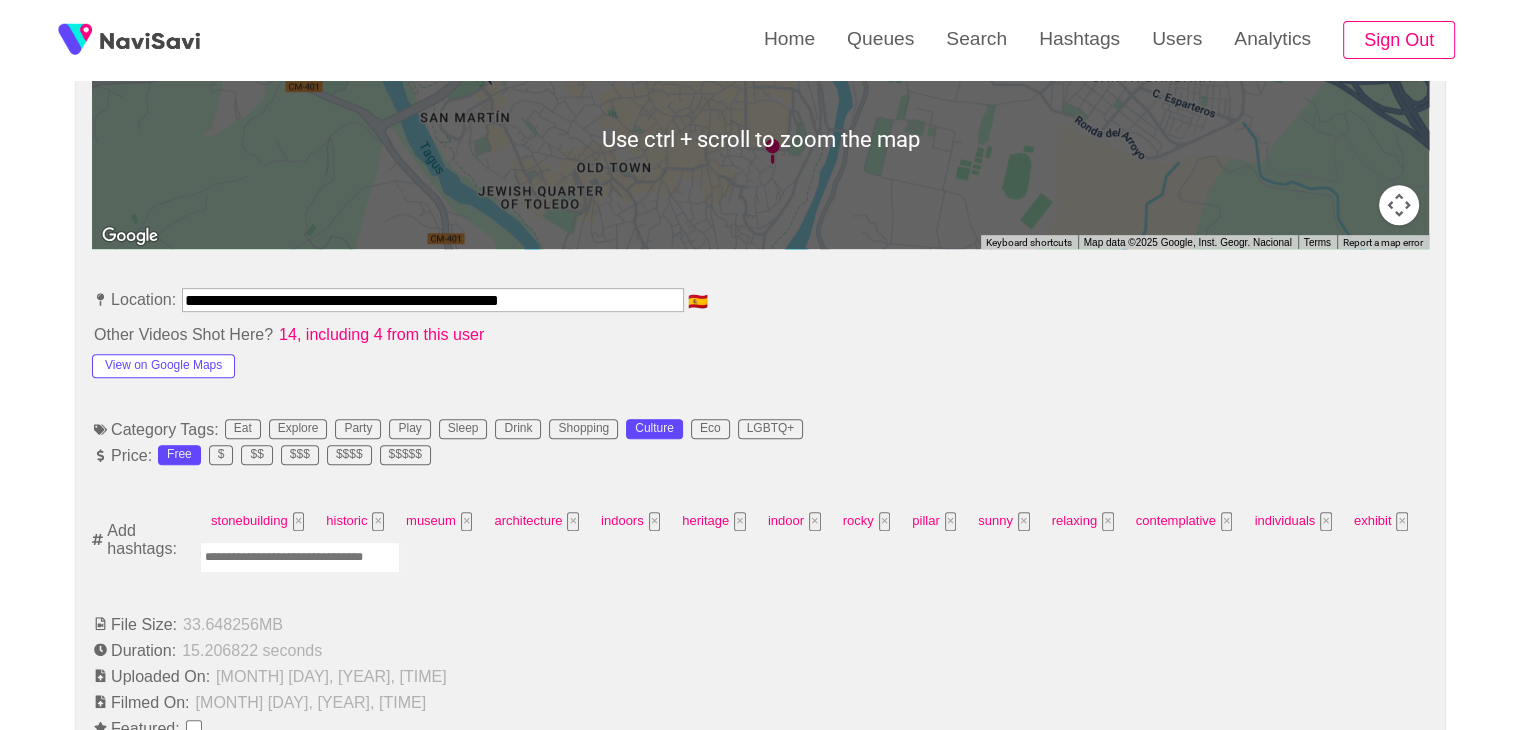 click at bounding box center (300, 557) 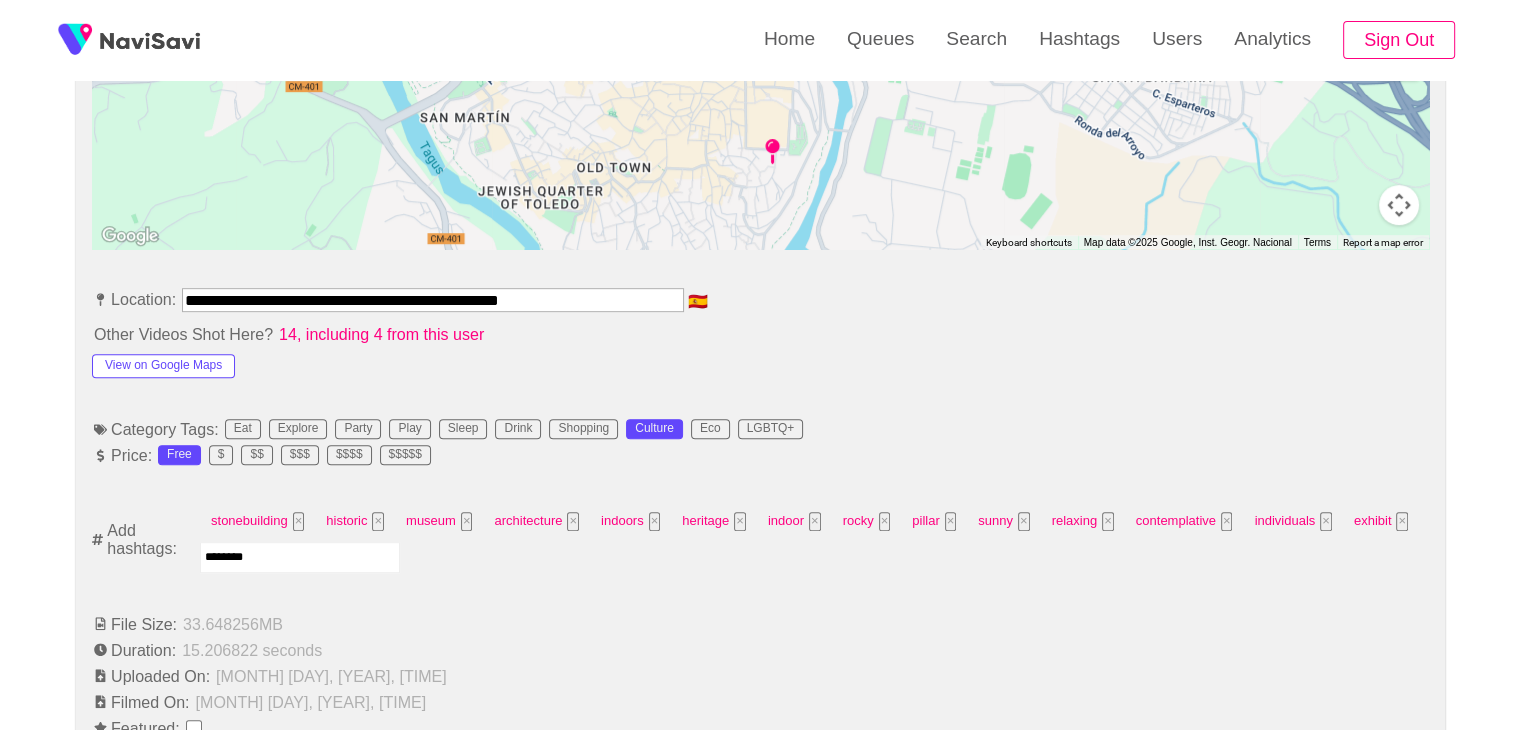 type on "*********" 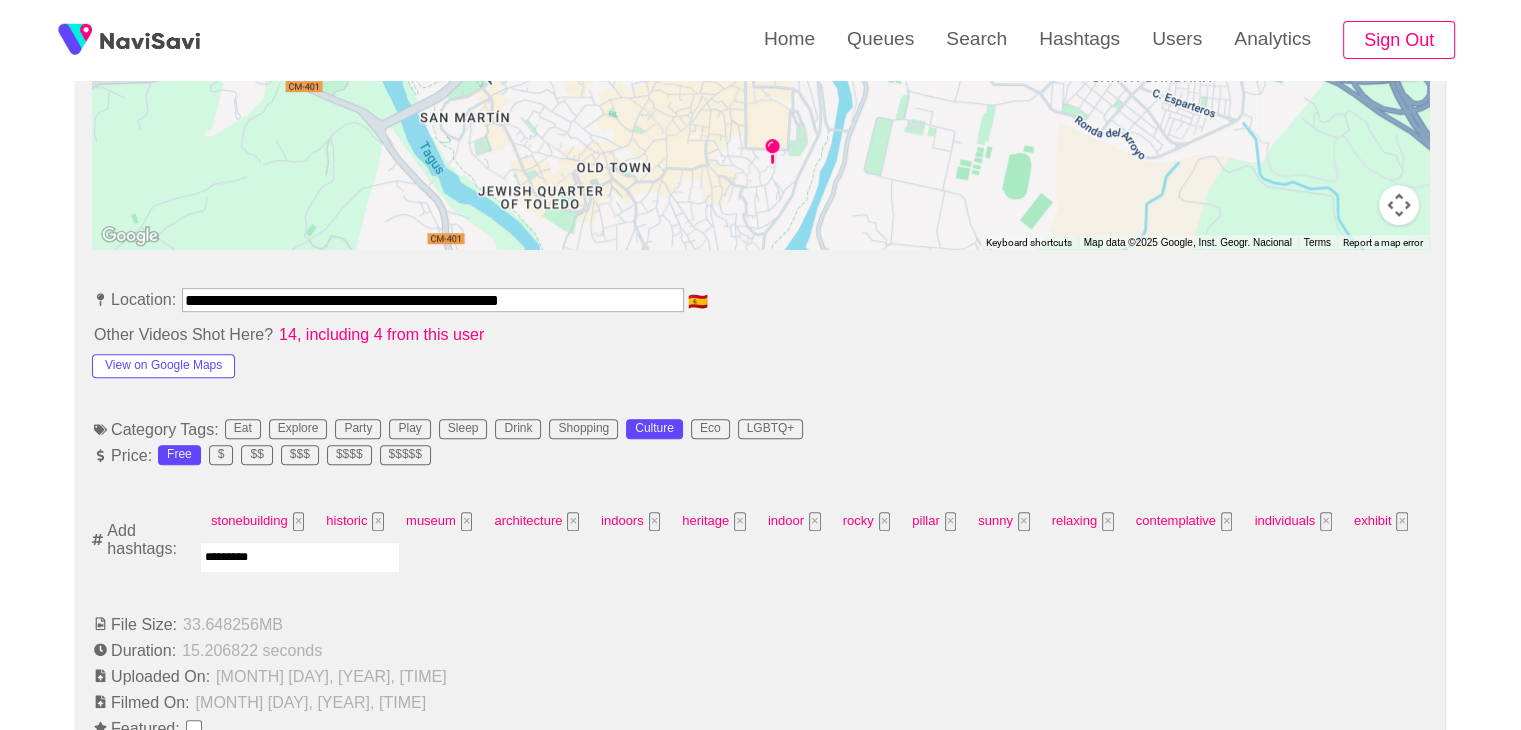type 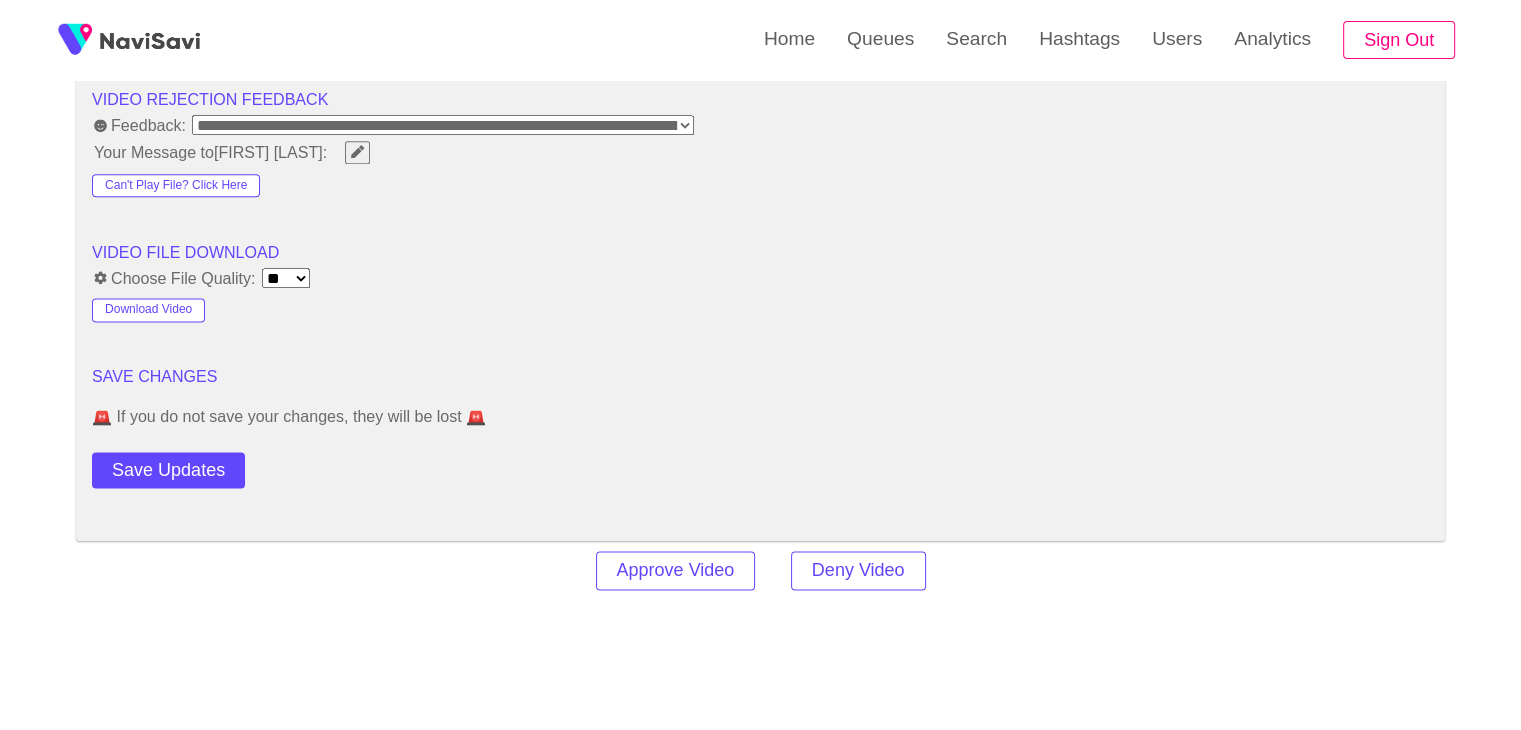 scroll, scrollTop: 2591, scrollLeft: 0, axis: vertical 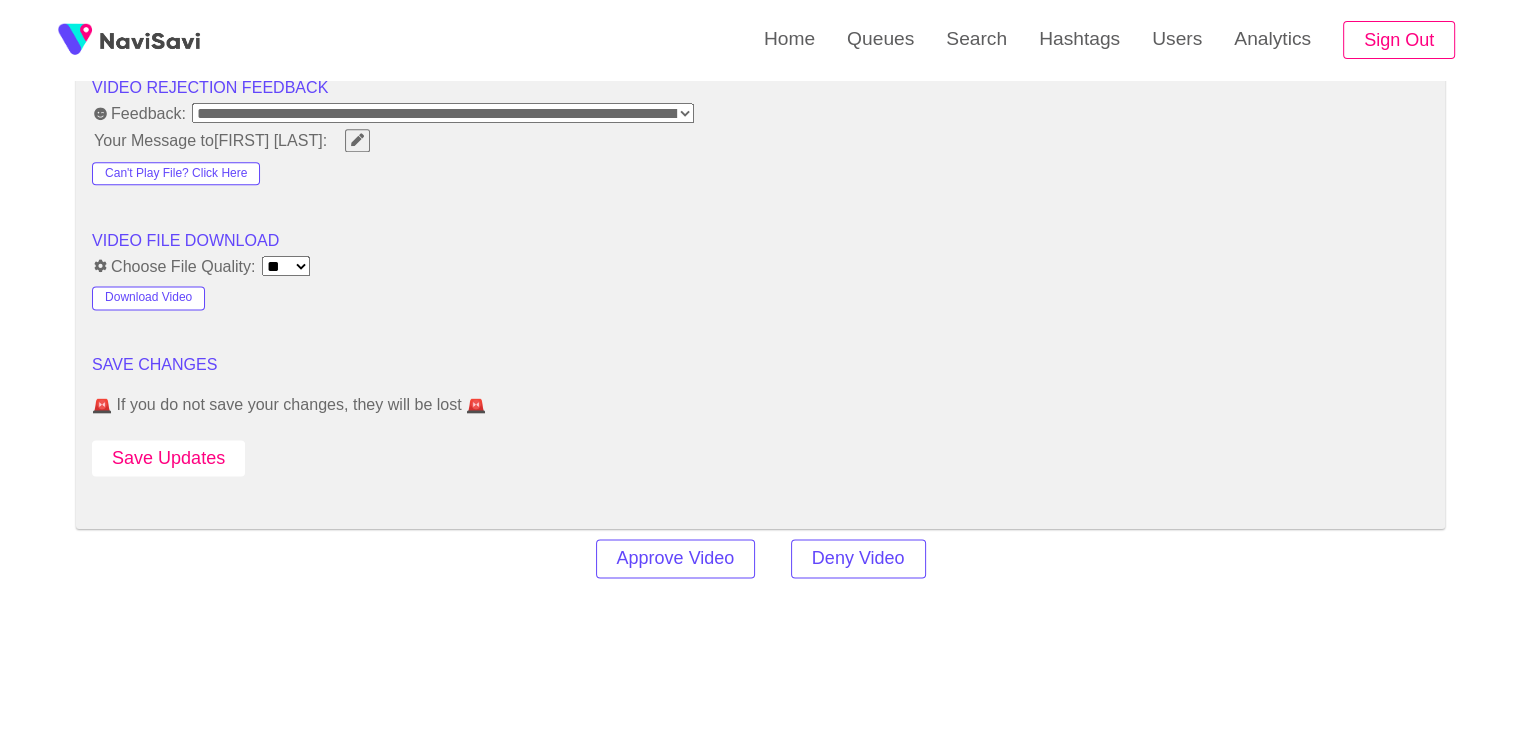 click on "Save Updates" at bounding box center [168, 458] 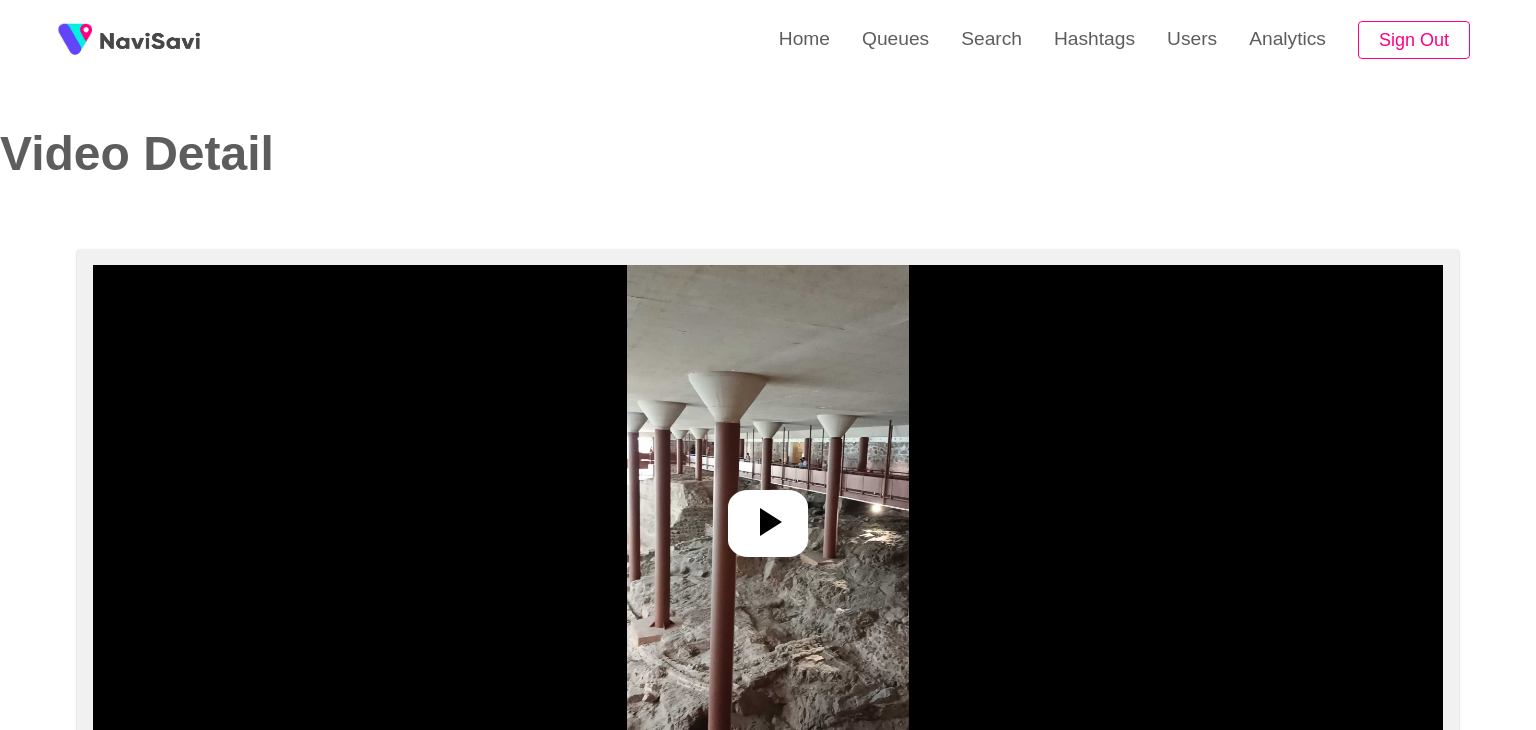 select on "**" 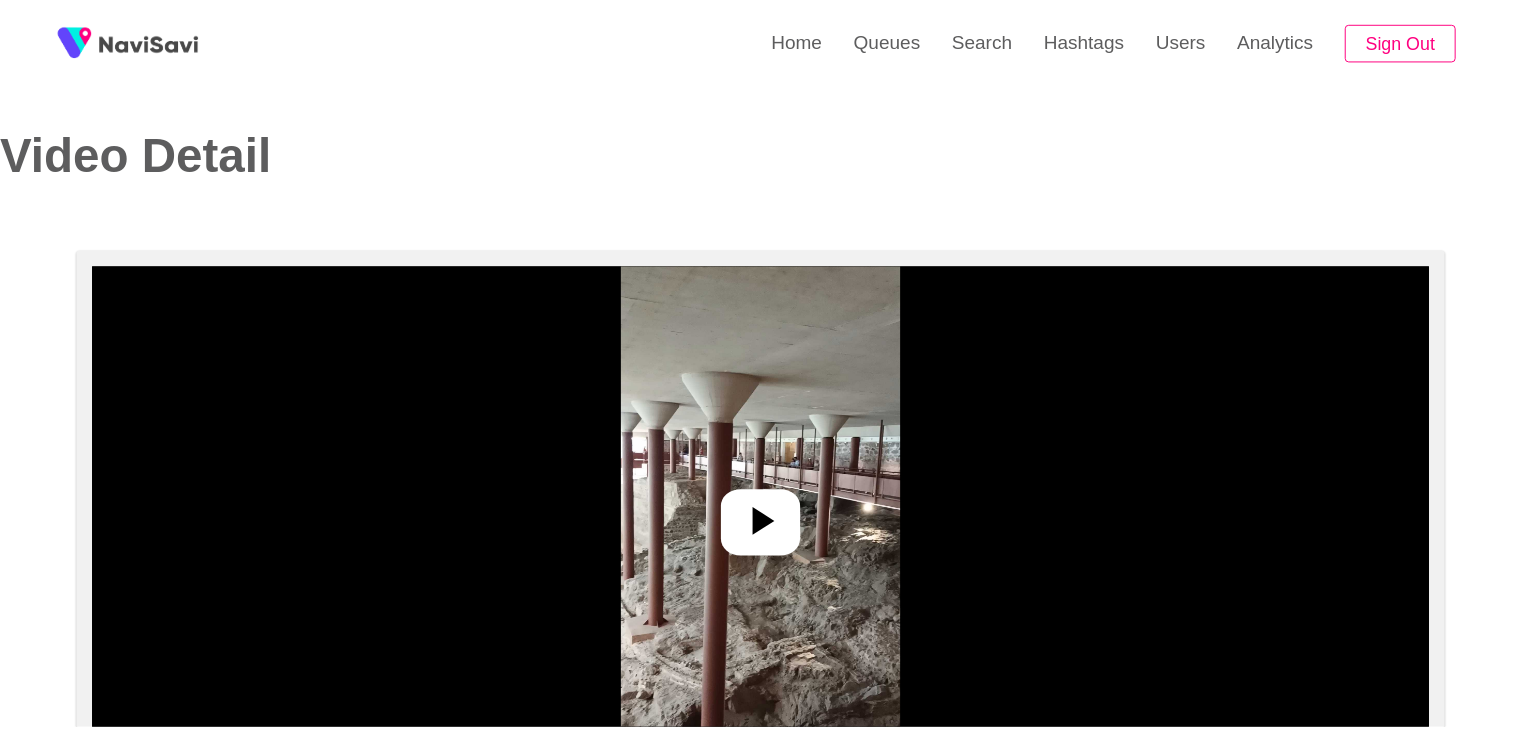 scroll, scrollTop: 0, scrollLeft: 0, axis: both 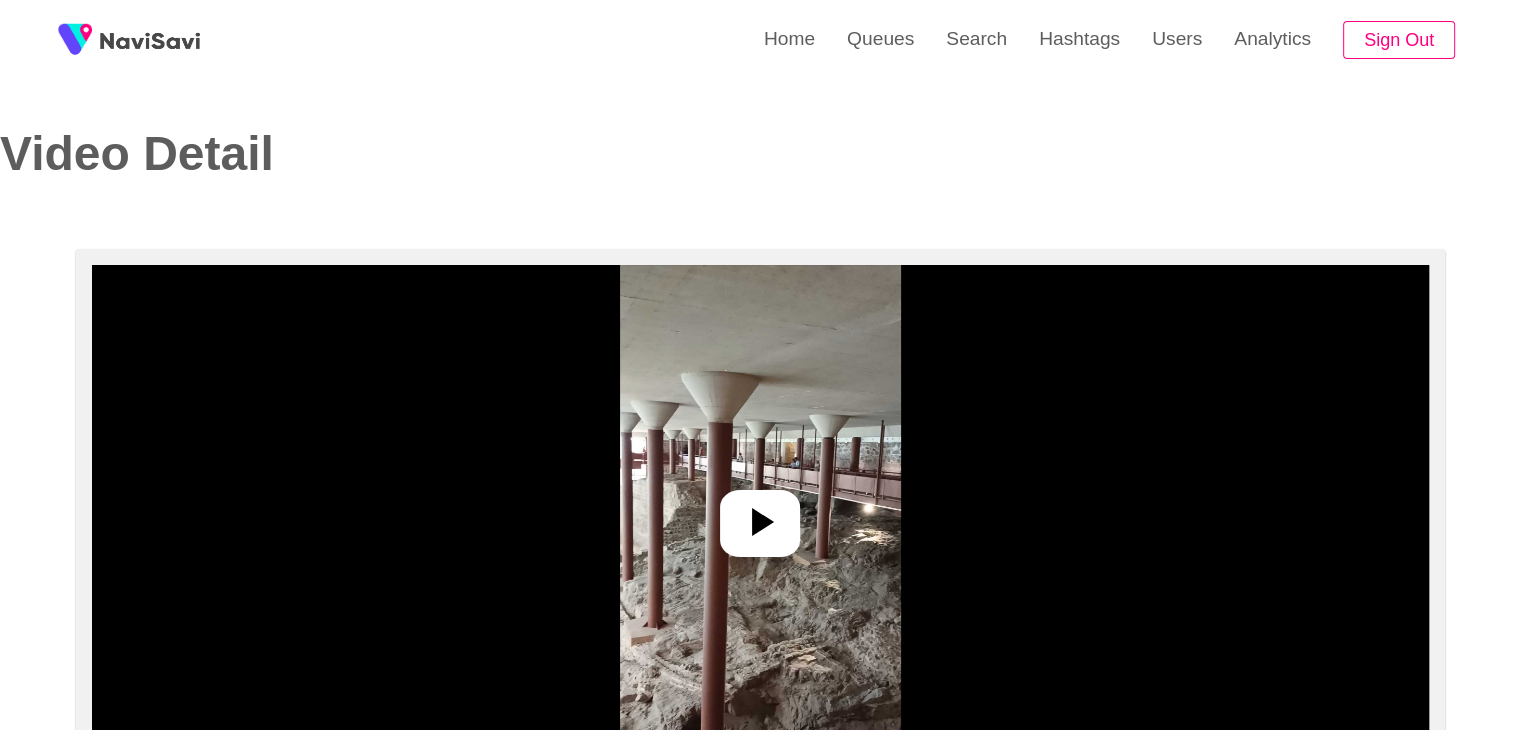 select on "**********" 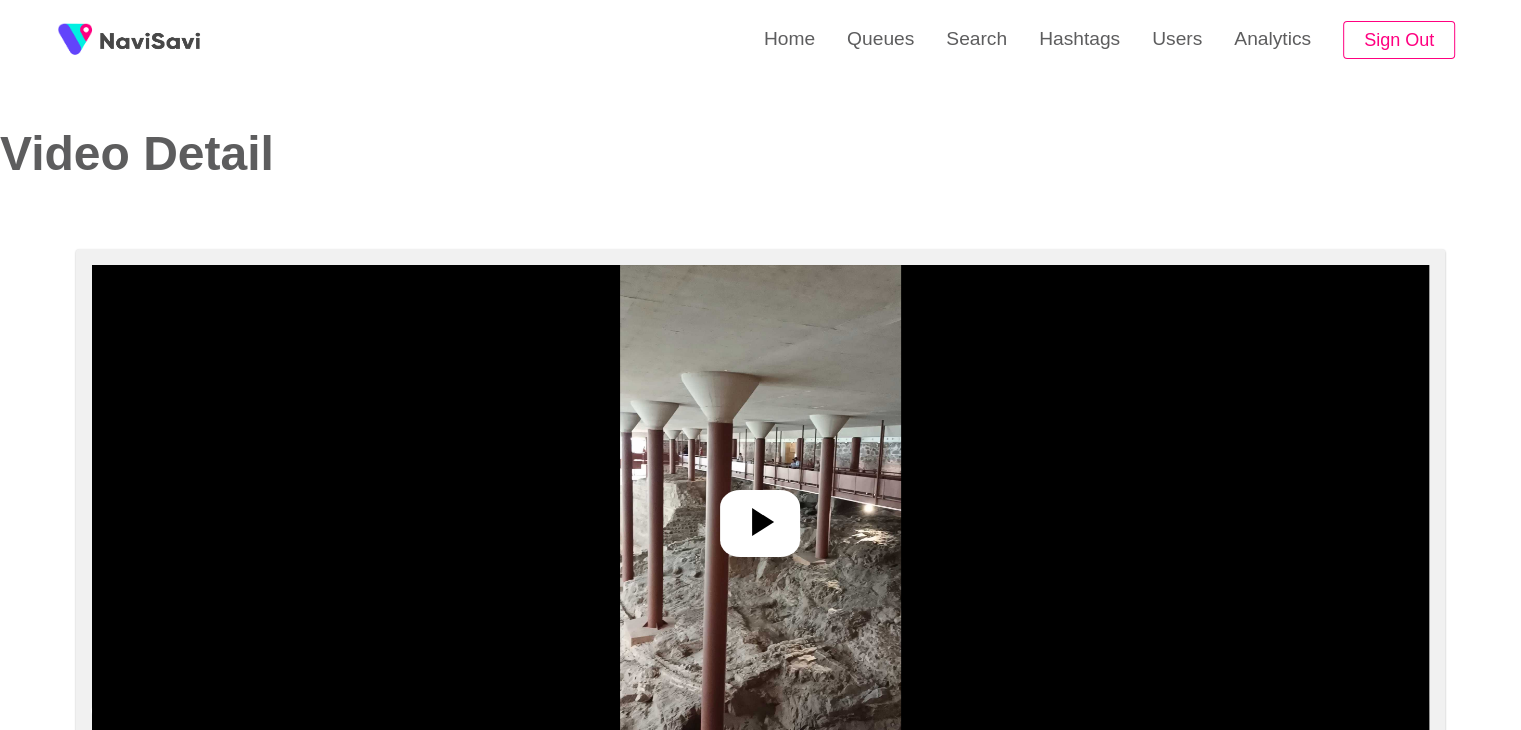 click at bounding box center [760, 515] 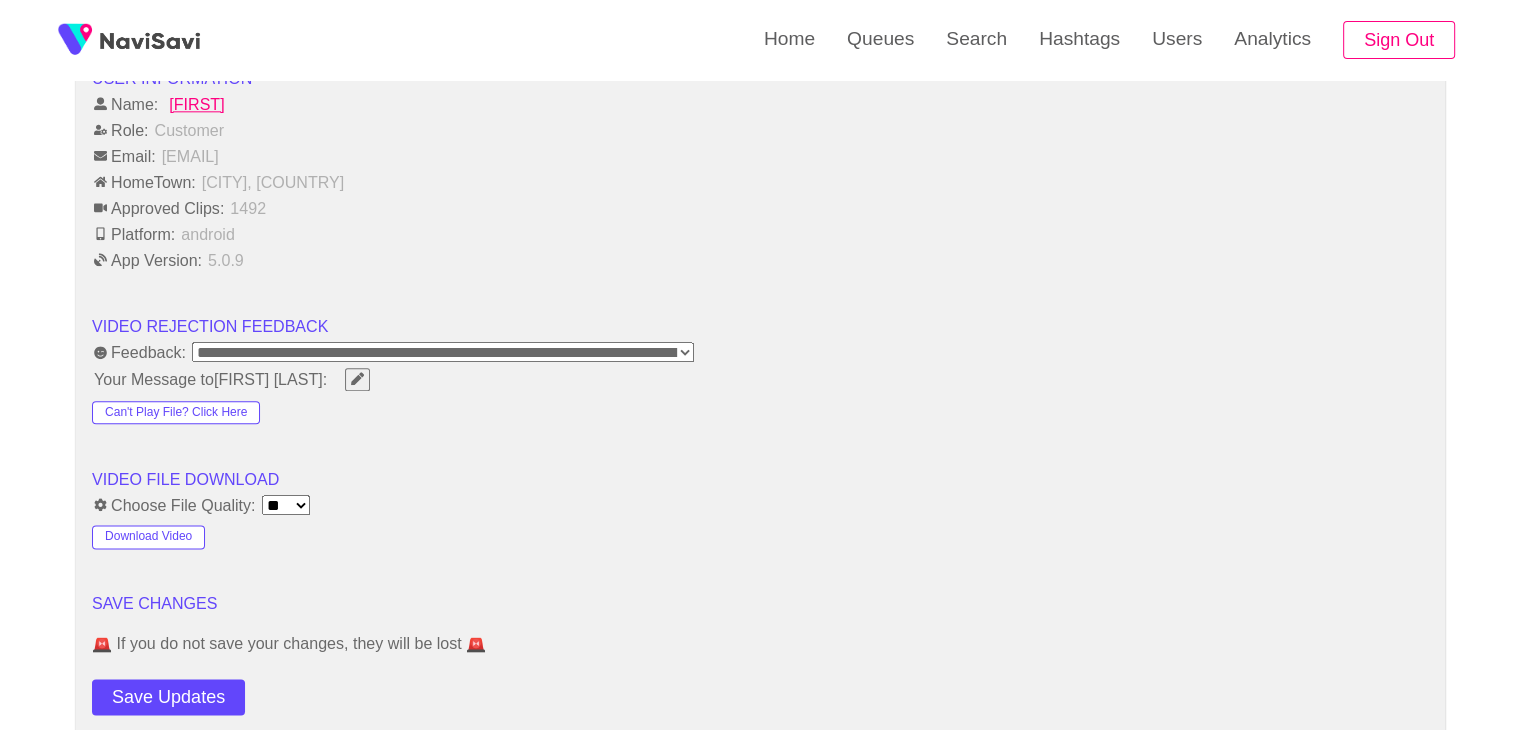 scroll, scrollTop: 2122, scrollLeft: 0, axis: vertical 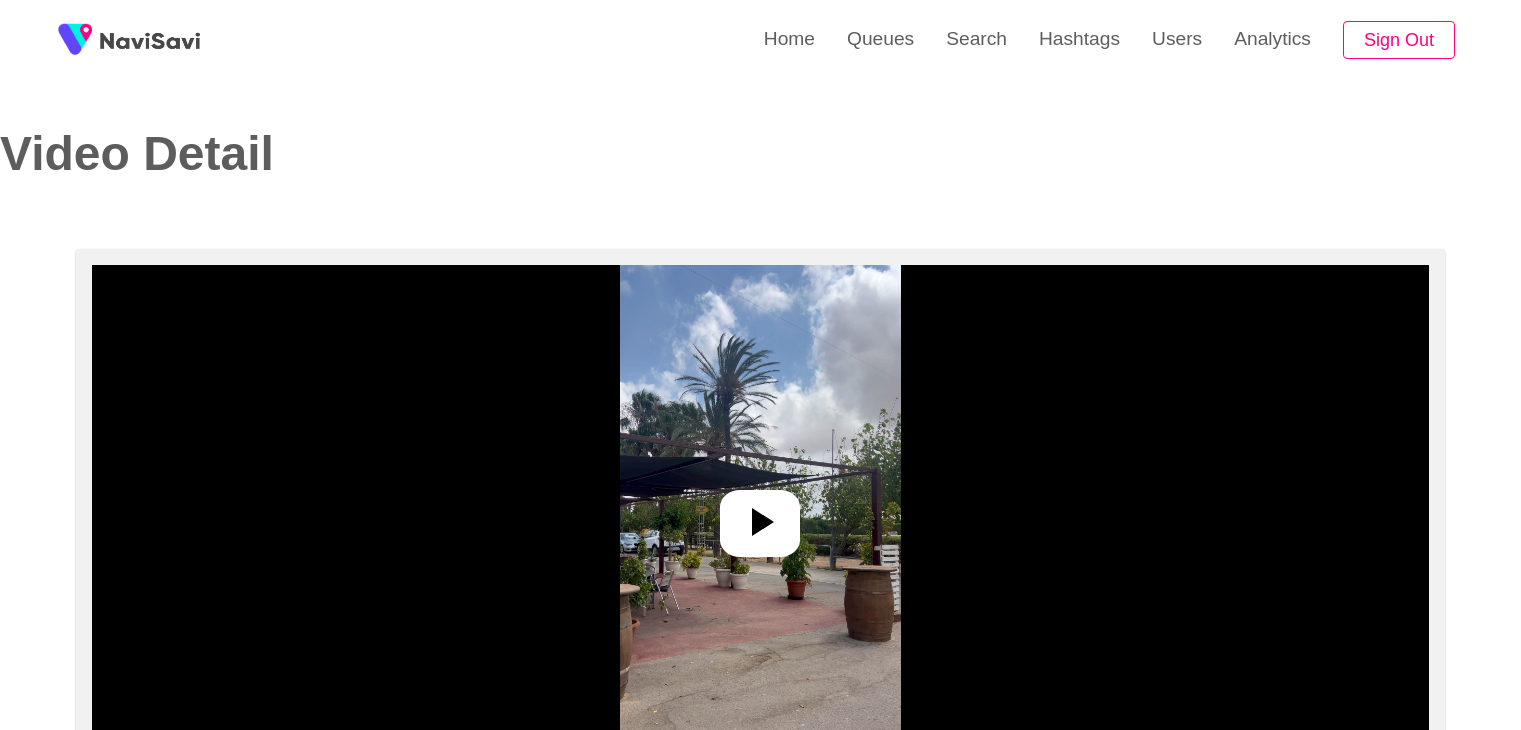 select on "**********" 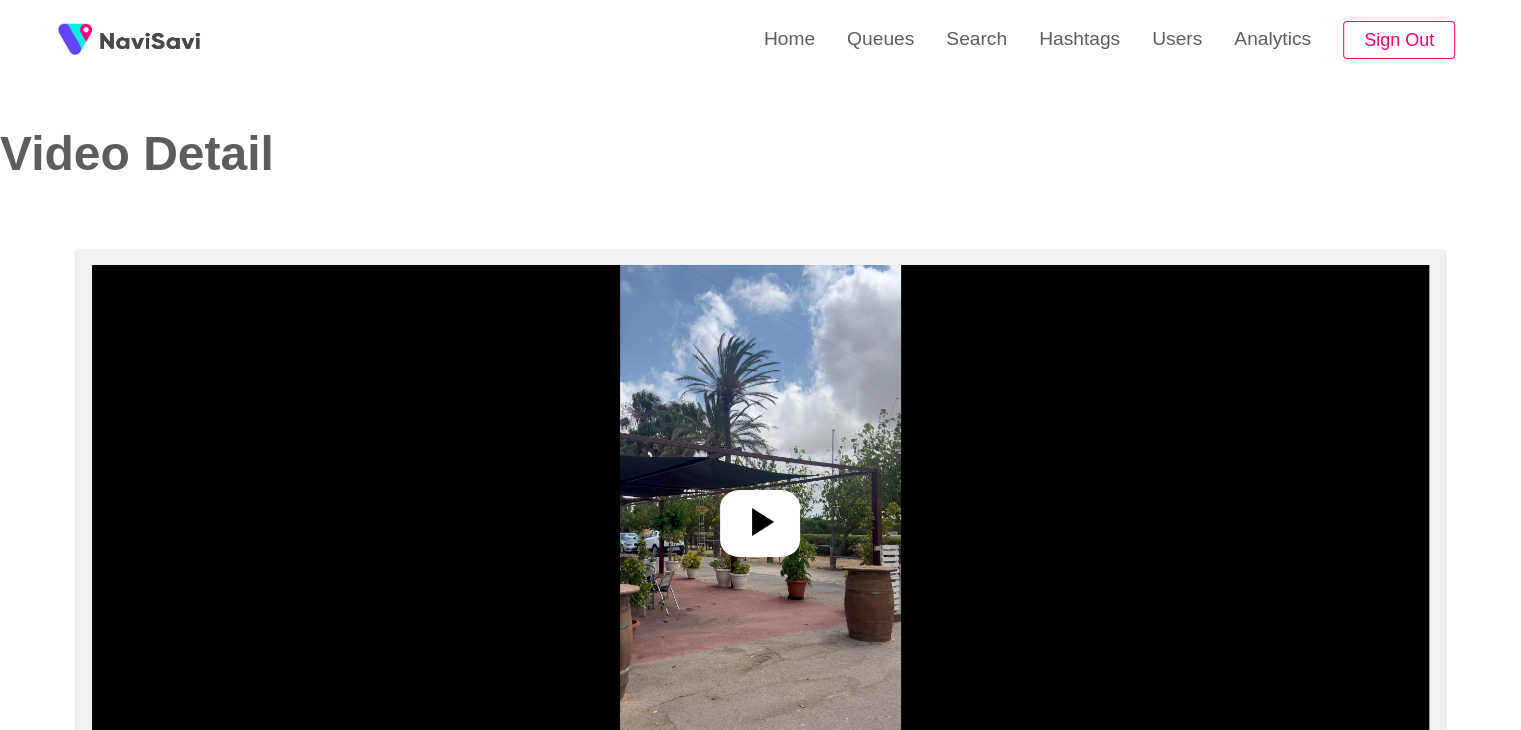 click at bounding box center (760, 515) 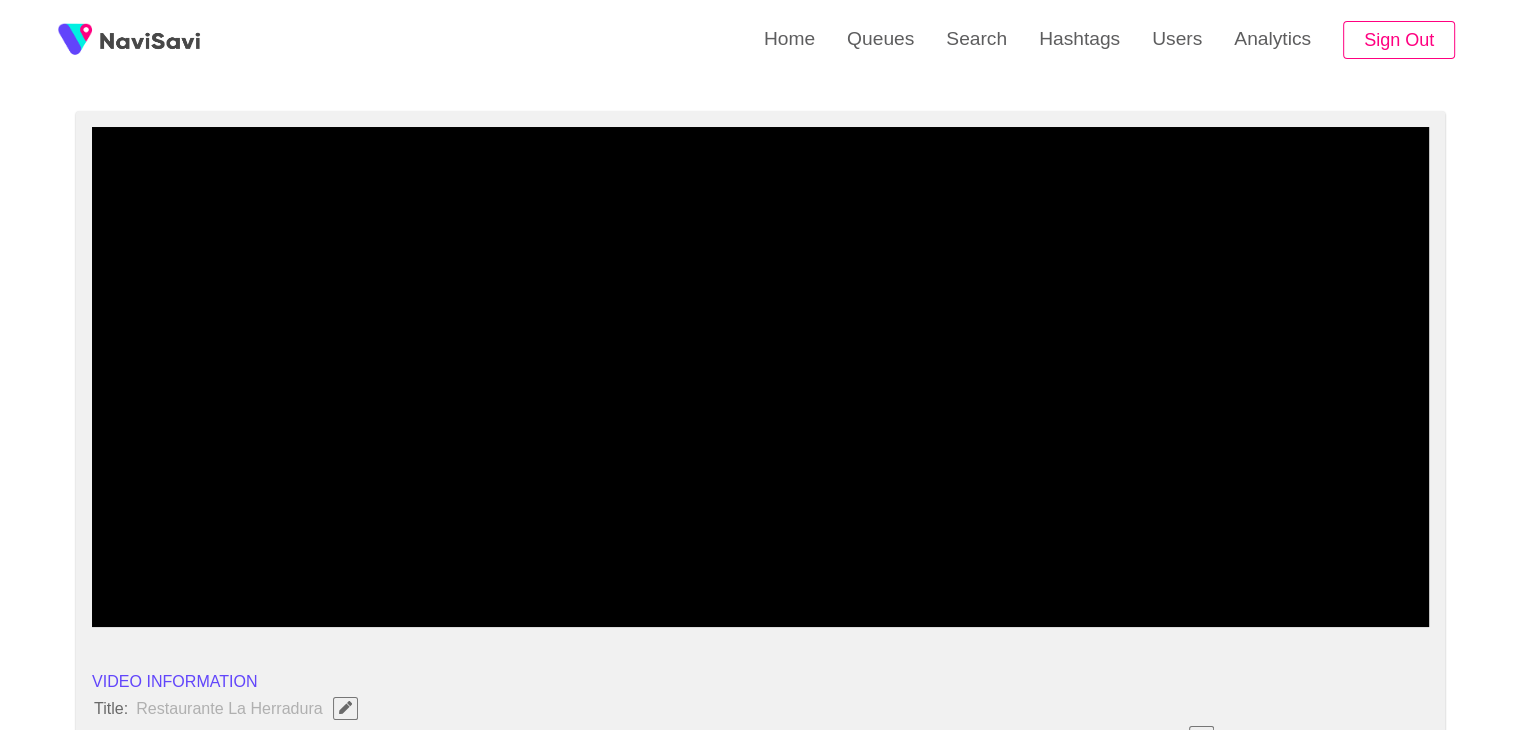 scroll, scrollTop: 136, scrollLeft: 0, axis: vertical 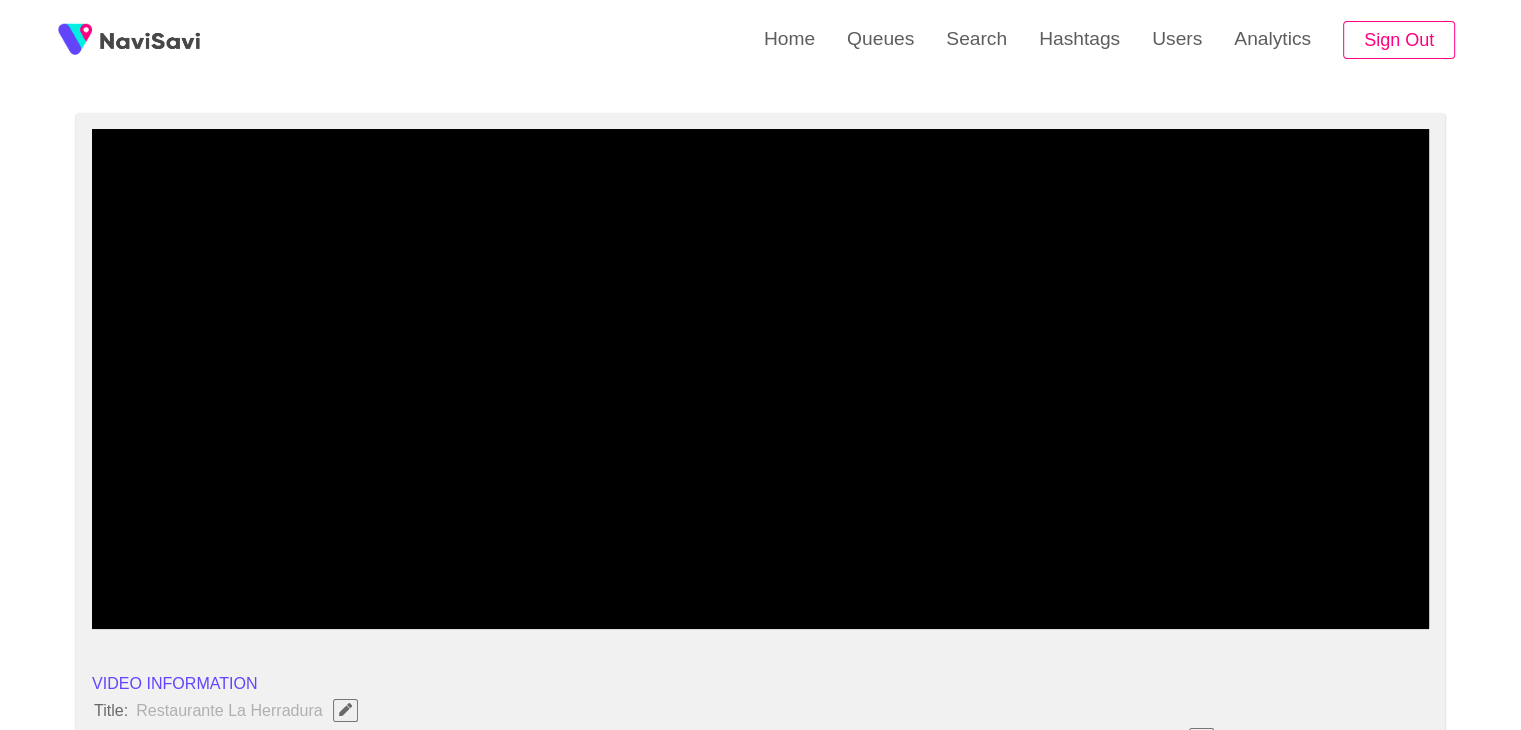 click at bounding box center (760, 379) 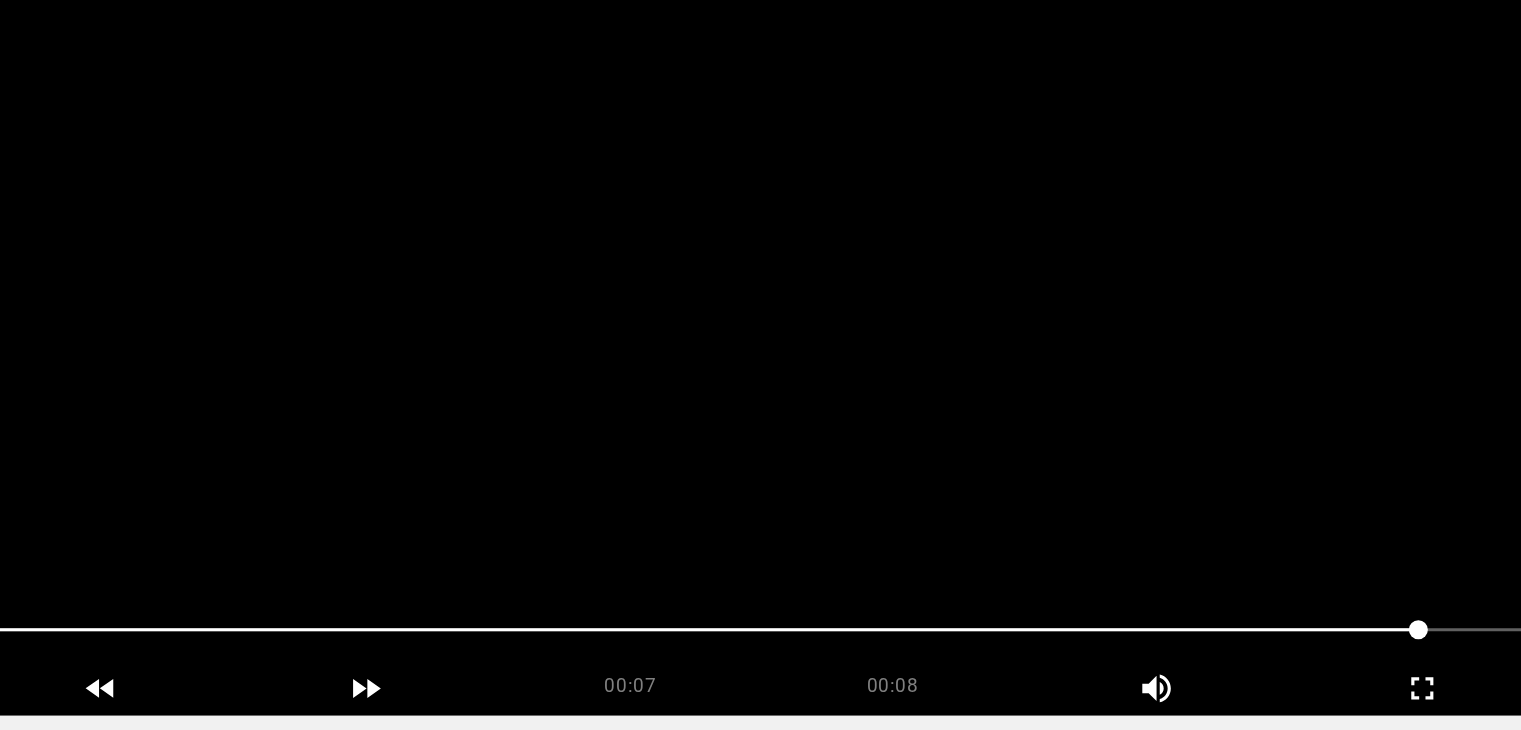 click at bounding box center [760, 379] 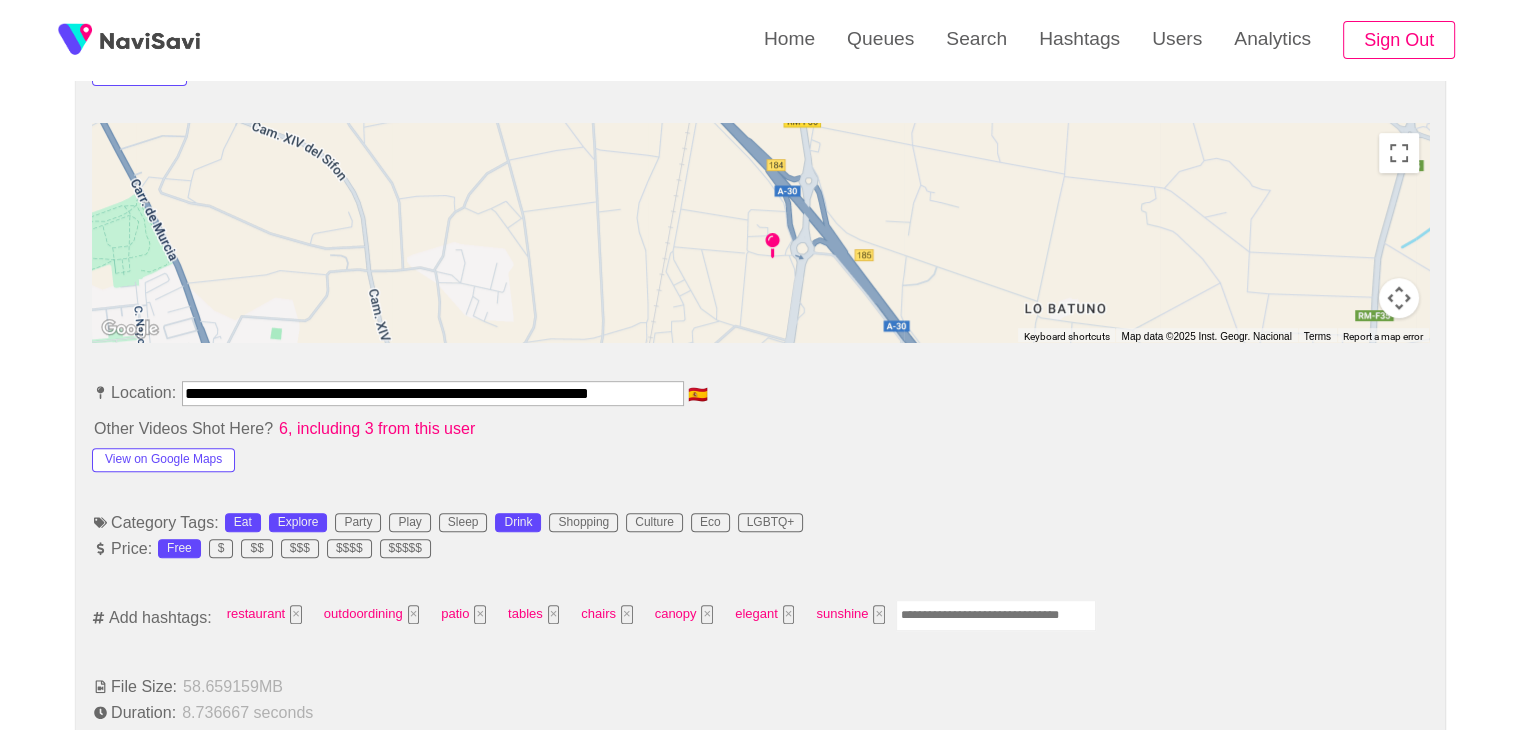 scroll, scrollTop: 866, scrollLeft: 0, axis: vertical 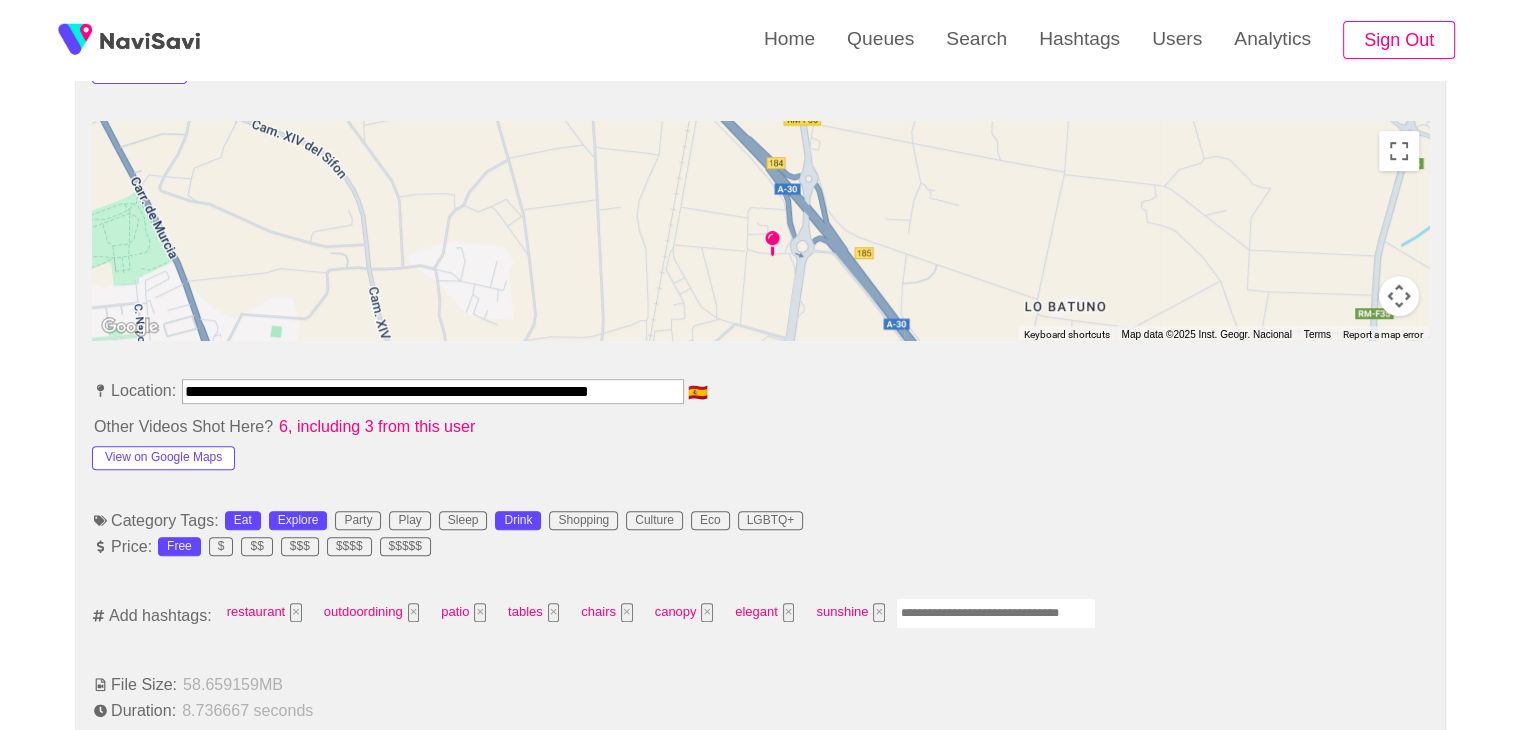 click at bounding box center (996, 613) 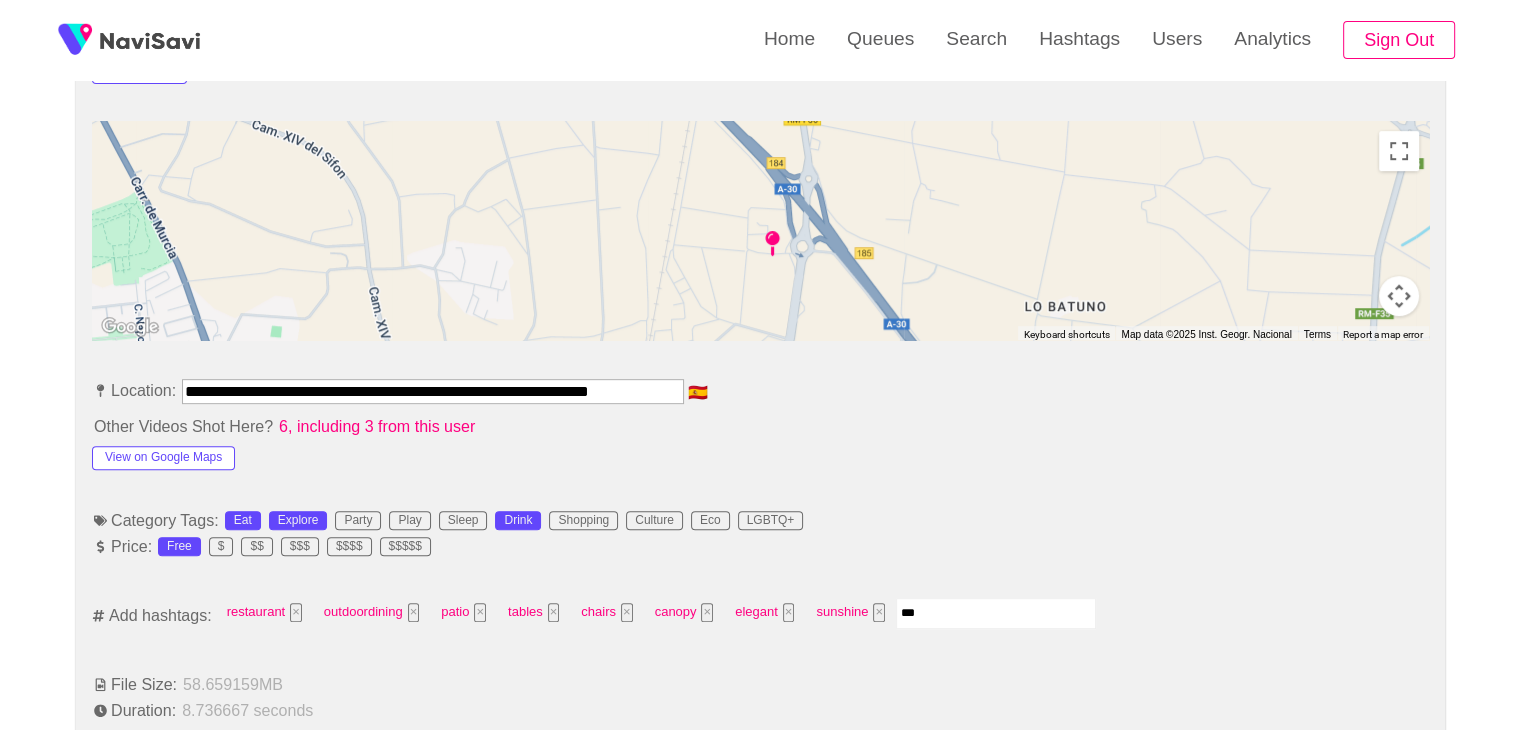 type on "****" 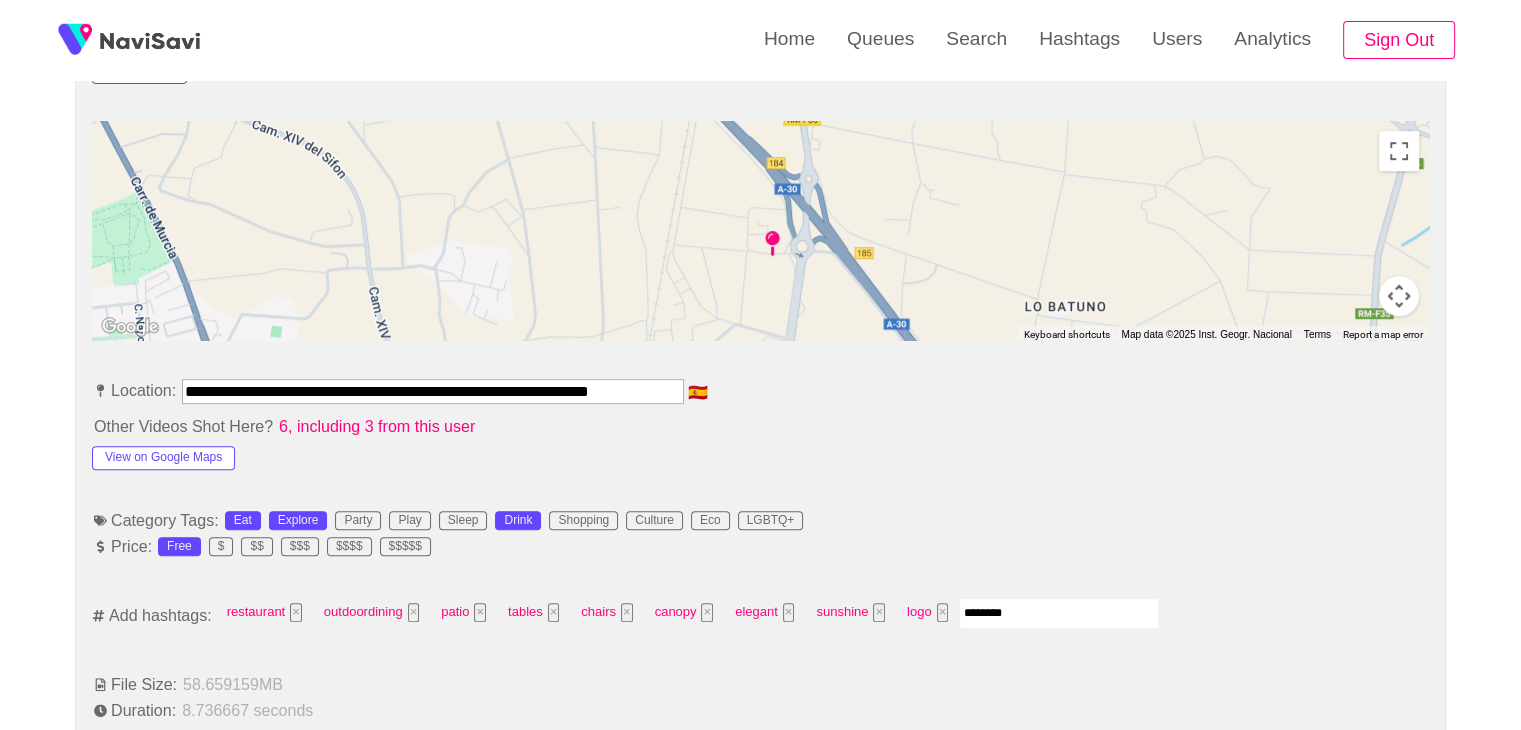 type on "*********" 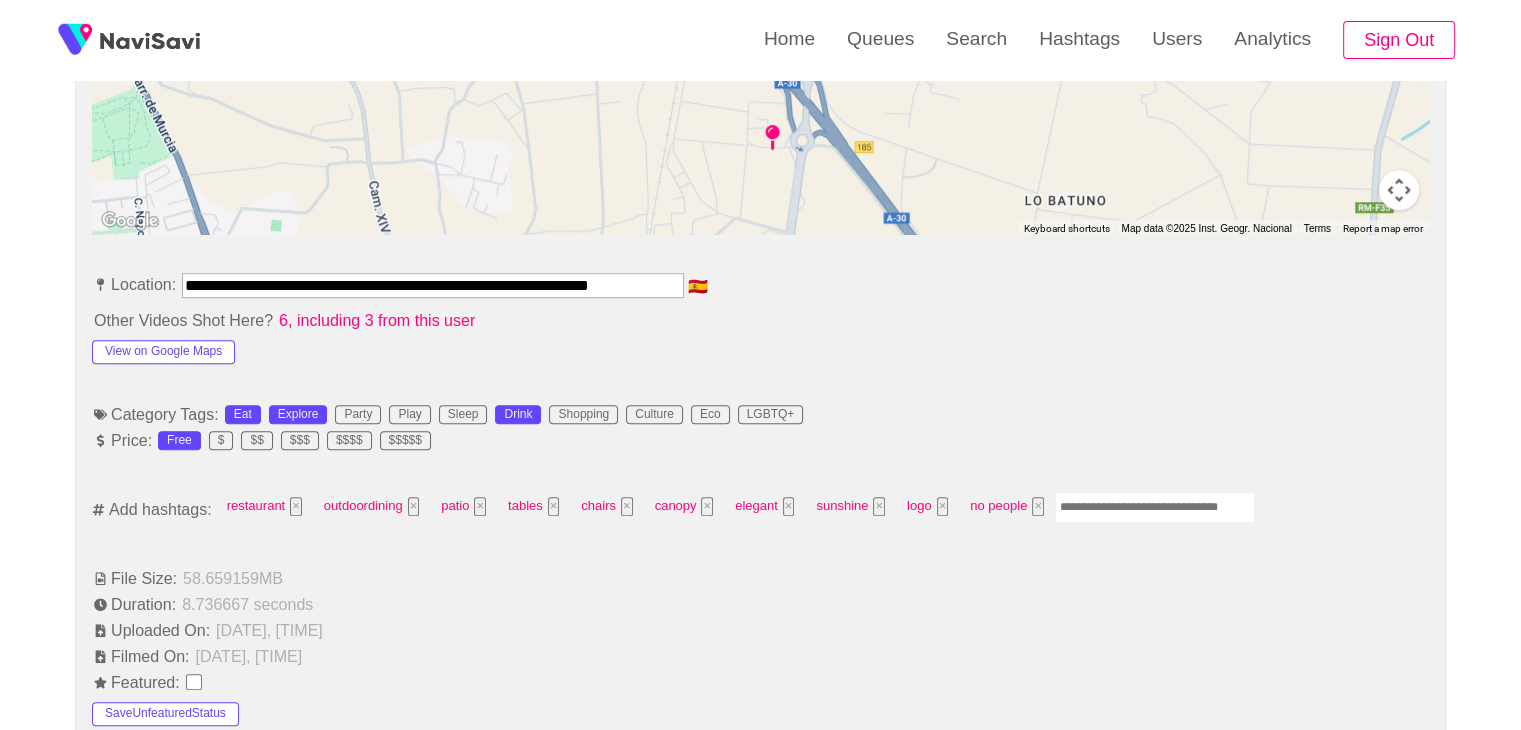 scroll, scrollTop: 950, scrollLeft: 0, axis: vertical 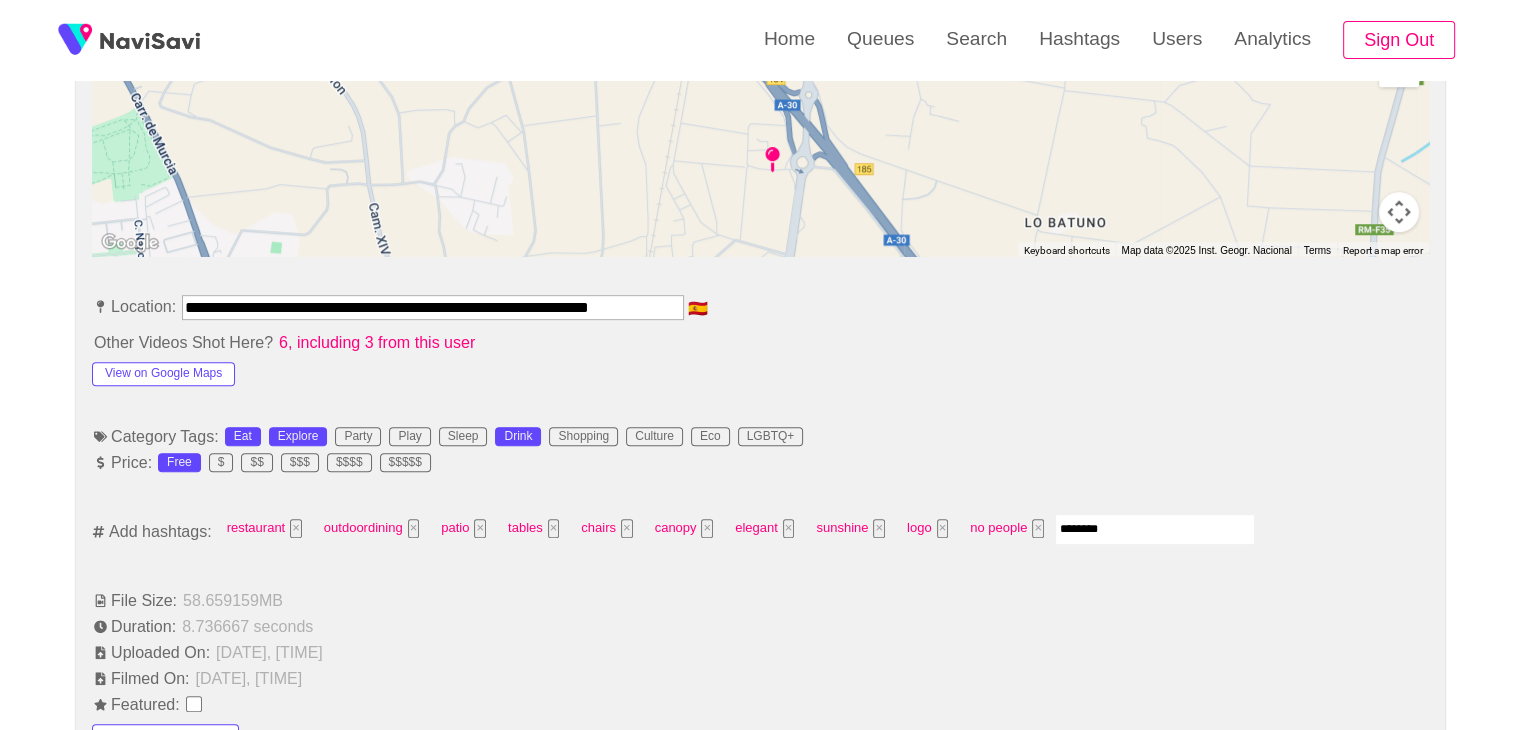 type on "*********" 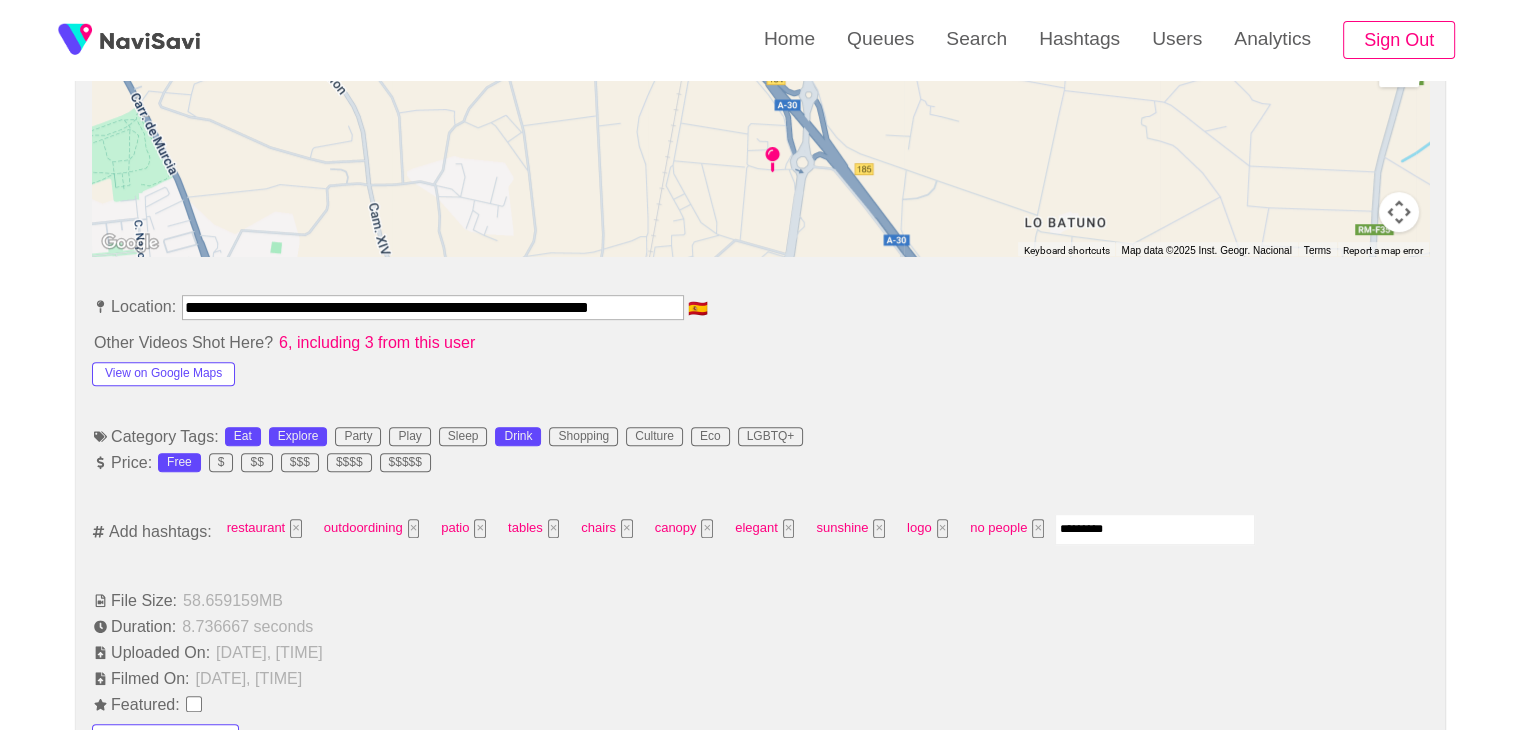 type 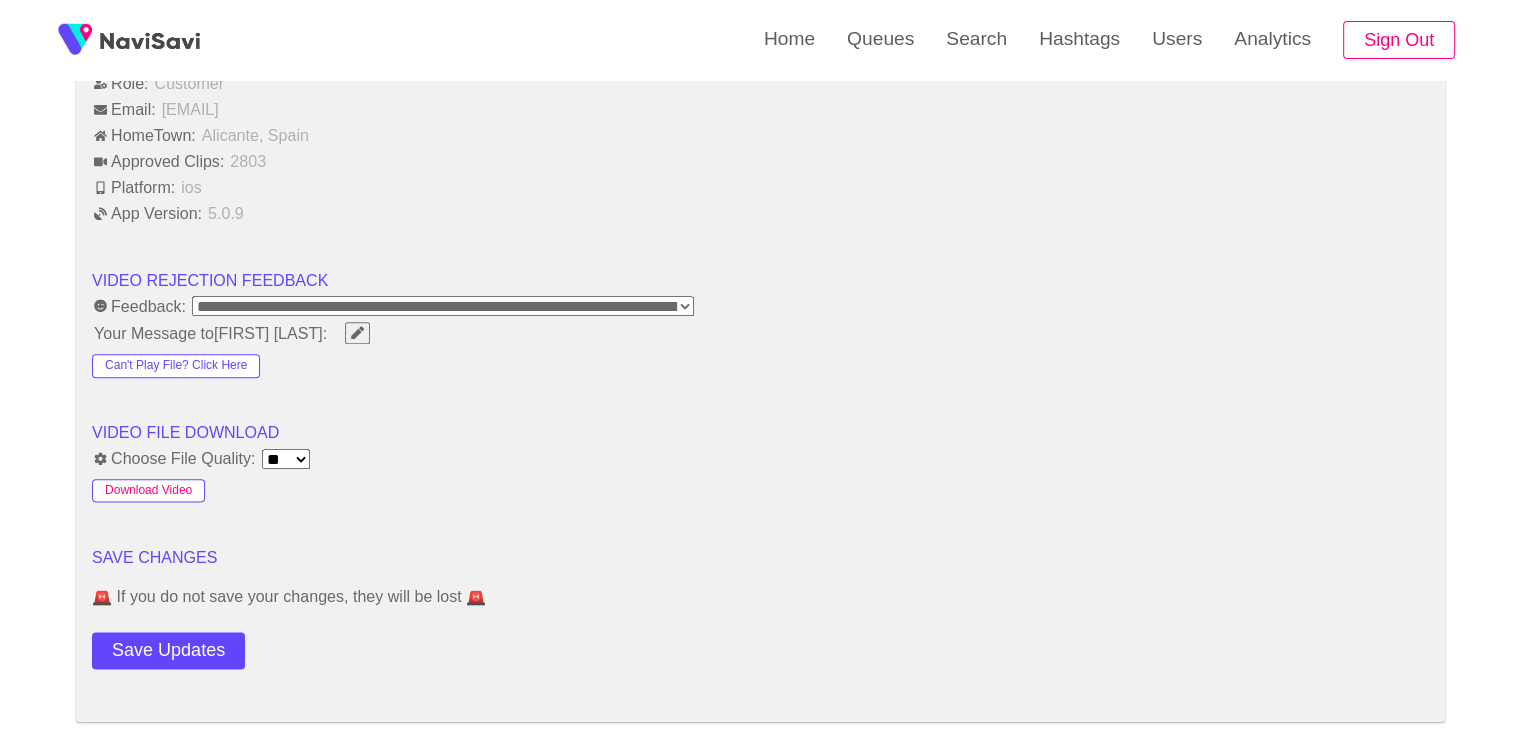 scroll, scrollTop: 2355, scrollLeft: 0, axis: vertical 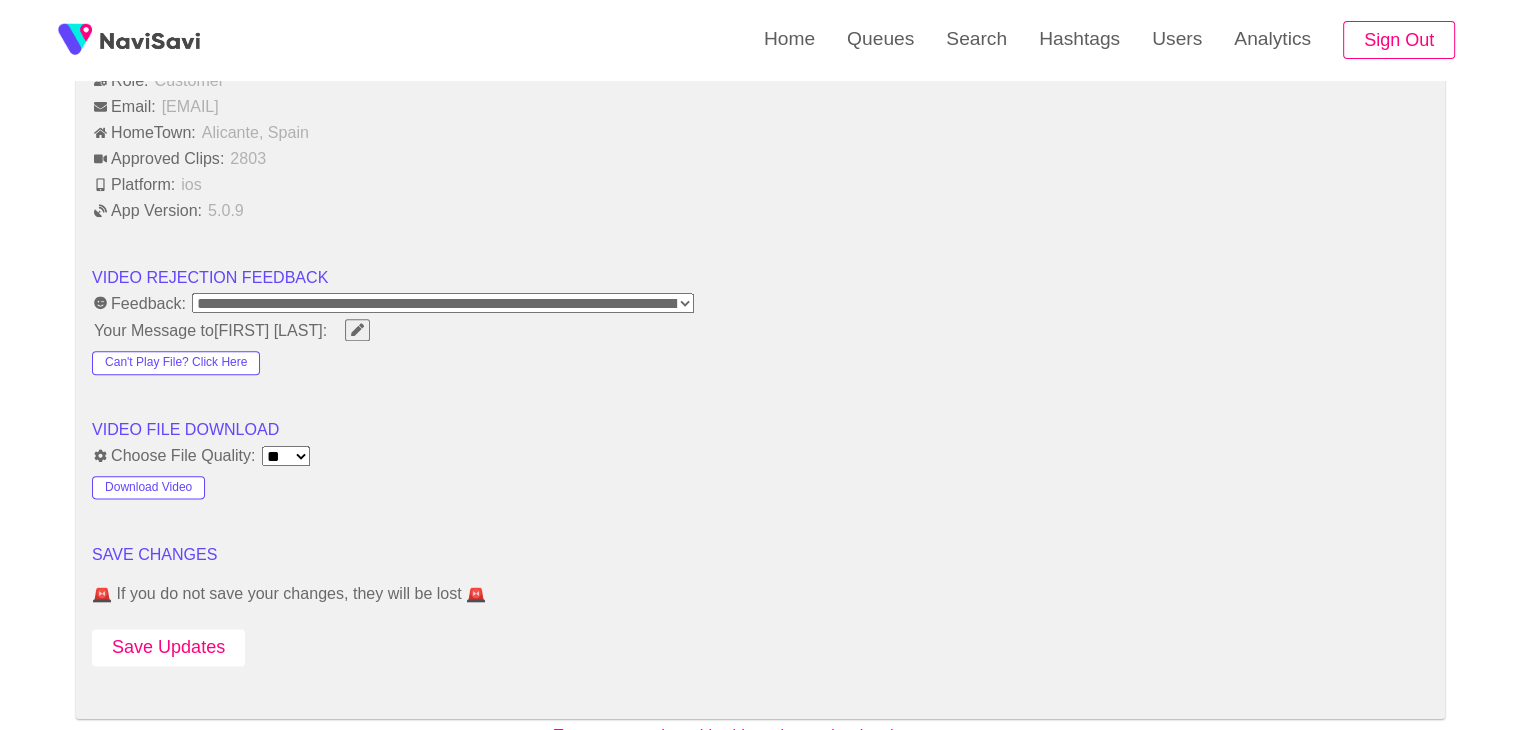 click on "Save Updates" at bounding box center [168, 647] 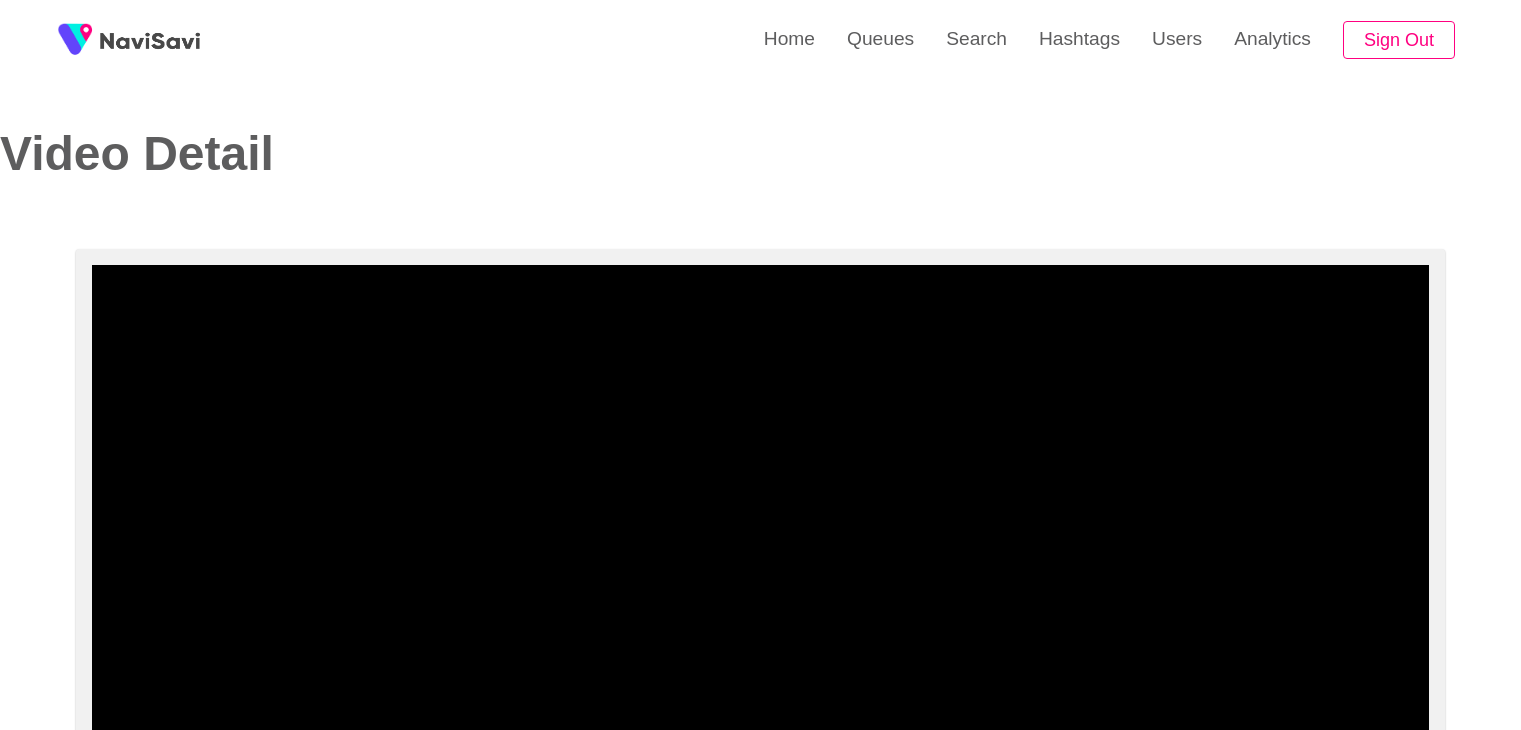 select on "**********" 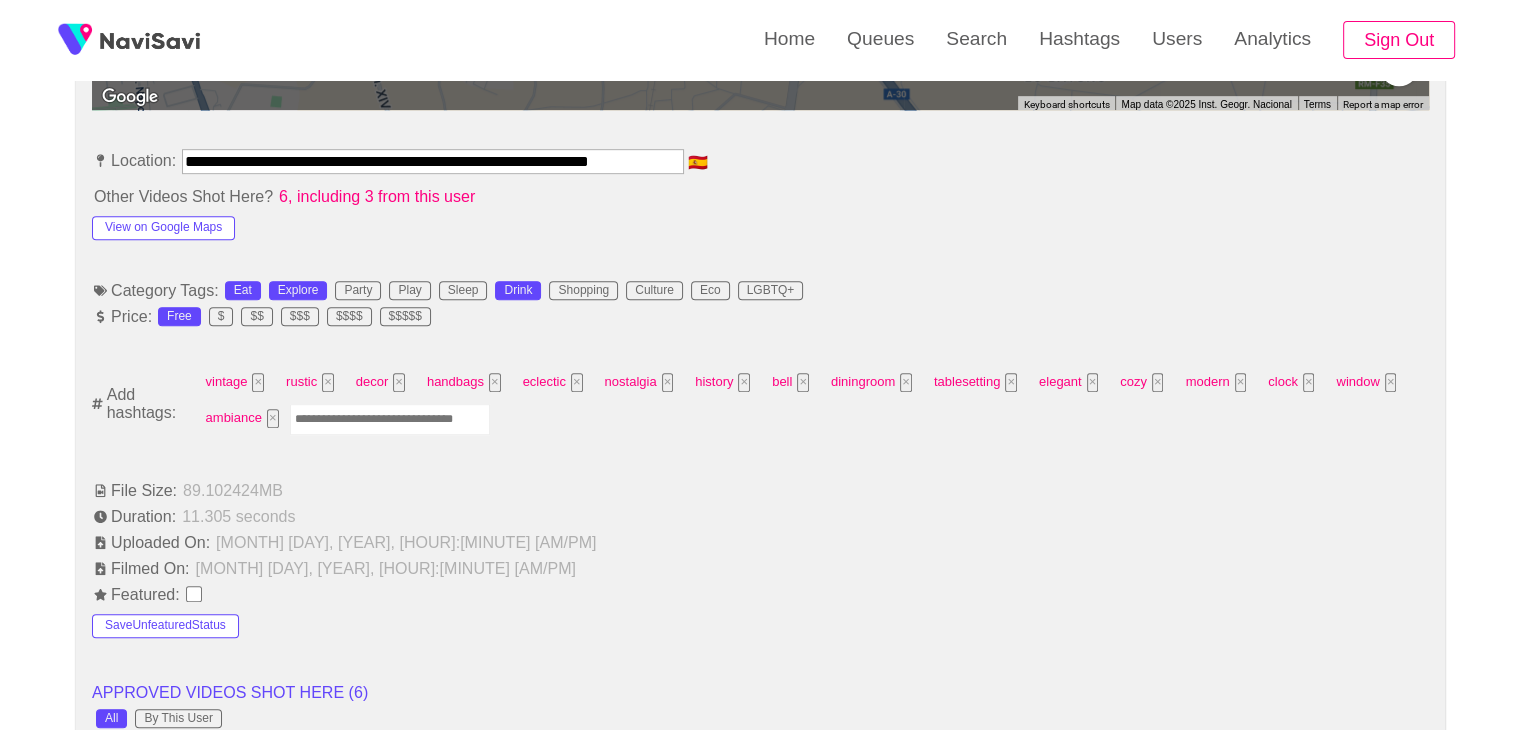 scroll, scrollTop: 1098, scrollLeft: 0, axis: vertical 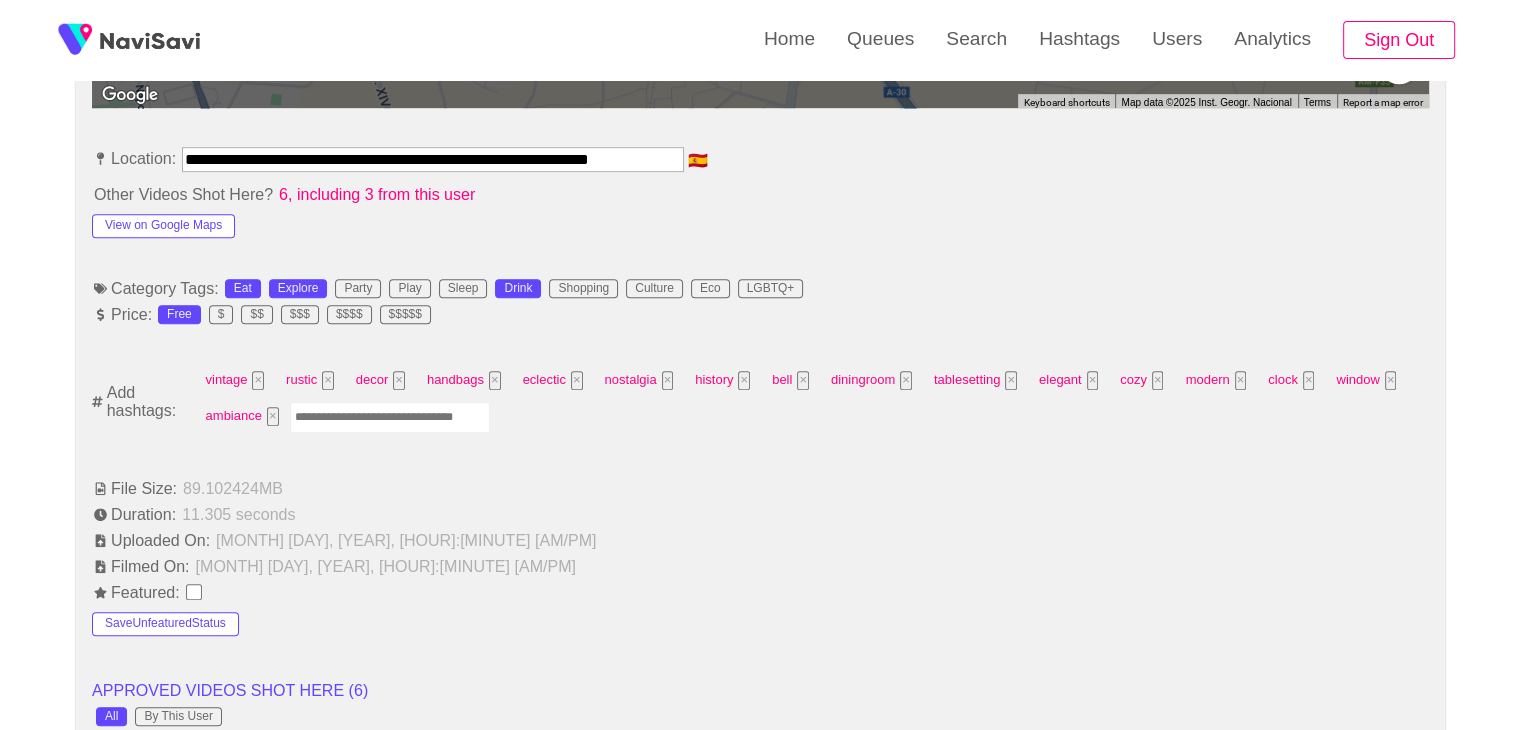 click at bounding box center [390, 417] 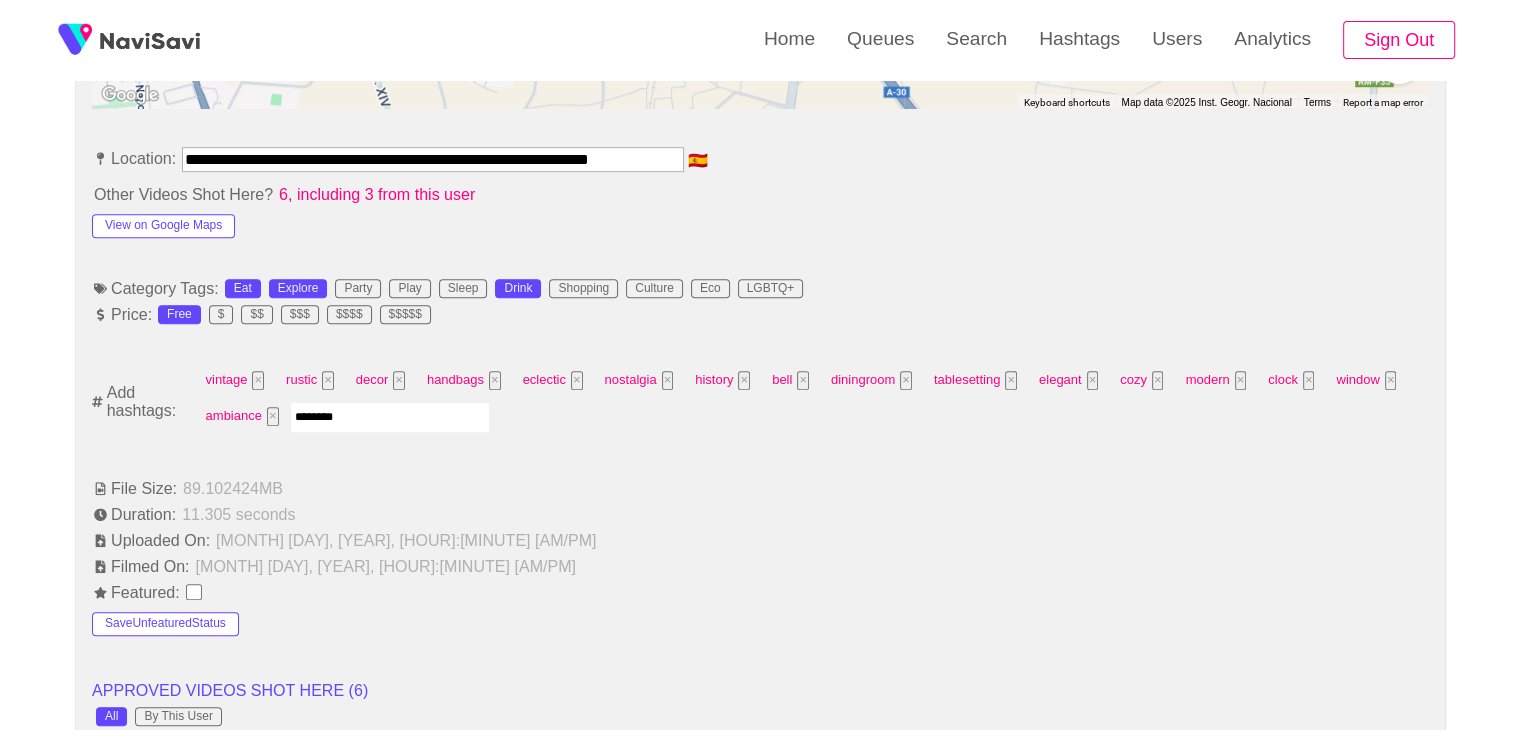 type on "*********" 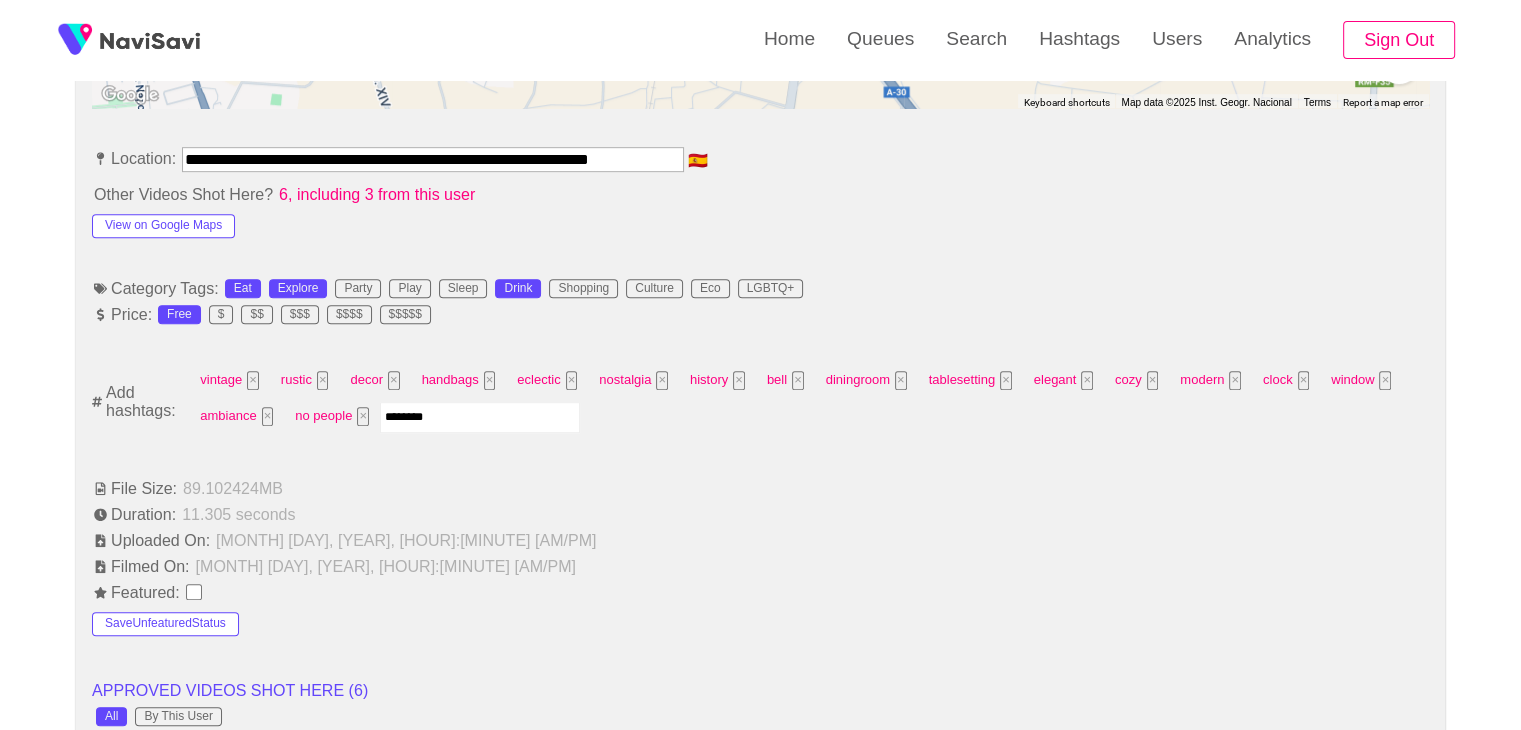 type on "*********" 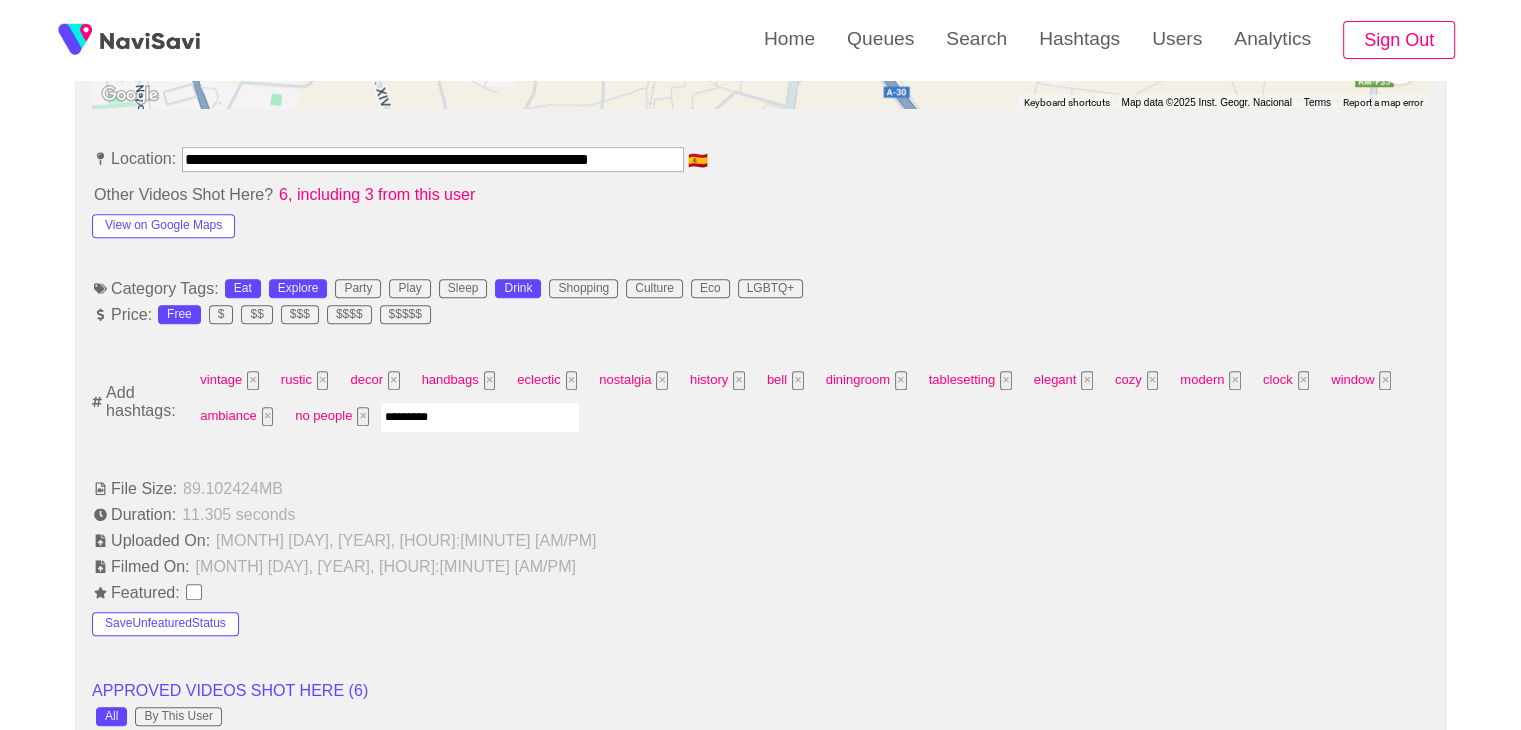 type 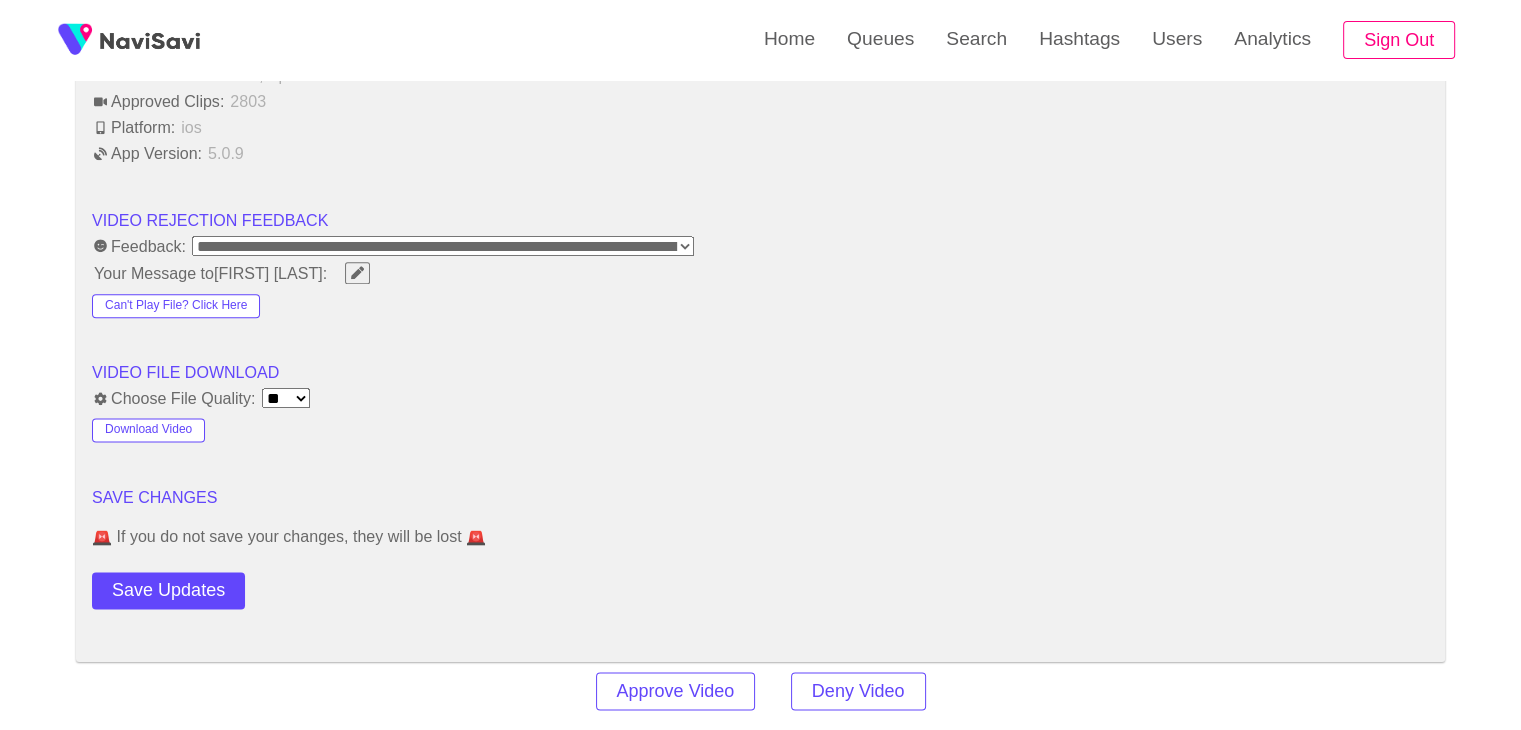 scroll, scrollTop: 2480, scrollLeft: 0, axis: vertical 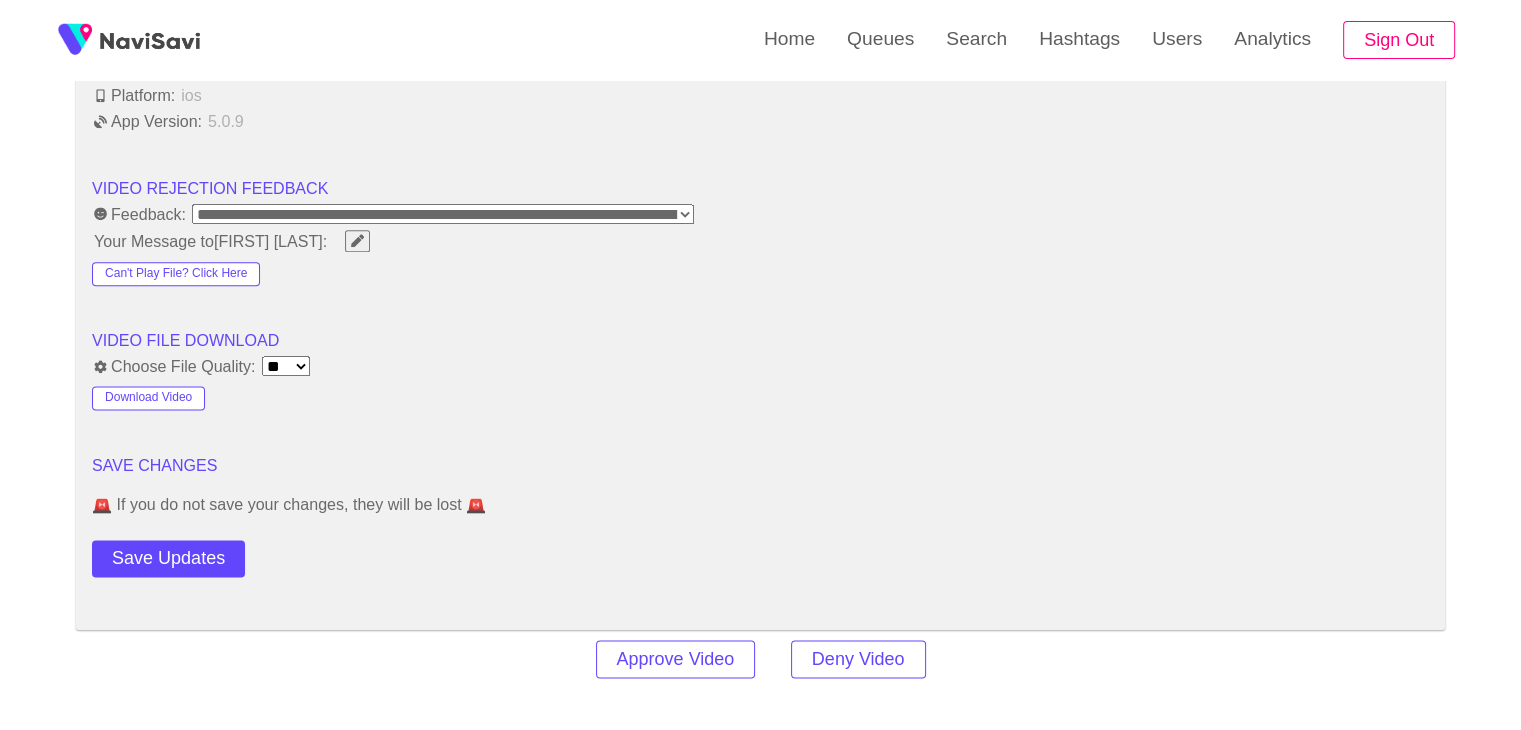 click on "Save Updates" at bounding box center [225, 554] 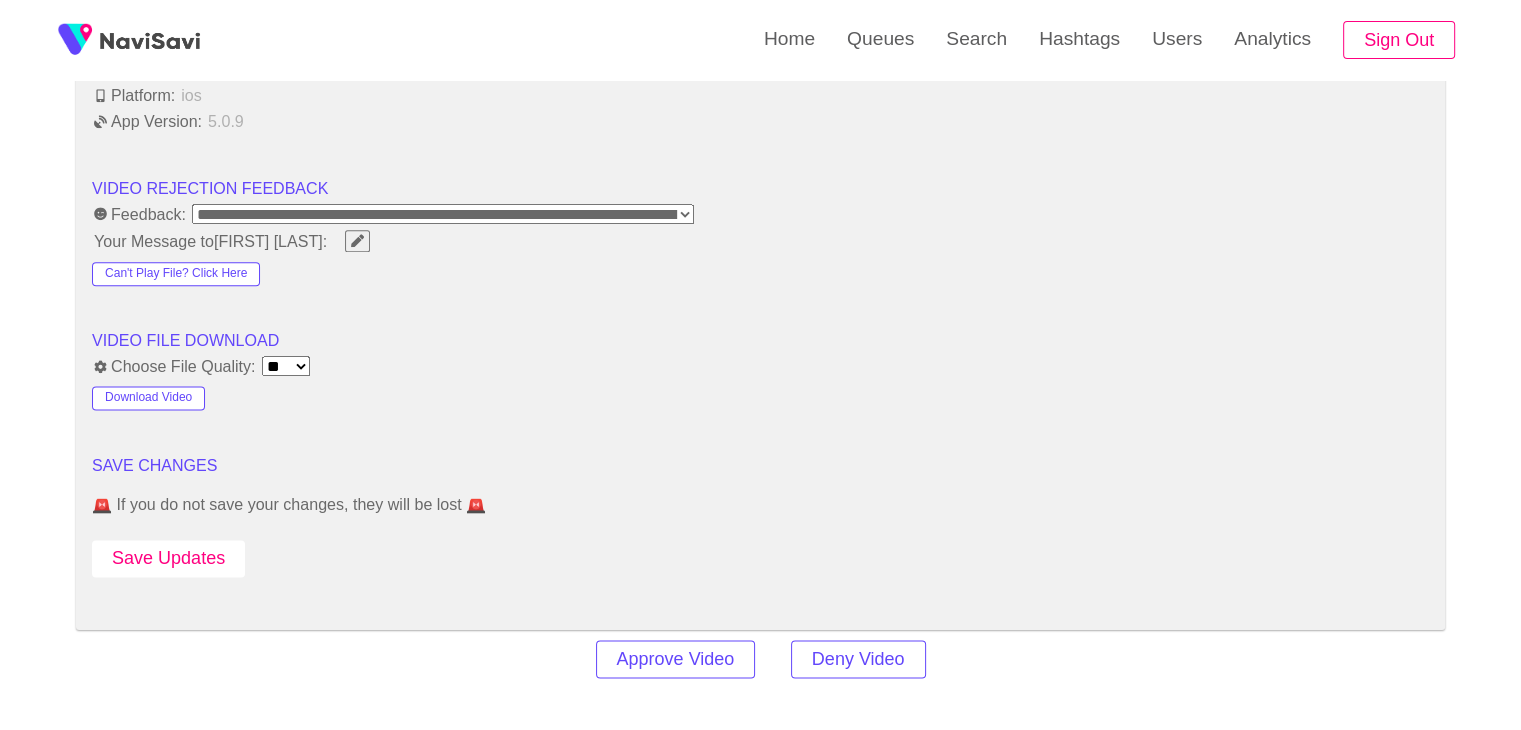 click on "Save Updates" at bounding box center [168, 558] 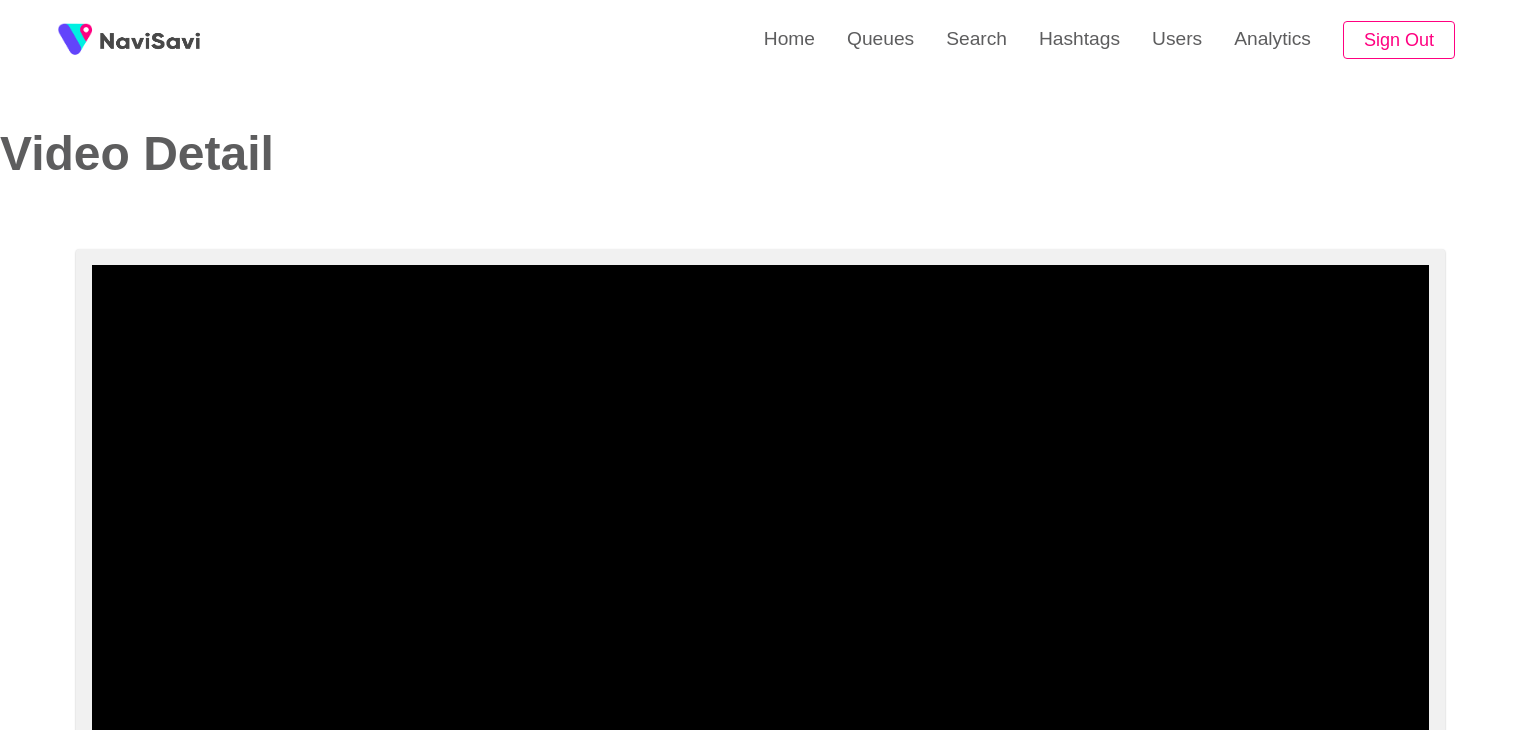 select on "**********" 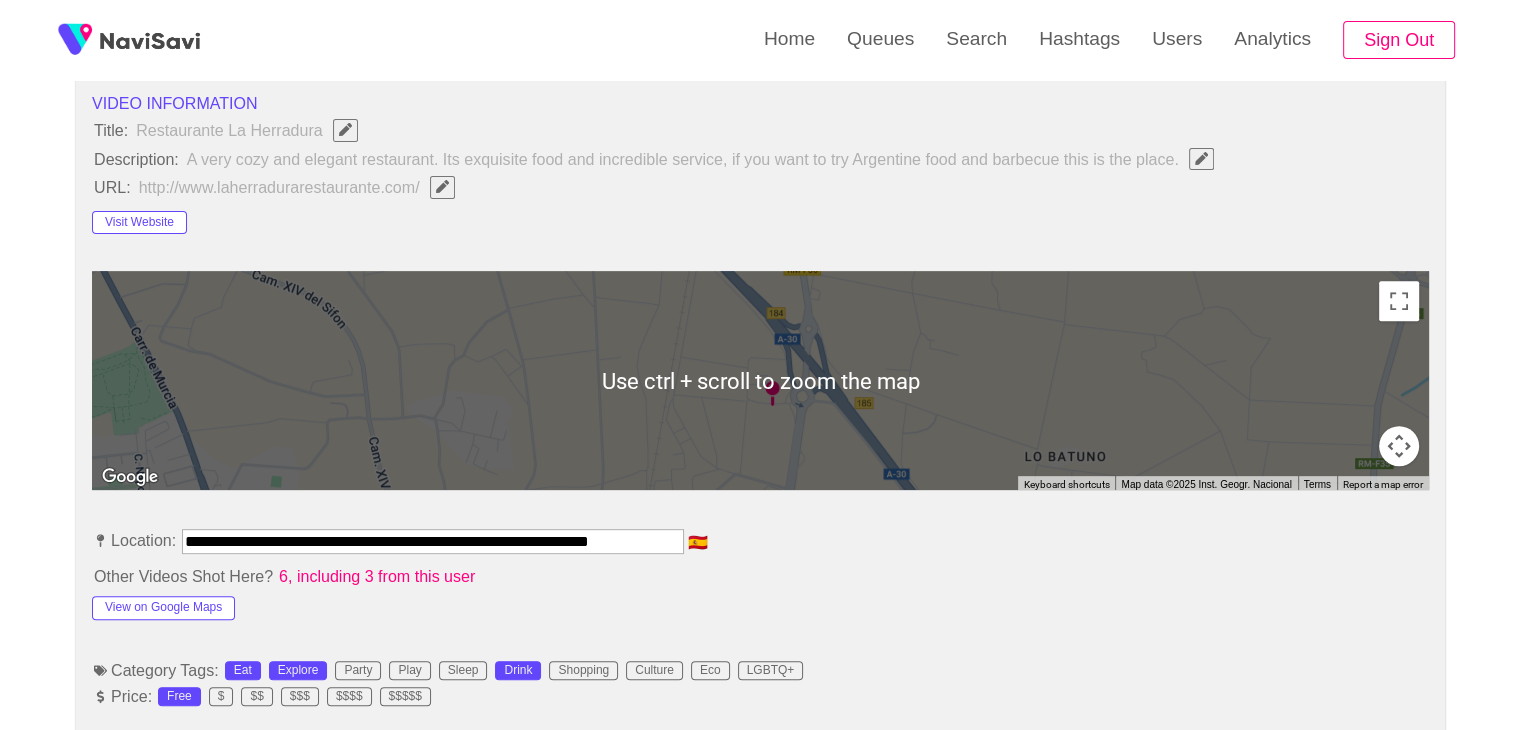 scroll, scrollTop: 920, scrollLeft: 0, axis: vertical 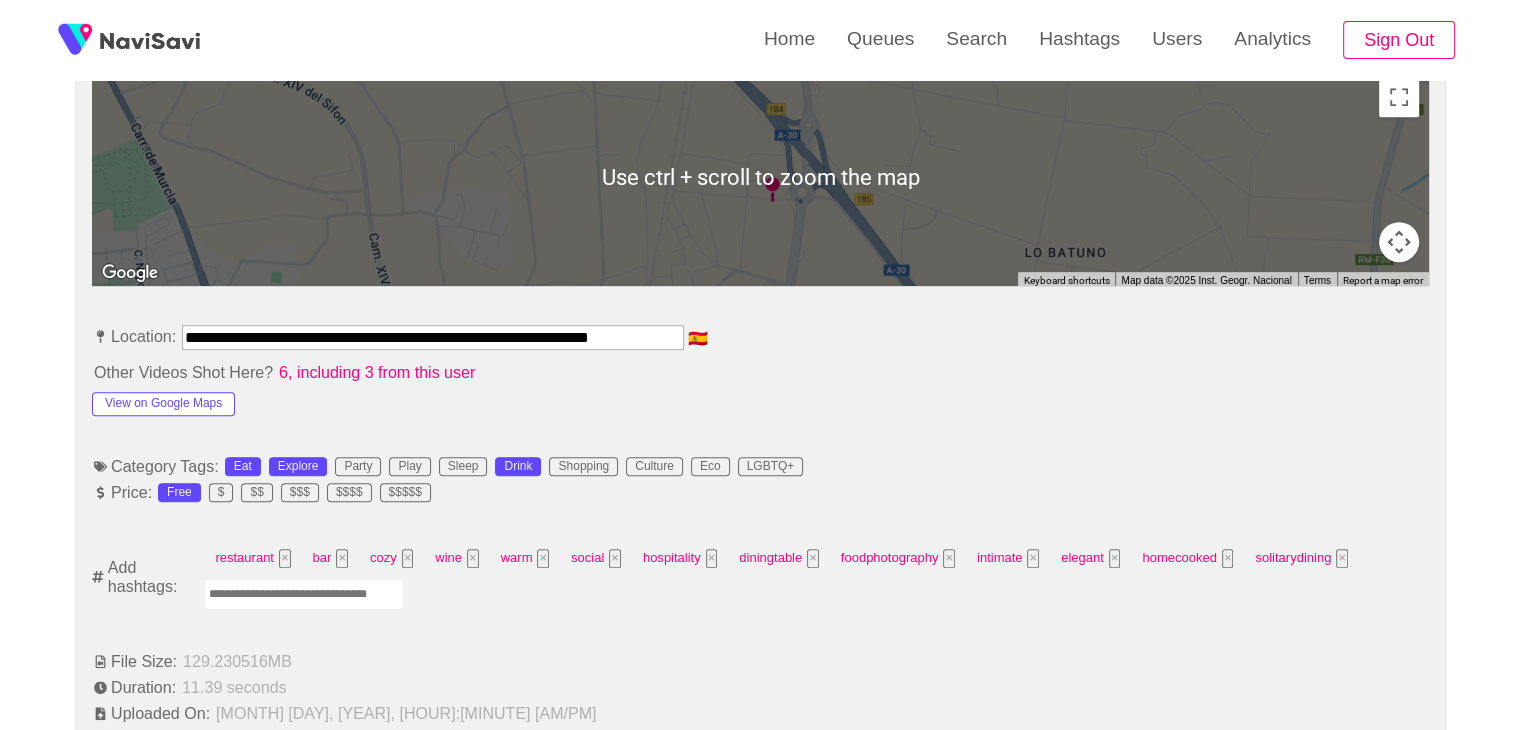 click at bounding box center [304, 594] 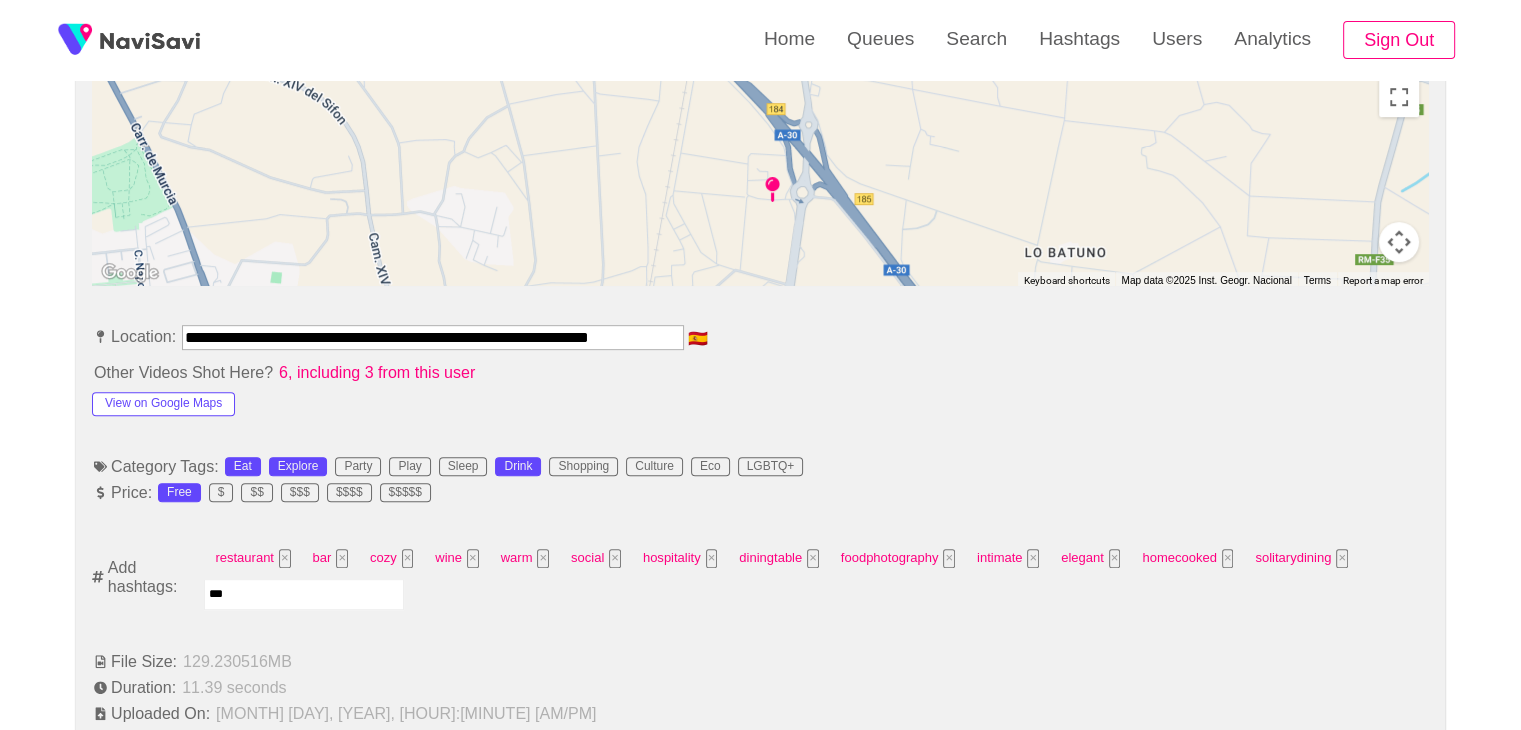 type on "****" 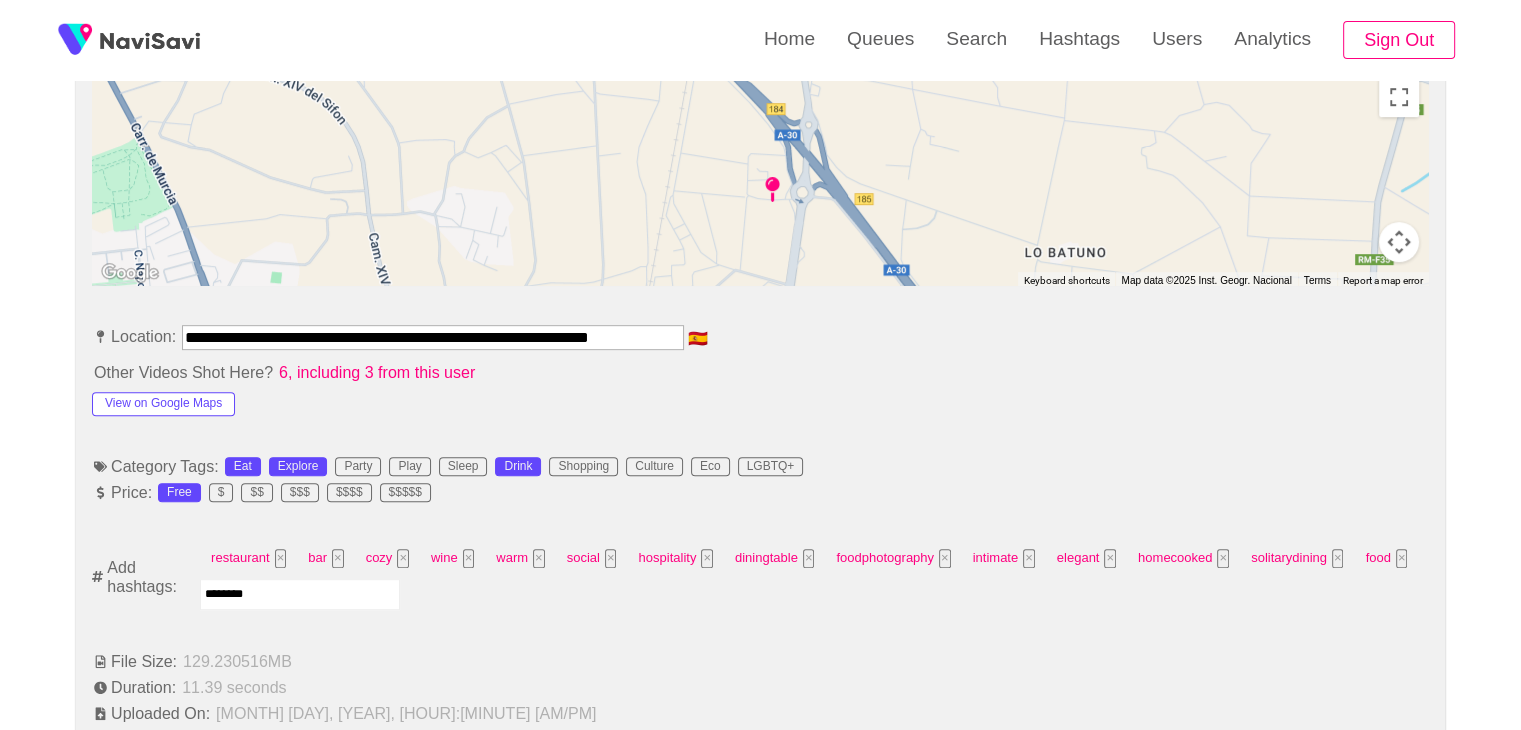type on "*********" 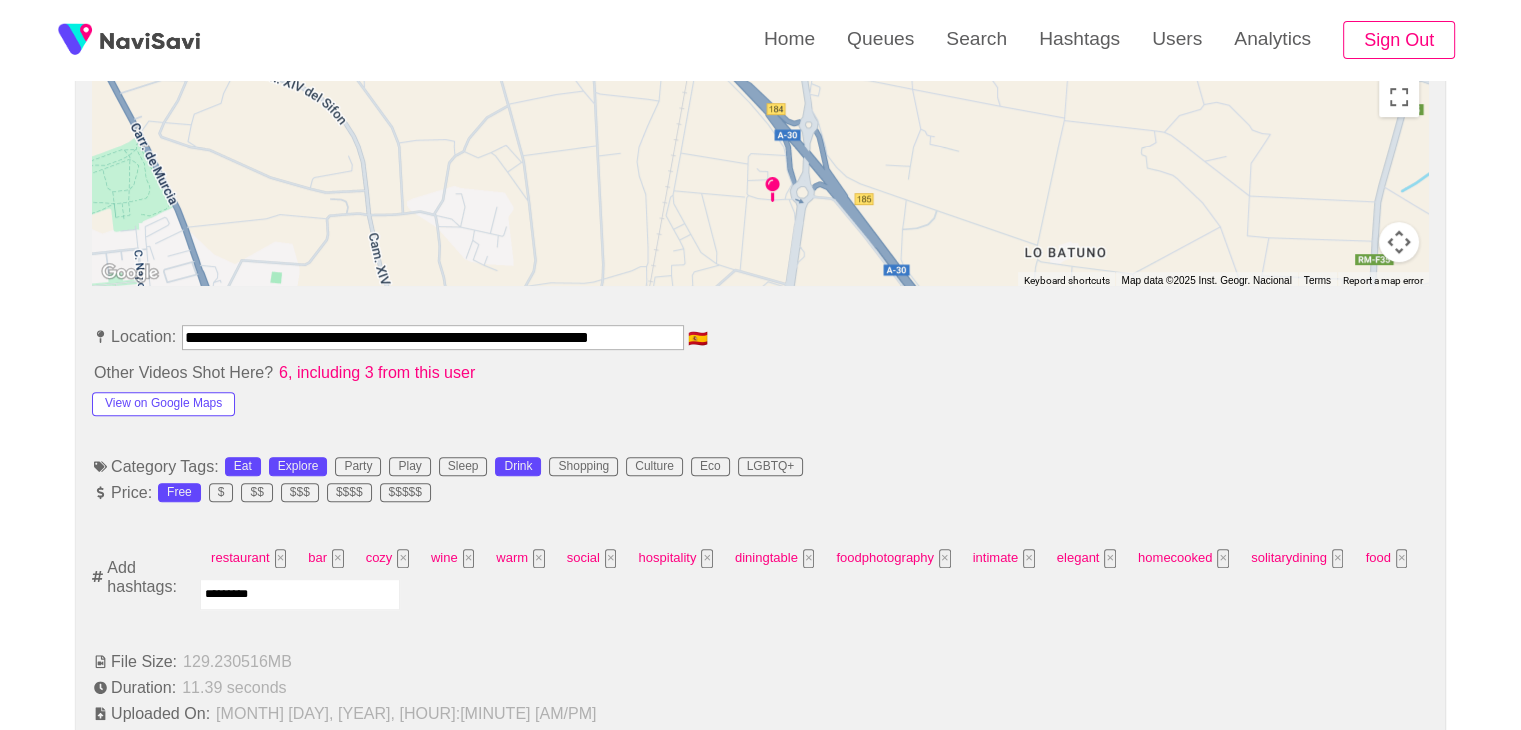type 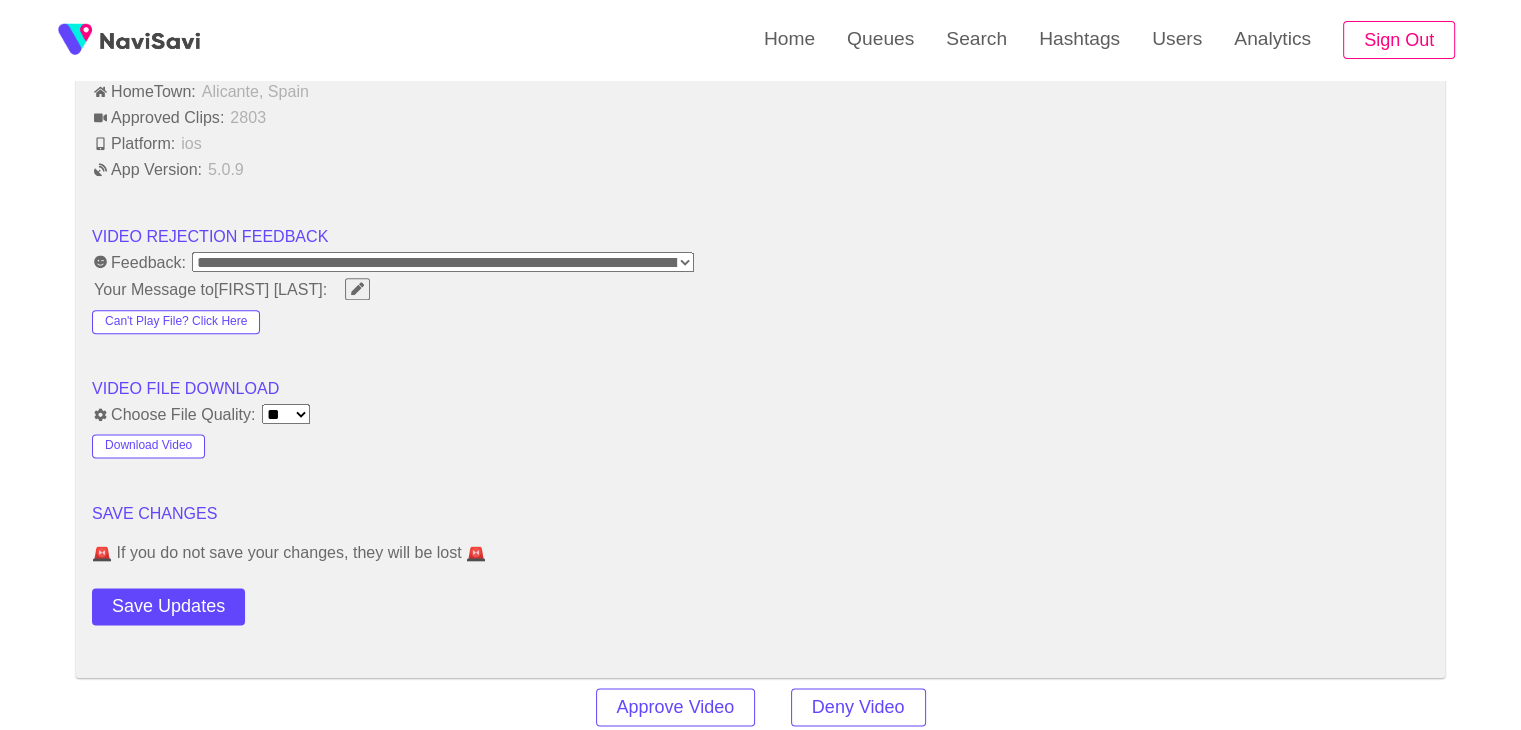 scroll, scrollTop: 2438, scrollLeft: 0, axis: vertical 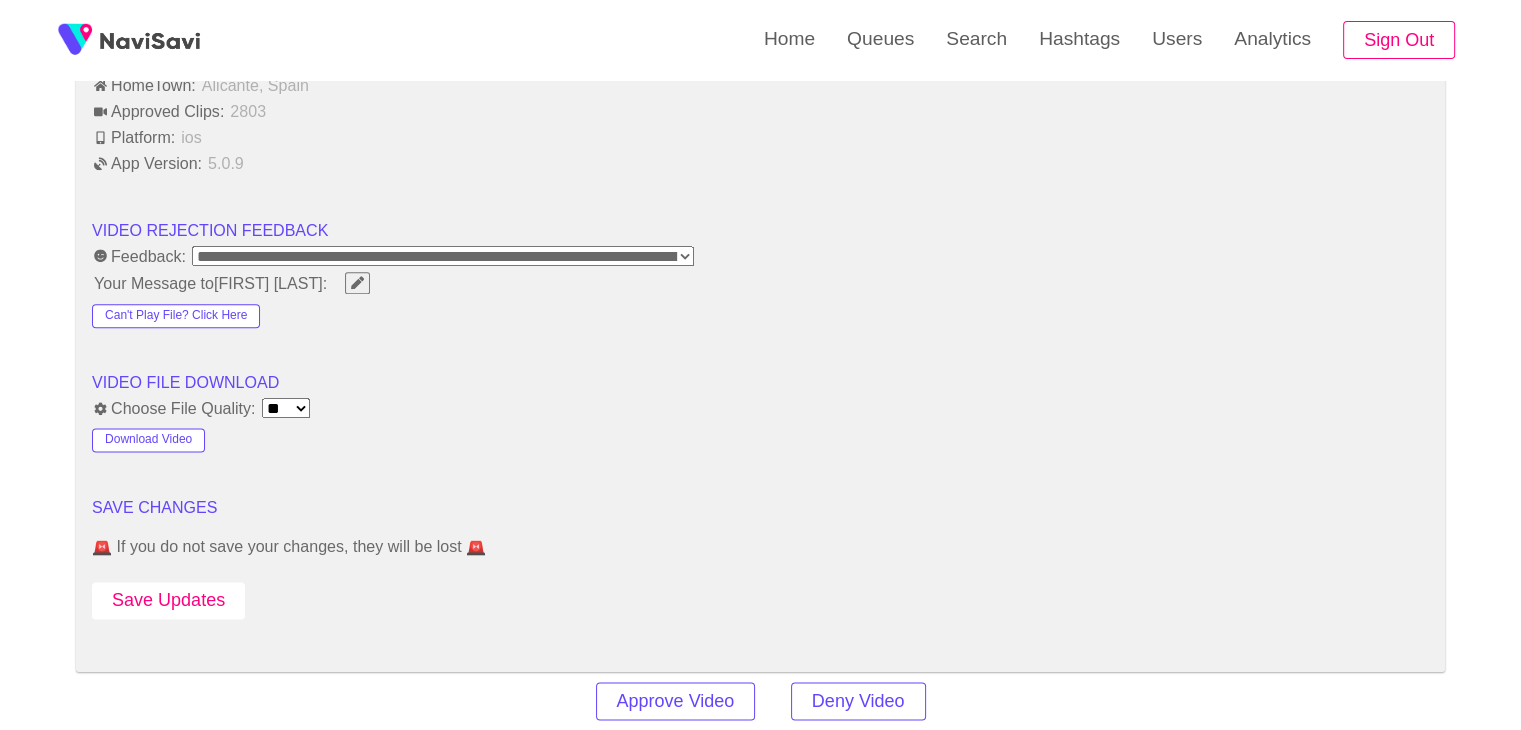 click on "Save Updates" at bounding box center [168, 600] 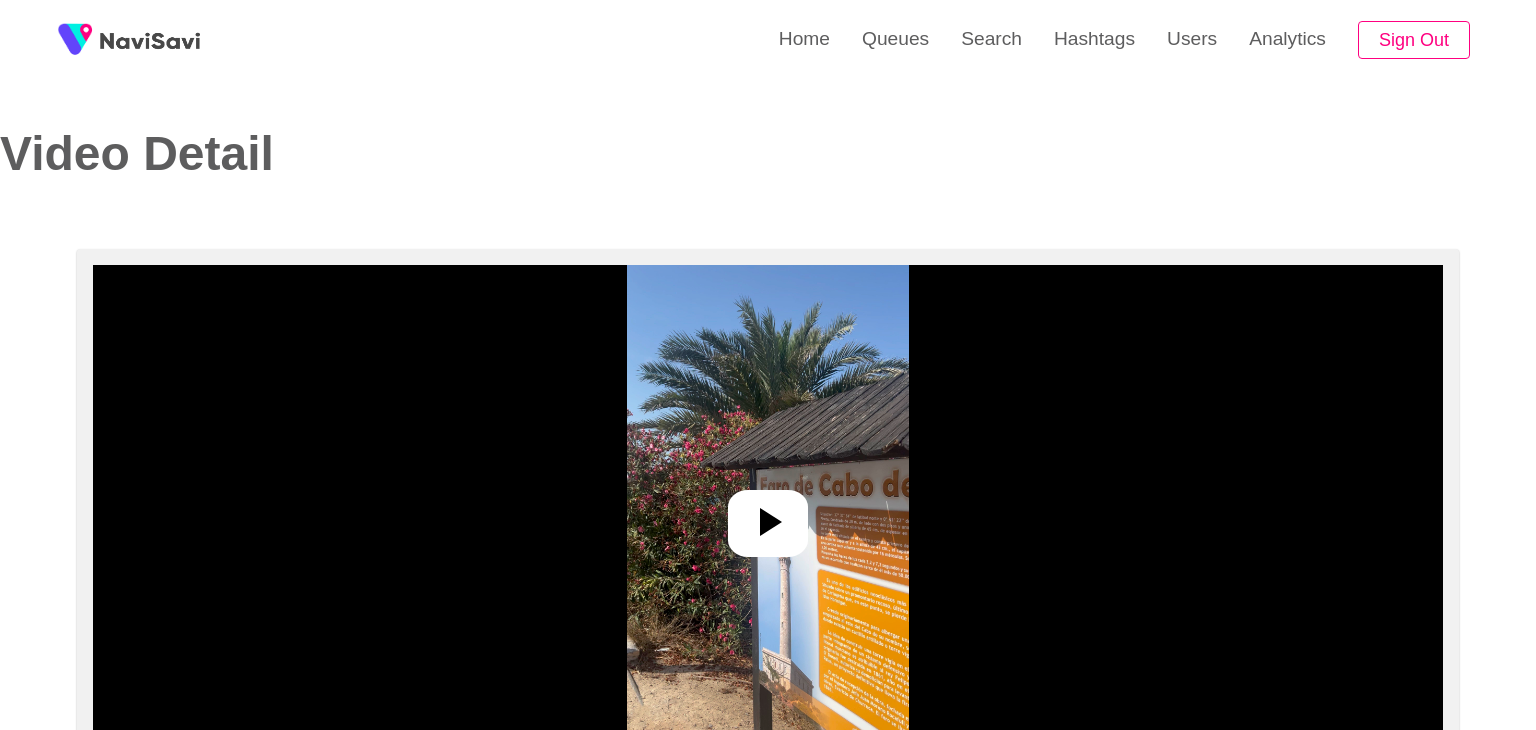 select on "**" 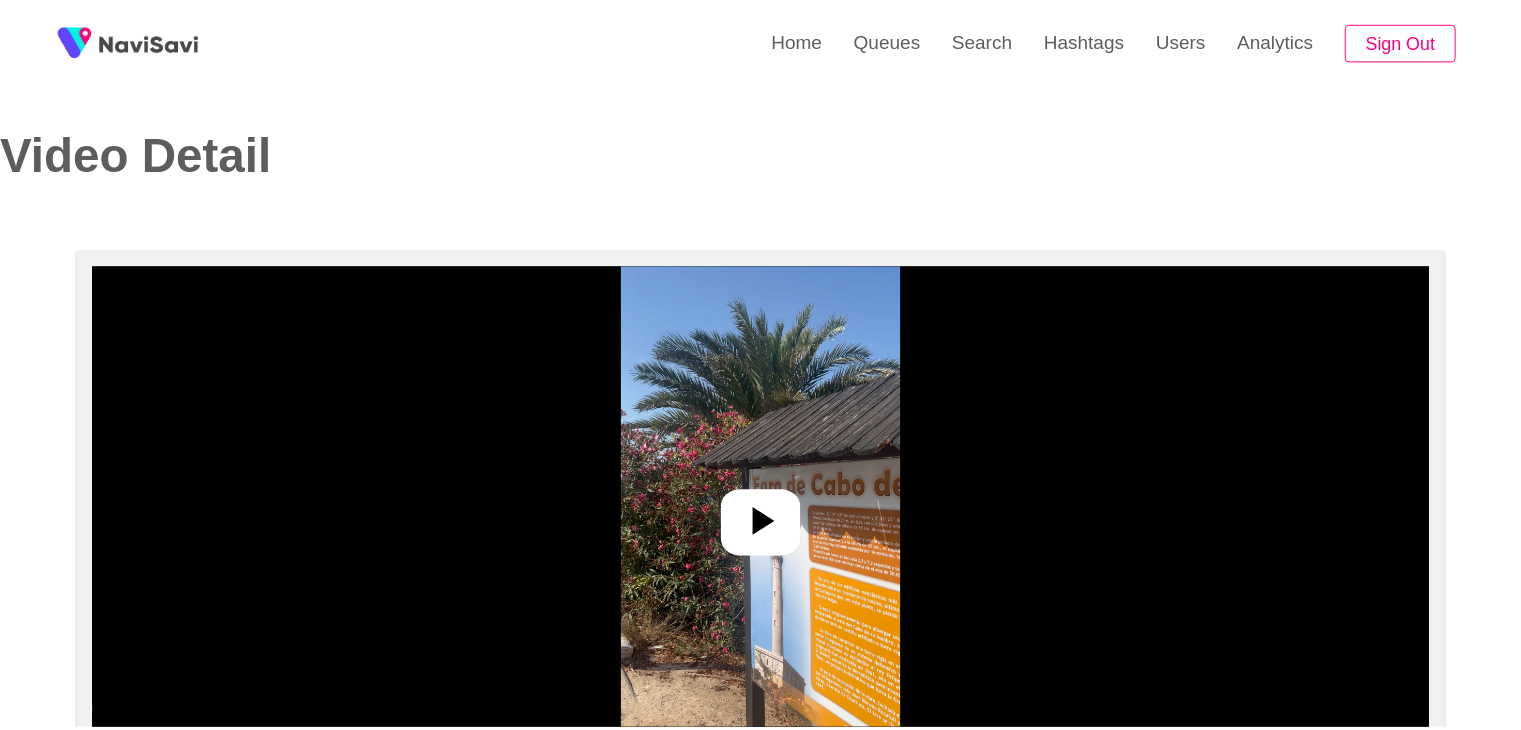 scroll, scrollTop: 0, scrollLeft: 0, axis: both 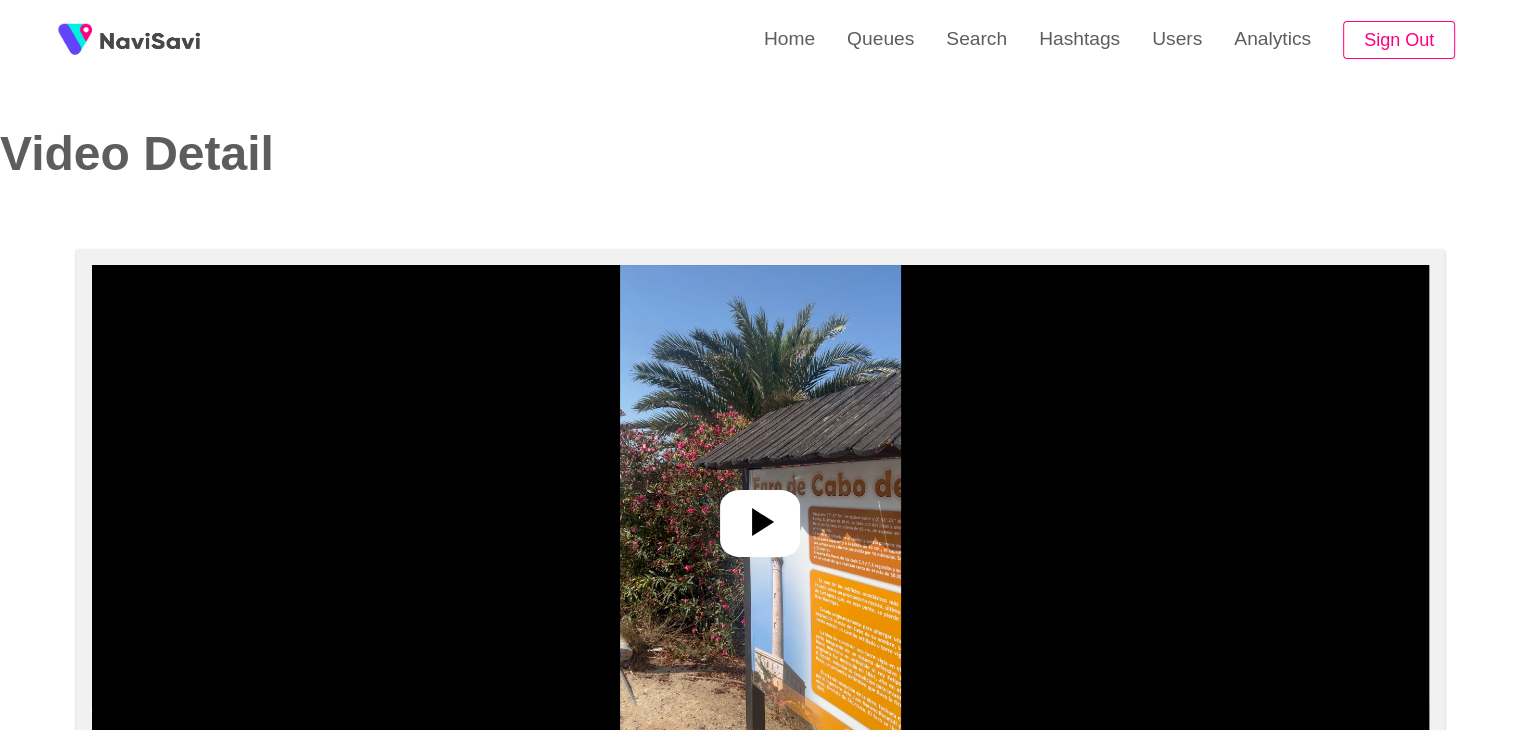 click at bounding box center [760, 515] 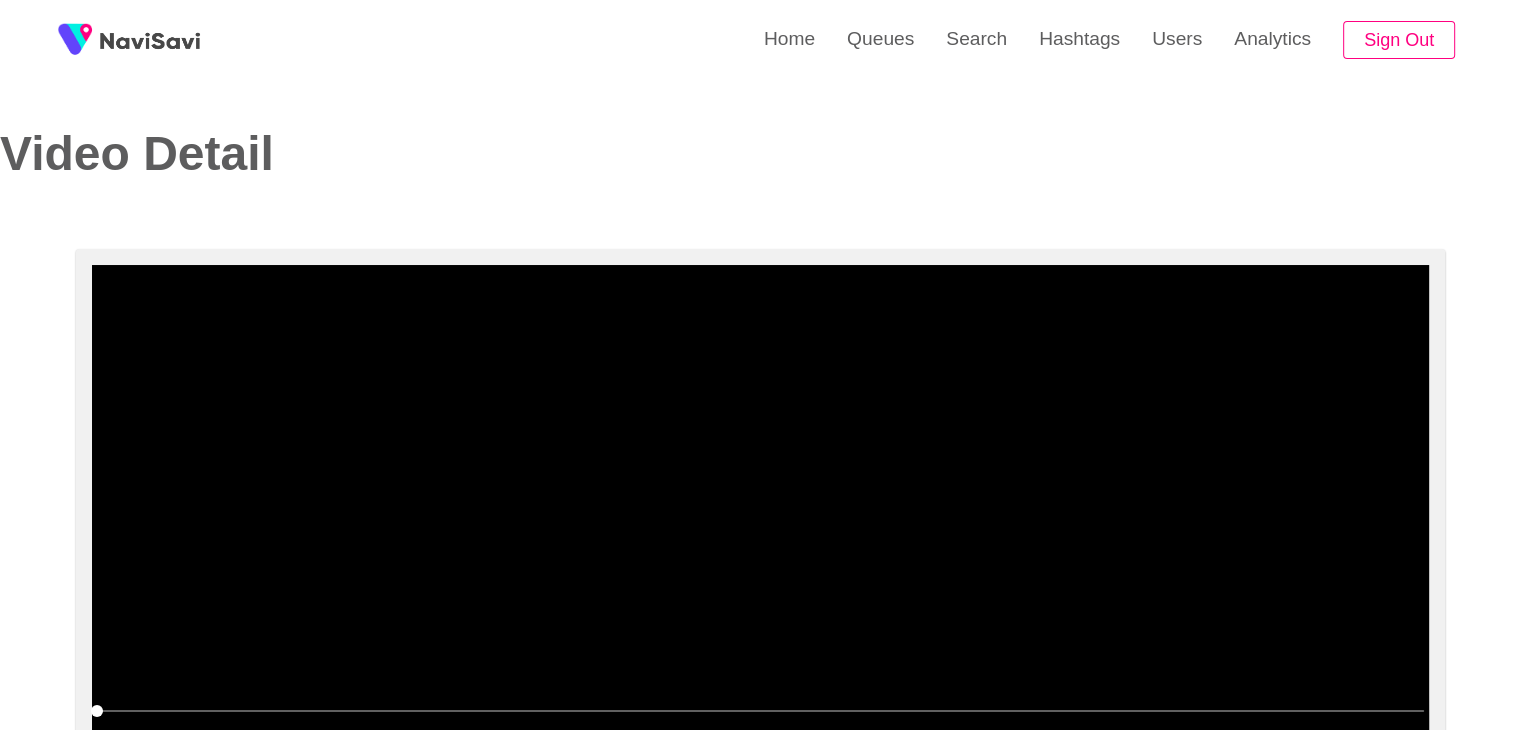 select on "**********" 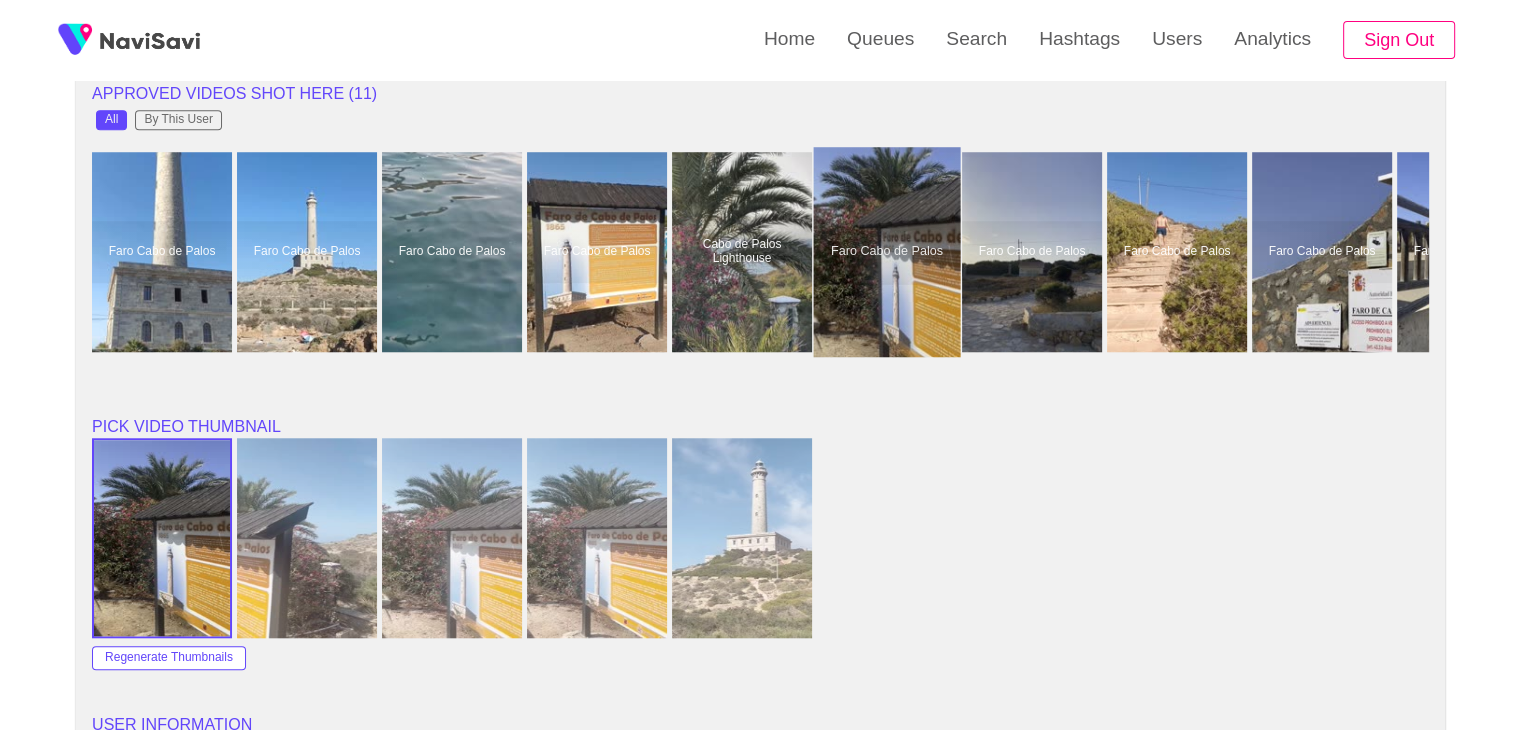 scroll, scrollTop: 1644, scrollLeft: 0, axis: vertical 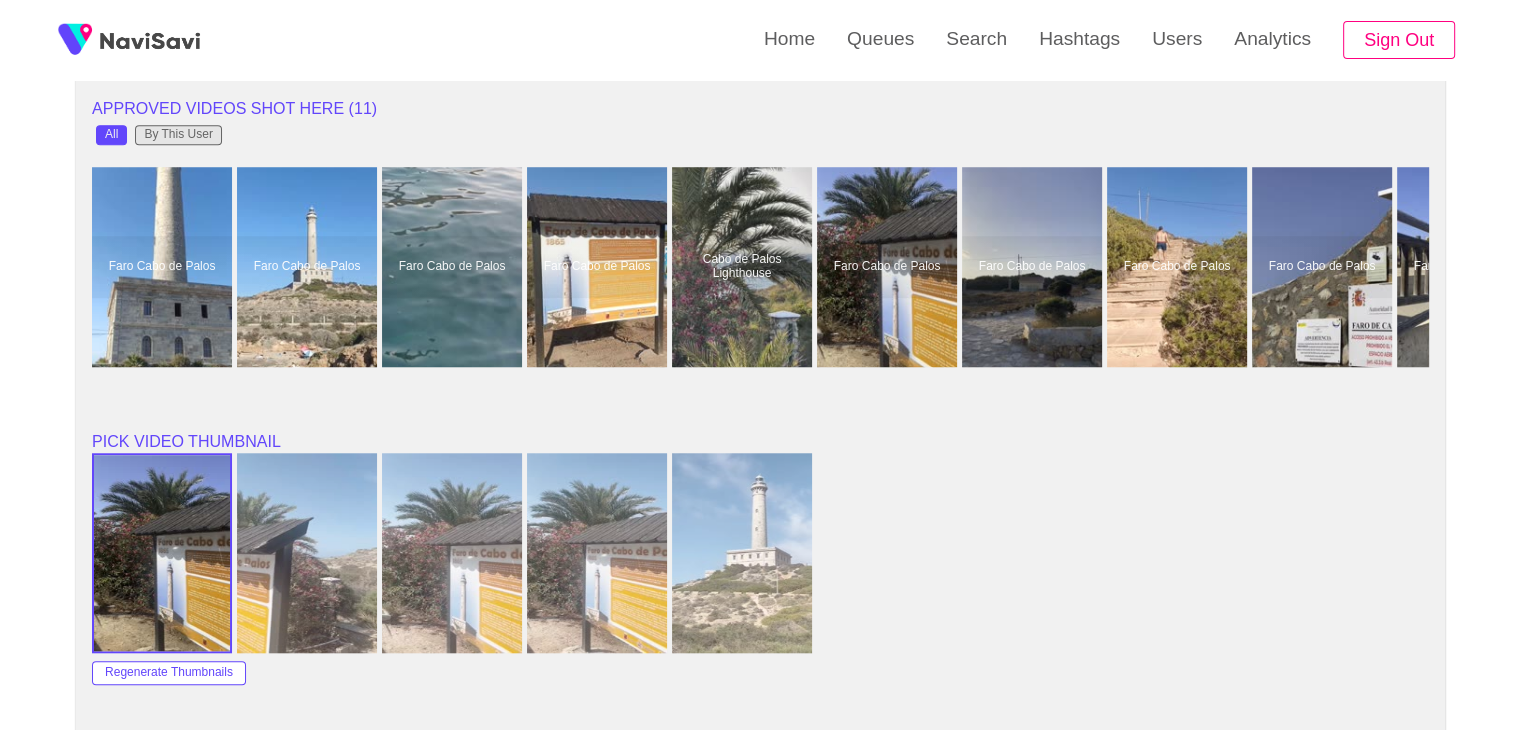 click on "By This User" at bounding box center [178, 135] 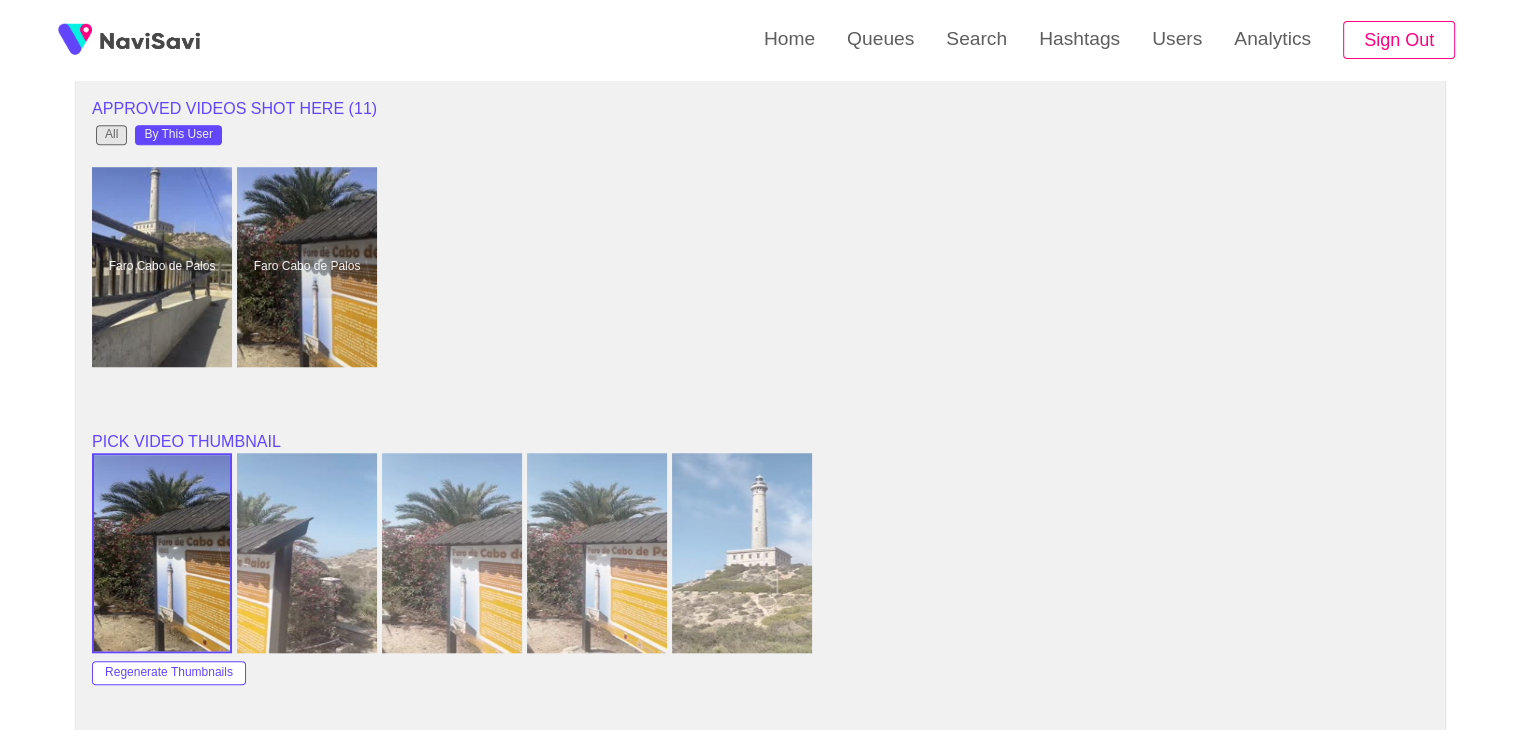 click on "All" at bounding box center (111, 135) 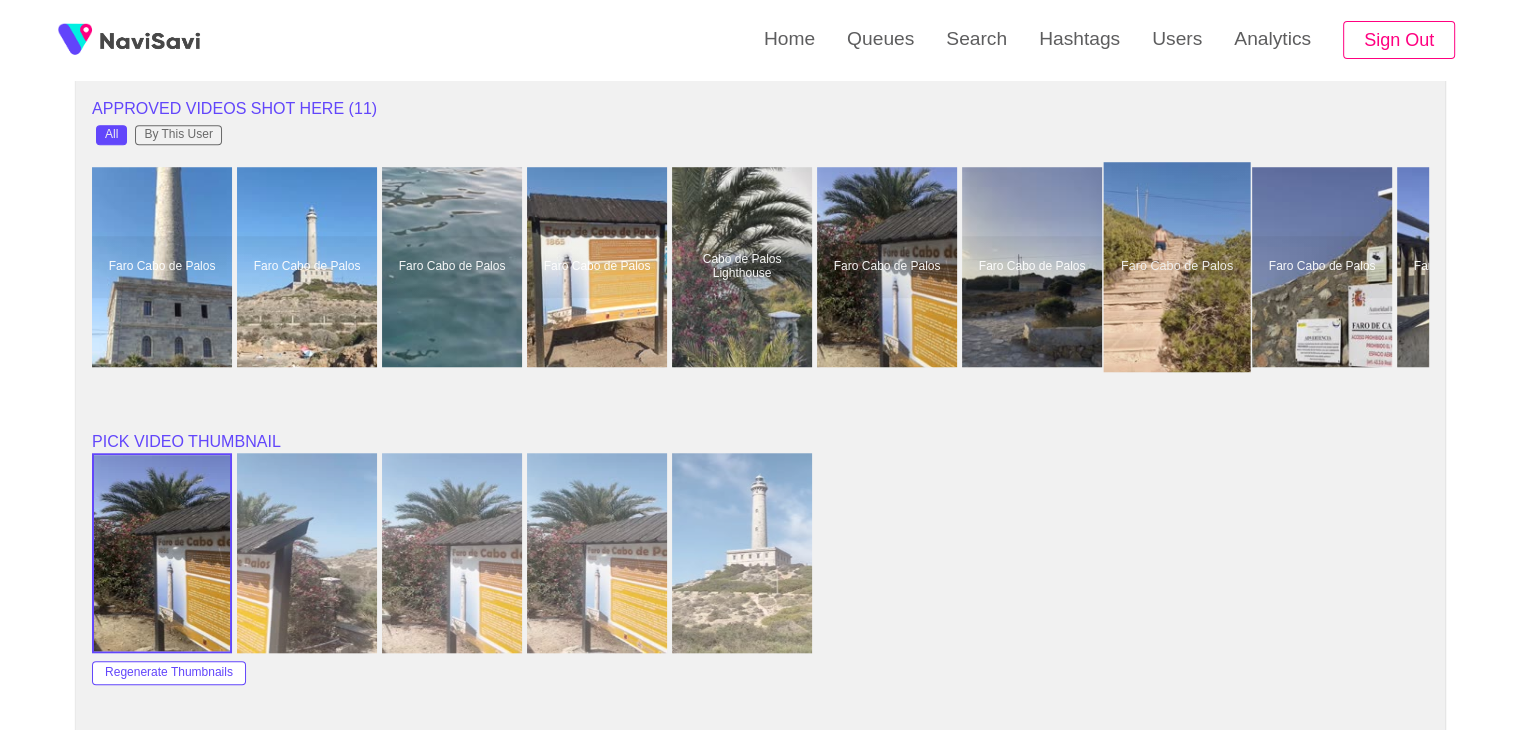 scroll, scrollTop: 0, scrollLeft: 258, axis: horizontal 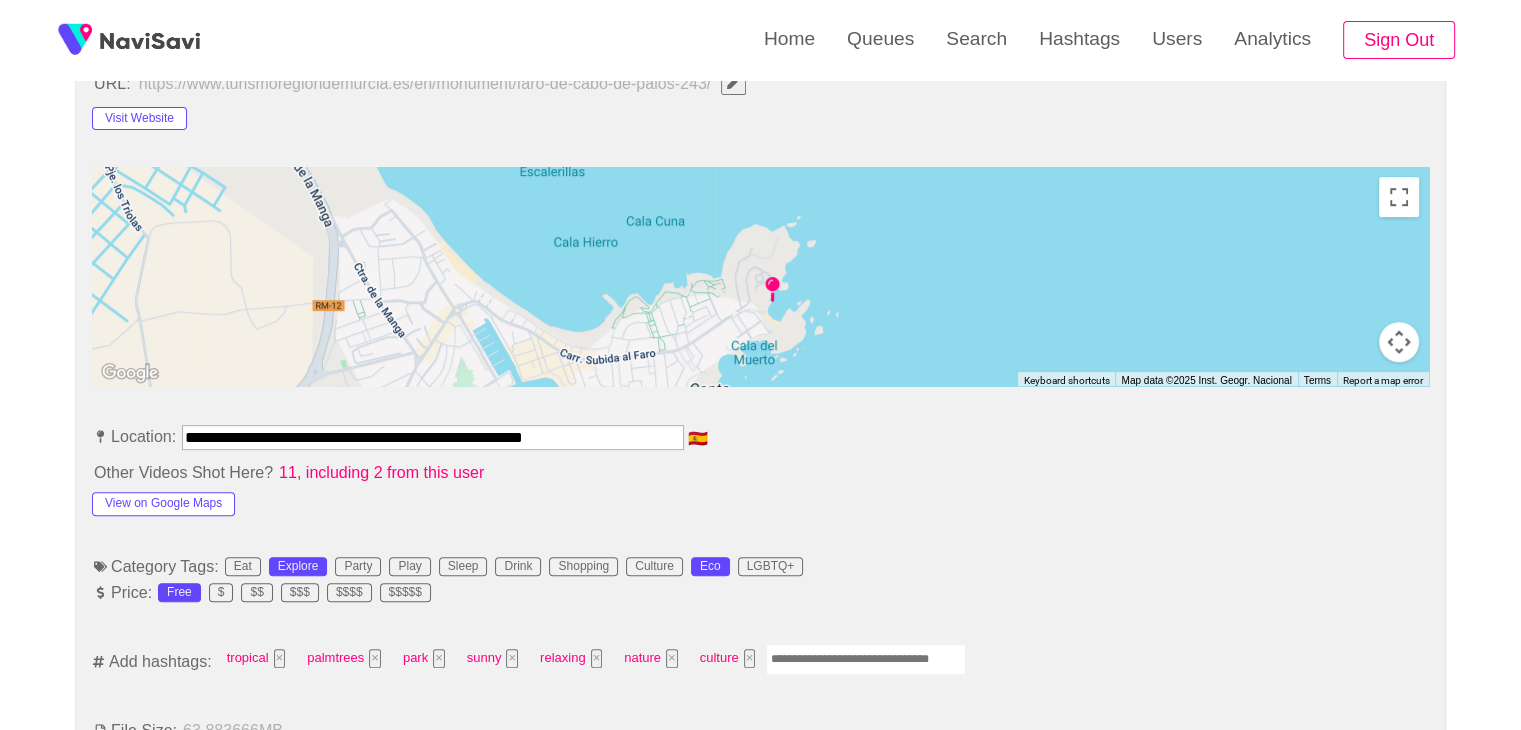 click at bounding box center [866, 659] 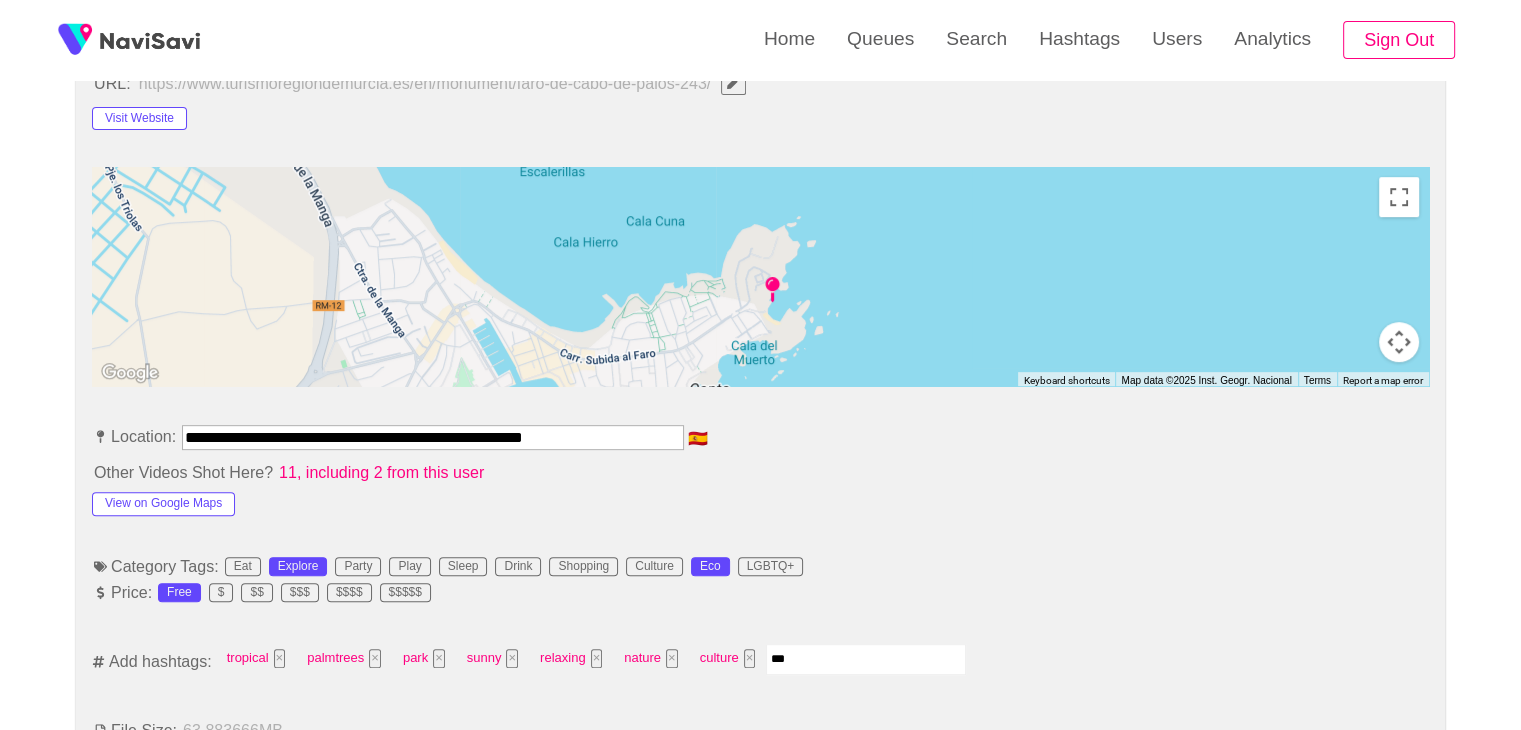 type on "****" 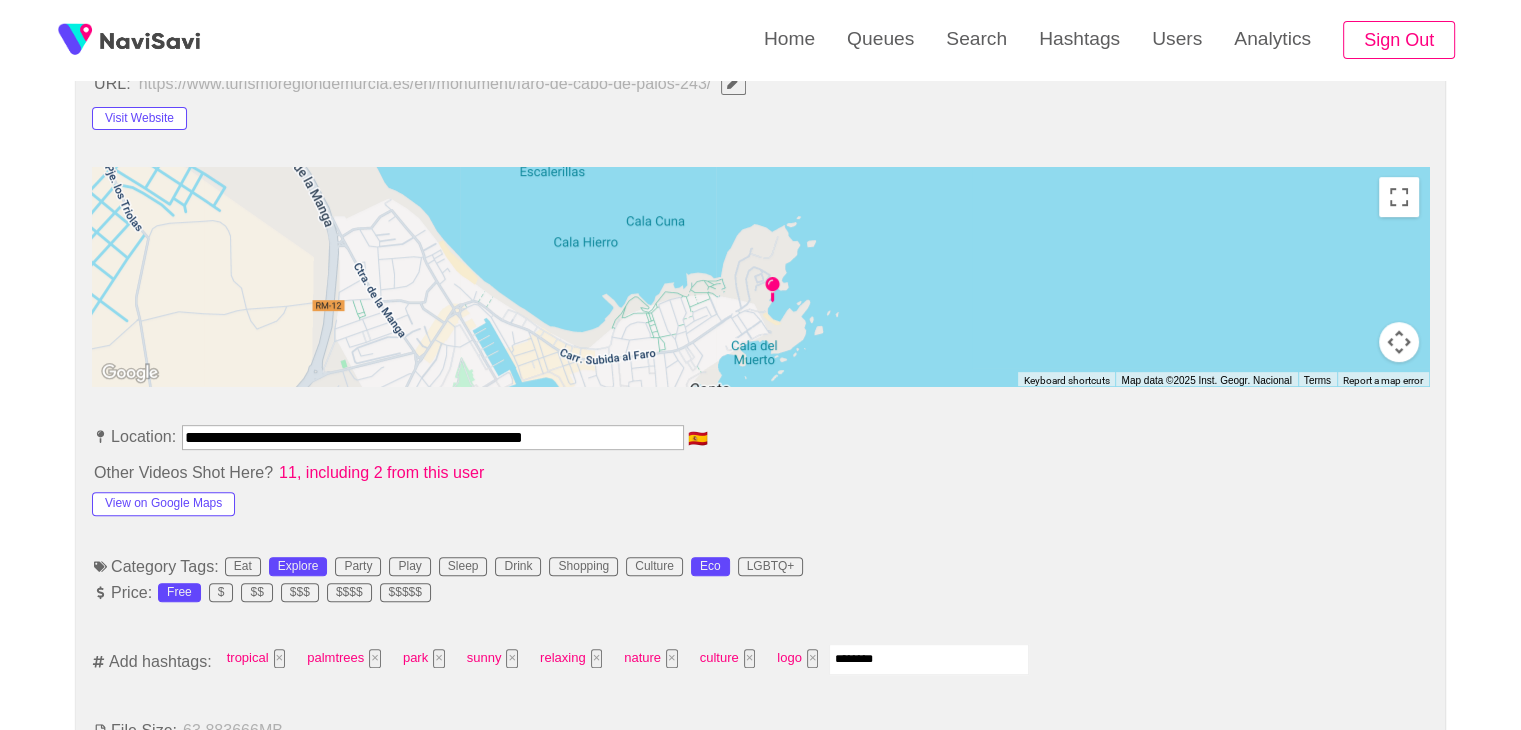 type on "*********" 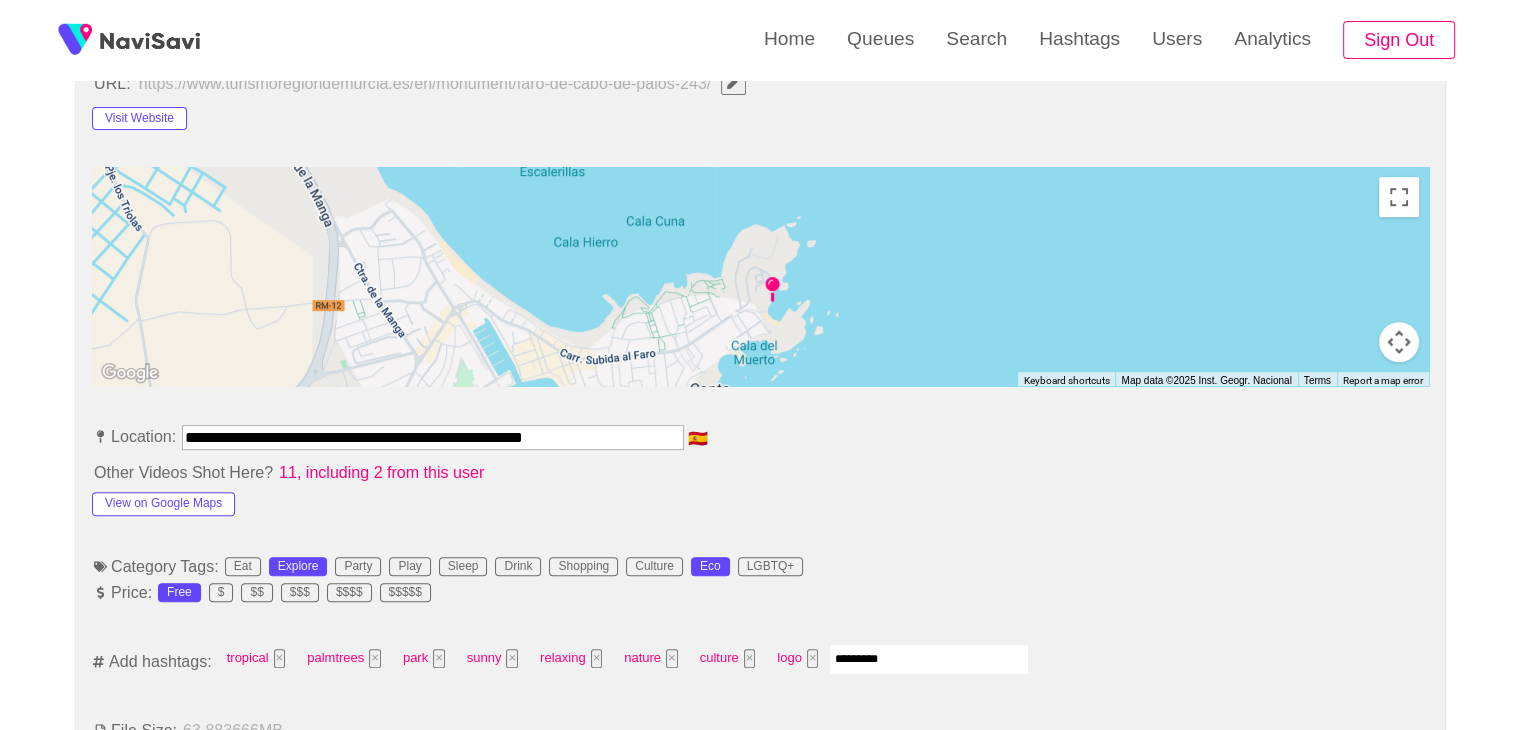 type 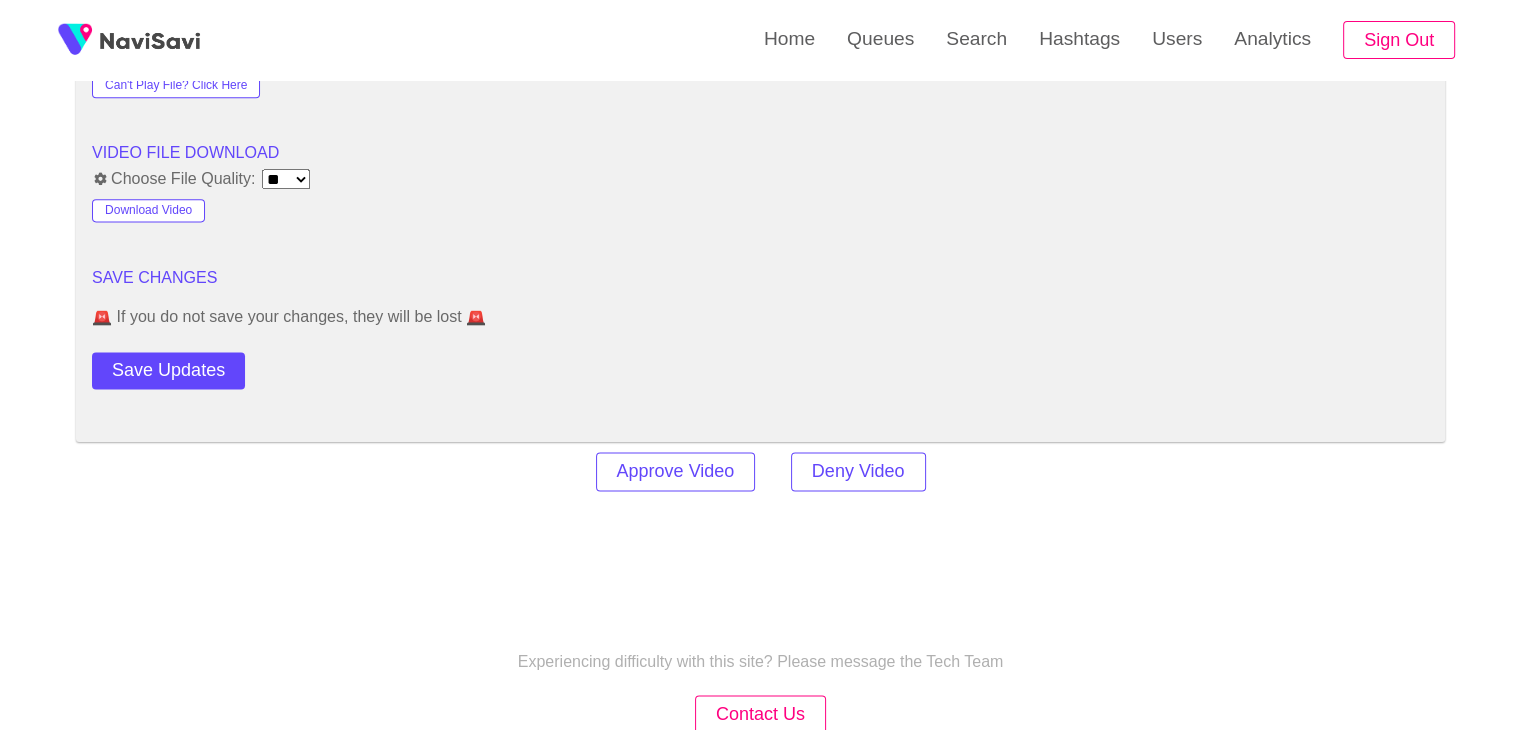 scroll, scrollTop: 2644, scrollLeft: 0, axis: vertical 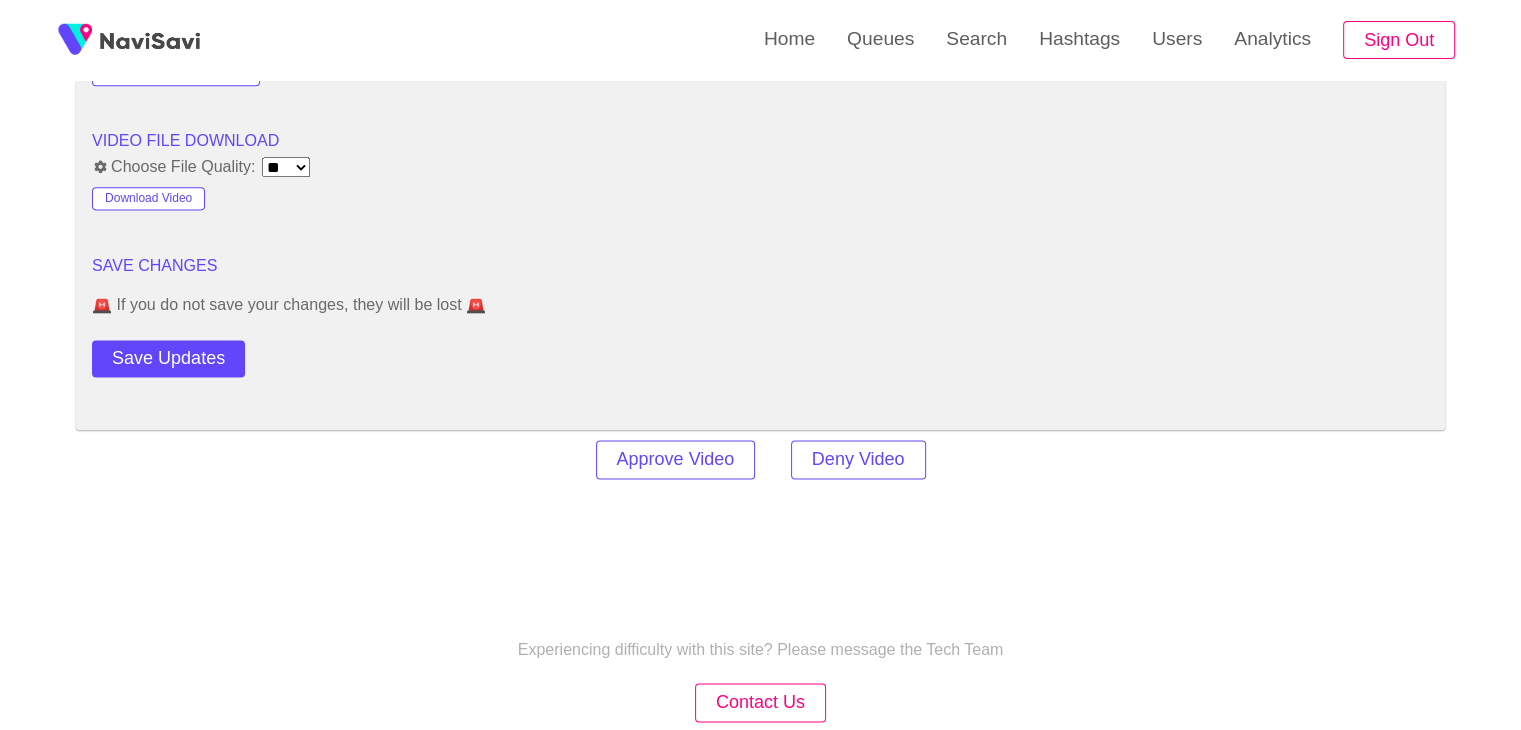 click on "**********" at bounding box center (760, -742) 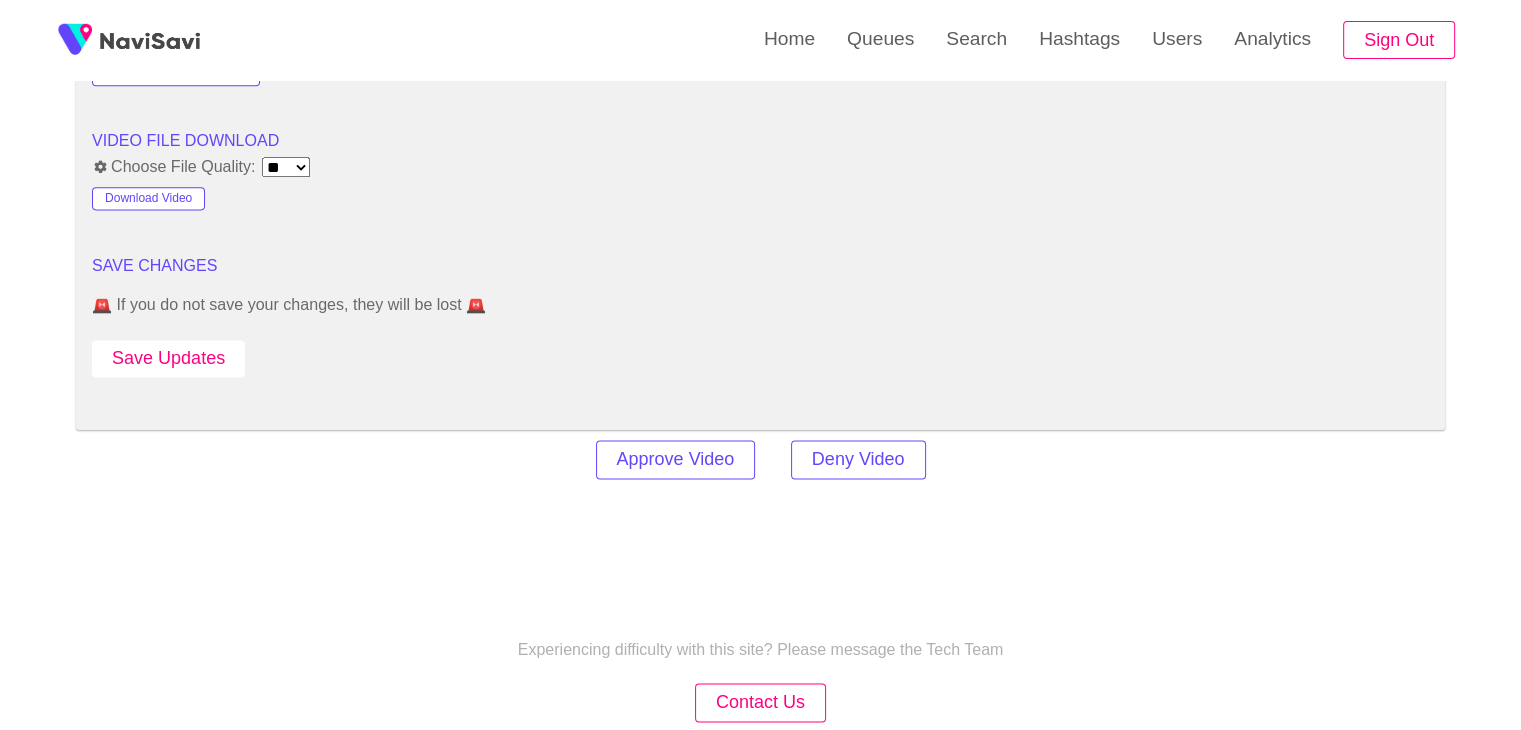 click on "Save Updates" at bounding box center (168, 358) 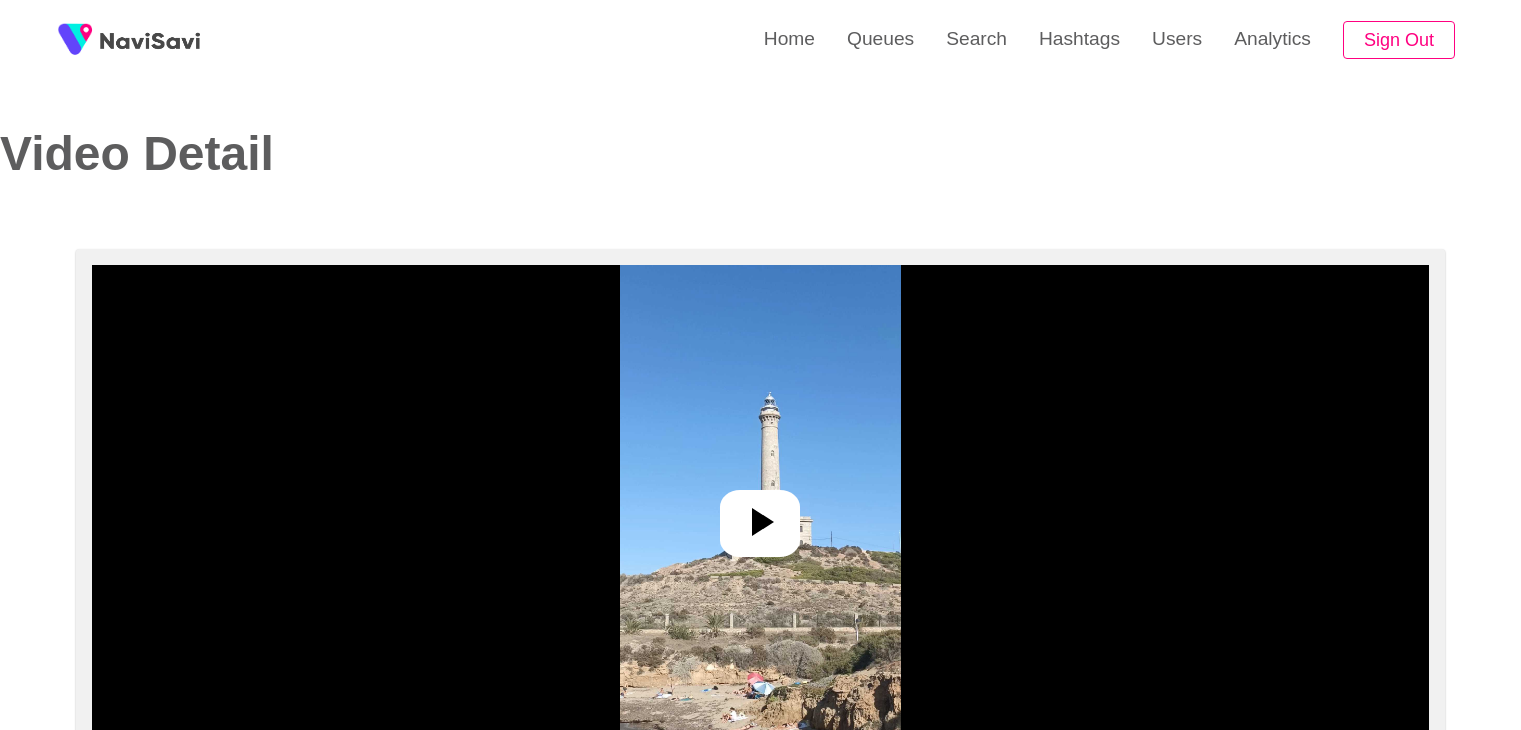 select on "**********" 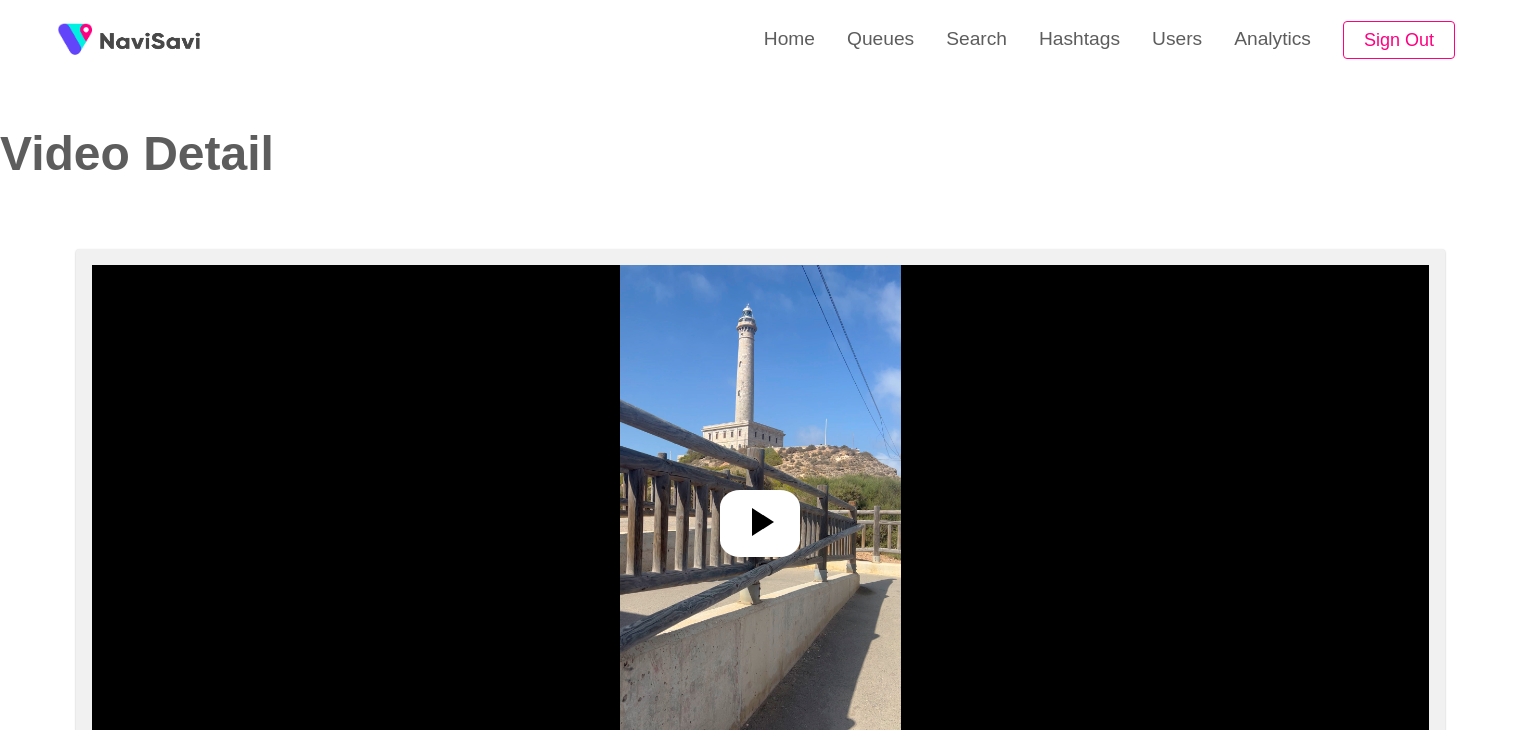 select on "**********" 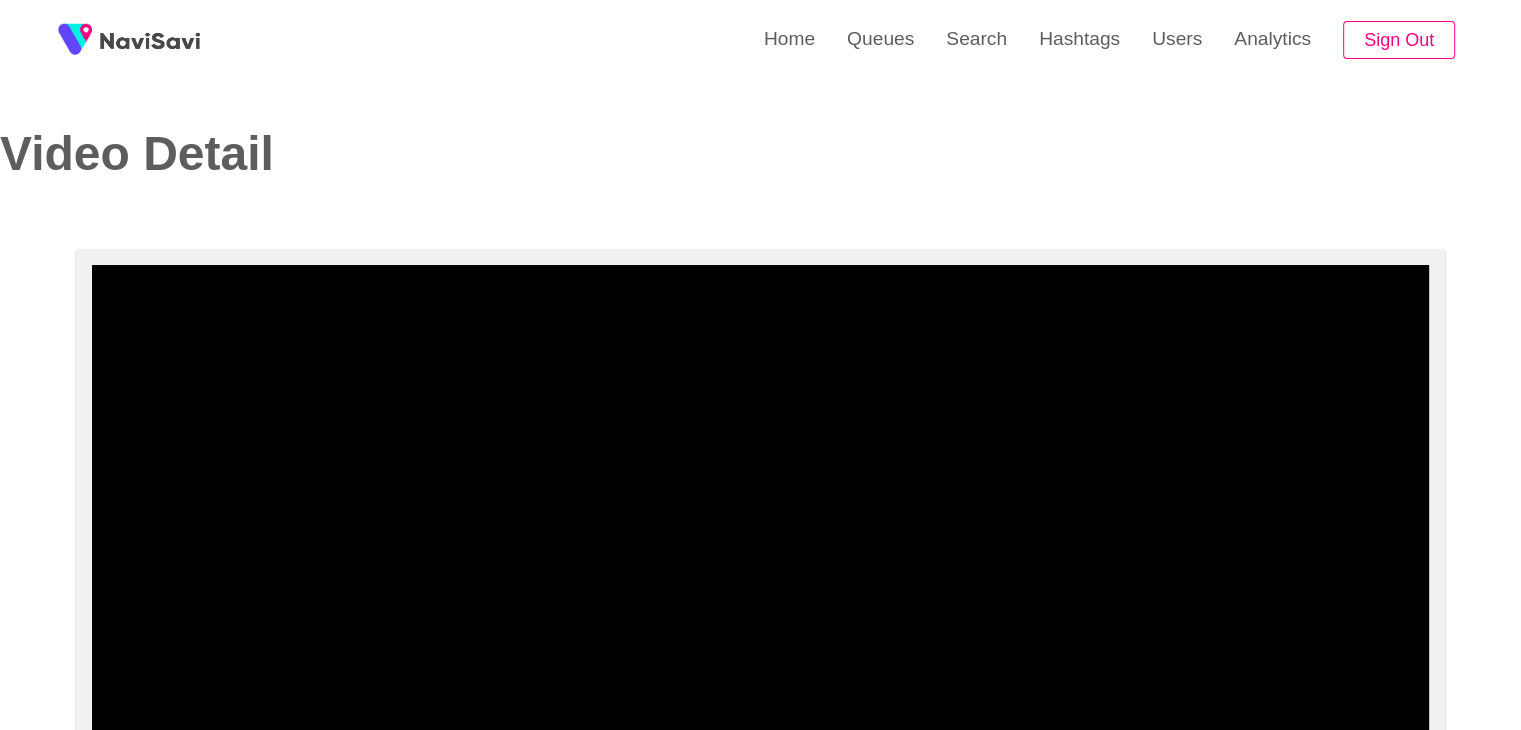 scroll, scrollTop: 183, scrollLeft: 0, axis: vertical 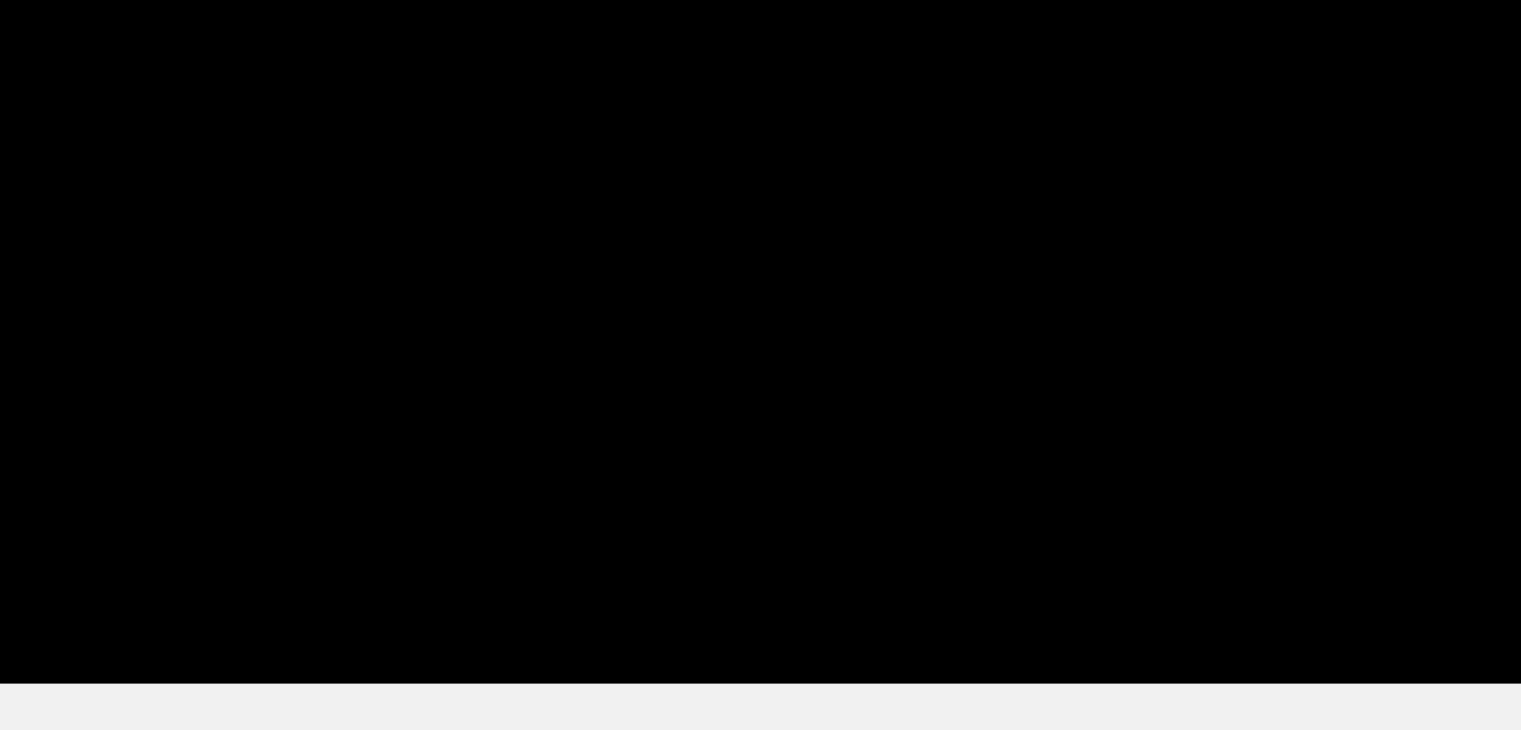 click at bounding box center [760, 332] 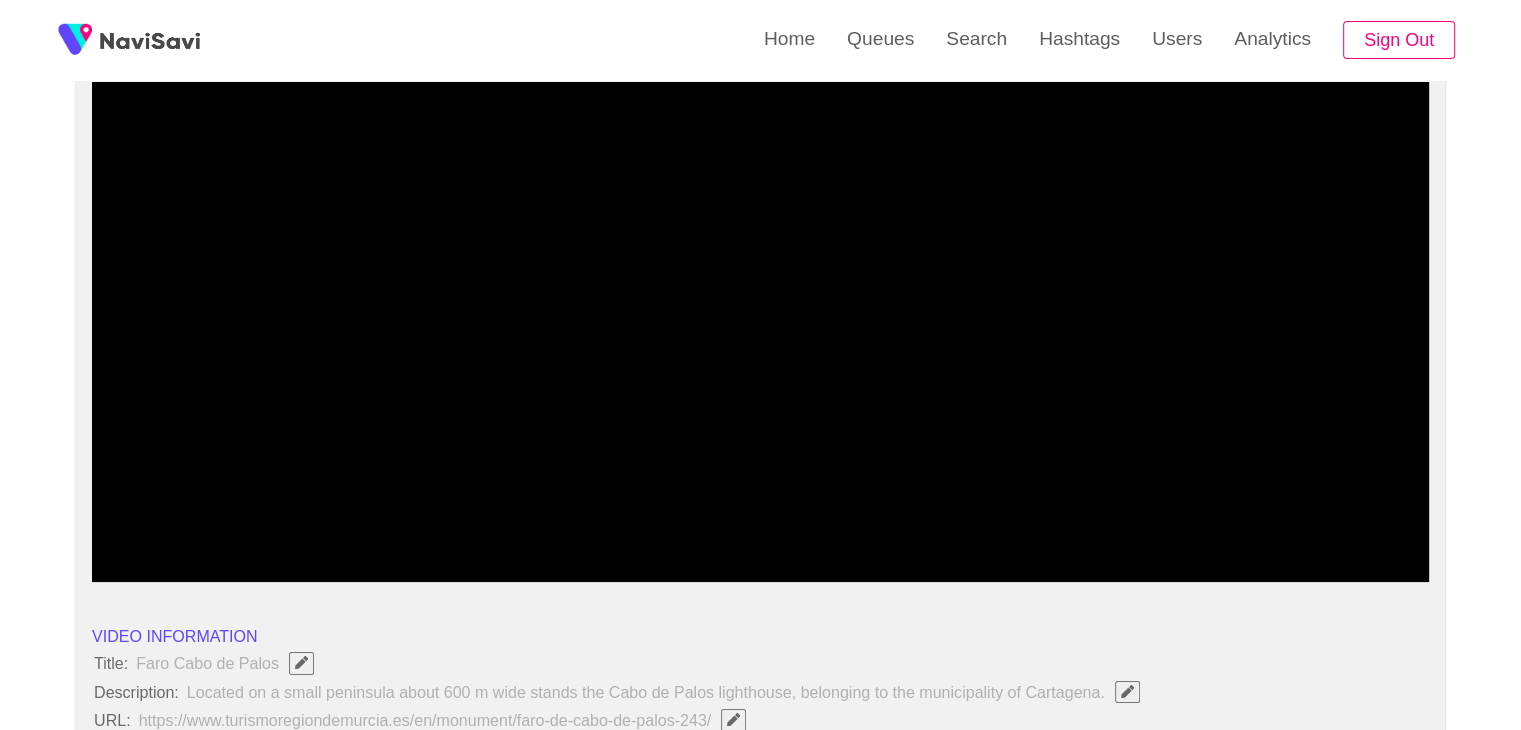 click at bounding box center (760, 332) 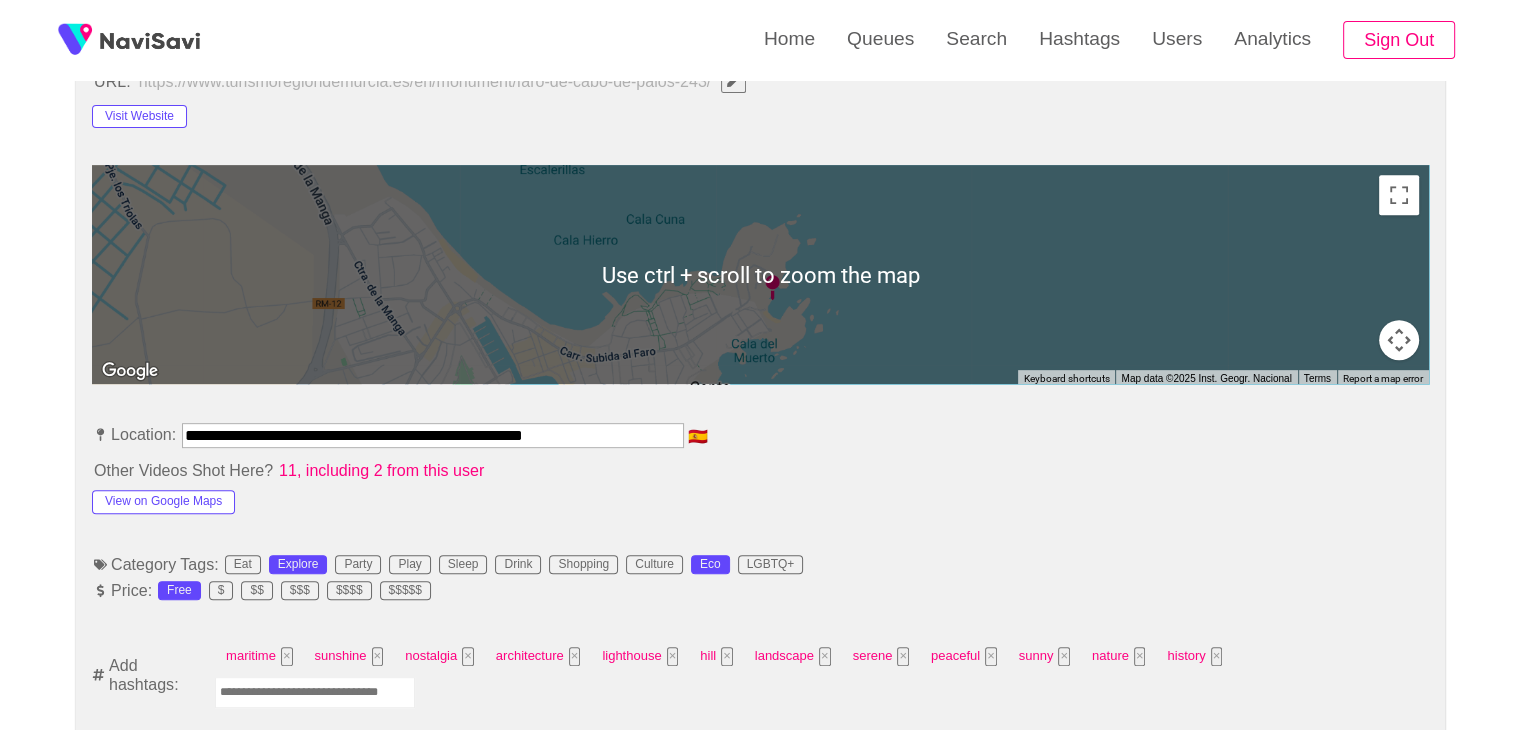 scroll, scrollTop: 1058, scrollLeft: 0, axis: vertical 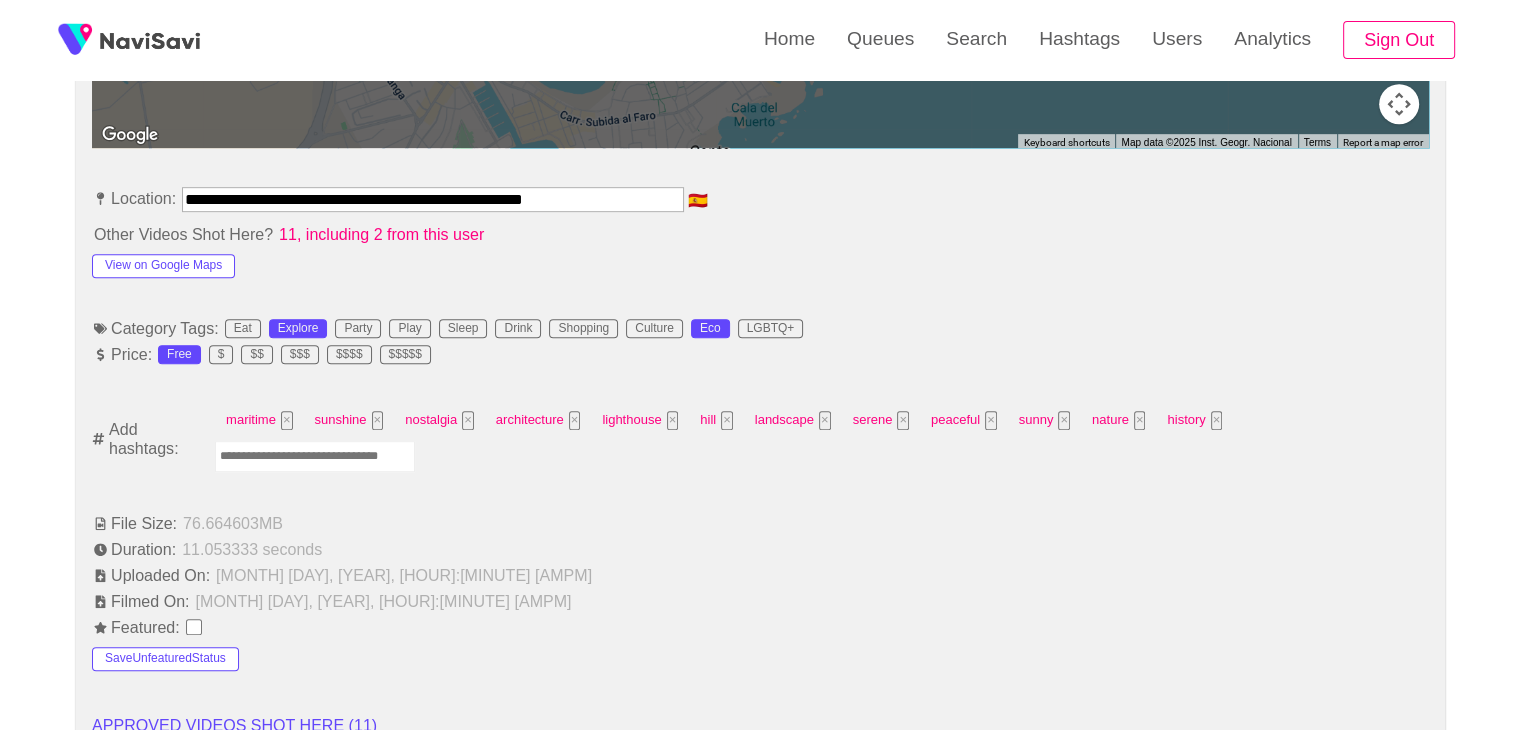click at bounding box center (315, 456) 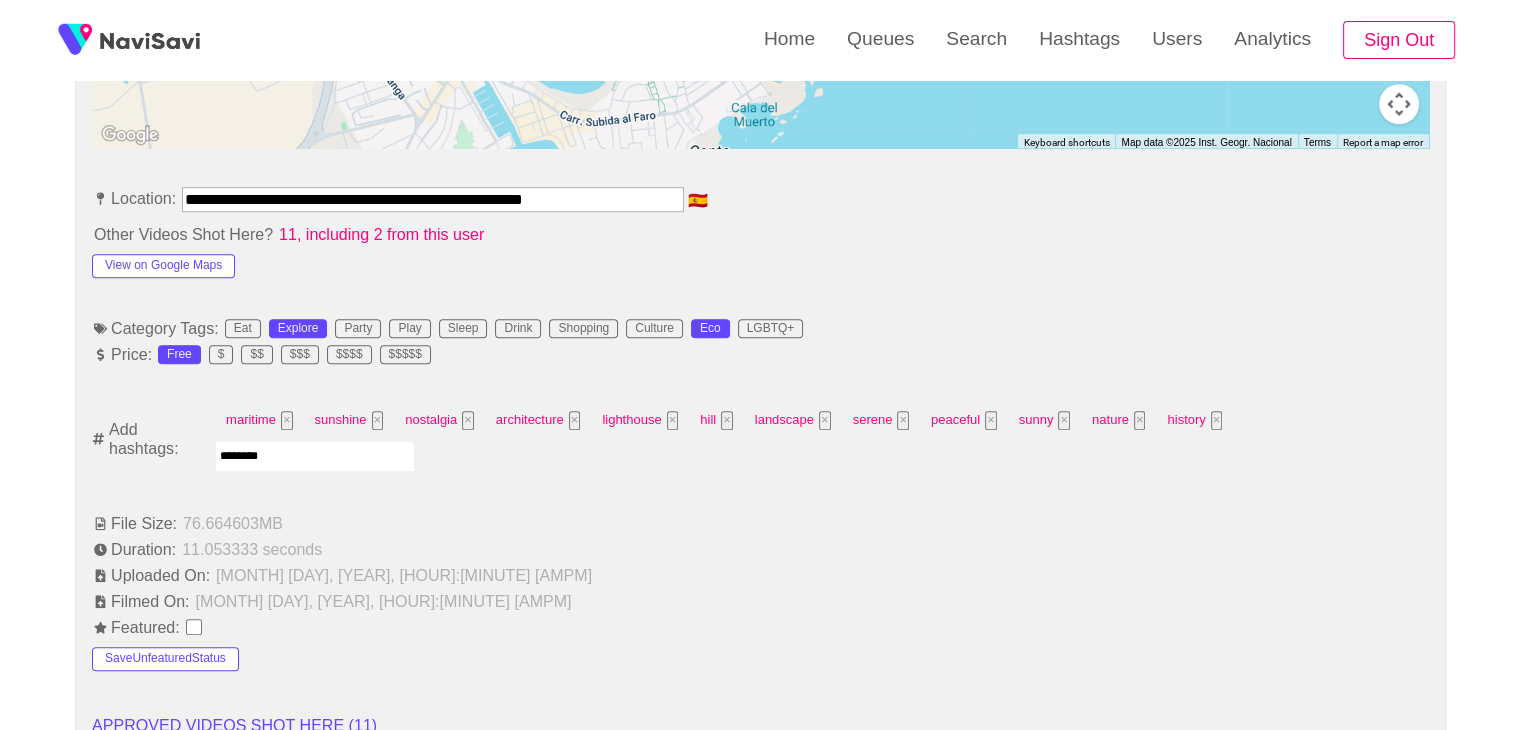 type on "*********" 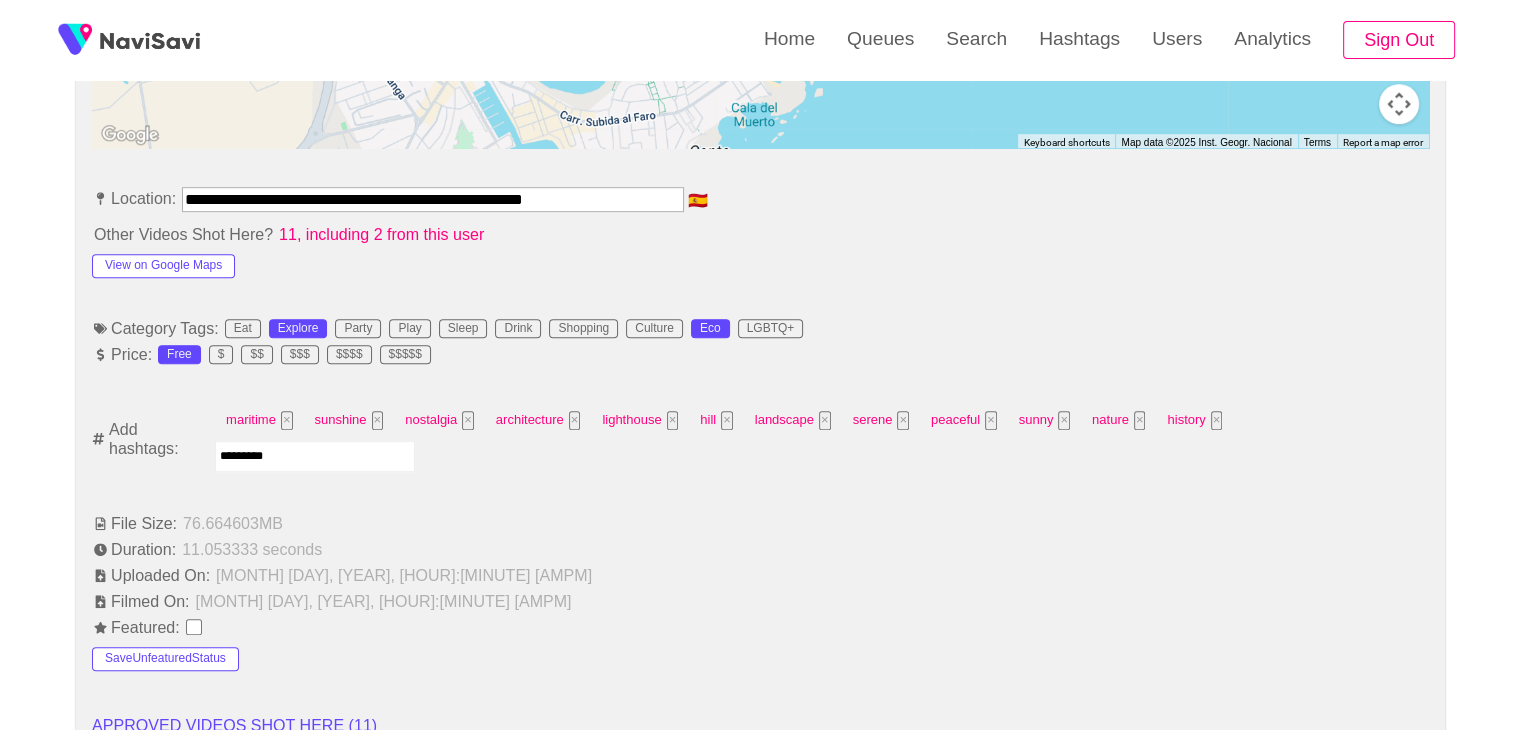 type 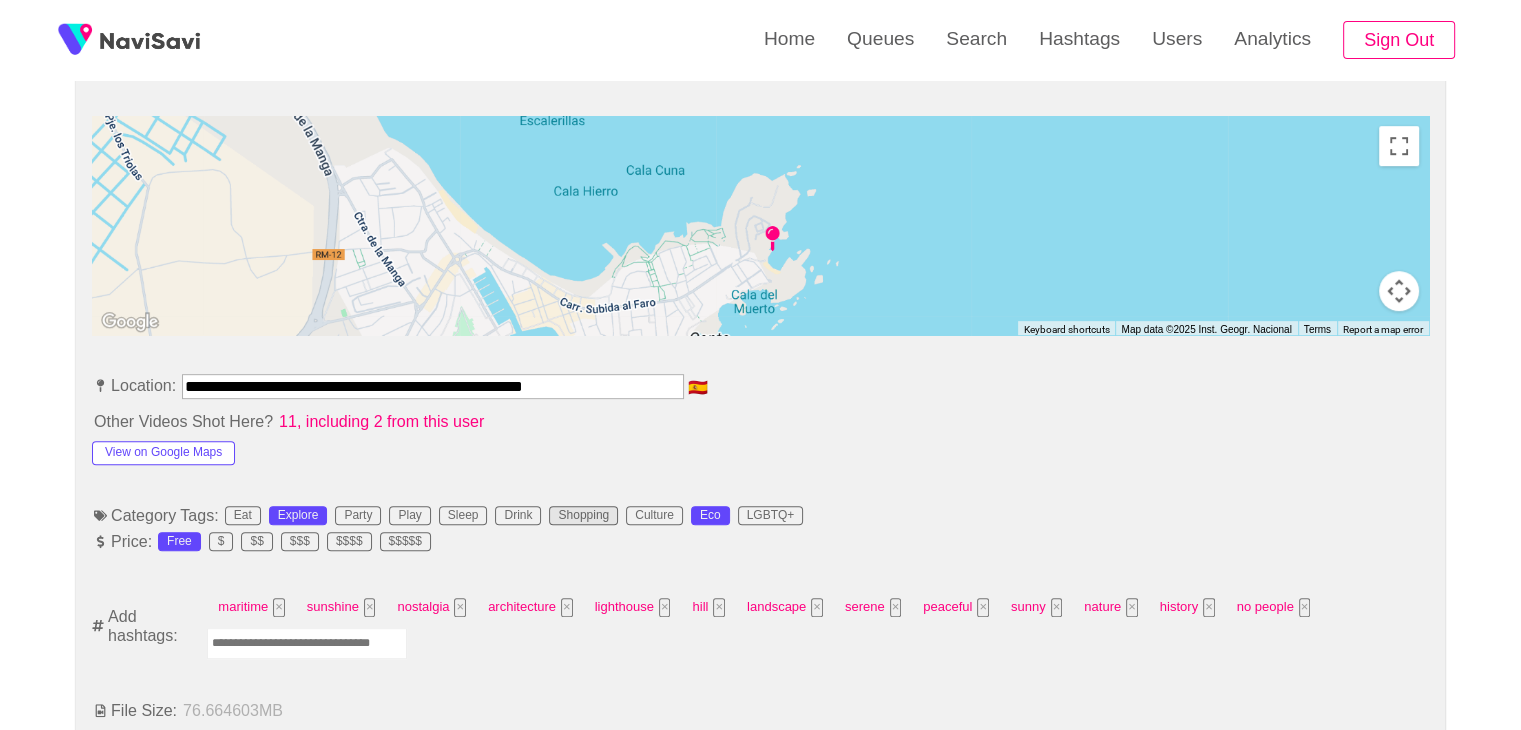 scroll, scrollTop: 860, scrollLeft: 0, axis: vertical 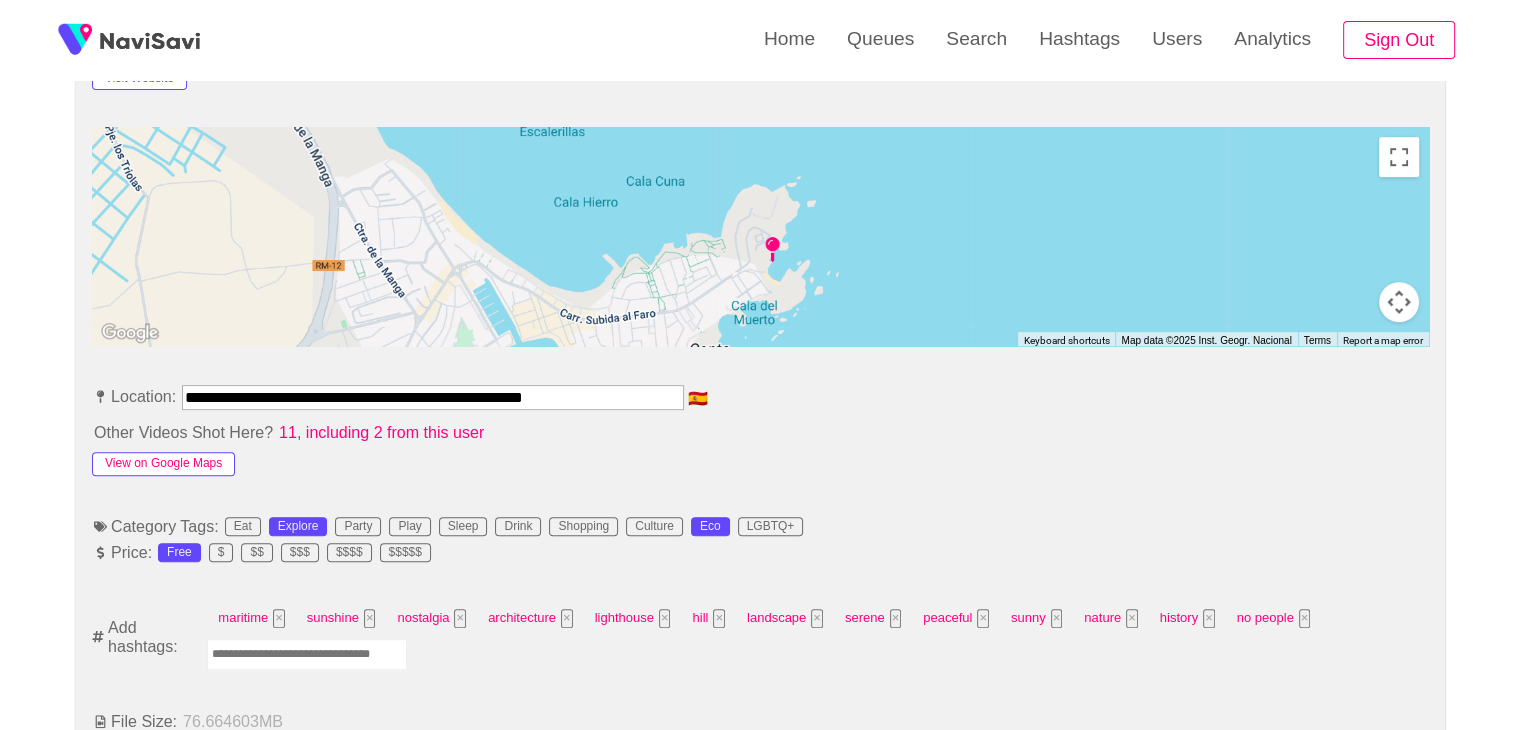 click on "View on Google Maps" at bounding box center [163, 464] 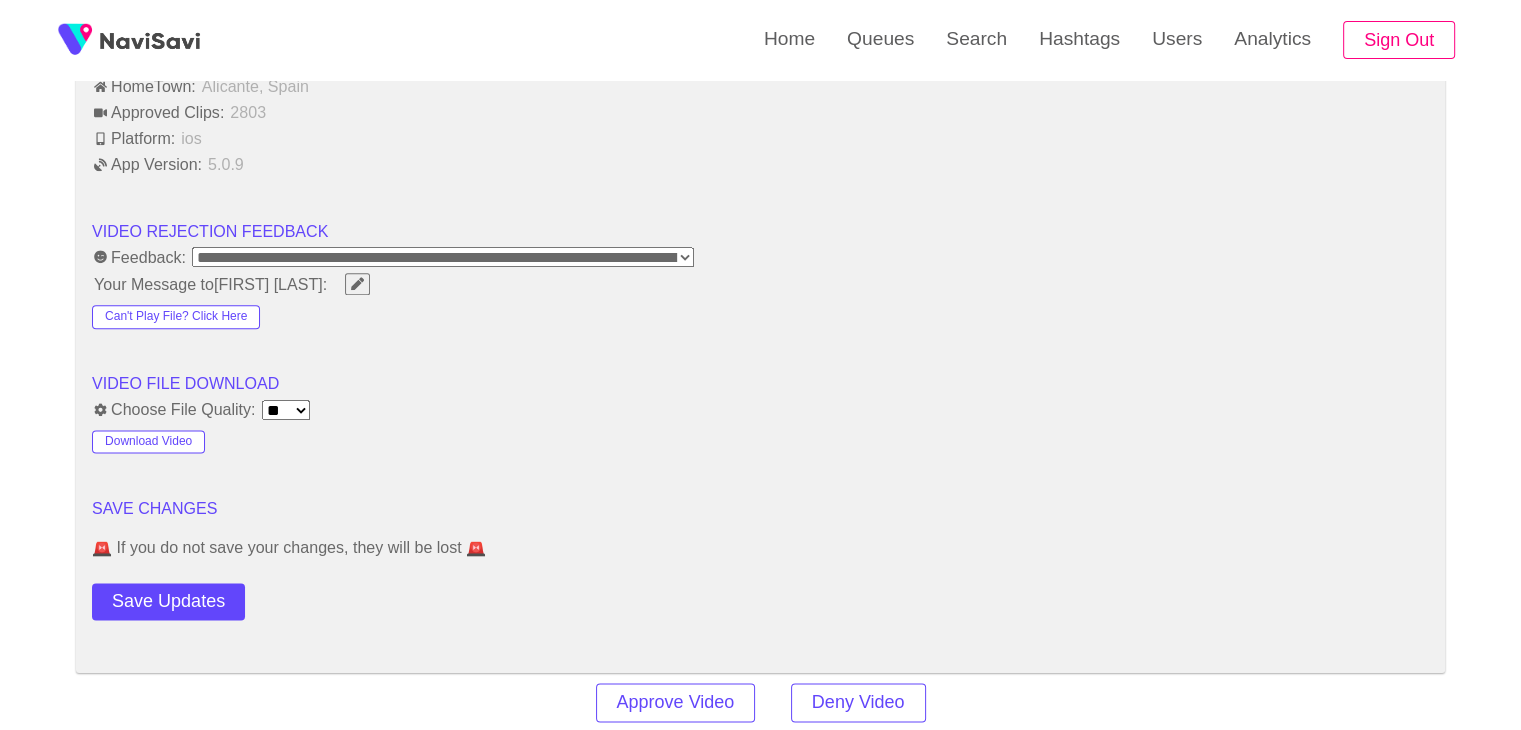 scroll, scrollTop: 2435, scrollLeft: 0, axis: vertical 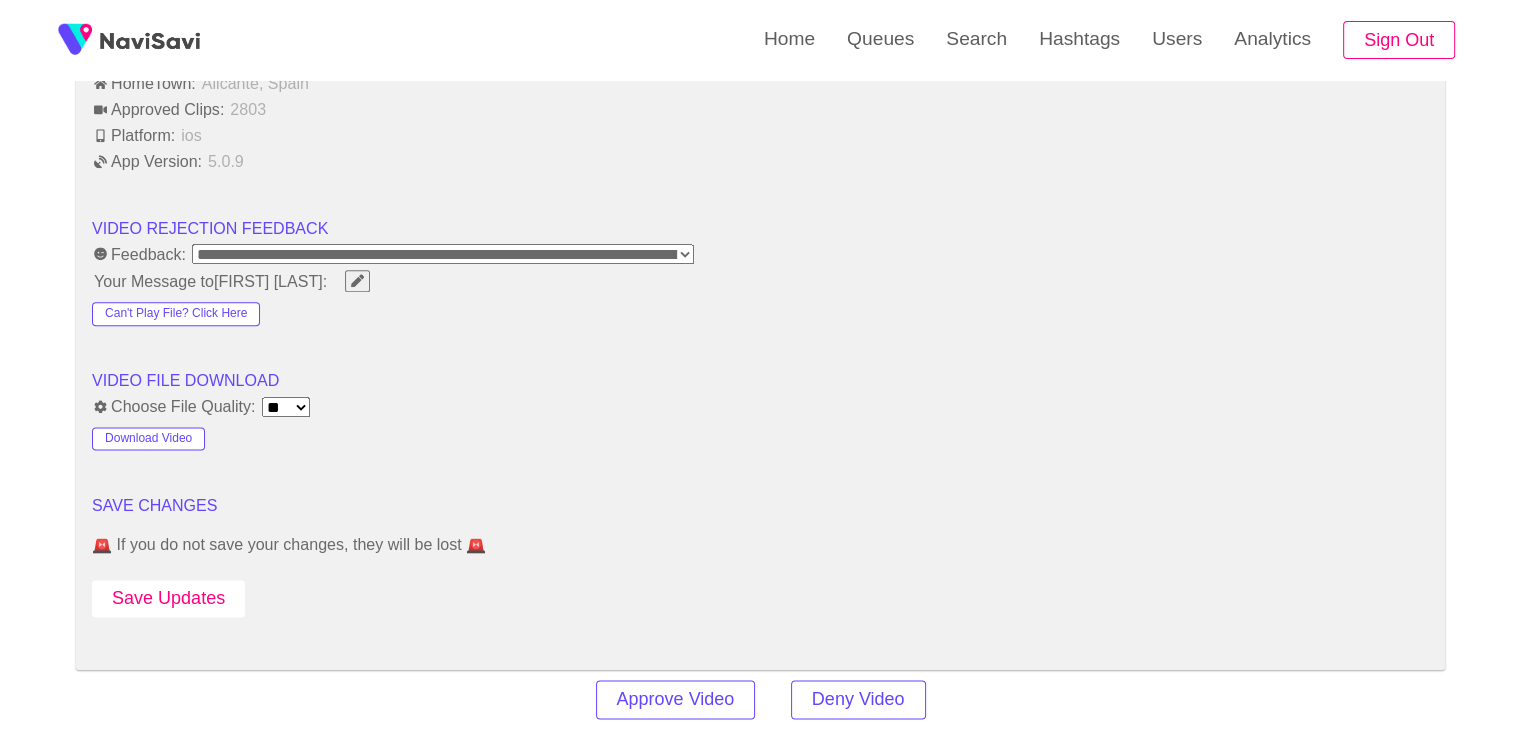 click on "Save Updates" at bounding box center (168, 598) 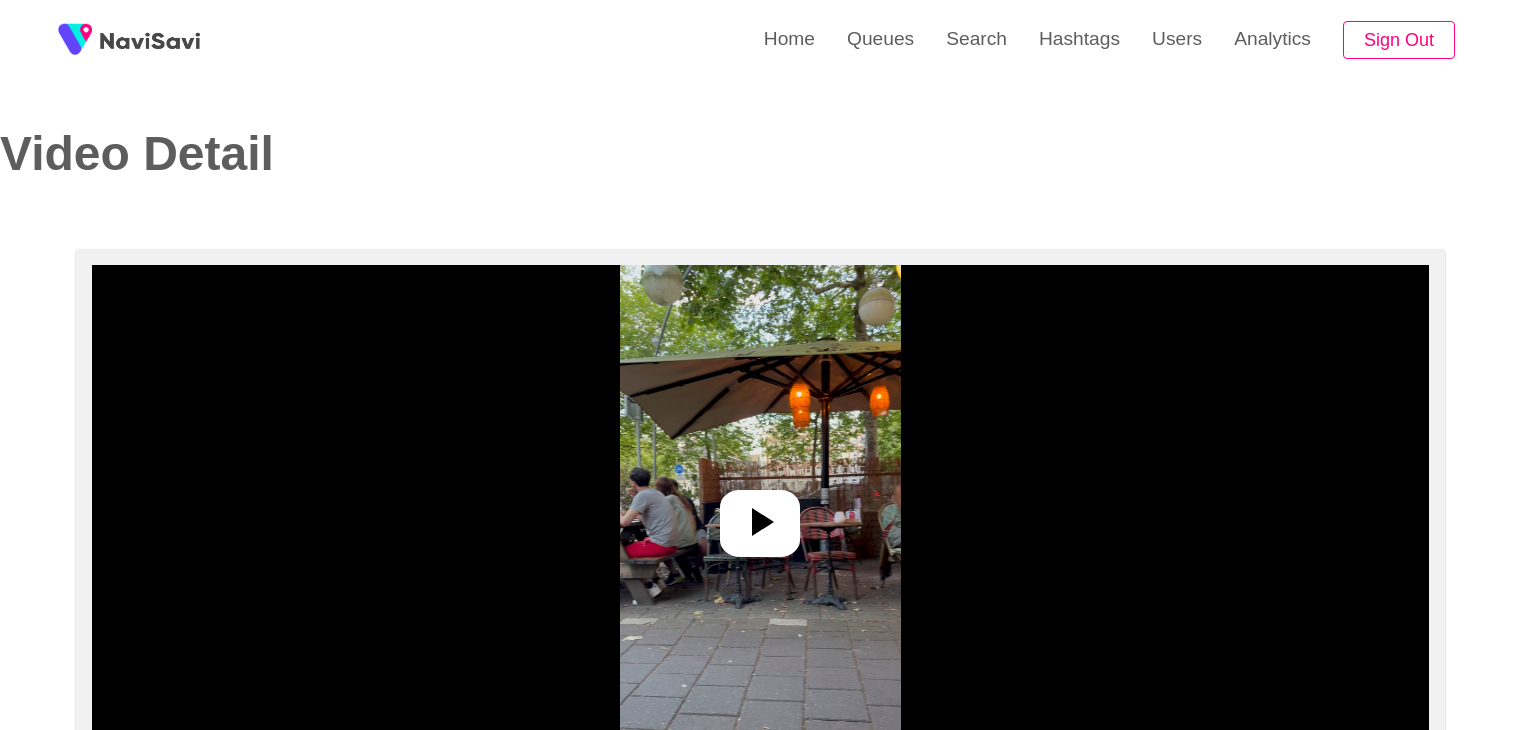 select on "**********" 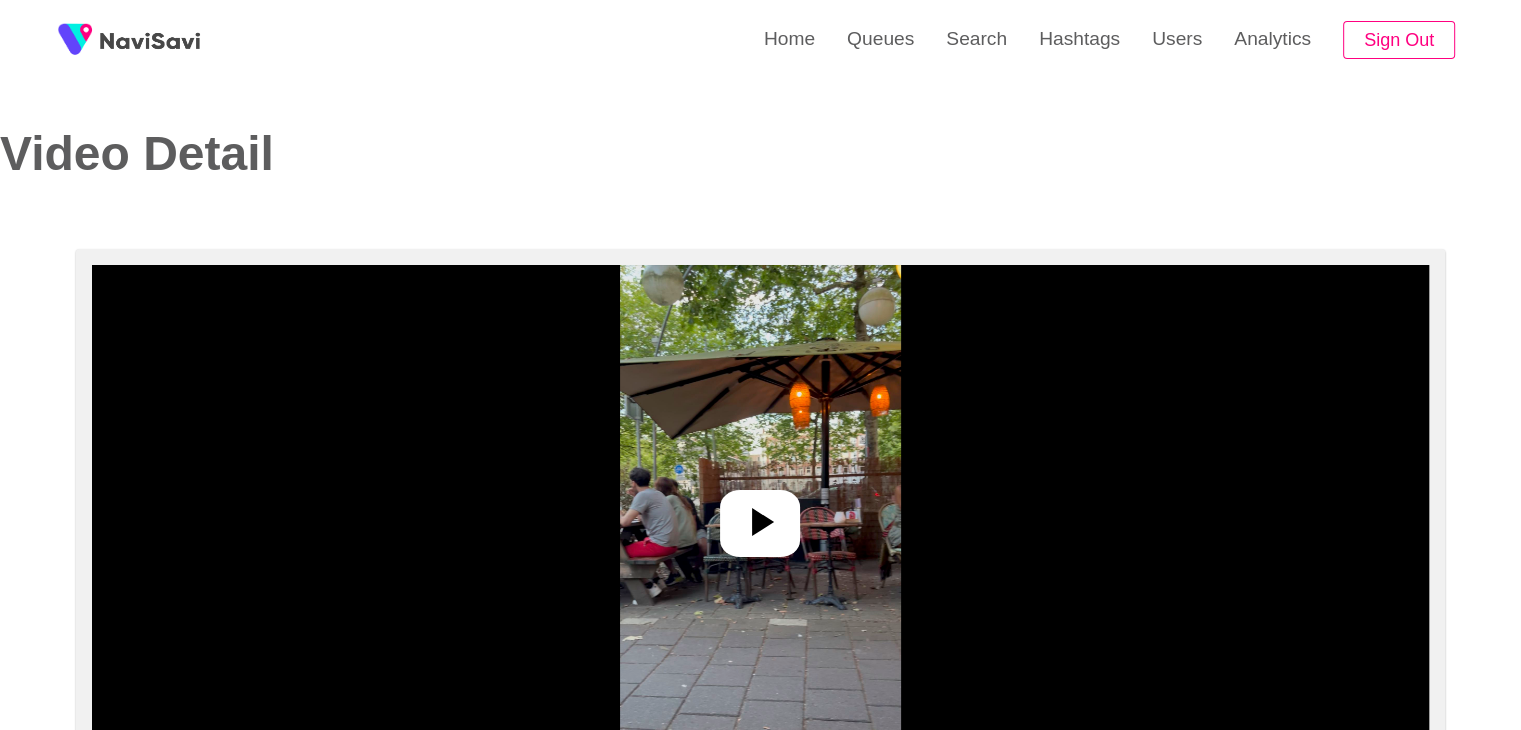click at bounding box center [760, 515] 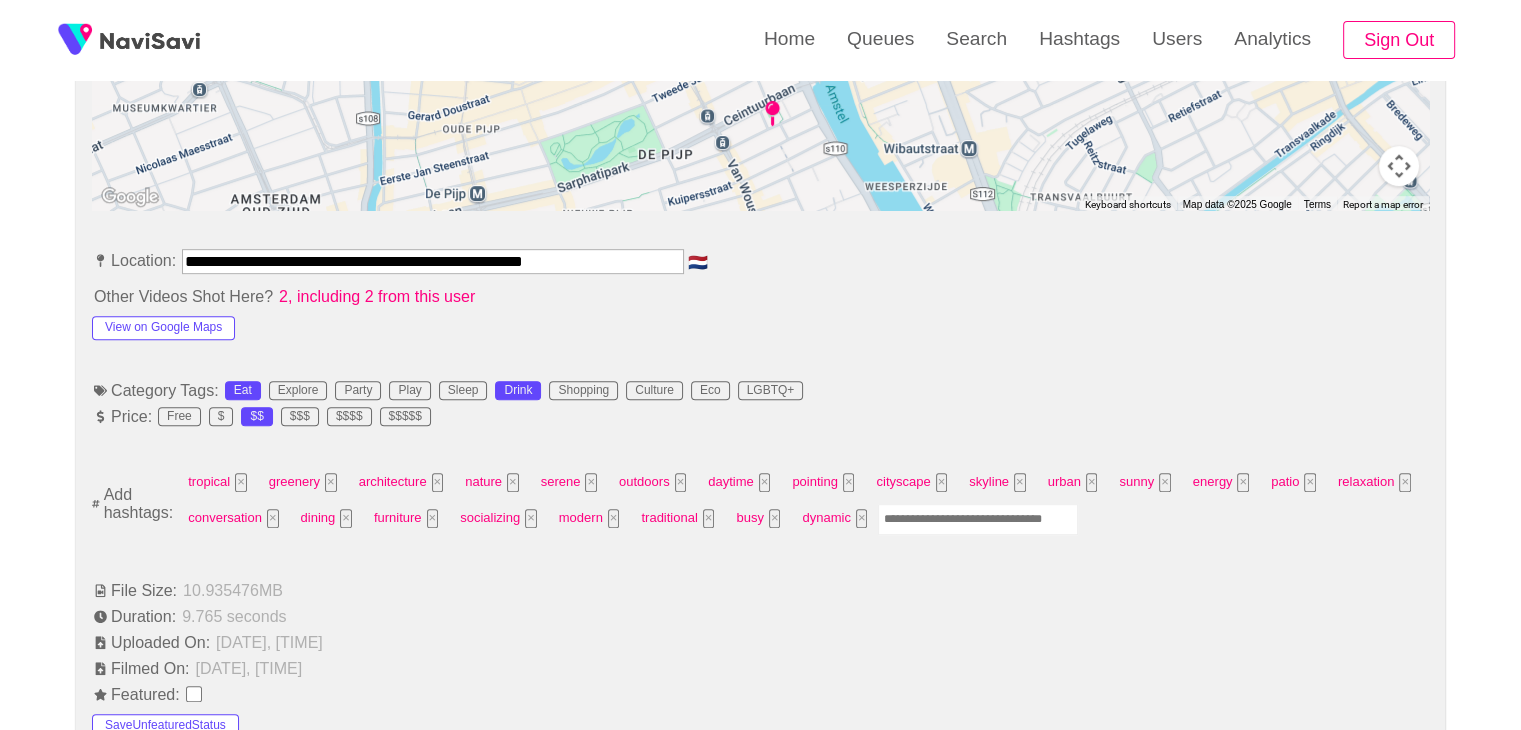 scroll, scrollTop: 1008, scrollLeft: 0, axis: vertical 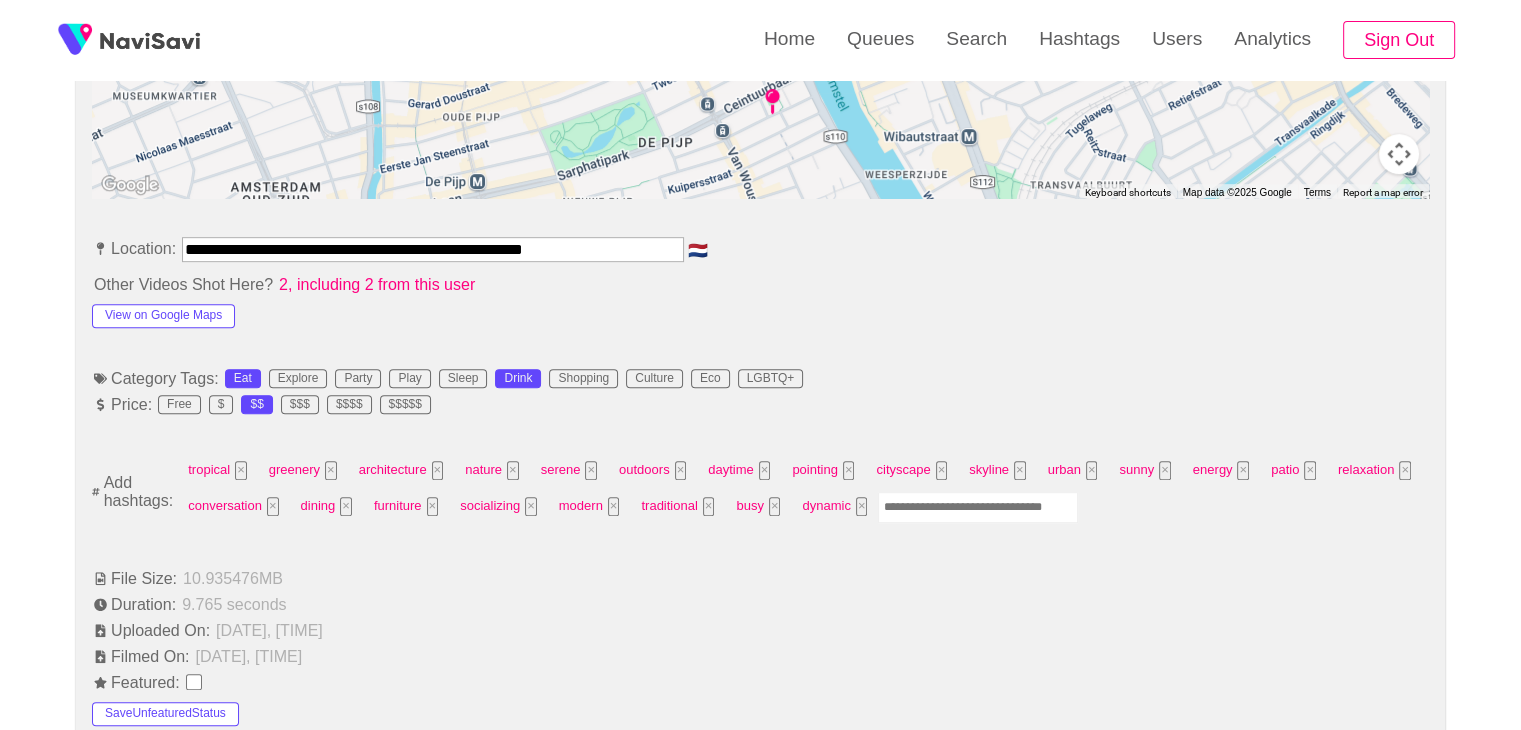 click at bounding box center (978, 507) 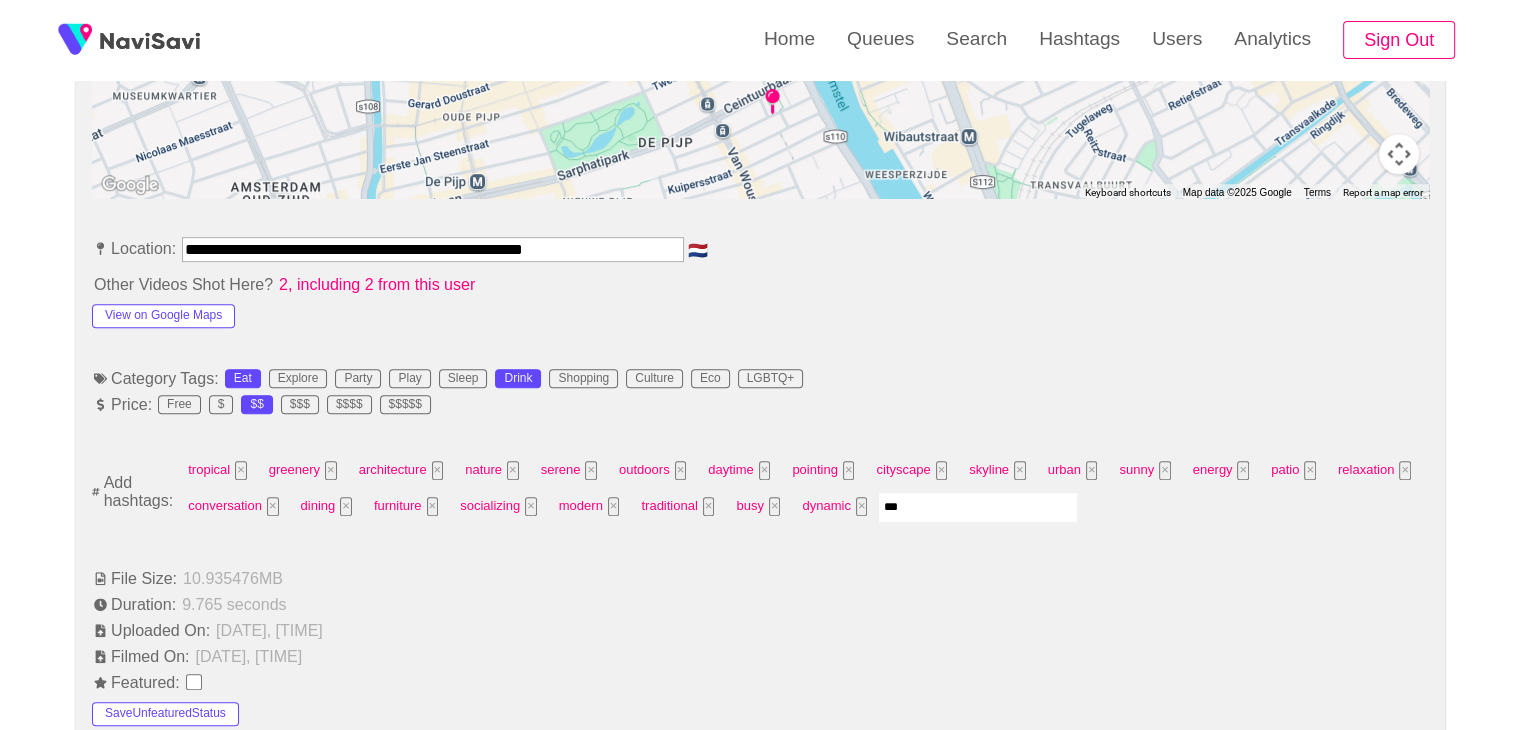 type on "****" 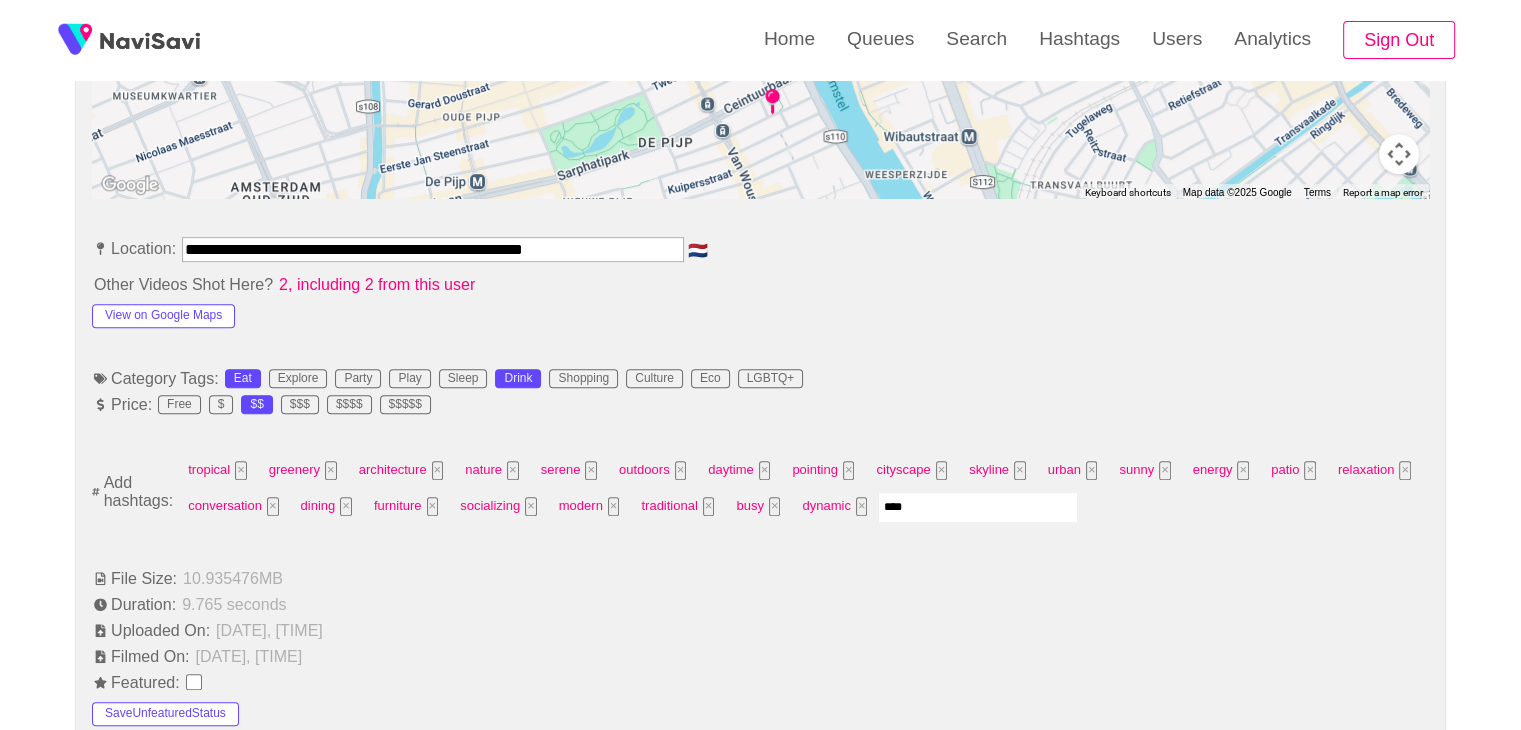 type 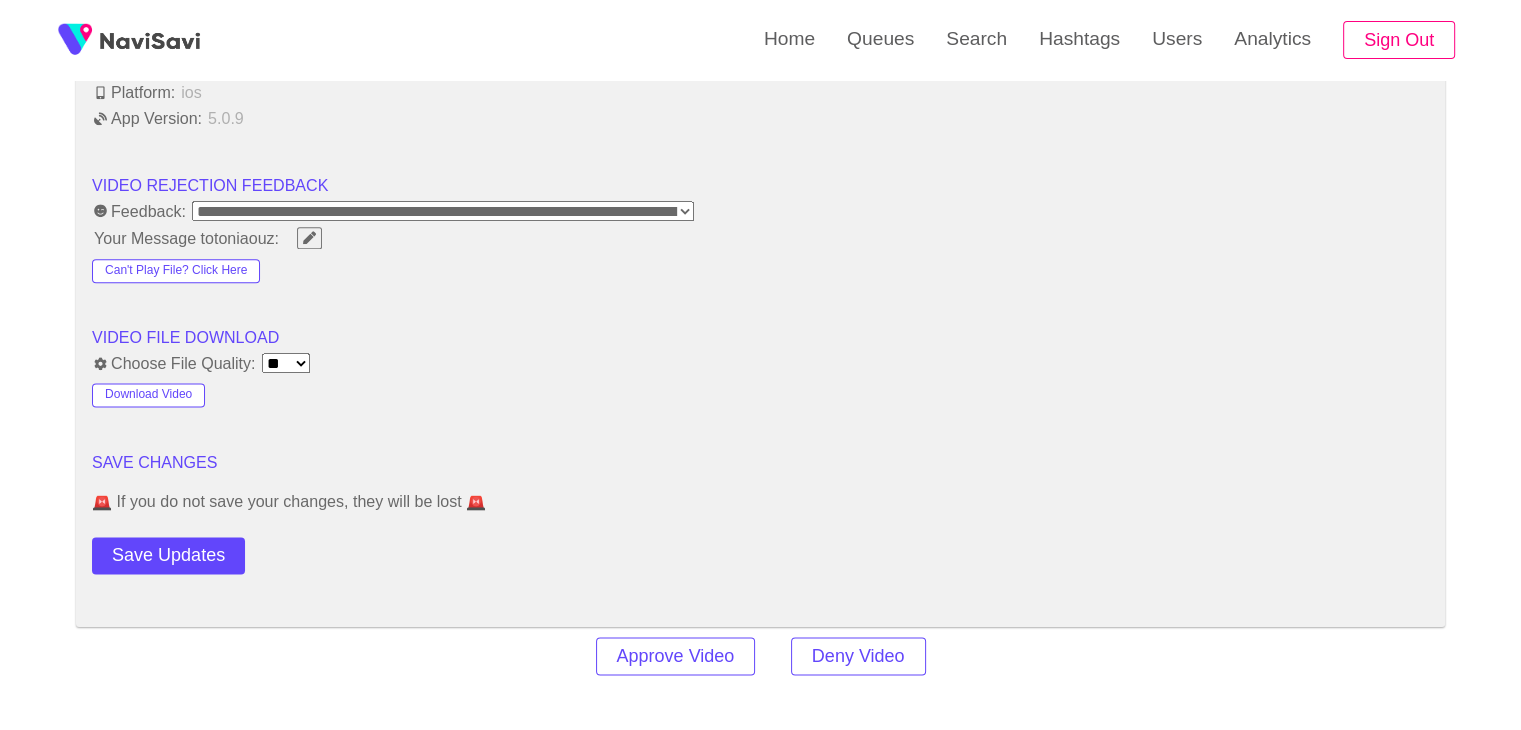 scroll, scrollTop: 2506, scrollLeft: 0, axis: vertical 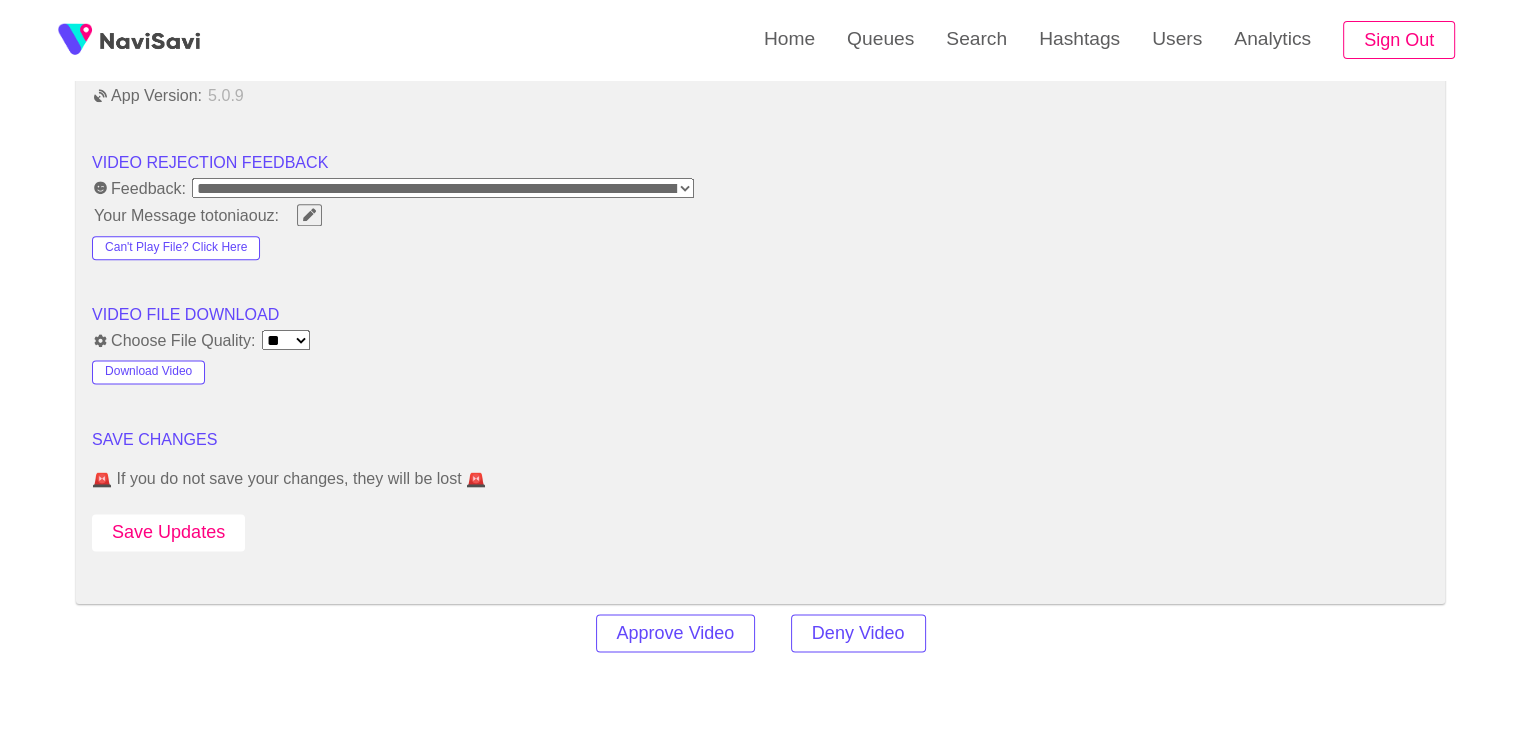 click on "Save Updates" at bounding box center (168, 532) 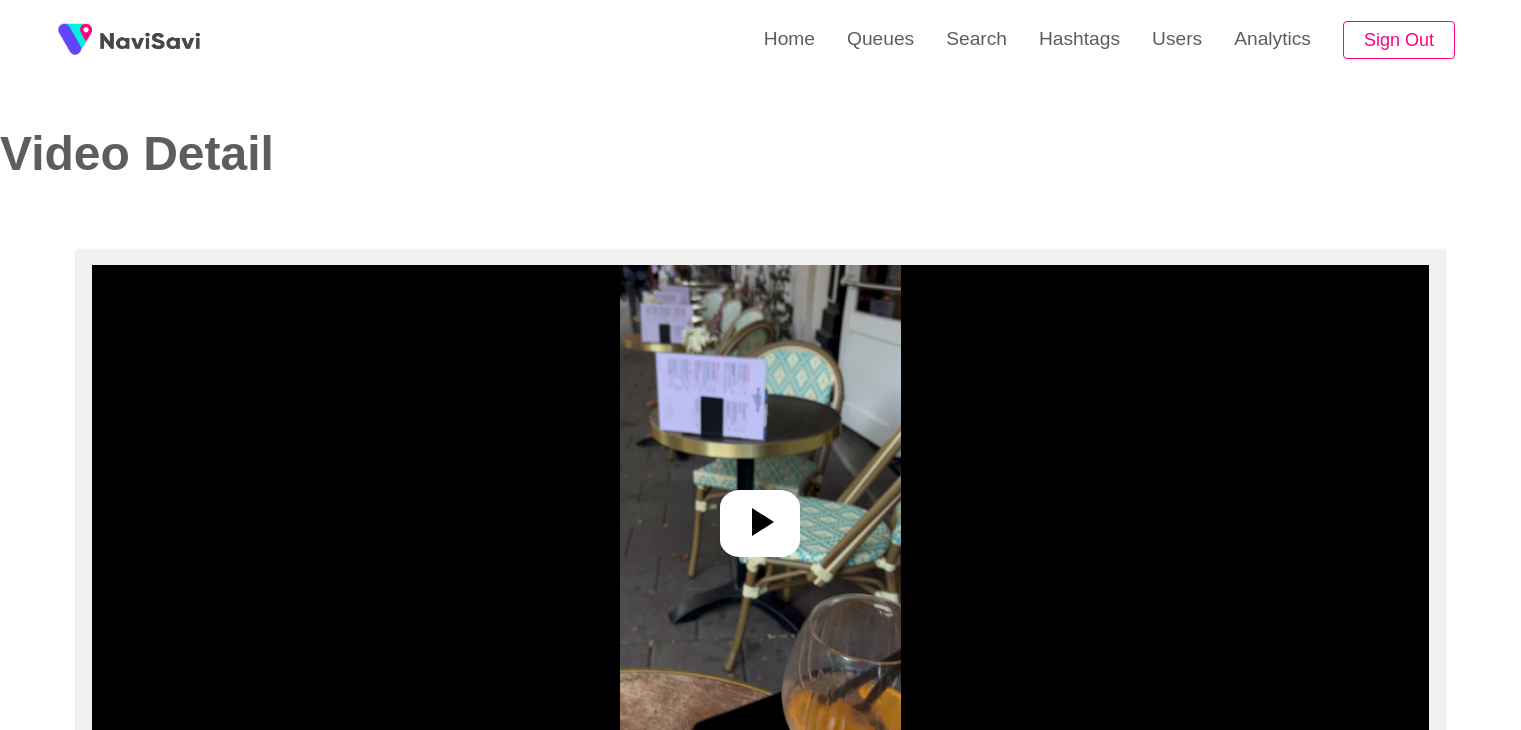 select on "**********" 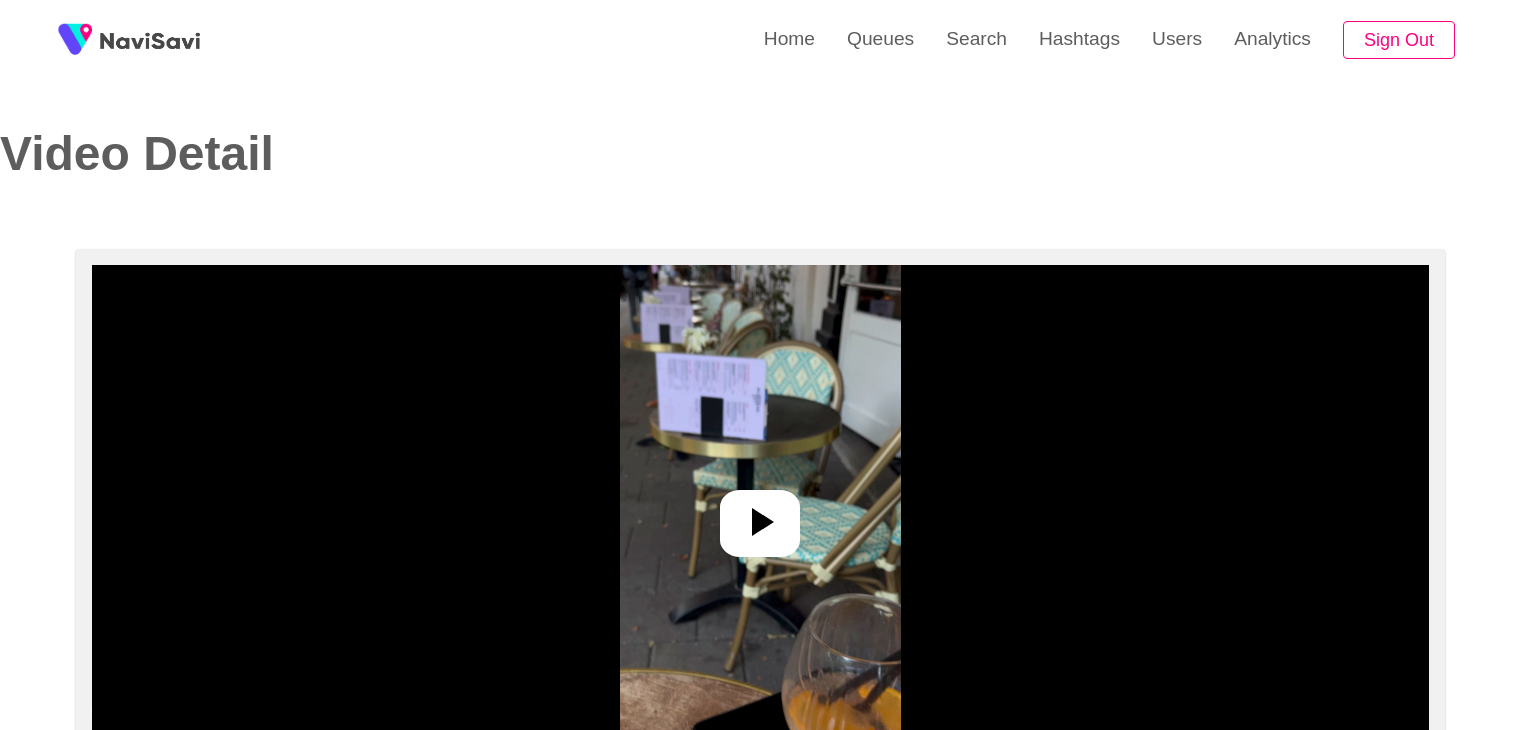 scroll, scrollTop: 0, scrollLeft: 0, axis: both 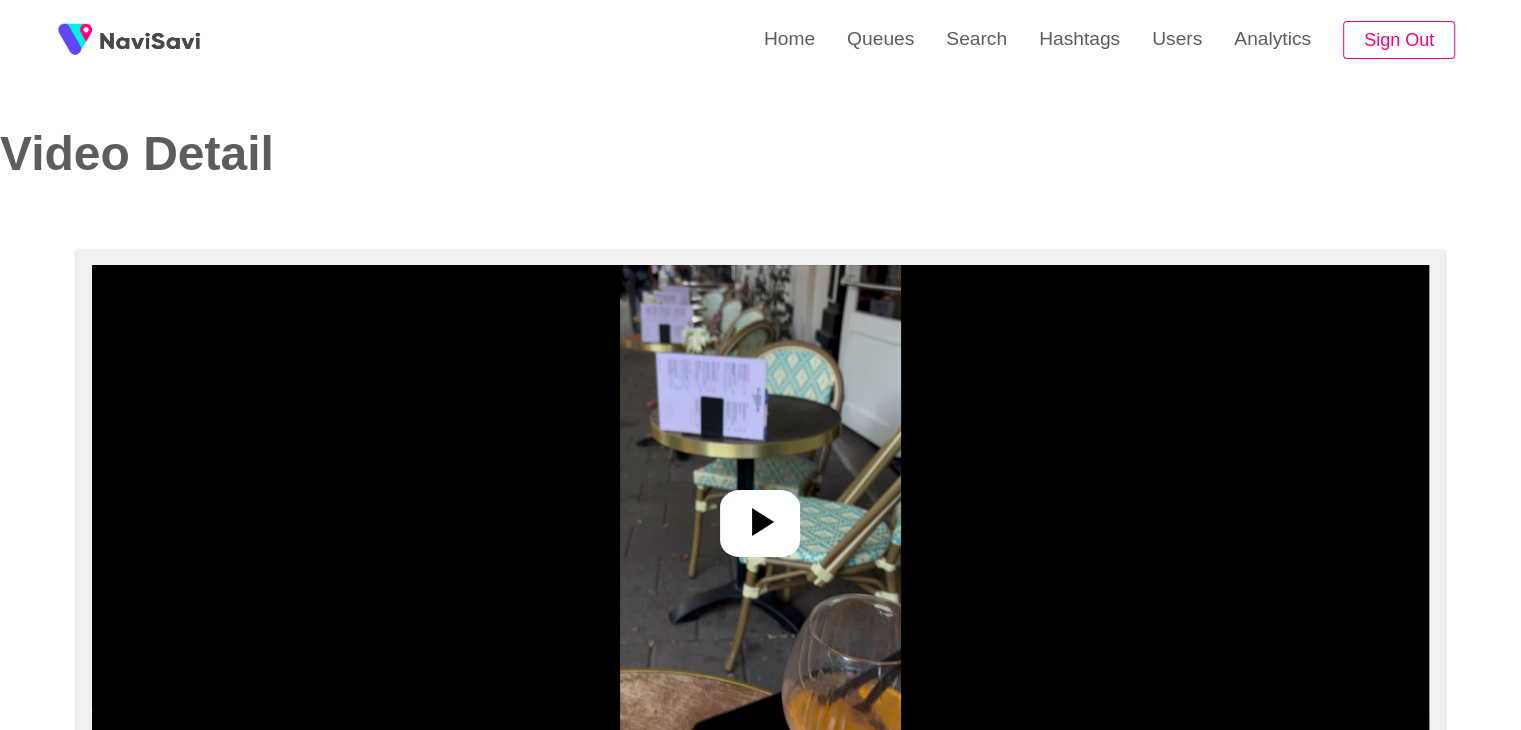 click at bounding box center [760, 515] 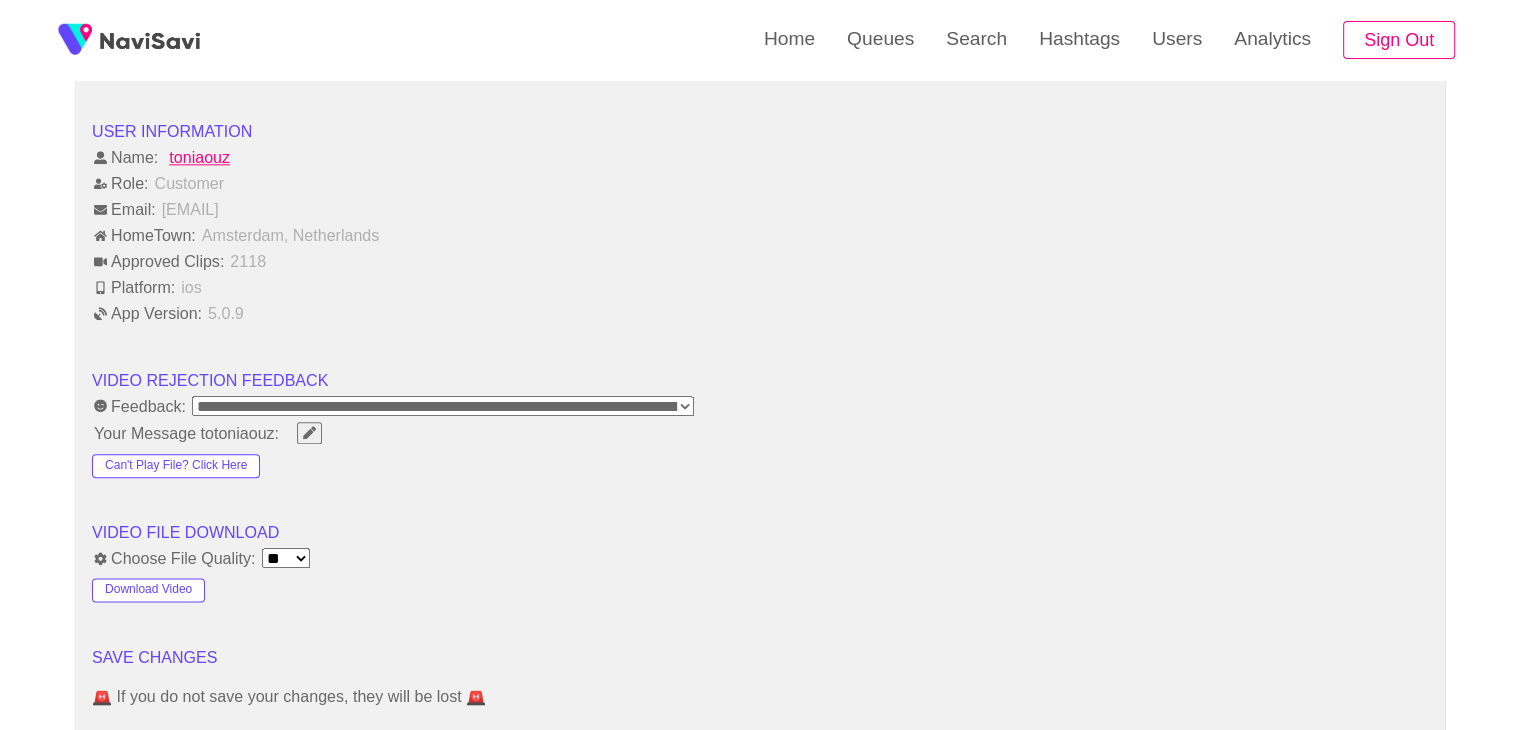 scroll, scrollTop: 2290, scrollLeft: 0, axis: vertical 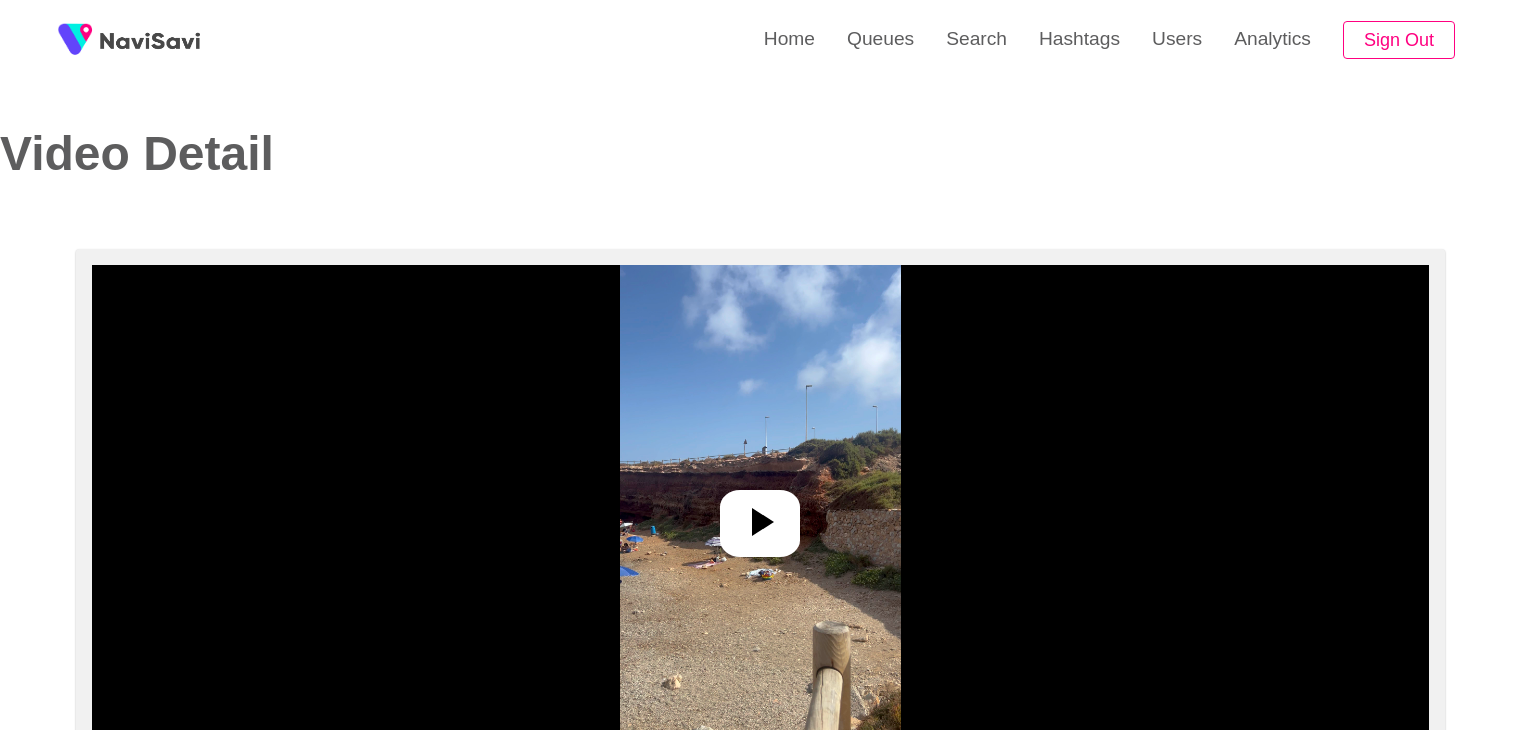 select on "**********" 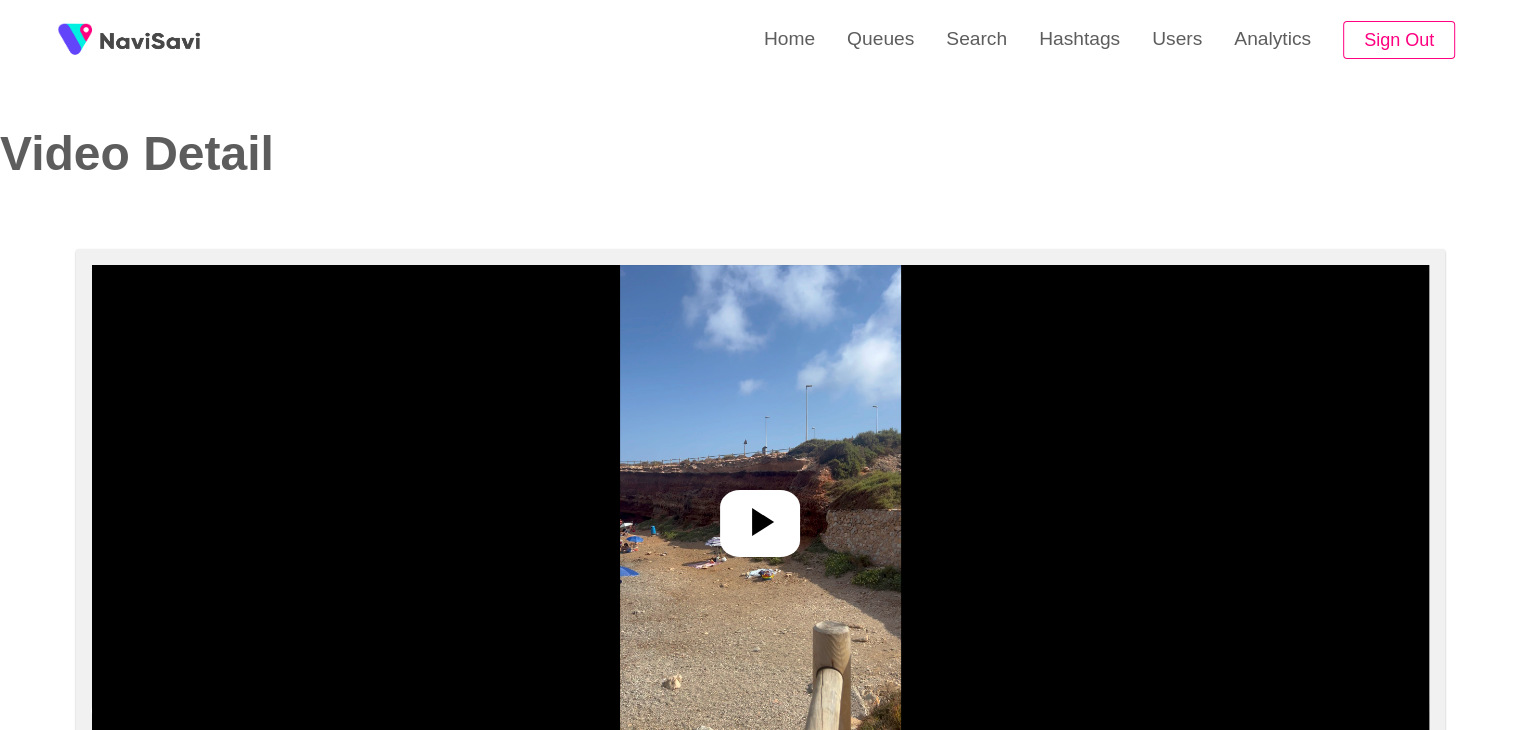 click at bounding box center (760, 515) 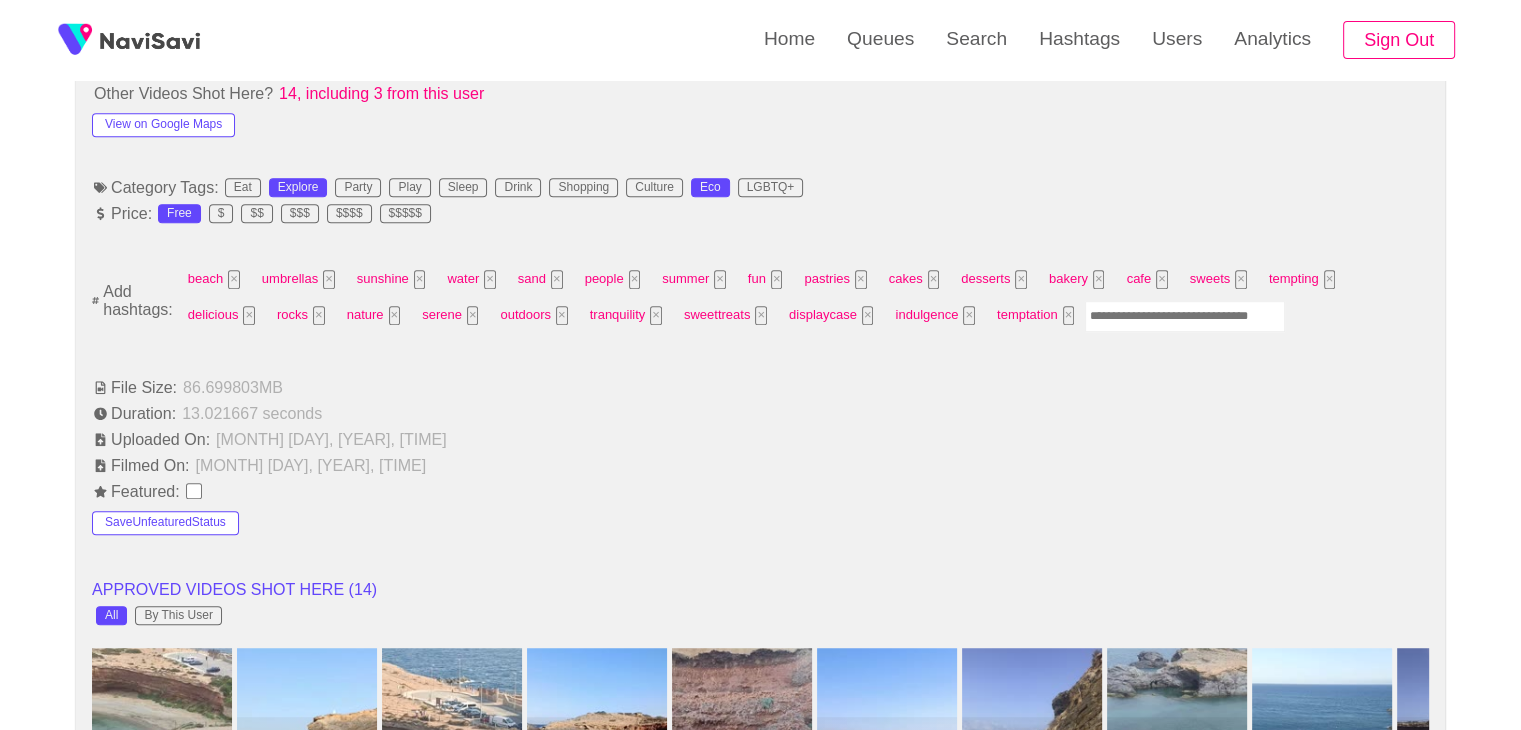 scroll, scrollTop: 1204, scrollLeft: 0, axis: vertical 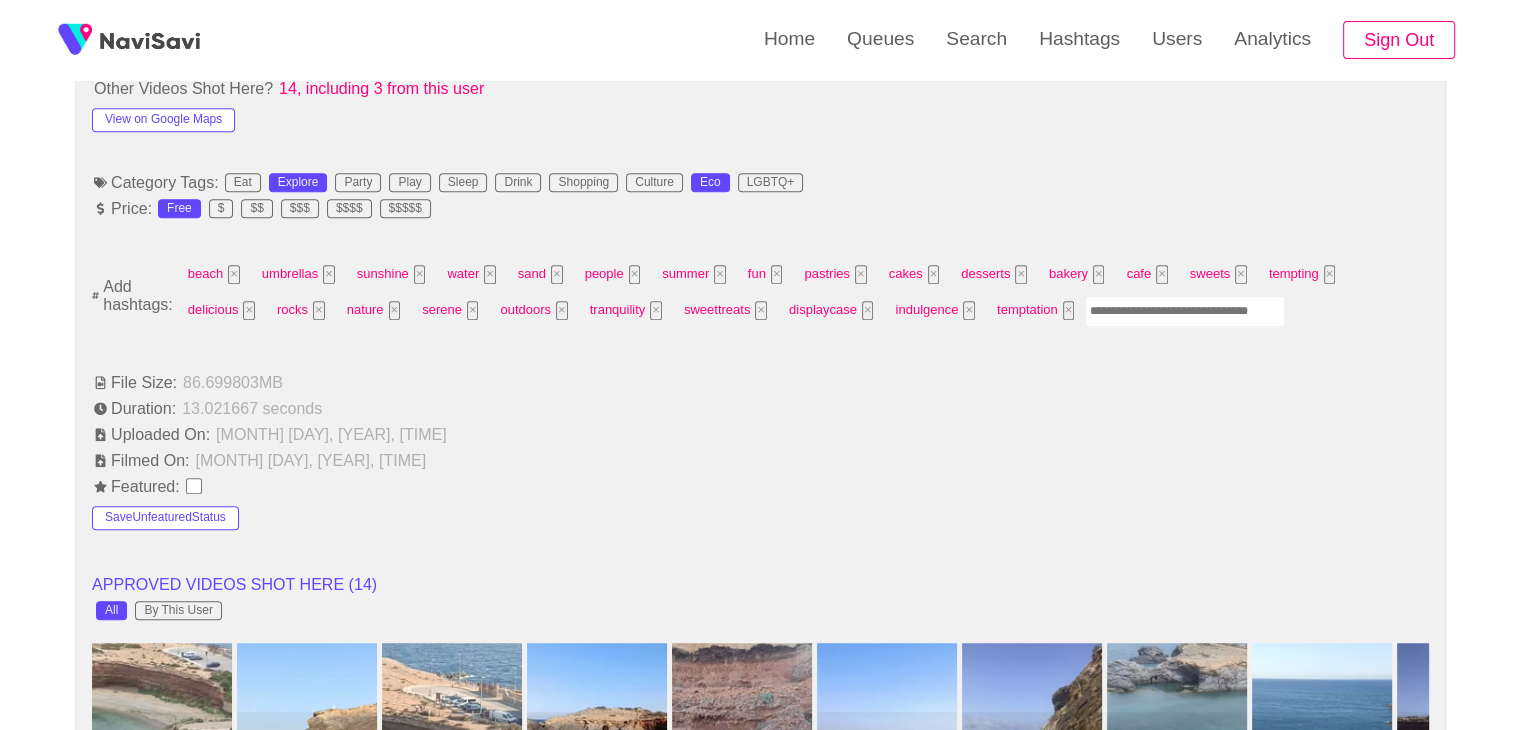 click at bounding box center (1185, 311) 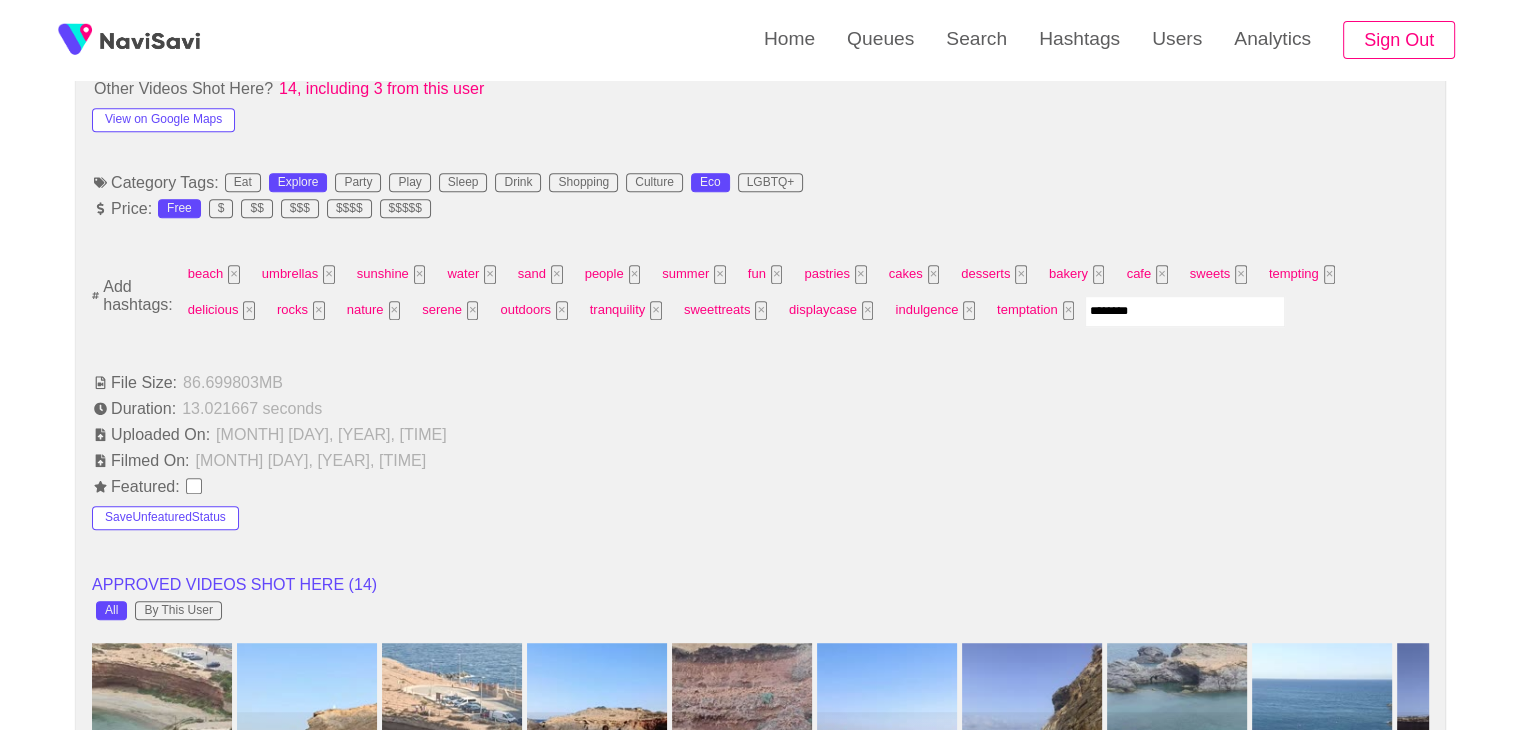 type on "*********" 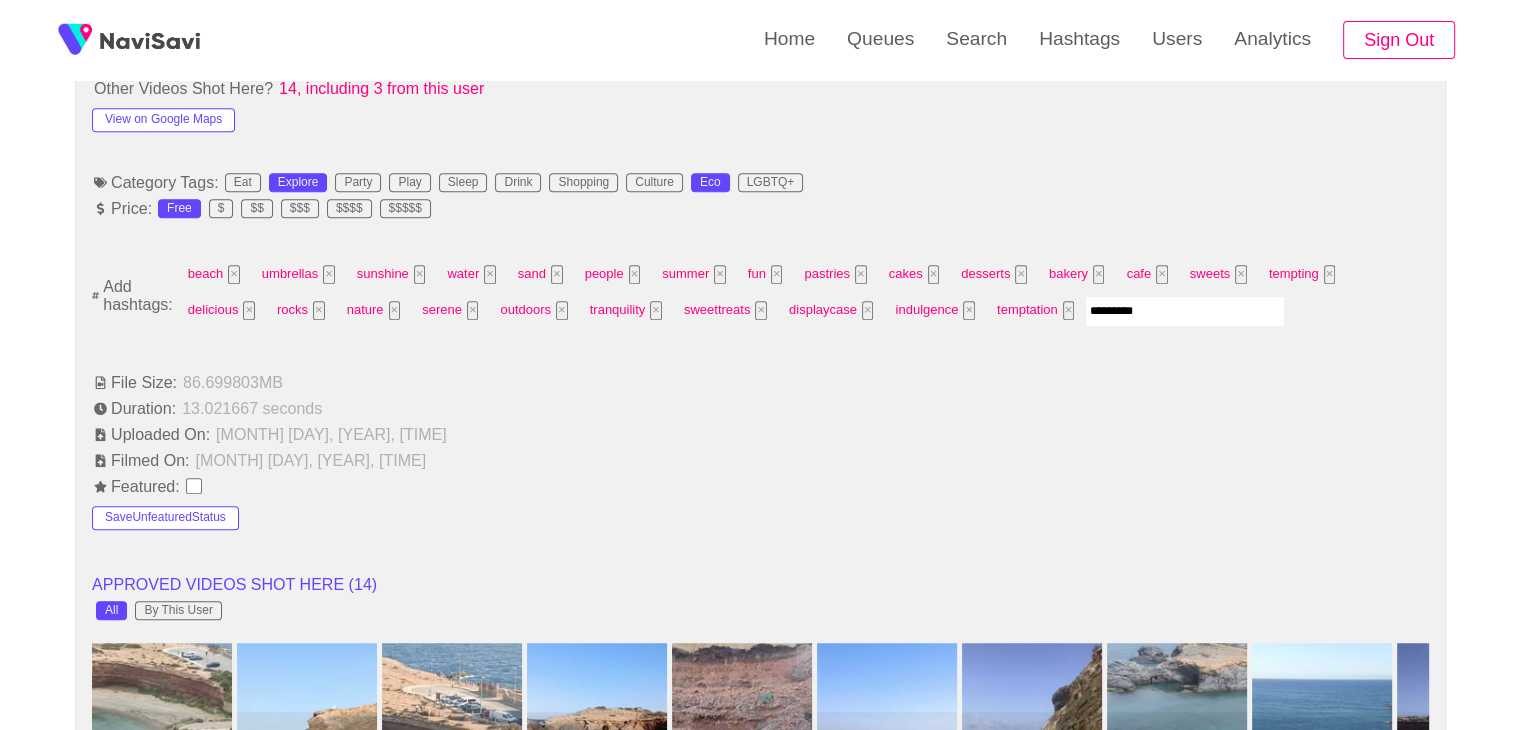 type 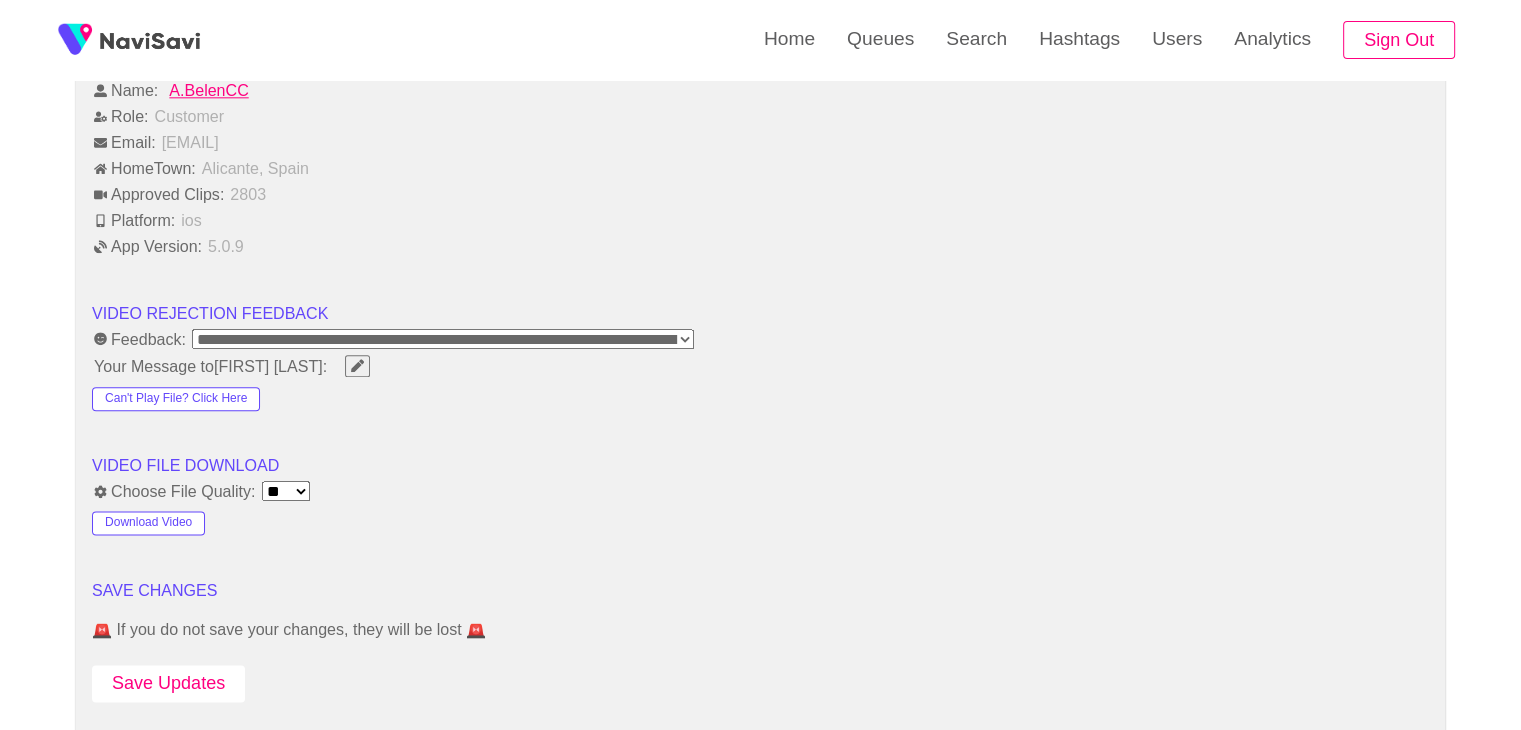 scroll, scrollTop: 2356, scrollLeft: 0, axis: vertical 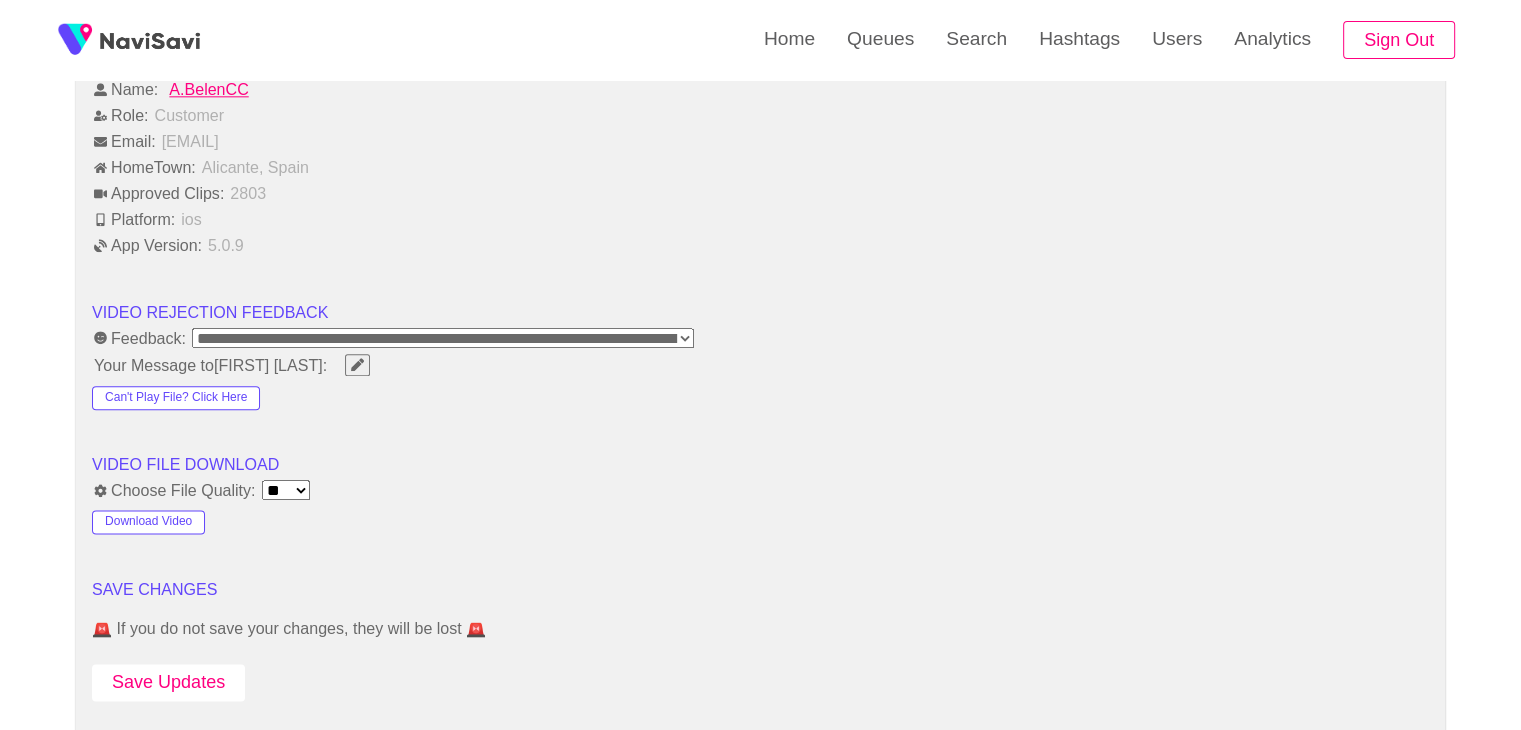 click on "Save Updates" at bounding box center [168, 682] 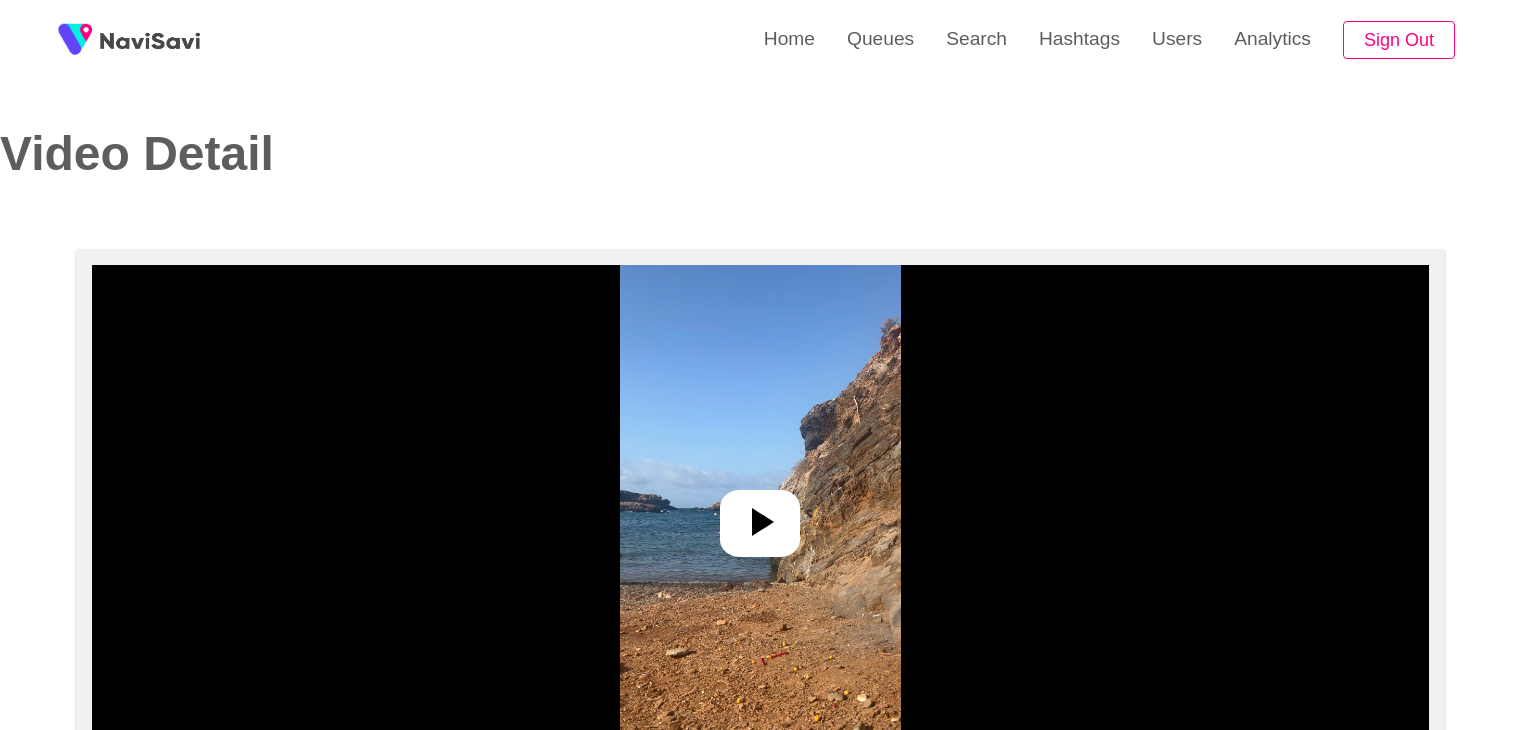 select on "**********" 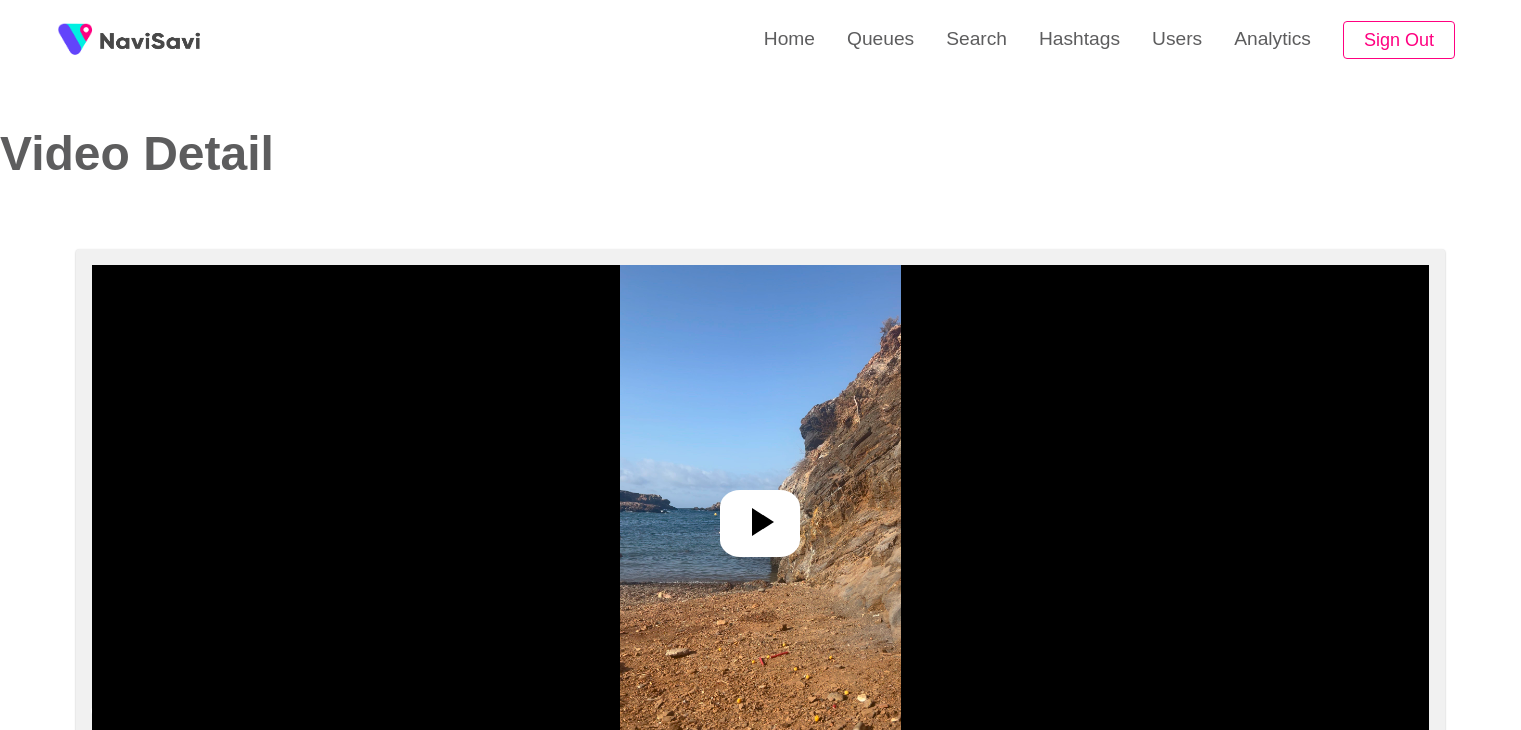 scroll, scrollTop: 0, scrollLeft: 0, axis: both 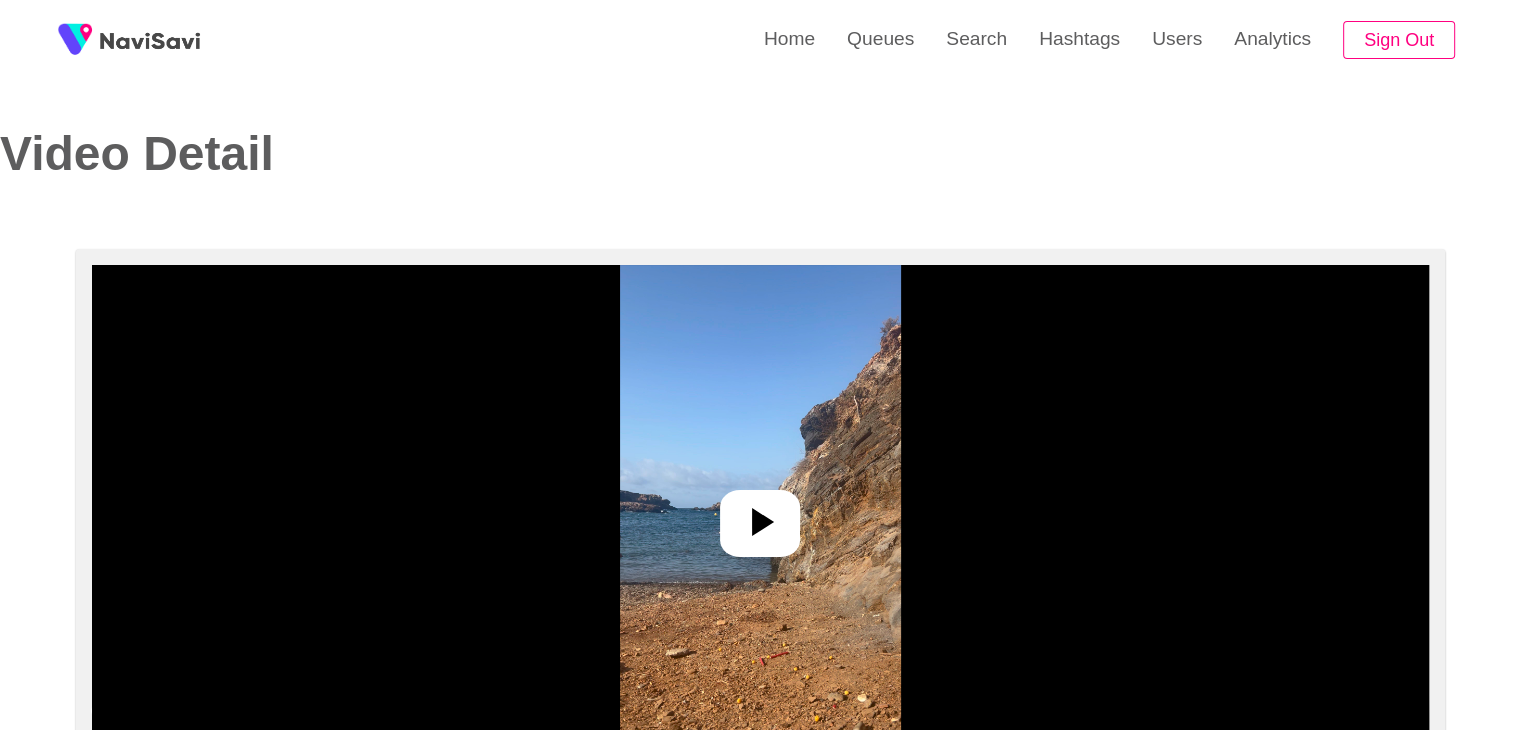 click at bounding box center [760, 515] 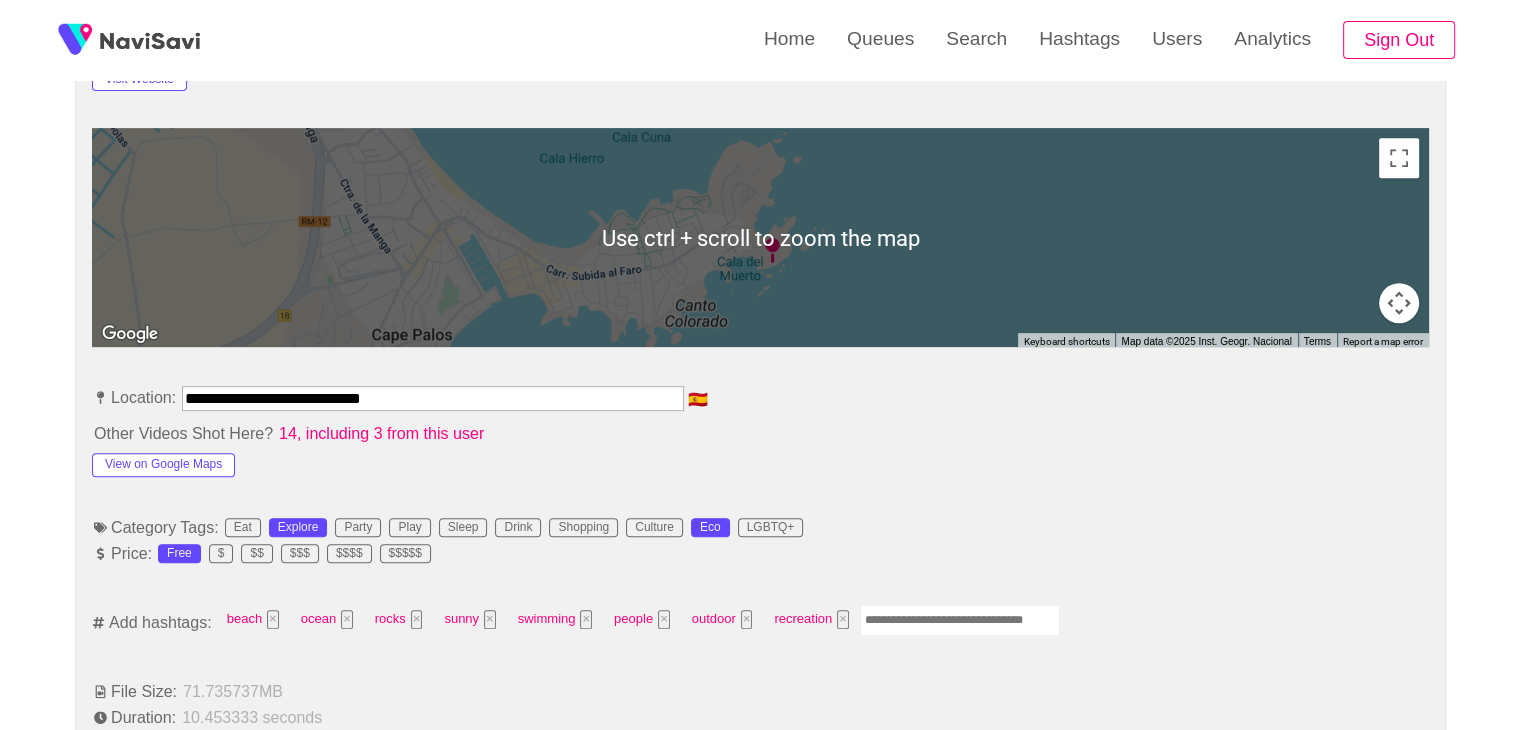 scroll, scrollTop: 860, scrollLeft: 0, axis: vertical 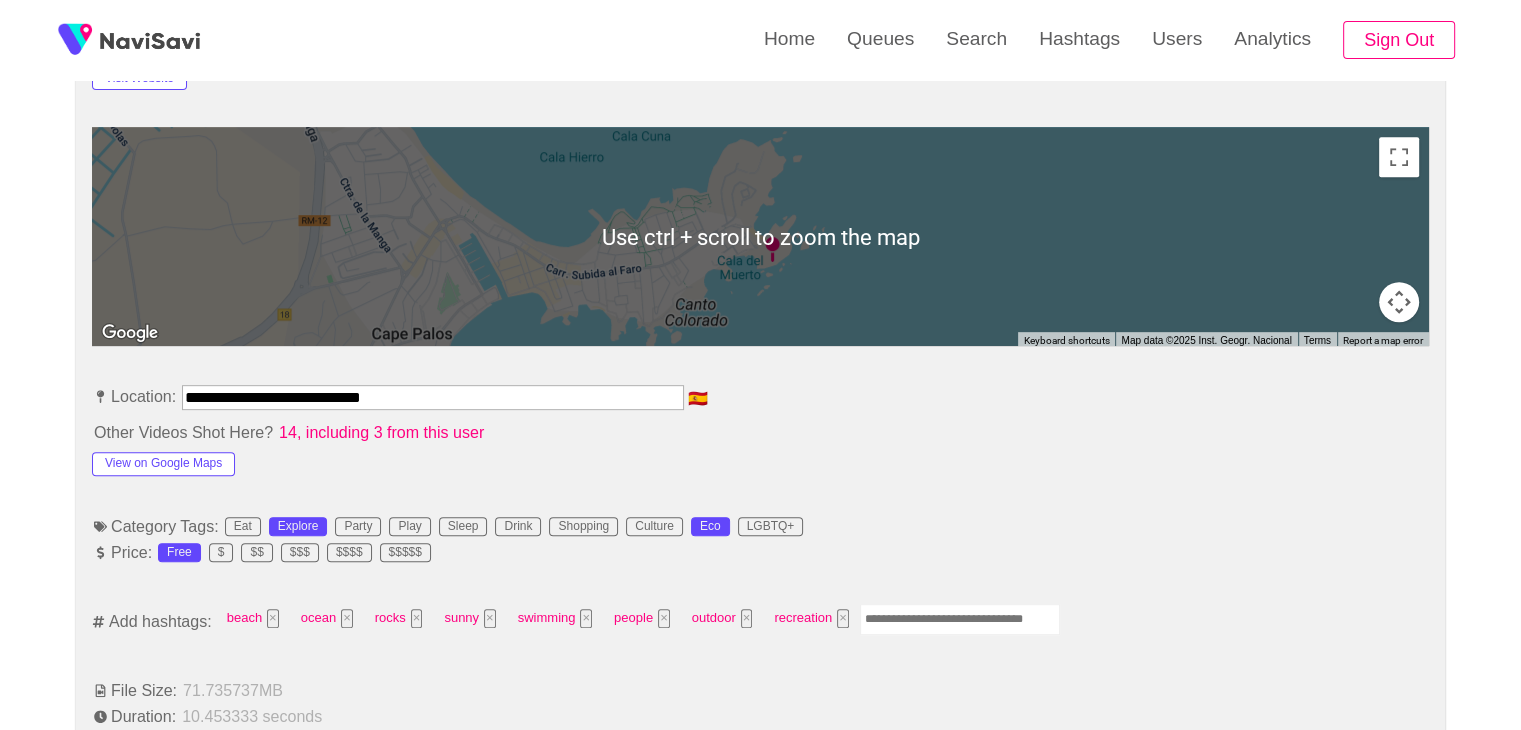 click on "**********" at bounding box center [760, 1042] 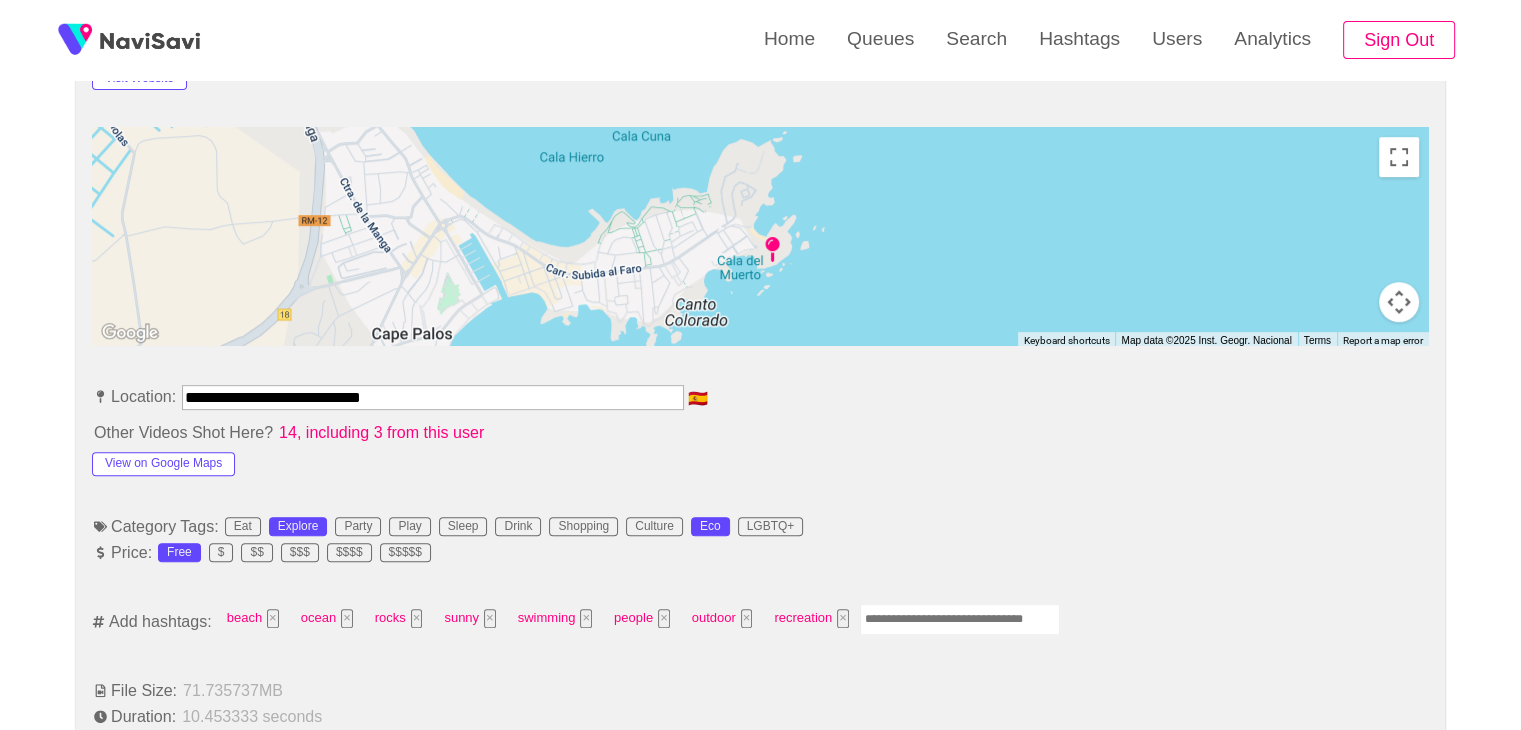 click at bounding box center [960, 619] 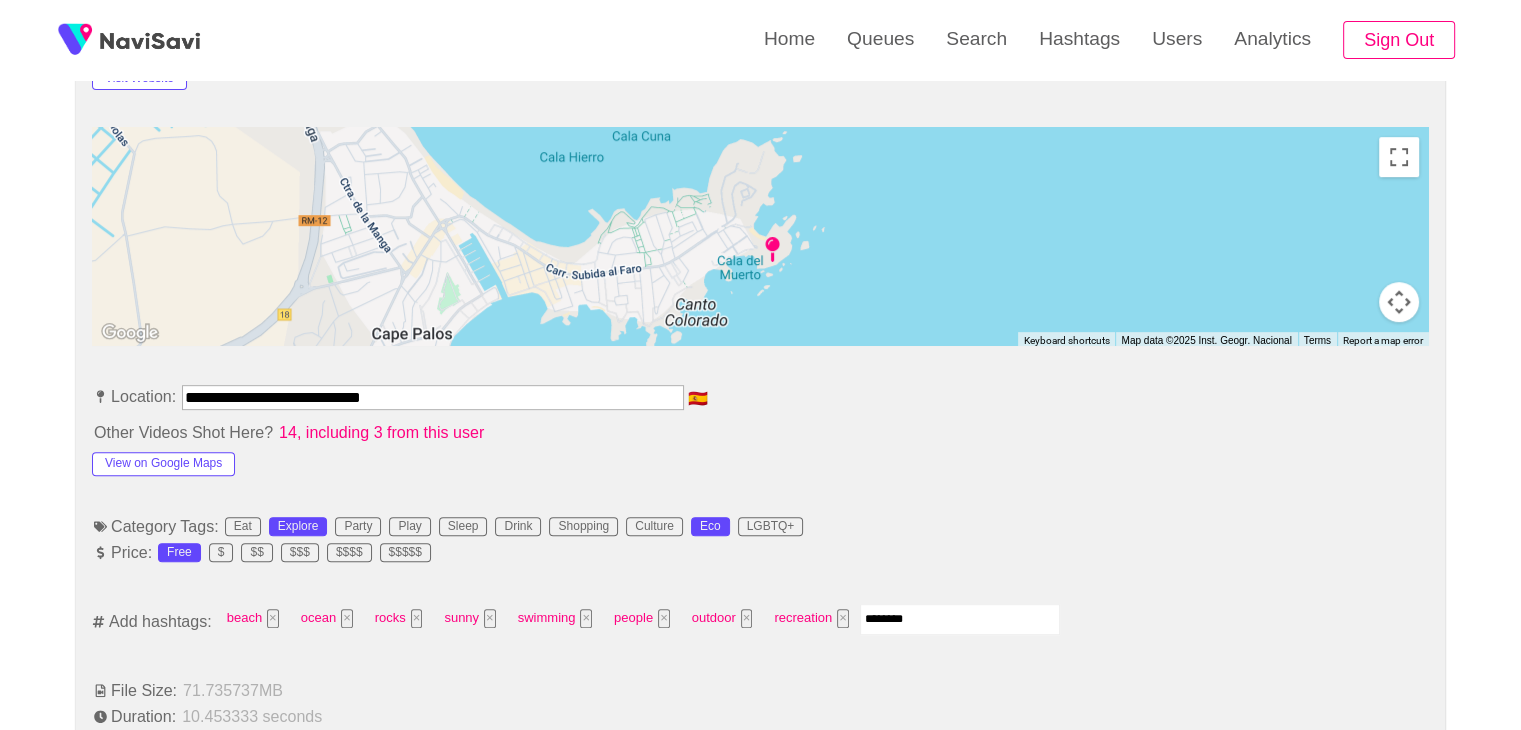 type on "*********" 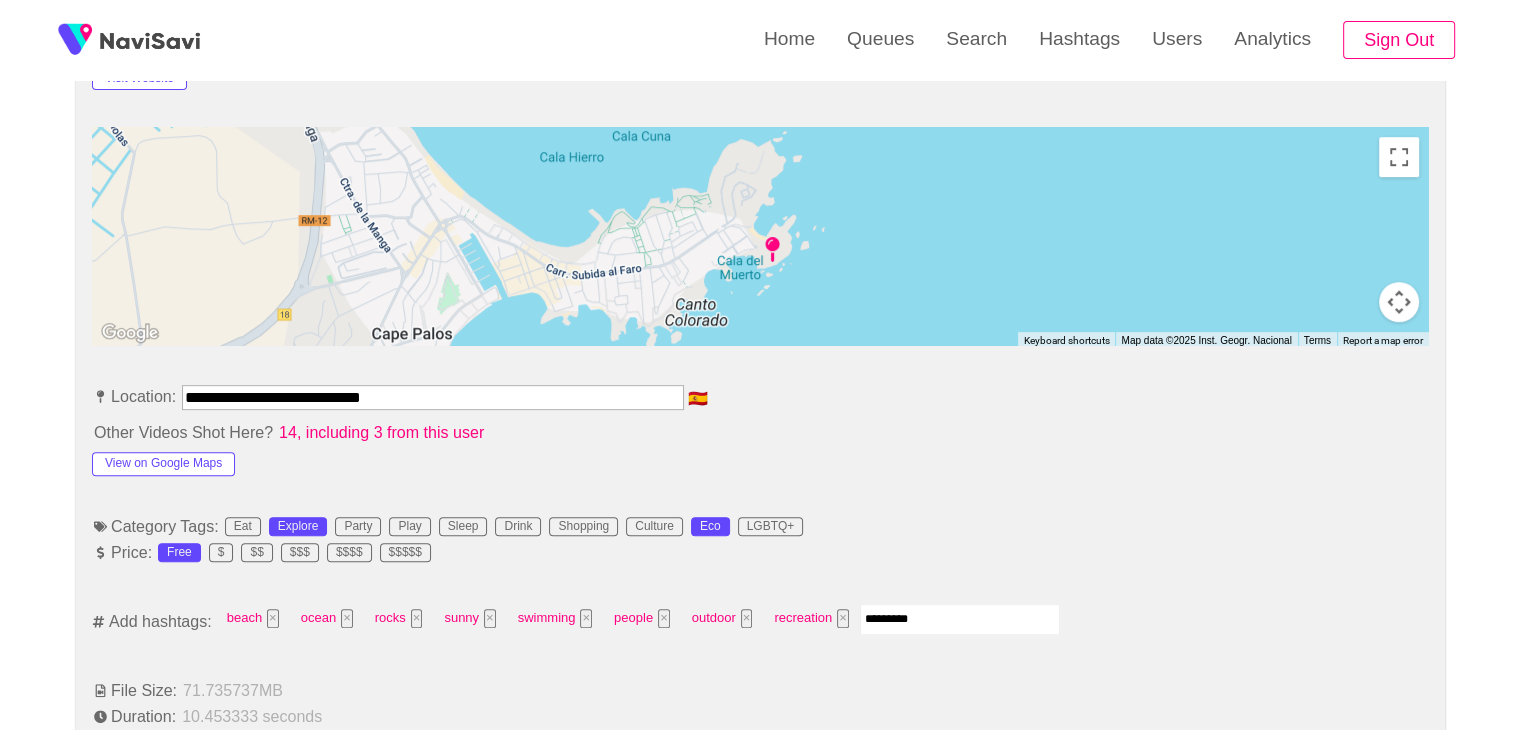 type 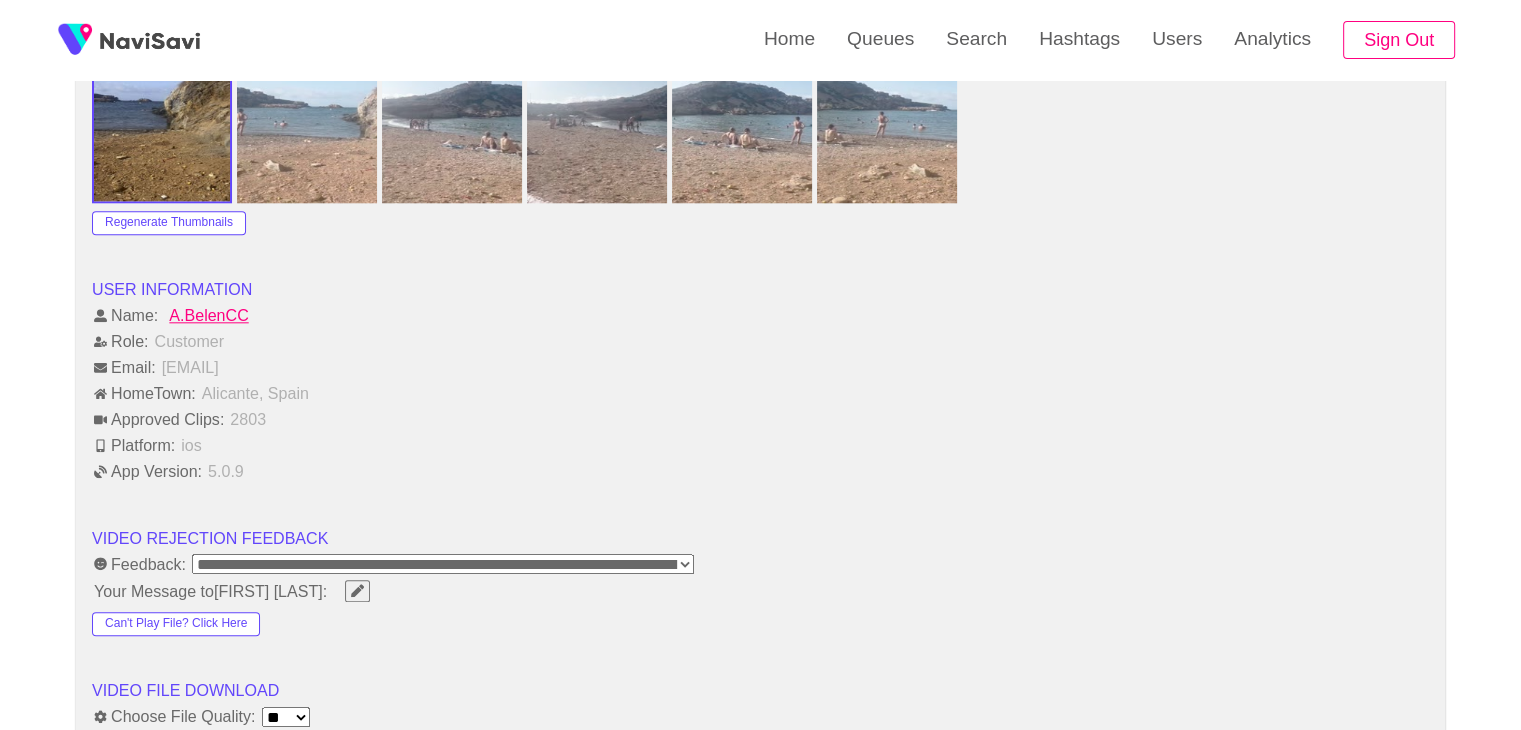 scroll, scrollTop: 2284, scrollLeft: 0, axis: vertical 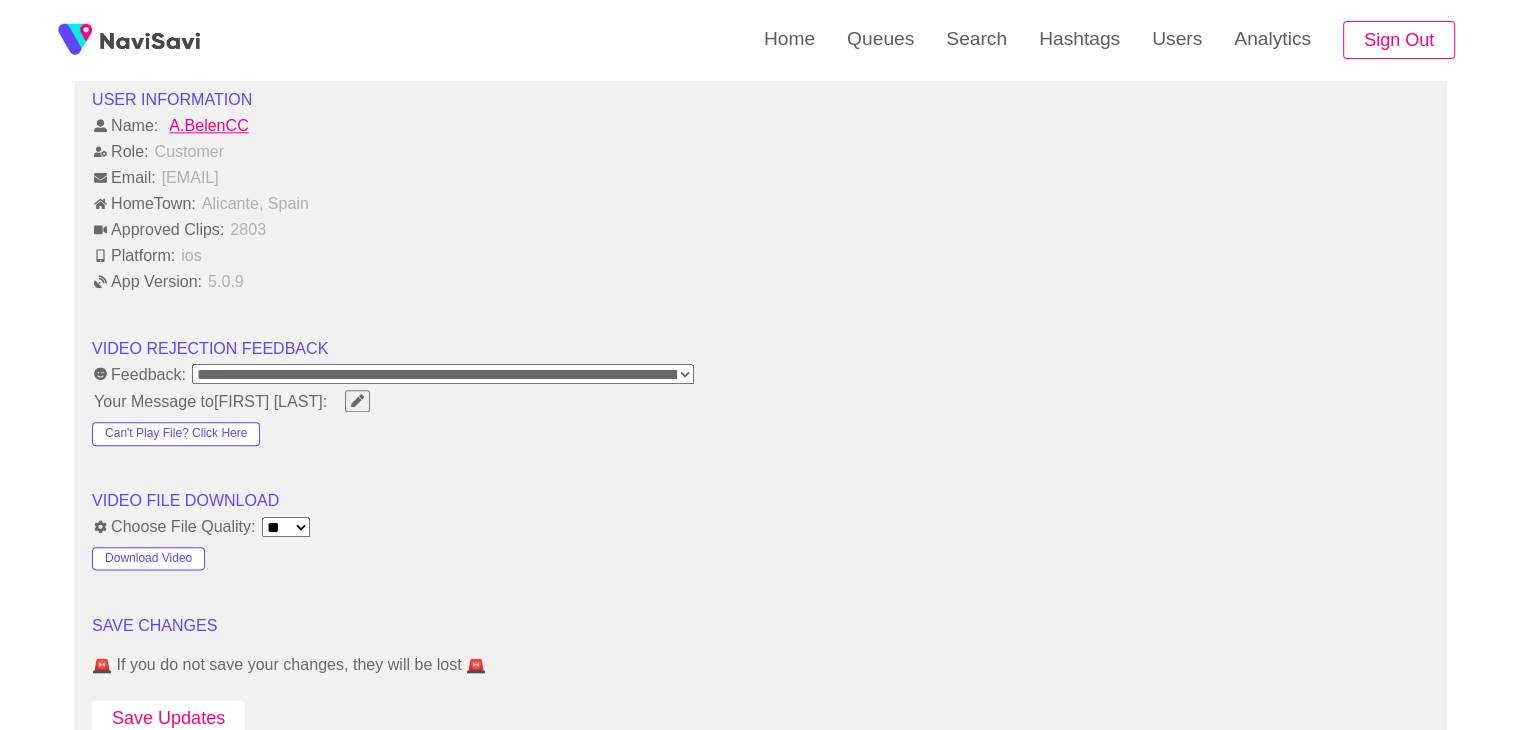 click on "Save Updates" at bounding box center [168, 718] 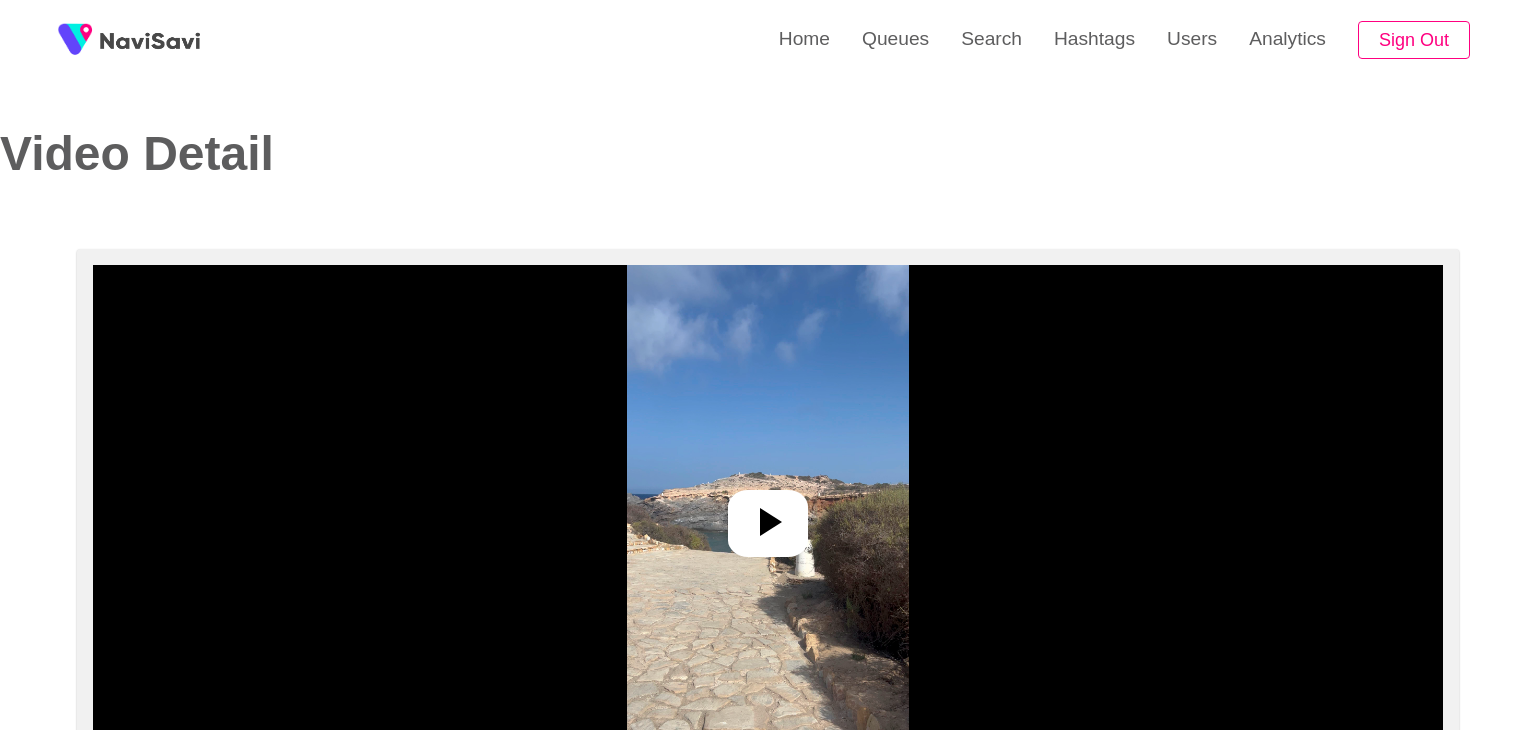 select on "**********" 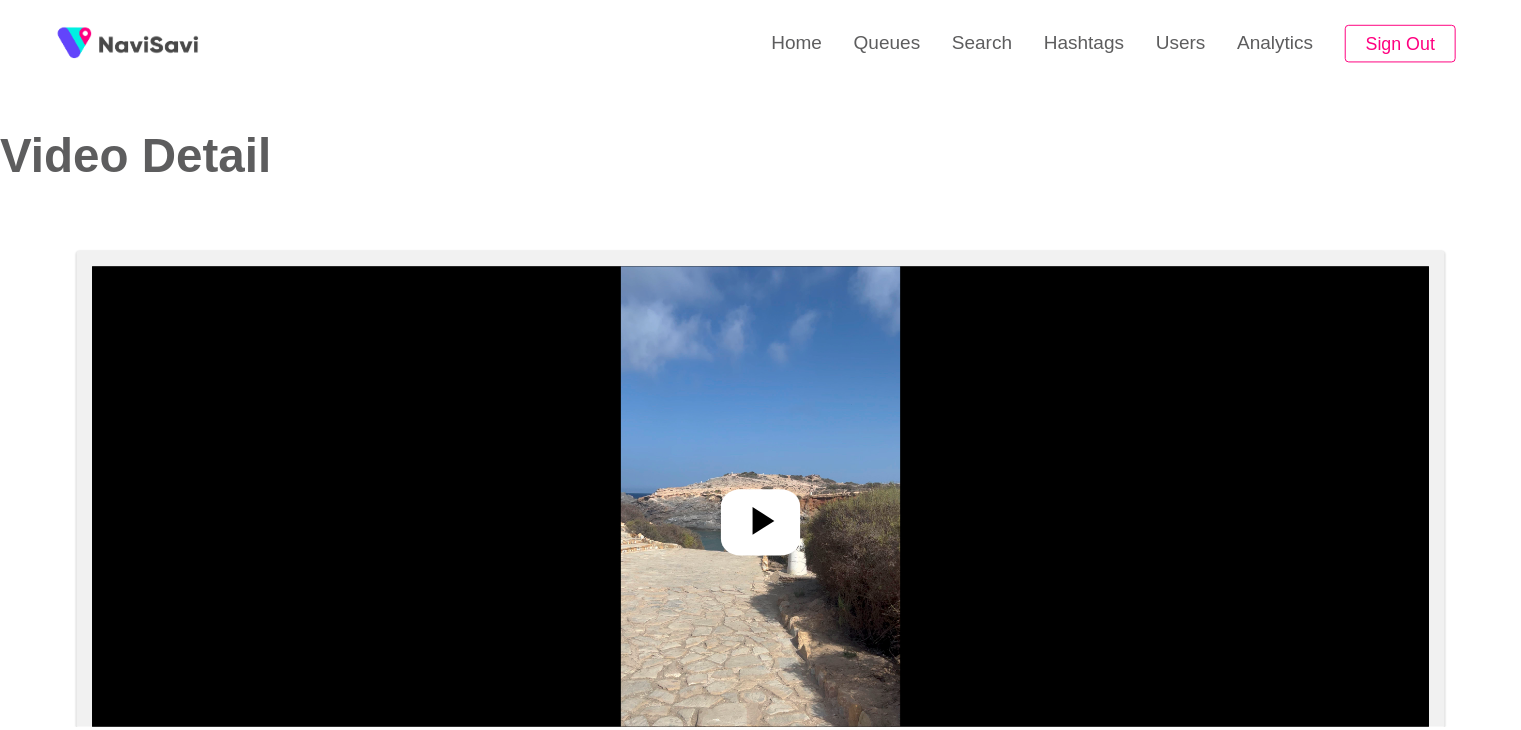 scroll, scrollTop: 0, scrollLeft: 0, axis: both 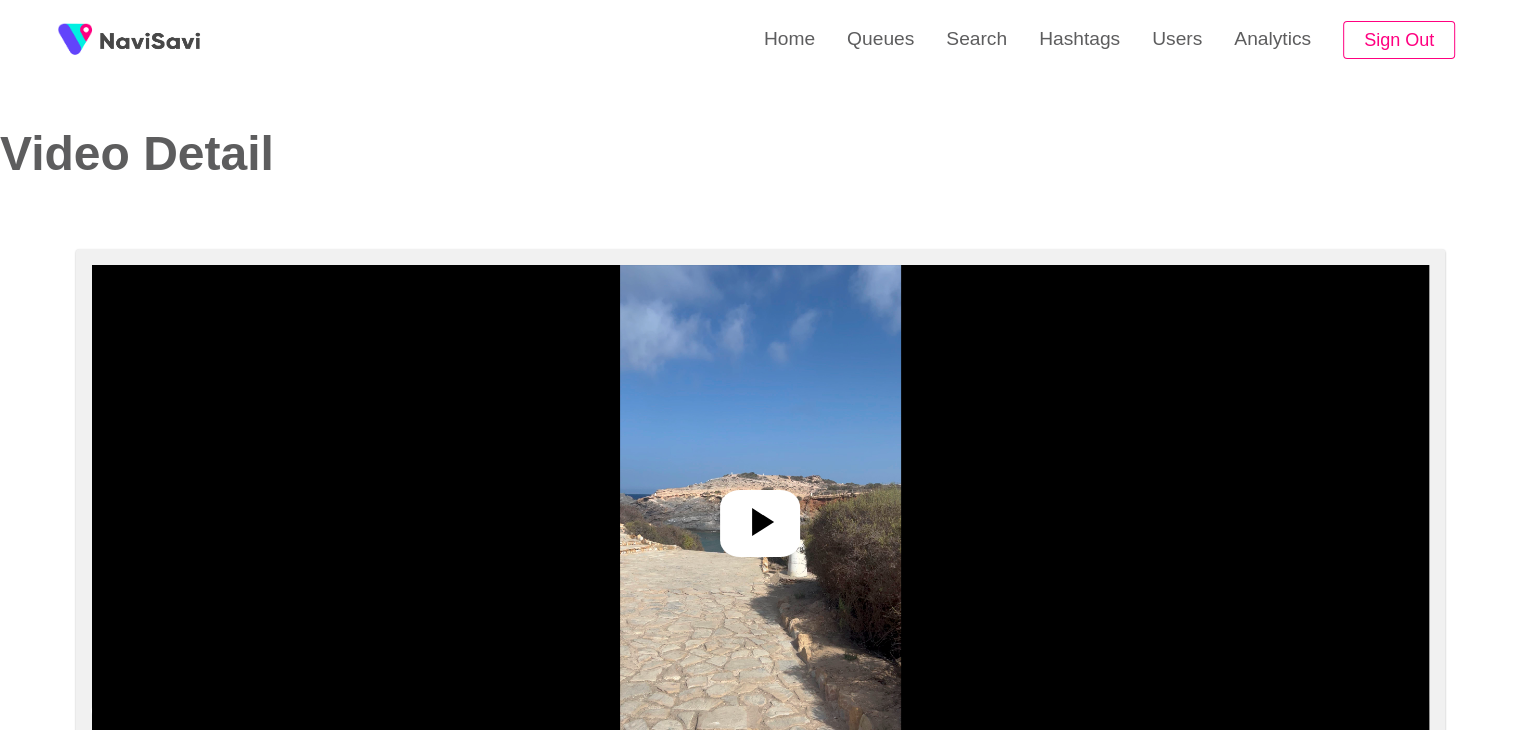 click at bounding box center [760, 523] 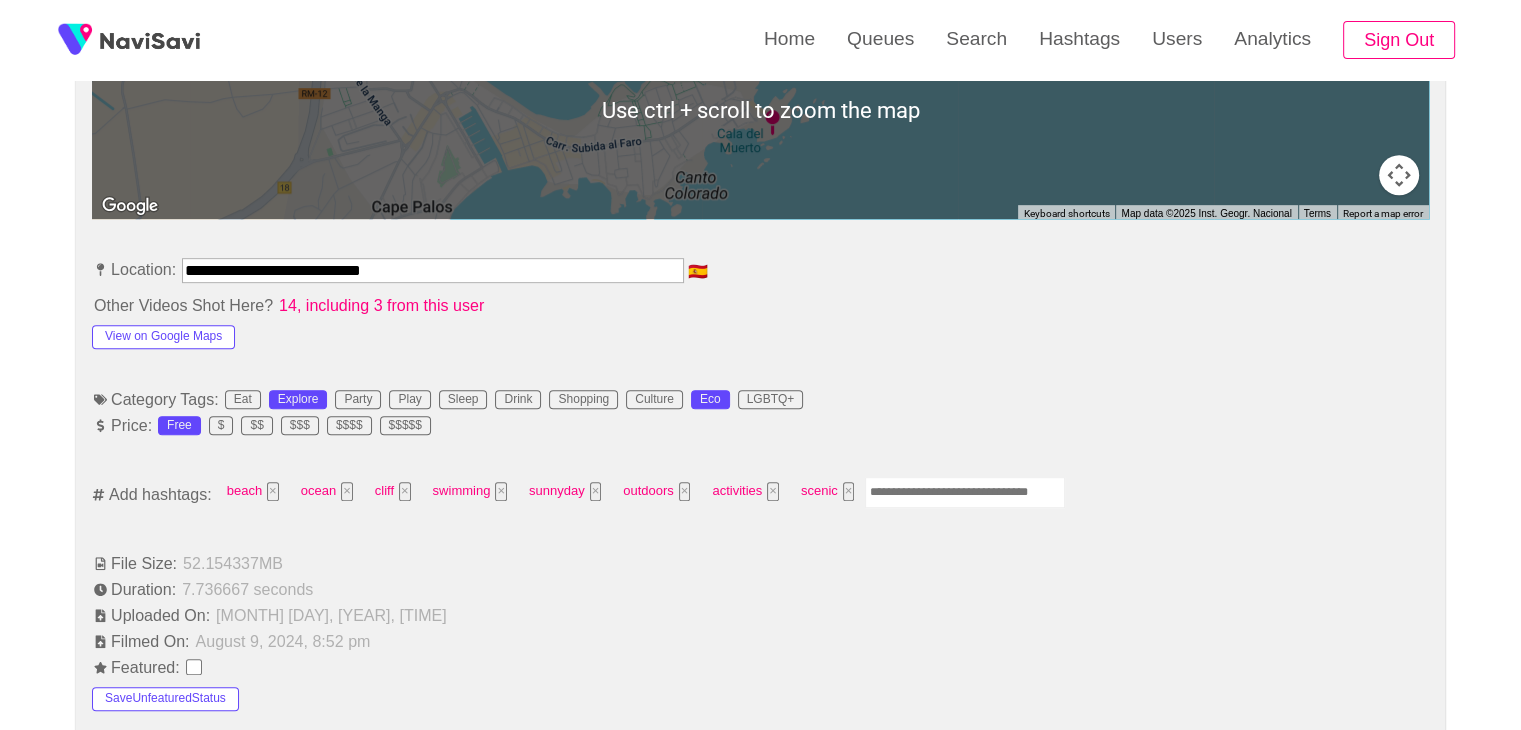 scroll, scrollTop: 990, scrollLeft: 0, axis: vertical 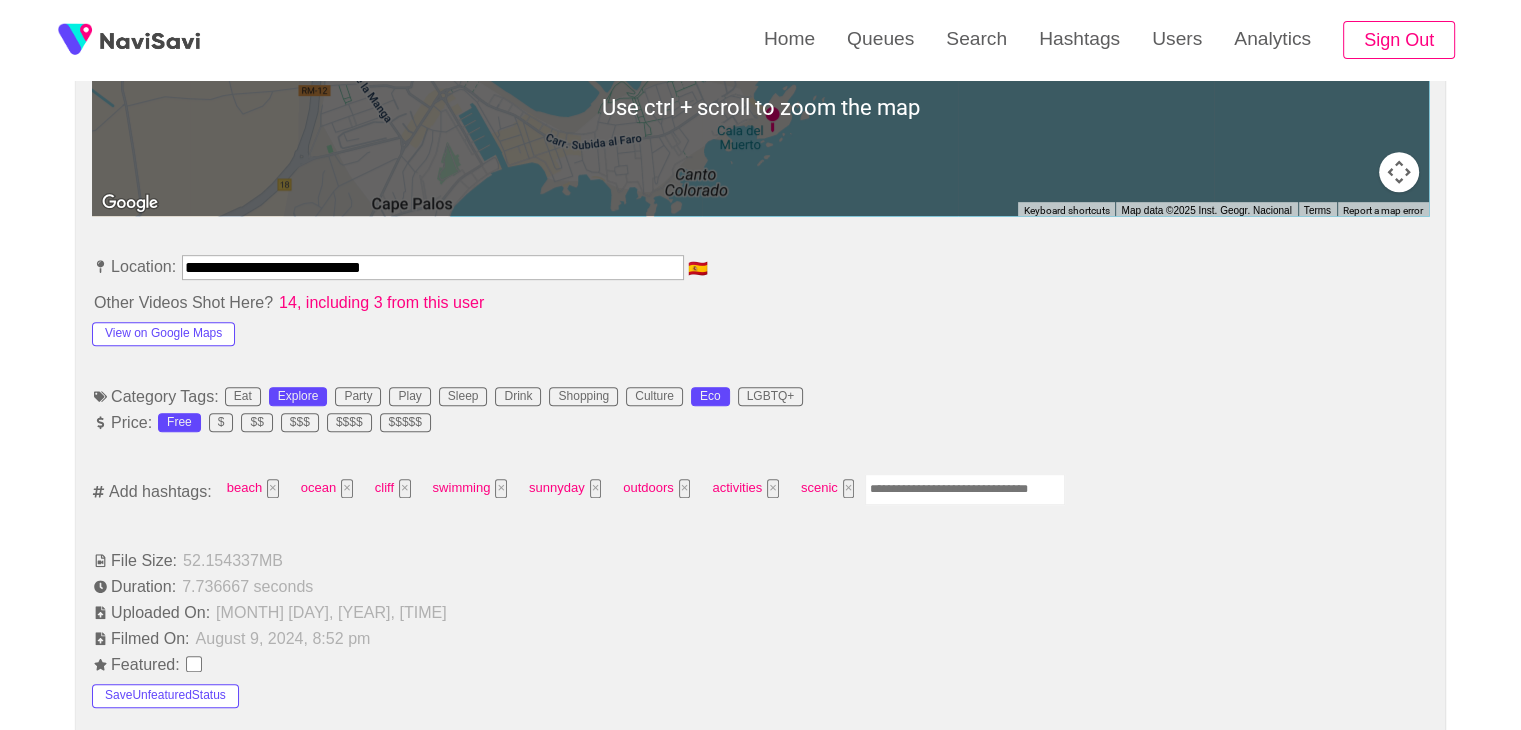 click at bounding box center [965, 489] 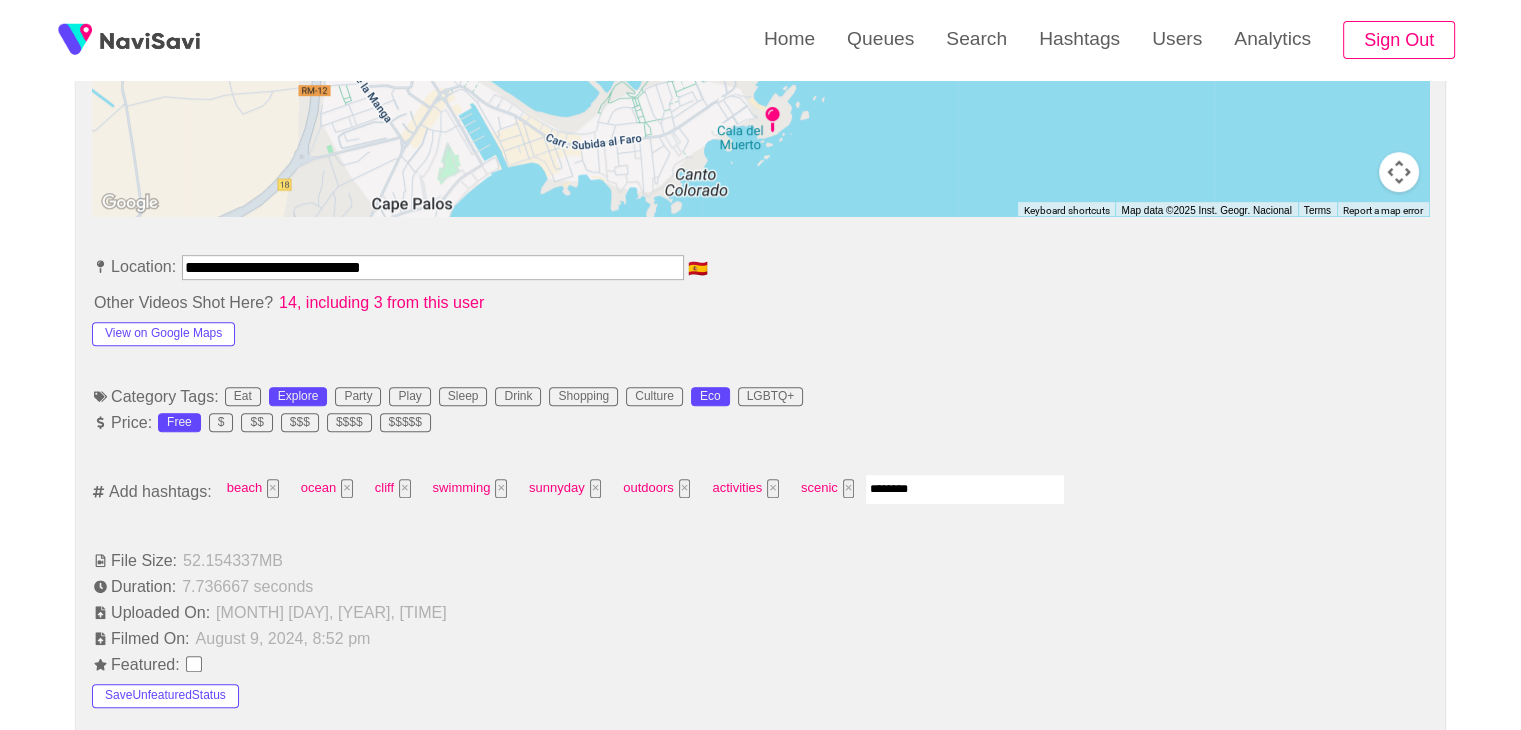 type on "*********" 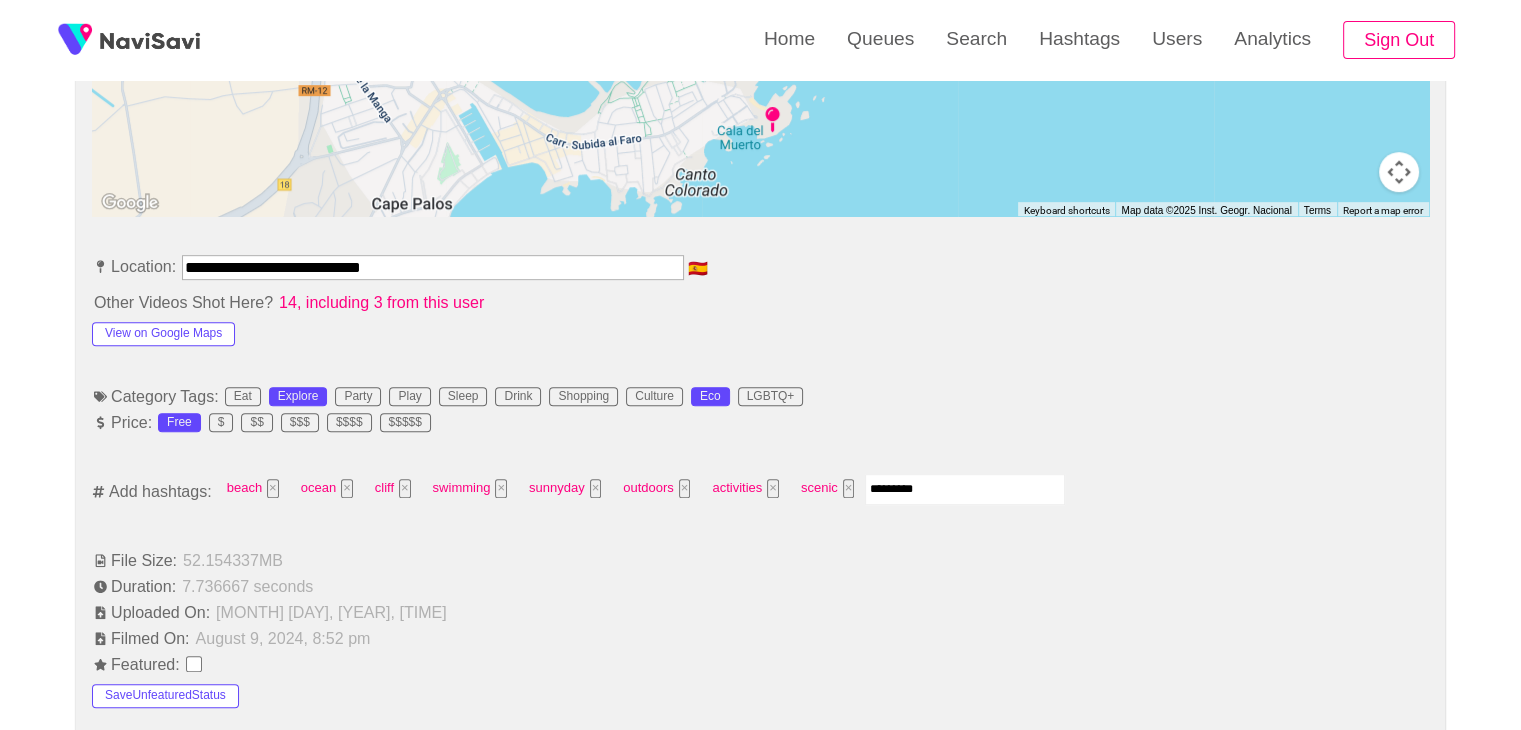 type 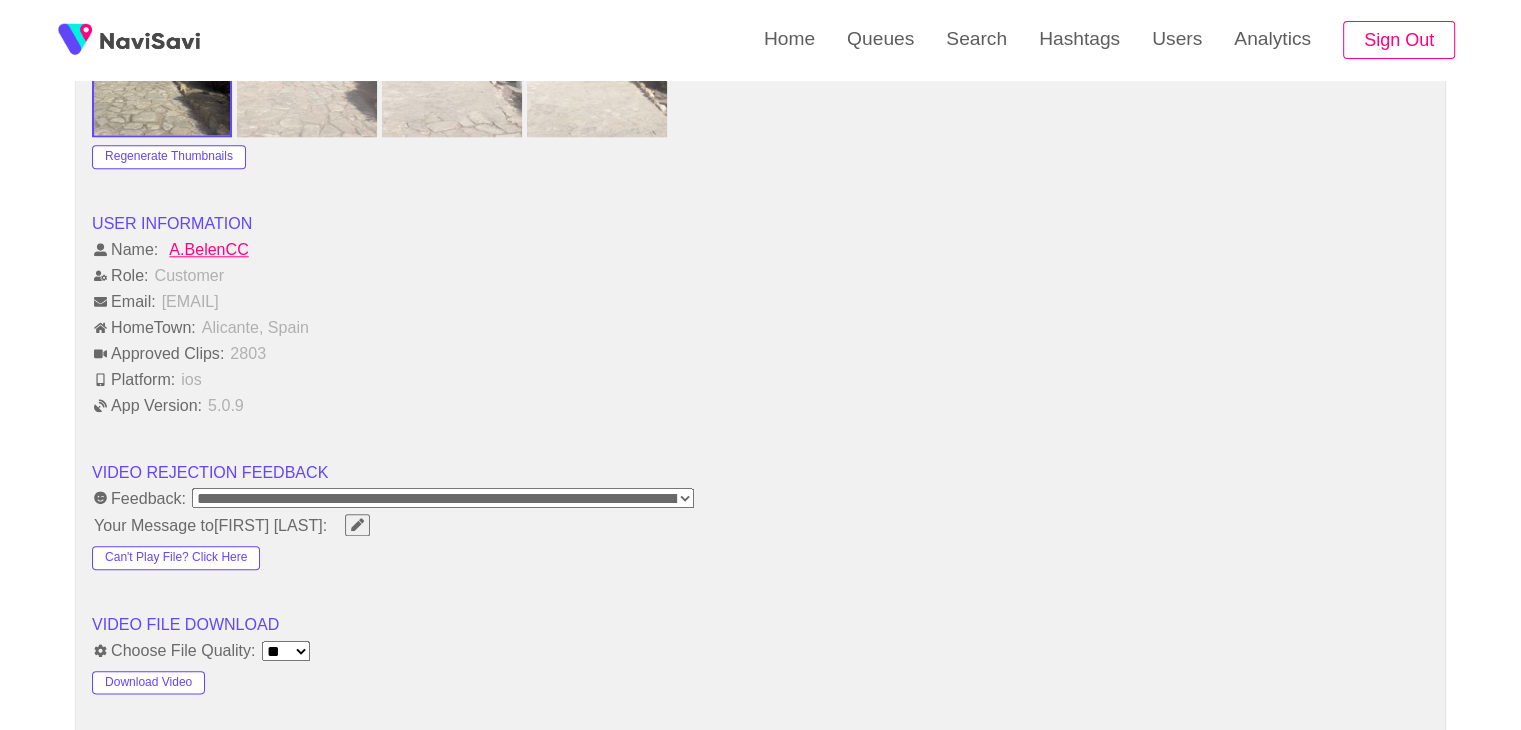 scroll, scrollTop: 2299, scrollLeft: 0, axis: vertical 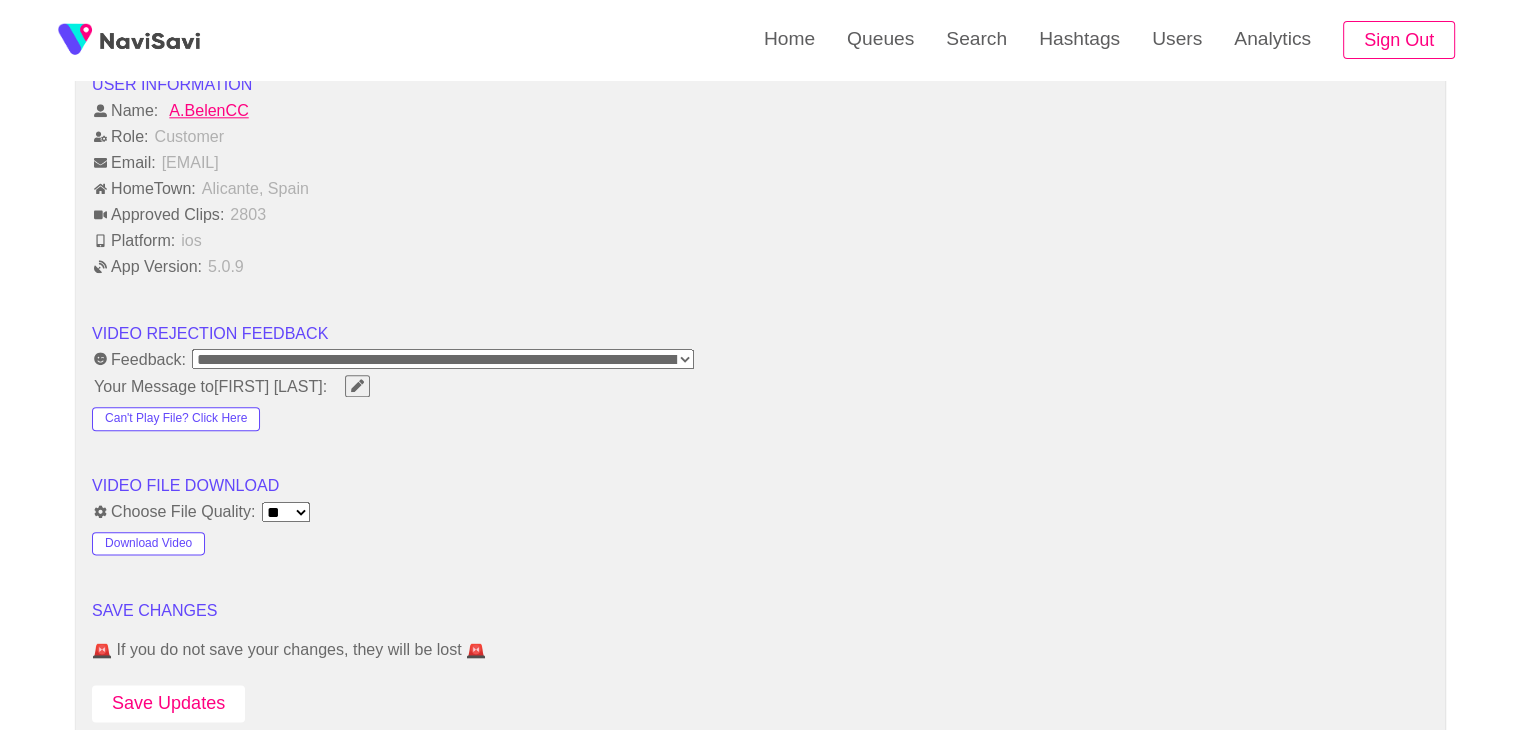 click on "Save Updates" at bounding box center (168, 703) 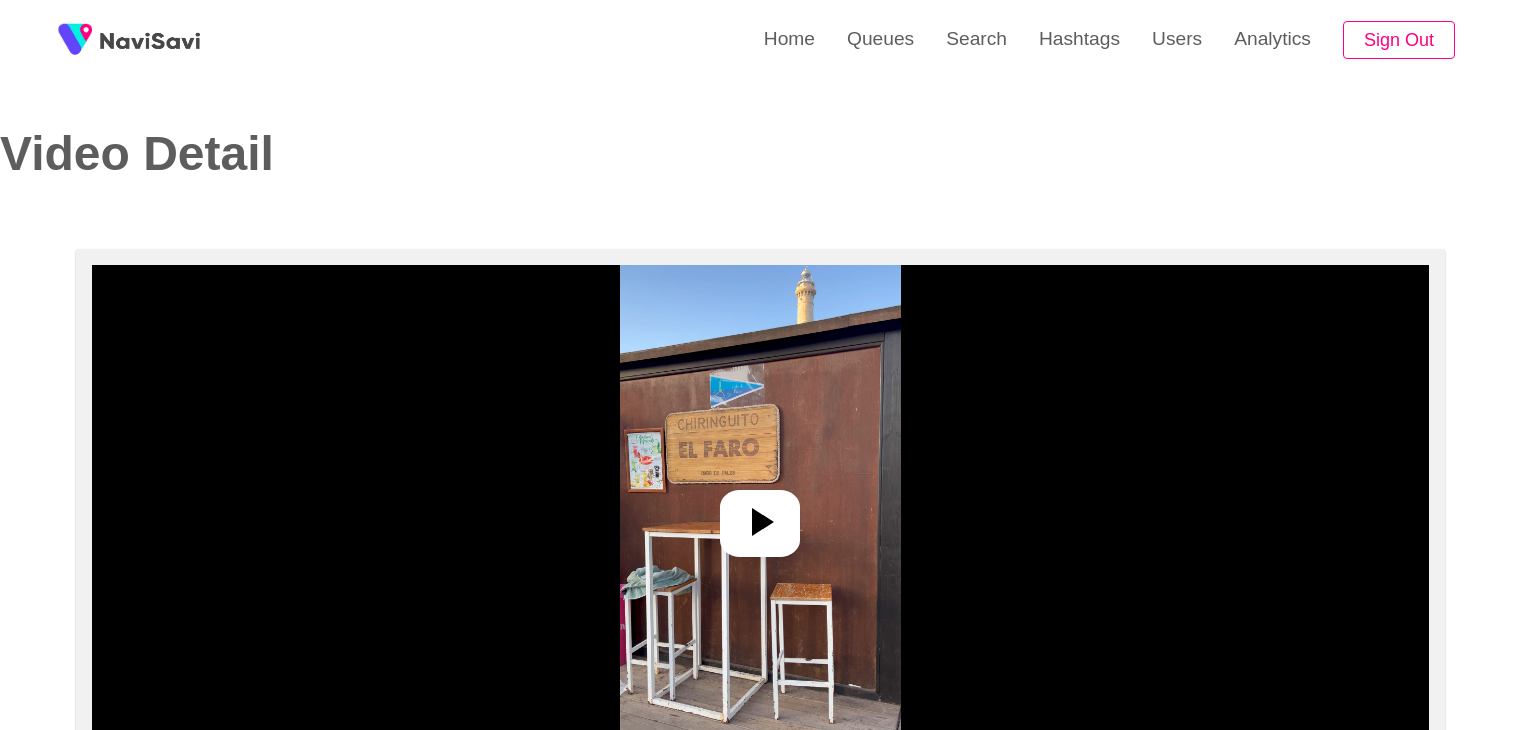 select on "**********" 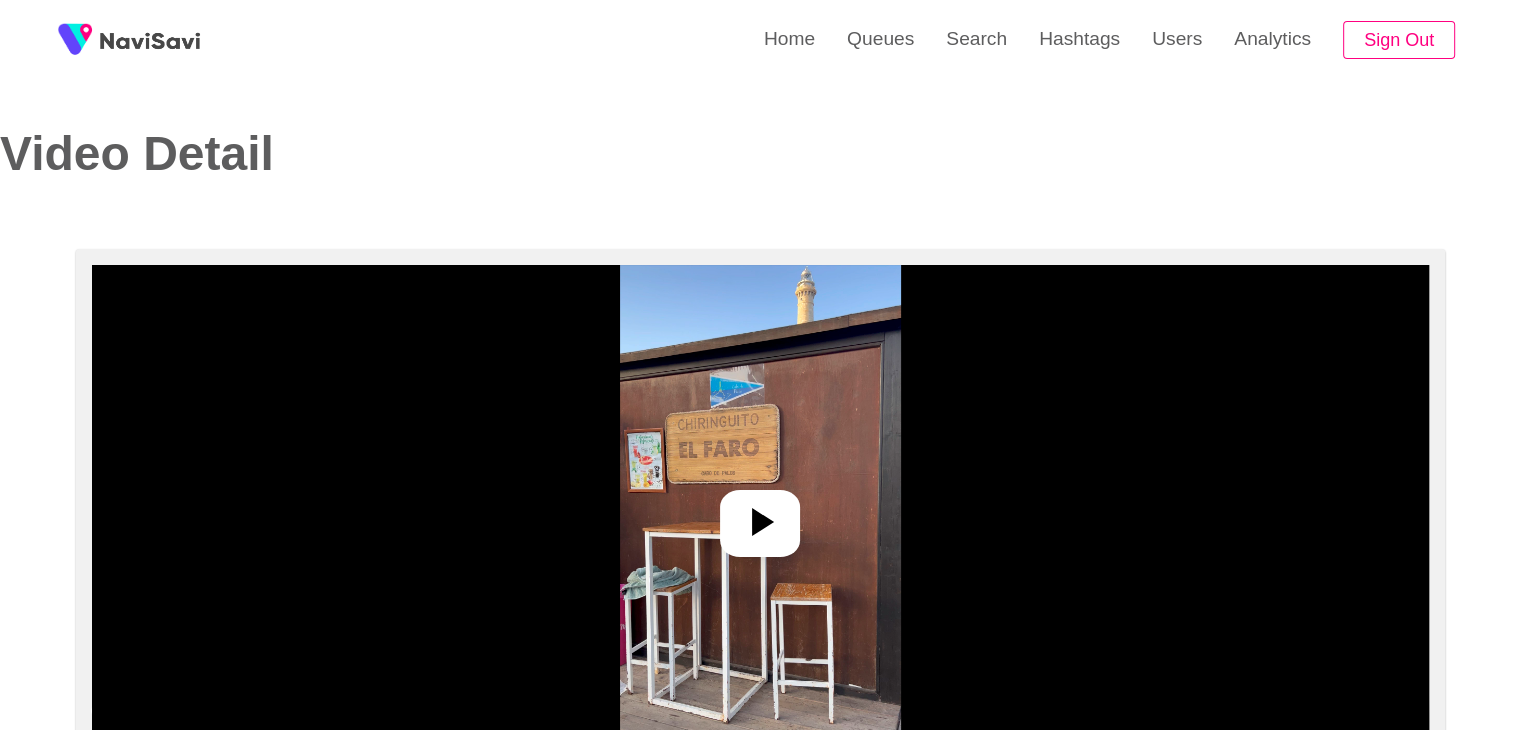 click at bounding box center (760, 515) 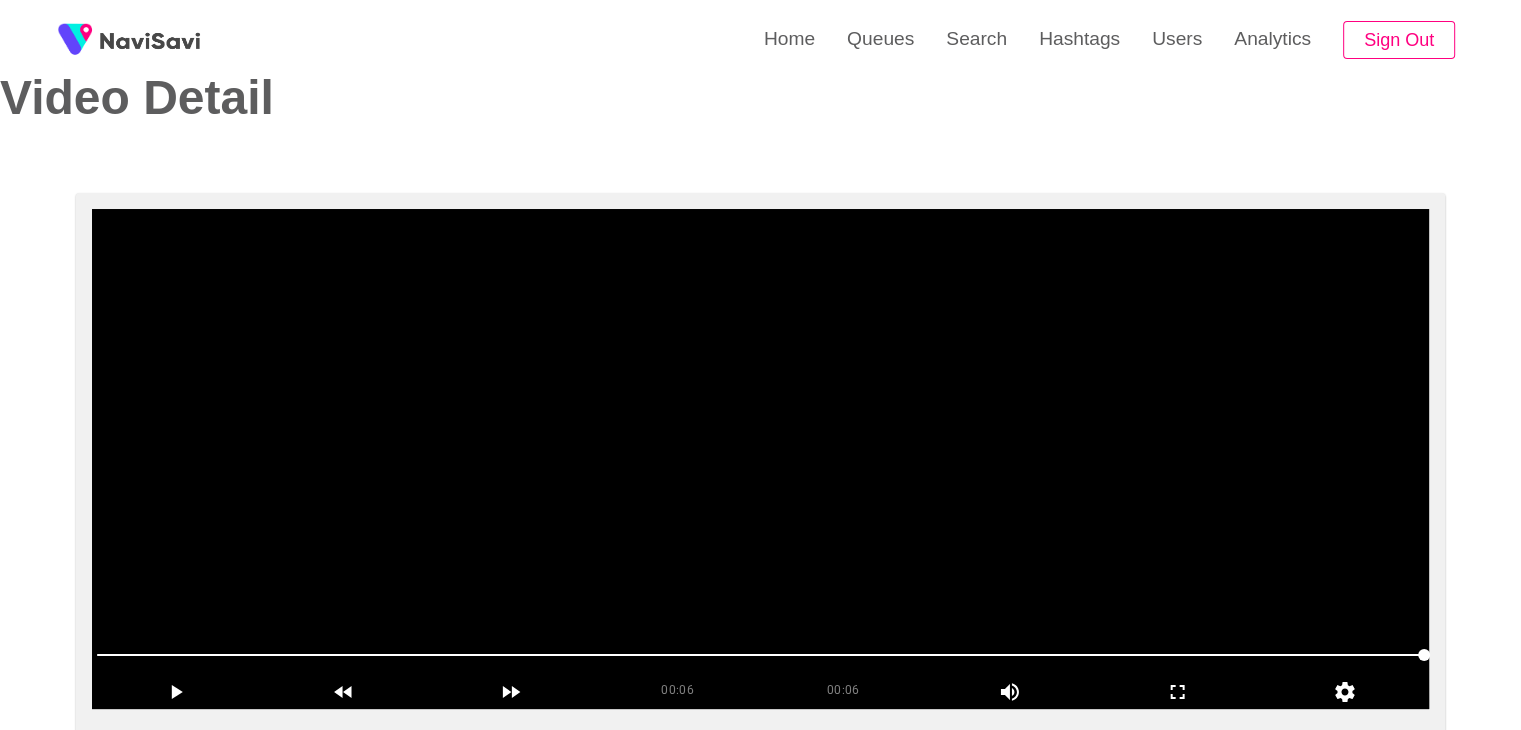 scroll, scrollTop: 52, scrollLeft: 0, axis: vertical 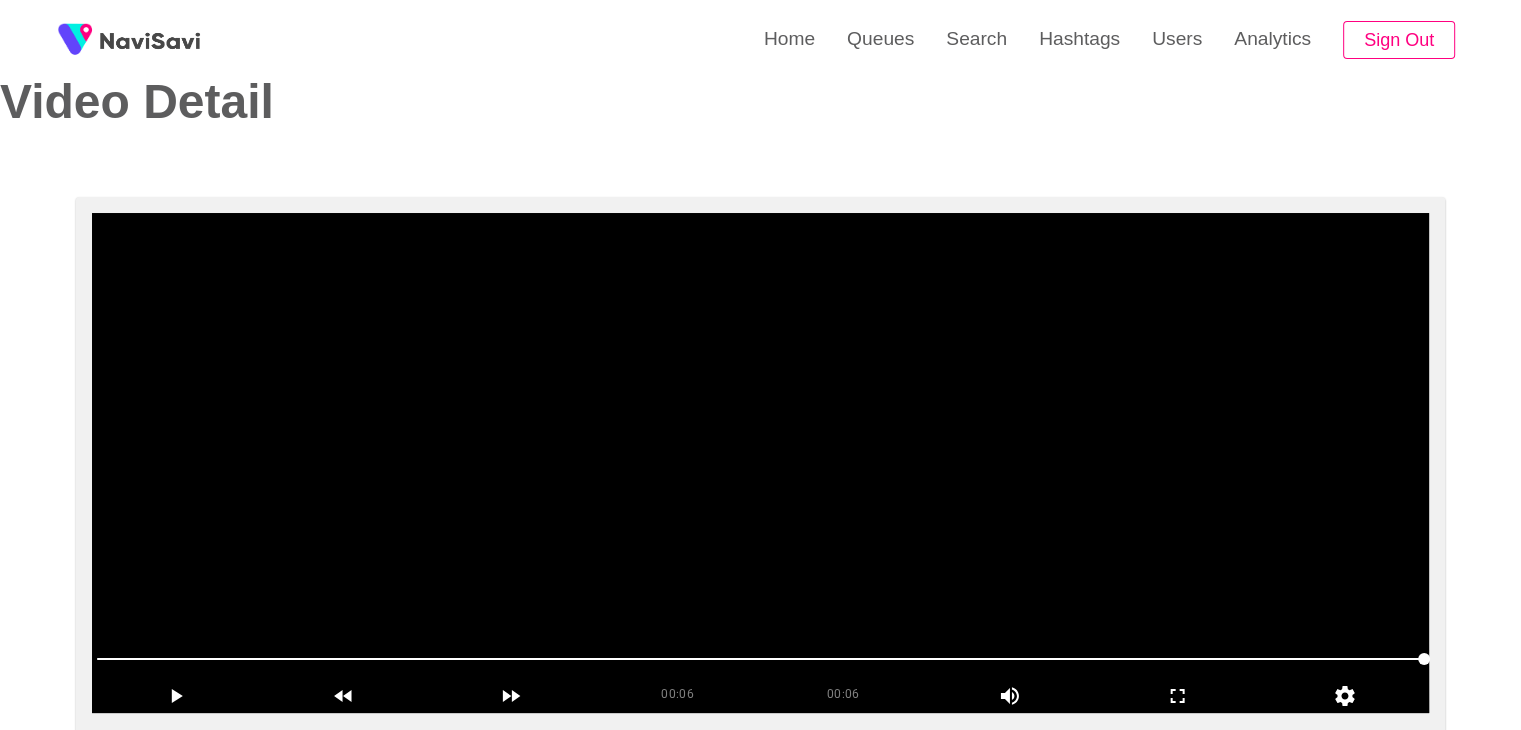 click at bounding box center (760, 463) 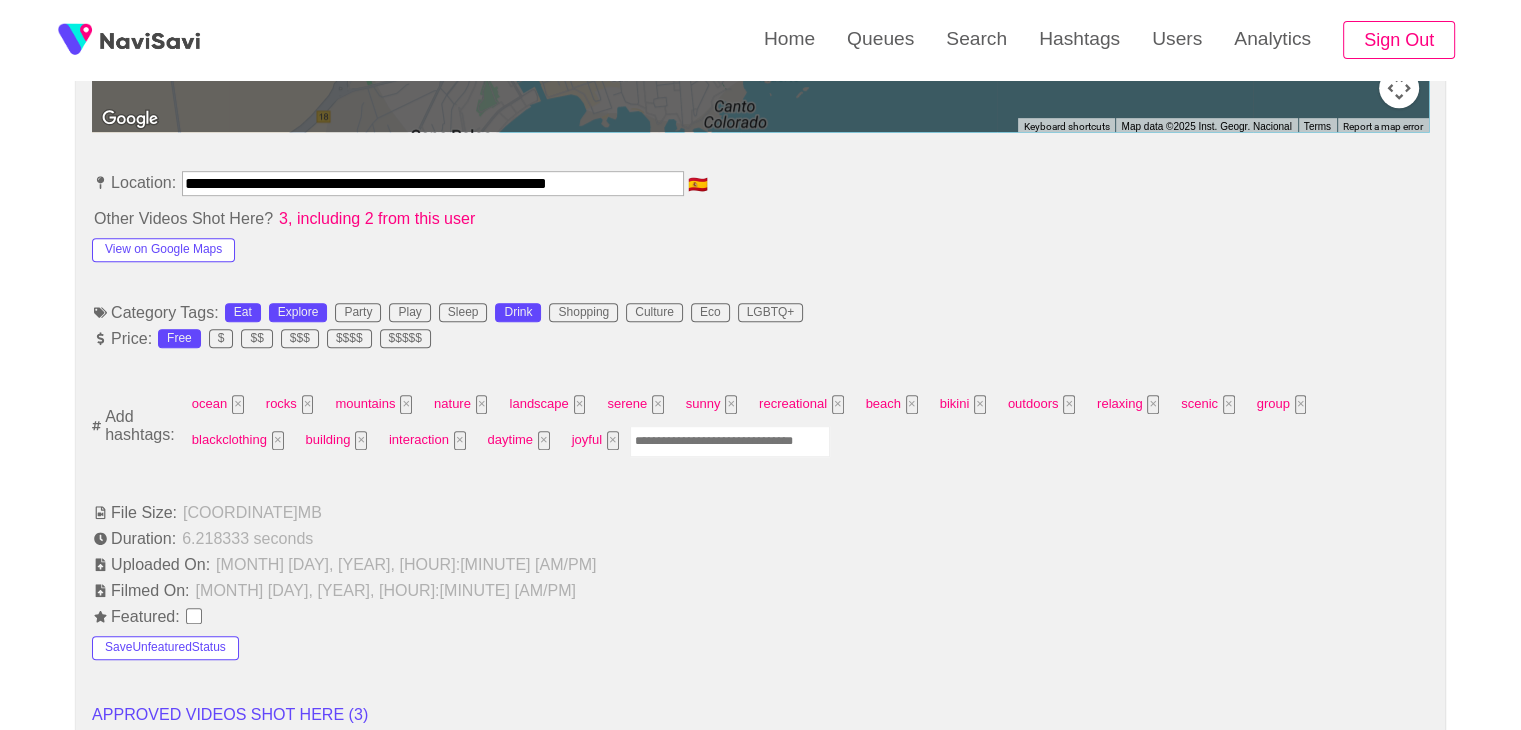 scroll, scrollTop: 1084, scrollLeft: 0, axis: vertical 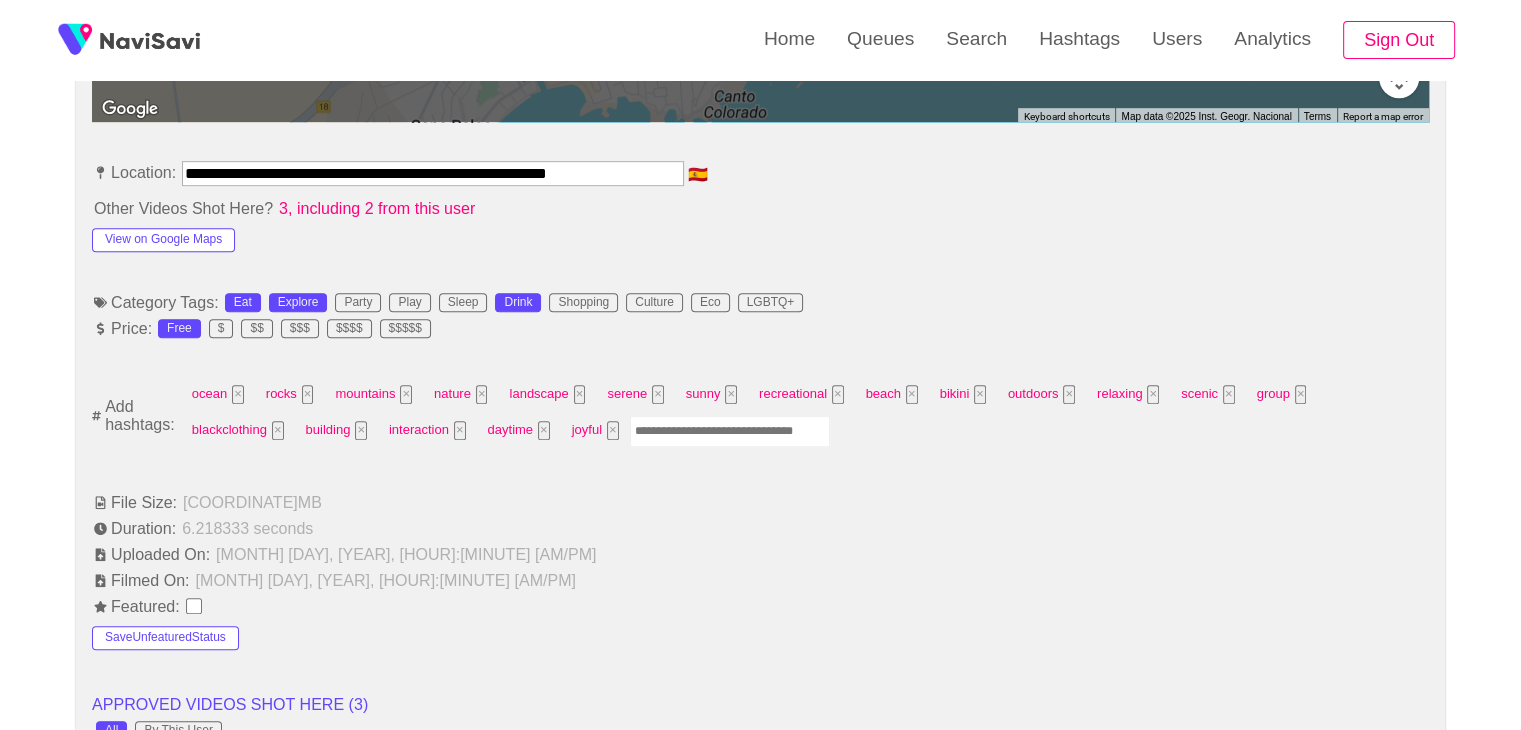 click at bounding box center (730, 431) 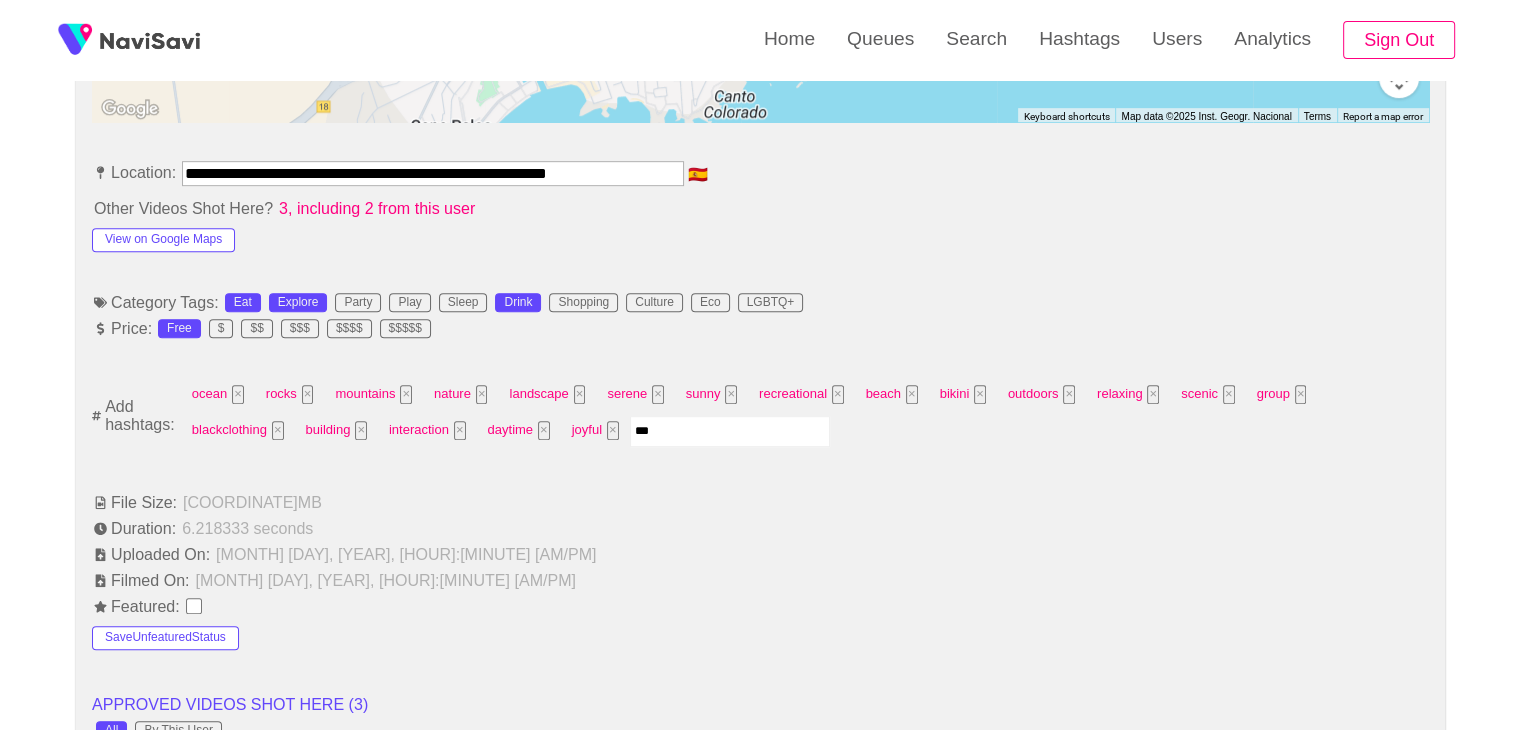 type on "****" 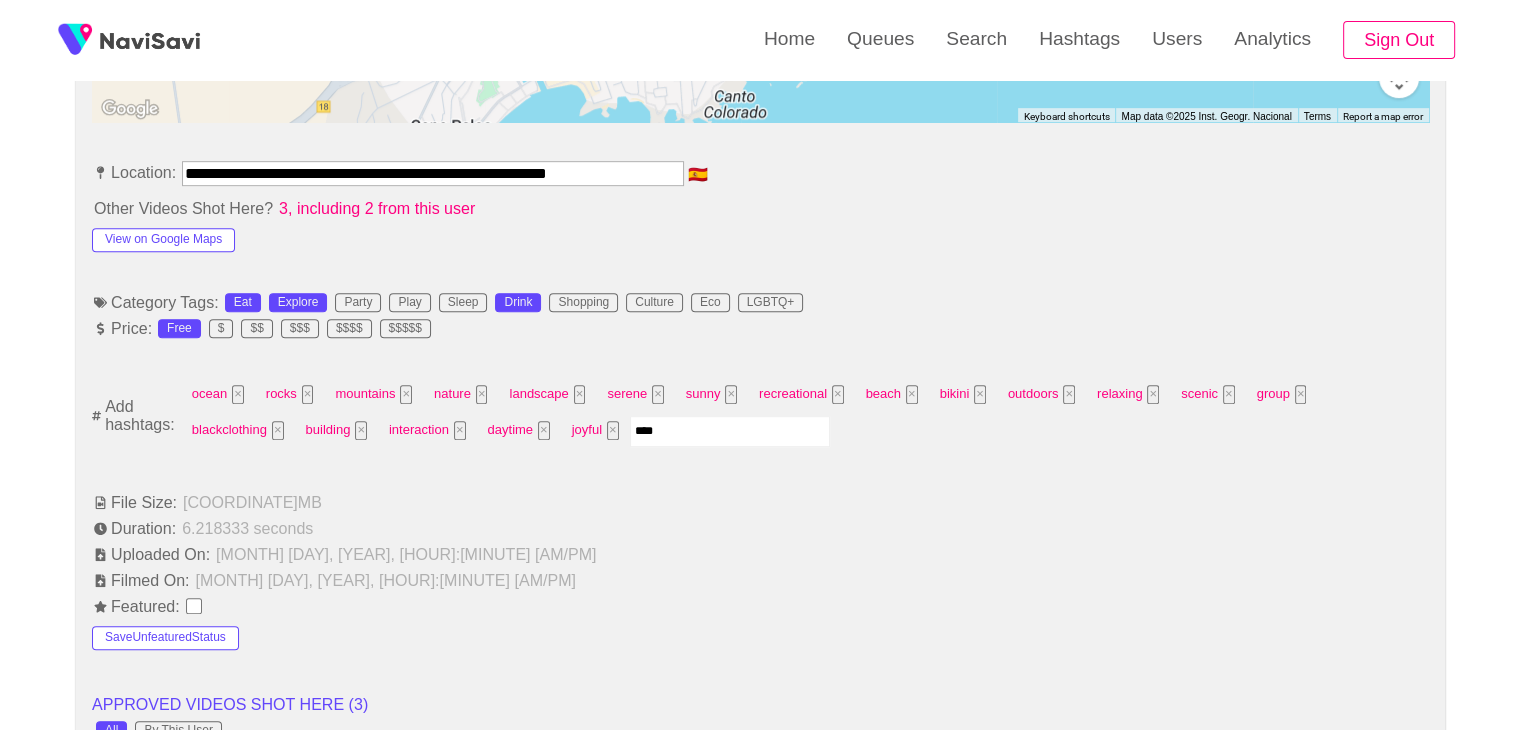 type 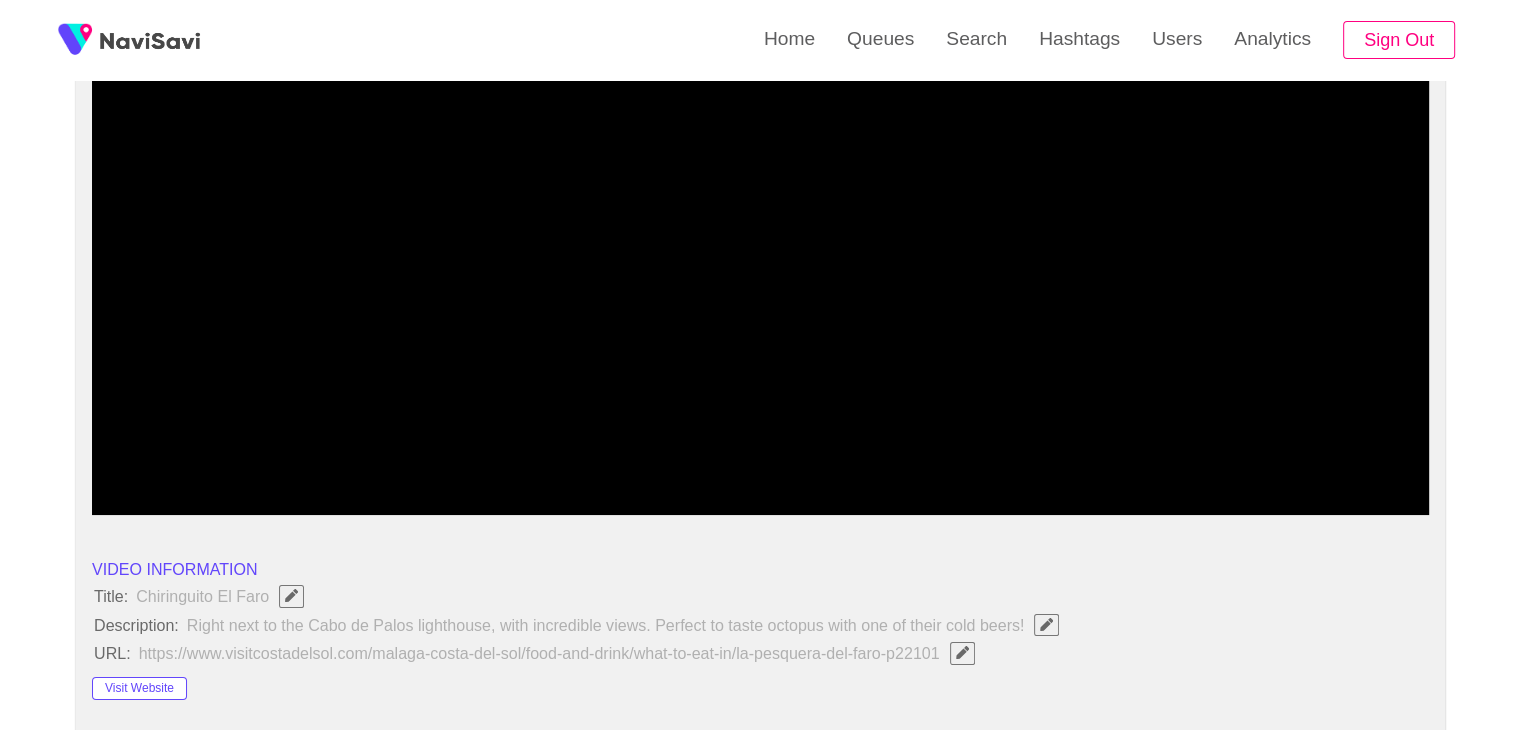 scroll, scrollTop: 240, scrollLeft: 0, axis: vertical 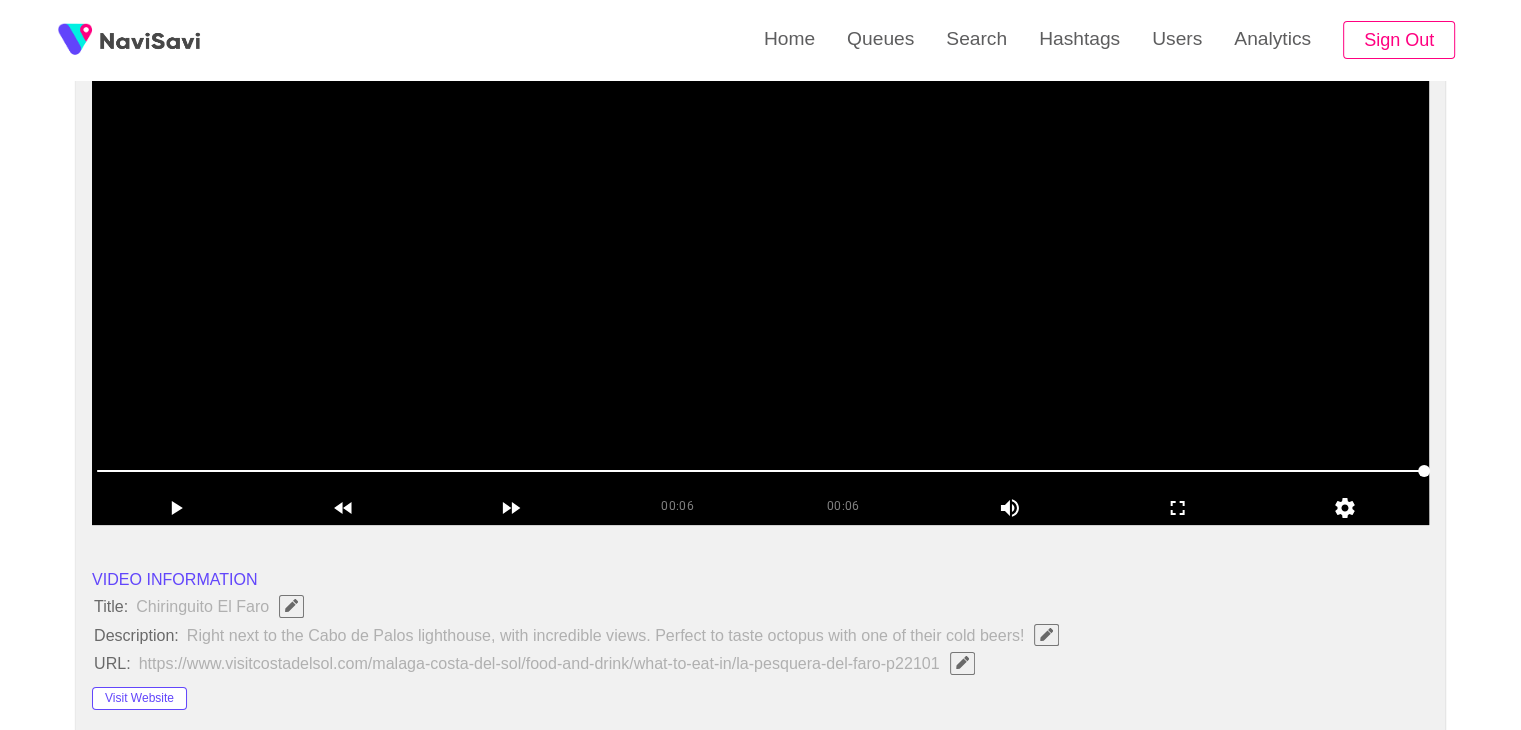 click at bounding box center [760, 275] 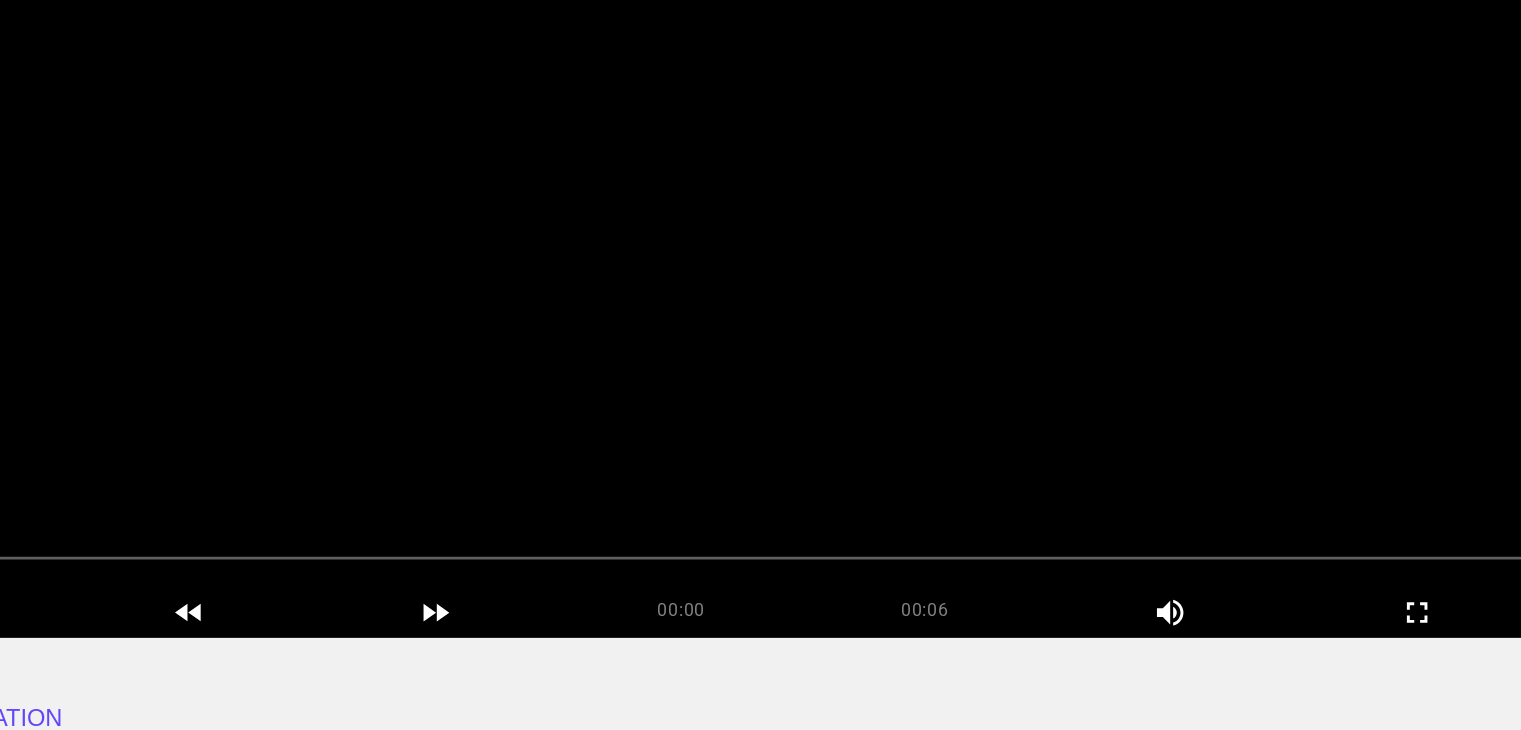 scroll, scrollTop: 240, scrollLeft: 0, axis: vertical 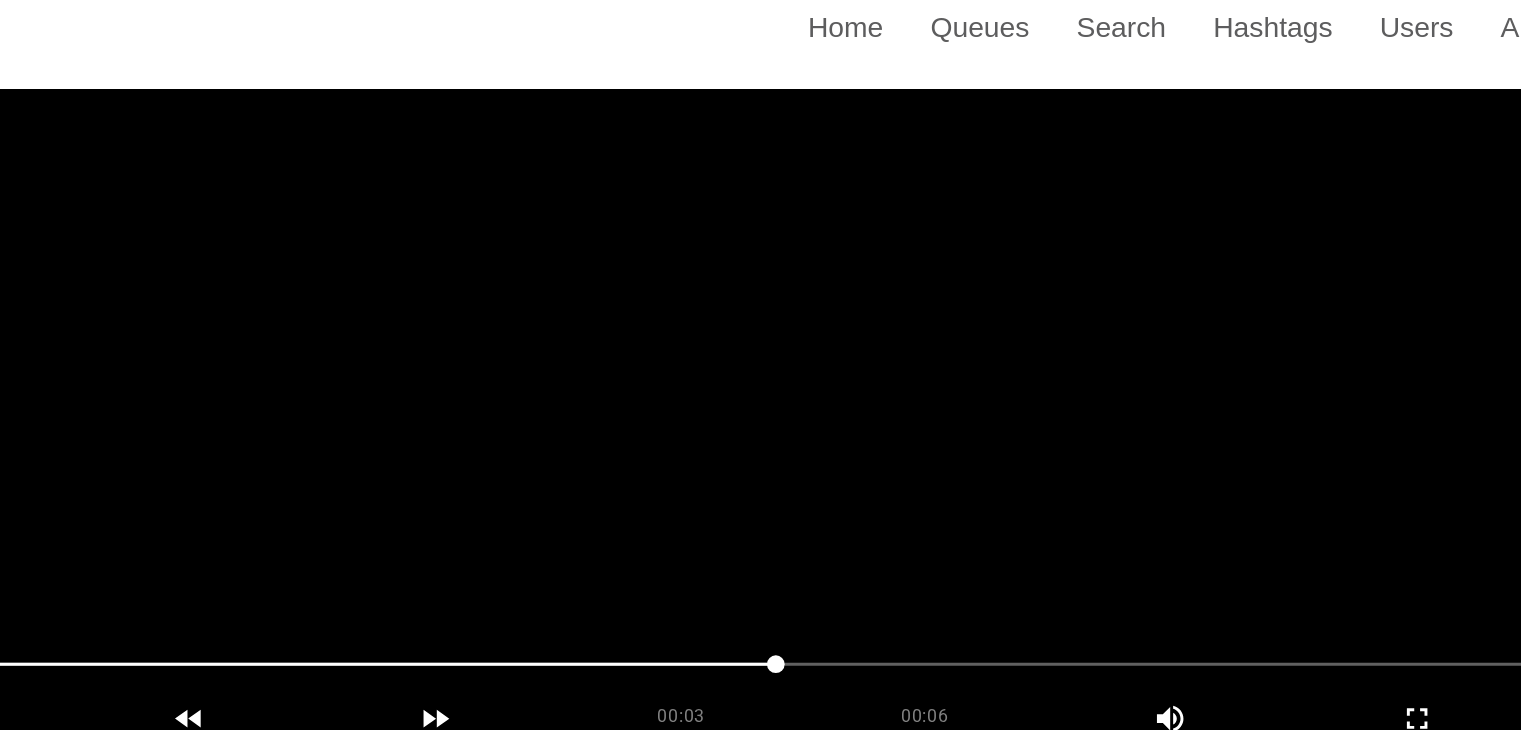 click at bounding box center [760, 275] 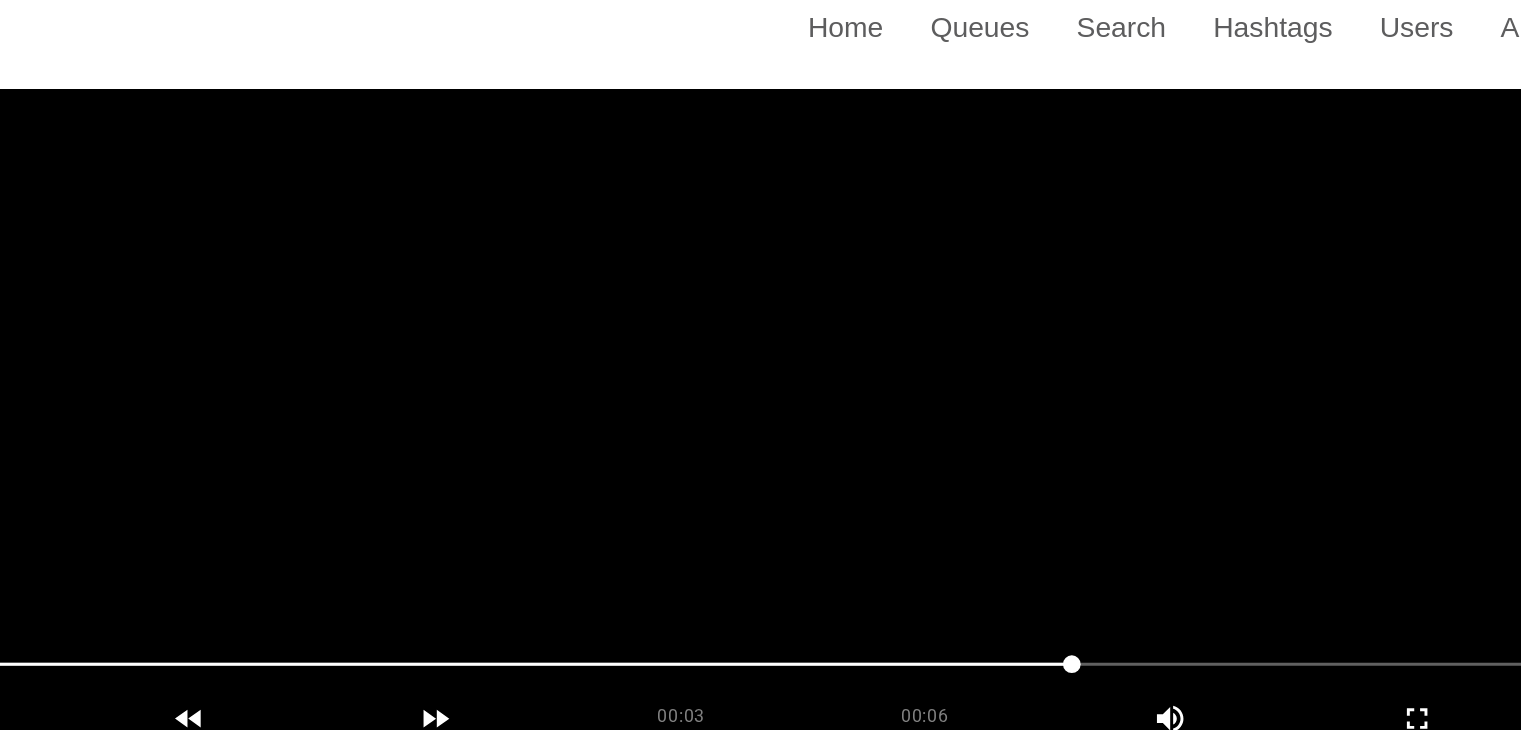 click at bounding box center (760, 275) 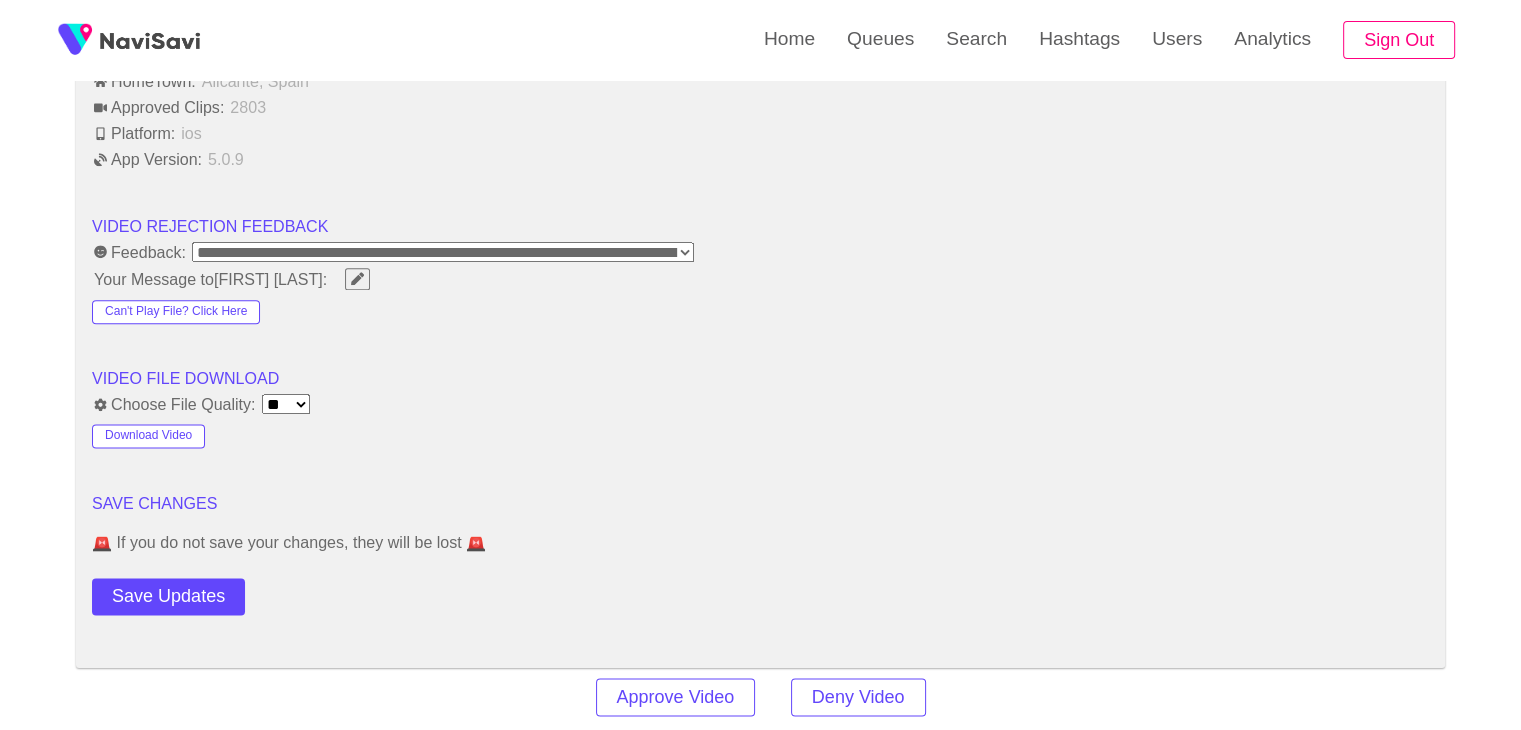 scroll, scrollTop: 2460, scrollLeft: 0, axis: vertical 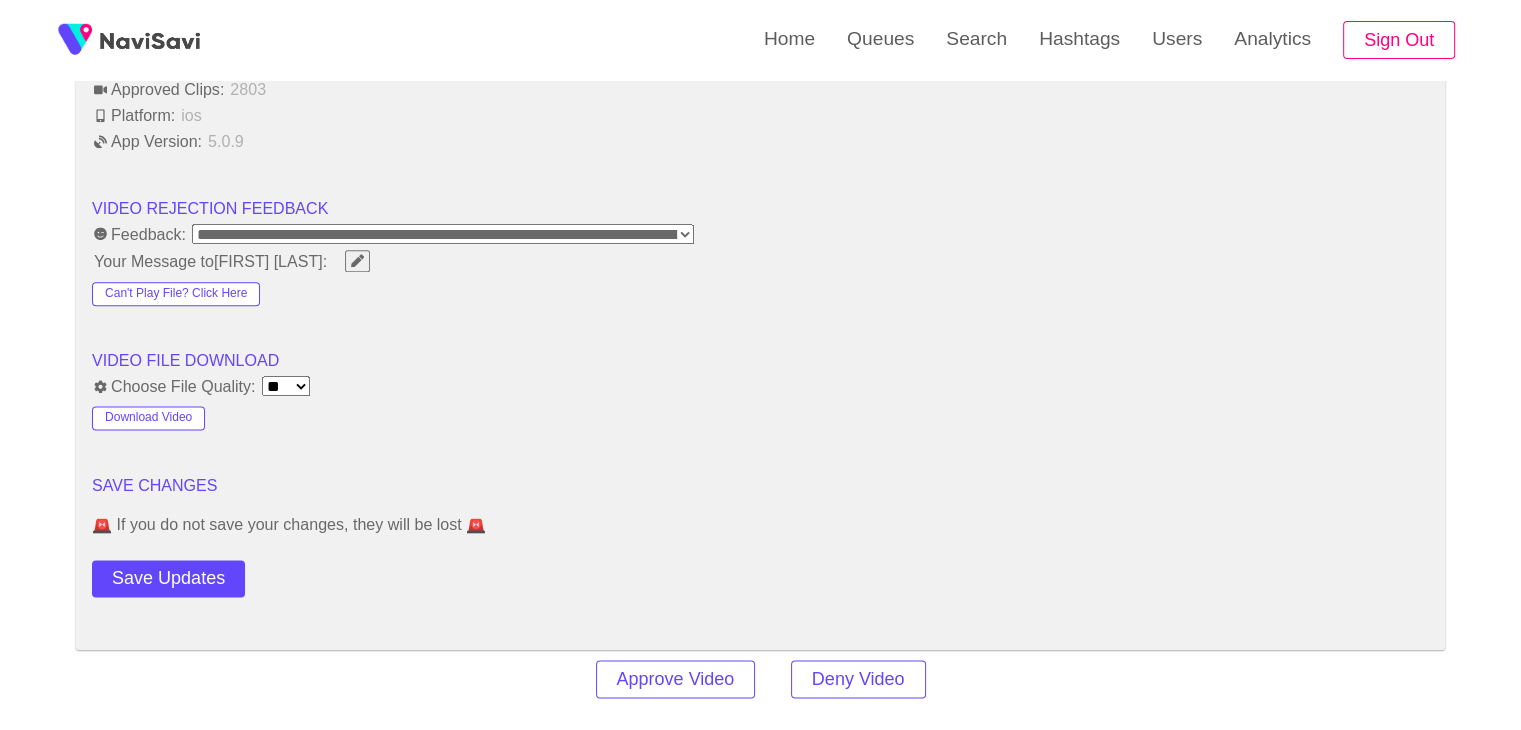 click on "**********" at bounding box center [760, -540] 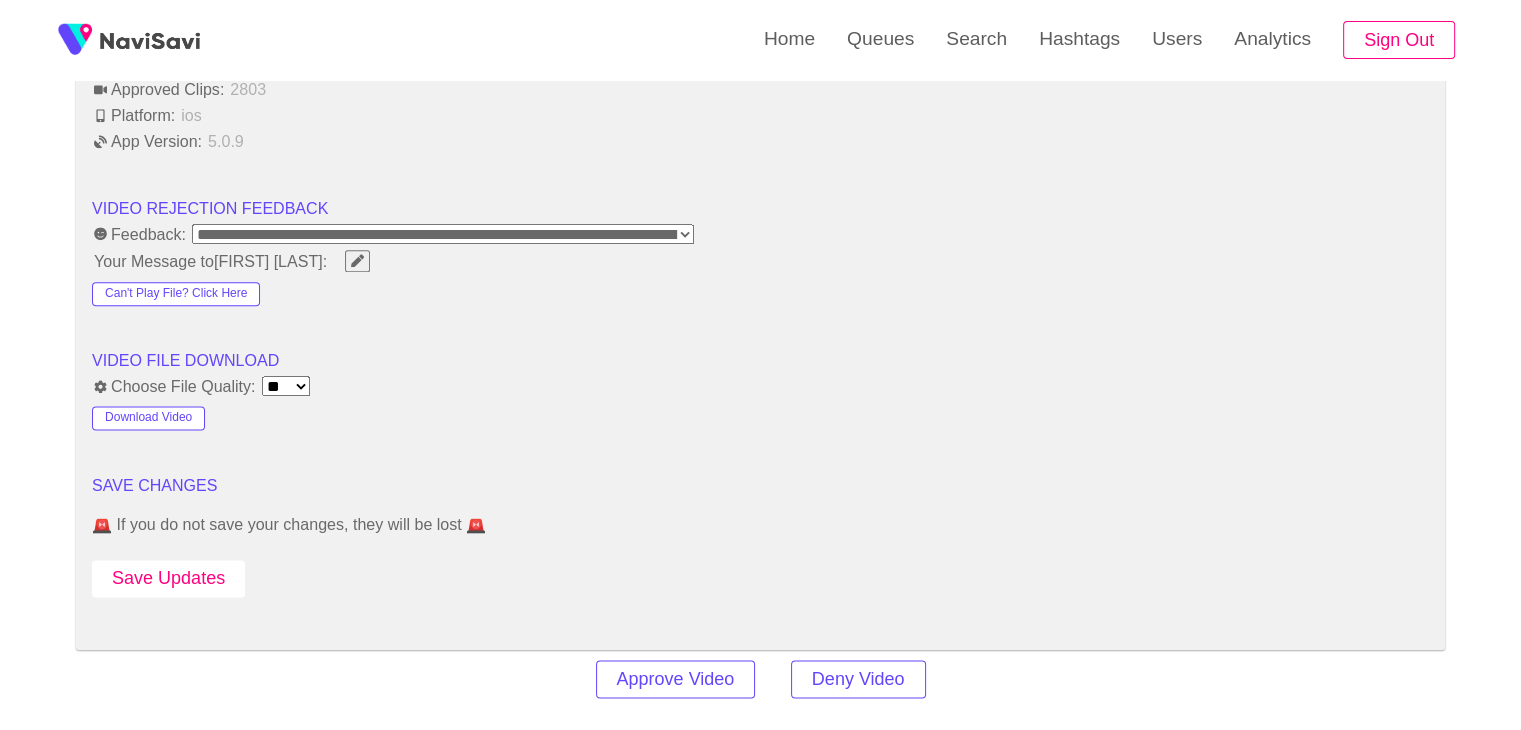 click on "Save Updates" at bounding box center (168, 578) 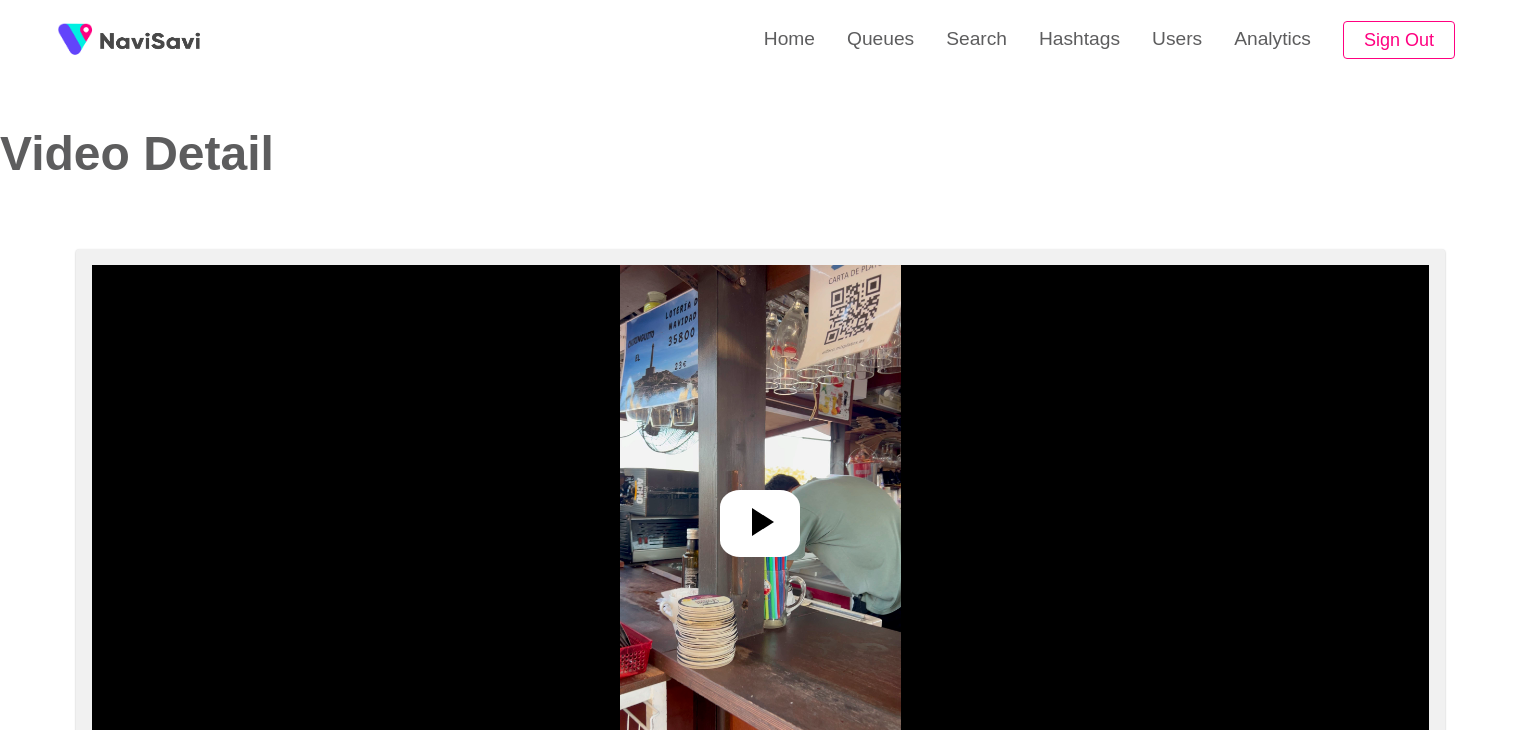 select on "**********" 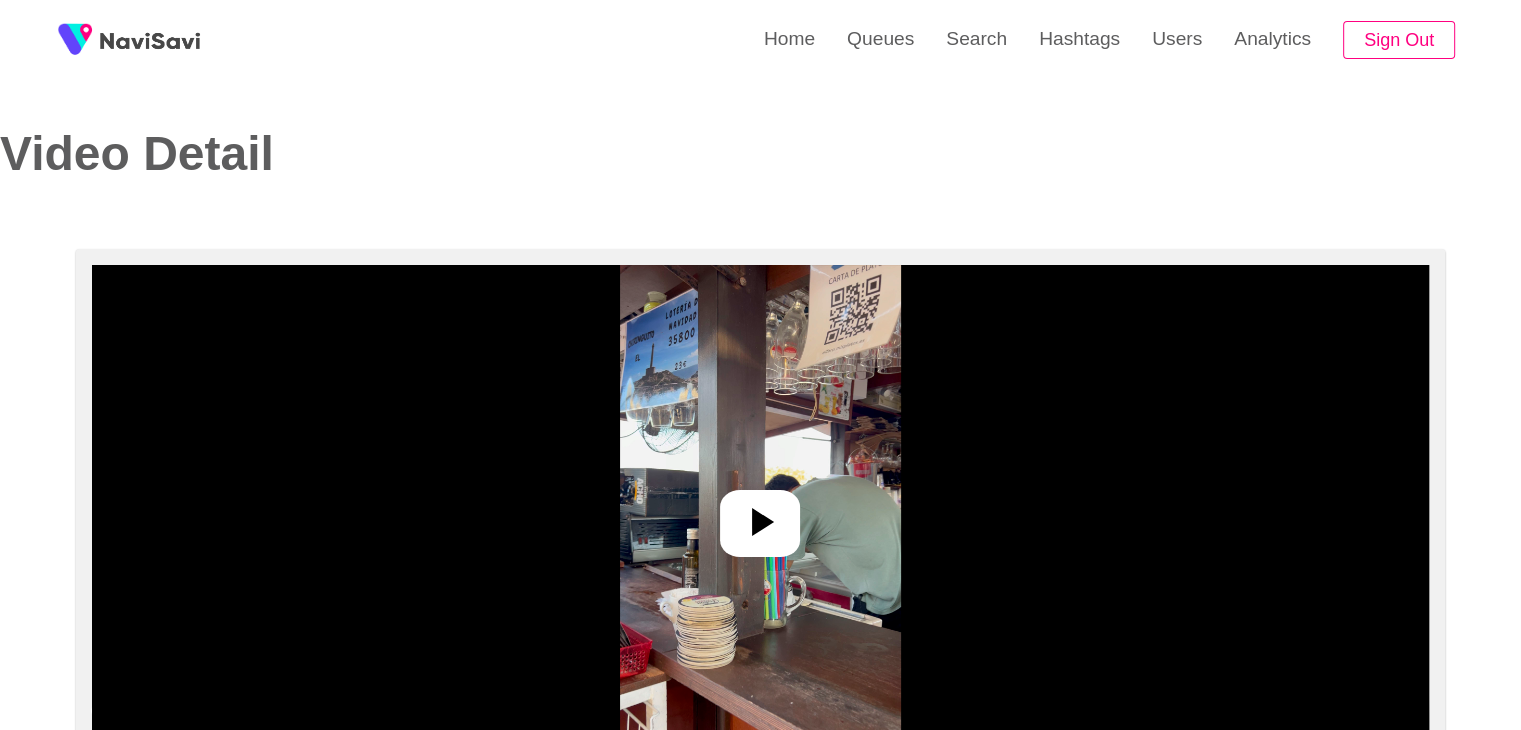 click at bounding box center [760, 515] 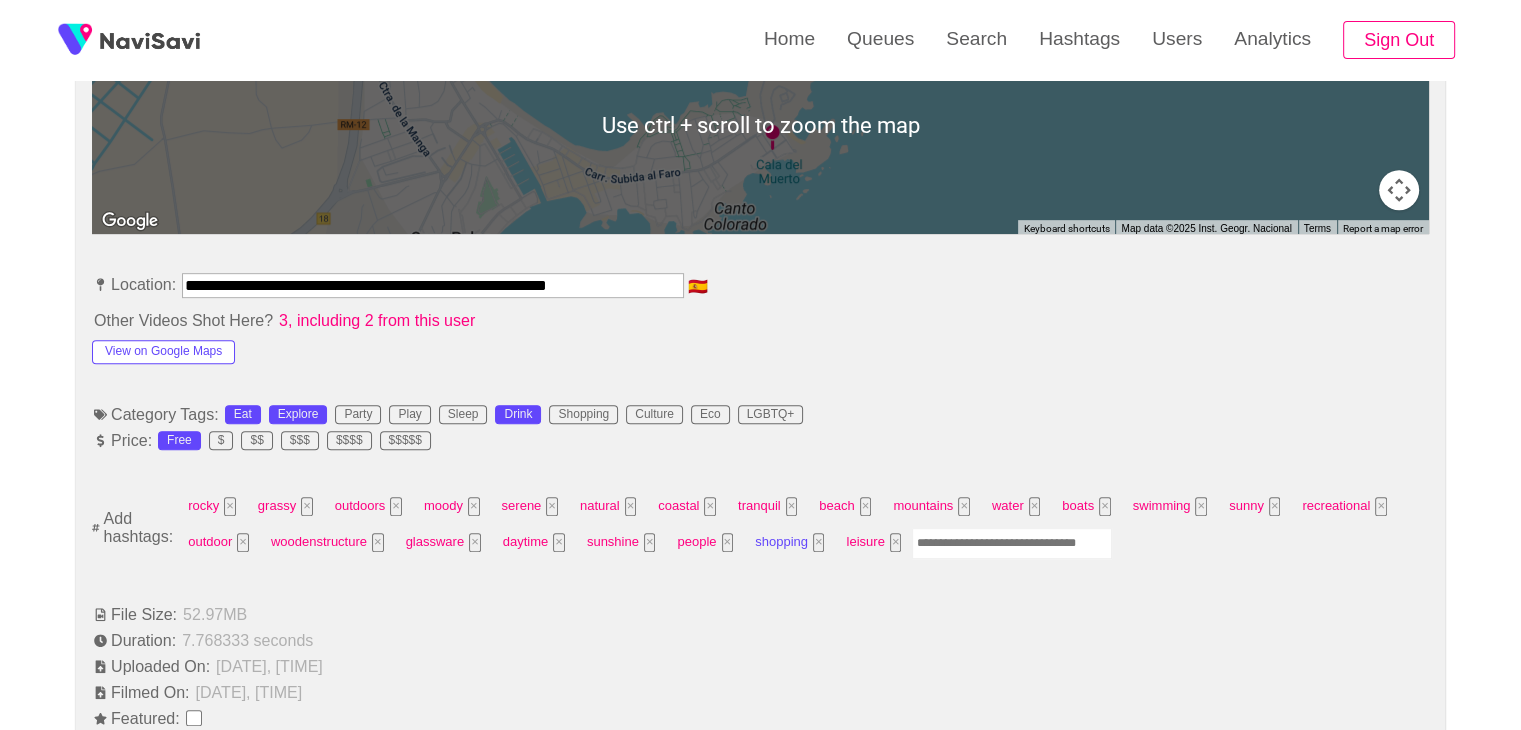 scroll, scrollTop: 974, scrollLeft: 0, axis: vertical 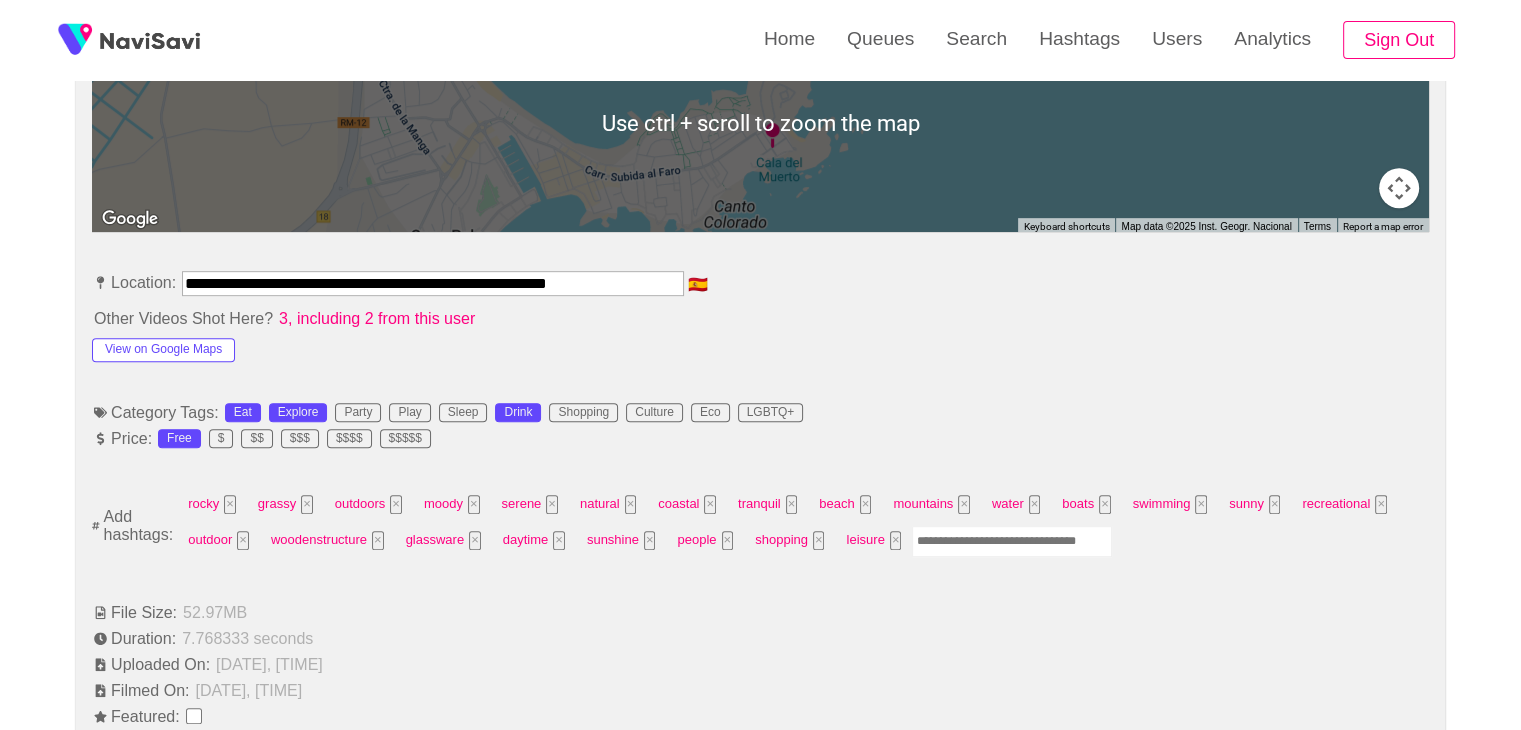 click at bounding box center (1012, 541) 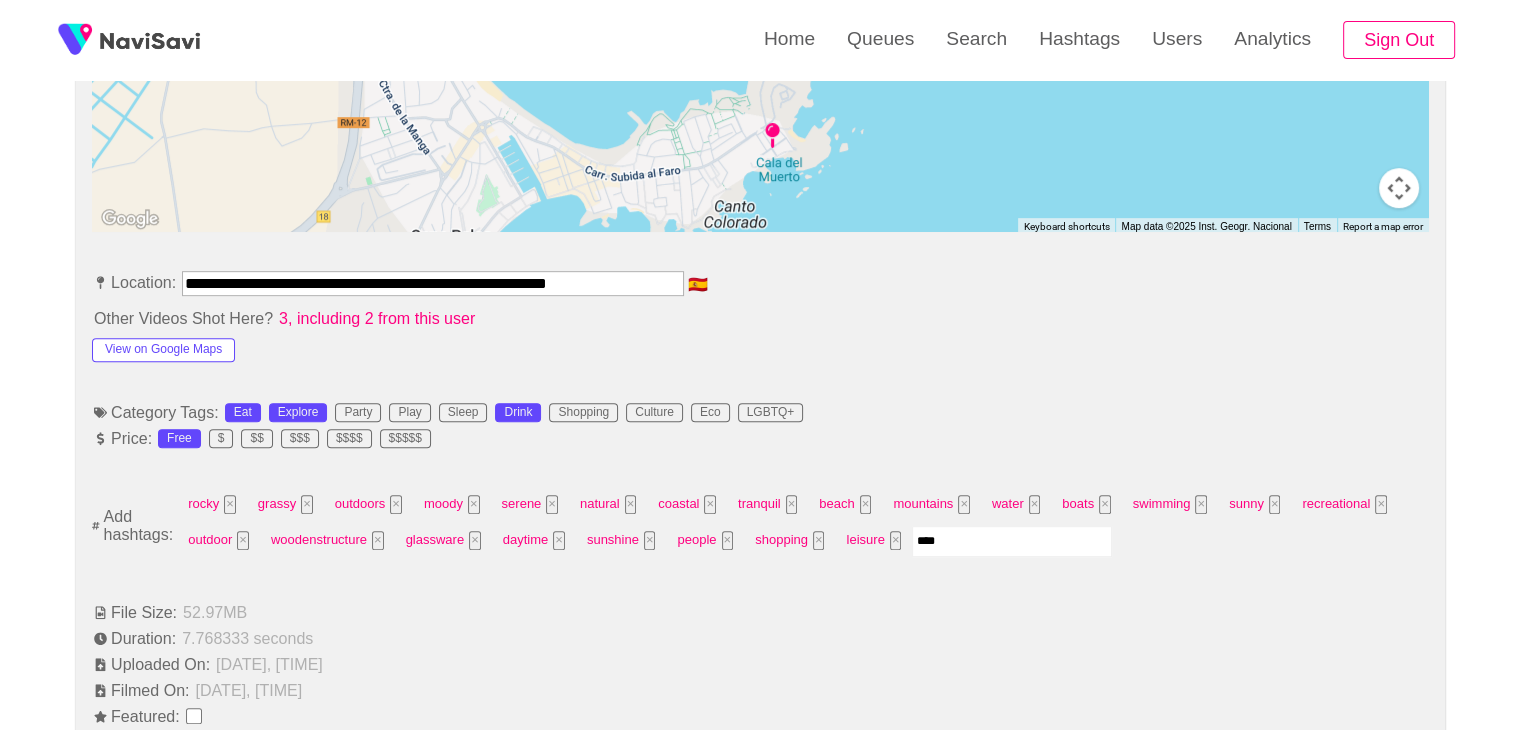 type on "*****" 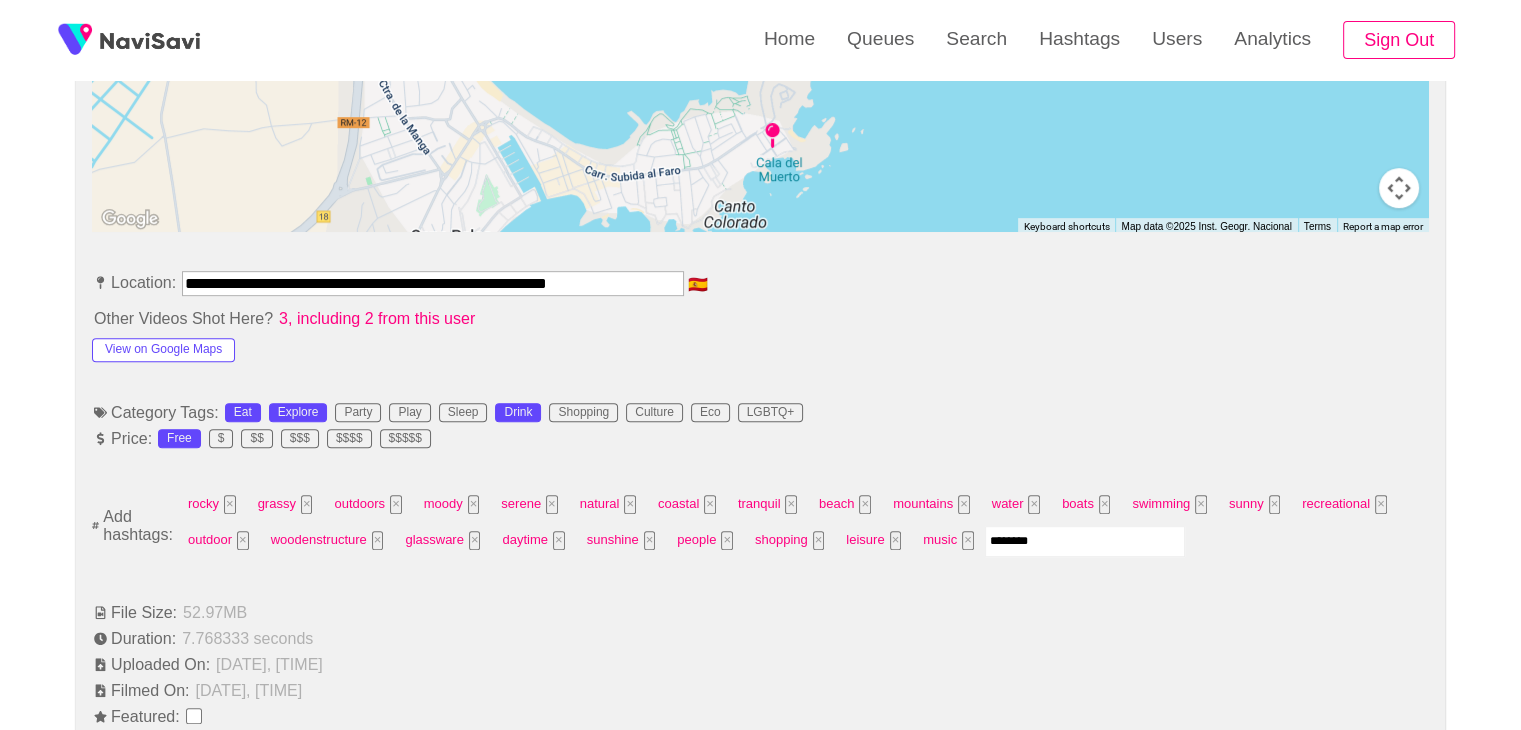 type on "*********" 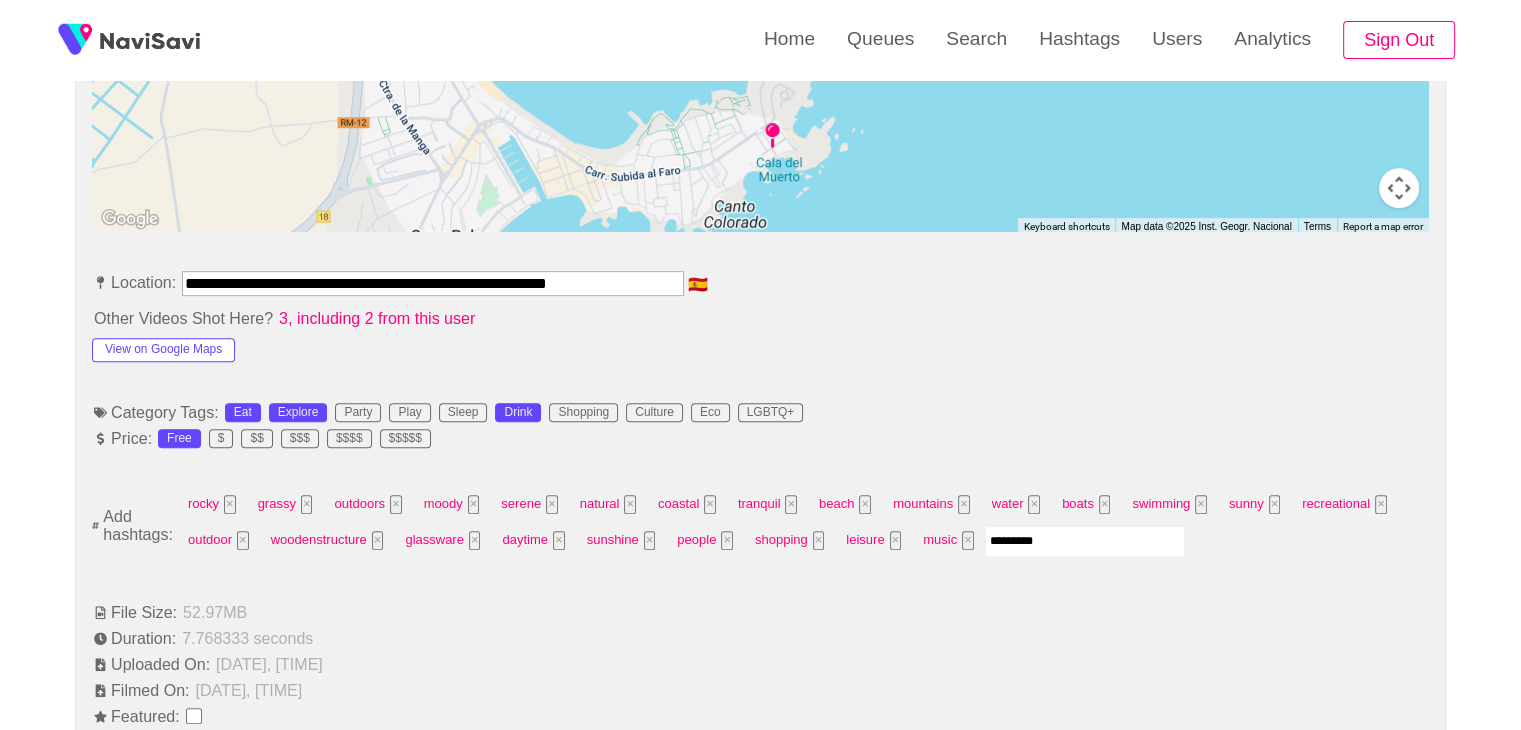 type 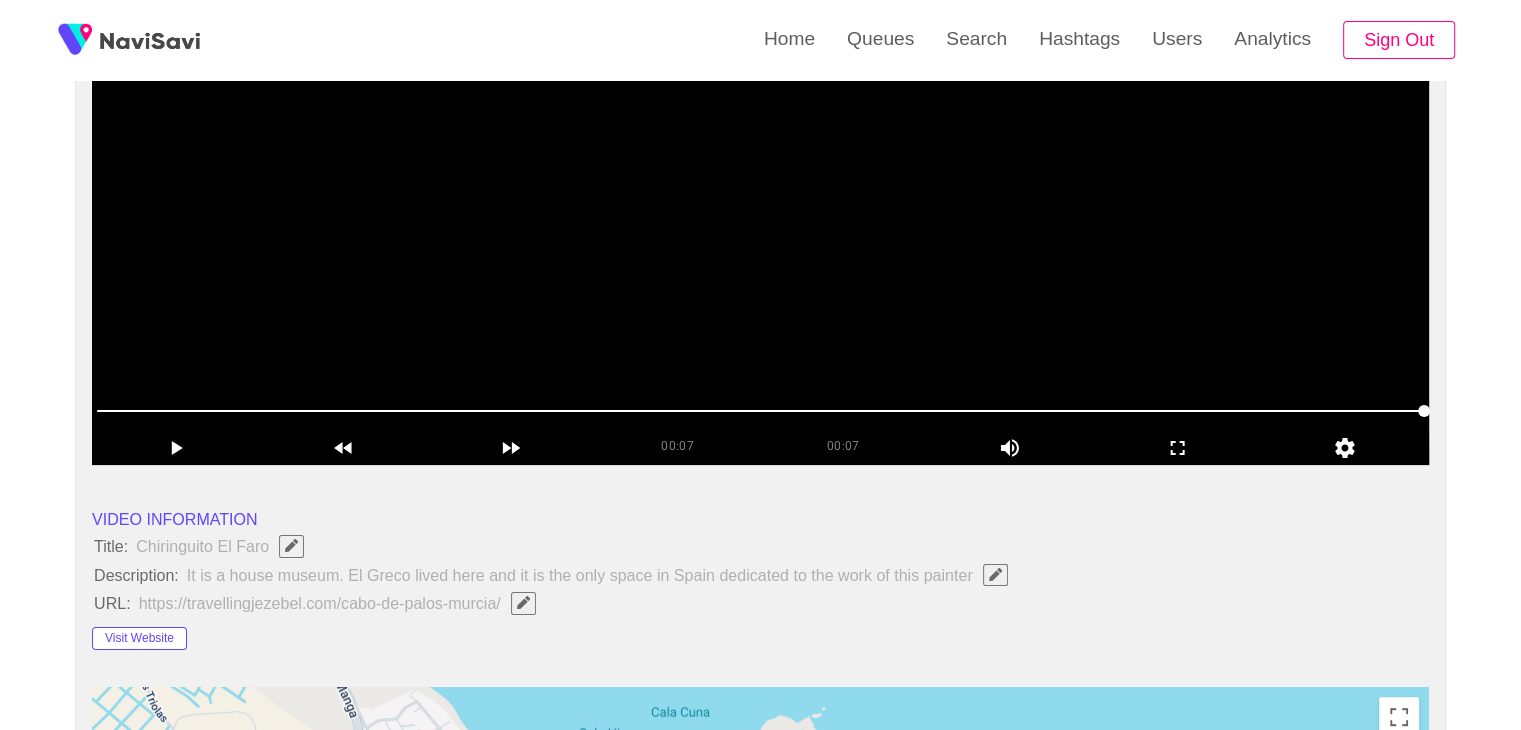 scroll, scrollTop: 299, scrollLeft: 0, axis: vertical 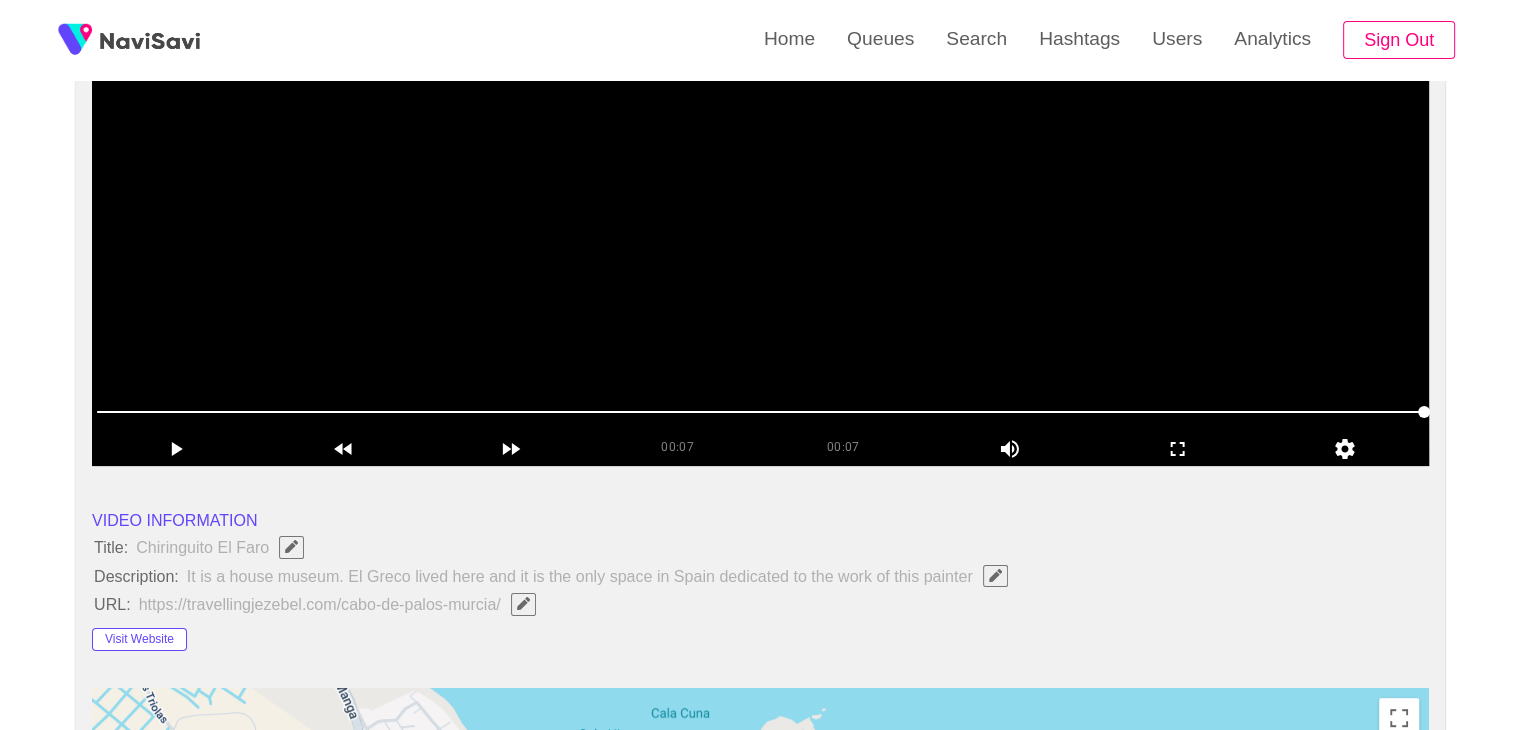 click at bounding box center (760, 216) 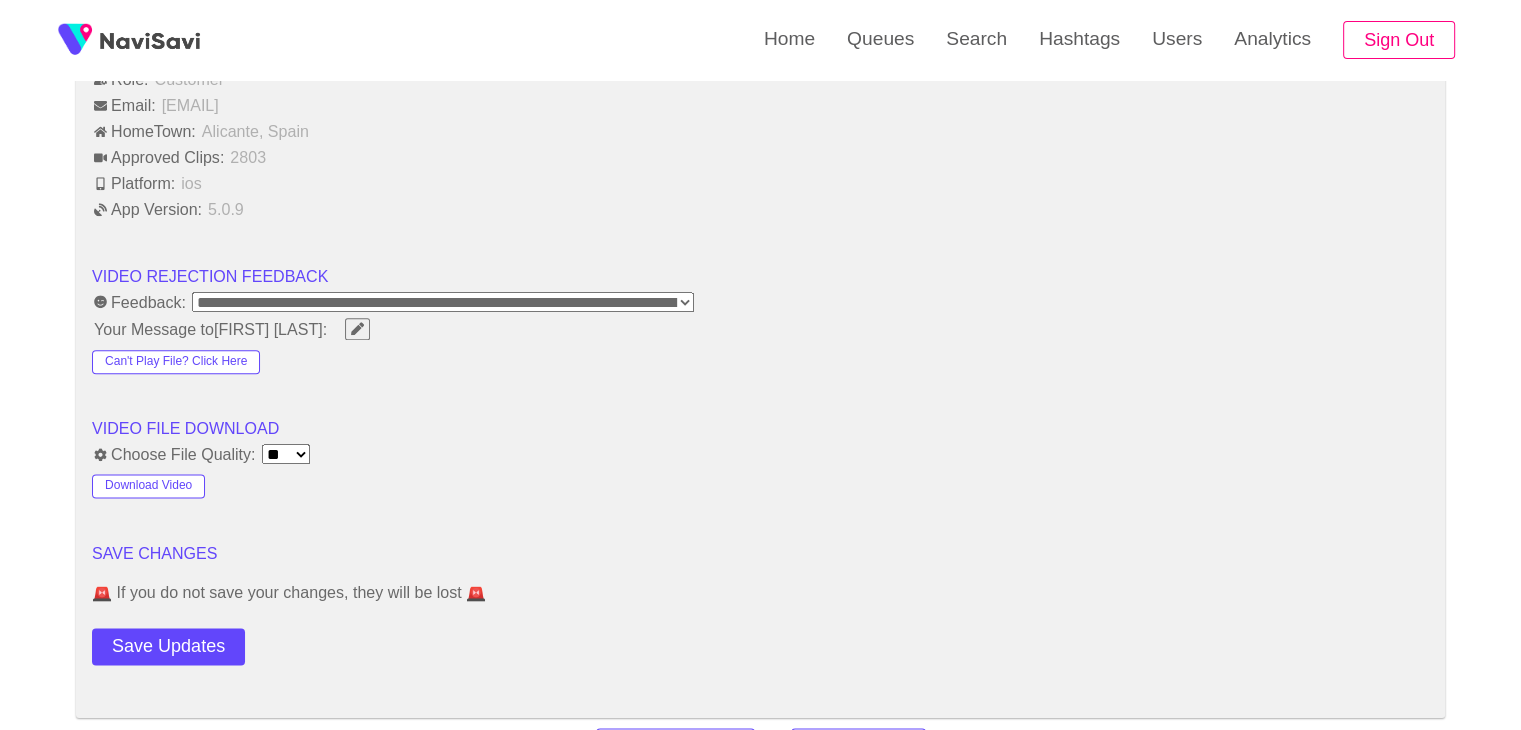 scroll, scrollTop: 2460, scrollLeft: 0, axis: vertical 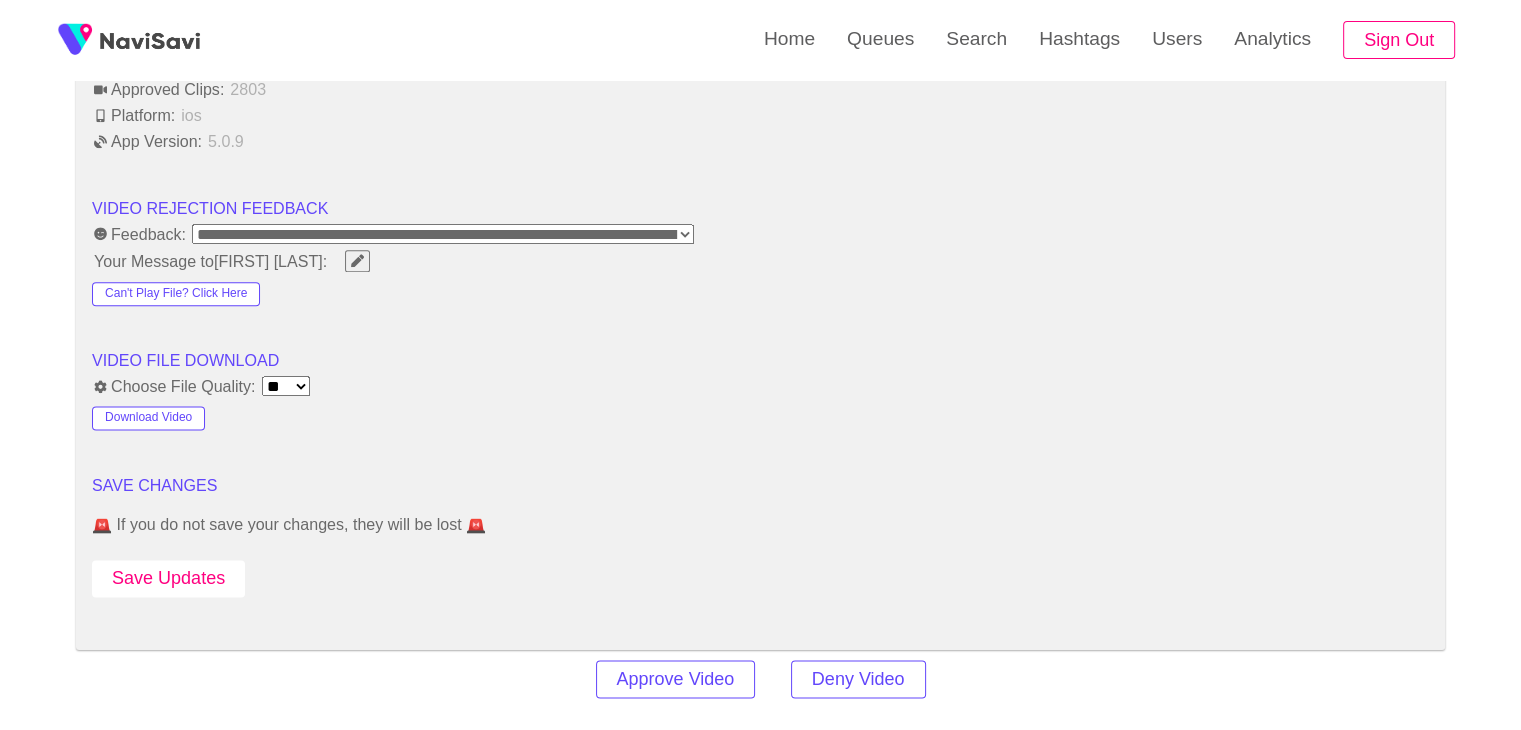 click on "Save Updates" at bounding box center (168, 578) 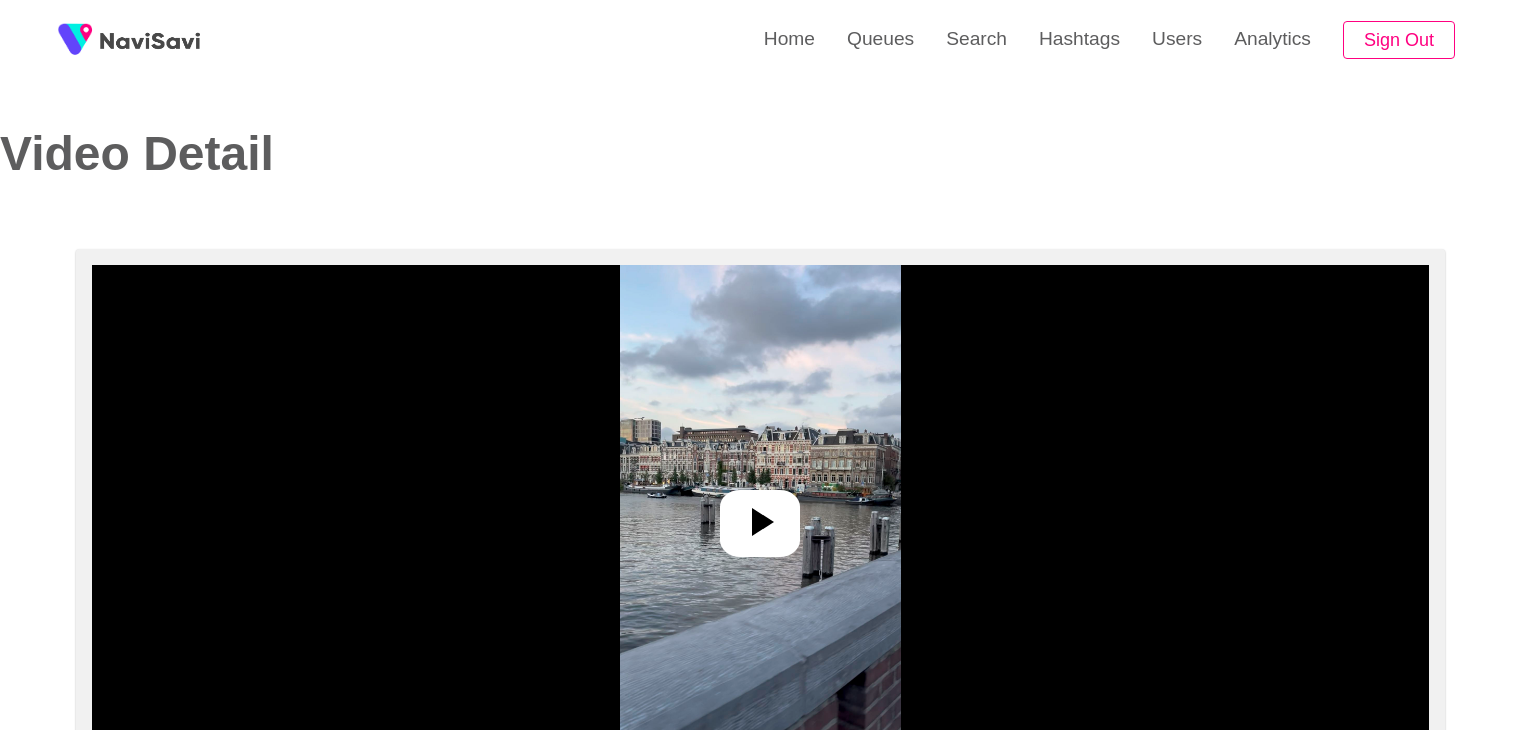 select on "**********" 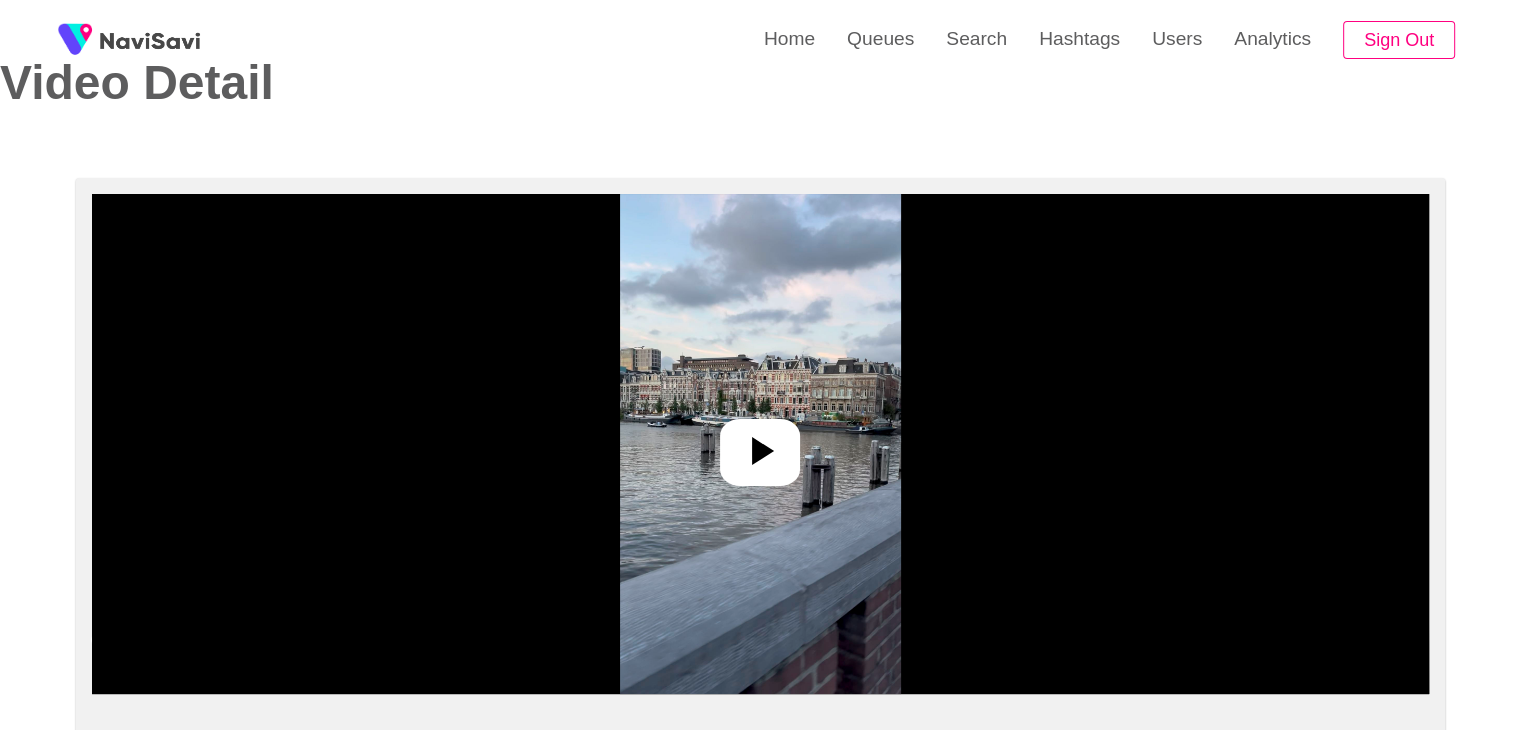 scroll, scrollTop: 80, scrollLeft: 0, axis: vertical 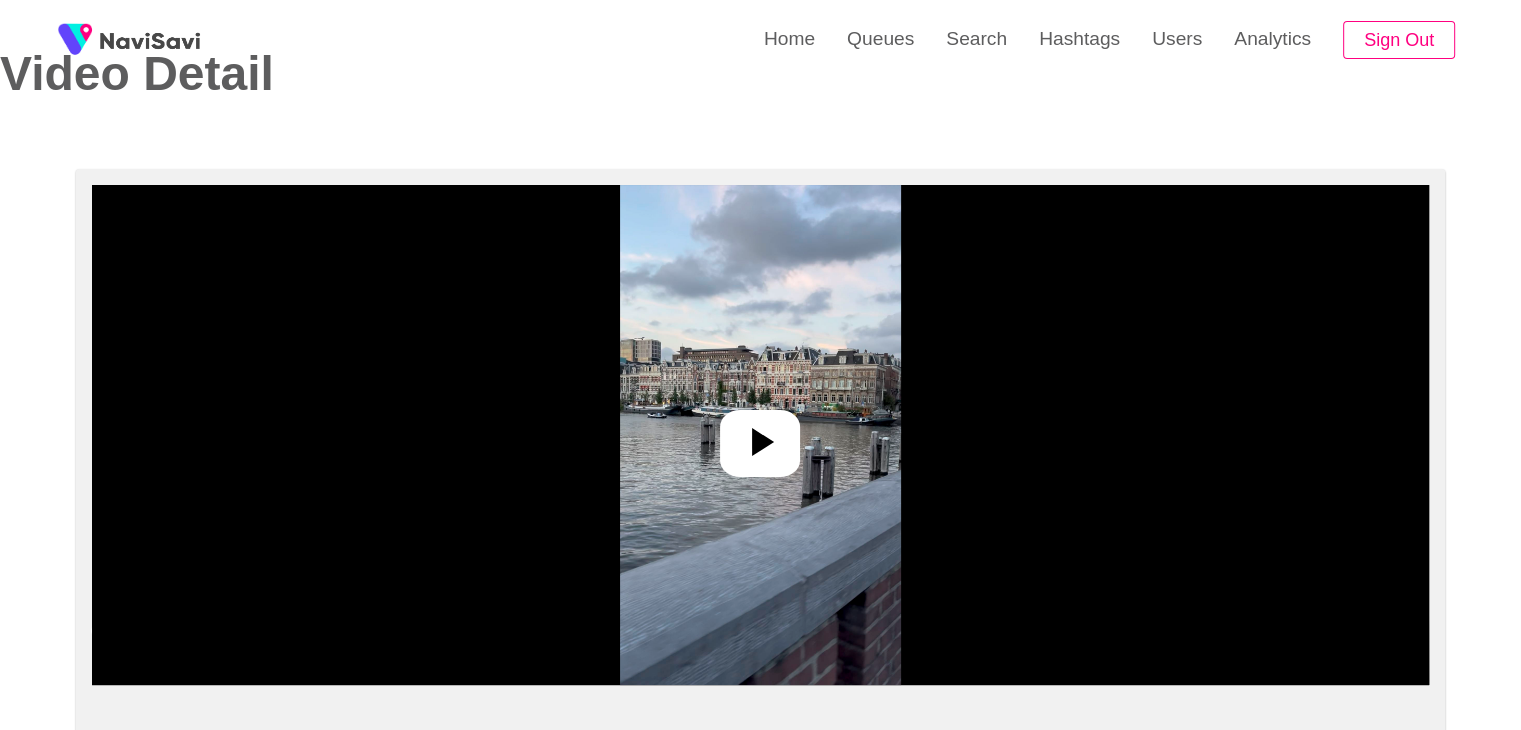 click 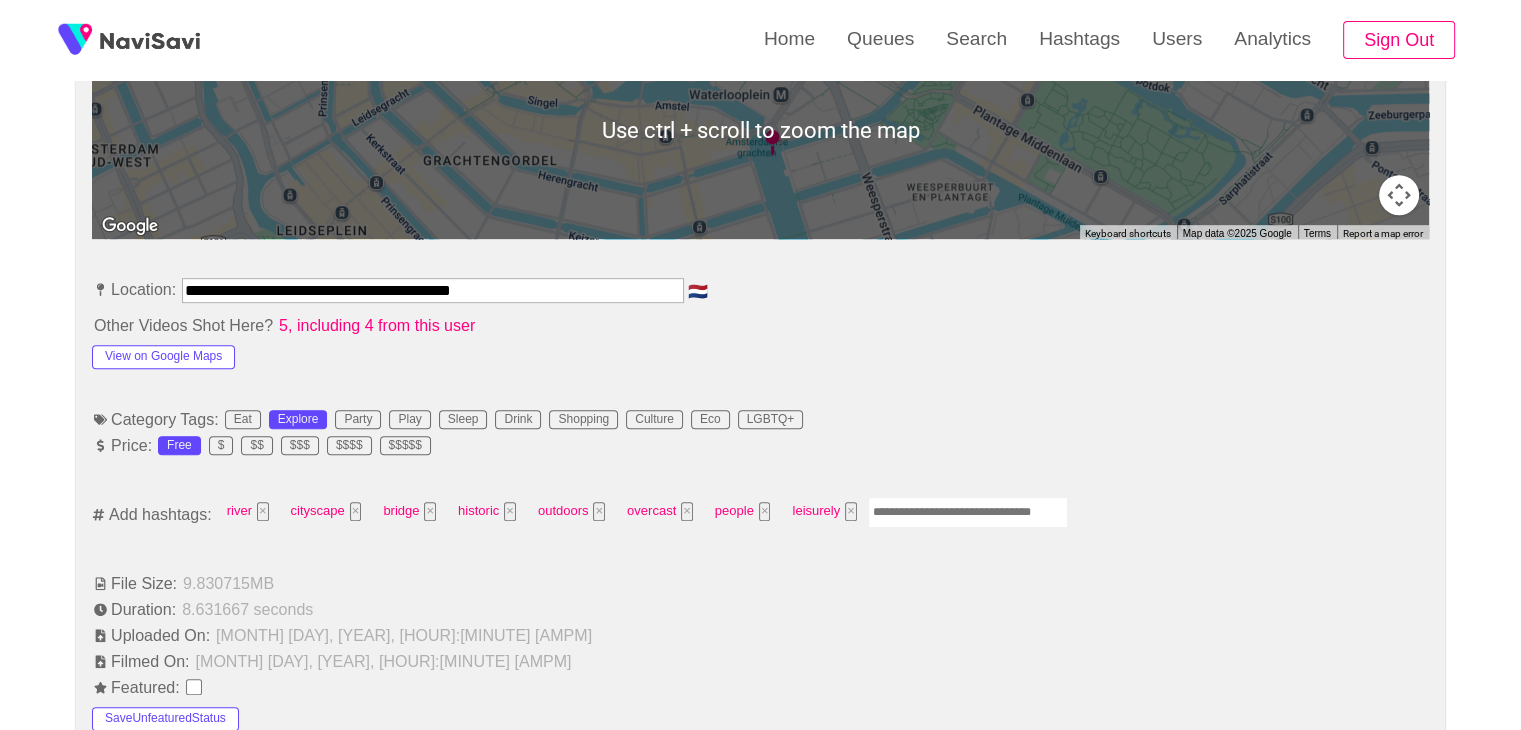 scroll, scrollTop: 968, scrollLeft: 0, axis: vertical 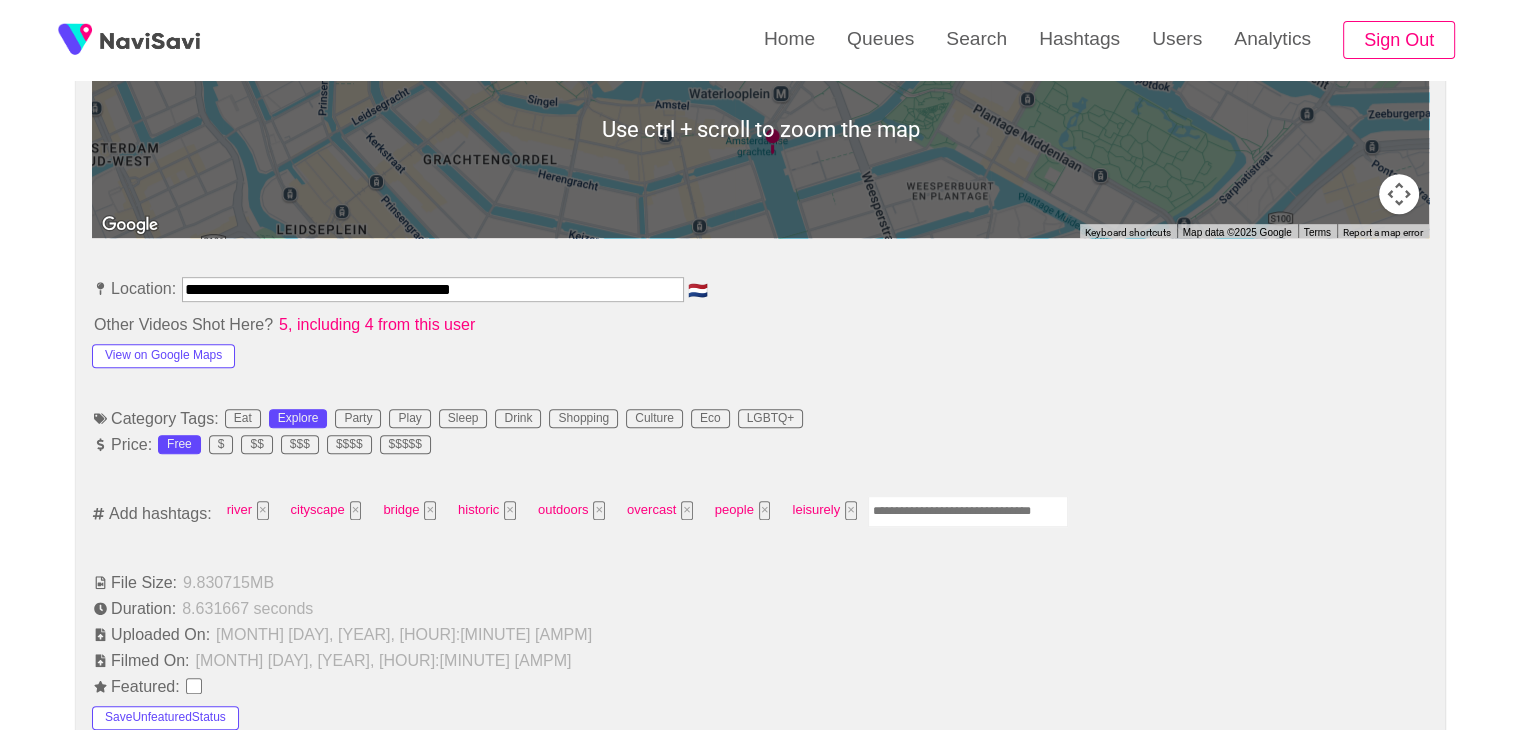 click at bounding box center [968, 511] 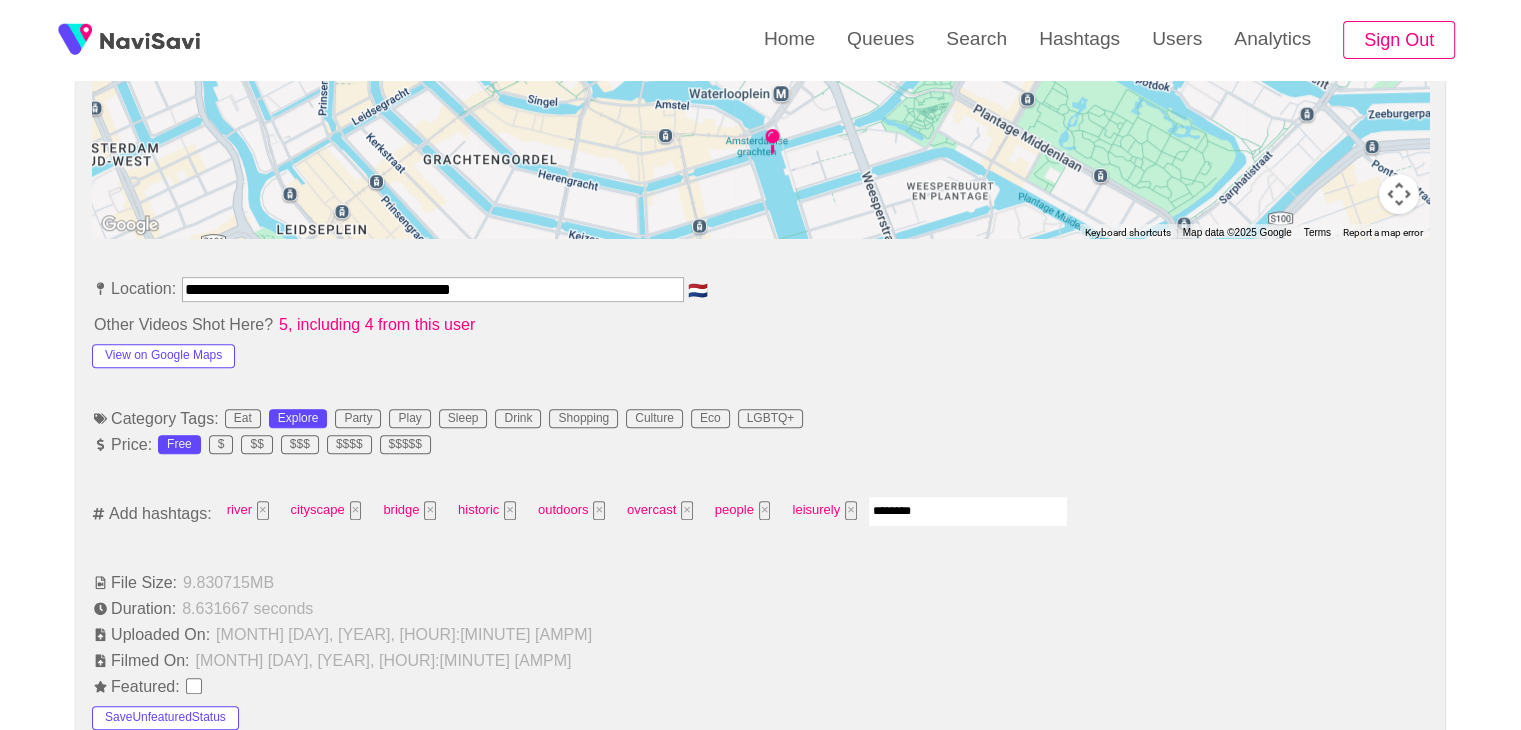 type on "*********" 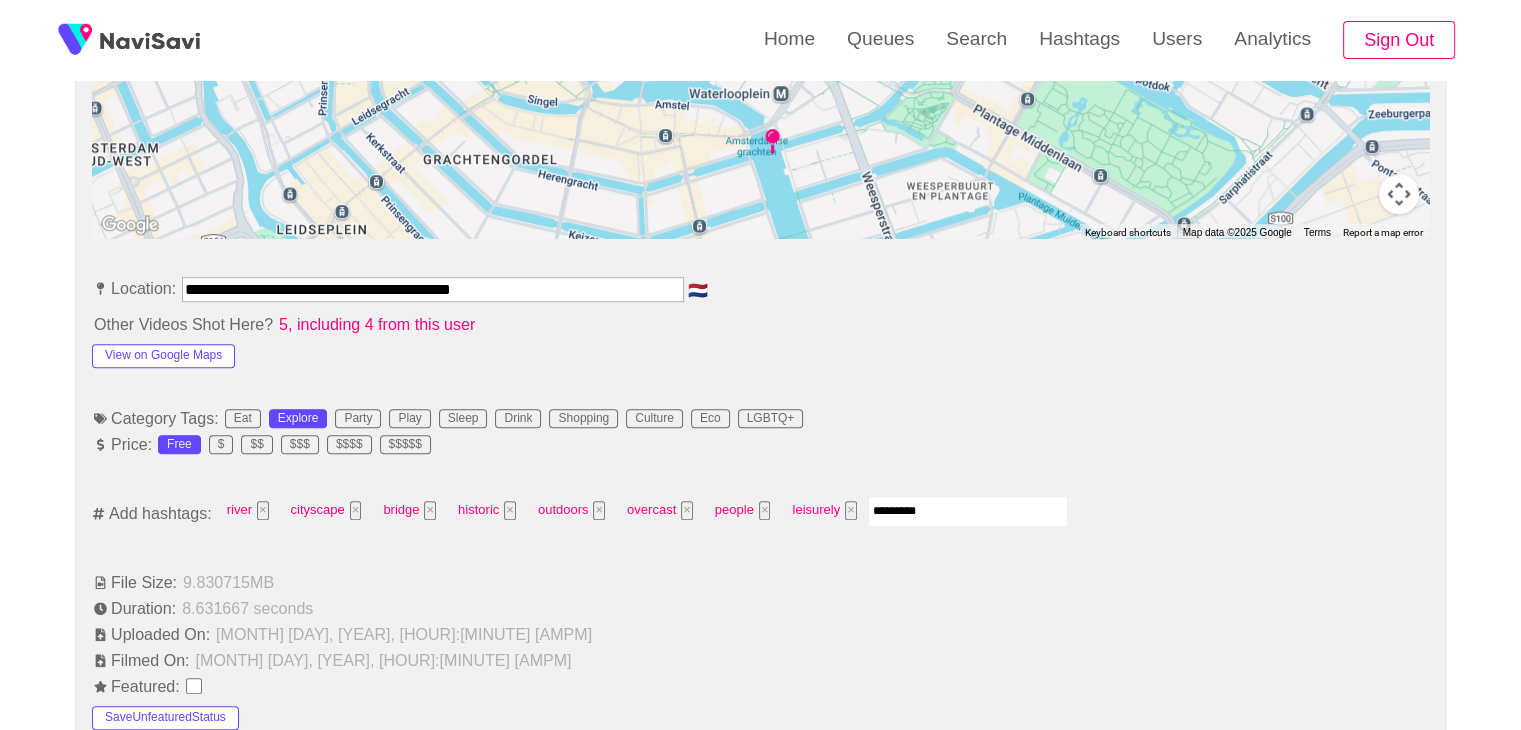 type 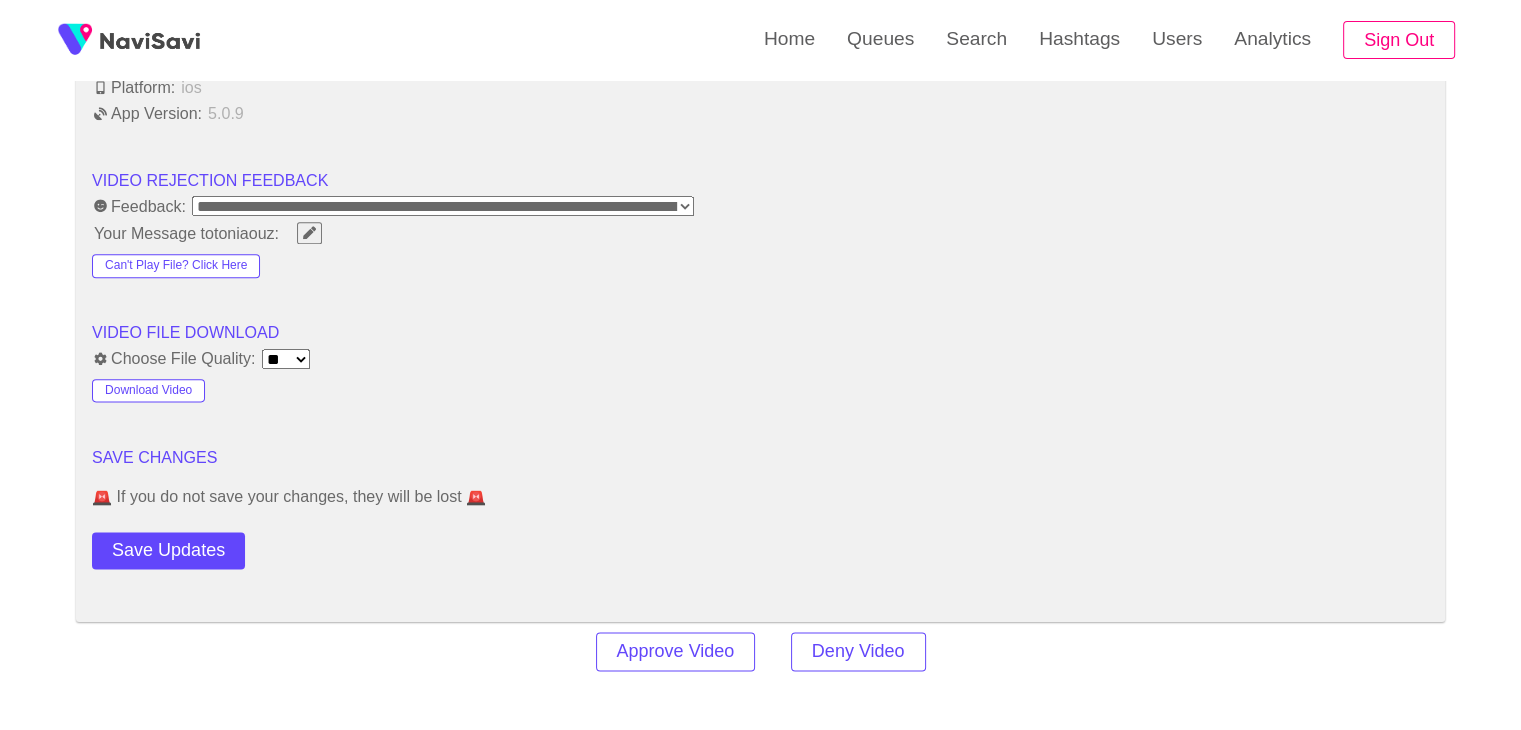 scroll, scrollTop: 2452, scrollLeft: 0, axis: vertical 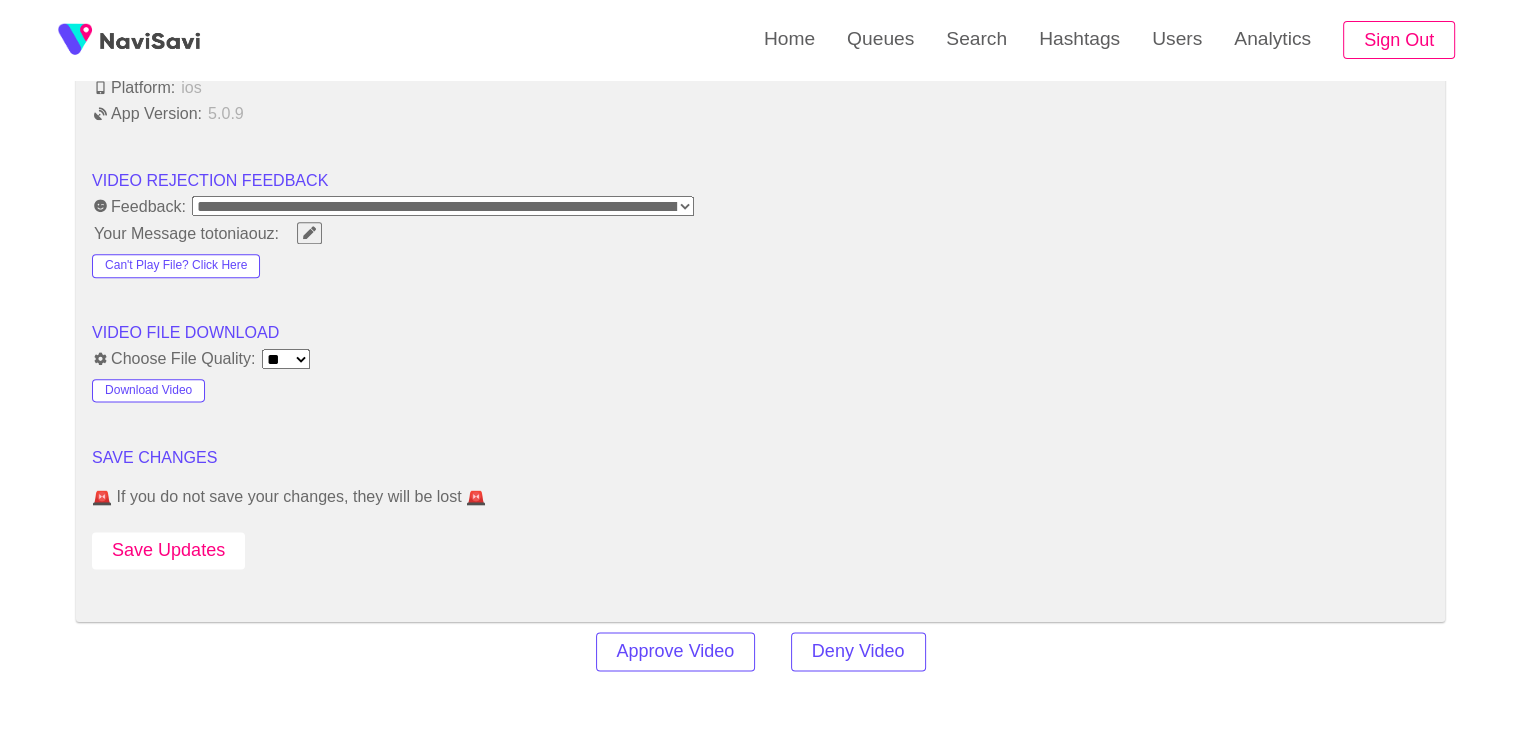 click on "Save Updates" at bounding box center [168, 550] 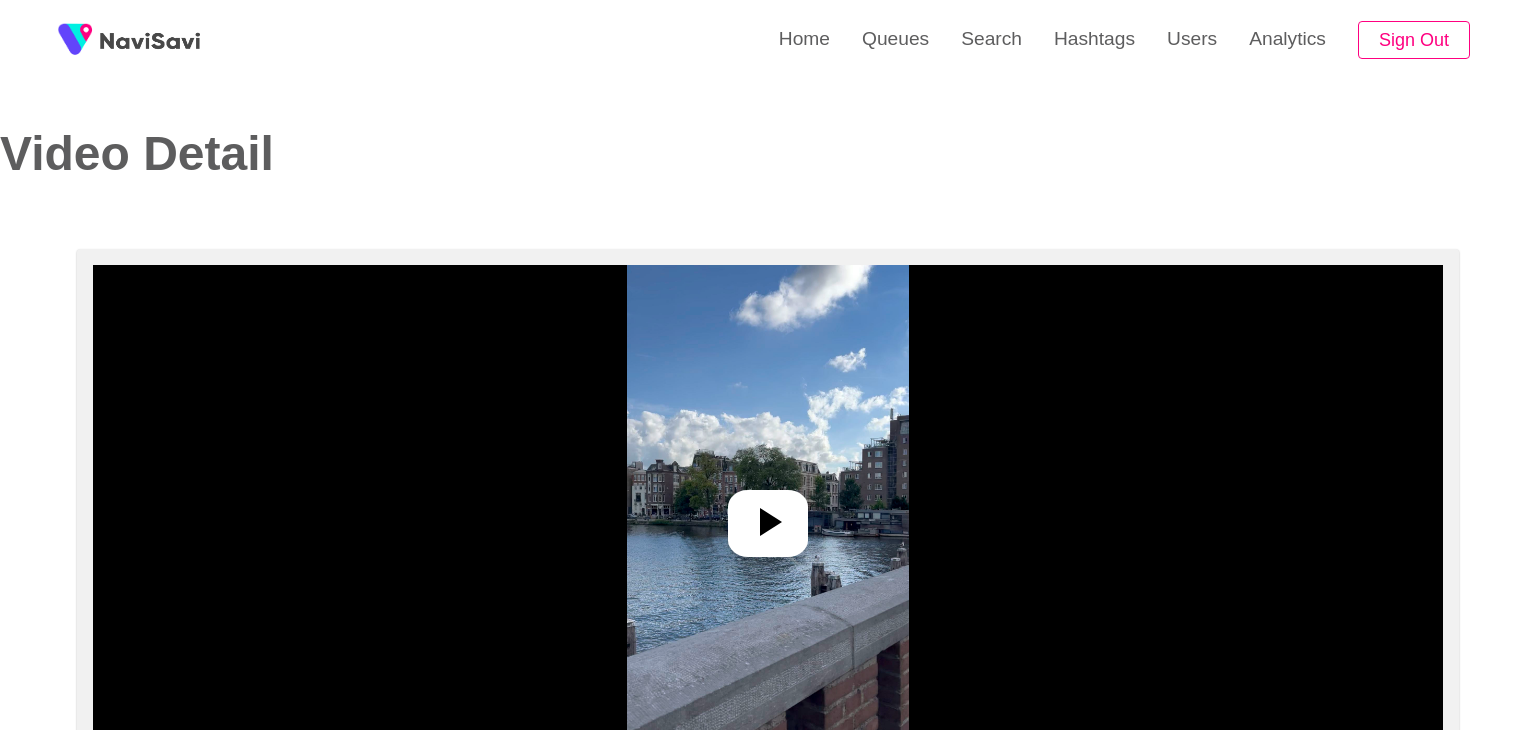 select on "**********" 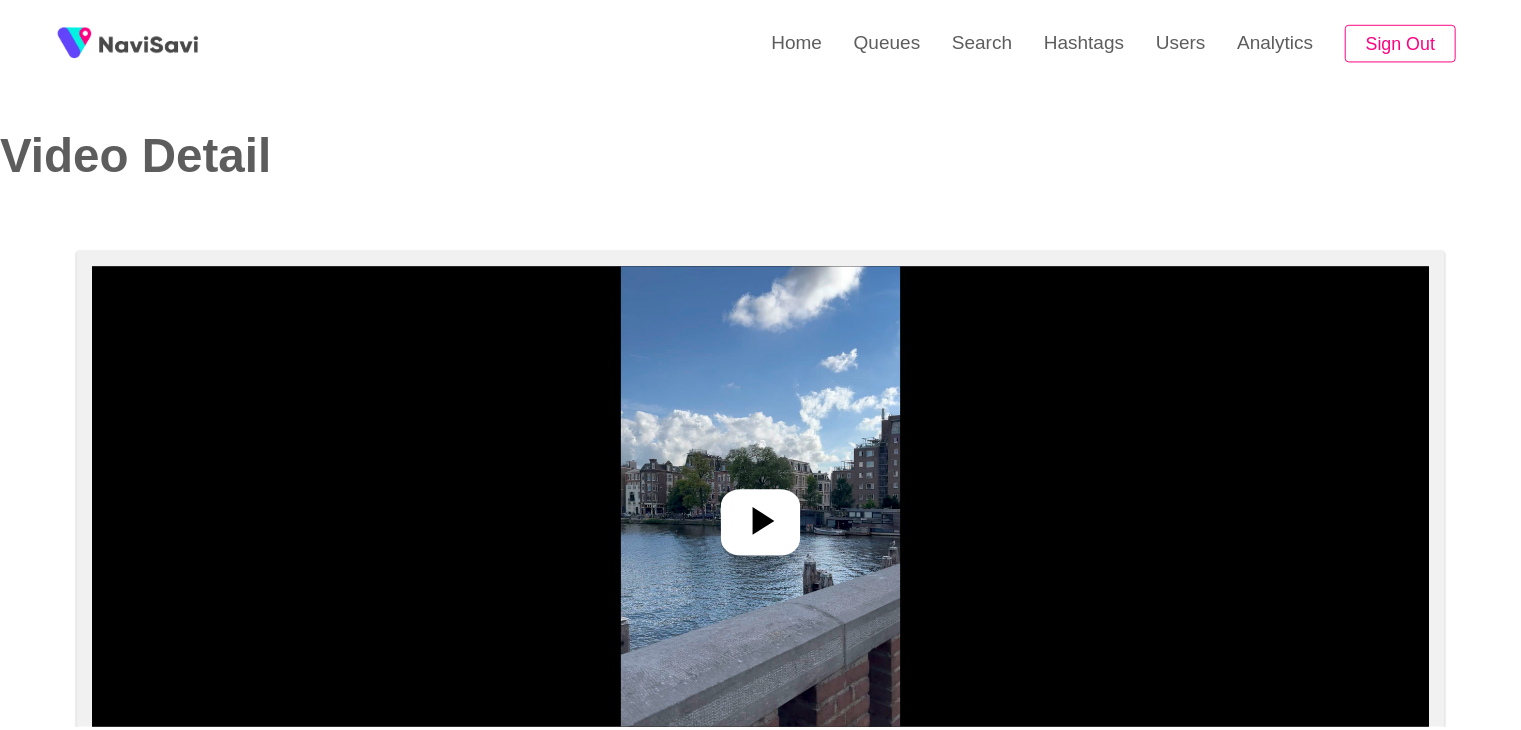 scroll, scrollTop: 0, scrollLeft: 0, axis: both 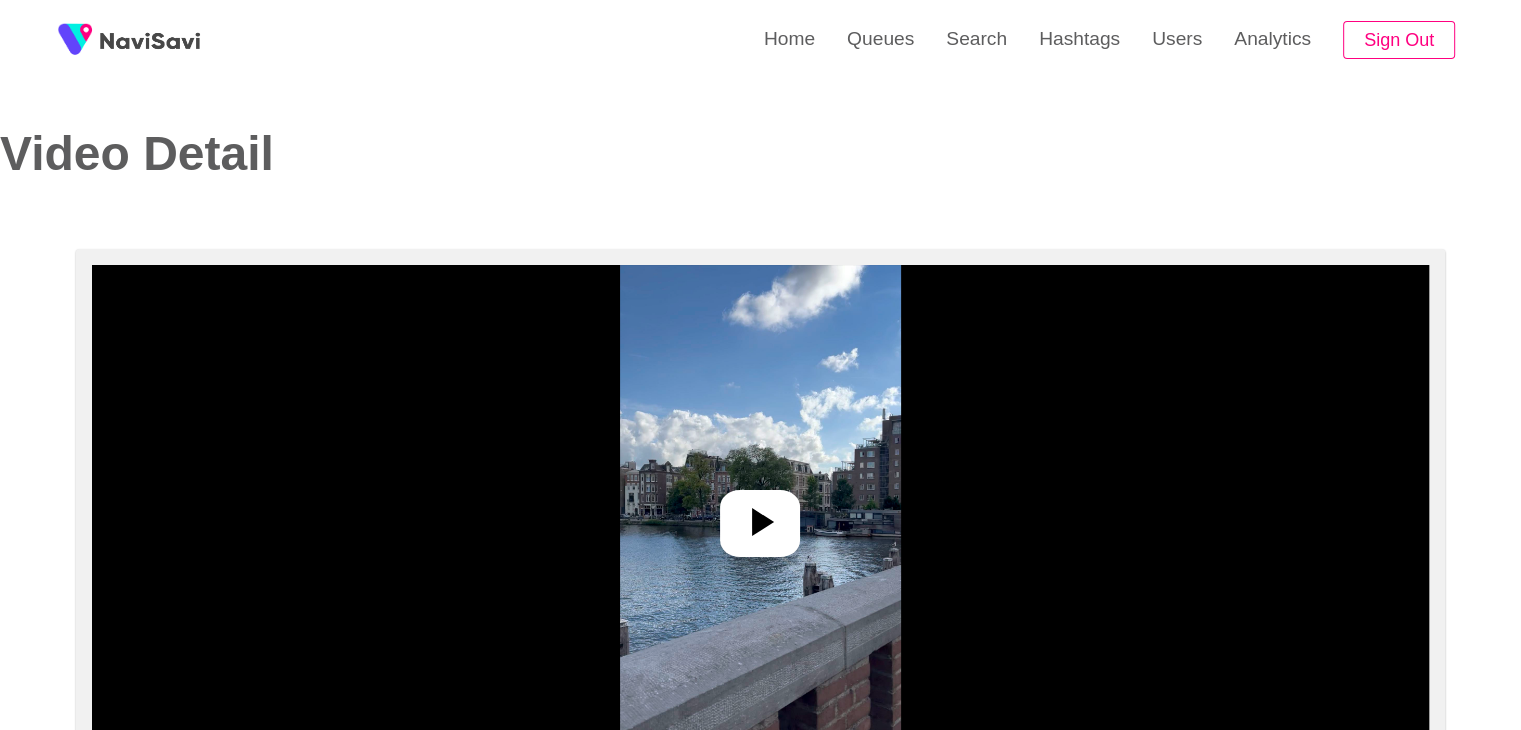 click at bounding box center [760, 515] 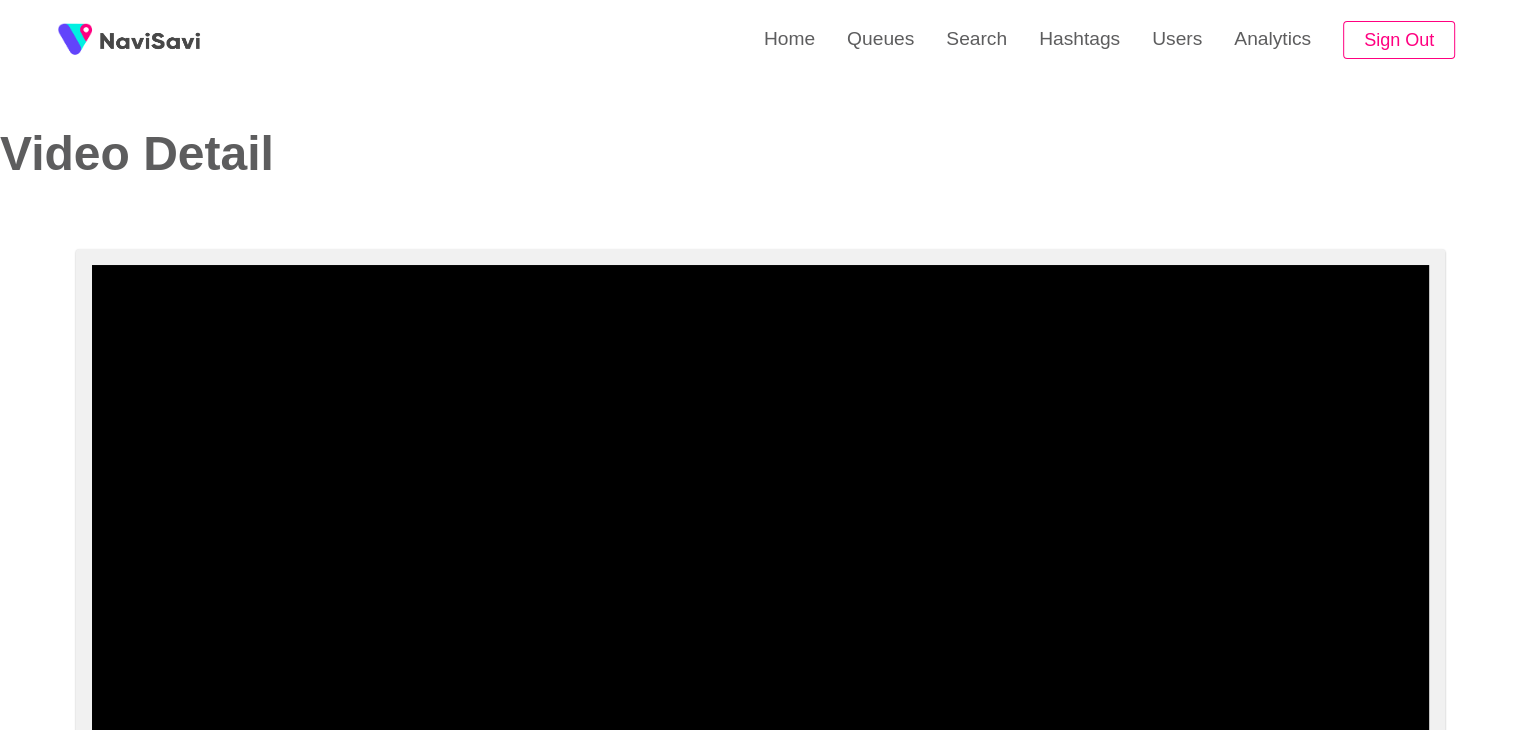 scroll, scrollTop: 156, scrollLeft: 0, axis: vertical 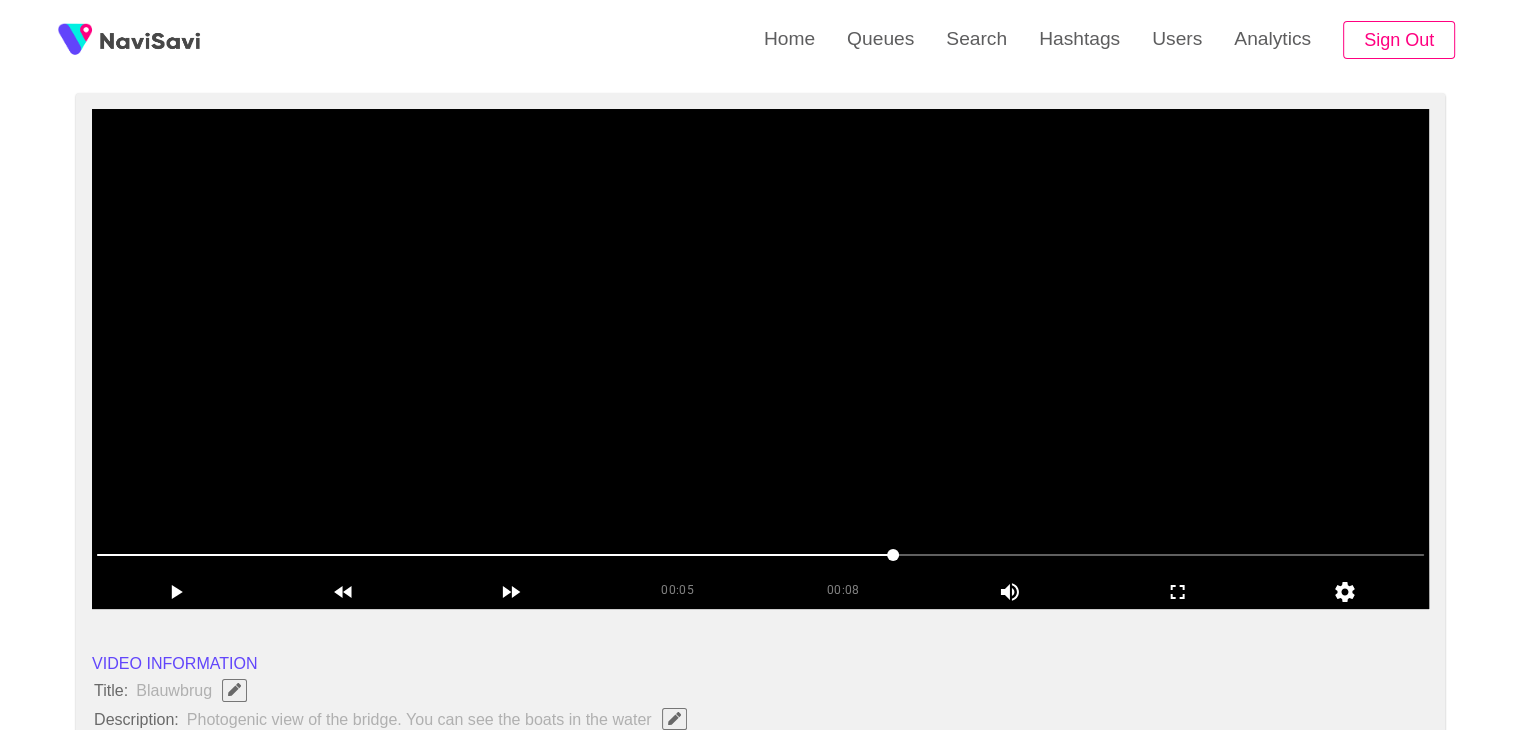 click at bounding box center [760, 359] 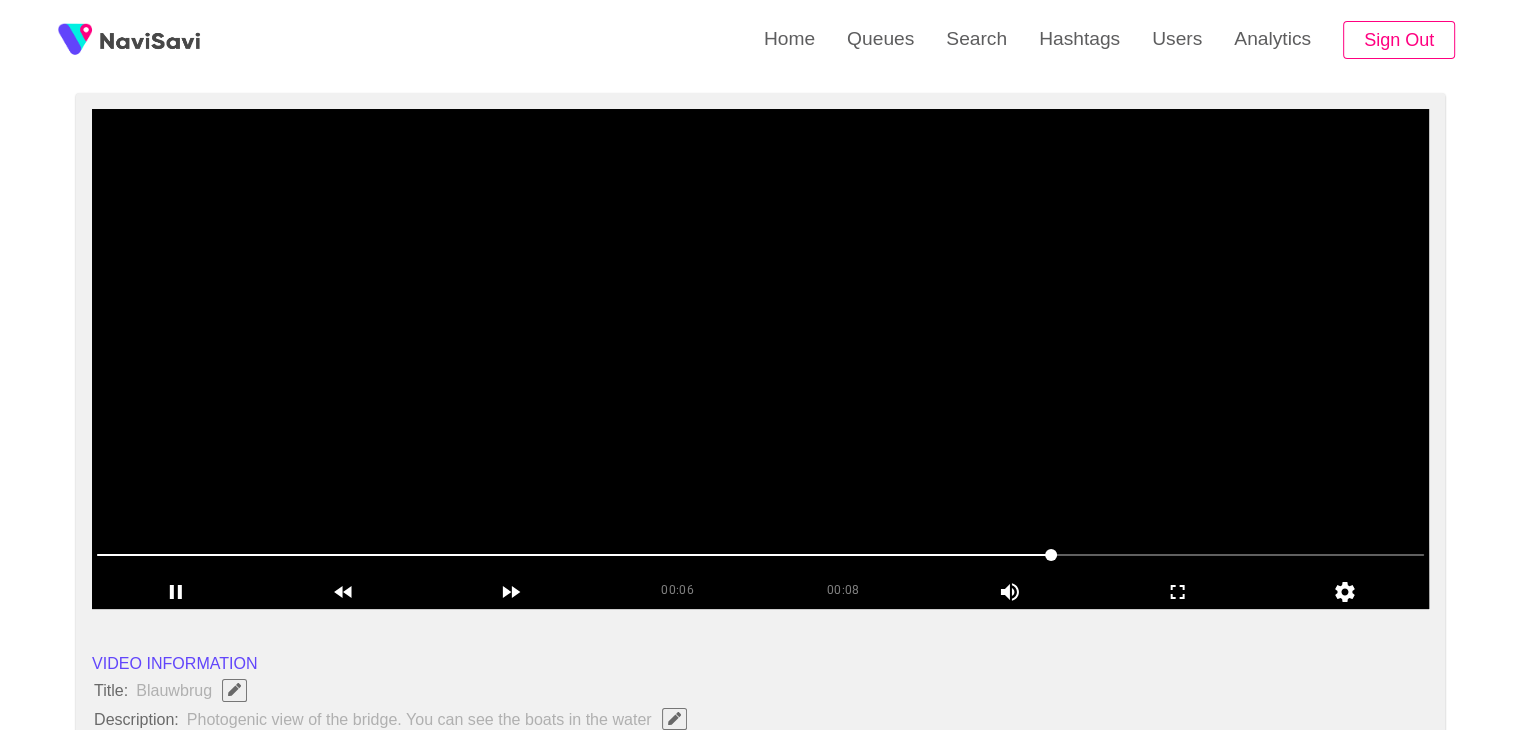 click at bounding box center [760, 359] 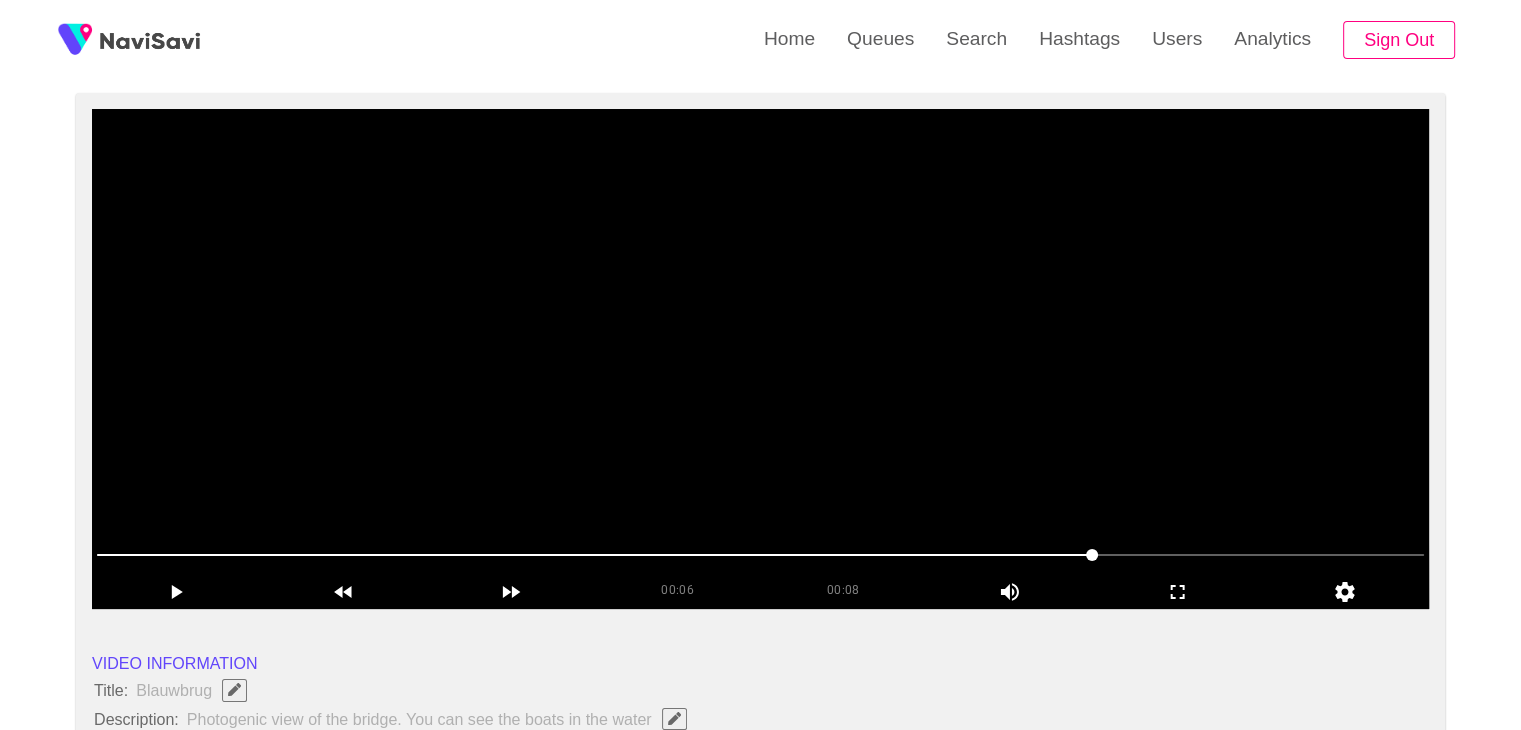 click at bounding box center [760, 359] 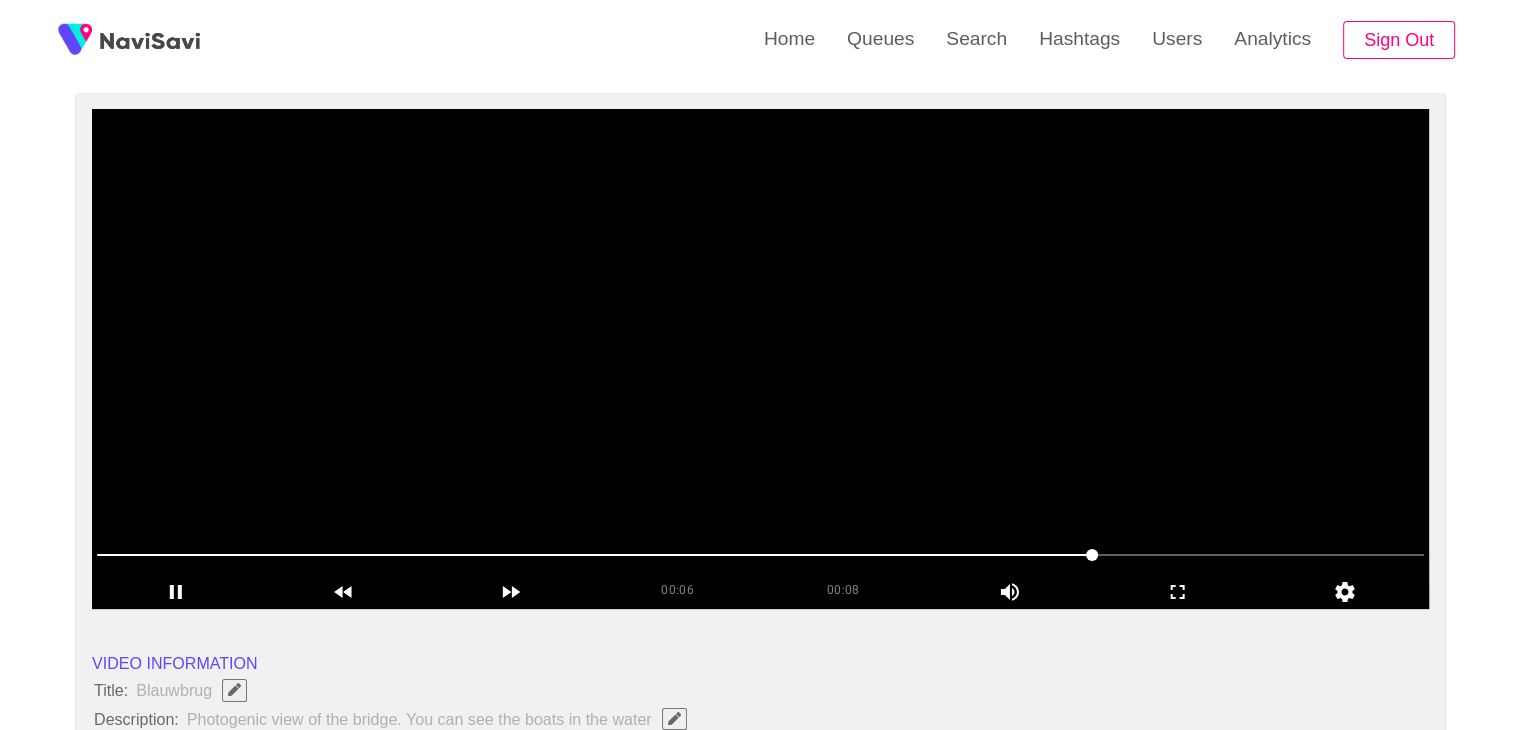 click at bounding box center (760, 359) 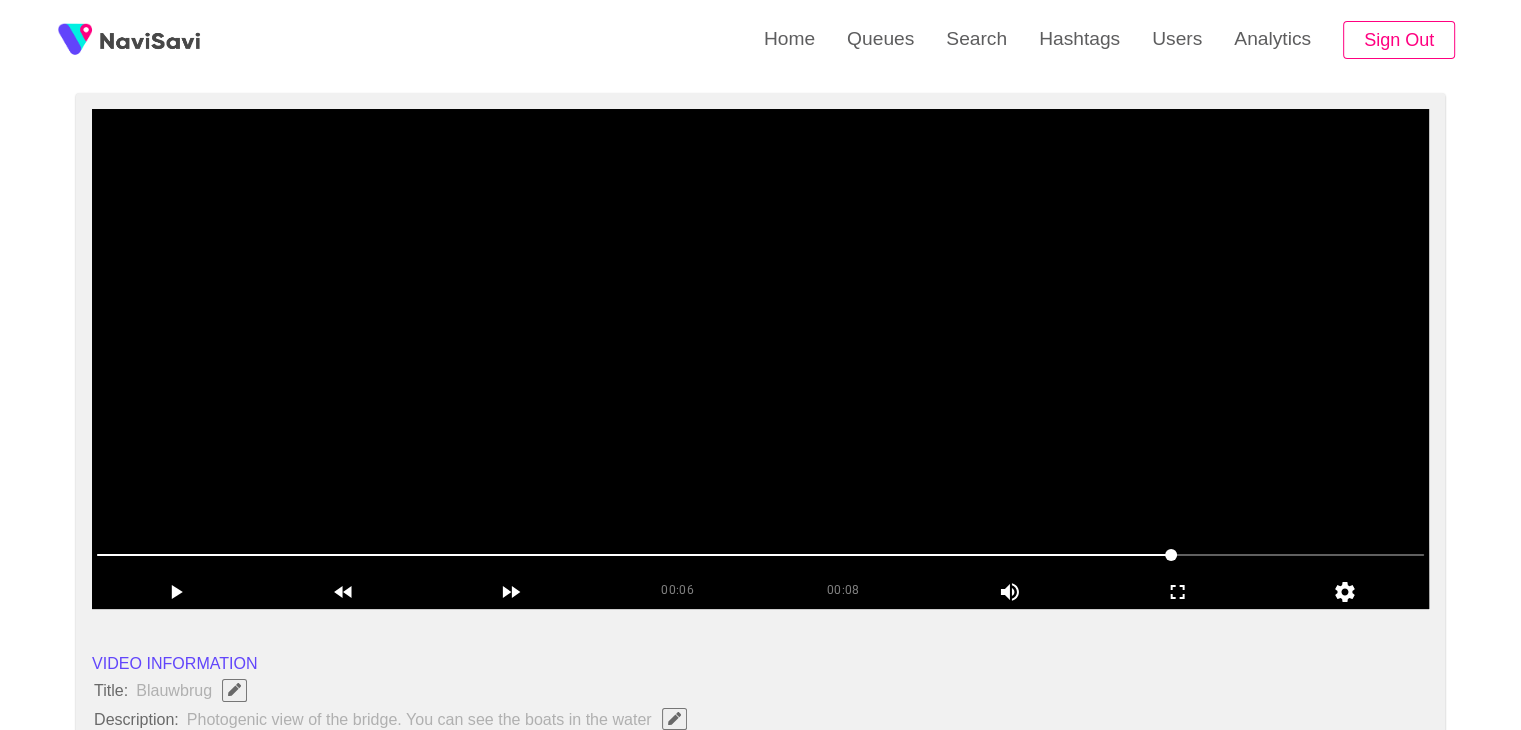 click at bounding box center (760, 359) 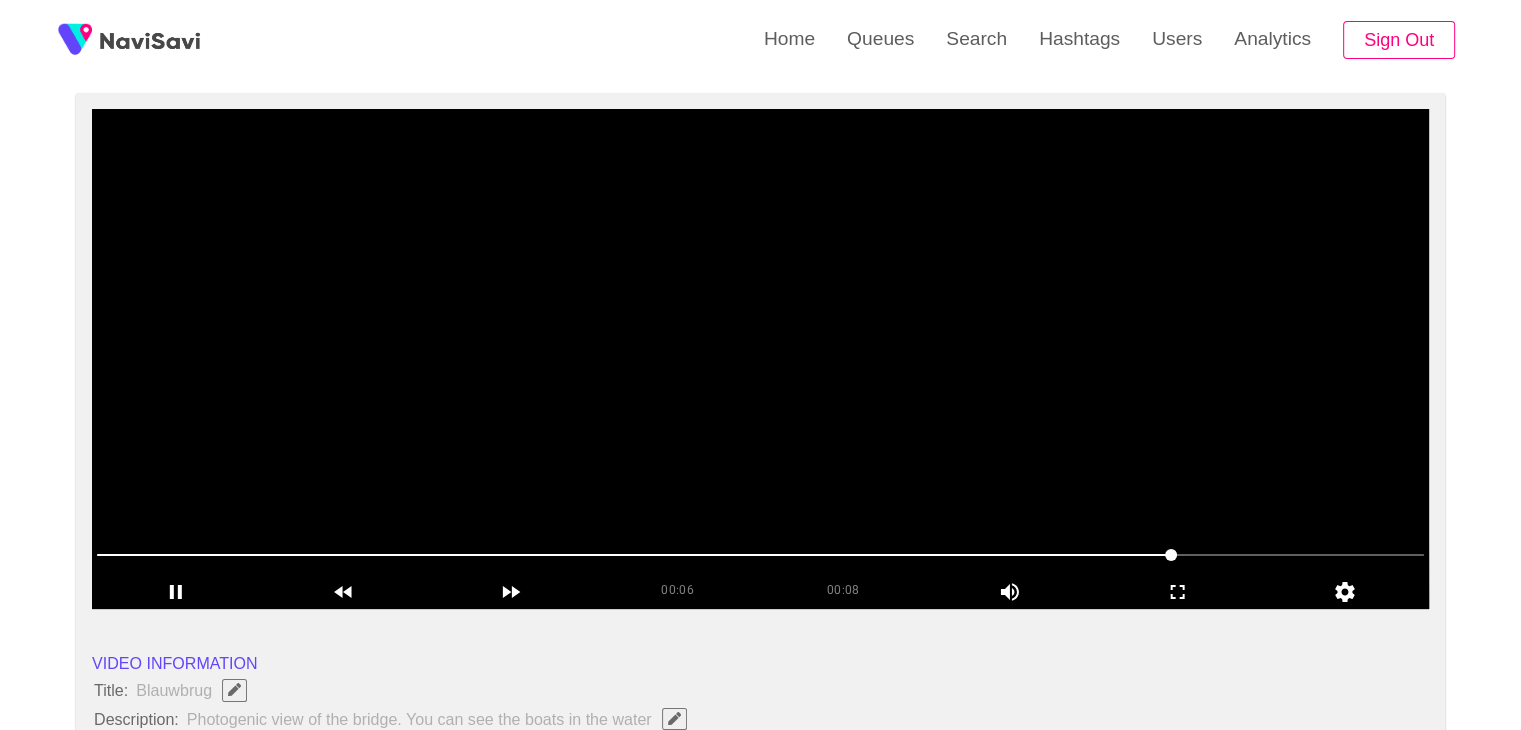 click at bounding box center (760, 359) 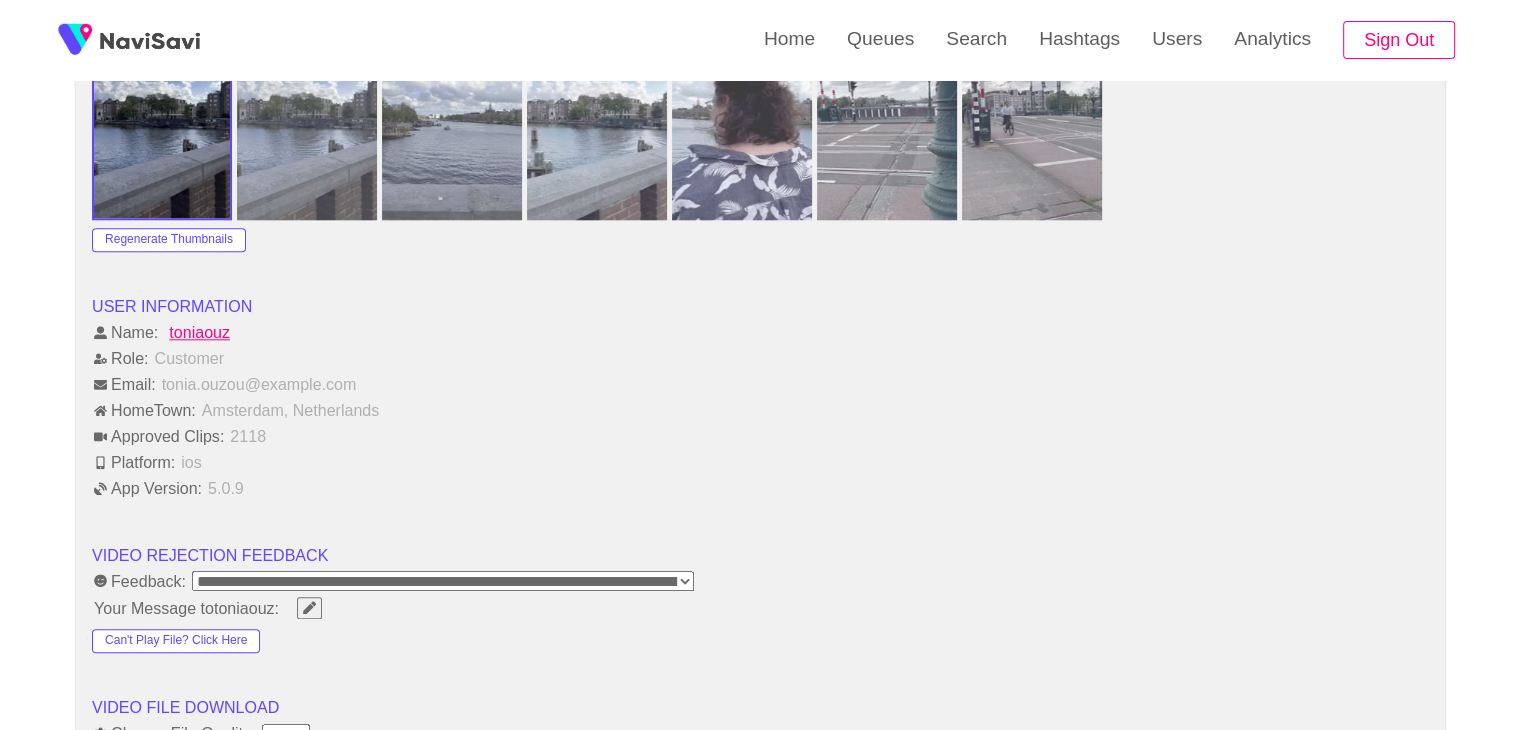 scroll, scrollTop: 2108, scrollLeft: 0, axis: vertical 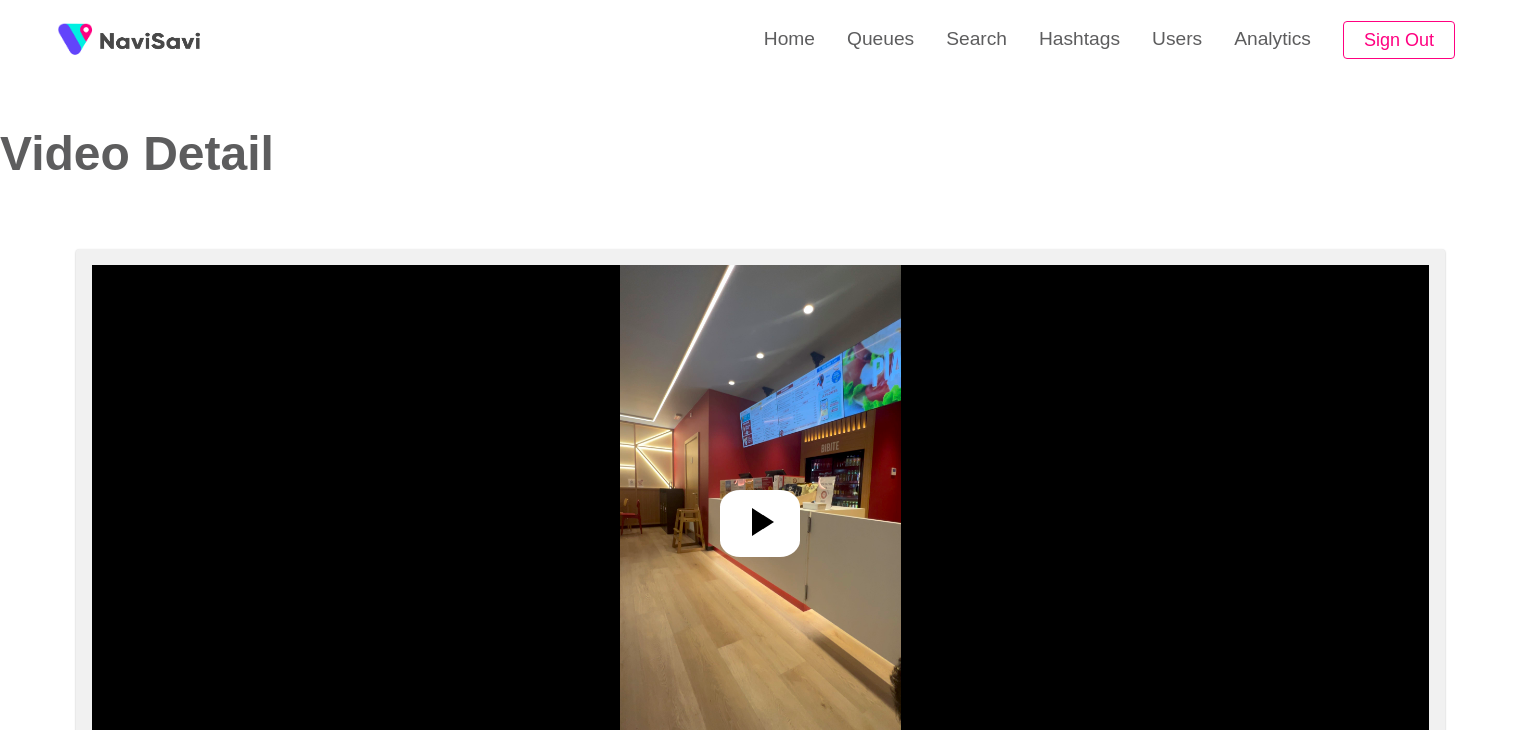 select on "**********" 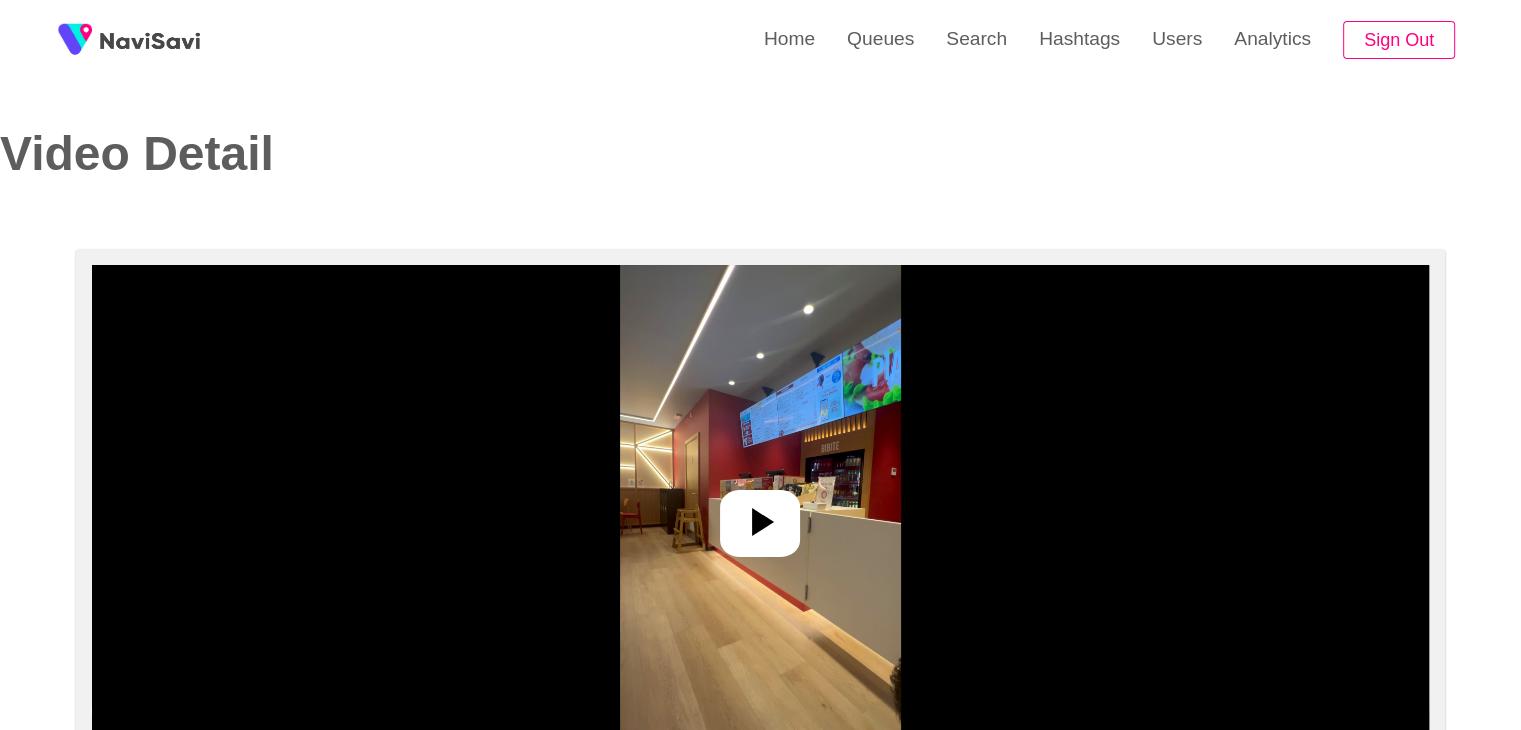 click at bounding box center [760, 515] 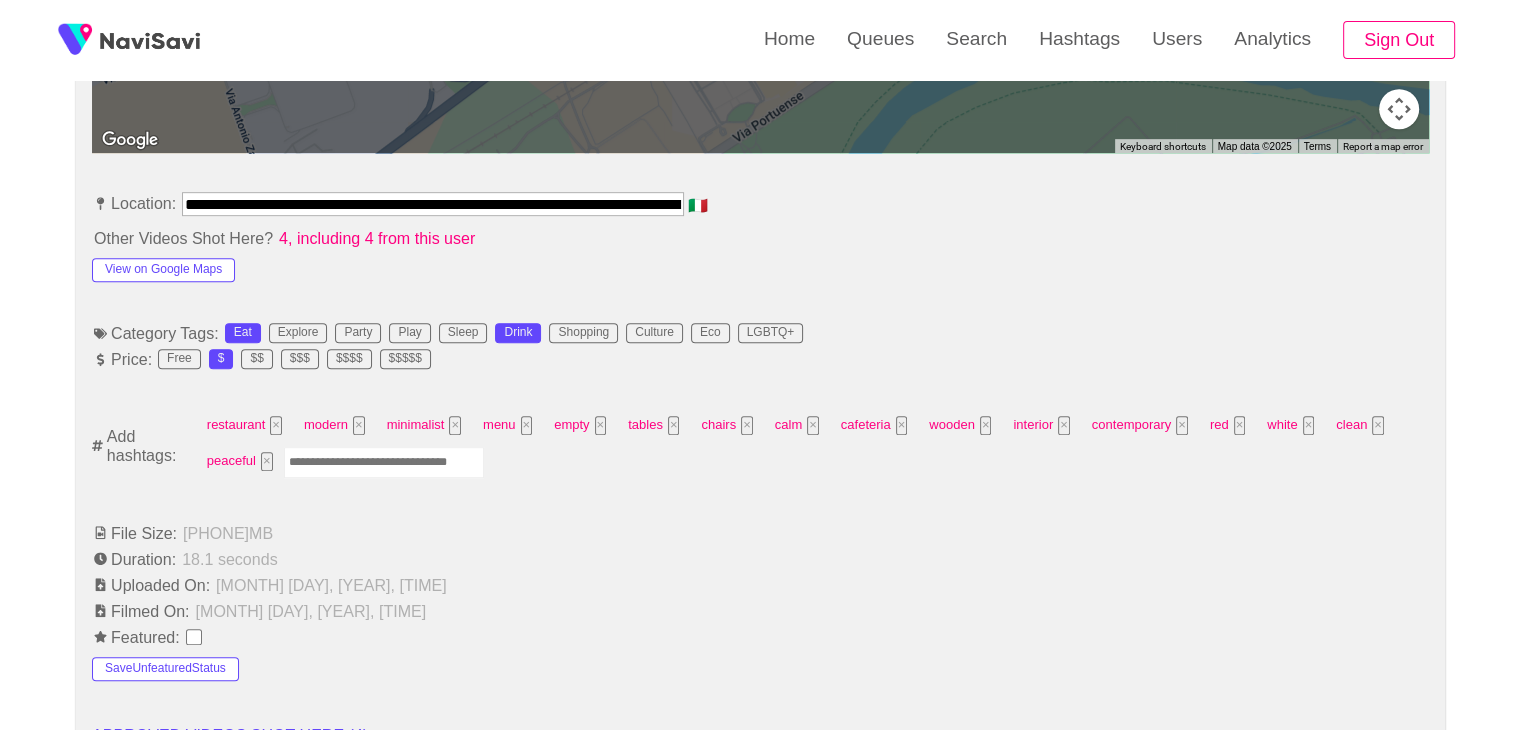 scroll, scrollTop: 1068, scrollLeft: 0, axis: vertical 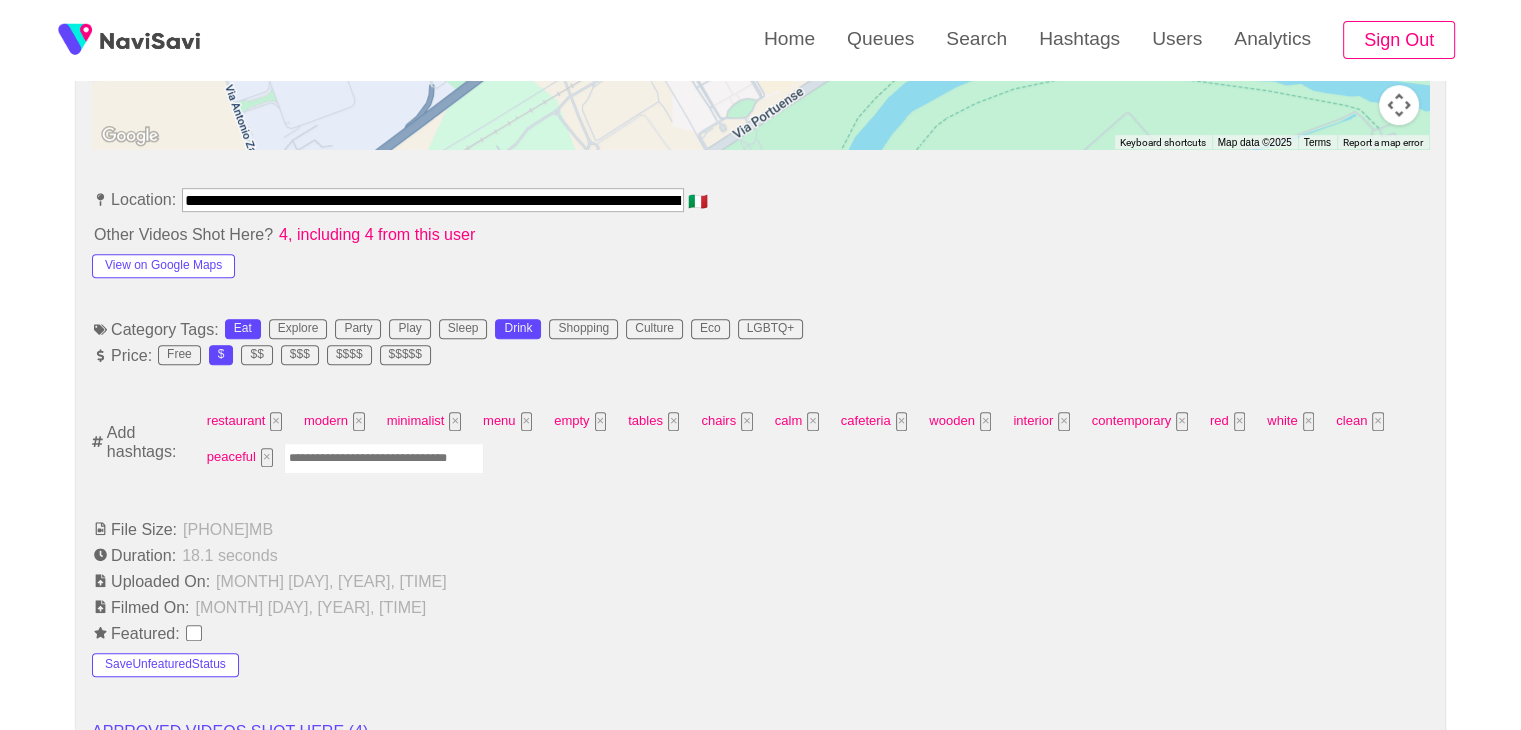 click at bounding box center (384, 458) 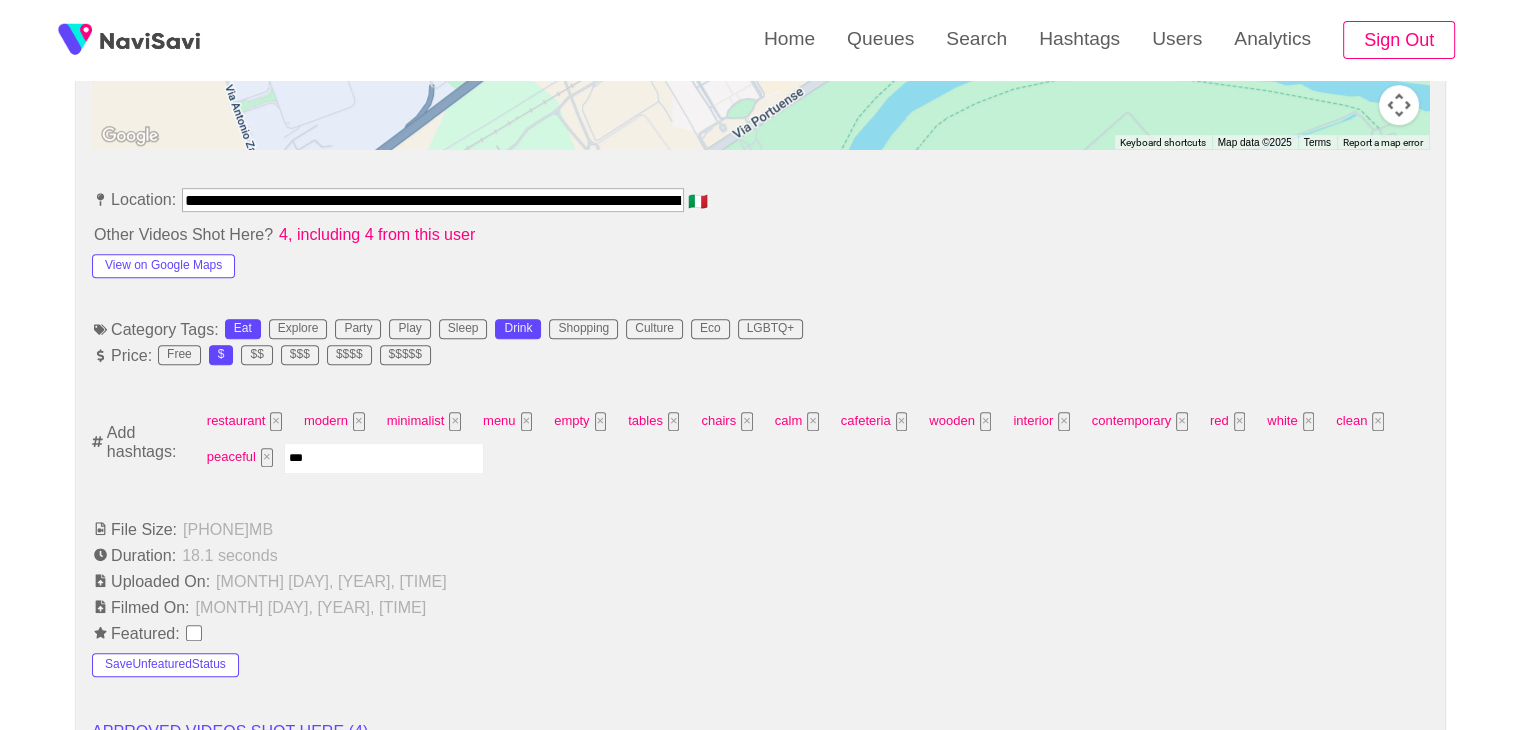 type on "****" 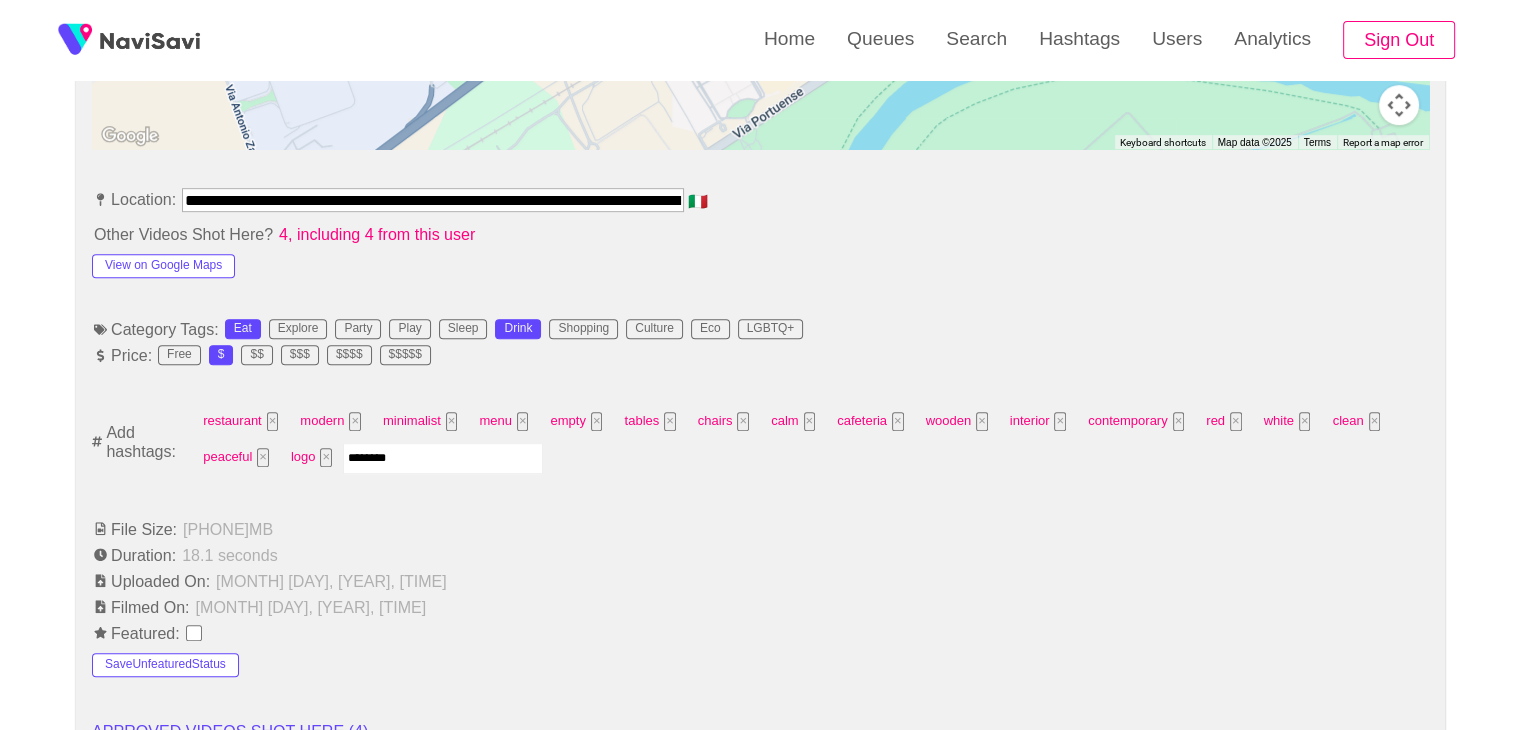 type on "*********" 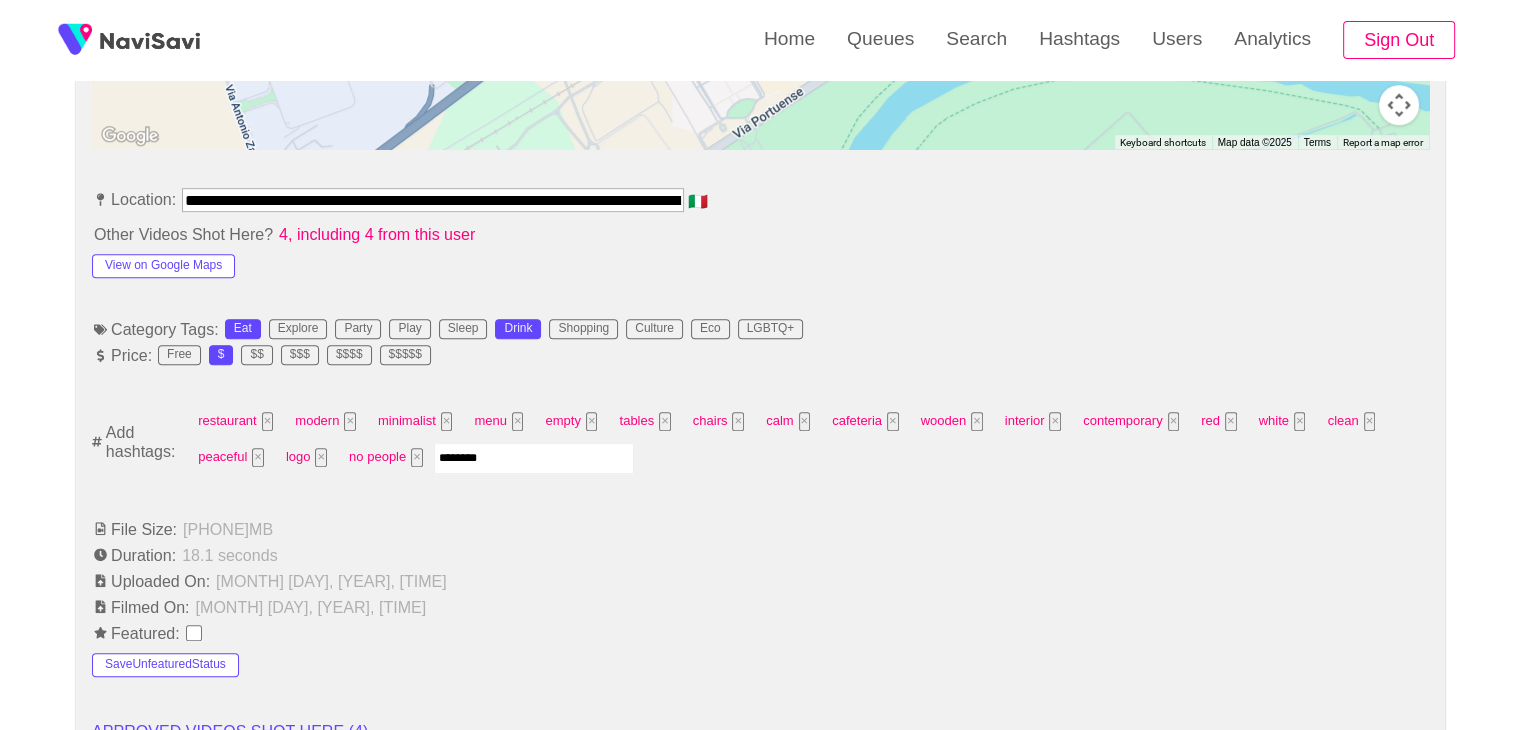 type on "*********" 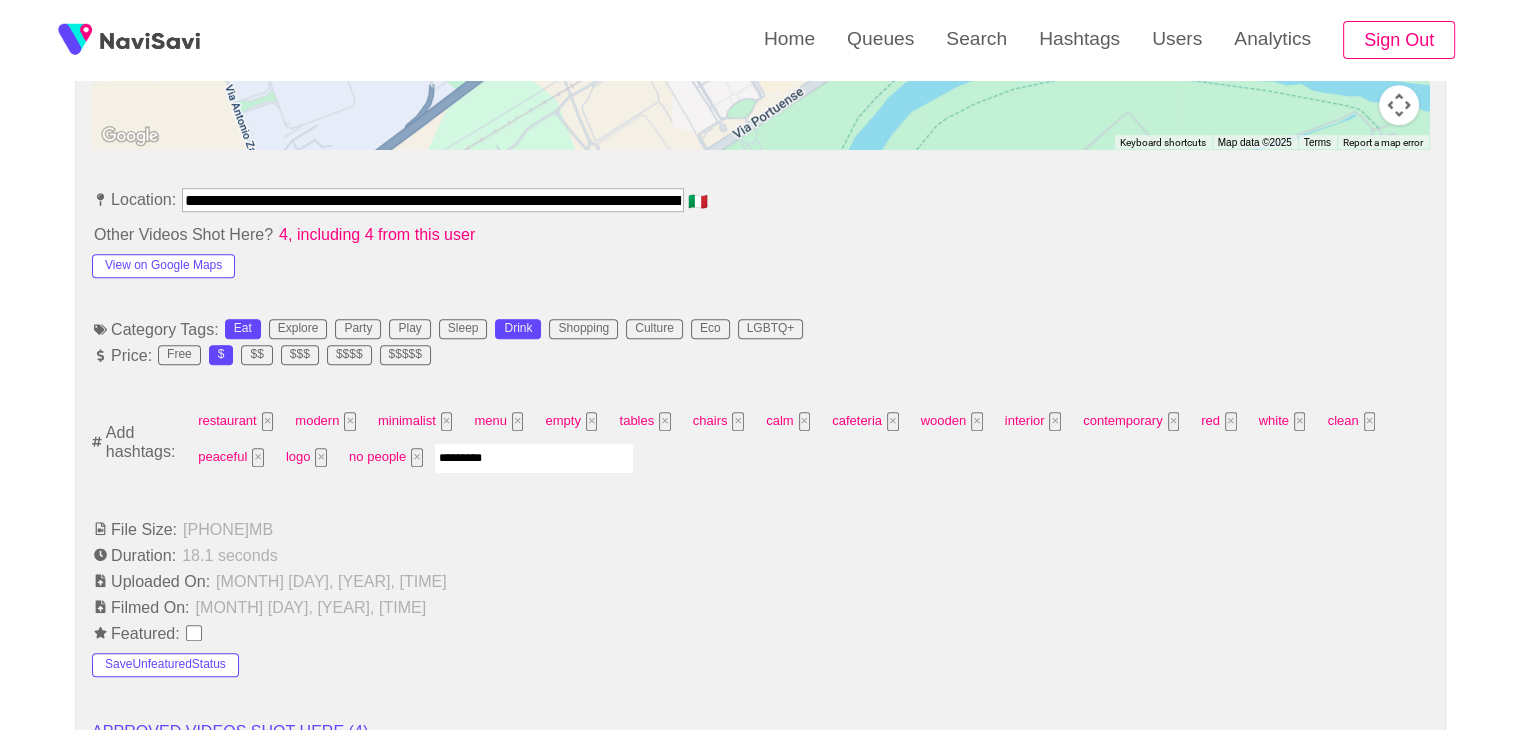 type 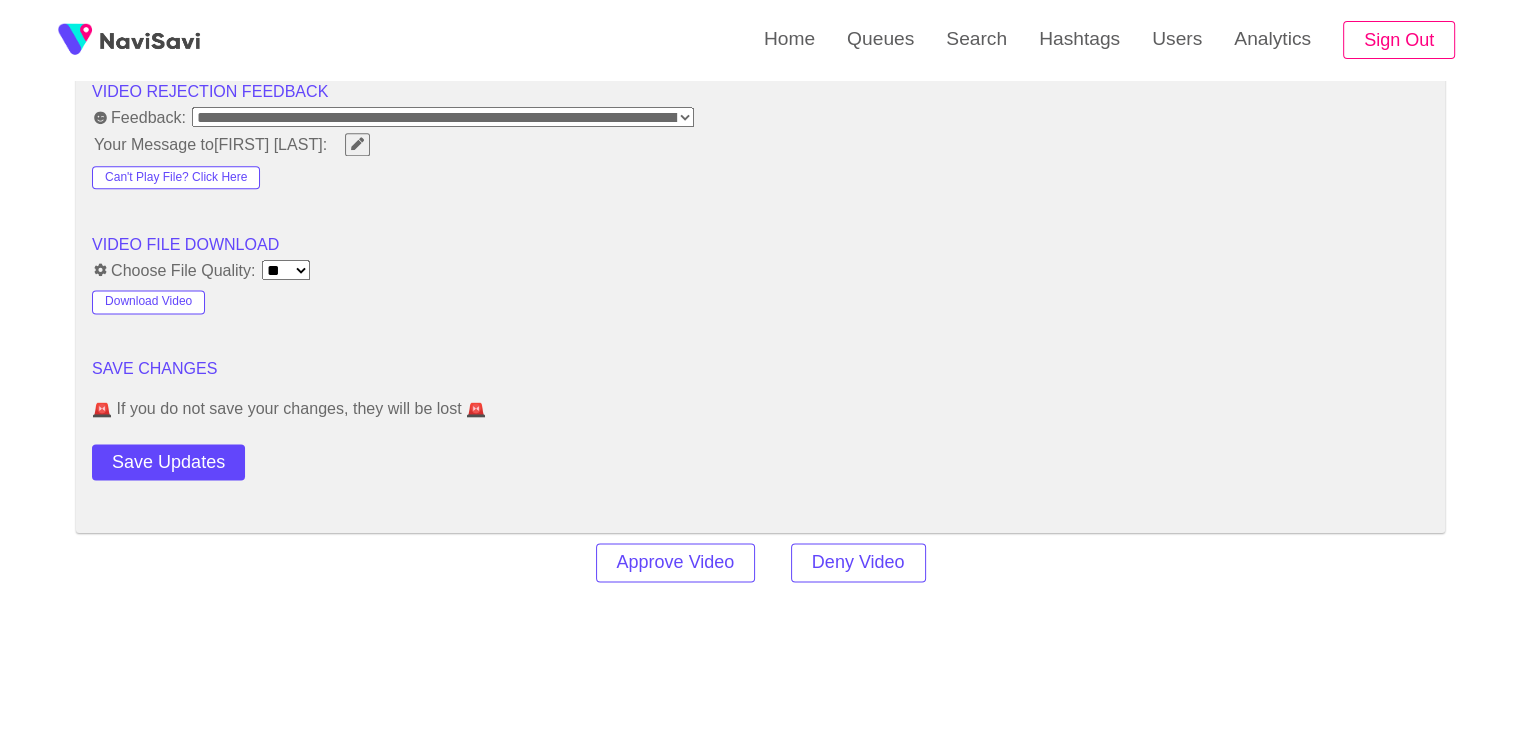 scroll, scrollTop: 2639, scrollLeft: 0, axis: vertical 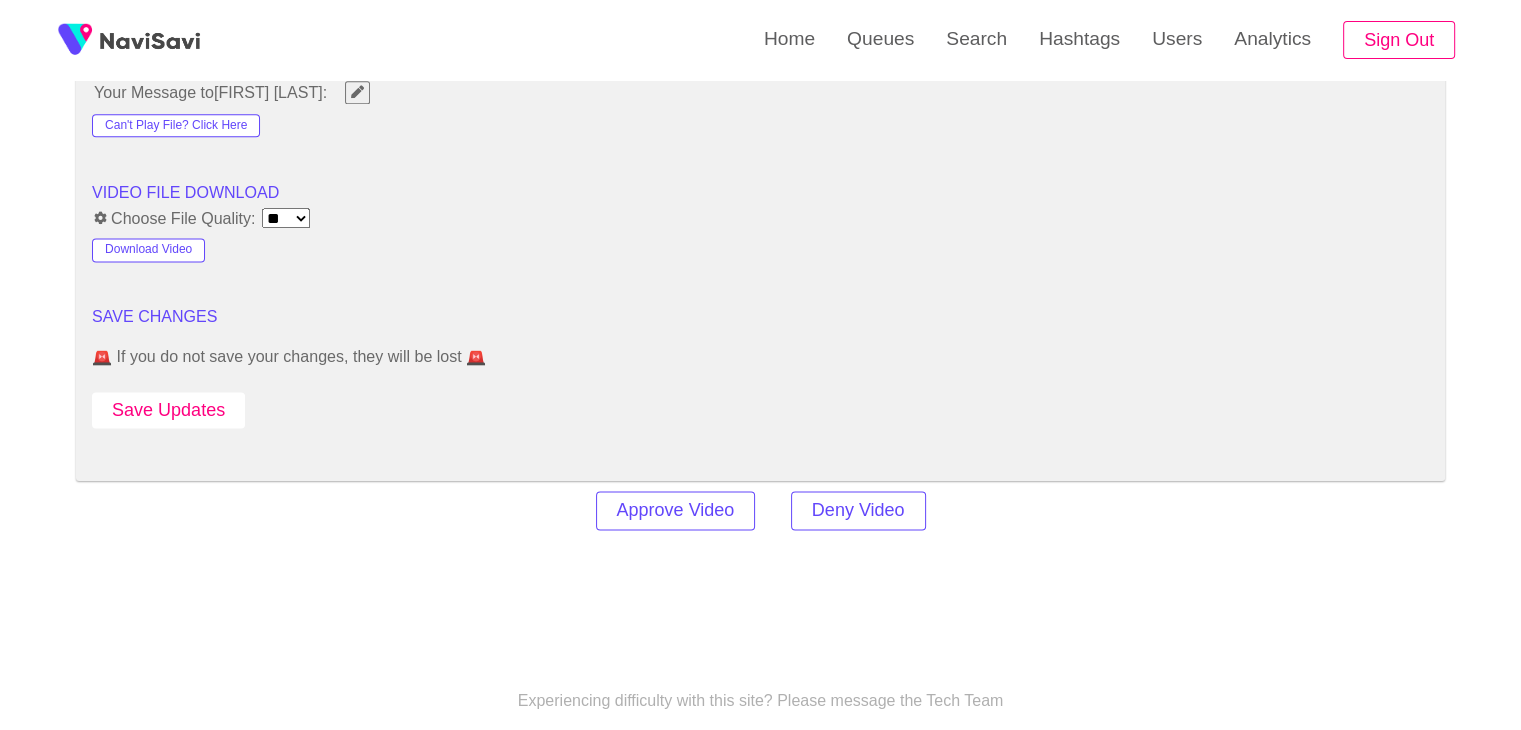 click on "Save Updates" at bounding box center [168, 410] 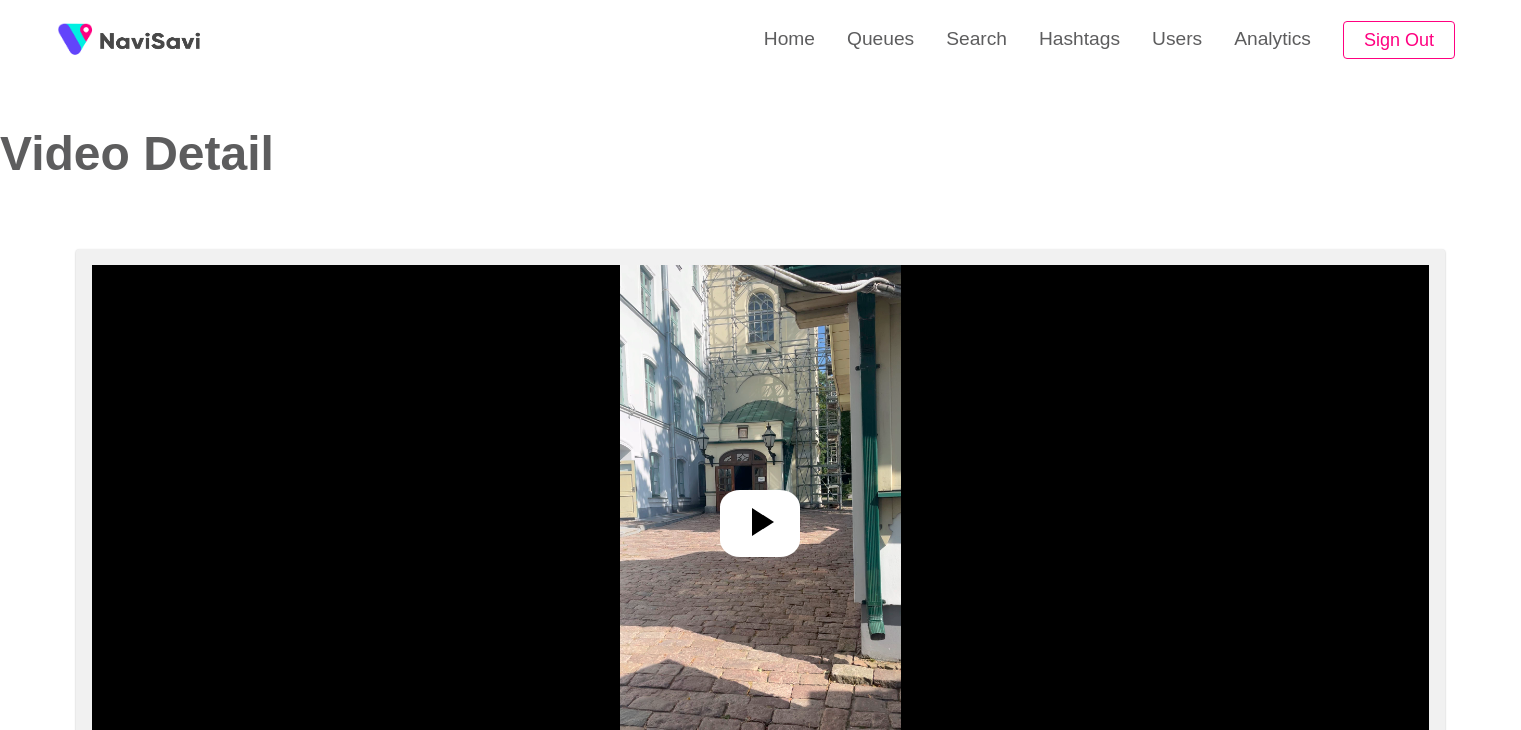 select on "**********" 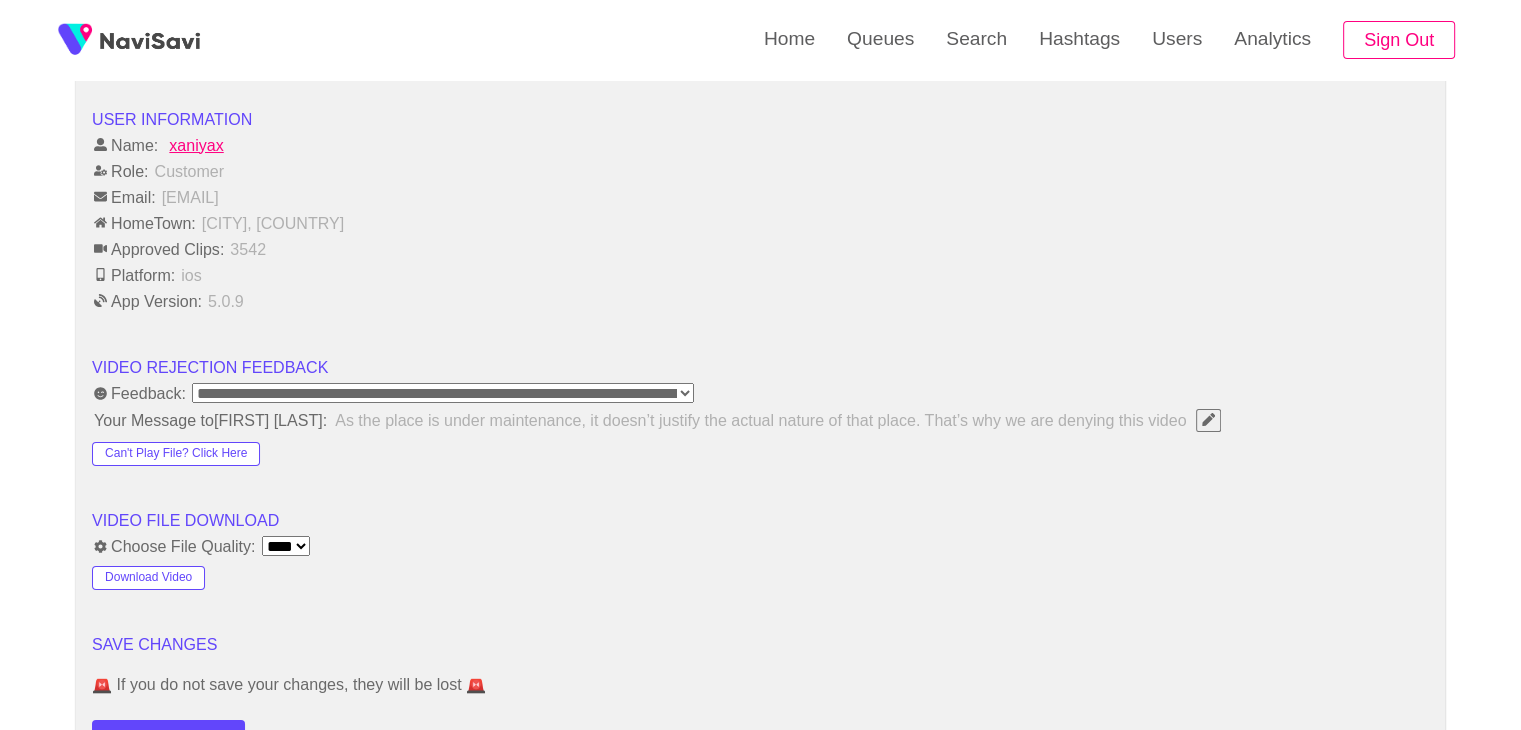 scroll, scrollTop: 1898, scrollLeft: 0, axis: vertical 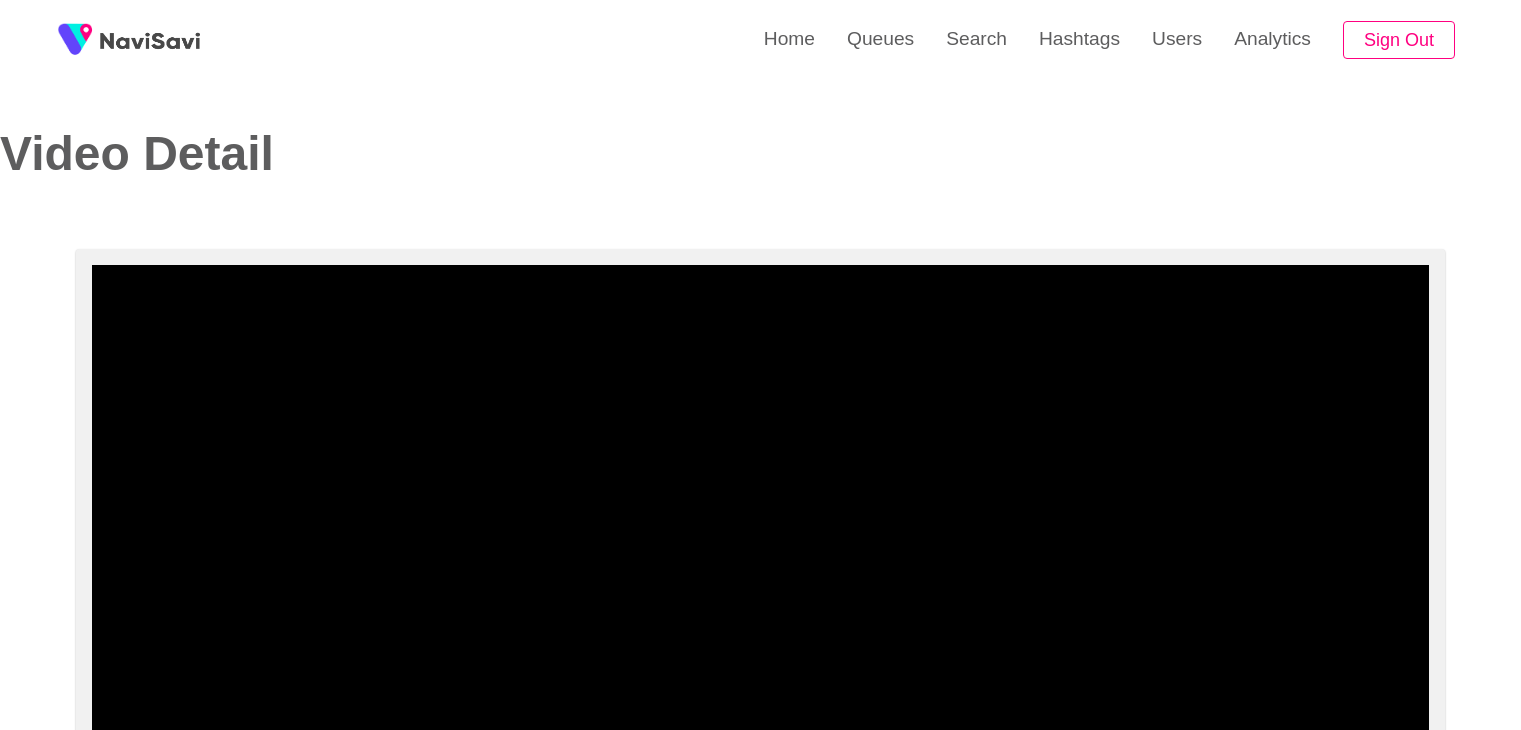 select on "**********" 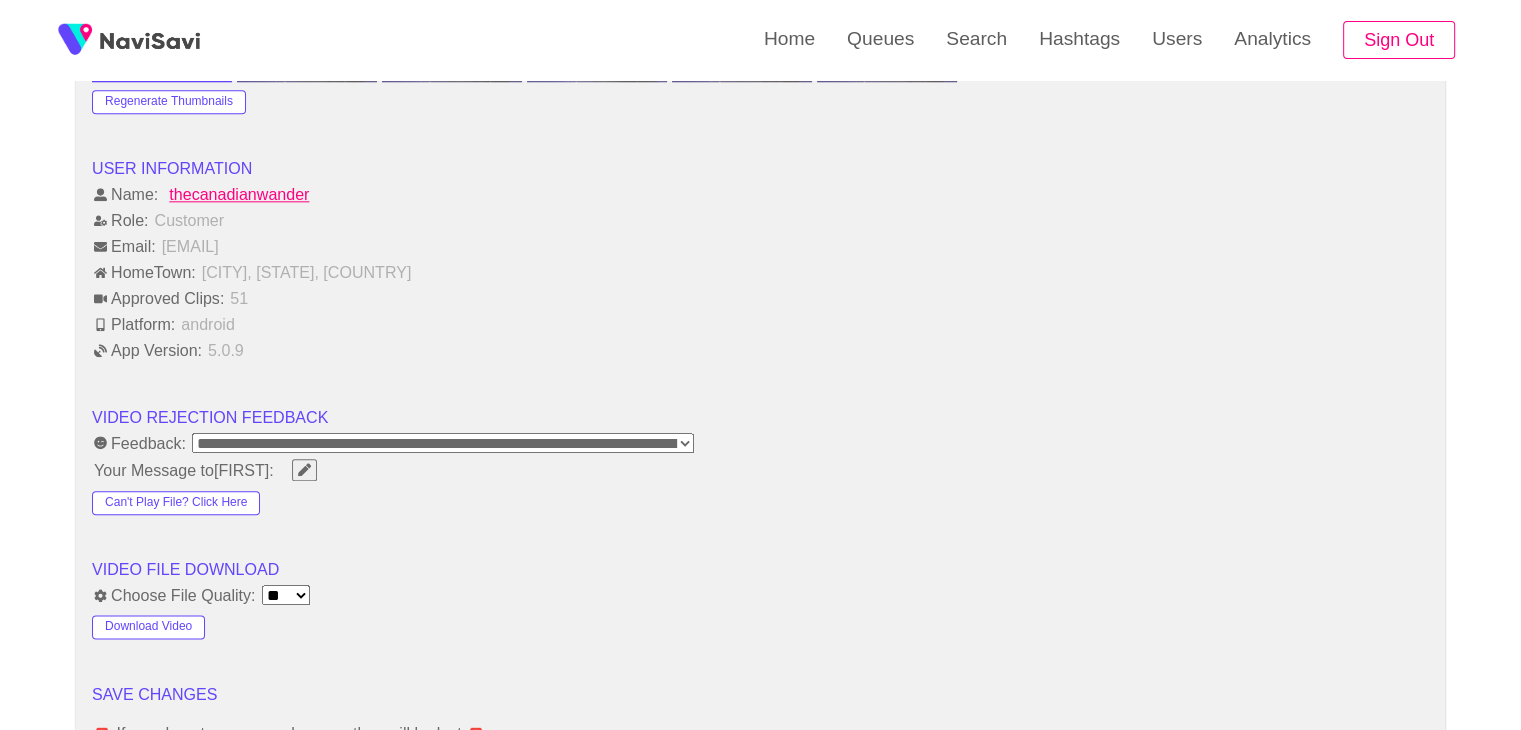 scroll, scrollTop: 2247, scrollLeft: 0, axis: vertical 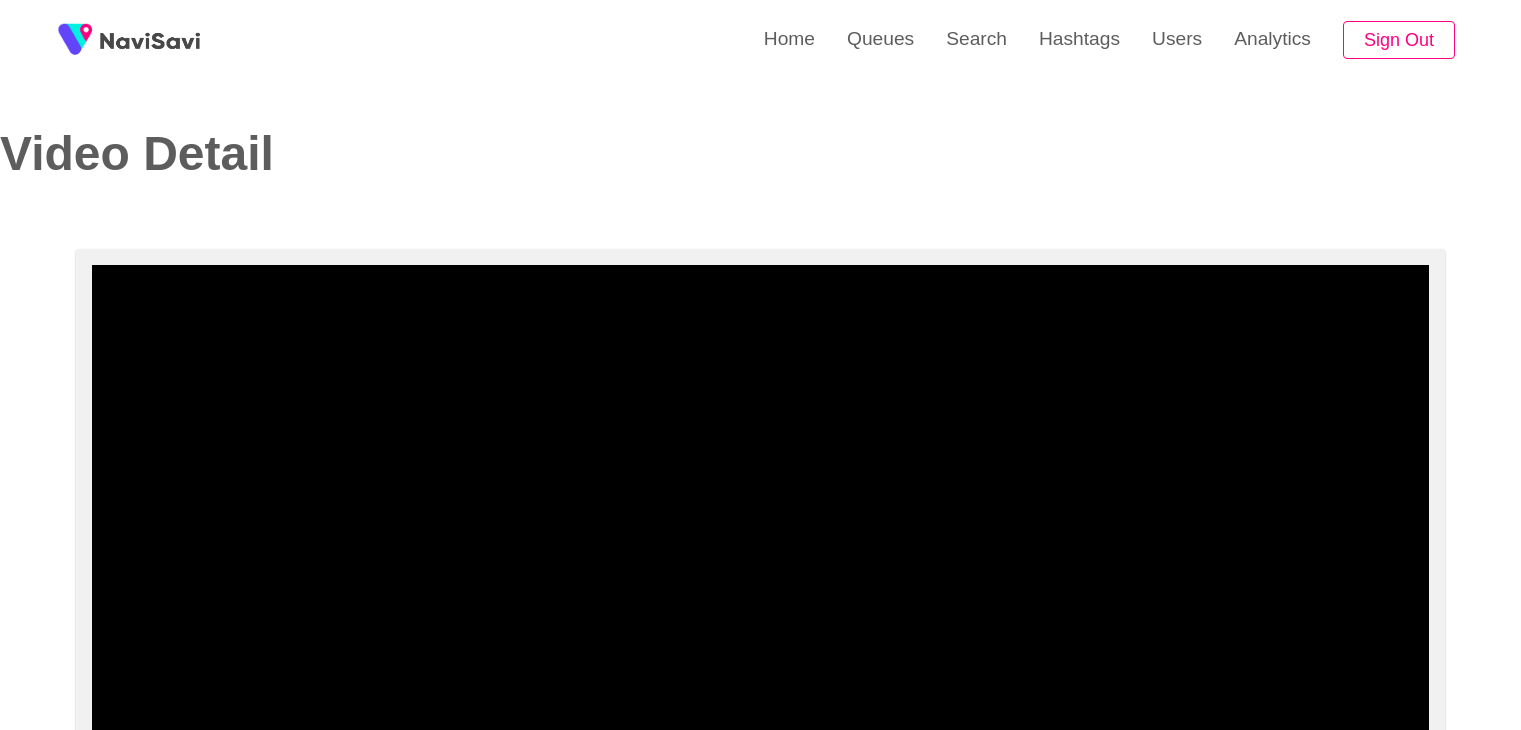 select on "**********" 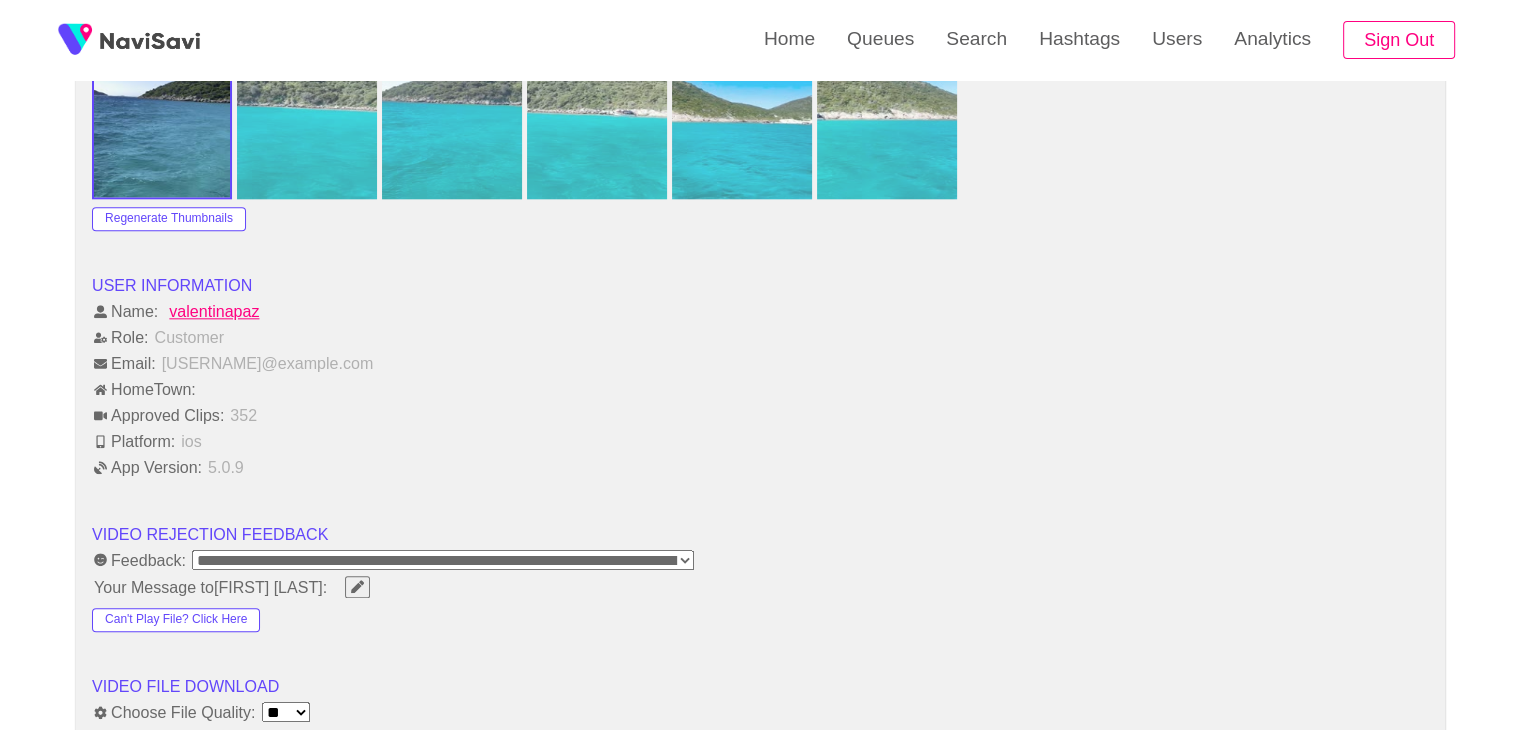 scroll, scrollTop: 2130, scrollLeft: 0, axis: vertical 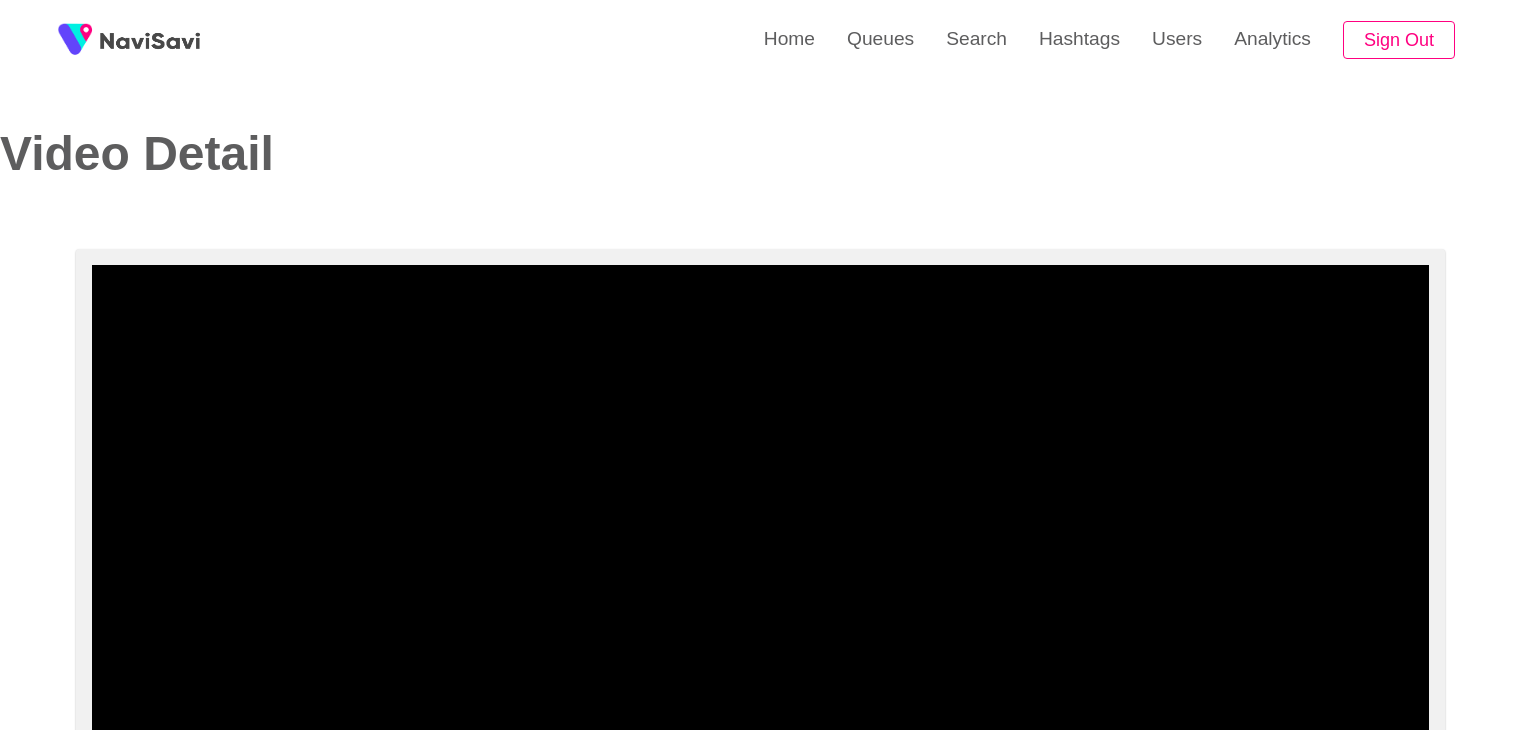select on "**********" 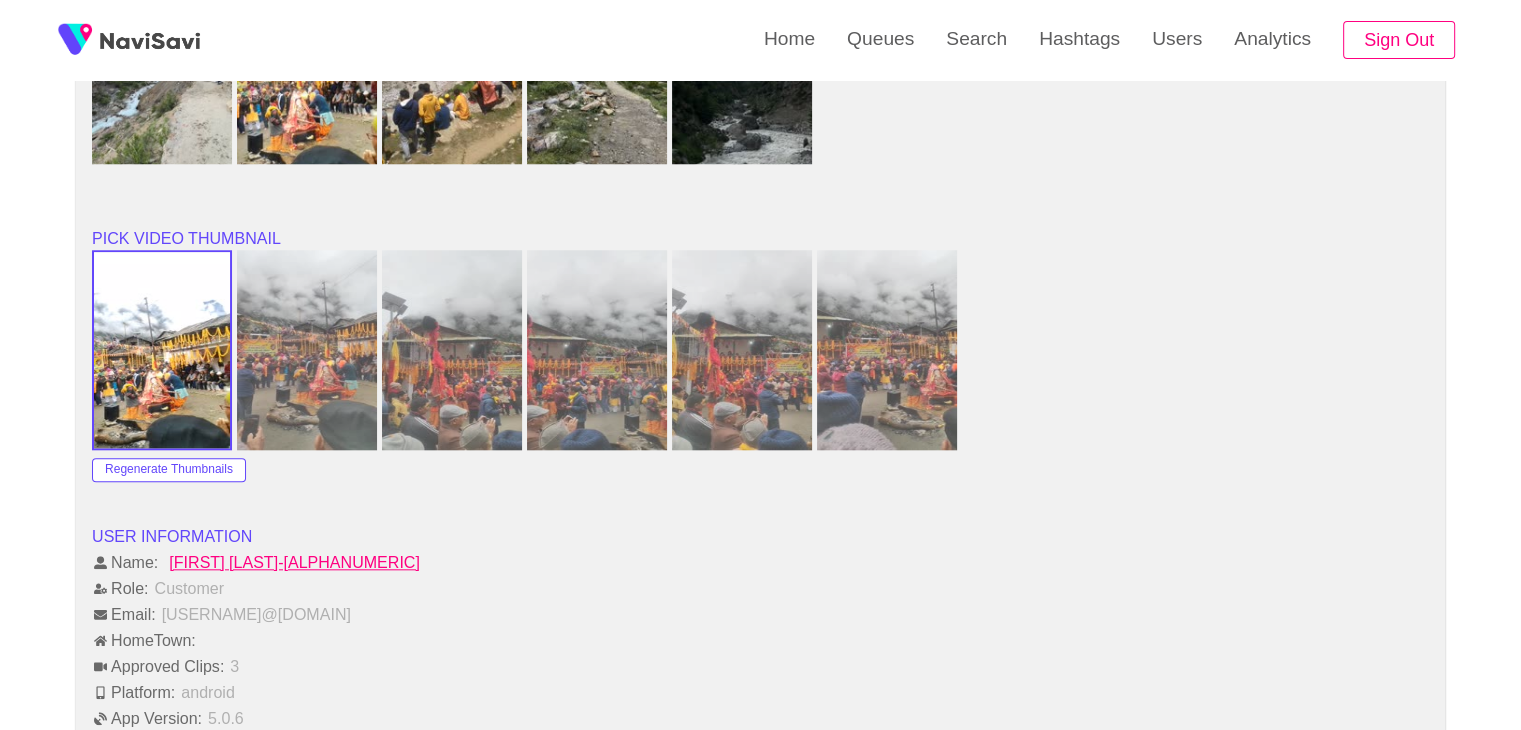 scroll, scrollTop: 1882, scrollLeft: 0, axis: vertical 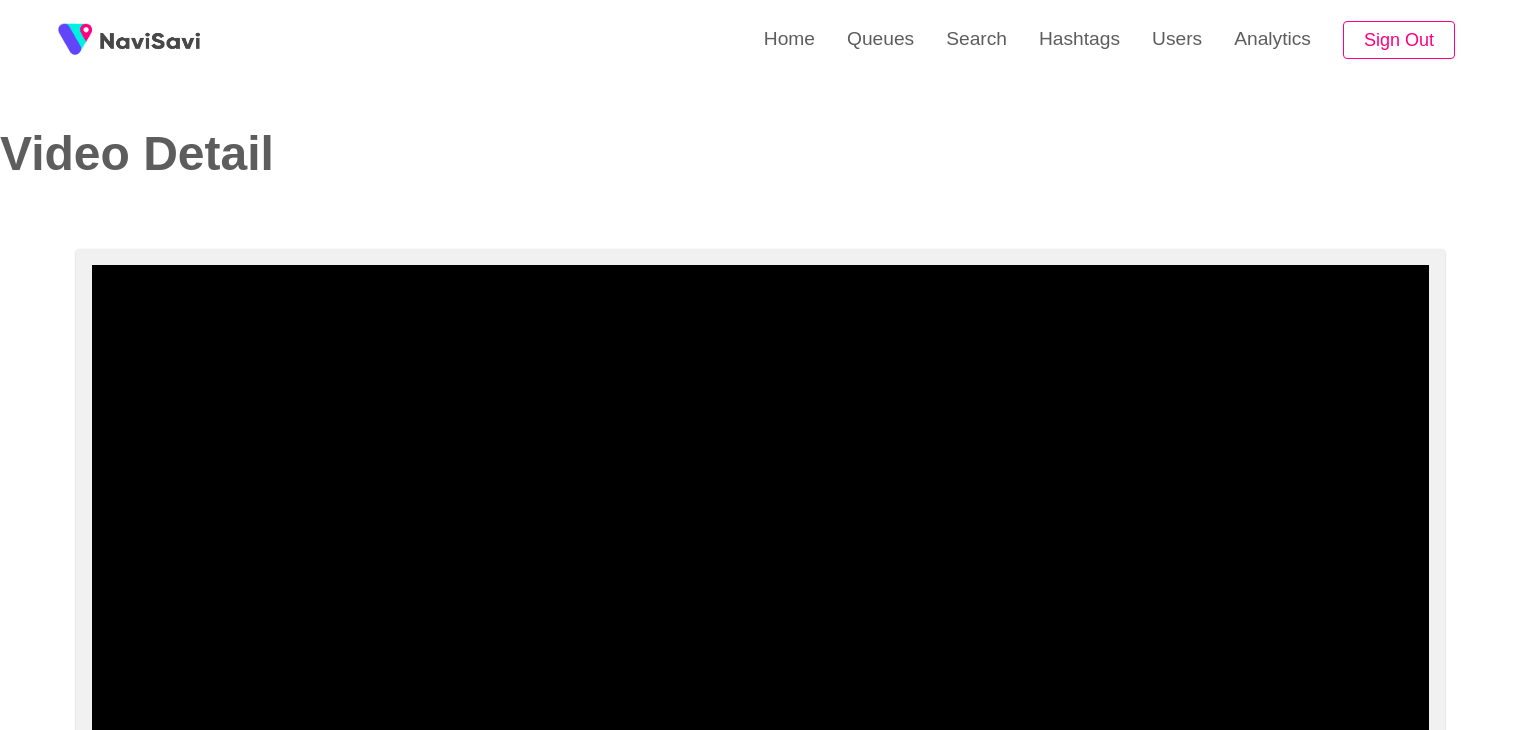 select on "**********" 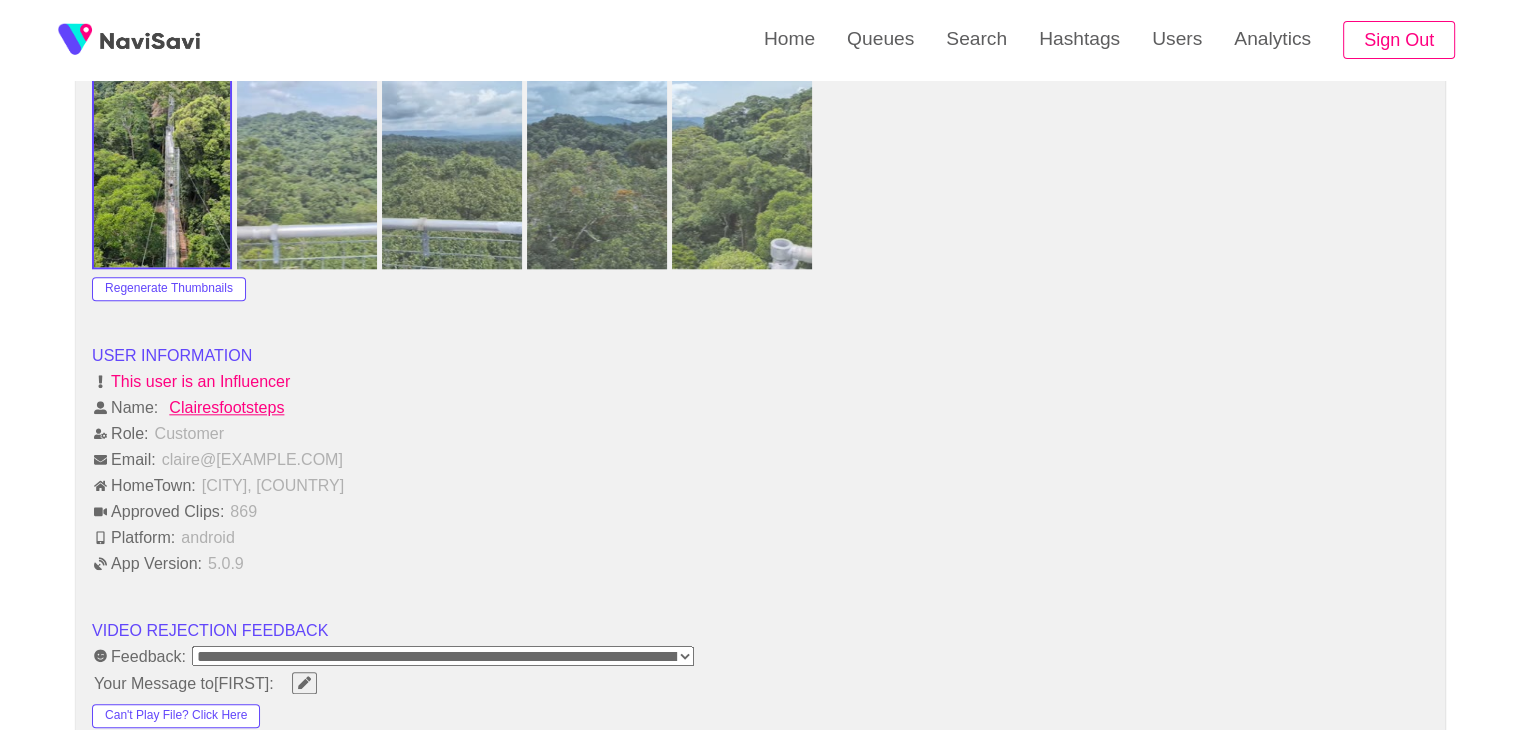 scroll, scrollTop: 2024, scrollLeft: 0, axis: vertical 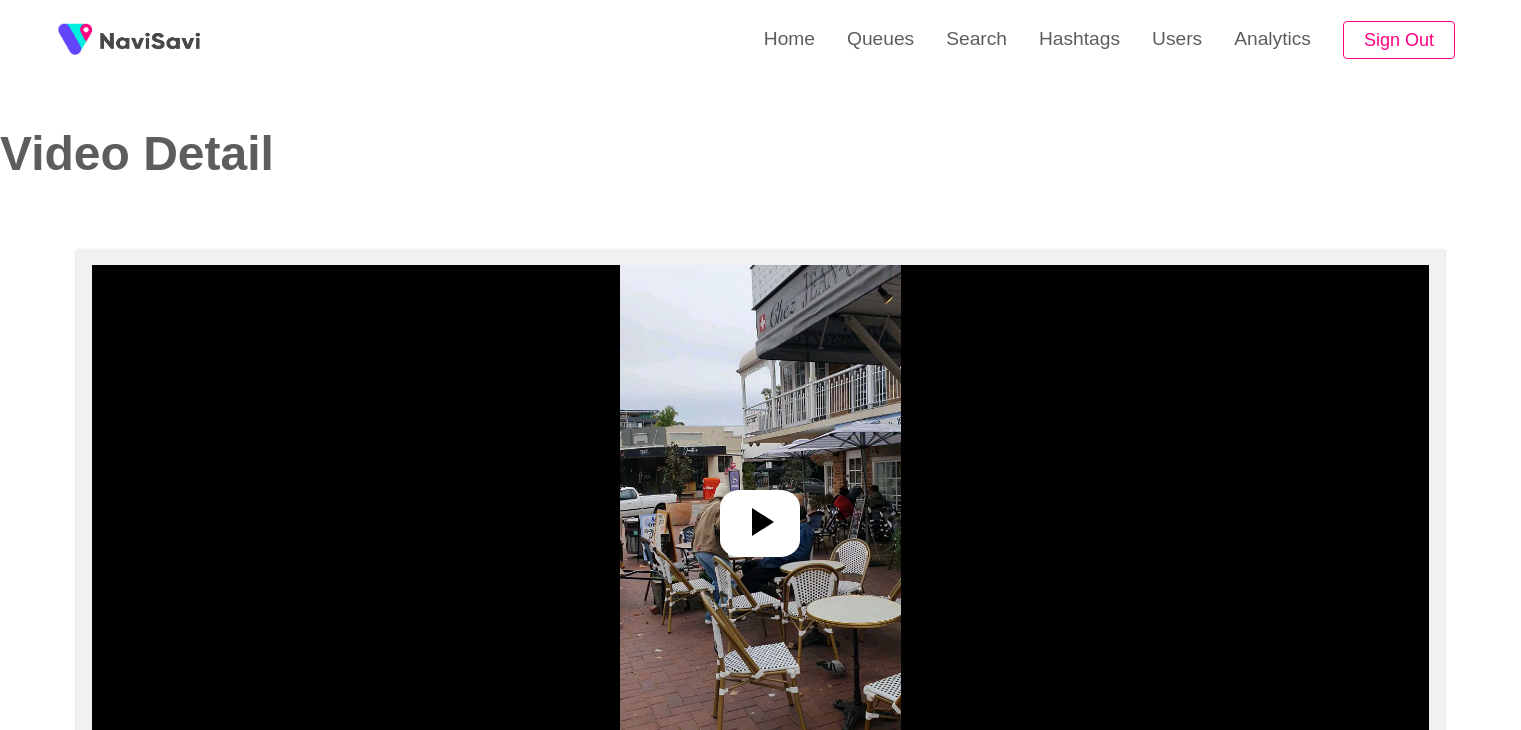 select on "**********" 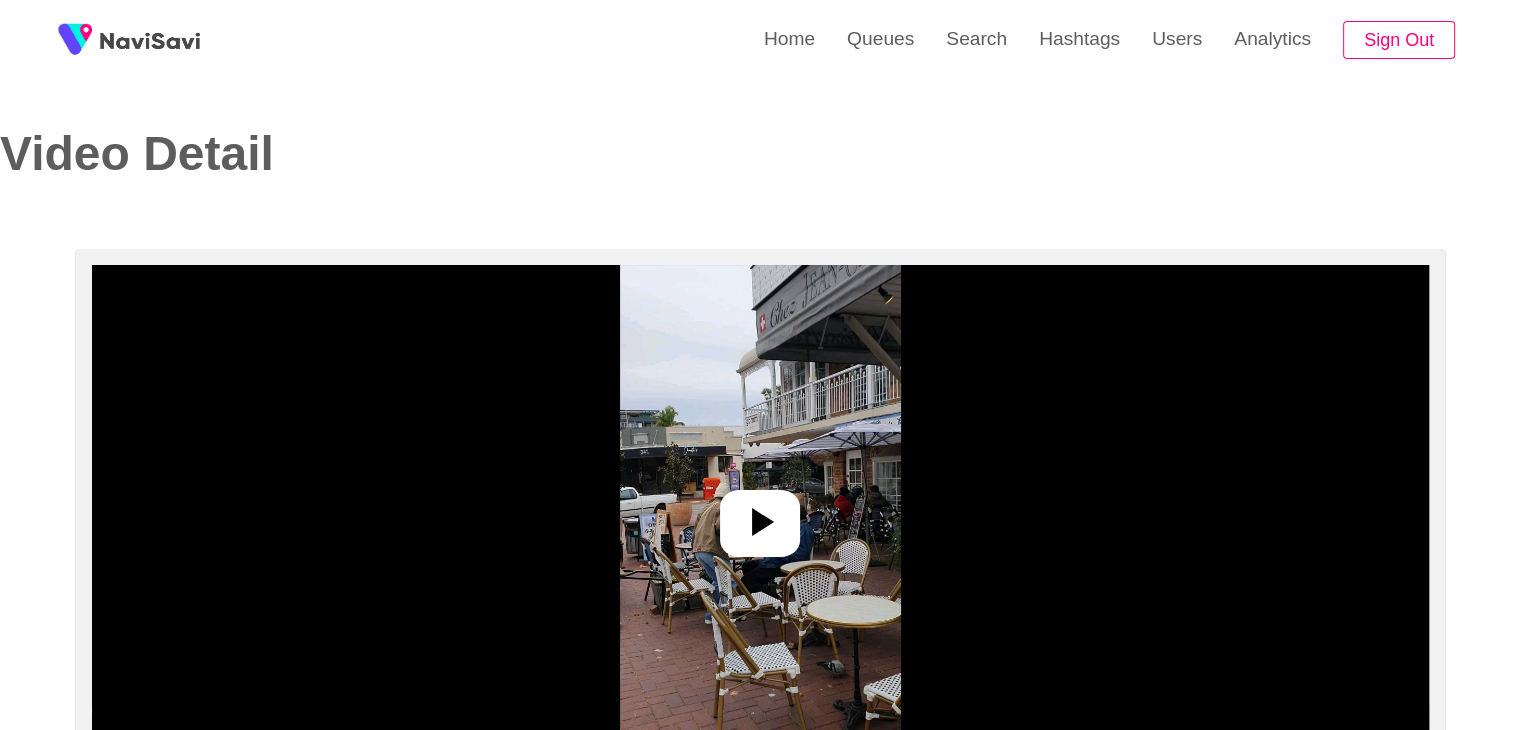 click at bounding box center (760, 515) 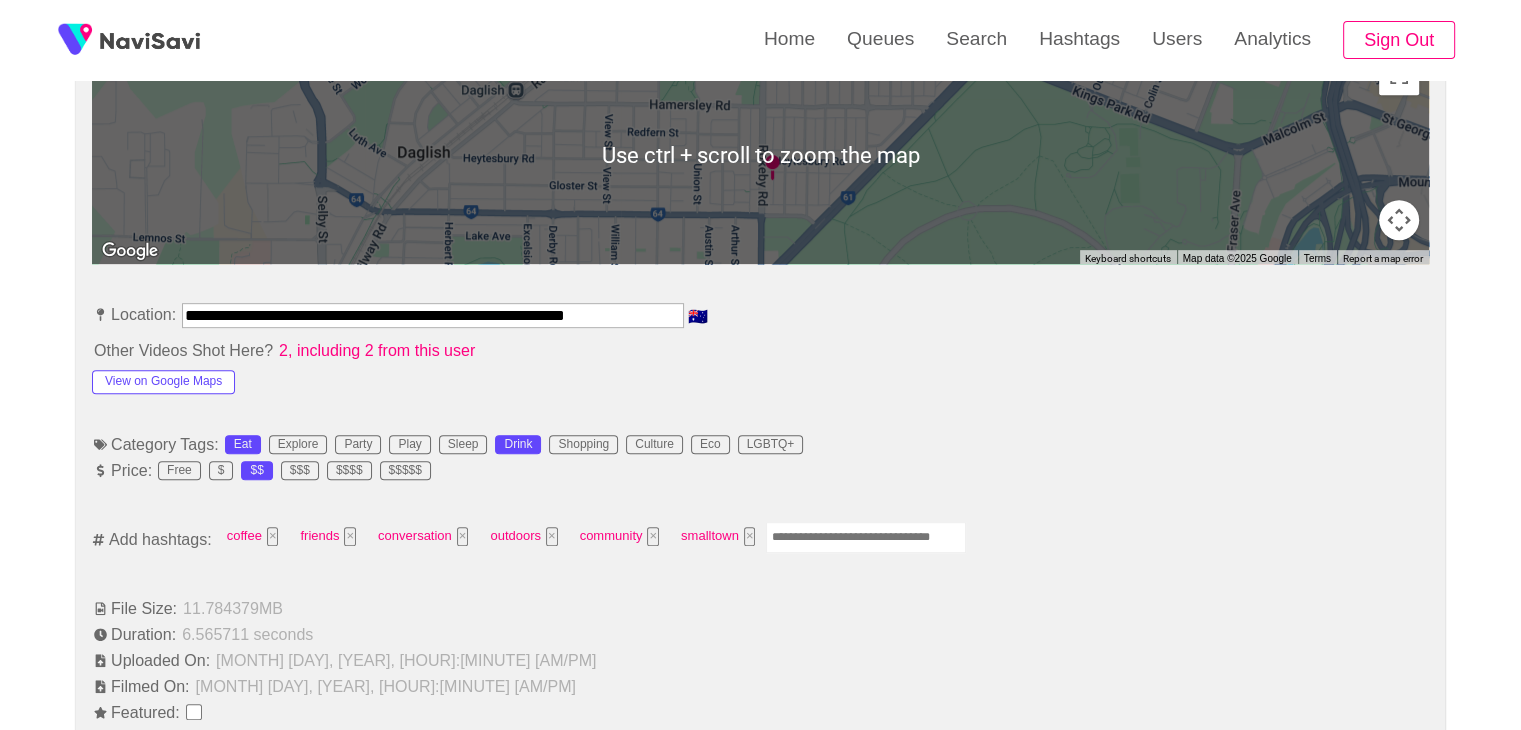 scroll, scrollTop: 947, scrollLeft: 0, axis: vertical 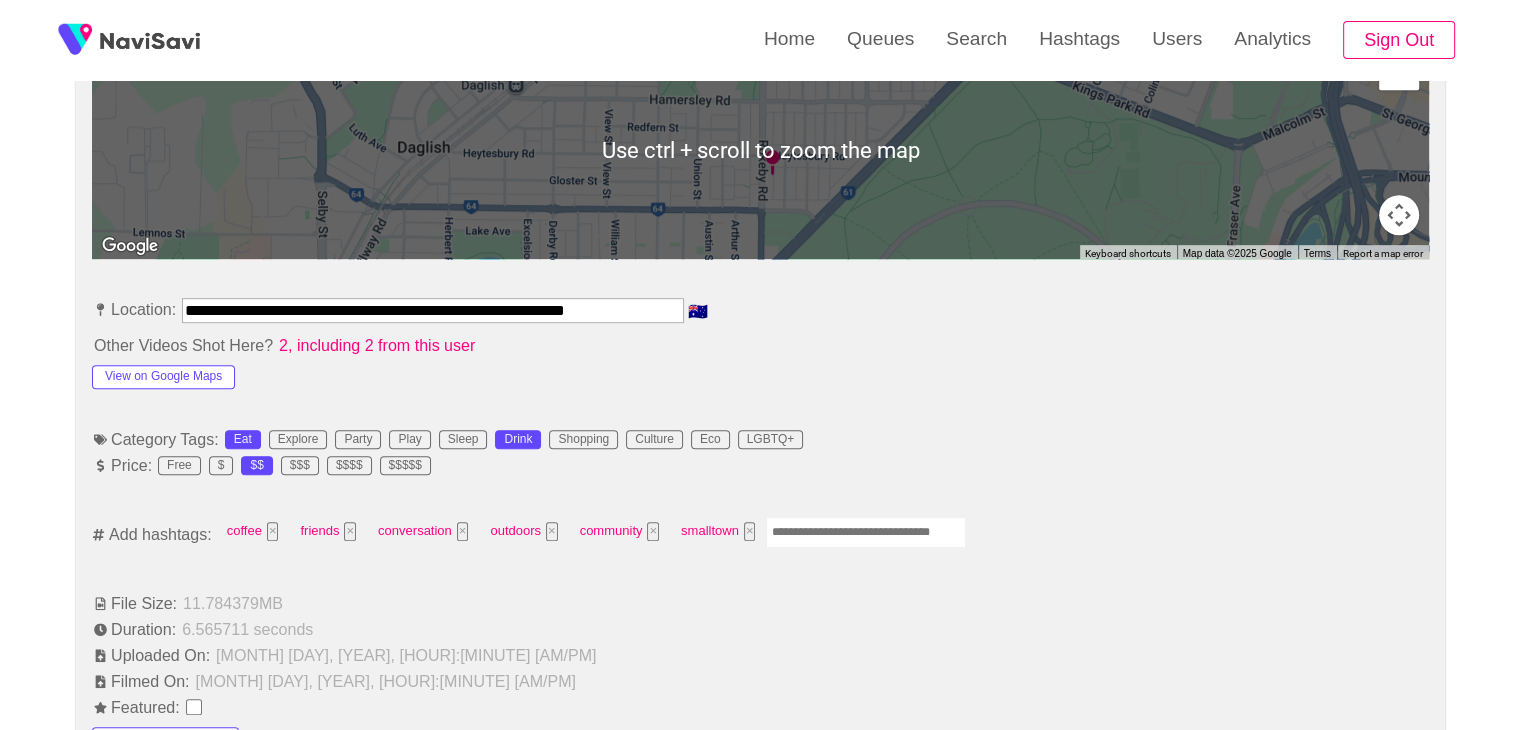 click on "coffee × friends × conversation × outdoors × community × smalltown ×" at bounding box center [591, 534] 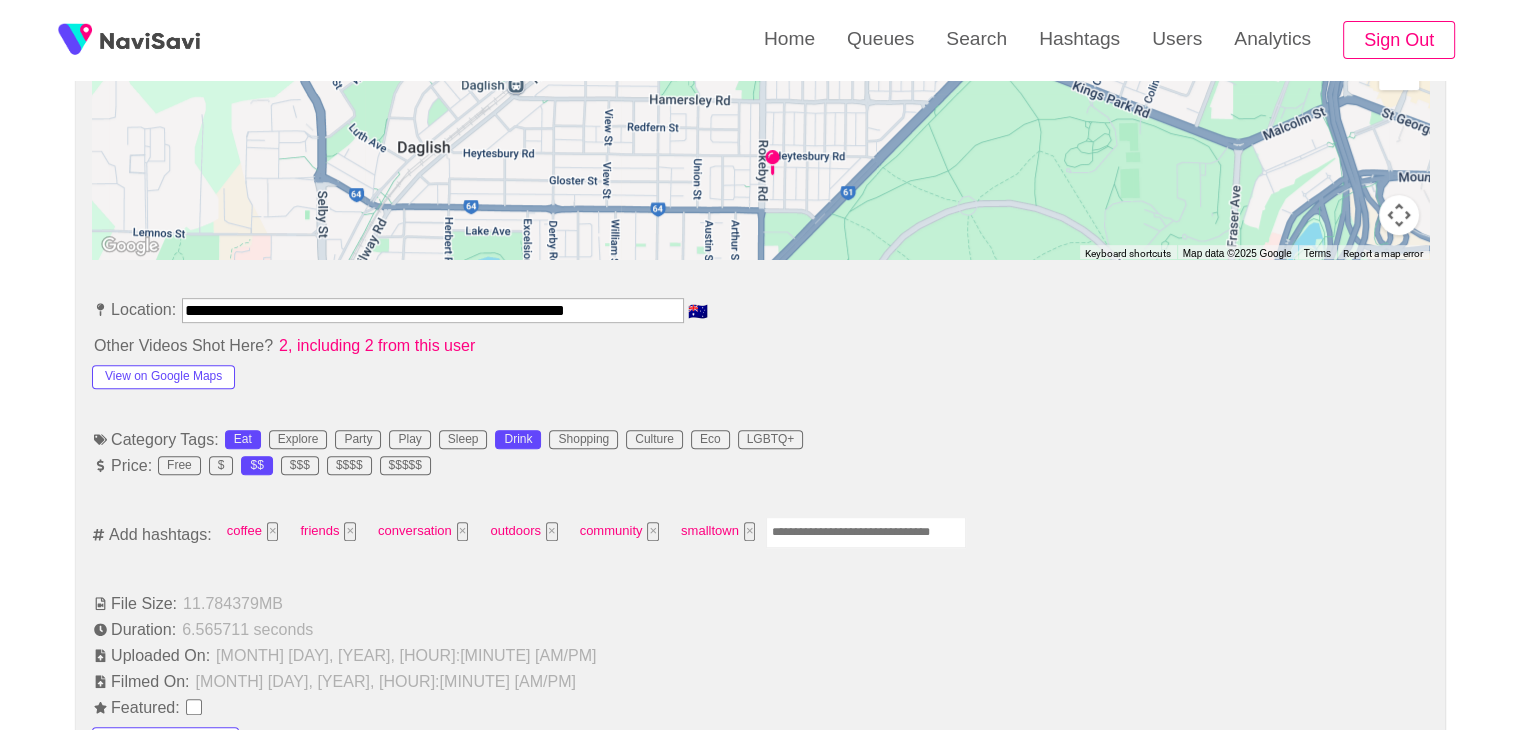 click at bounding box center (866, 532) 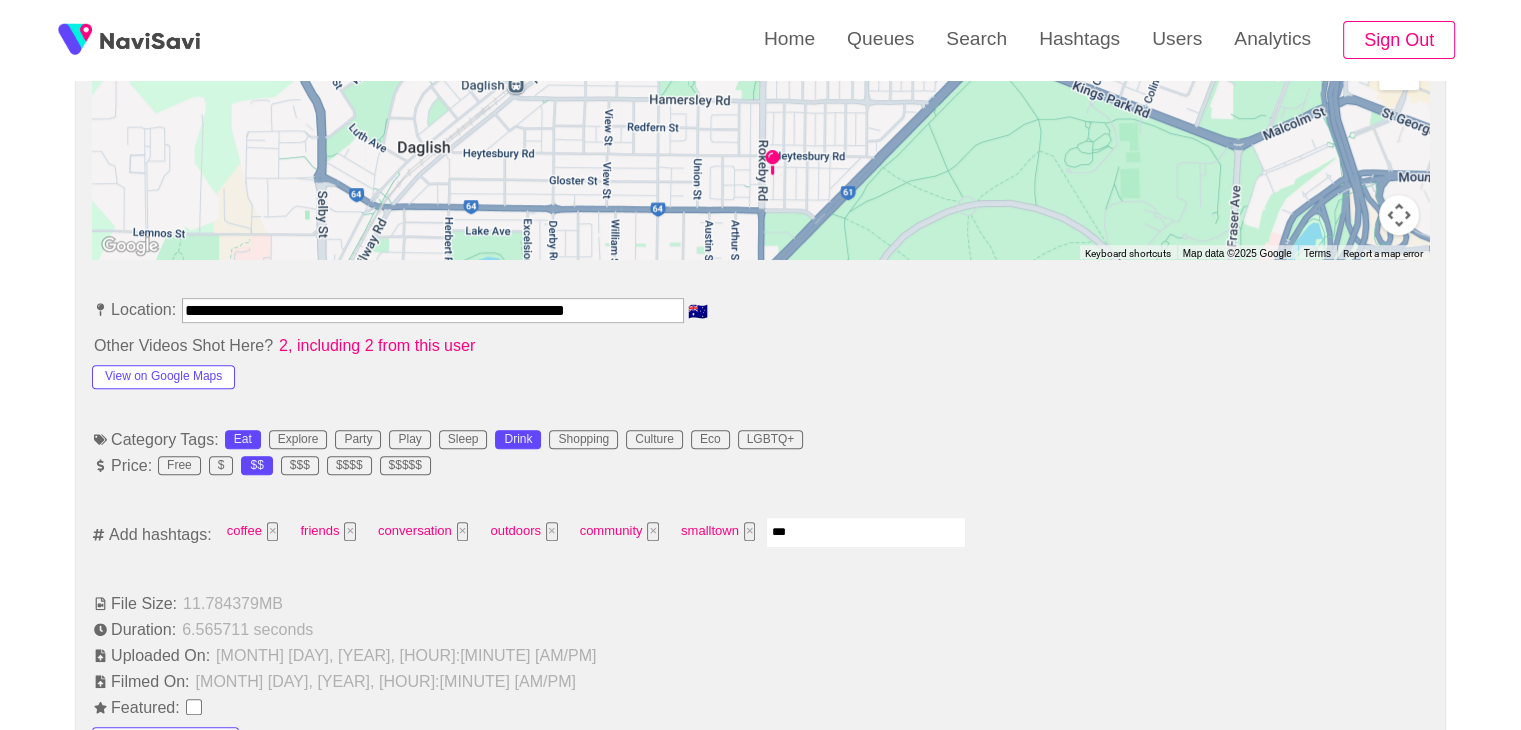 type on "****" 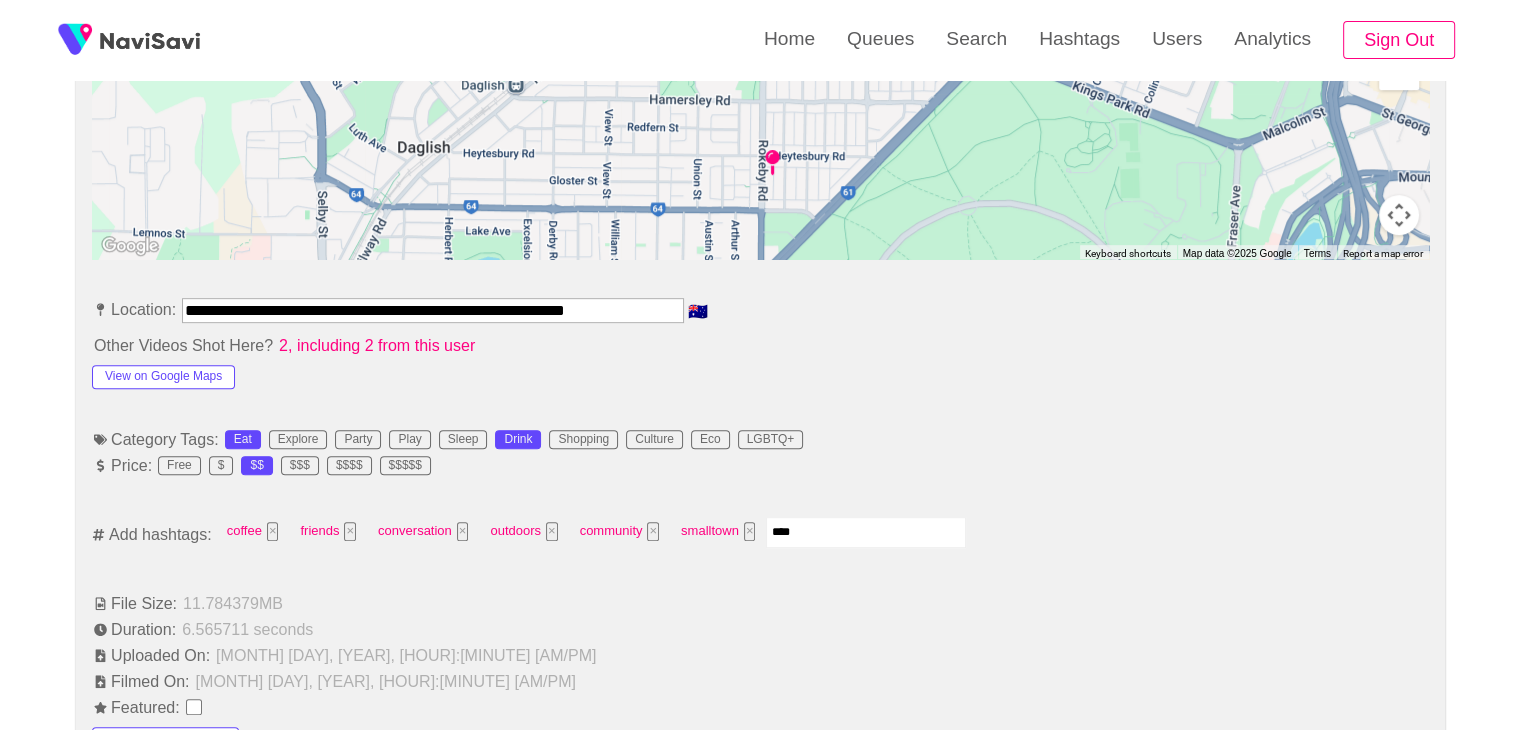 type 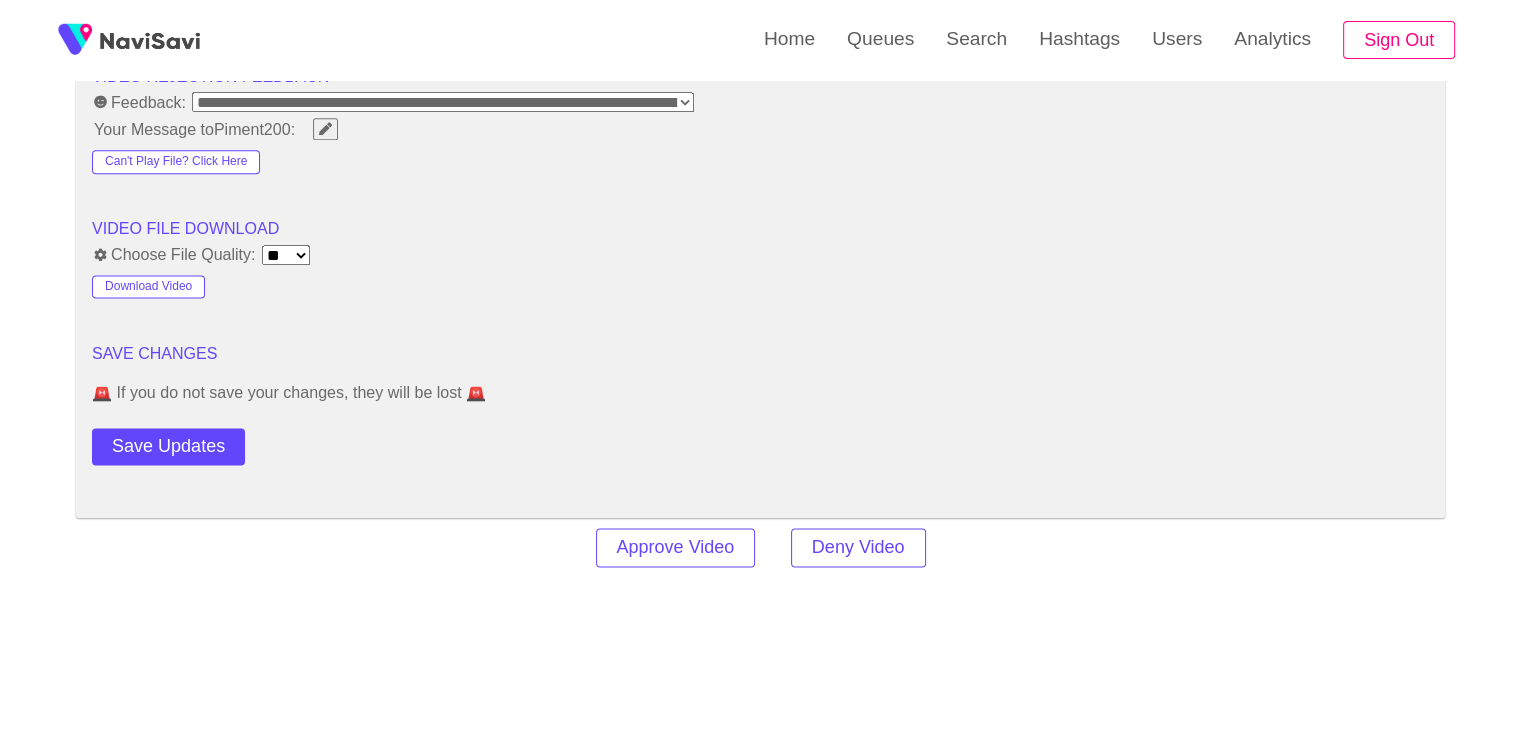 scroll, scrollTop: 2583, scrollLeft: 0, axis: vertical 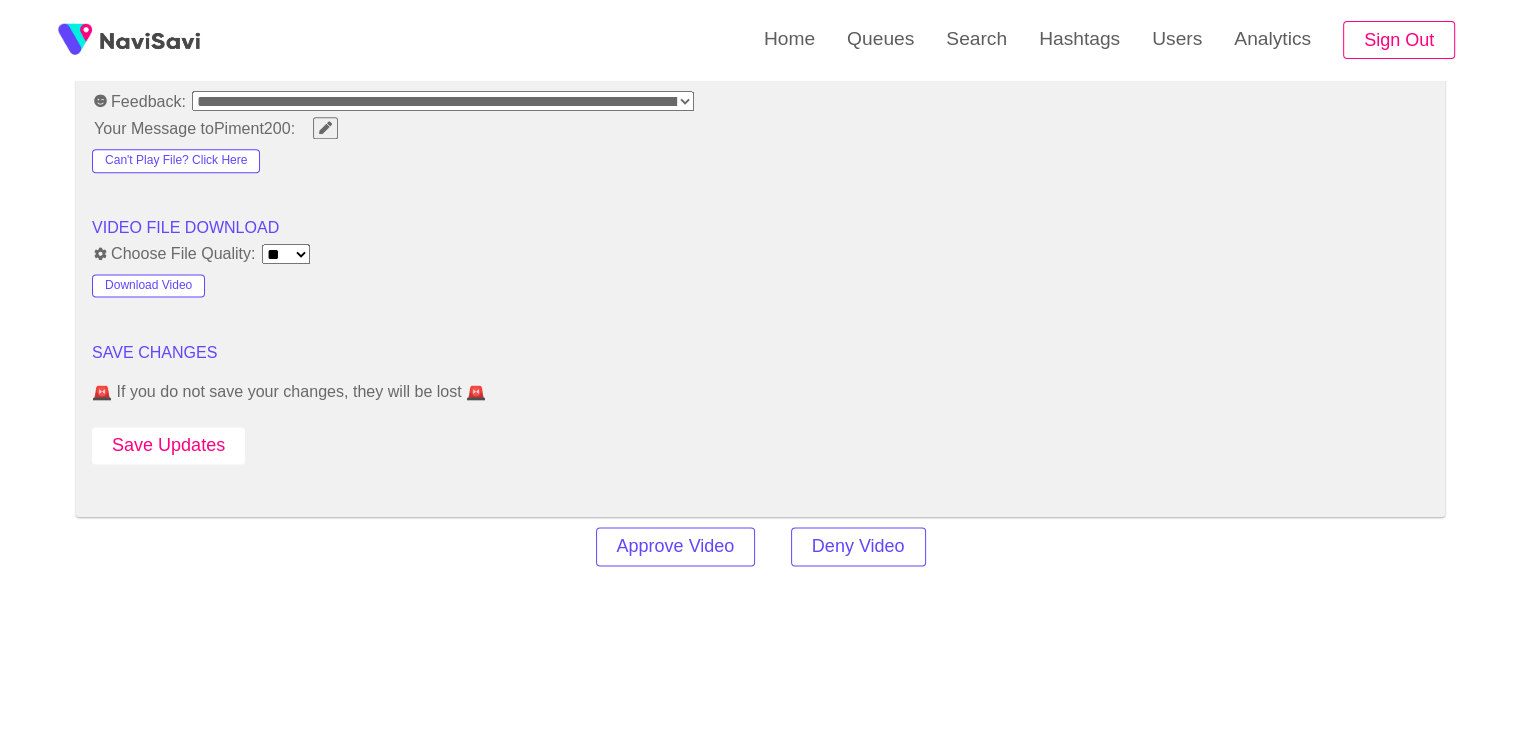 click on "Save Updates" at bounding box center [168, 445] 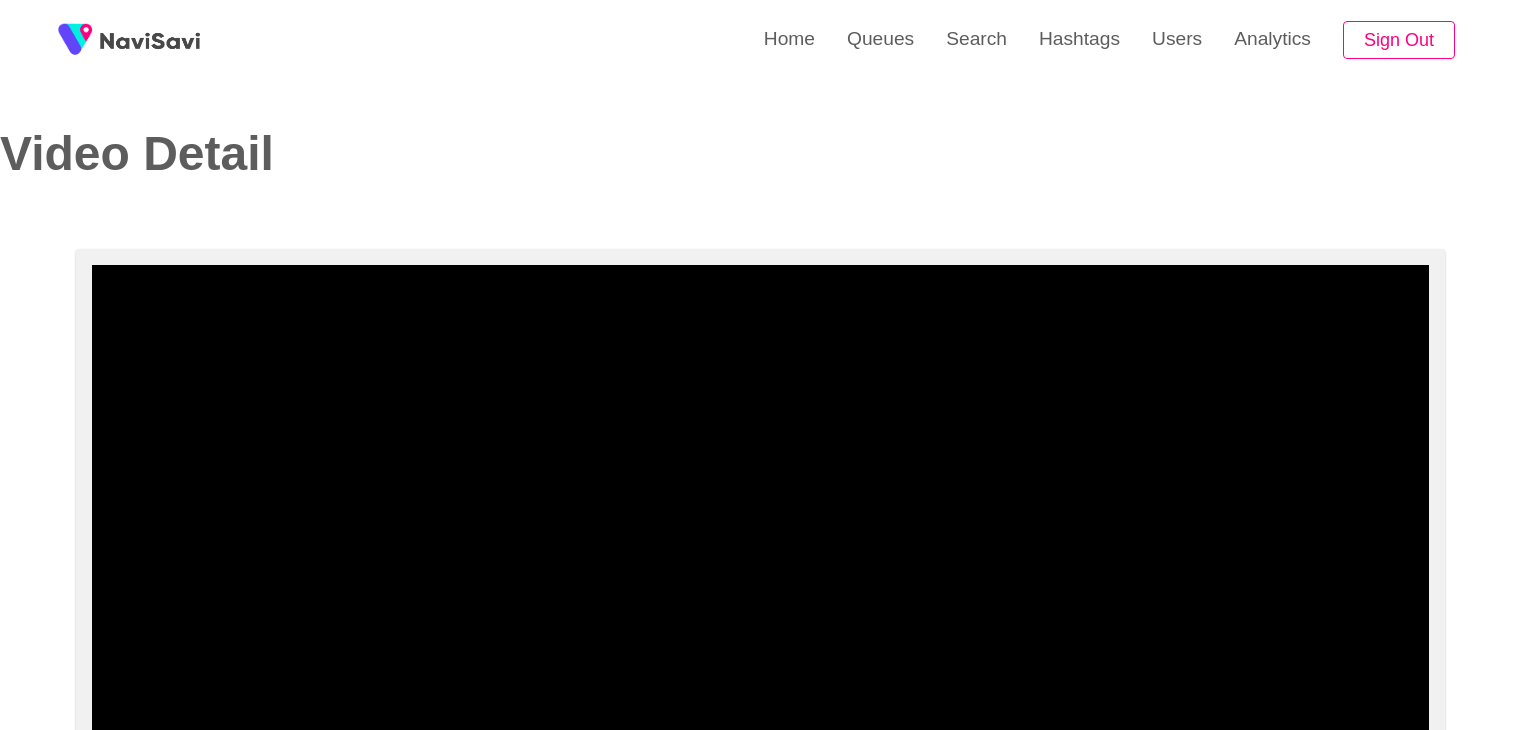 select on "**********" 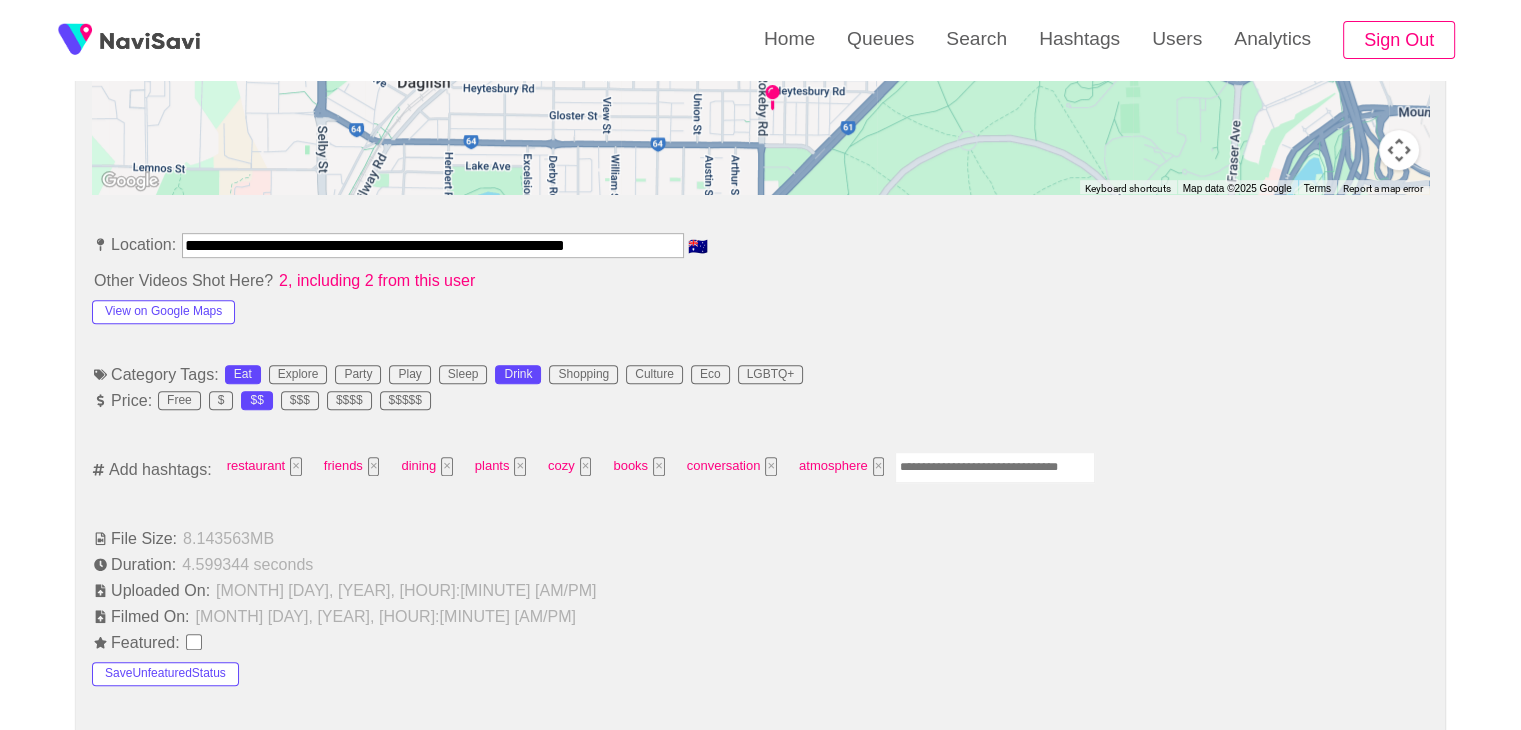 scroll, scrollTop: 1080, scrollLeft: 0, axis: vertical 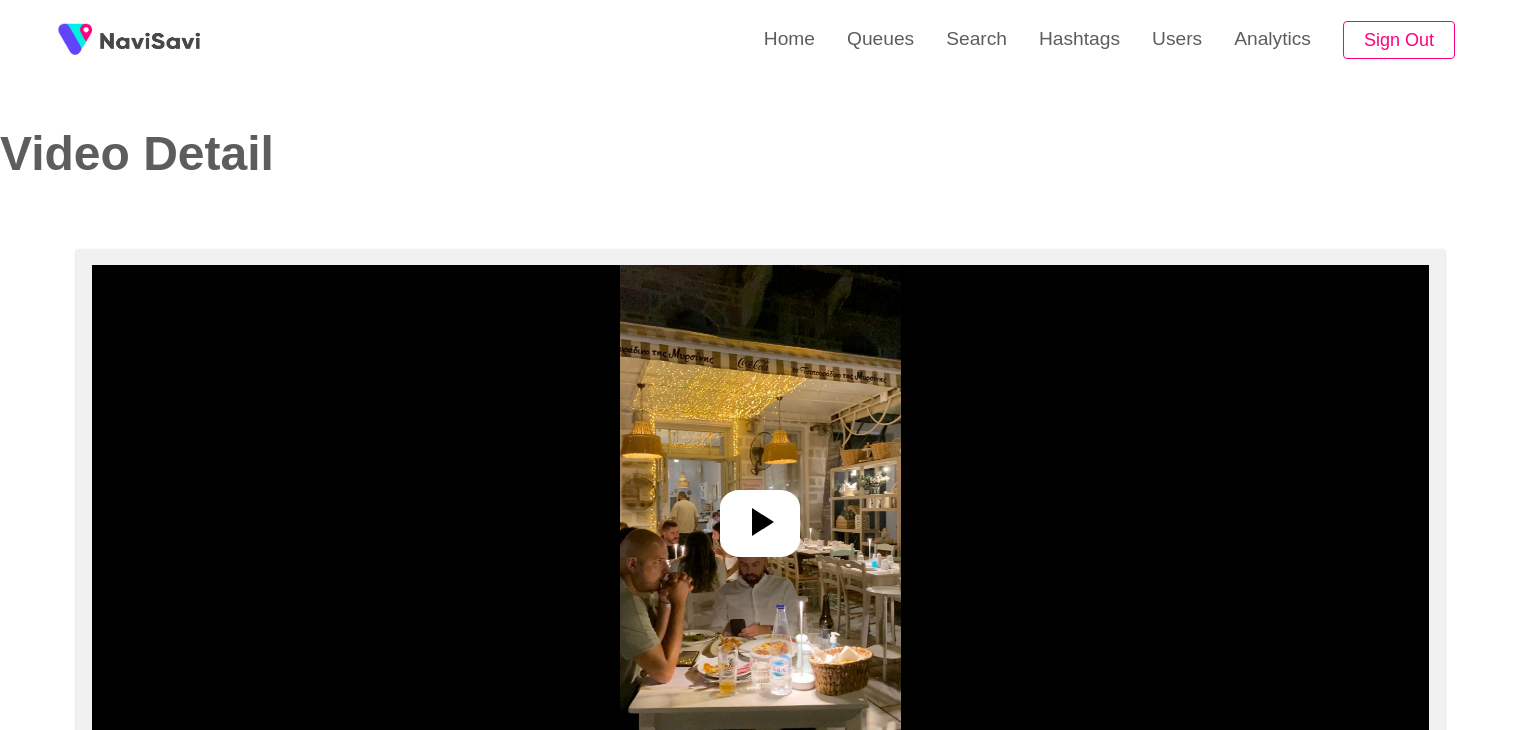 select on "**********" 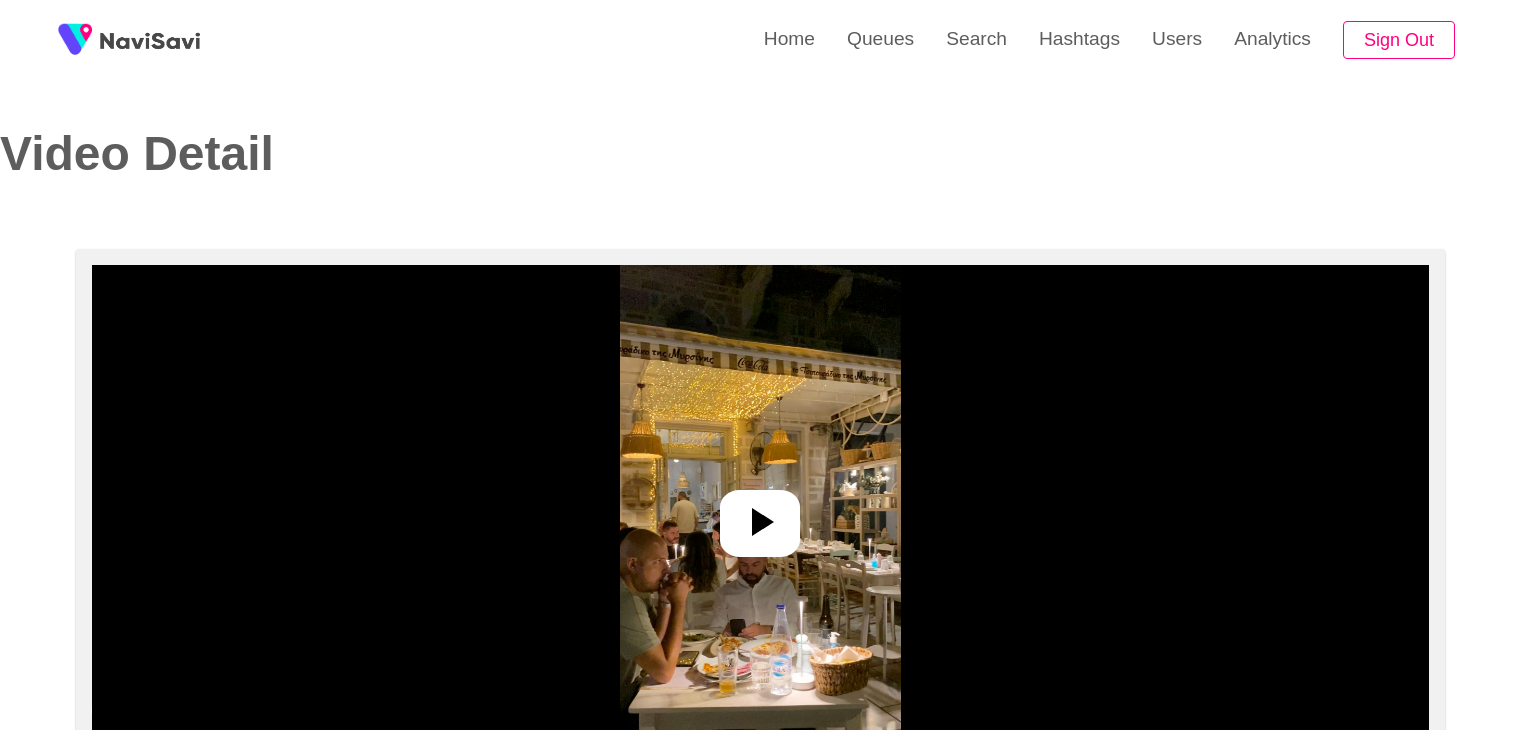 scroll, scrollTop: 0, scrollLeft: 0, axis: both 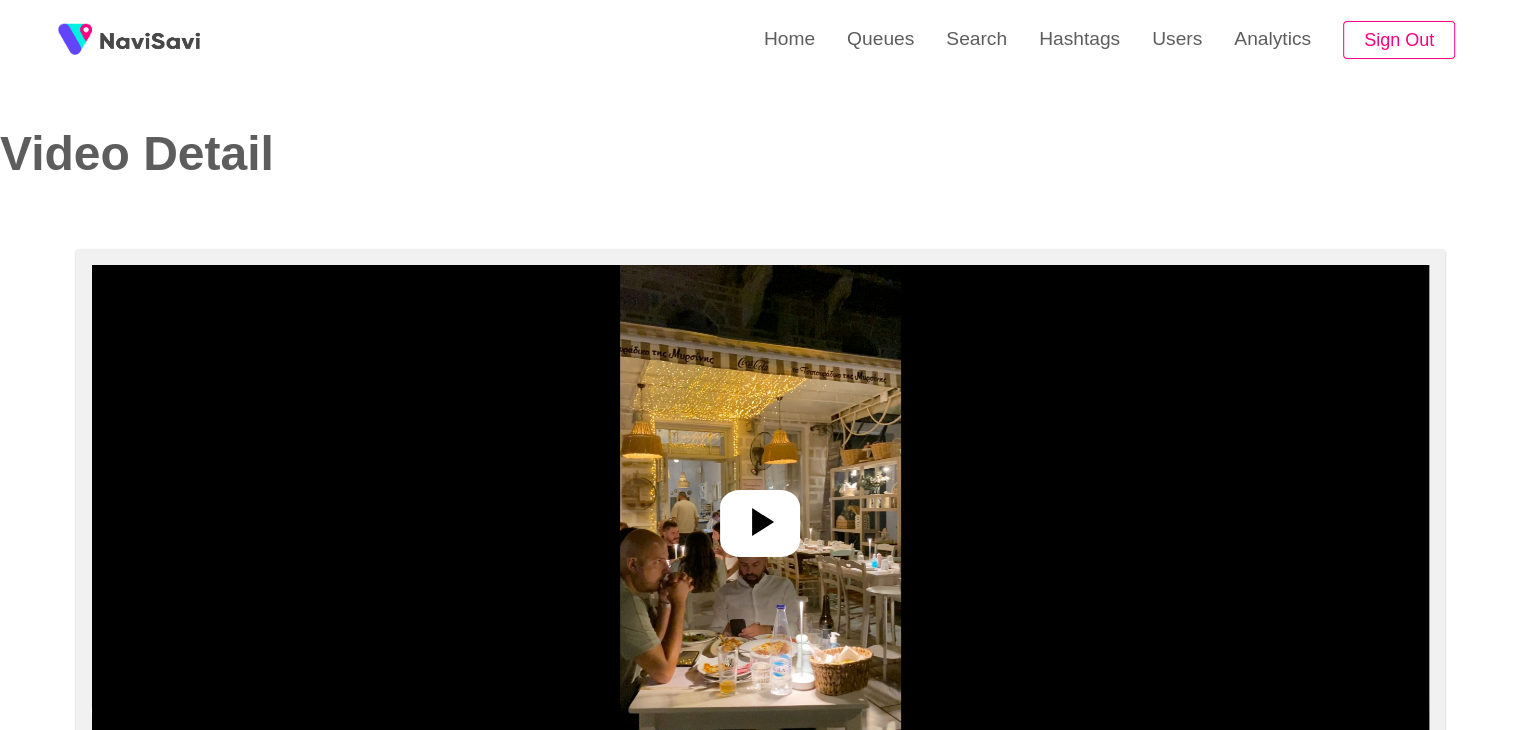 click at bounding box center [760, 515] 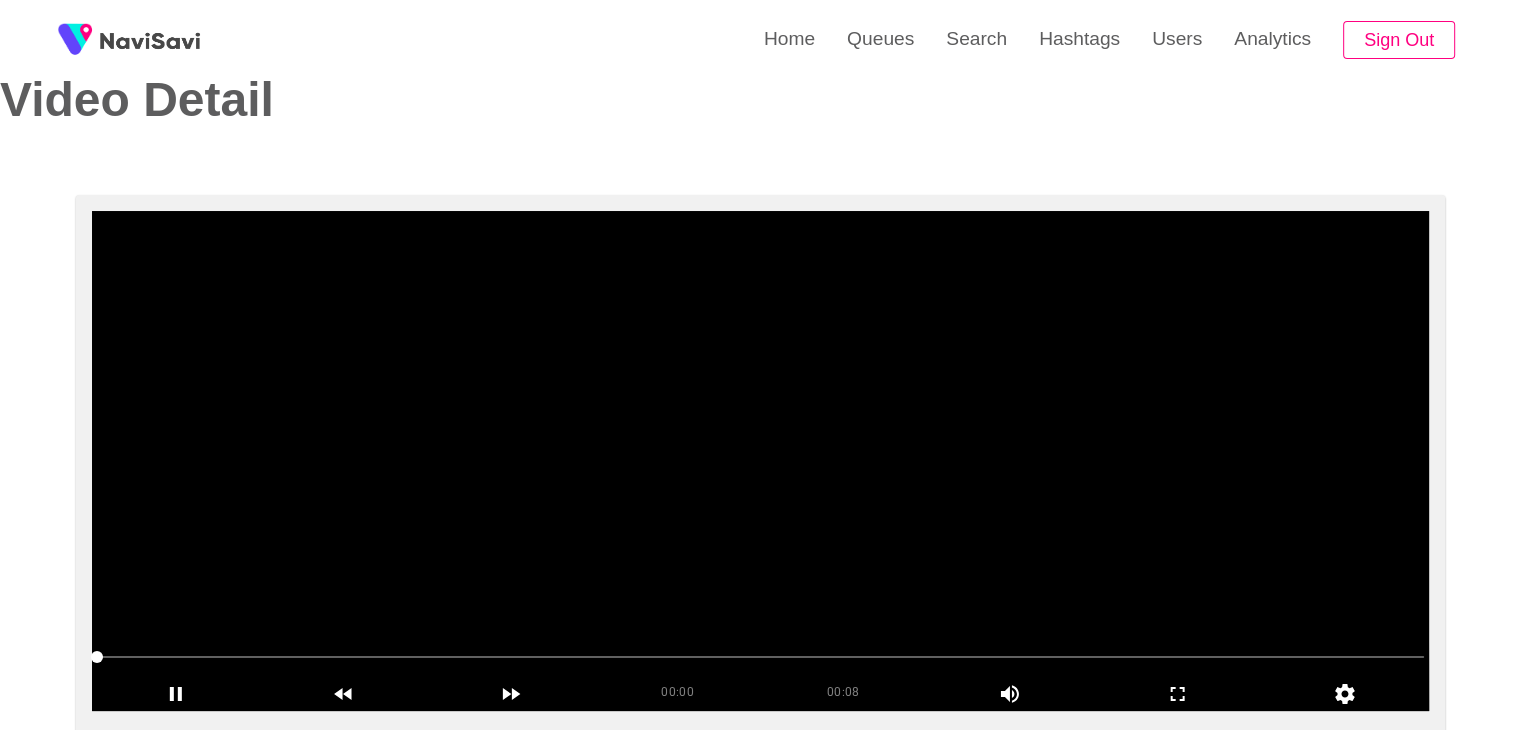 scroll, scrollTop: 55, scrollLeft: 0, axis: vertical 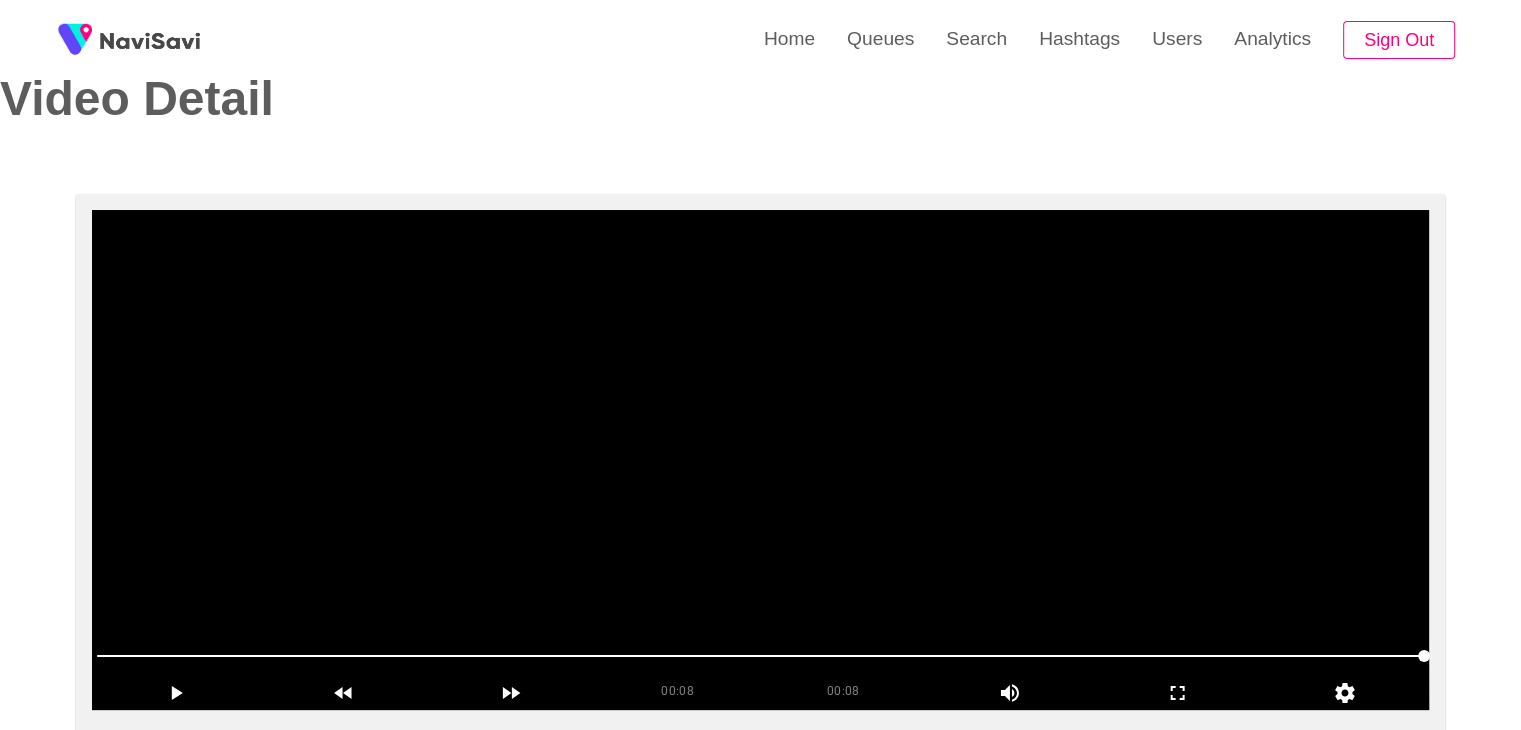 click at bounding box center [760, 460] 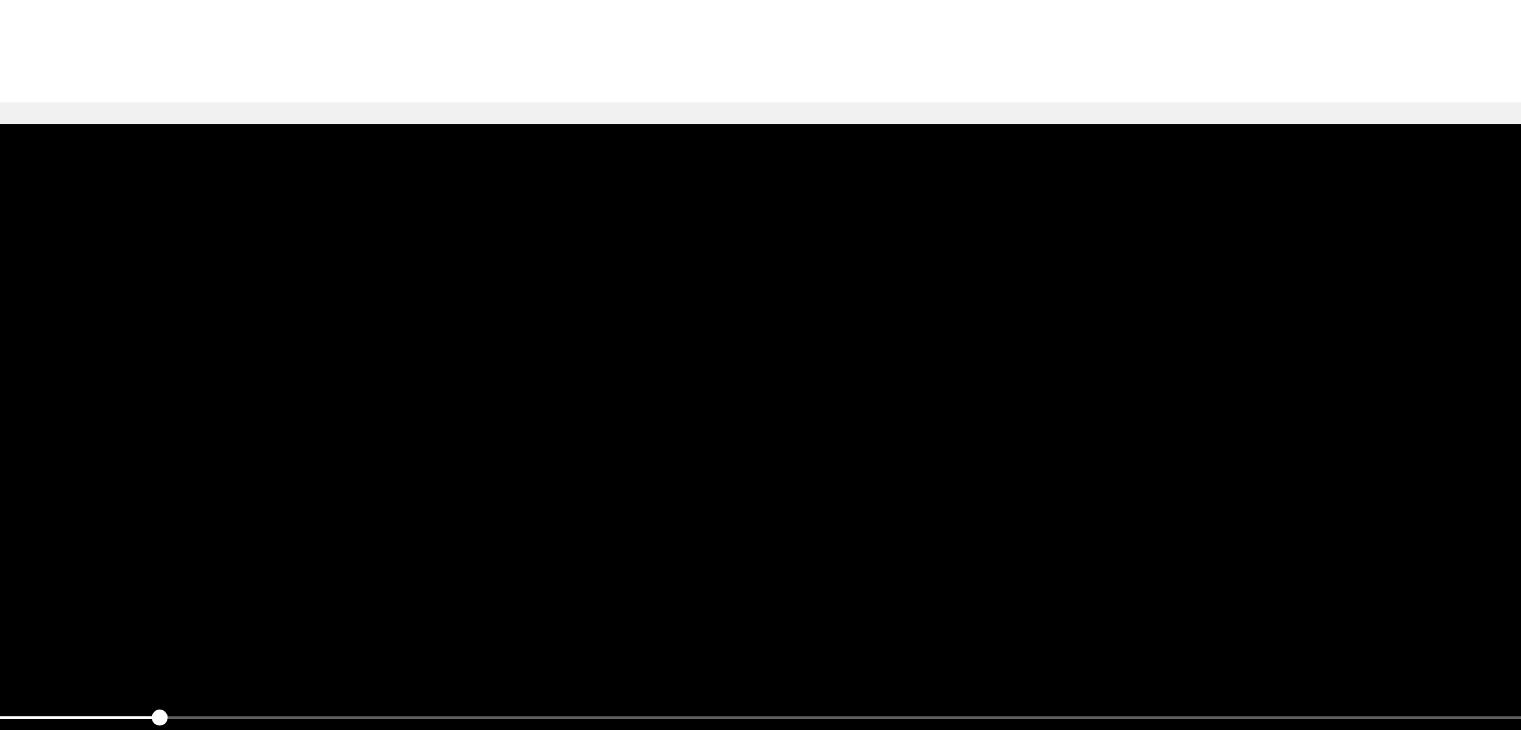 scroll, scrollTop: 55, scrollLeft: 0, axis: vertical 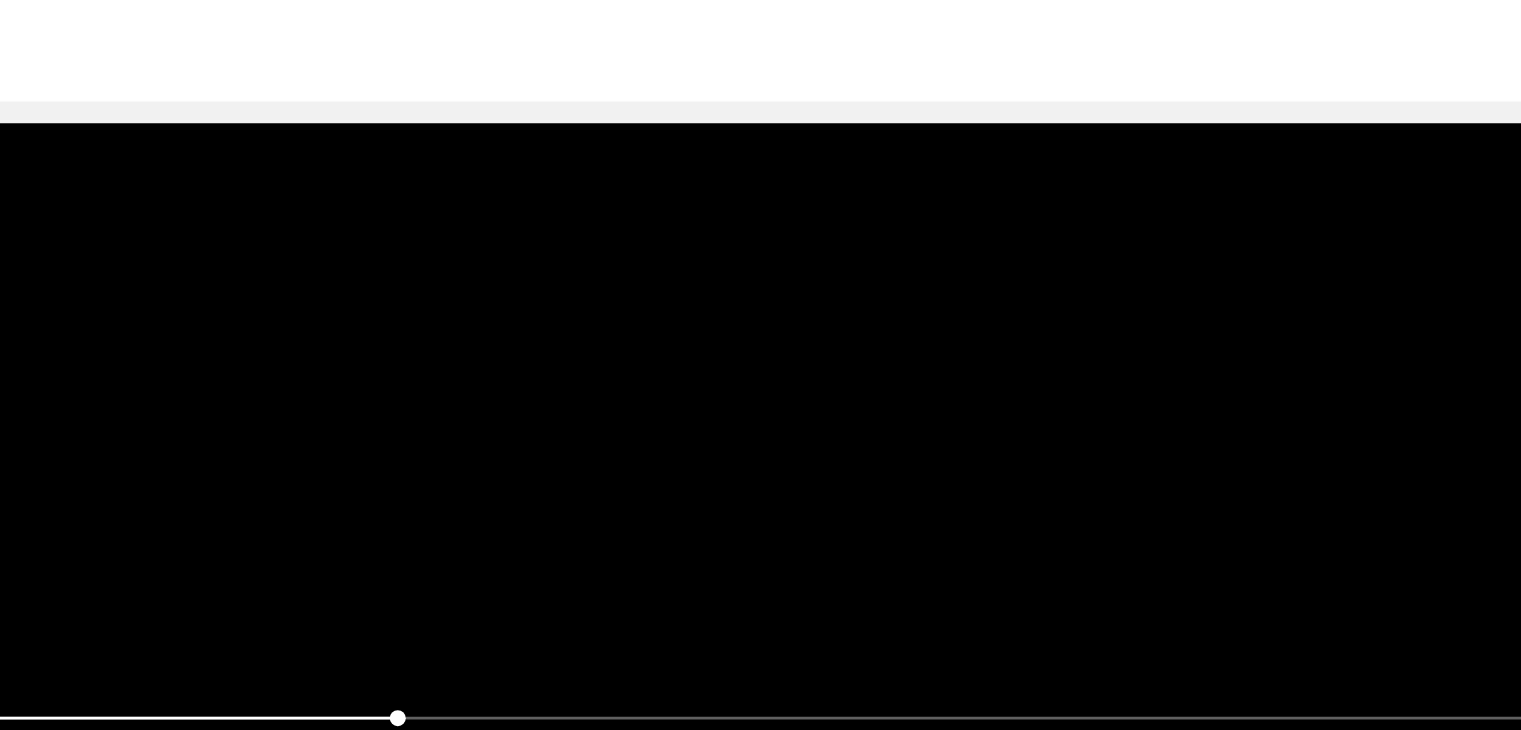 click at bounding box center (760, 460) 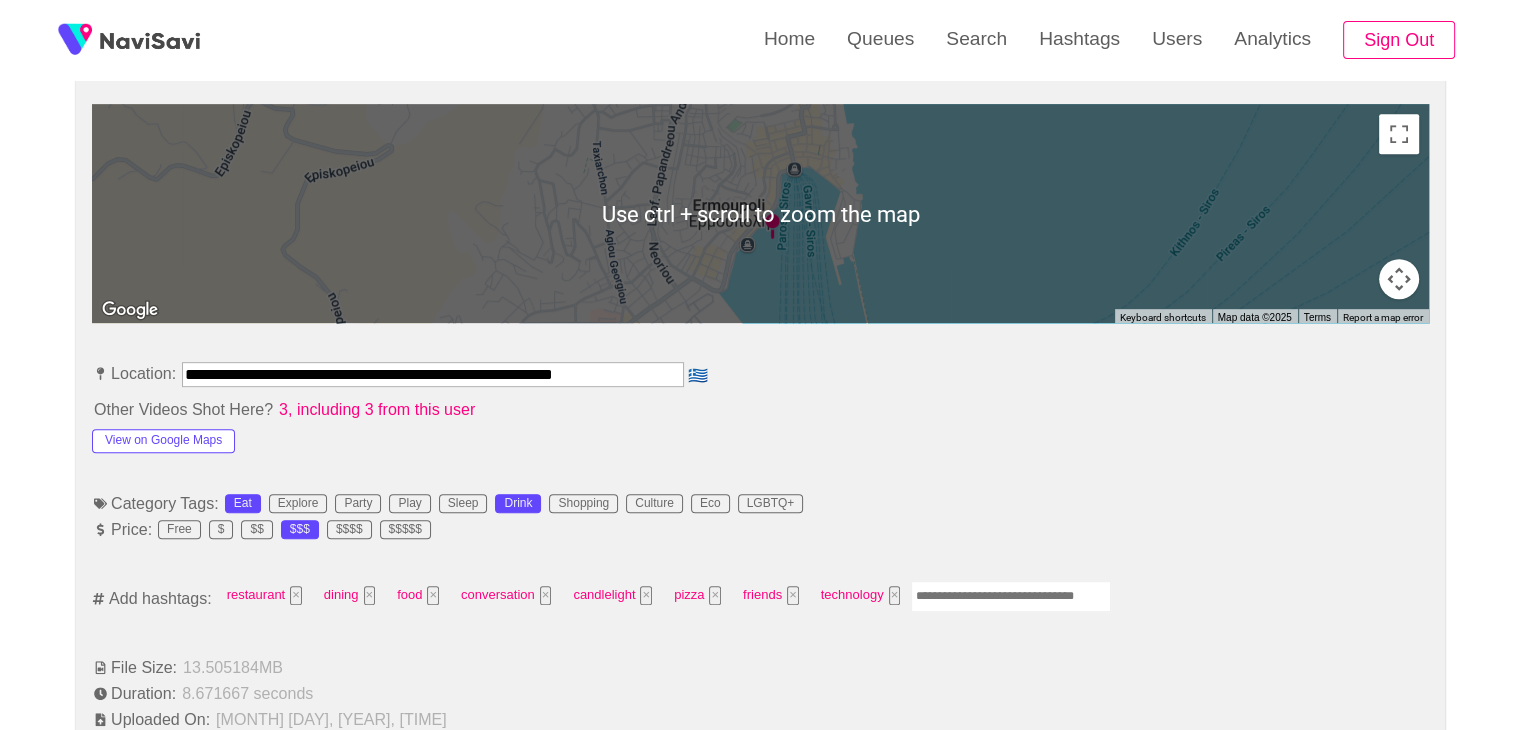 scroll, scrollTop: 884, scrollLeft: 0, axis: vertical 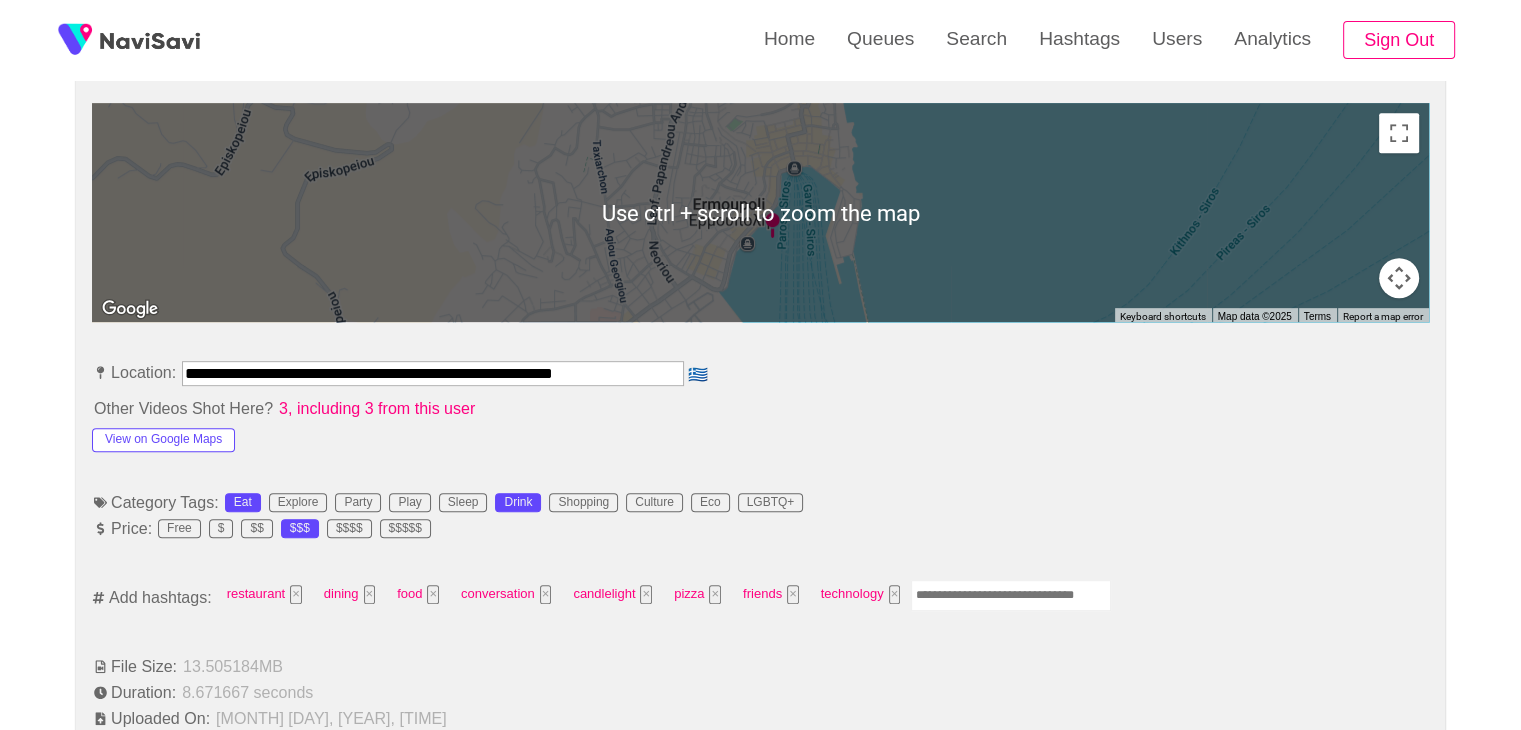 click at bounding box center (1011, 595) 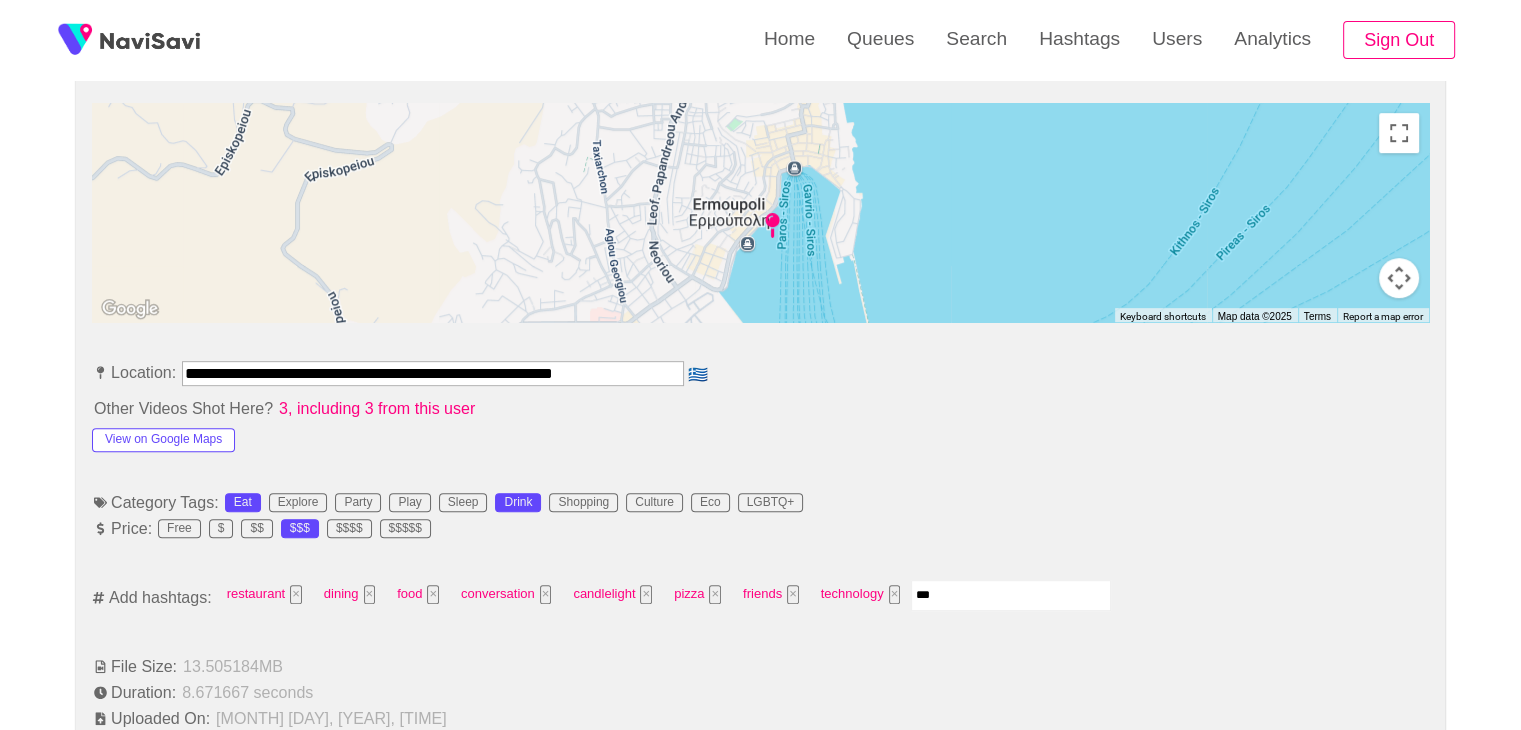 type on "****" 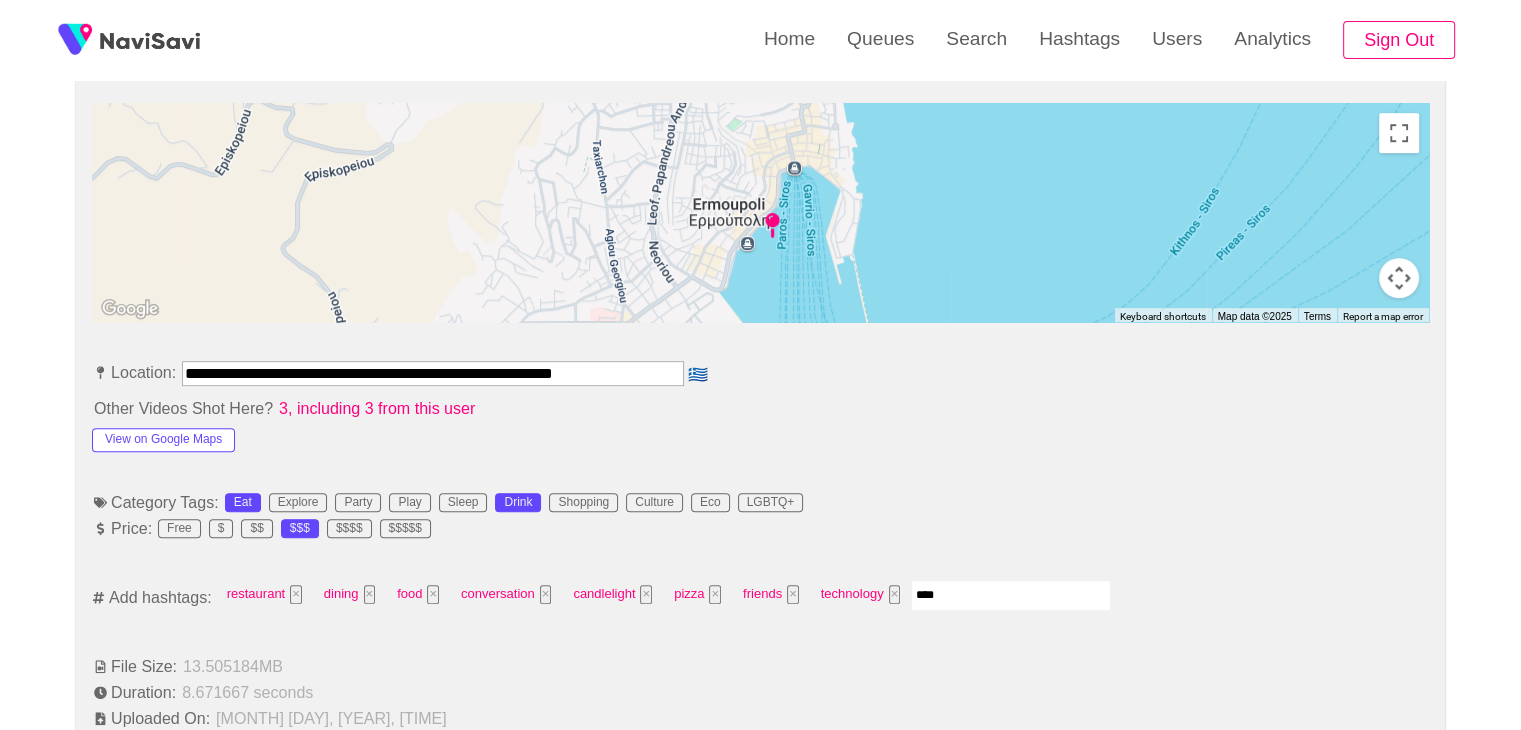 type 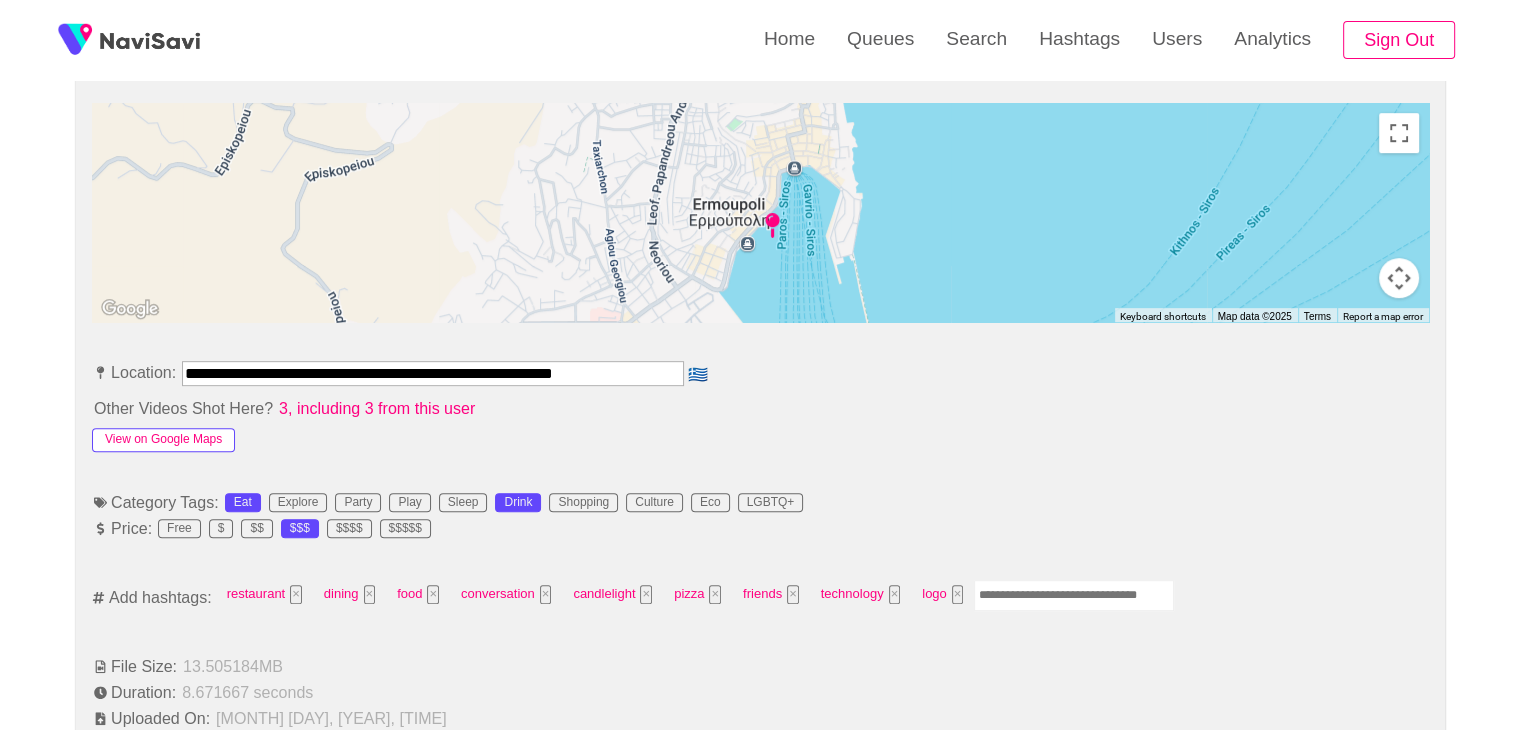 click on "View on Google Maps" at bounding box center (163, 440) 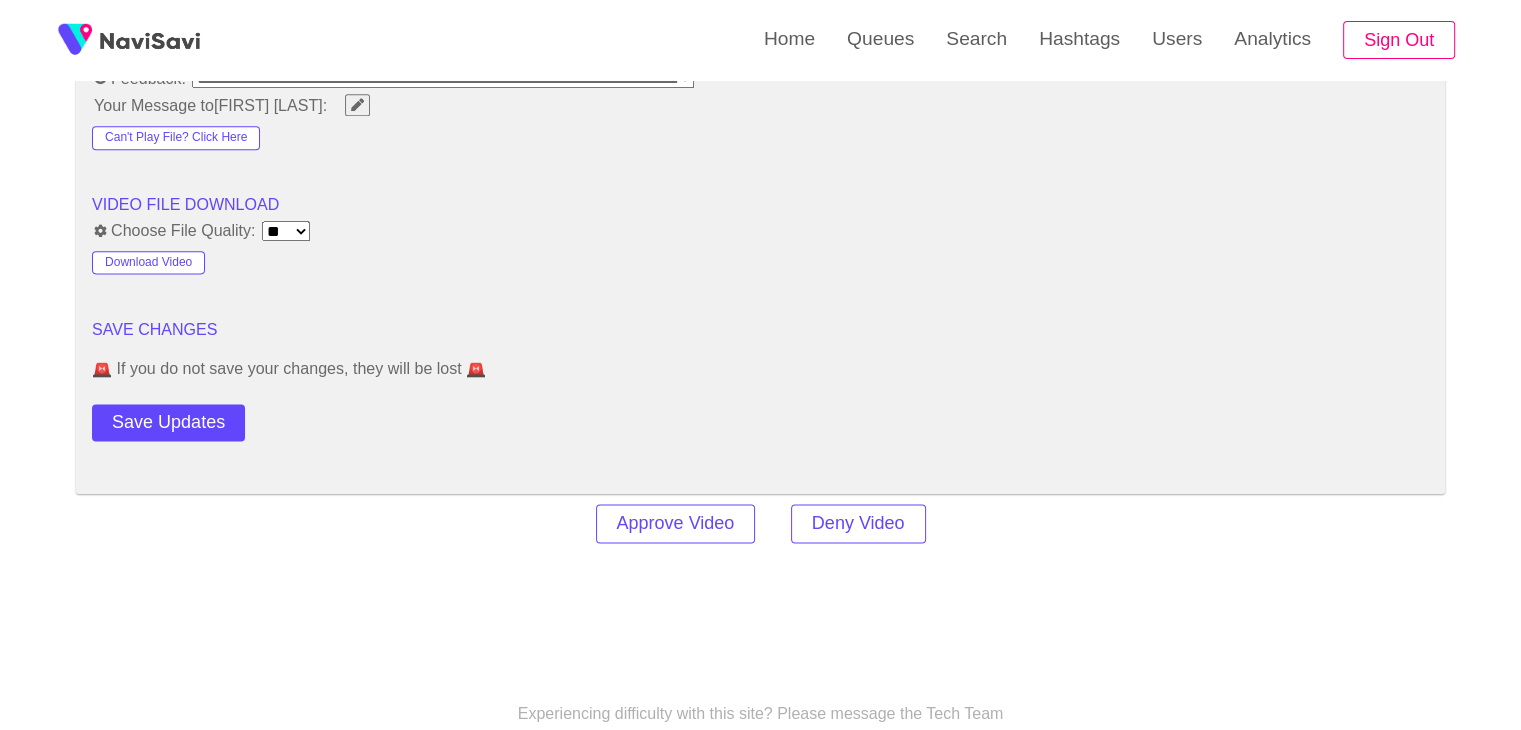 scroll, scrollTop: 2586, scrollLeft: 0, axis: vertical 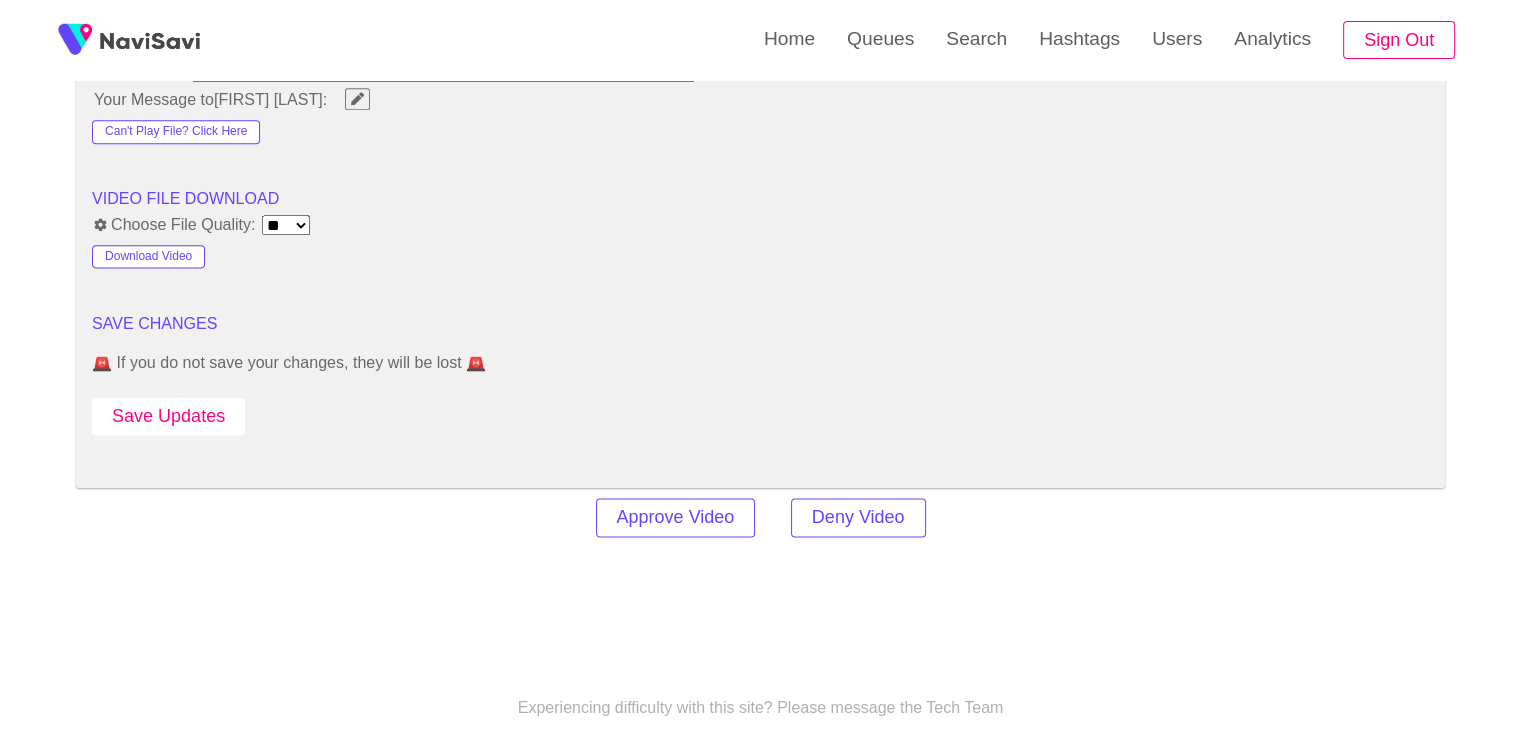 click on "Save Updates" at bounding box center (168, 416) 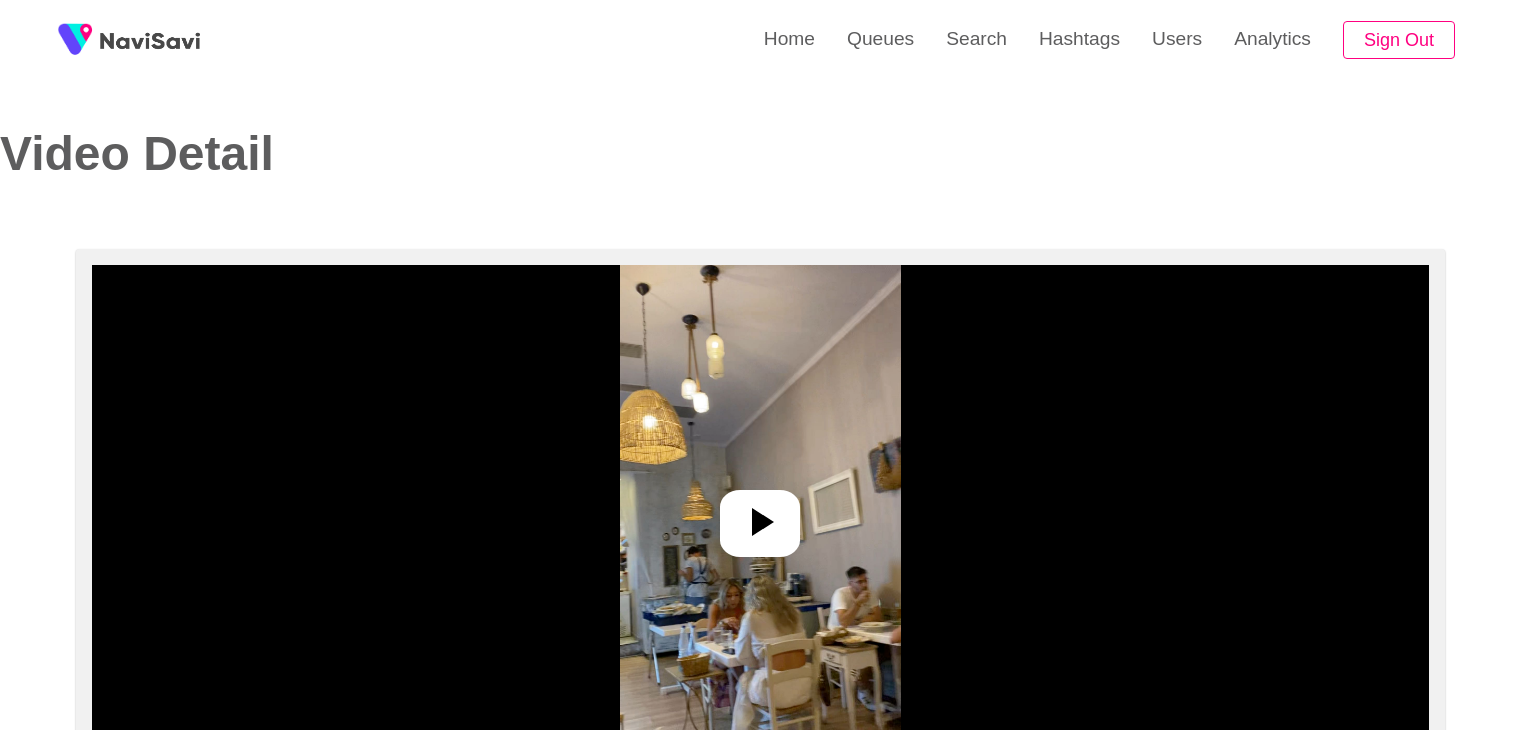 select on "**********" 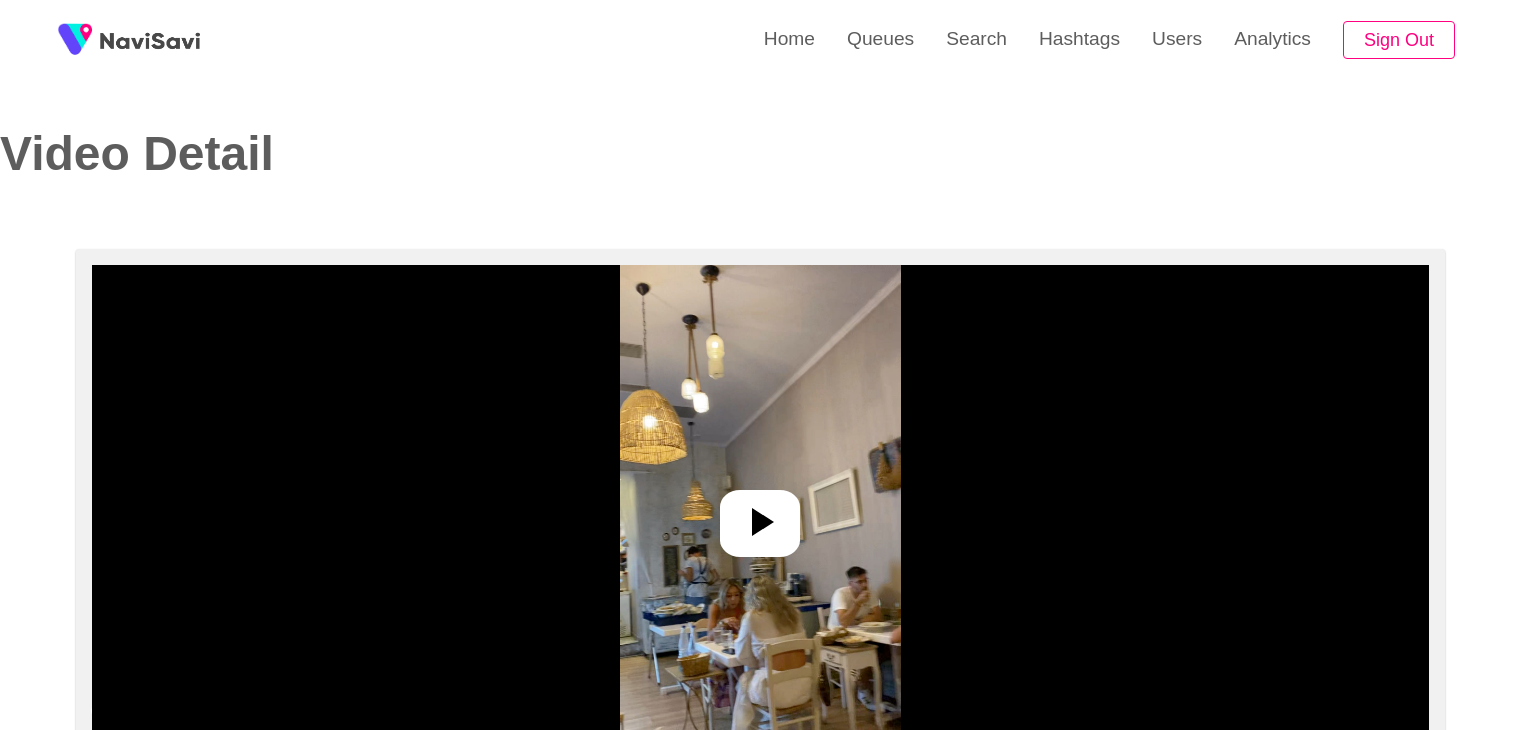scroll, scrollTop: 0, scrollLeft: 0, axis: both 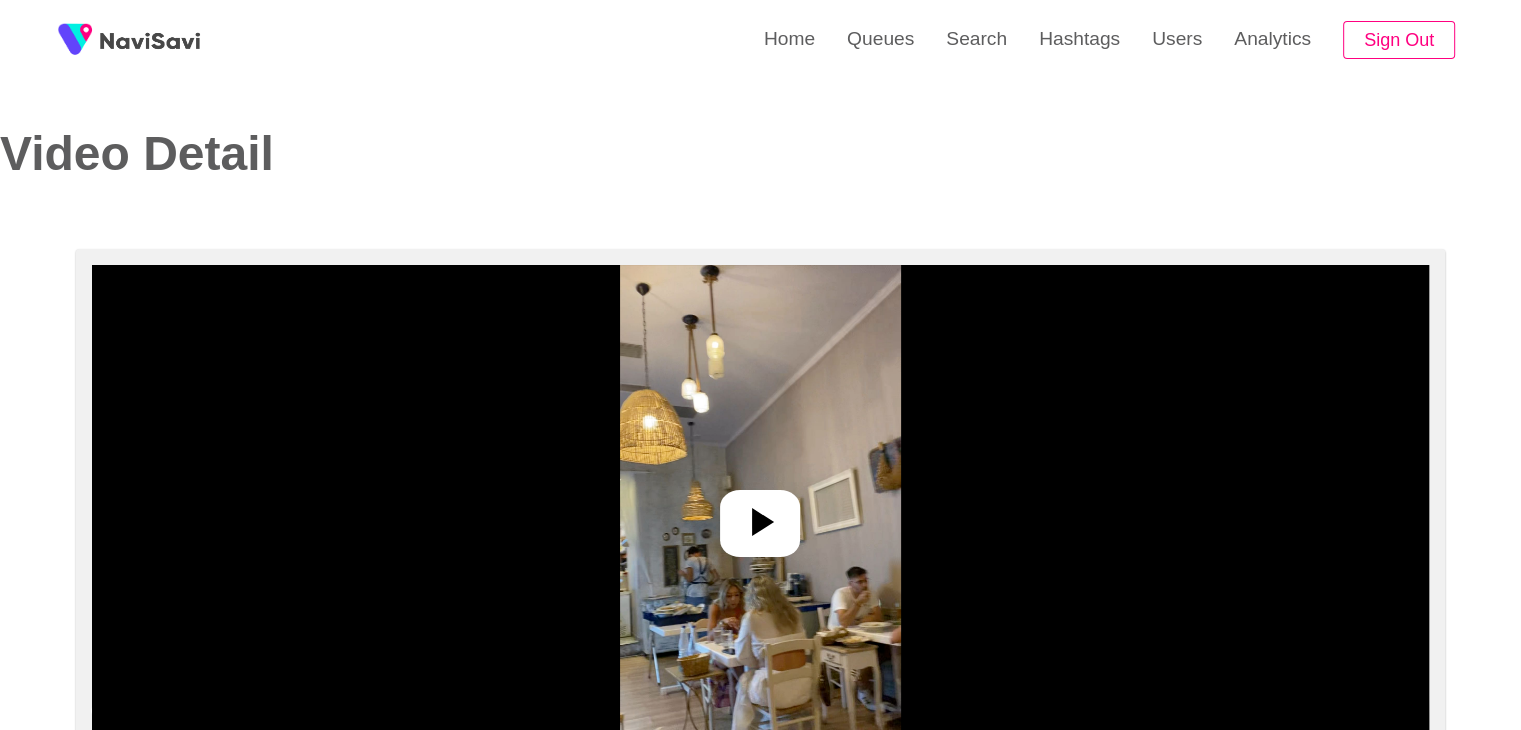 click at bounding box center [760, 515] 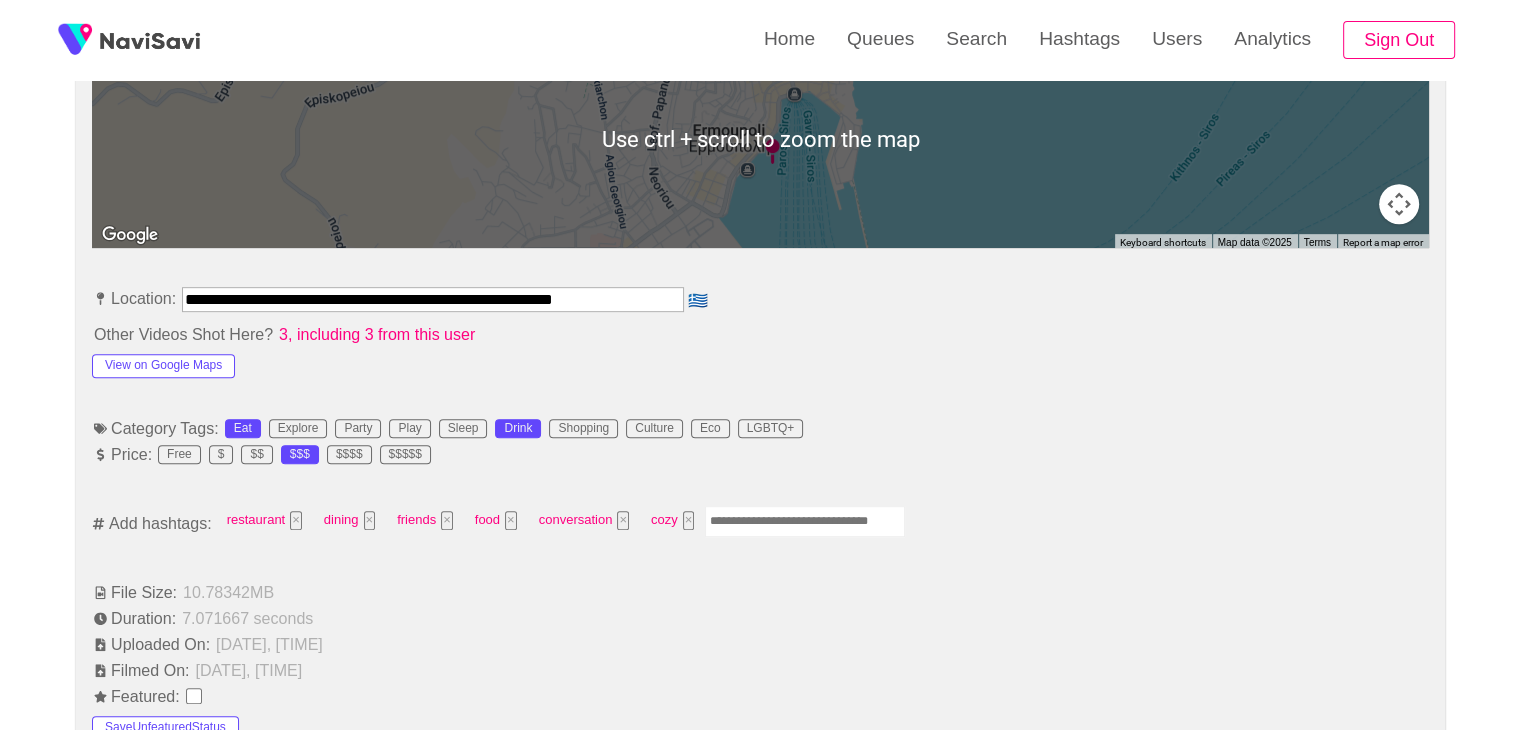 scroll, scrollTop: 964, scrollLeft: 0, axis: vertical 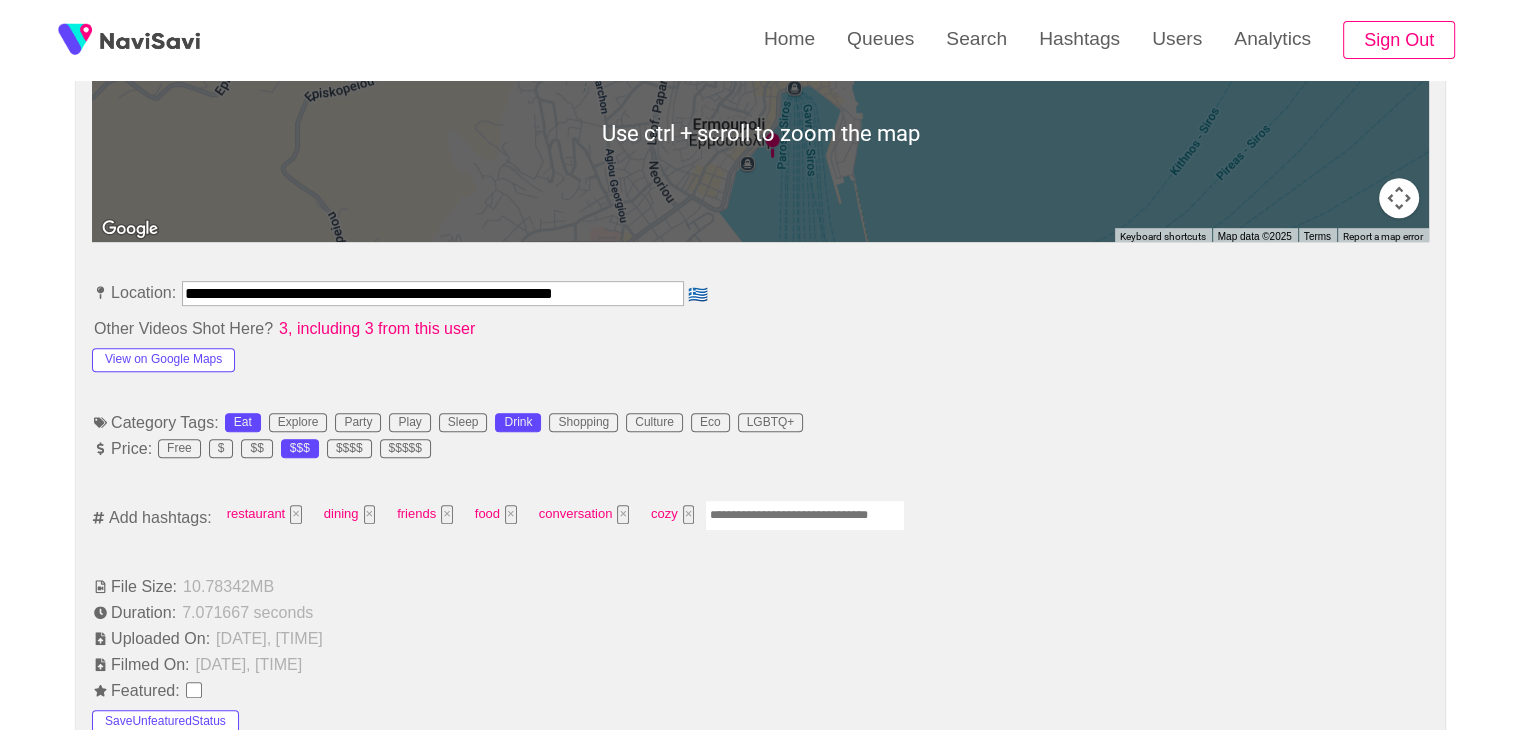 click at bounding box center [805, 515] 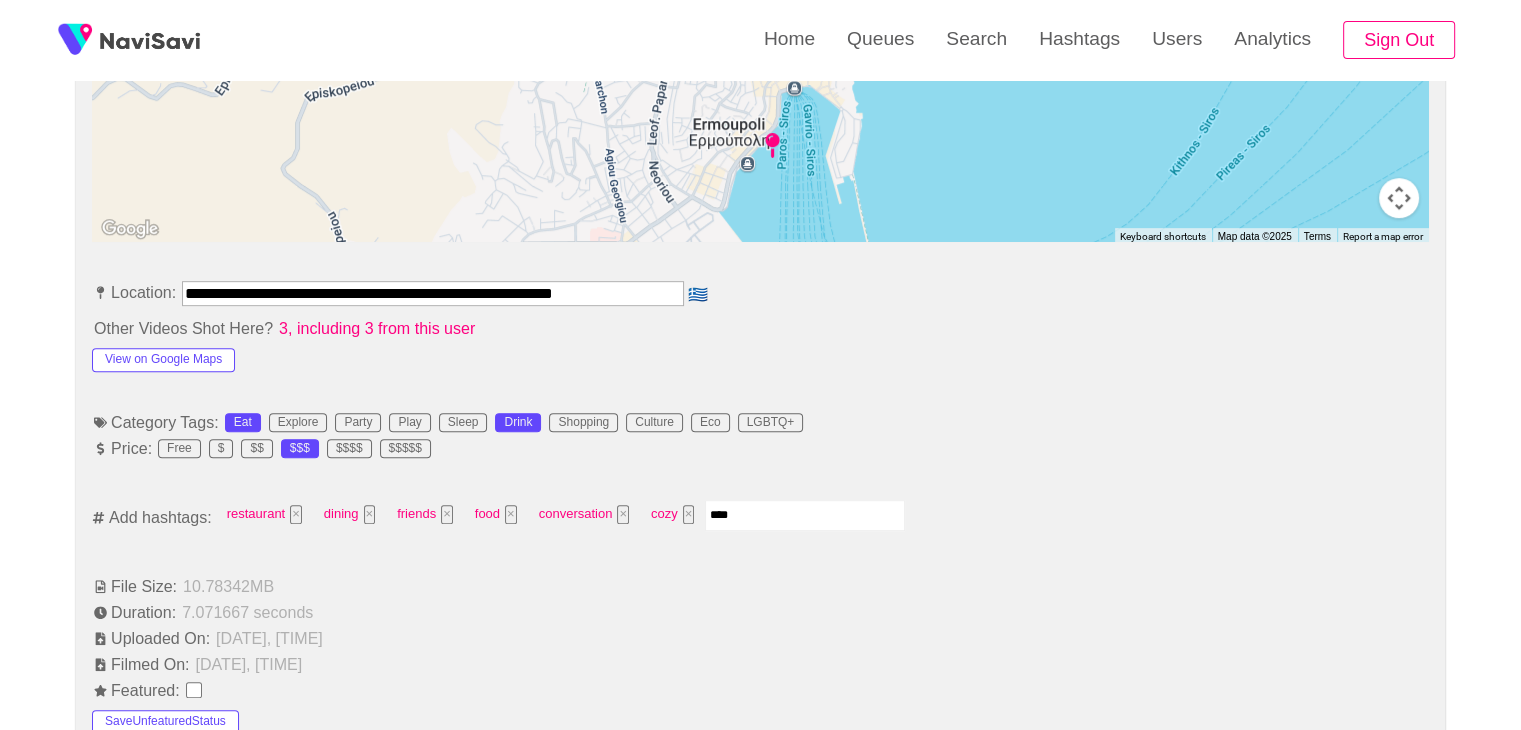 type on "*****" 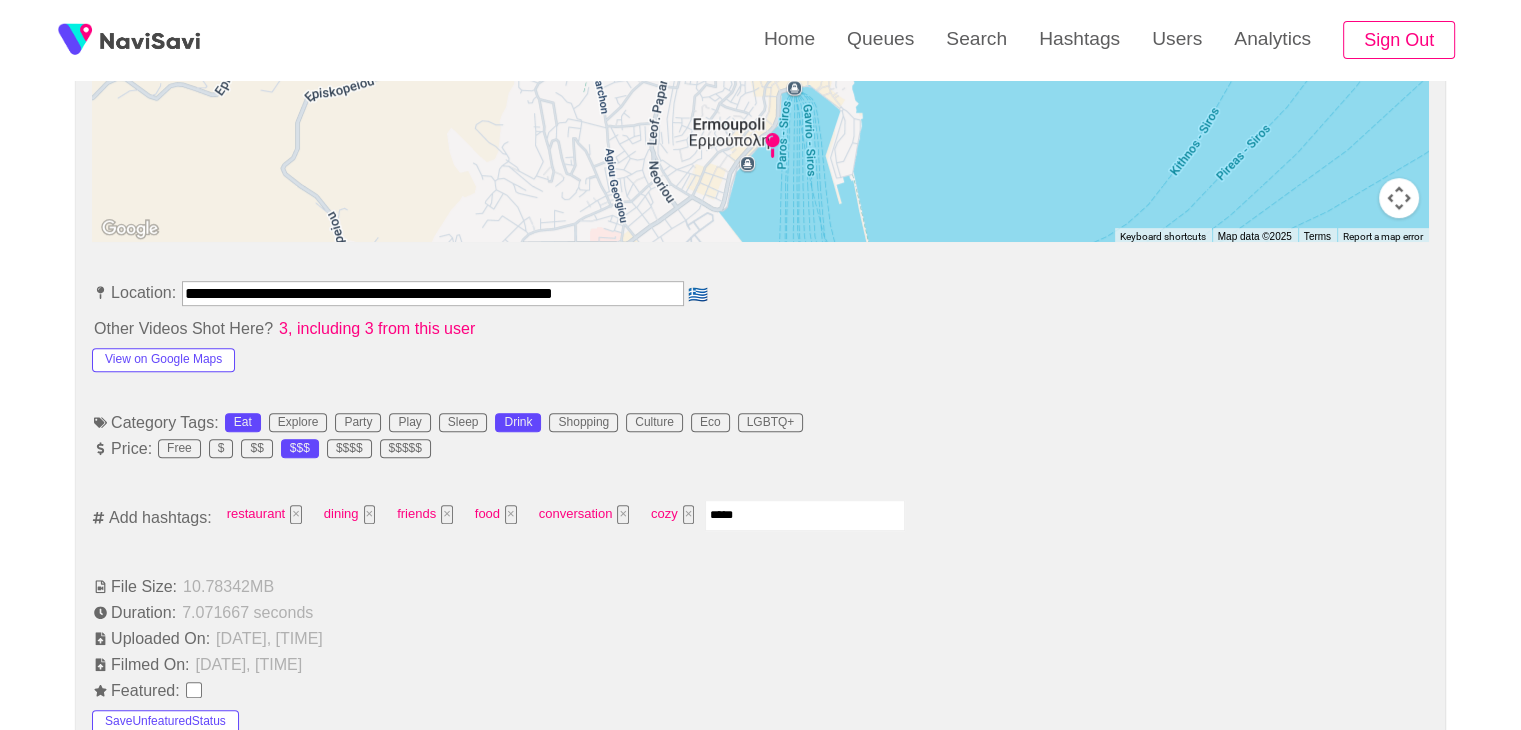 type 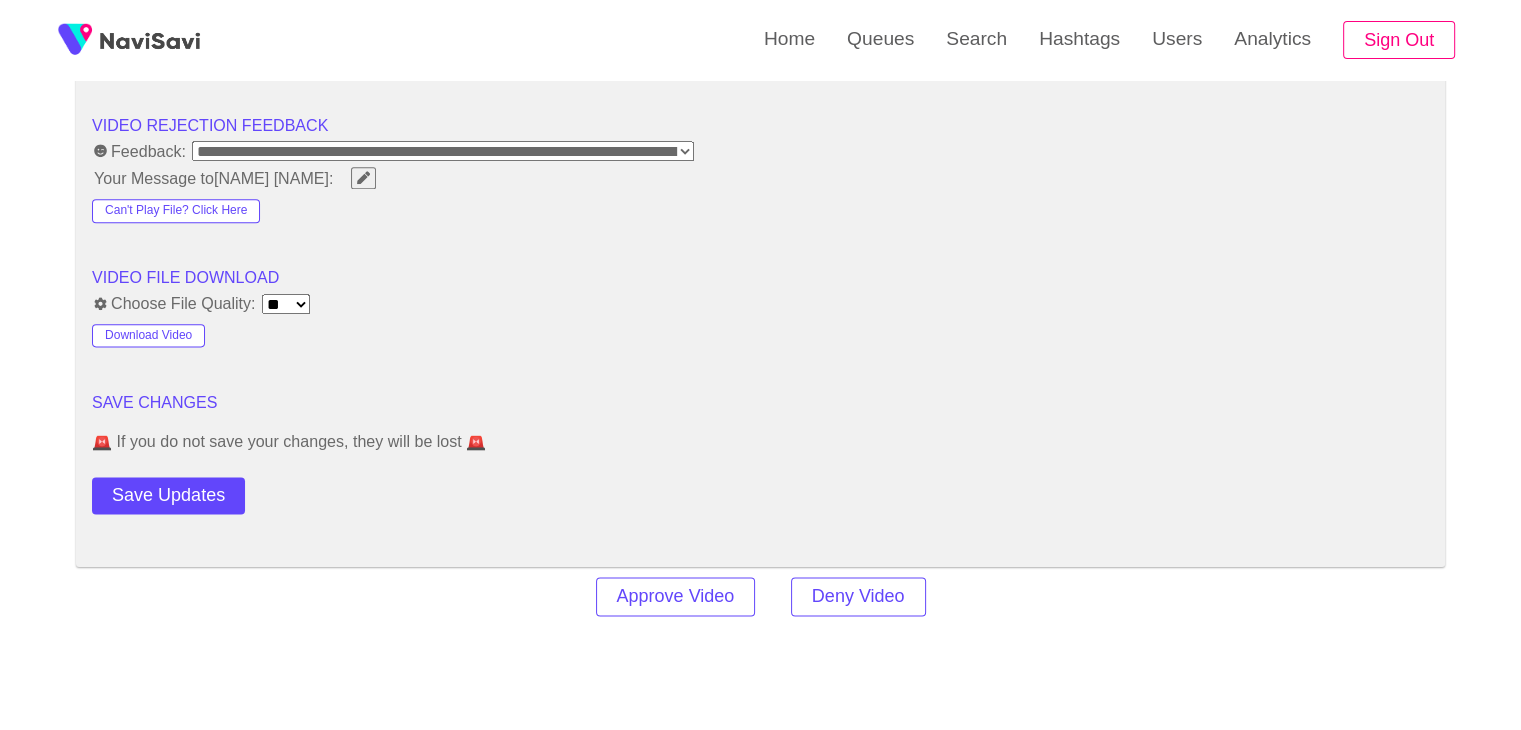 scroll, scrollTop: 2566, scrollLeft: 0, axis: vertical 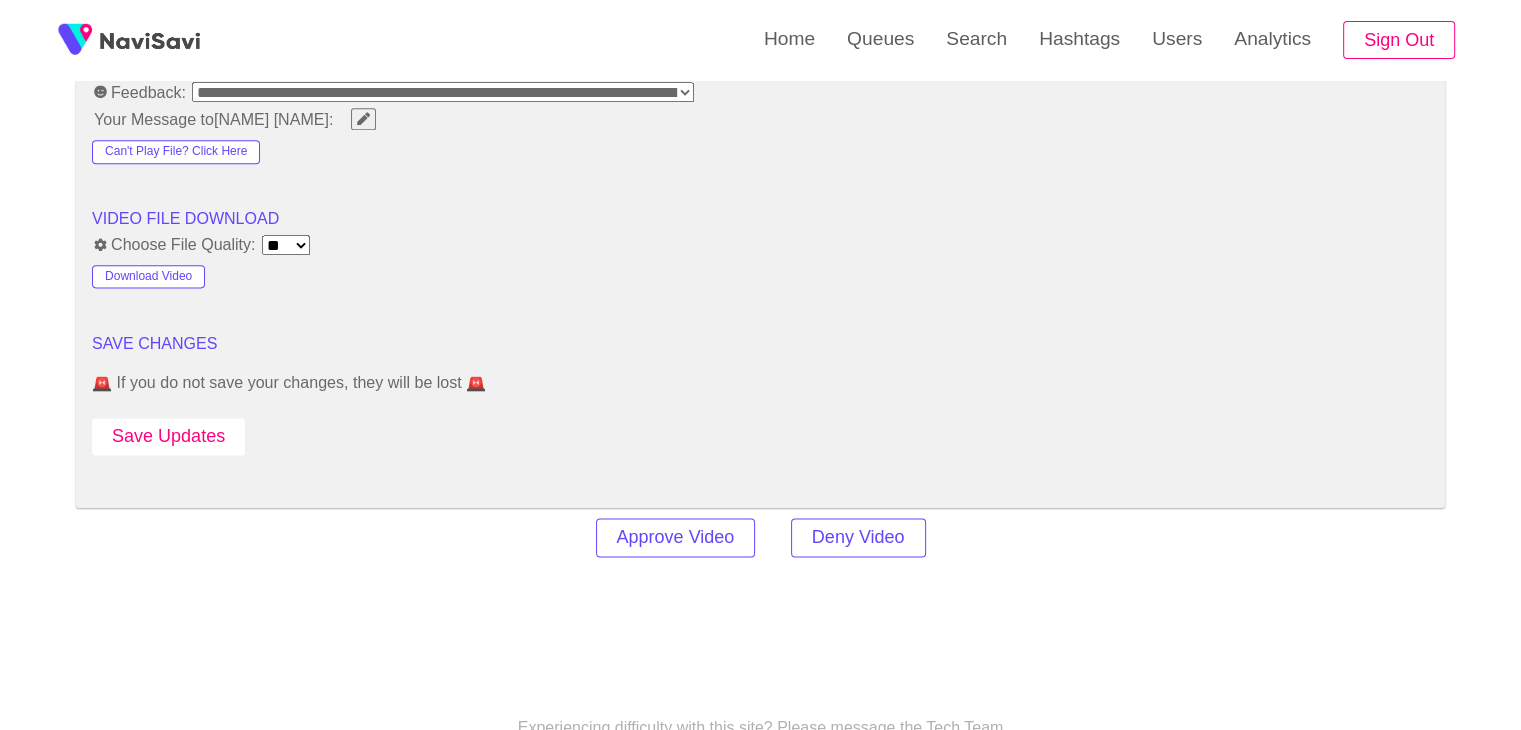 click on "Save Updates" at bounding box center [168, 436] 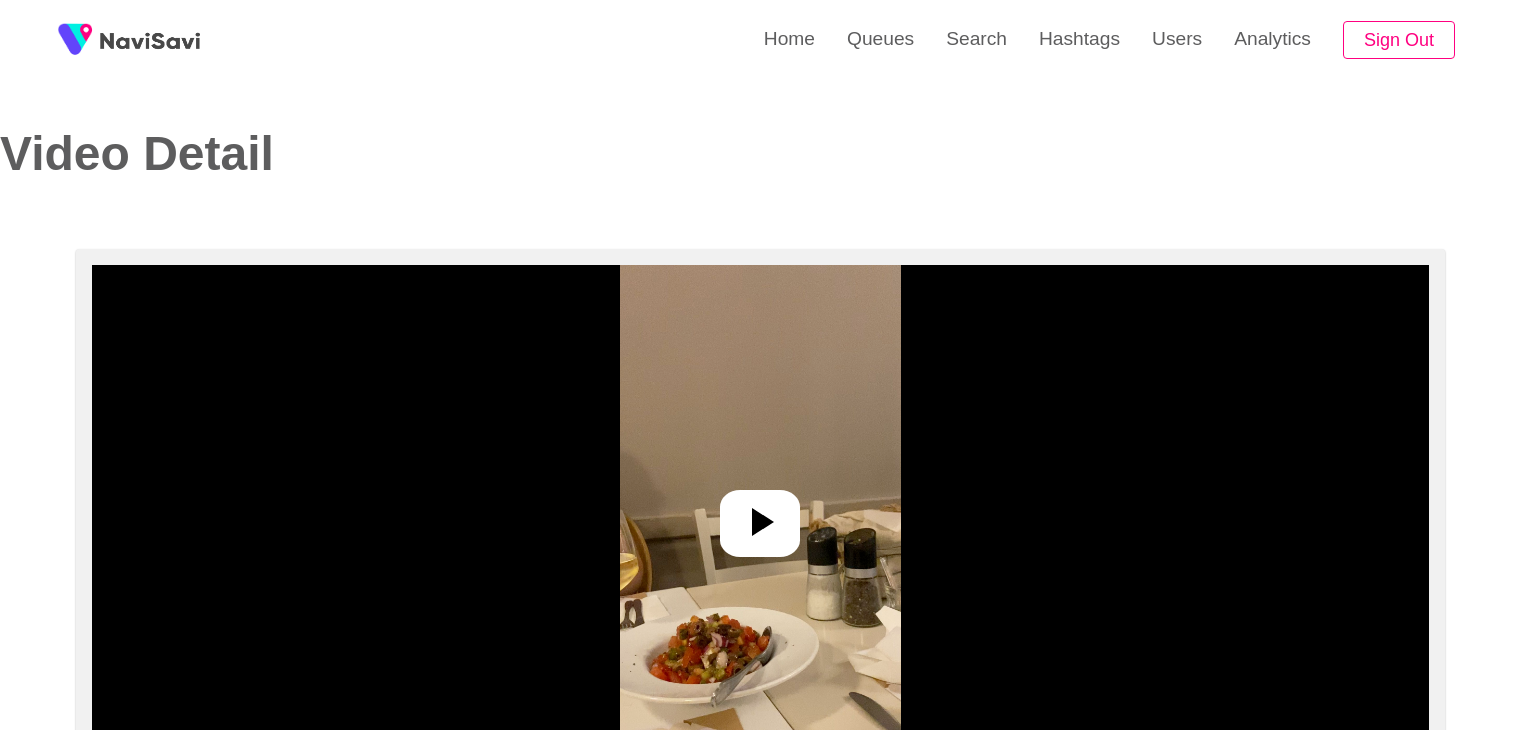 select on "**********" 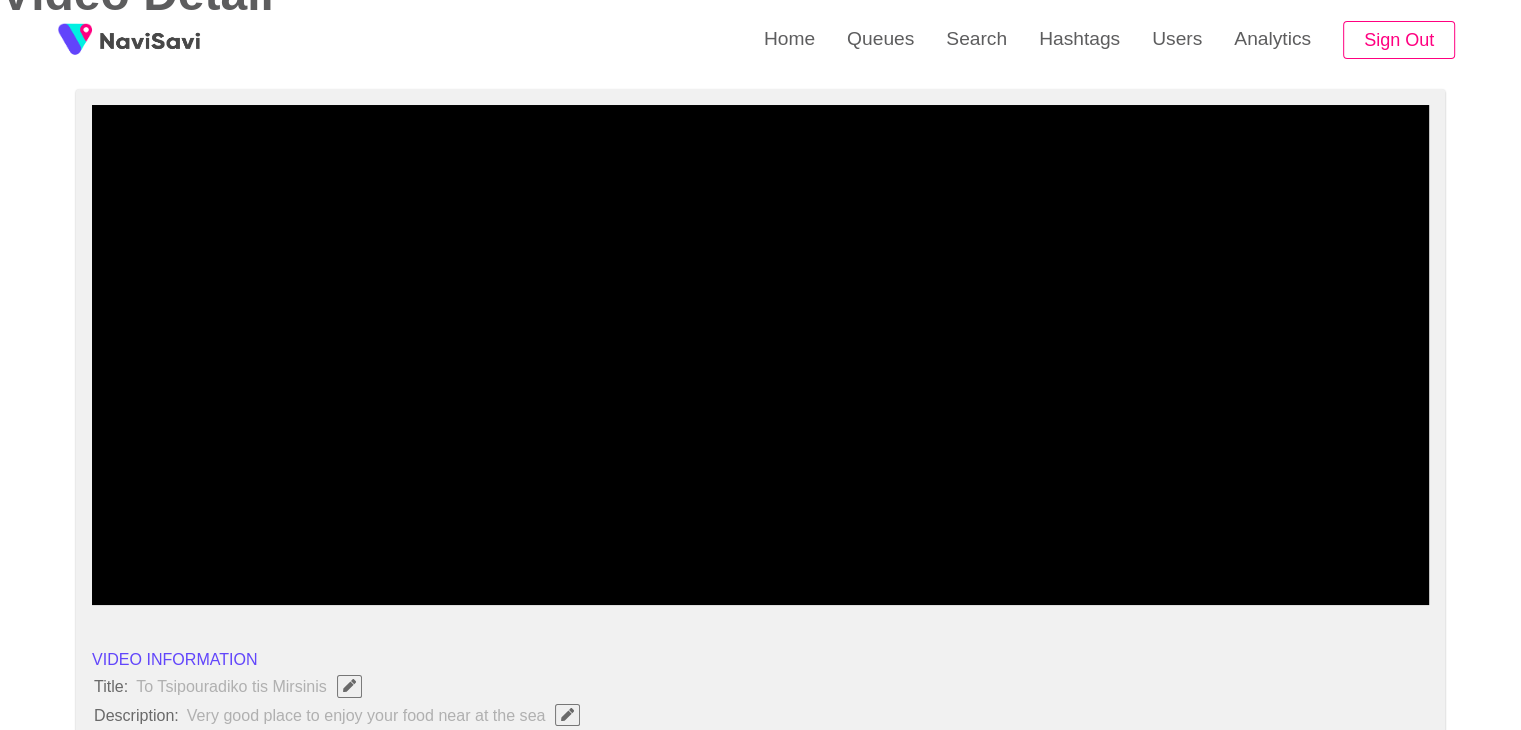 scroll, scrollTop: 171, scrollLeft: 0, axis: vertical 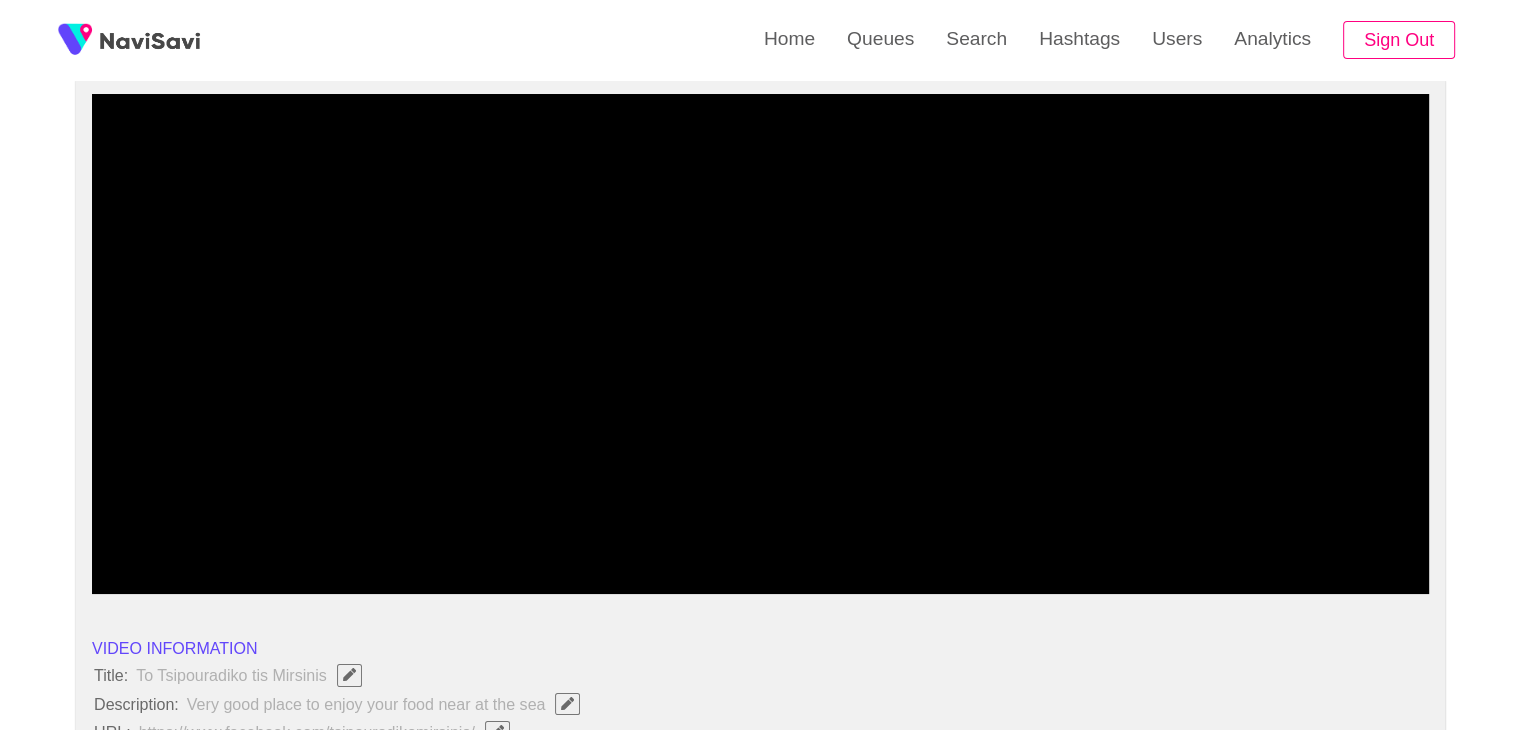 click at bounding box center [760, 344] 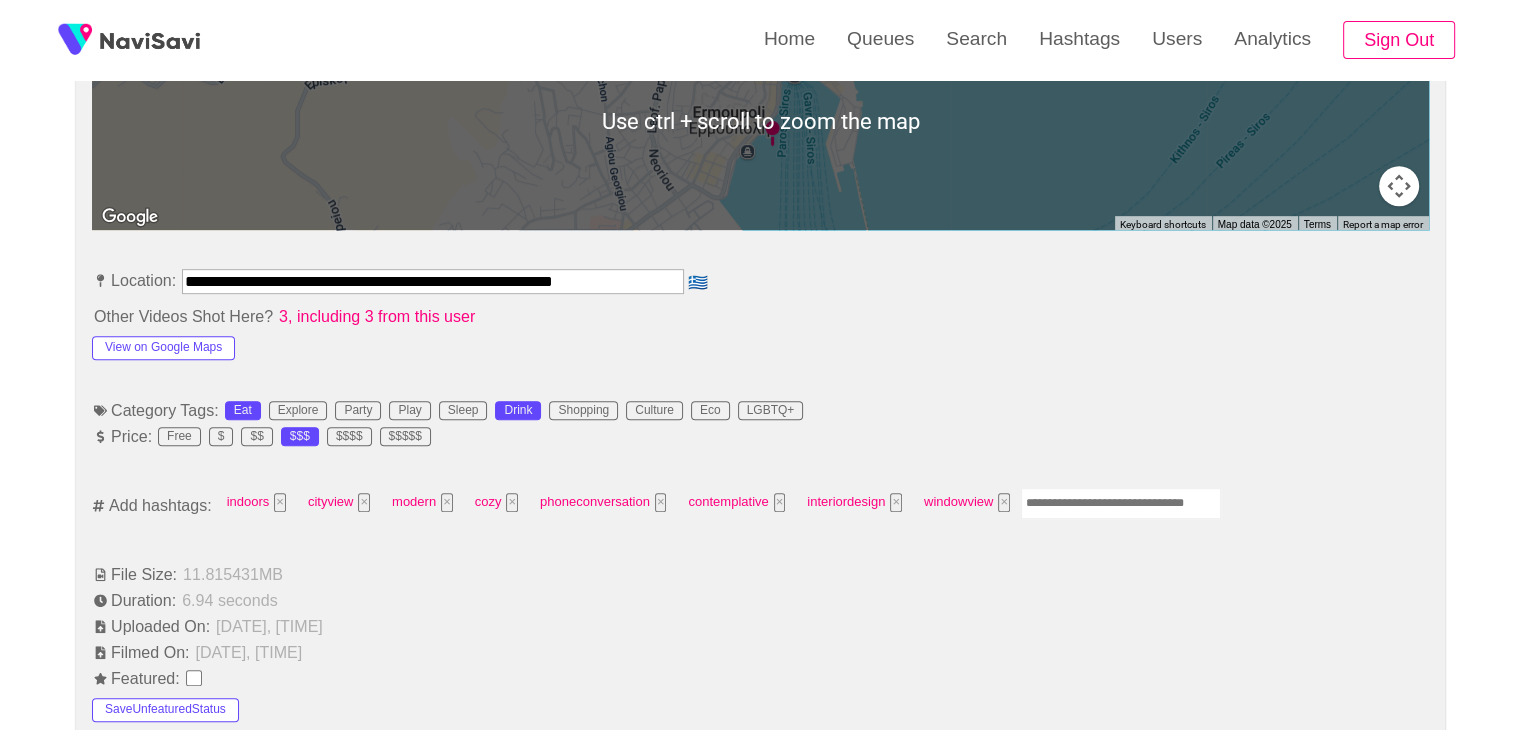 scroll, scrollTop: 980, scrollLeft: 0, axis: vertical 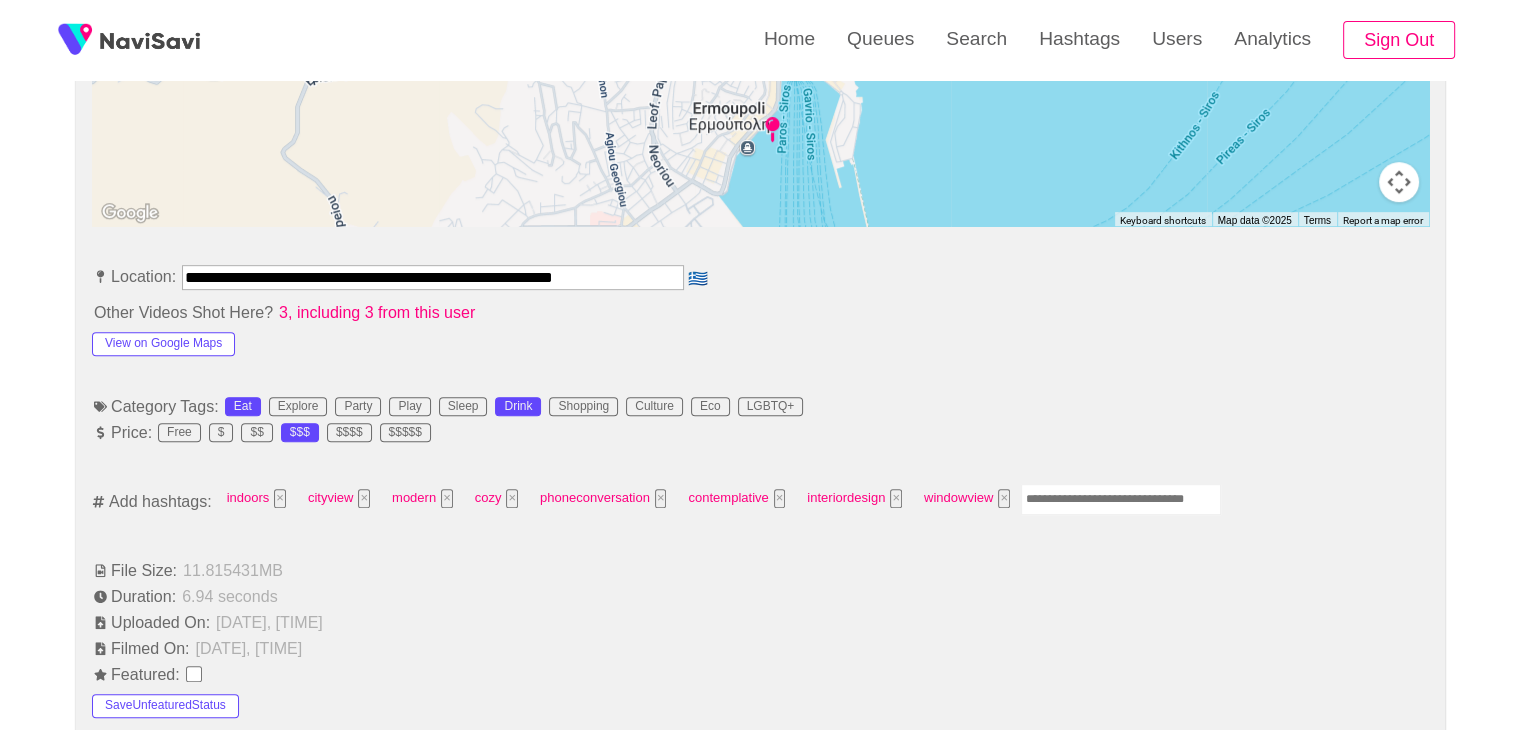 click at bounding box center (1121, 499) 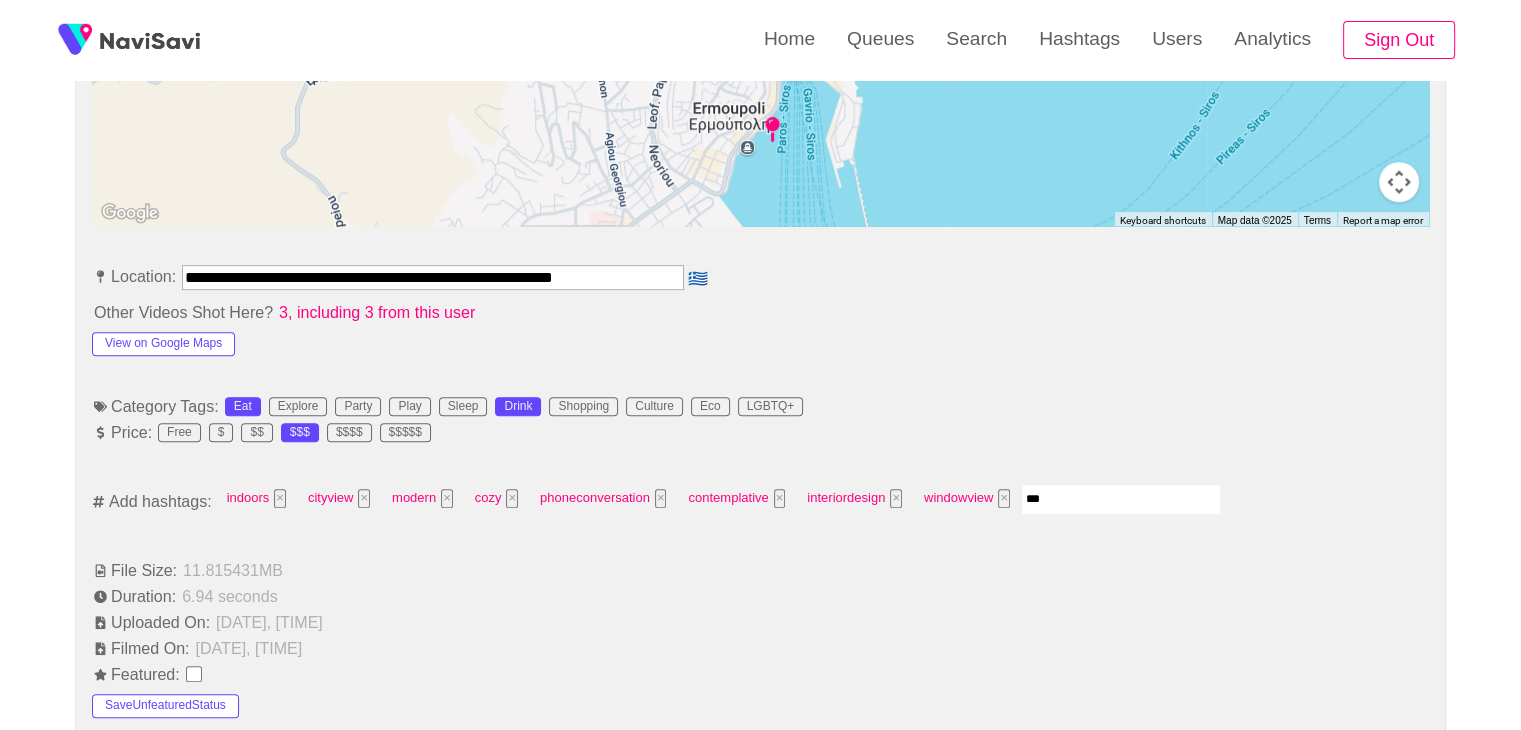 type on "****" 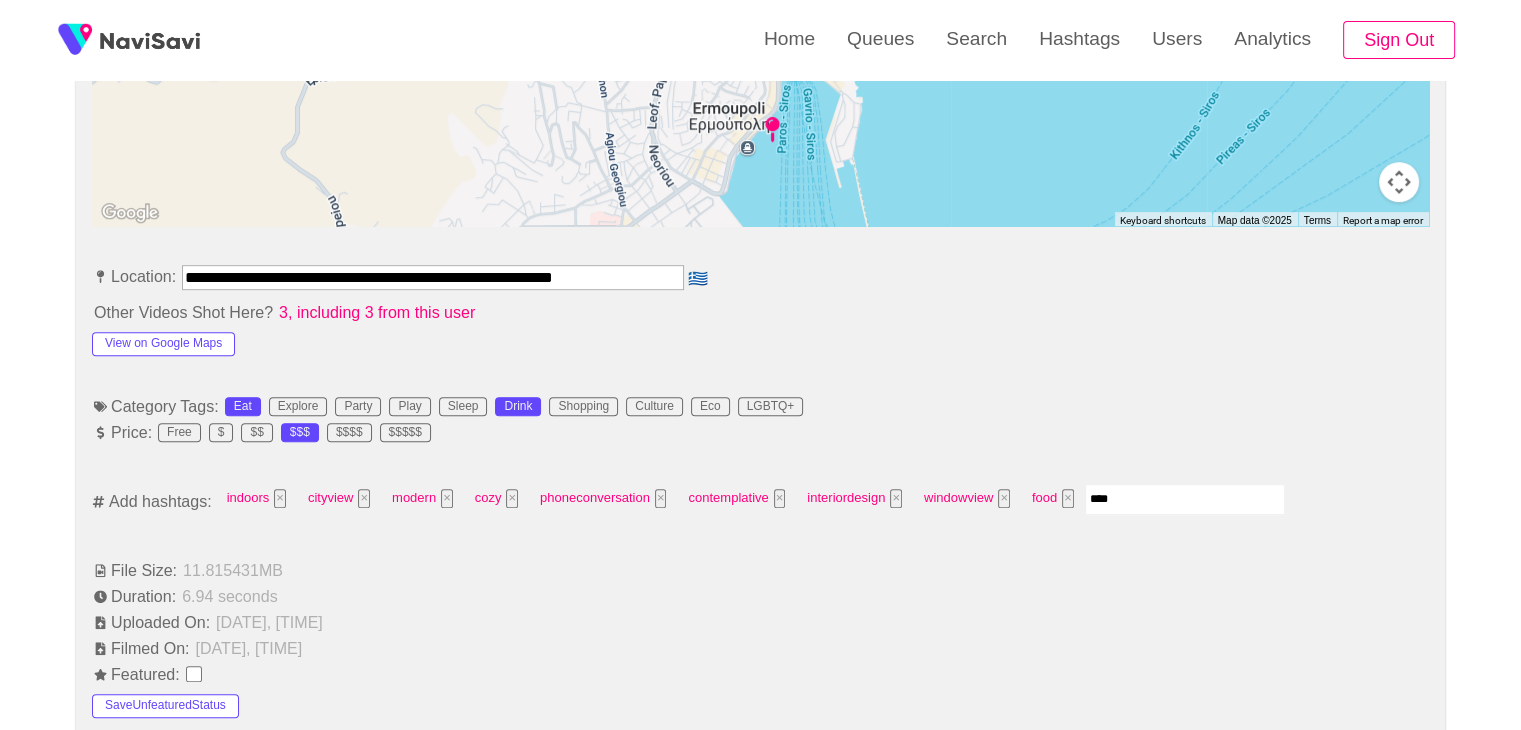 type on "*****" 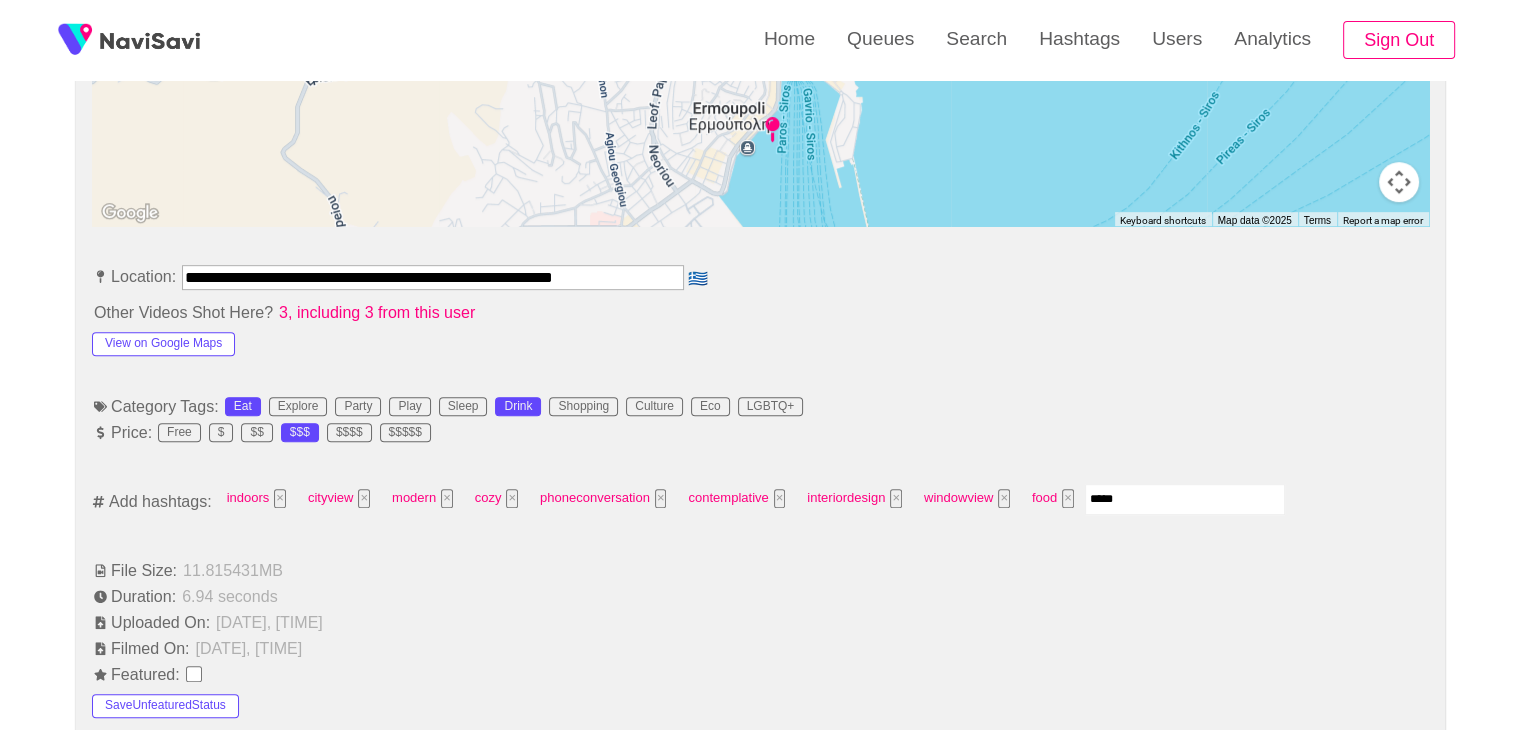 type 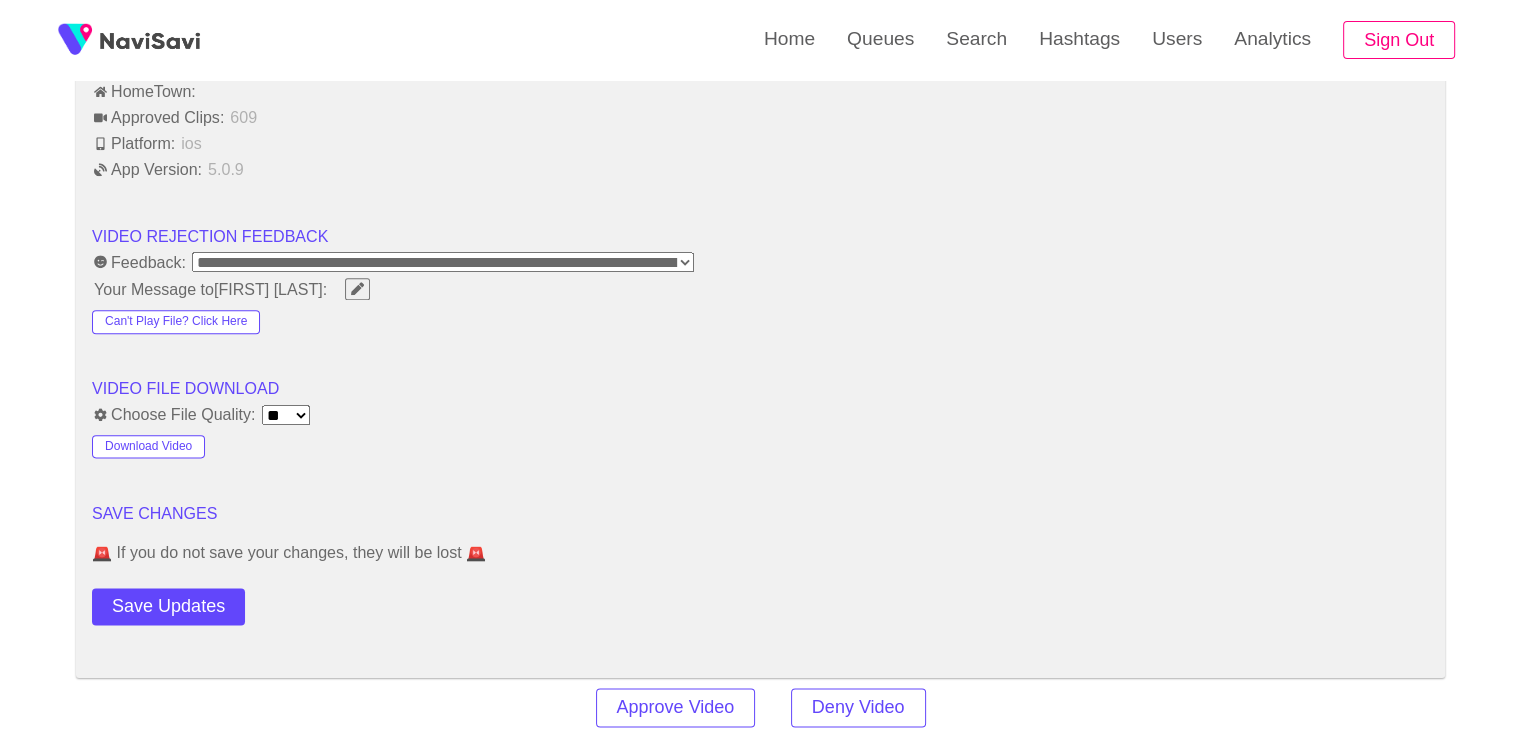 scroll, scrollTop: 2407, scrollLeft: 0, axis: vertical 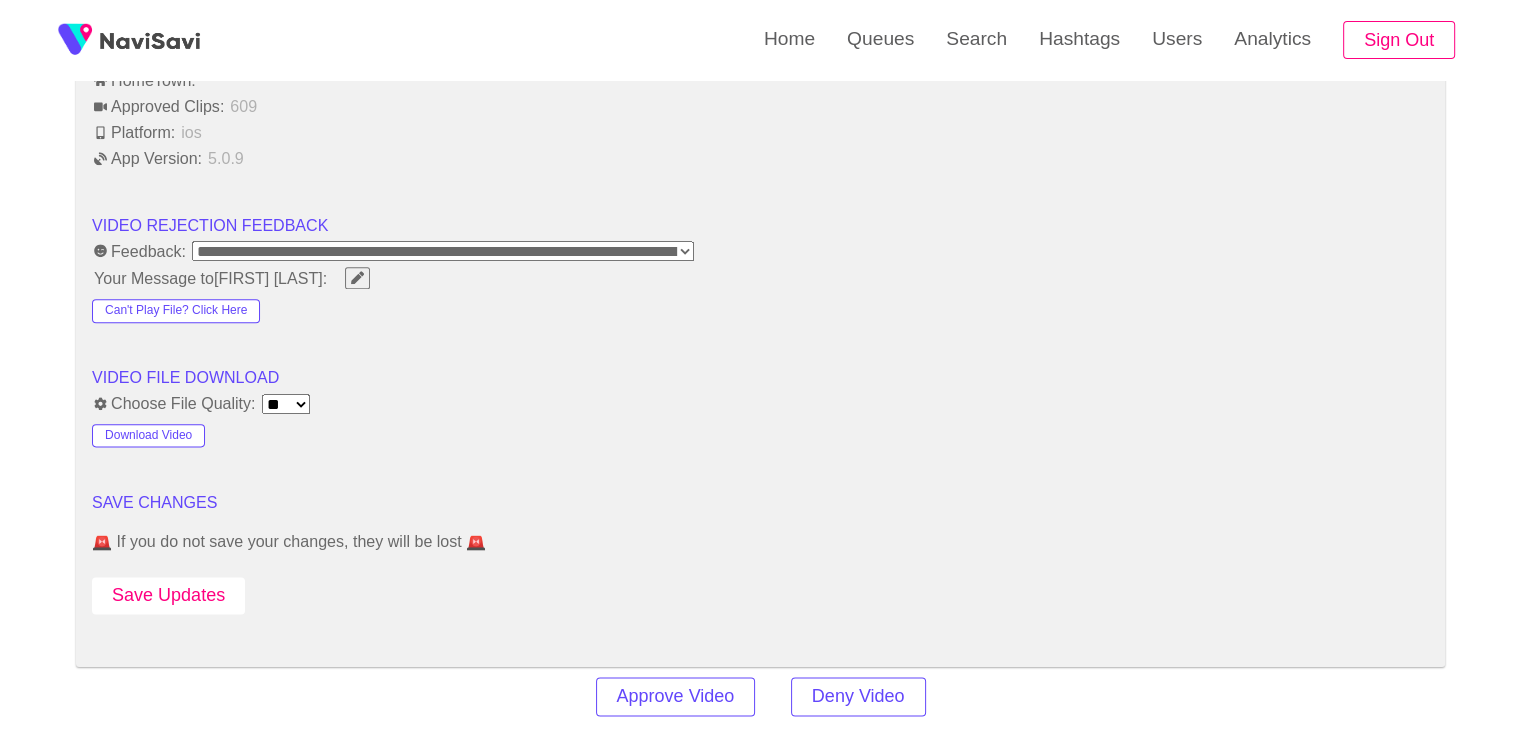 click on "Save Updates" at bounding box center [168, 595] 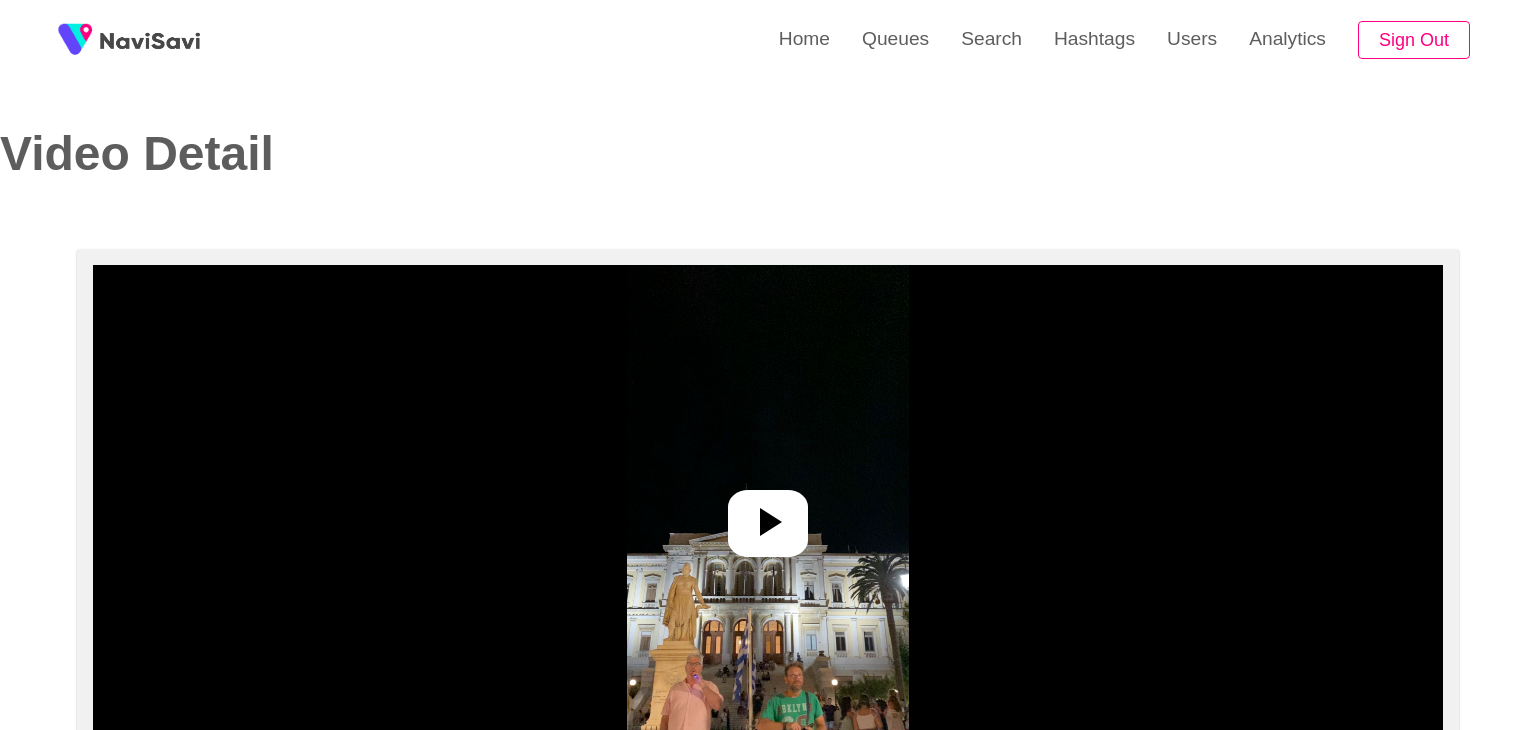 select on "**********" 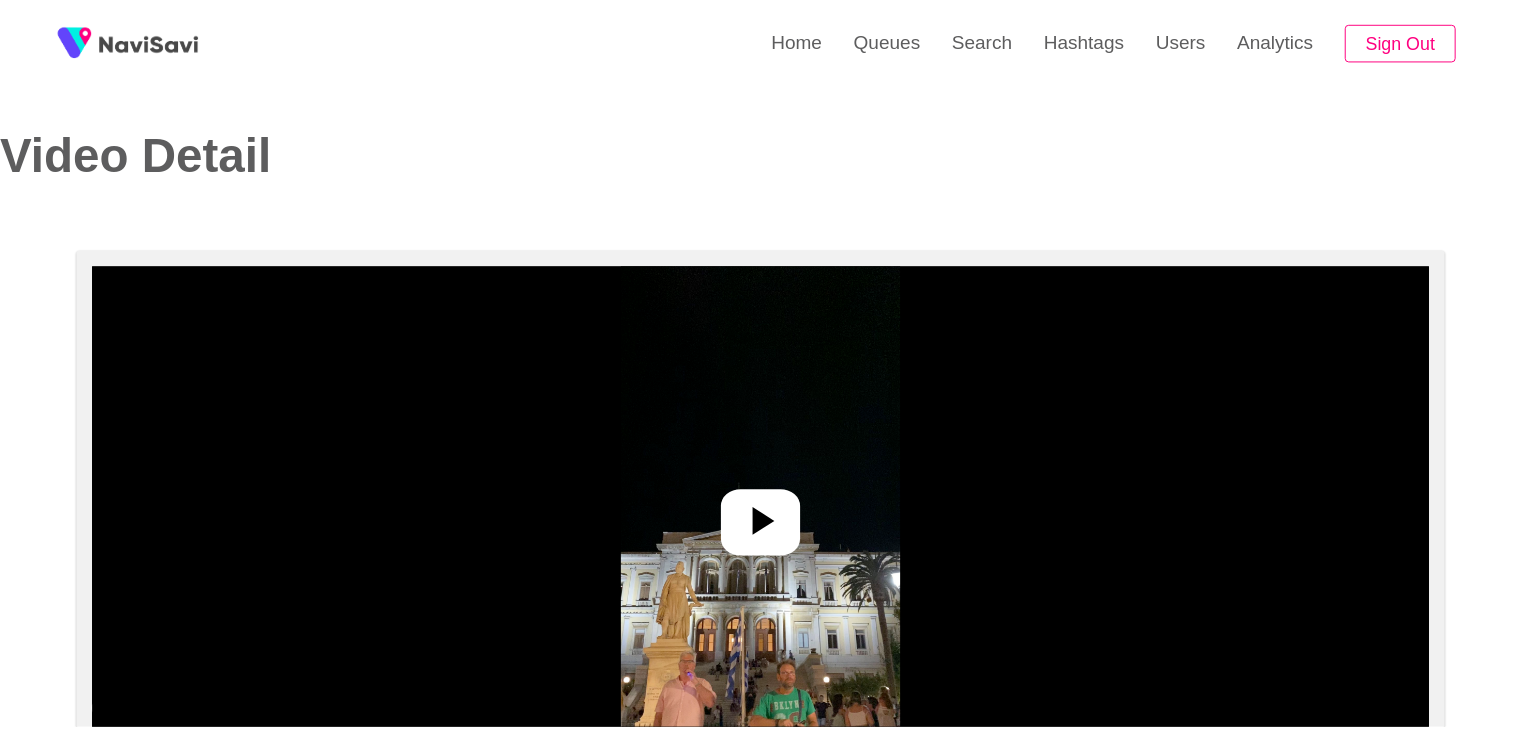 scroll, scrollTop: 0, scrollLeft: 0, axis: both 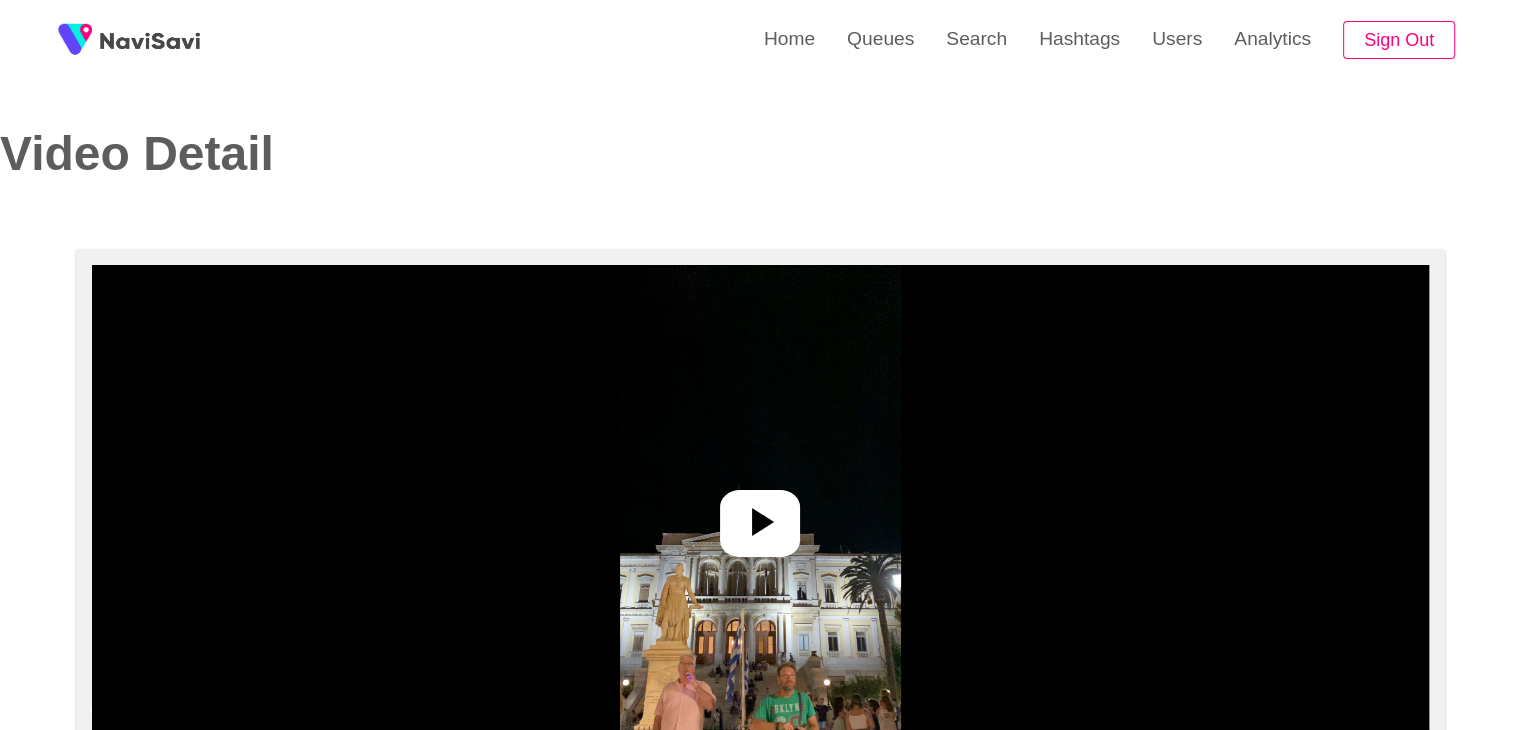 click at bounding box center (760, 515) 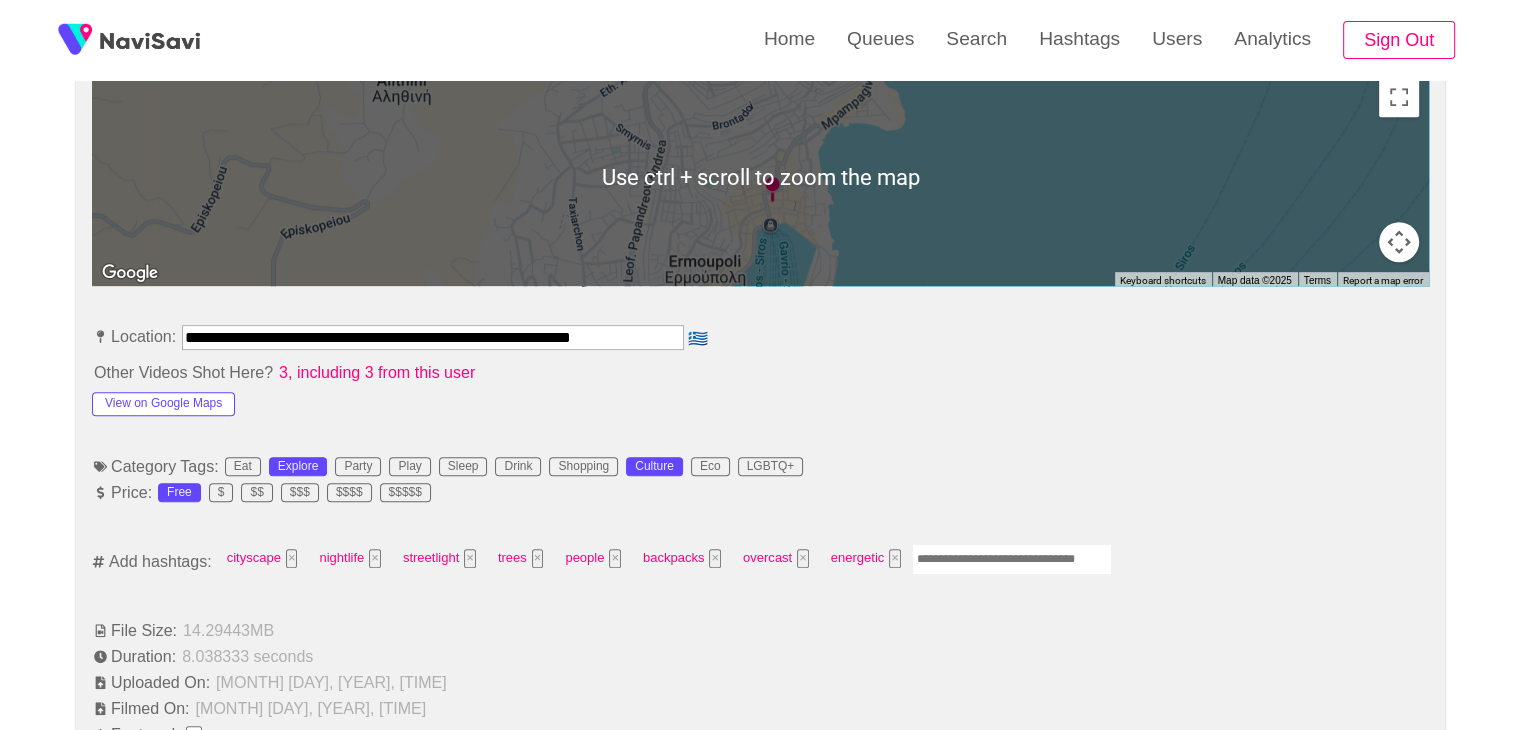 scroll, scrollTop: 924, scrollLeft: 0, axis: vertical 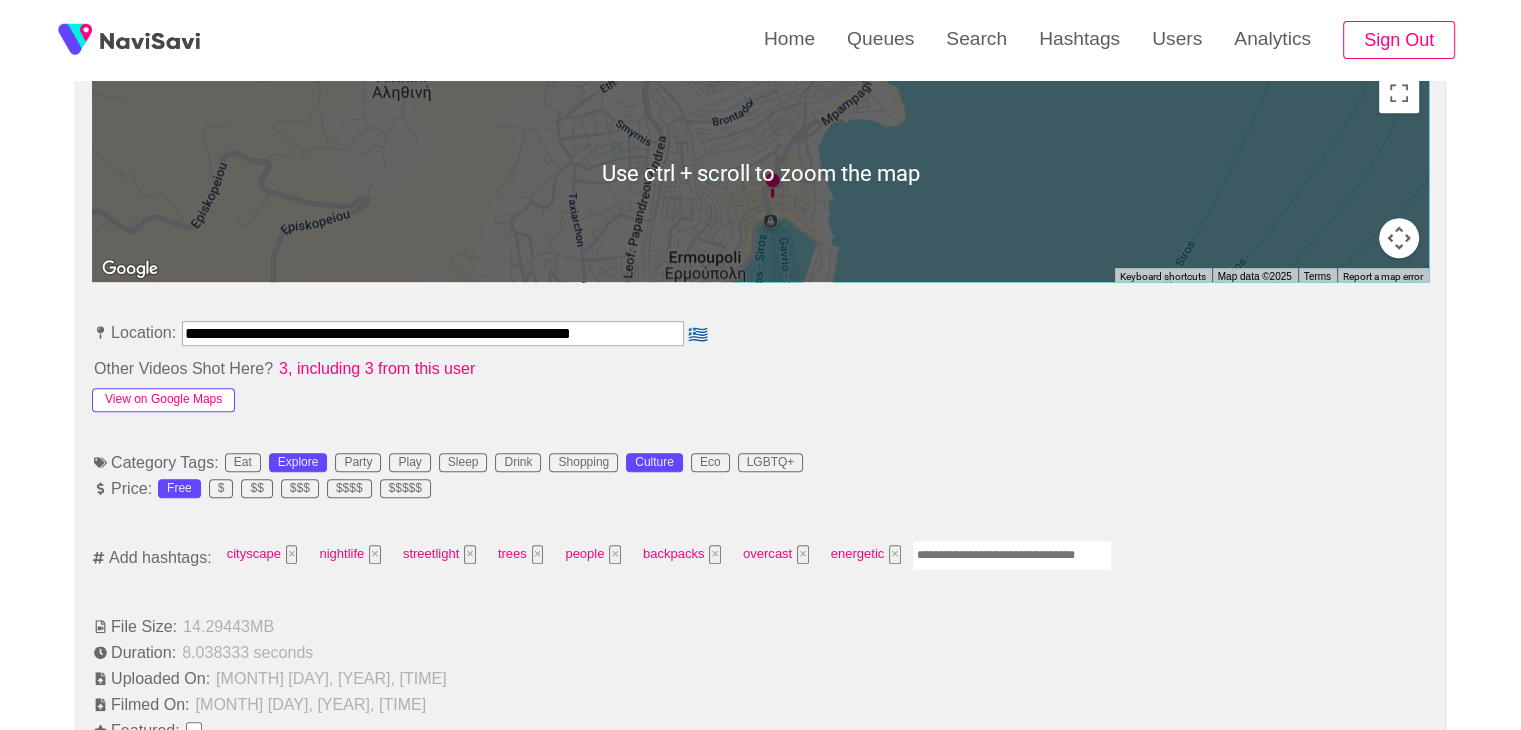 click on "View on Google Maps" at bounding box center (163, 400) 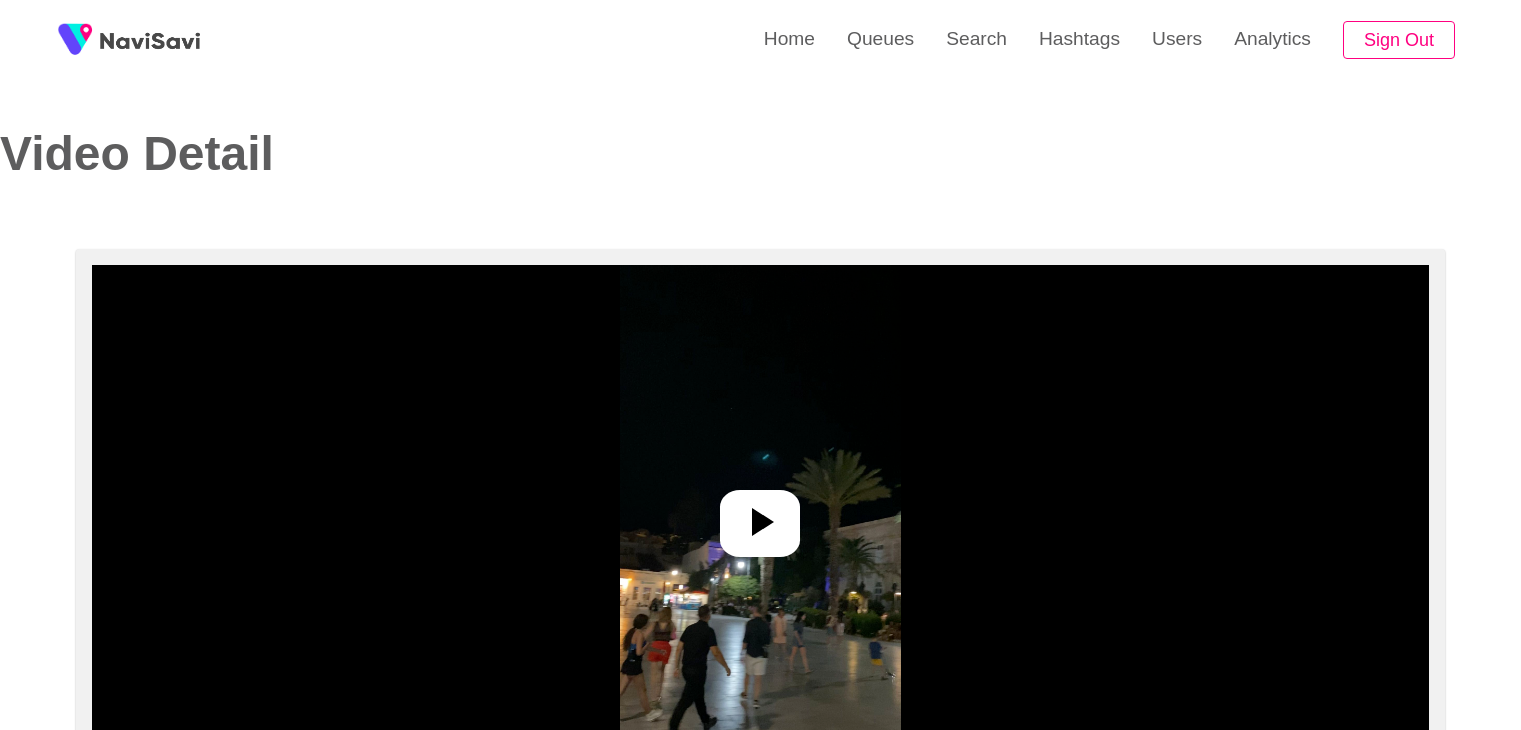 select on "**********" 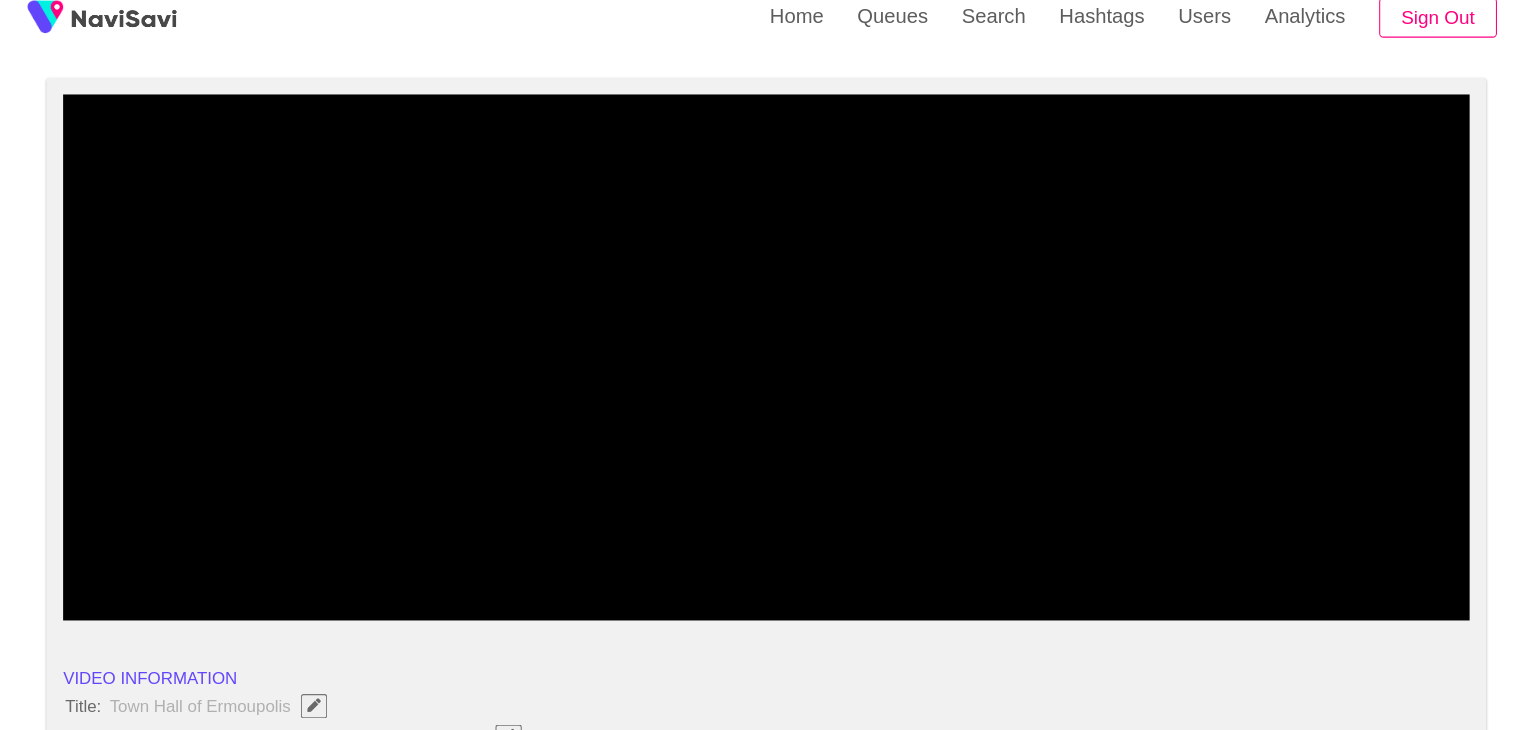 scroll, scrollTop: 152, scrollLeft: 0, axis: vertical 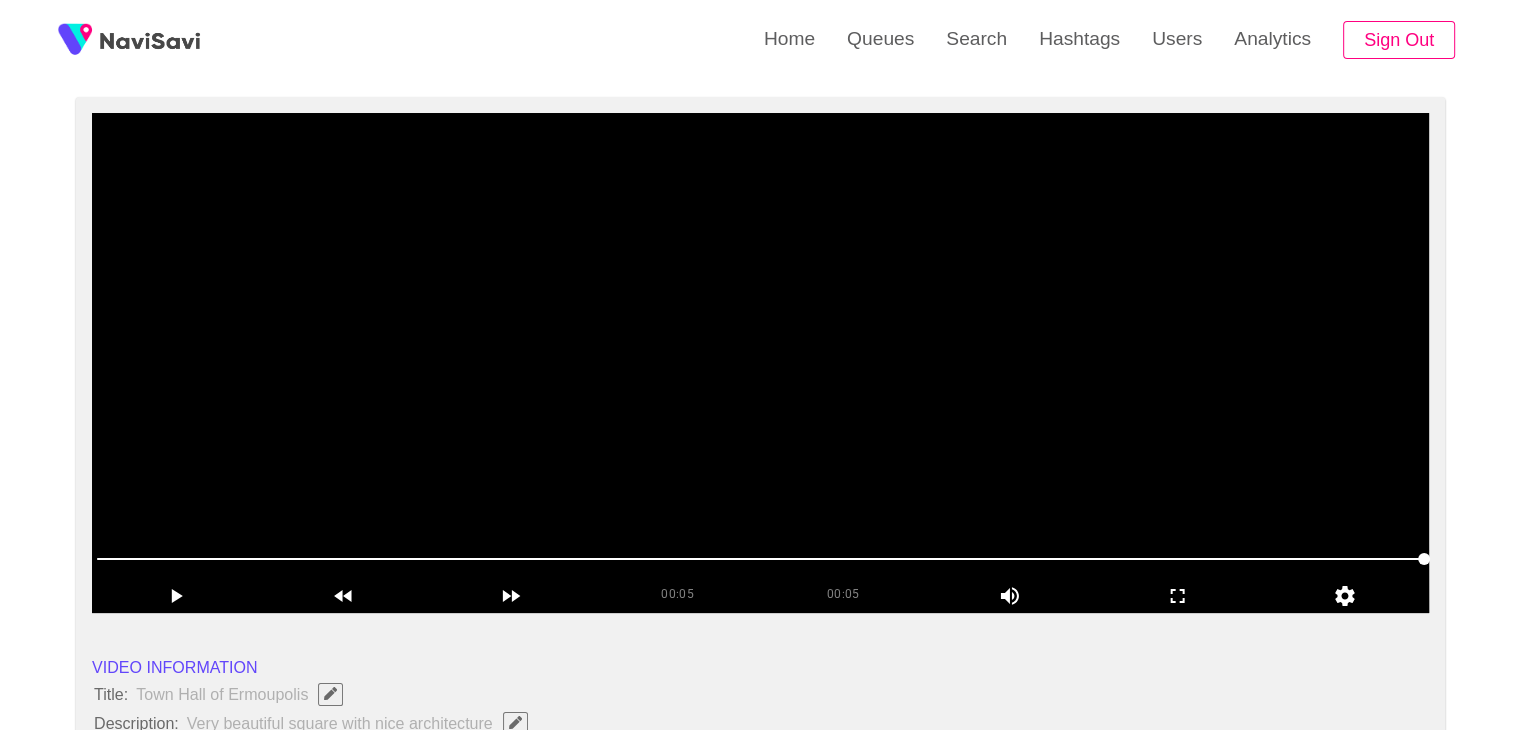 click at bounding box center [760, 363] 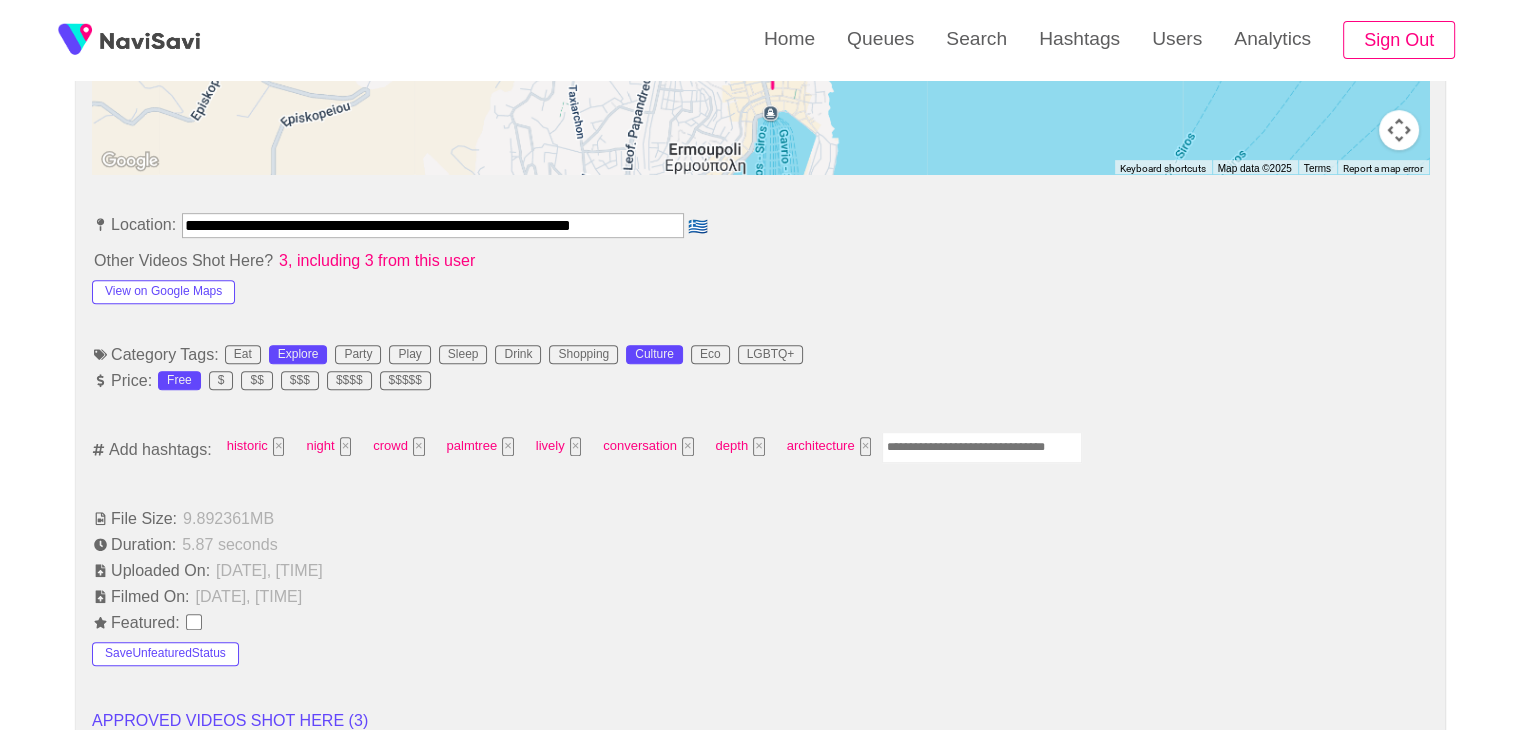scroll, scrollTop: 1036, scrollLeft: 0, axis: vertical 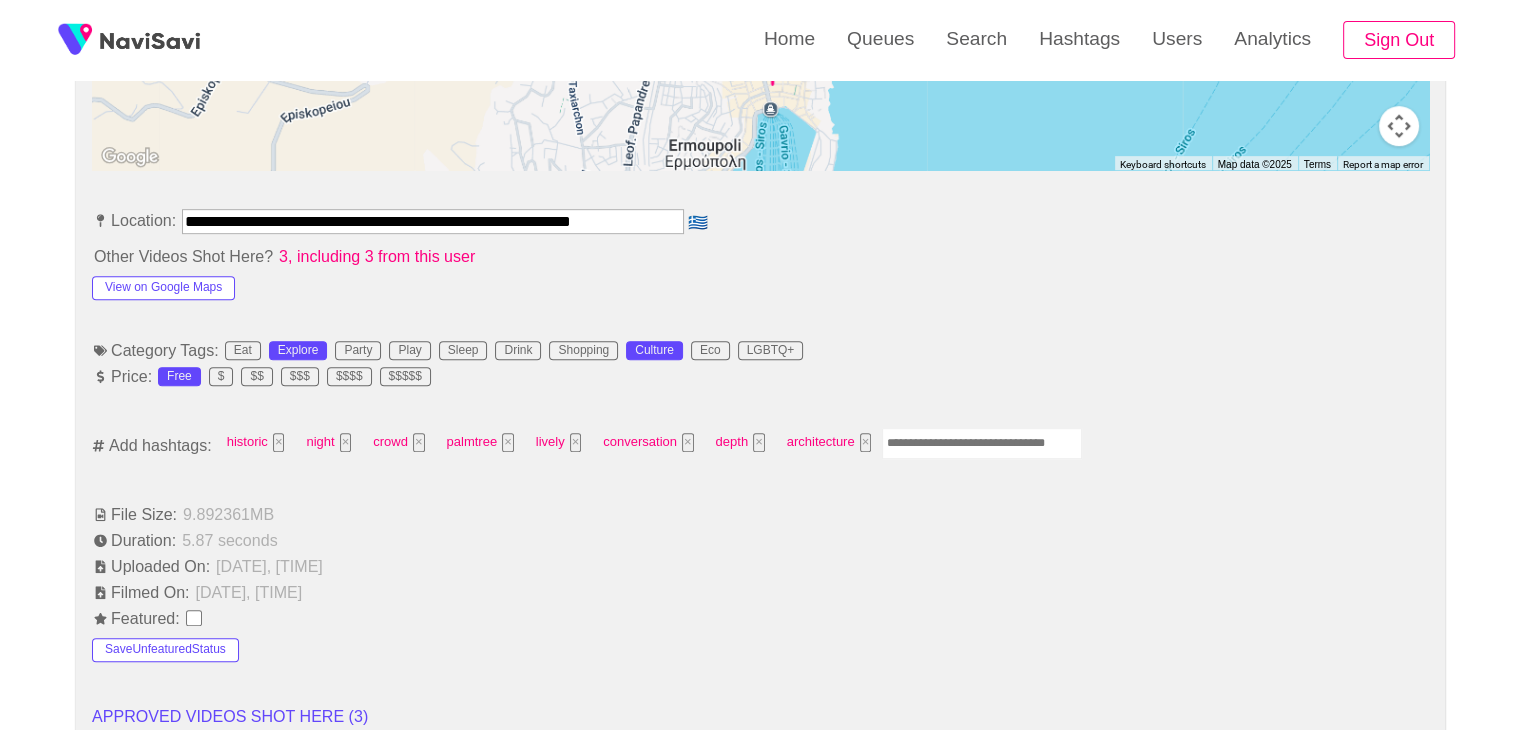 click at bounding box center (982, 443) 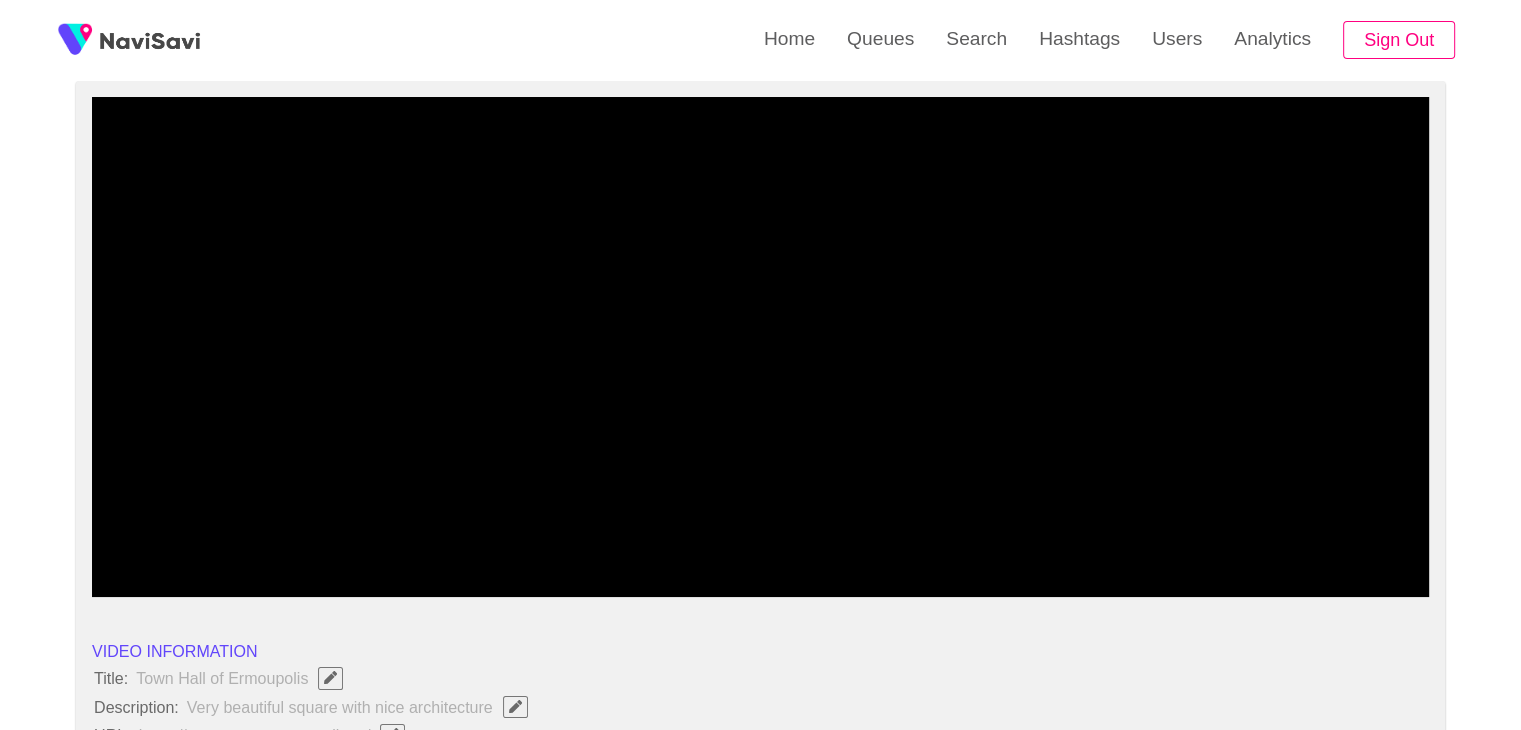scroll, scrollTop: 0, scrollLeft: 0, axis: both 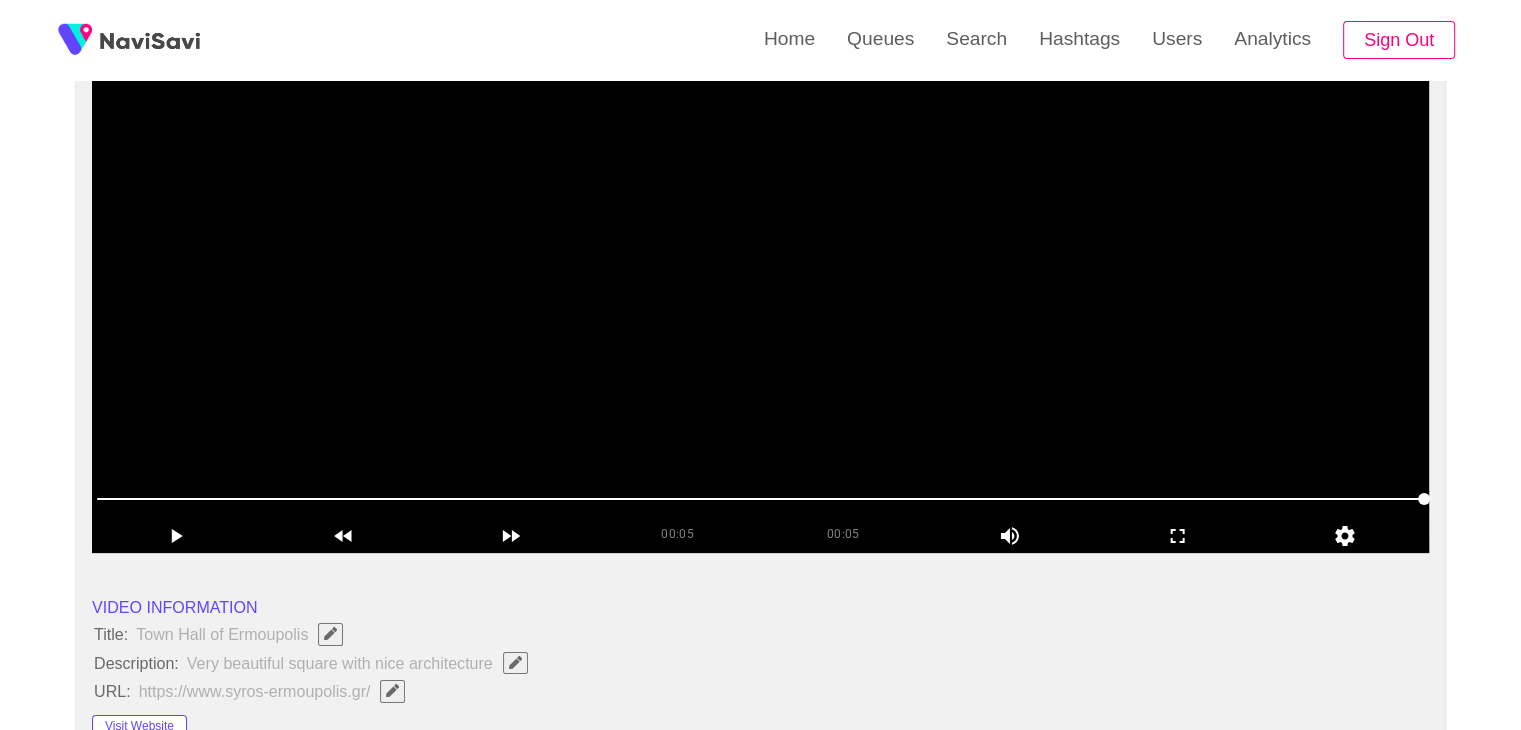 click at bounding box center (760, 303) 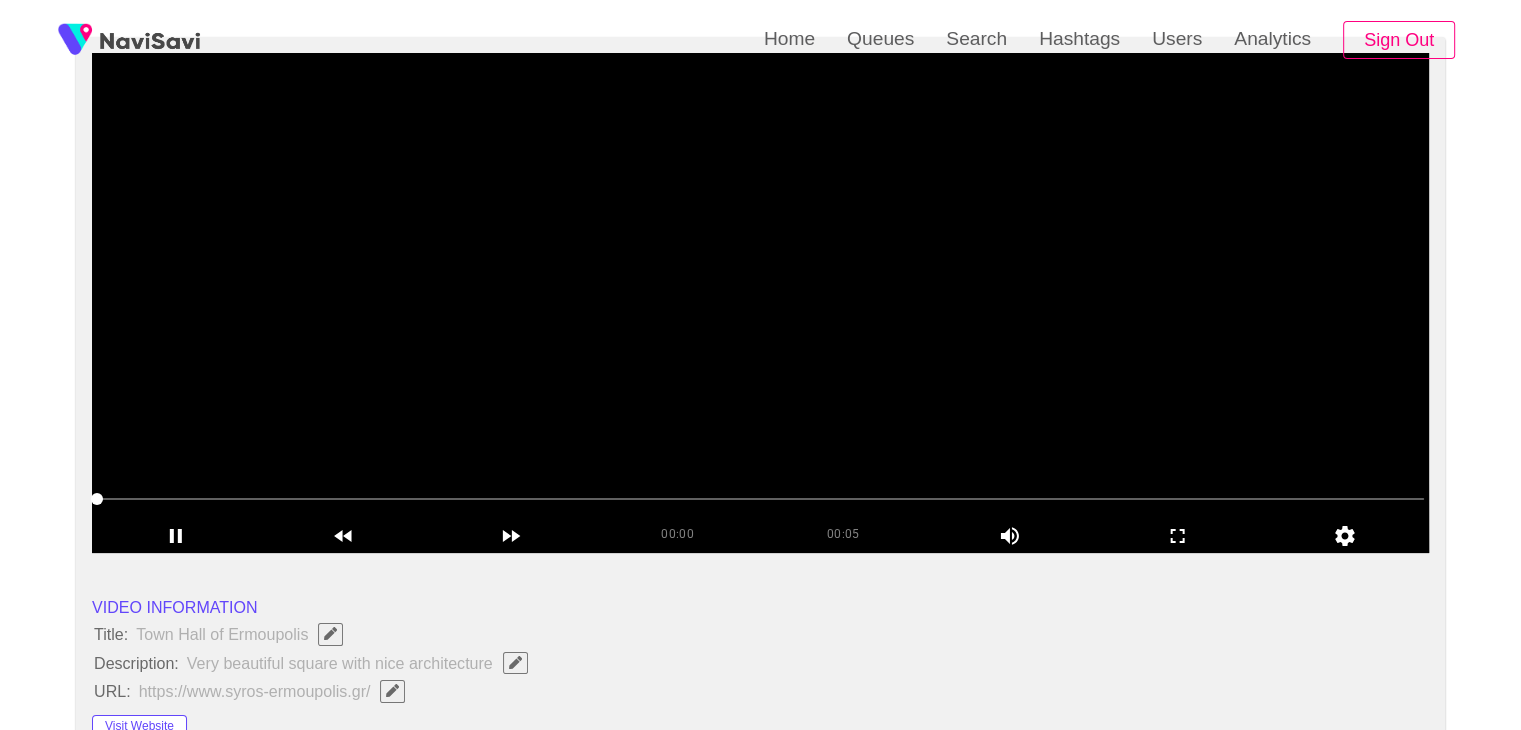 scroll, scrollTop: 14, scrollLeft: 0, axis: vertical 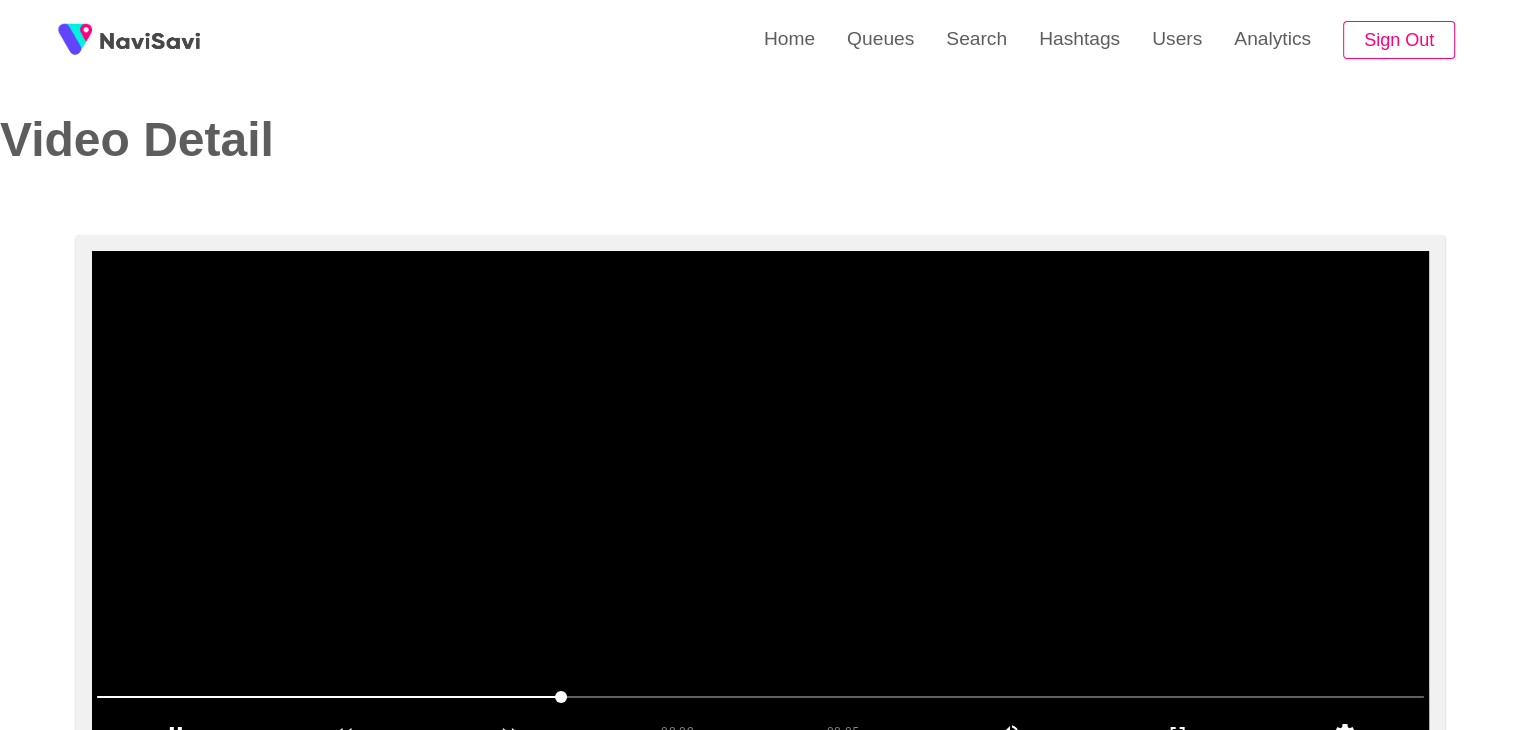 click at bounding box center (760, 501) 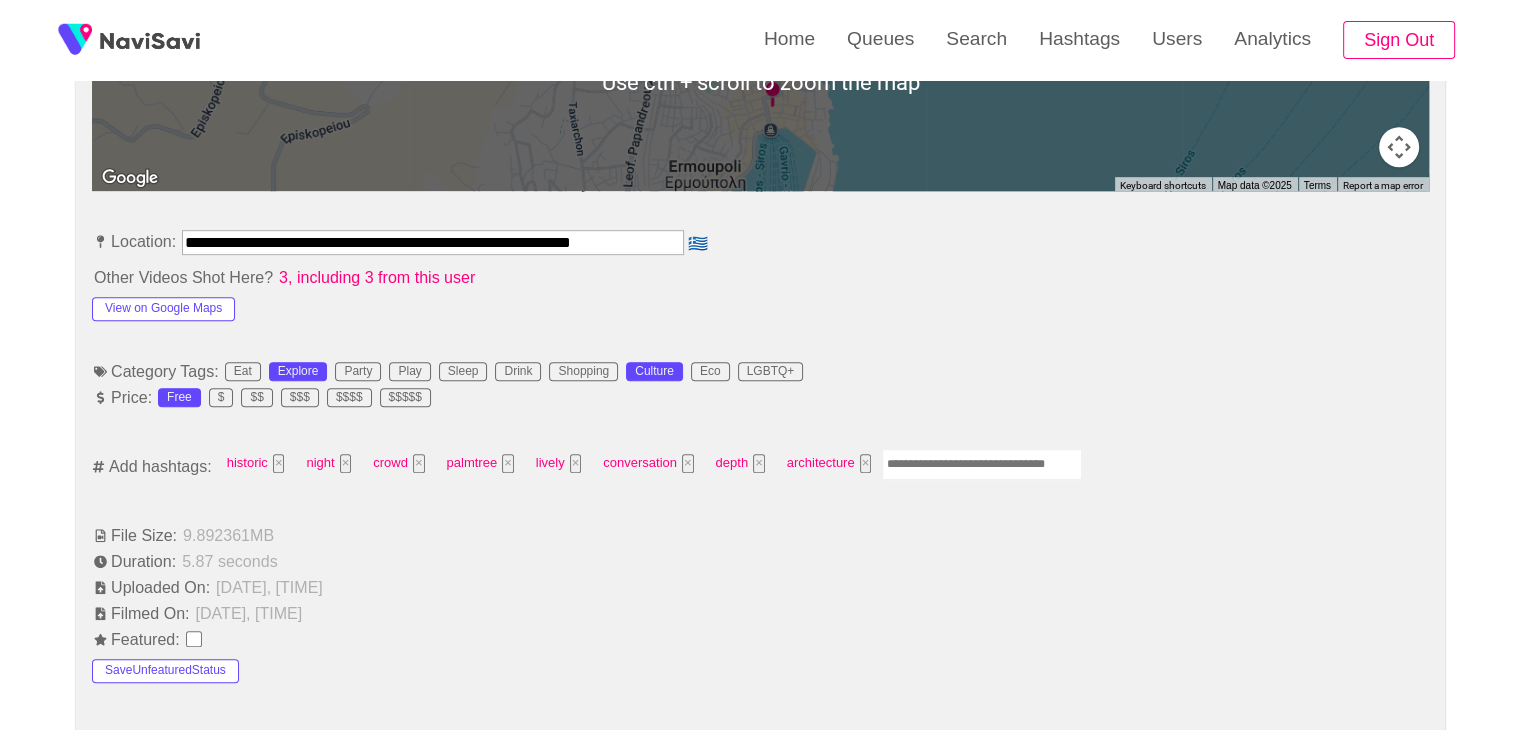 scroll, scrollTop: 1024, scrollLeft: 0, axis: vertical 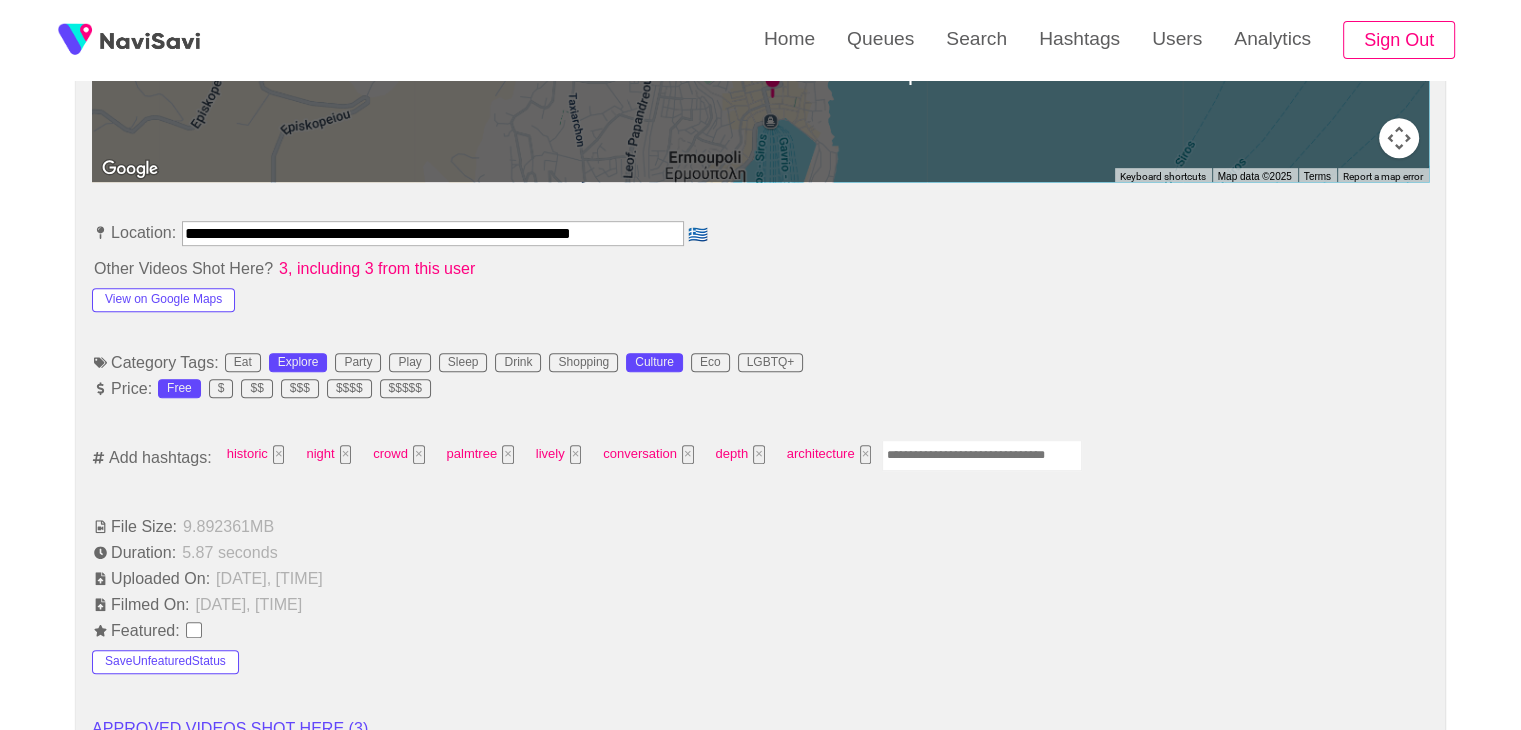 click at bounding box center (982, 455) 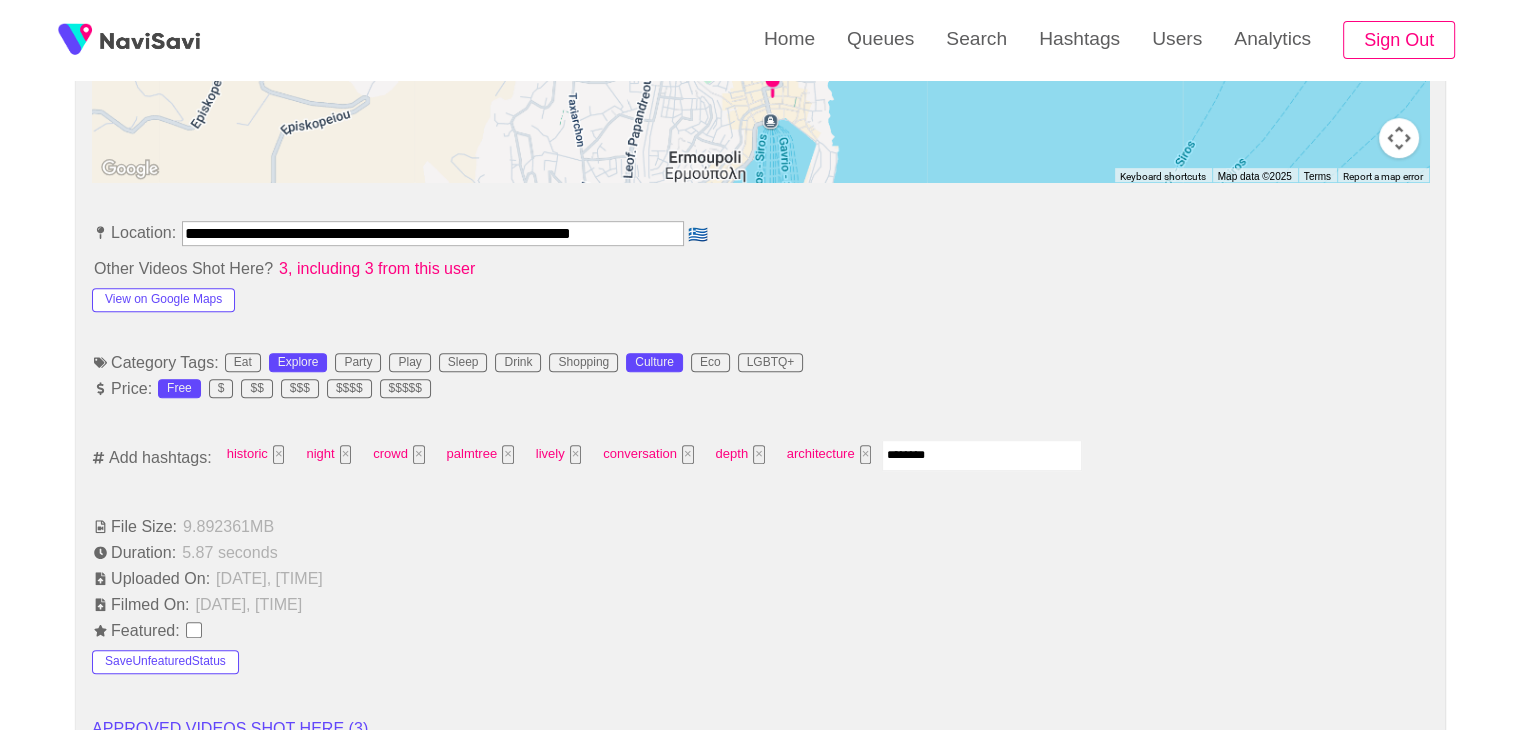 type on "*********" 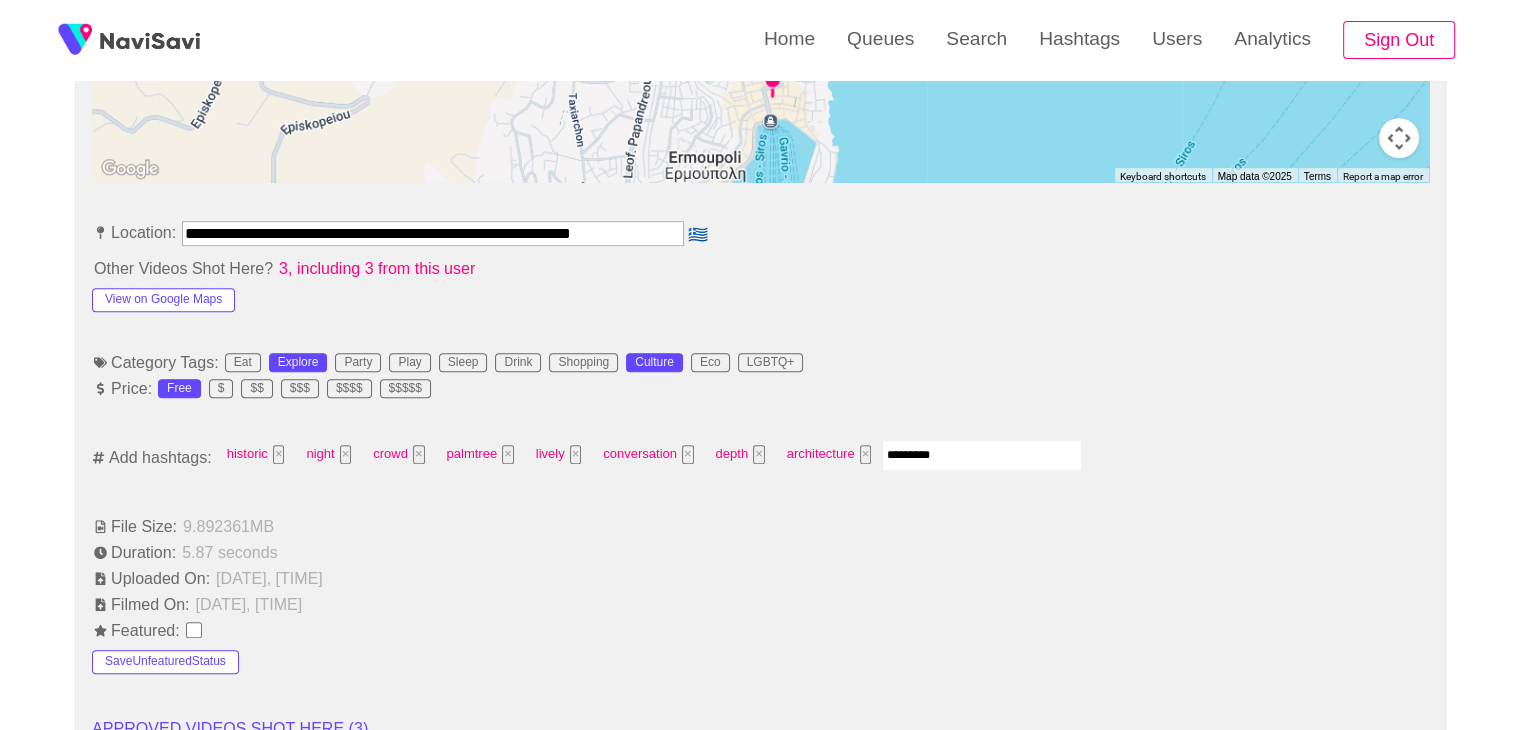 type 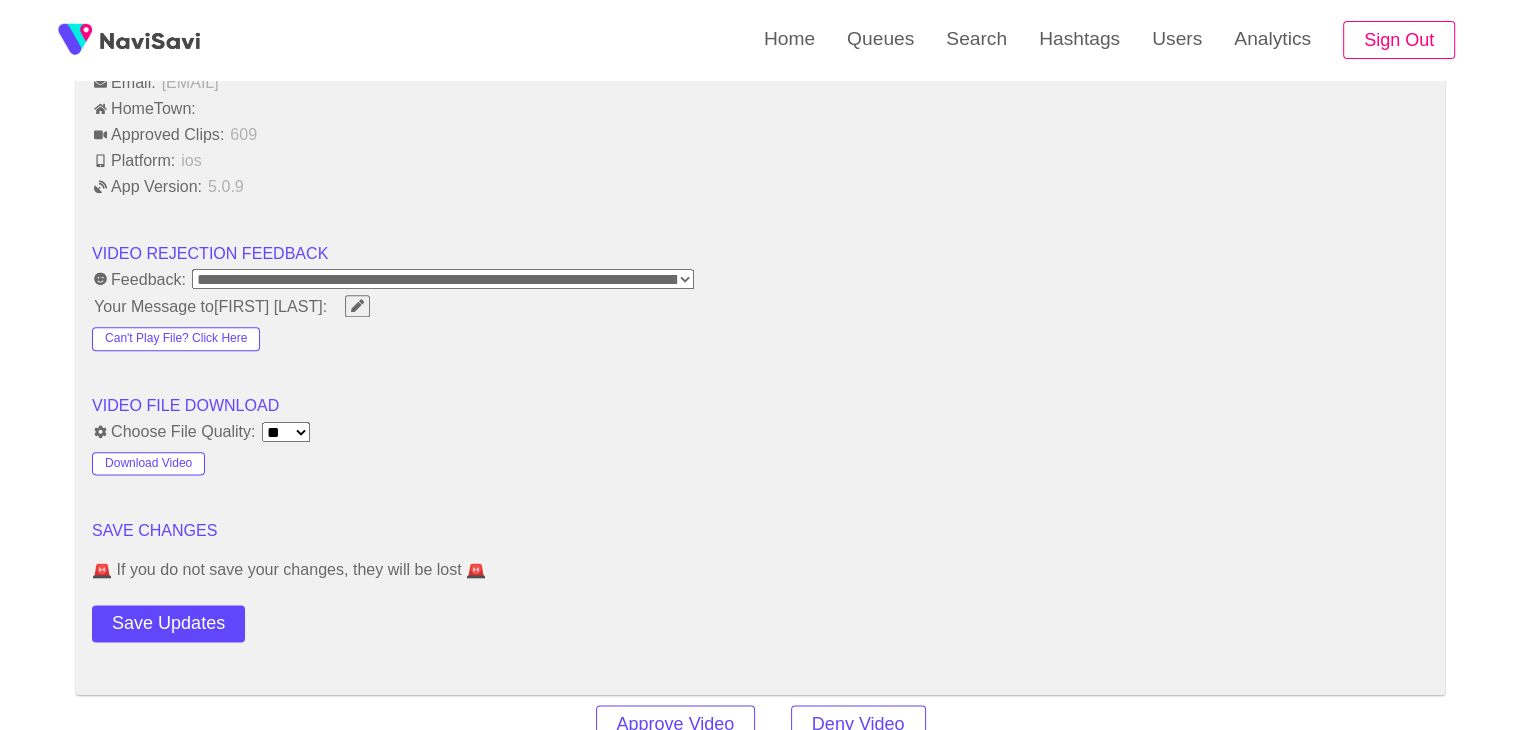 scroll, scrollTop: 2384, scrollLeft: 0, axis: vertical 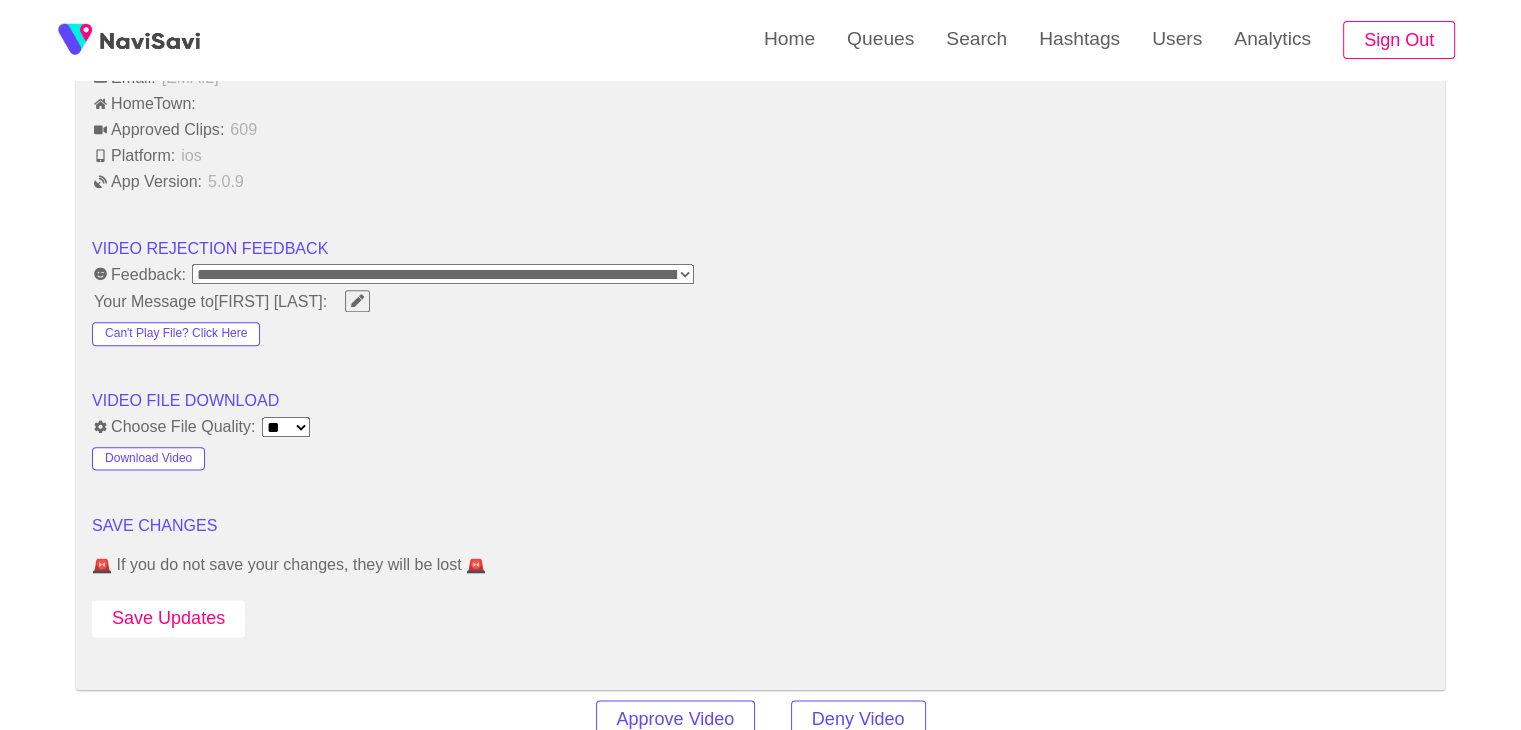 click on "Save Updates" at bounding box center [168, 618] 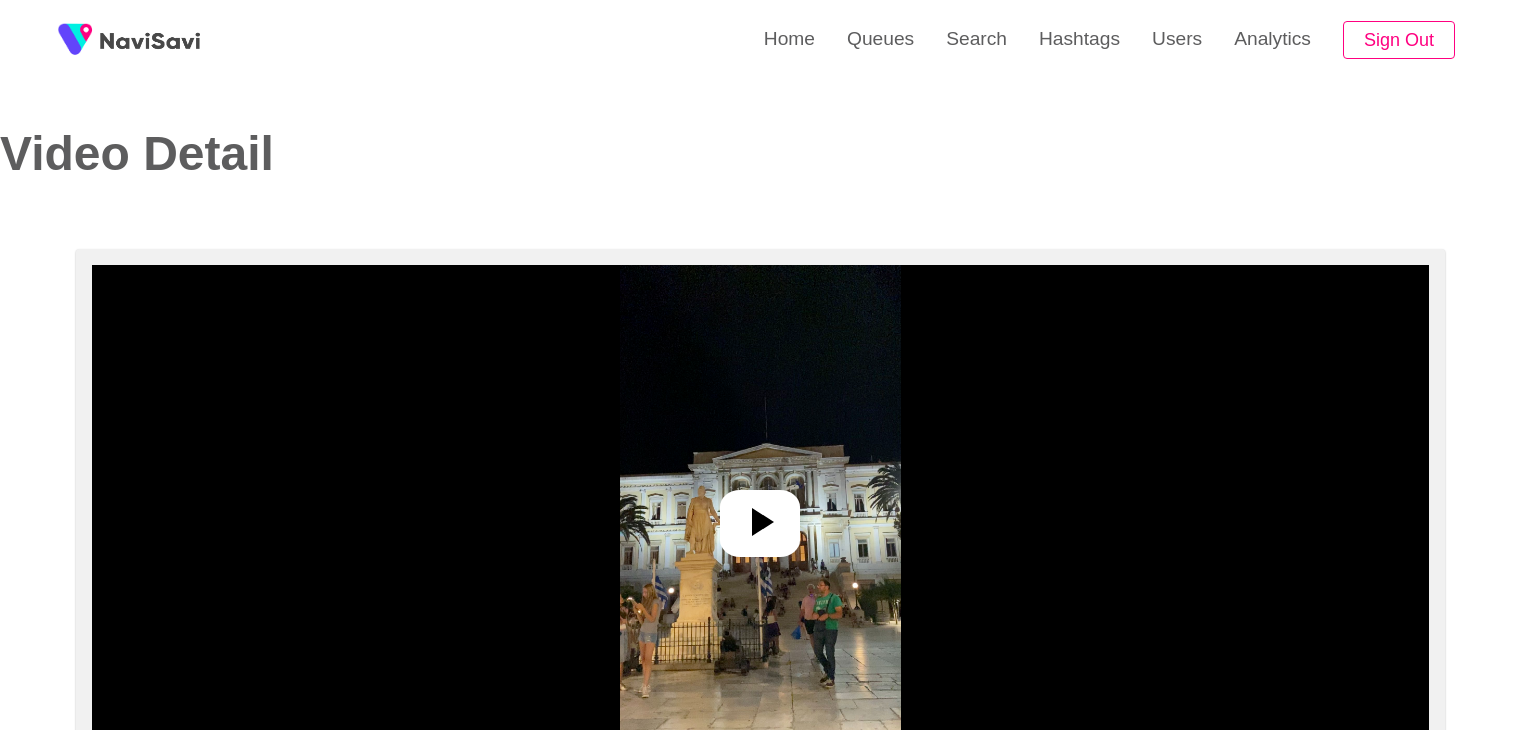 select on "**********" 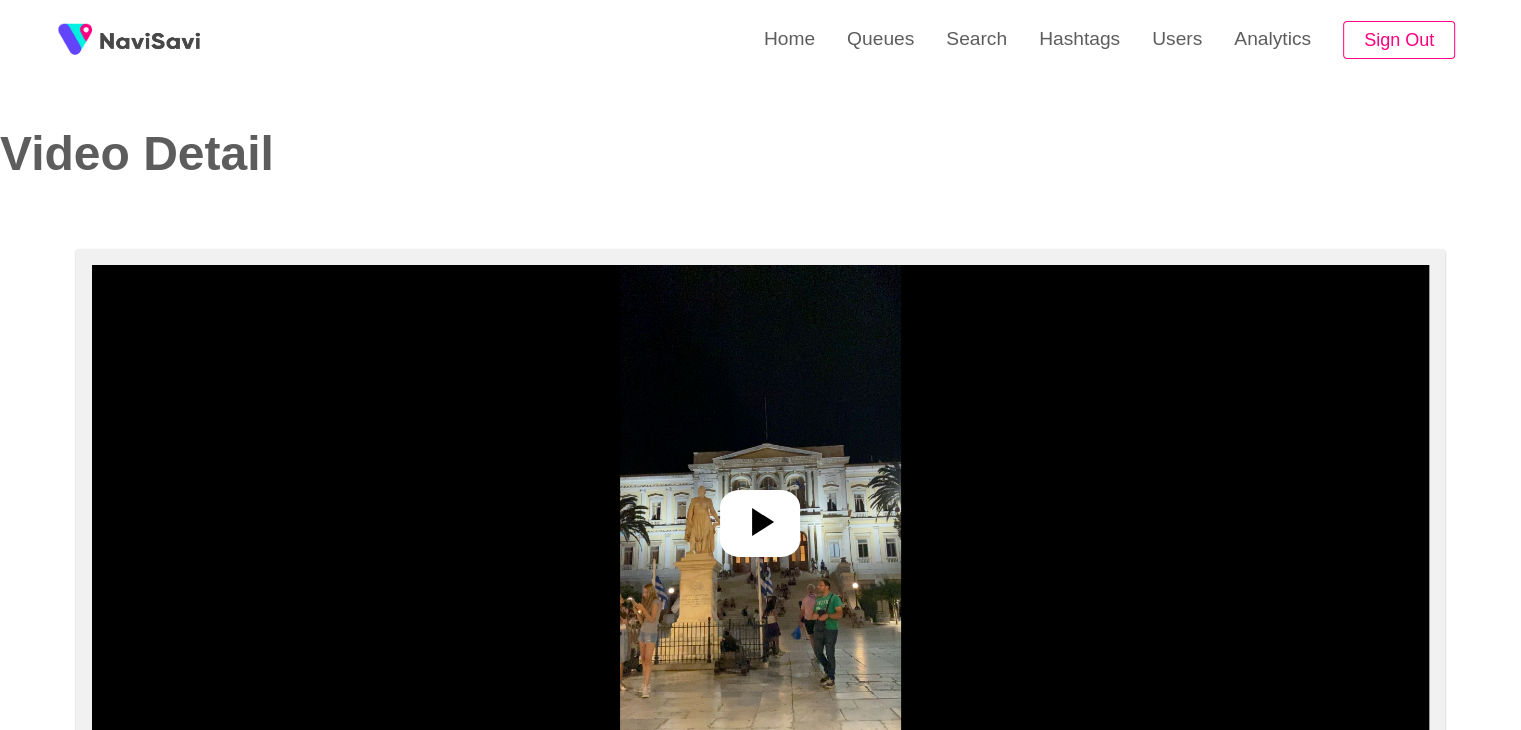 click at bounding box center (760, 515) 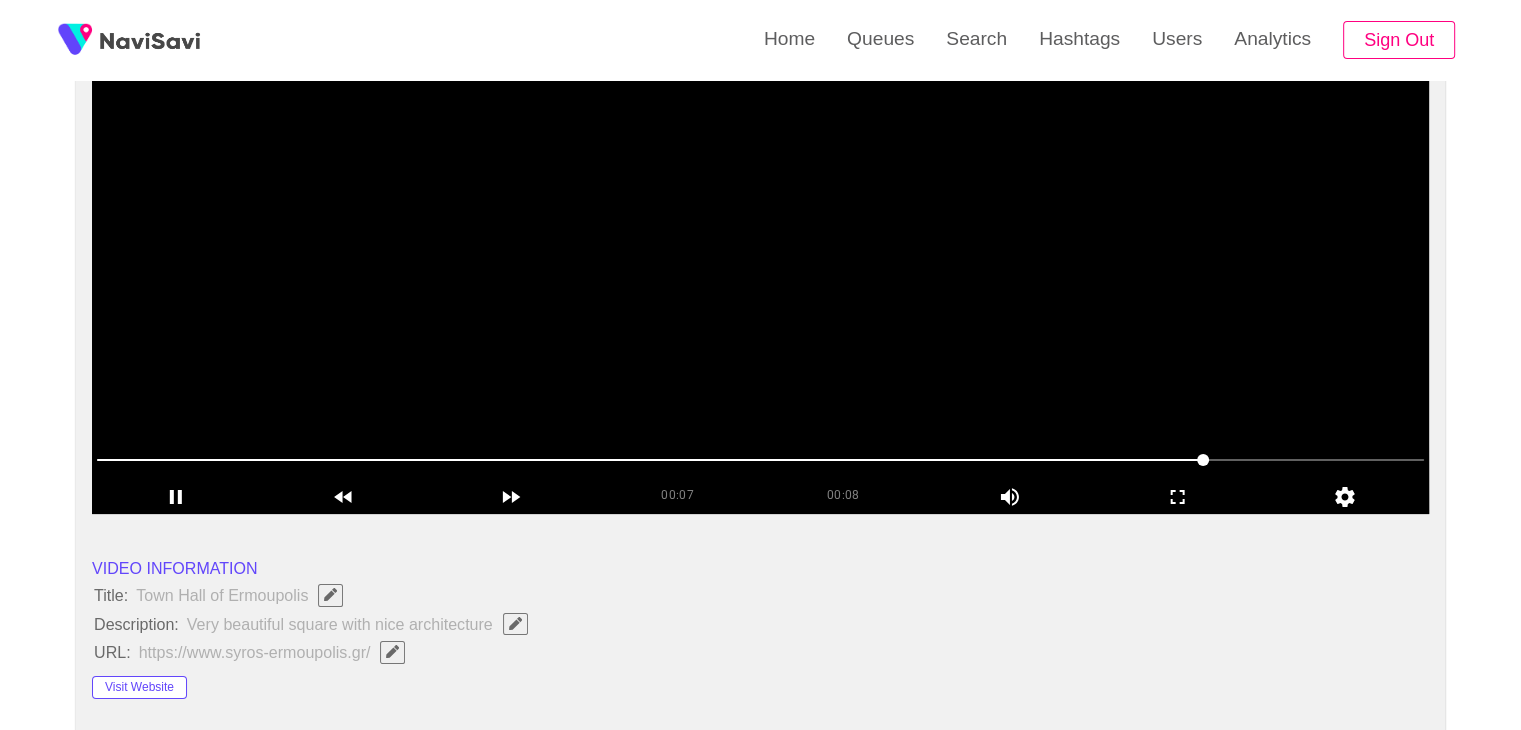 scroll, scrollTop: 259, scrollLeft: 0, axis: vertical 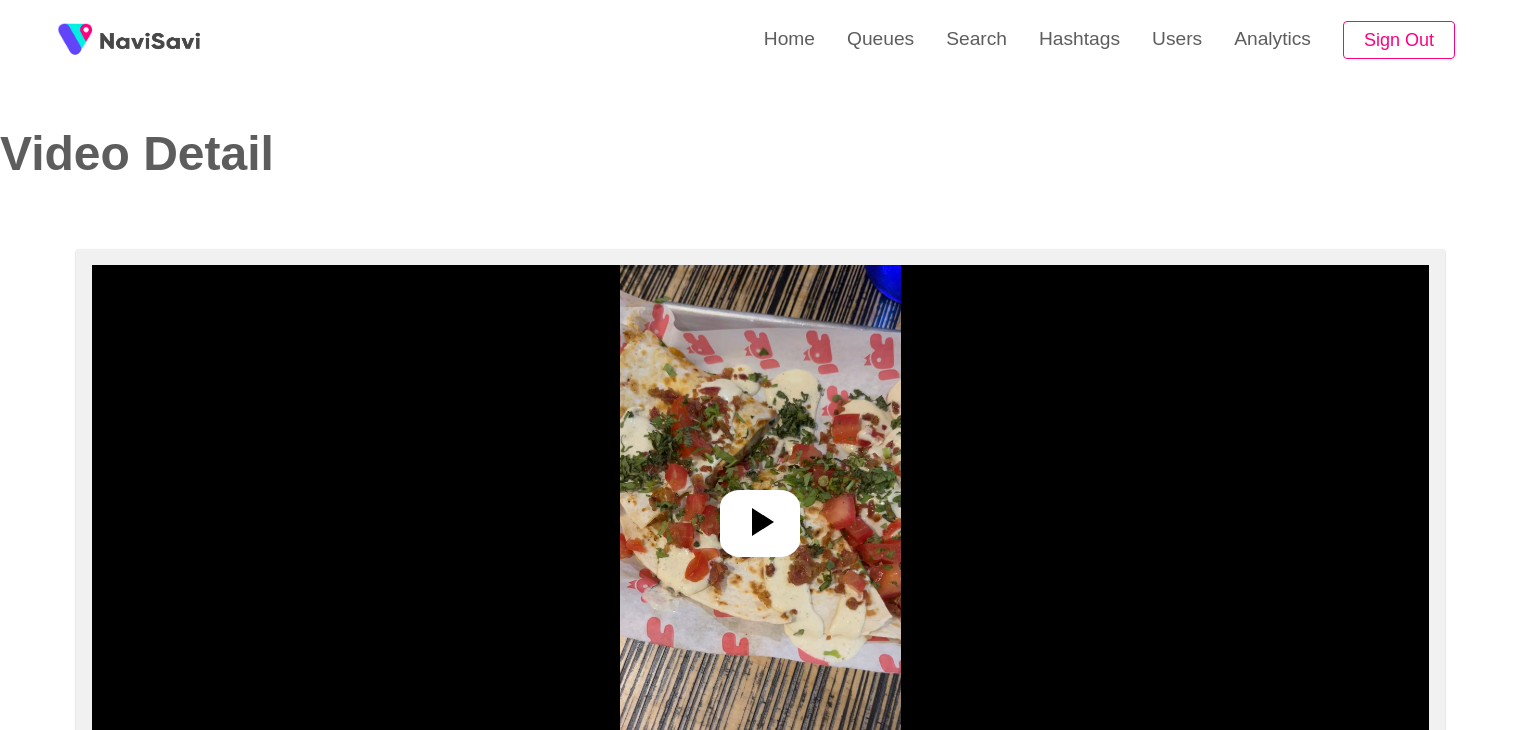 select on "**********" 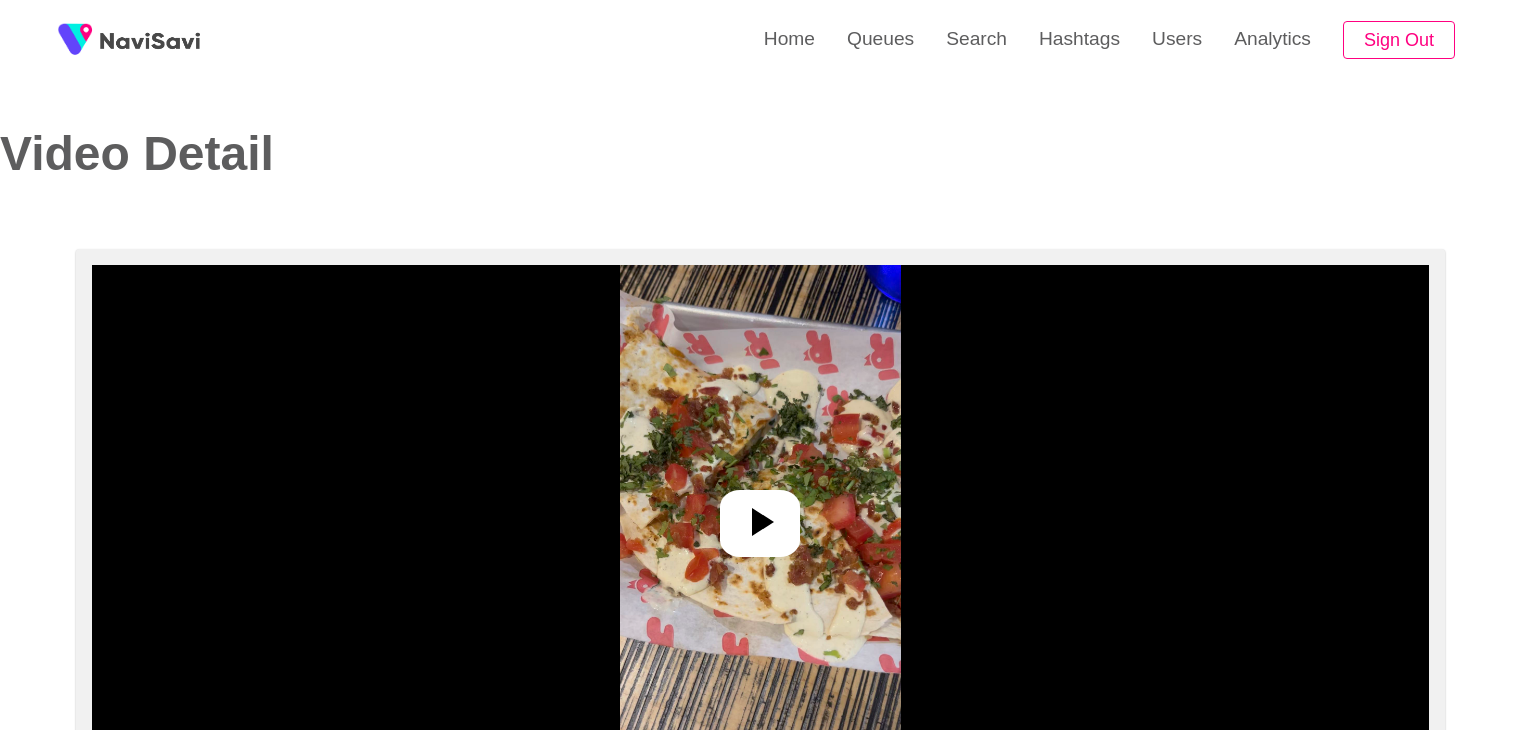 scroll, scrollTop: 0, scrollLeft: 0, axis: both 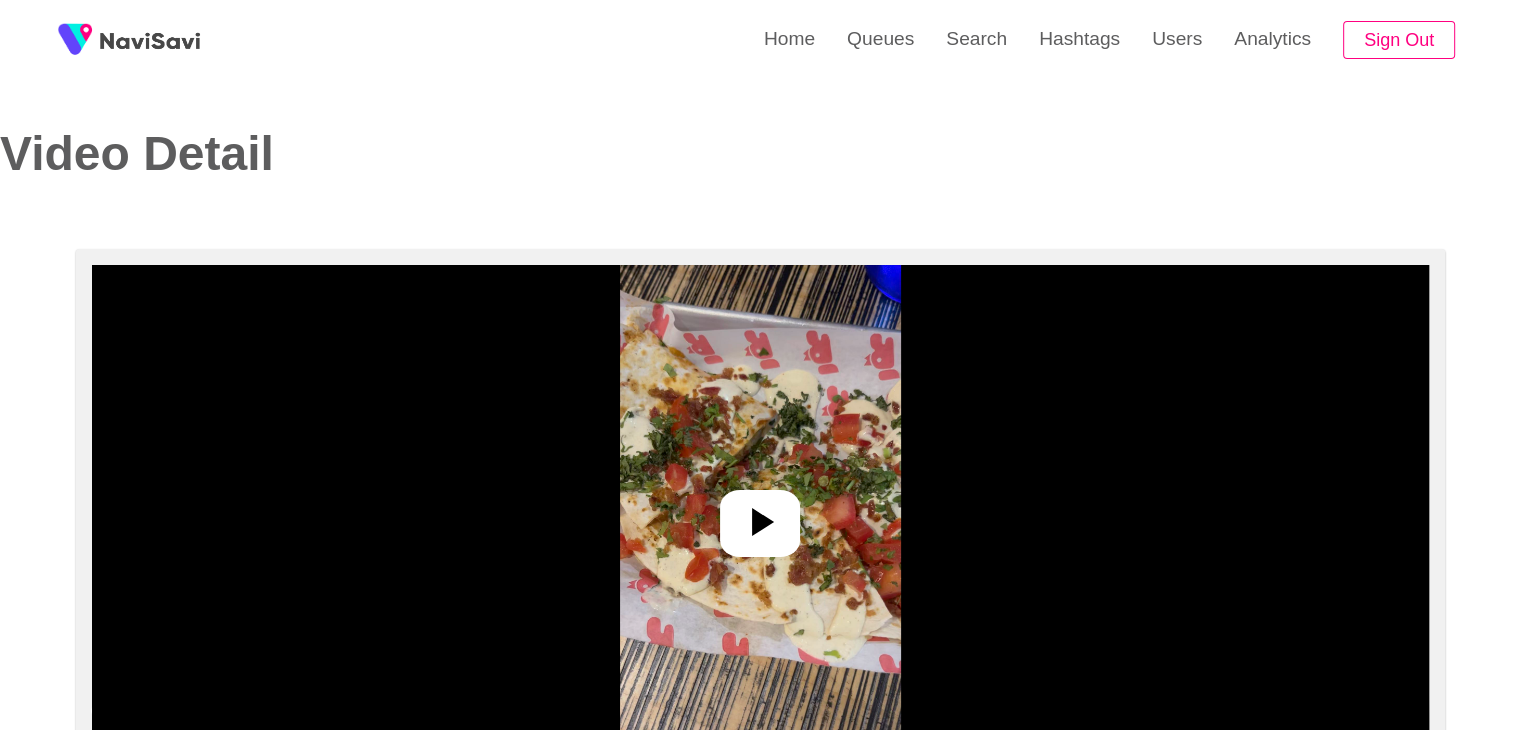 click at bounding box center (760, 515) 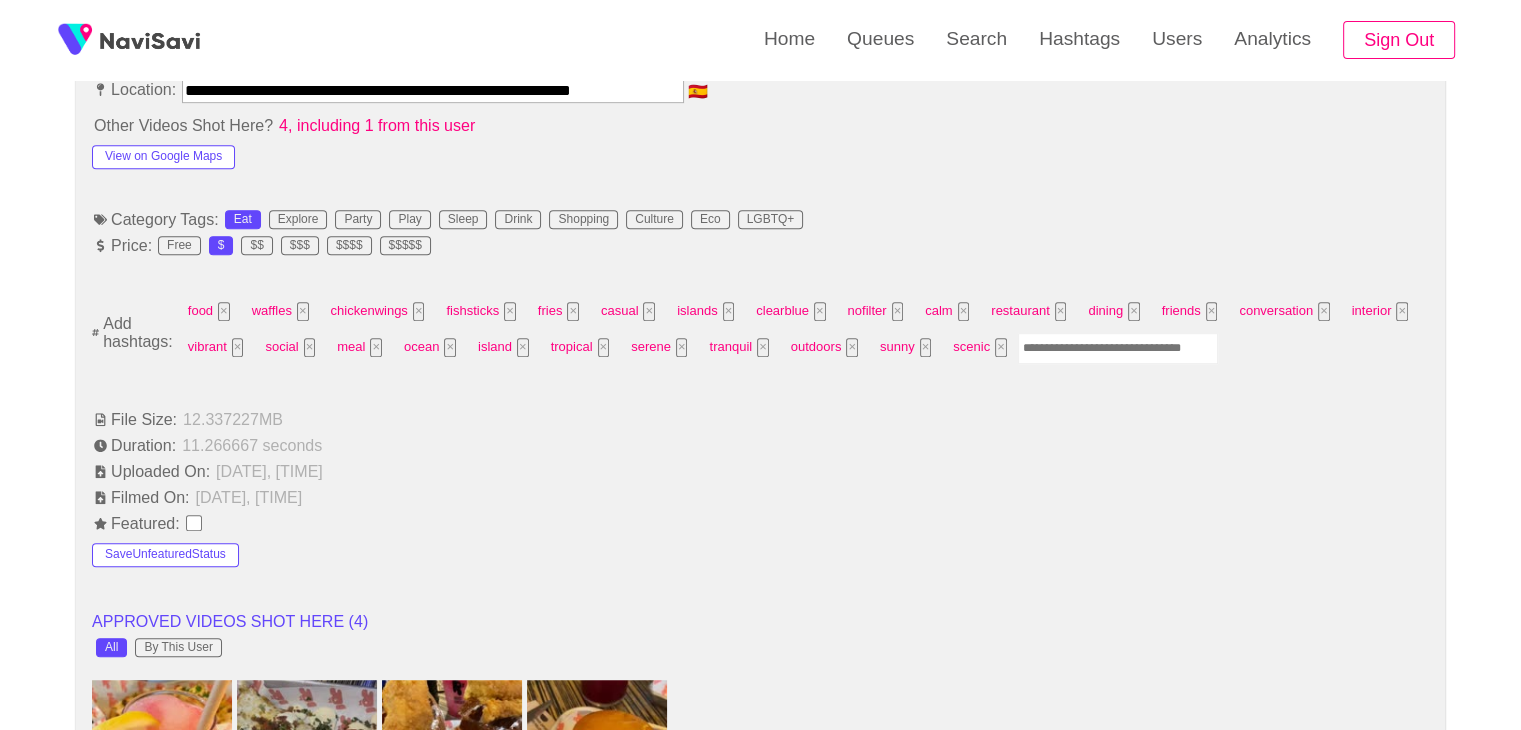 scroll, scrollTop: 1272, scrollLeft: 0, axis: vertical 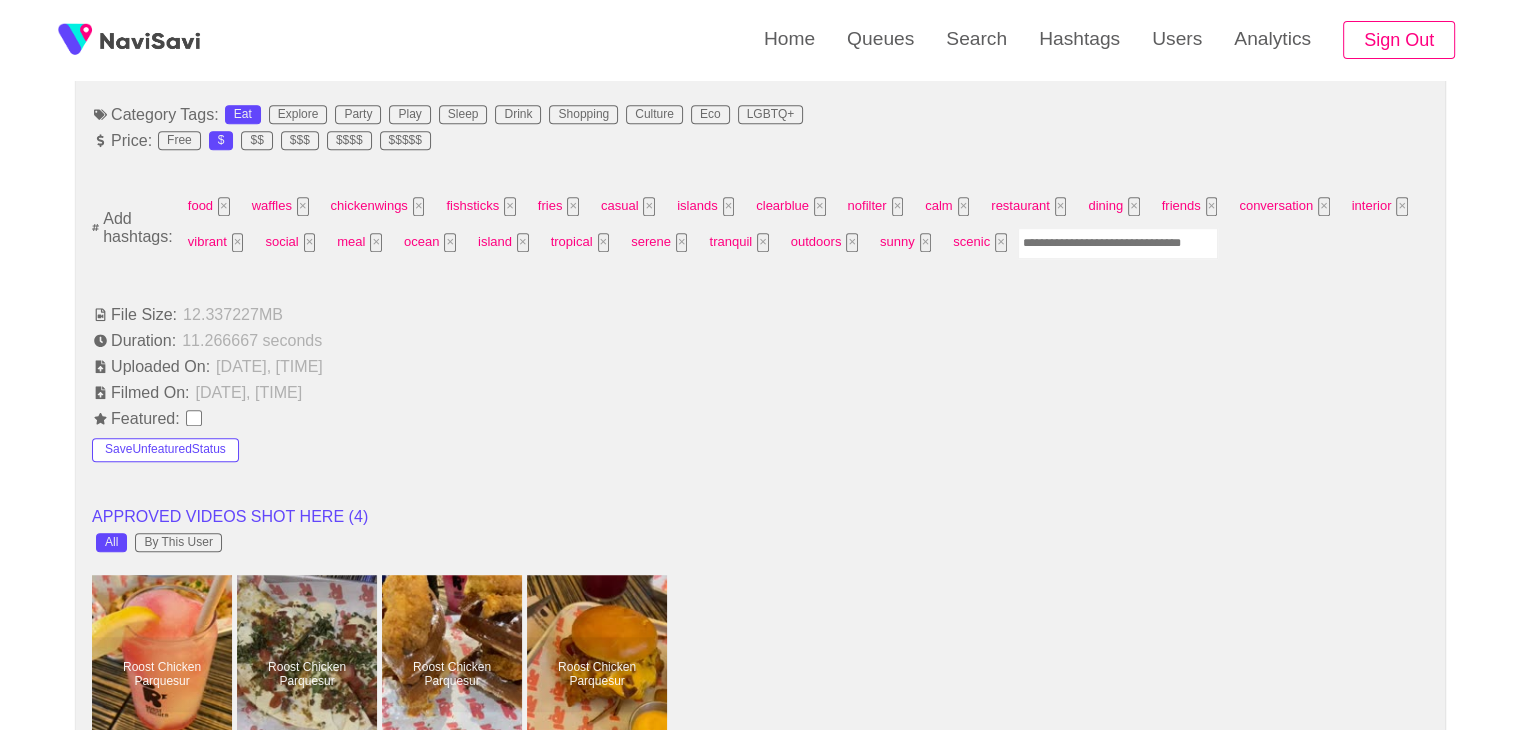 click at bounding box center [1118, 243] 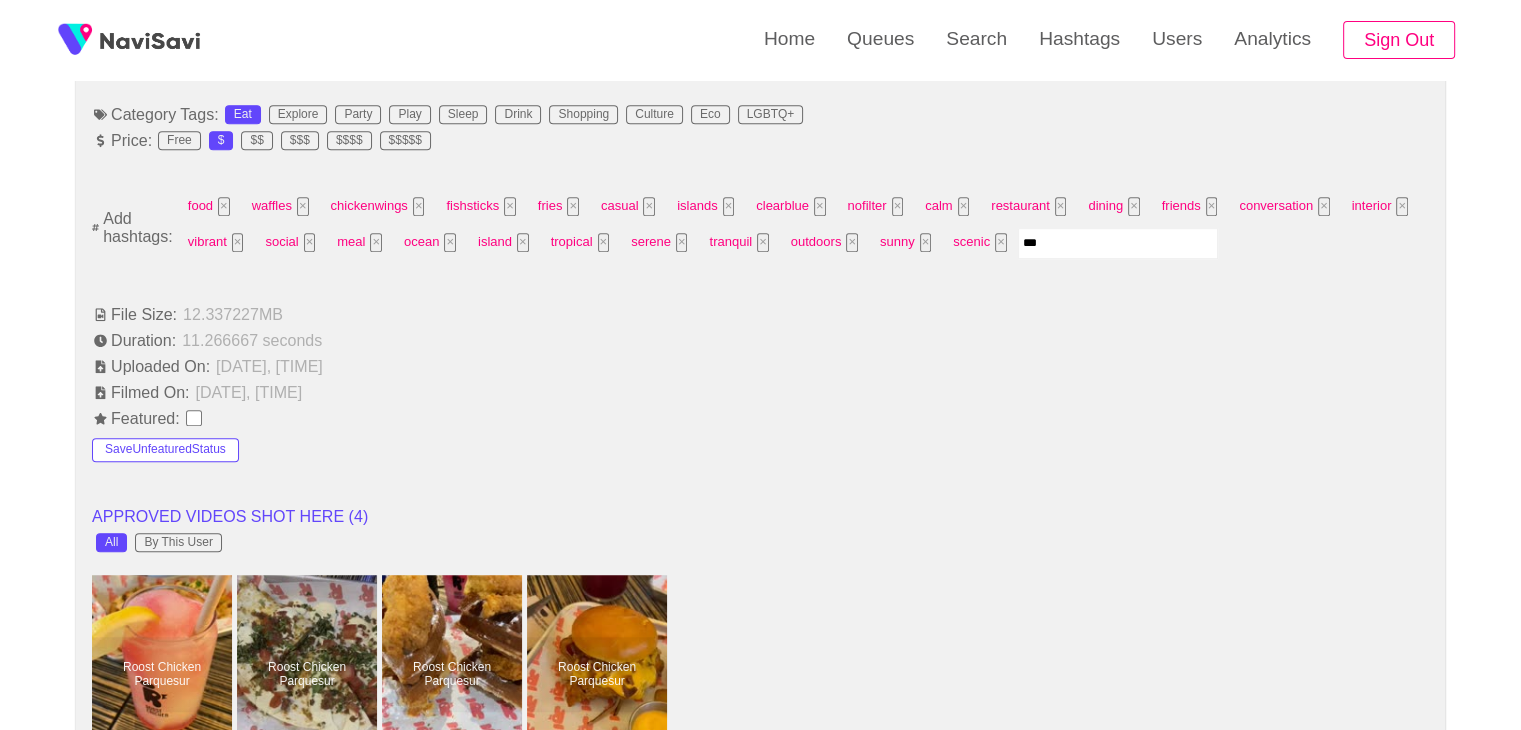 type on "****" 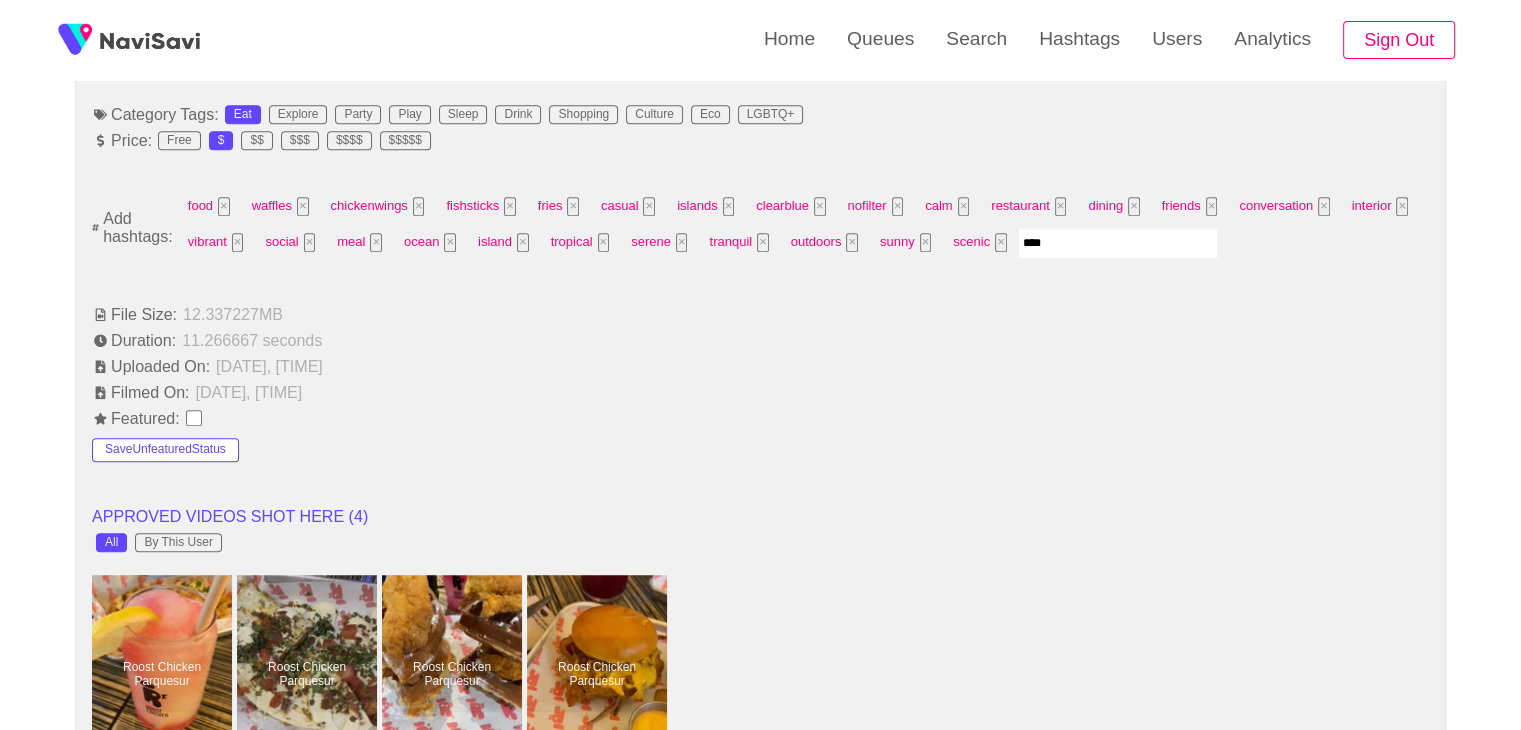 type 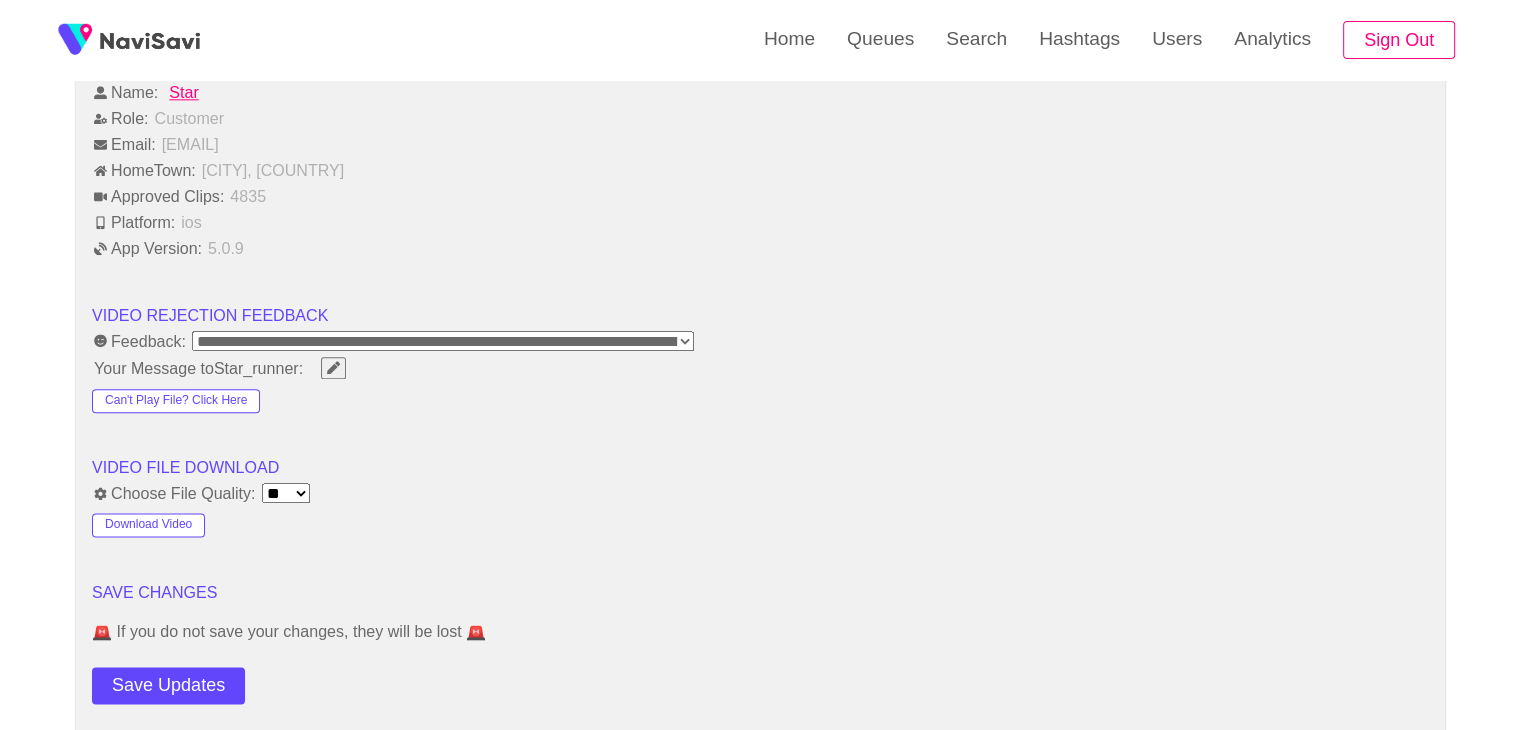 scroll, scrollTop: 2691, scrollLeft: 0, axis: vertical 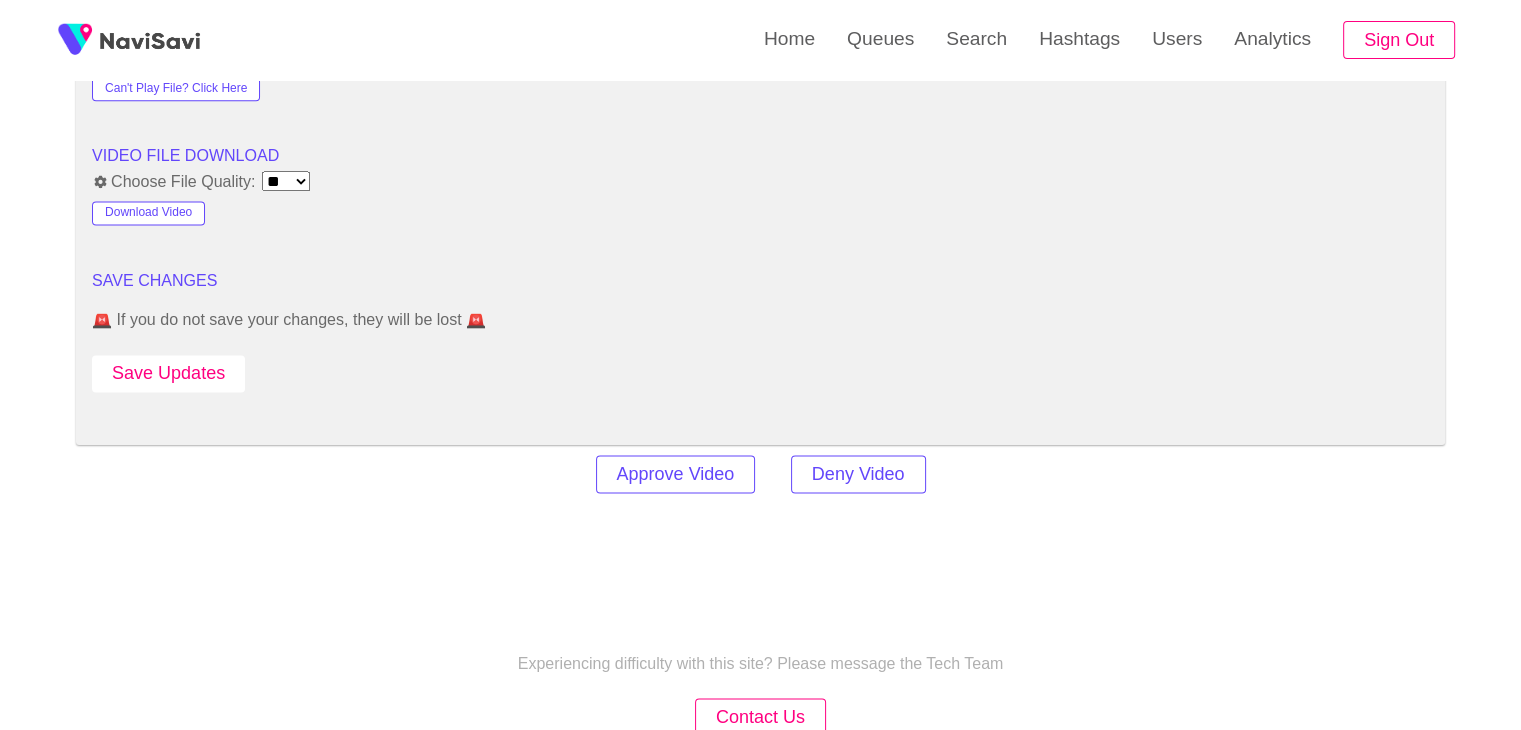 click on "Save Updates" at bounding box center [168, 373] 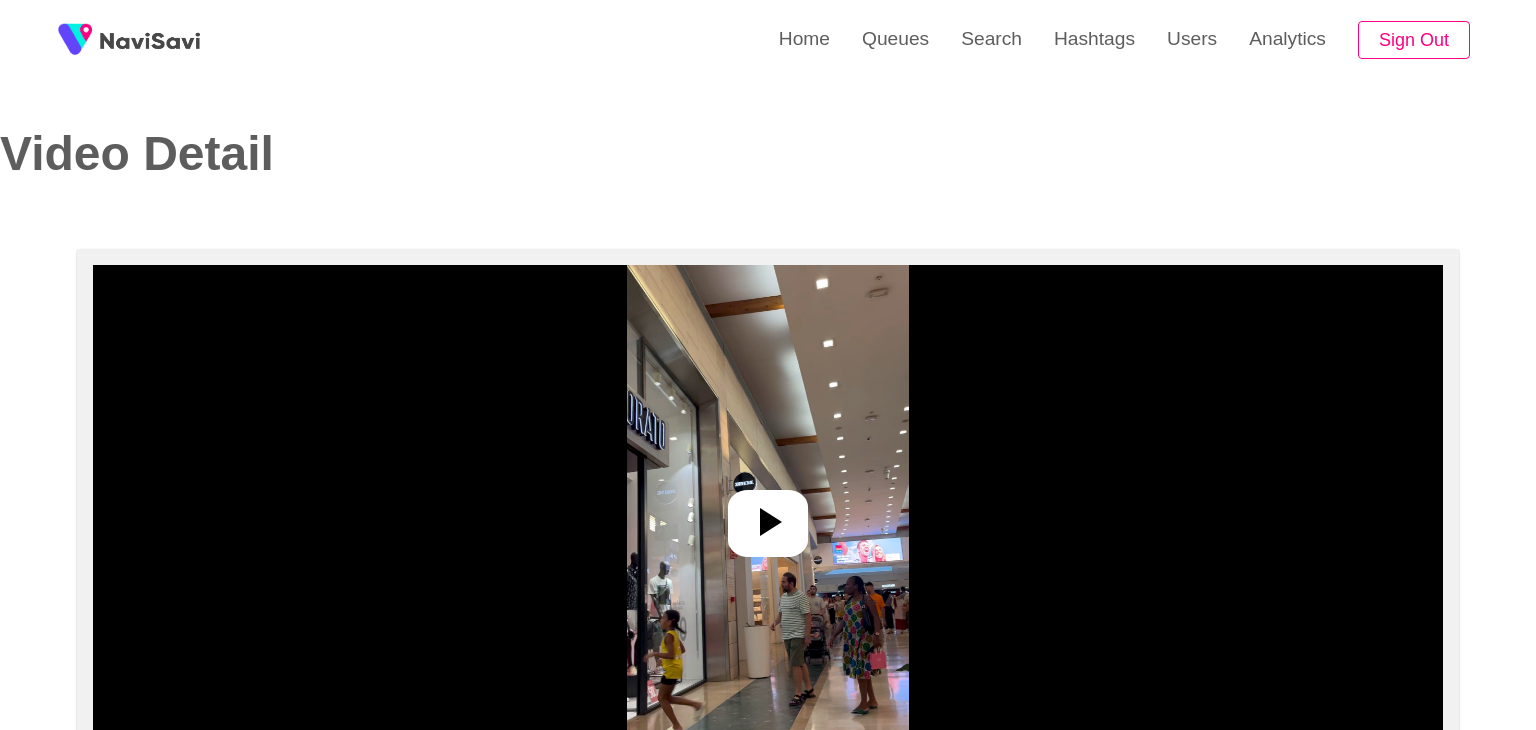 select on "**********" 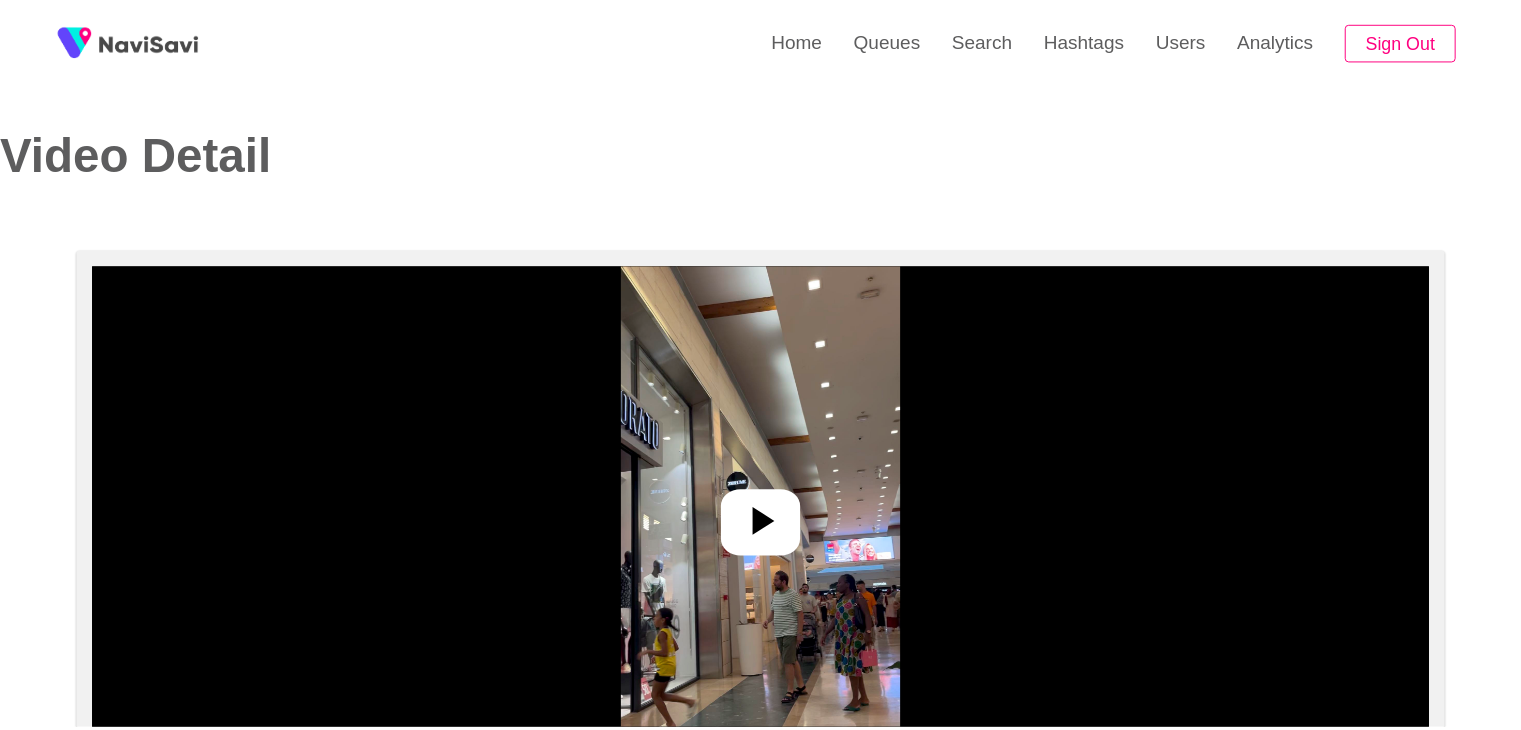 scroll, scrollTop: 0, scrollLeft: 0, axis: both 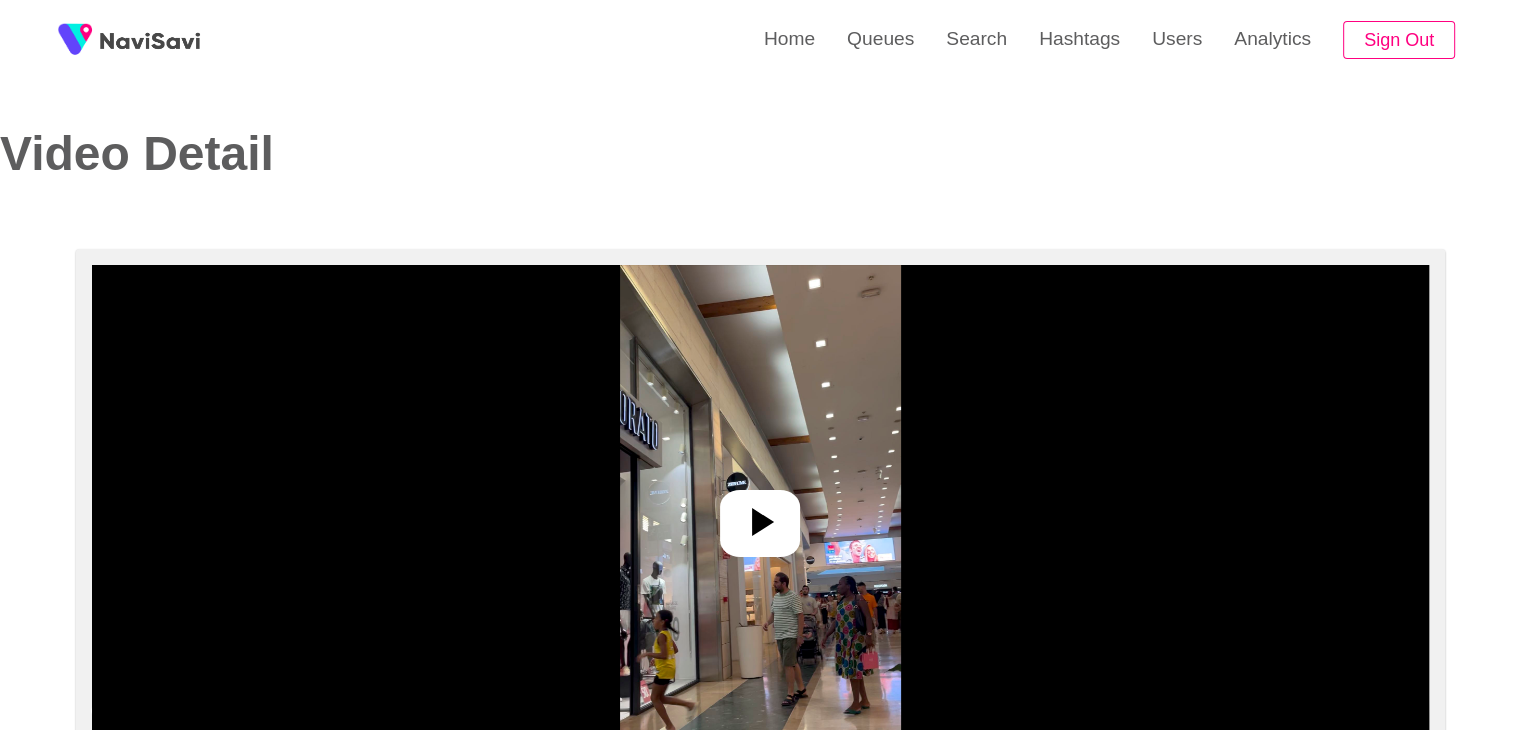 click at bounding box center [760, 515] 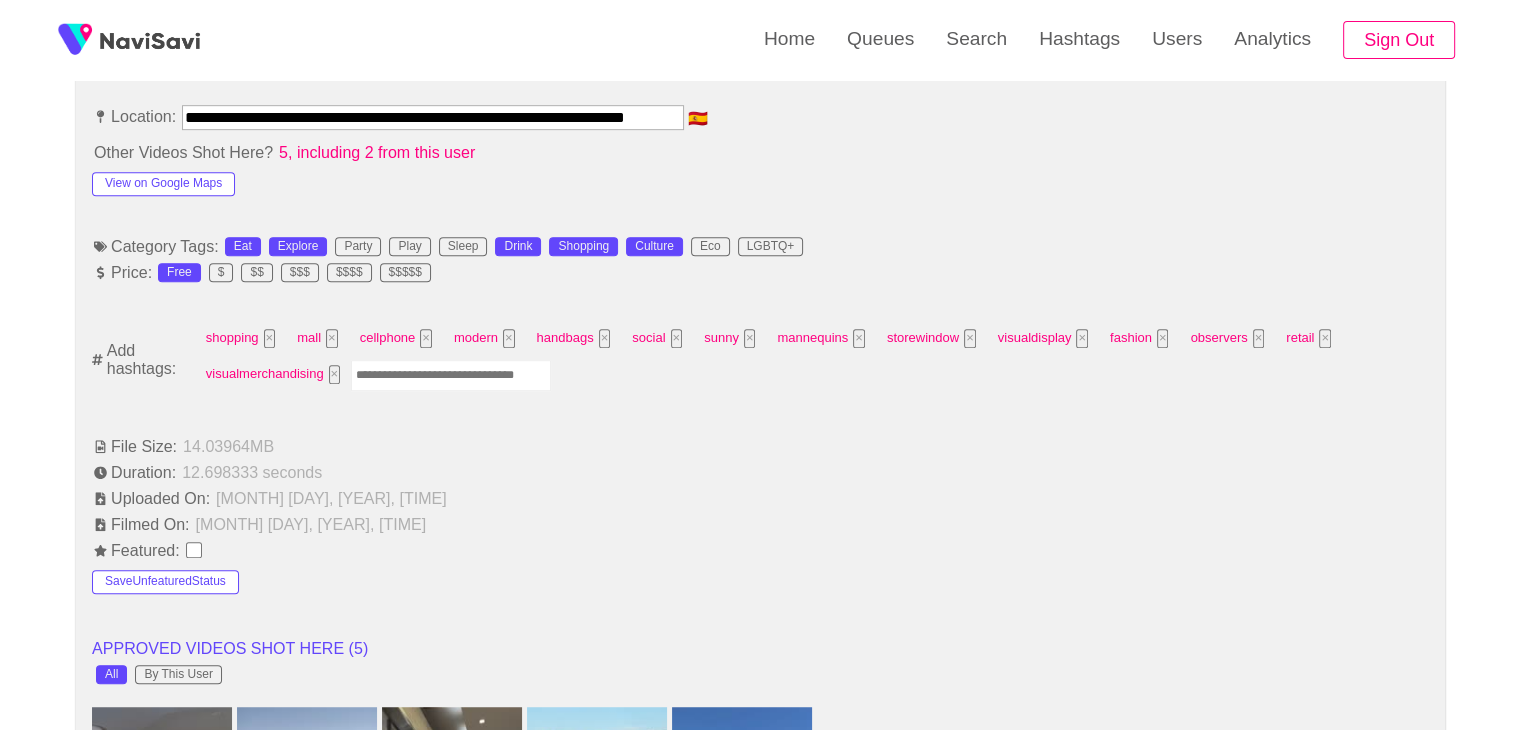 scroll, scrollTop: 1144, scrollLeft: 0, axis: vertical 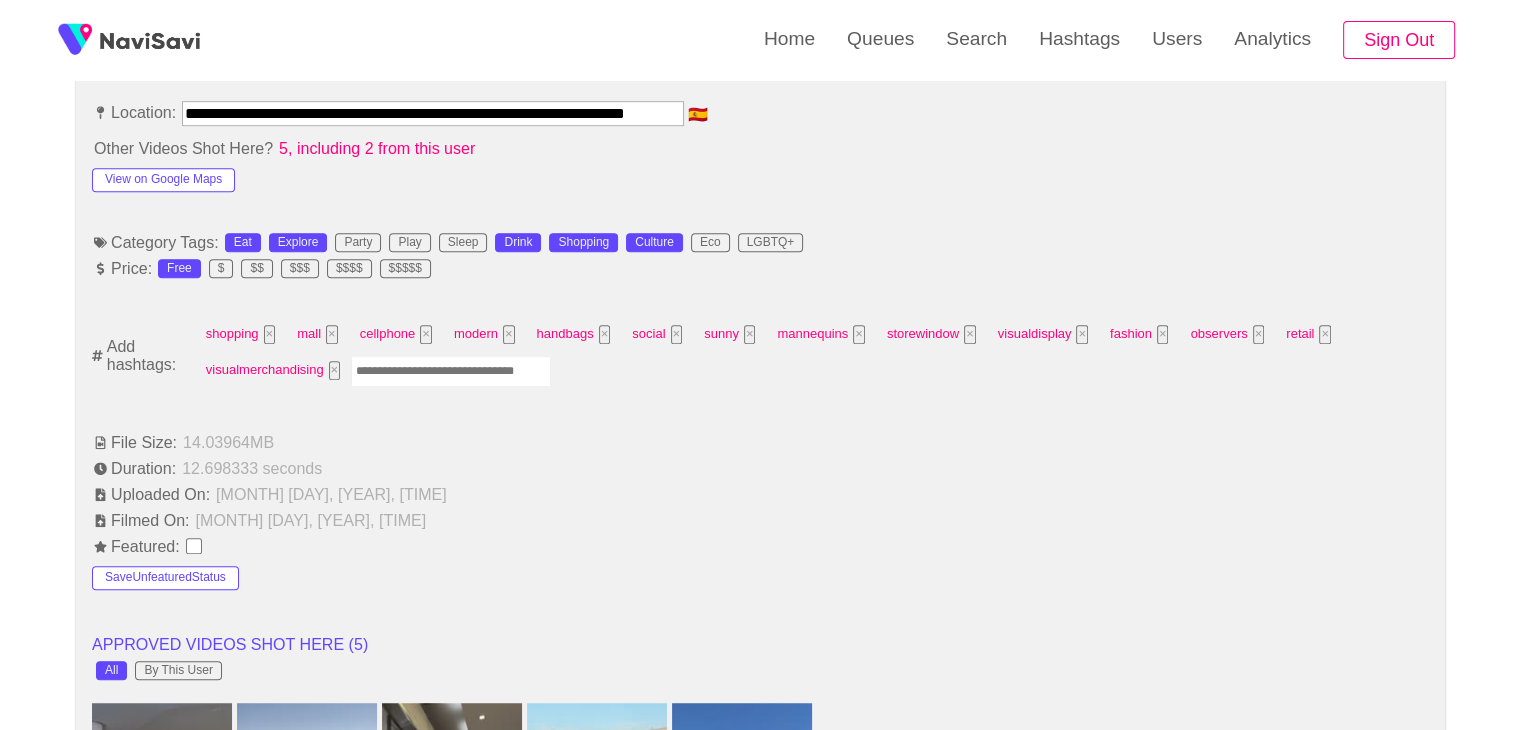 click at bounding box center [451, 371] 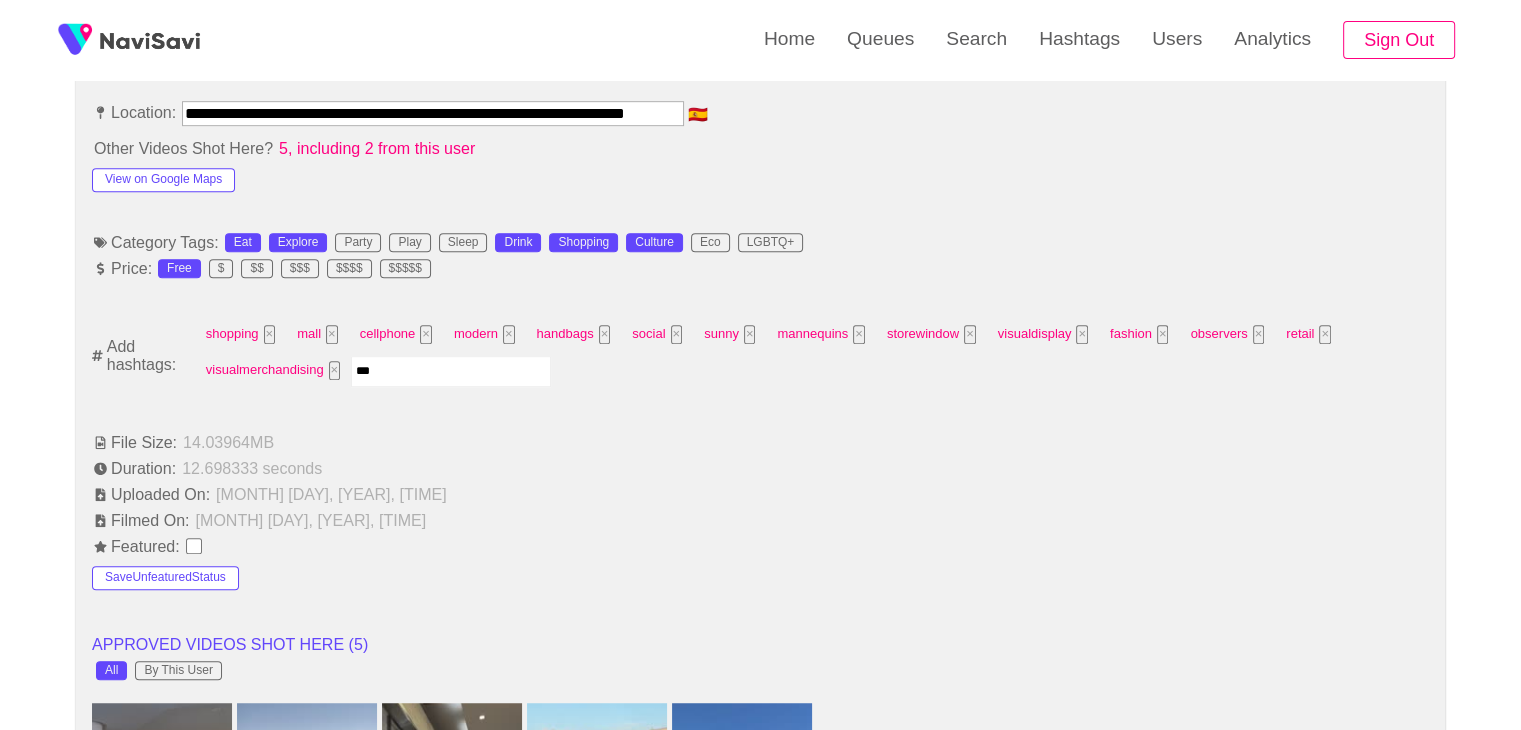 type on "****" 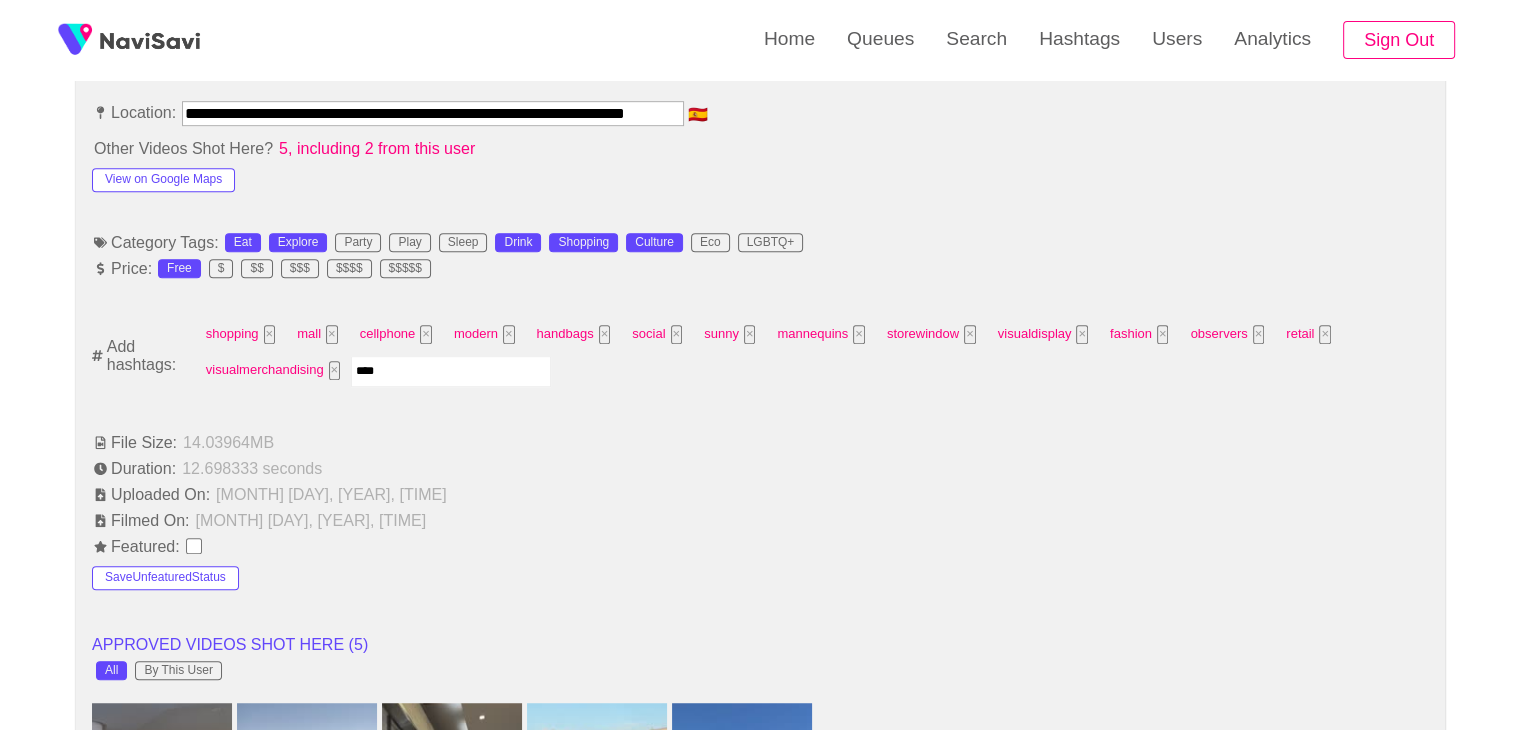 type 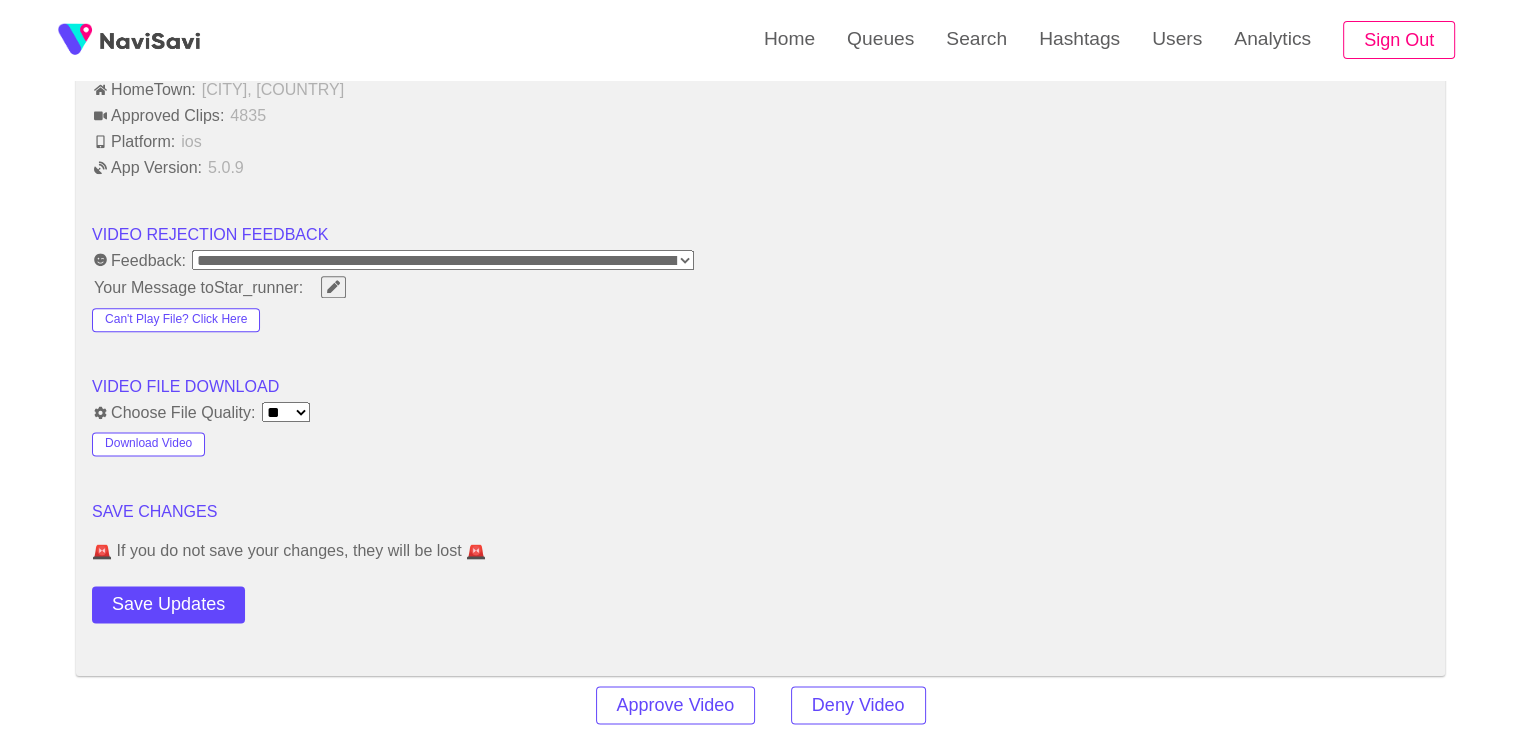 scroll, scrollTop: 2492, scrollLeft: 0, axis: vertical 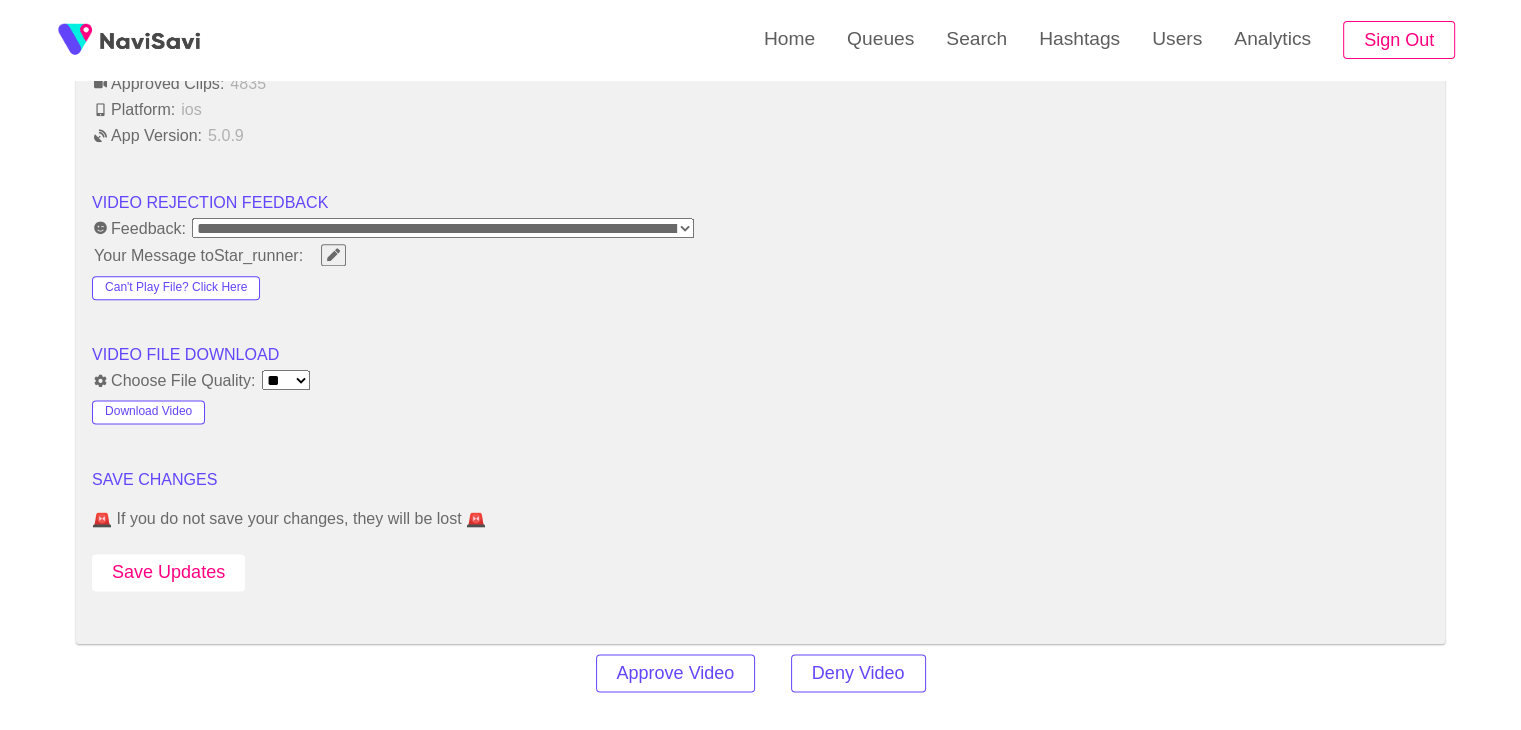 click on "Save Updates" at bounding box center [168, 572] 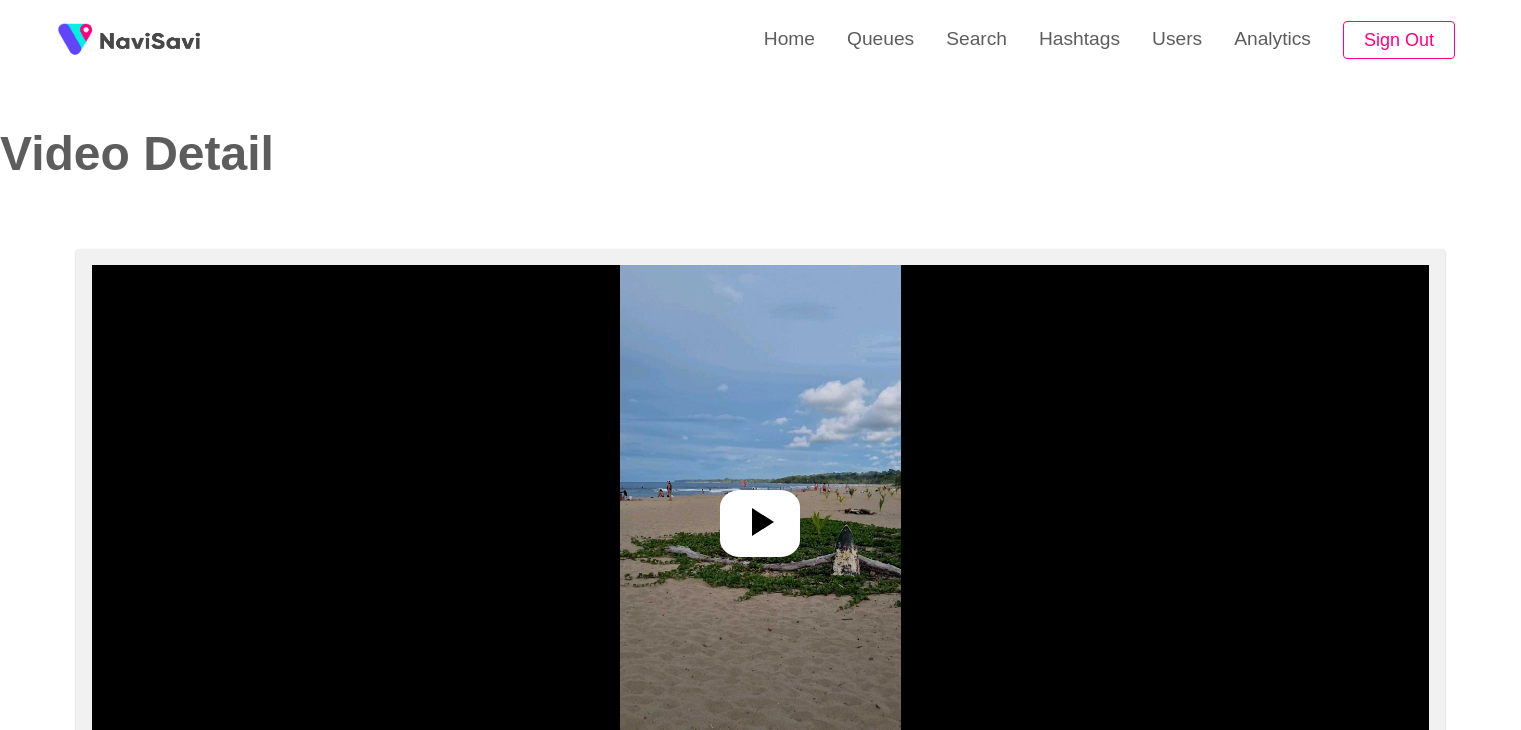 select on "**********" 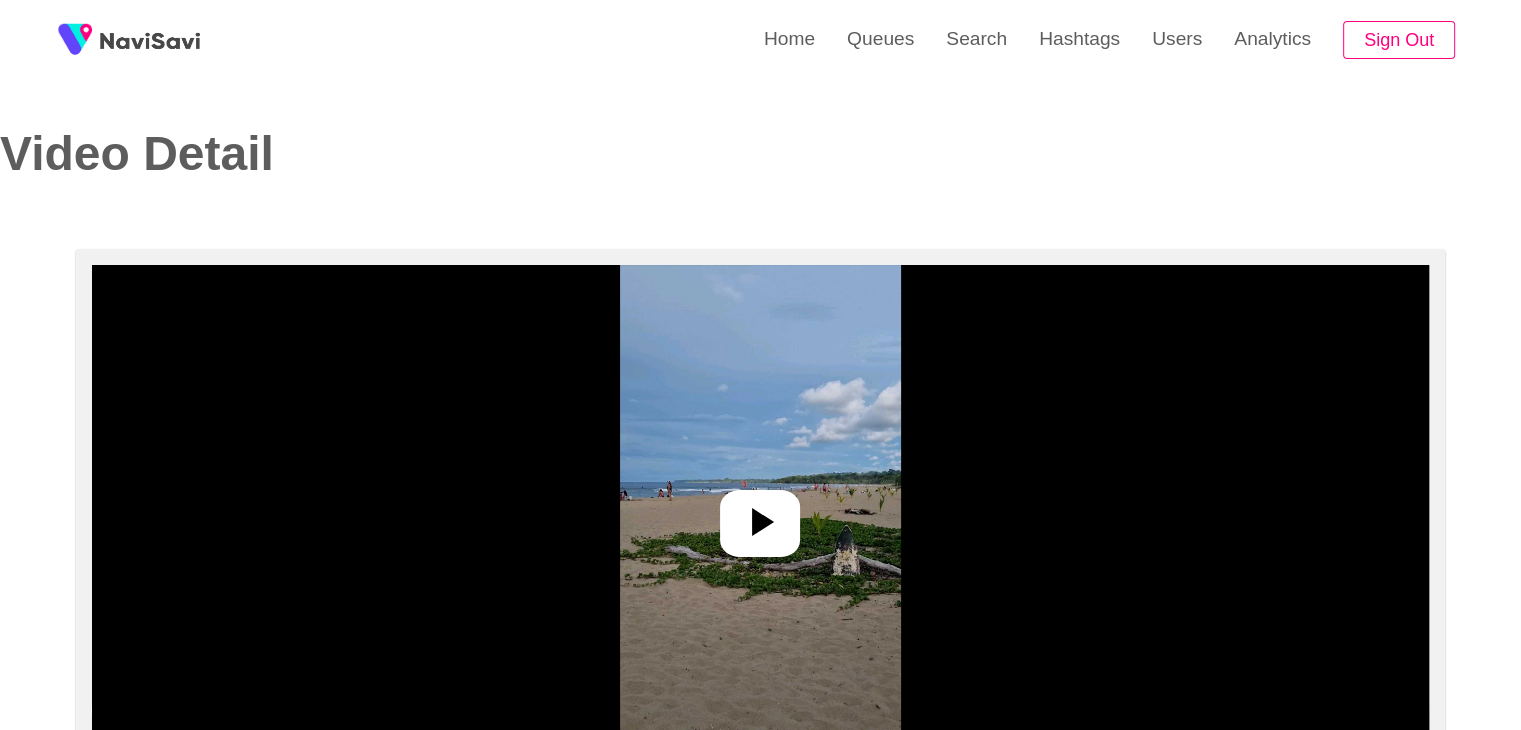click at bounding box center [760, 515] 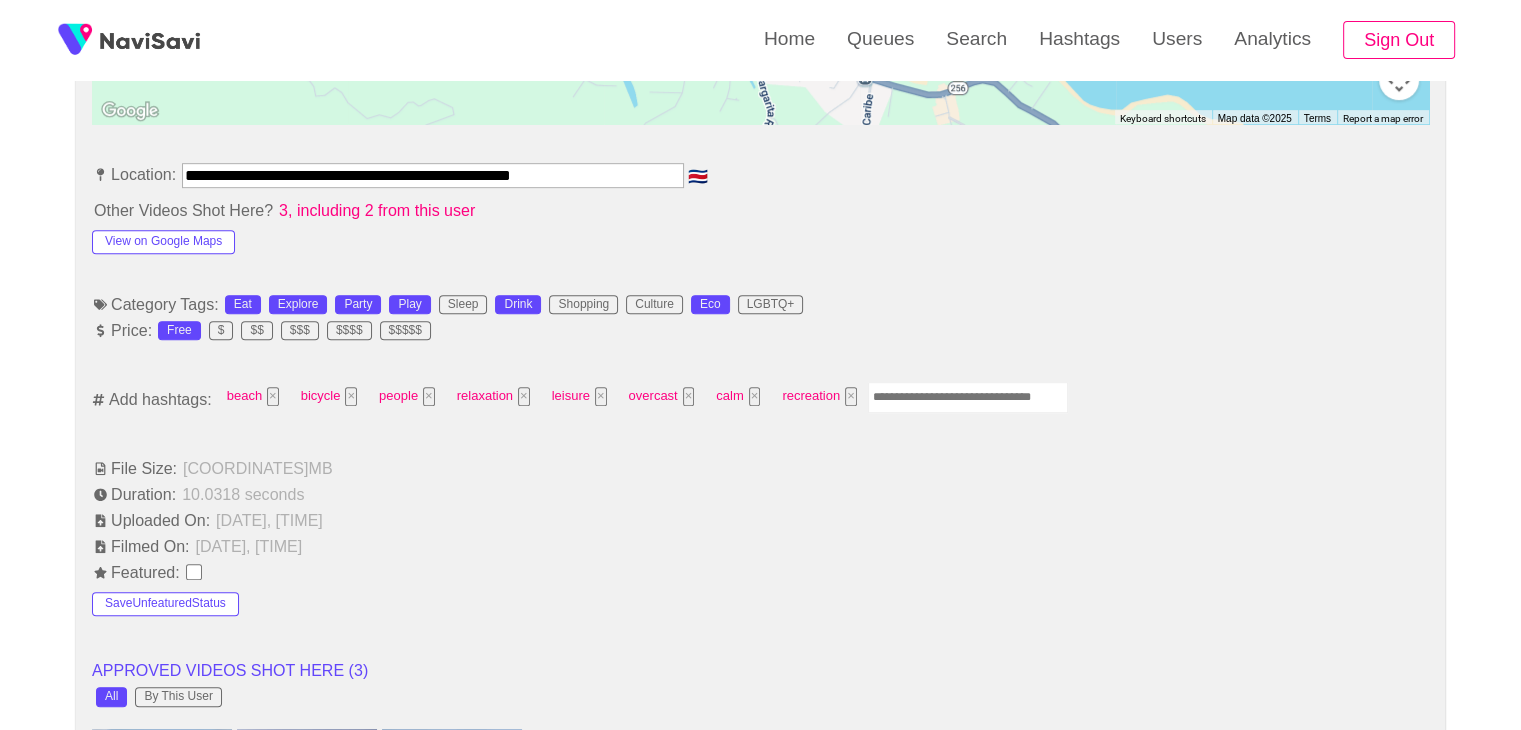 scroll, scrollTop: 1087, scrollLeft: 0, axis: vertical 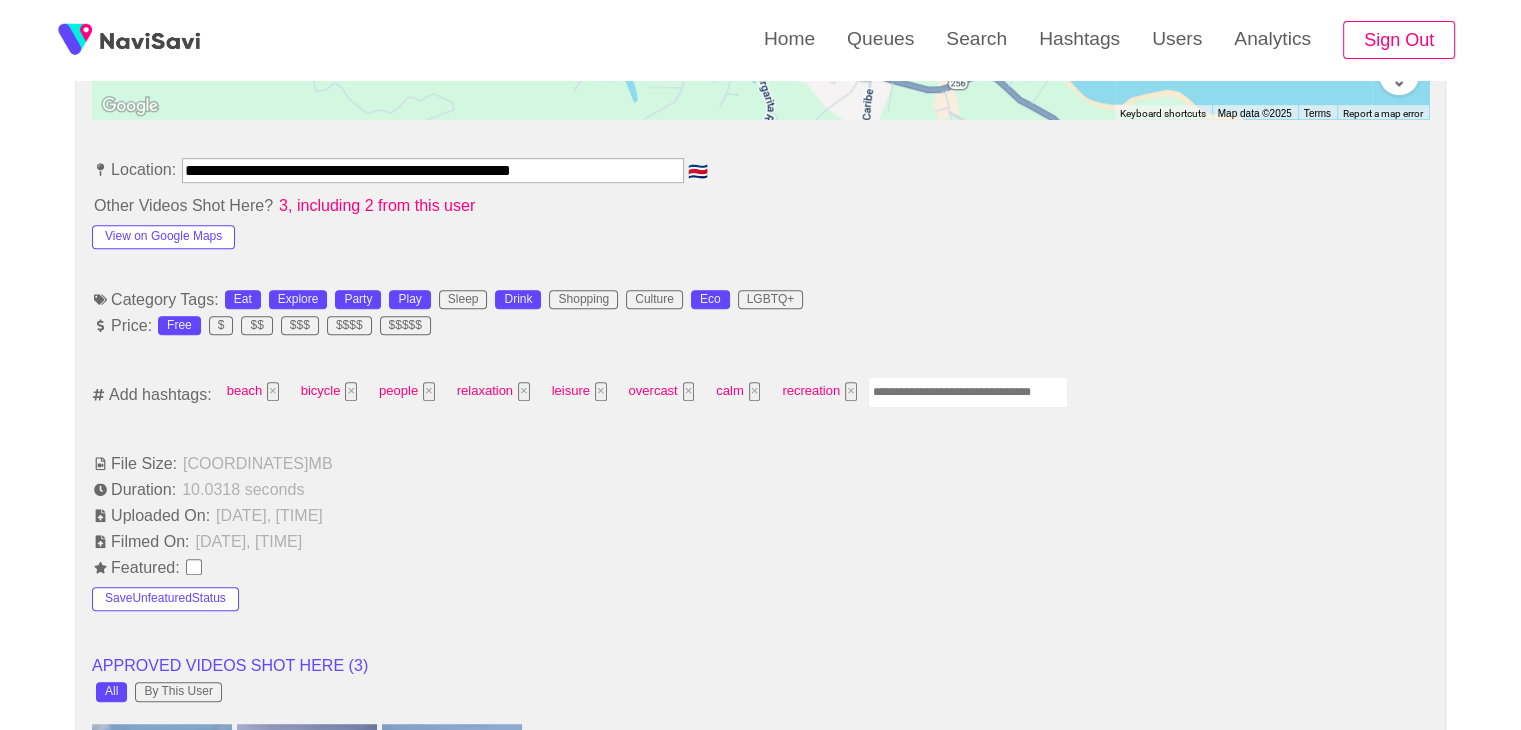 click at bounding box center (968, 392) 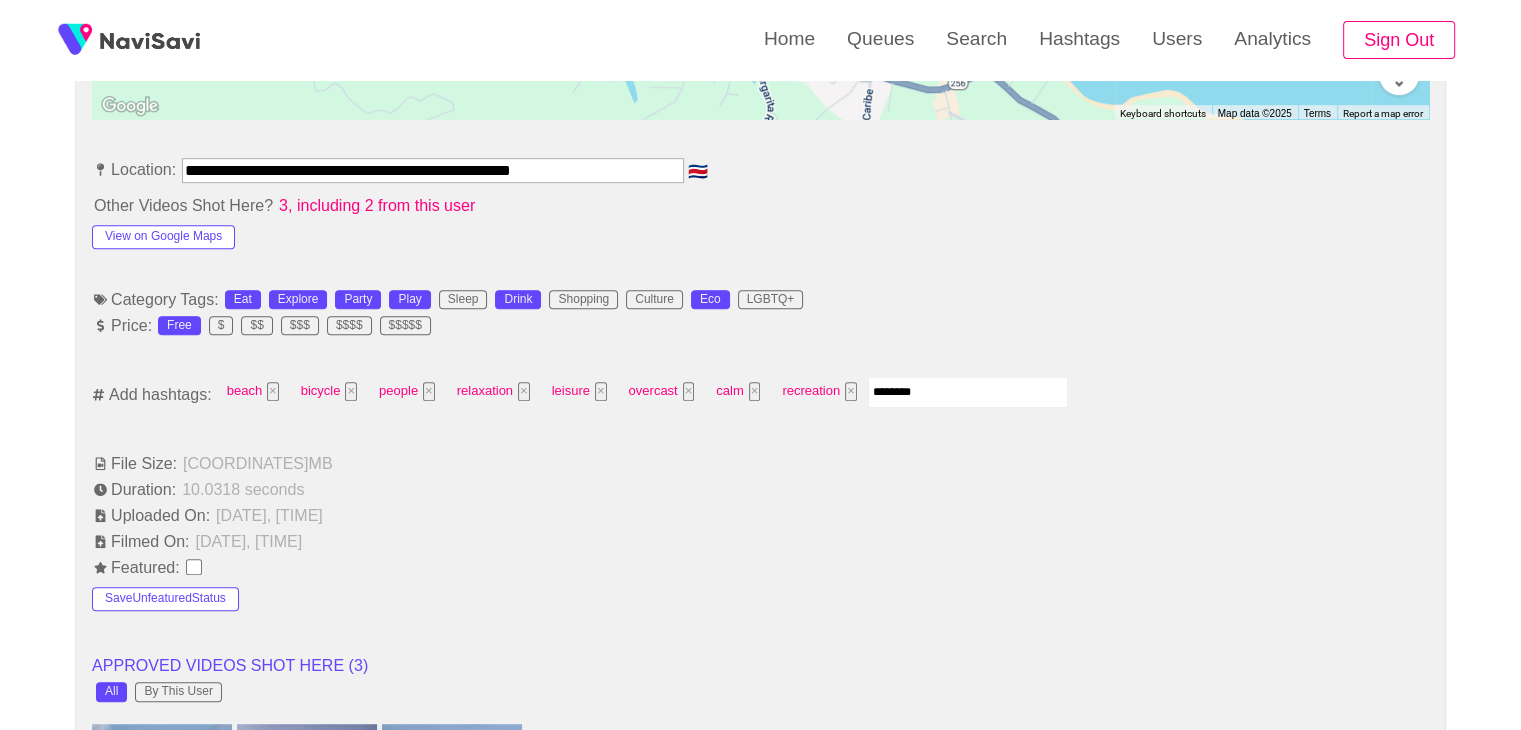 type on "*********" 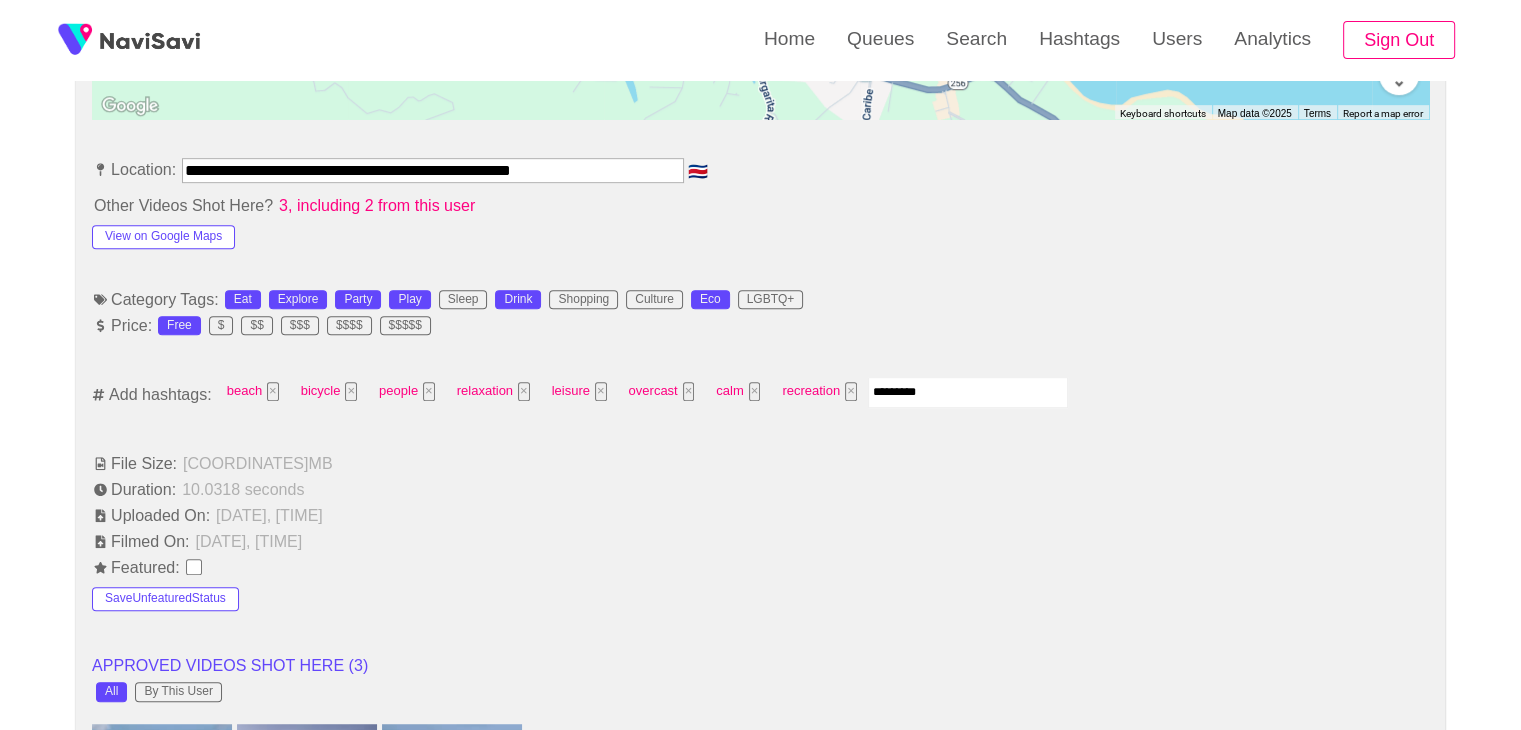 type 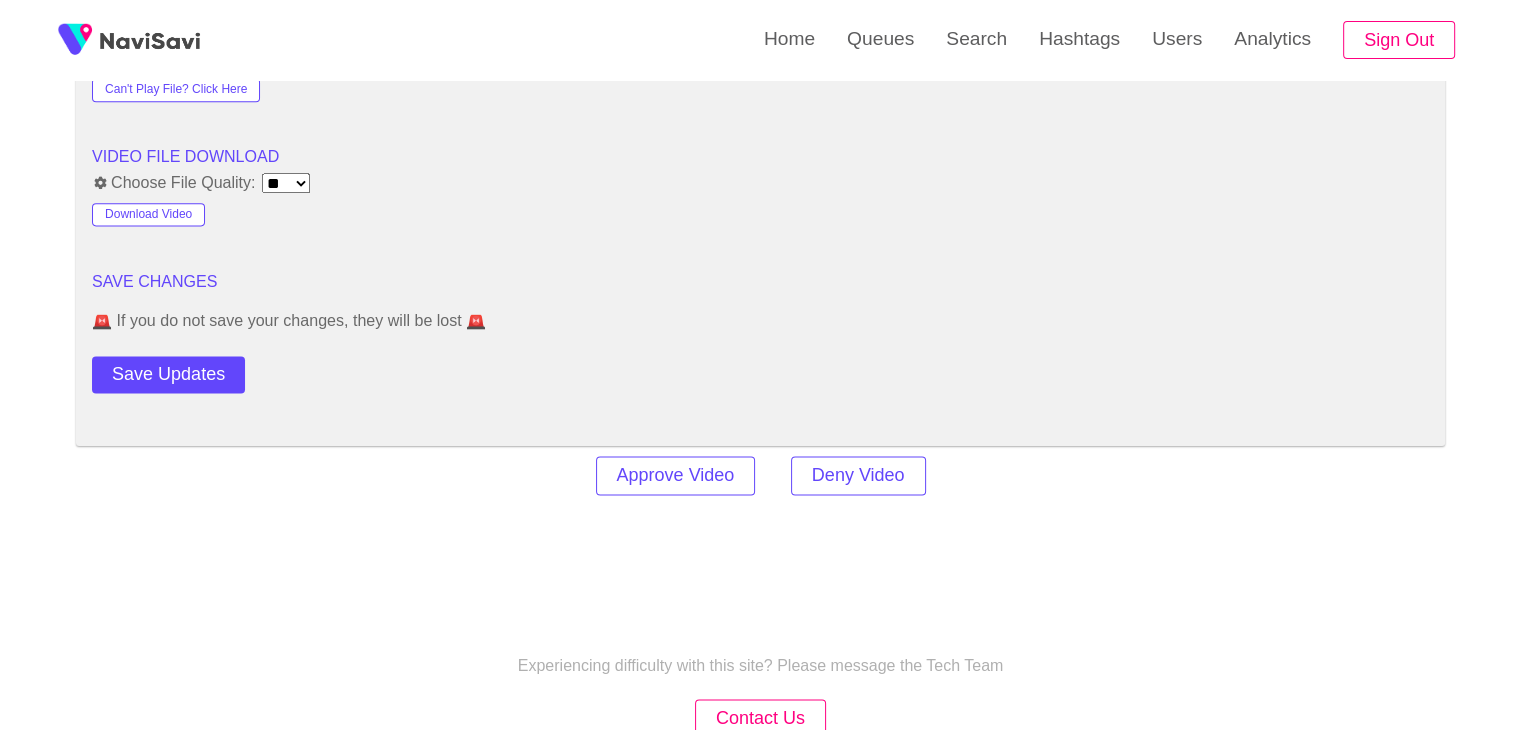 scroll, scrollTop: 2674, scrollLeft: 0, axis: vertical 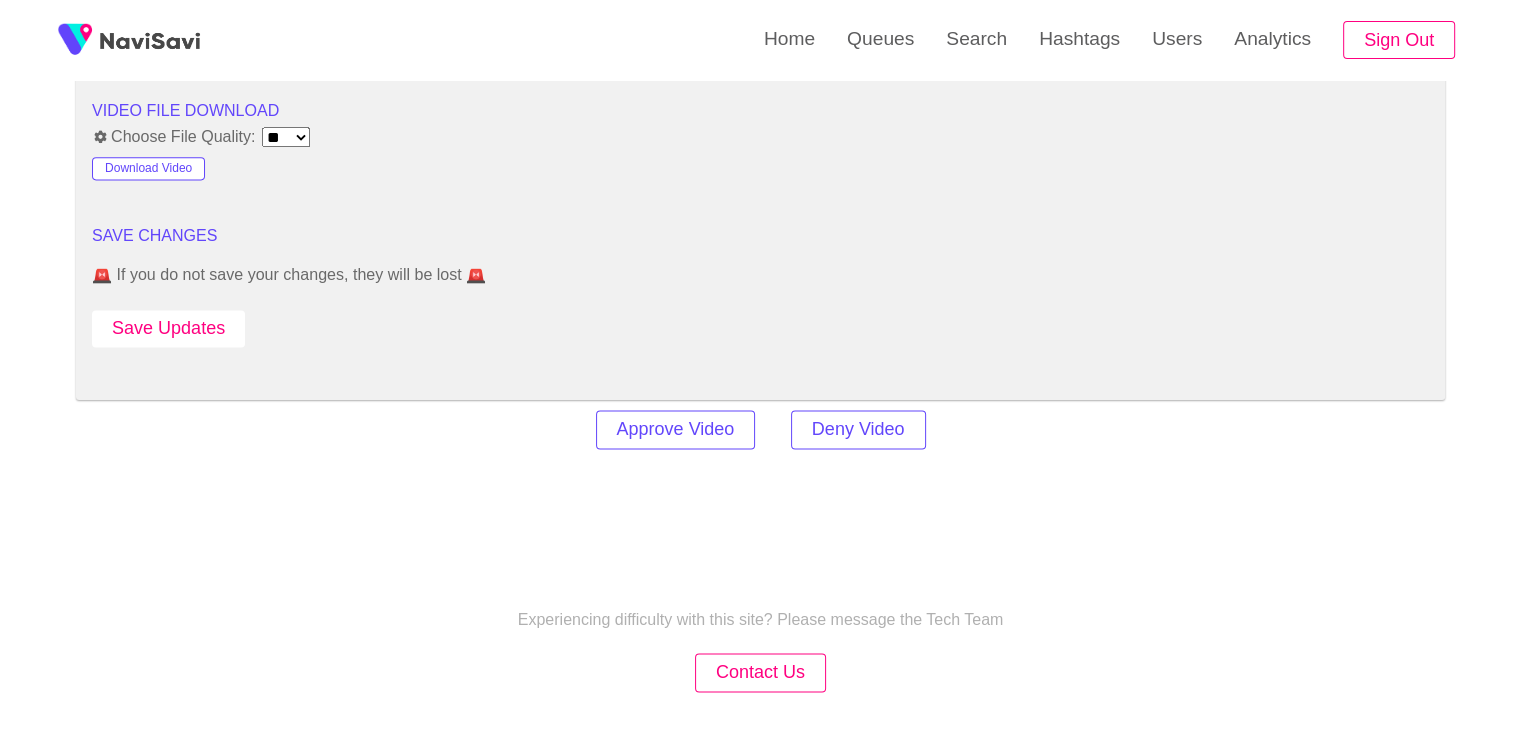 click on "Save Updates" at bounding box center (168, 328) 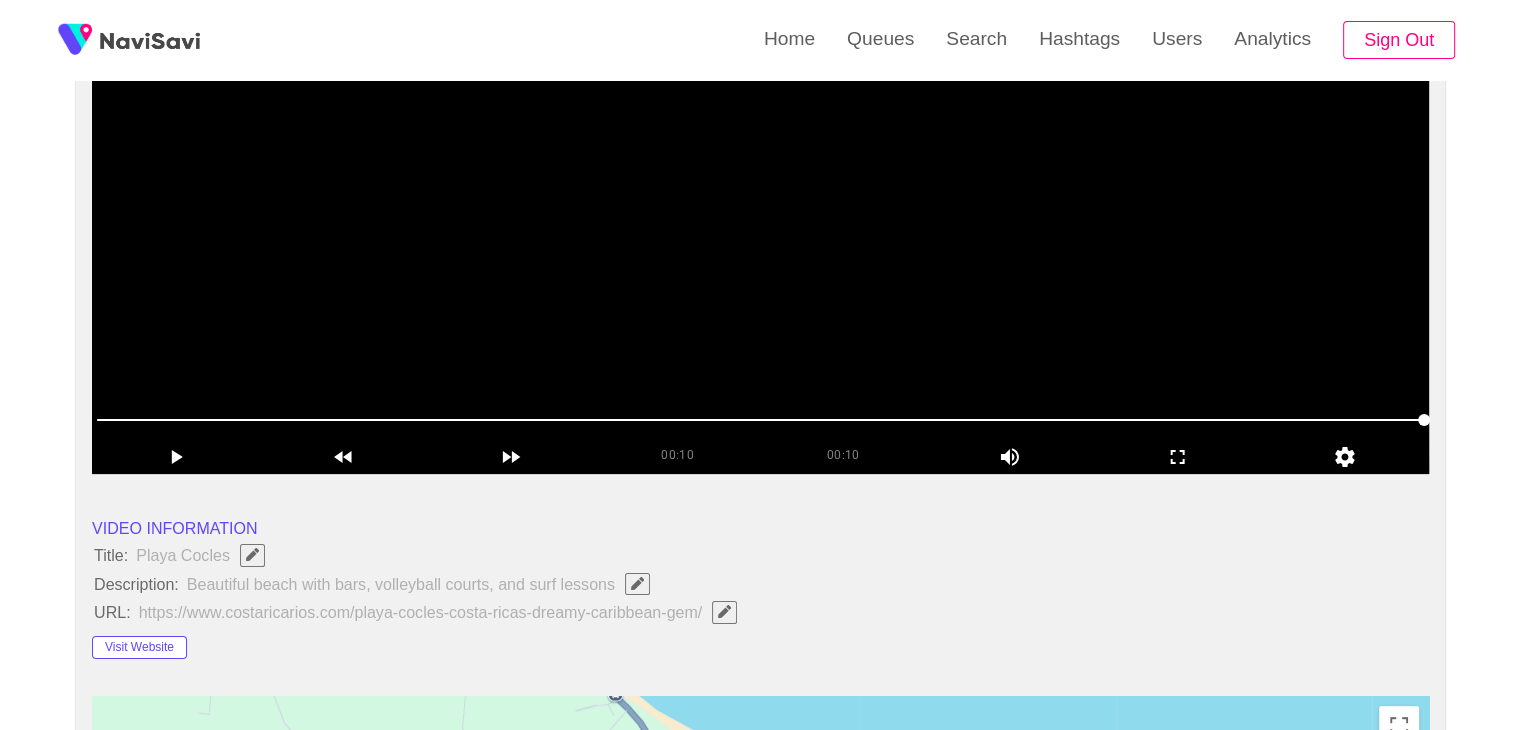 scroll, scrollTop: 290, scrollLeft: 0, axis: vertical 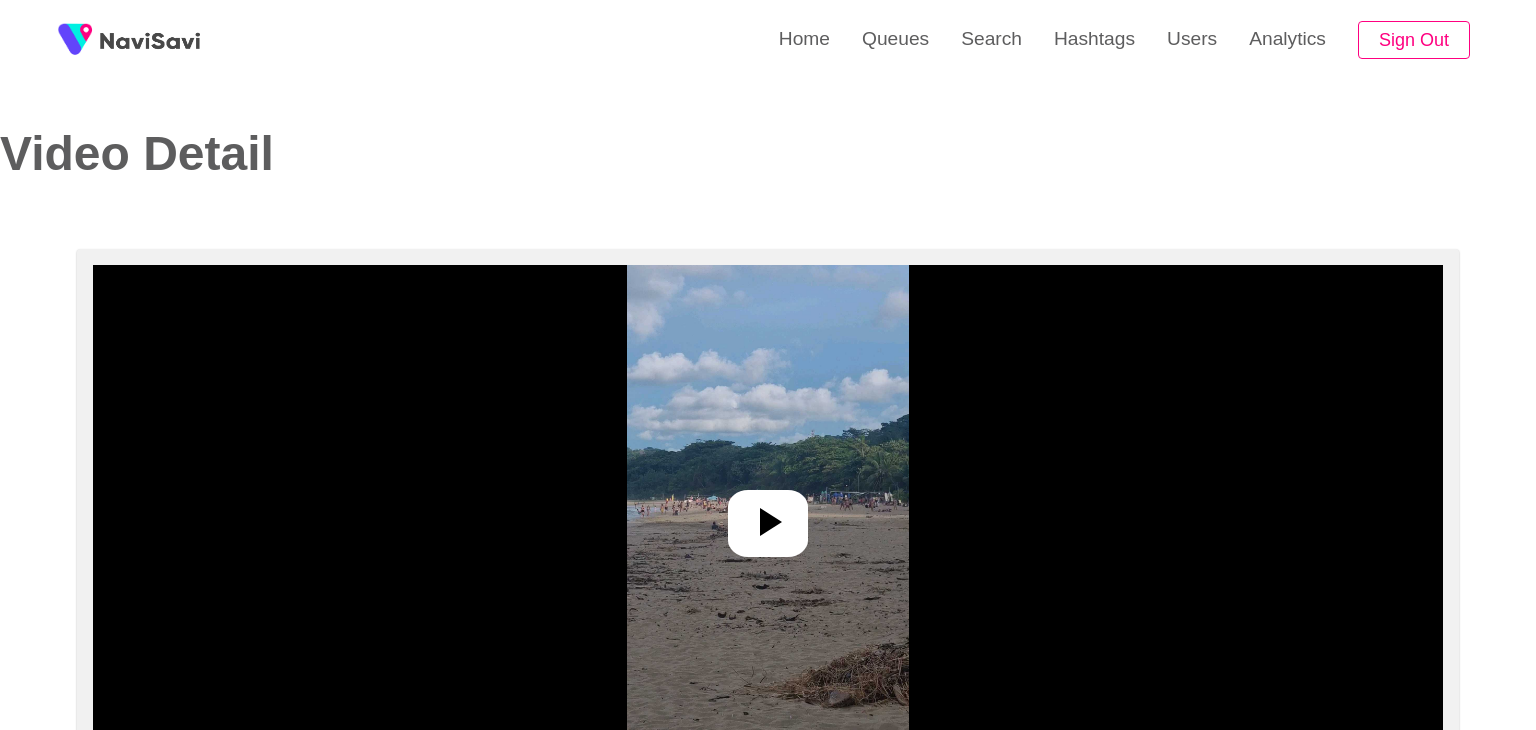 select on "**********" 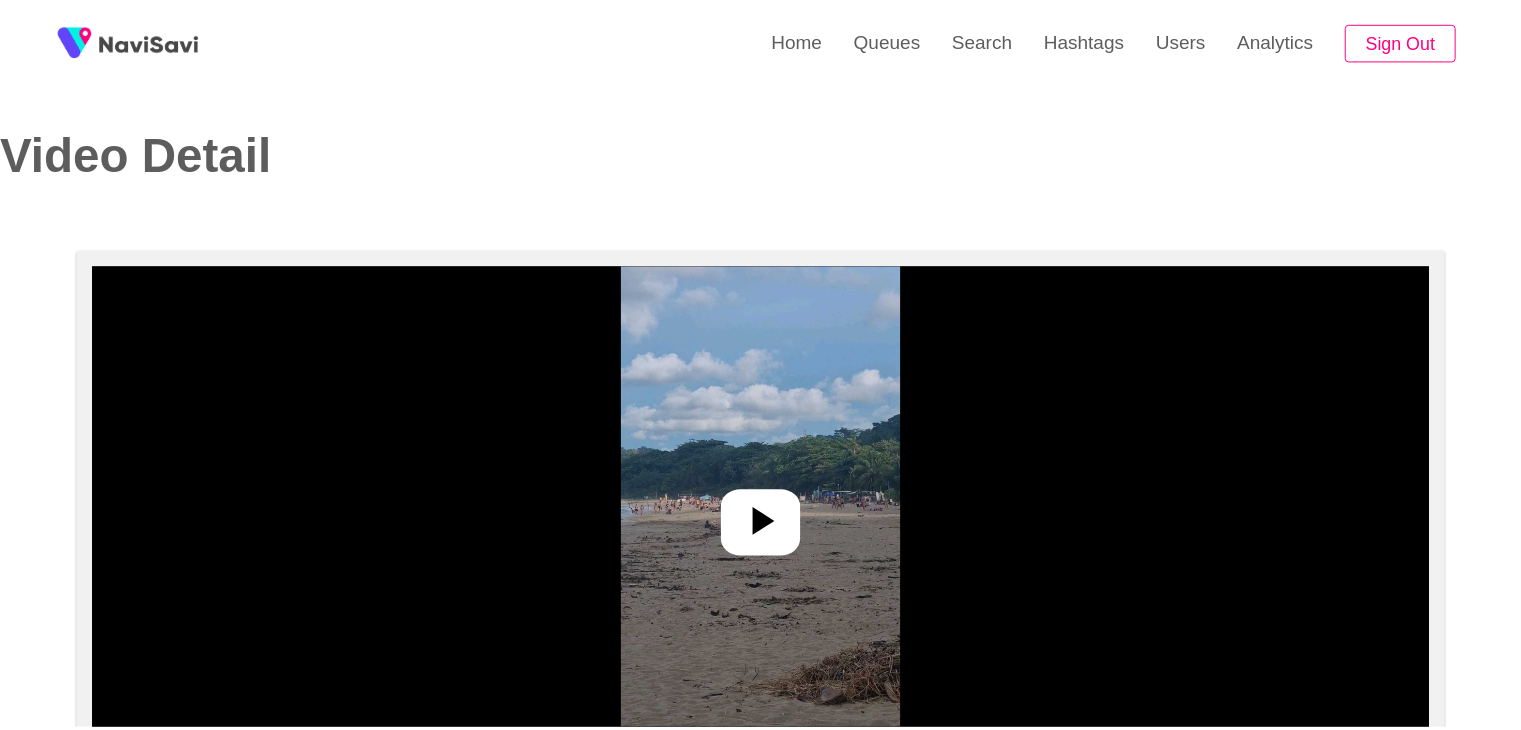 scroll, scrollTop: 0, scrollLeft: 0, axis: both 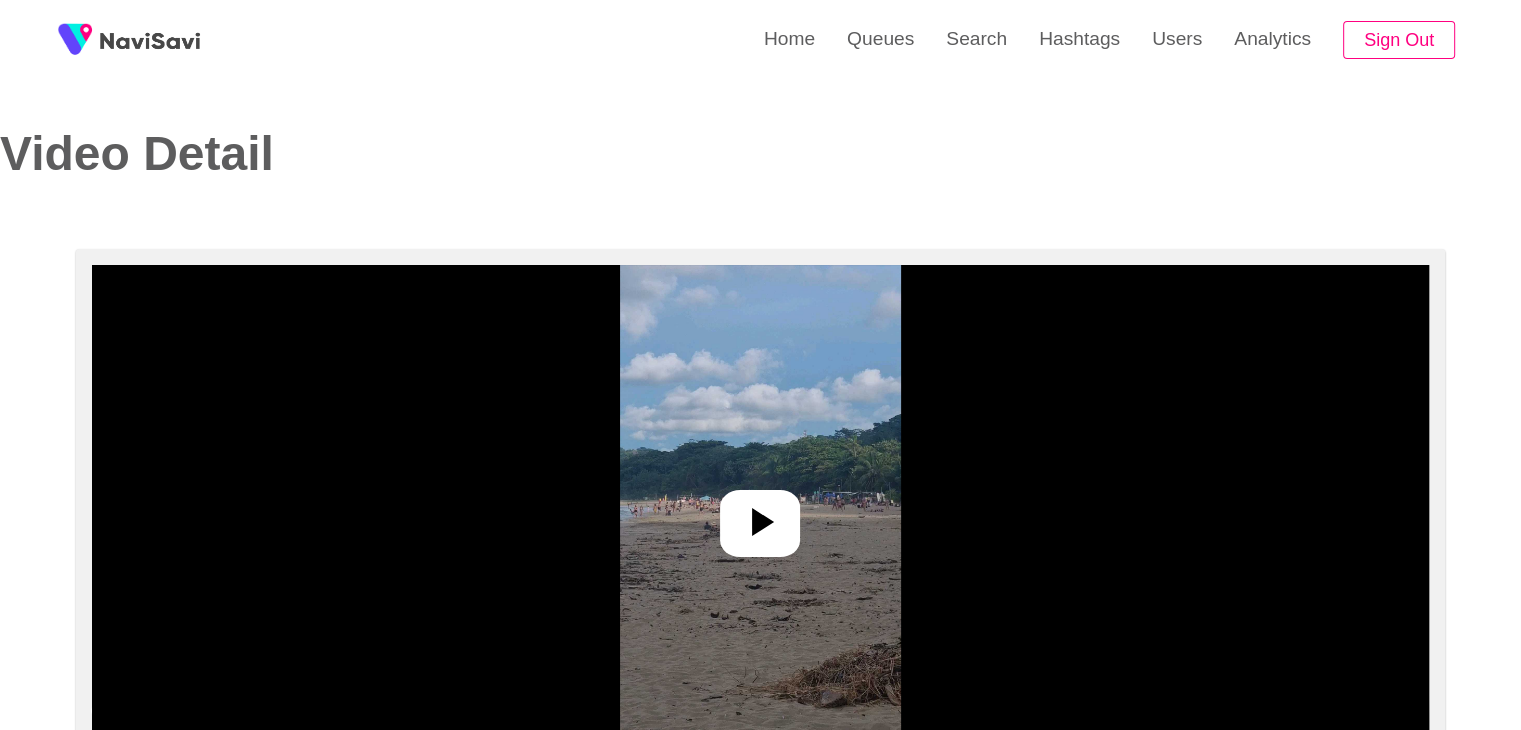 click at bounding box center (760, 515) 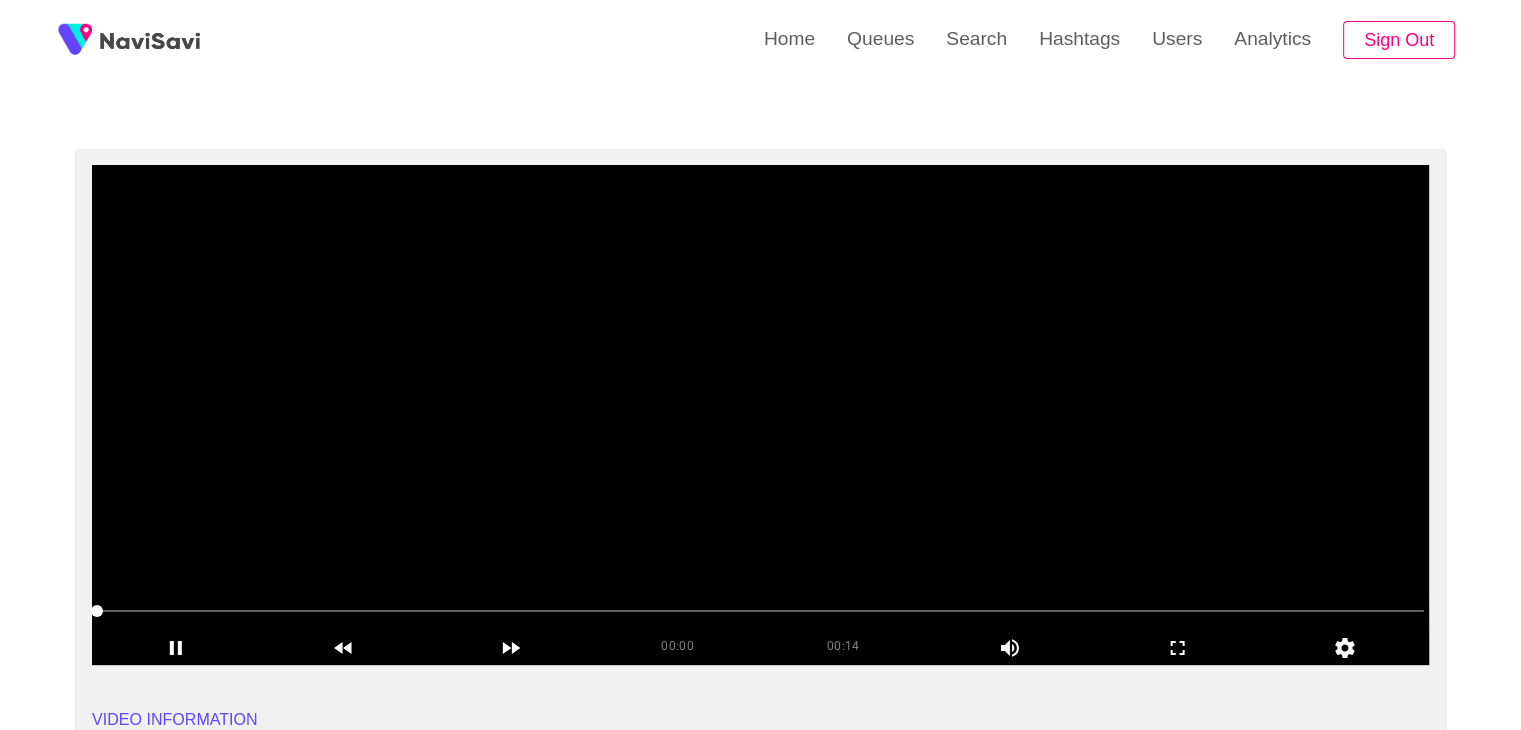 scroll, scrollTop: 104, scrollLeft: 0, axis: vertical 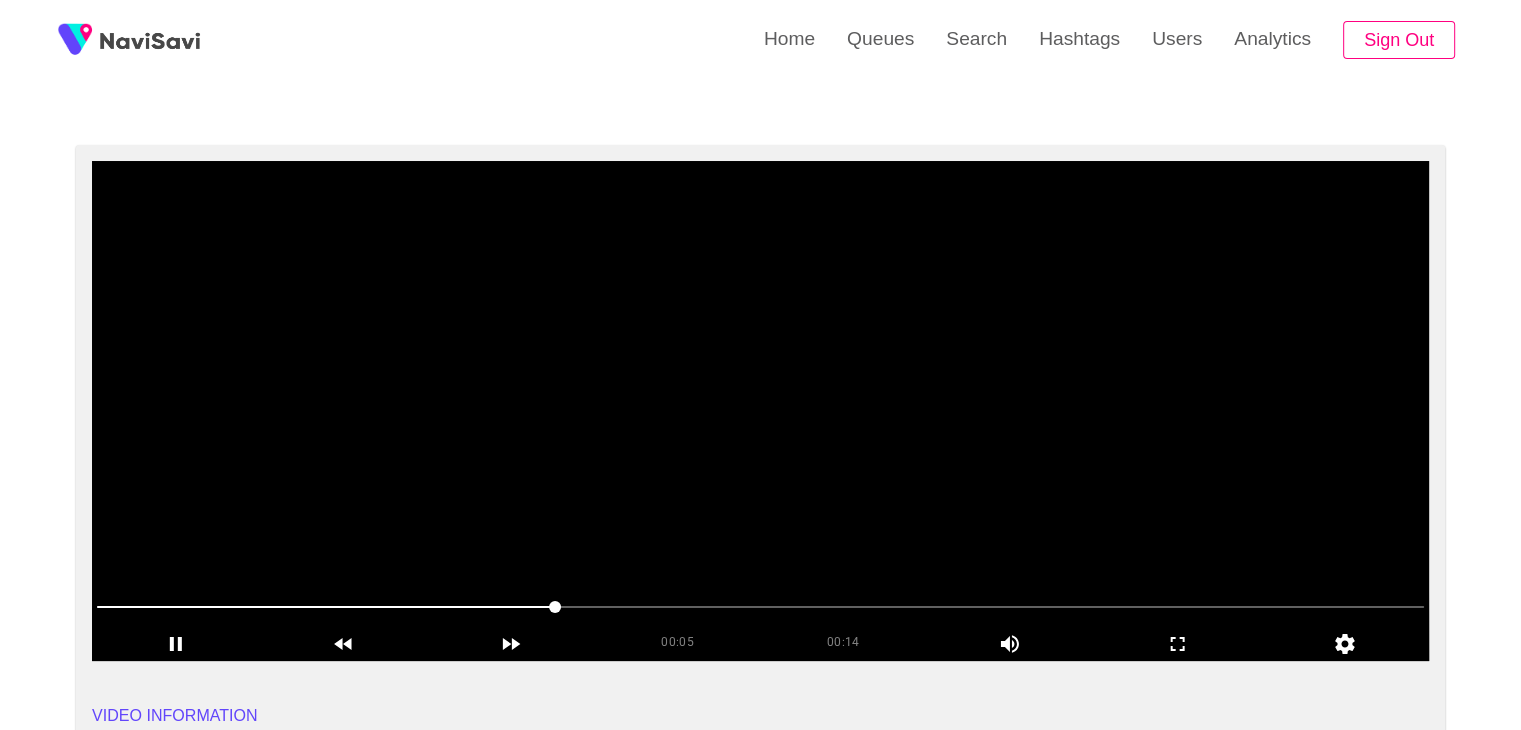 click at bounding box center [760, 411] 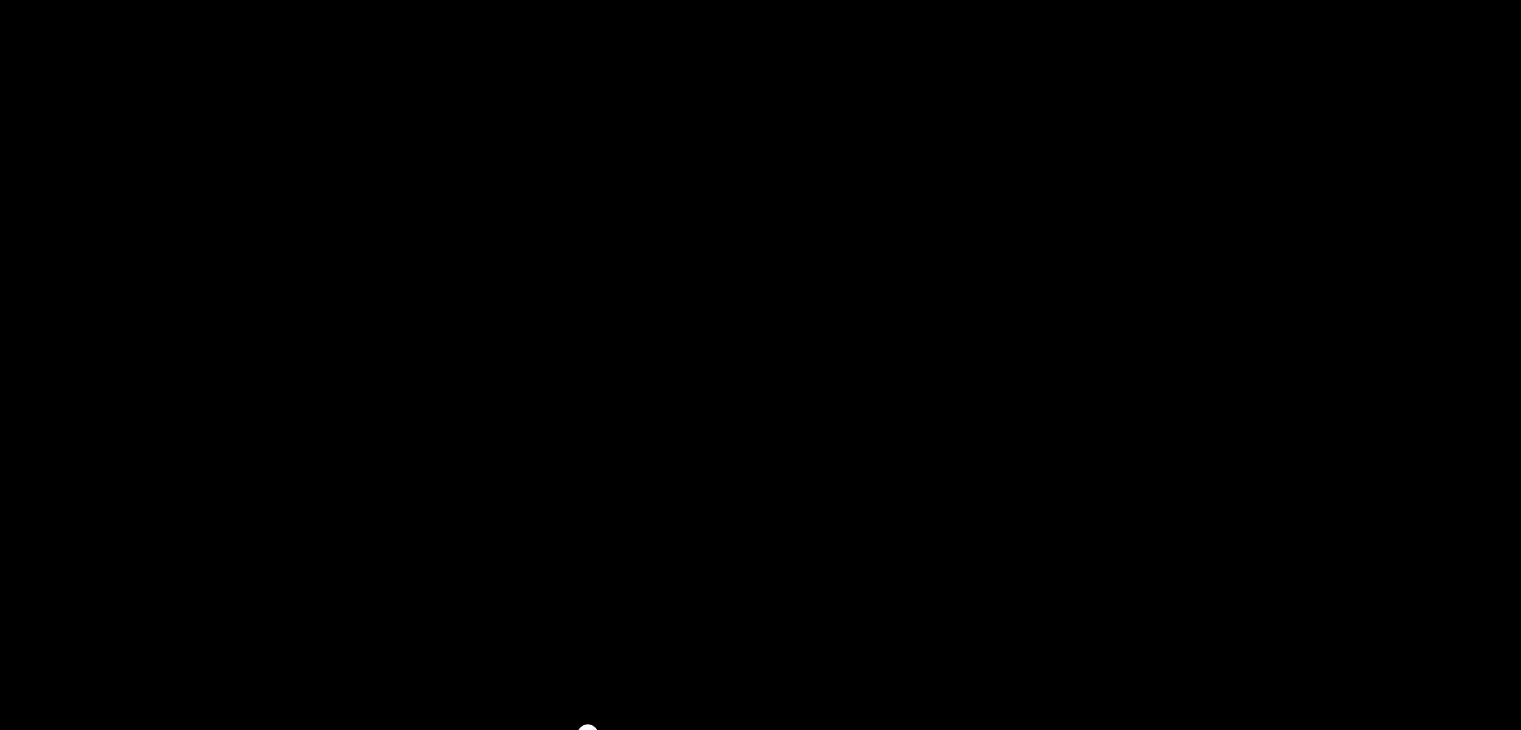 scroll, scrollTop: 104, scrollLeft: 0, axis: vertical 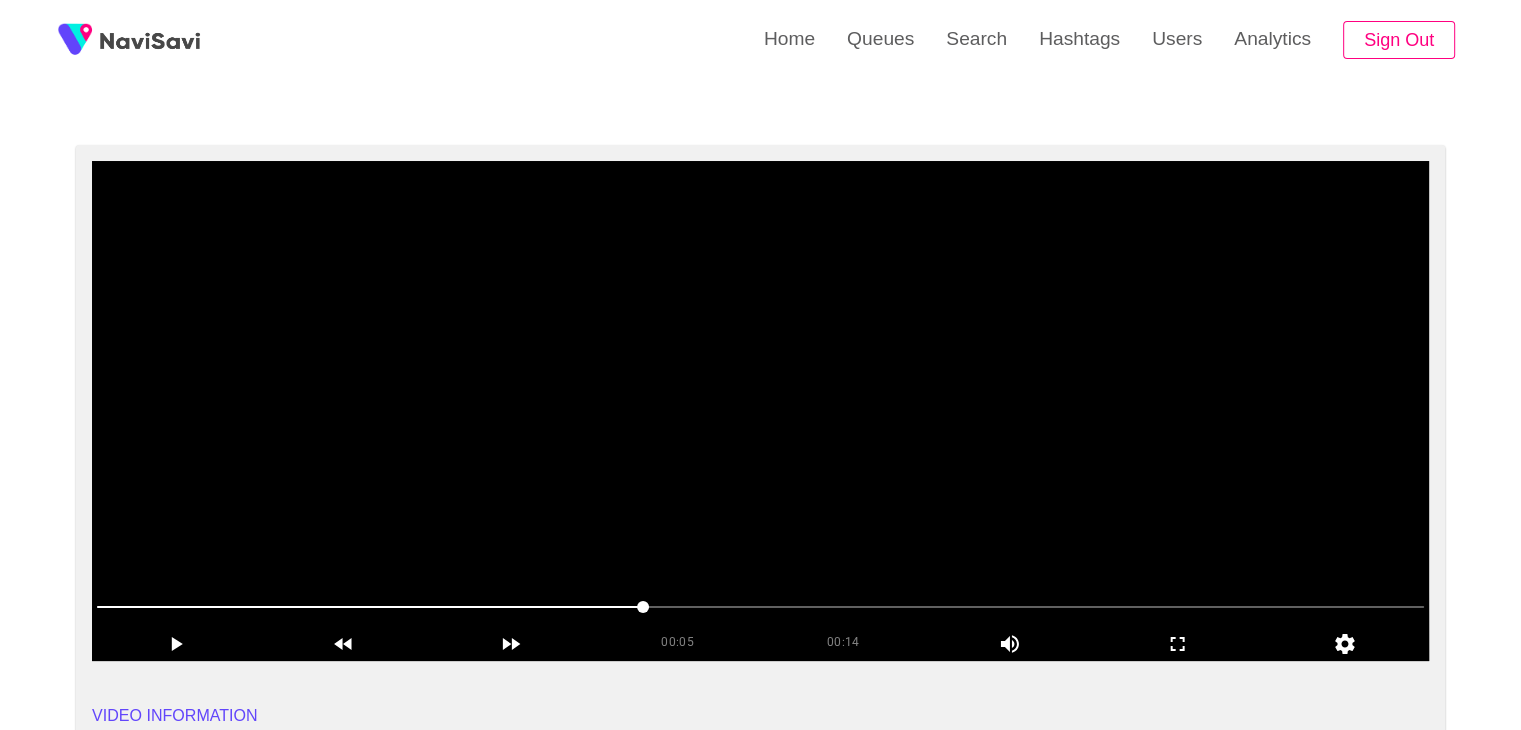 click at bounding box center (760, 411) 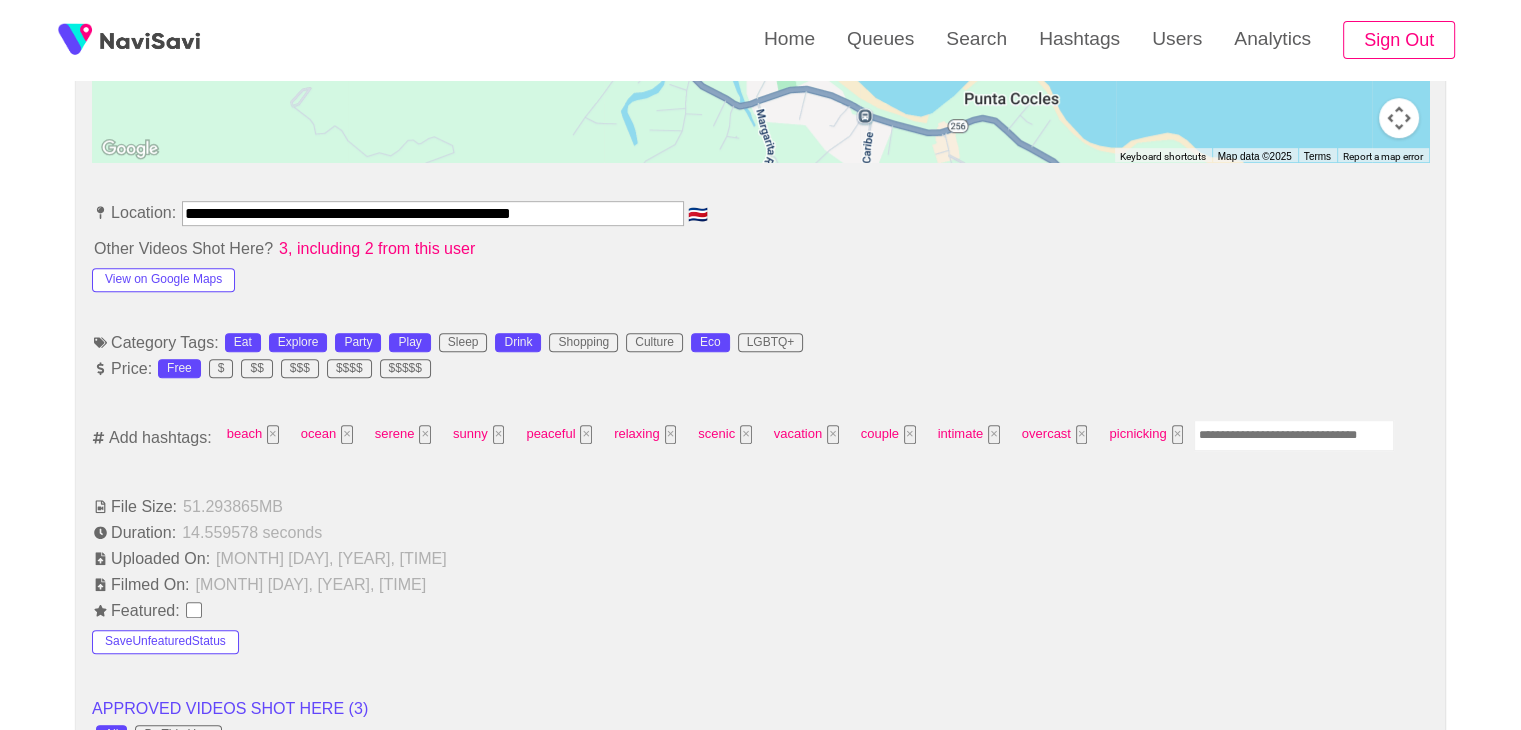scroll, scrollTop: 1048, scrollLeft: 0, axis: vertical 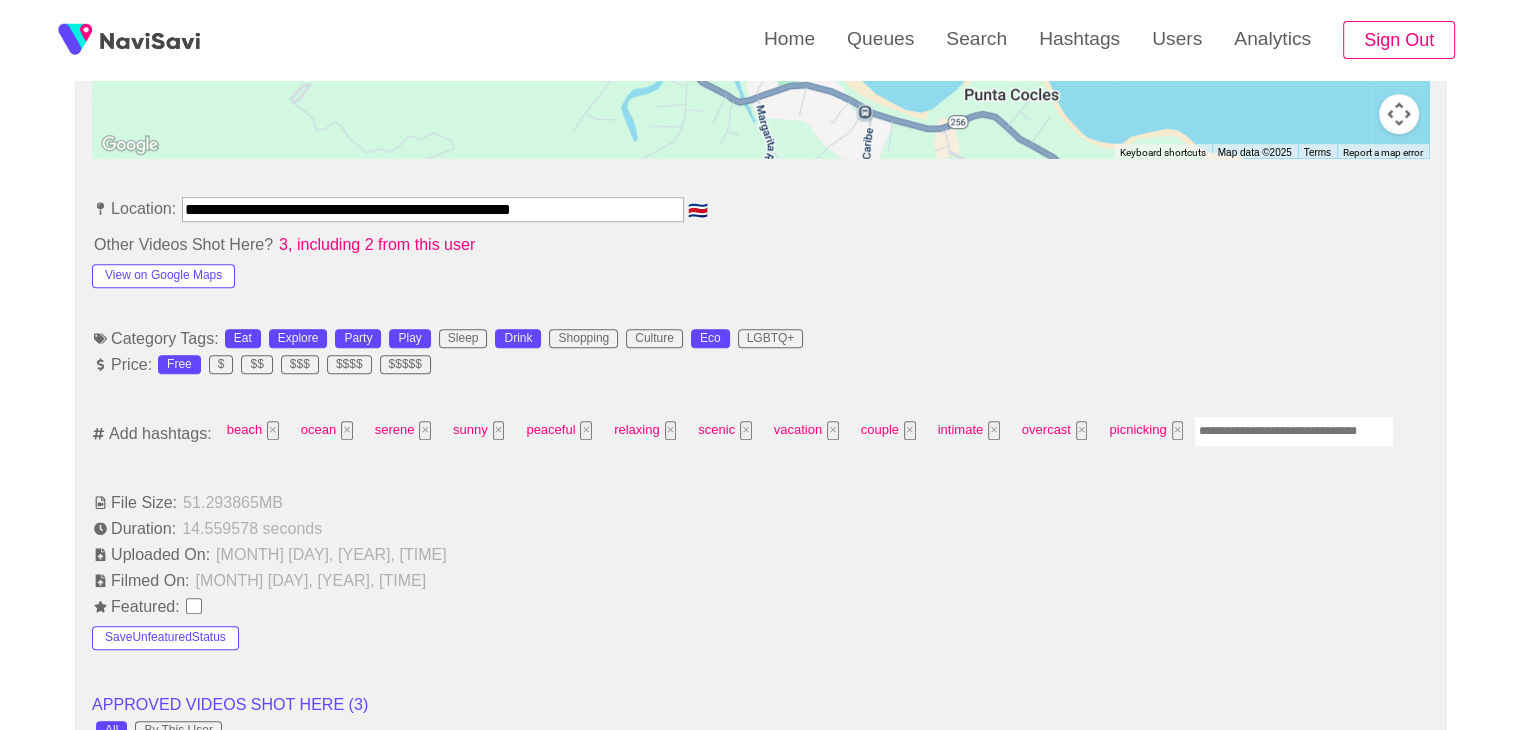 click at bounding box center [1294, 431] 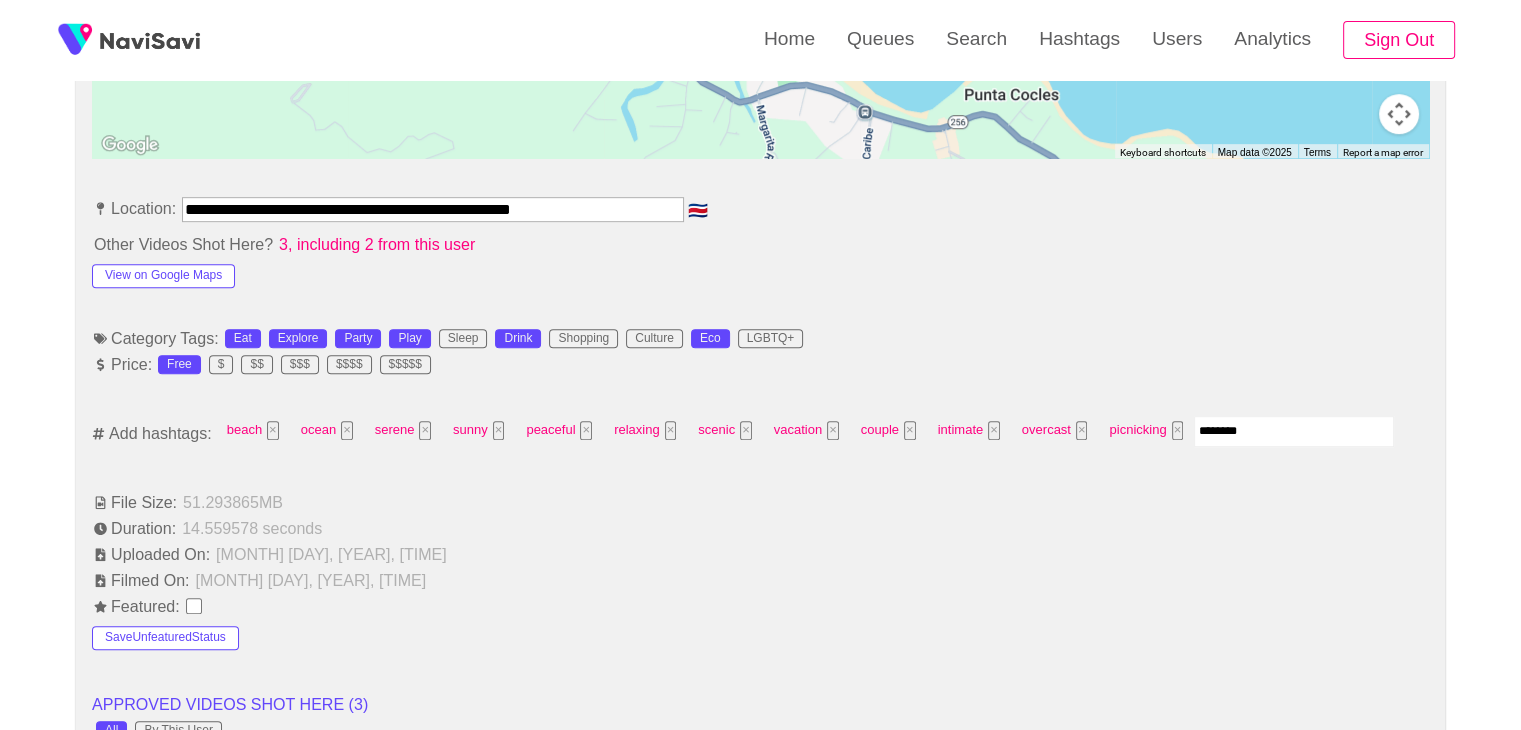 type on "*********" 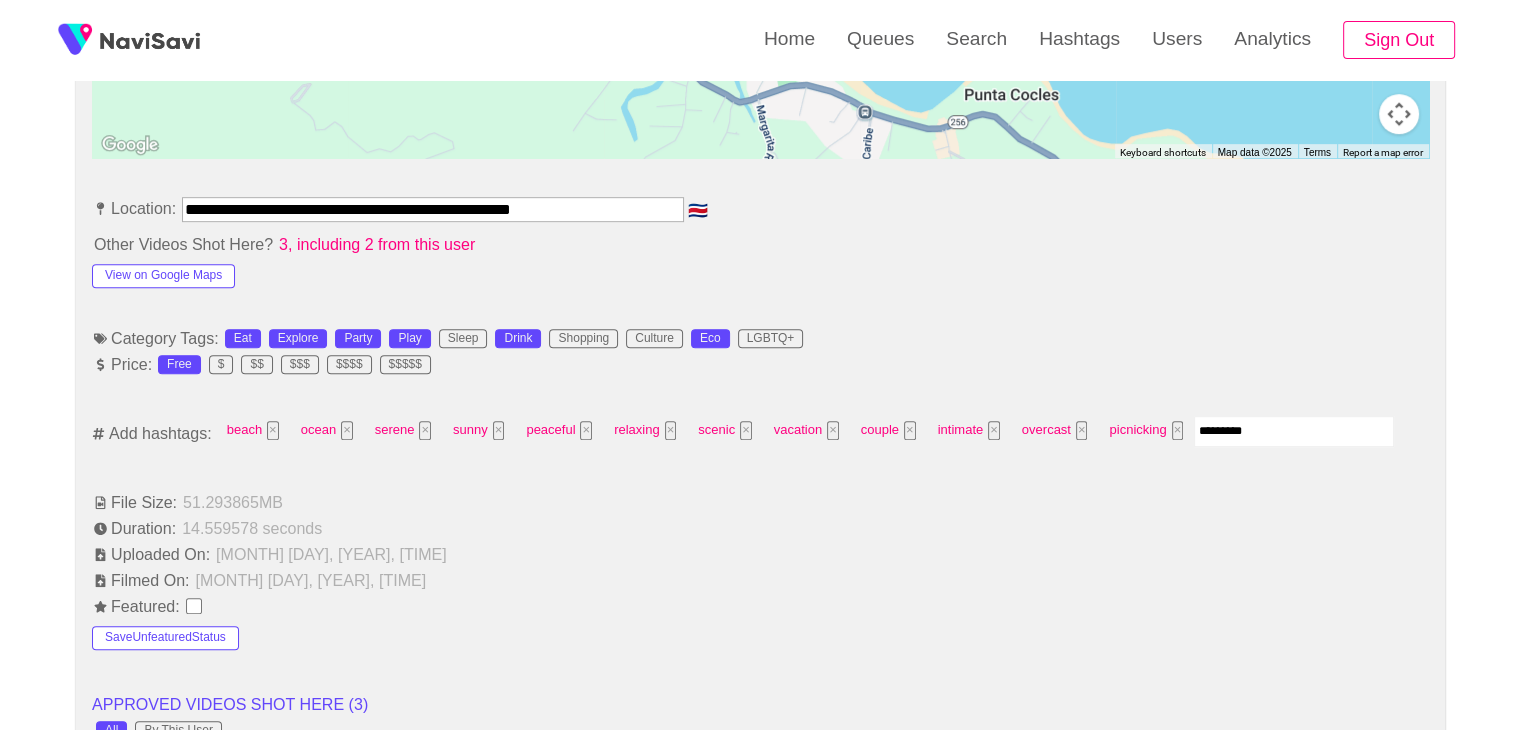type 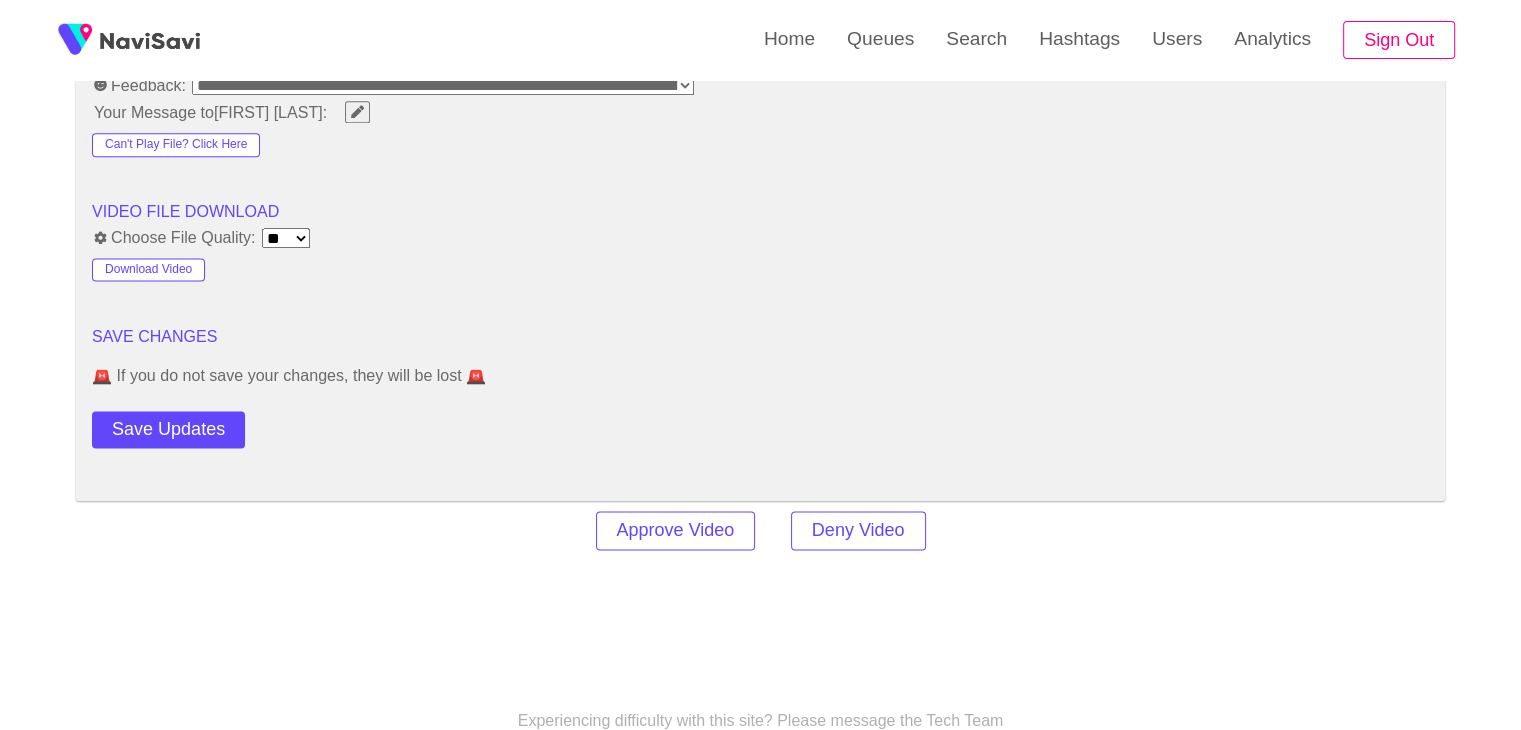 scroll, scrollTop: 2610, scrollLeft: 0, axis: vertical 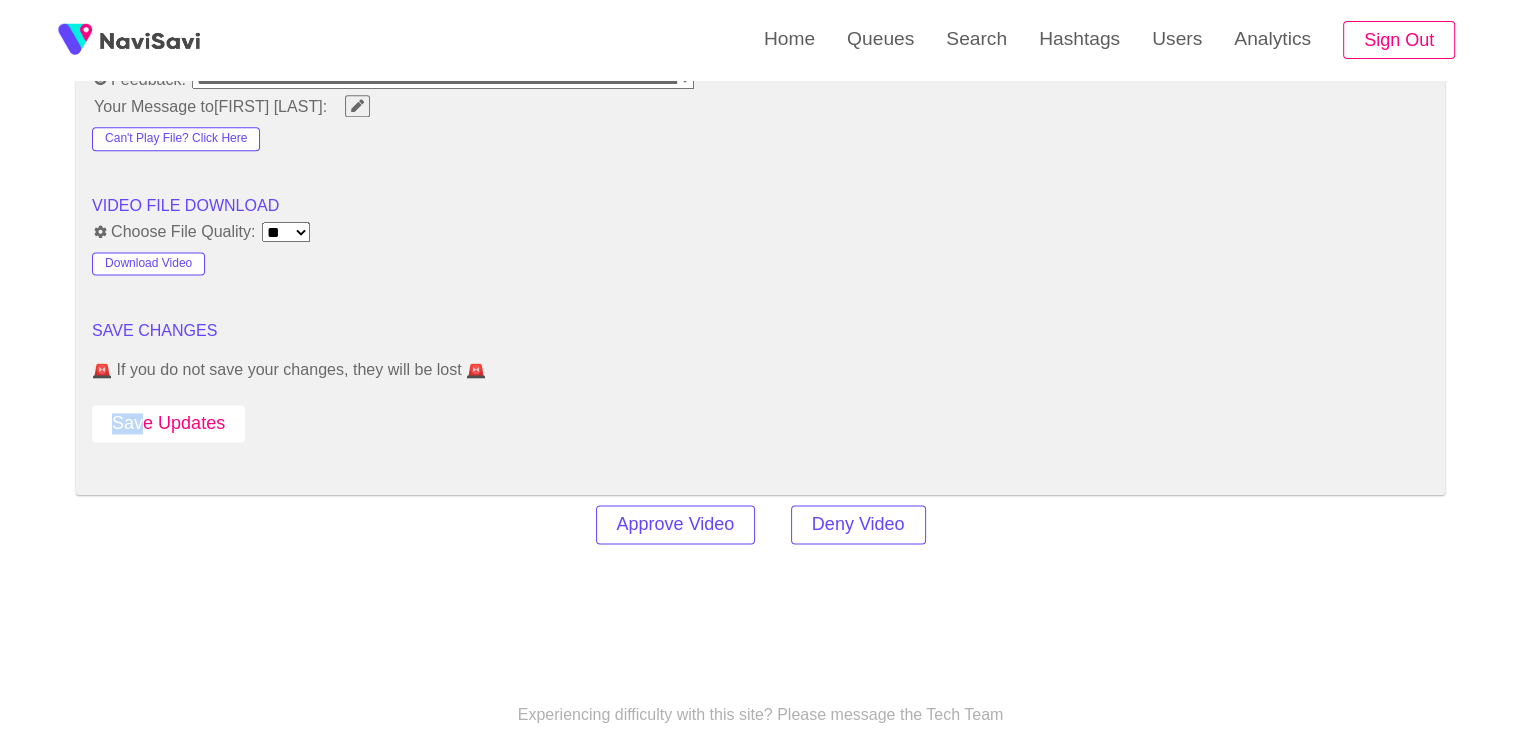 drag, startPoint x: 158, startPoint y: 441, endPoint x: 144, endPoint y: 402, distance: 41.4367 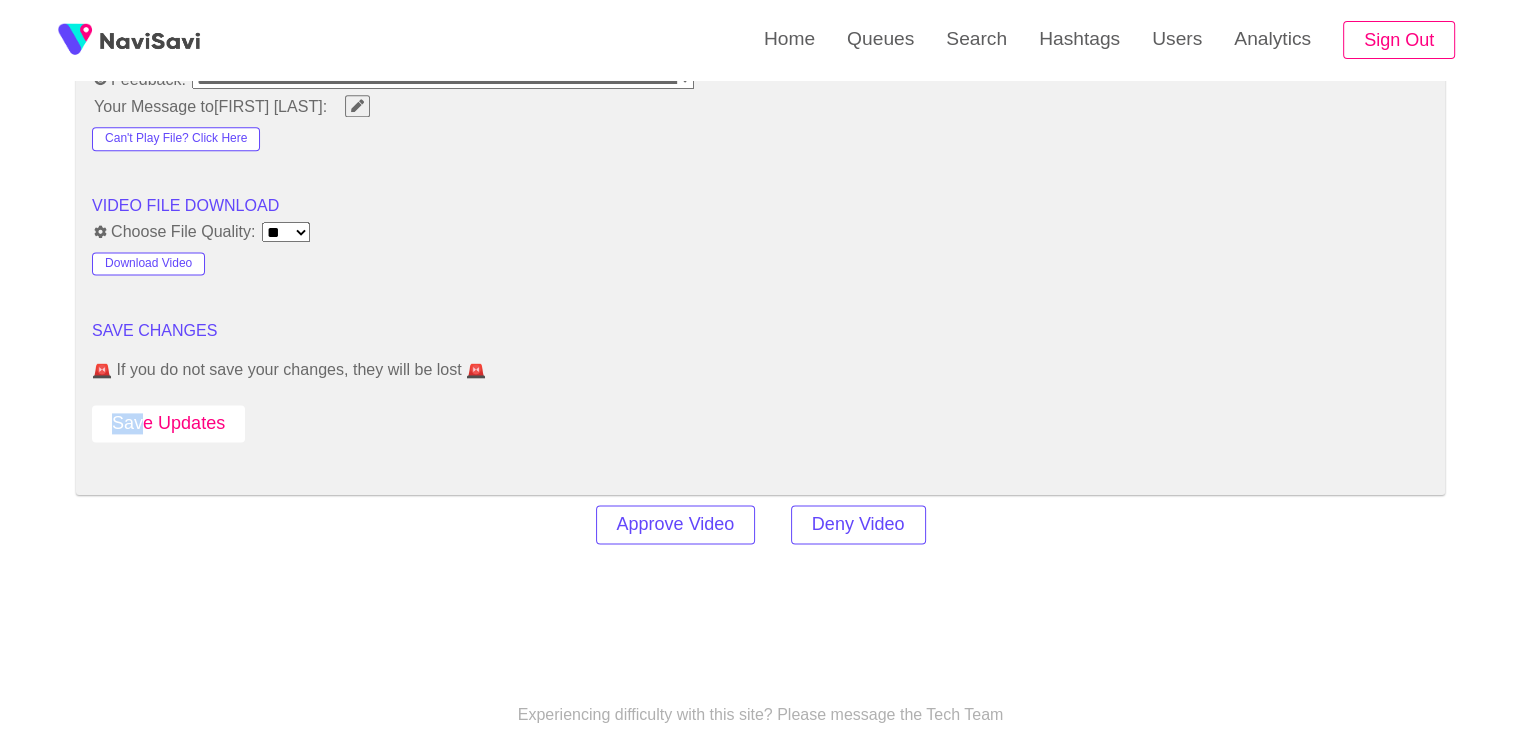 click on "Save Updates" at bounding box center [168, 423] 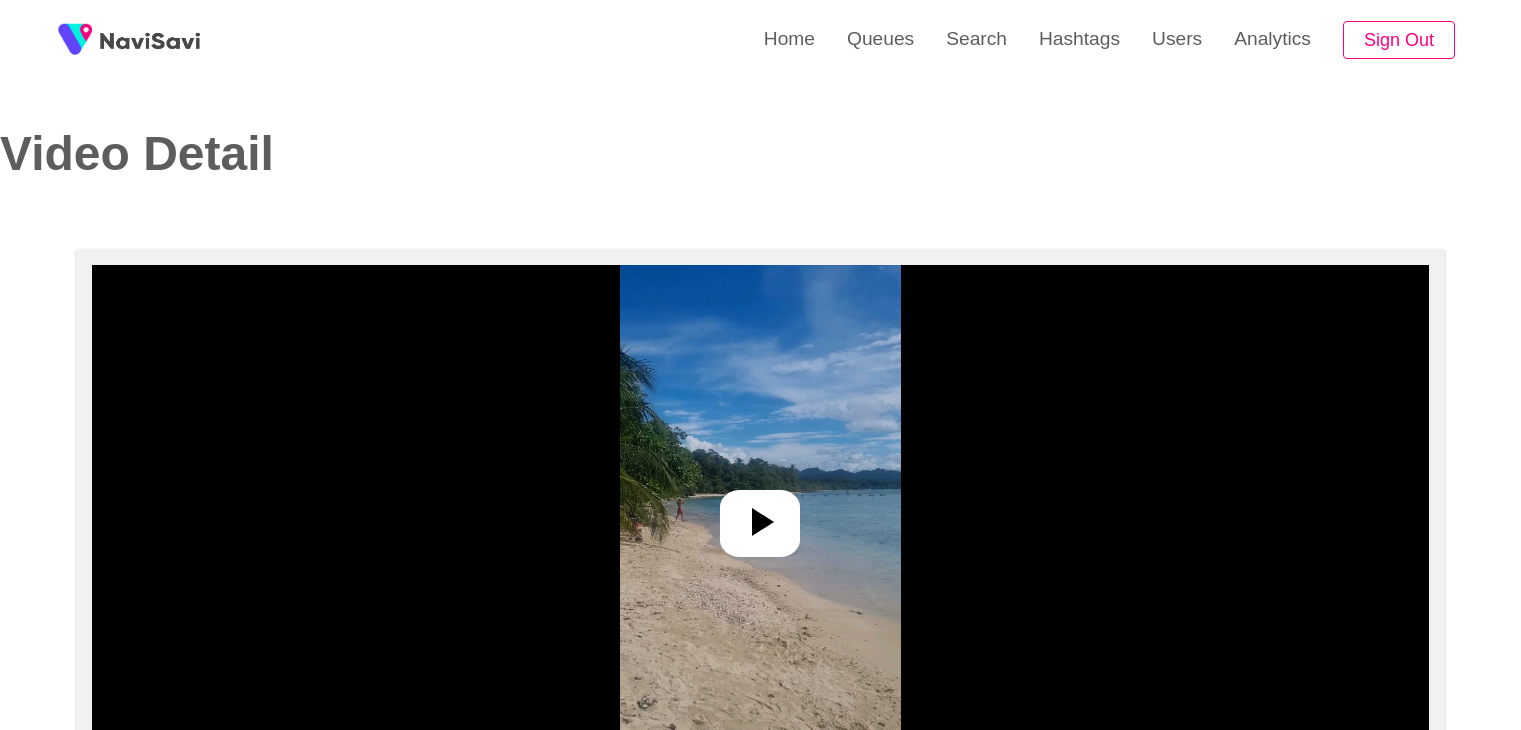 select on "**********" 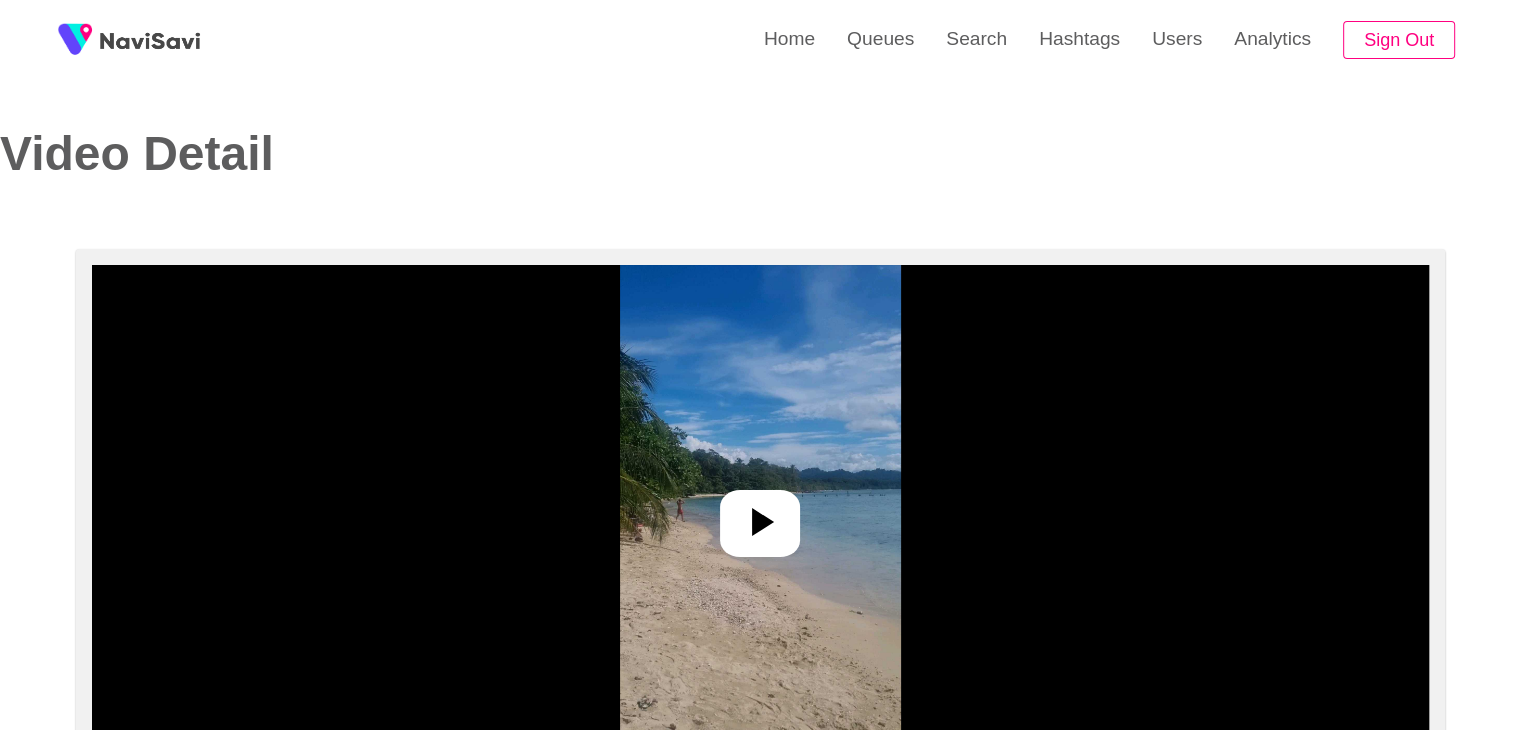click at bounding box center [760, 515] 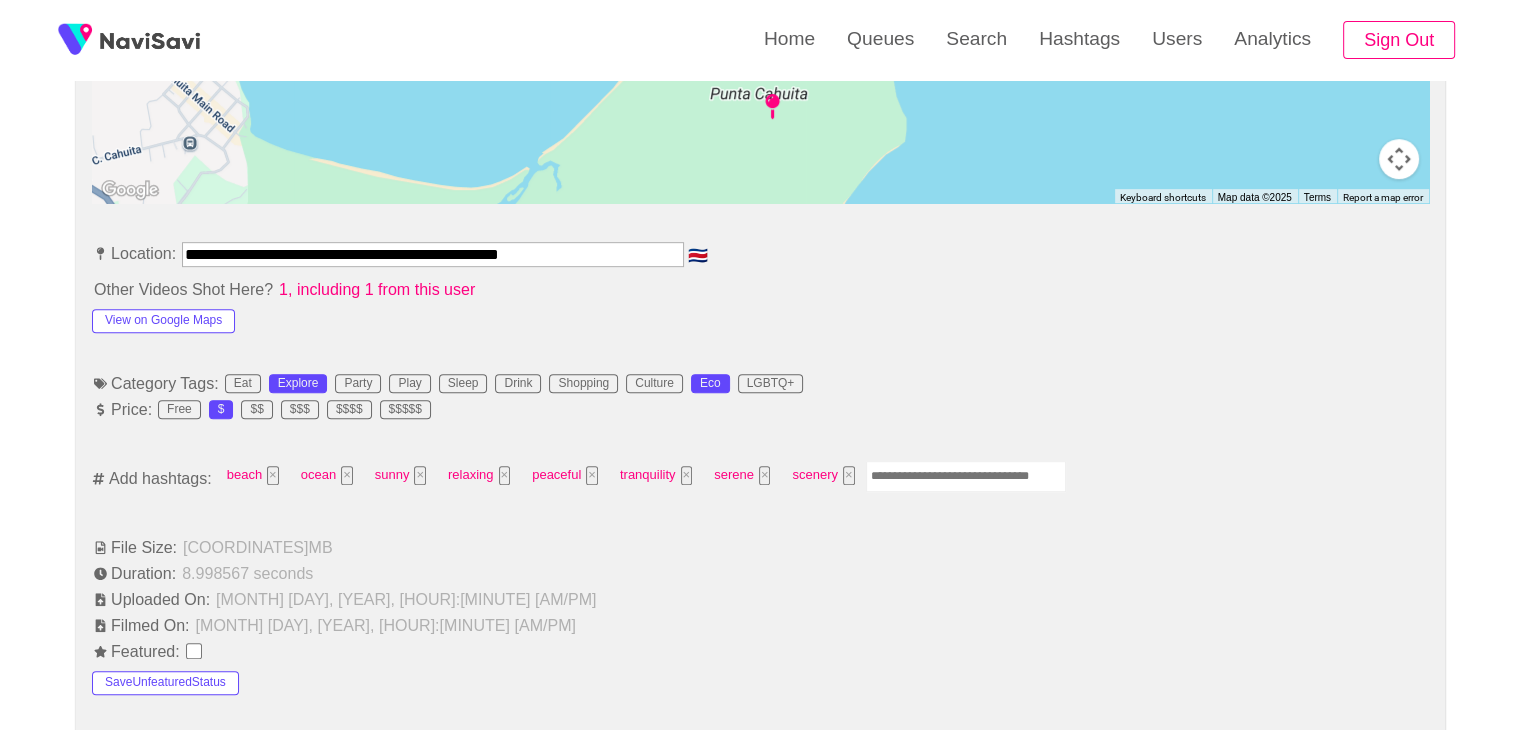scroll, scrollTop: 1004, scrollLeft: 0, axis: vertical 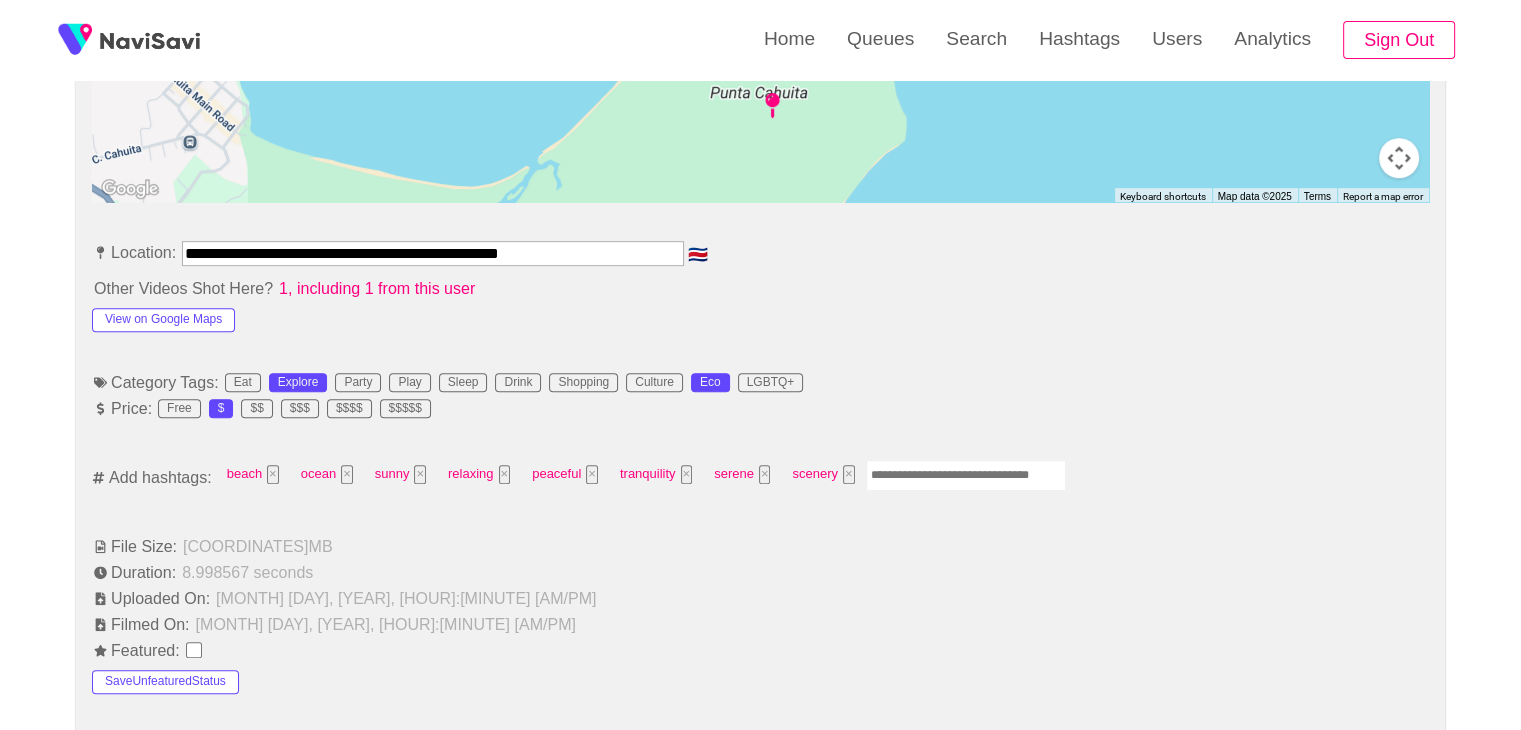 click at bounding box center (966, 475) 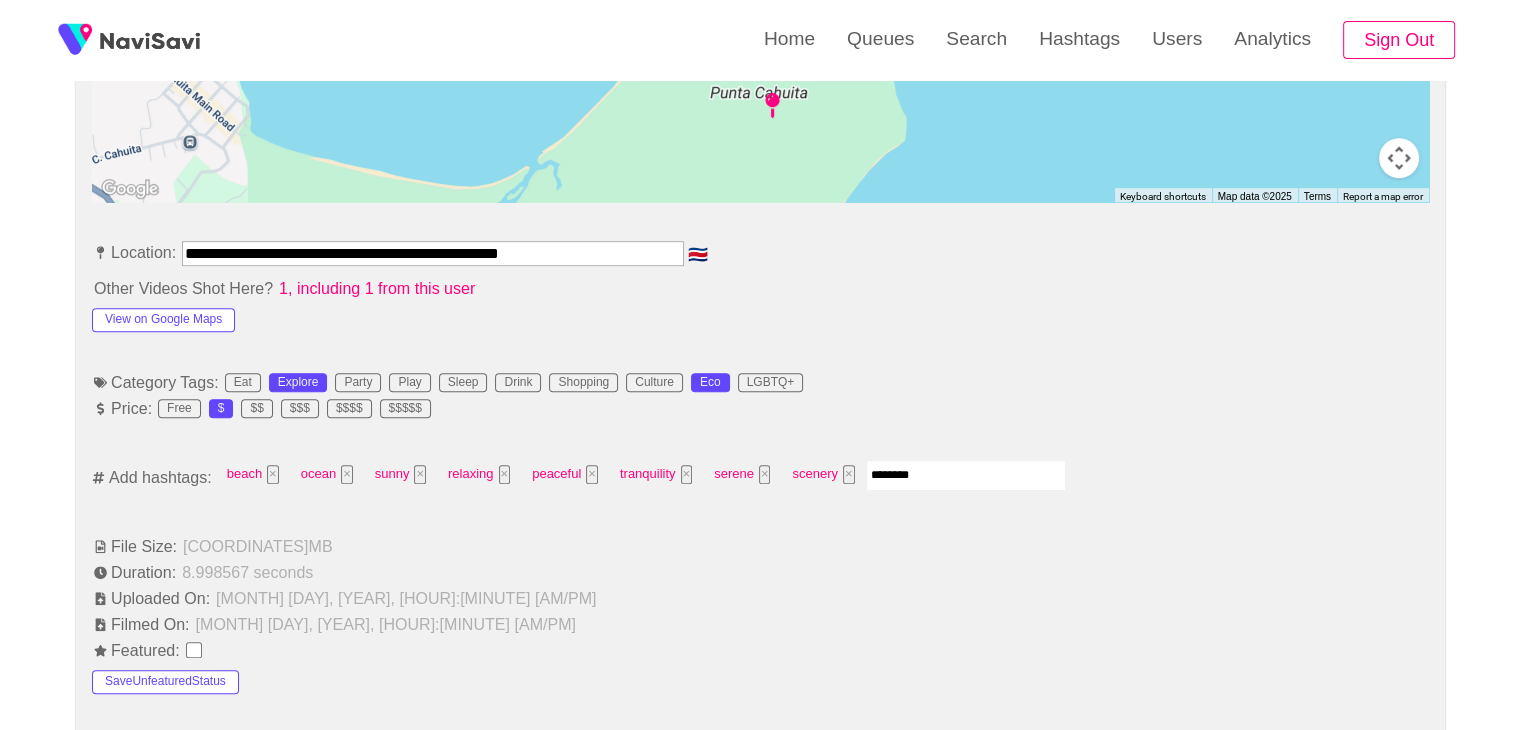 type on "*********" 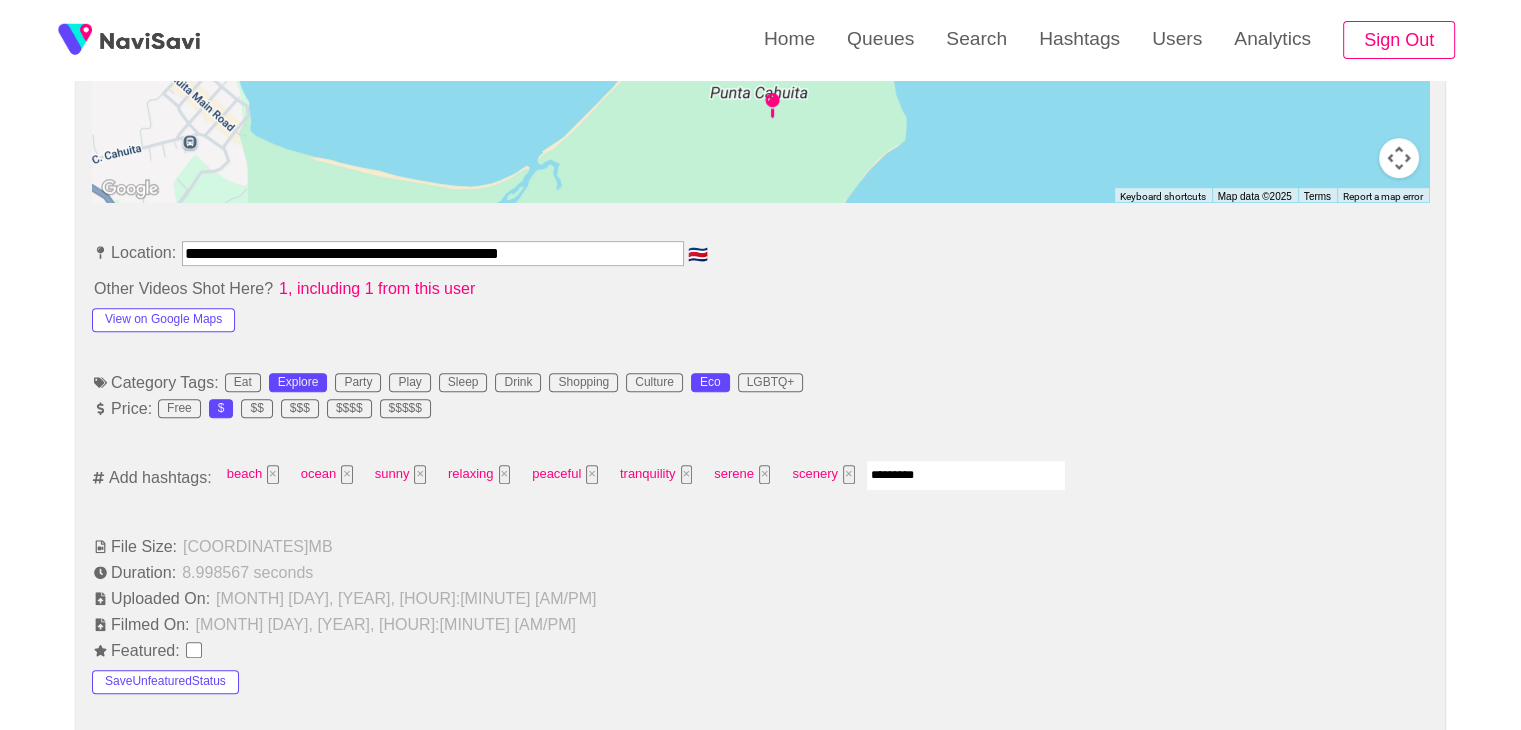 type 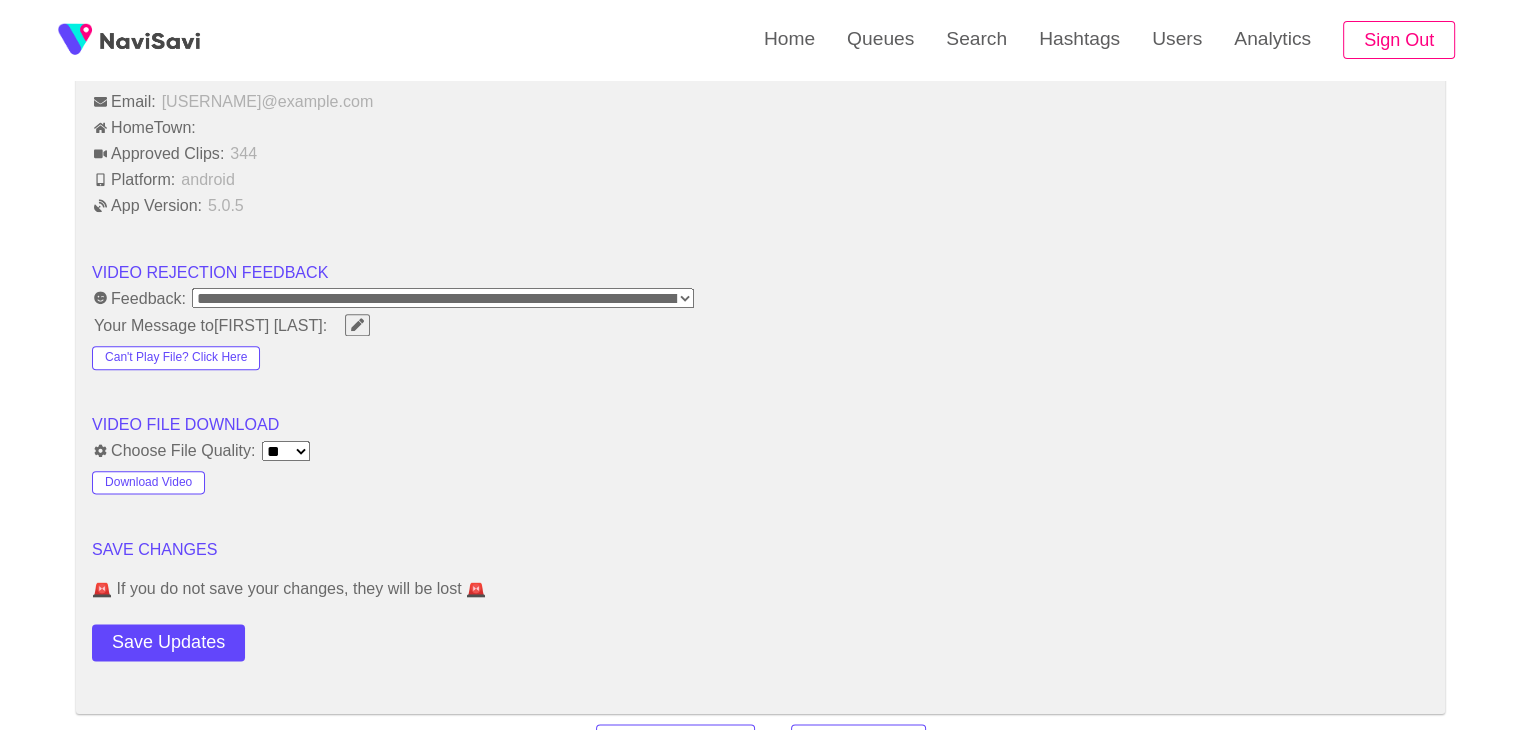 scroll, scrollTop: 2364, scrollLeft: 0, axis: vertical 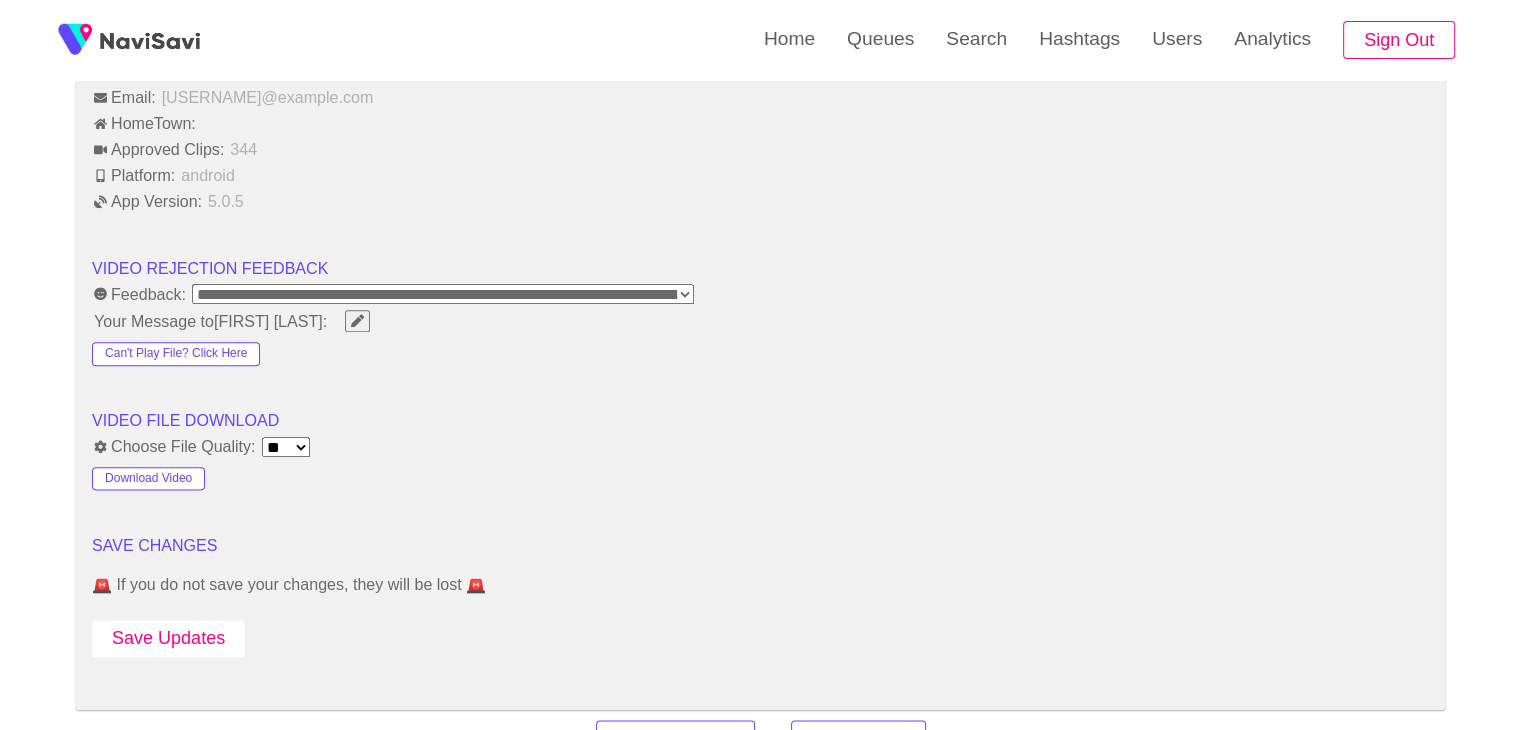 click on "Save Updates" at bounding box center (168, 638) 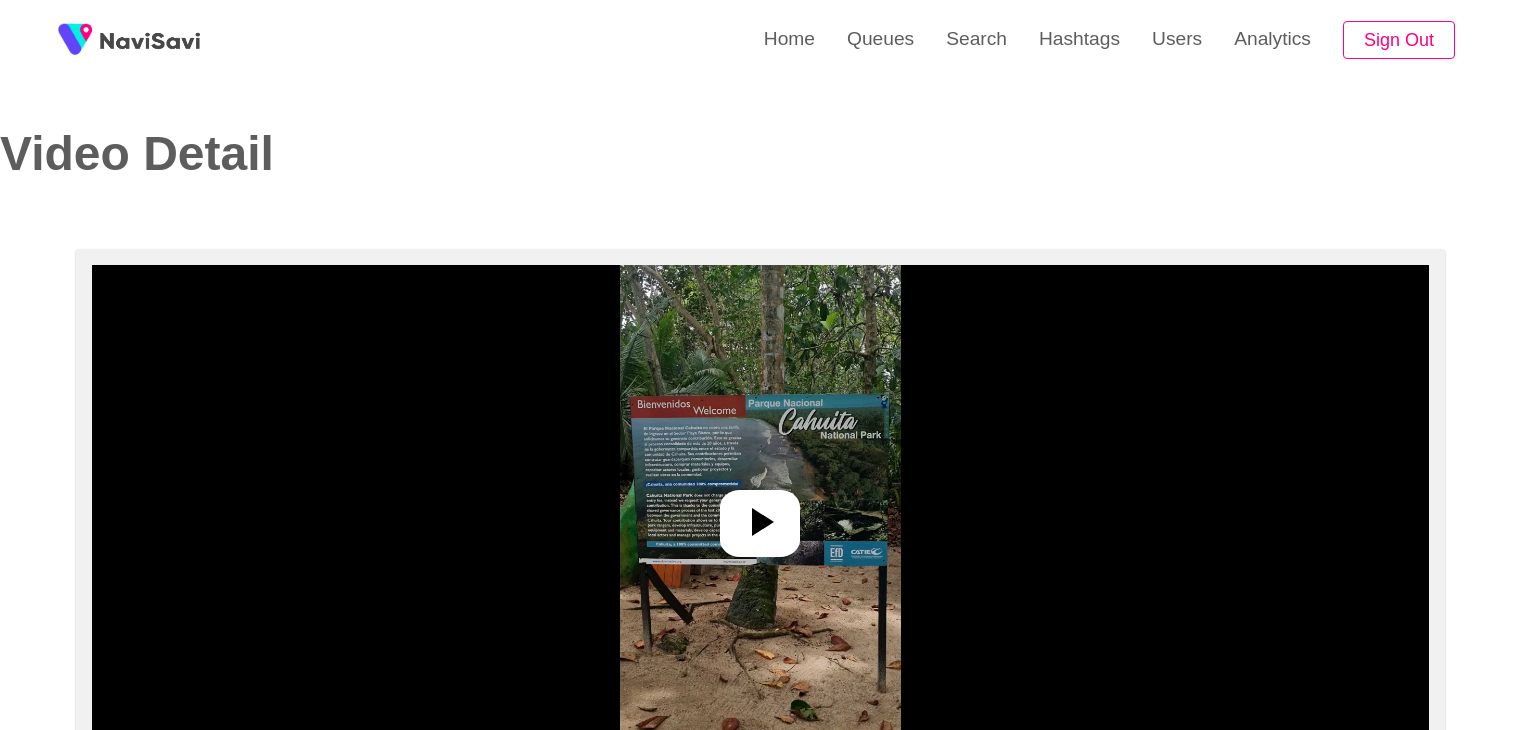 select on "**********" 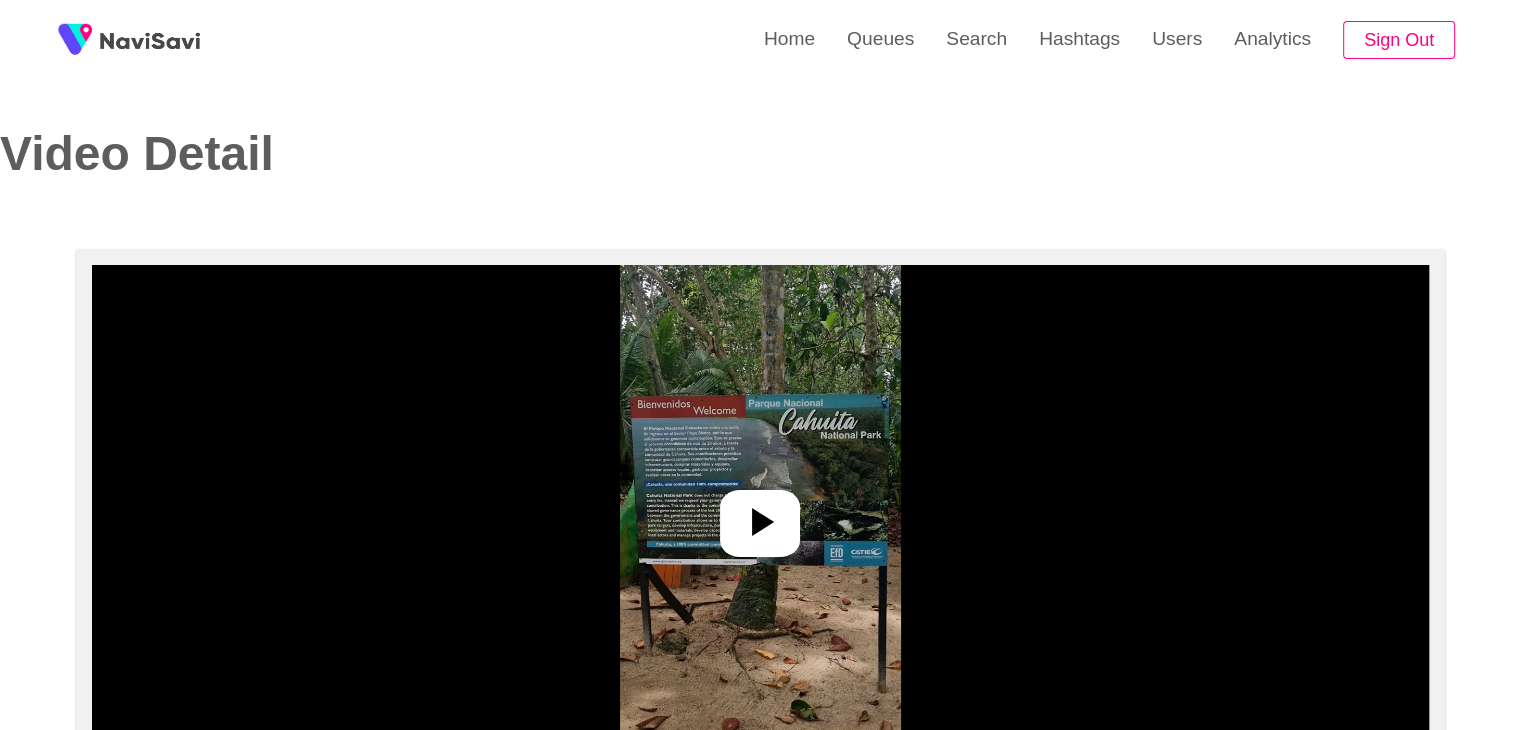 click at bounding box center (760, 515) 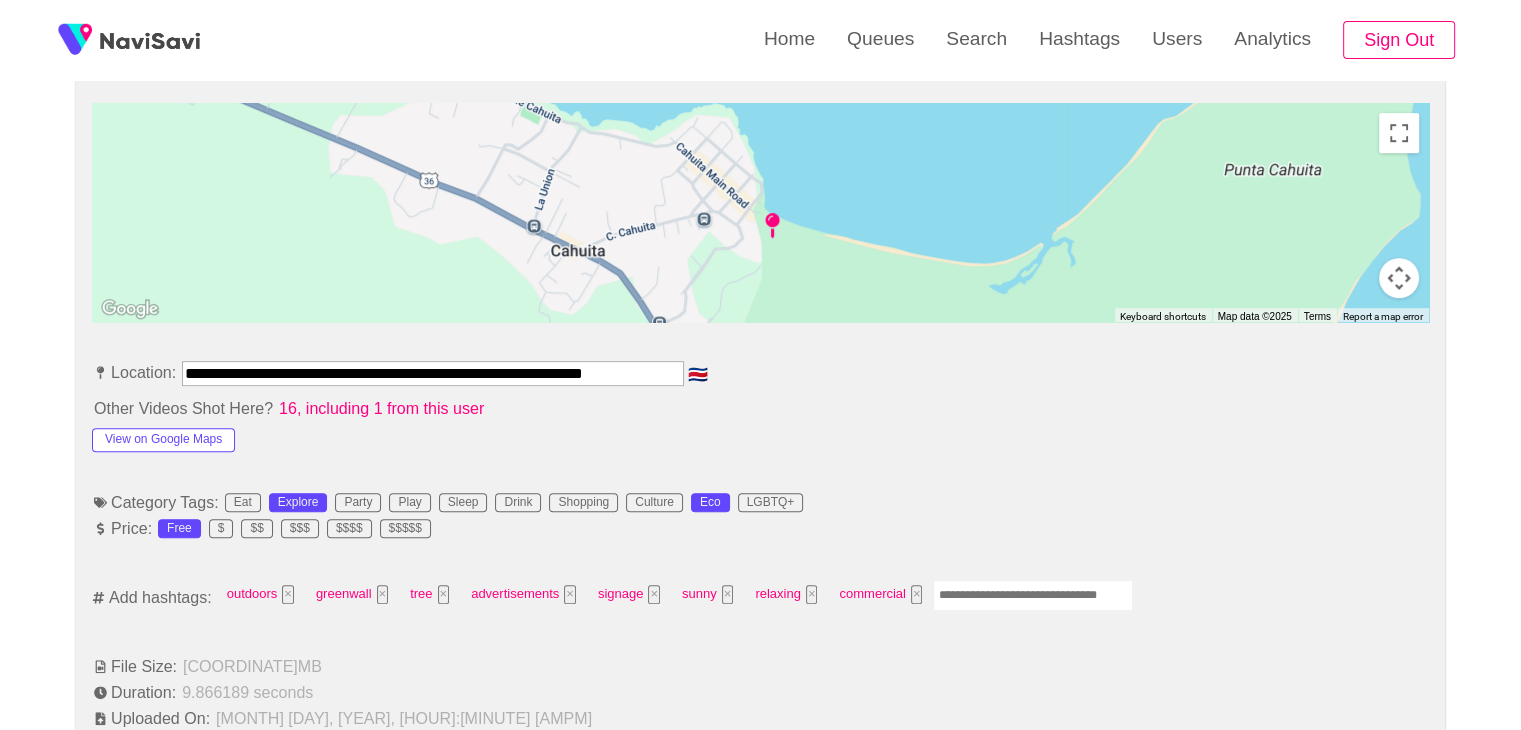 scroll, scrollTop: 888, scrollLeft: 0, axis: vertical 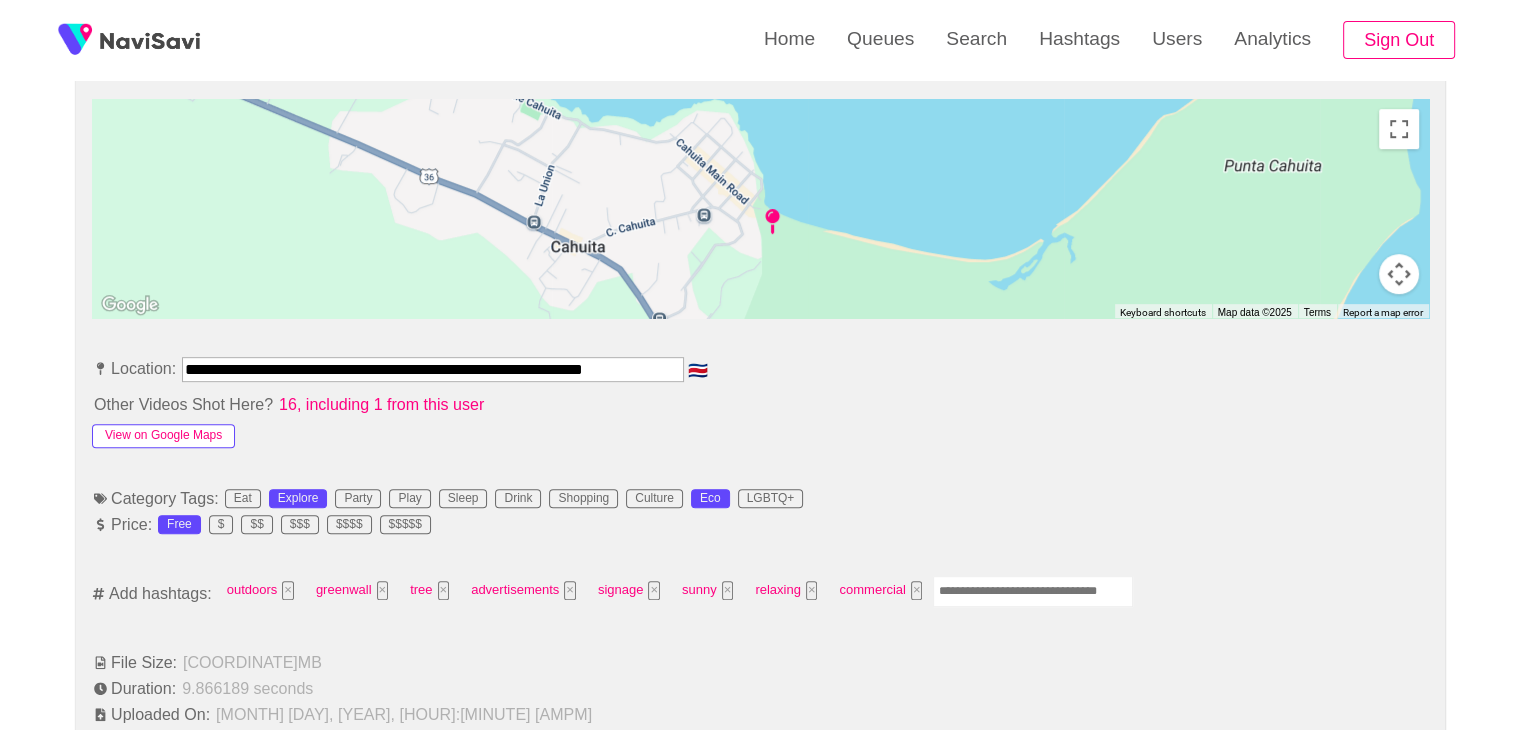 click on "View on Google Maps" at bounding box center [163, 436] 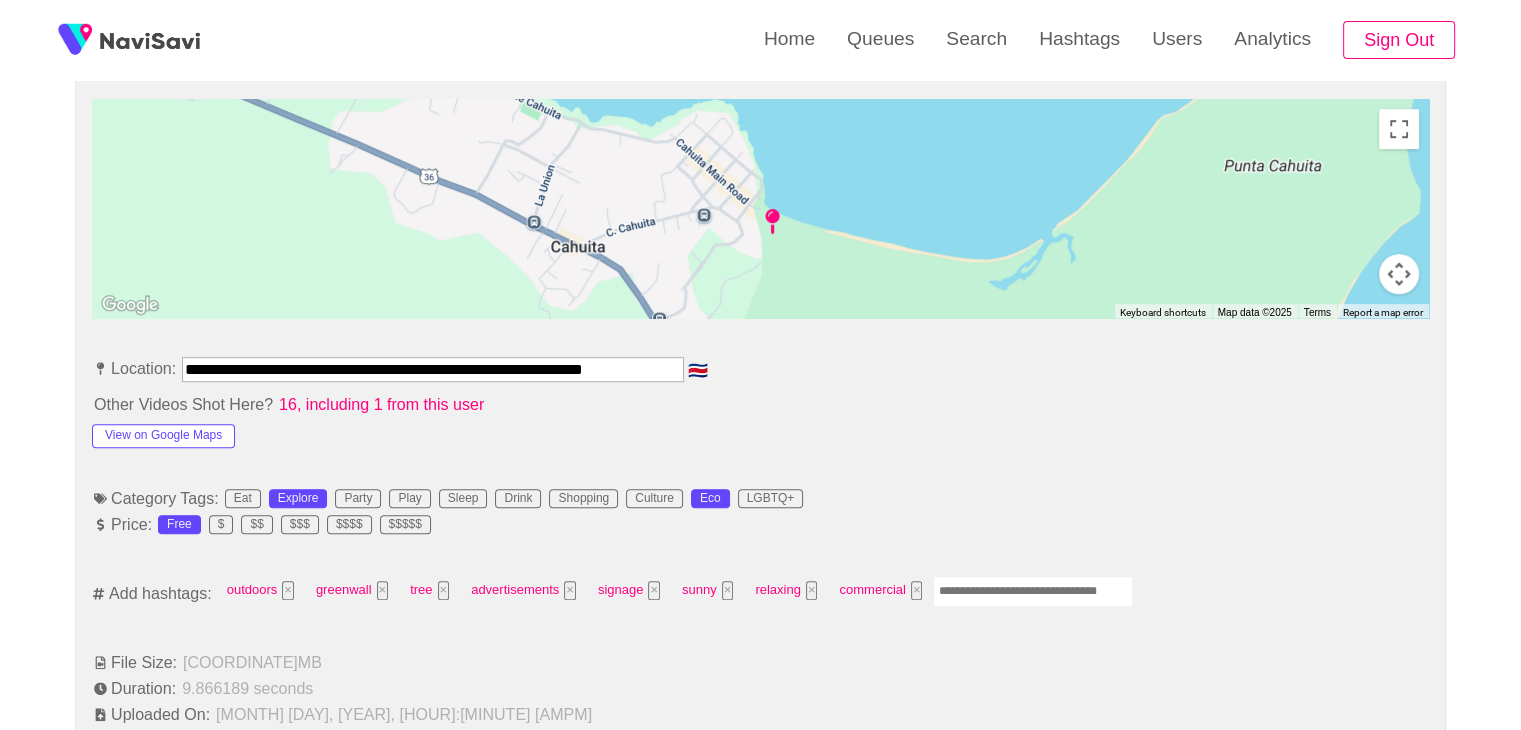 click at bounding box center (1033, 591) 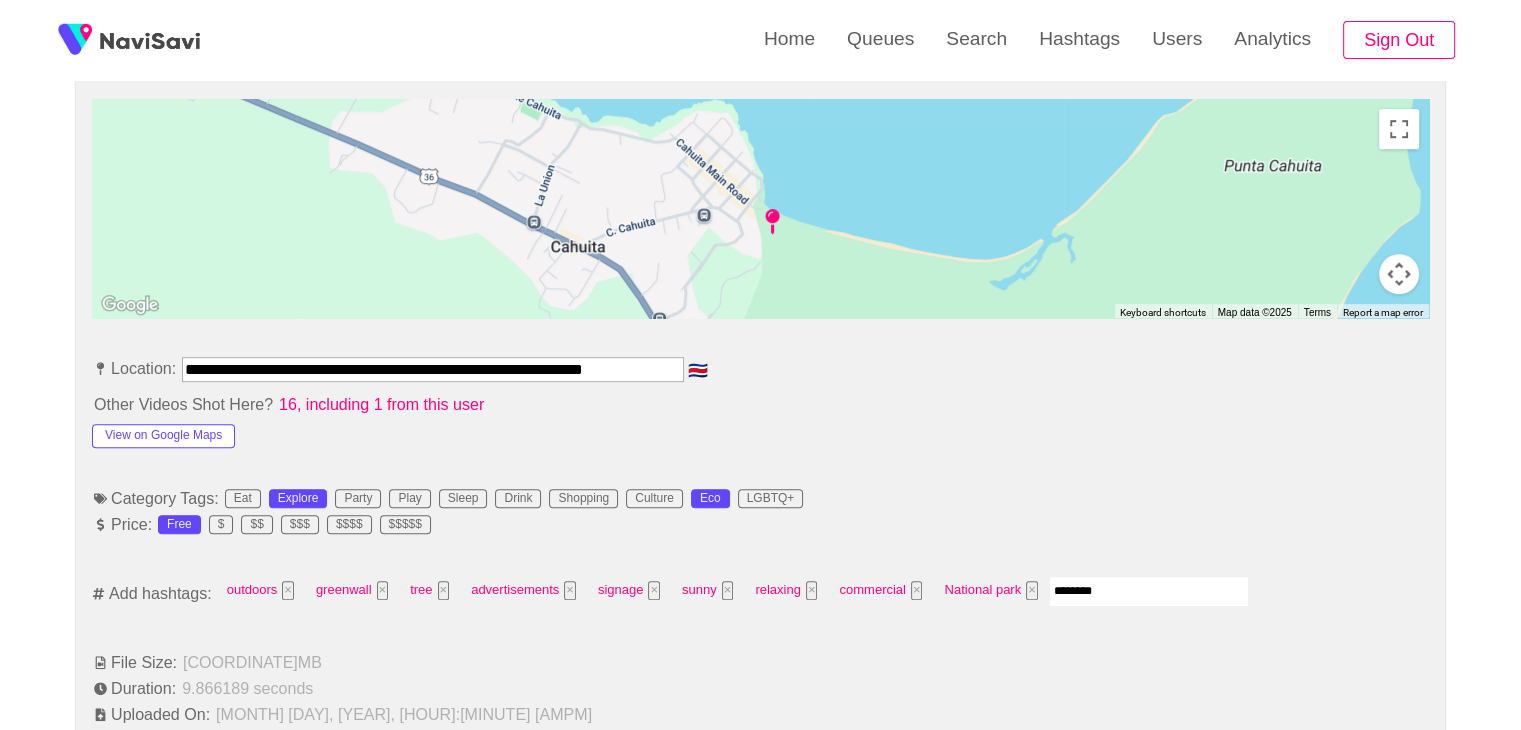 type on "*********" 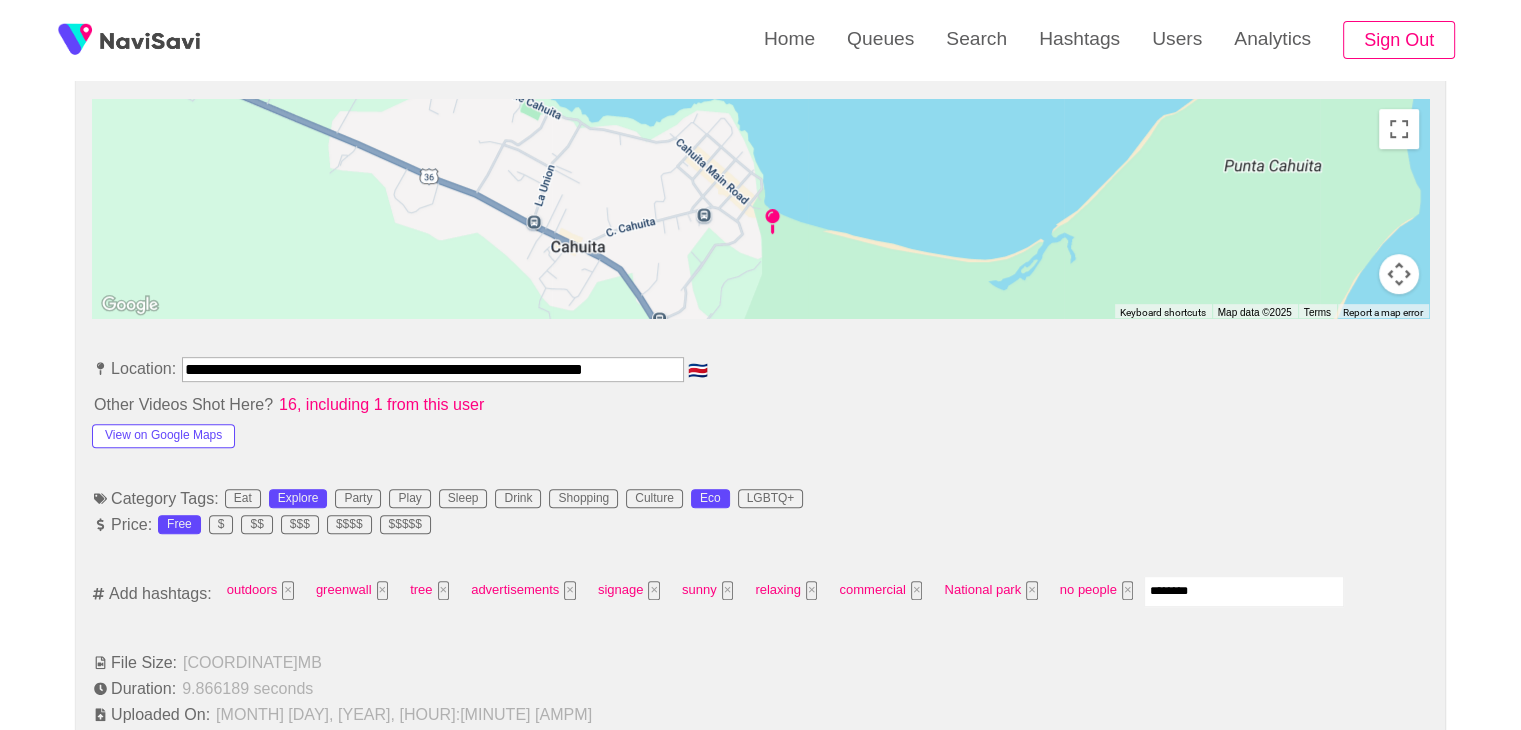 type on "*********" 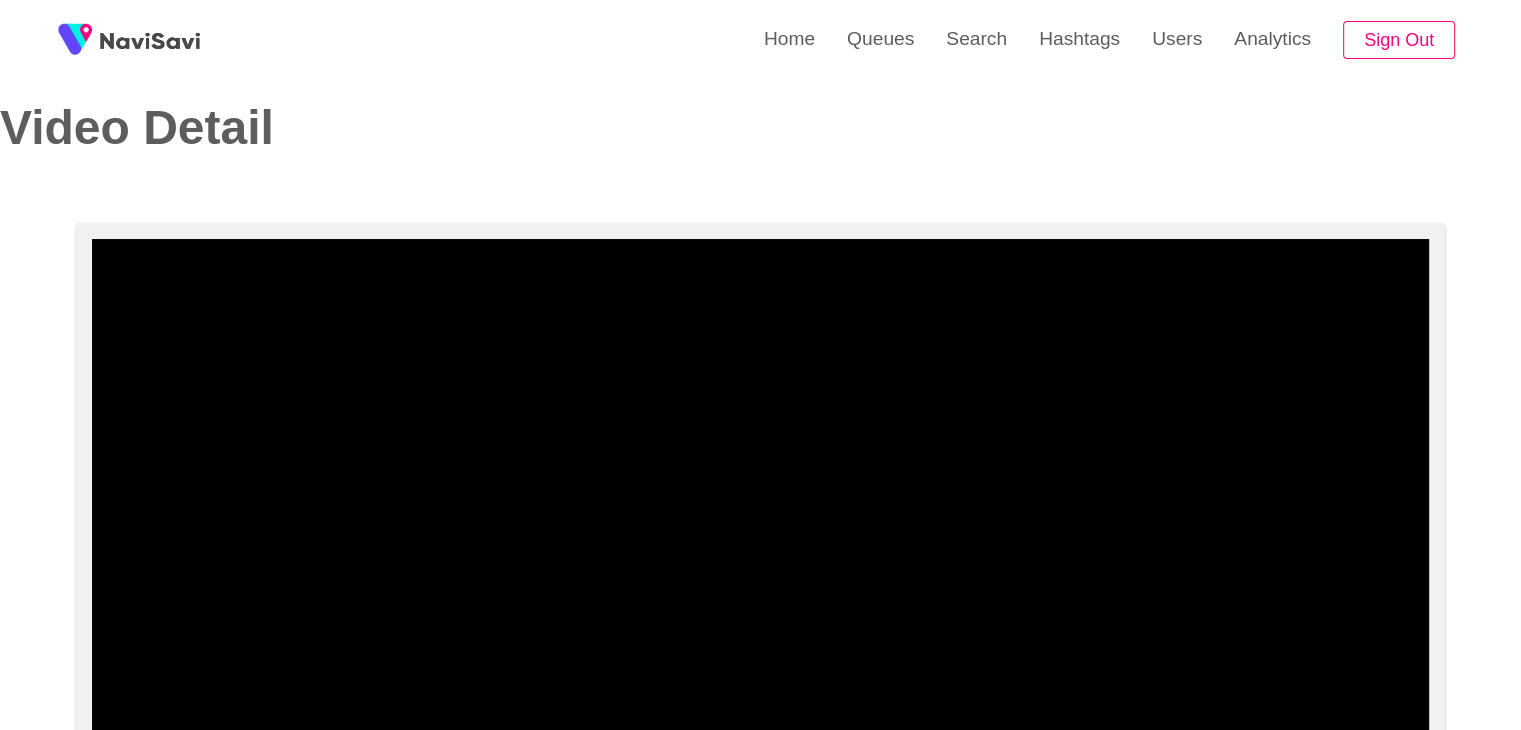 scroll, scrollTop: 0, scrollLeft: 0, axis: both 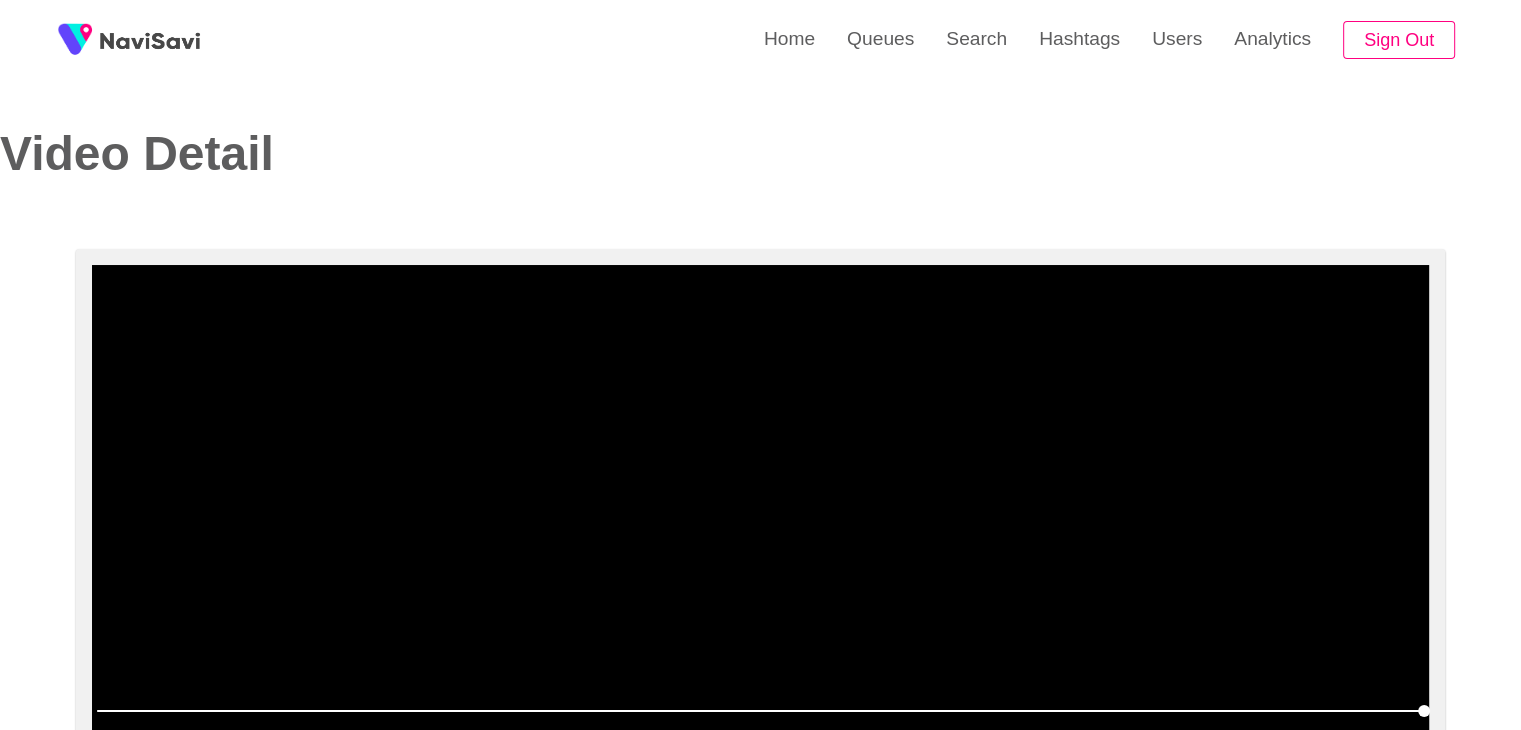click at bounding box center (760, 515) 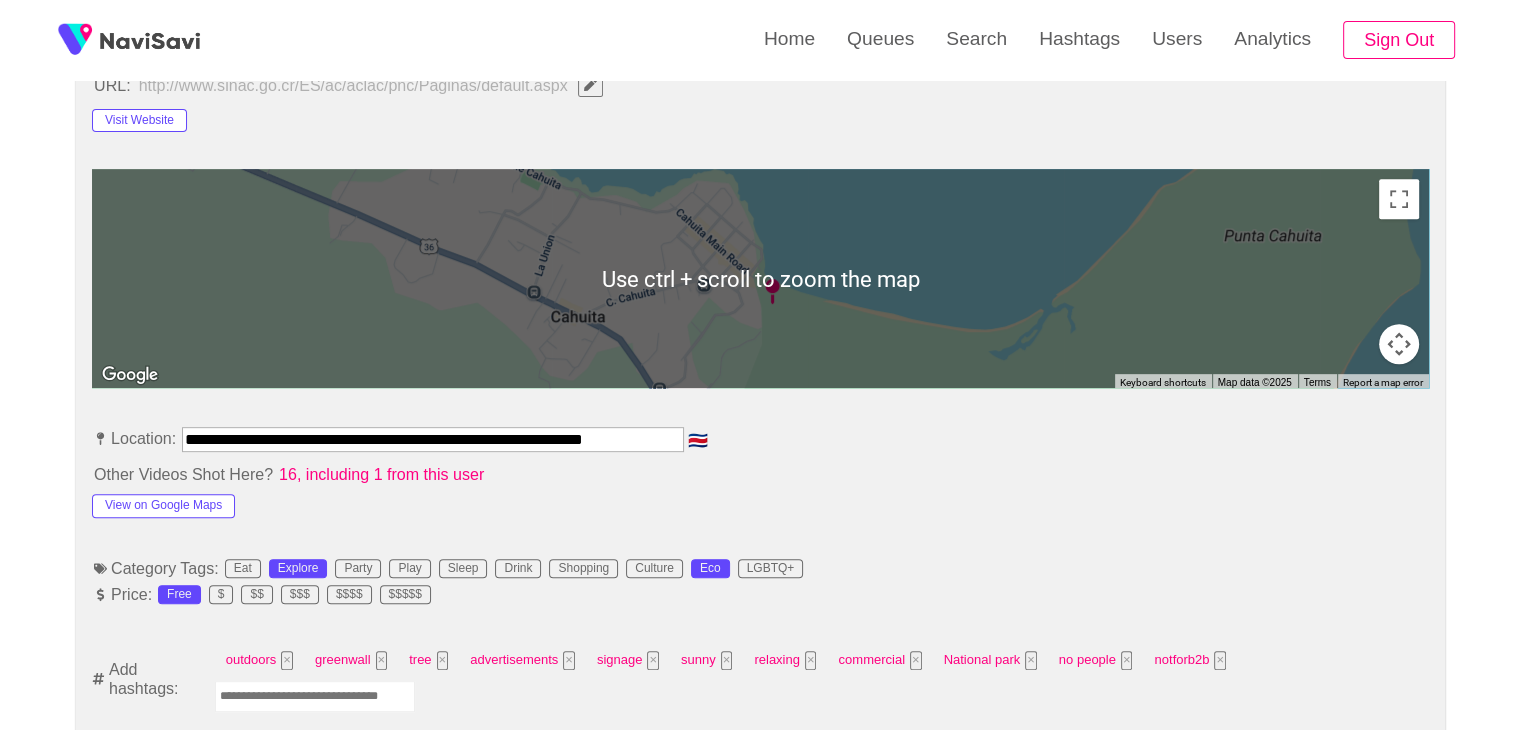 scroll, scrollTop: 820, scrollLeft: 0, axis: vertical 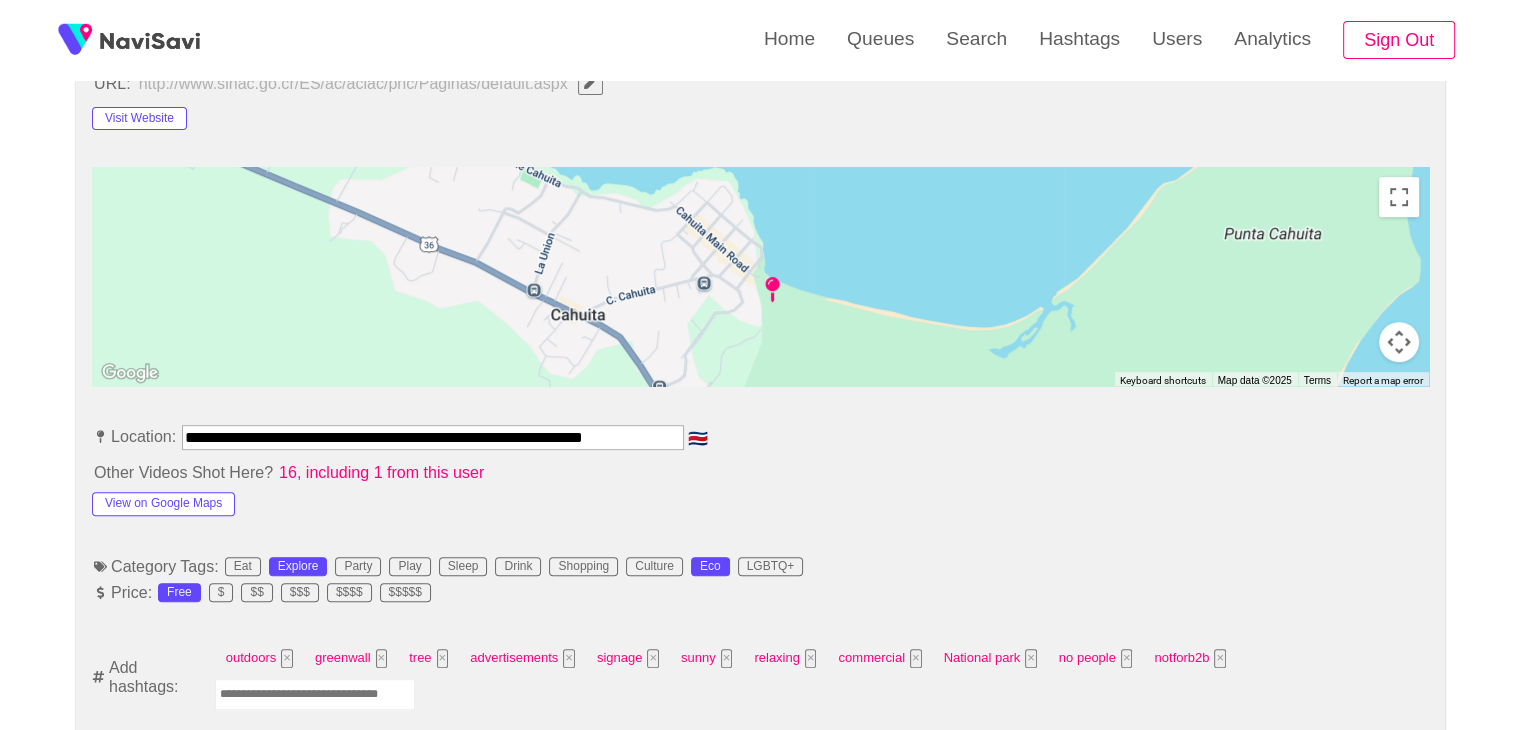 click at bounding box center [315, 694] 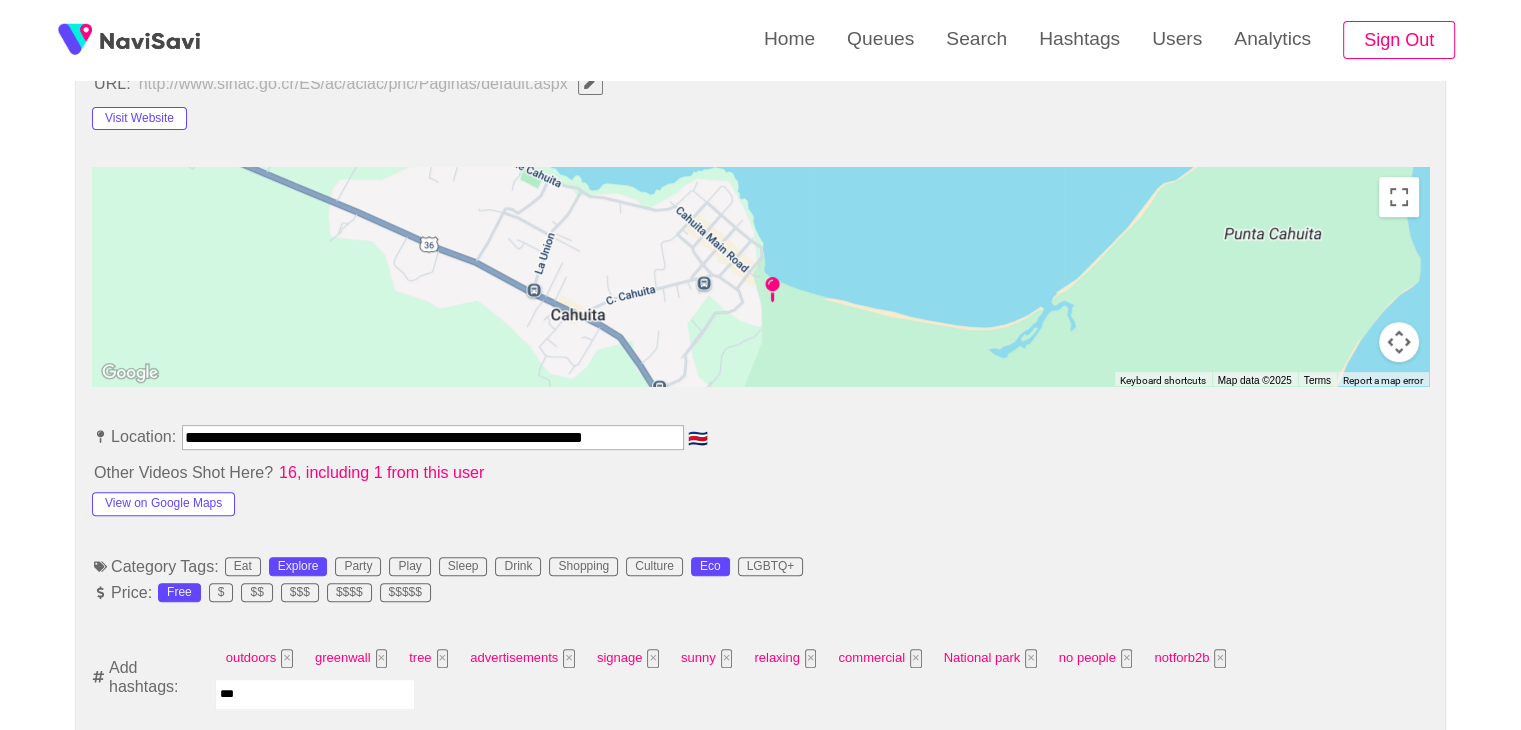 type on "****" 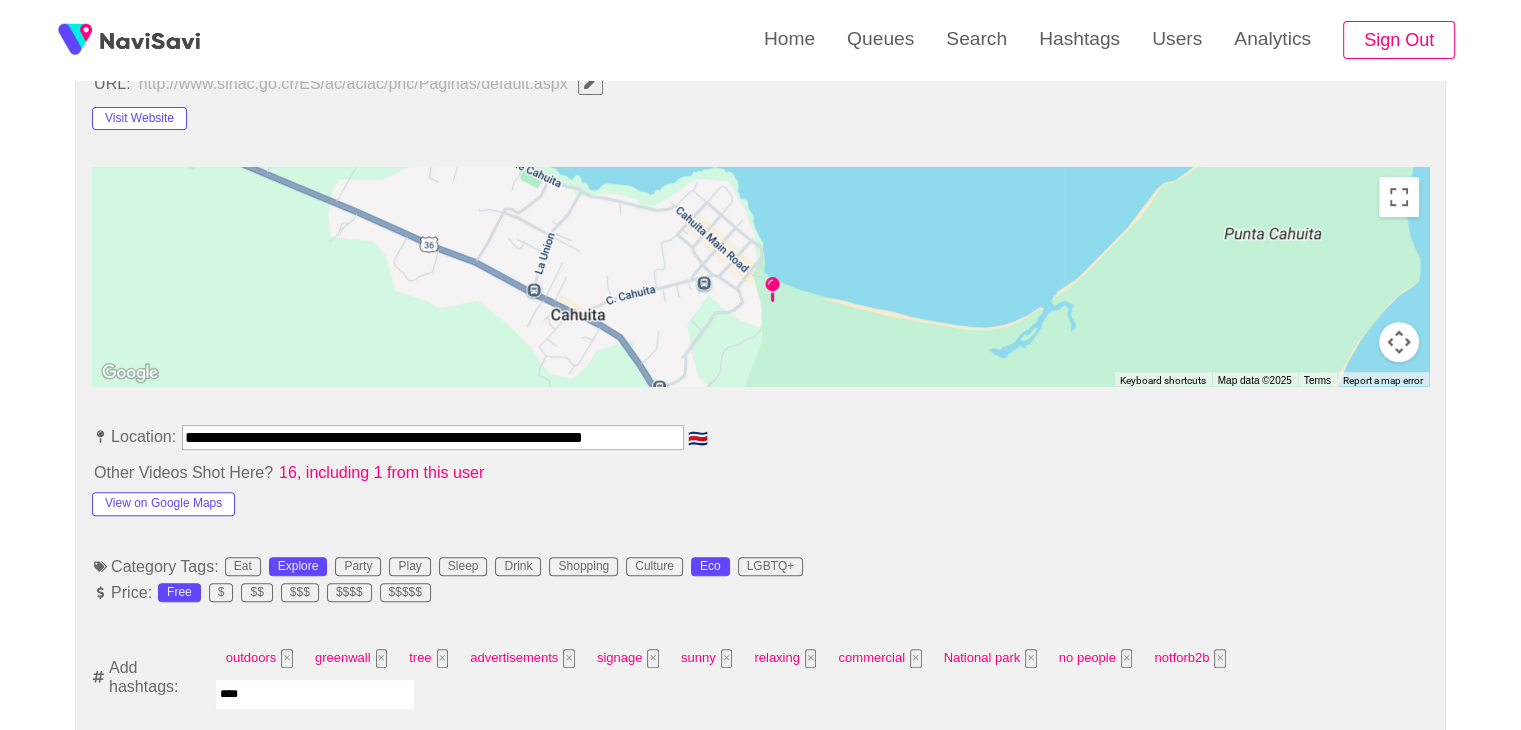 type 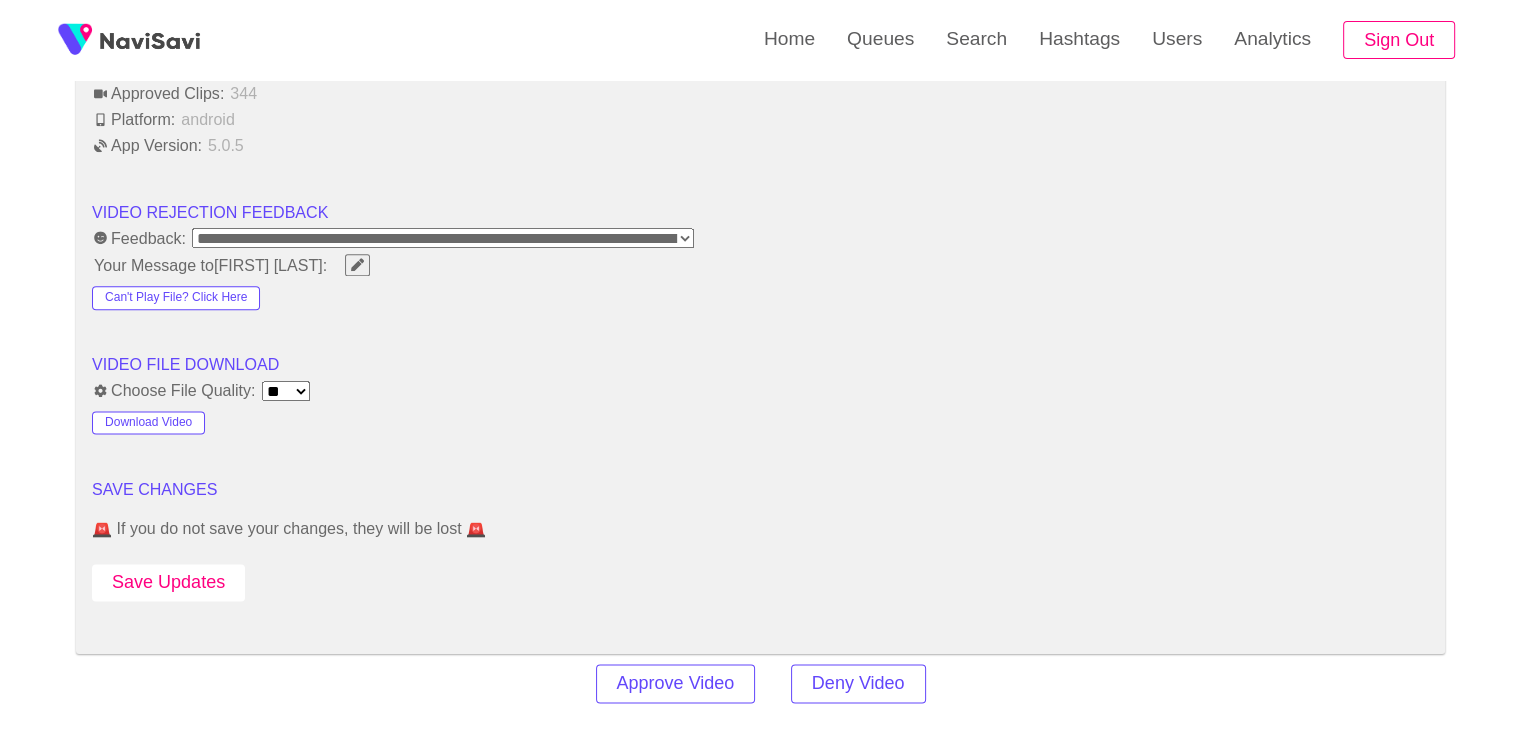 scroll, scrollTop: 2452, scrollLeft: 0, axis: vertical 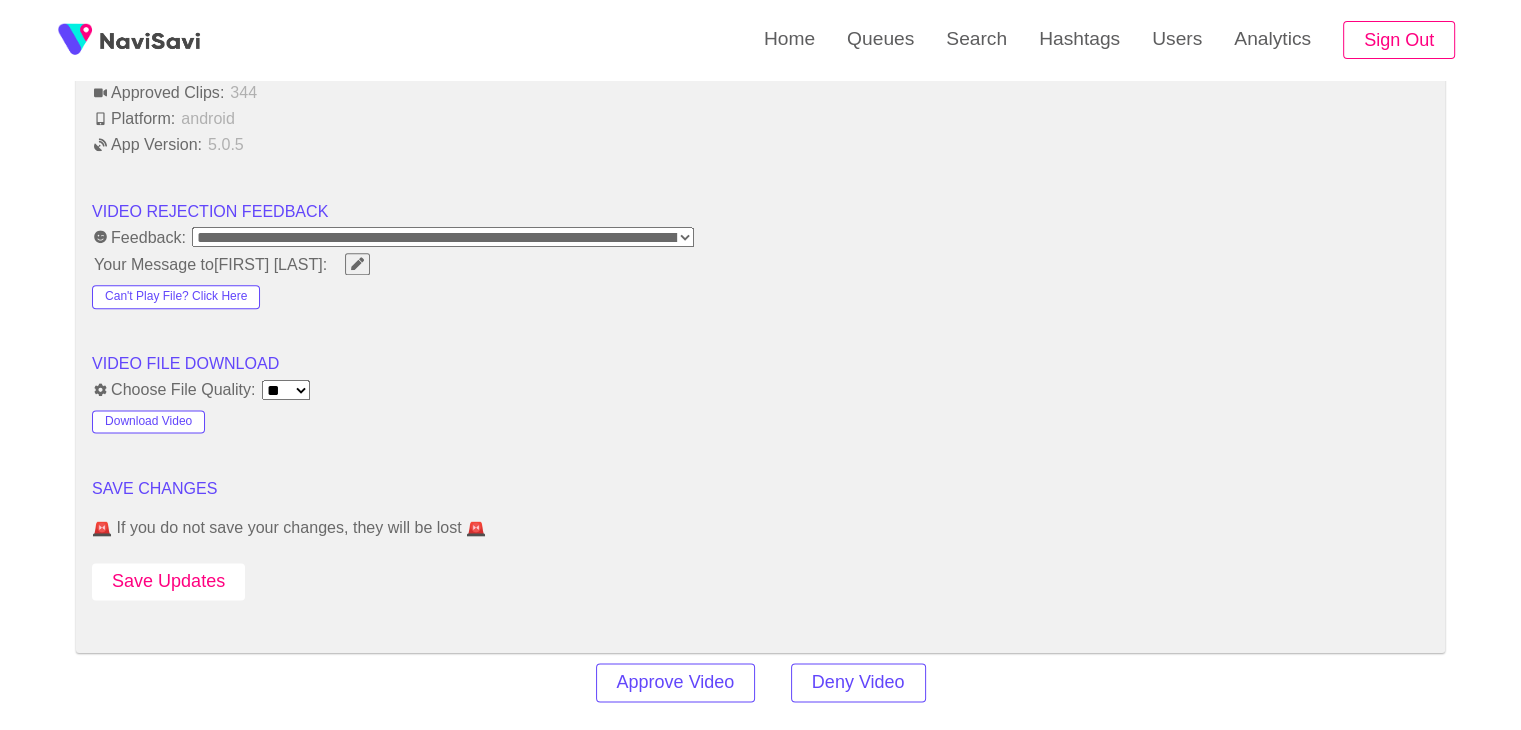 click on "Save Updates" at bounding box center (168, 581) 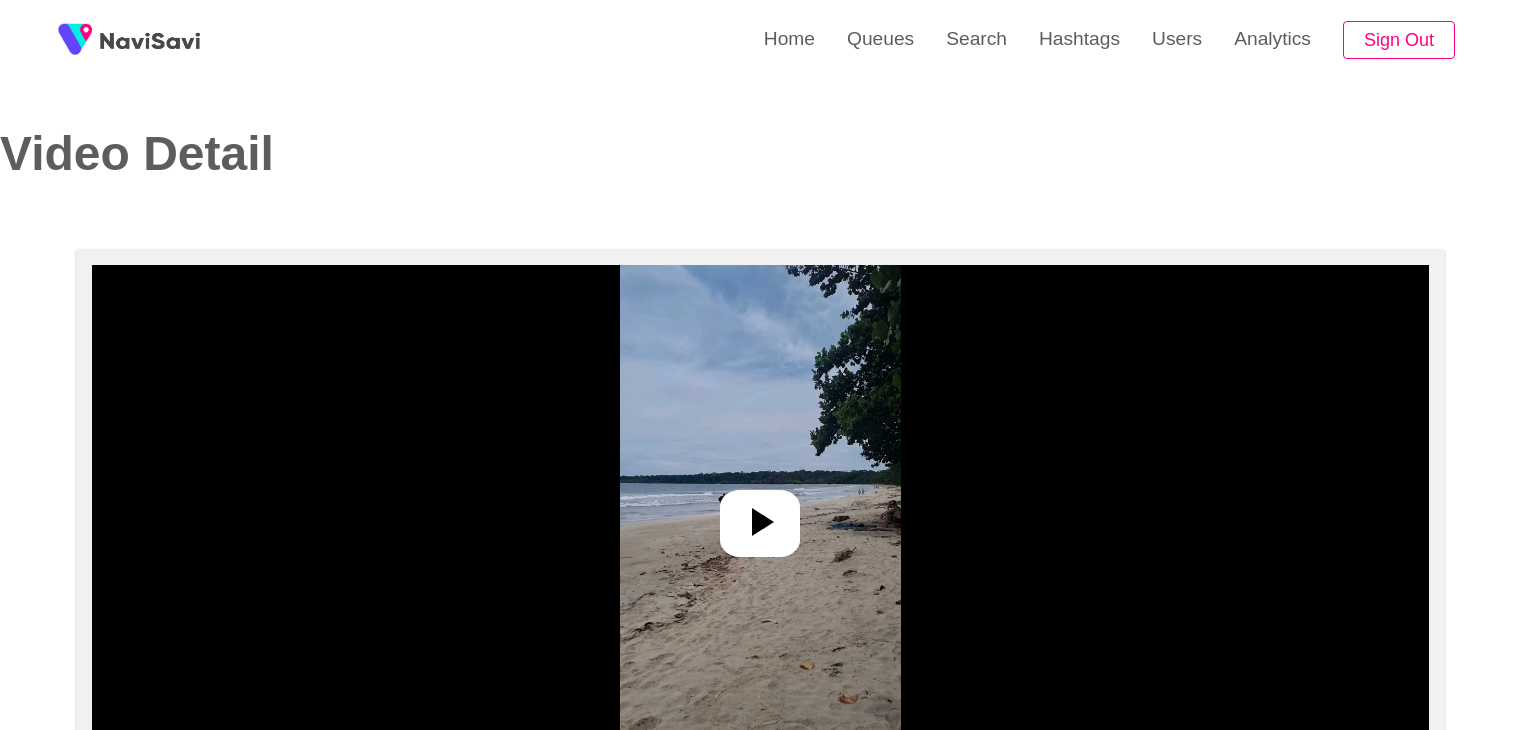 select on "**********" 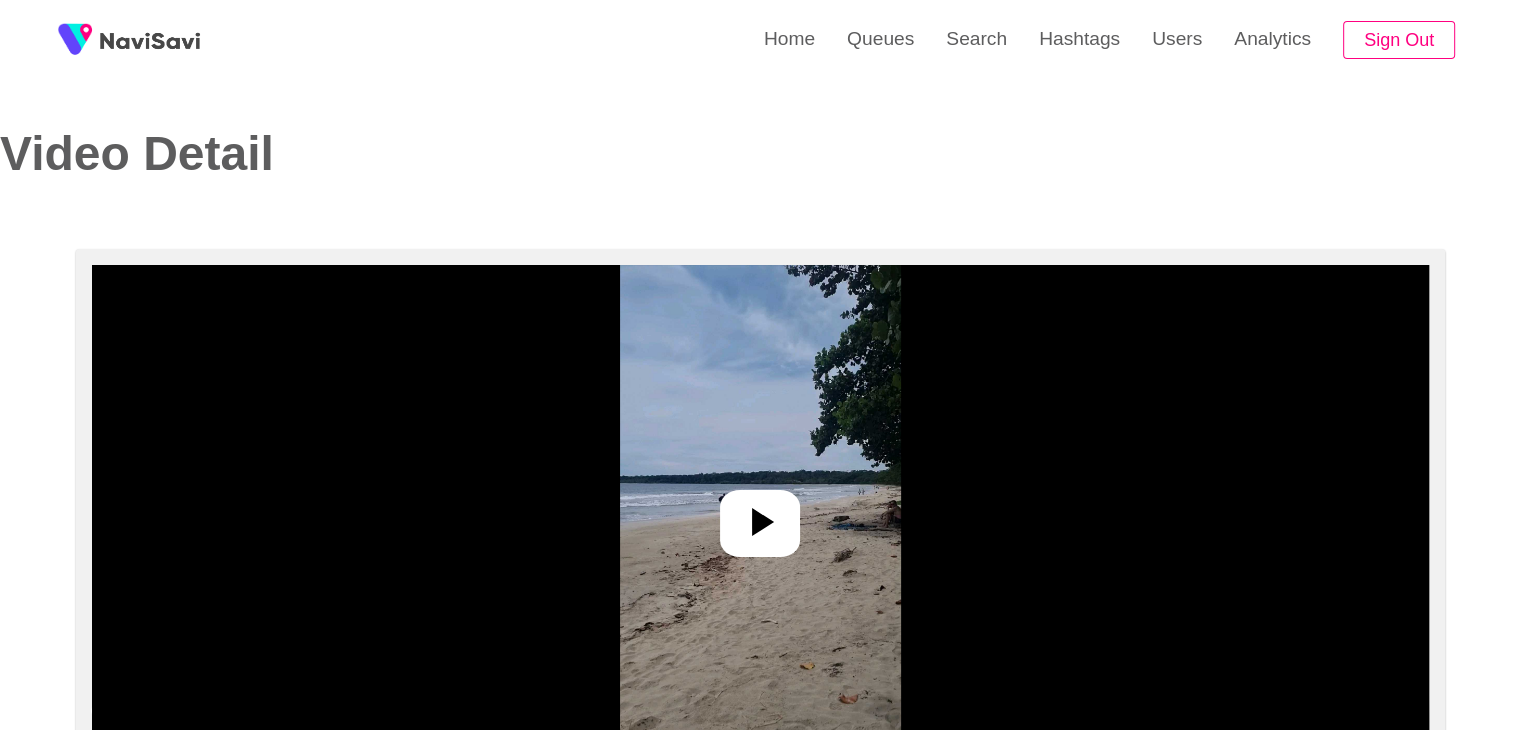 click at bounding box center (760, 515) 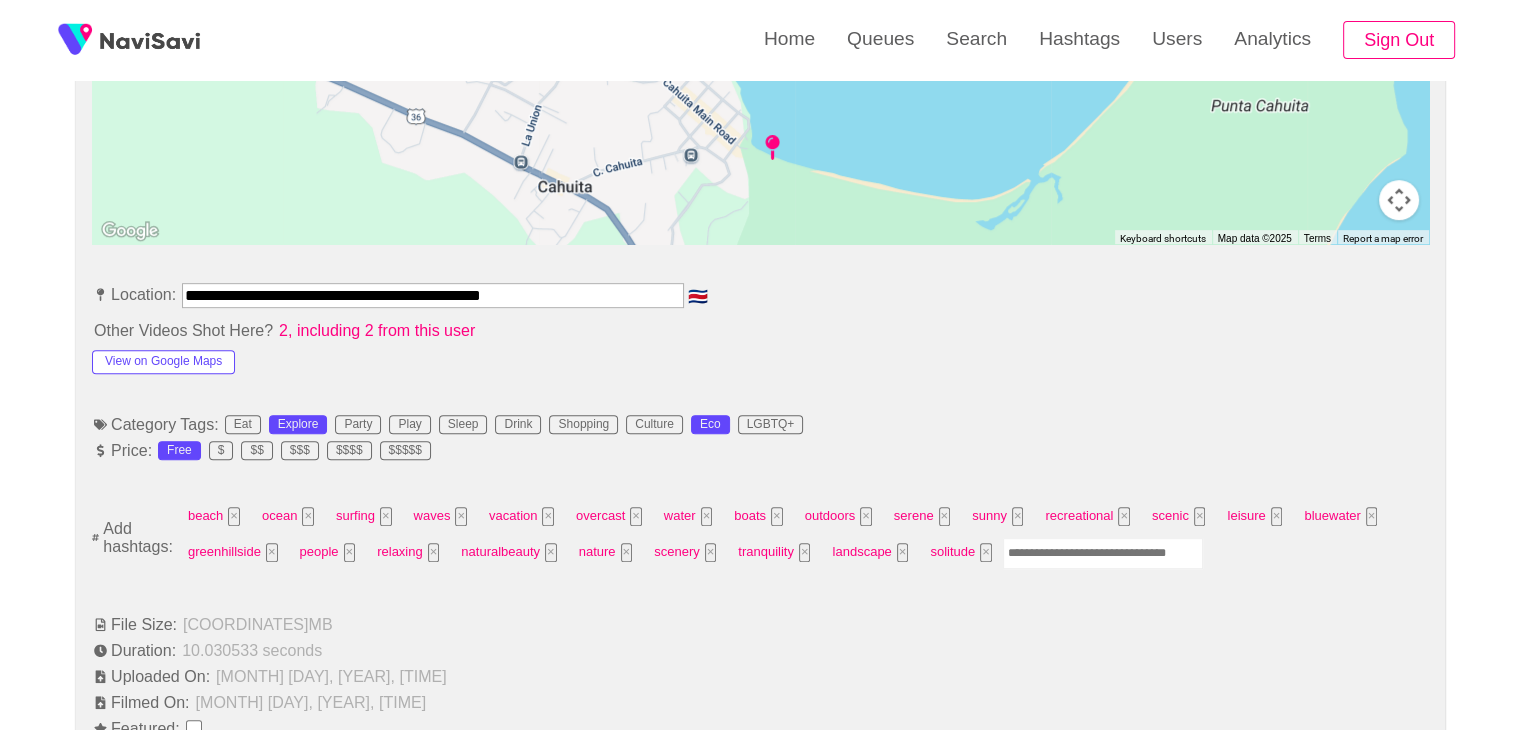 scroll, scrollTop: 963, scrollLeft: 0, axis: vertical 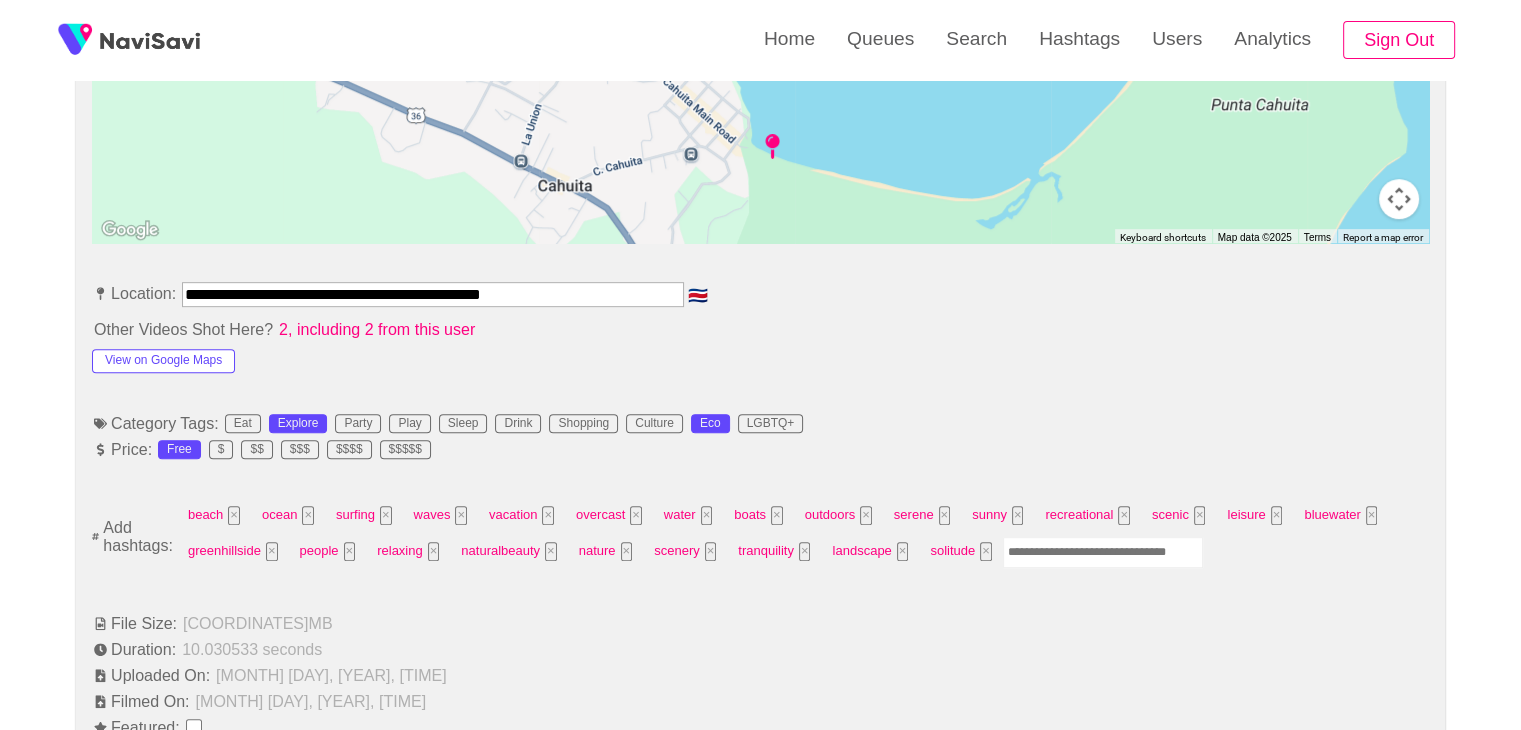 click at bounding box center (1103, 552) 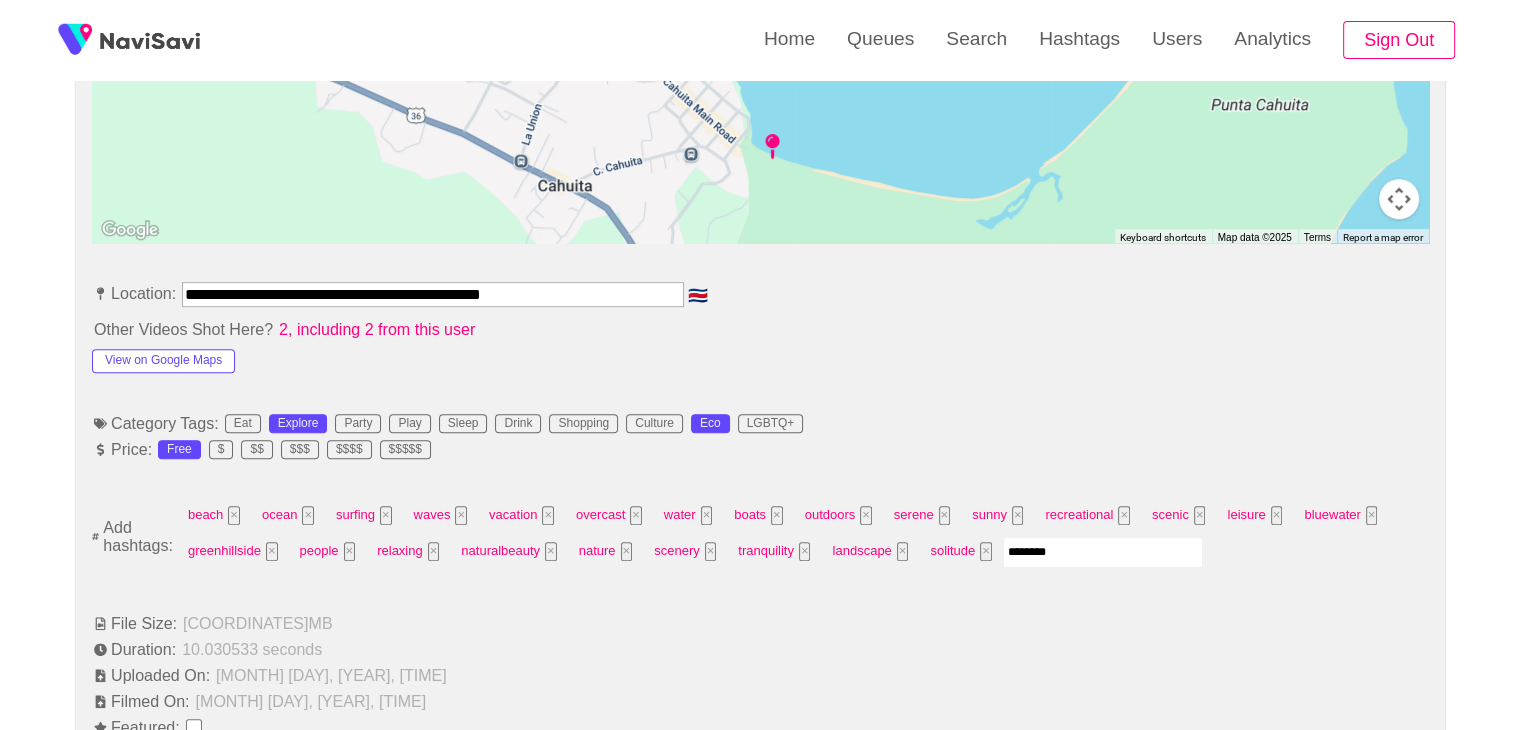 type on "*********" 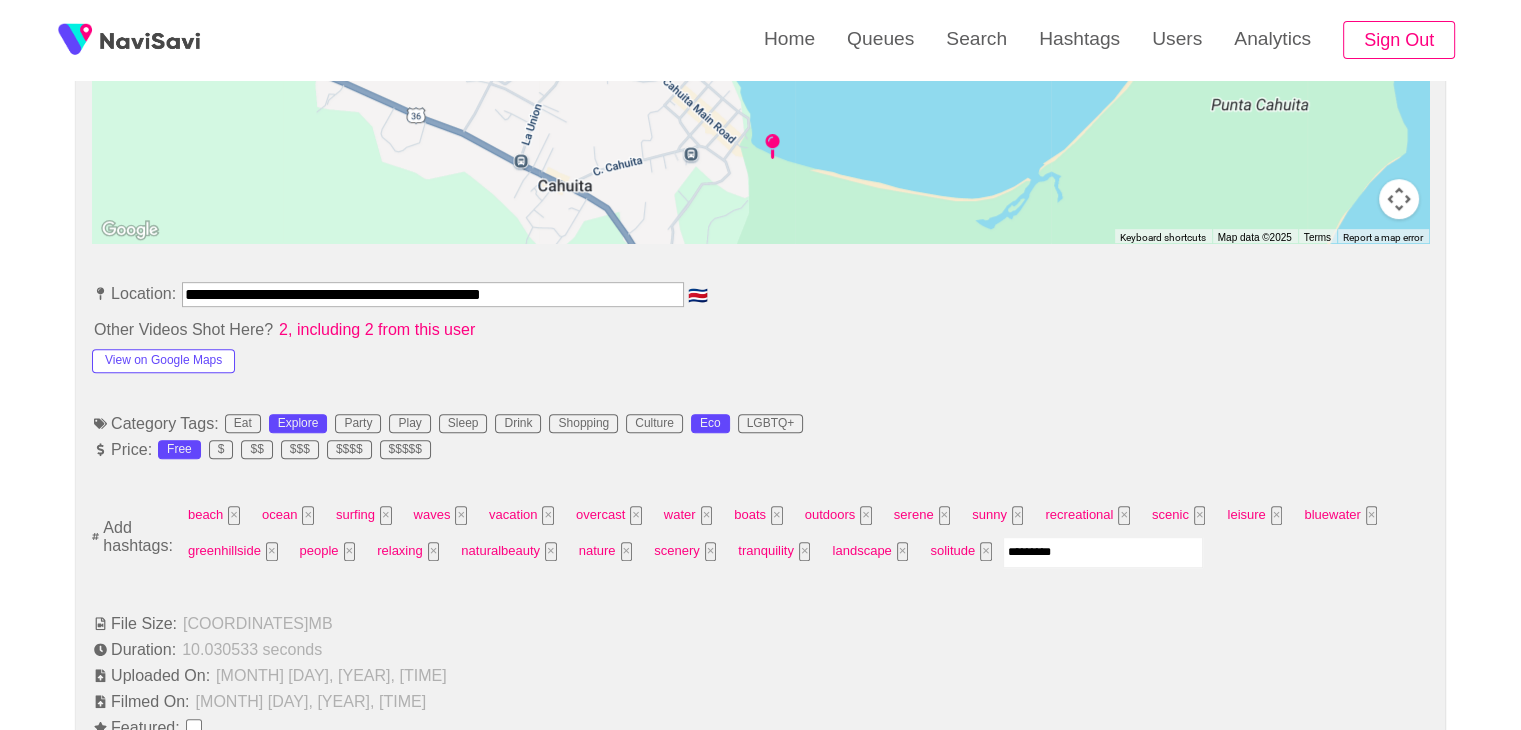type 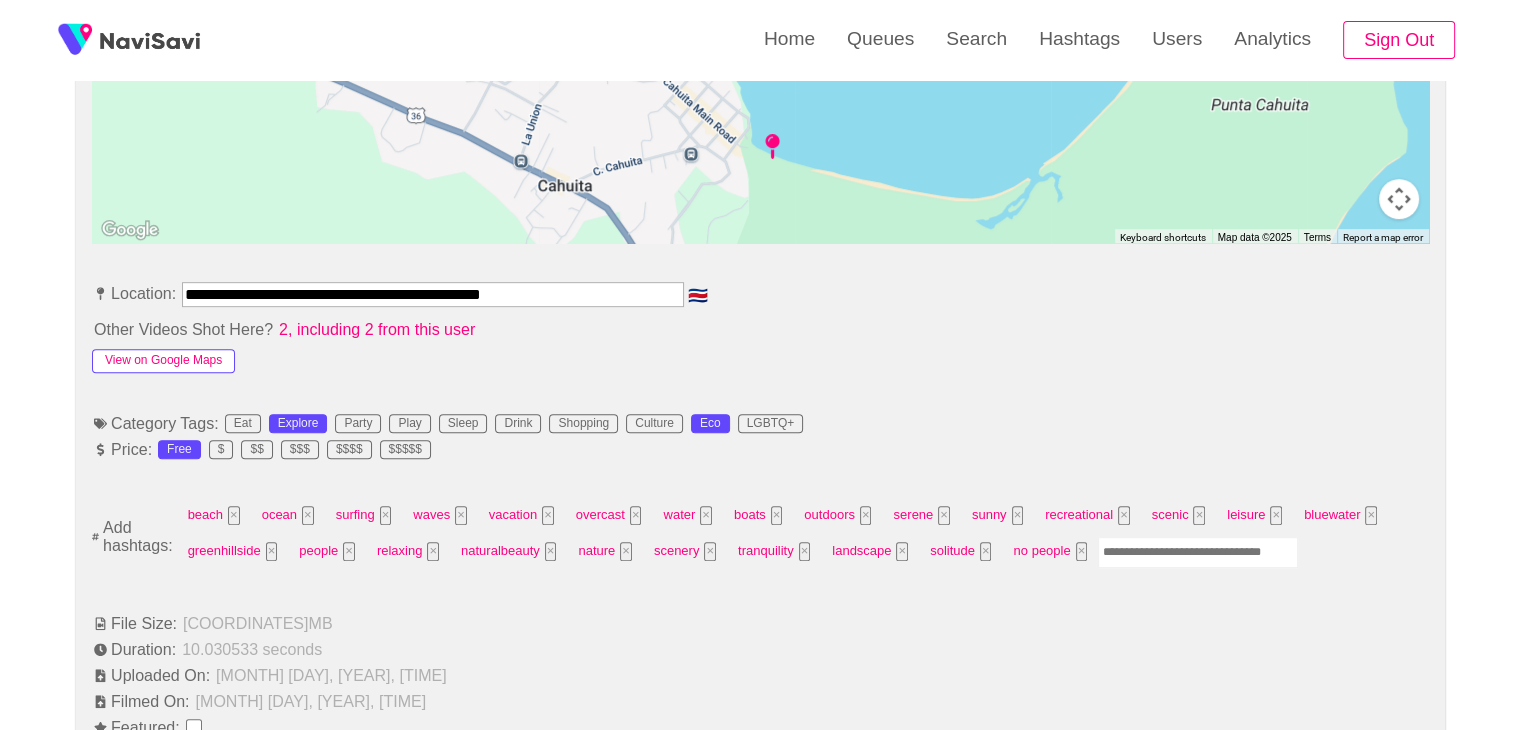 click on "View on Google Maps" at bounding box center [163, 361] 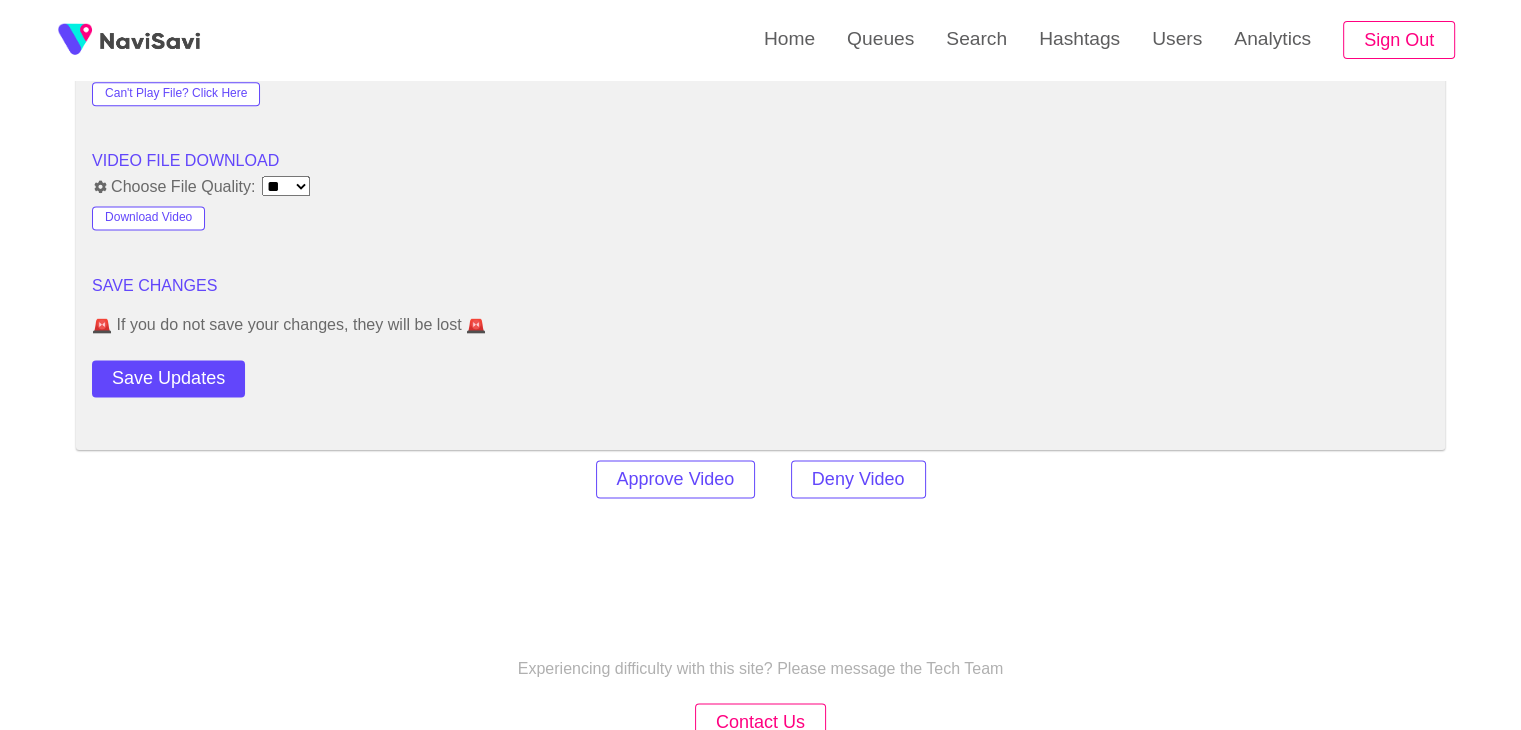 scroll, scrollTop: 2671, scrollLeft: 0, axis: vertical 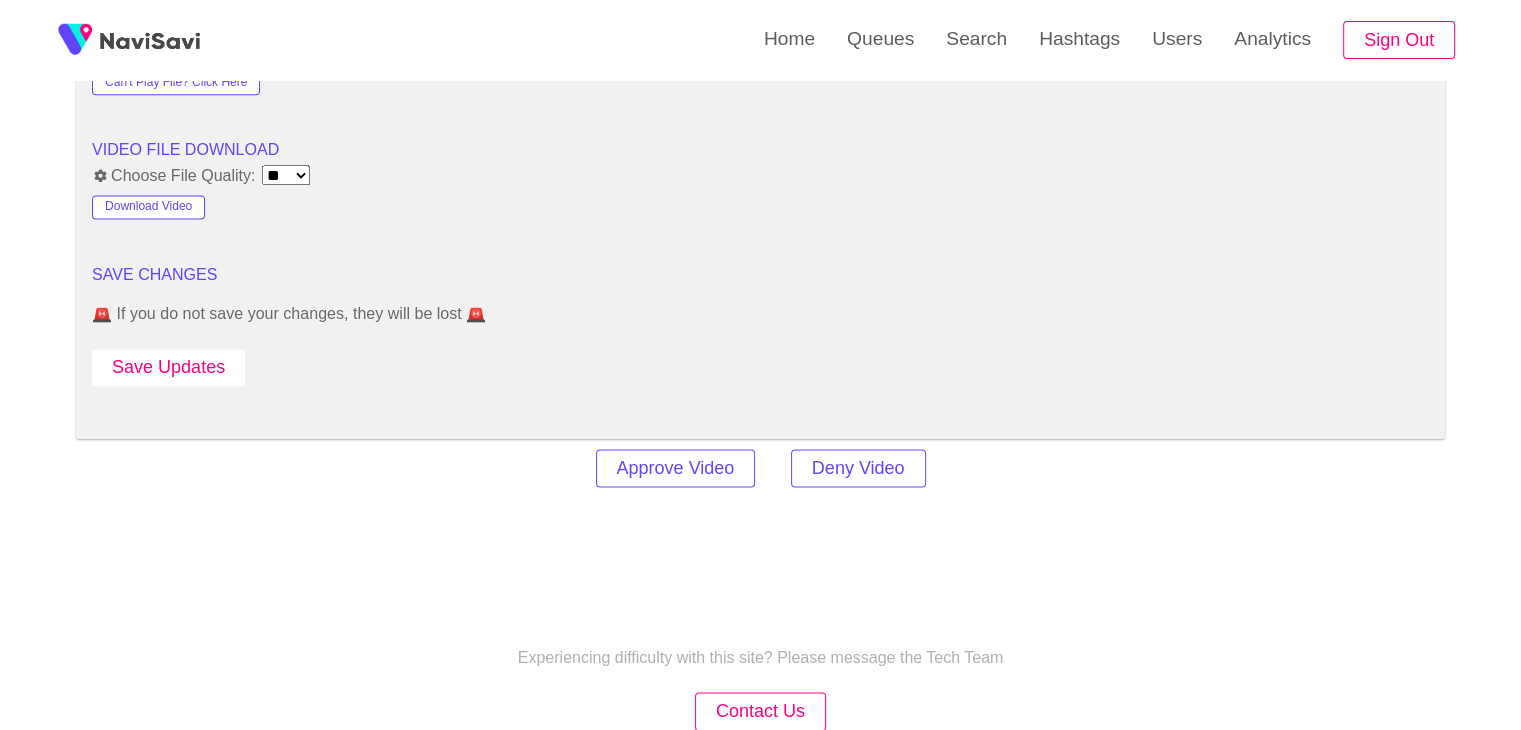 click on "Save Updates" at bounding box center (168, 367) 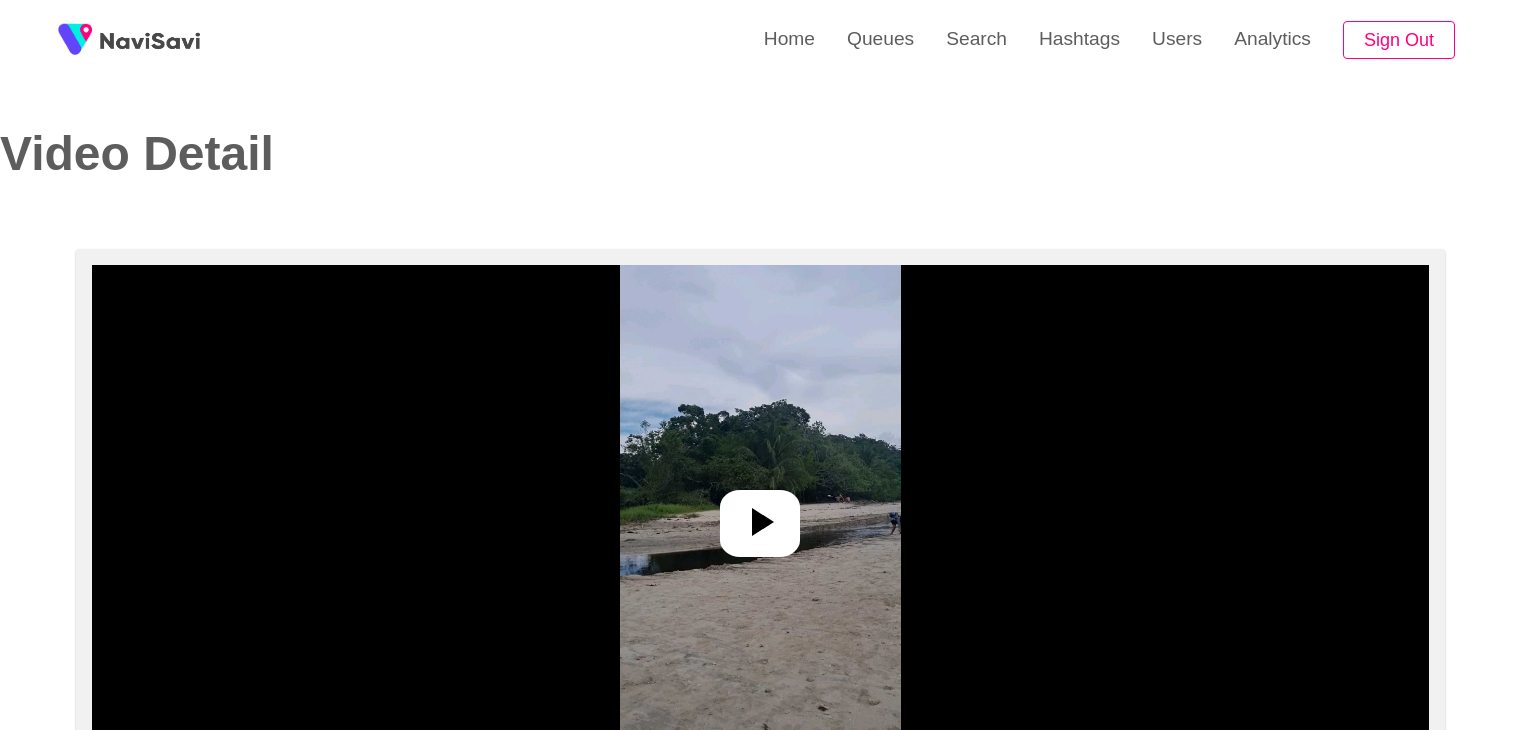 select on "**********" 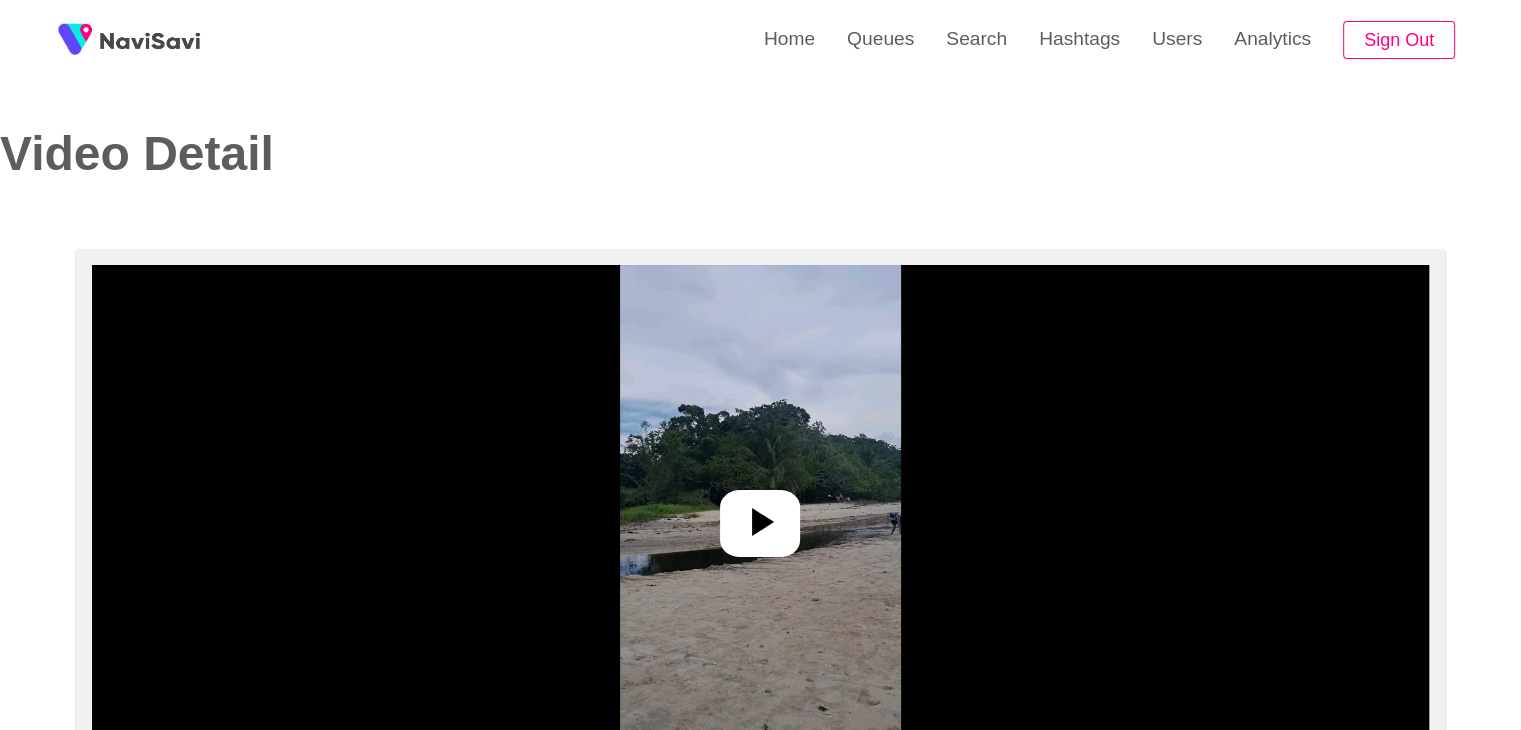 click at bounding box center (760, 515) 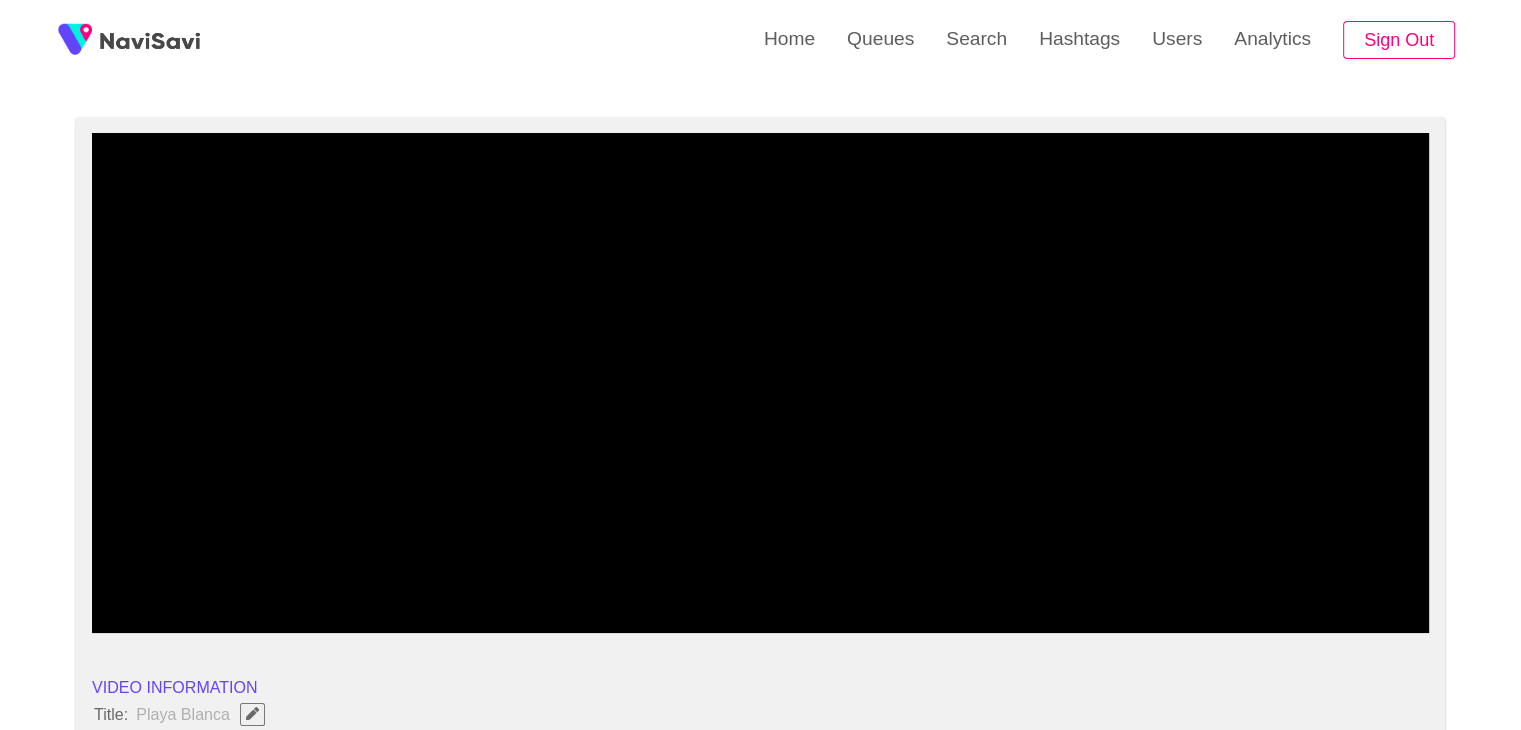 scroll, scrollTop: 134, scrollLeft: 0, axis: vertical 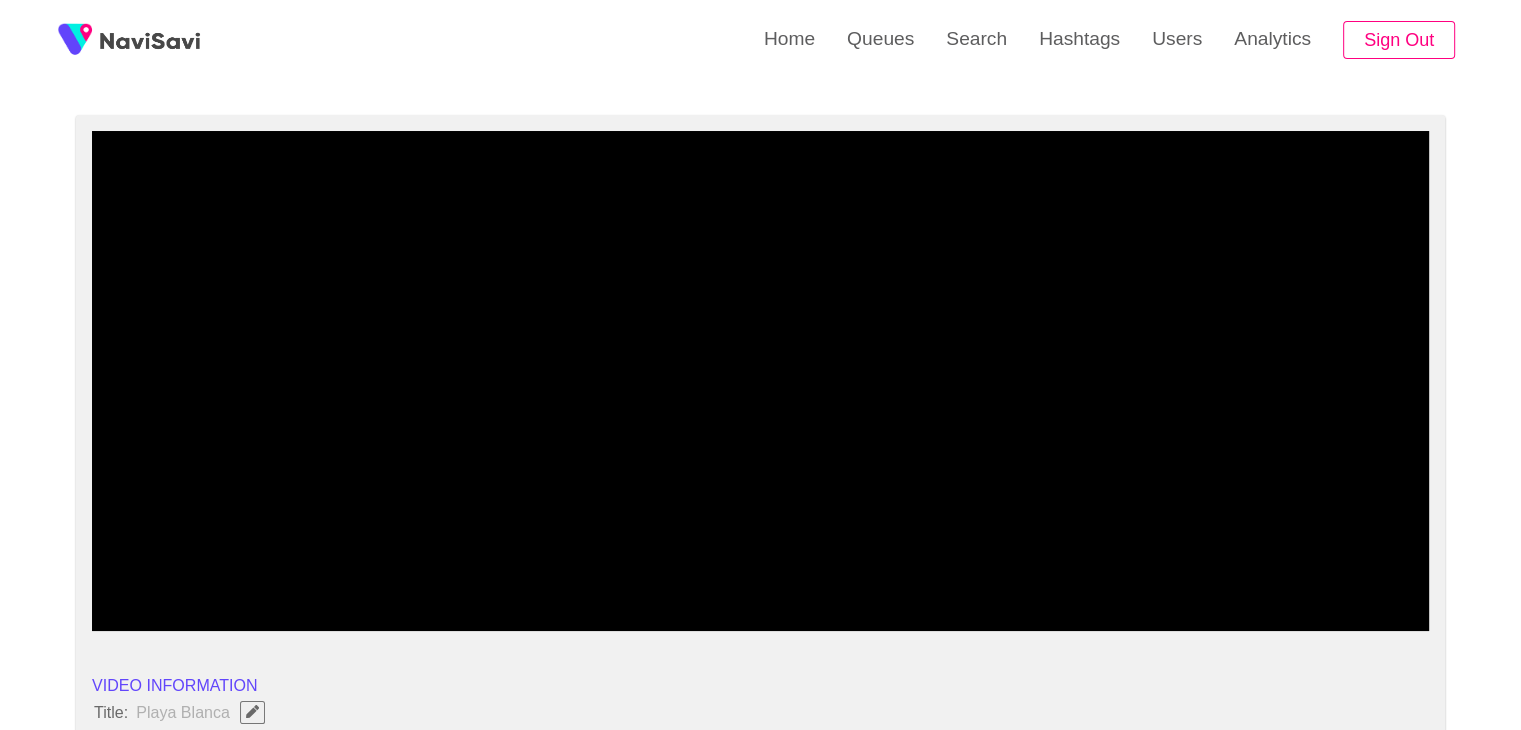 click at bounding box center (760, 381) 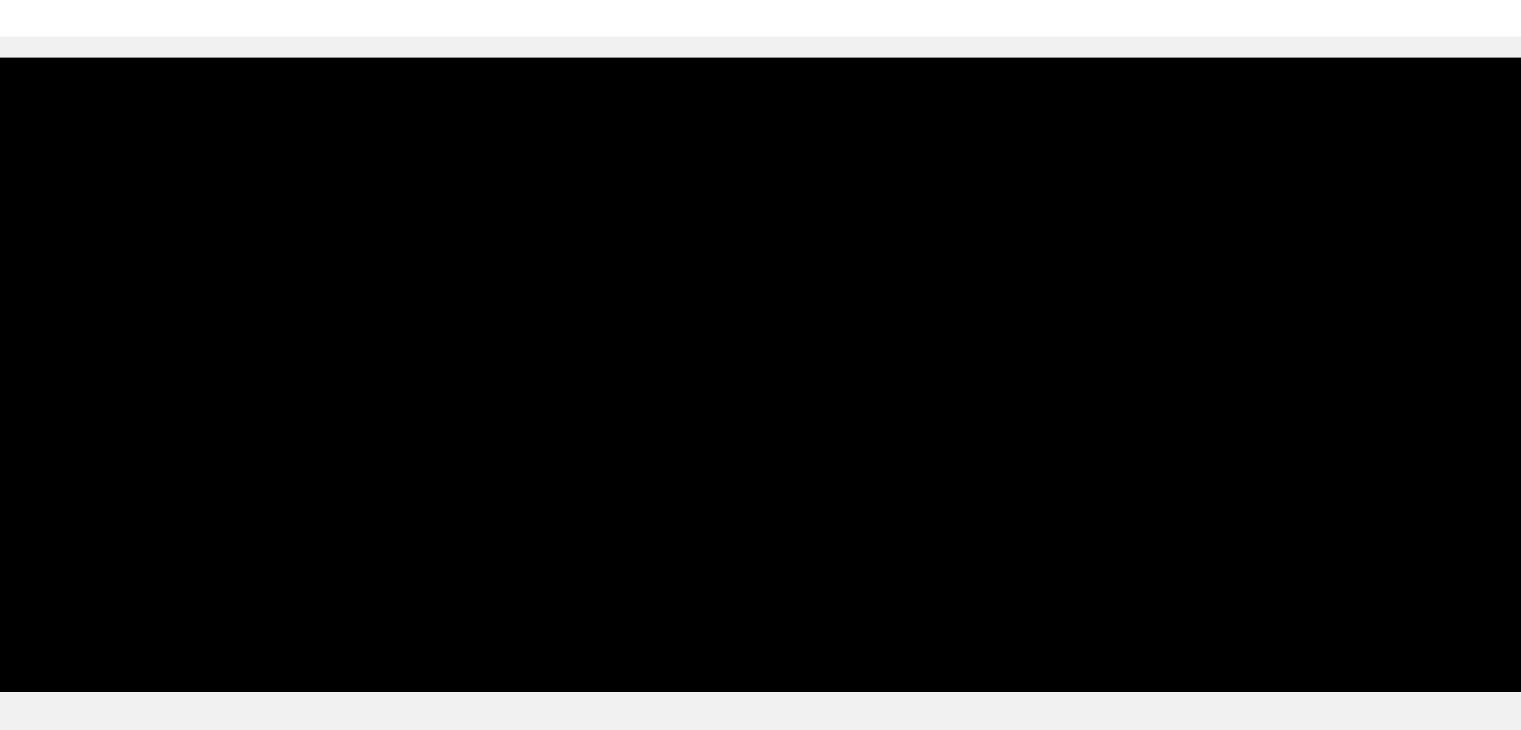 scroll, scrollTop: 134, scrollLeft: 0, axis: vertical 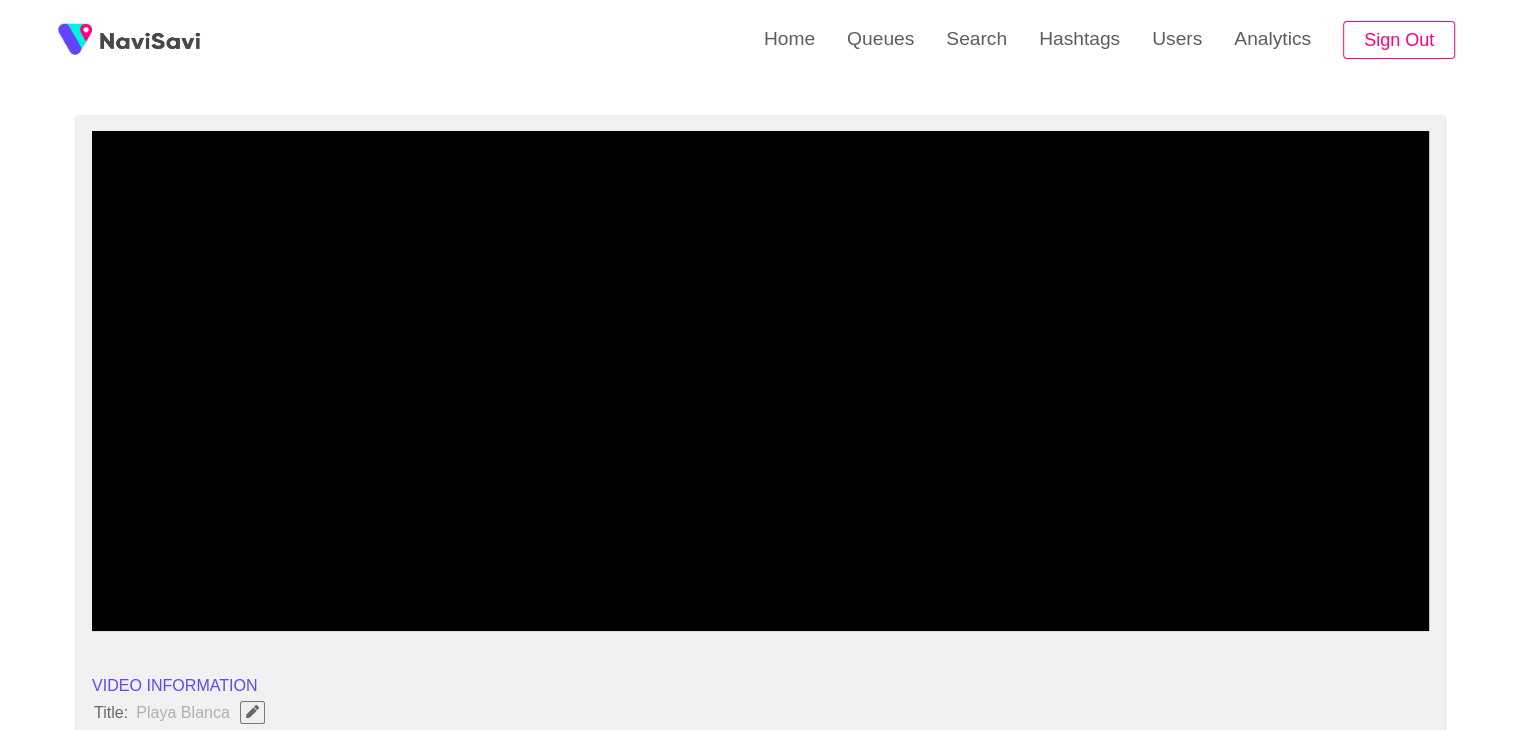 click at bounding box center (760, 381) 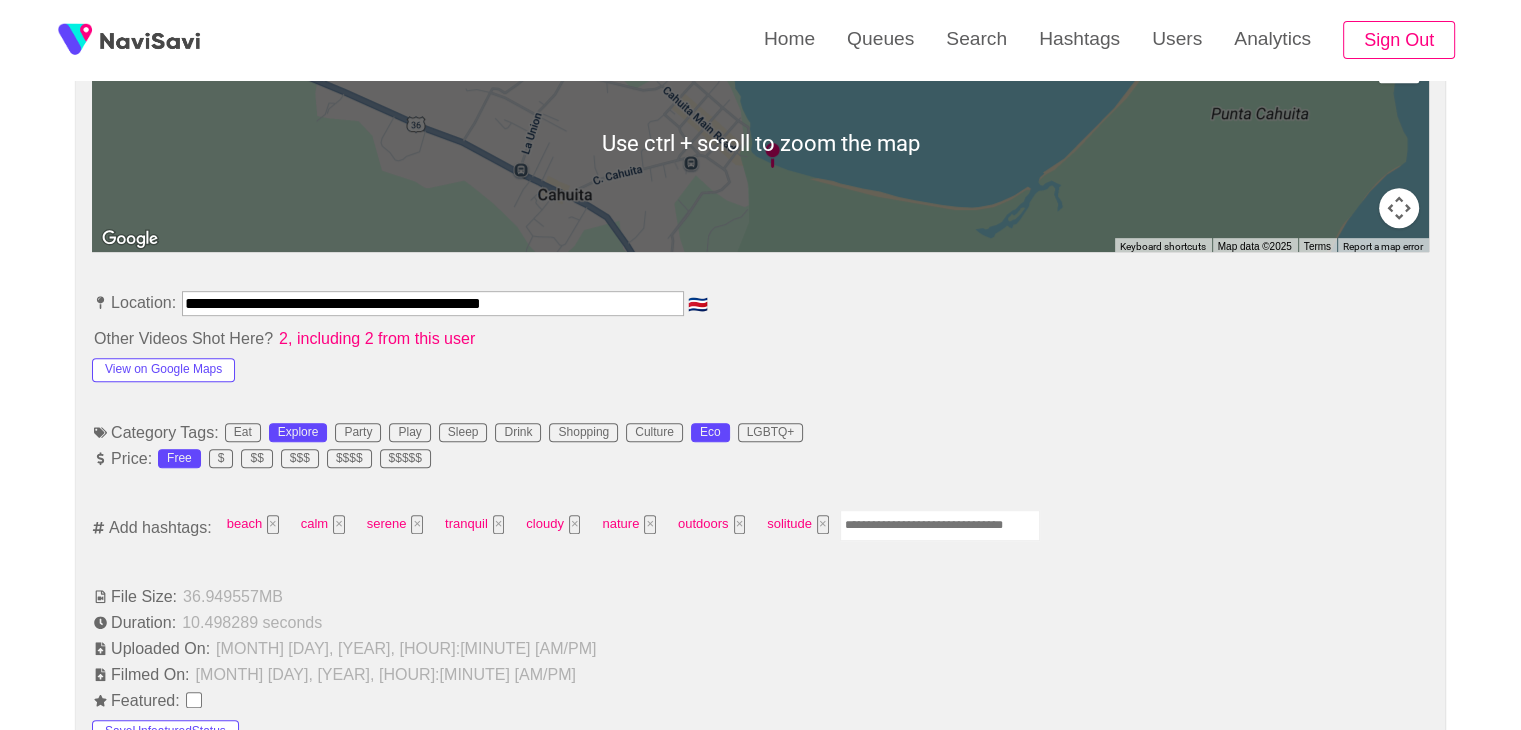 scroll, scrollTop: 962, scrollLeft: 0, axis: vertical 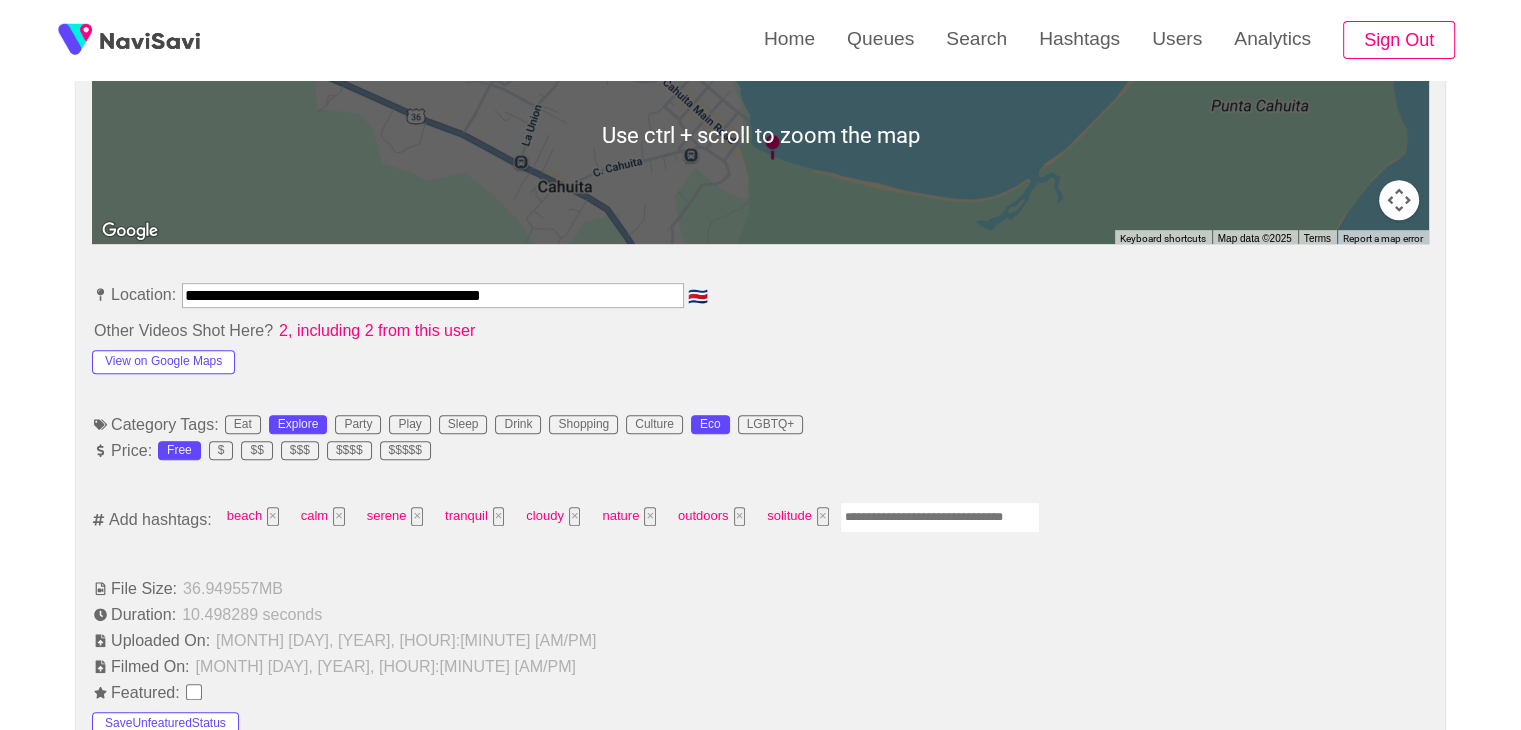 click at bounding box center [940, 517] 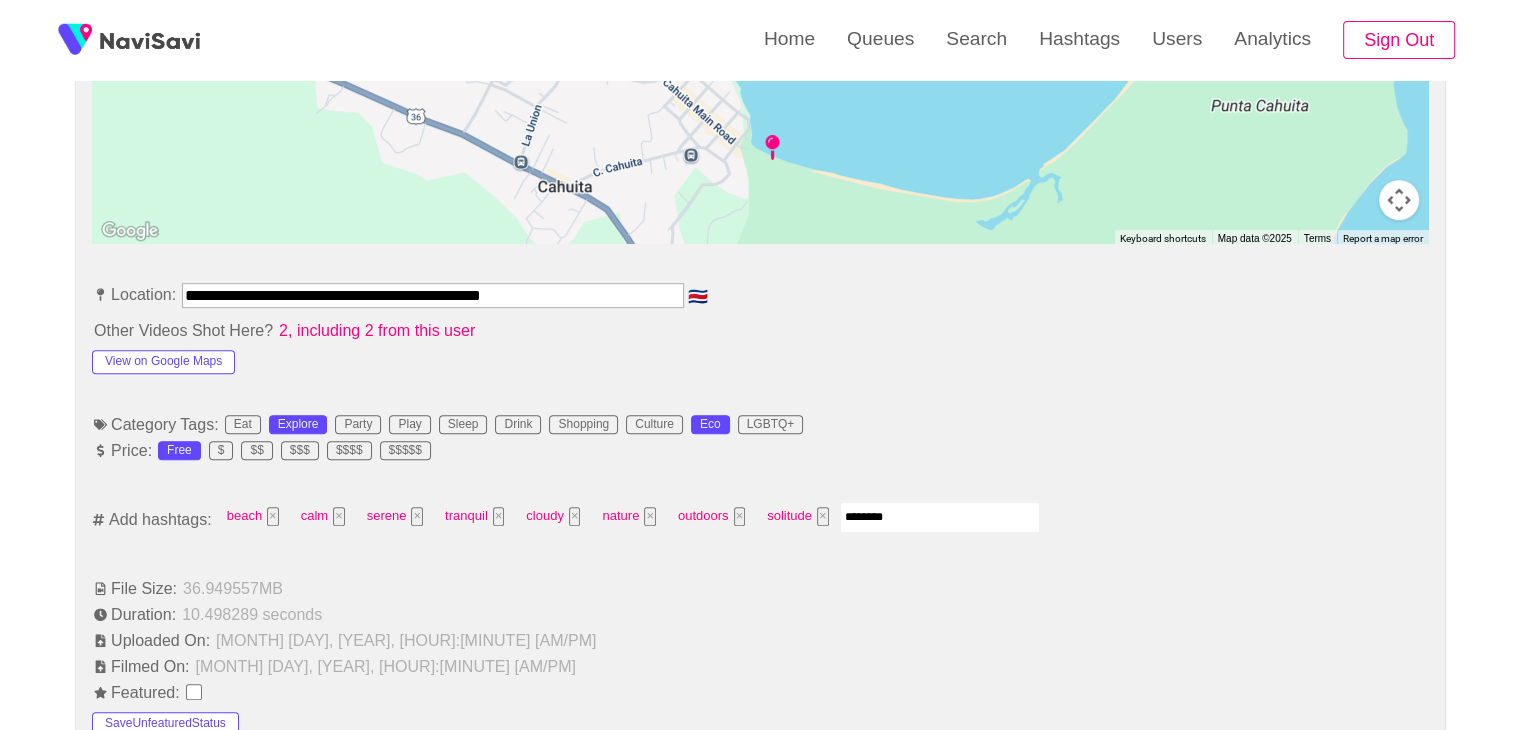 type on "*********" 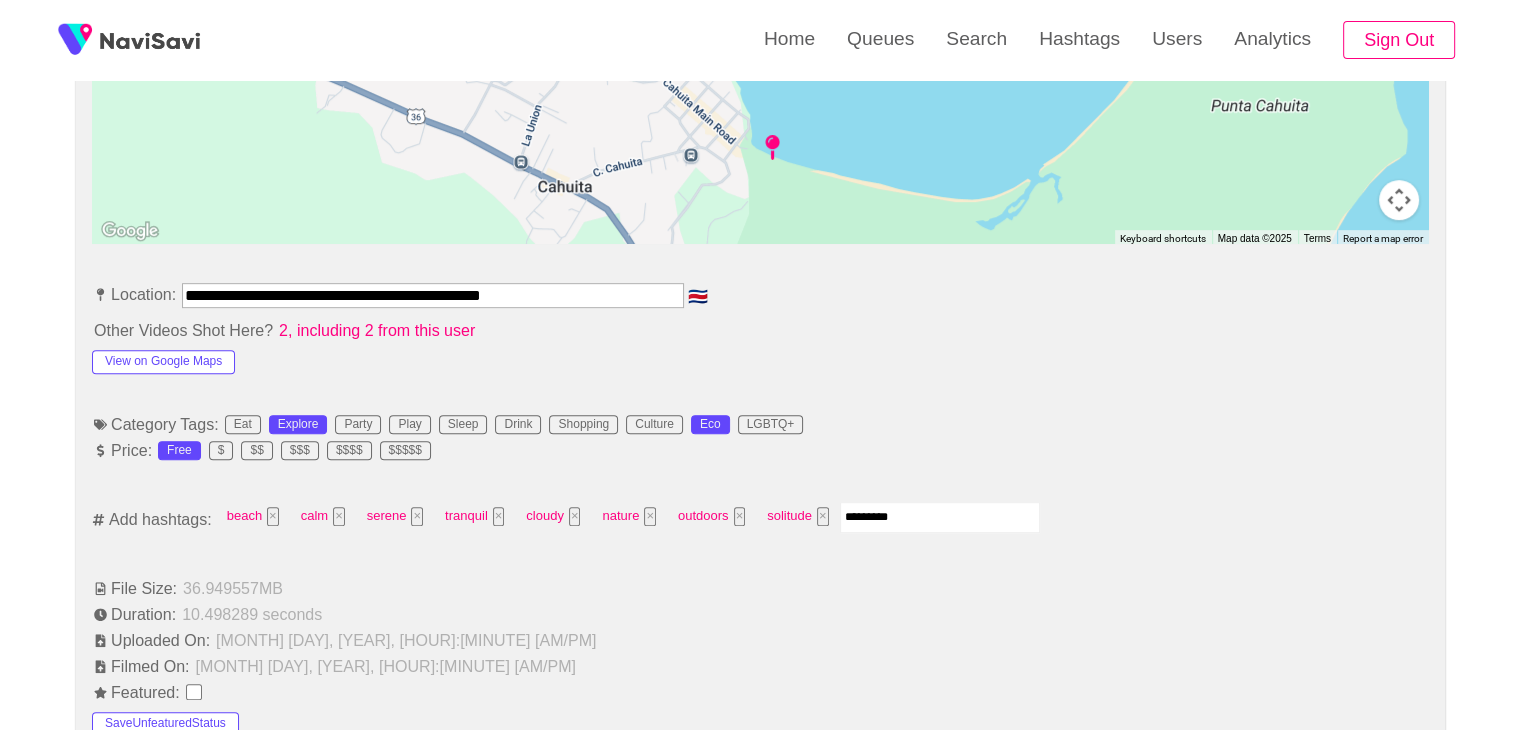 type 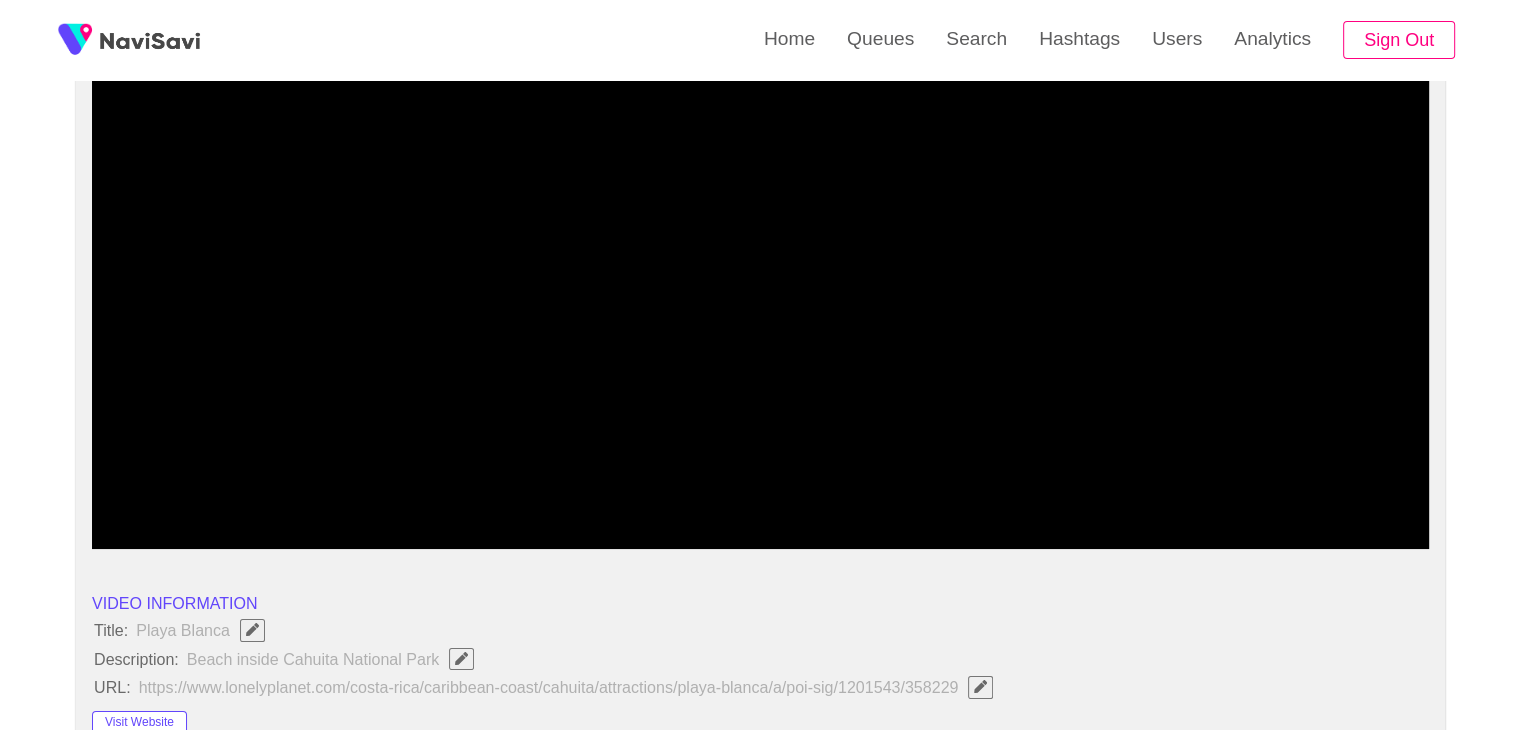 scroll, scrollTop: 204, scrollLeft: 0, axis: vertical 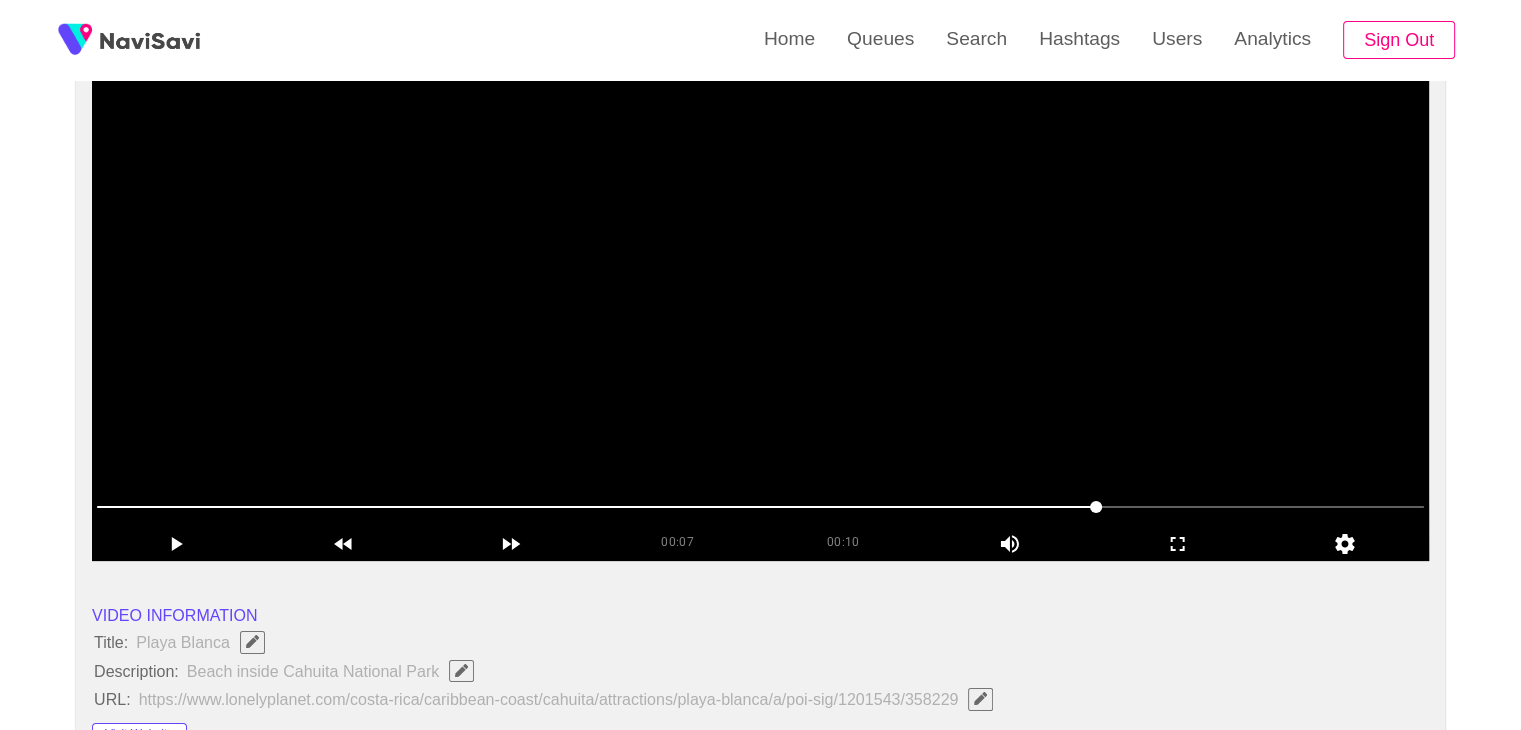 click at bounding box center [760, 311] 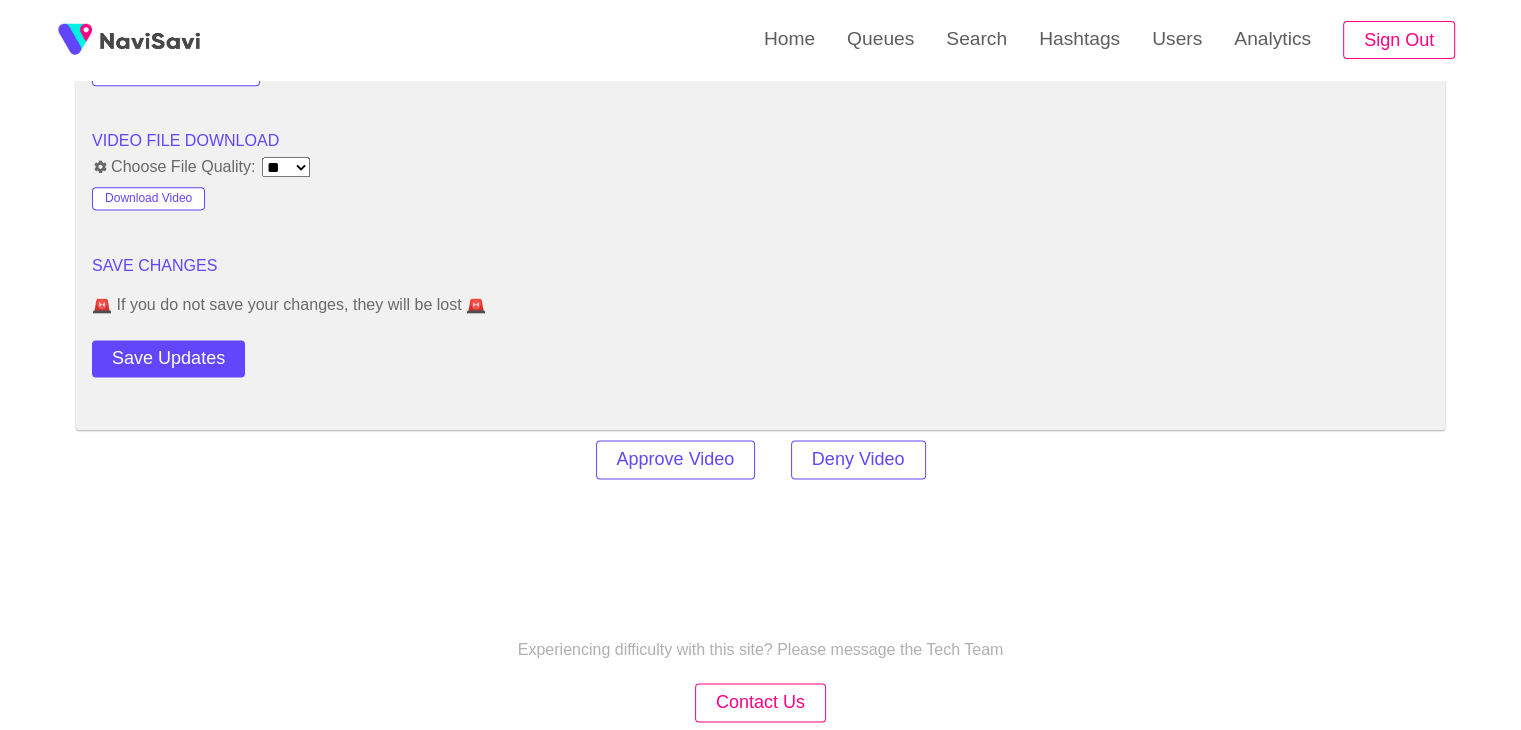 scroll, scrollTop: 2663, scrollLeft: 0, axis: vertical 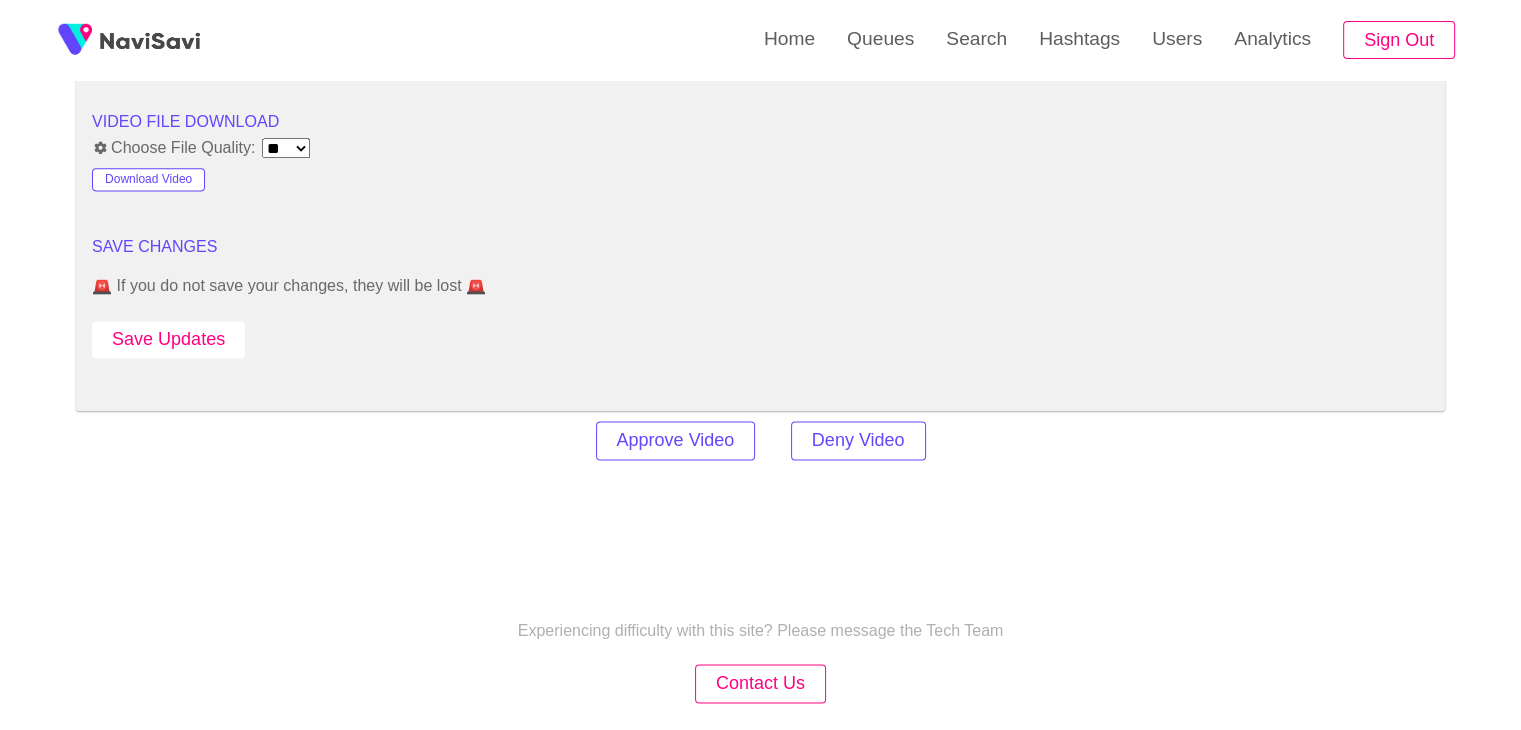 click on "Save Updates" at bounding box center (168, 339) 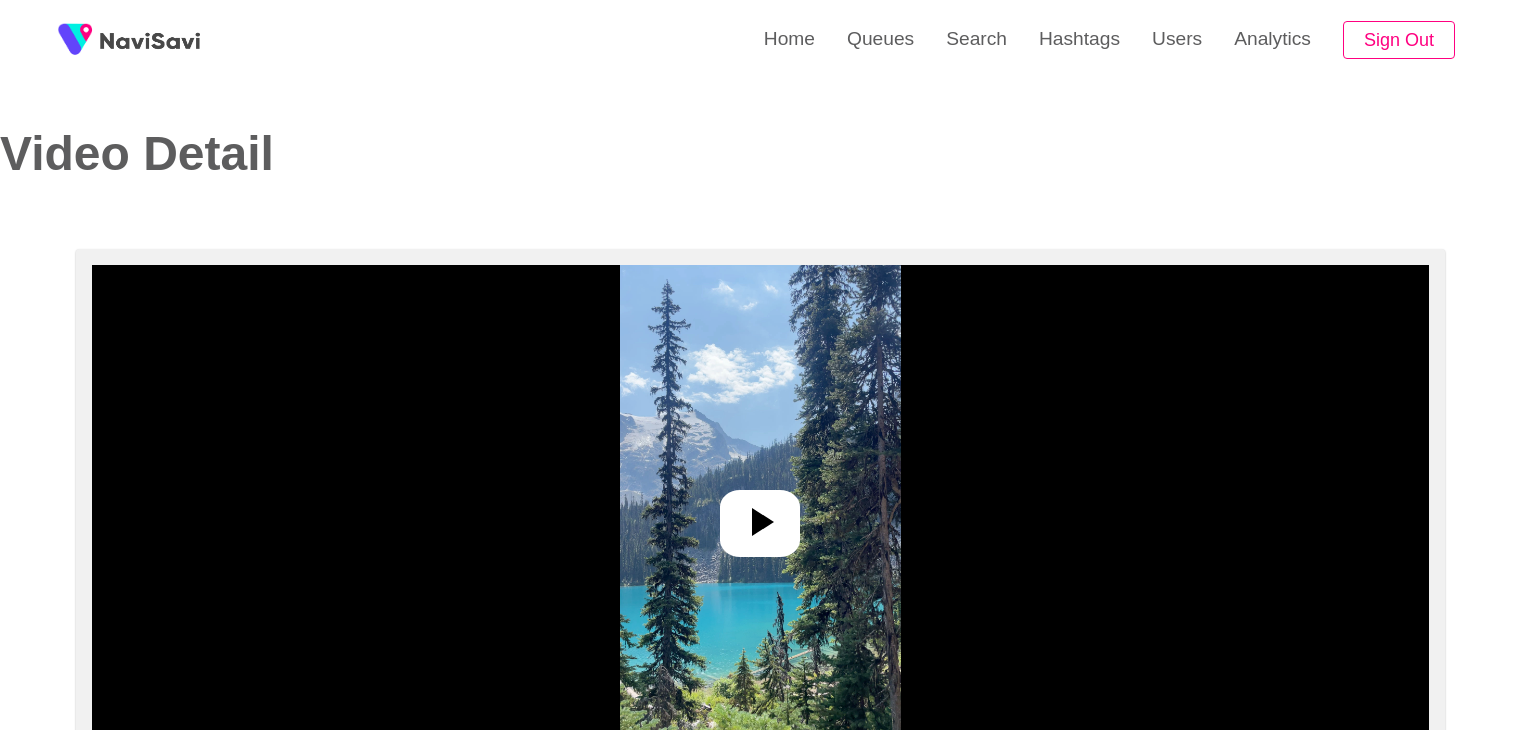select on "**********" 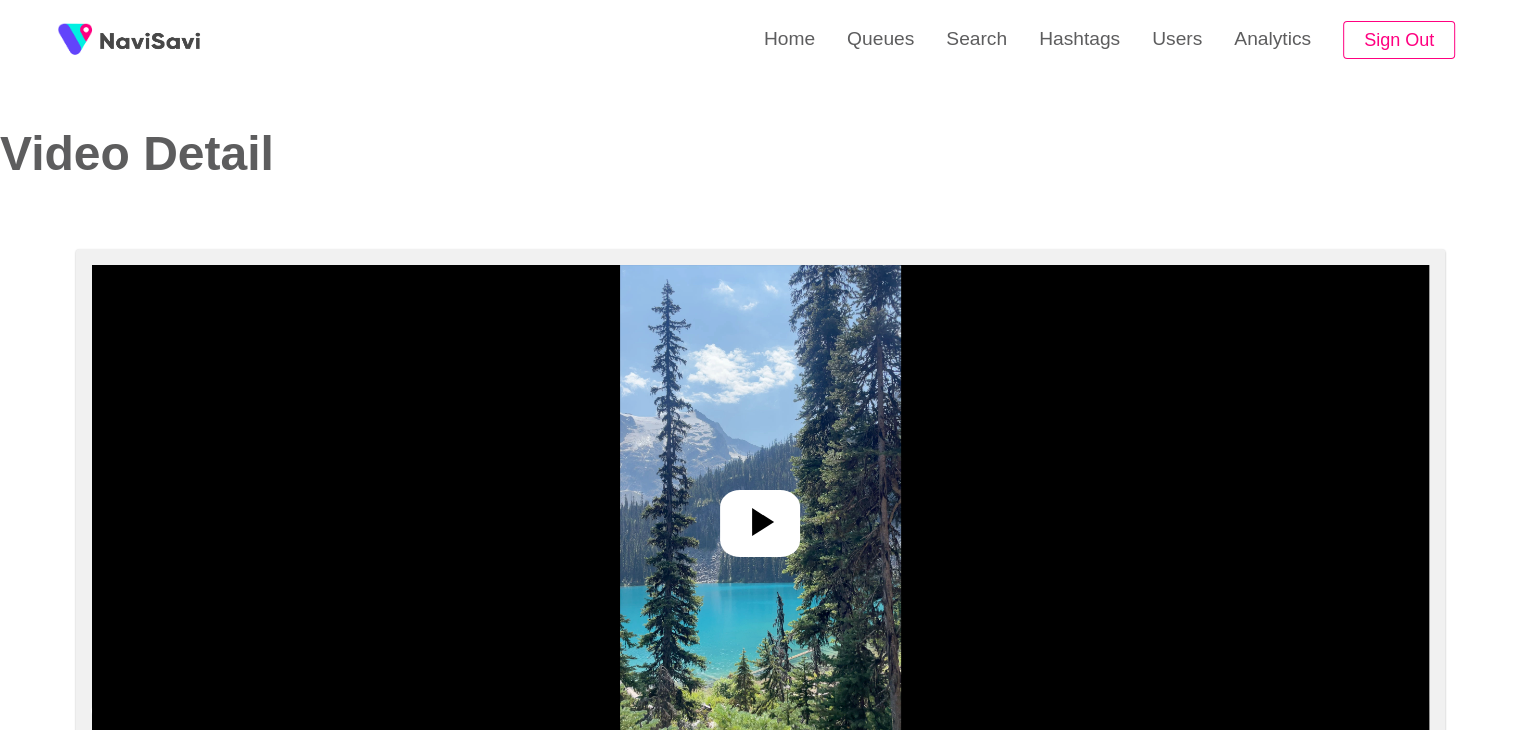click at bounding box center [760, 515] 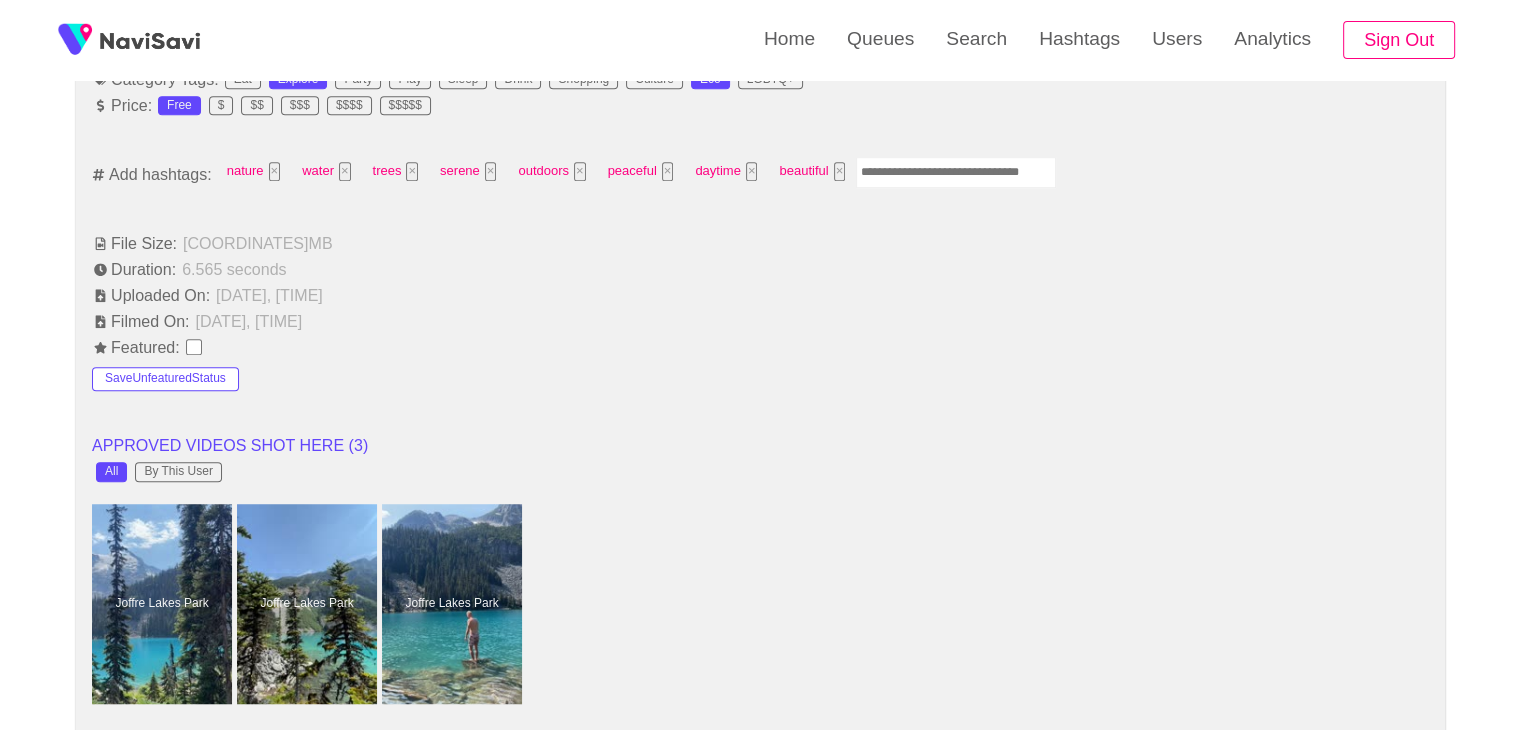scroll, scrollTop: 1040, scrollLeft: 0, axis: vertical 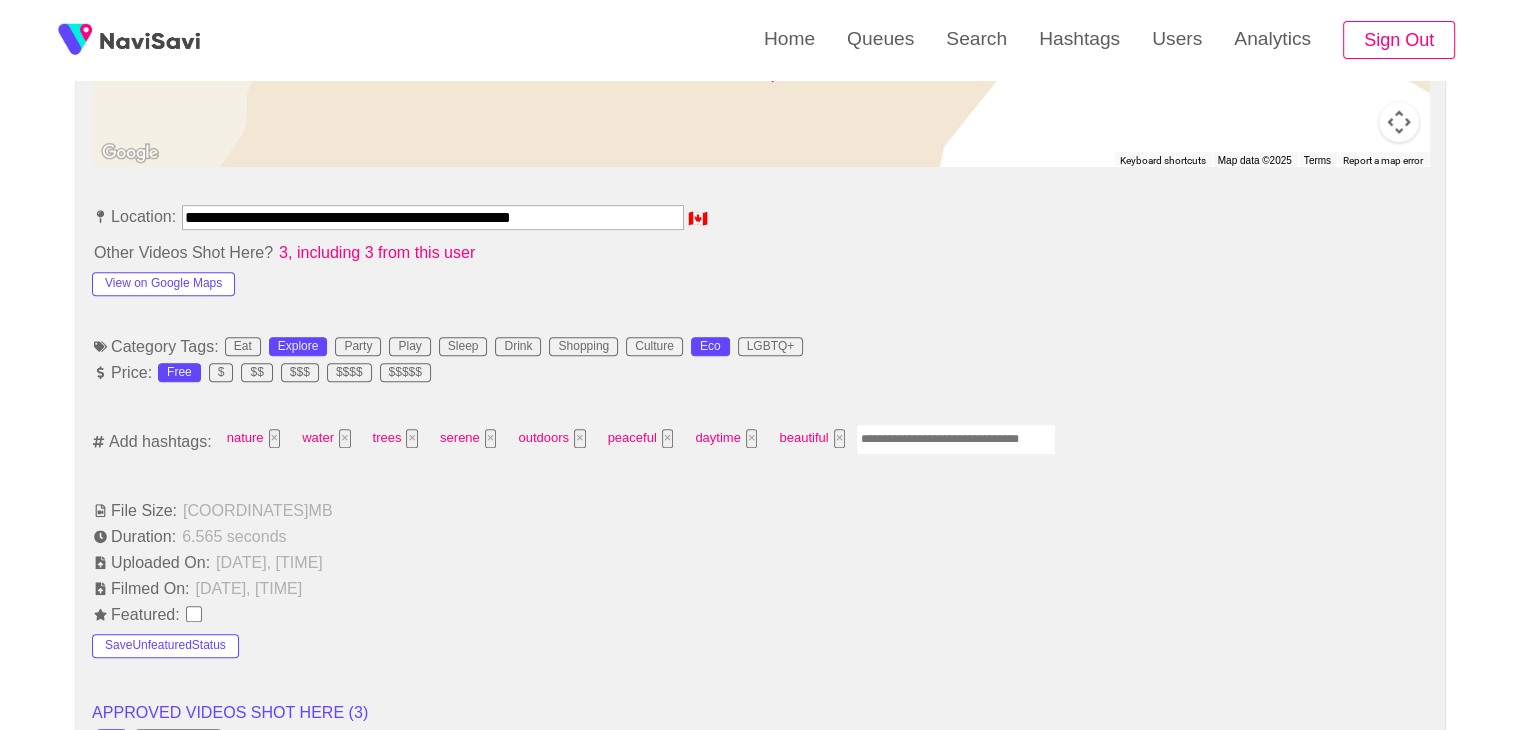 click at bounding box center (956, 439) 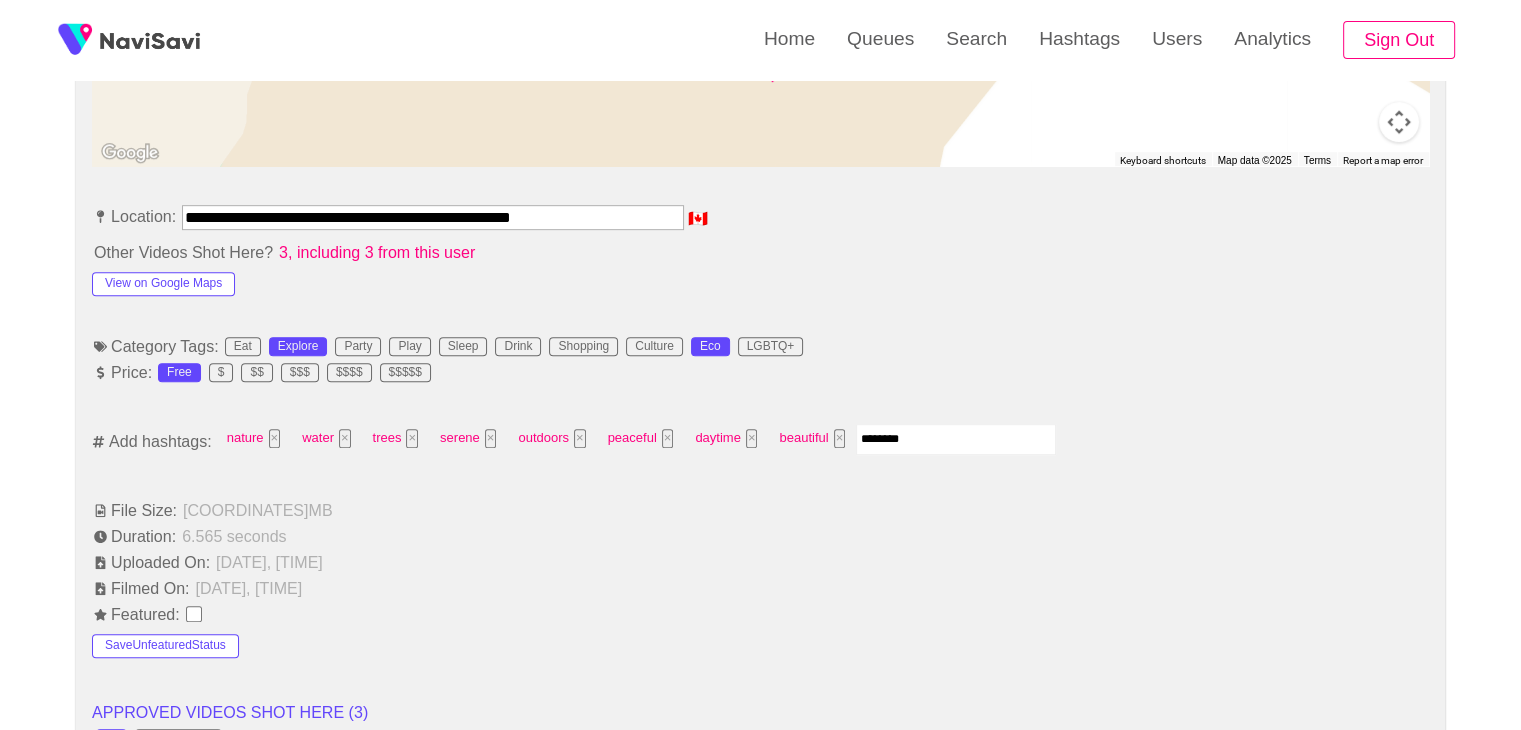 type on "*********" 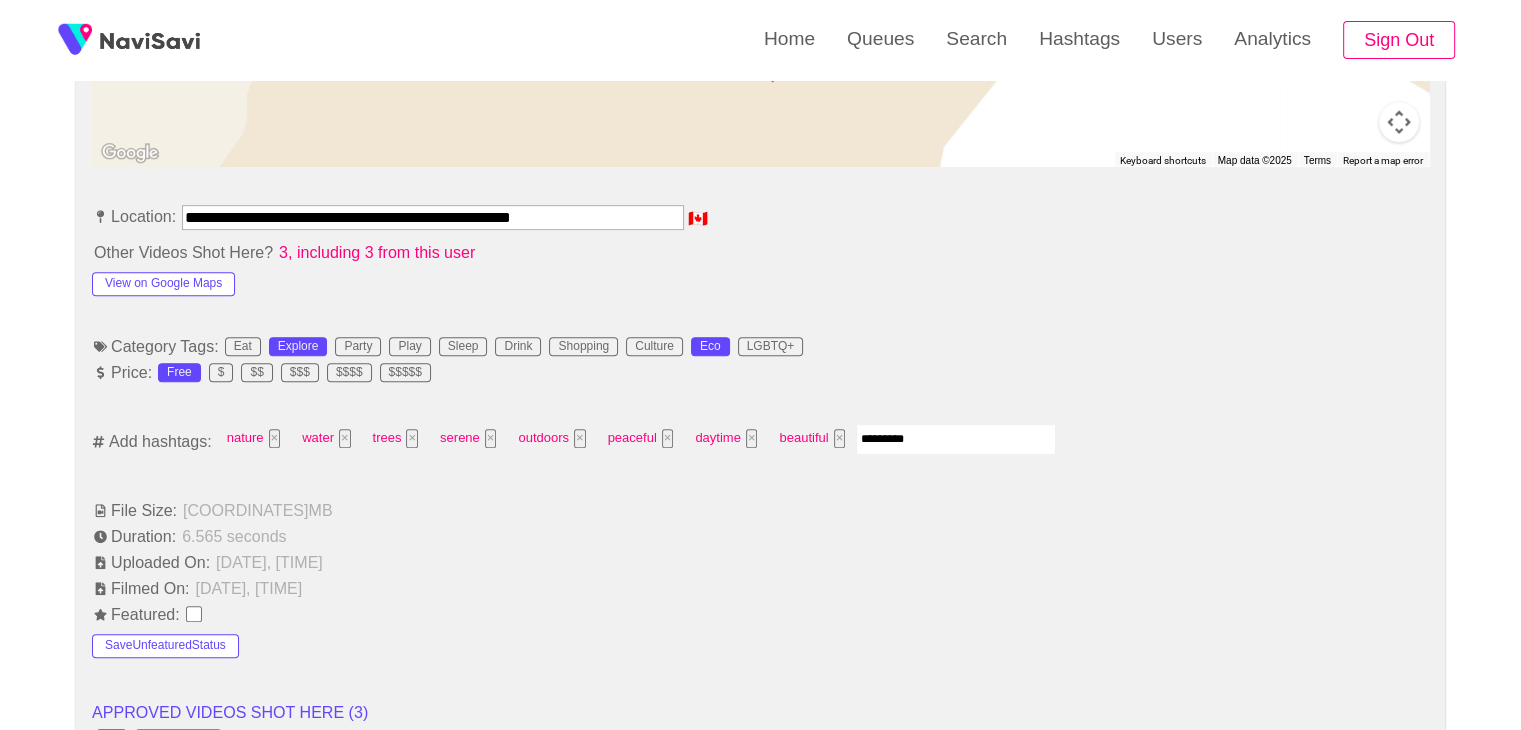 type 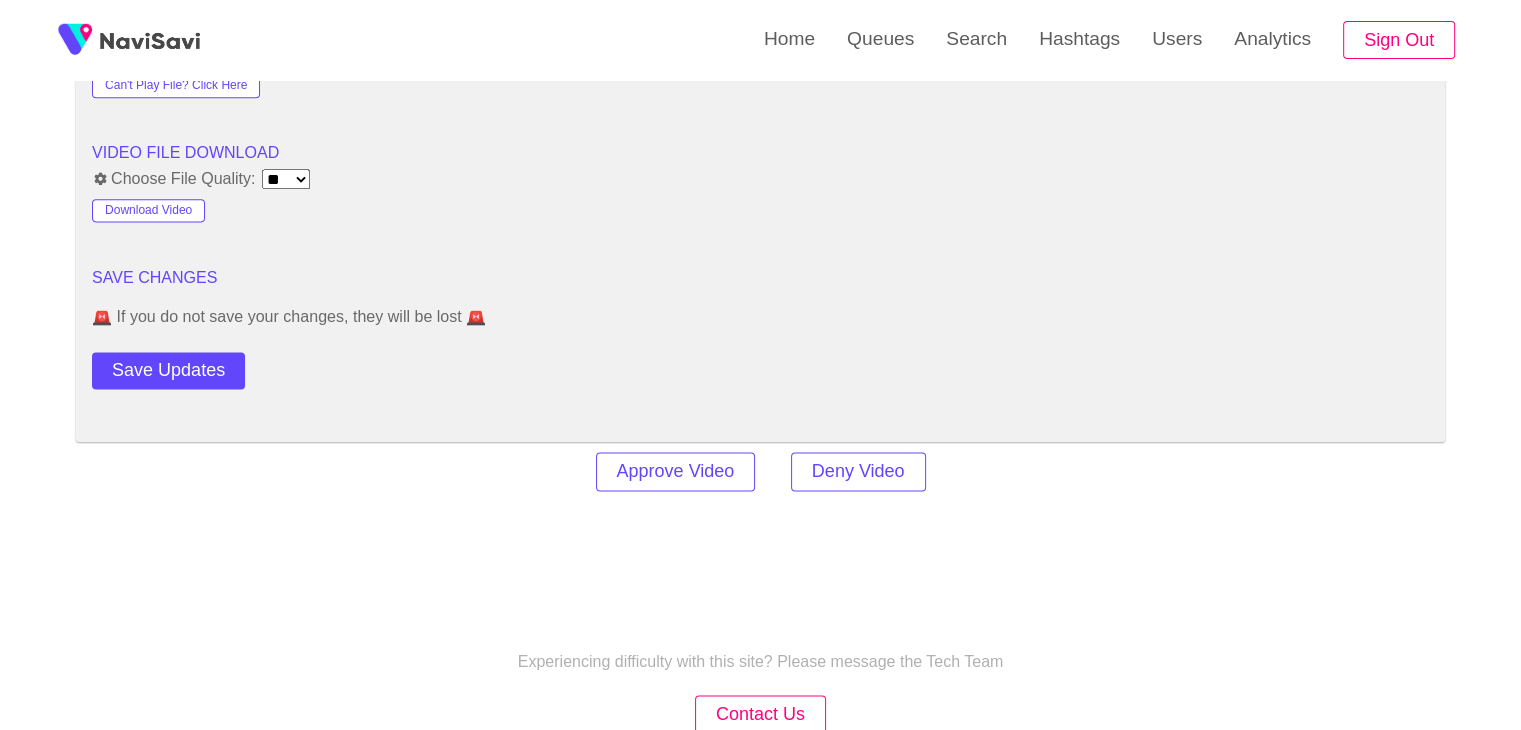 scroll, scrollTop: 2666, scrollLeft: 0, axis: vertical 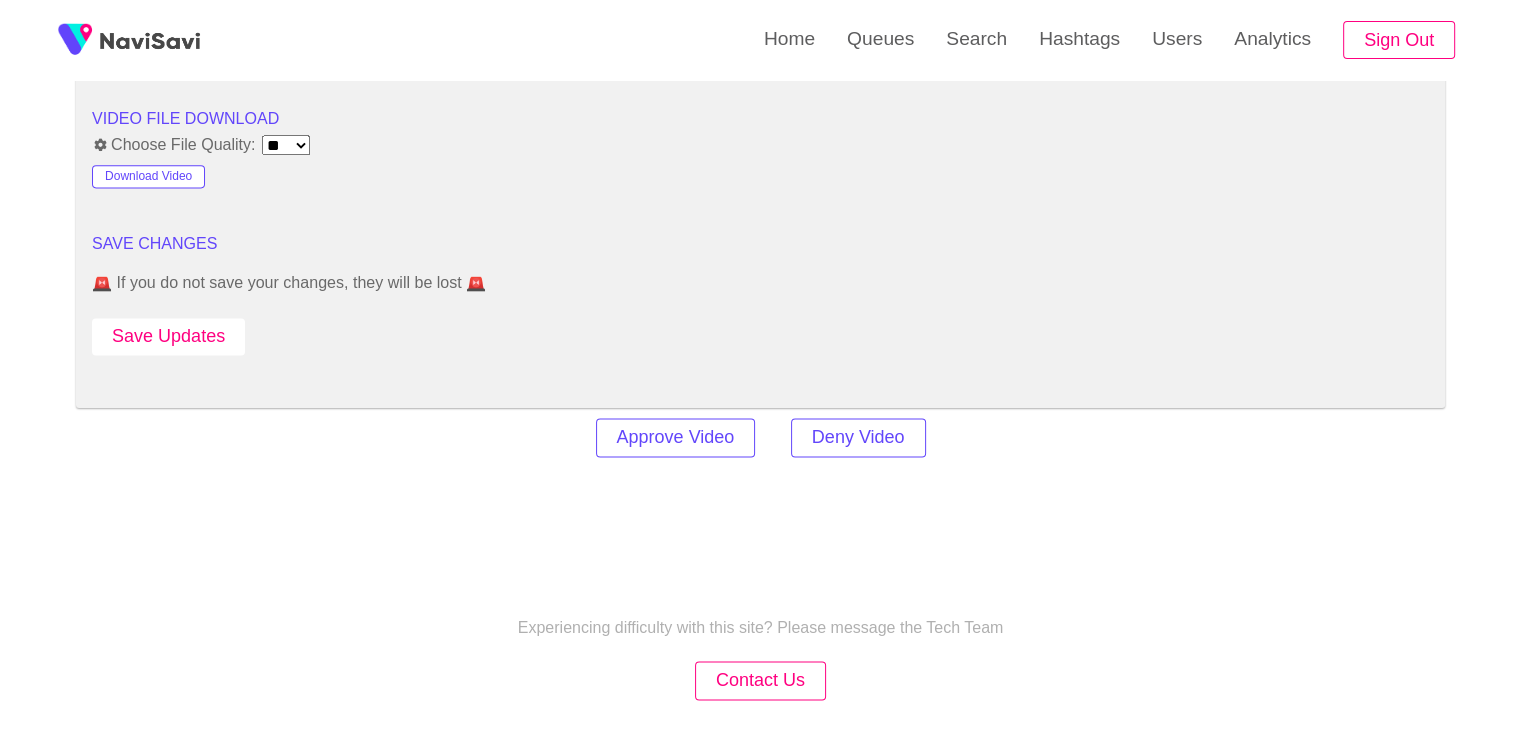 click on "Save Updates" at bounding box center (168, 336) 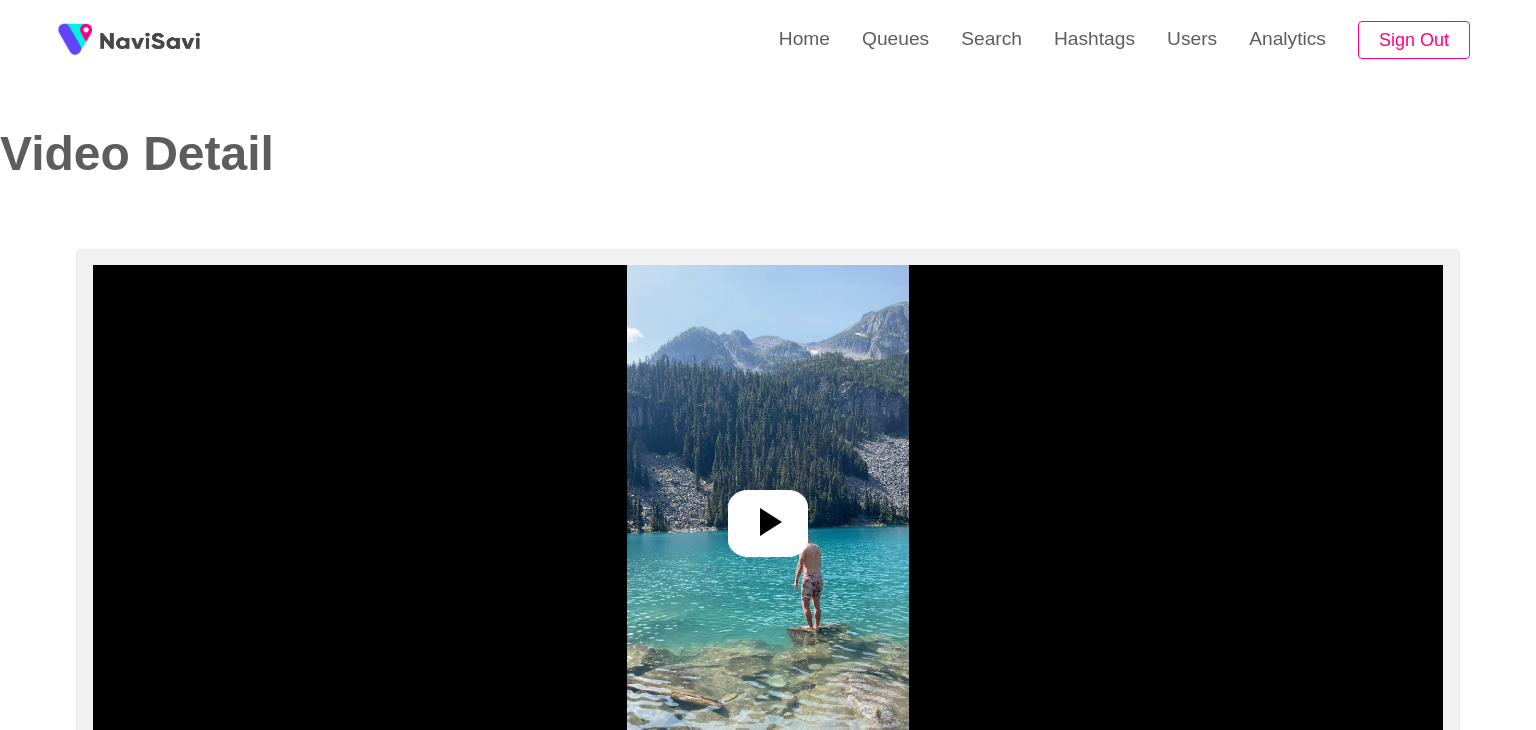select on "**********" 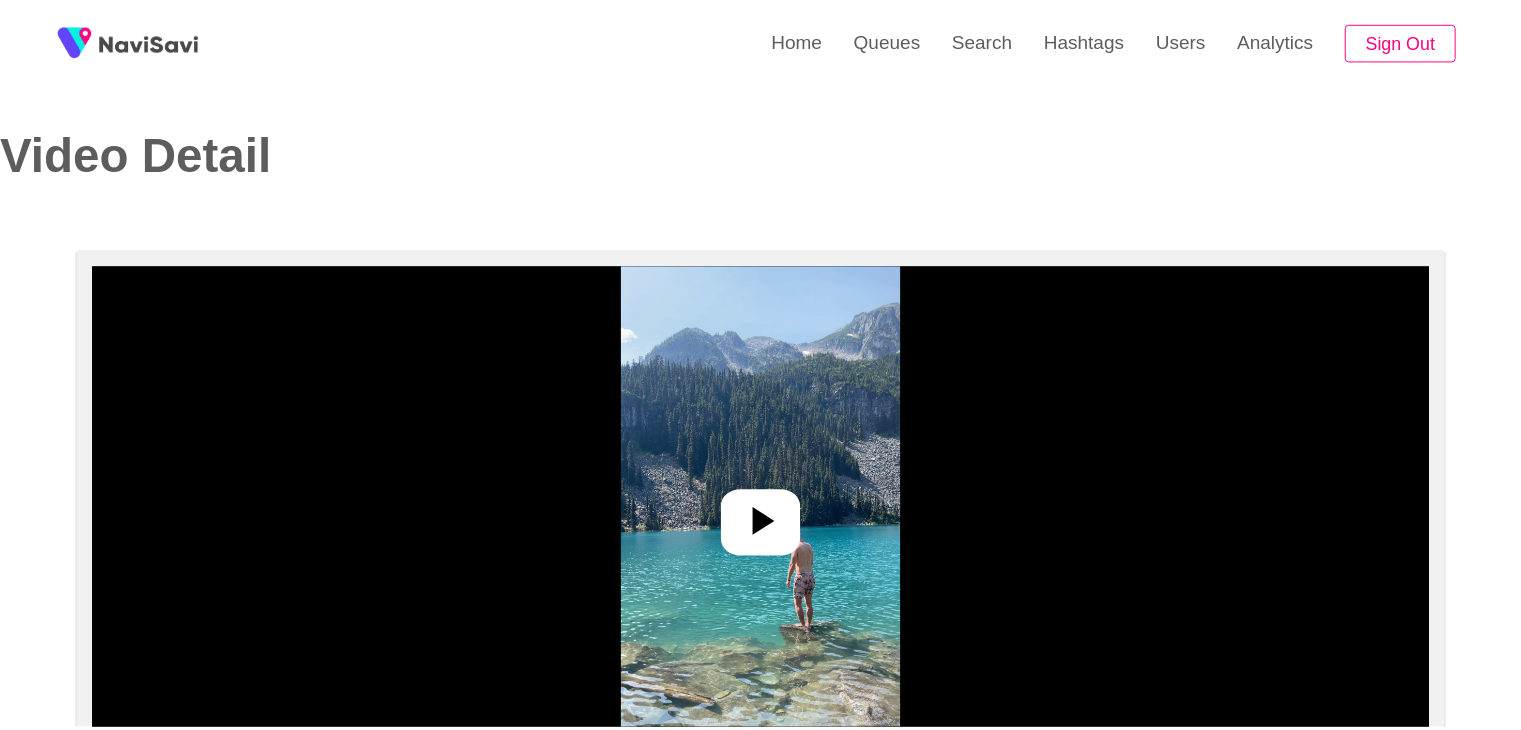 scroll, scrollTop: 0, scrollLeft: 0, axis: both 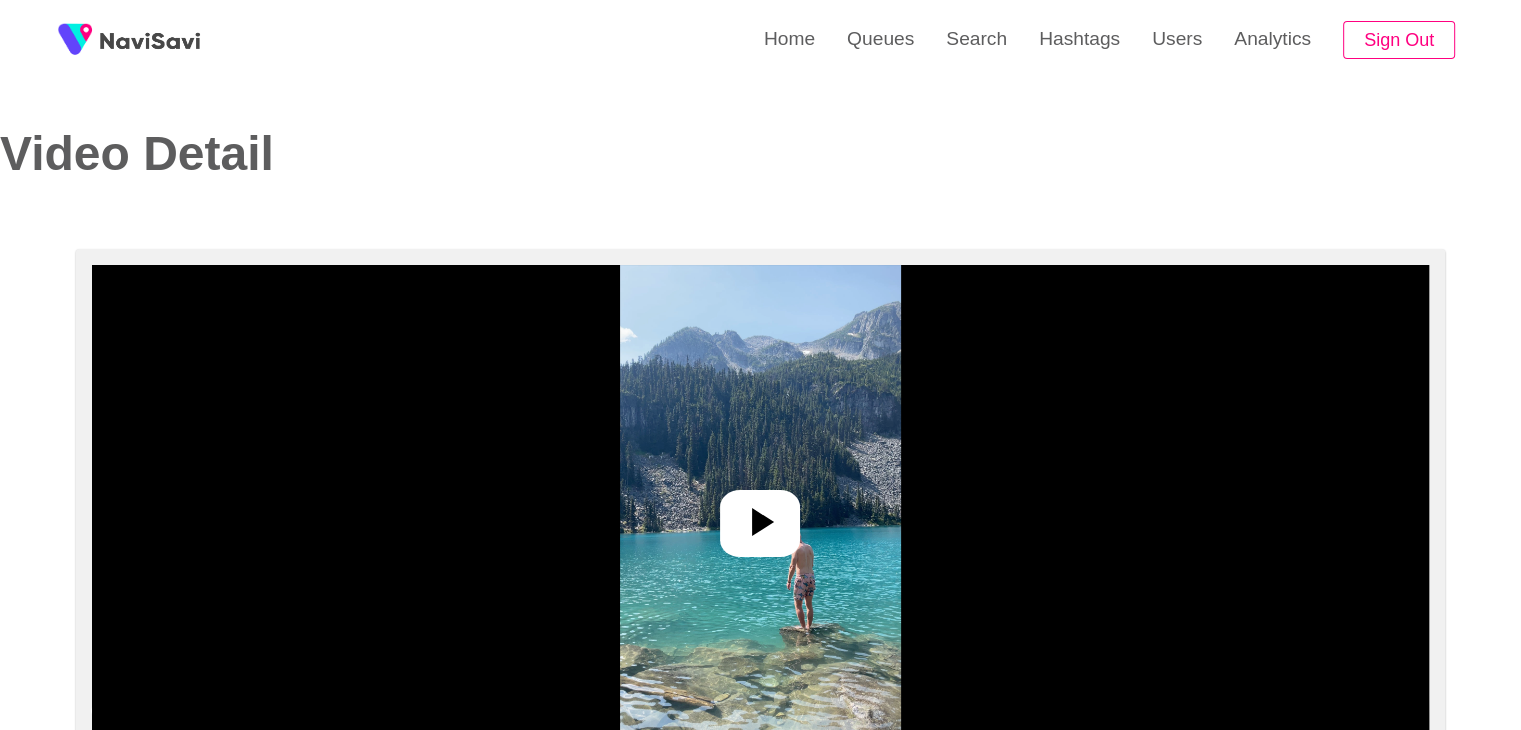 click at bounding box center [760, 515] 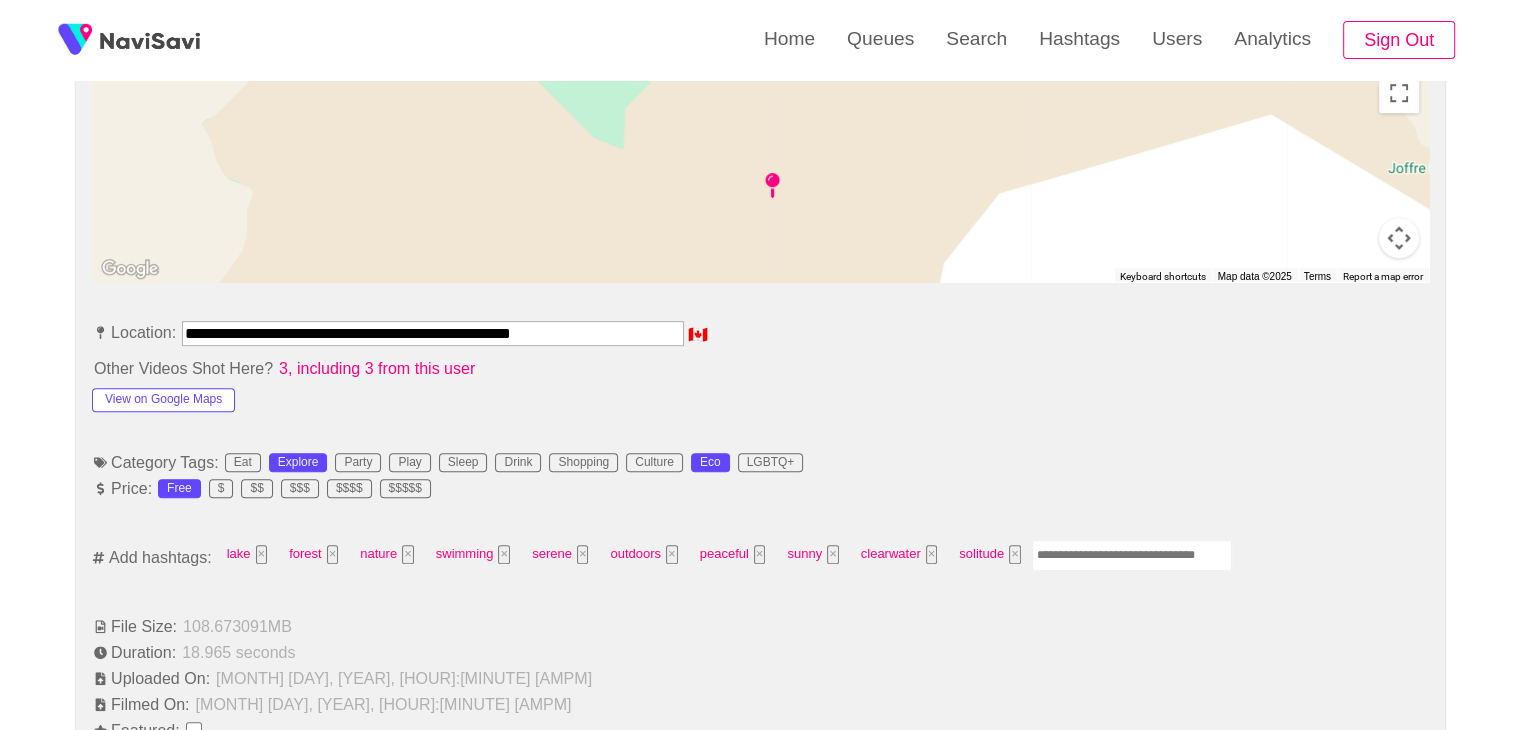 scroll, scrollTop: 1044, scrollLeft: 0, axis: vertical 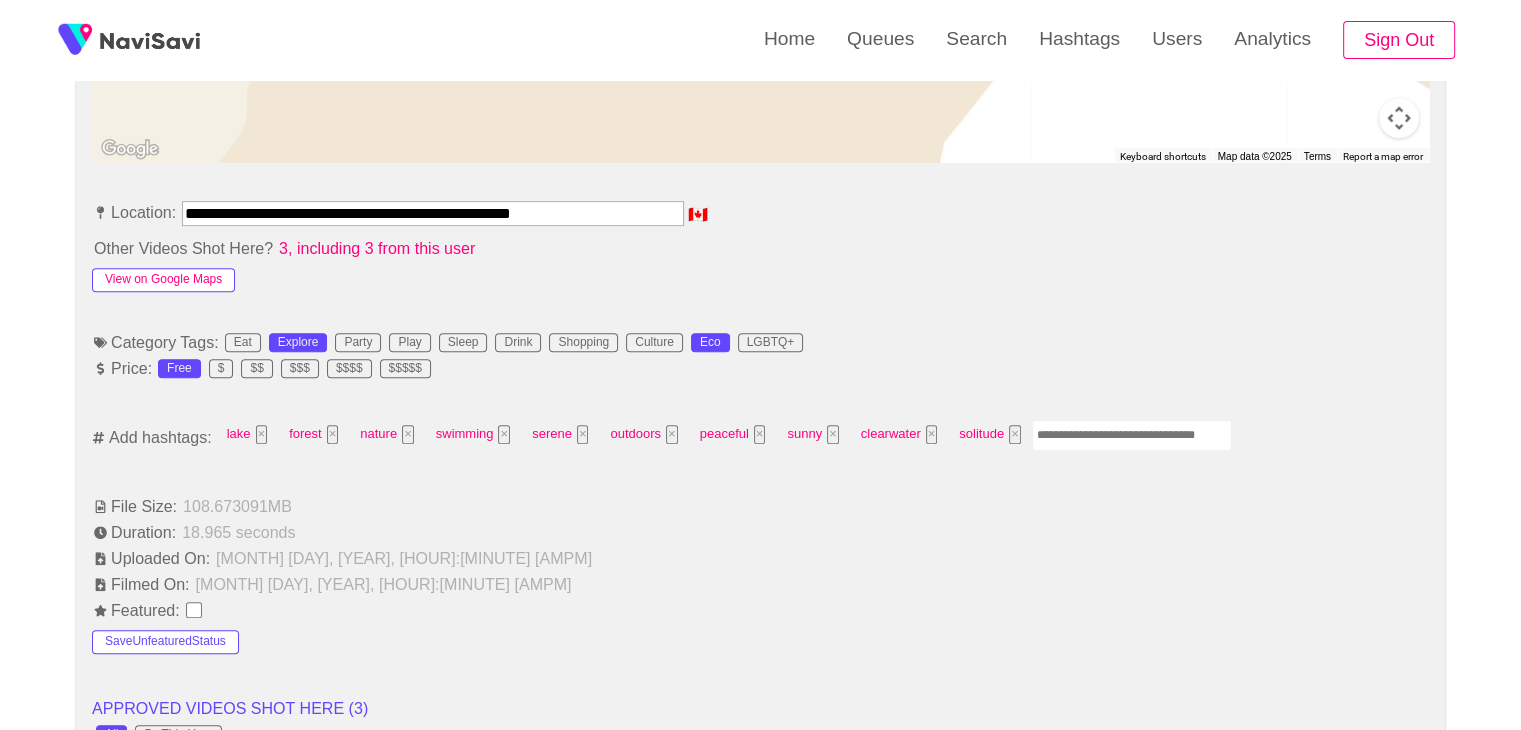 click on "View on Google Maps" at bounding box center (163, 280) 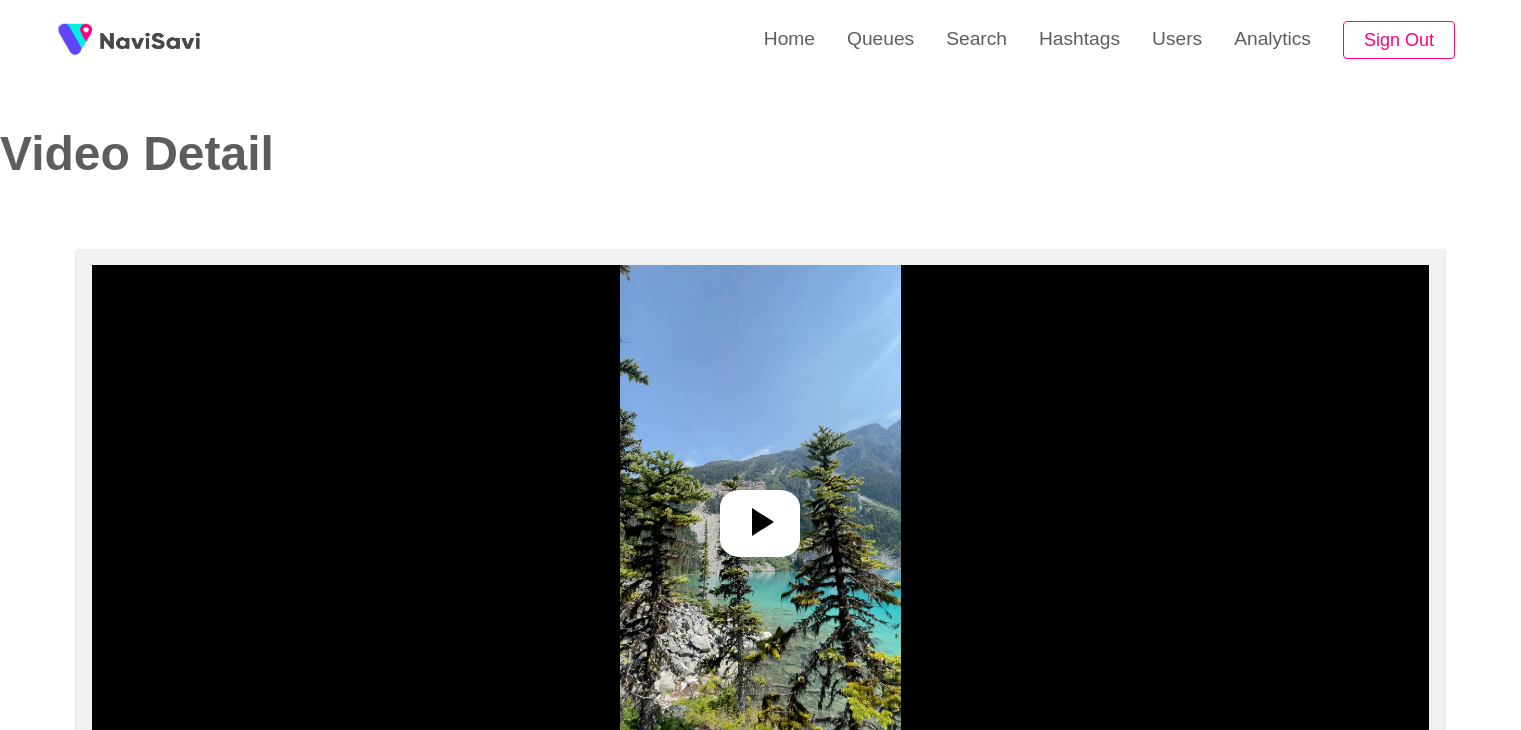 select on "**********" 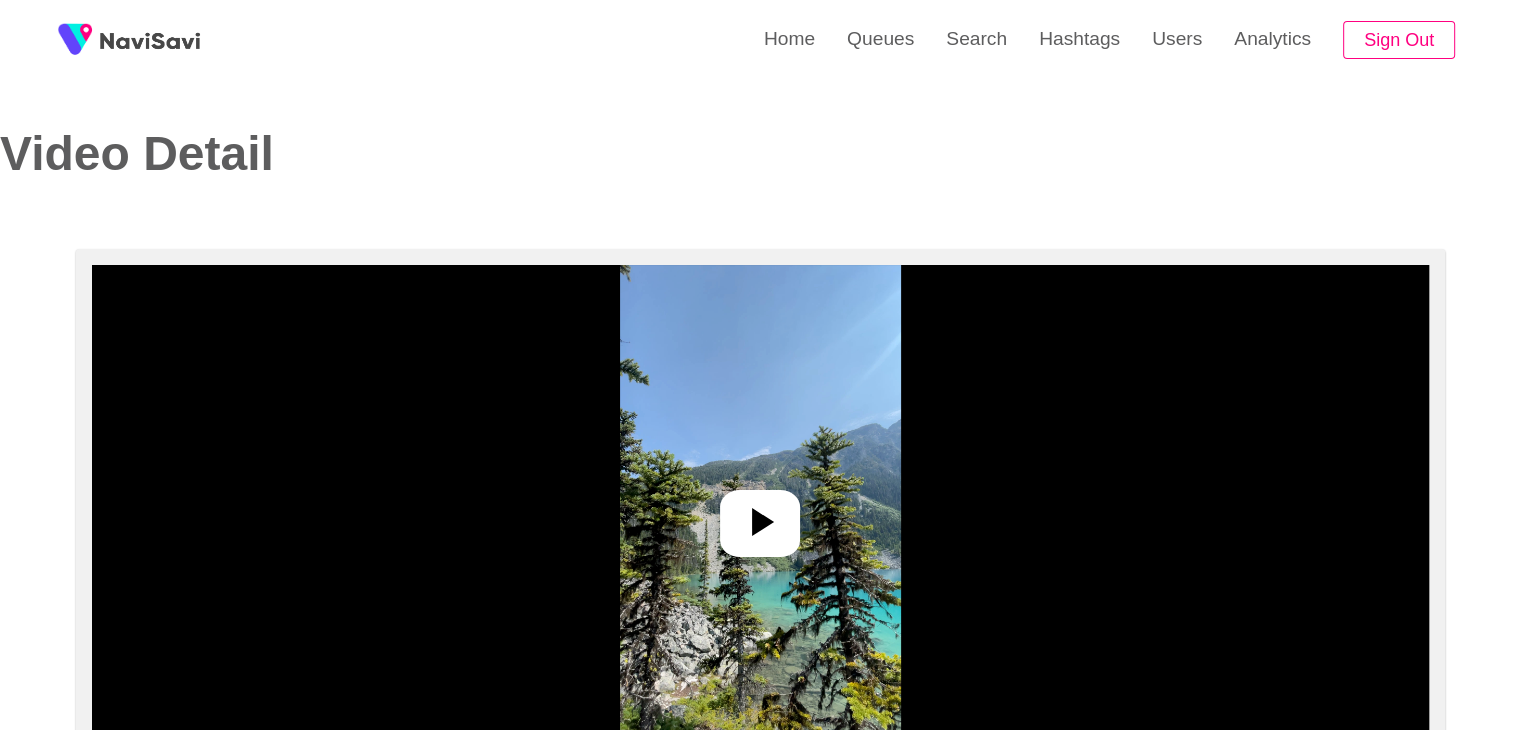 click 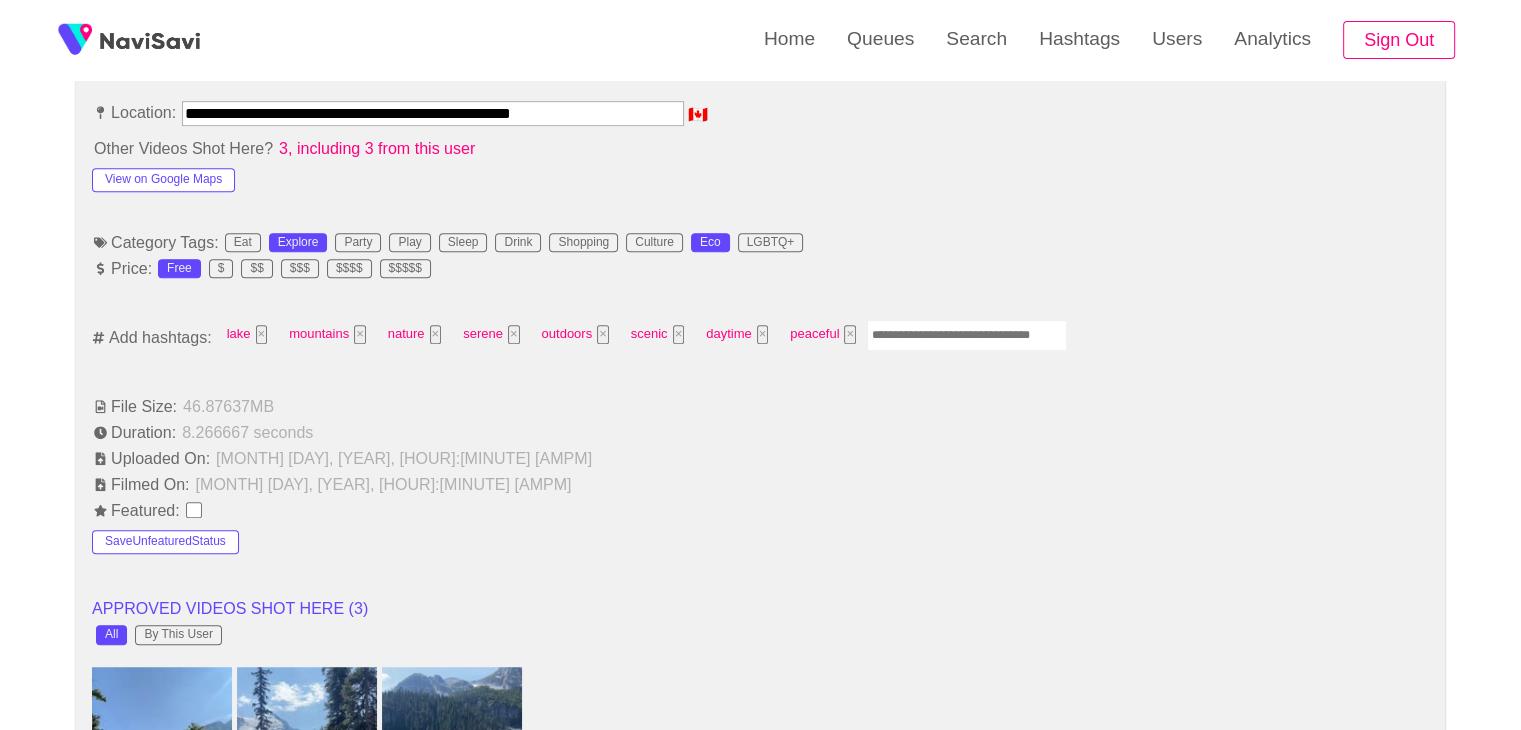 scroll, scrollTop: 1146, scrollLeft: 0, axis: vertical 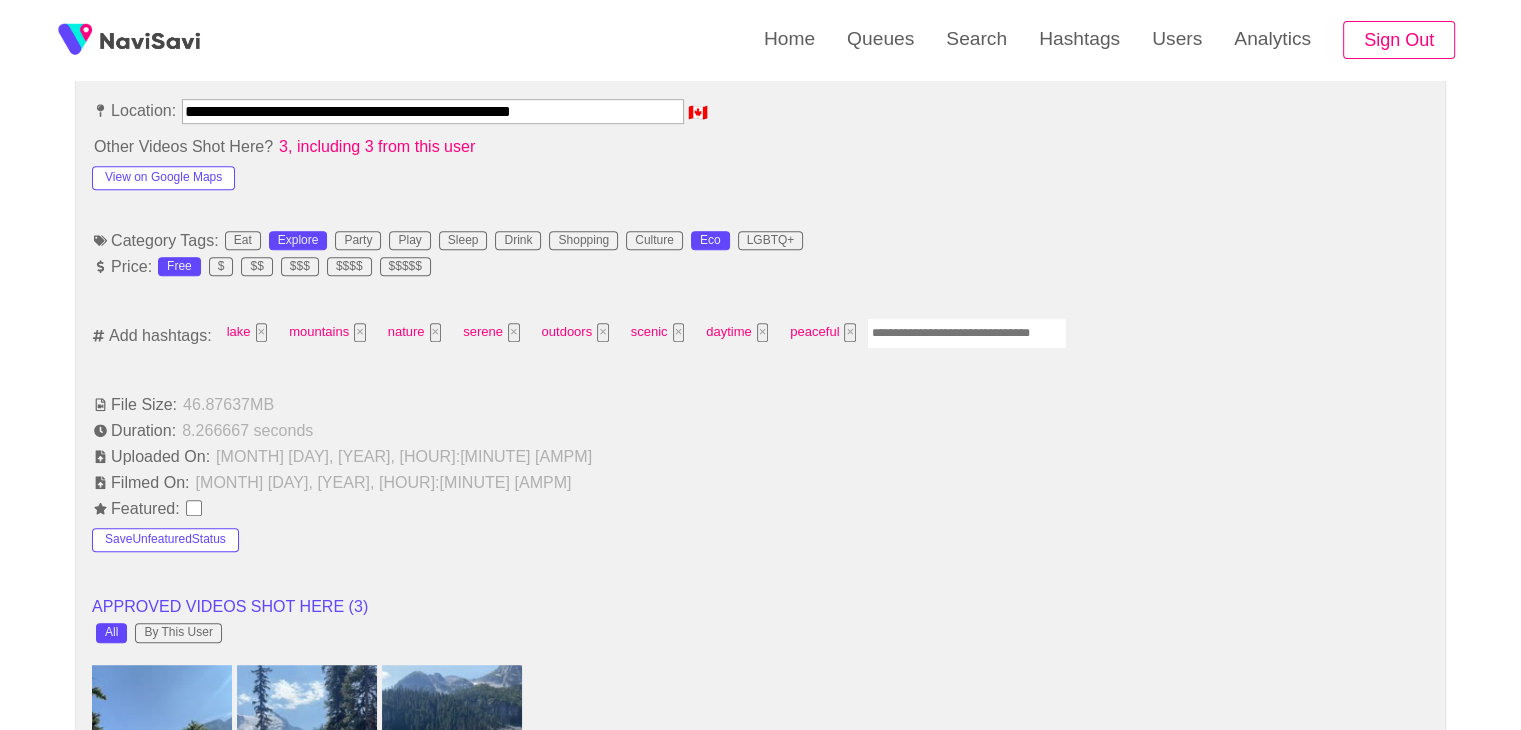 click at bounding box center [967, 333] 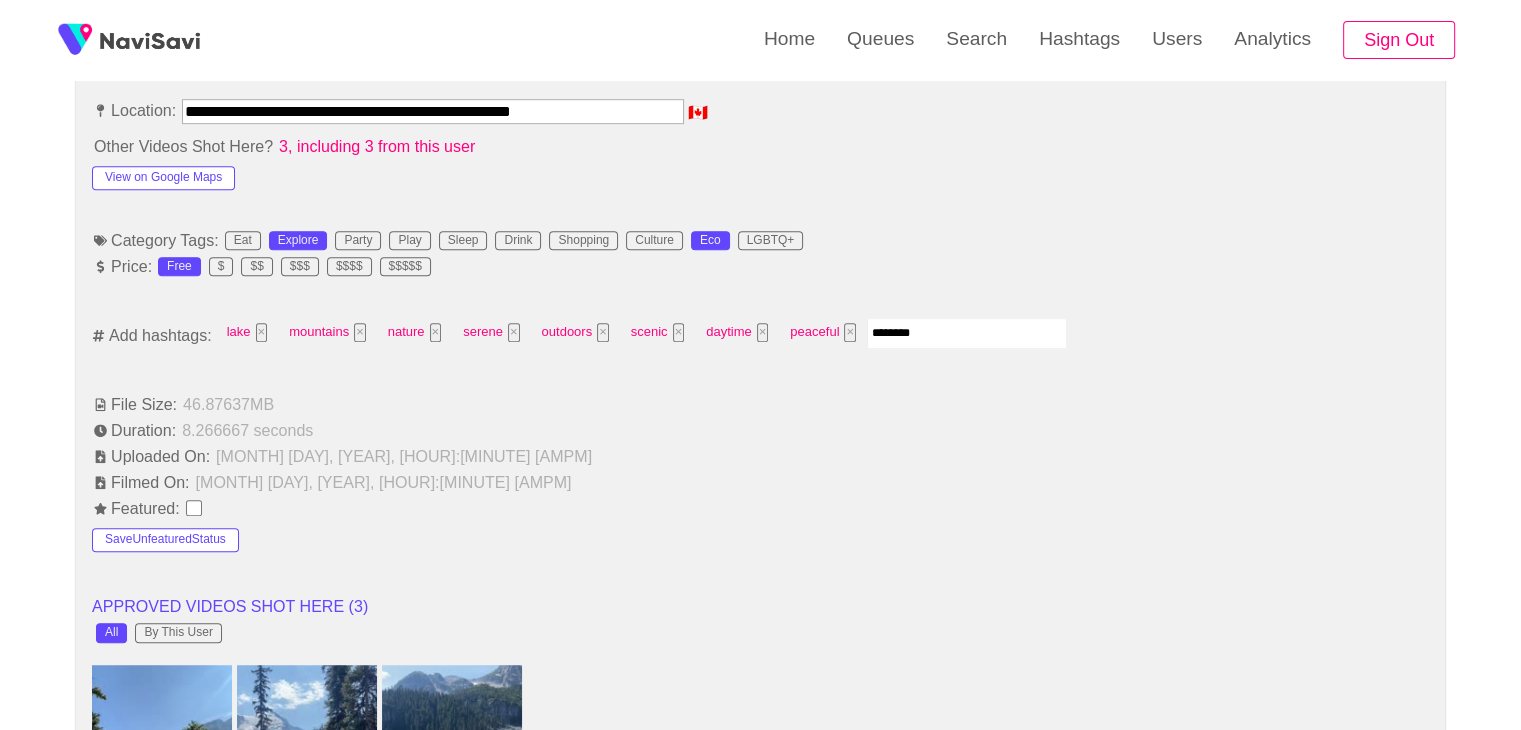 type on "*********" 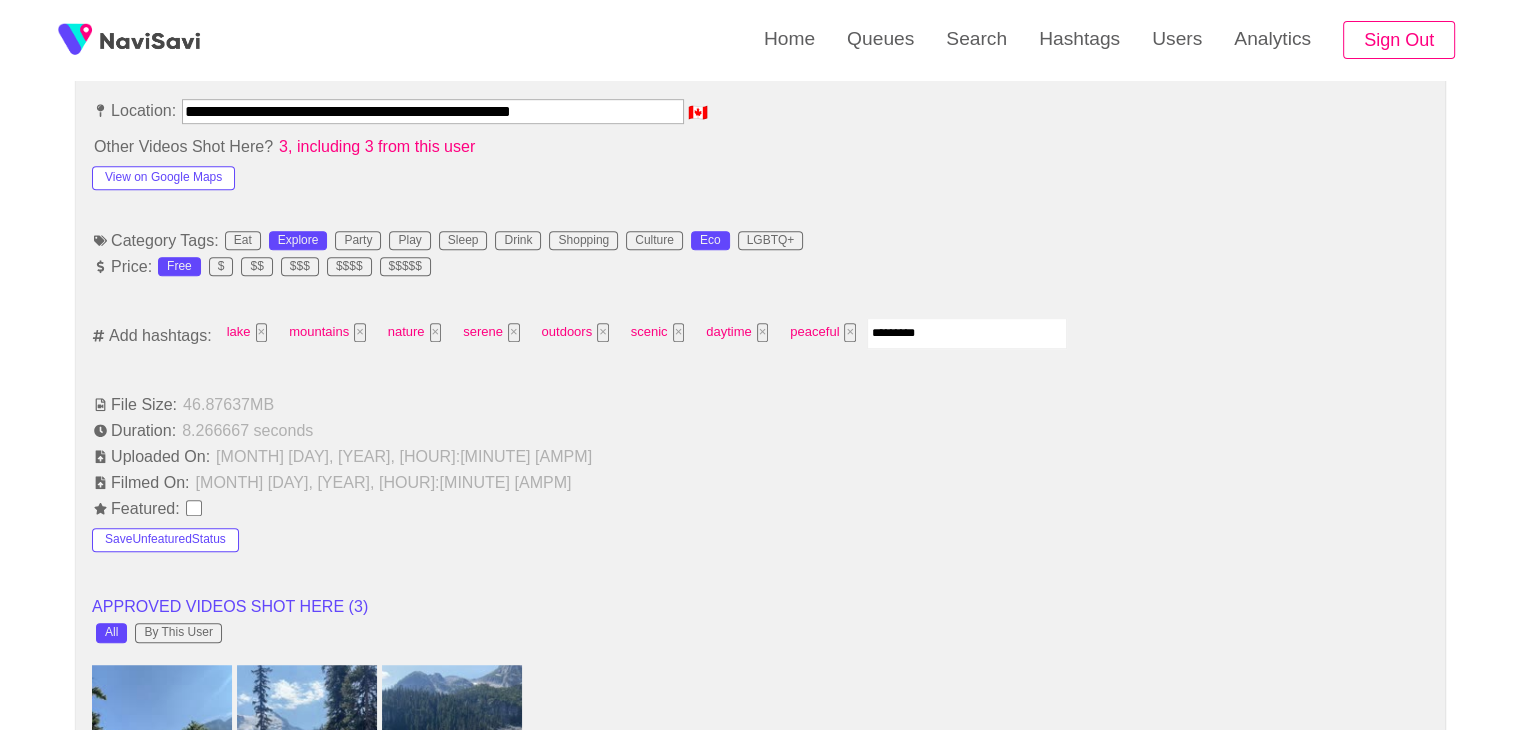 type 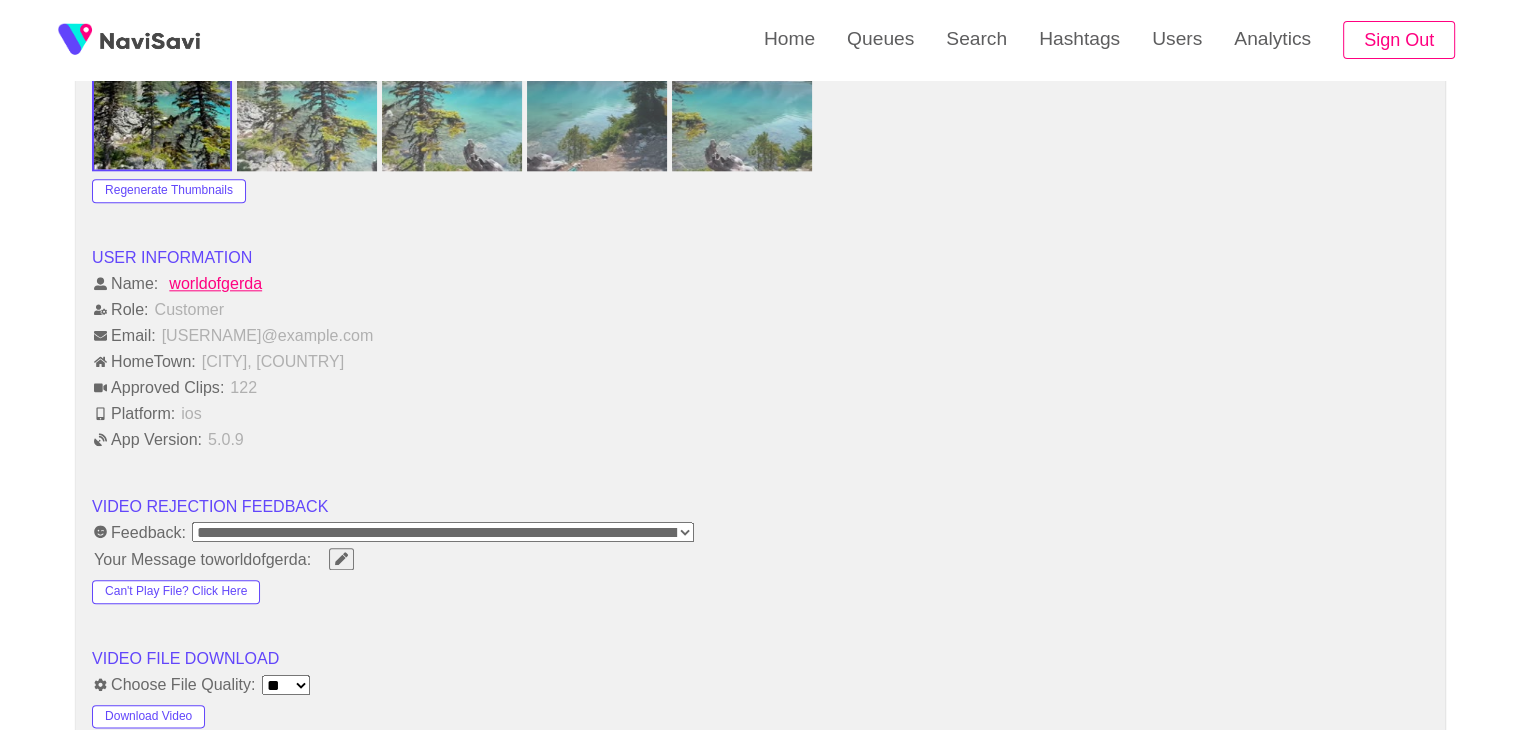 scroll, scrollTop: 2338, scrollLeft: 0, axis: vertical 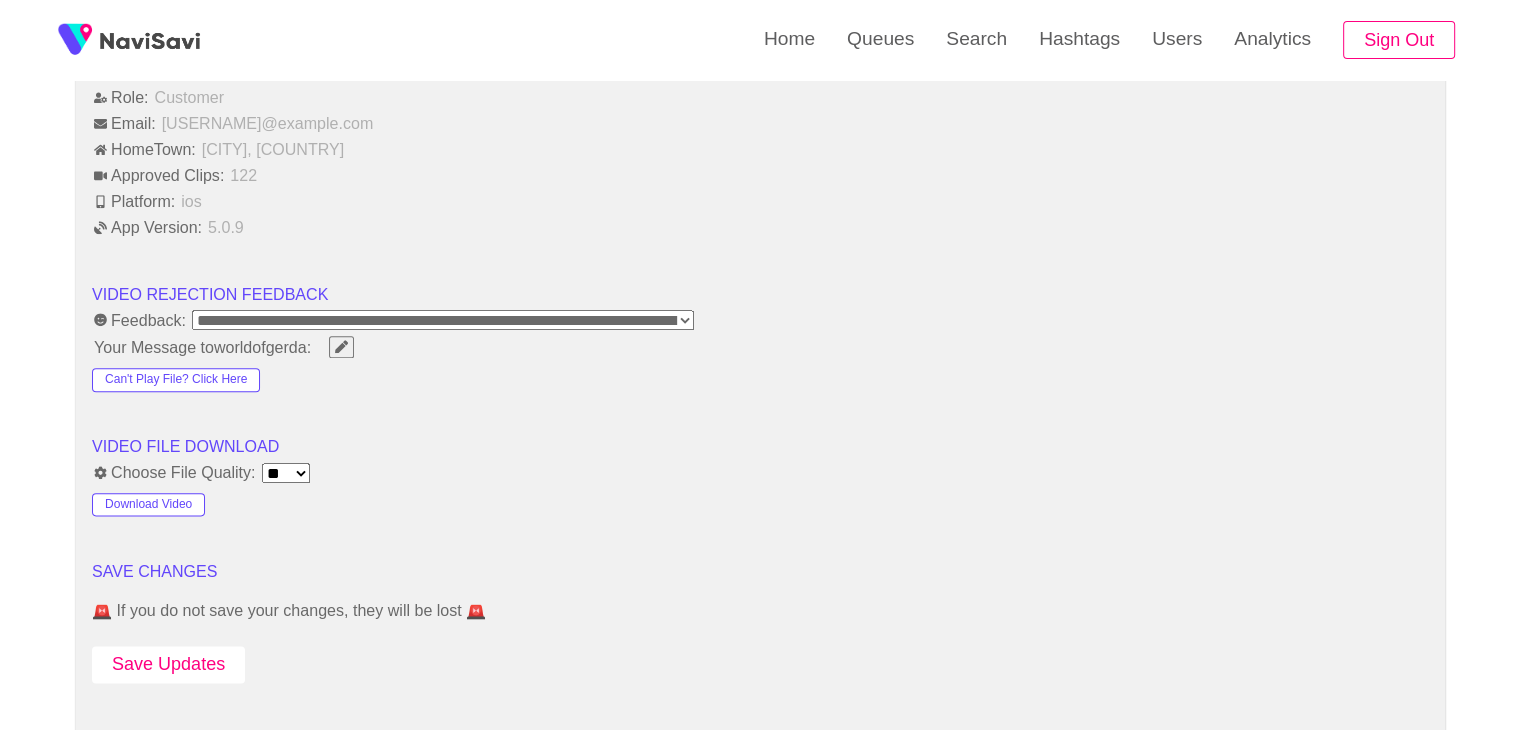 click on "Save Updates" at bounding box center [168, 664] 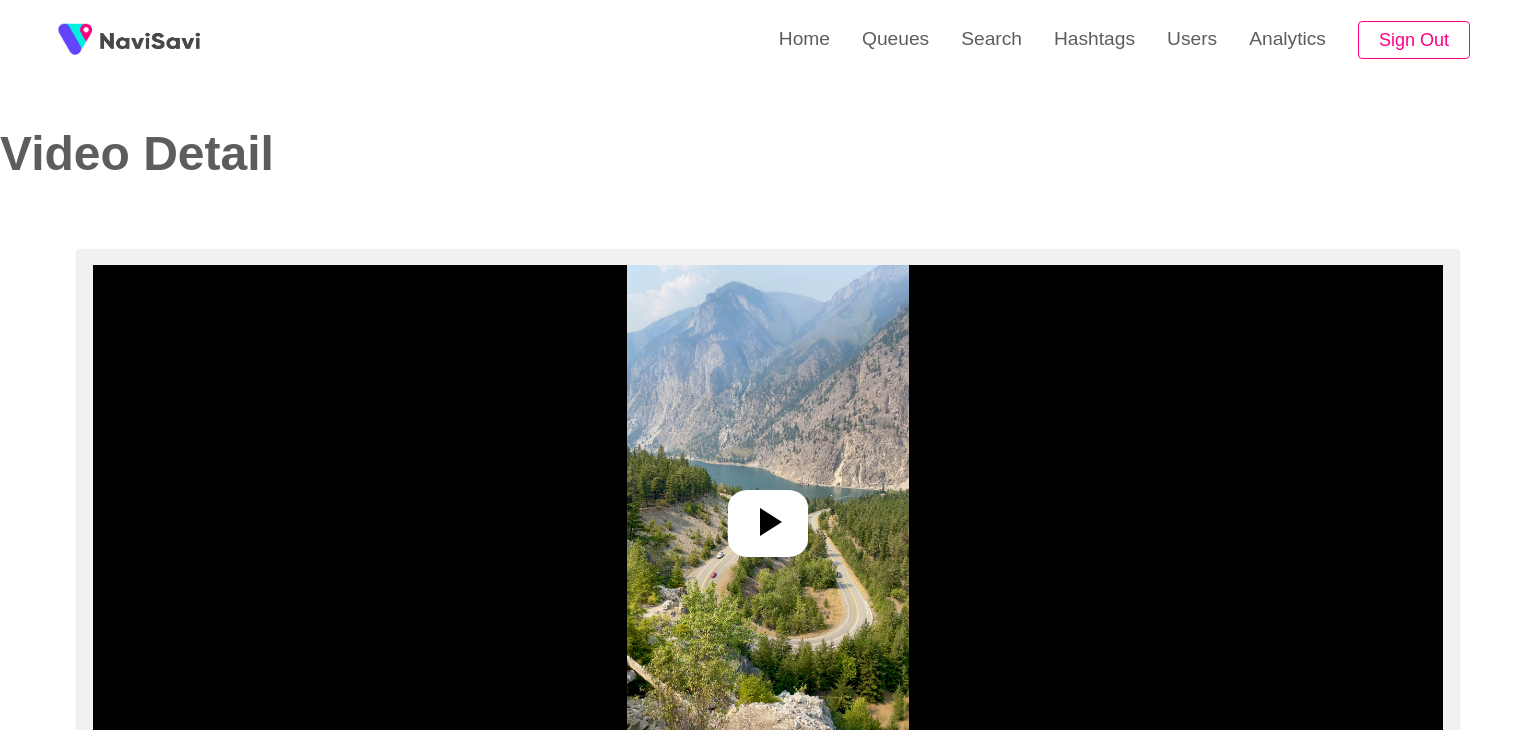 select on "**********" 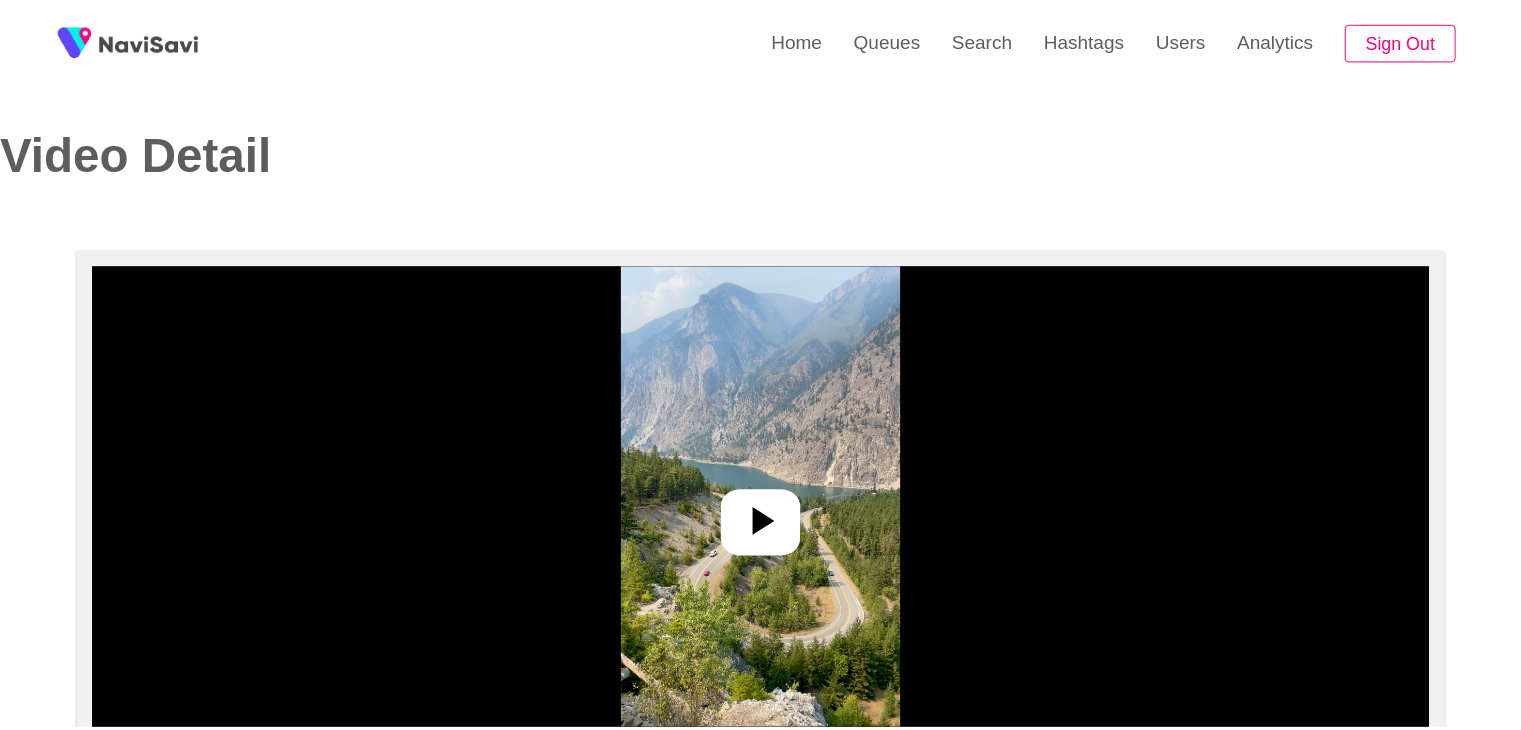 scroll, scrollTop: 0, scrollLeft: 0, axis: both 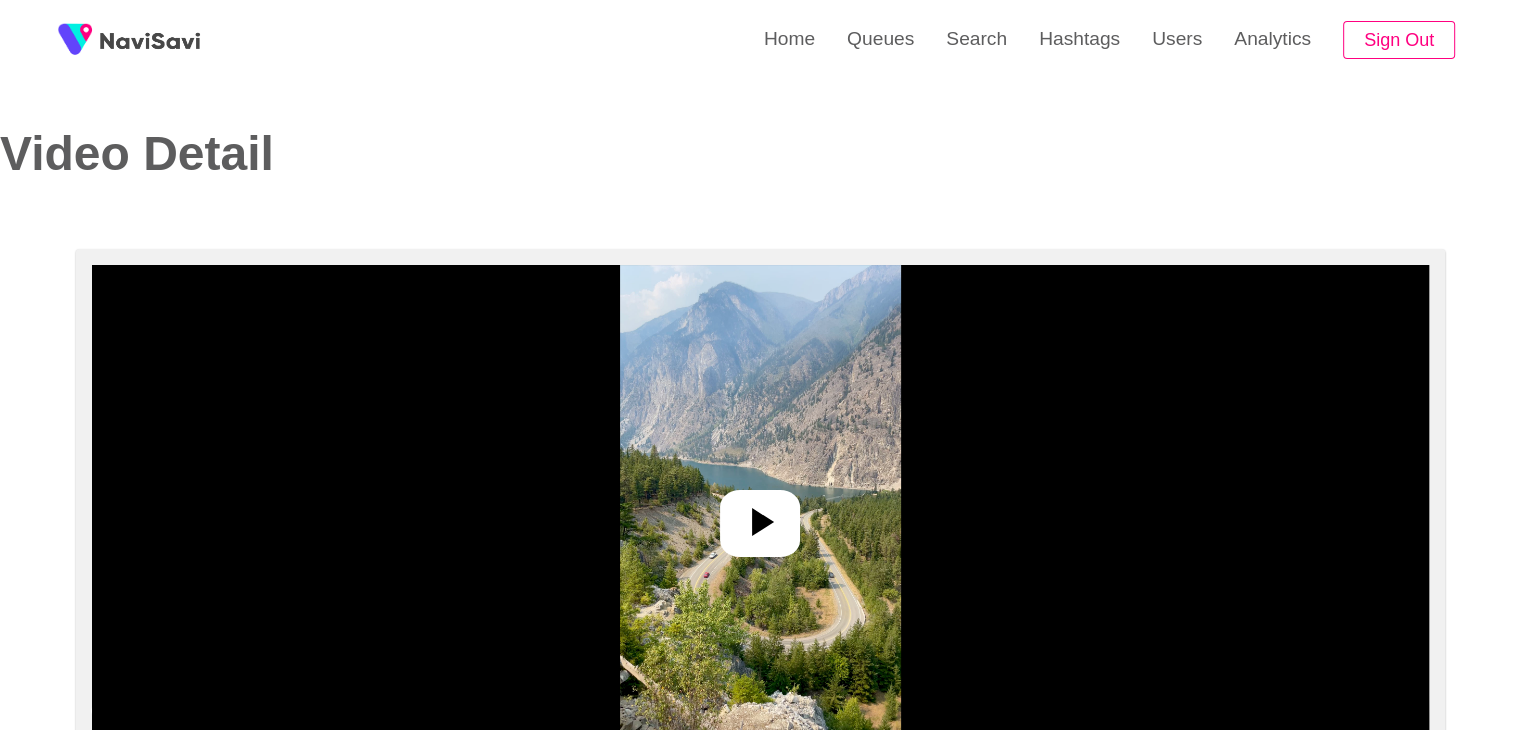 click at bounding box center [760, 515] 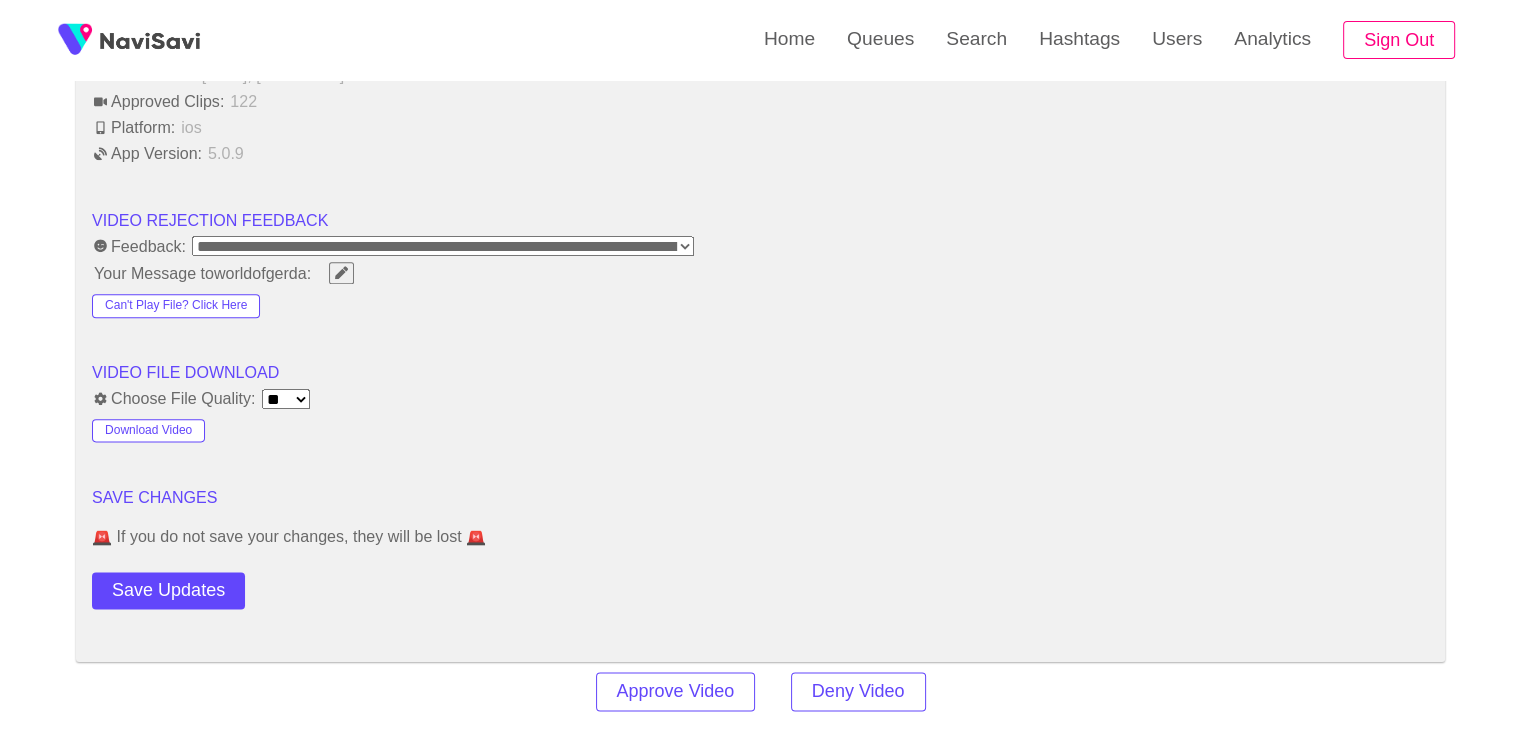 scroll, scrollTop: 2422, scrollLeft: 0, axis: vertical 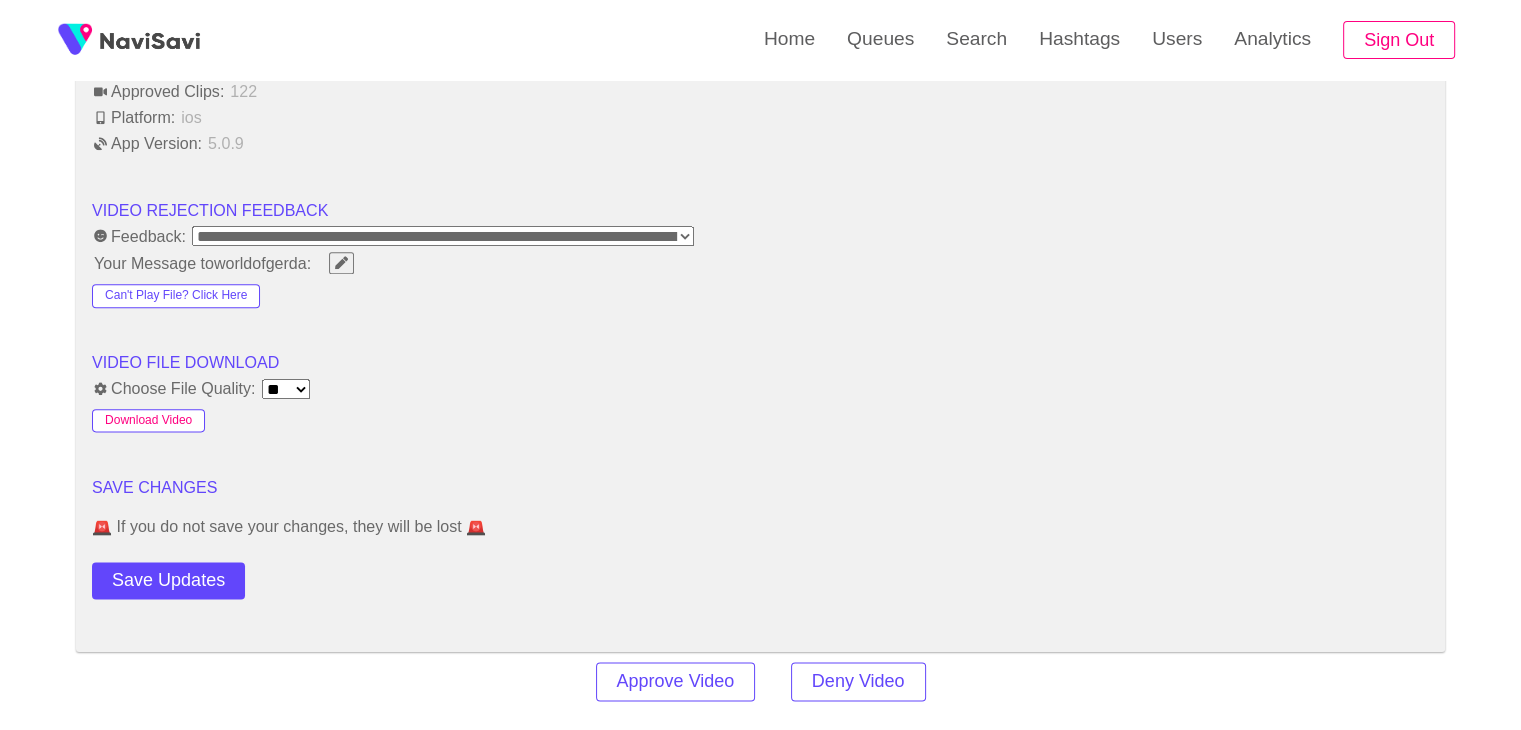 click on "Download Video" at bounding box center (148, 421) 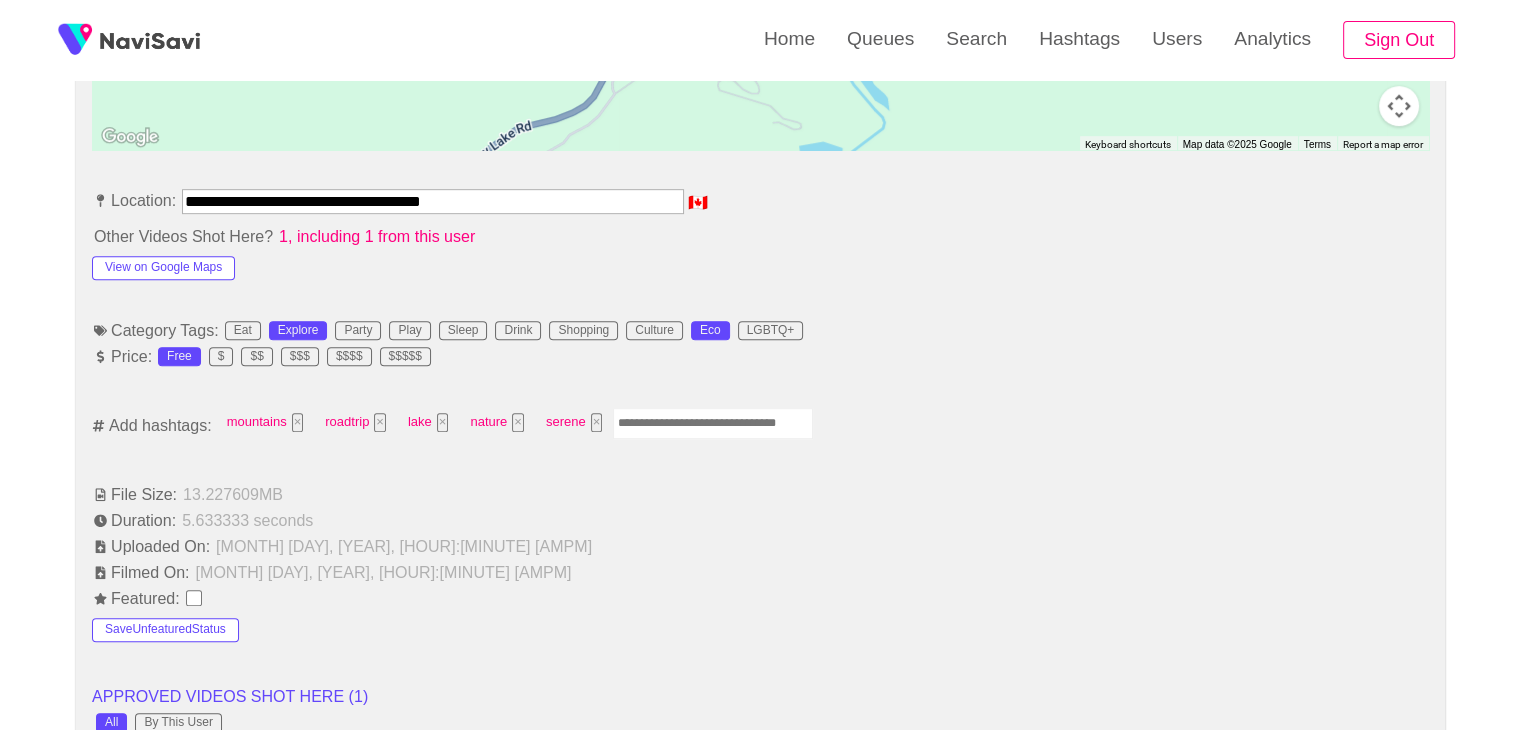 scroll, scrollTop: 1032, scrollLeft: 0, axis: vertical 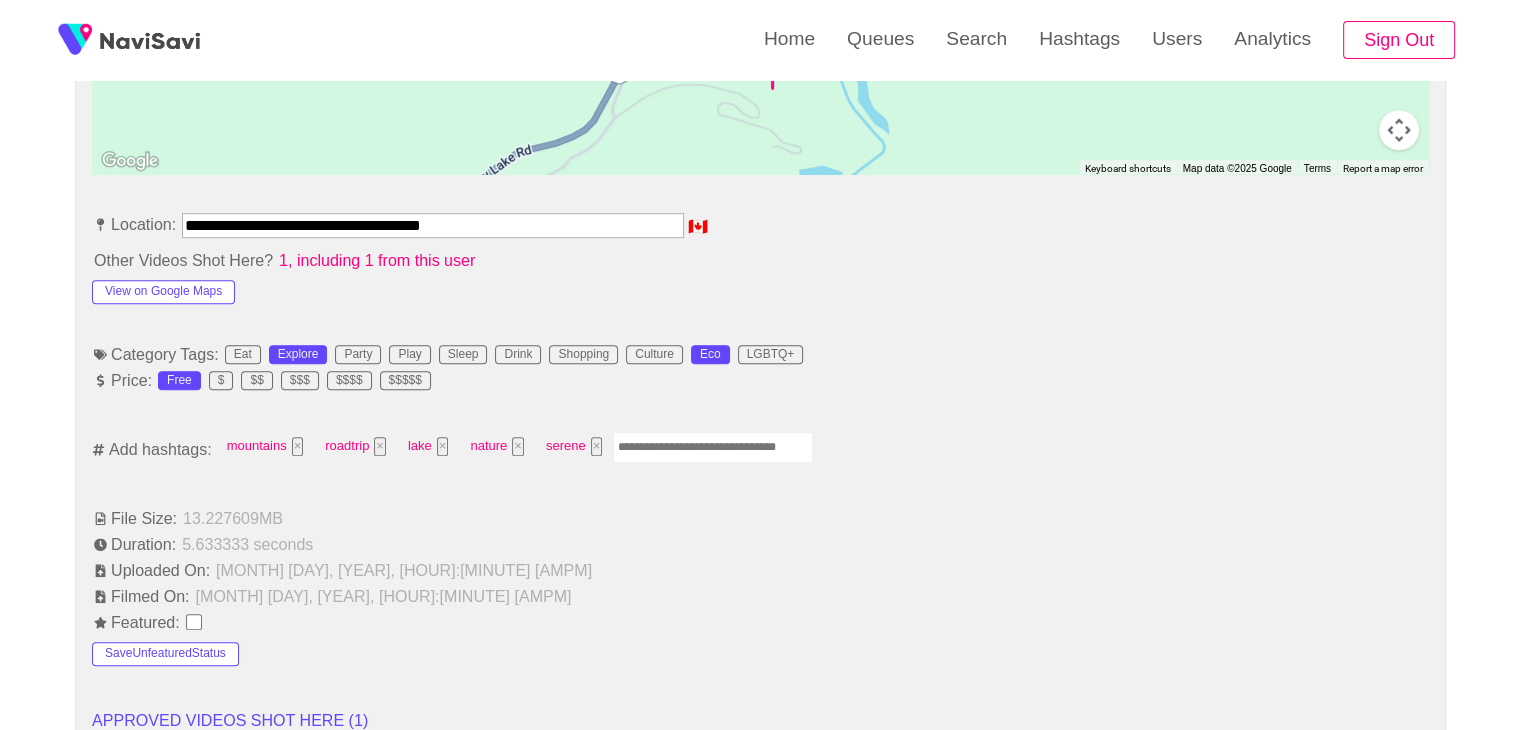 click at bounding box center [713, 447] 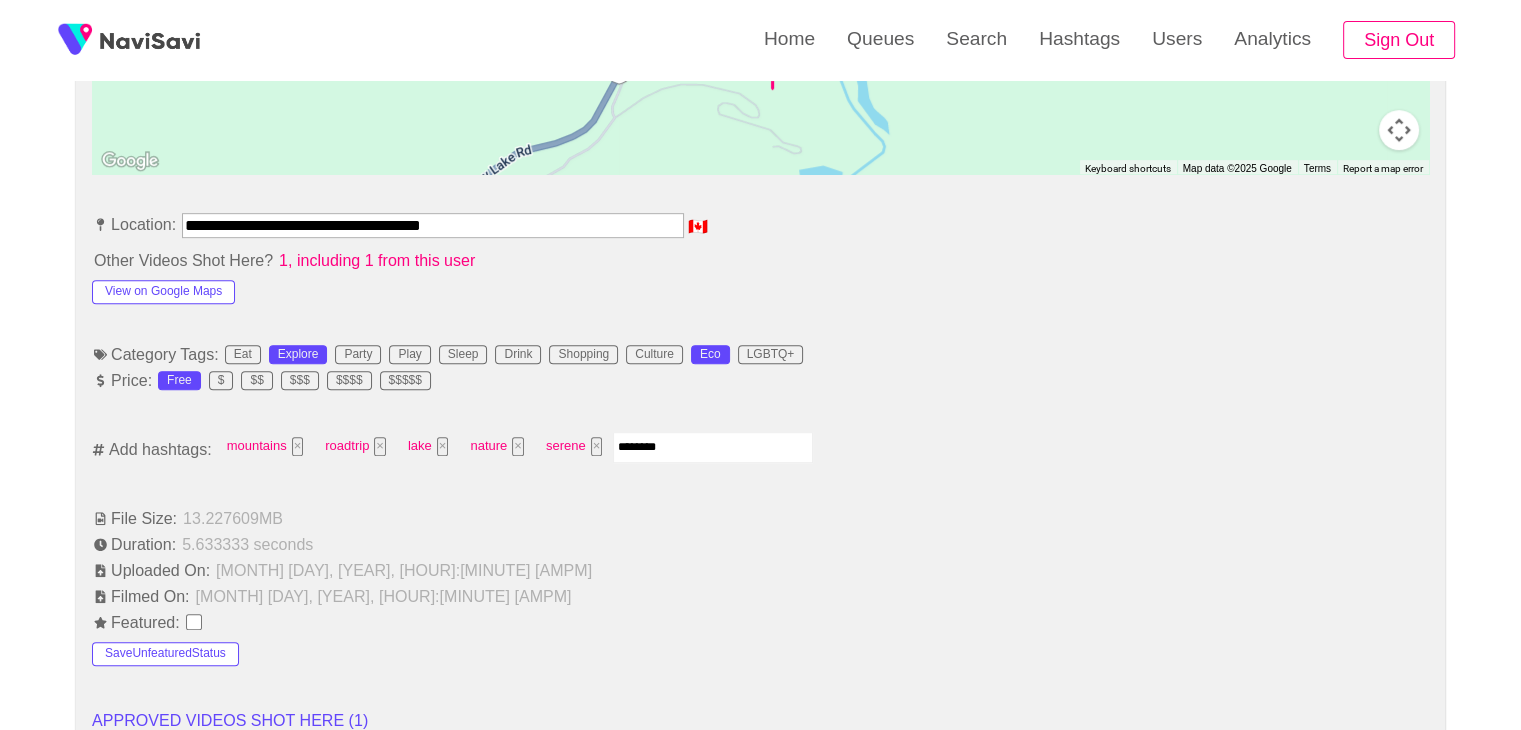 type on "*********" 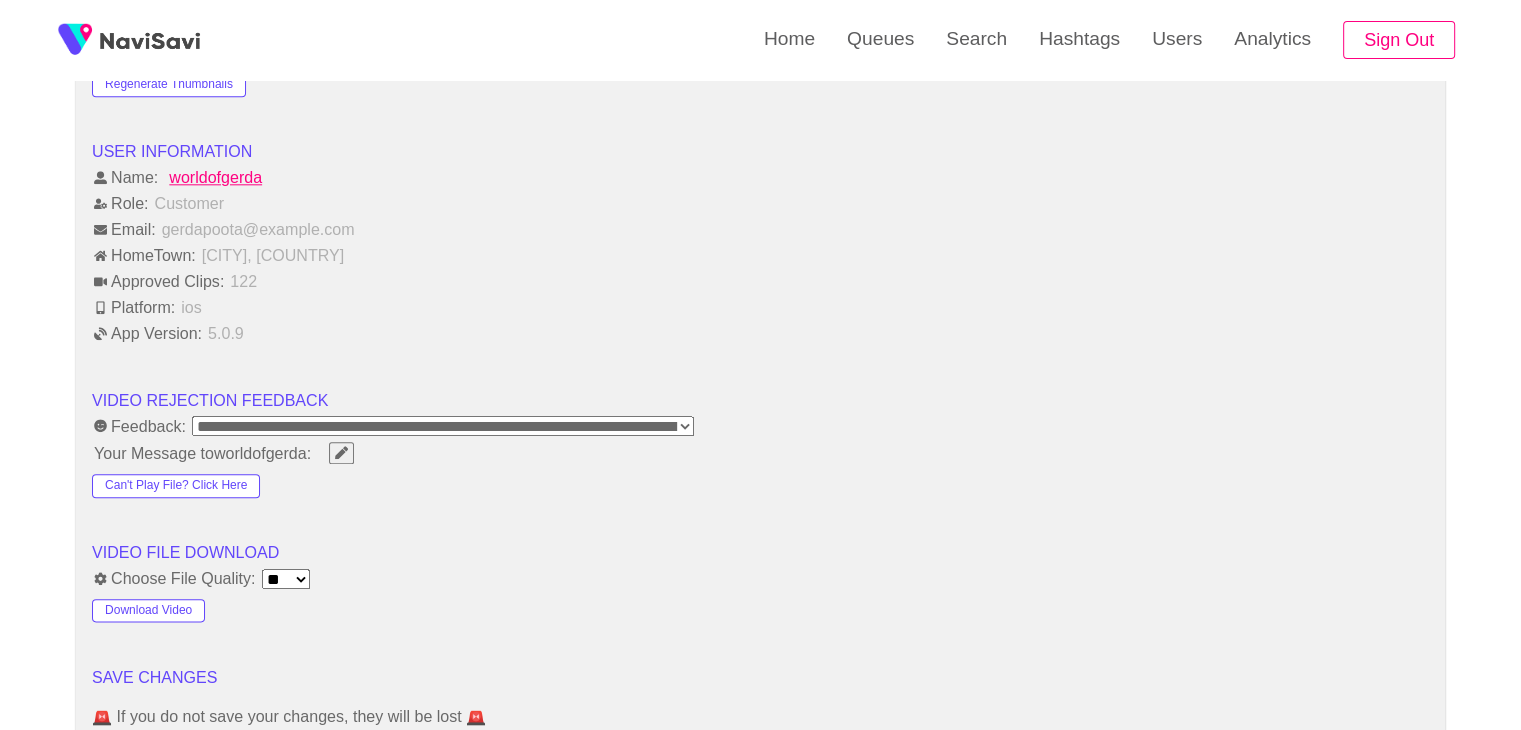 scroll, scrollTop: 2510, scrollLeft: 0, axis: vertical 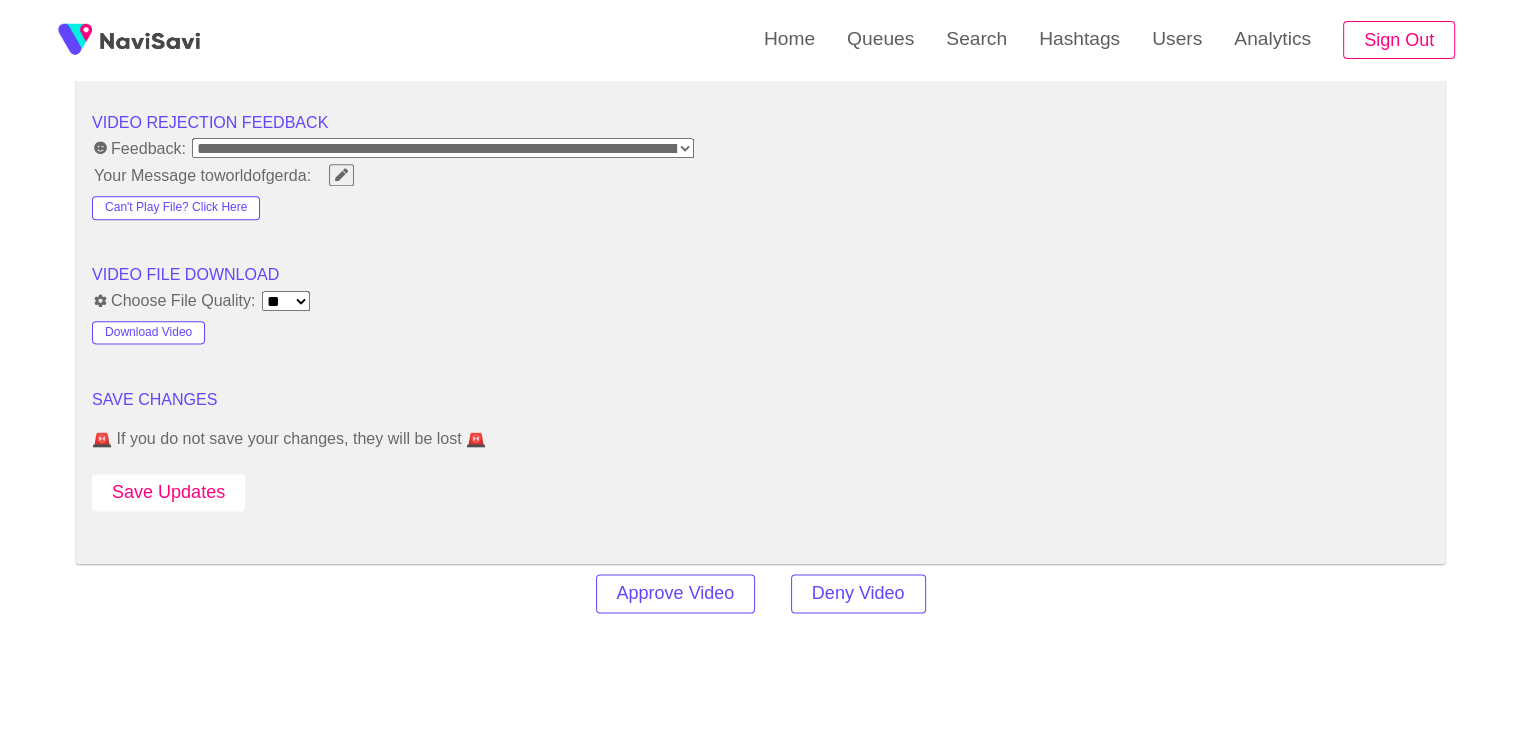 click on "Save Updates" at bounding box center [168, 492] 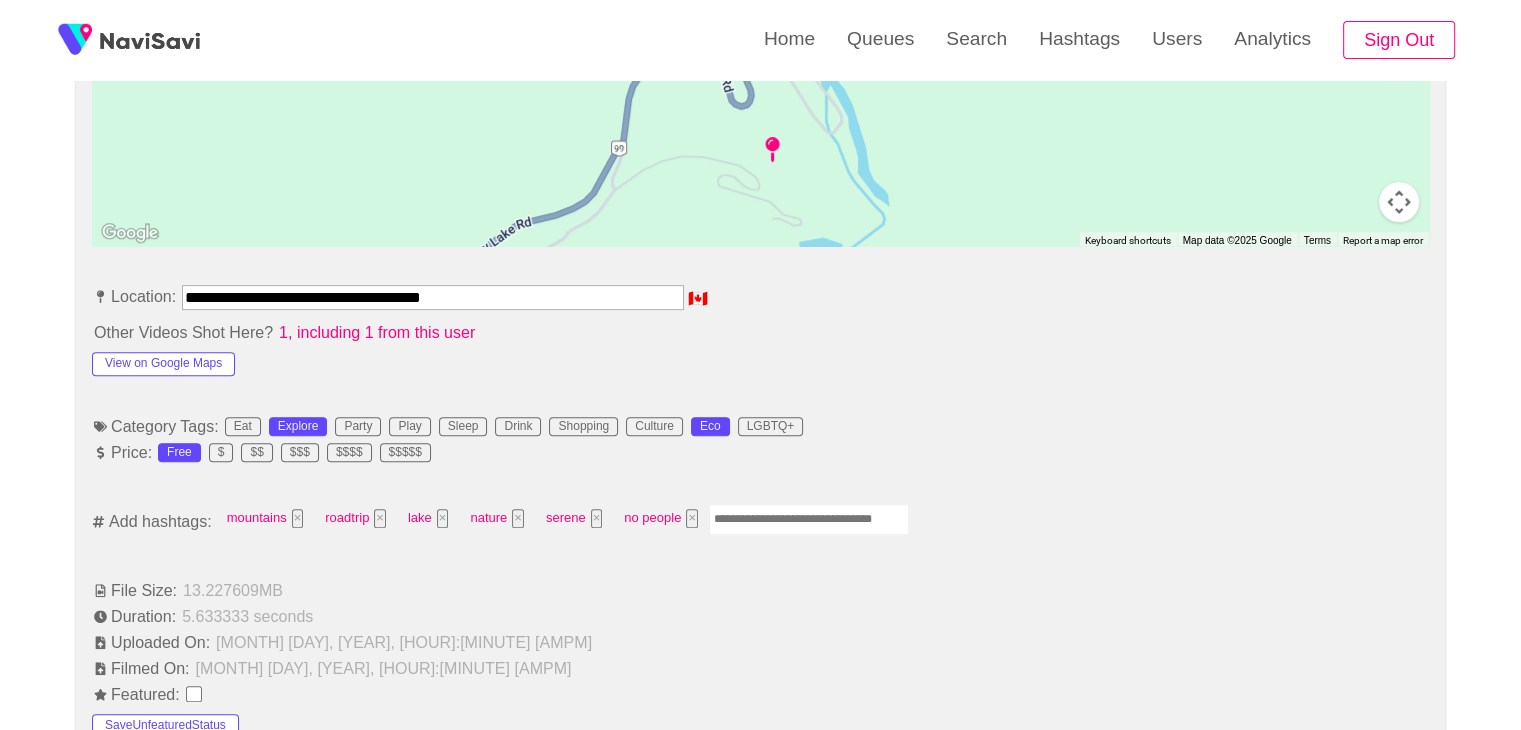 scroll, scrollTop: 952, scrollLeft: 0, axis: vertical 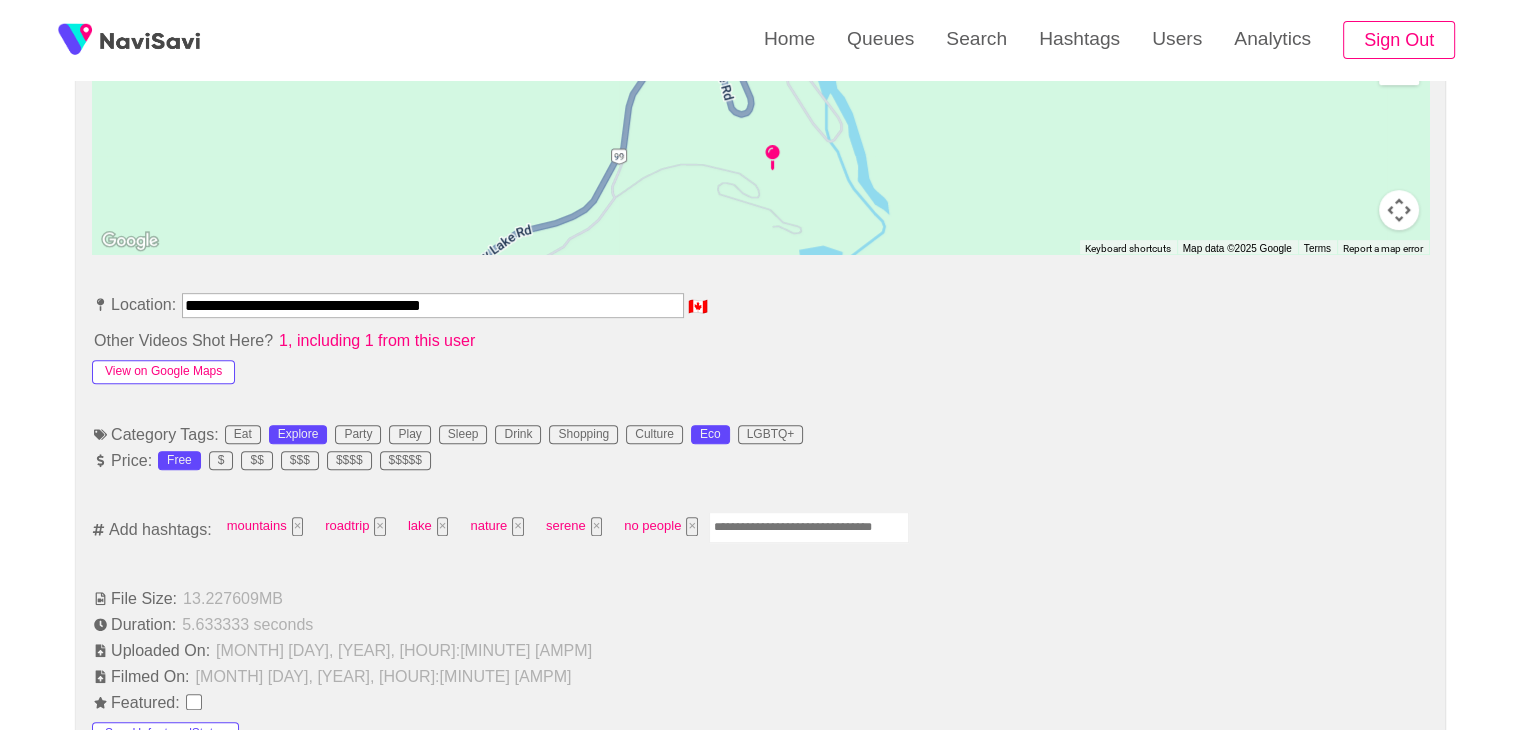 click on "View on Google Maps" at bounding box center (163, 372) 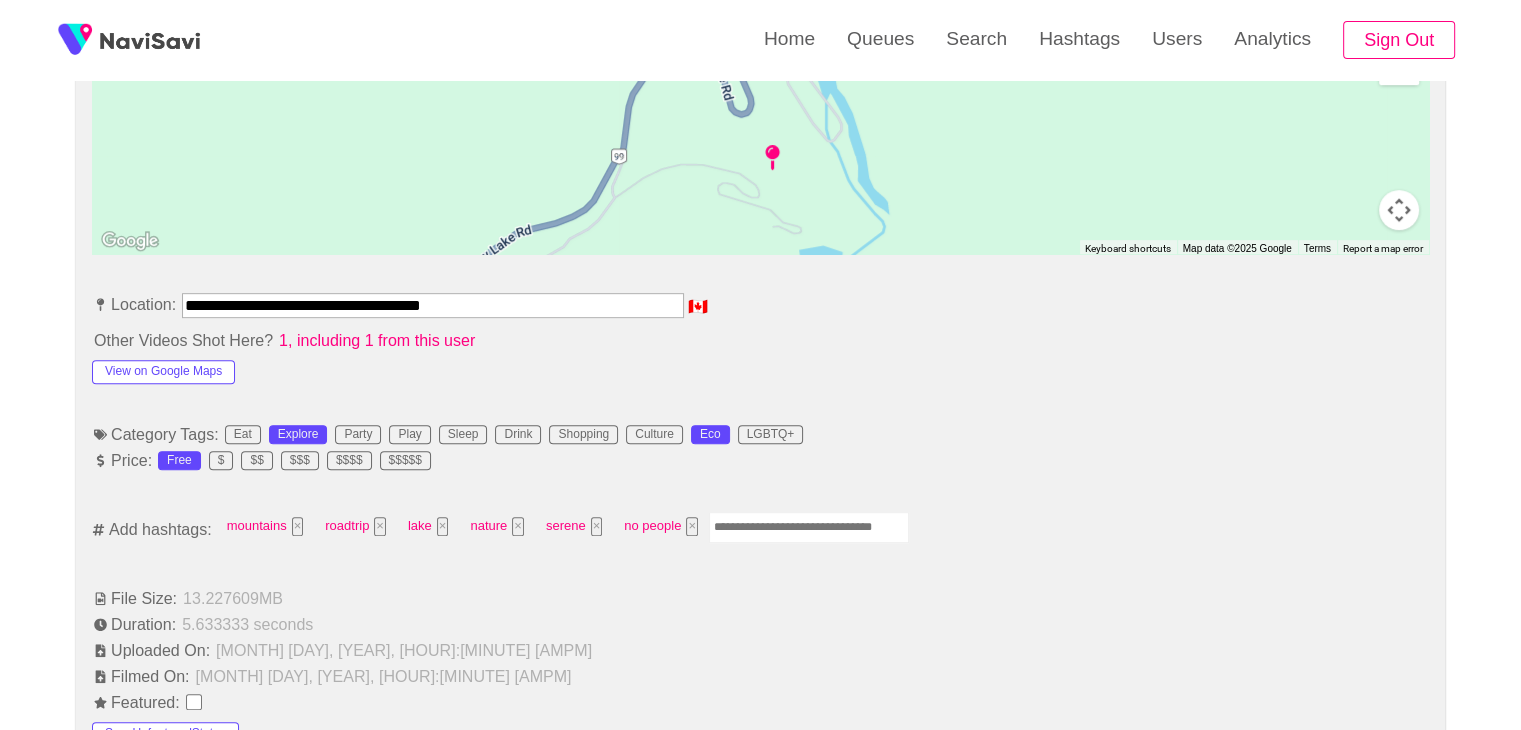 scroll, scrollTop: 1035, scrollLeft: 0, axis: vertical 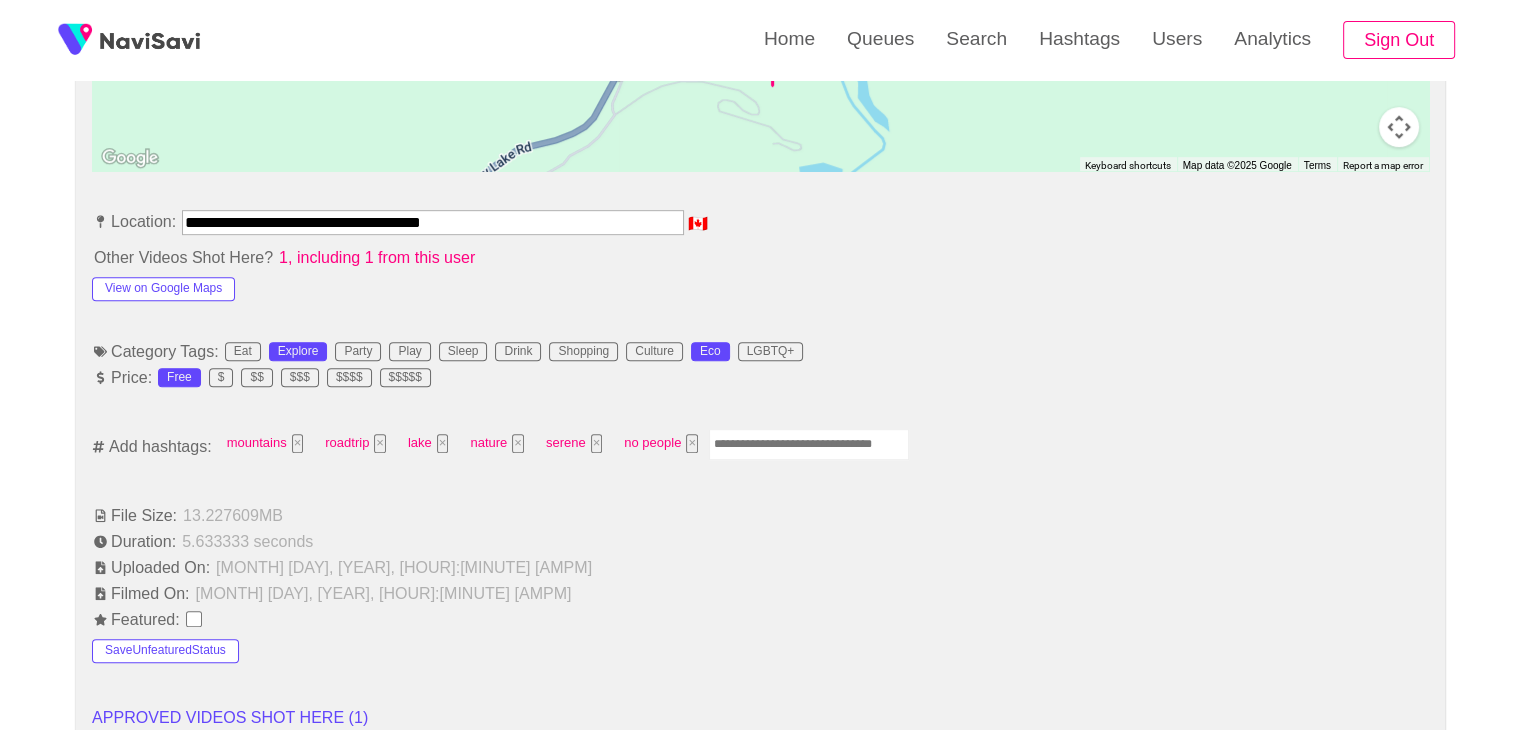 click at bounding box center (809, 444) 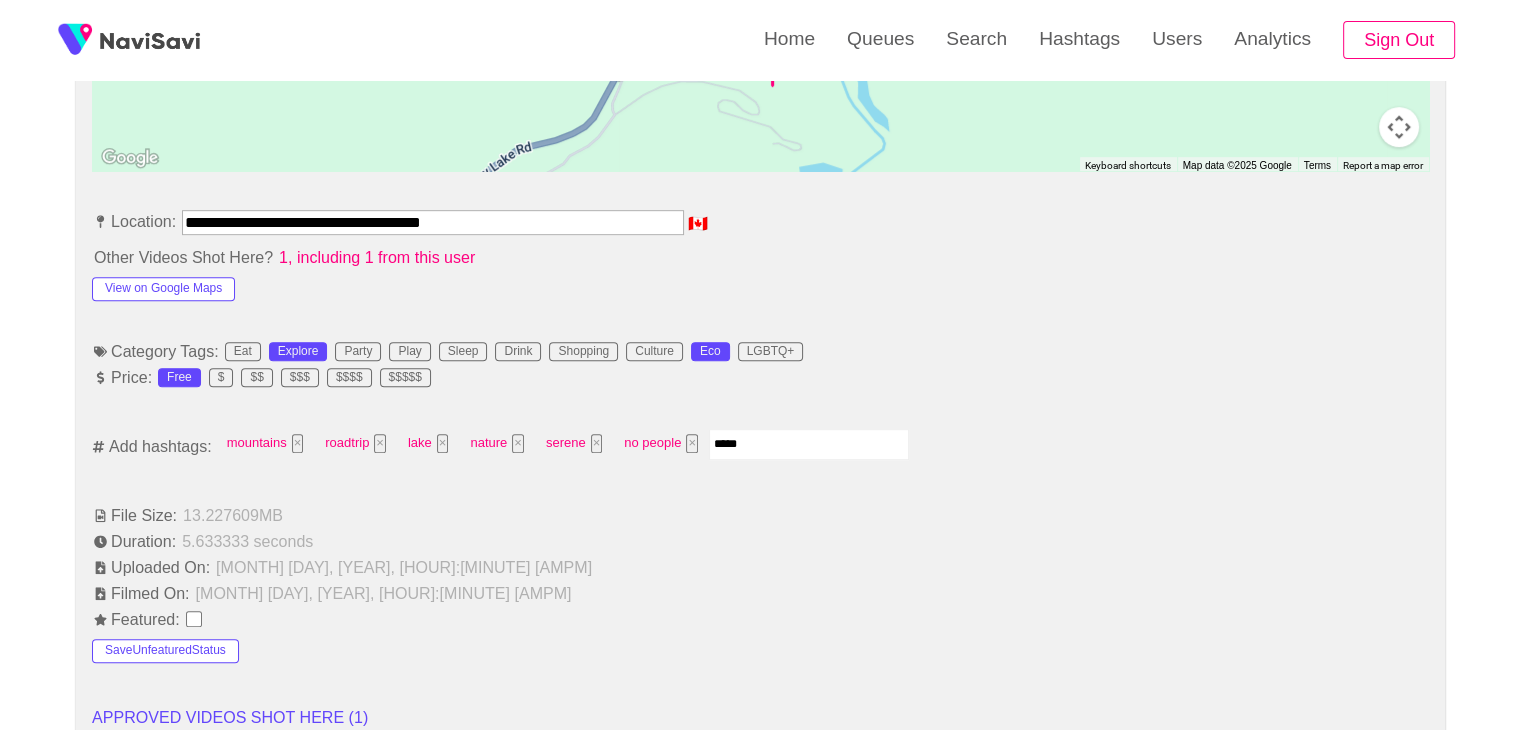 type on "******" 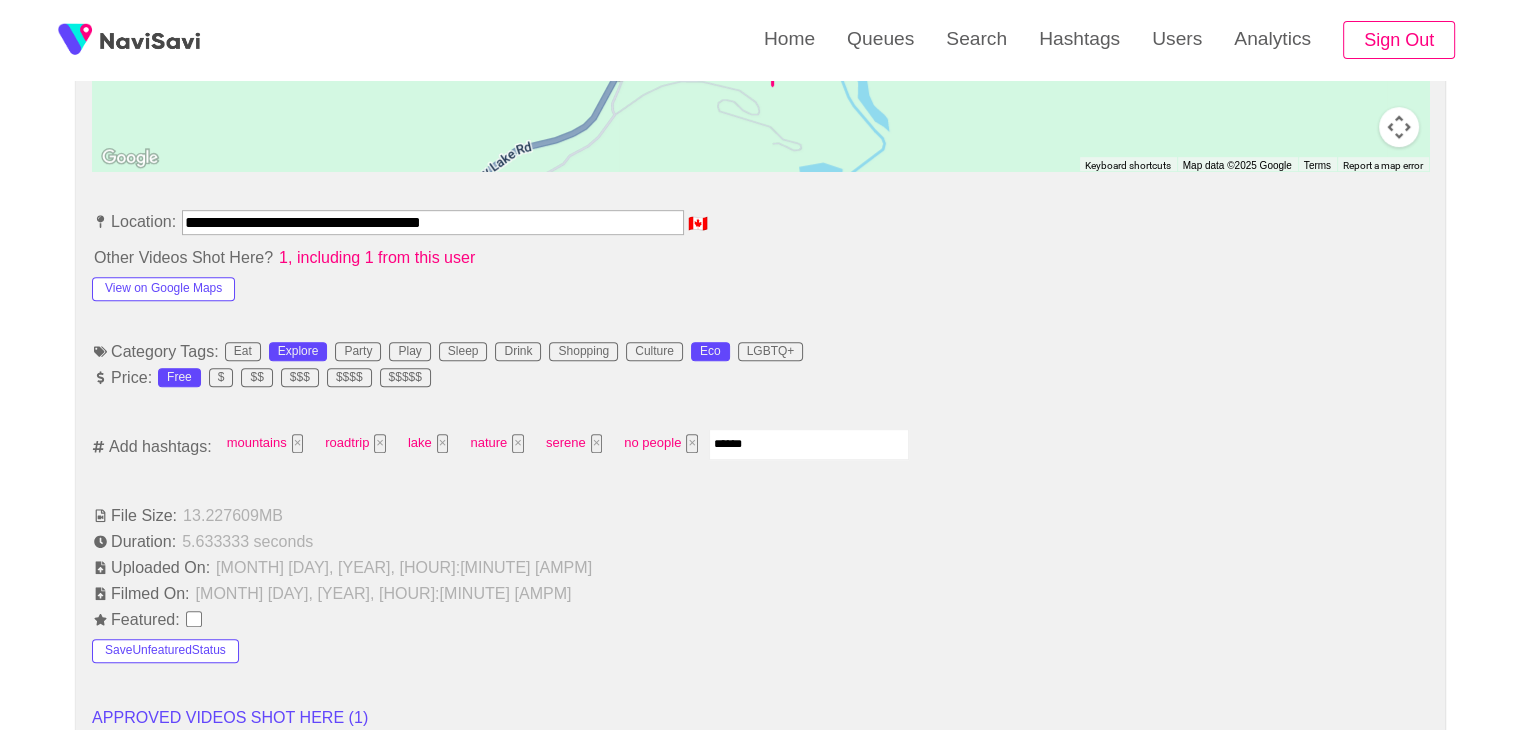 type 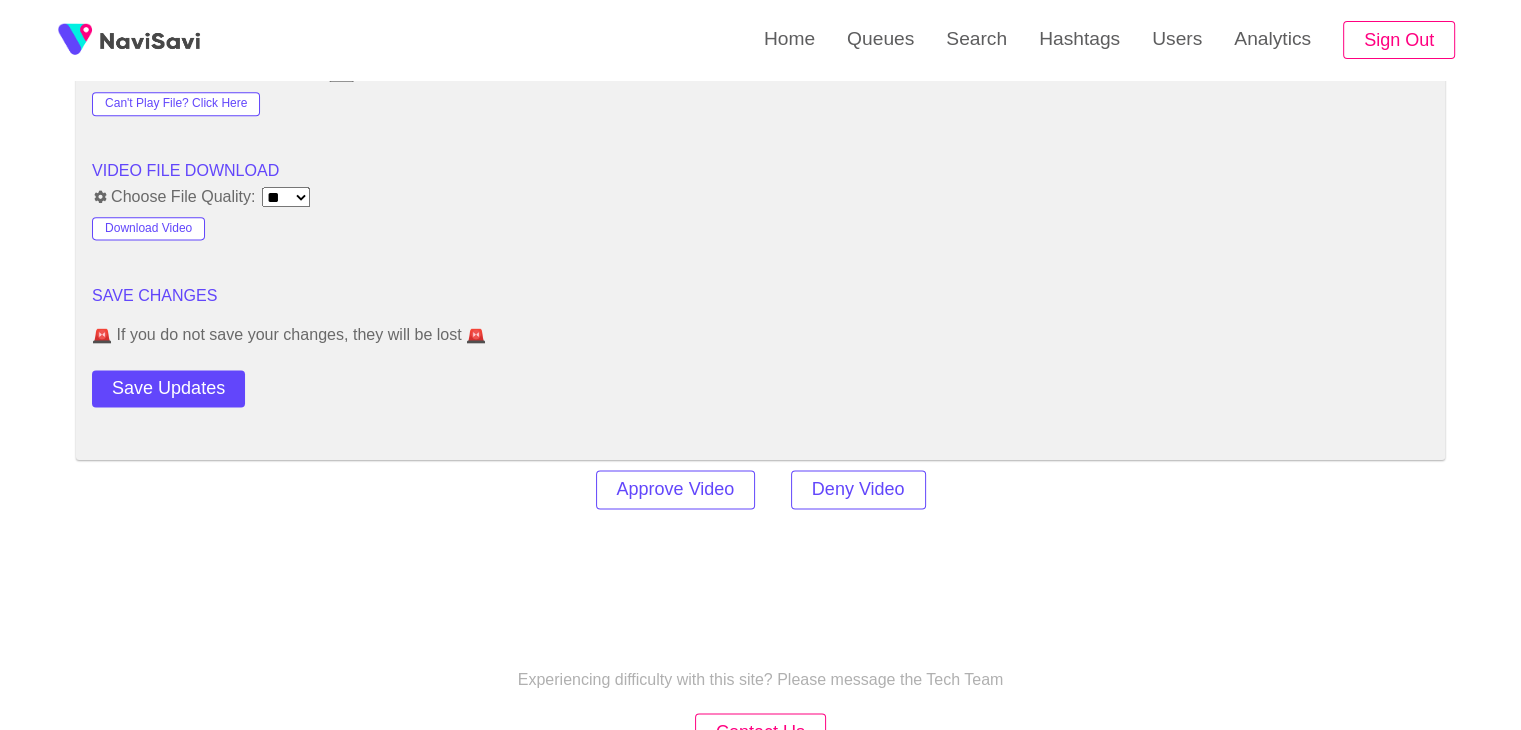 scroll, scrollTop: 2615, scrollLeft: 0, axis: vertical 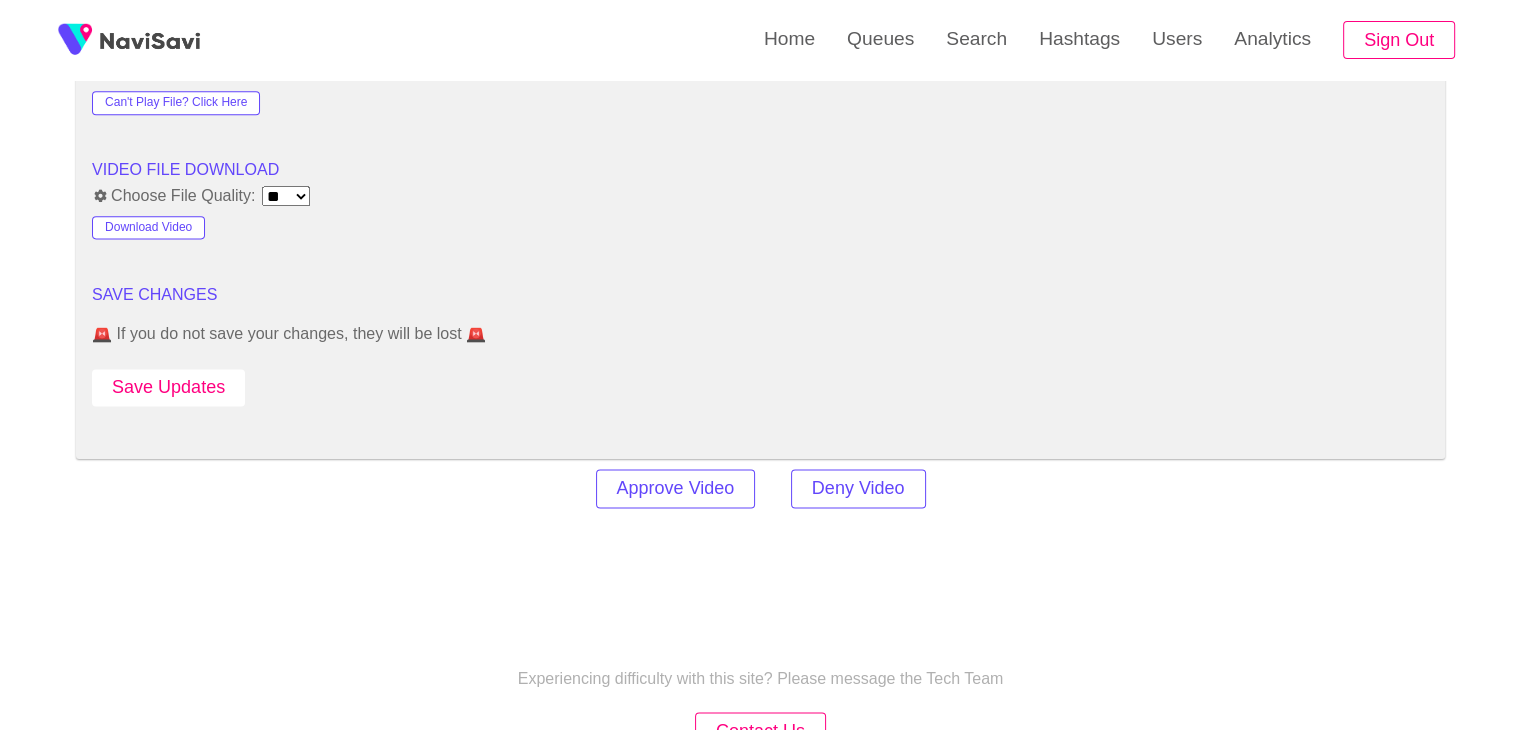 click on "Save Updates" at bounding box center (168, 387) 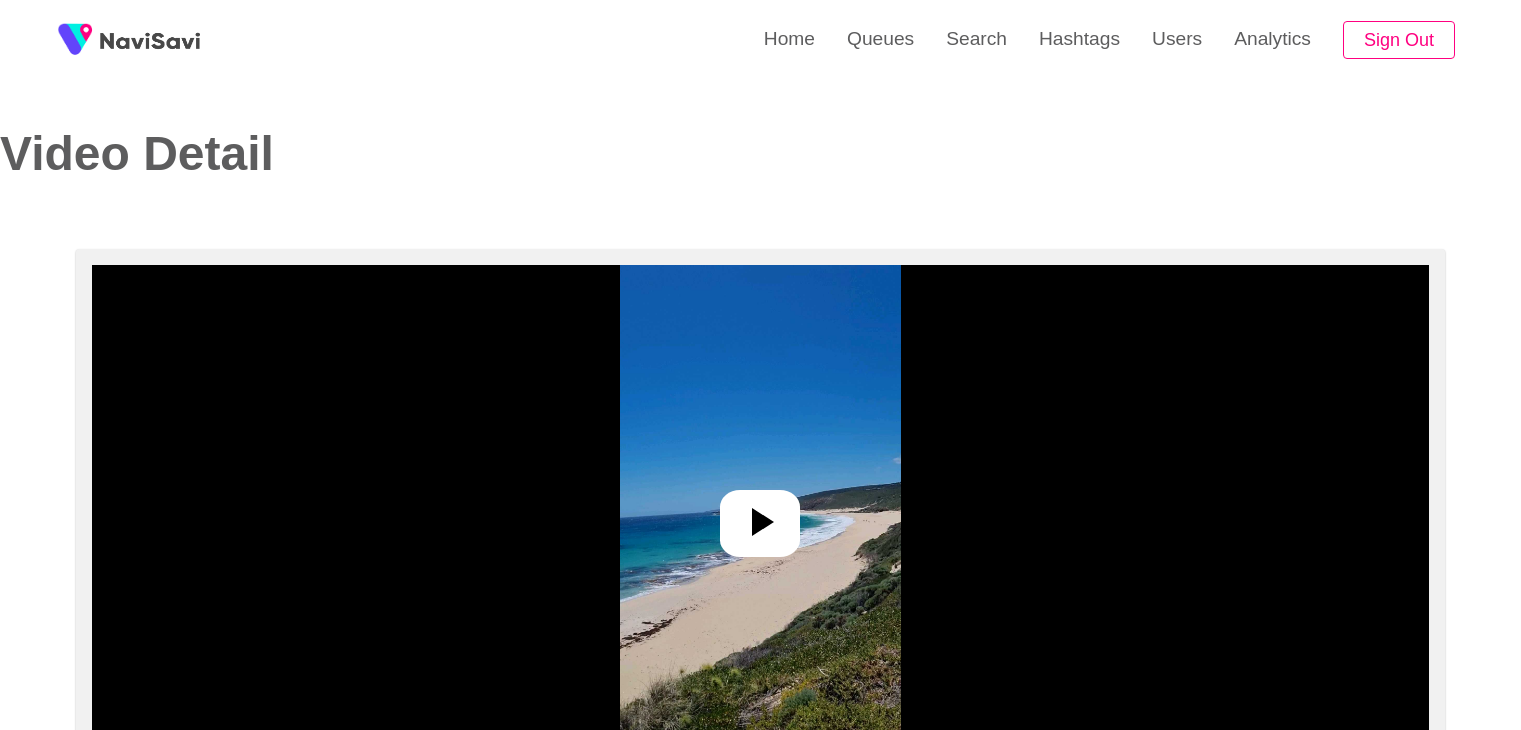 select on "**********" 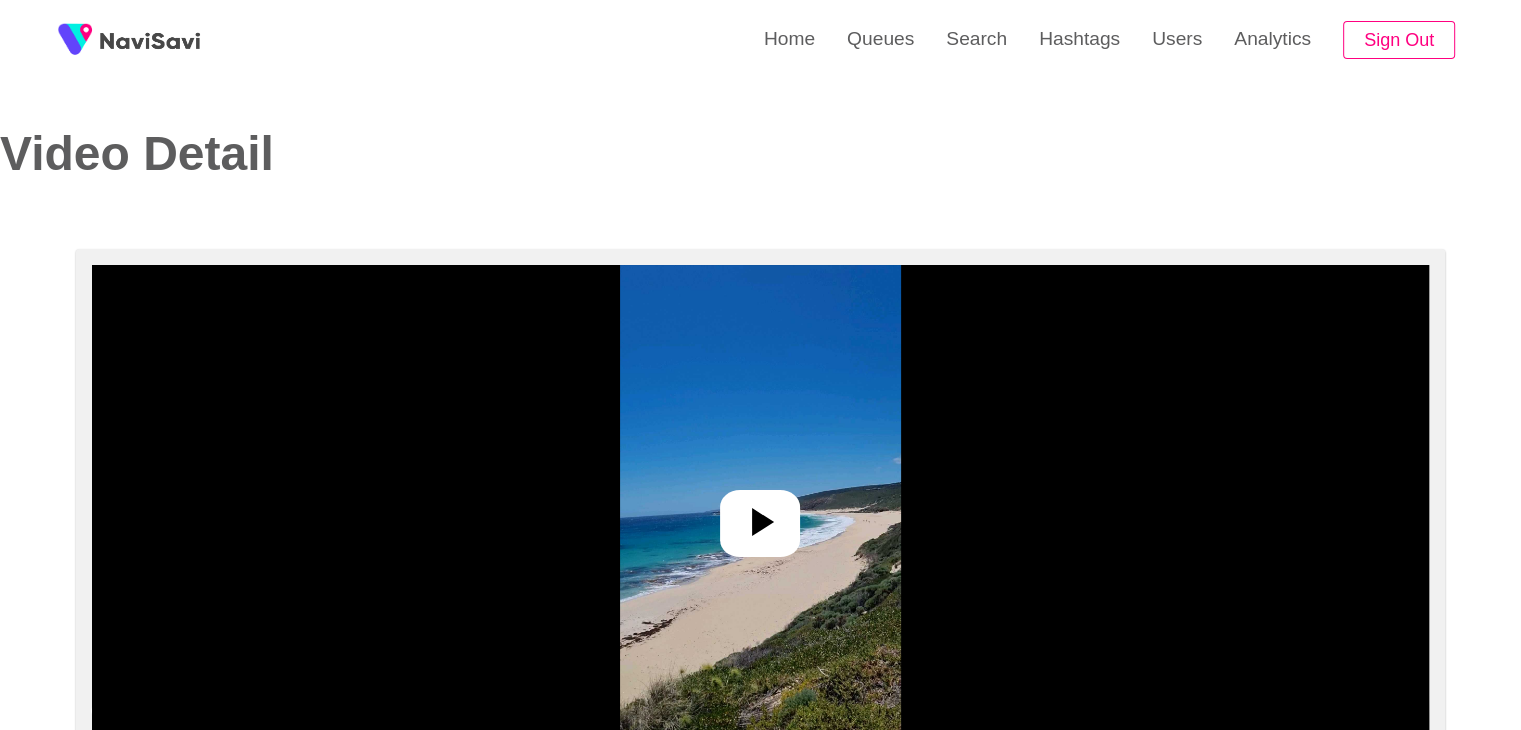 click at bounding box center [760, 515] 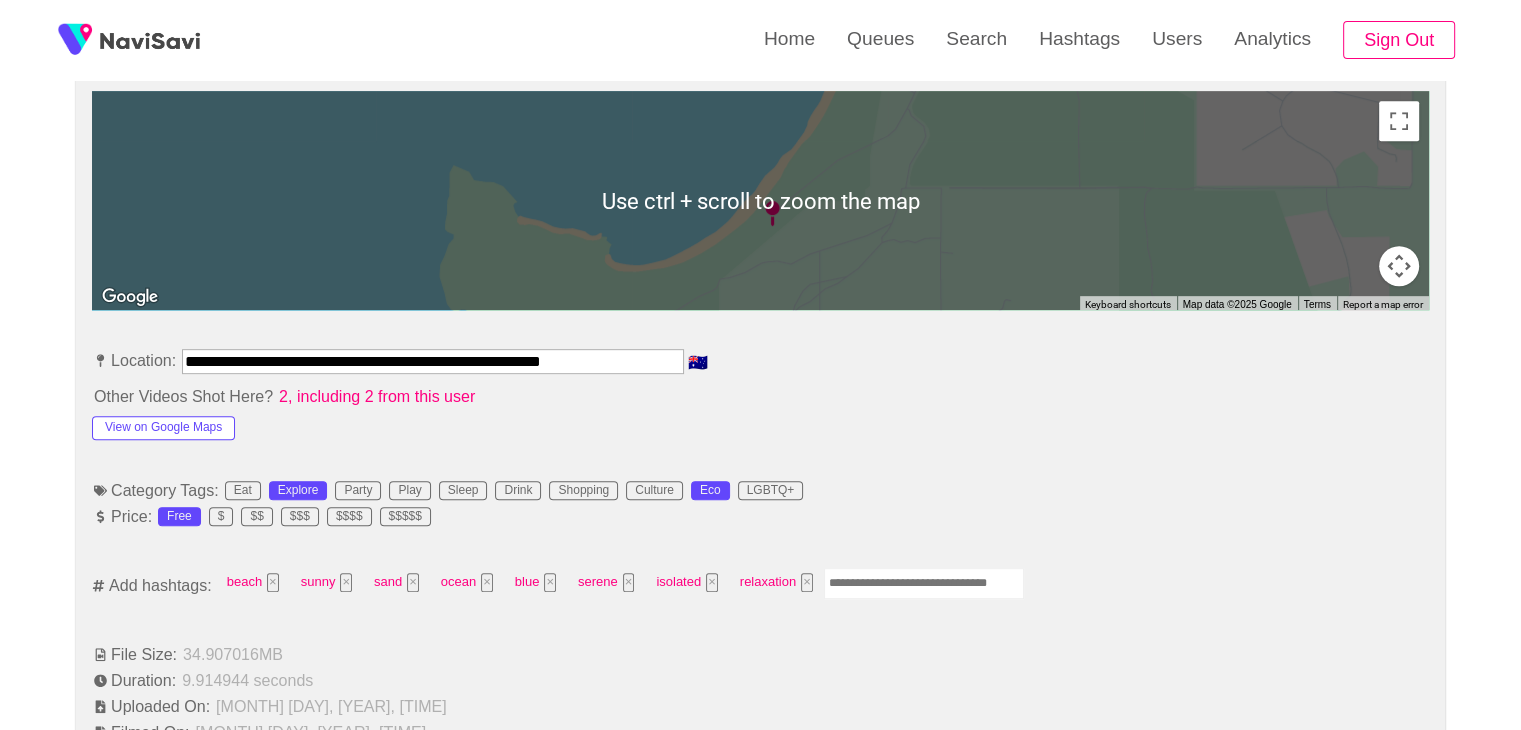 scroll, scrollTop: 900, scrollLeft: 0, axis: vertical 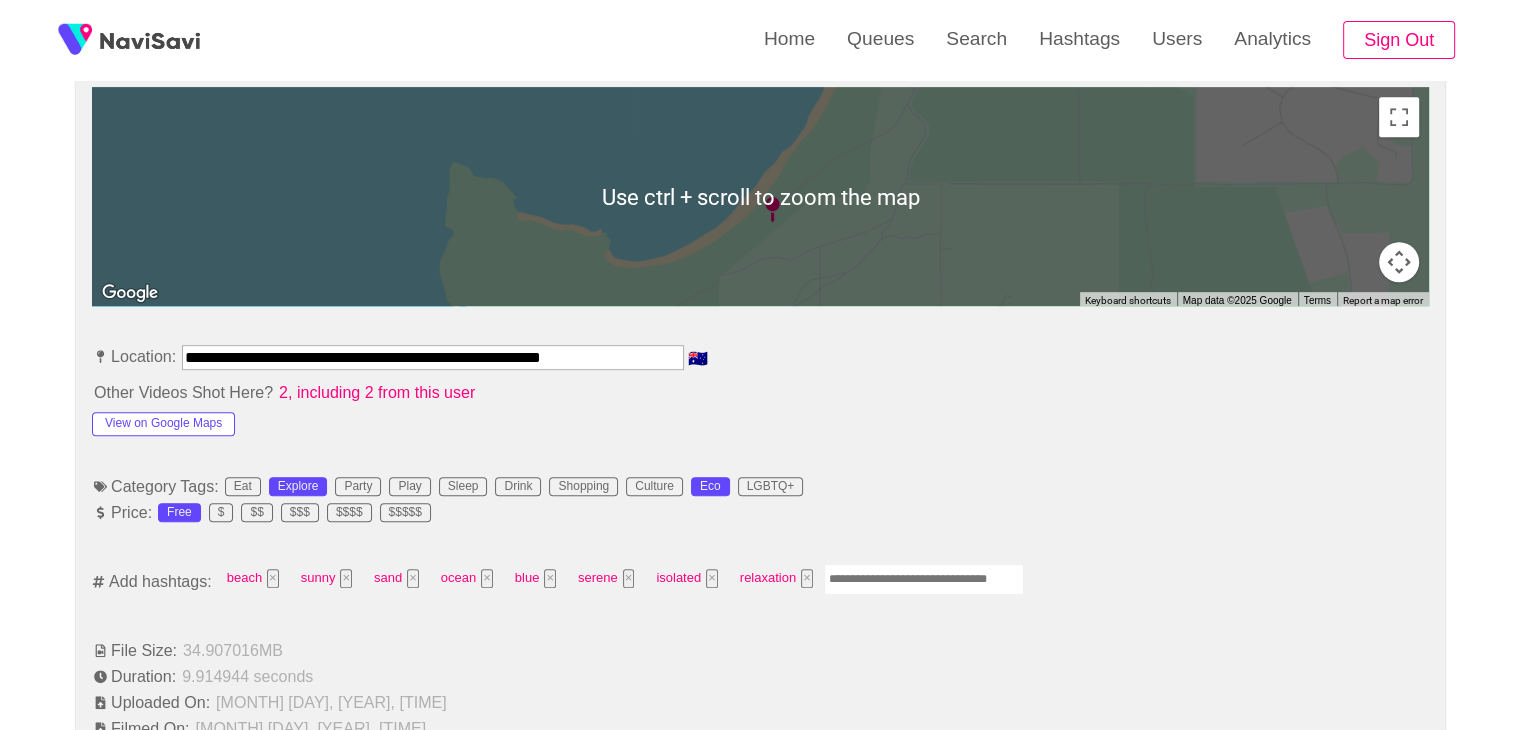 click at bounding box center [924, 579] 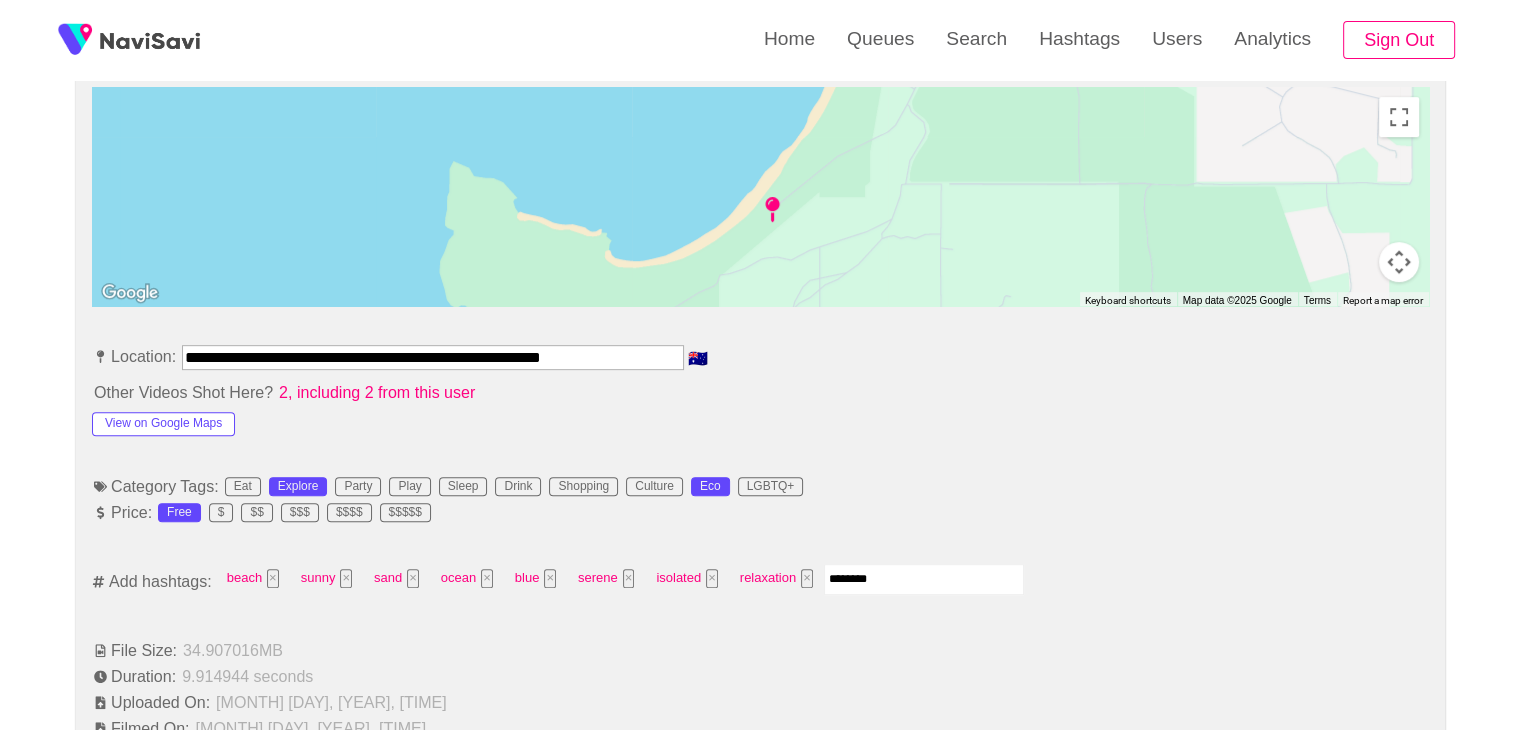 type on "*********" 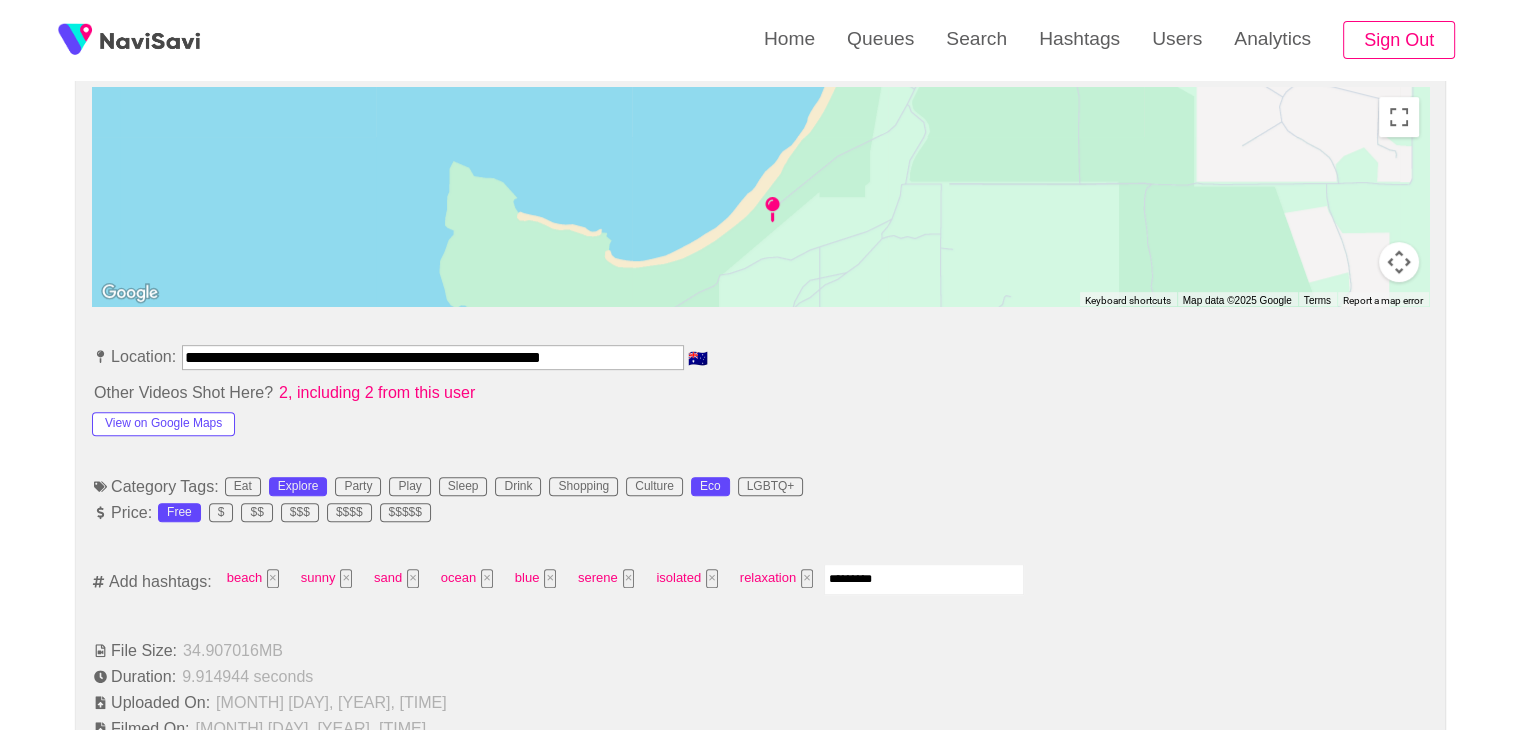 type 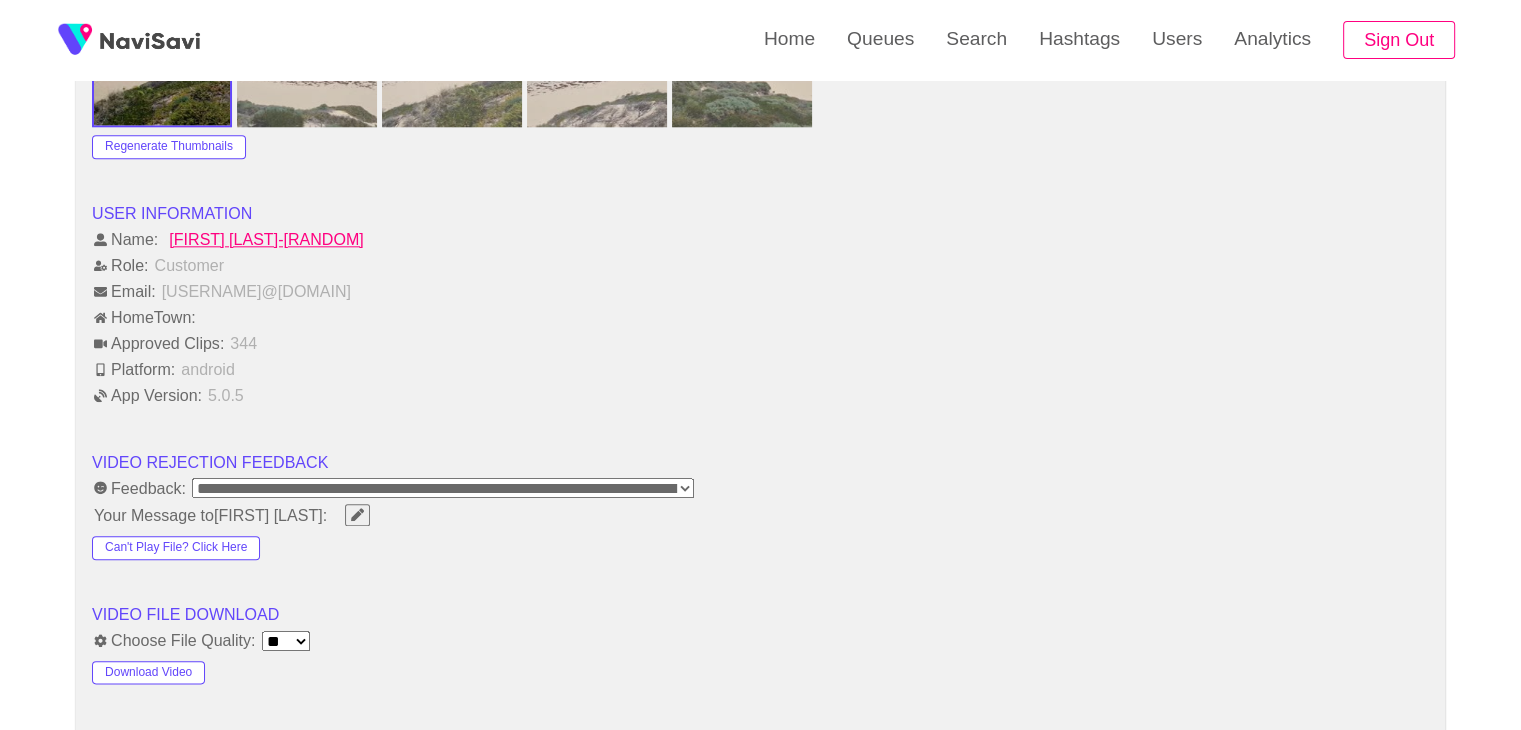 scroll, scrollTop: 2436, scrollLeft: 0, axis: vertical 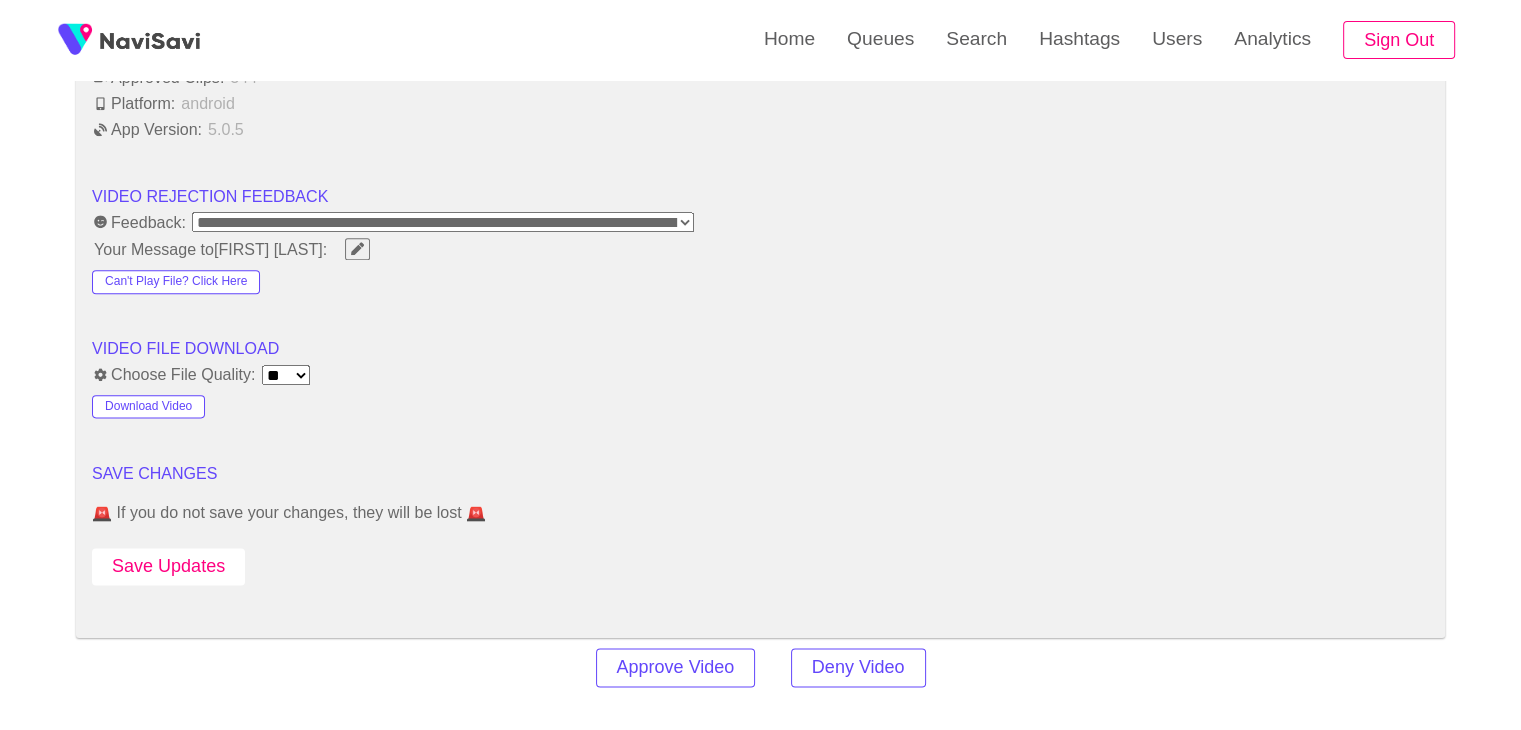 click on "Save Updates" at bounding box center [168, 566] 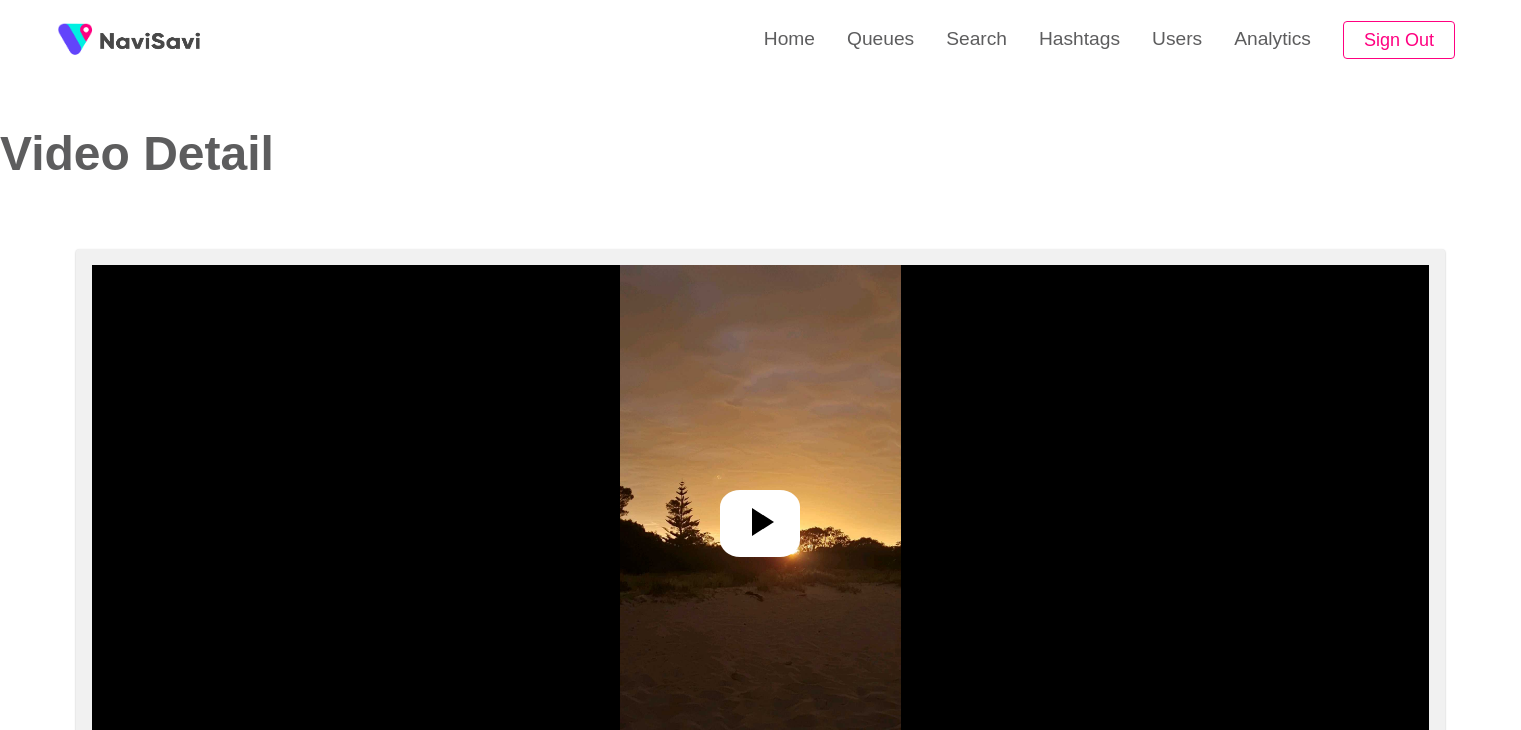 select on "**********" 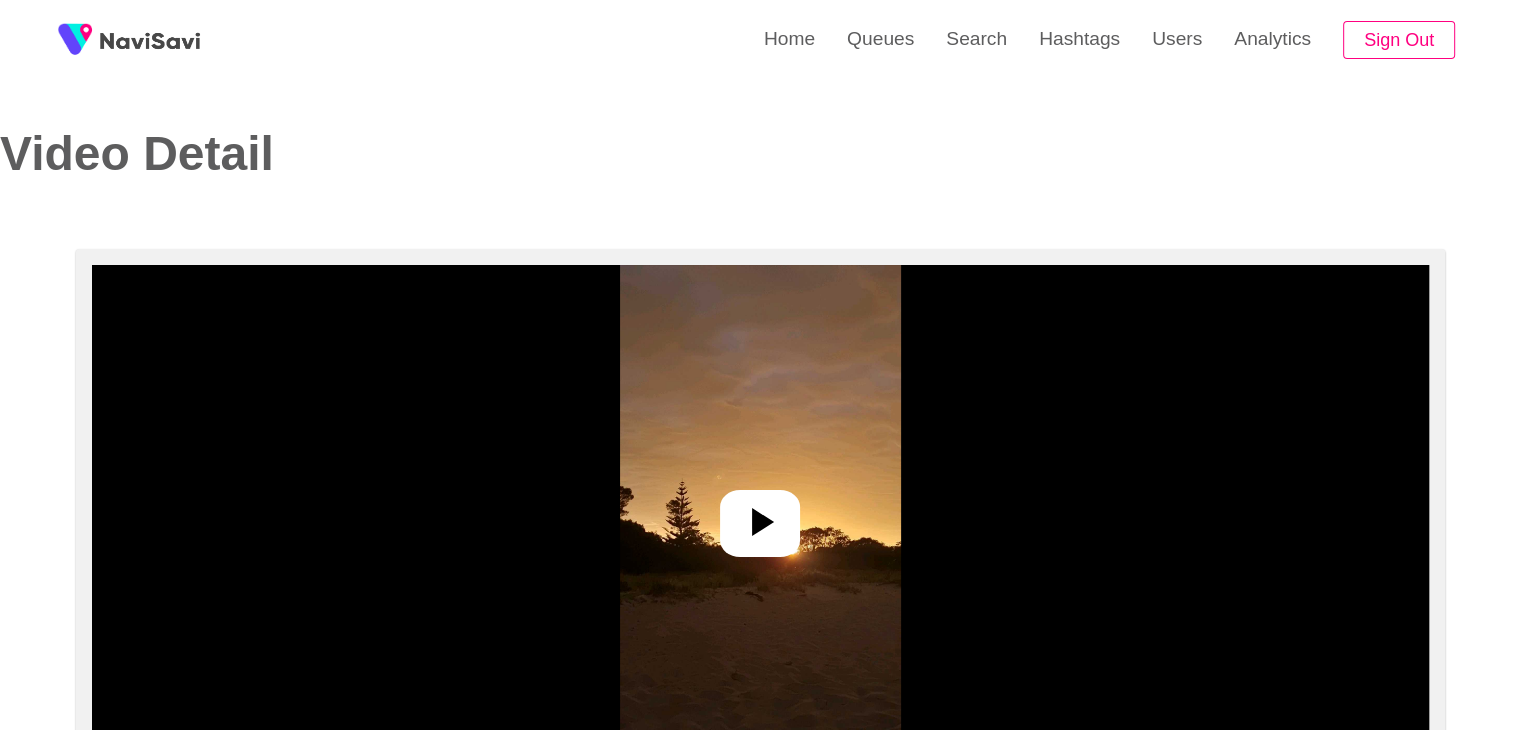click at bounding box center [760, 515] 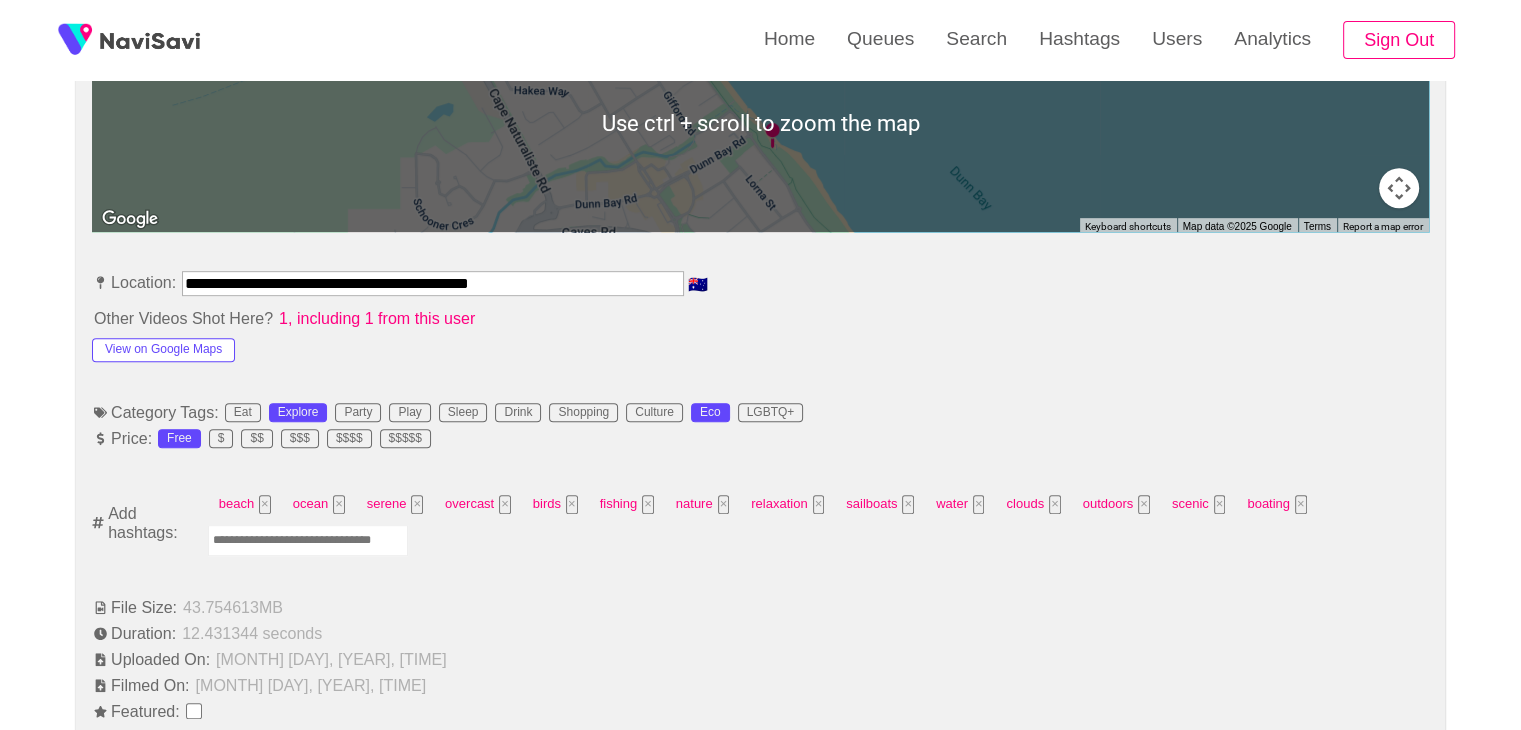scroll, scrollTop: 992, scrollLeft: 0, axis: vertical 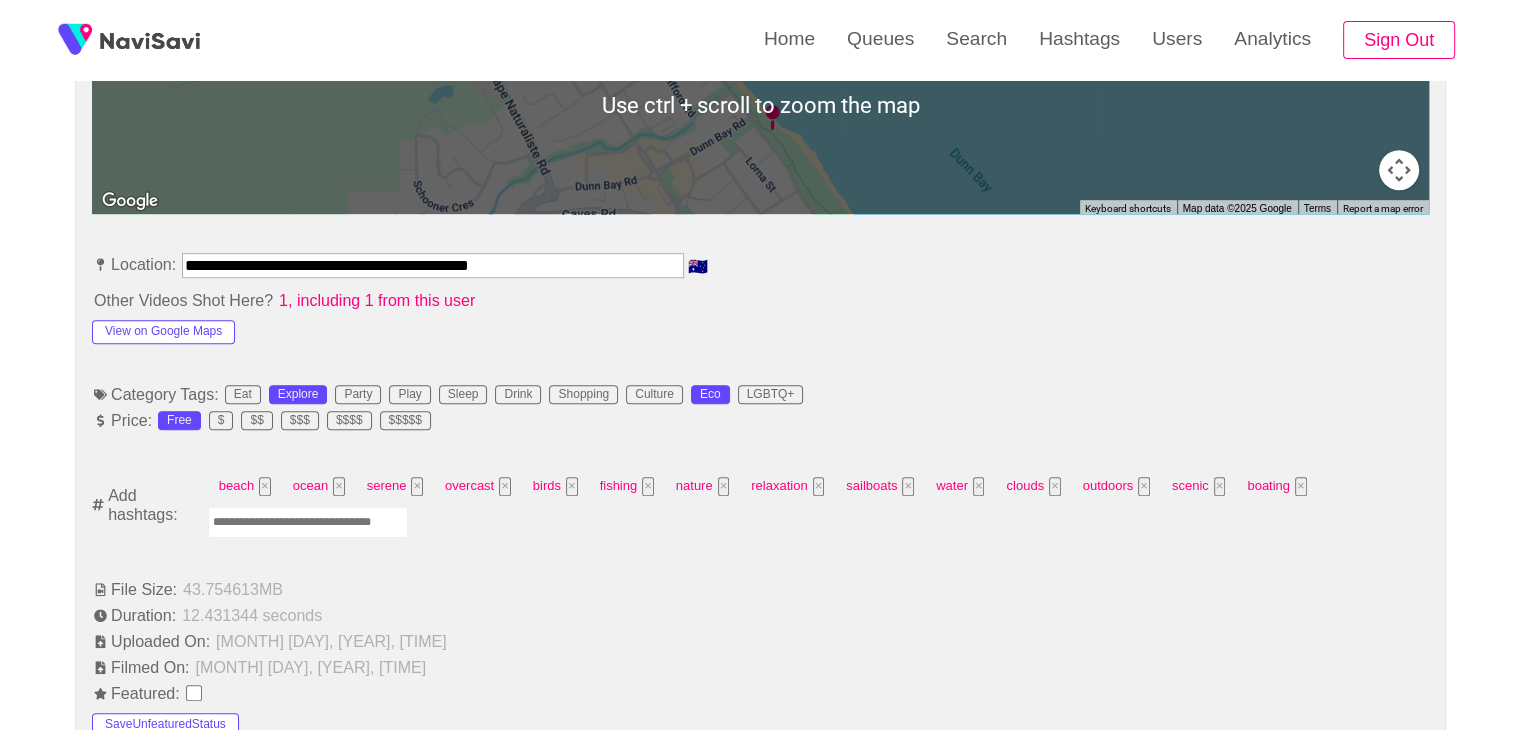 click at bounding box center [308, 522] 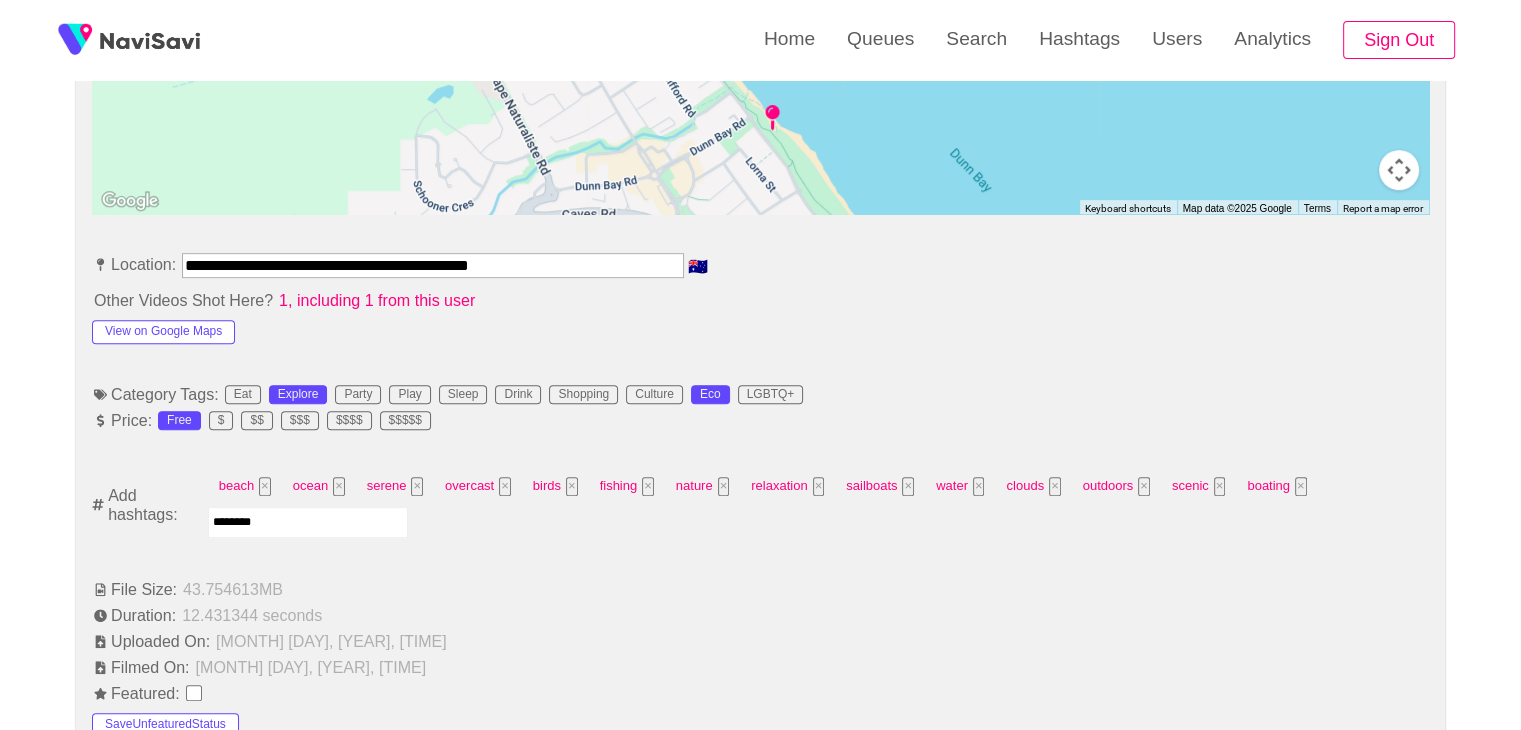type on "*********" 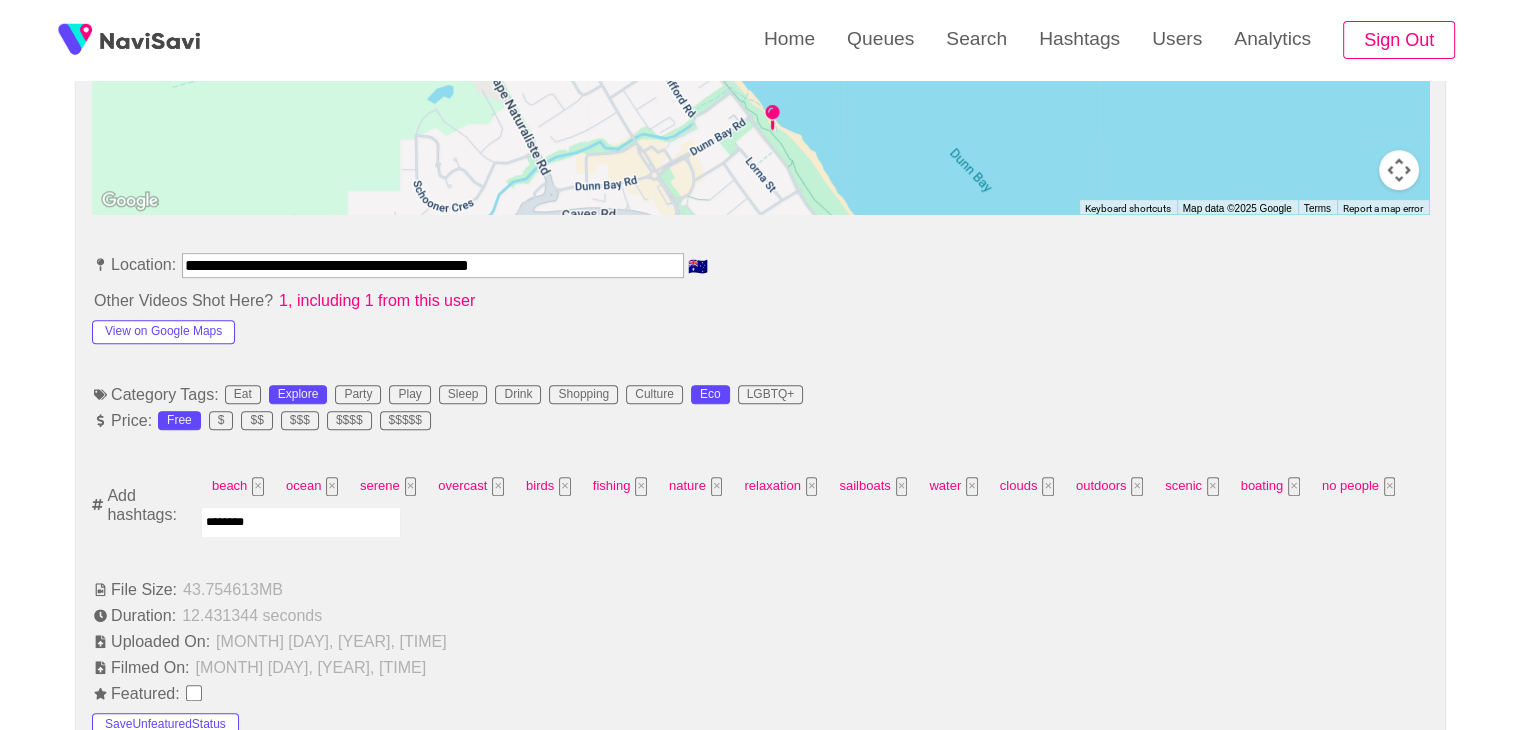 type on "*********" 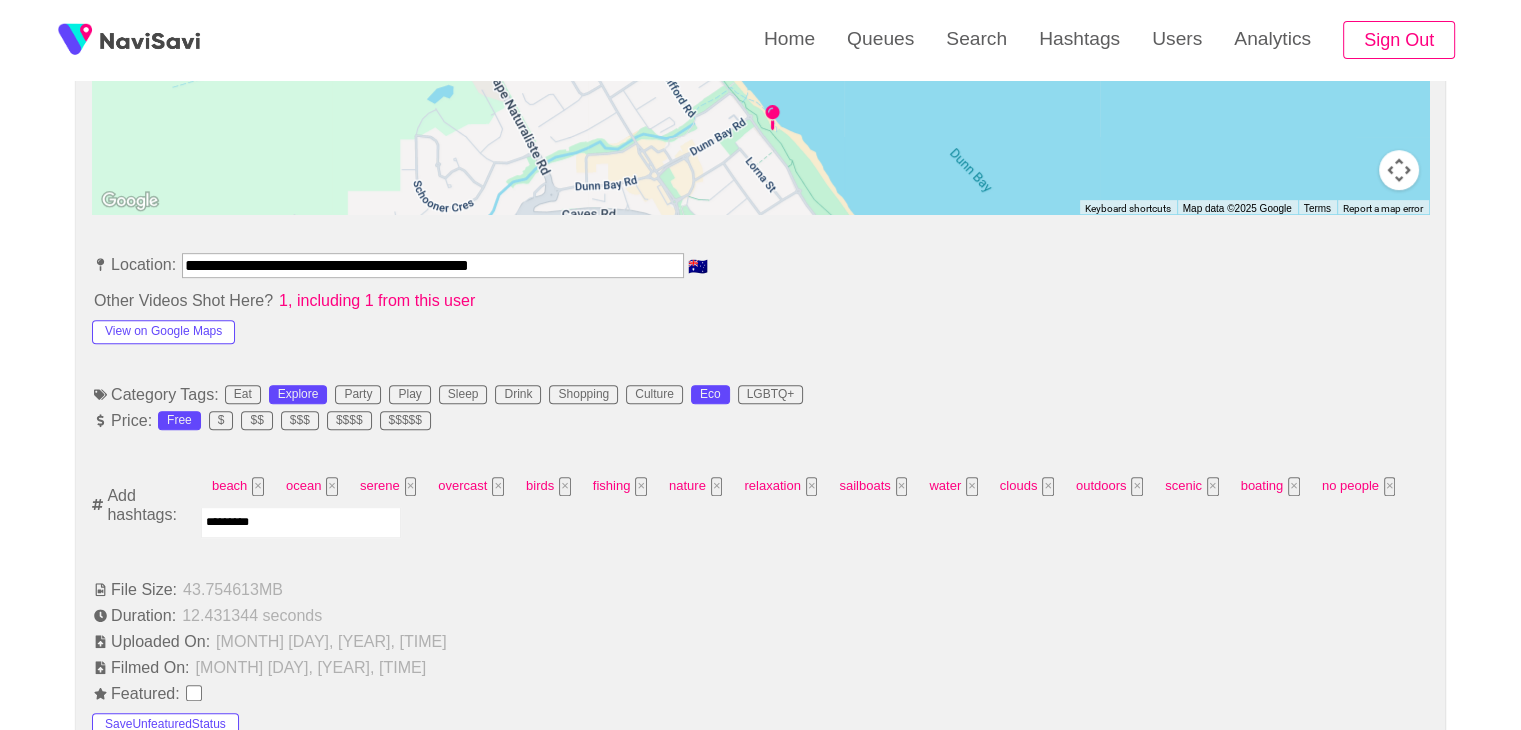 type 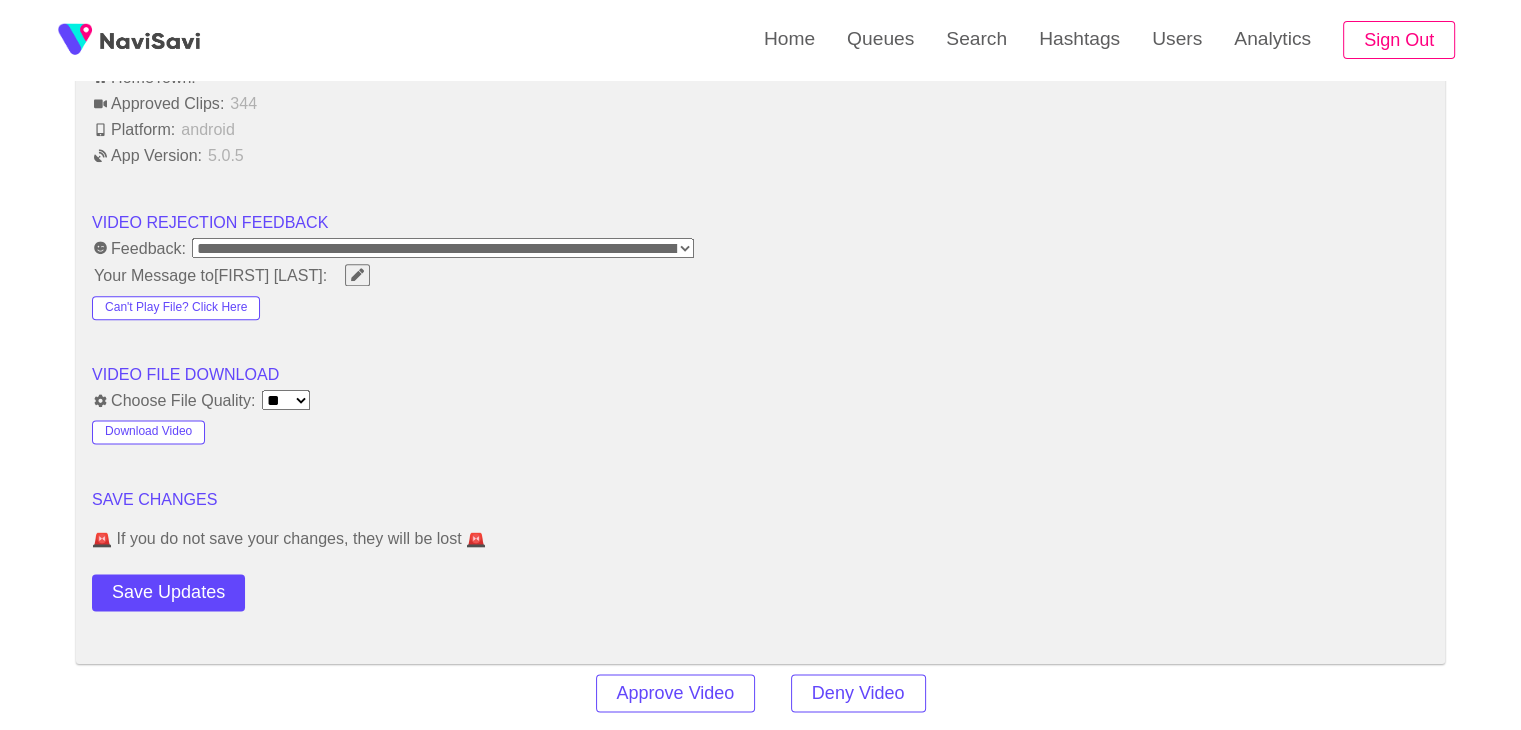scroll, scrollTop: 2452, scrollLeft: 0, axis: vertical 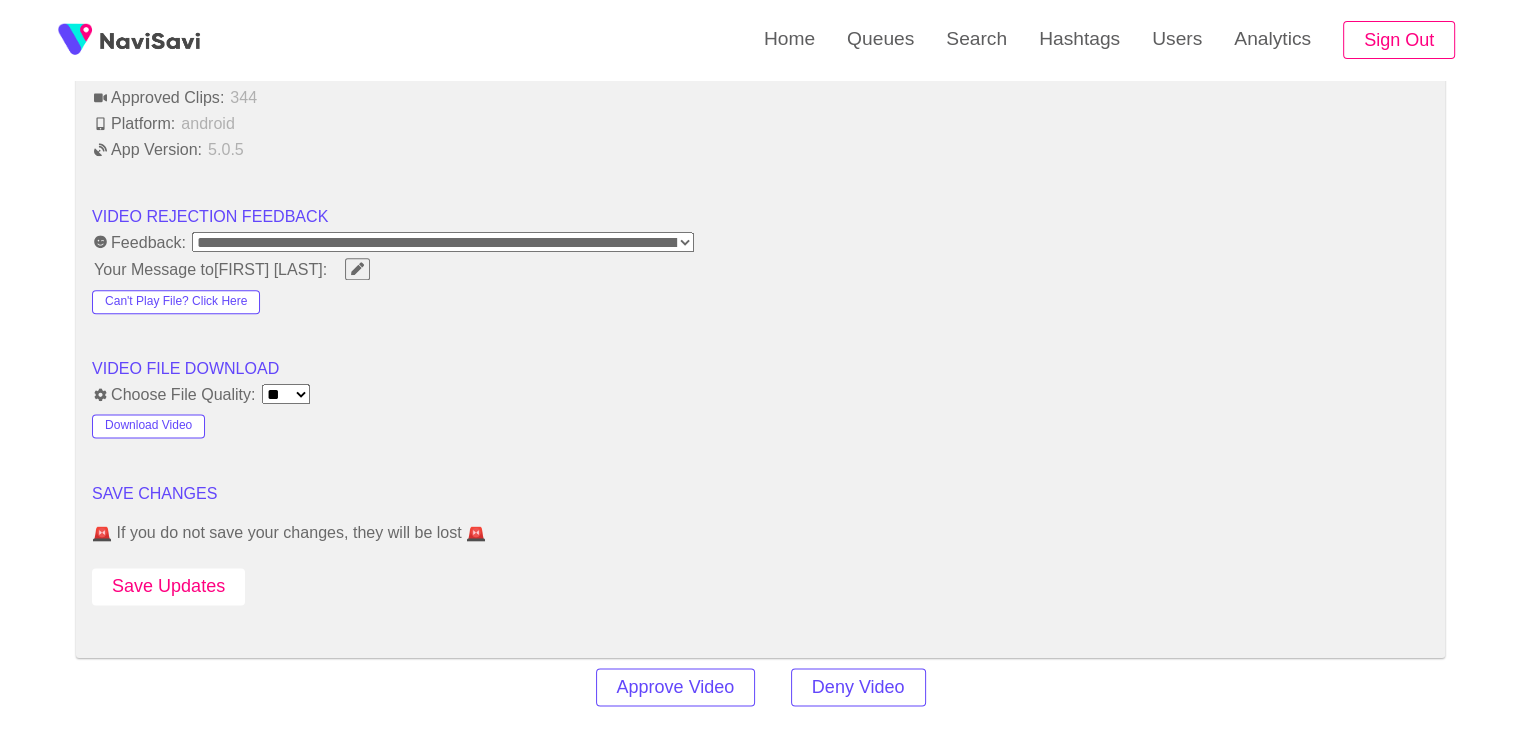 click on "Save Updates" at bounding box center [168, 586] 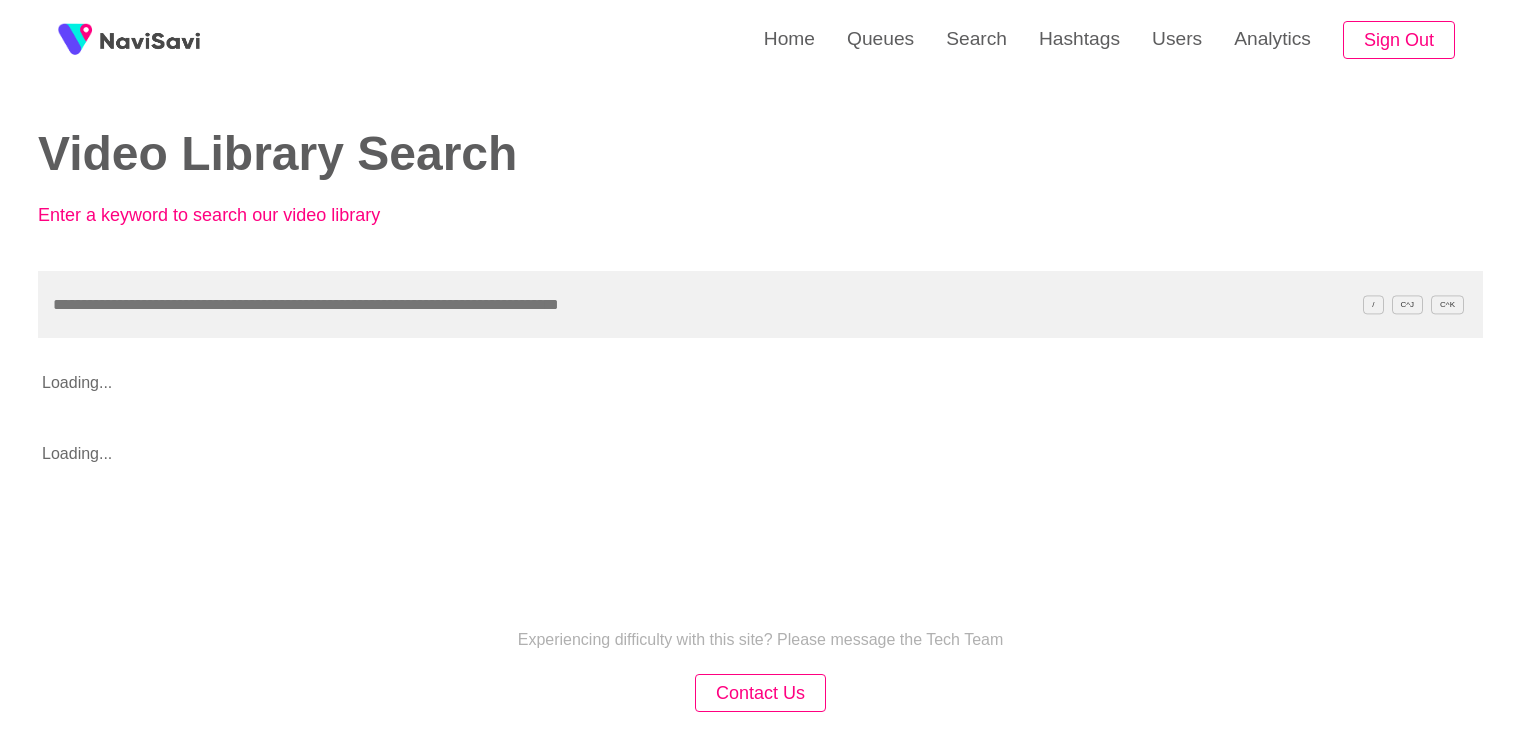 scroll, scrollTop: 0, scrollLeft: 0, axis: both 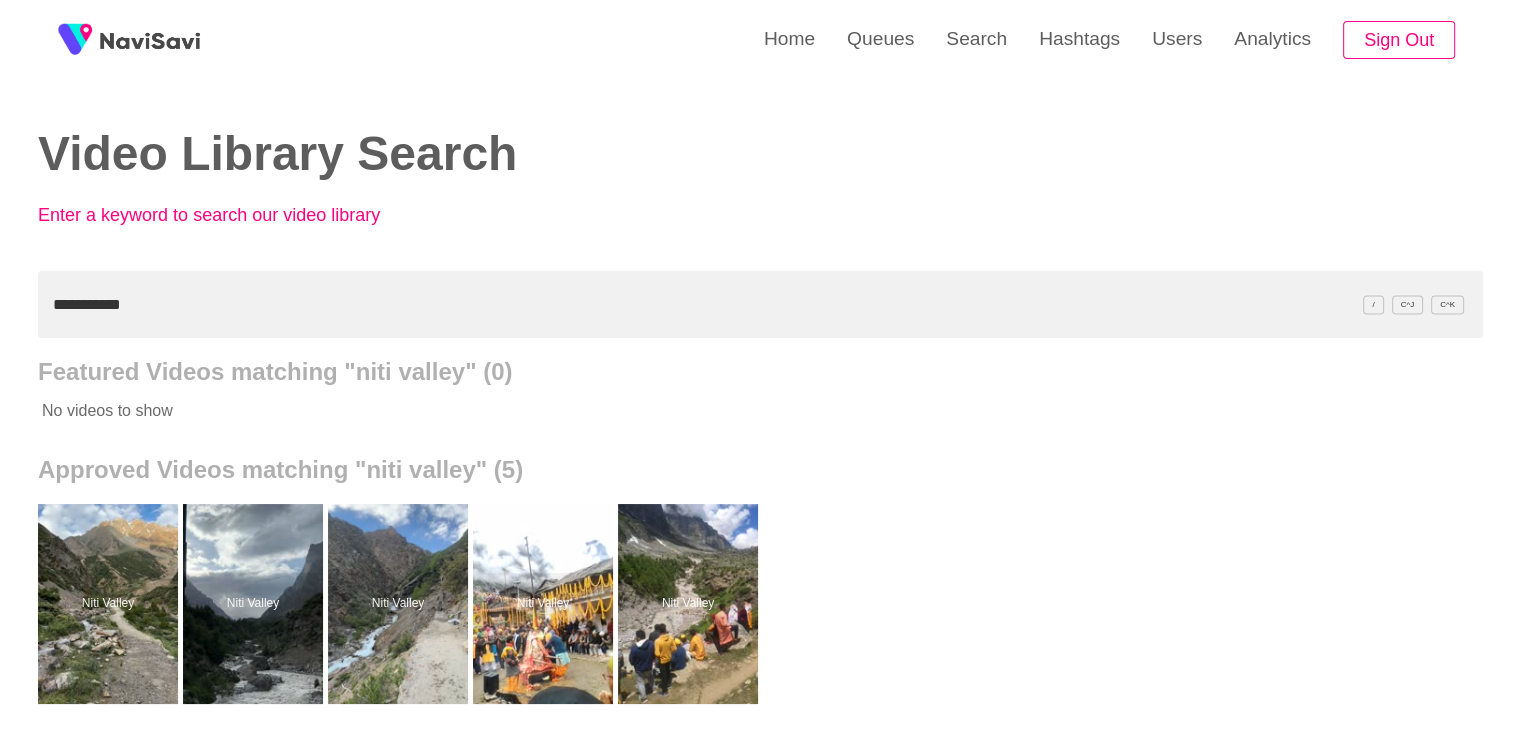 click on "**********" at bounding box center [760, 304] 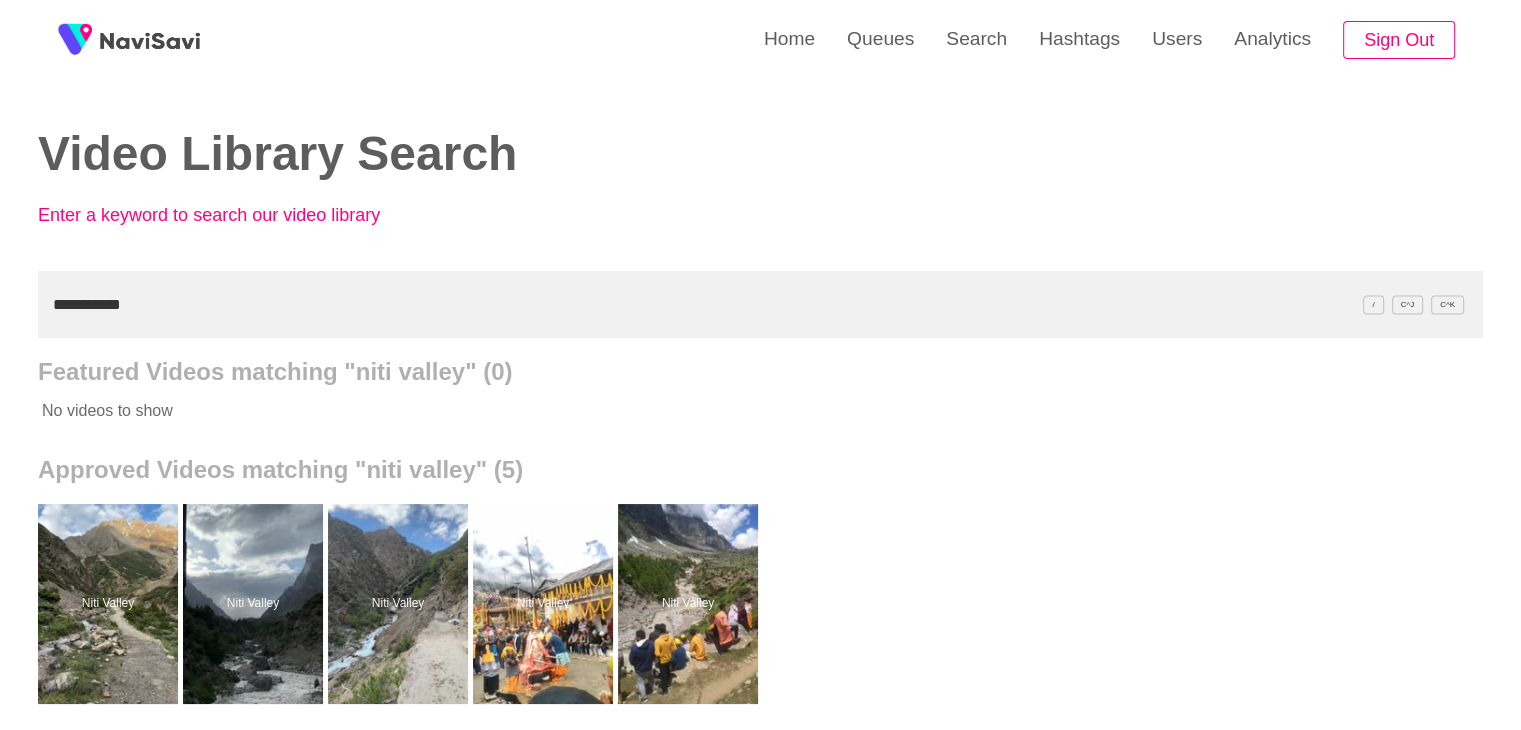 click on "**********" at bounding box center [760, 304] 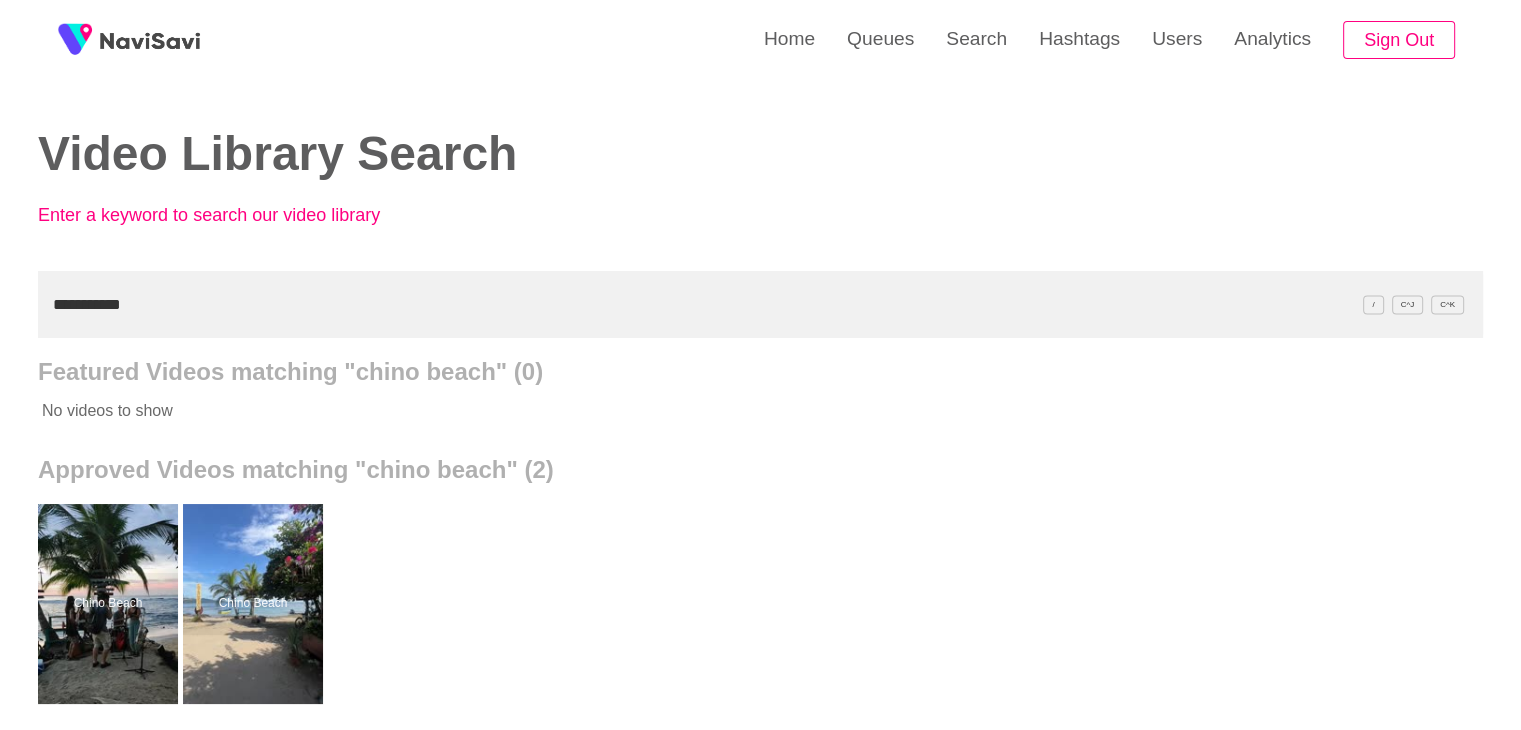 click on "**********" at bounding box center [760, 304] 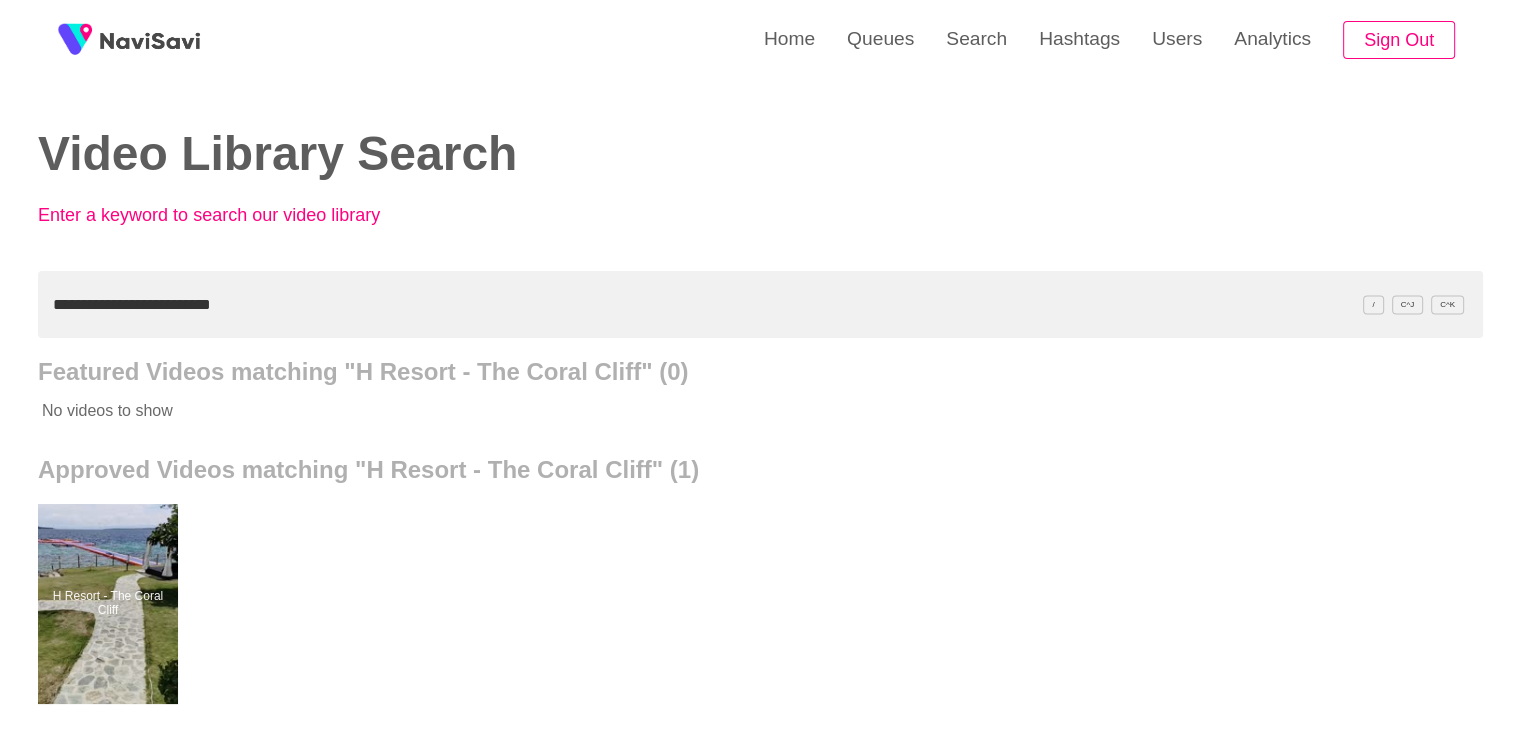 click on "**********" at bounding box center [760, 304] 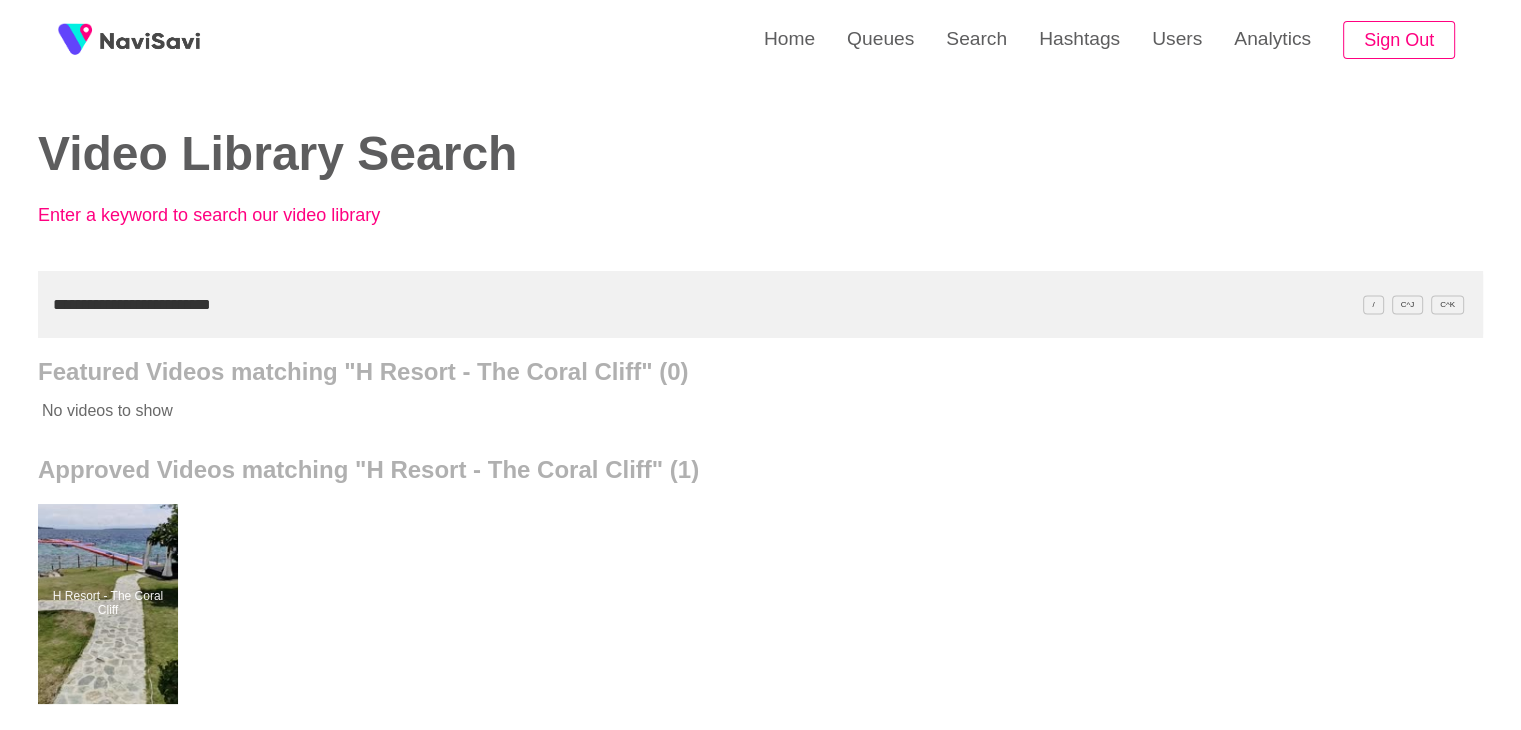 click on "**********" at bounding box center (760, 304) 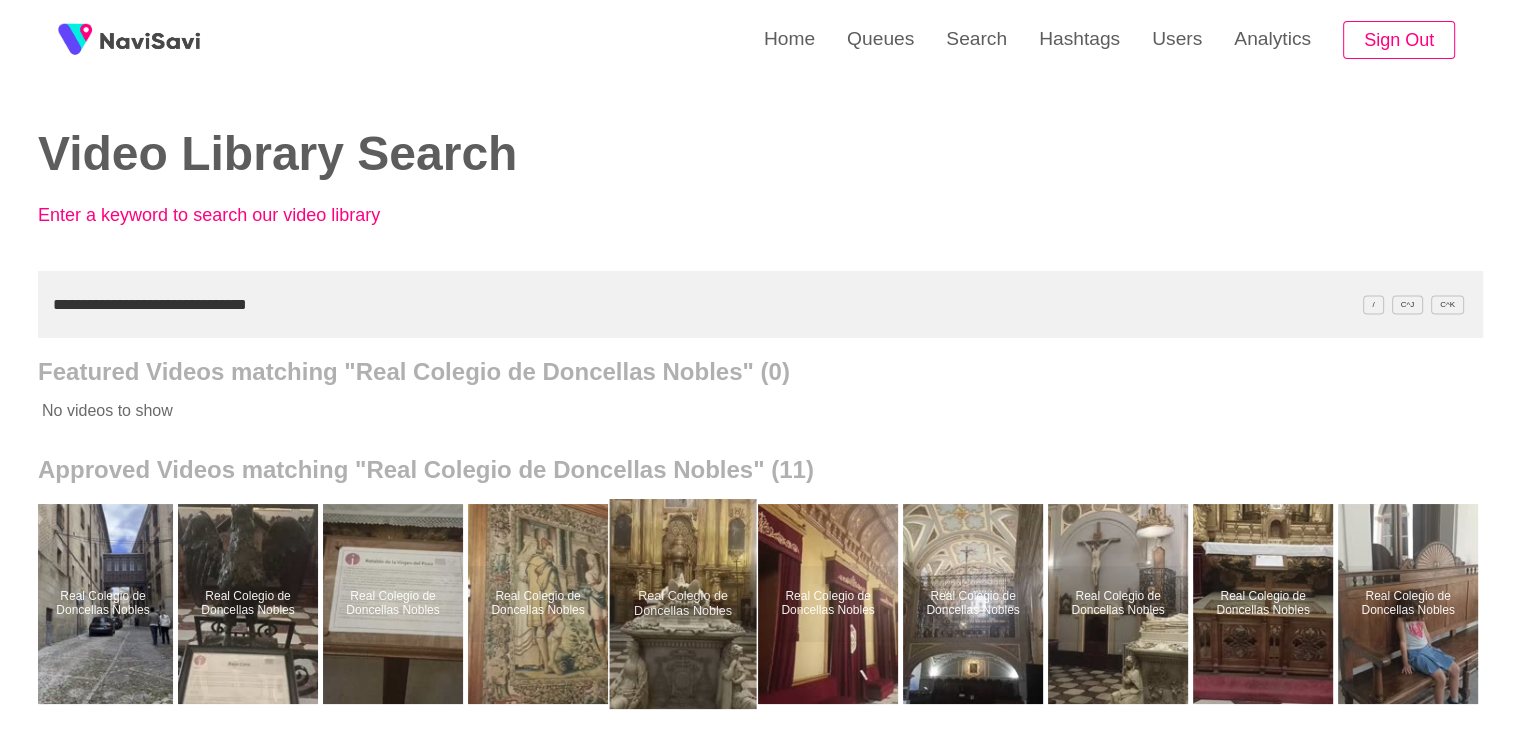 scroll, scrollTop: 0, scrollLeft: 0, axis: both 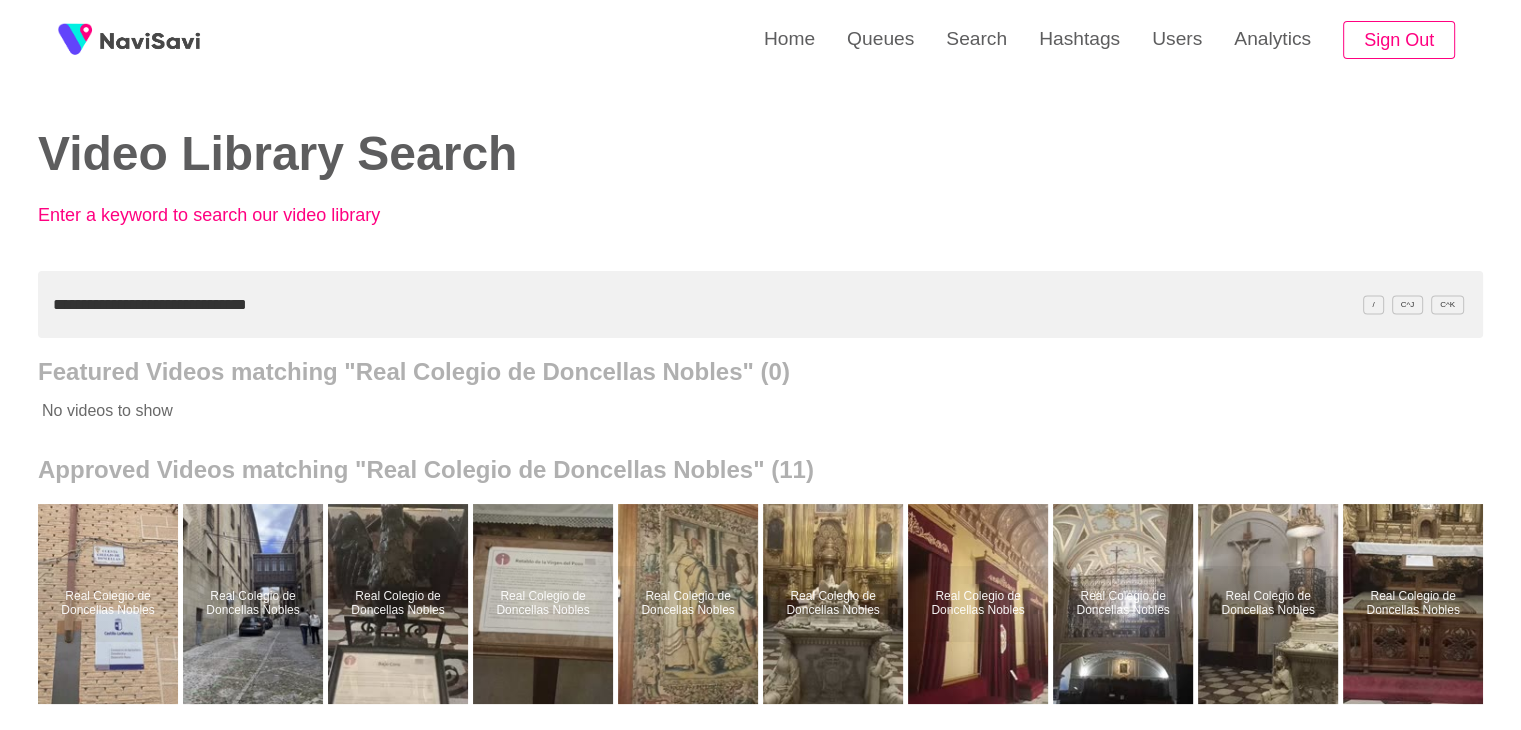 click on "**********" at bounding box center (760, 304) 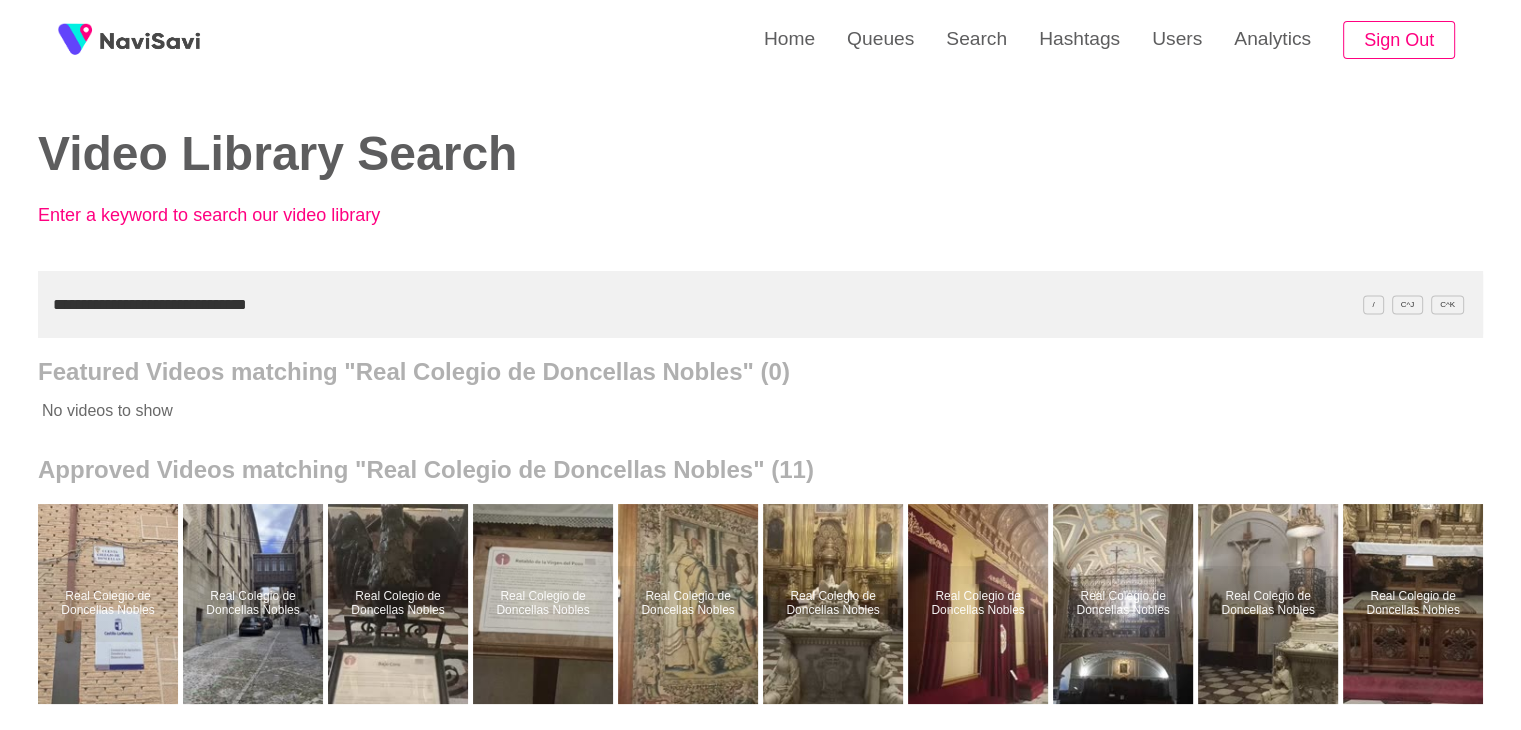 click on "**********" at bounding box center (760, 304) 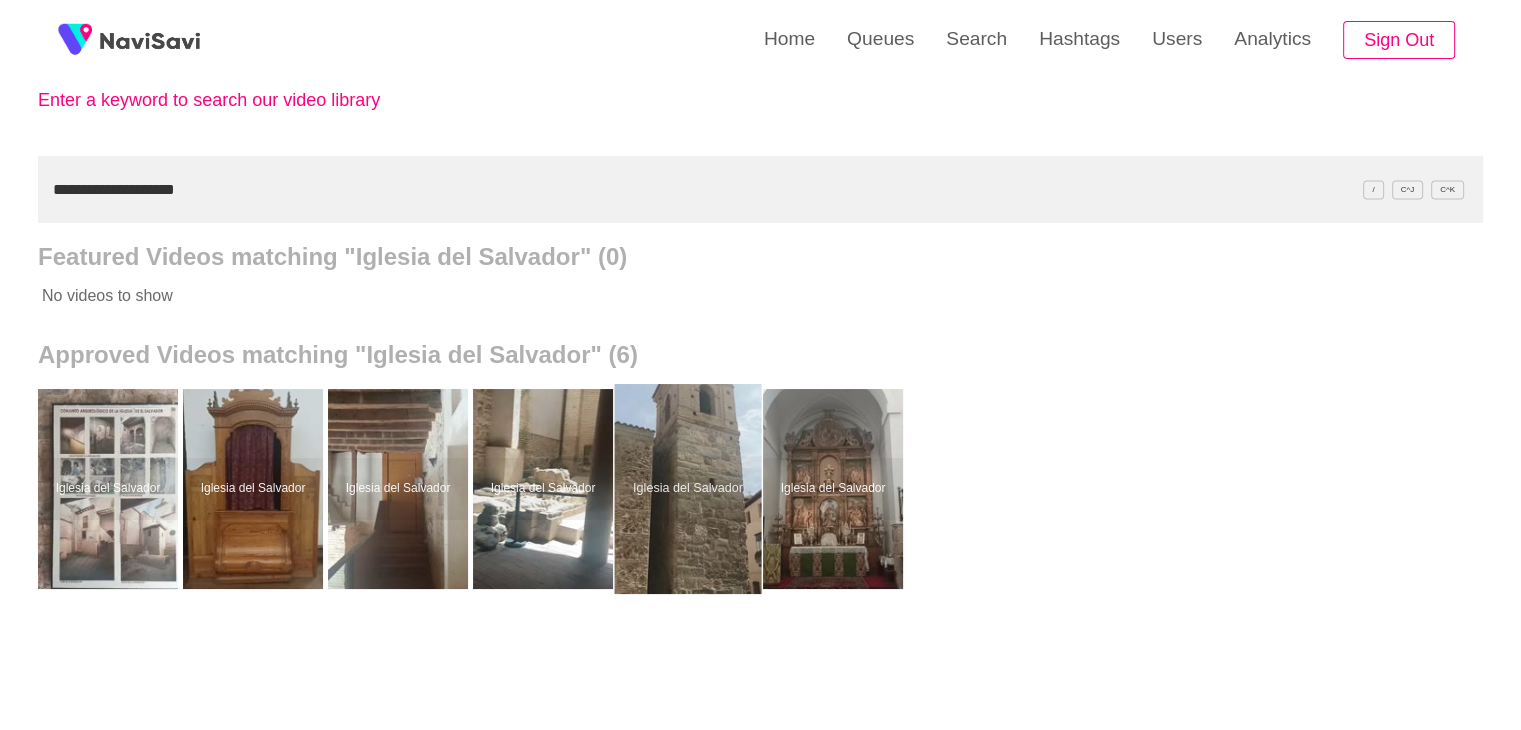 scroll, scrollTop: 116, scrollLeft: 0, axis: vertical 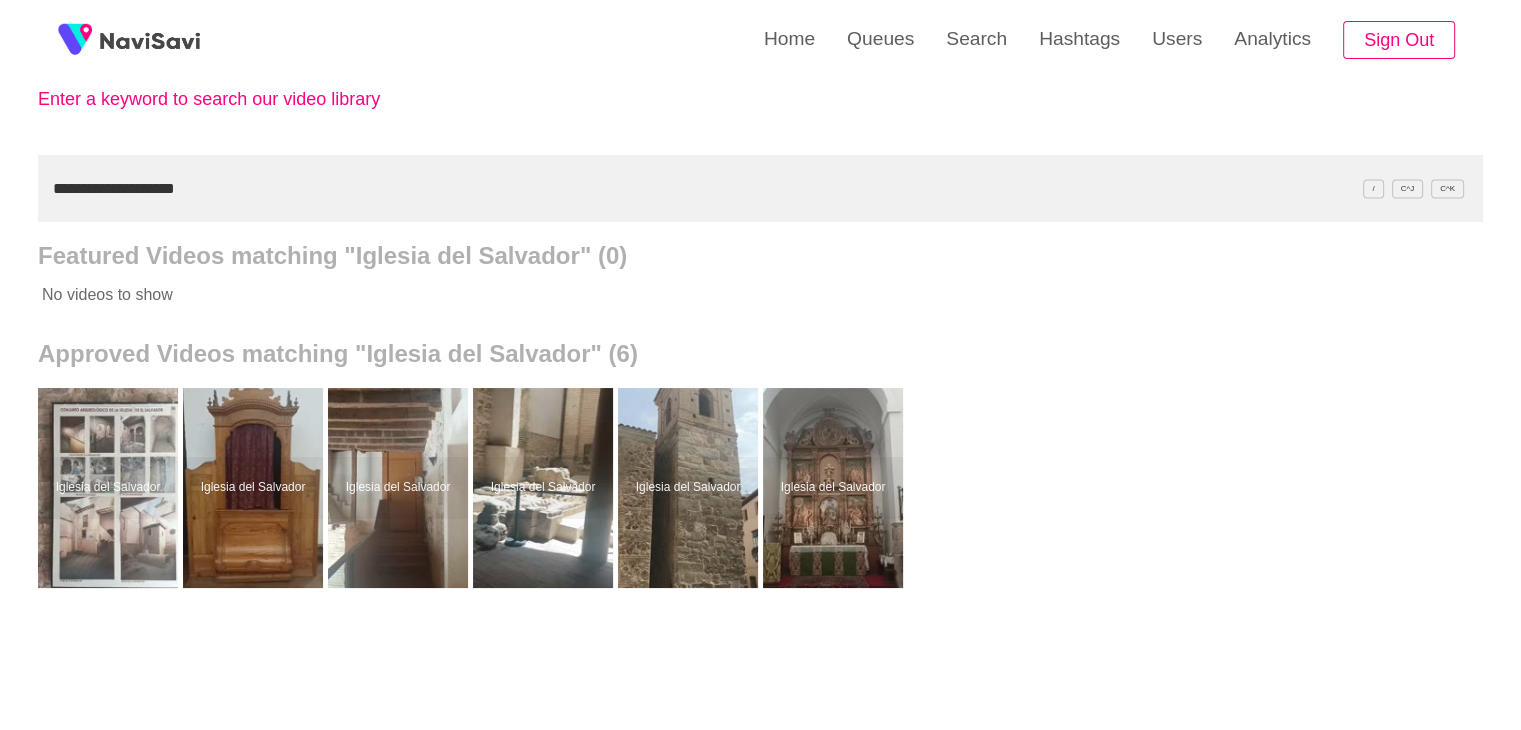 click on "**********" at bounding box center (760, 188) 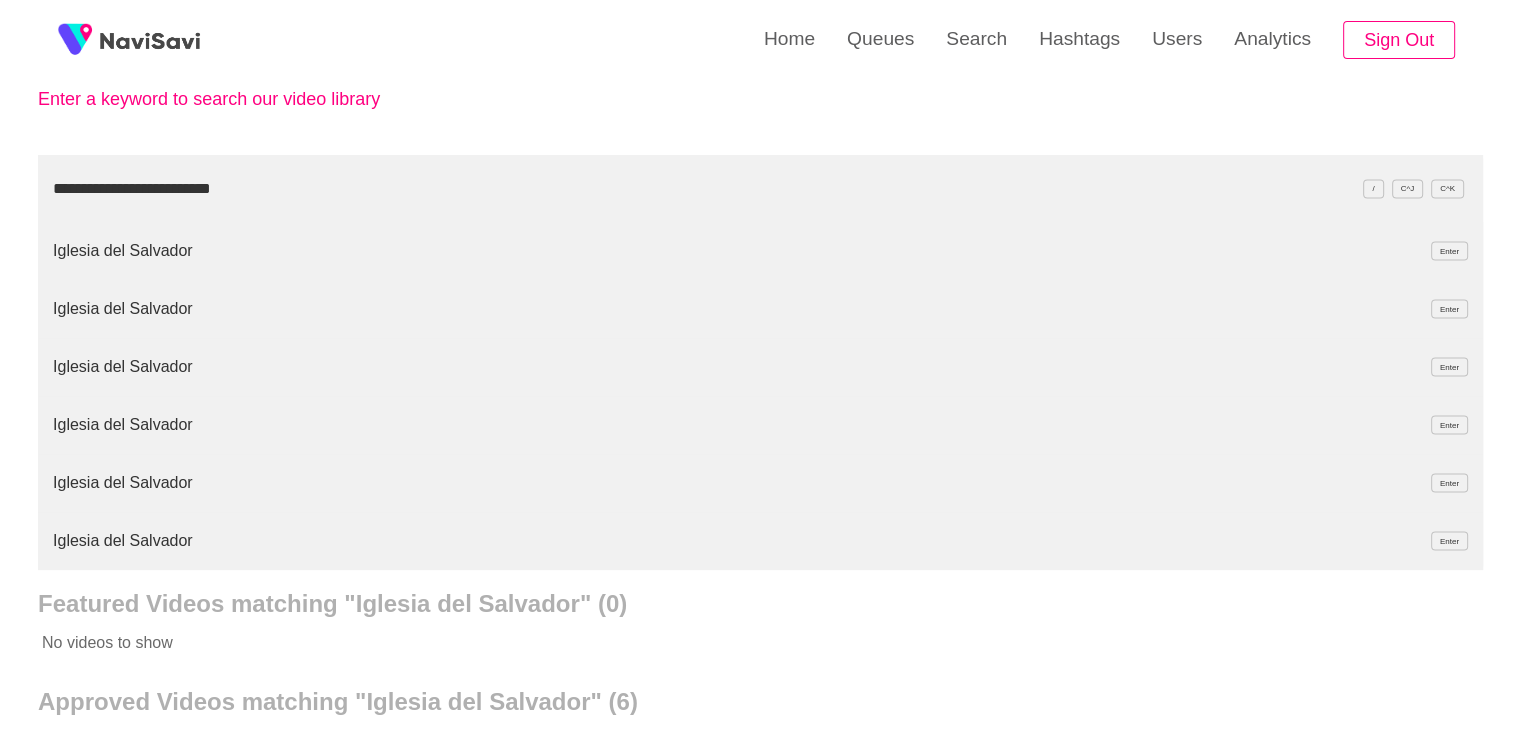 type on "**********" 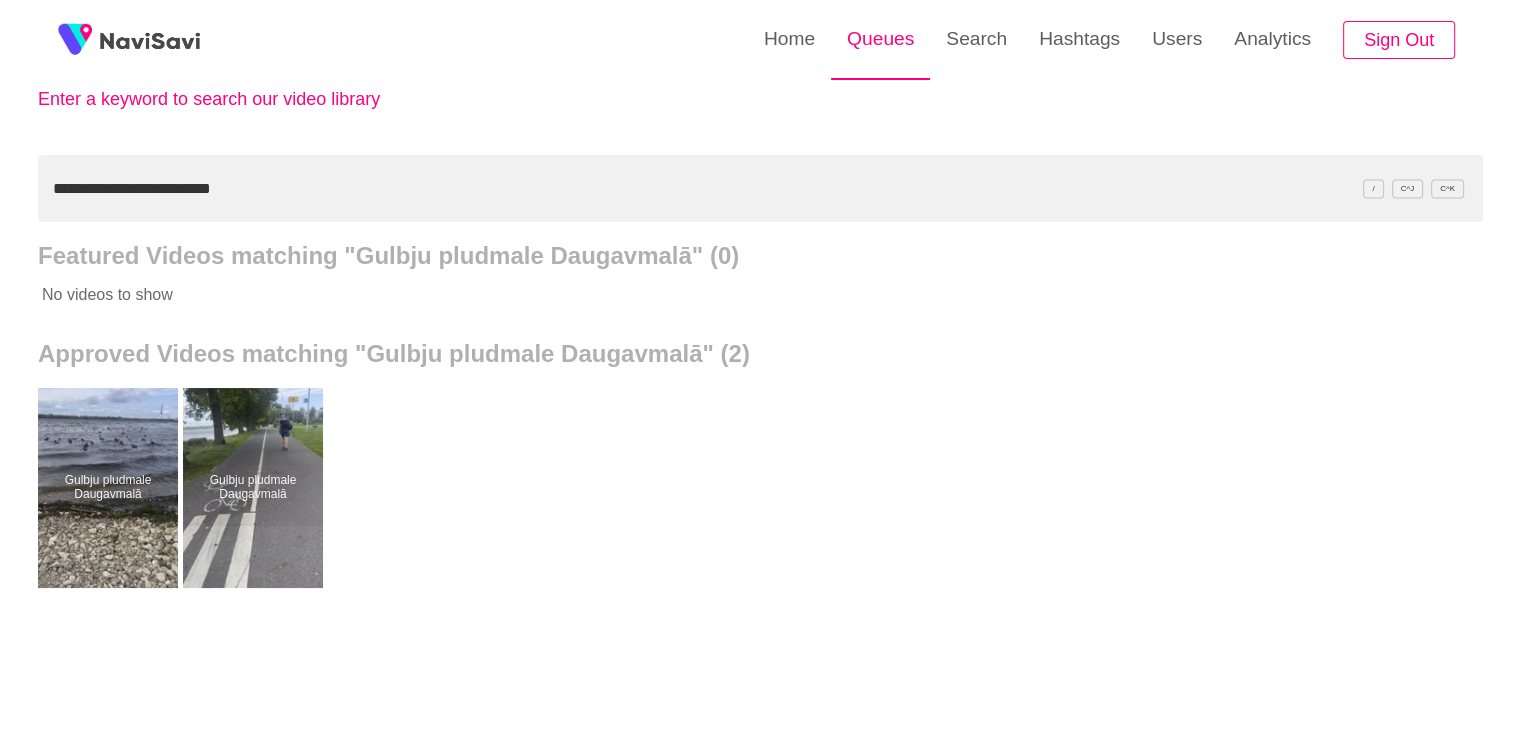 click on "Queues" at bounding box center [880, 39] 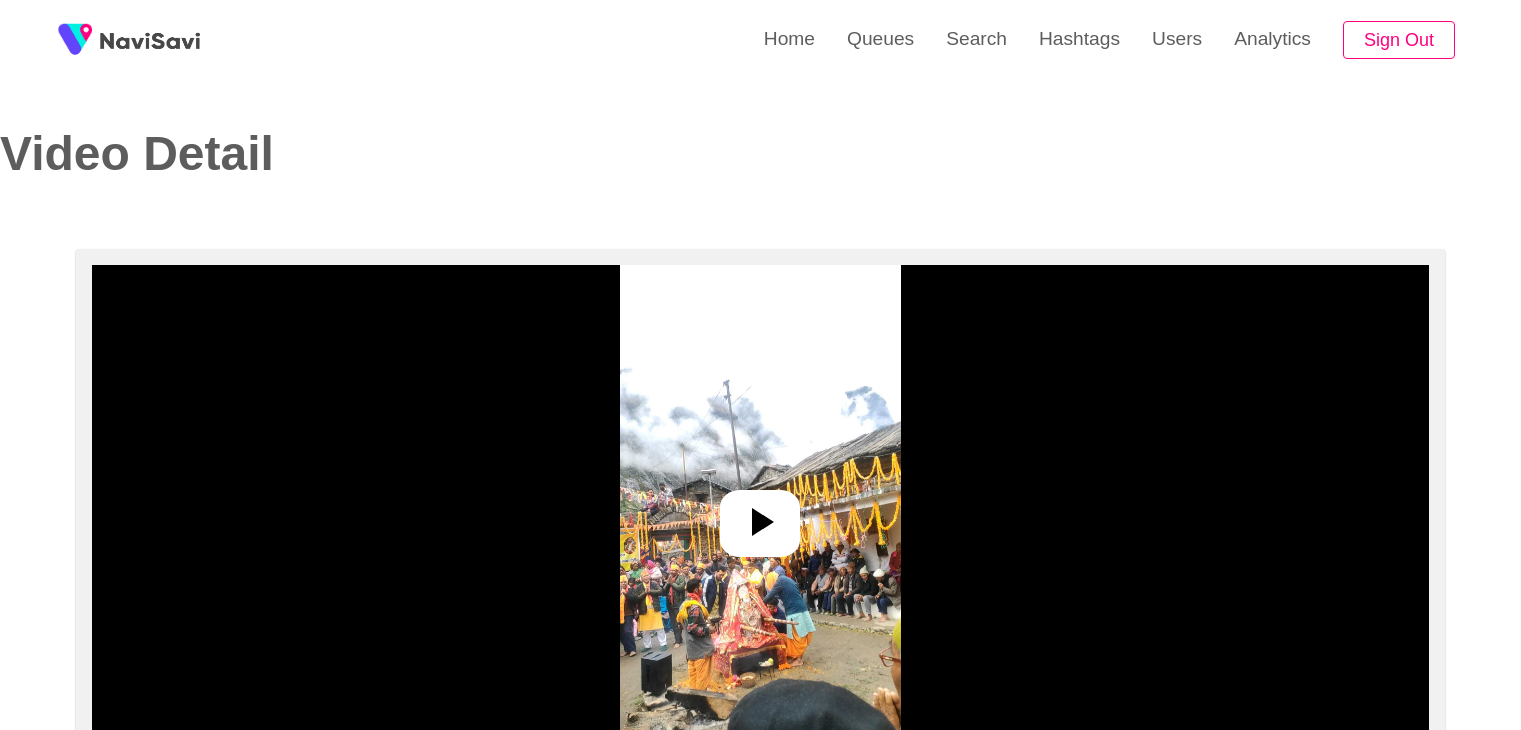 select on "**********" 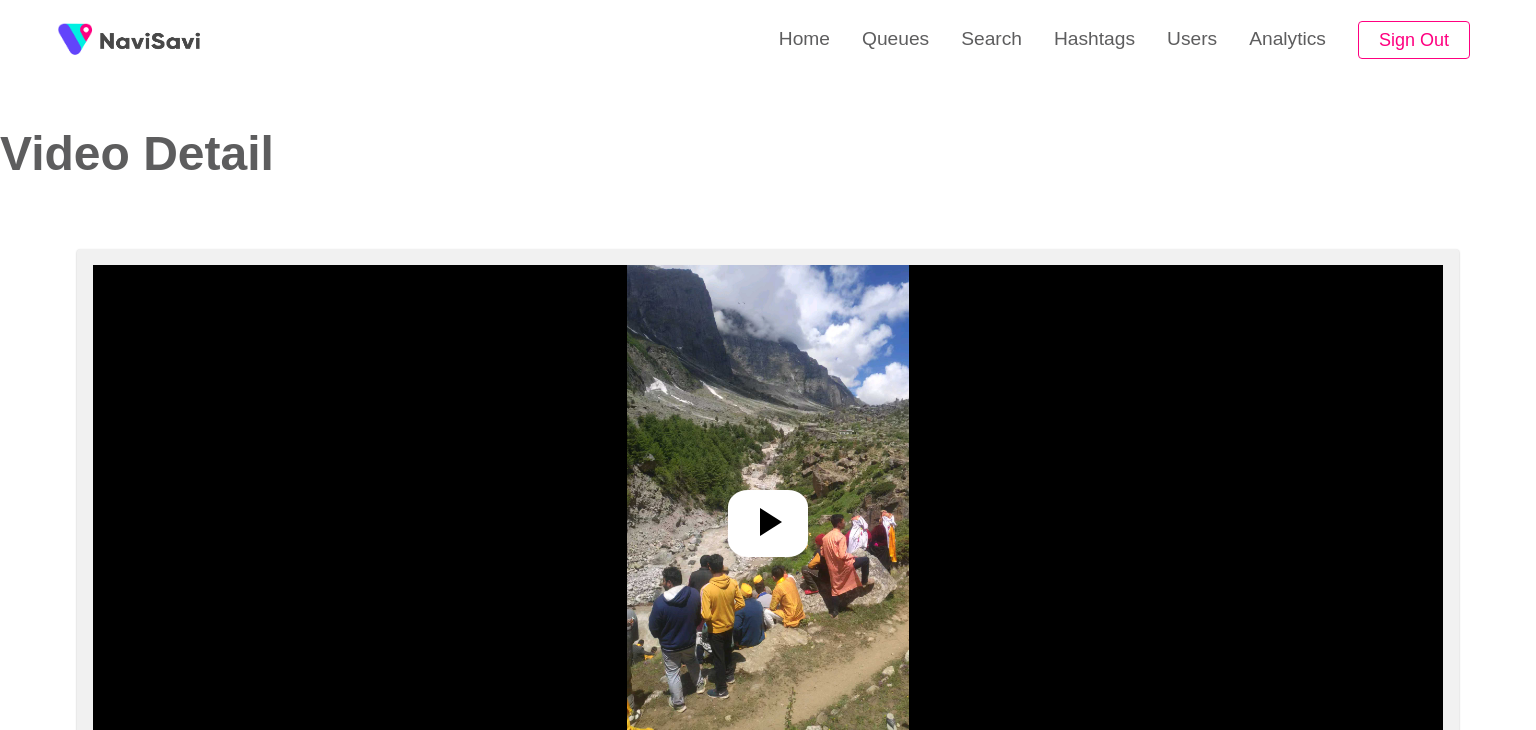 select on "**********" 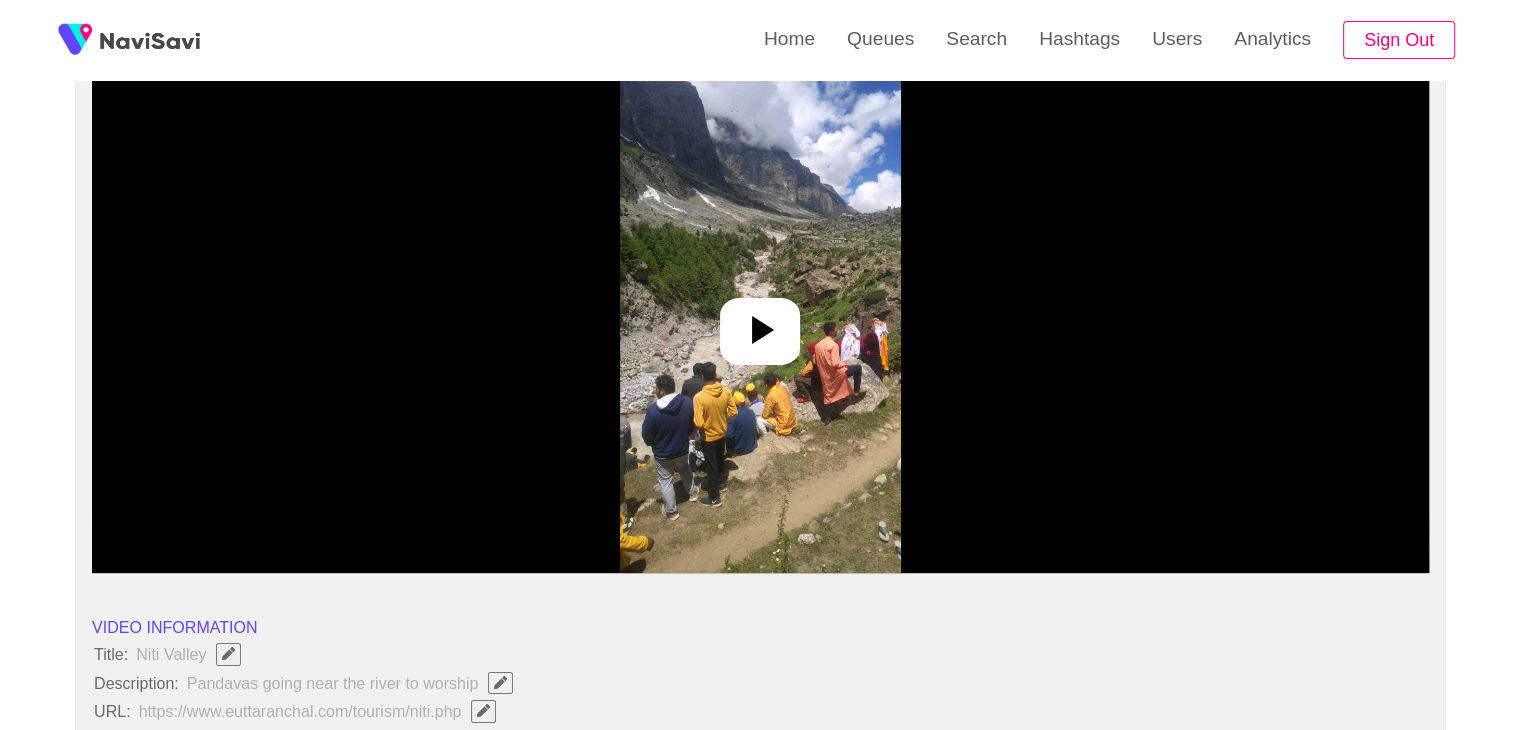 scroll, scrollTop: 191, scrollLeft: 0, axis: vertical 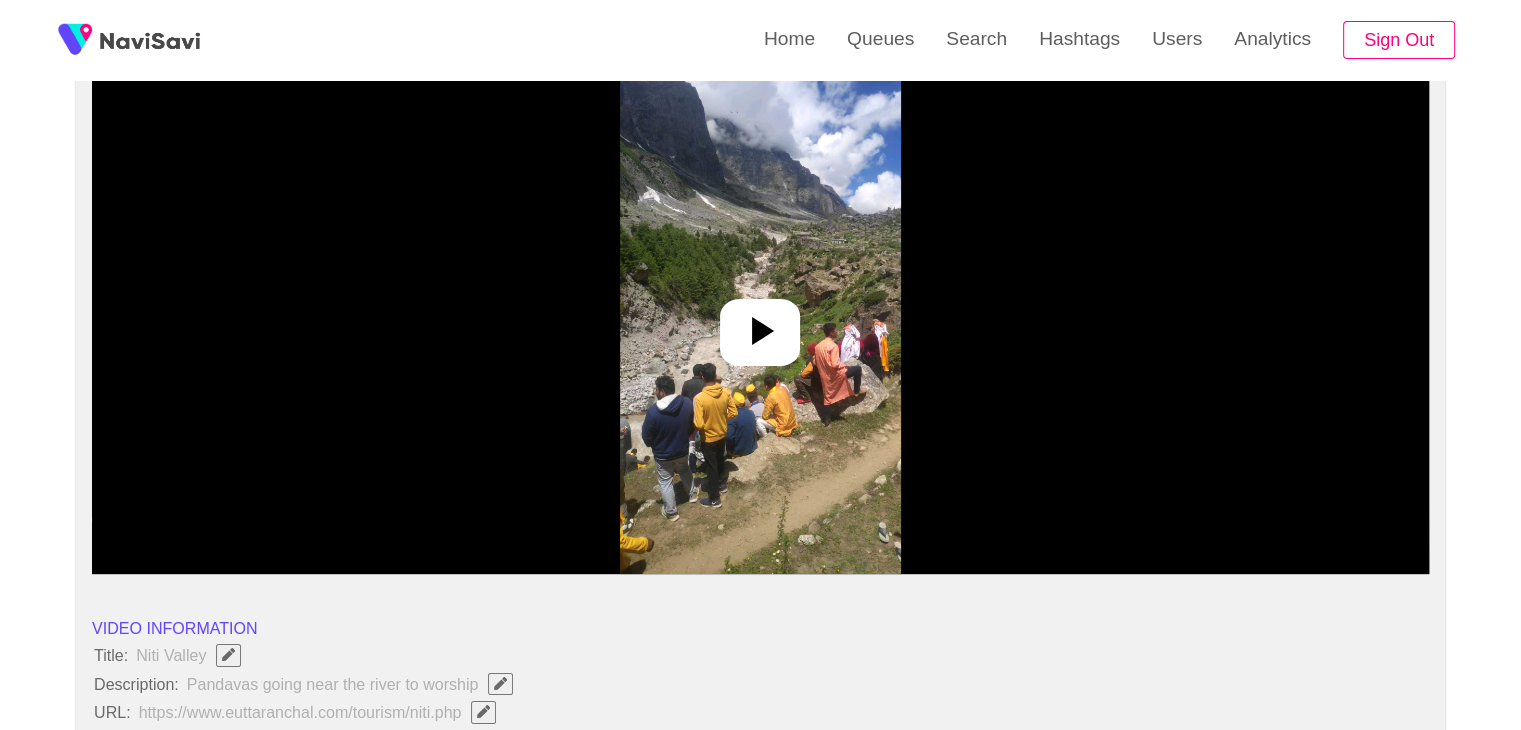click at bounding box center [760, 324] 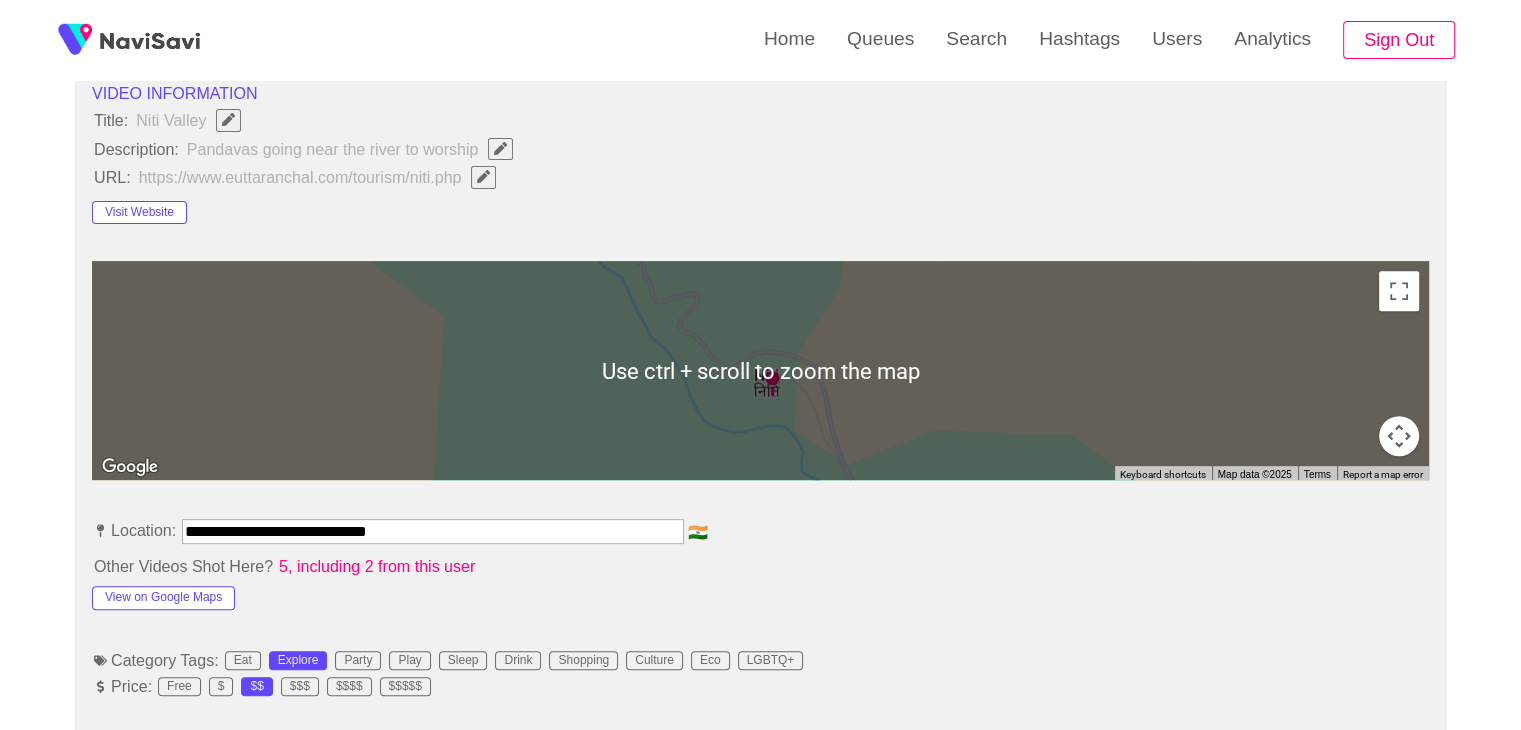 scroll, scrollTop: 956, scrollLeft: 0, axis: vertical 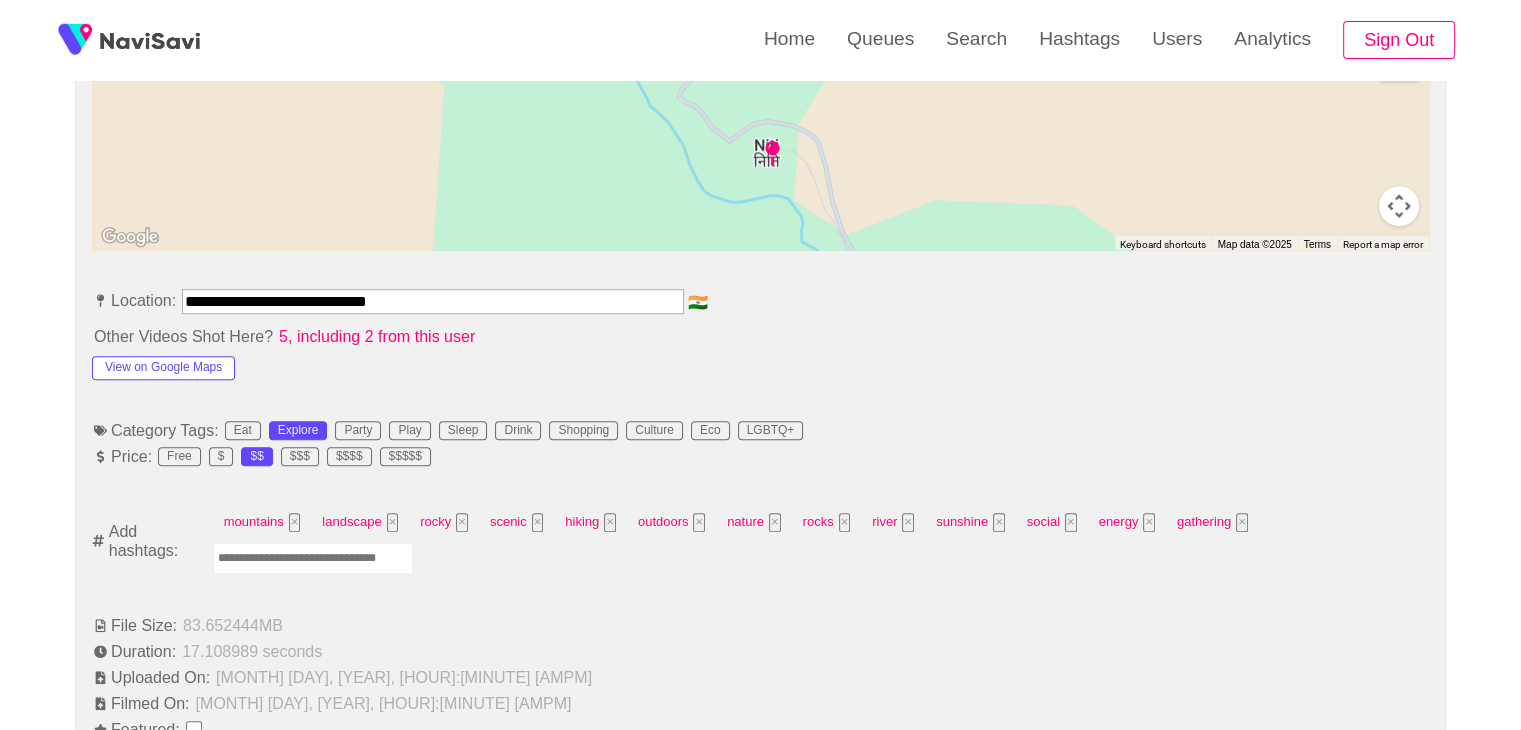 click at bounding box center (313, 558) 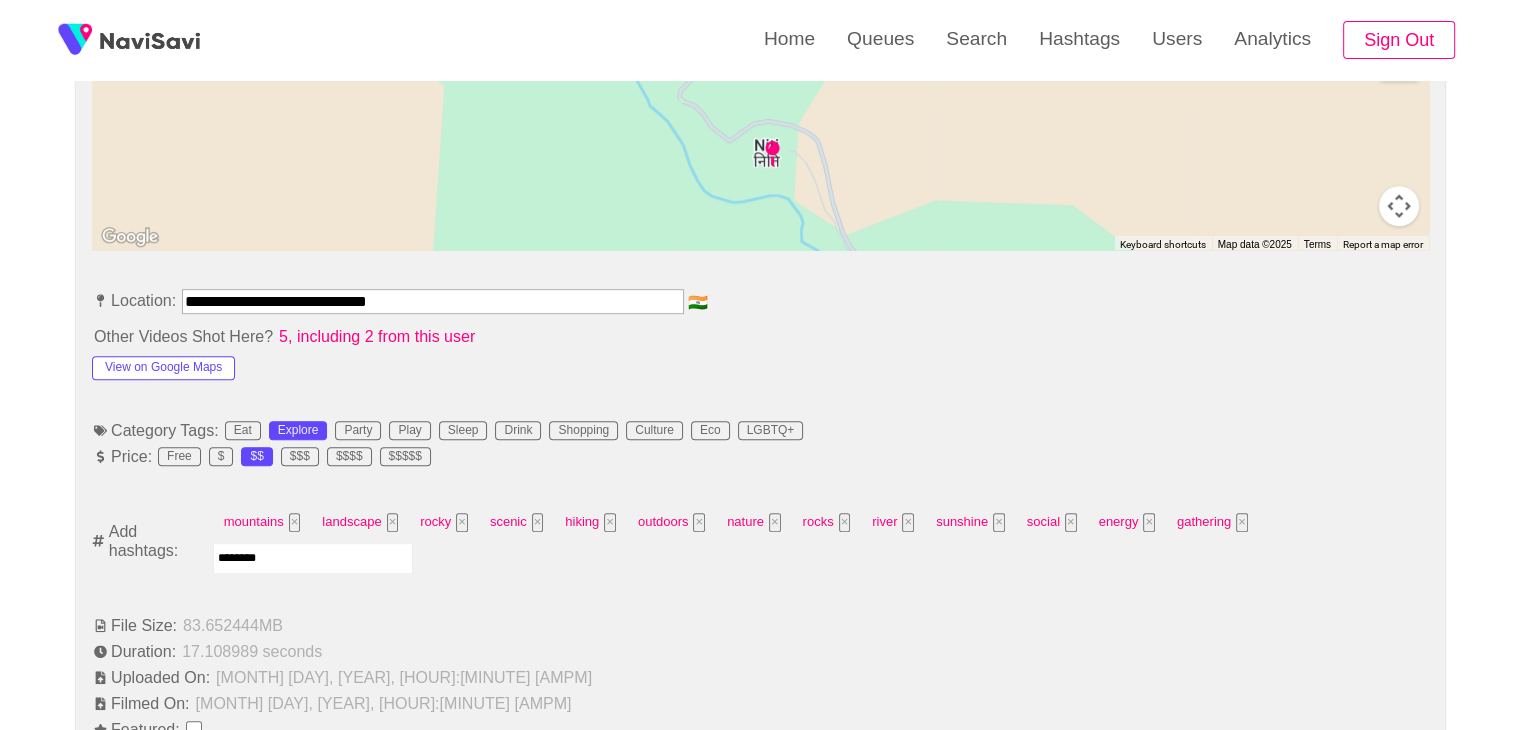 type on "*********" 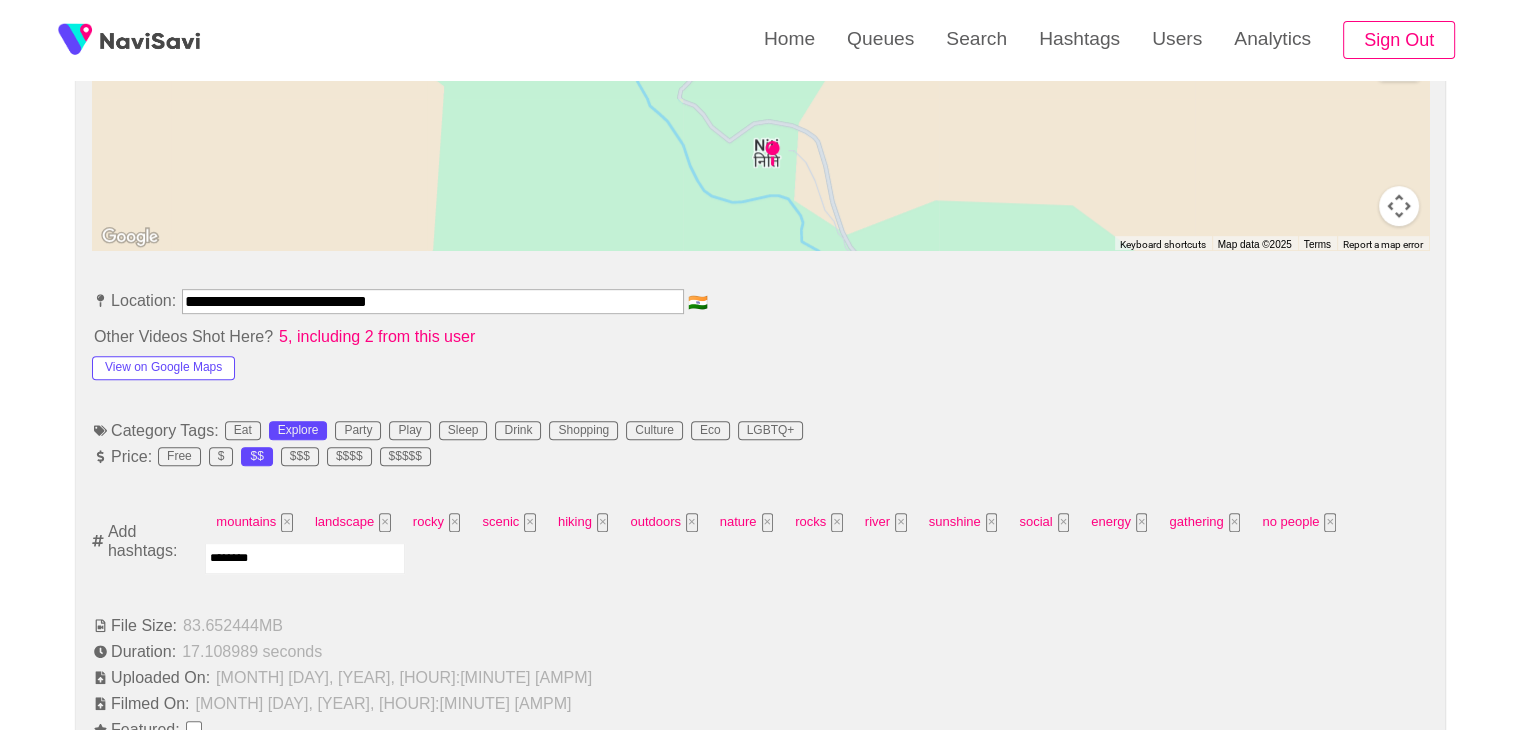 type on "*********" 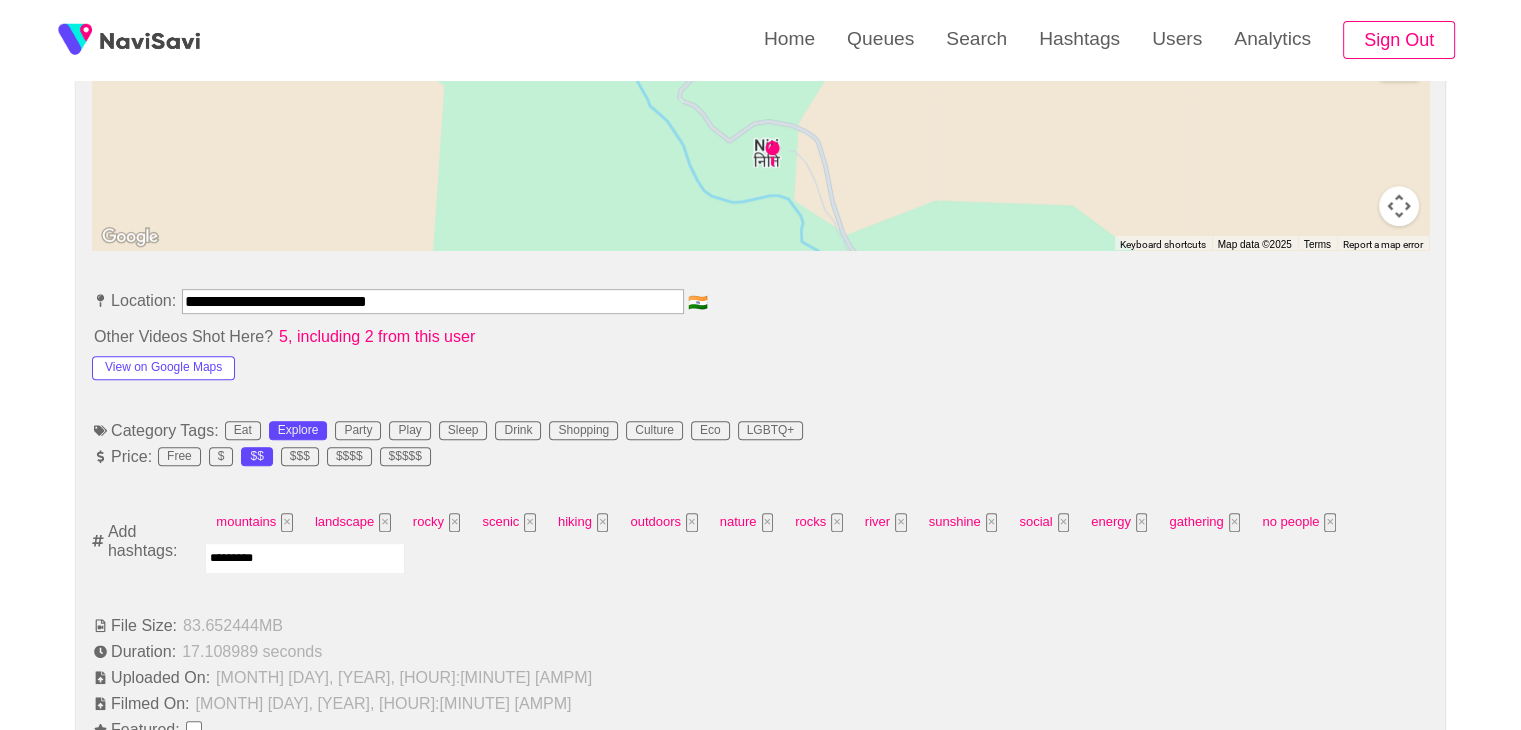 type 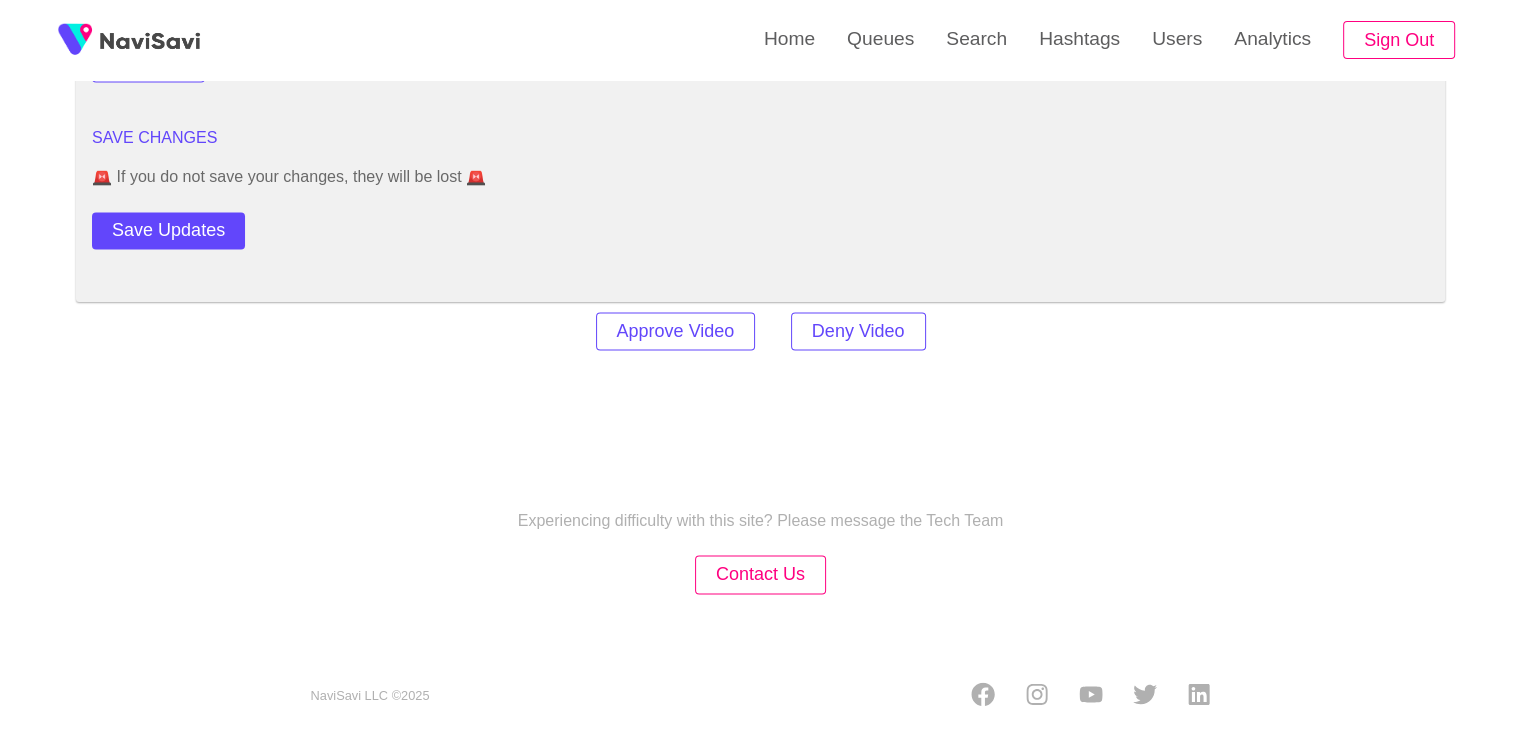 scroll, scrollTop: 2808, scrollLeft: 0, axis: vertical 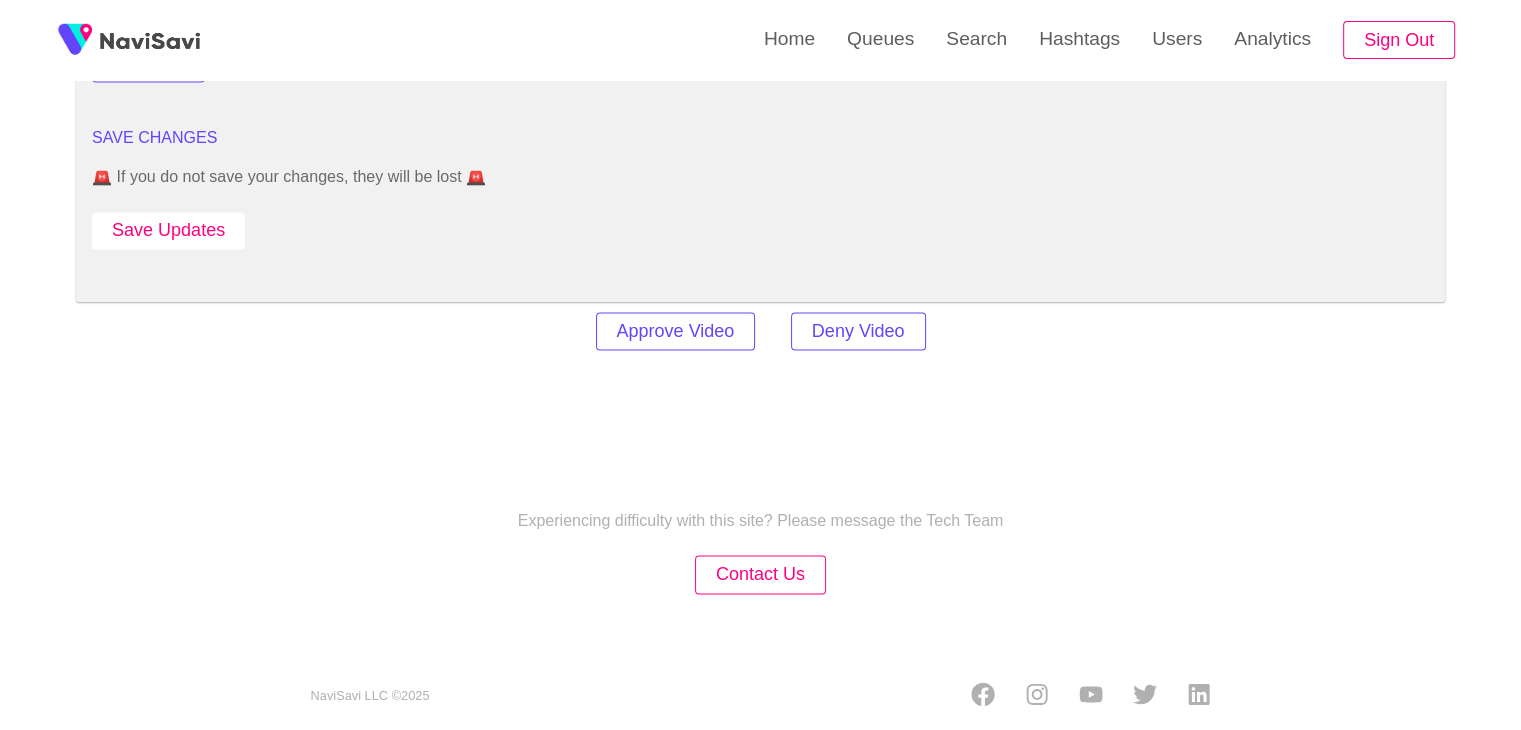 click on "Save Updates" at bounding box center [168, 230] 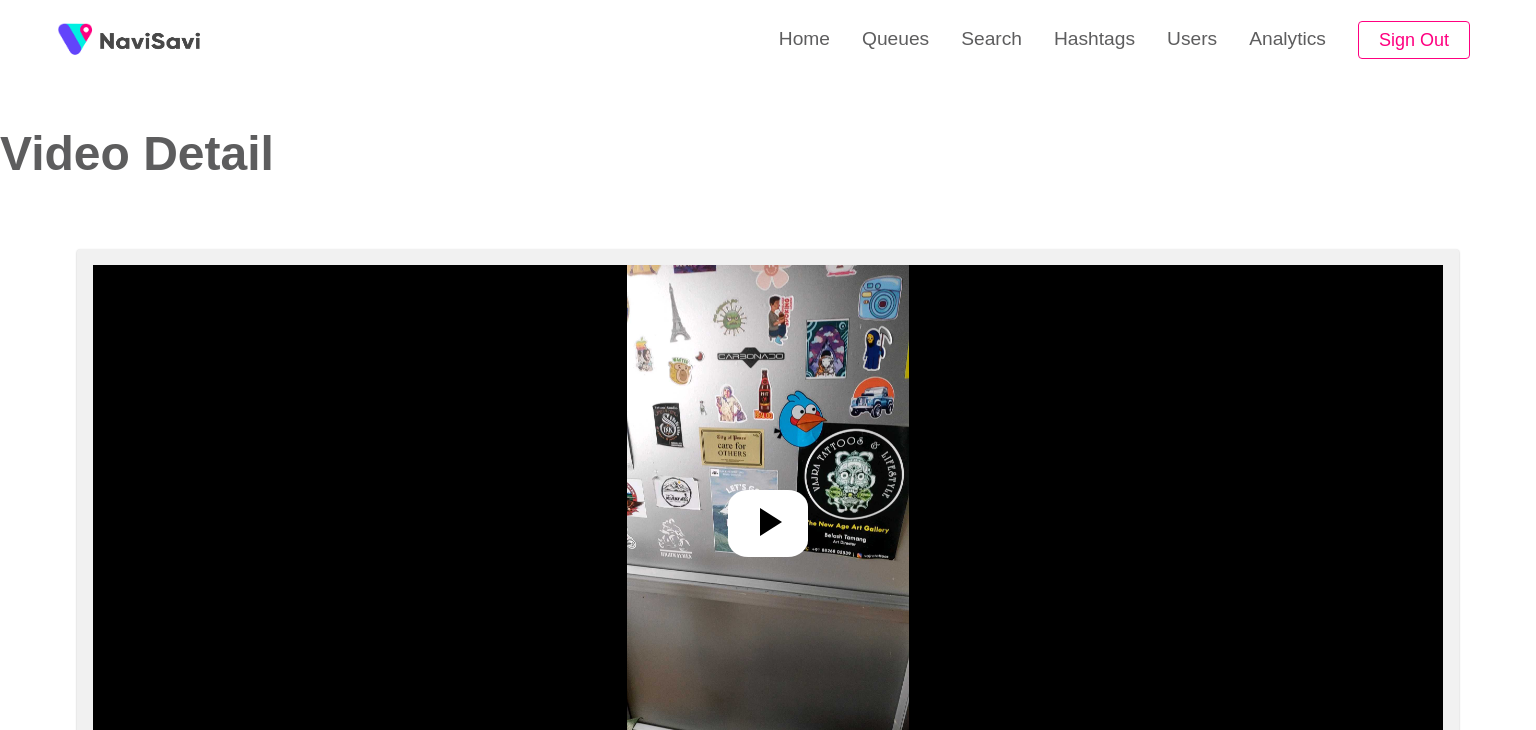 select on "**********" 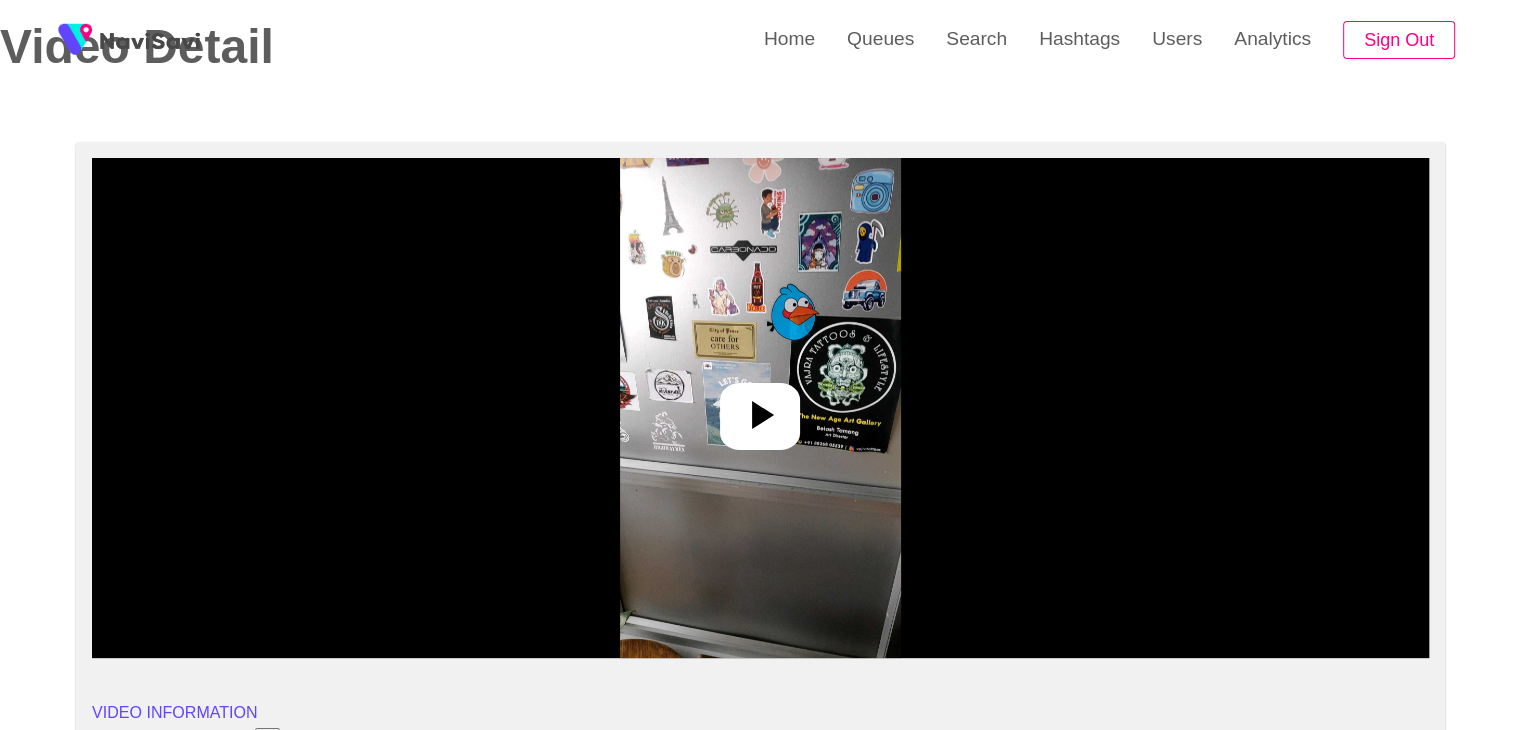 scroll, scrollTop: 0, scrollLeft: 0, axis: both 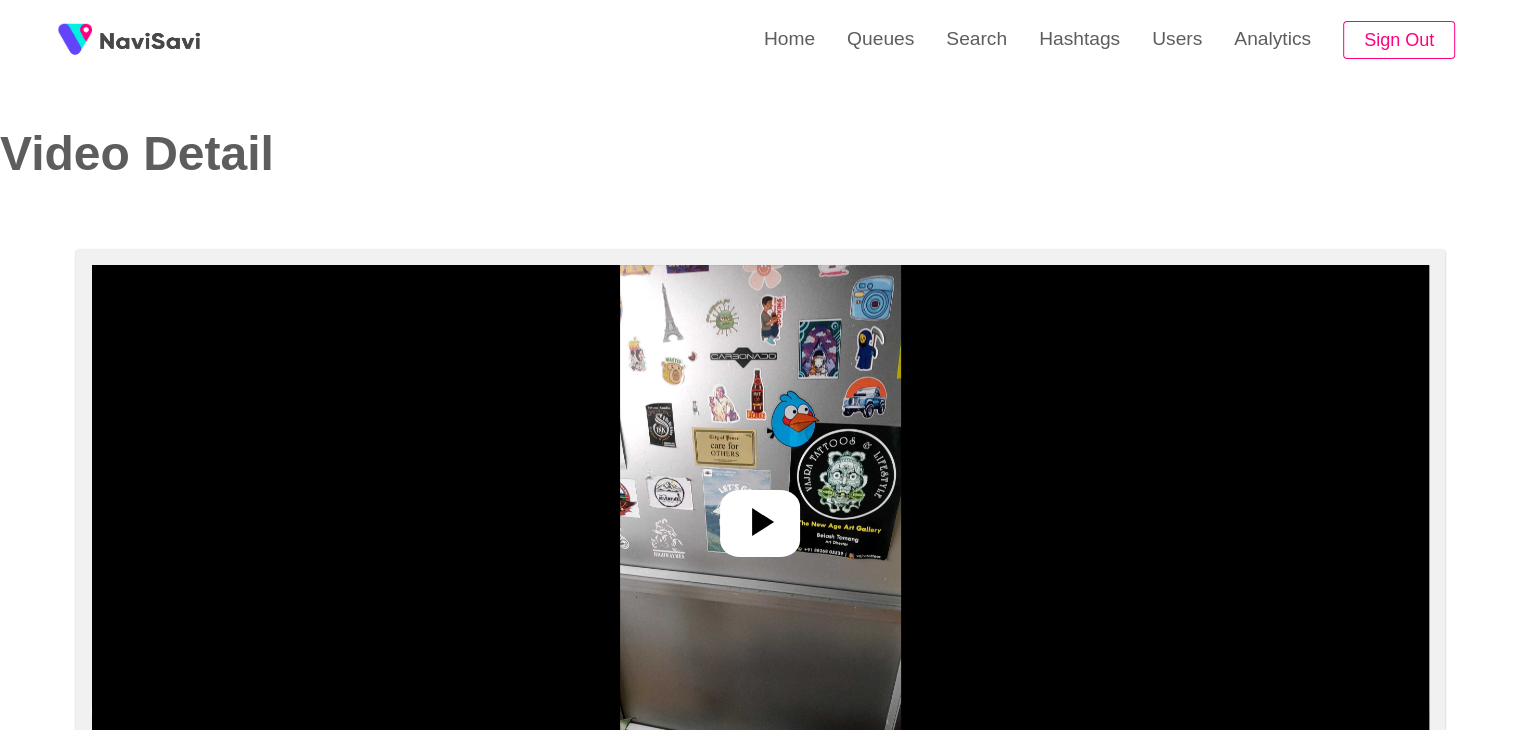 click at bounding box center [760, 515] 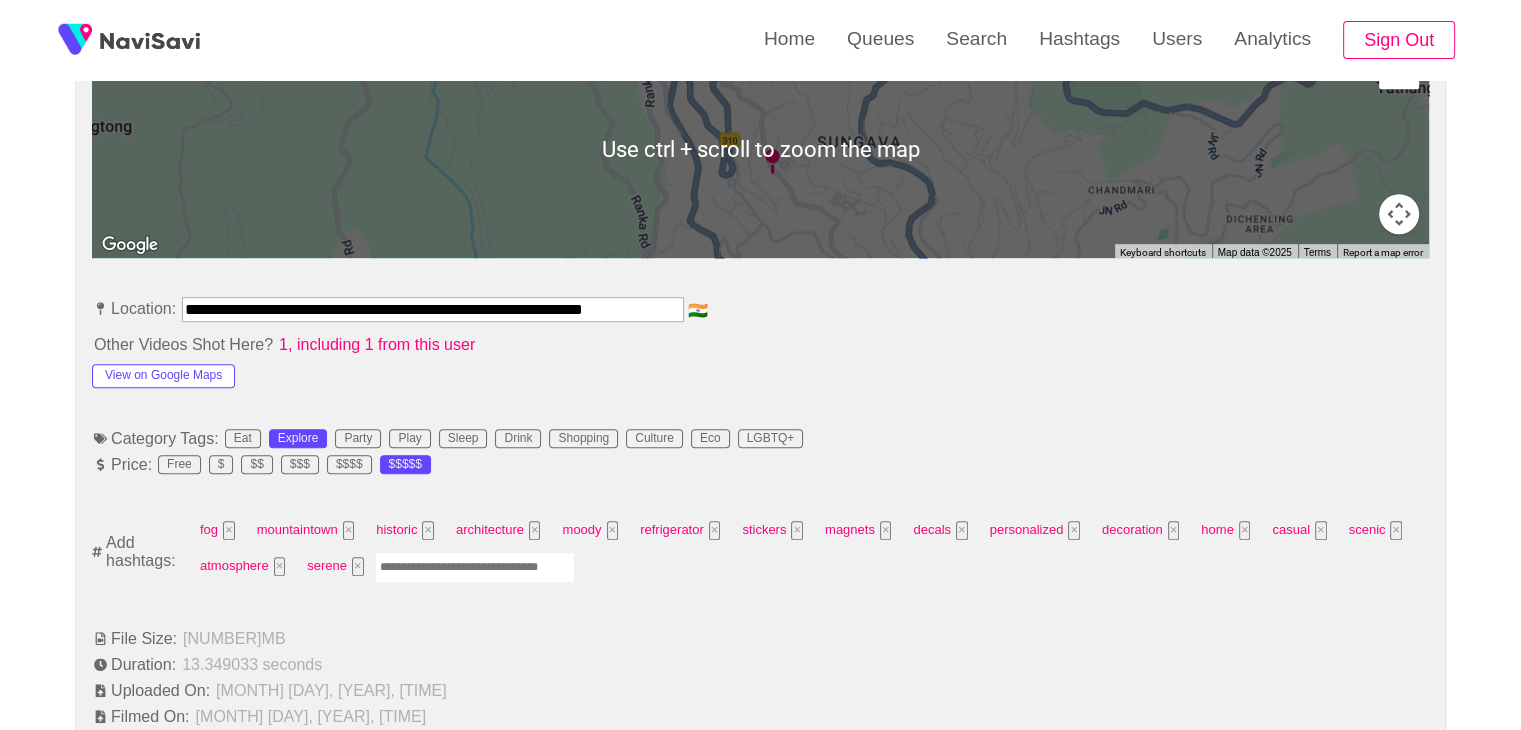 scroll, scrollTop: 1039, scrollLeft: 0, axis: vertical 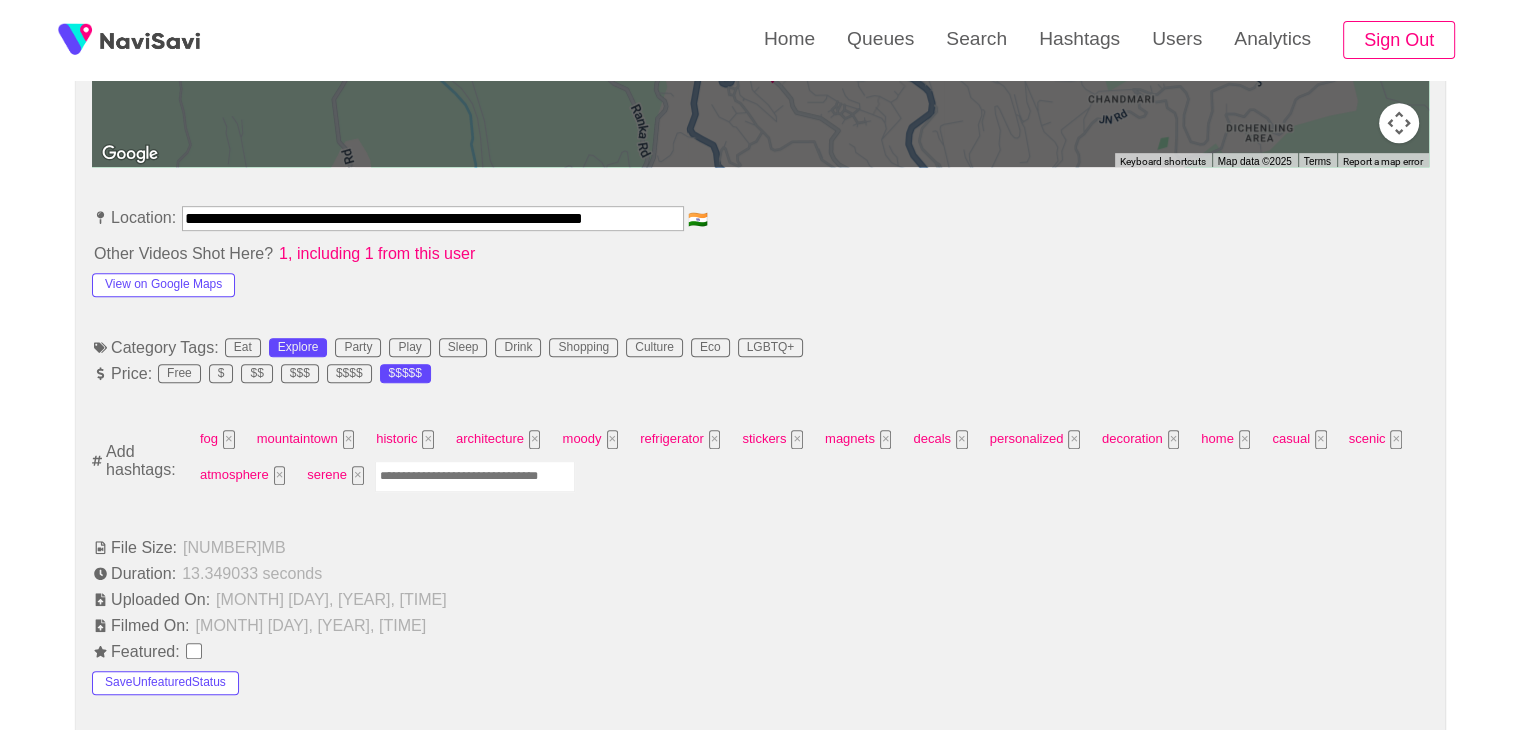 click at bounding box center [475, 476] 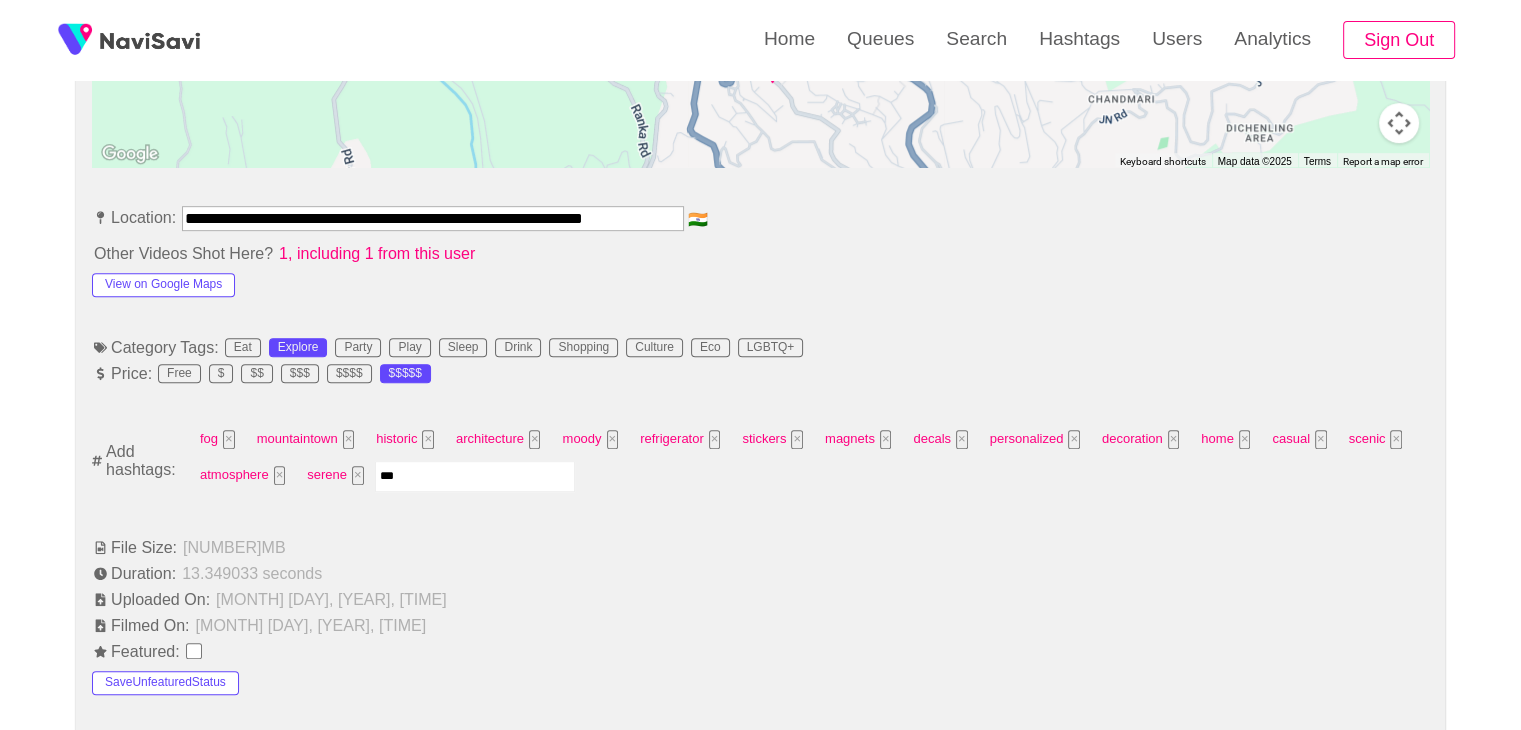 type on "****" 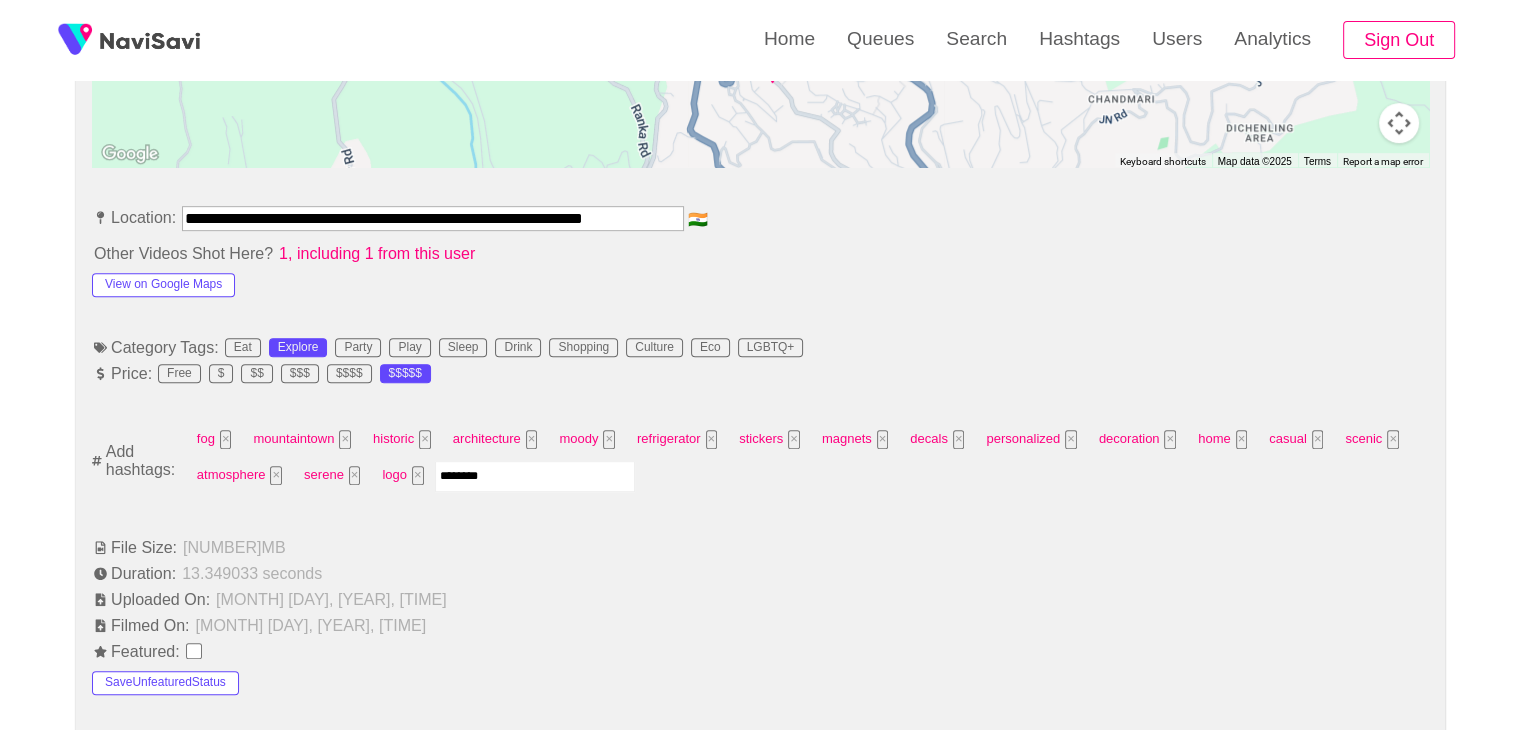 type on "*********" 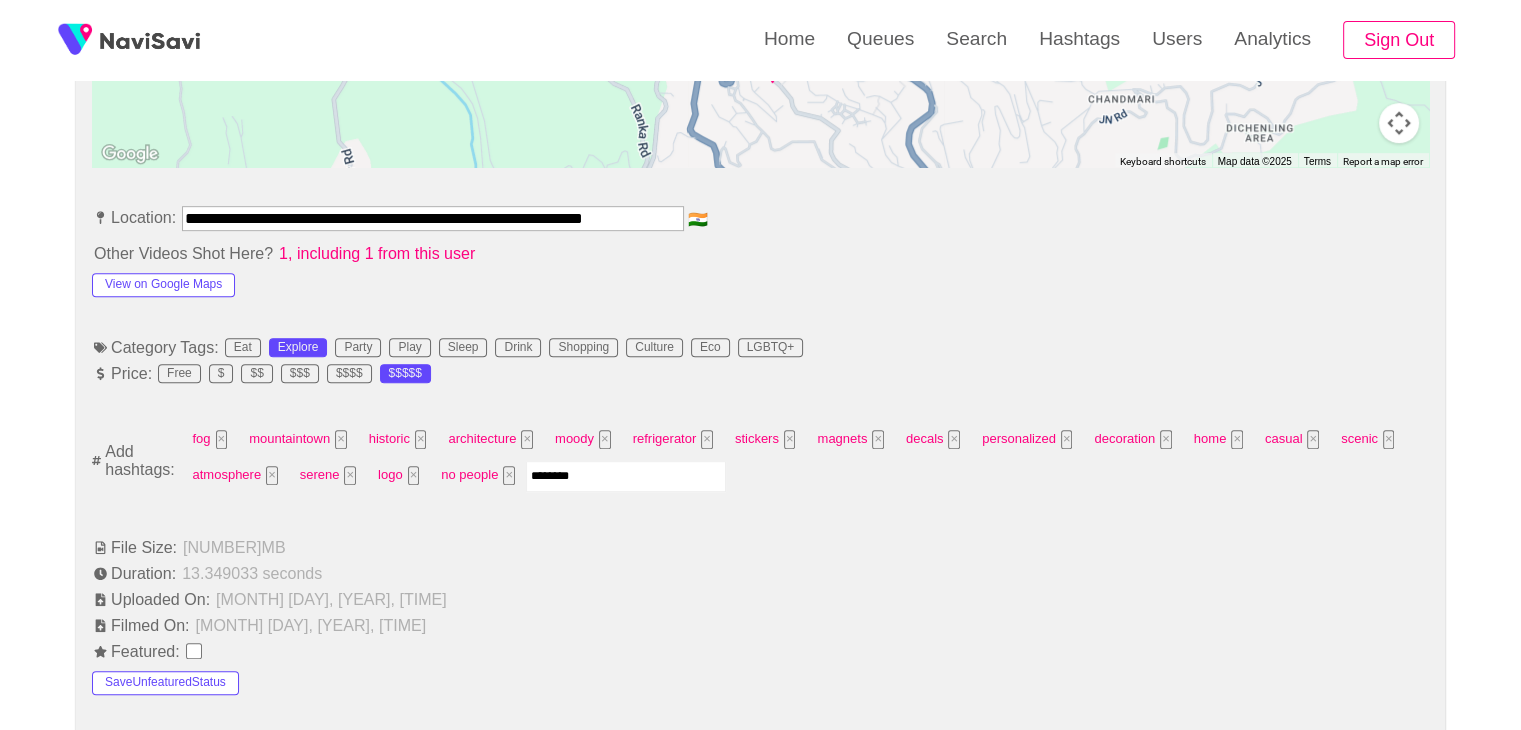 type on "*********" 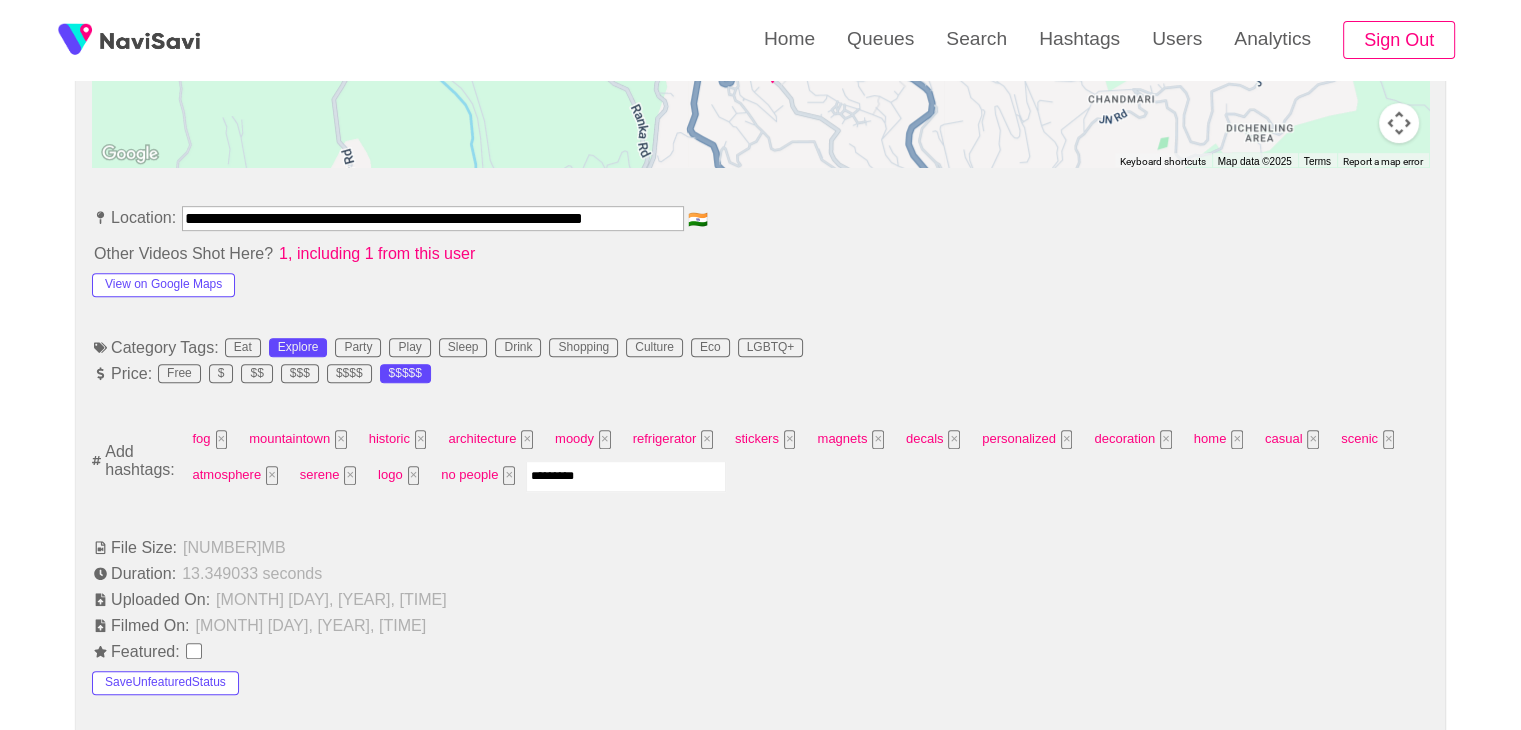 type 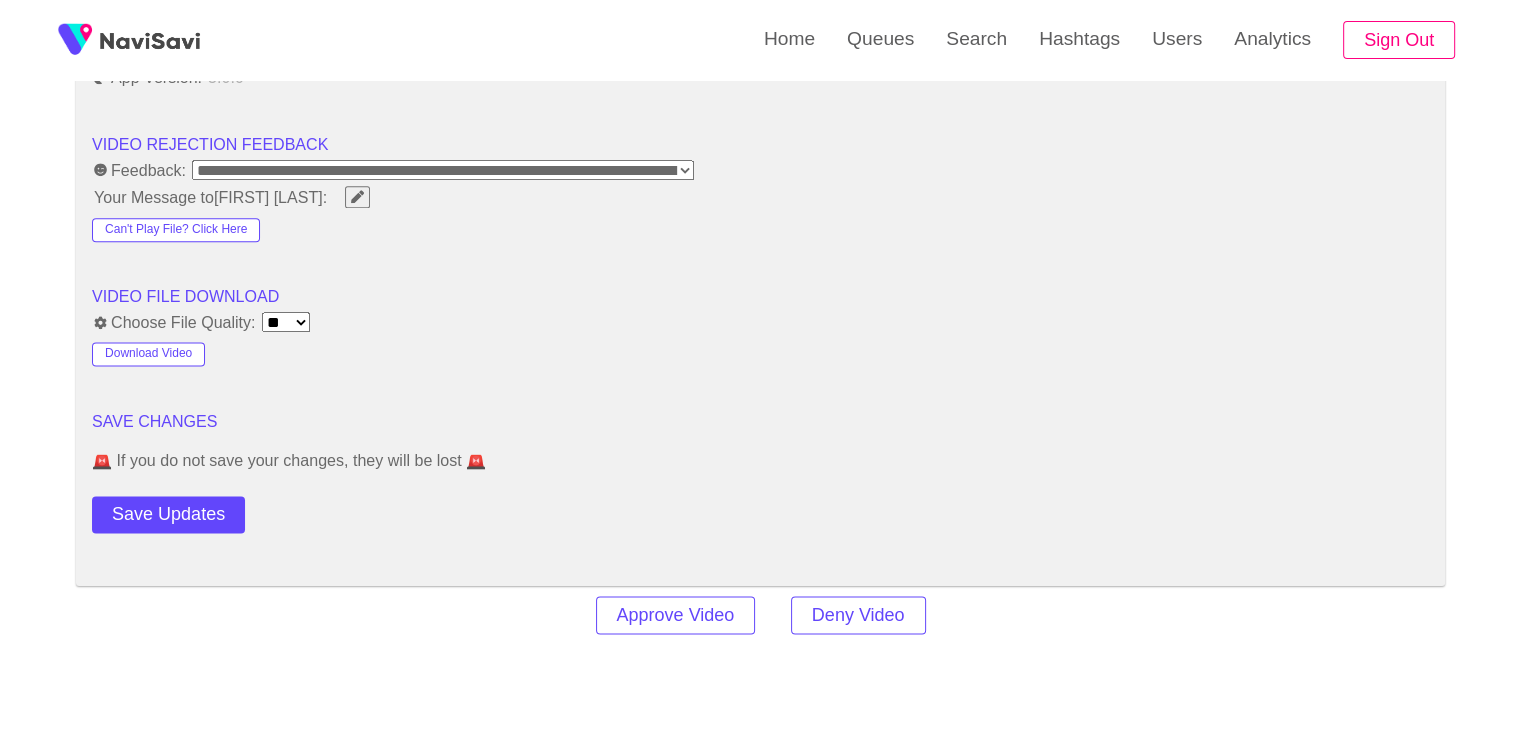 scroll, scrollTop: 2543, scrollLeft: 0, axis: vertical 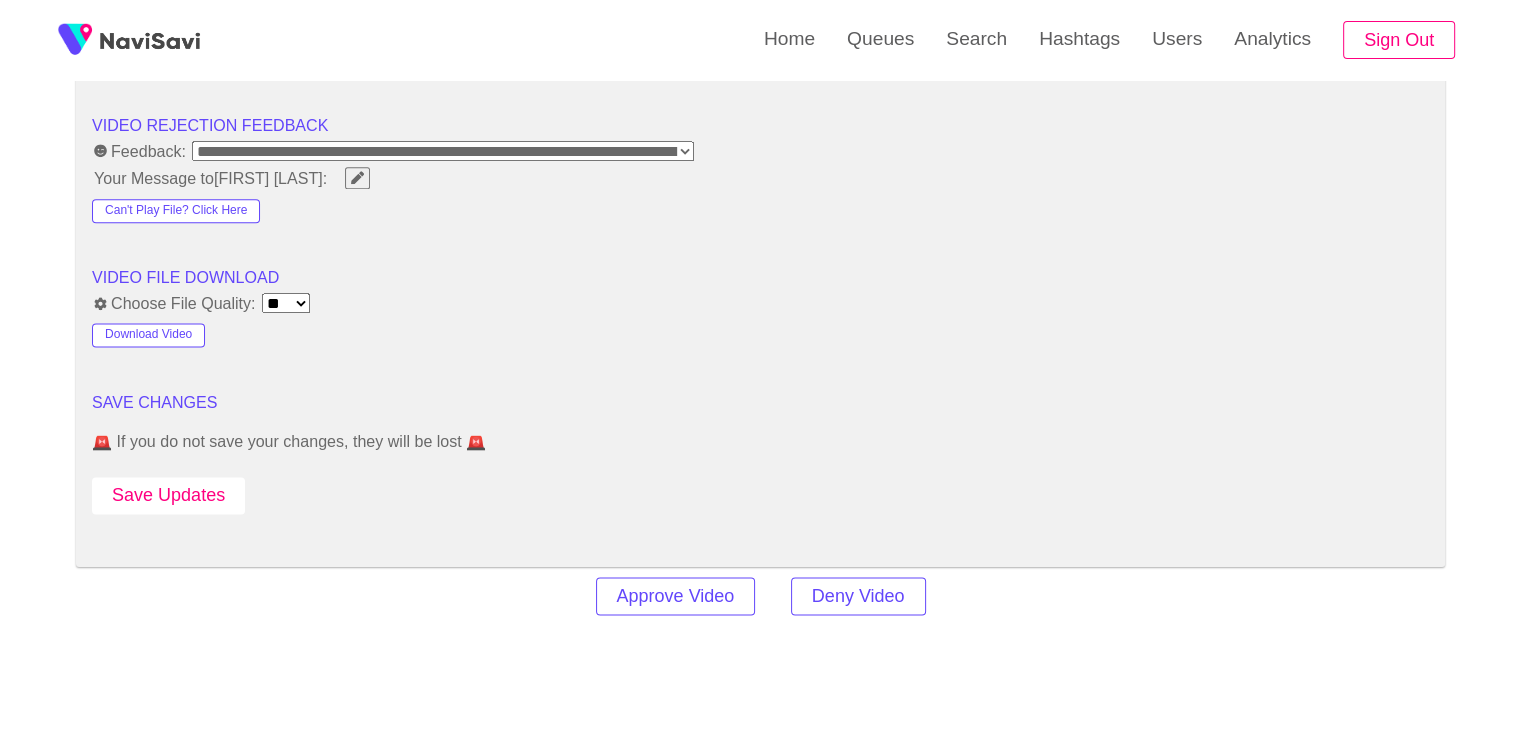 click on "Save Updates" at bounding box center (168, 495) 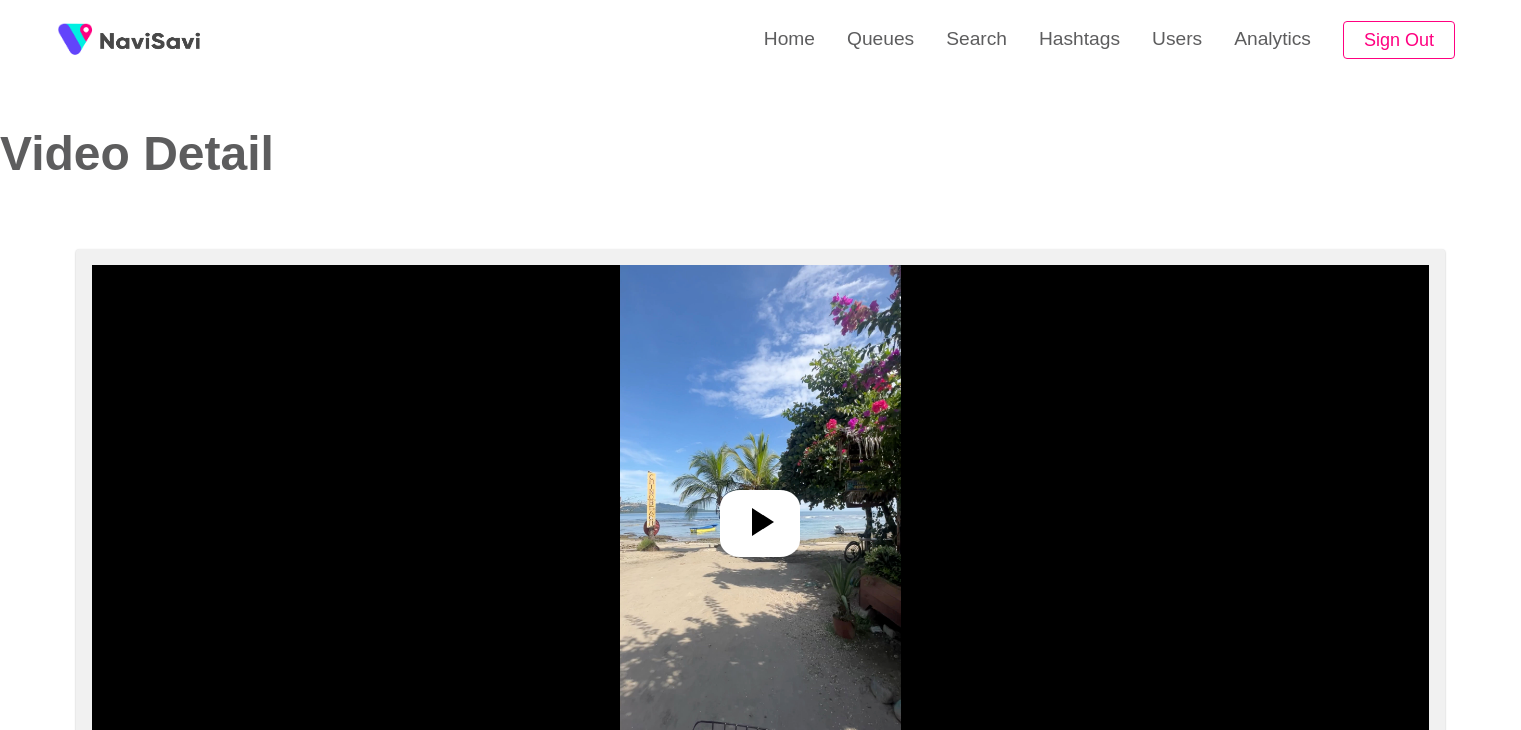 select on "**********" 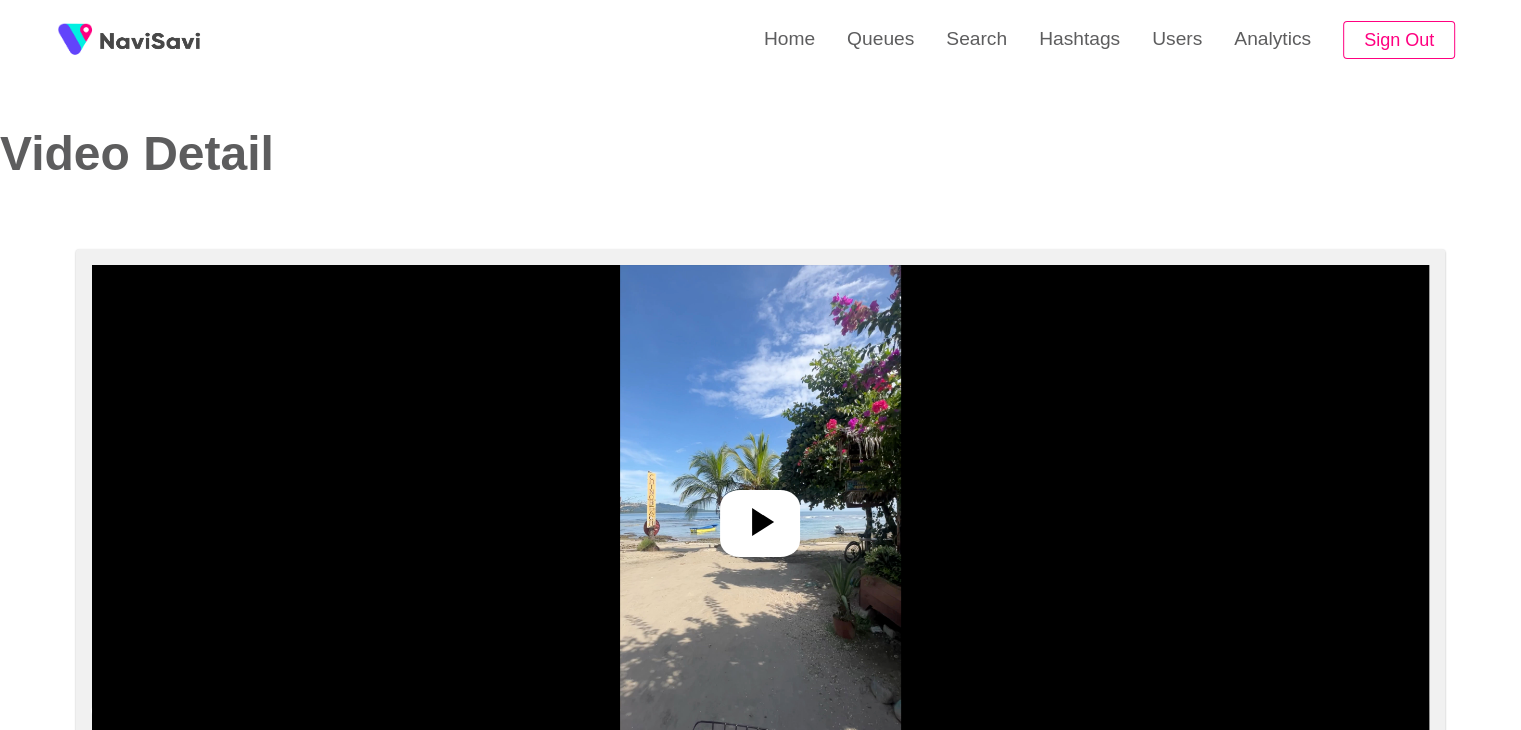 click at bounding box center [760, 523] 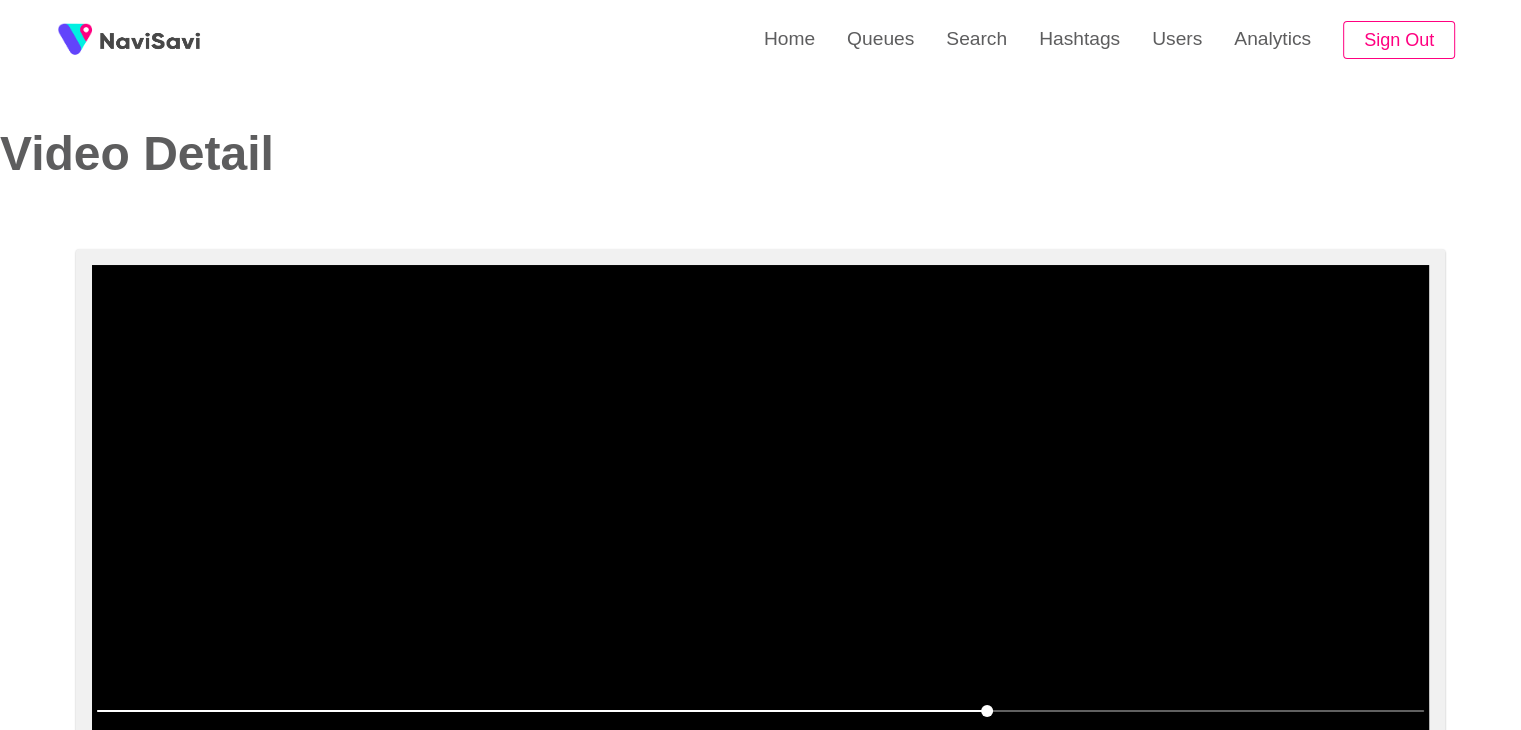 scroll, scrollTop: 143, scrollLeft: 0, axis: vertical 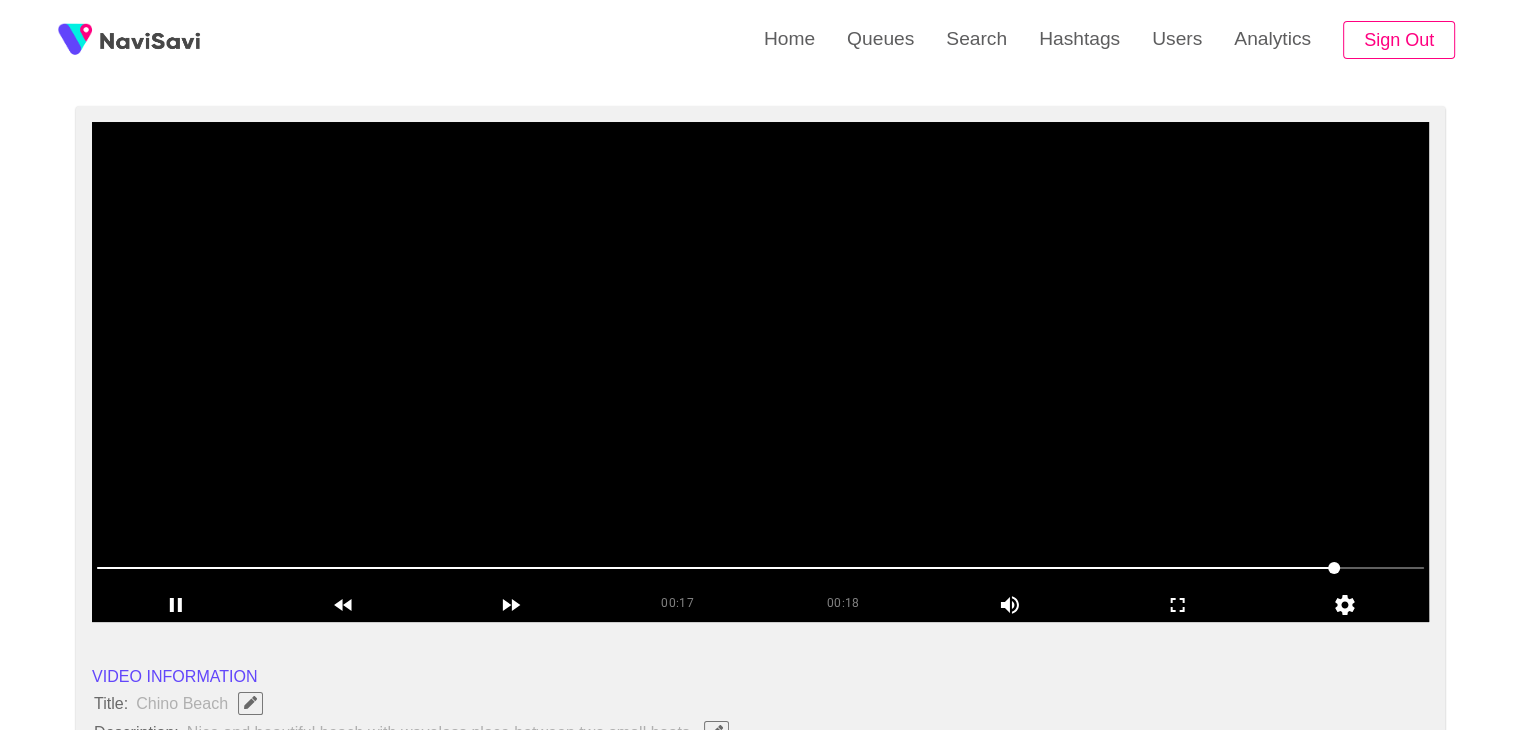 click at bounding box center [760, 372] 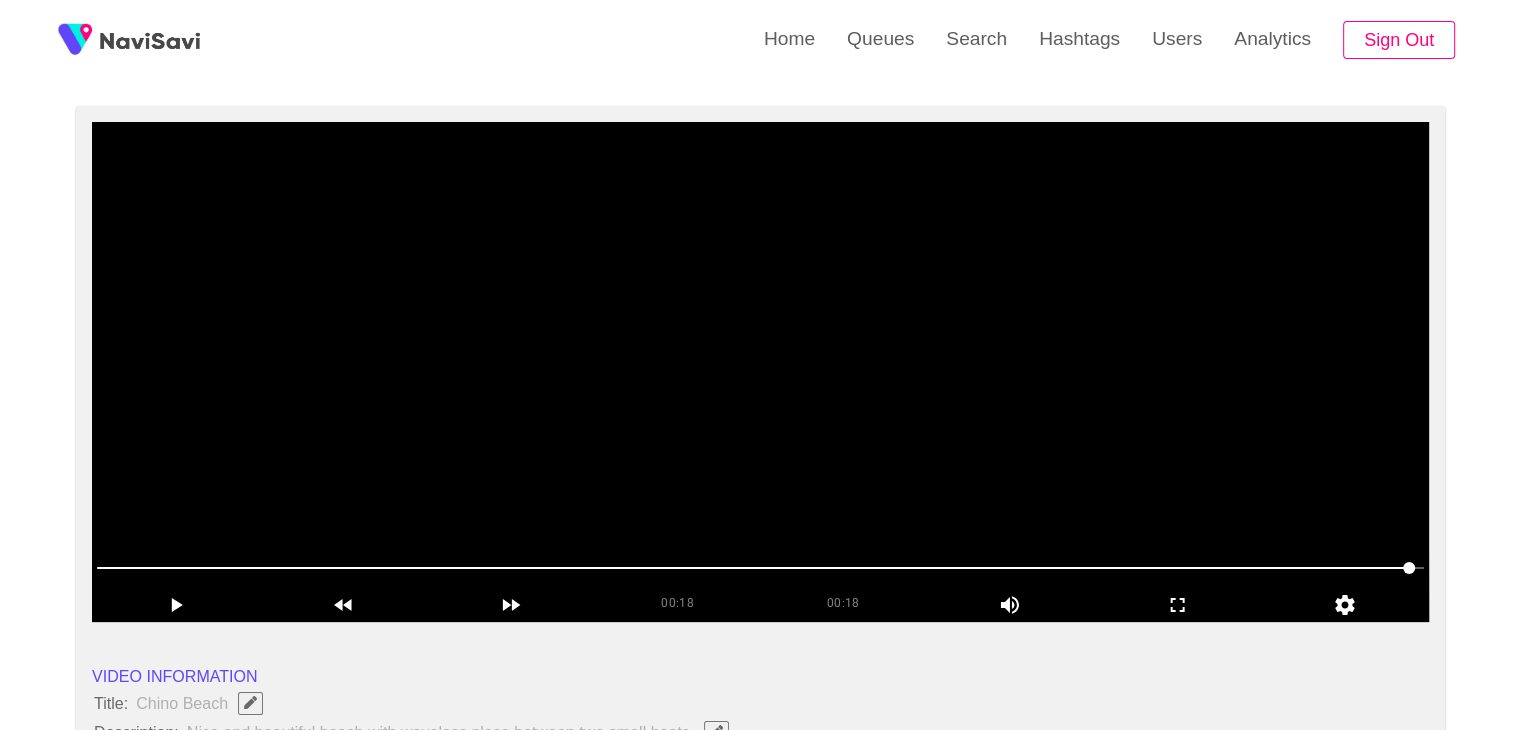 click at bounding box center (760, 372) 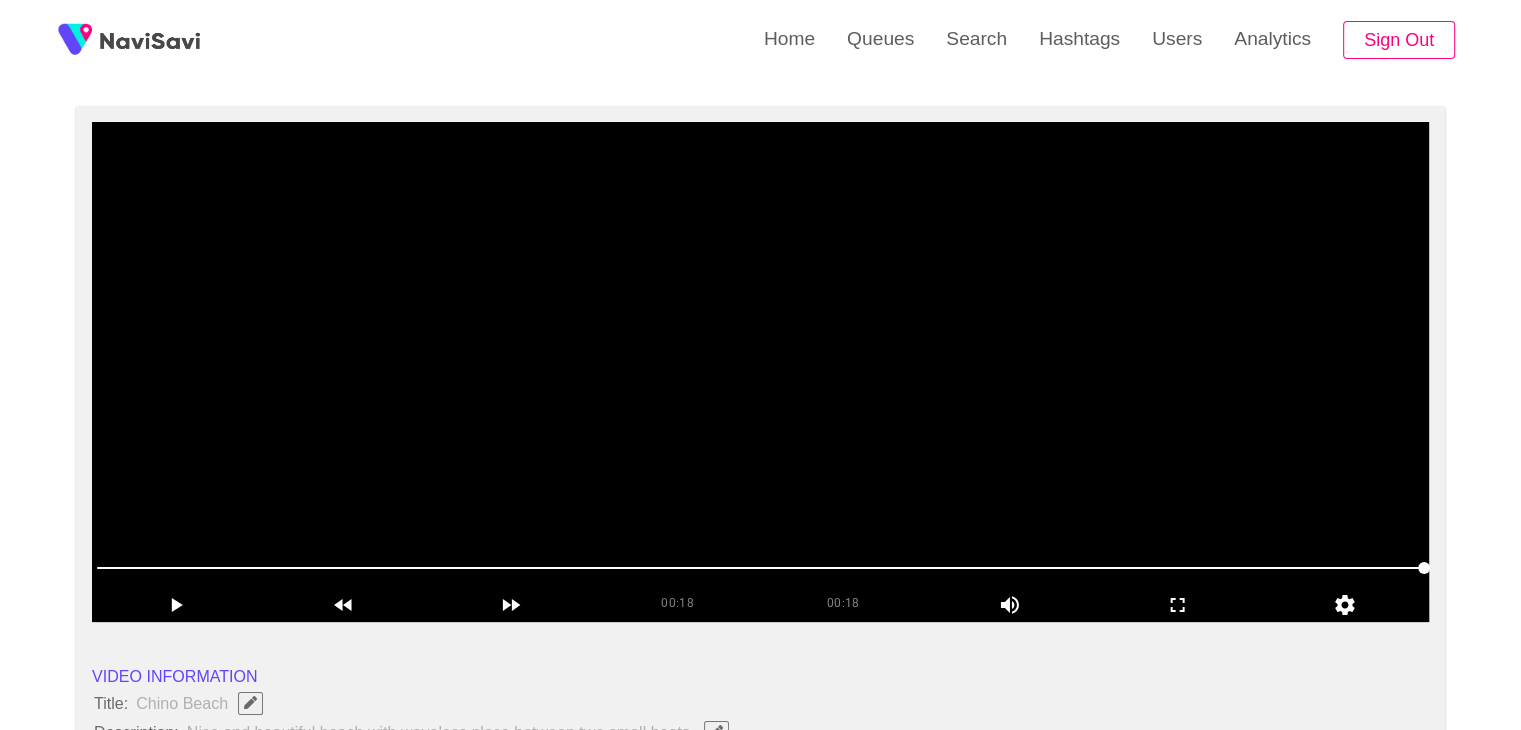 click at bounding box center [760, 372] 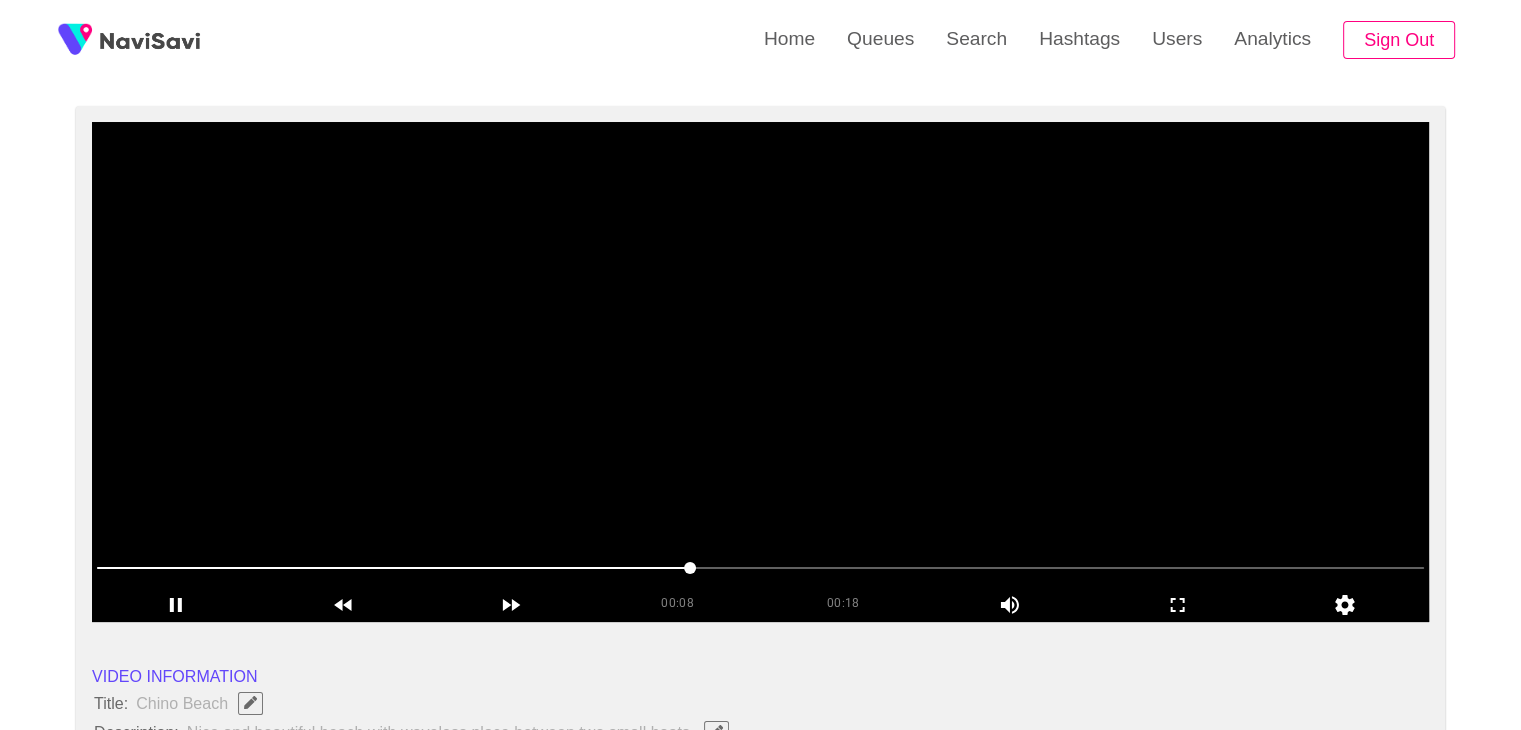 click at bounding box center (760, 372) 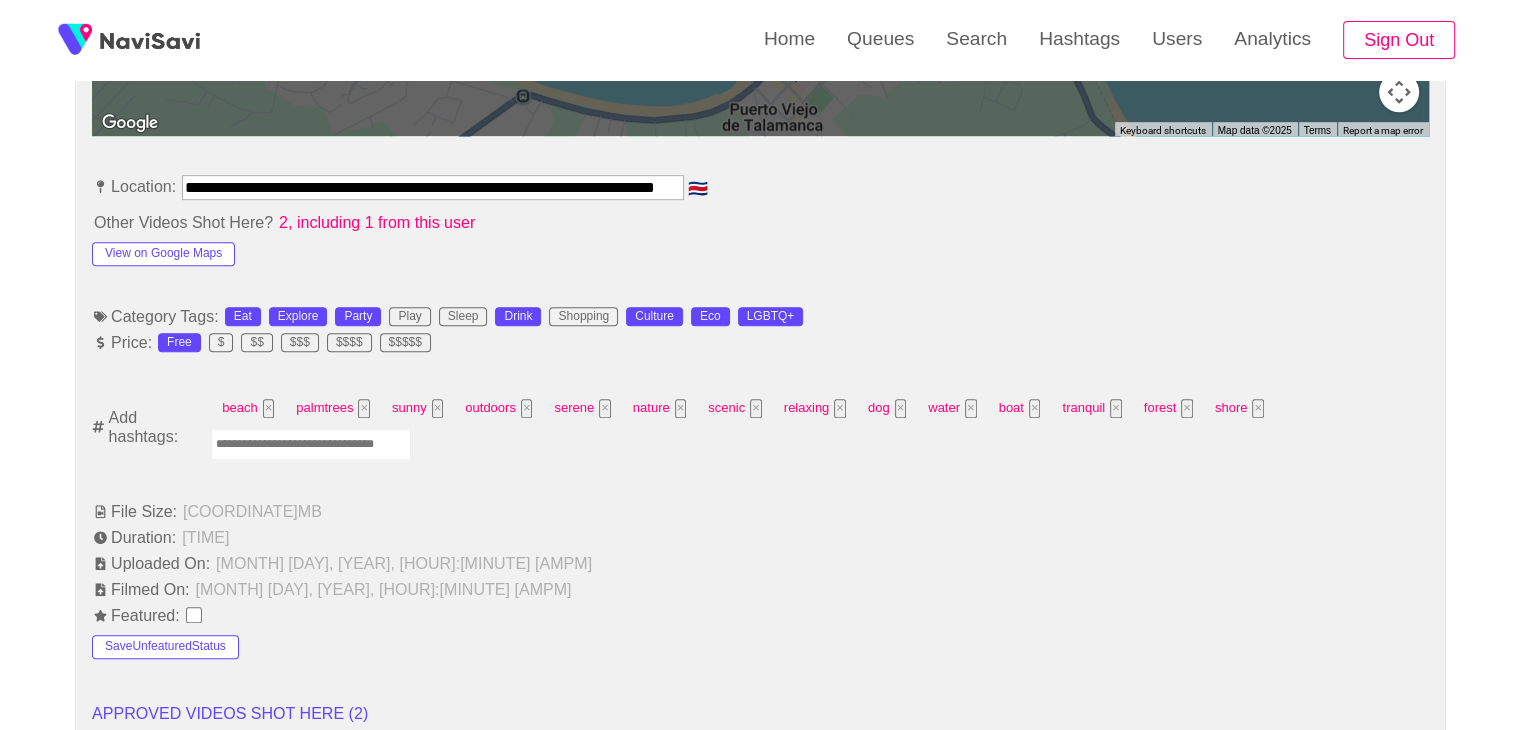 scroll, scrollTop: 1090, scrollLeft: 0, axis: vertical 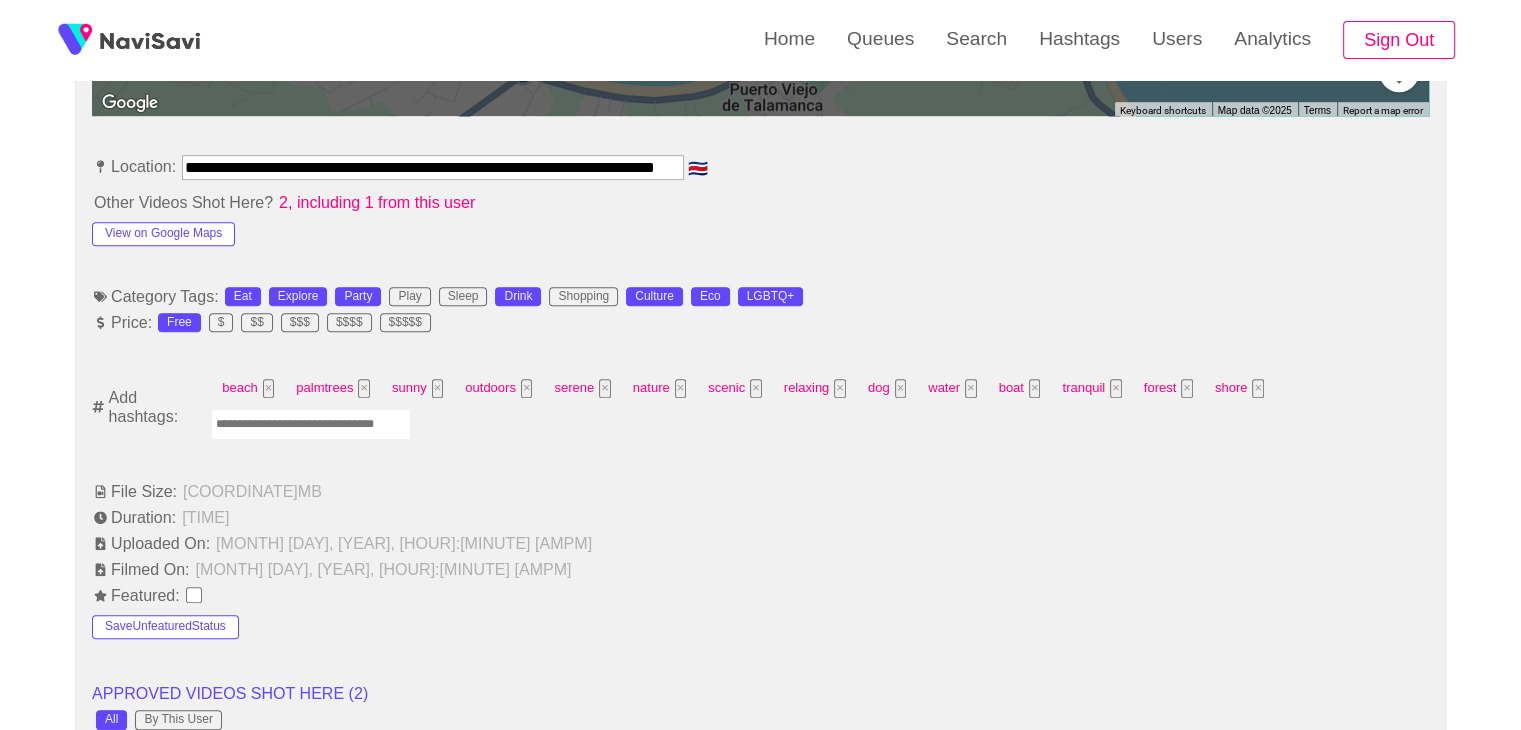 click at bounding box center [311, 424] 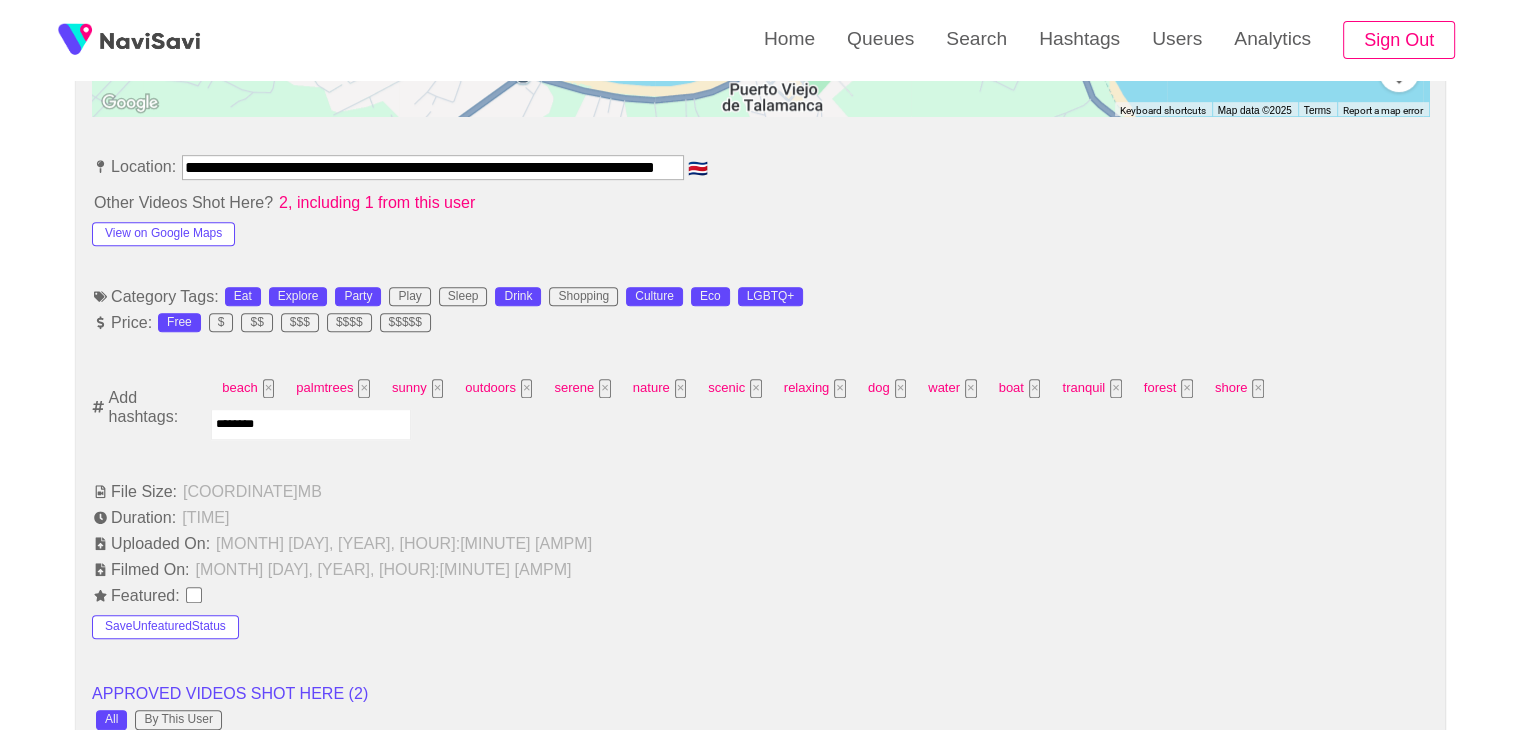 type on "*********" 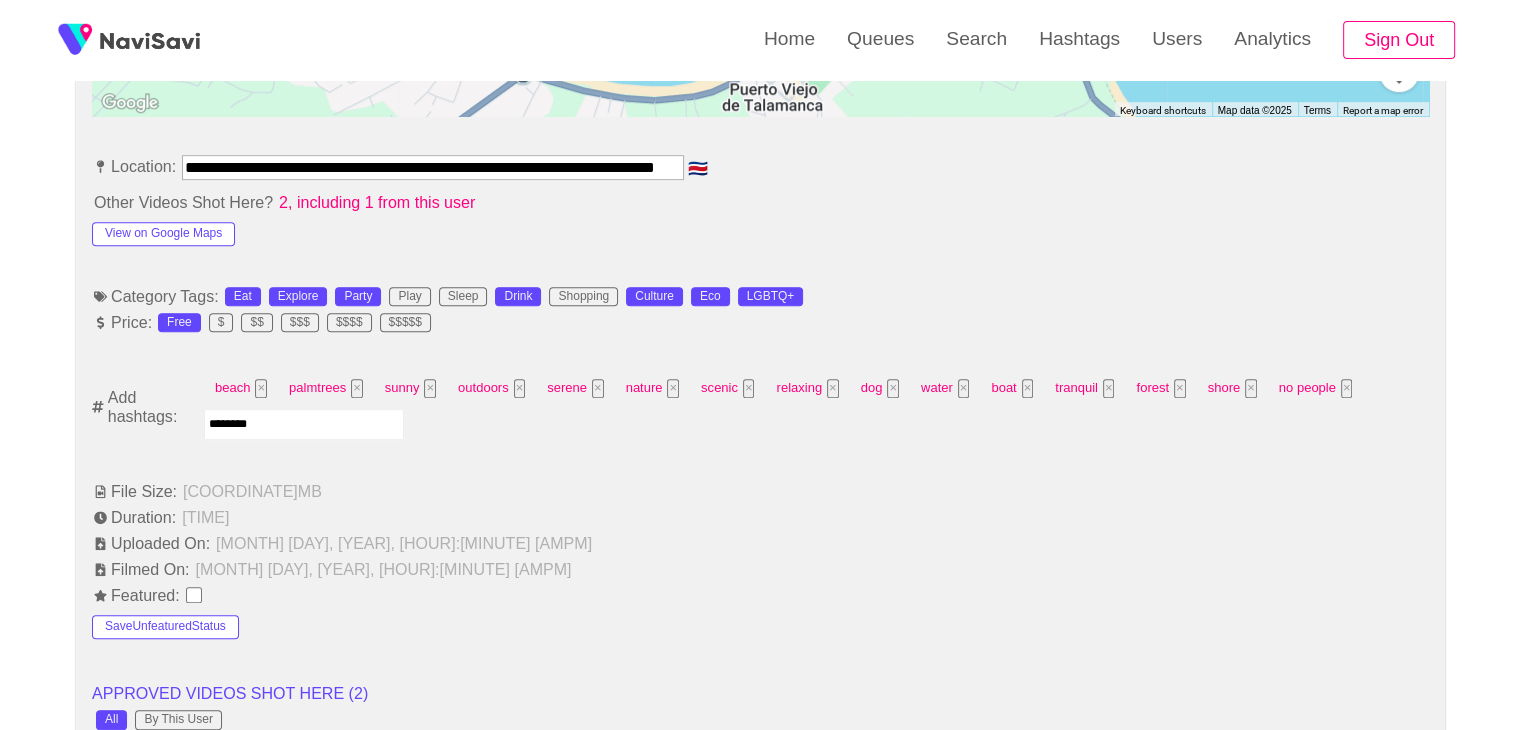 type on "*********" 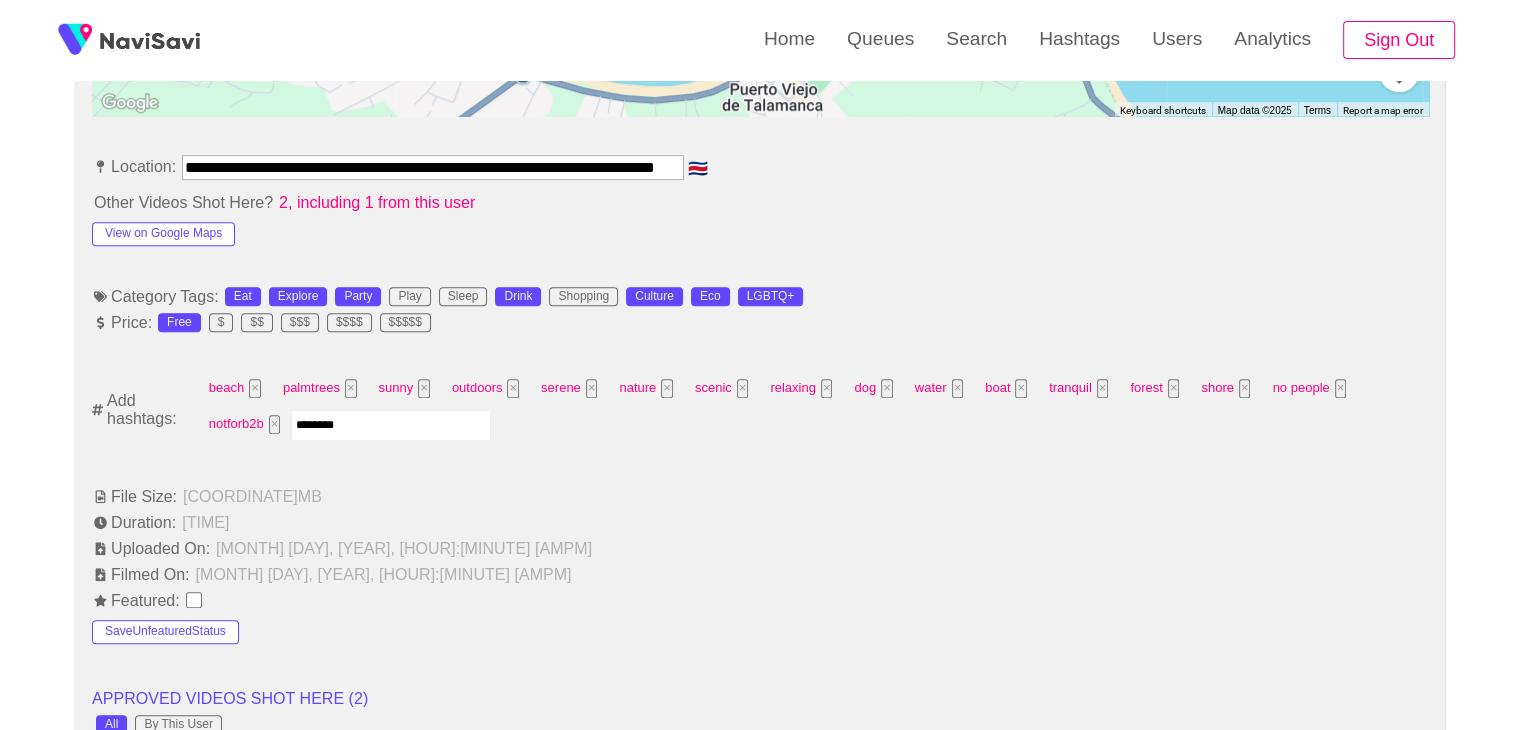 type on "*********" 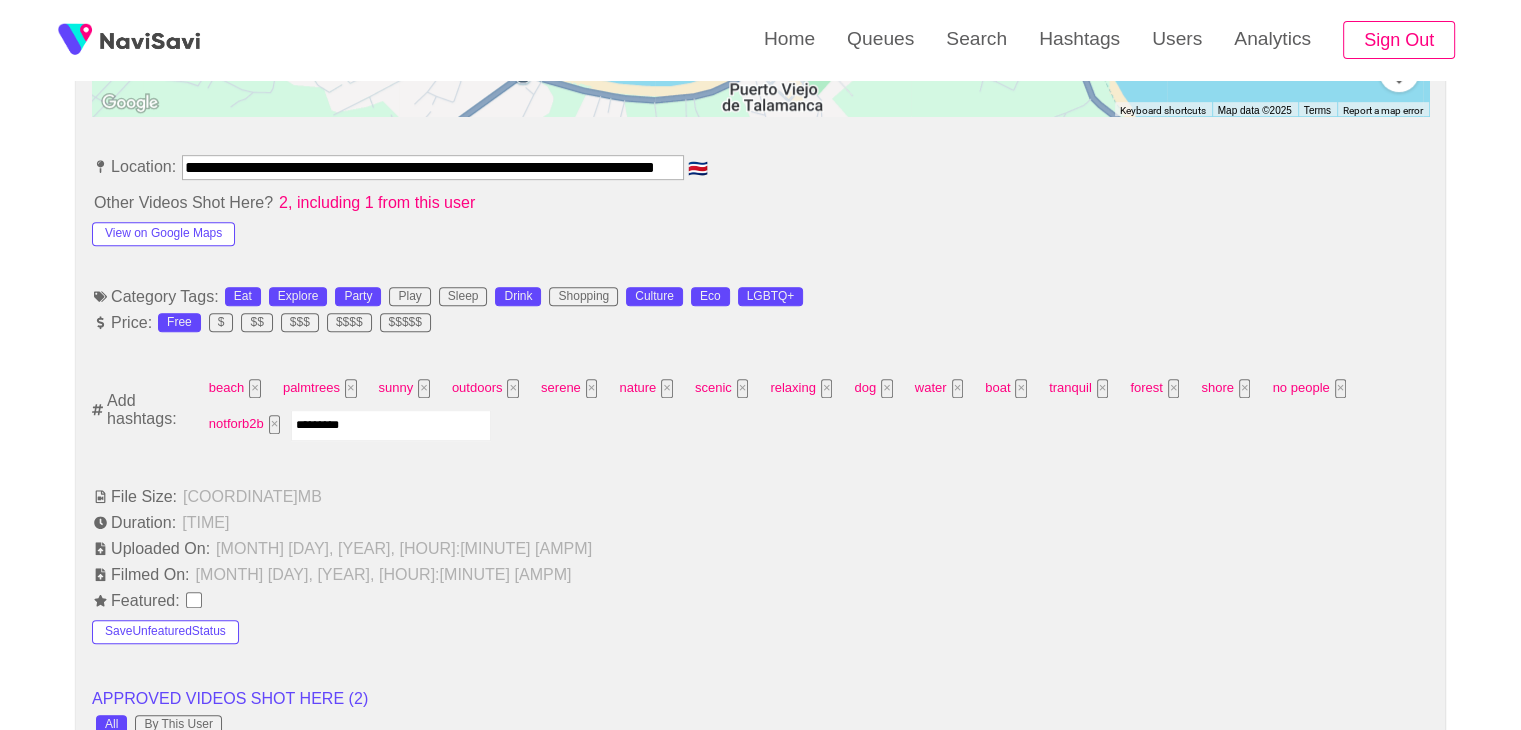 type 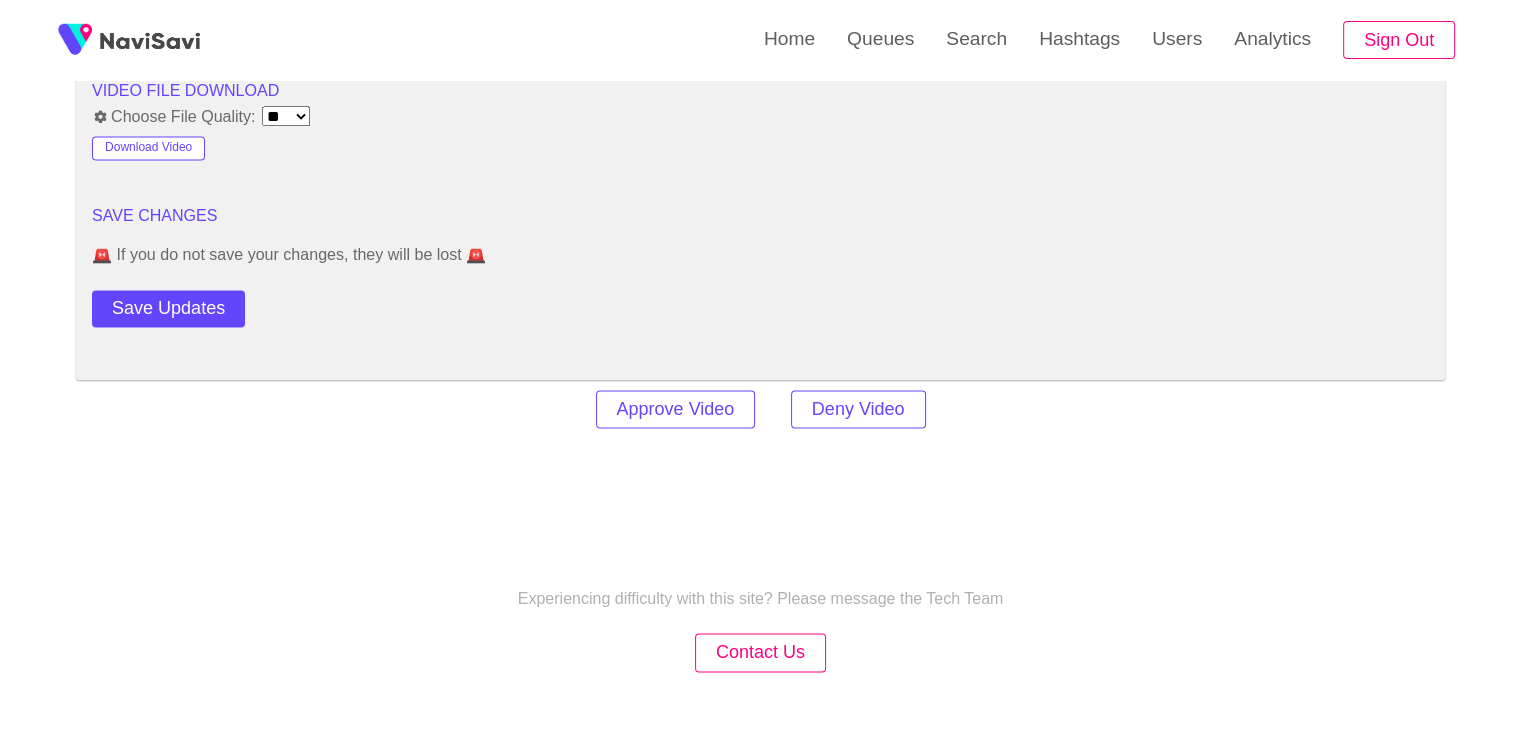 scroll, scrollTop: 2813, scrollLeft: 0, axis: vertical 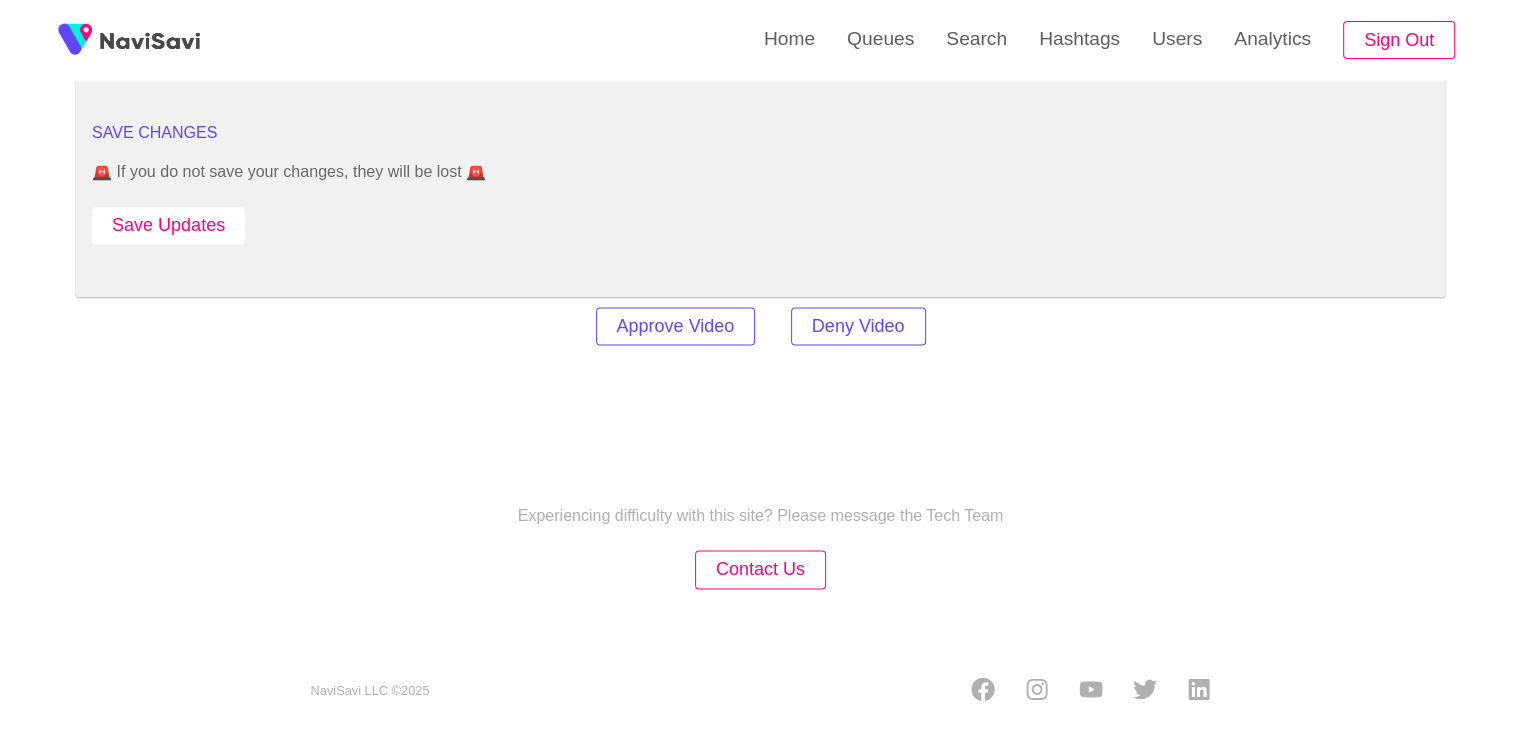 click on "Save Updates" at bounding box center (168, 225) 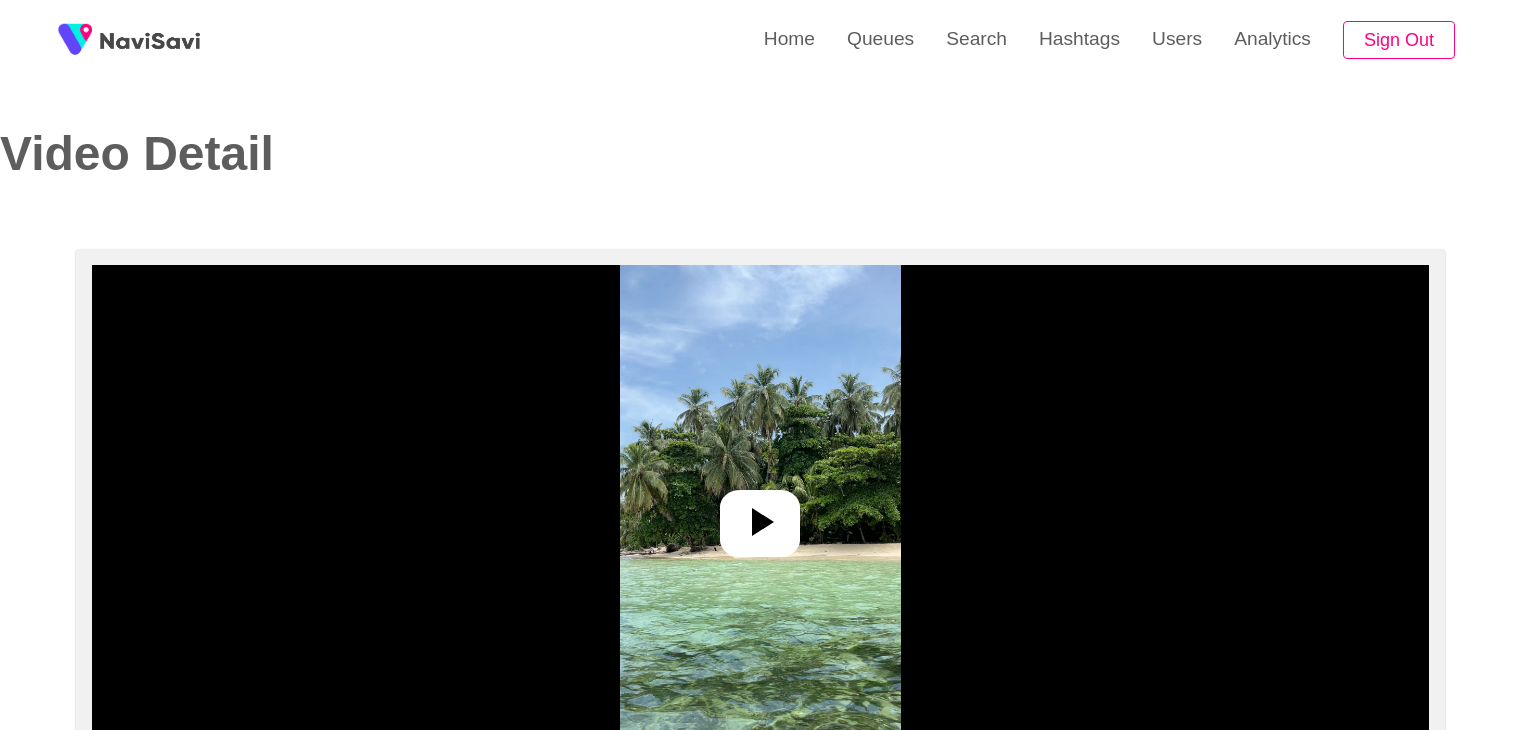 select on "**********" 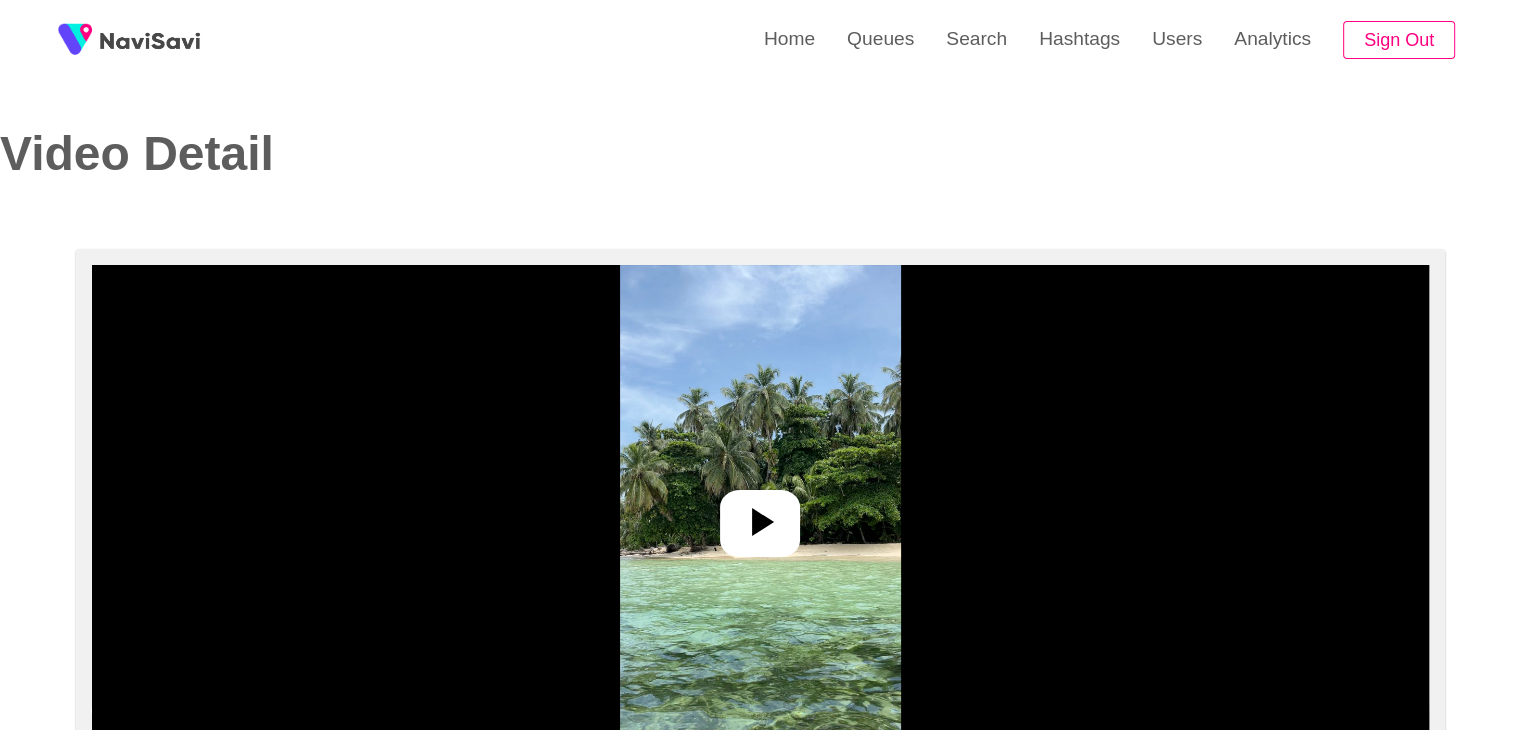 click at bounding box center (760, 515) 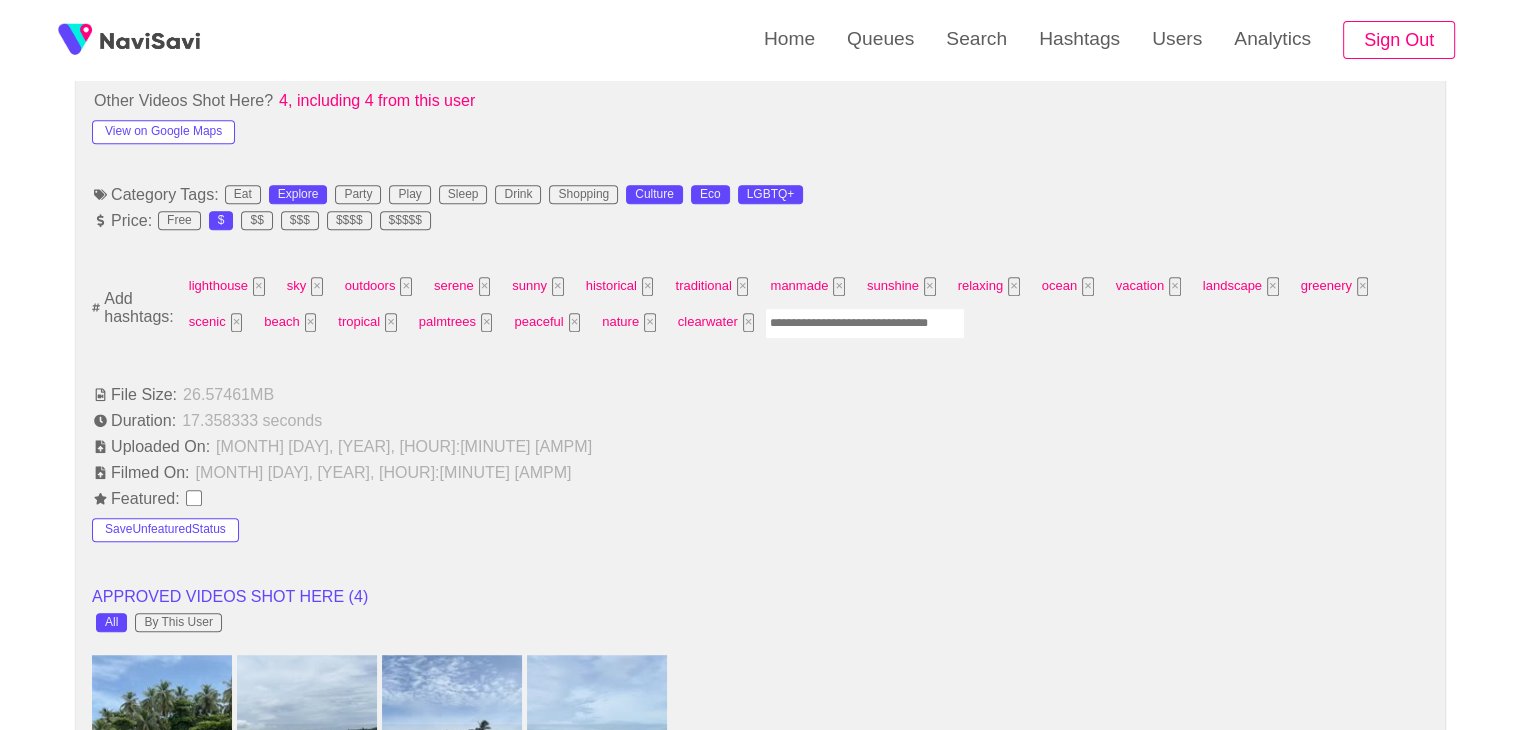 scroll, scrollTop: 1215, scrollLeft: 0, axis: vertical 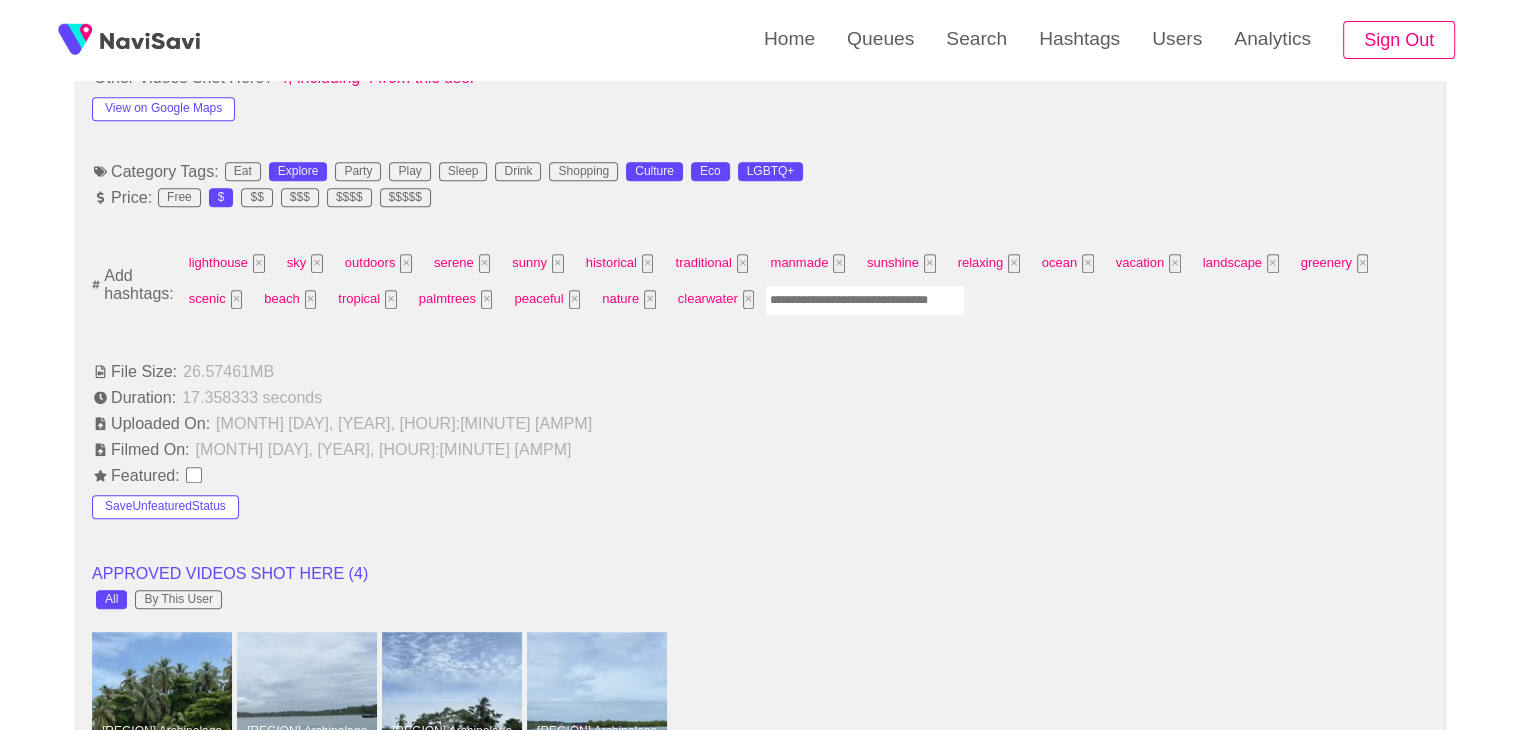 click at bounding box center [865, 300] 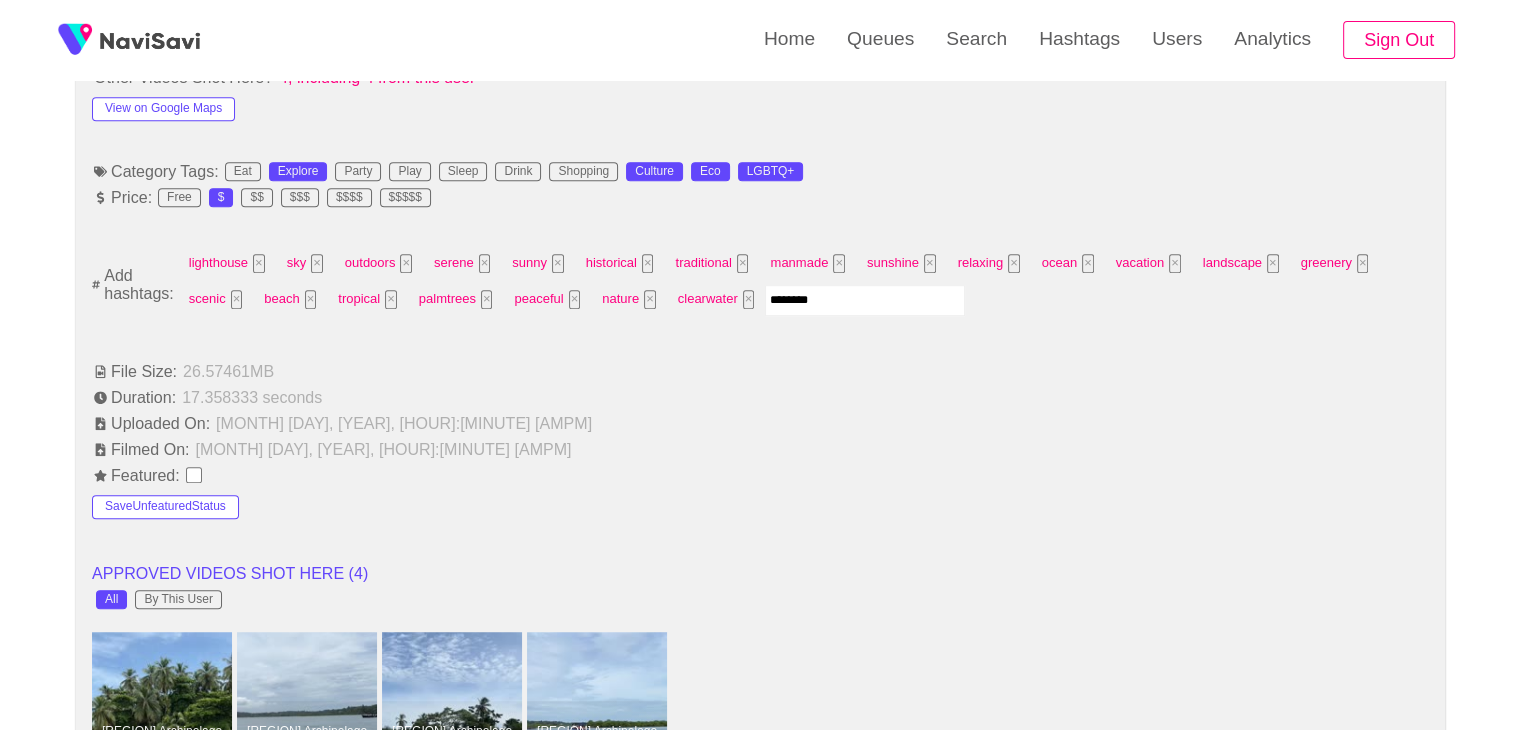 type on "*********" 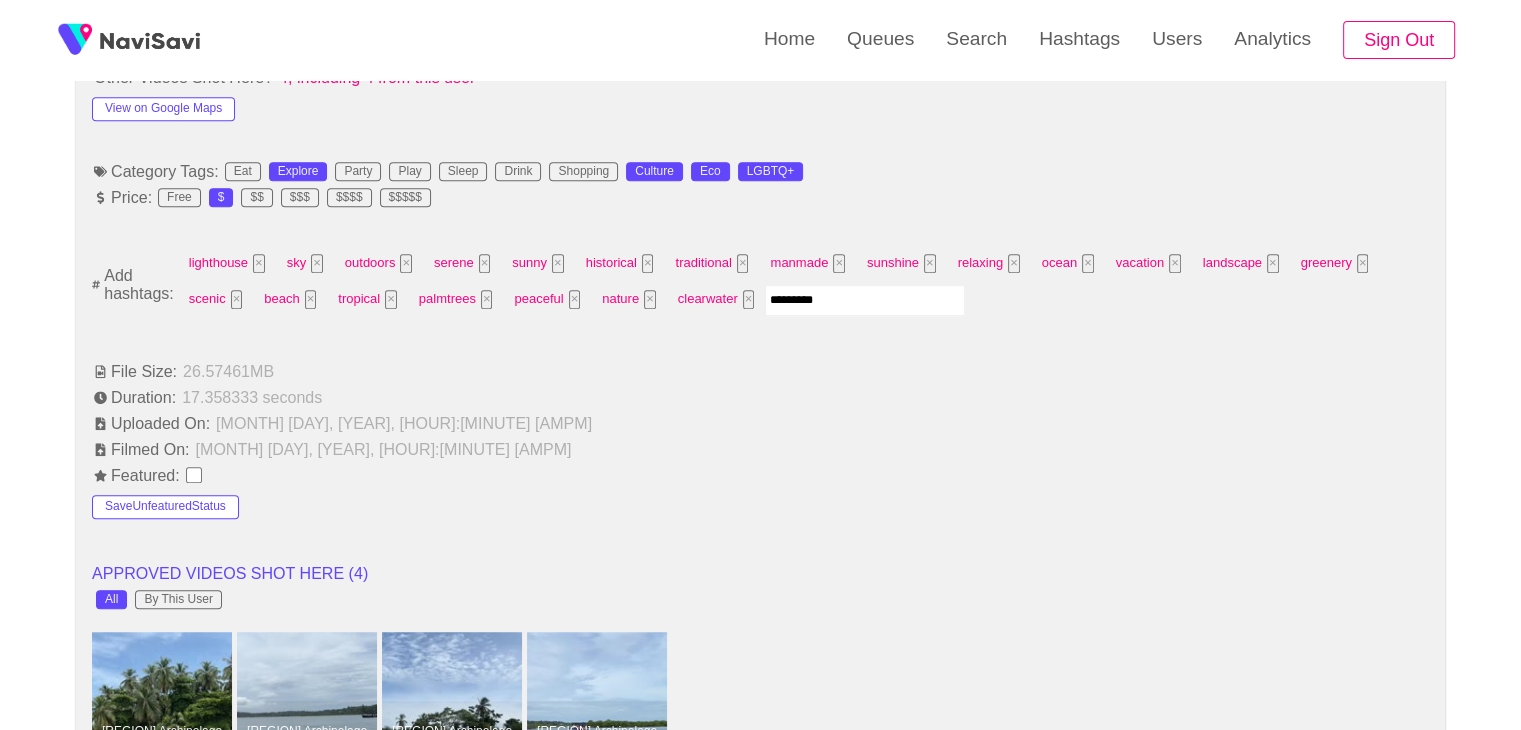 type 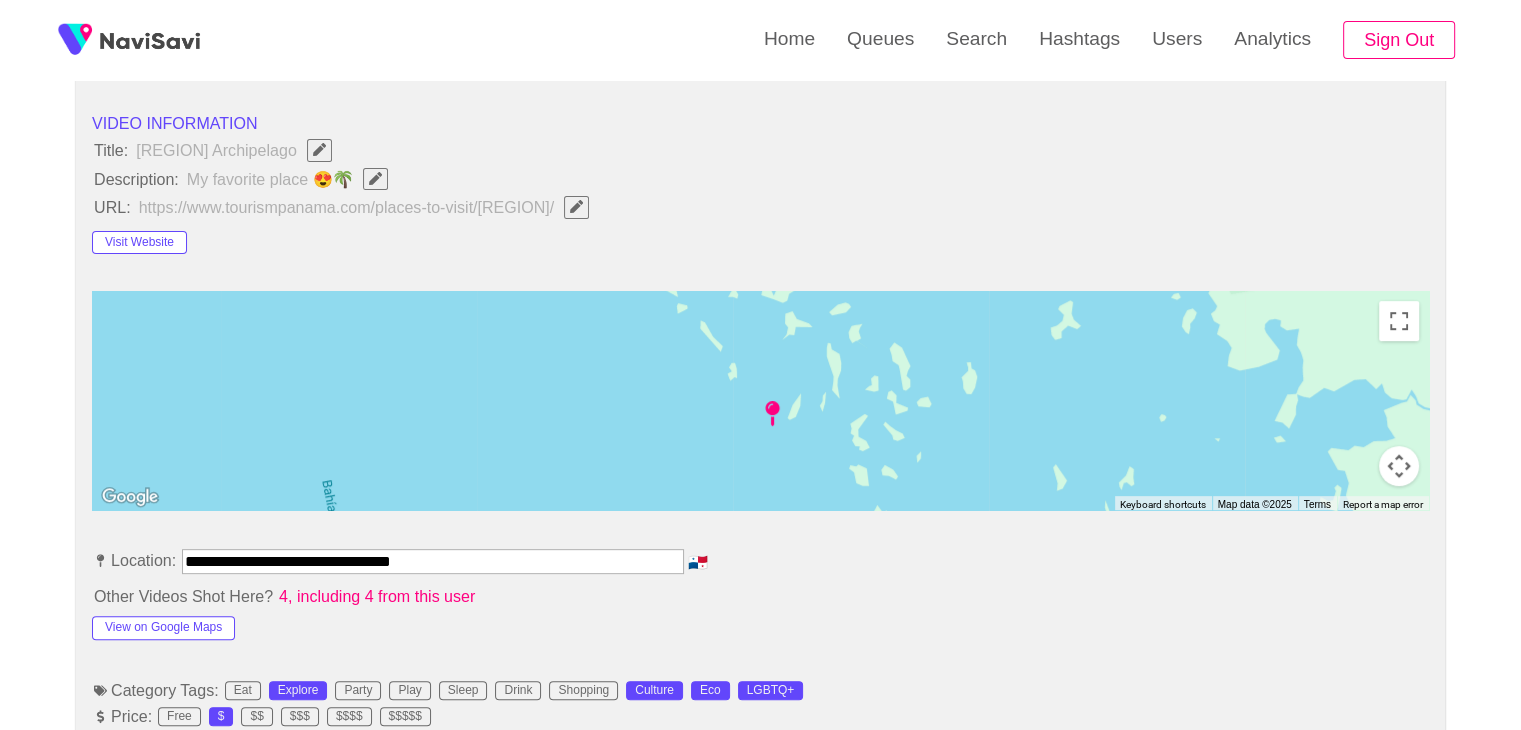 scroll, scrollTop: 746, scrollLeft: 0, axis: vertical 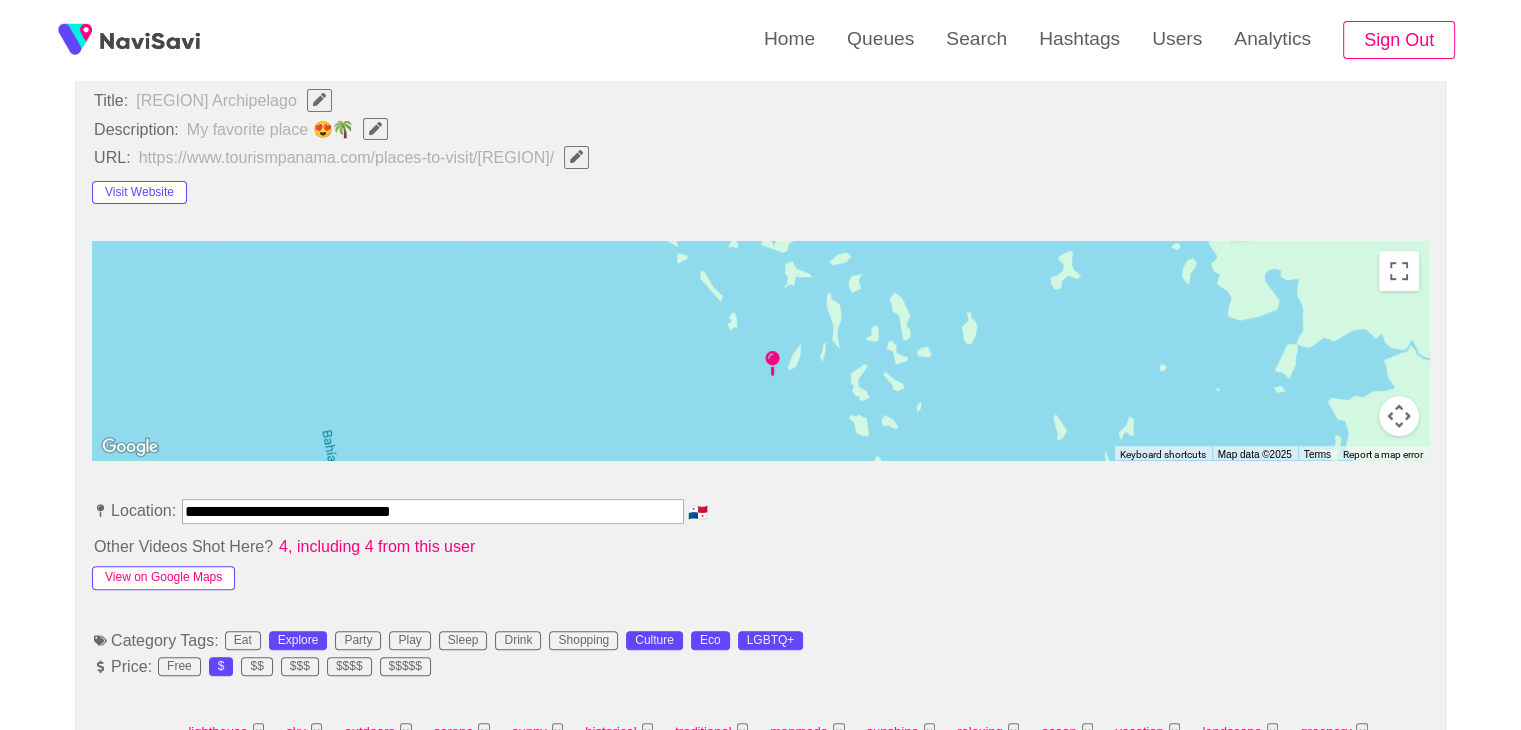 click on "View on Google Maps" at bounding box center (163, 578) 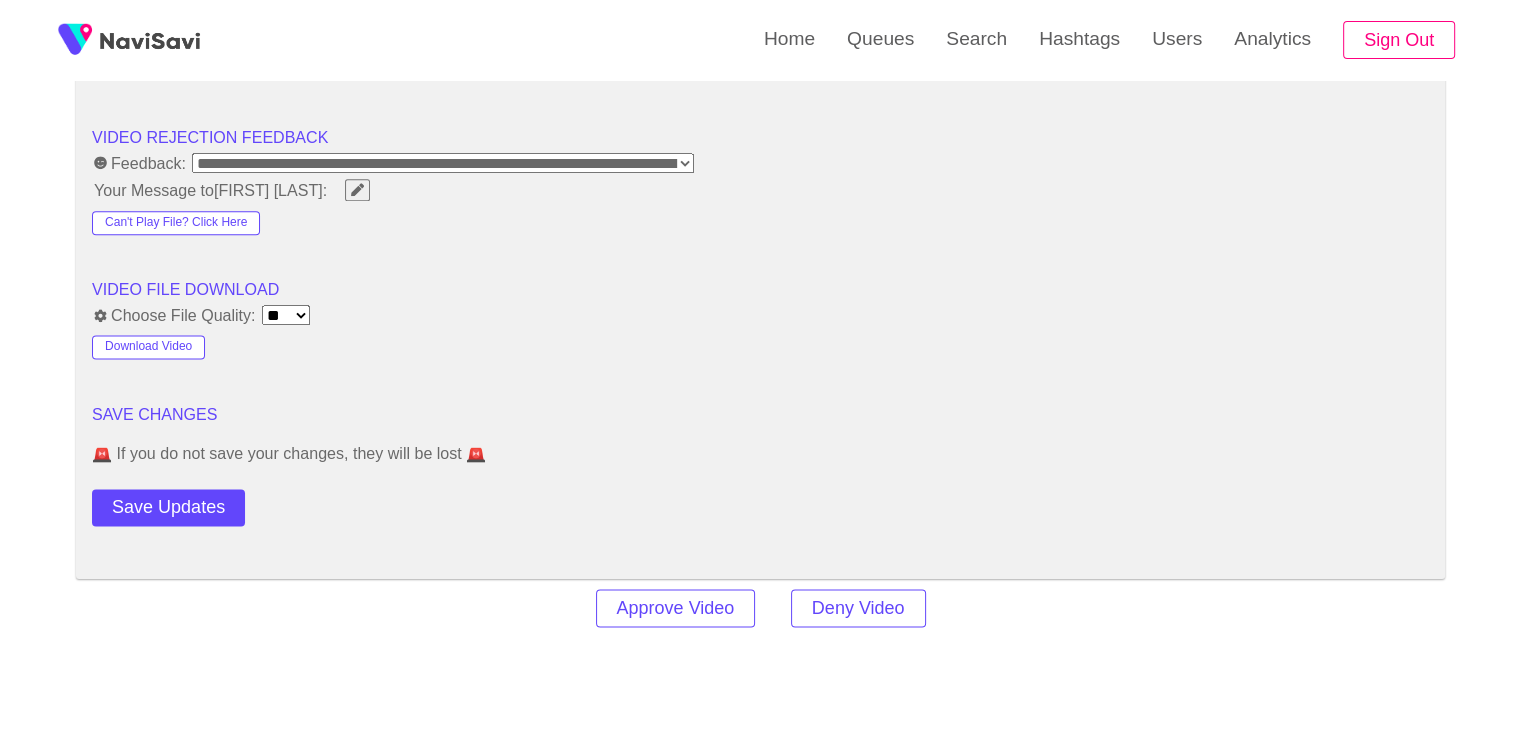scroll, scrollTop: 2540, scrollLeft: 0, axis: vertical 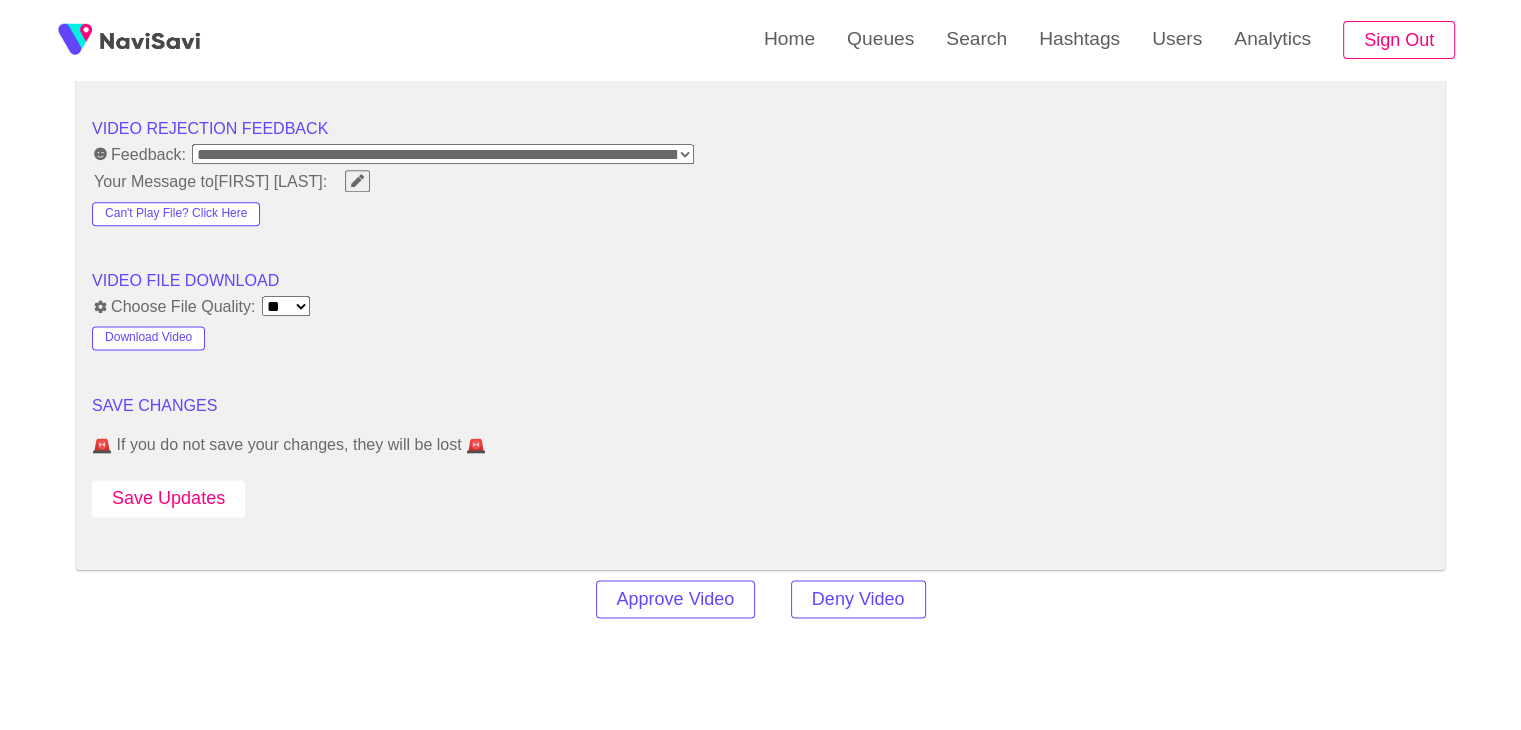 click on "Save Updates" at bounding box center [168, 498] 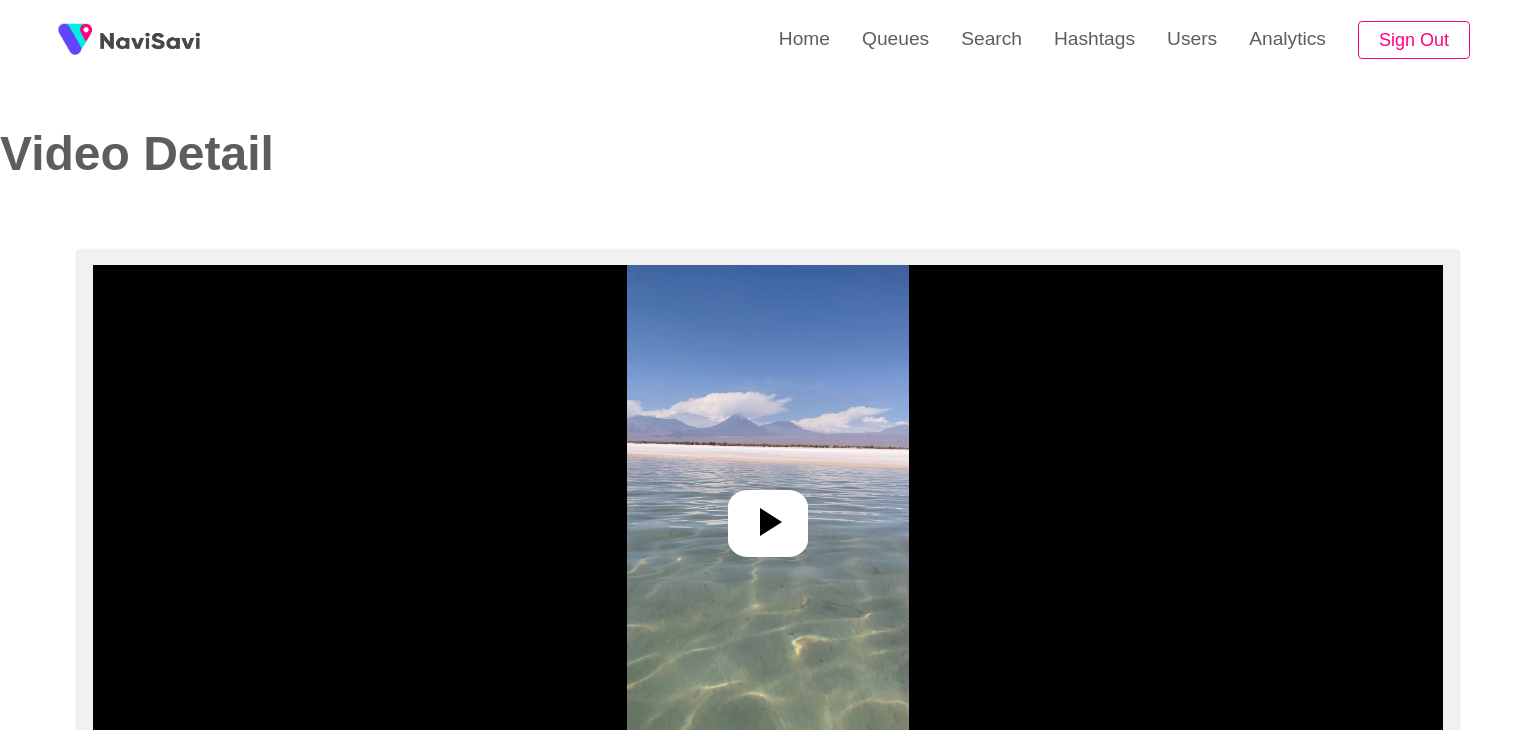 select on "**********" 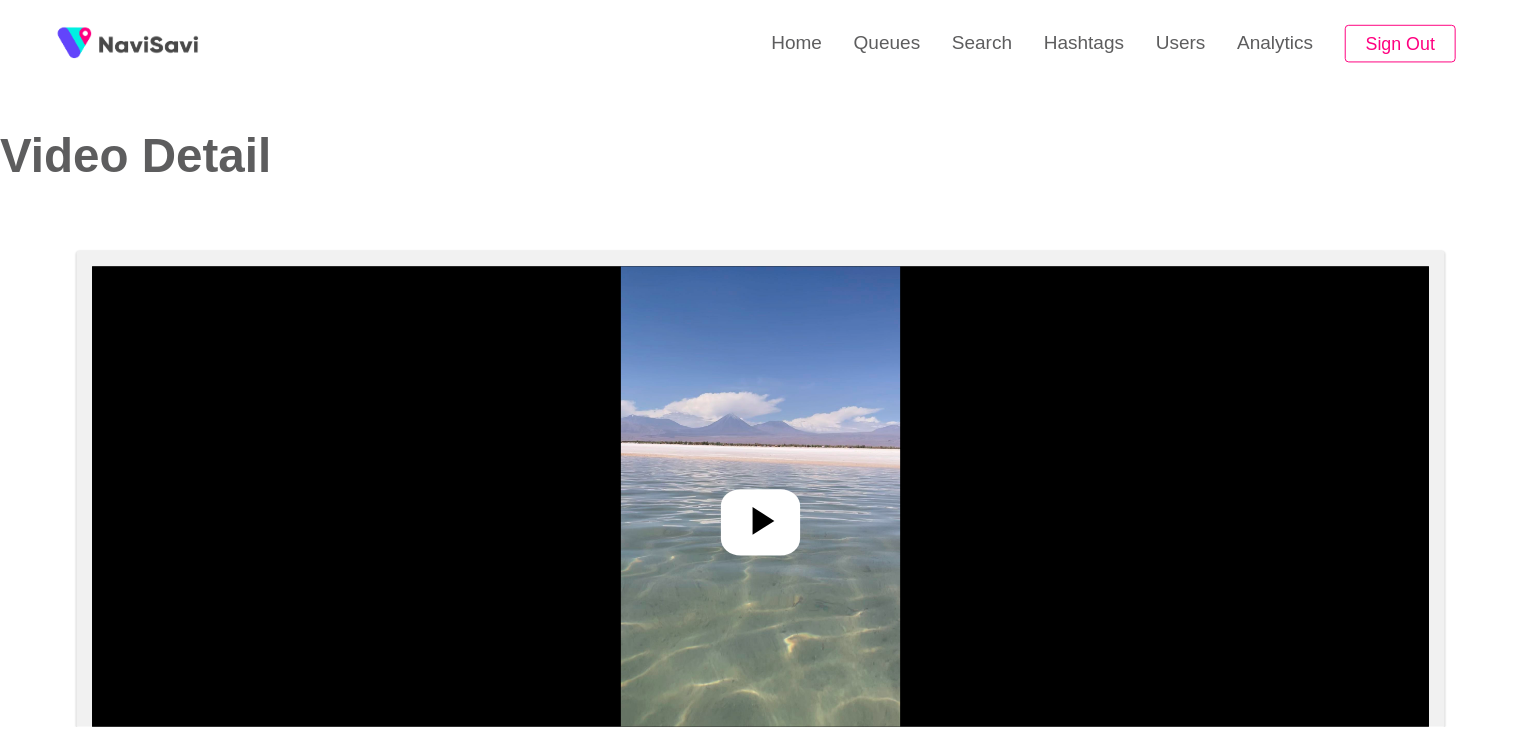 scroll, scrollTop: 0, scrollLeft: 0, axis: both 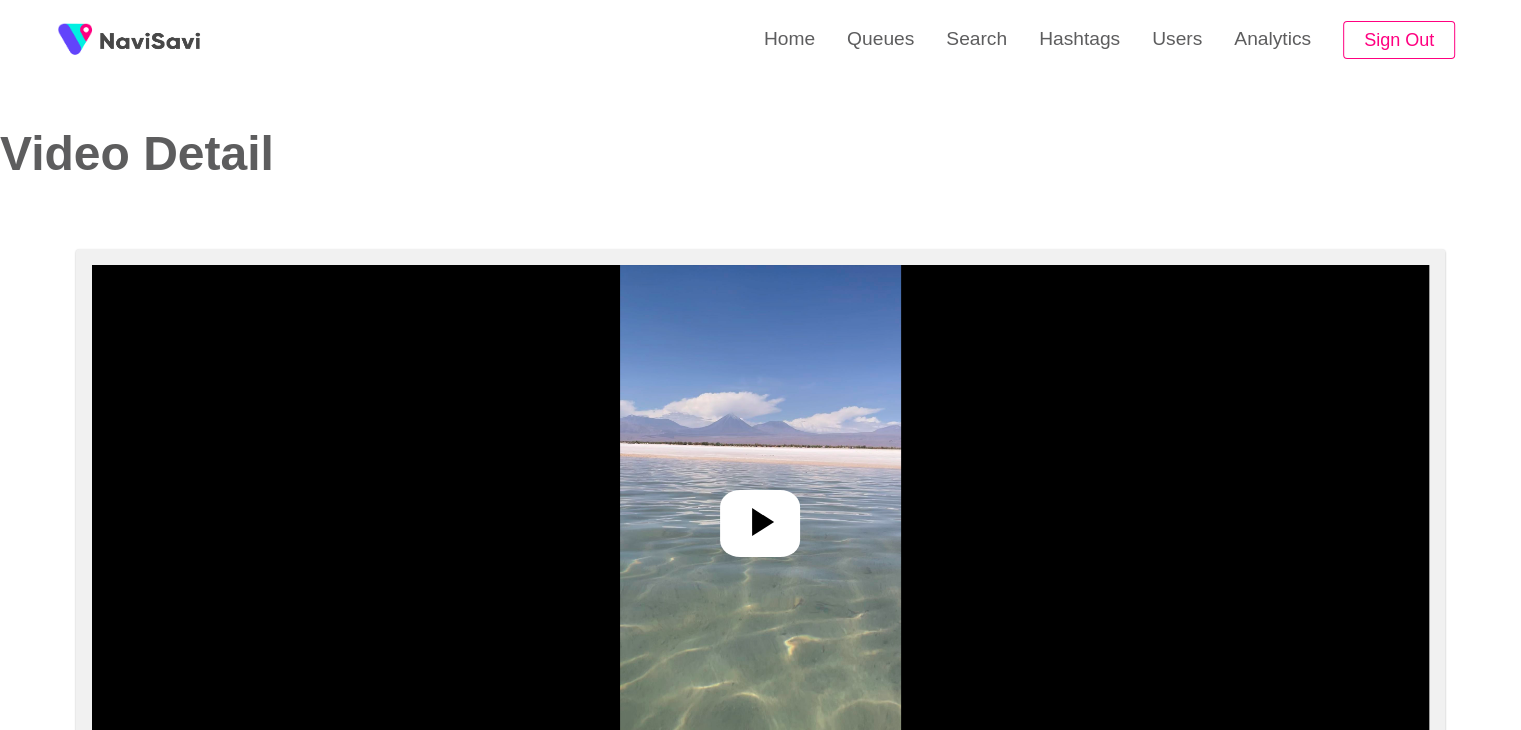 click at bounding box center [760, 515] 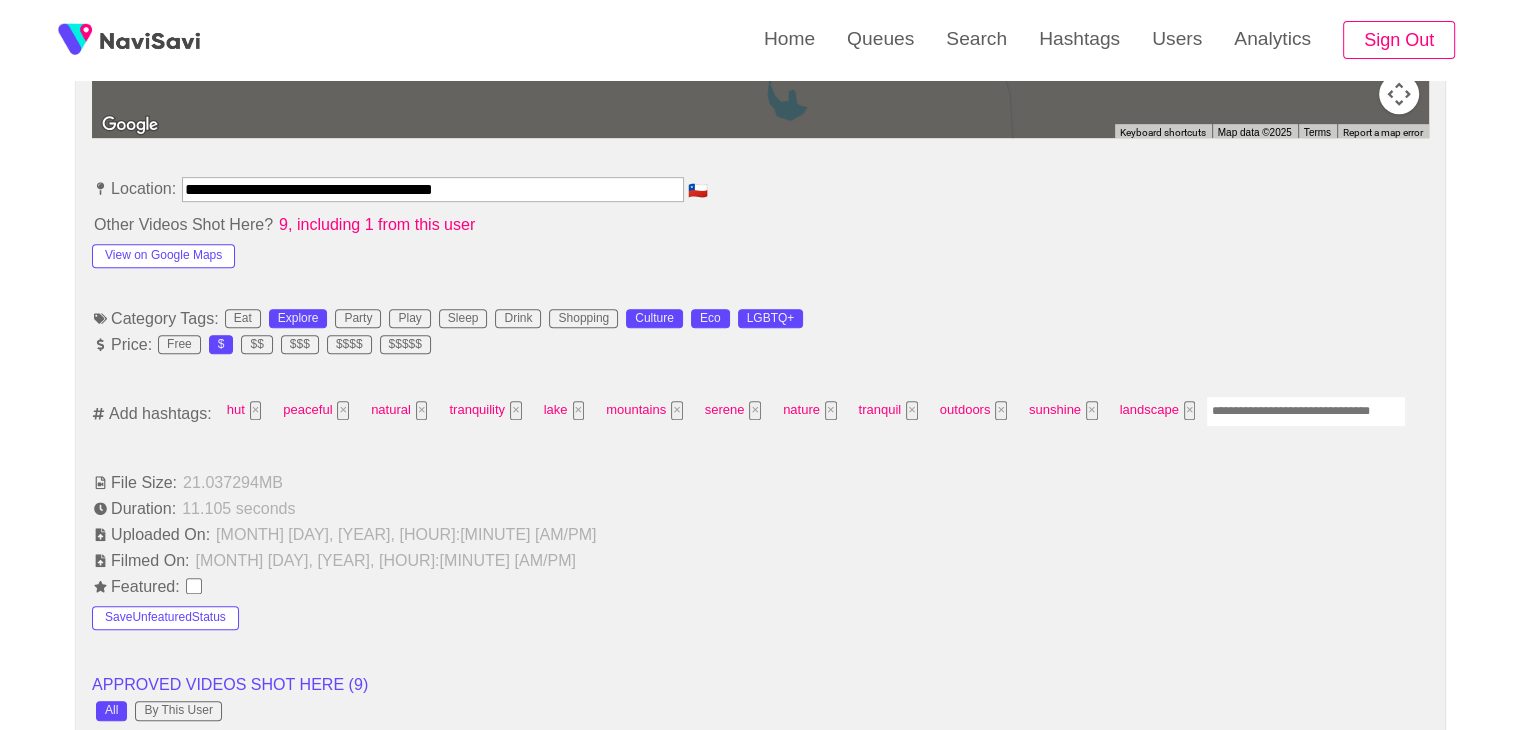 scroll, scrollTop: 1070, scrollLeft: 0, axis: vertical 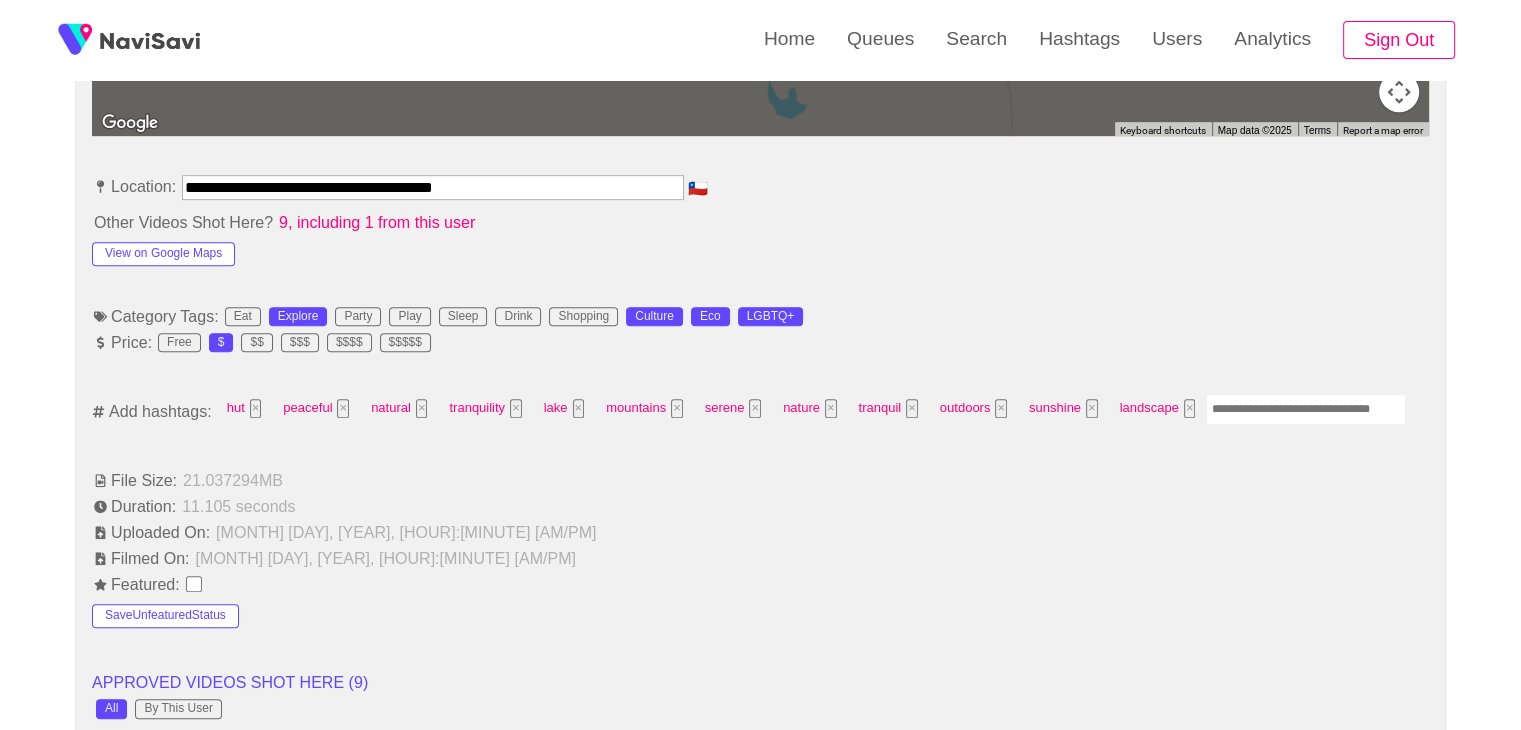 click at bounding box center [1306, 409] 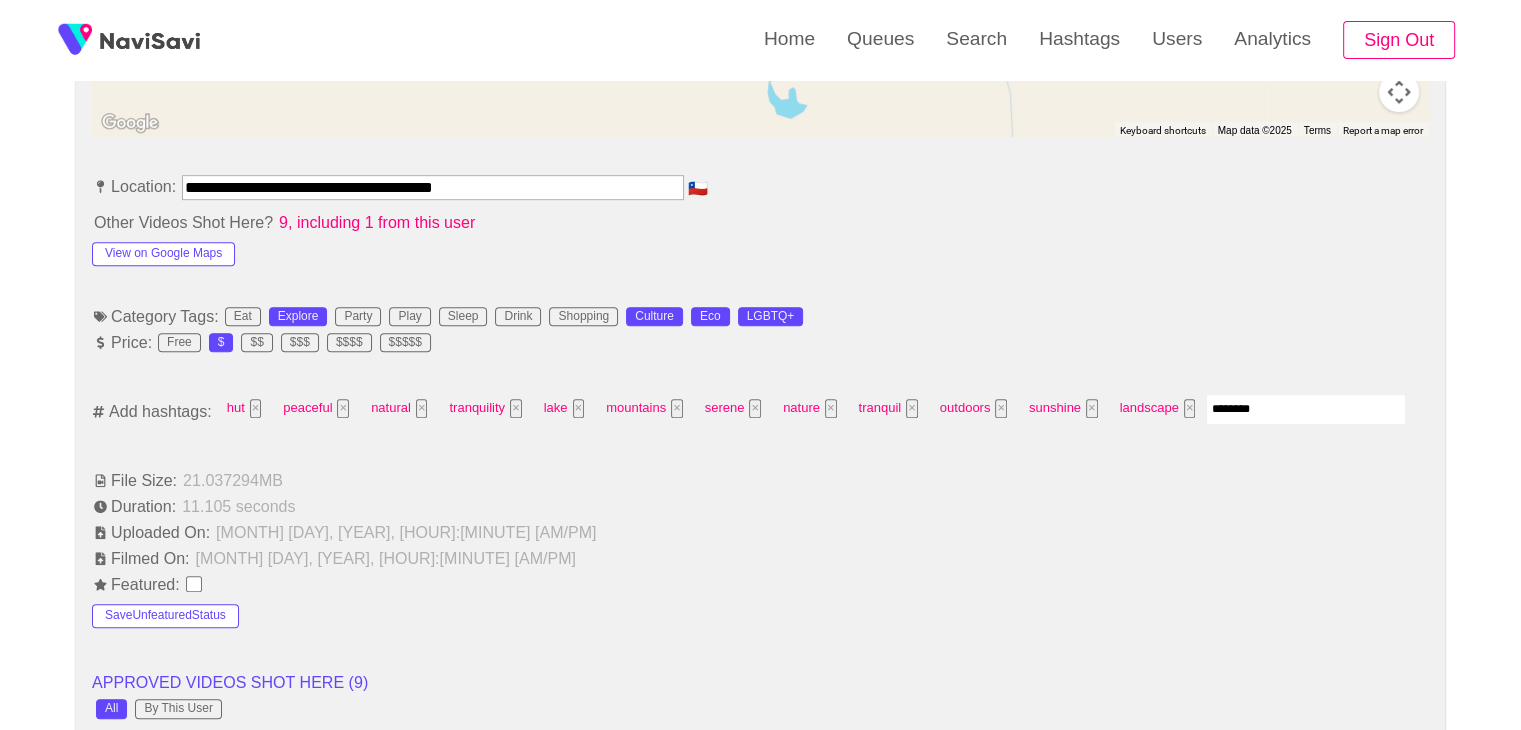type on "*********" 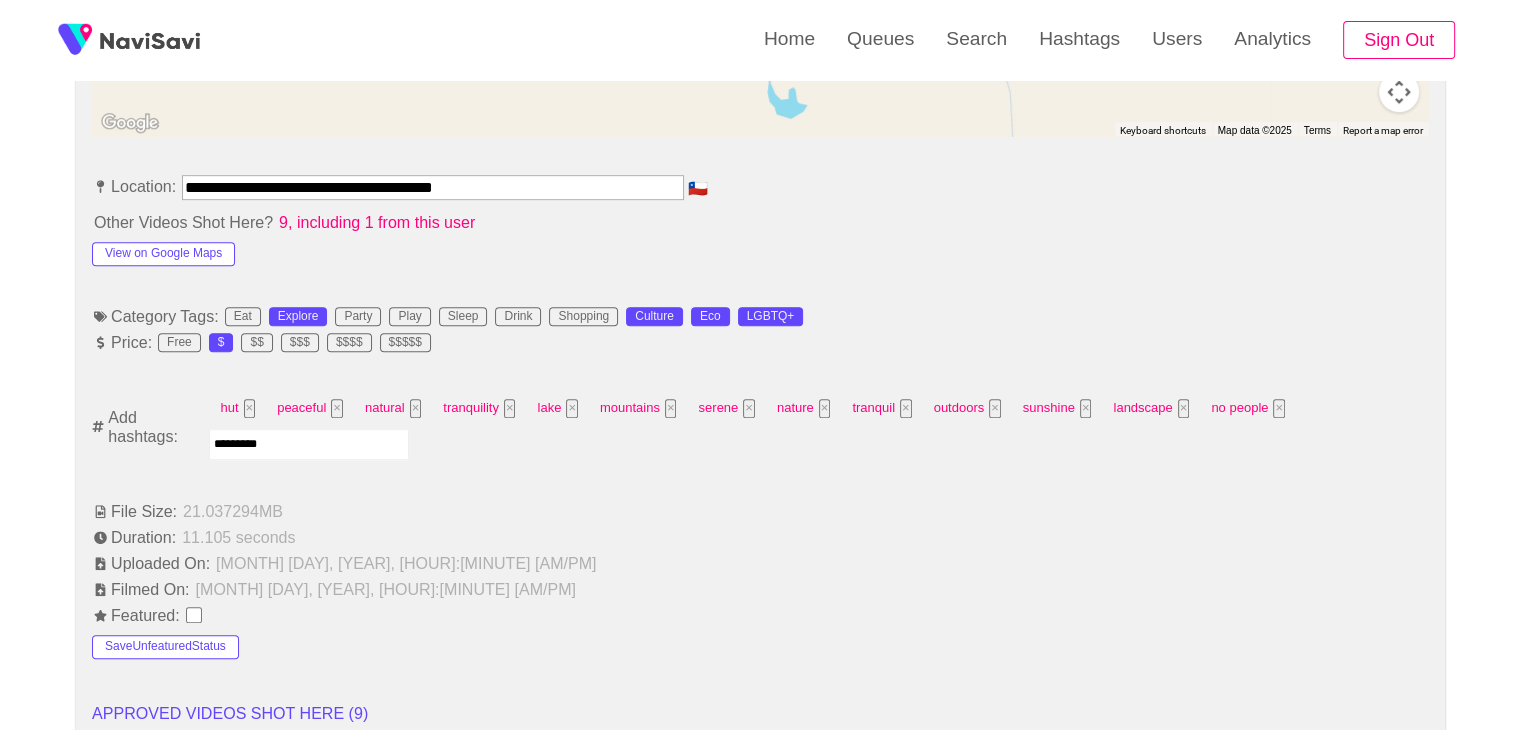 type 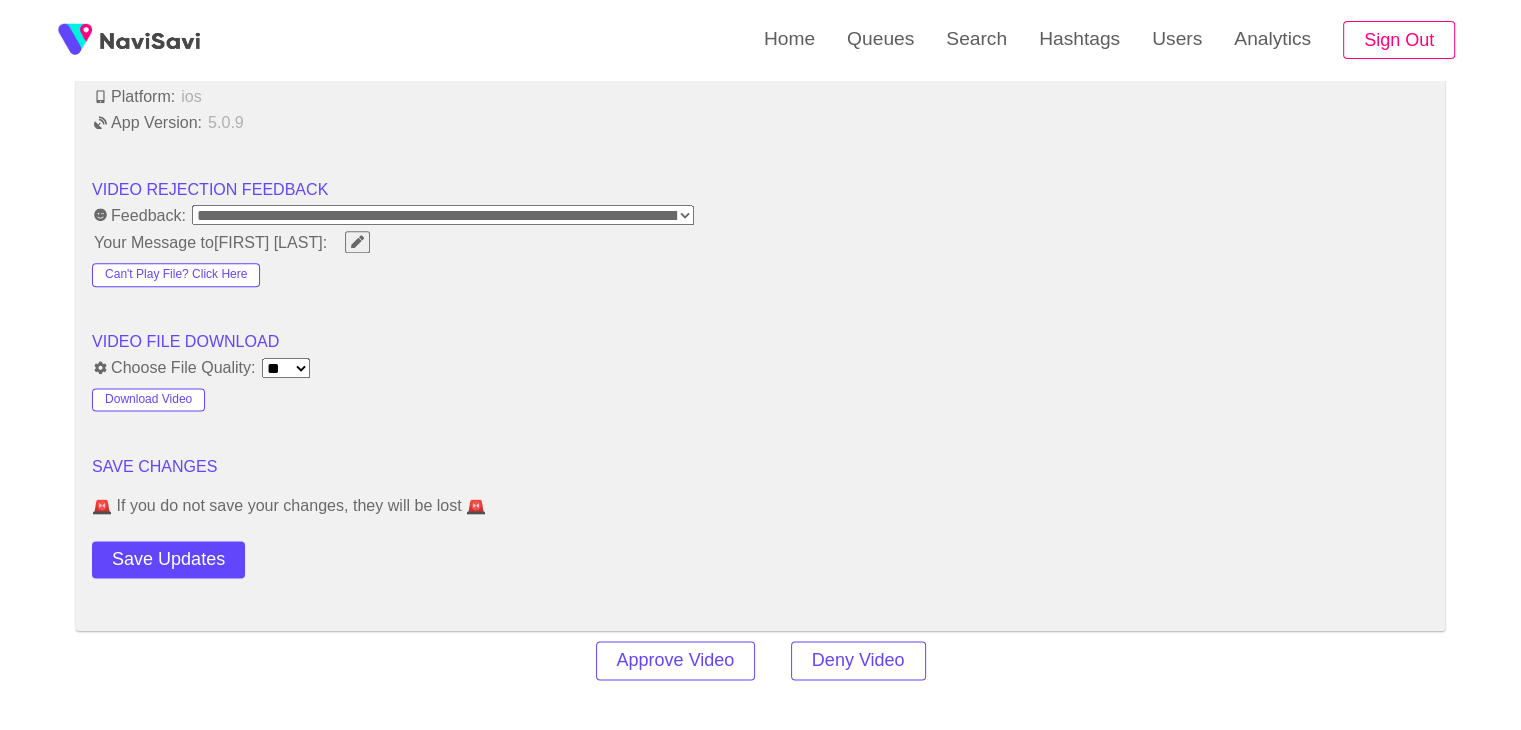 scroll, scrollTop: 2487, scrollLeft: 0, axis: vertical 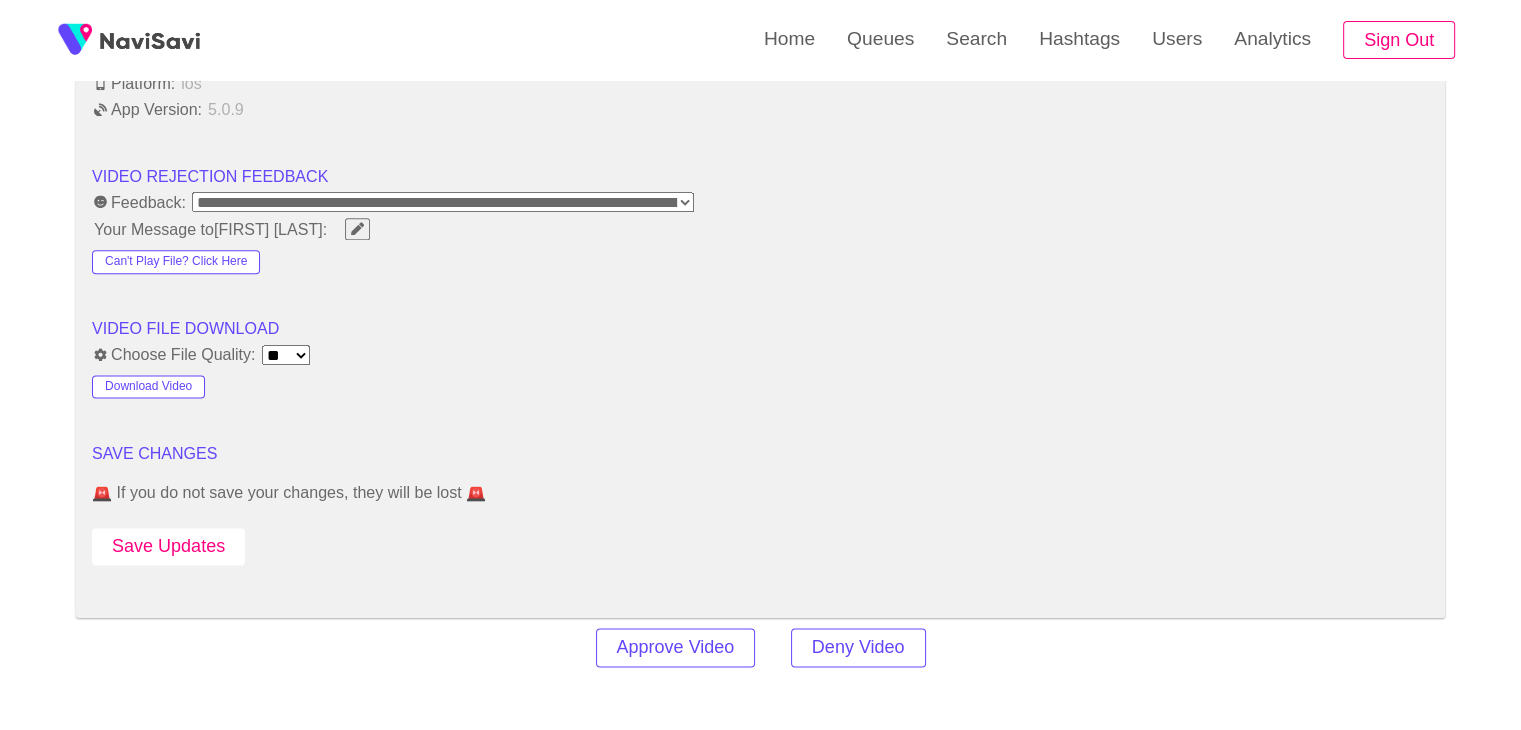 click on "Save Updates" at bounding box center [168, 546] 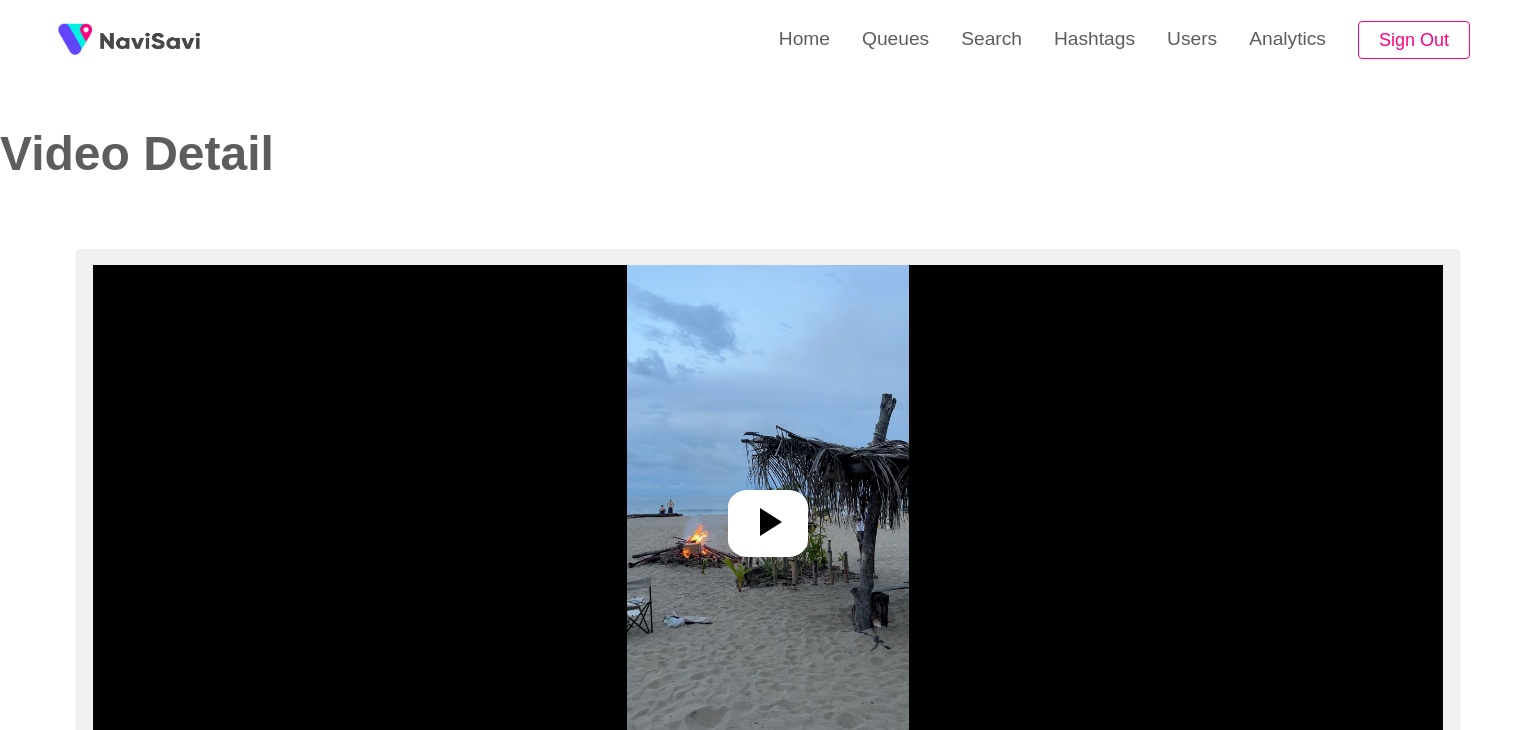 select on "**********" 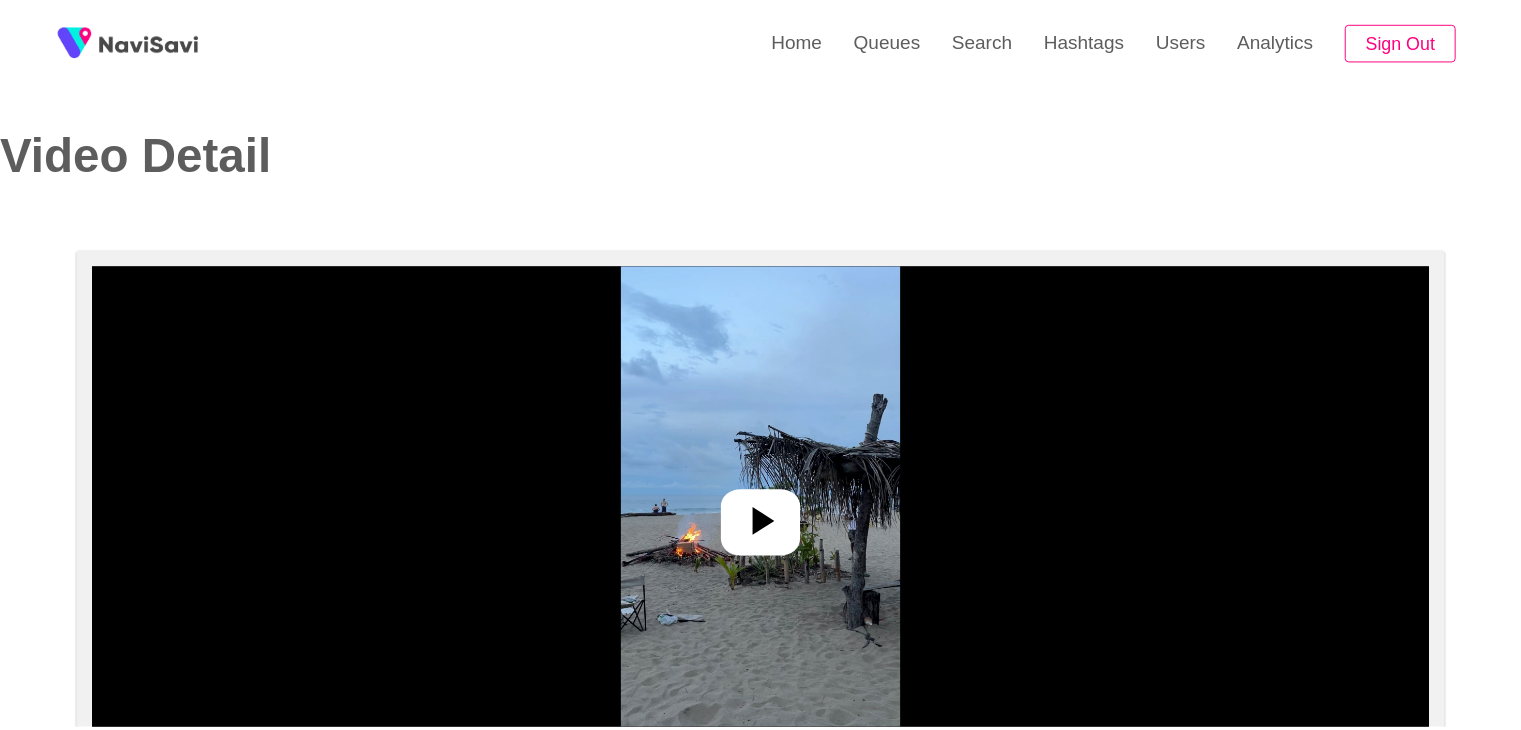 scroll, scrollTop: 0, scrollLeft: 0, axis: both 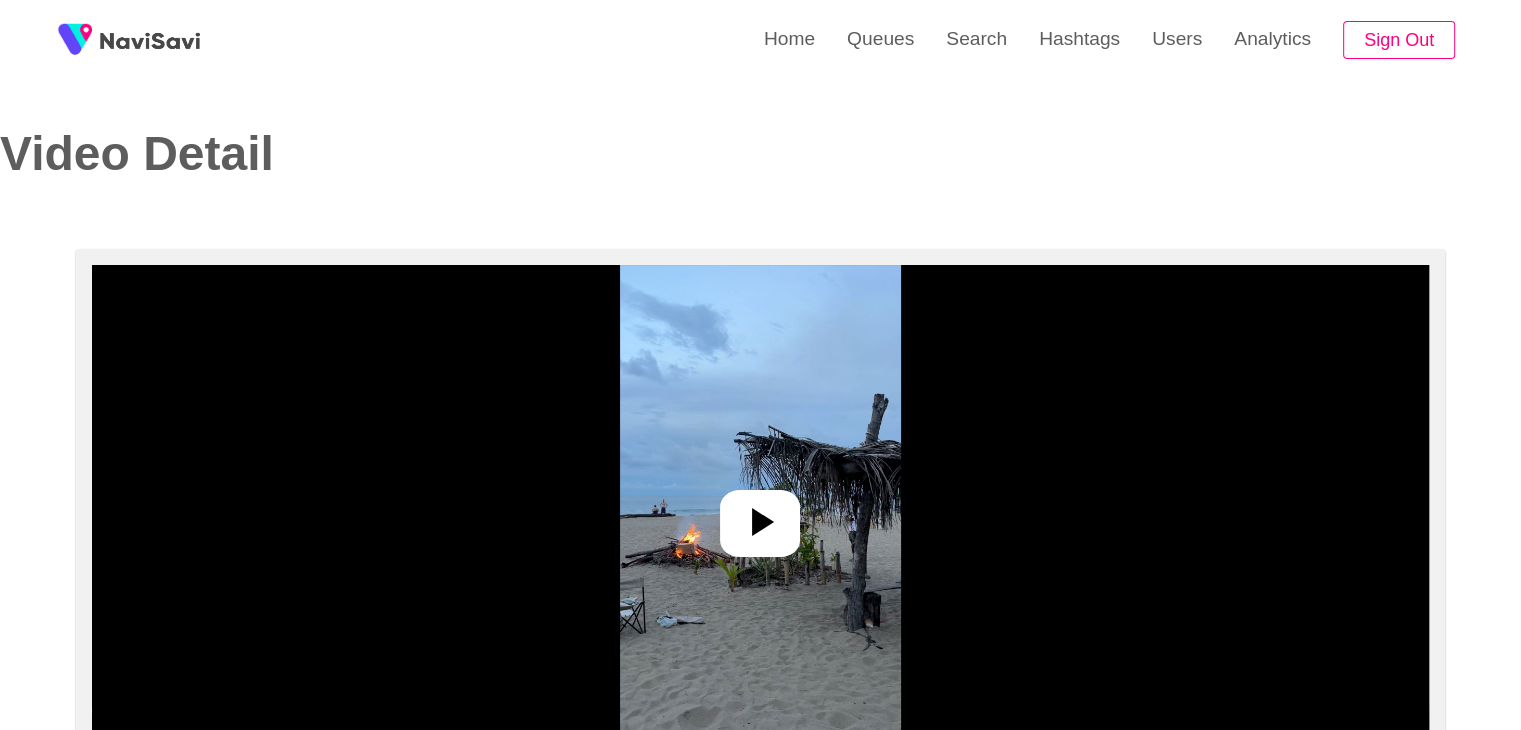 click at bounding box center (760, 515) 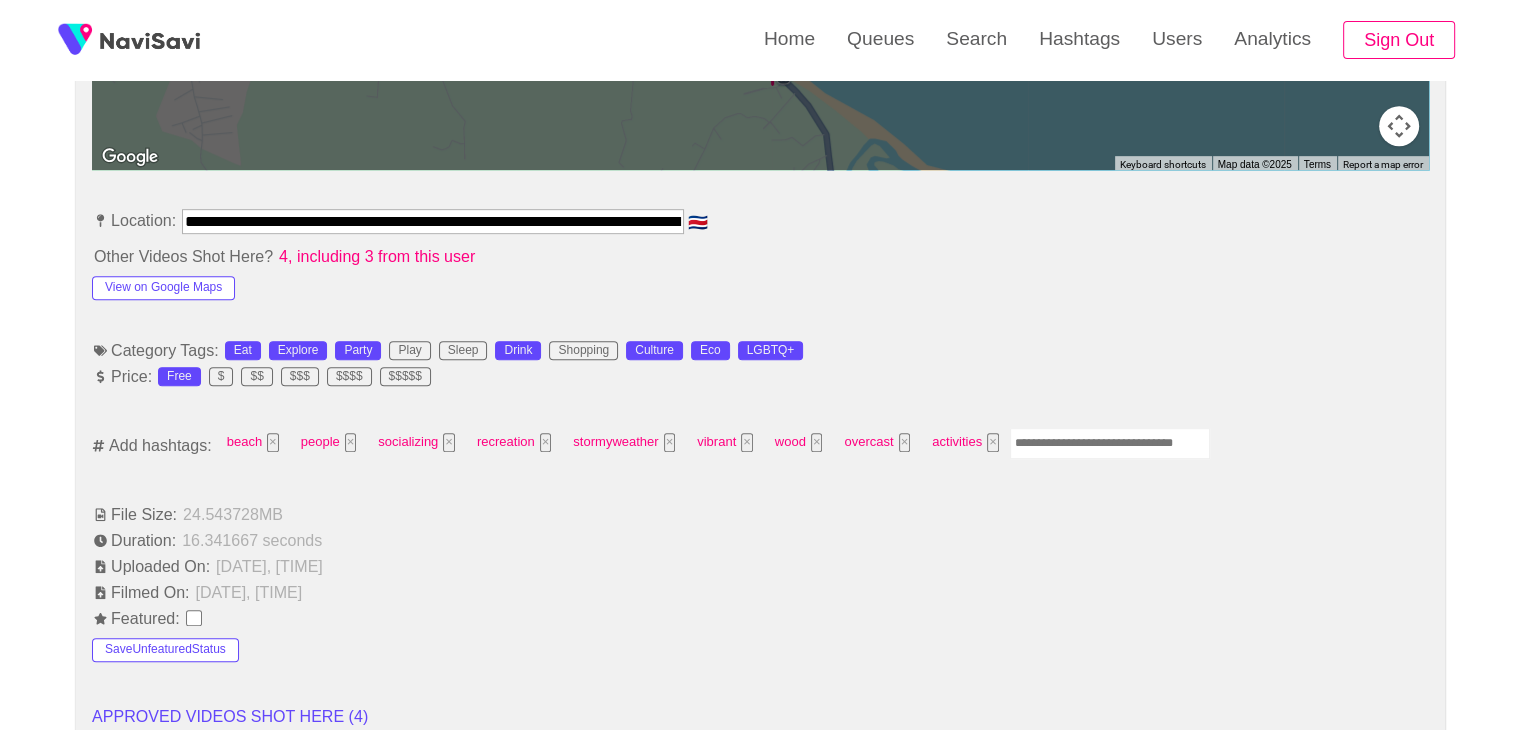 scroll, scrollTop: 1104, scrollLeft: 0, axis: vertical 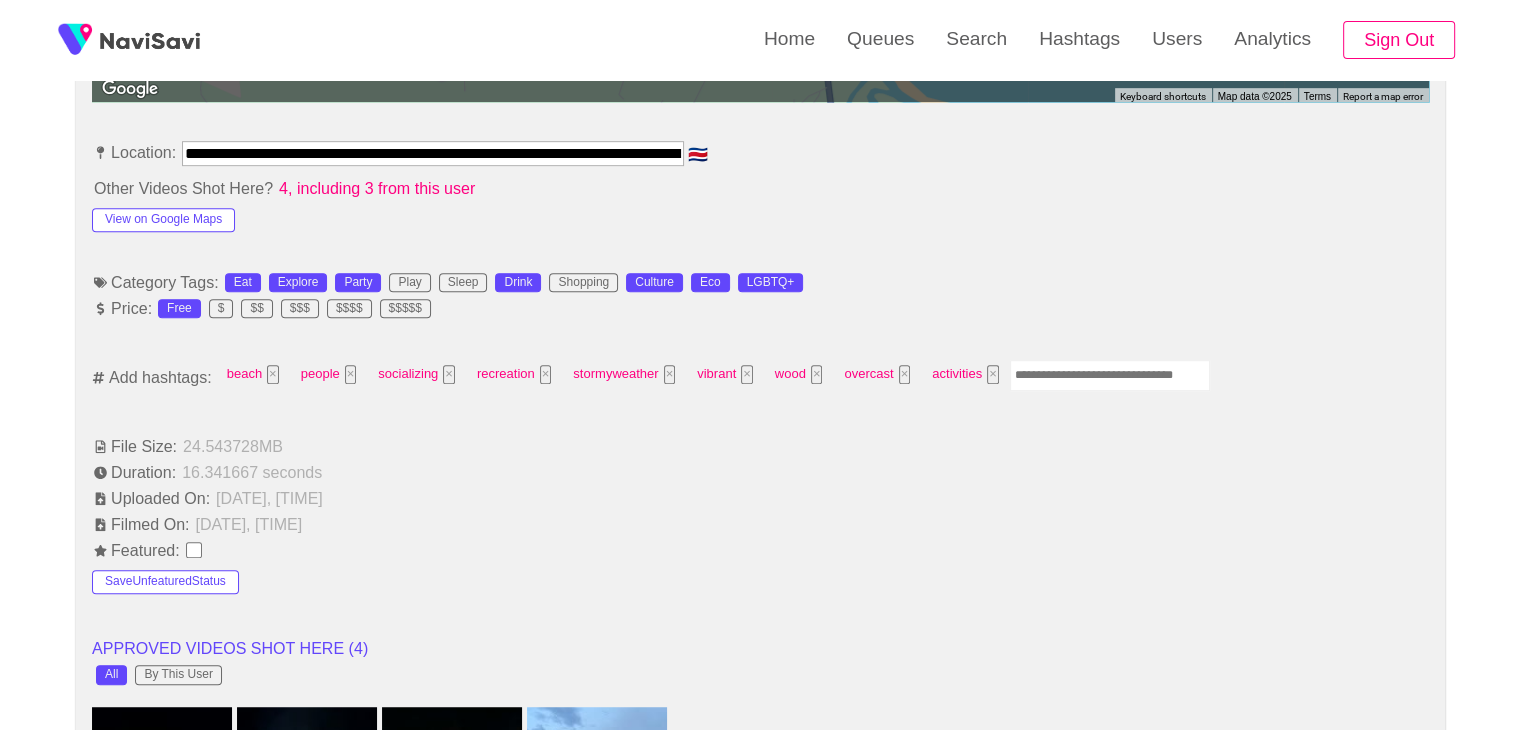 click at bounding box center [1110, 375] 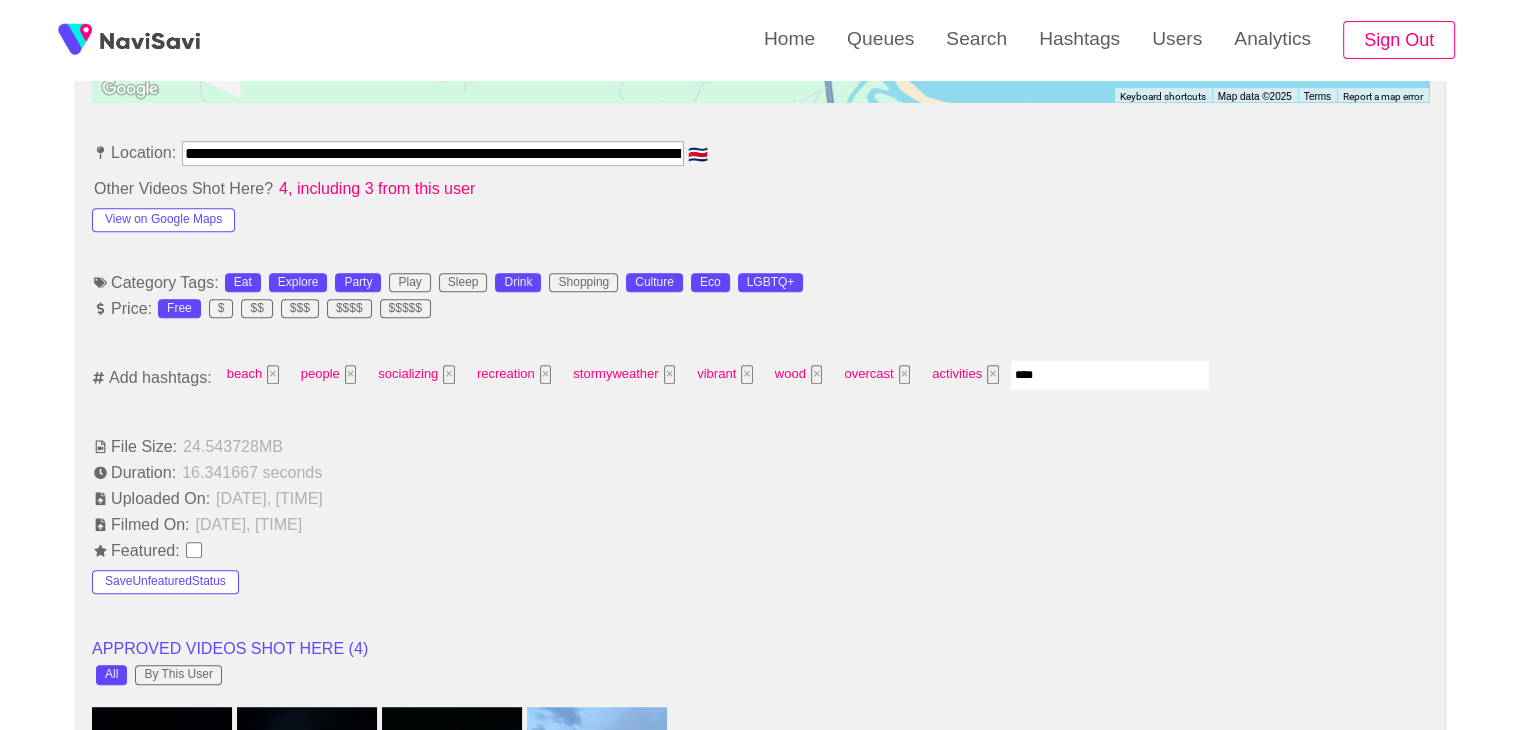 type on "*****" 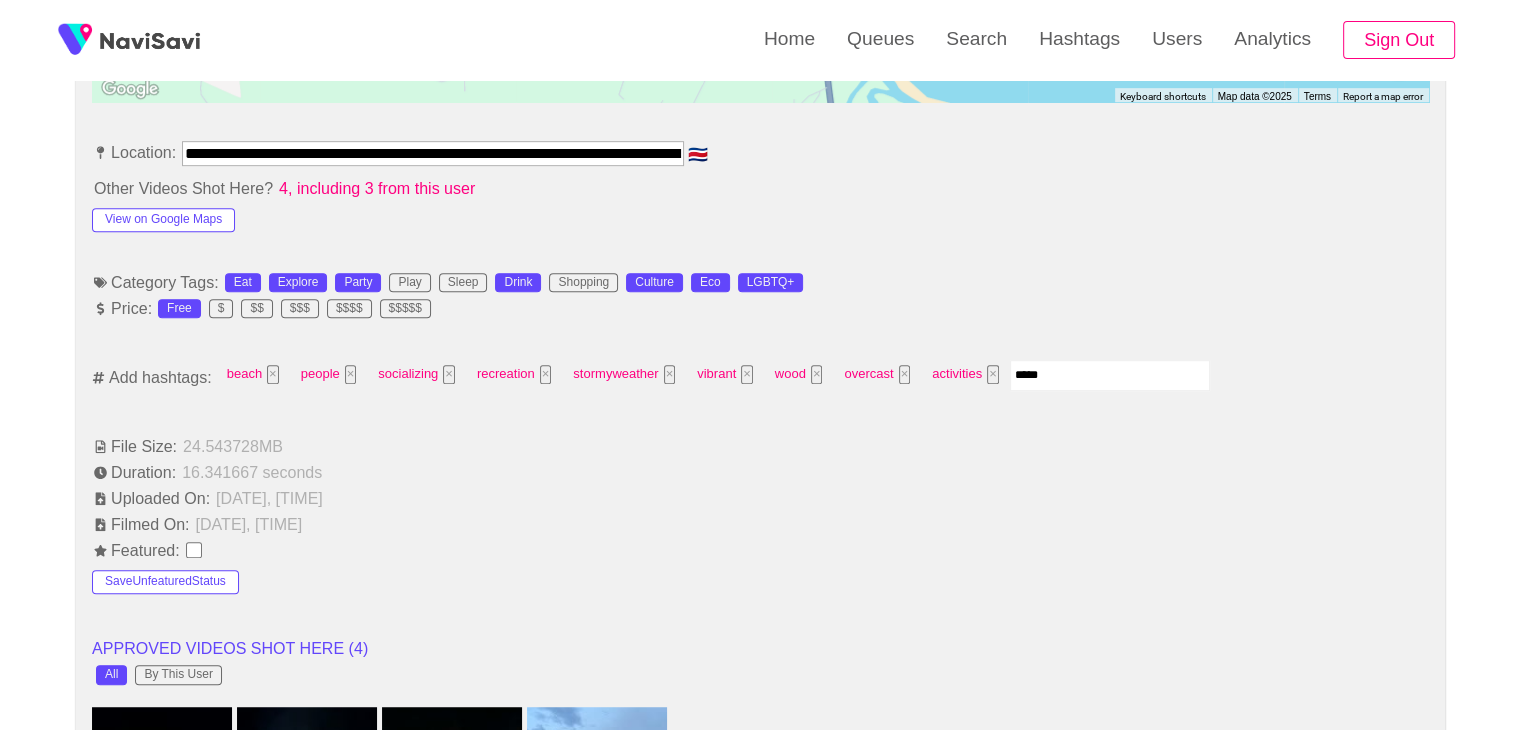 type 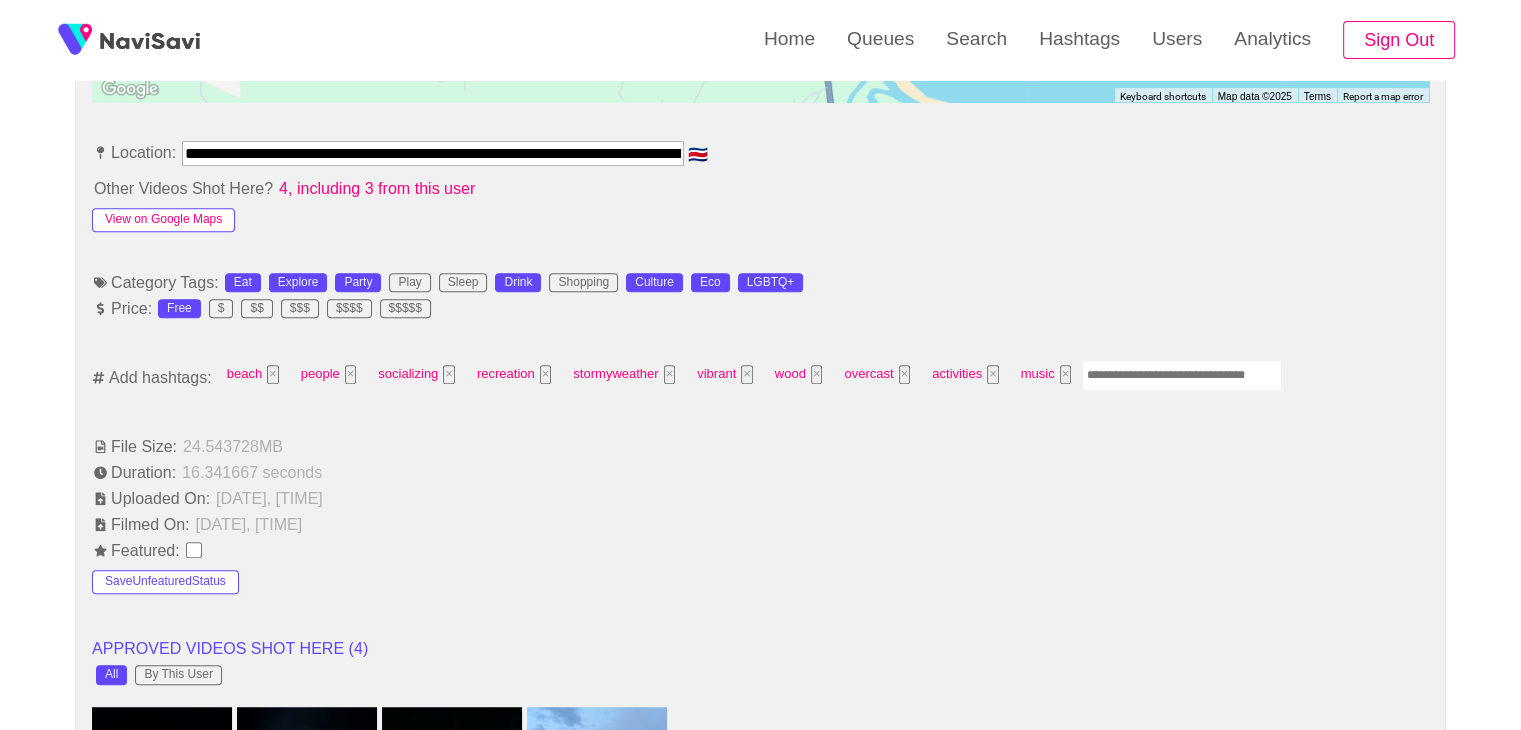 click on "View on Google Maps" at bounding box center (163, 220) 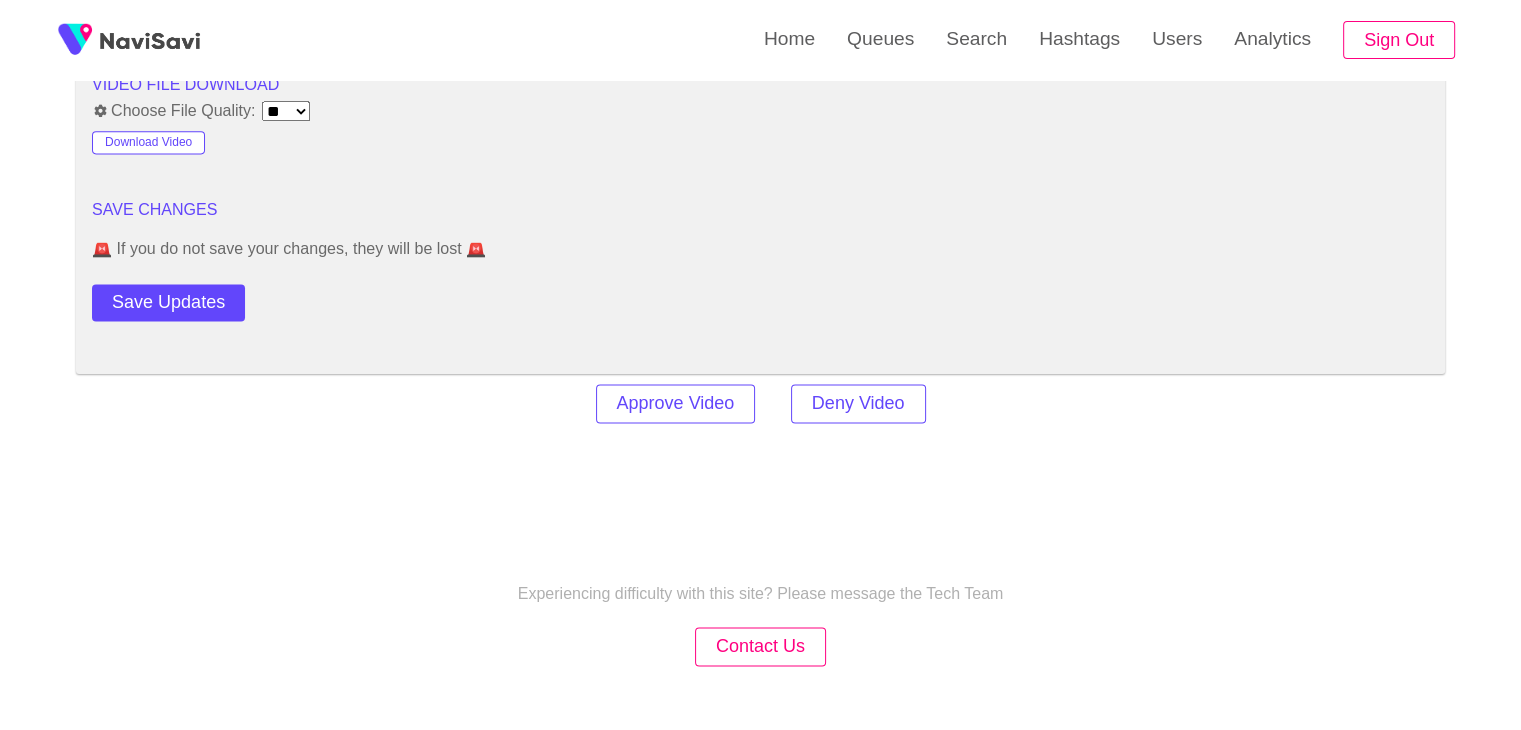 scroll, scrollTop: 2700, scrollLeft: 0, axis: vertical 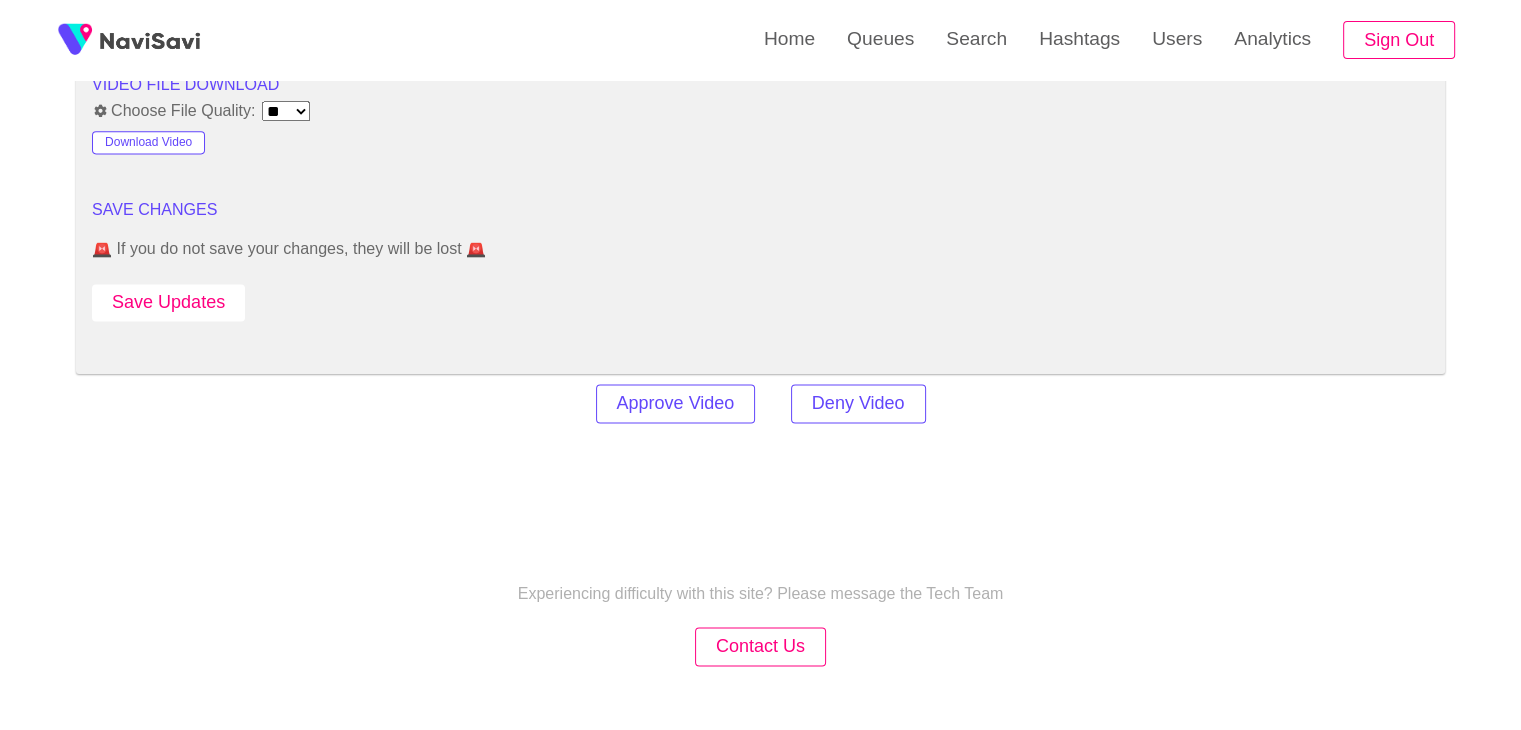 click on "Save Updates" at bounding box center (168, 302) 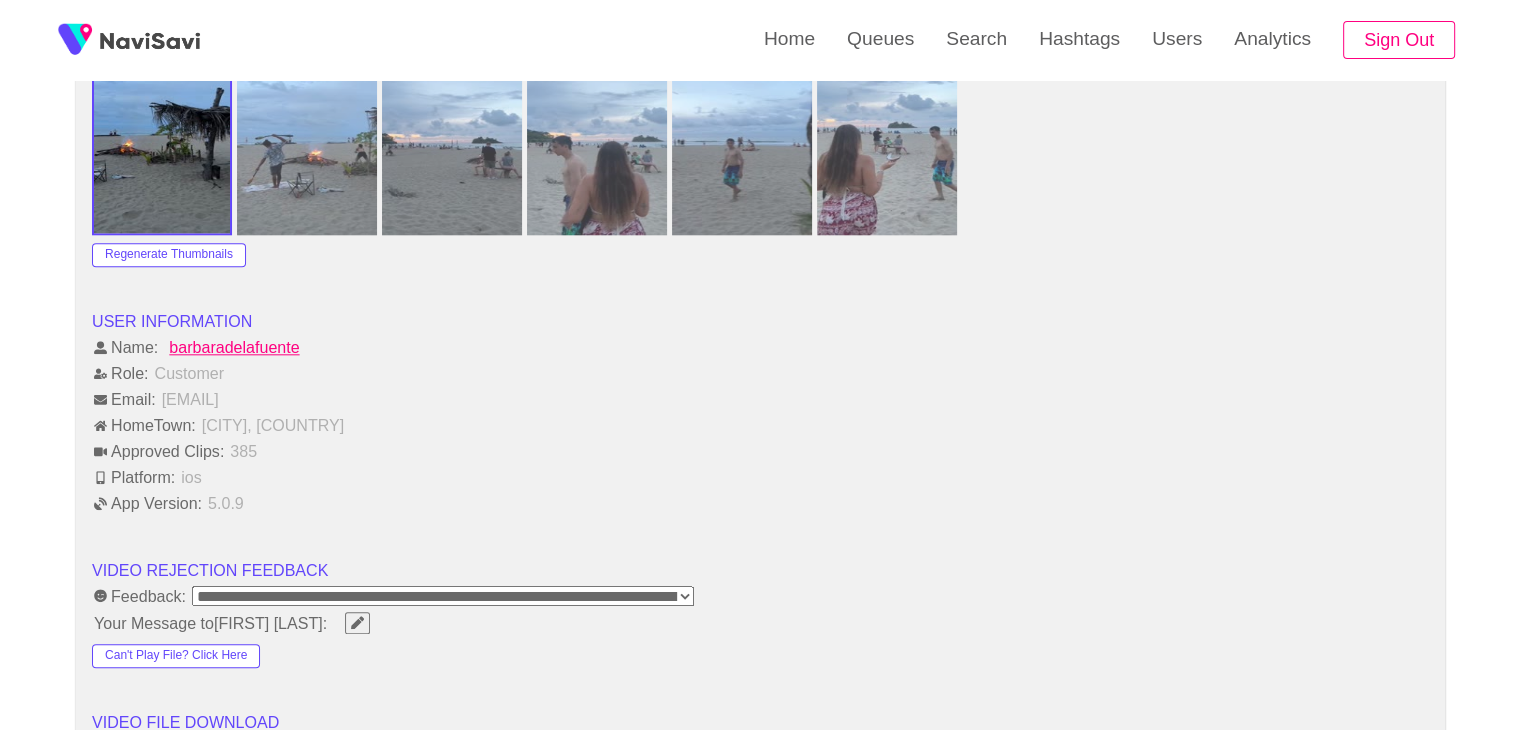 scroll, scrollTop: 2039, scrollLeft: 0, axis: vertical 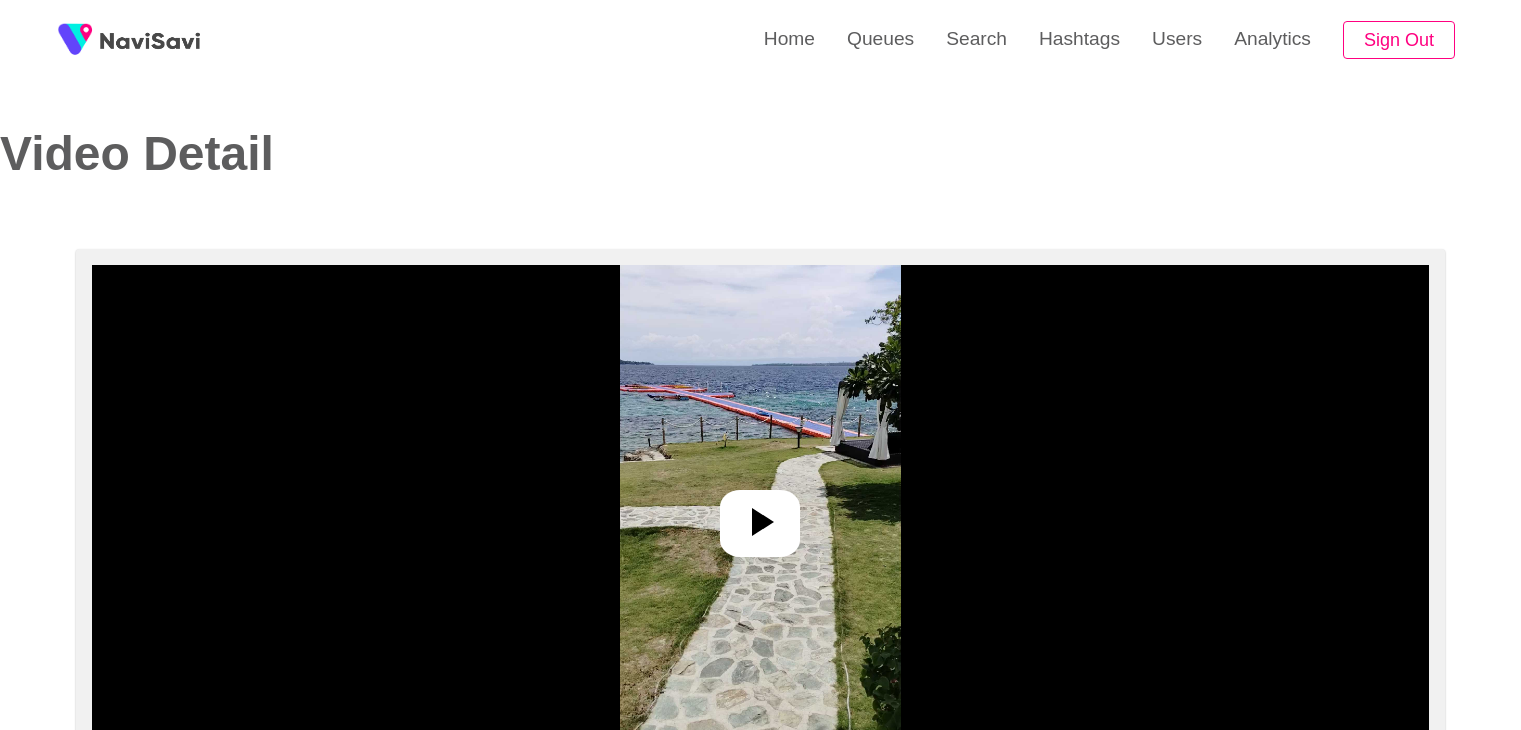 select on "**********" 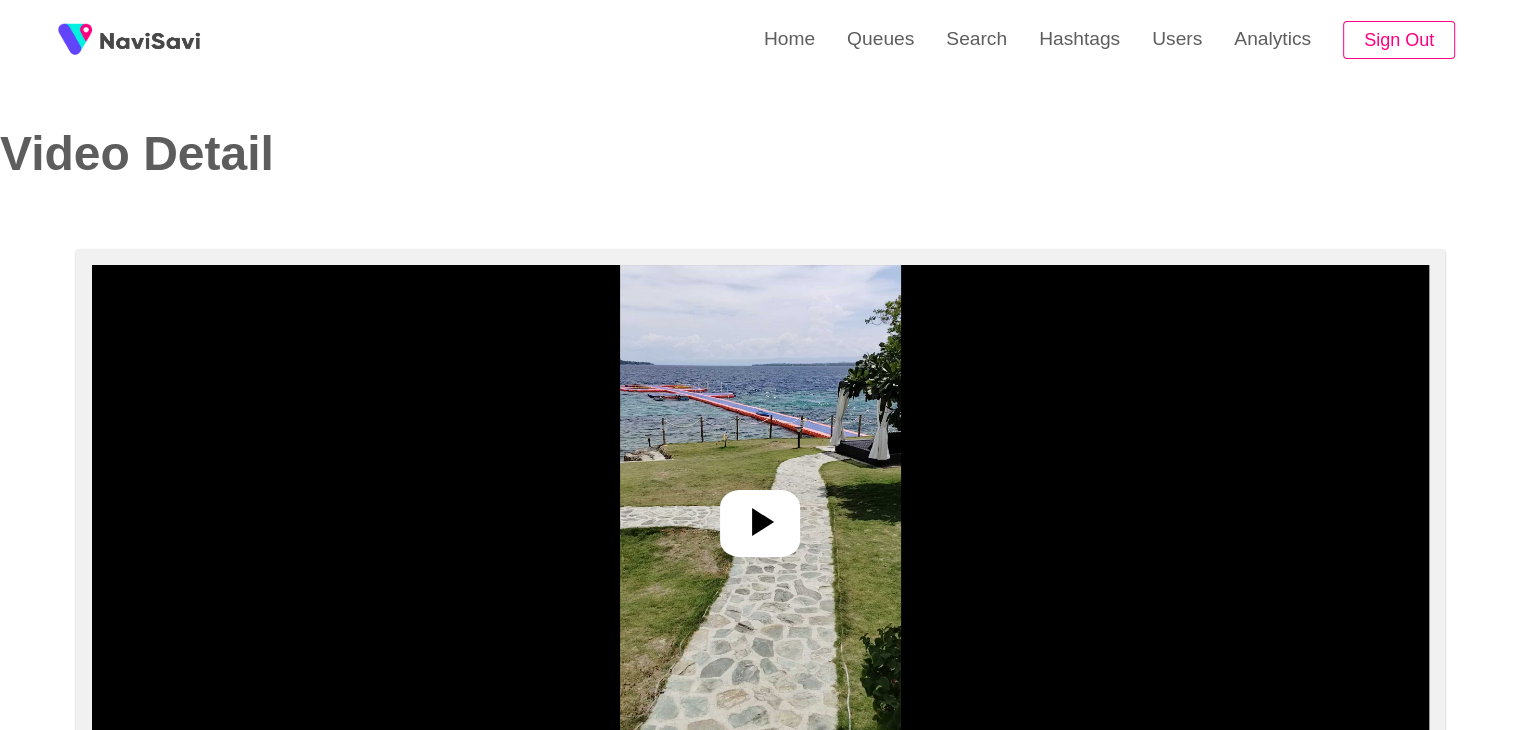 click on "Video Detail" at bounding box center [760, 124] 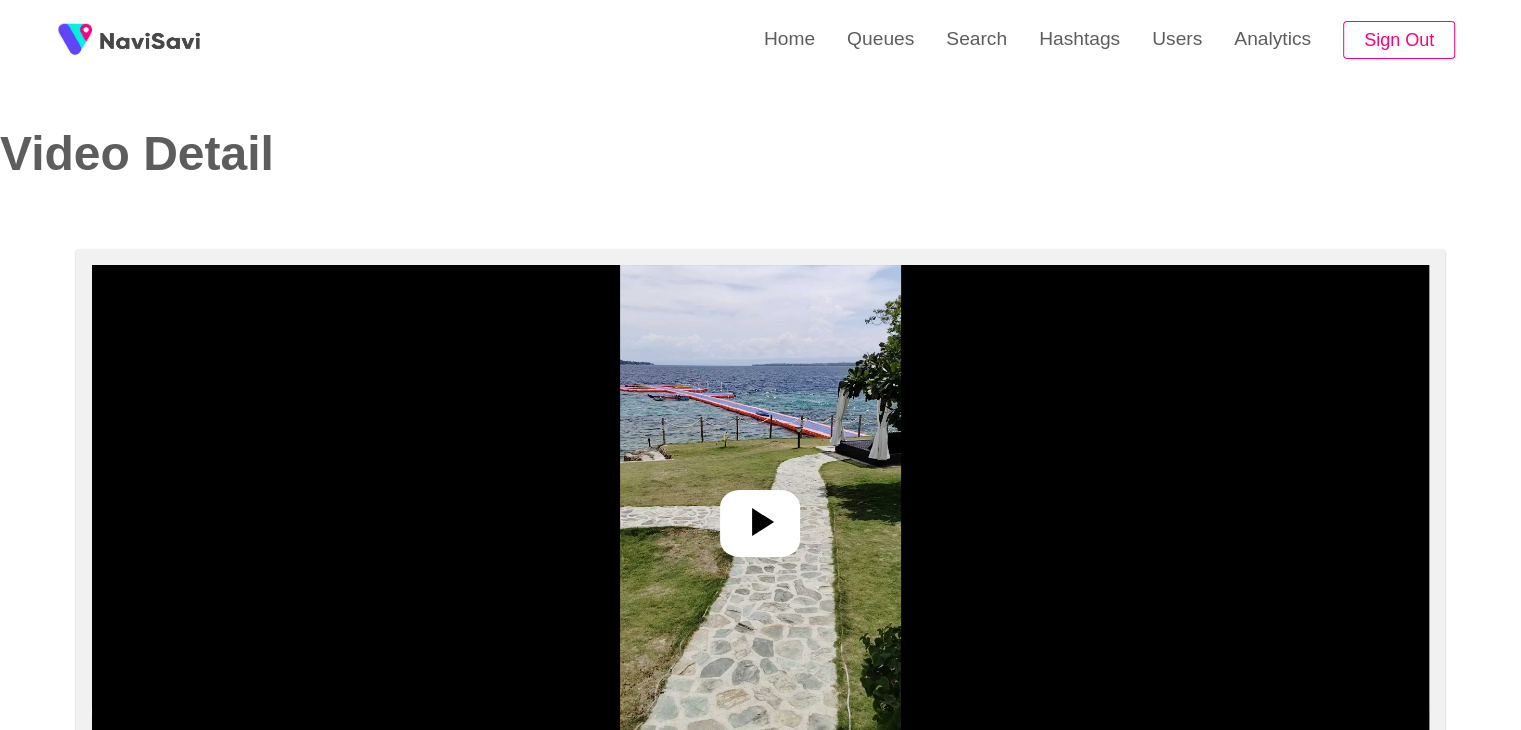 click at bounding box center [760, 515] 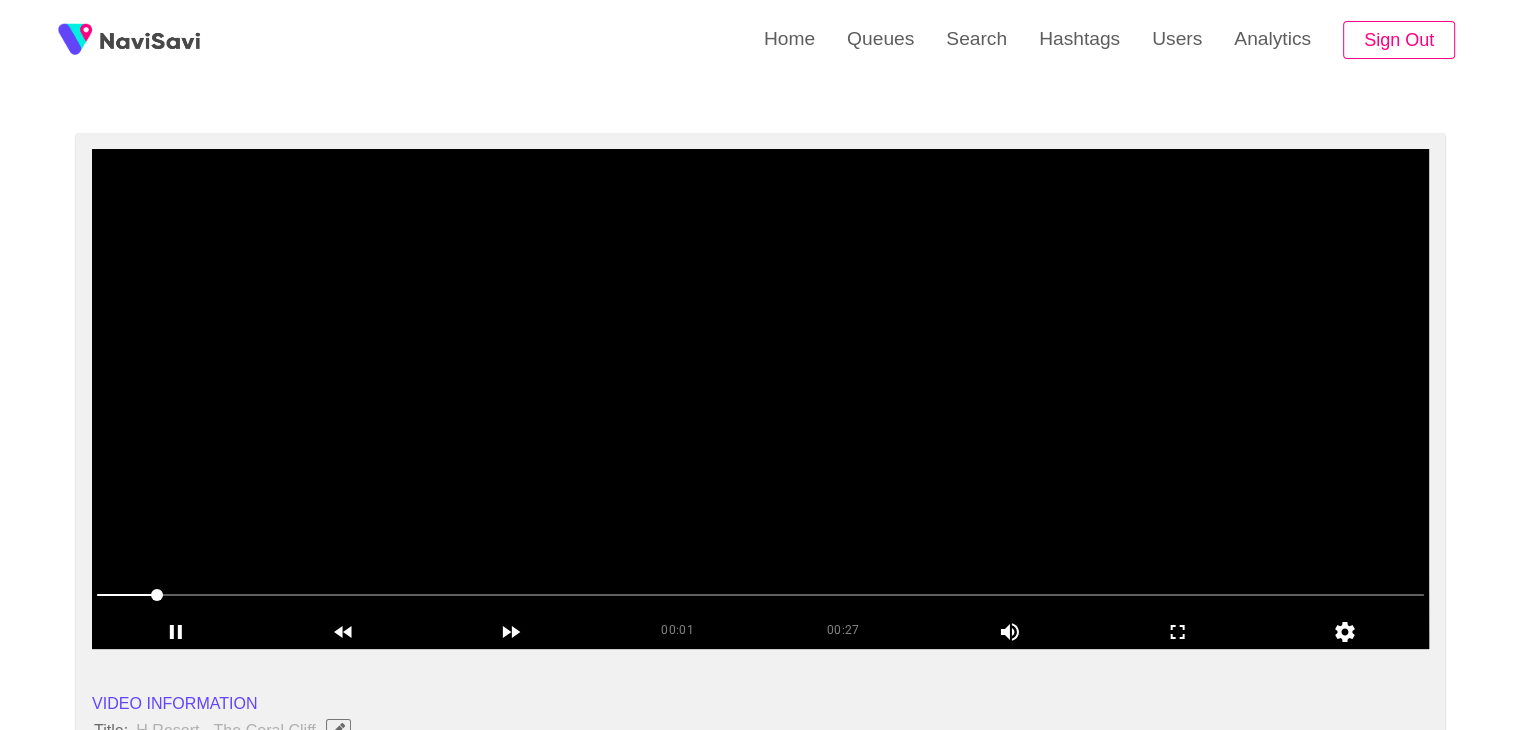 scroll, scrollTop: 108, scrollLeft: 0, axis: vertical 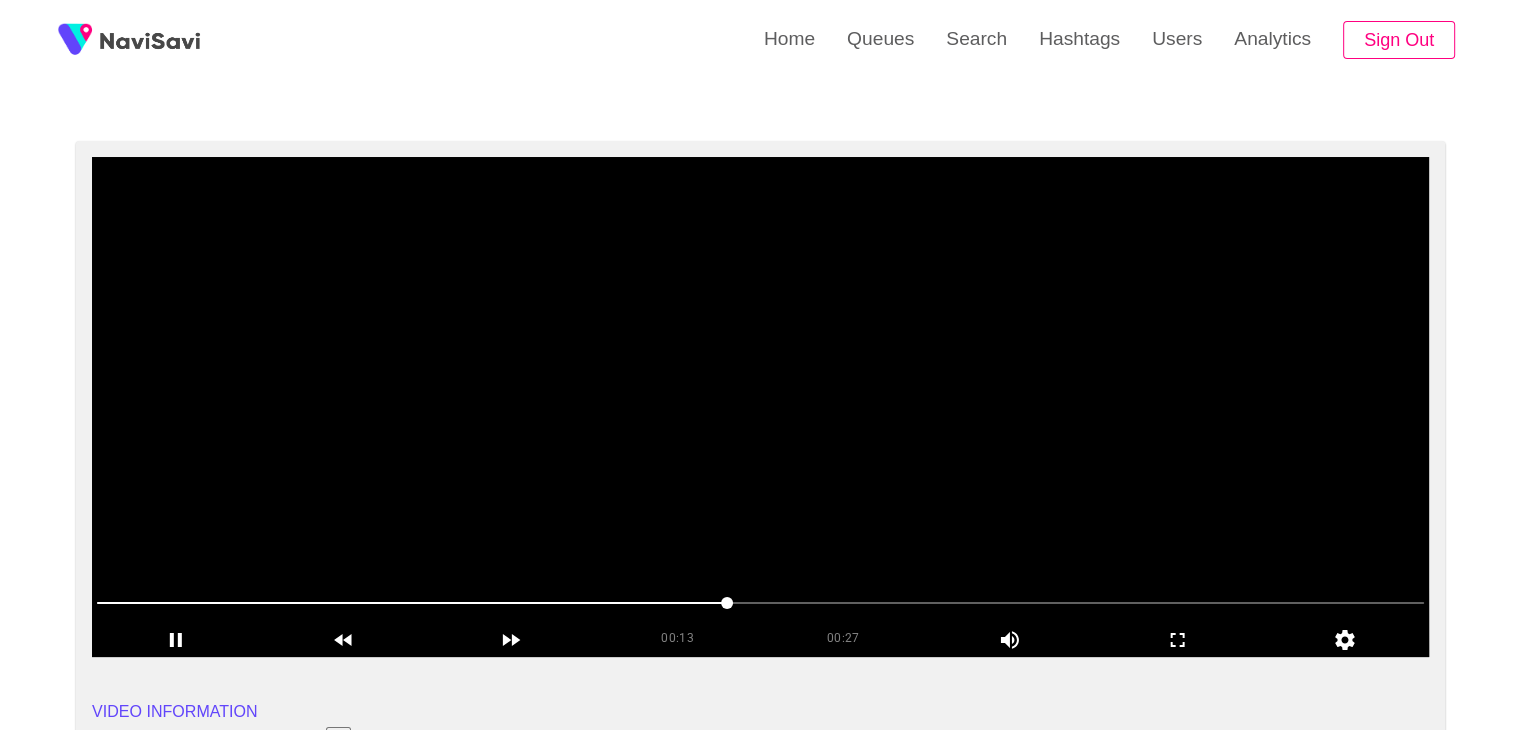 click at bounding box center [760, 603] 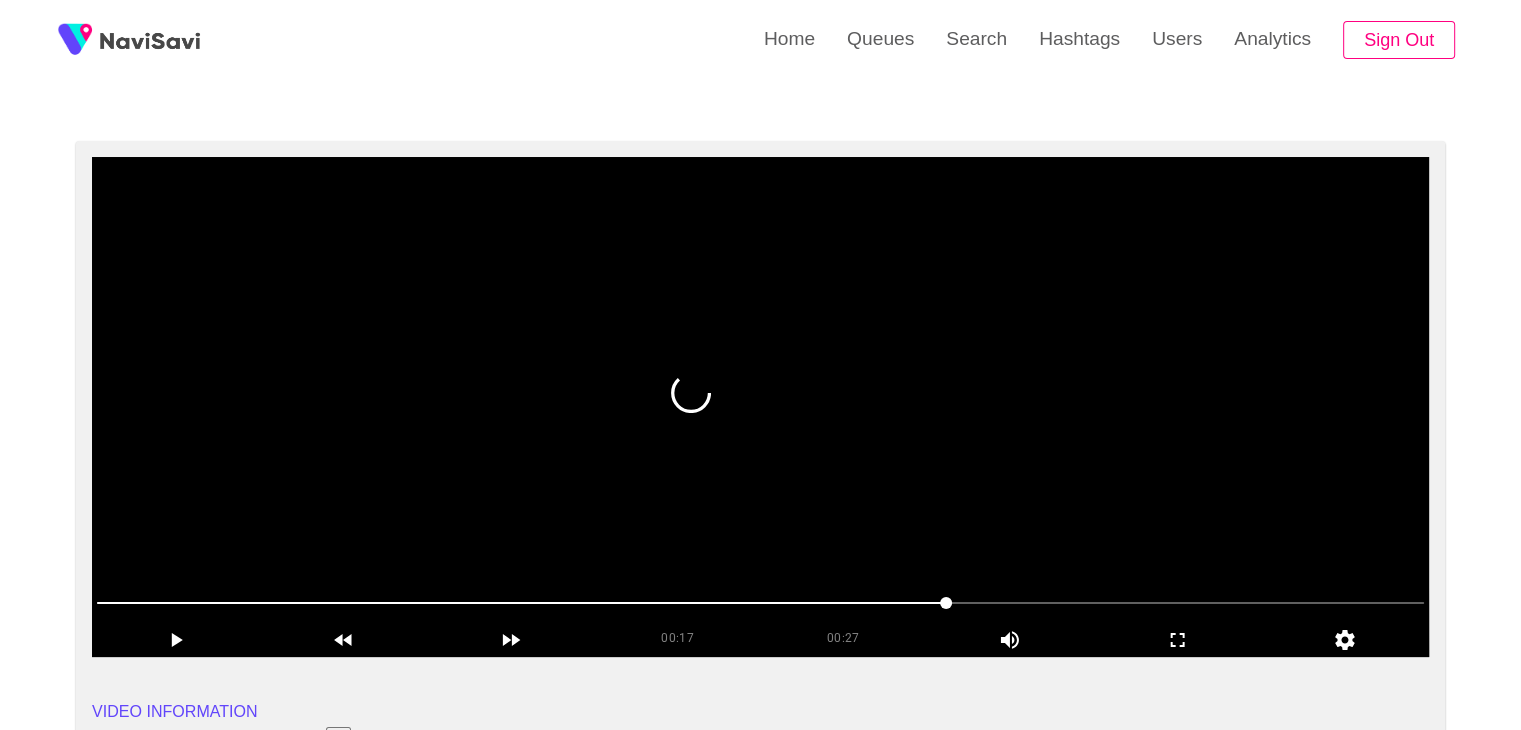 click at bounding box center [760, 407] 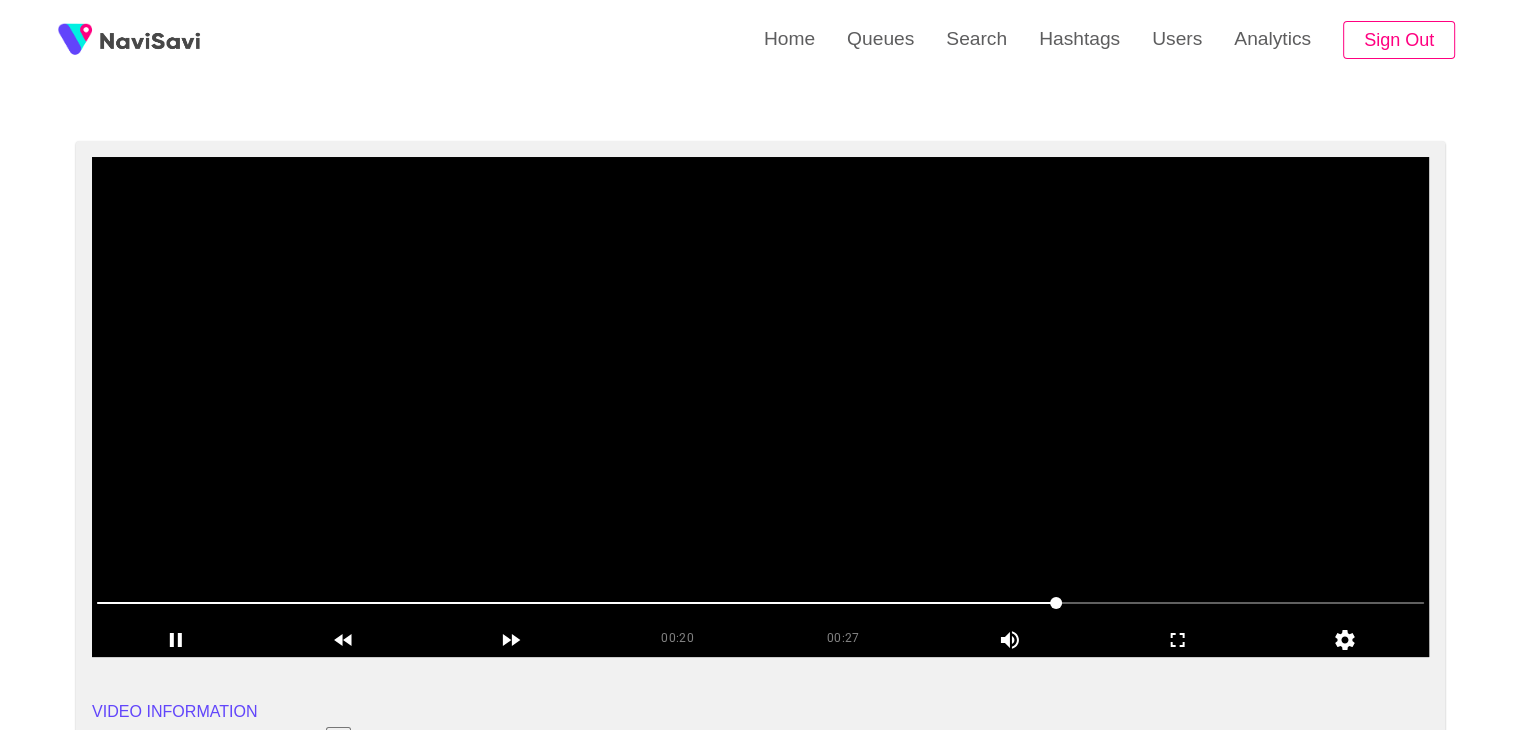 click at bounding box center [760, 604] 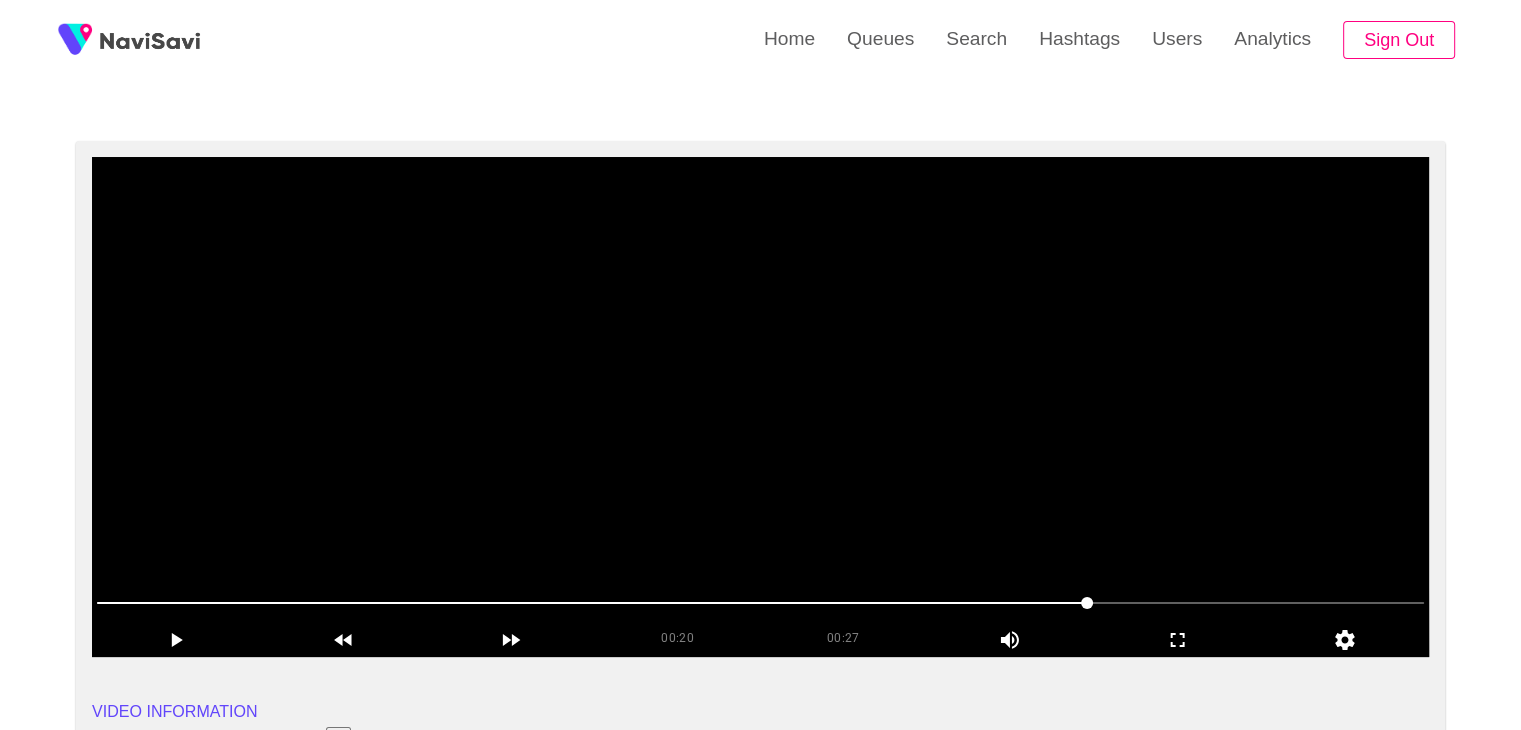 click at bounding box center [760, 407] 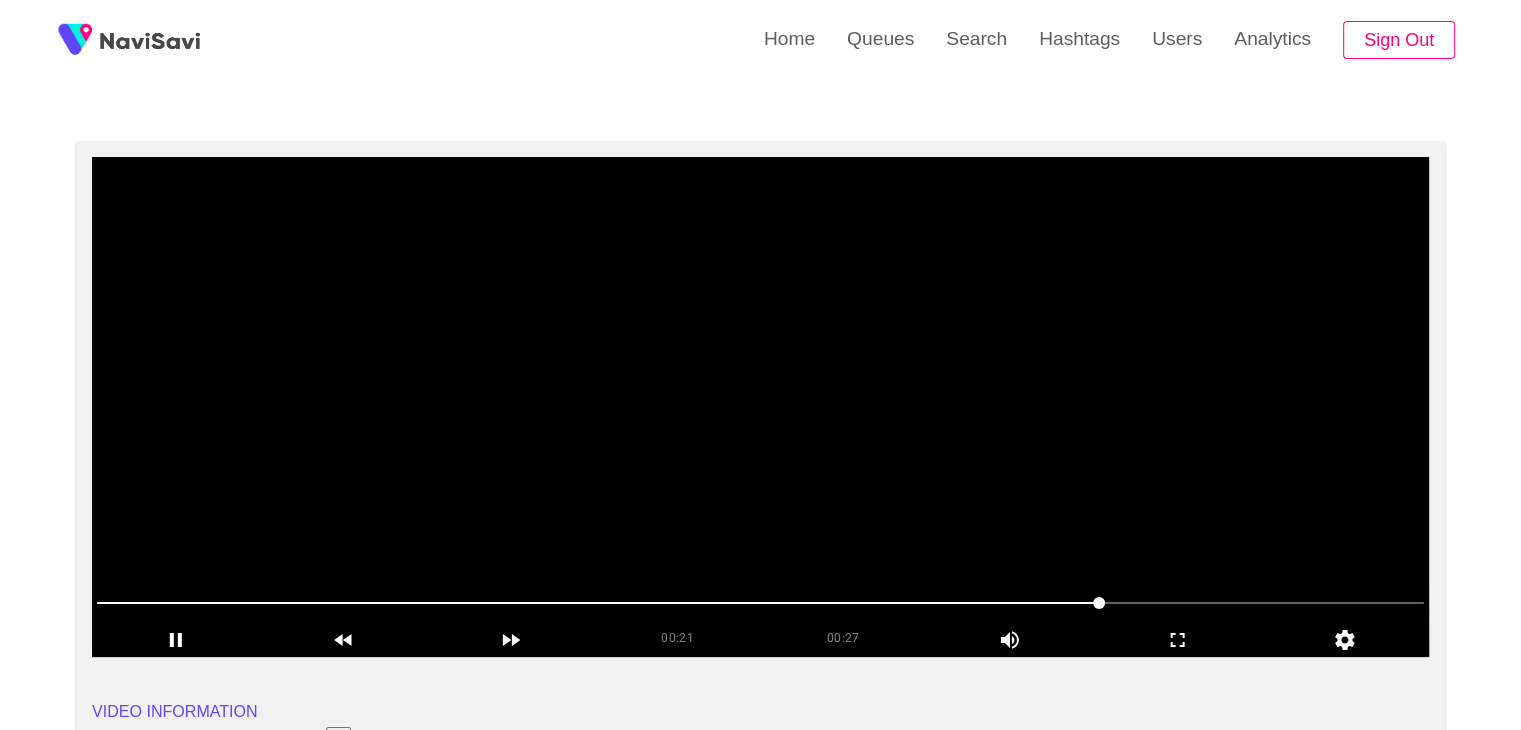 click at bounding box center [760, 407] 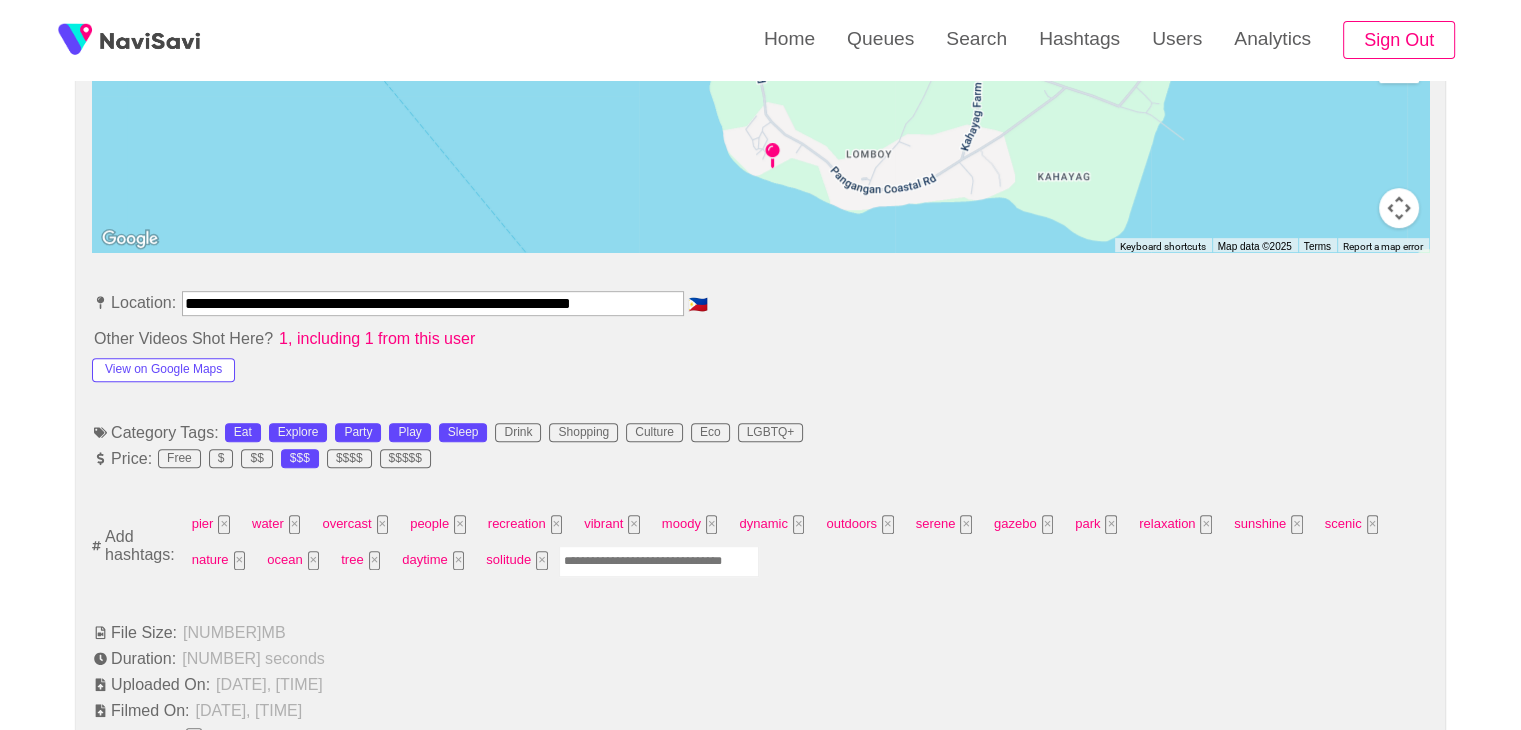 scroll, scrollTop: 956, scrollLeft: 0, axis: vertical 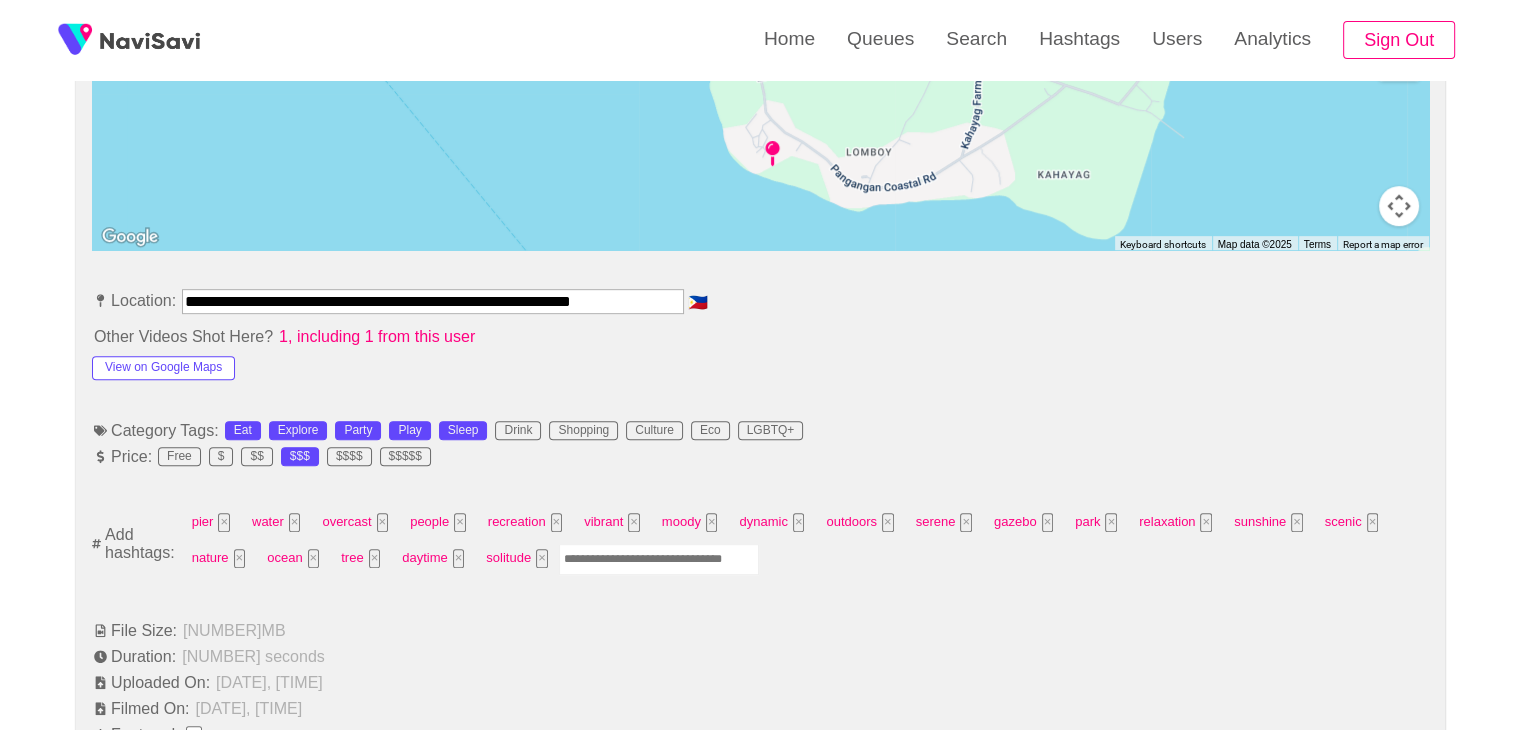 click at bounding box center (659, 559) 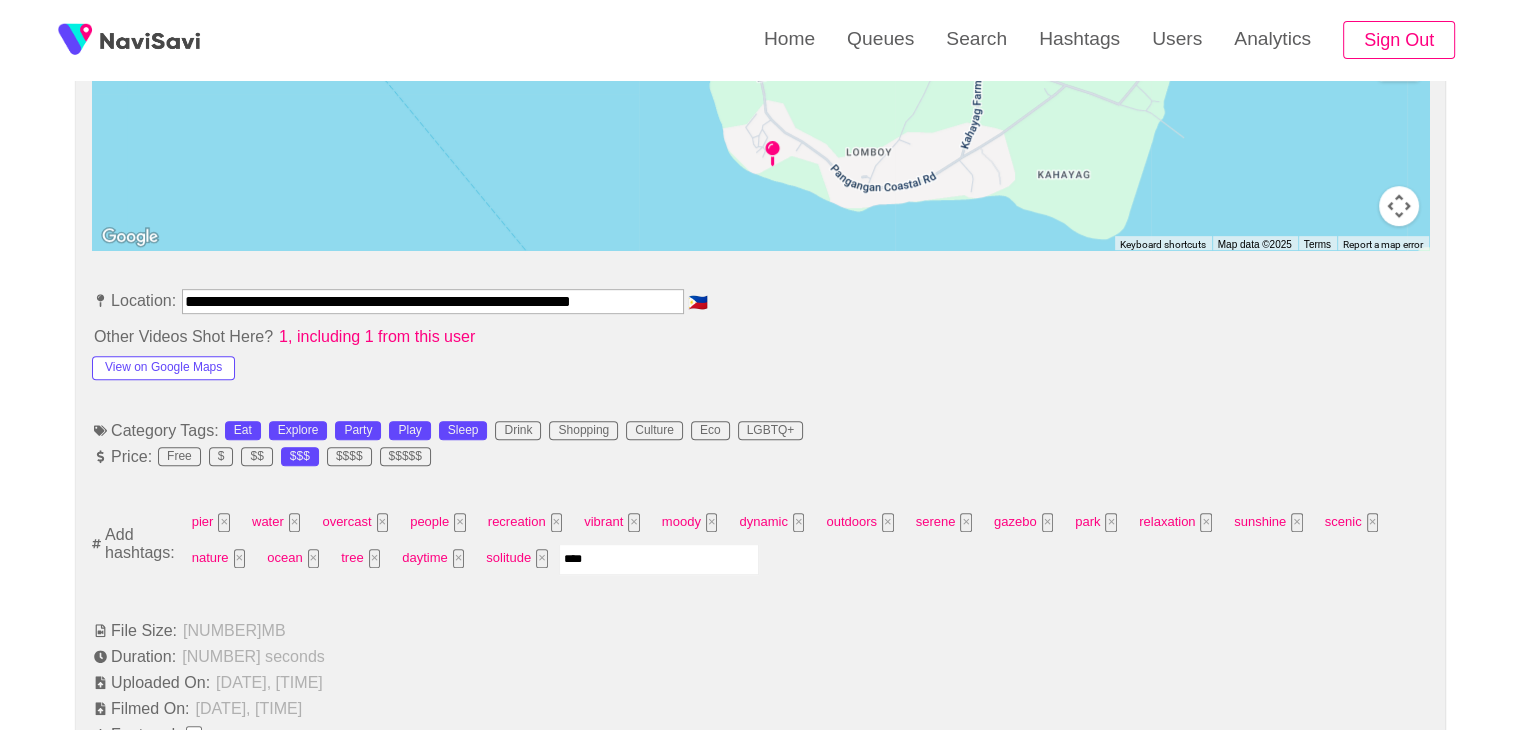 type on "*****" 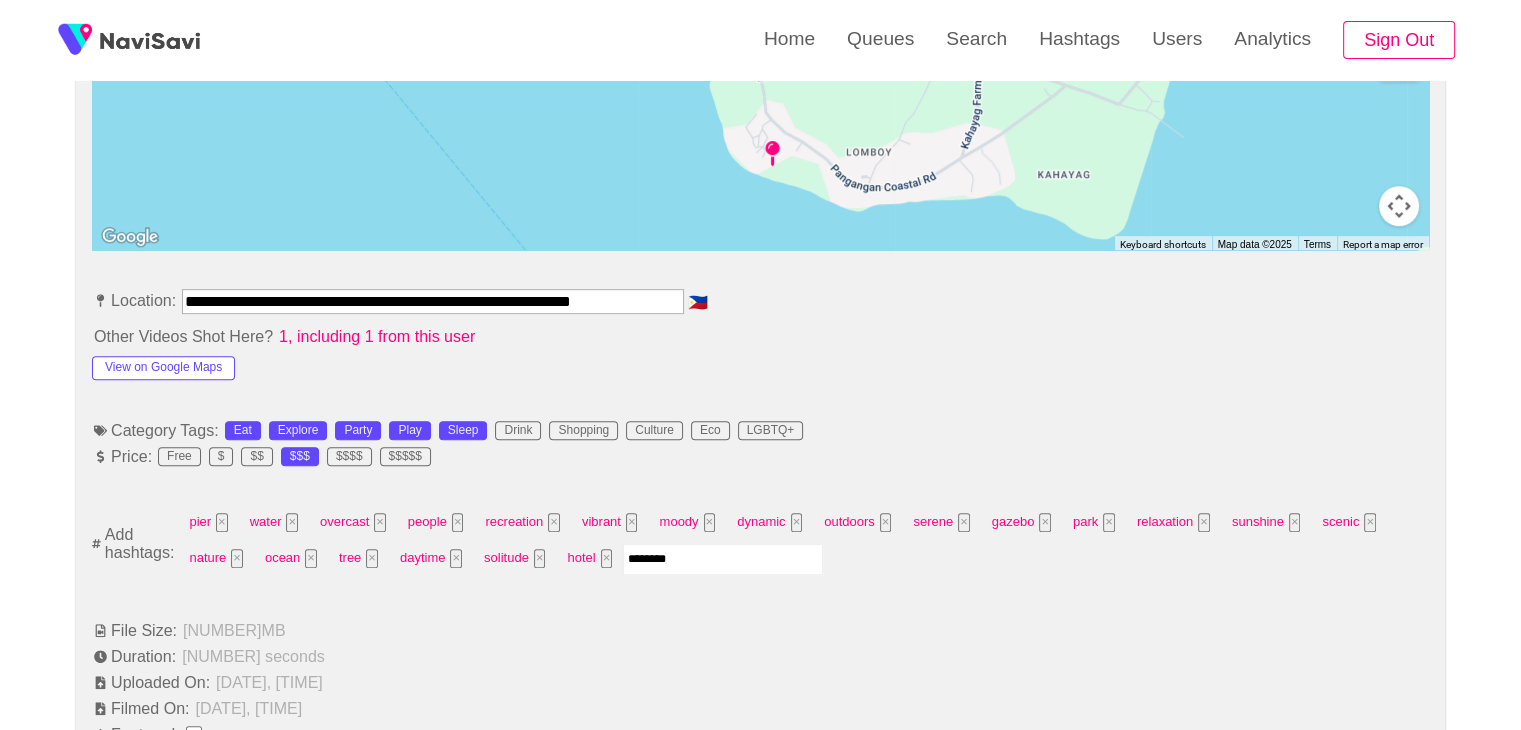 type on "*********" 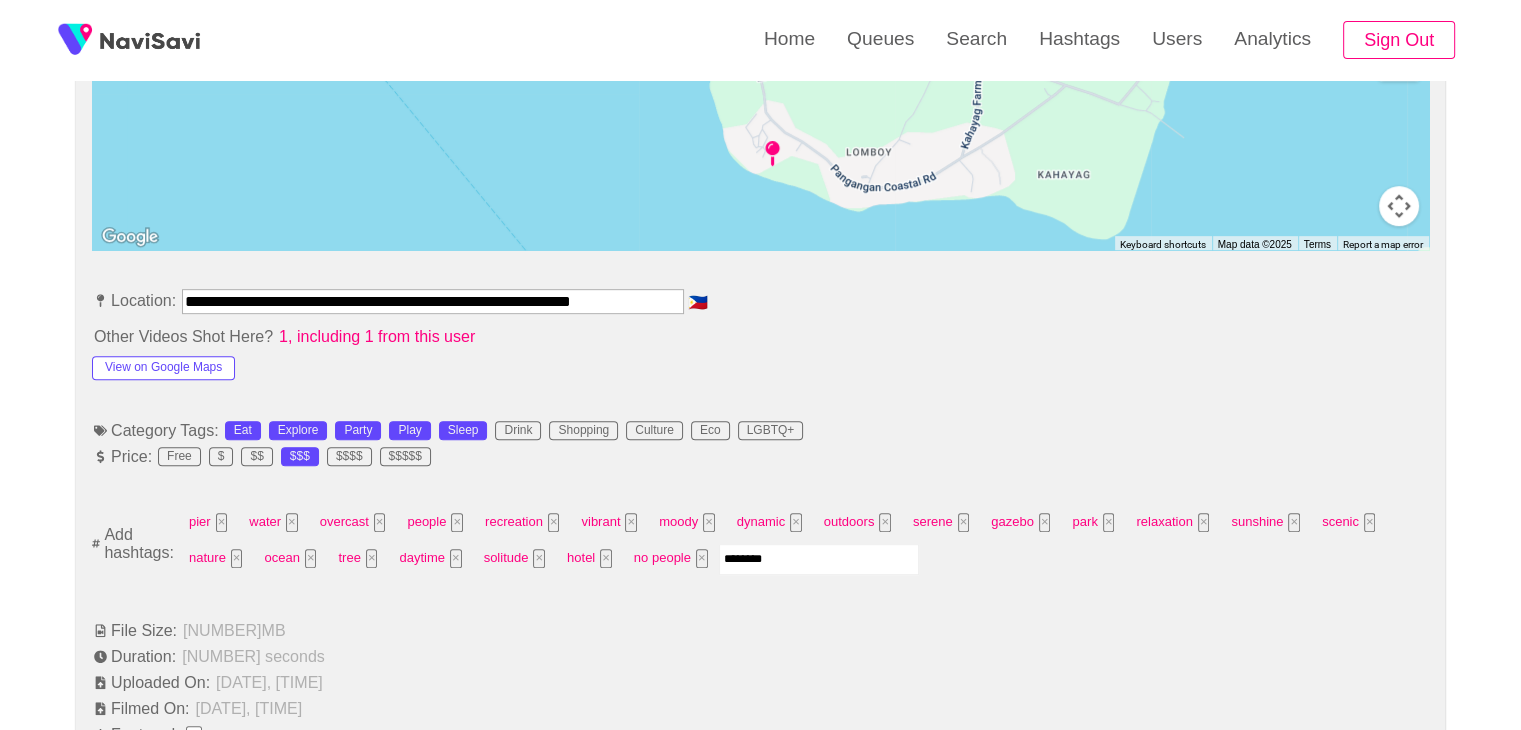 type on "*********" 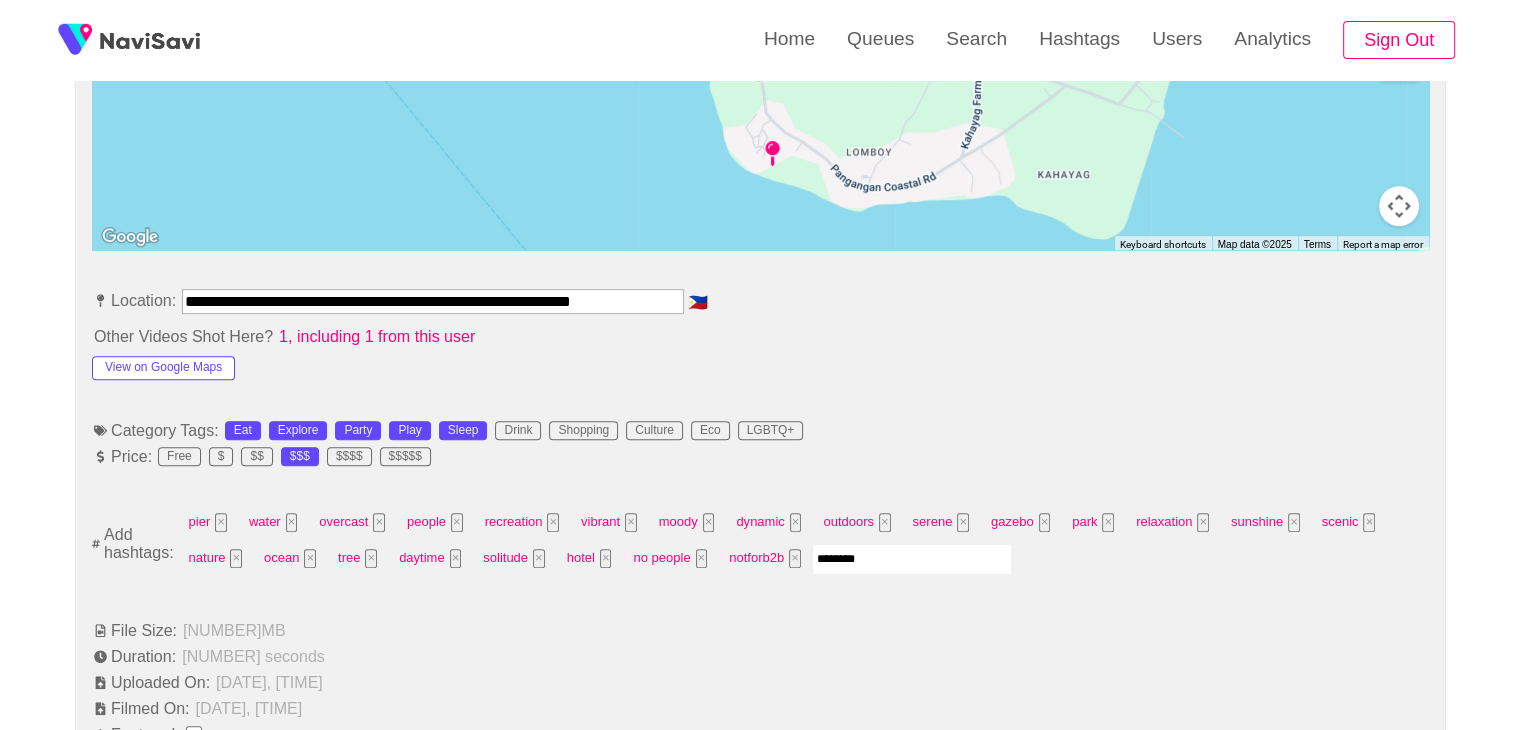 type on "*********" 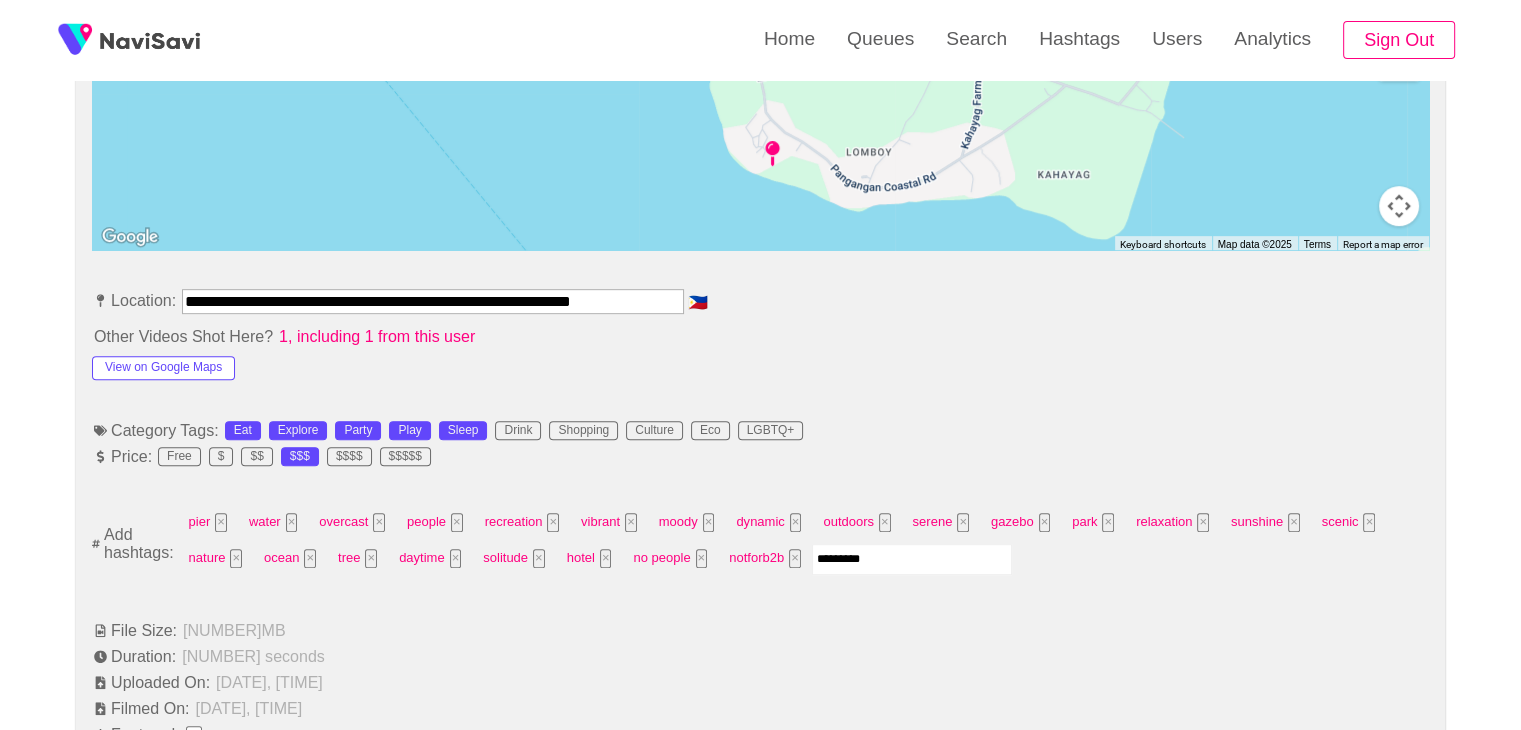 type 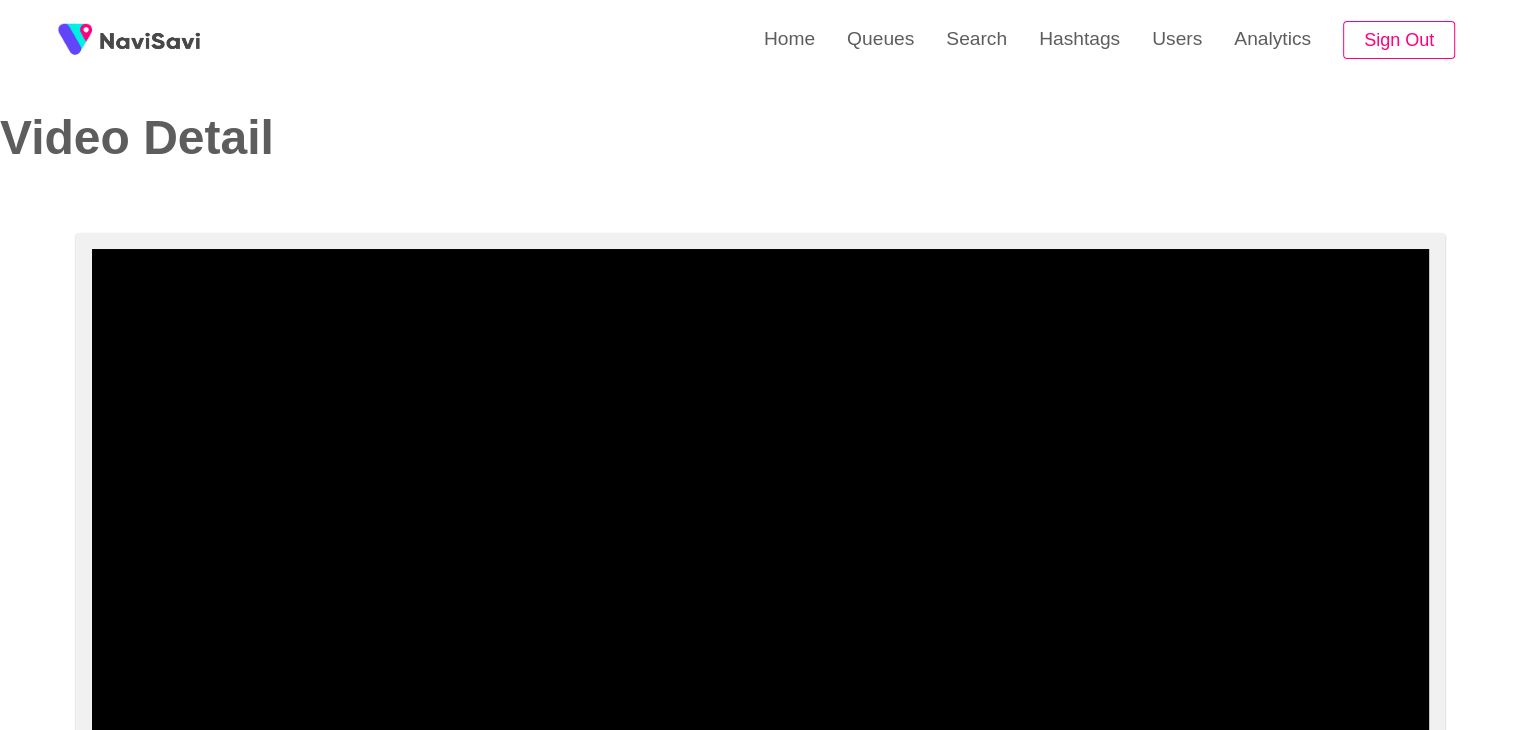 scroll, scrollTop: 0, scrollLeft: 0, axis: both 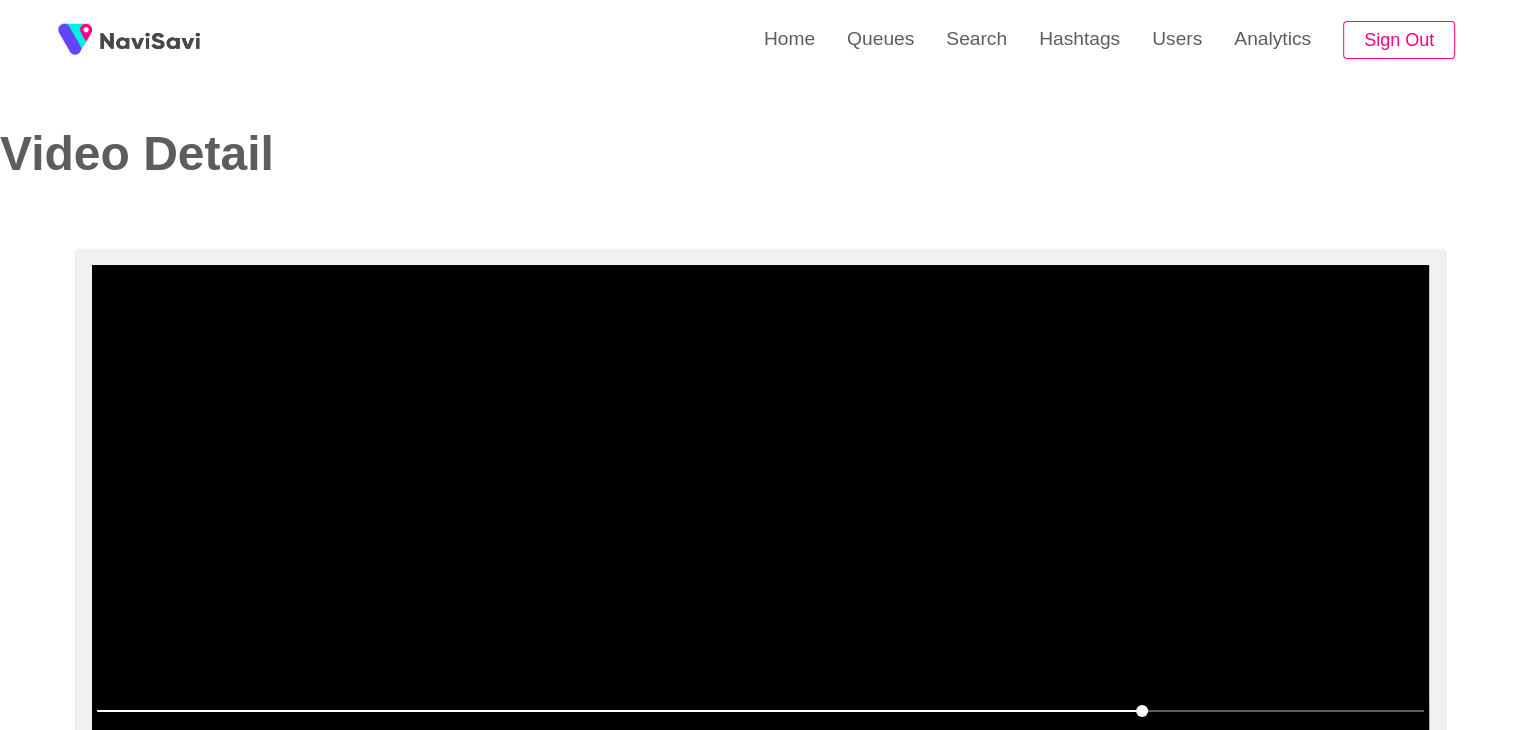 click at bounding box center (760, 515) 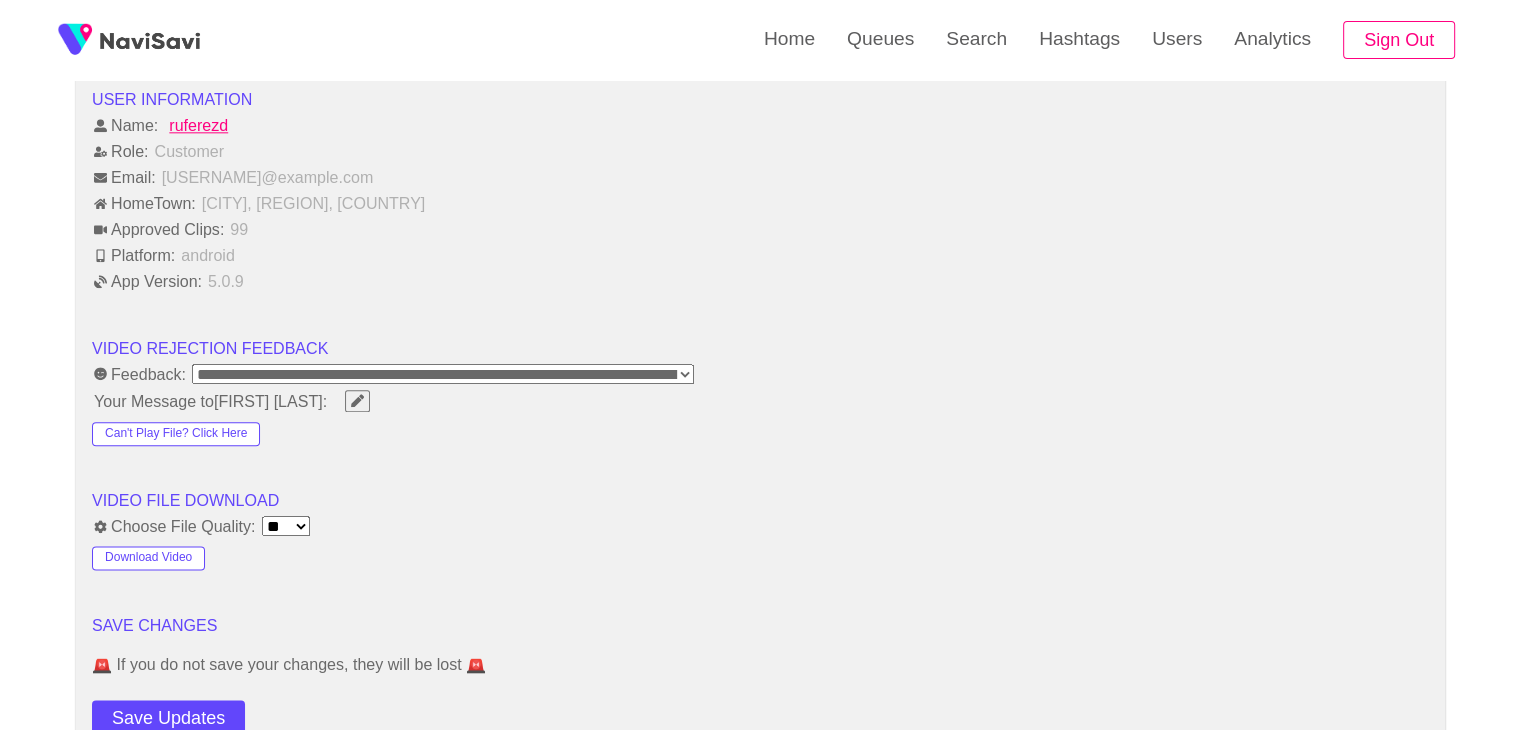 scroll, scrollTop: 2396, scrollLeft: 0, axis: vertical 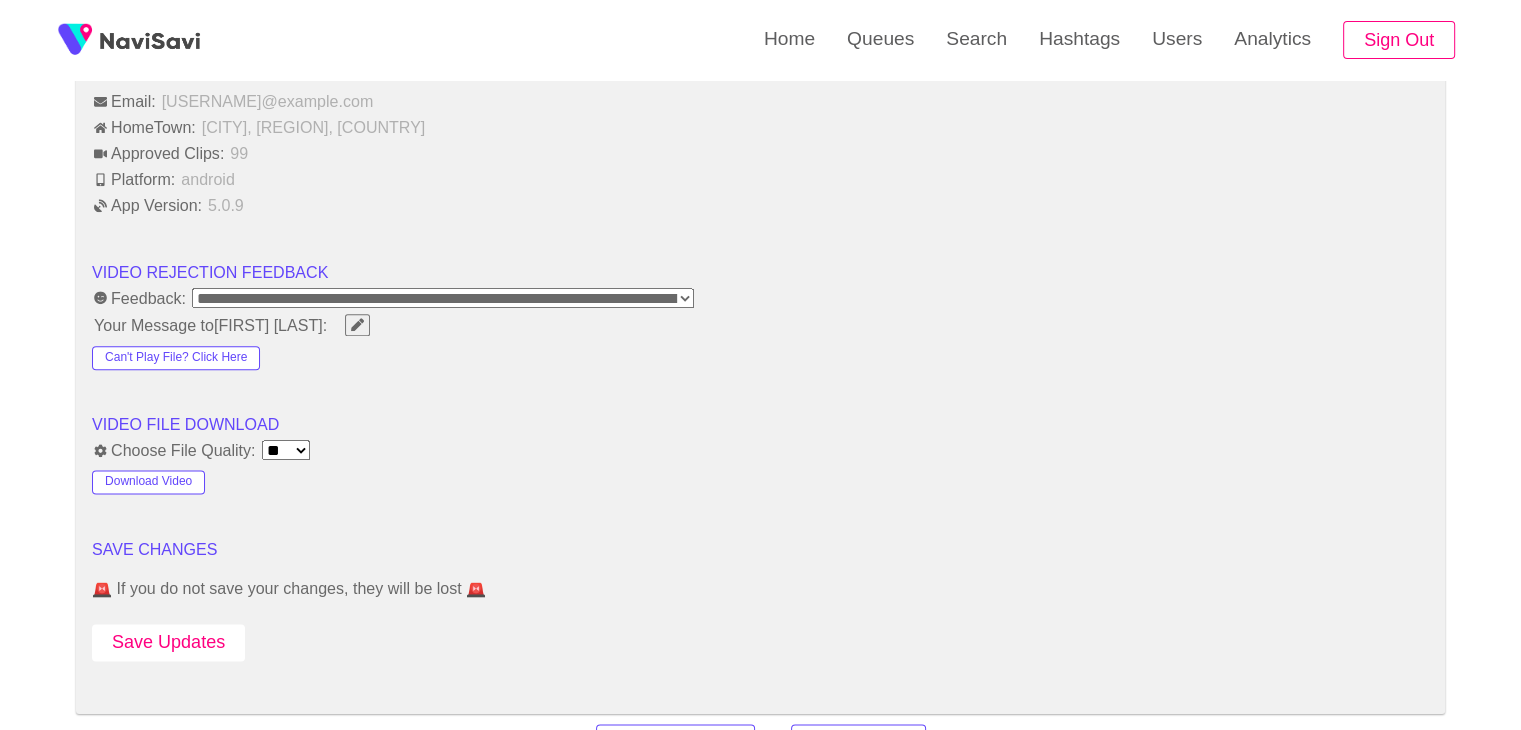click on "Save Updates" at bounding box center [168, 642] 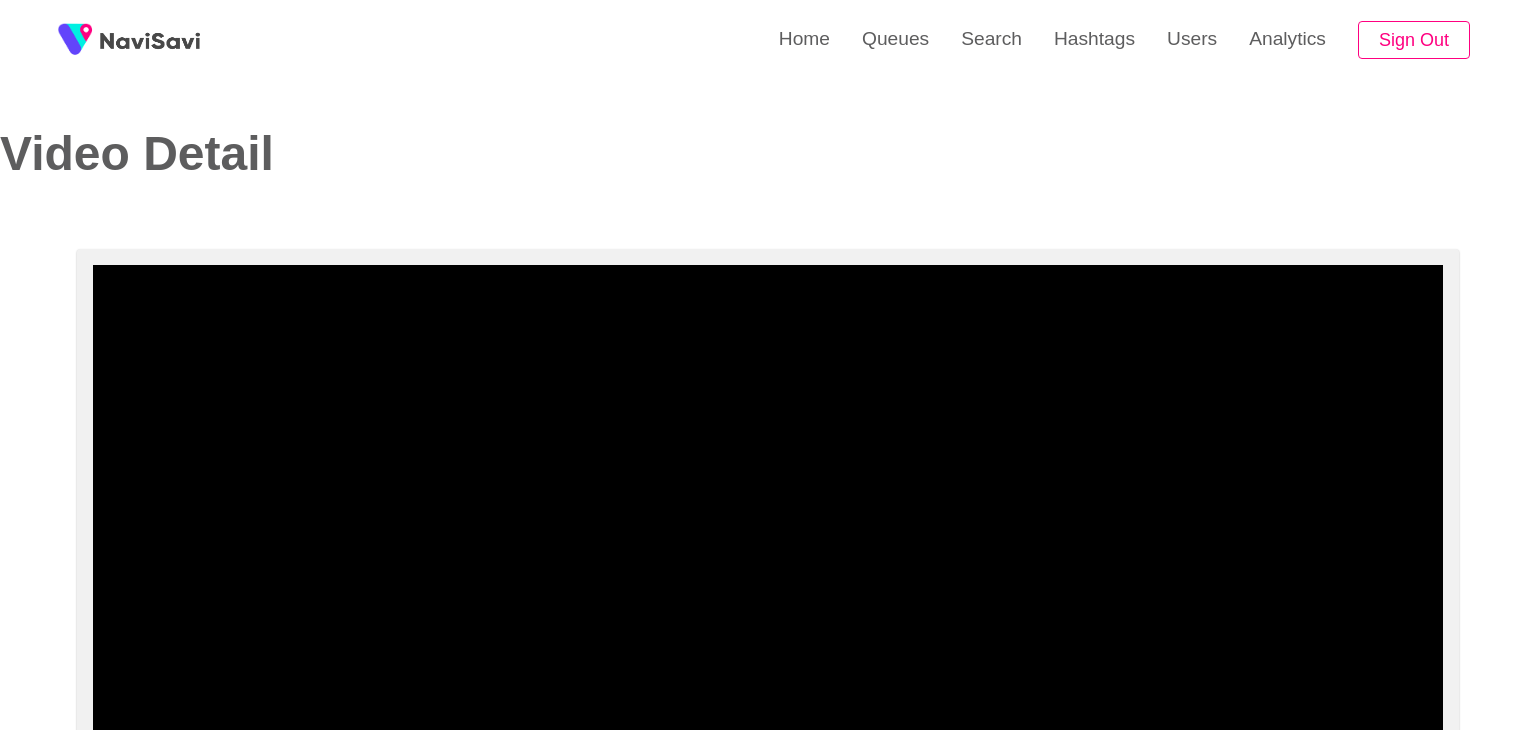 select on "**********" 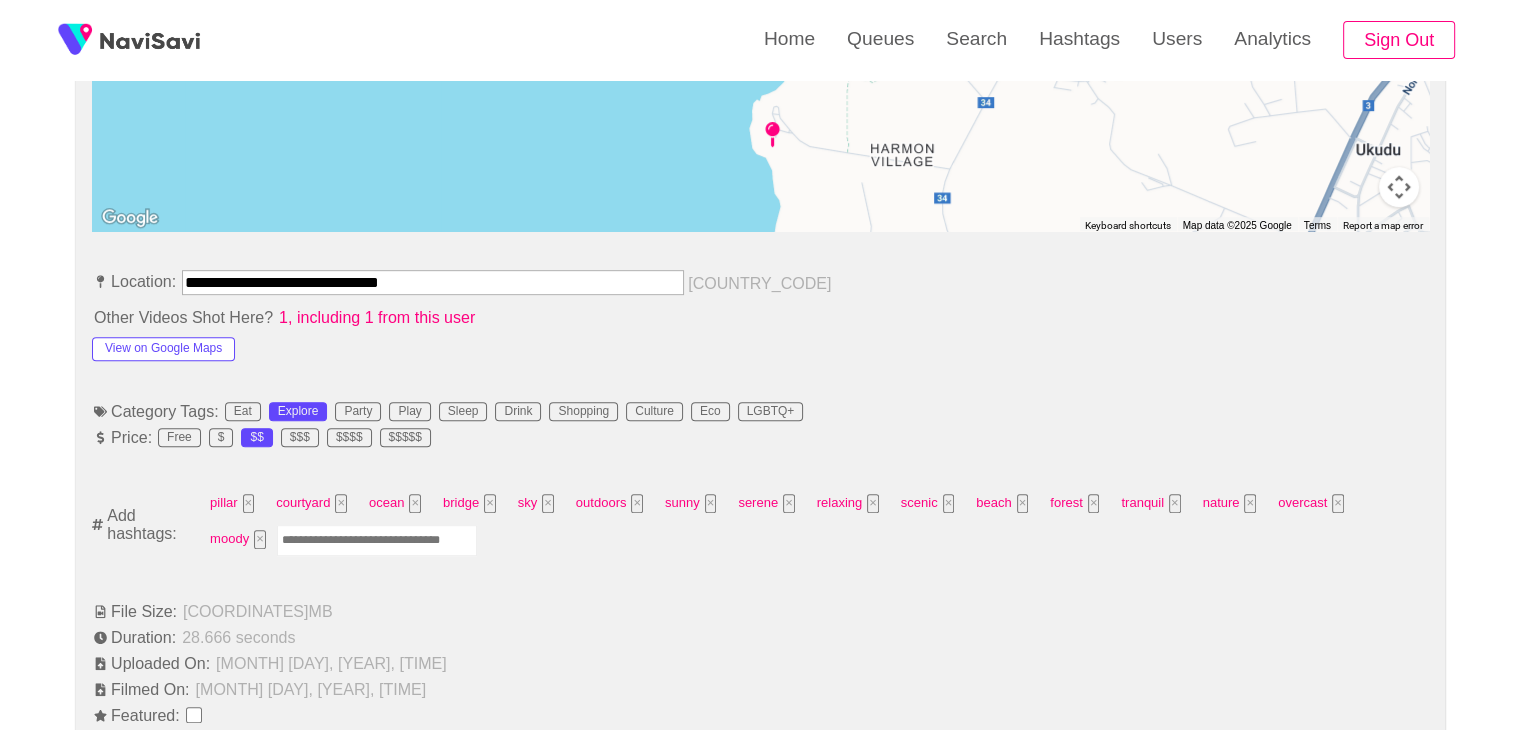 scroll, scrollTop: 976, scrollLeft: 0, axis: vertical 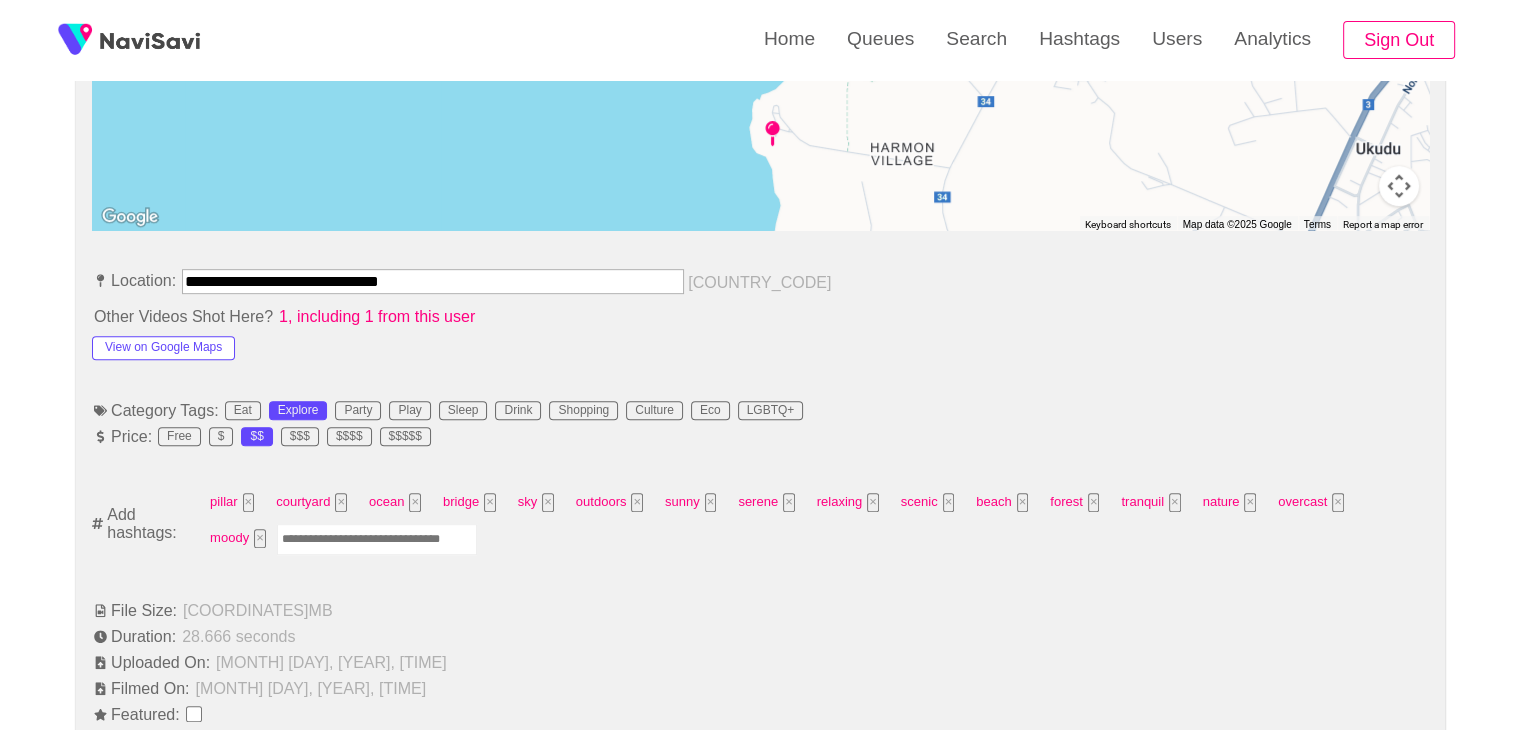 click at bounding box center [377, 539] 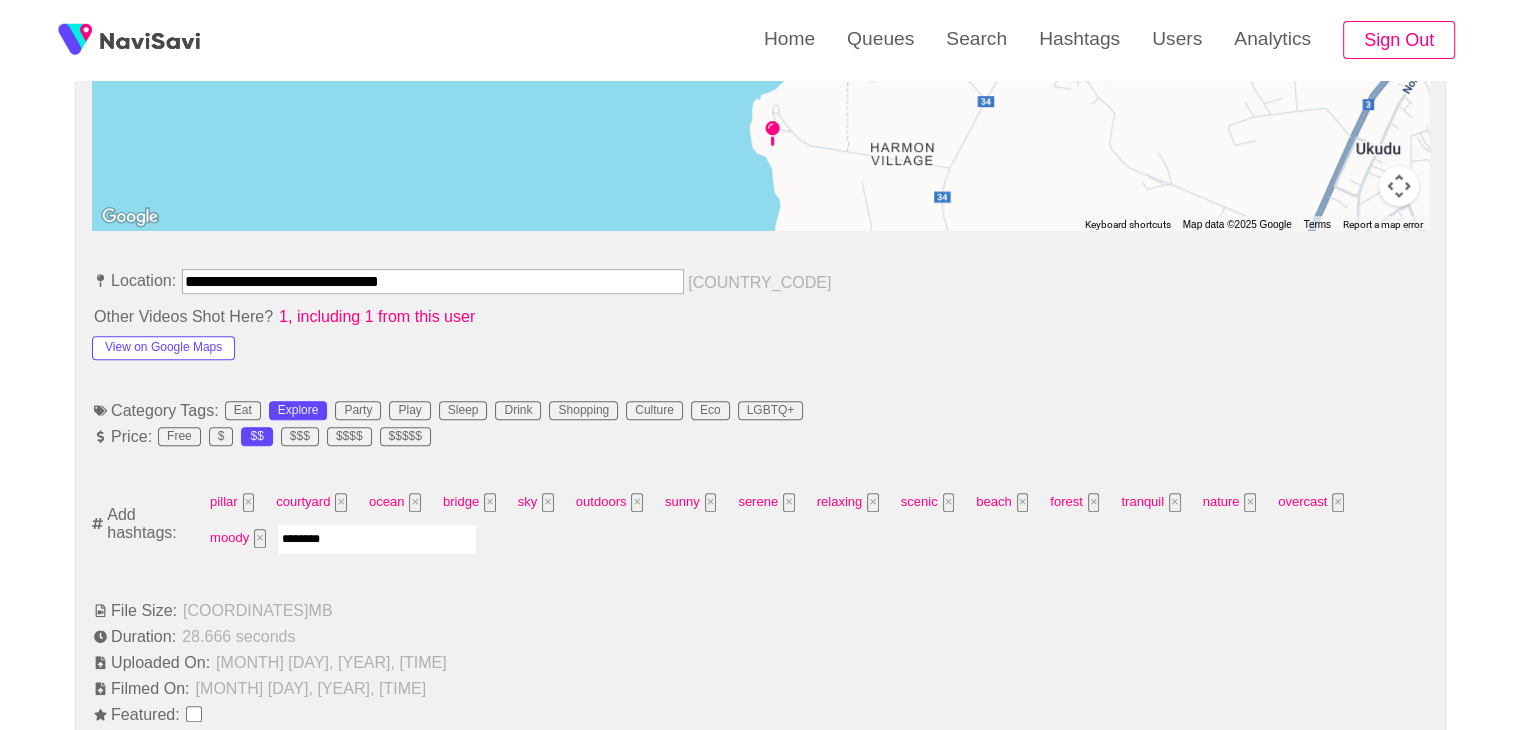 type on "*********" 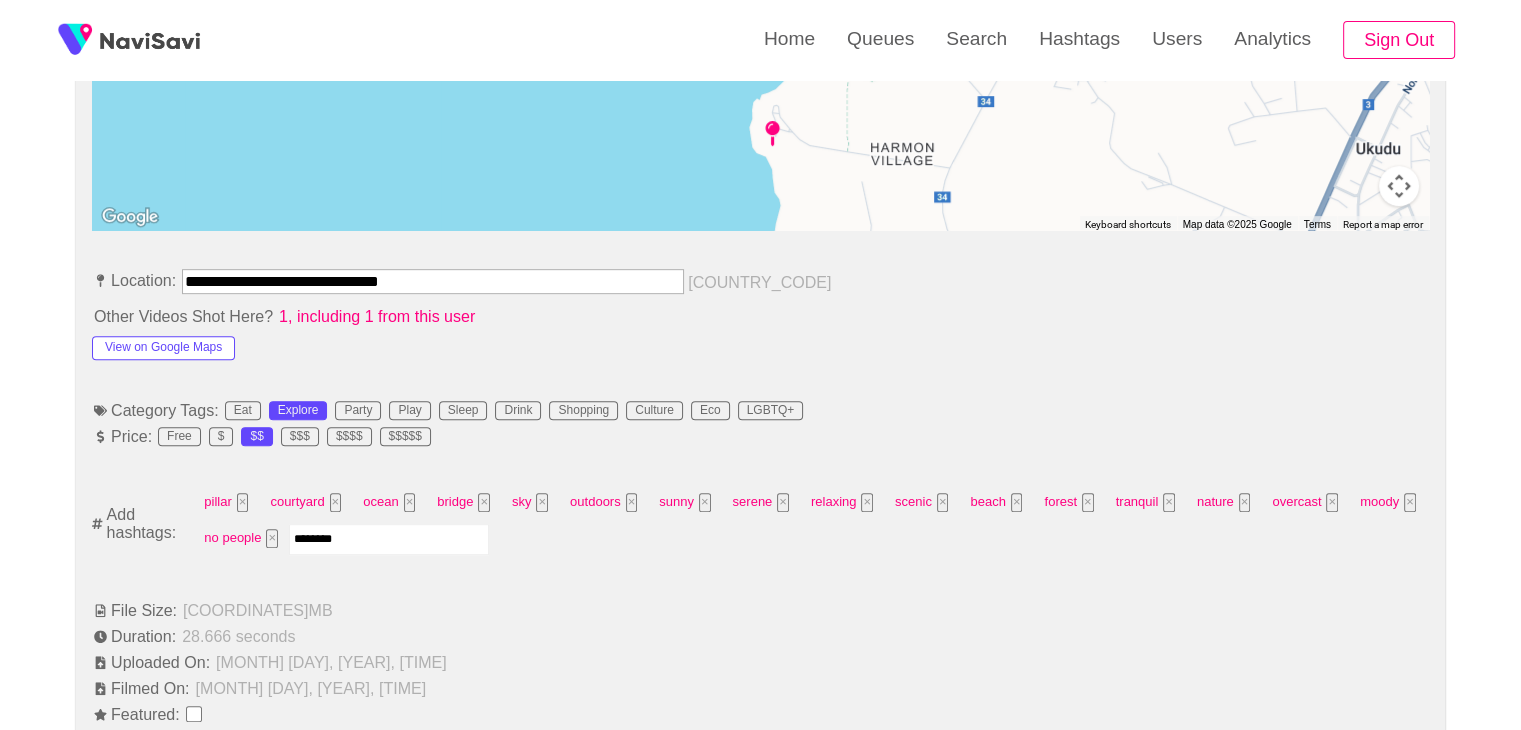 type on "*********" 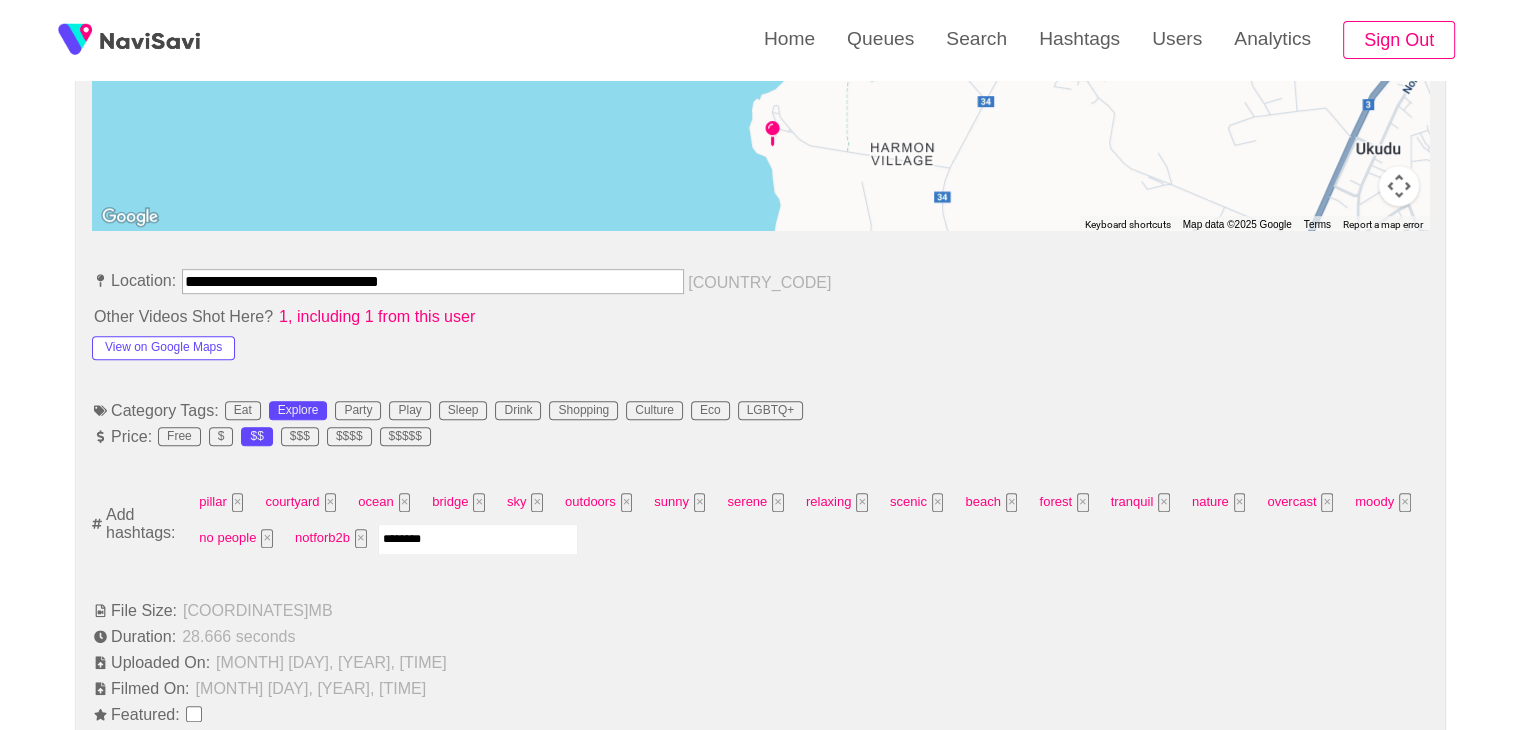type on "*********" 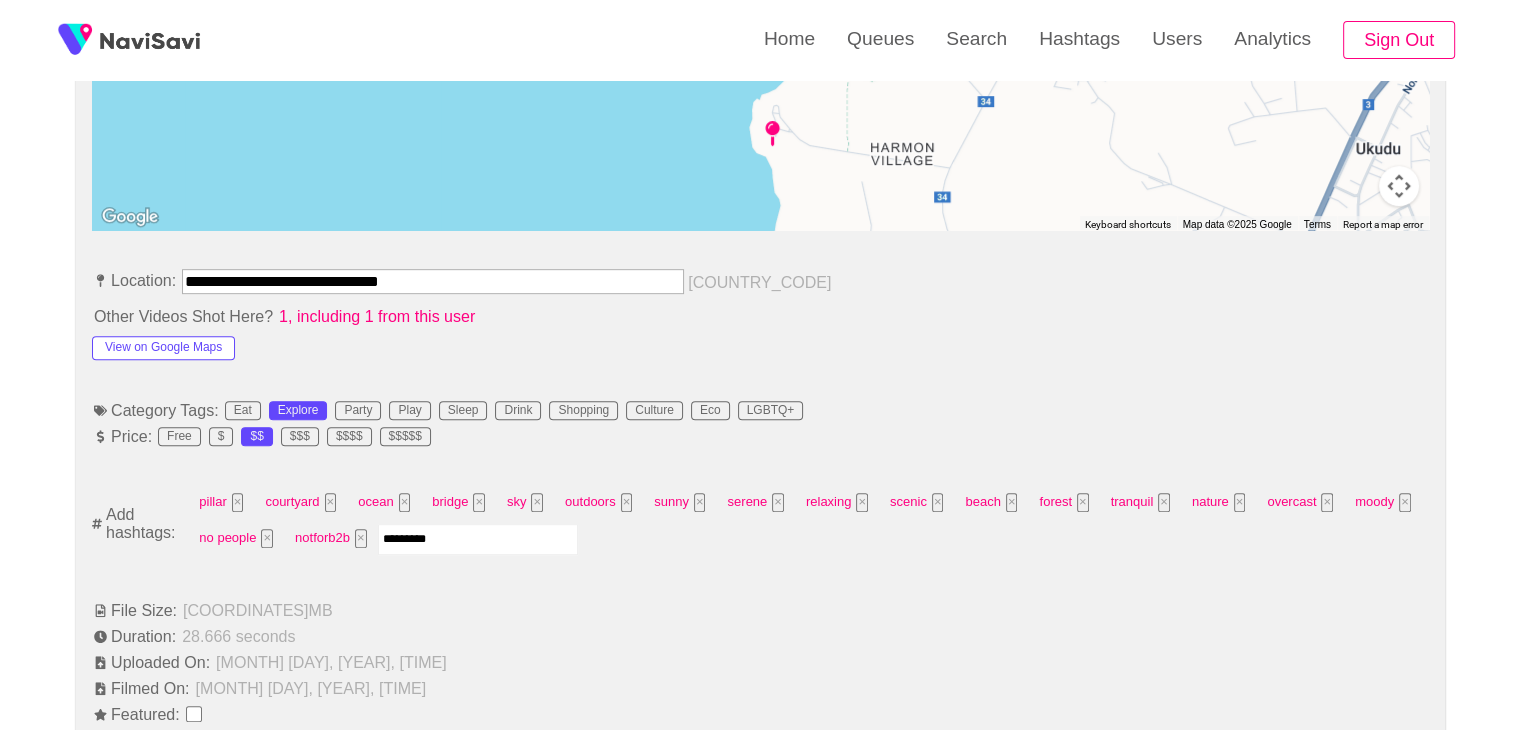 type 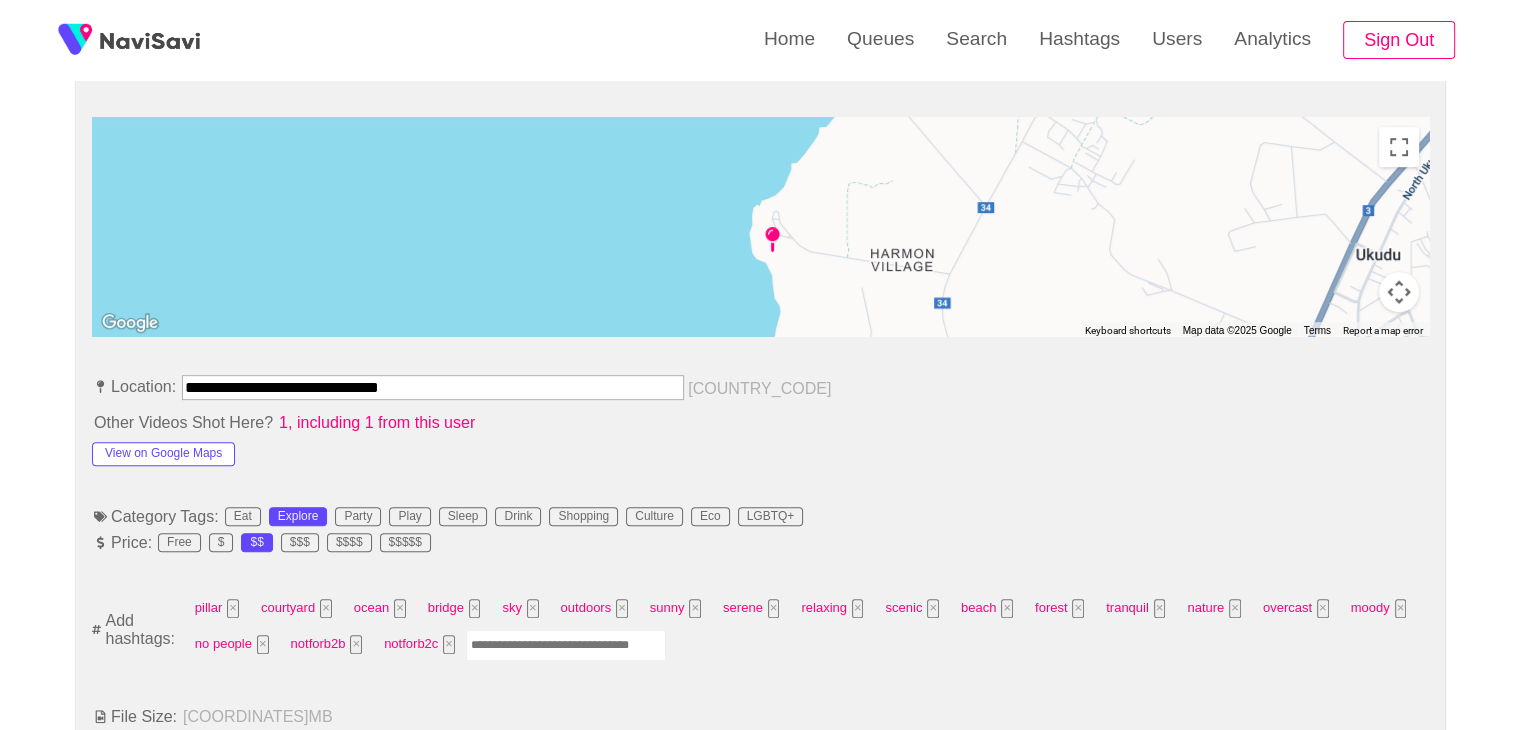scroll, scrollTop: 871, scrollLeft: 0, axis: vertical 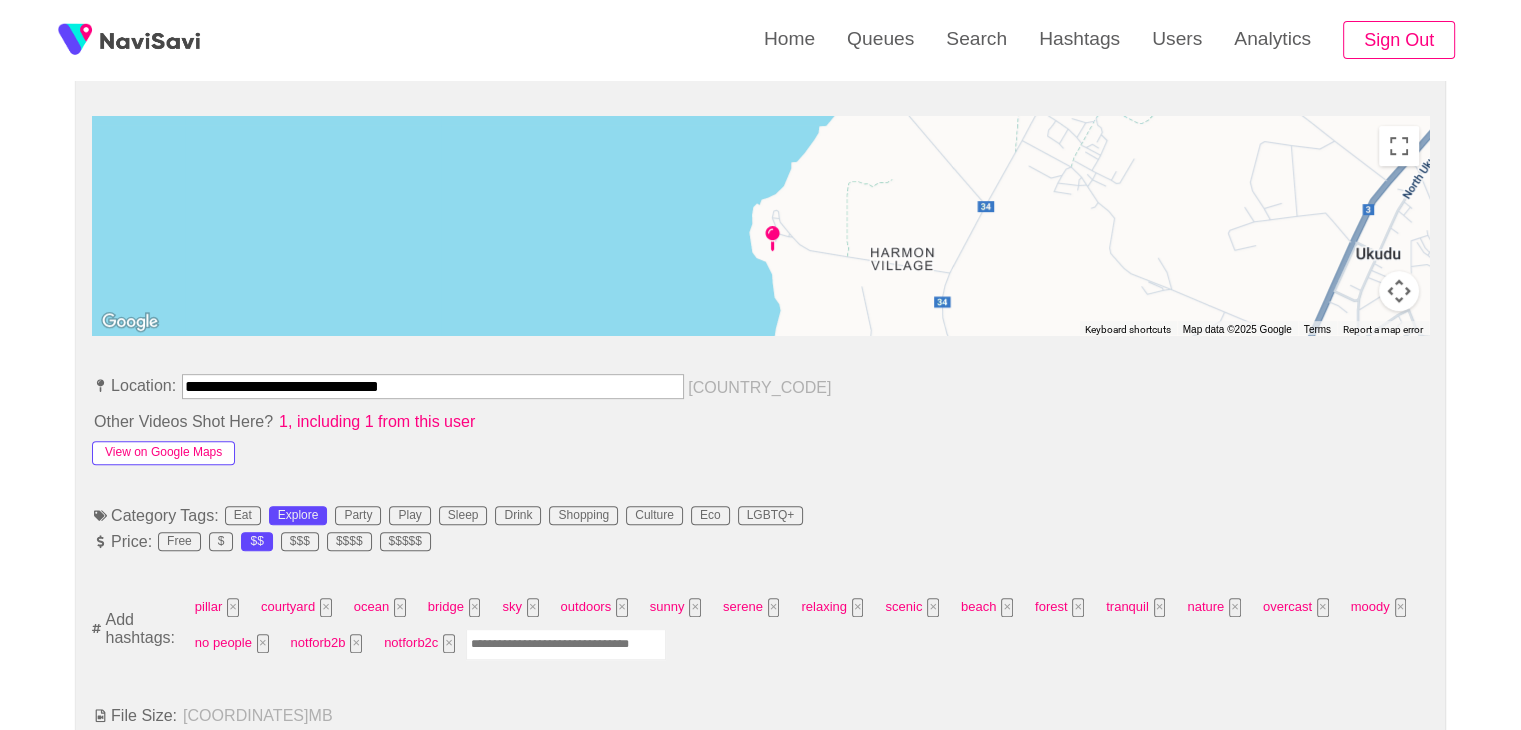 click on "View on Google Maps" at bounding box center [163, 453] 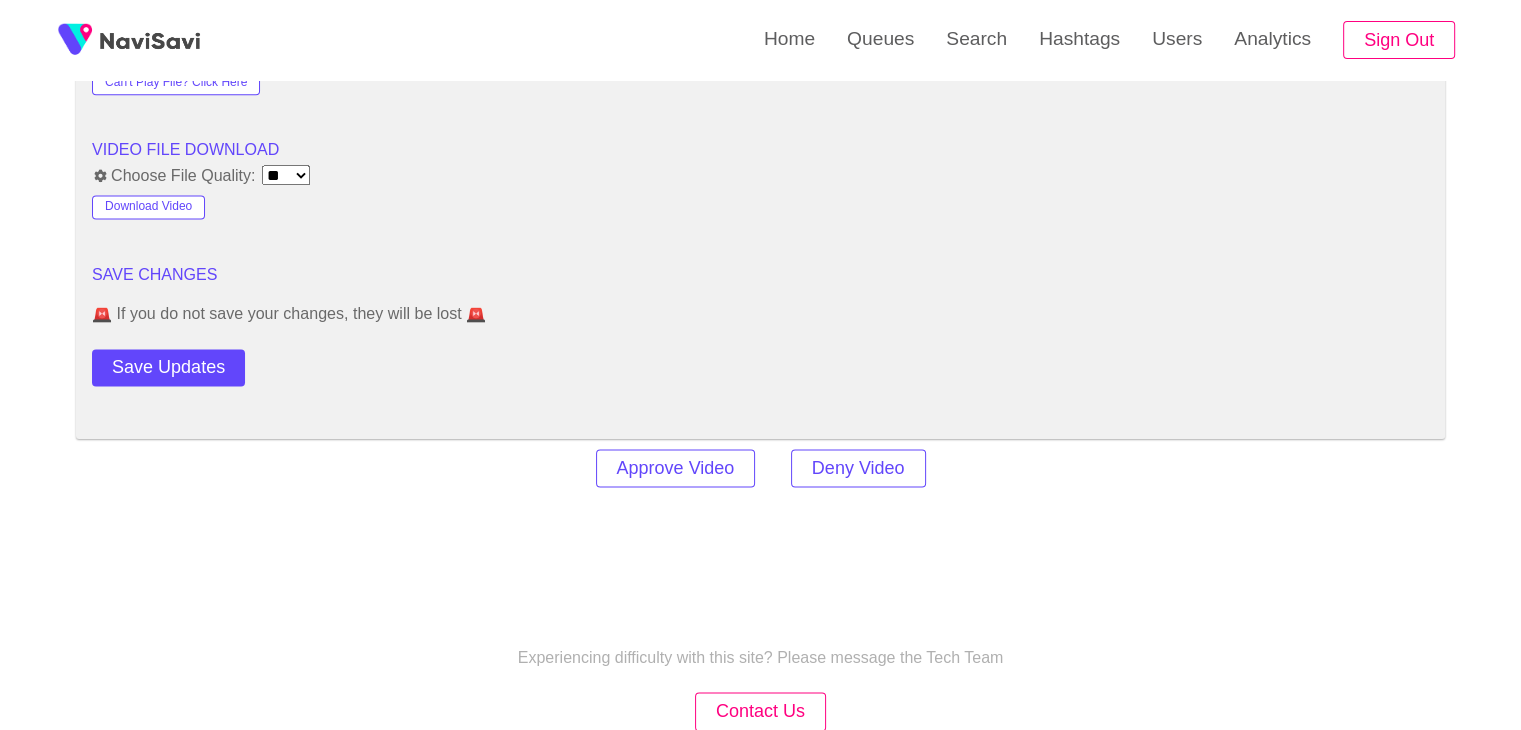 scroll, scrollTop: 2682, scrollLeft: 0, axis: vertical 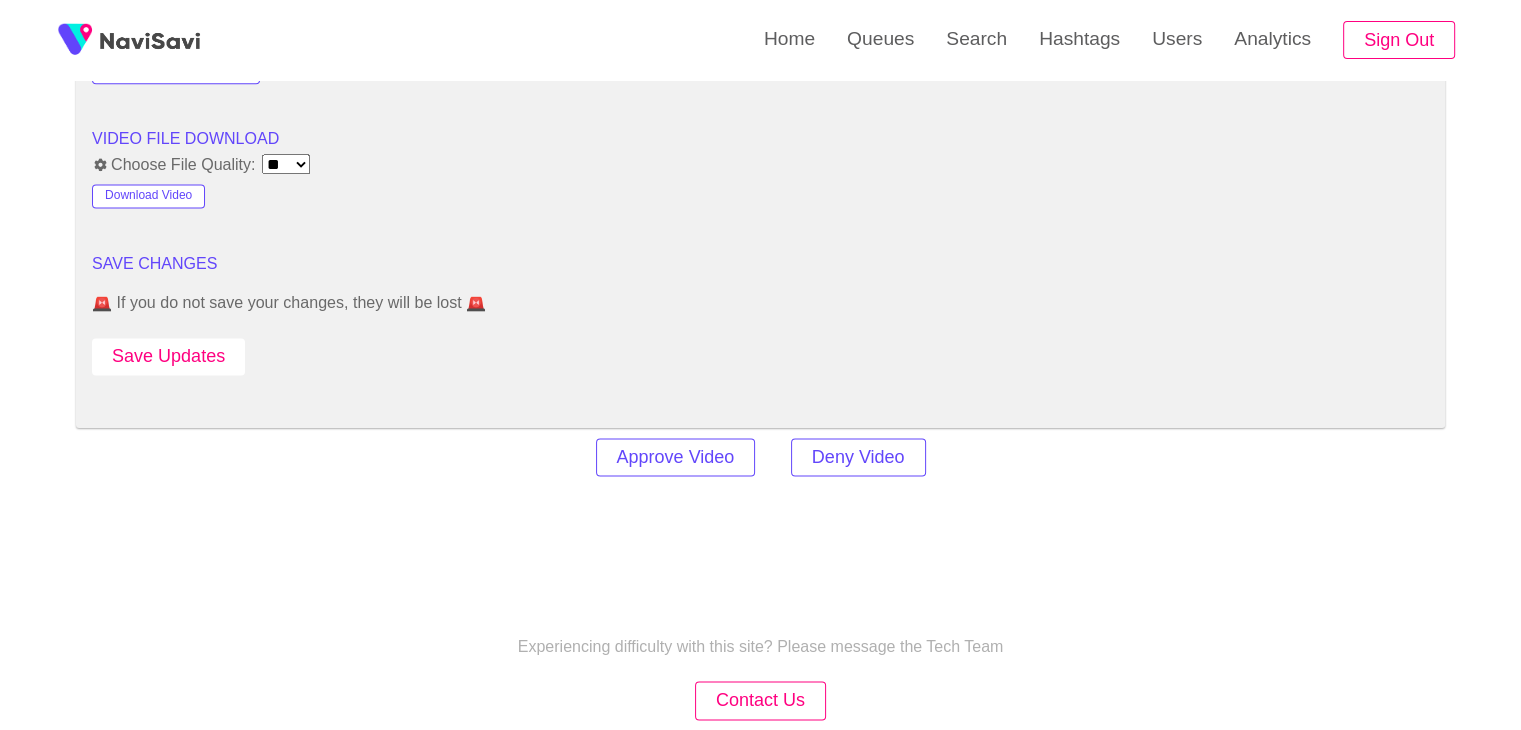 click on "Save Updates" at bounding box center (168, 356) 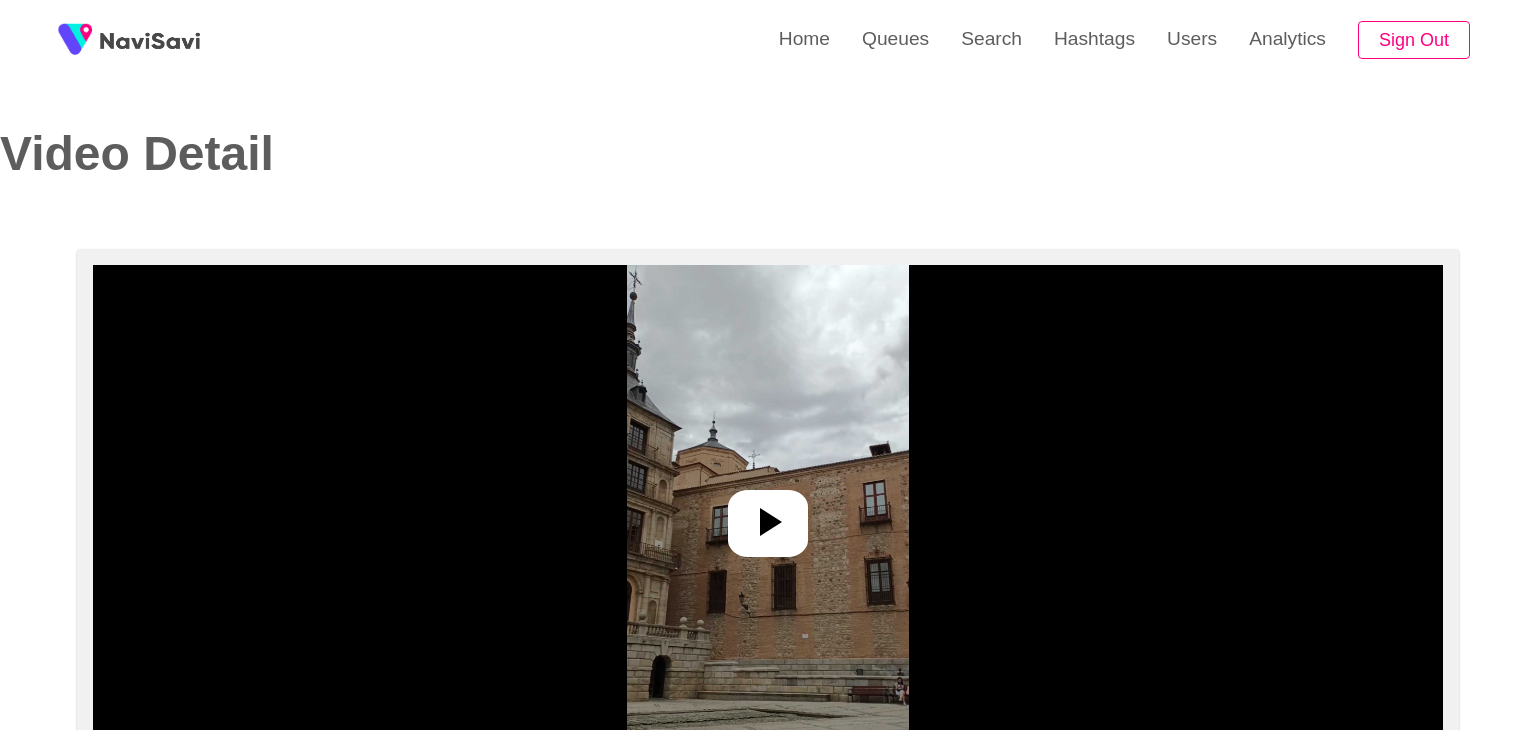 select on "**********" 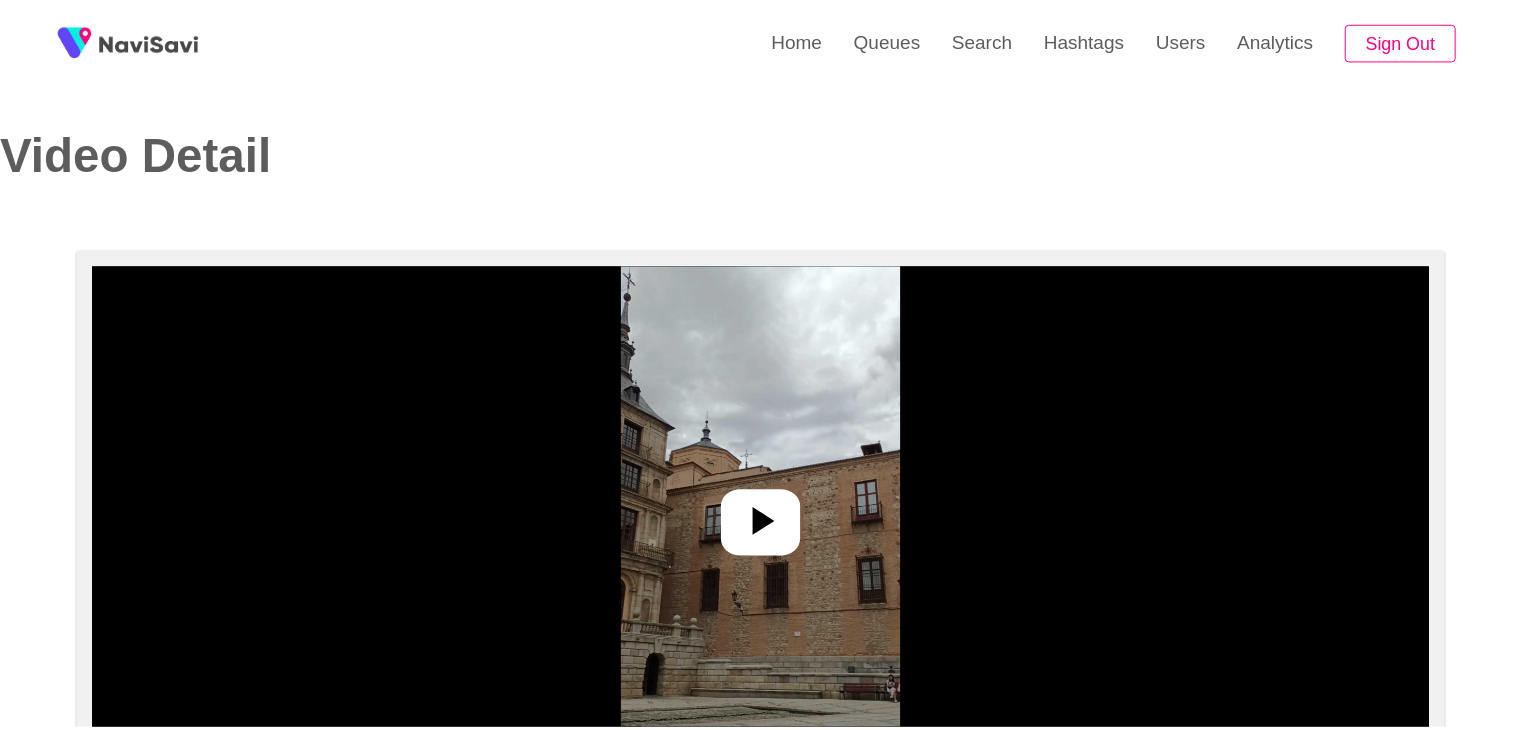 scroll, scrollTop: 0, scrollLeft: 0, axis: both 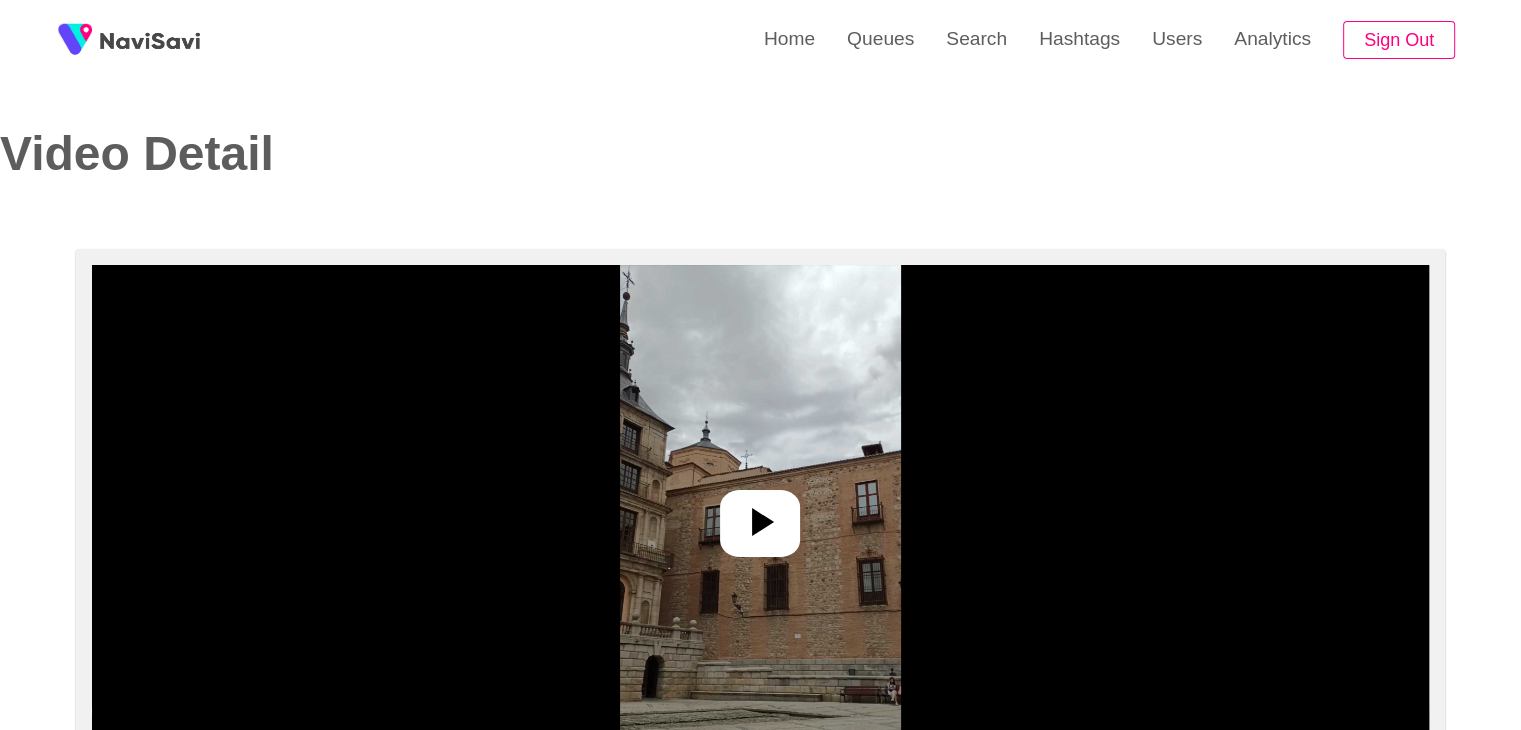 click at bounding box center [760, 515] 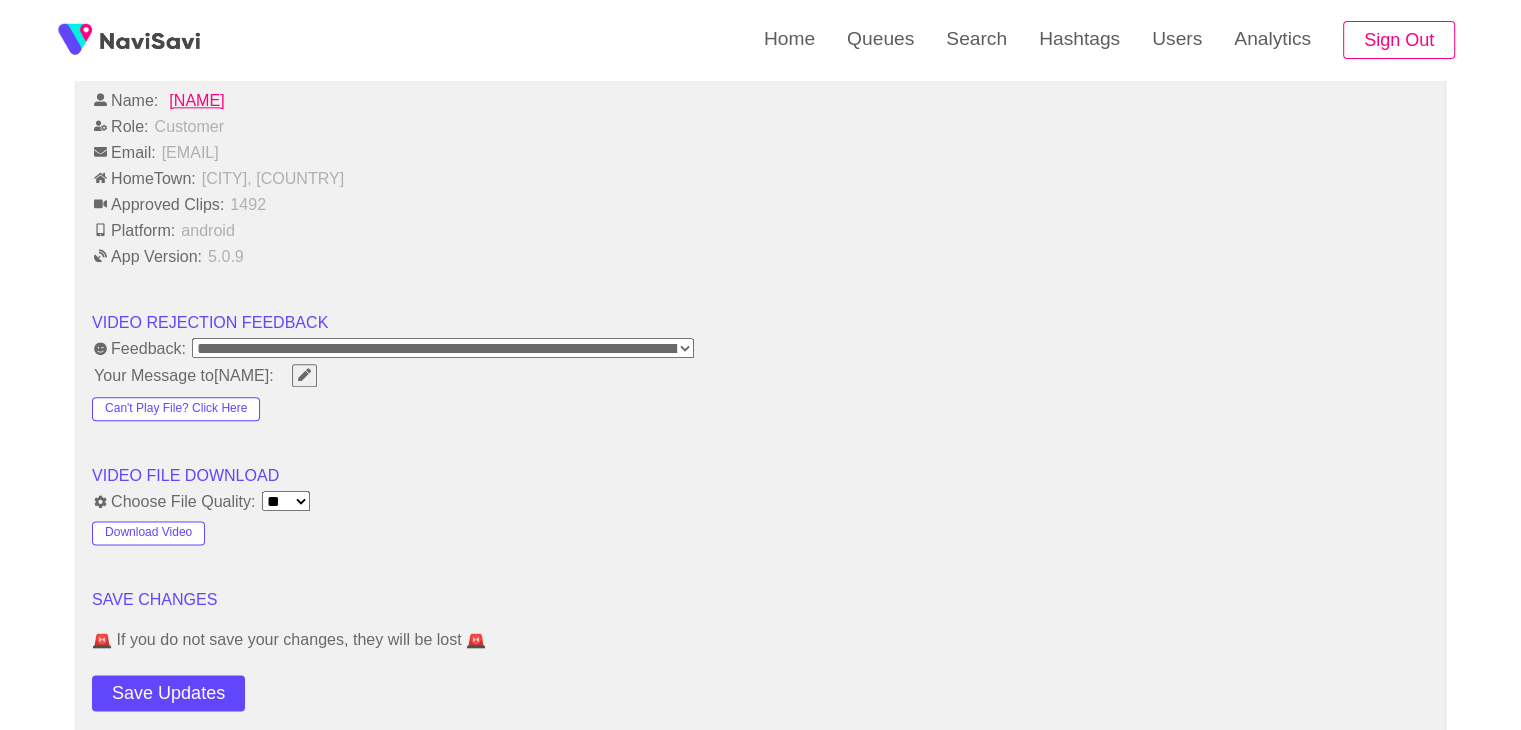 scroll, scrollTop: 2352, scrollLeft: 0, axis: vertical 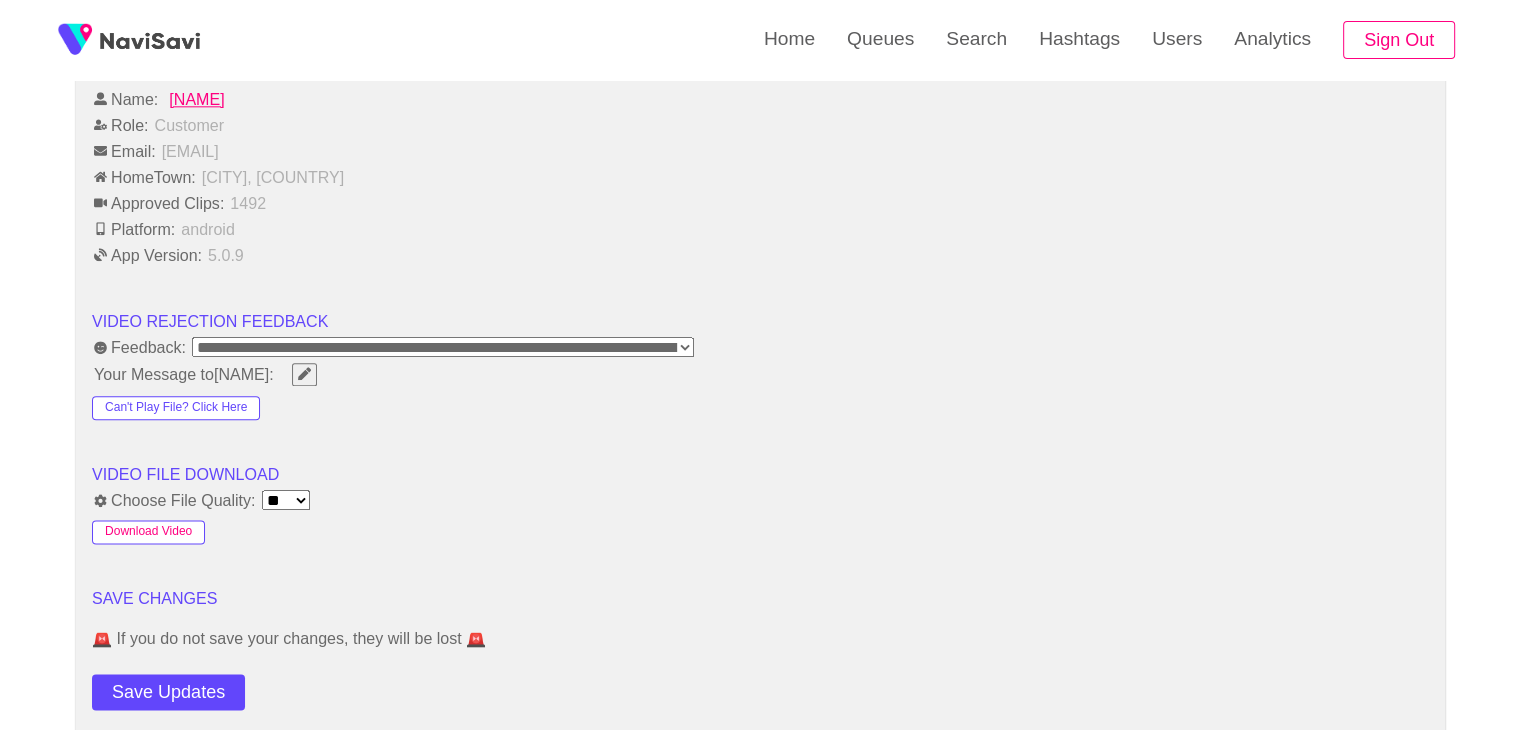 click on "Download Video" at bounding box center [148, 532] 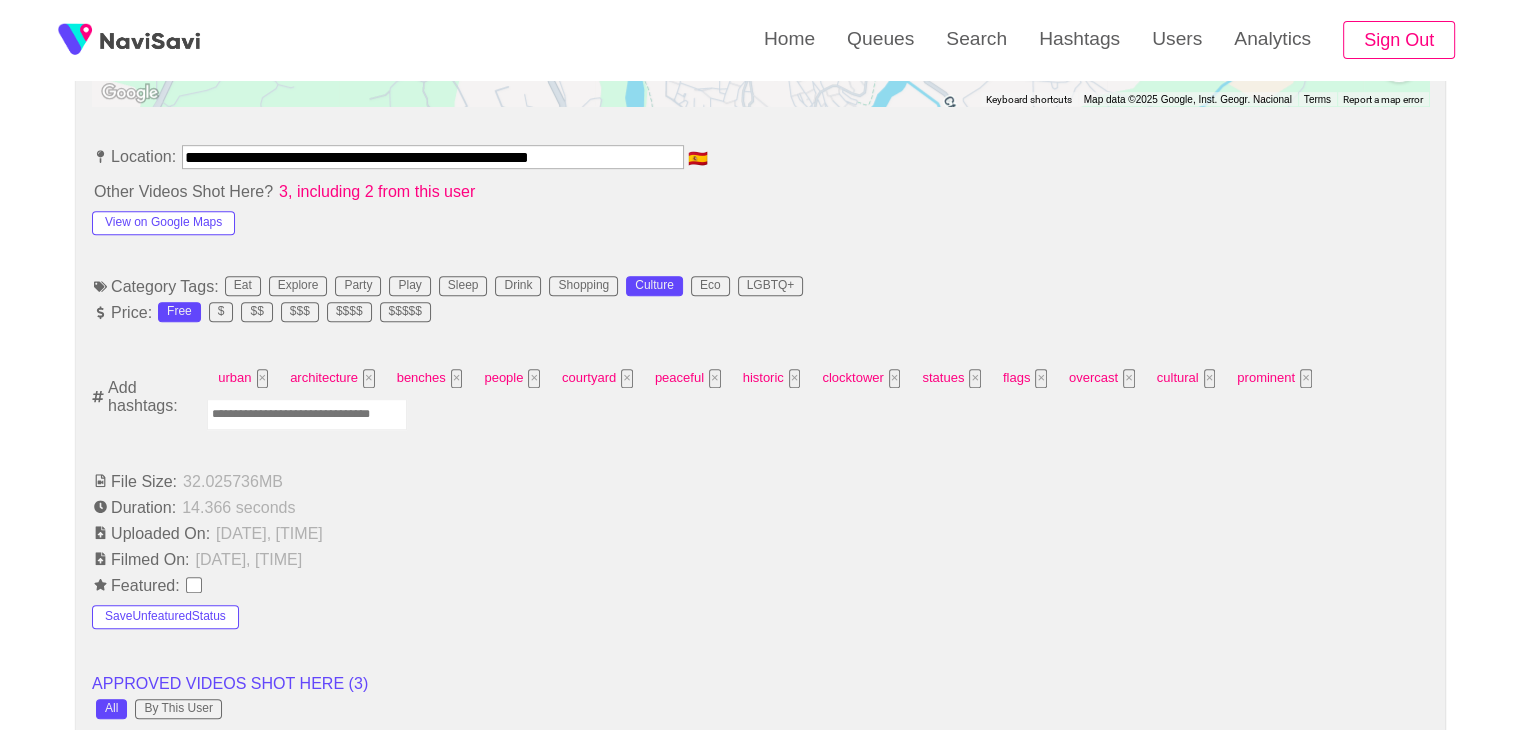 scroll, scrollTop: 1110, scrollLeft: 0, axis: vertical 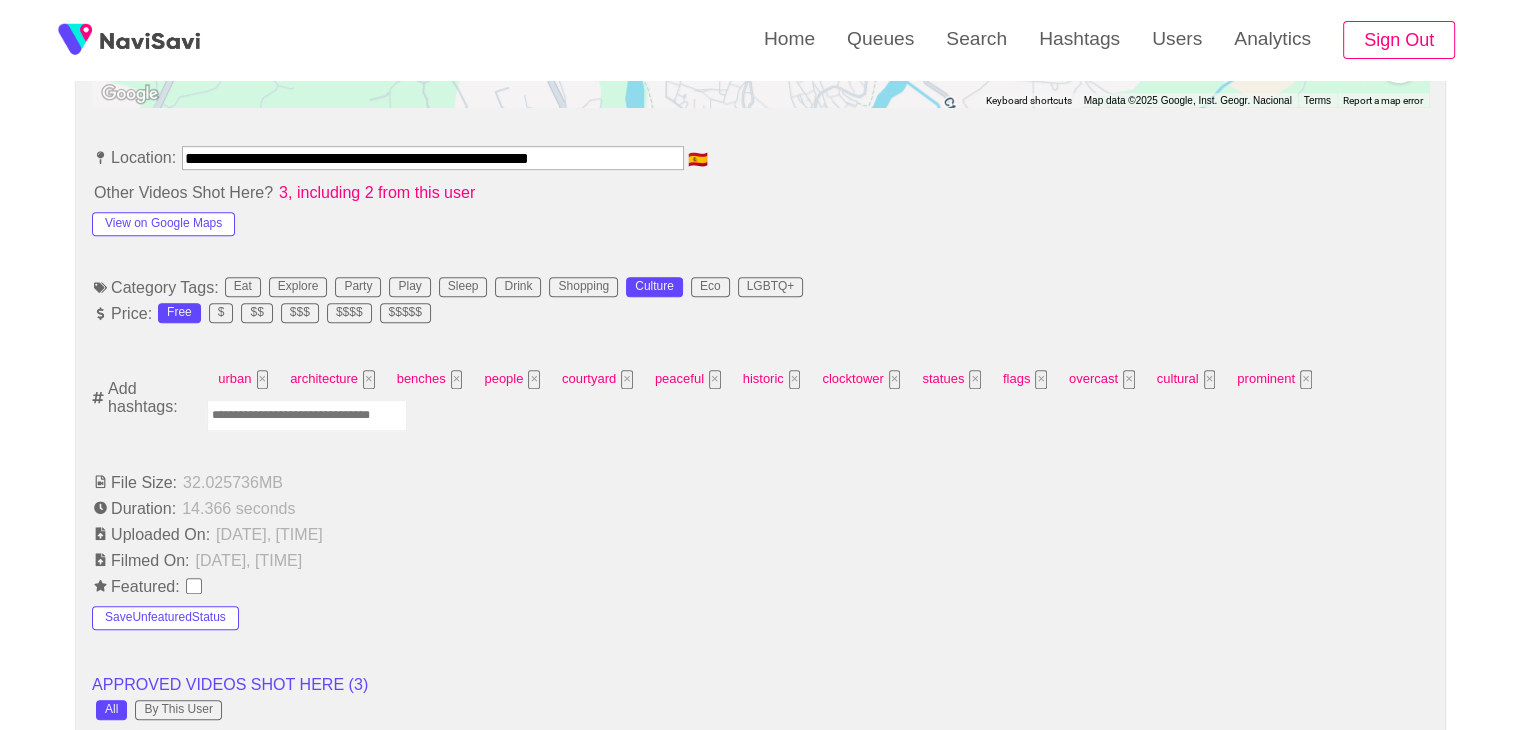 click at bounding box center (307, 415) 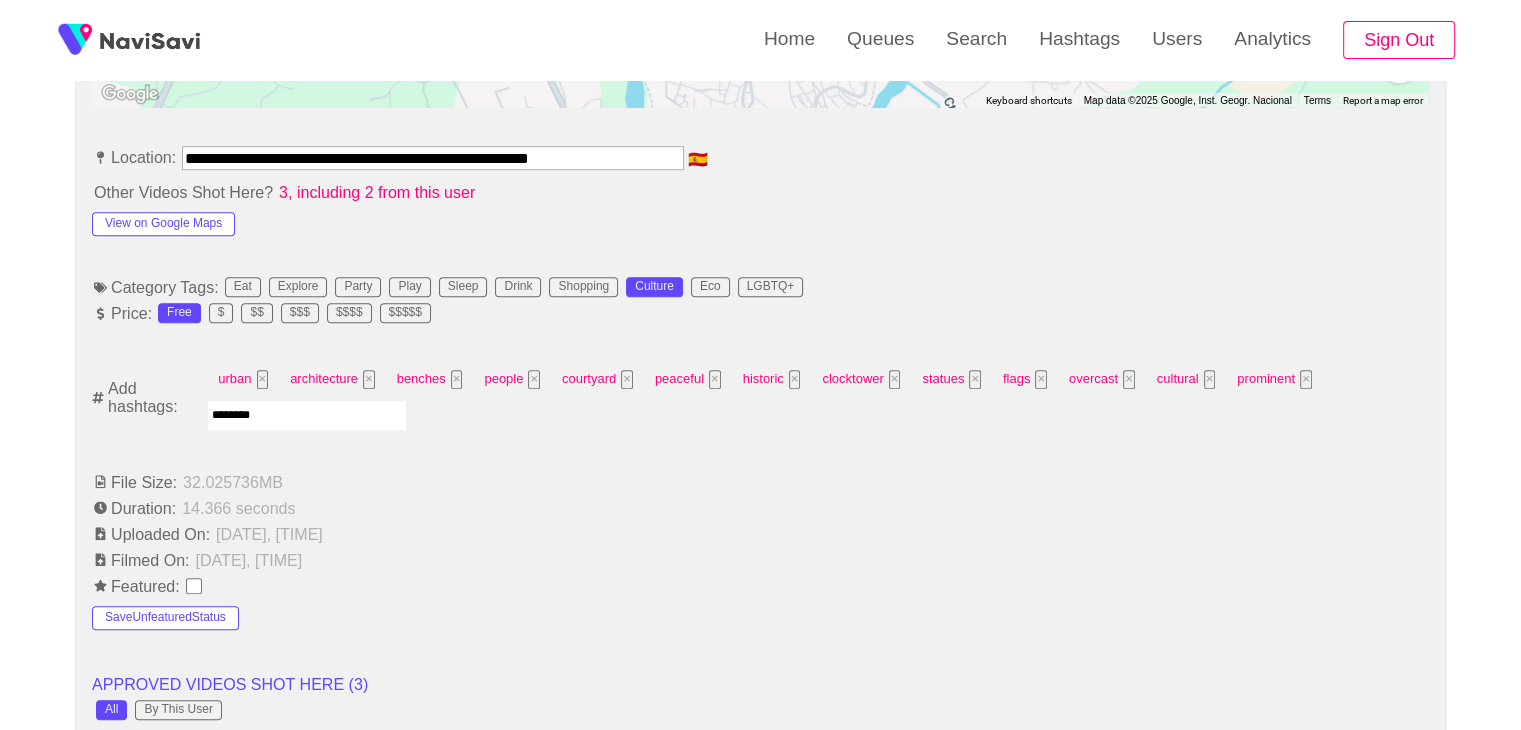 type on "*********" 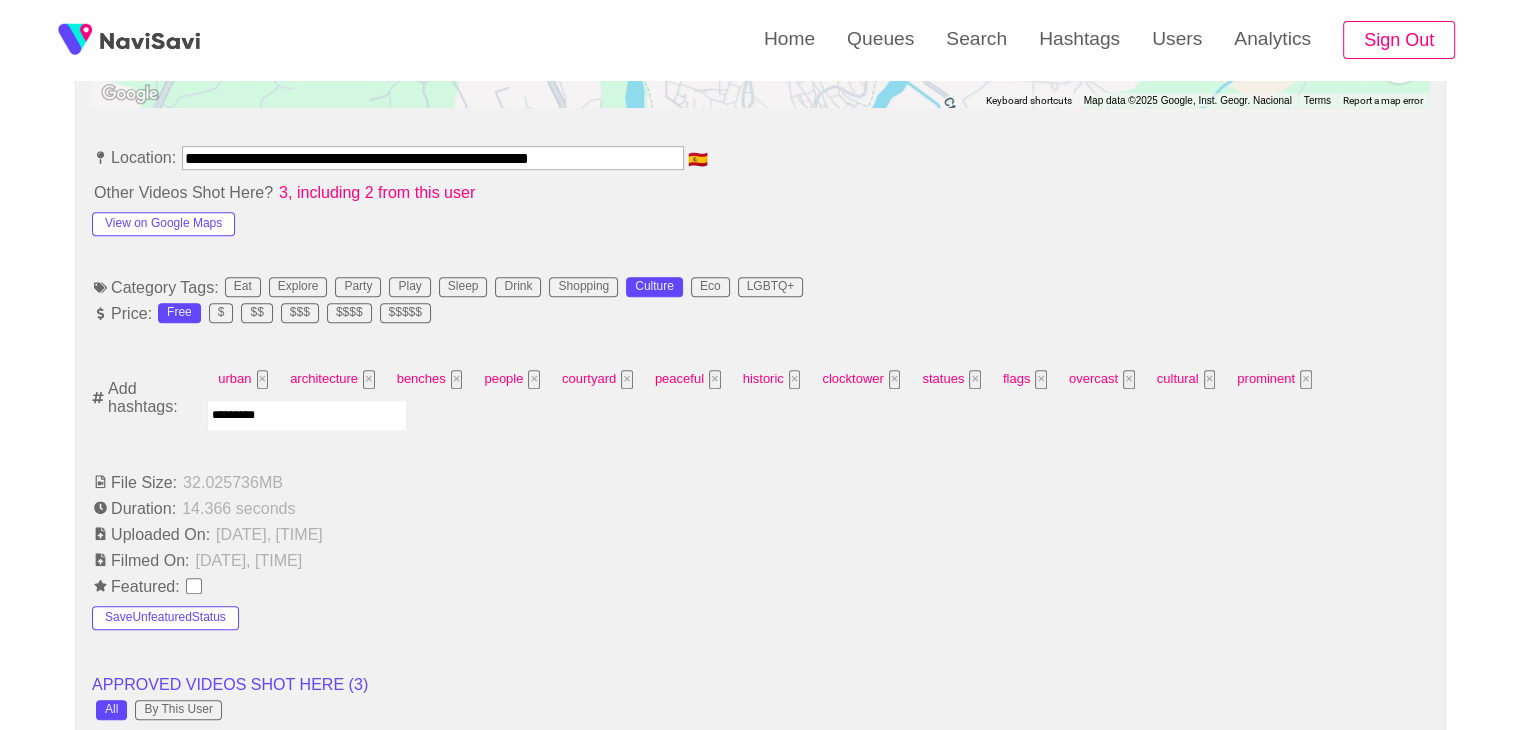 type 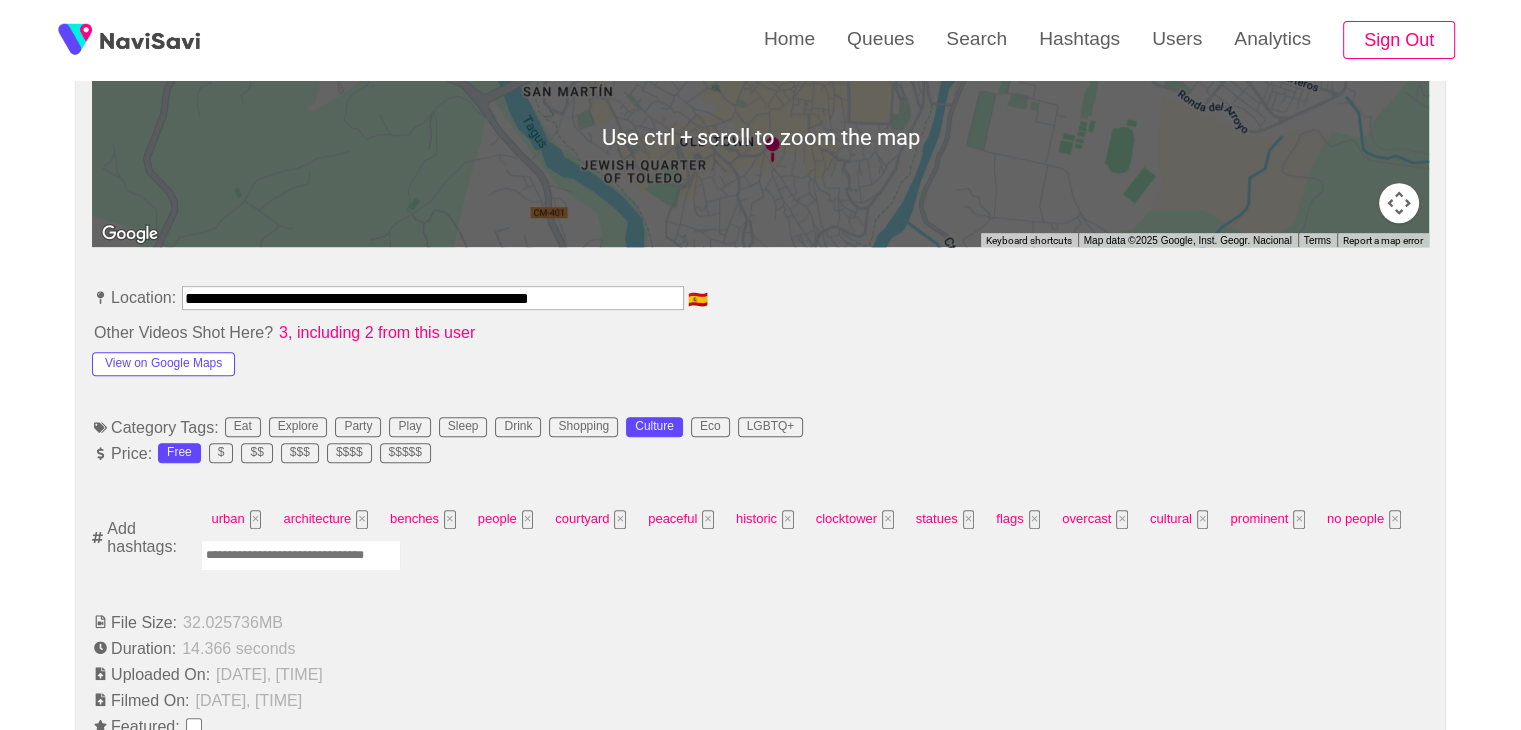scroll, scrollTop: 972, scrollLeft: 0, axis: vertical 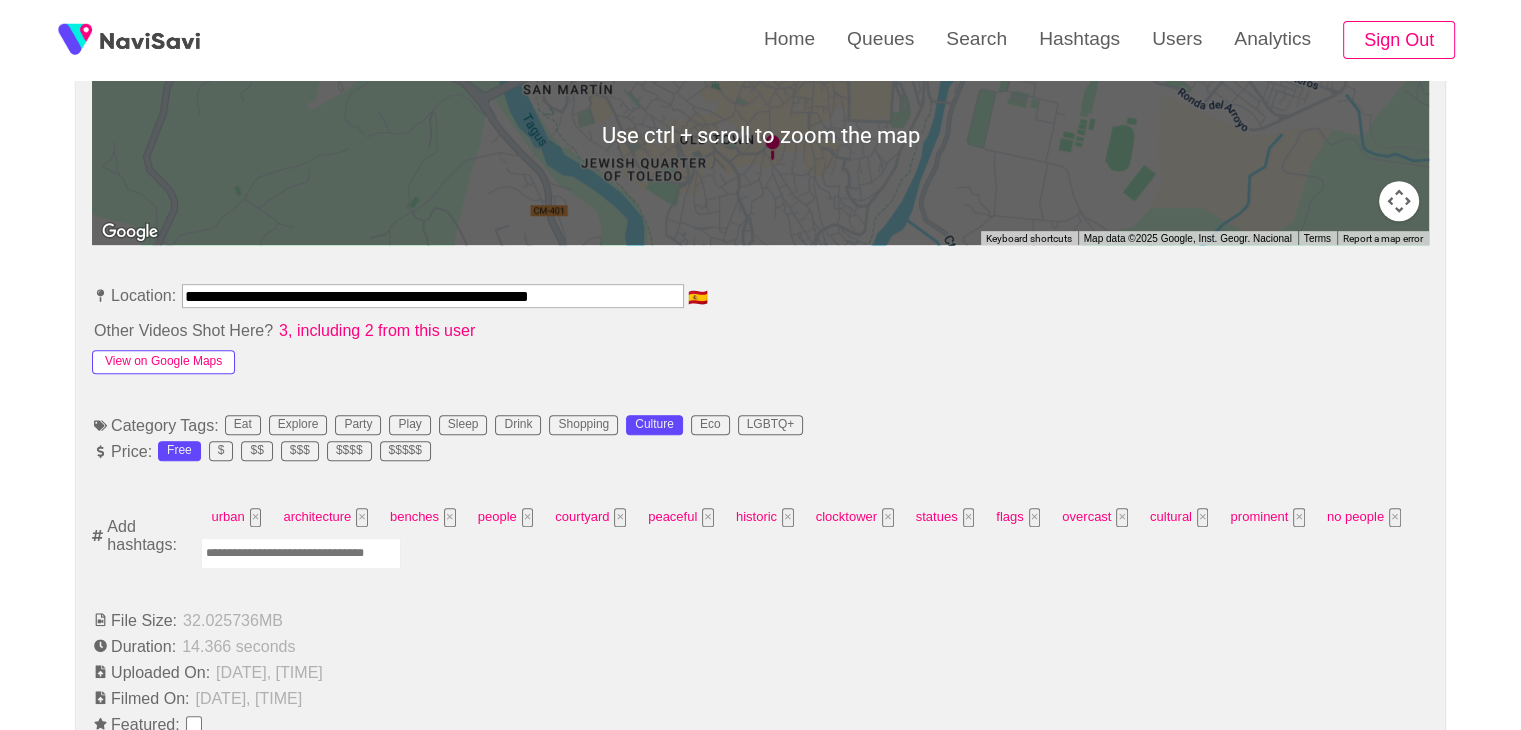 click on "View on Google Maps" at bounding box center [163, 362] 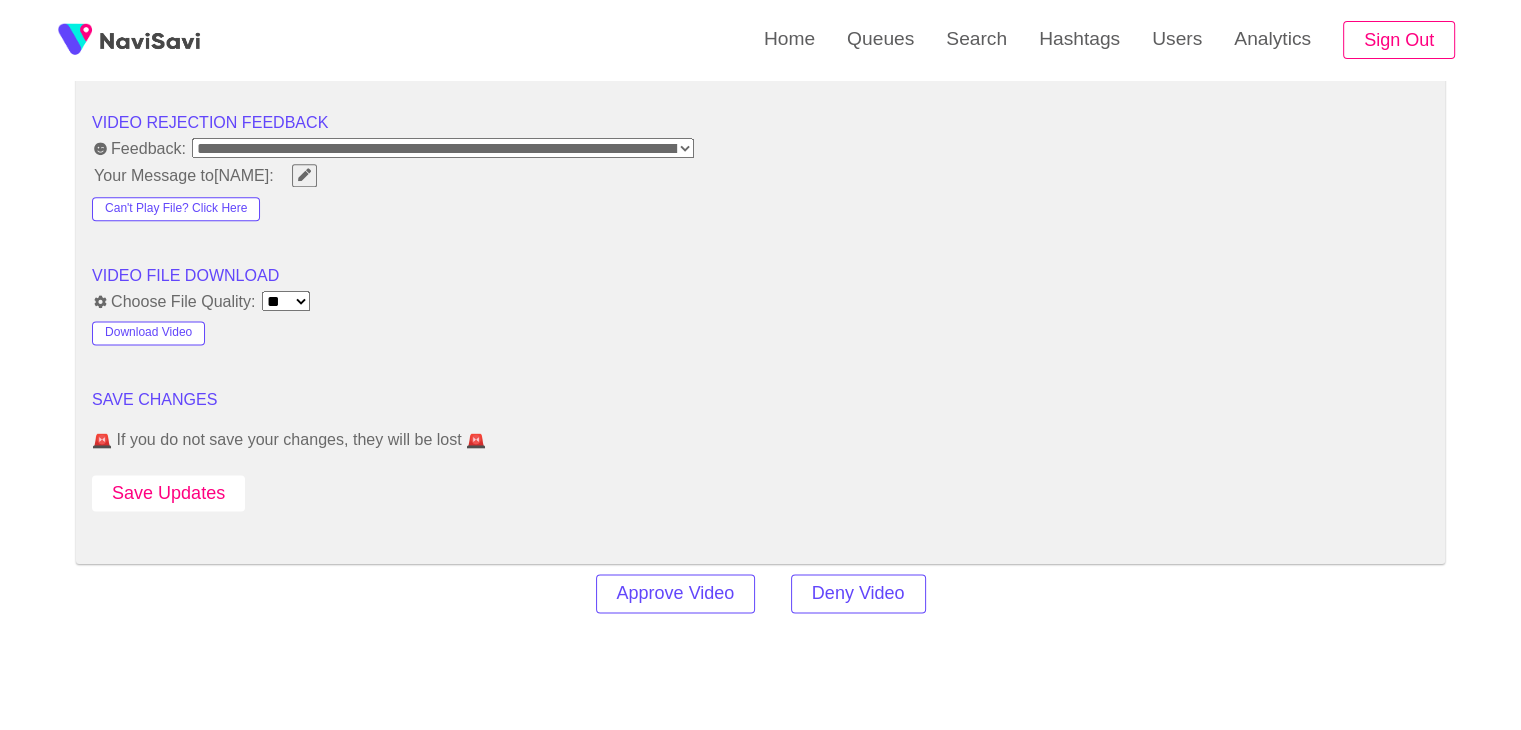 scroll, scrollTop: 2550, scrollLeft: 0, axis: vertical 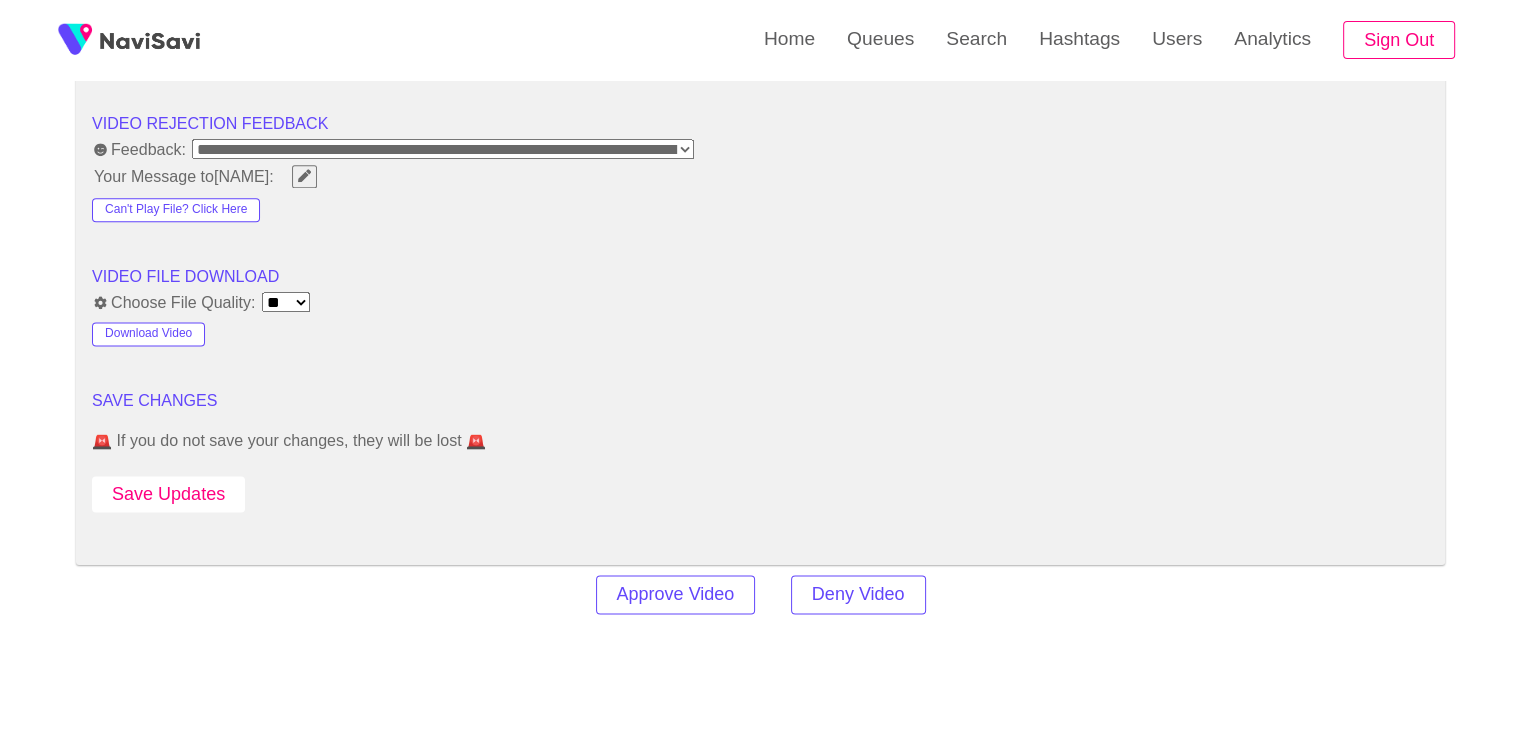 click on "Save Updates" at bounding box center [168, 494] 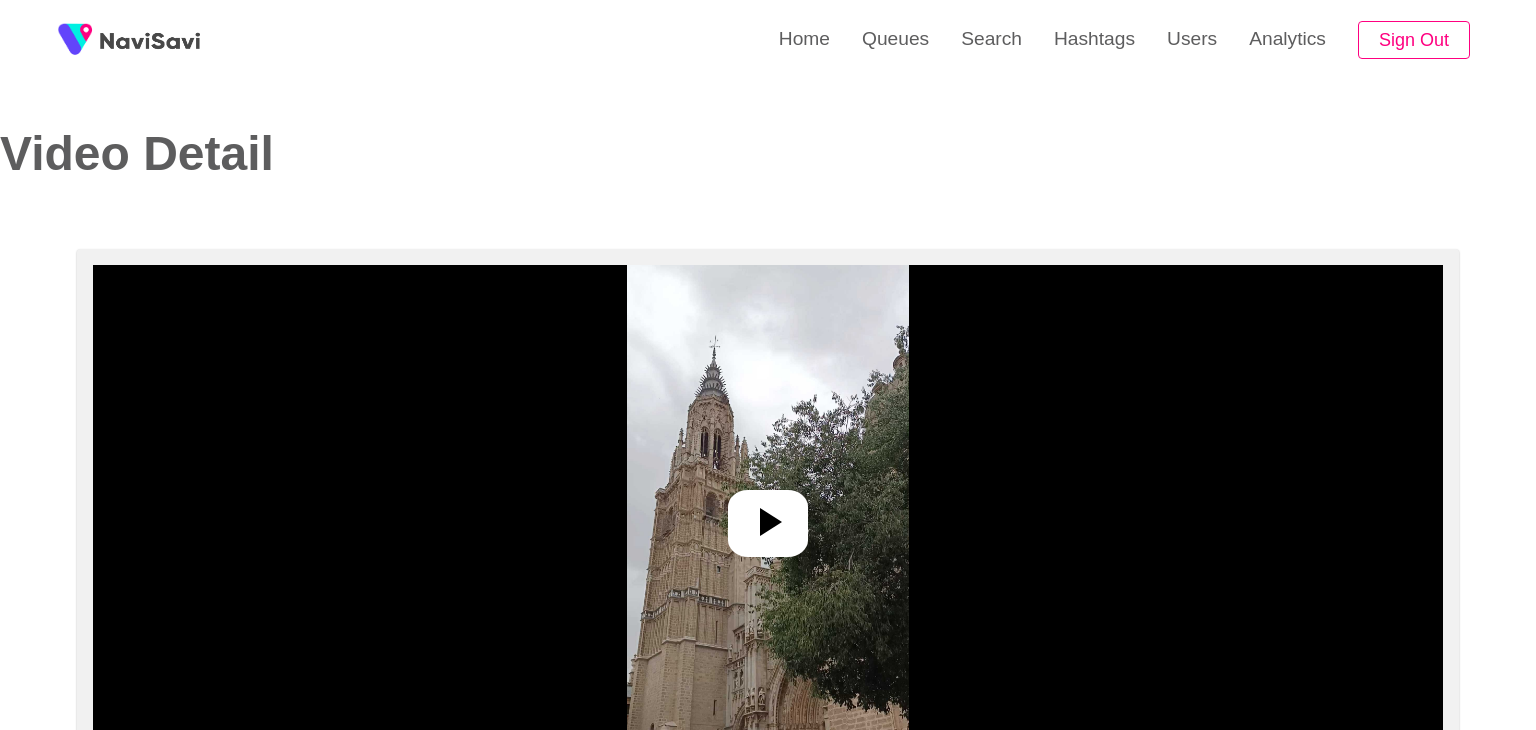 select on "**********" 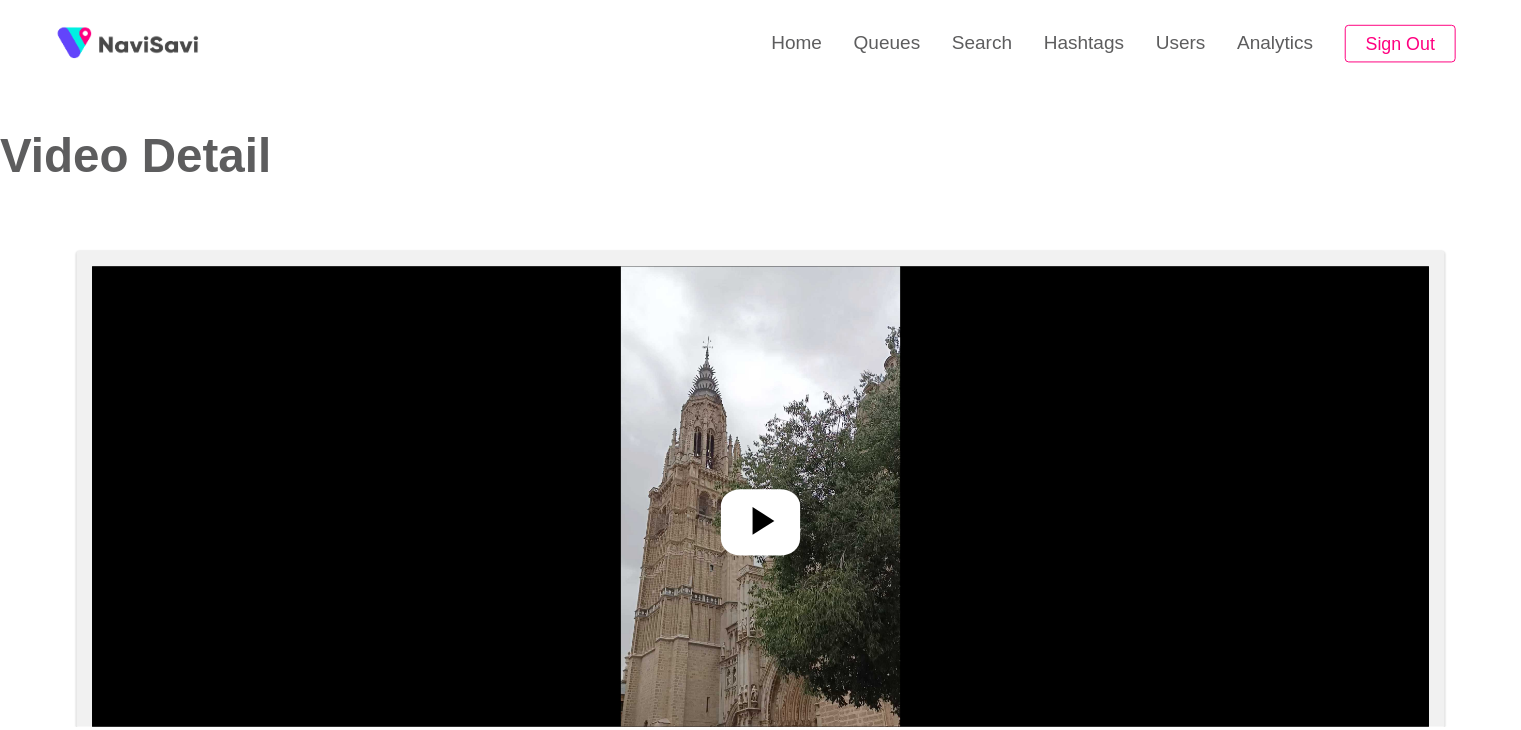 scroll, scrollTop: 0, scrollLeft: 0, axis: both 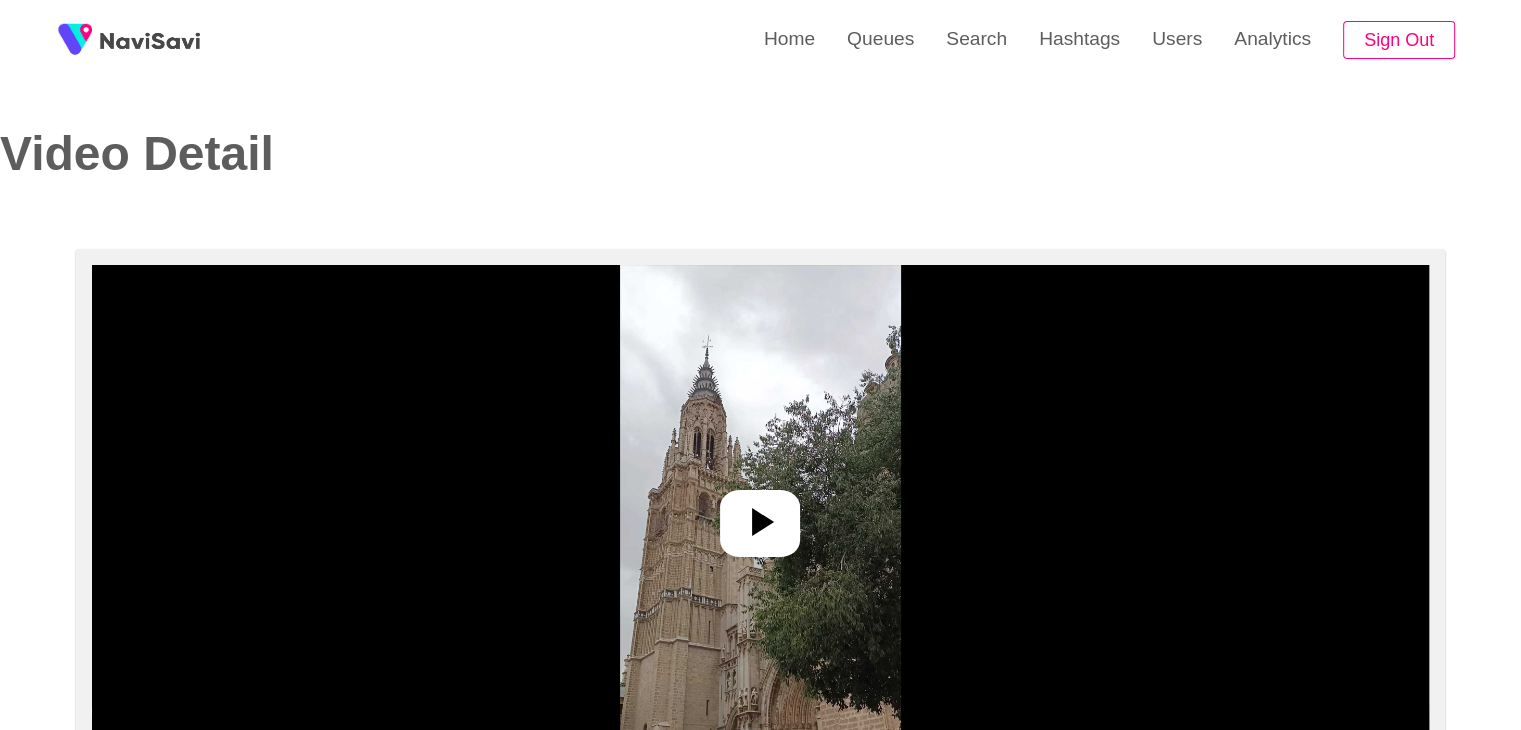 click at bounding box center [760, 515] 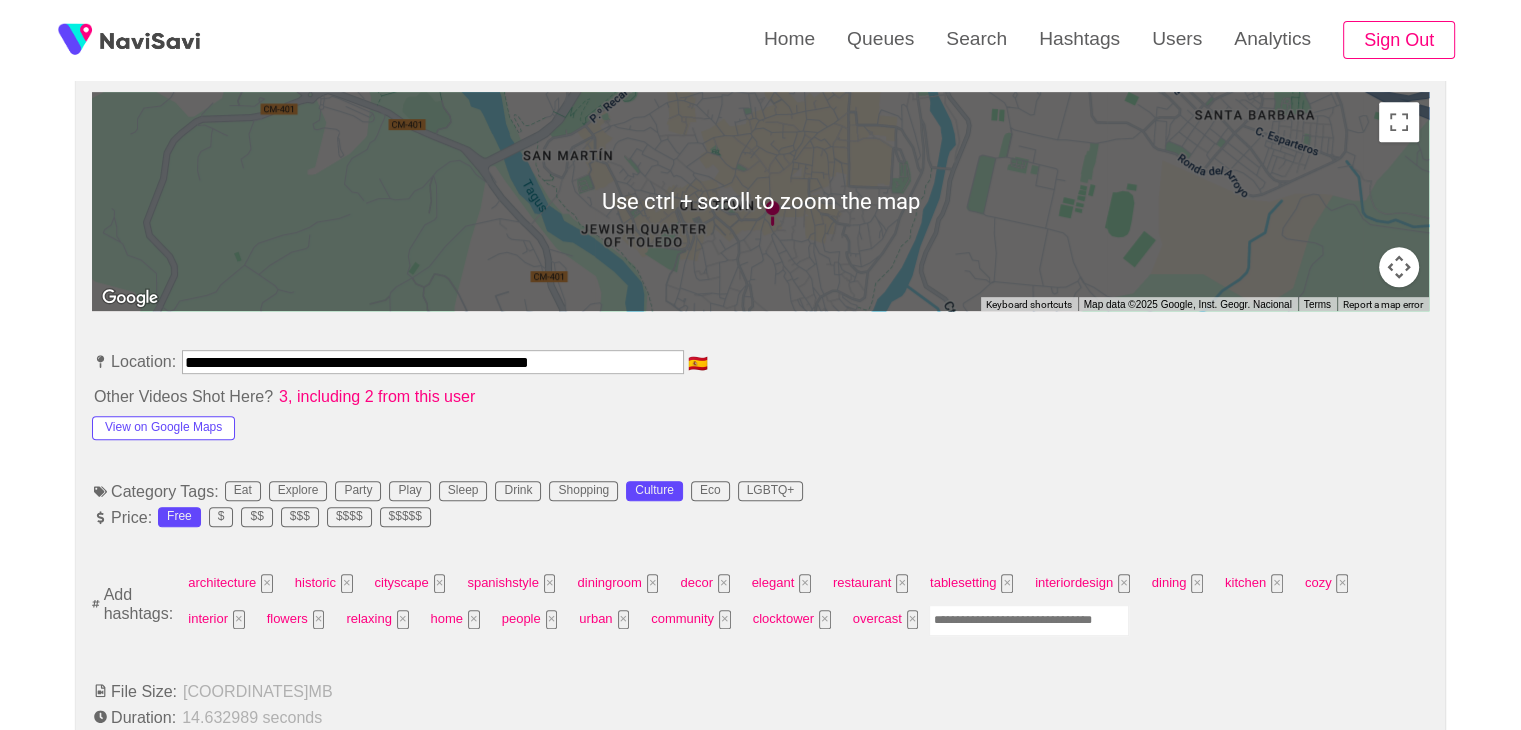 scroll, scrollTop: 932, scrollLeft: 0, axis: vertical 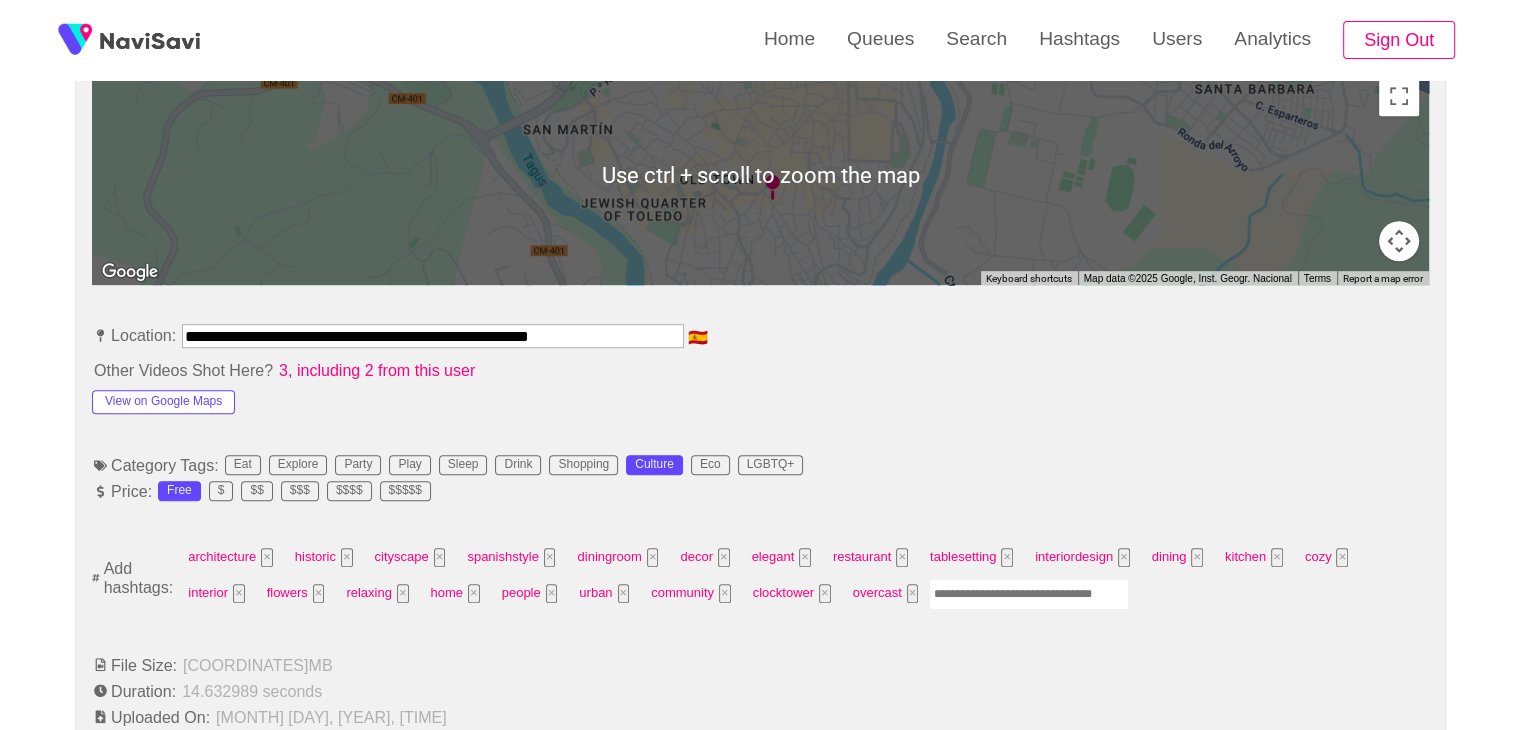 click at bounding box center (1029, 594) 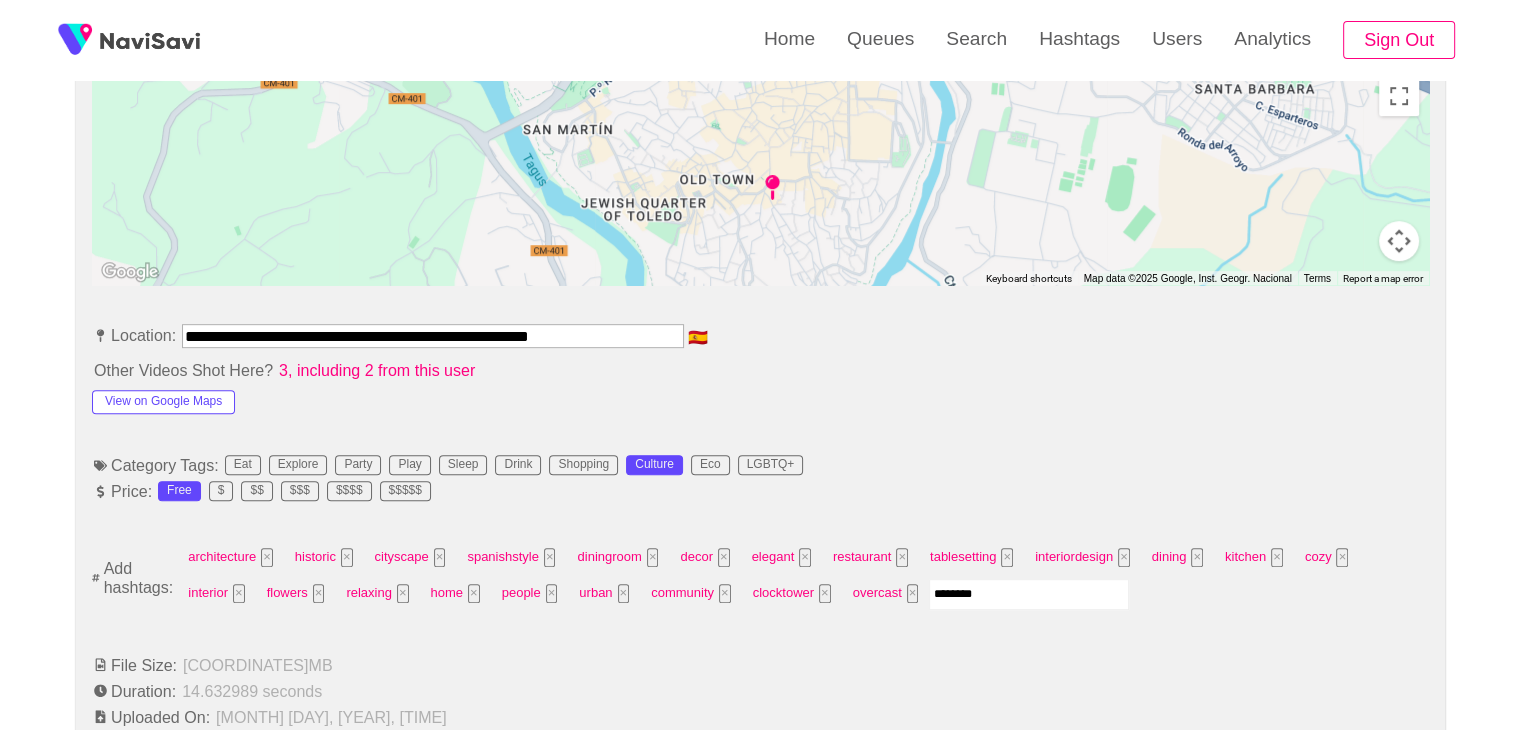 type on "*********" 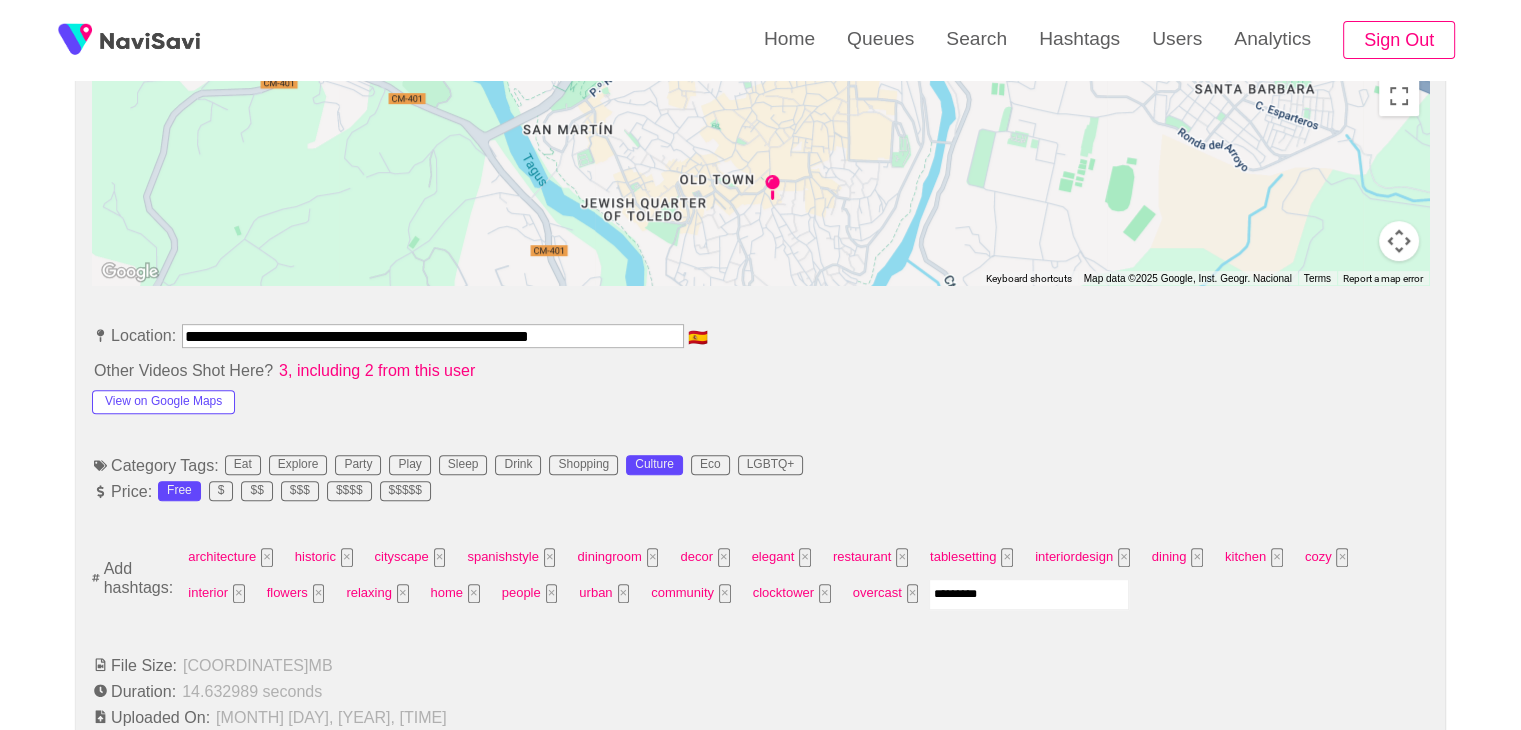 type 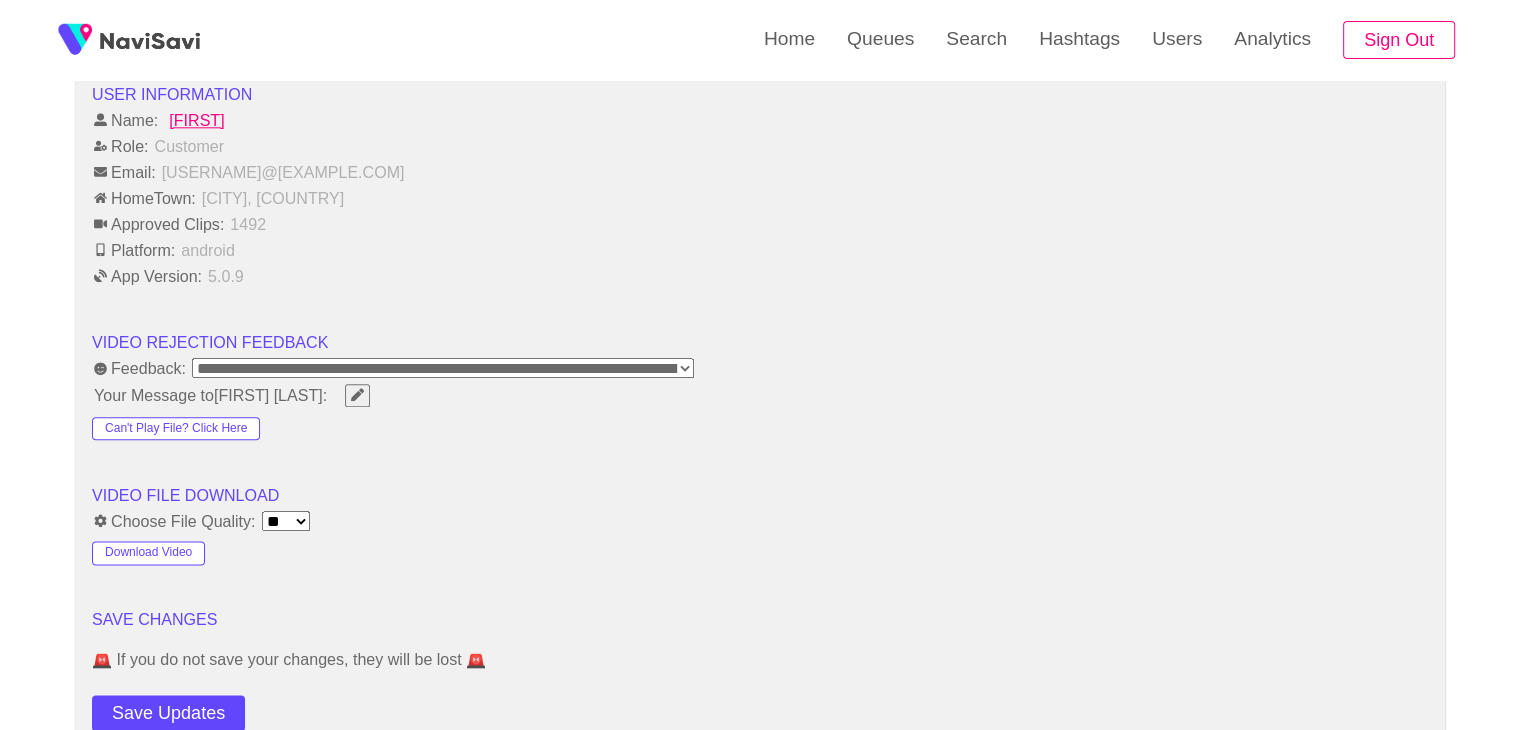 scroll, scrollTop: 2343, scrollLeft: 0, axis: vertical 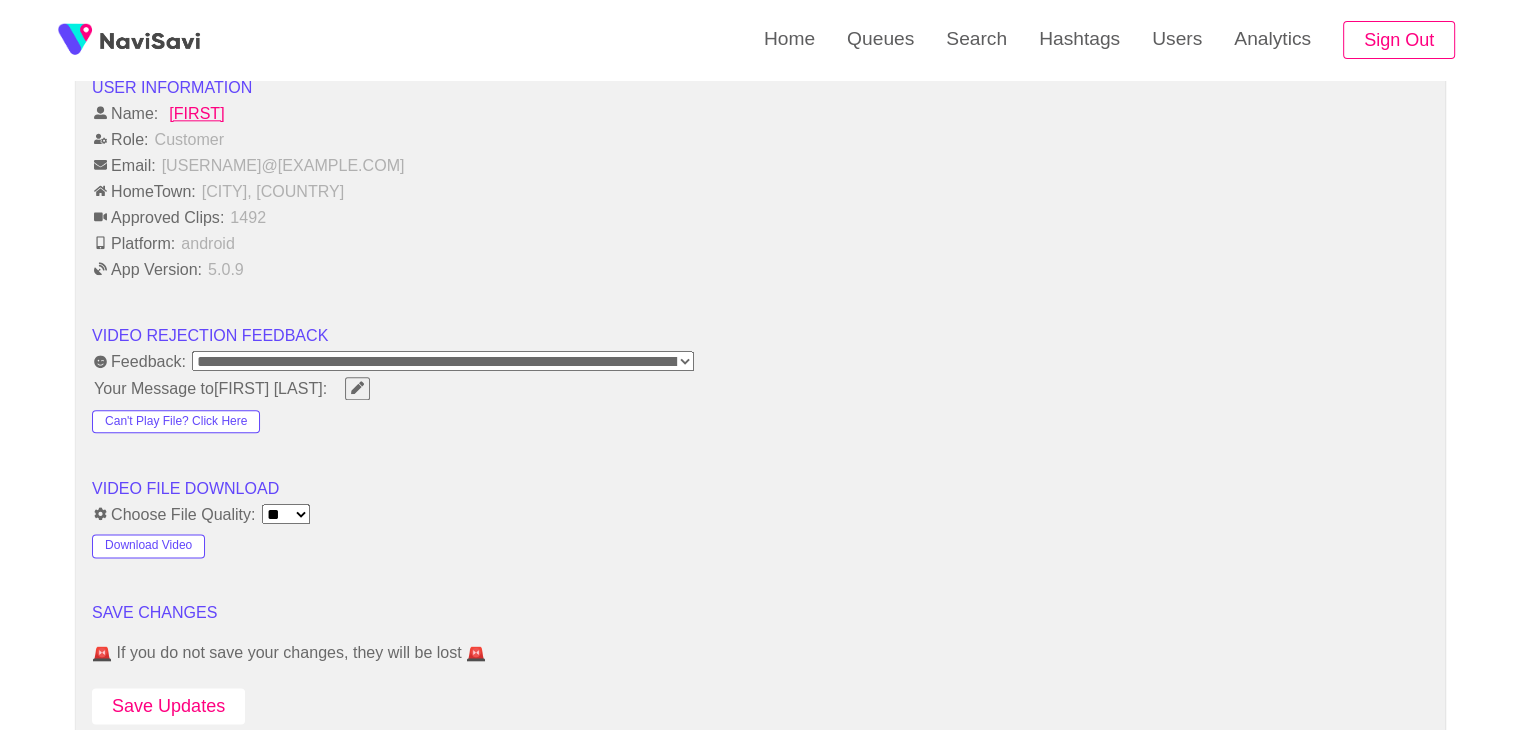 click on "Save Updates" at bounding box center [168, 706] 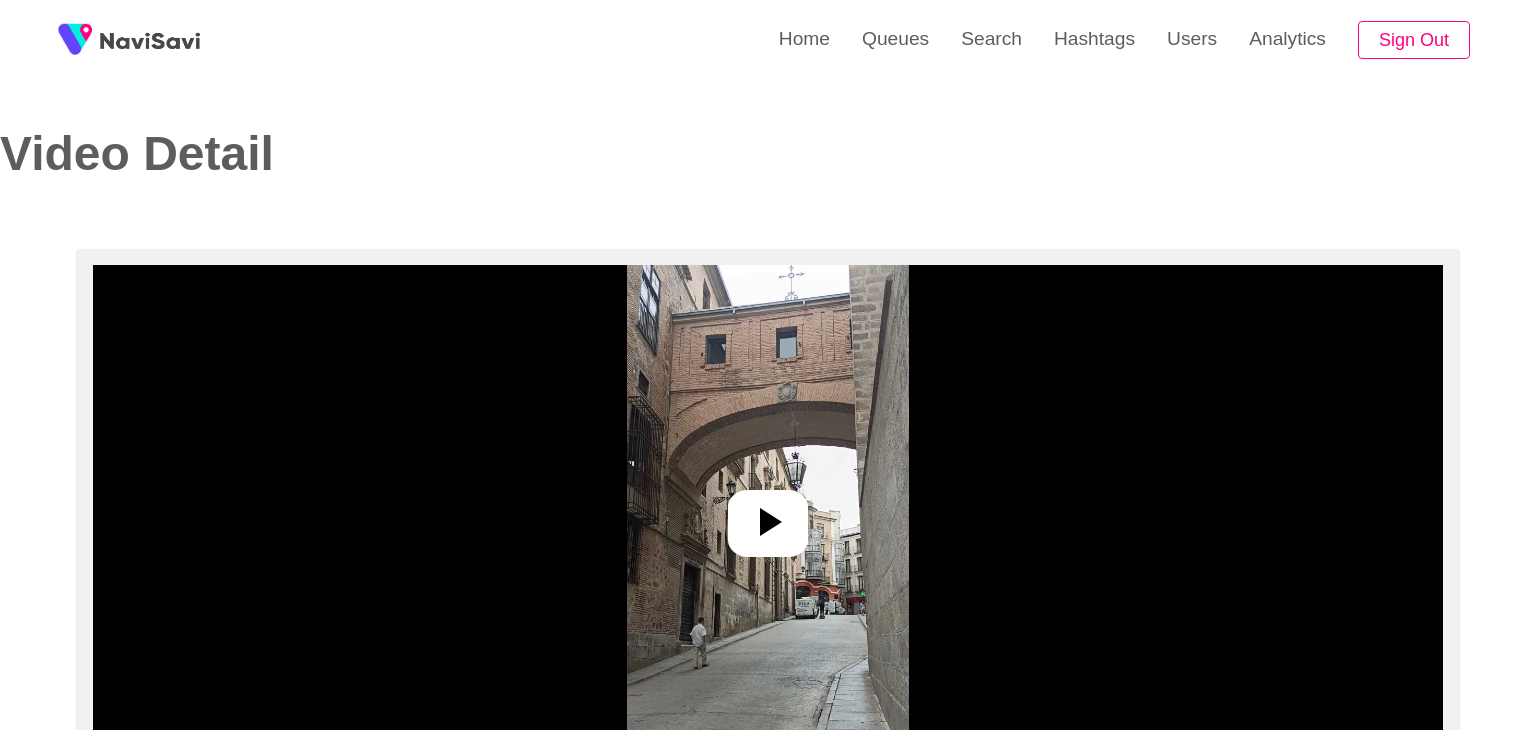 select on "**********" 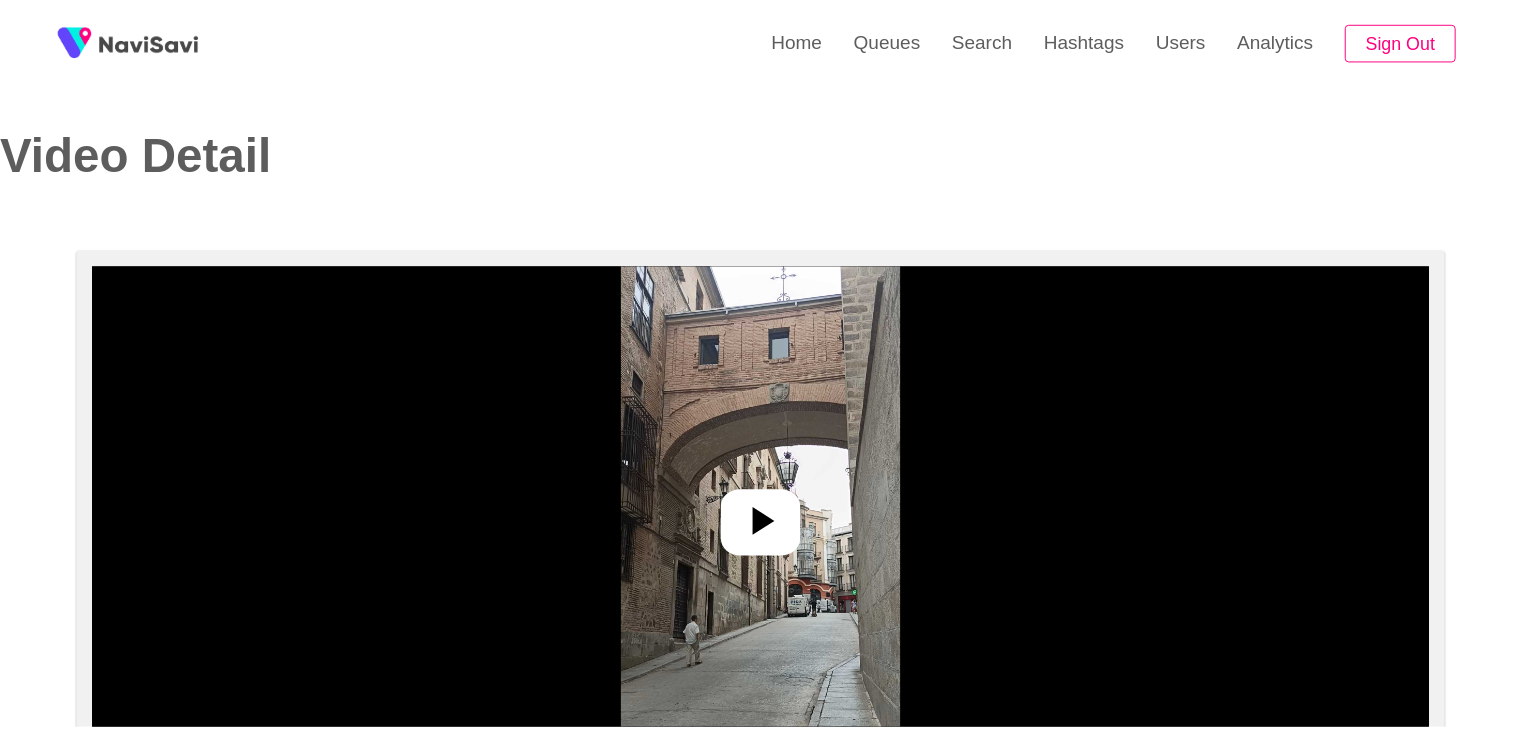 scroll, scrollTop: 0, scrollLeft: 0, axis: both 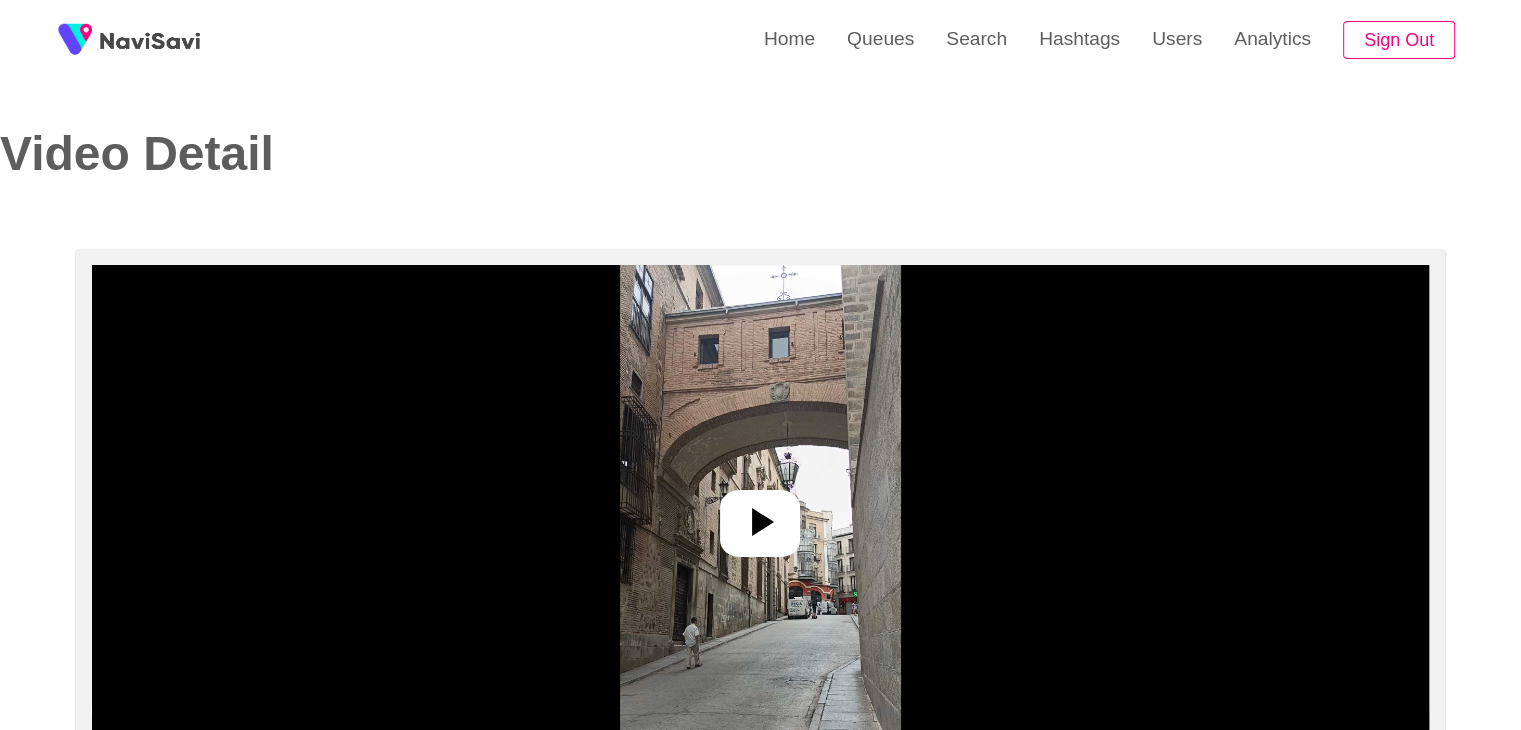 click at bounding box center (760, 515) 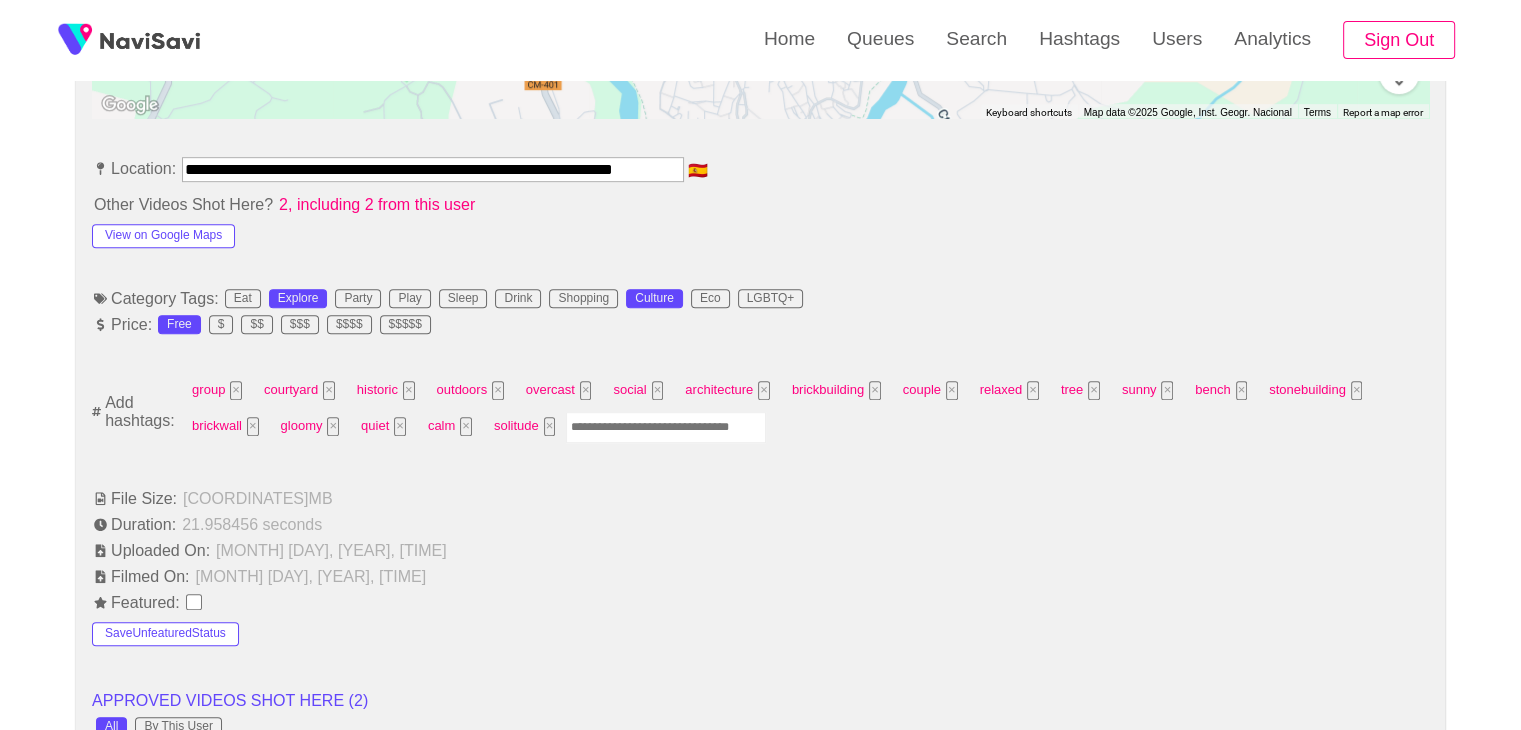 scroll, scrollTop: 1106, scrollLeft: 0, axis: vertical 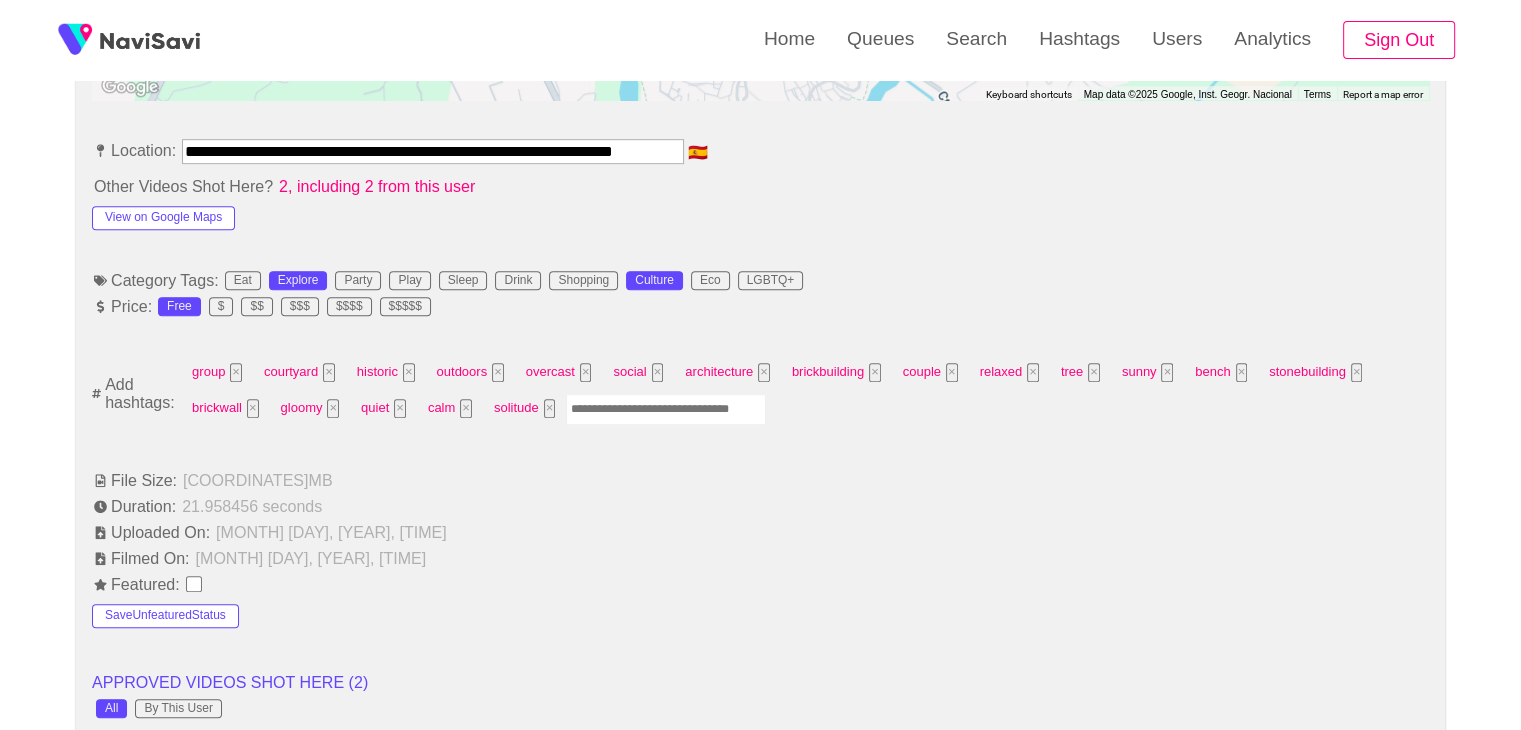 click at bounding box center [666, 409] 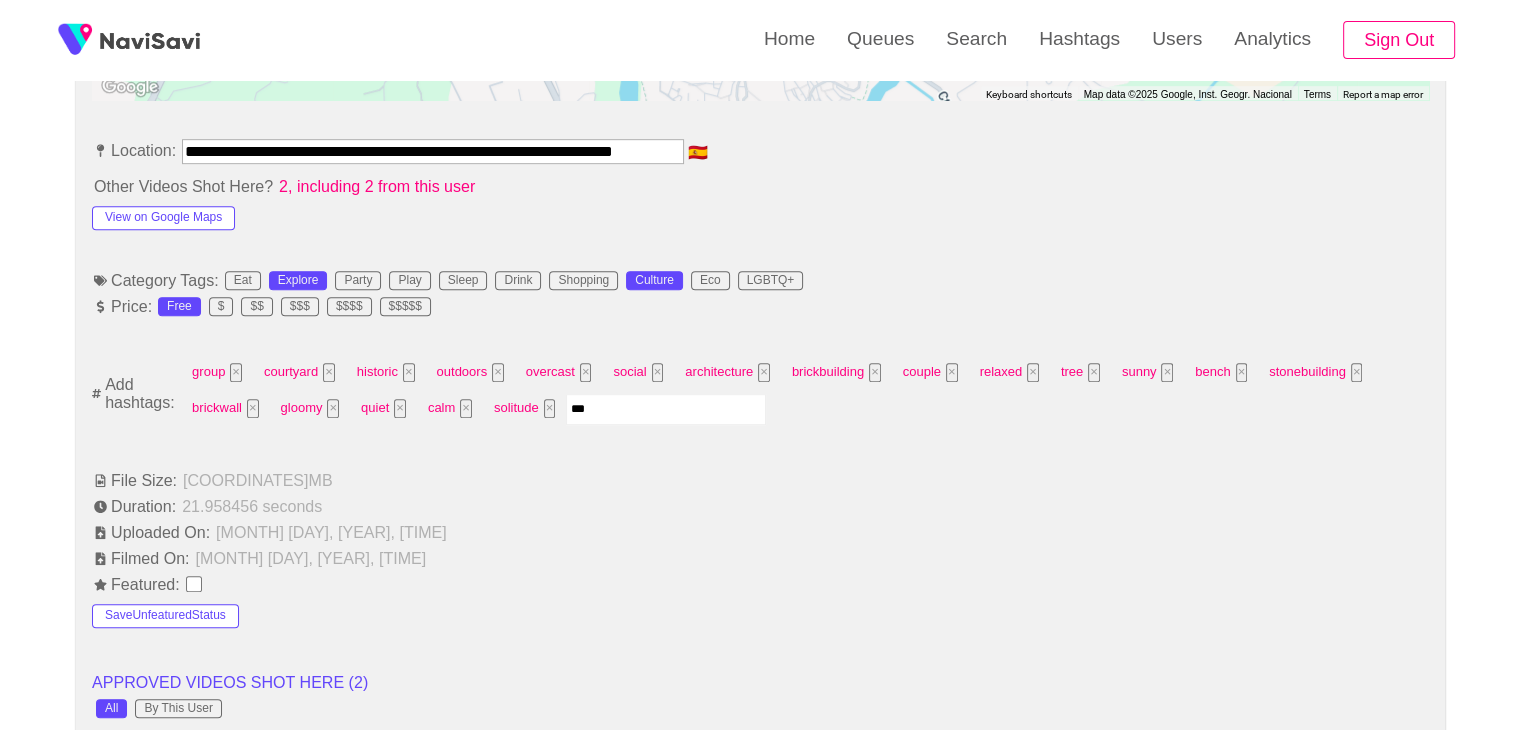 type on "****" 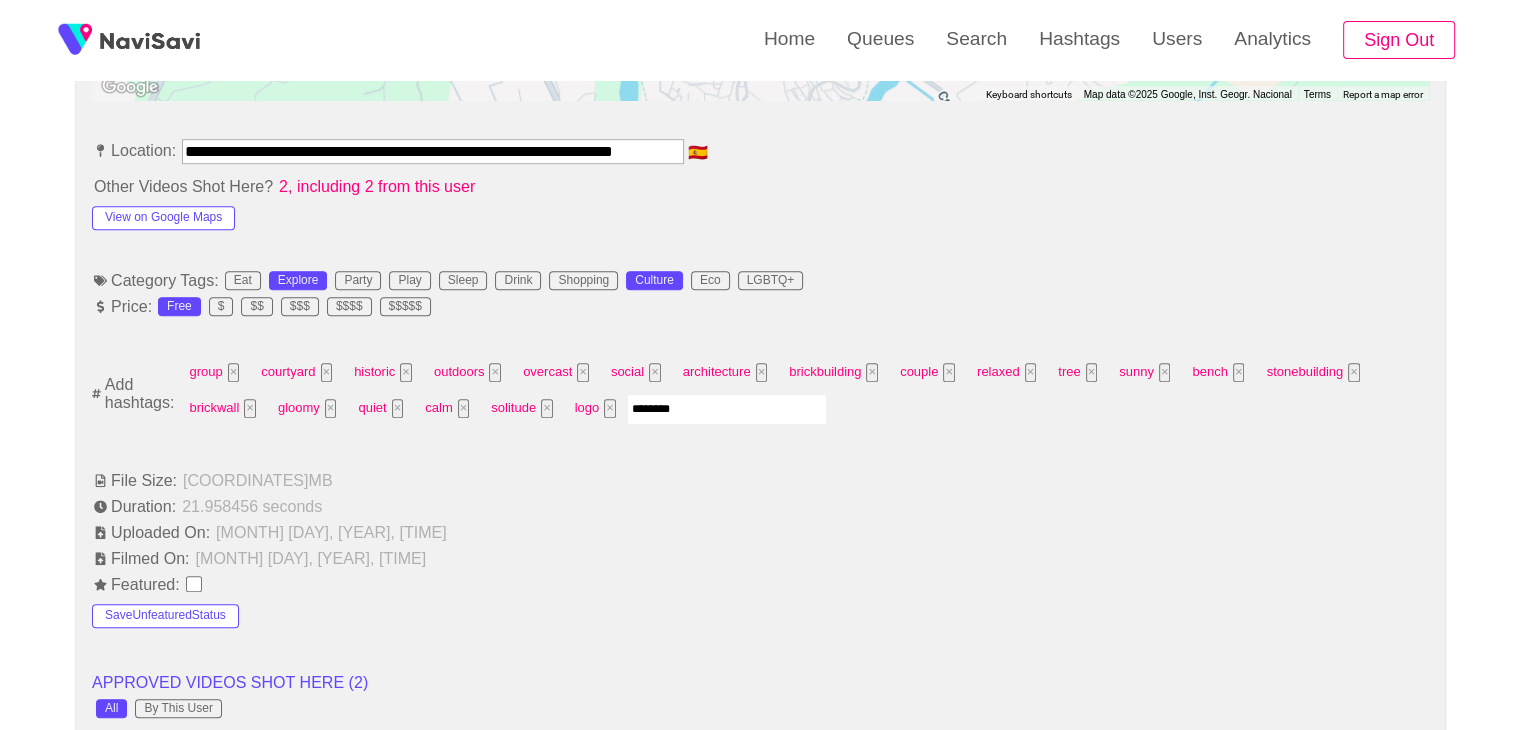 type on "*********" 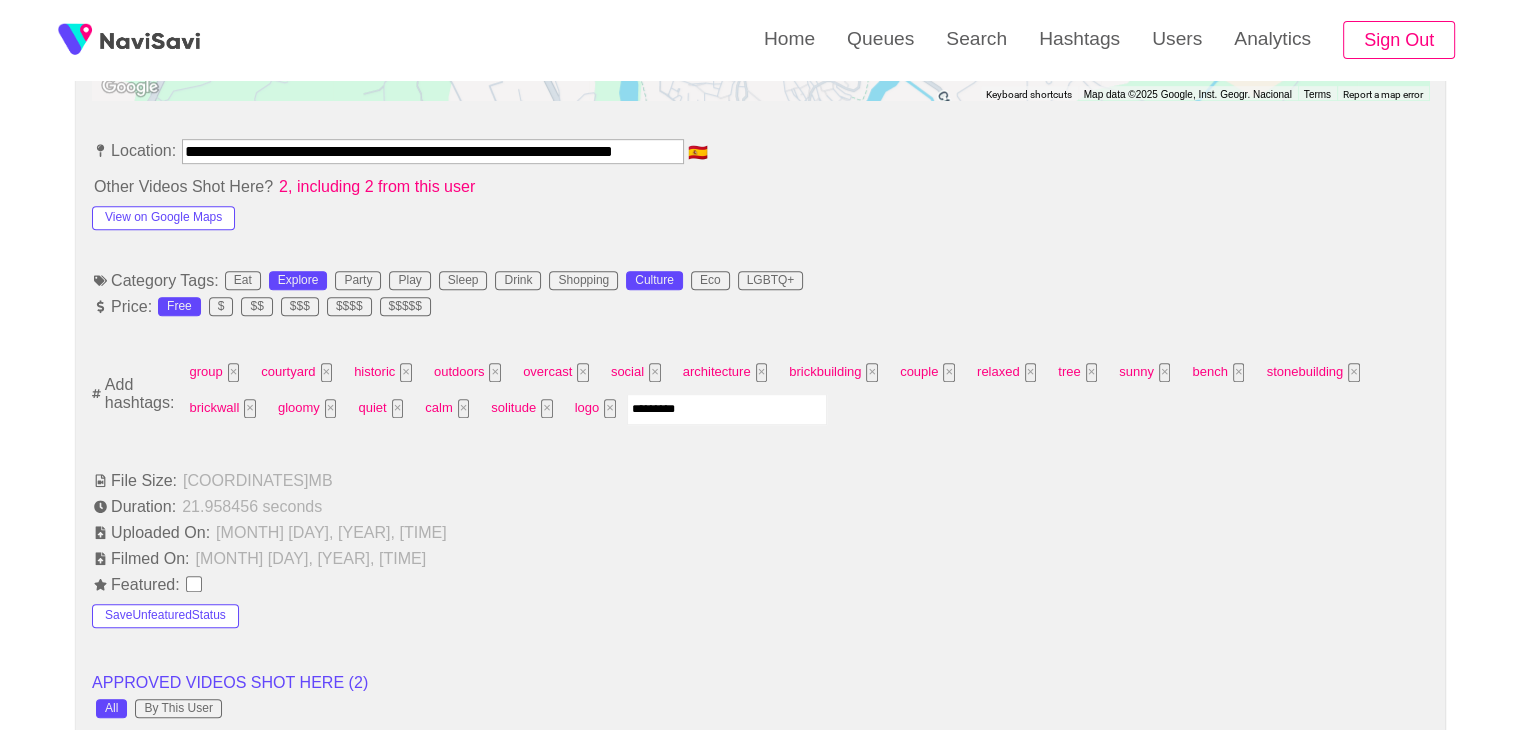 type 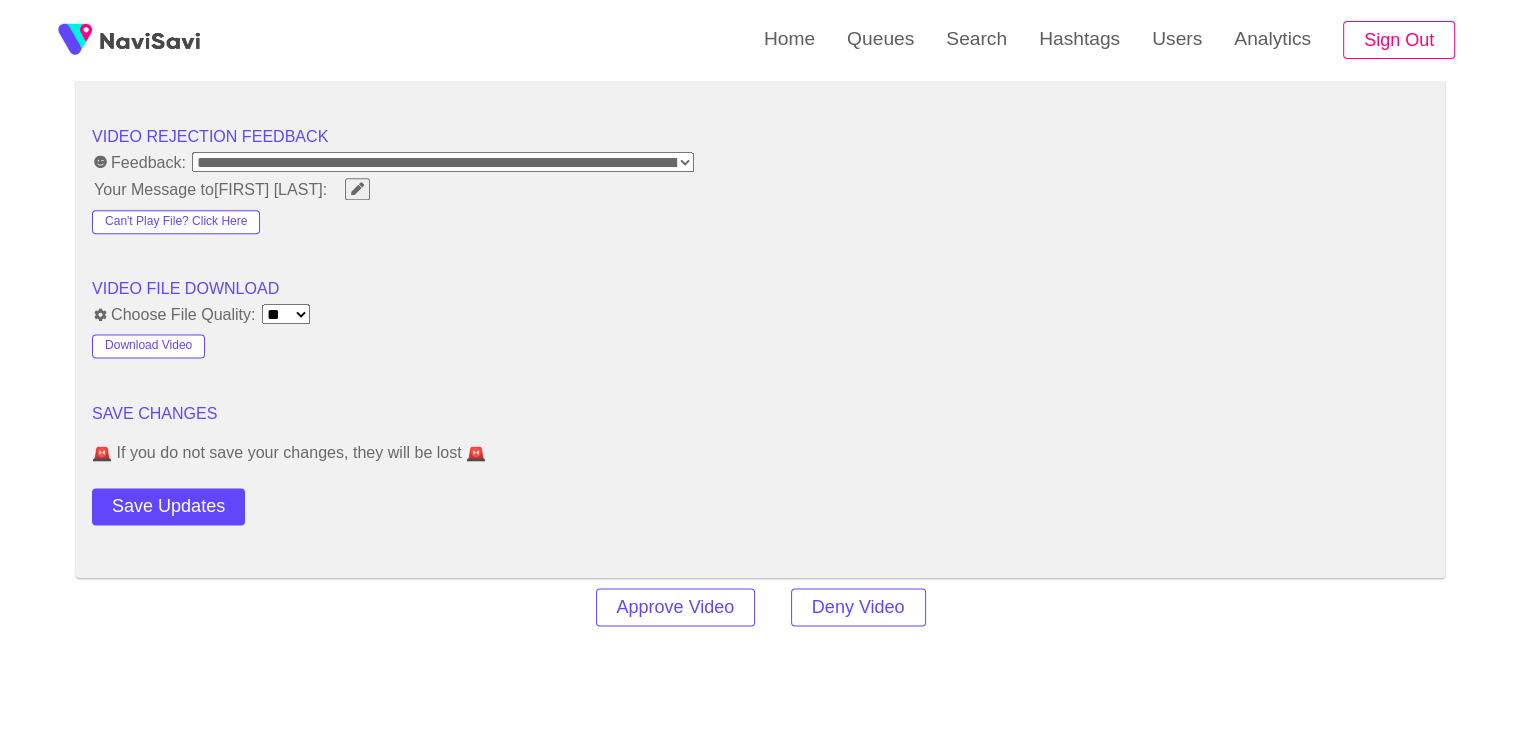 scroll, scrollTop: 2556, scrollLeft: 0, axis: vertical 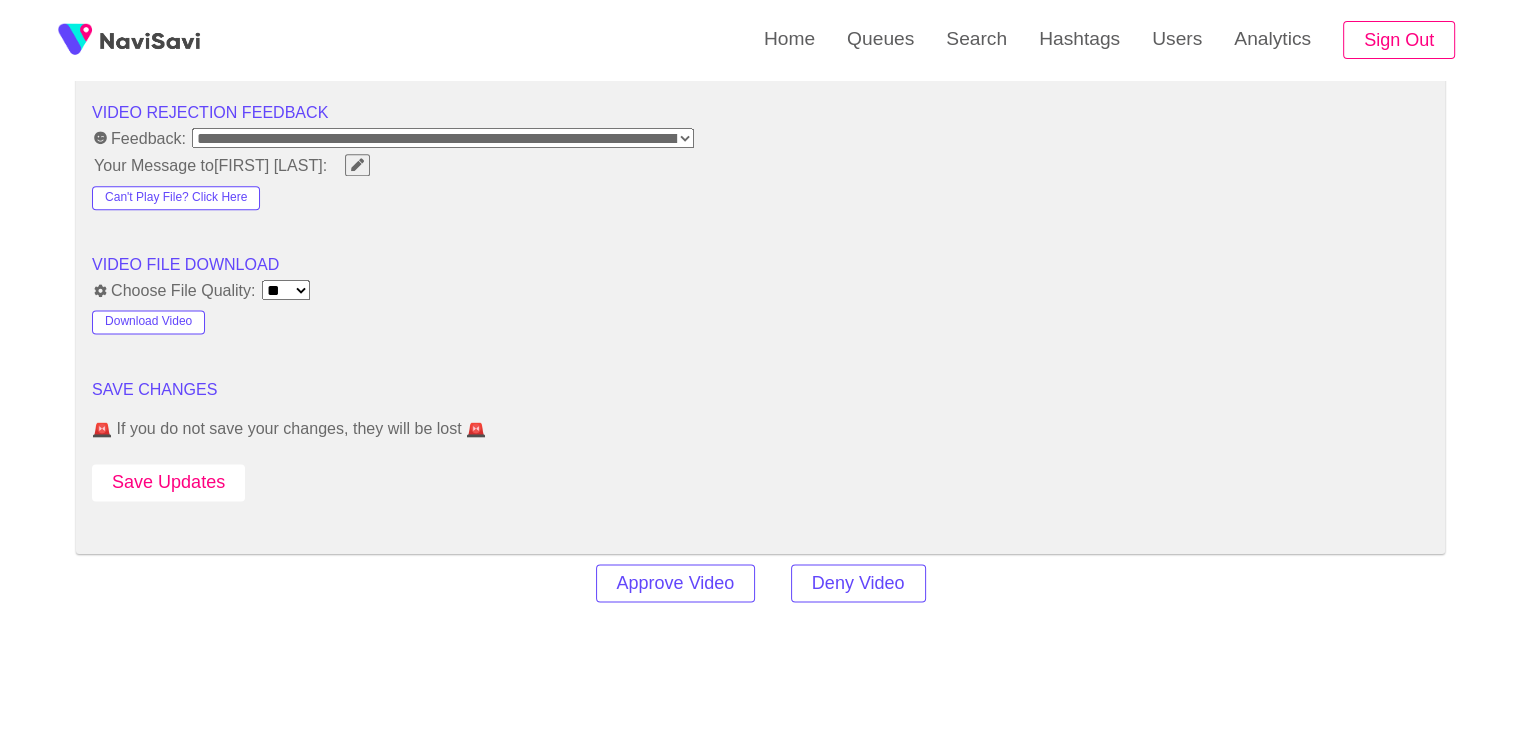 click on "Save Updates" at bounding box center (168, 482) 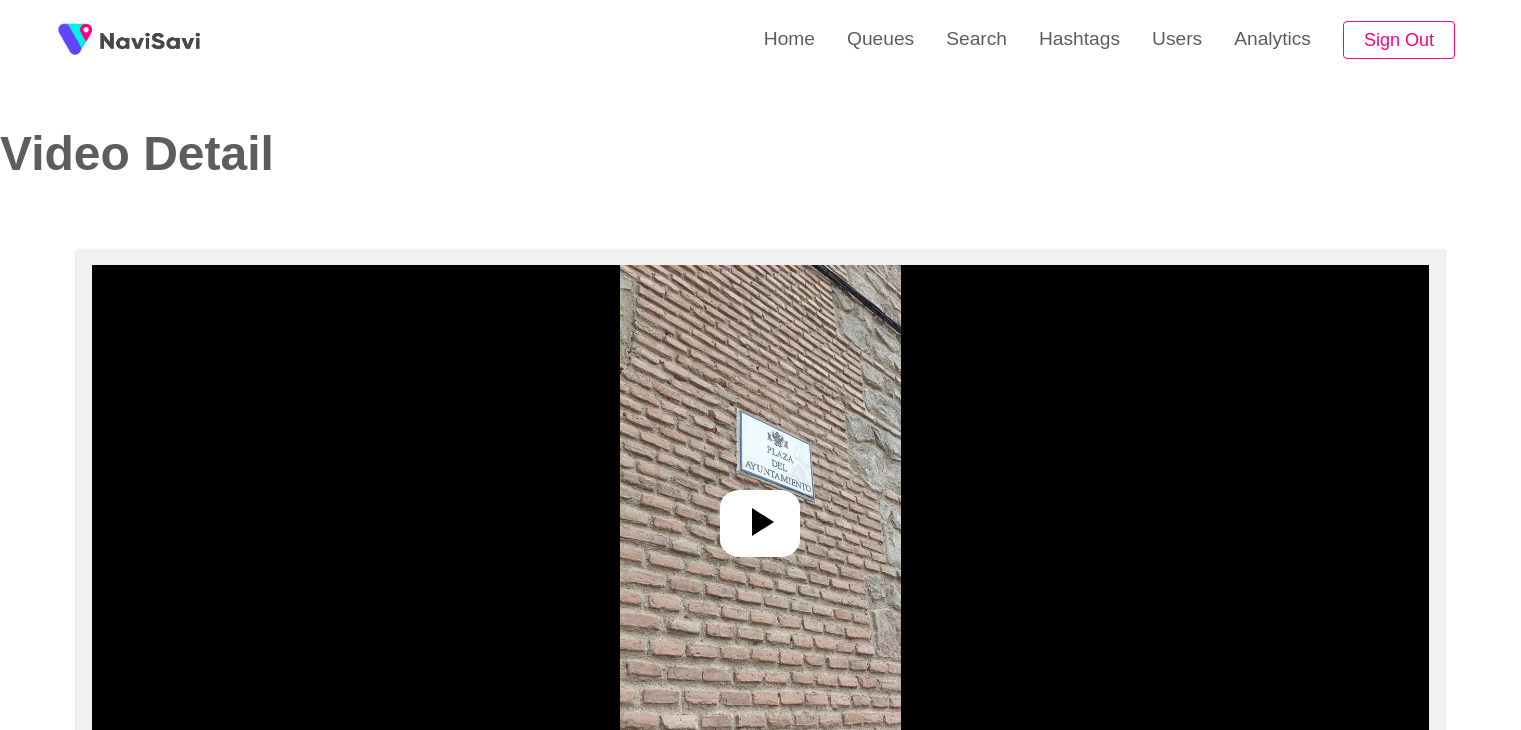 select on "**********" 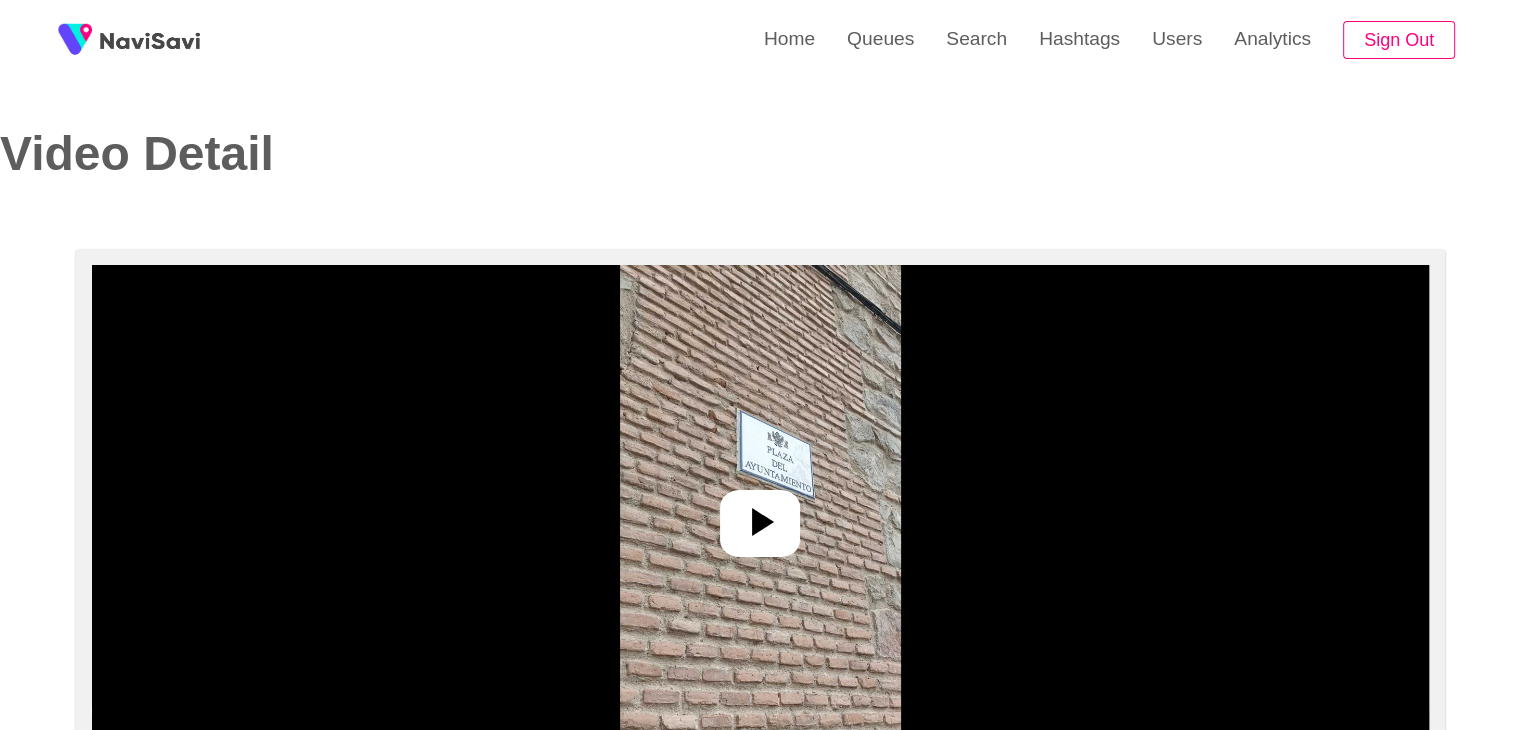 click at bounding box center [760, 515] 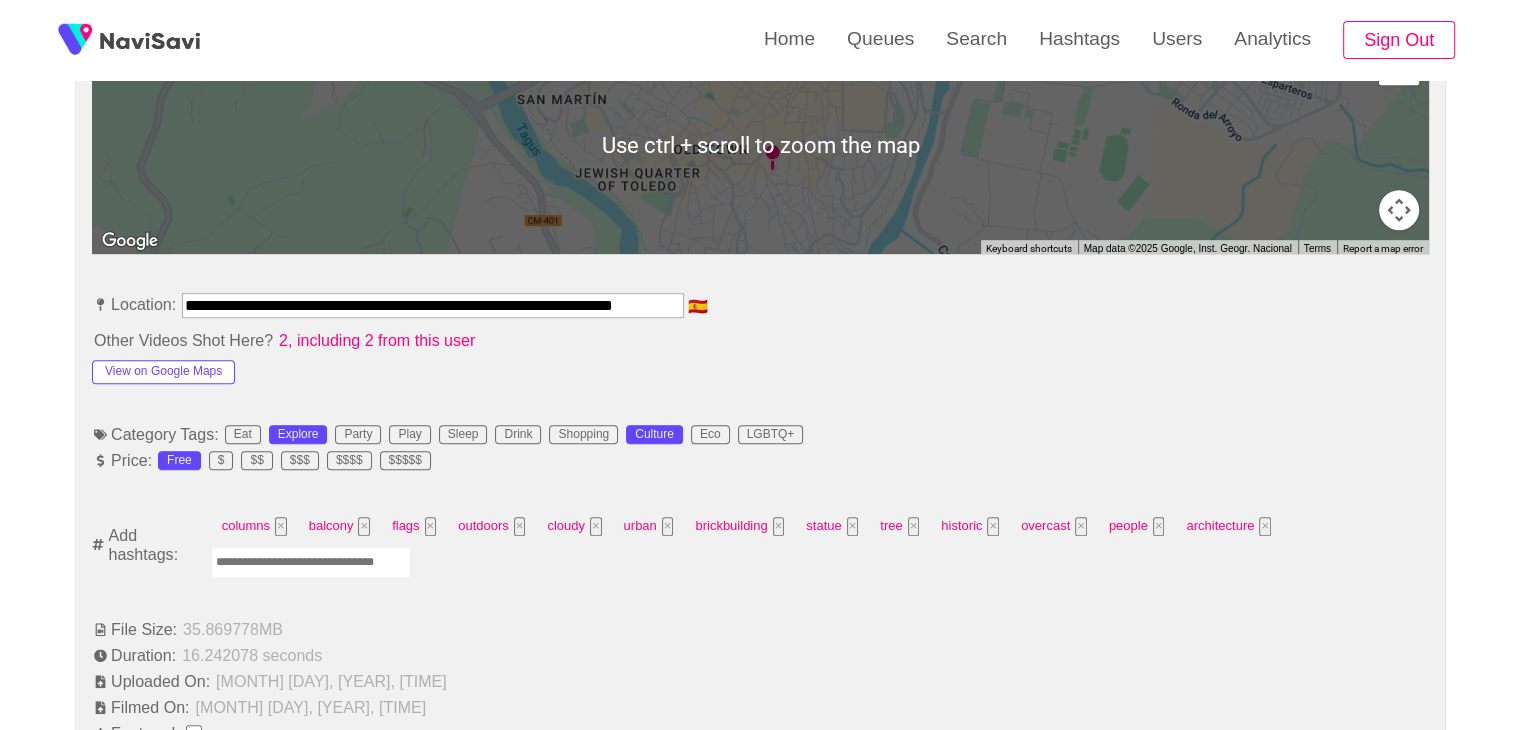 scroll, scrollTop: 966, scrollLeft: 0, axis: vertical 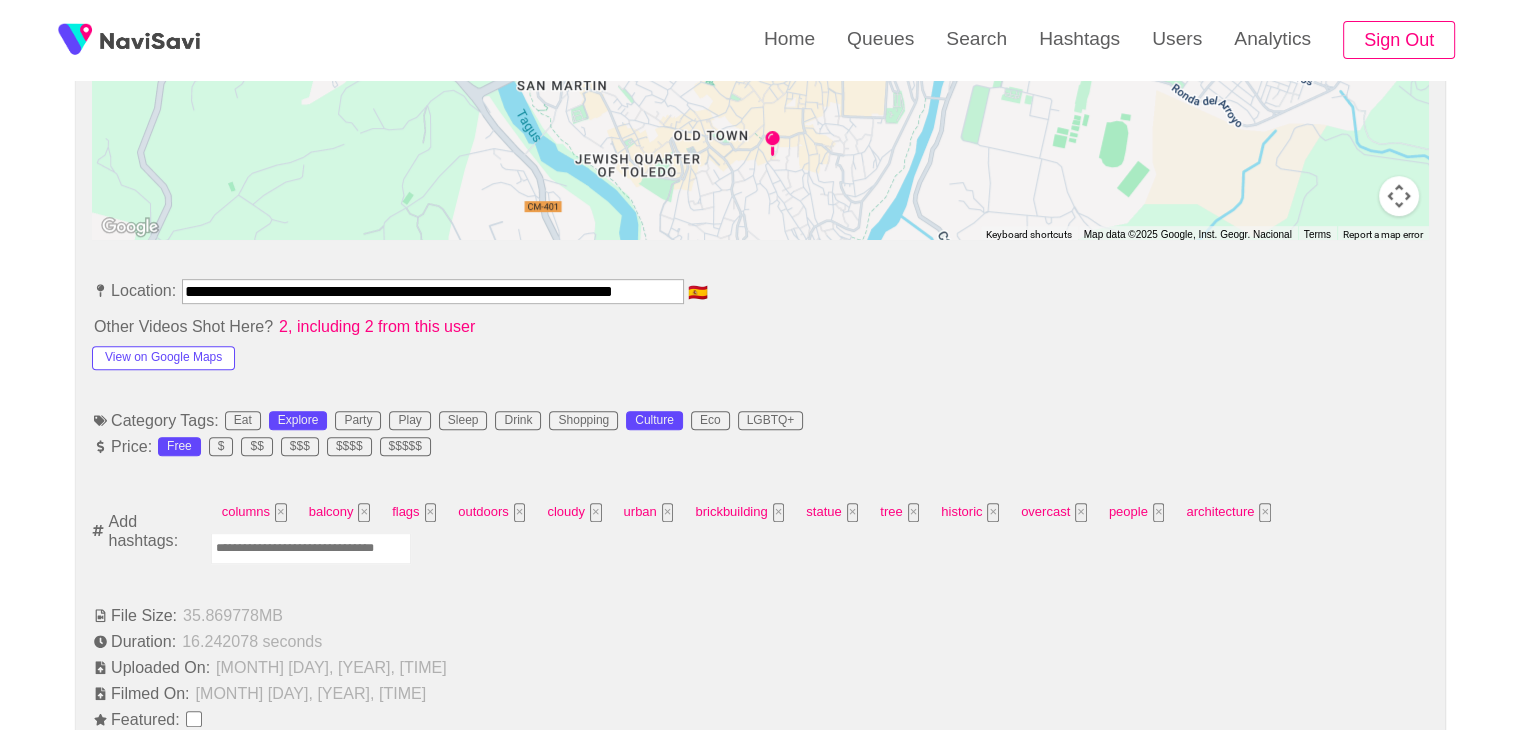 click at bounding box center [311, 548] 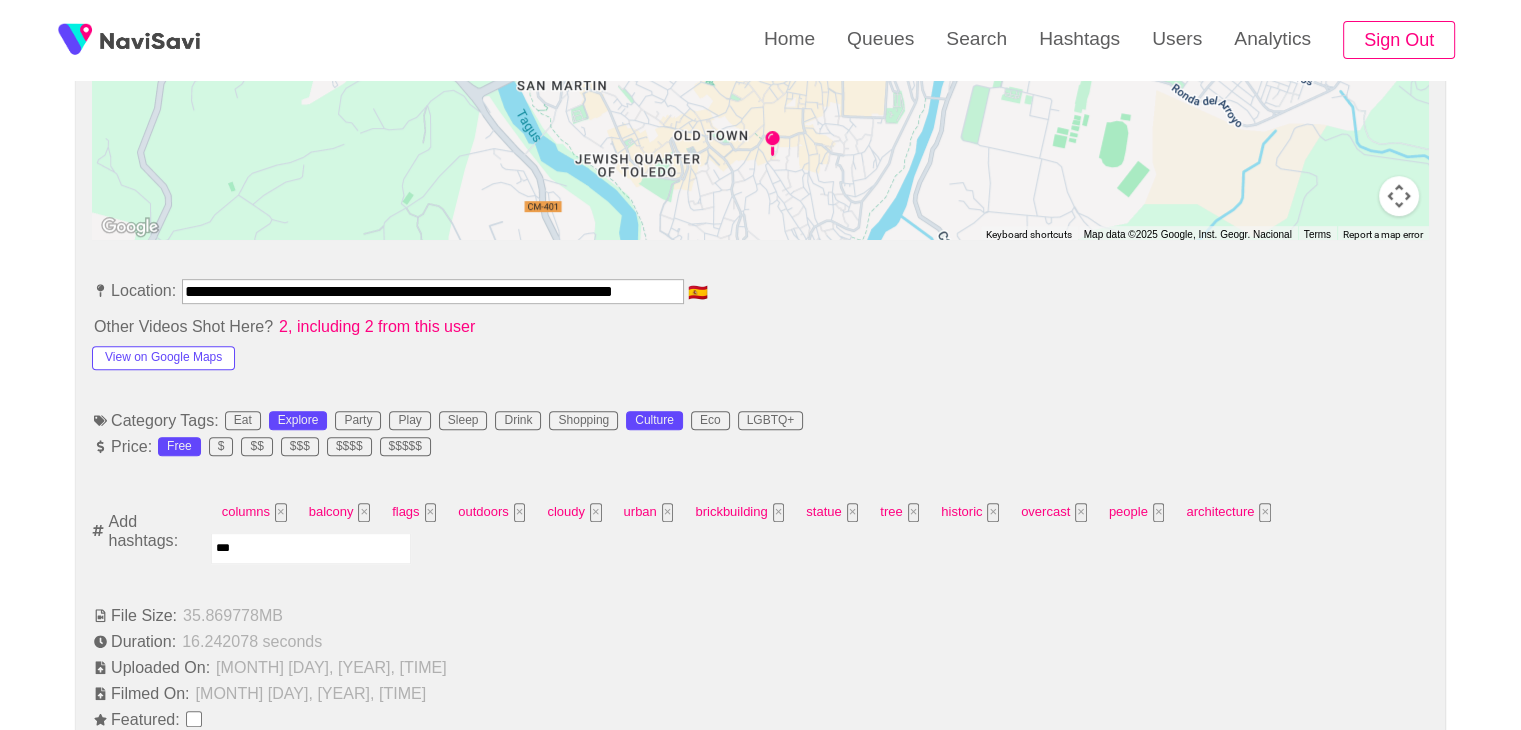 type on "****" 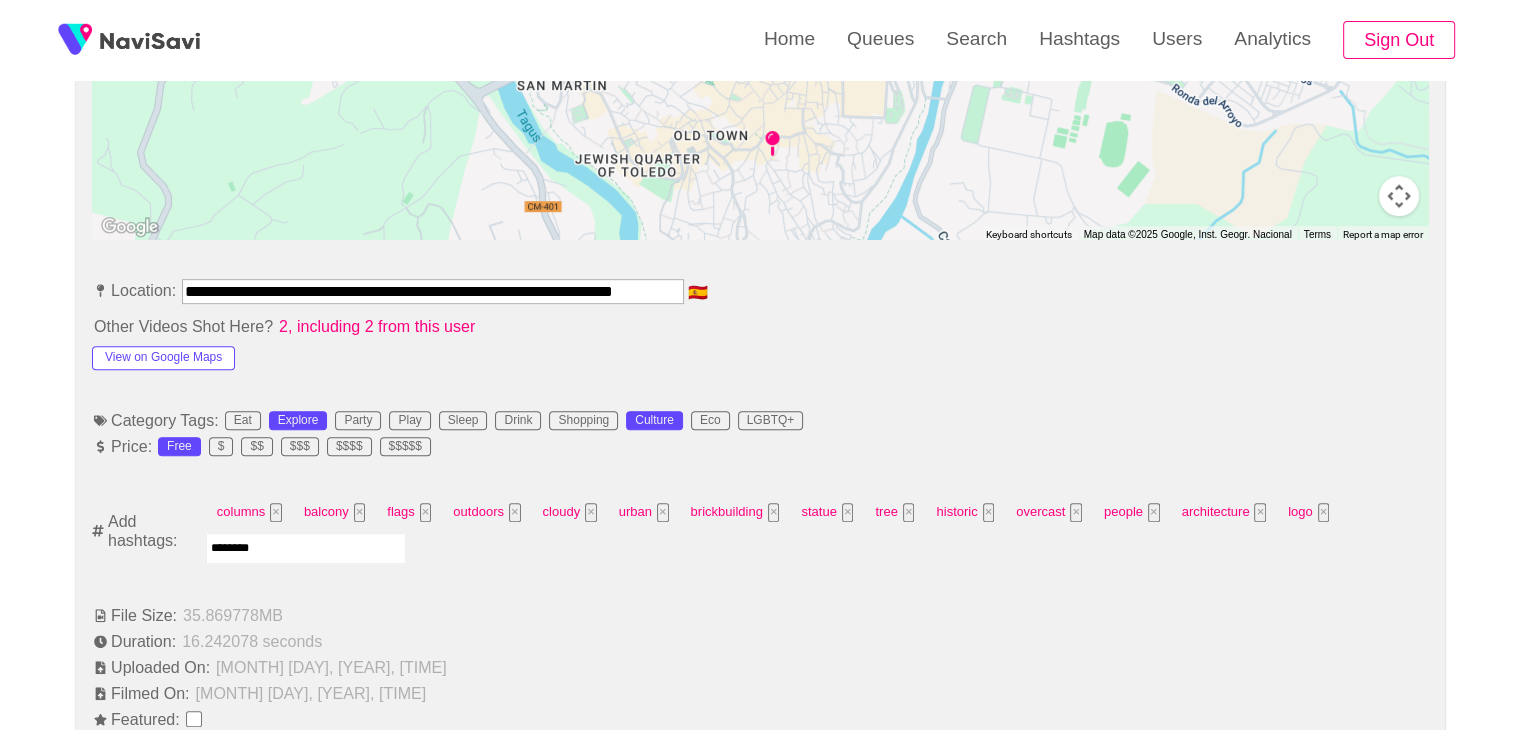type on "*********" 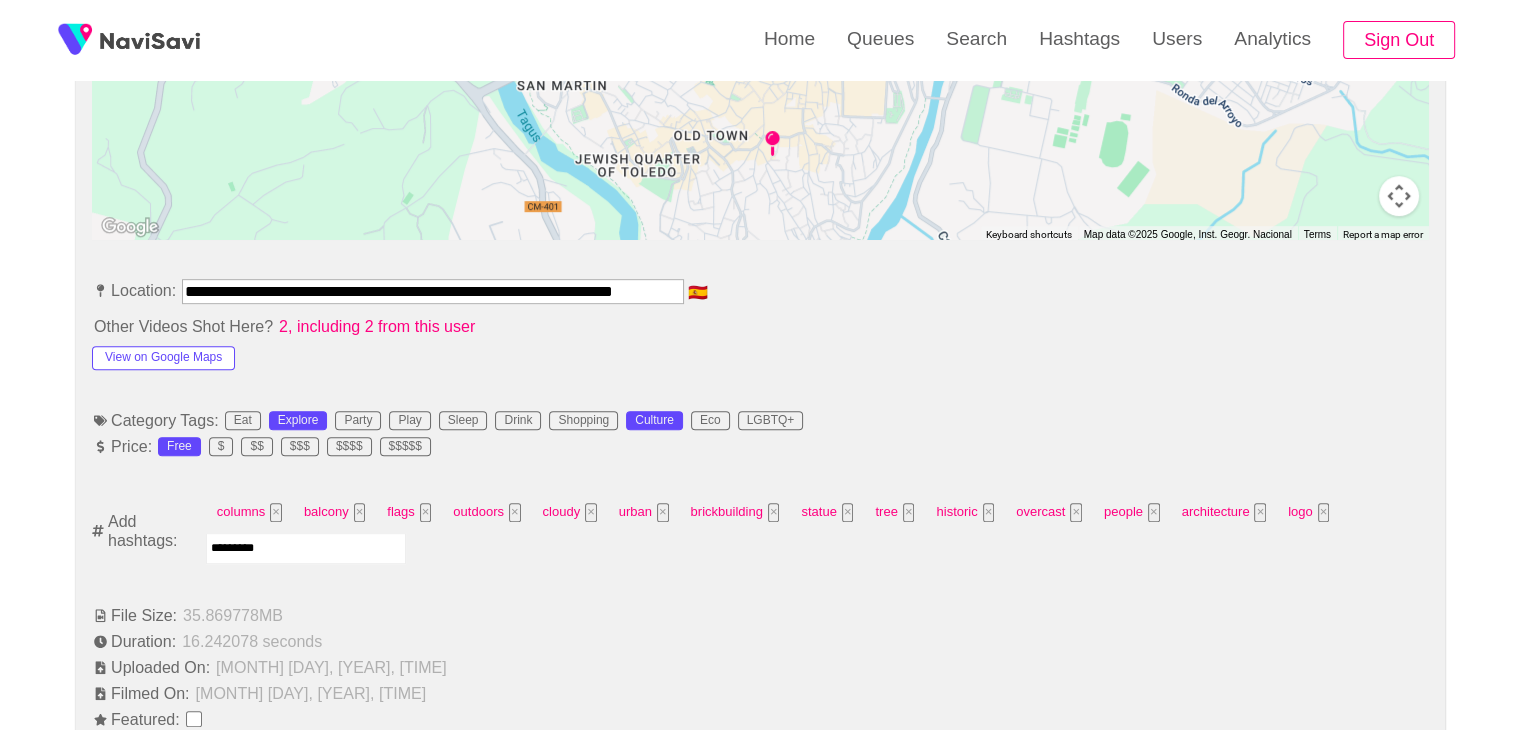 type 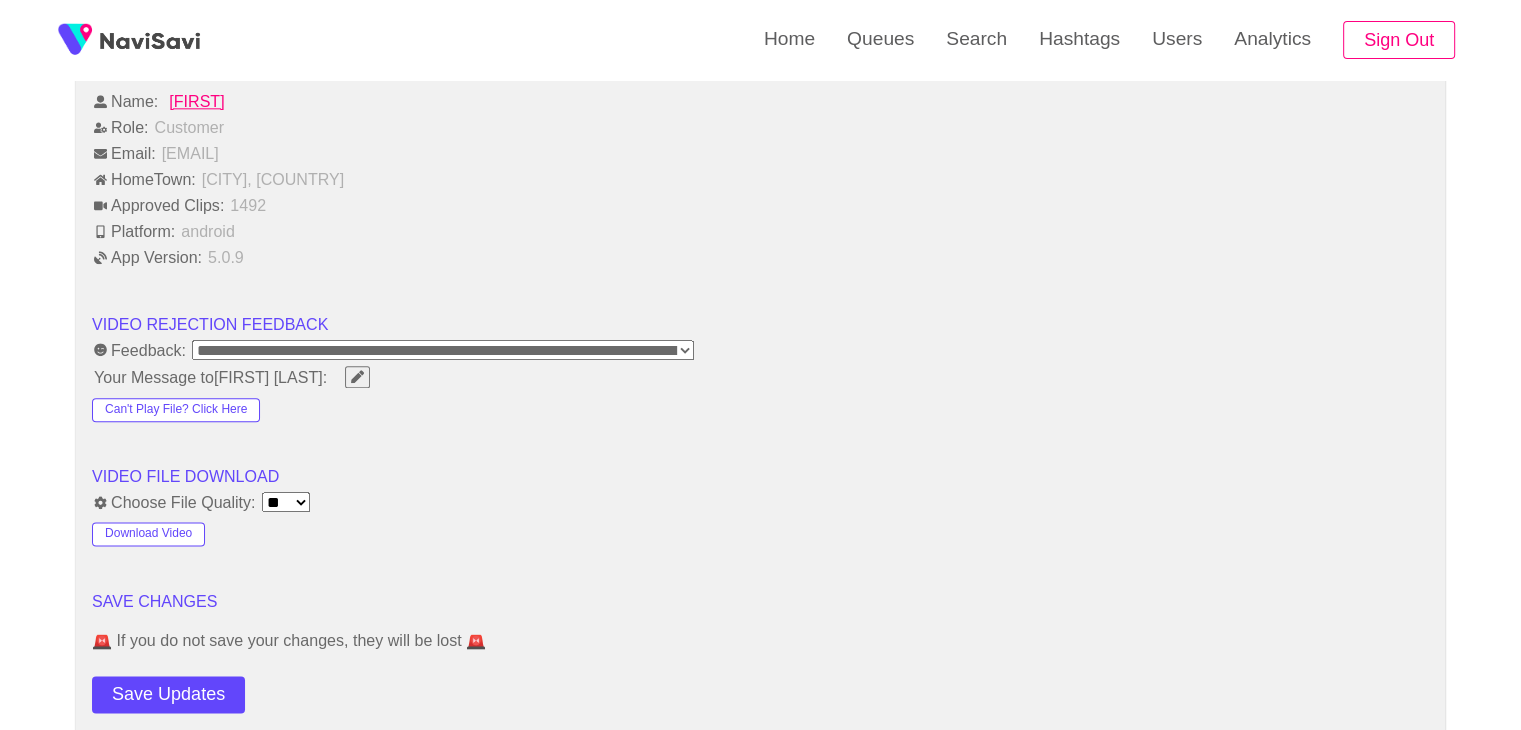 scroll, scrollTop: 2352, scrollLeft: 0, axis: vertical 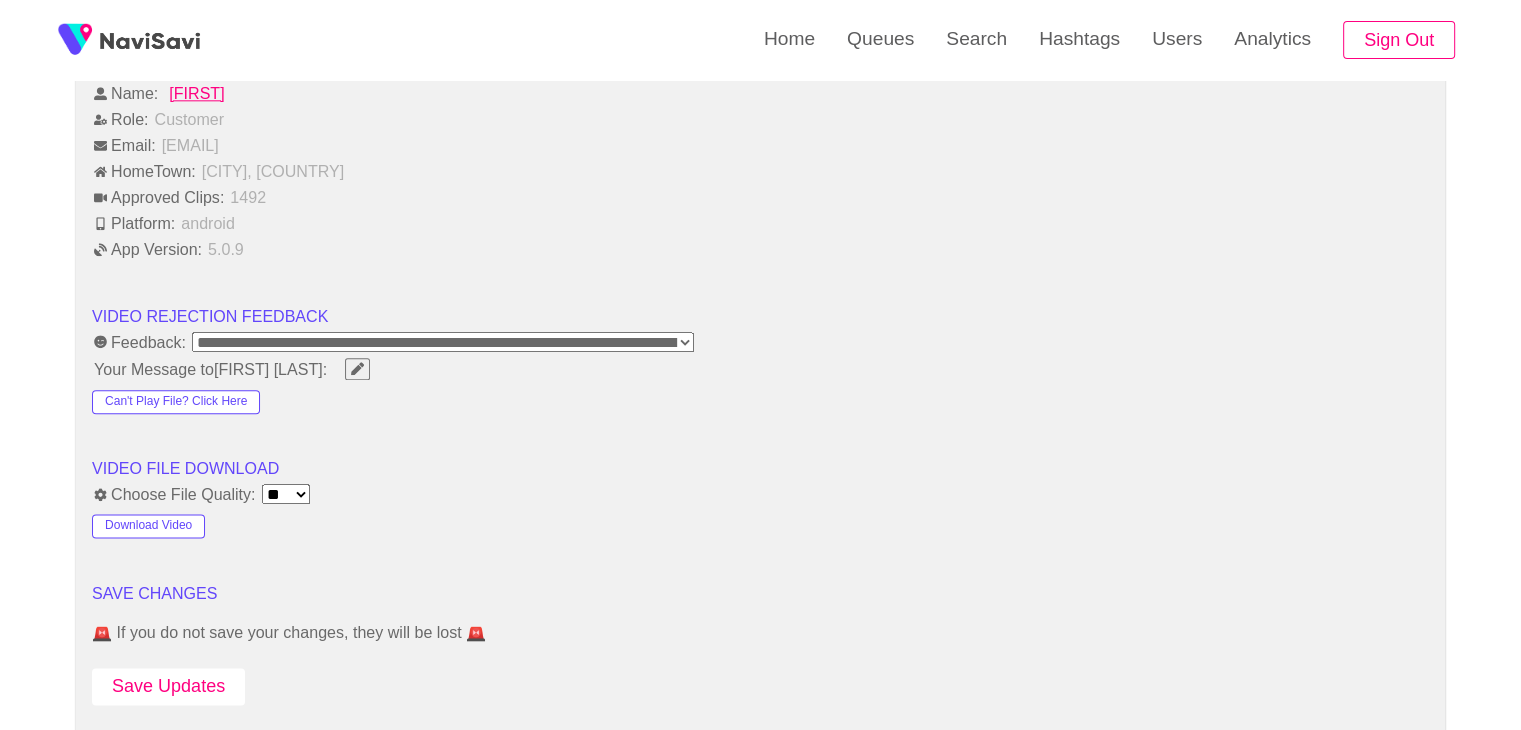 click on "Save Updates" at bounding box center (168, 686) 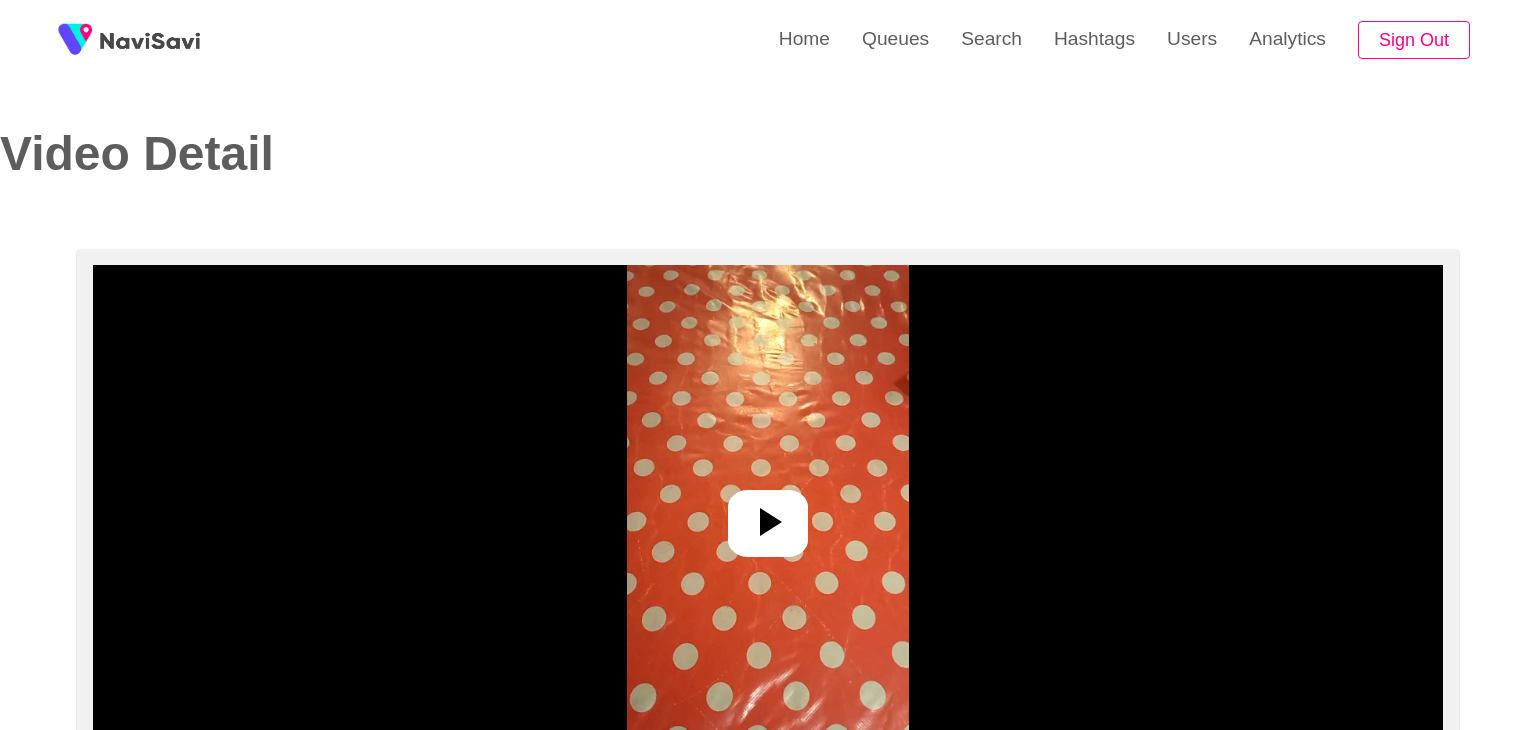 select on "**********" 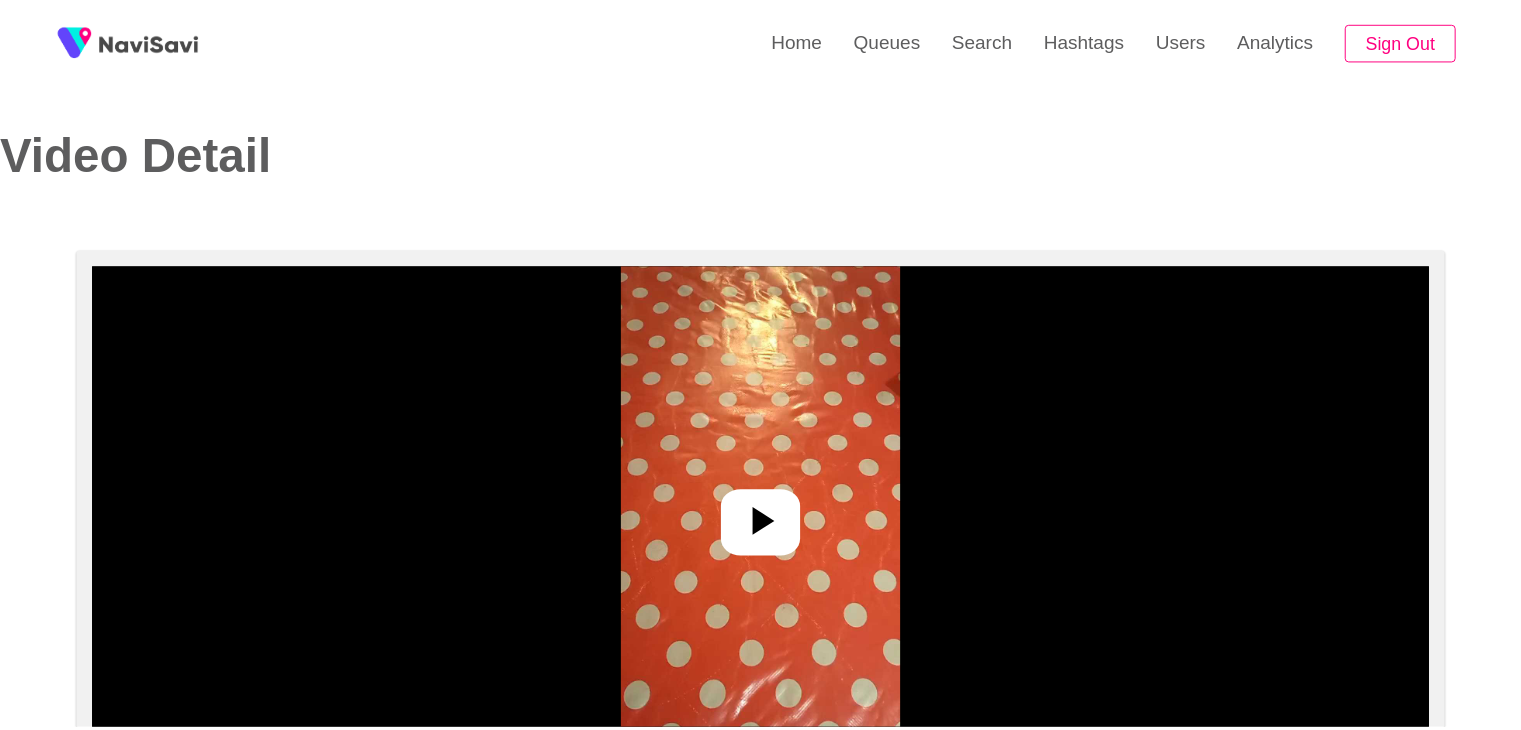 scroll, scrollTop: 0, scrollLeft: 0, axis: both 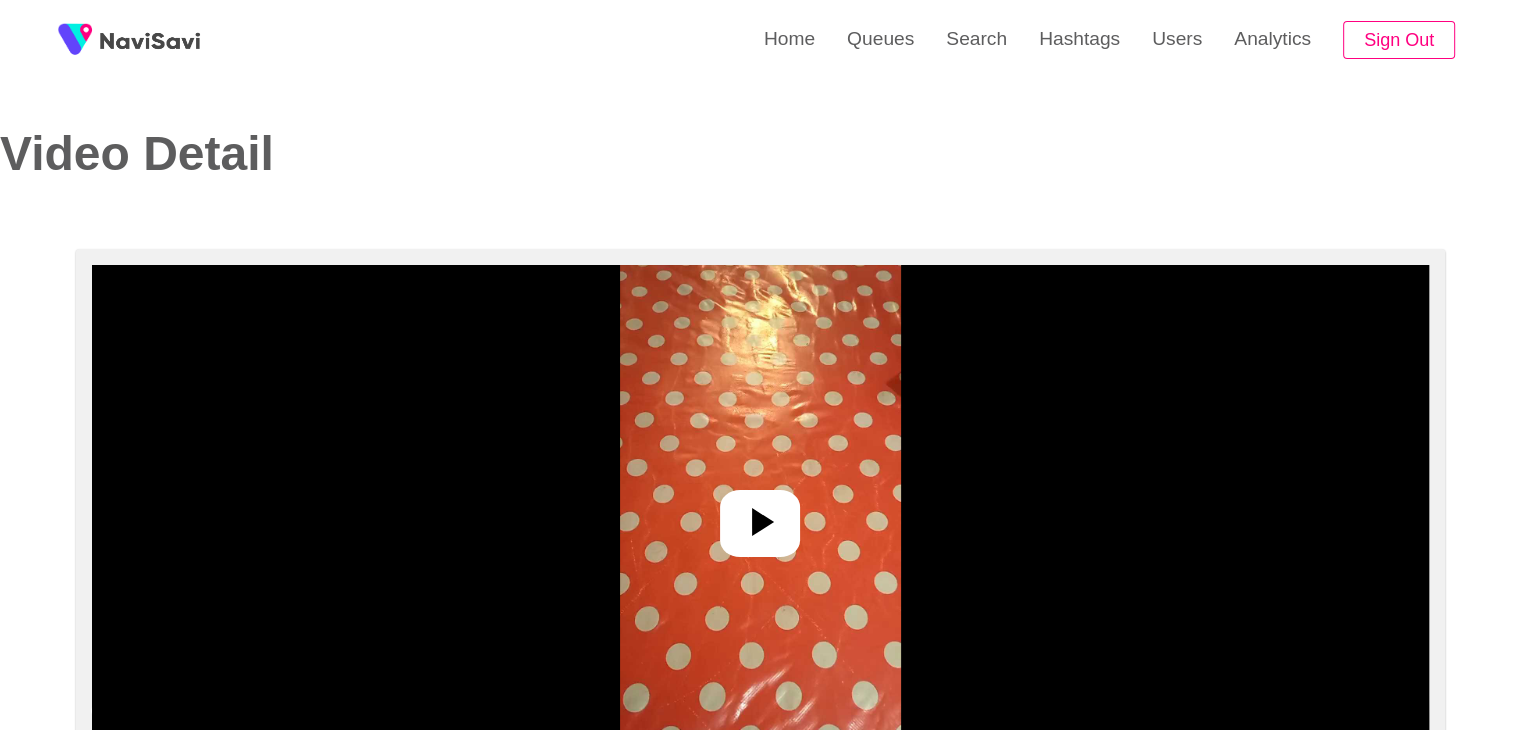 click at bounding box center (760, 515) 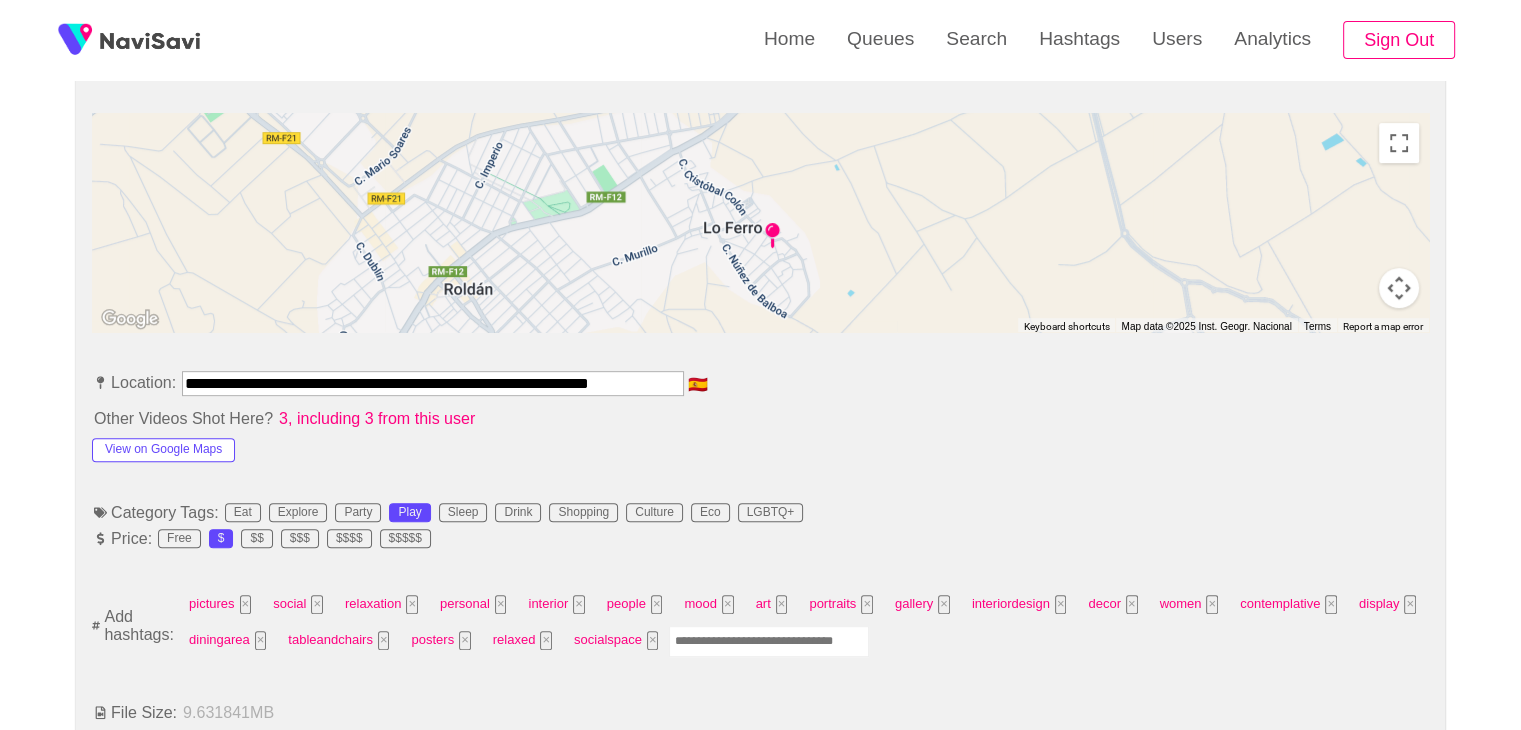 scroll, scrollTop: 896, scrollLeft: 0, axis: vertical 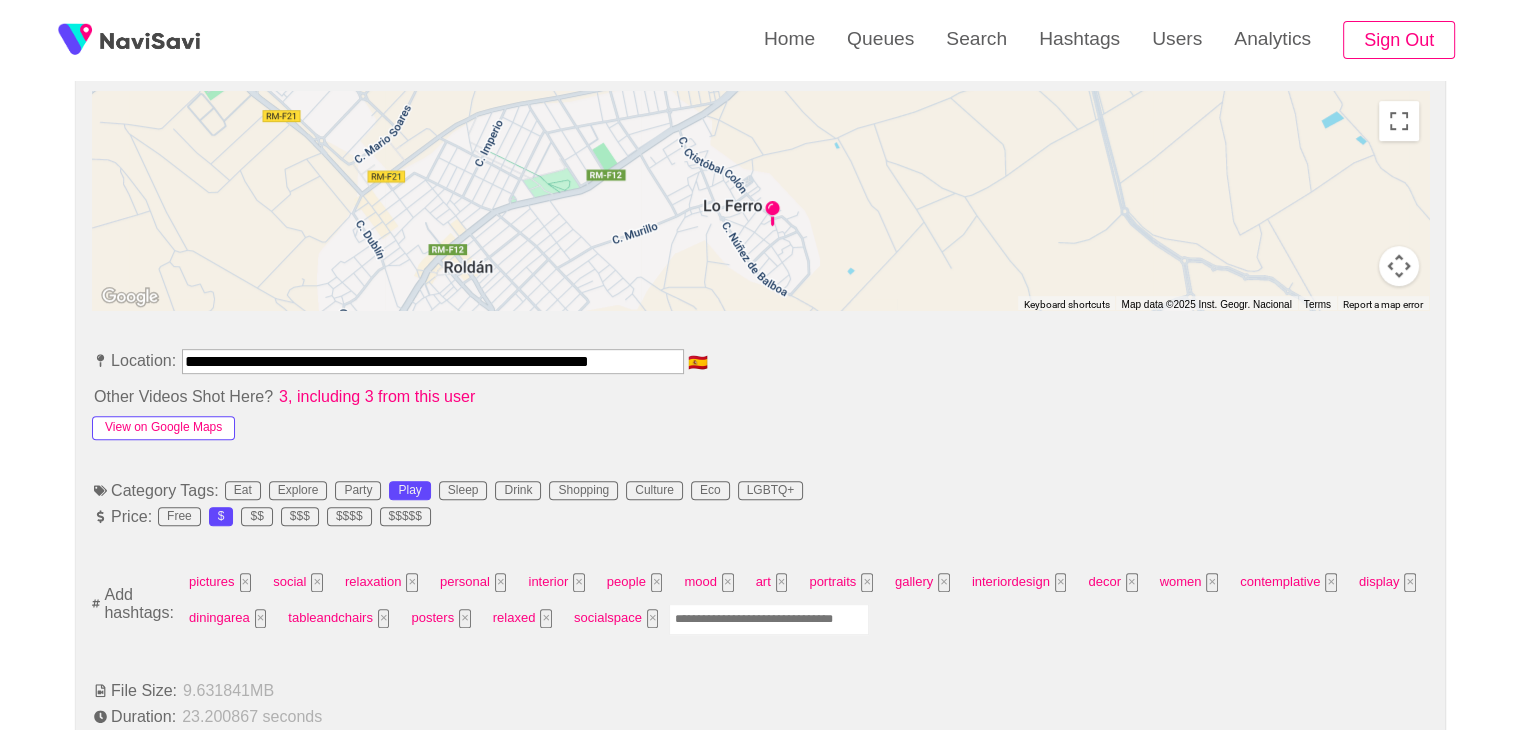 click on "View on Google Maps" at bounding box center (163, 428) 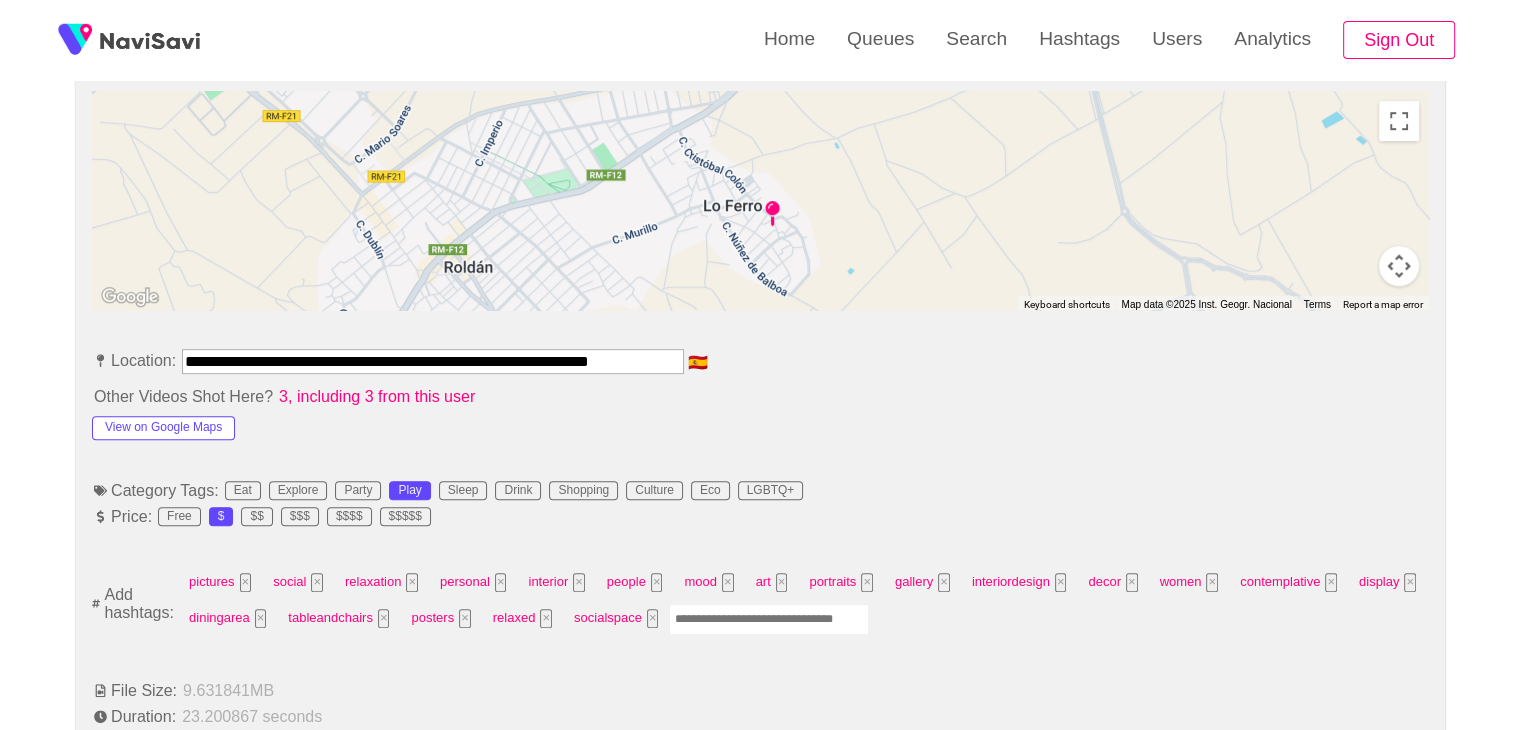 click on "pictures × social × relaxation × personal × interior × people × mood × art × portraits × gallery × interiordesign × decor × women × contemplative × display × diningarea × tableandchairs × posters × relaxed × socialspace ×" at bounding box center (802, 603) 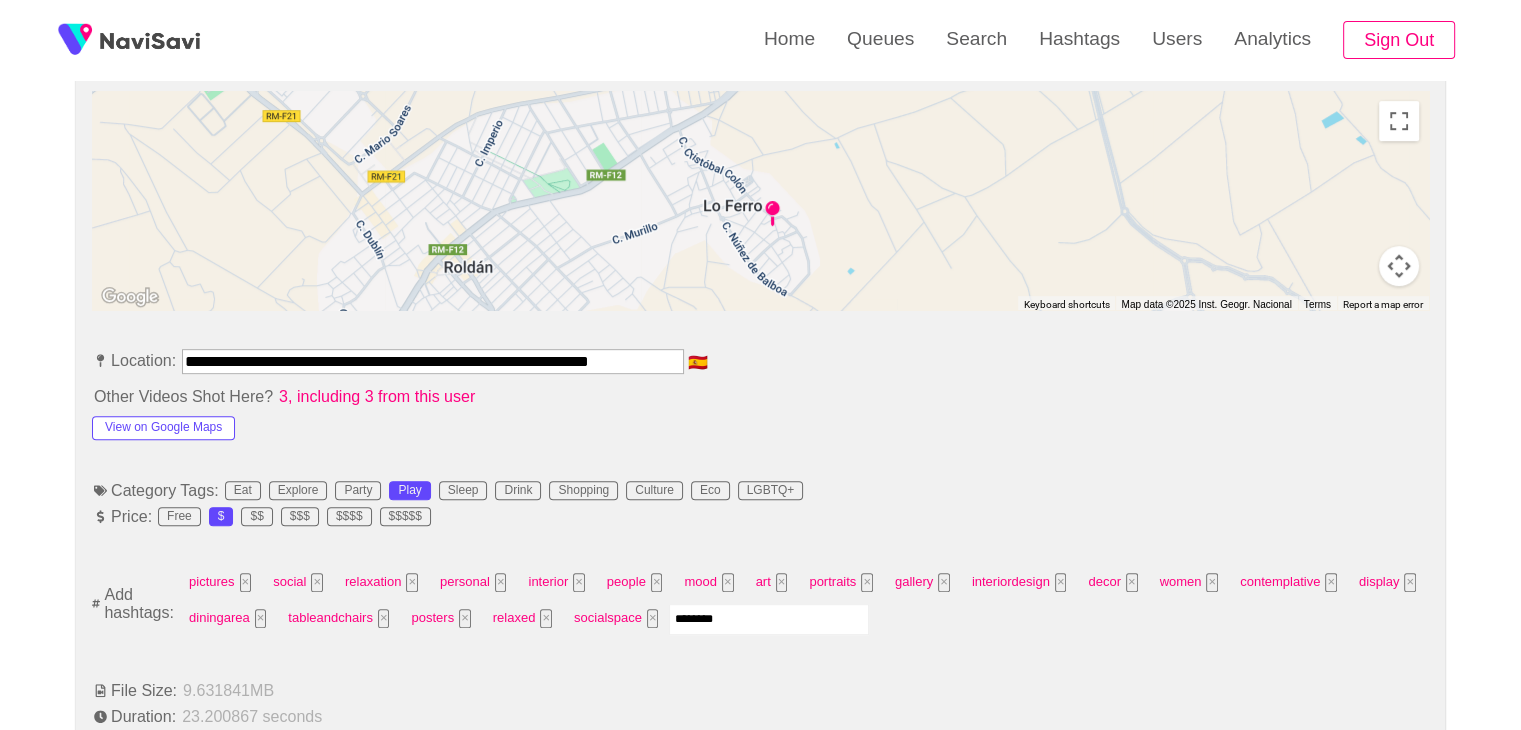 type on "*********" 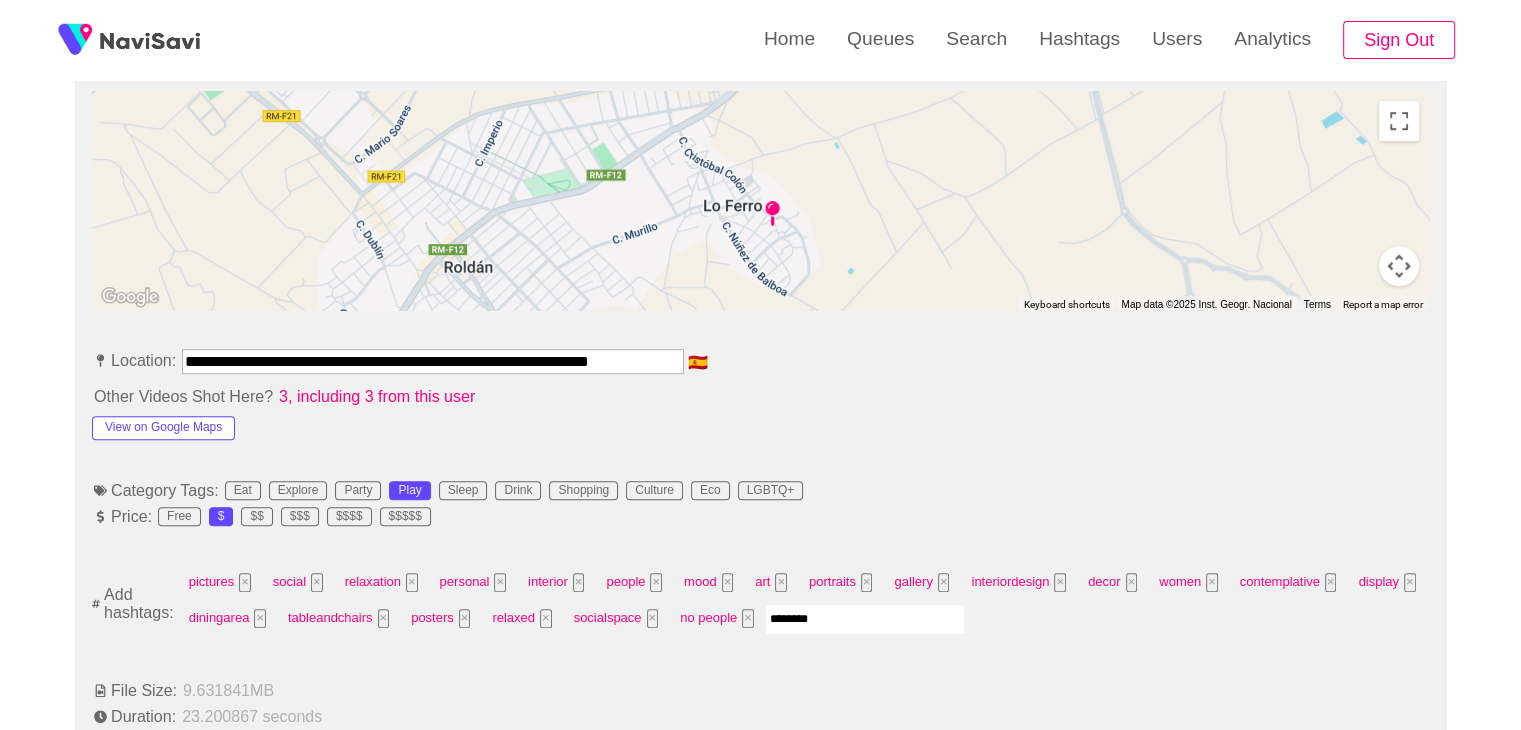 type on "*********" 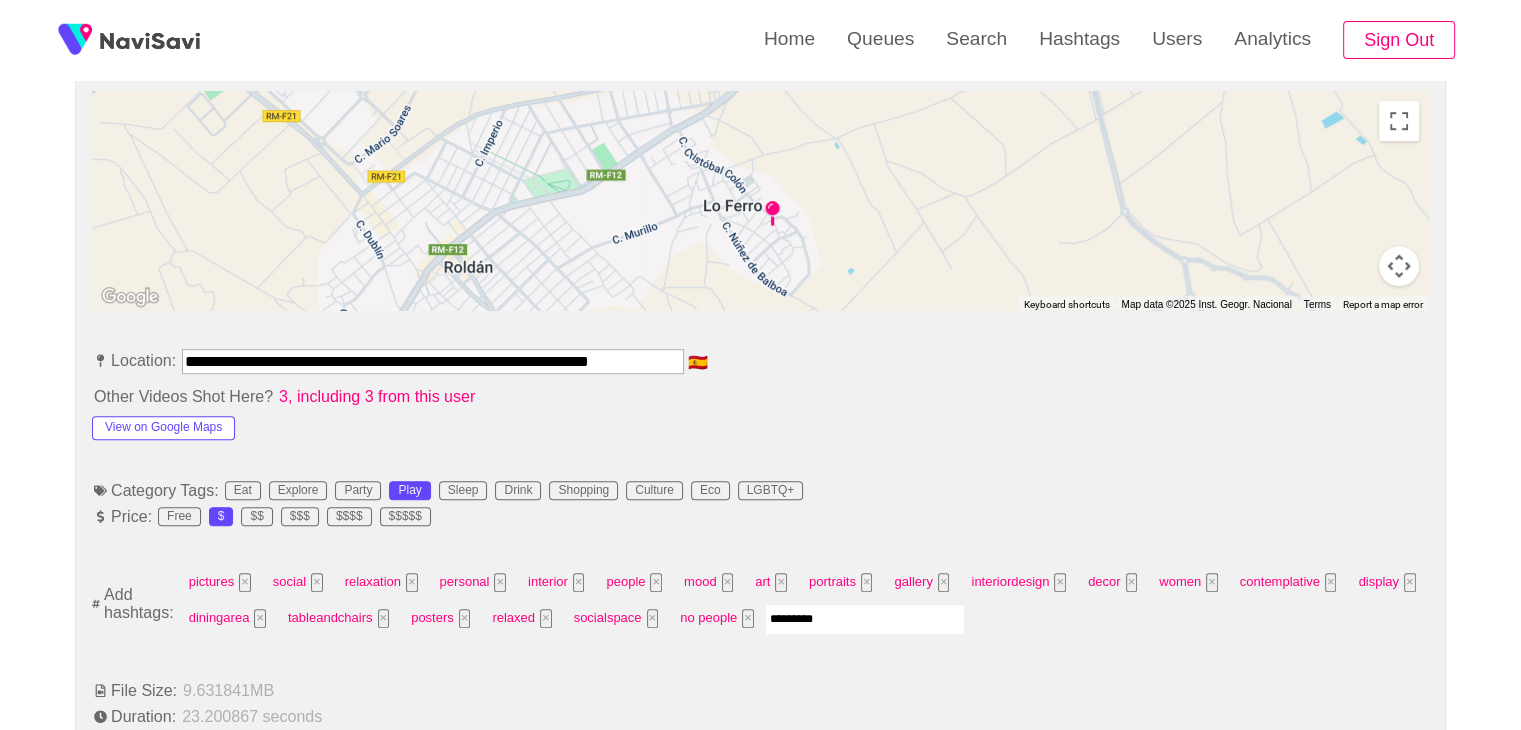 type 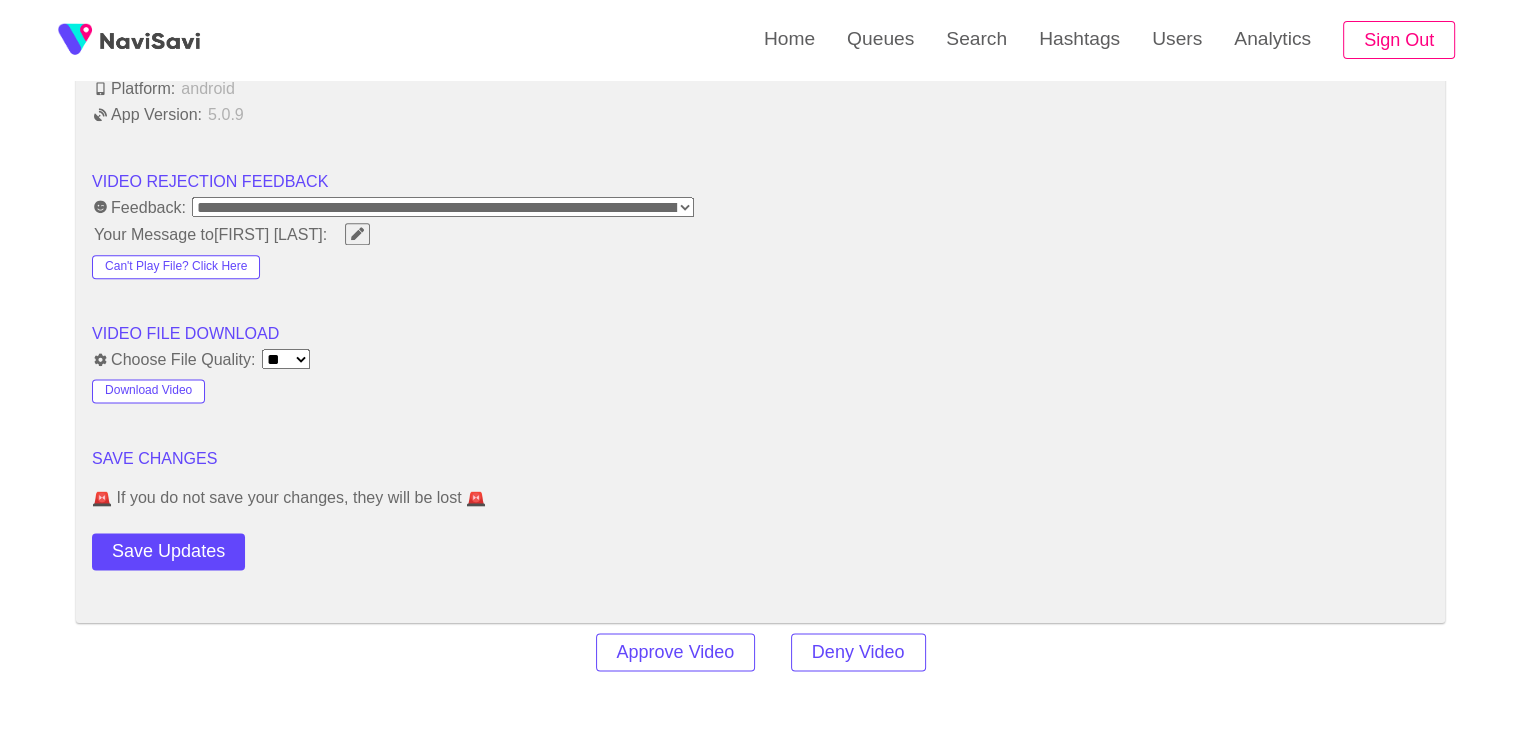 scroll, scrollTop: 2632, scrollLeft: 0, axis: vertical 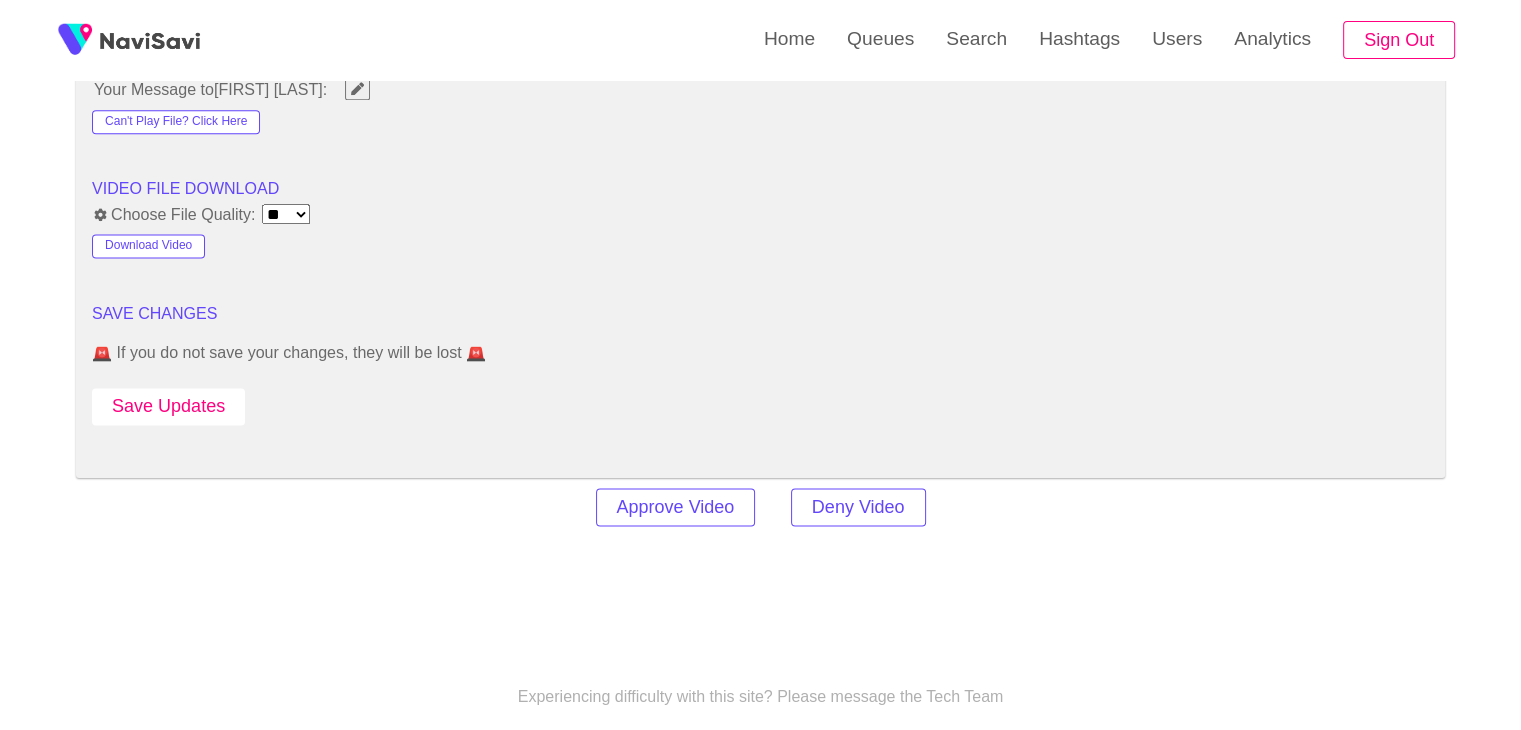 click on "Save Updates" at bounding box center [168, 406] 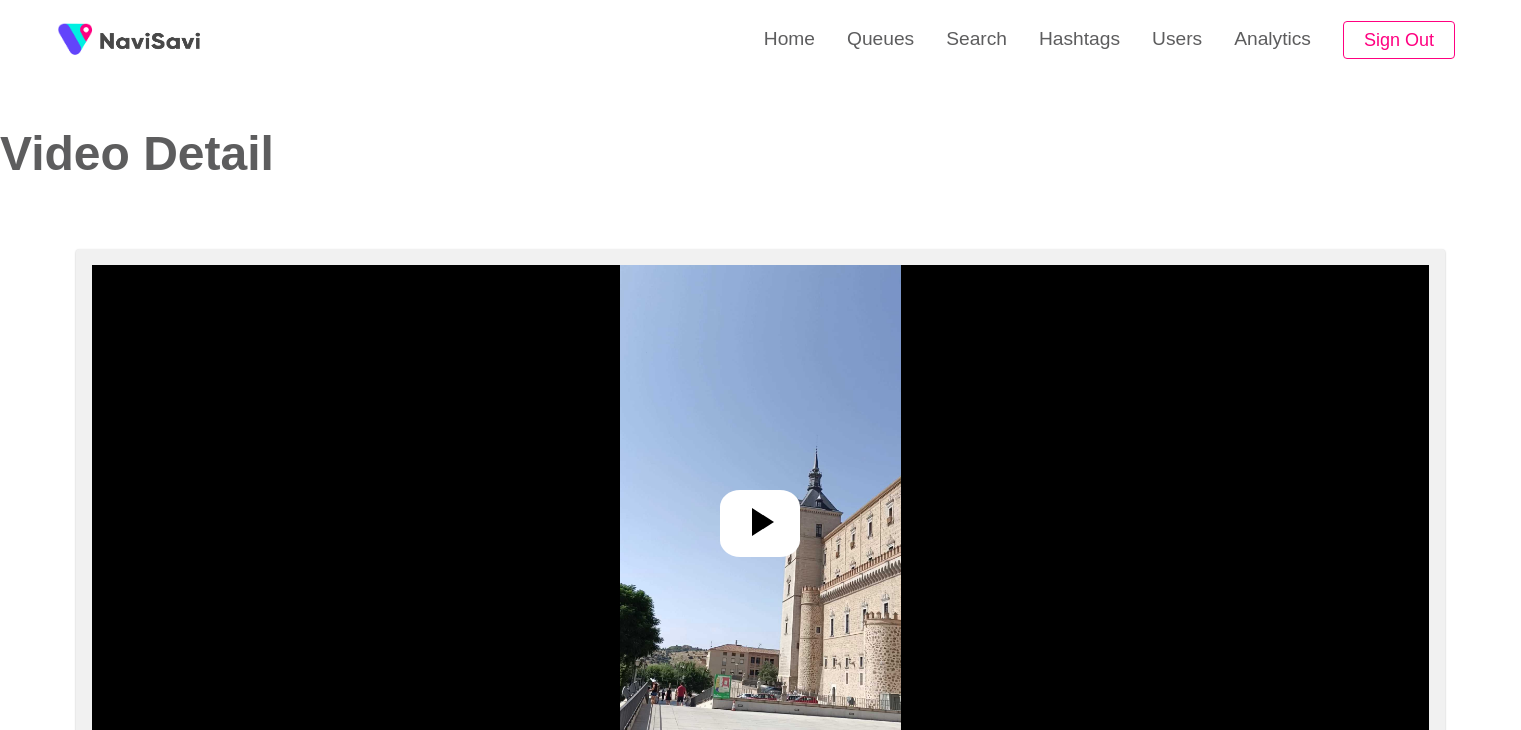 select on "**********" 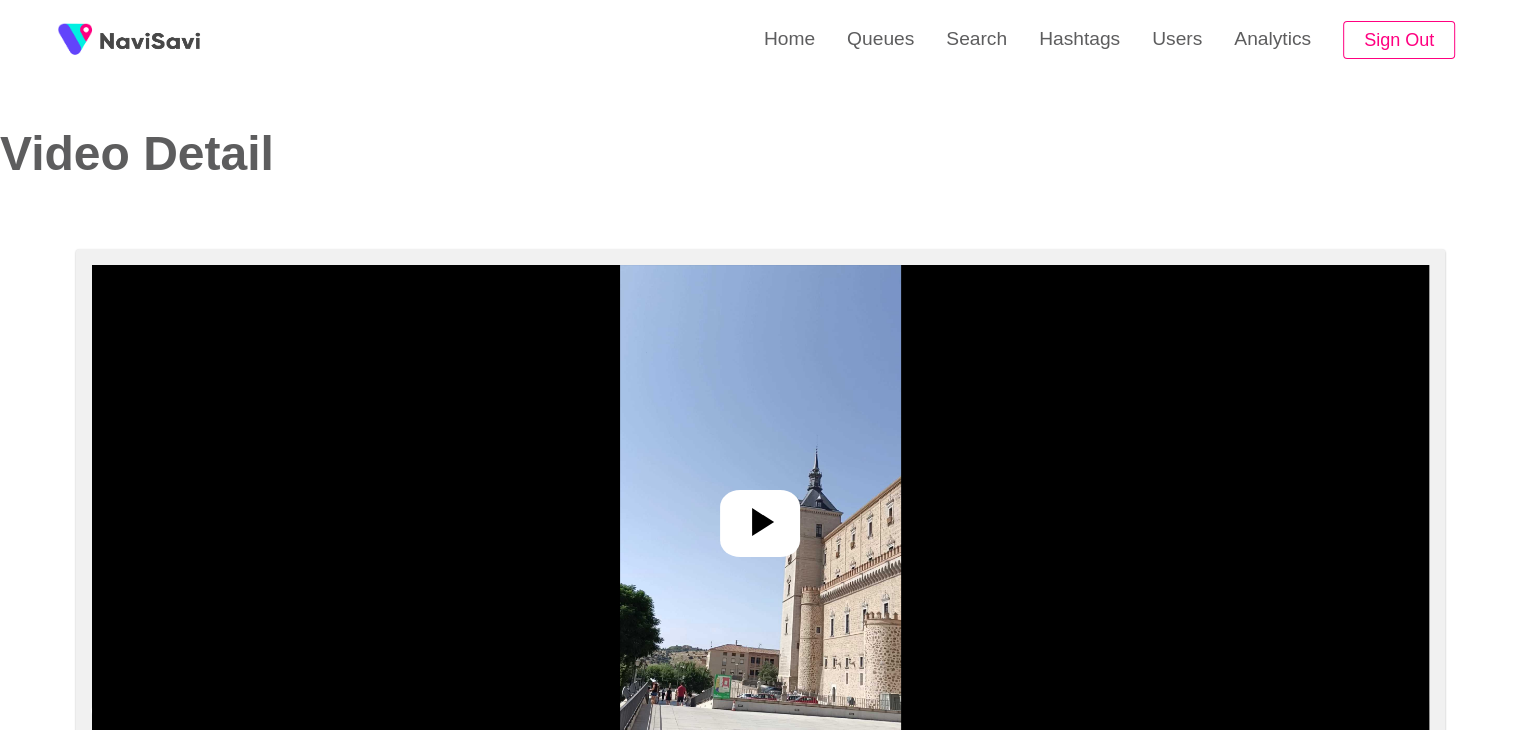 click at bounding box center (760, 515) 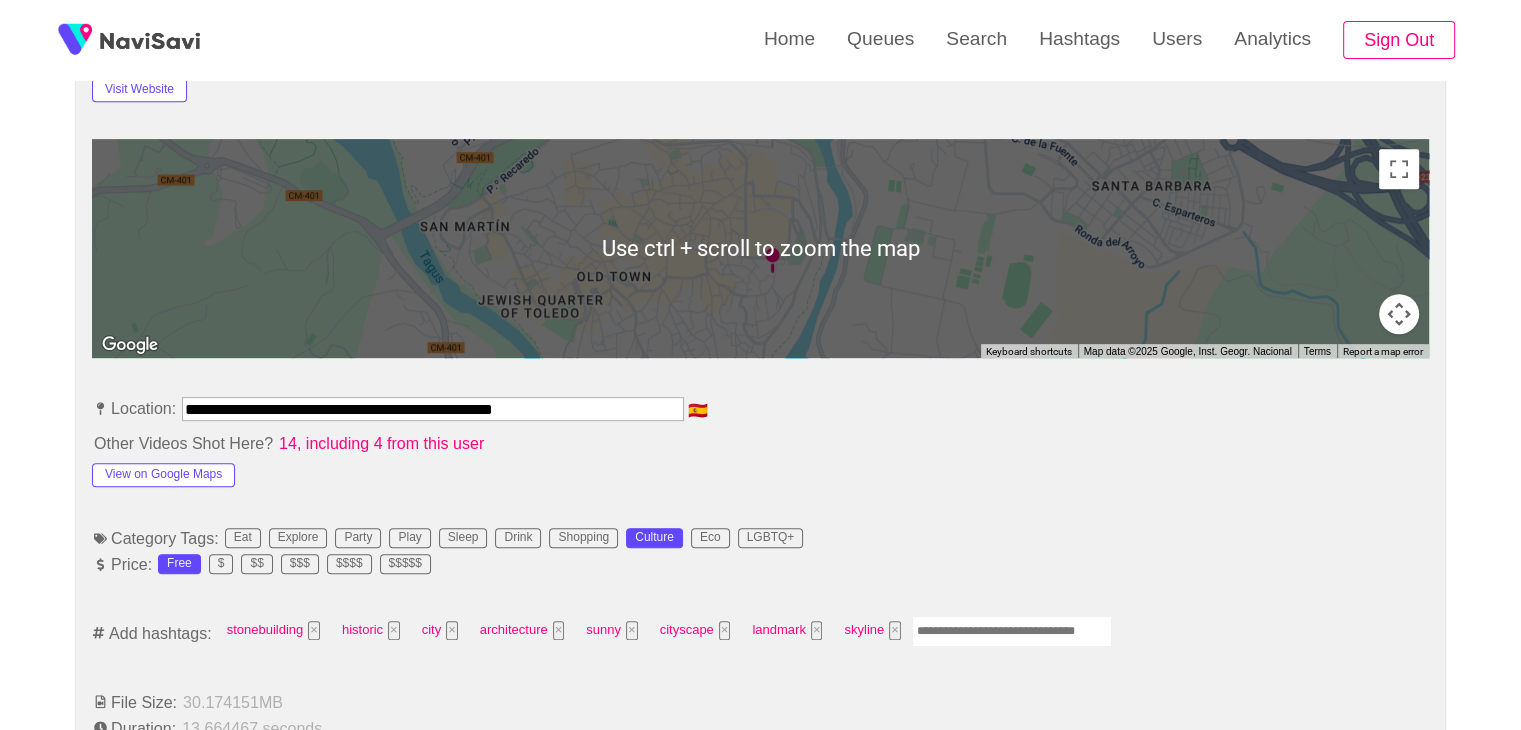 scroll, scrollTop: 898, scrollLeft: 0, axis: vertical 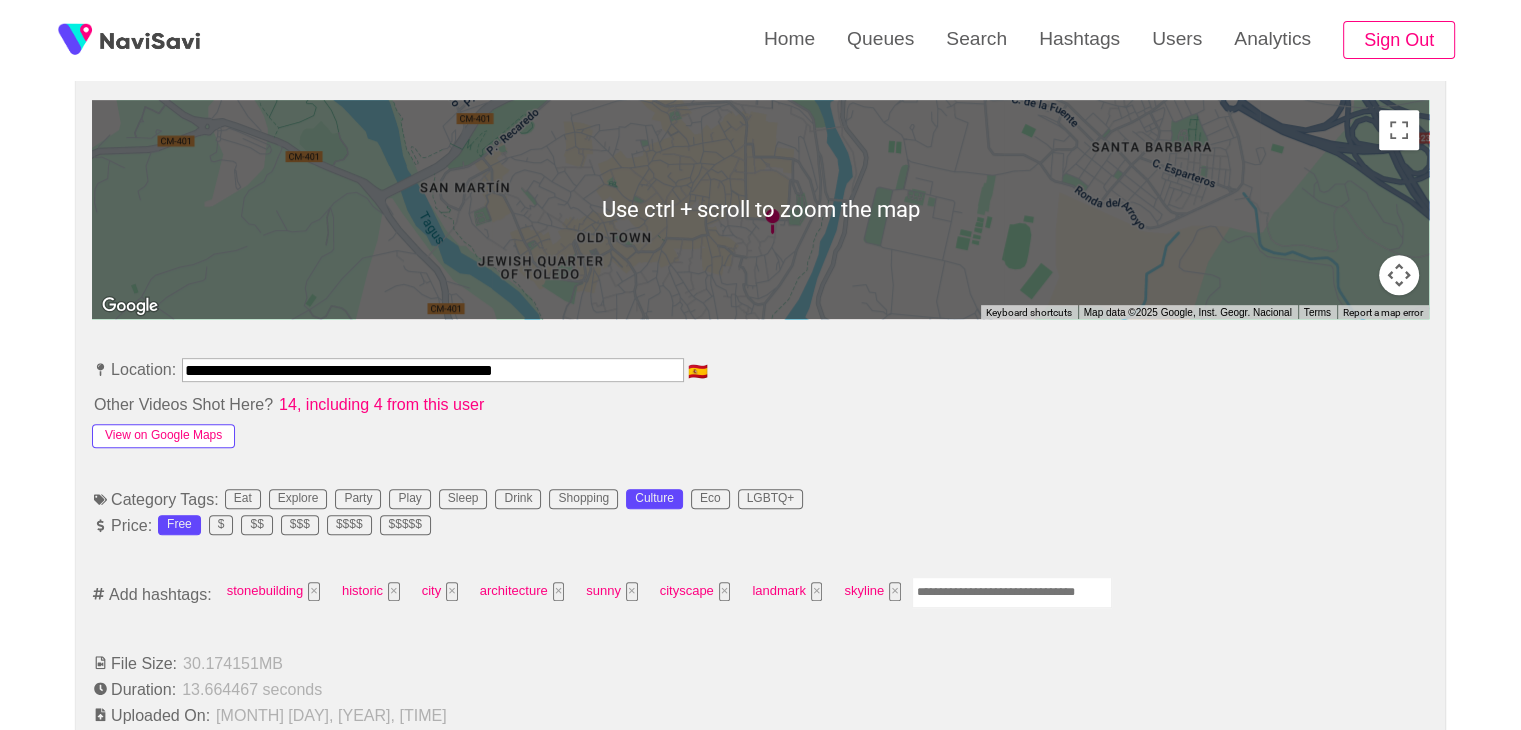 click on "View on Google Maps" at bounding box center (163, 436) 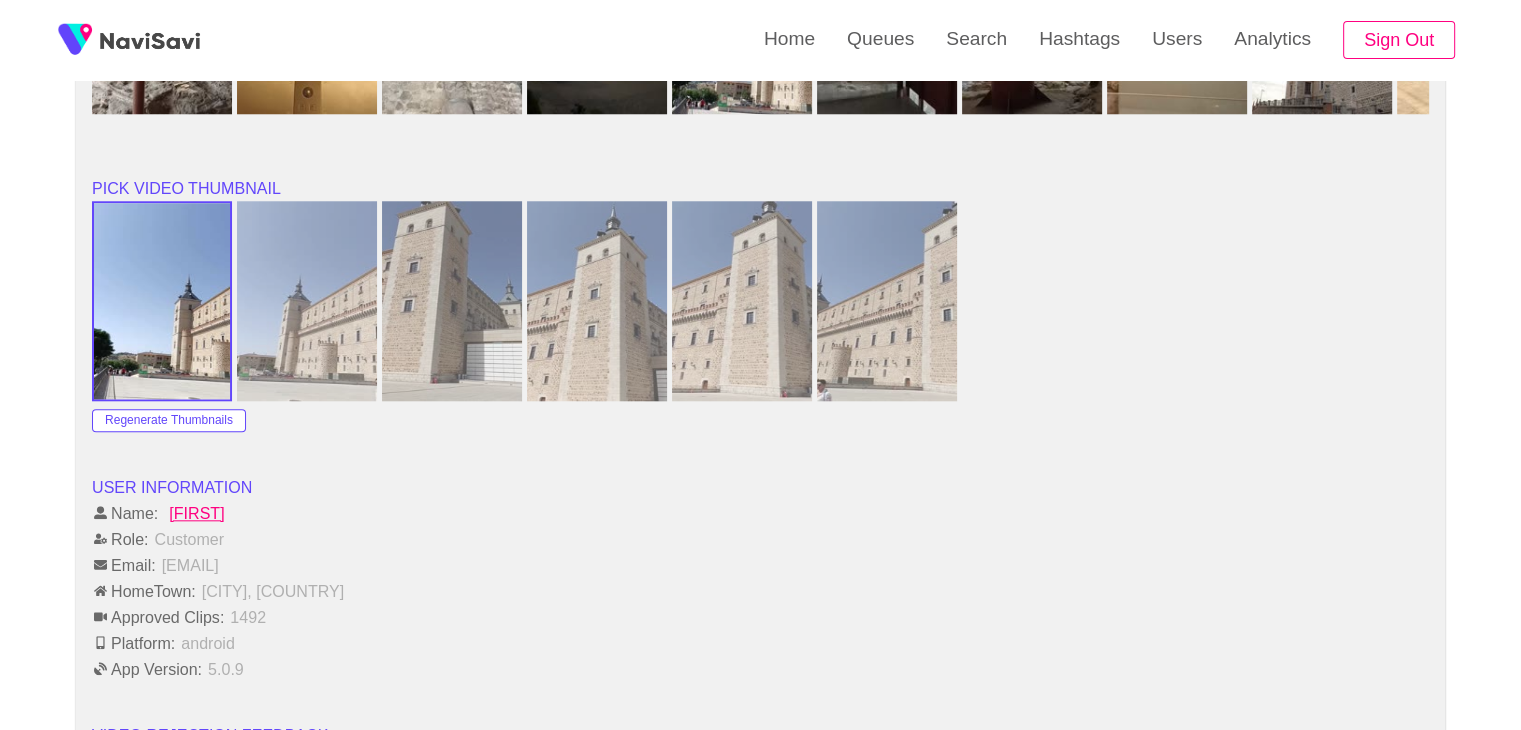 scroll, scrollTop: 1912, scrollLeft: 0, axis: vertical 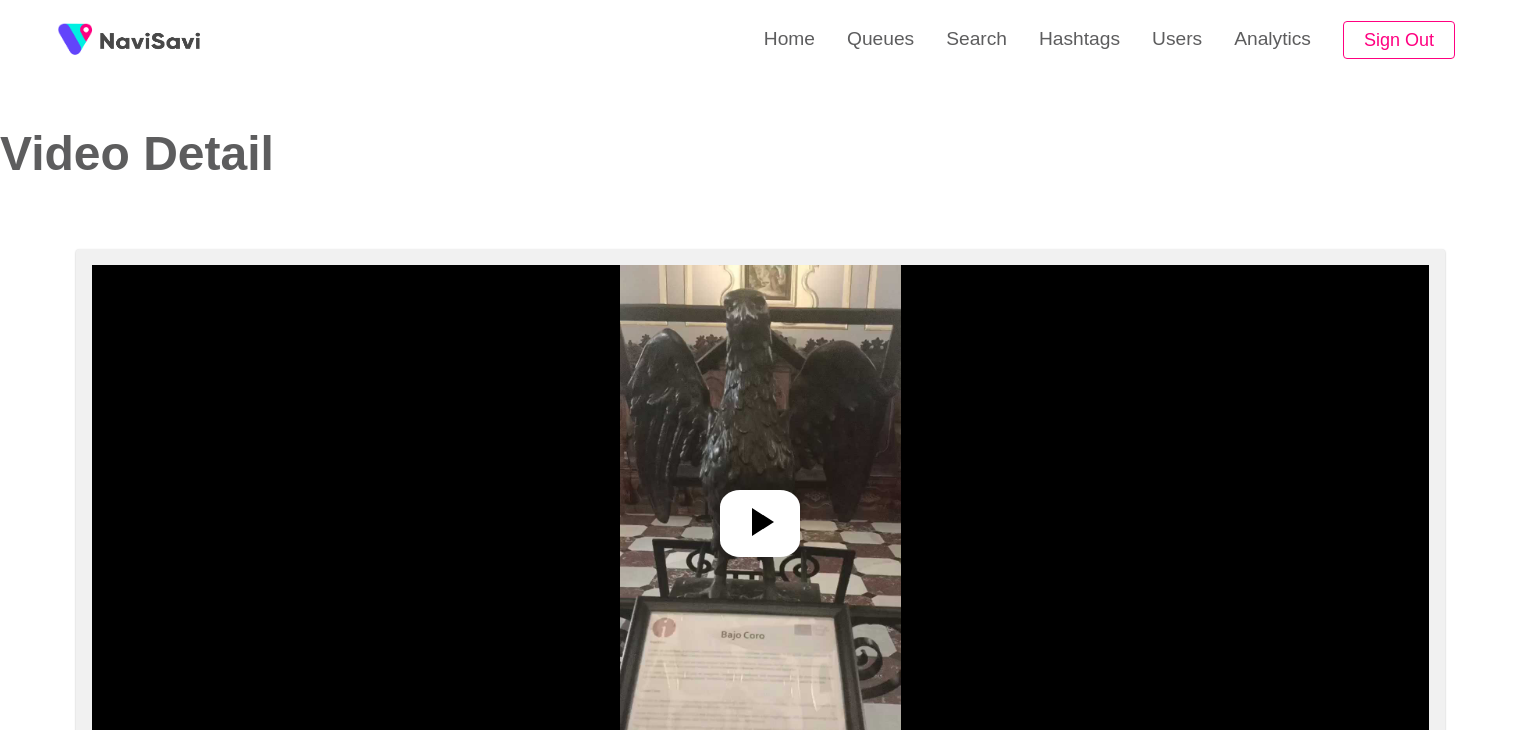 select on "**********" 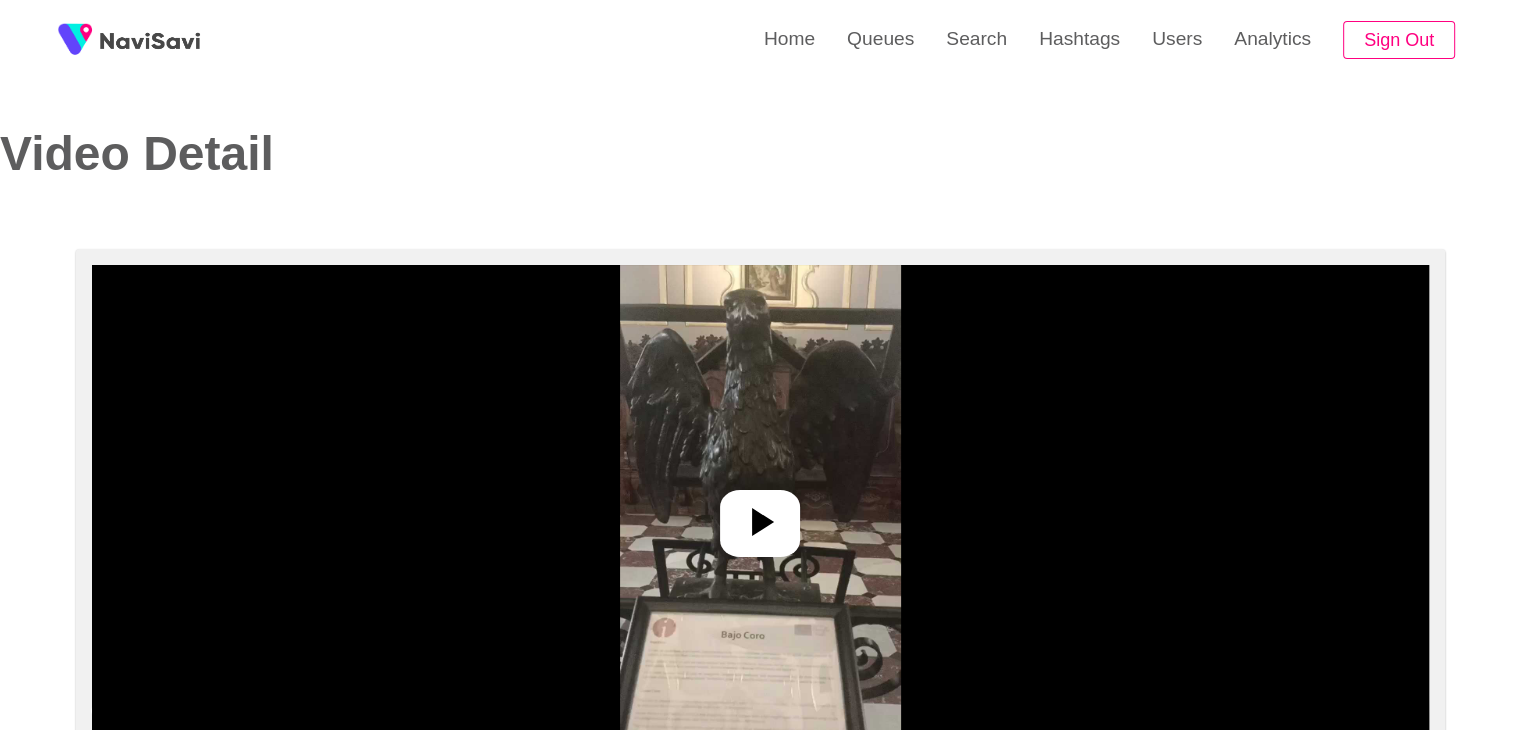 click at bounding box center [760, 515] 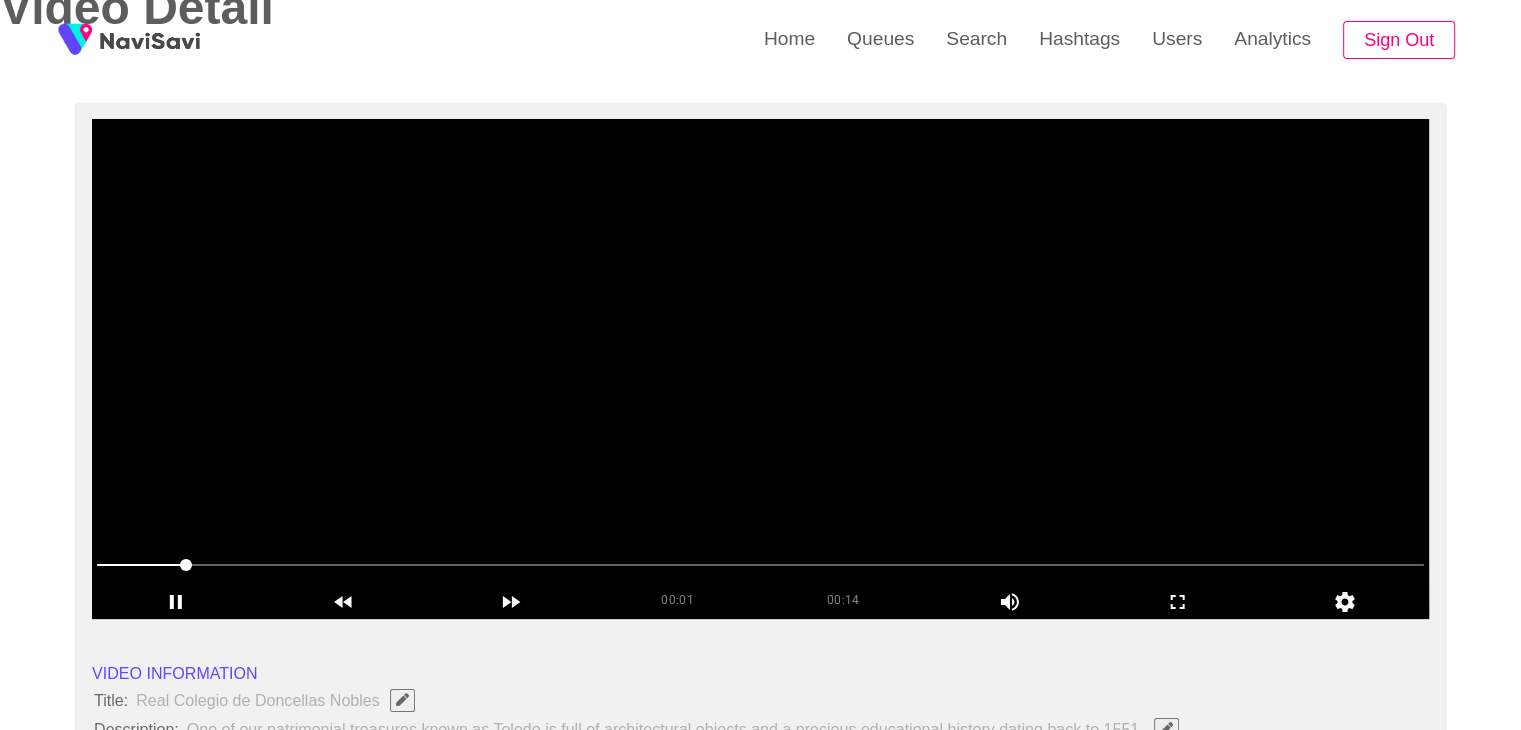 scroll, scrollTop: 3, scrollLeft: 0, axis: vertical 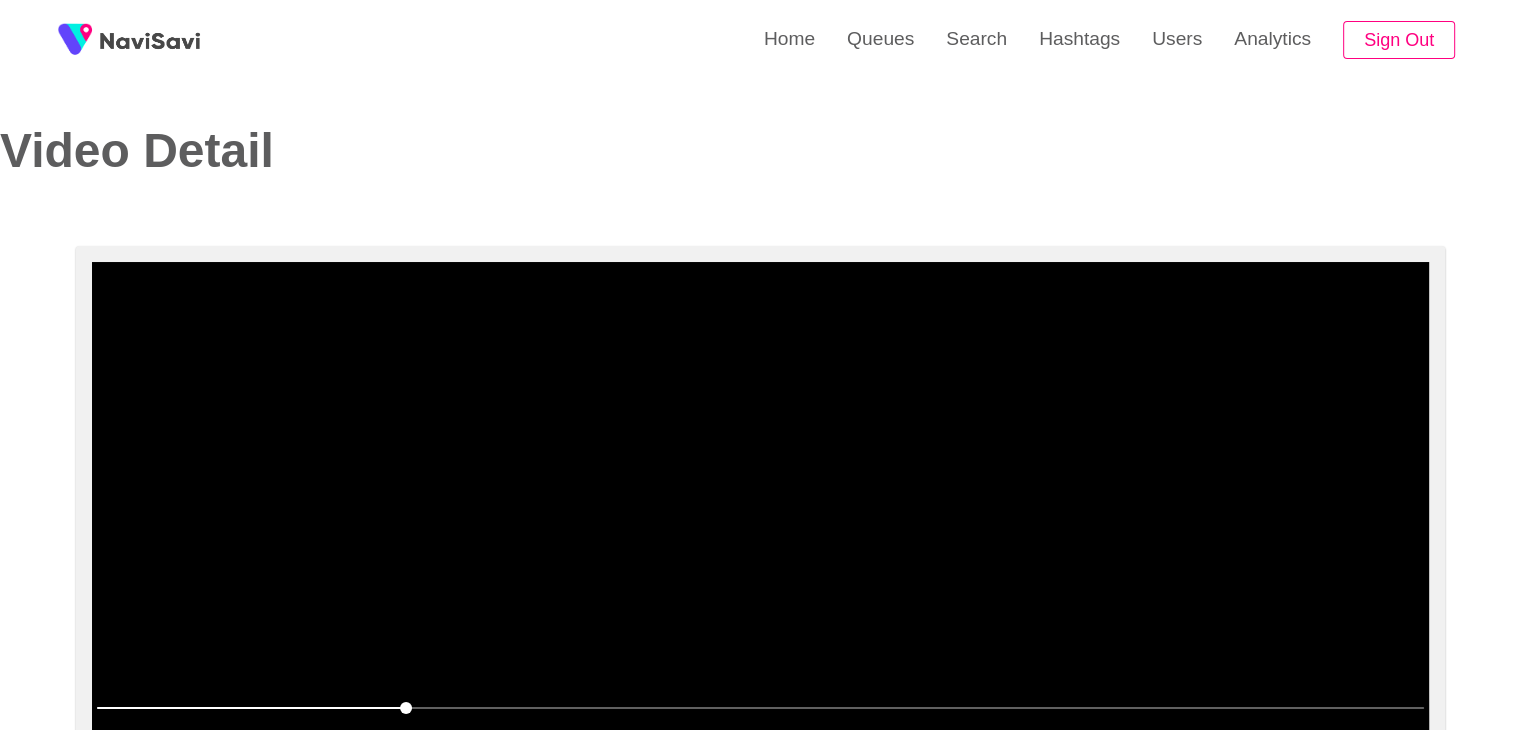 click at bounding box center [760, 512] 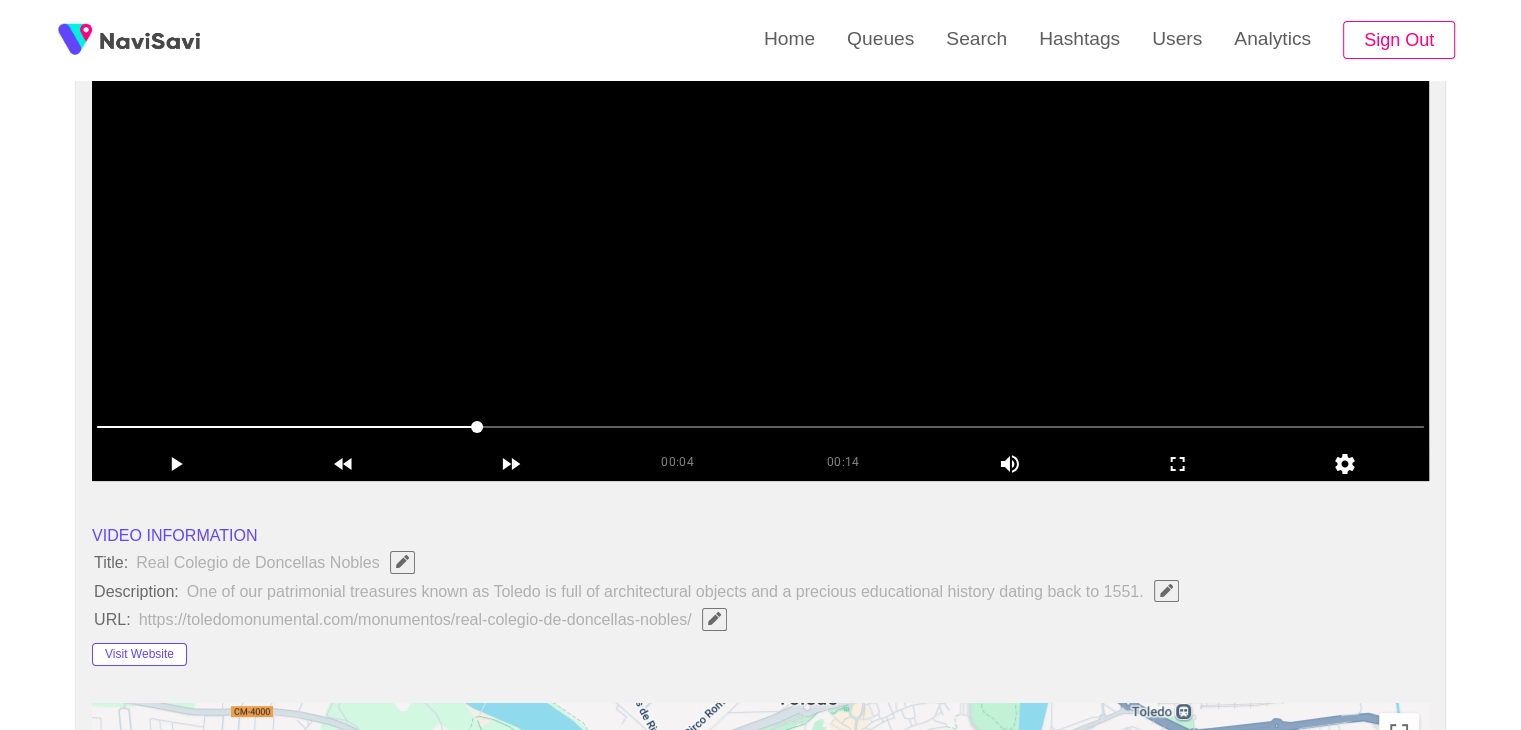 scroll, scrollTop: 286, scrollLeft: 0, axis: vertical 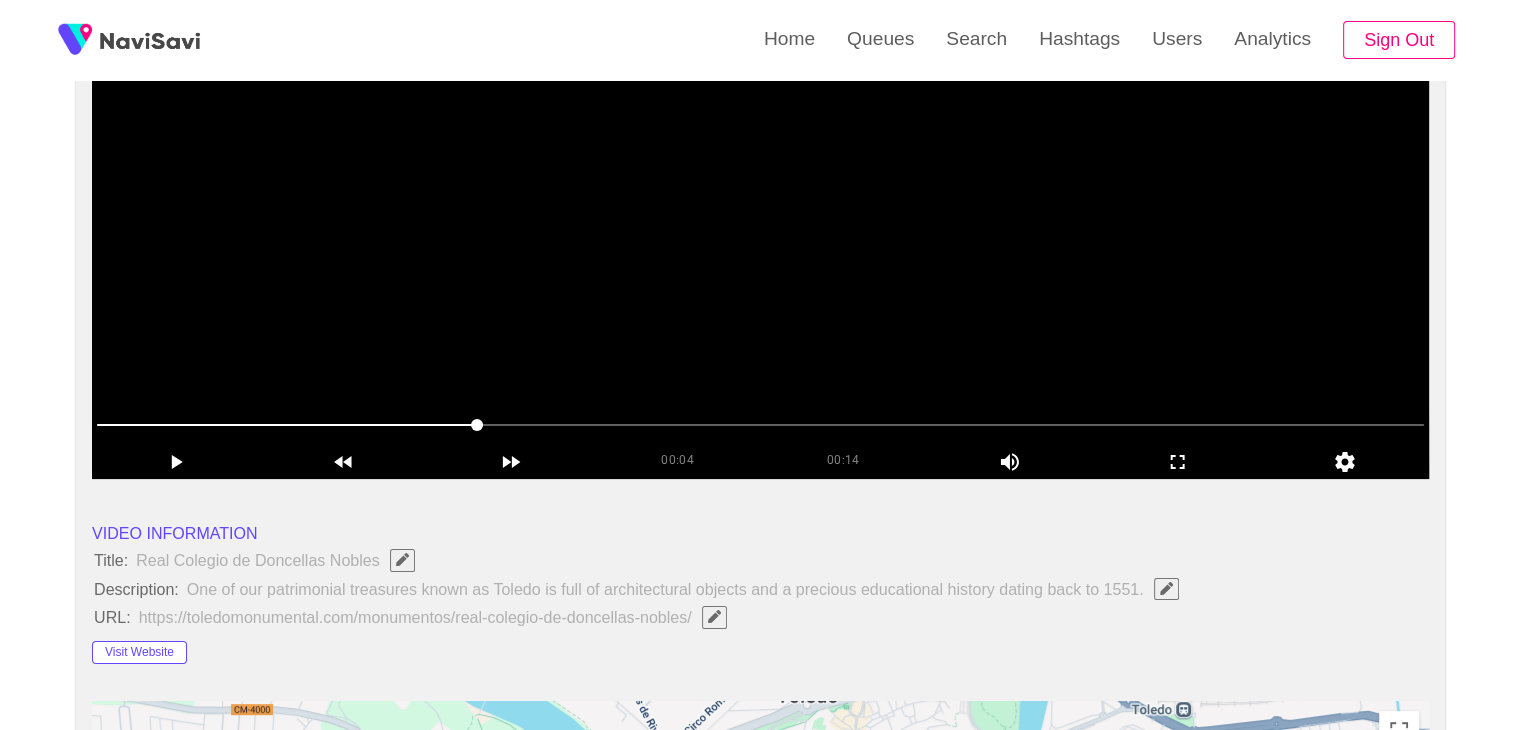 click at bounding box center (287, 425) 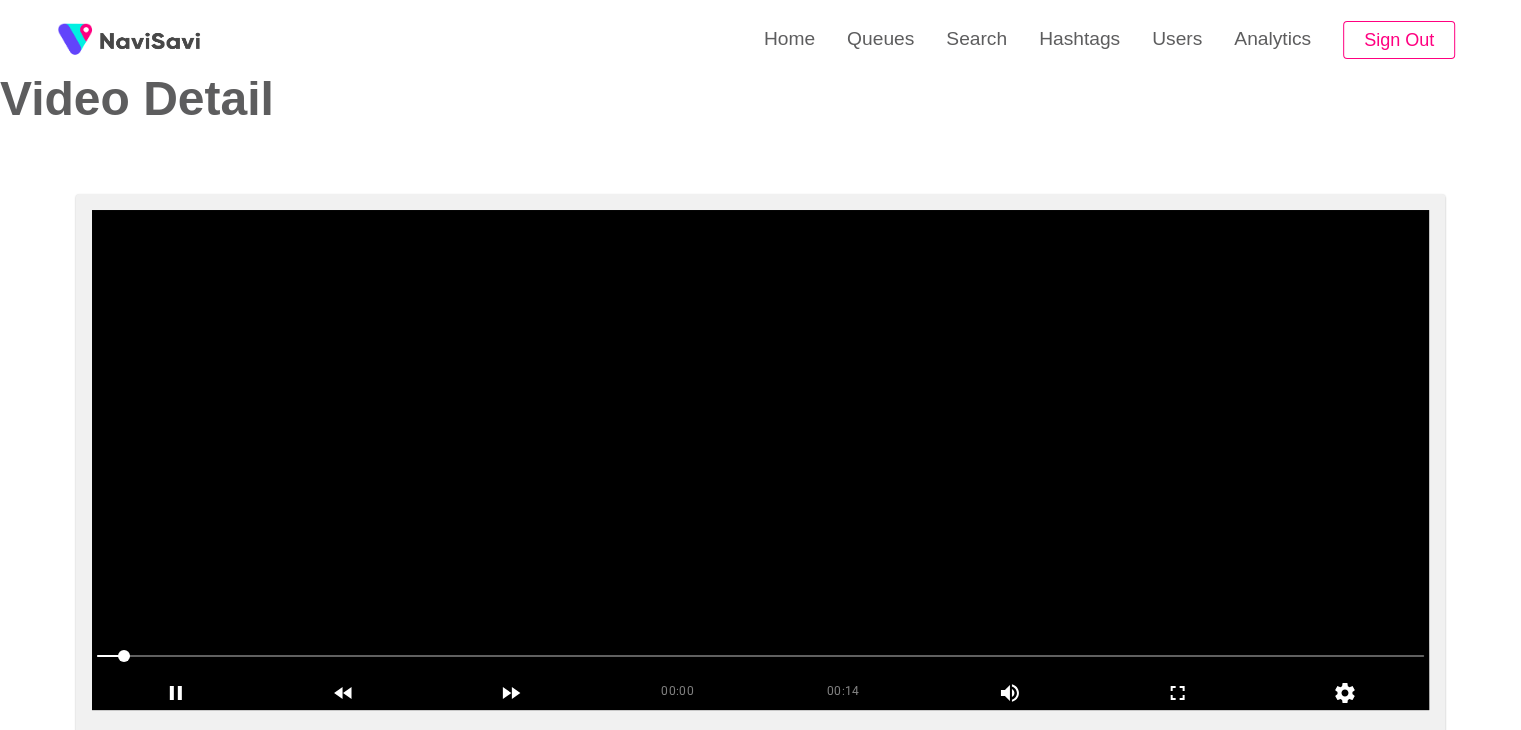 scroll, scrollTop: 40, scrollLeft: 0, axis: vertical 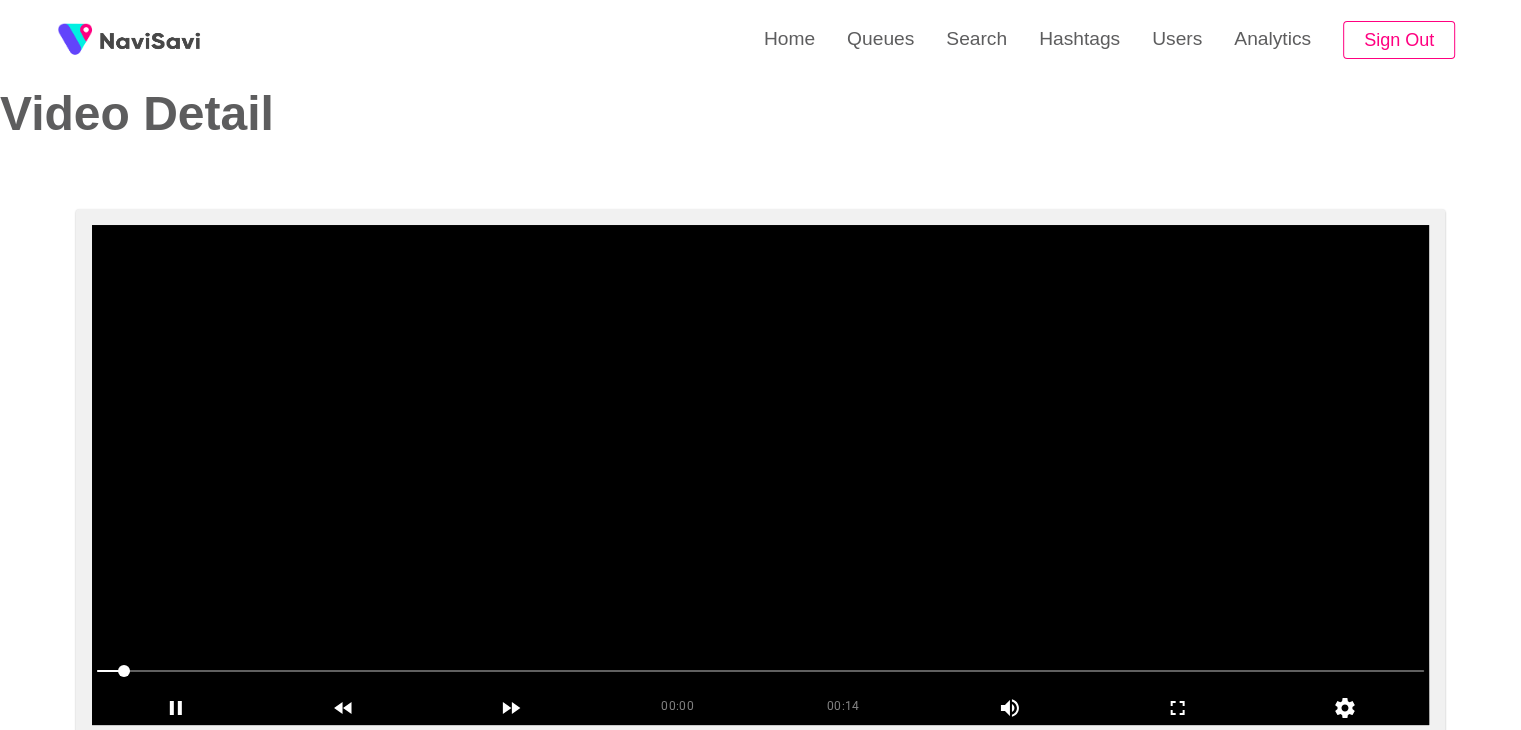 click at bounding box center (760, 475) 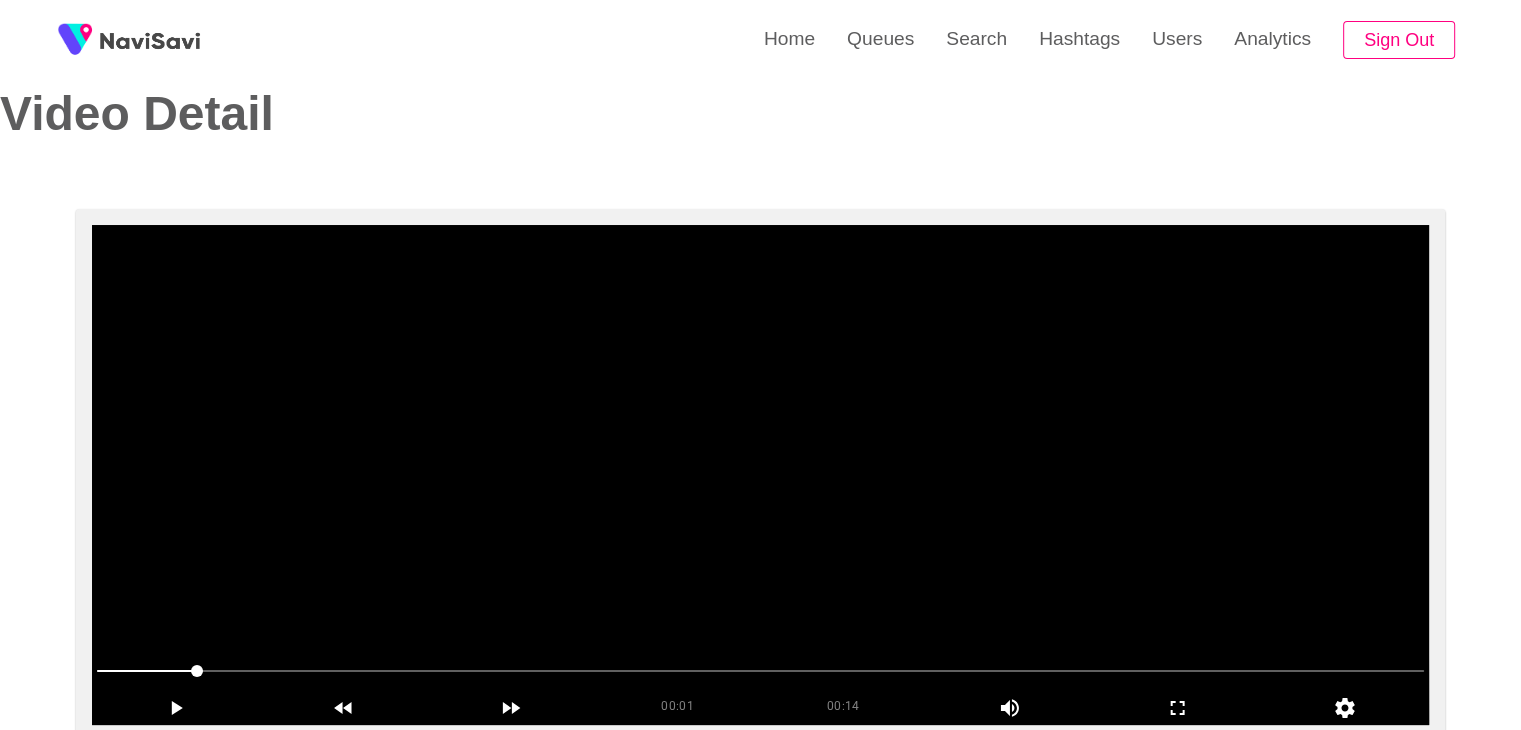 click at bounding box center (760, 475) 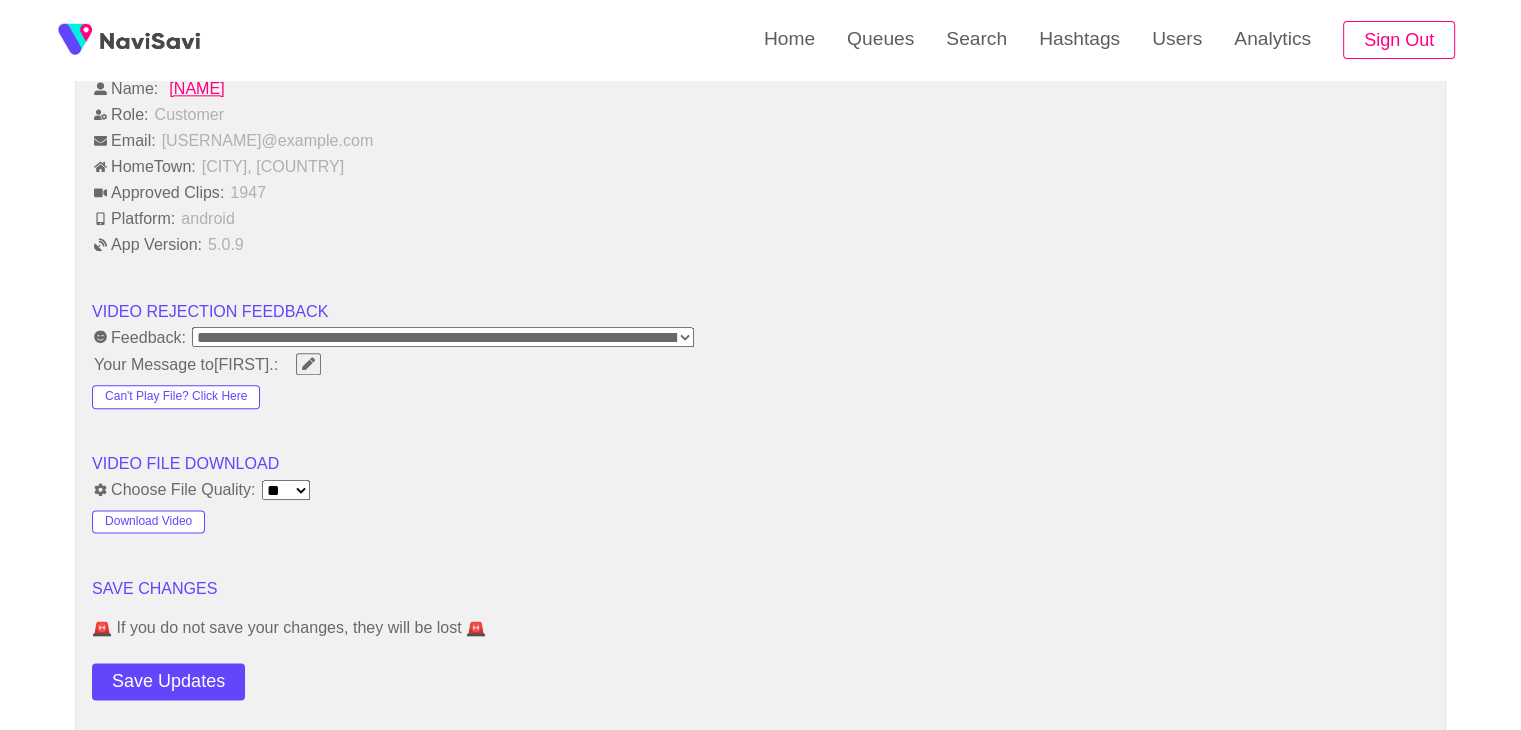 scroll, scrollTop: 2360, scrollLeft: 0, axis: vertical 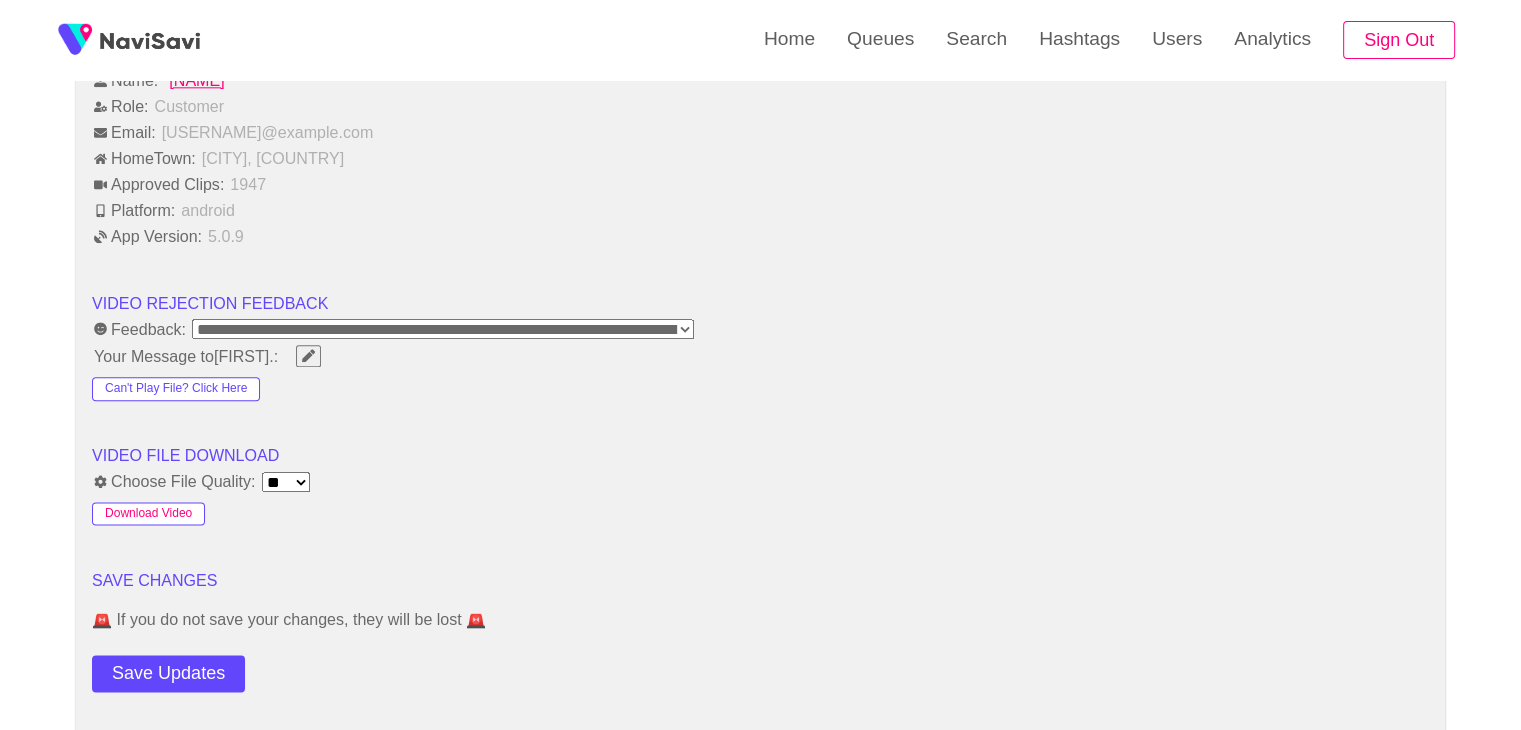 click on "Download Video" at bounding box center [148, 514] 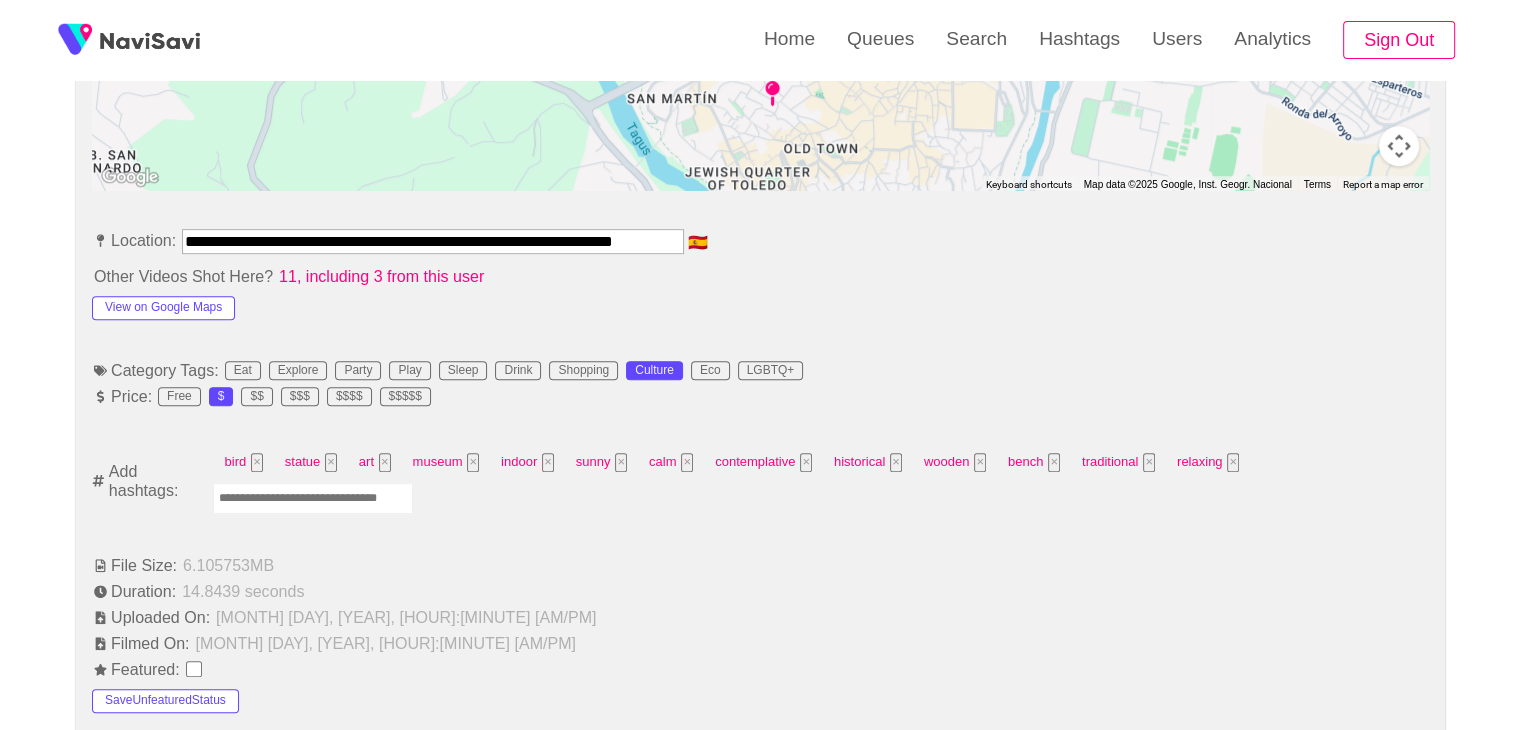 scroll, scrollTop: 1022, scrollLeft: 0, axis: vertical 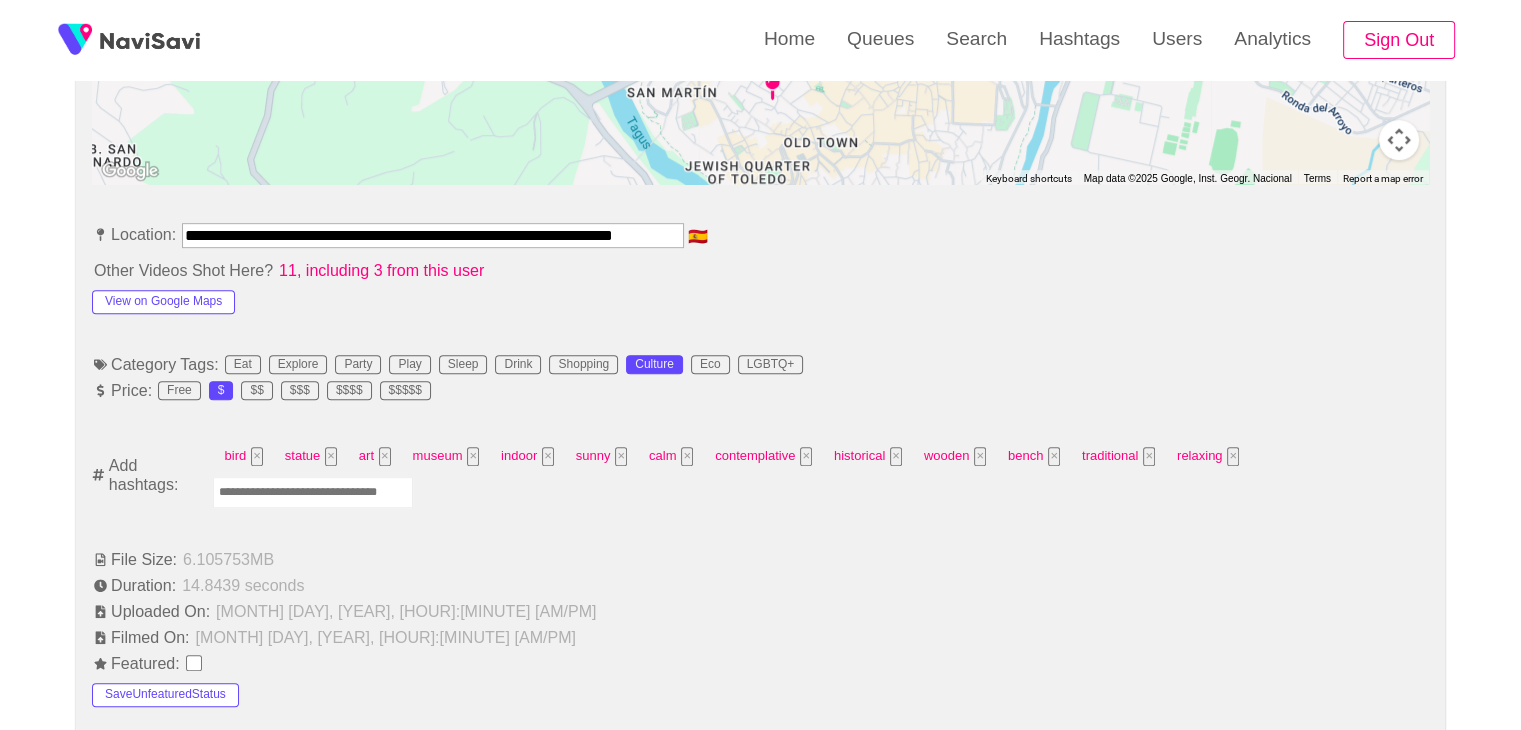 click at bounding box center (313, 492) 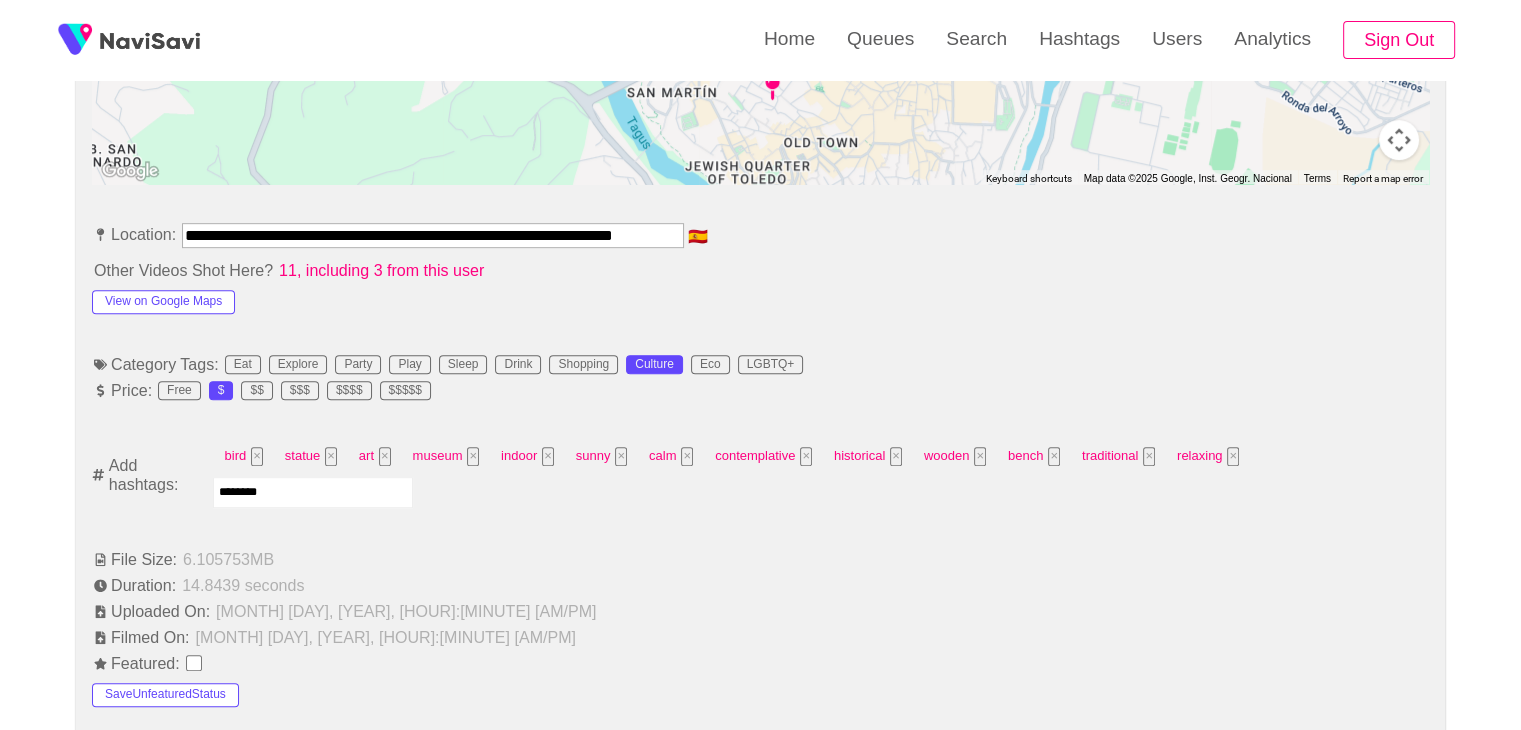 type on "*********" 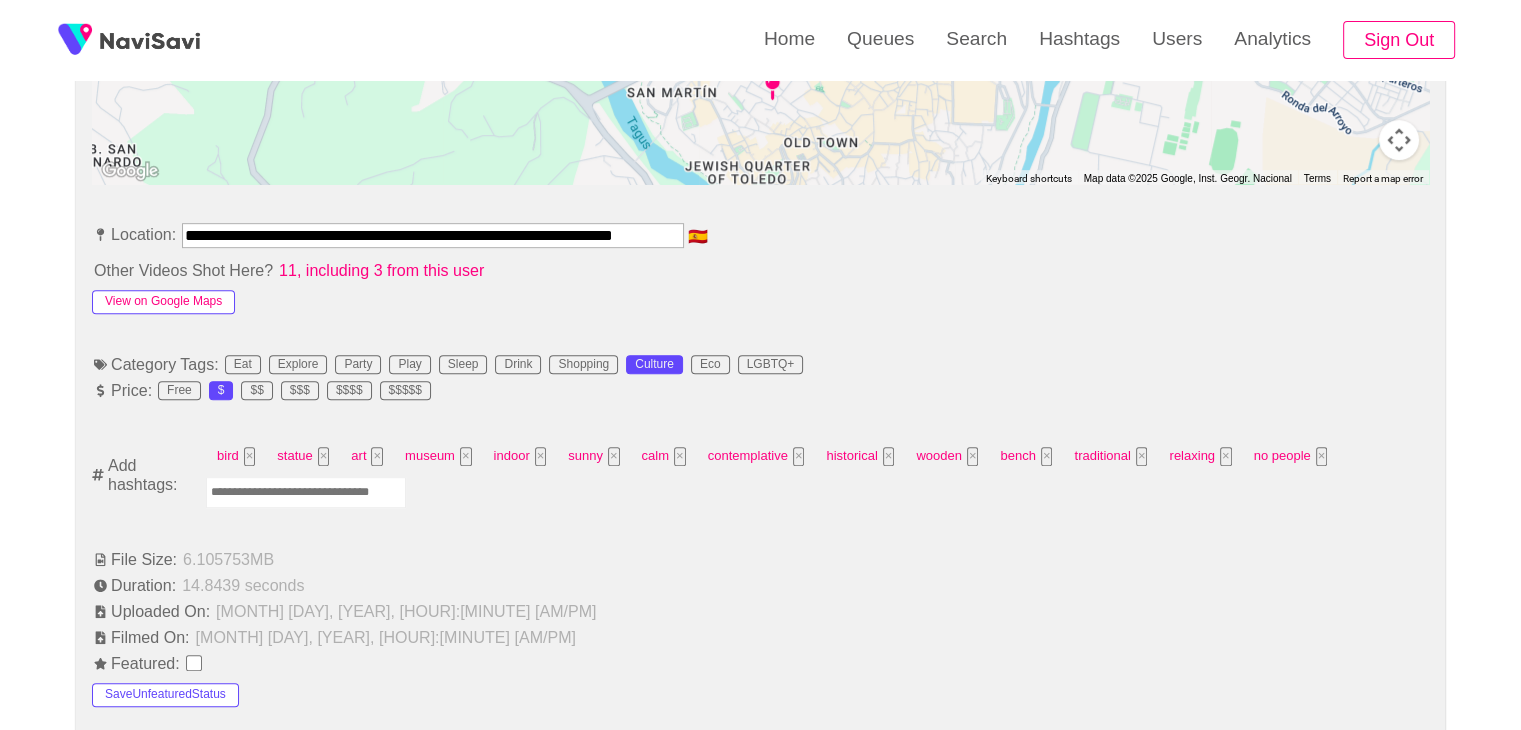 click on "View on Google Maps" at bounding box center (163, 302) 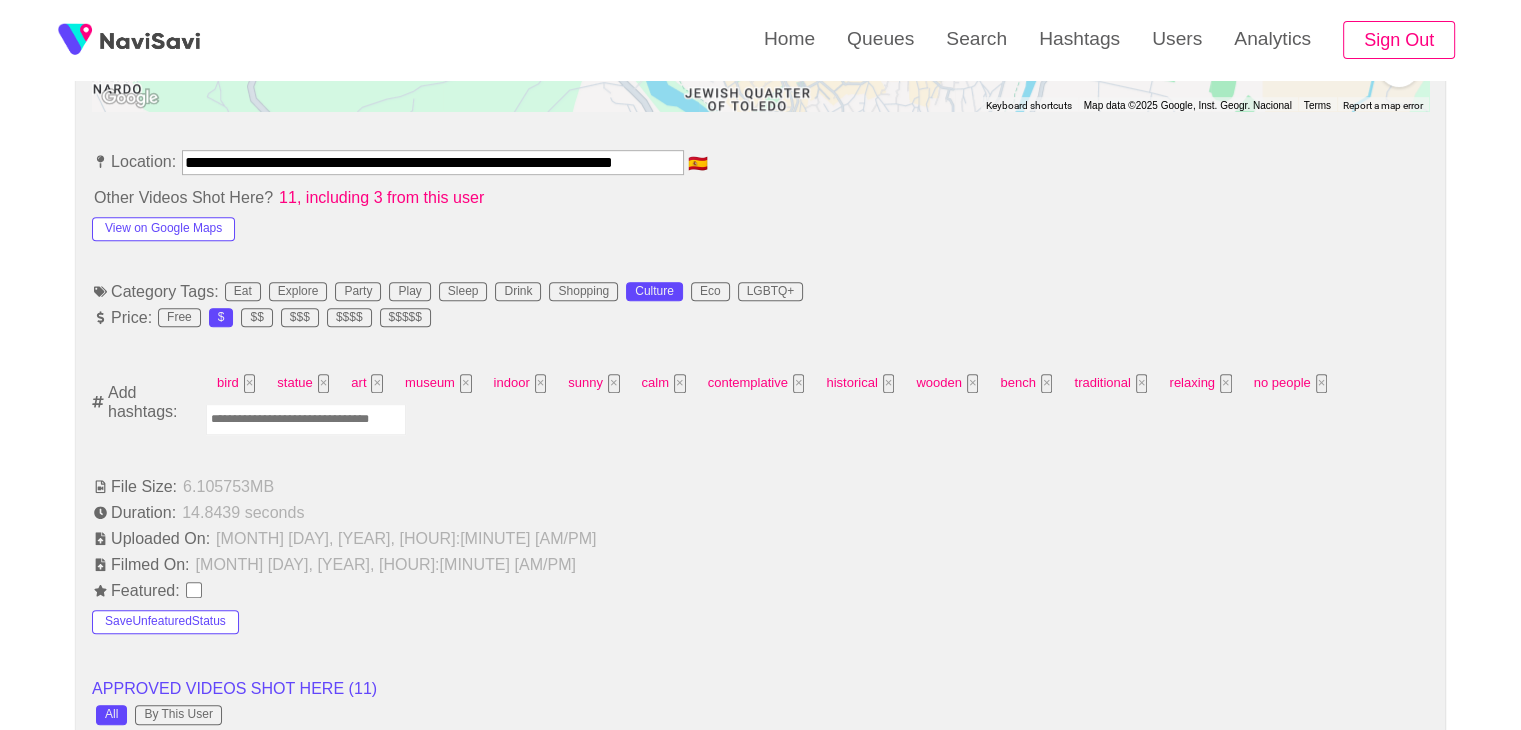 scroll, scrollTop: 1090, scrollLeft: 0, axis: vertical 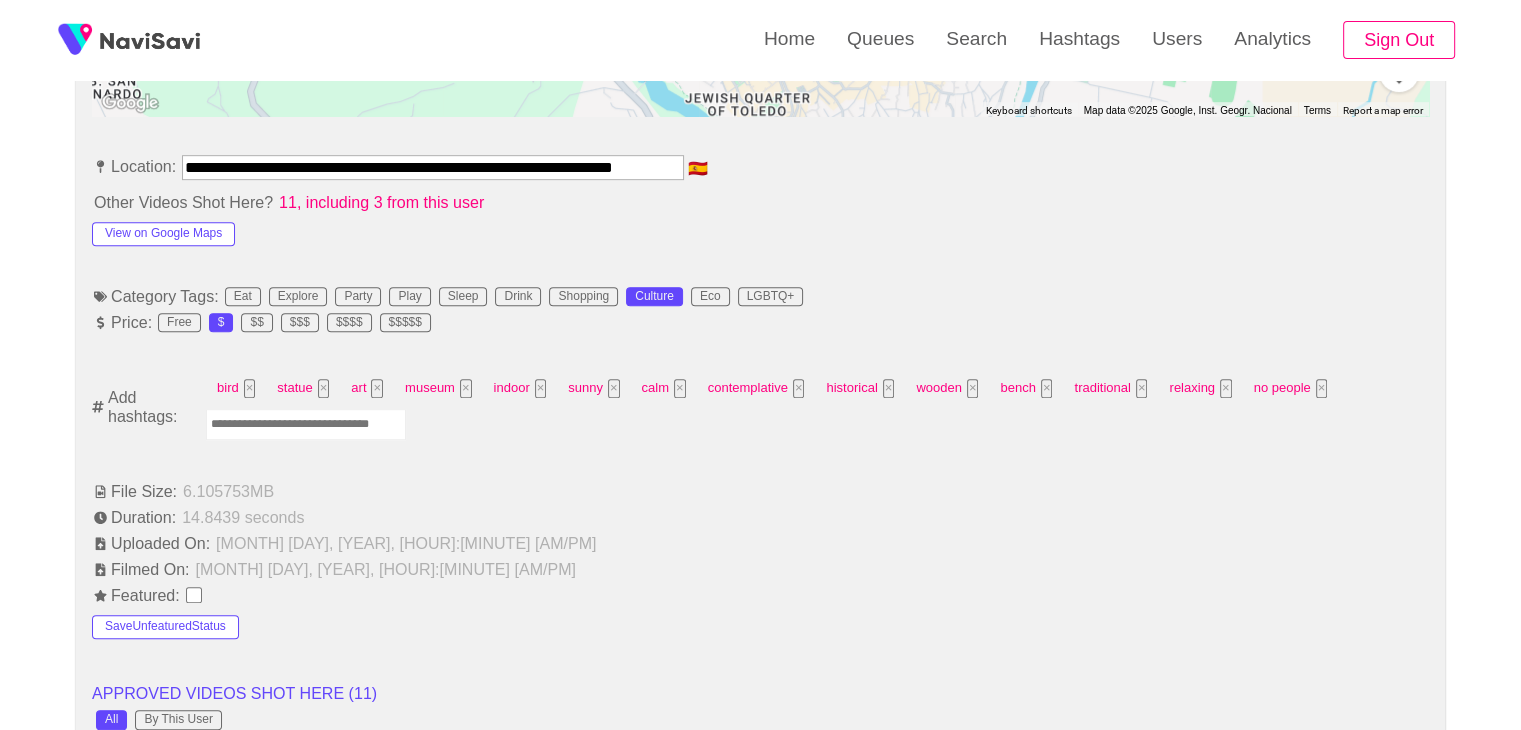 click at bounding box center (306, 424) 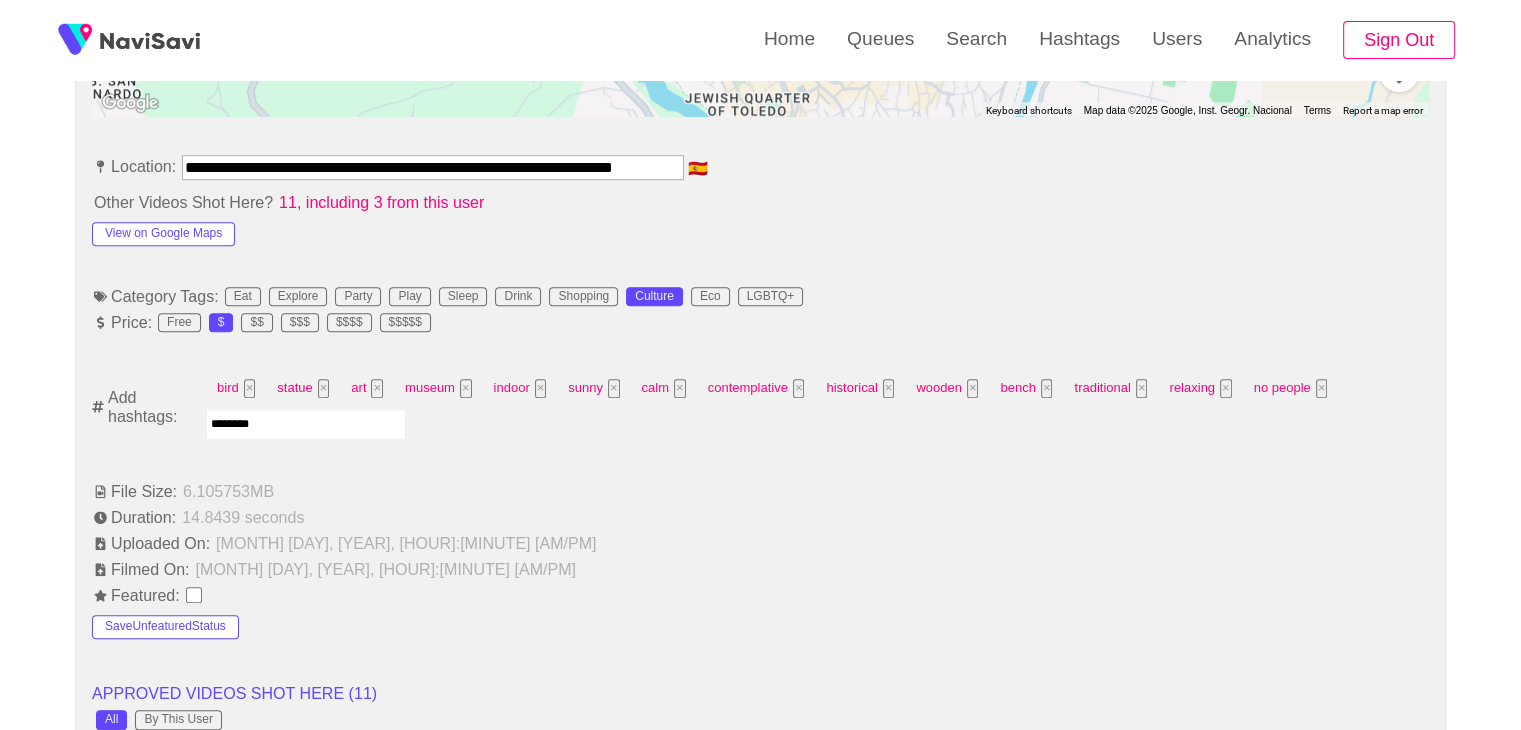 type on "*********" 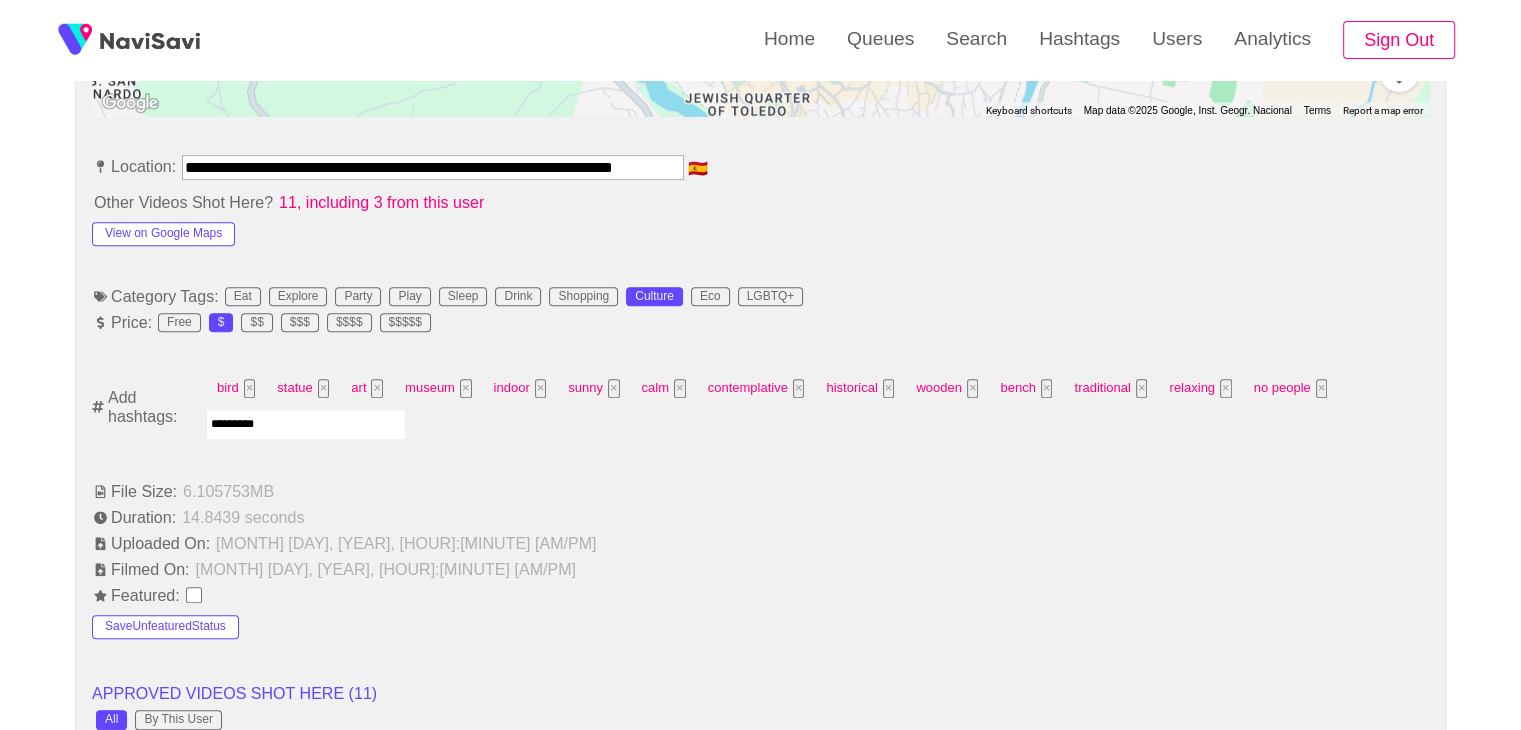 type 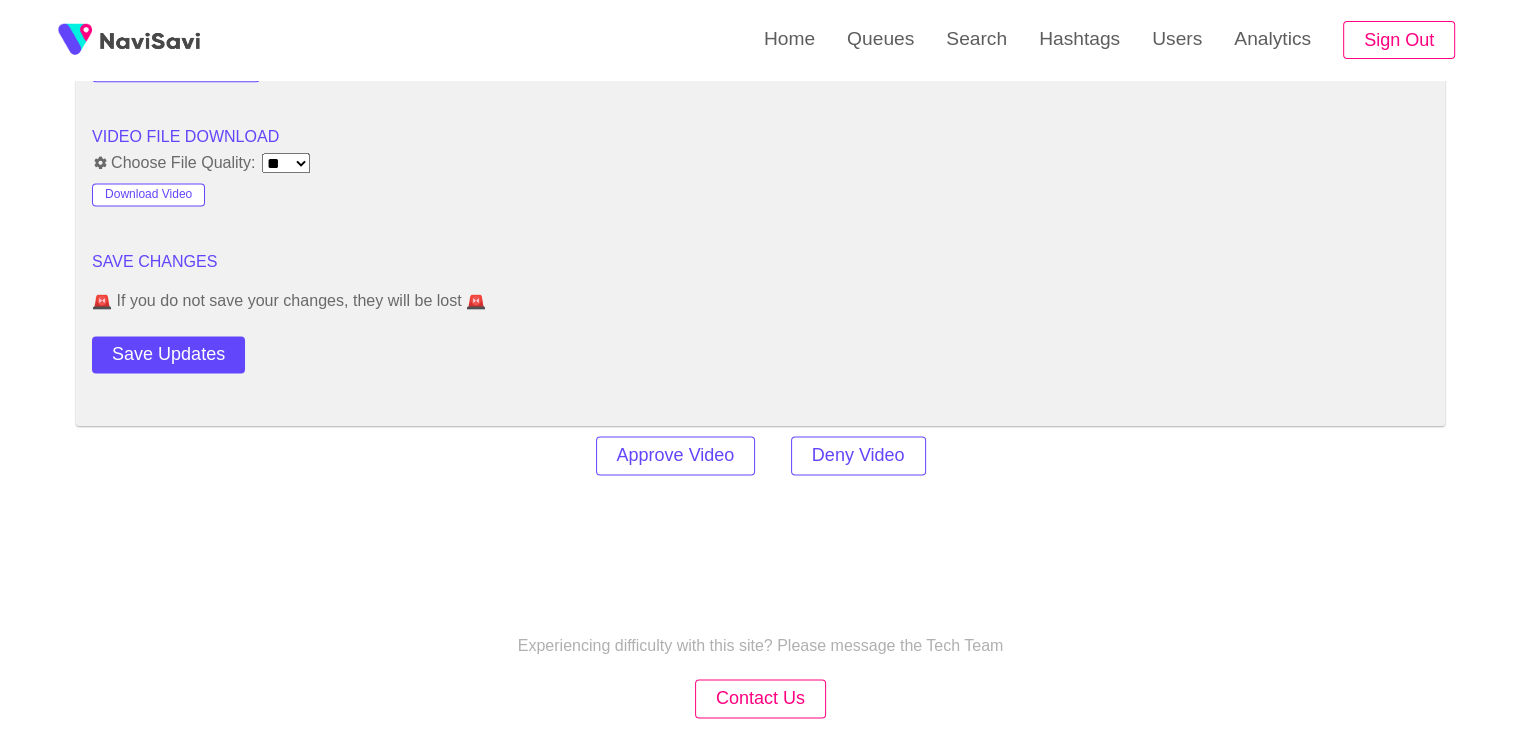 scroll, scrollTop: 2808, scrollLeft: 0, axis: vertical 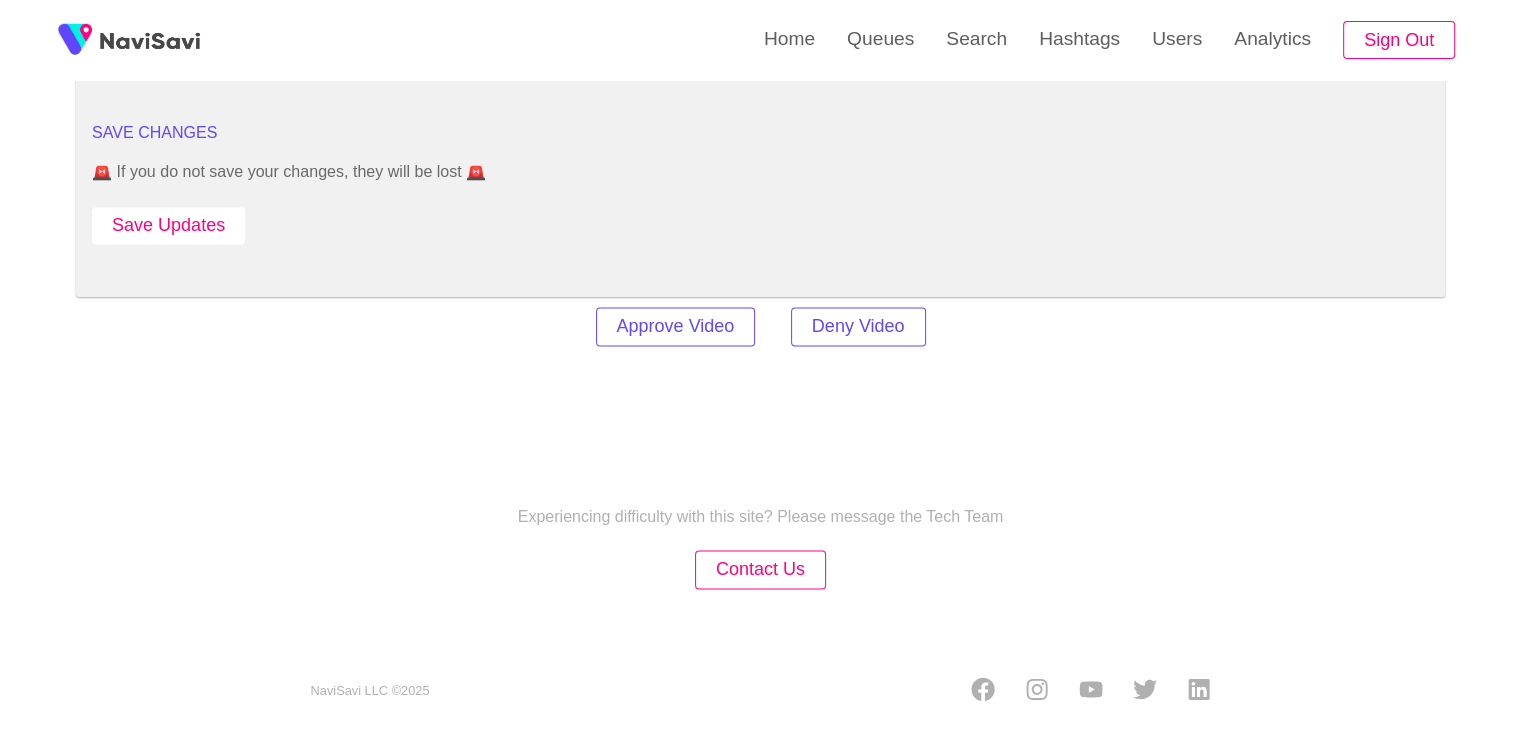 click on "Save Updates" at bounding box center [168, 225] 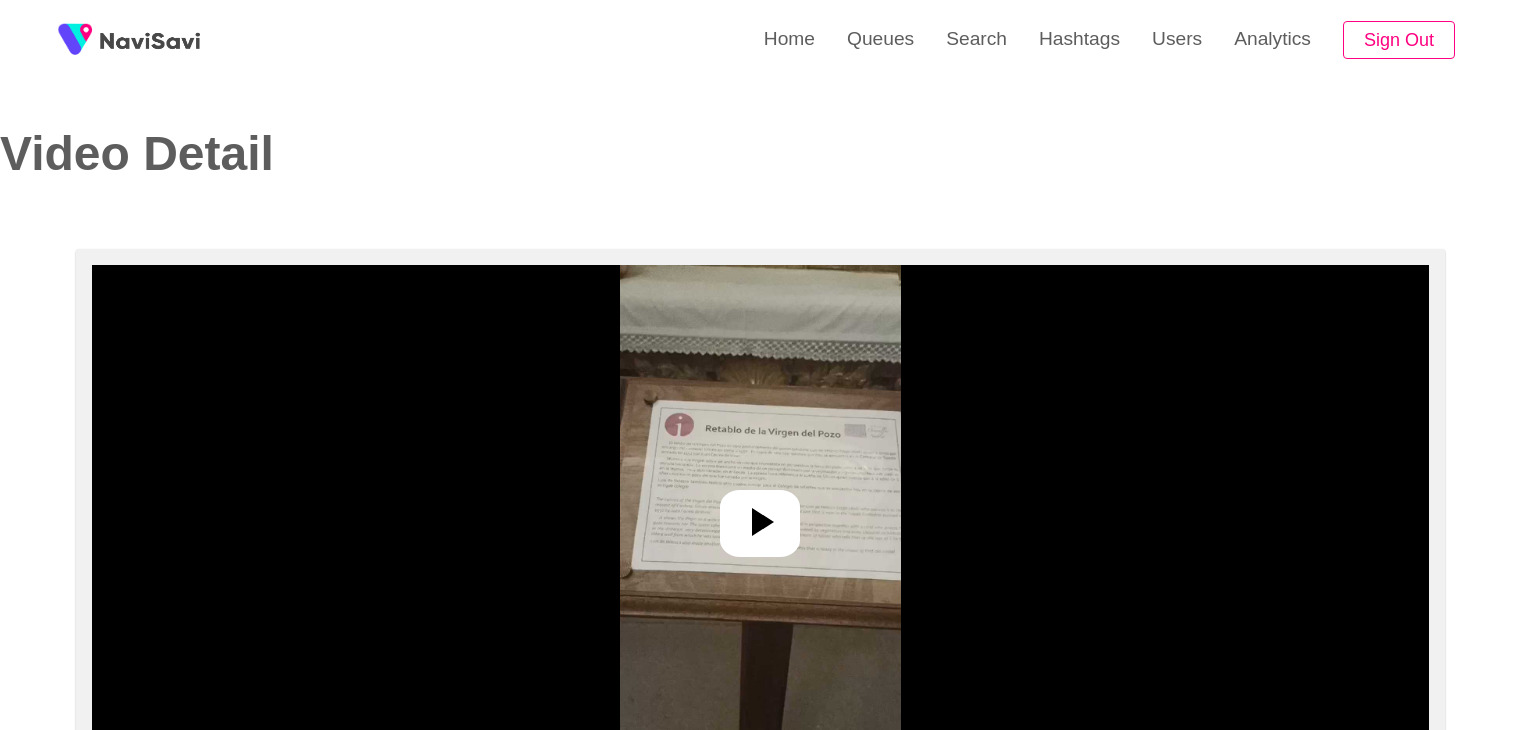 select on "**********" 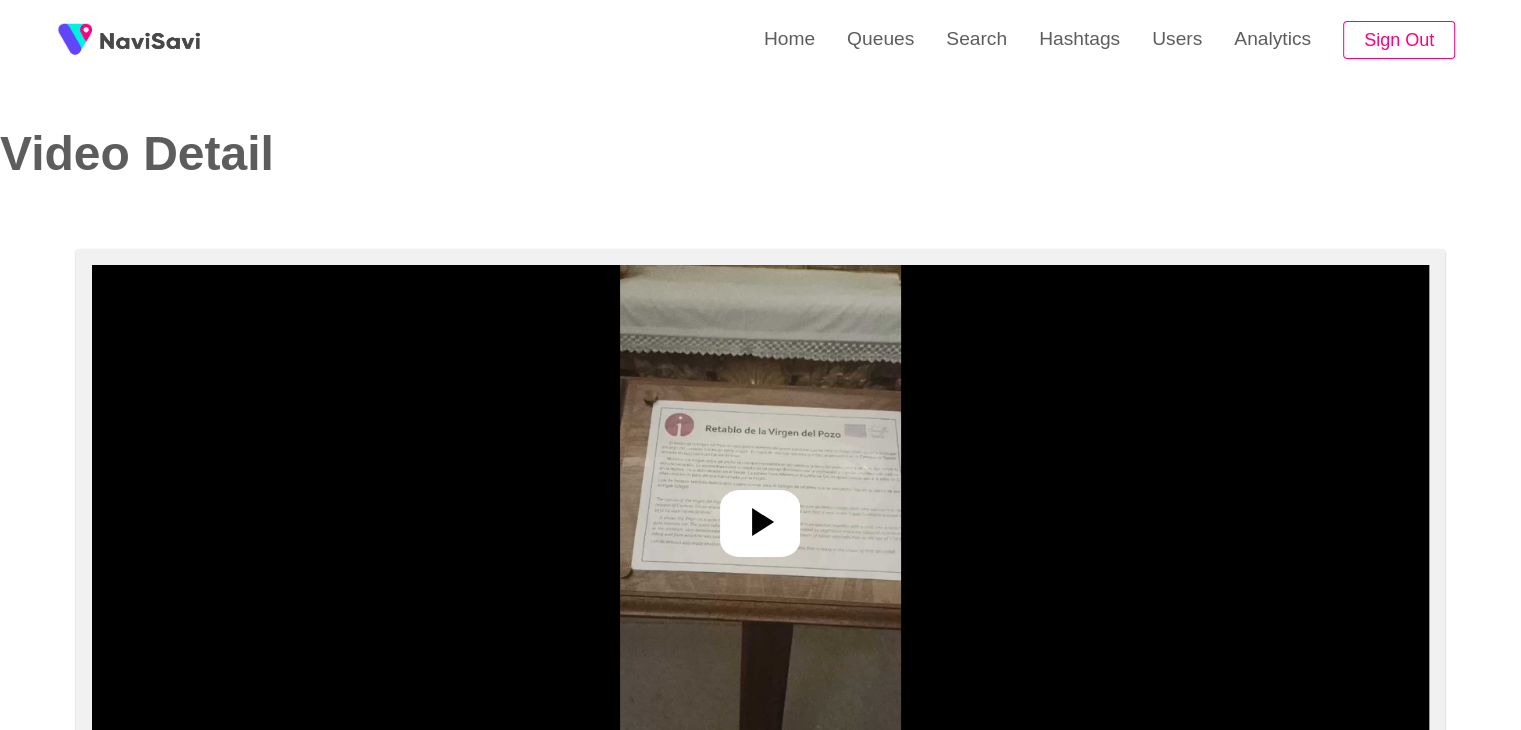 click at bounding box center (760, 515) 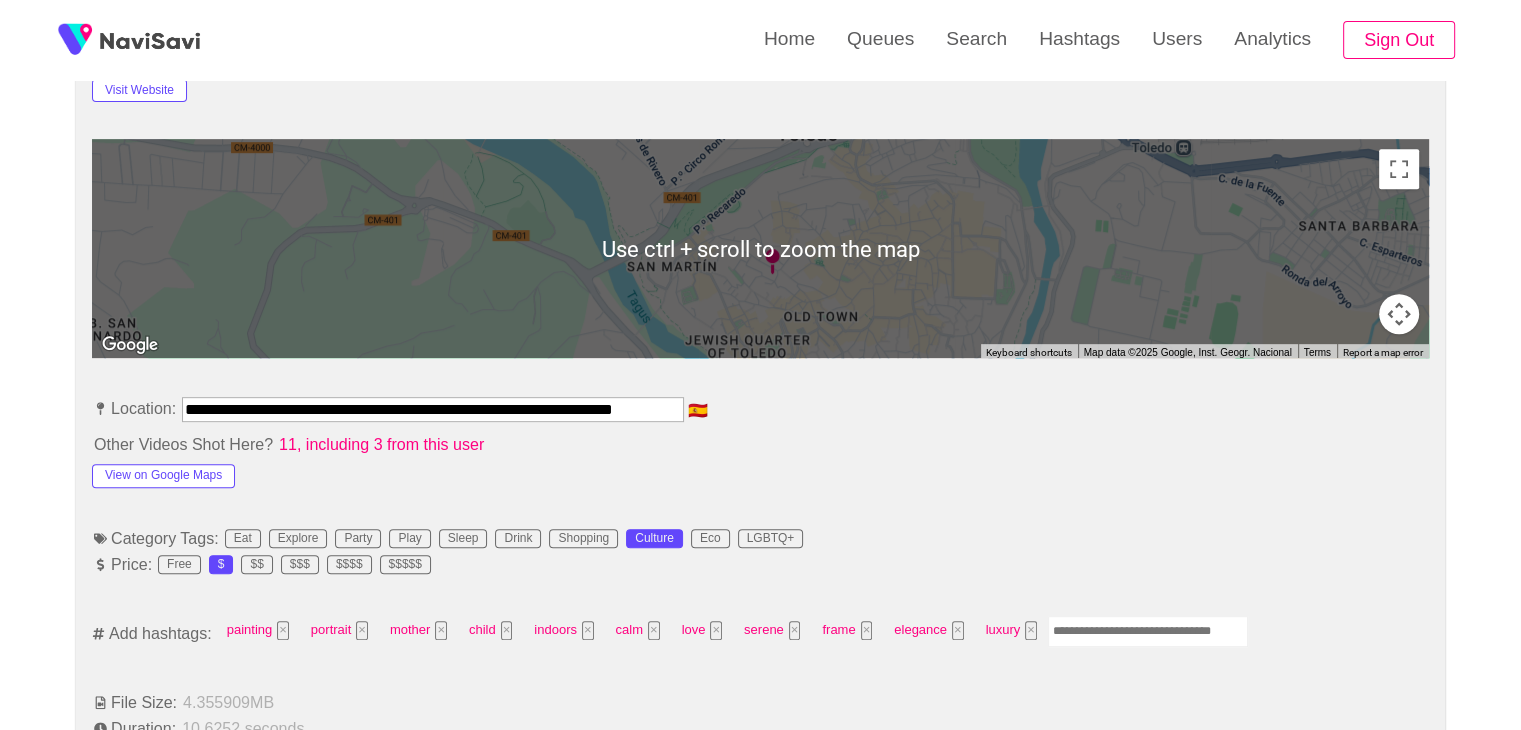 scroll, scrollTop: 850, scrollLeft: 0, axis: vertical 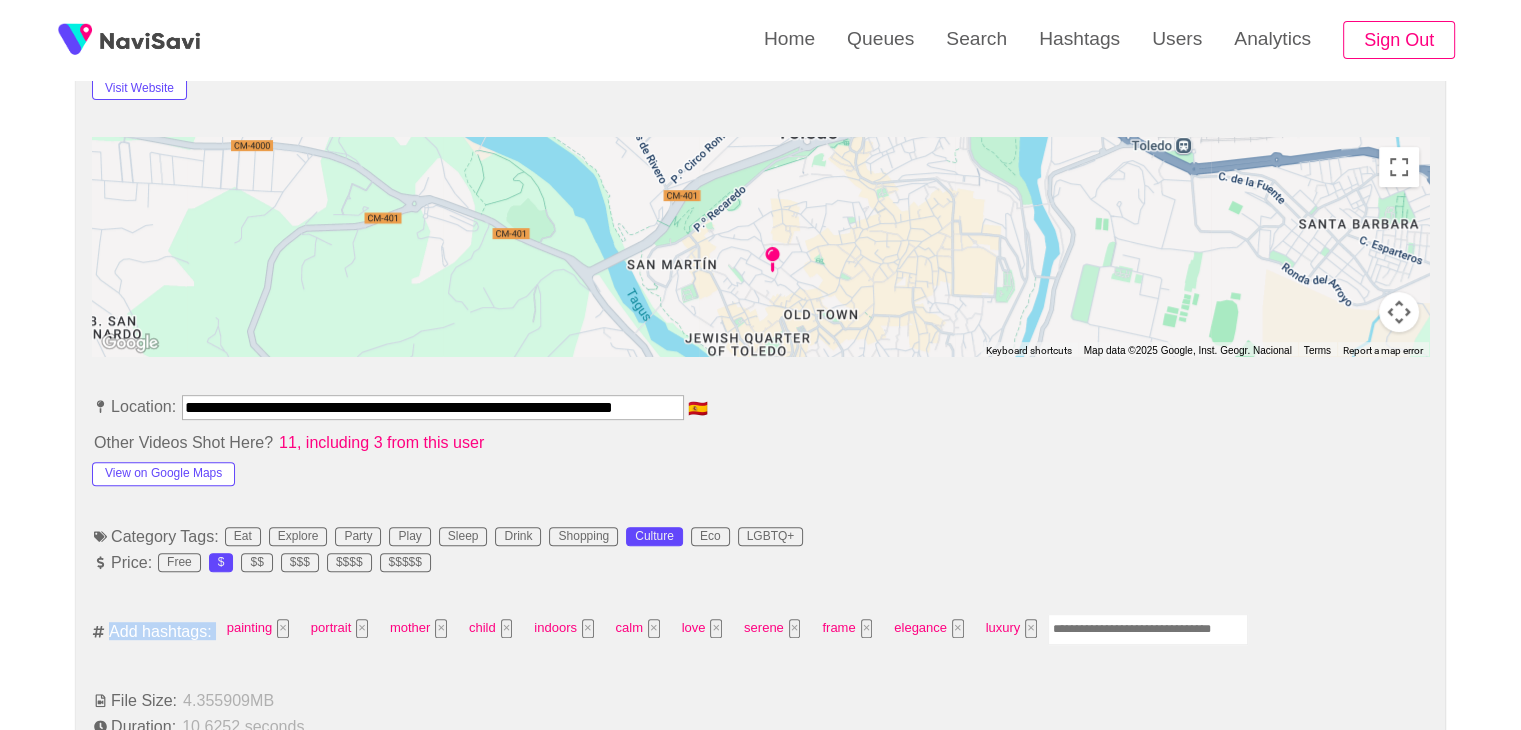 drag, startPoint x: 1136, startPoint y: 653, endPoint x: 1117, endPoint y: 621, distance: 37.215588 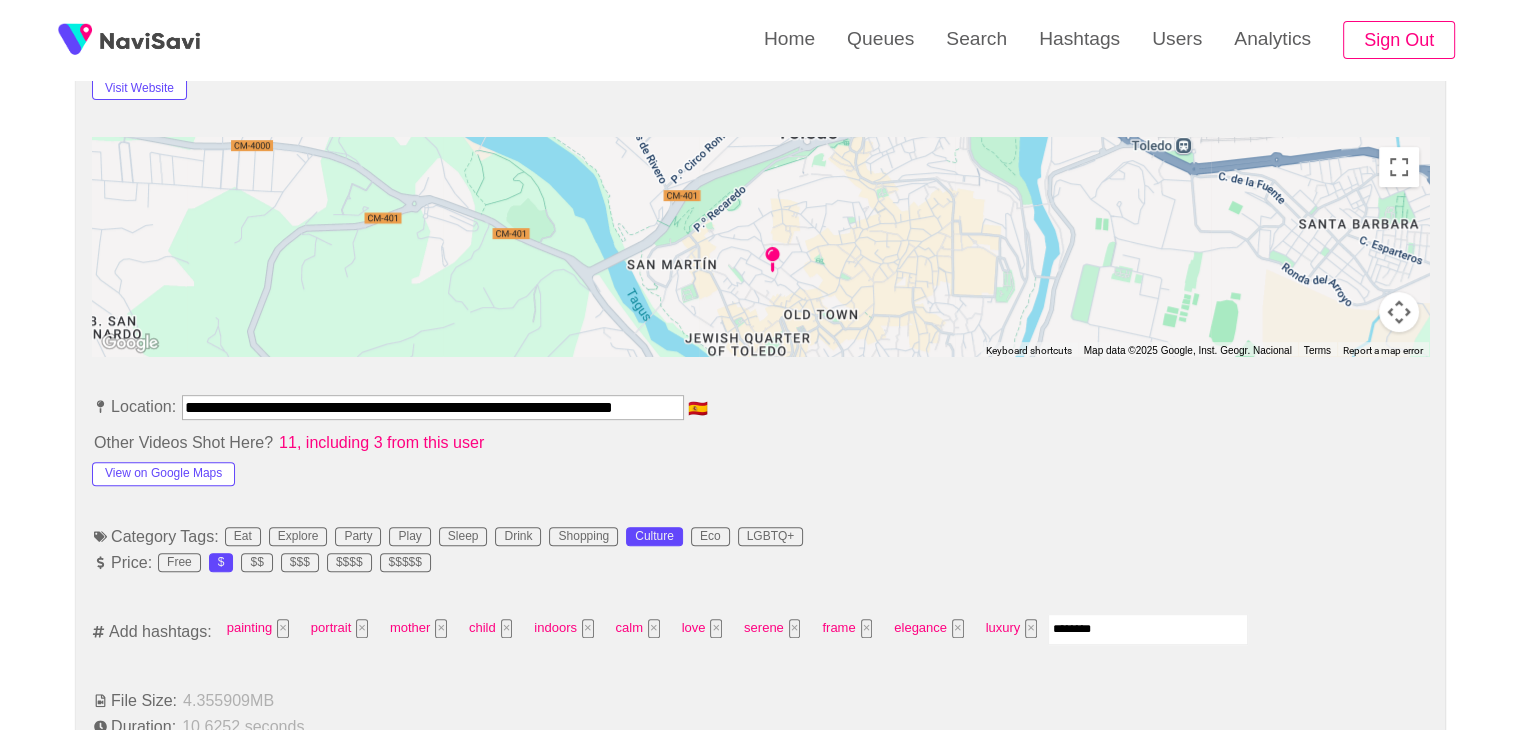 type on "*********" 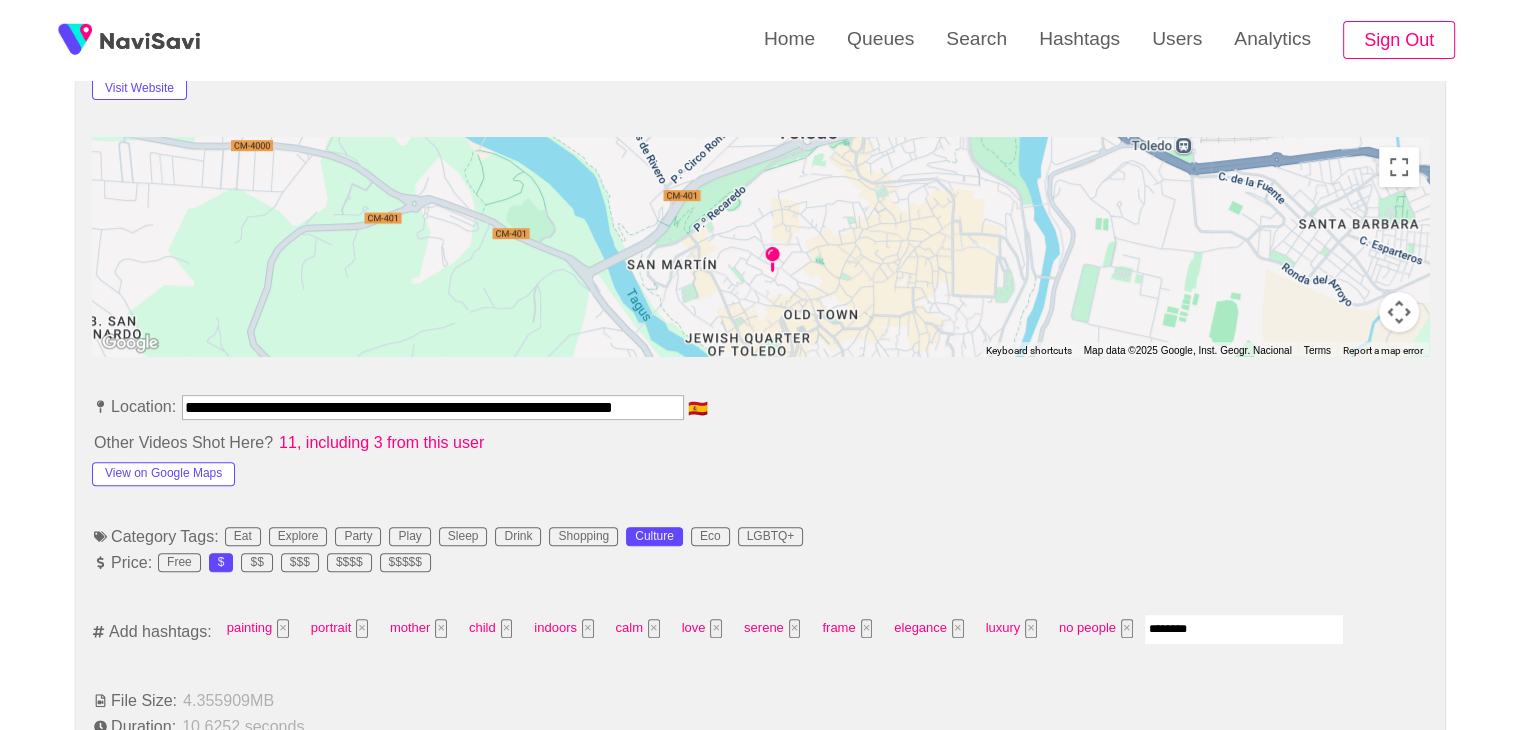 type on "*********" 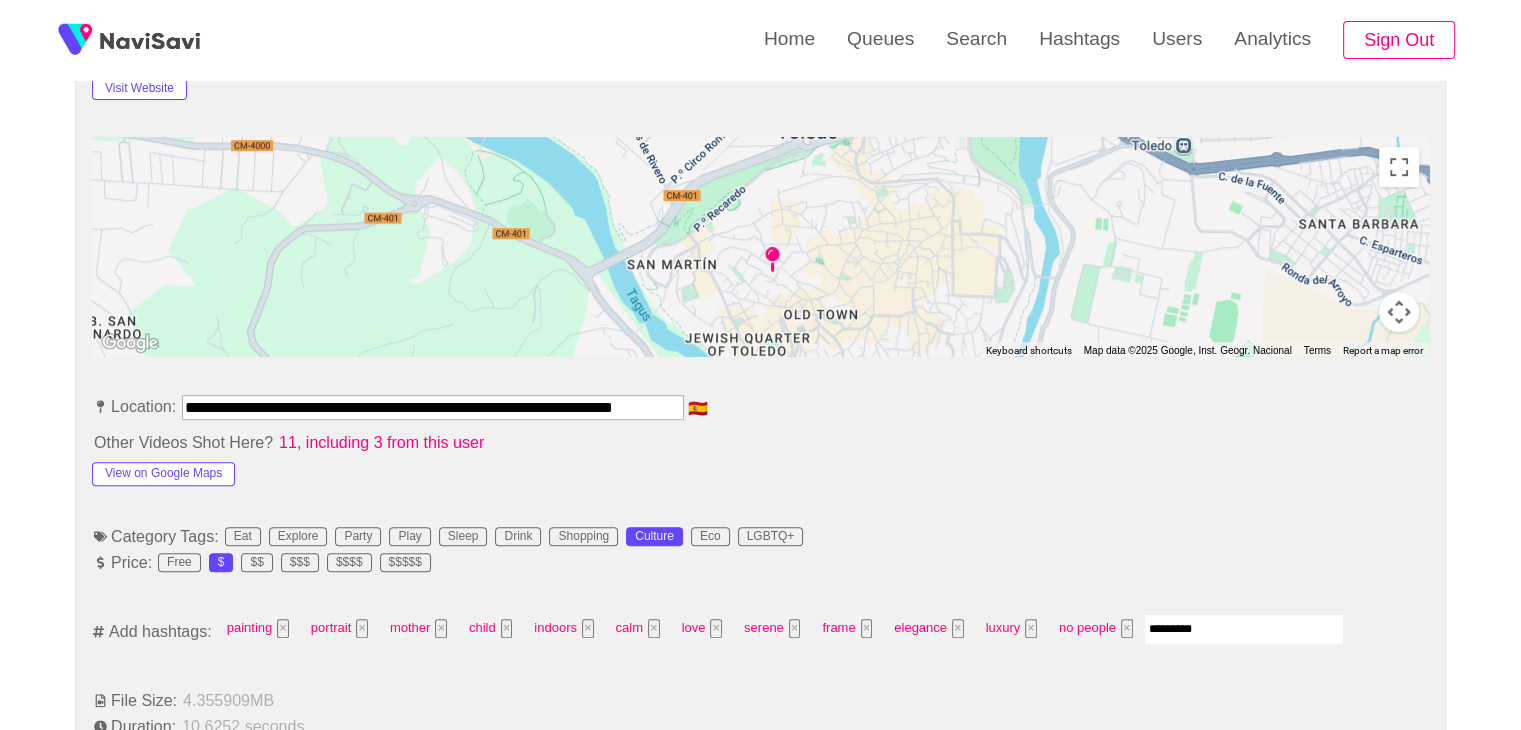 type 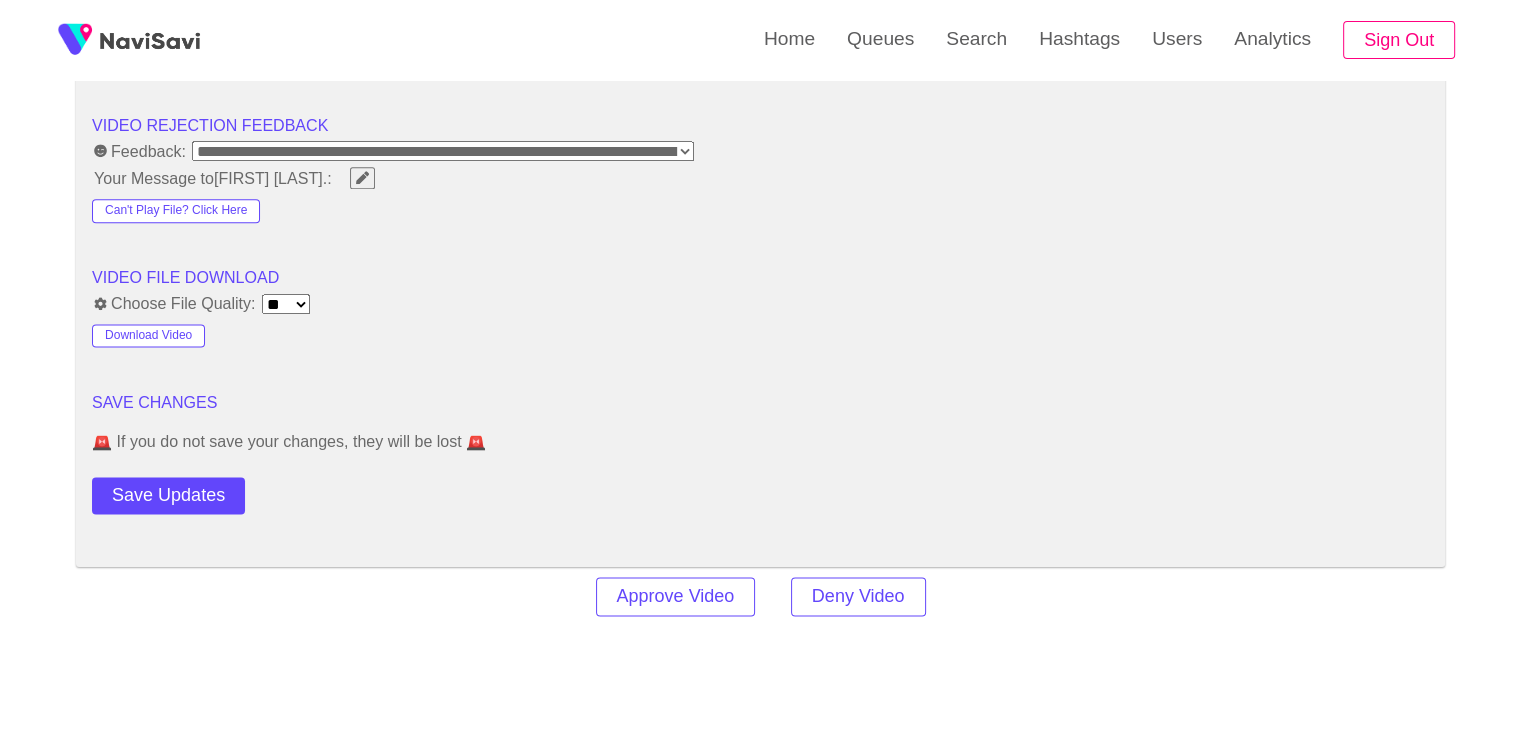scroll, scrollTop: 2568, scrollLeft: 0, axis: vertical 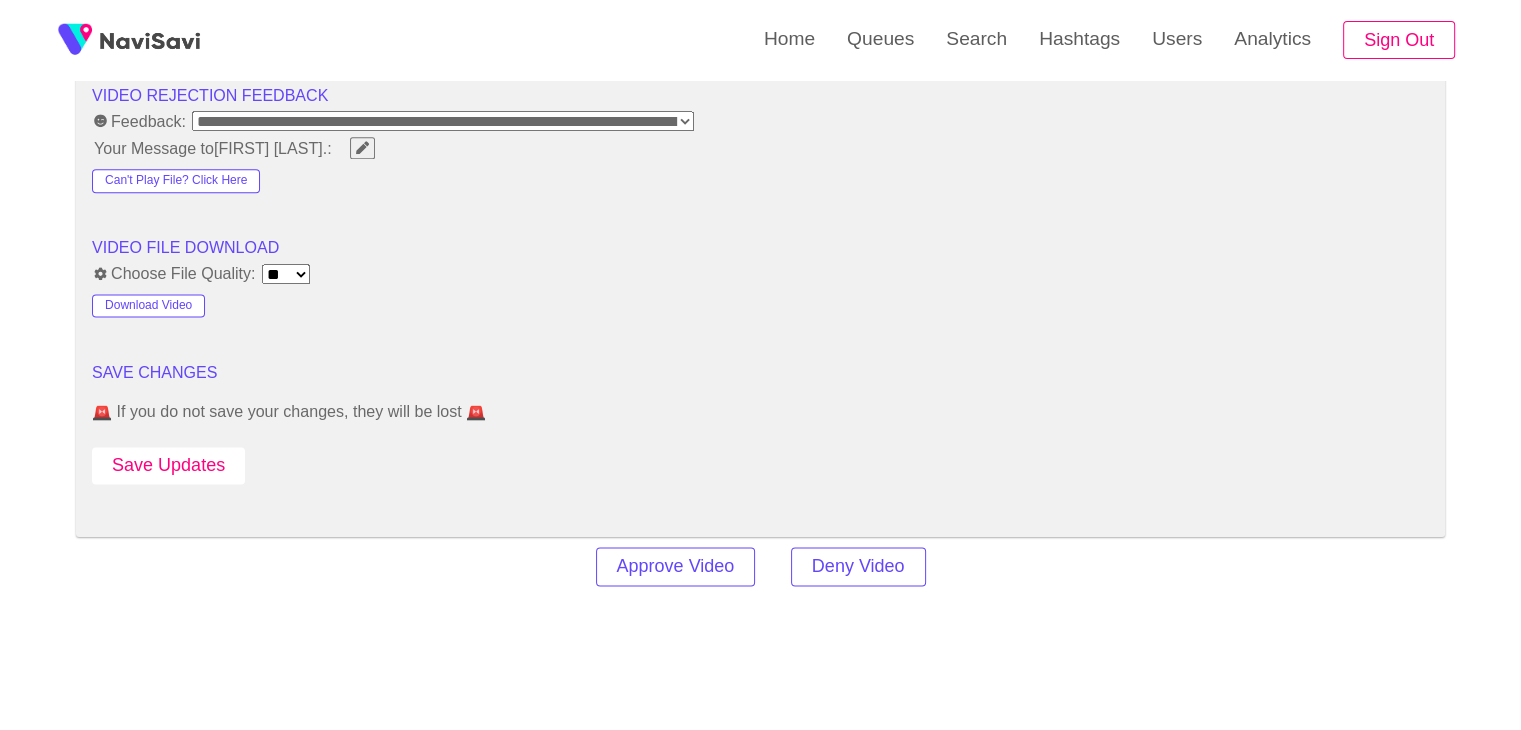 click on "Save Updates" at bounding box center (168, 465) 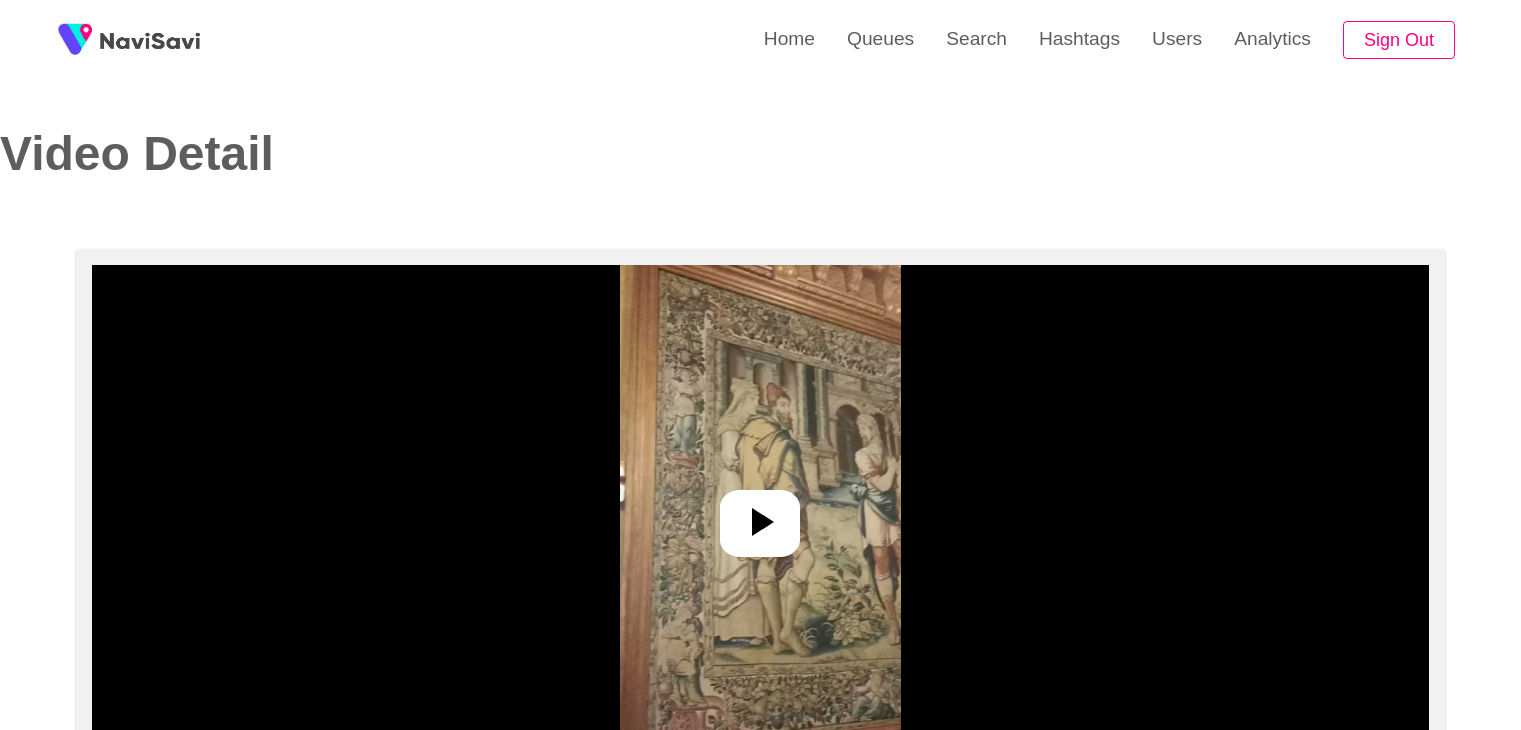 select on "**********" 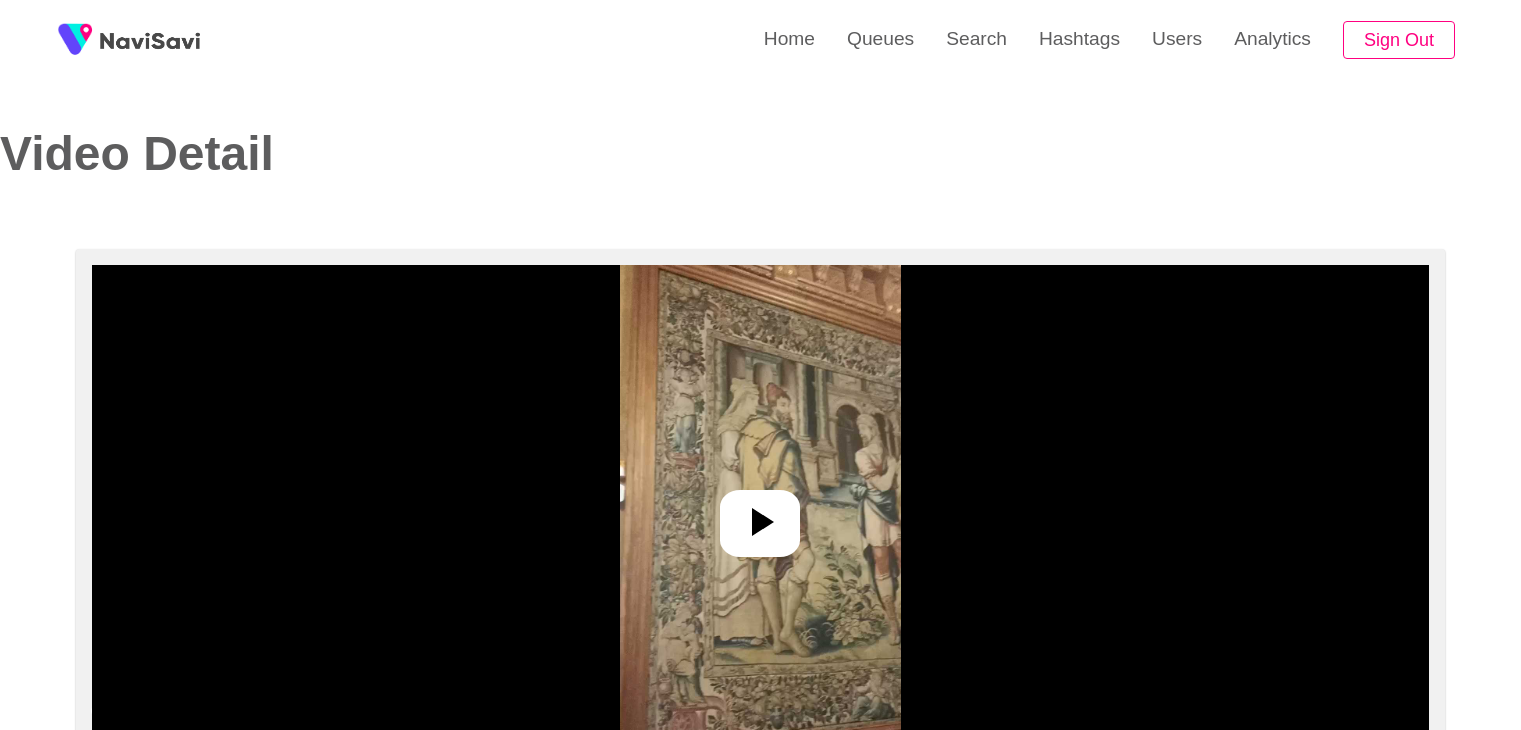 scroll, scrollTop: 0, scrollLeft: 0, axis: both 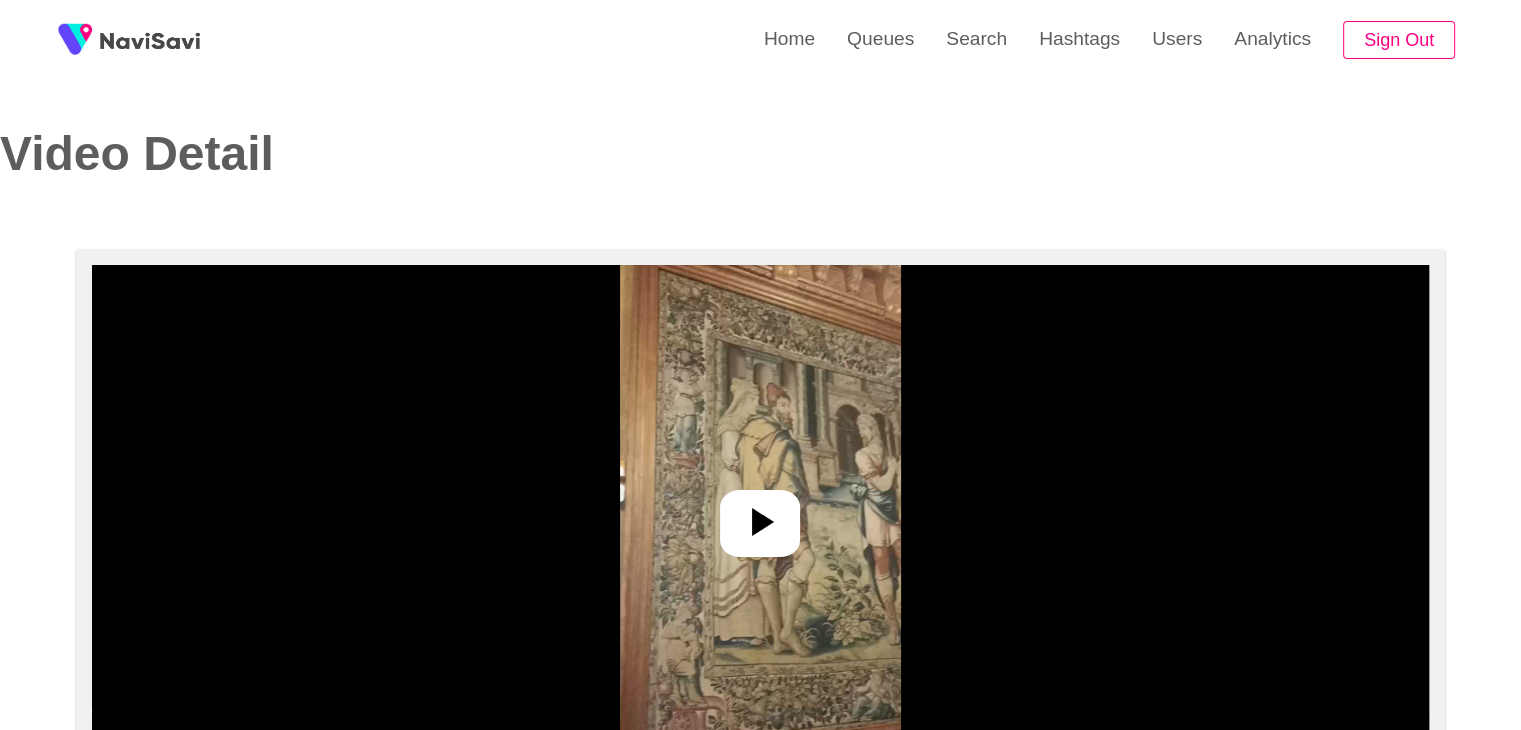 click at bounding box center (760, 515) 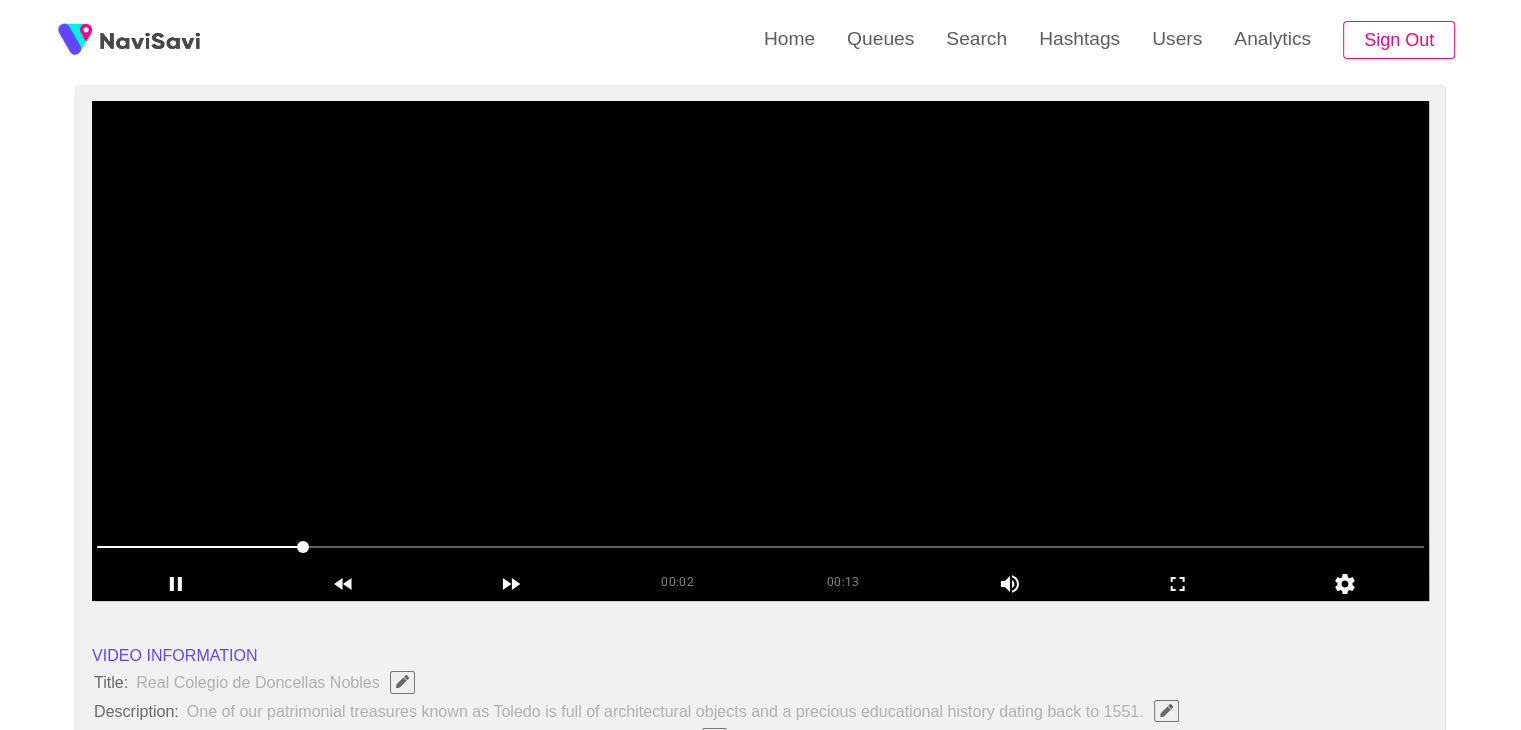 scroll, scrollTop: 174, scrollLeft: 0, axis: vertical 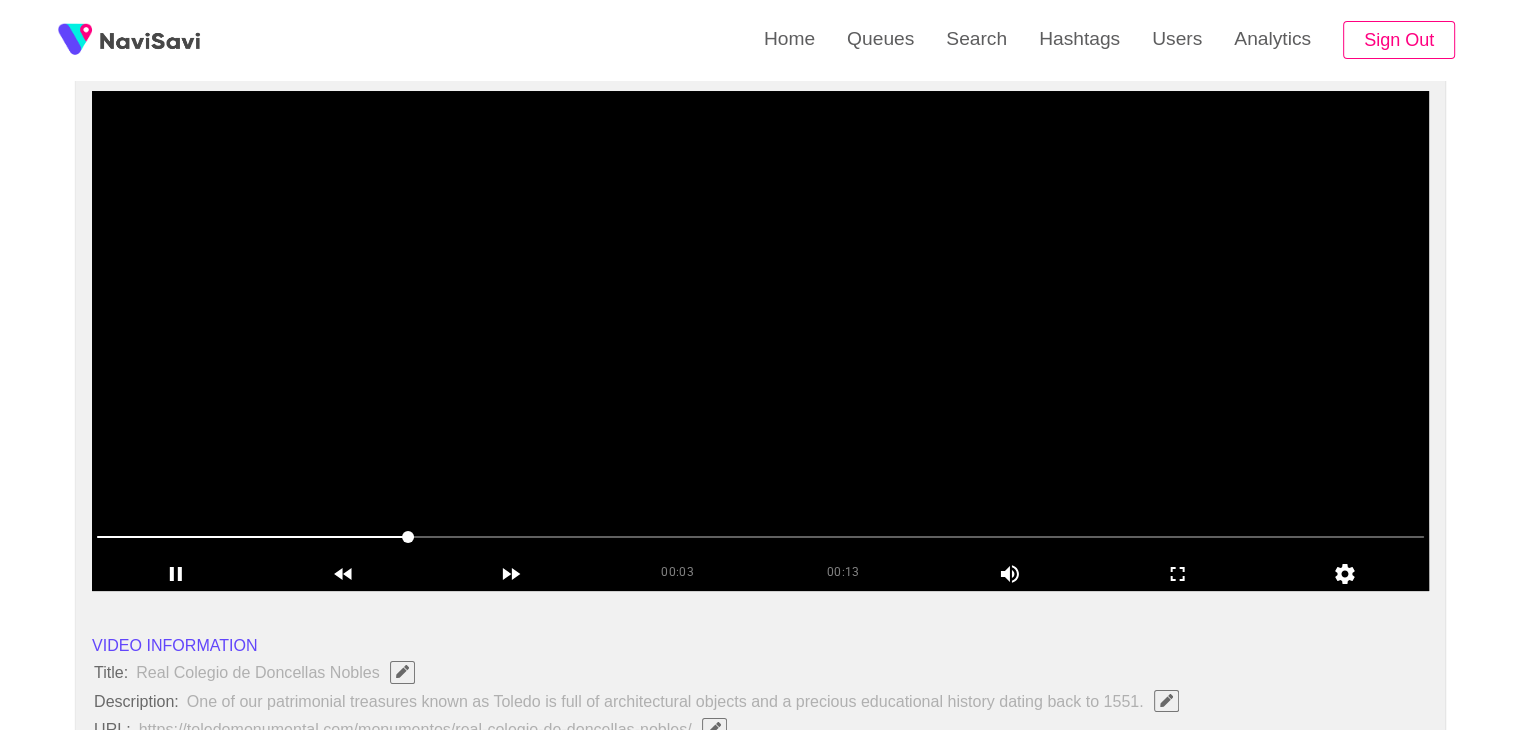 click at bounding box center [760, 538] 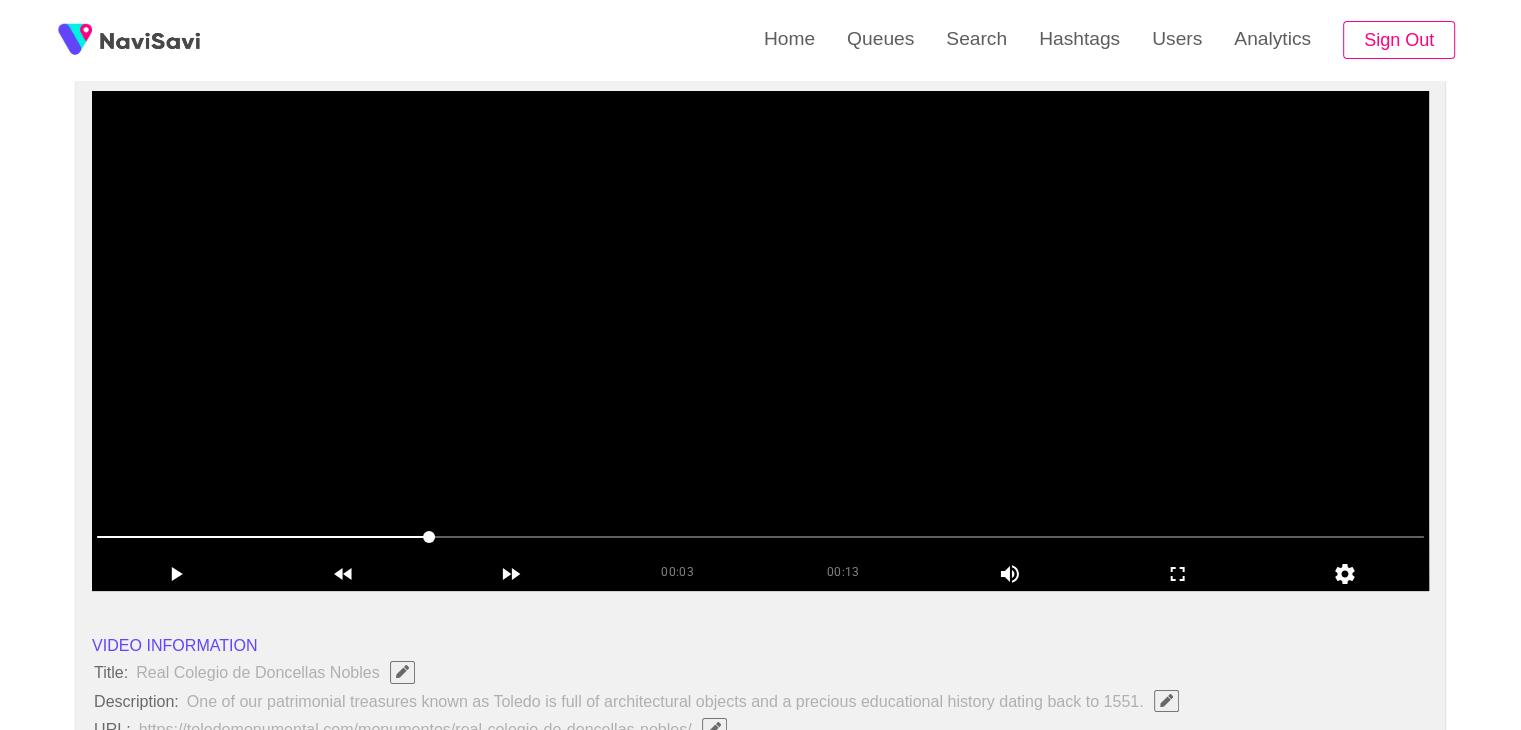 click at bounding box center (760, 537) 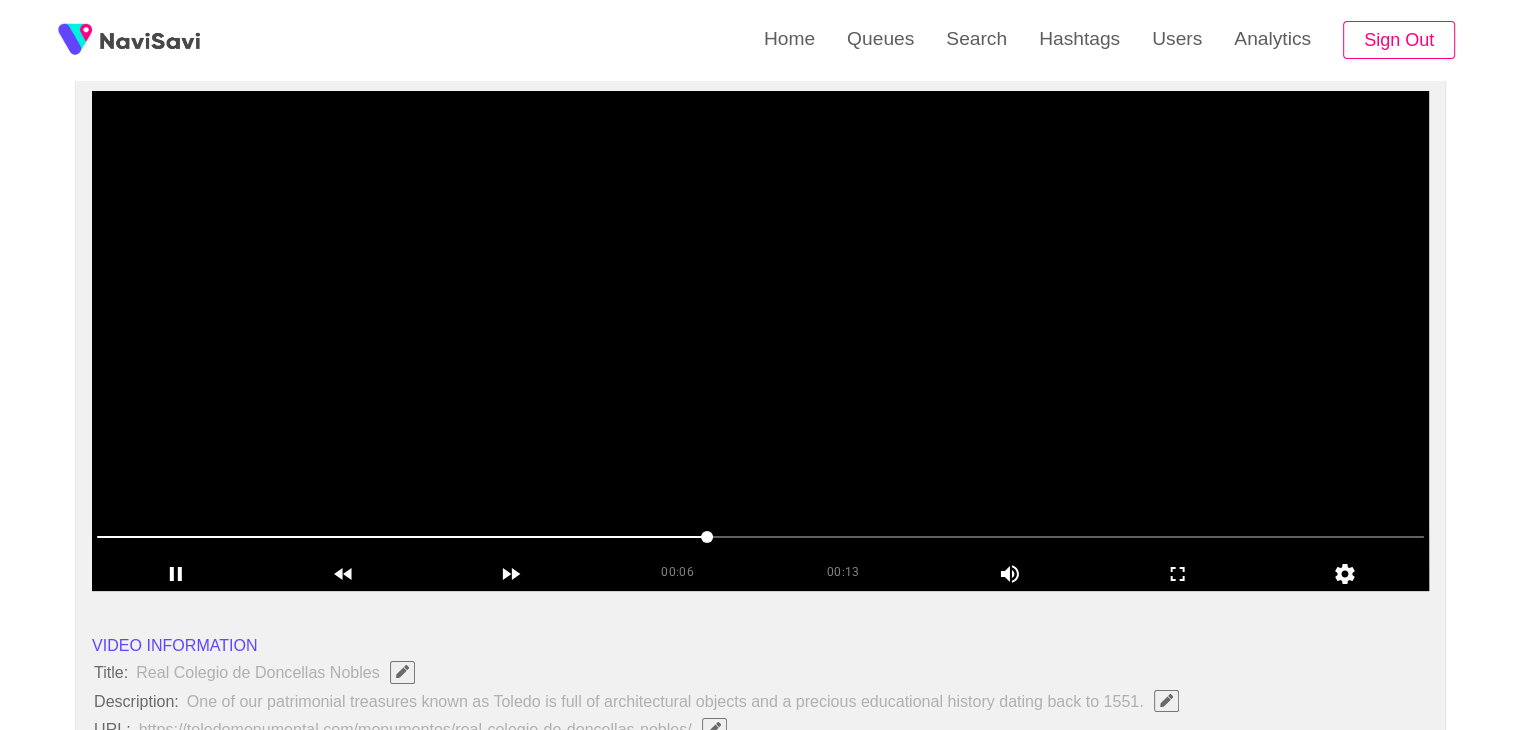 click at bounding box center (760, 341) 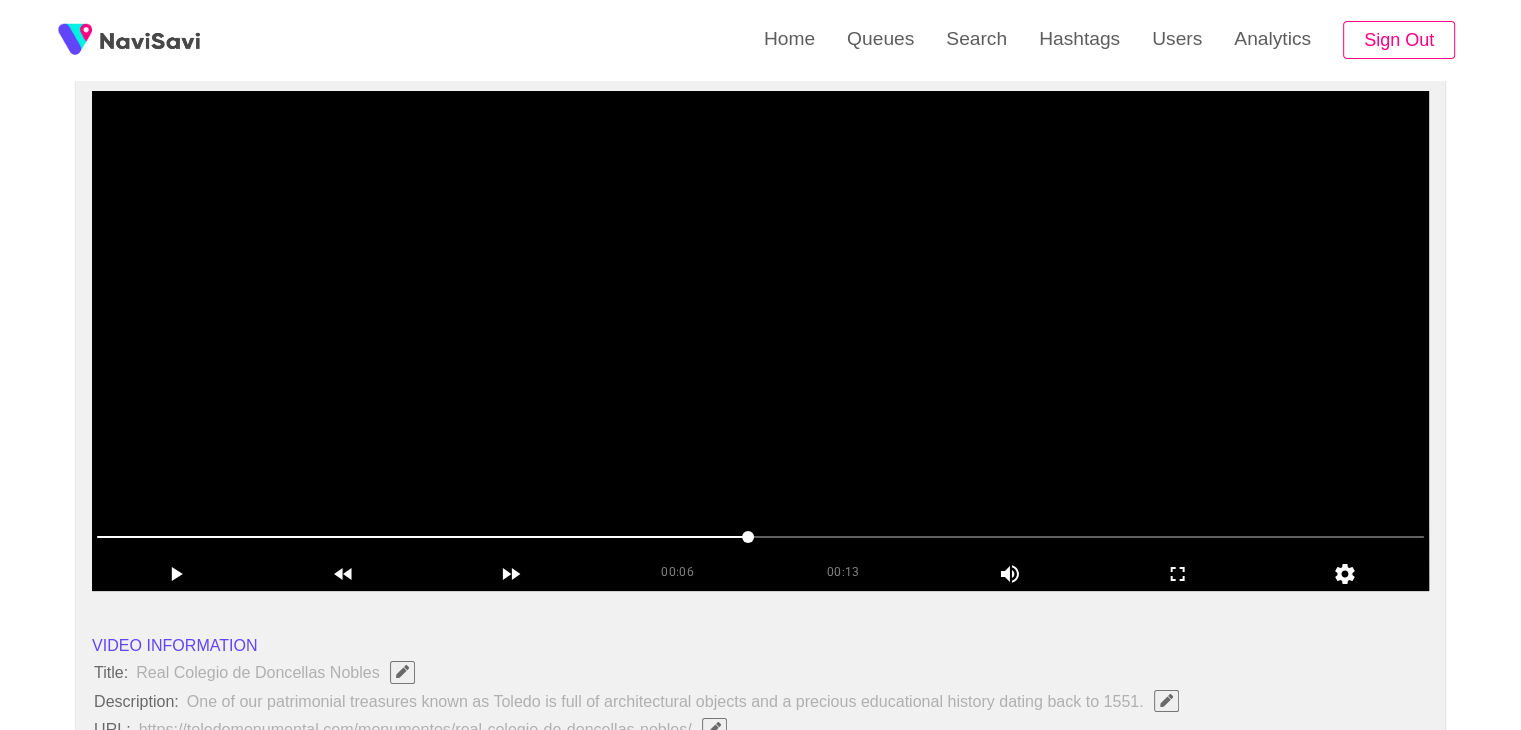 click at bounding box center [760, 341] 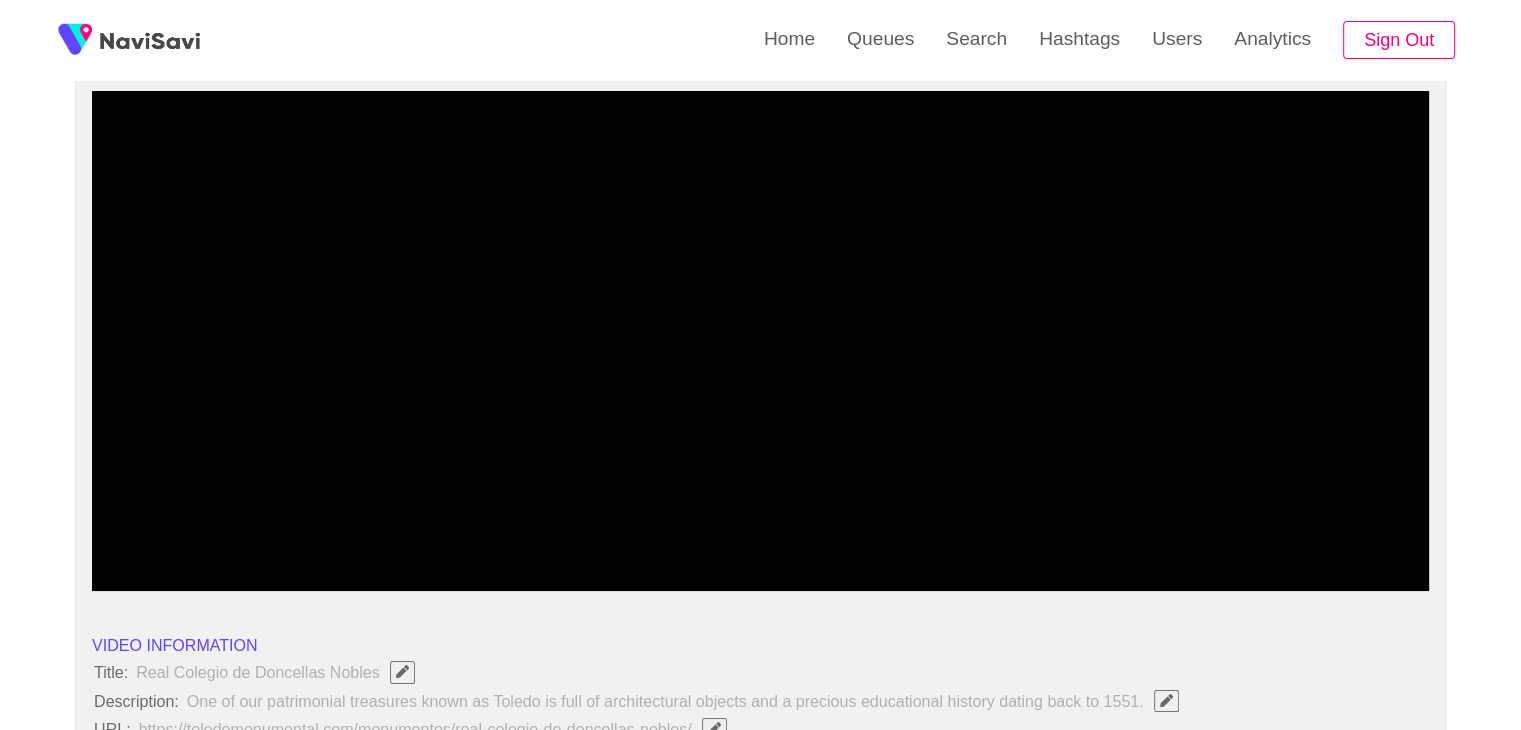 click at bounding box center (760, 537) 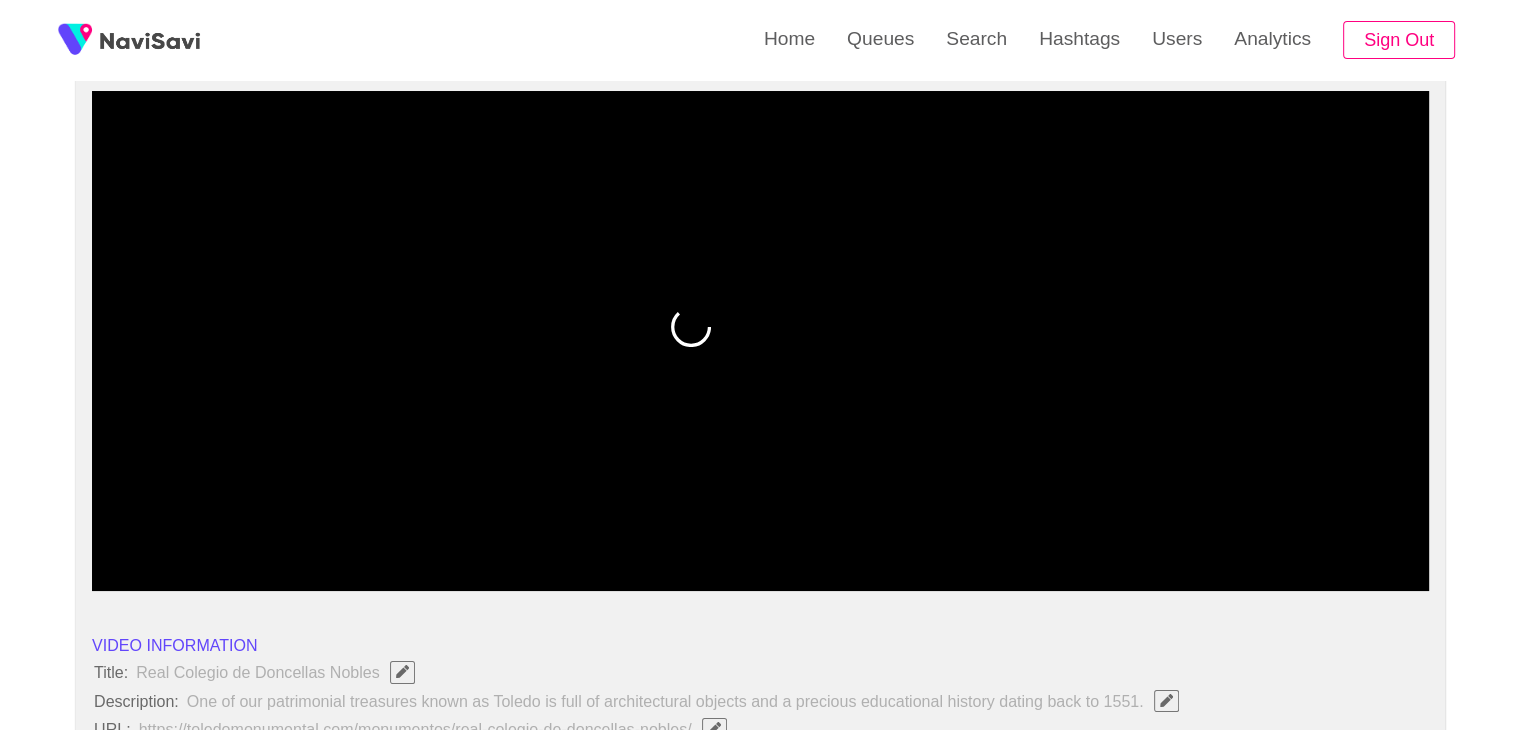 click at bounding box center (760, 537) 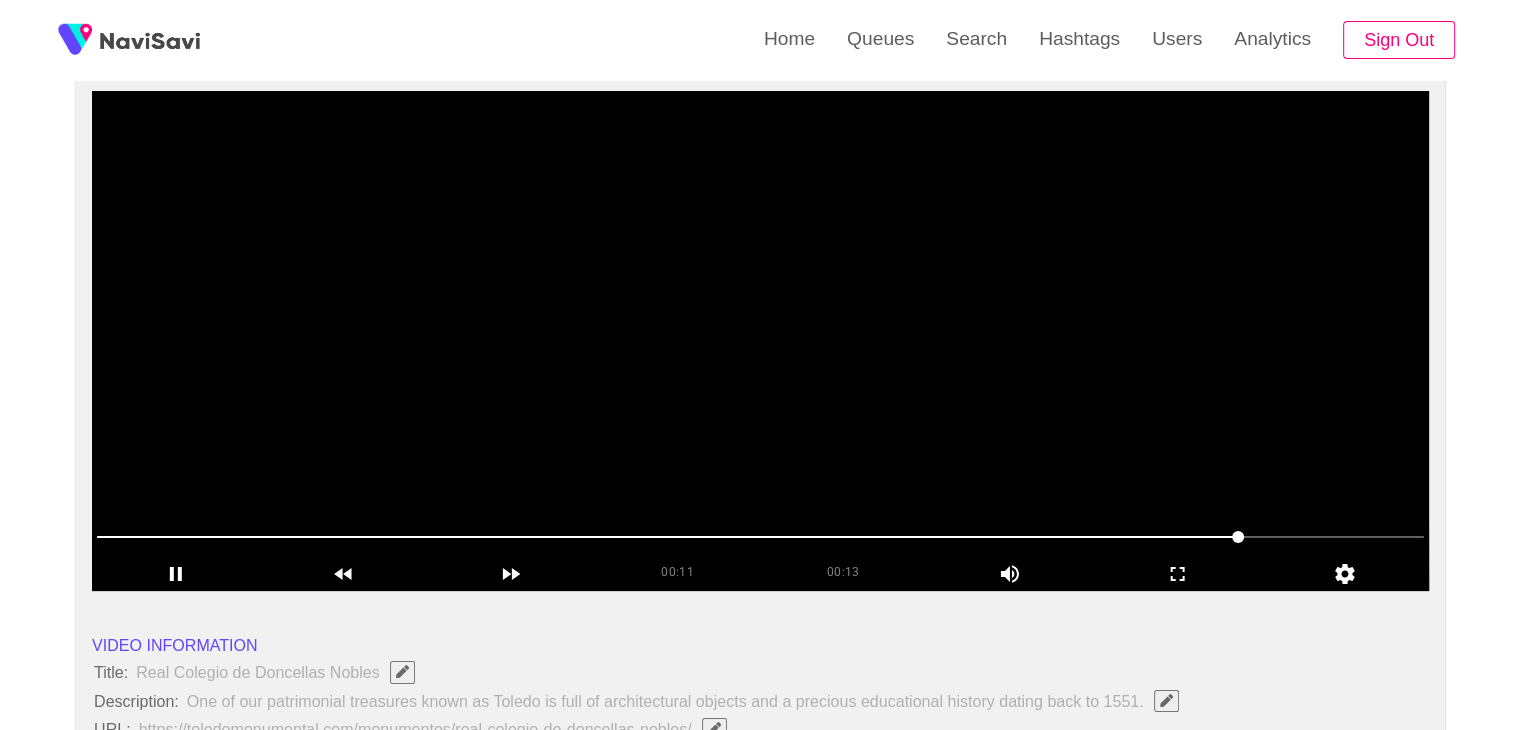 click at bounding box center [760, 341] 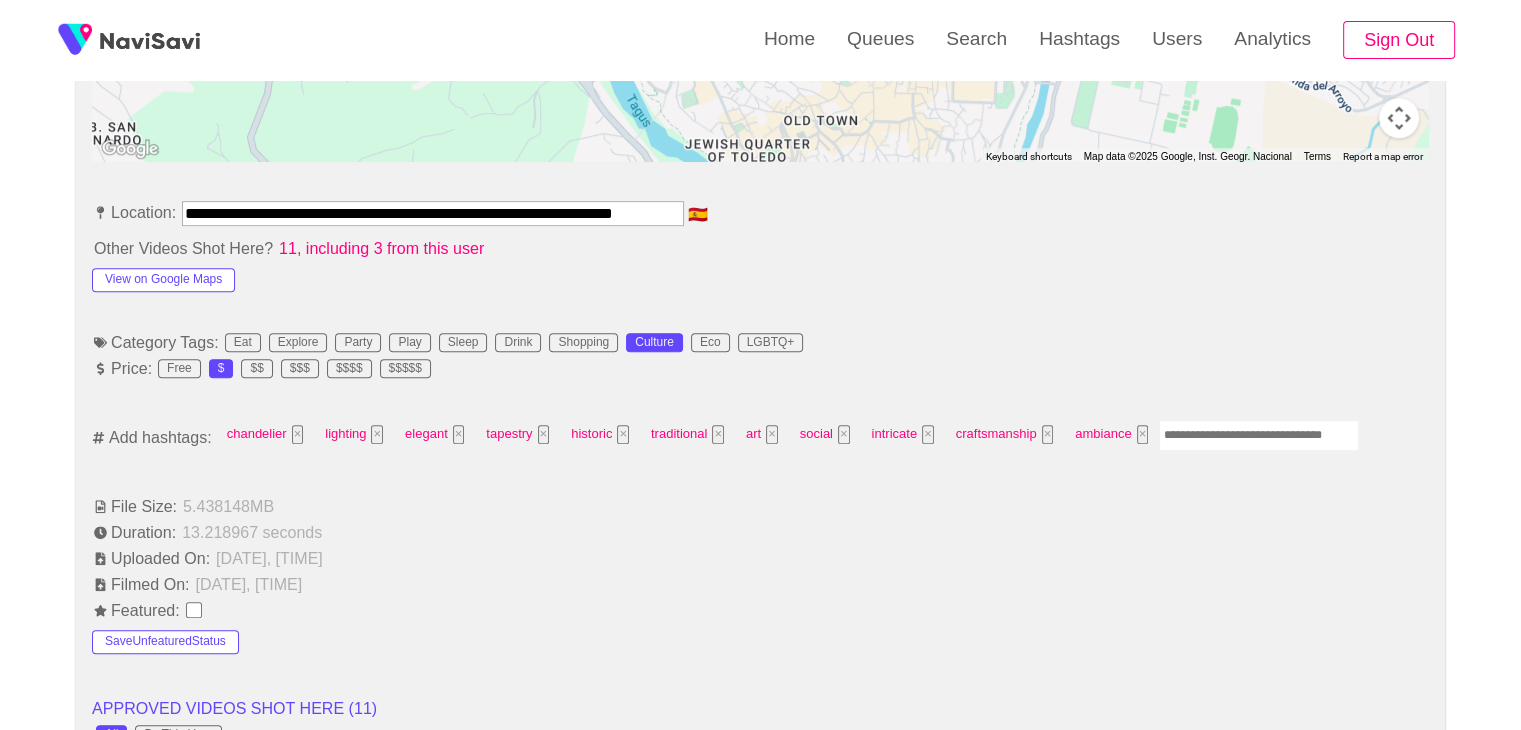 scroll, scrollTop: 1071, scrollLeft: 0, axis: vertical 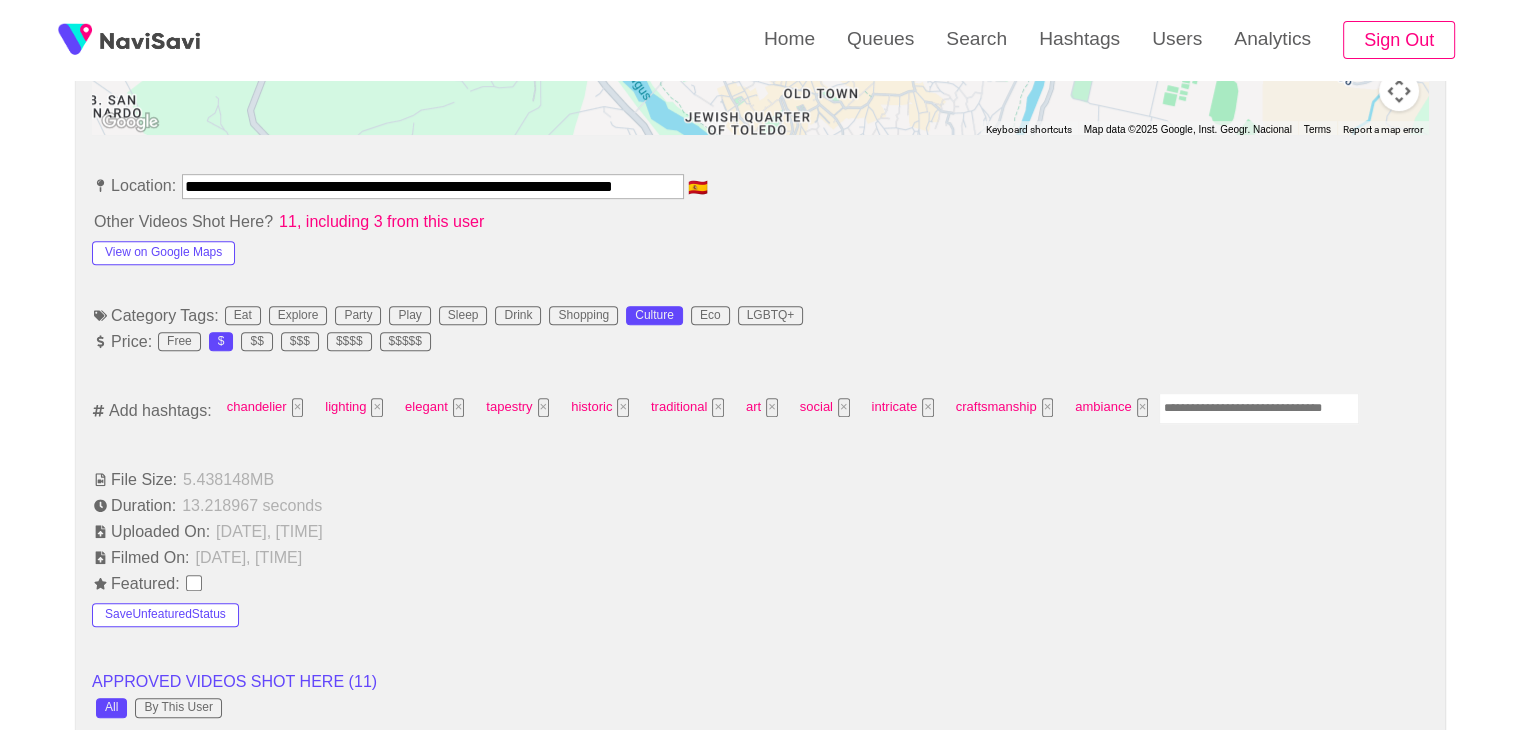click at bounding box center (1259, 408) 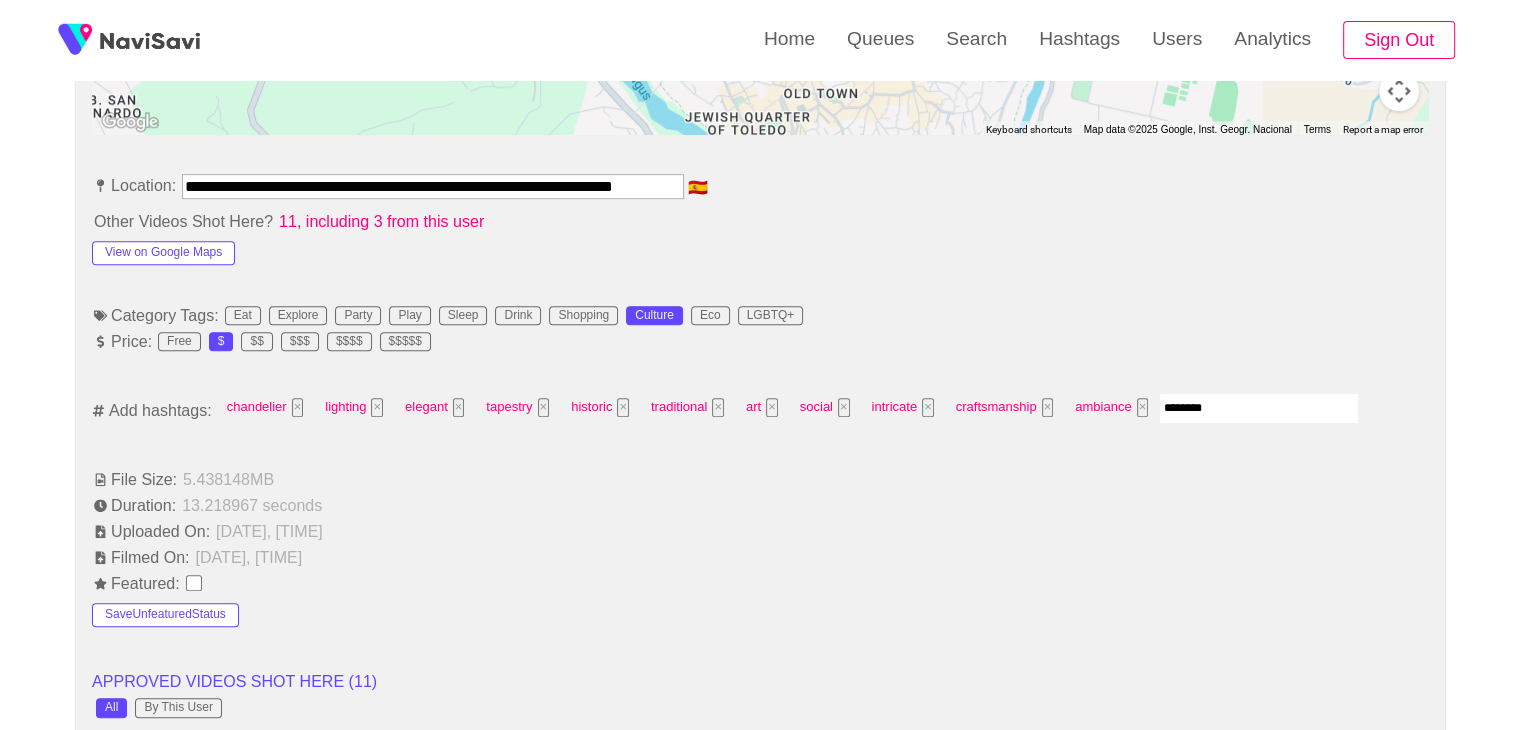 type on "*********" 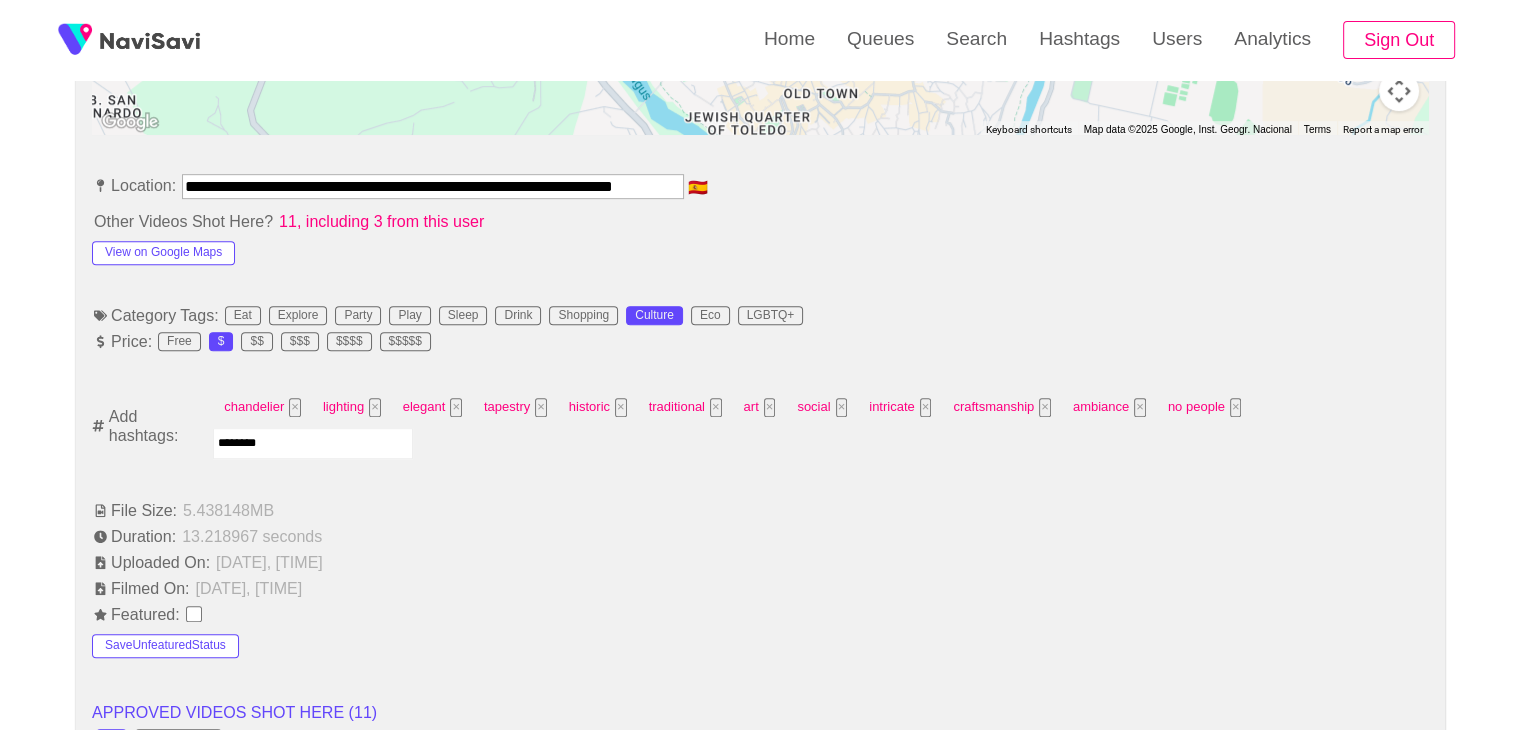 type on "*********" 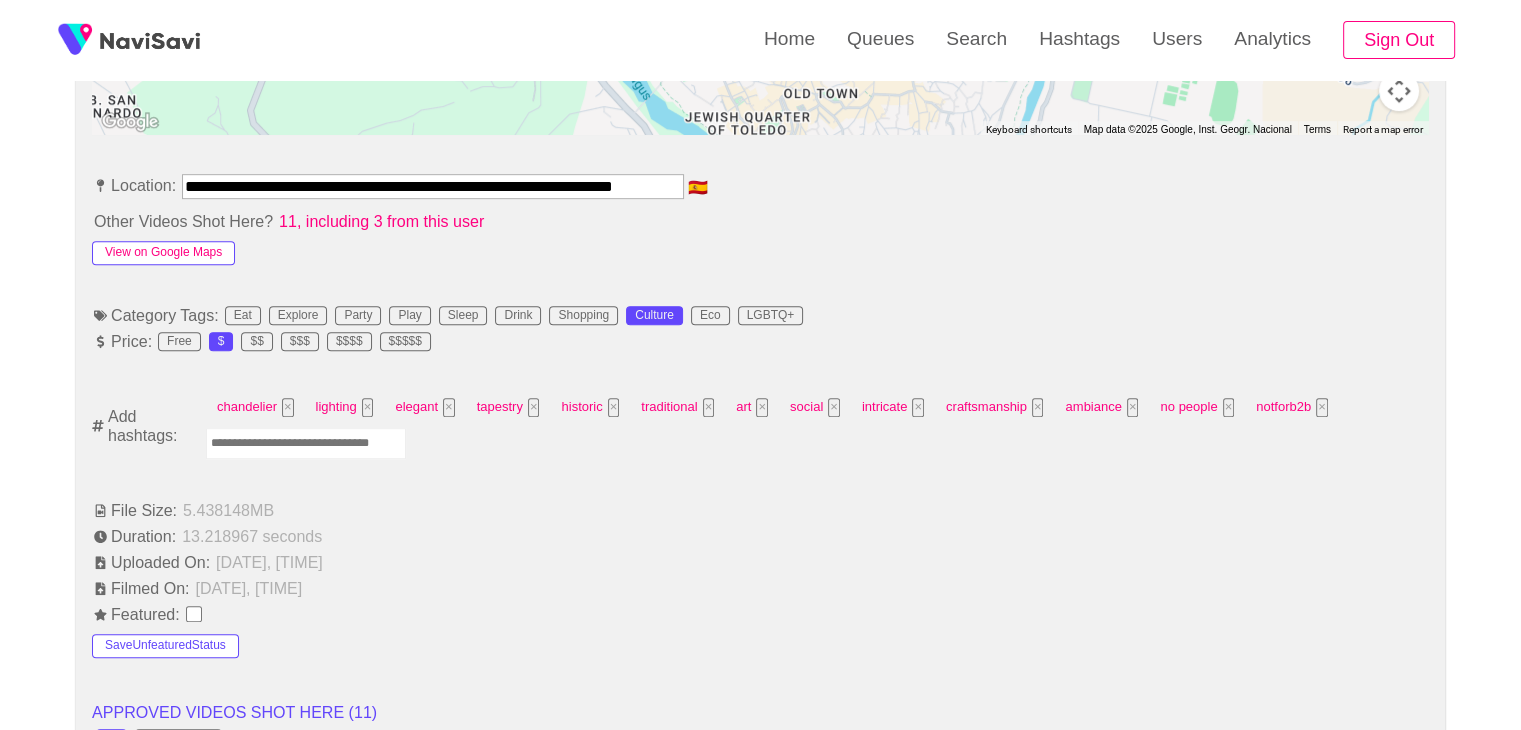 click on "View on Google Maps" at bounding box center (163, 253) 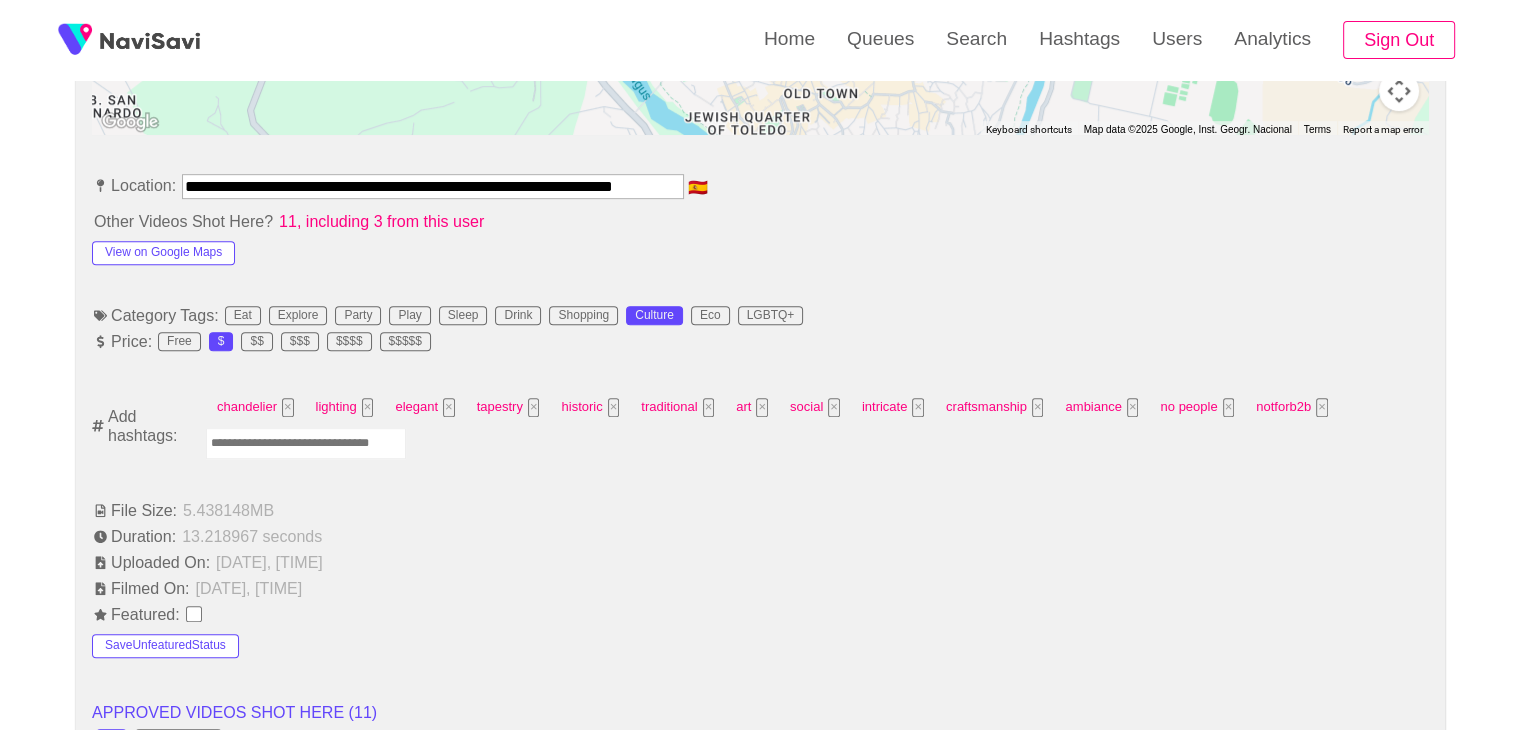 click at bounding box center (306, 443) 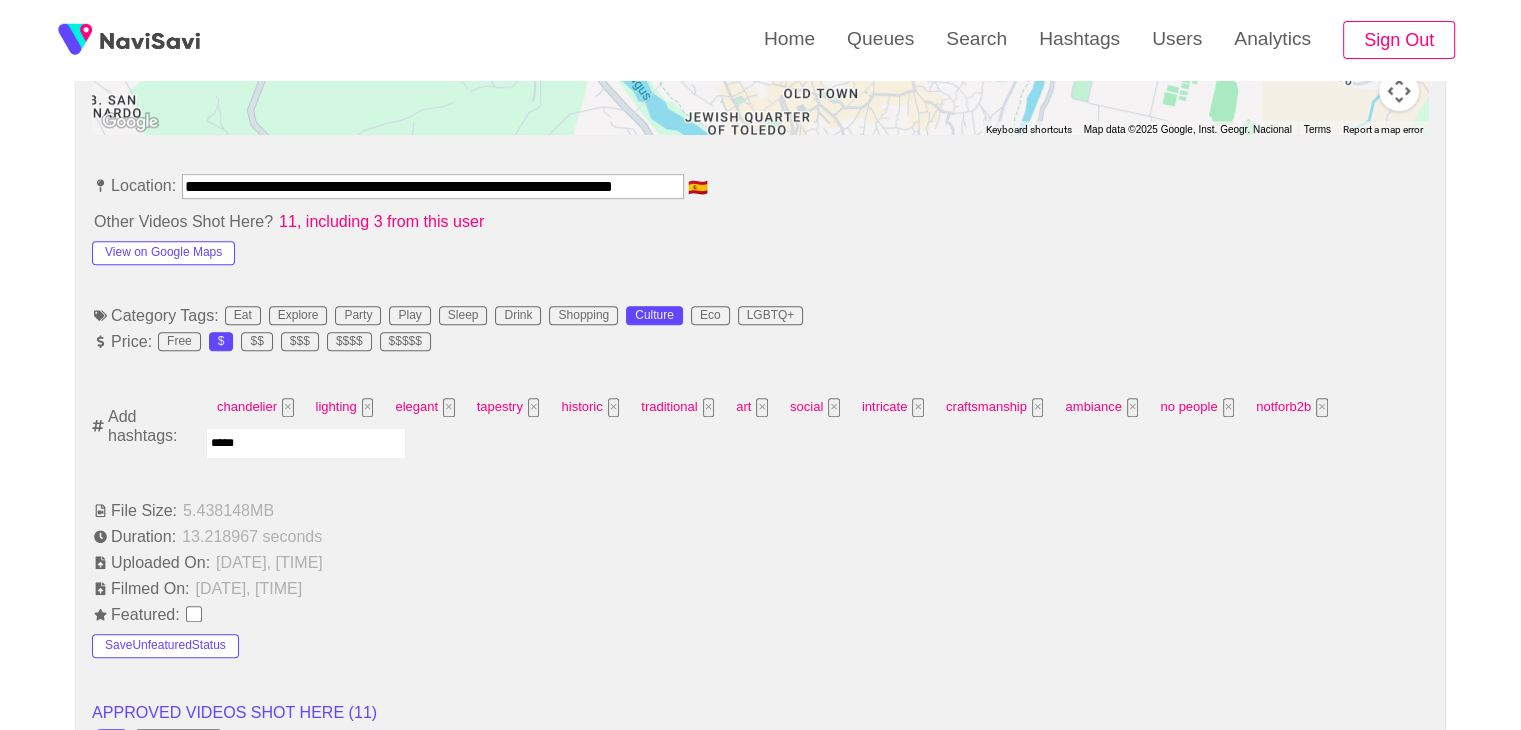 type on "******" 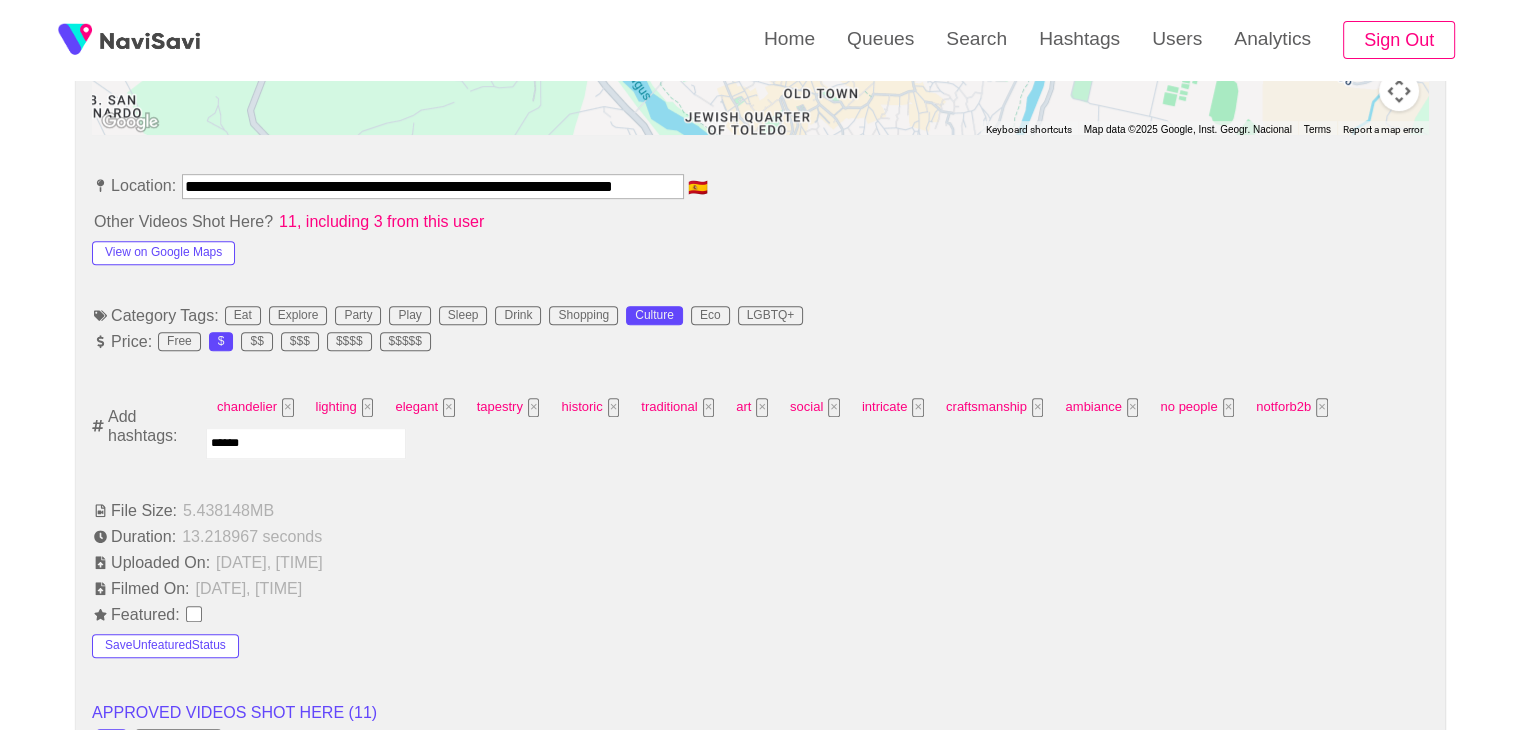 type 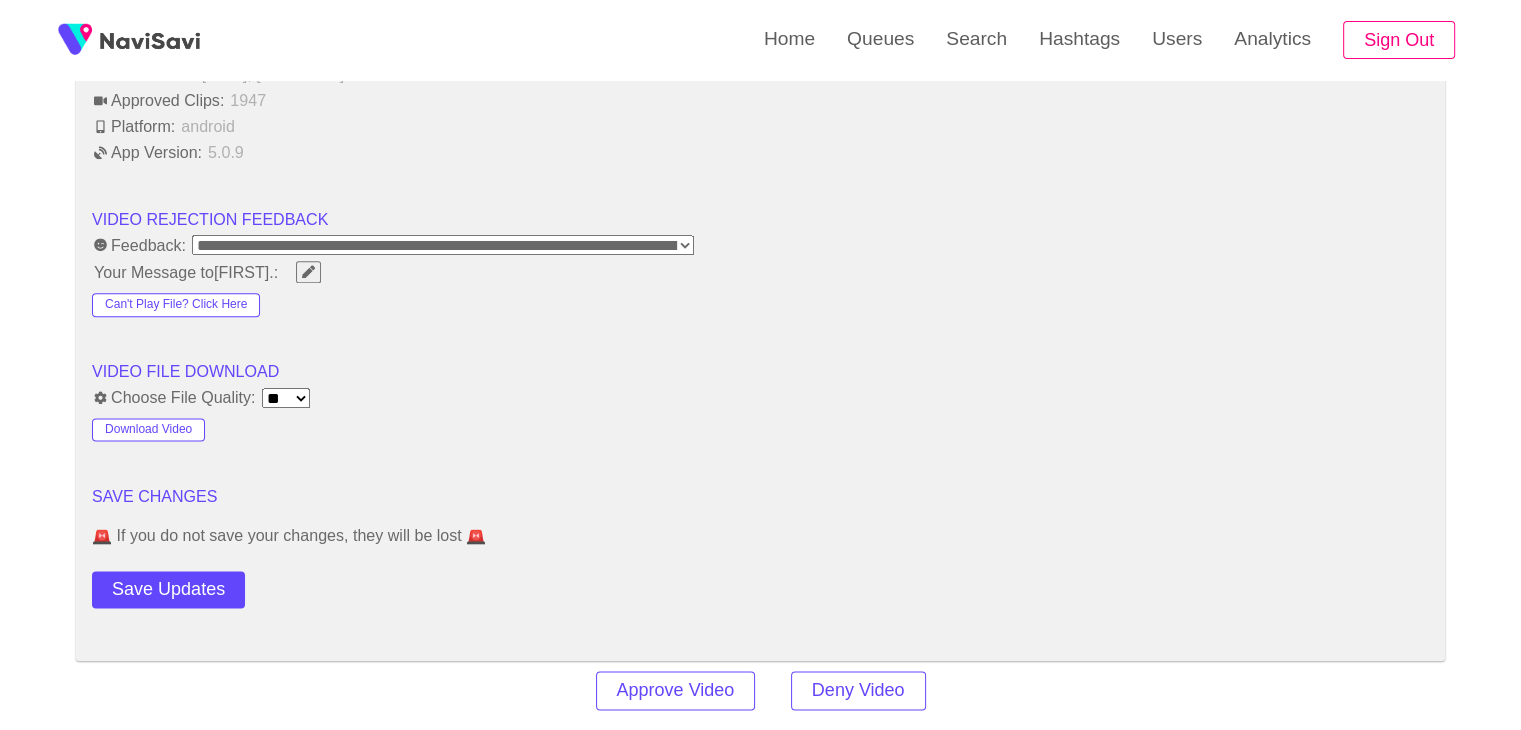 scroll, scrollTop: 2595, scrollLeft: 0, axis: vertical 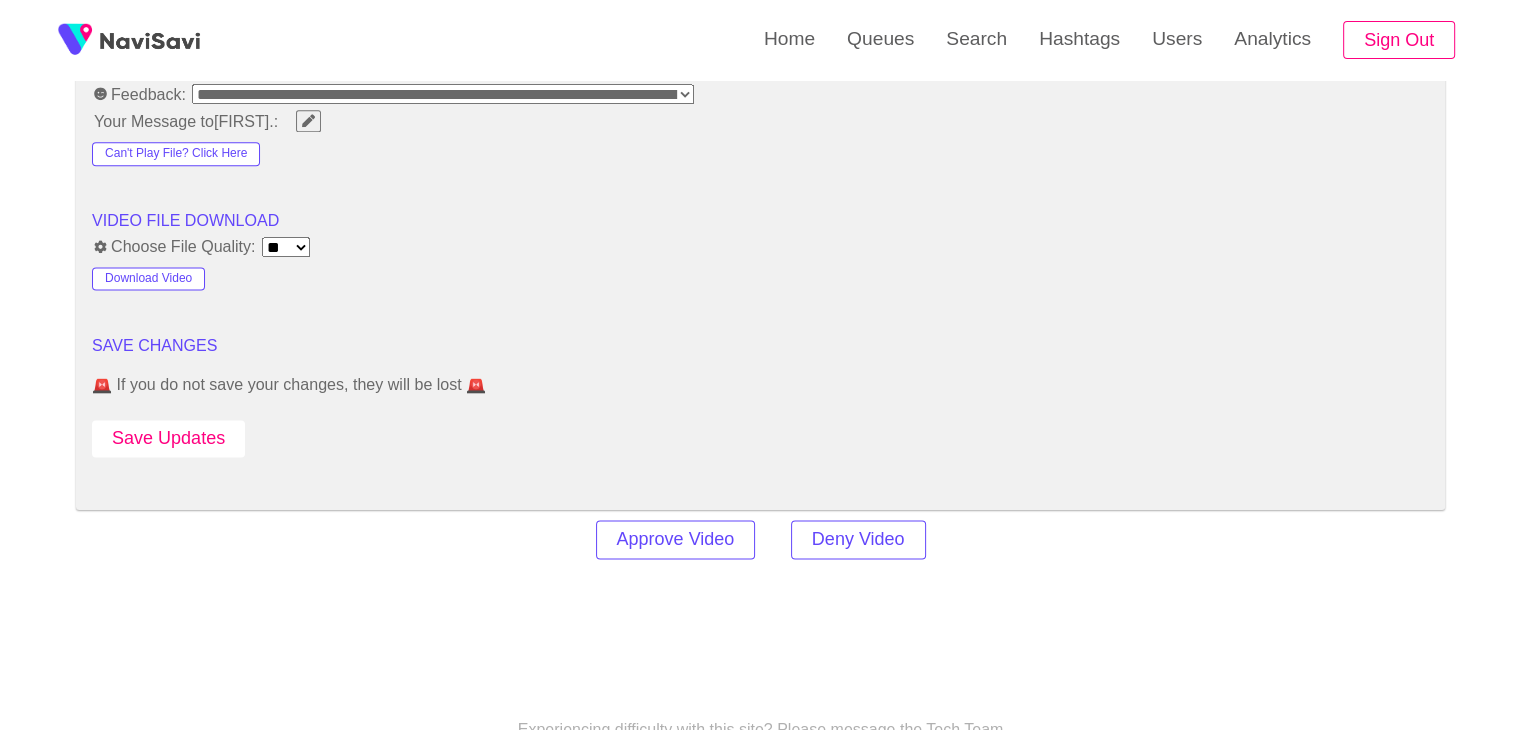 click on "Save Updates" at bounding box center (168, 438) 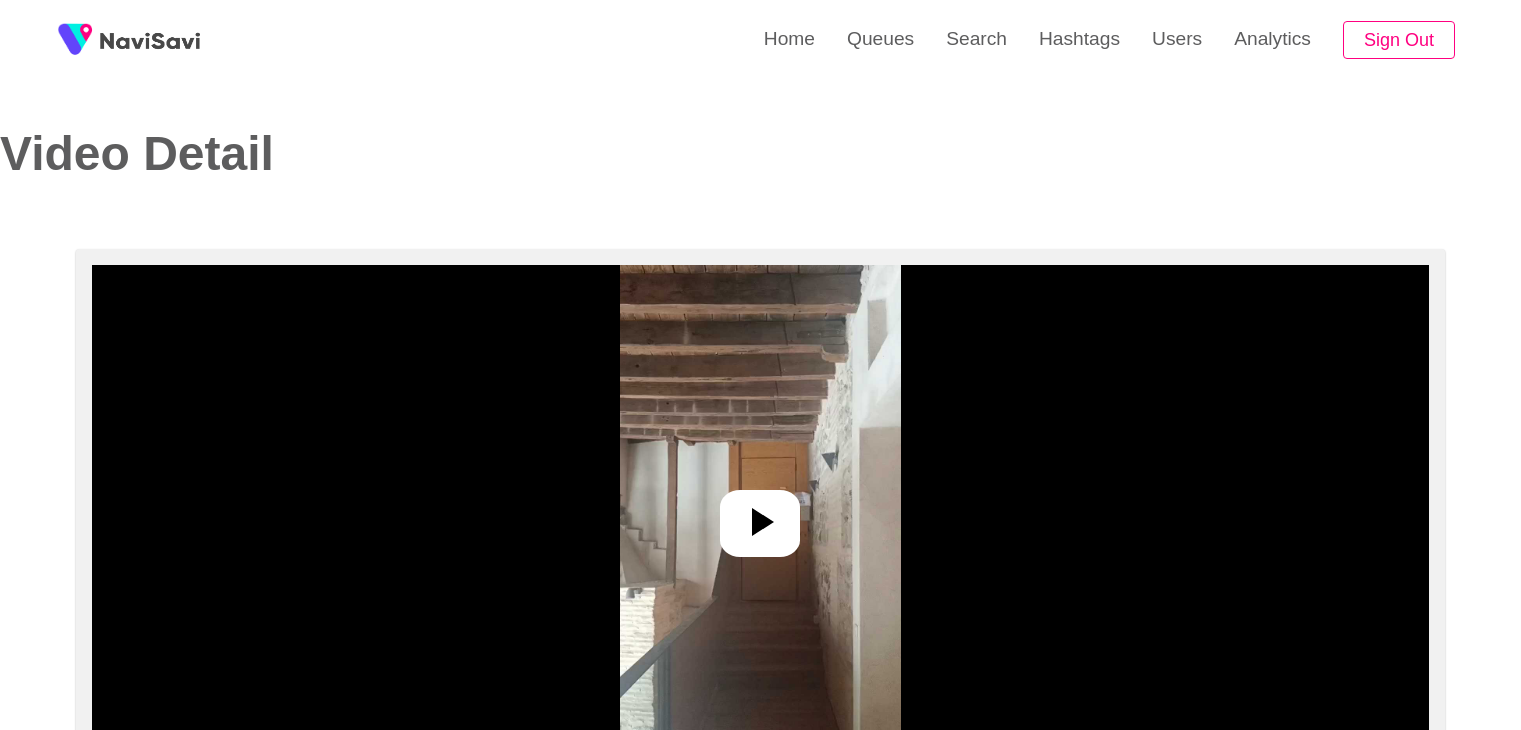 select on "**********" 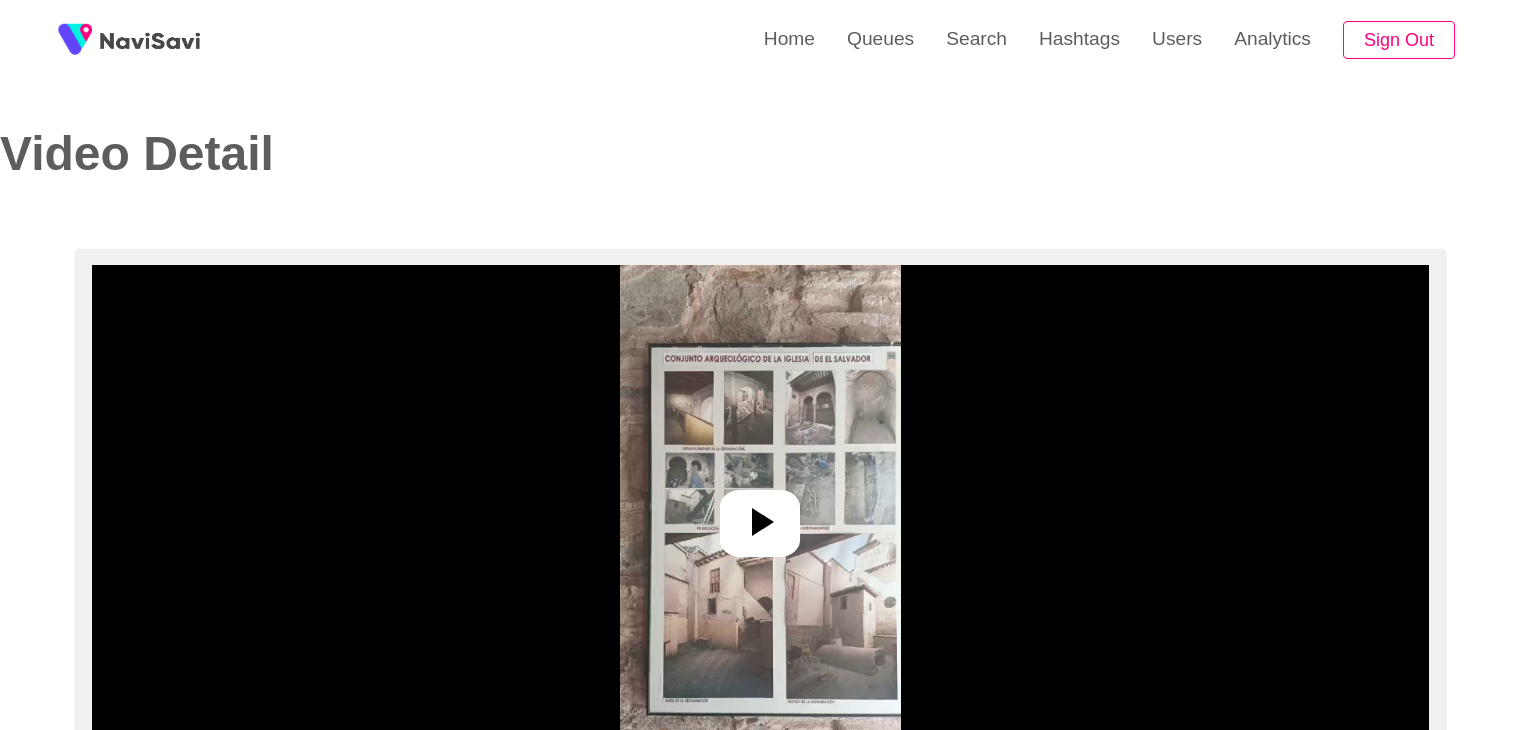 select on "**********" 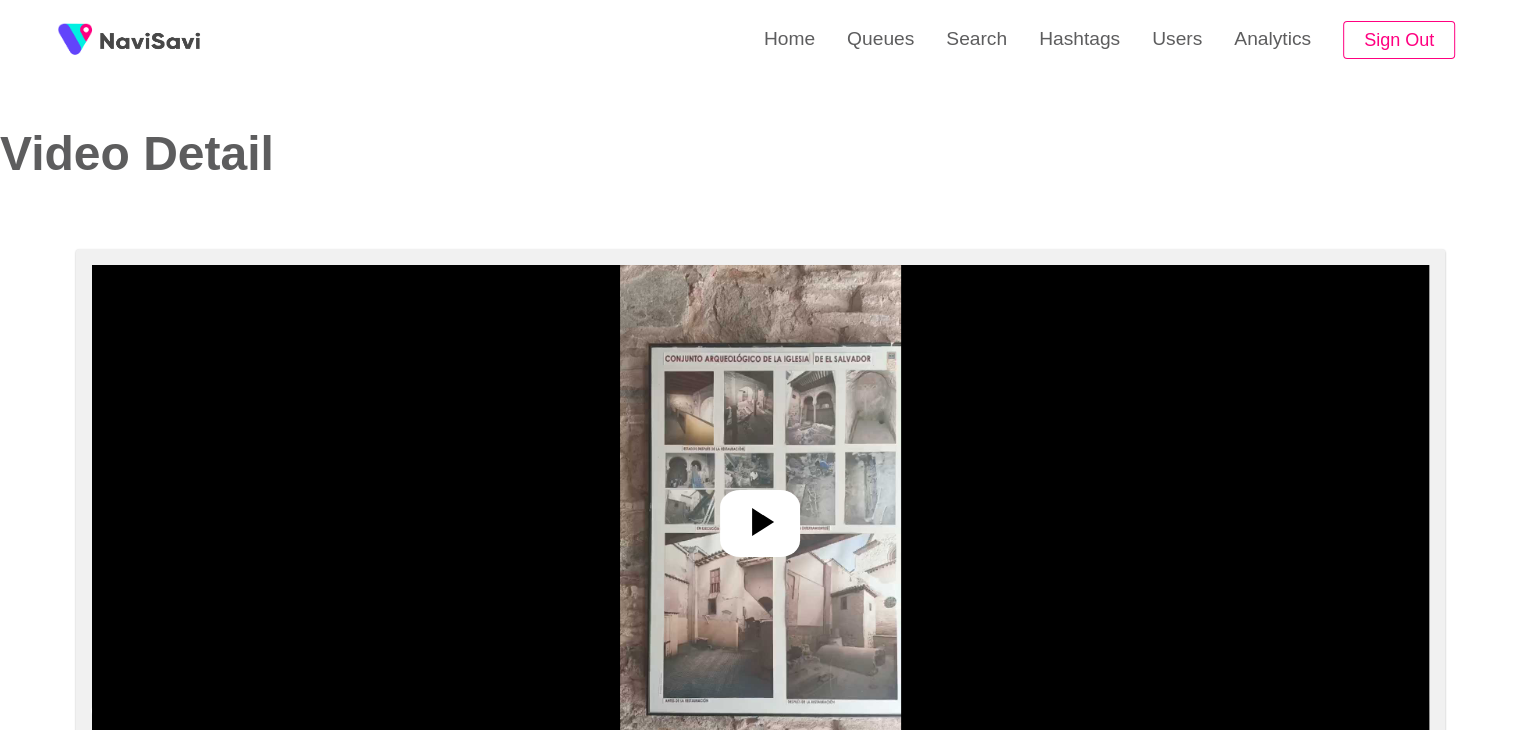 click at bounding box center (760, 515) 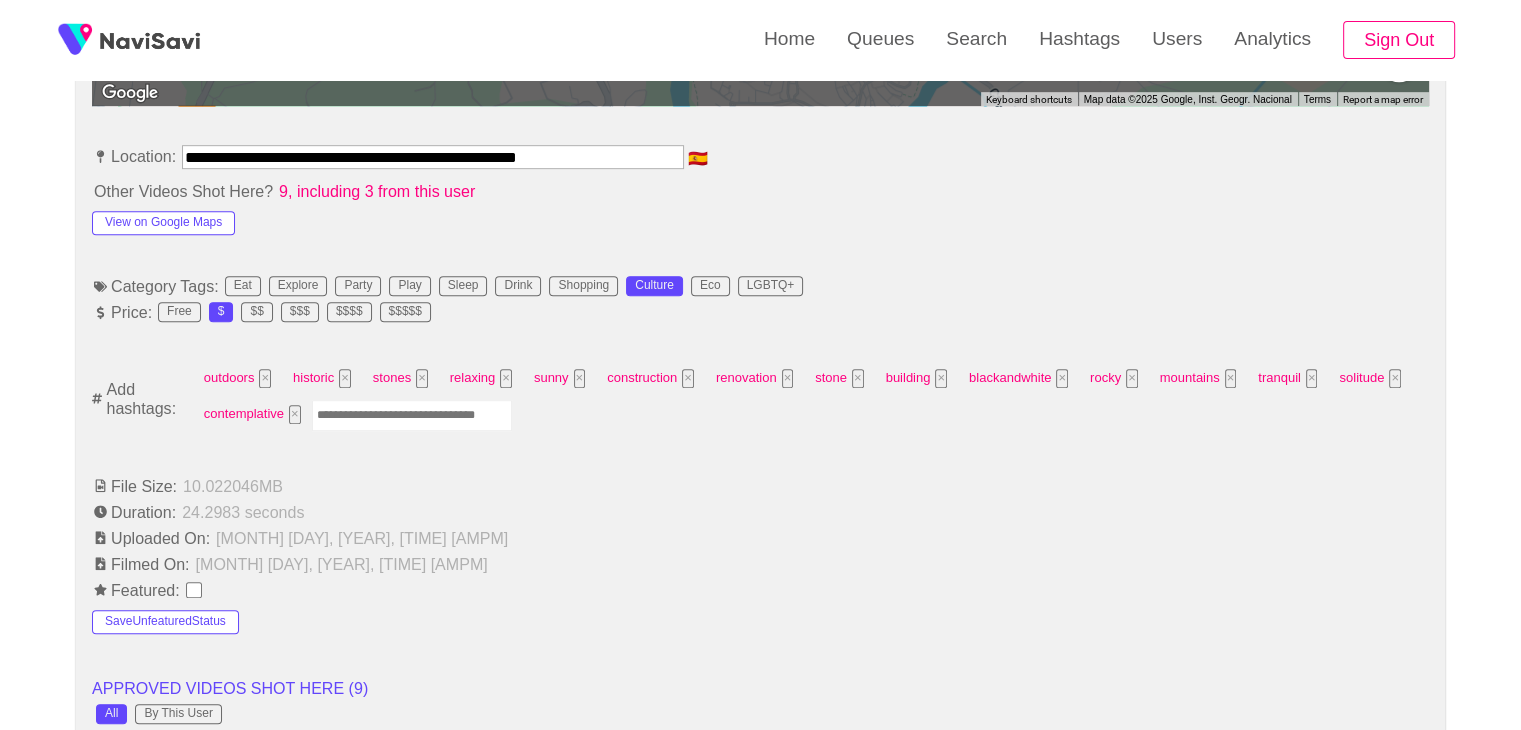 scroll, scrollTop: 1087, scrollLeft: 0, axis: vertical 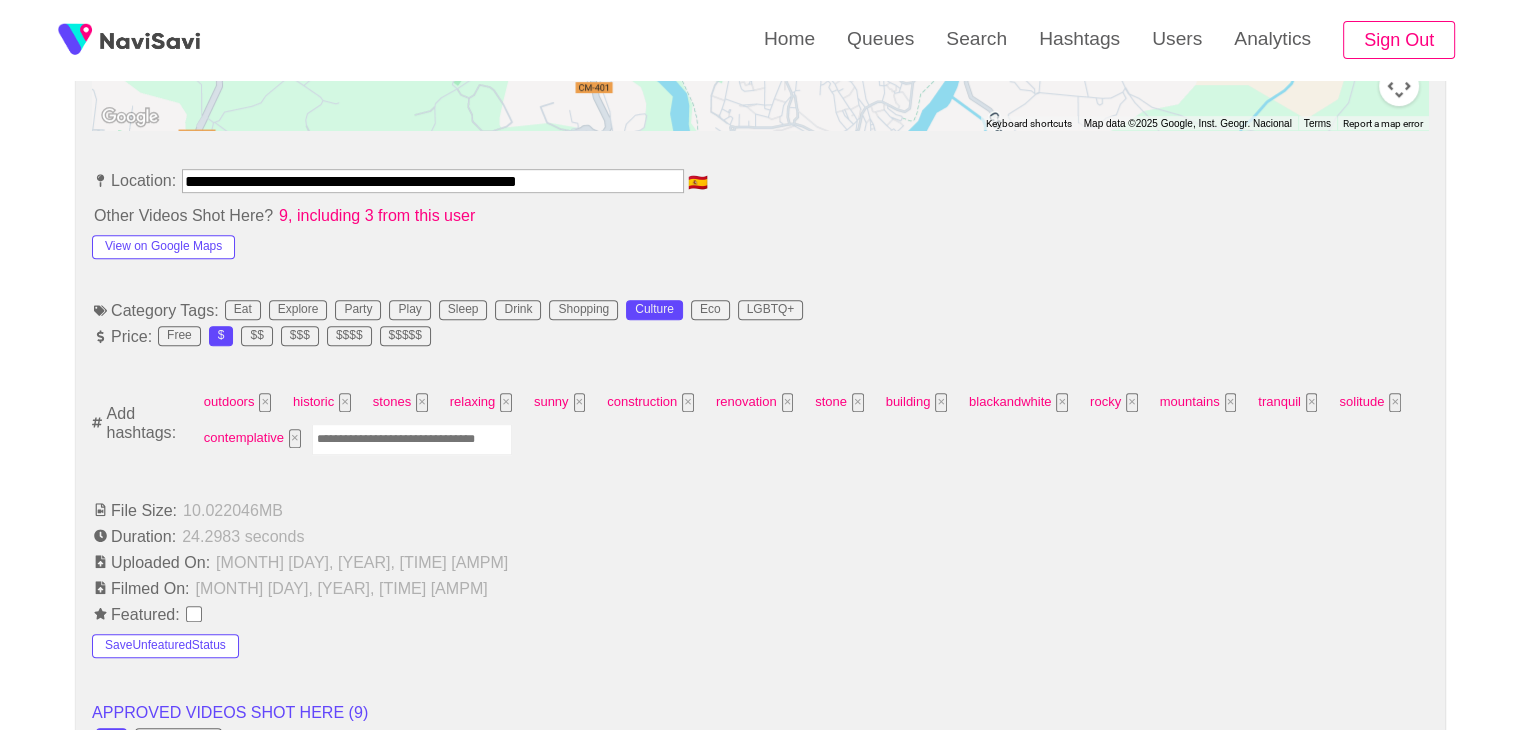 click at bounding box center (412, 439) 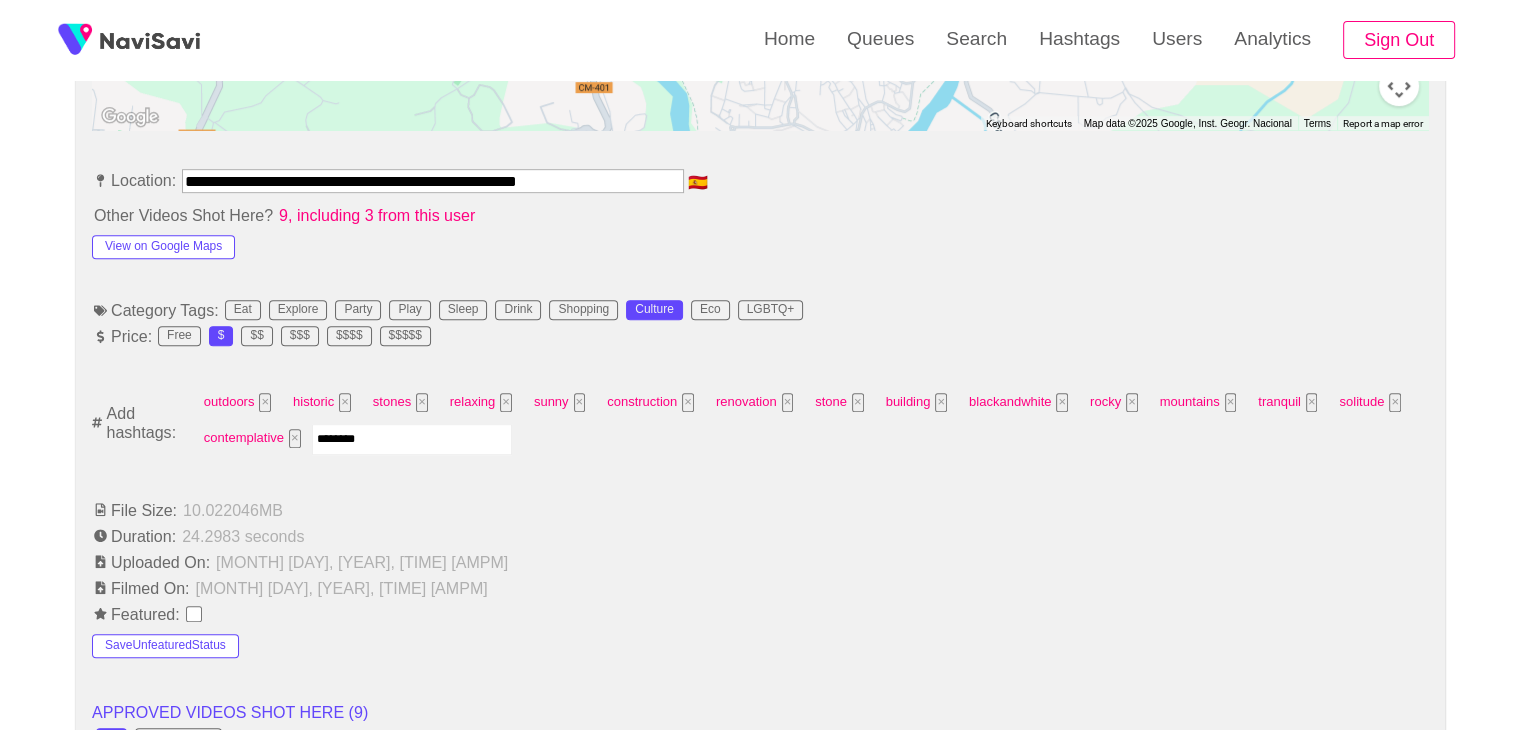 type on "*********" 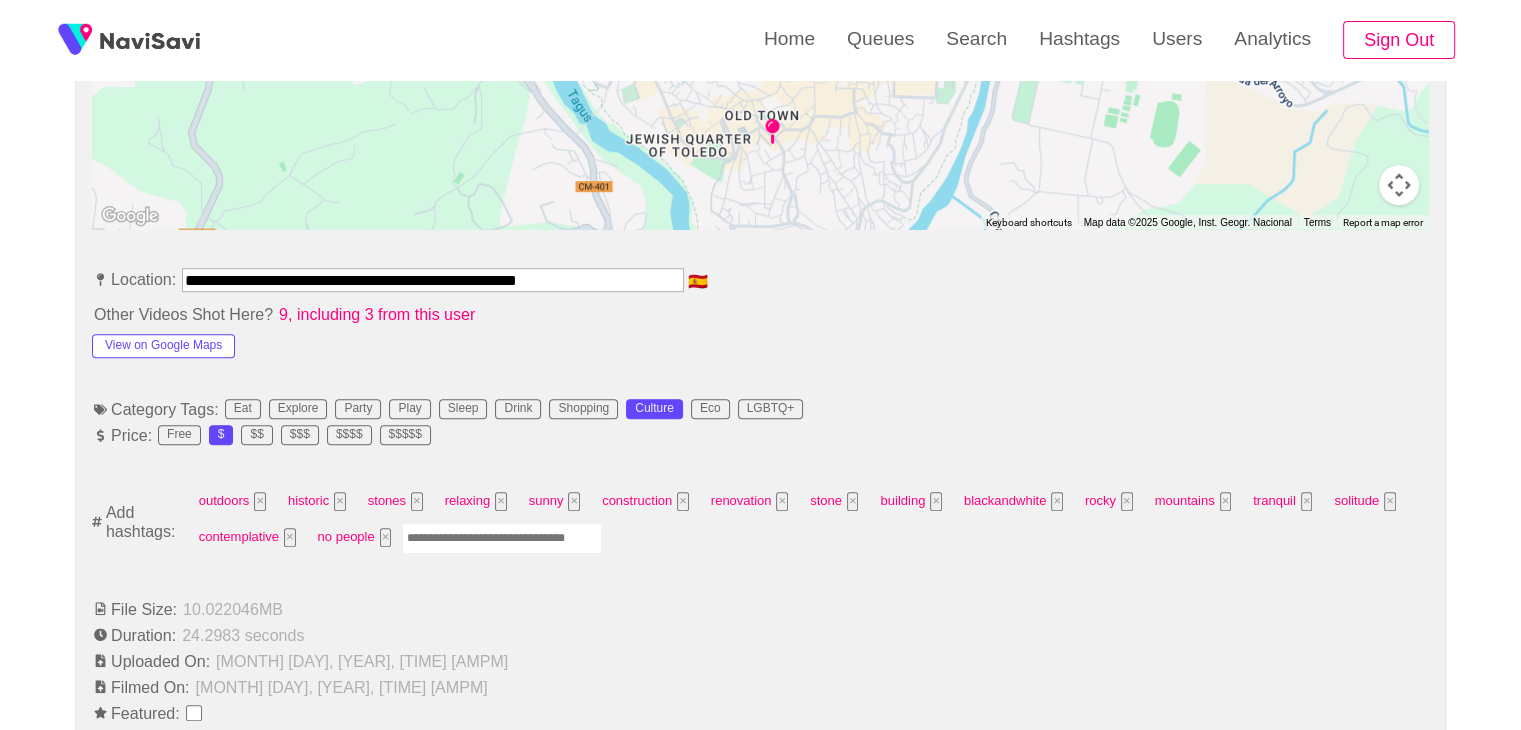 scroll, scrollTop: 954, scrollLeft: 0, axis: vertical 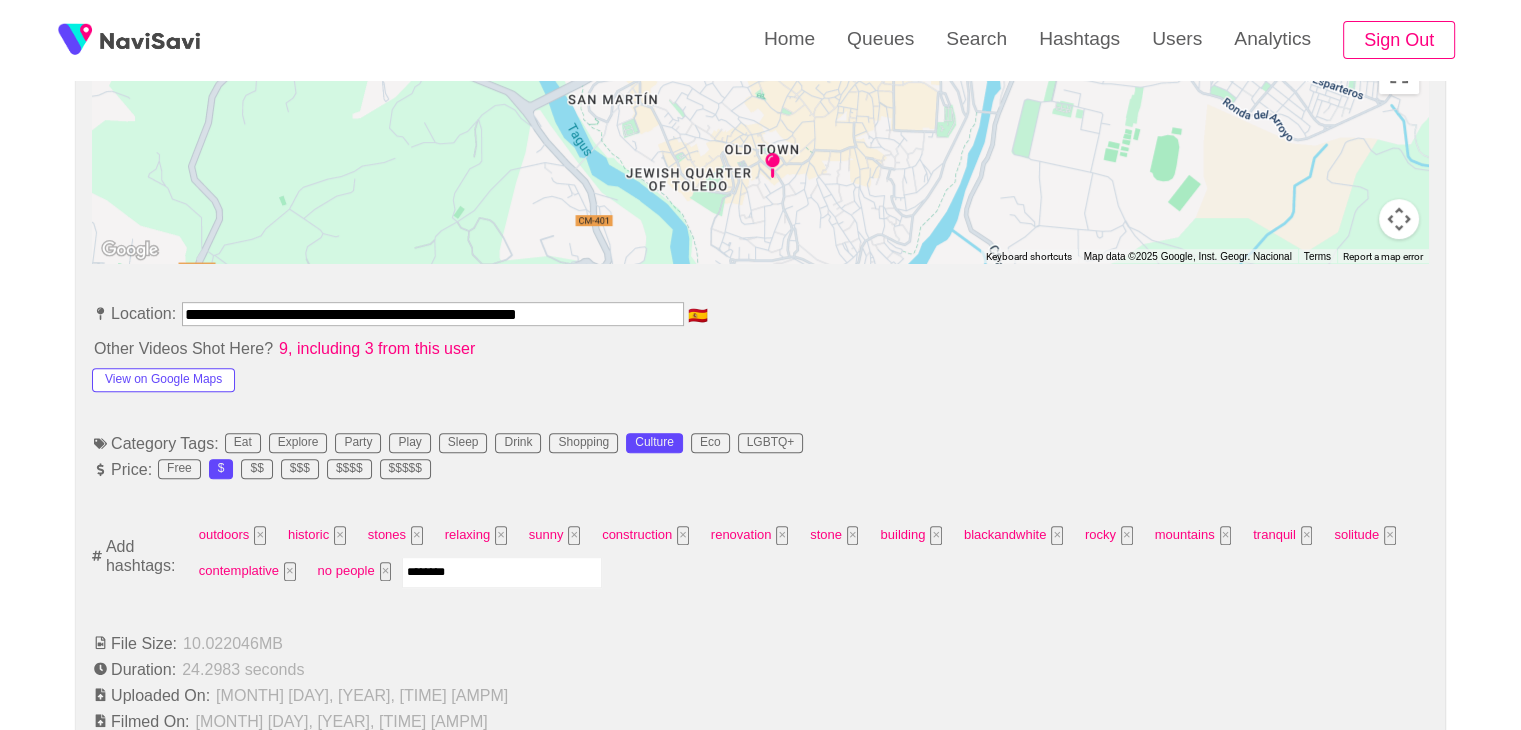 type on "*********" 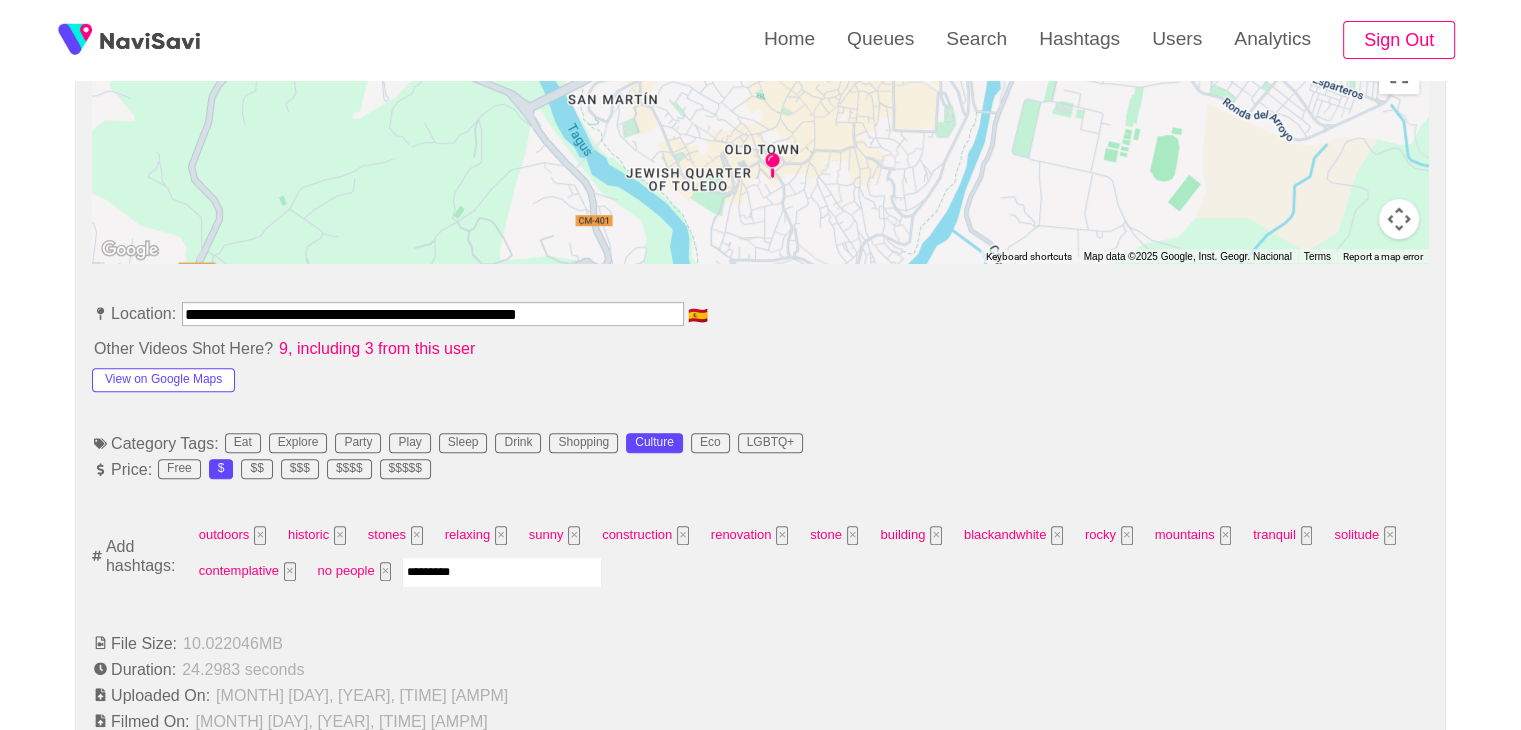 type 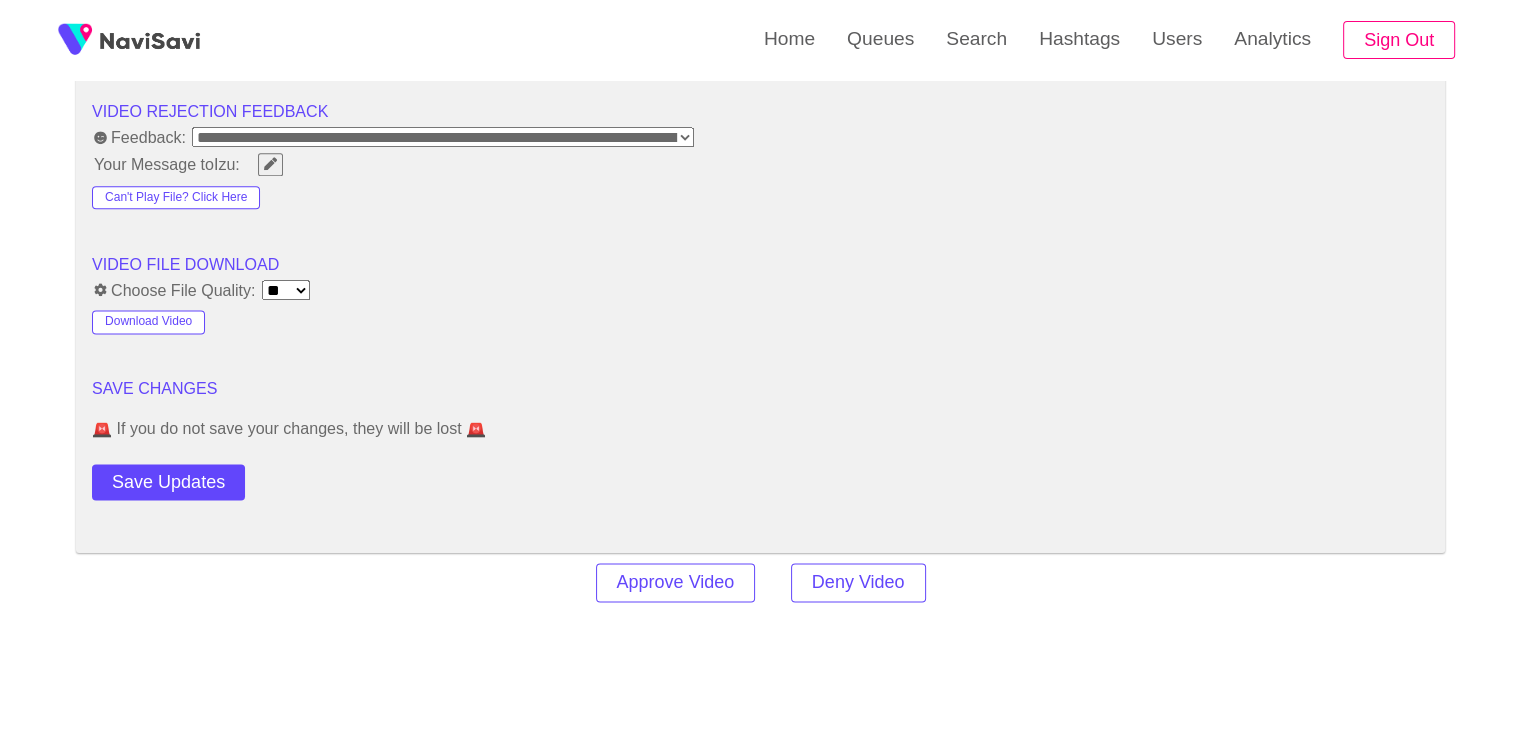 scroll, scrollTop: 2606, scrollLeft: 0, axis: vertical 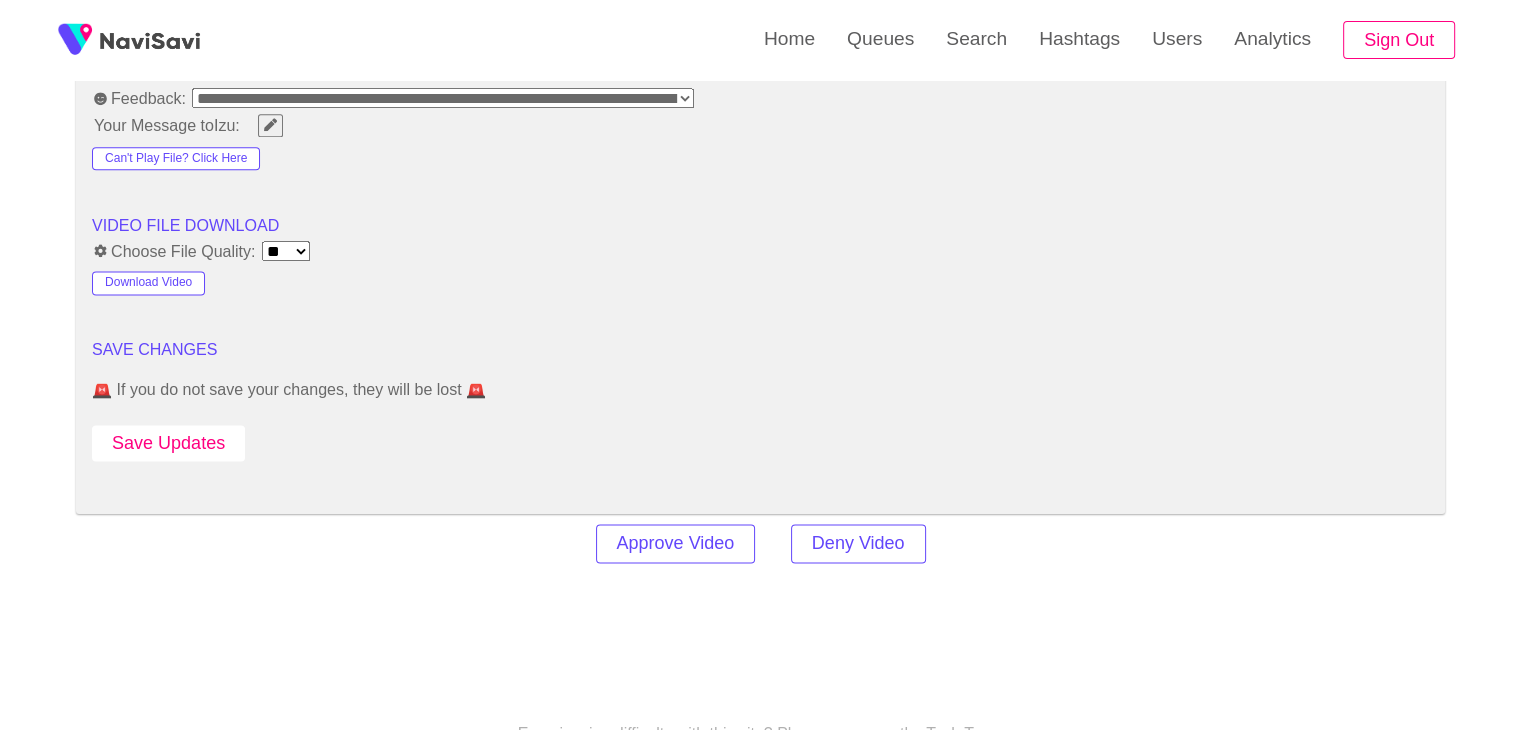 click on "Save Updates" at bounding box center [168, 443] 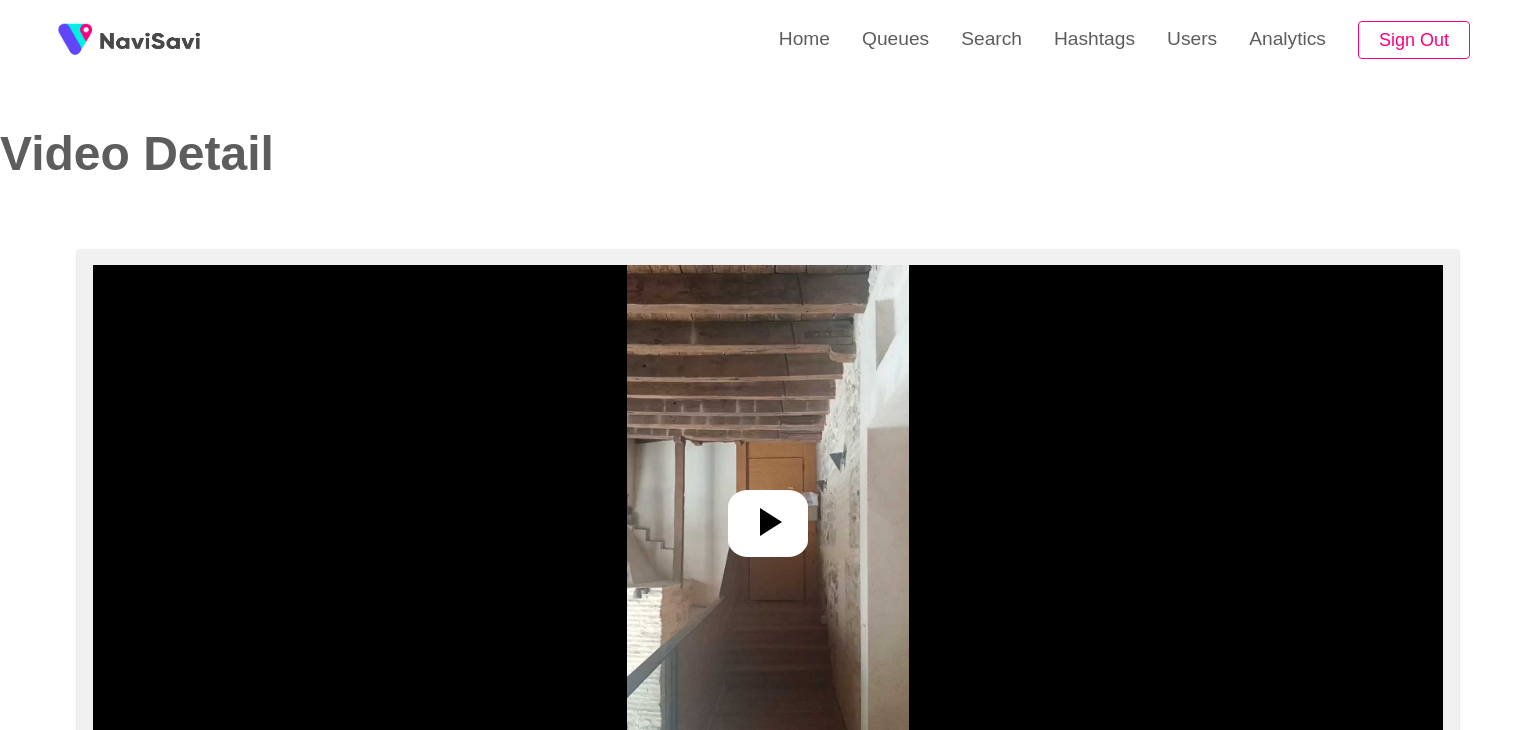 select on "**********" 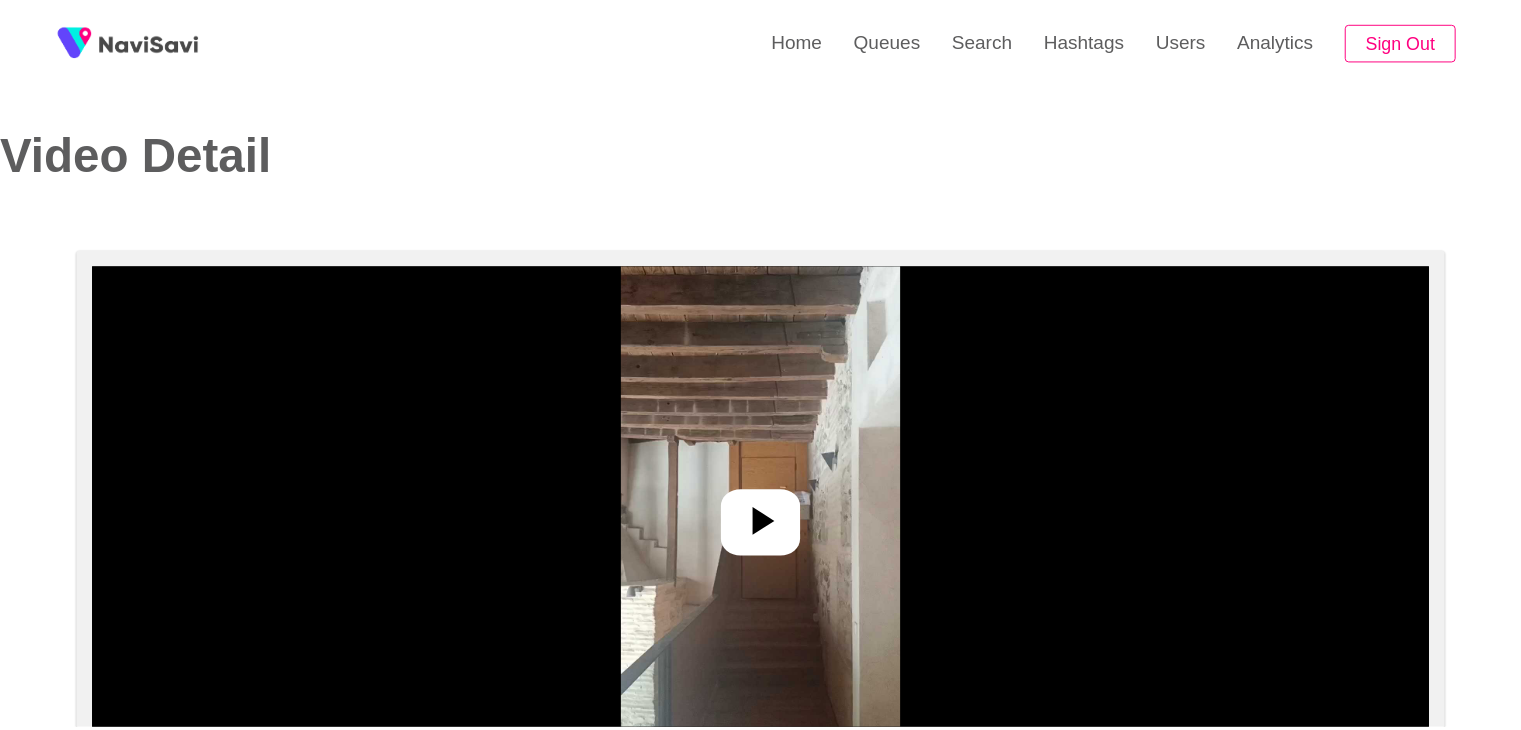 scroll, scrollTop: 0, scrollLeft: 0, axis: both 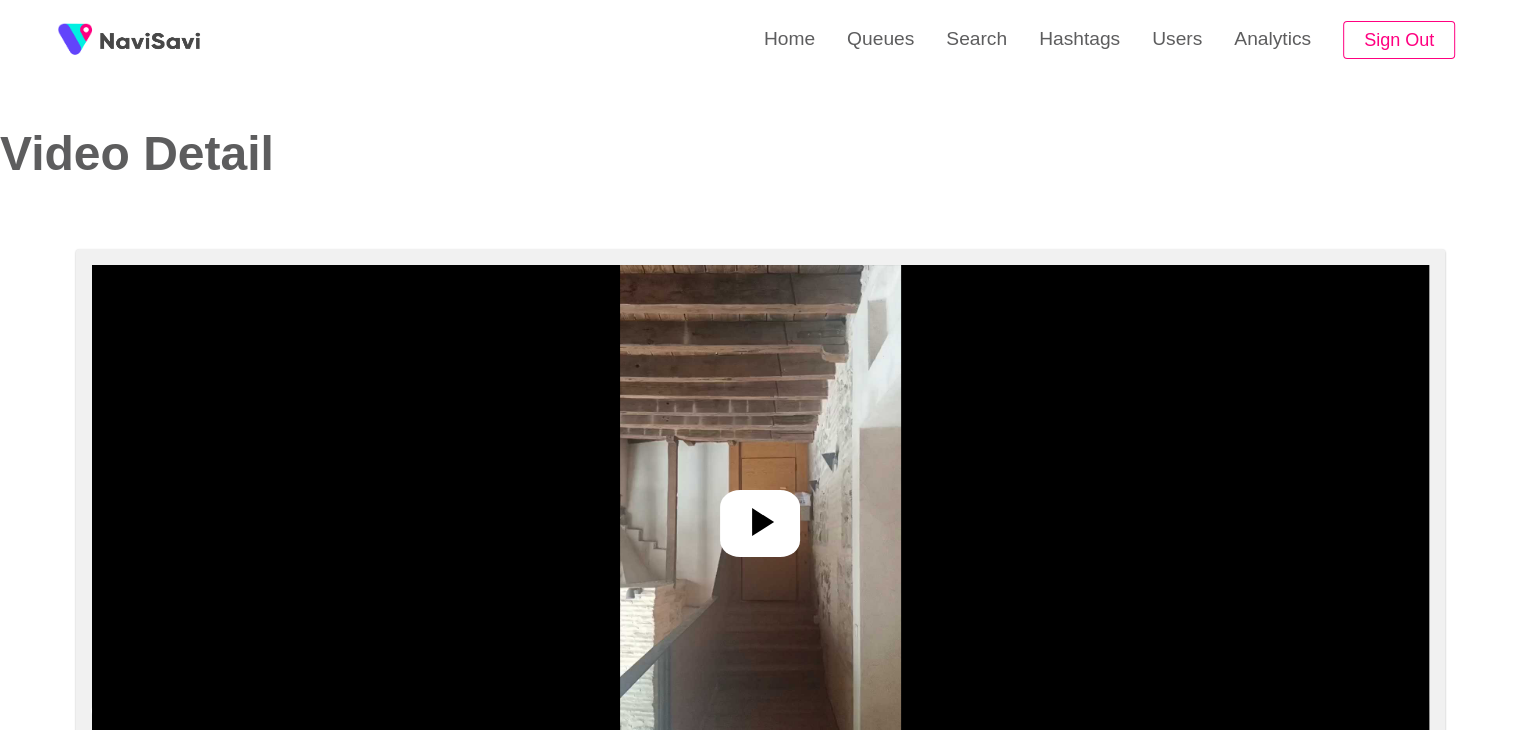 click at bounding box center [760, 515] 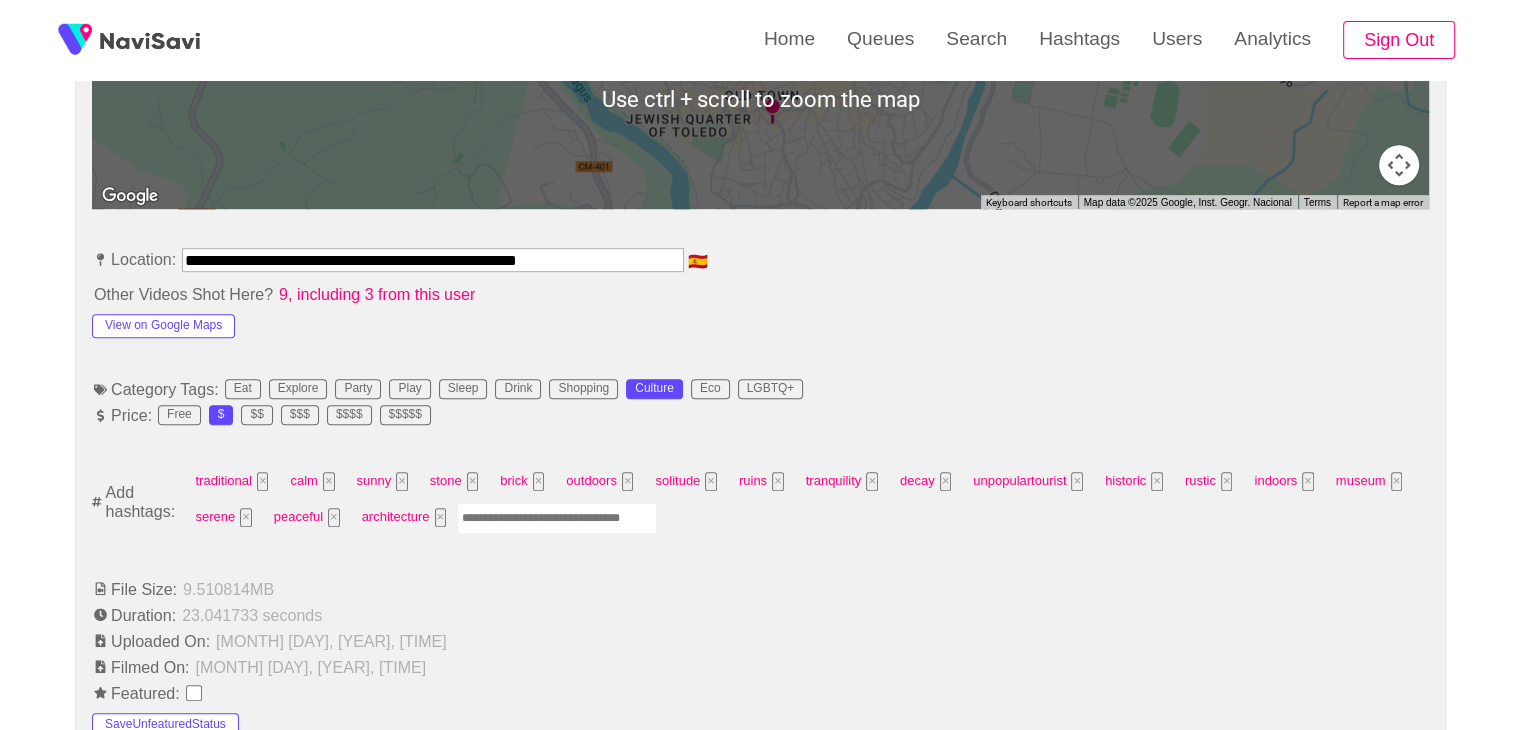 scroll, scrollTop: 1018, scrollLeft: 0, axis: vertical 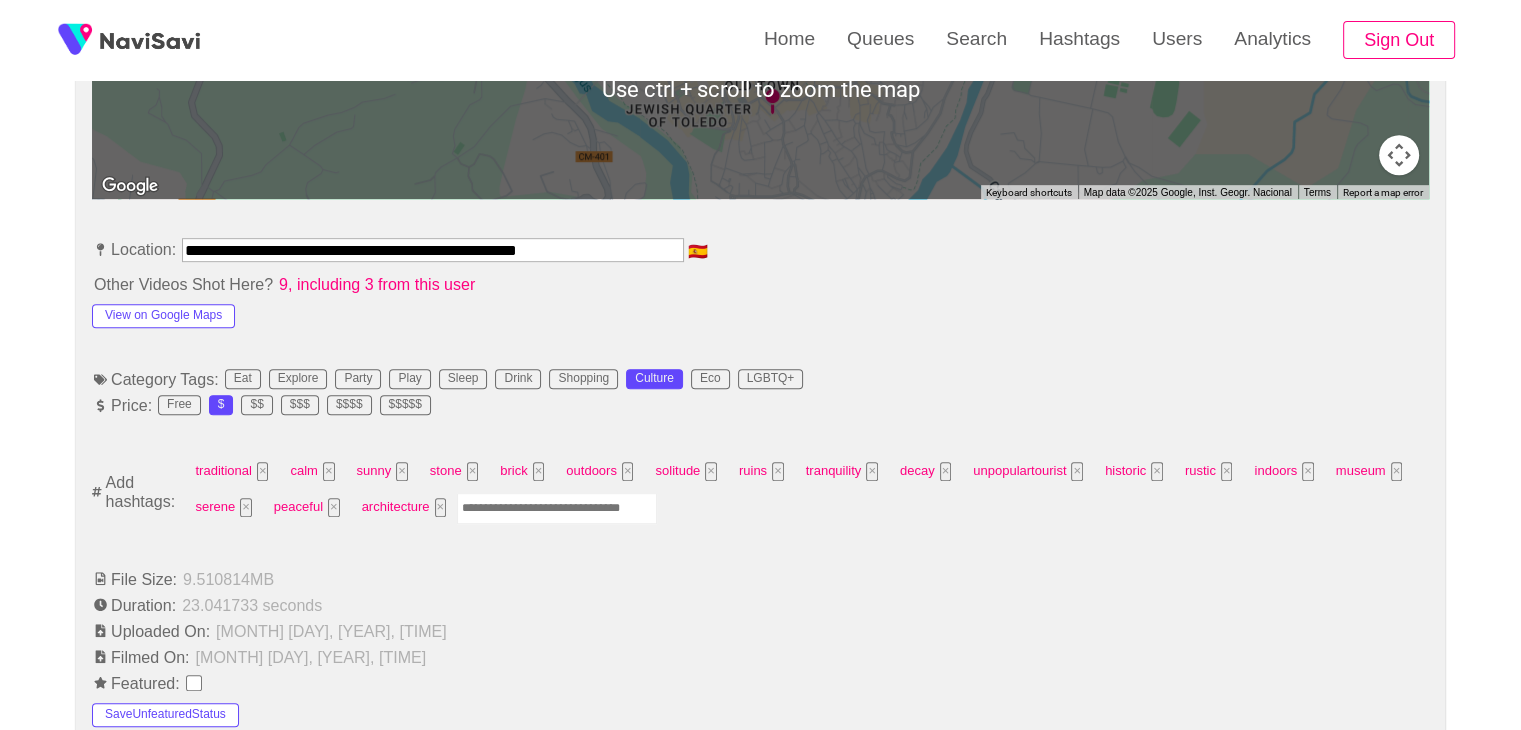 click at bounding box center [557, 508] 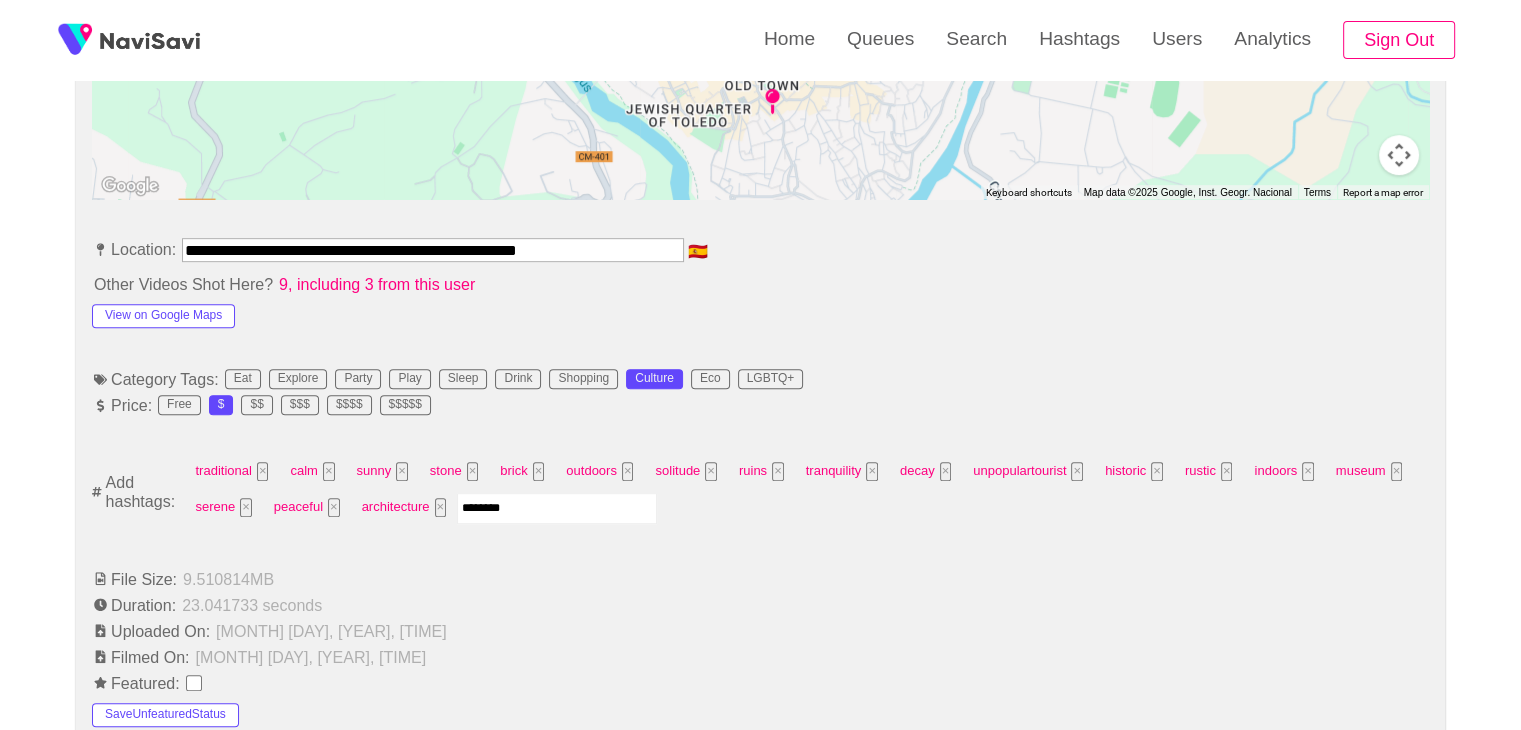 type on "*********" 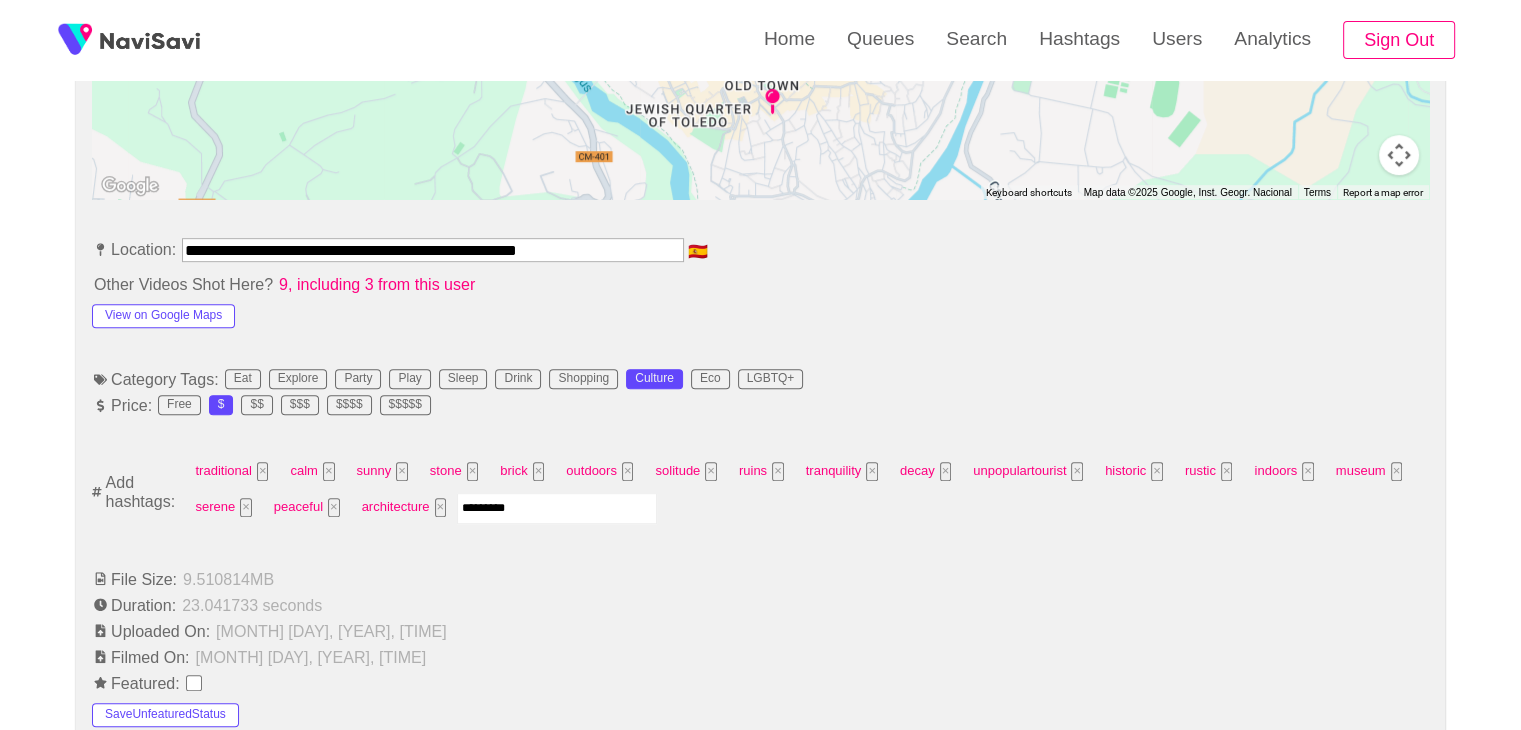 type 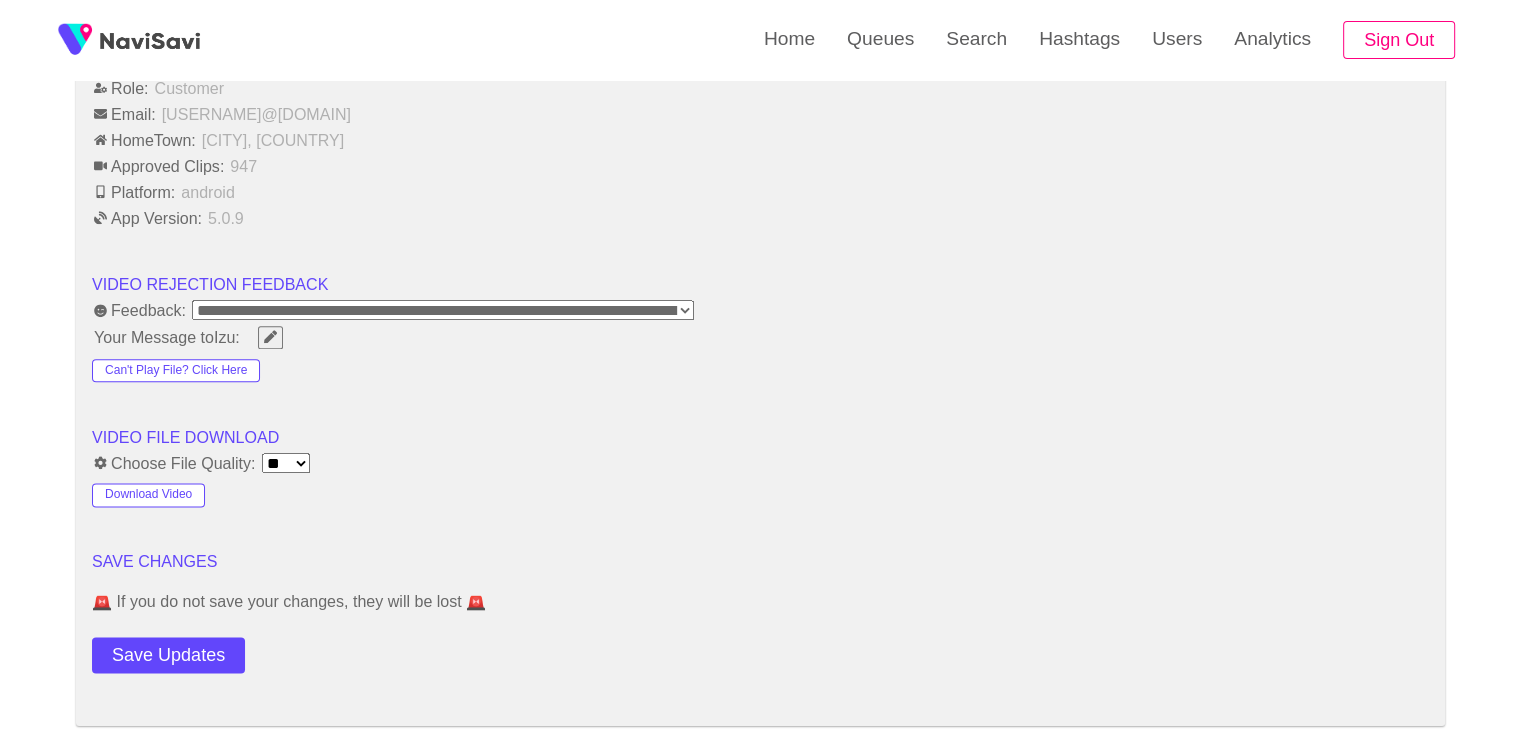 scroll, scrollTop: 2398, scrollLeft: 0, axis: vertical 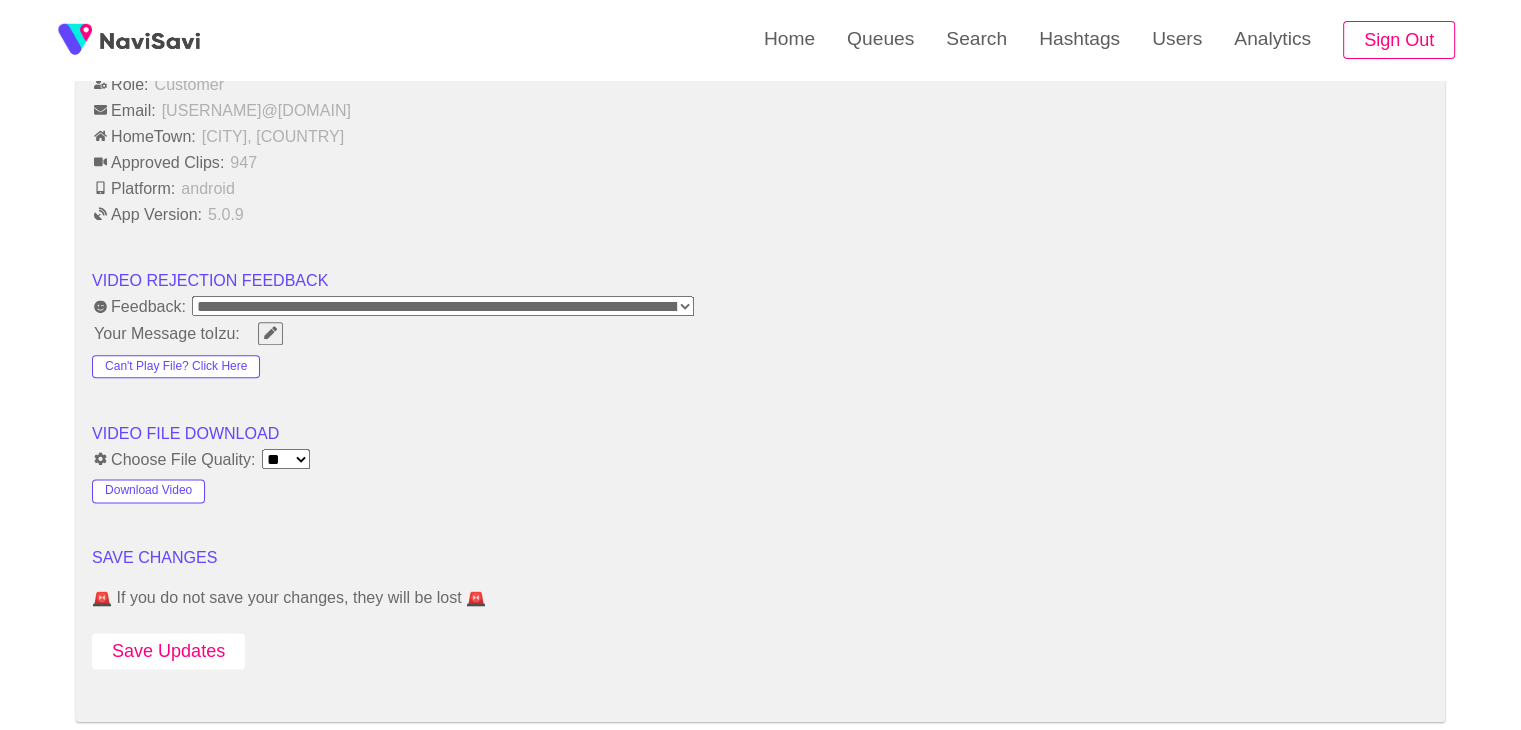 click on "Save Updates" at bounding box center (168, 651) 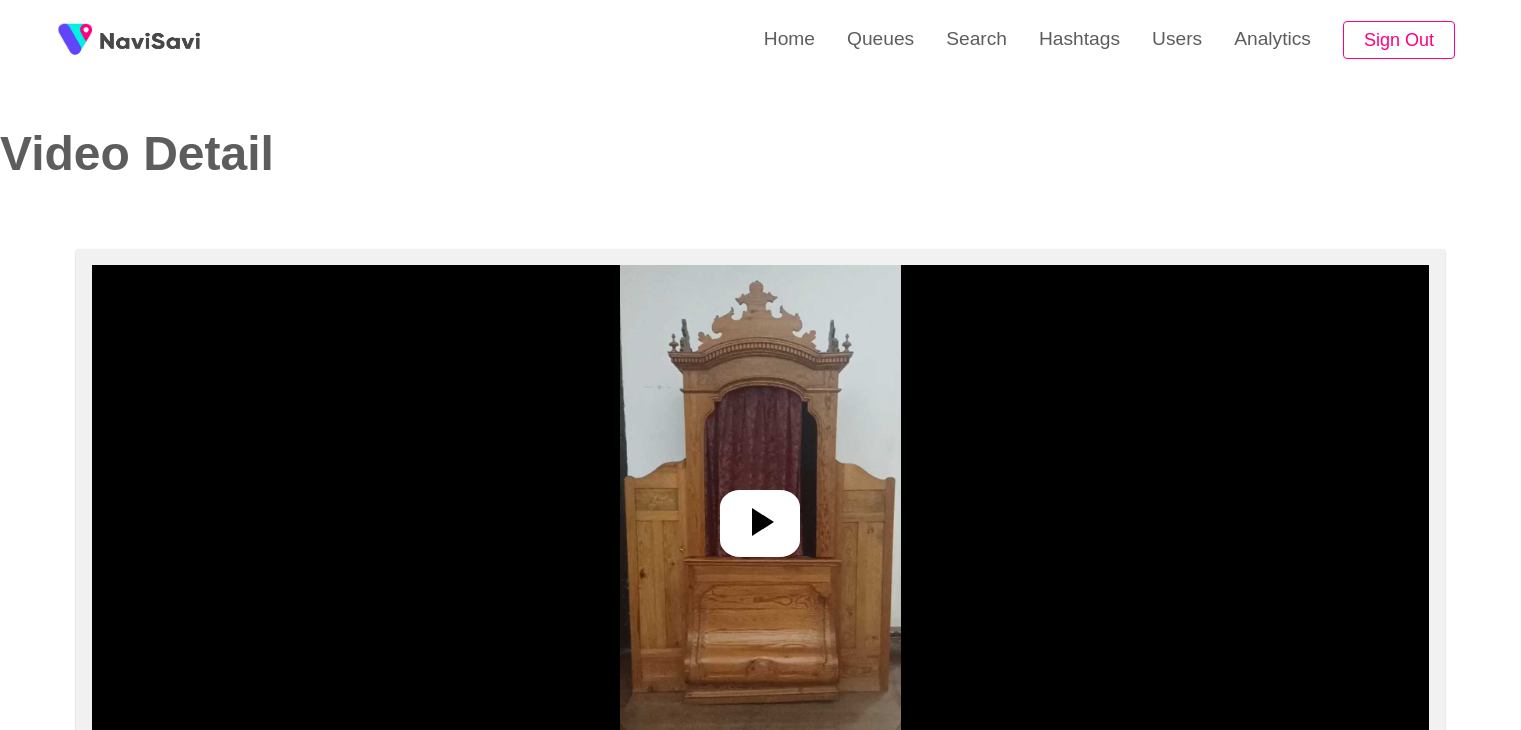 select on "**********" 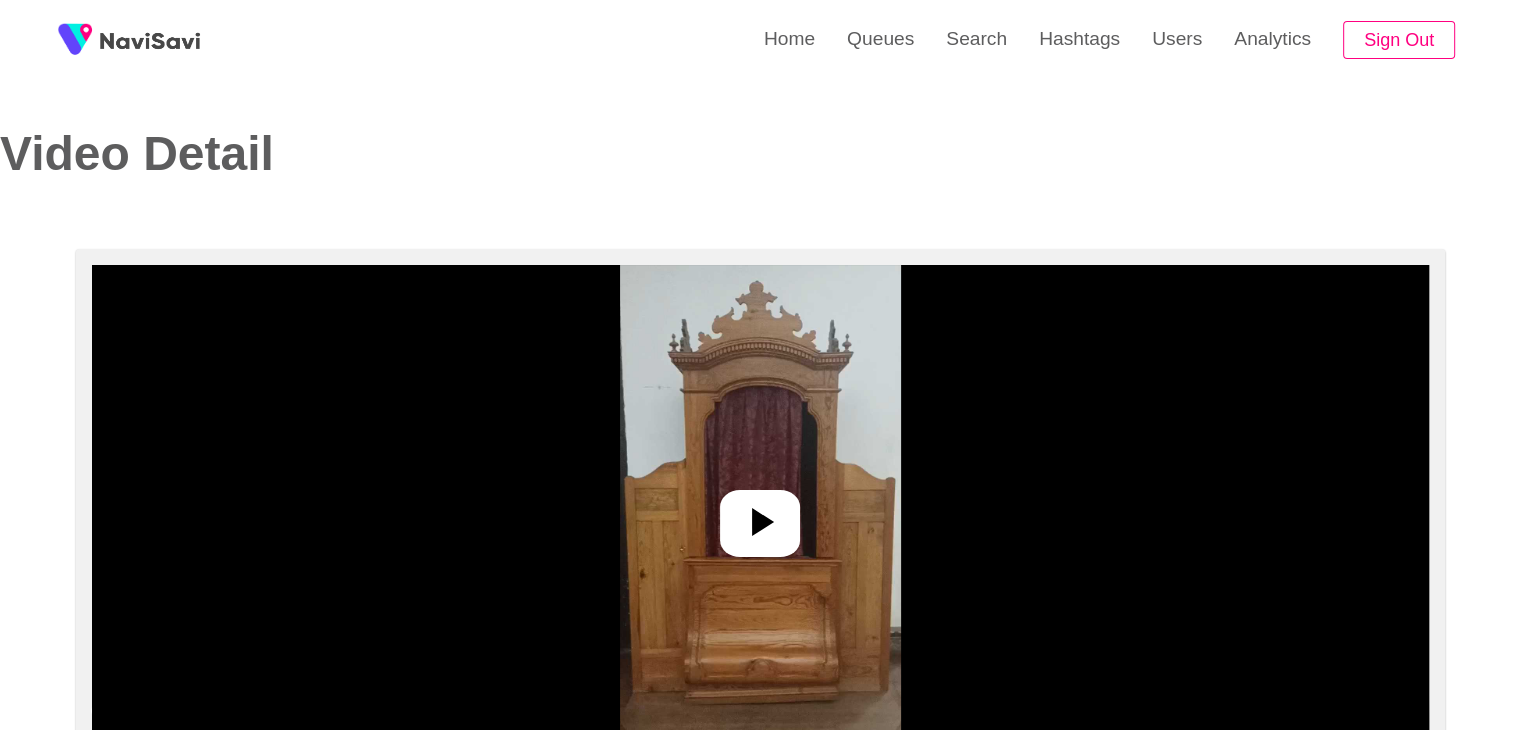 click at bounding box center (760, 515) 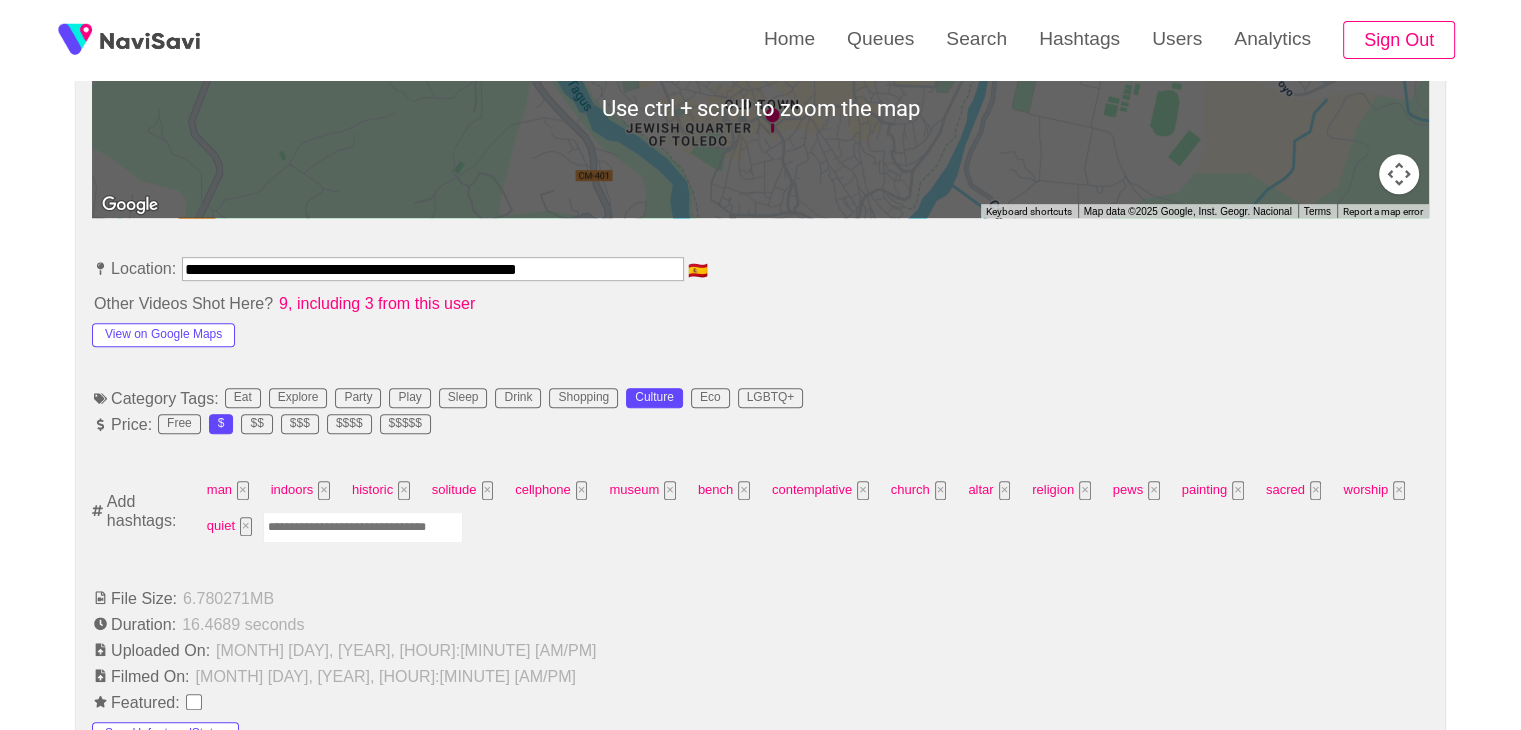 scroll, scrollTop: 1000, scrollLeft: 0, axis: vertical 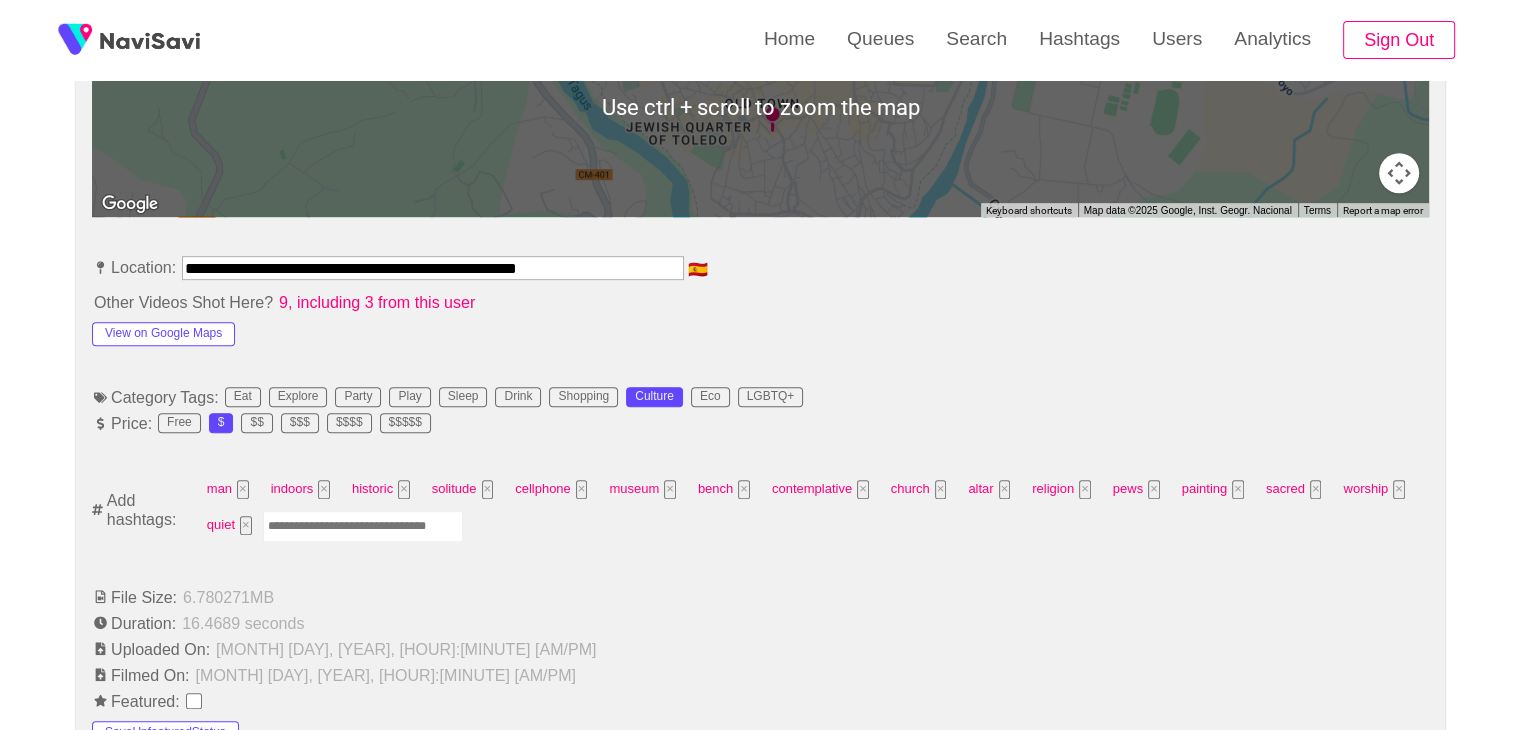 click at bounding box center [363, 526] 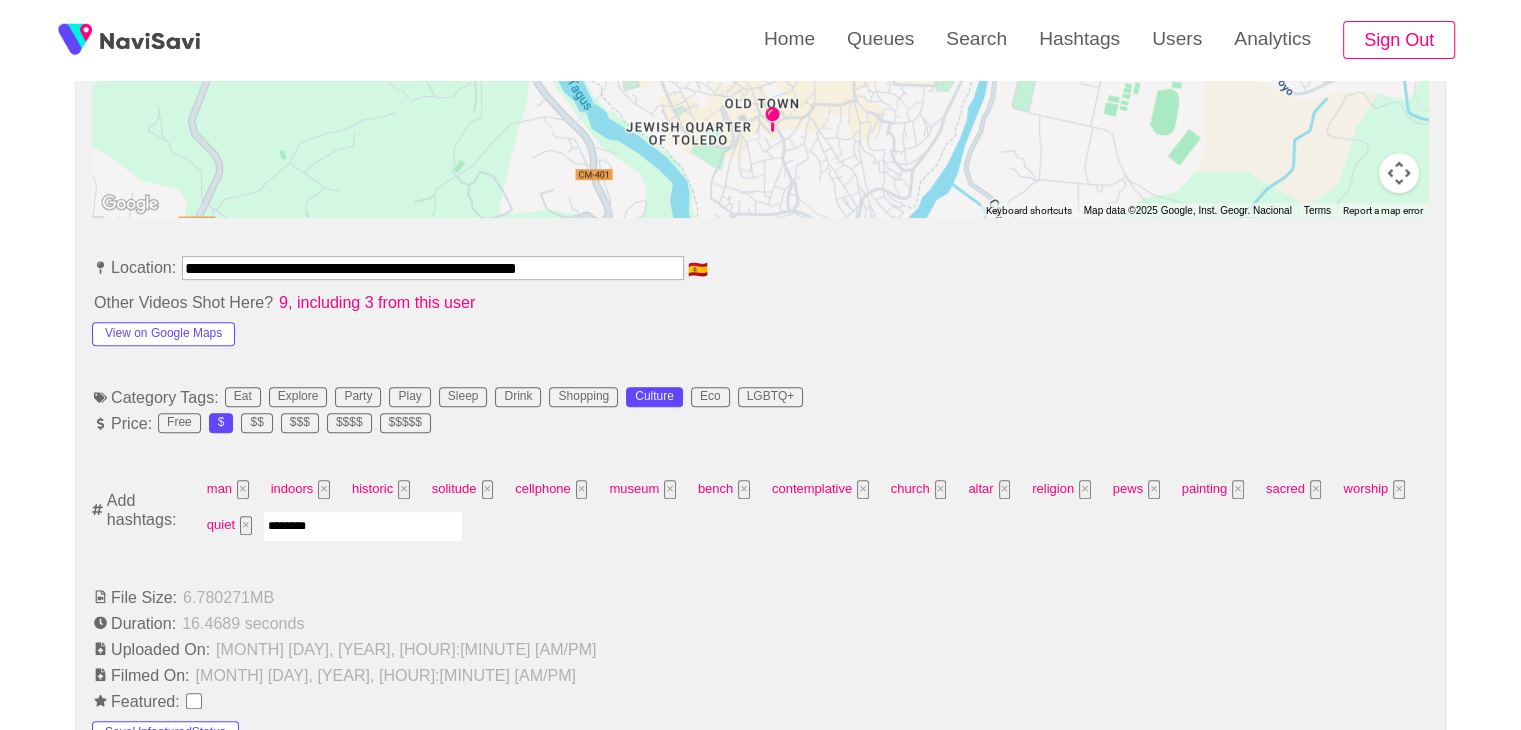 type on "*********" 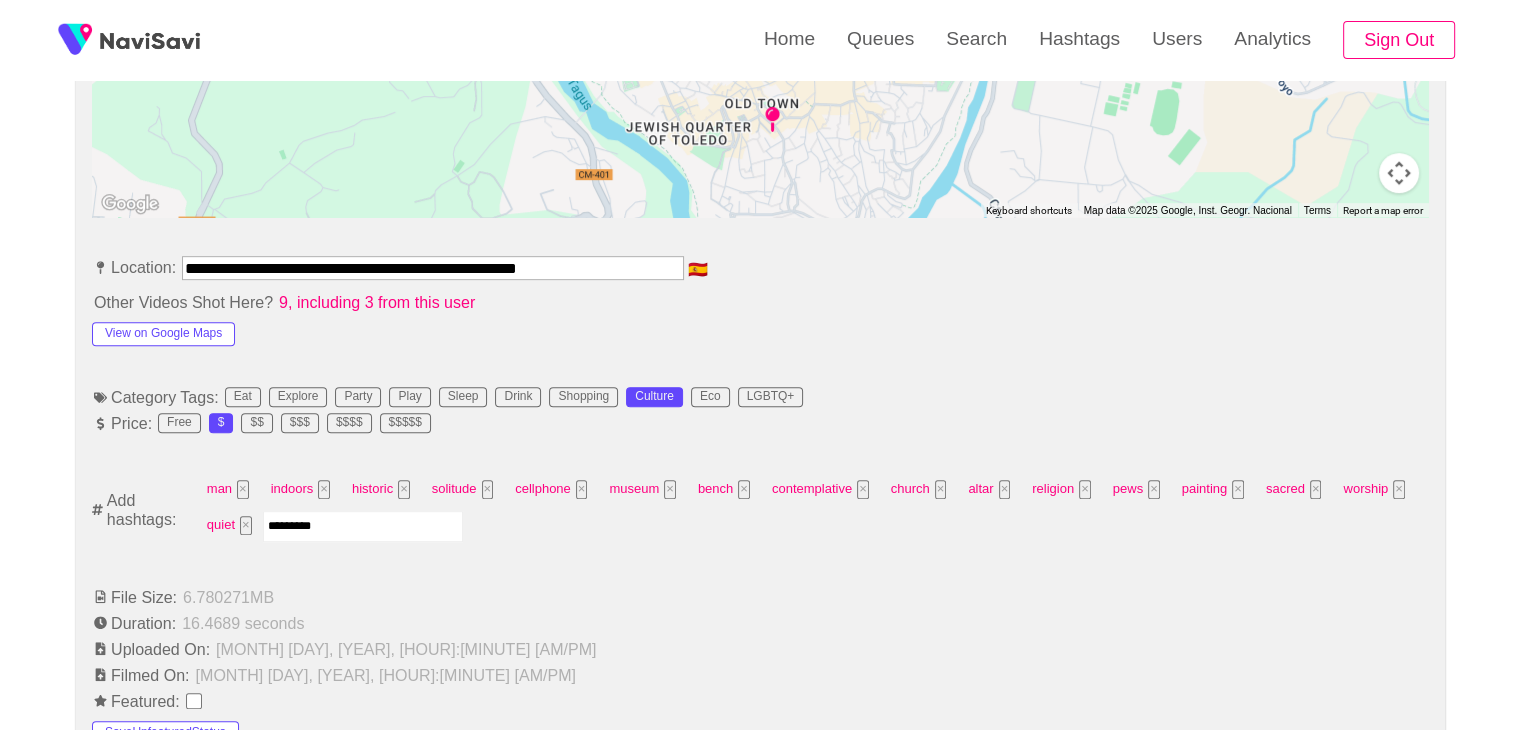 type 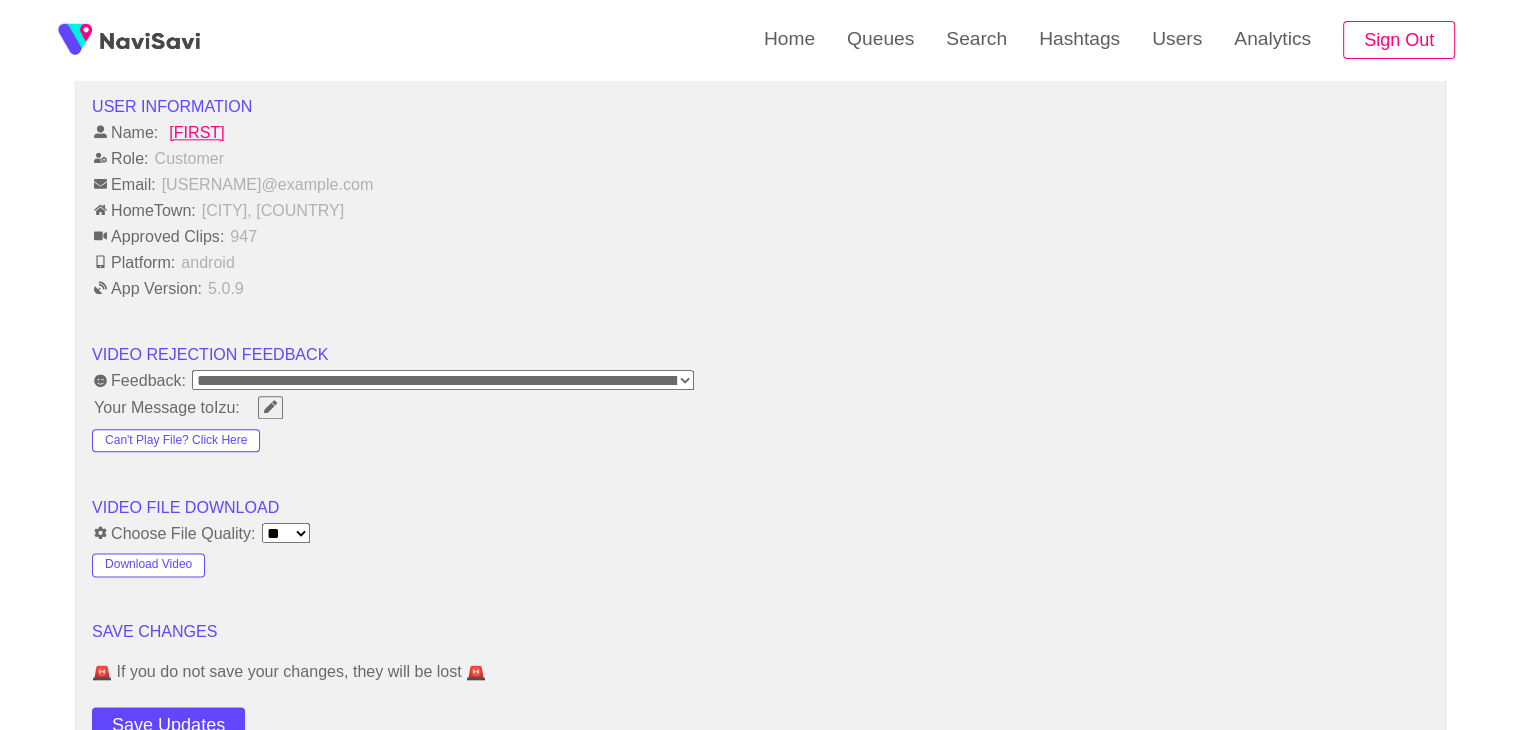 scroll, scrollTop: 2330, scrollLeft: 0, axis: vertical 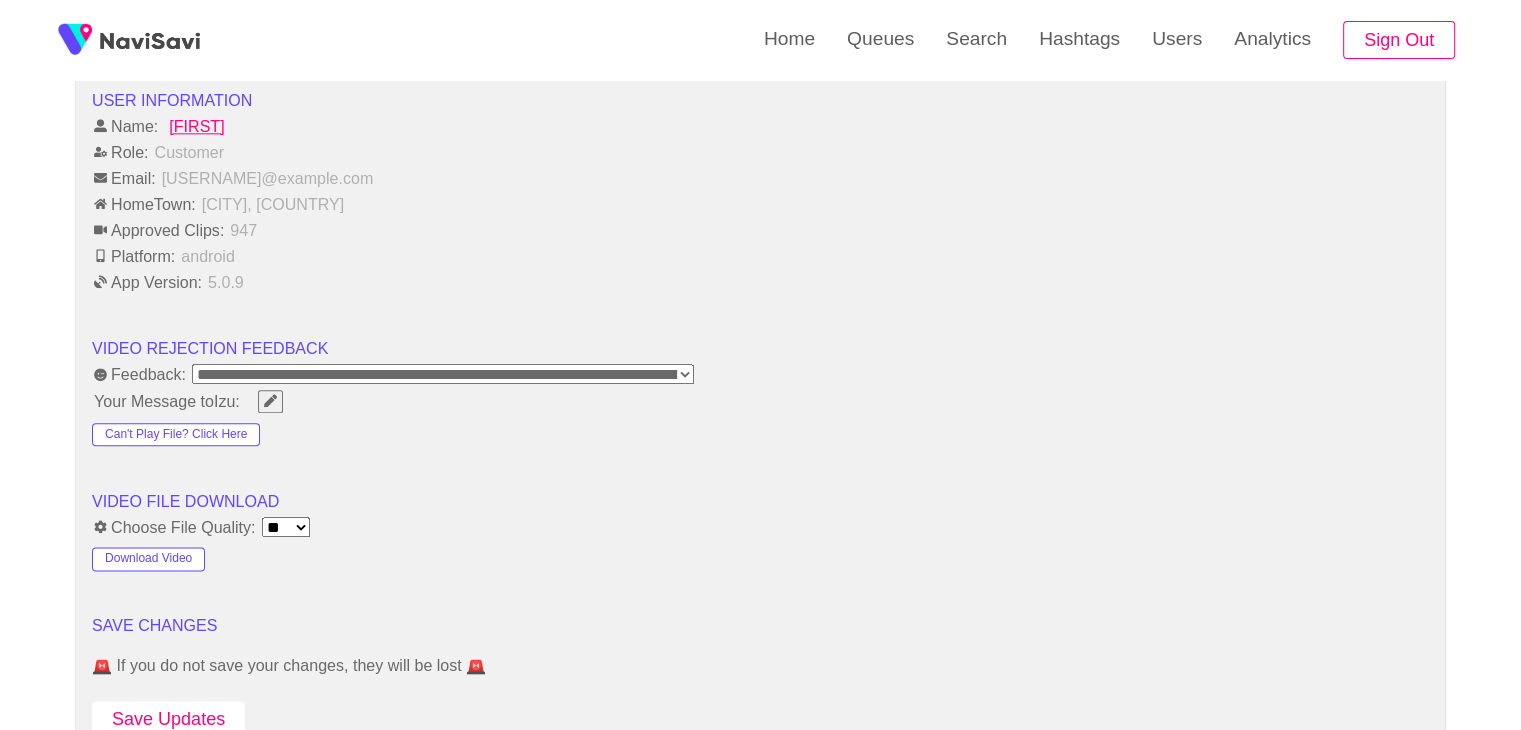 click on "Save Updates" at bounding box center [168, 719] 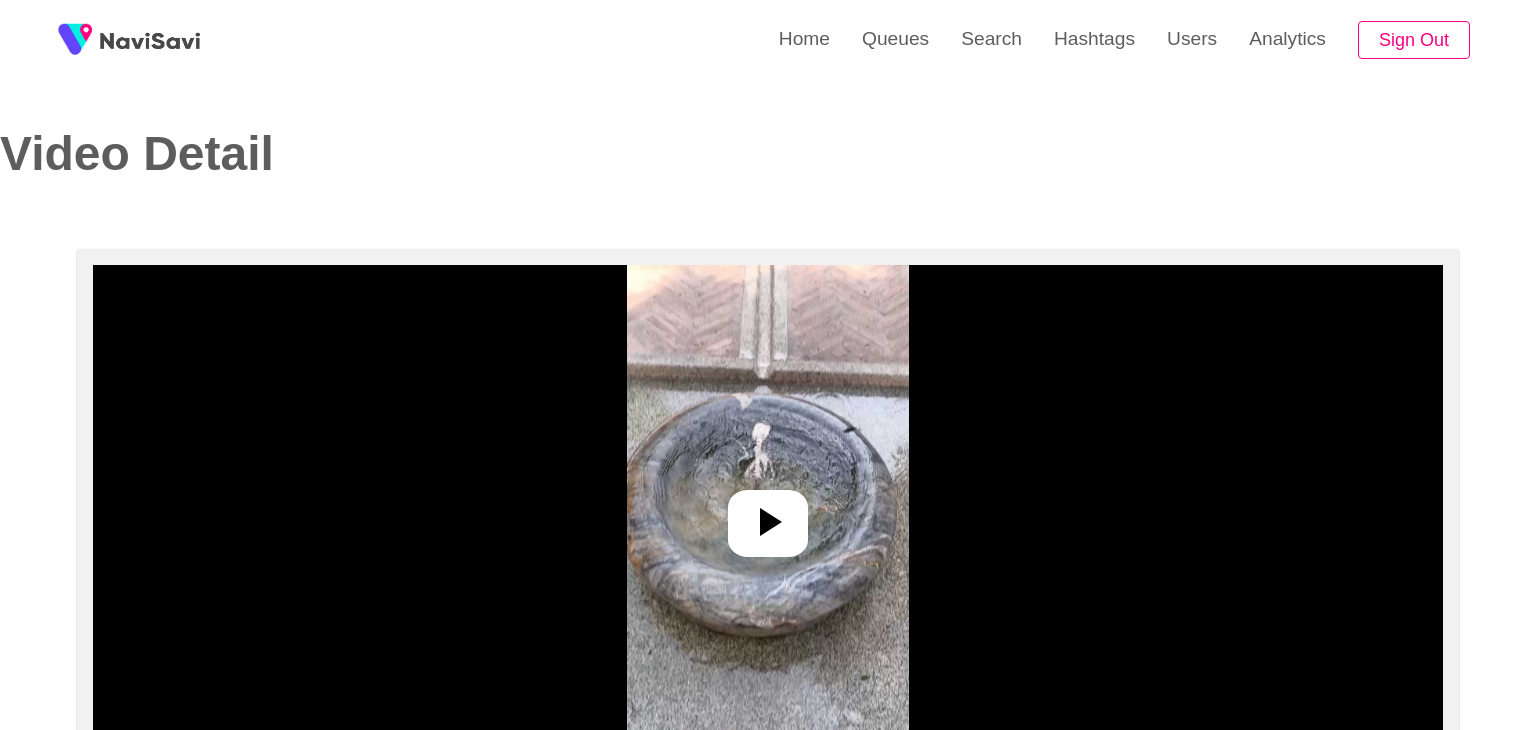 select on "**********" 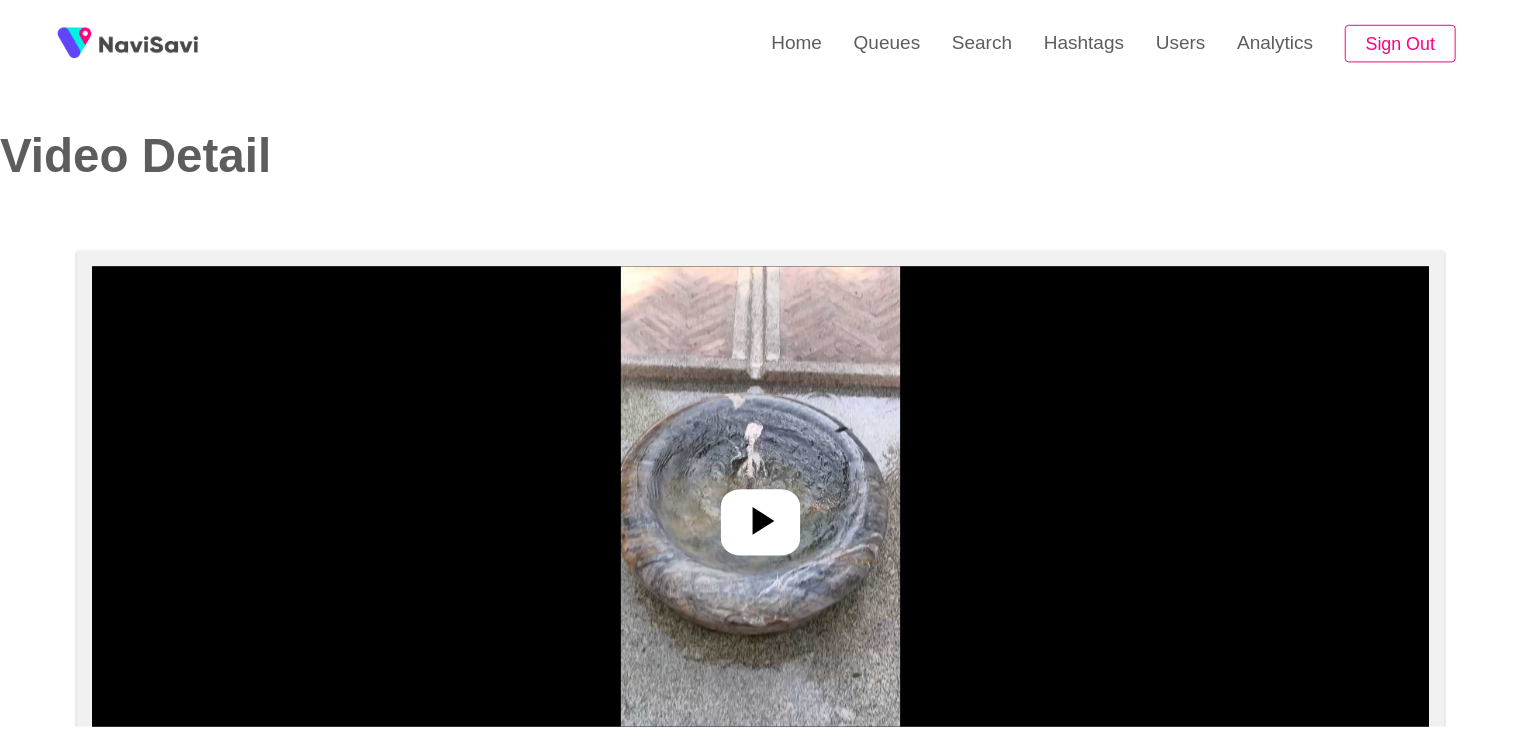 scroll, scrollTop: 0, scrollLeft: 0, axis: both 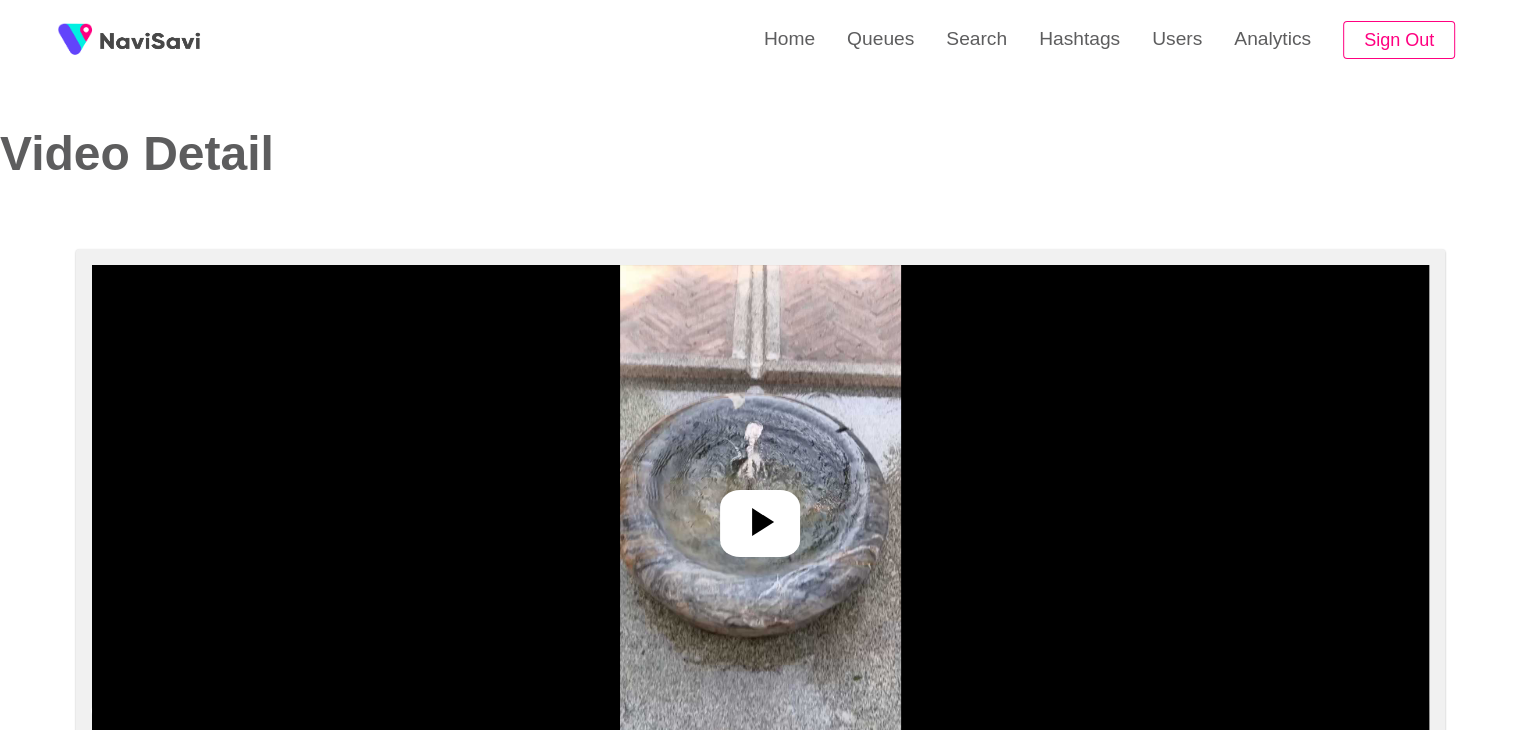 click at bounding box center (760, 515) 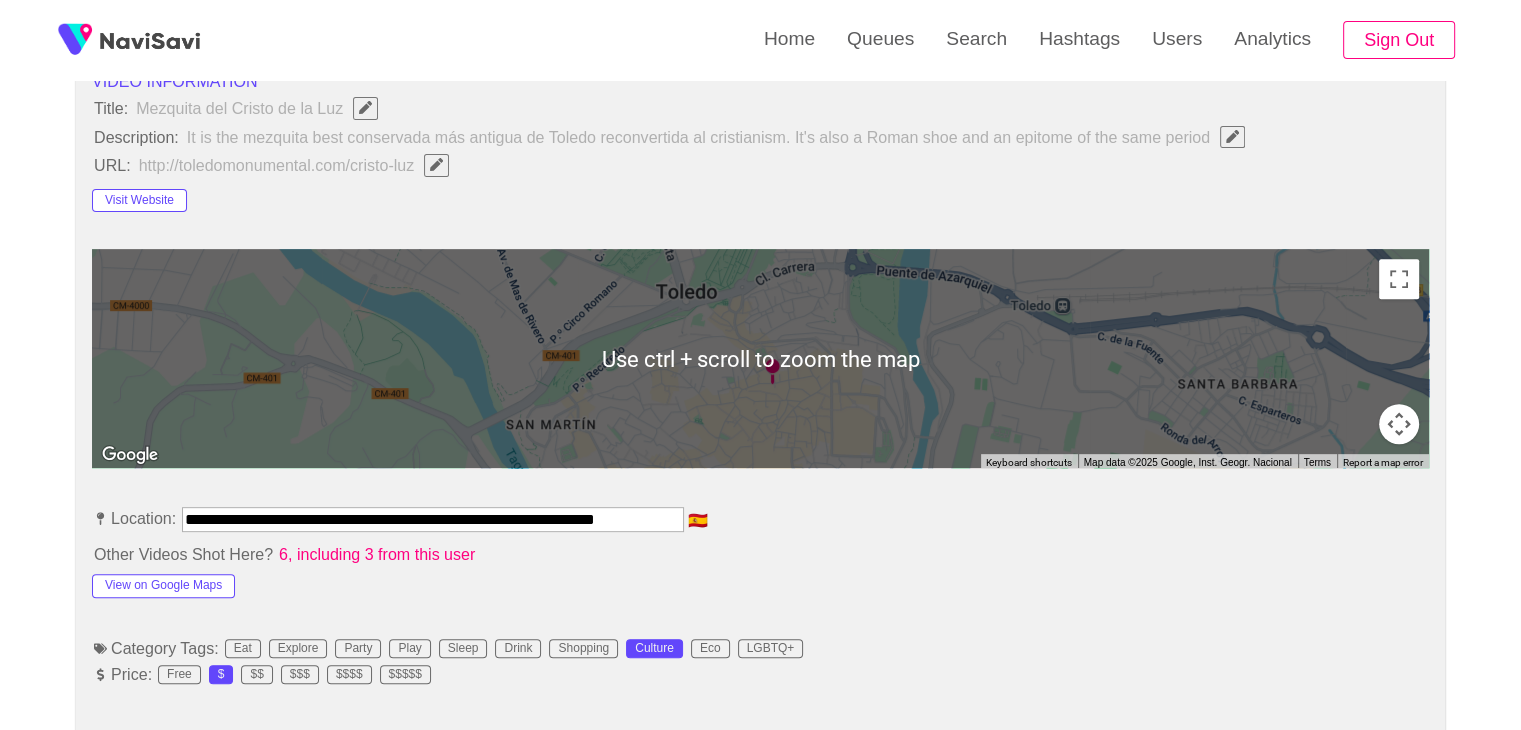 scroll, scrollTop: 716, scrollLeft: 0, axis: vertical 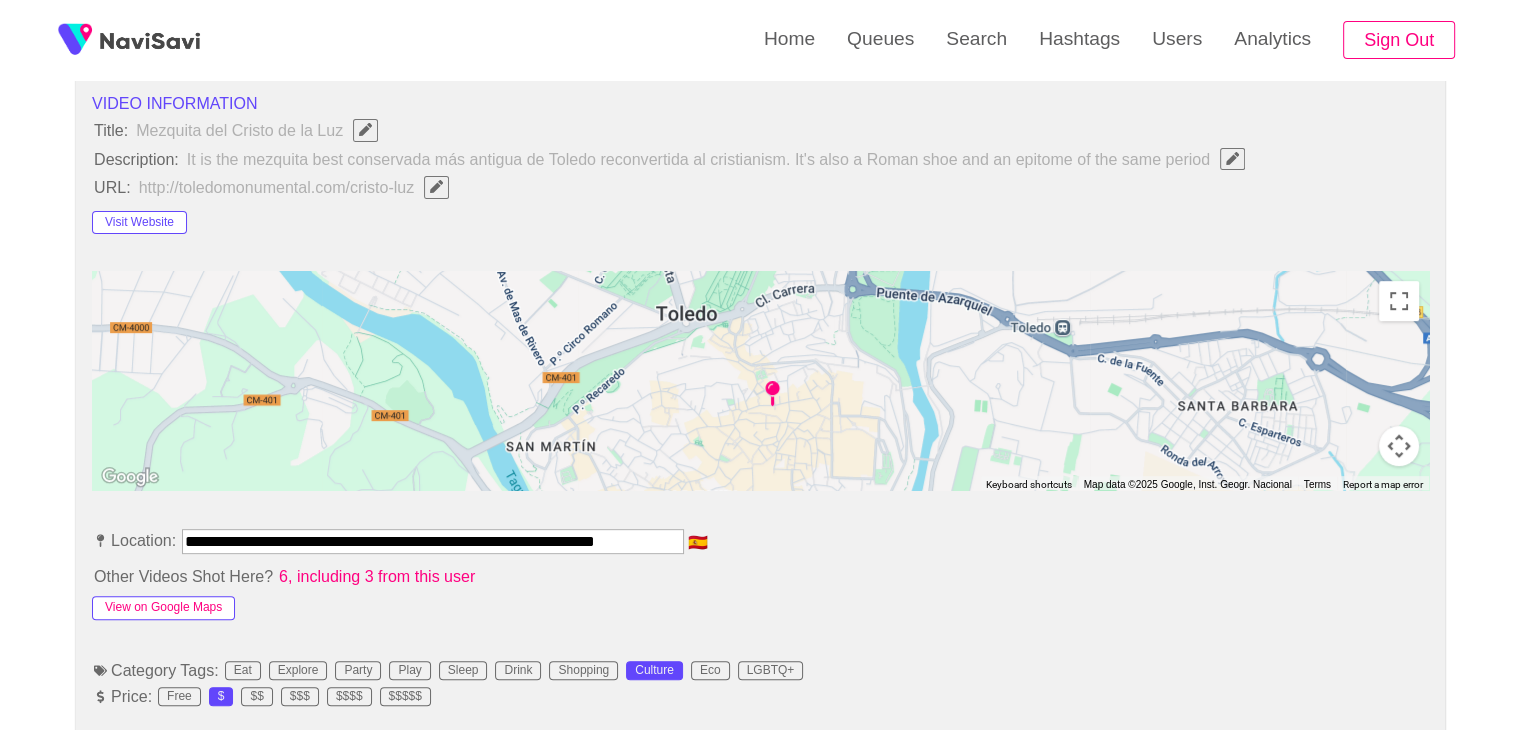 click on "View on Google Maps" at bounding box center (163, 608) 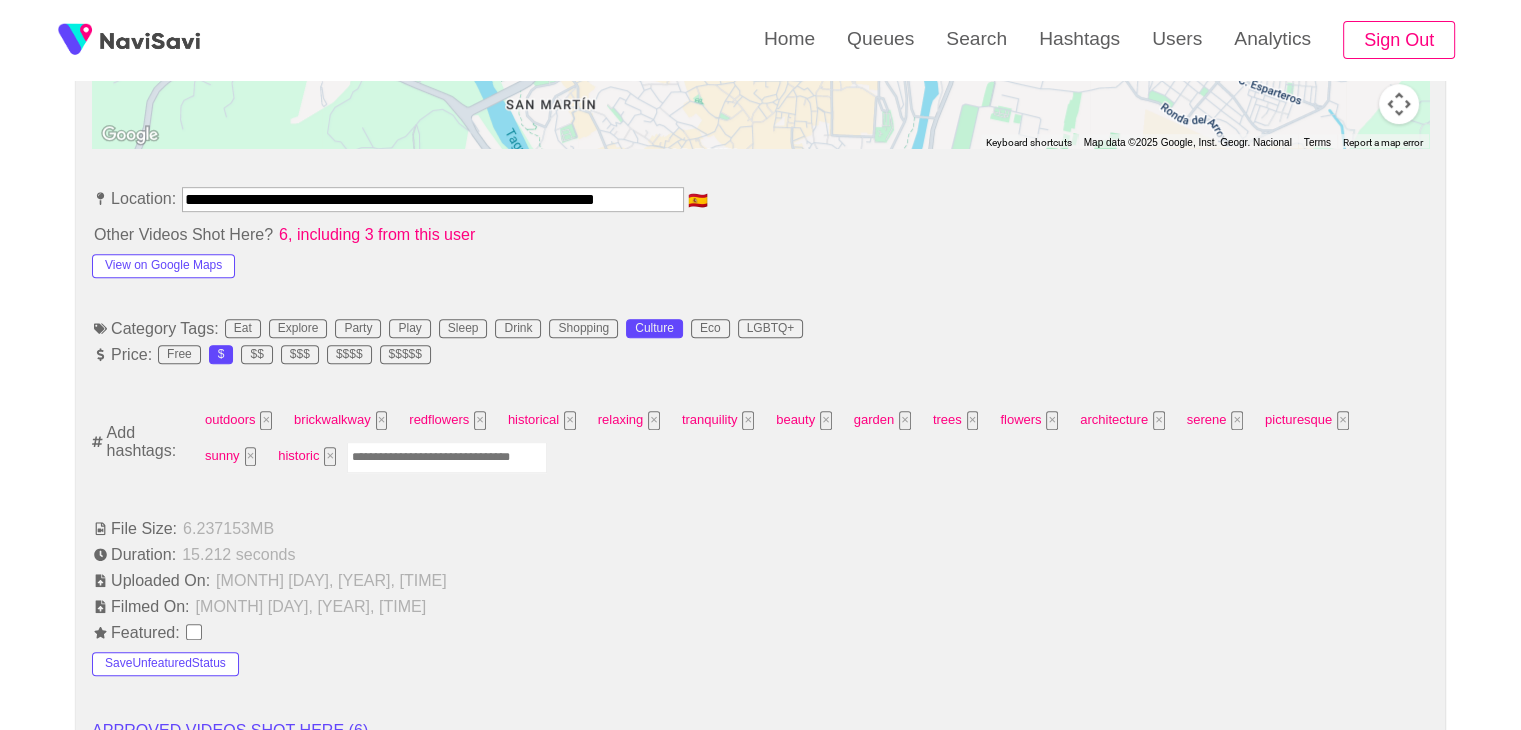 scroll, scrollTop: 1056, scrollLeft: 0, axis: vertical 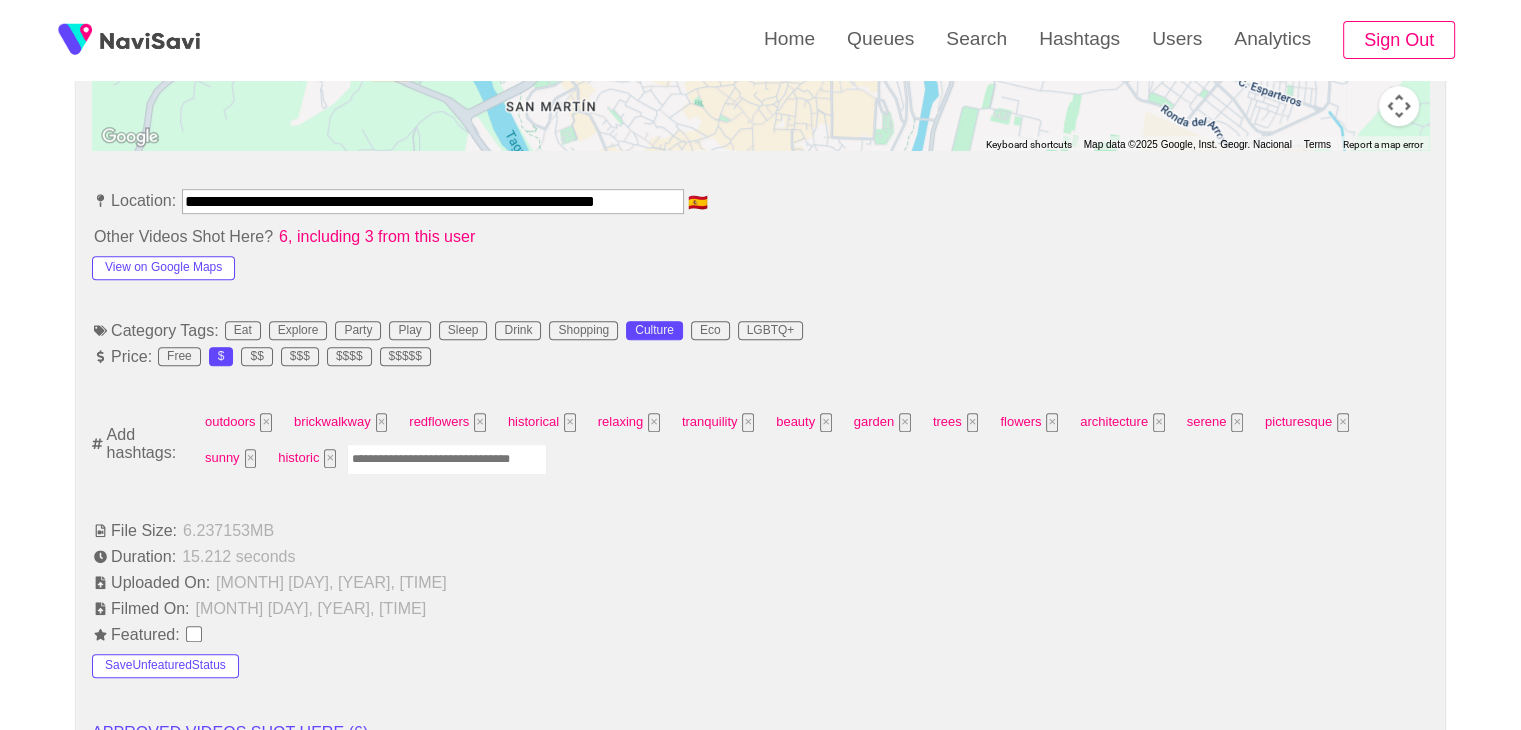 click at bounding box center (447, 459) 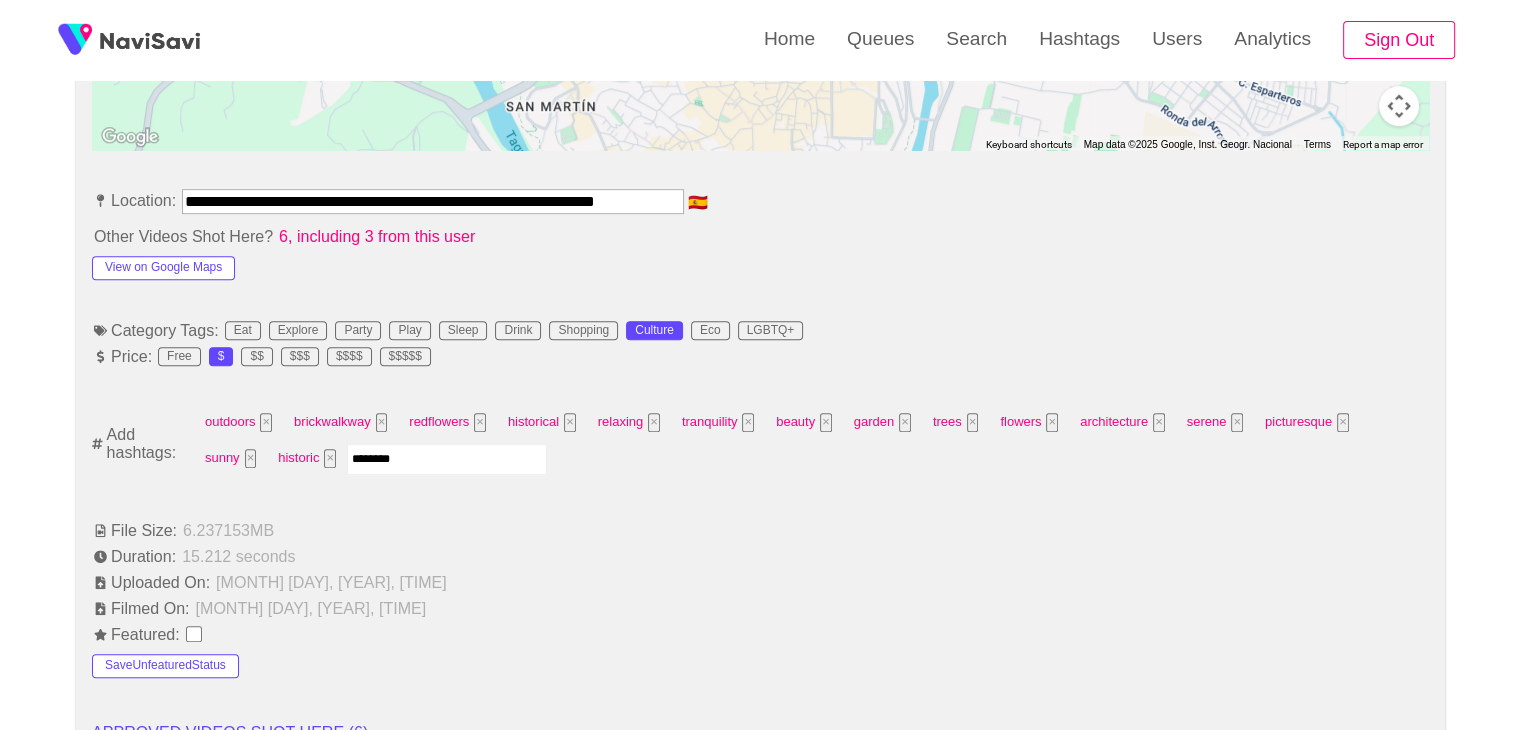 type on "*********" 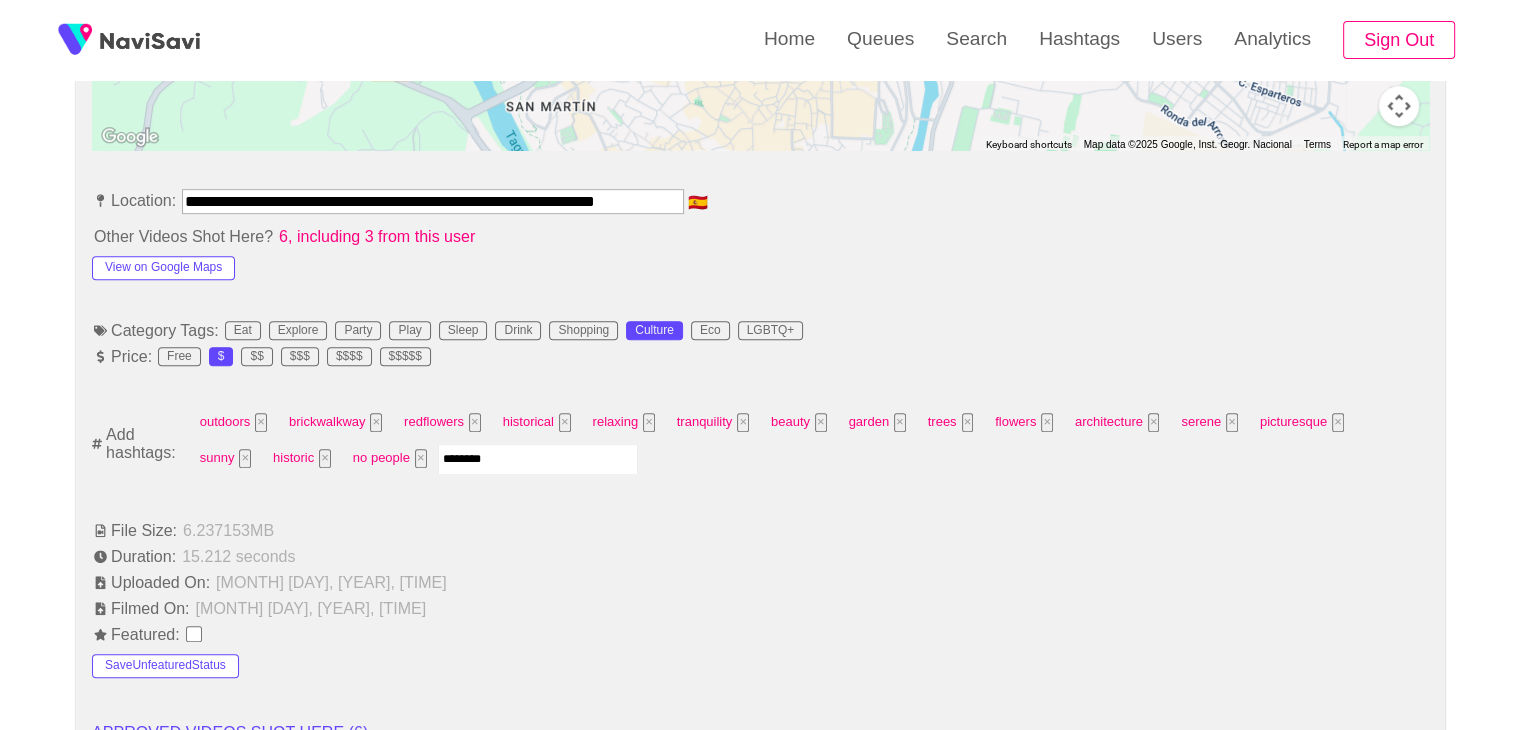 type on "*********" 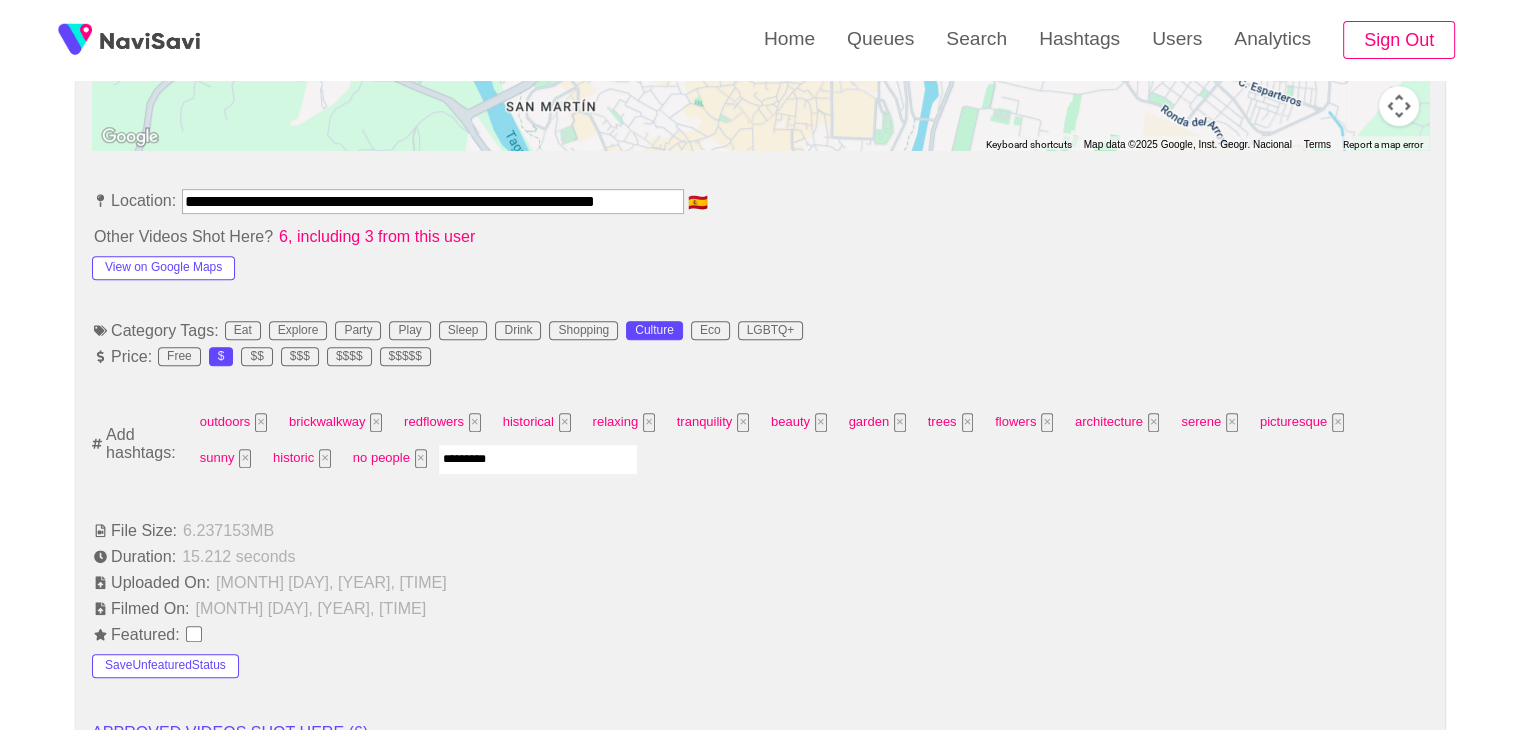 type 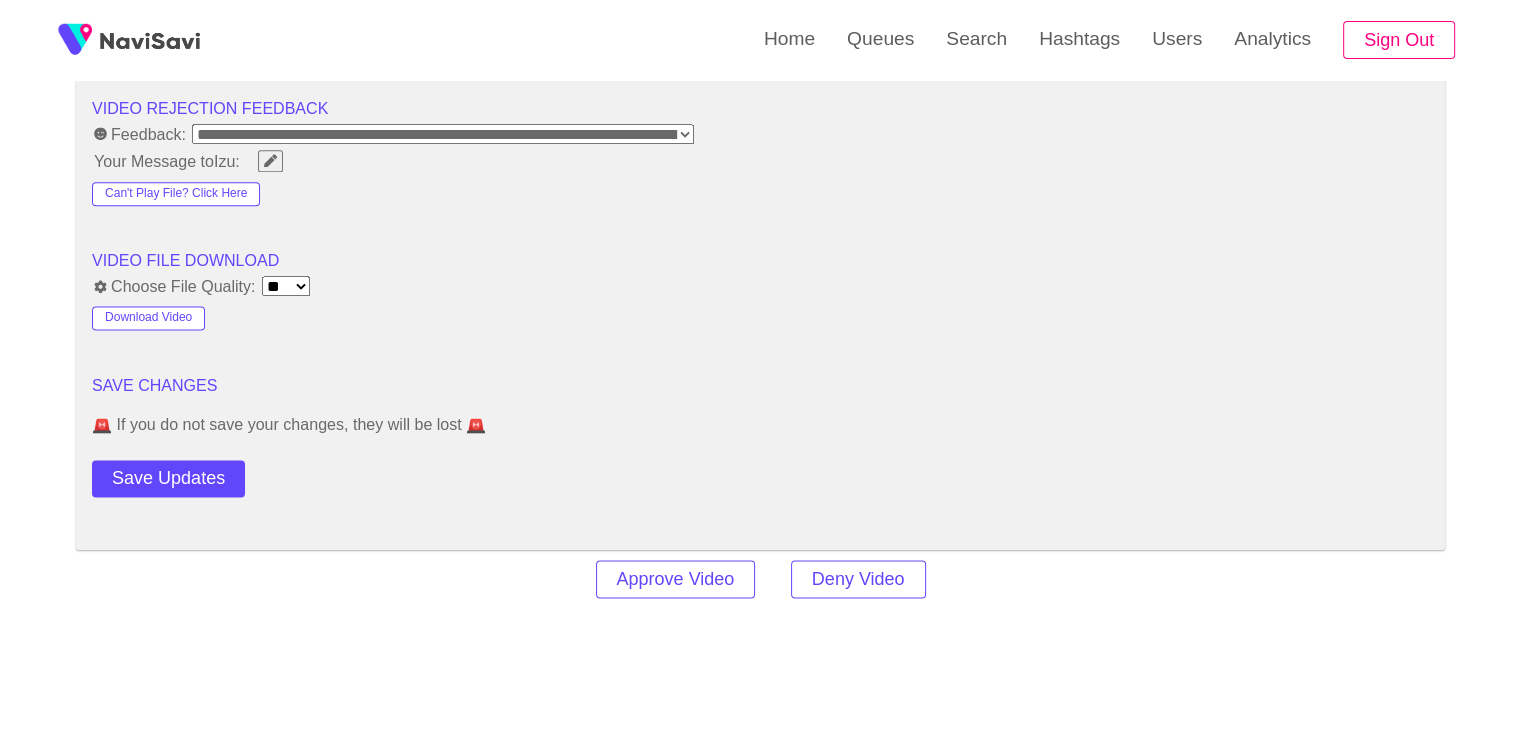 scroll, scrollTop: 2564, scrollLeft: 0, axis: vertical 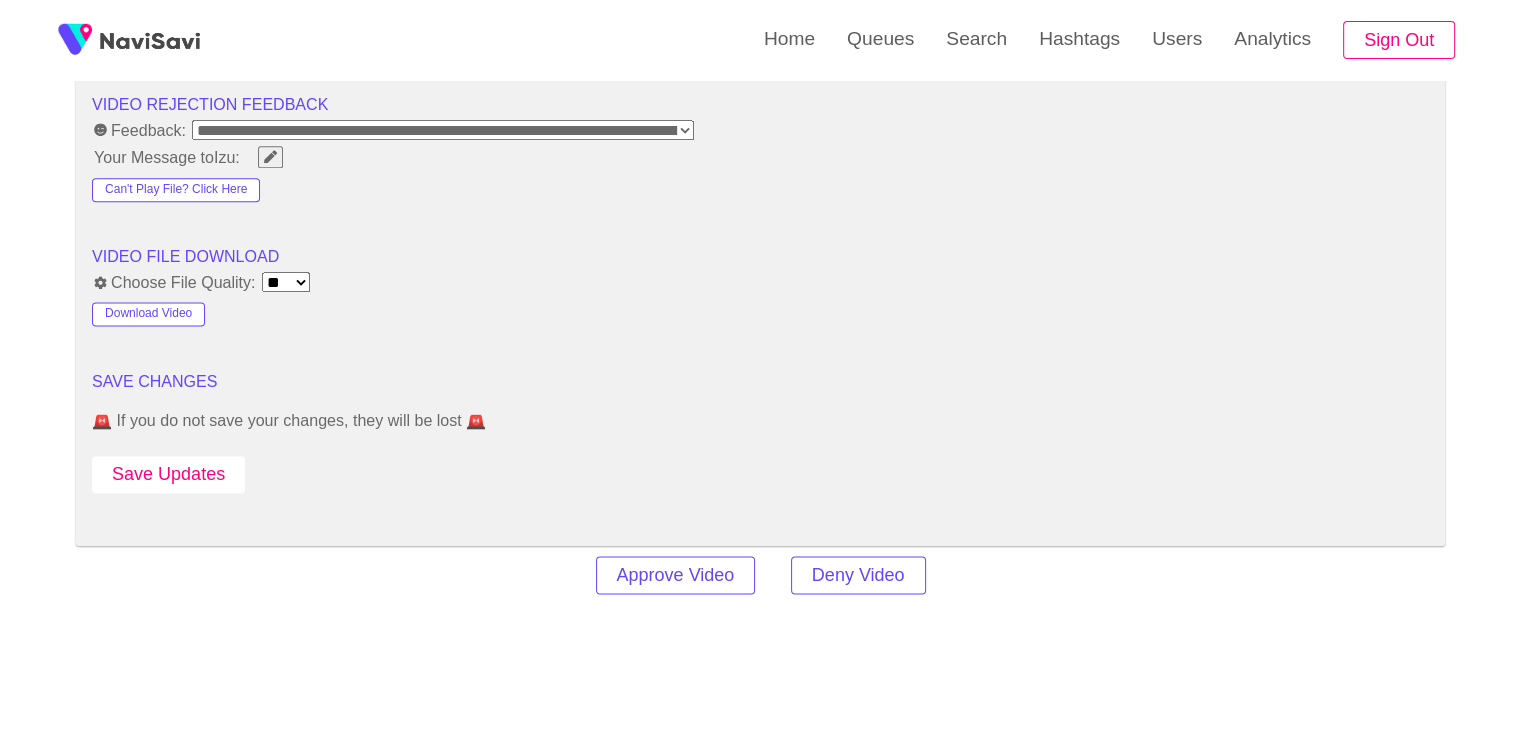 click on "Save Updates" at bounding box center [168, 474] 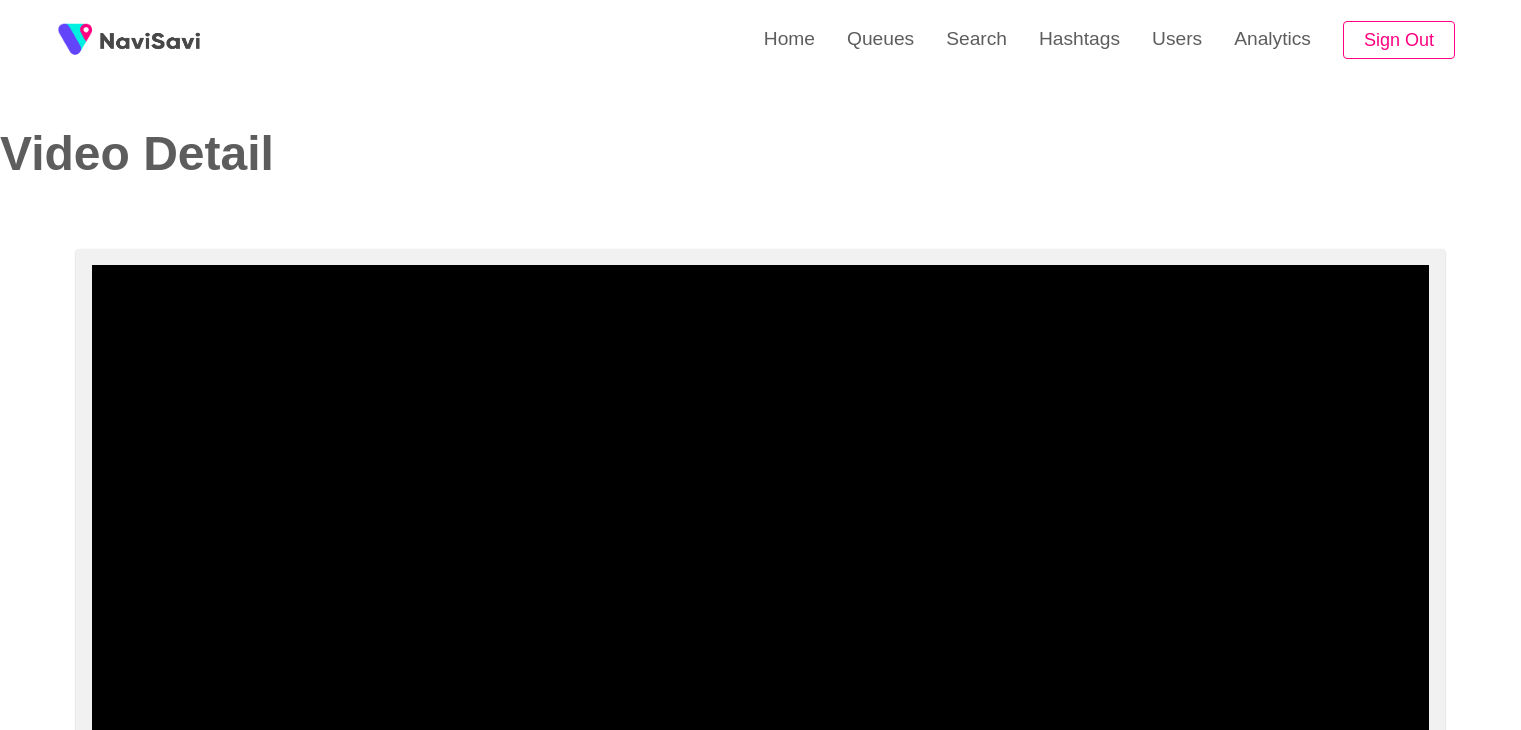 select on "**********" 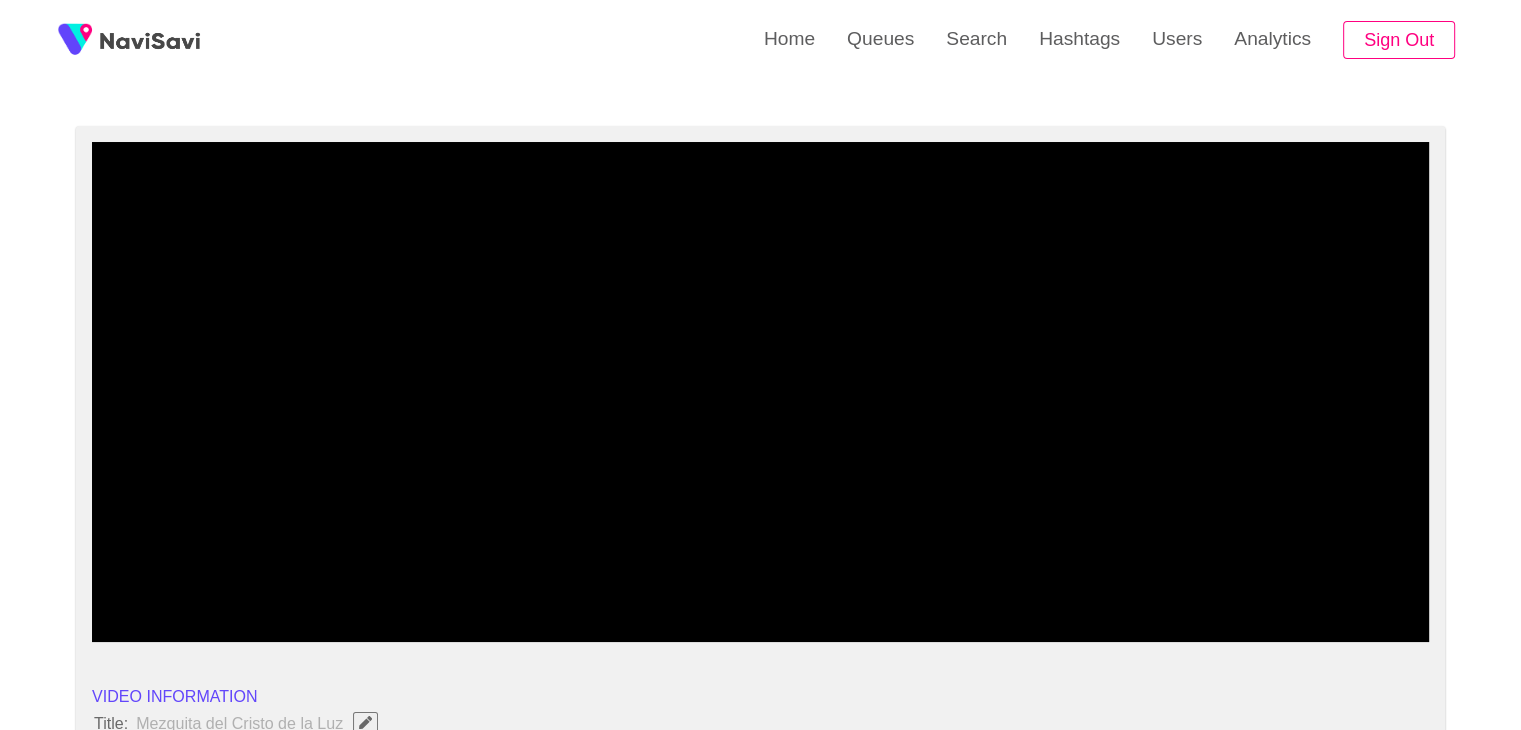 scroll, scrollTop: 124, scrollLeft: 0, axis: vertical 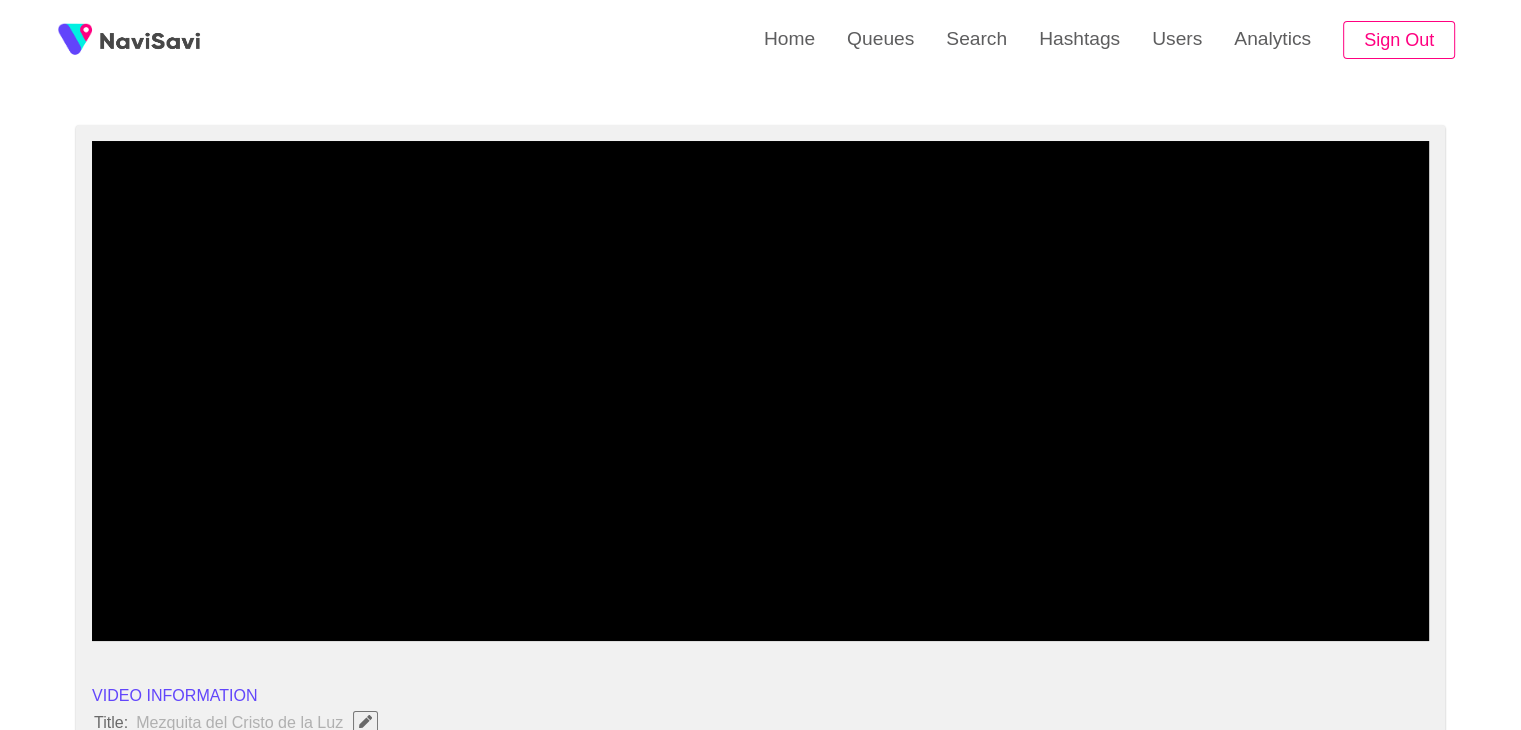 click at bounding box center (760, 391) 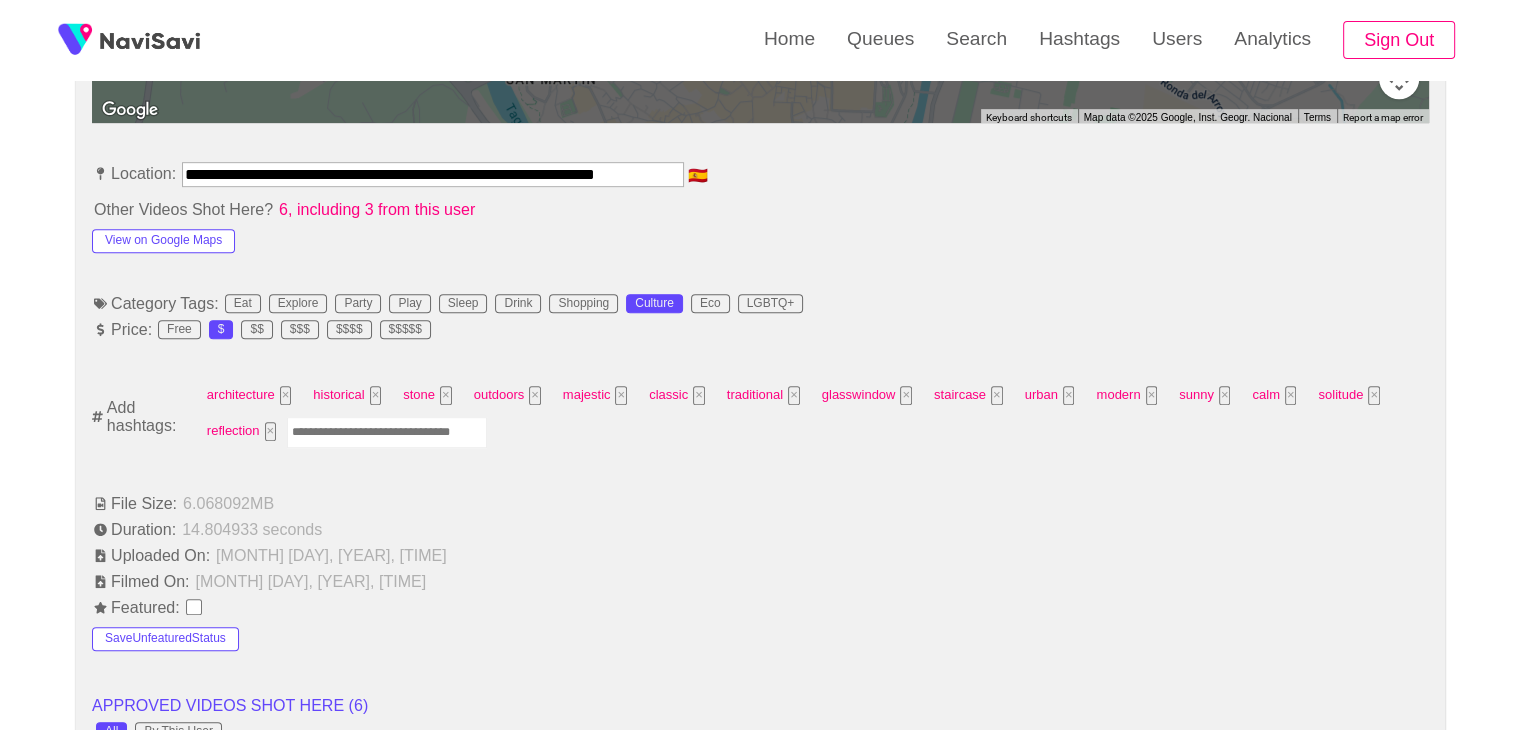 scroll, scrollTop: 1084, scrollLeft: 0, axis: vertical 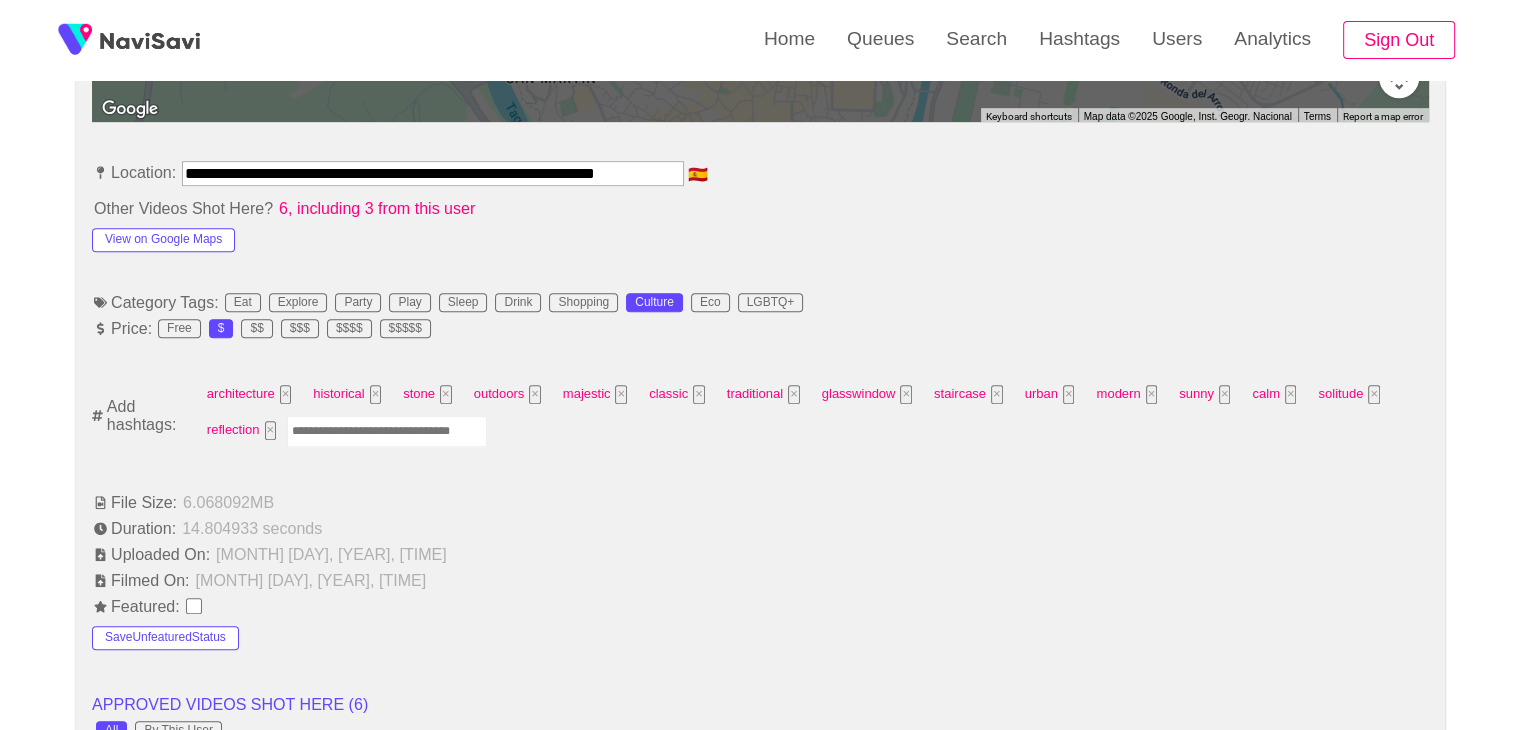 click at bounding box center (387, 431) 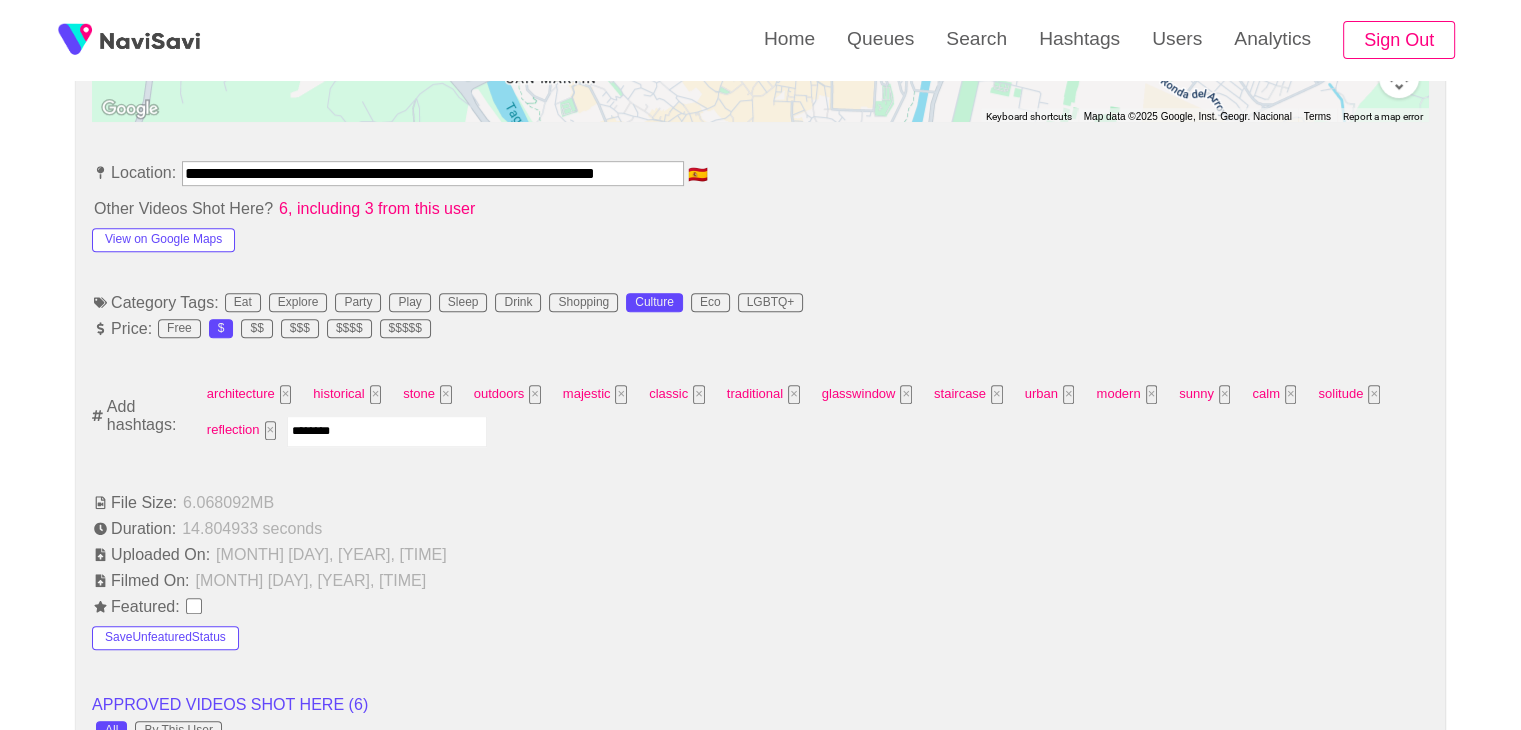 type on "*********" 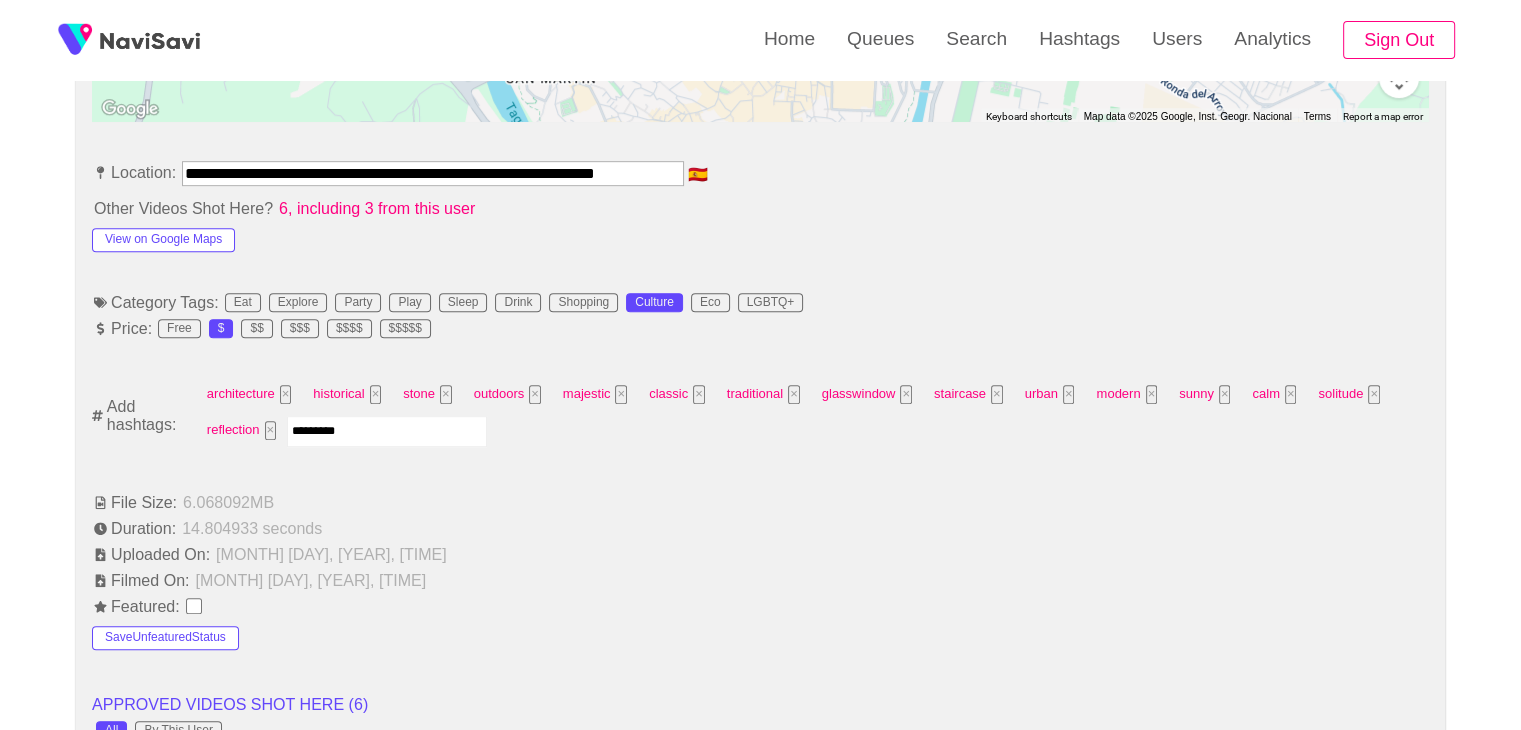 type 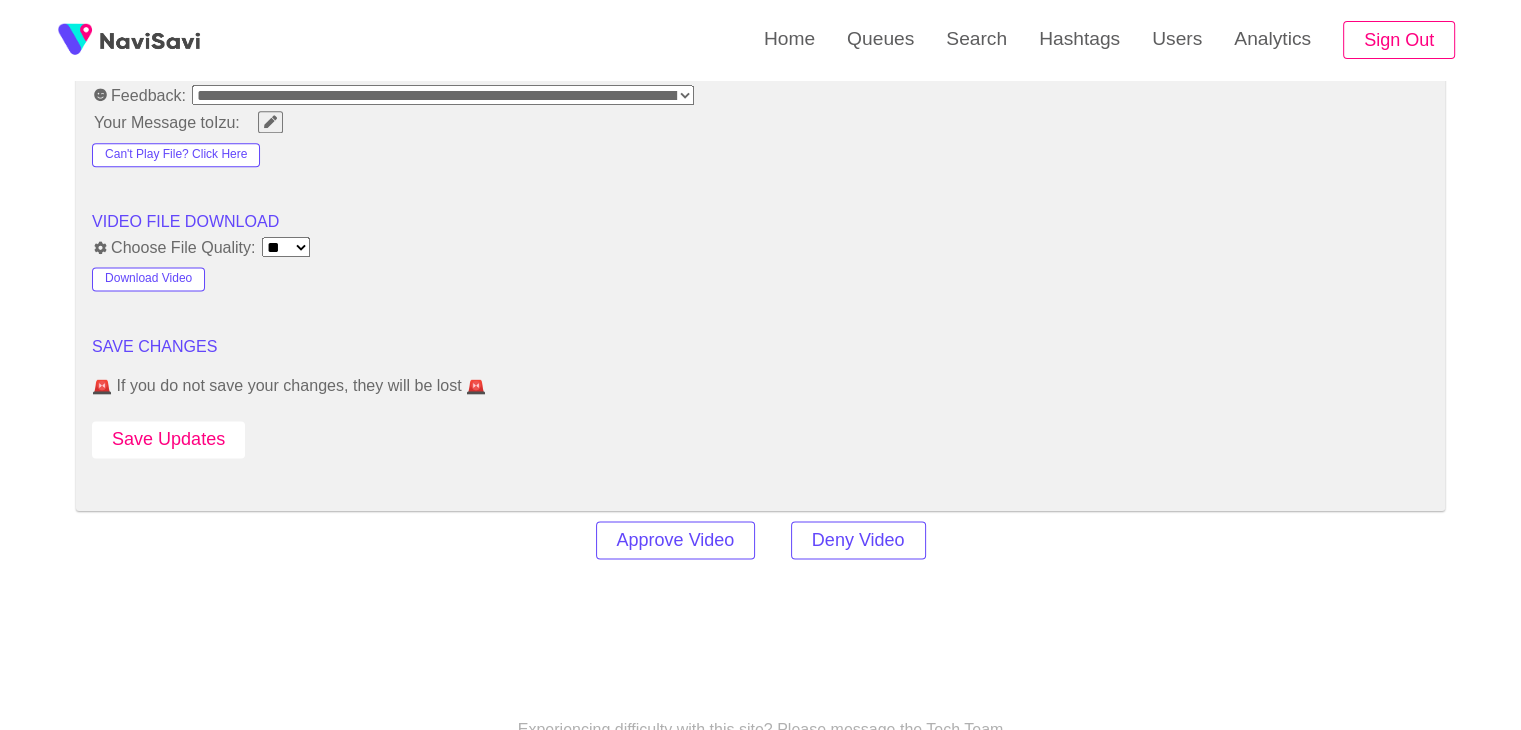 scroll, scrollTop: 2600, scrollLeft: 0, axis: vertical 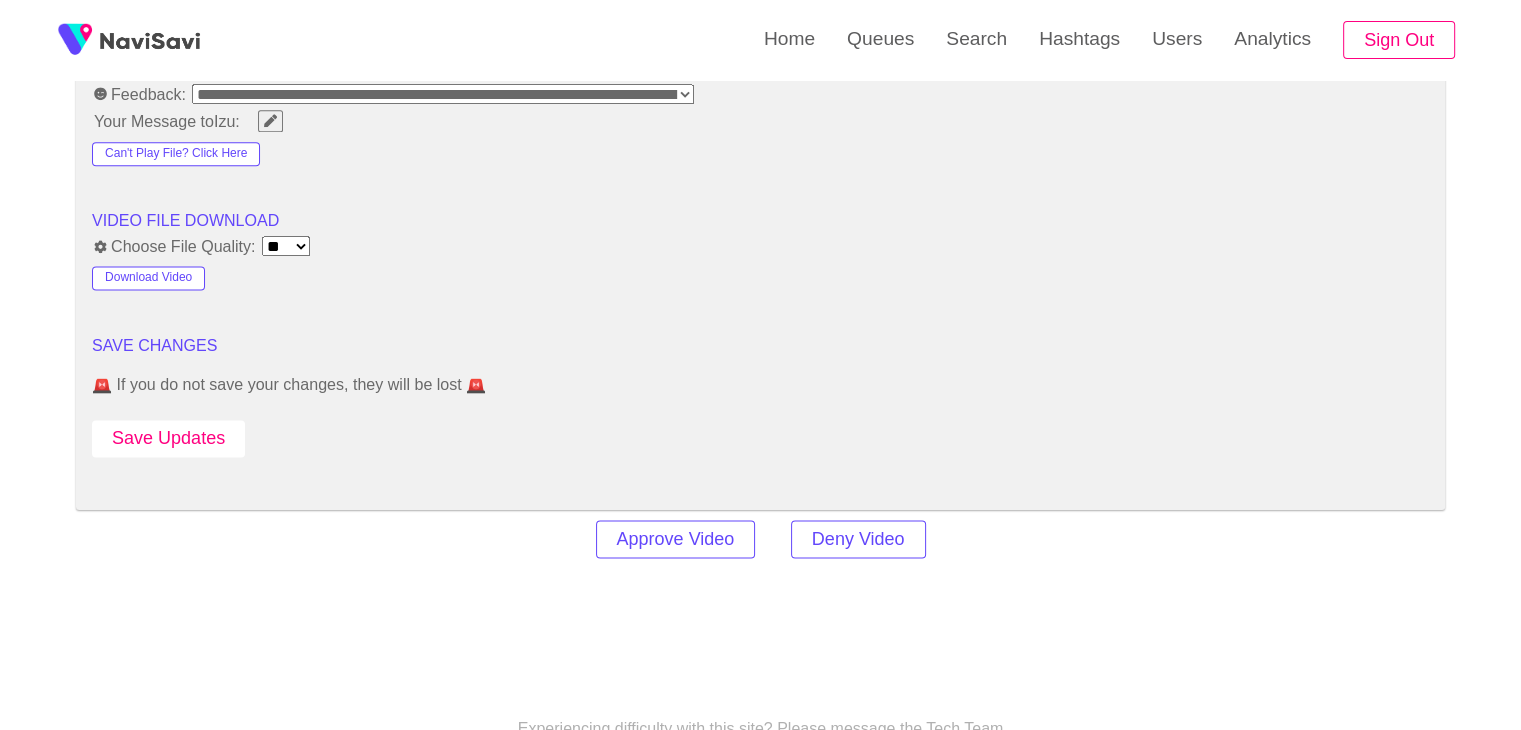 click on "Save Updates" at bounding box center (168, 438) 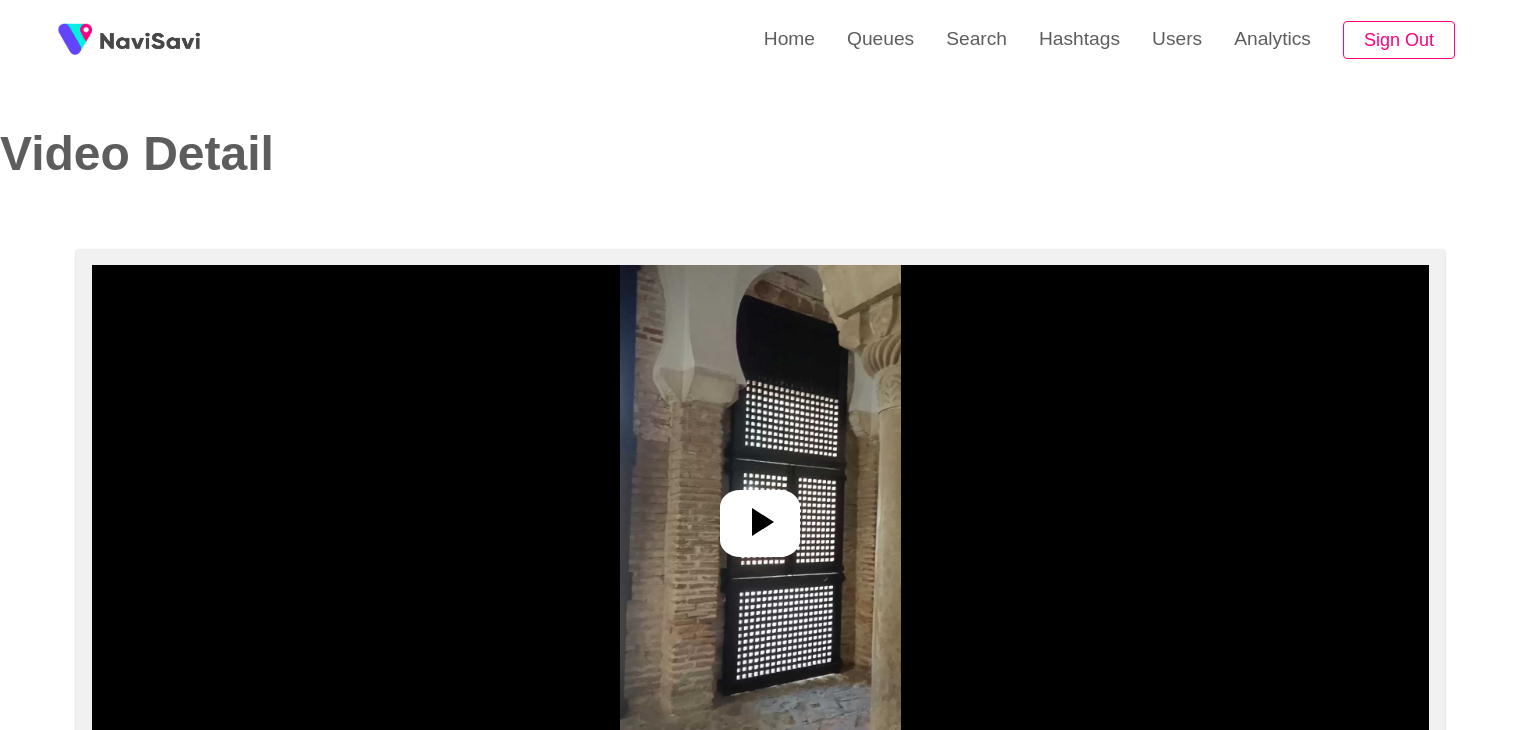 select on "**********" 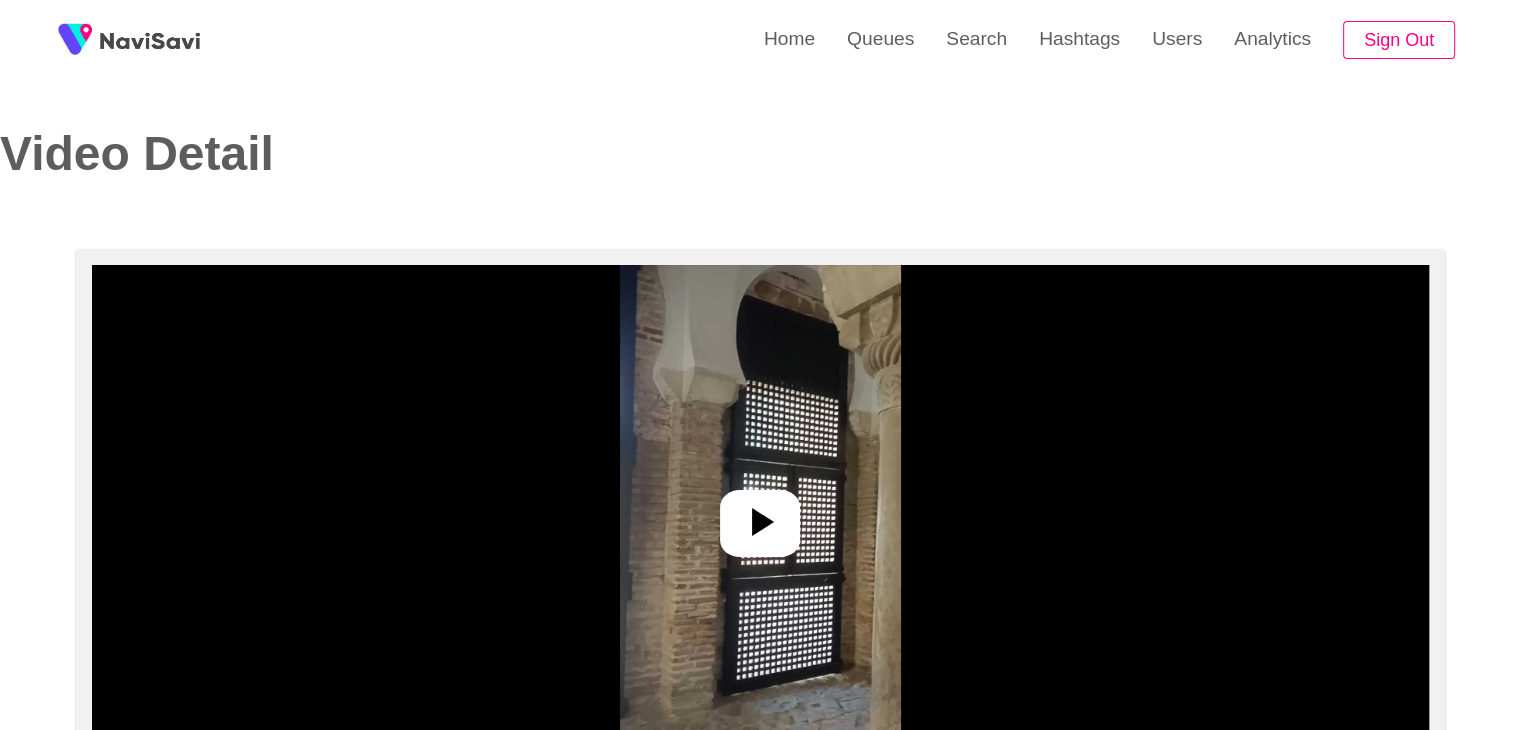 click at bounding box center [760, 515] 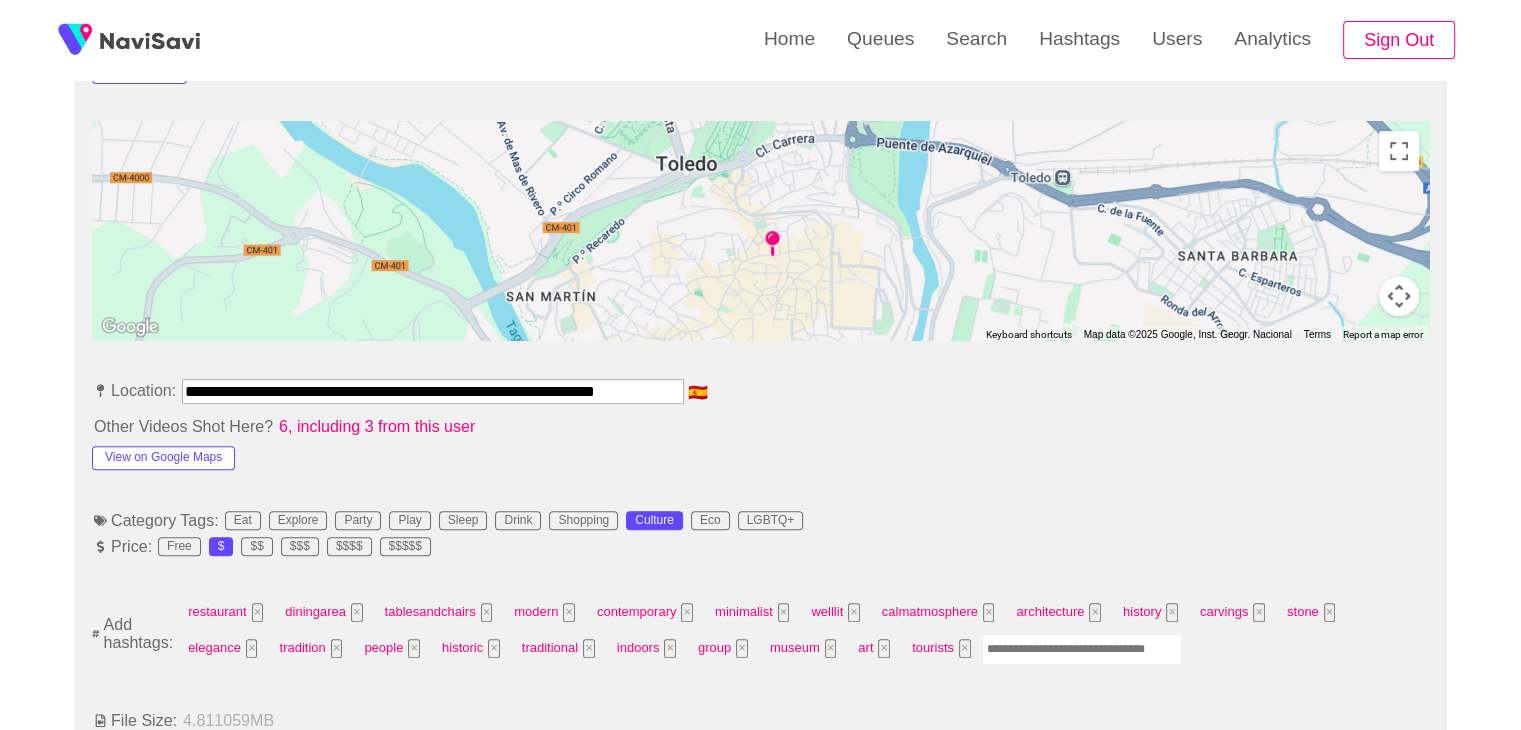 scroll, scrollTop: 875, scrollLeft: 0, axis: vertical 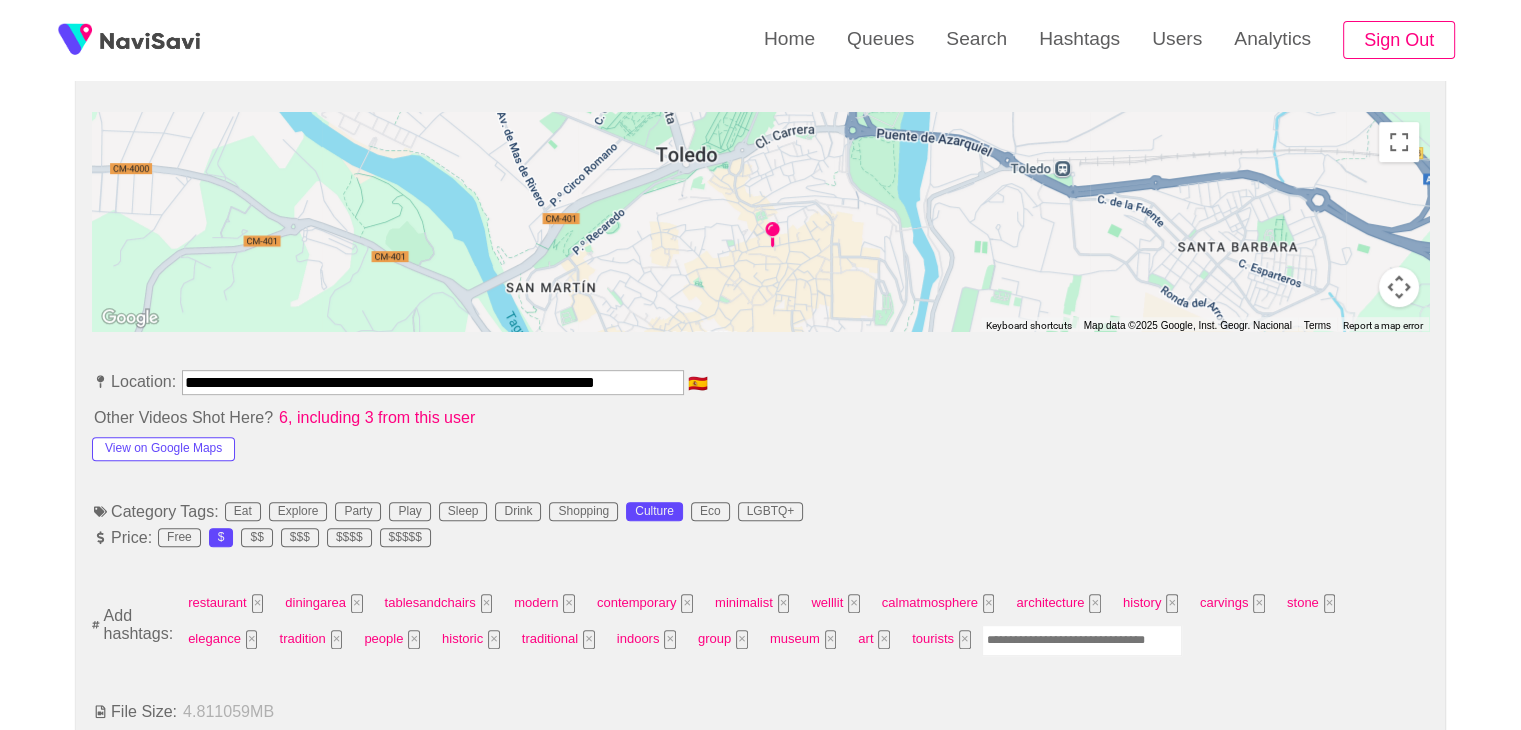 click at bounding box center (1082, 640) 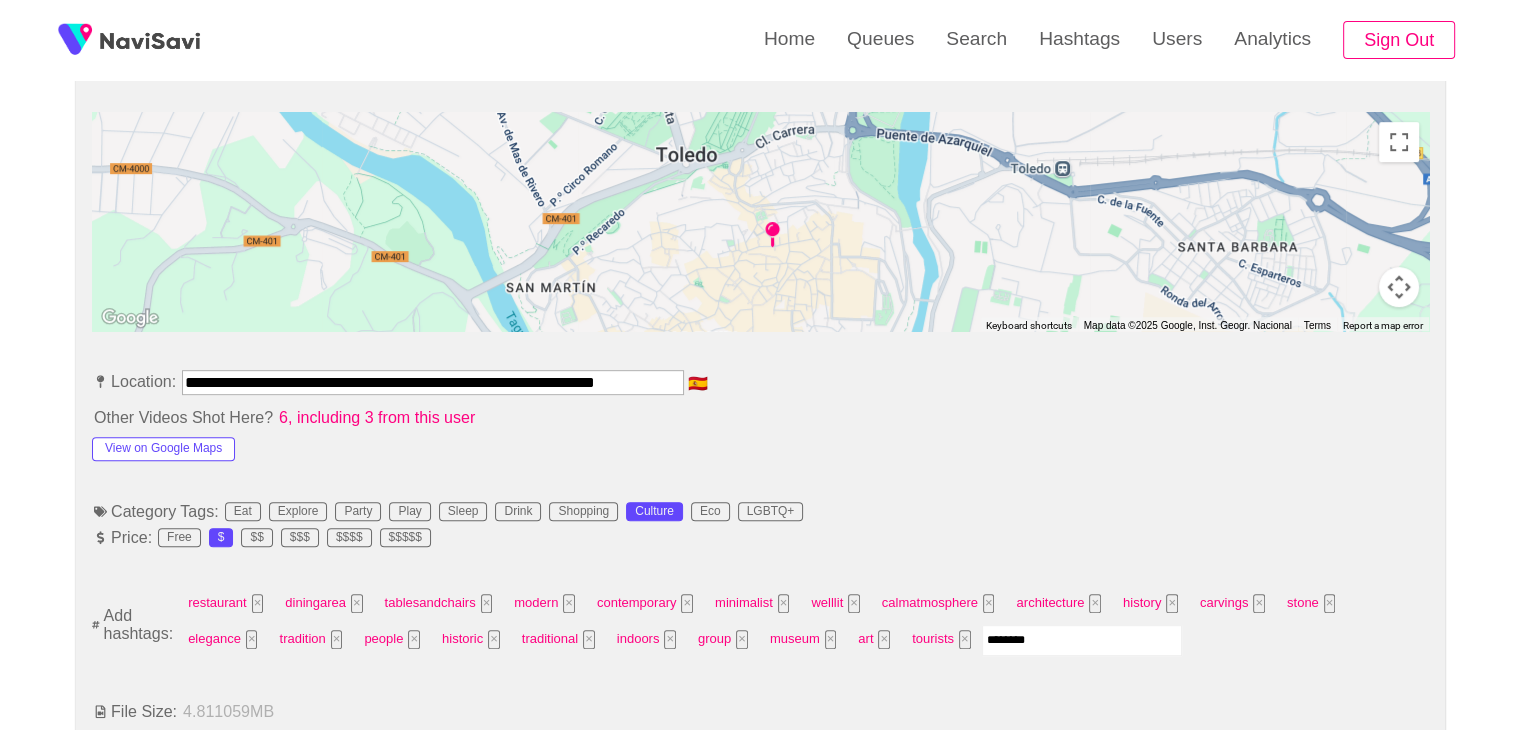 type on "*********" 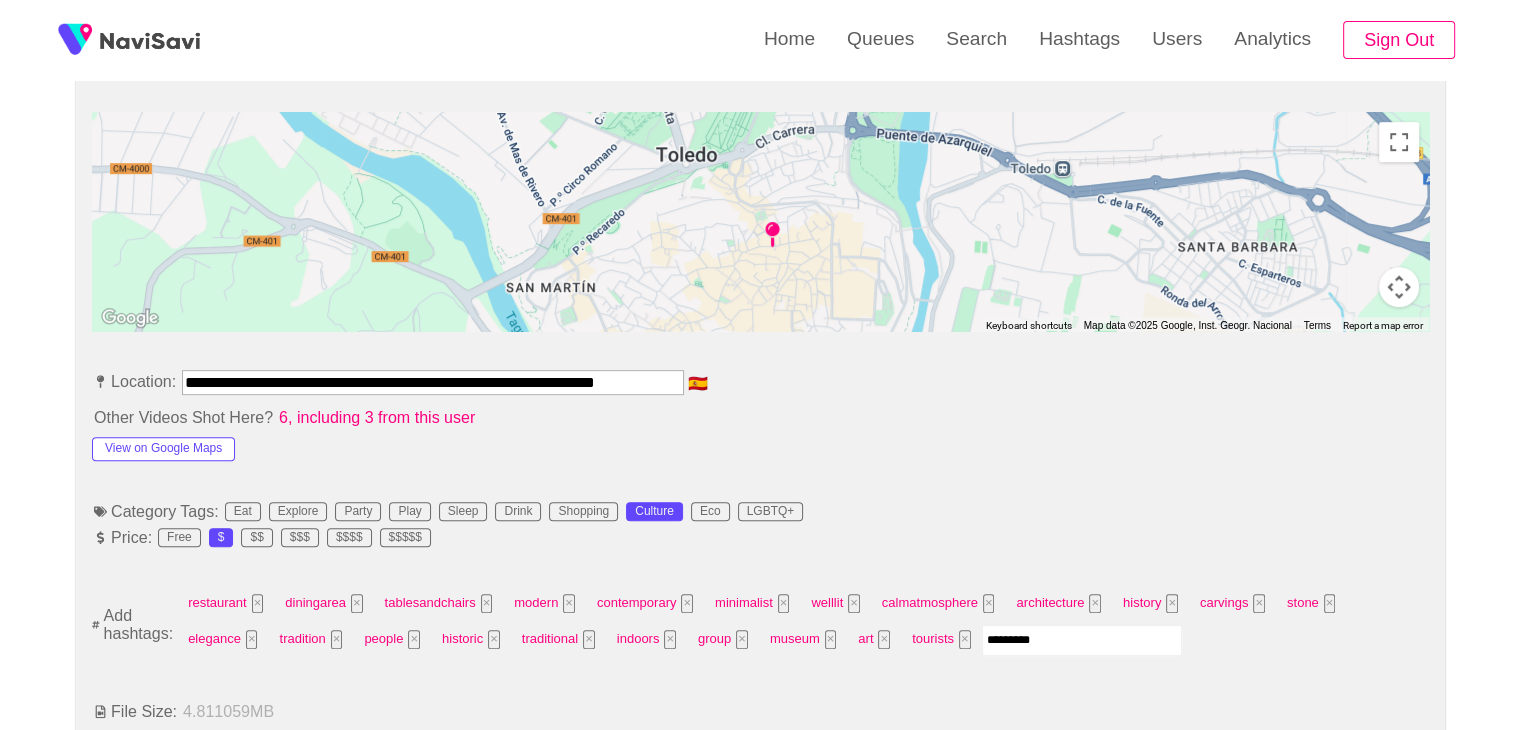 type 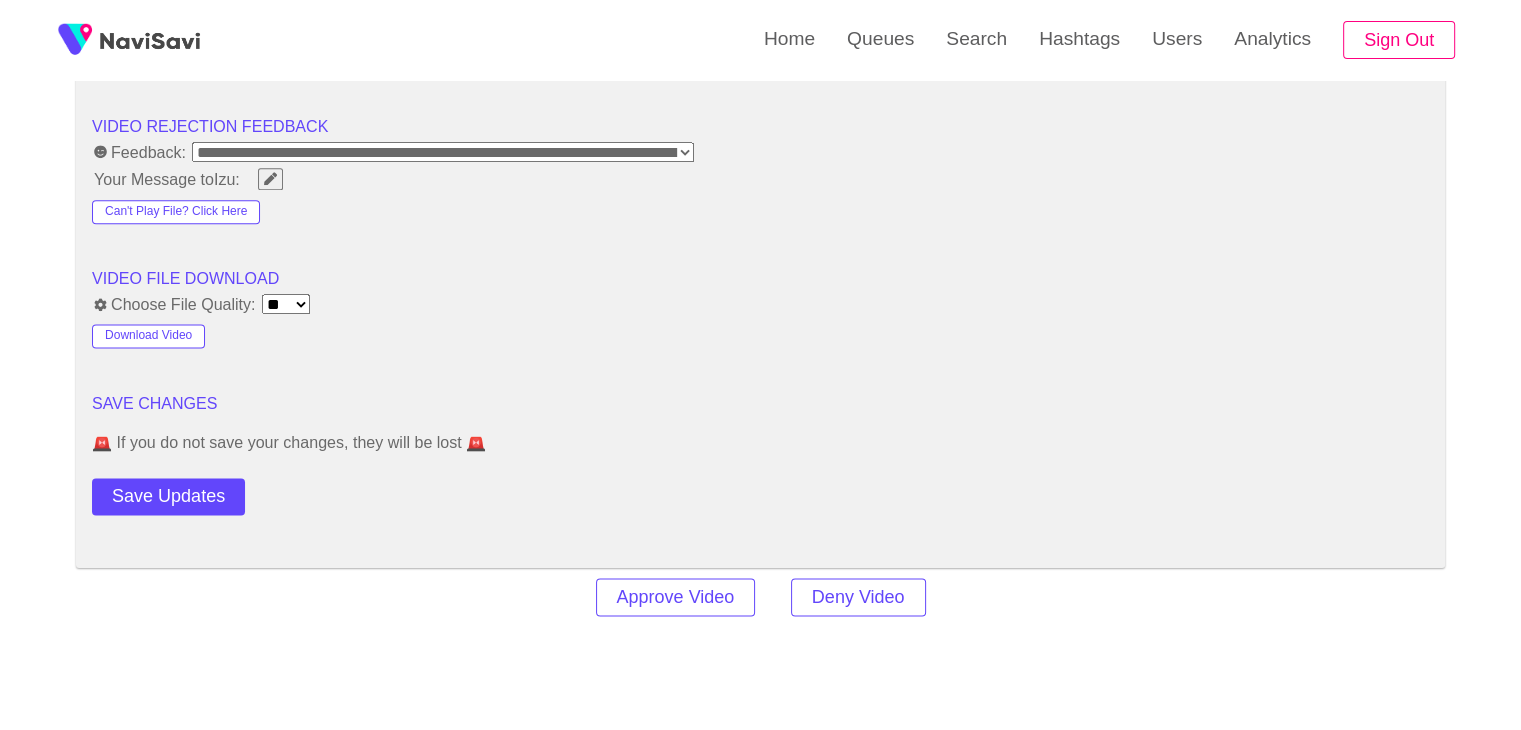 scroll, scrollTop: 2600, scrollLeft: 0, axis: vertical 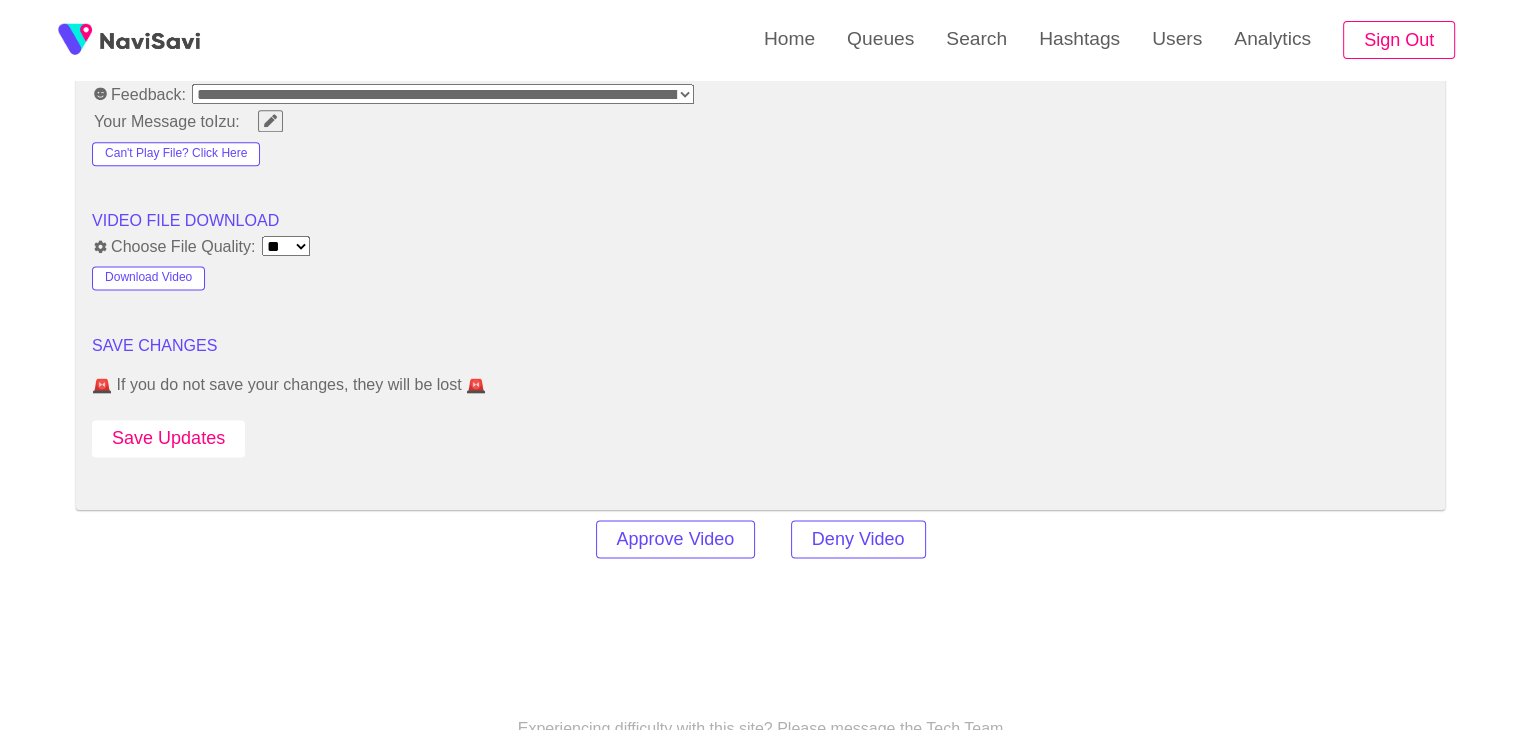 click on "Save Updates" at bounding box center [168, 438] 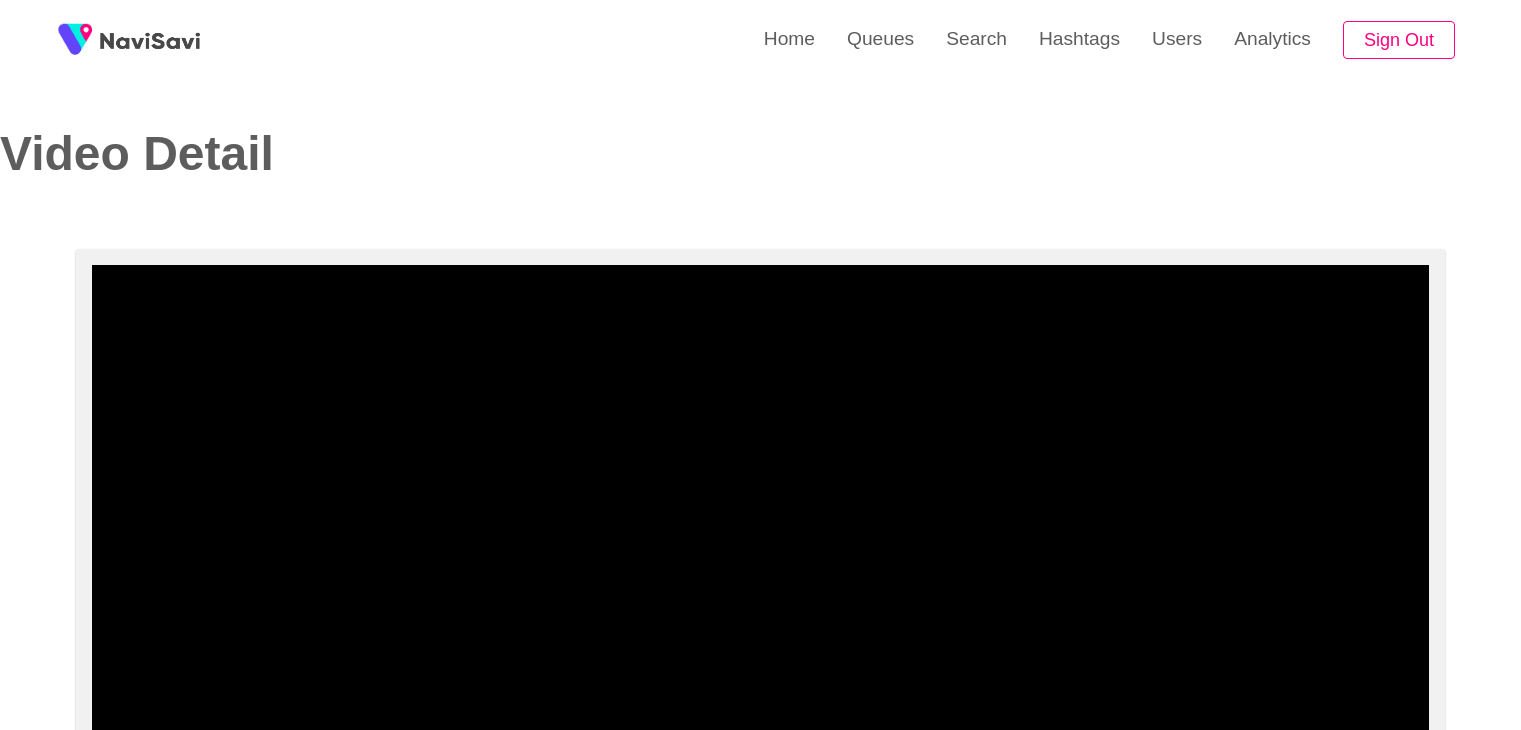 select on "**********" 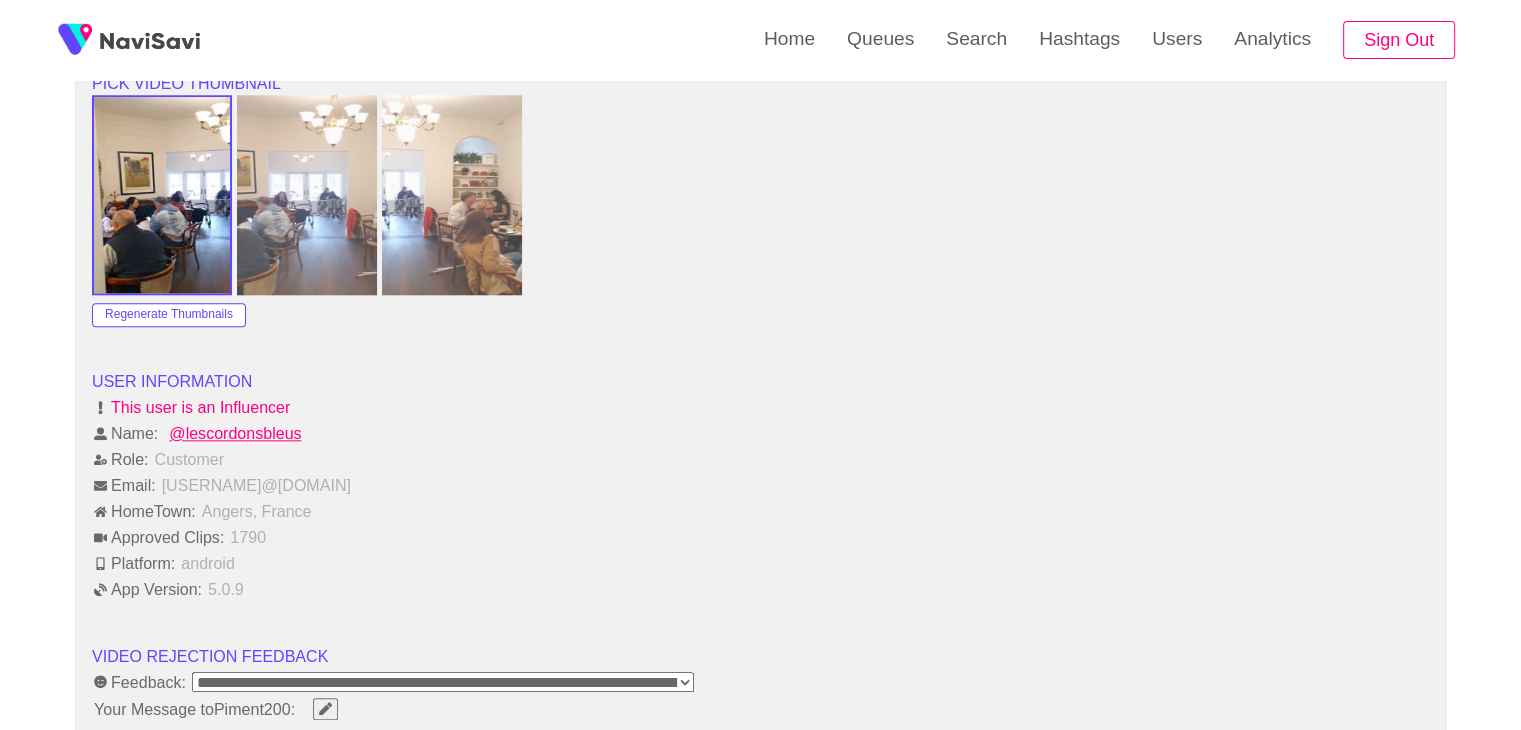 scroll, scrollTop: 2006, scrollLeft: 0, axis: vertical 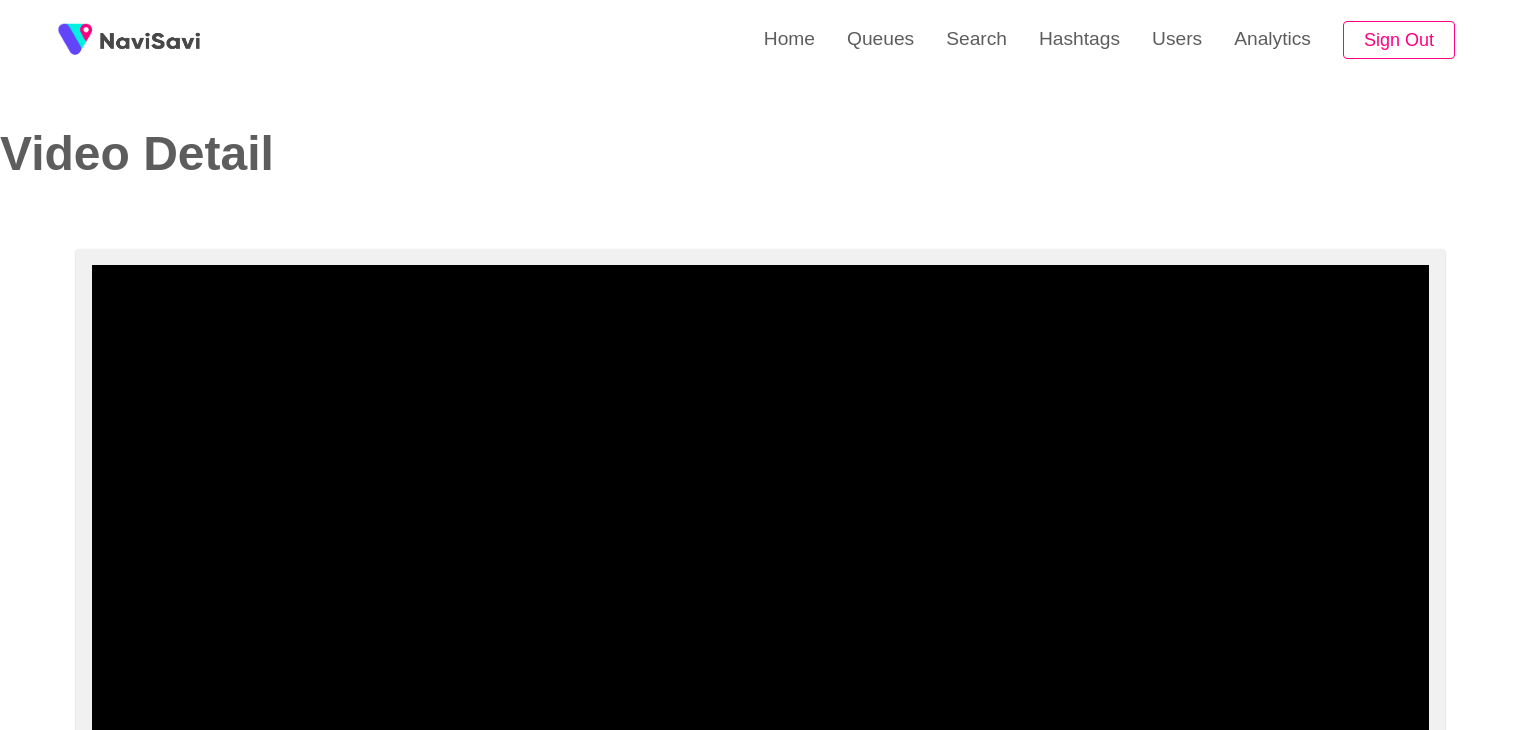 select on "**********" 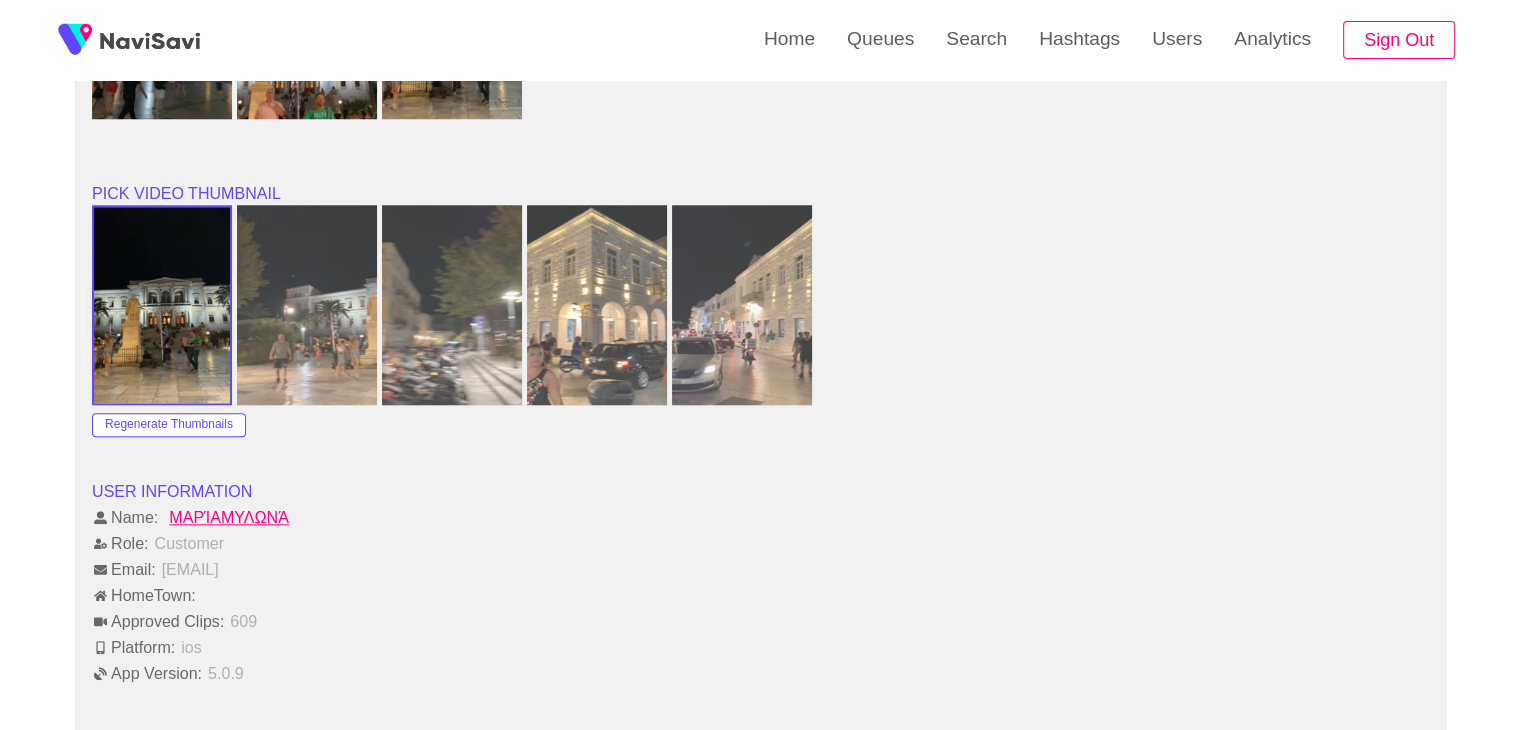 scroll, scrollTop: 1911, scrollLeft: 0, axis: vertical 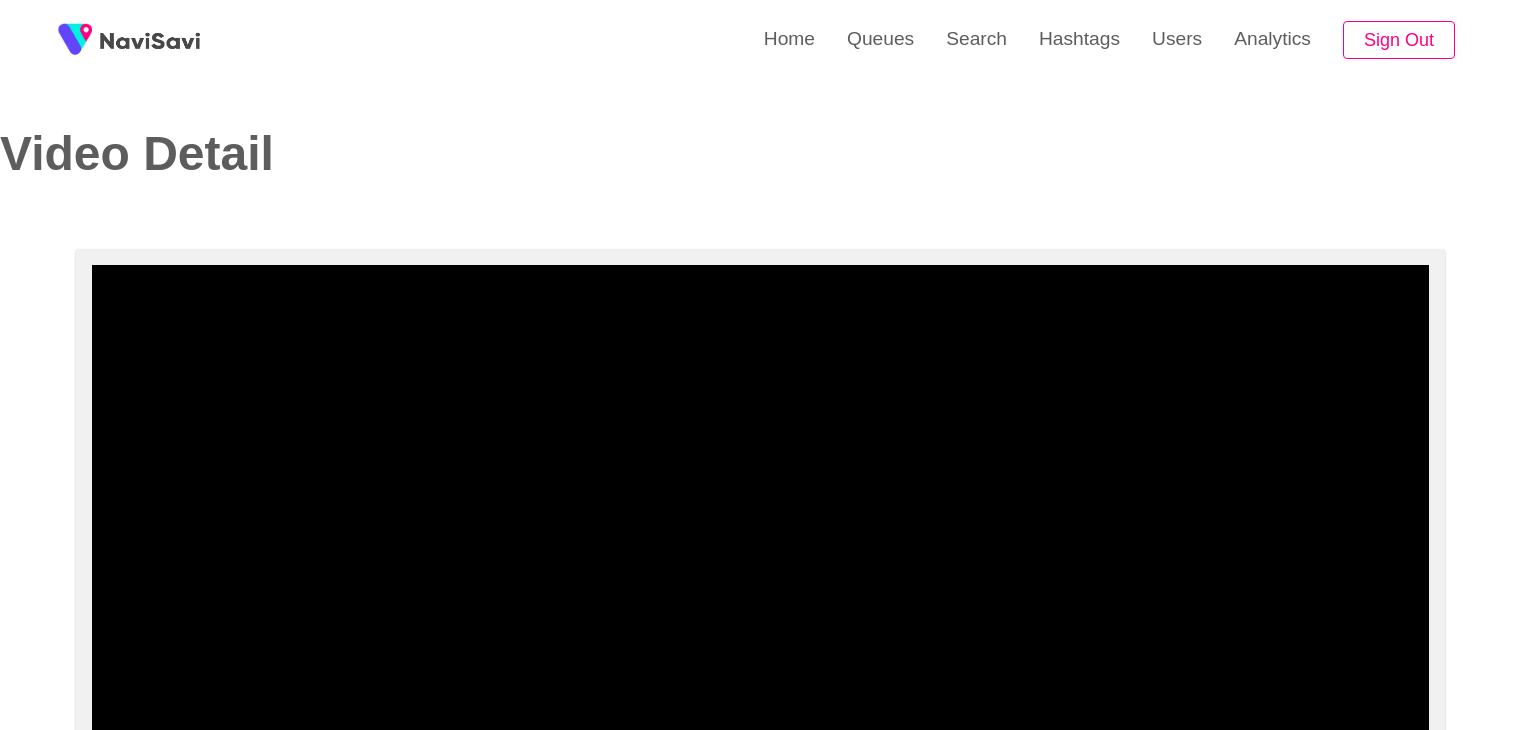 select on "**********" 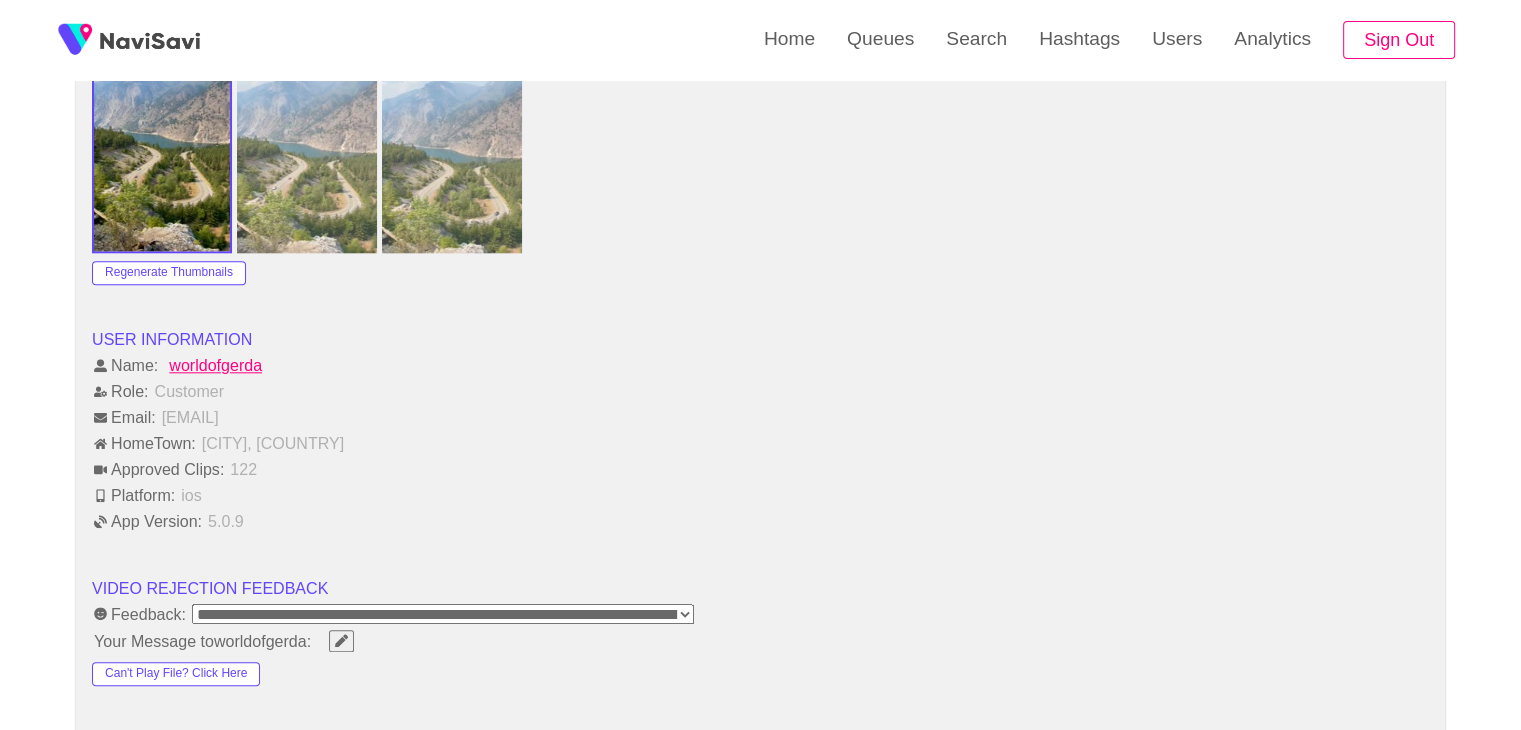 scroll, scrollTop: 2044, scrollLeft: 0, axis: vertical 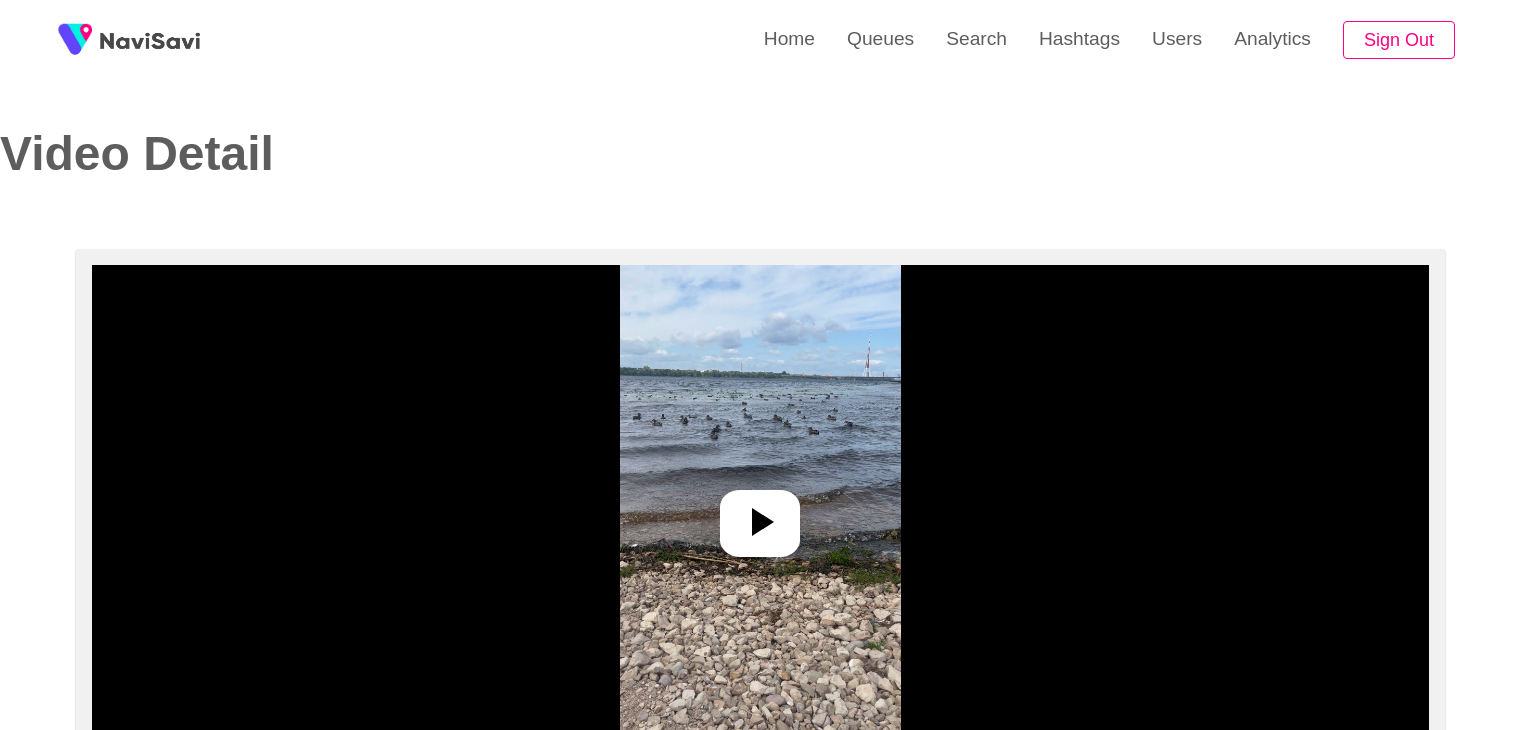 select on "**********" 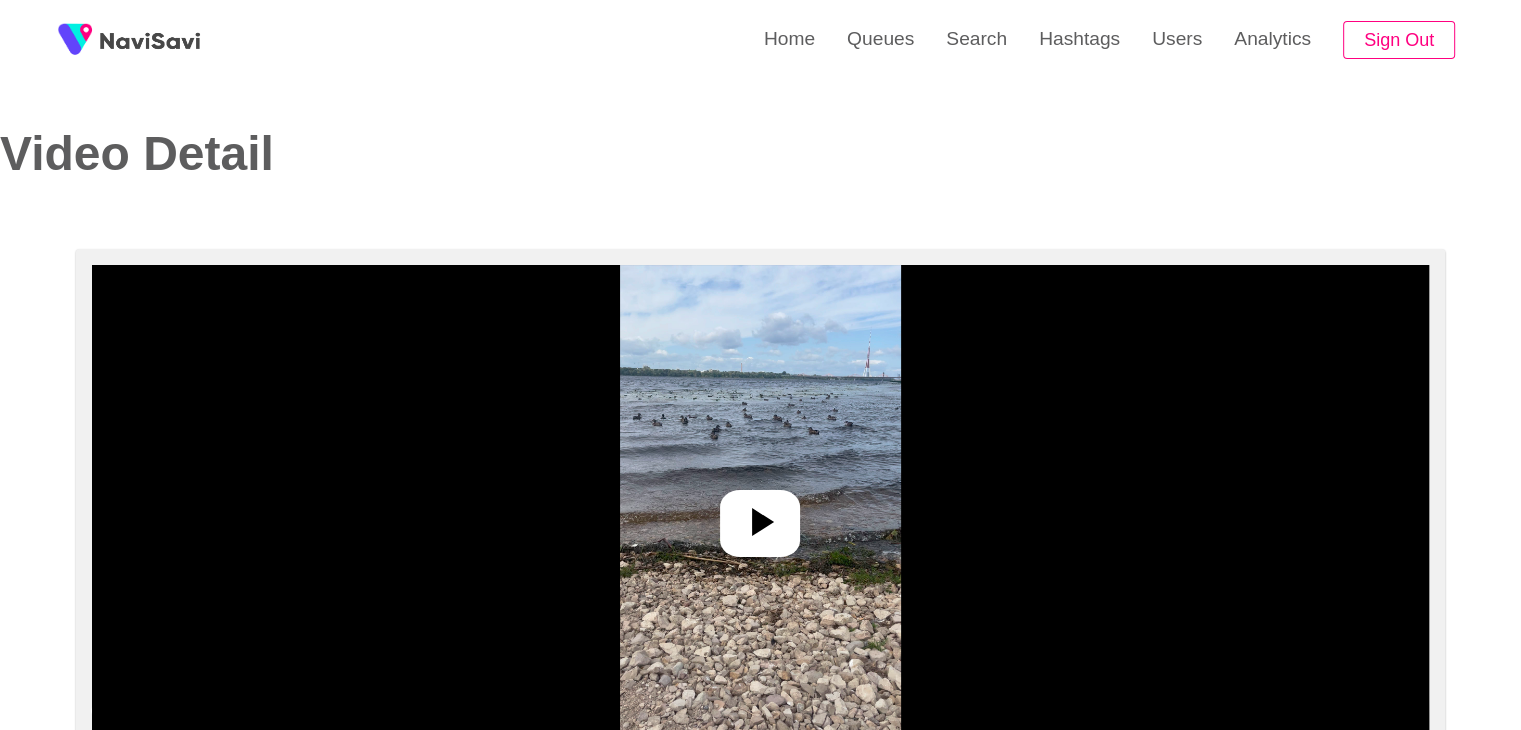 click at bounding box center (760, 515) 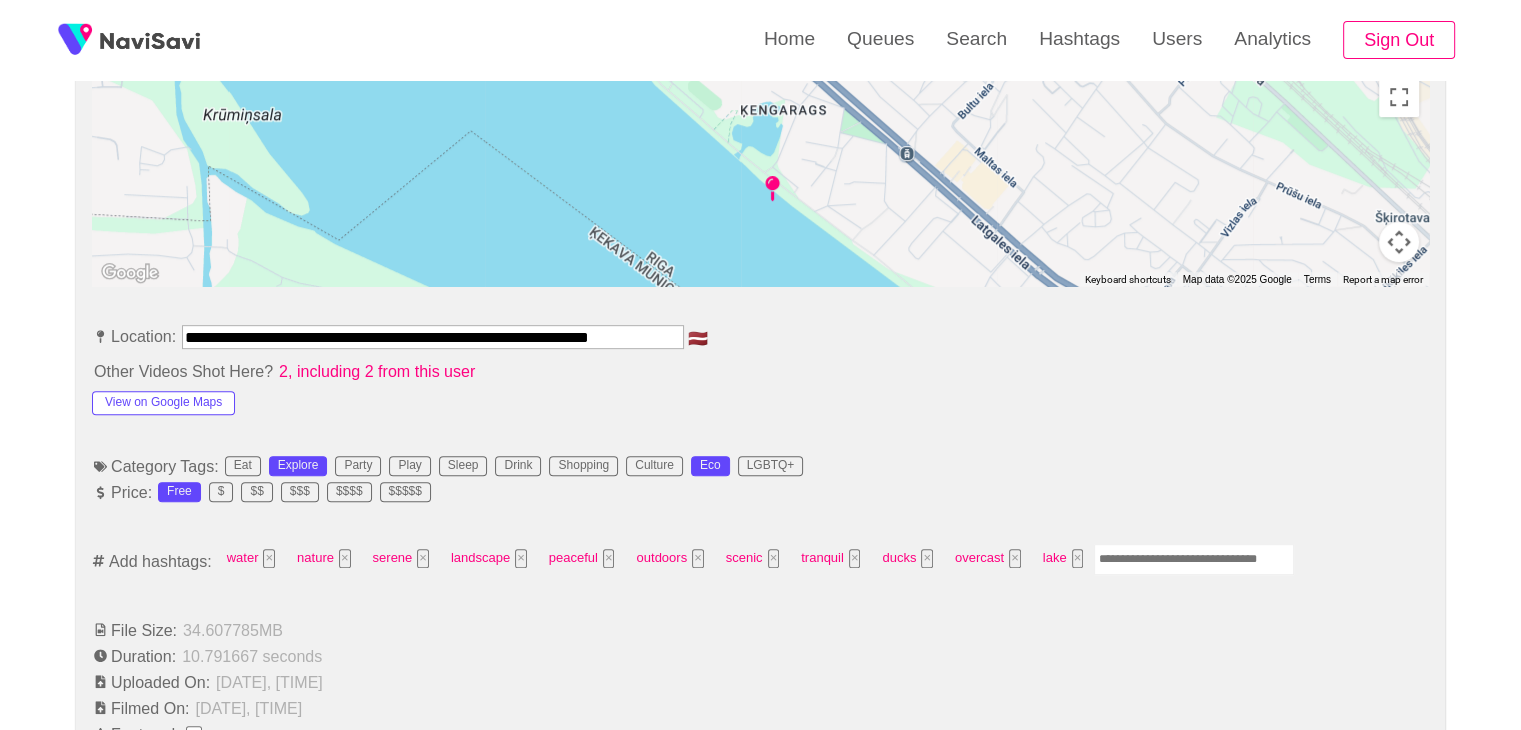 scroll, scrollTop: 975, scrollLeft: 0, axis: vertical 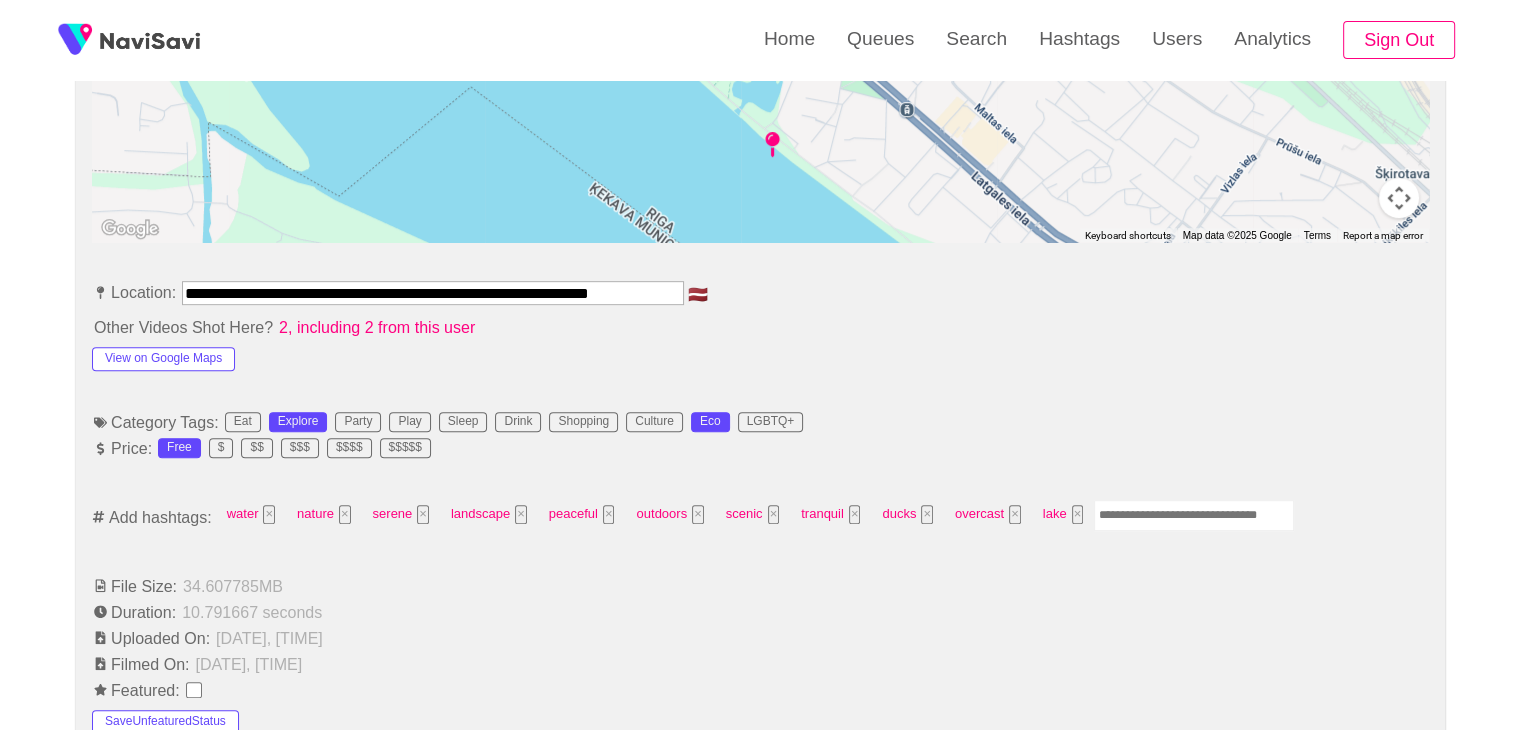 click at bounding box center (1194, 515) 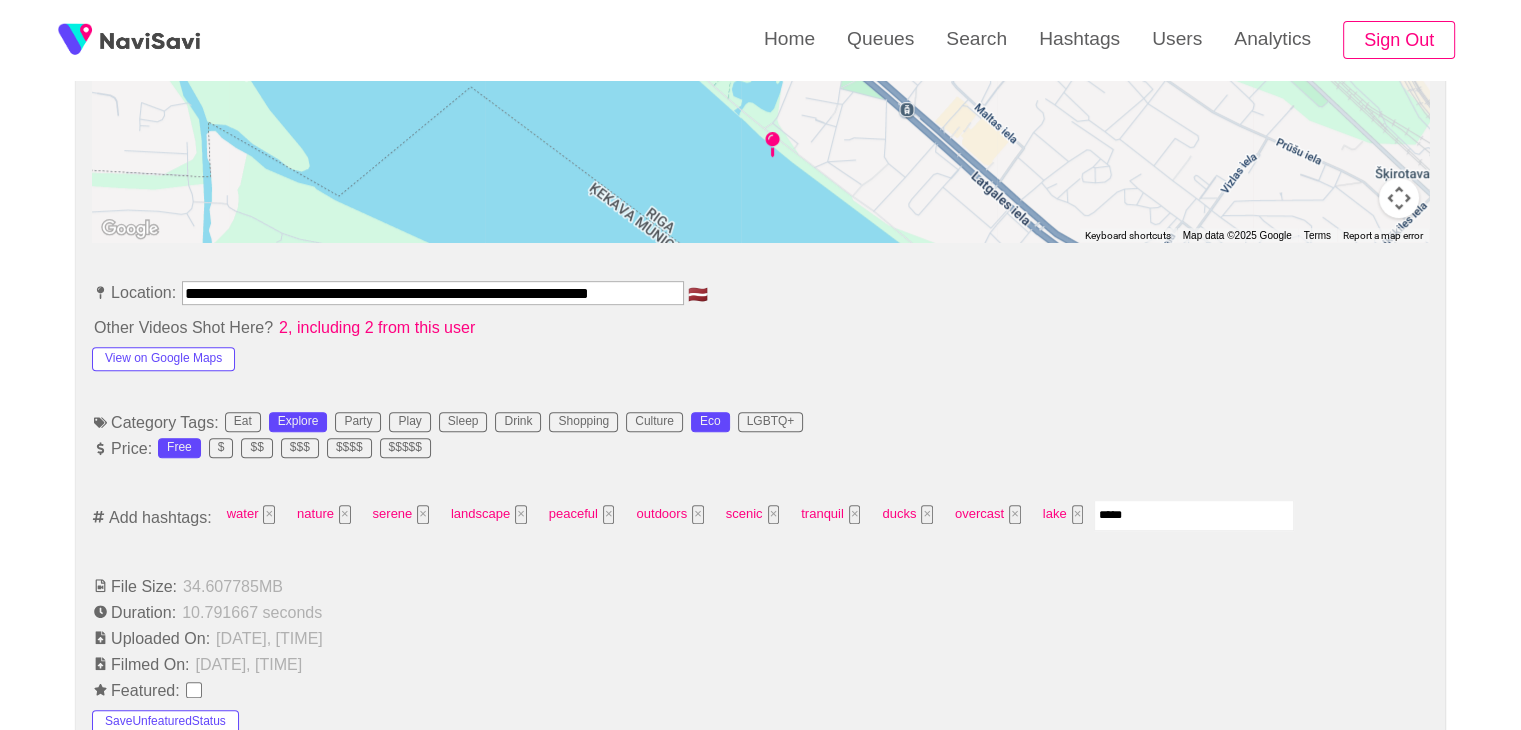 type on "******" 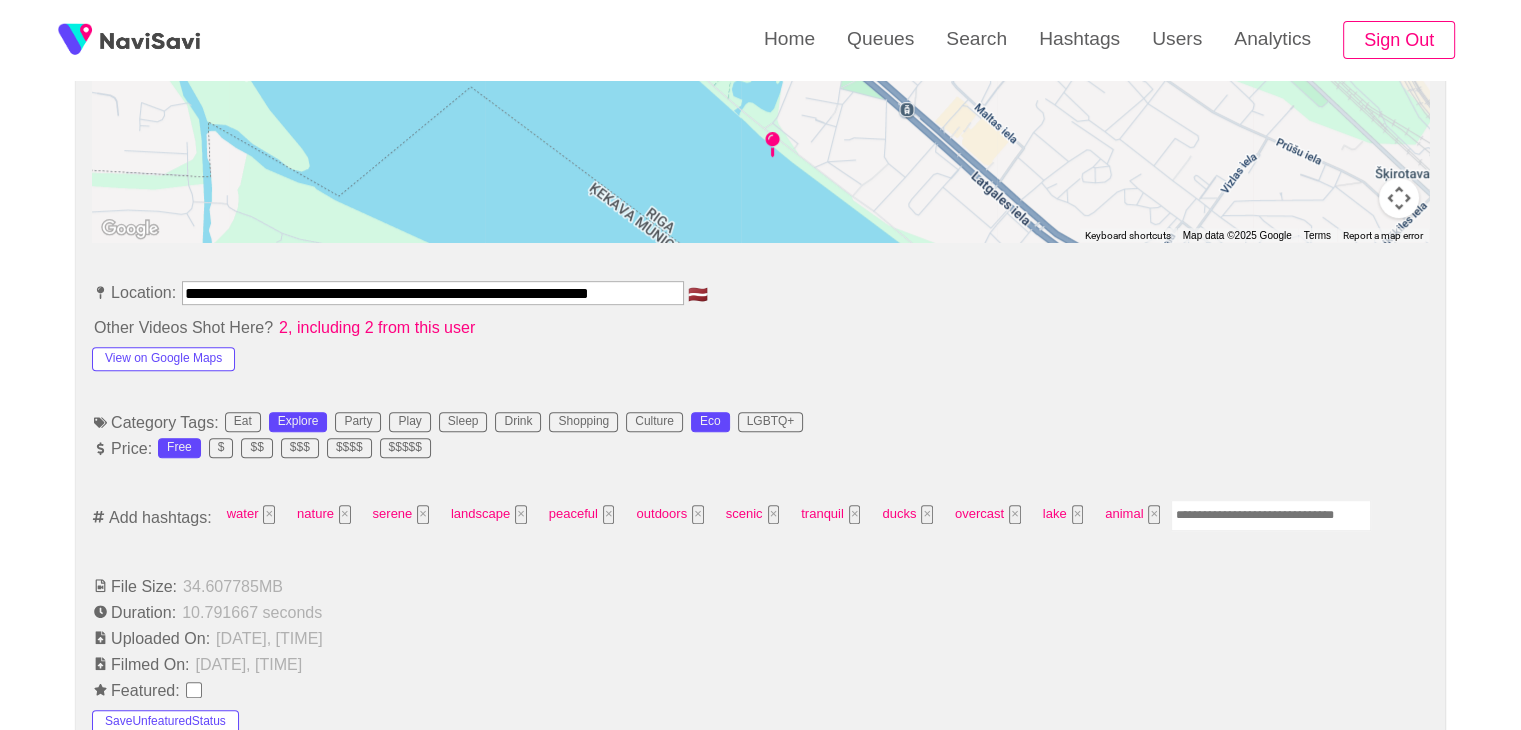 type on "*" 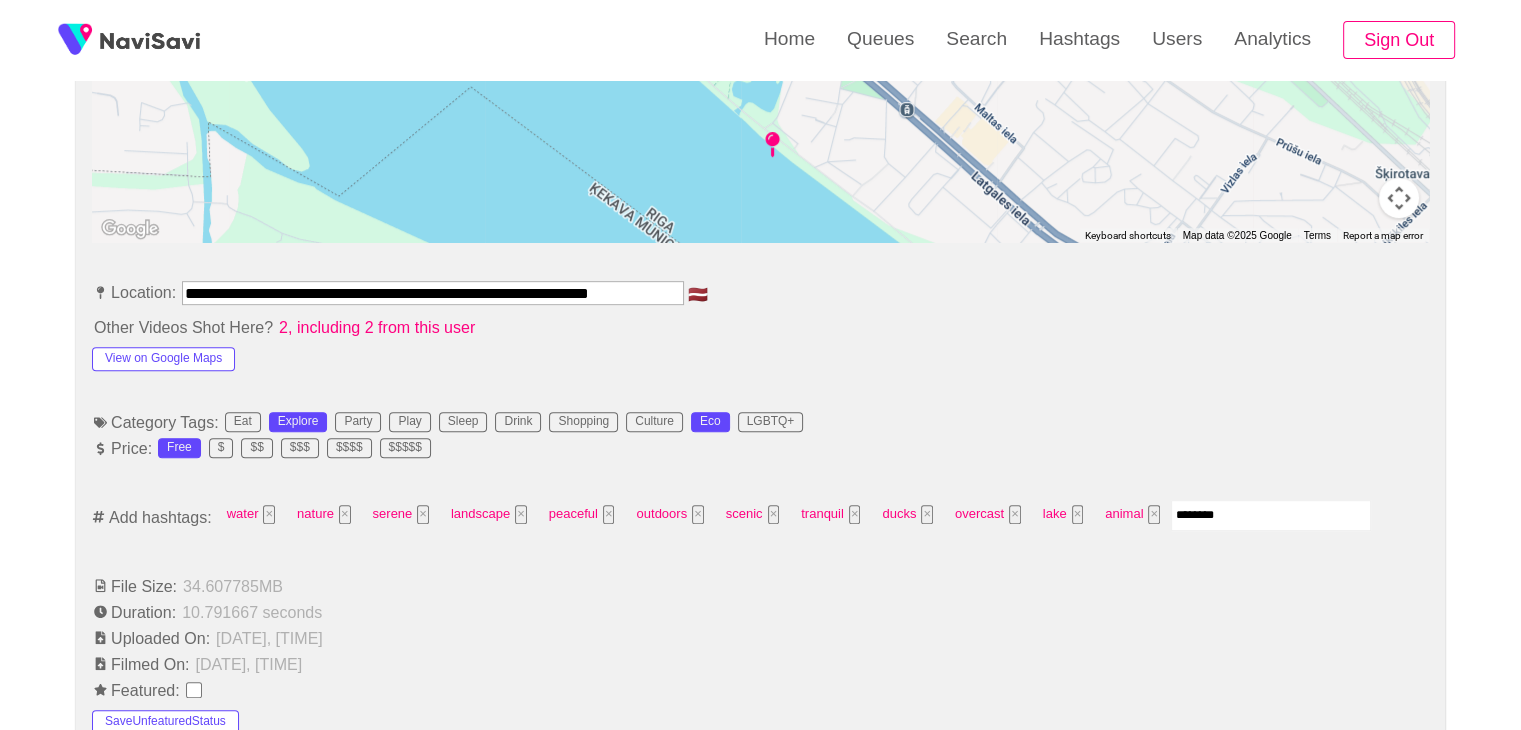 type on "*********" 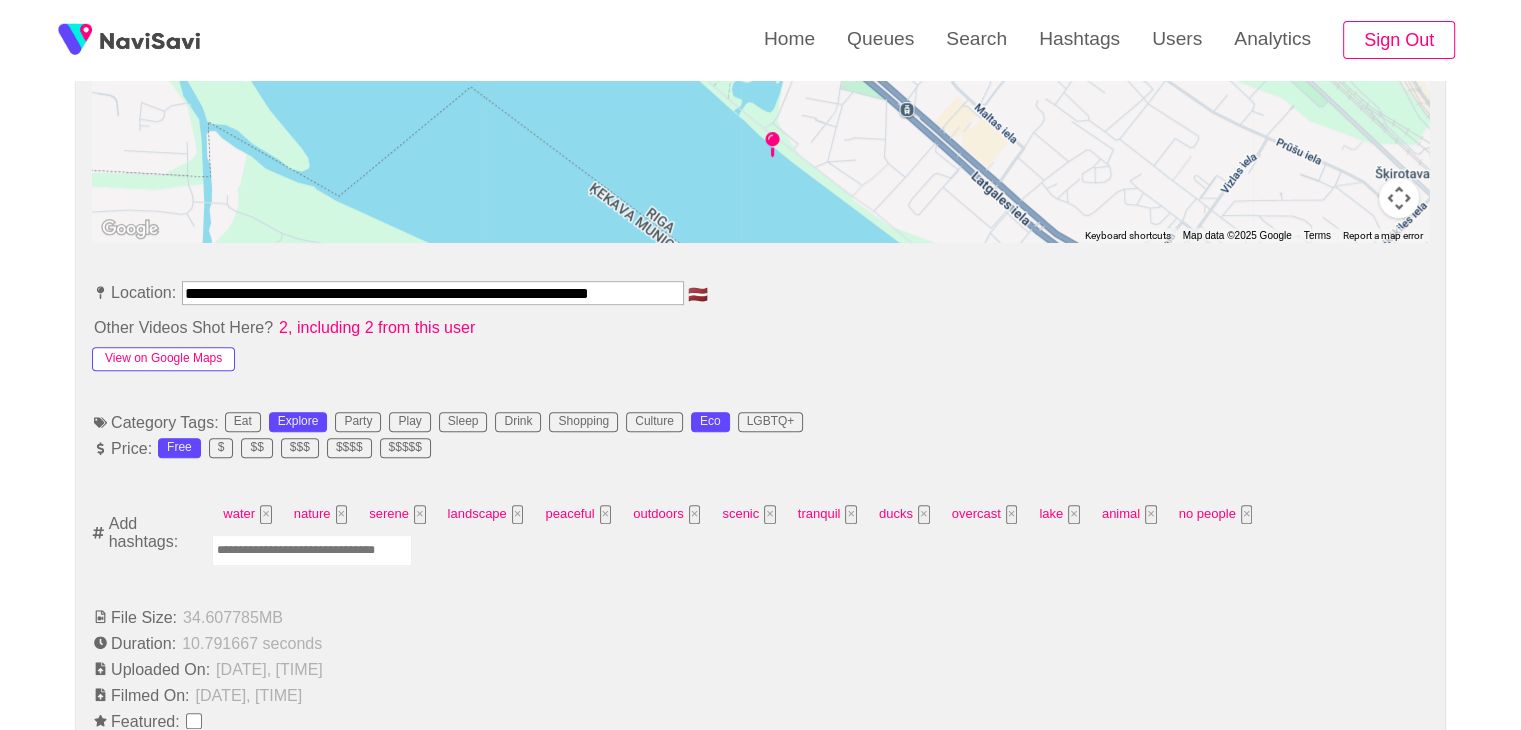 click on "View on Google Maps" at bounding box center (163, 359) 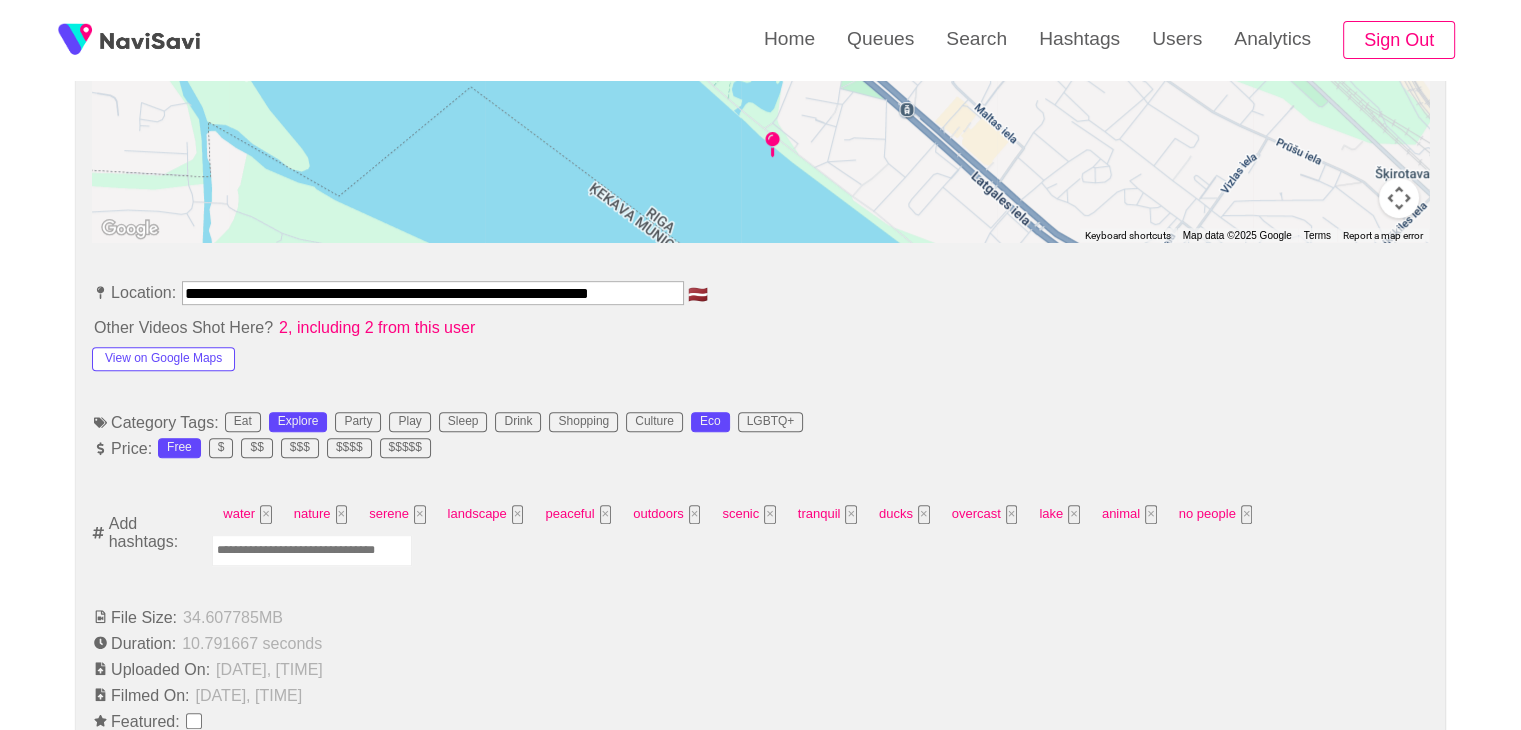 click at bounding box center [312, 550] 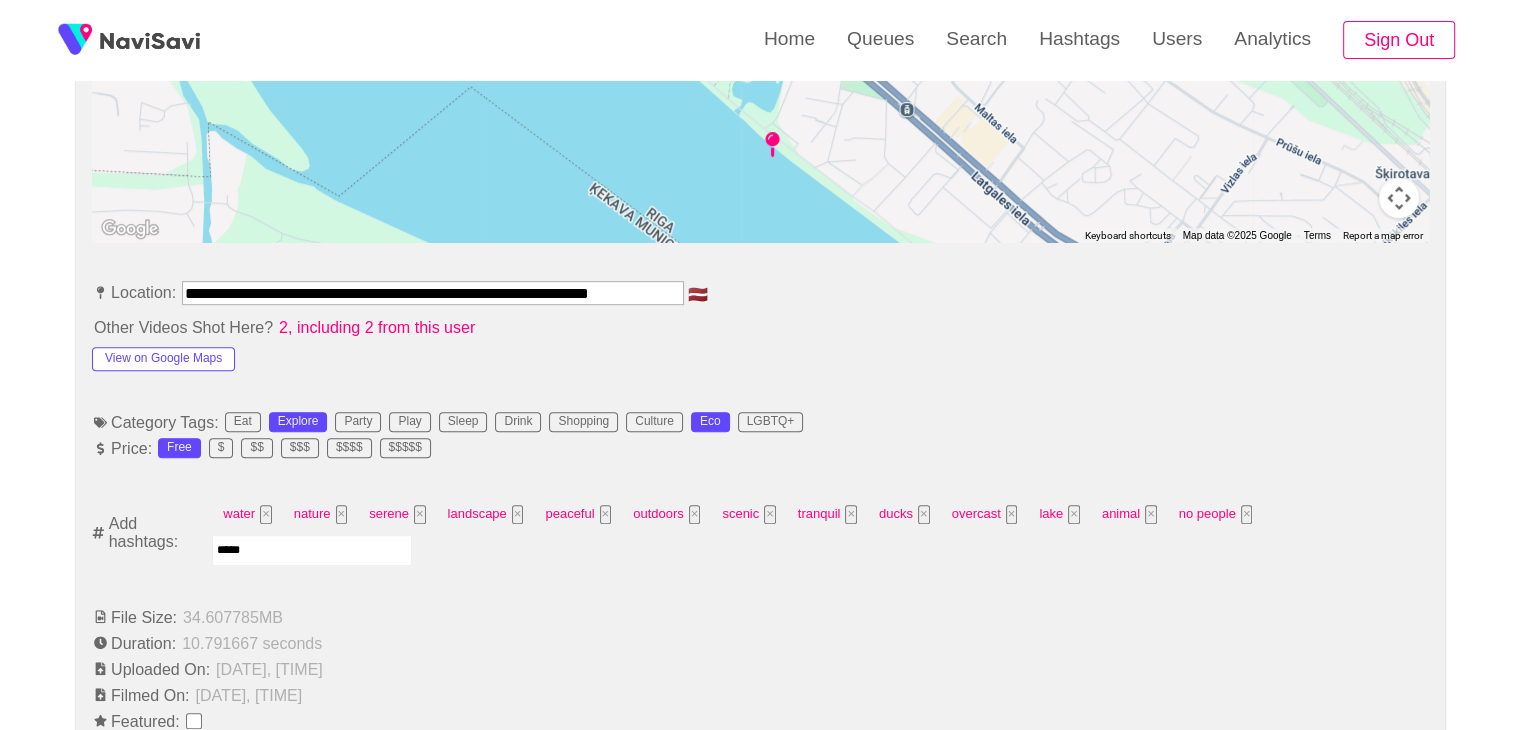 type on "******" 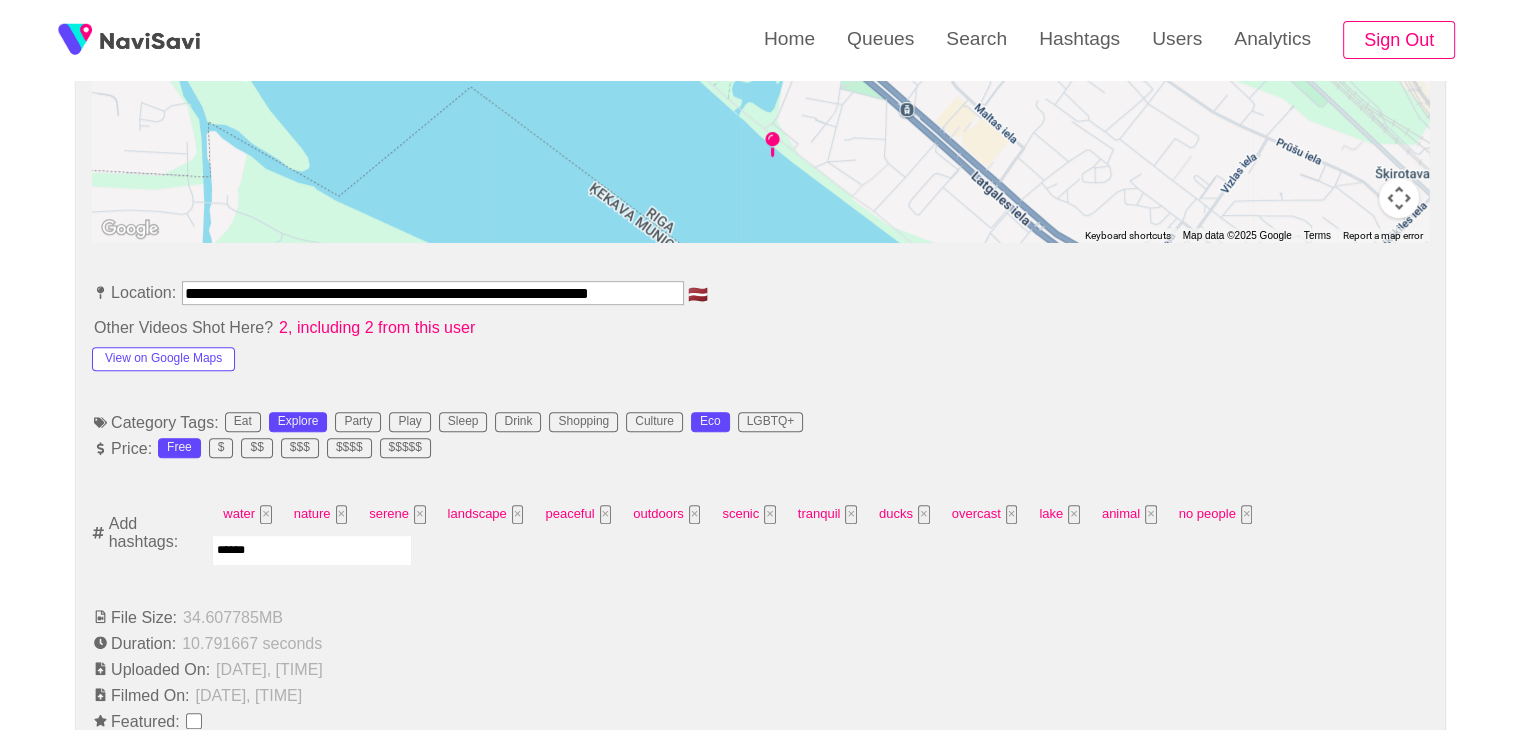 type 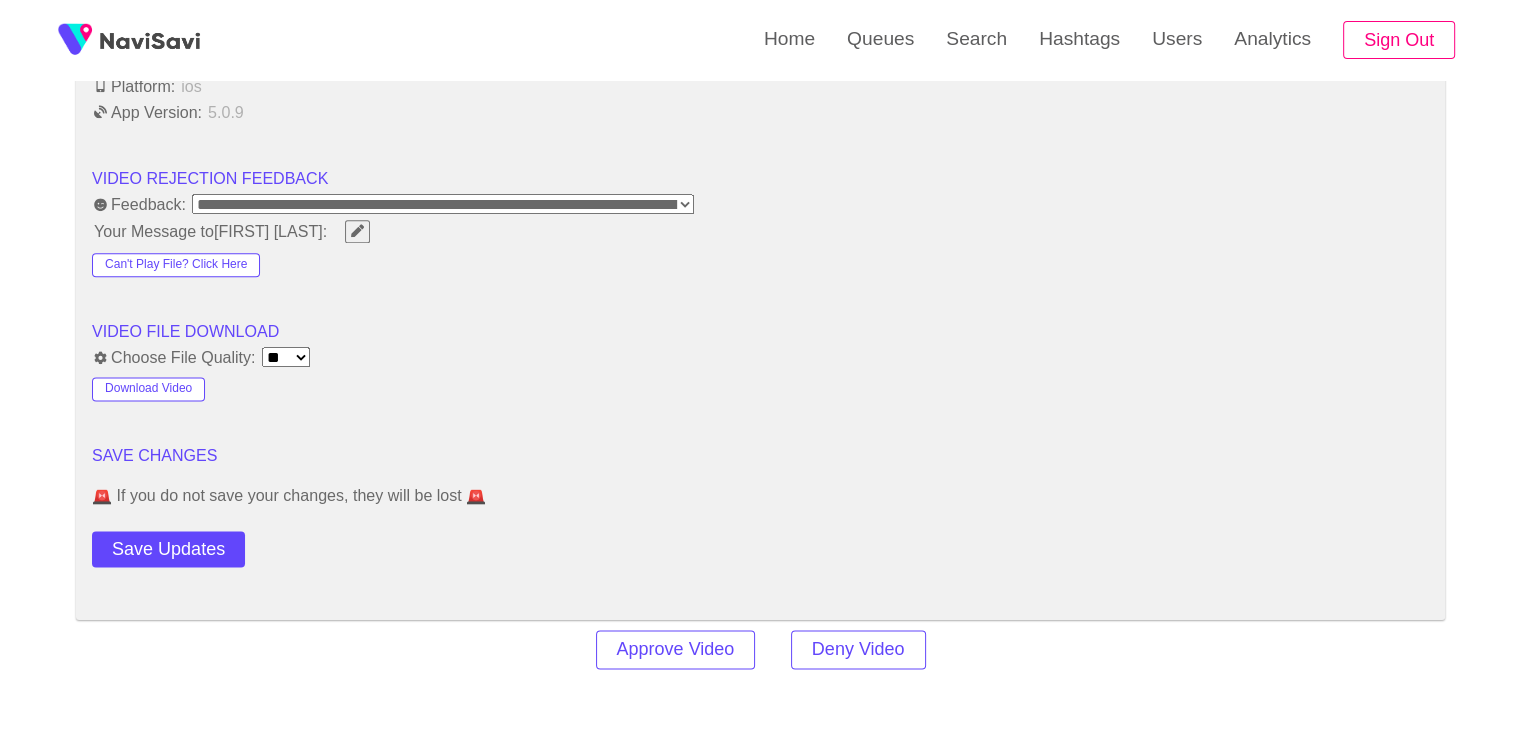 scroll, scrollTop: 2500, scrollLeft: 0, axis: vertical 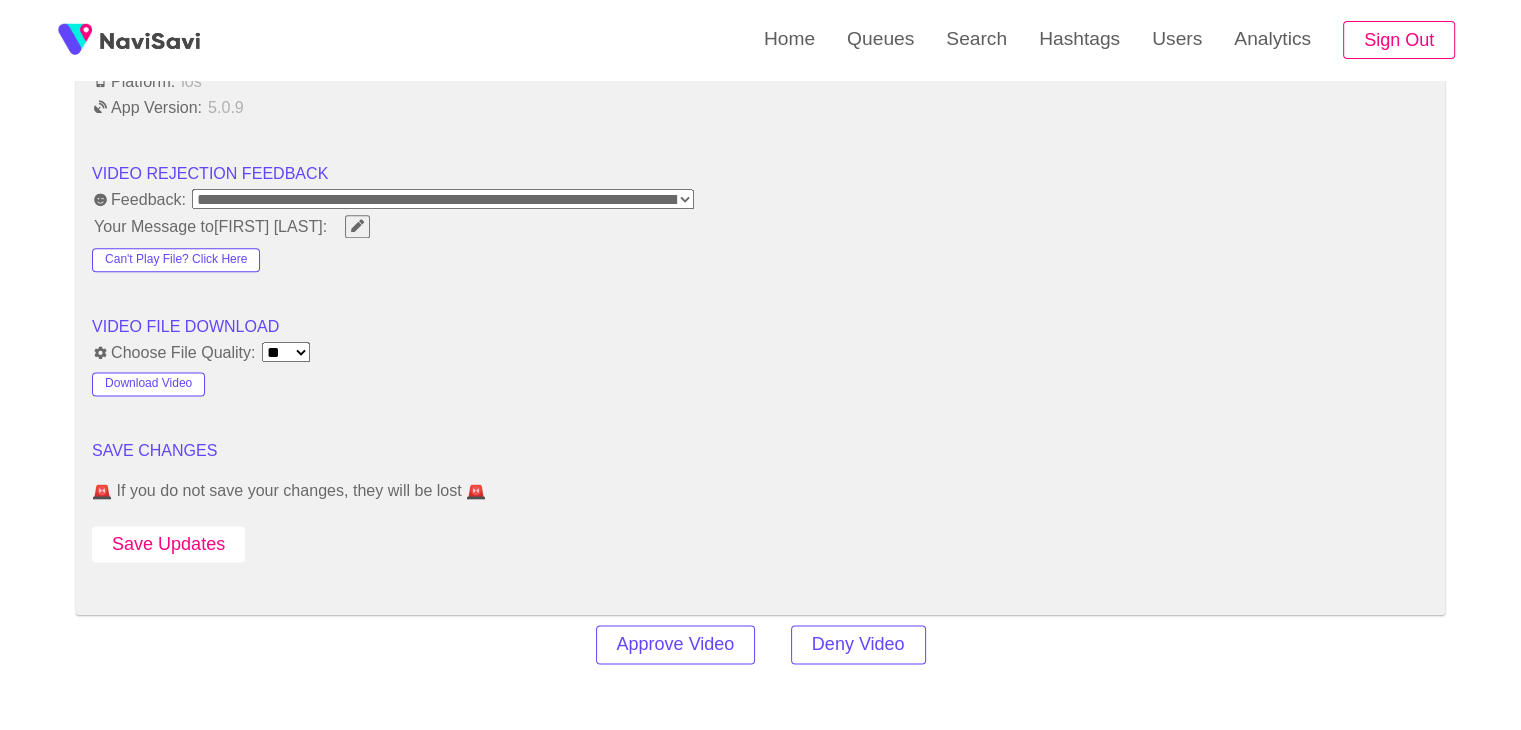 click on "Save Updates" at bounding box center [168, 544] 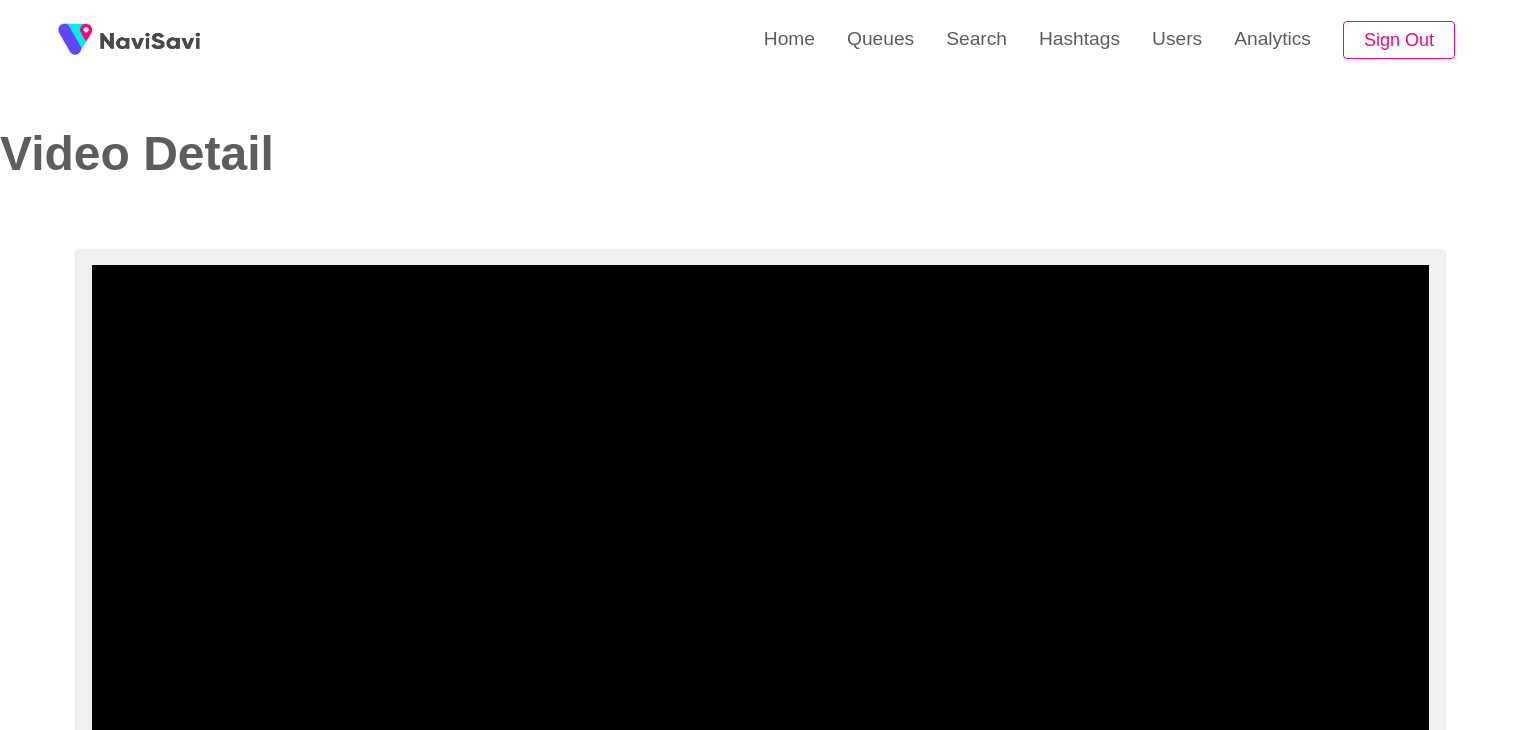 select on "**********" 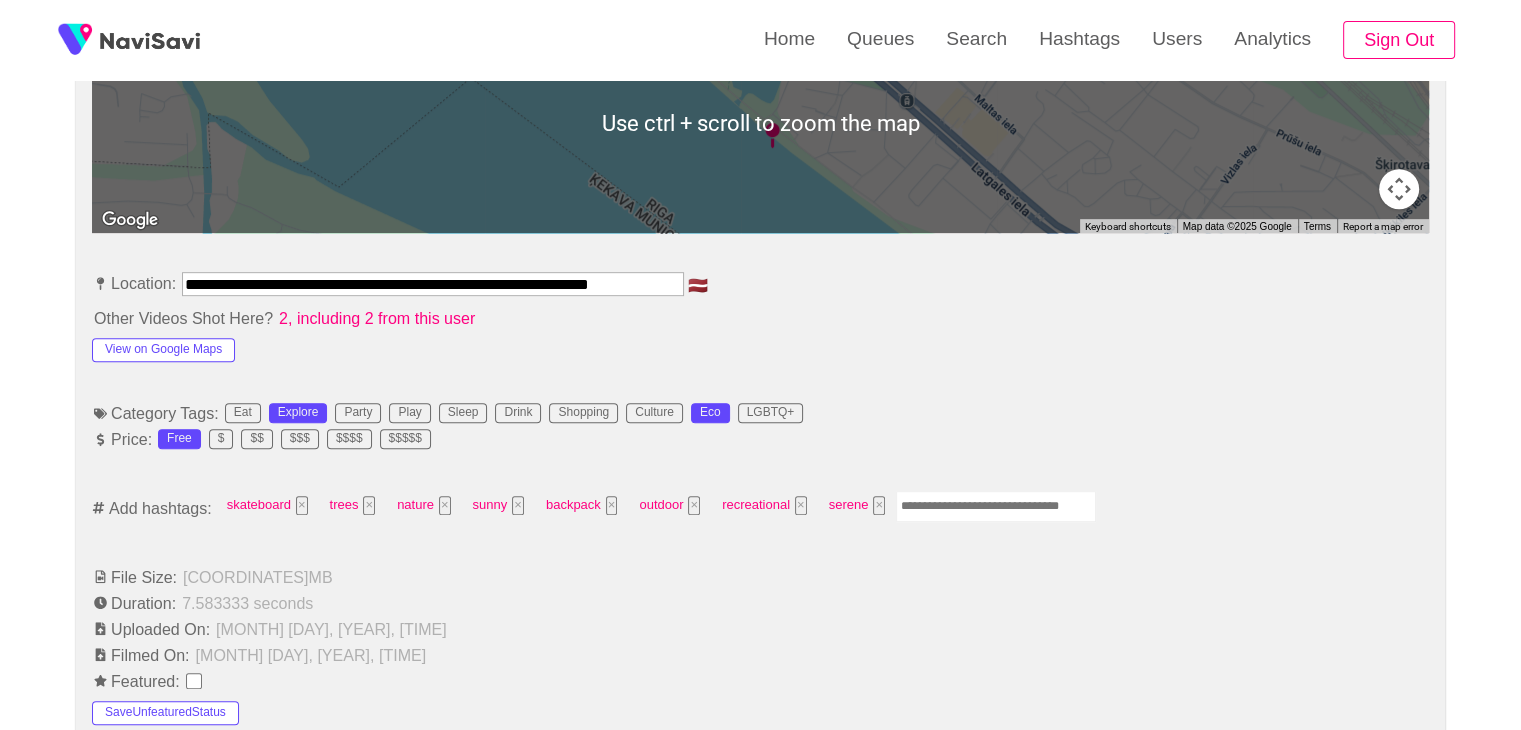 scroll, scrollTop: 988, scrollLeft: 0, axis: vertical 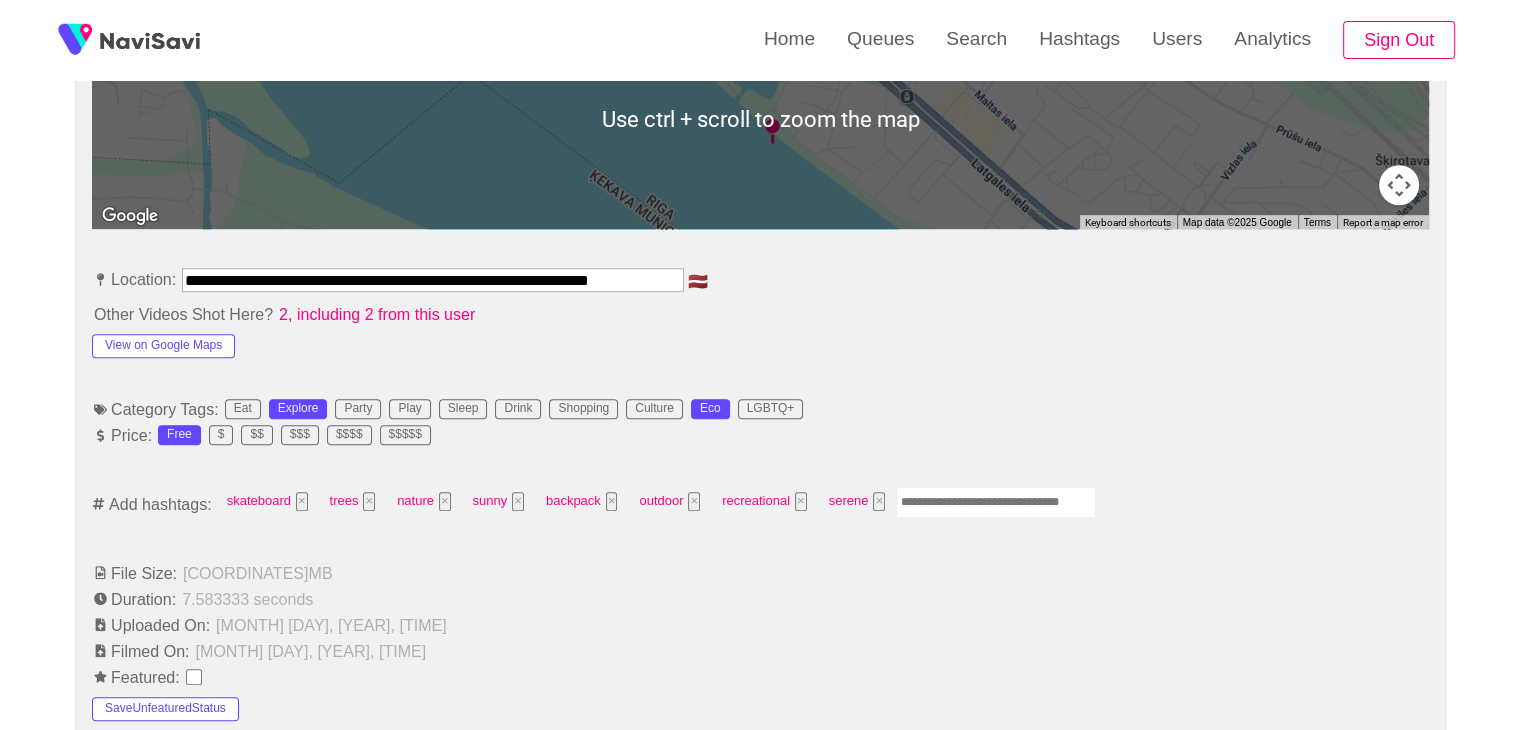 click on "skateboard × trees × nature × sunny × backpack × outdoor × recreational × serene ×" at bounding box center [656, 504] 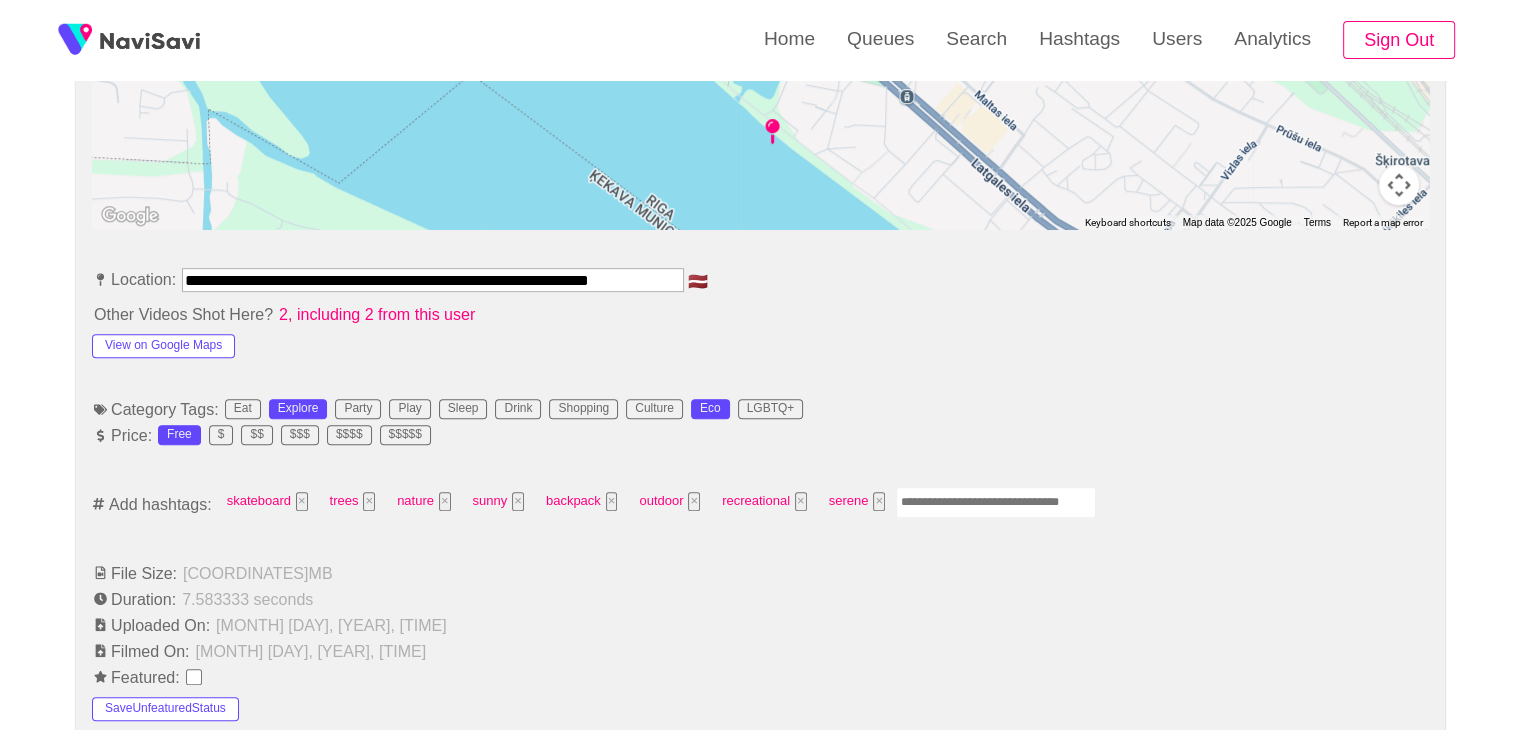 click at bounding box center [996, 502] 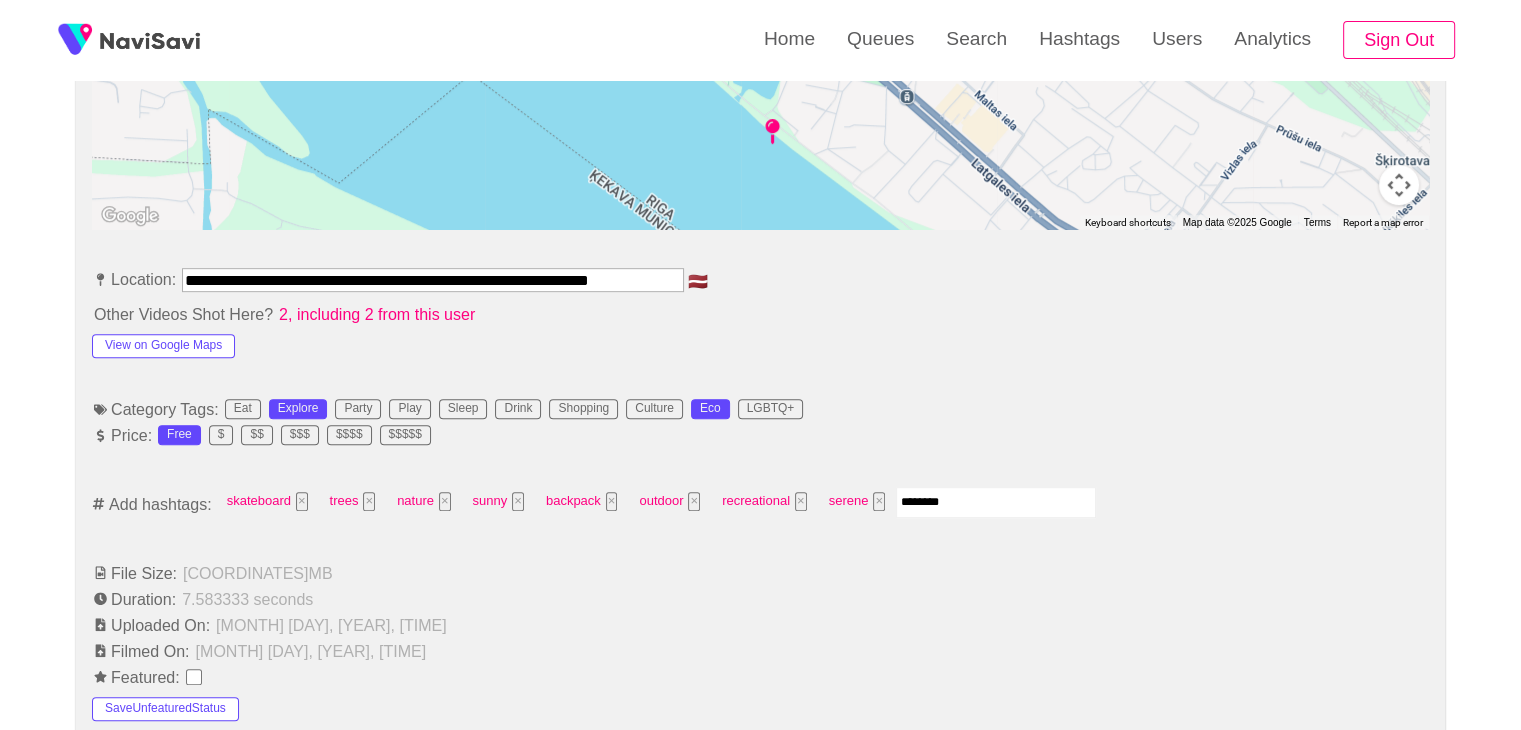 type on "*********" 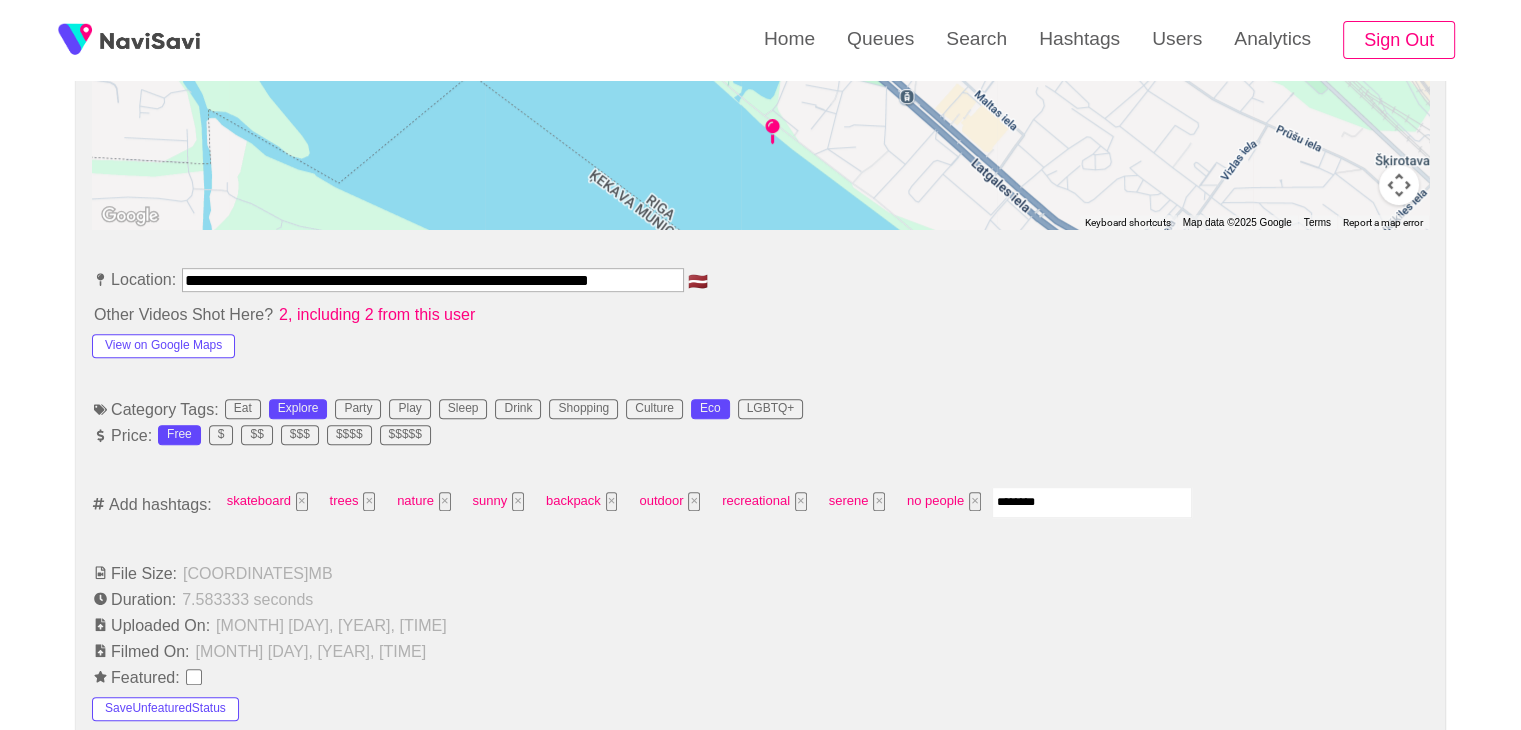 type on "*********" 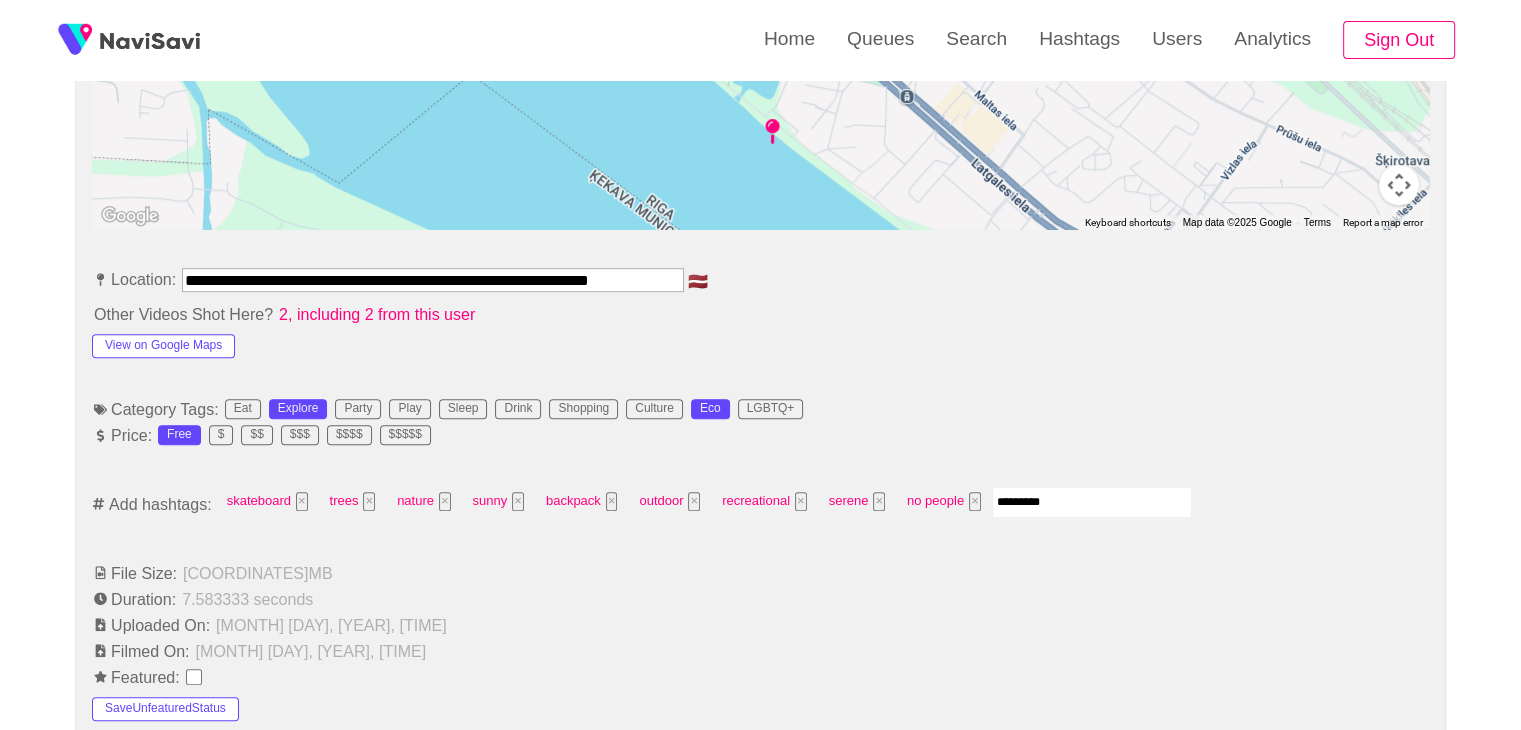 type 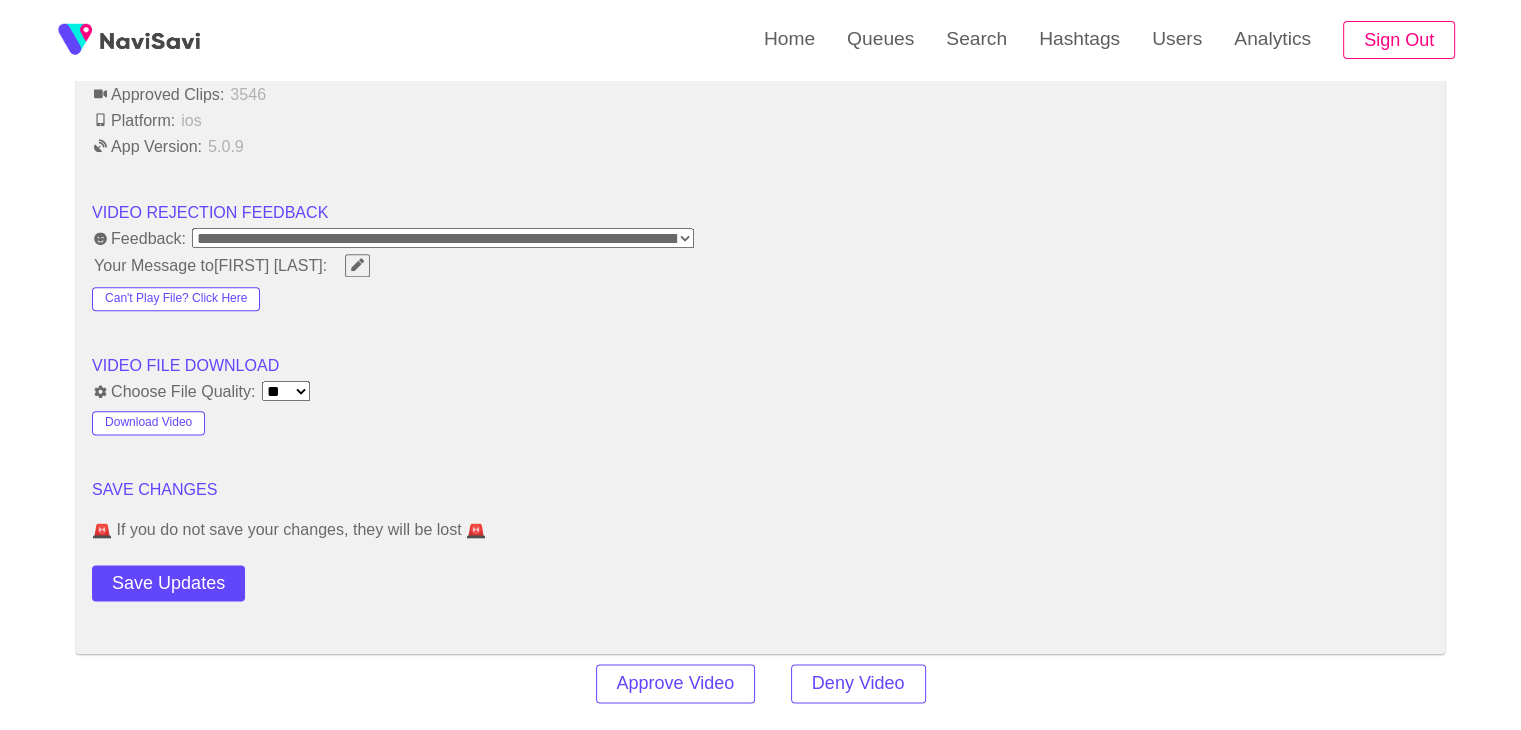 scroll, scrollTop: 2448, scrollLeft: 0, axis: vertical 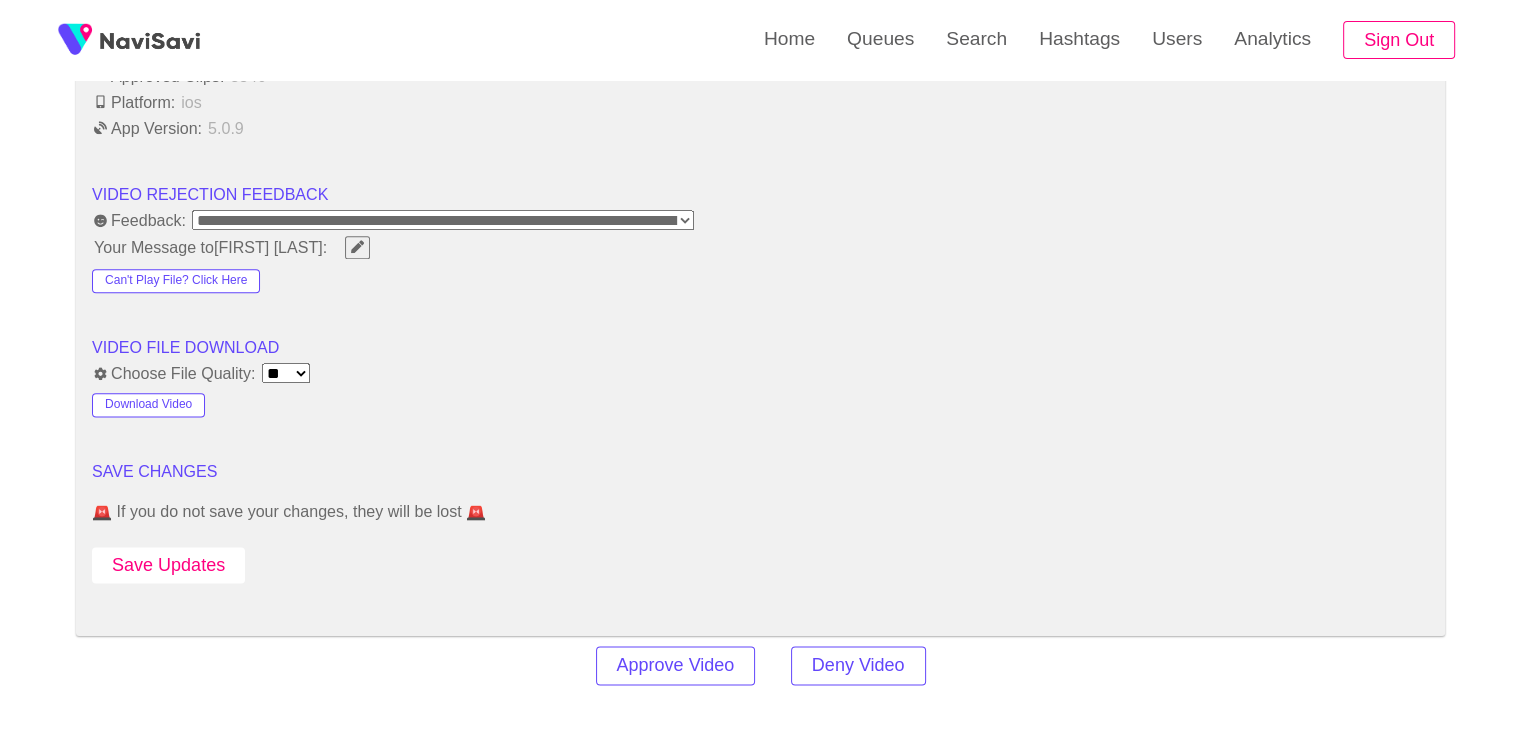 click on "Save Updates" at bounding box center (168, 565) 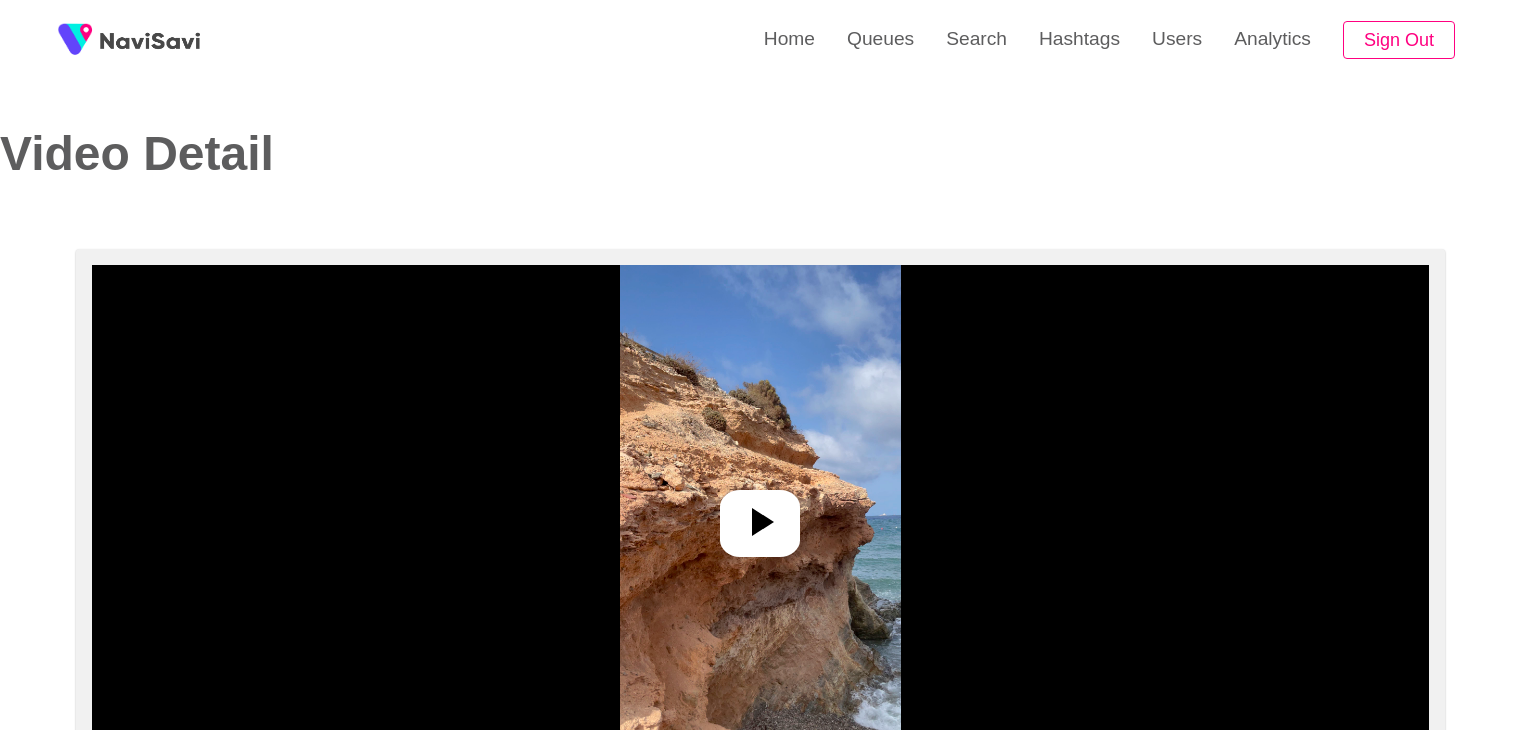 select on "**********" 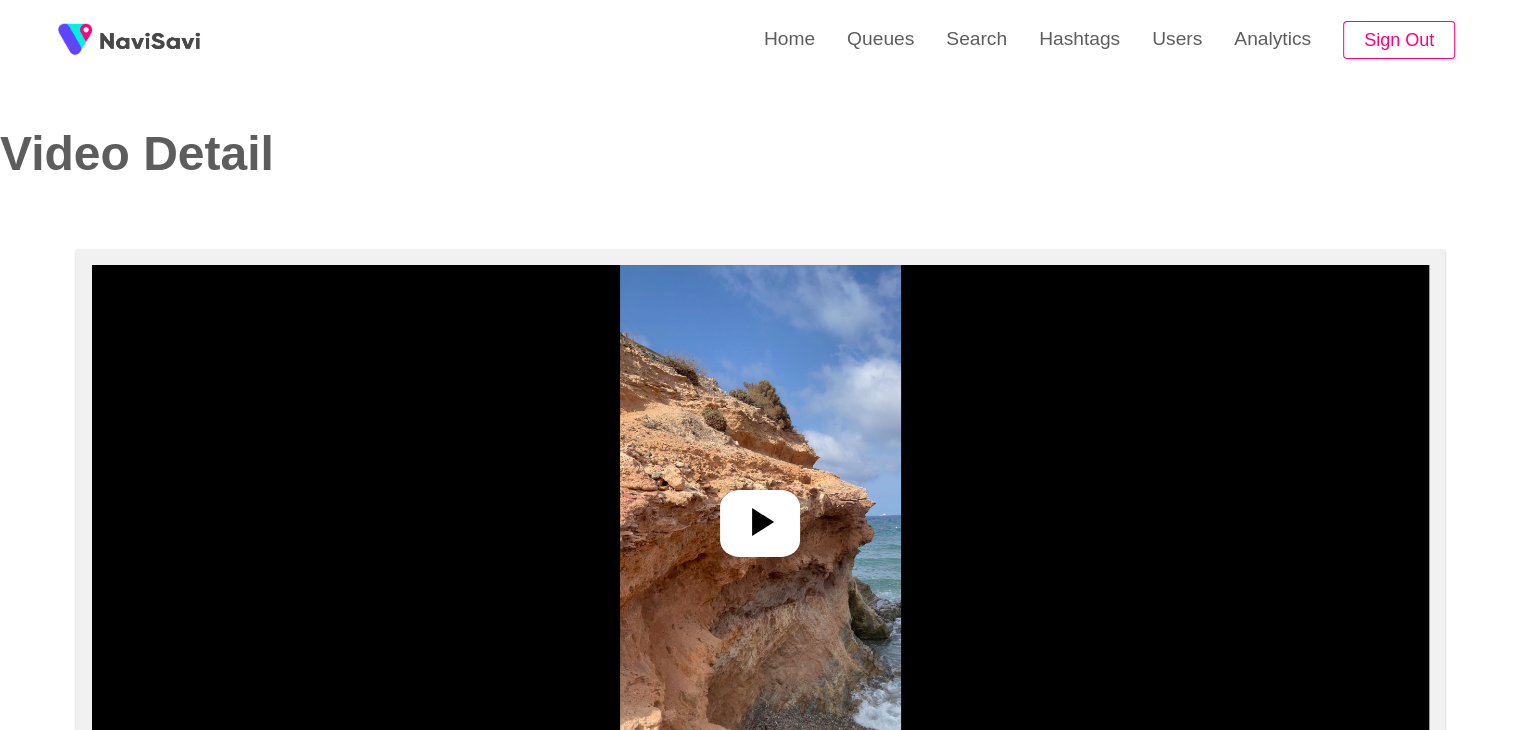 click at bounding box center [760, 515] 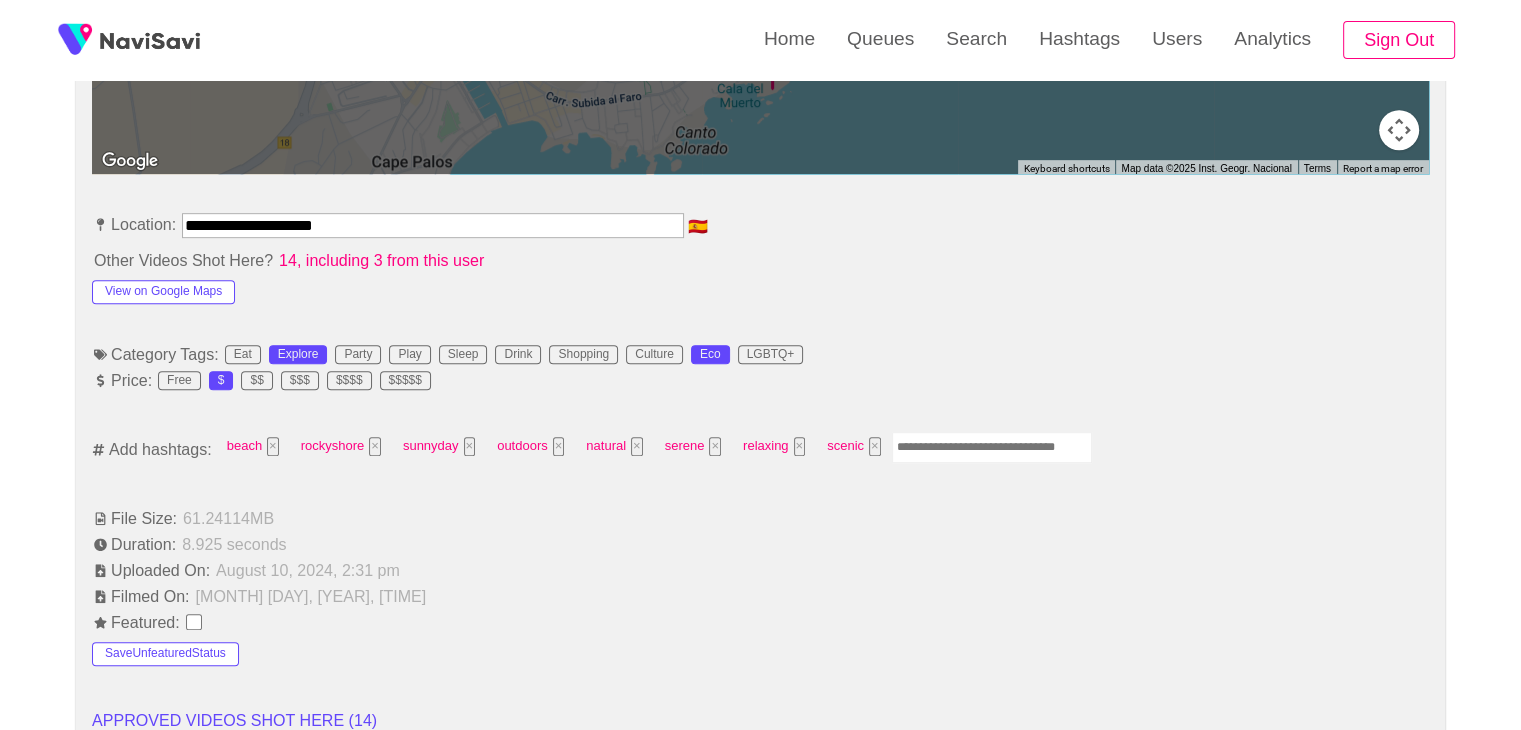 scroll, scrollTop: 1036, scrollLeft: 0, axis: vertical 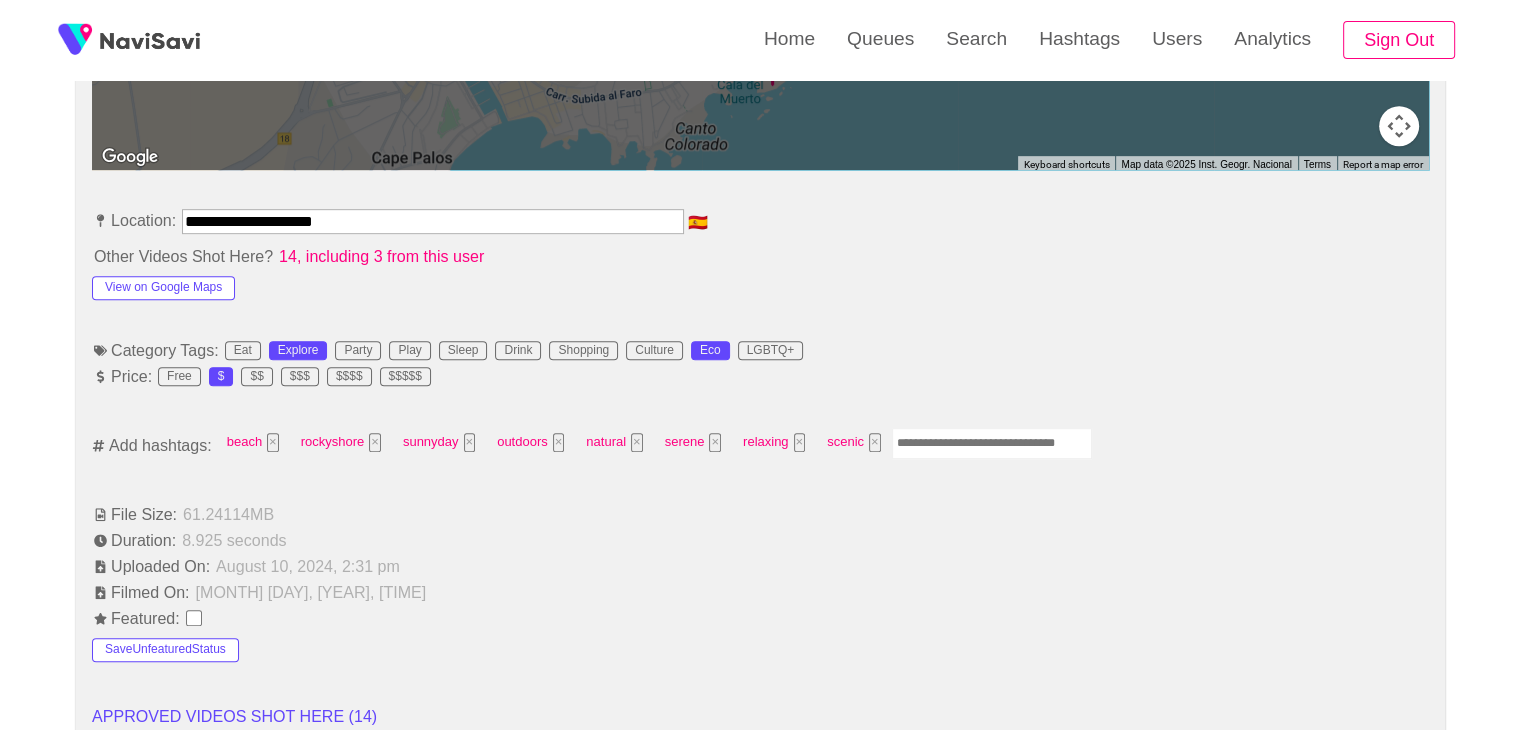 click at bounding box center [992, 443] 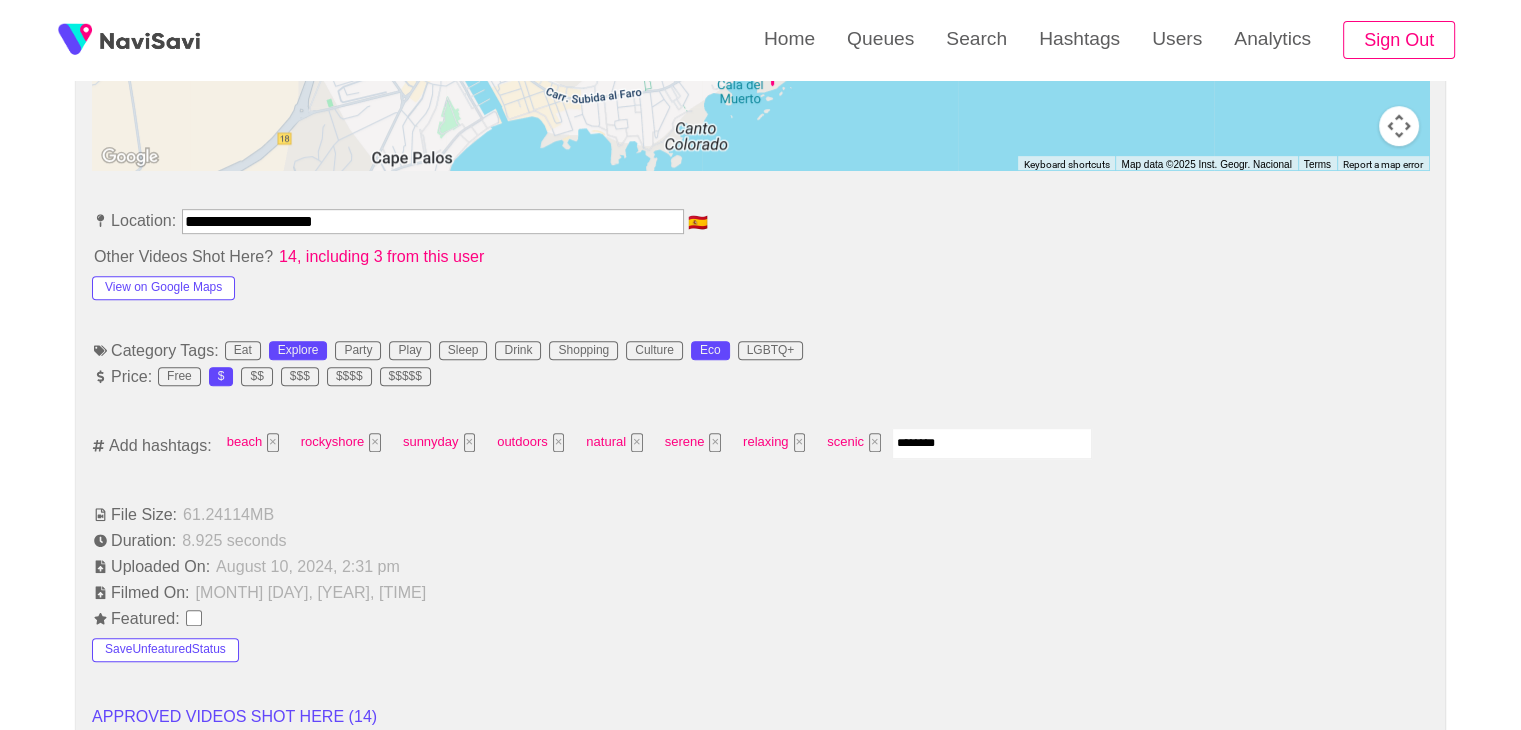 type on "*********" 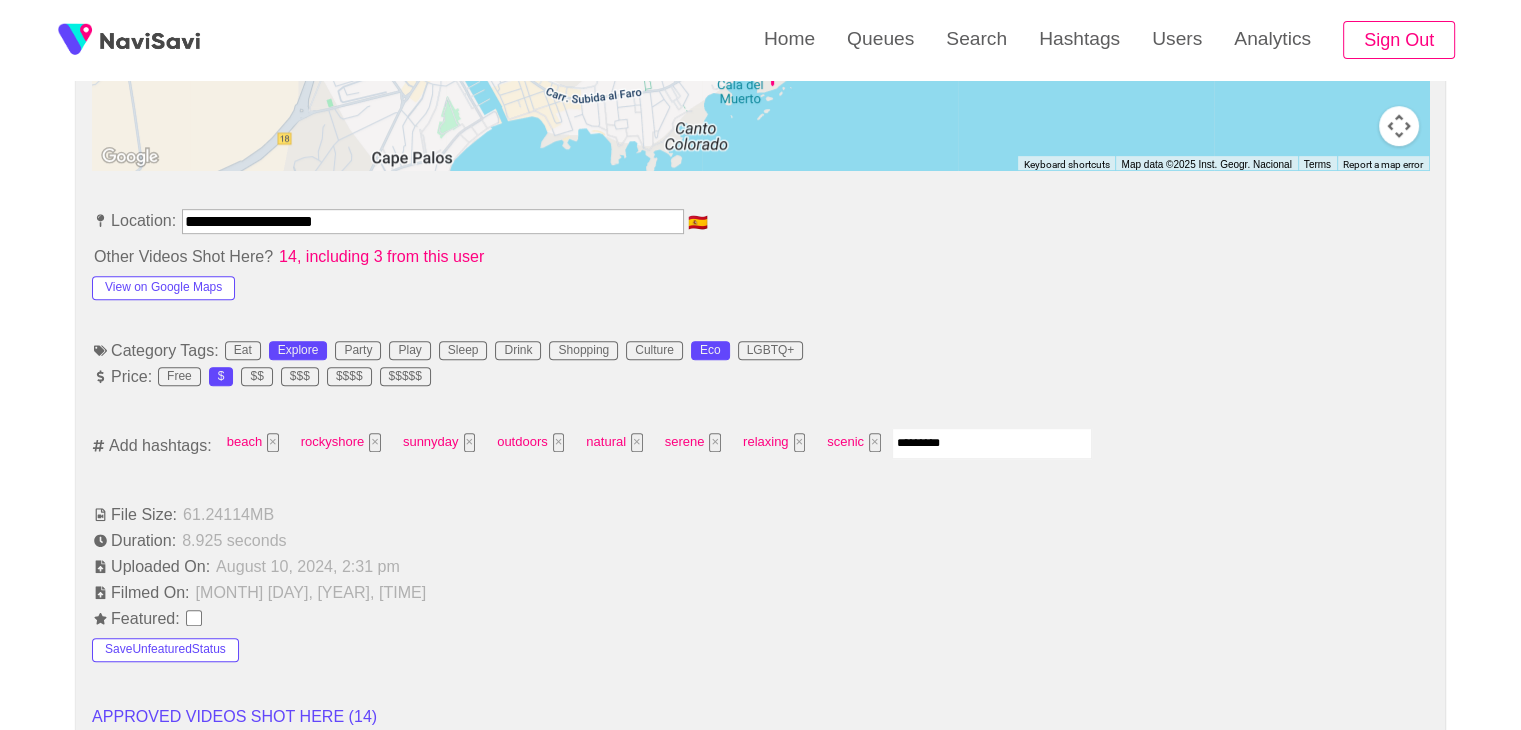 type 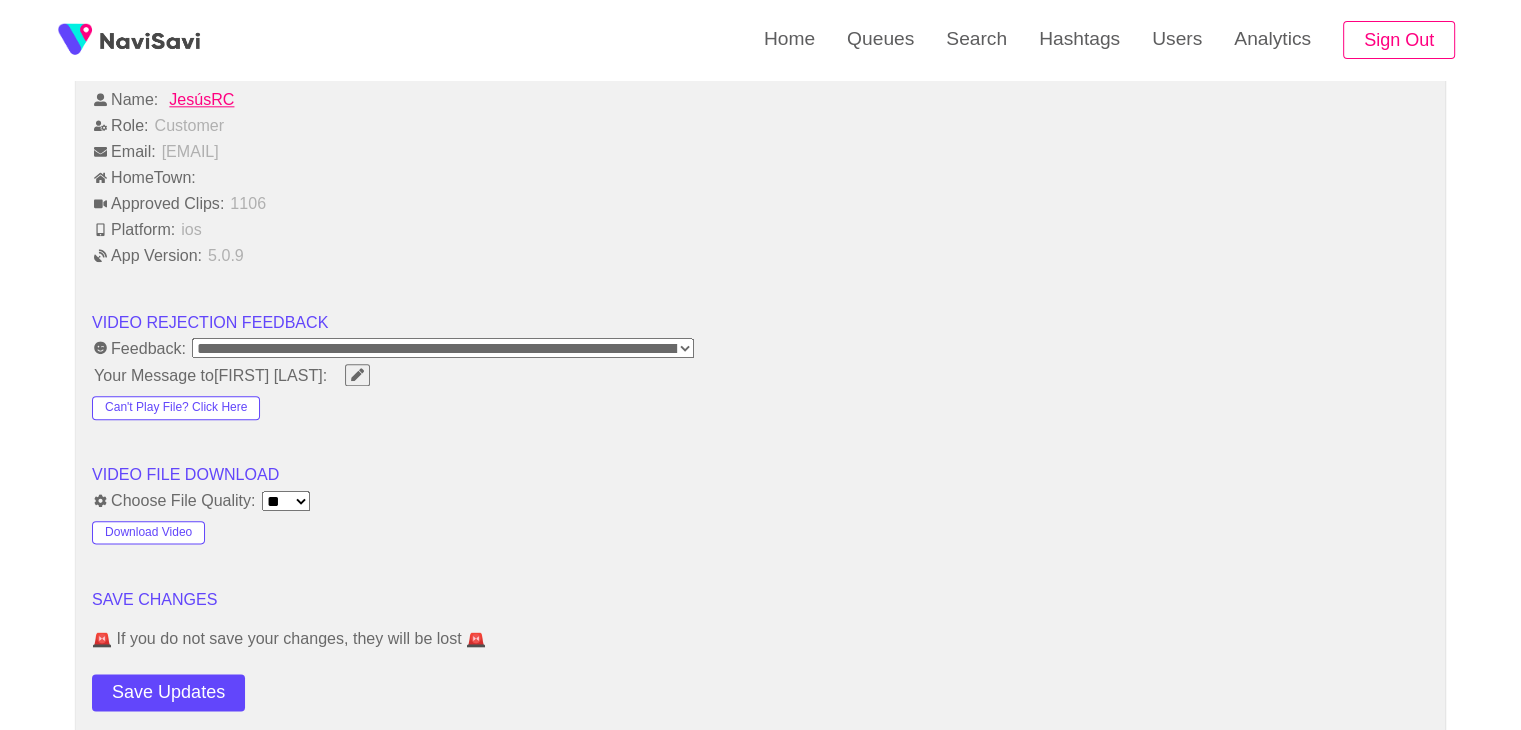scroll, scrollTop: 2316, scrollLeft: 0, axis: vertical 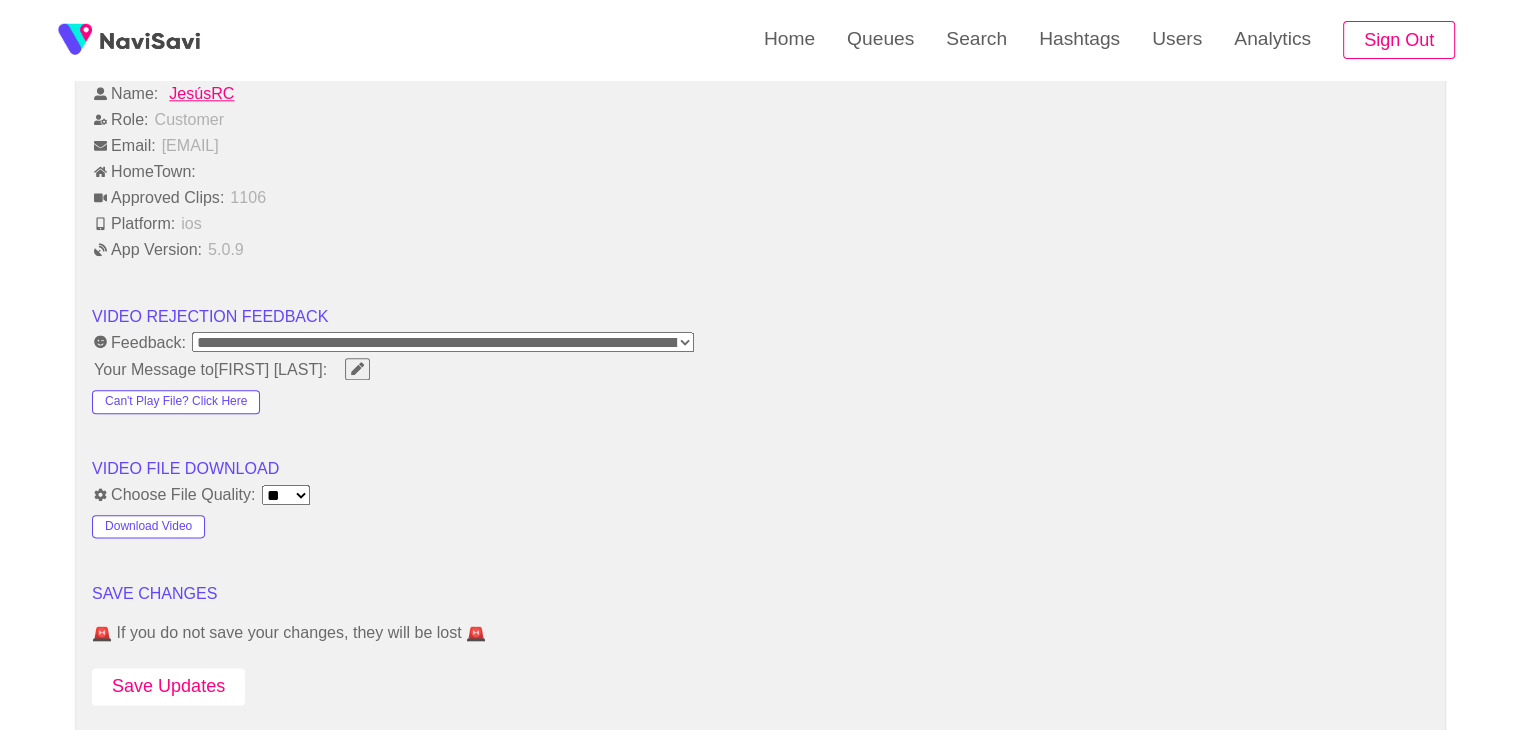 click on "Save Updates" at bounding box center [168, 686] 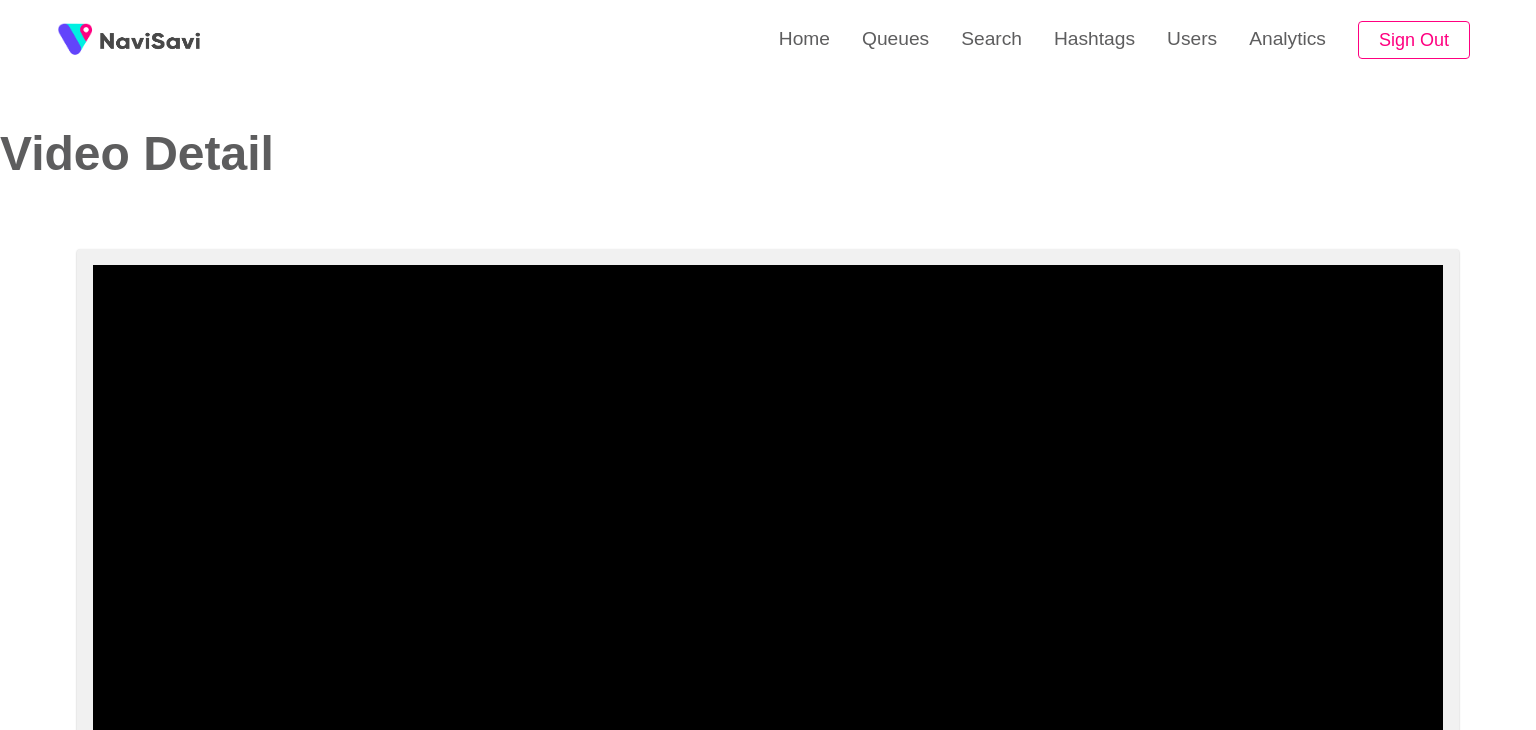 select on "**********" 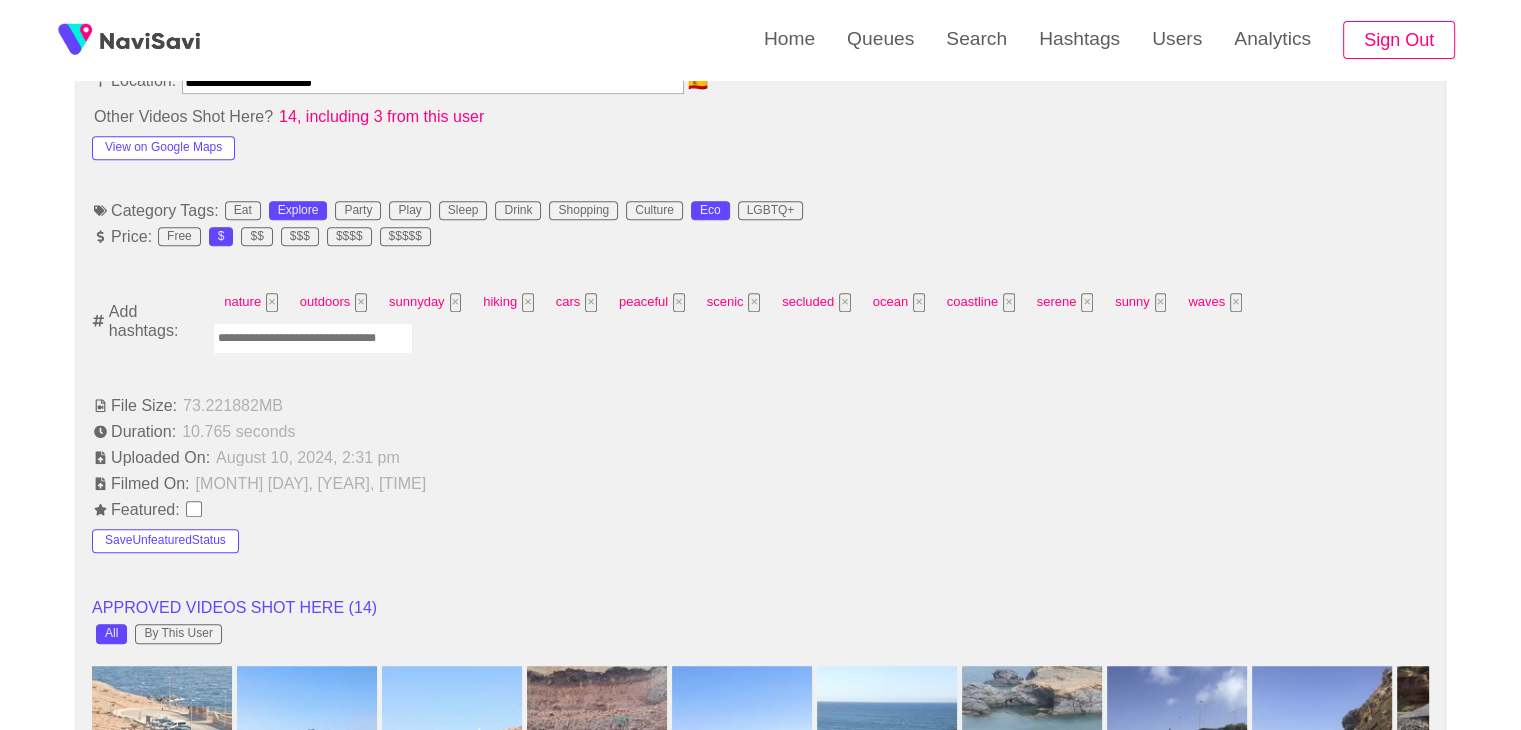 scroll, scrollTop: 1184, scrollLeft: 0, axis: vertical 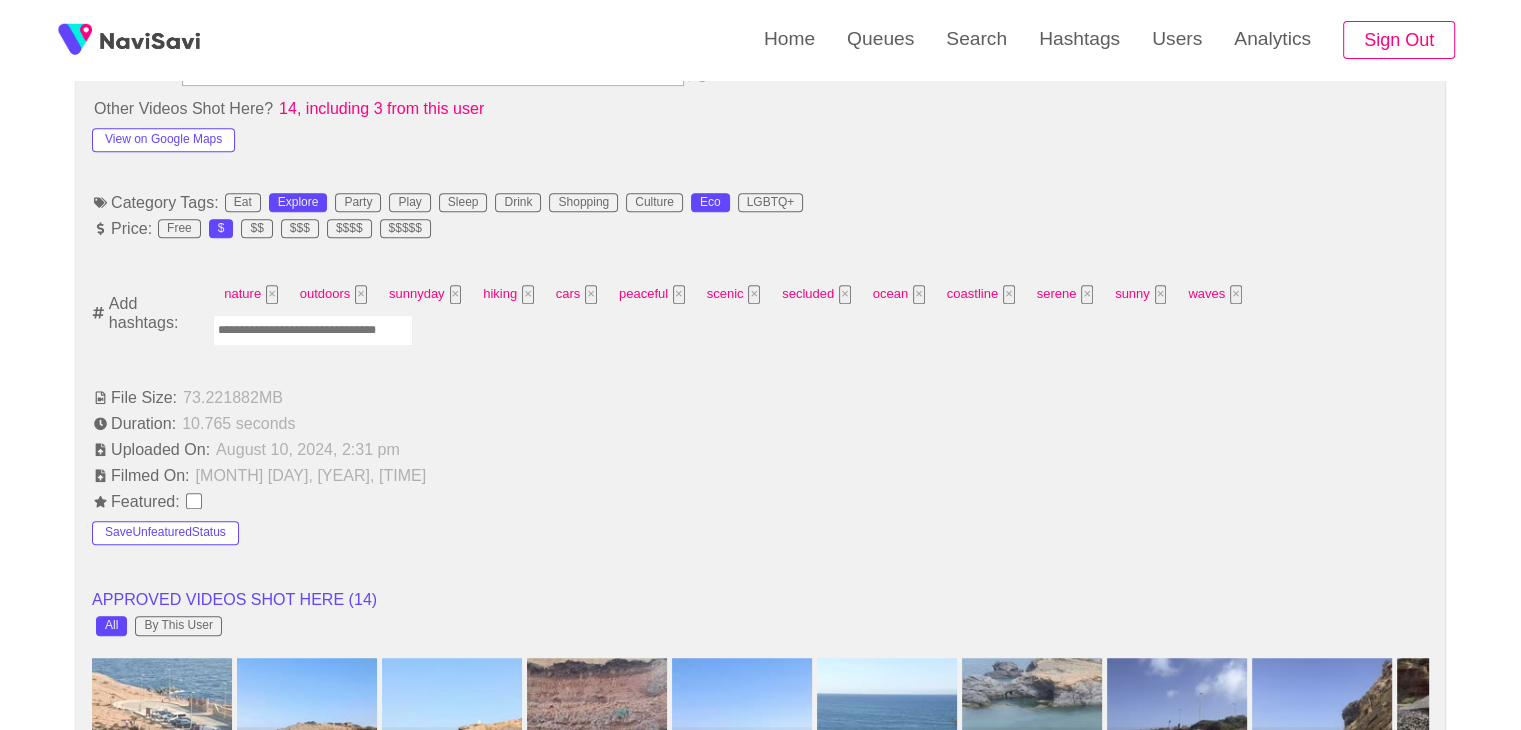 click at bounding box center [313, 330] 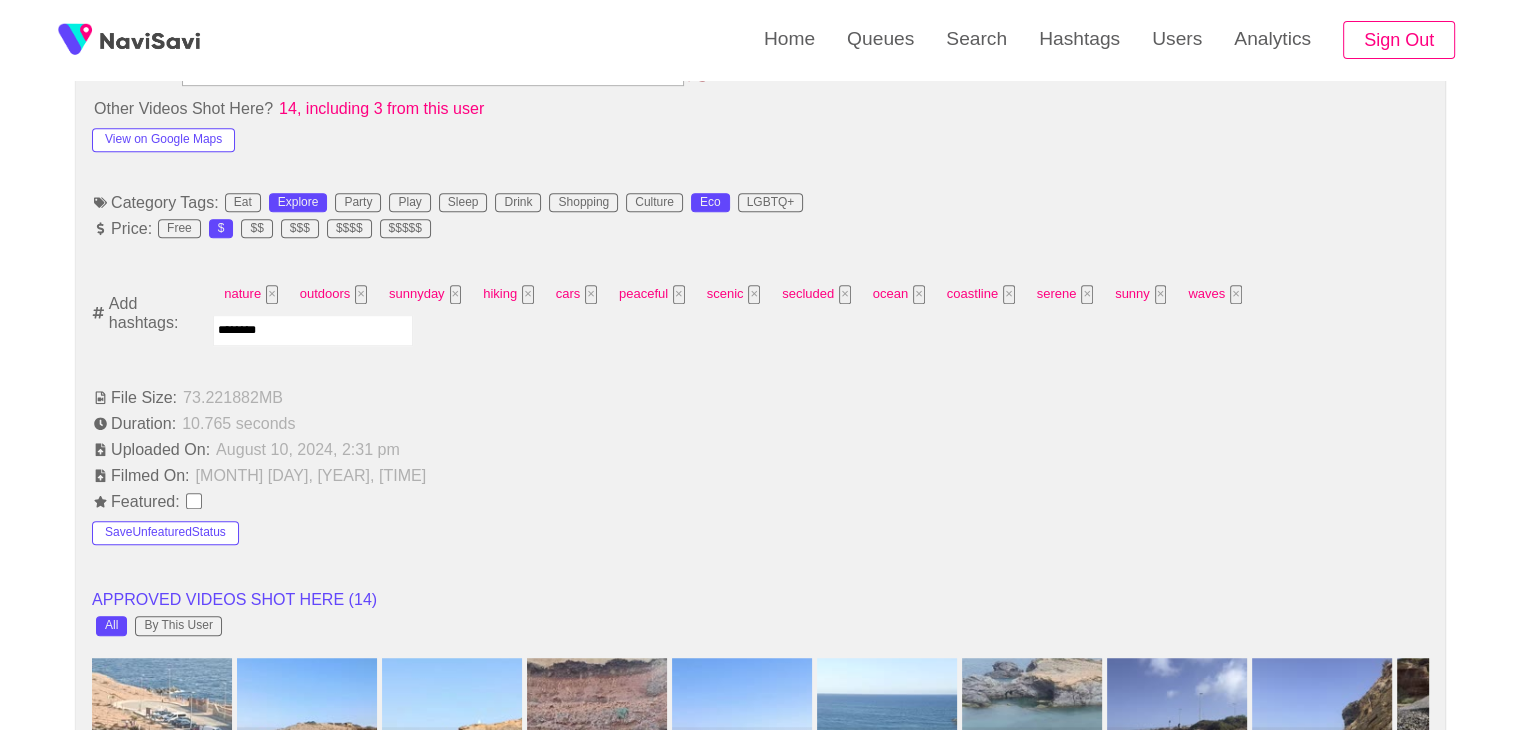 type on "*********" 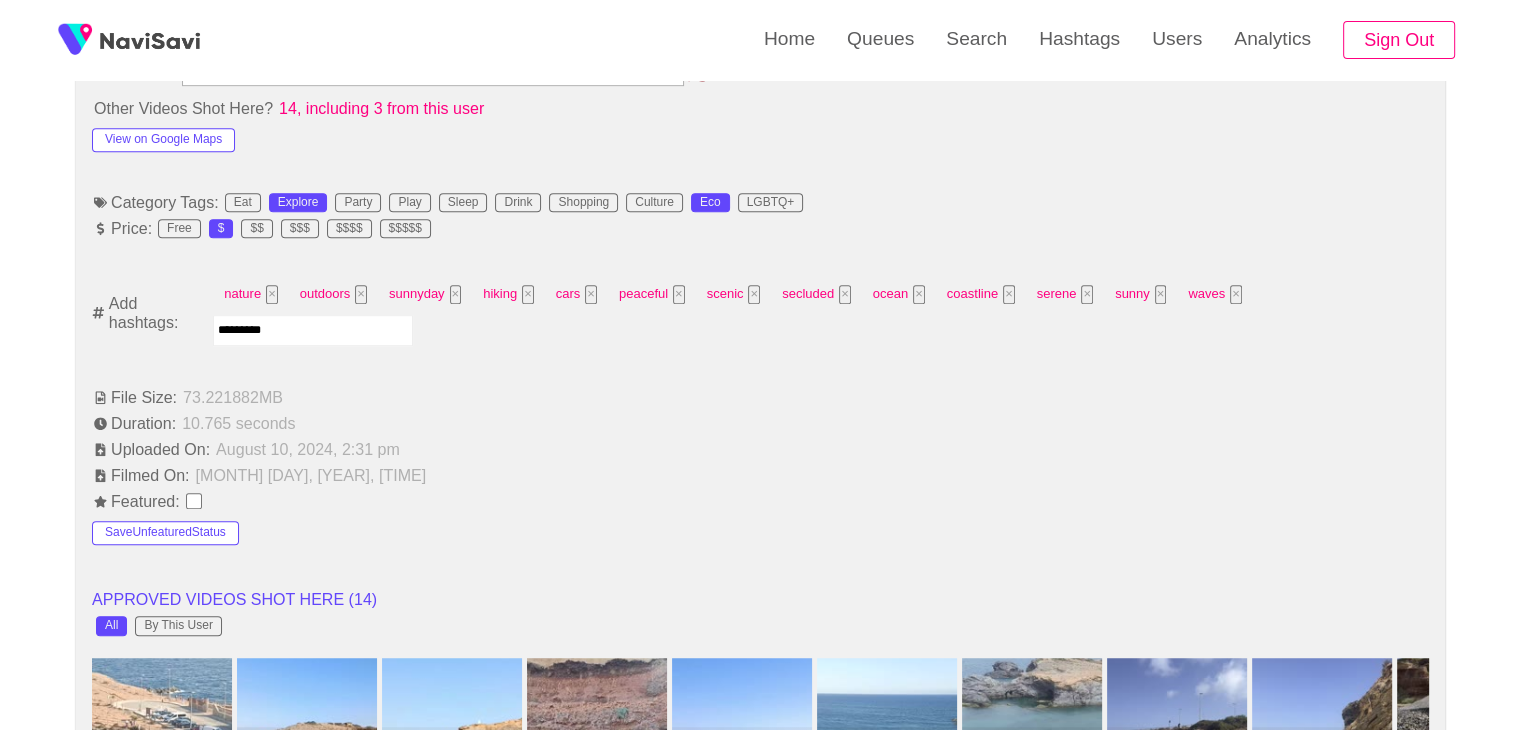 type 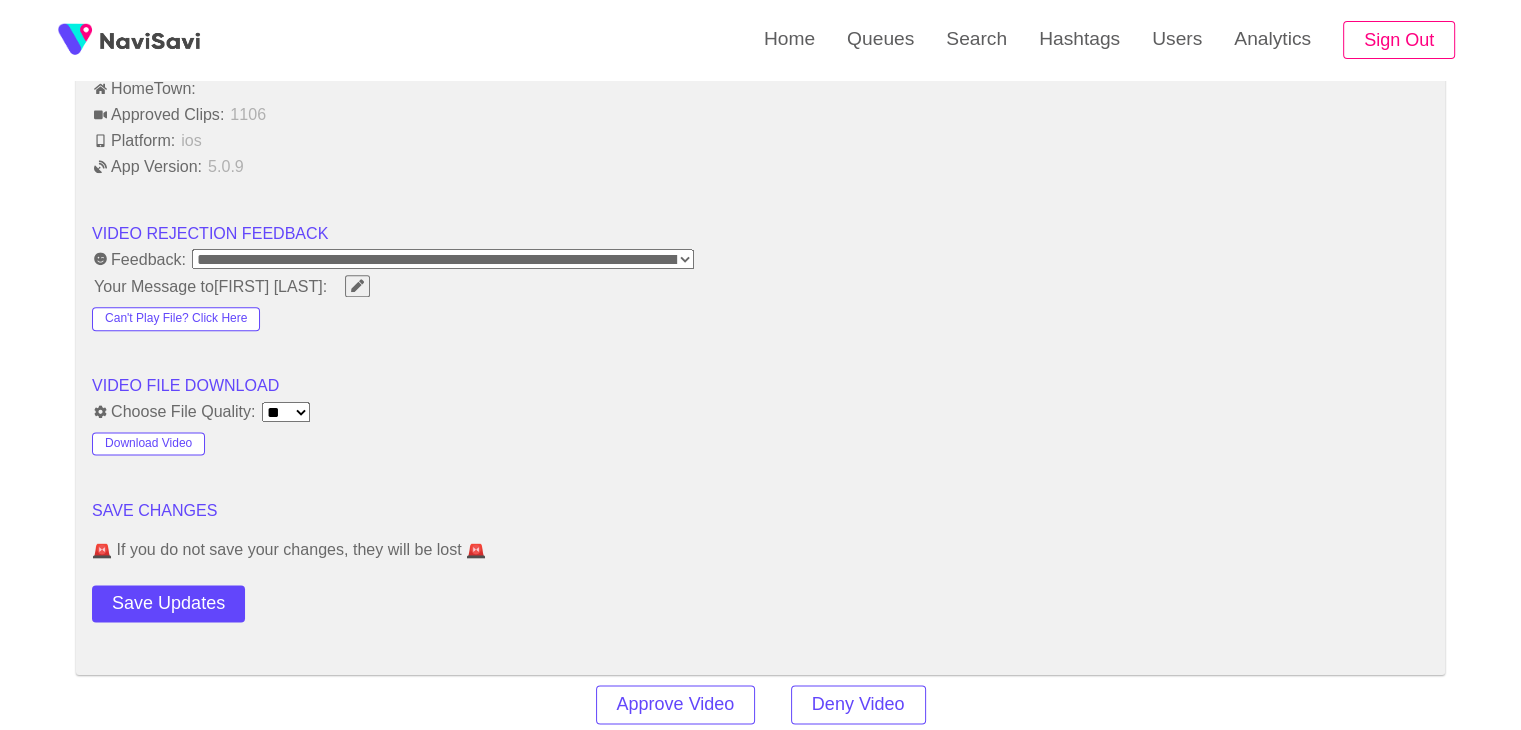 scroll, scrollTop: 2442, scrollLeft: 0, axis: vertical 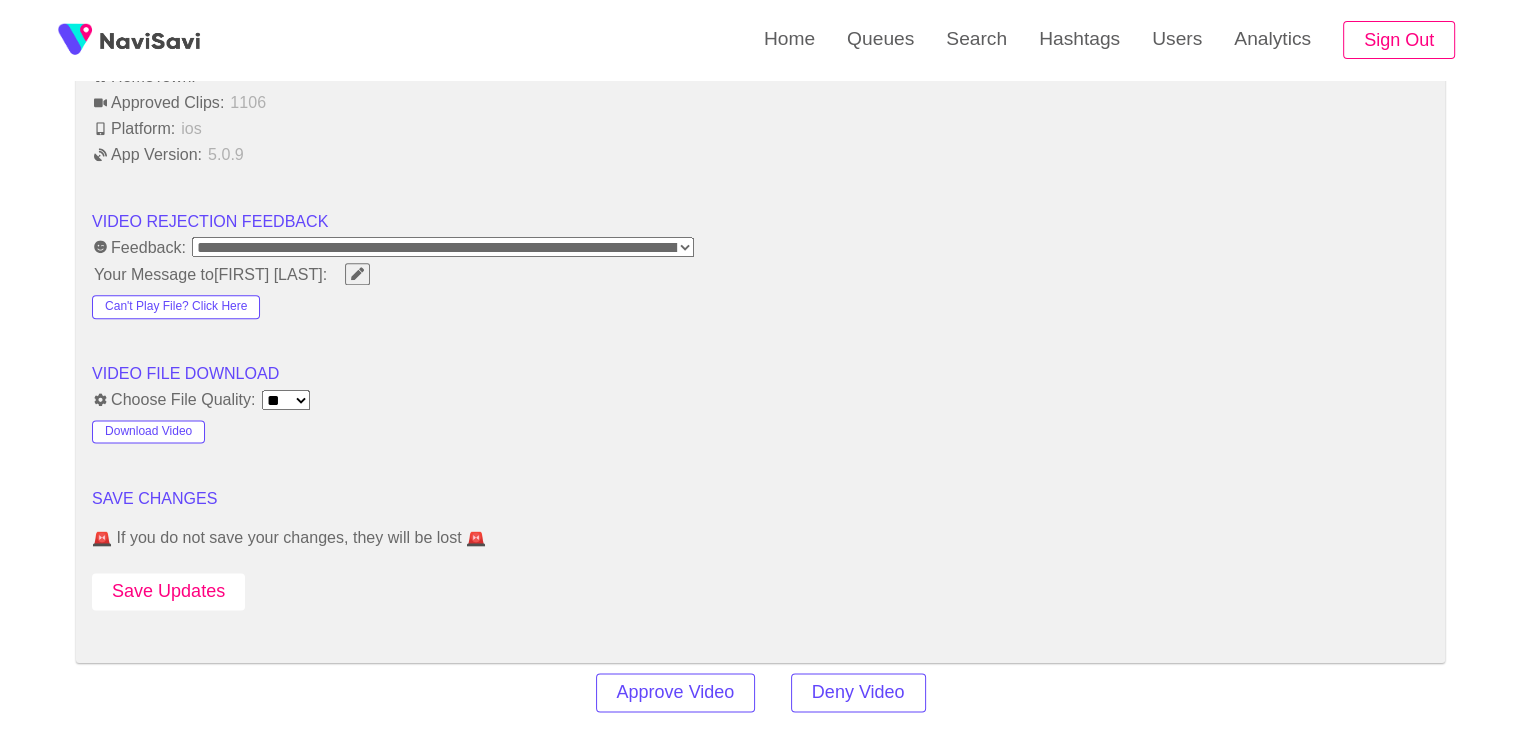 click on "Save Updates" at bounding box center [168, 591] 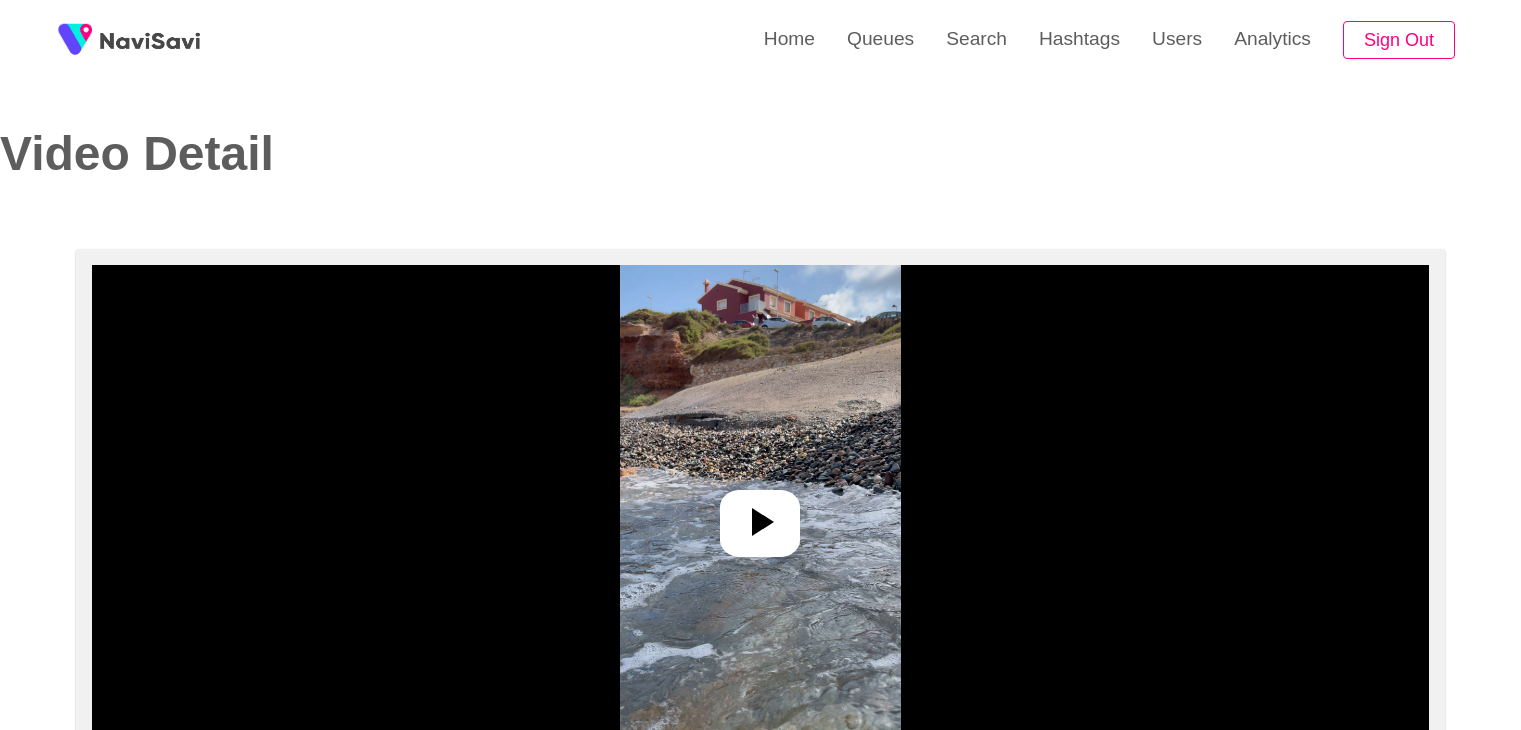 select on "**********" 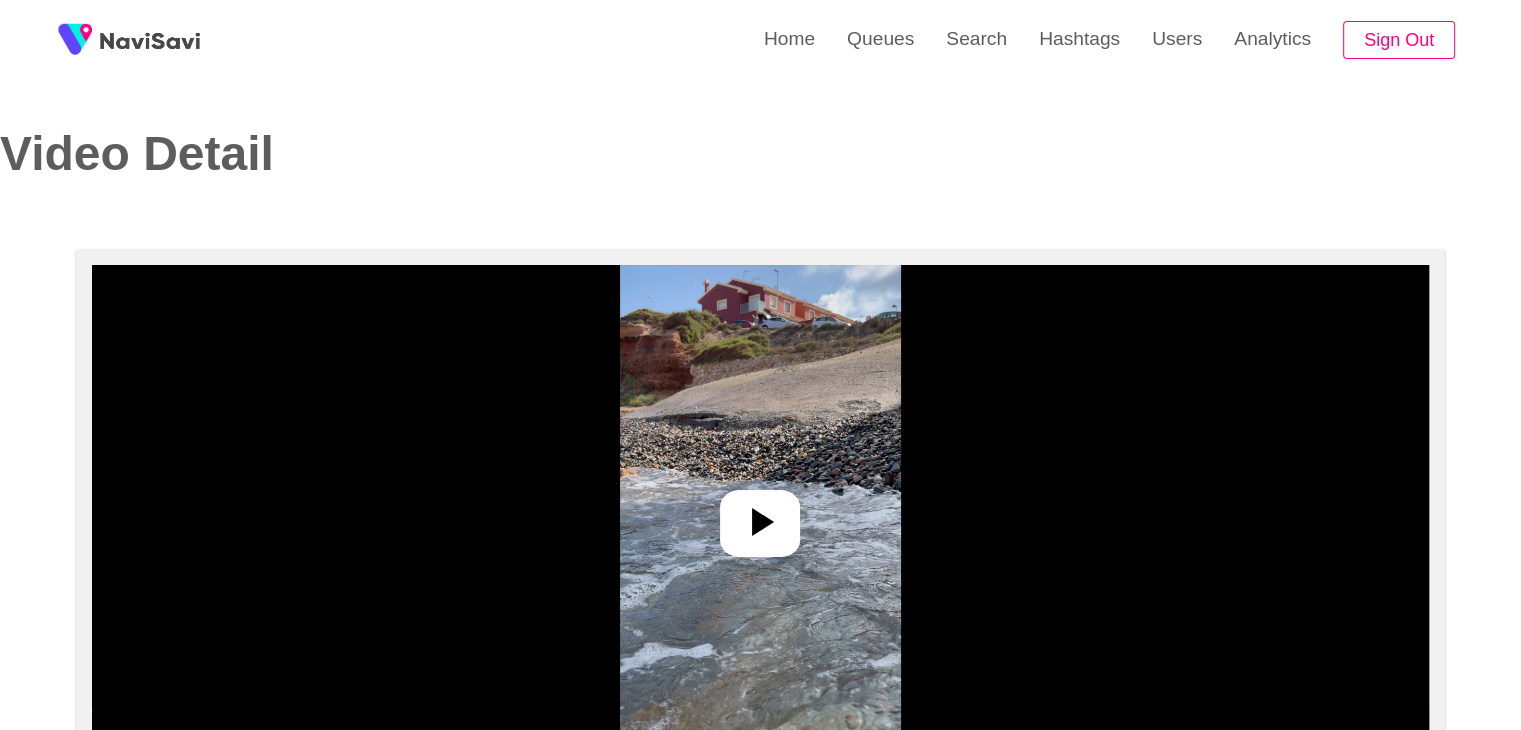 click at bounding box center [760, 515] 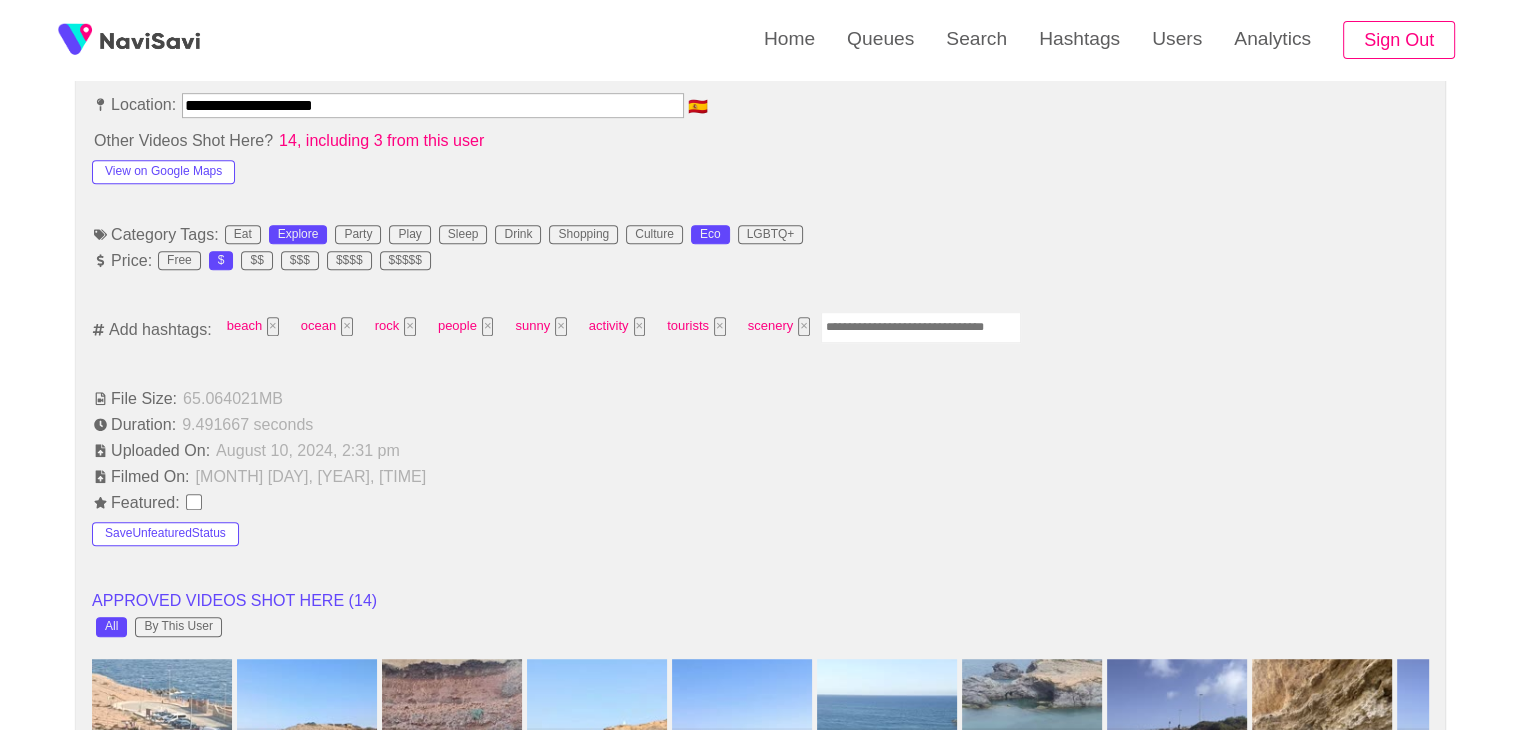 scroll, scrollTop: 1152, scrollLeft: 0, axis: vertical 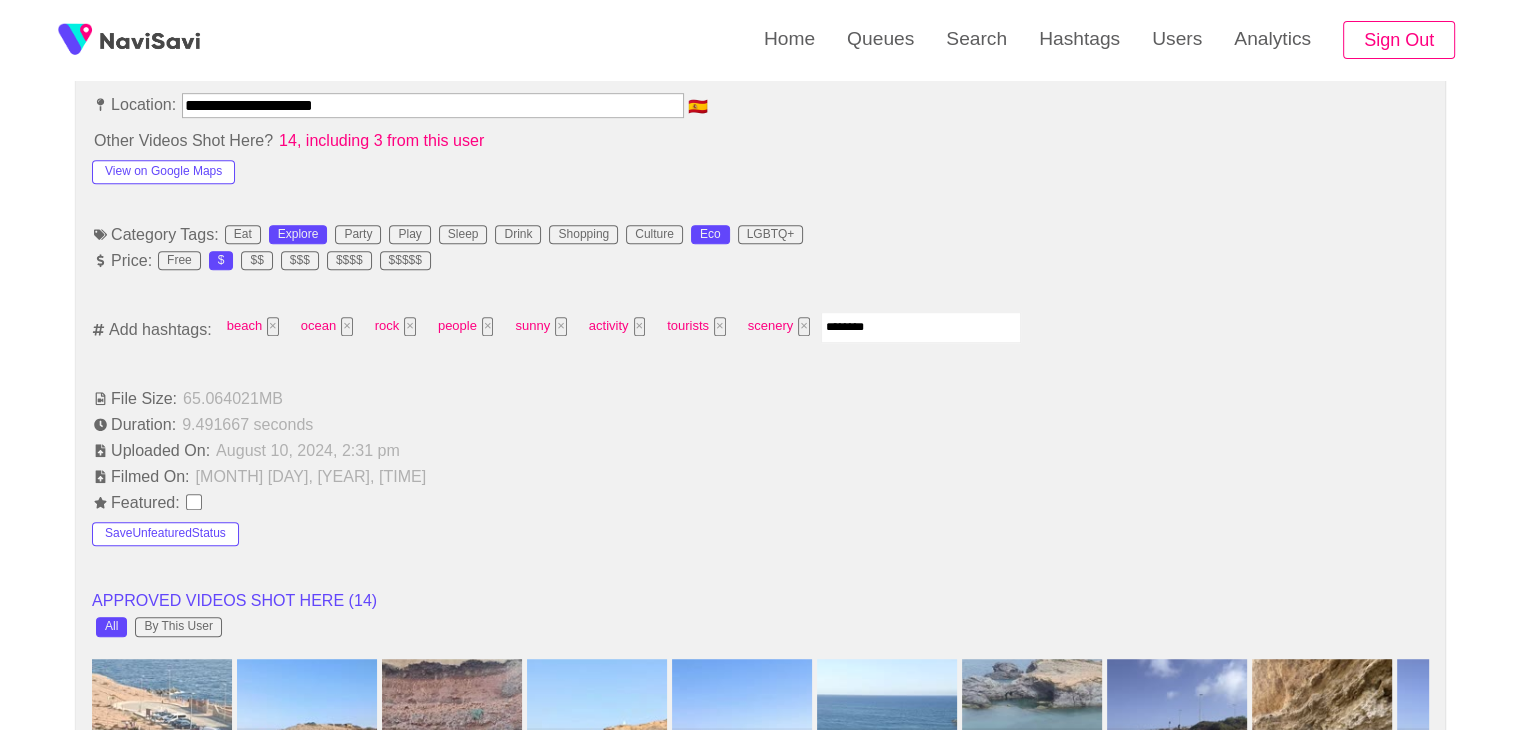 type on "*********" 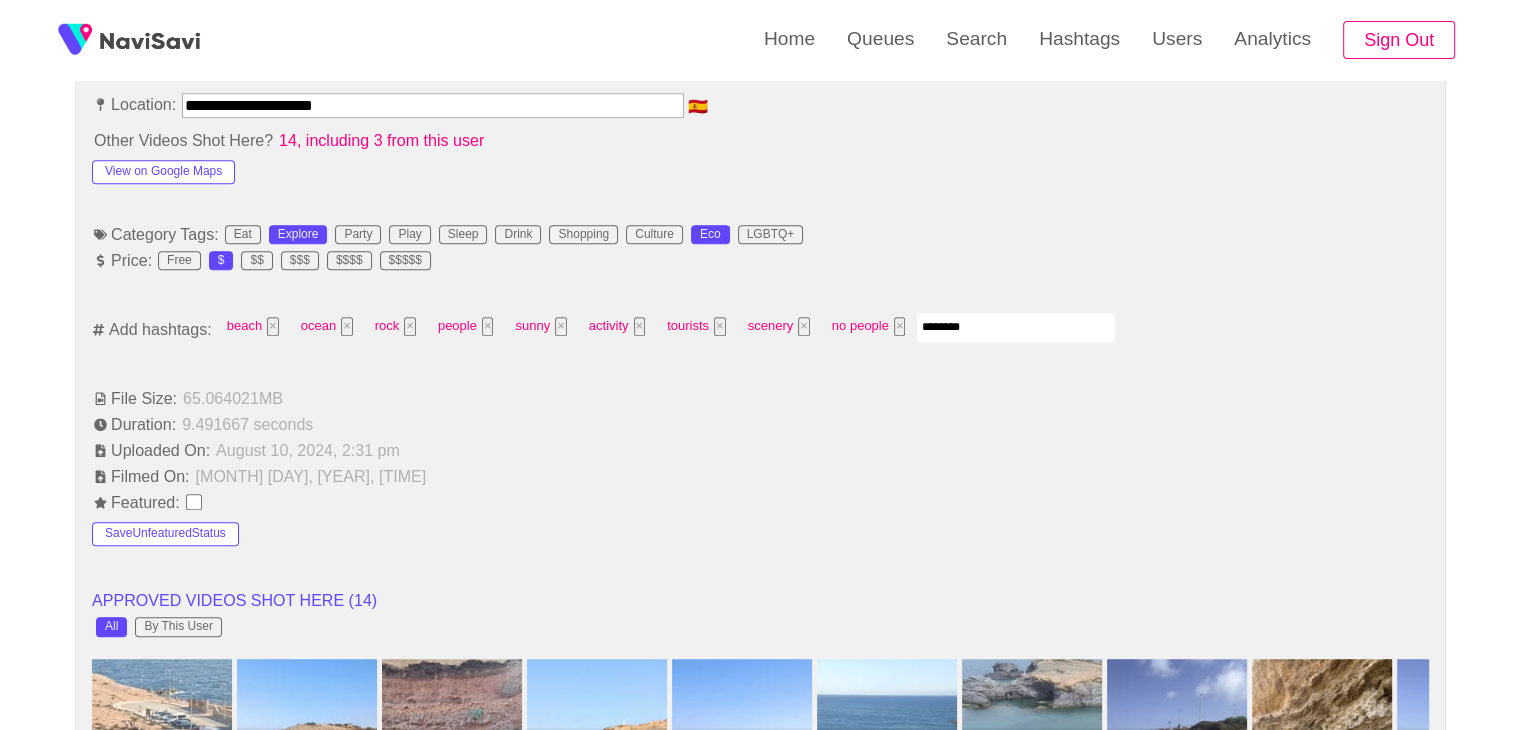 type on "*********" 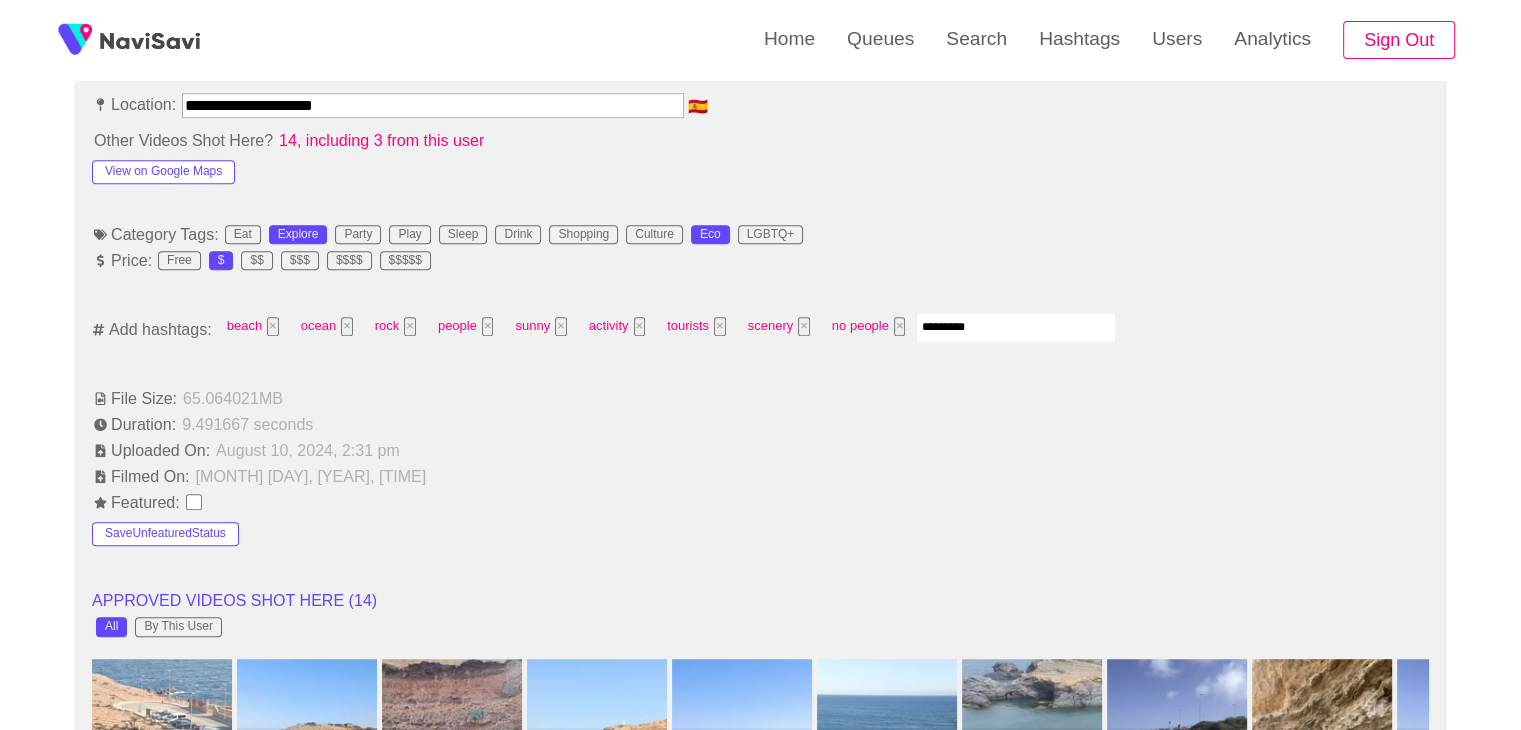 type 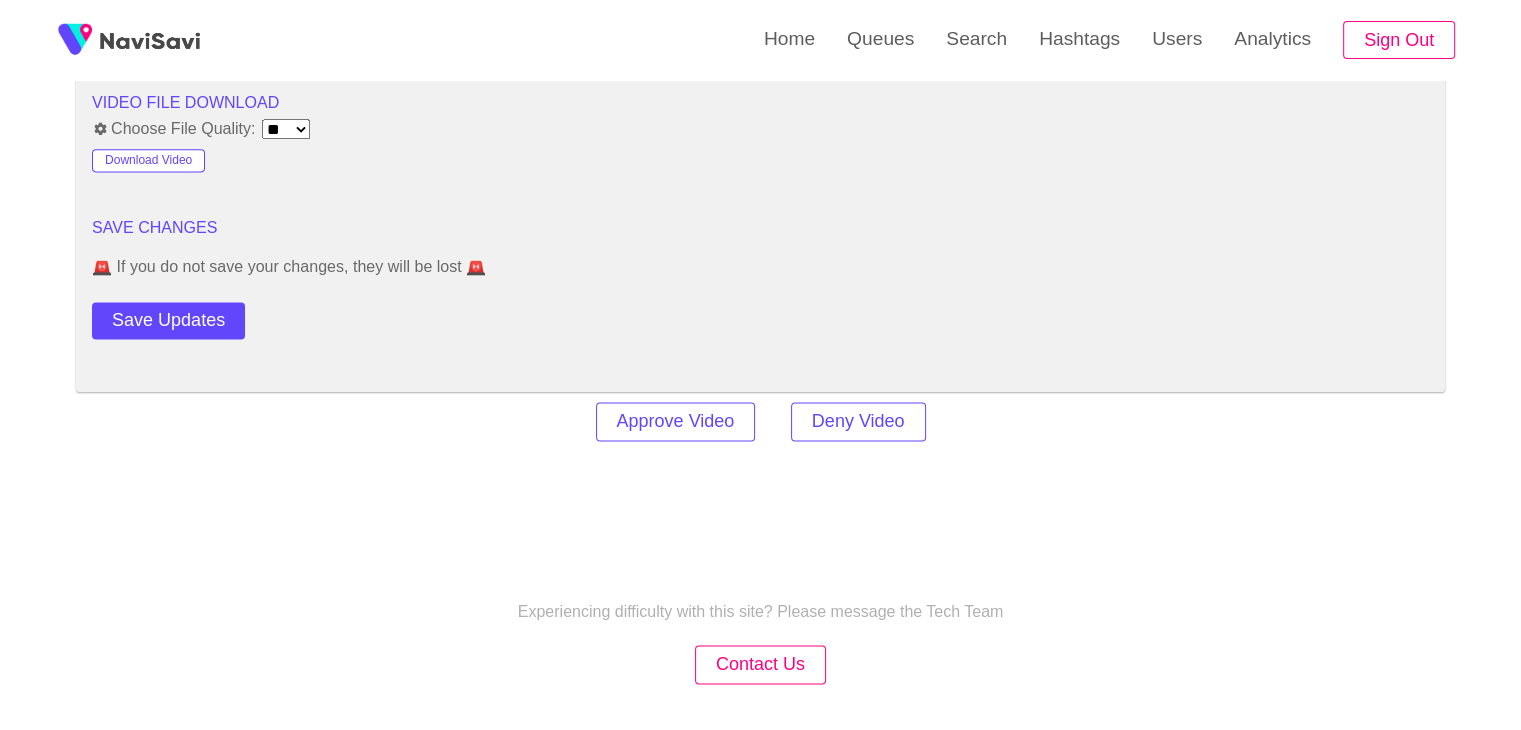 scroll, scrollTop: 2778, scrollLeft: 0, axis: vertical 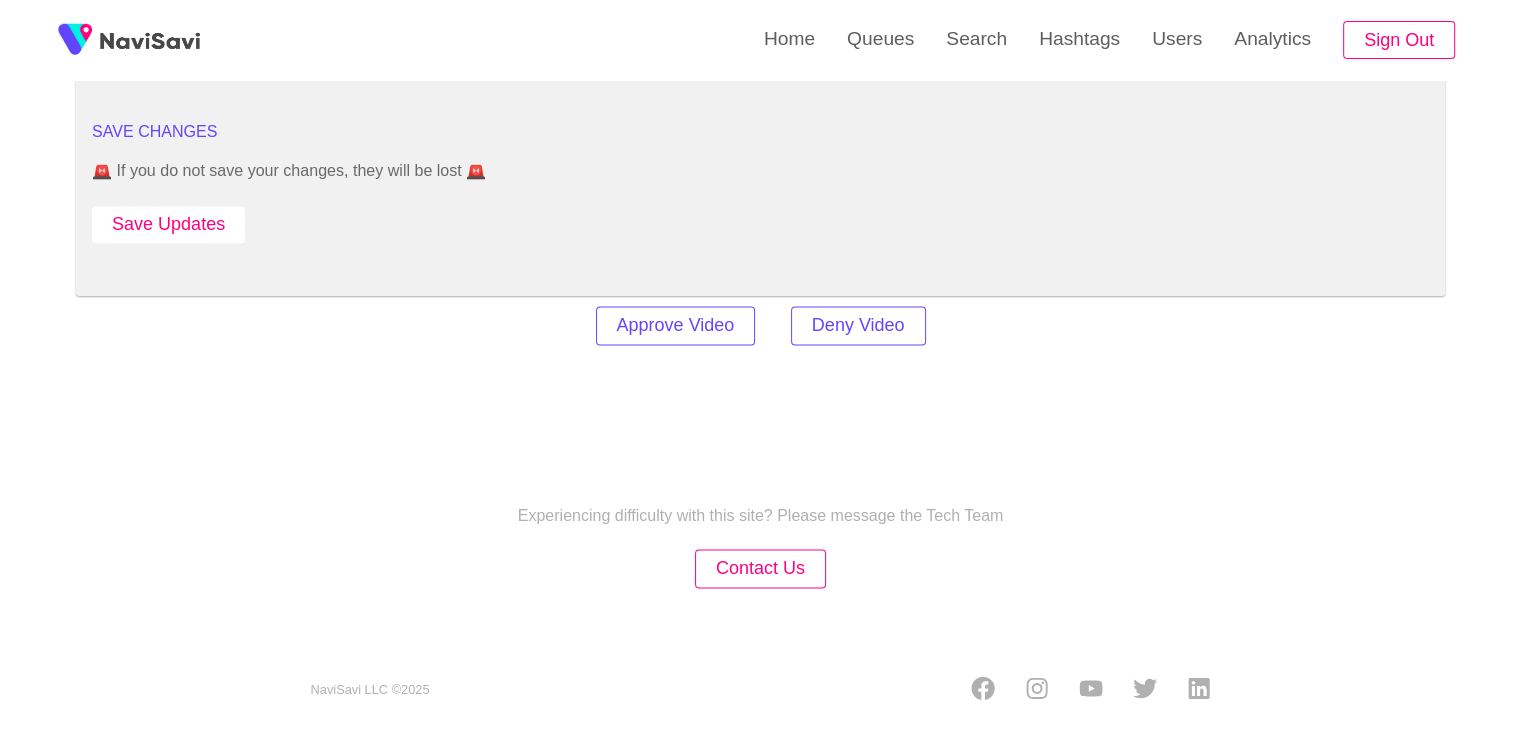 click on "Save Updates" at bounding box center [168, 224] 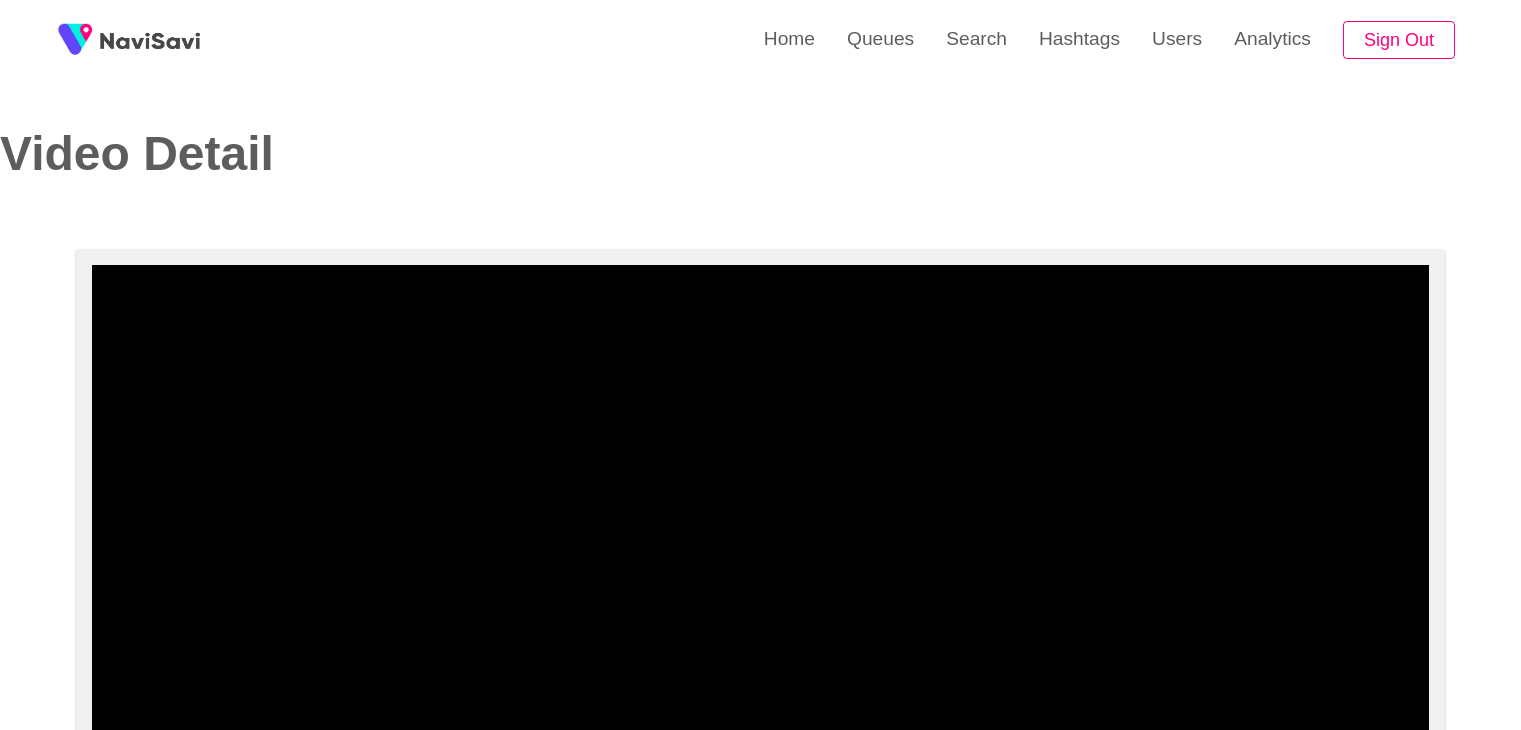 select on "**********" 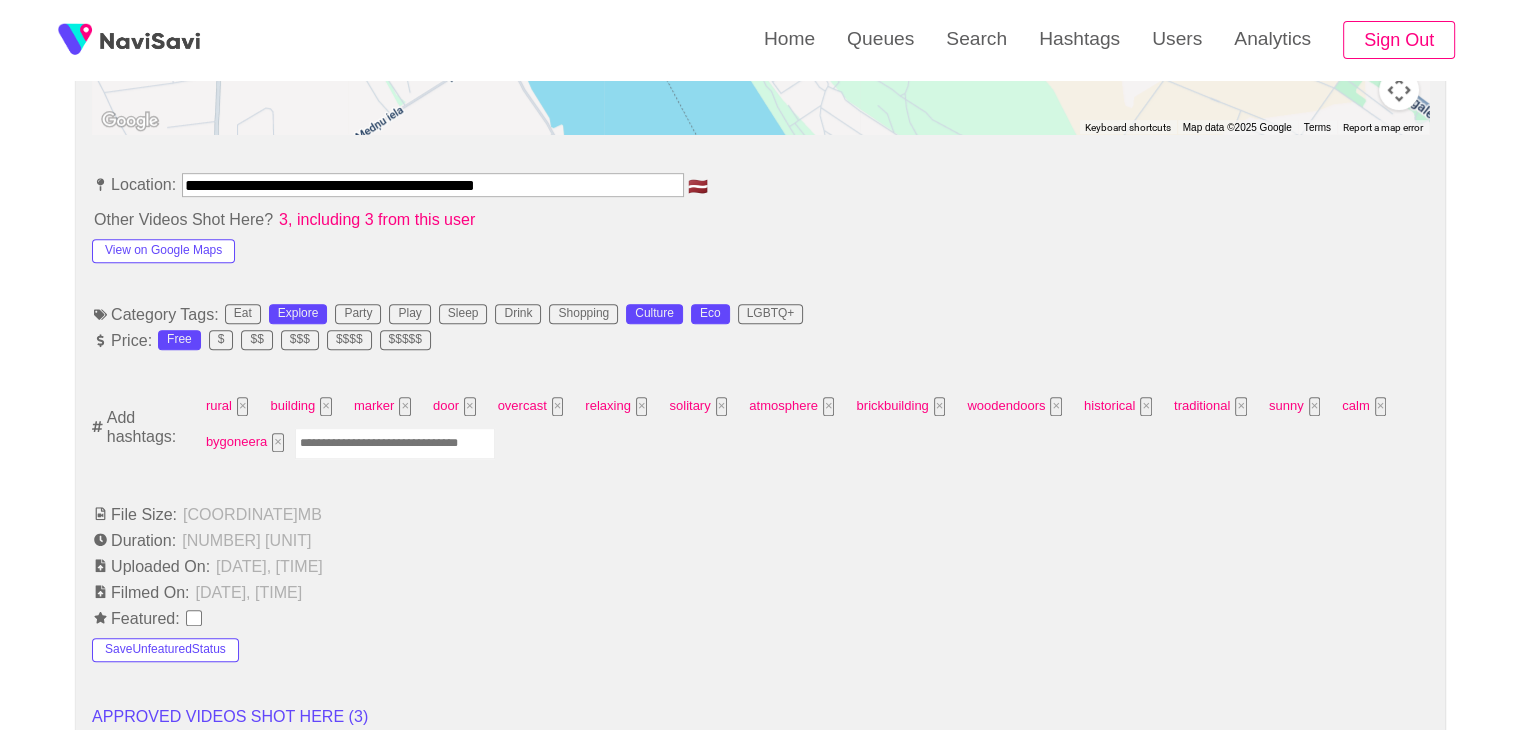 scroll, scrollTop: 1087, scrollLeft: 0, axis: vertical 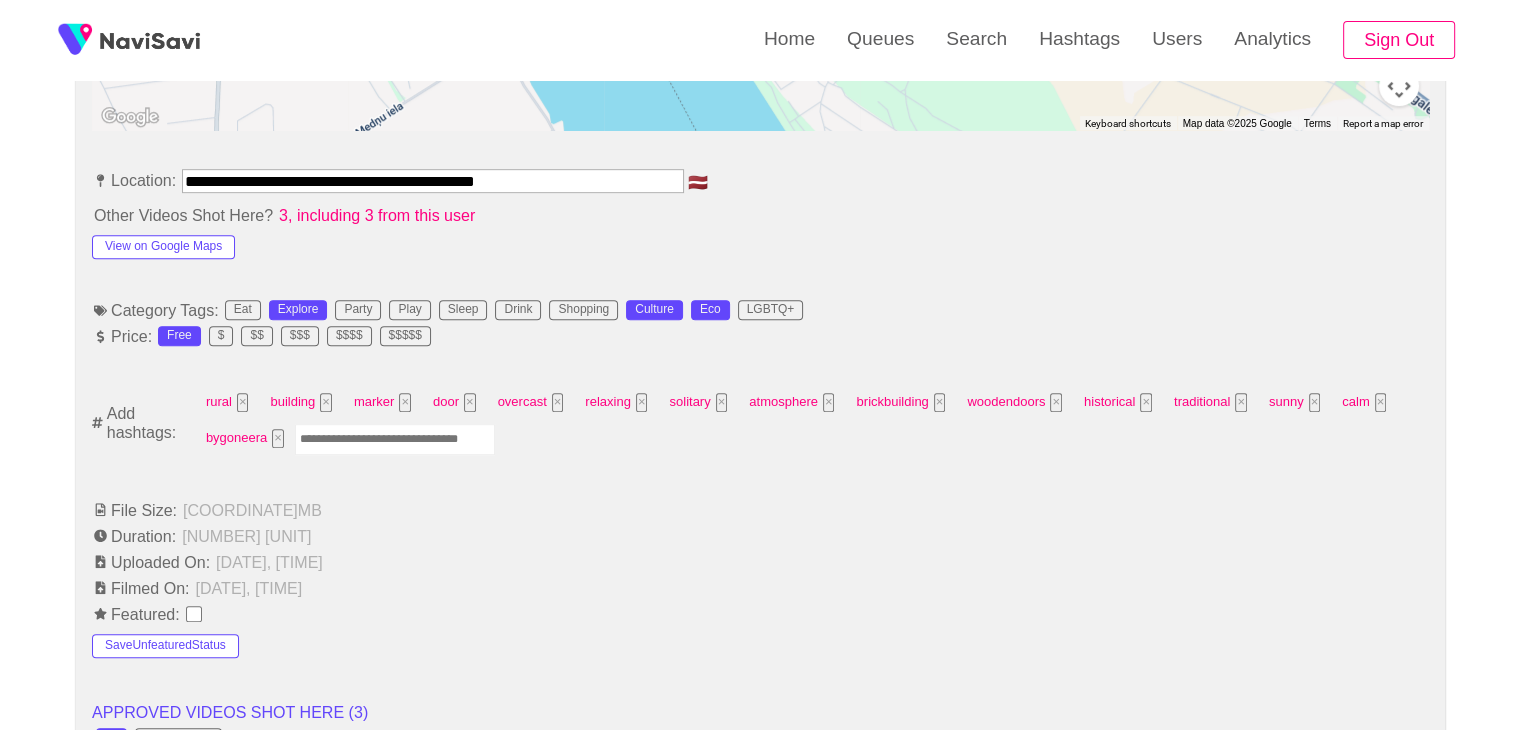 click at bounding box center [395, 439] 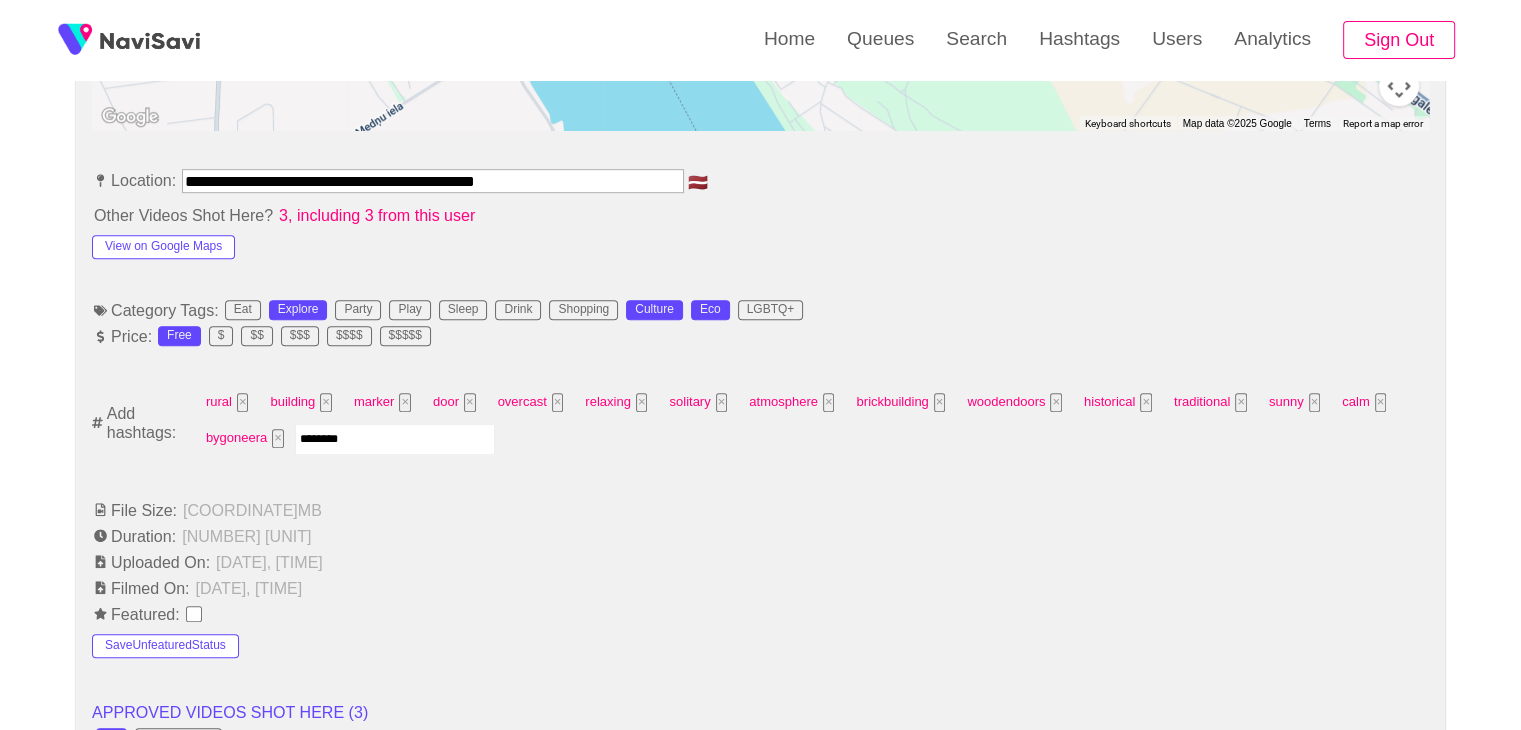 type on "*********" 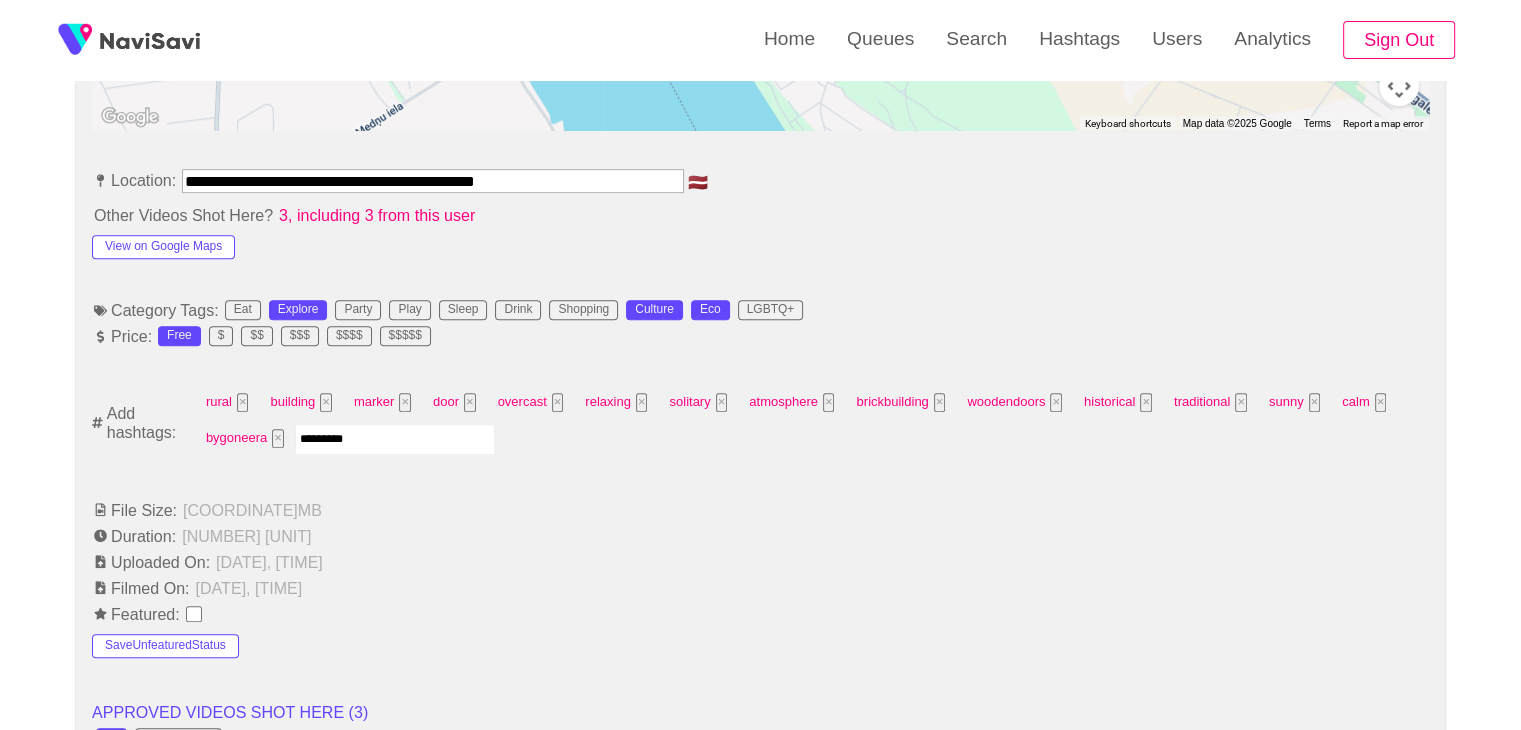 type 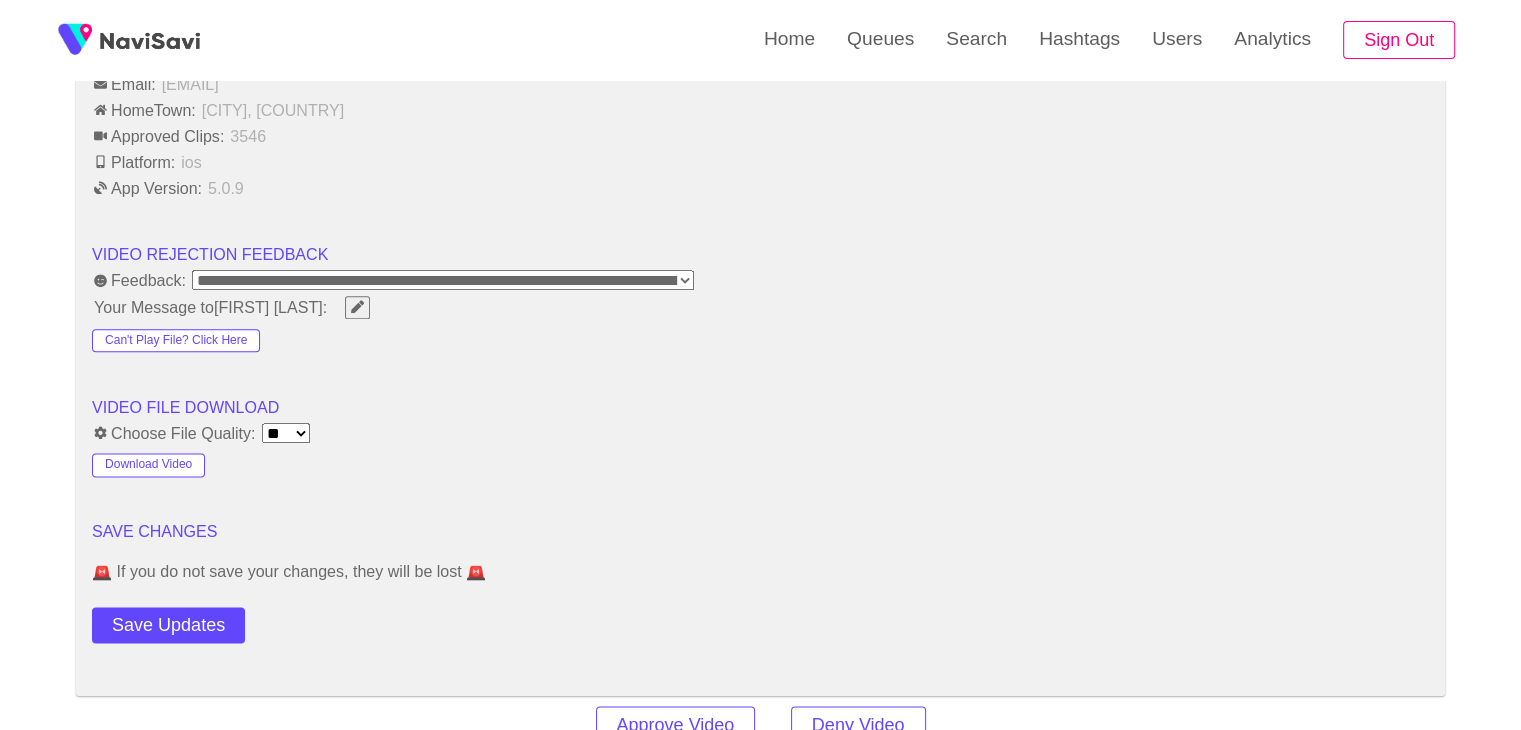scroll, scrollTop: 2439, scrollLeft: 0, axis: vertical 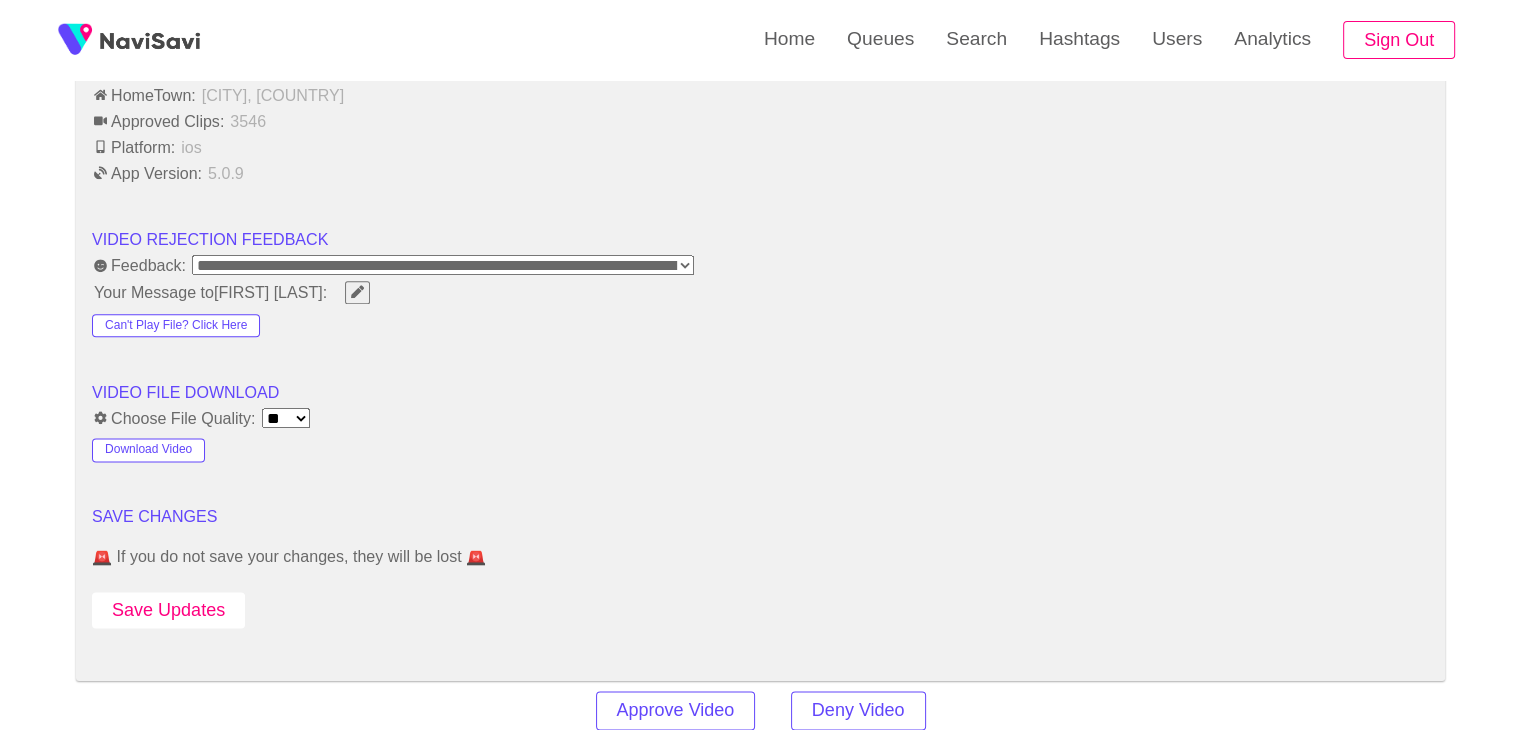 click on "Save Updates" at bounding box center (168, 610) 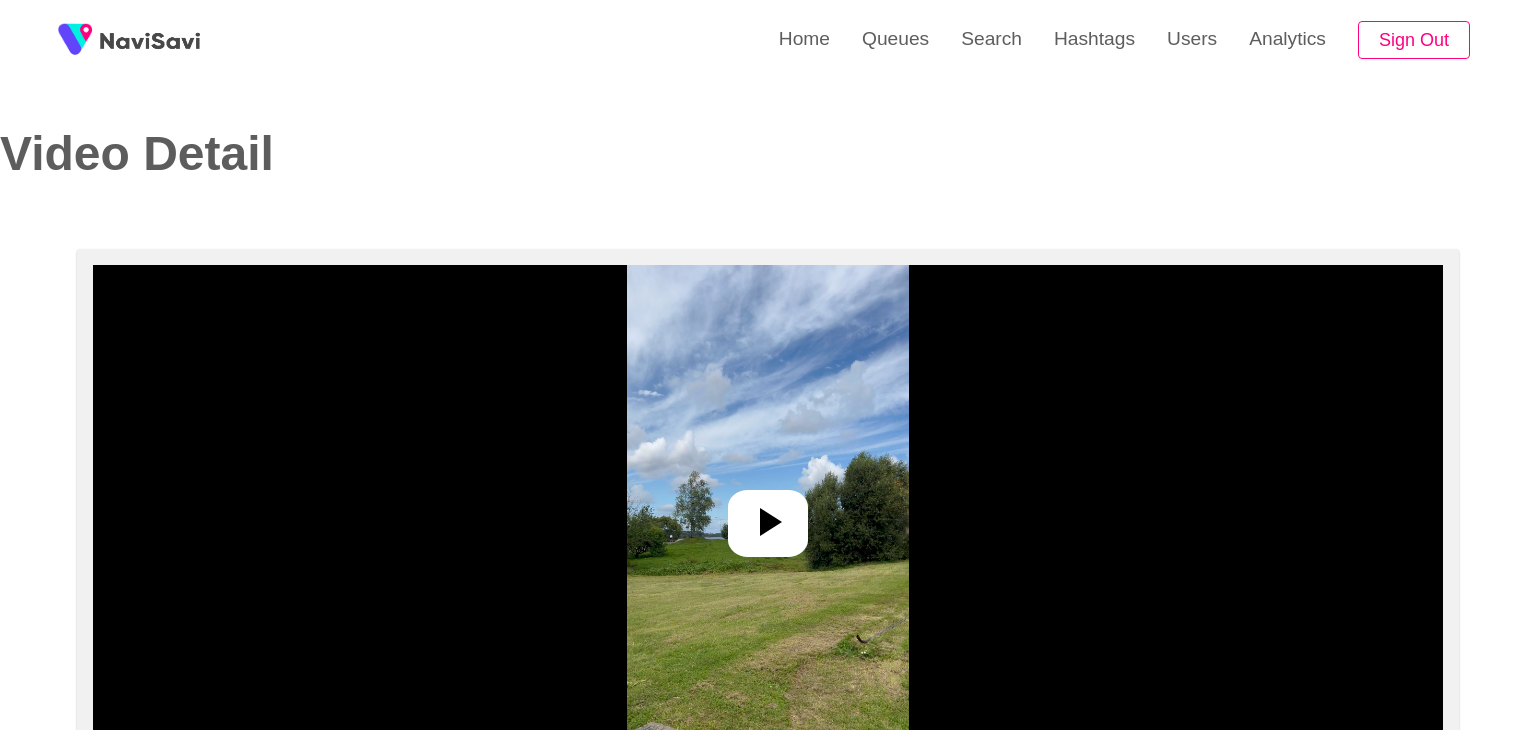 select on "**********" 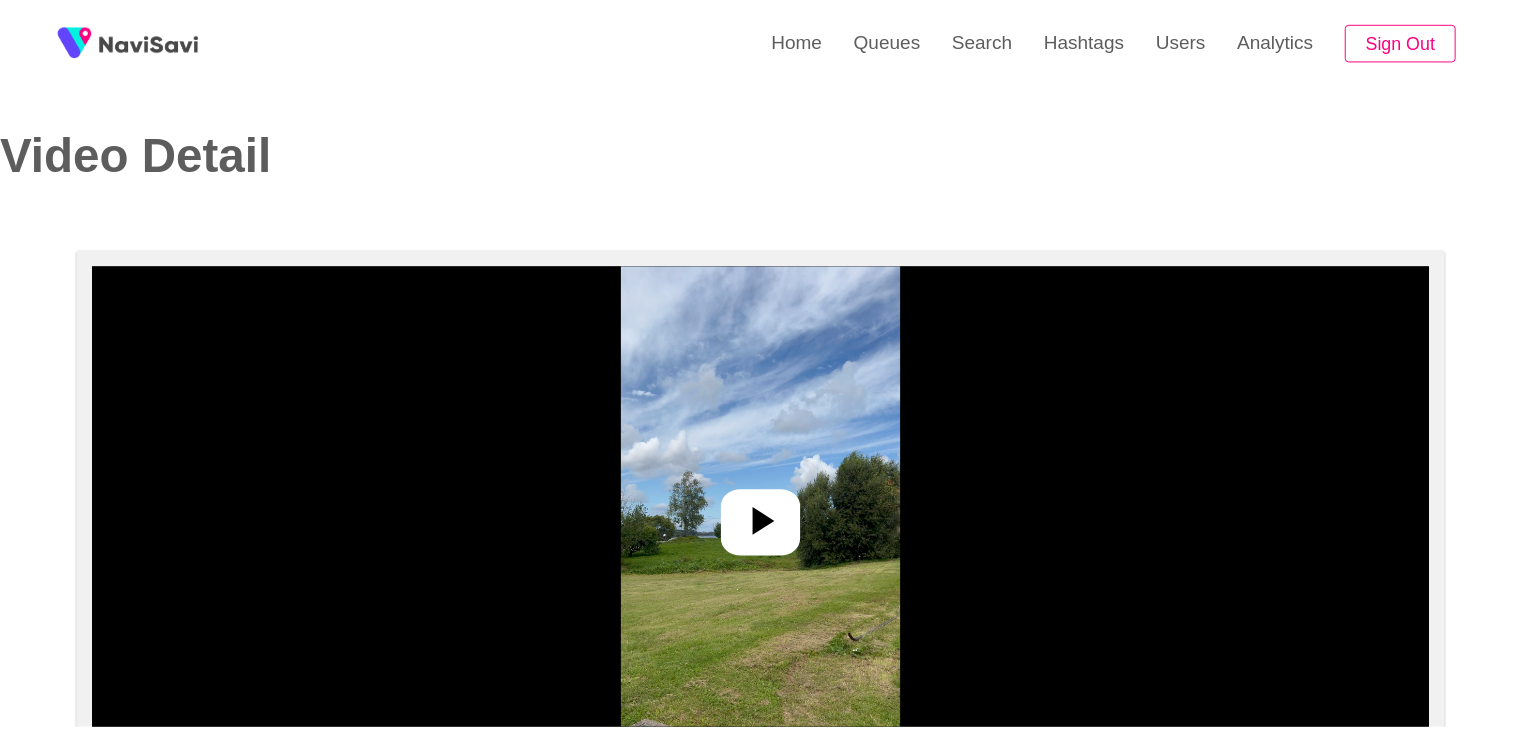 scroll, scrollTop: 0, scrollLeft: 0, axis: both 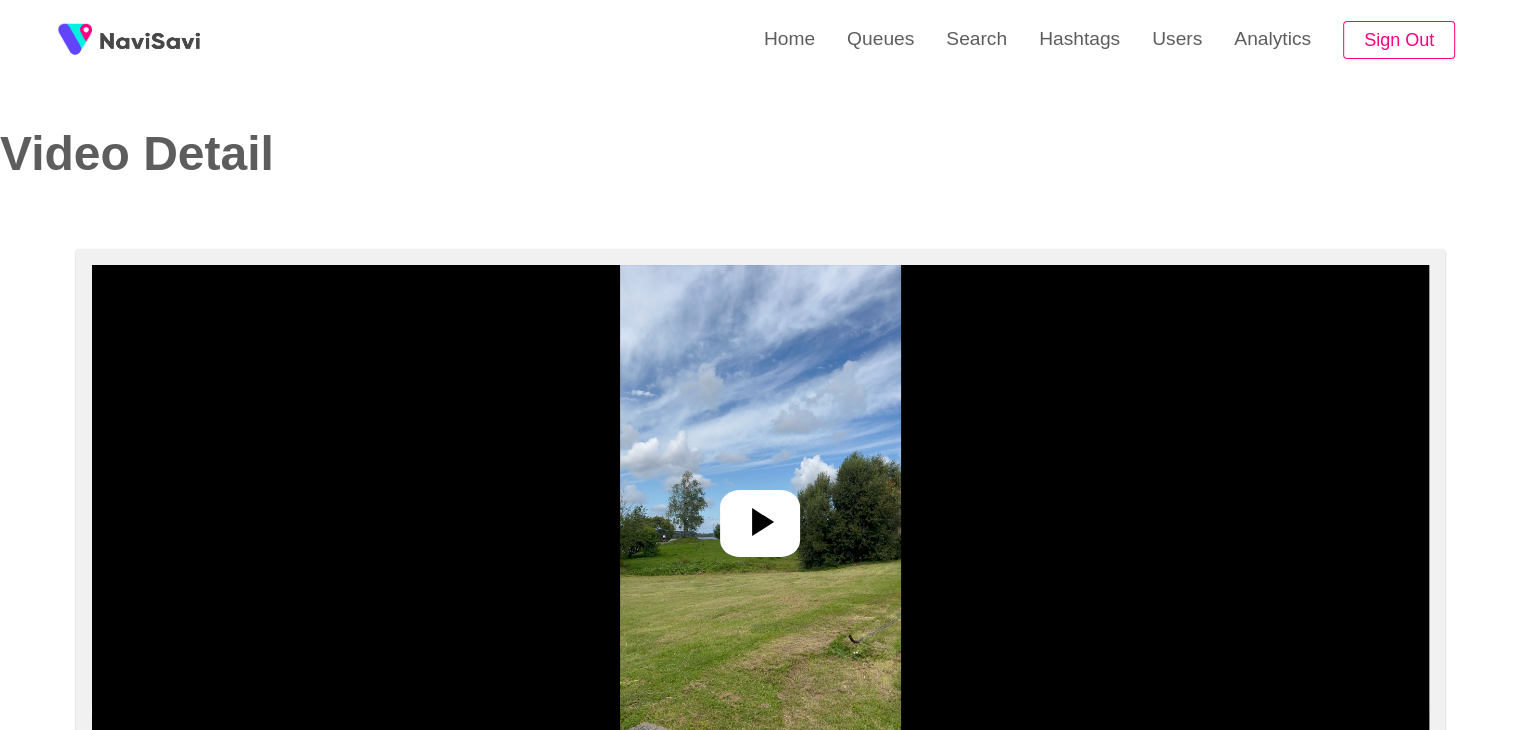 click at bounding box center (760, 515) 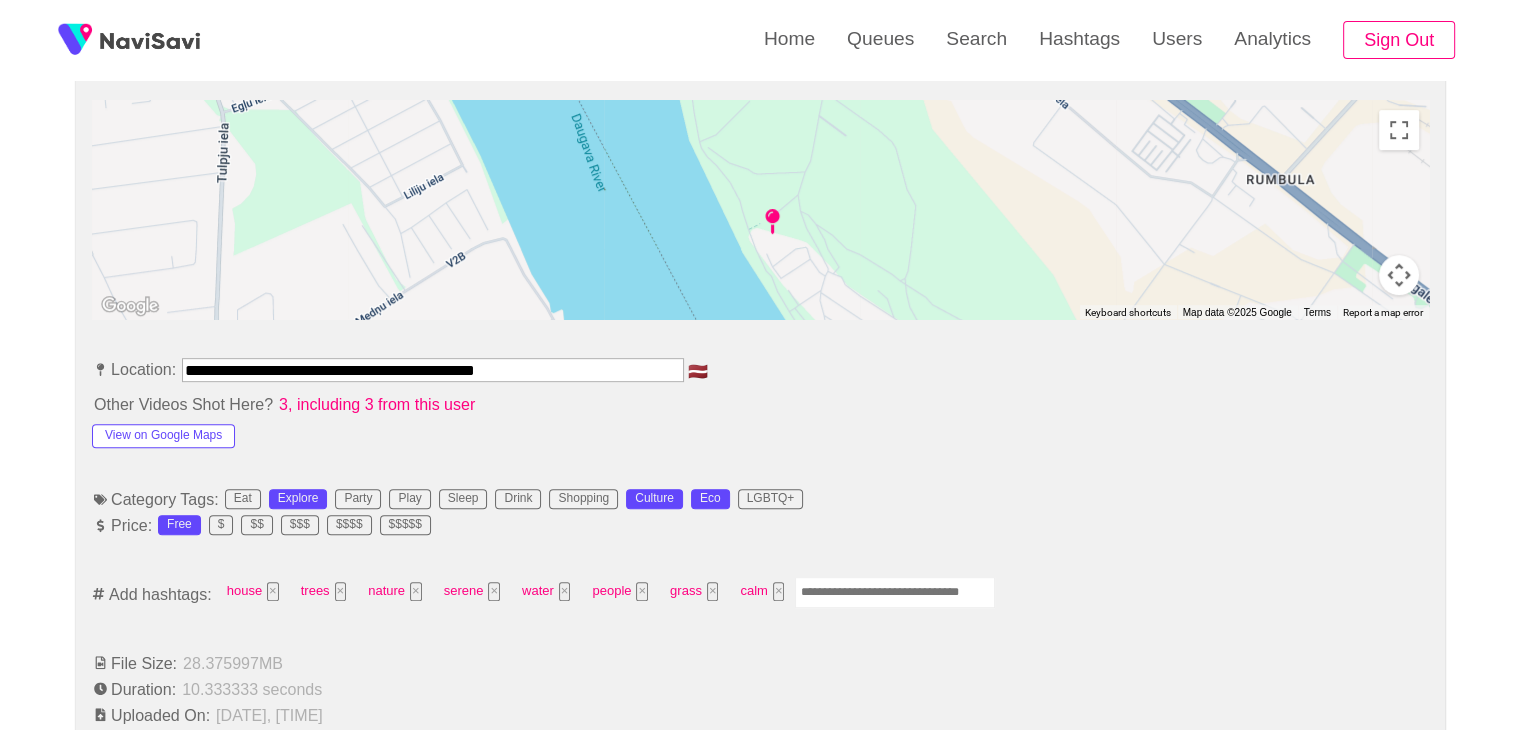 scroll, scrollTop: 939, scrollLeft: 0, axis: vertical 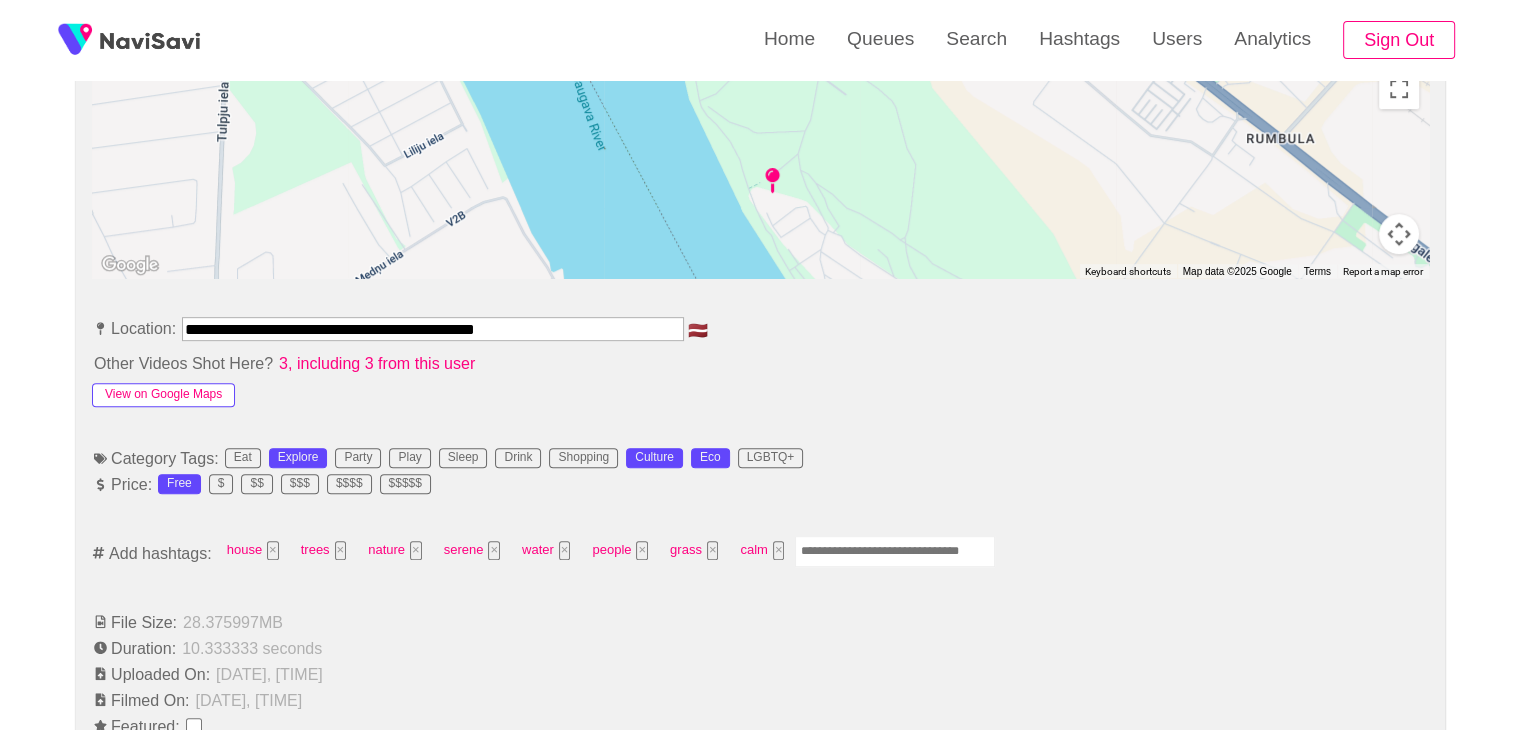 click on "View on Google Maps" at bounding box center [163, 395] 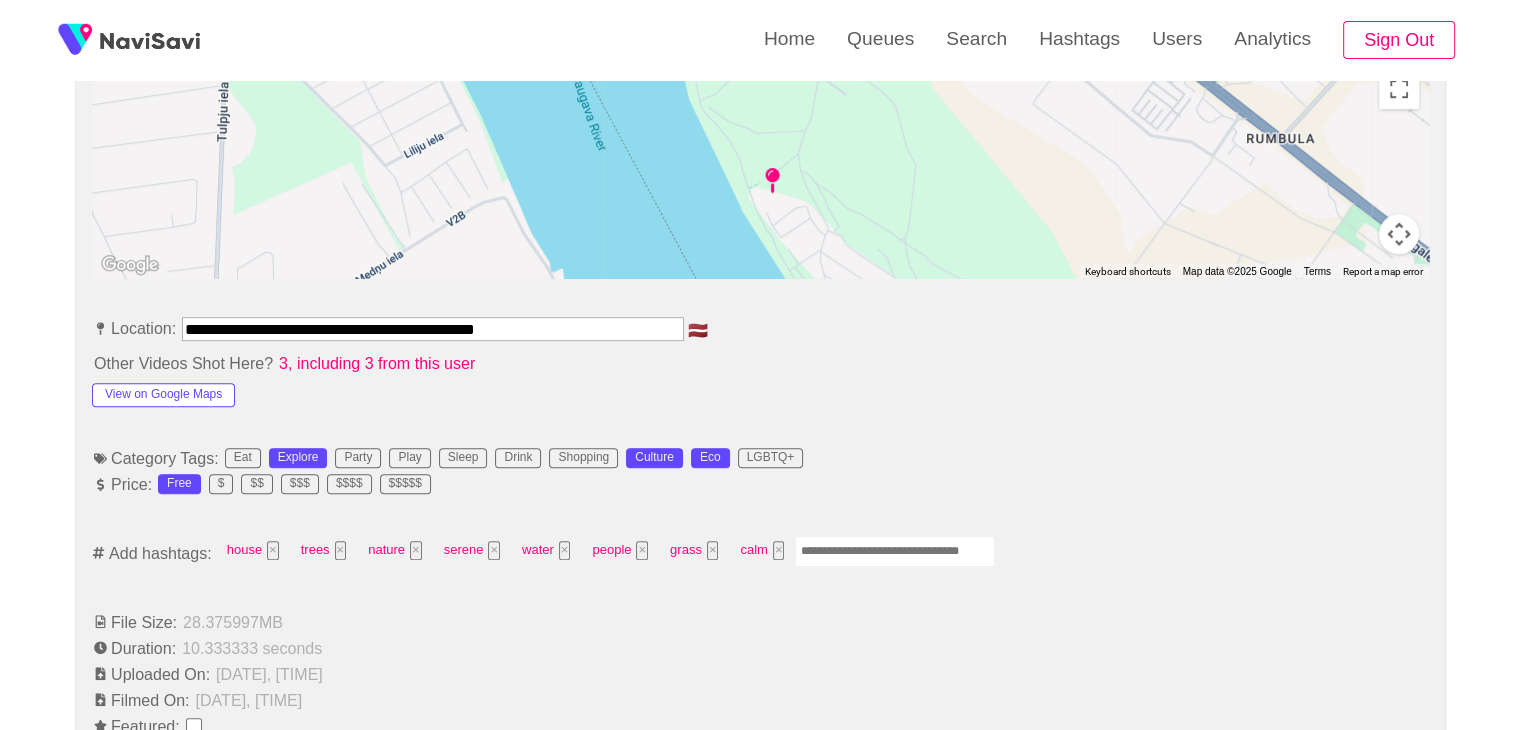 click at bounding box center [895, 551] 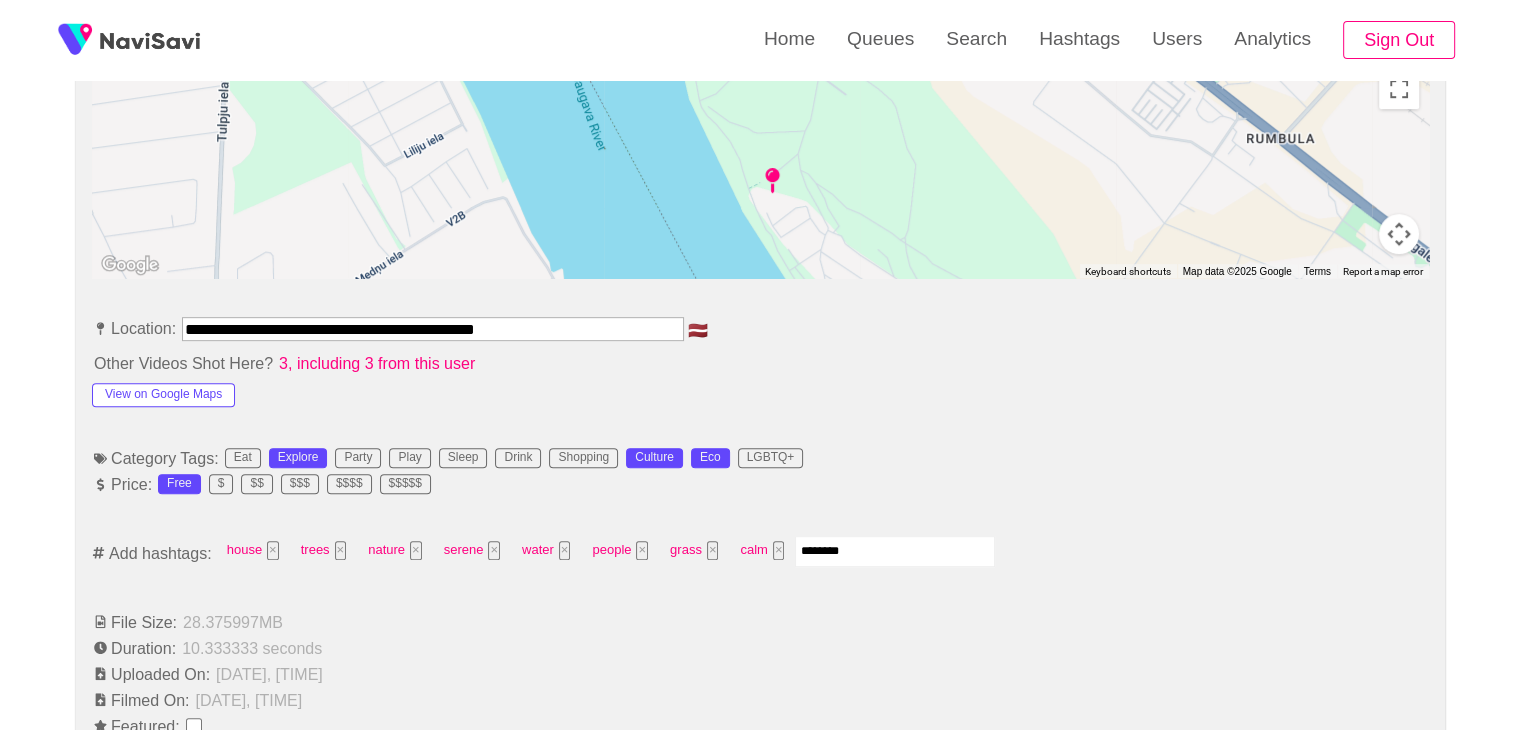 type on "*********" 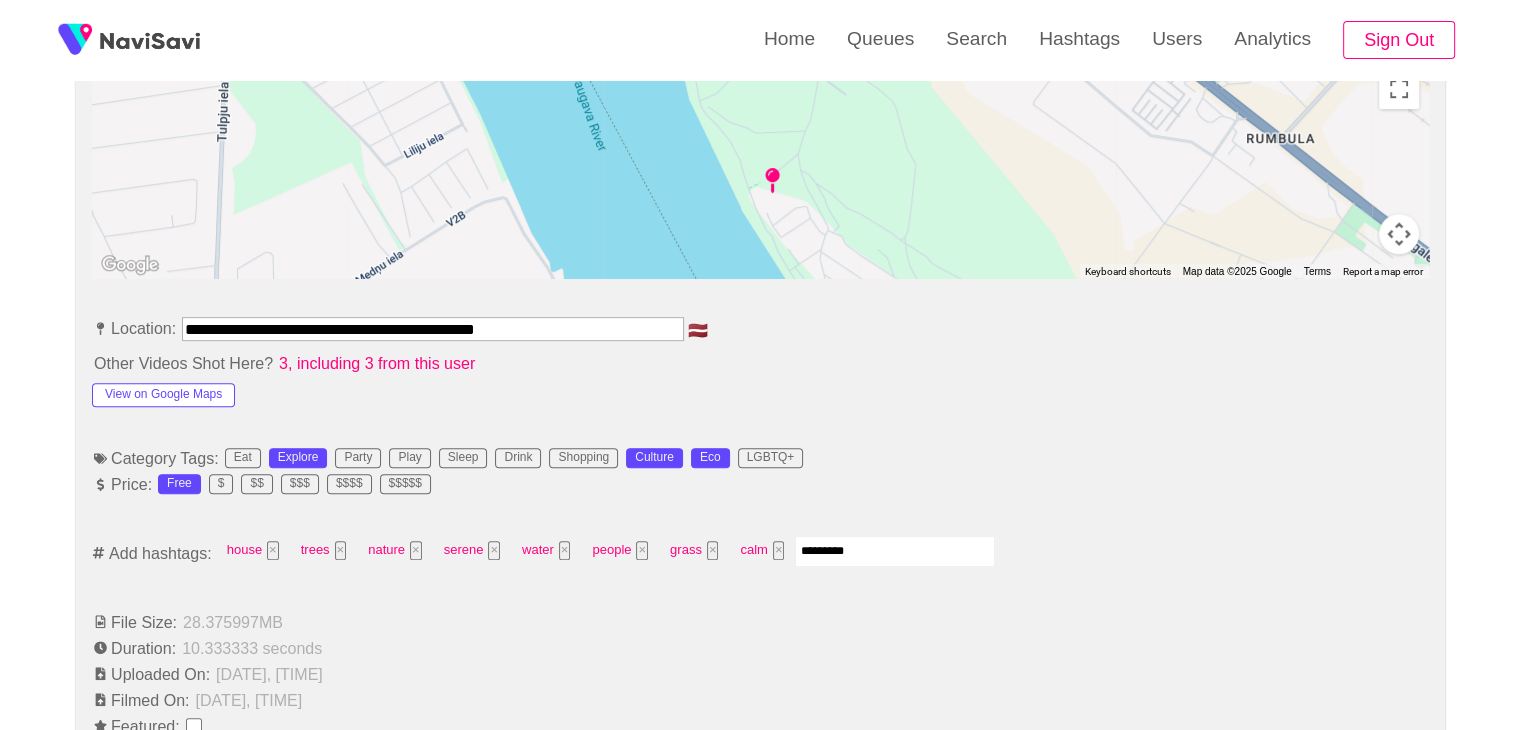 type 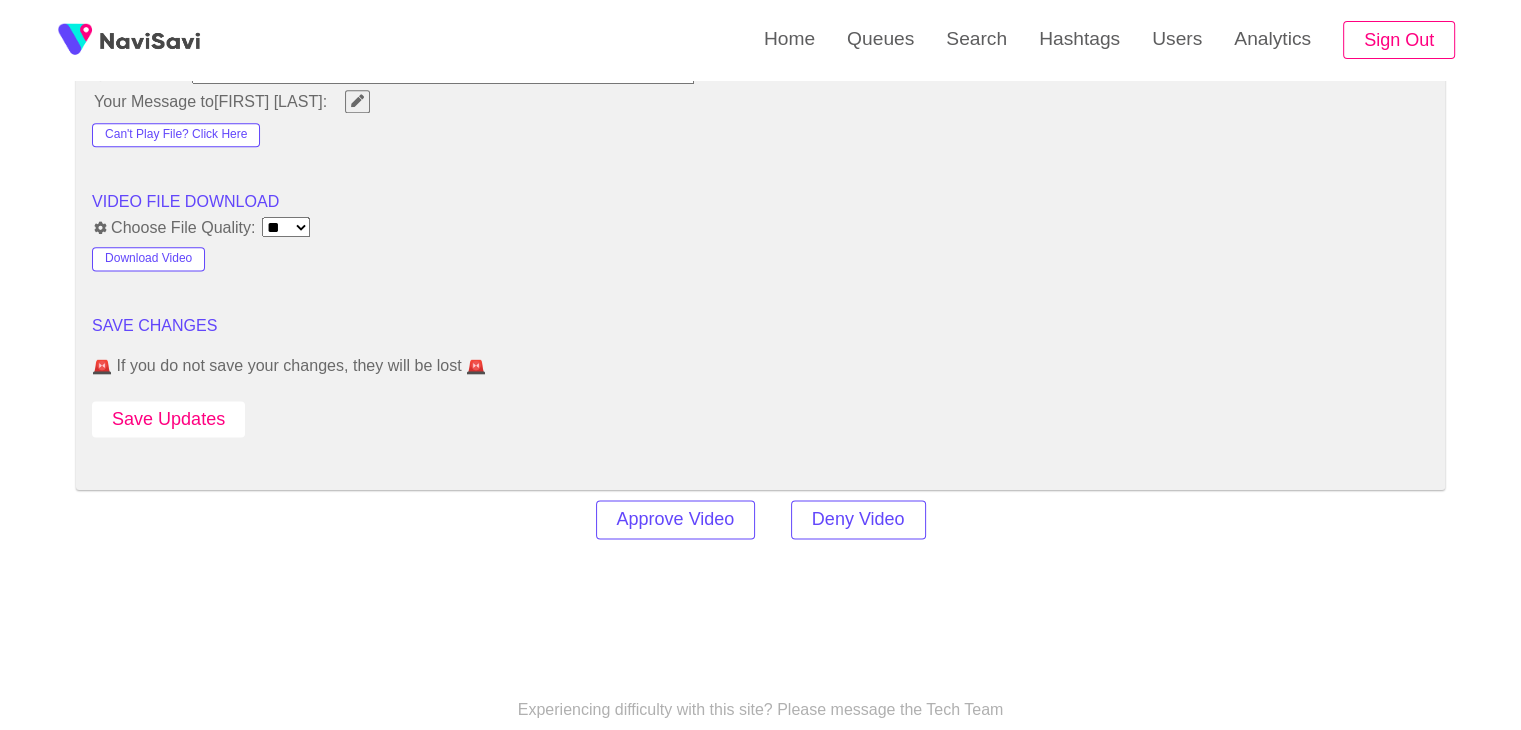 scroll, scrollTop: 2595, scrollLeft: 0, axis: vertical 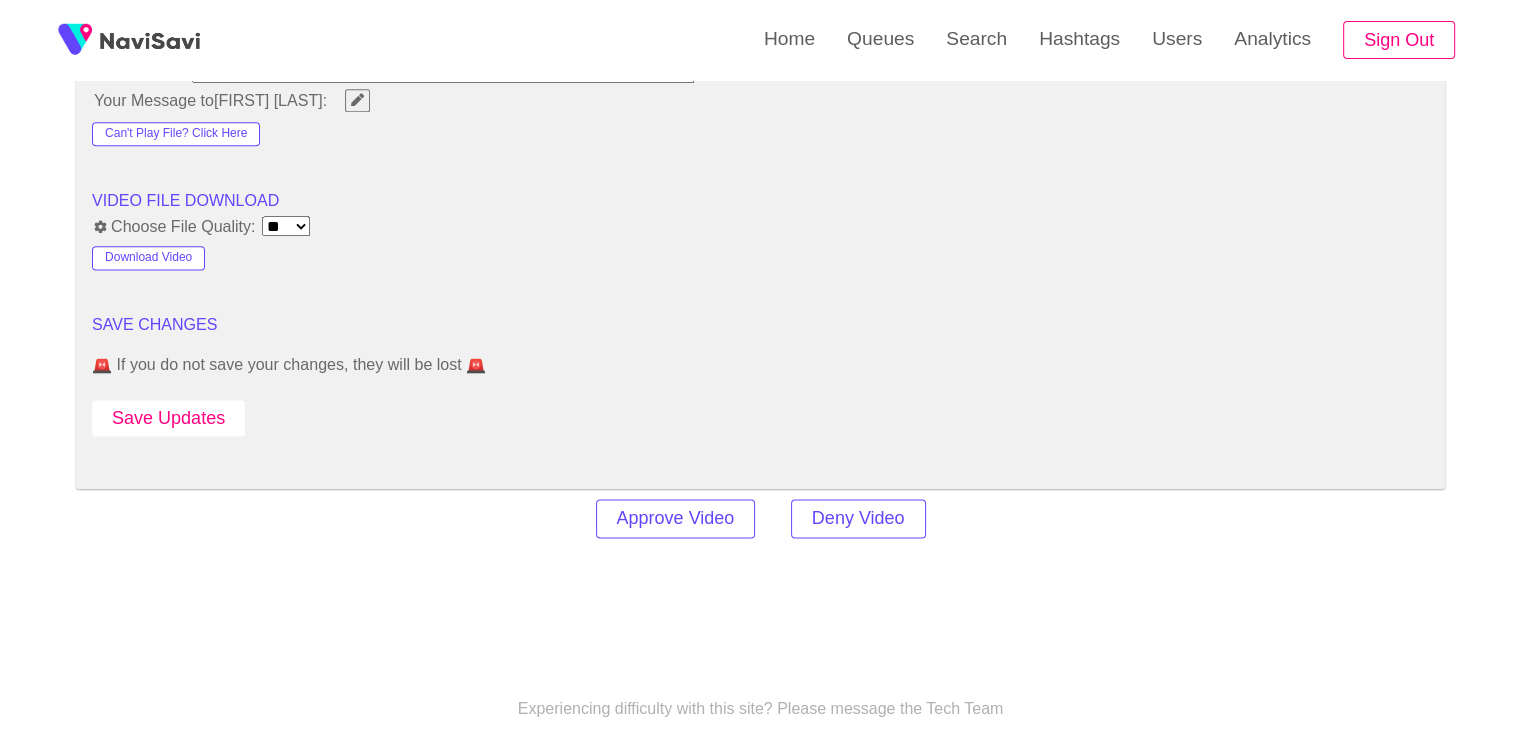 click on "Save Updates" at bounding box center (168, 418) 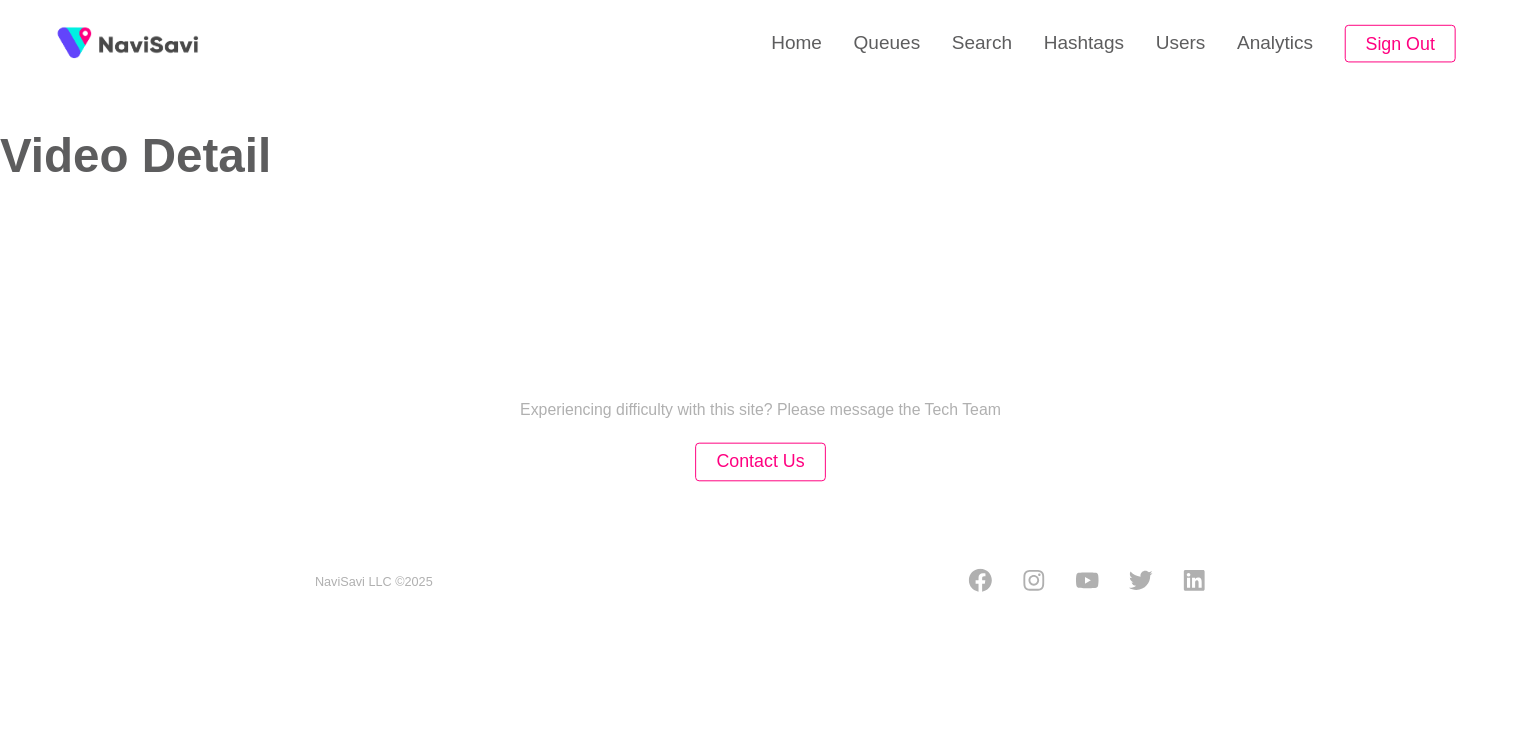 scroll, scrollTop: 0, scrollLeft: 0, axis: both 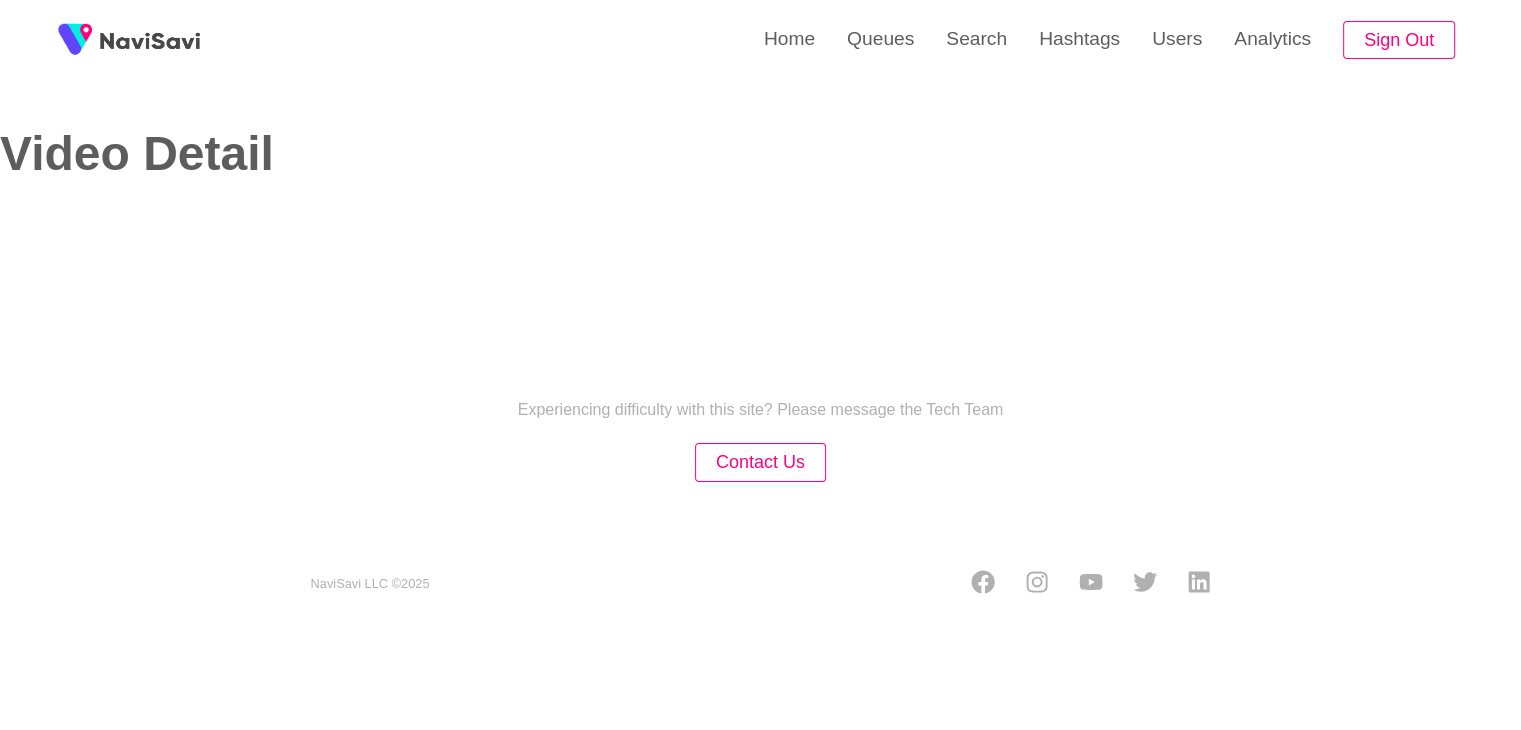 select on "**********" 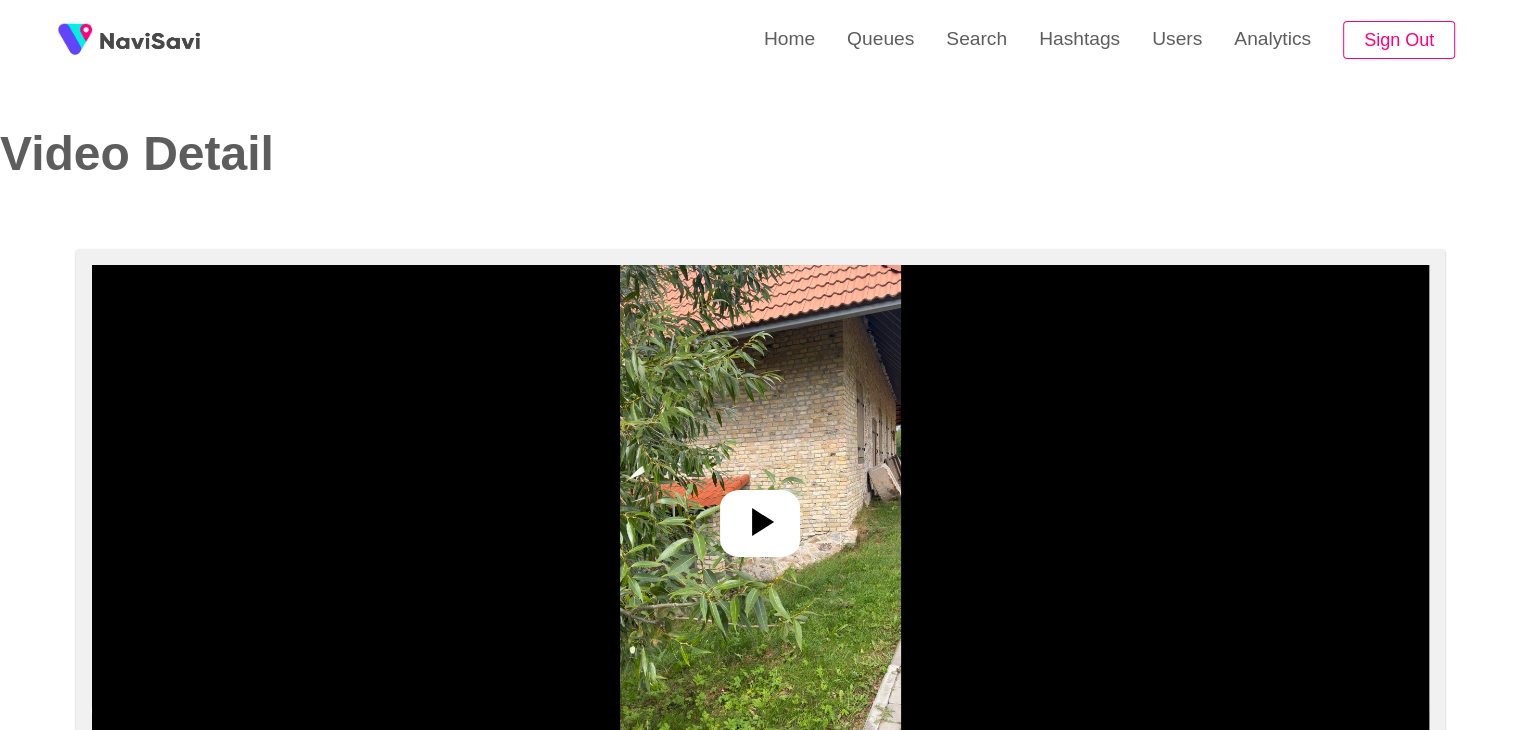 click at bounding box center [760, 523] 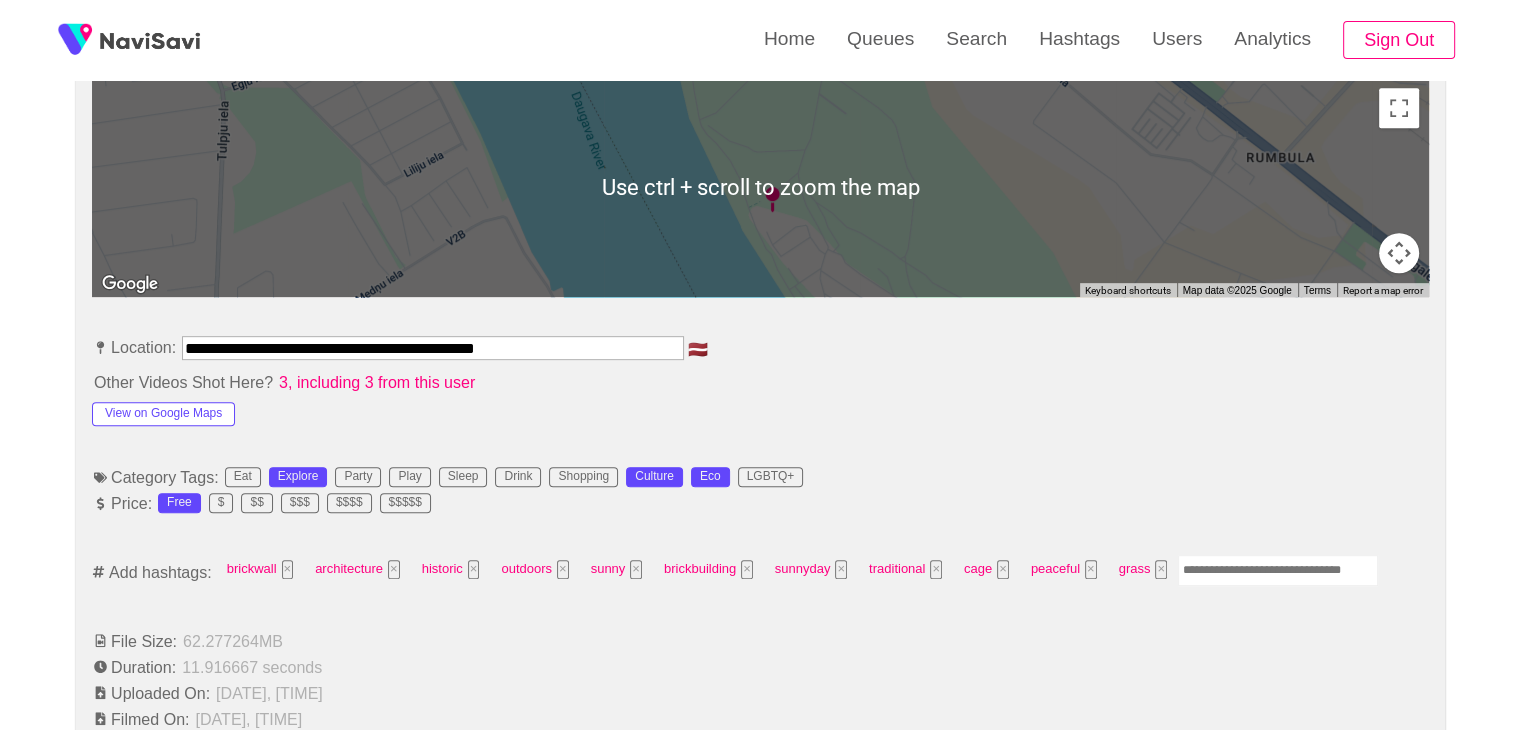 scroll, scrollTop: 922, scrollLeft: 0, axis: vertical 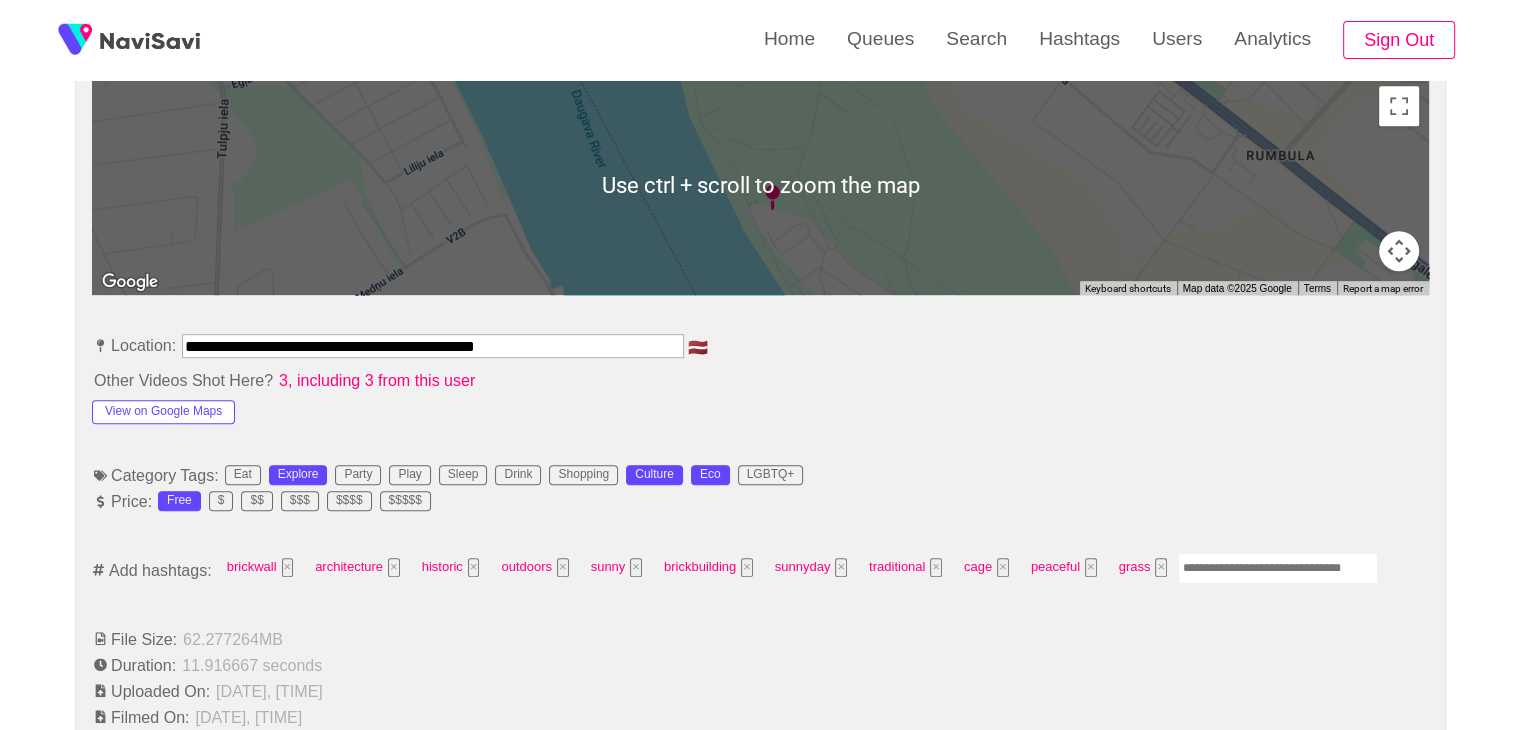 click at bounding box center (1278, 568) 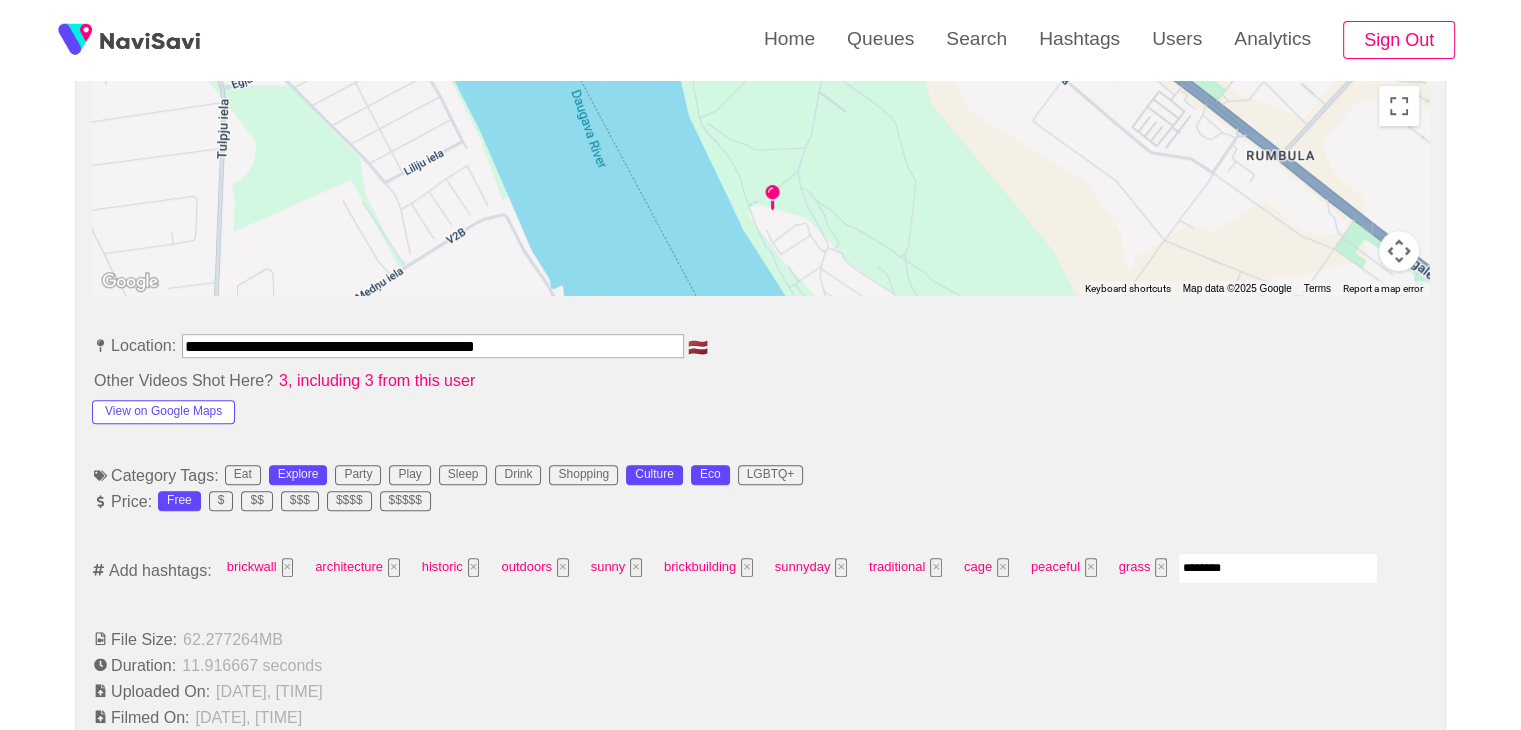 type on "*********" 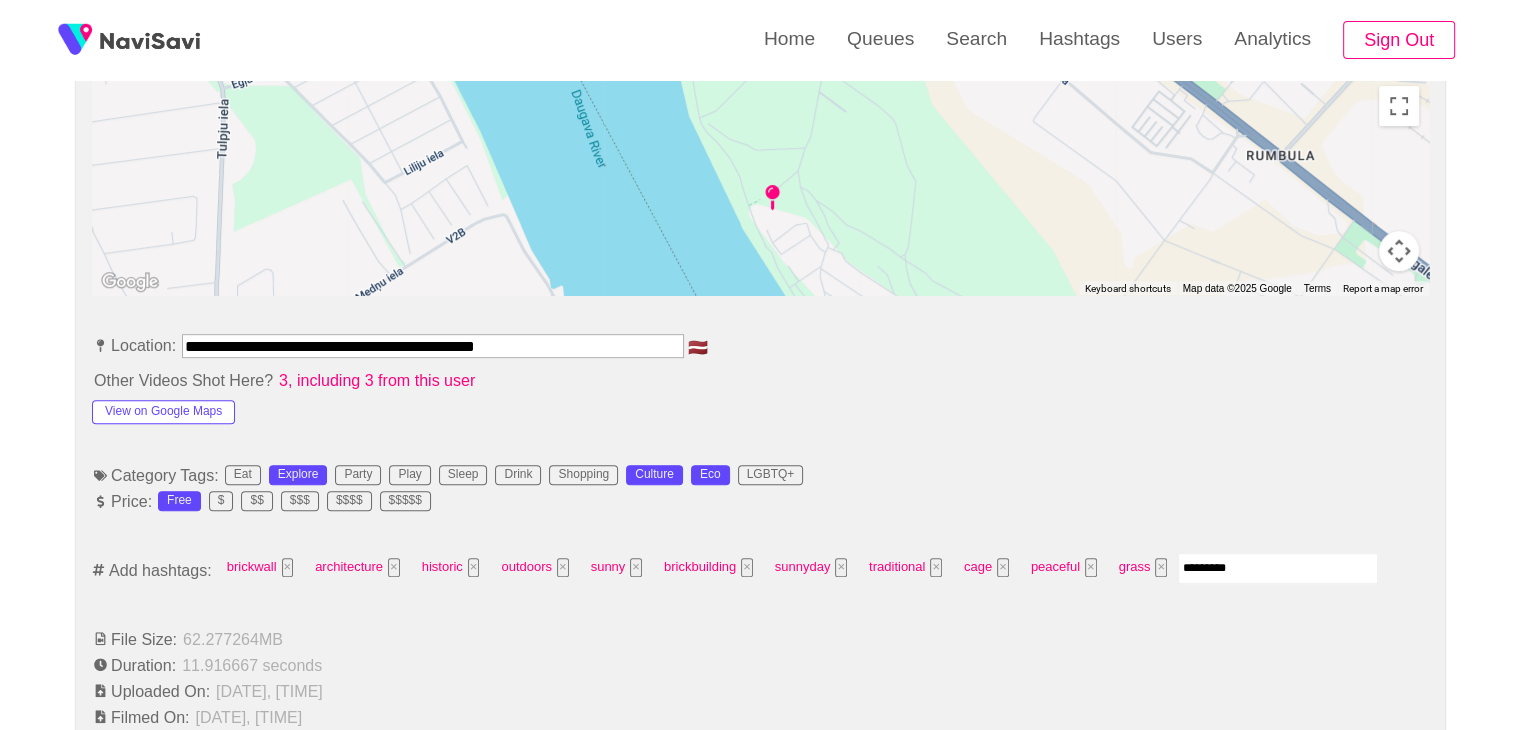 type 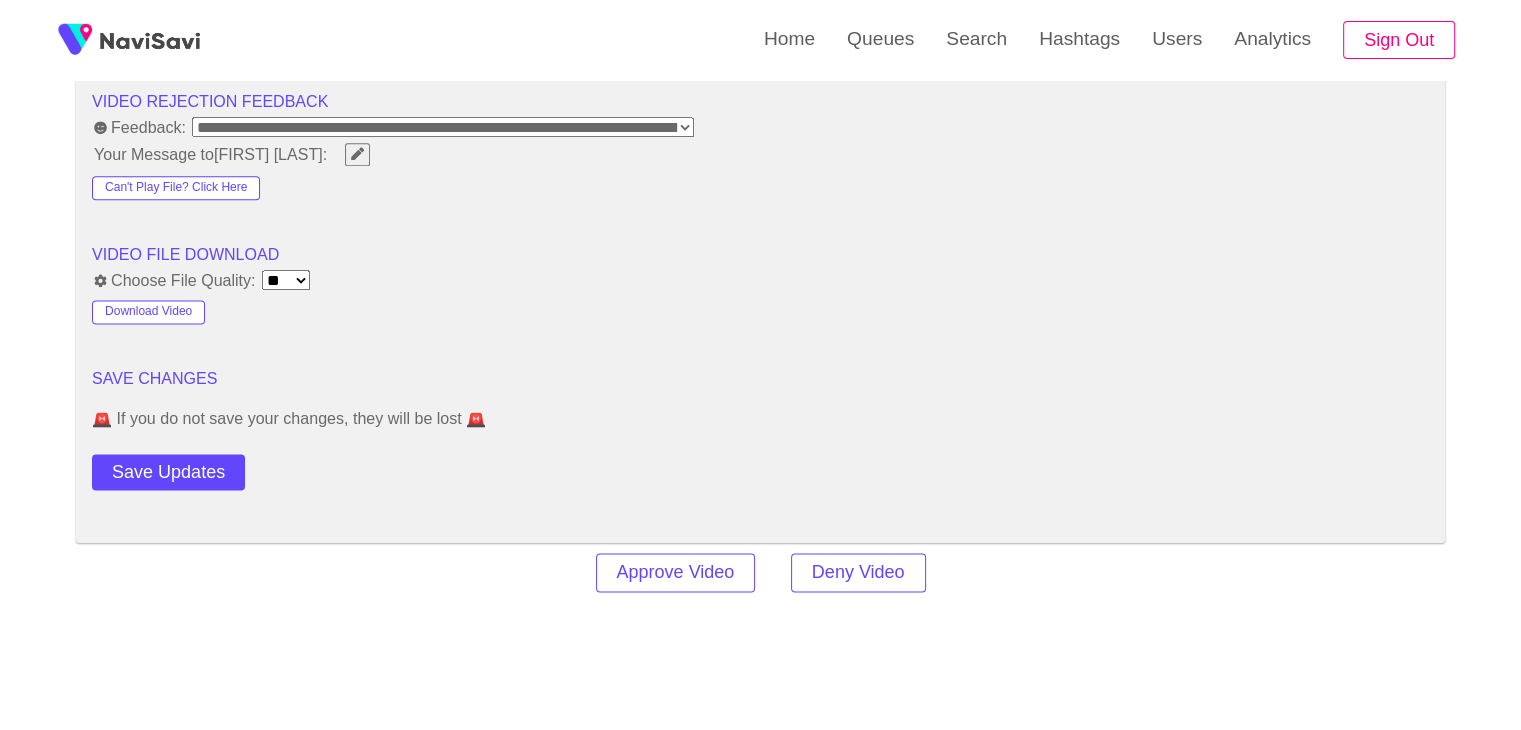 scroll, scrollTop: 2650, scrollLeft: 0, axis: vertical 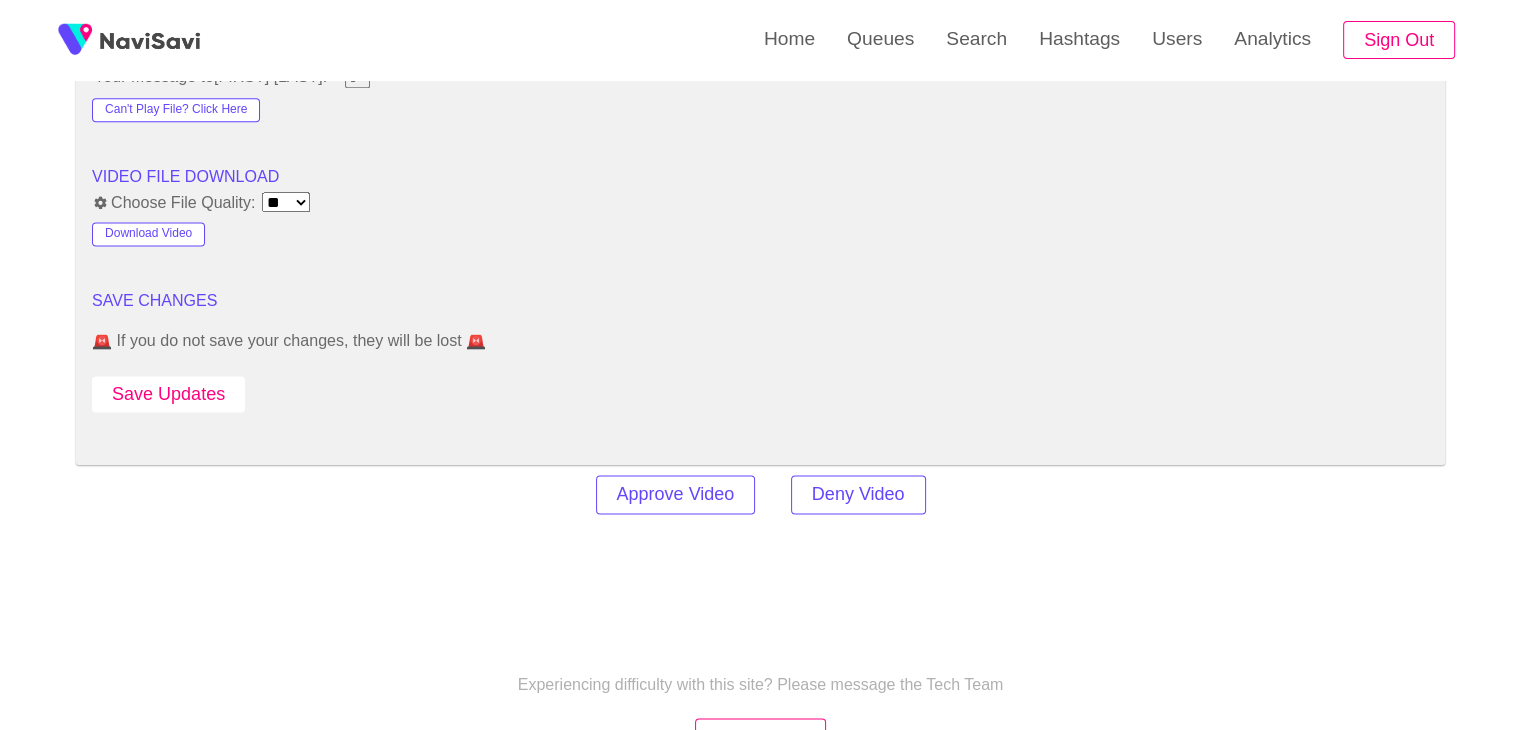 click on "Save Updates" at bounding box center [168, 394] 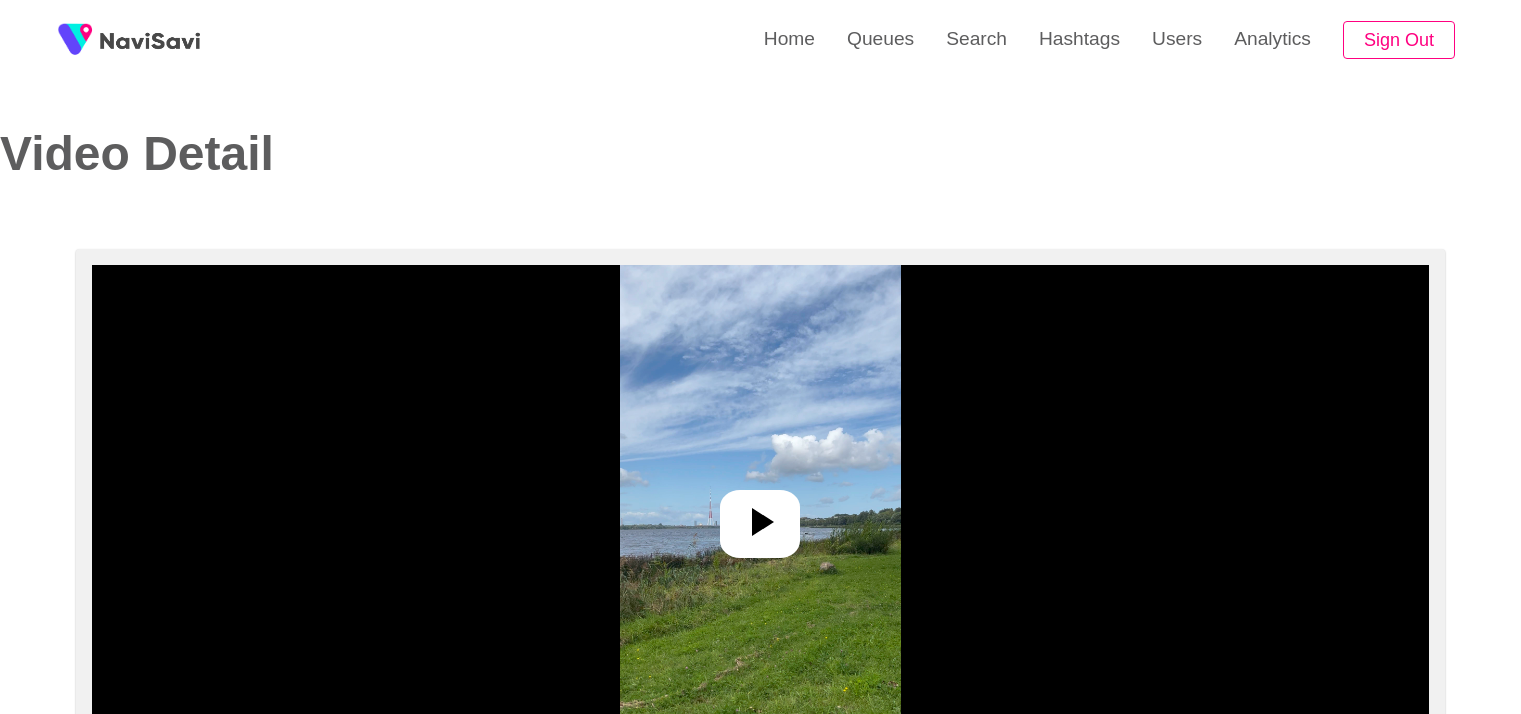 select on "**********" 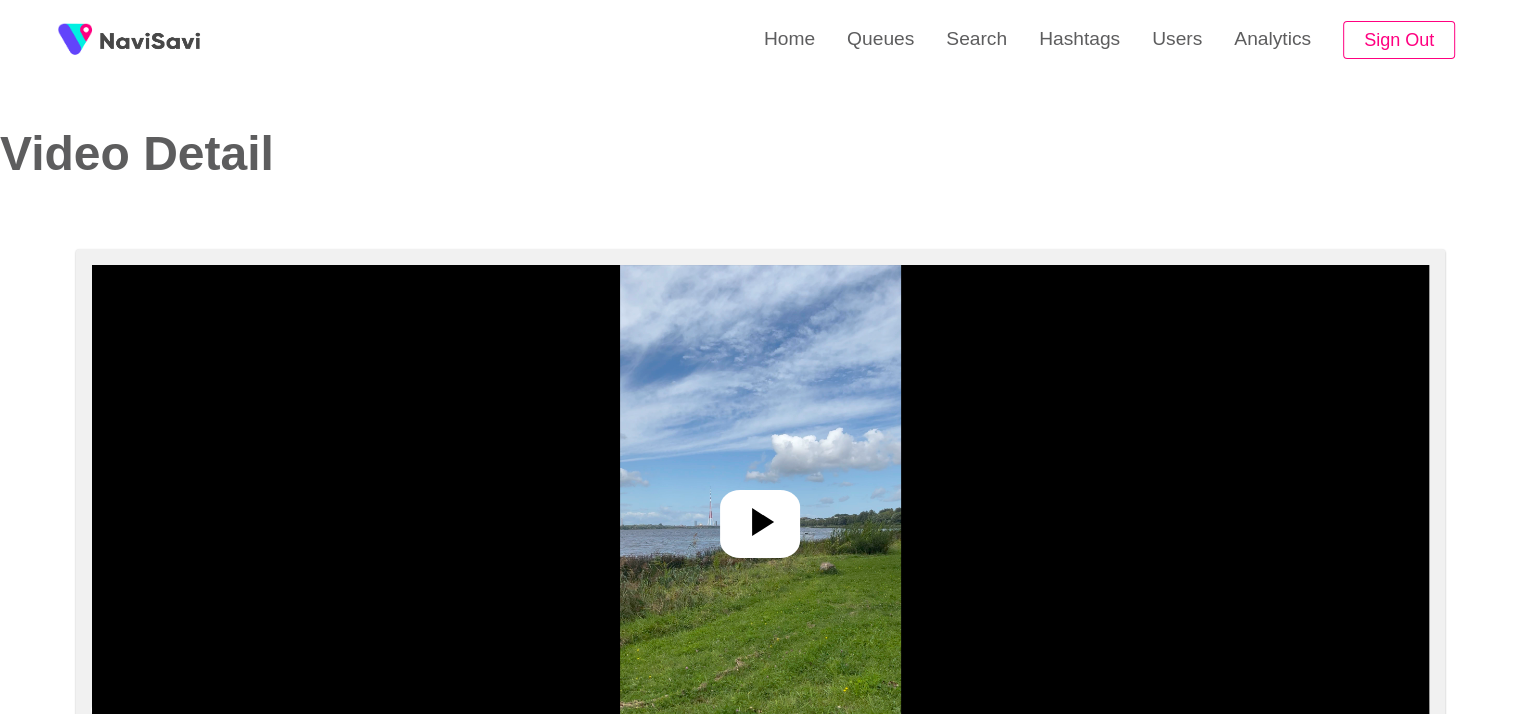 click at bounding box center [760, 515] 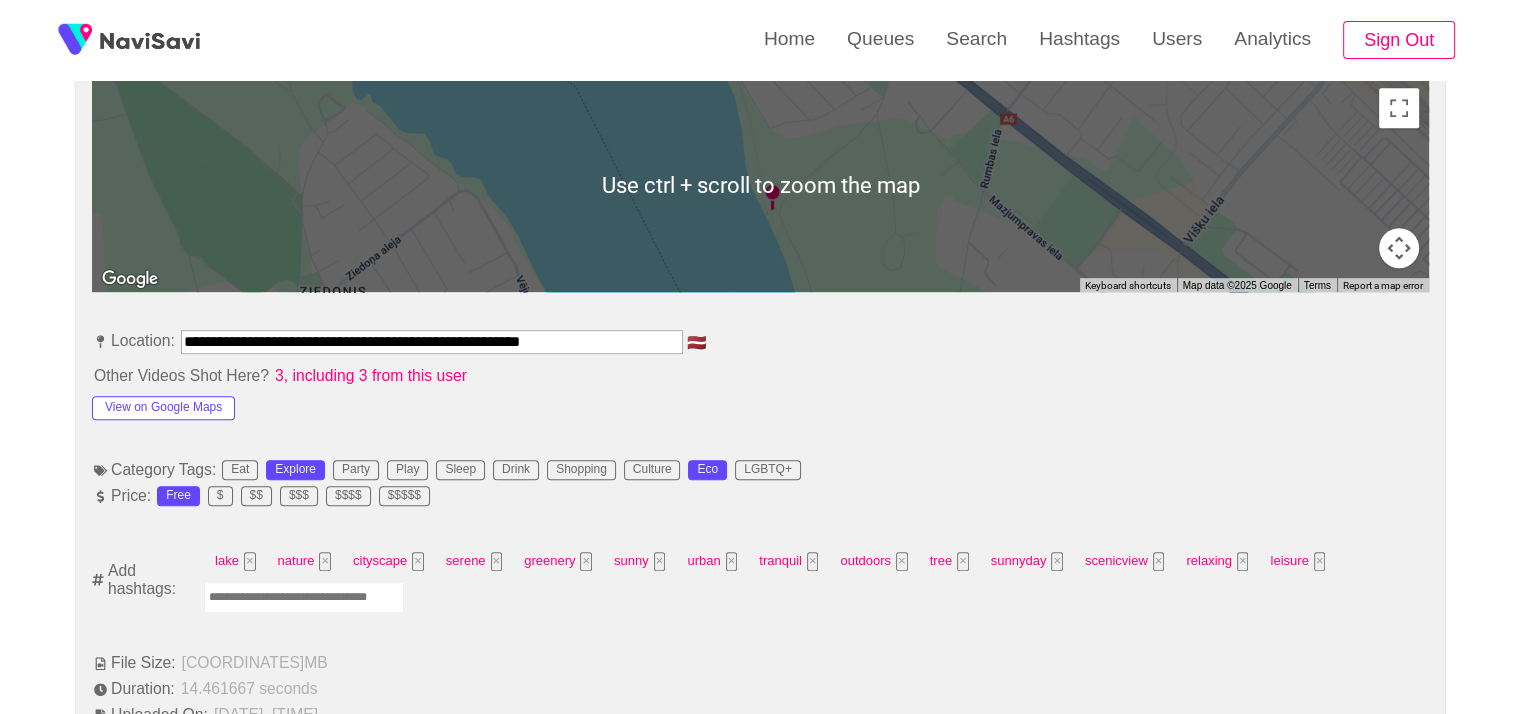 scroll, scrollTop: 940, scrollLeft: 0, axis: vertical 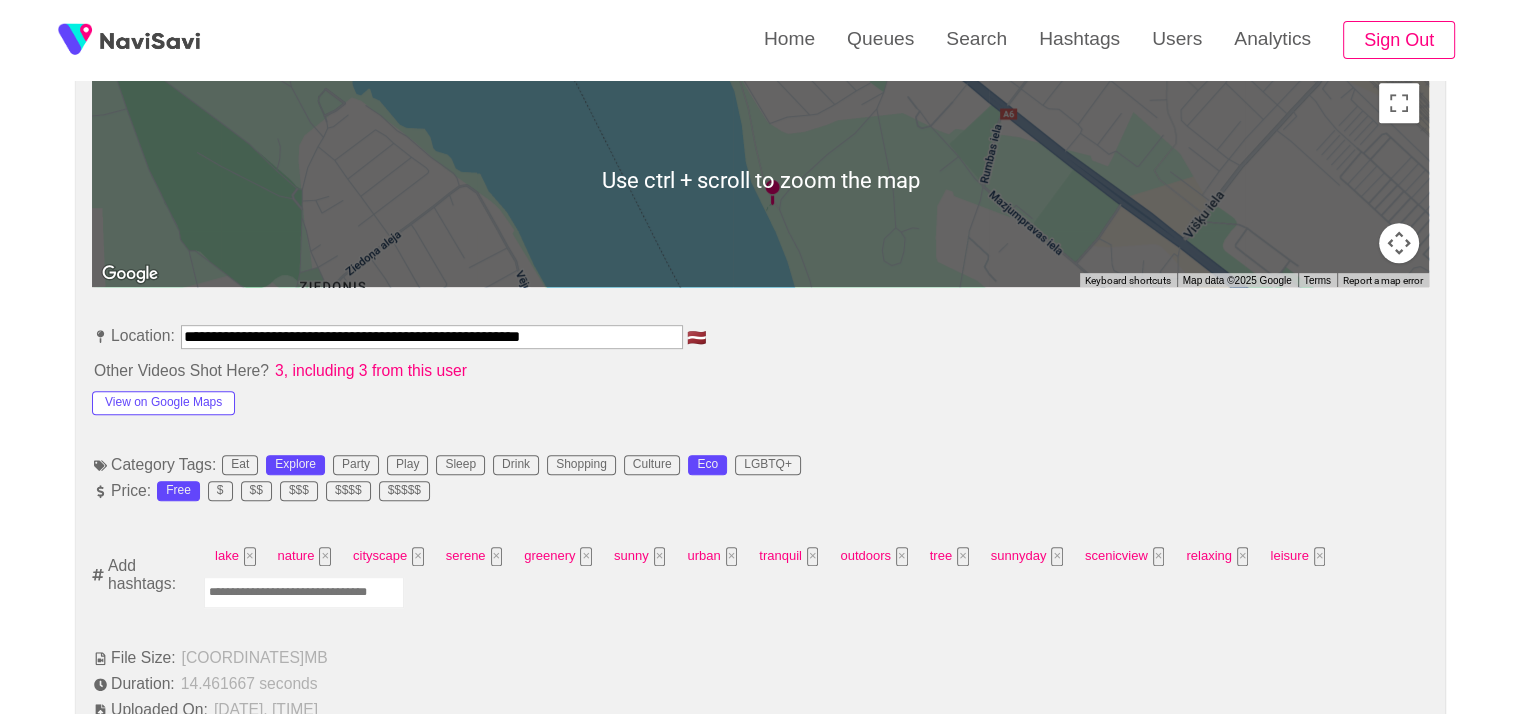 click at bounding box center [304, 592] 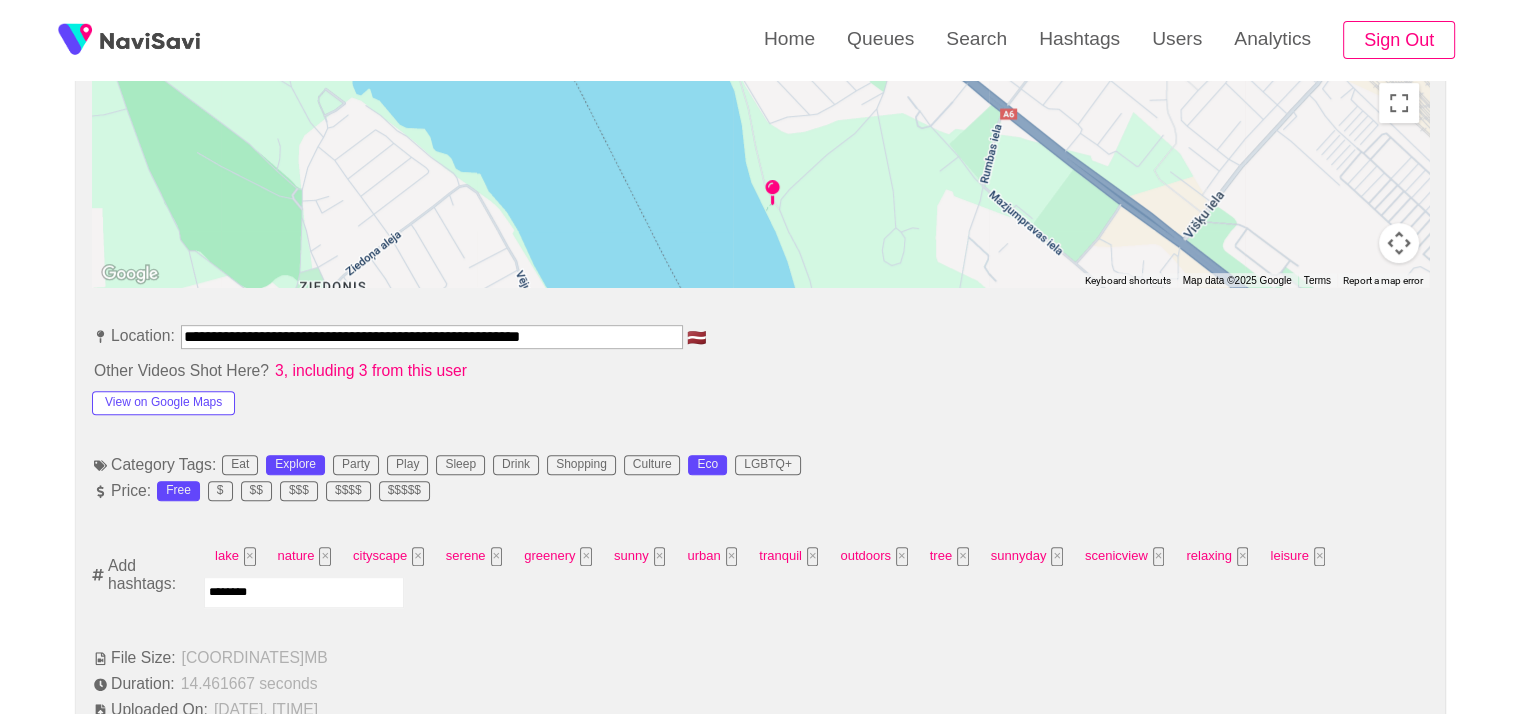 type on "*********" 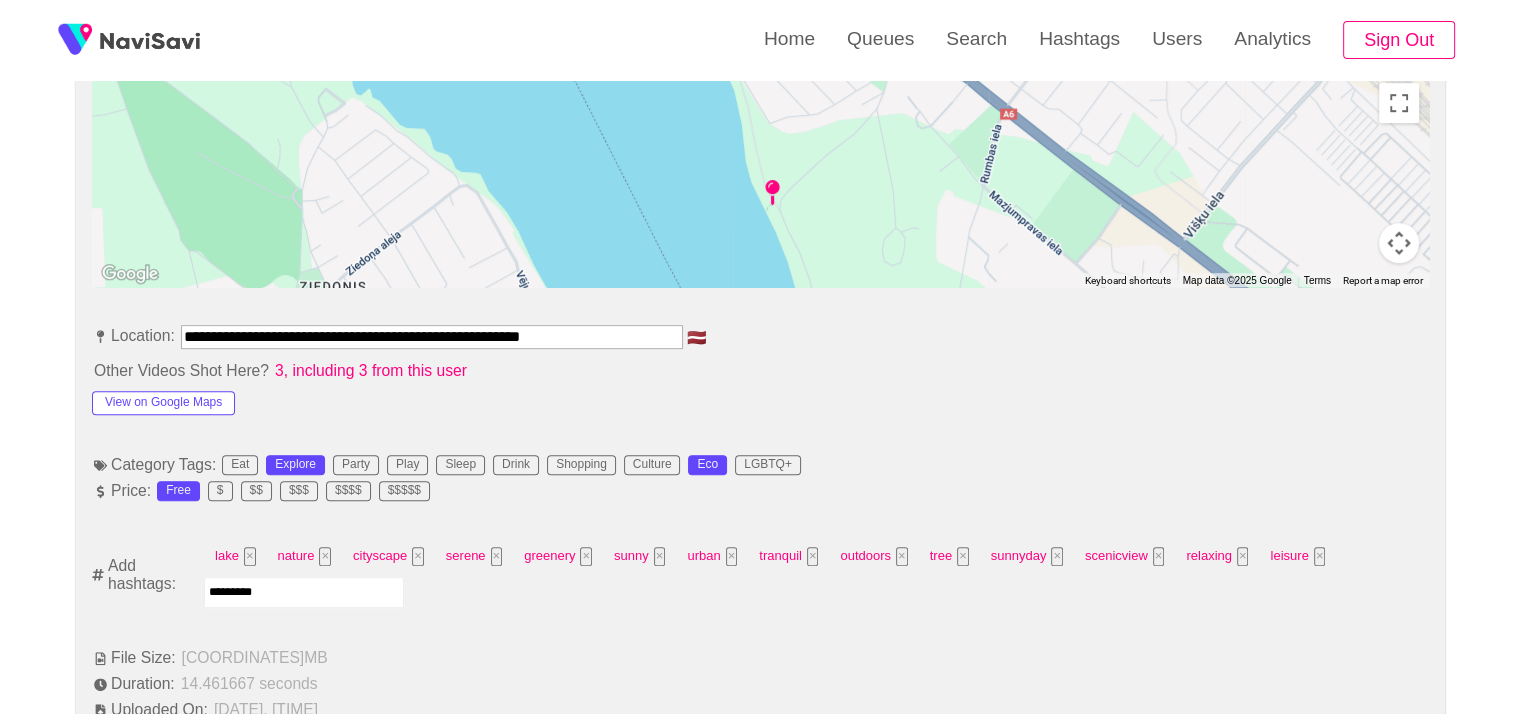 type 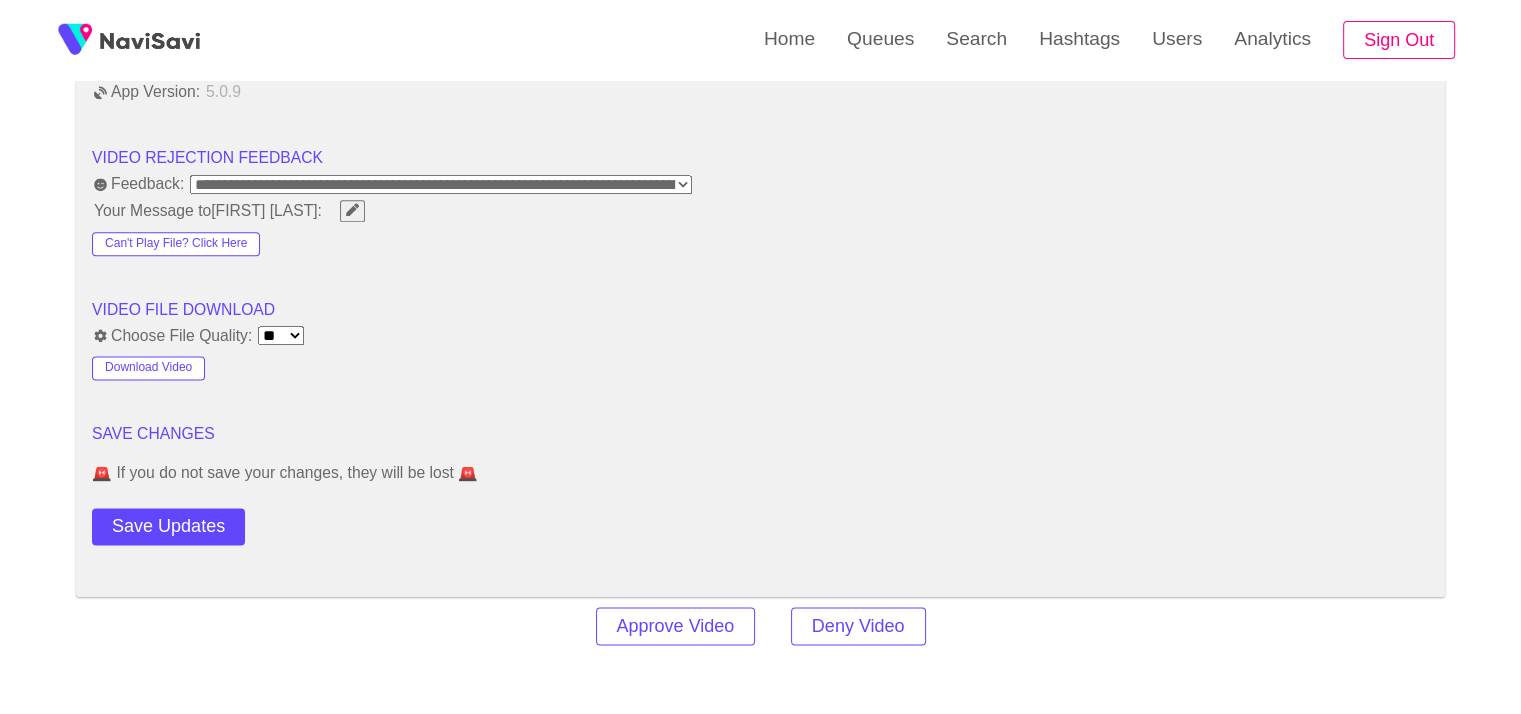 scroll, scrollTop: 2564, scrollLeft: 0, axis: vertical 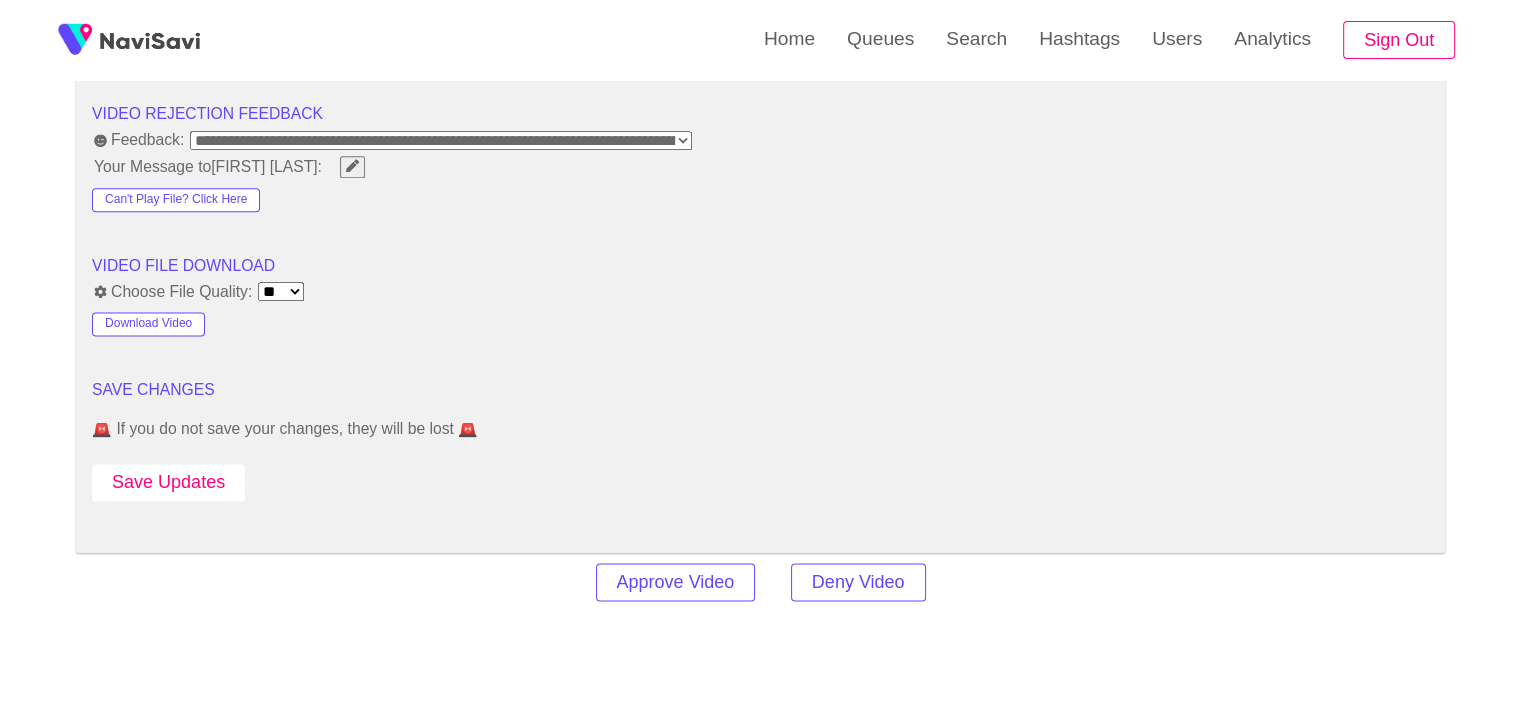 click on "Save Updates" at bounding box center (168, 482) 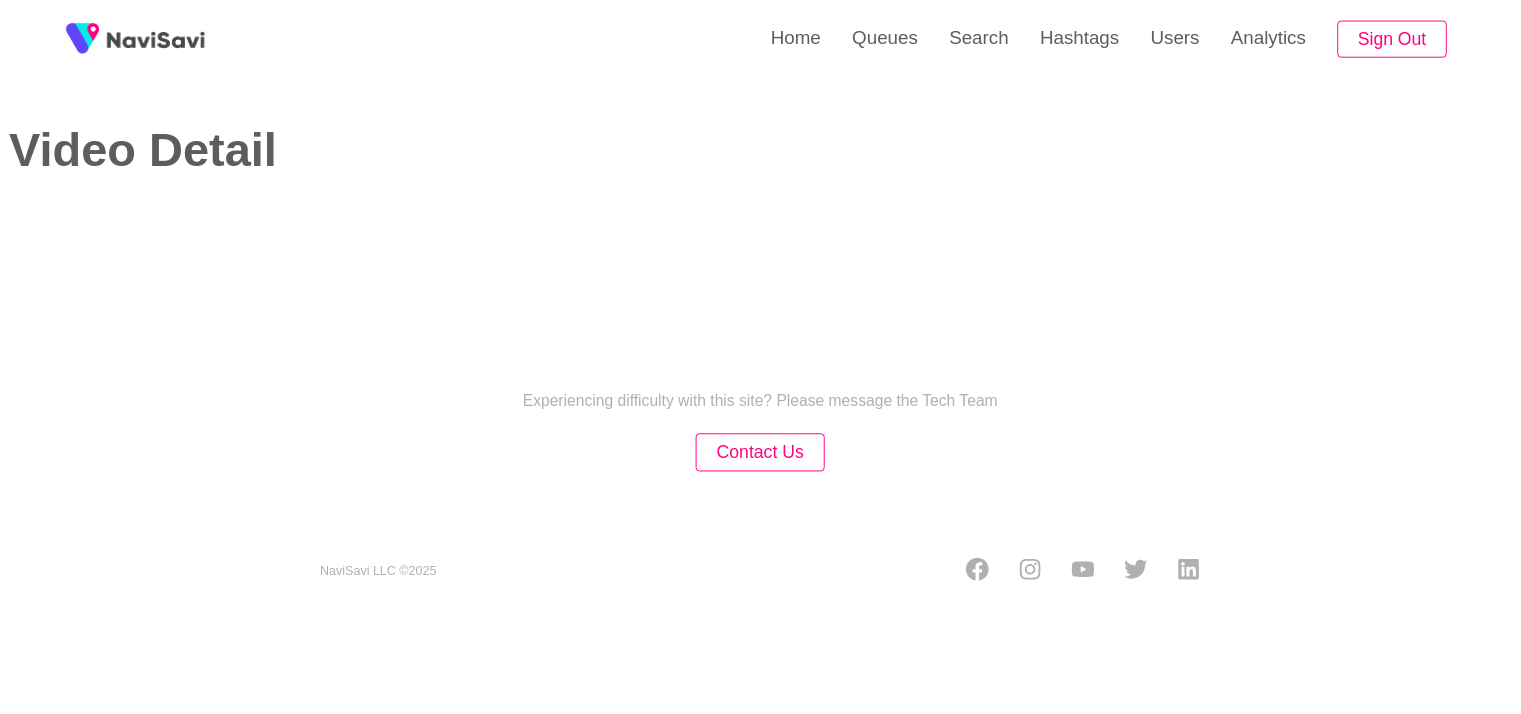 scroll, scrollTop: 0, scrollLeft: 0, axis: both 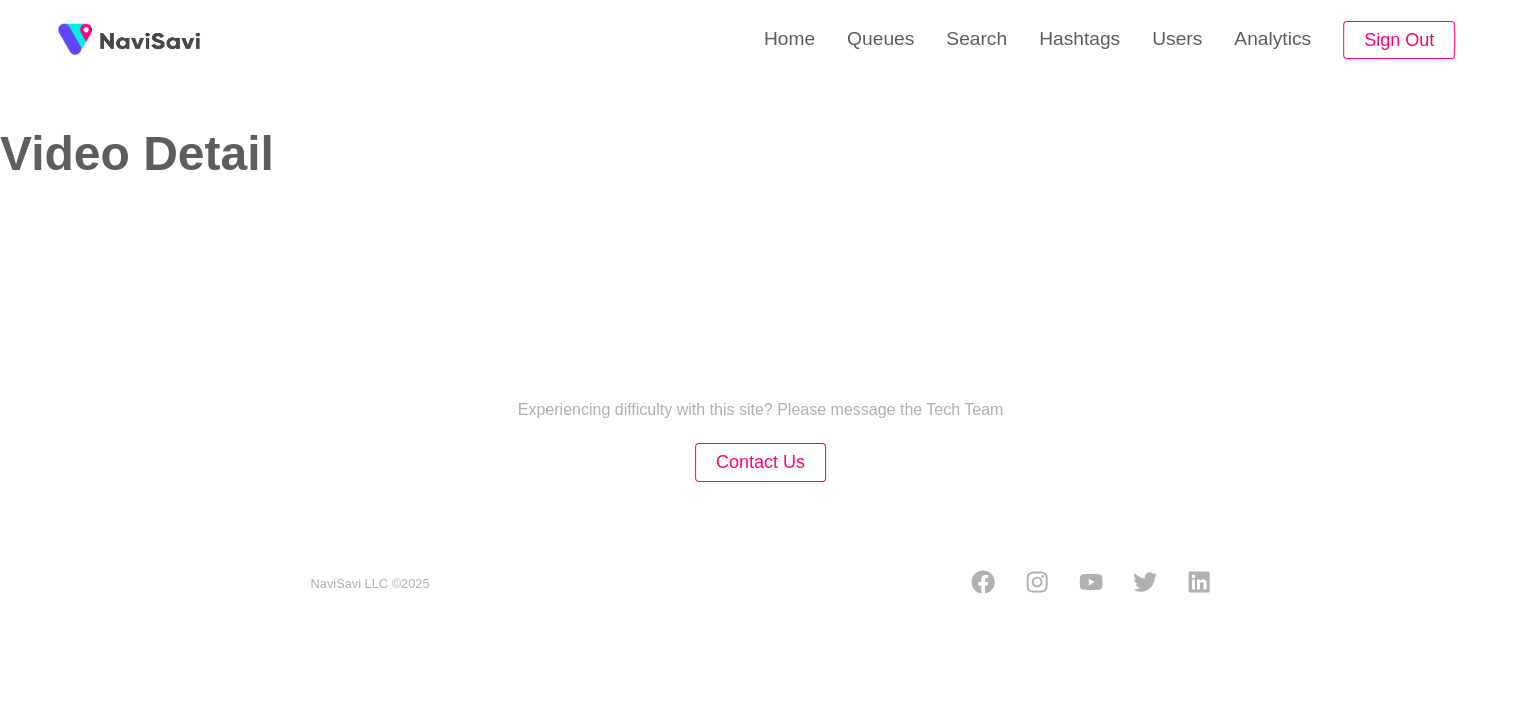 select on "**********" 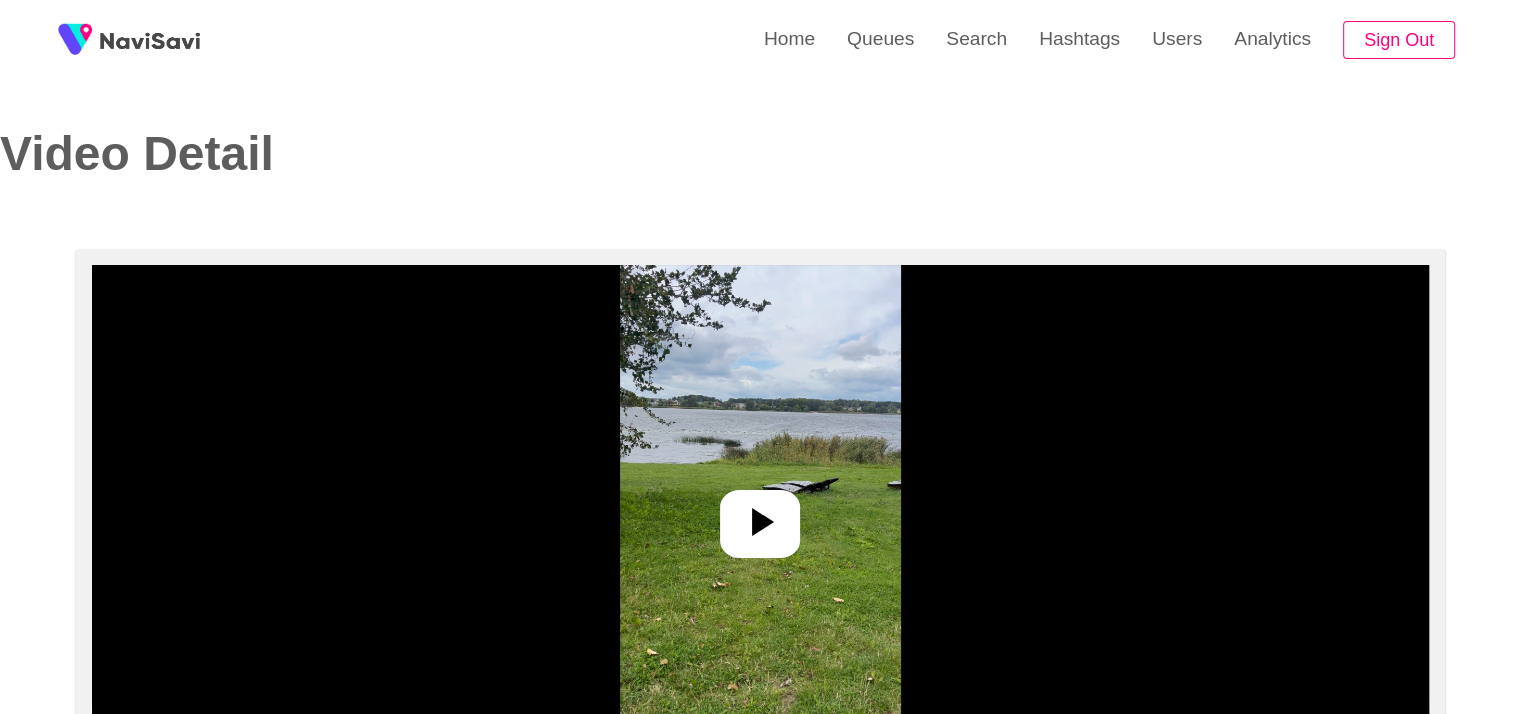 click at bounding box center (760, 515) 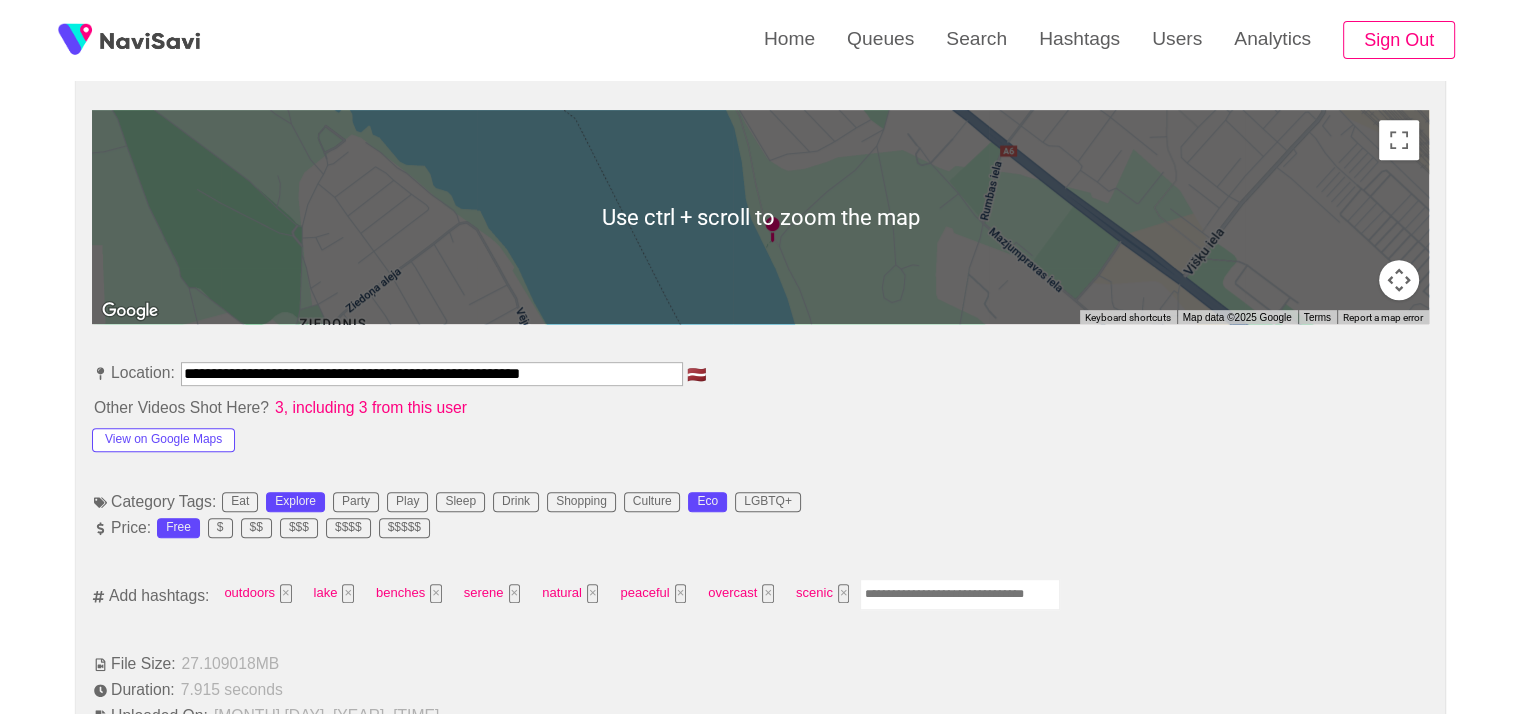 scroll, scrollTop: 906, scrollLeft: 0, axis: vertical 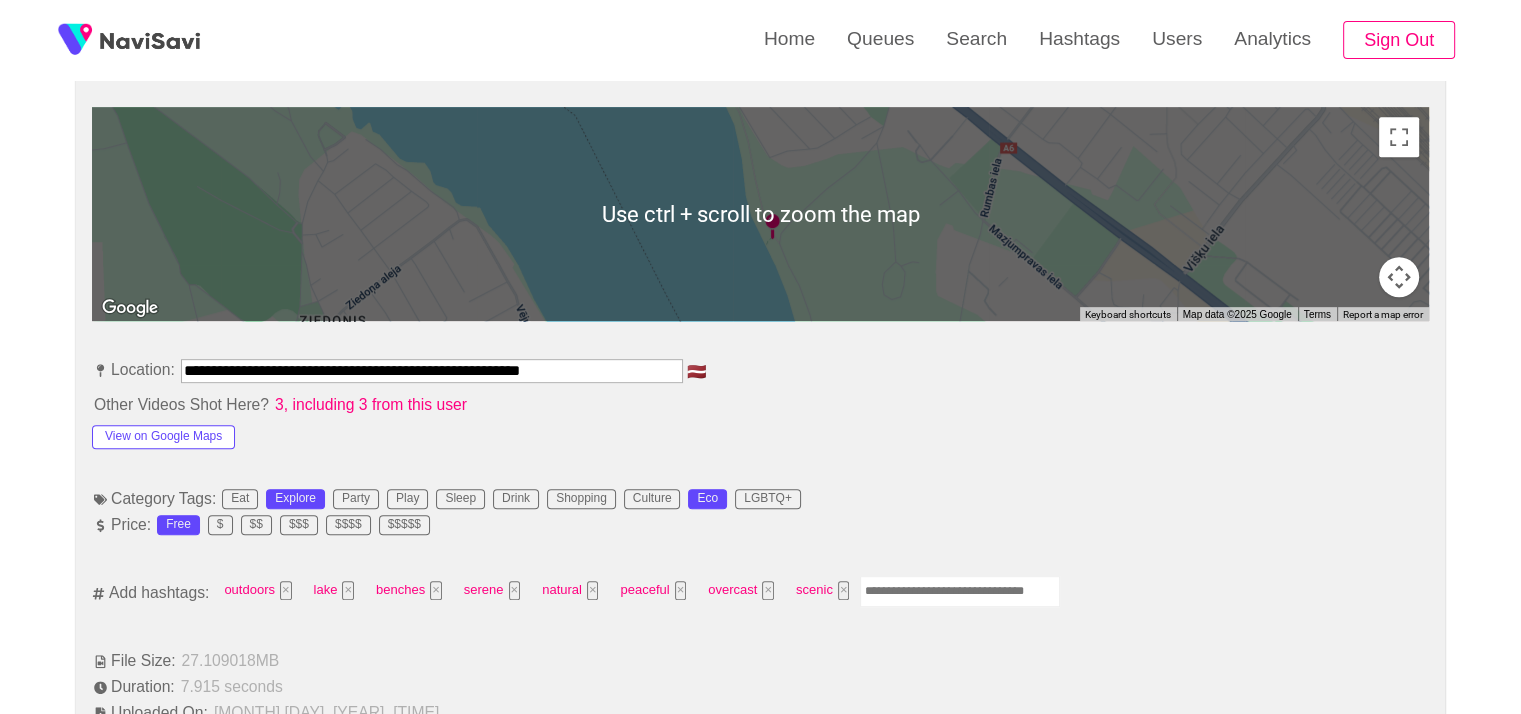 click at bounding box center [960, 591] 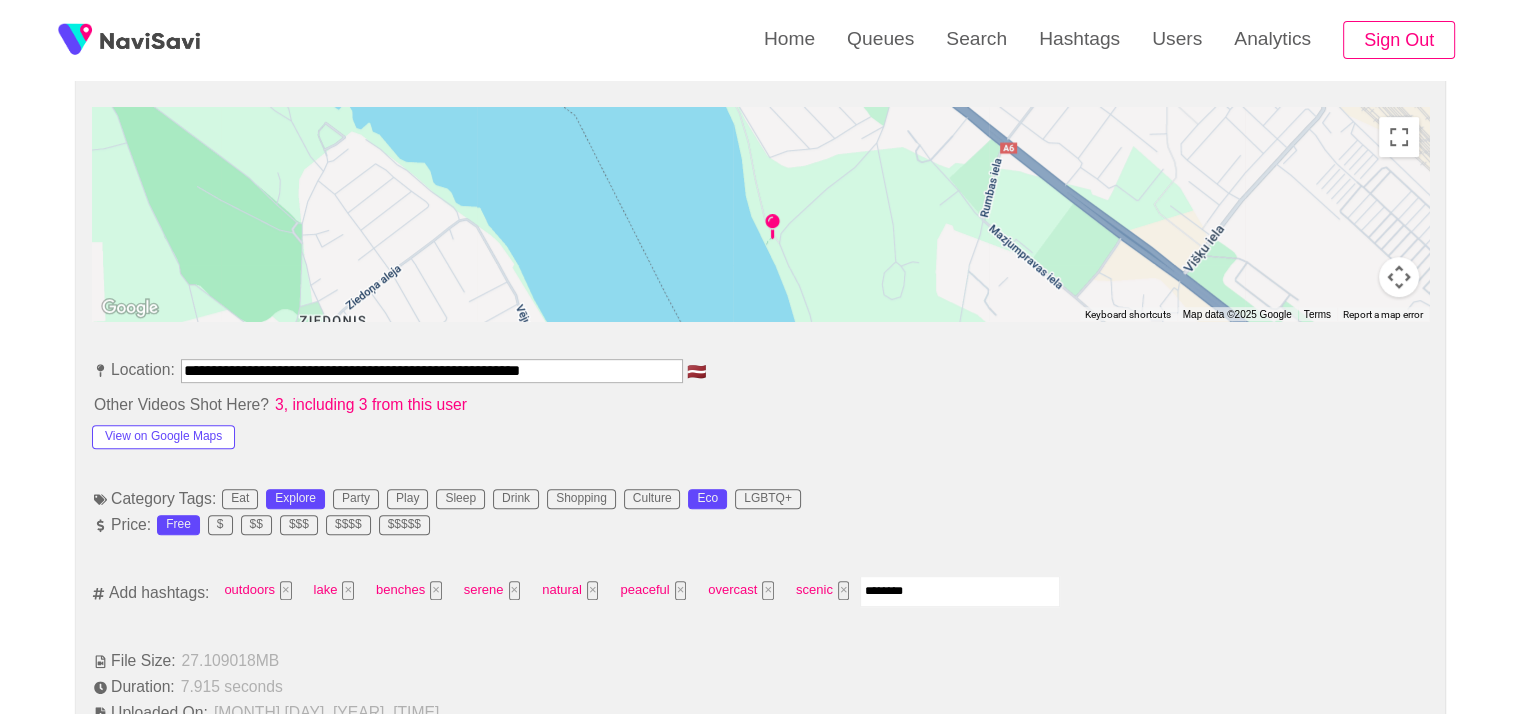 type on "*********" 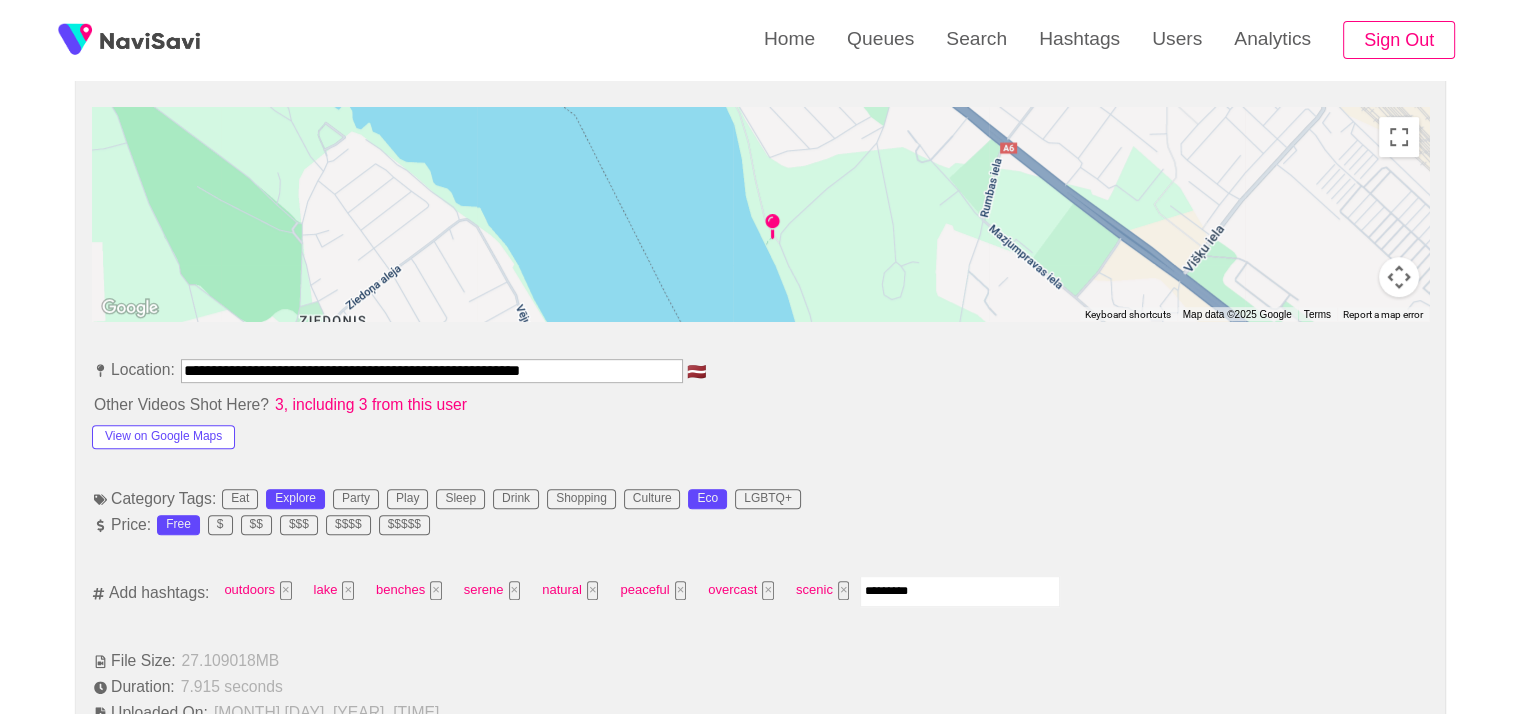 type 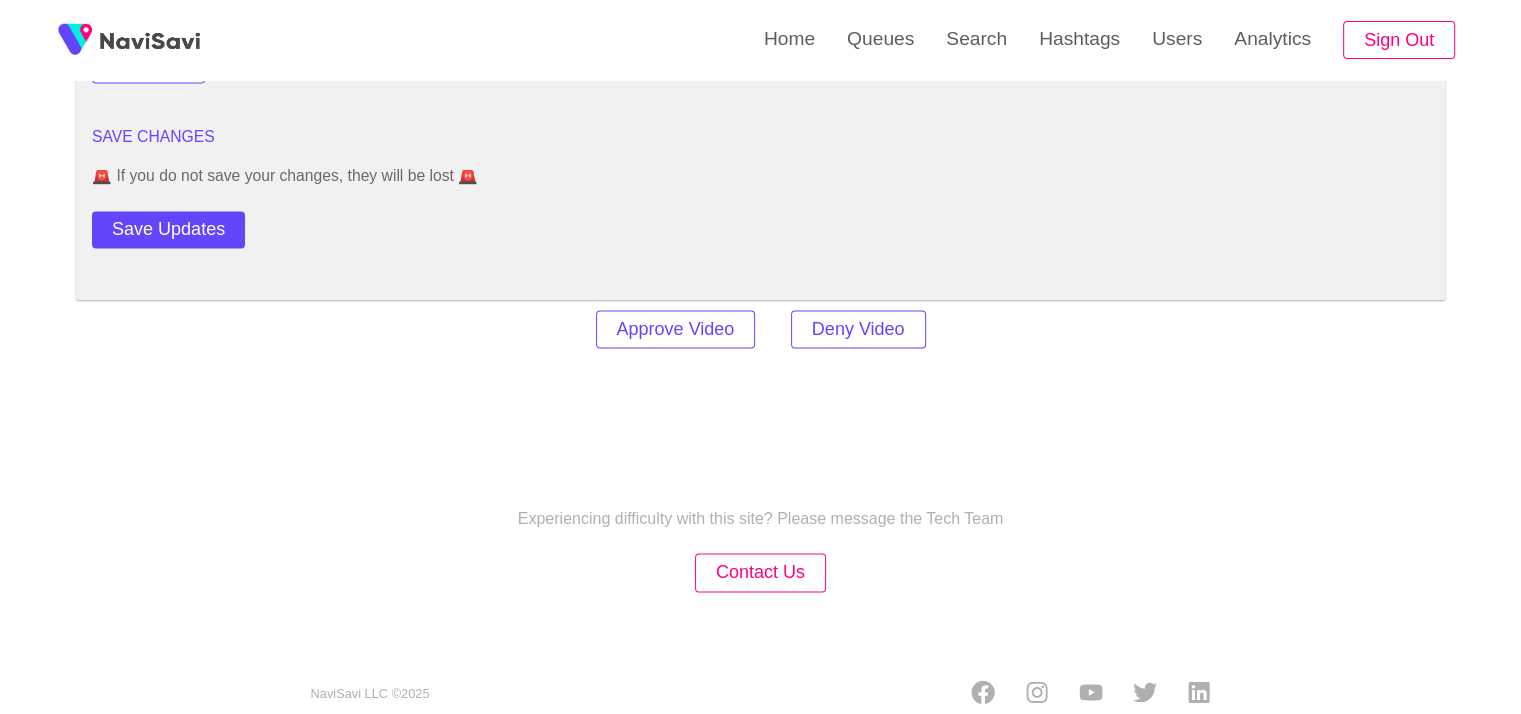 scroll, scrollTop: 2823, scrollLeft: 0, axis: vertical 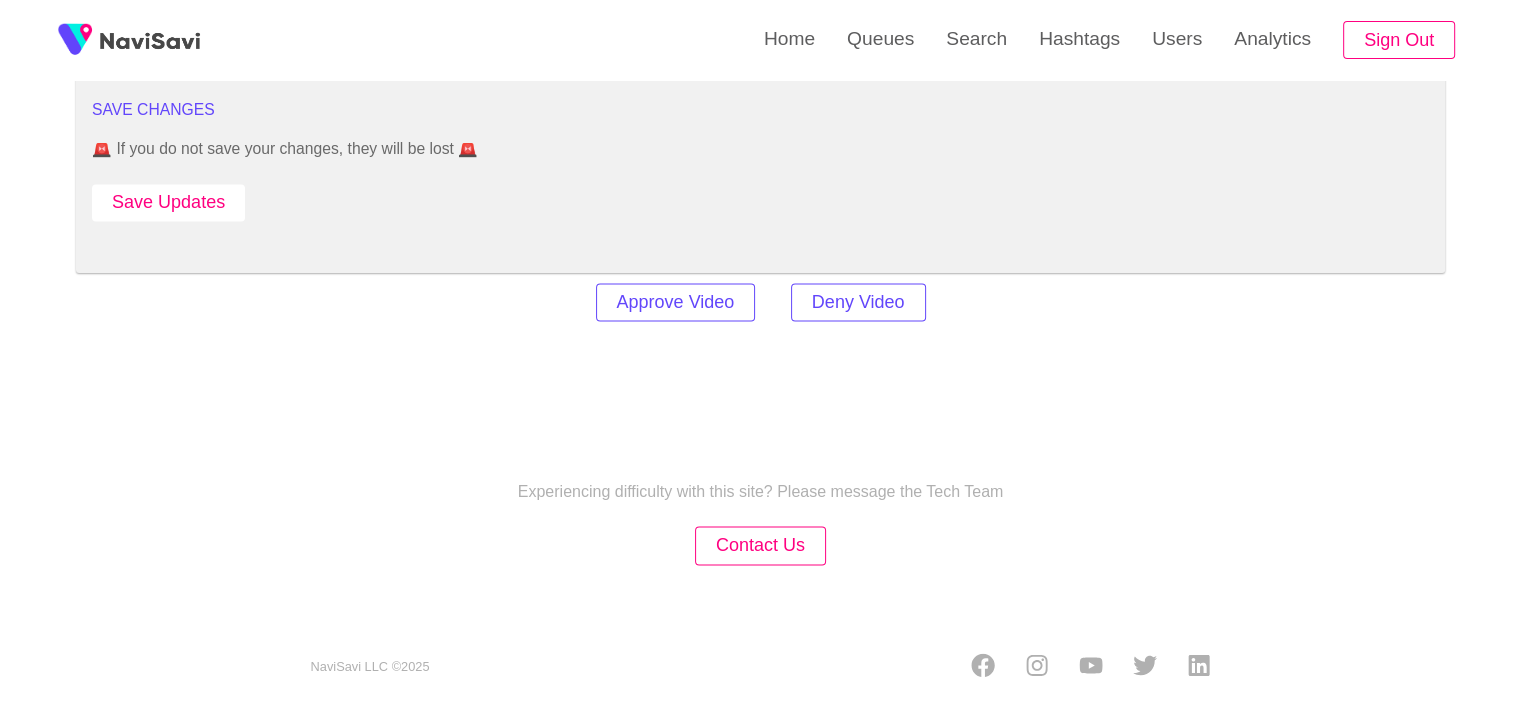click on "Save Updates" at bounding box center (168, 202) 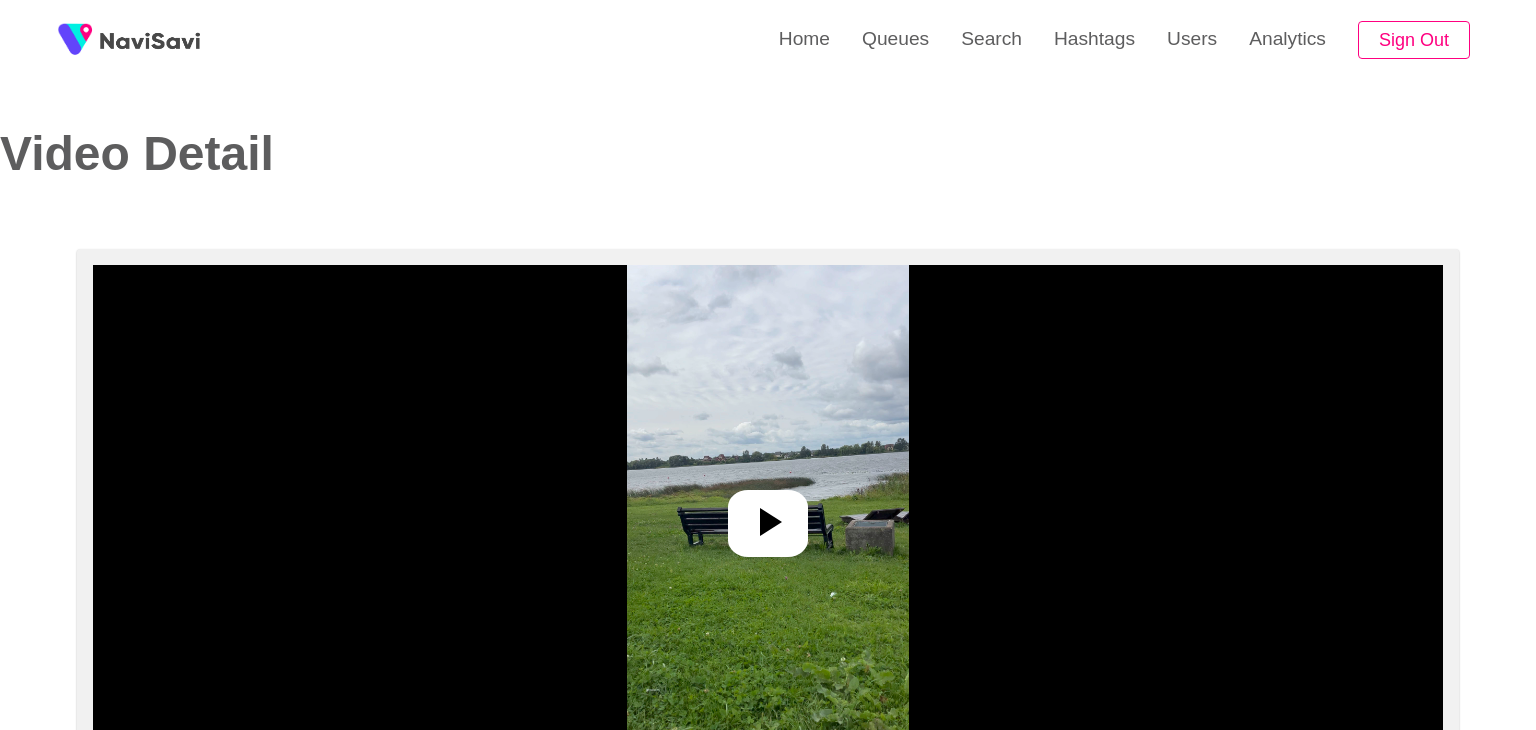 select on "**" 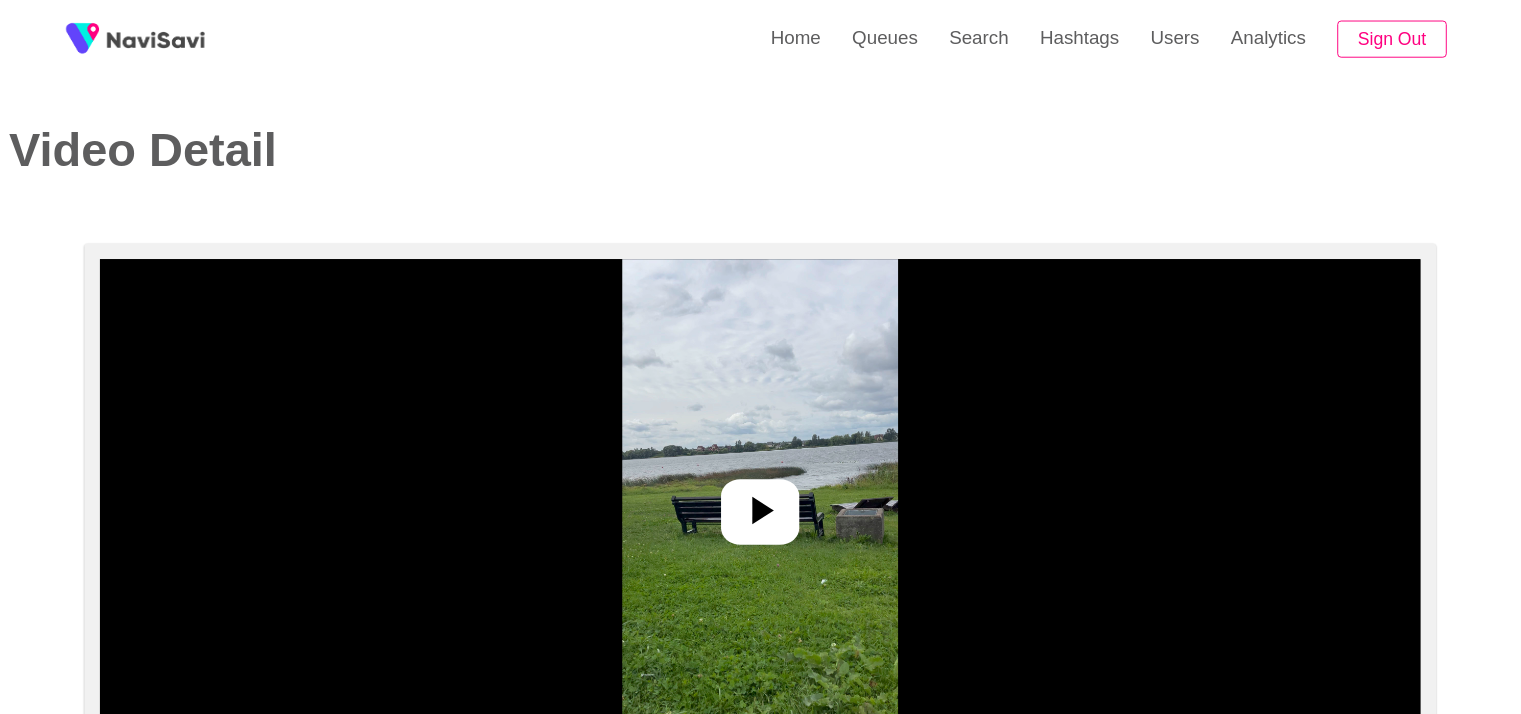 scroll, scrollTop: 0, scrollLeft: 0, axis: both 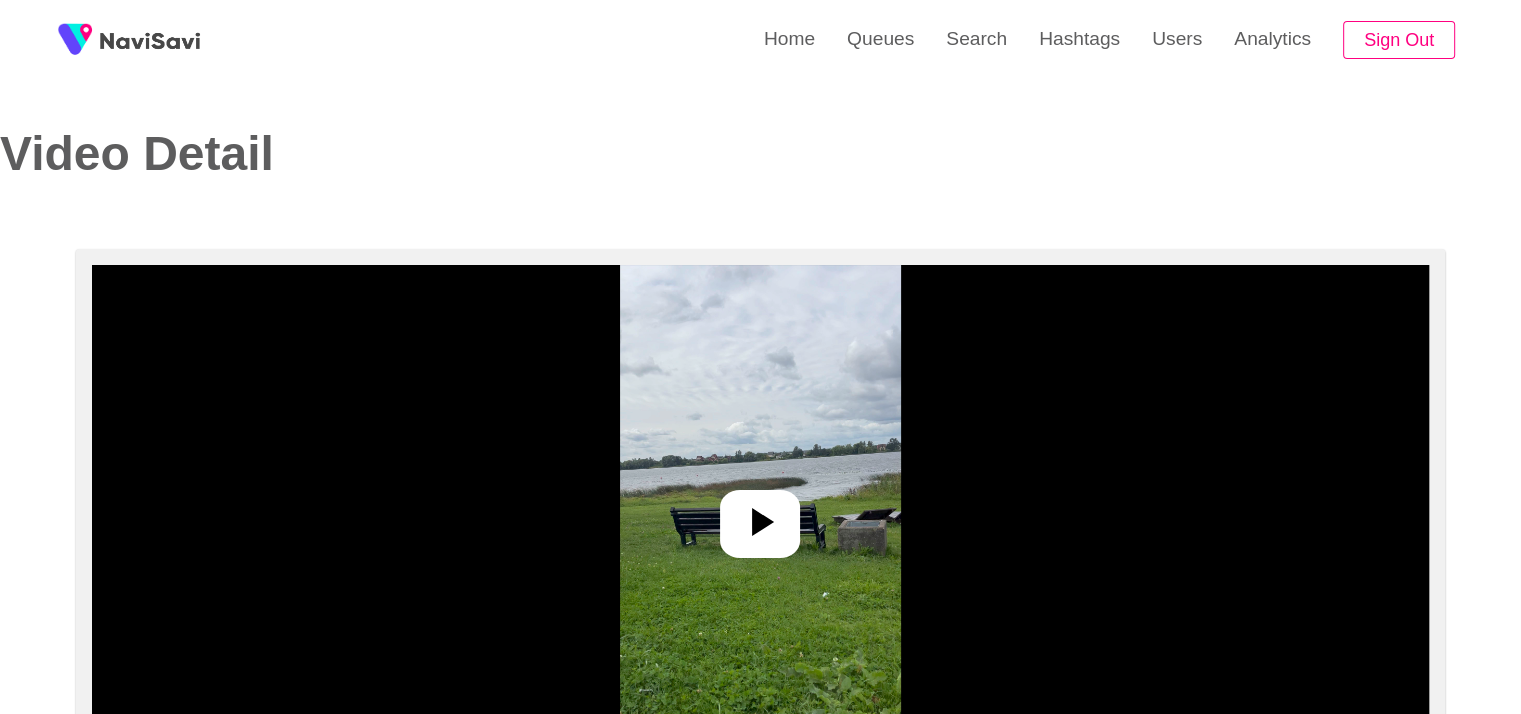 select on "**********" 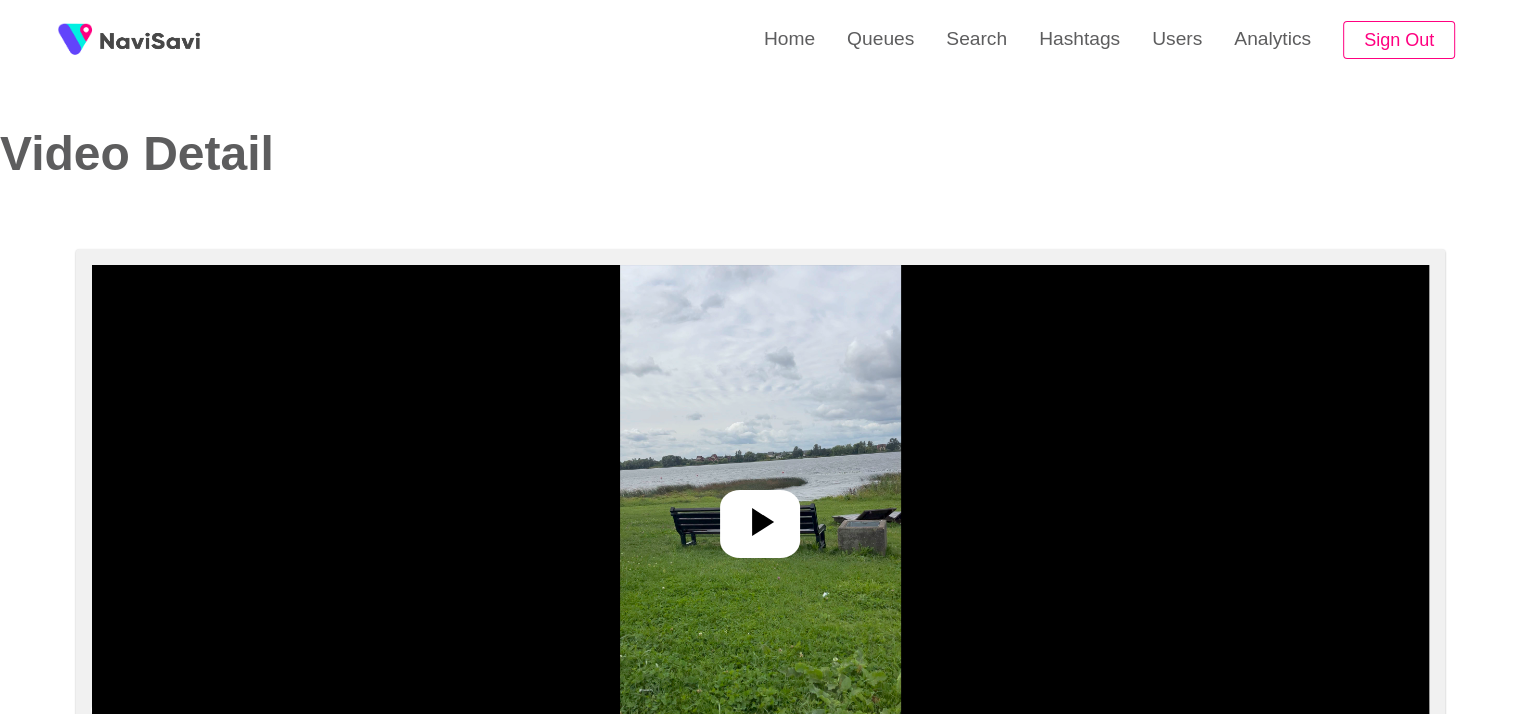 click at bounding box center (760, 515) 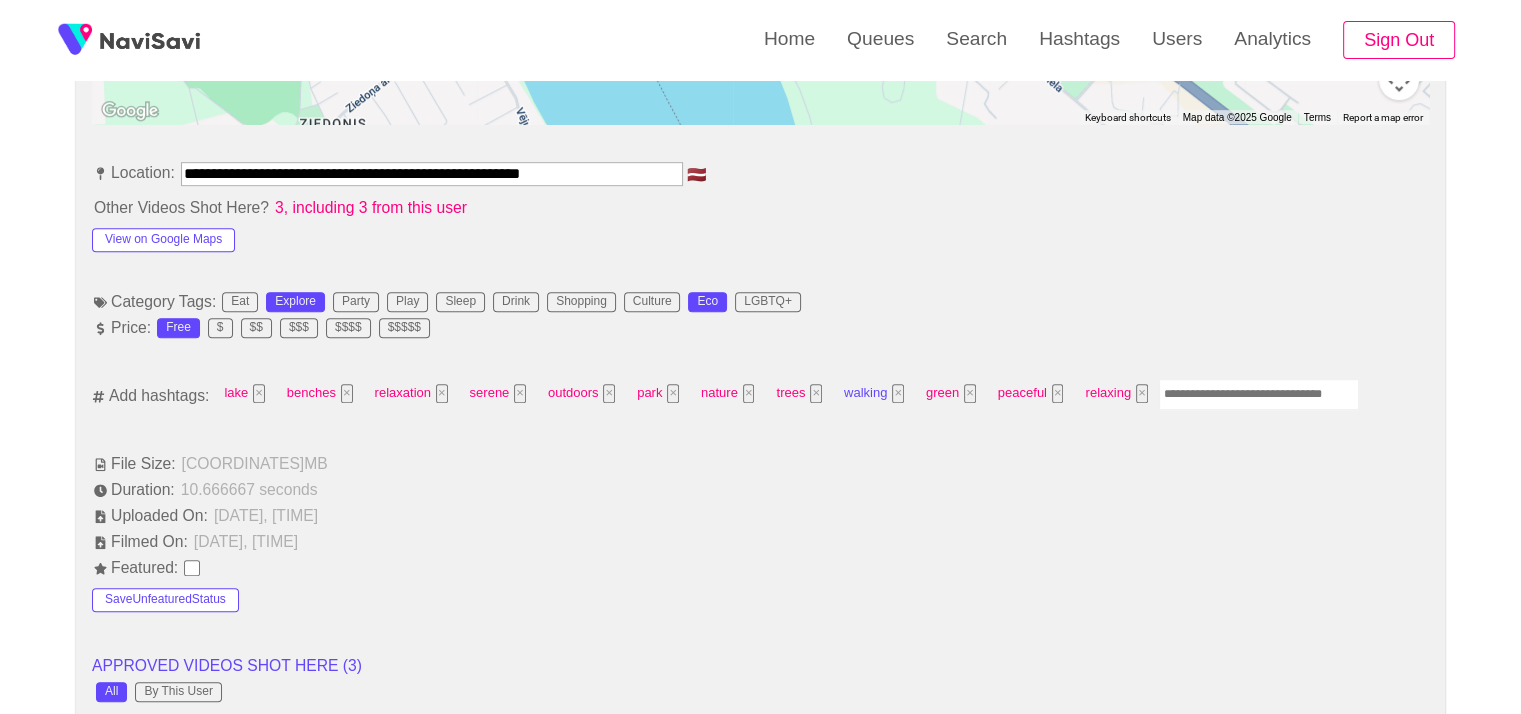 scroll, scrollTop: 1108, scrollLeft: 0, axis: vertical 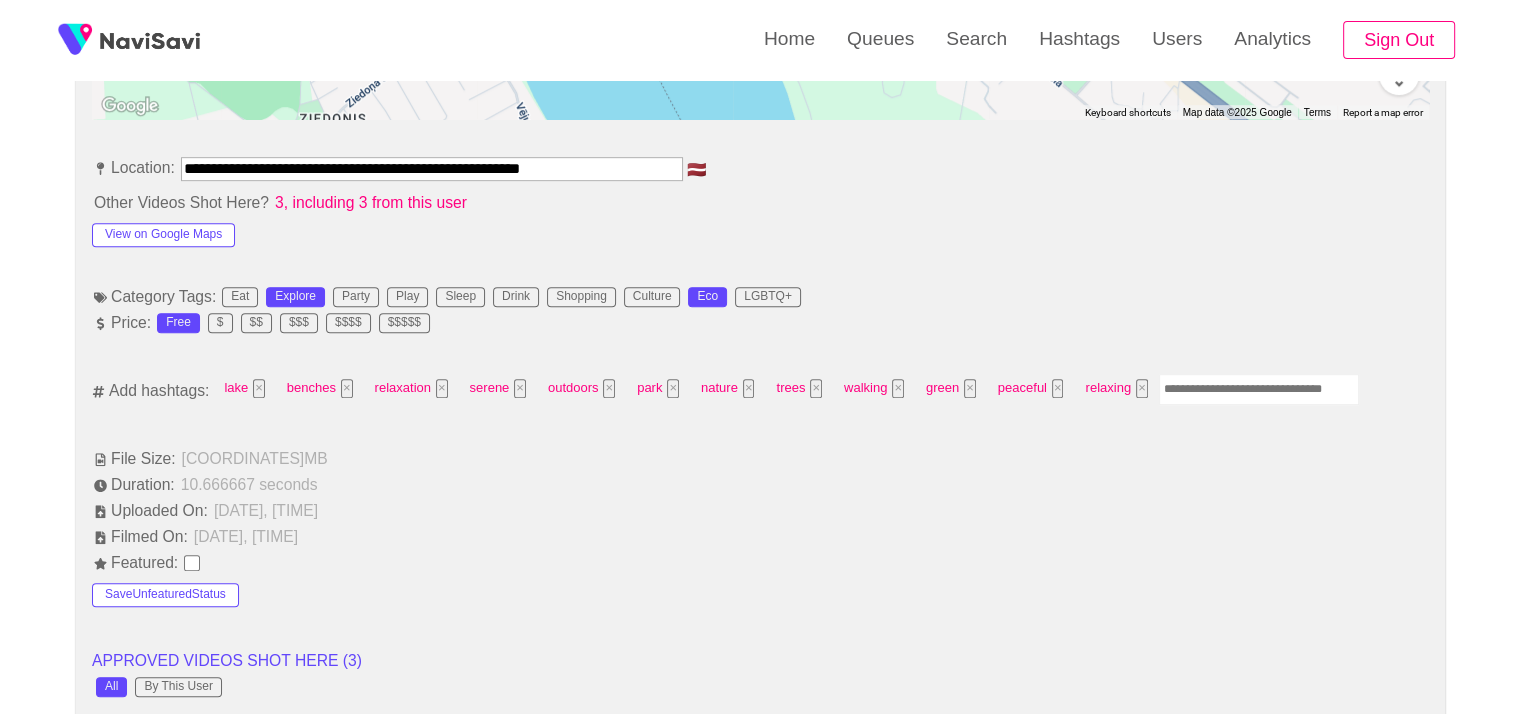 click at bounding box center [1259, 389] 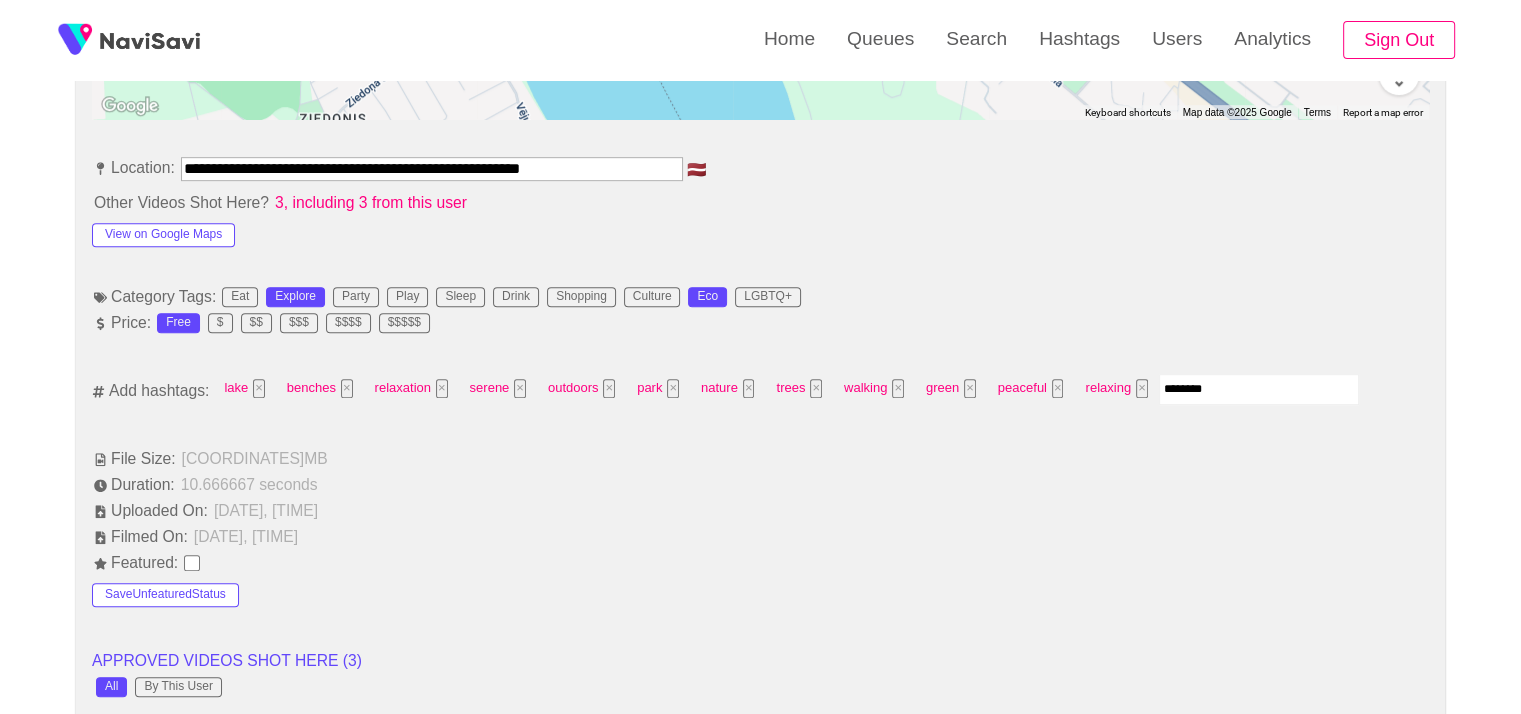 type on "*********" 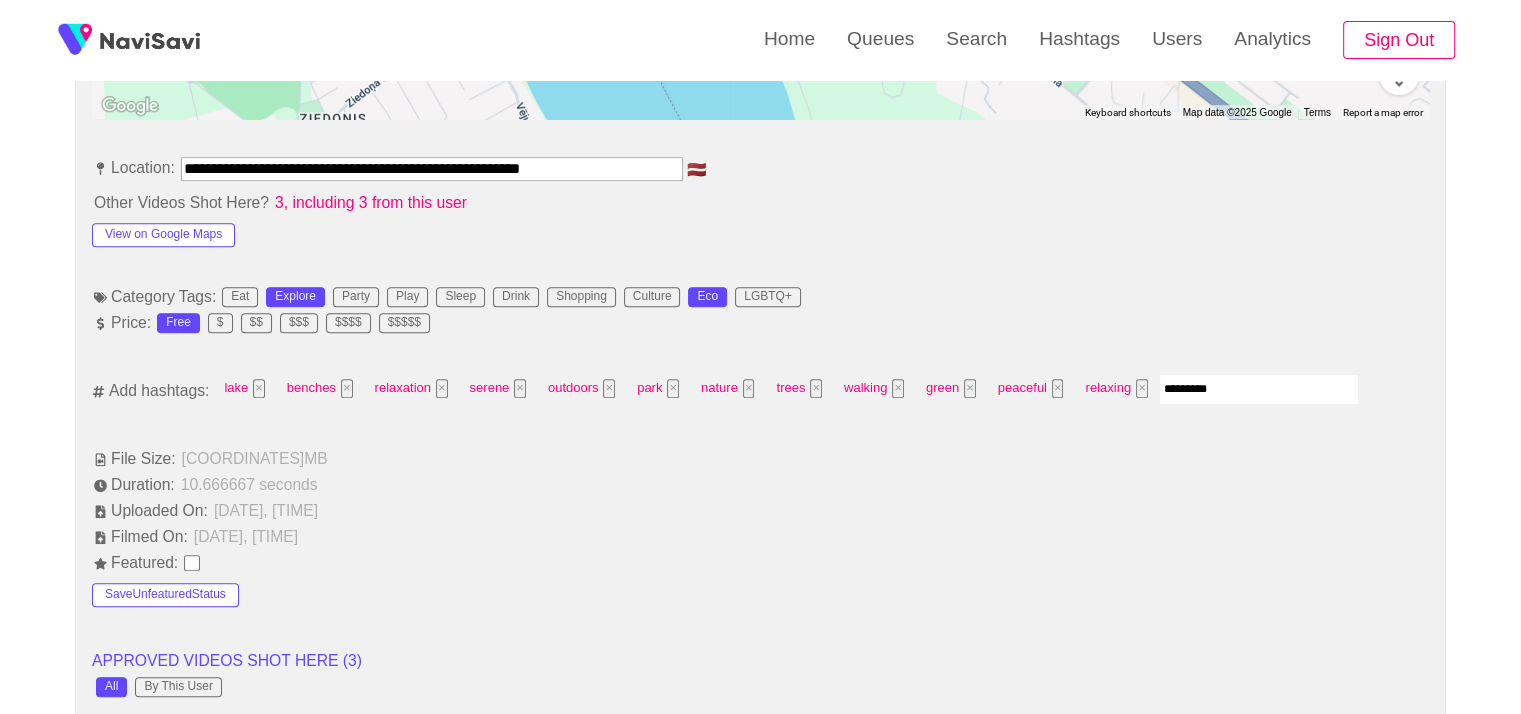type 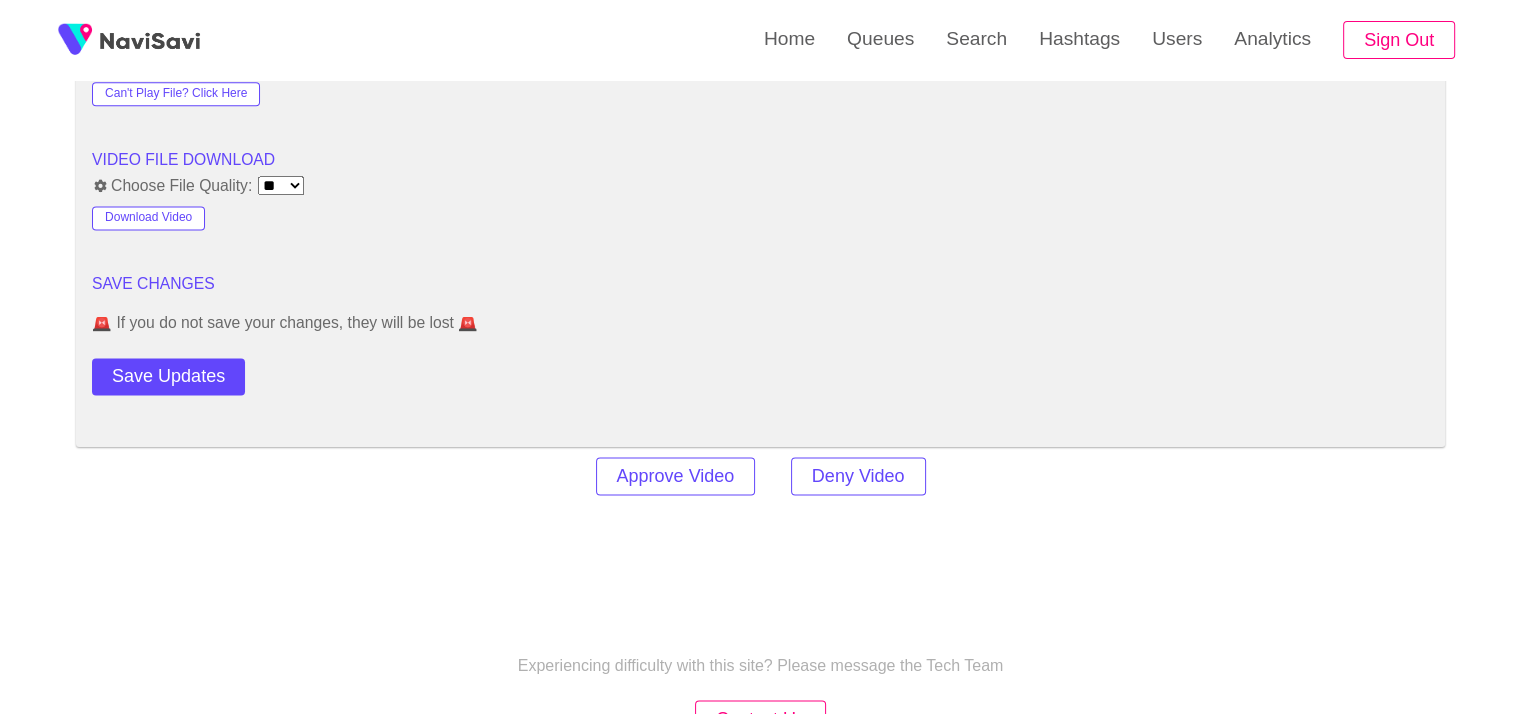 scroll, scrollTop: 2671, scrollLeft: 0, axis: vertical 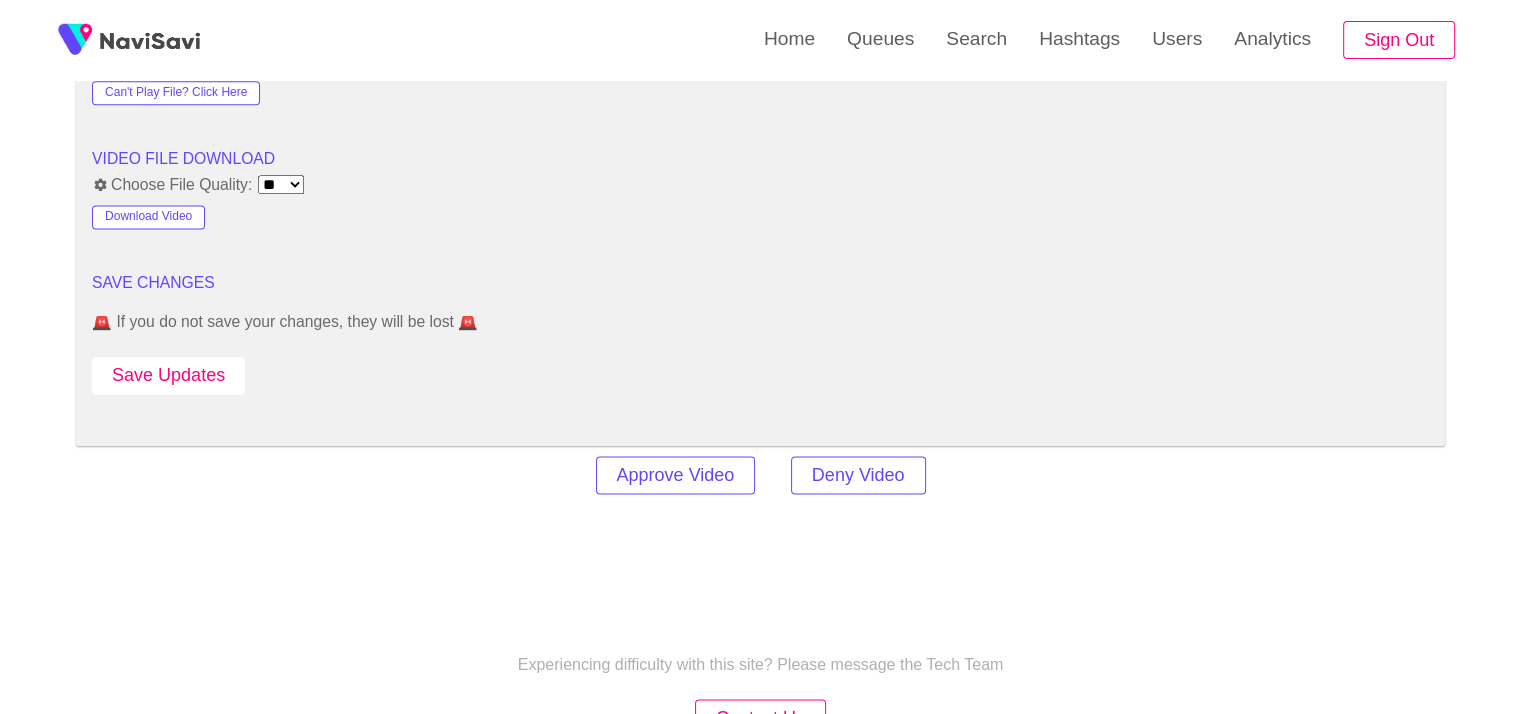 click on "Save Updates" at bounding box center (168, 375) 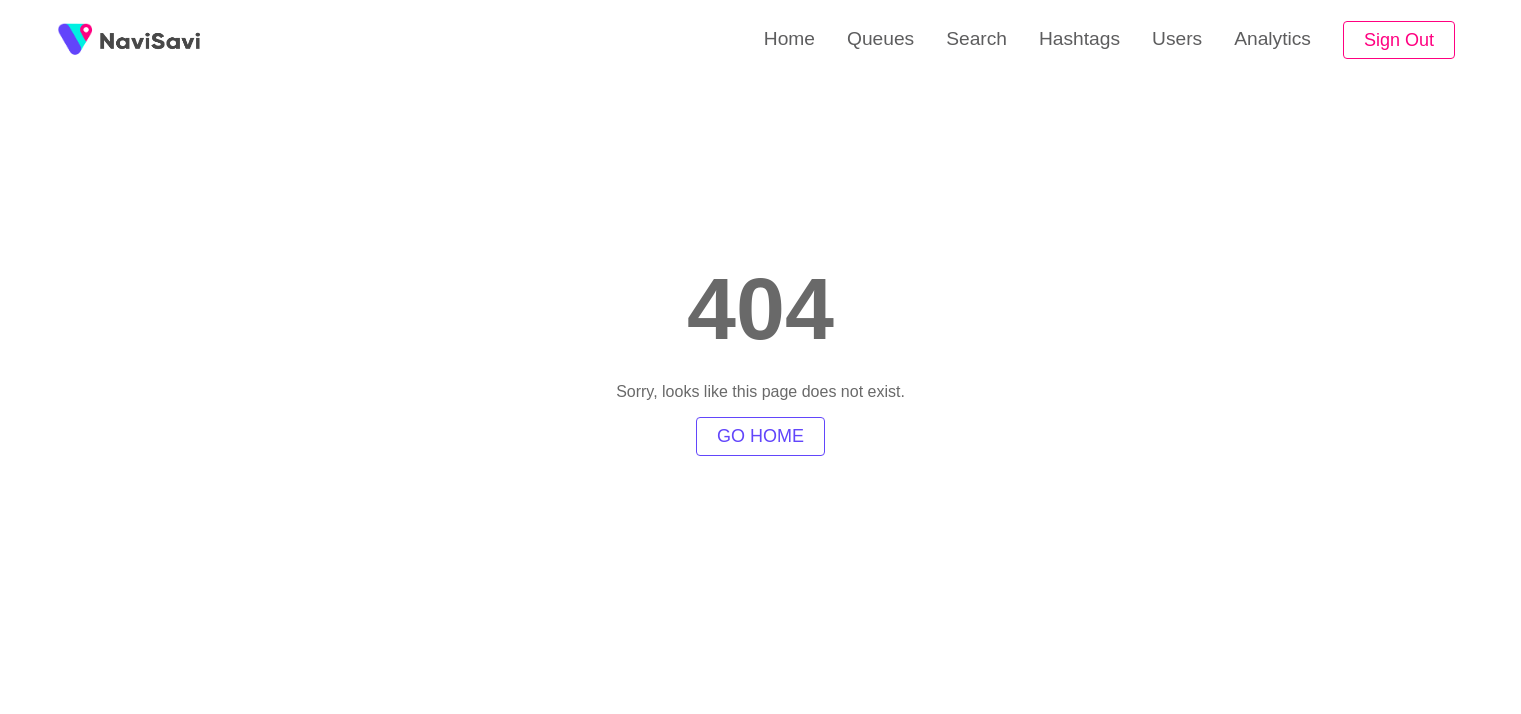 scroll, scrollTop: 0, scrollLeft: 0, axis: both 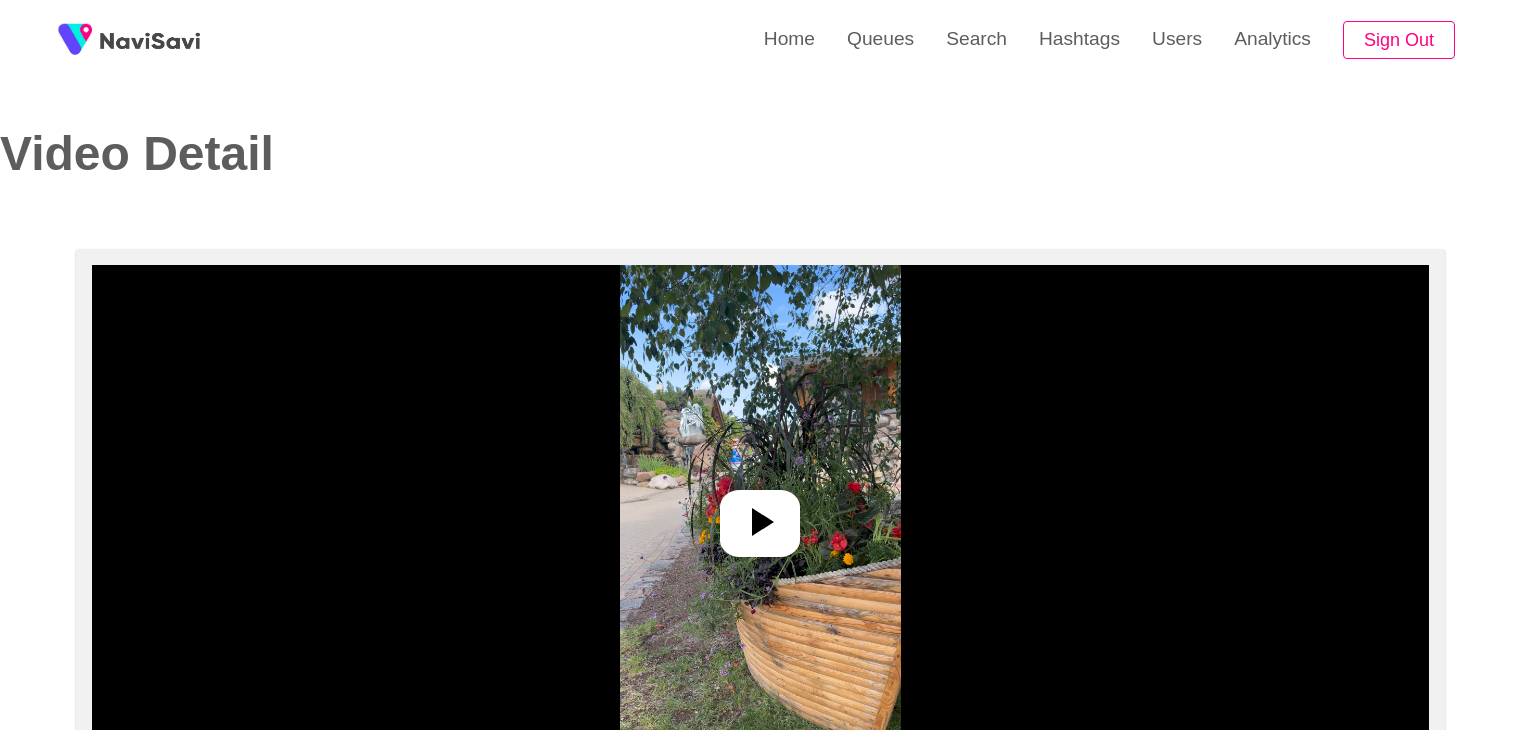 select on "**********" 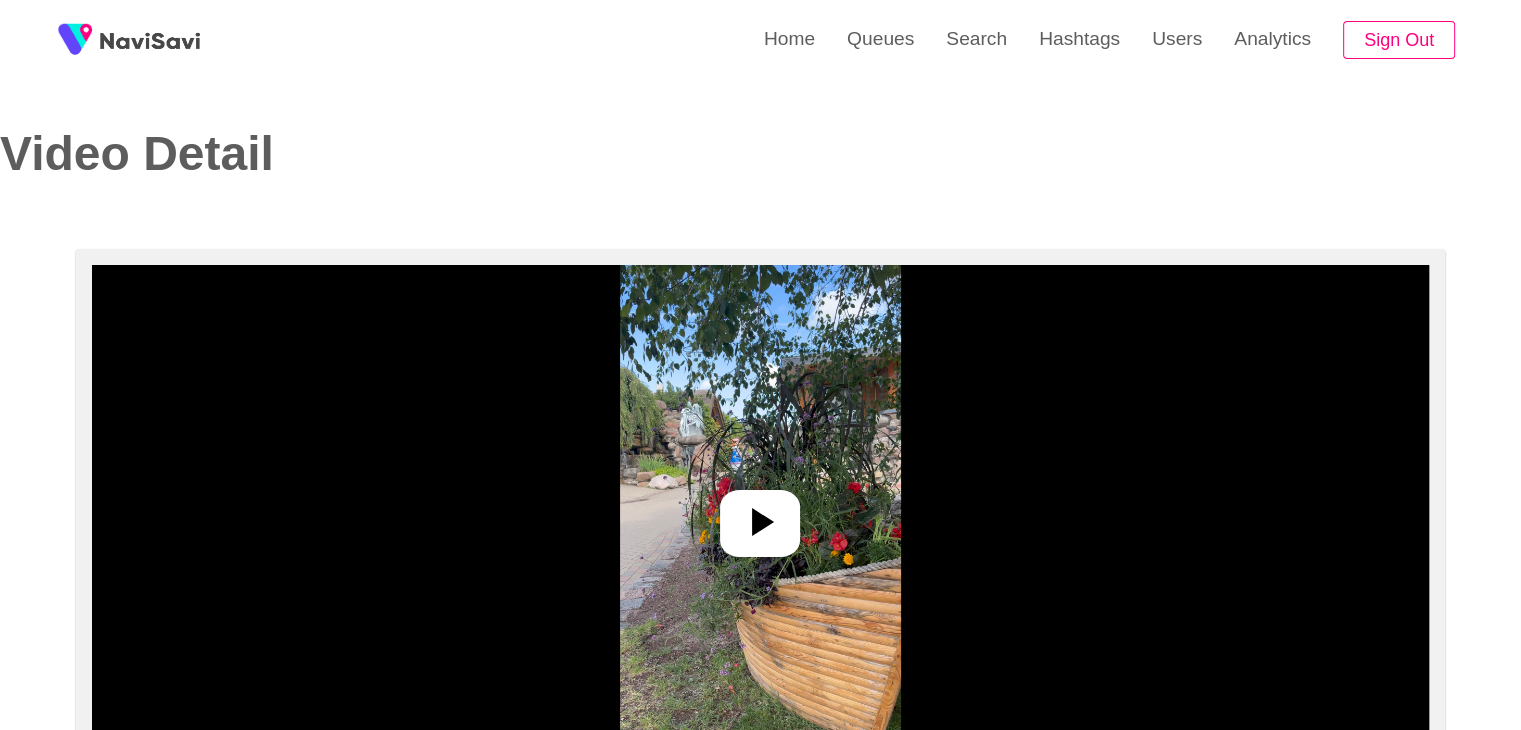 click at bounding box center [760, 515] 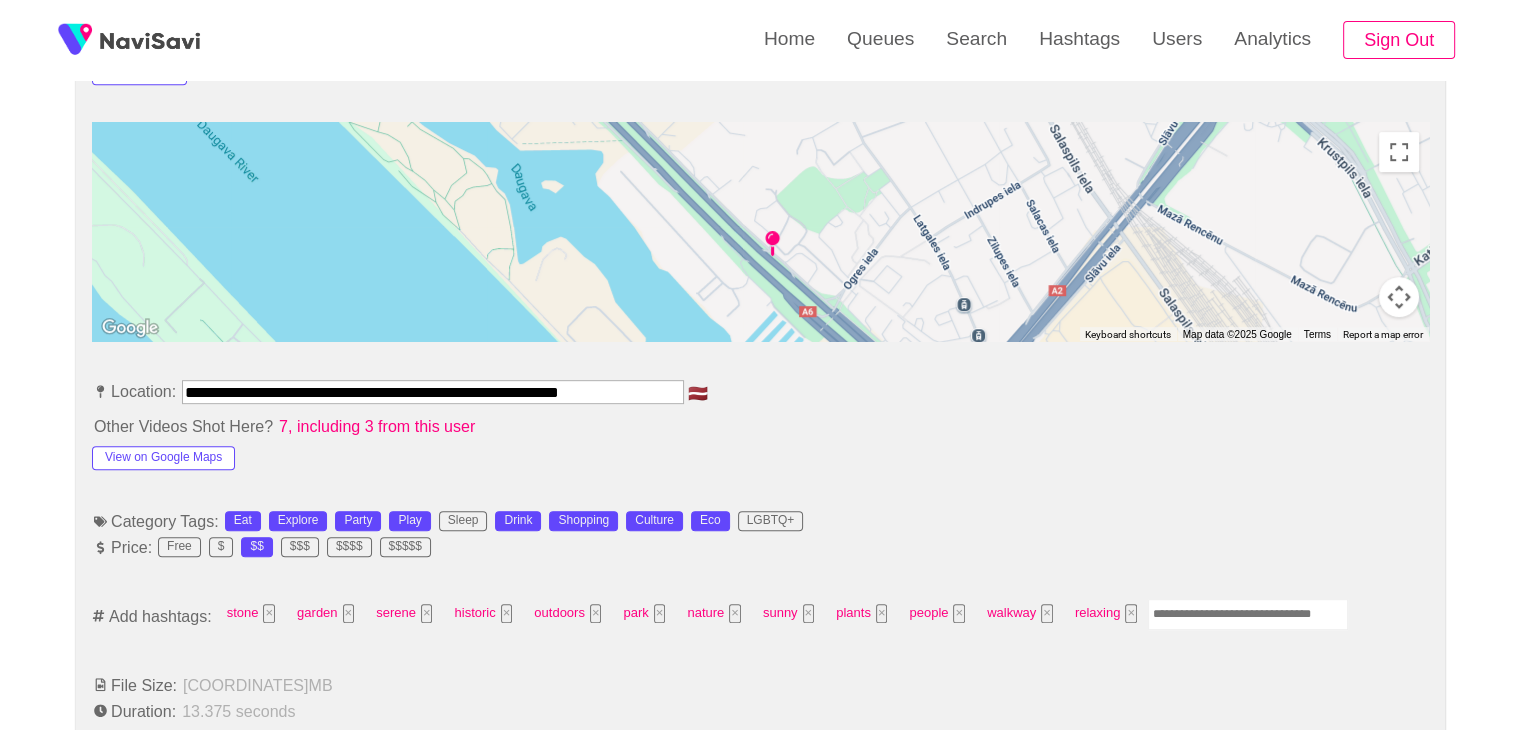 scroll, scrollTop: 888, scrollLeft: 0, axis: vertical 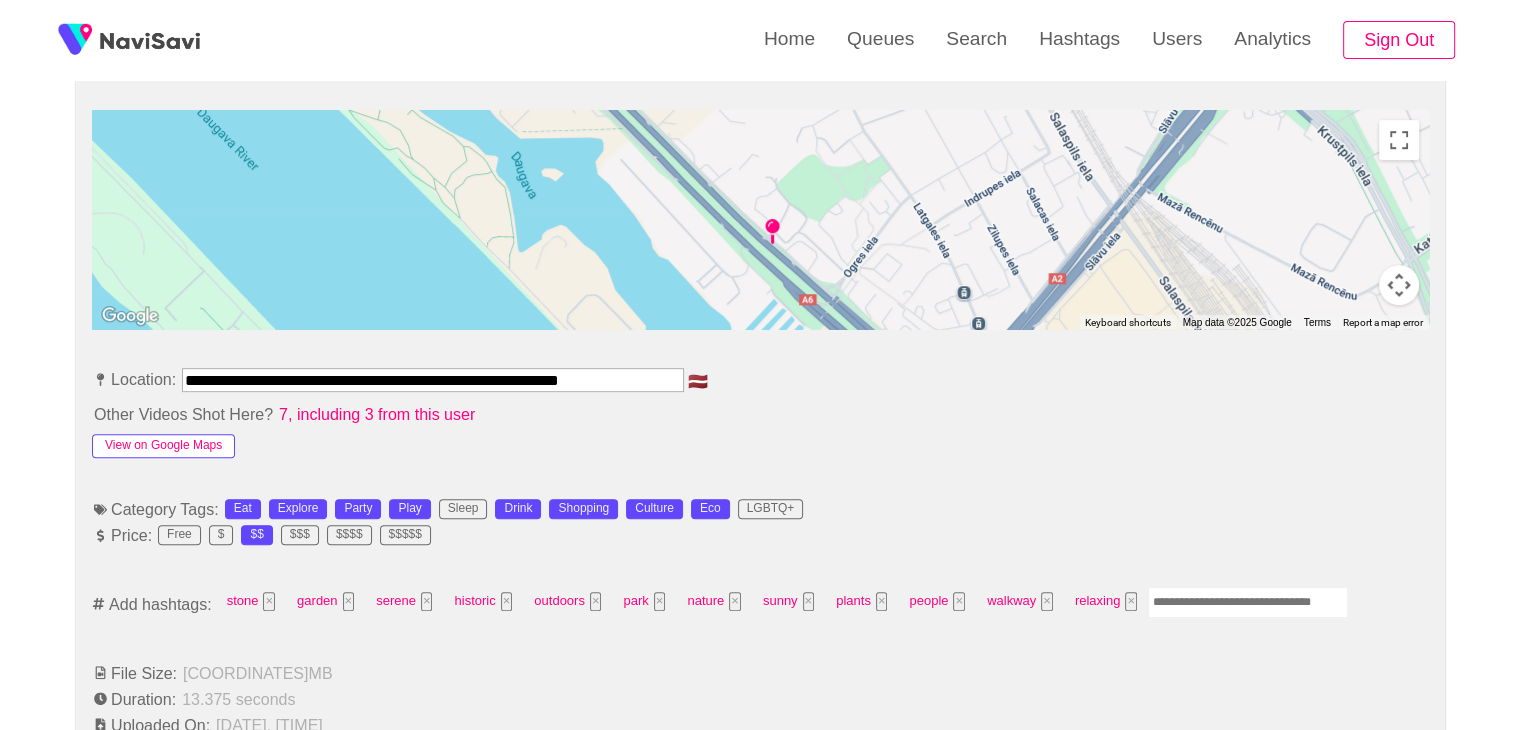 click on "View on Google Maps" at bounding box center (163, 446) 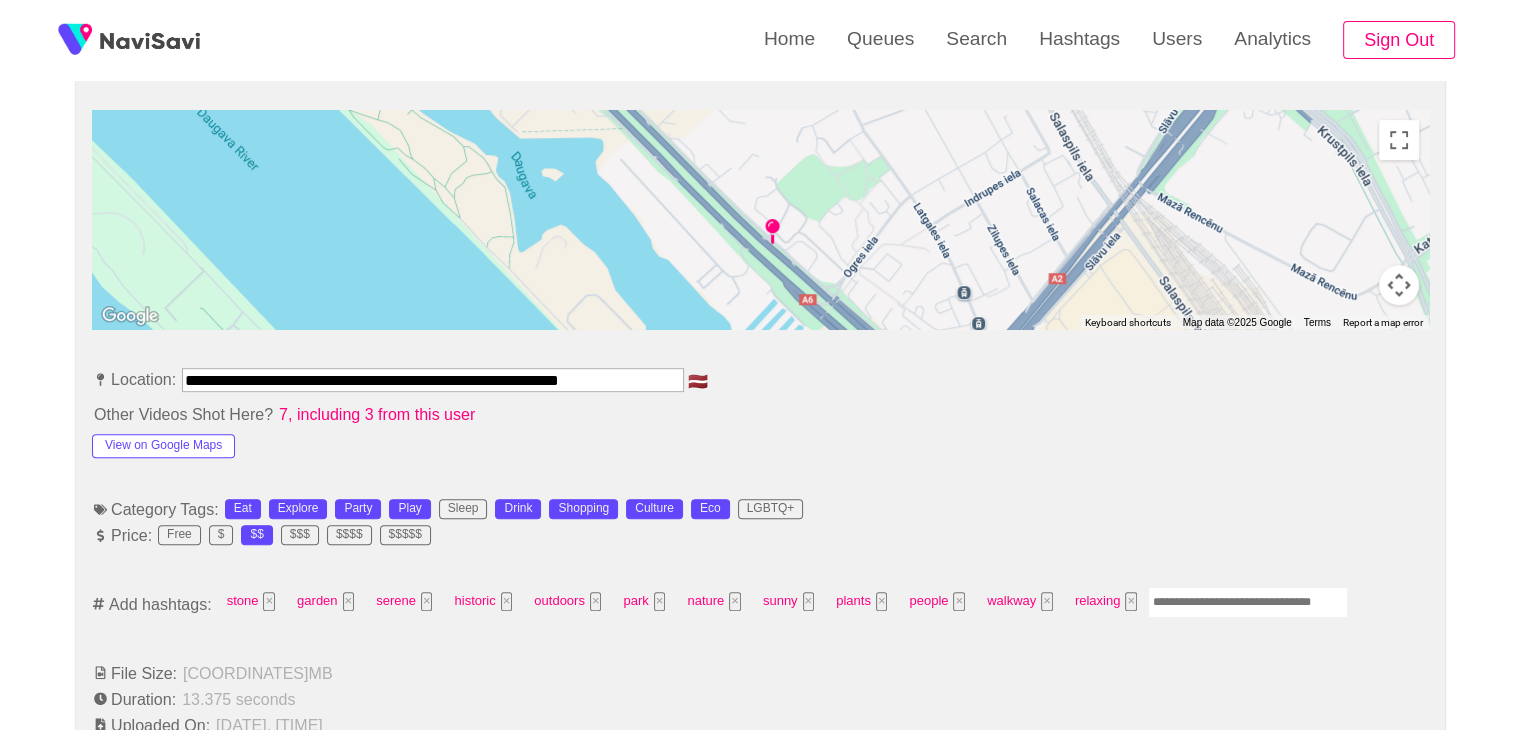 click at bounding box center [1248, 602] 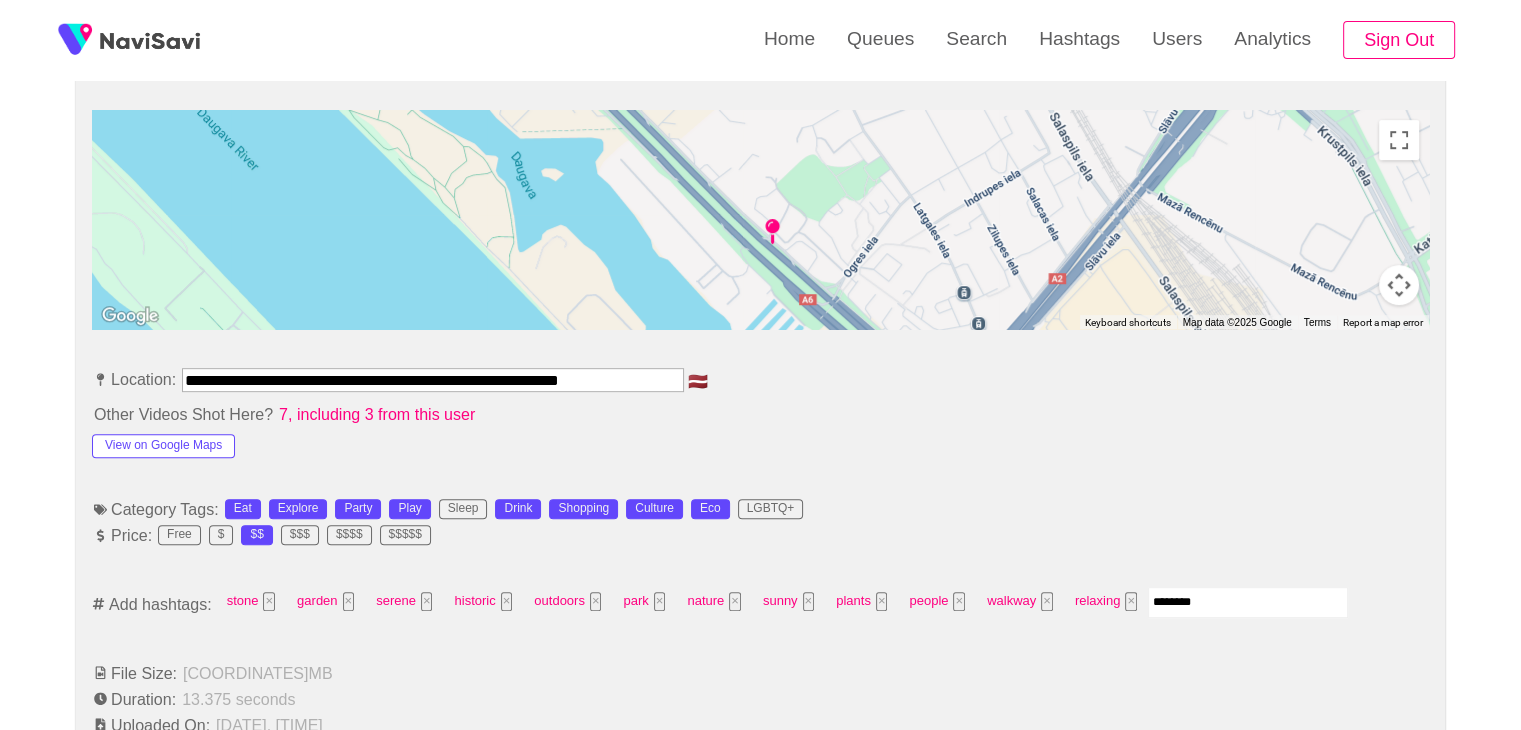 type on "*********" 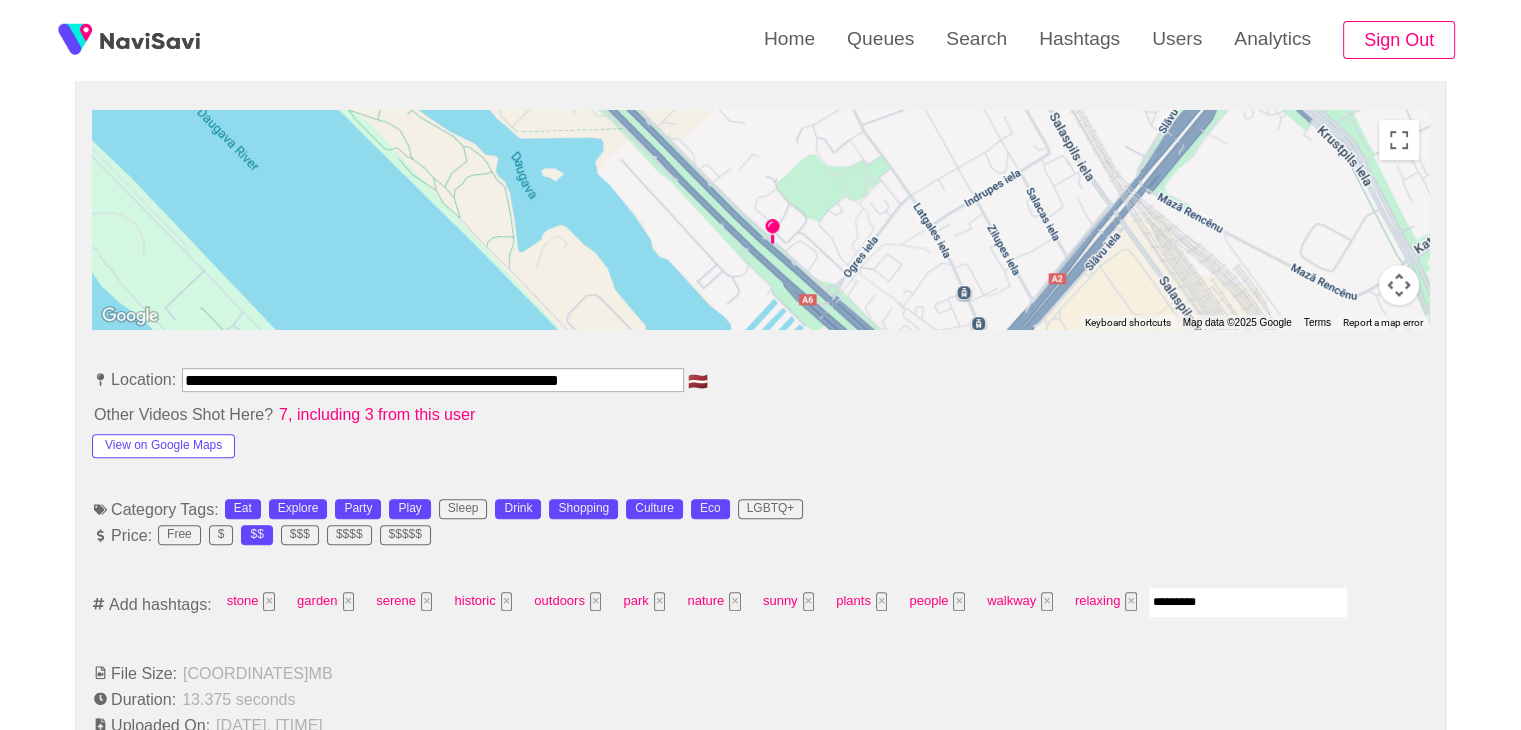 type 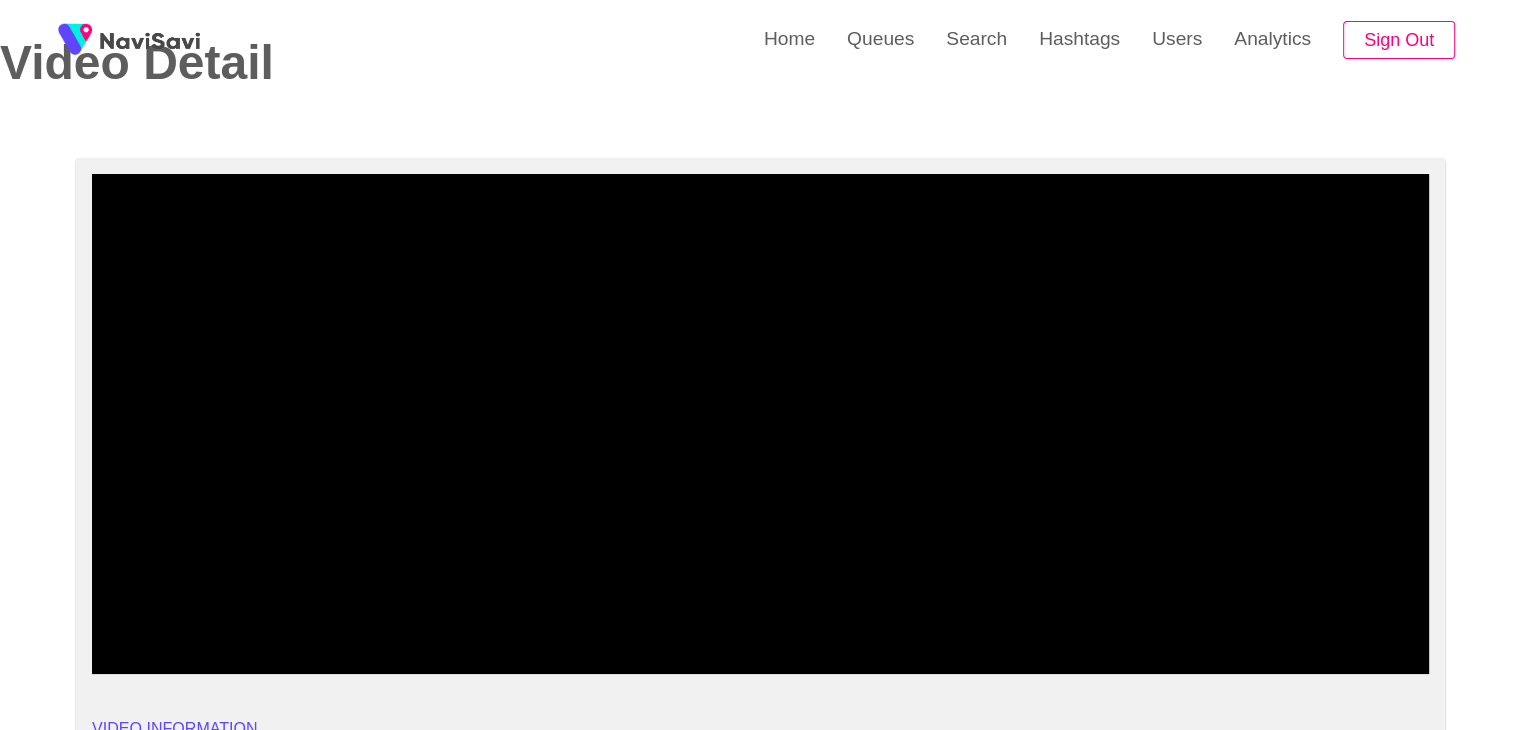 scroll, scrollTop: 0, scrollLeft: 0, axis: both 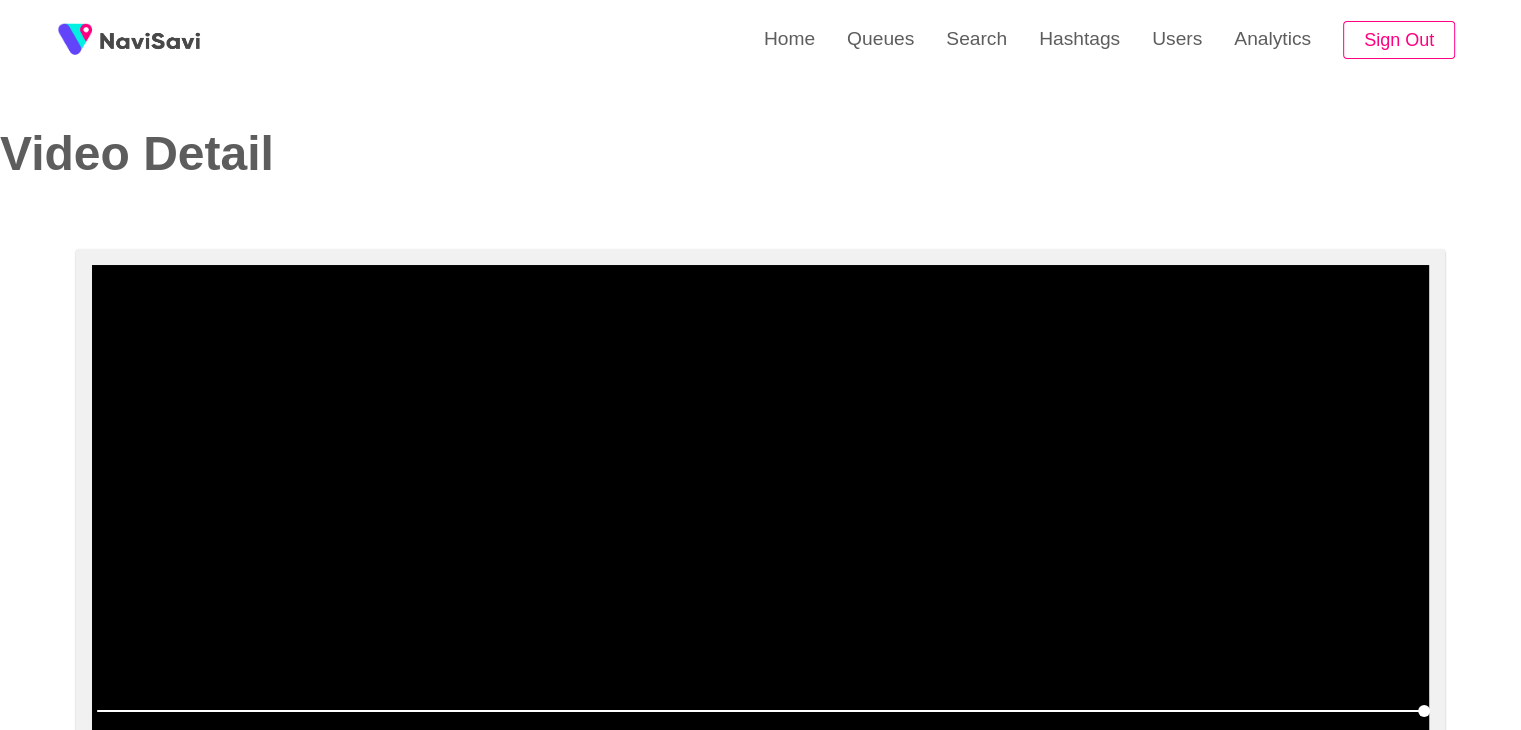 click at bounding box center [760, 515] 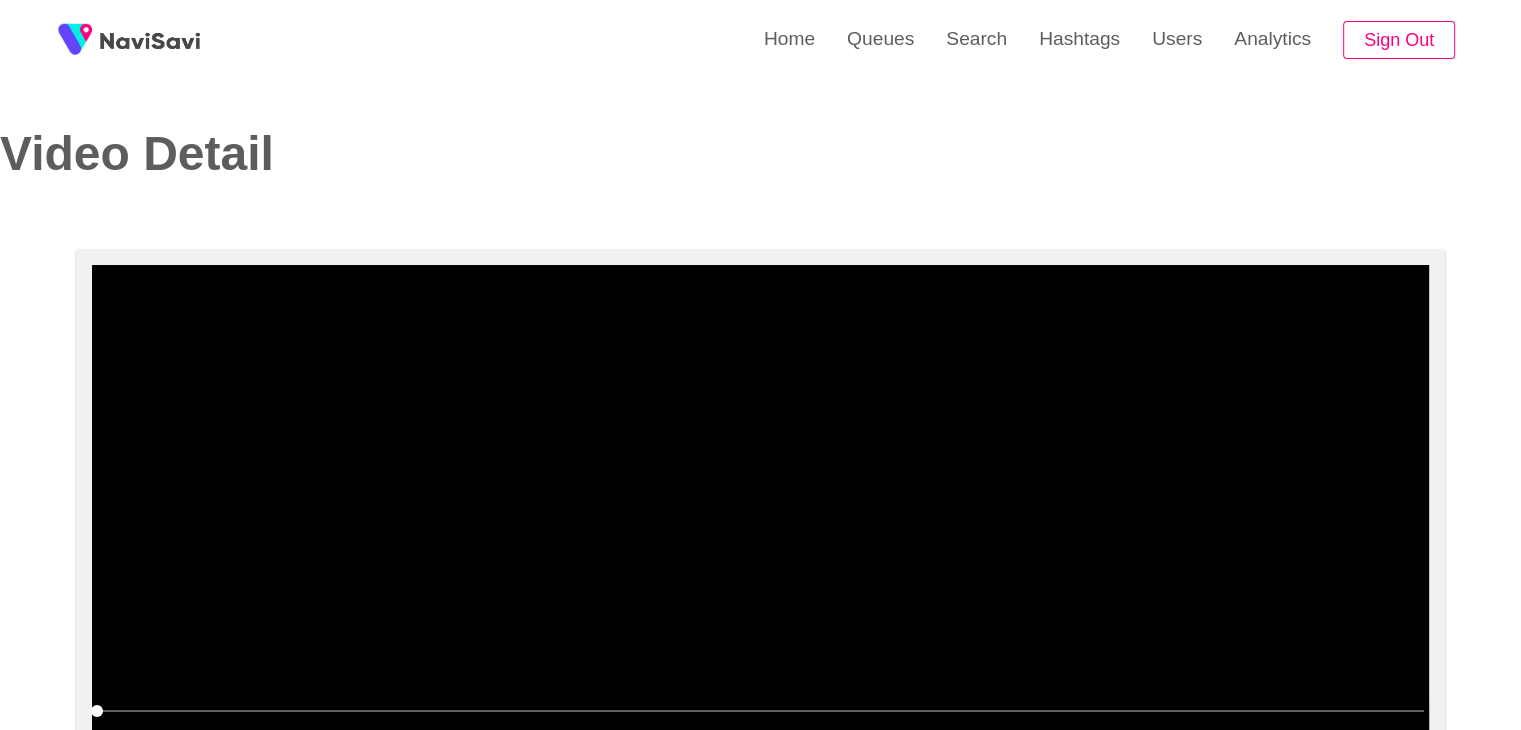 click at bounding box center (760, 515) 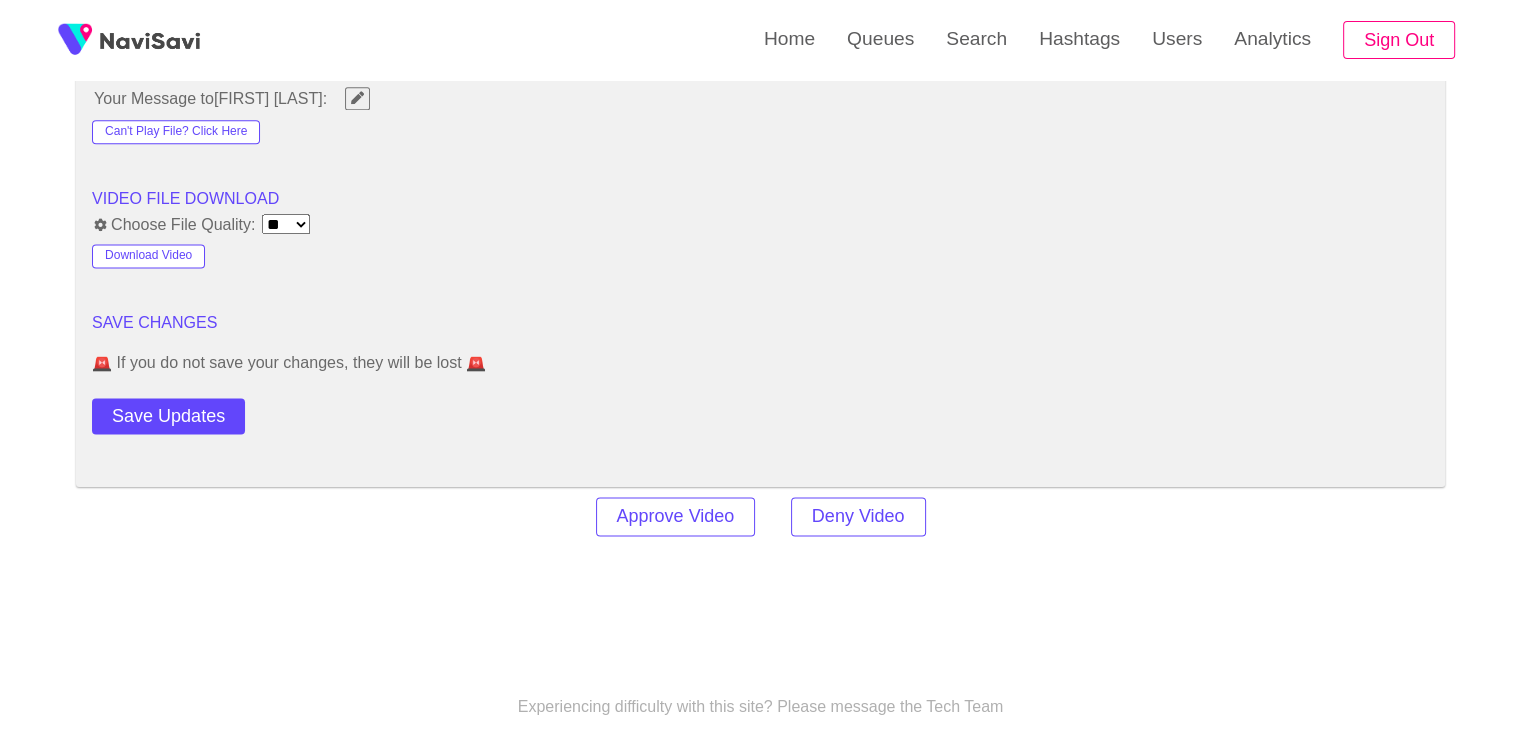scroll, scrollTop: 2627, scrollLeft: 0, axis: vertical 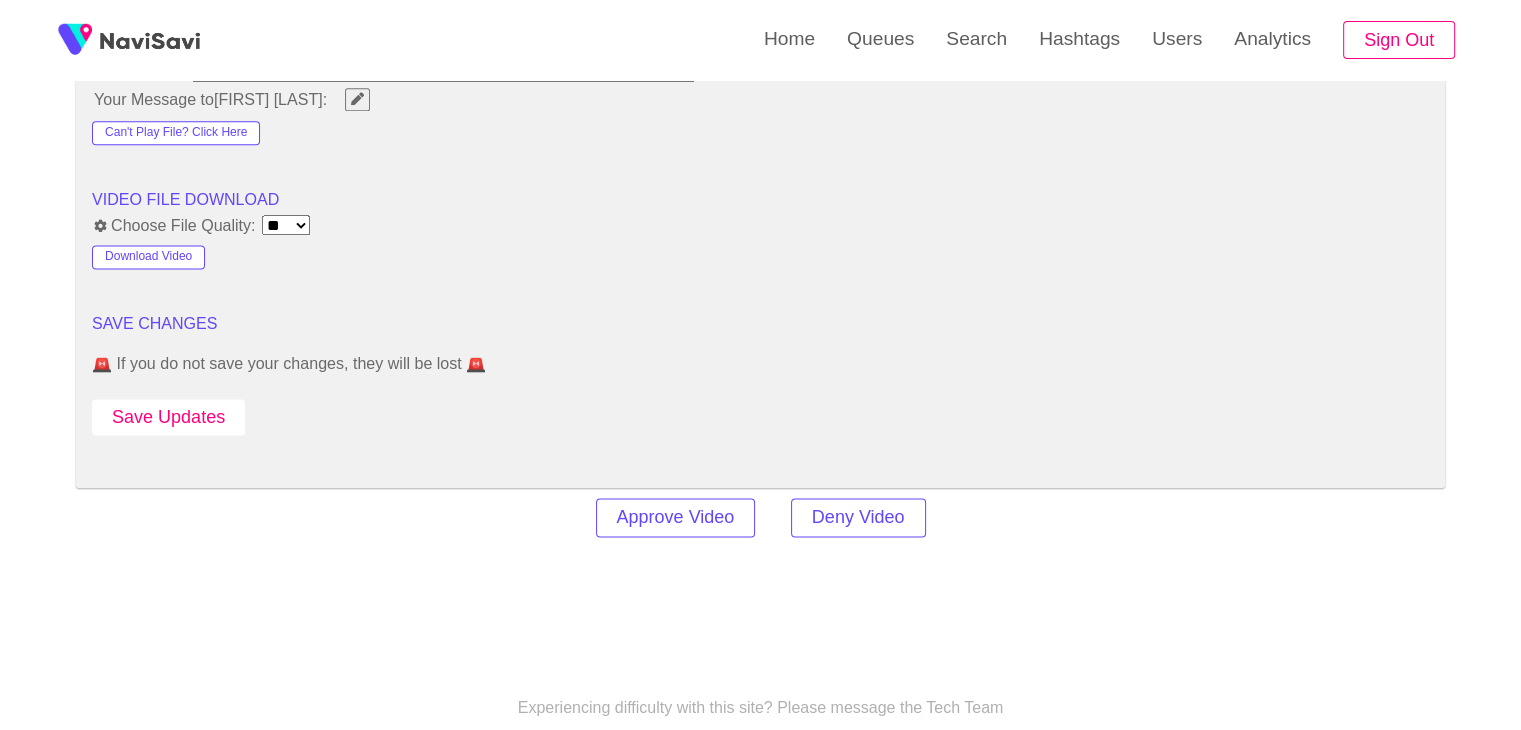 click on "Save Updates" at bounding box center (168, 417) 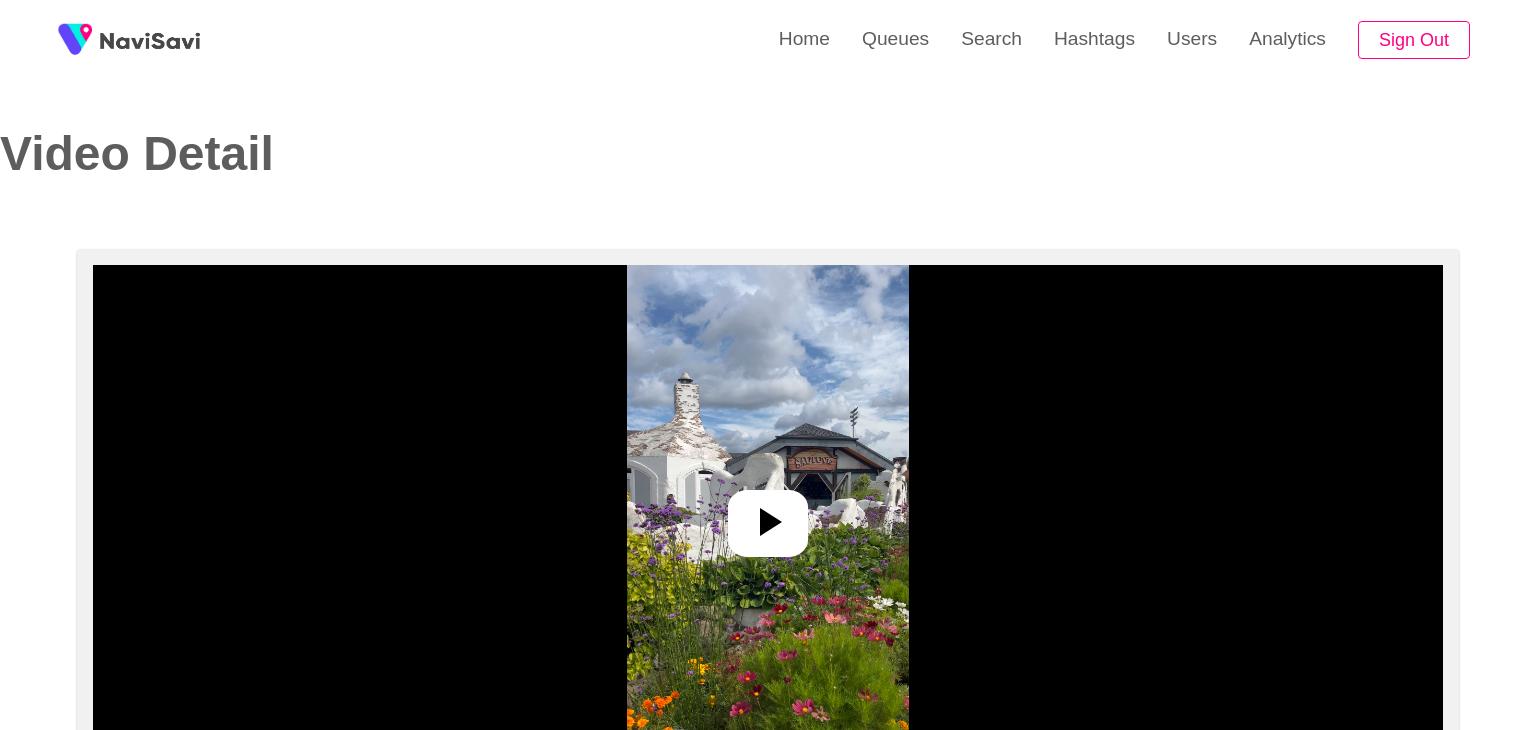 select on "**" 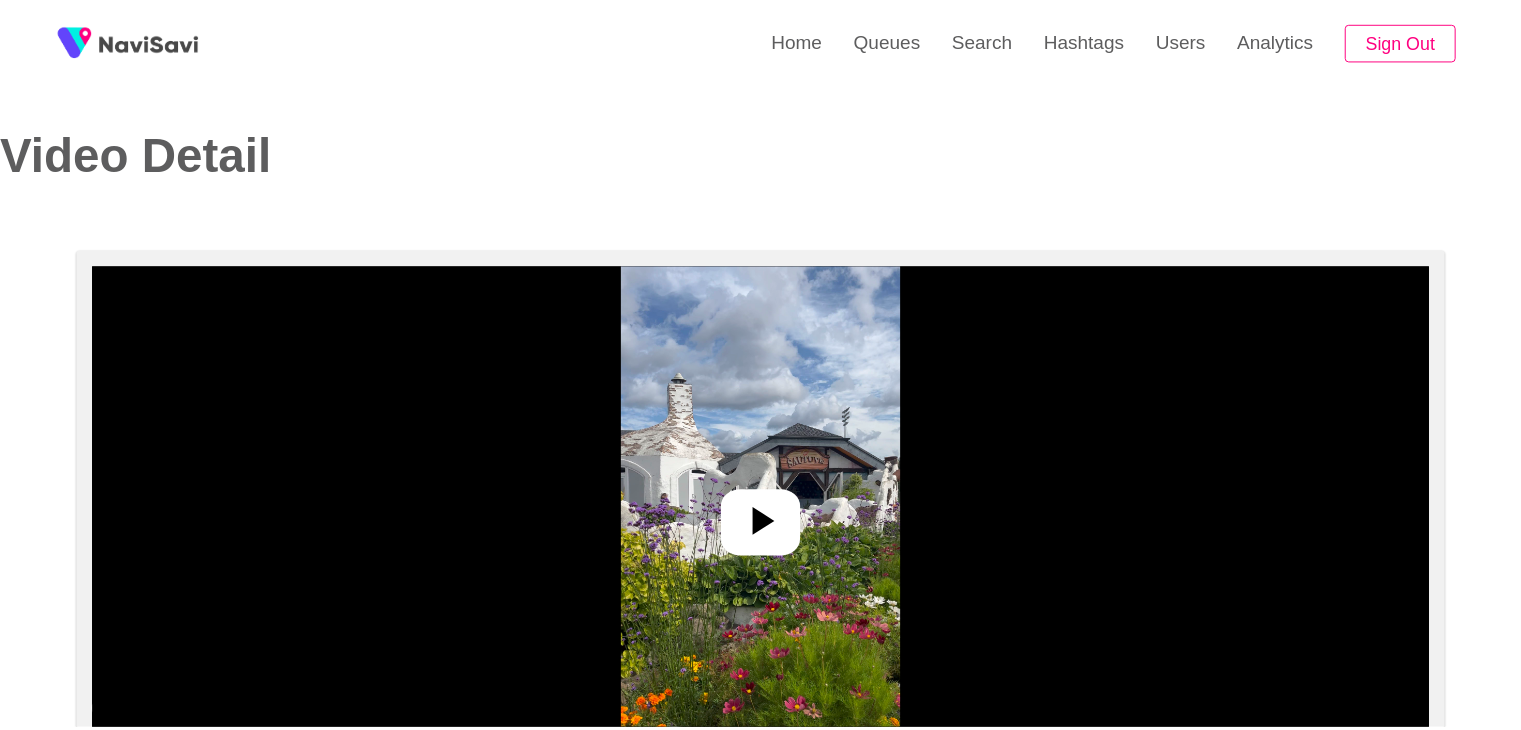 scroll, scrollTop: 0, scrollLeft: 0, axis: both 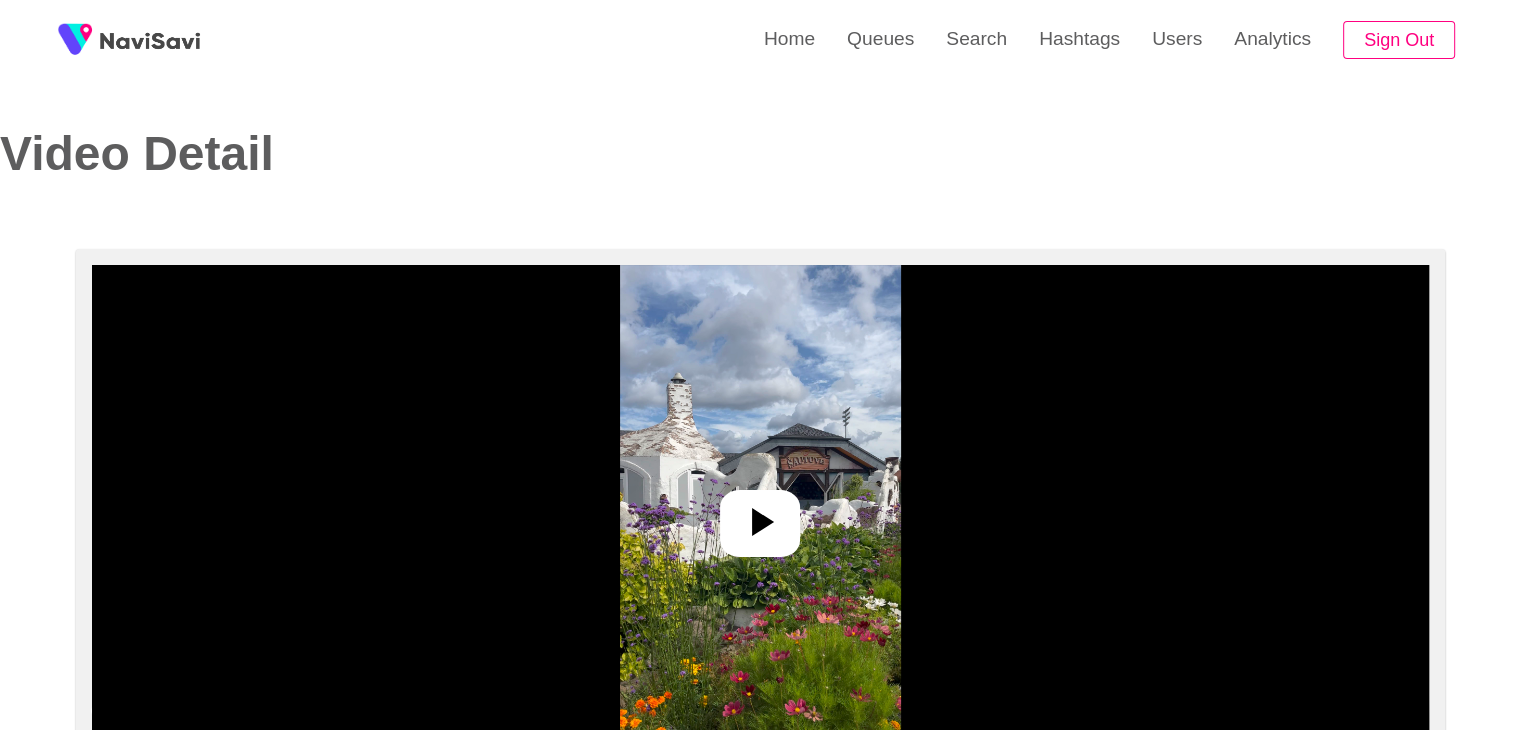 select on "**********" 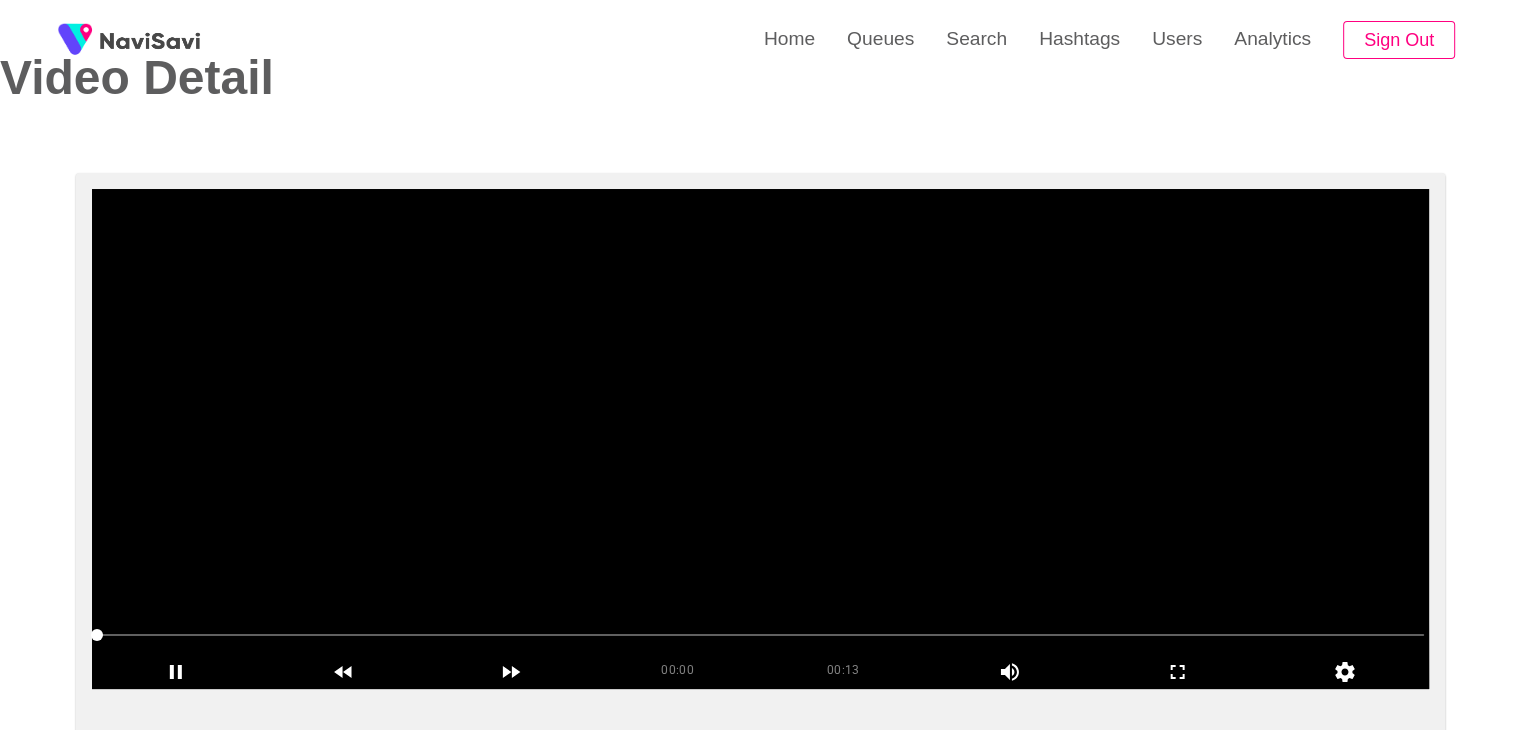 scroll, scrollTop: 80, scrollLeft: 0, axis: vertical 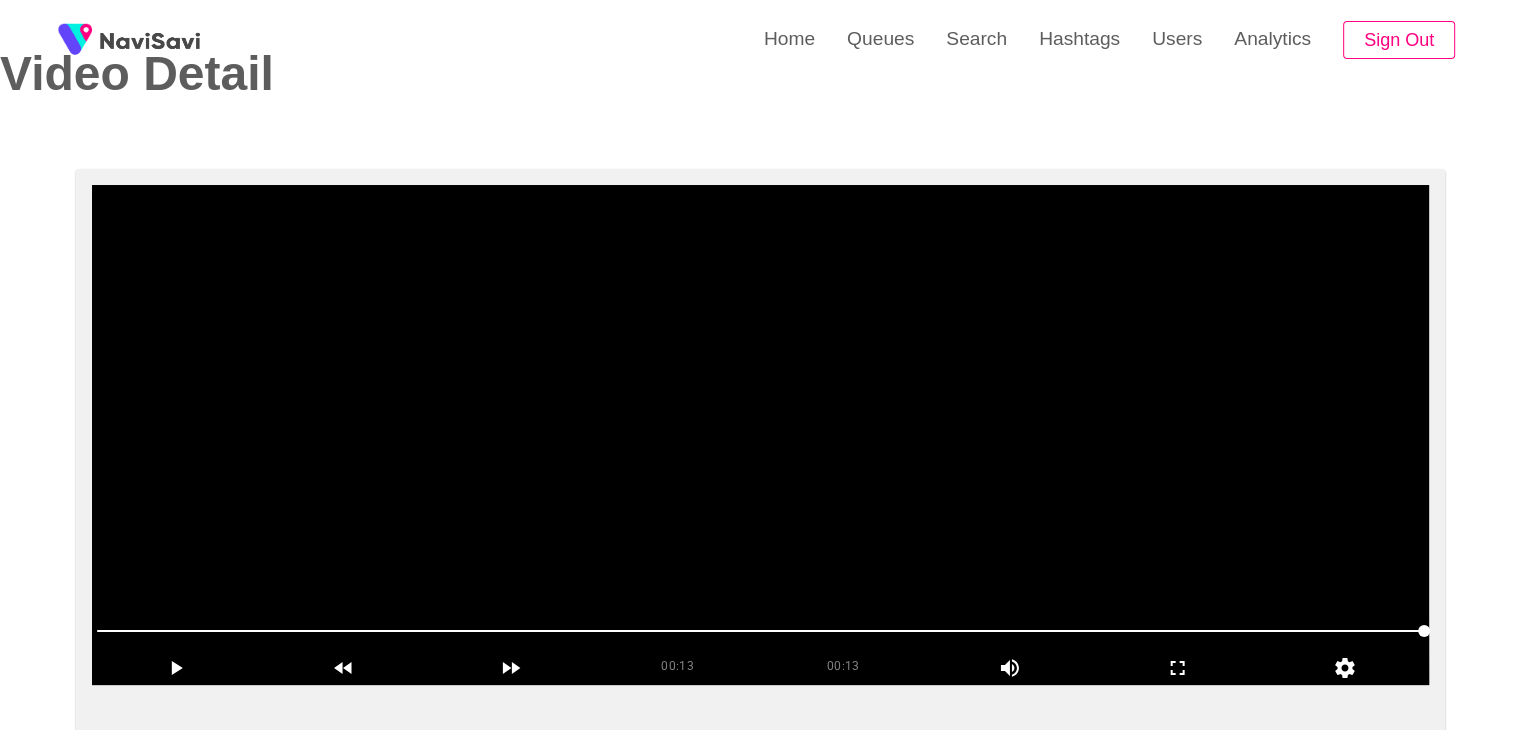 click at bounding box center (760, 435) 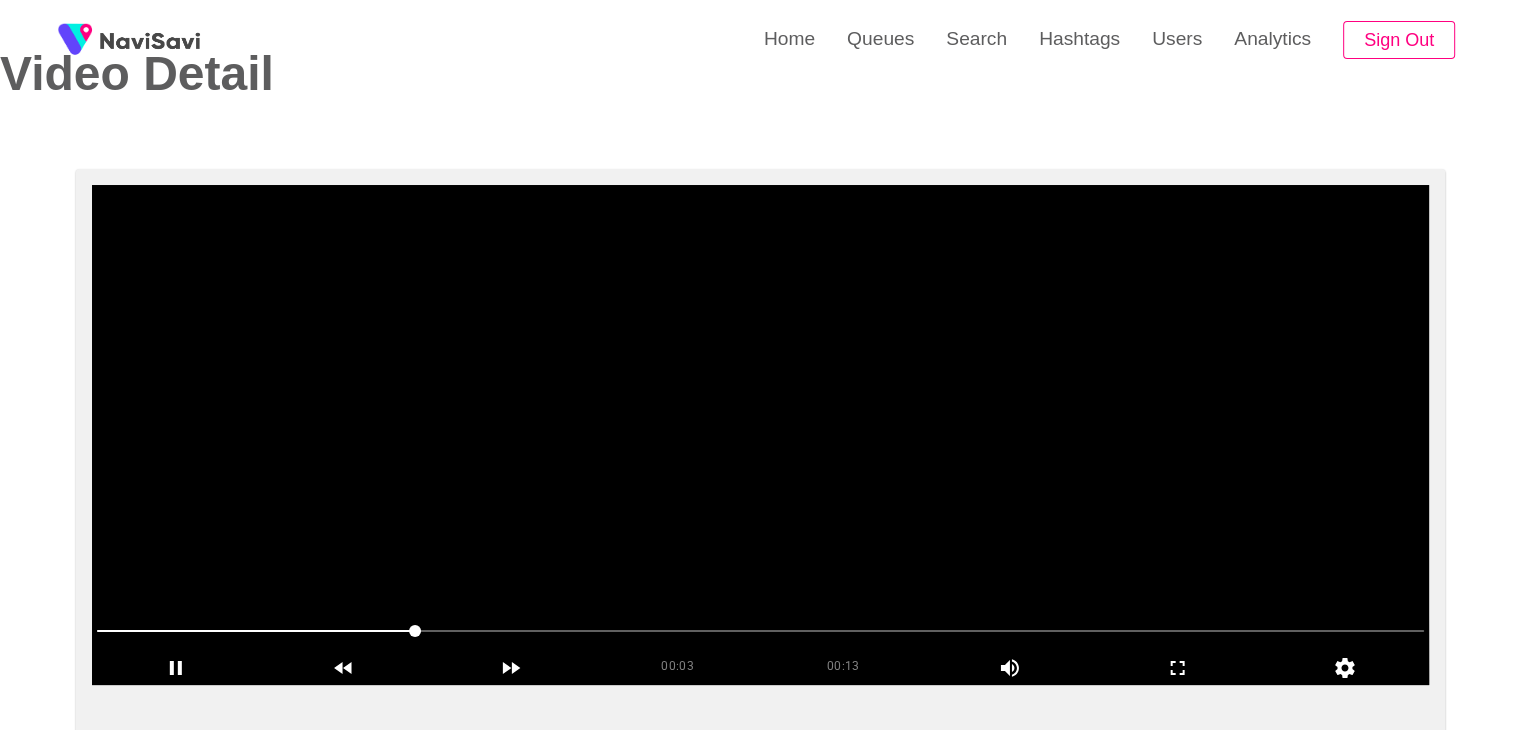 click at bounding box center [760, 435] 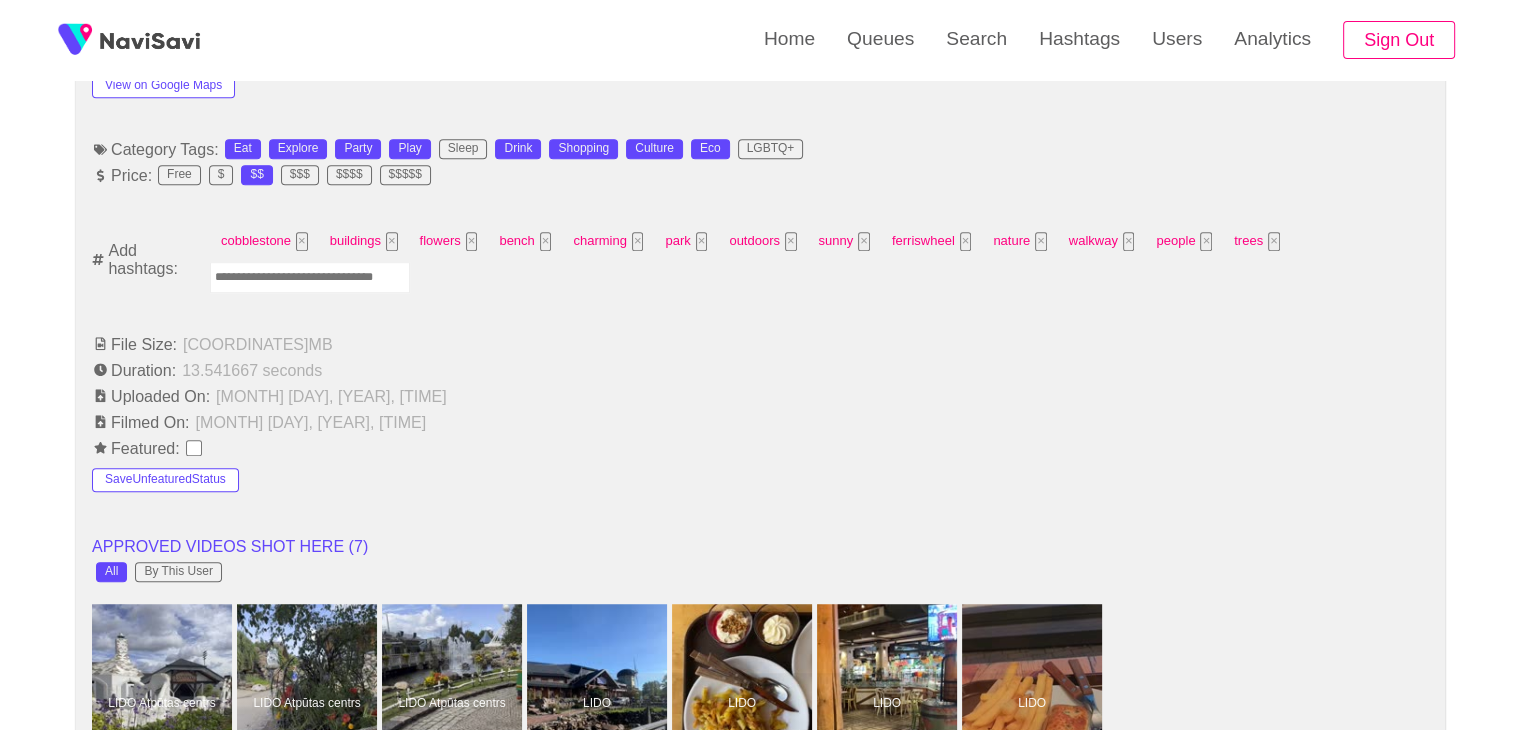 scroll, scrollTop: 1260, scrollLeft: 0, axis: vertical 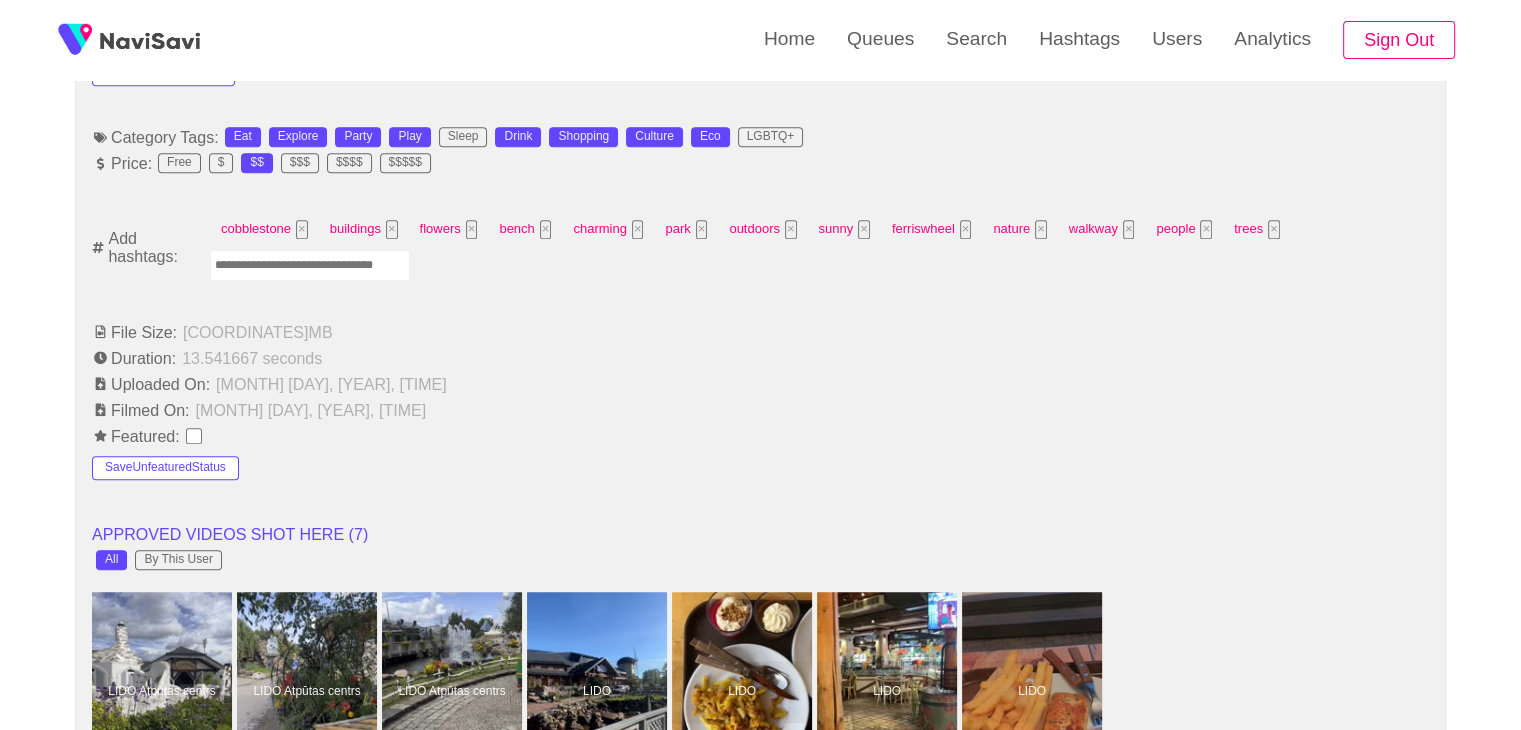 click at bounding box center (310, 265) 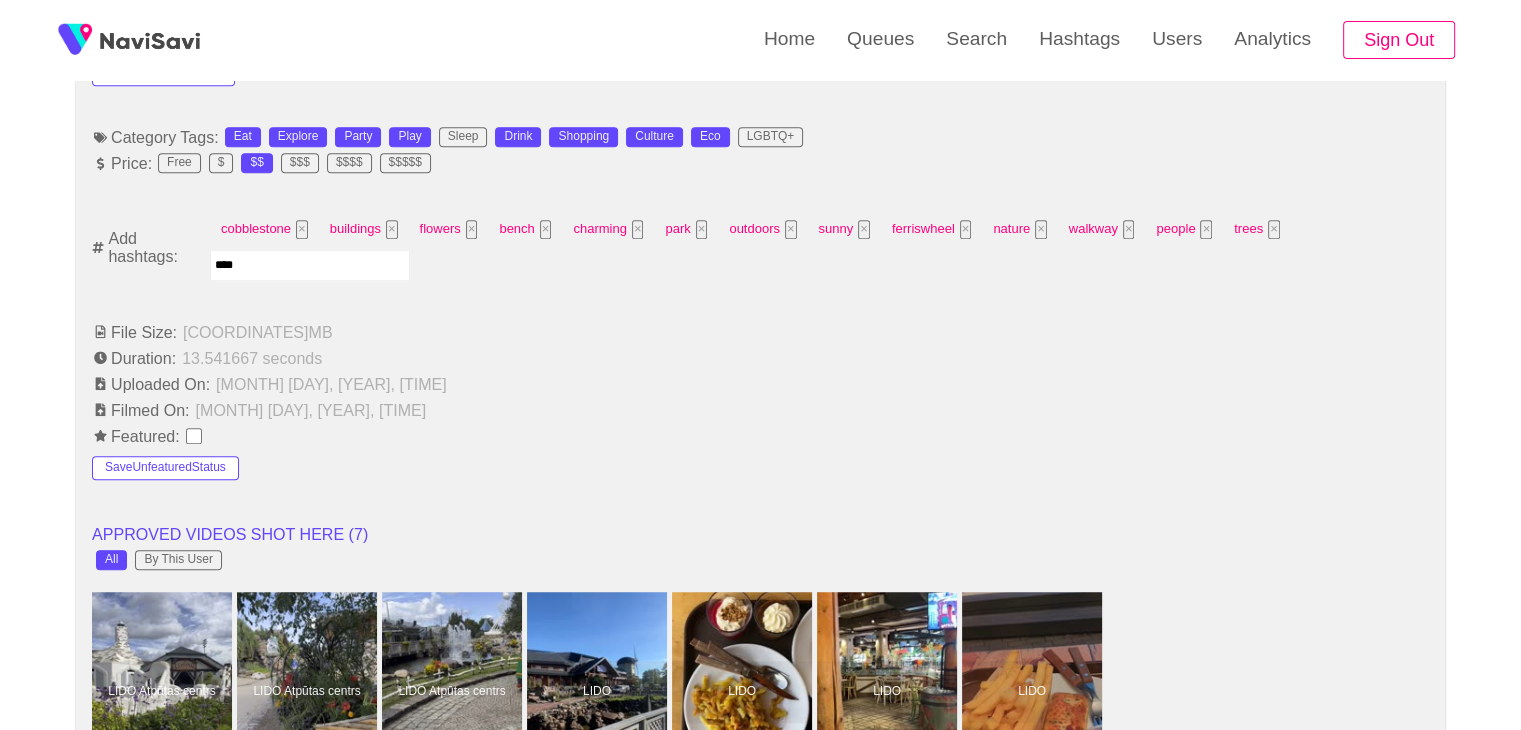 type on "*****" 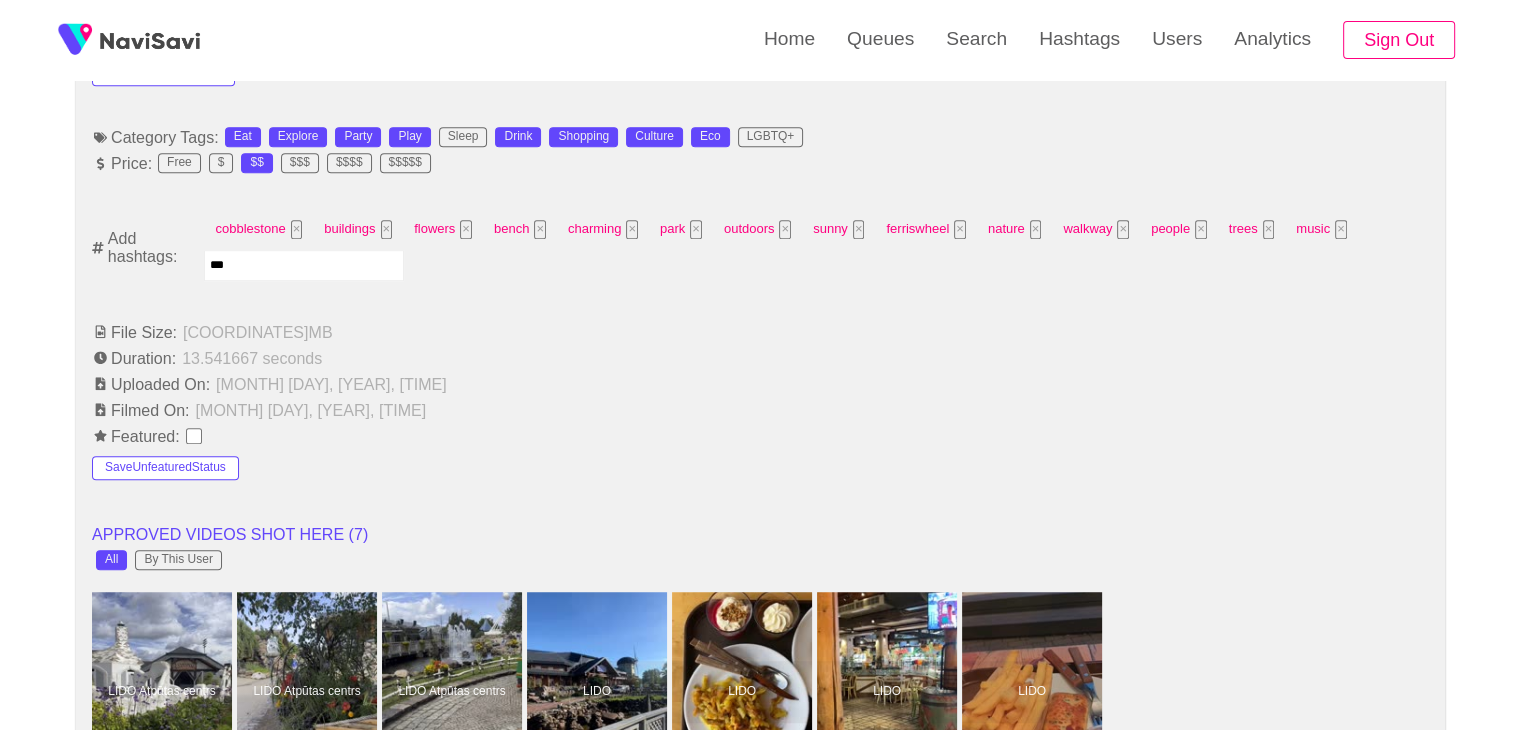 type on "****" 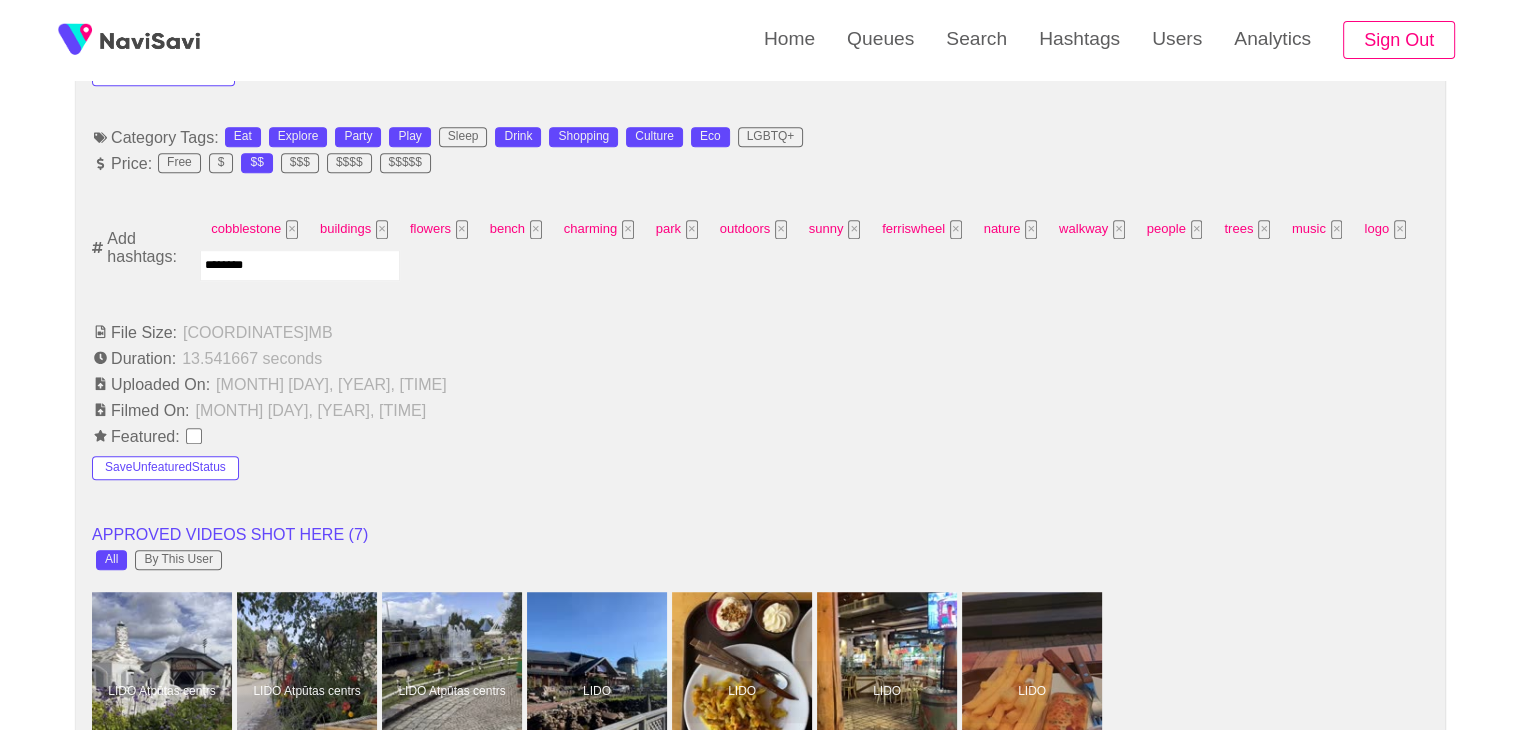 type on "*********" 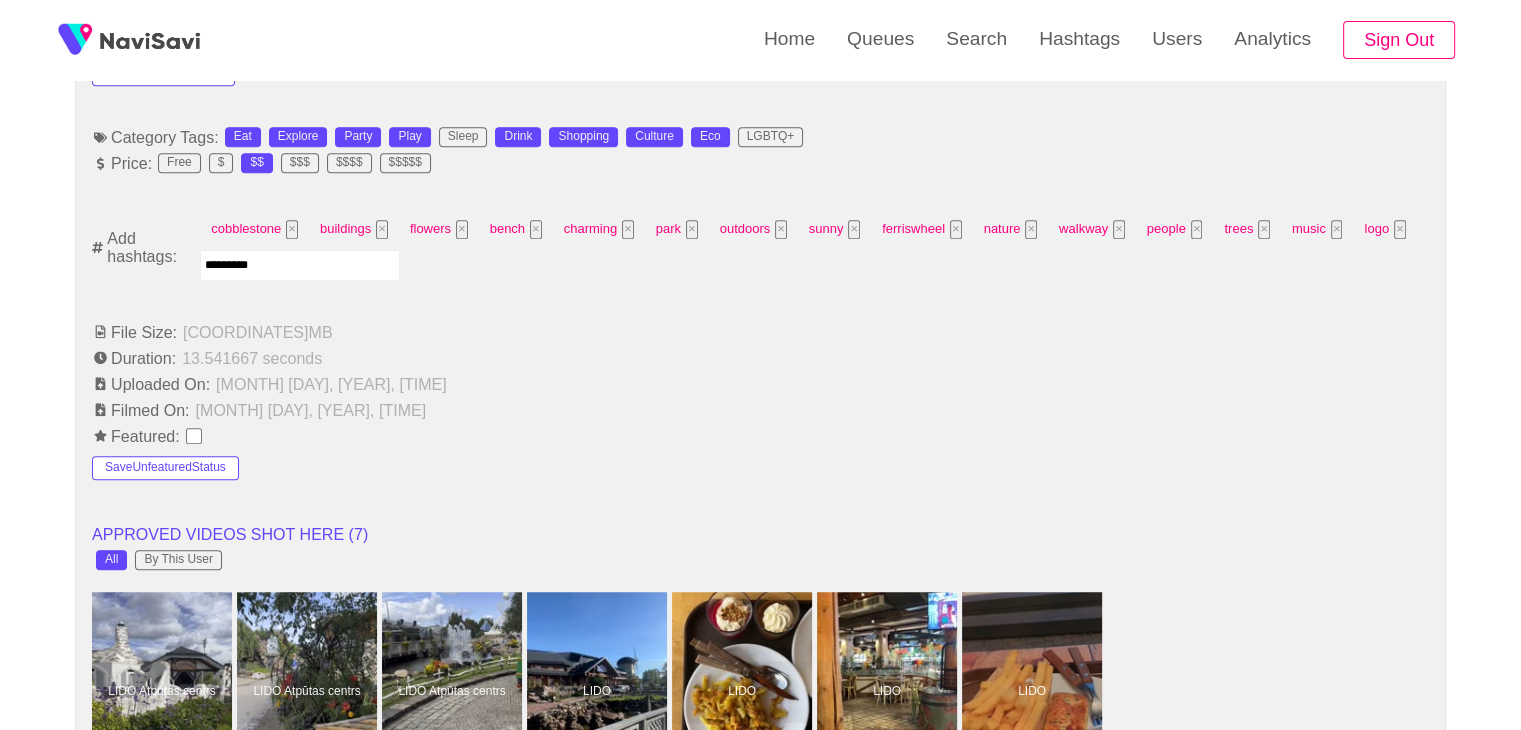 type 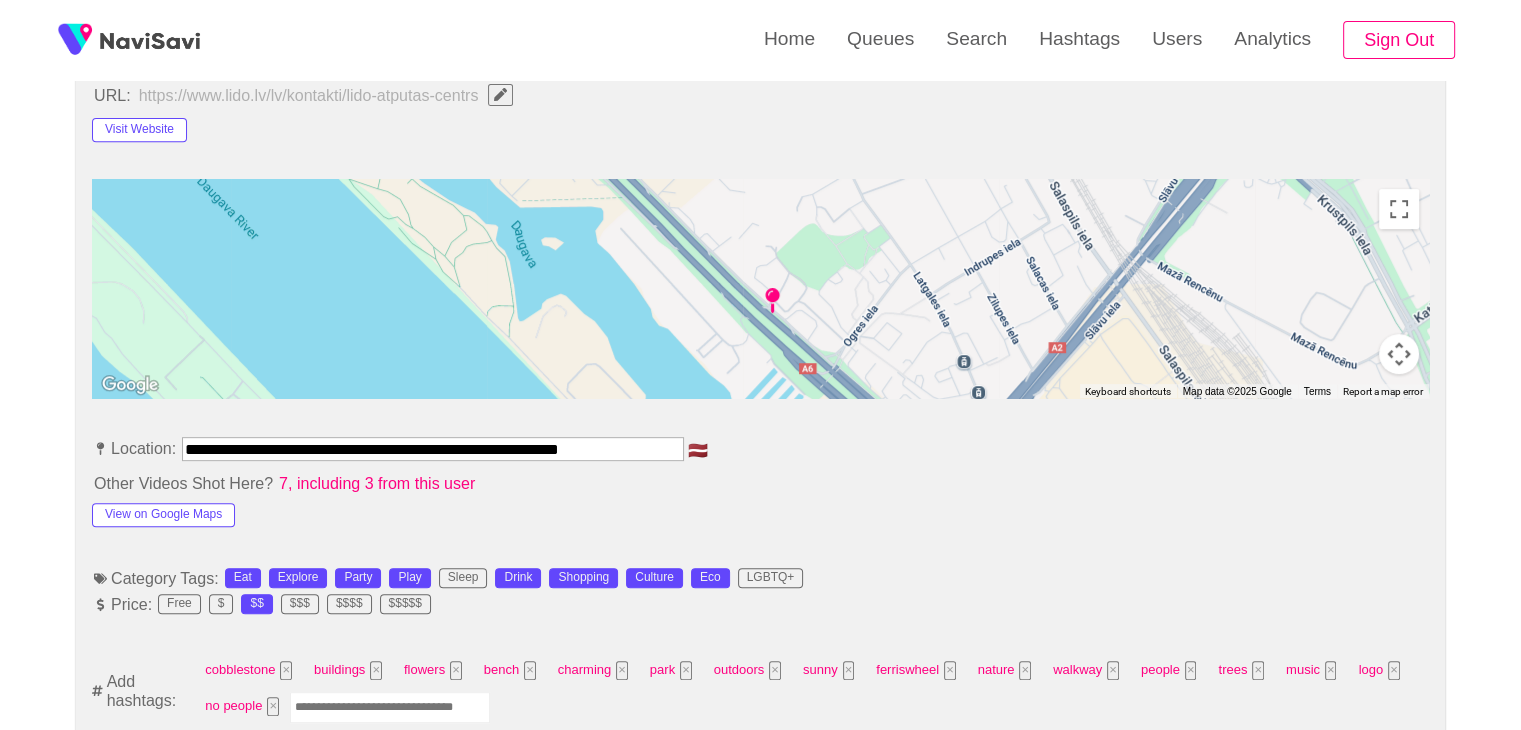 scroll, scrollTop: 804, scrollLeft: 0, axis: vertical 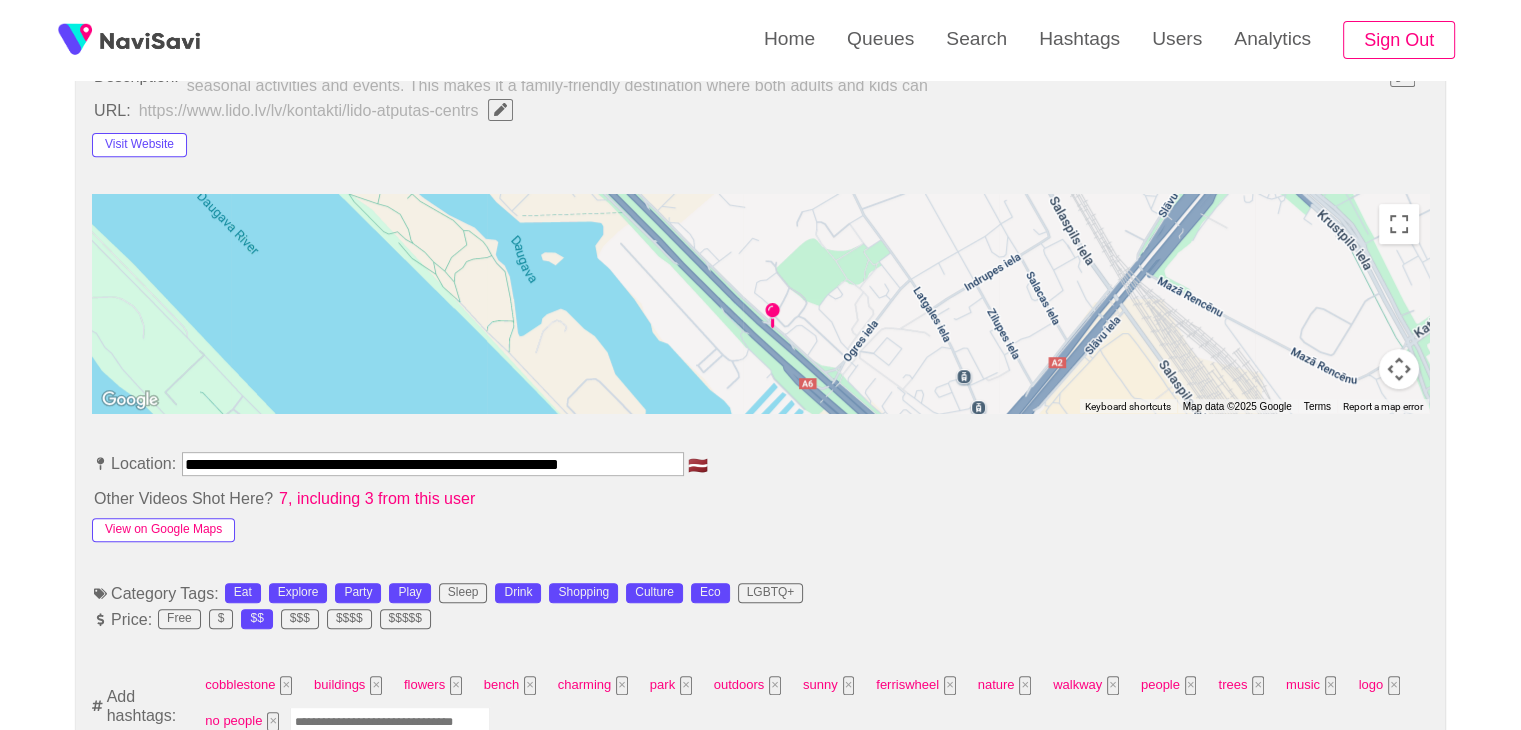 click on "View on Google Maps" at bounding box center [163, 530] 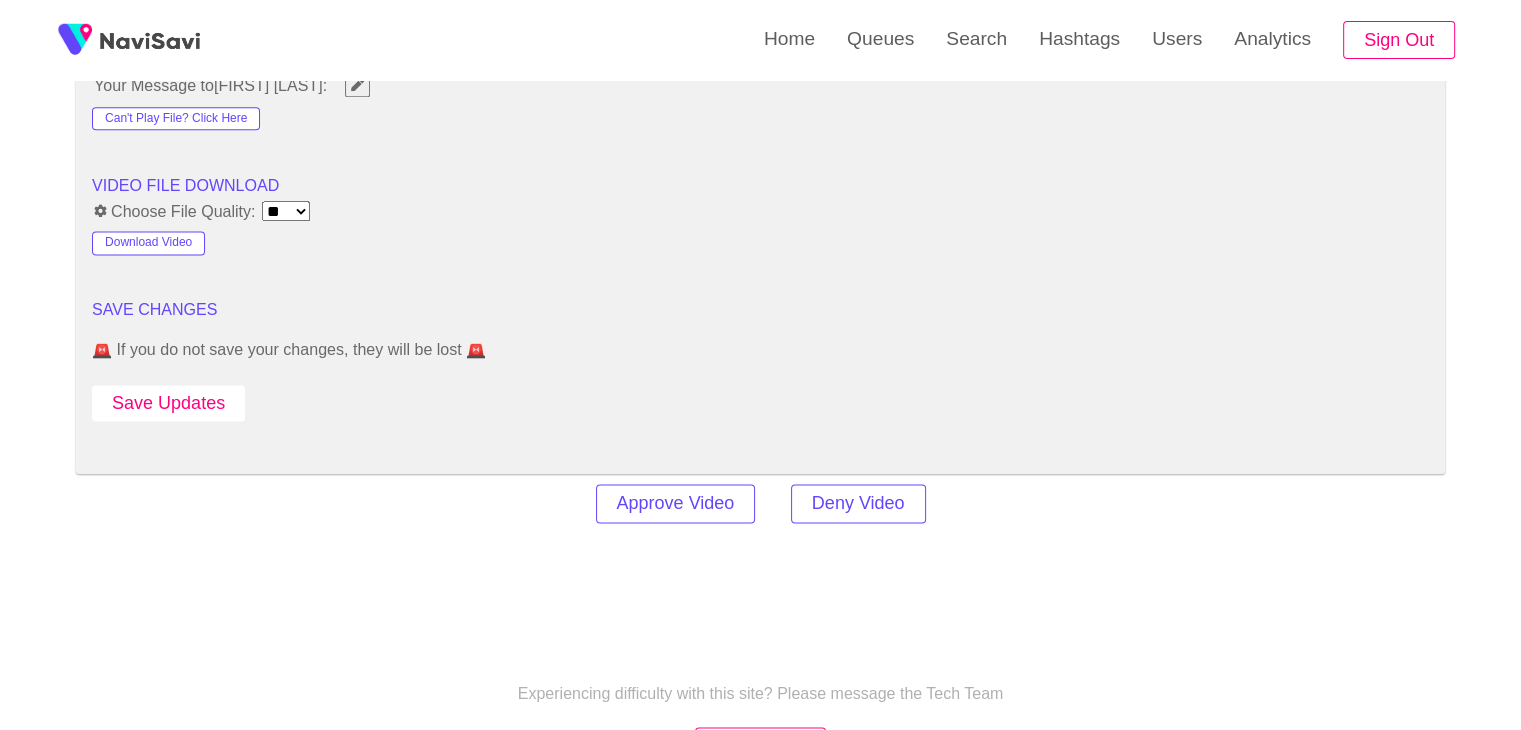 scroll, scrollTop: 2644, scrollLeft: 0, axis: vertical 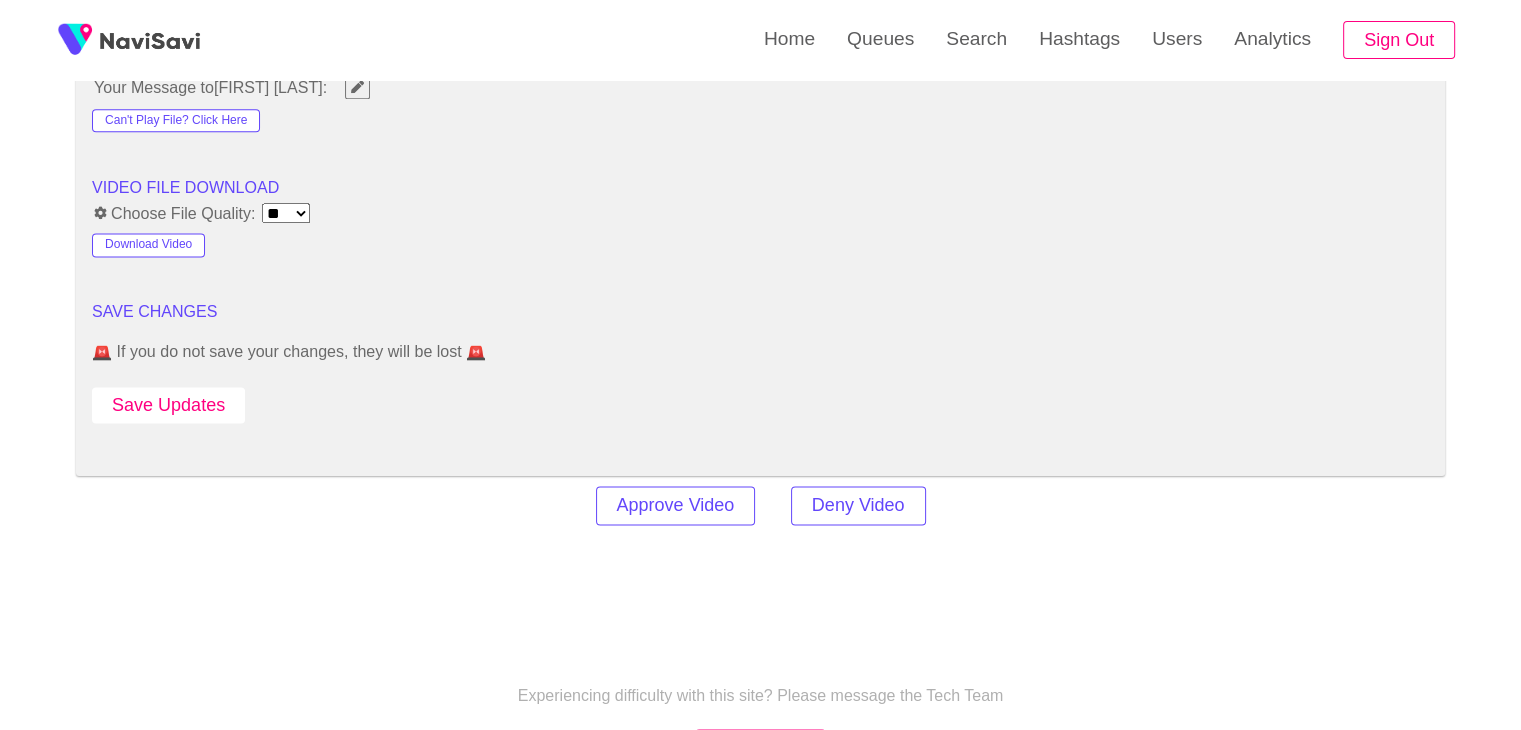 click on "Save Updates" at bounding box center [168, 405] 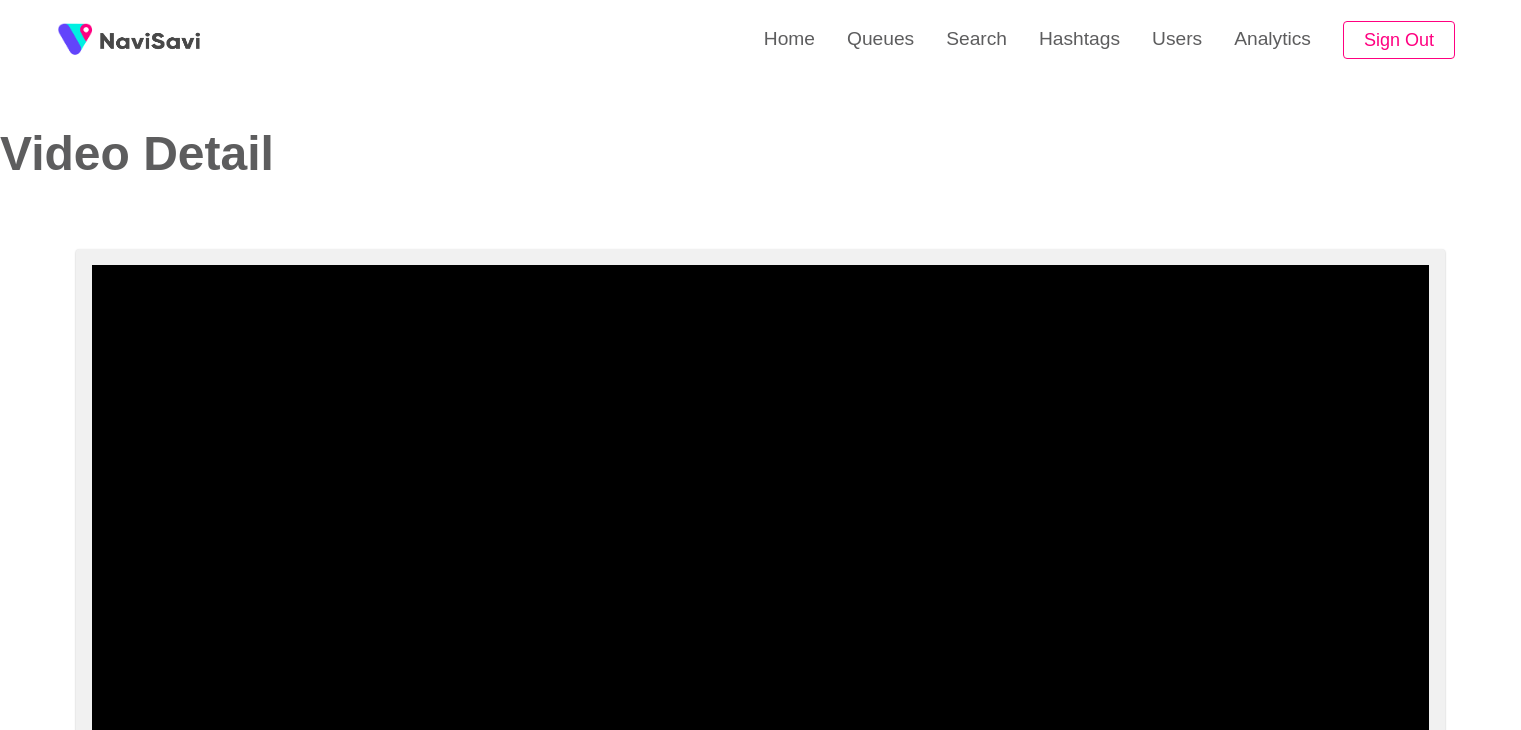 select on "**********" 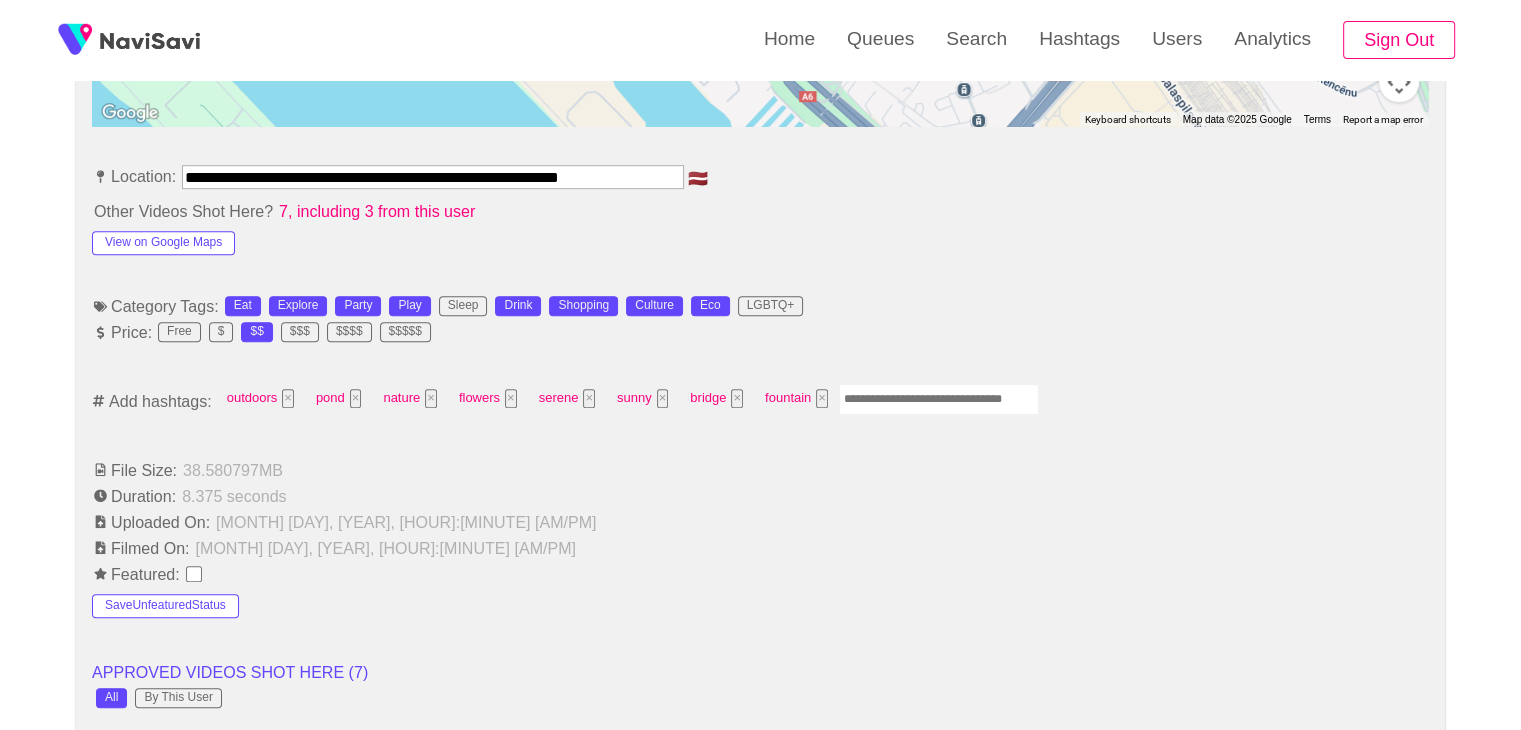 scroll, scrollTop: 1094, scrollLeft: 0, axis: vertical 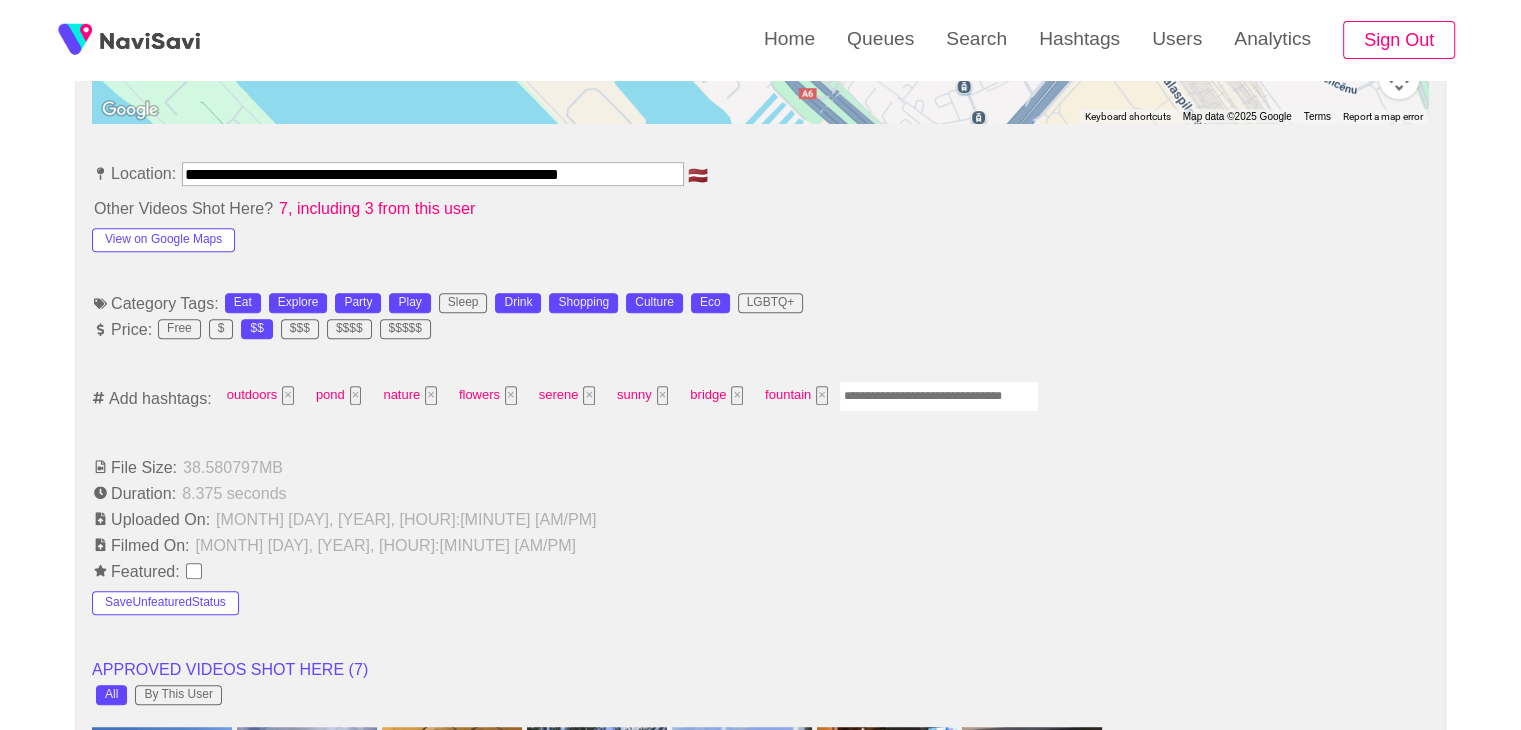 click on "**********" at bounding box center (760, 813) 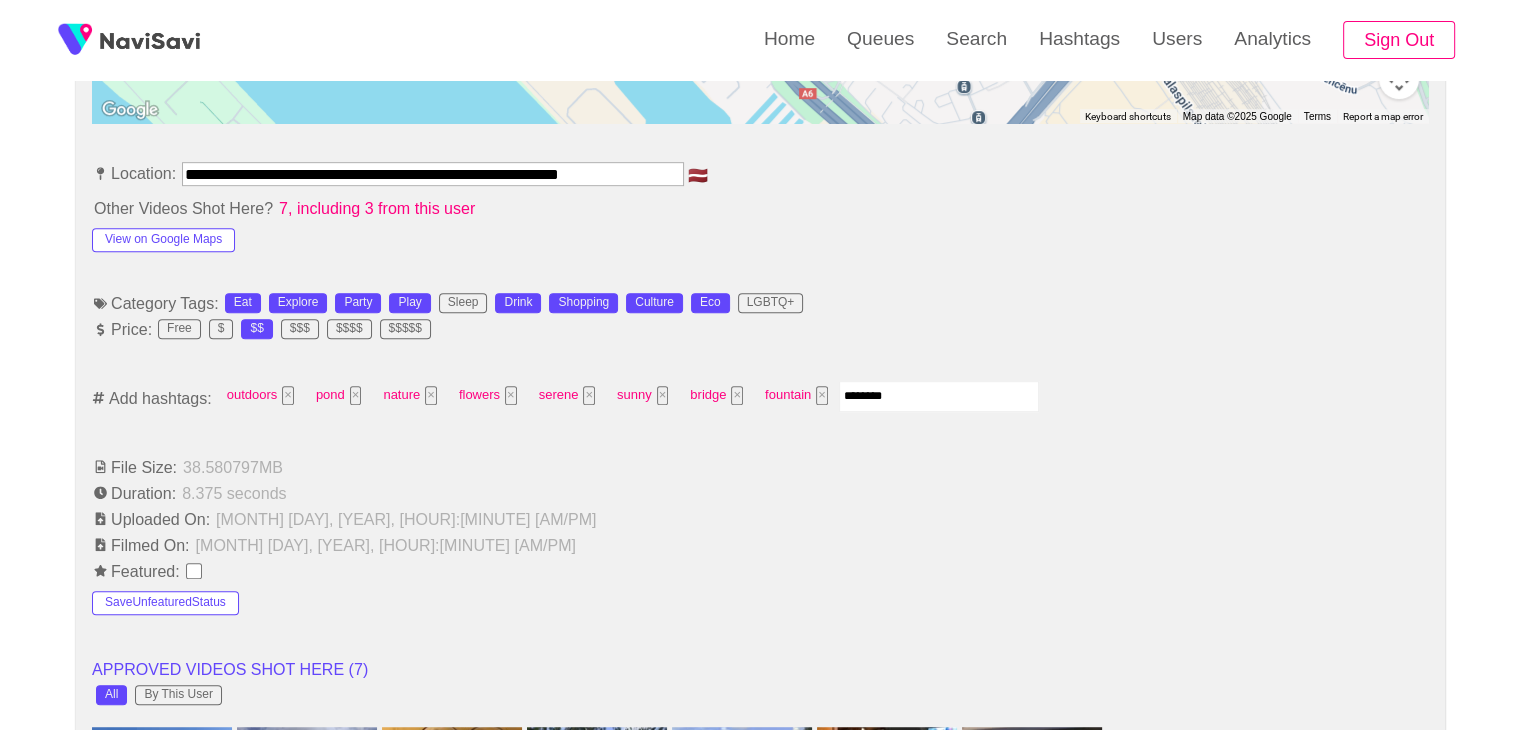 type on "*********" 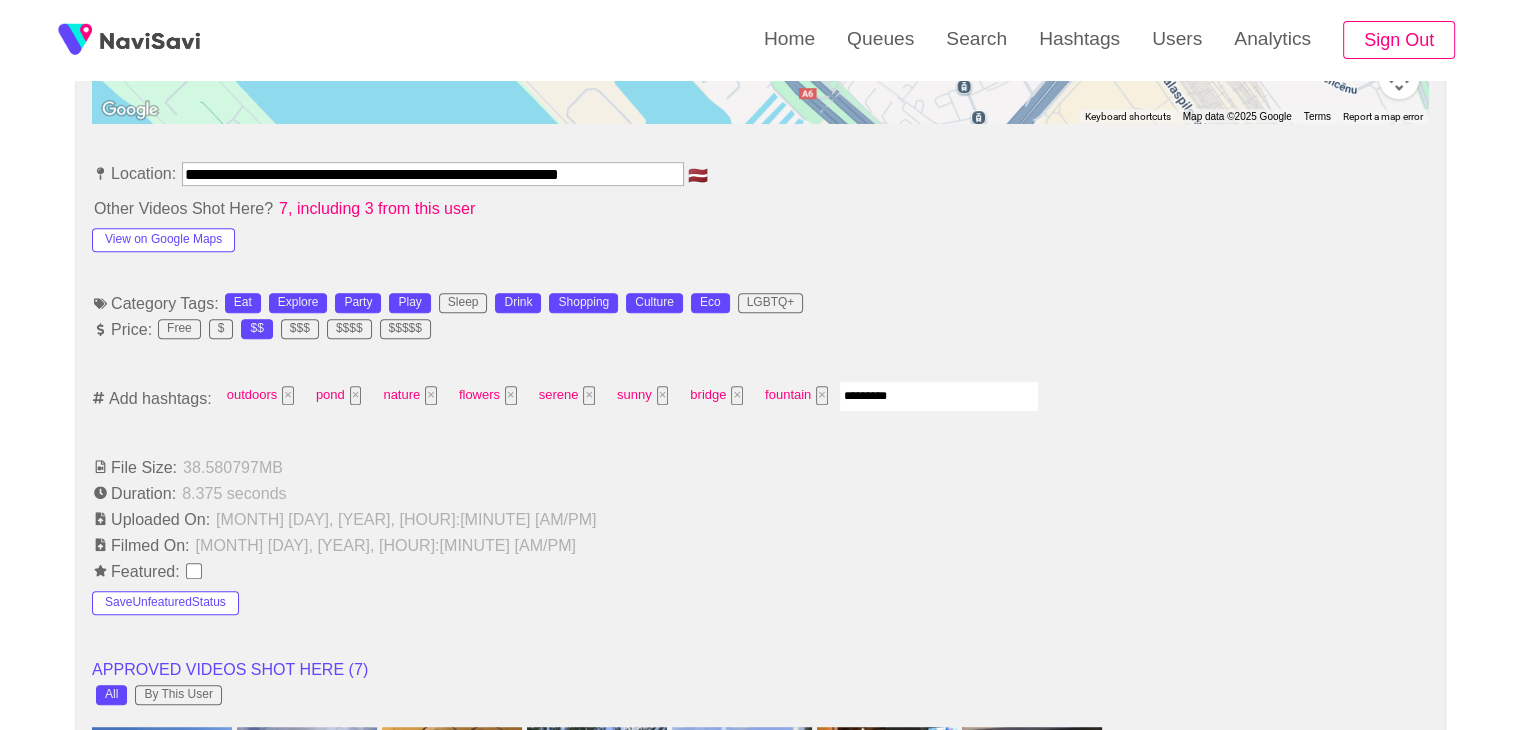 type 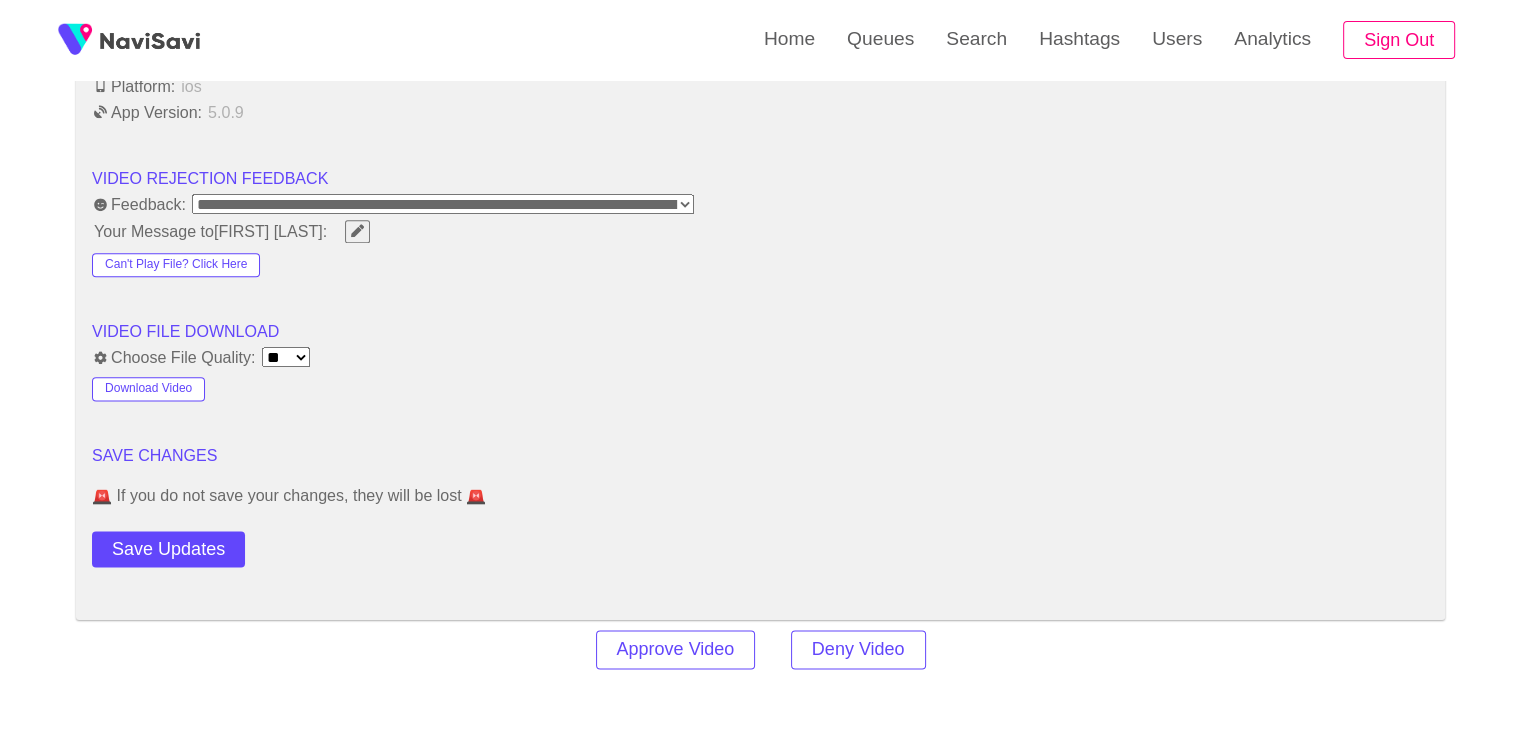 scroll, scrollTop: 2789, scrollLeft: 0, axis: vertical 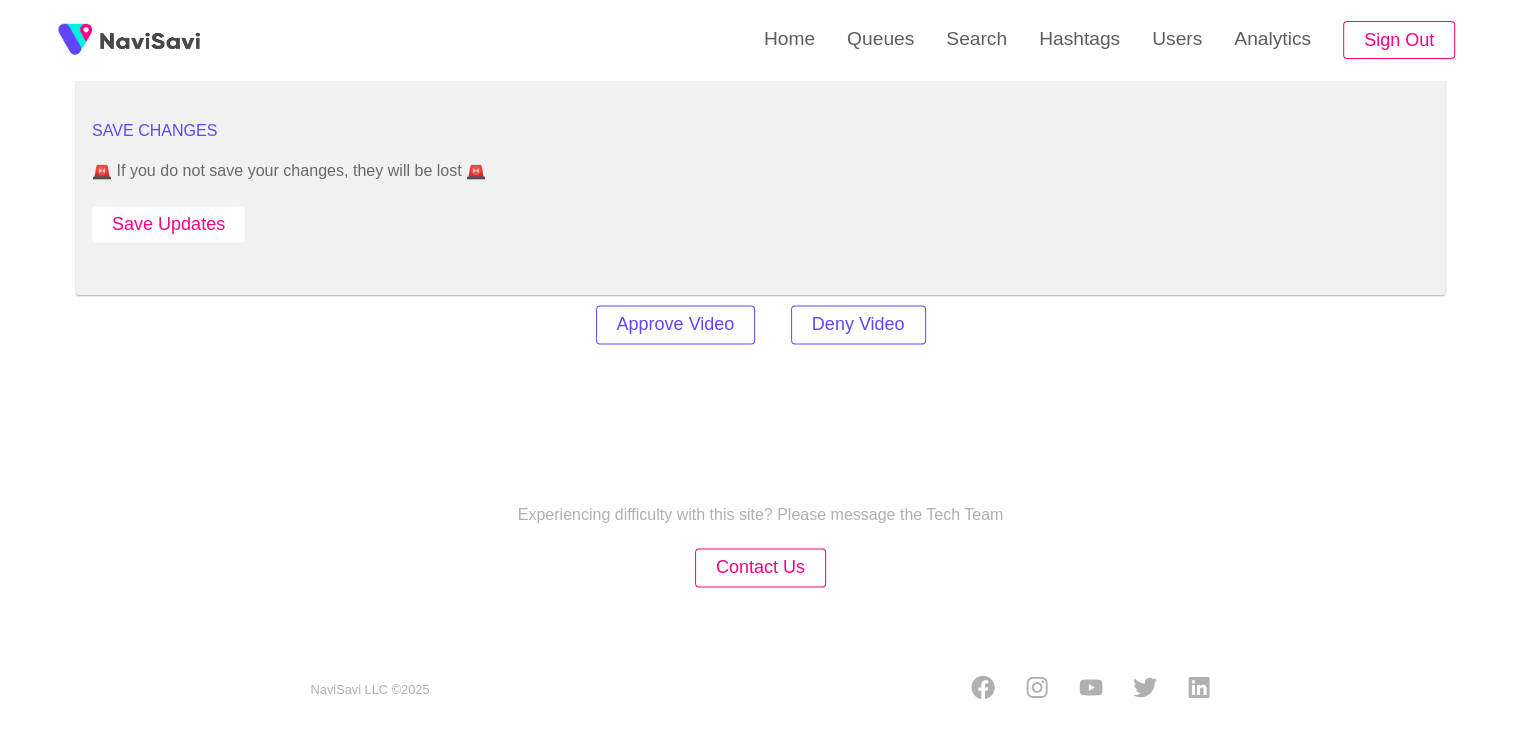 click on "Save Updates" at bounding box center (168, 224) 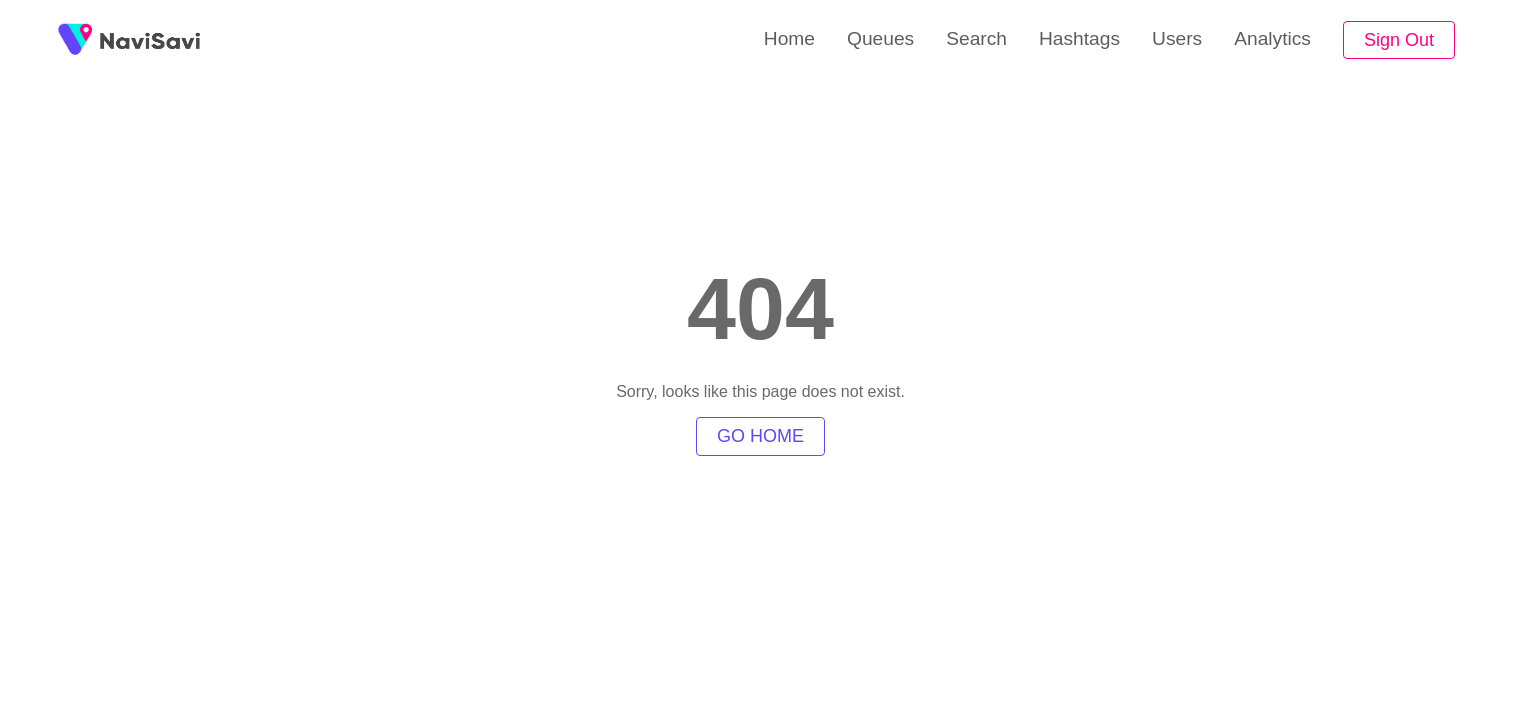 scroll, scrollTop: 0, scrollLeft: 0, axis: both 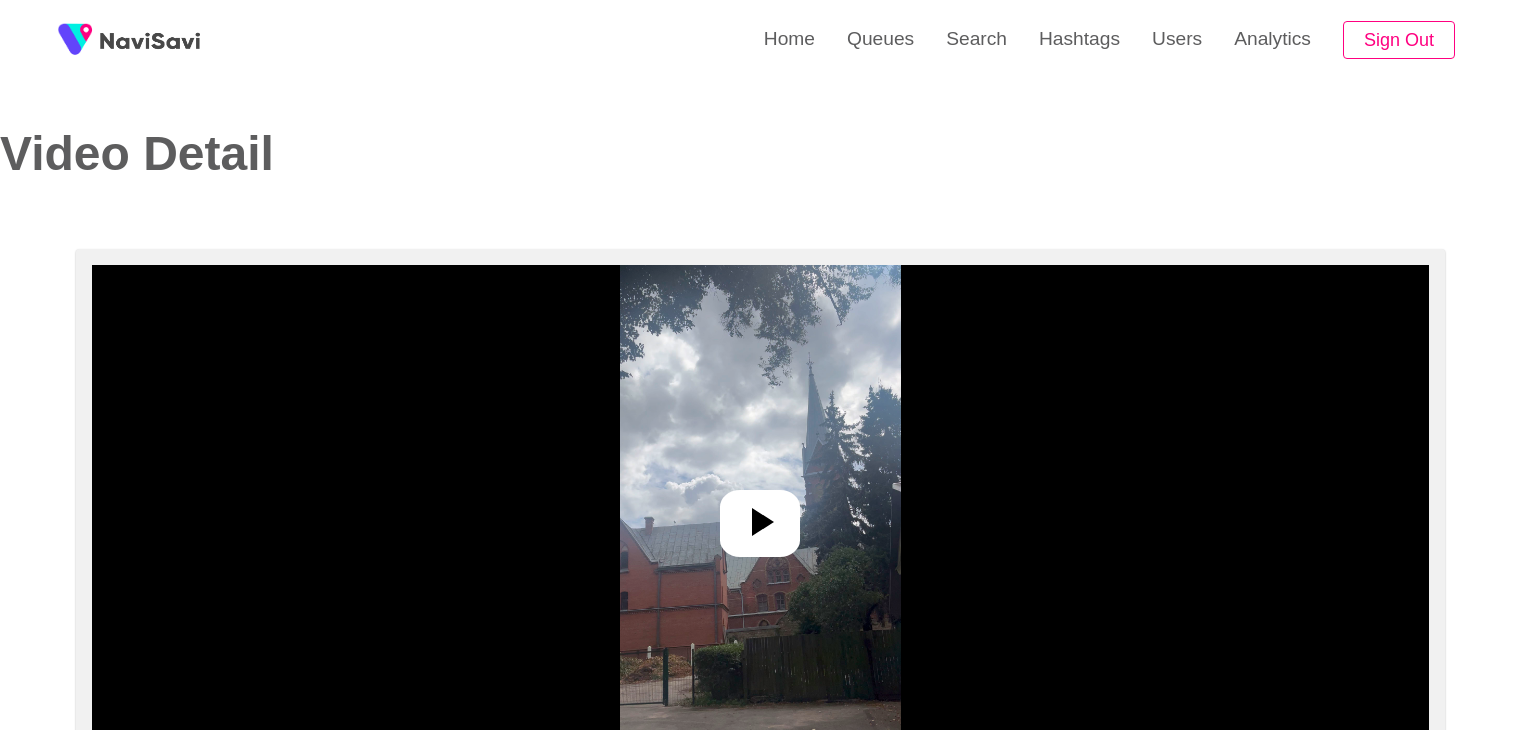 select on "**********" 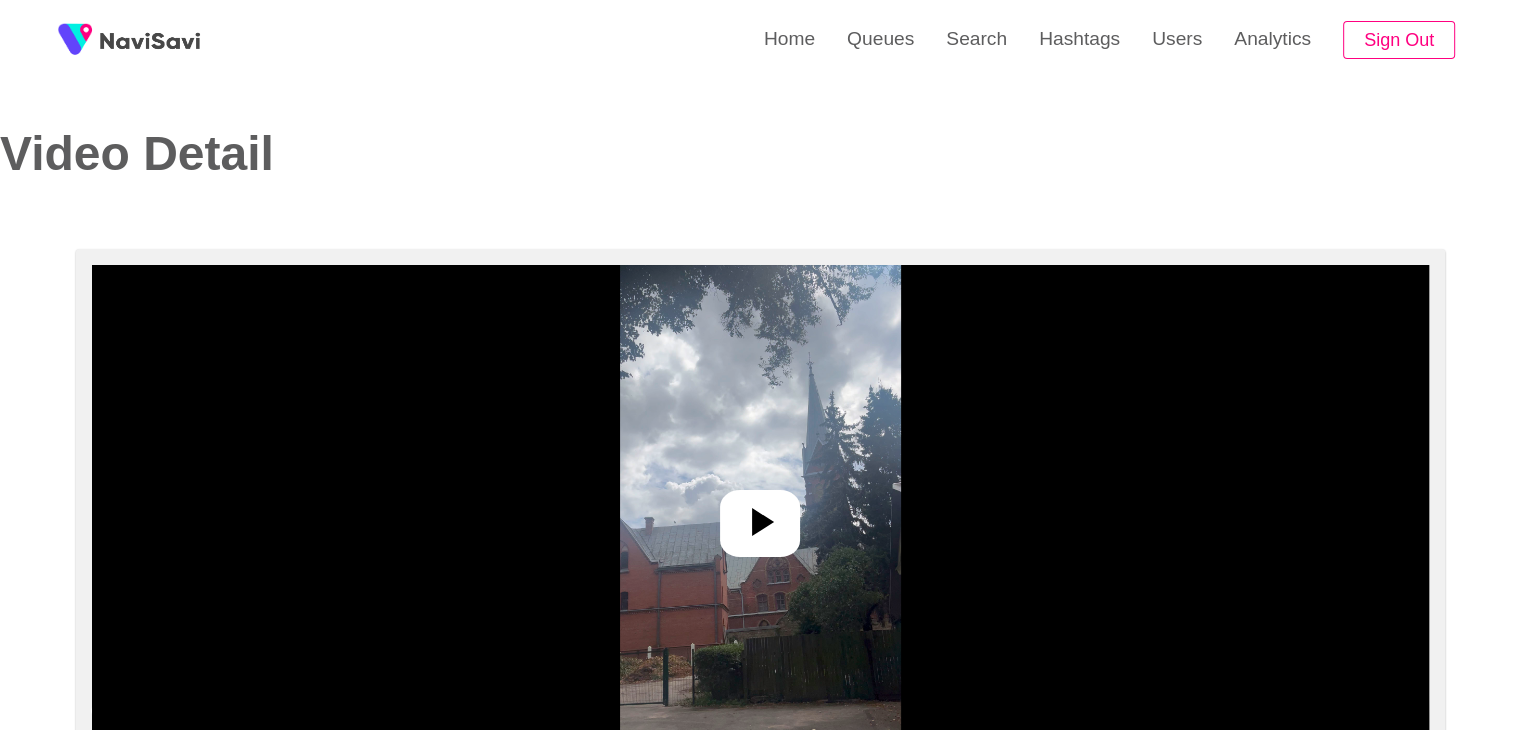 click at bounding box center [760, 523] 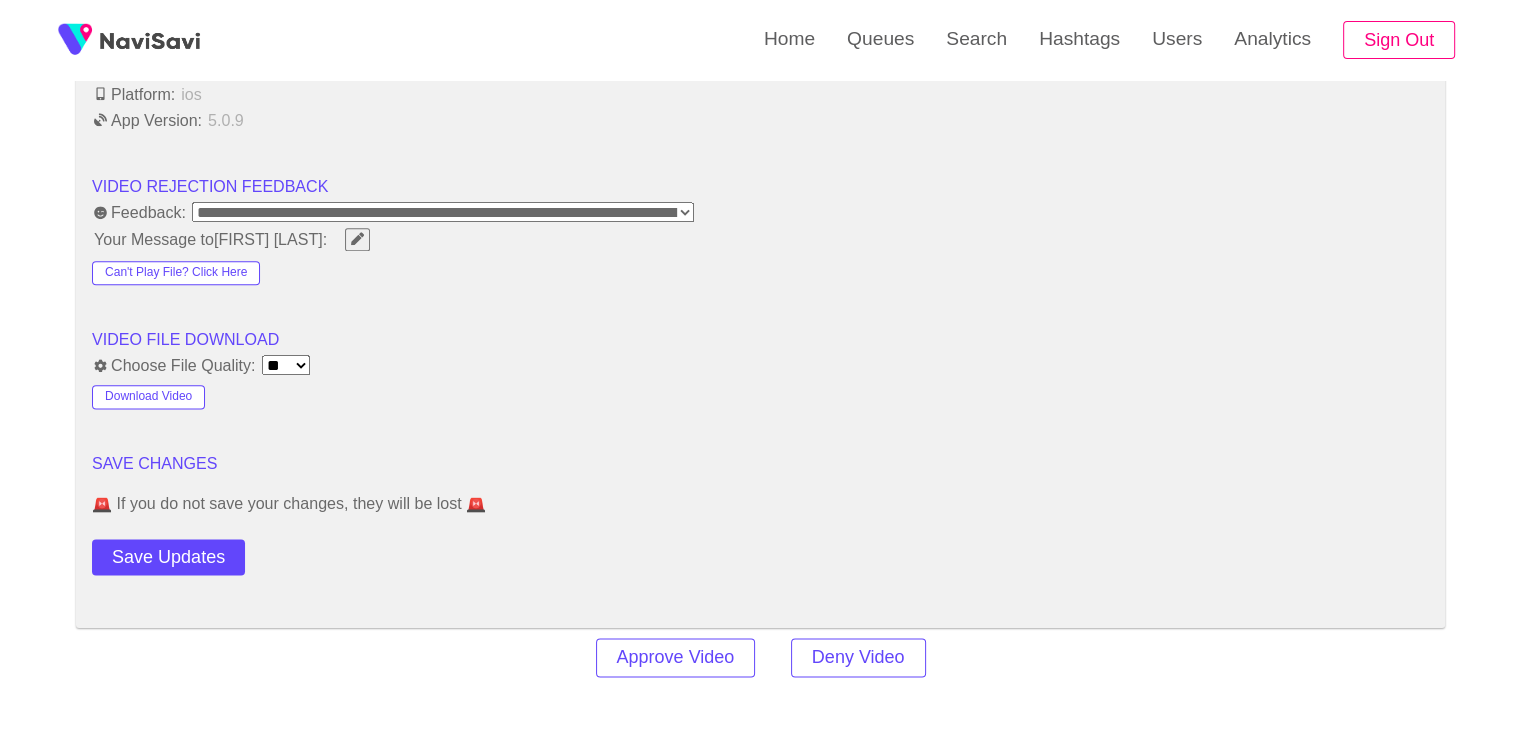 scroll, scrollTop: 2464, scrollLeft: 0, axis: vertical 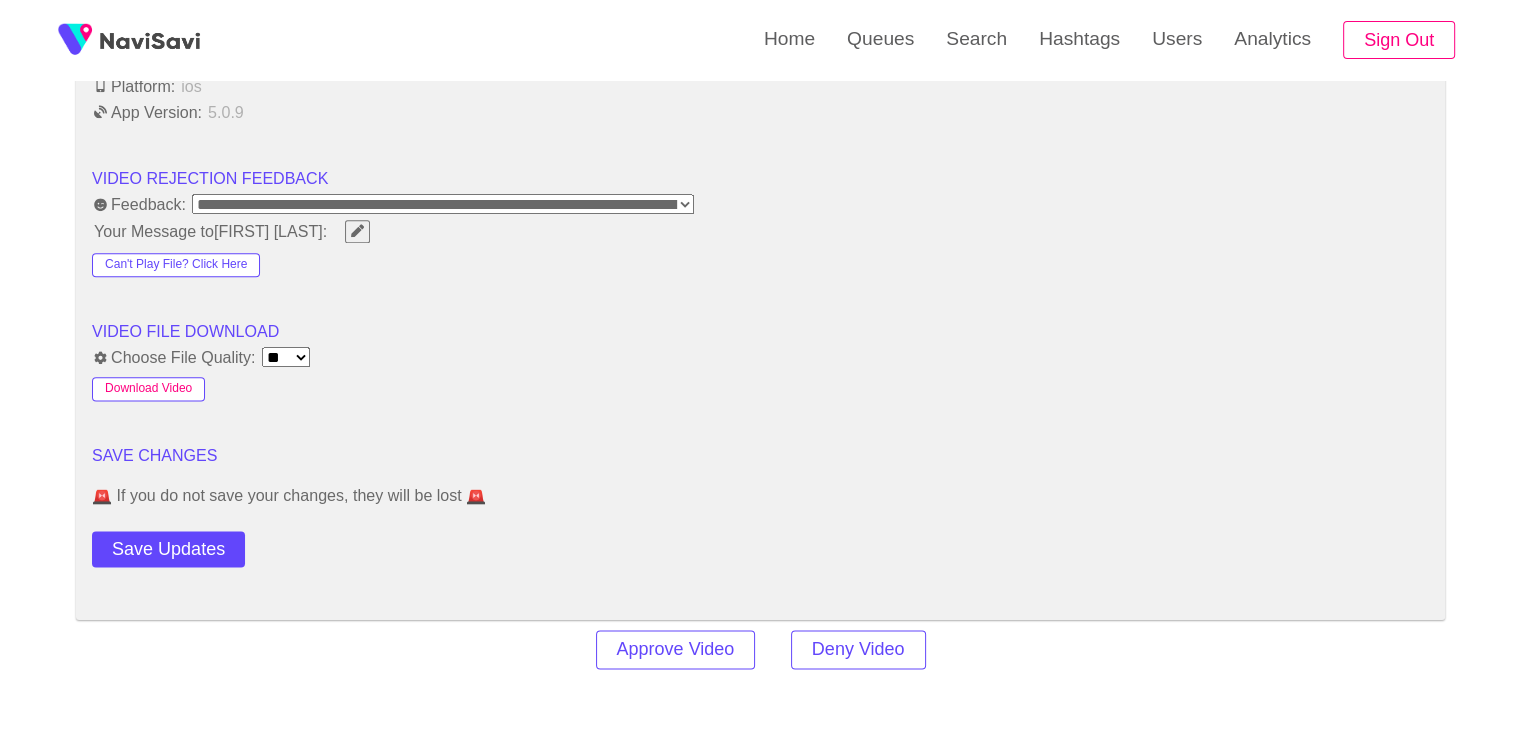 click on "Download Video" at bounding box center [148, 389] 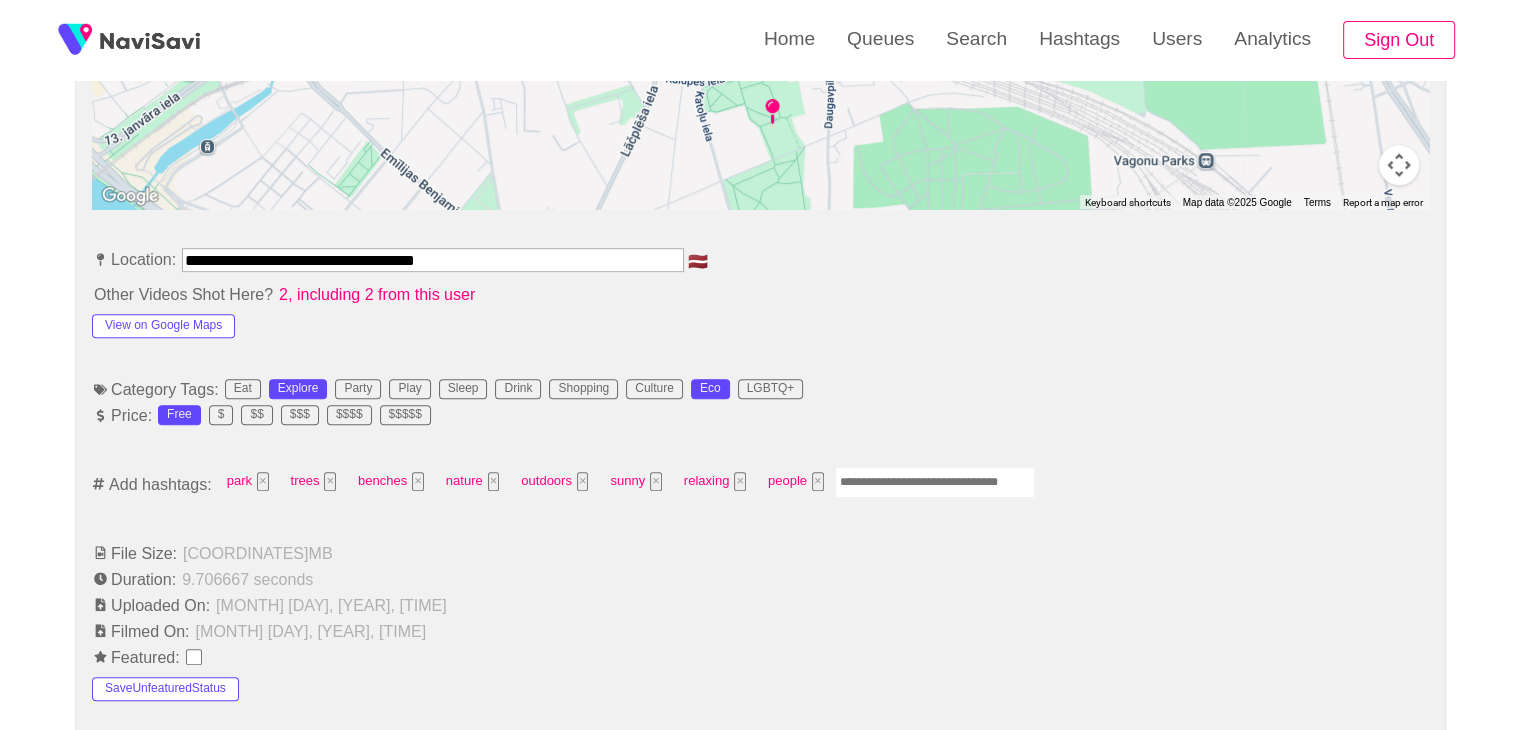 scroll, scrollTop: 985, scrollLeft: 0, axis: vertical 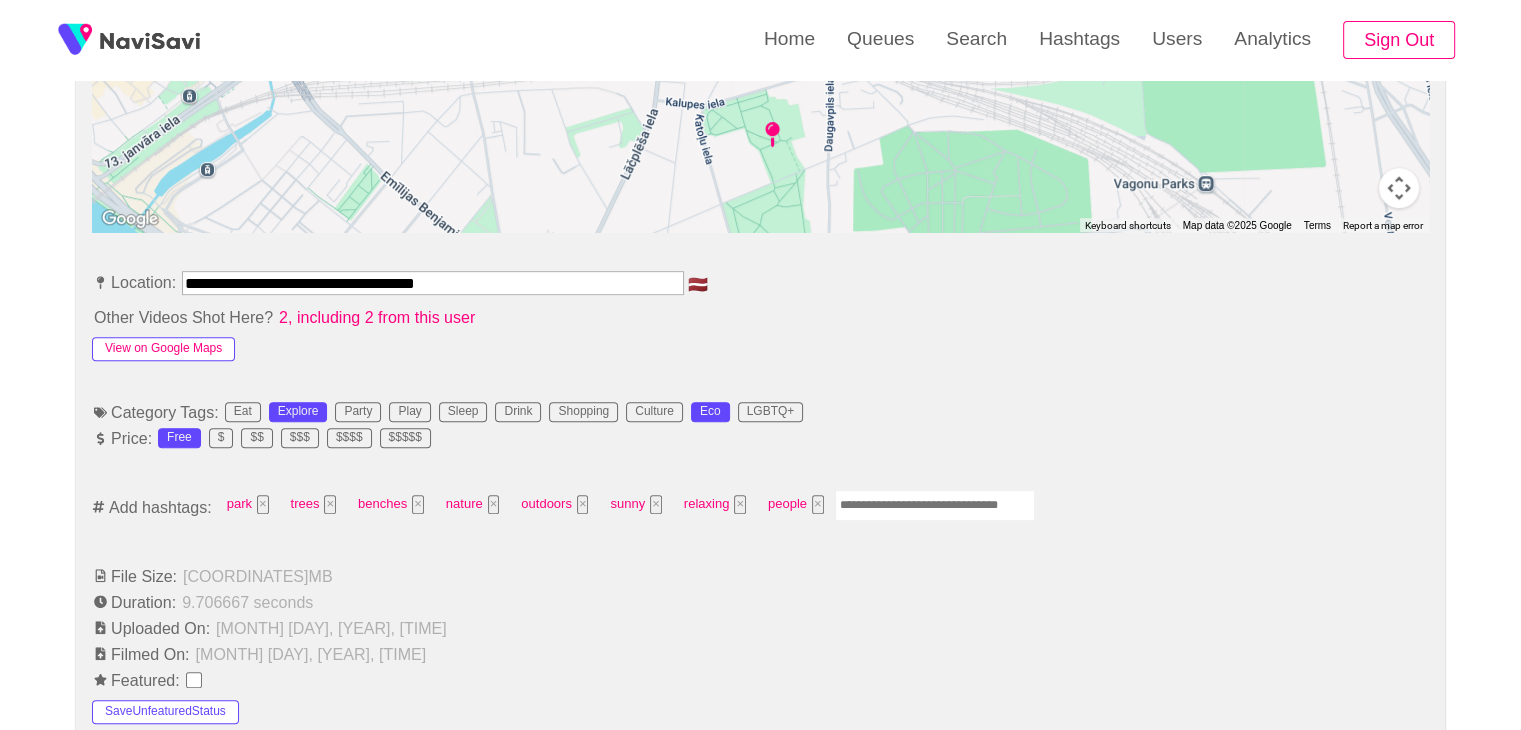 click on "View on Google Maps" at bounding box center [163, 349] 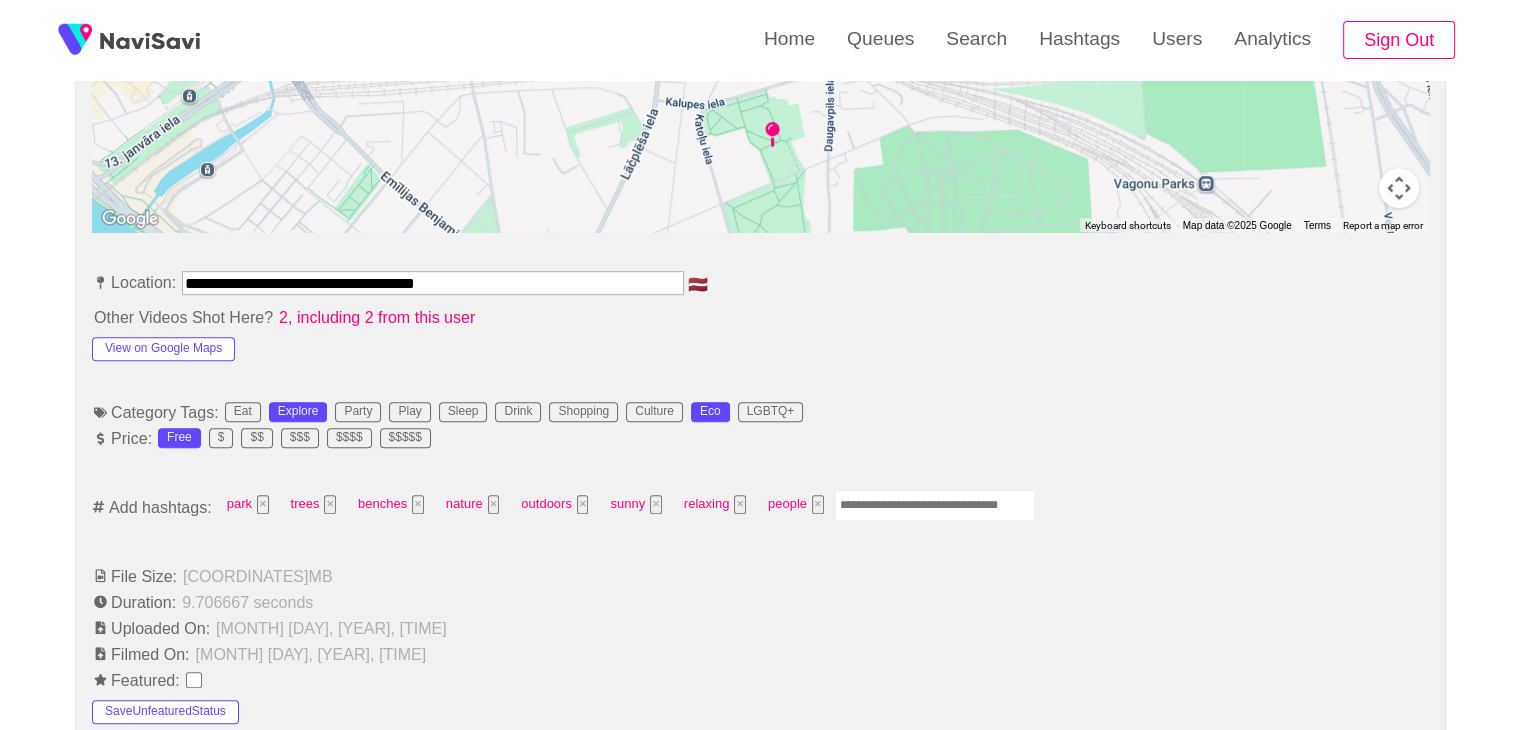 click at bounding box center (935, 505) 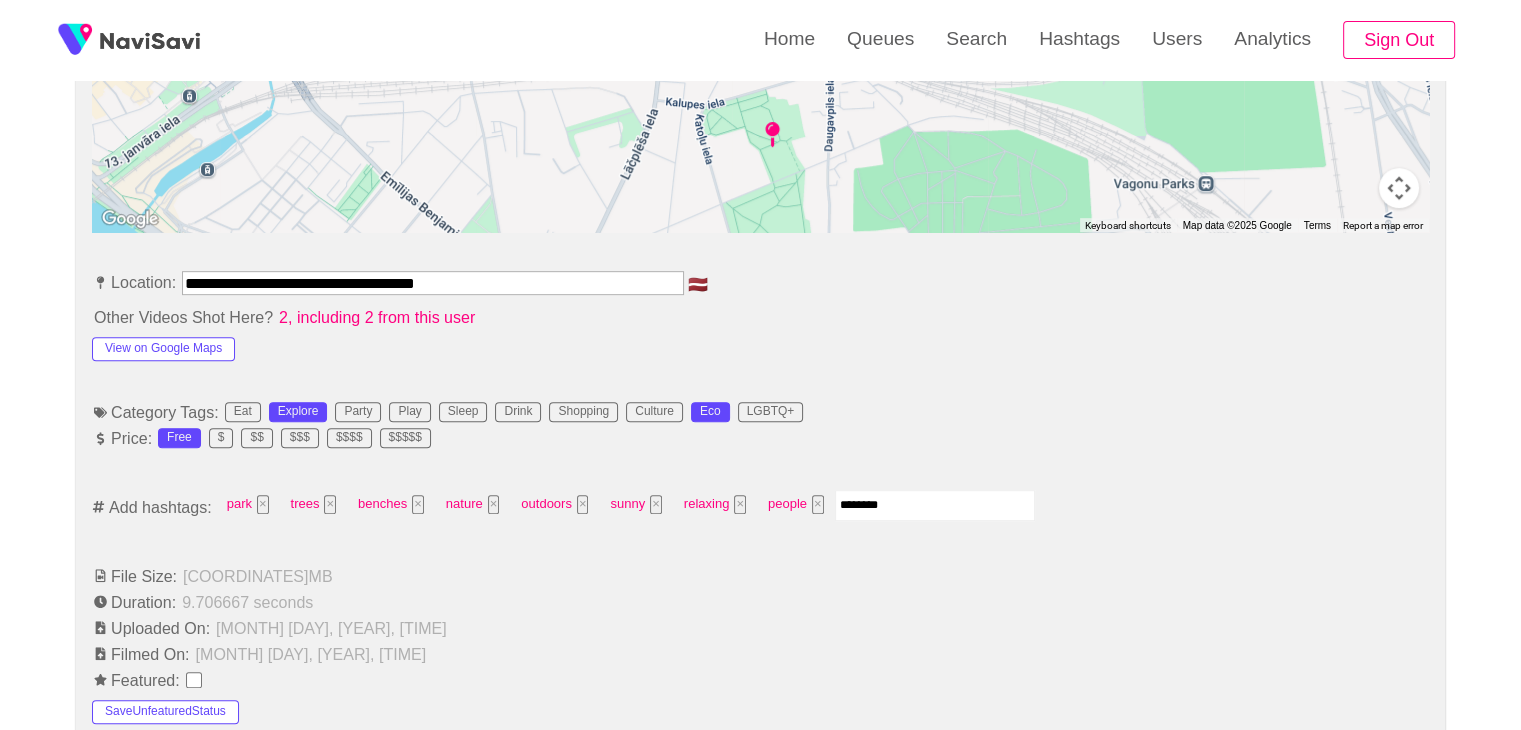 type on "*********" 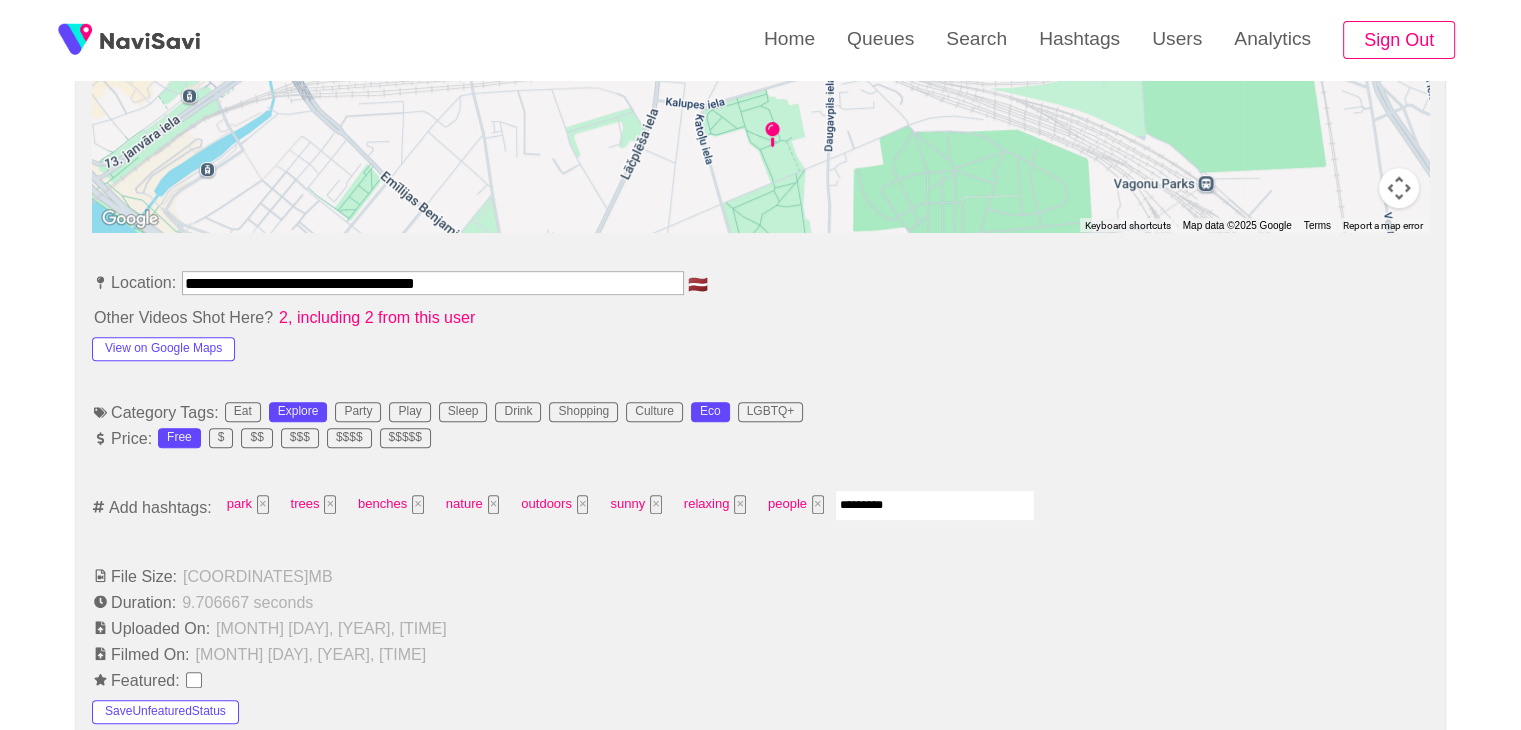 type 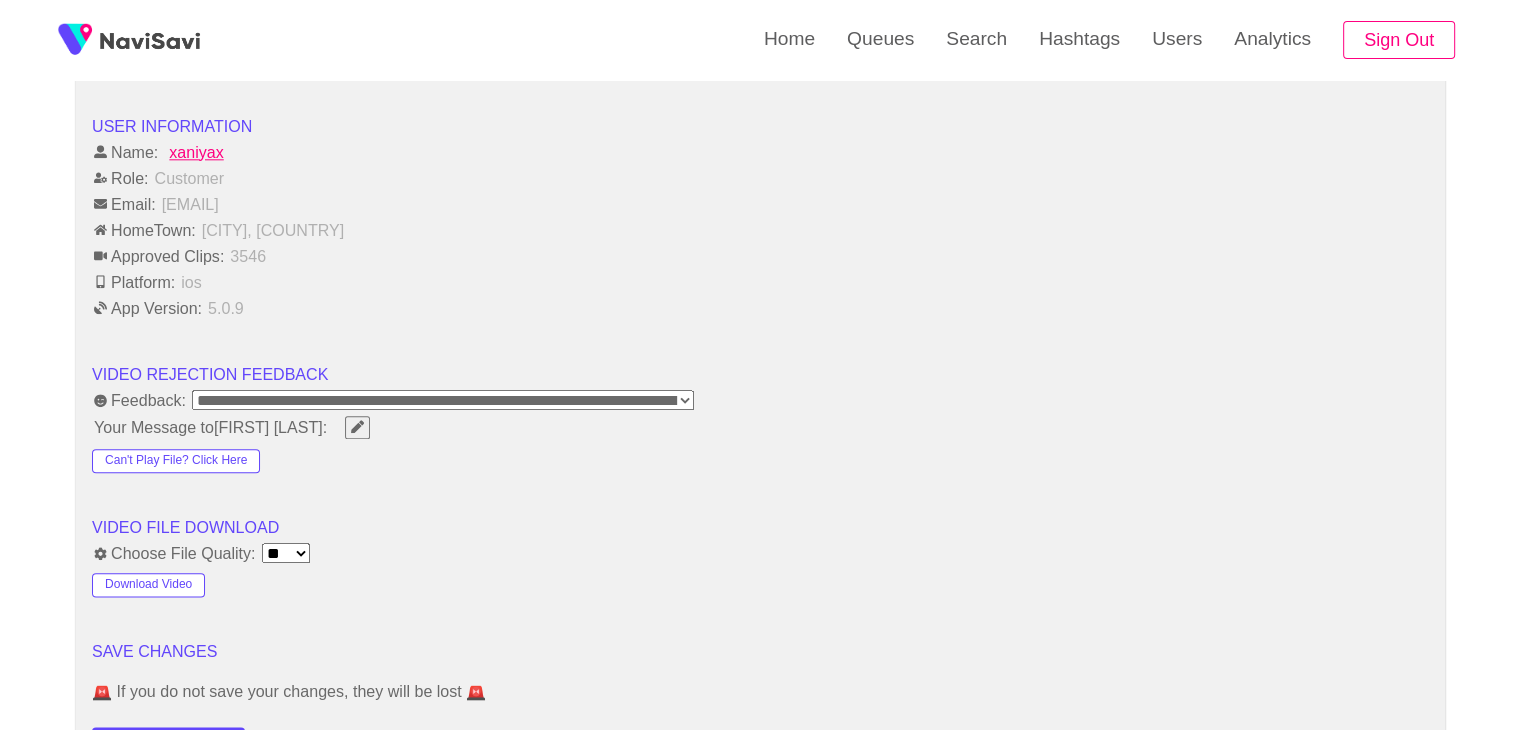 scroll, scrollTop: 2363, scrollLeft: 0, axis: vertical 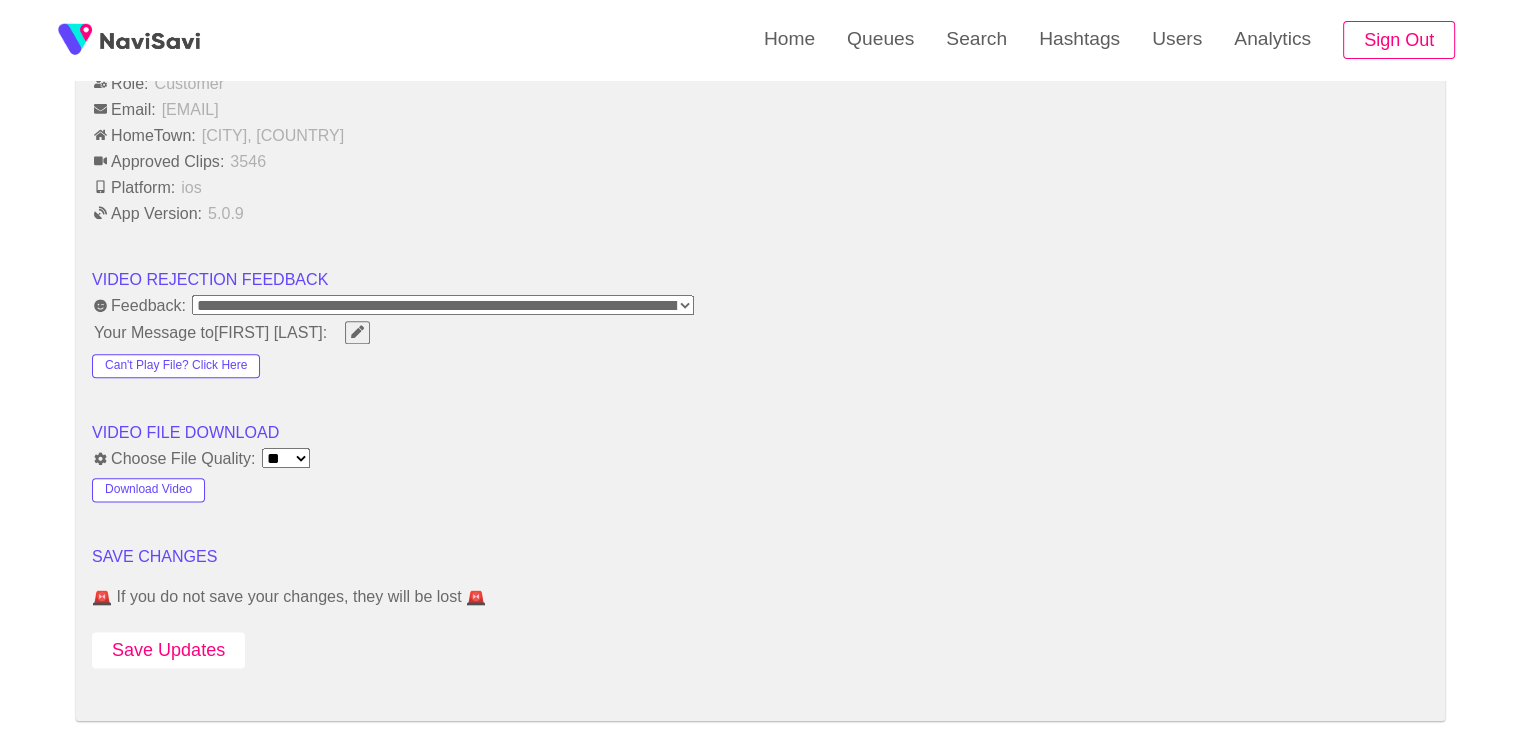 click on "Save Updates" at bounding box center [168, 650] 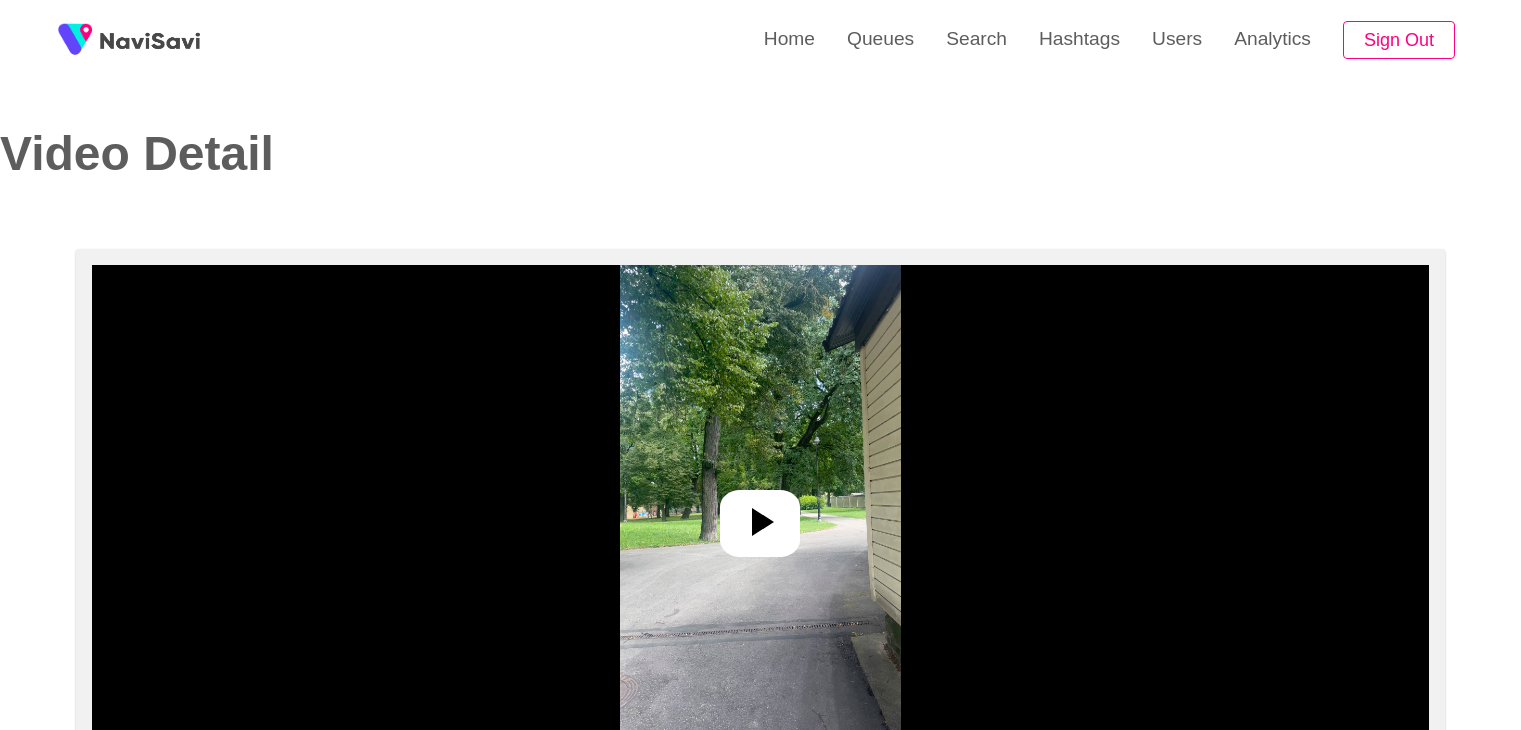 select on "**********" 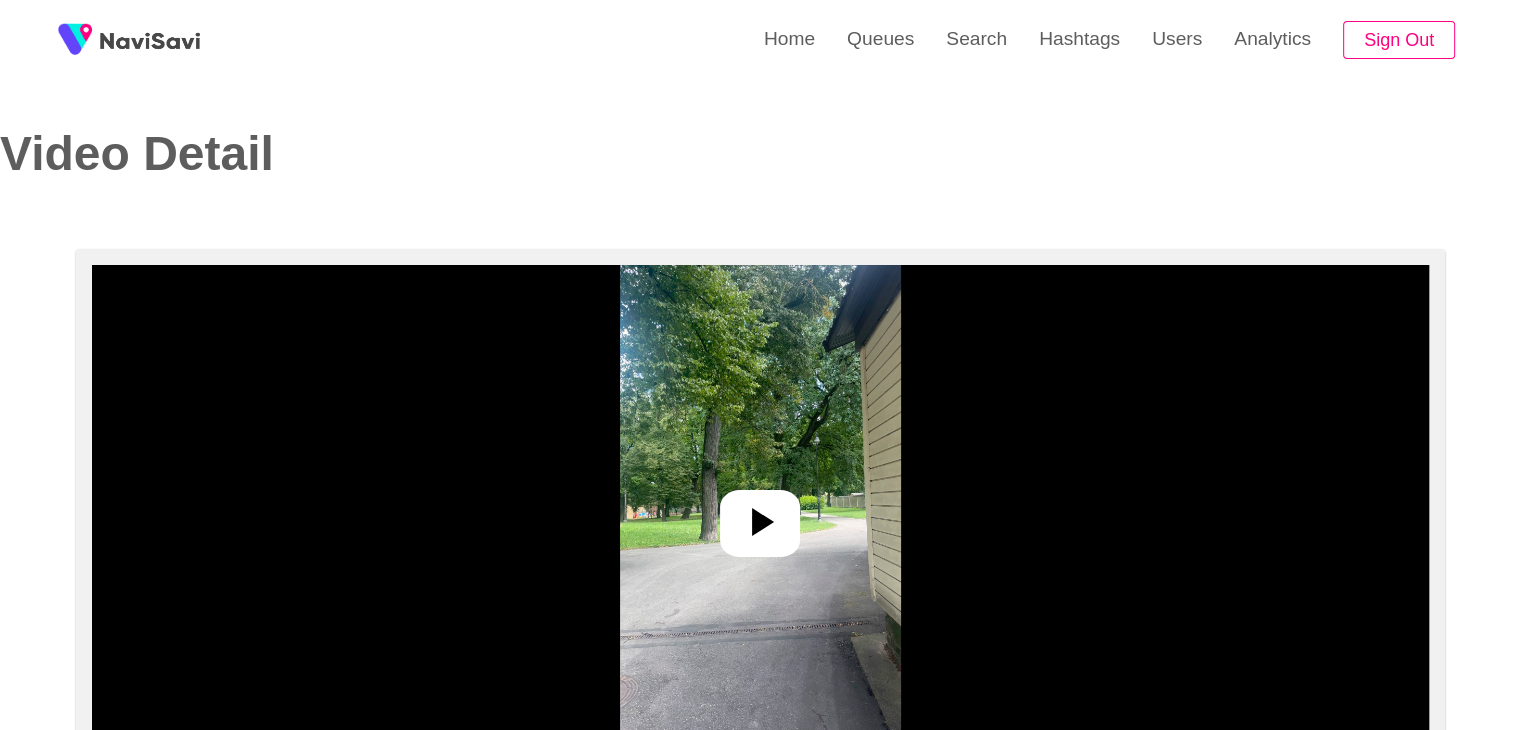 click at bounding box center (760, 515) 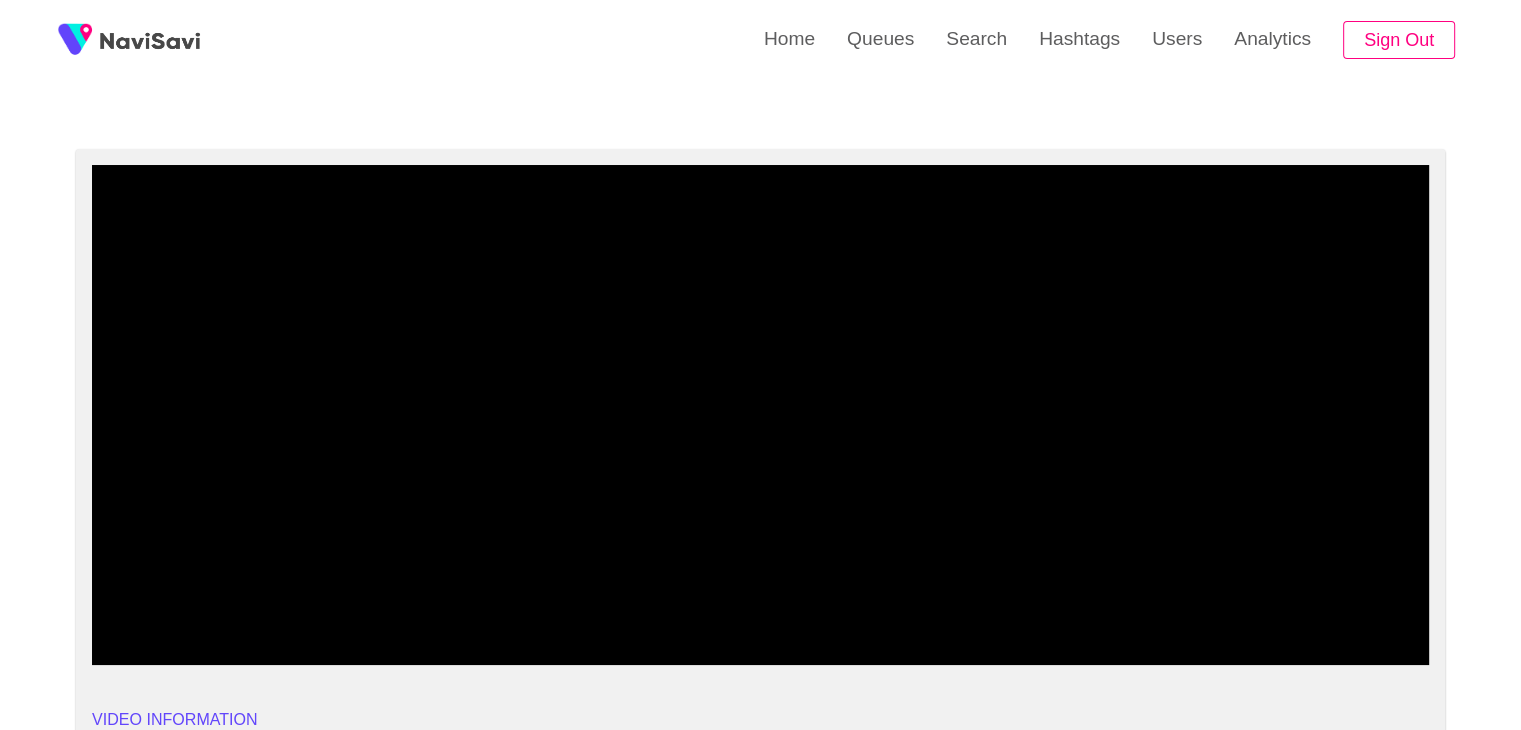 scroll, scrollTop: 100, scrollLeft: 0, axis: vertical 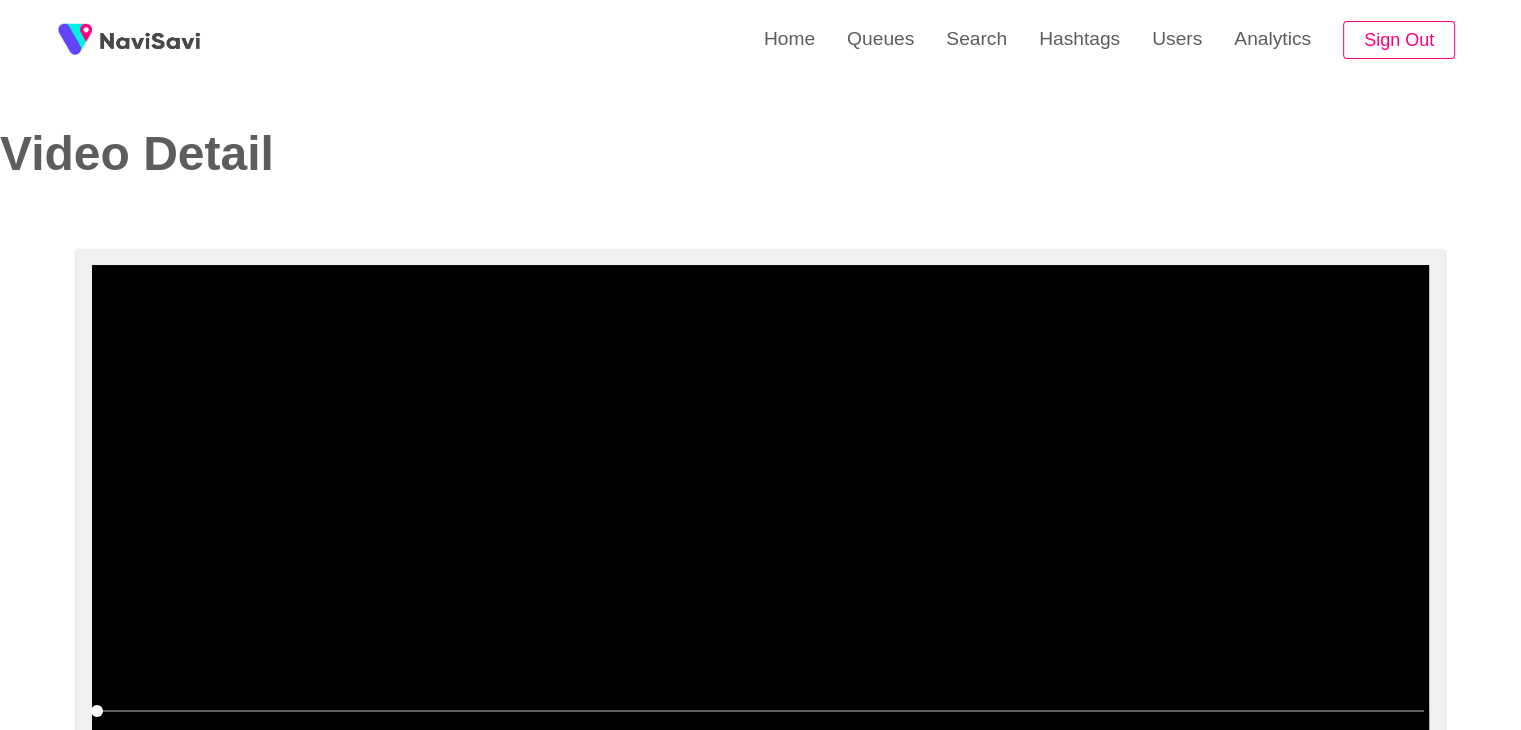 click at bounding box center [760, 515] 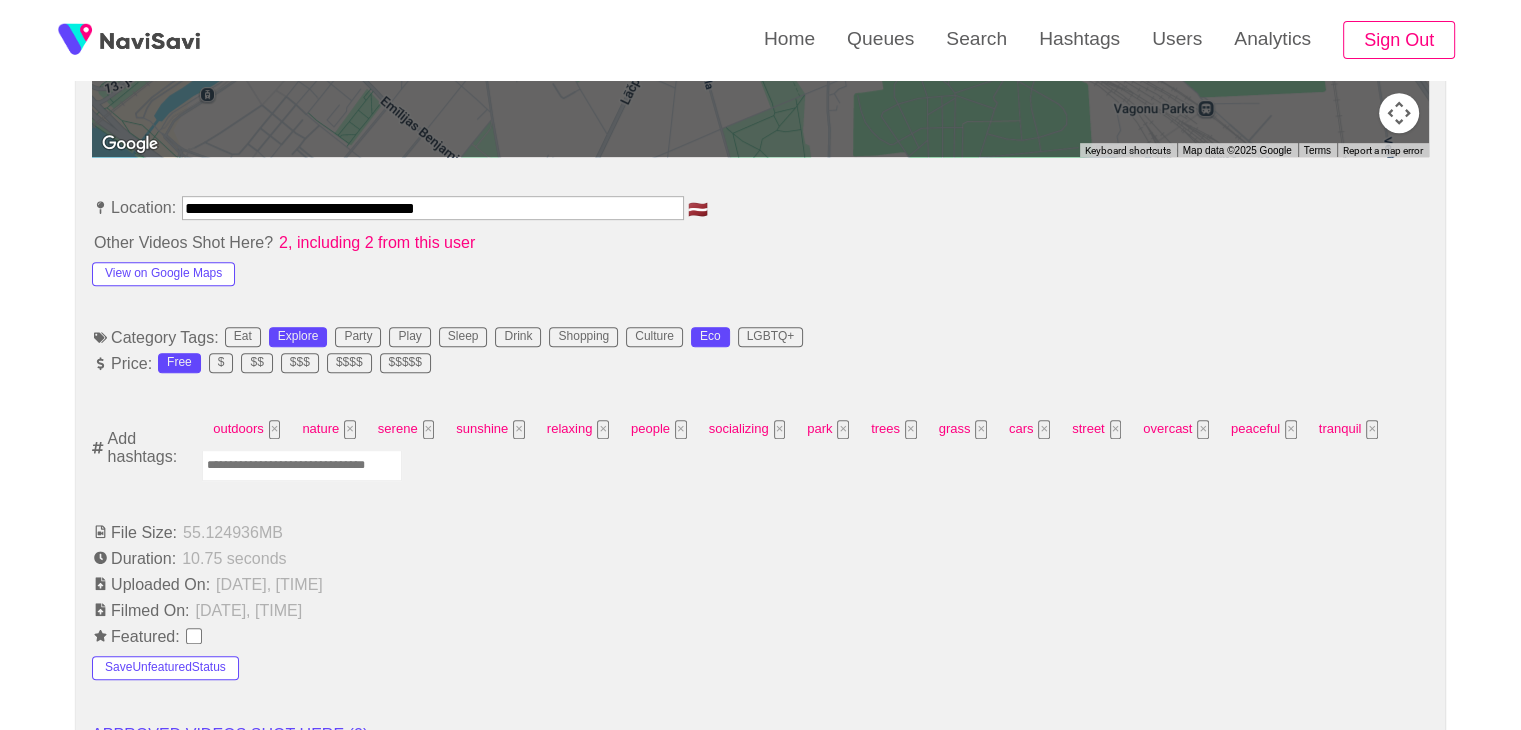 scroll, scrollTop: 1060, scrollLeft: 0, axis: vertical 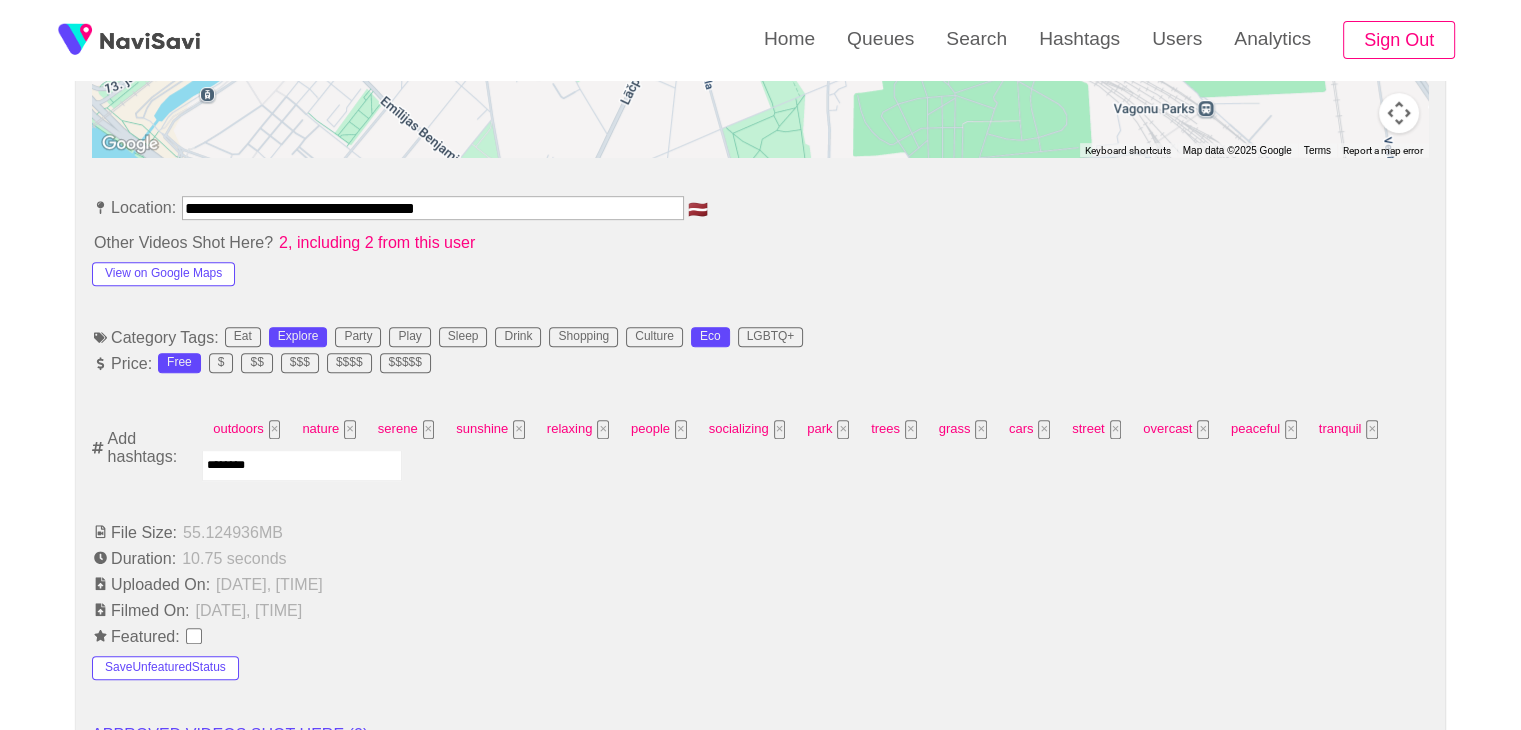 type on "*********" 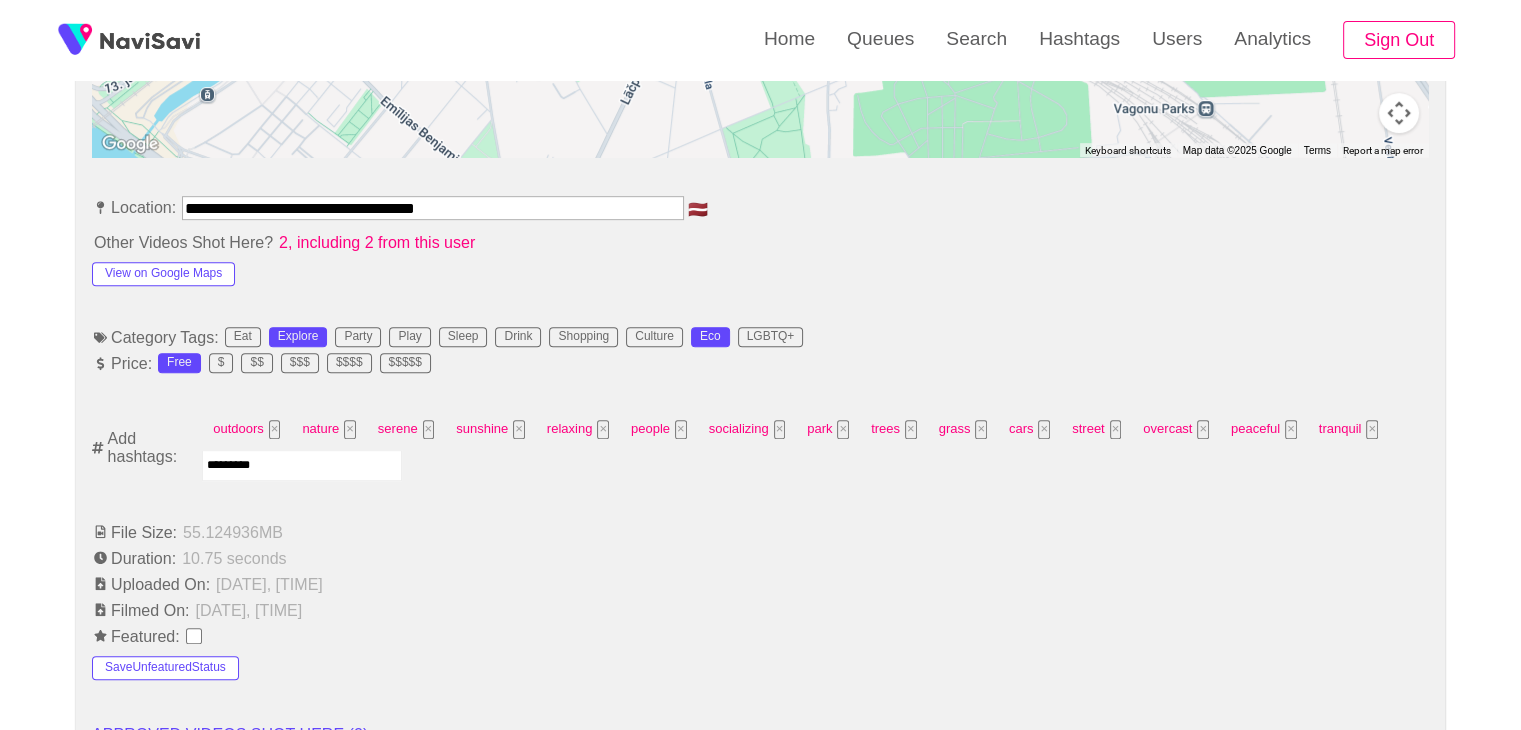 type 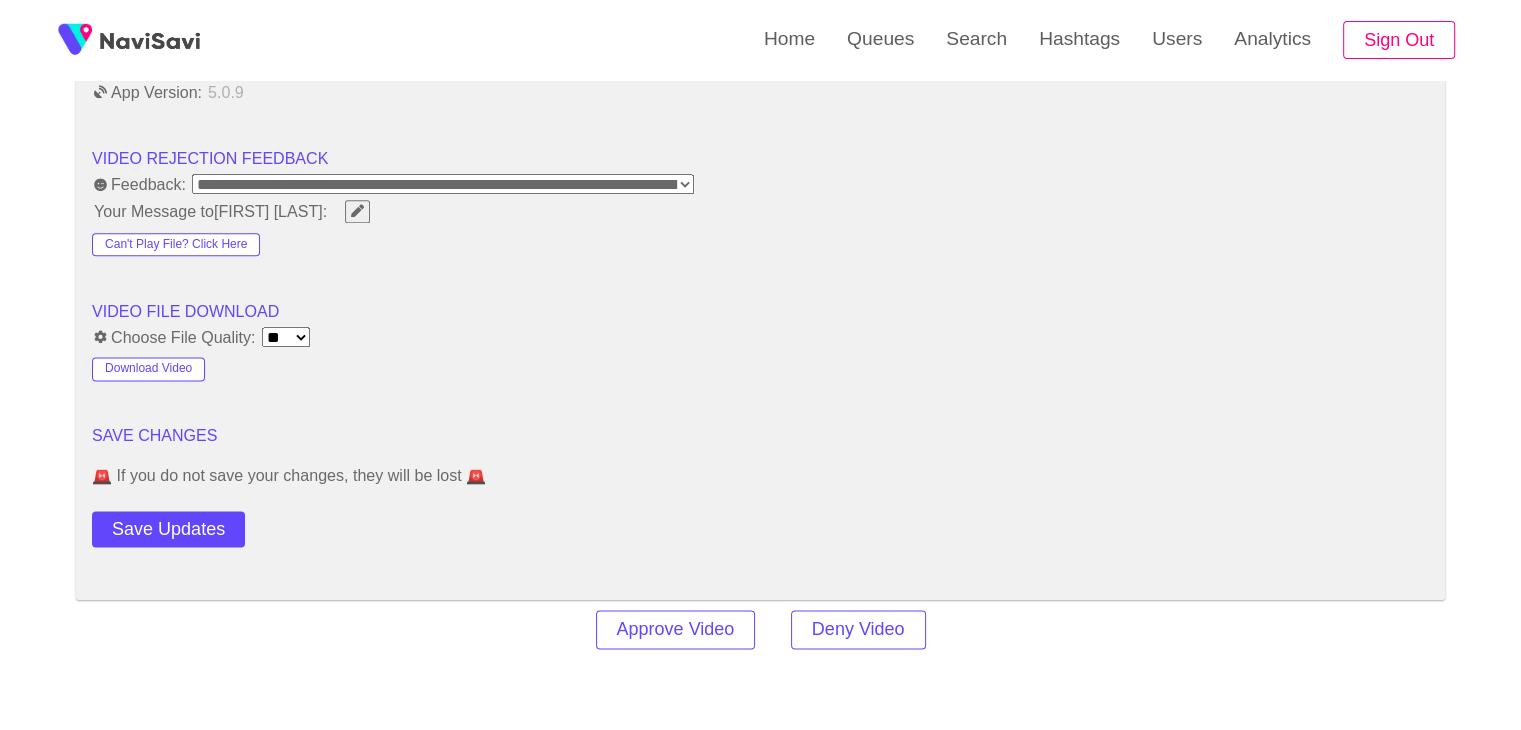 scroll, scrollTop: 2560, scrollLeft: 0, axis: vertical 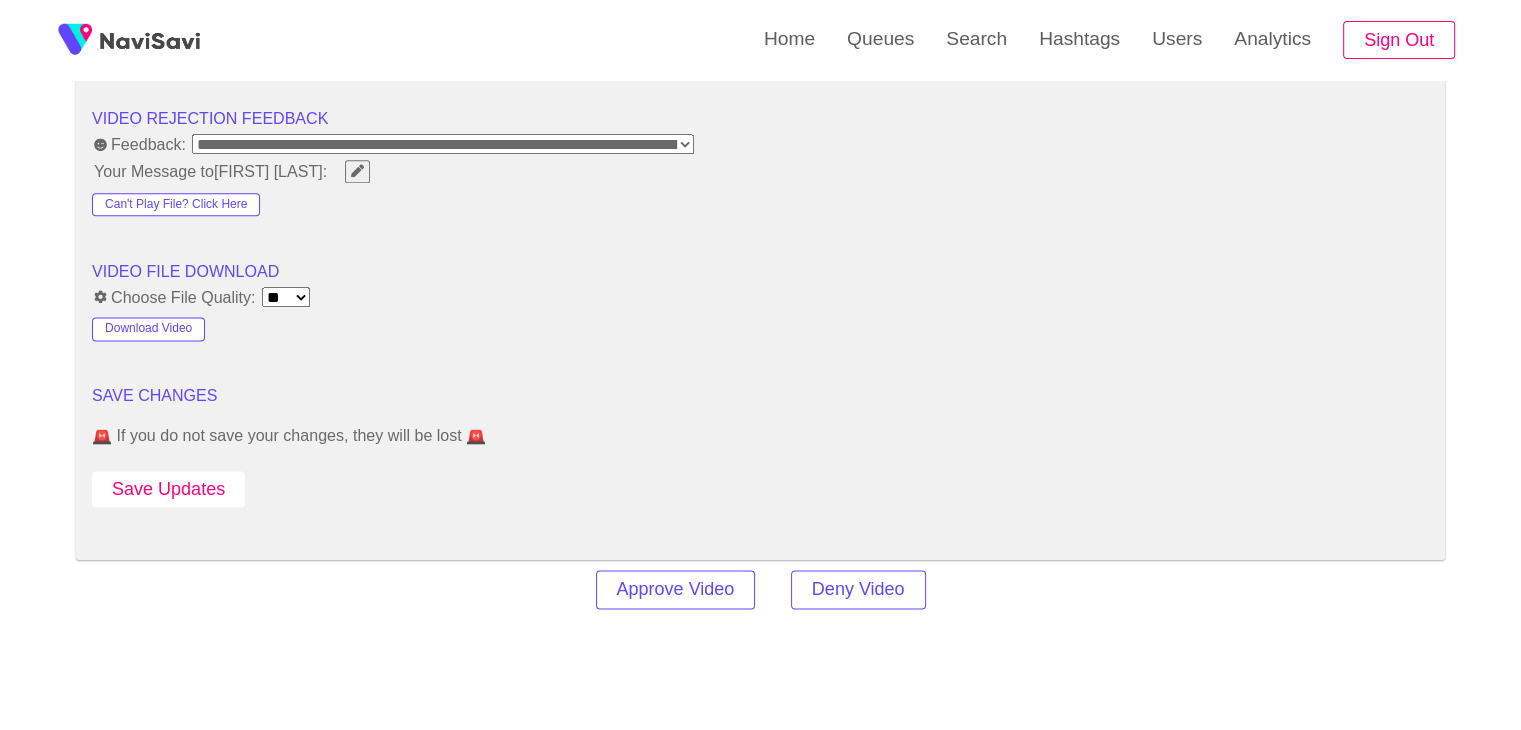 click on "Save Updates" at bounding box center (168, 489) 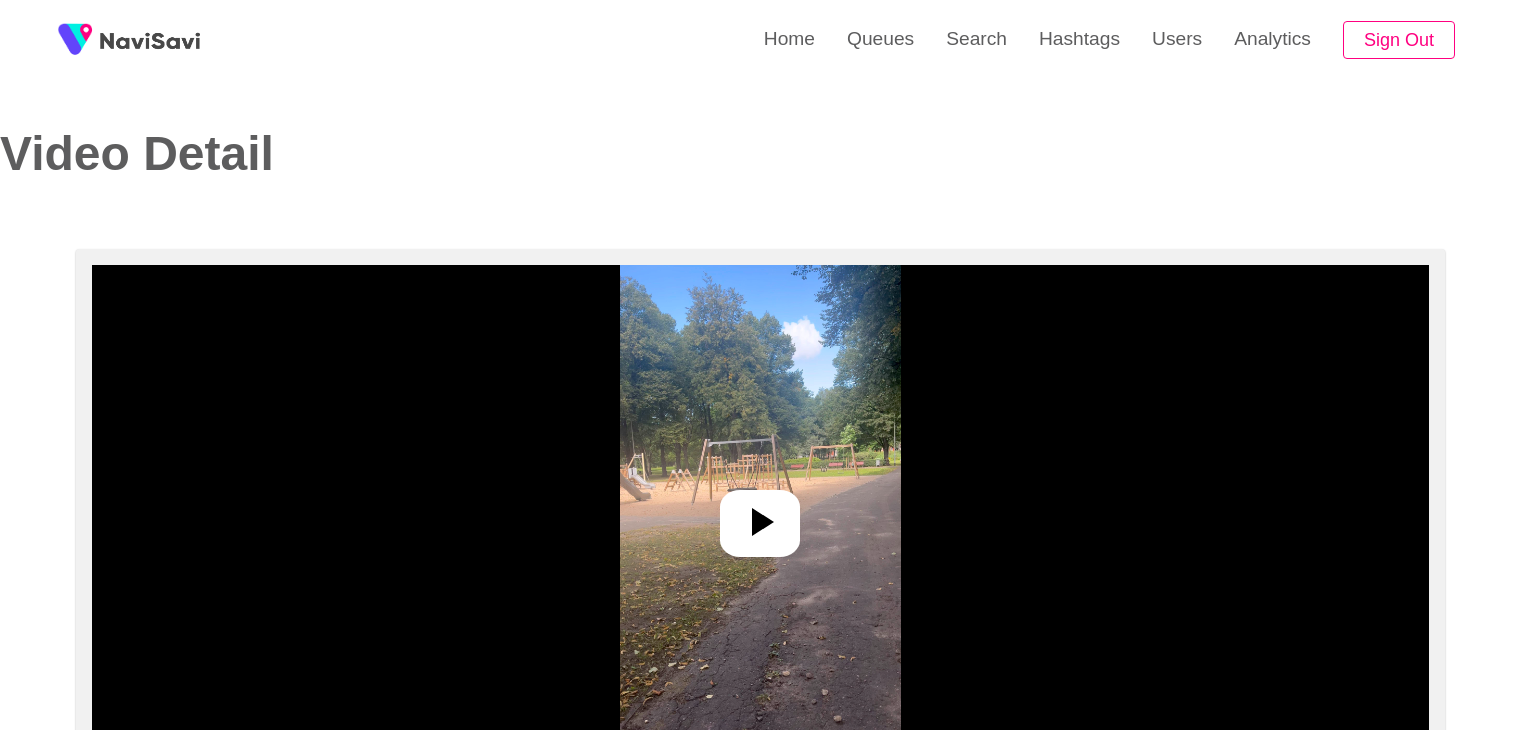 select on "**********" 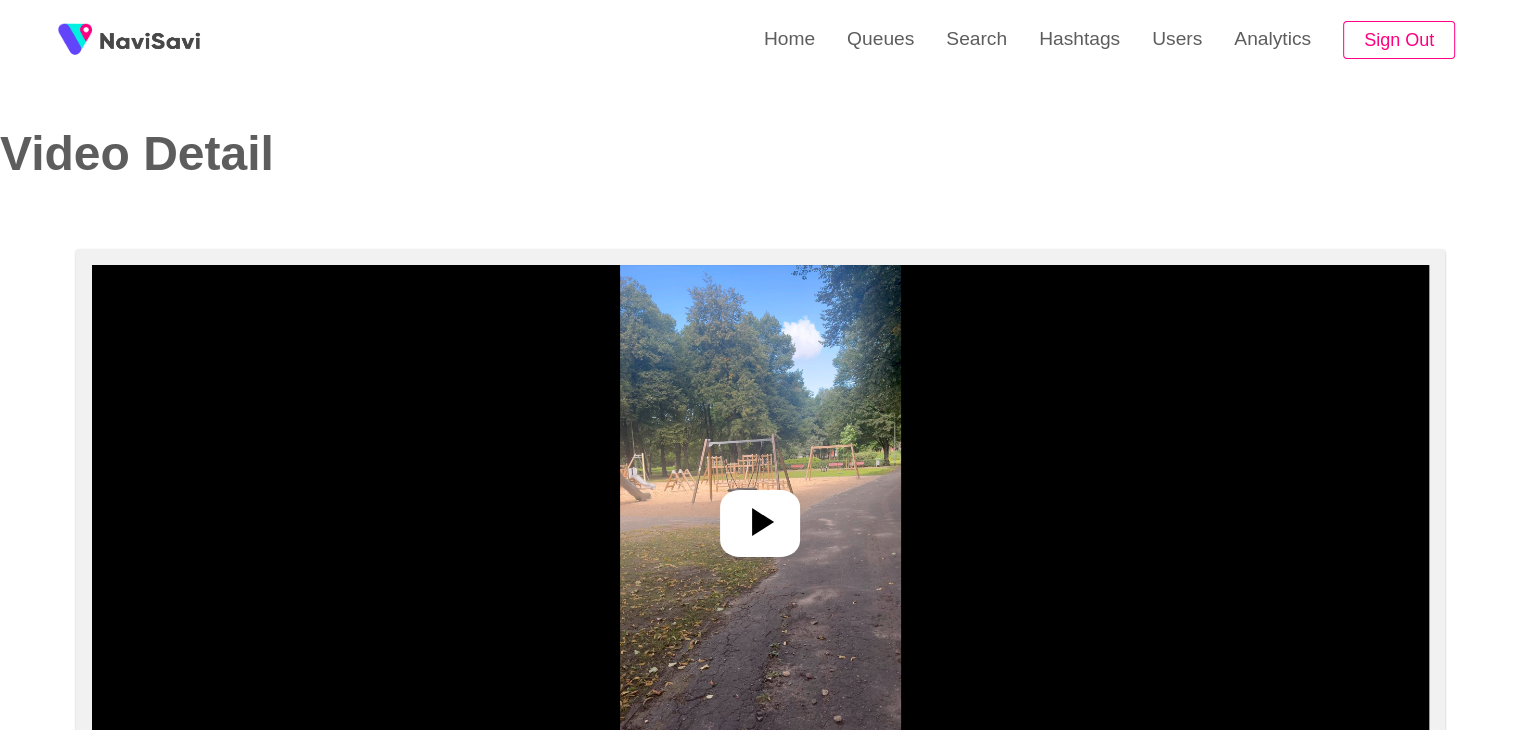 click at bounding box center [760, 515] 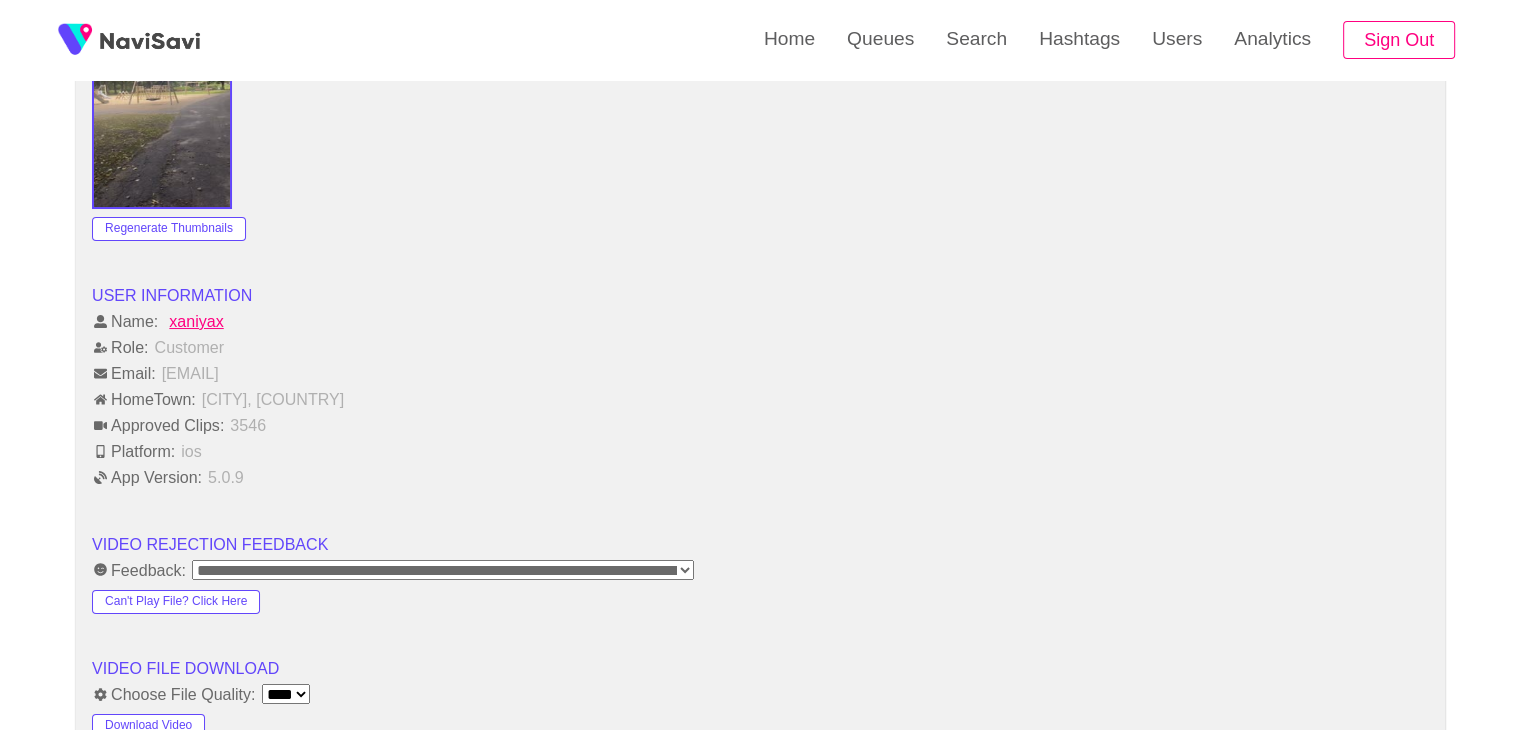 scroll, scrollTop: 2078, scrollLeft: 0, axis: vertical 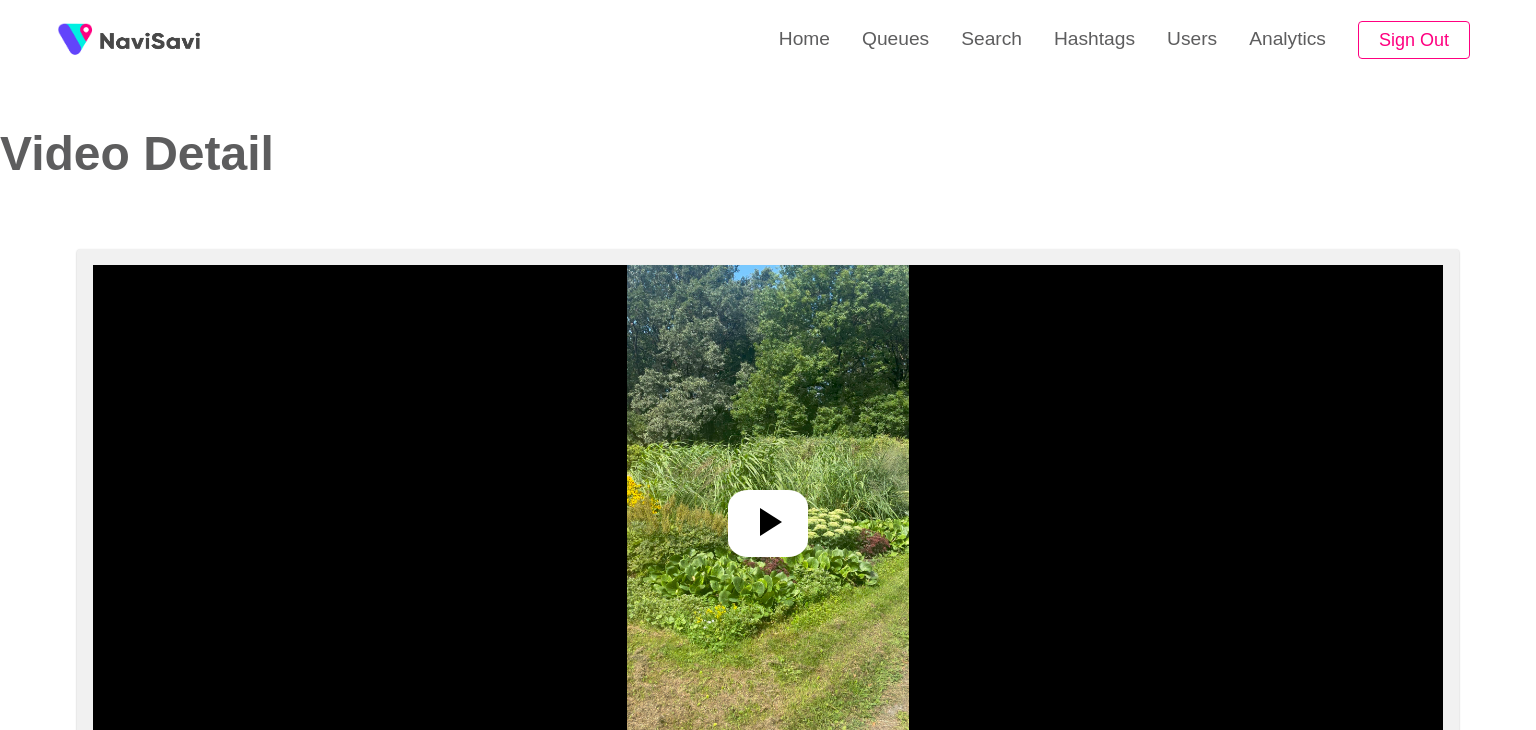 select on "**" 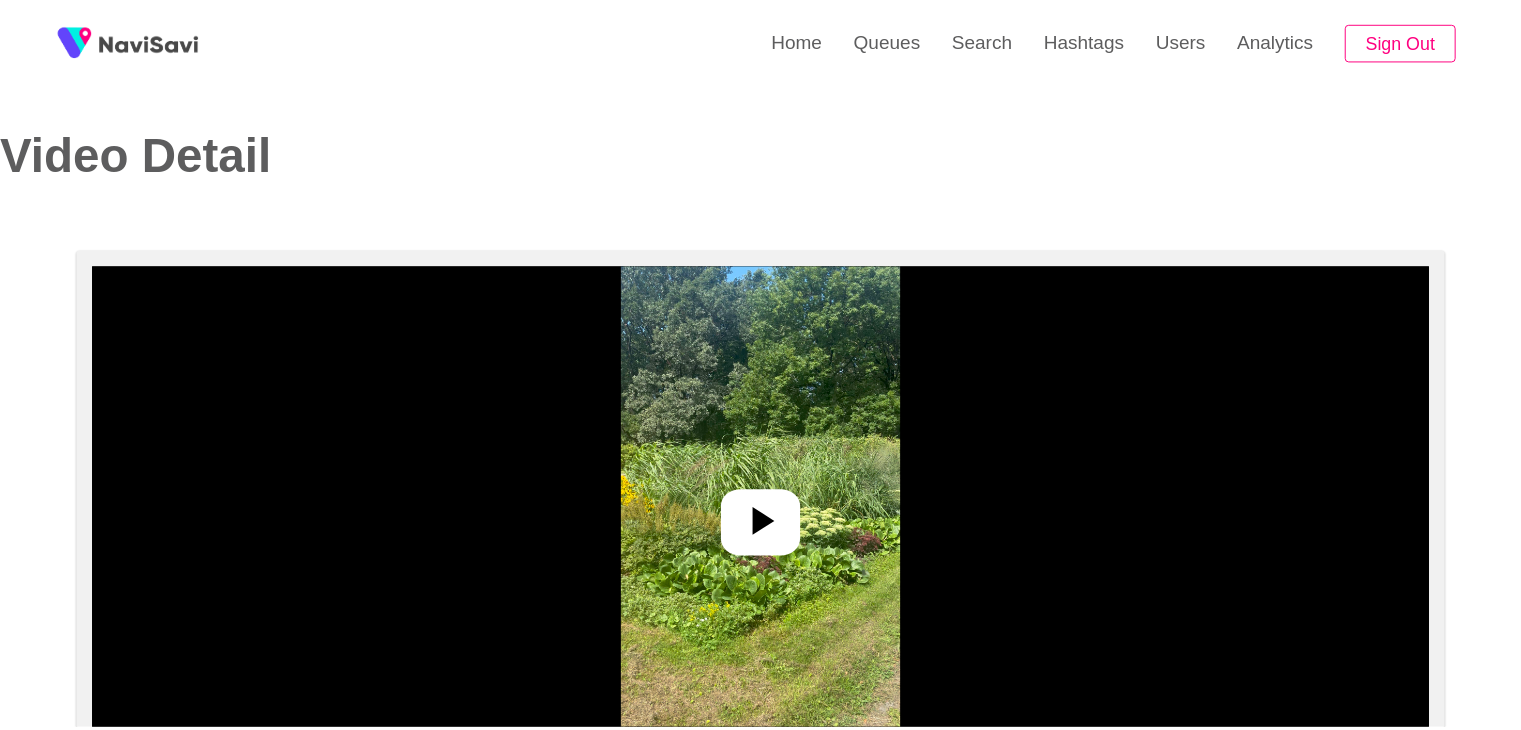scroll, scrollTop: 0, scrollLeft: 0, axis: both 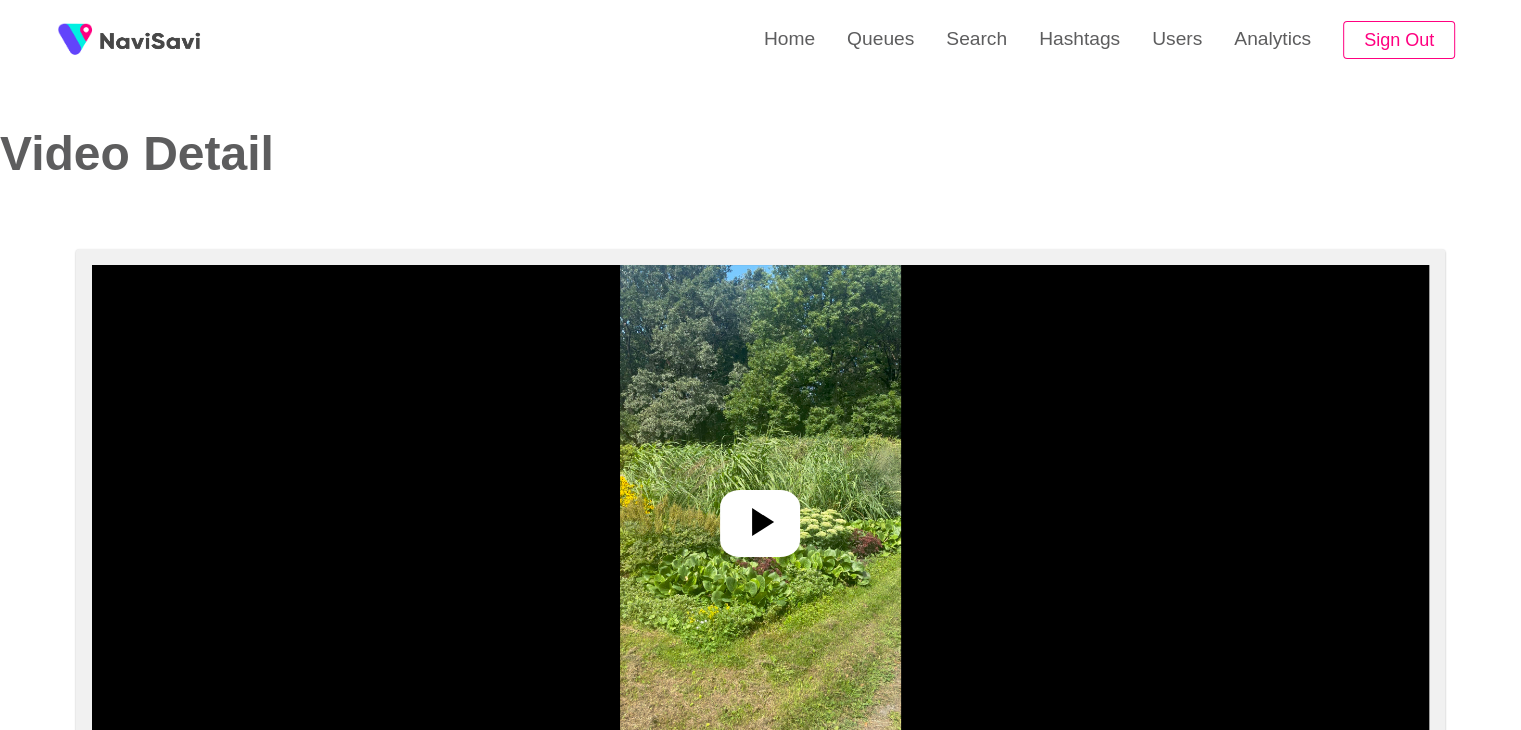 select on "**********" 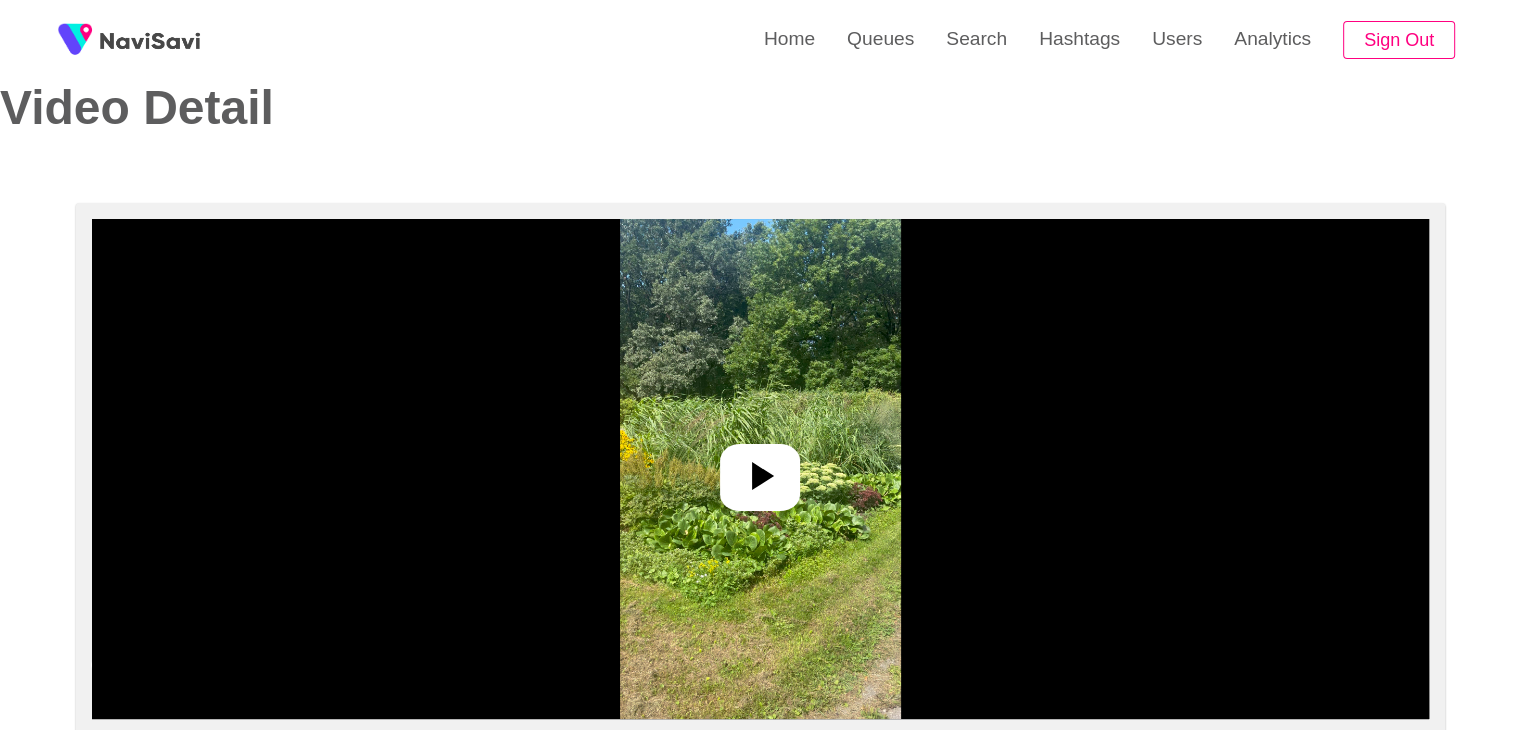 scroll, scrollTop: 0, scrollLeft: 0, axis: both 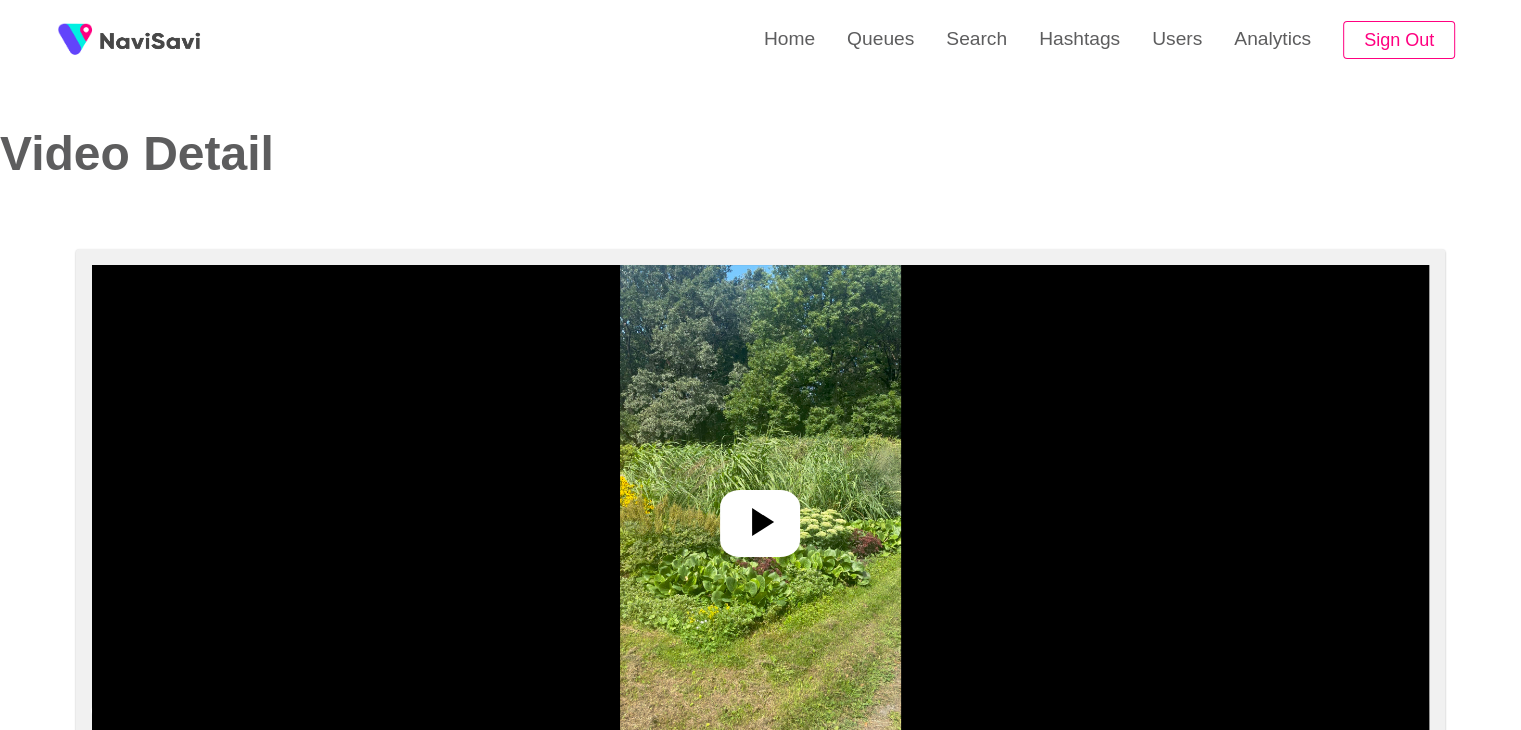 click at bounding box center (760, 515) 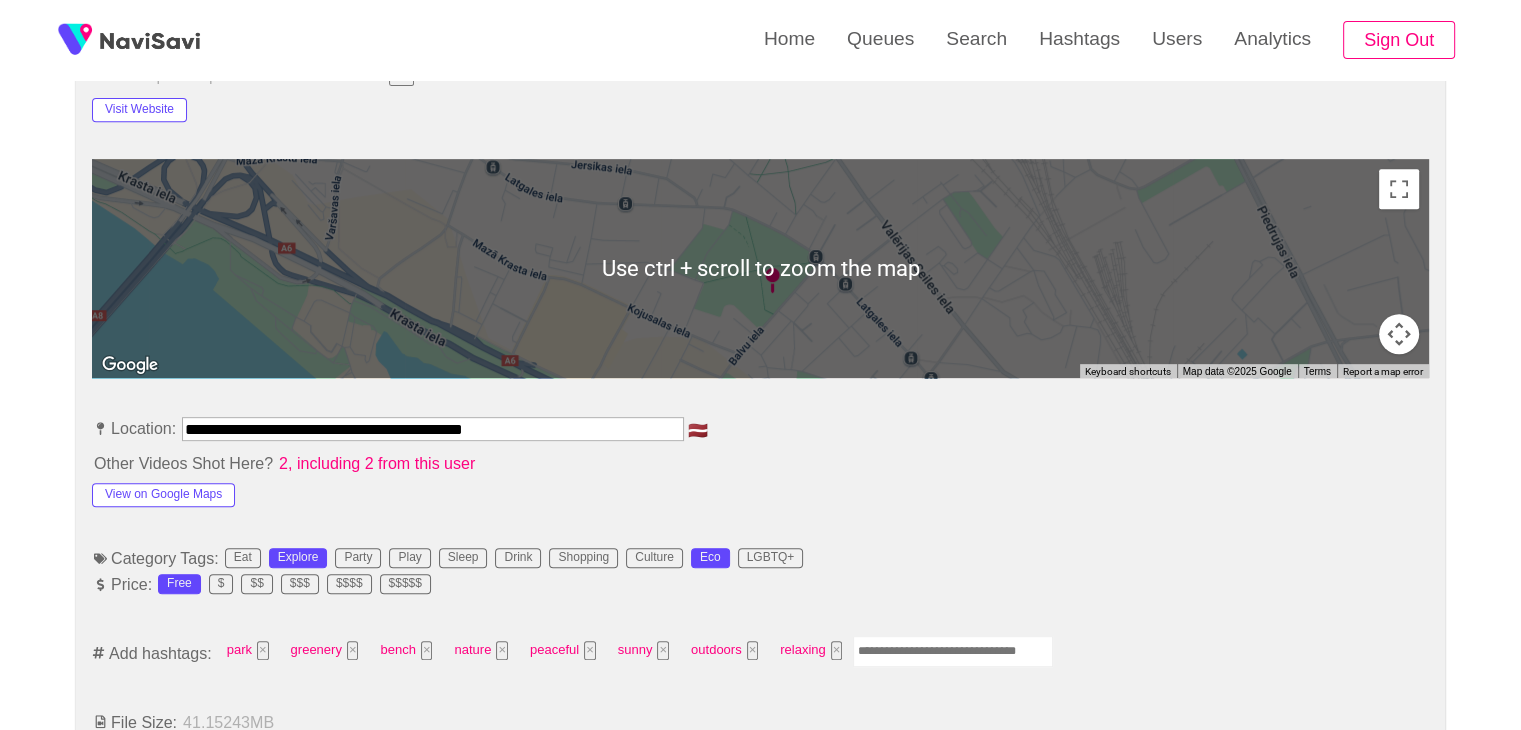 scroll, scrollTop: 938, scrollLeft: 0, axis: vertical 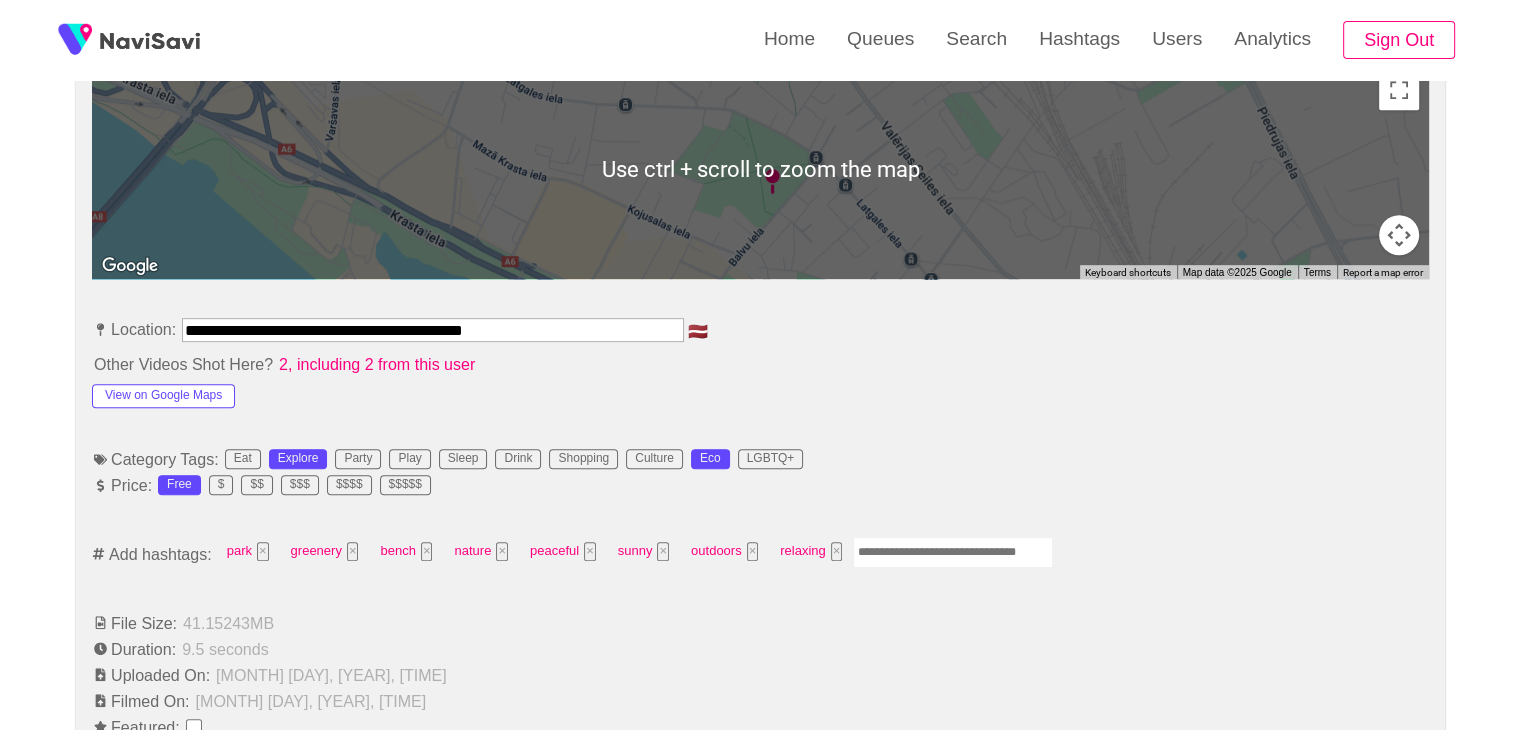 click at bounding box center (953, 552) 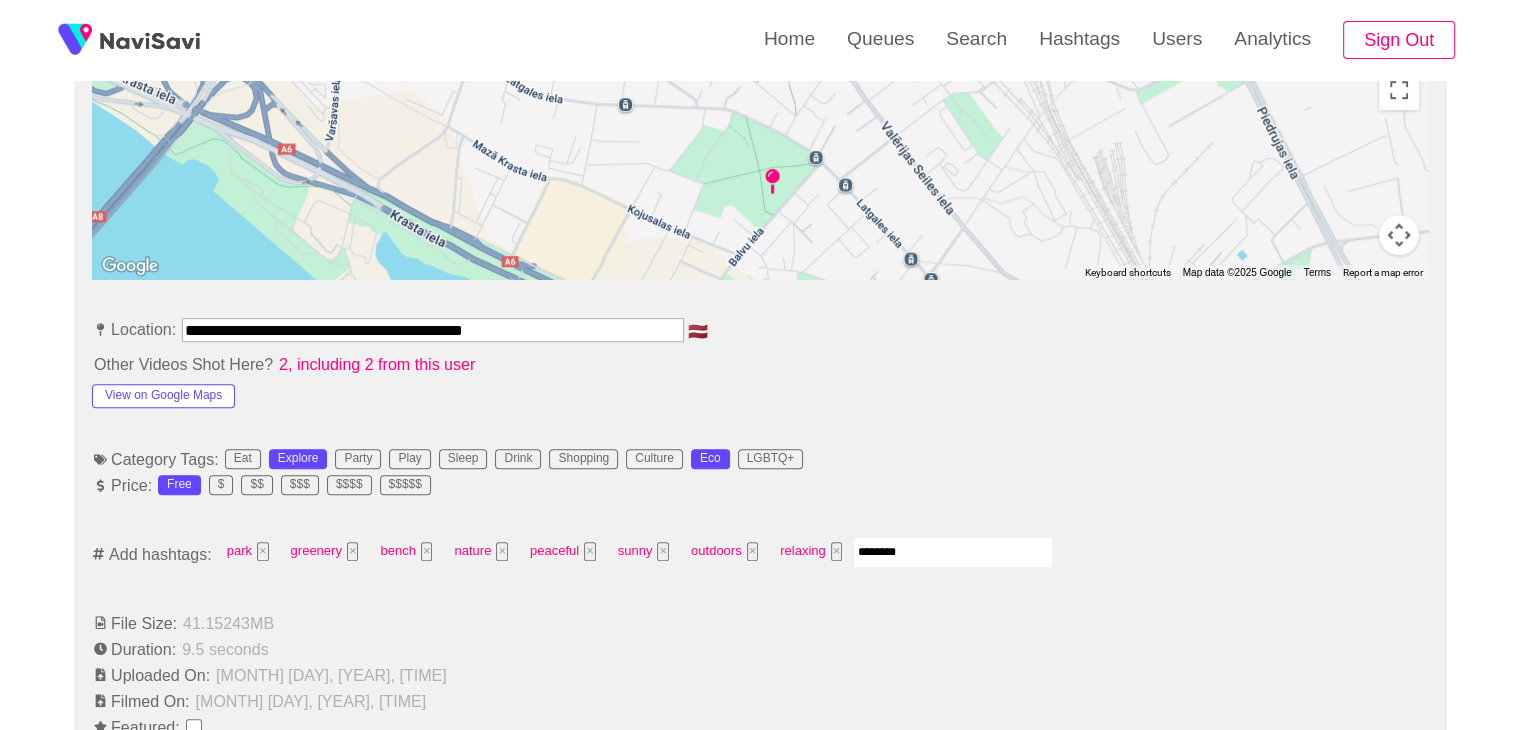 type on "*********" 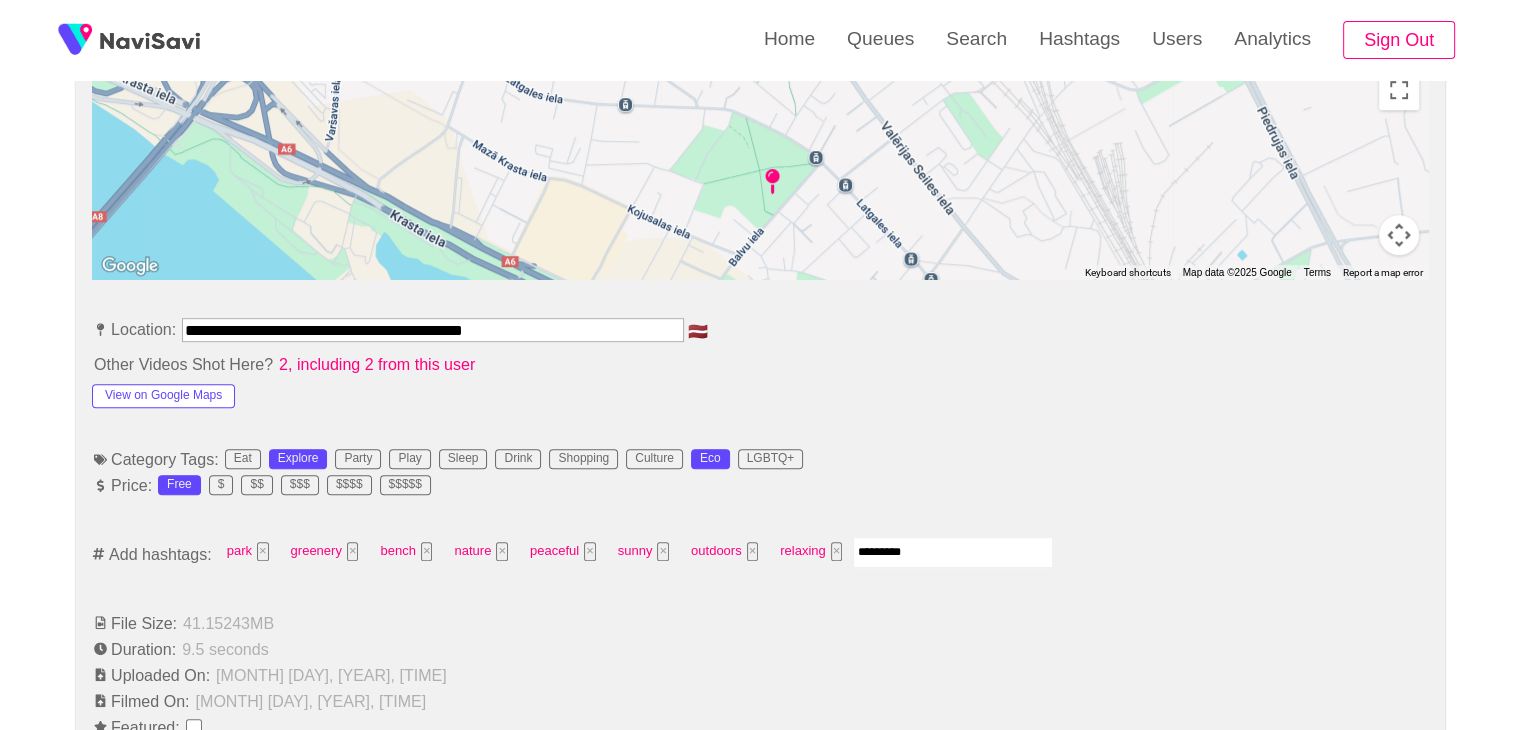 type 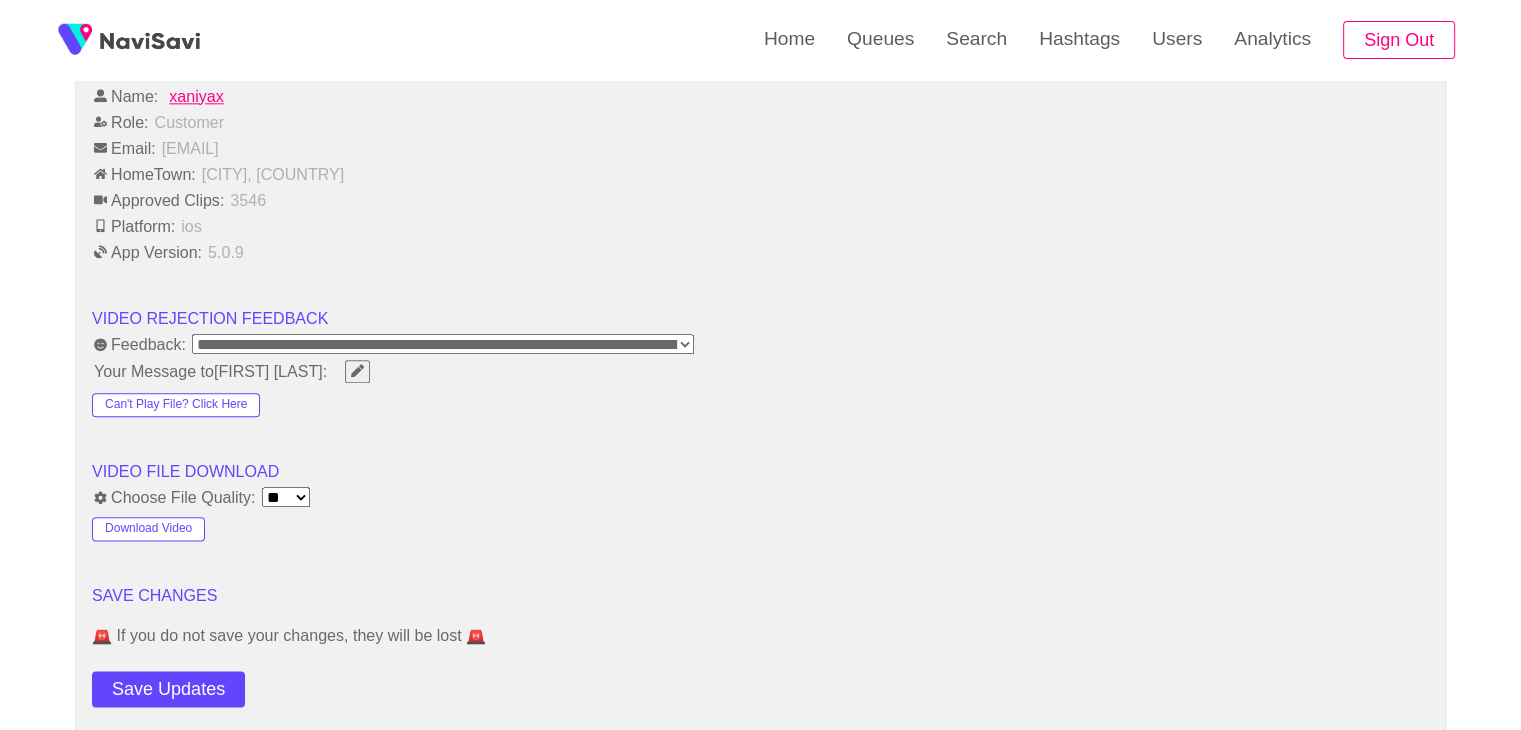 scroll, scrollTop: 2379, scrollLeft: 0, axis: vertical 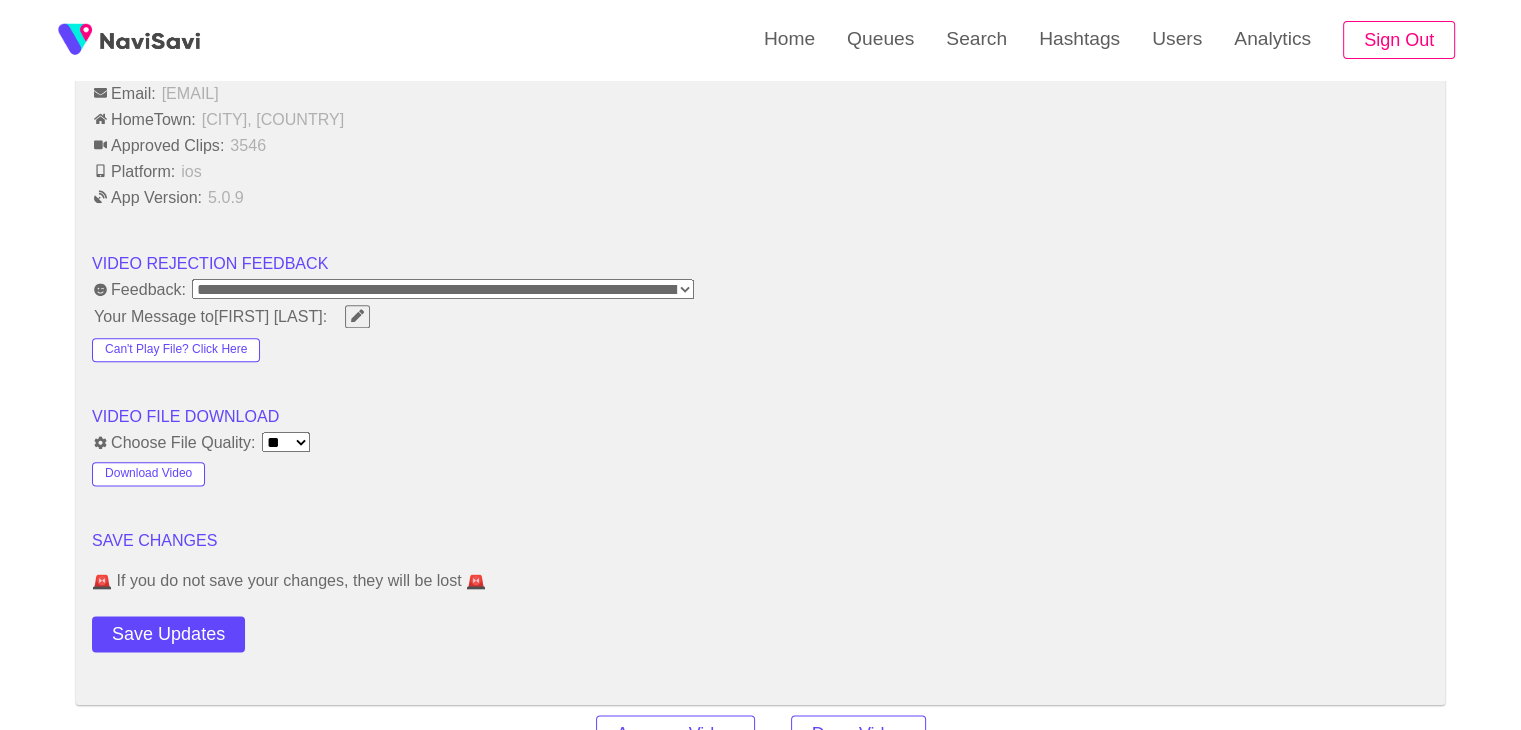 click on "Save Updates" at bounding box center [225, 630] 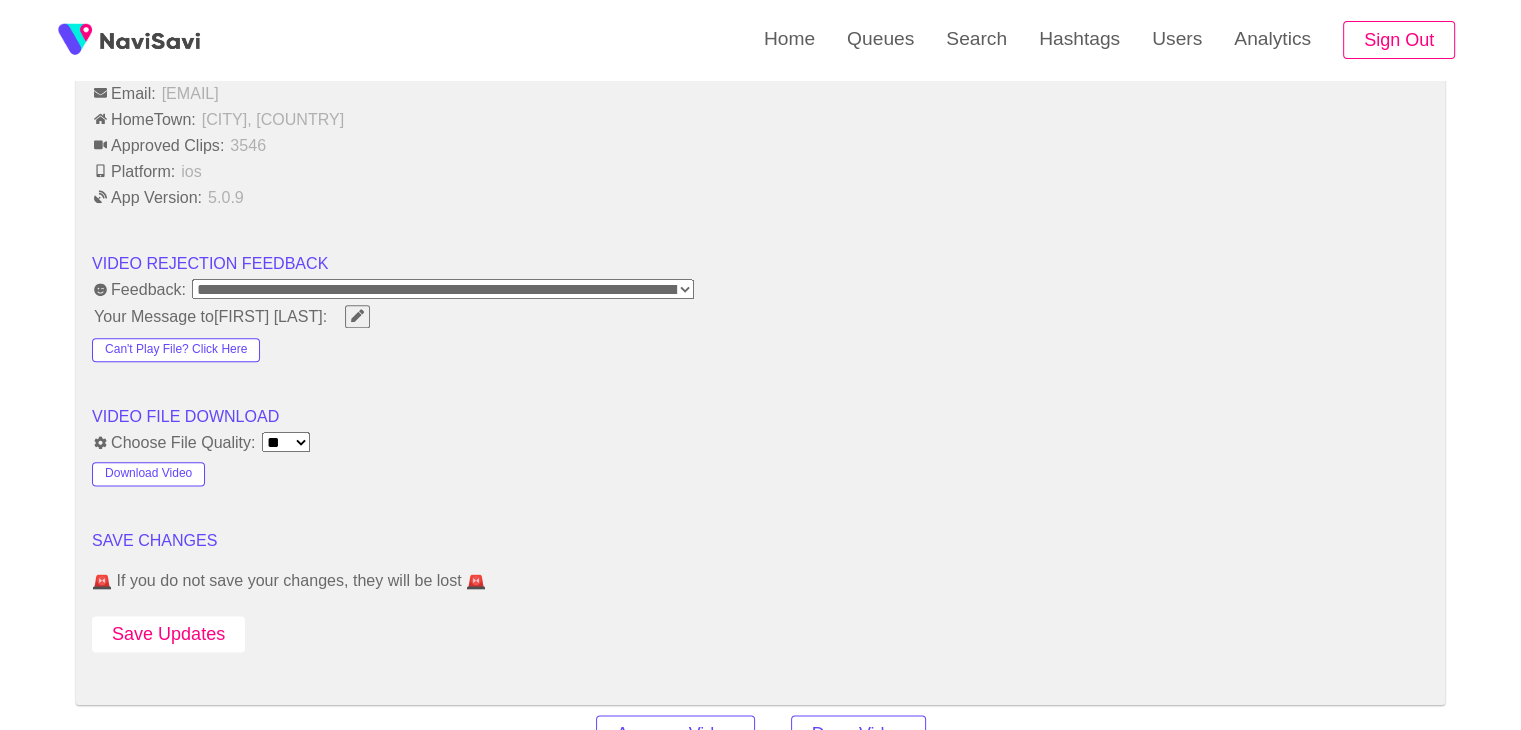 click on "Save Updates" at bounding box center (168, 634) 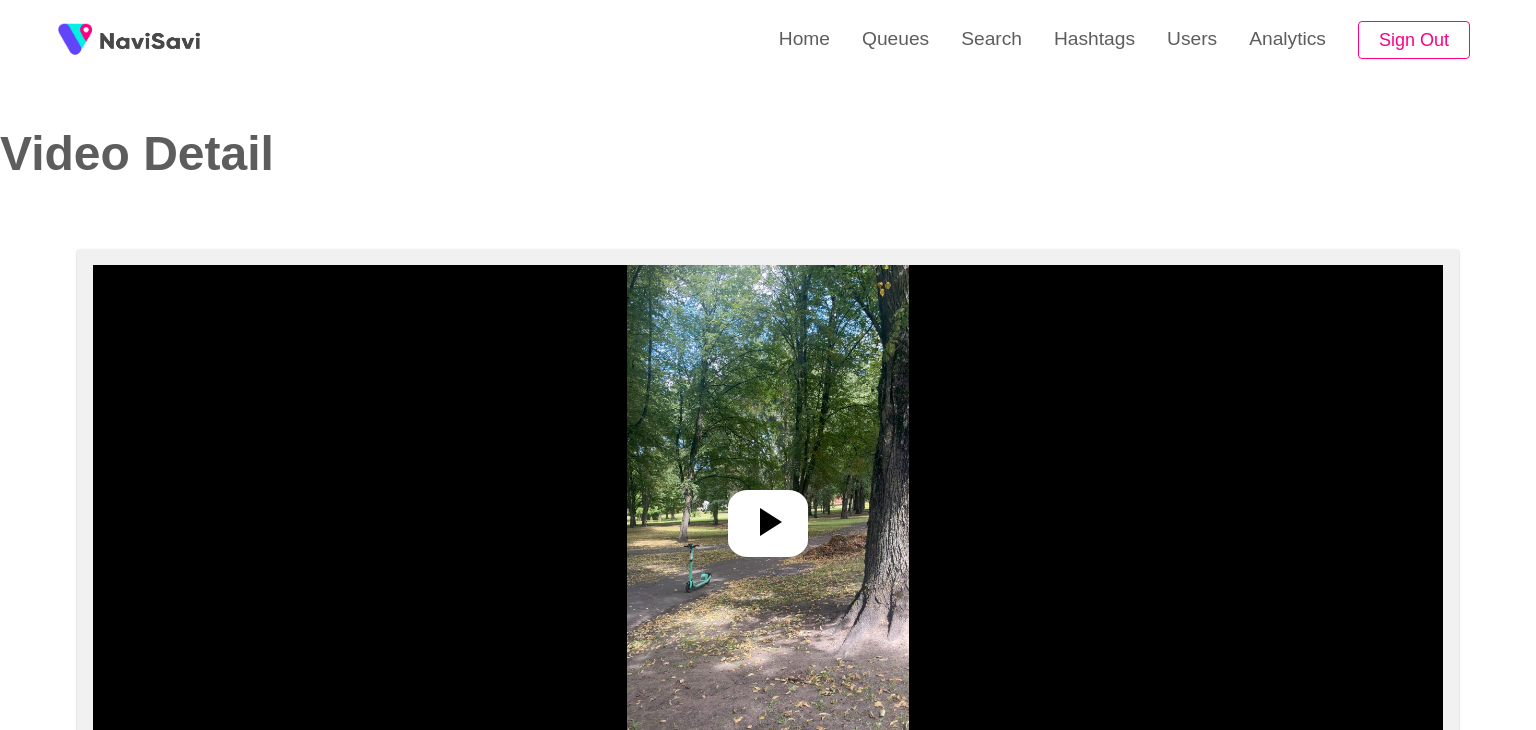 select on "**" 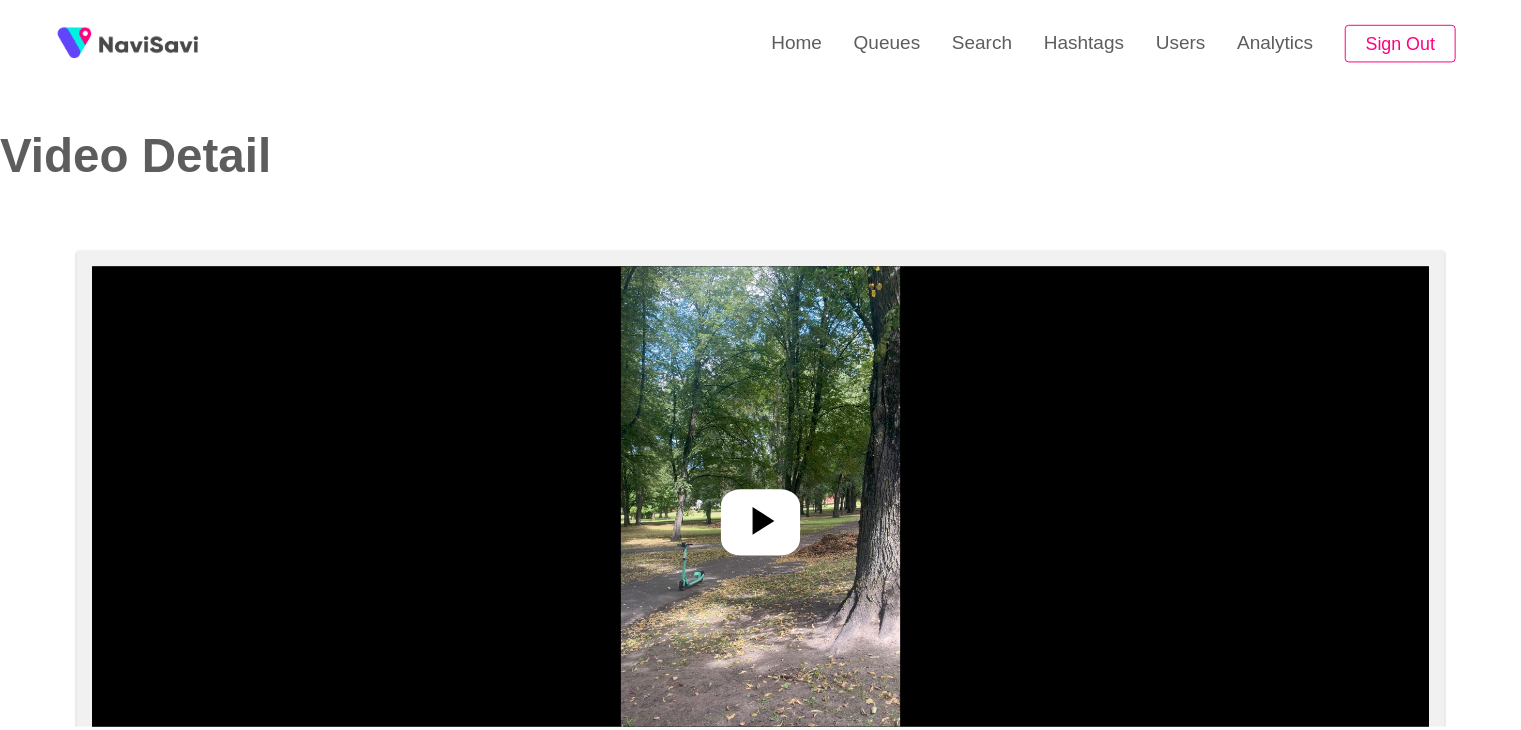 scroll, scrollTop: 0, scrollLeft: 0, axis: both 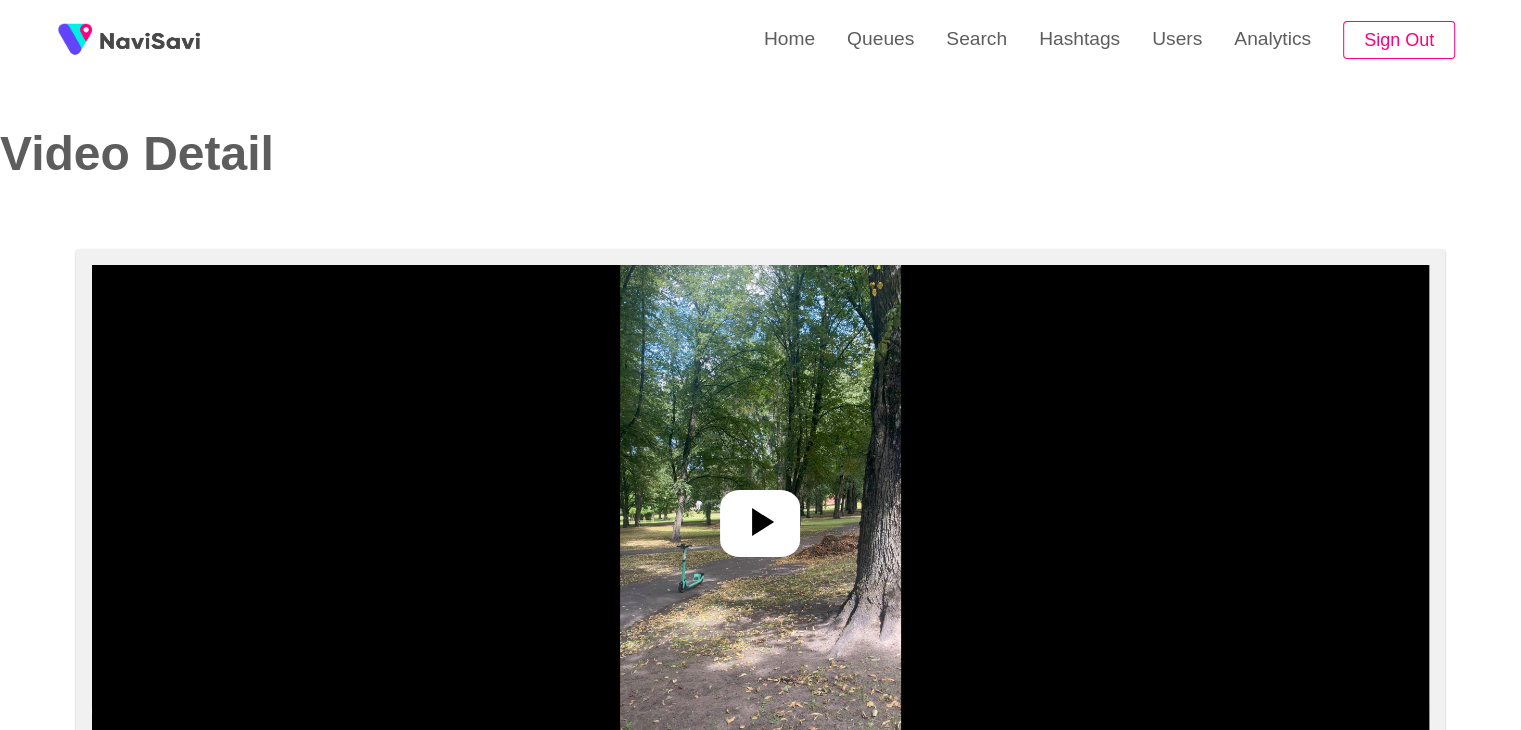 select on "**********" 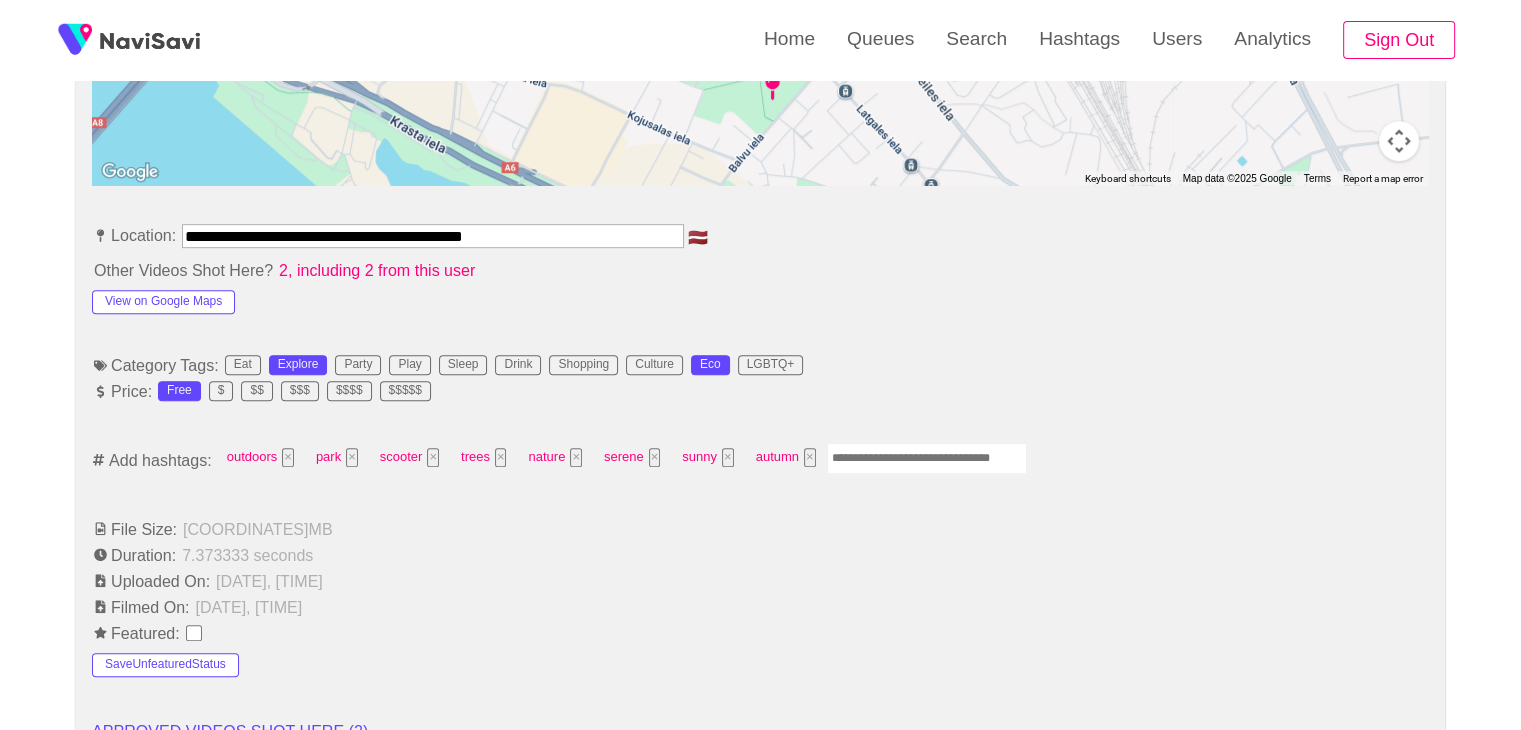 scroll, scrollTop: 1036, scrollLeft: 0, axis: vertical 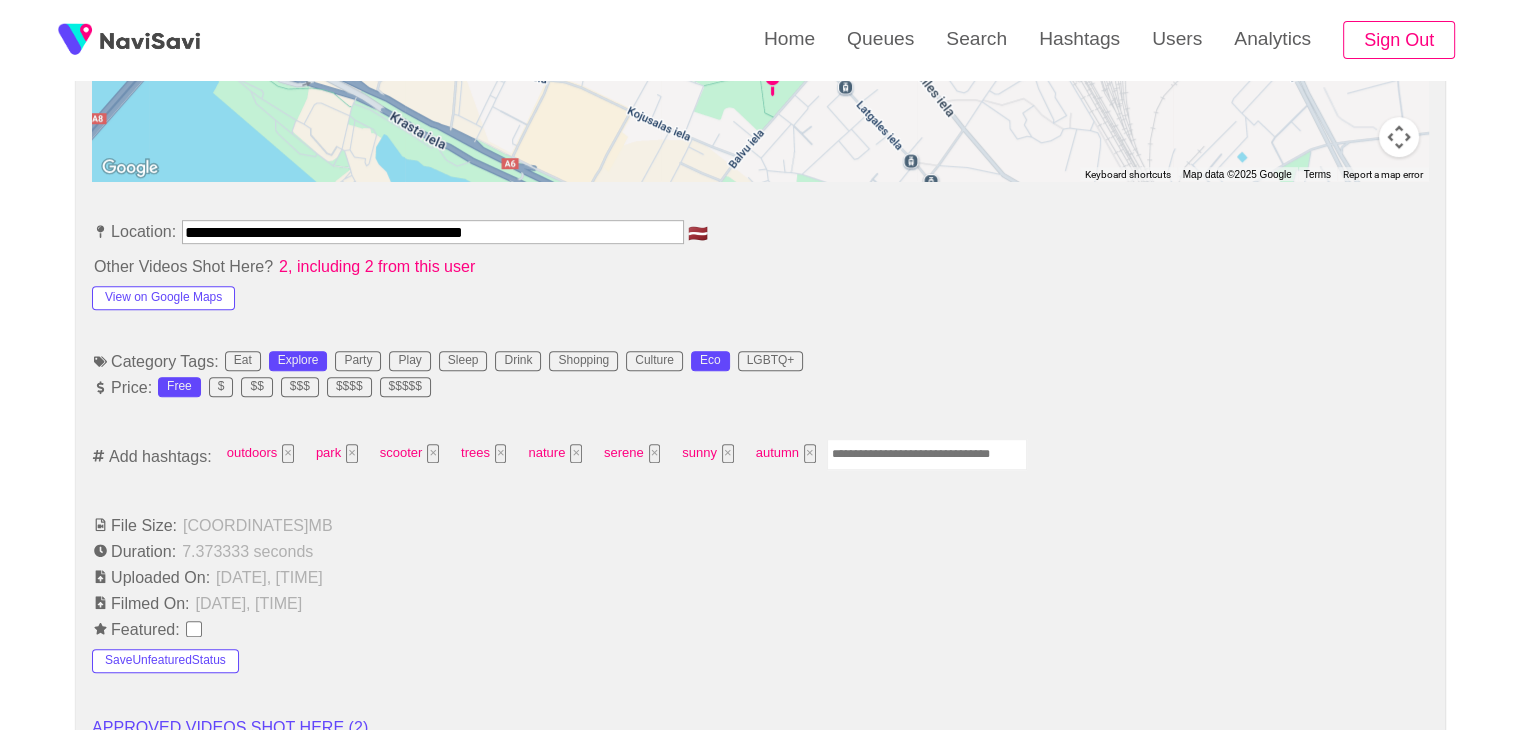 click at bounding box center (927, 454) 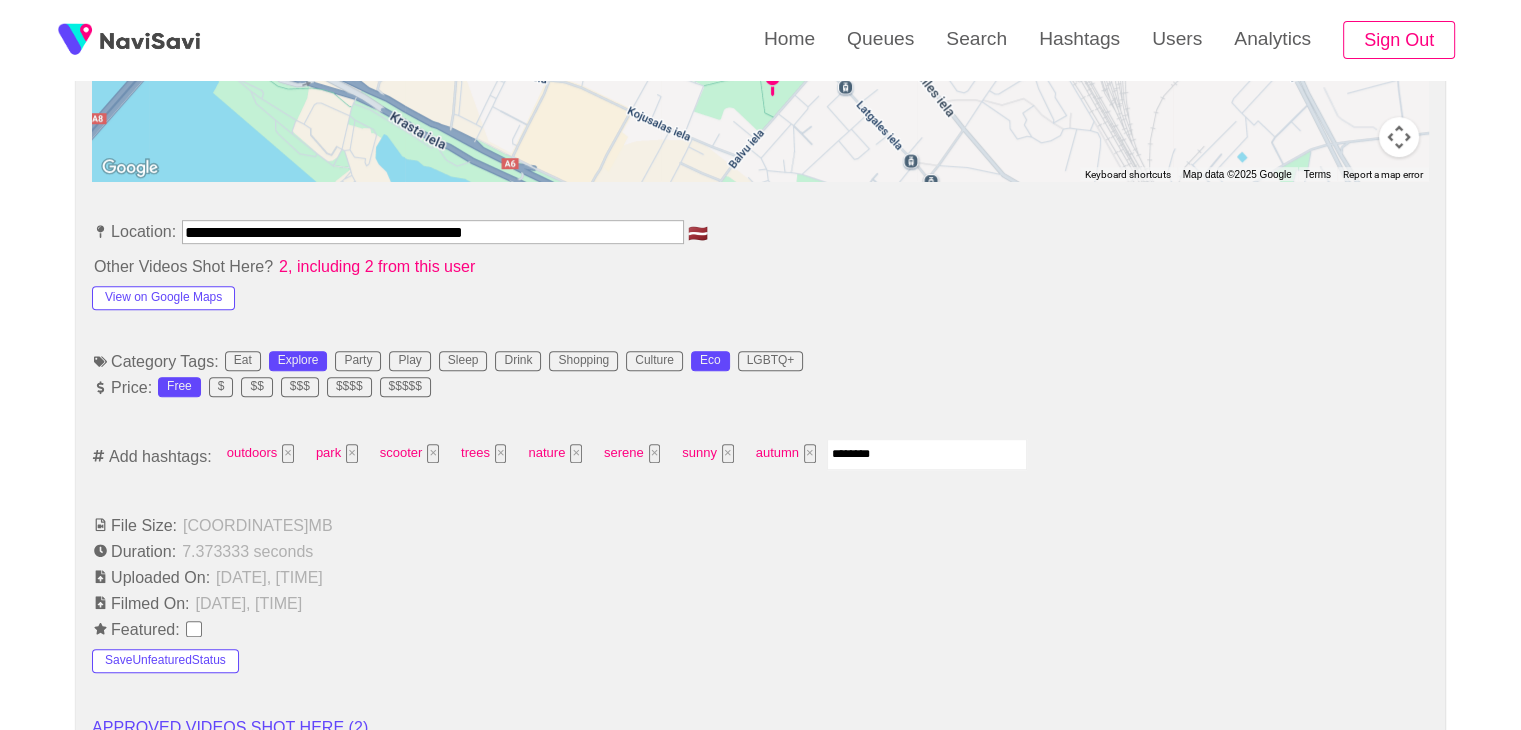 type on "*********" 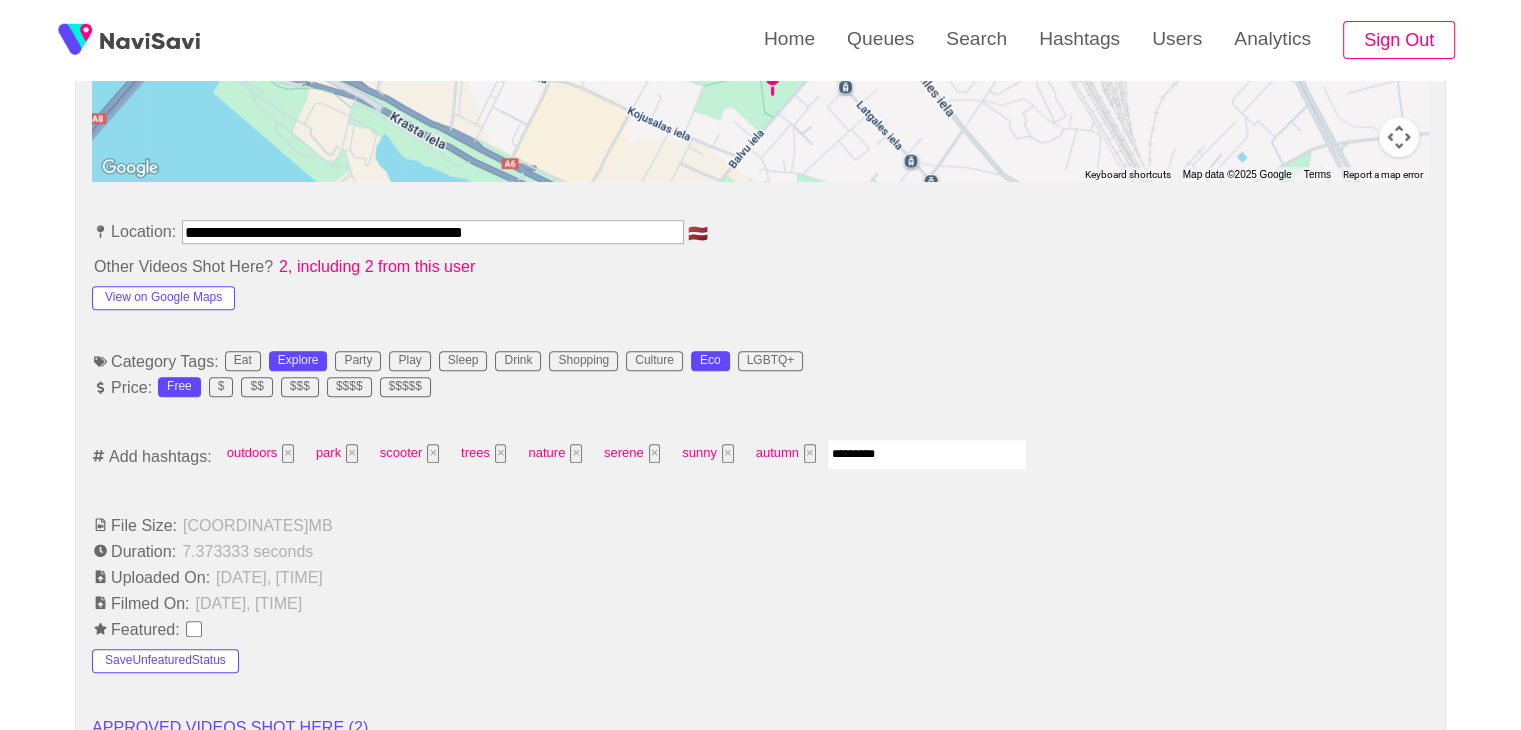 type 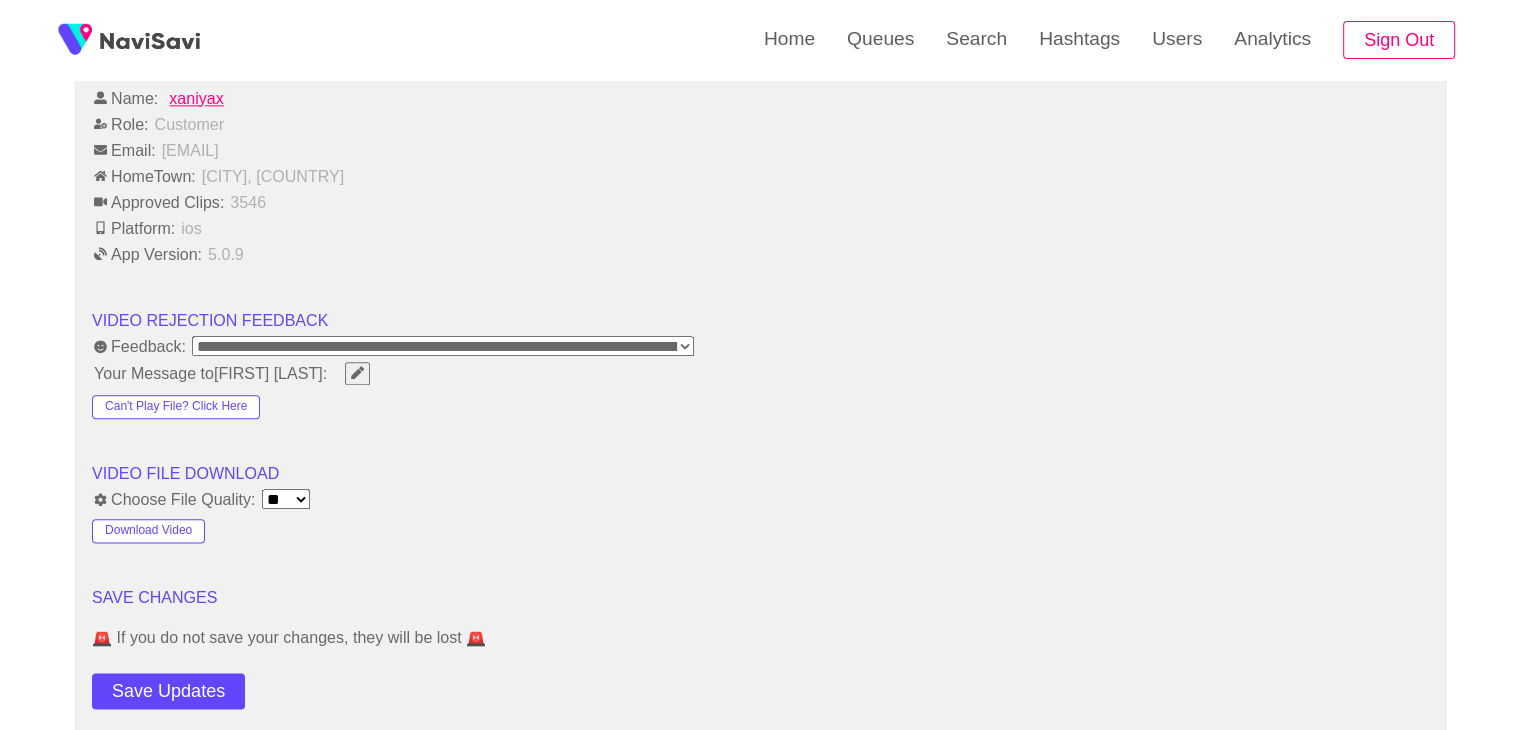 scroll, scrollTop: 2358, scrollLeft: 0, axis: vertical 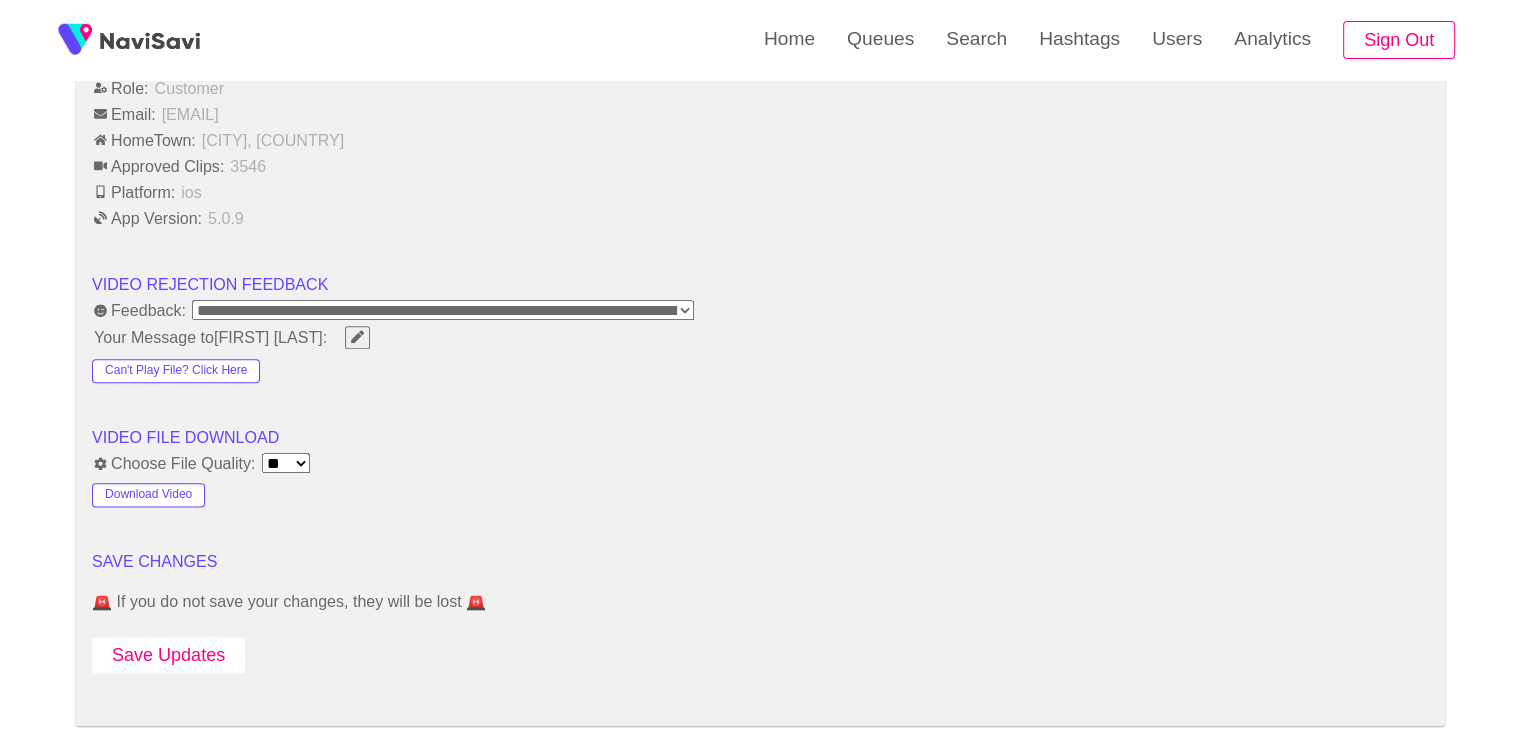 click on "Save Updates" at bounding box center (168, 655) 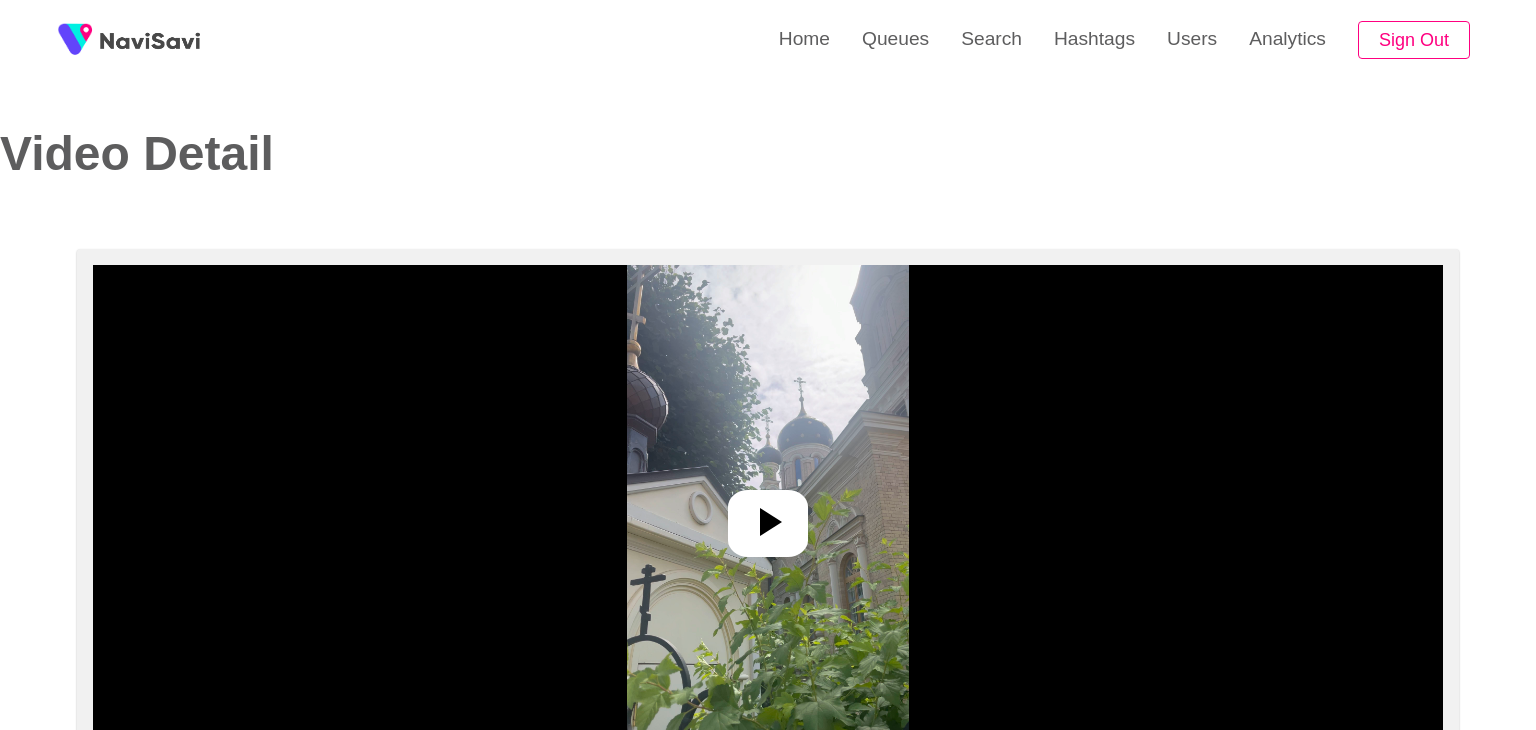 select on "**" 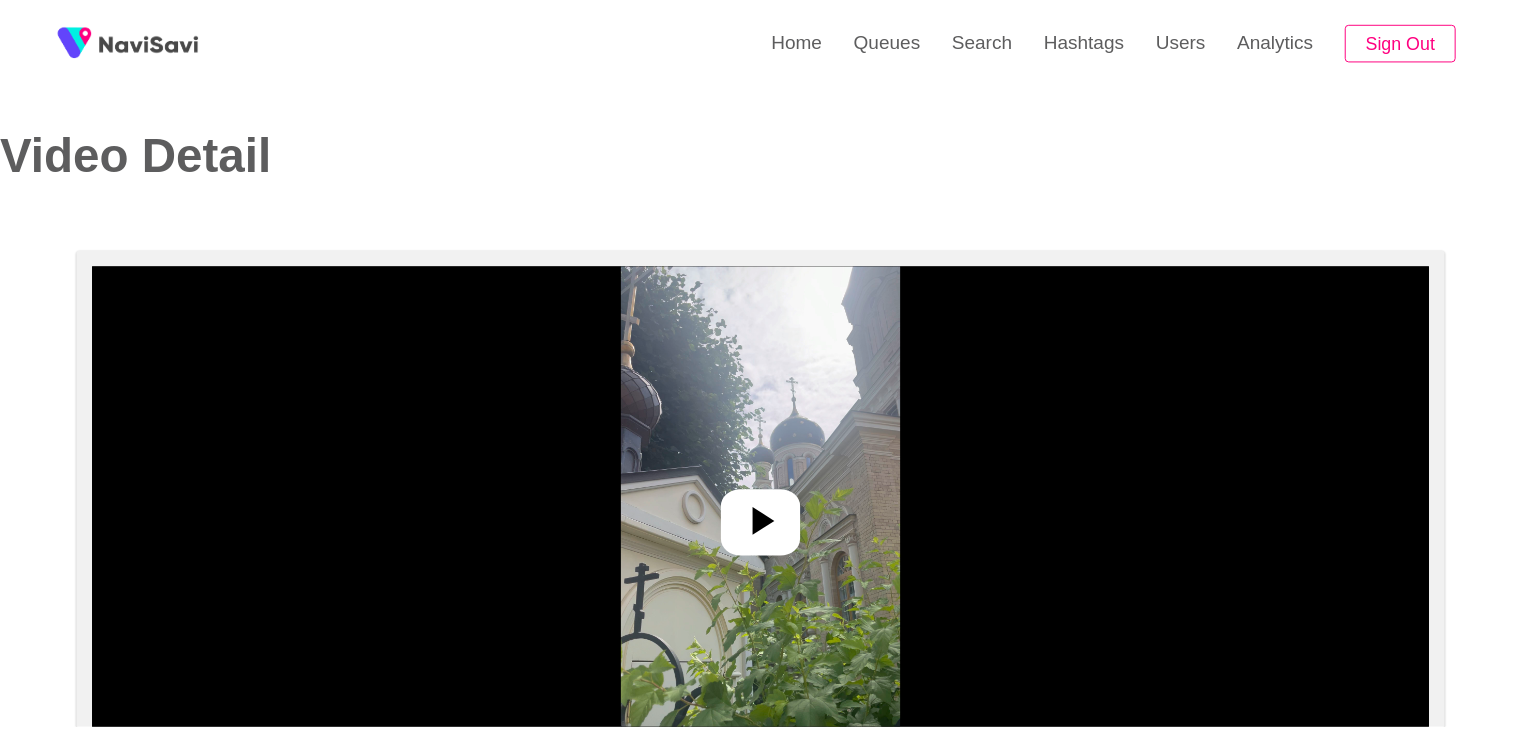 scroll, scrollTop: 0, scrollLeft: 0, axis: both 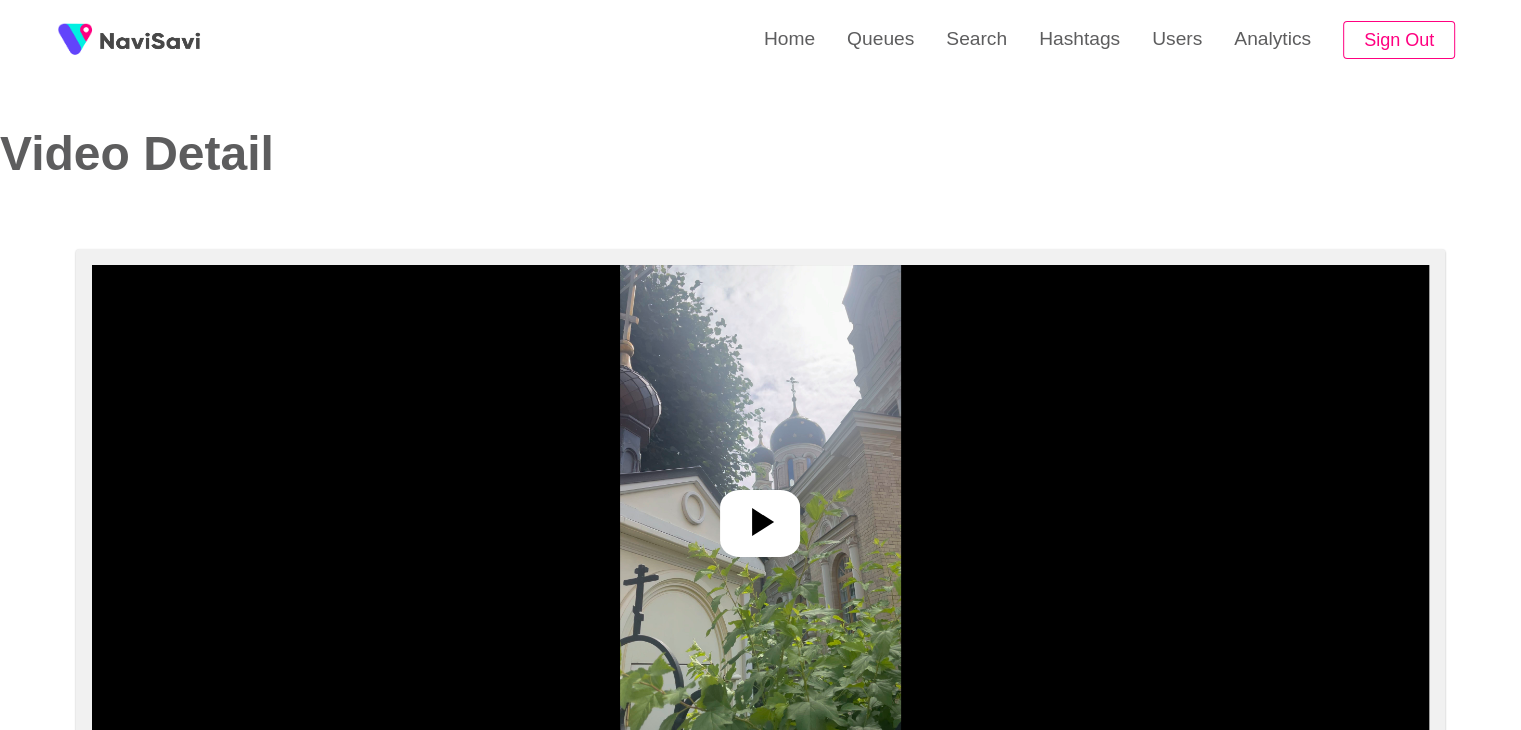 select on "**********" 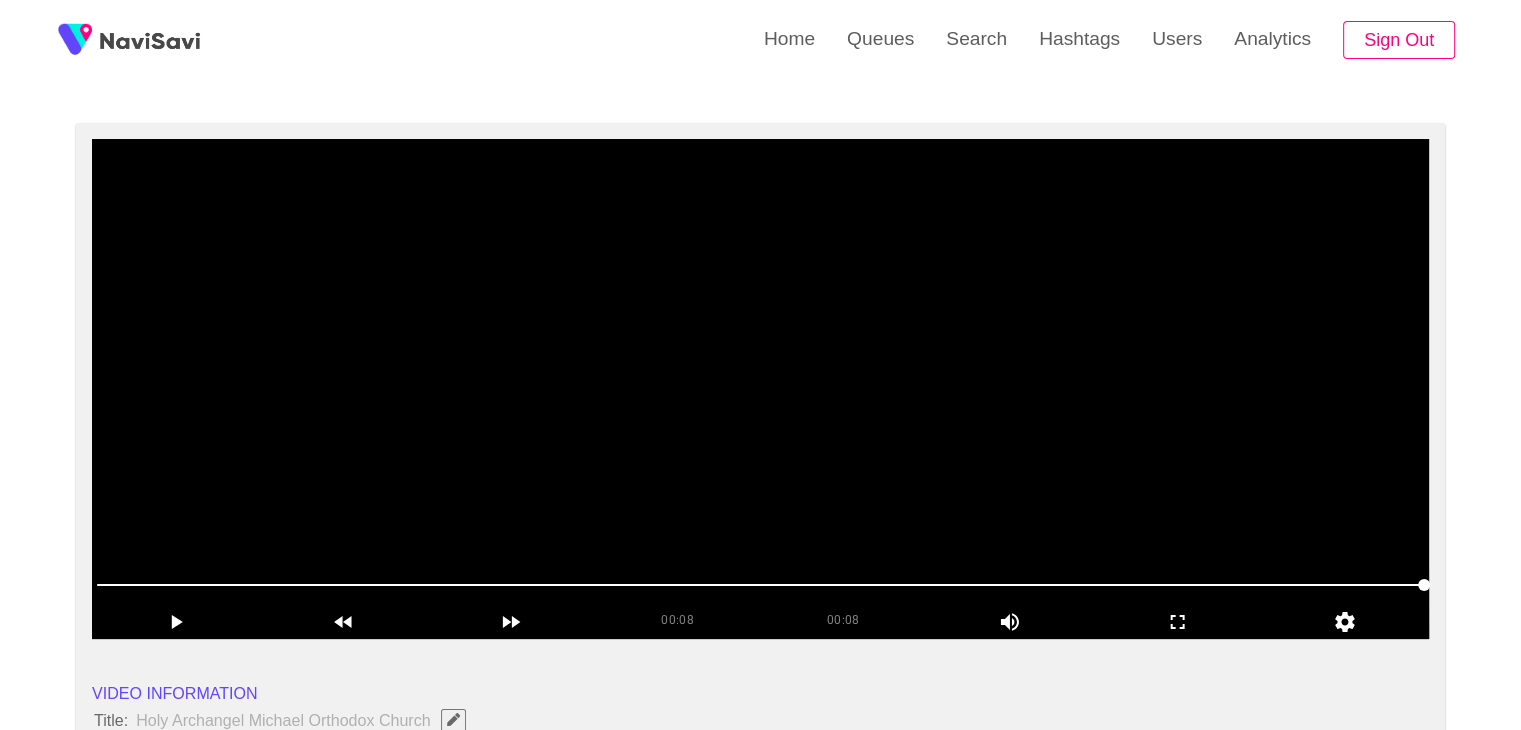 scroll, scrollTop: 254, scrollLeft: 0, axis: vertical 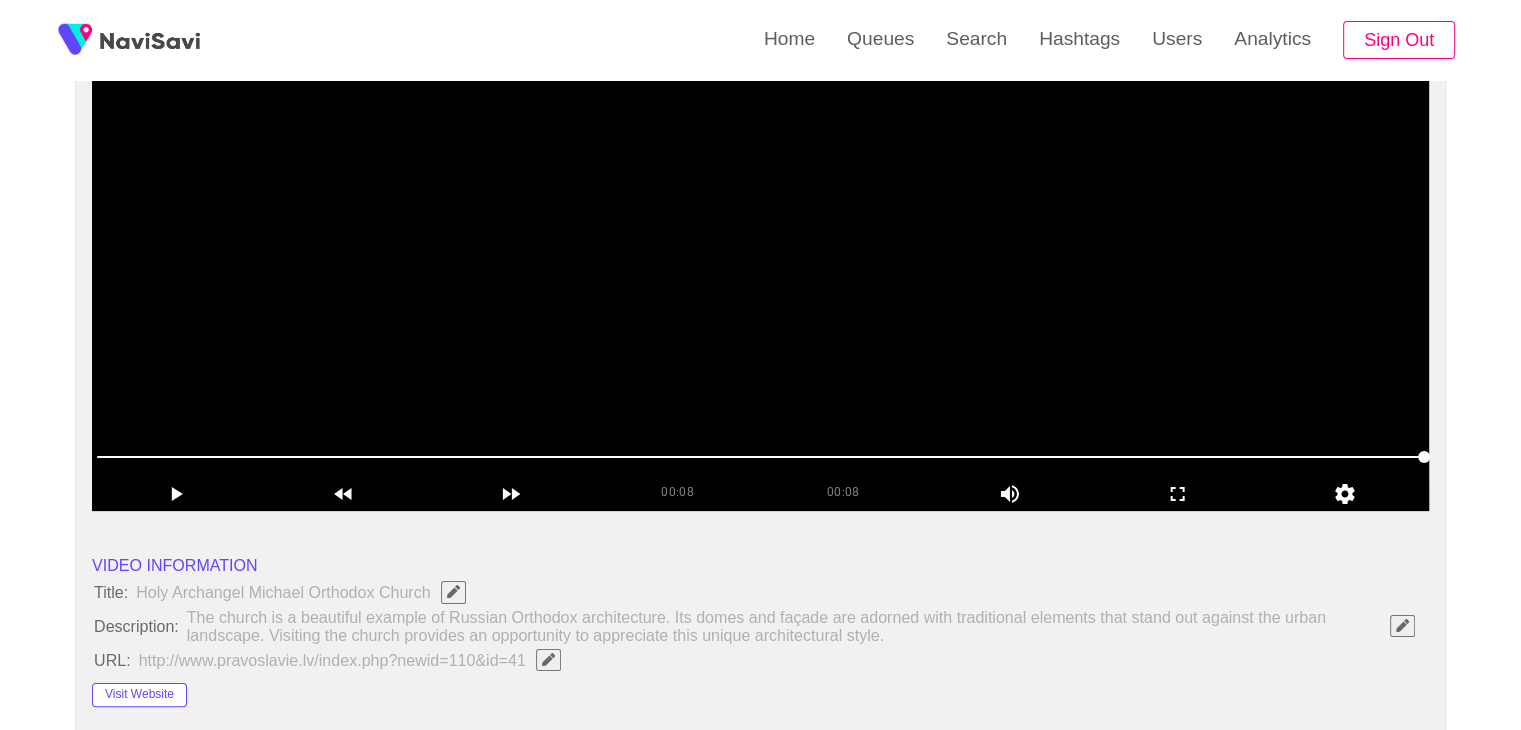 click at bounding box center [760, 261] 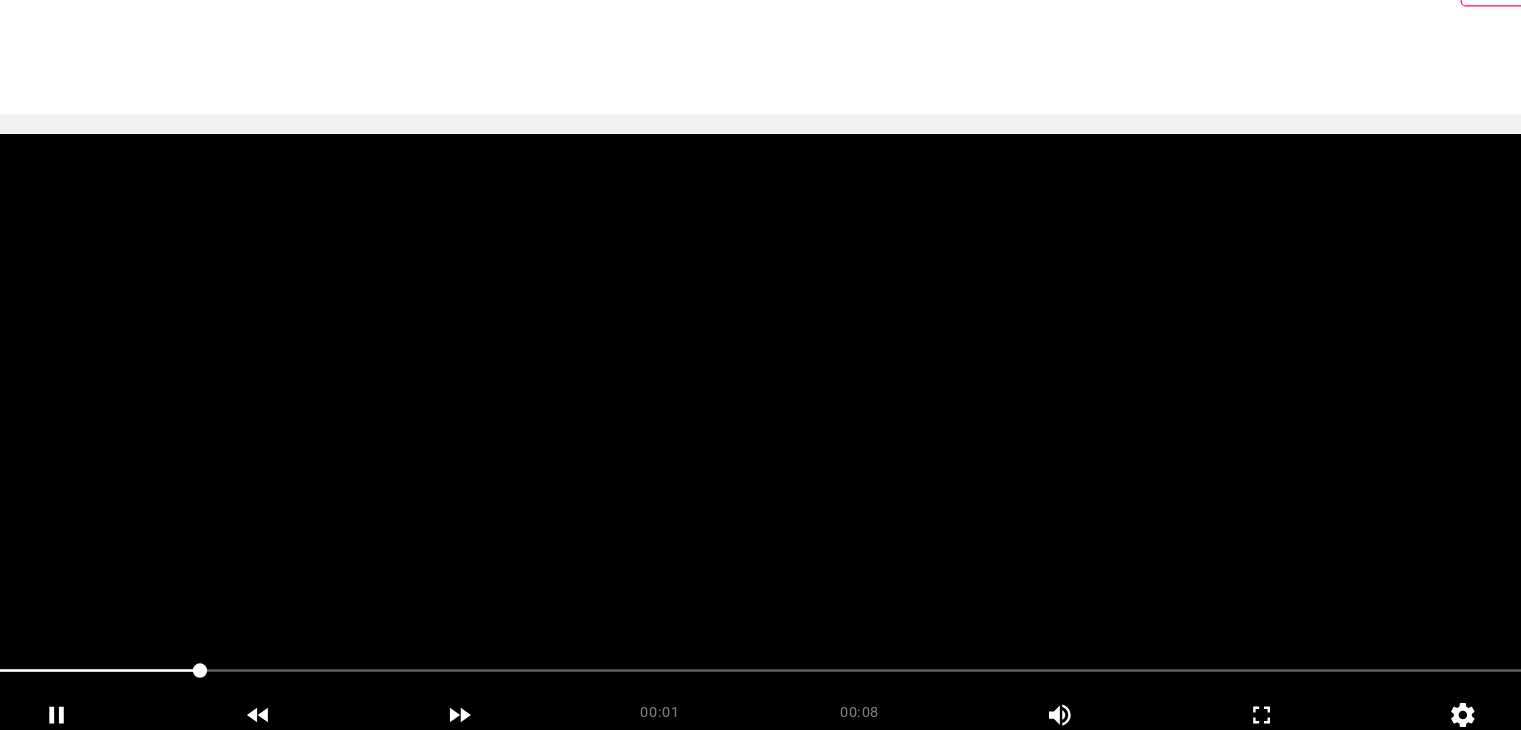 scroll, scrollTop: 100, scrollLeft: 0, axis: vertical 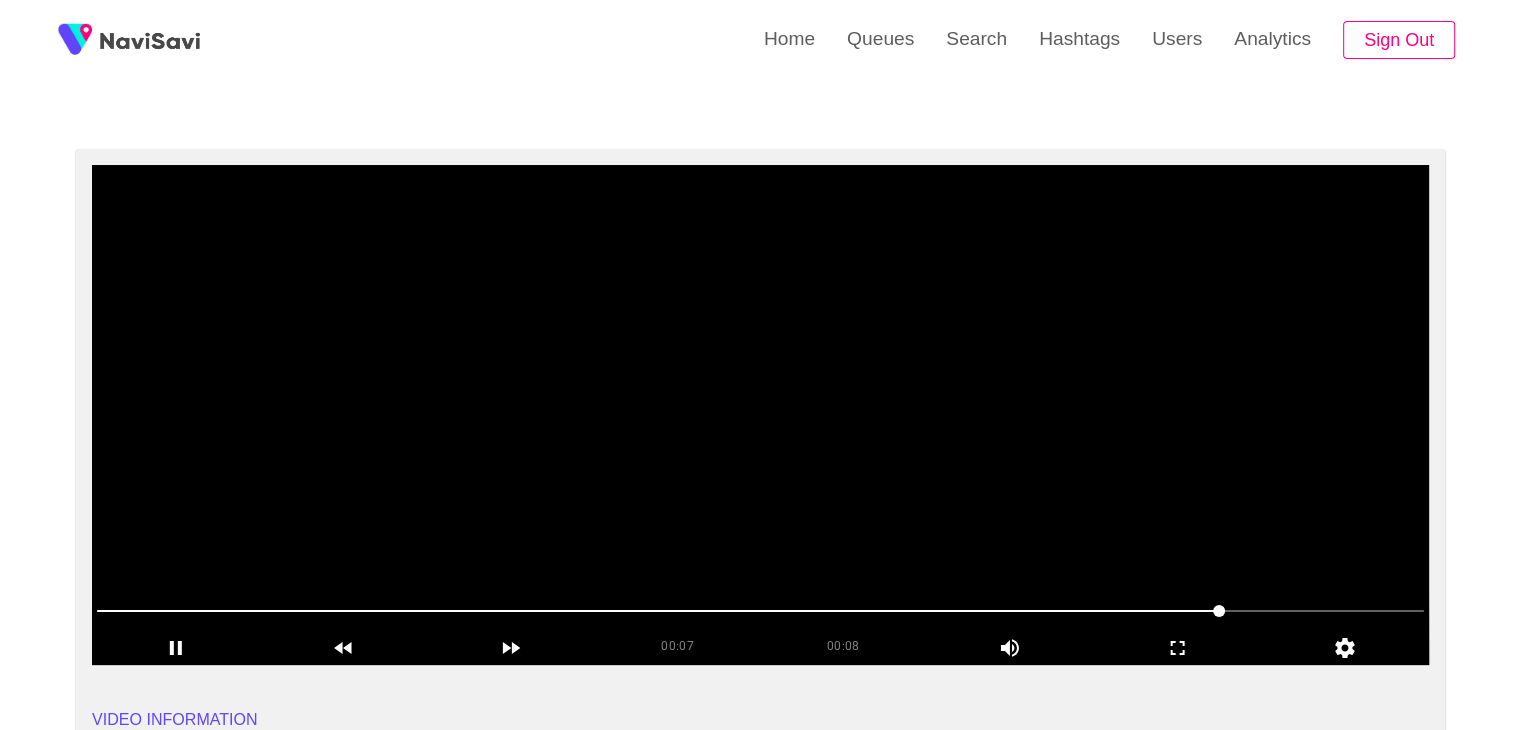 click at bounding box center (760, 415) 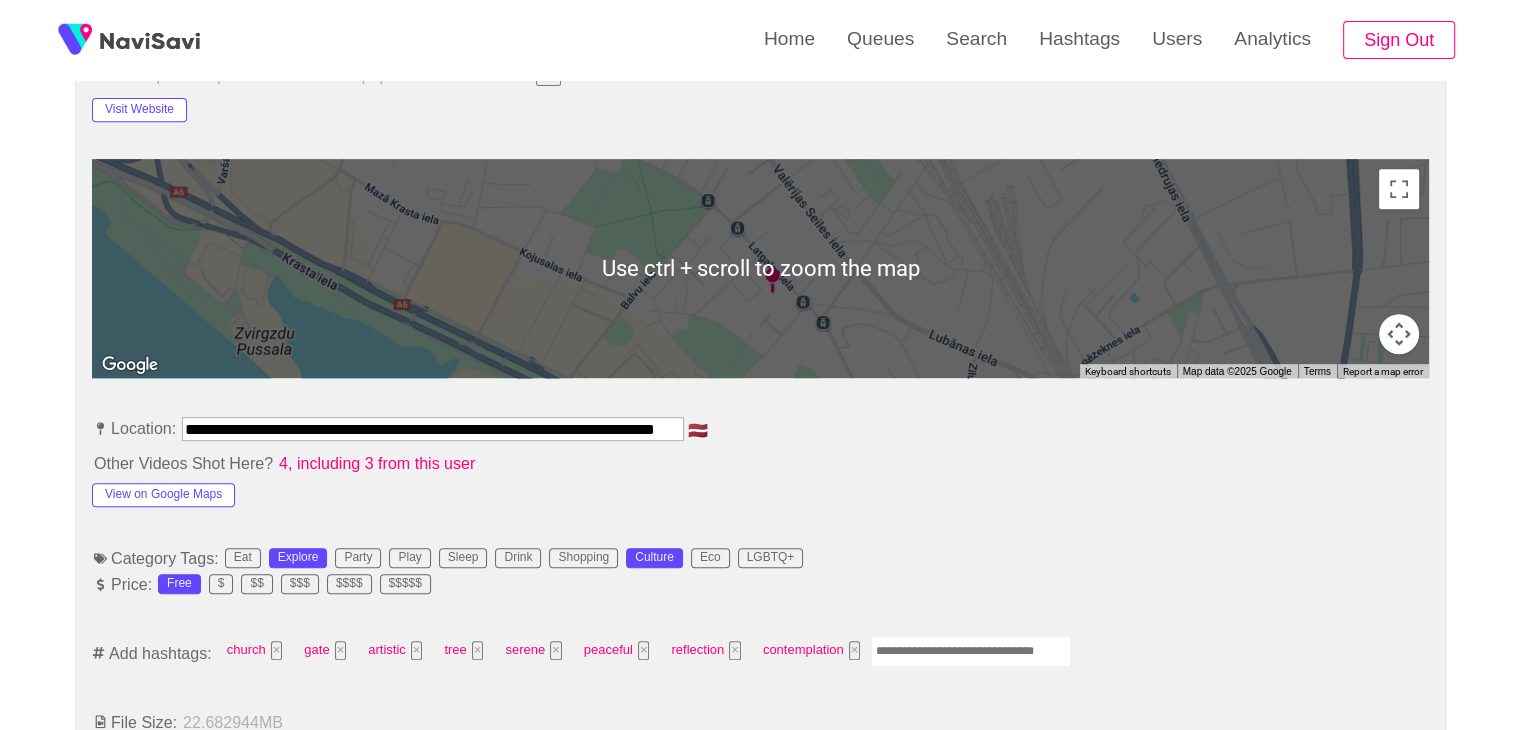 scroll, scrollTop: 868, scrollLeft: 0, axis: vertical 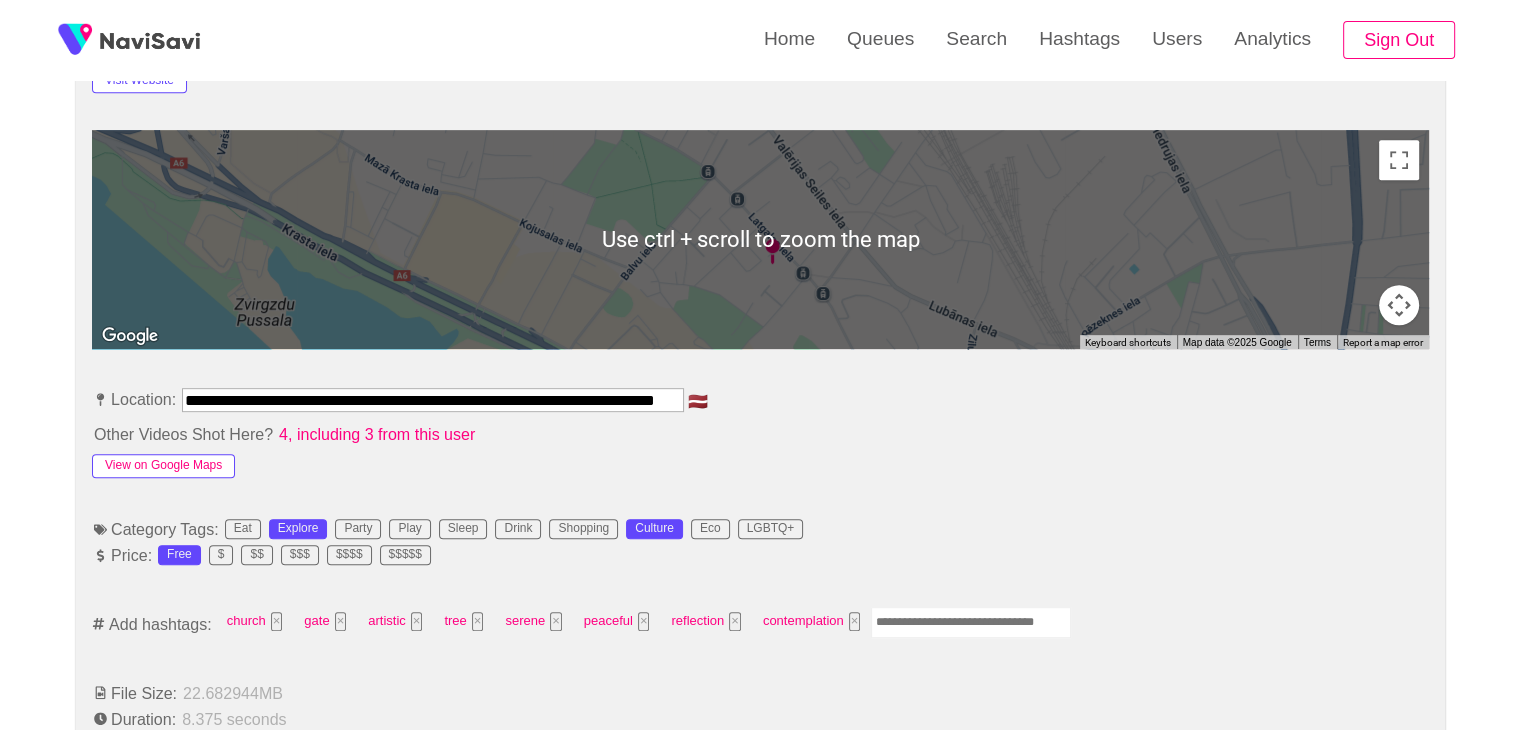 click on "View on Google Maps" at bounding box center [163, 466] 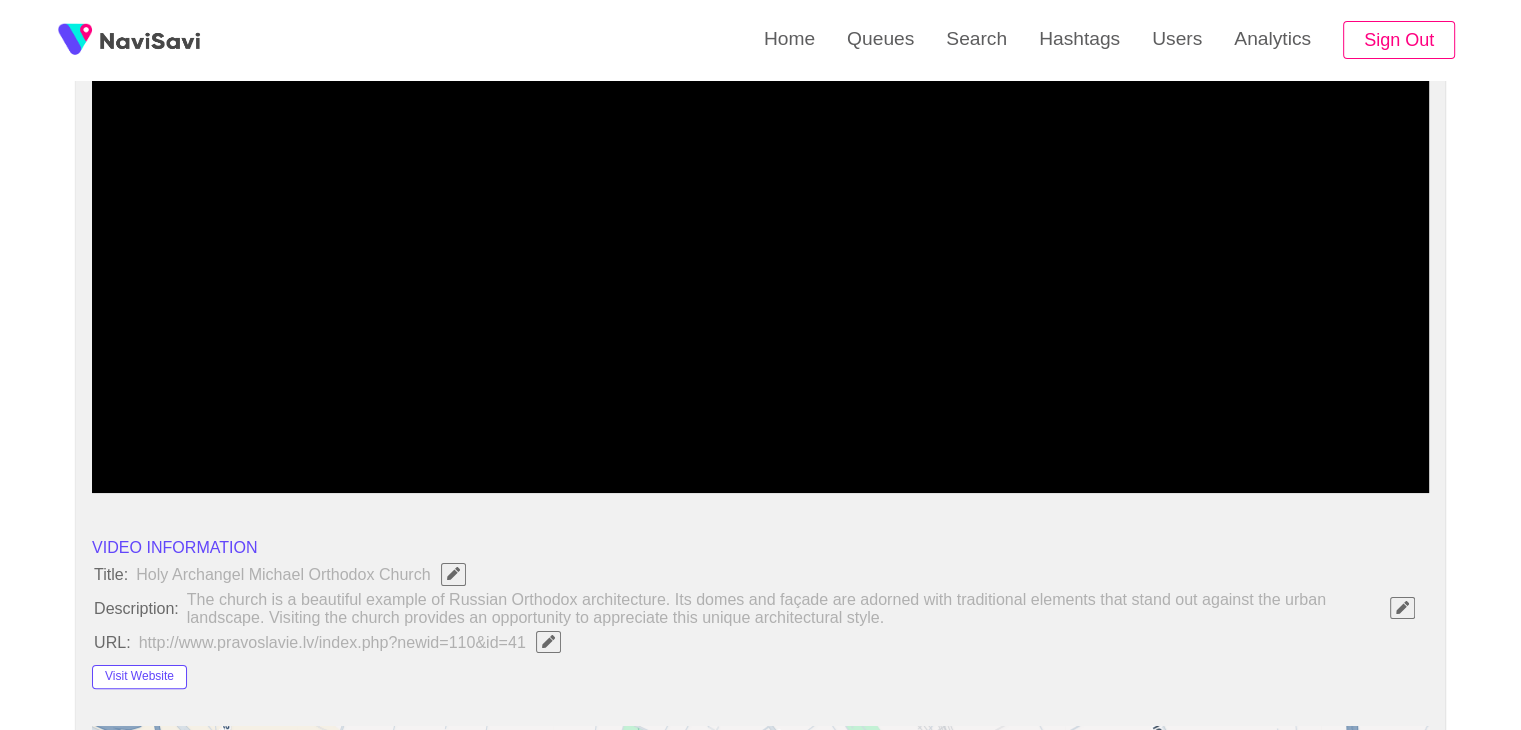 scroll, scrollTop: 260, scrollLeft: 0, axis: vertical 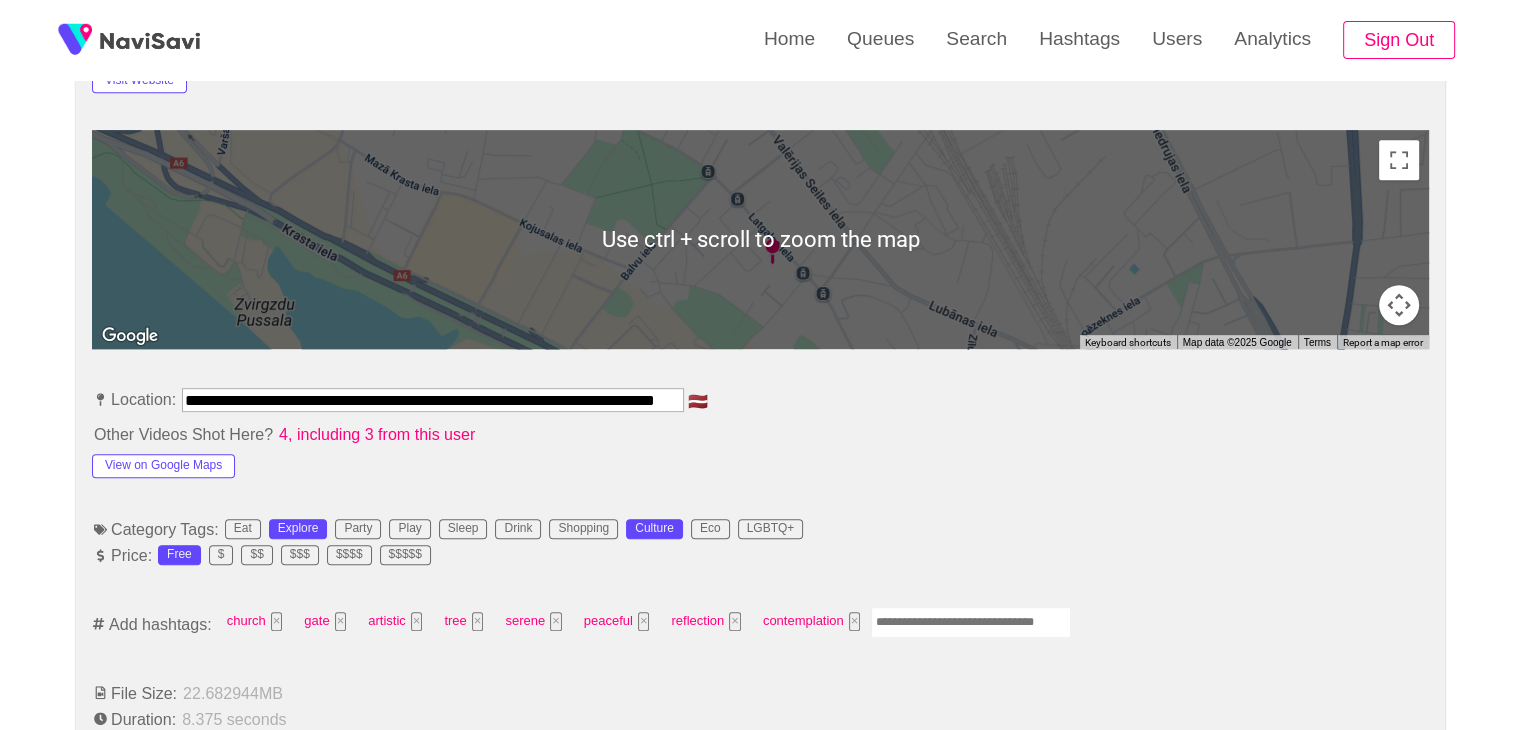 click at bounding box center (971, 622) 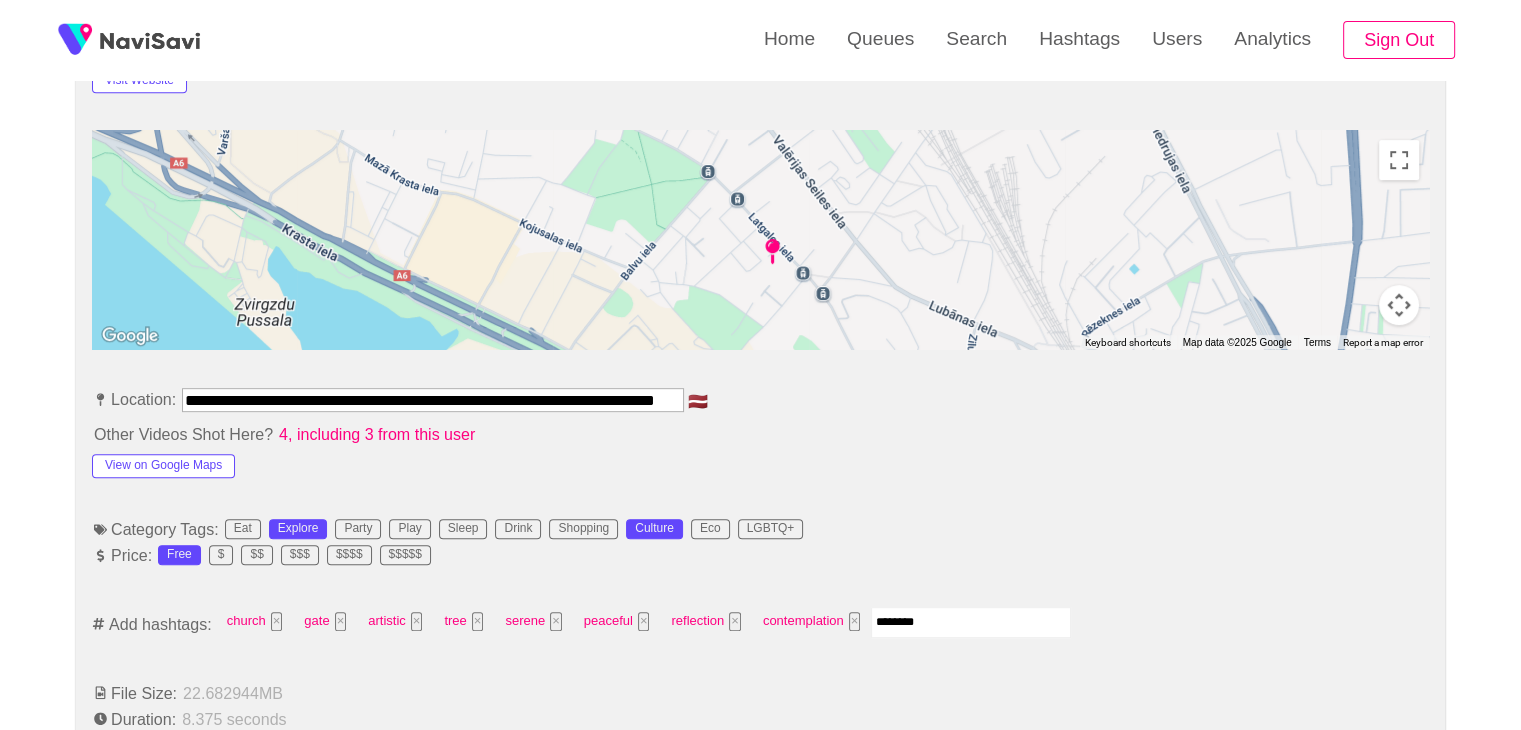 type on "*********" 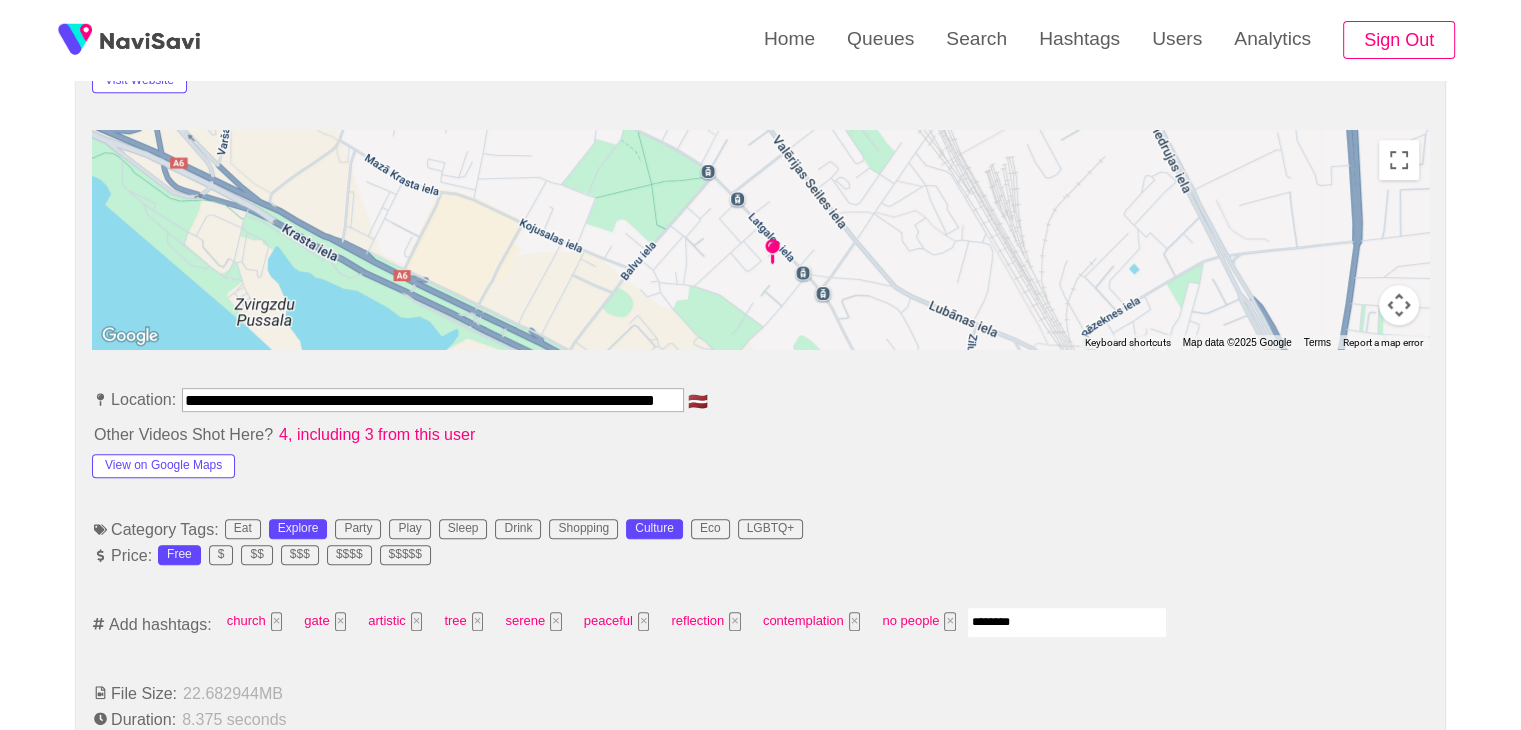 type on "*********" 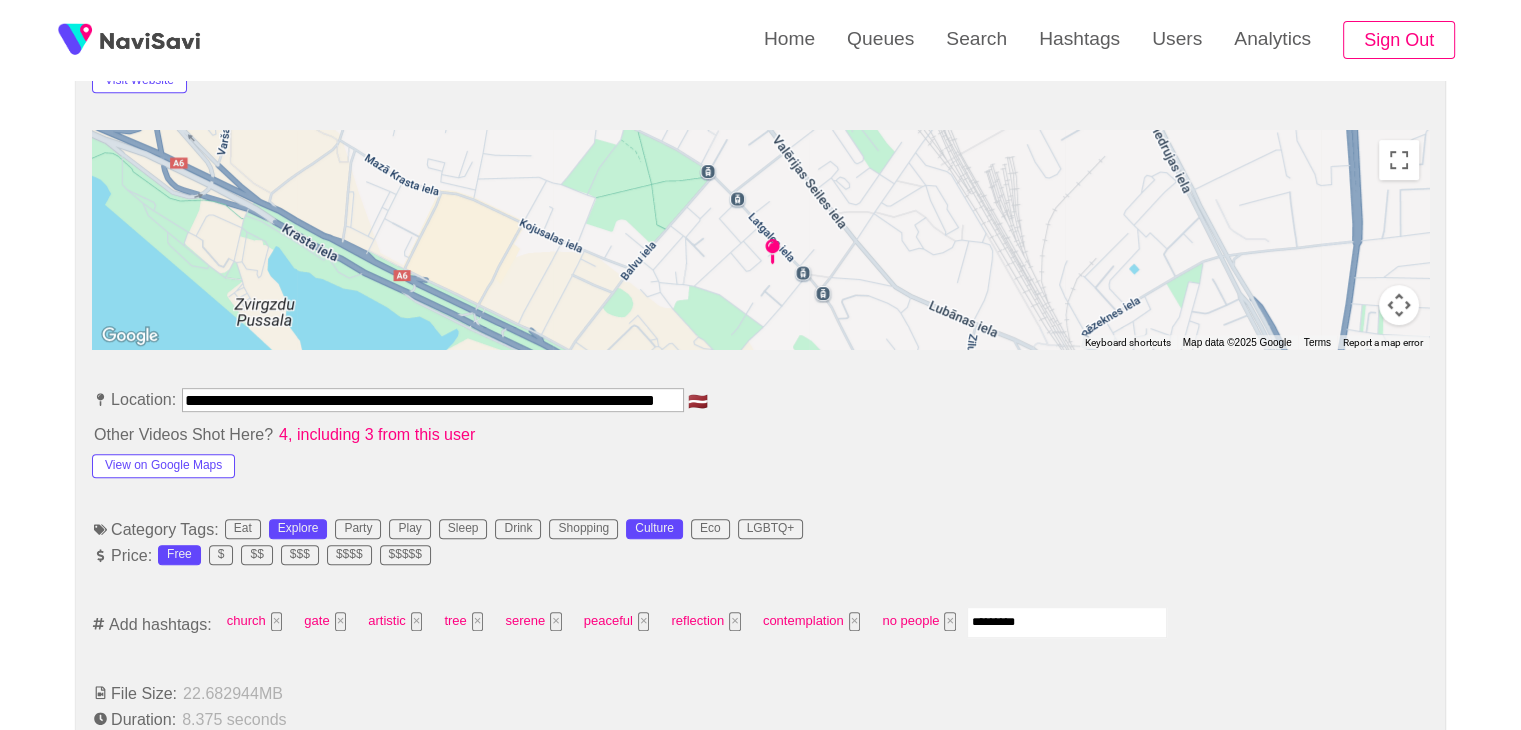 type 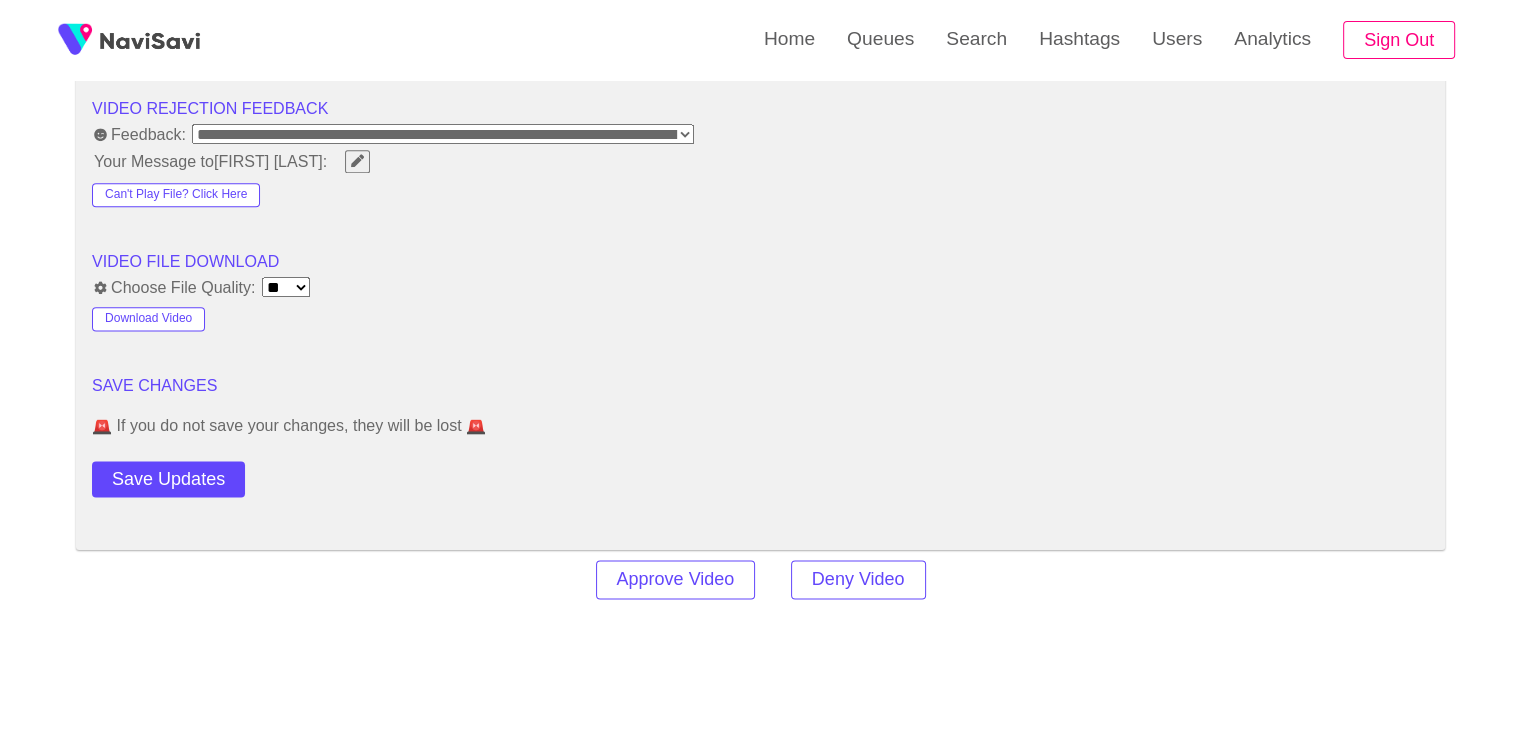 scroll, scrollTop: 2575, scrollLeft: 0, axis: vertical 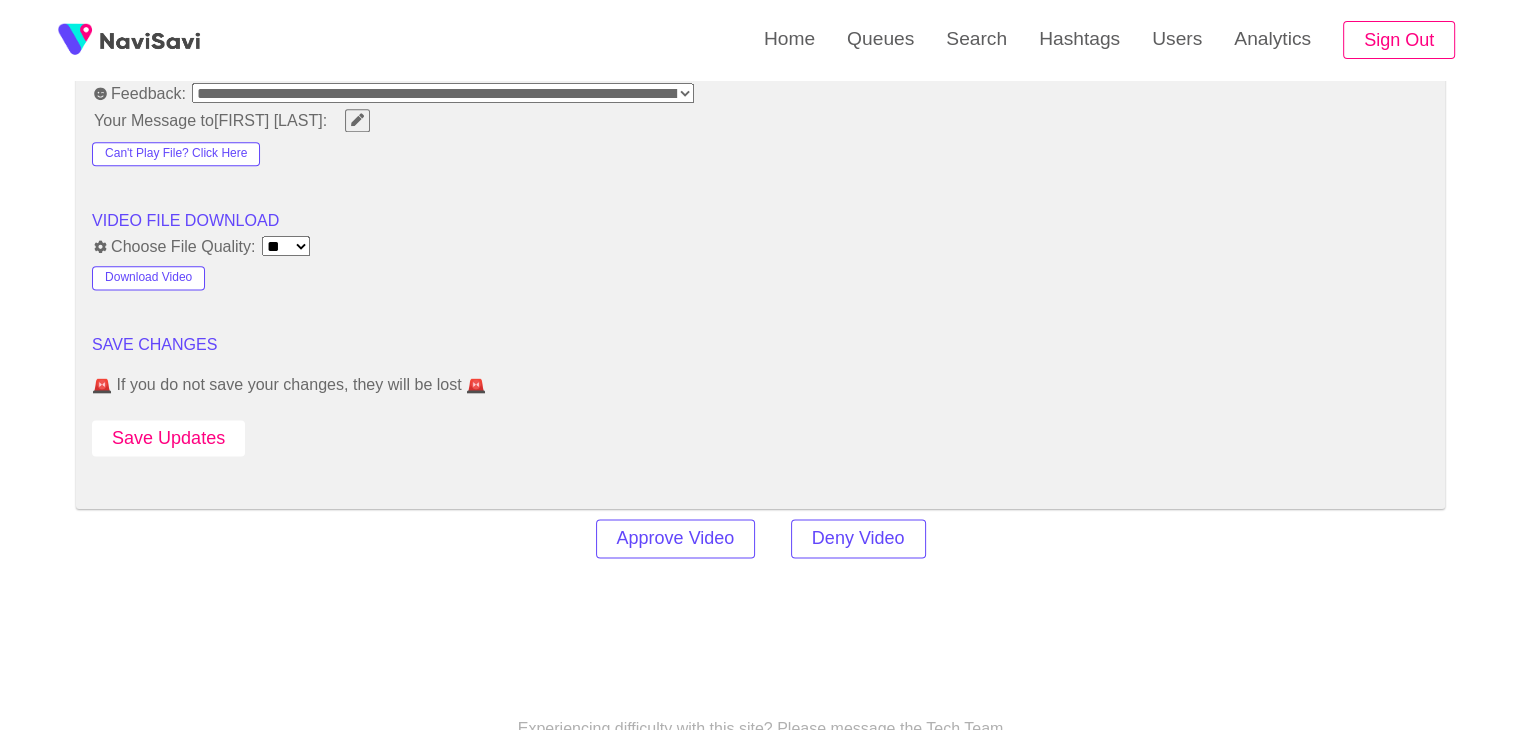 click on "Save Updates" at bounding box center [168, 438] 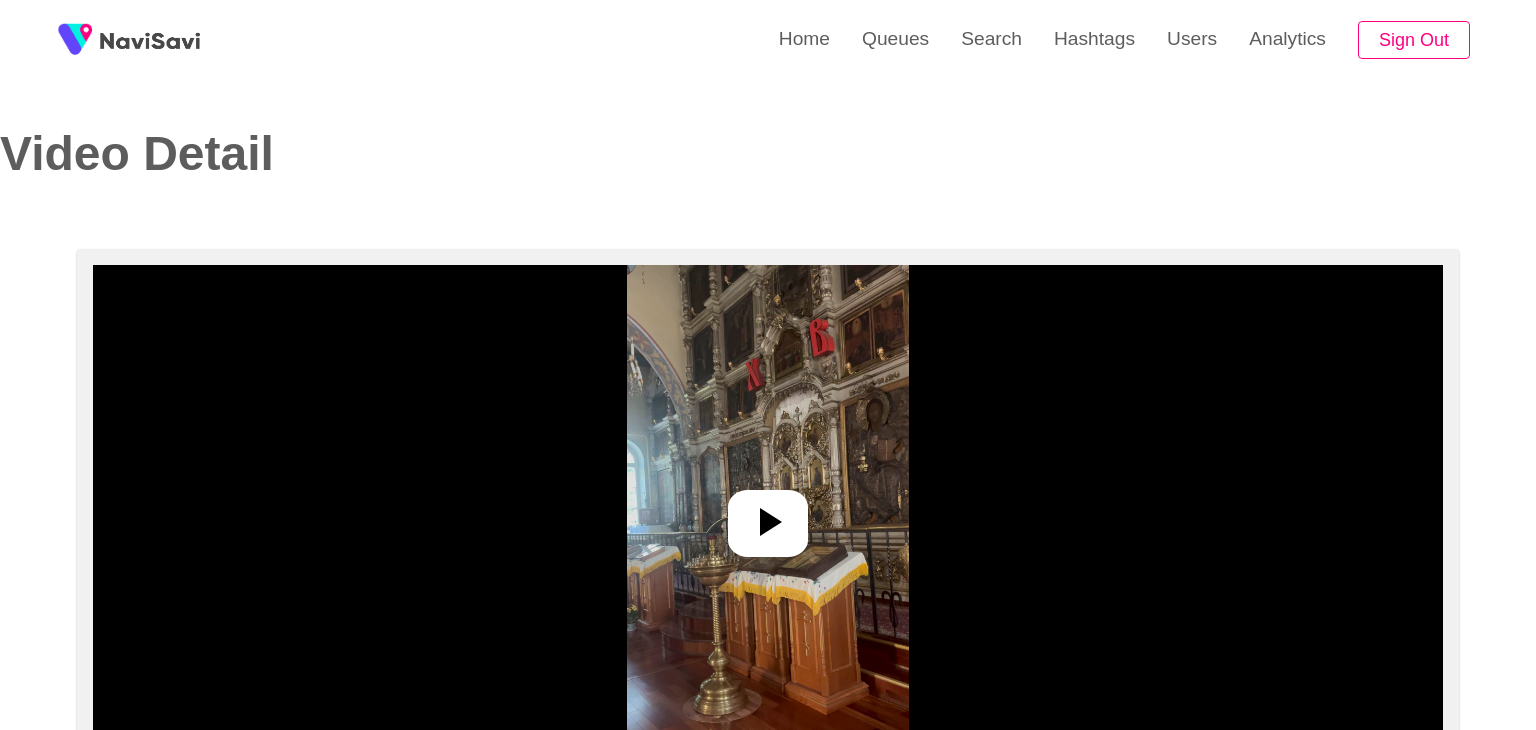 select on "**********" 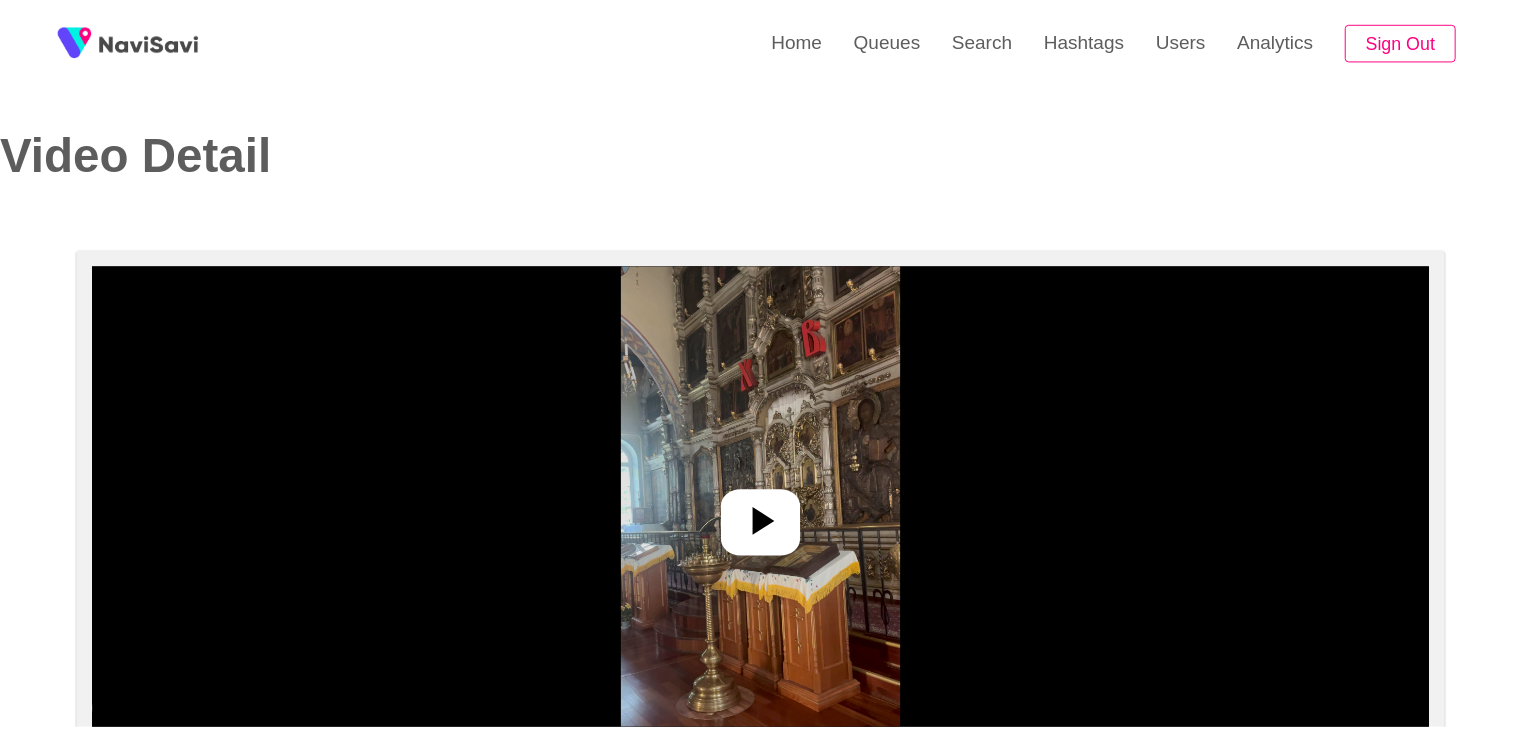 scroll, scrollTop: 0, scrollLeft: 0, axis: both 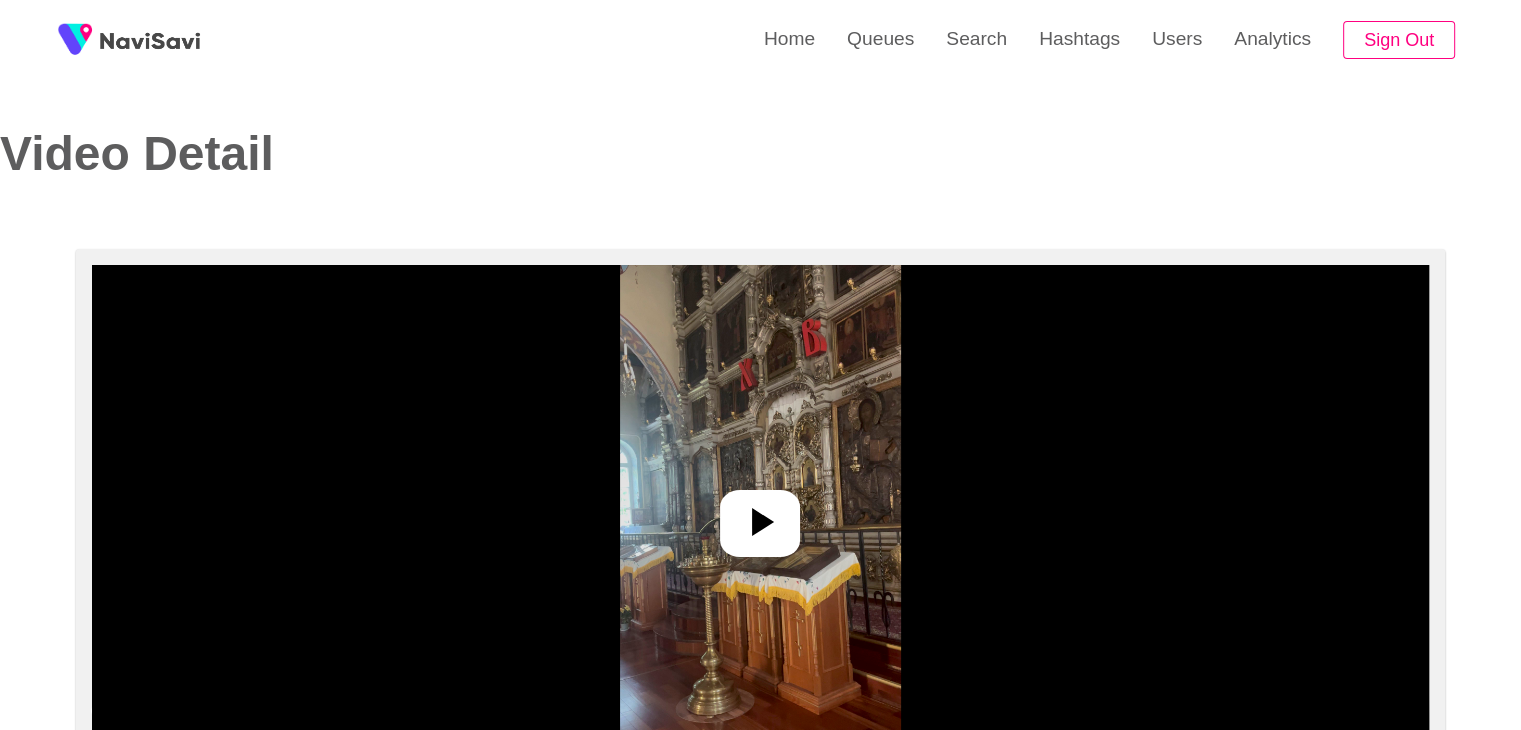 click at bounding box center [760, 515] 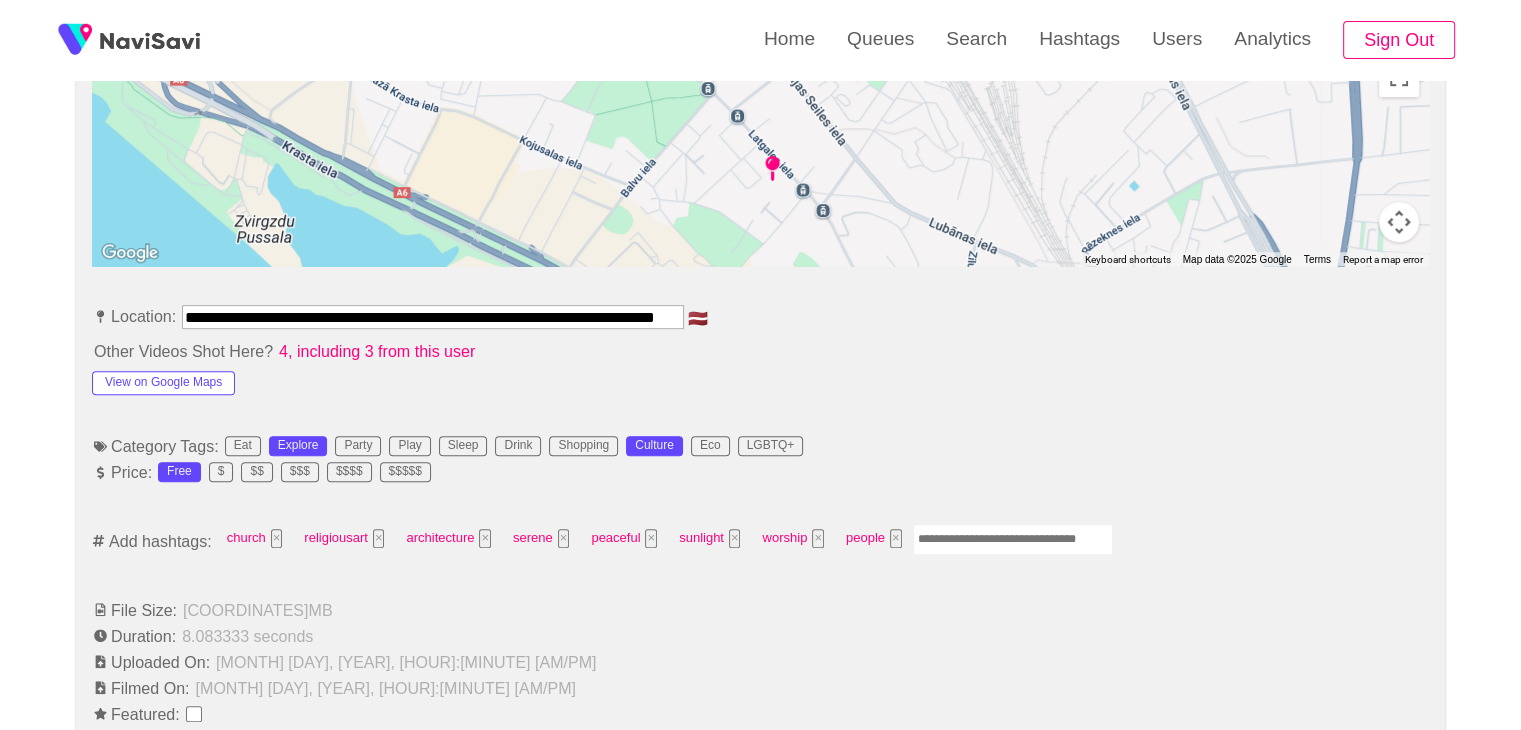 scroll, scrollTop: 952, scrollLeft: 0, axis: vertical 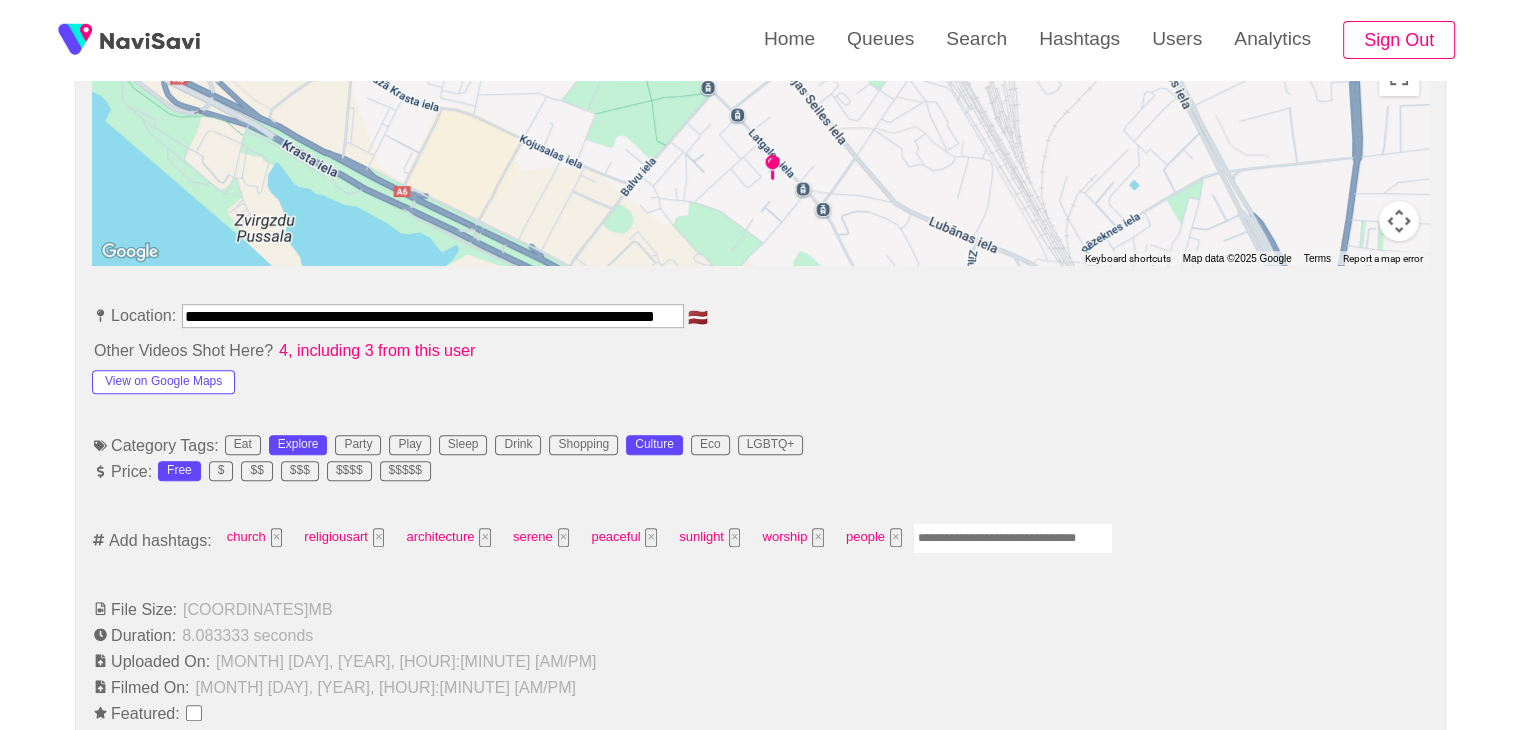 click at bounding box center [1013, 538] 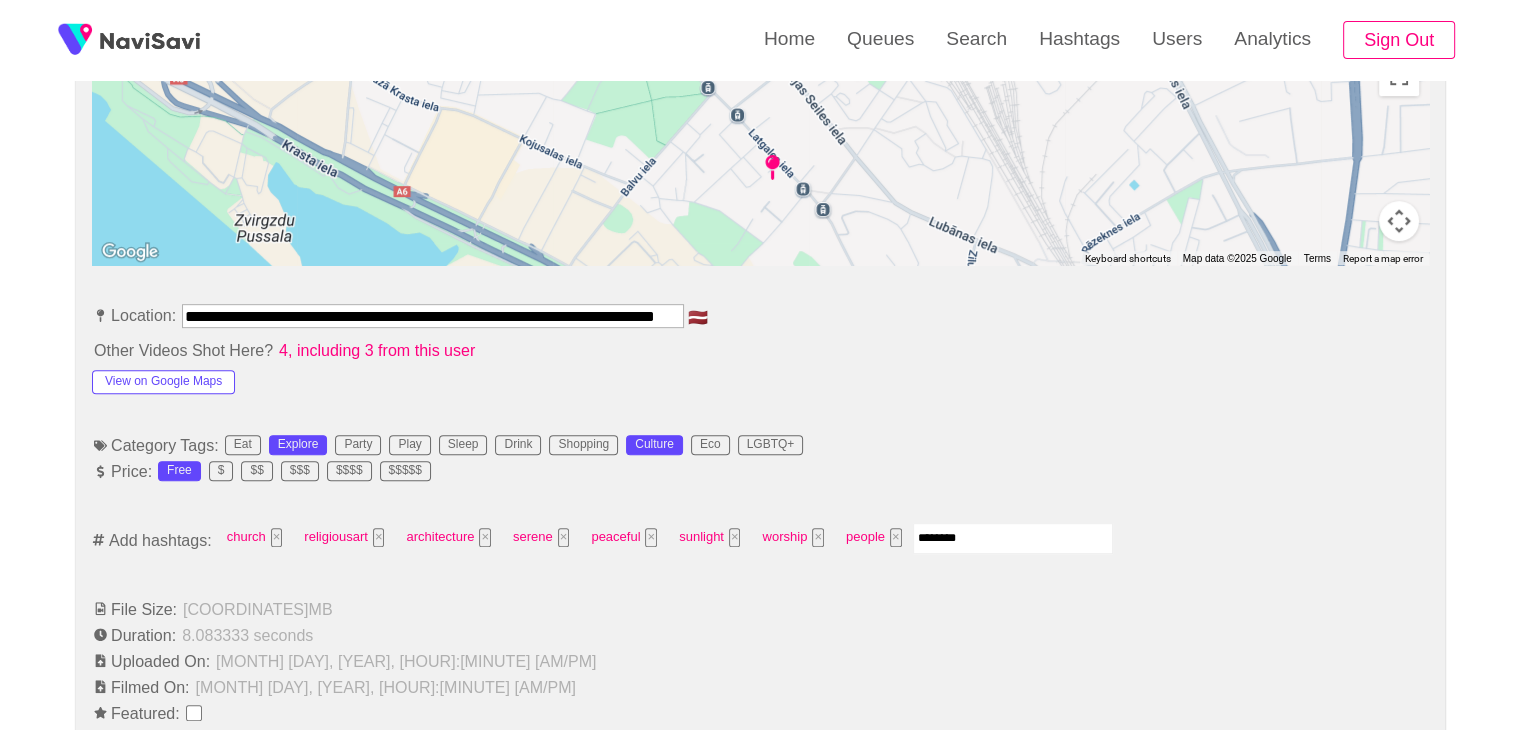 type on "*********" 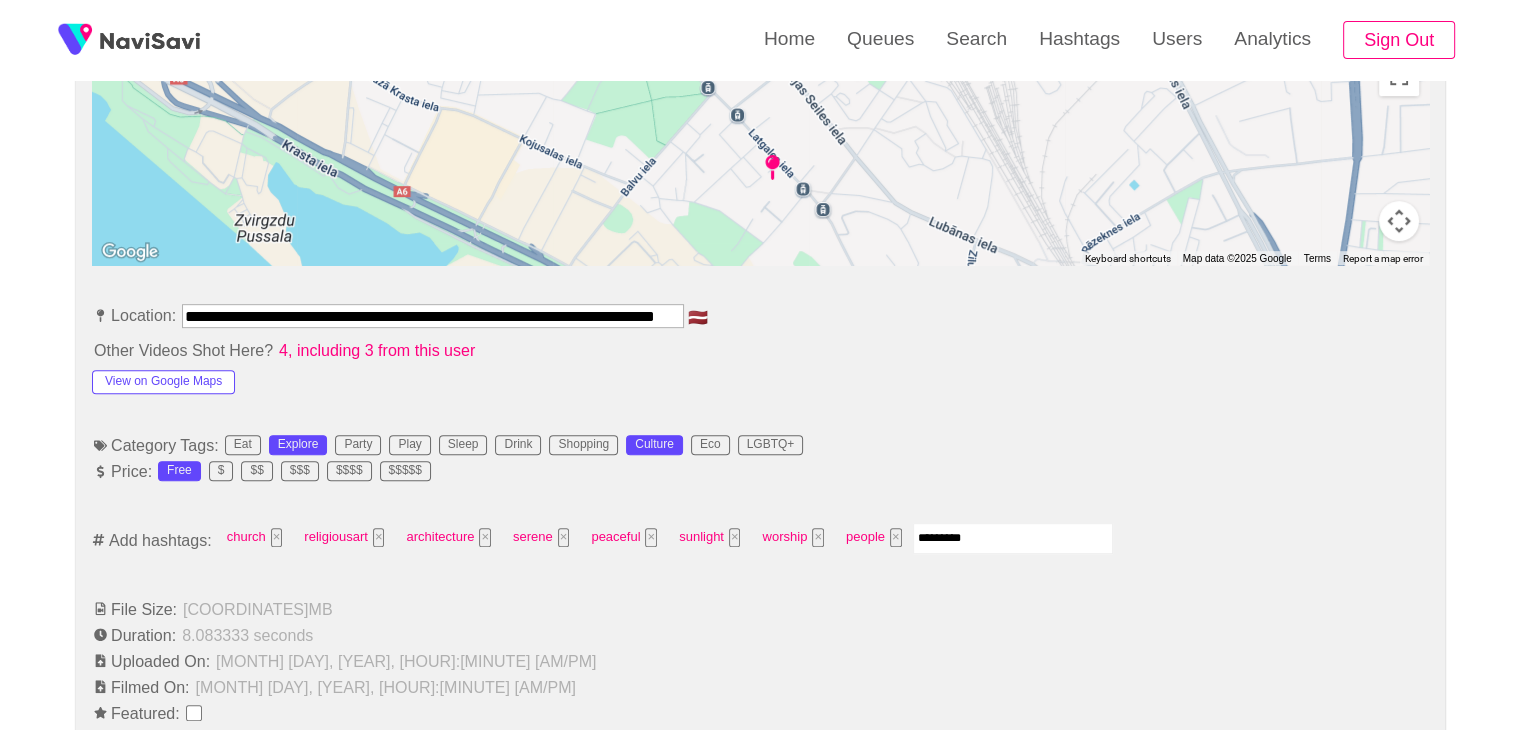 type 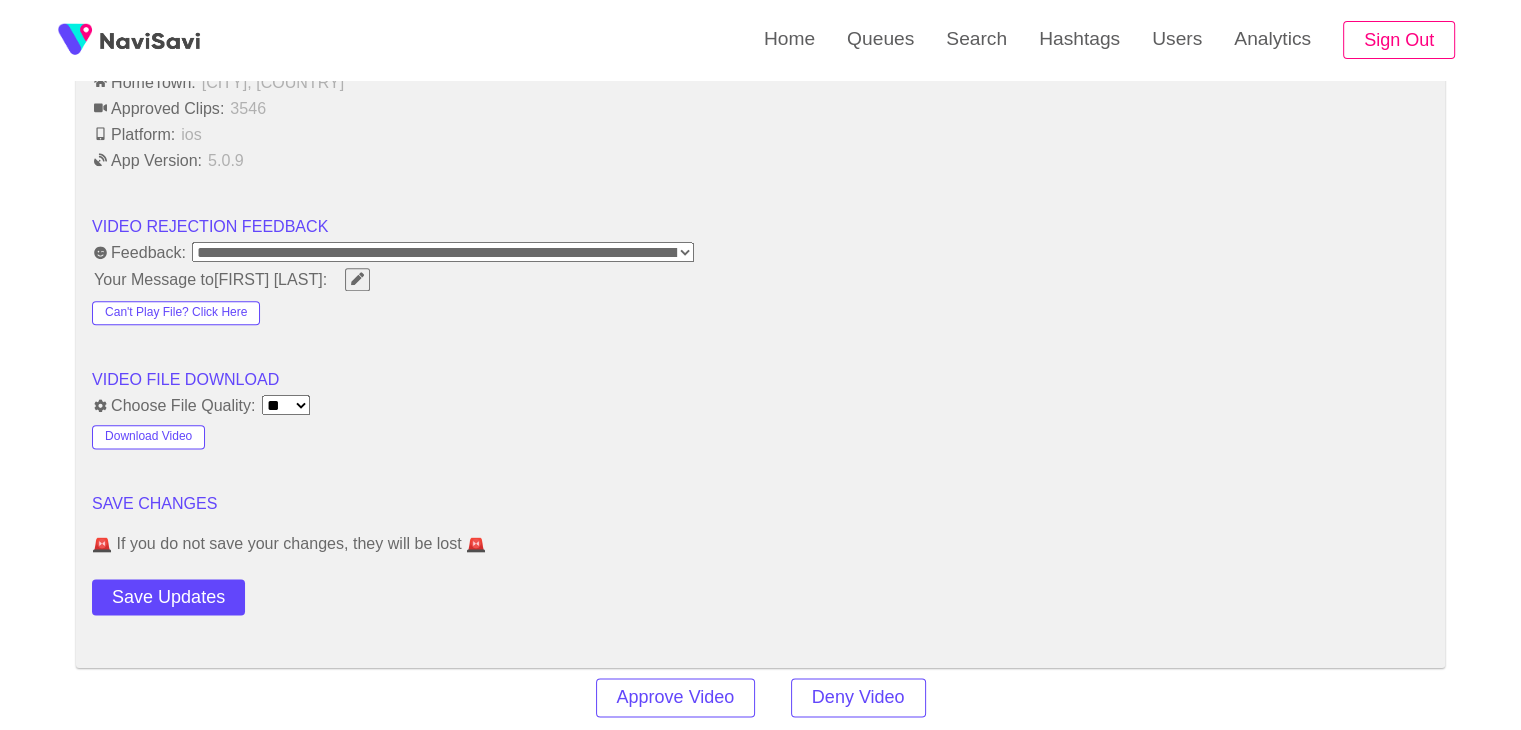 scroll, scrollTop: 2644, scrollLeft: 0, axis: vertical 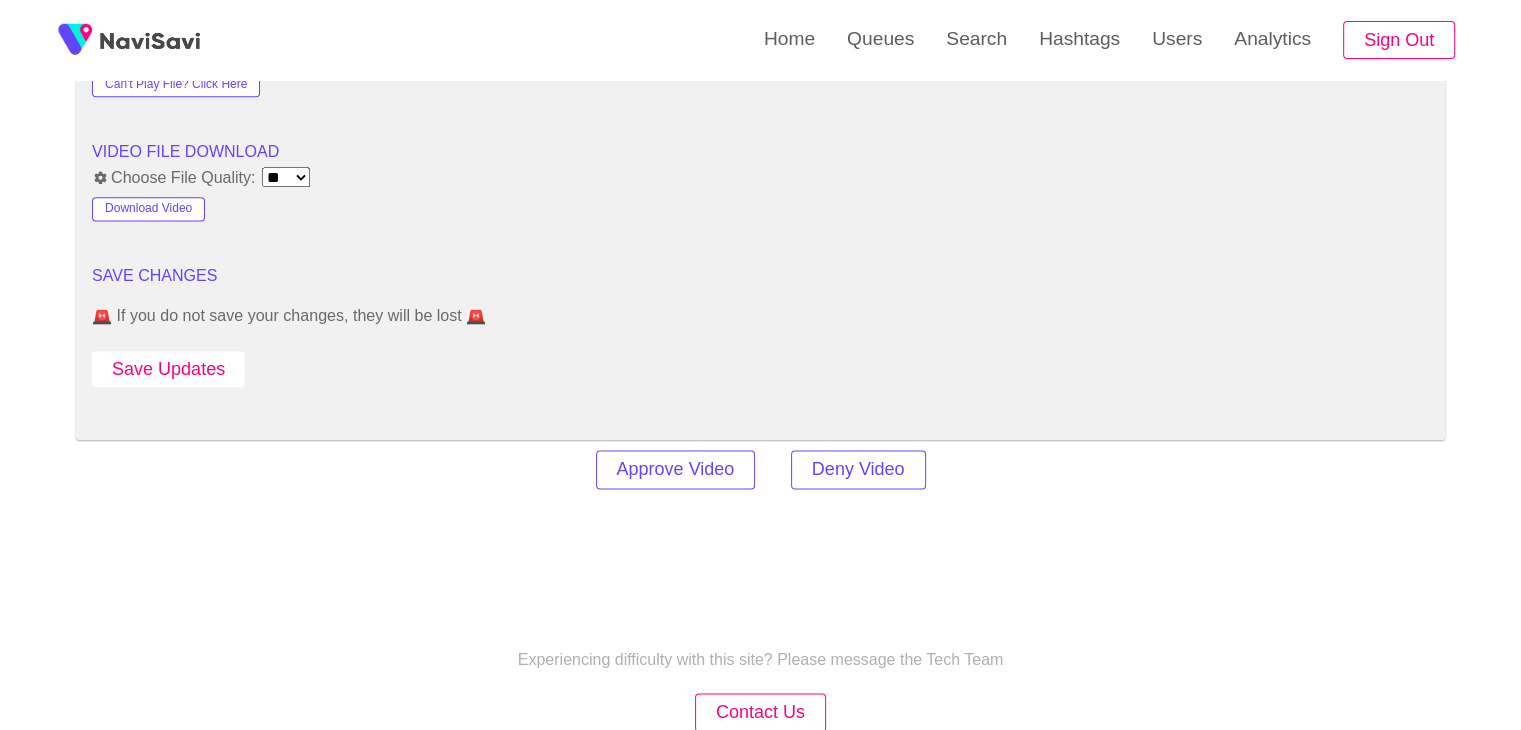 click on "Save Updates" at bounding box center [168, 369] 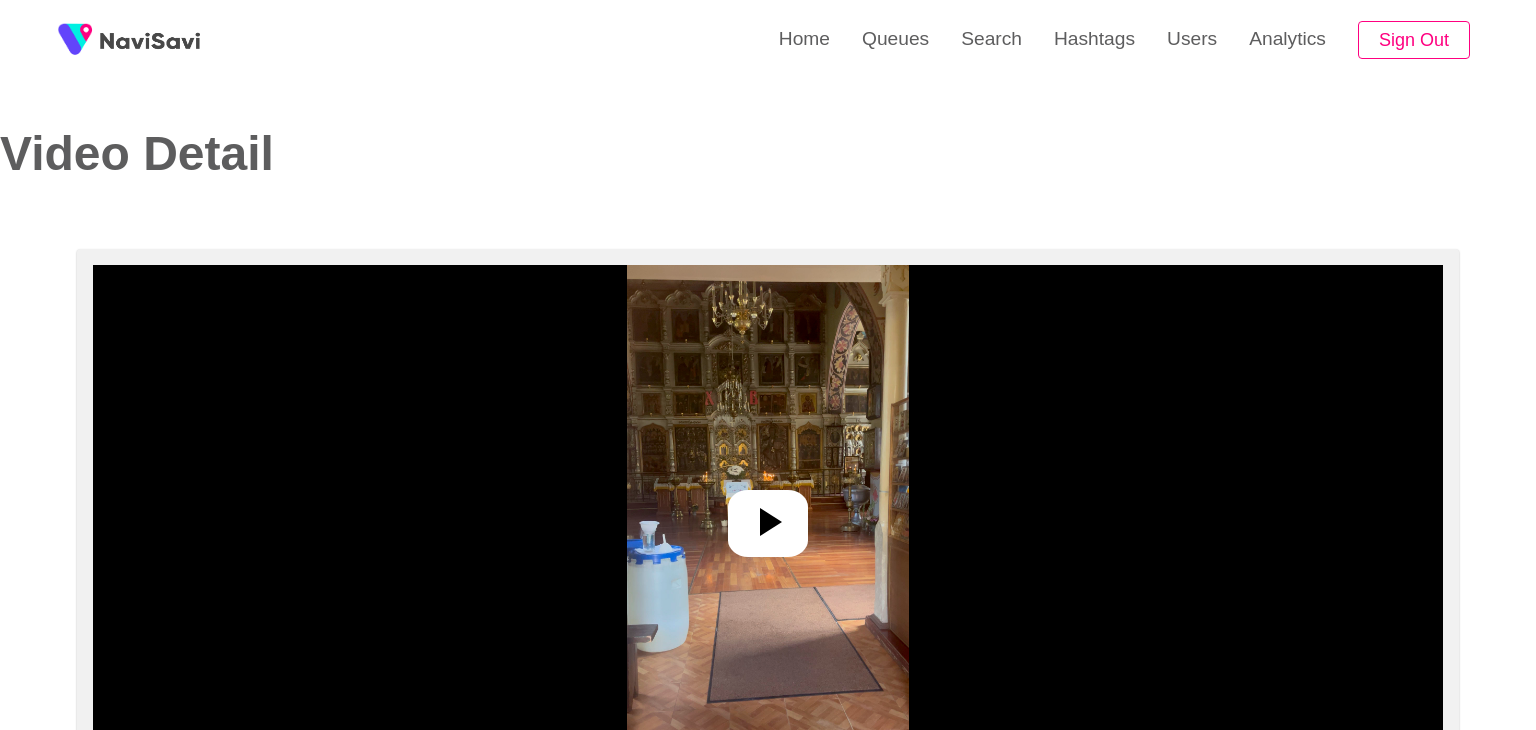 select on "**" 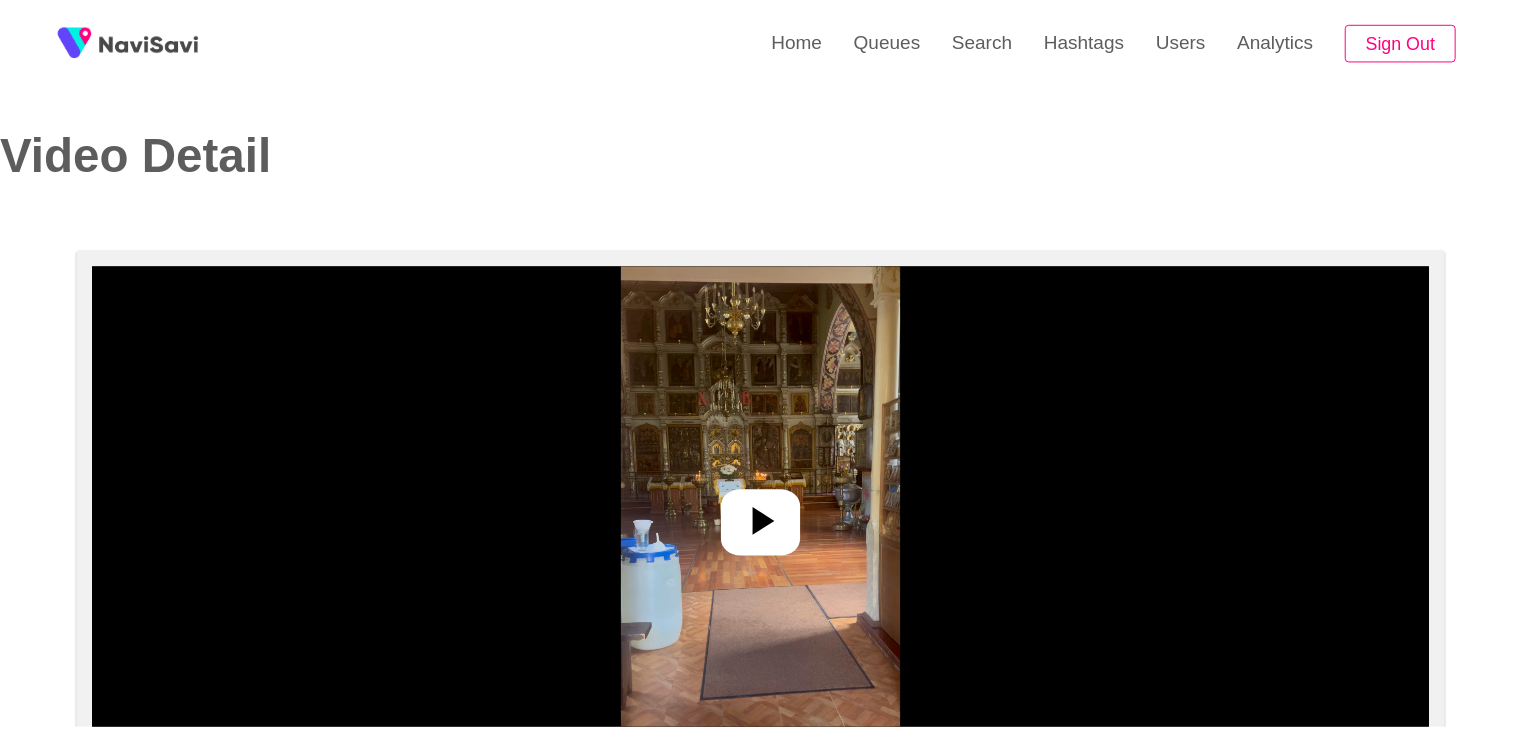 scroll, scrollTop: 0, scrollLeft: 0, axis: both 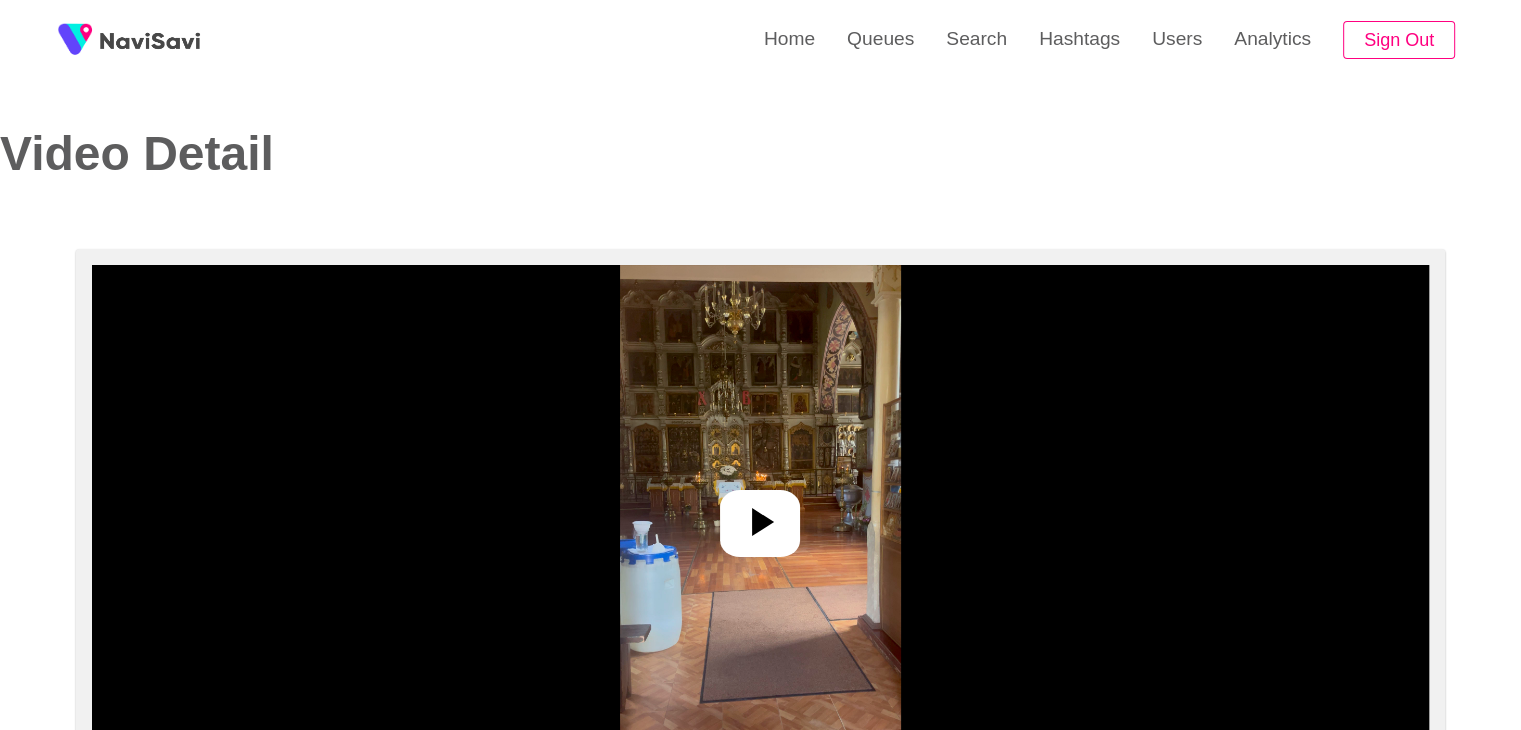 select on "**********" 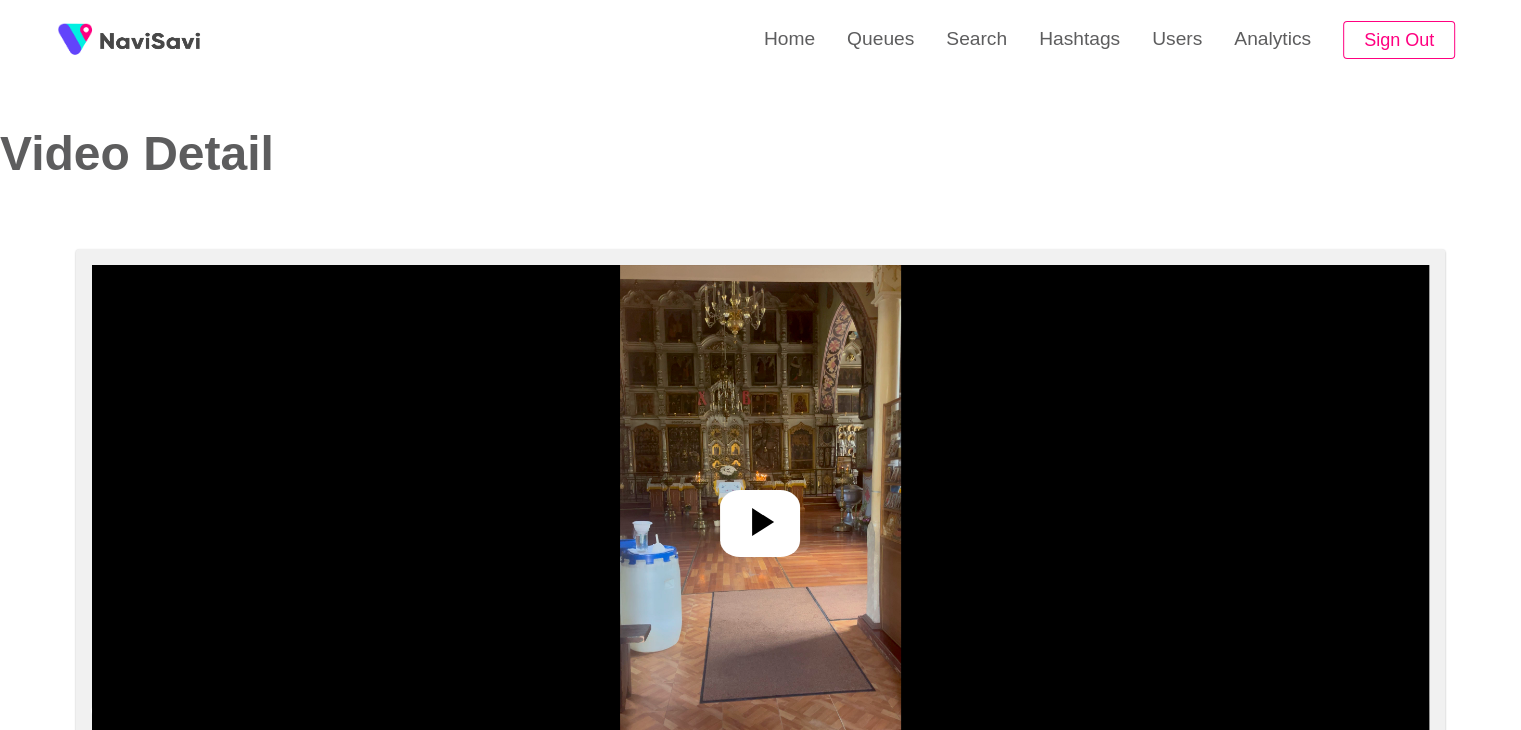 click at bounding box center [760, 515] 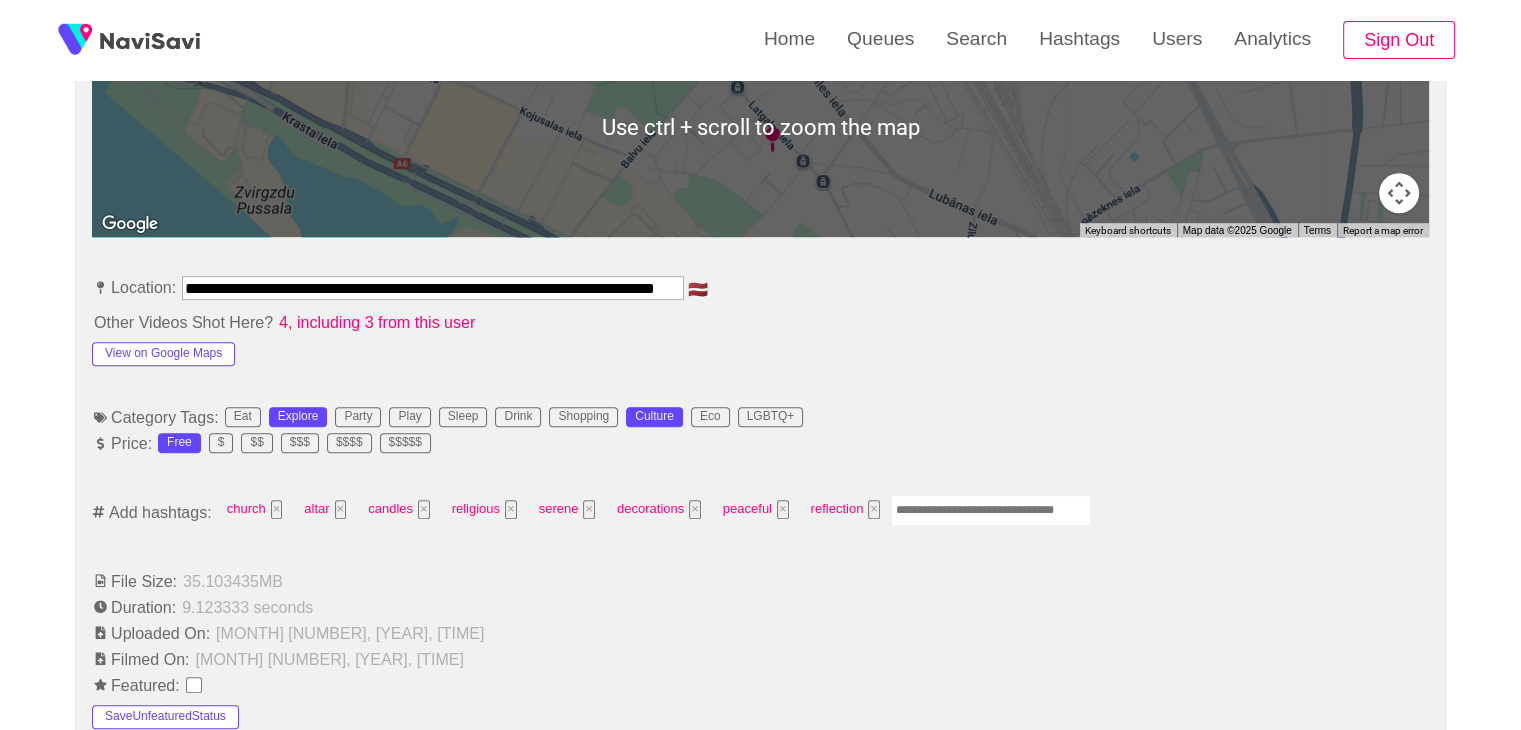 scroll, scrollTop: 982, scrollLeft: 0, axis: vertical 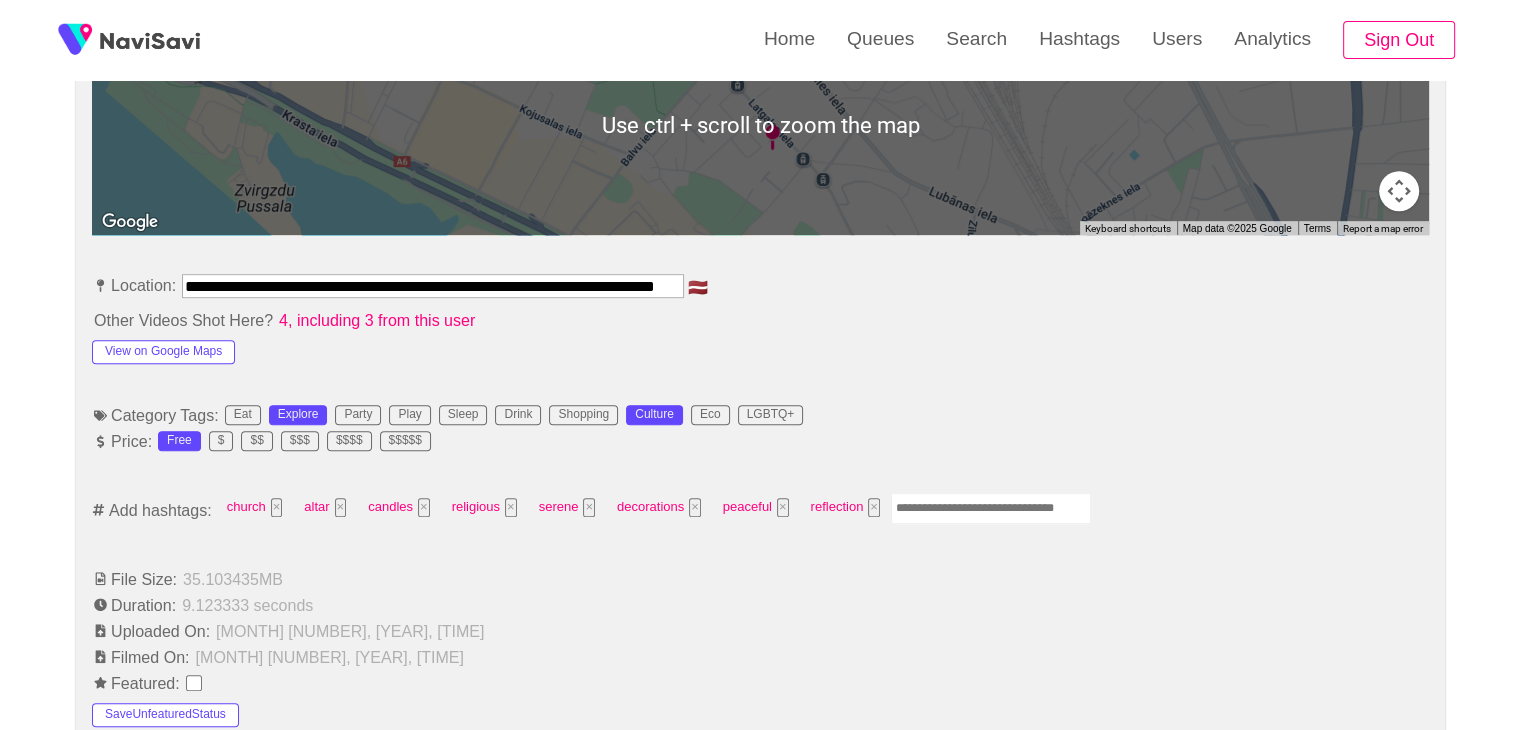 click at bounding box center (991, 508) 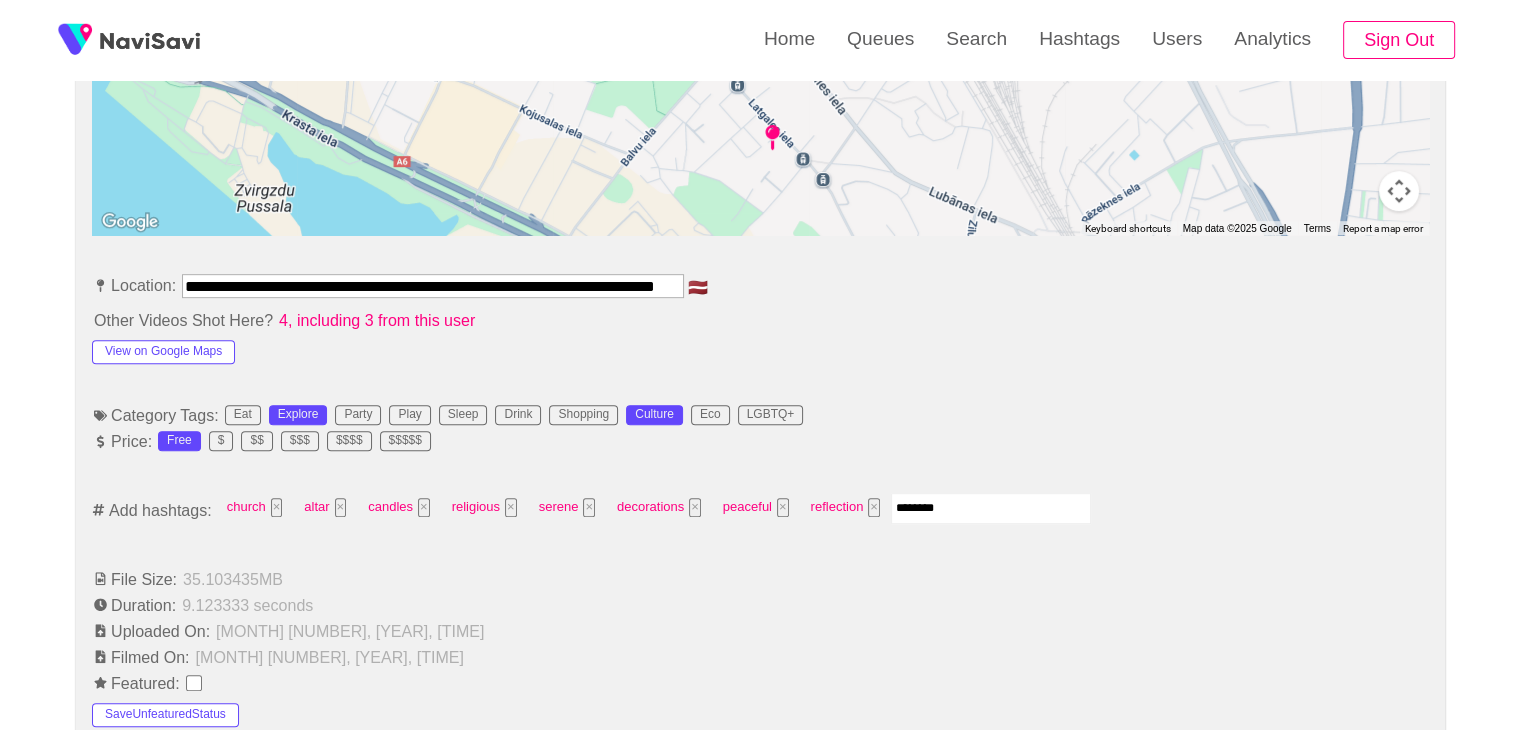 type on "*********" 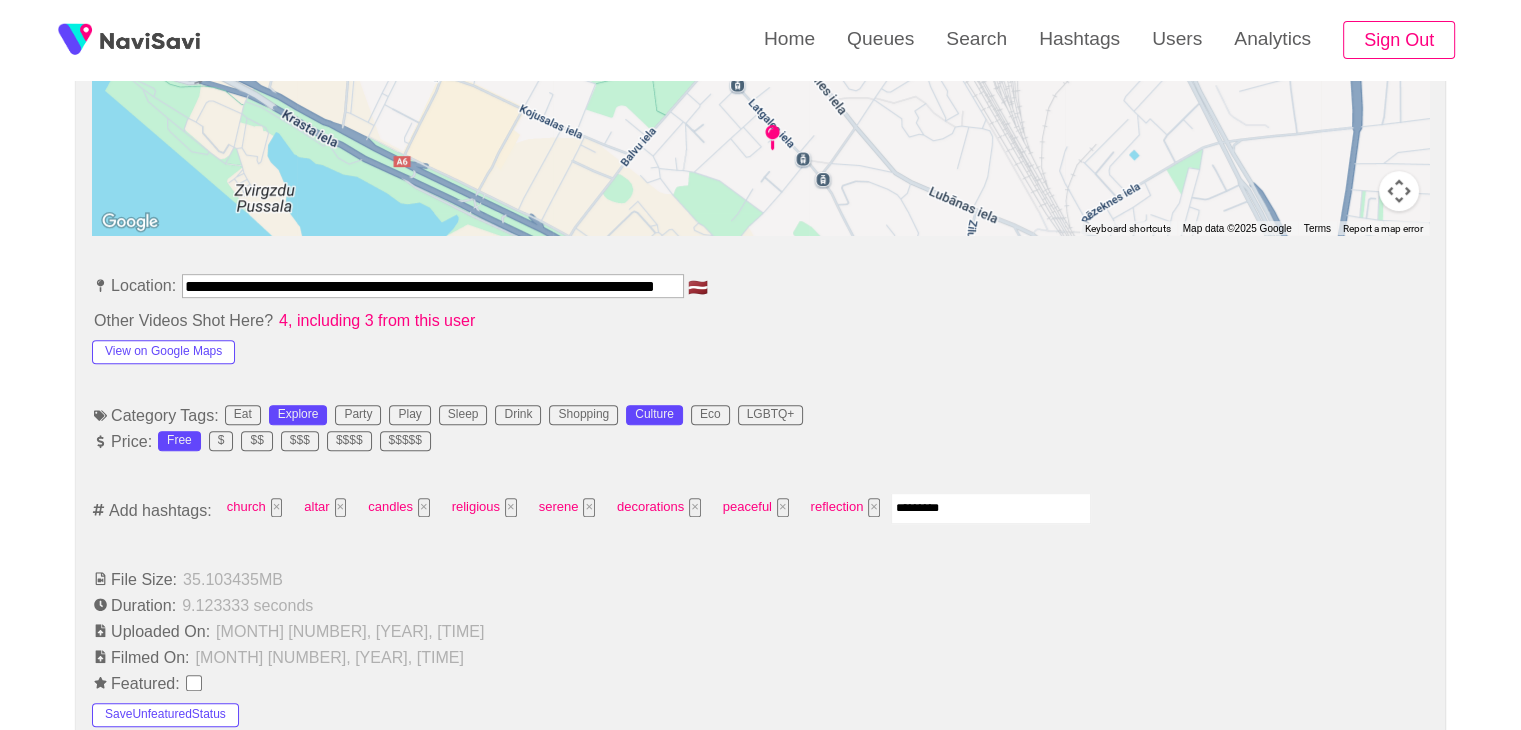 type 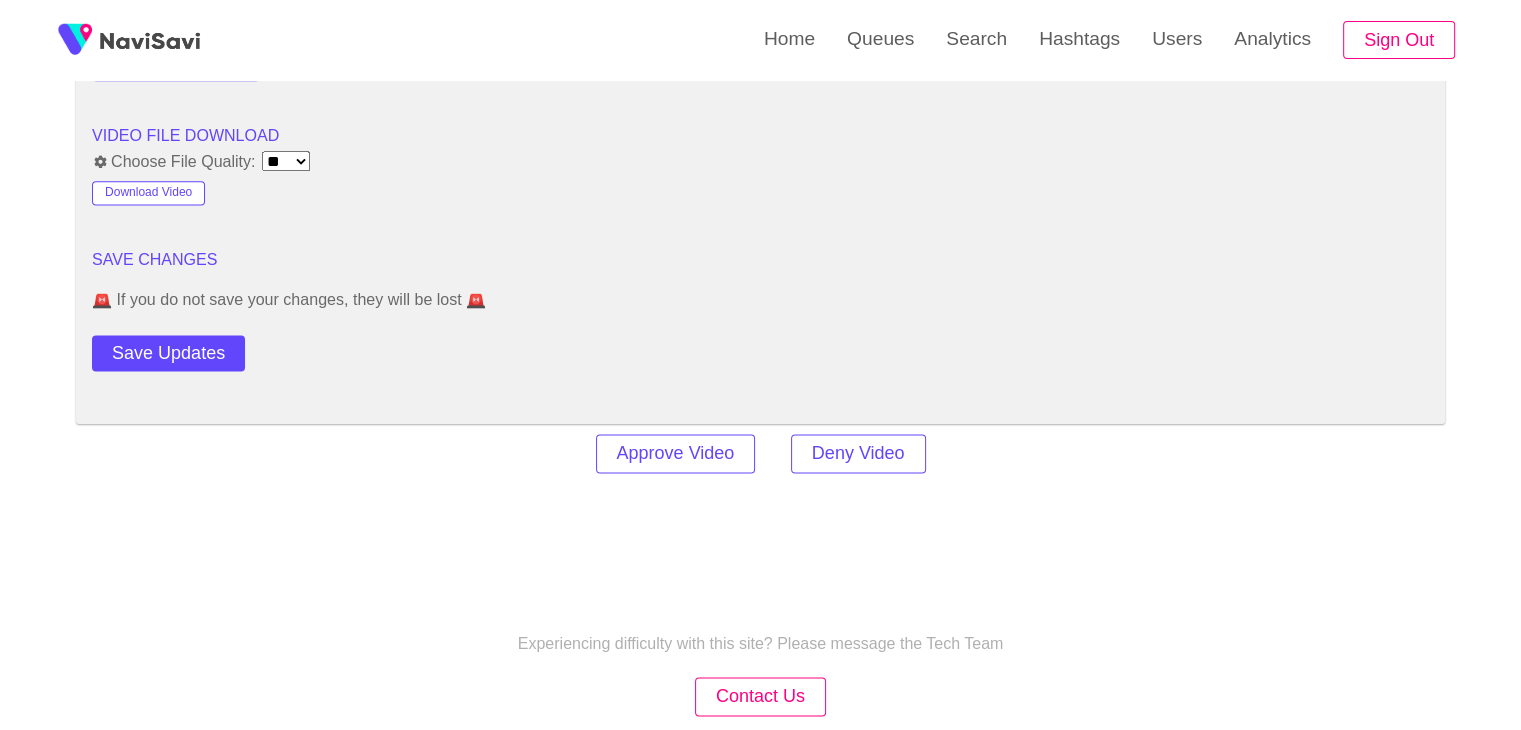 scroll, scrollTop: 2703, scrollLeft: 0, axis: vertical 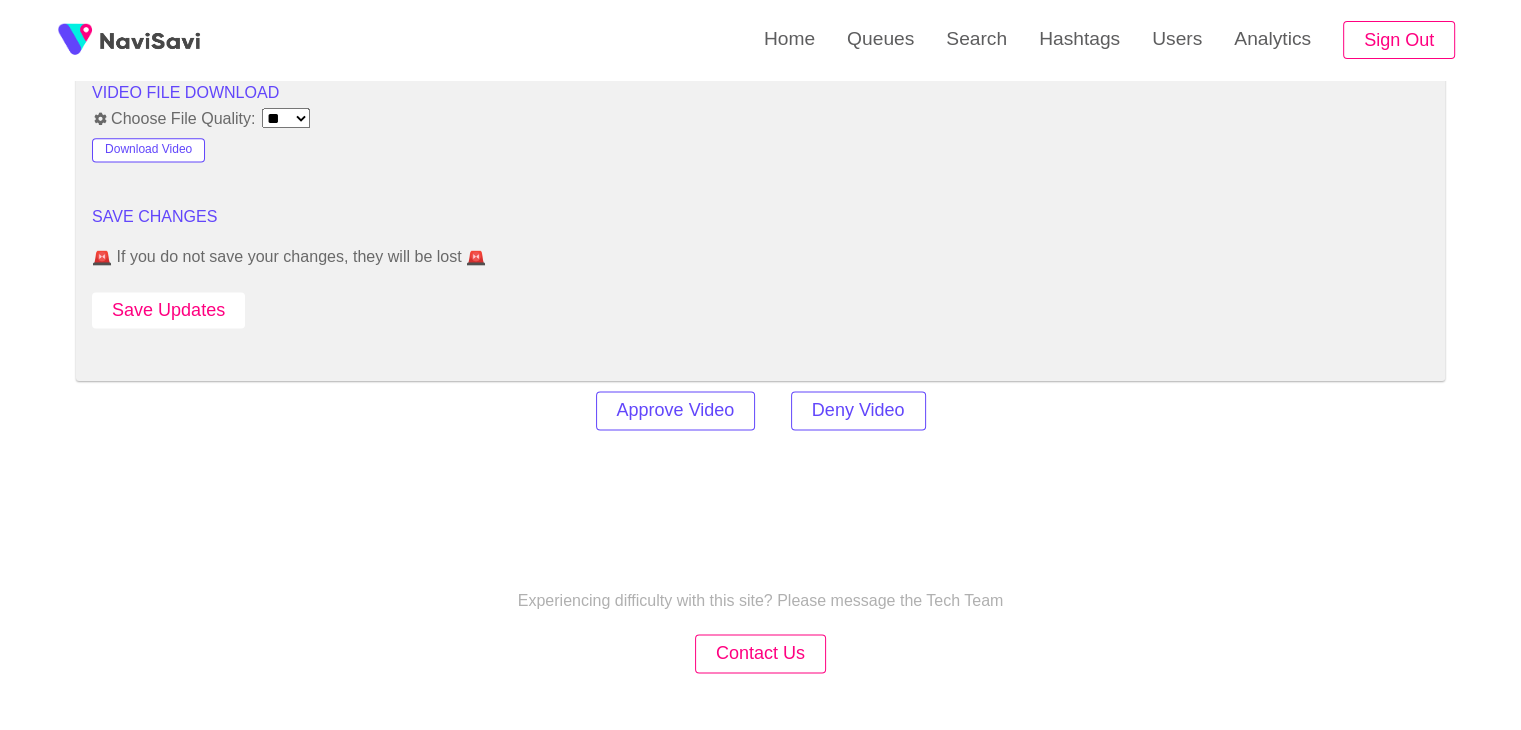 click on "Save Updates" at bounding box center (168, 310) 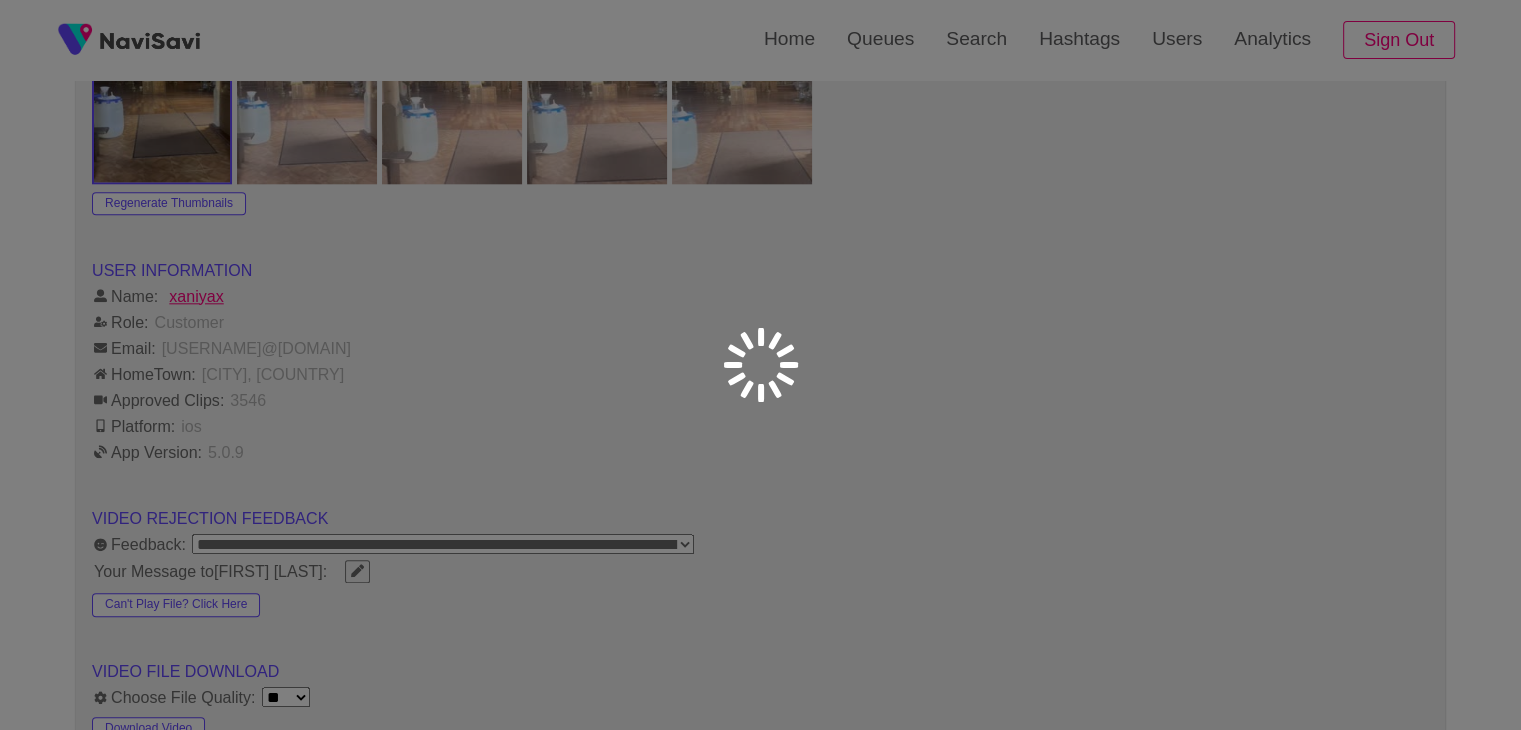 scroll, scrollTop: 2114, scrollLeft: 0, axis: vertical 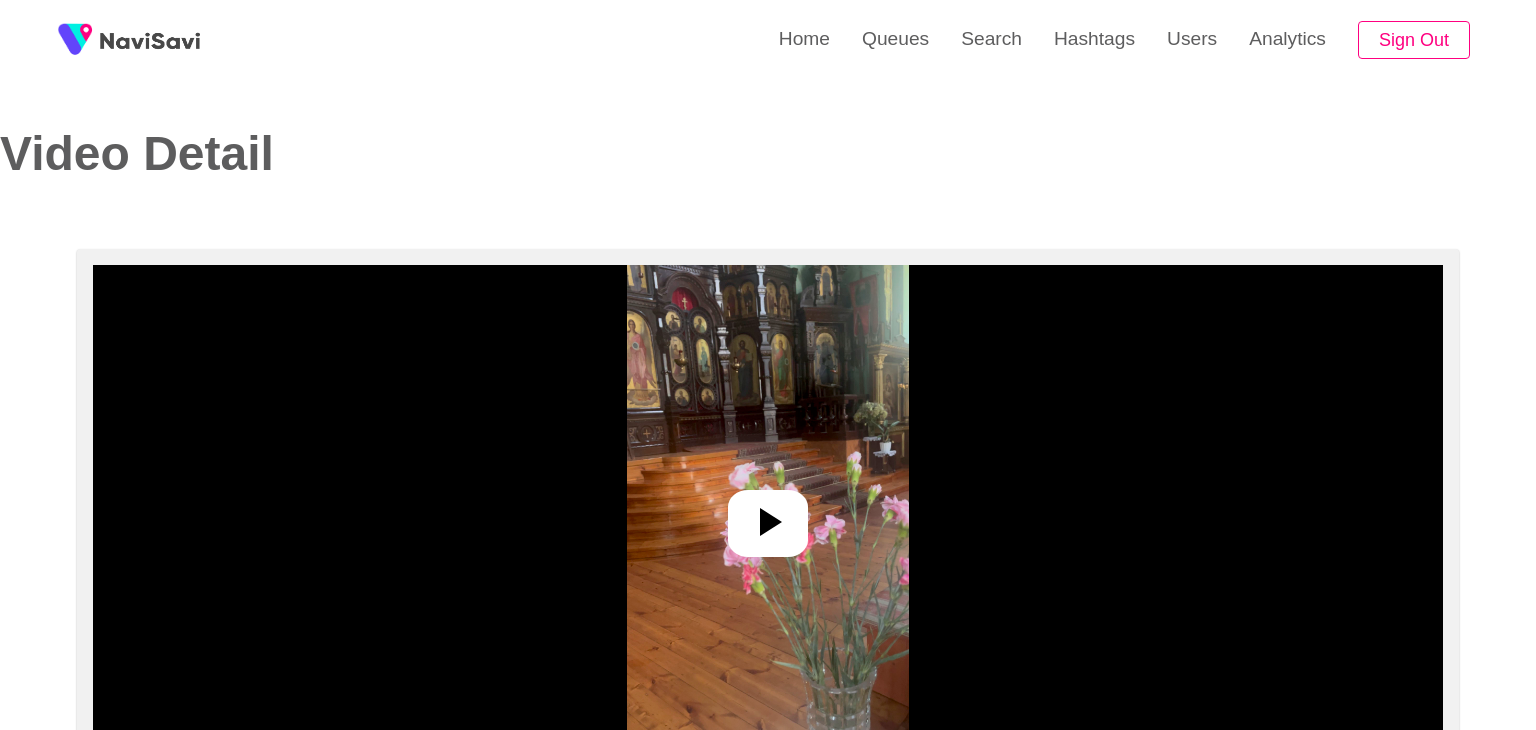 select on "**********" 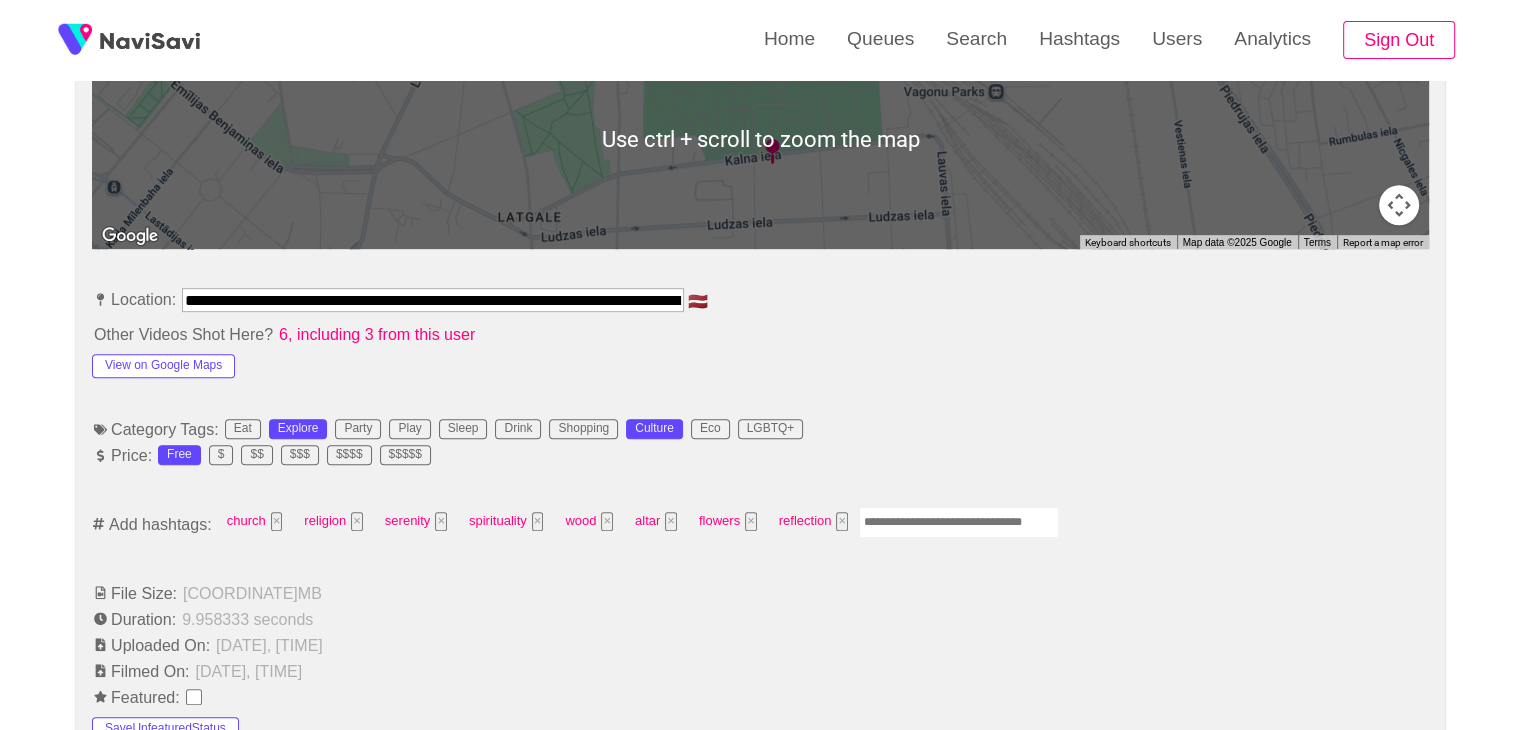 scroll, scrollTop: 968, scrollLeft: 0, axis: vertical 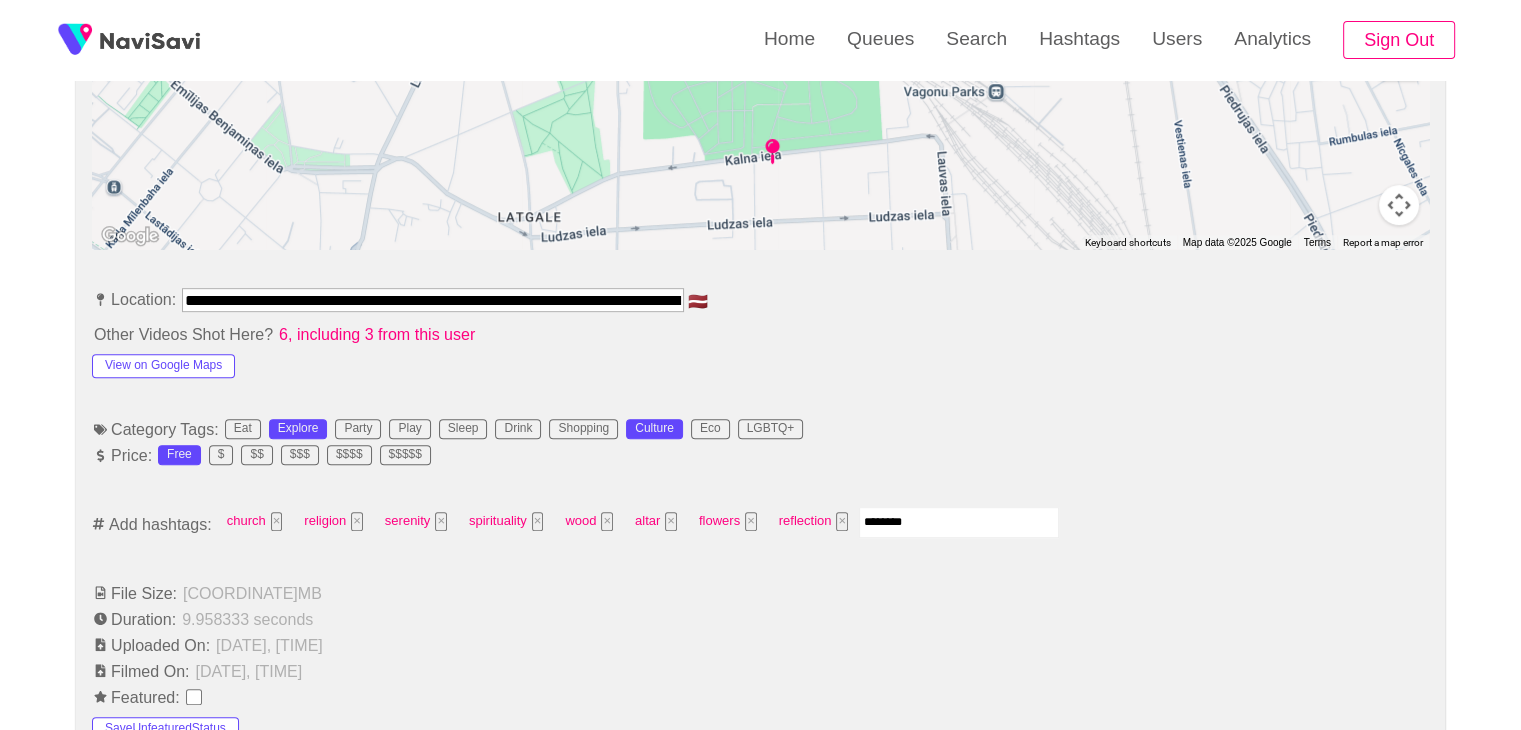 type on "*********" 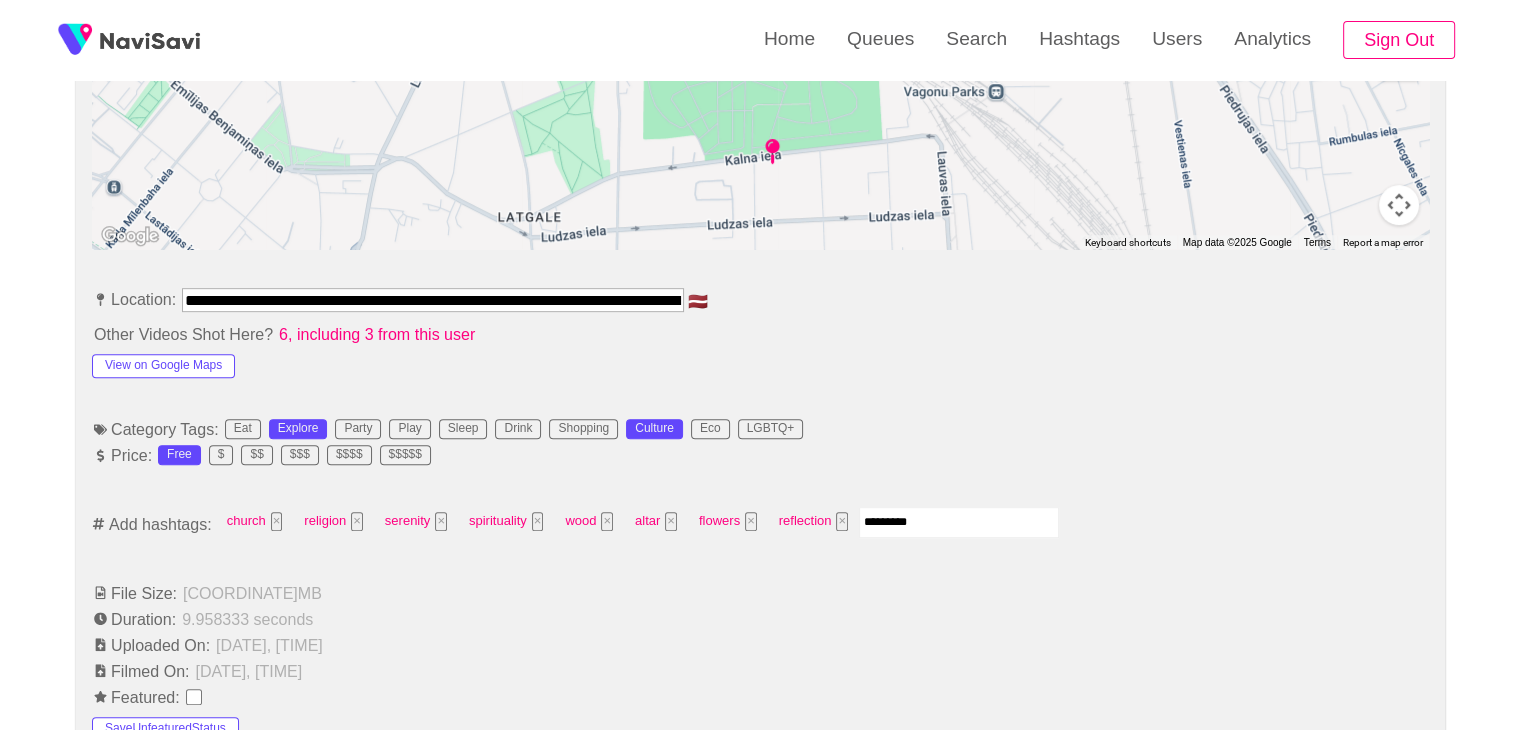 type 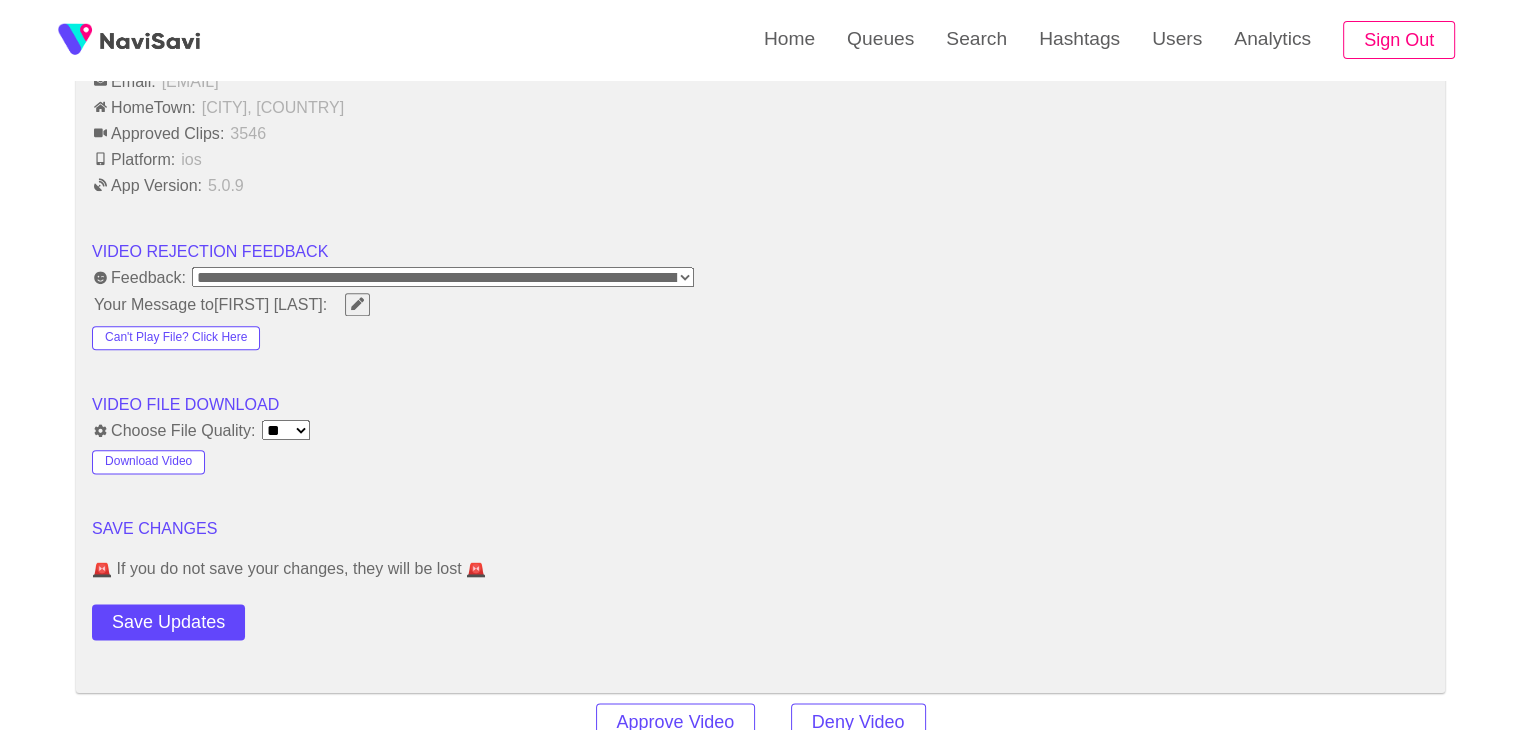 scroll, scrollTop: 2416, scrollLeft: 0, axis: vertical 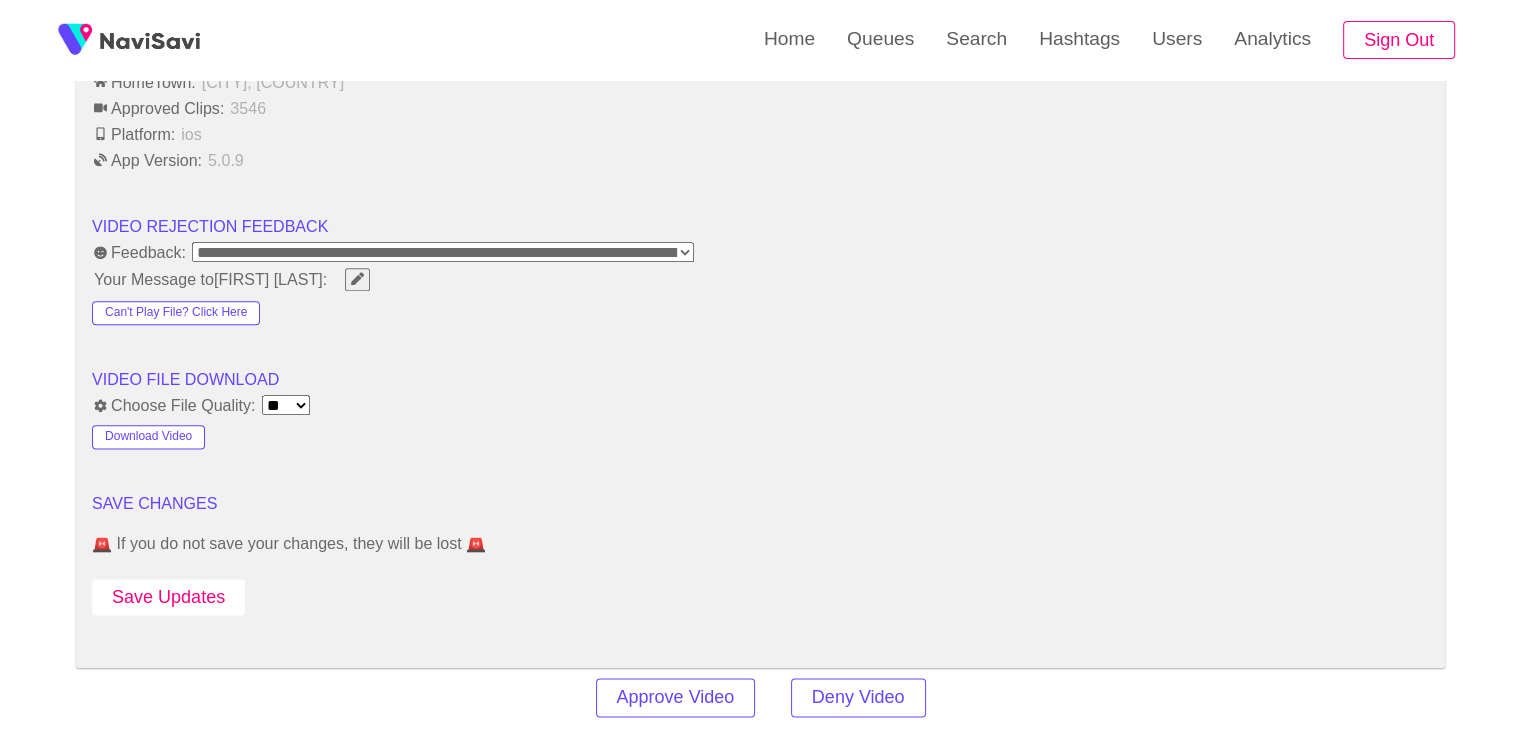 click on "Save Updates" at bounding box center [168, 597] 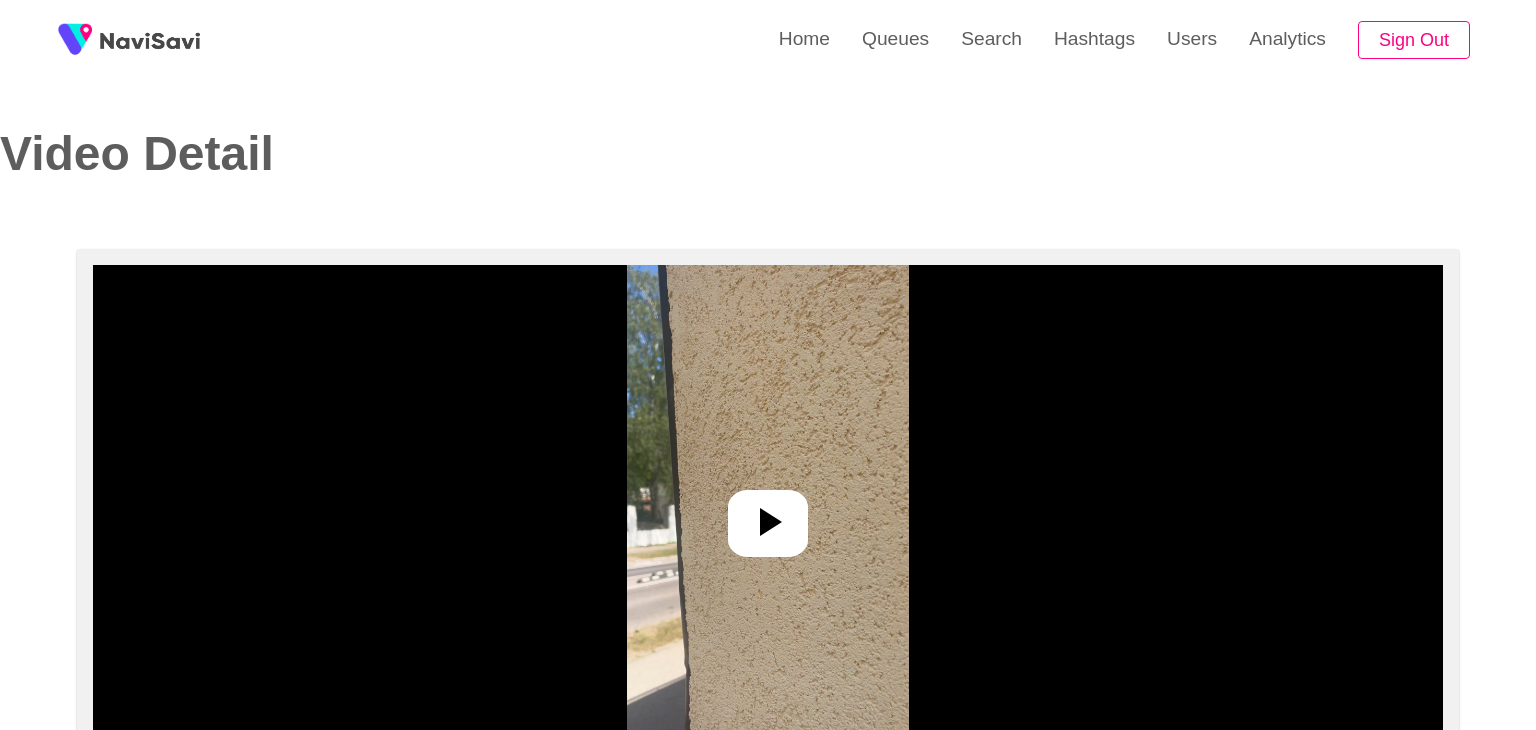 select on "**********" 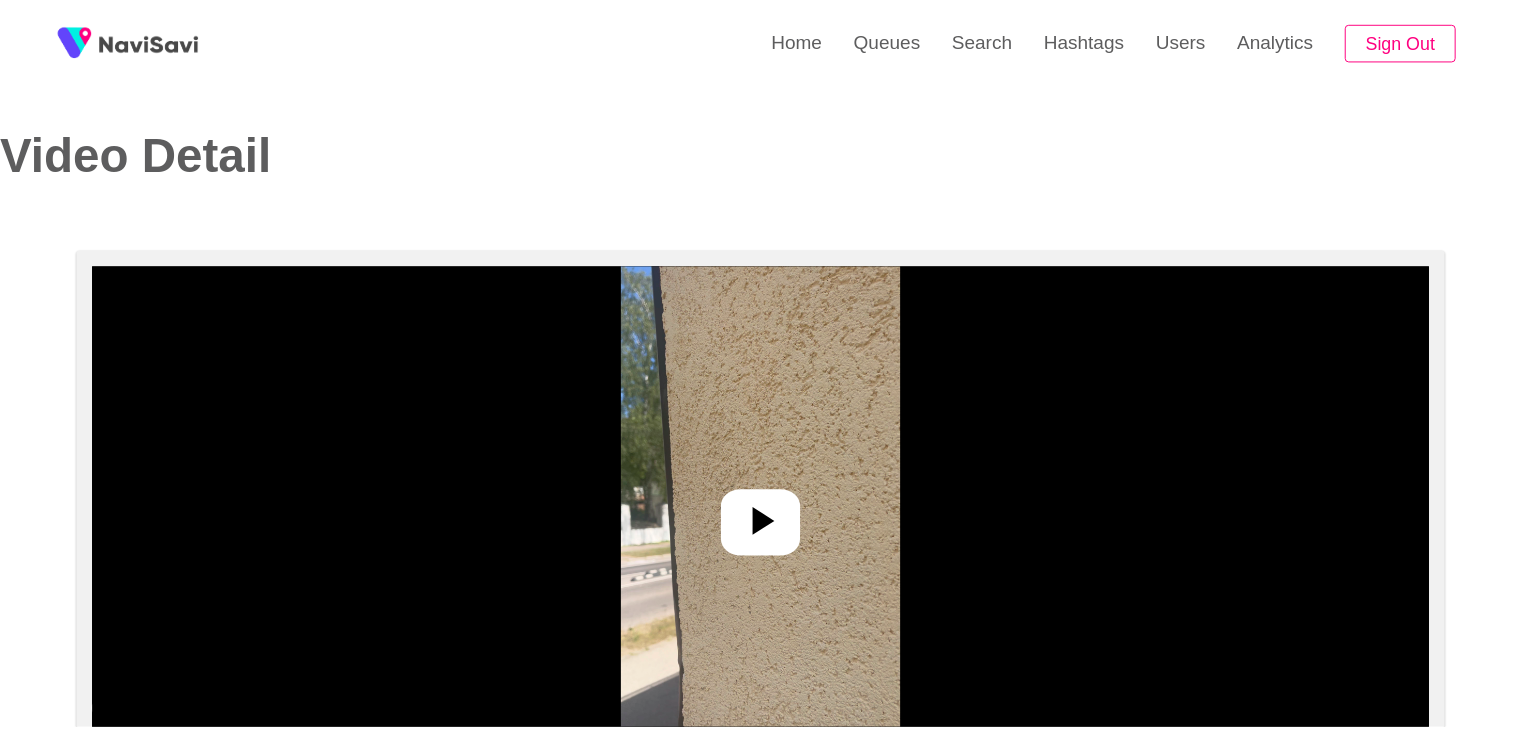 scroll, scrollTop: 0, scrollLeft: 0, axis: both 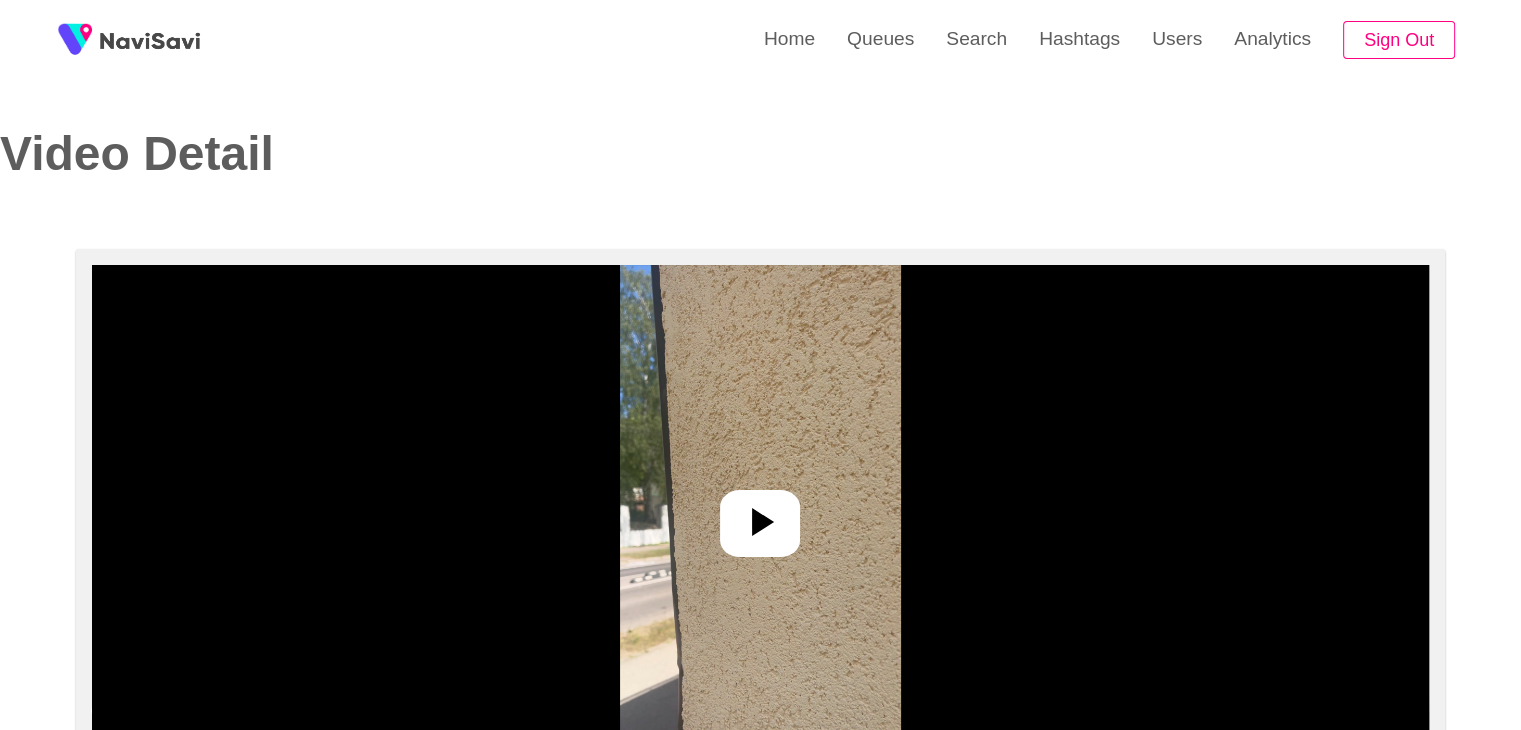 click at bounding box center [760, 515] 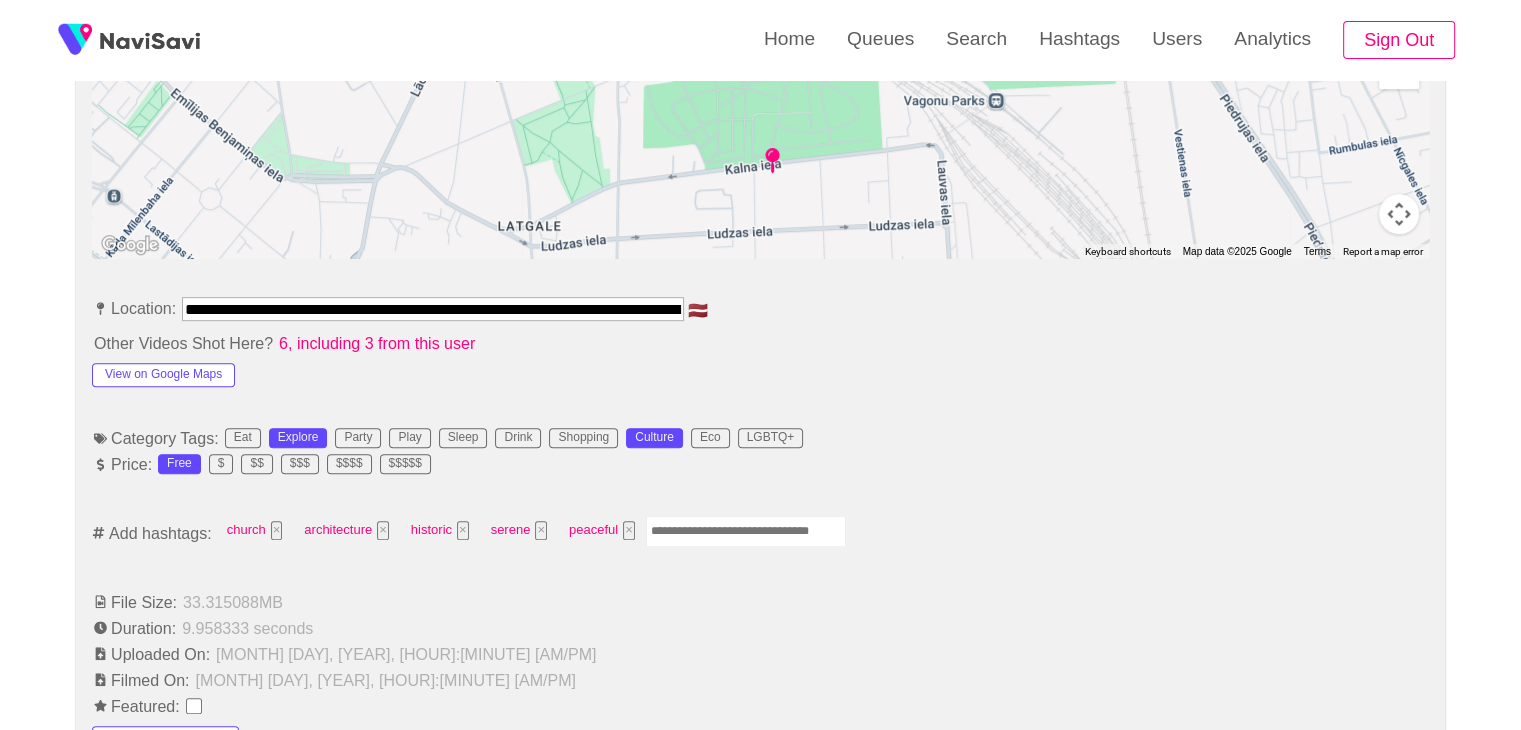 scroll, scrollTop: 960, scrollLeft: 0, axis: vertical 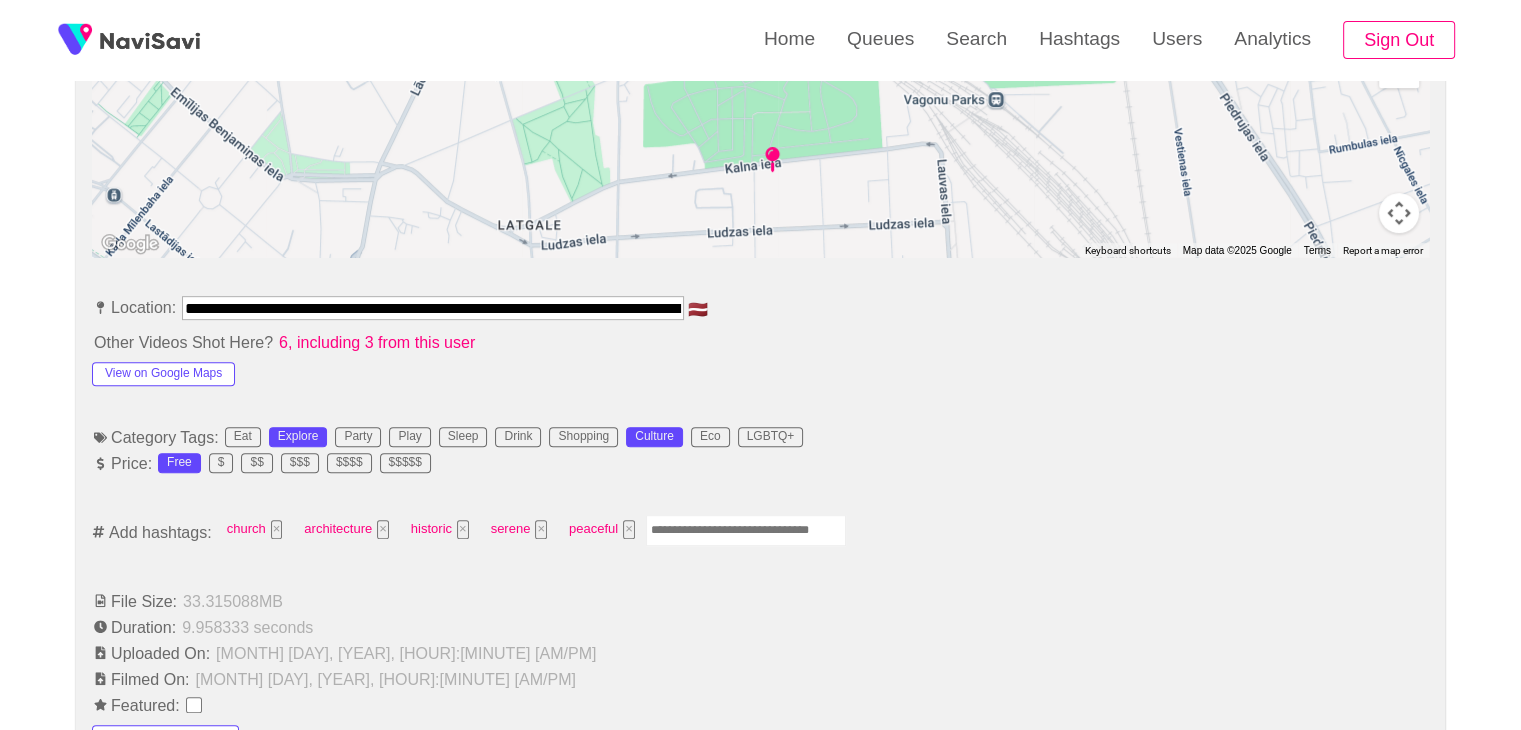 click at bounding box center [746, 530] 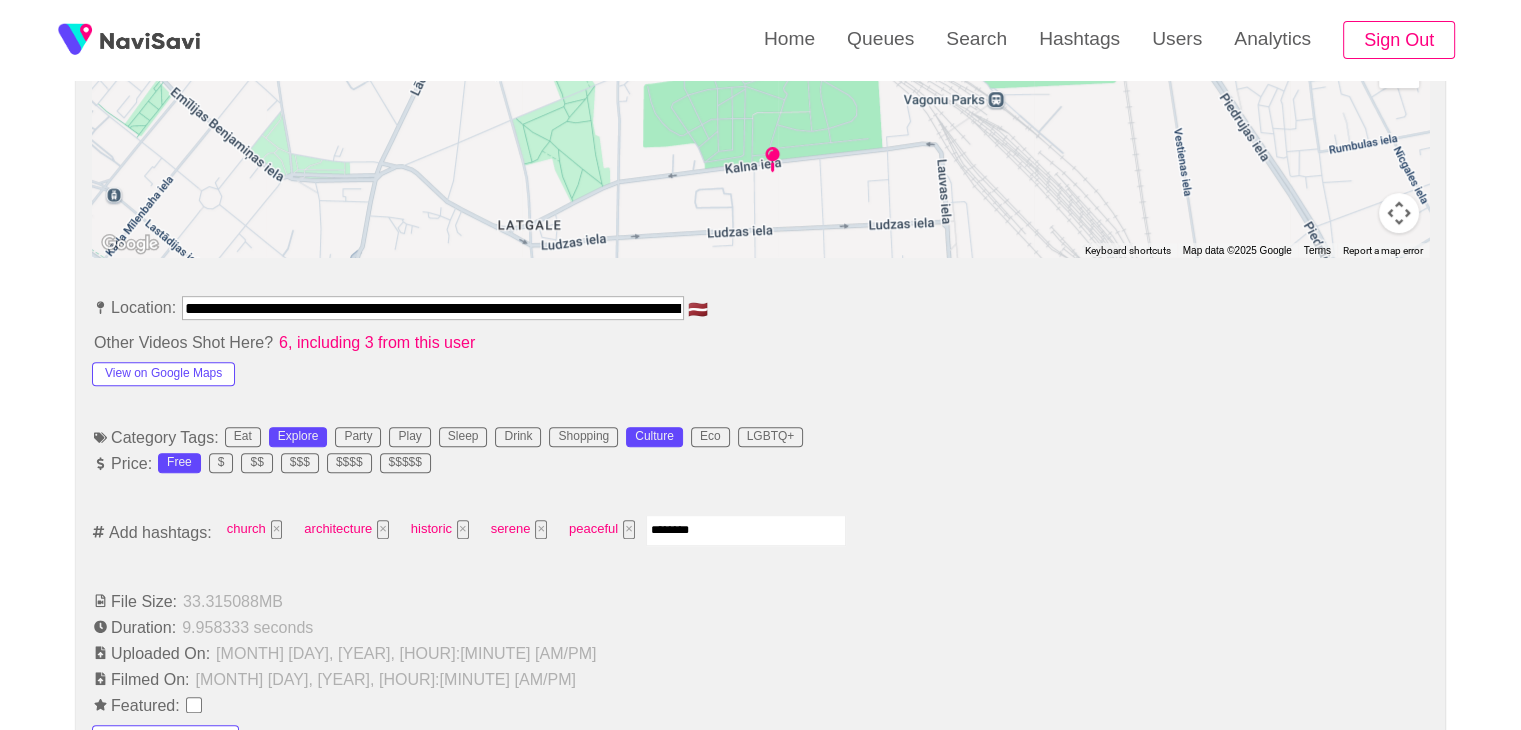 type on "*********" 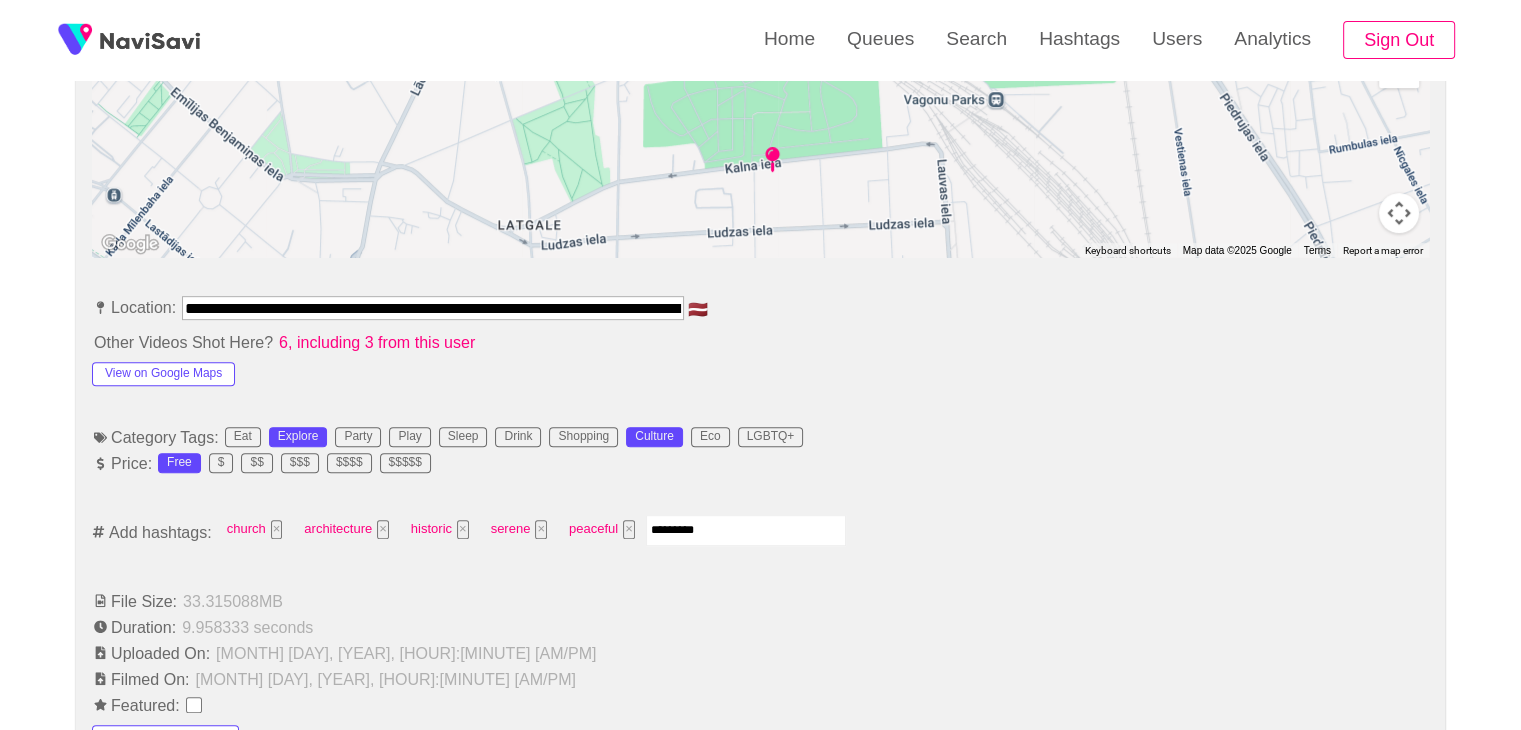 type 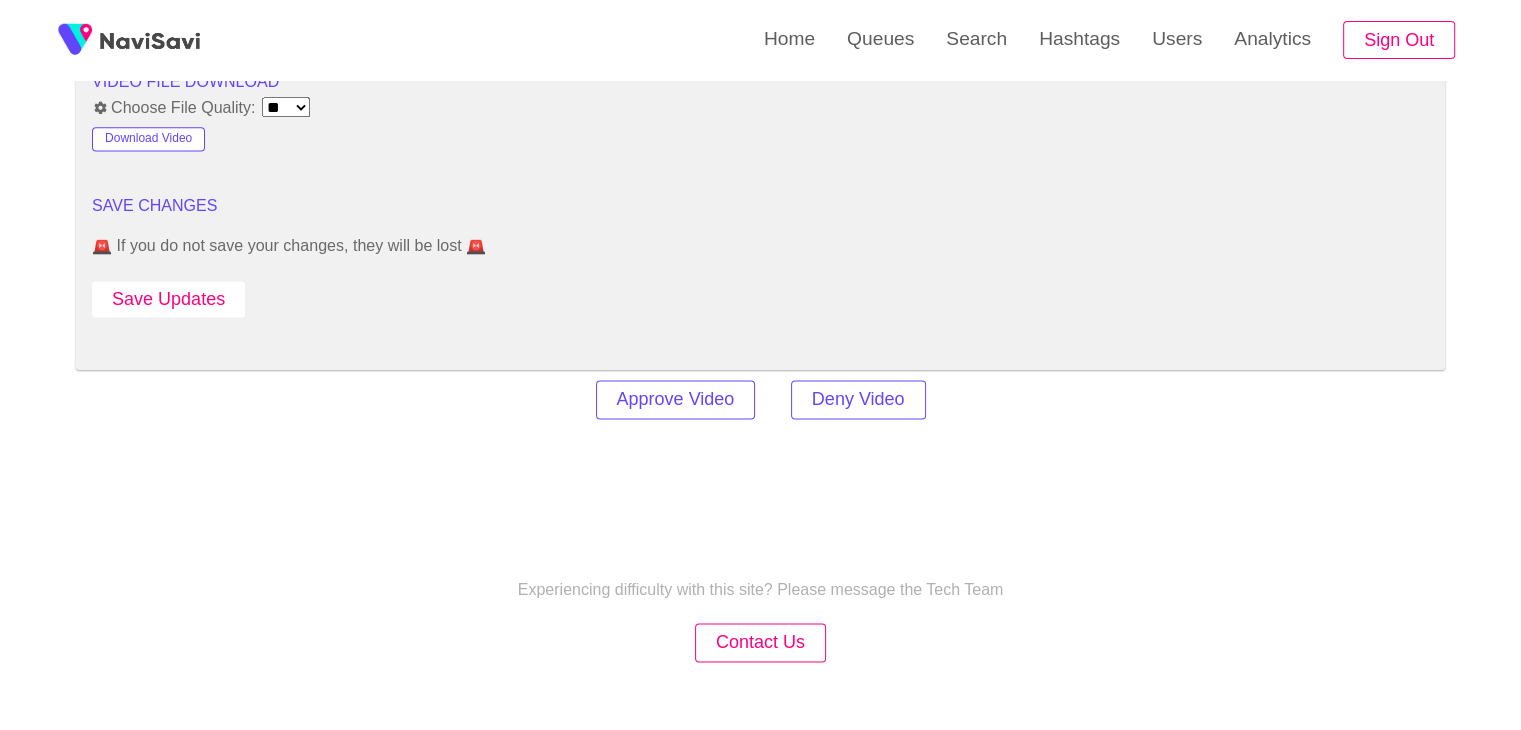 scroll, scrollTop: 2715, scrollLeft: 0, axis: vertical 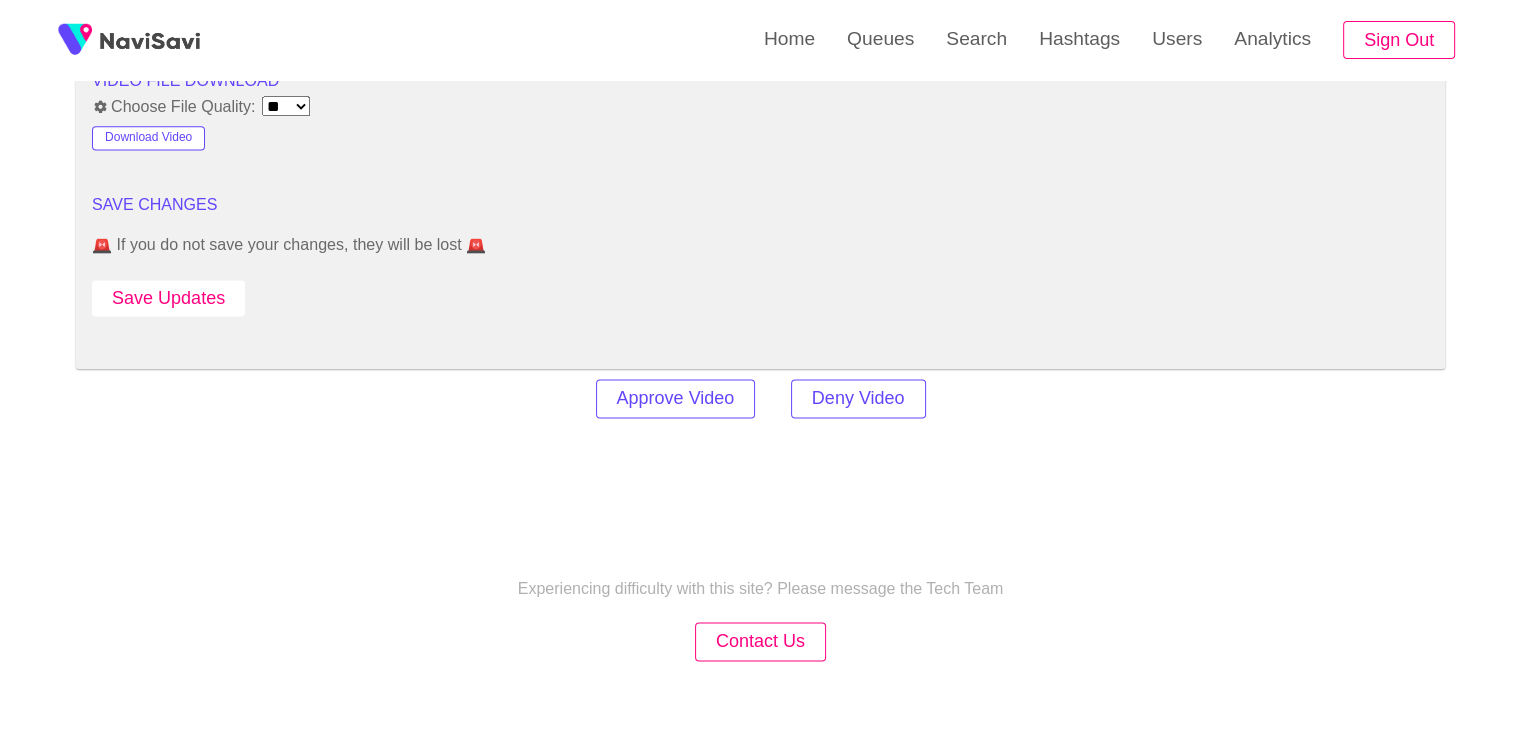 click on "Save Updates" at bounding box center [168, 298] 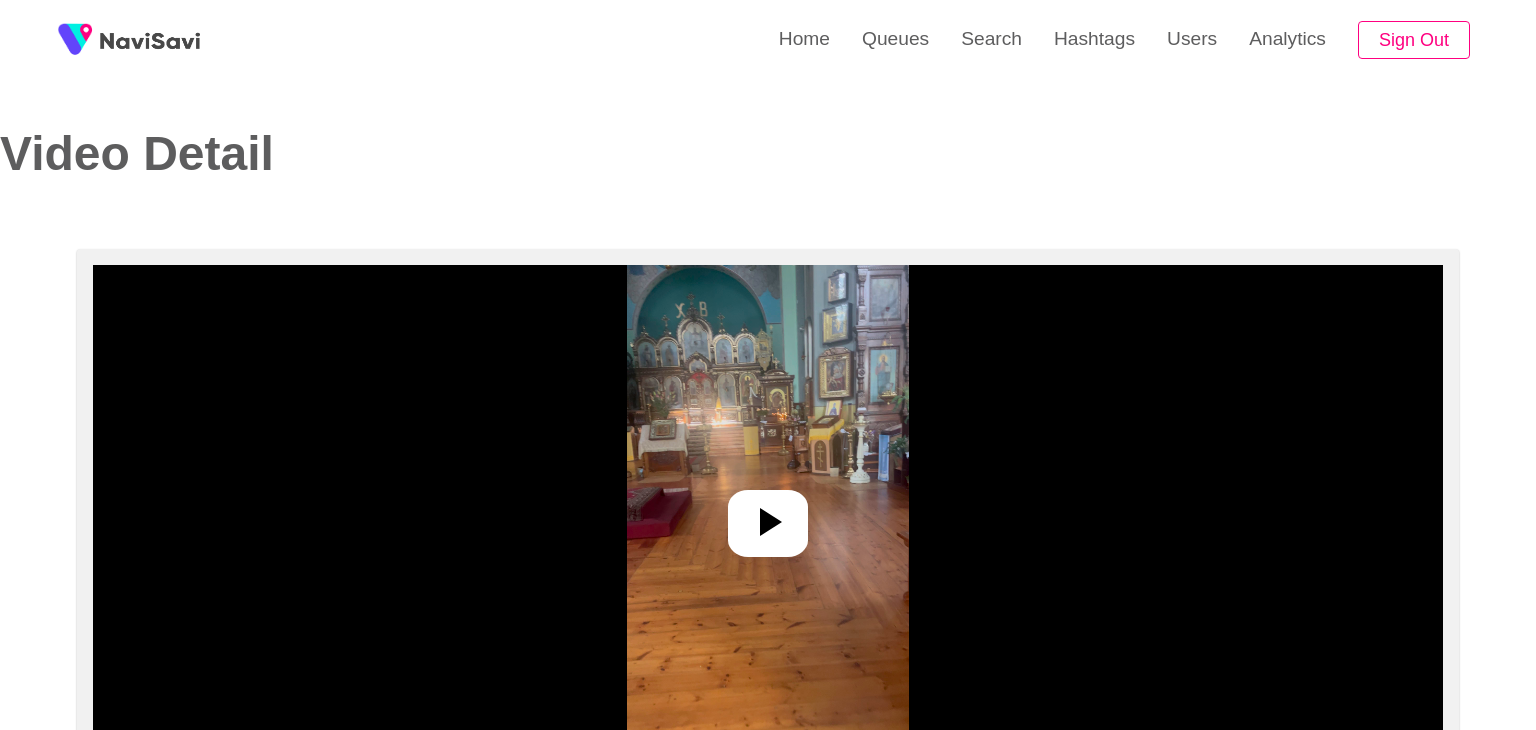 select on "**********" 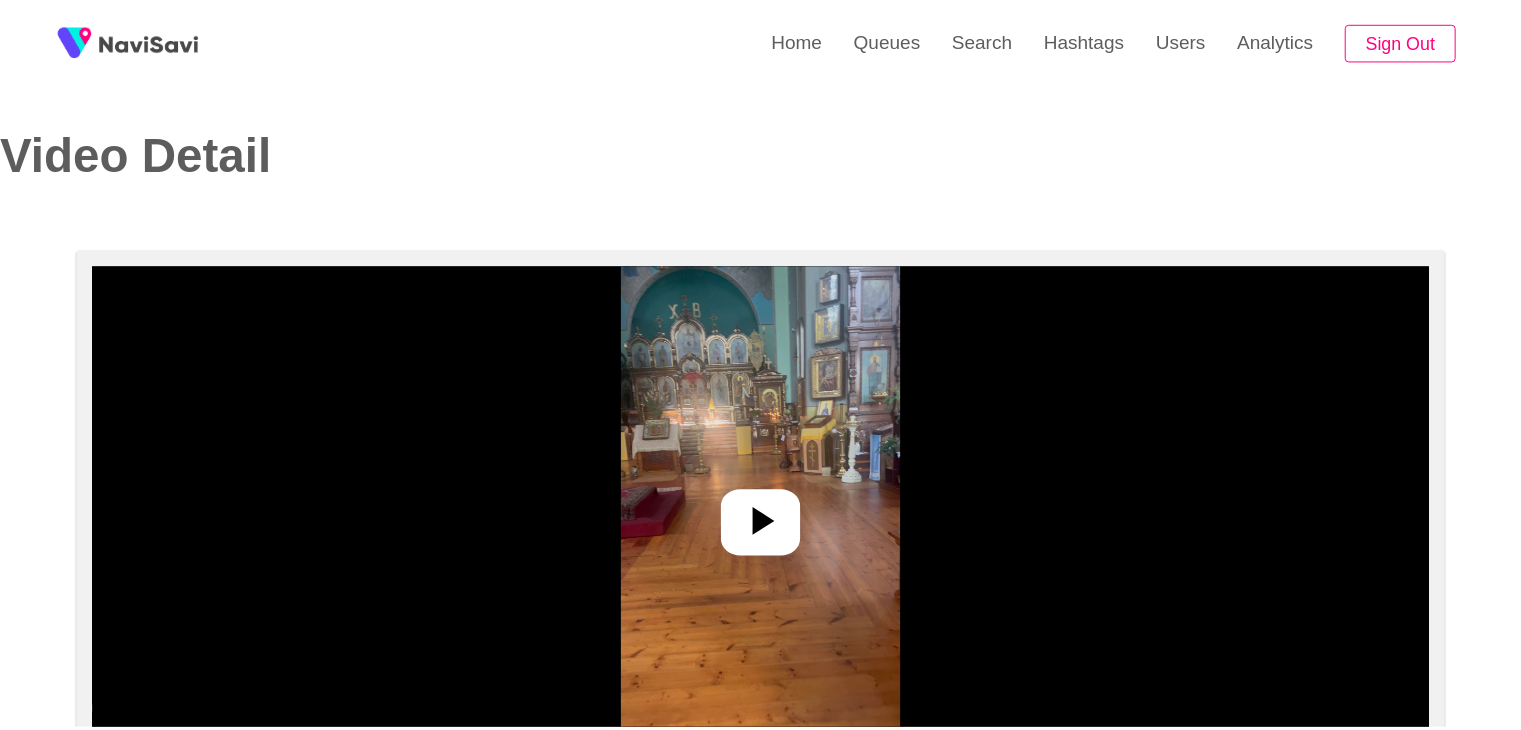 scroll, scrollTop: 0, scrollLeft: 0, axis: both 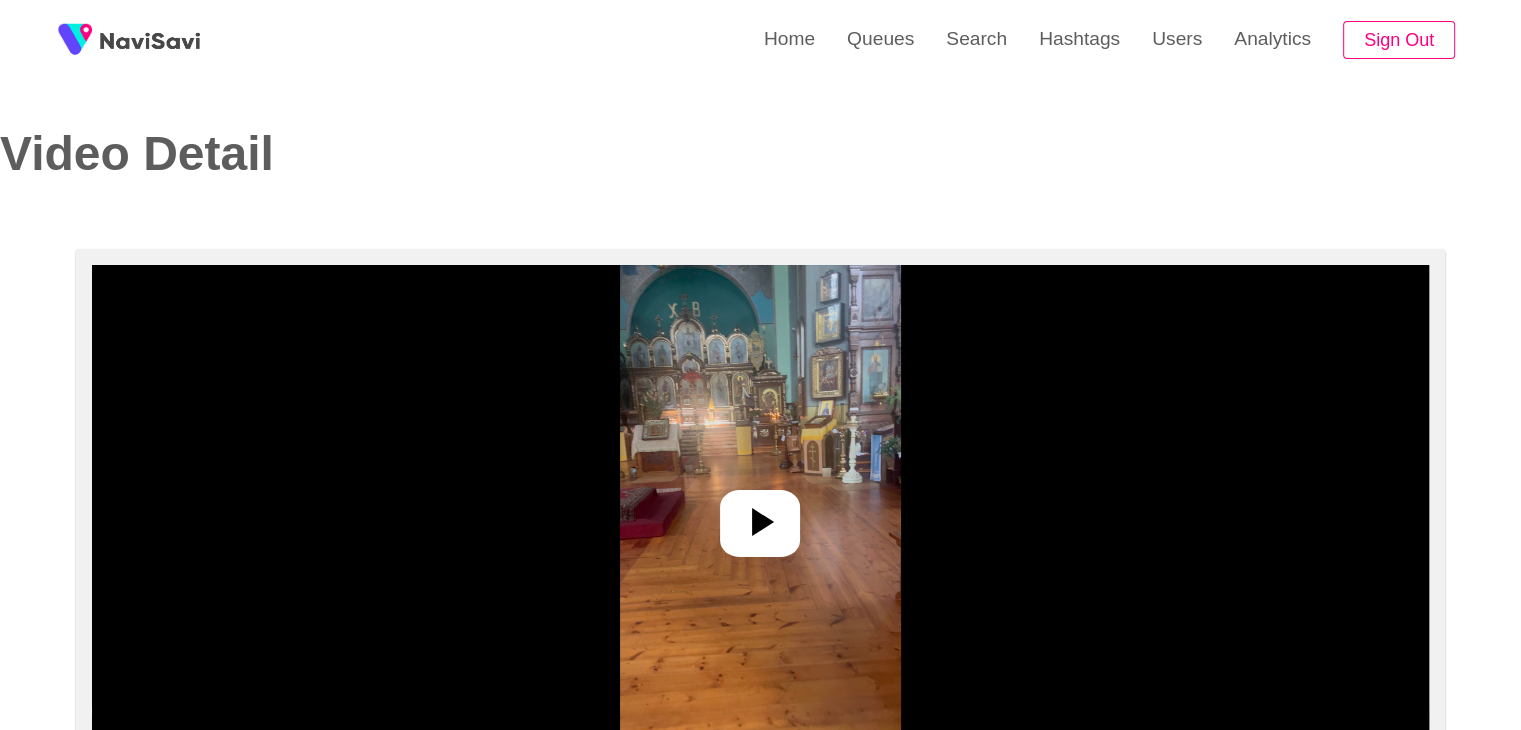 click at bounding box center (760, 515) 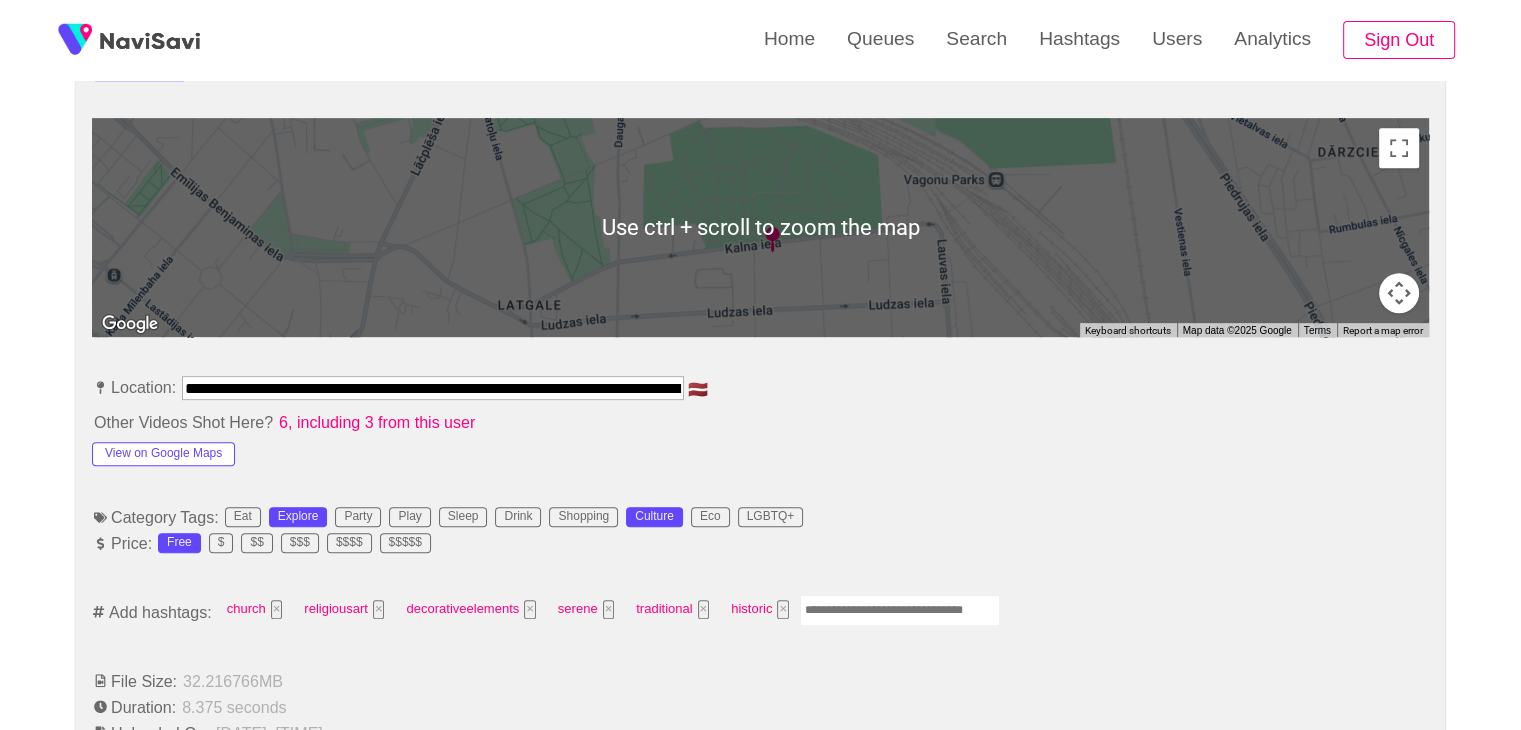 scroll, scrollTop: 898, scrollLeft: 0, axis: vertical 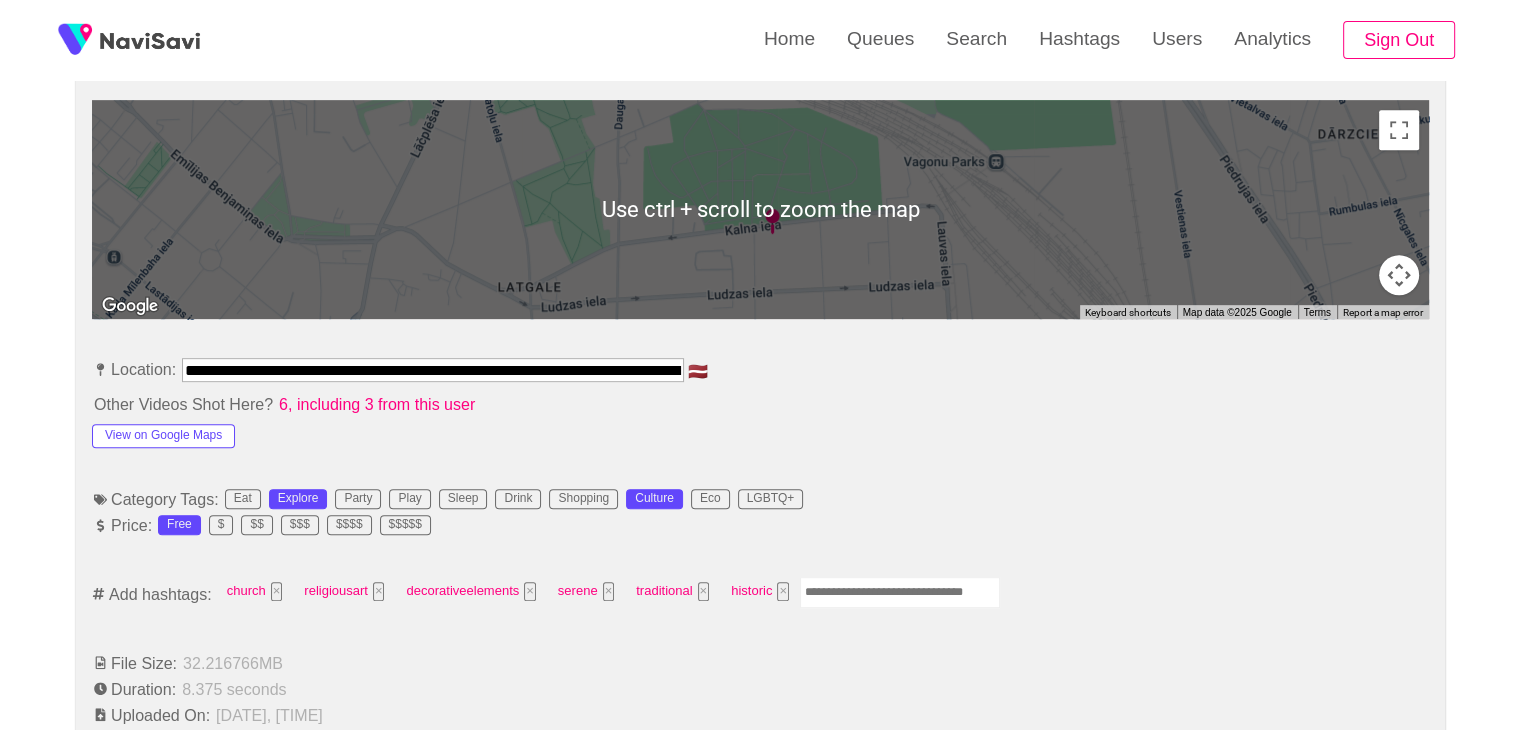 click on "**********" at bounding box center [760, 1009] 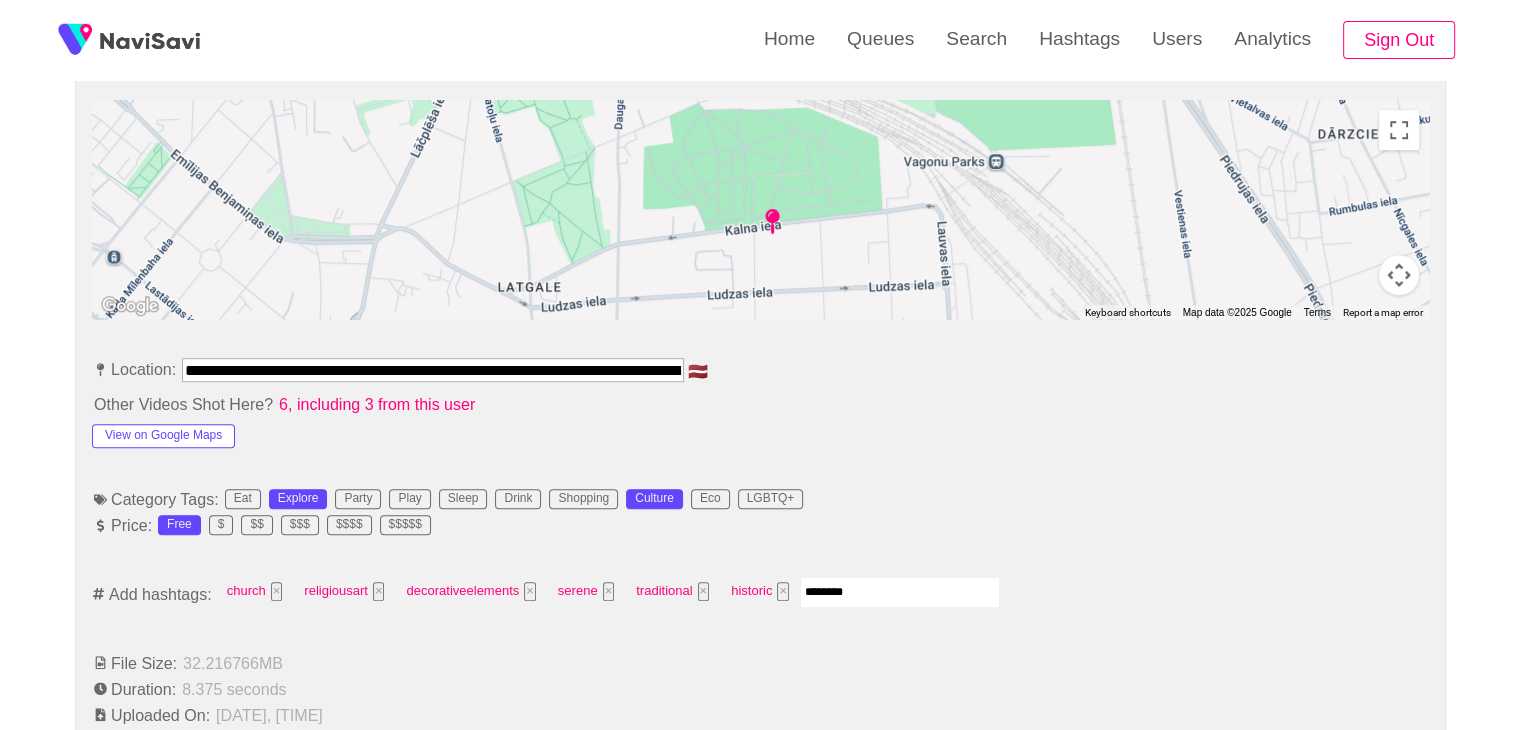 type on "*********" 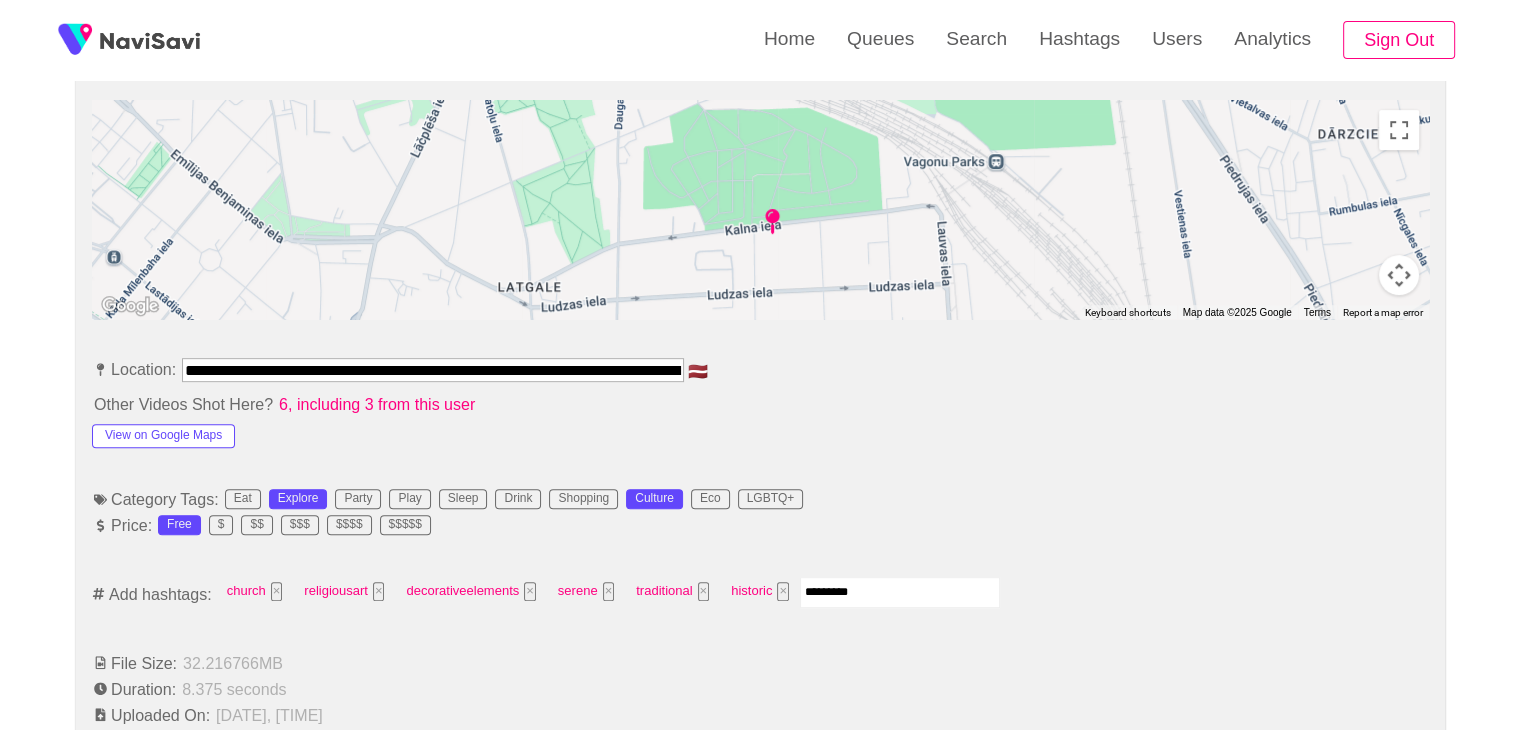 type 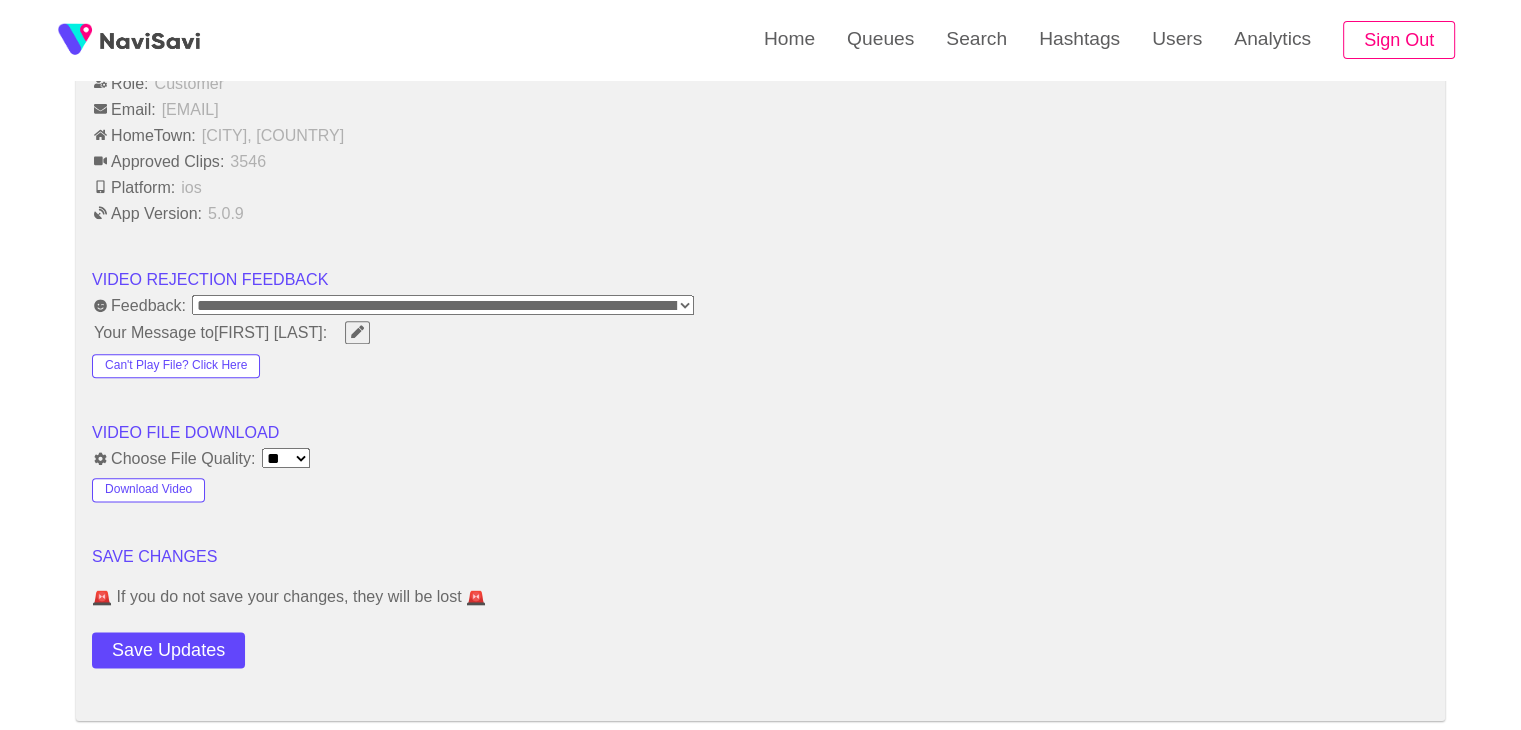 scroll, scrollTop: 2378, scrollLeft: 0, axis: vertical 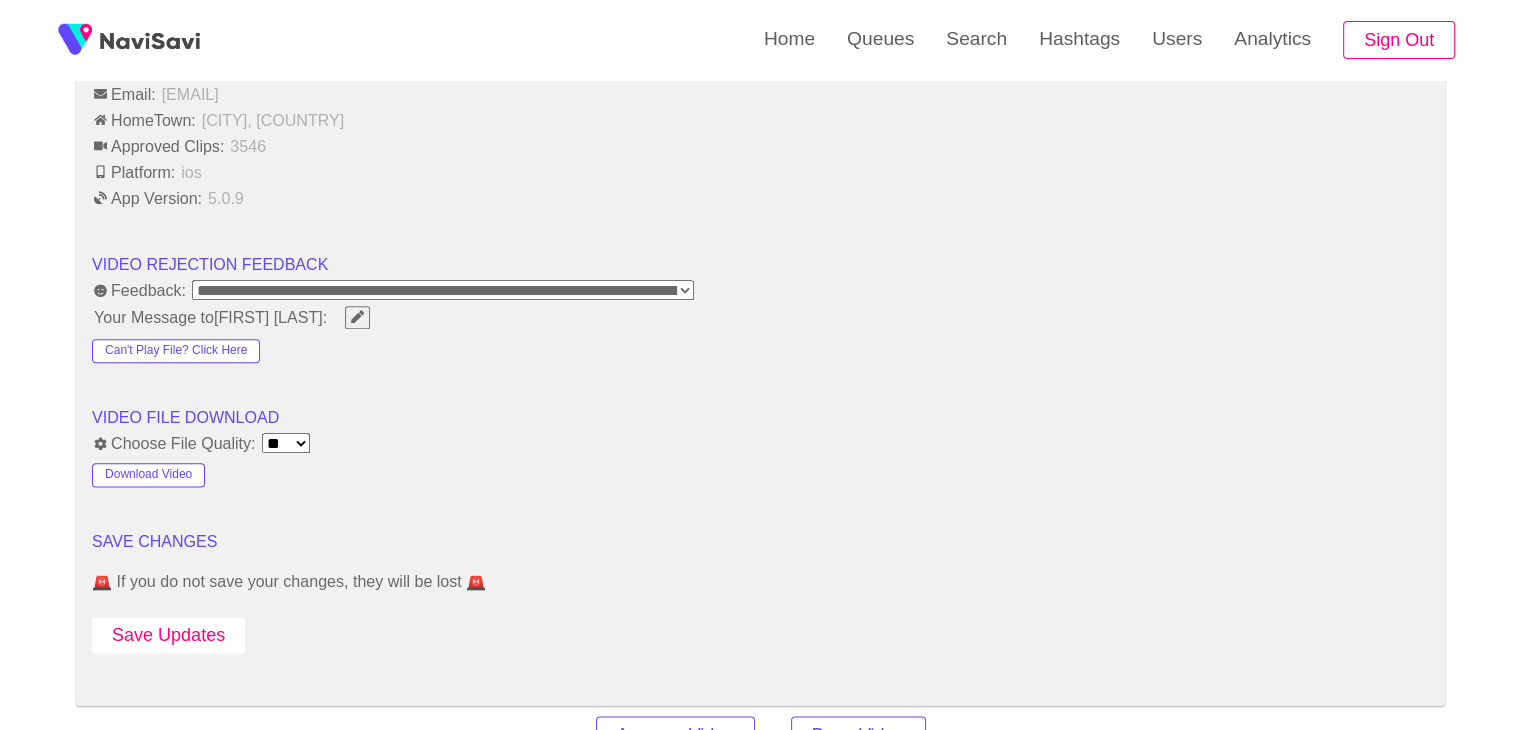 click on "Save Updates" at bounding box center [168, 635] 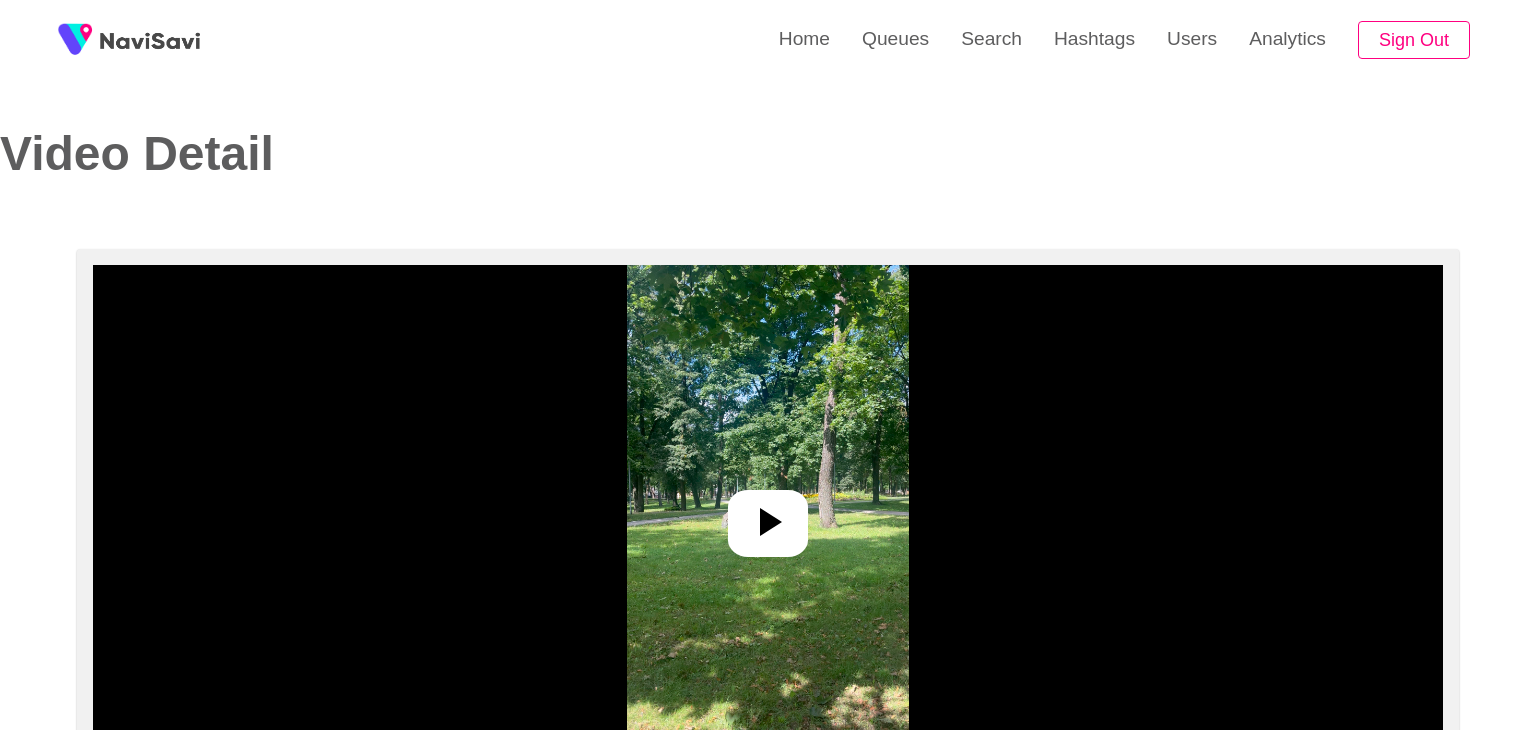 select on "**********" 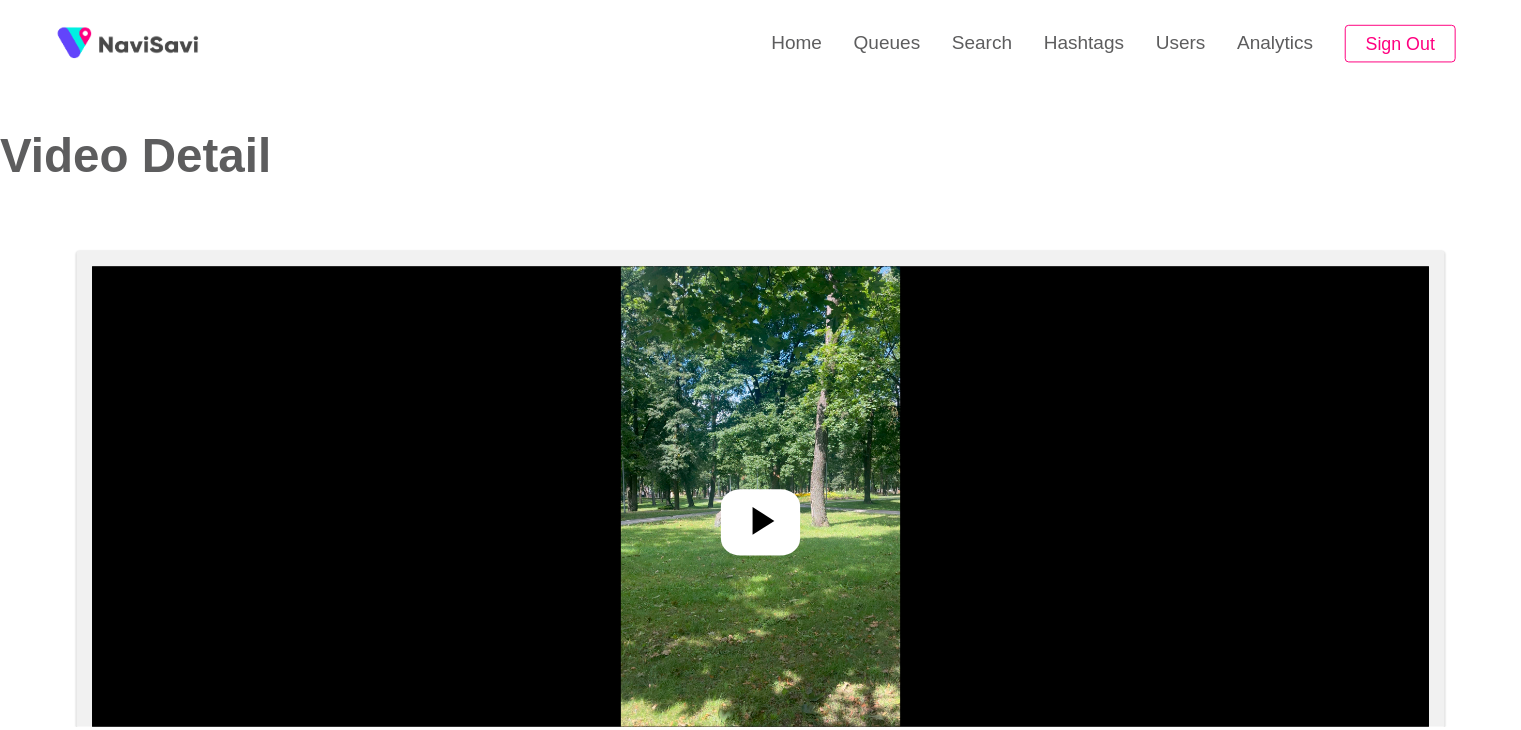 scroll, scrollTop: 0, scrollLeft: 0, axis: both 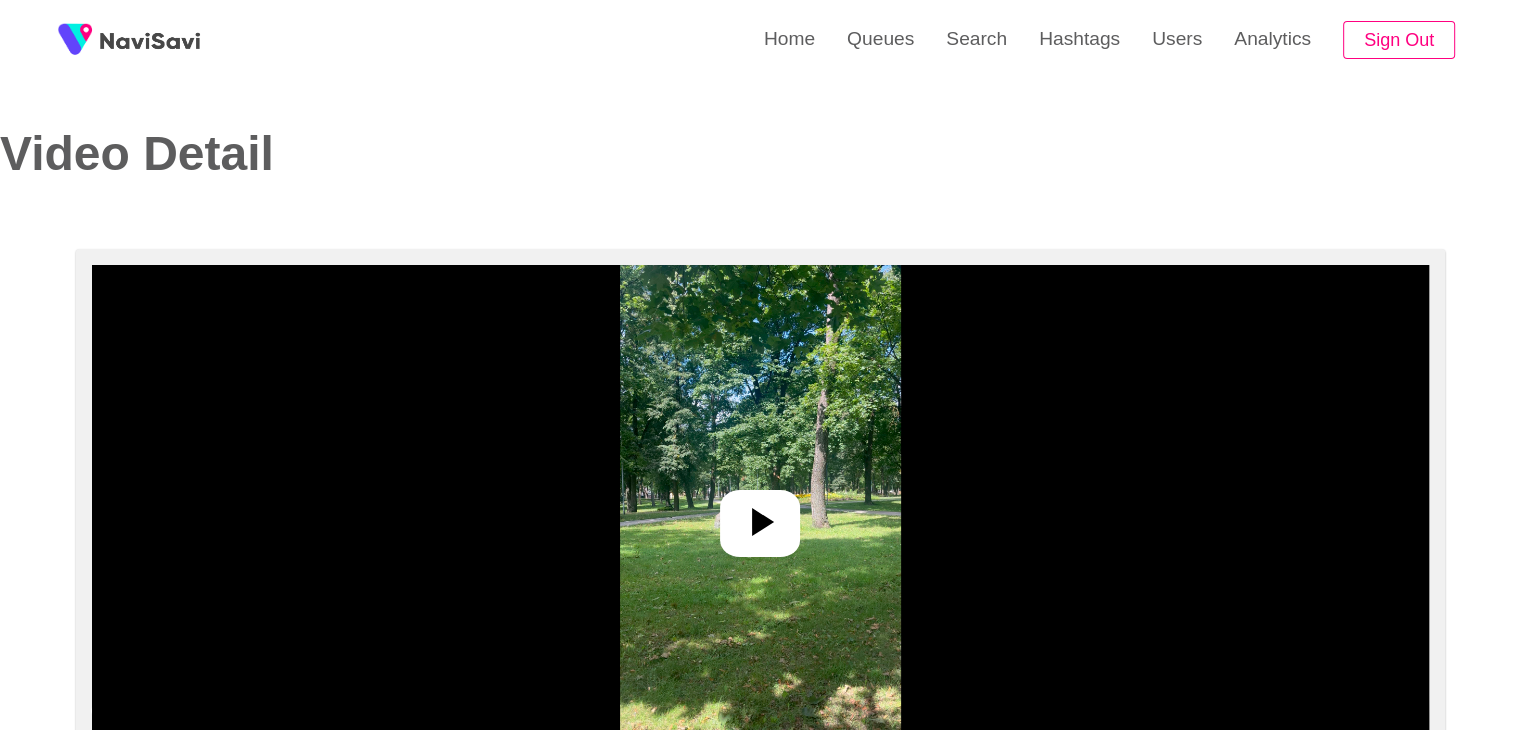 click at bounding box center (760, 515) 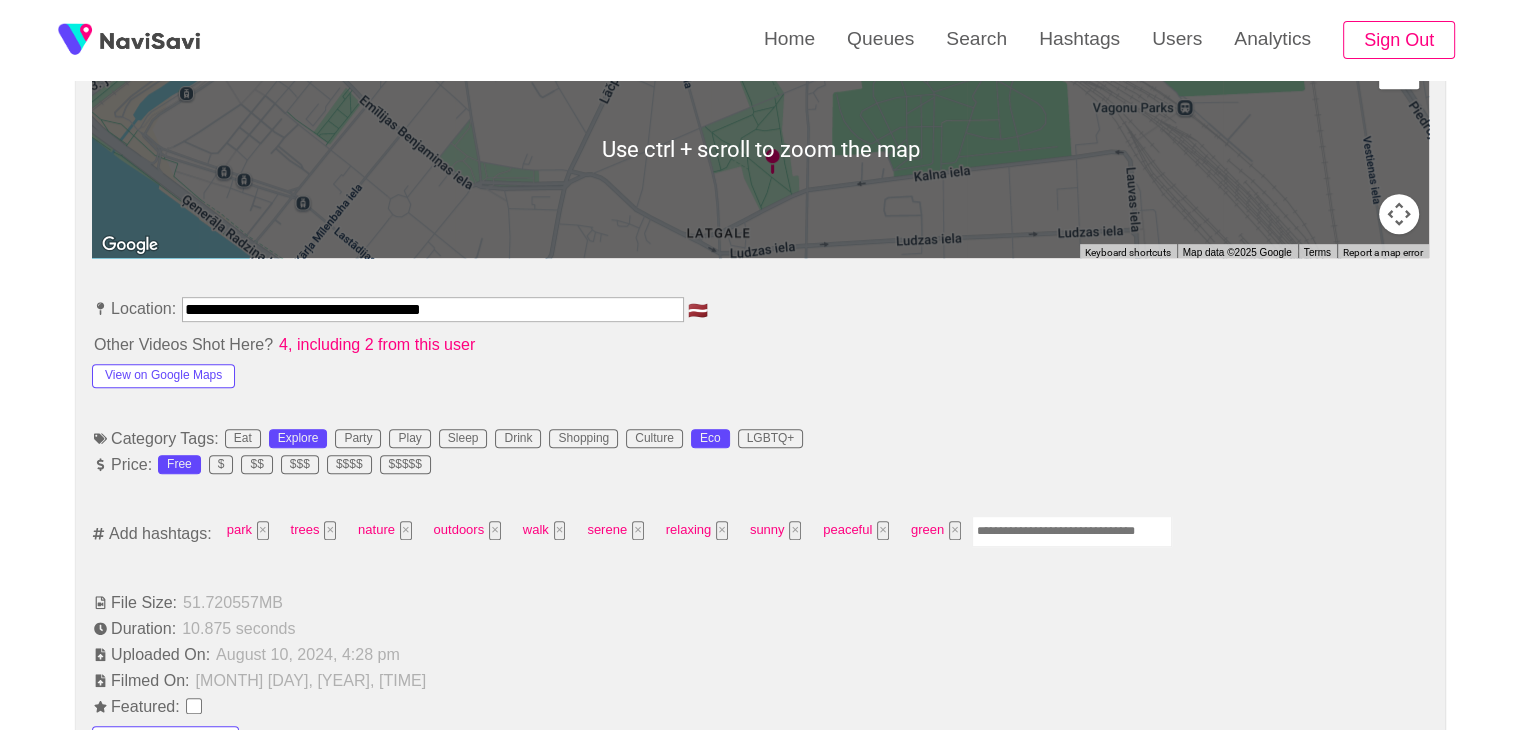 scroll, scrollTop: 1012, scrollLeft: 0, axis: vertical 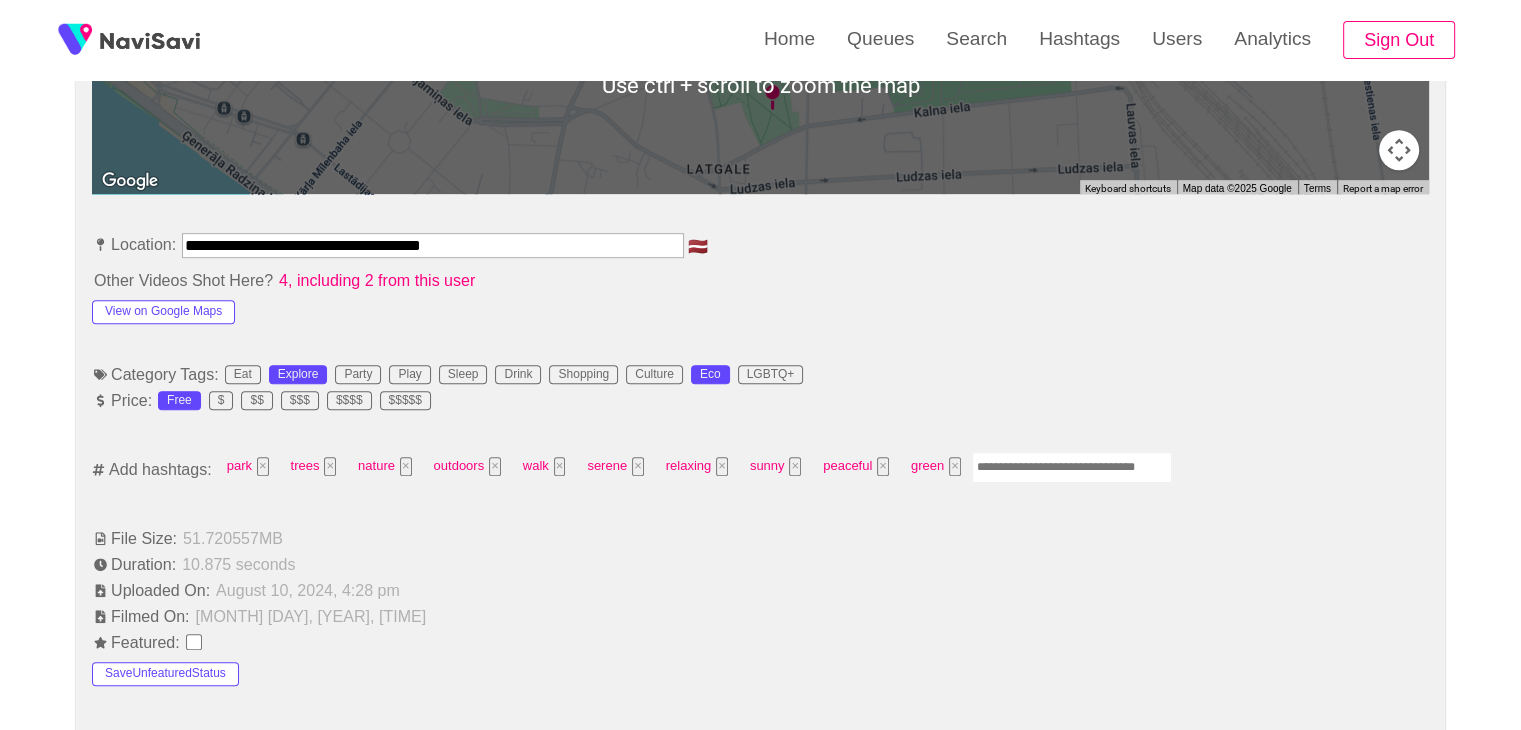 click at bounding box center [1072, 467] 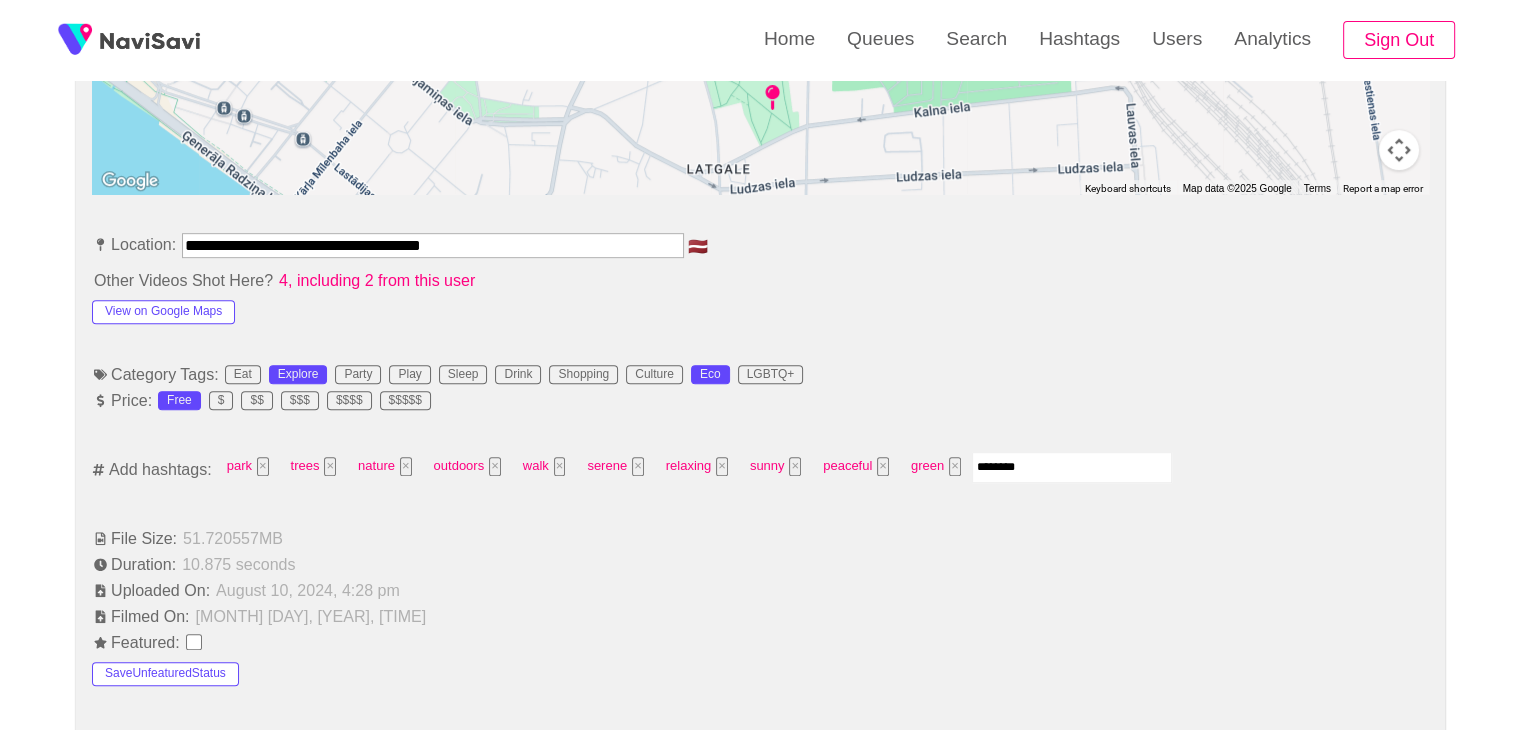 type on "*********" 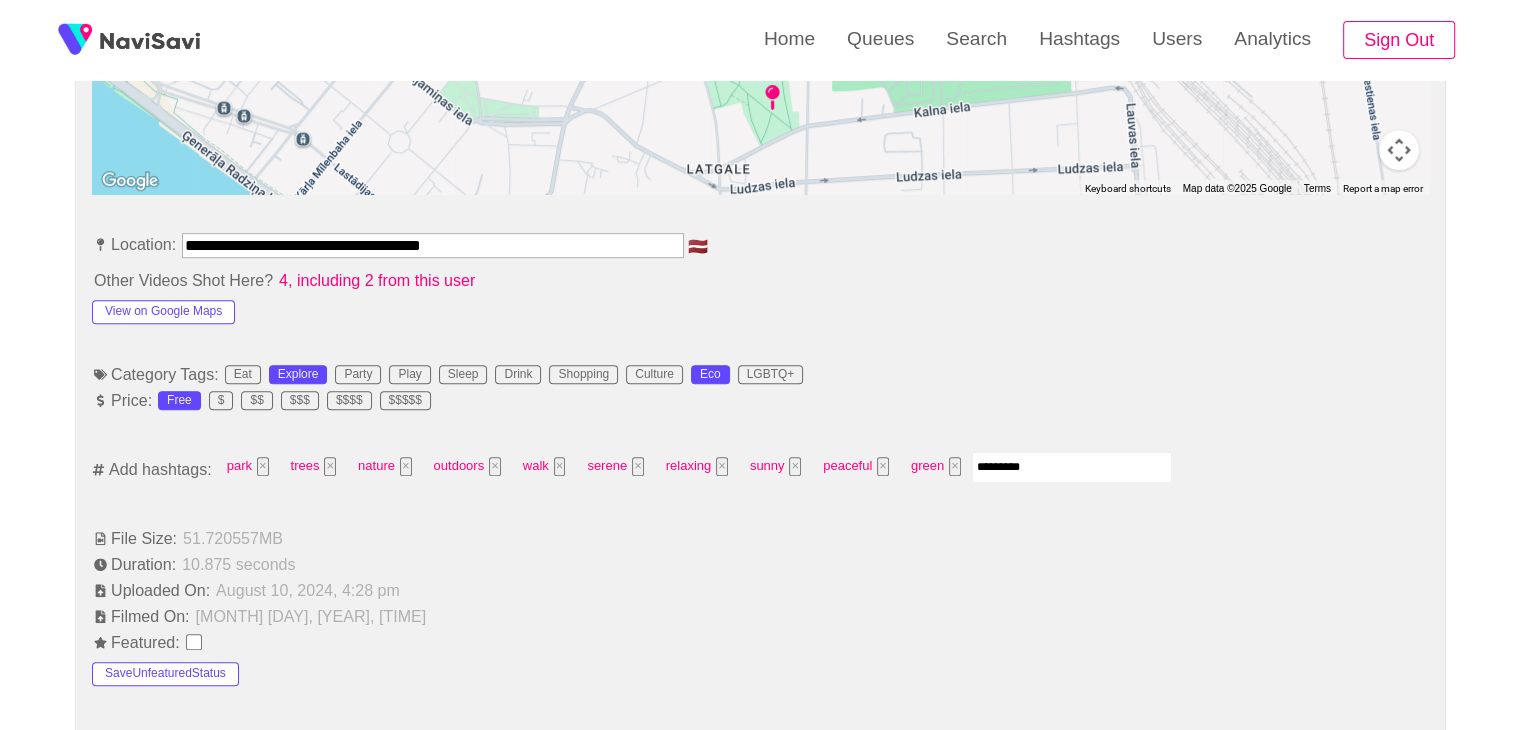 type 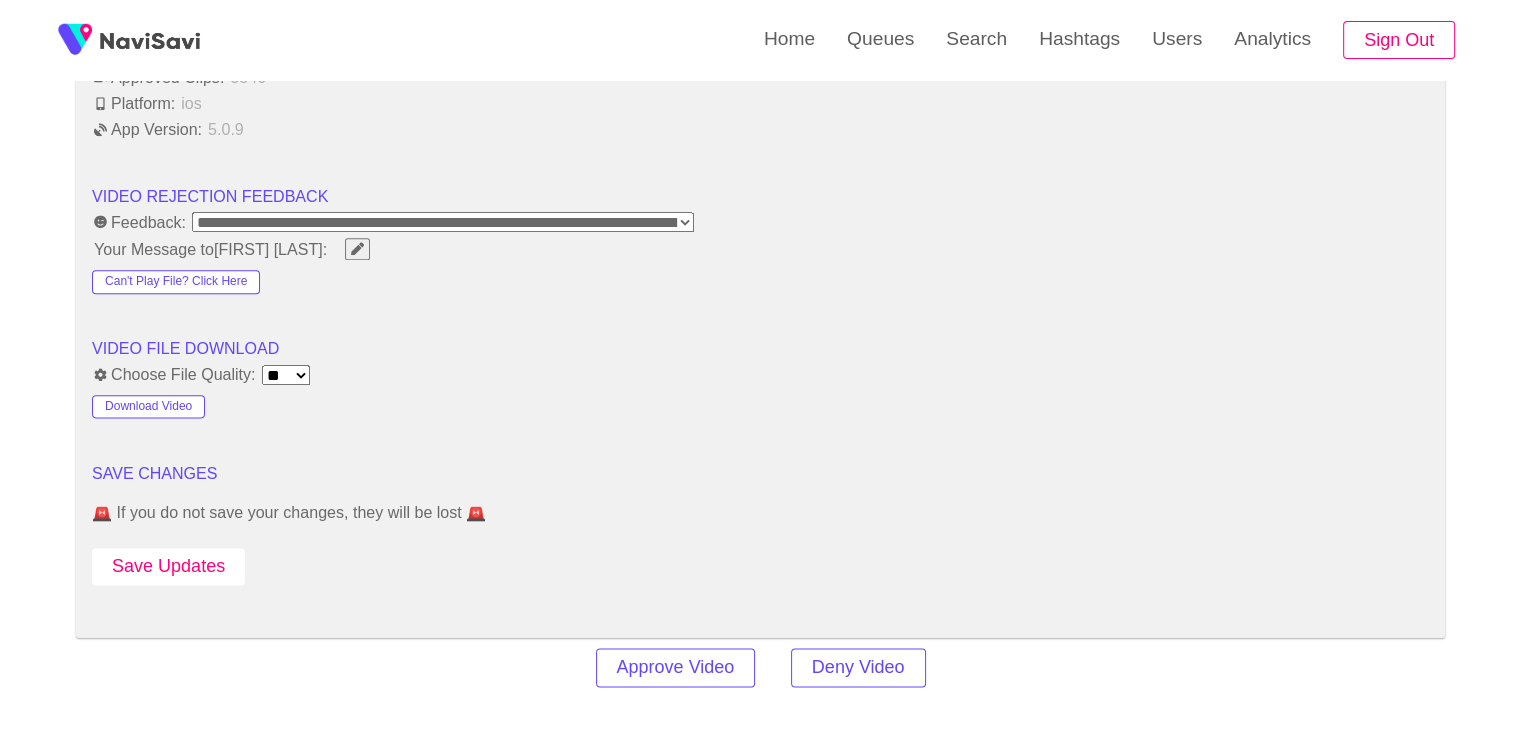 scroll, scrollTop: 2474, scrollLeft: 0, axis: vertical 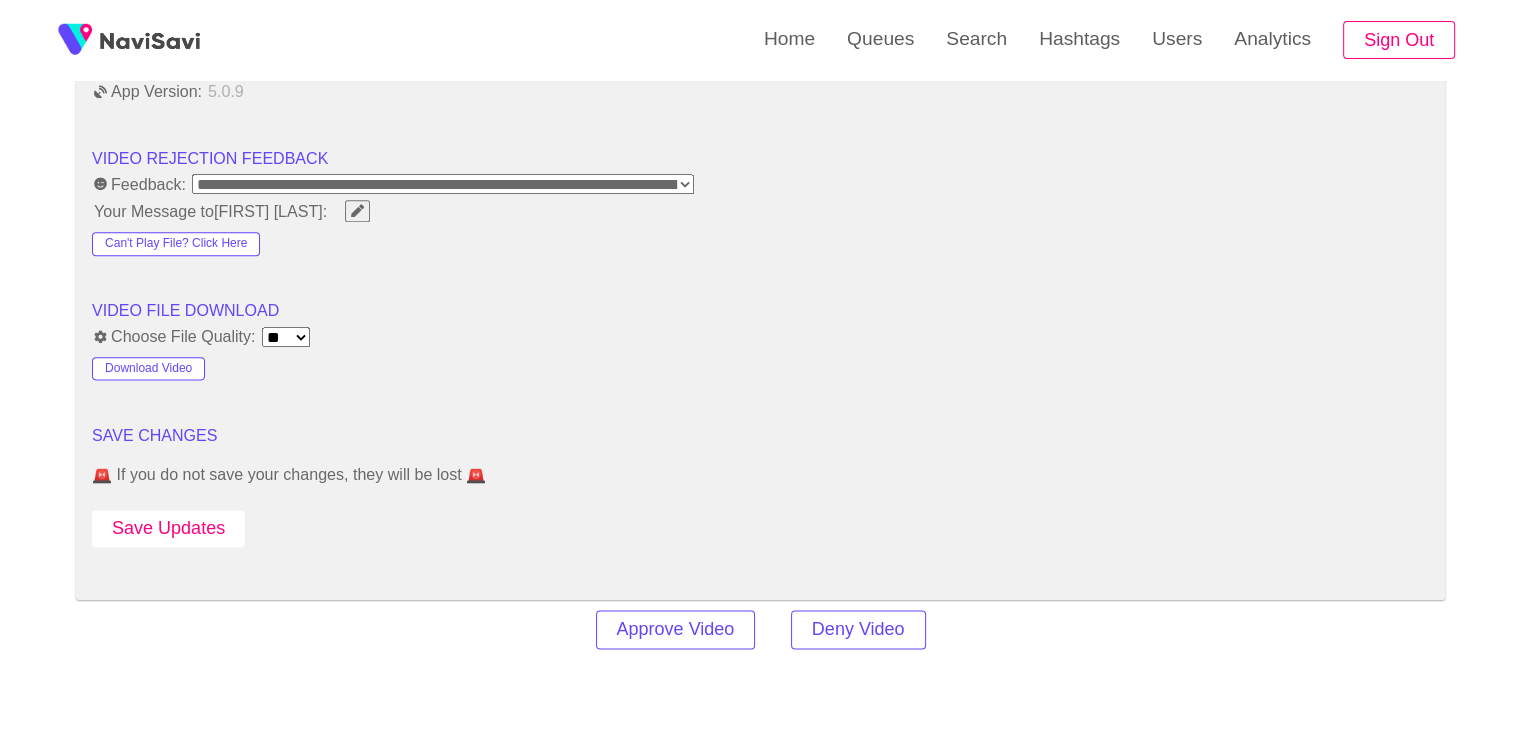 click on "Save Updates" at bounding box center [168, 528] 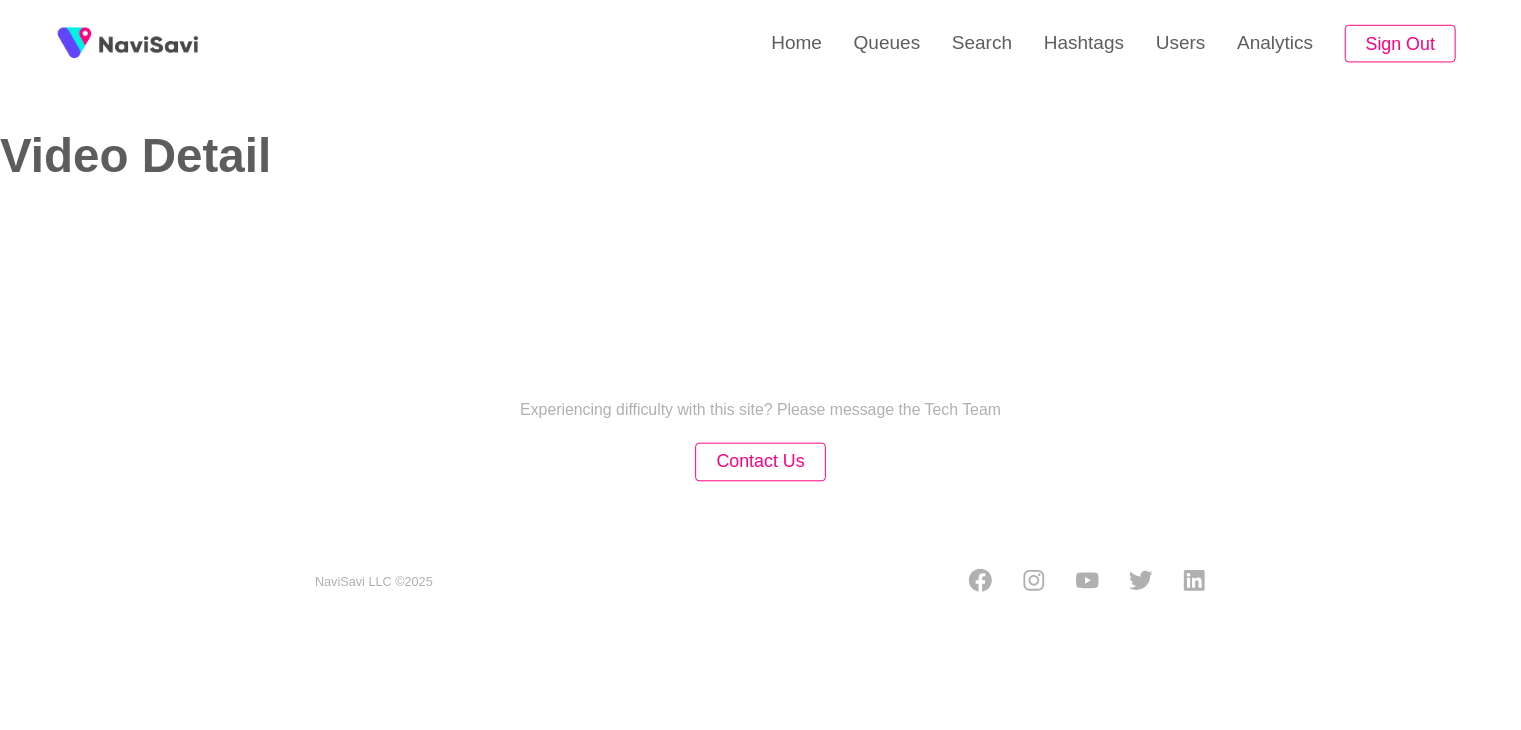 scroll, scrollTop: 0, scrollLeft: 0, axis: both 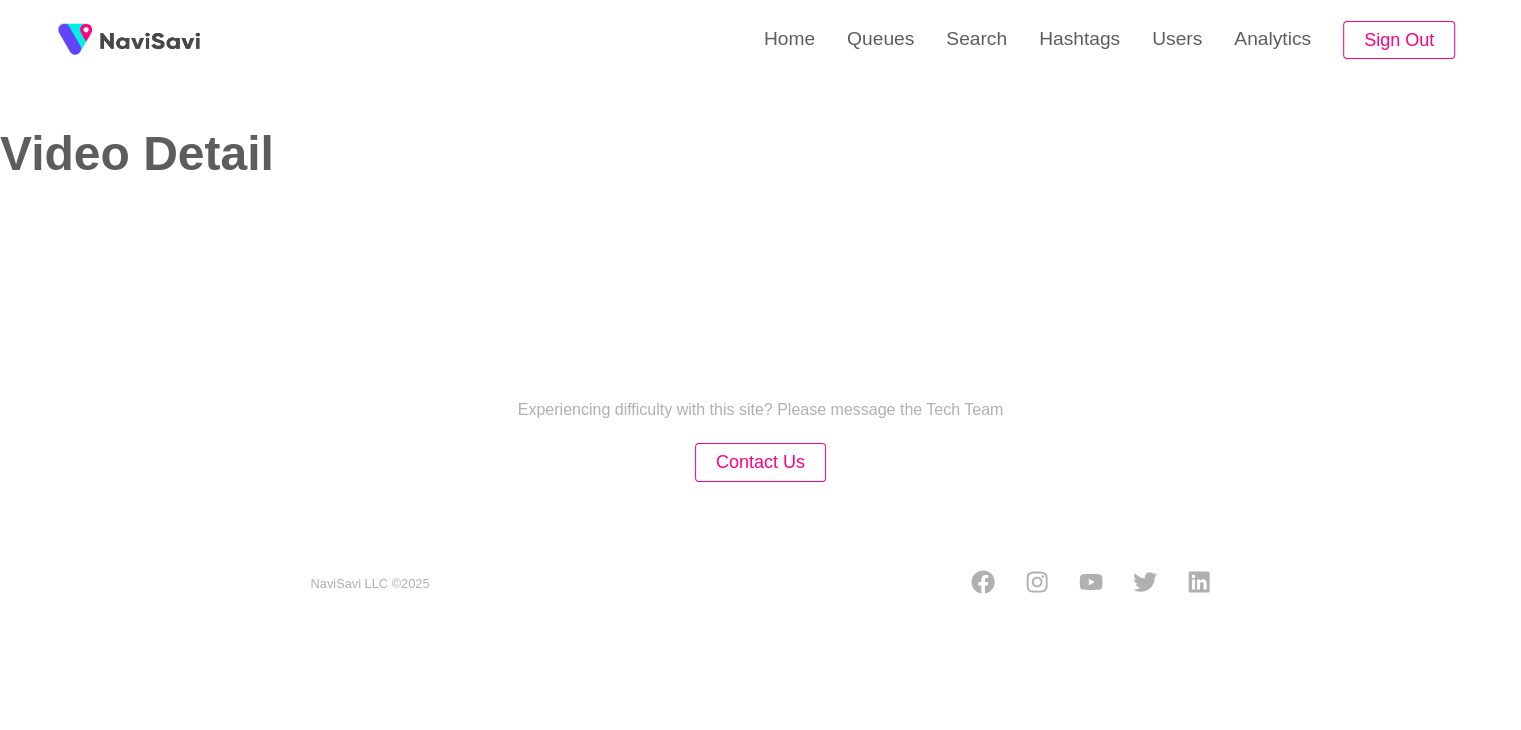 select on "**********" 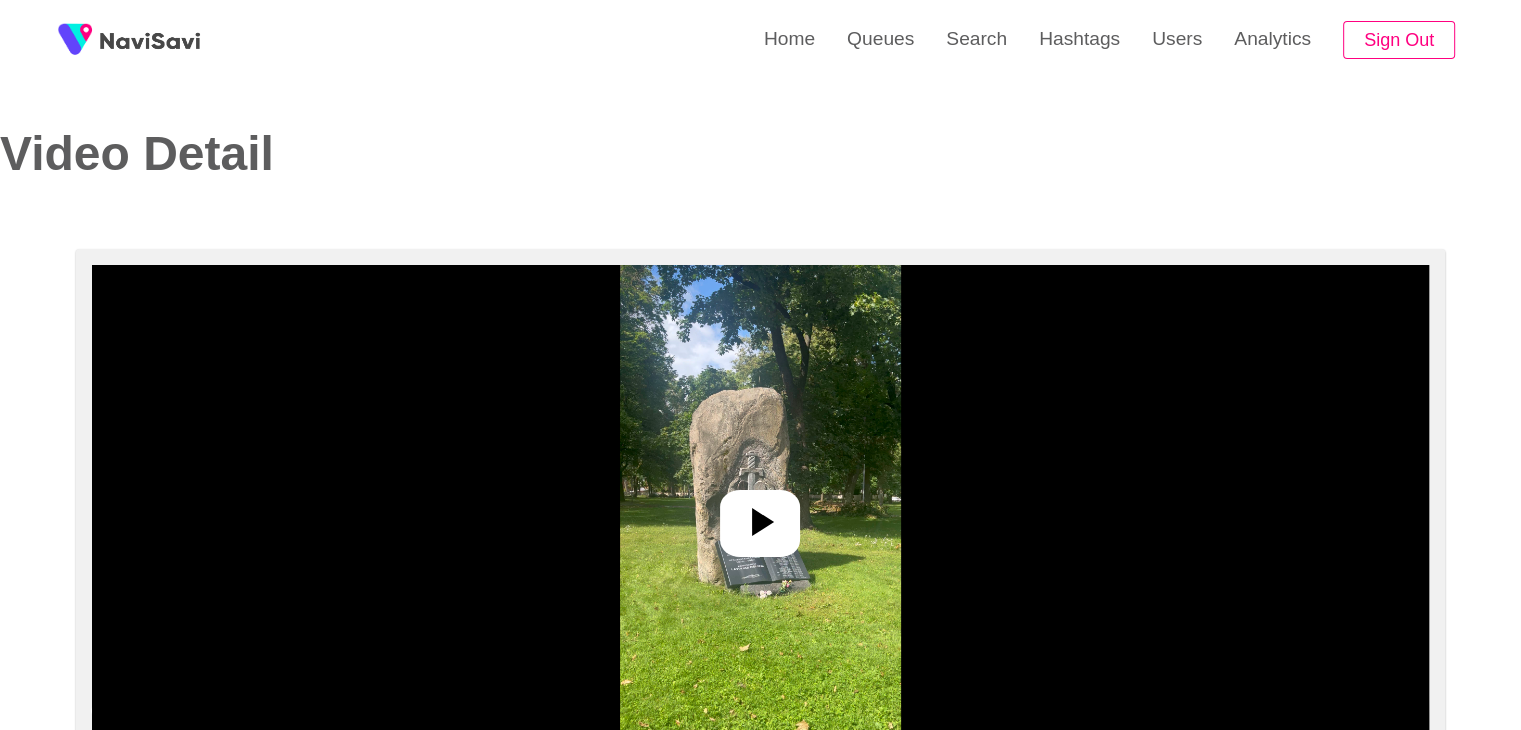 click at bounding box center [760, 515] 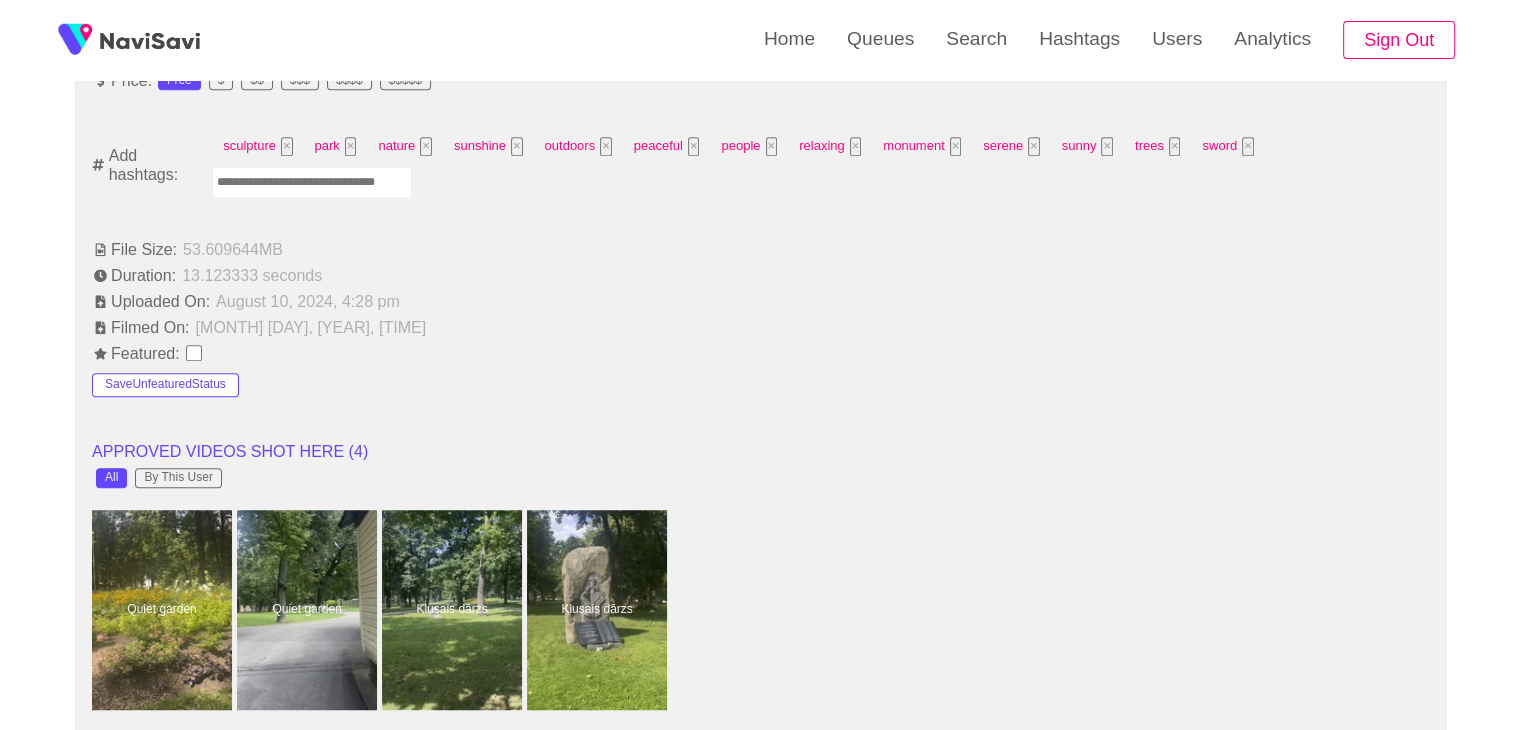 scroll, scrollTop: 1356, scrollLeft: 0, axis: vertical 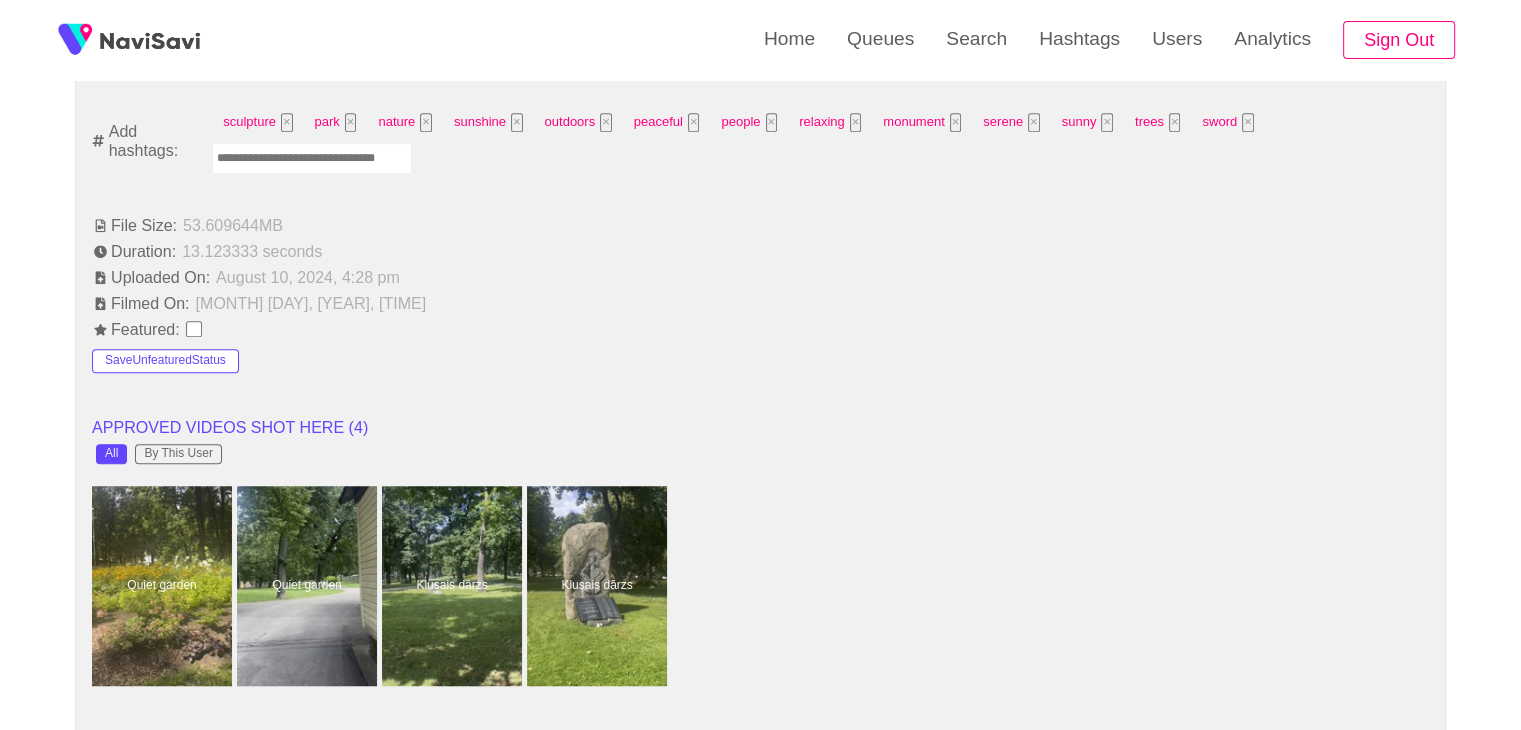 click at bounding box center (312, 158) 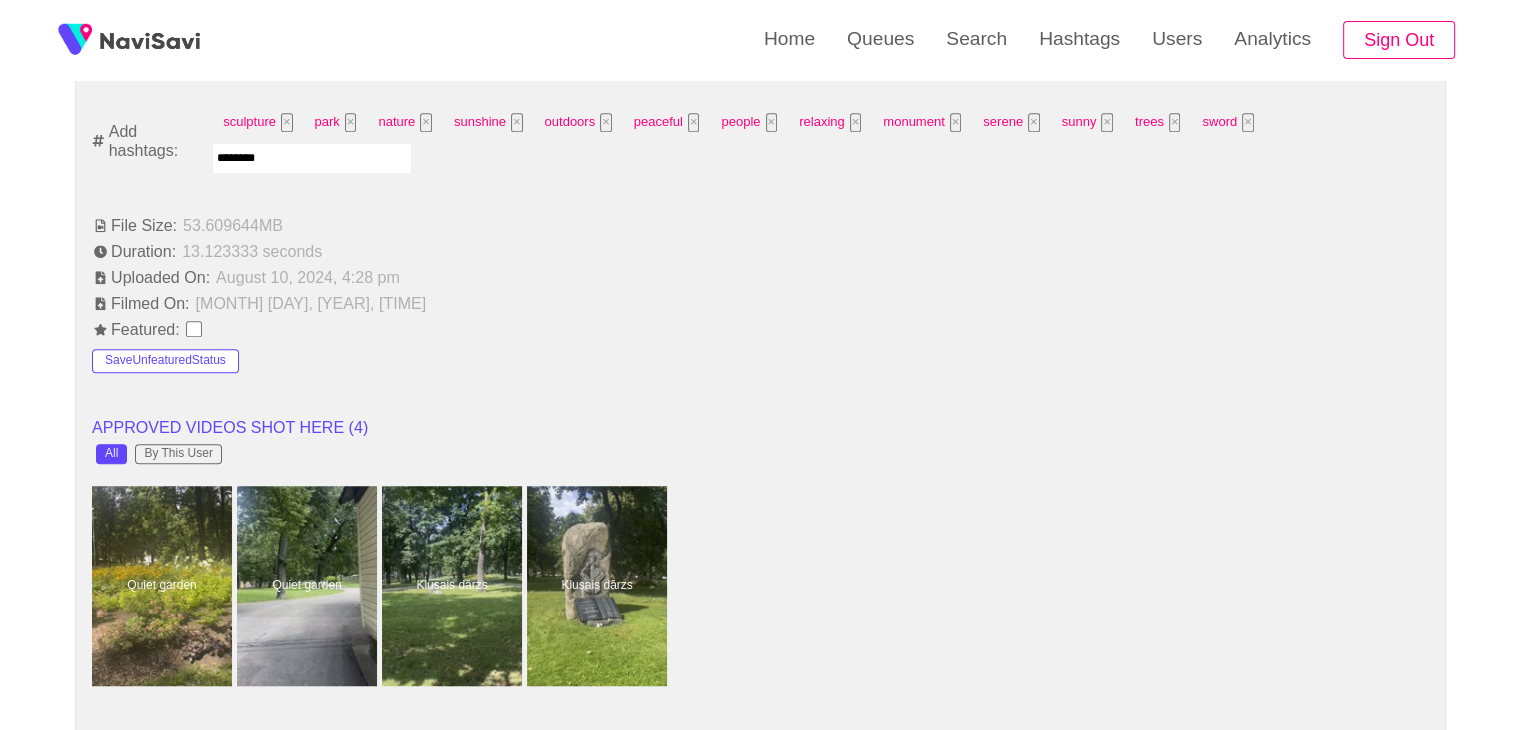 type on "*********" 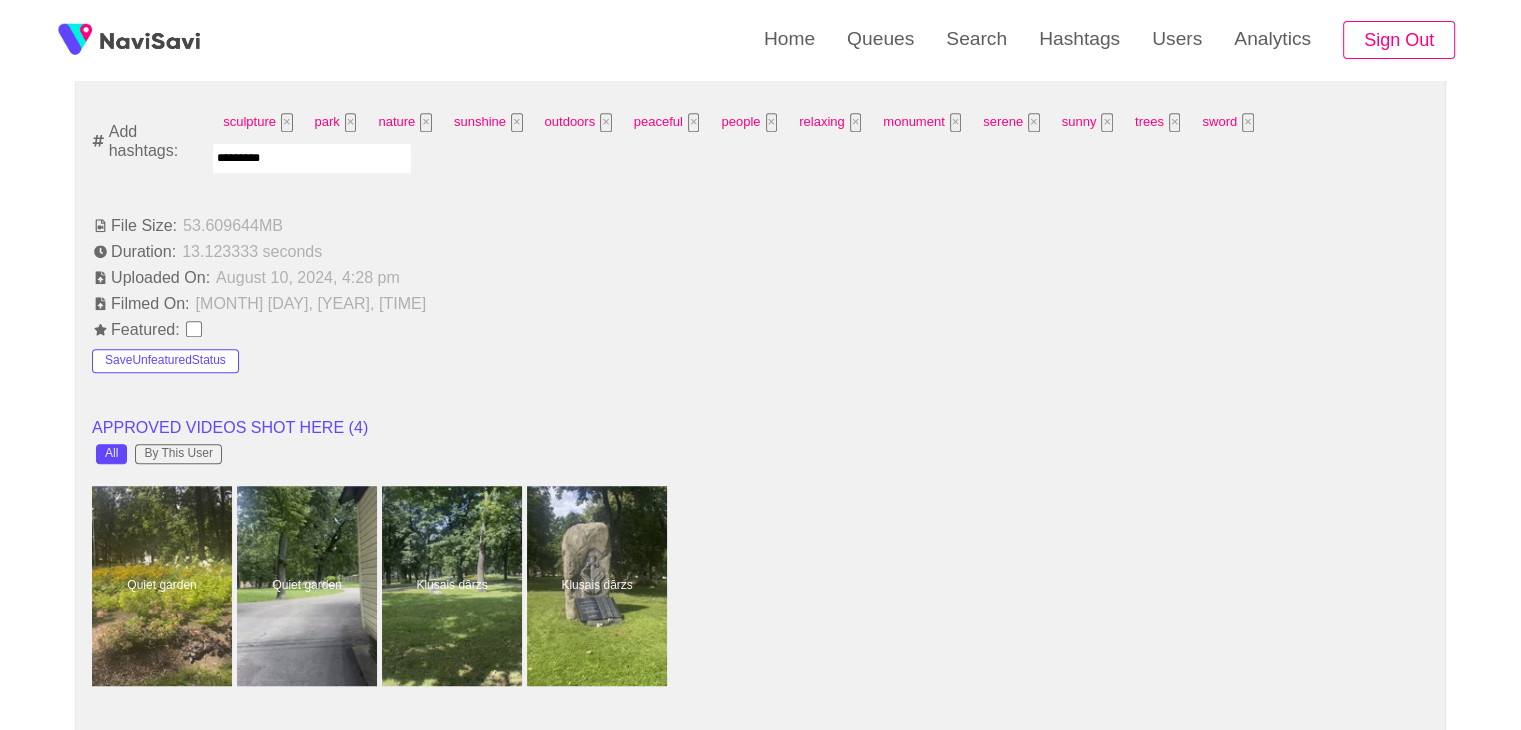 type 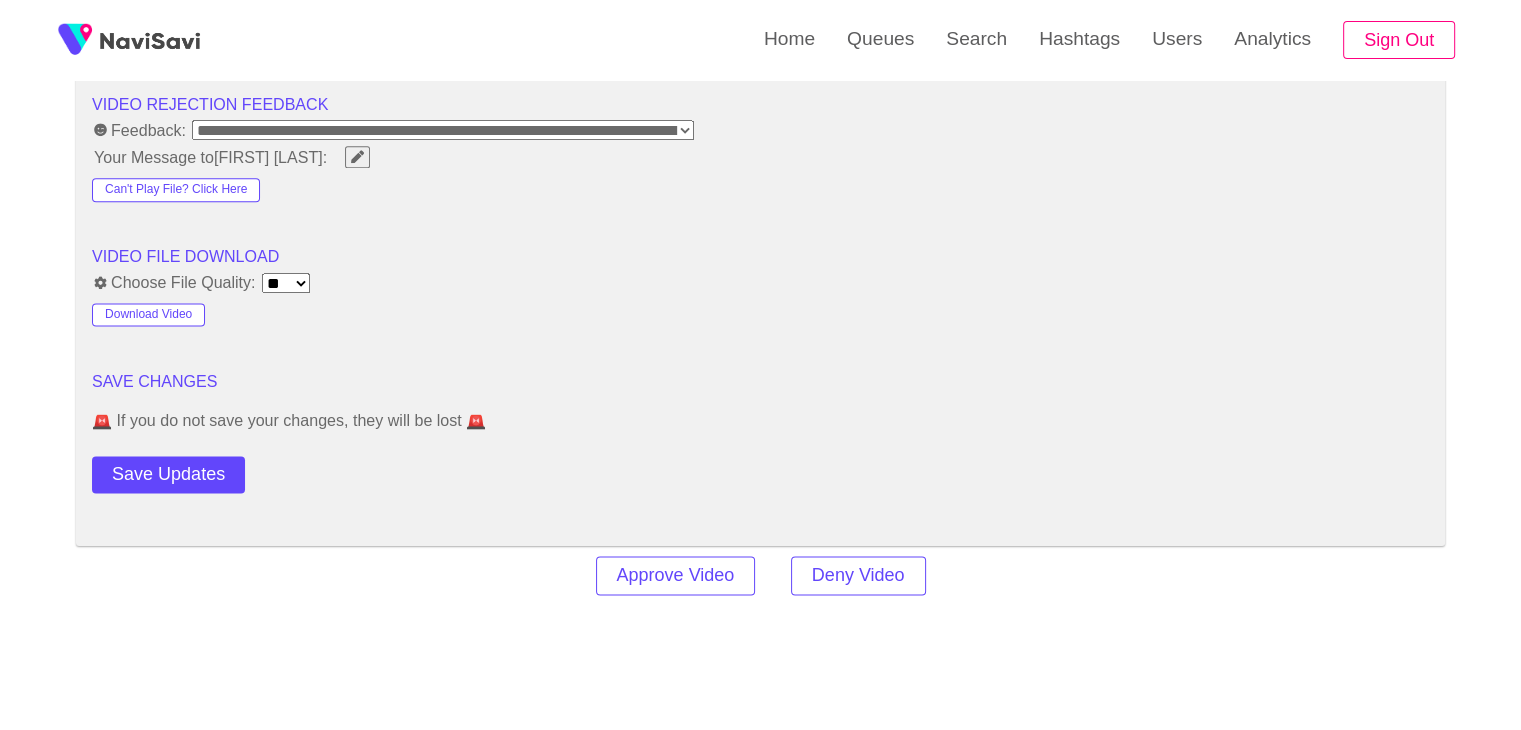 scroll, scrollTop: 2560, scrollLeft: 0, axis: vertical 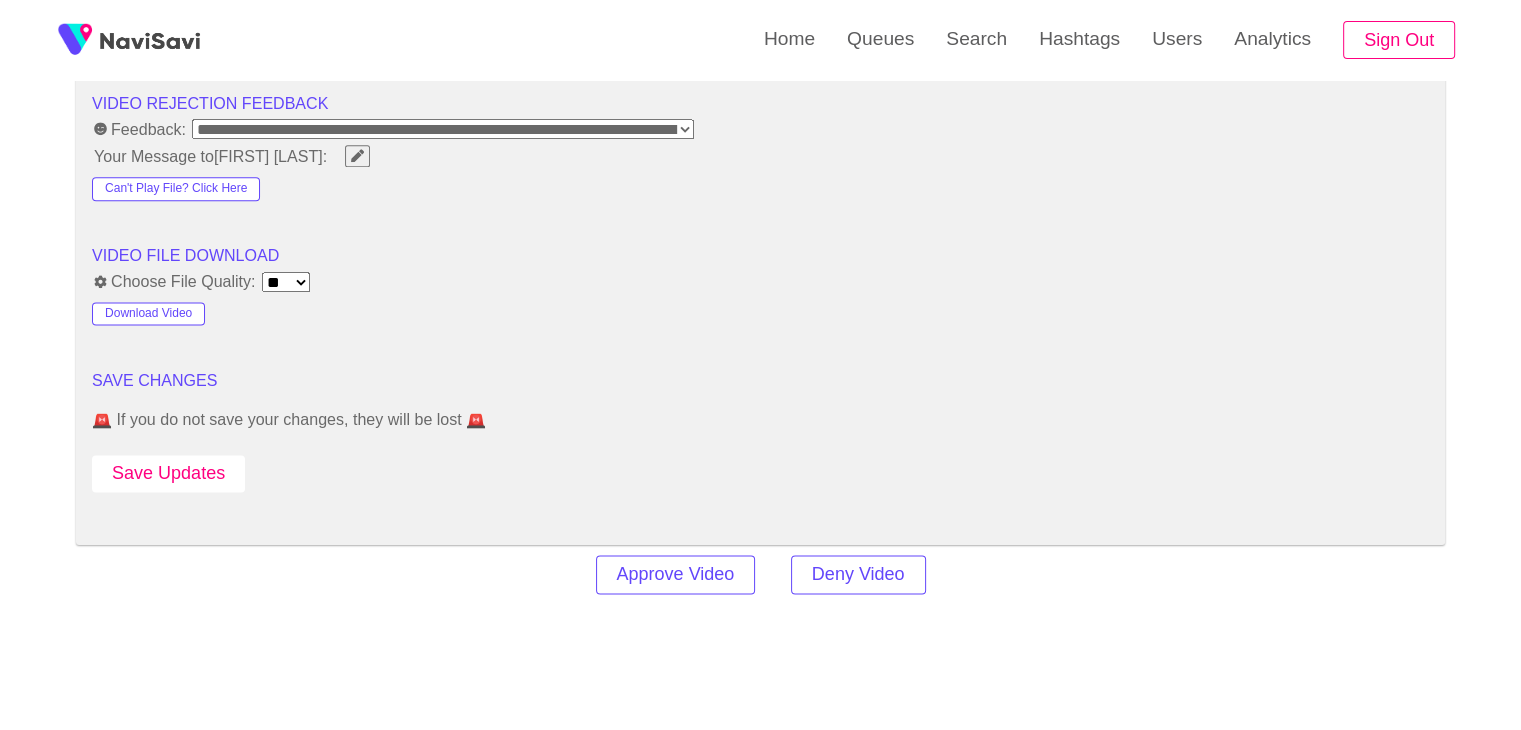 click on "Save Updates" at bounding box center [168, 473] 